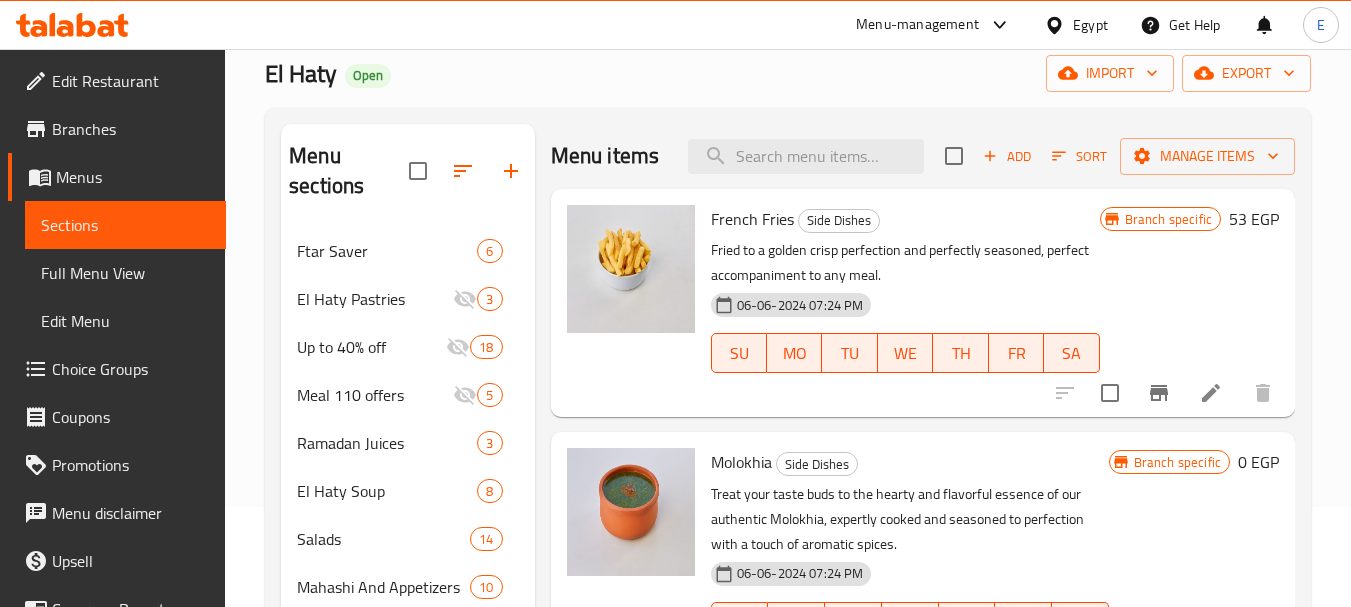 scroll, scrollTop: 100, scrollLeft: 0, axis: vertical 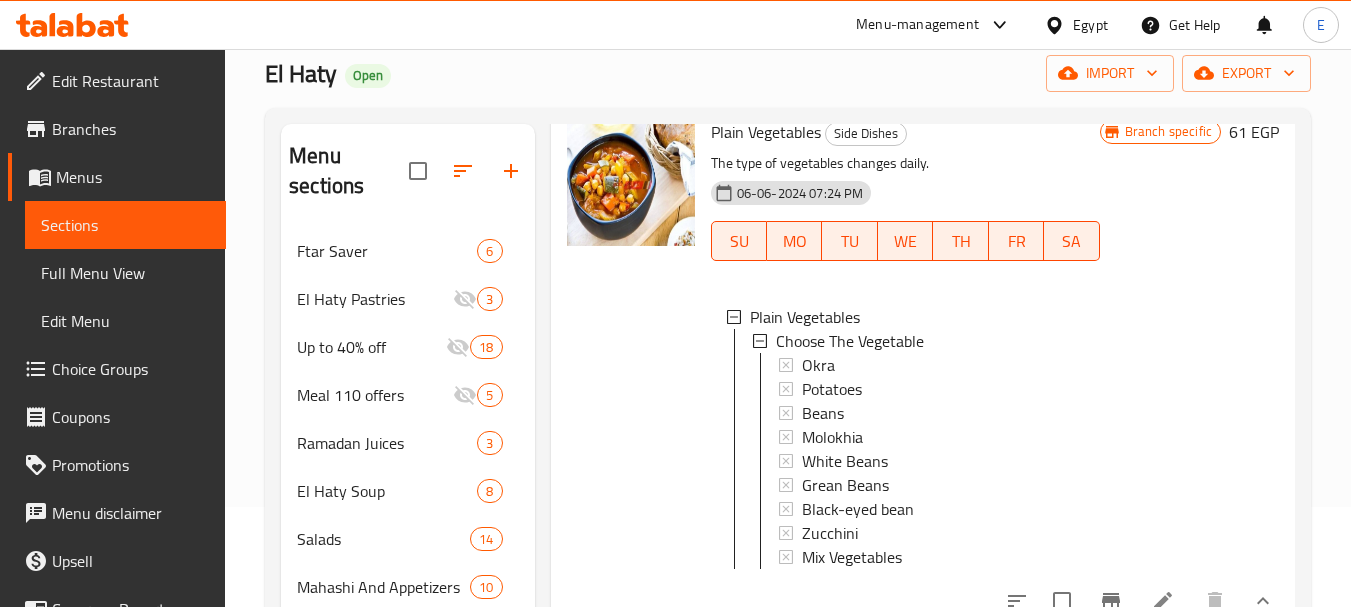 click on "Okra" at bounding box center (818, 365) 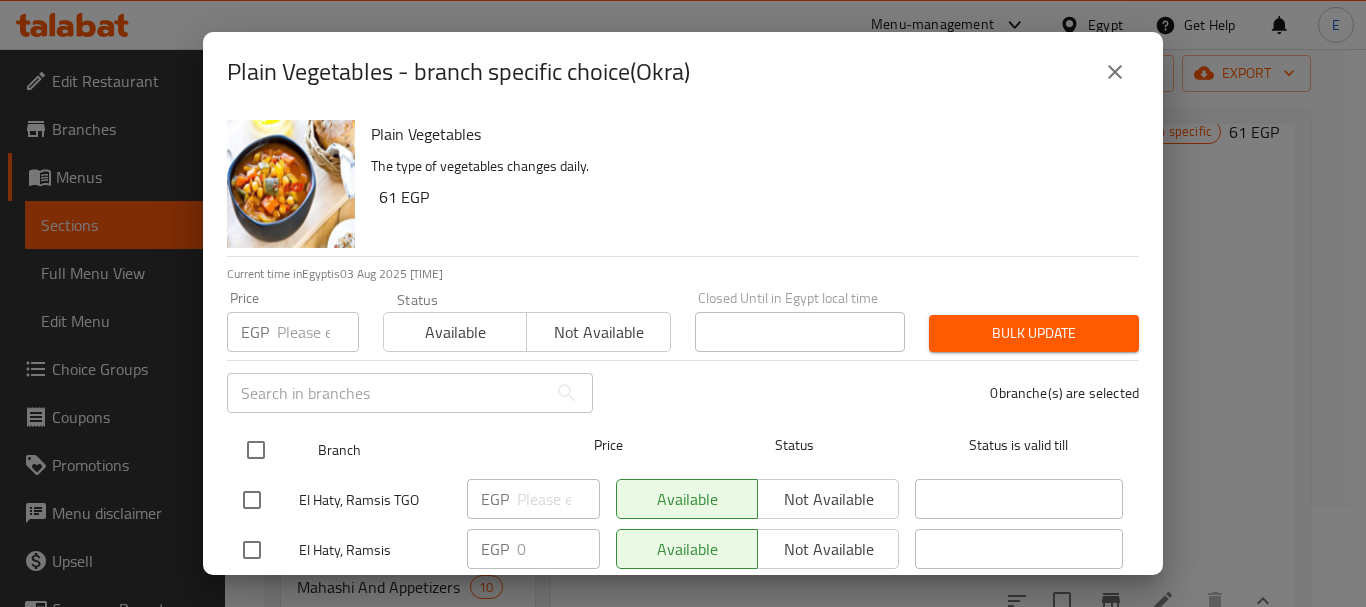 click at bounding box center [256, 450] 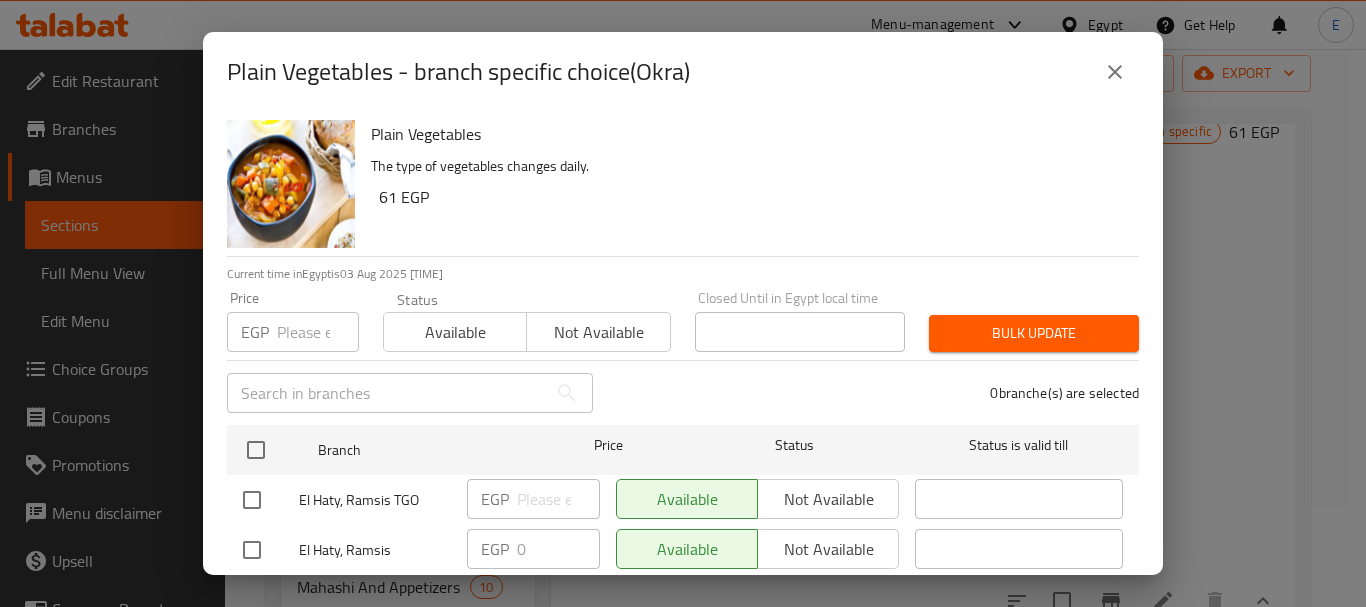 checkbox on "true" 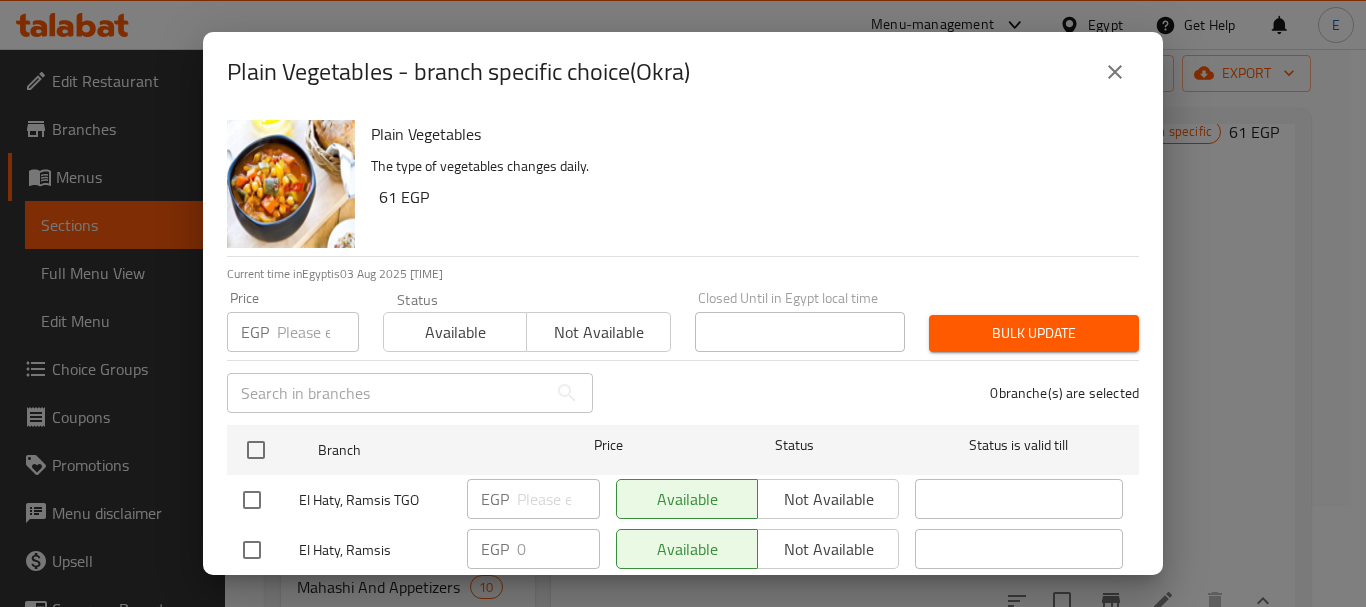 checkbox on "true" 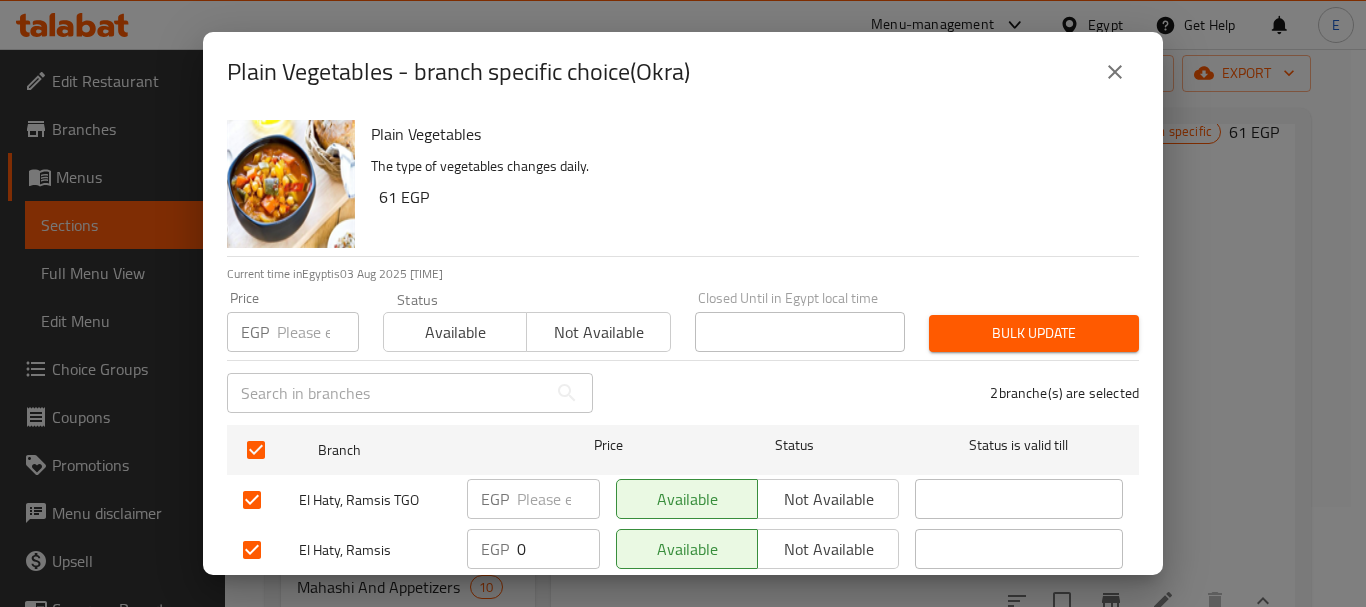 click at bounding box center (318, 332) 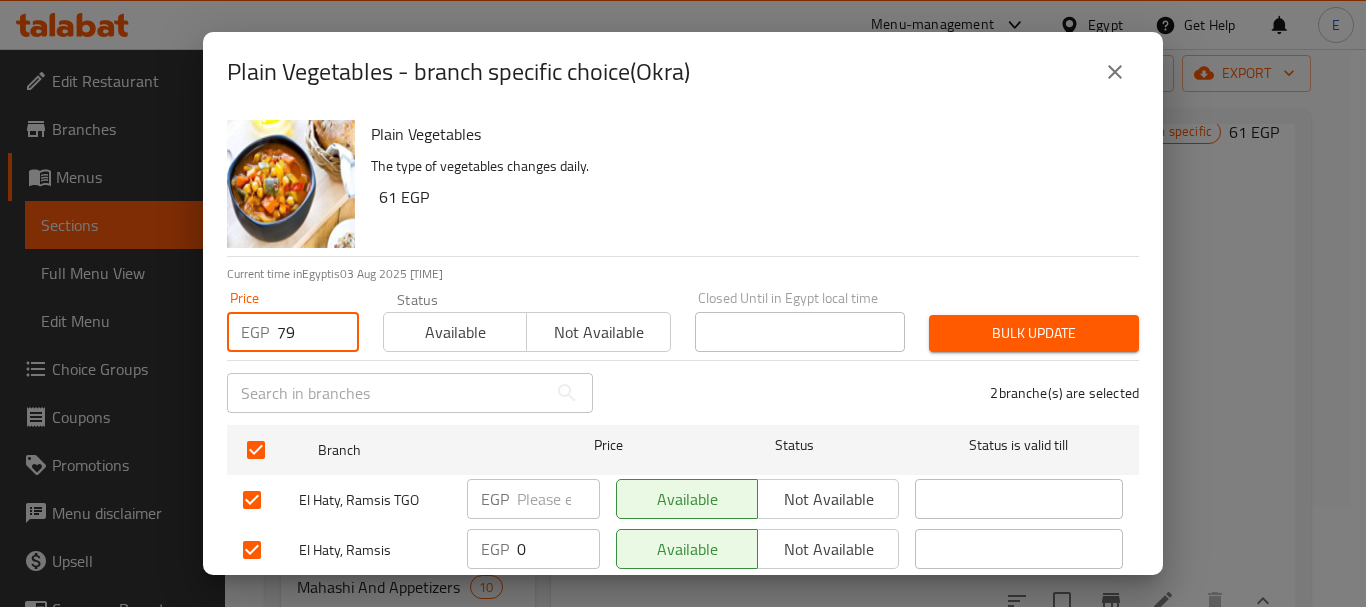 type on "79" 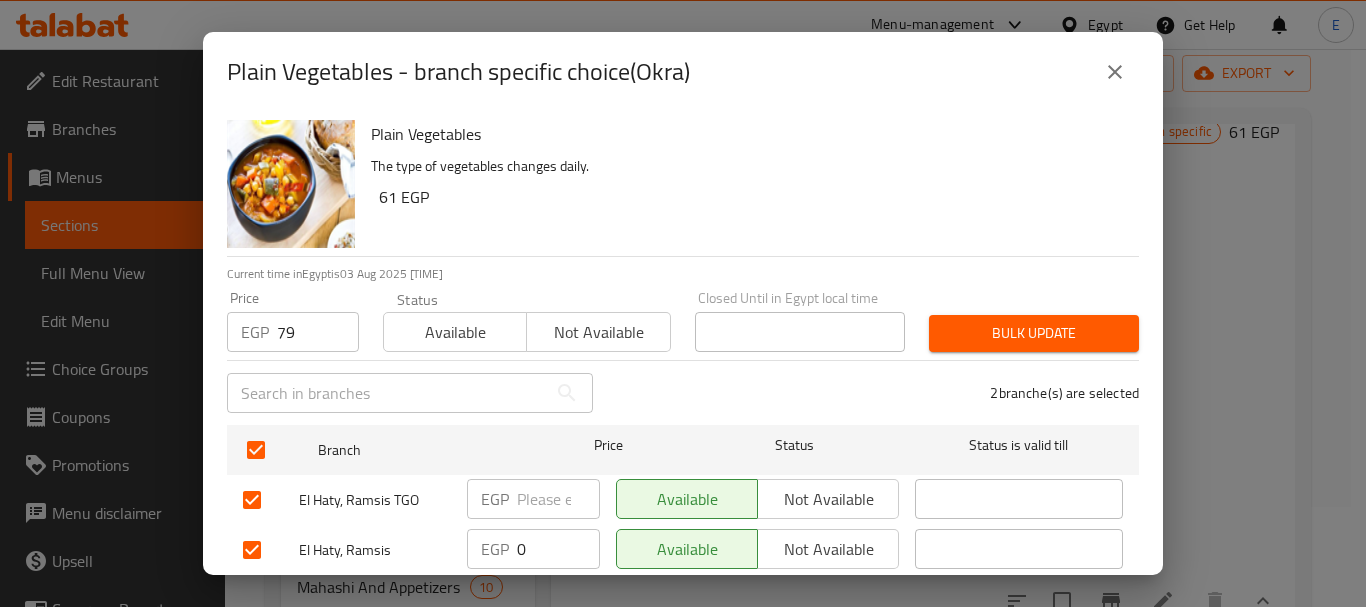 click on "Bulk update" at bounding box center [1034, 333] 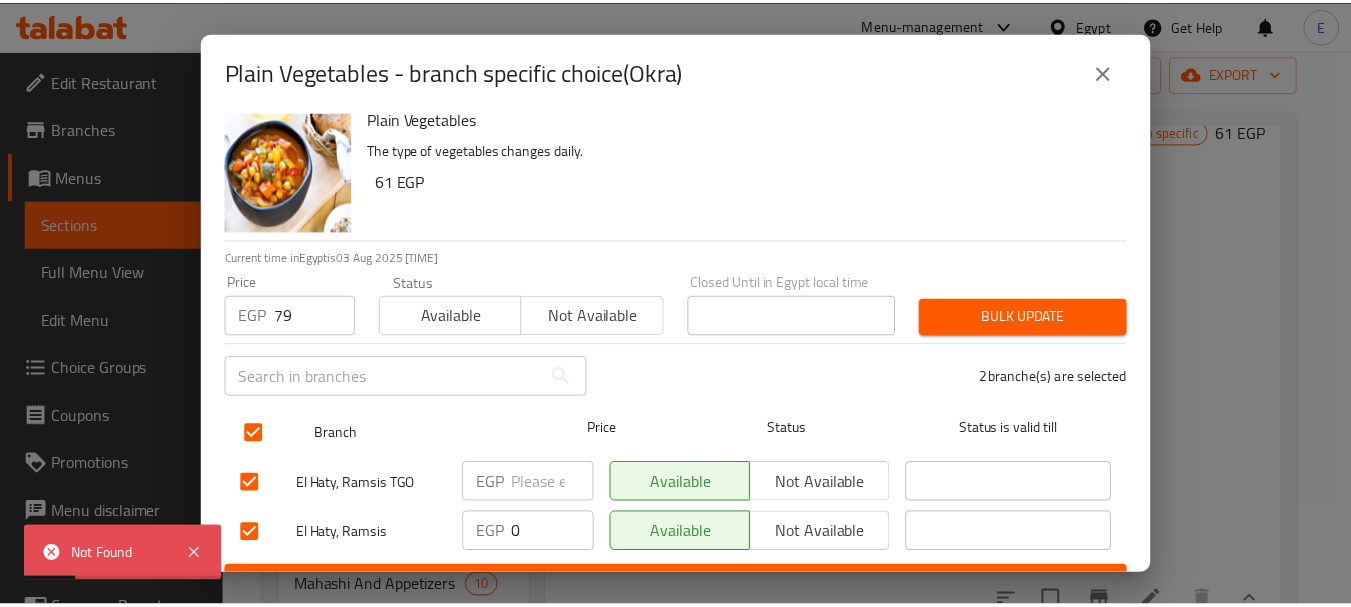 scroll, scrollTop: 0, scrollLeft: 0, axis: both 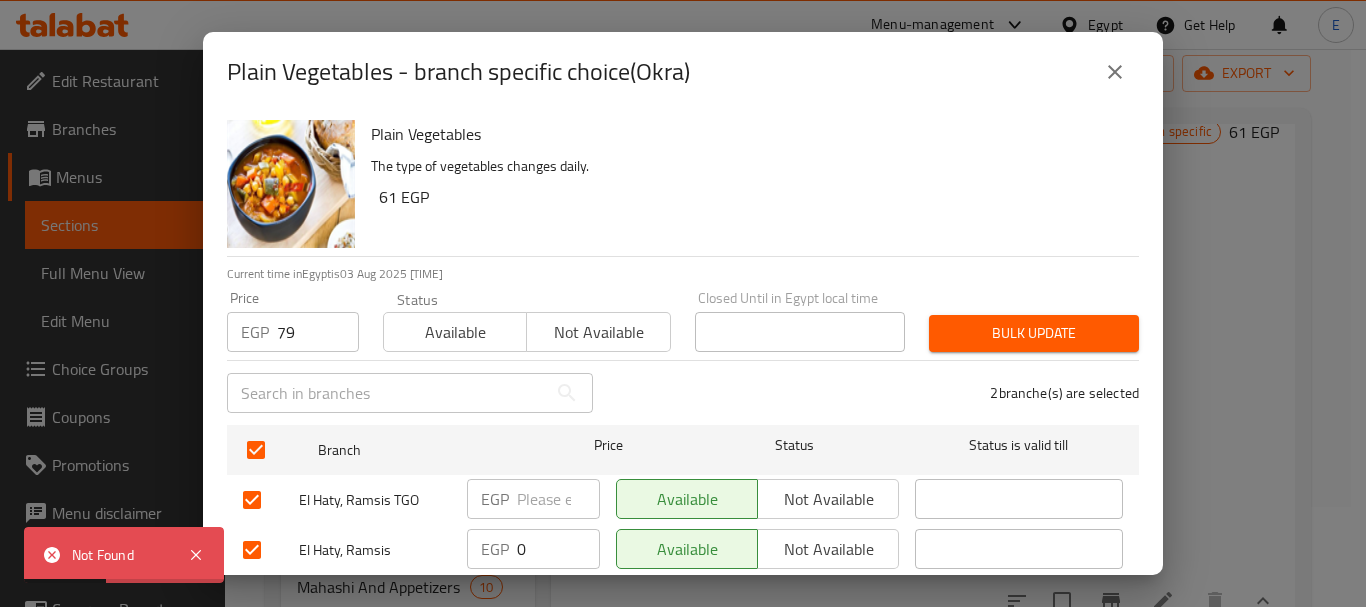 click 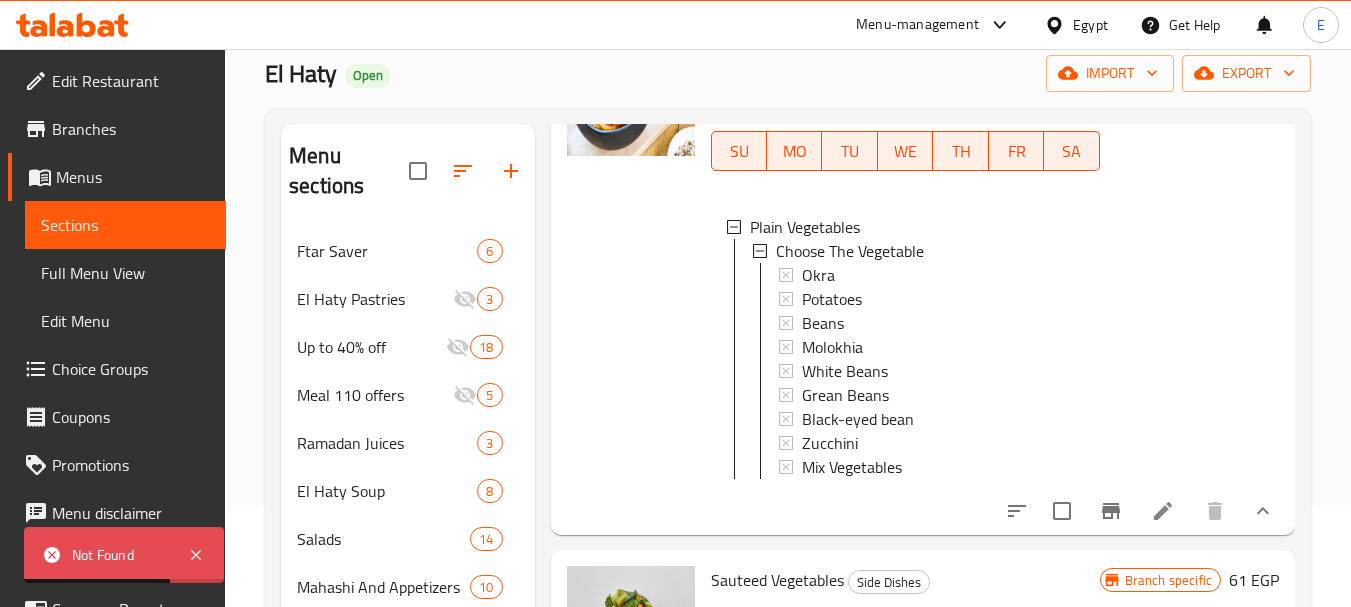 scroll, scrollTop: 434, scrollLeft: 0, axis: vertical 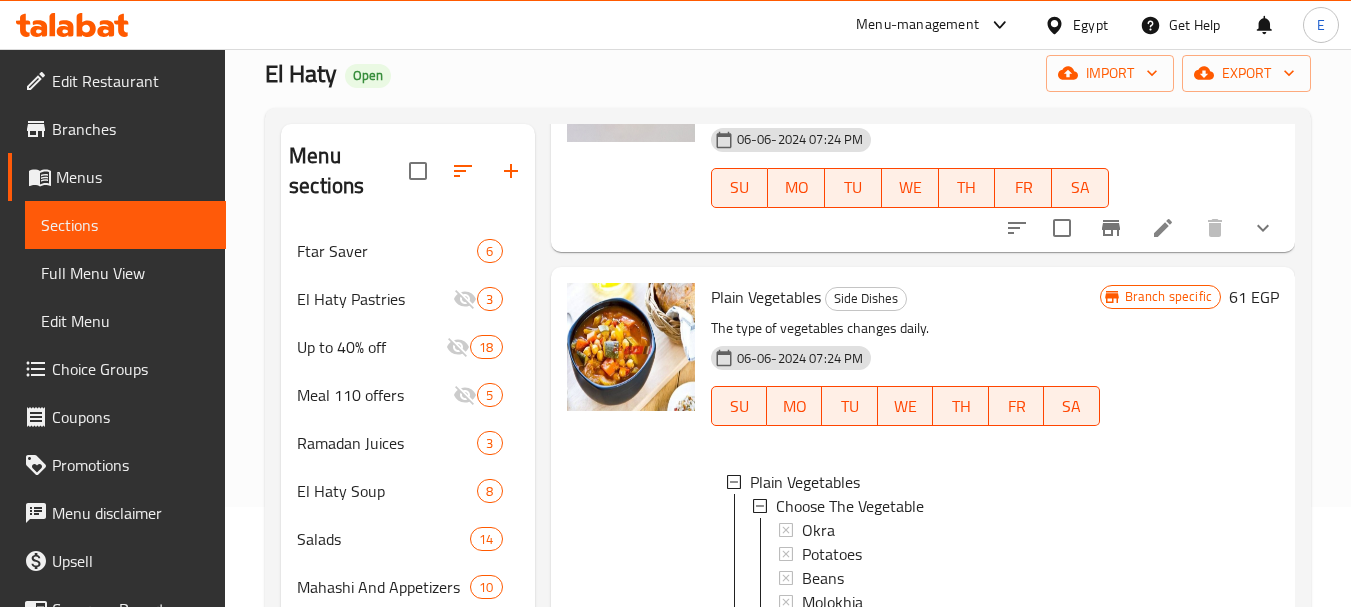 click on "61   EGP" at bounding box center (1254, 297) 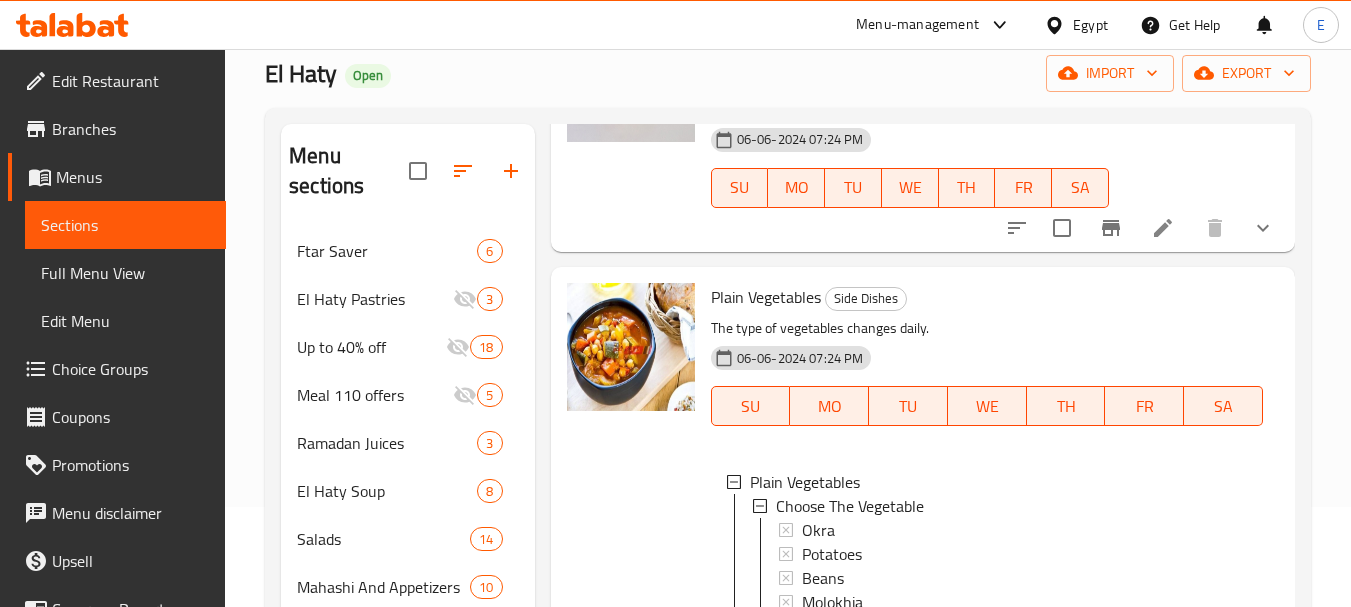 scroll, scrollTop: 778, scrollLeft: 0, axis: vertical 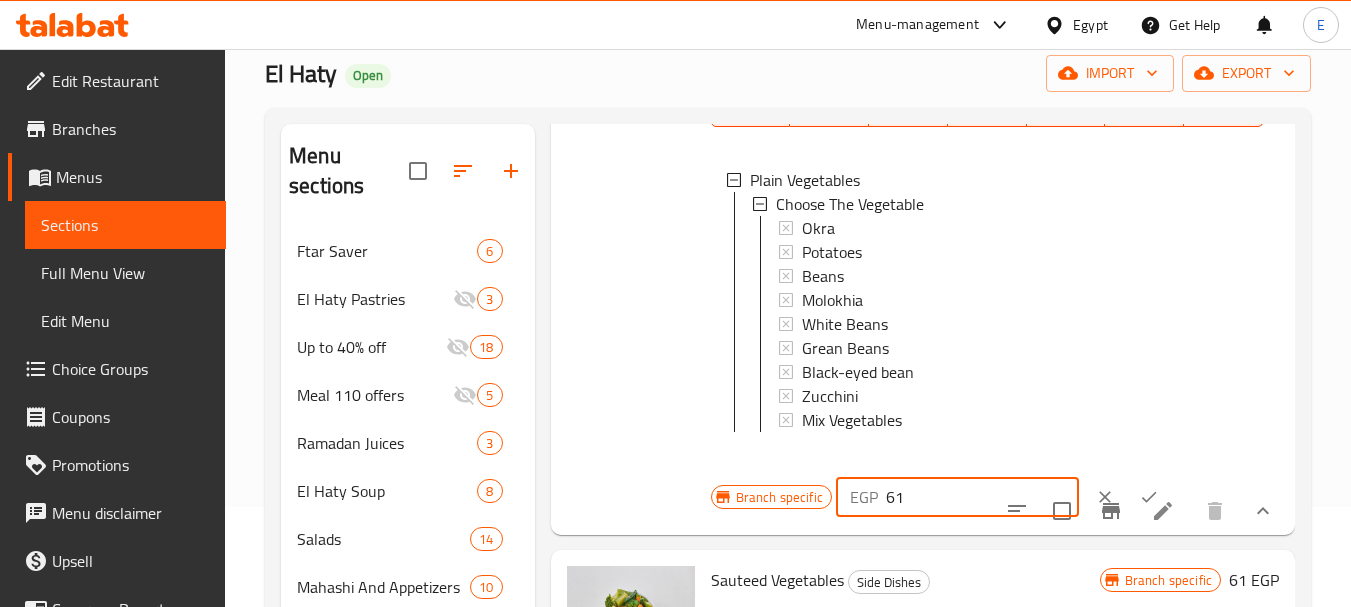 drag, startPoint x: 831, startPoint y: 500, endPoint x: 818, endPoint y: 500, distance: 13 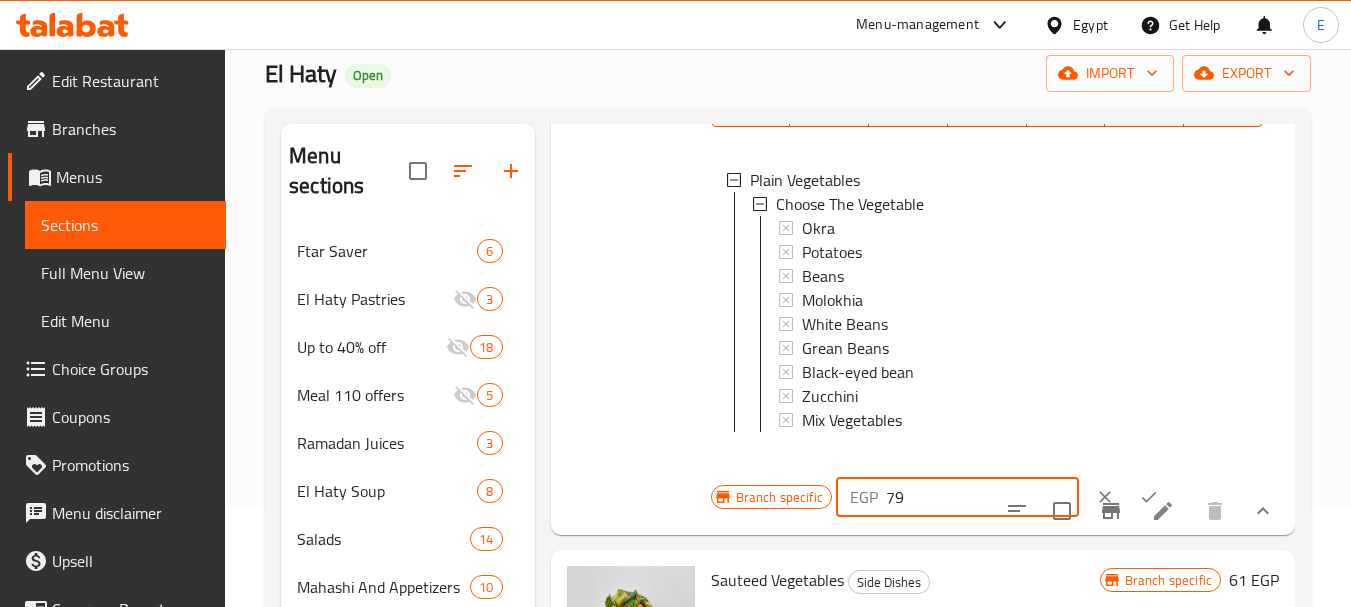 type on "79" 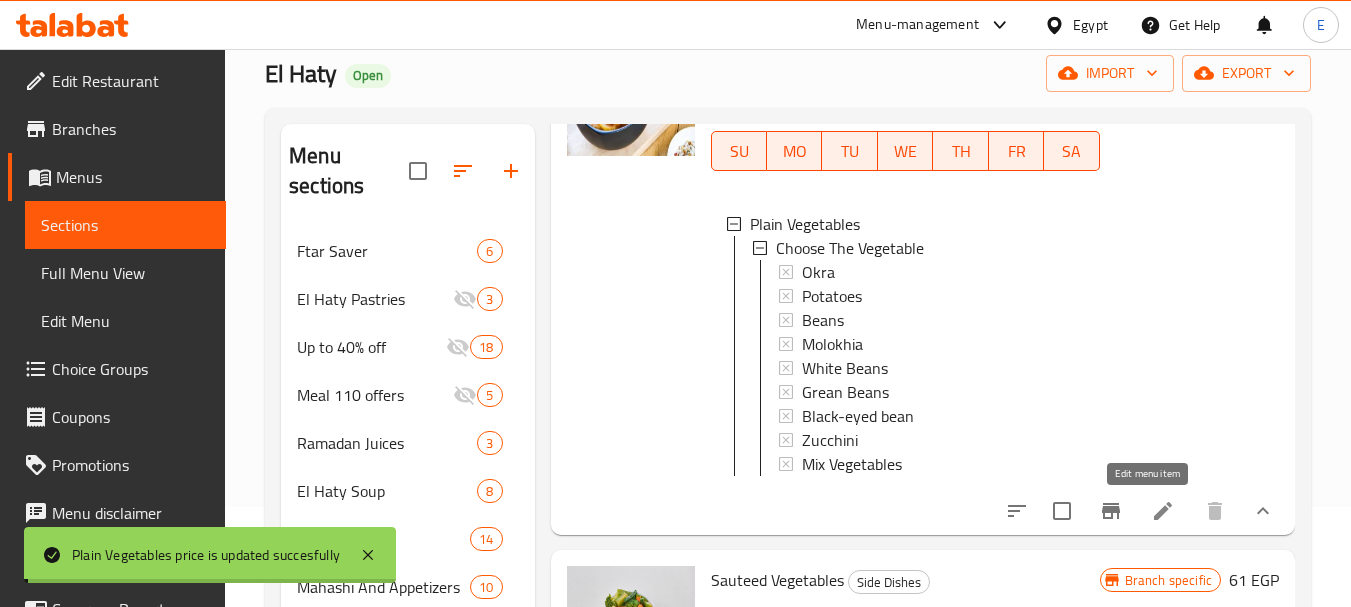 scroll, scrollTop: 734, scrollLeft: 0, axis: vertical 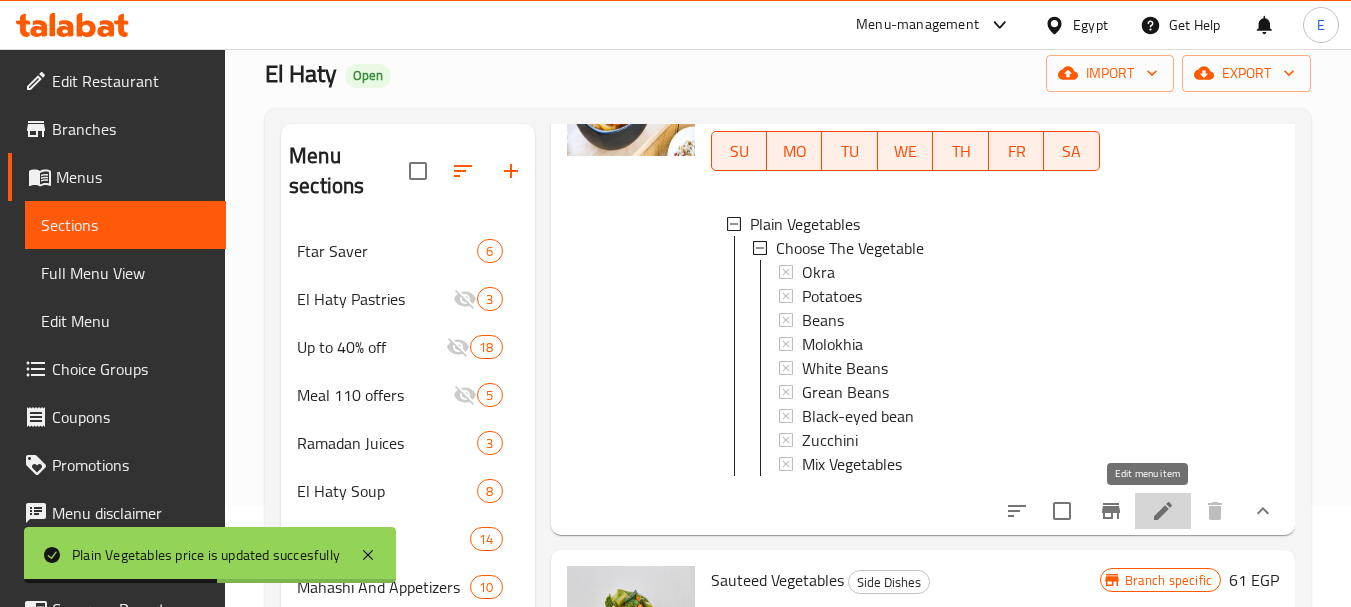 click 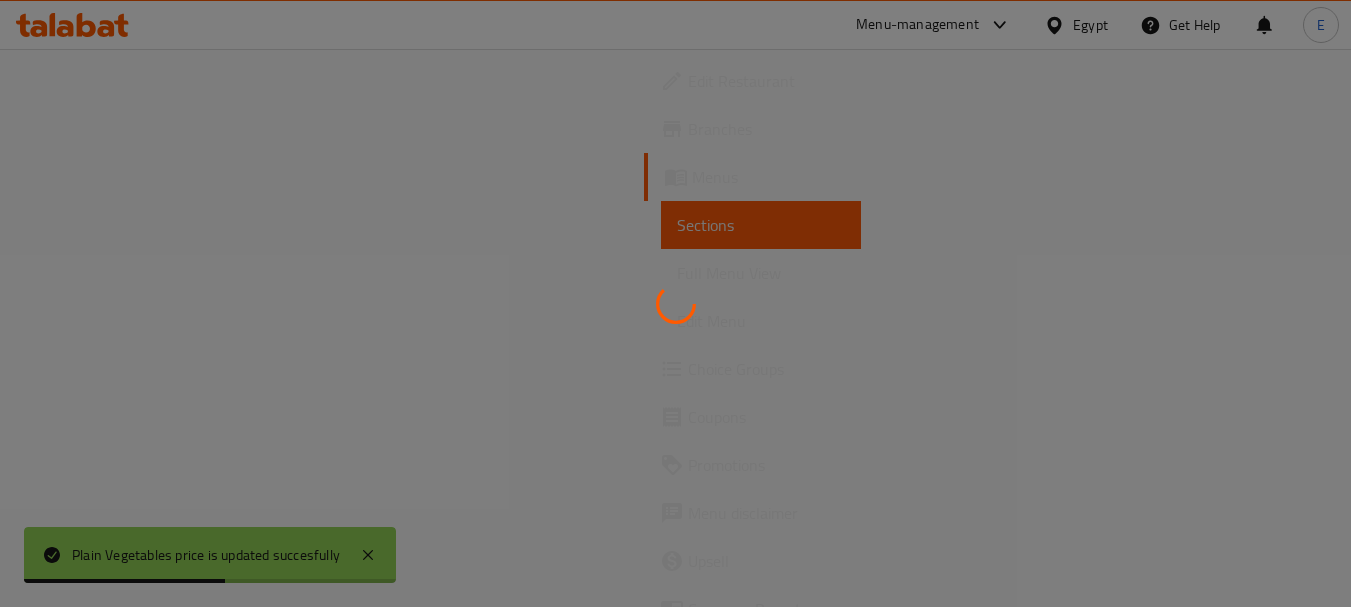 scroll, scrollTop: 0, scrollLeft: 0, axis: both 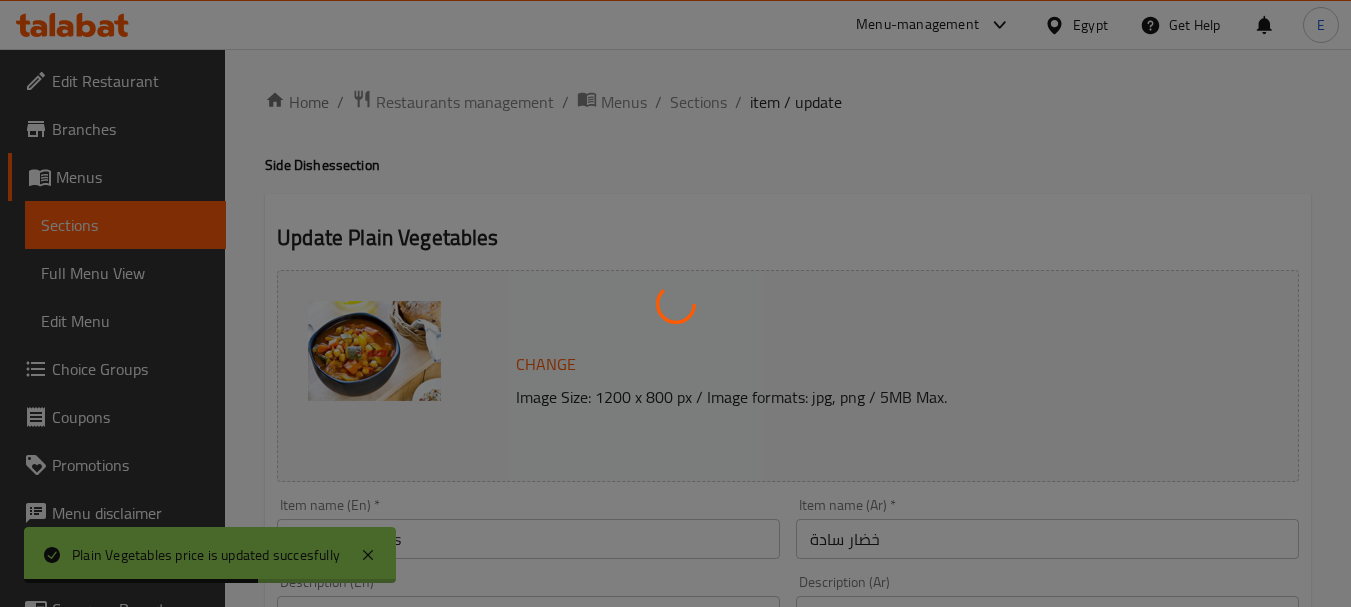 type on "إختار الخضار" 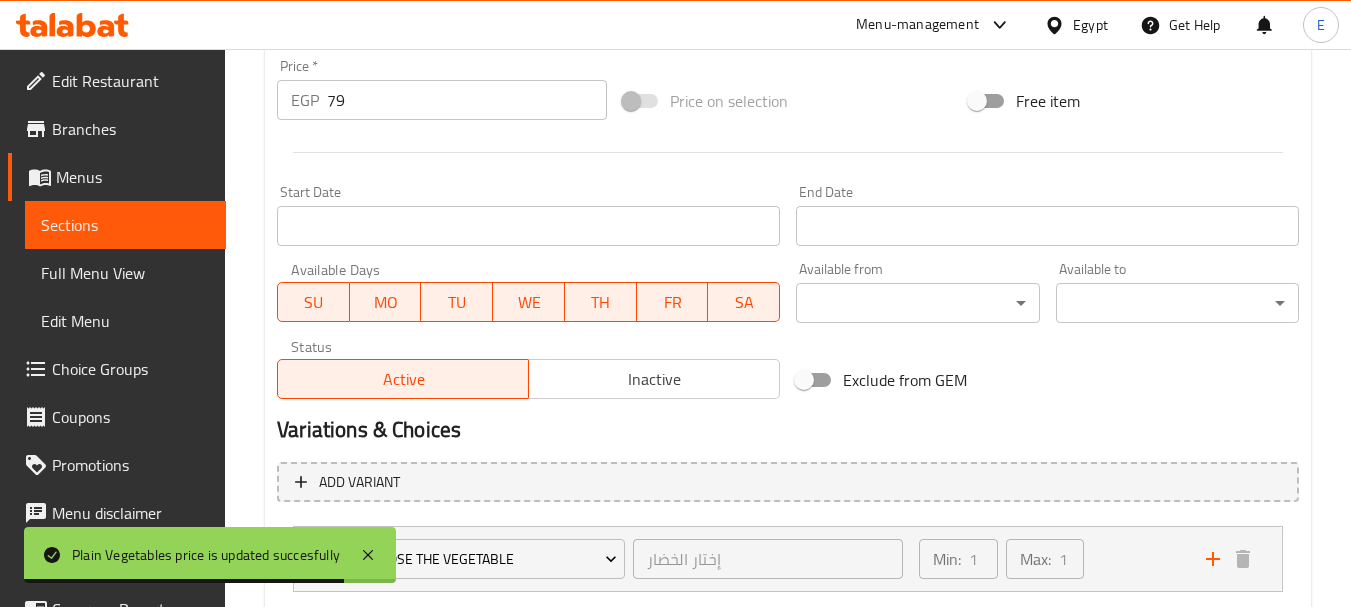 scroll, scrollTop: 868, scrollLeft: 0, axis: vertical 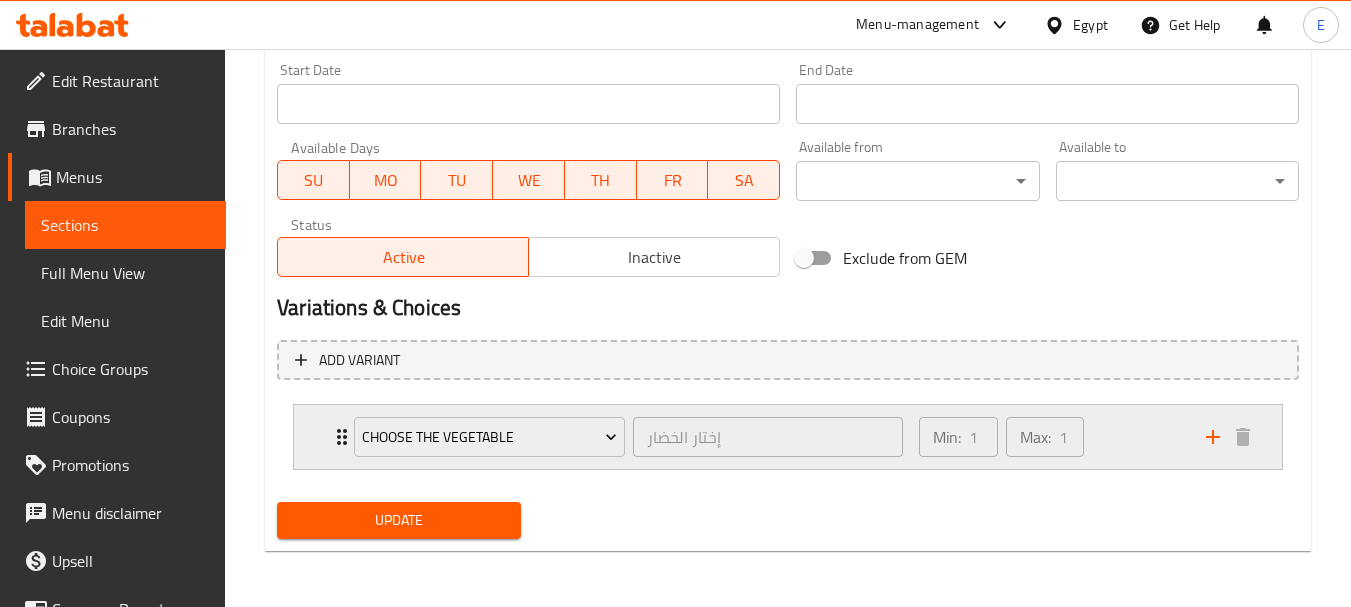 click on "Choose The Vegetable  إختار الخضار ​ Min: 1 ​ Max: 1 ​" at bounding box center [788, 437] 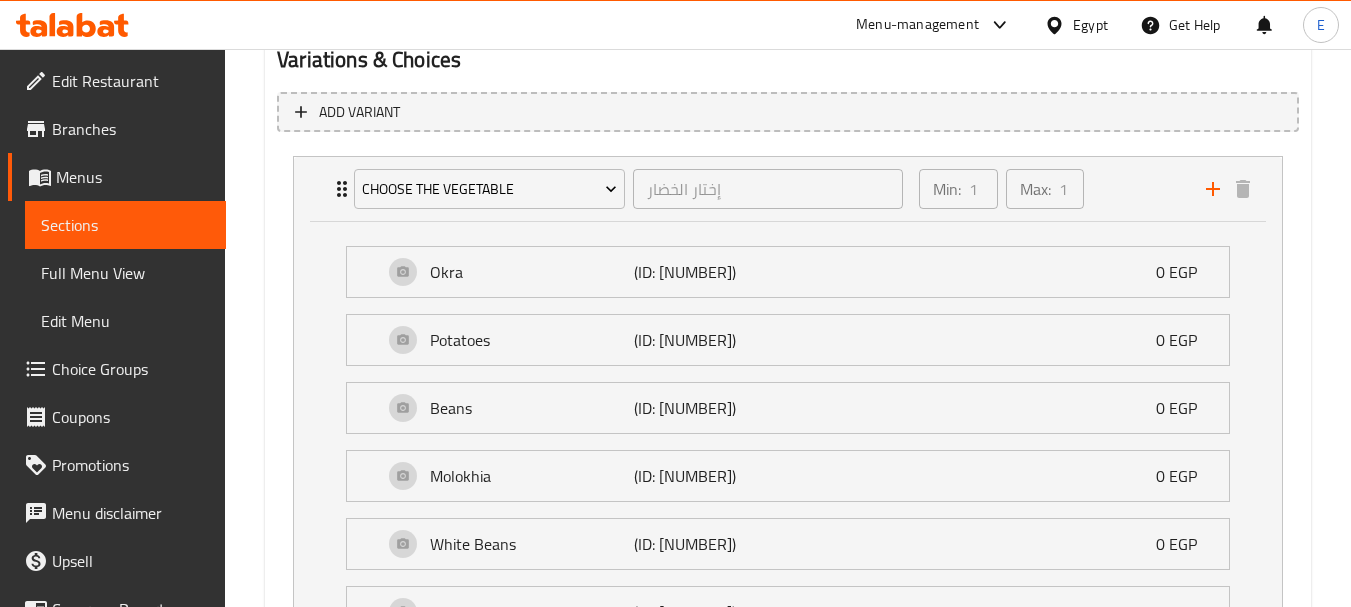 scroll, scrollTop: 1168, scrollLeft: 0, axis: vertical 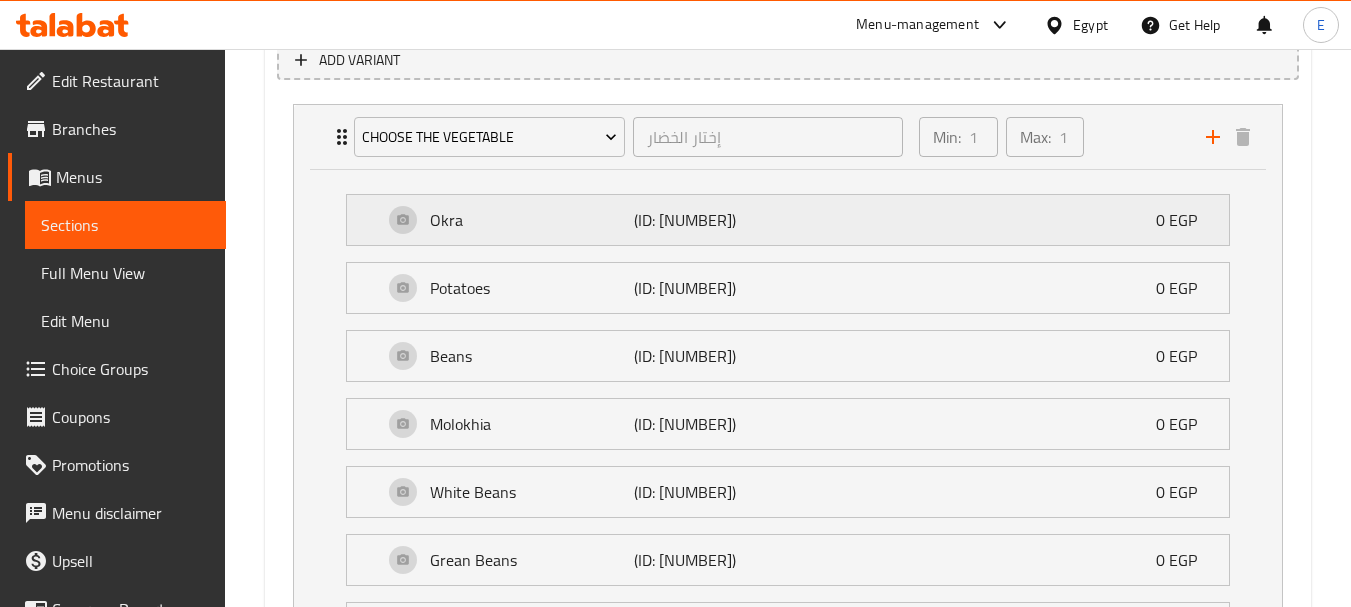 click on "Okra (ID: 34229086) 0 EGP" at bounding box center [788, 220] 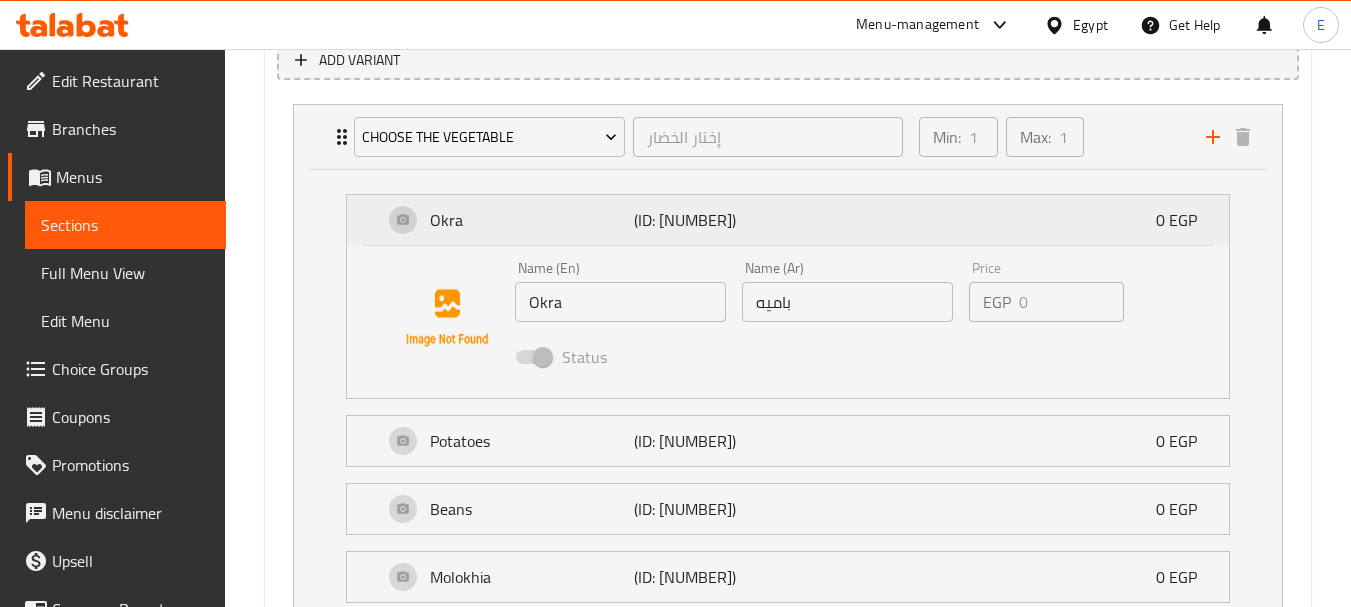click on "Okra (ID: 34229086) 0 EGP" at bounding box center (788, 220) 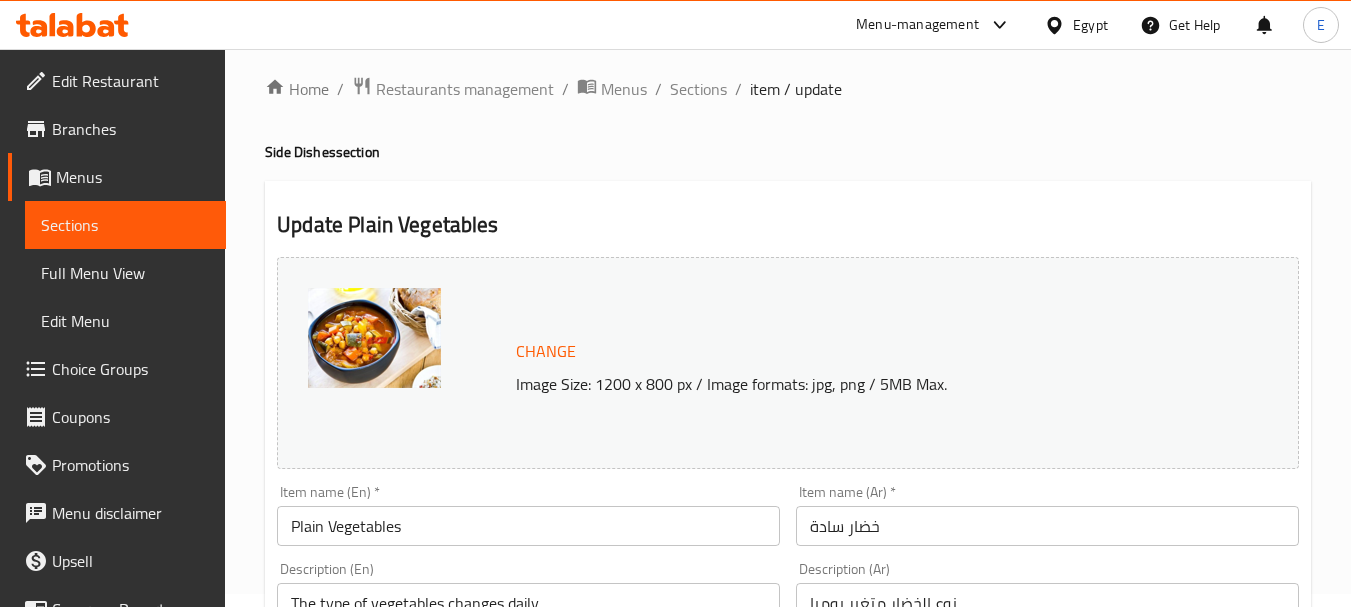 scroll, scrollTop: 0, scrollLeft: 0, axis: both 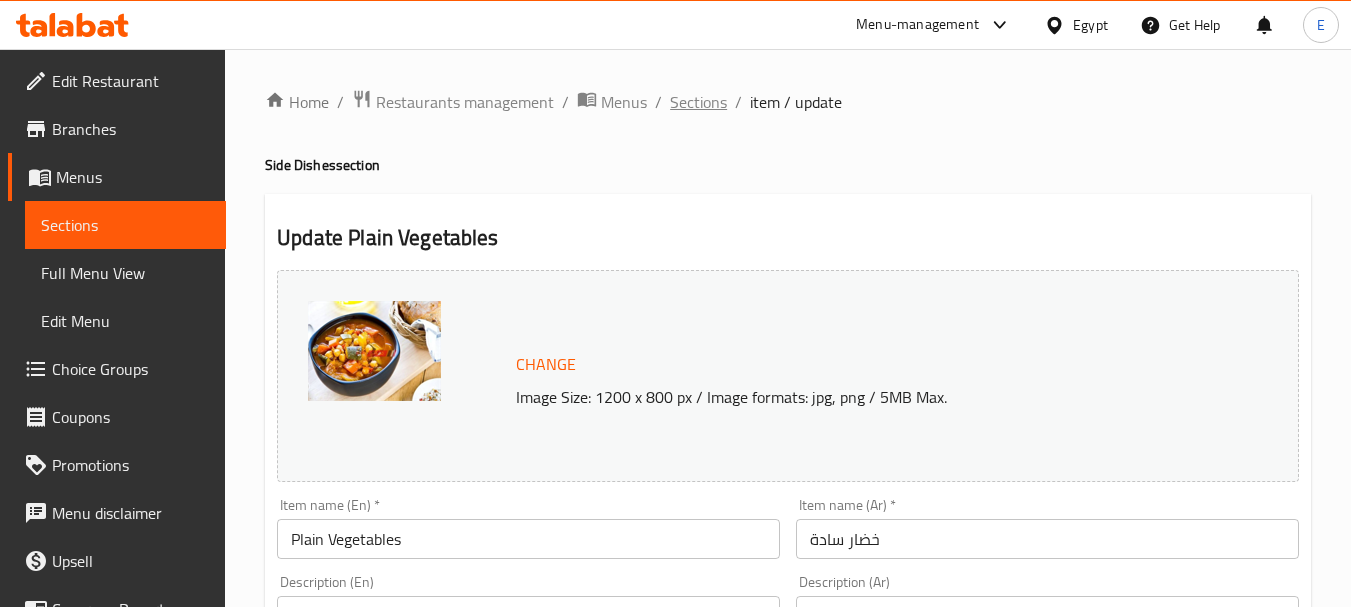 click on "Sections" at bounding box center [698, 102] 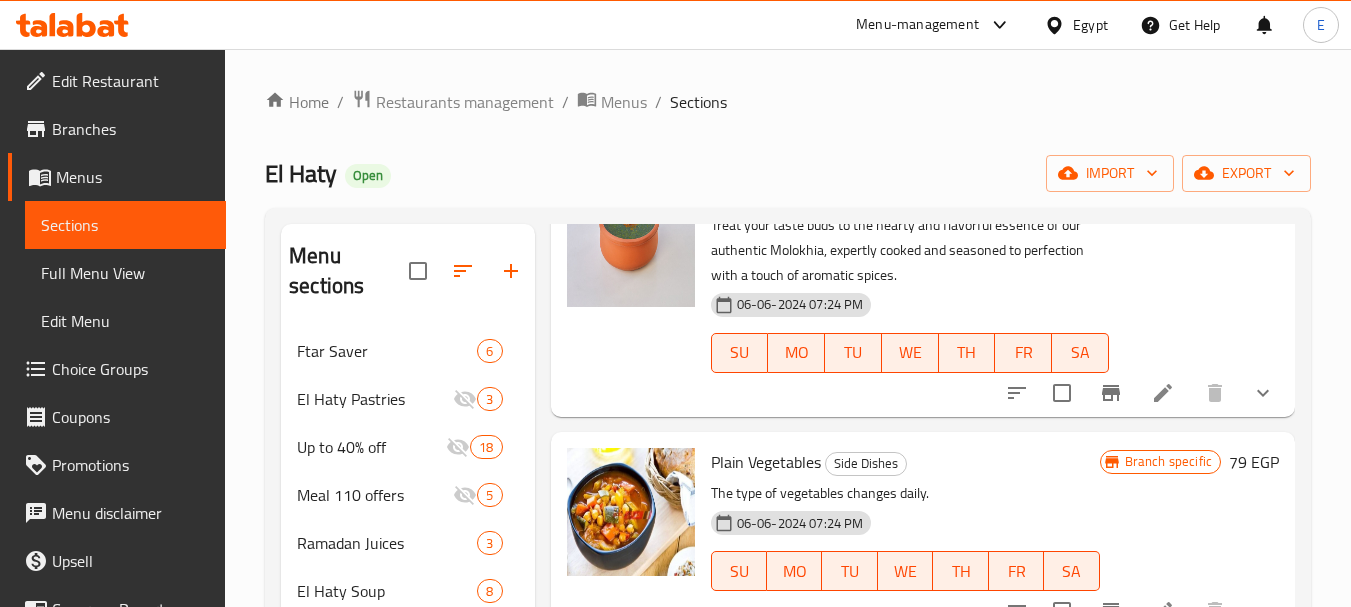scroll, scrollTop: 399, scrollLeft: 0, axis: vertical 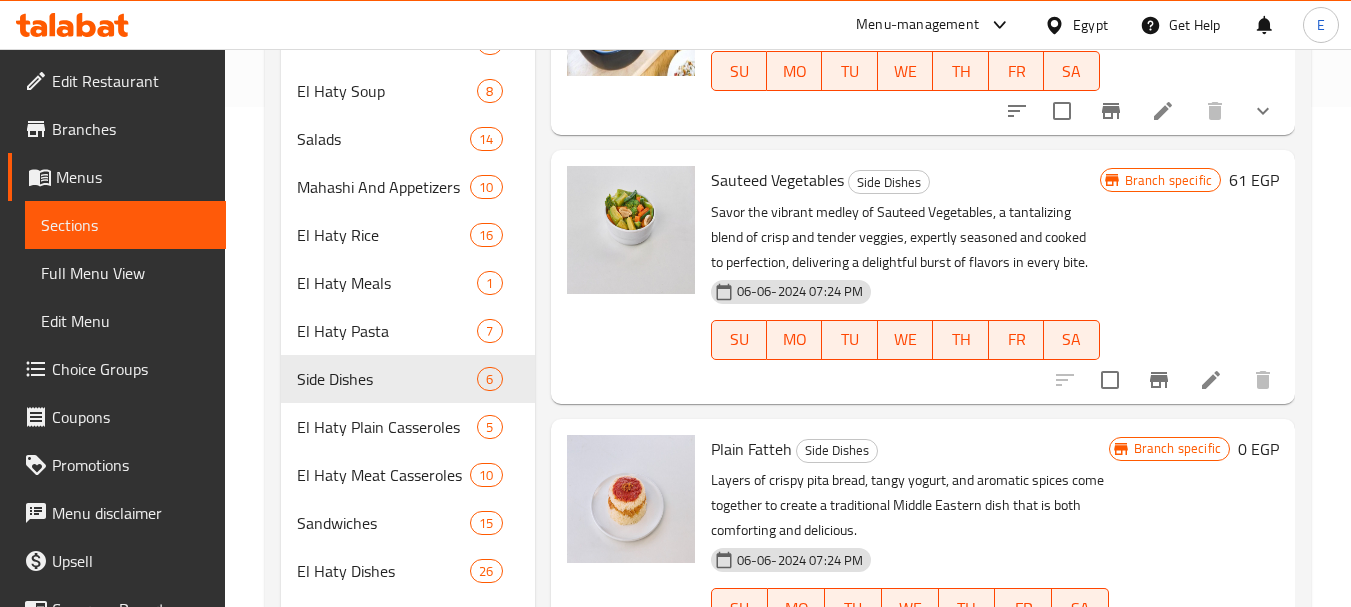 click on "61   EGP" at bounding box center [1254, 180] 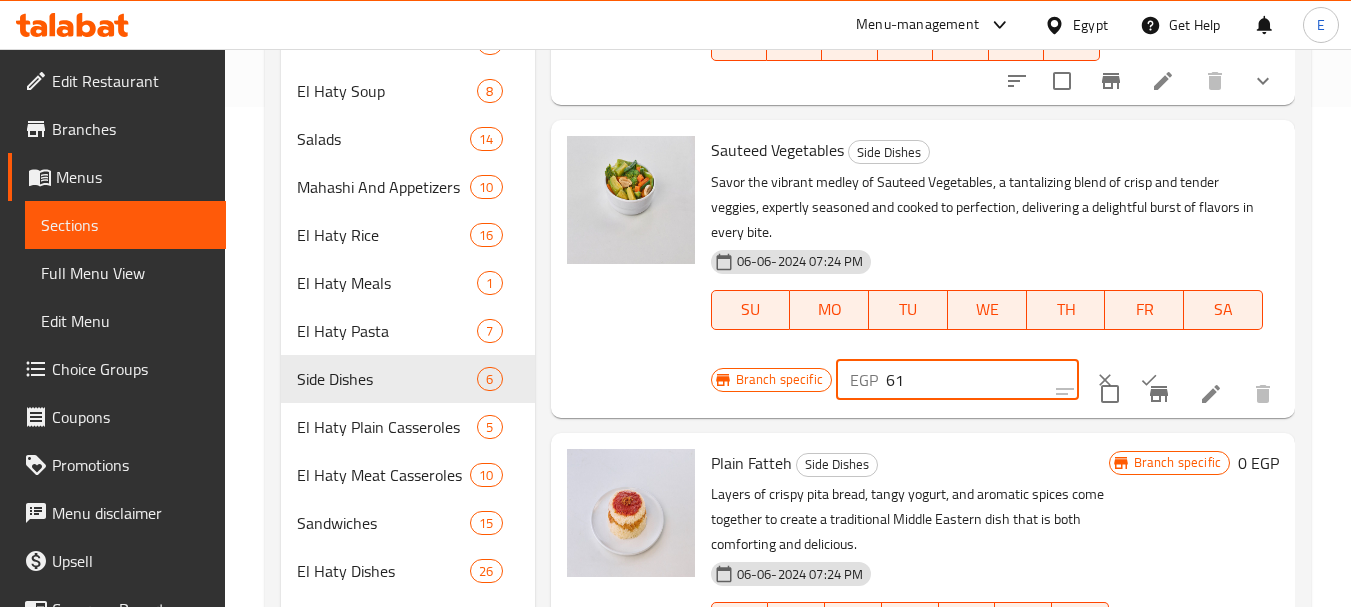 drag, startPoint x: 928, startPoint y: 420, endPoint x: 849, endPoint y: 421, distance: 79.00633 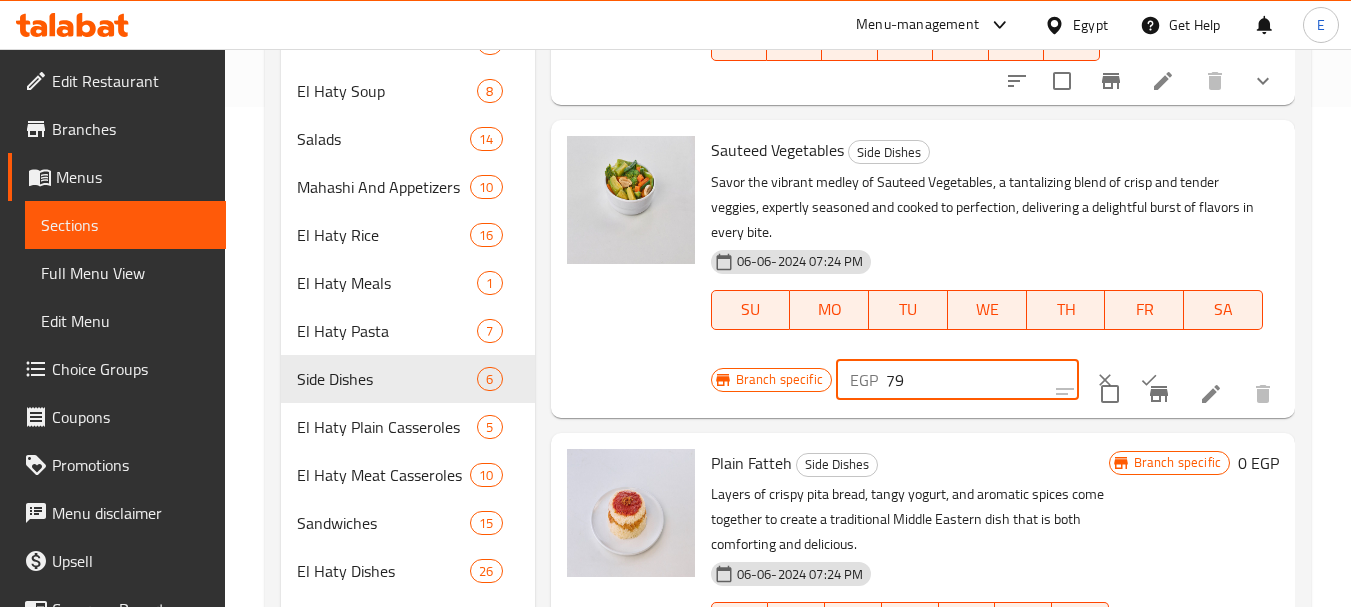 type on "79" 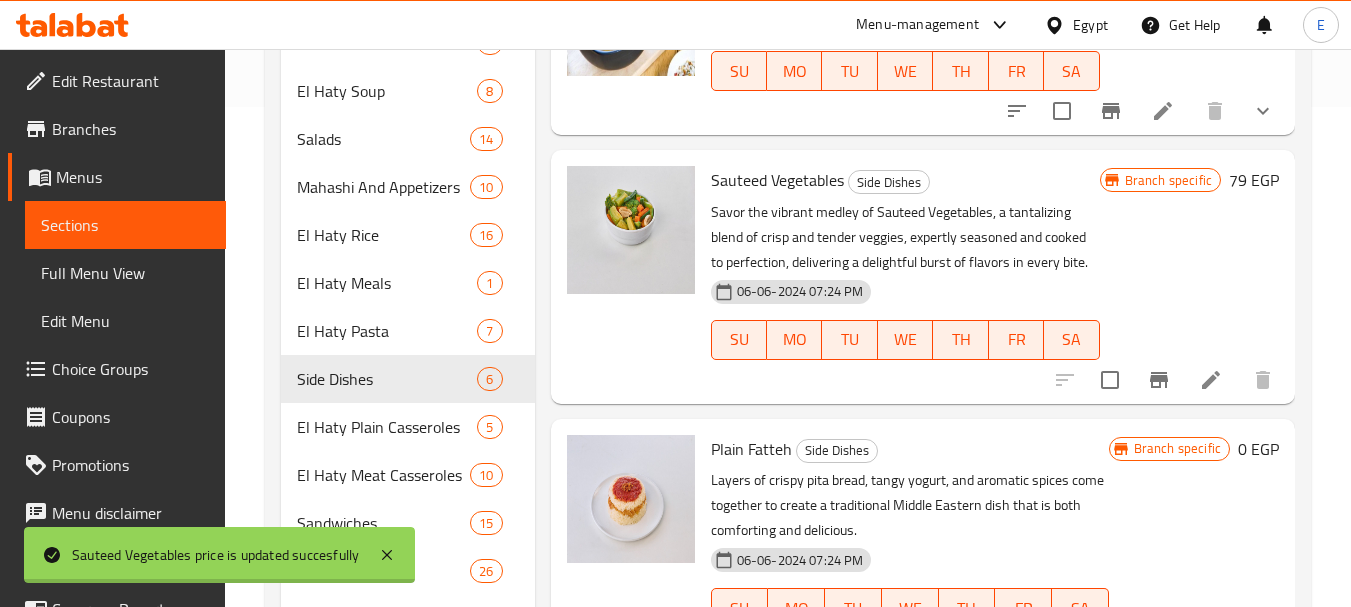 scroll, scrollTop: 99, scrollLeft: 0, axis: vertical 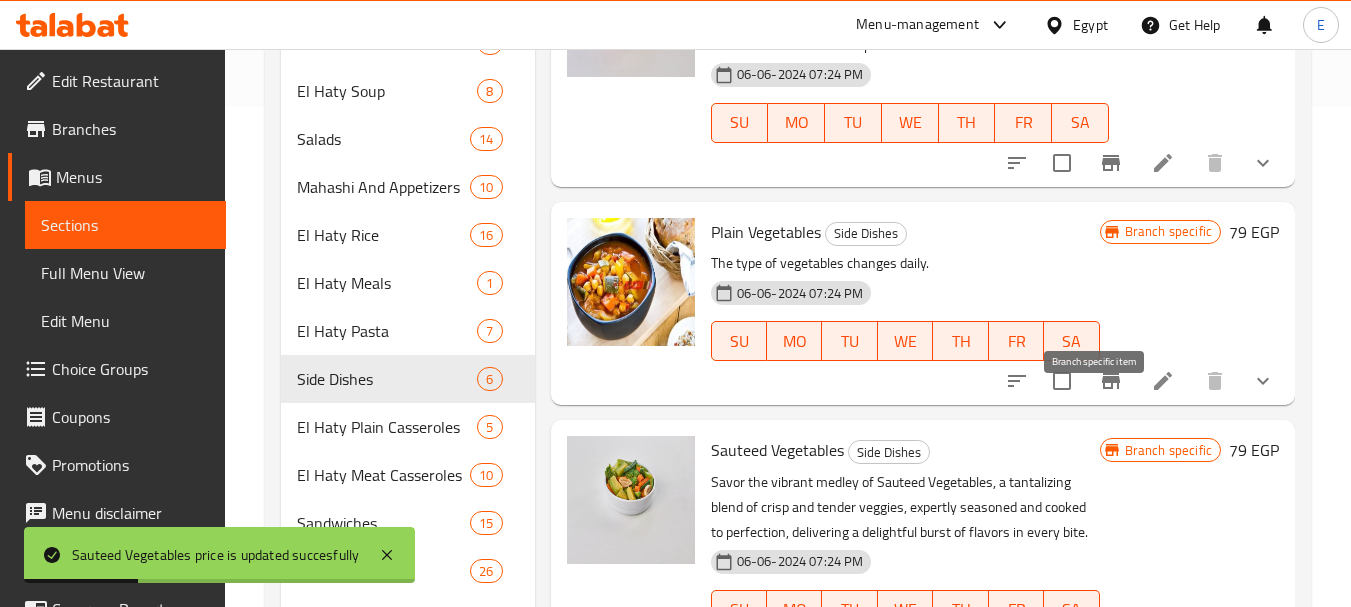 click 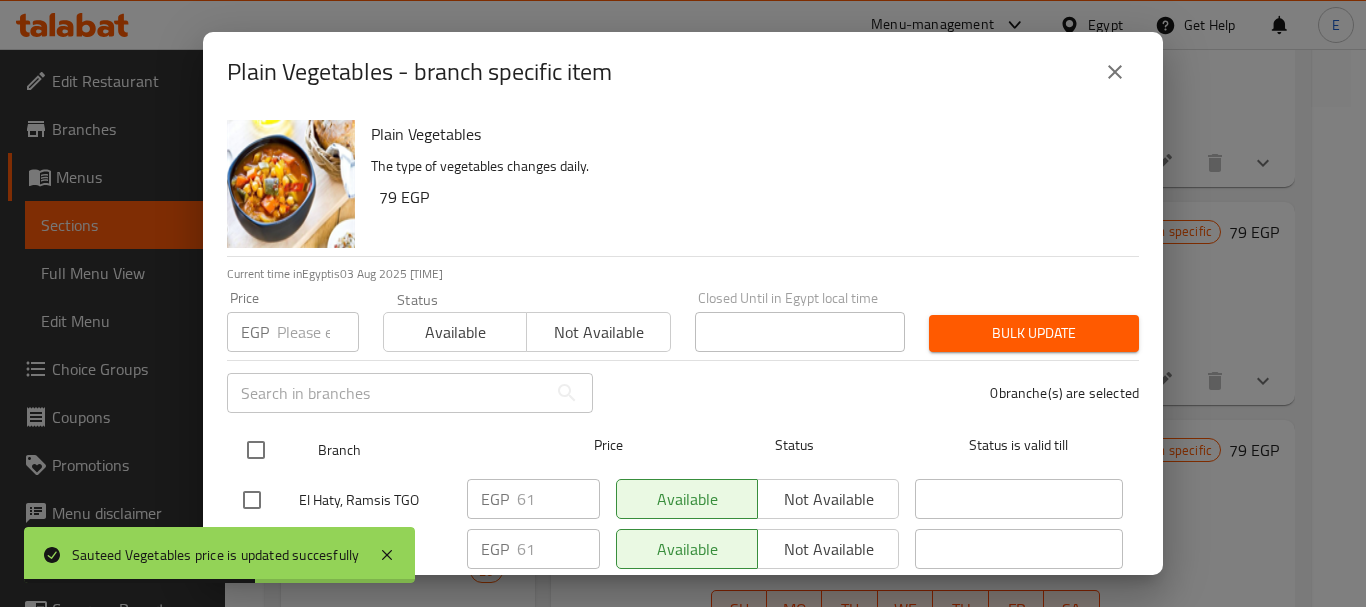 click at bounding box center [256, 450] 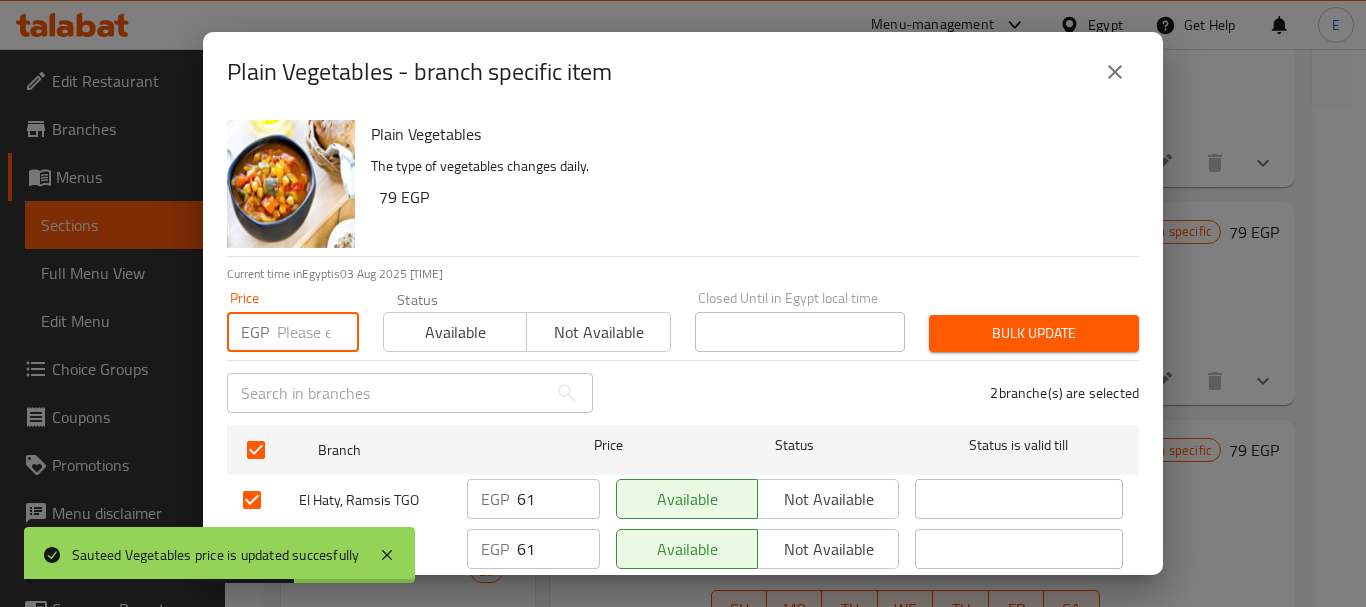 click at bounding box center [318, 332] 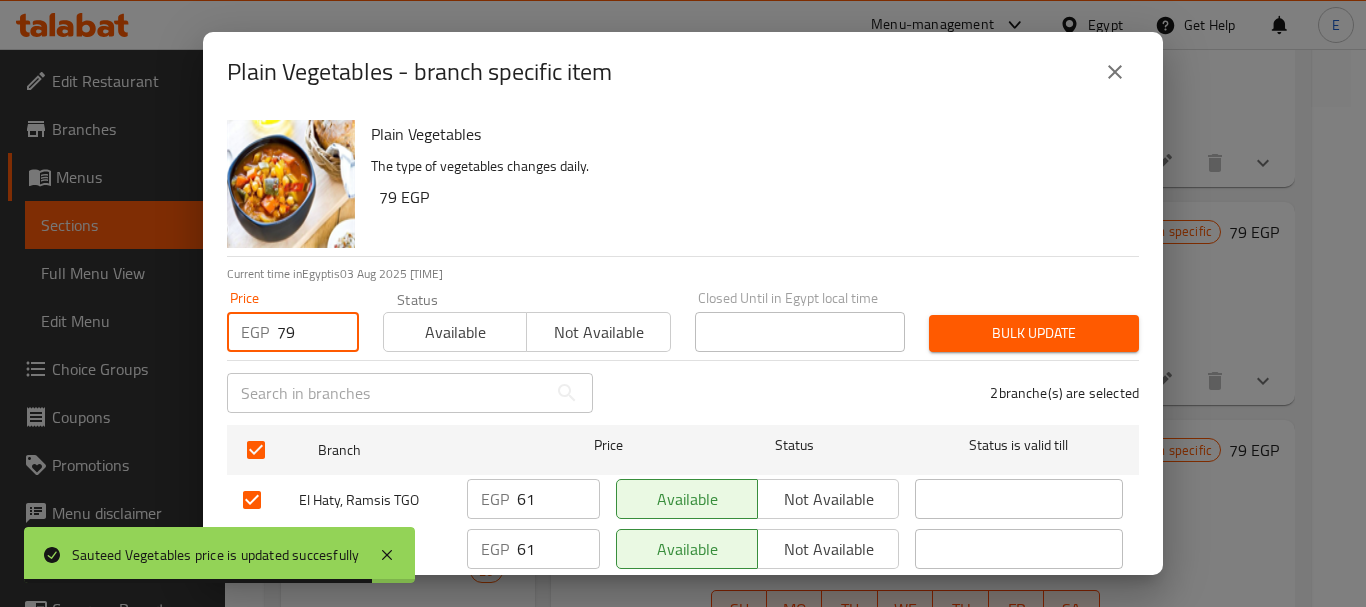 type on "79" 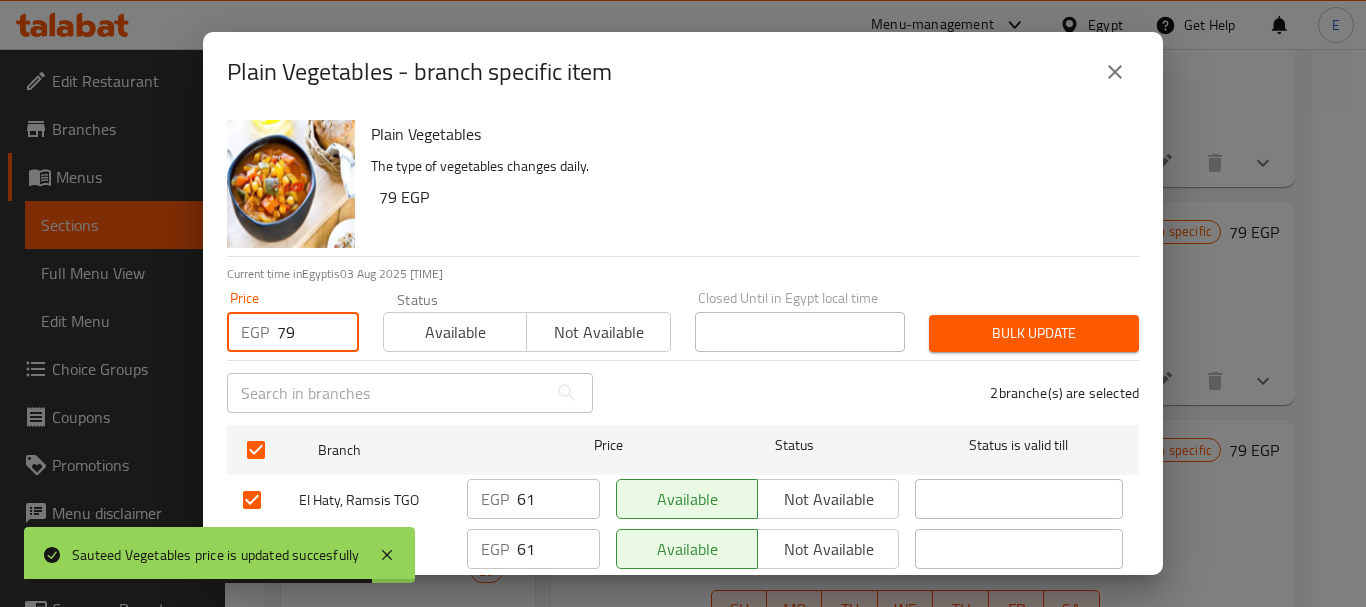 click on "Bulk update" at bounding box center [1034, 333] 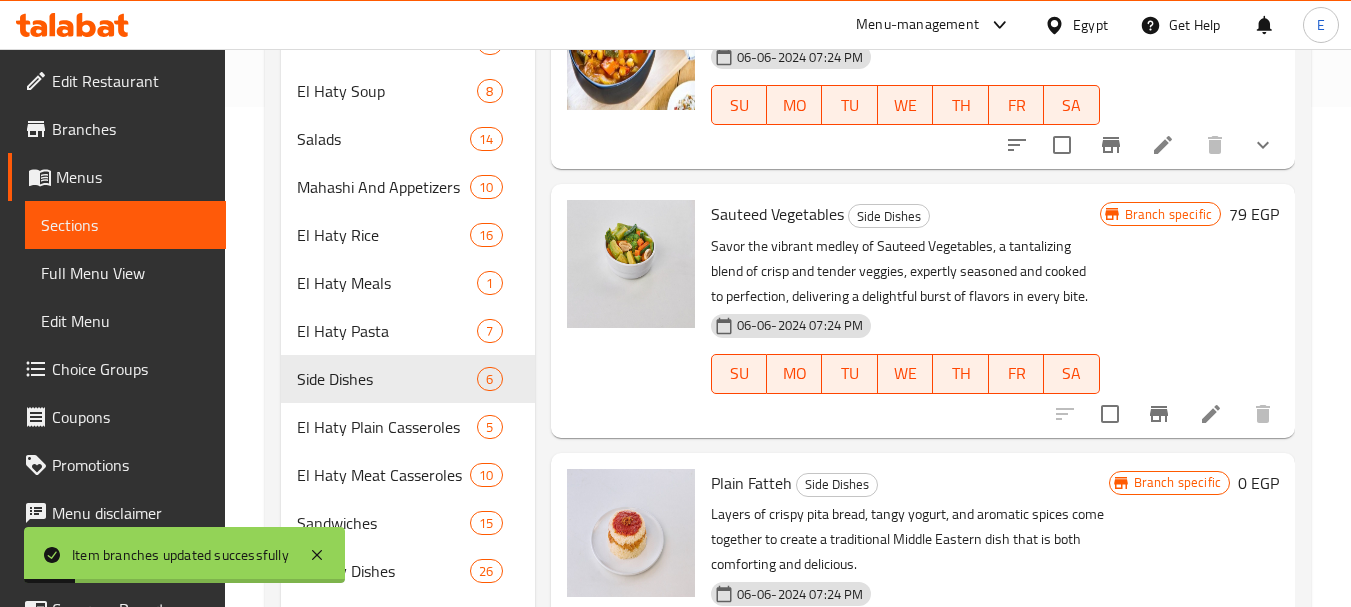 scroll, scrollTop: 399, scrollLeft: 0, axis: vertical 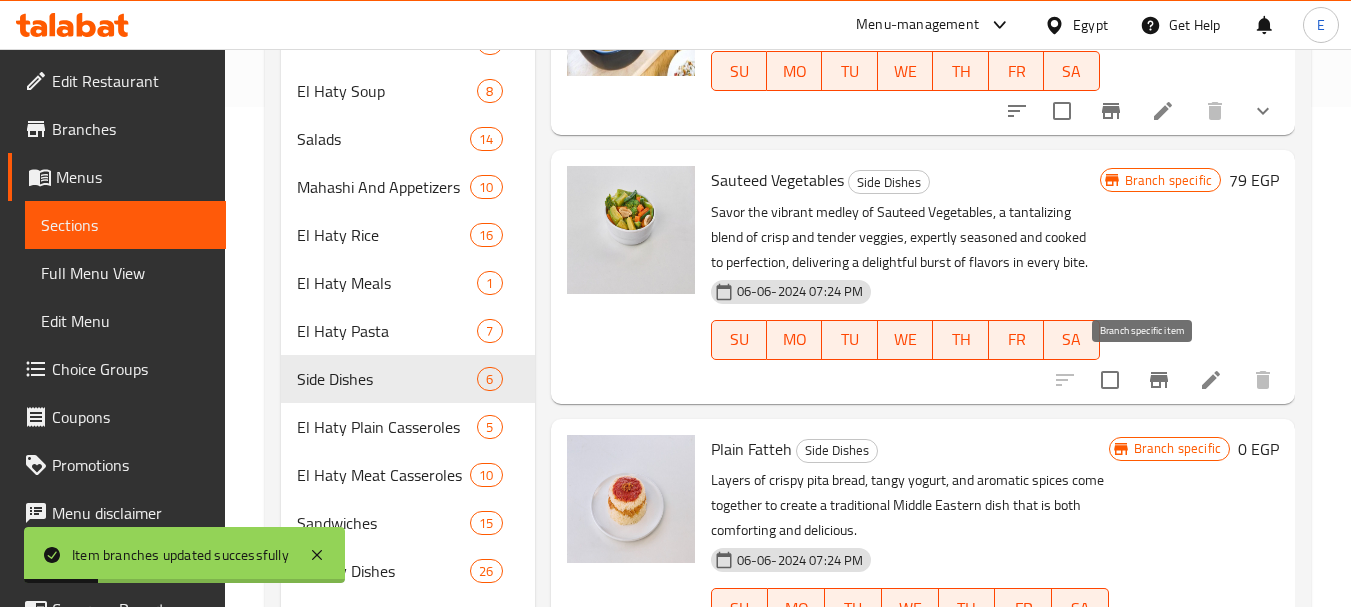 click 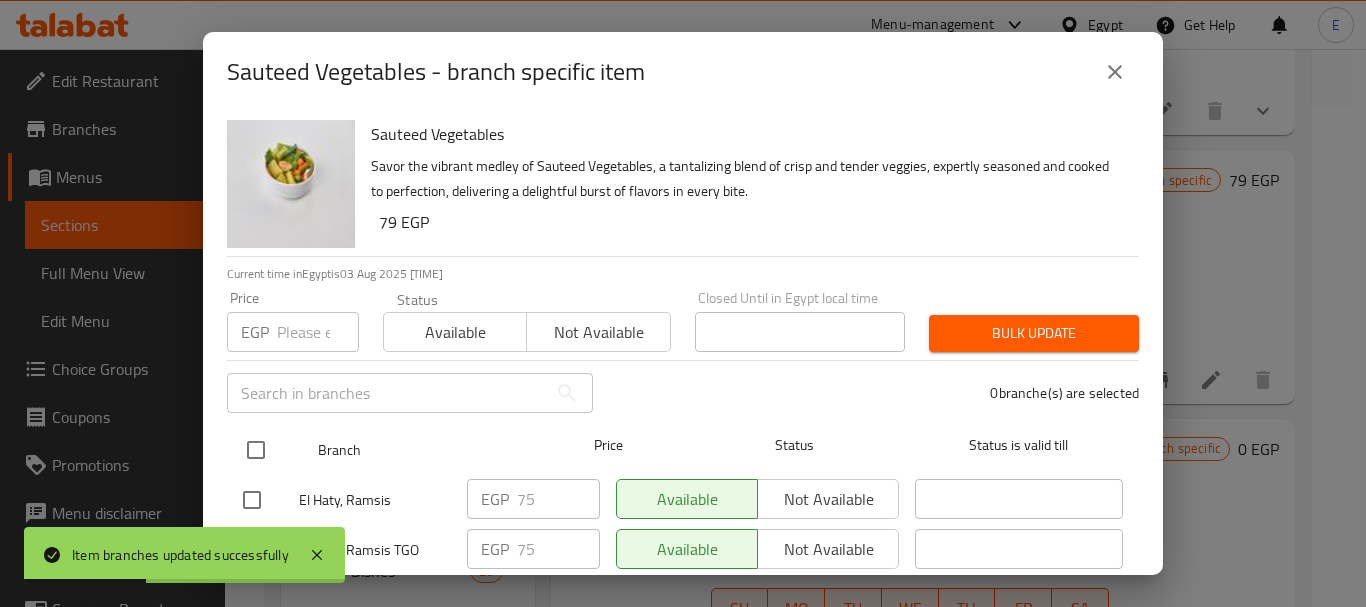 click at bounding box center [256, 450] 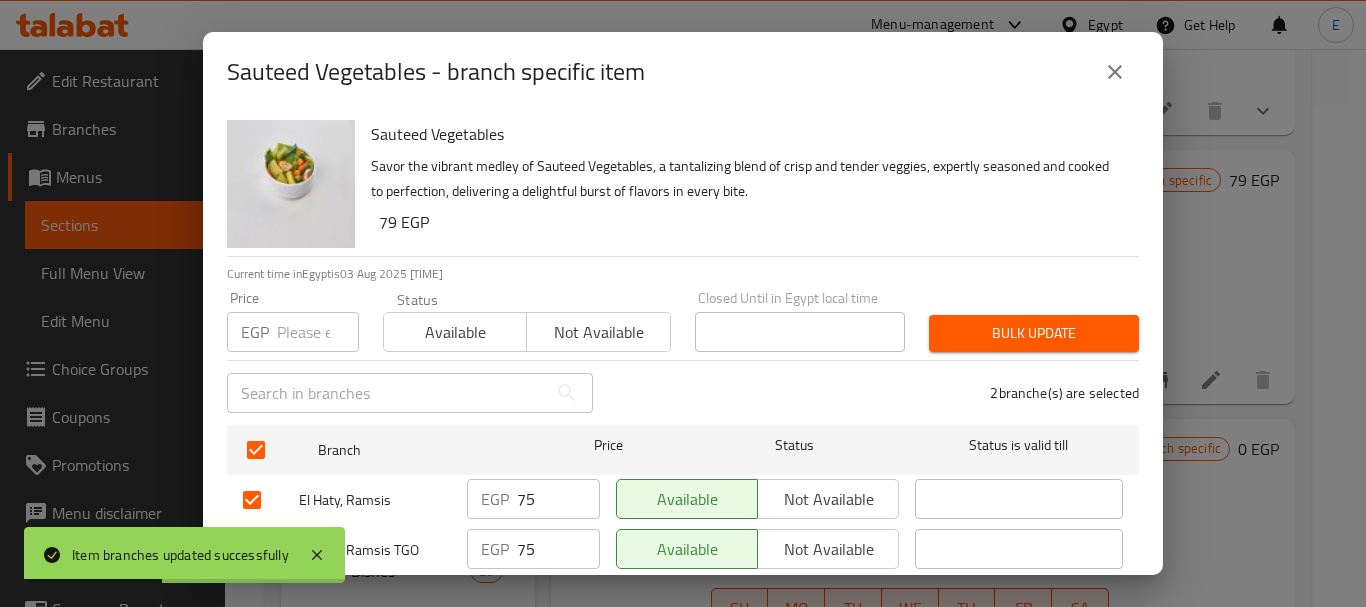 click at bounding box center [387, 393] 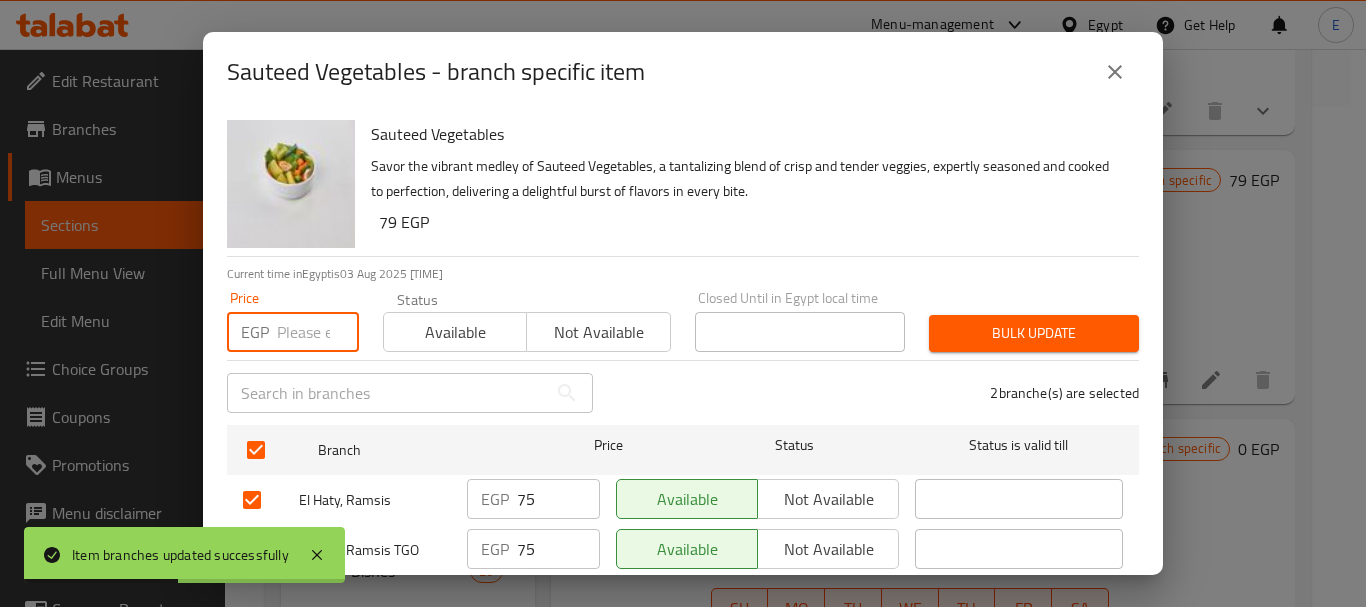 click at bounding box center (318, 332) 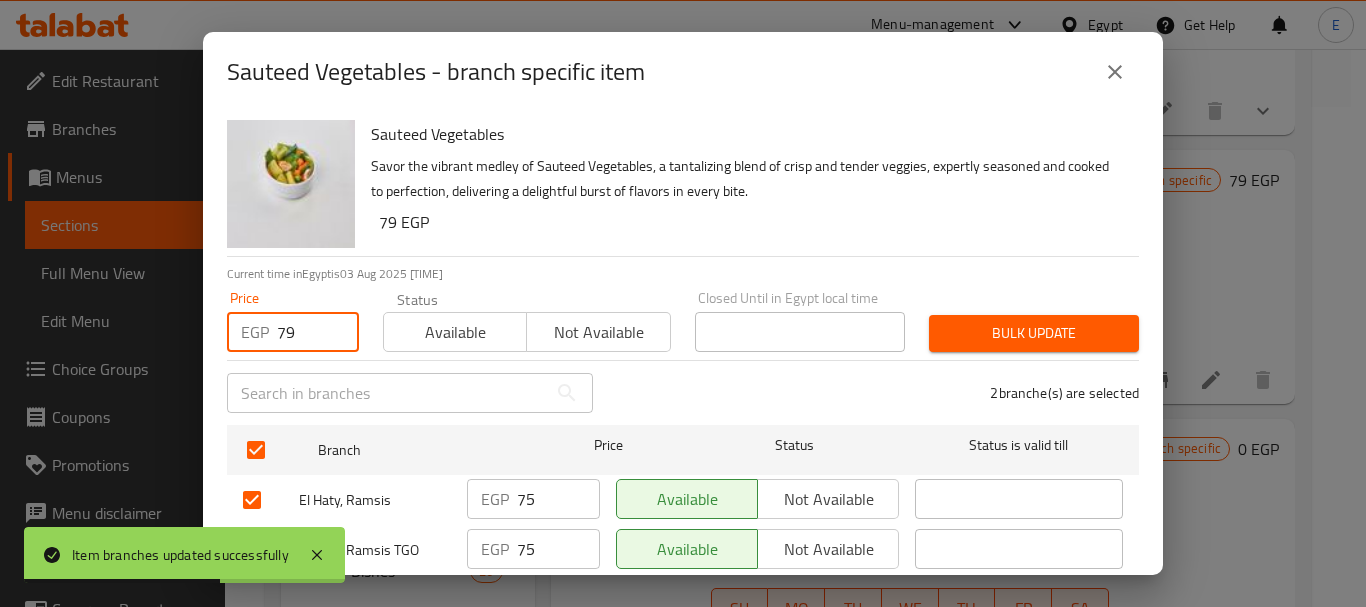 type on "79" 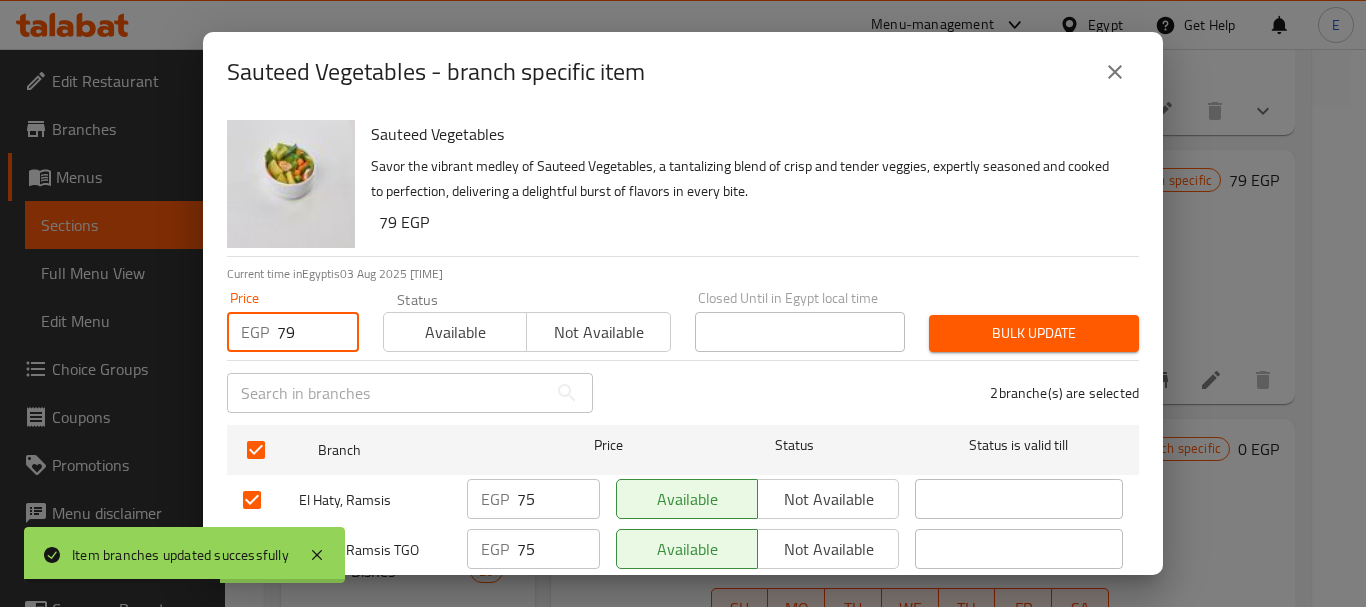 click on "Bulk update" at bounding box center (1034, 333) 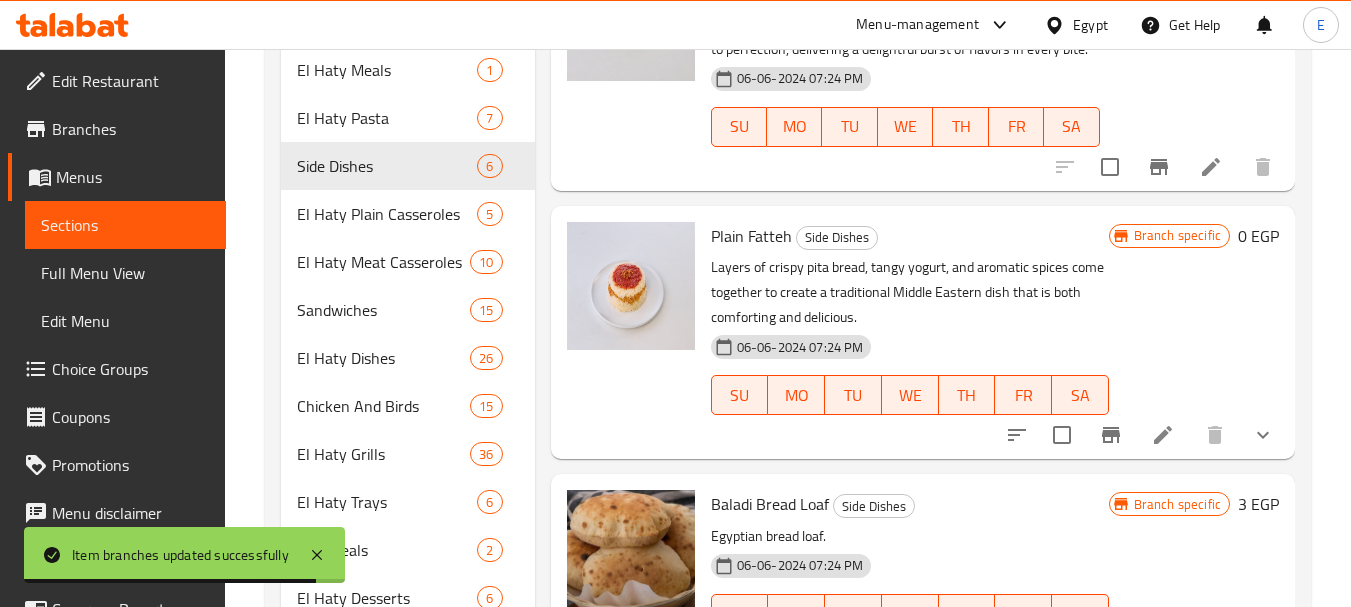scroll, scrollTop: 800, scrollLeft: 0, axis: vertical 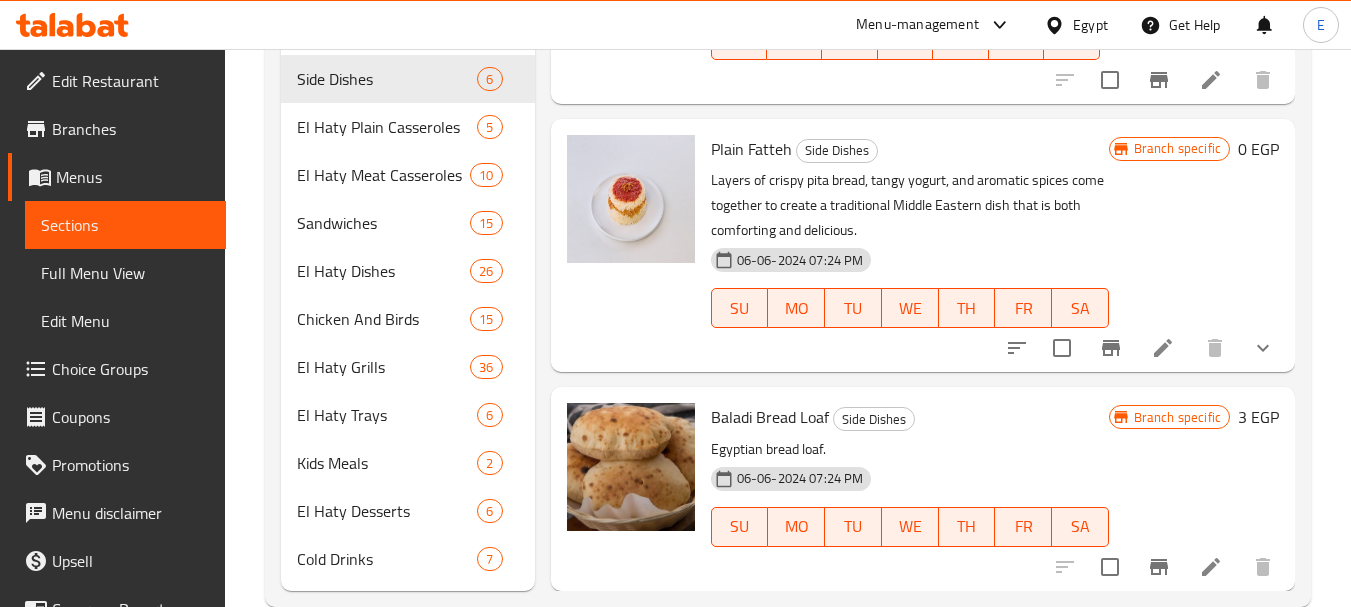 type 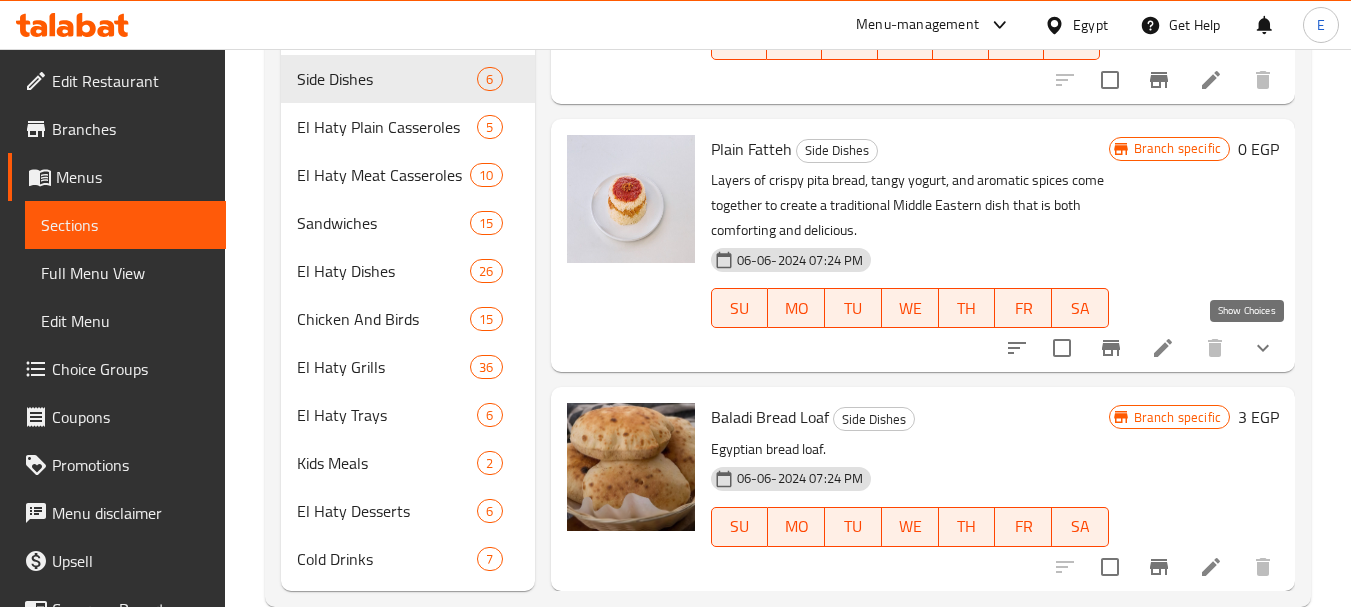 click 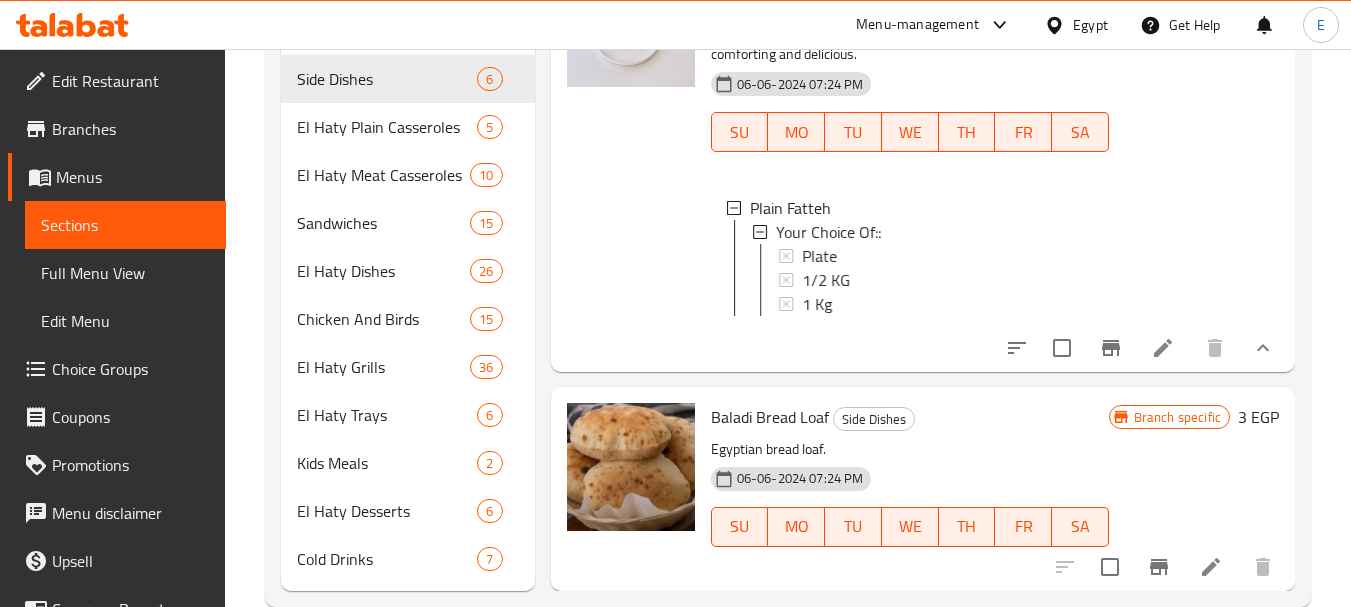 scroll, scrollTop: 590, scrollLeft: 0, axis: vertical 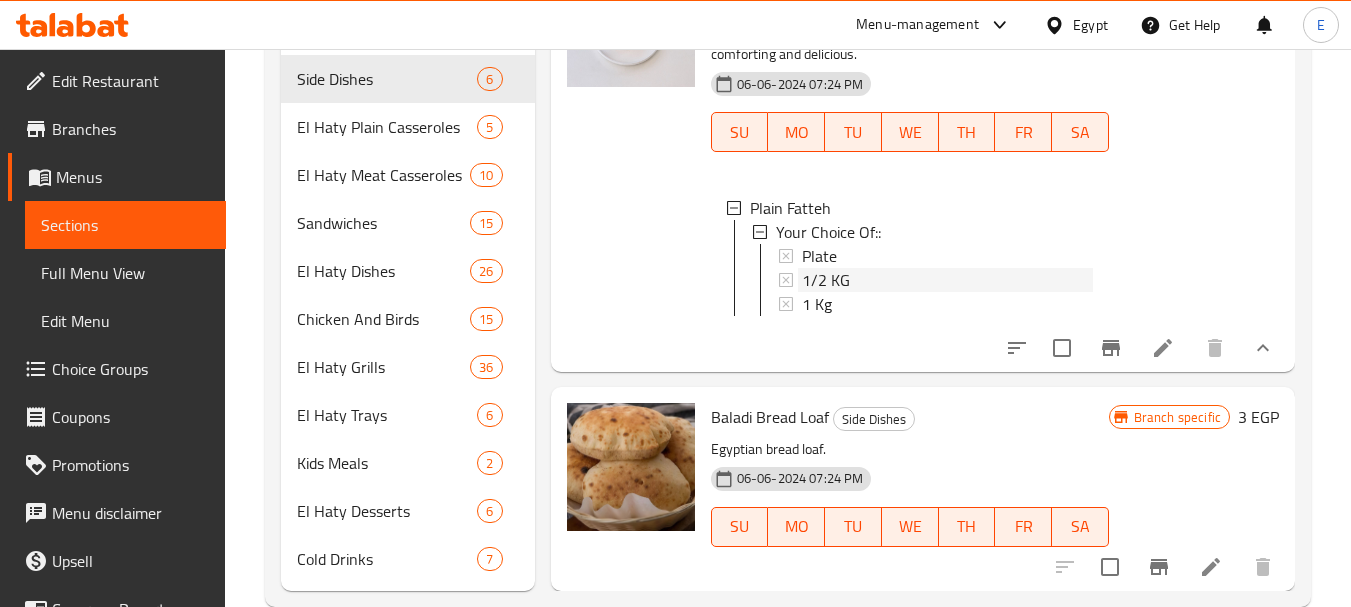 click on "1/2 KG" at bounding box center [826, 280] 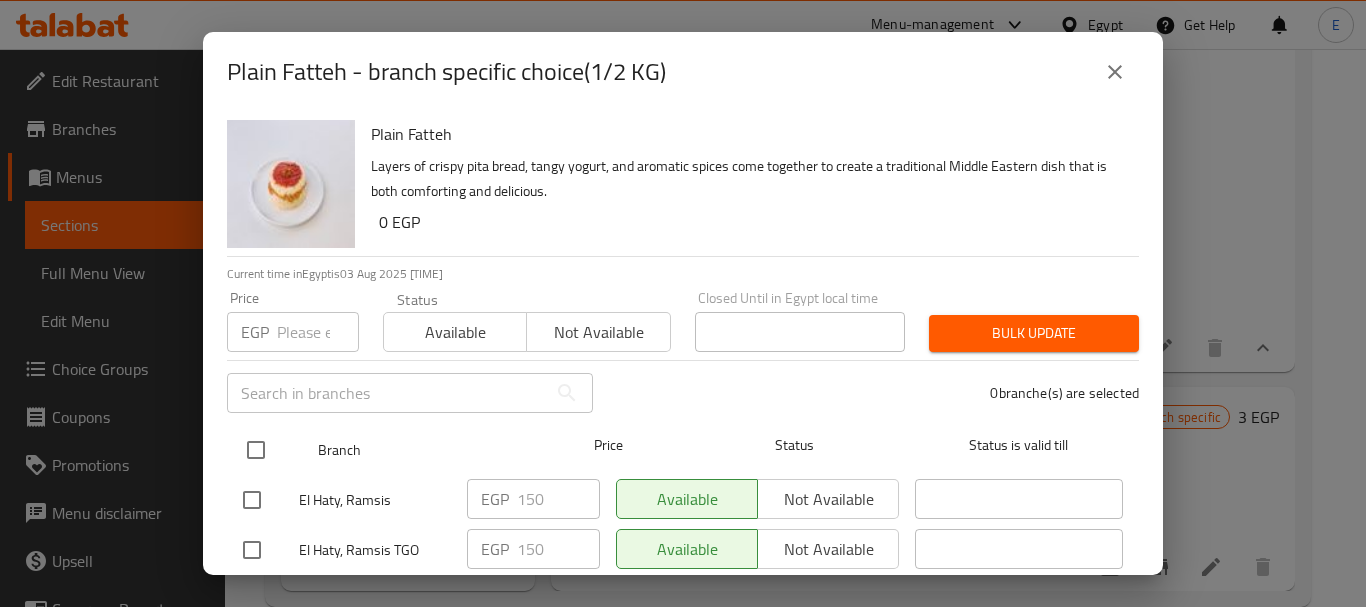 click at bounding box center (256, 450) 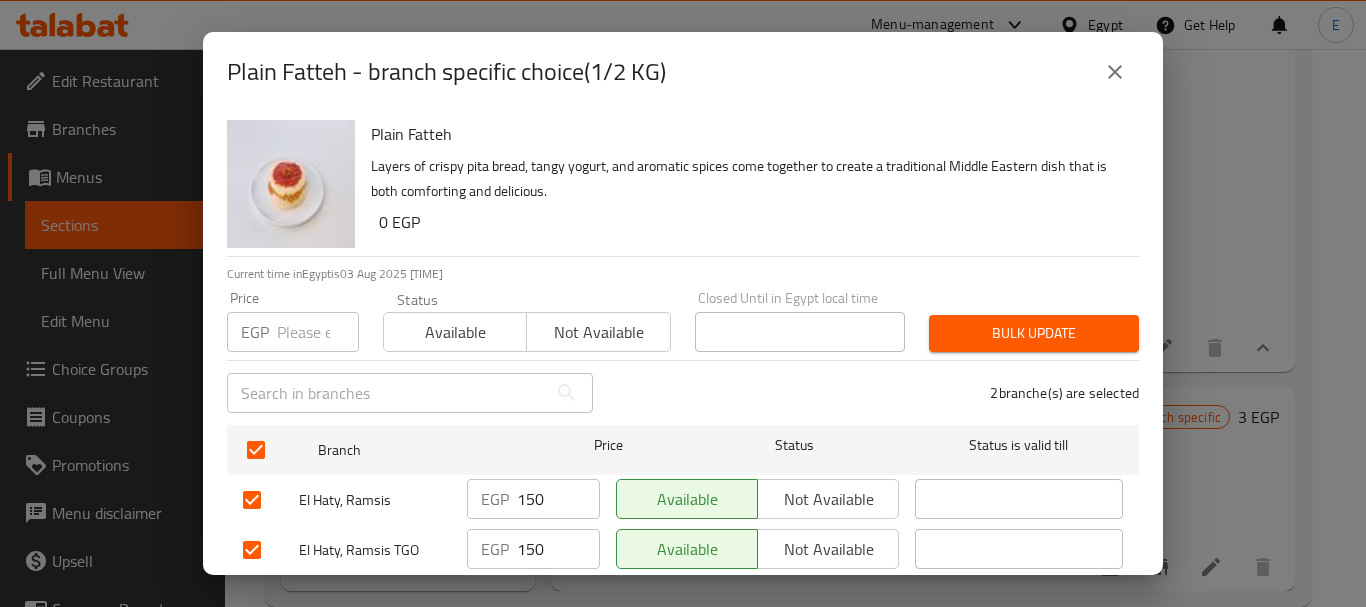 click at bounding box center (318, 332) 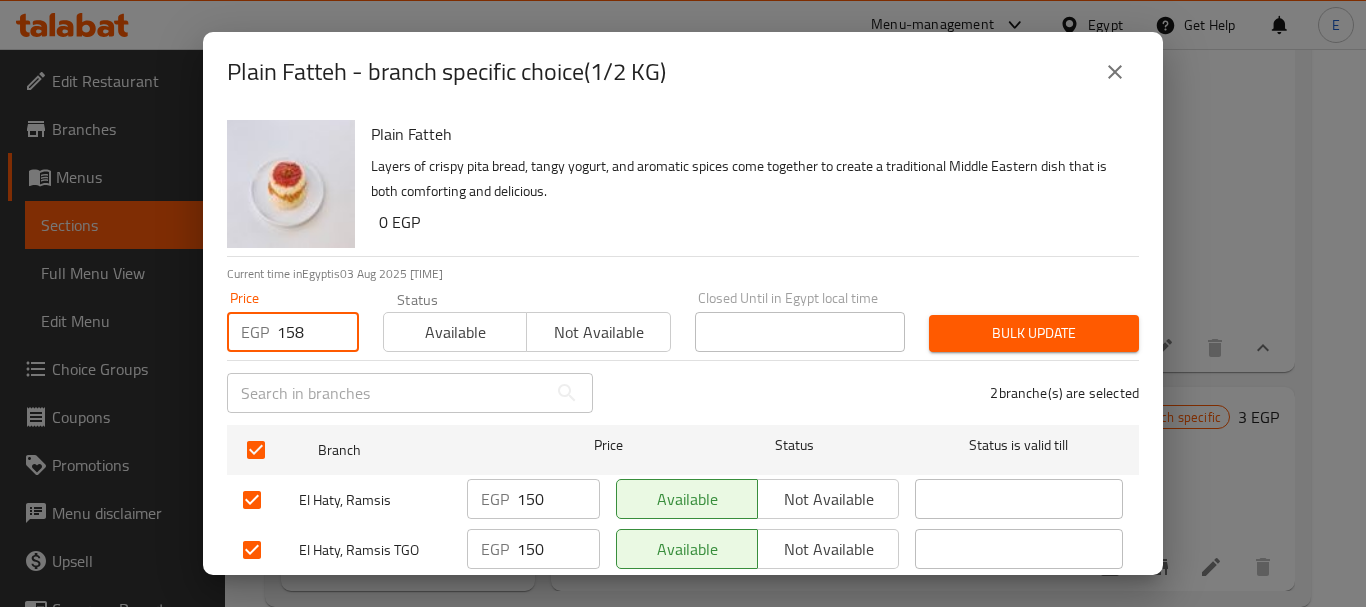 type on "158" 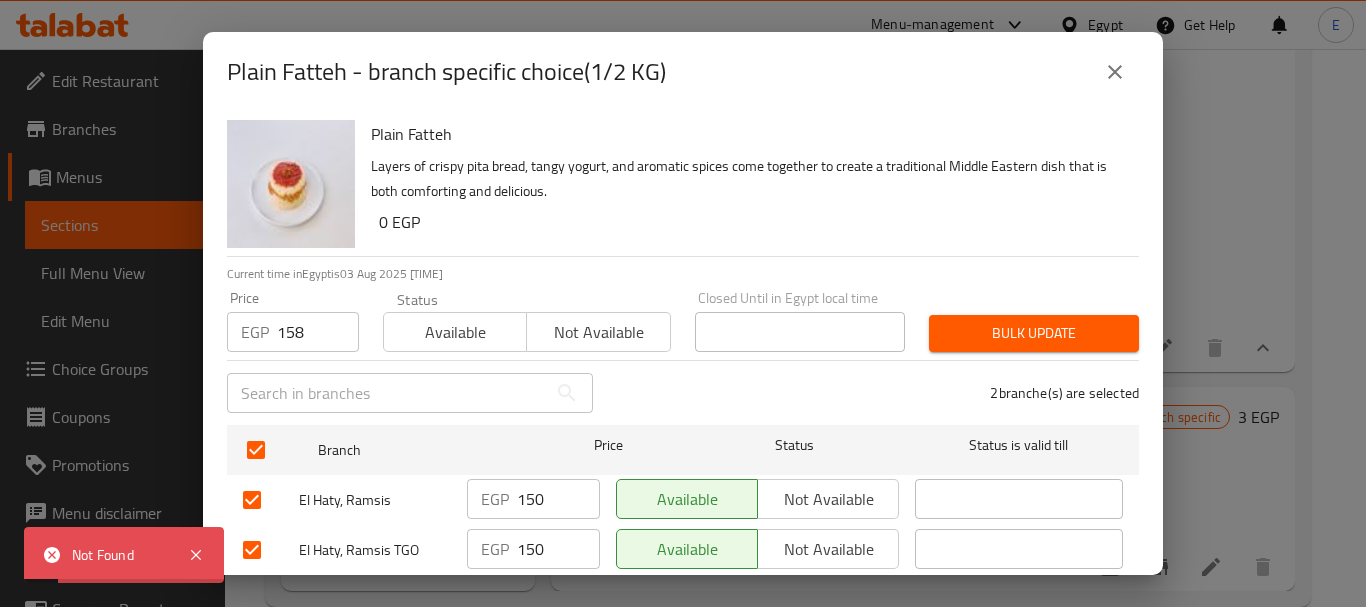 click 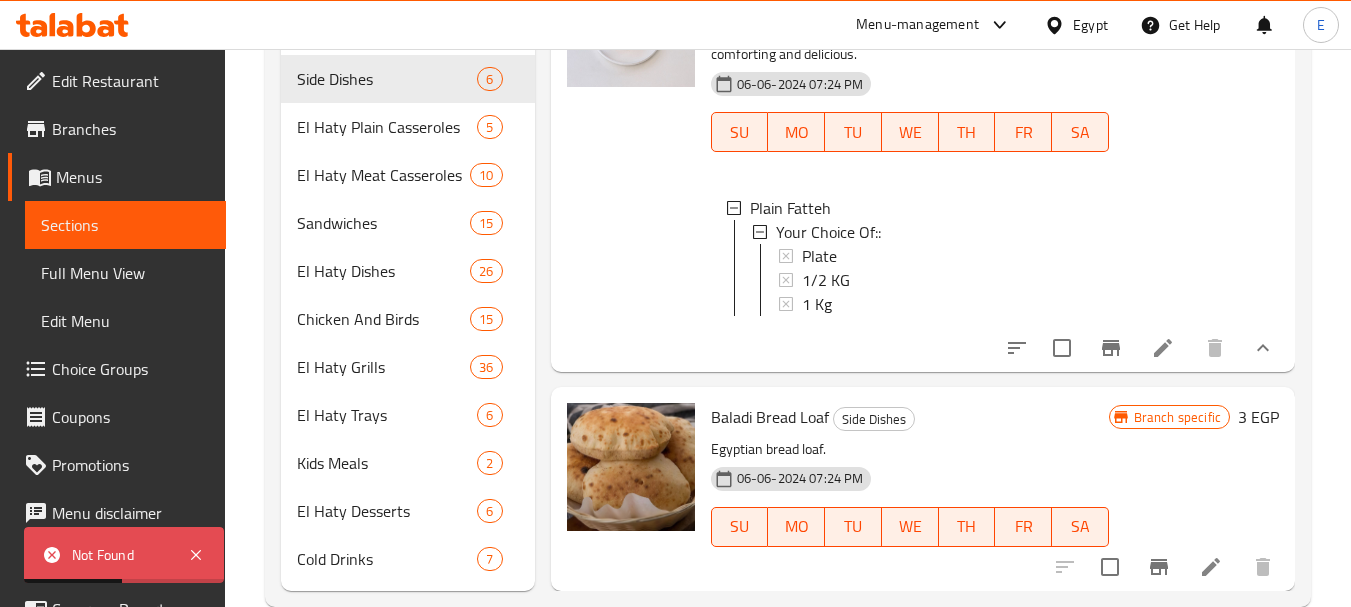 scroll, scrollTop: 490, scrollLeft: 0, axis: vertical 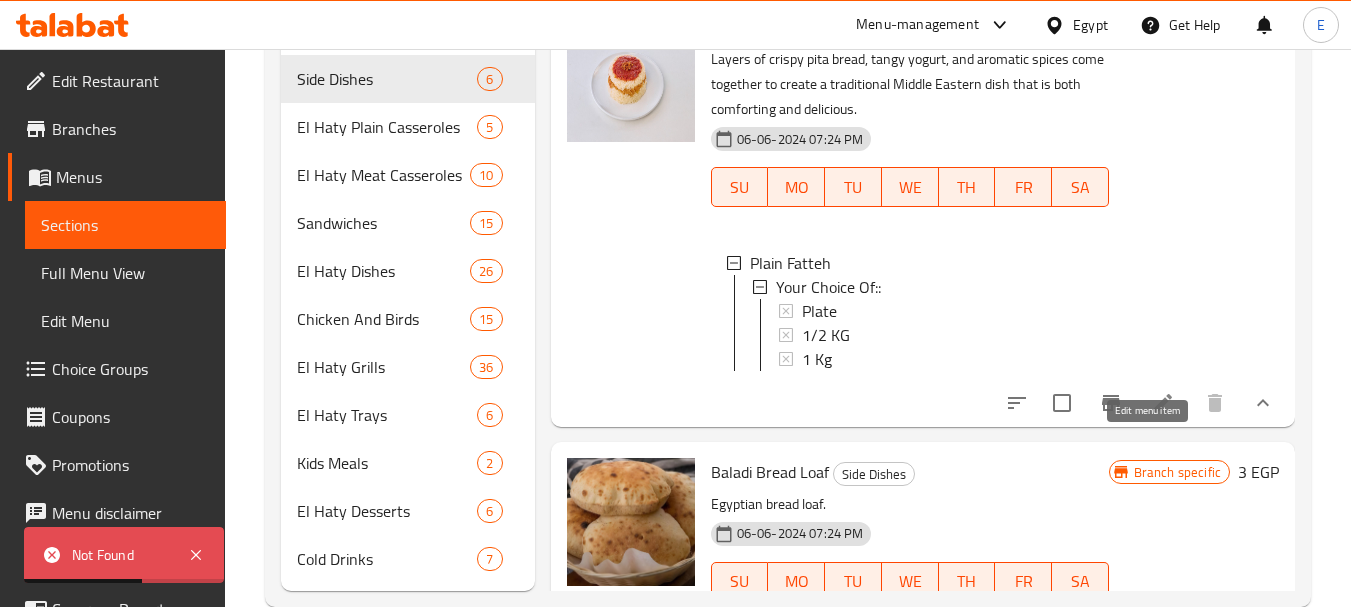 click 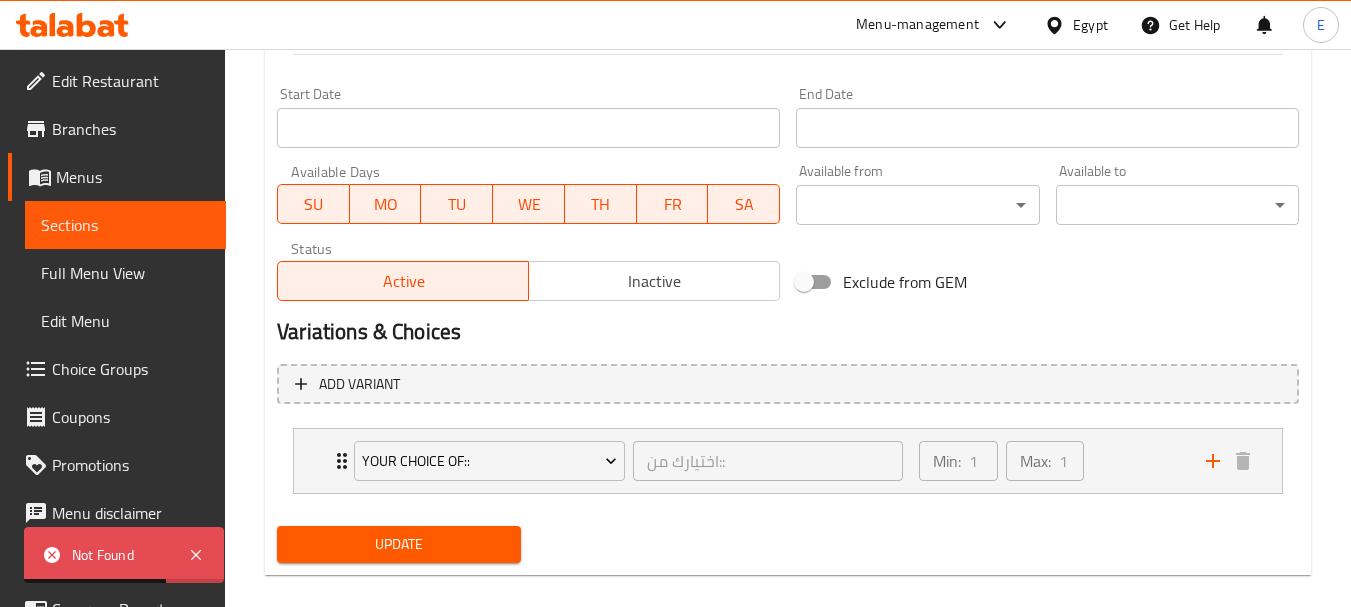 scroll, scrollTop: 868, scrollLeft: 0, axis: vertical 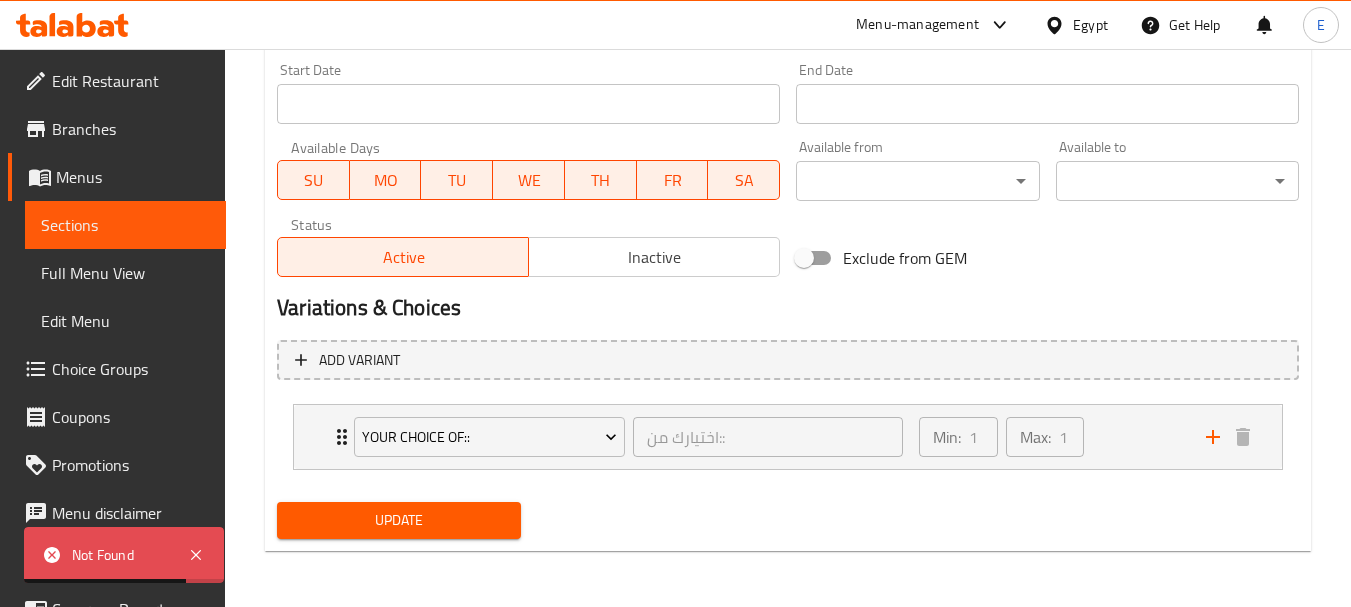 click on "Your Choice Of:: اختيارك من:: ​ Min: 1 ​ Max: 1 ​ Plate (ID: 1265963847) 80 EGP Name (En) Plate Name (En) Name (Ar) طبق Name (Ar) Price EGP 80 Price Status 1/2 KG (ID: 1265963848) 150 EGP Name (En) 1/2 KG Name (En) Name (Ar) 1/2 كيلو Name (Ar) Price EGP 150 Price Status 1 Kg (ID: 1265963849) 290 EGP Name (En) 1 Kg Name (En) Name (Ar) 1 كيلو Name (Ar) Price EGP 290 Price Status" at bounding box center [788, 437] 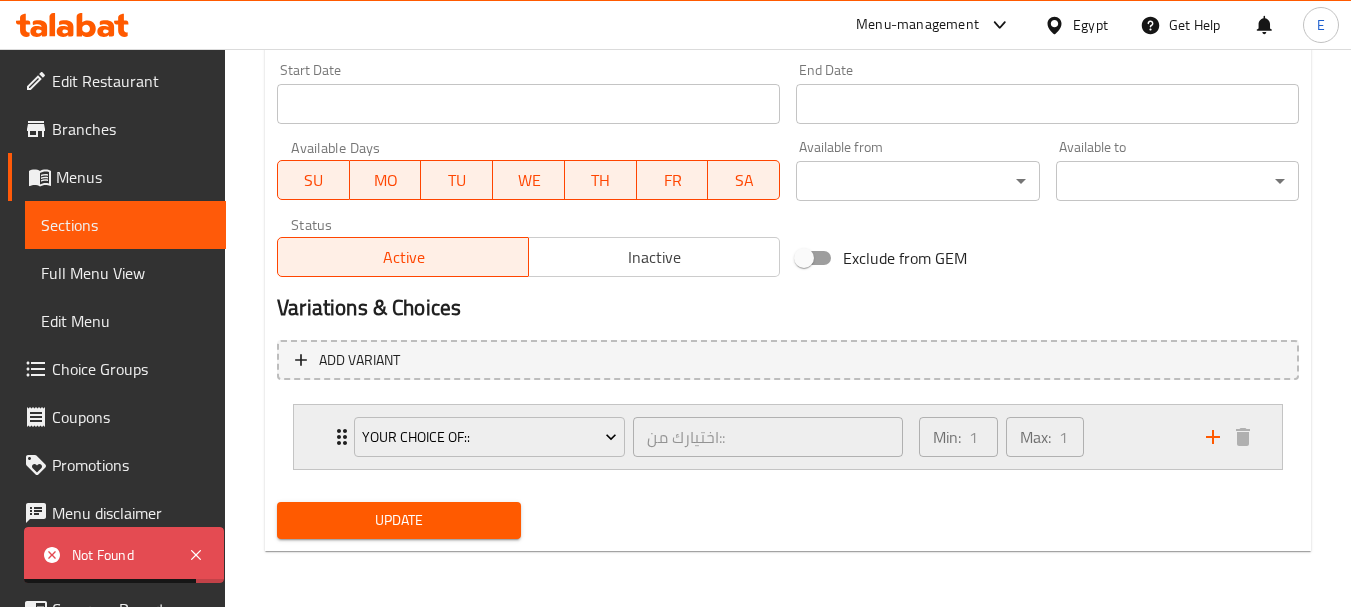 click on "Your Choice Of:: اختيارك من:: ​ Min: 1 ​ Max: 1 ​" at bounding box center [788, 437] 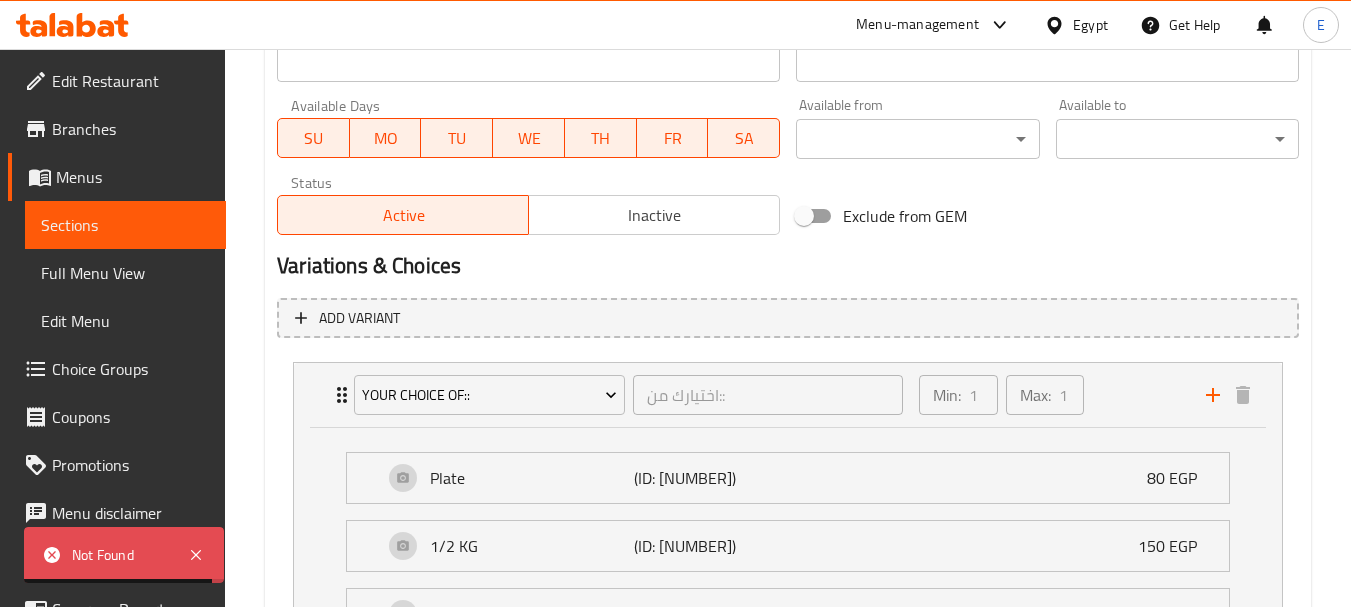 scroll, scrollTop: 1068, scrollLeft: 0, axis: vertical 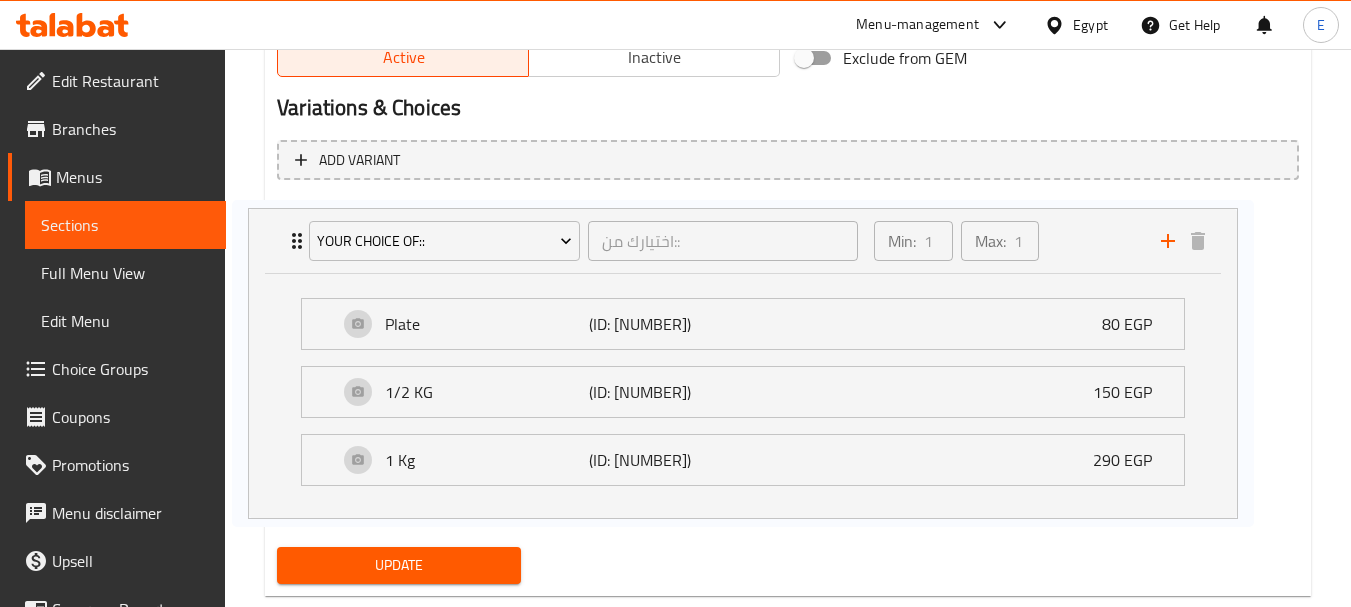 drag, startPoint x: 749, startPoint y: 315, endPoint x: 699, endPoint y: 321, distance: 50.358715 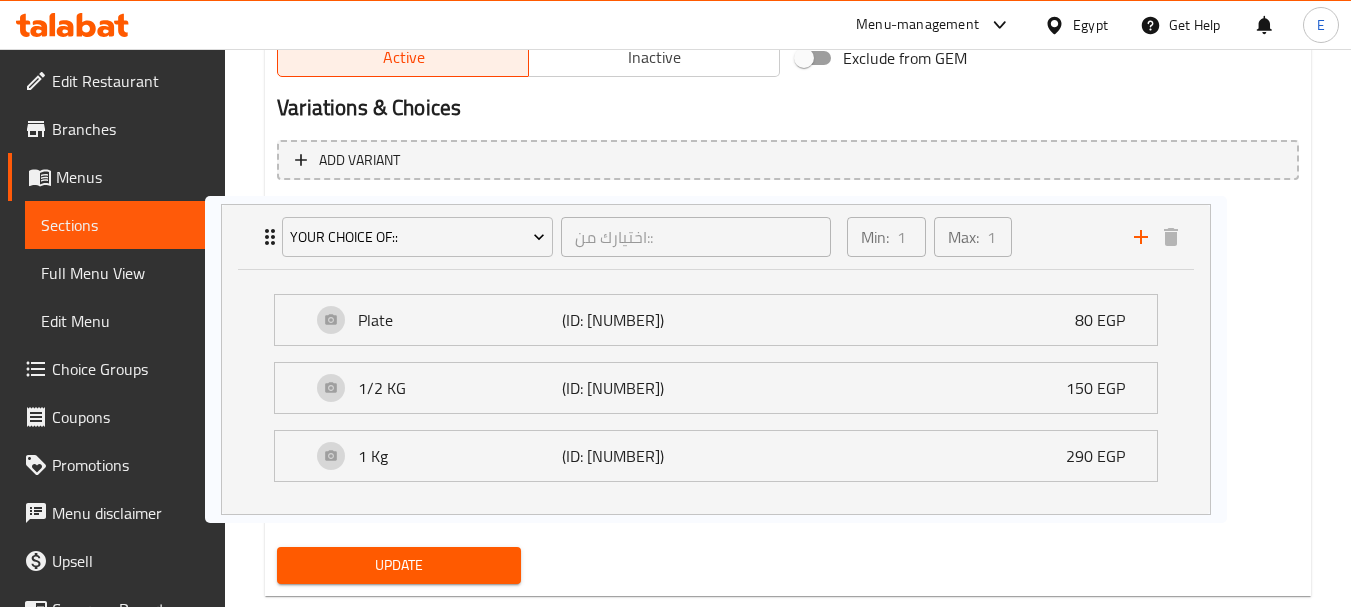 drag, startPoint x: 767, startPoint y: 317, endPoint x: 687, endPoint y: 317, distance: 80 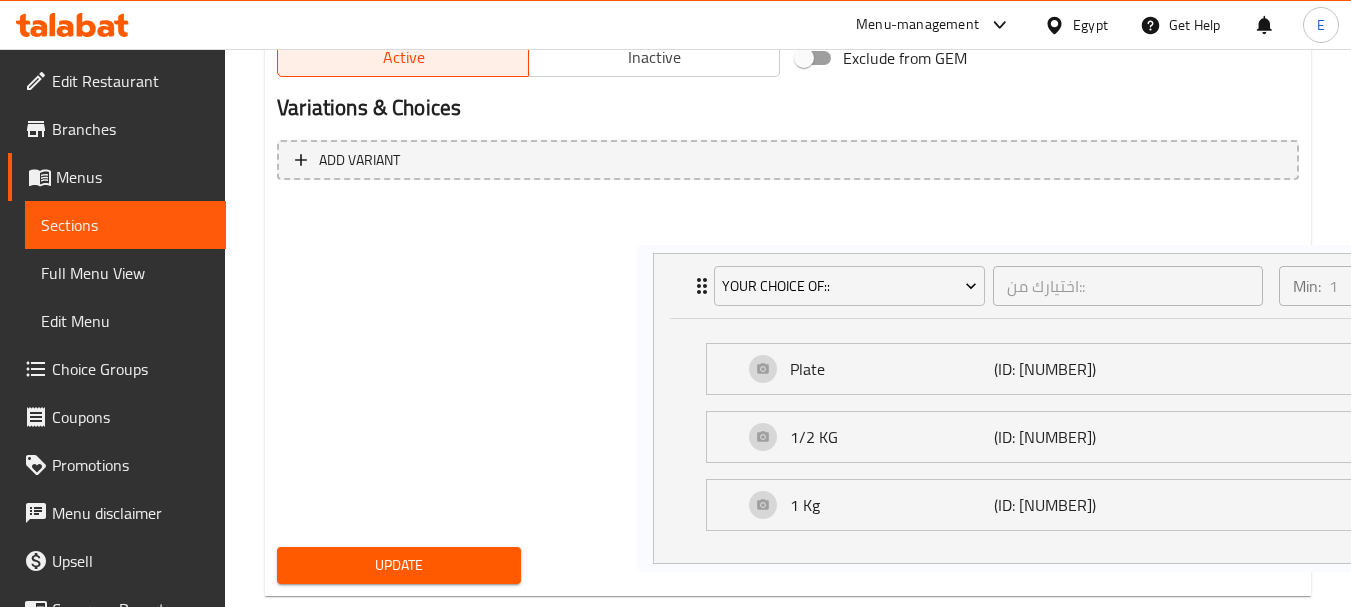 drag, startPoint x: 326, startPoint y: 290, endPoint x: 589, endPoint y: 313, distance: 264.00378 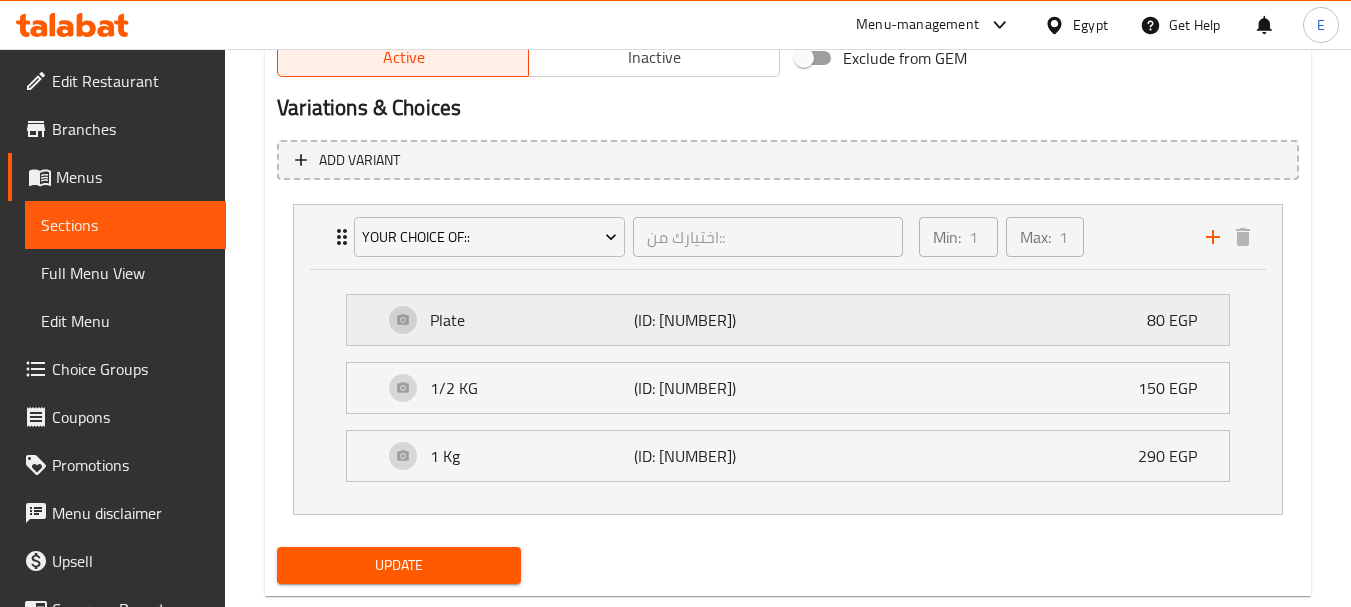 click on "(ID: 1265963847)" at bounding box center [702, 320] 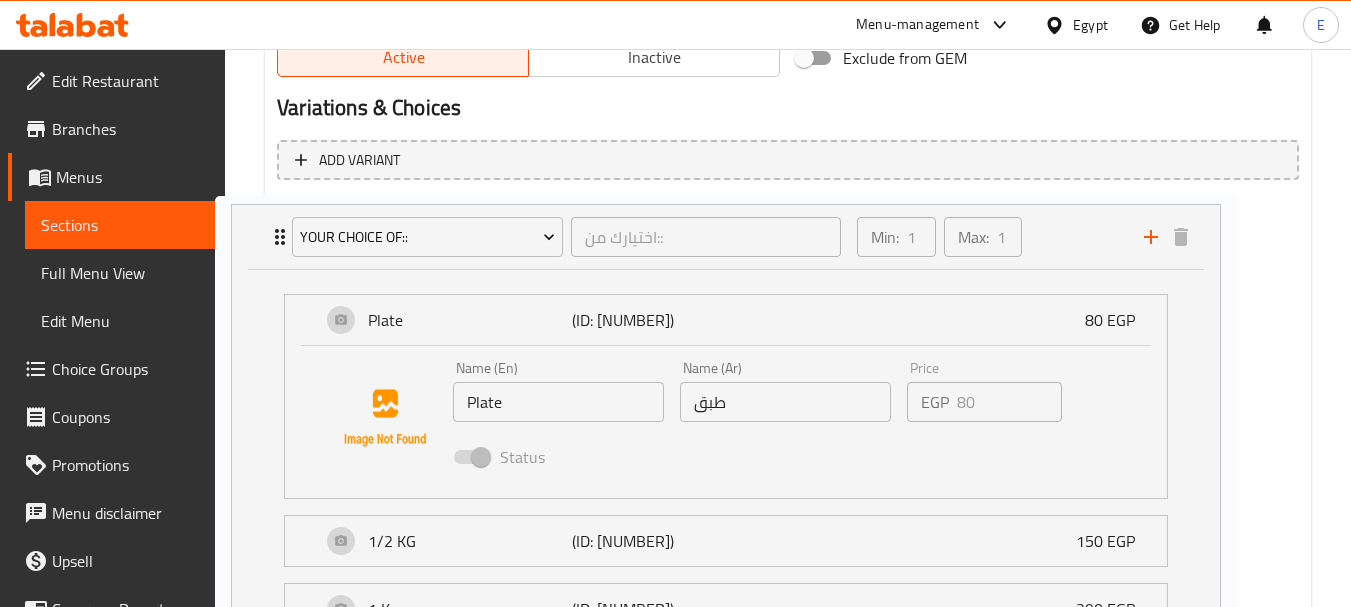drag, startPoint x: 757, startPoint y: 320, endPoint x: 689, endPoint y: 318, distance: 68.0294 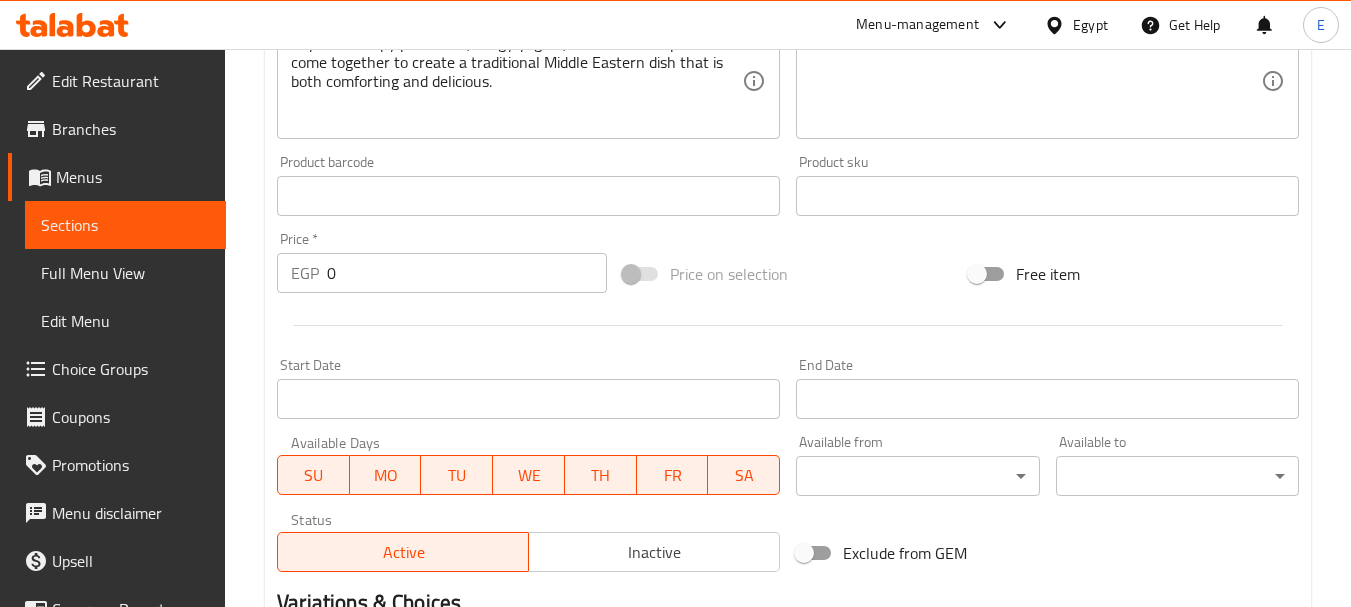 scroll, scrollTop: 268, scrollLeft: 0, axis: vertical 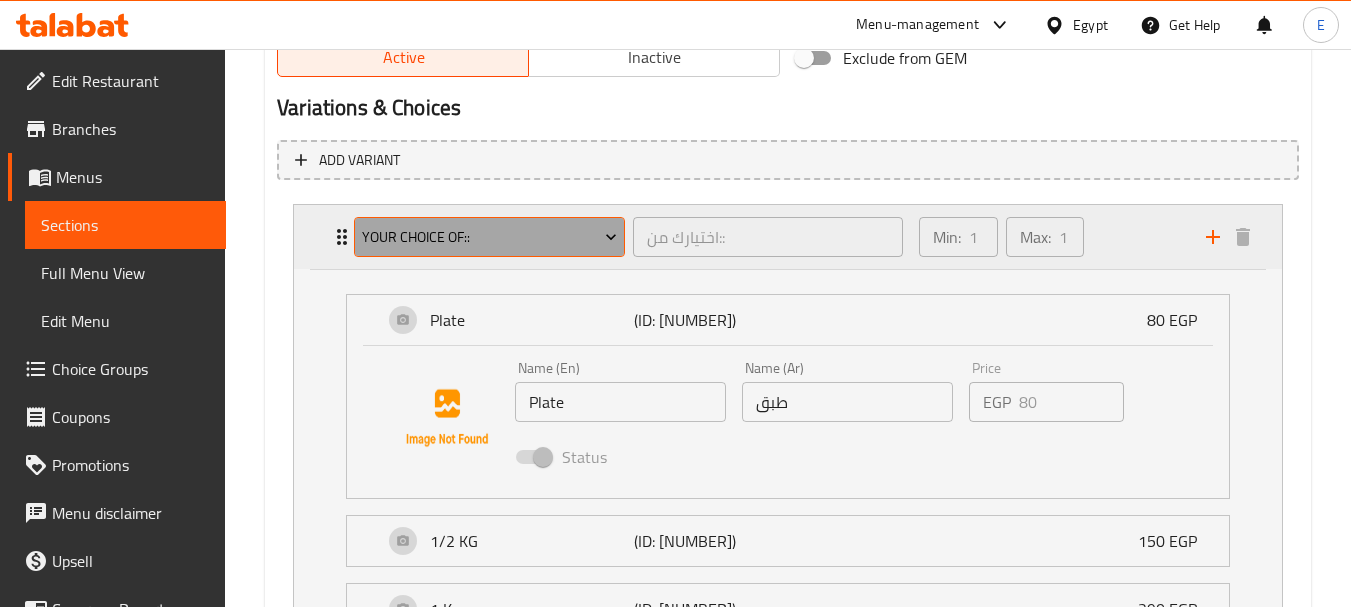drag, startPoint x: 481, startPoint y: 234, endPoint x: 374, endPoint y: 253, distance: 108.67382 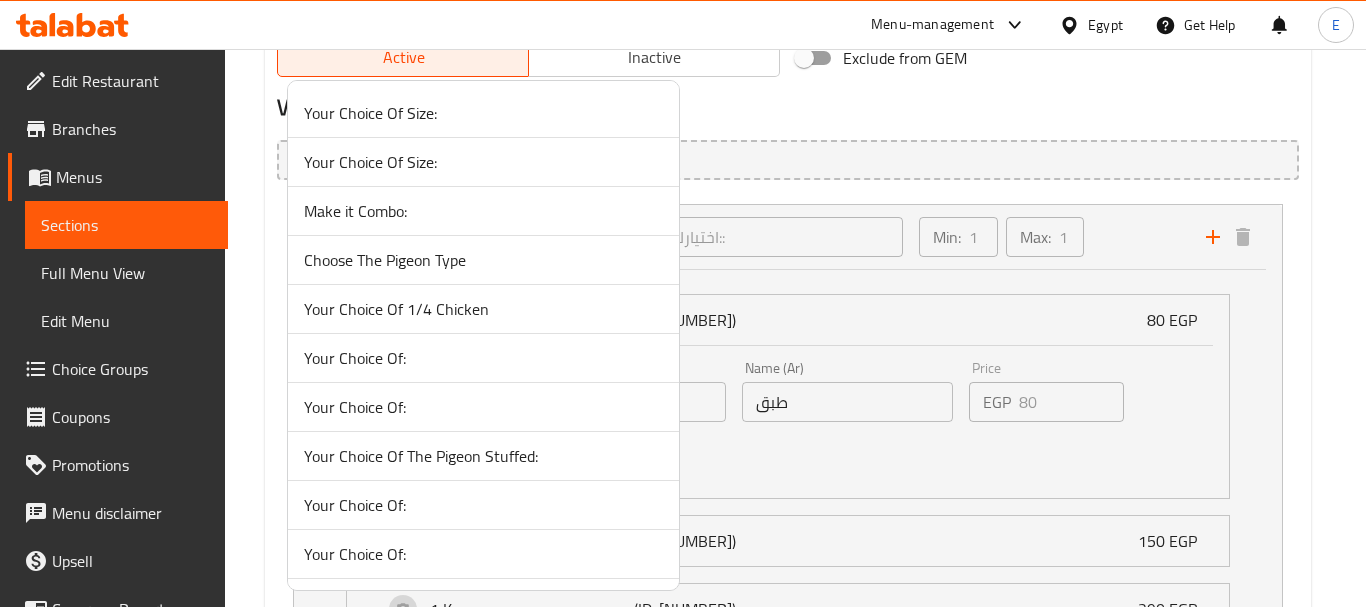 click at bounding box center (683, 303) 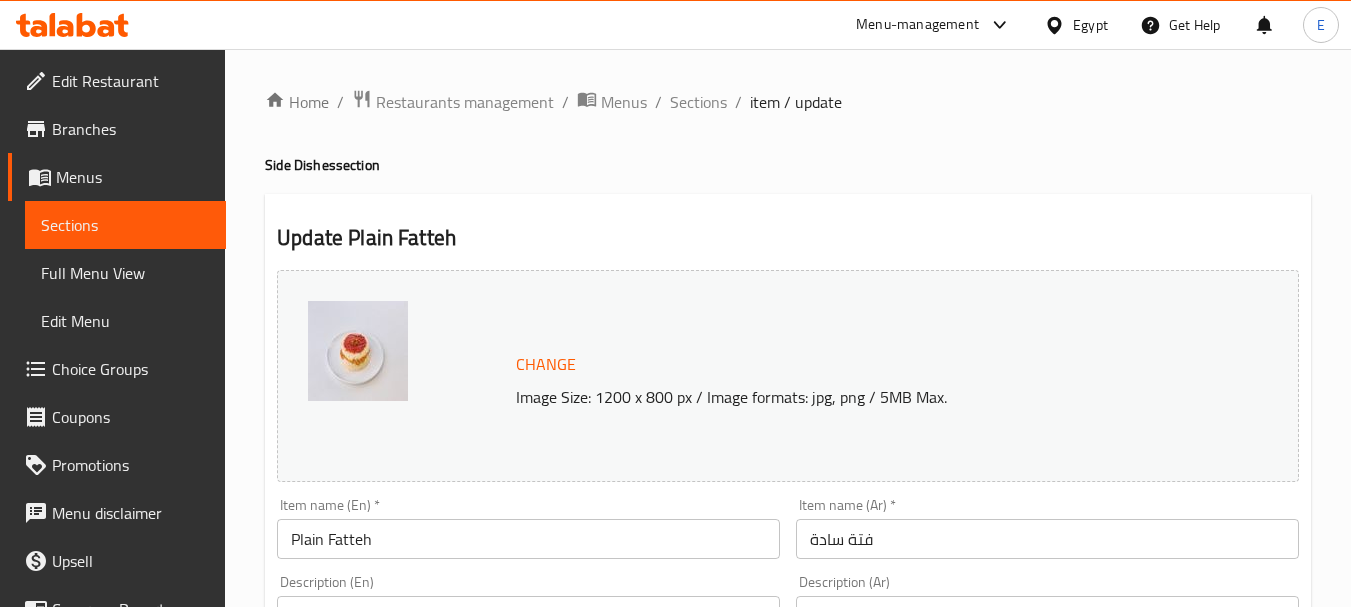 scroll, scrollTop: 0, scrollLeft: 0, axis: both 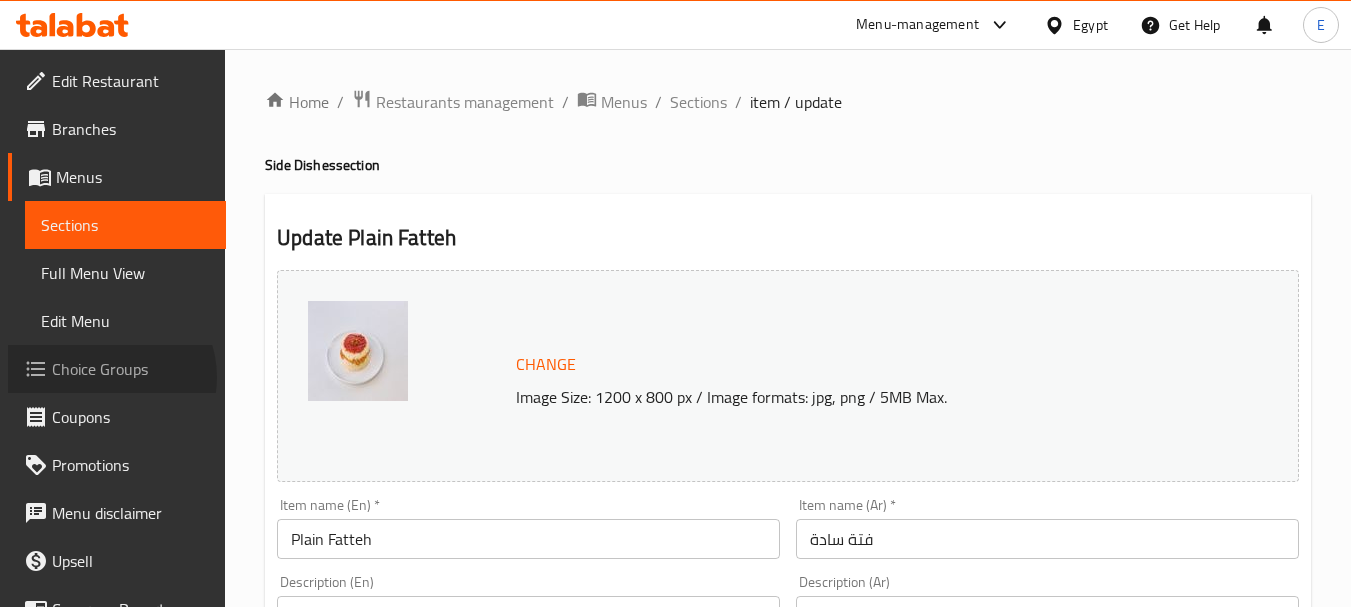 click on "Choice Groups" at bounding box center [131, 369] 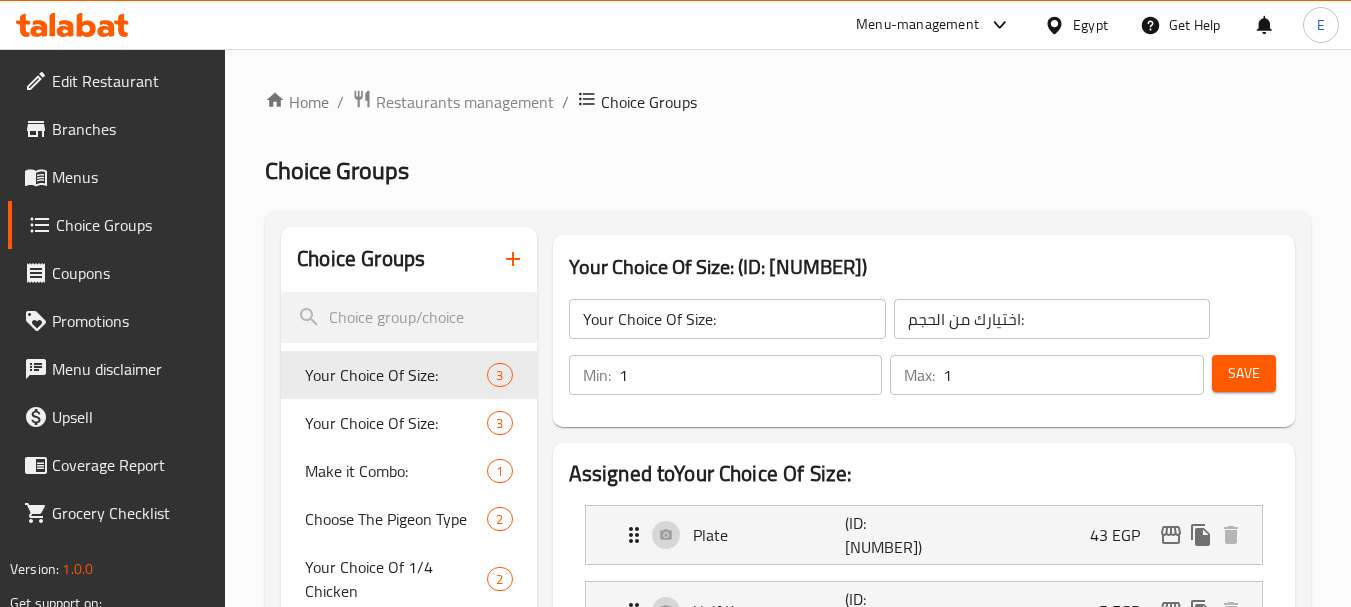 scroll, scrollTop: 200, scrollLeft: 0, axis: vertical 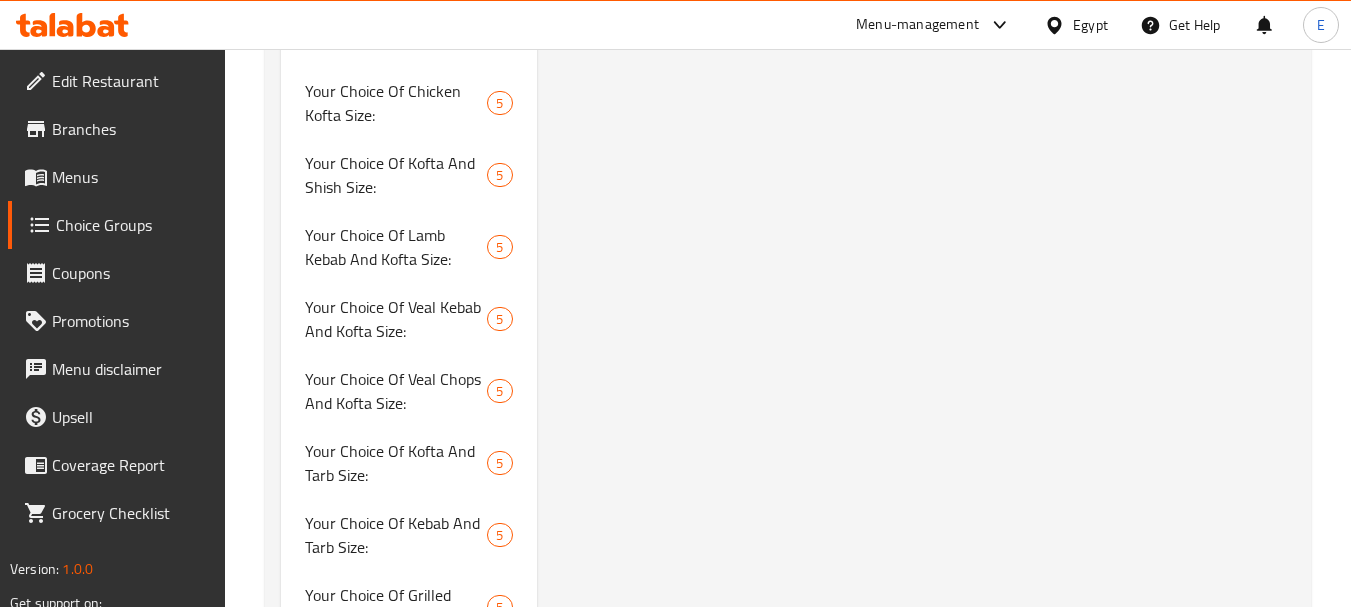type 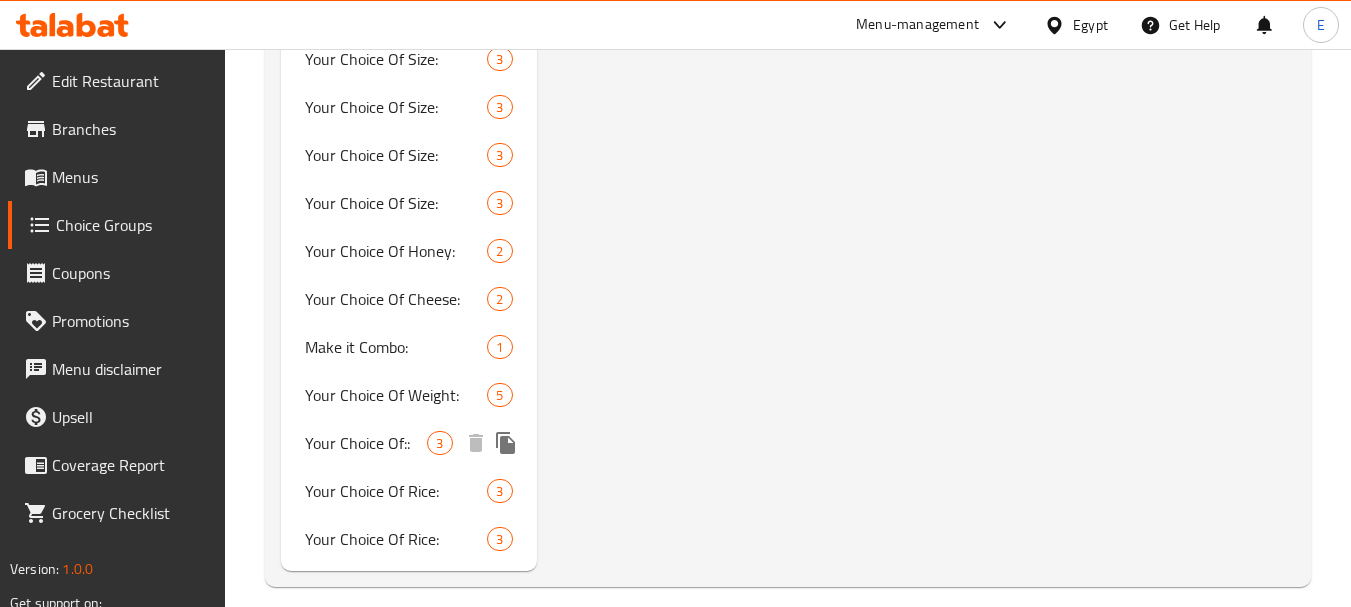 scroll, scrollTop: 5616, scrollLeft: 0, axis: vertical 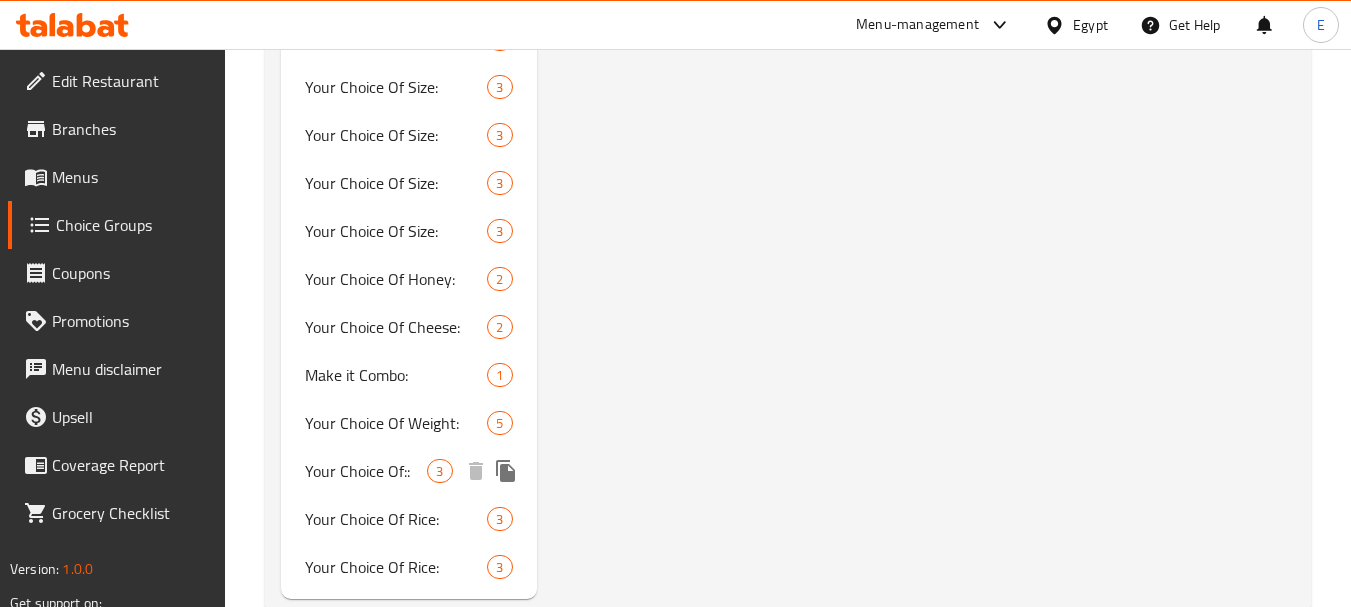 click on "Your Choice Of::" at bounding box center (366, 471) 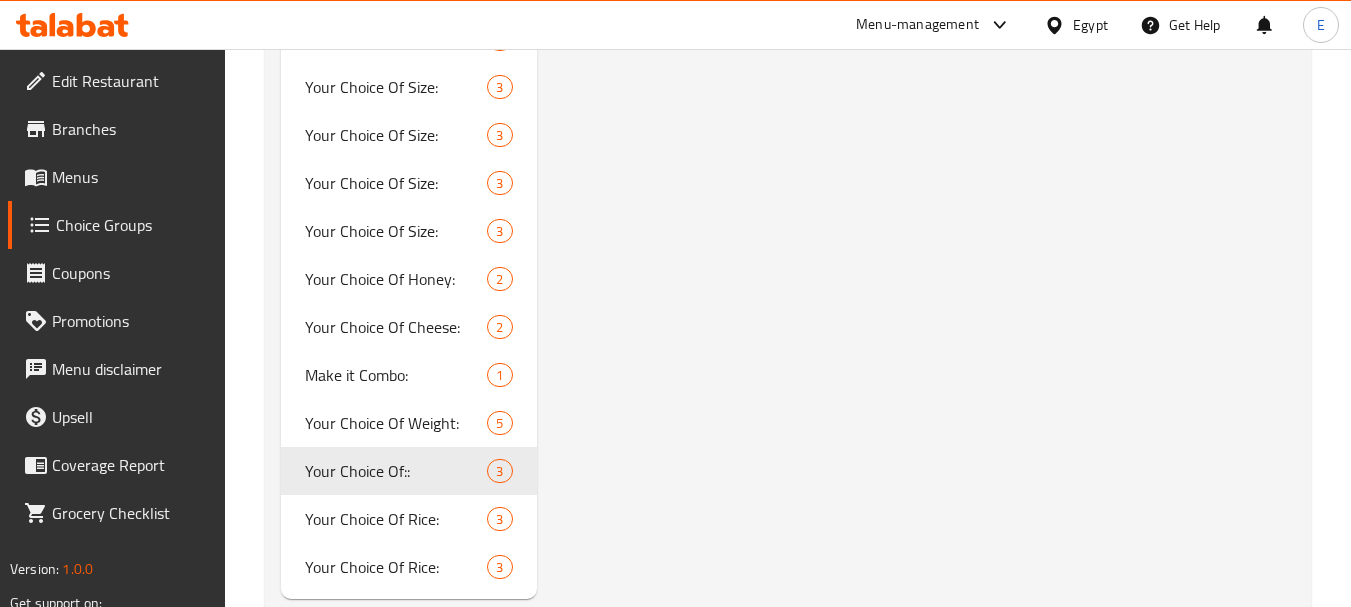 type on "Your Choice Of::" 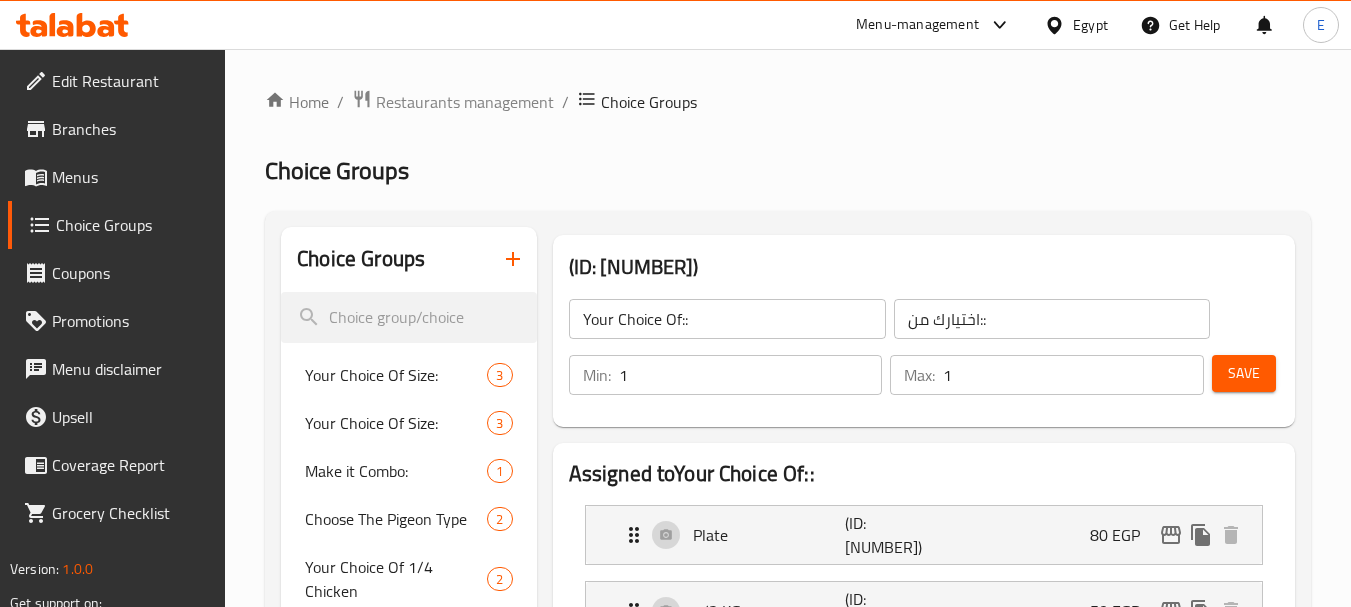 scroll, scrollTop: 300, scrollLeft: 0, axis: vertical 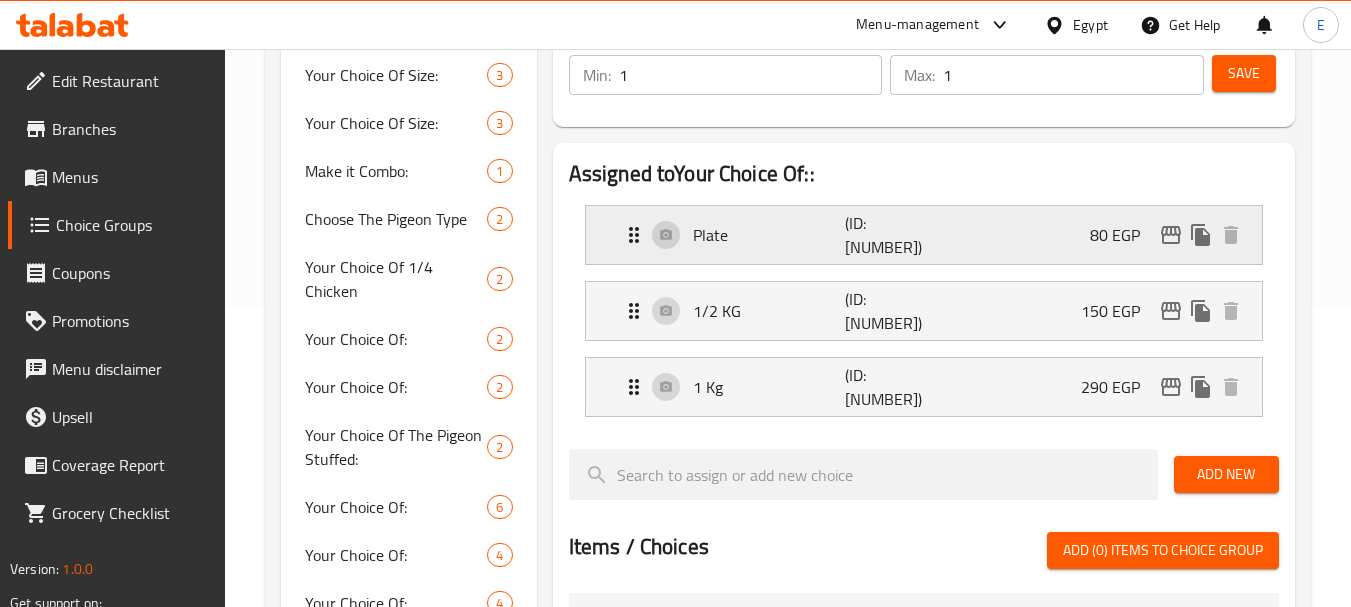 click on "Plate (ID: 1265963847) 80 EGP" at bounding box center (930, 235) 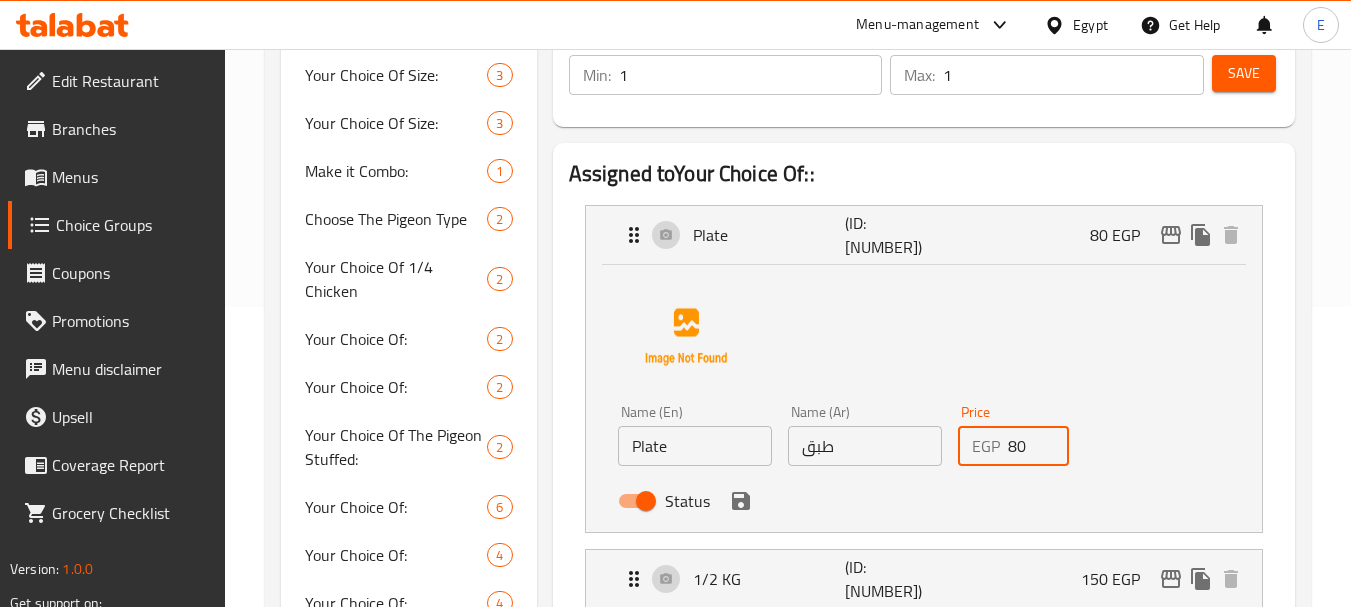 drag, startPoint x: 1027, startPoint y: 447, endPoint x: 958, endPoint y: 445, distance: 69.02898 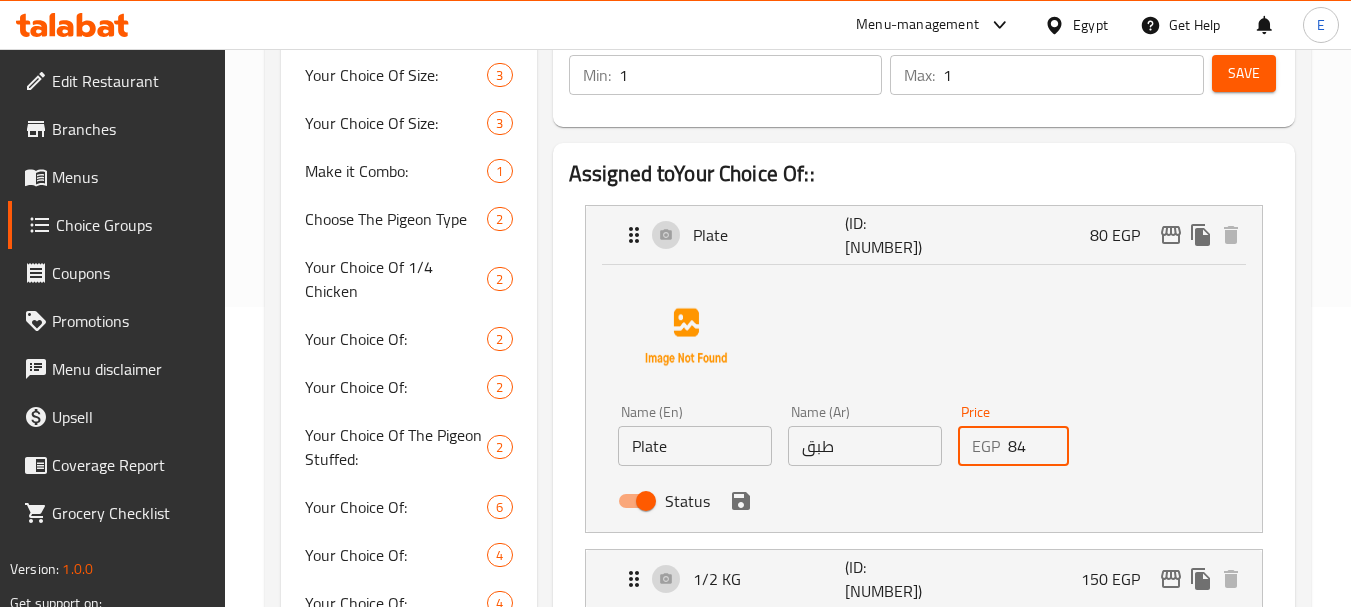 click 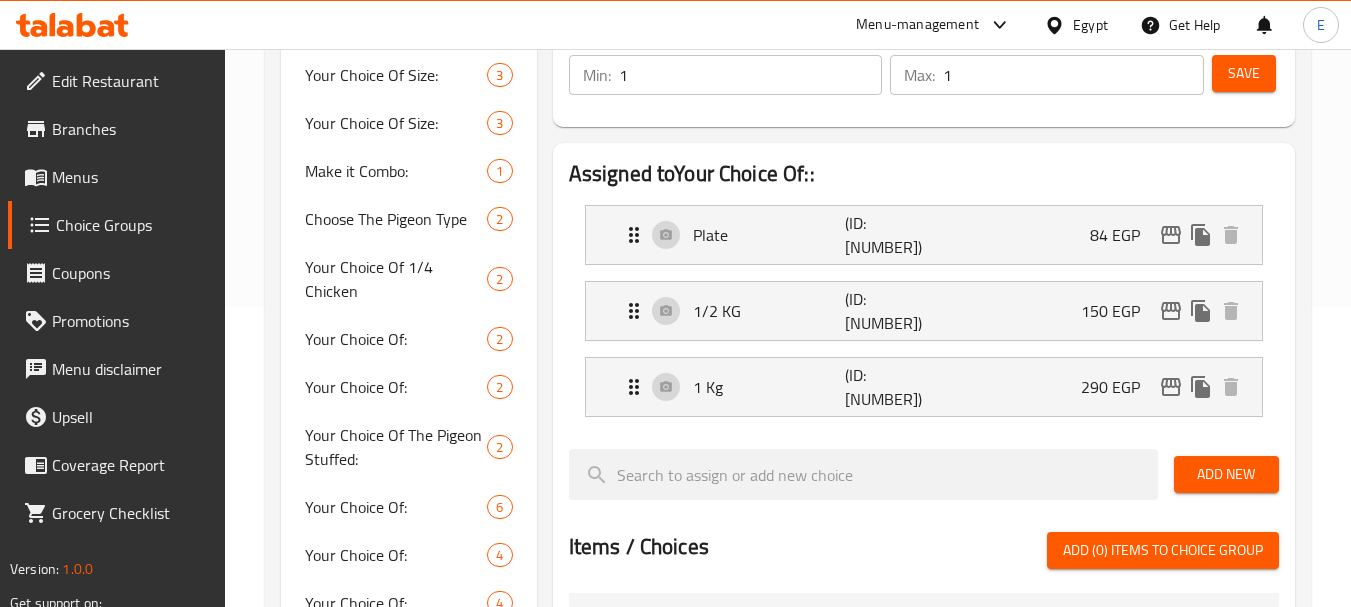 type on "84" 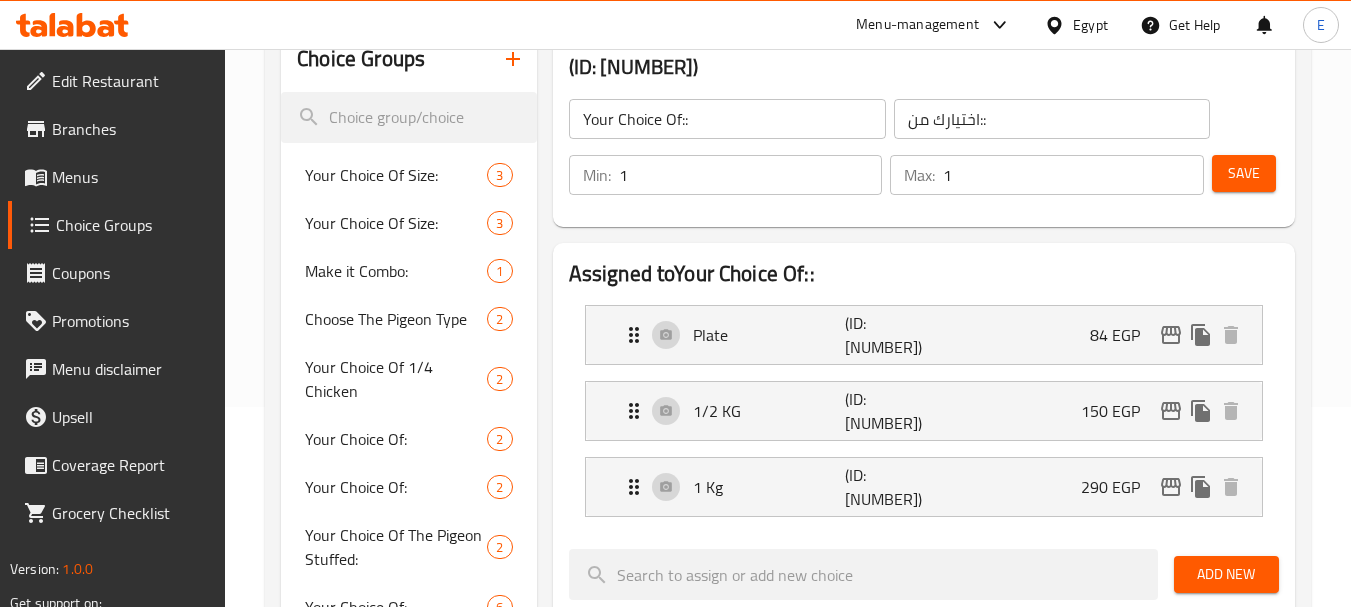 scroll, scrollTop: 100, scrollLeft: 0, axis: vertical 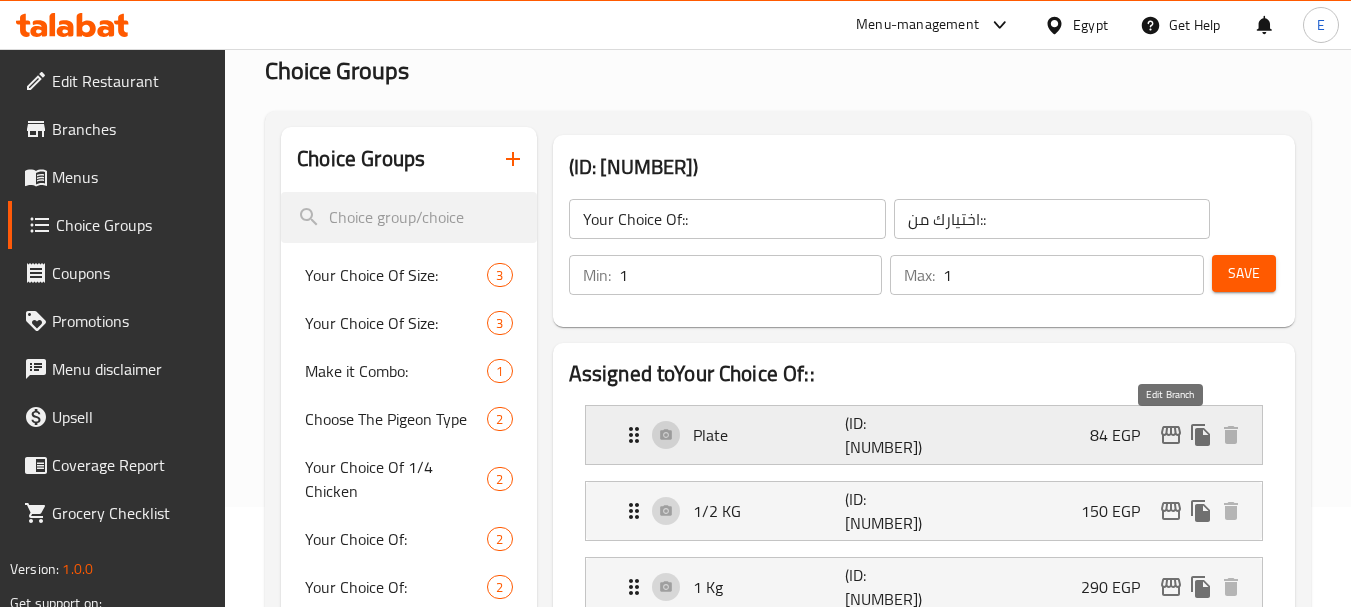 click 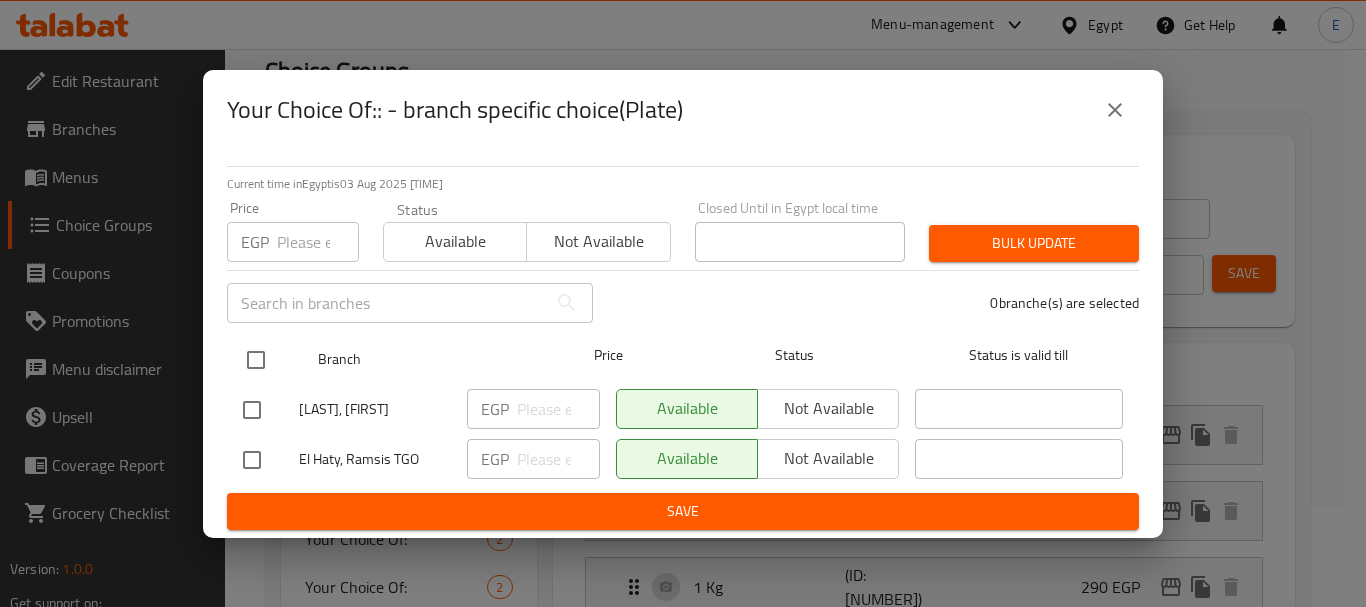 click at bounding box center (256, 360) 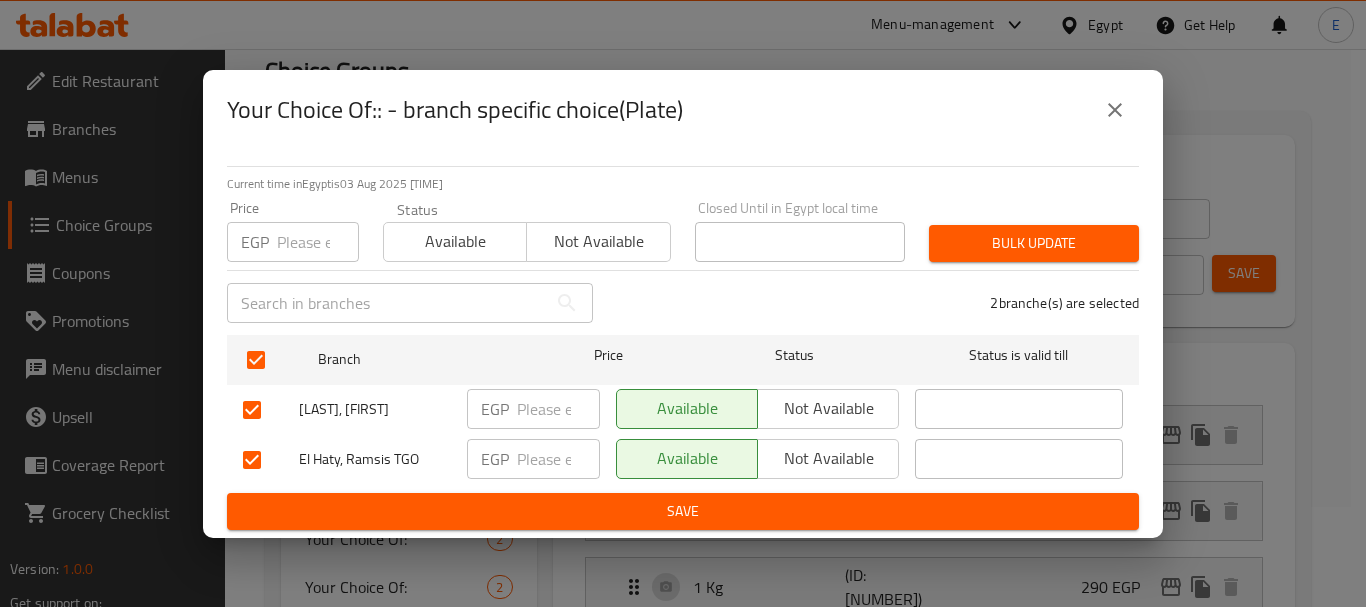 click at bounding box center (318, 242) 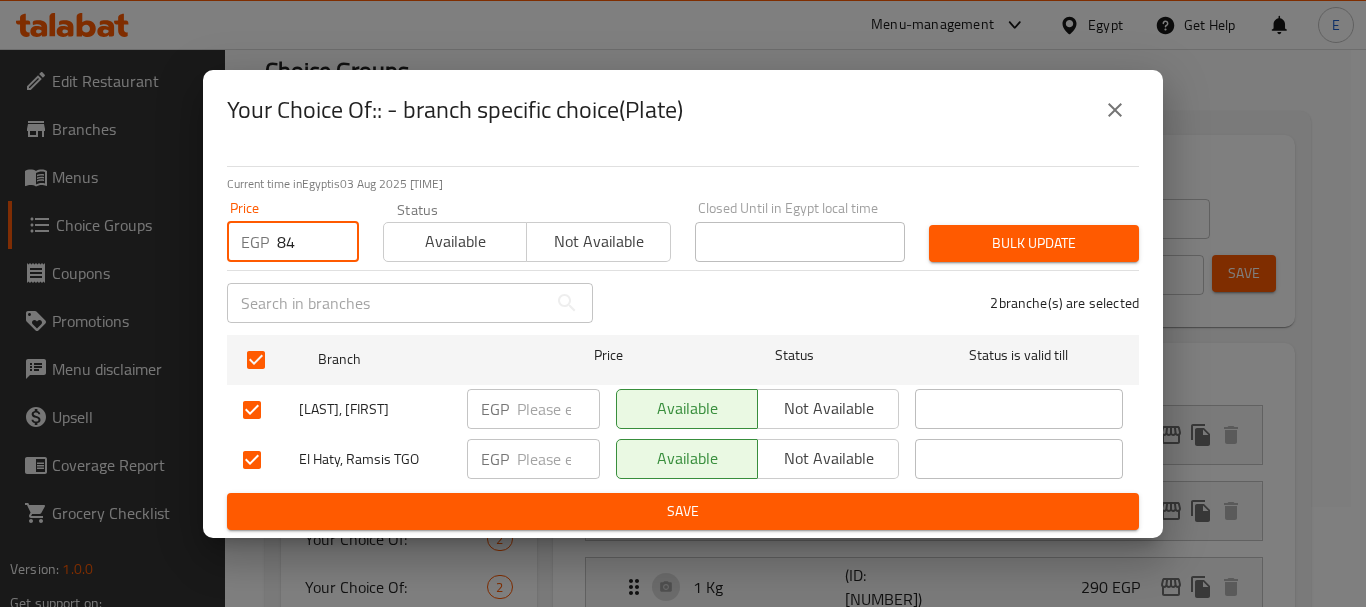 type on "84" 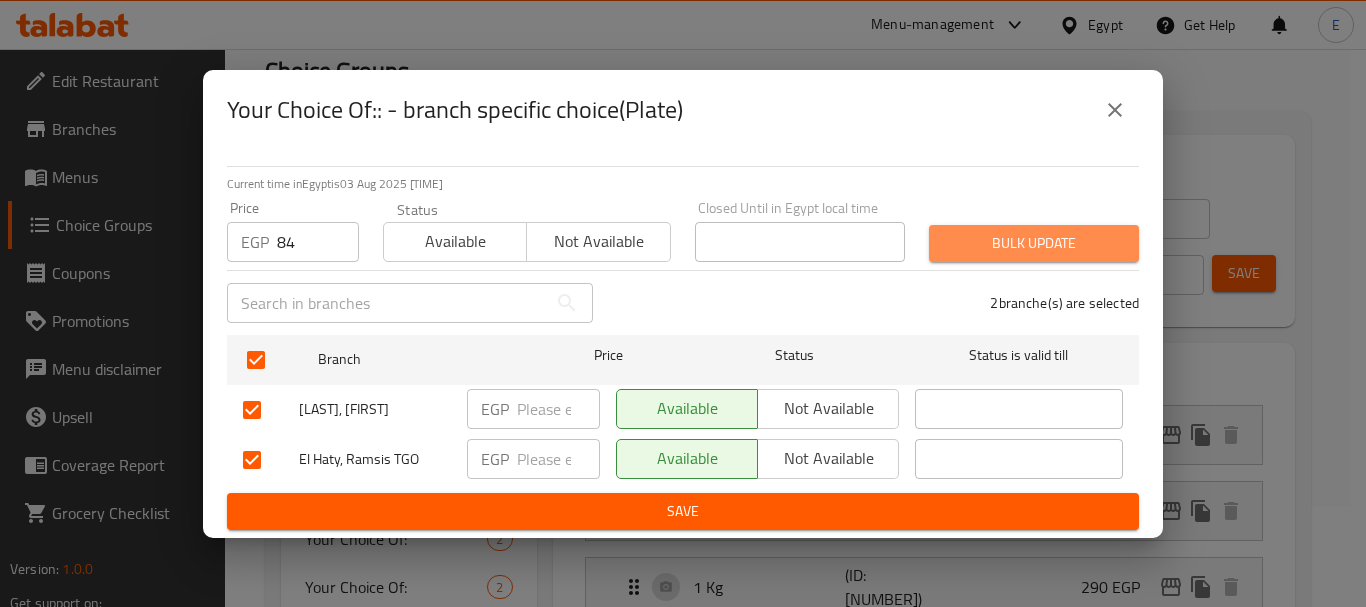click on "Bulk update" at bounding box center [1034, 243] 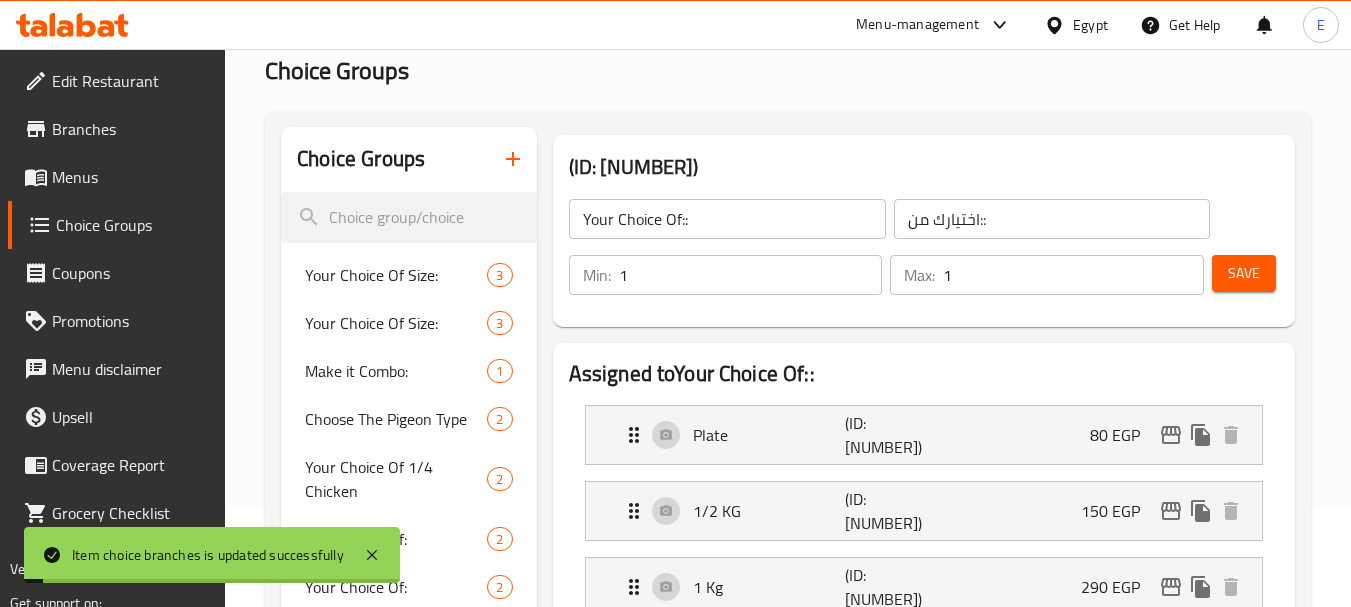 scroll, scrollTop: 300, scrollLeft: 0, axis: vertical 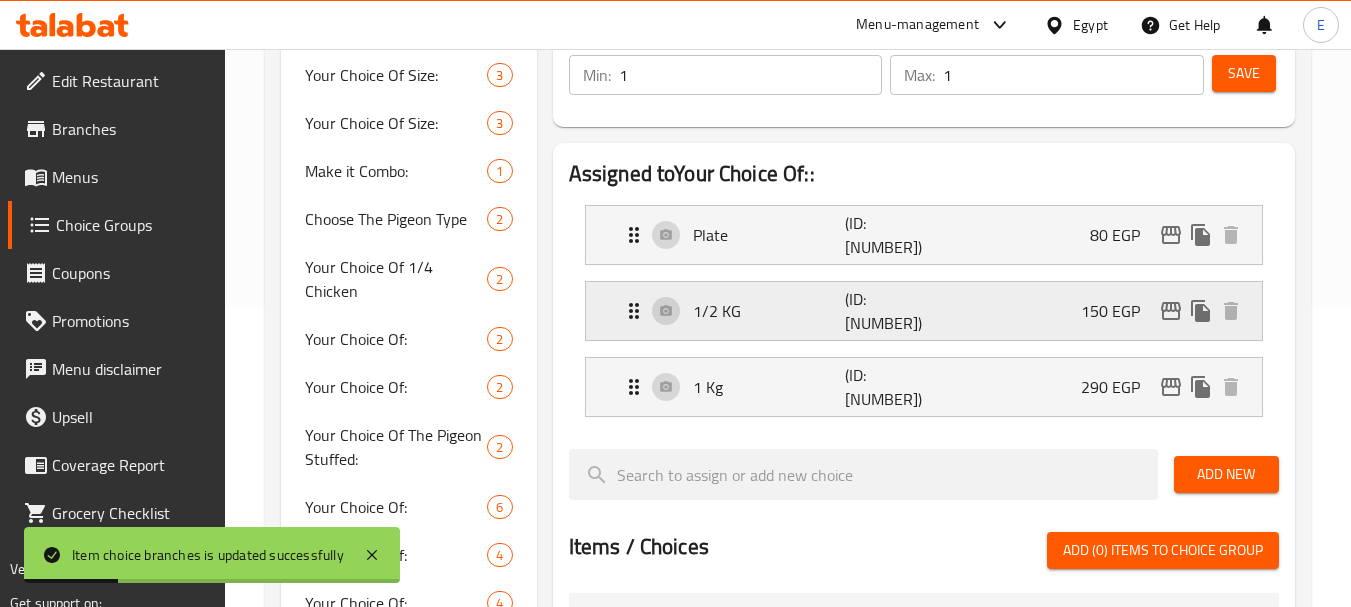 click on "1/2 KG (ID: 1265963848) 150 EGP" at bounding box center [930, 311] 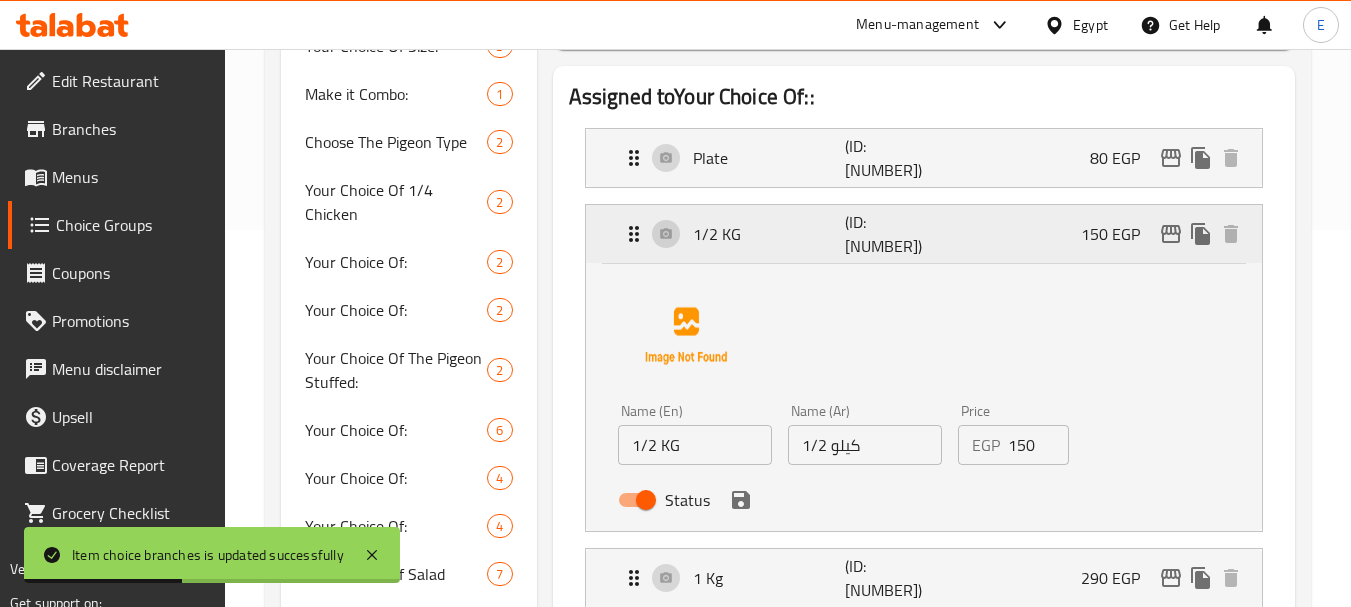 scroll, scrollTop: 400, scrollLeft: 0, axis: vertical 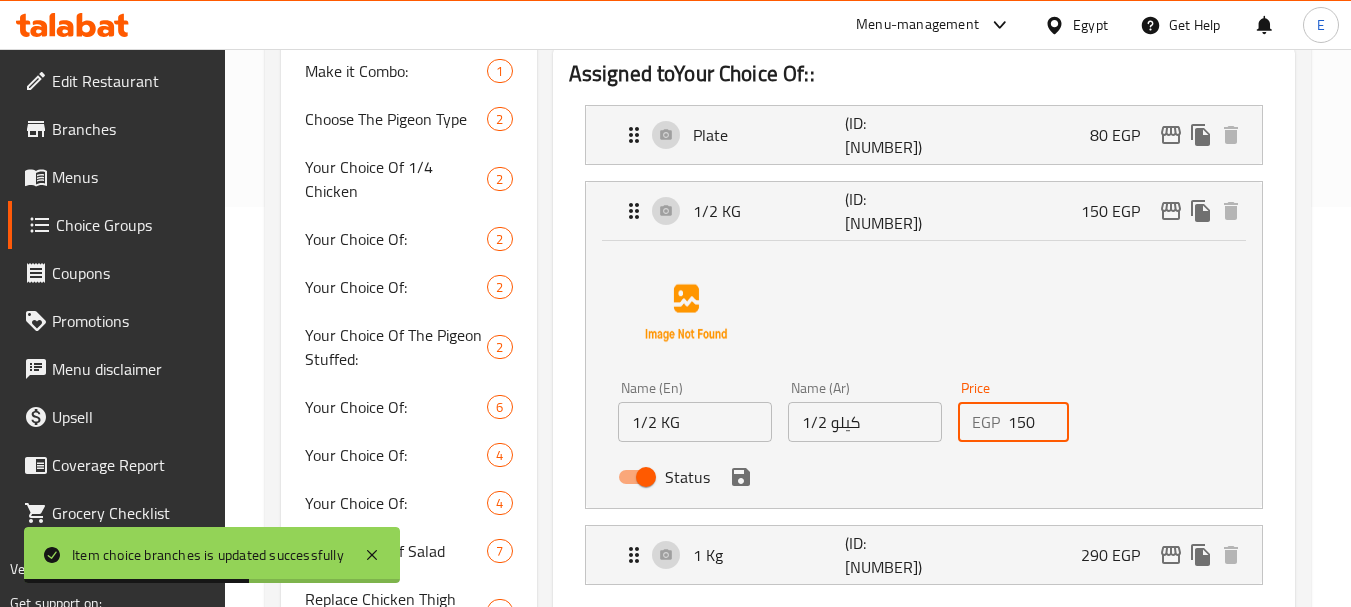 drag, startPoint x: 1036, startPoint y: 426, endPoint x: 937, endPoint y: 425, distance: 99.00505 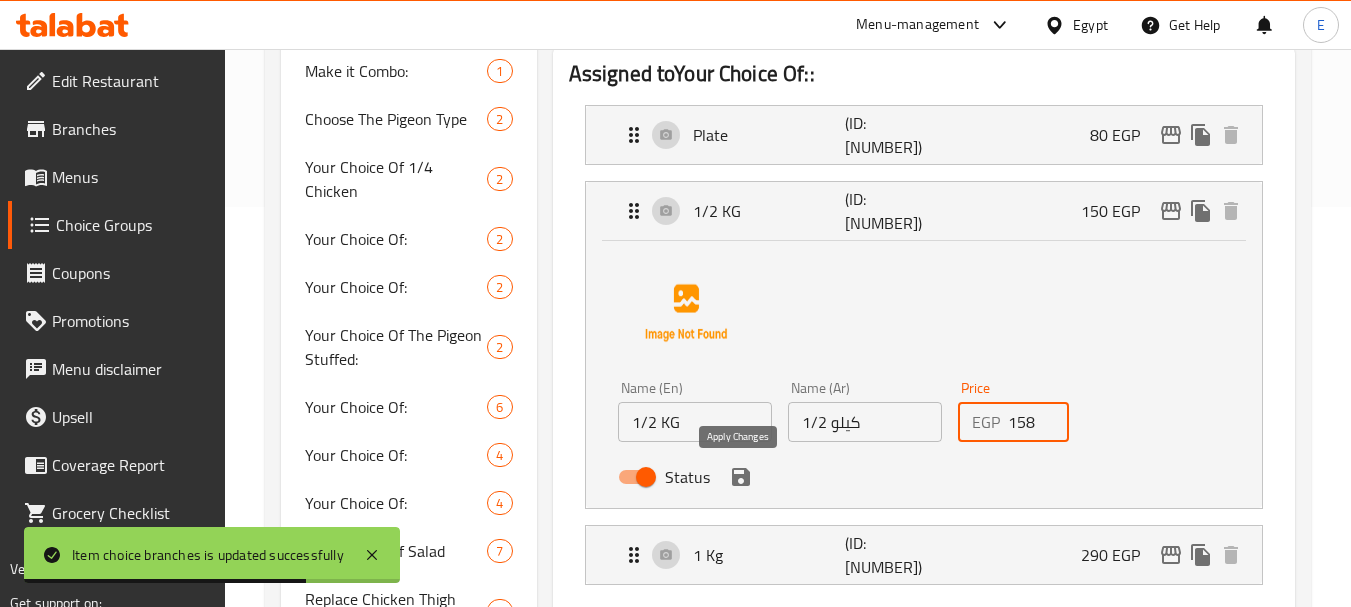 click 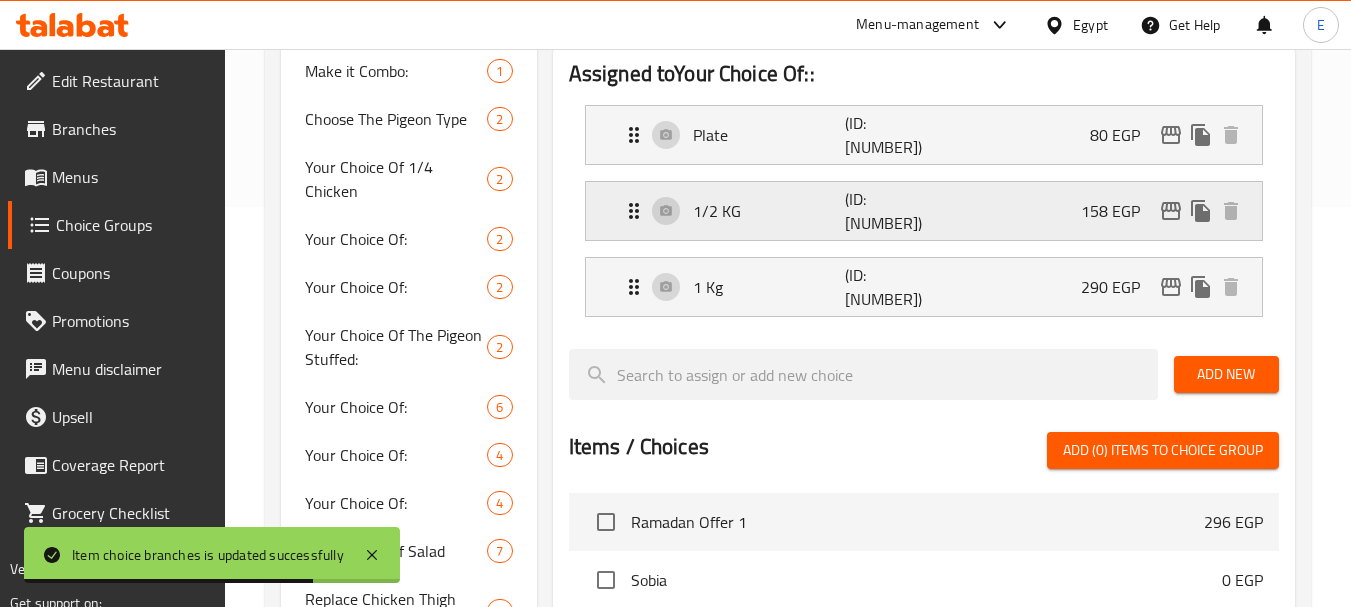 type on "158" 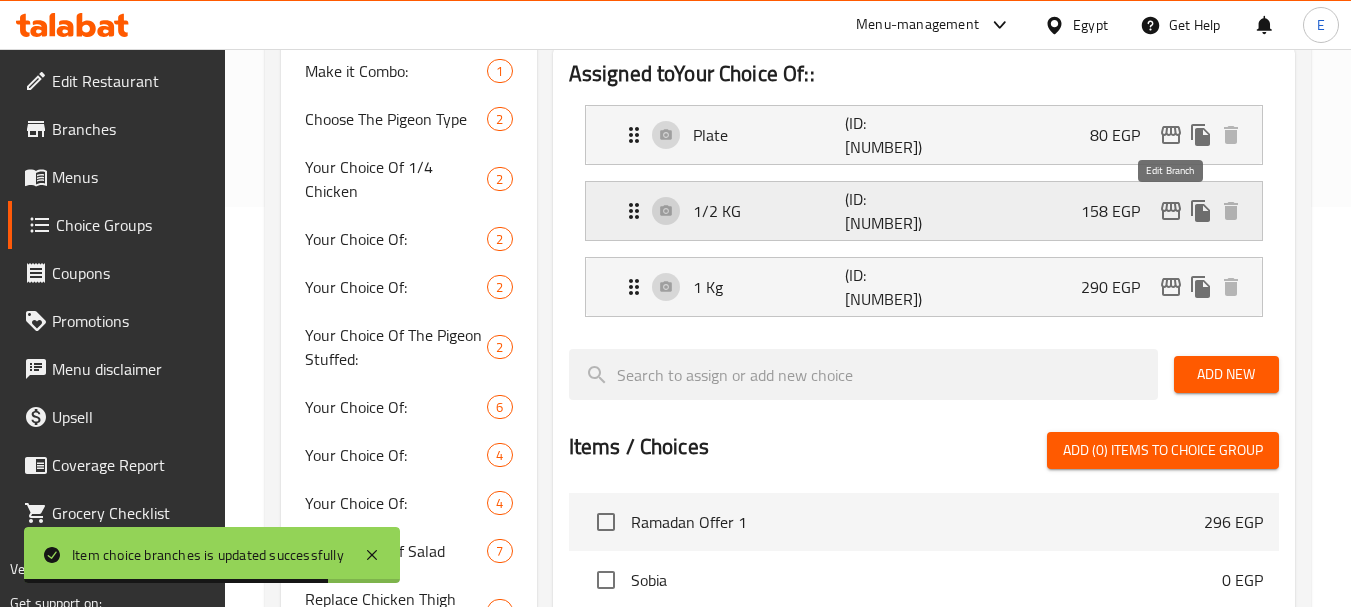 click 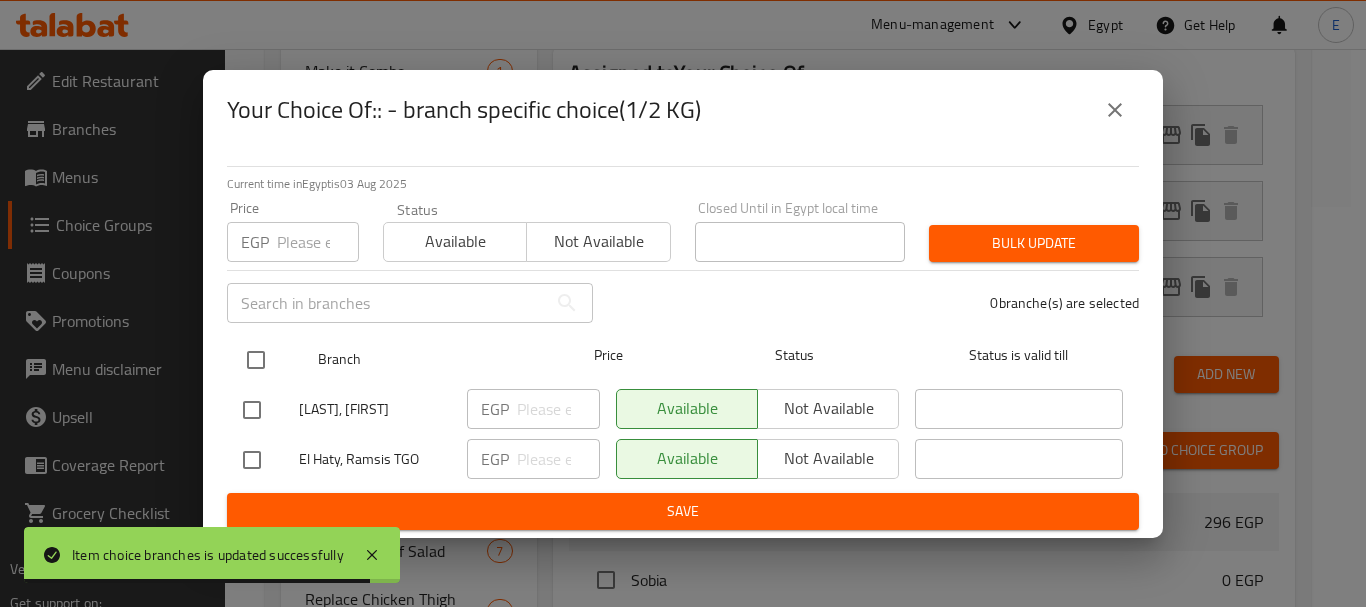 click at bounding box center [256, 360] 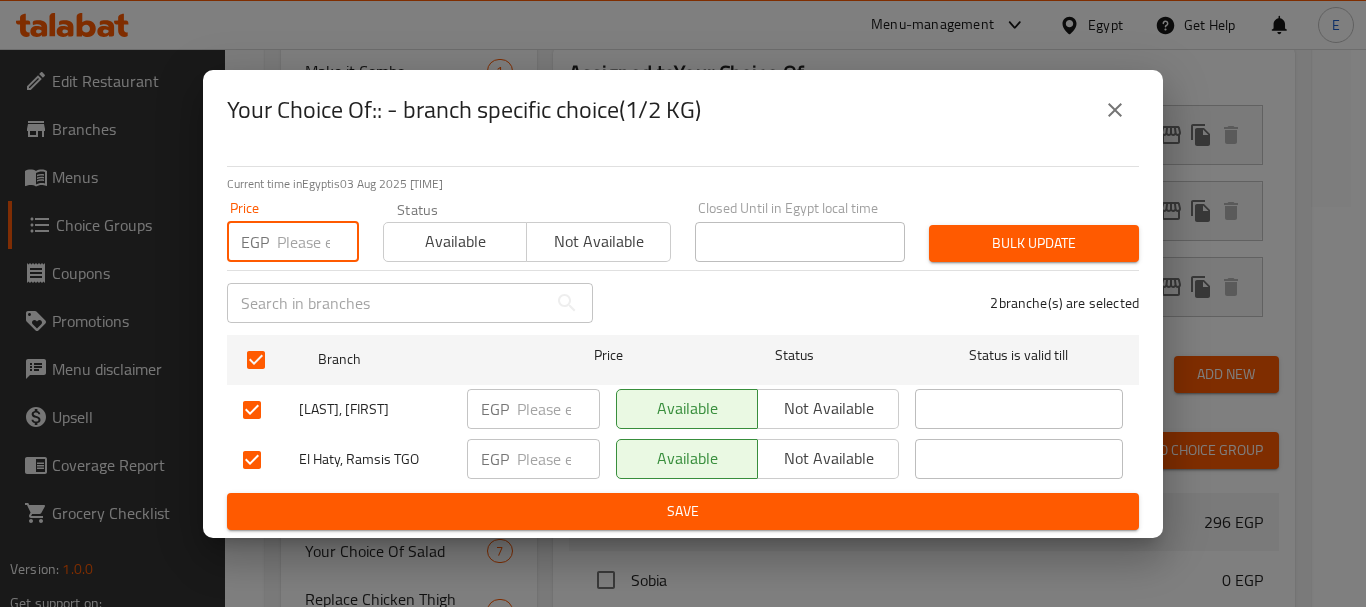click at bounding box center (318, 242) 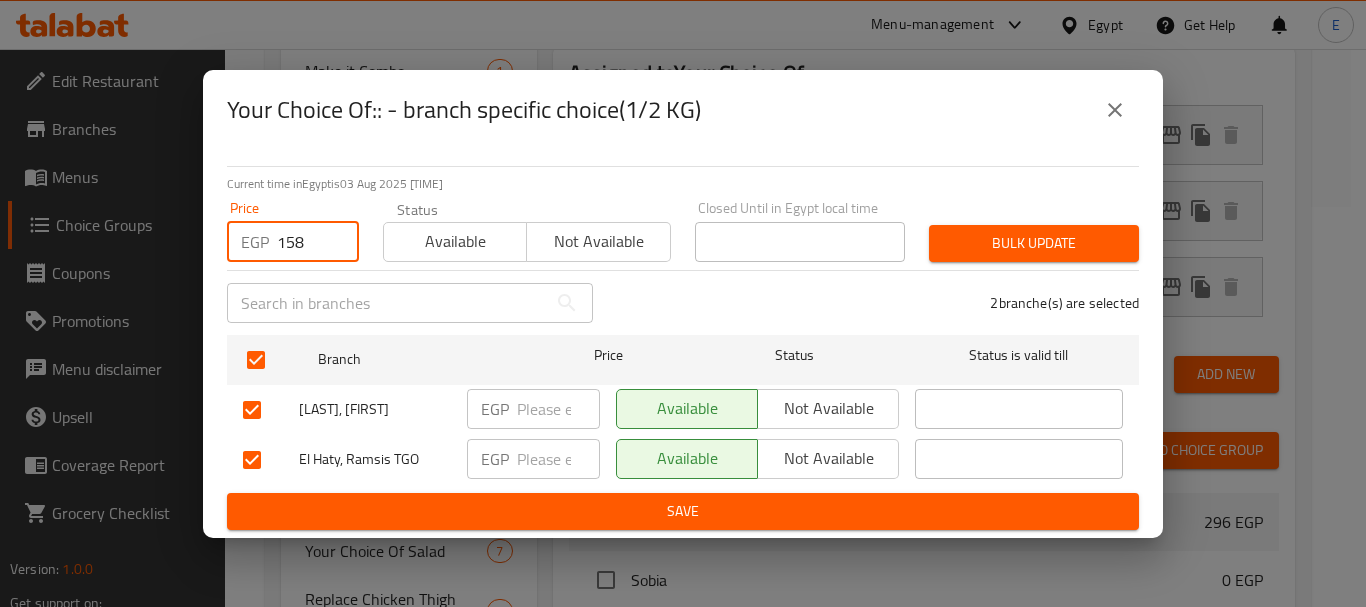 type on "158" 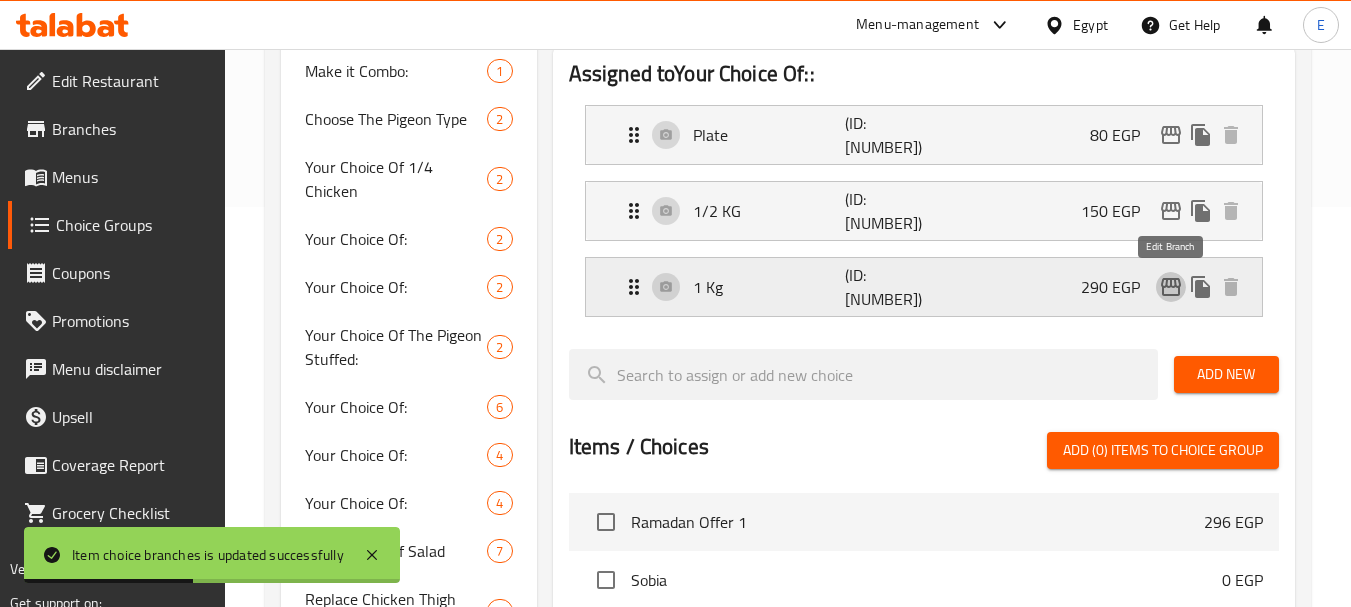 click 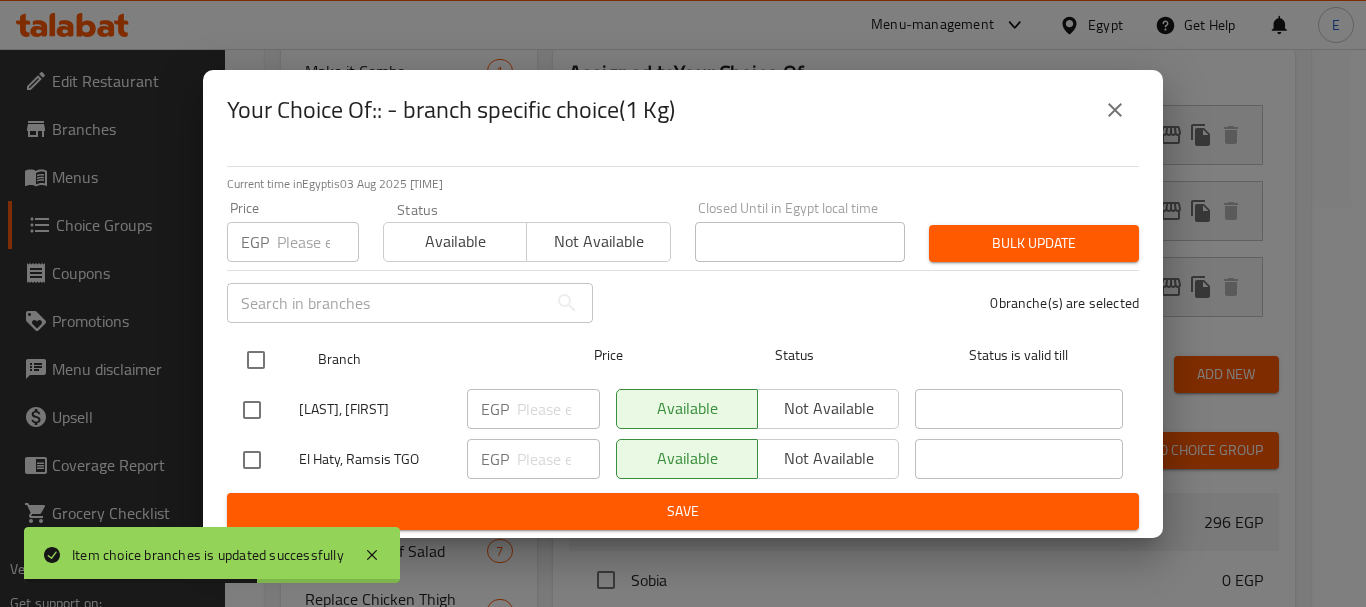click at bounding box center (256, 360) 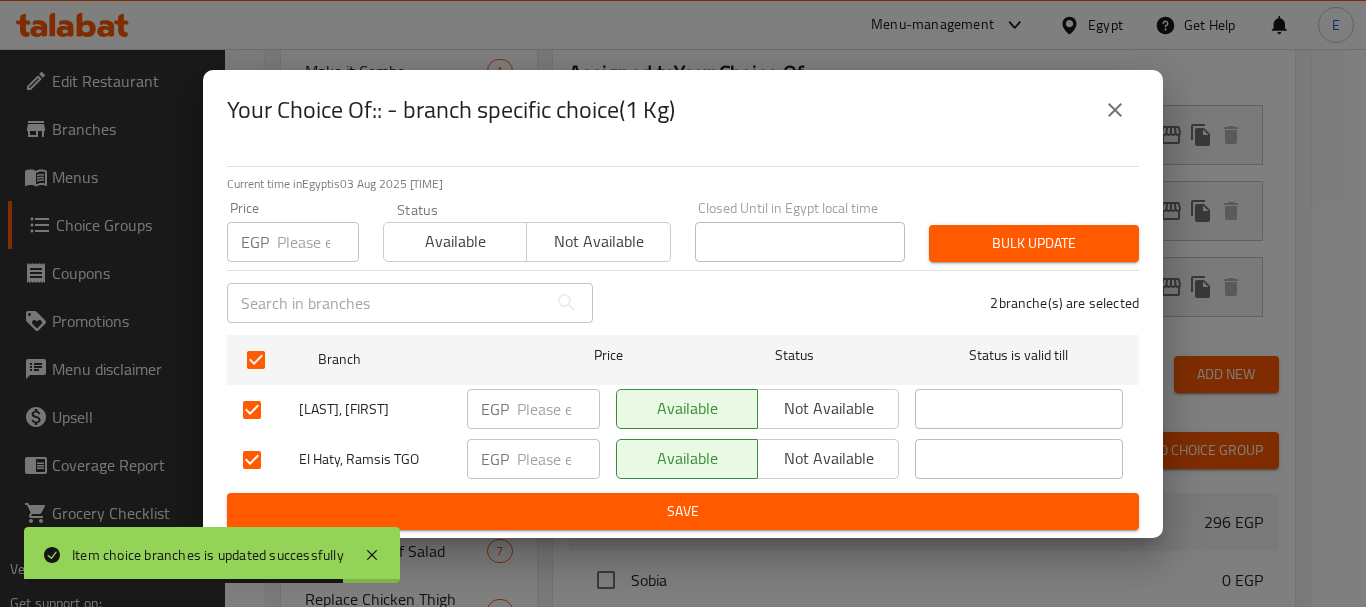 click at bounding box center [318, 242] 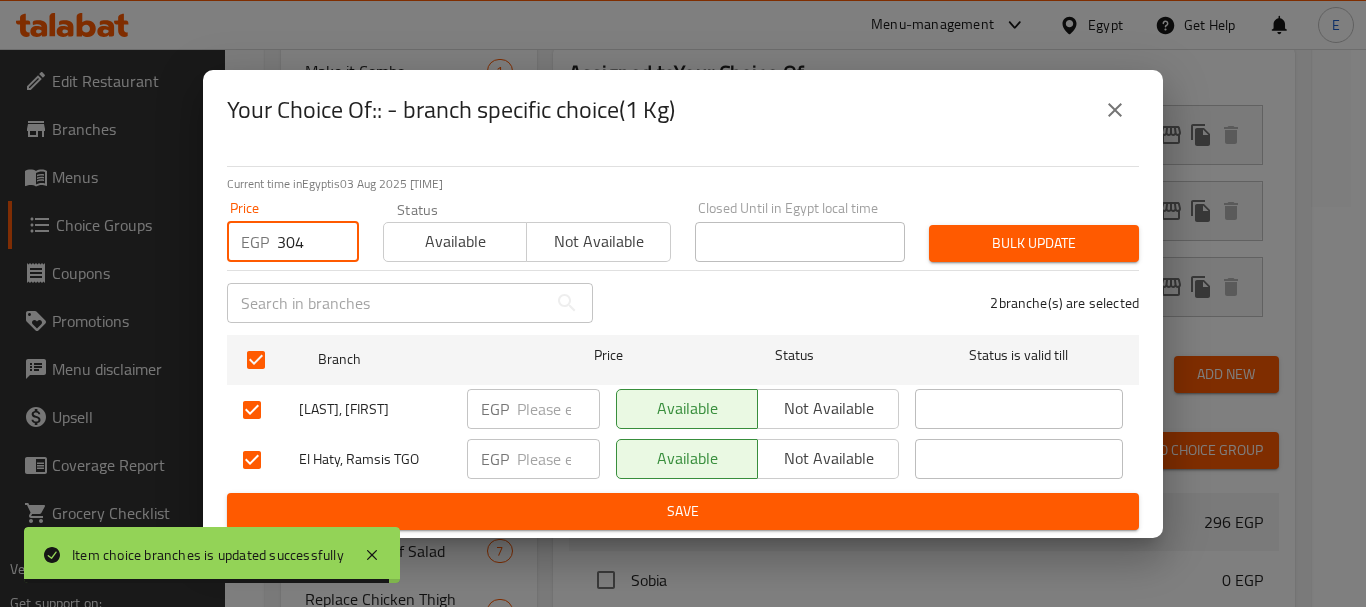 type on "304" 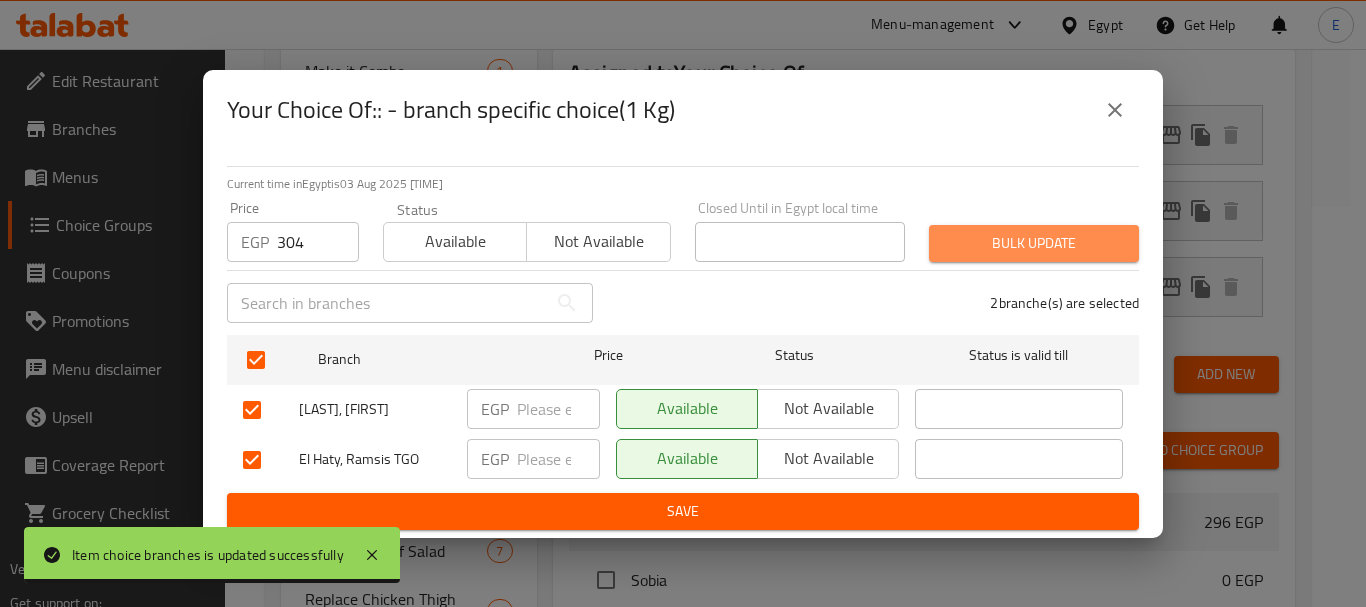 click on "Bulk update" at bounding box center (1034, 243) 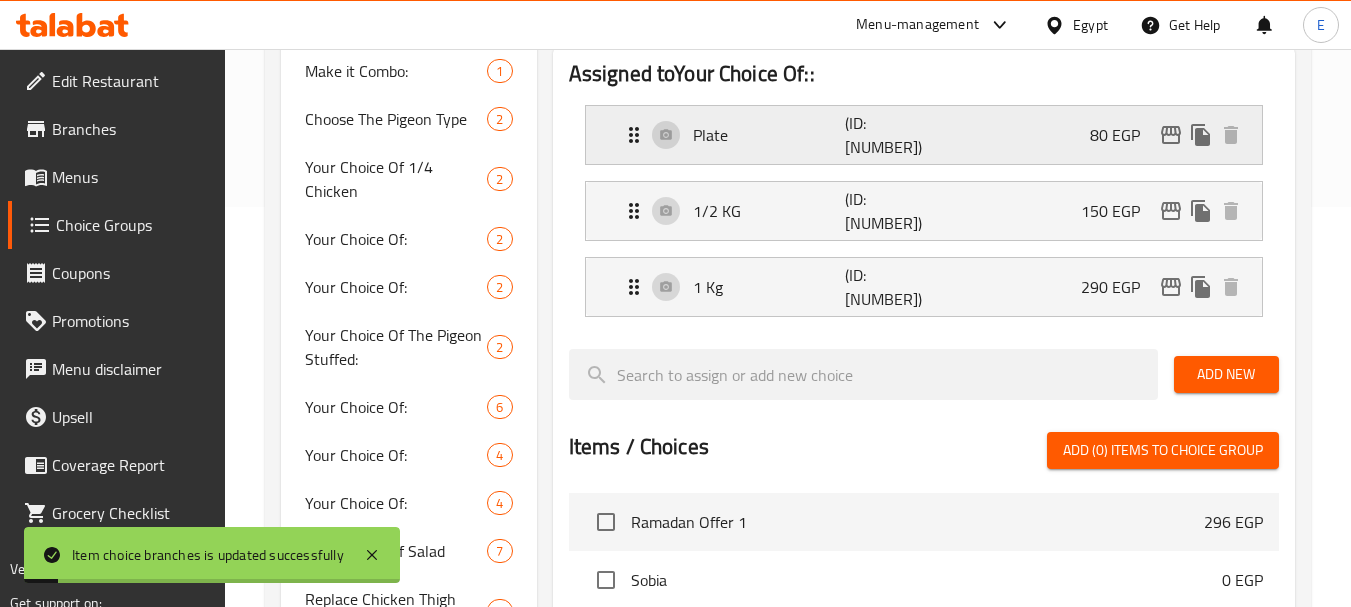 click on "80 EGP" at bounding box center [1123, 135] 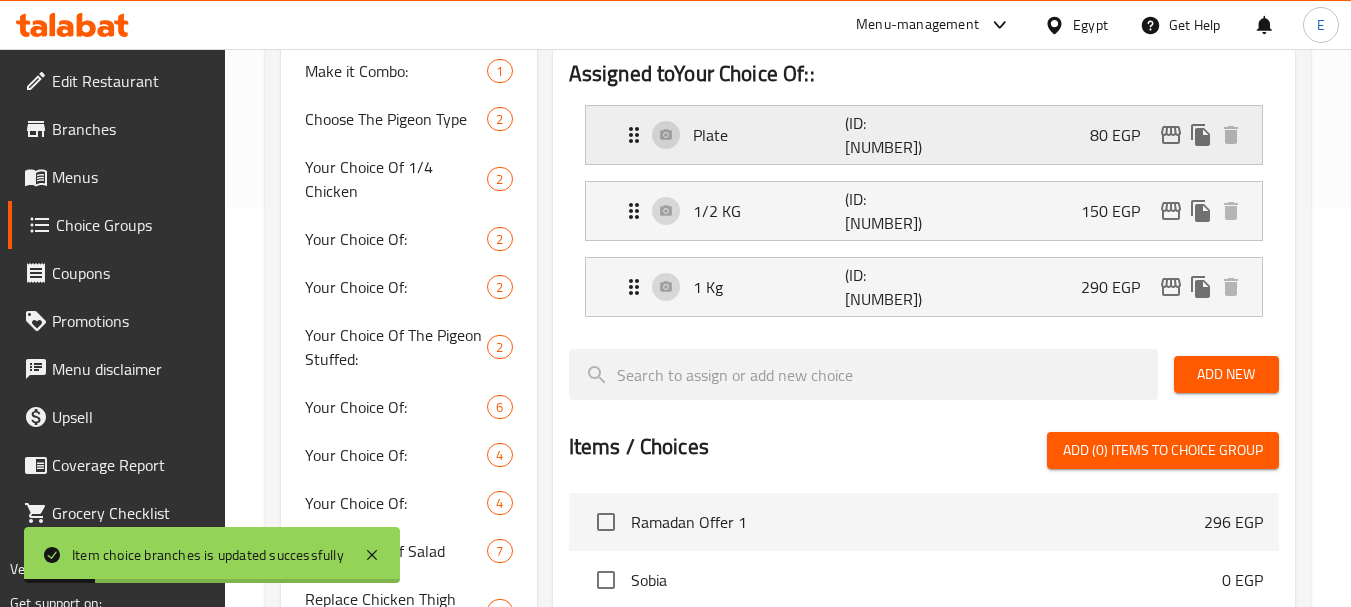 click on "80 EGP" at bounding box center [1123, 135] 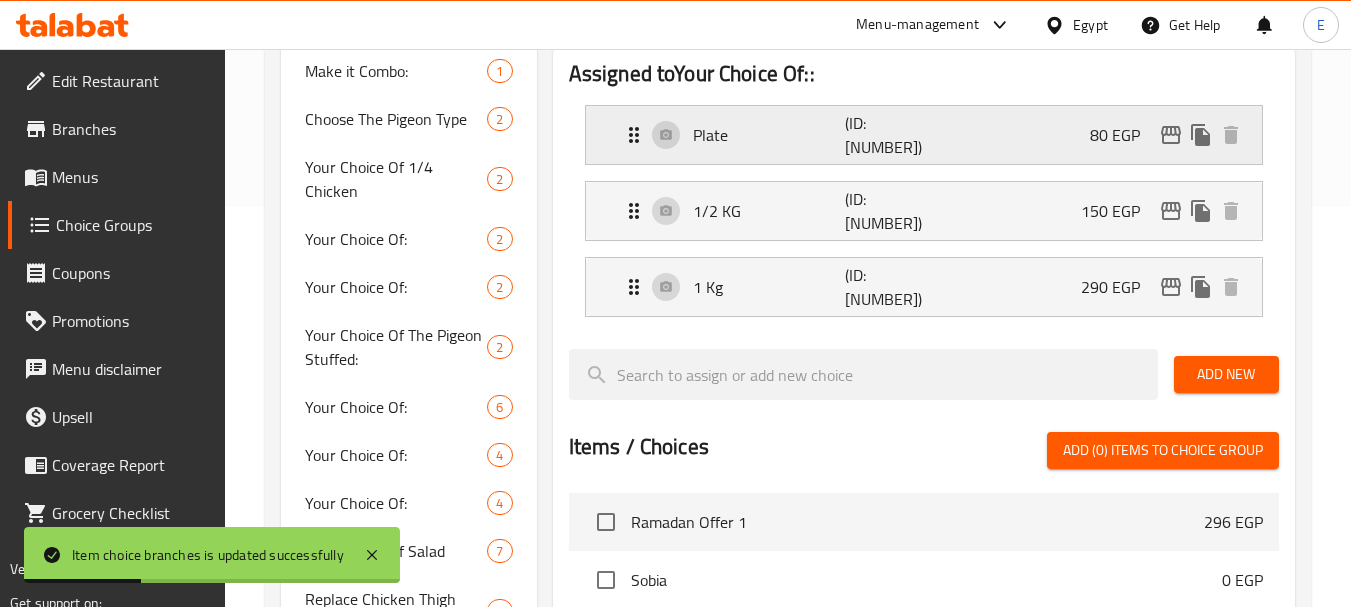 click on "Plate (ID: 1265963847) 80 EGP" at bounding box center [930, 135] 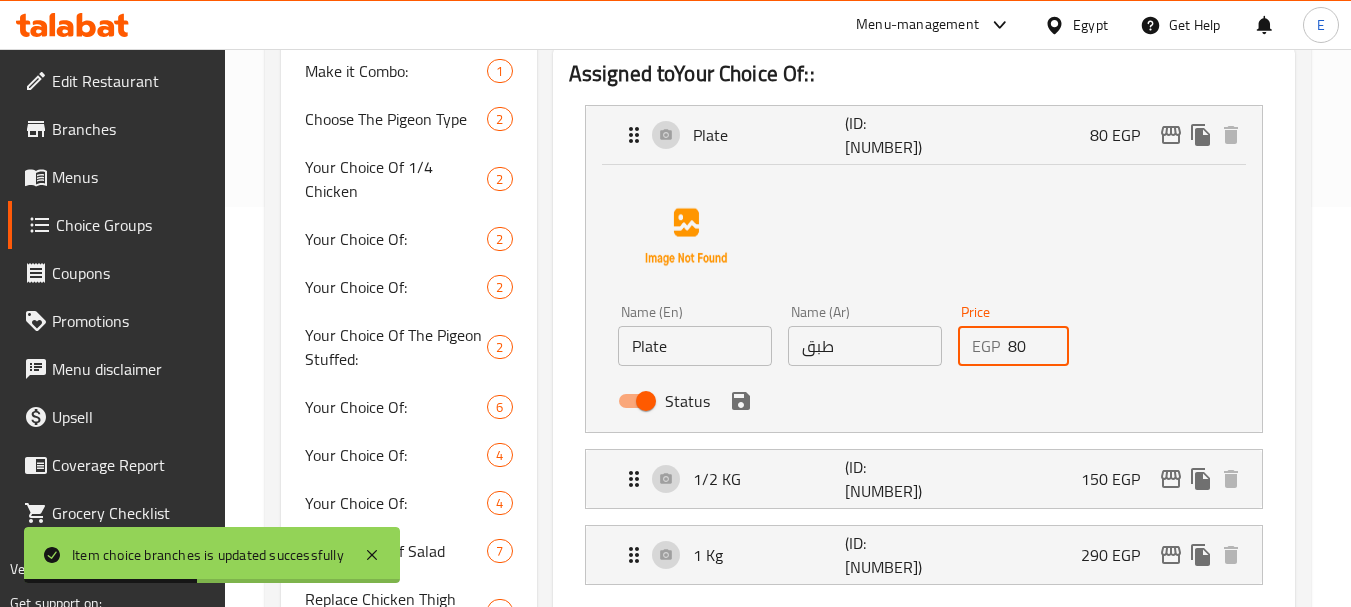 click on "Name (En) Plate Name (En) Name (Ar) طبق Name (Ar) Price EGP 80 Price Status" at bounding box center (865, 362) 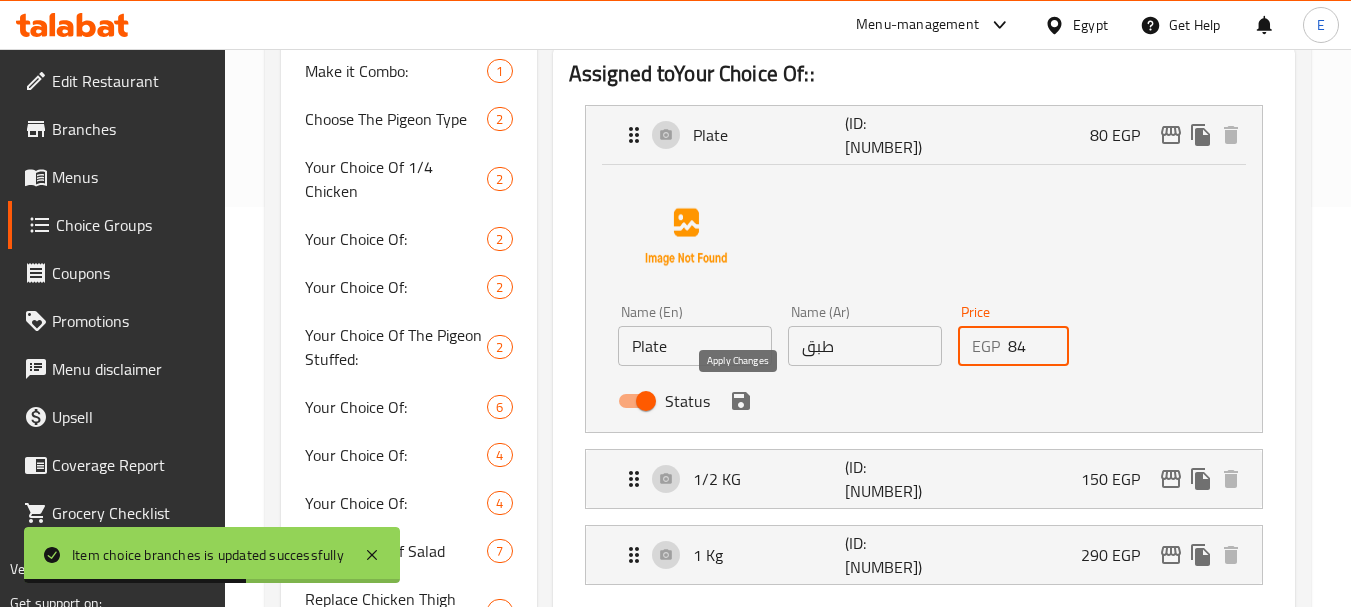 click 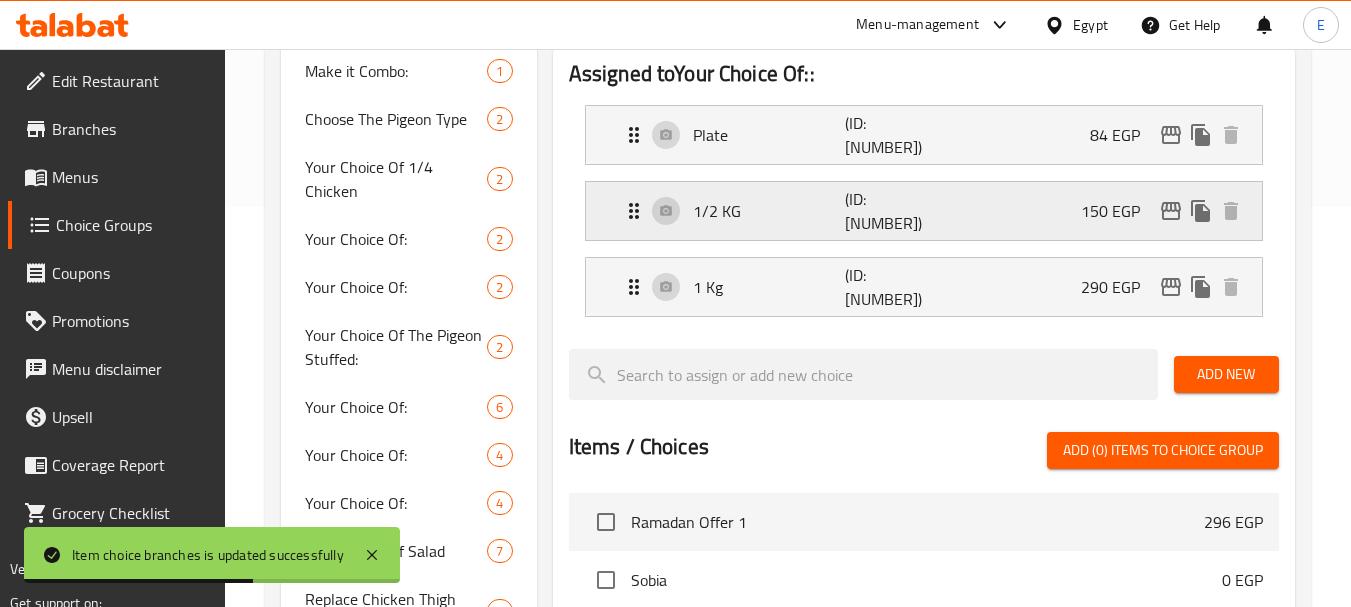 type on "84" 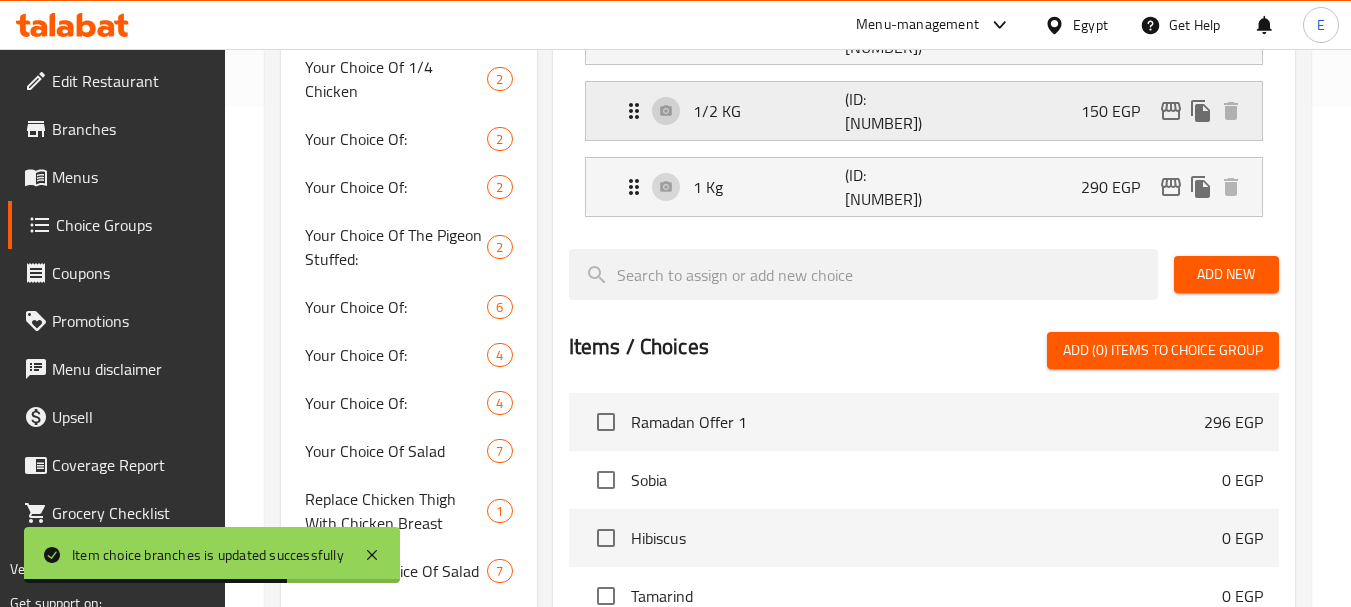 click on "1/2 KG (ID: 1265963848) 150 EGP" at bounding box center (930, 111) 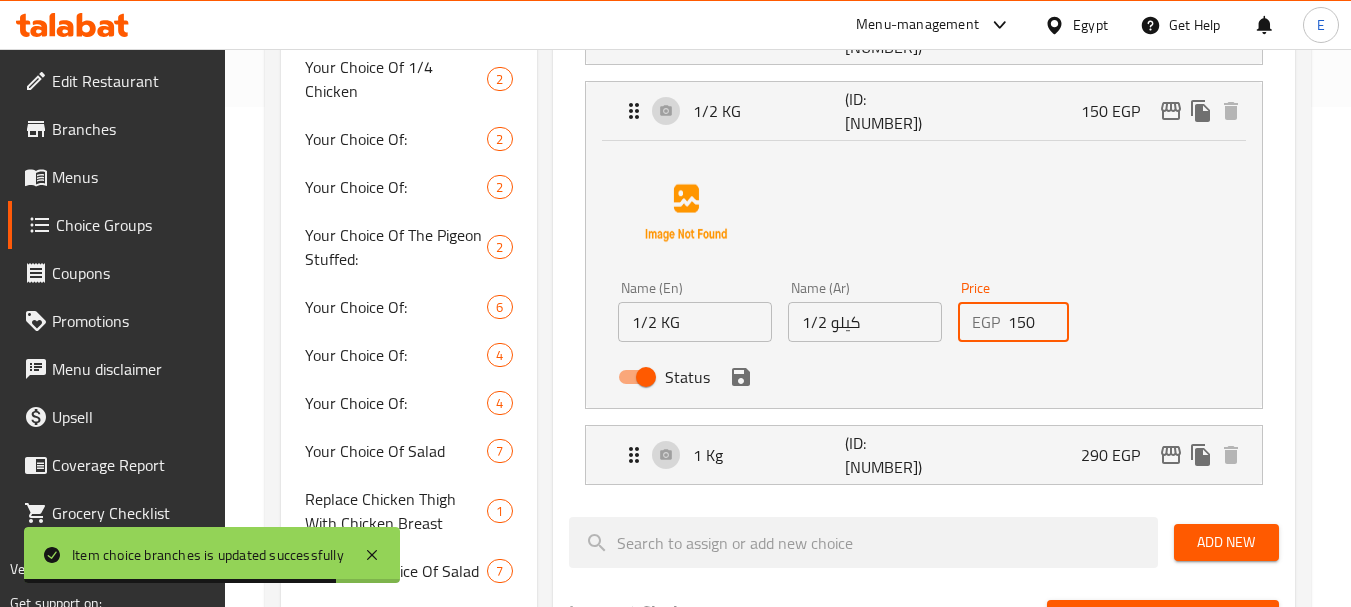 click on "150" at bounding box center (1039, 322) 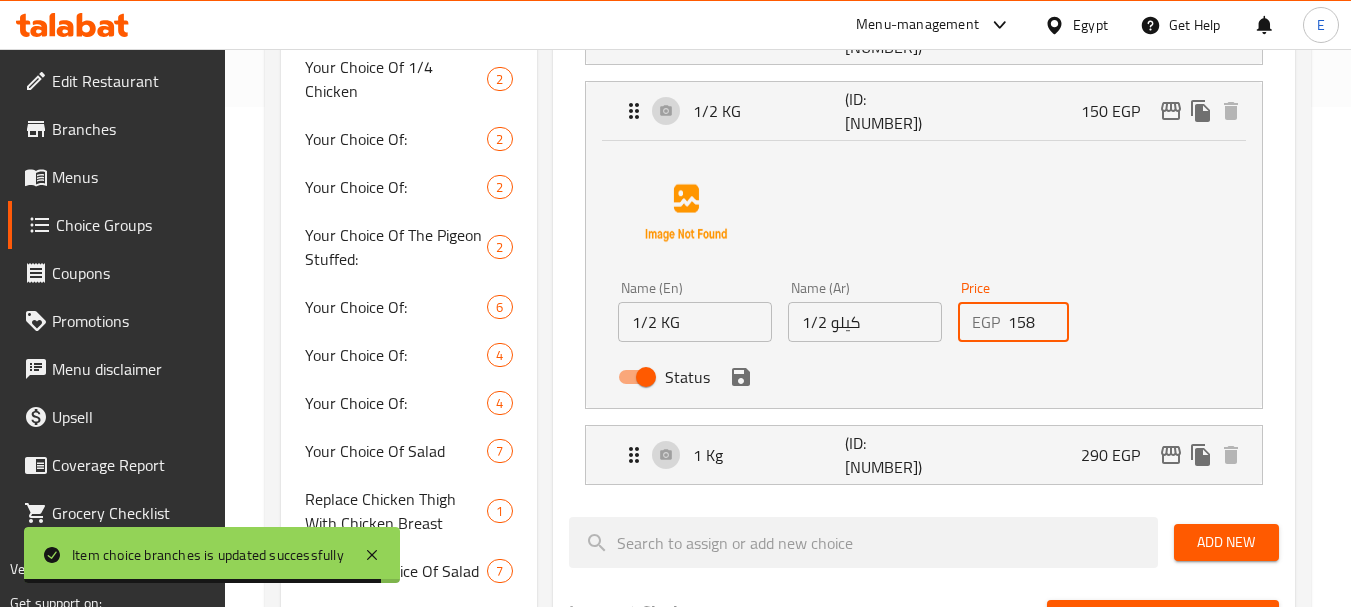 type on "158" 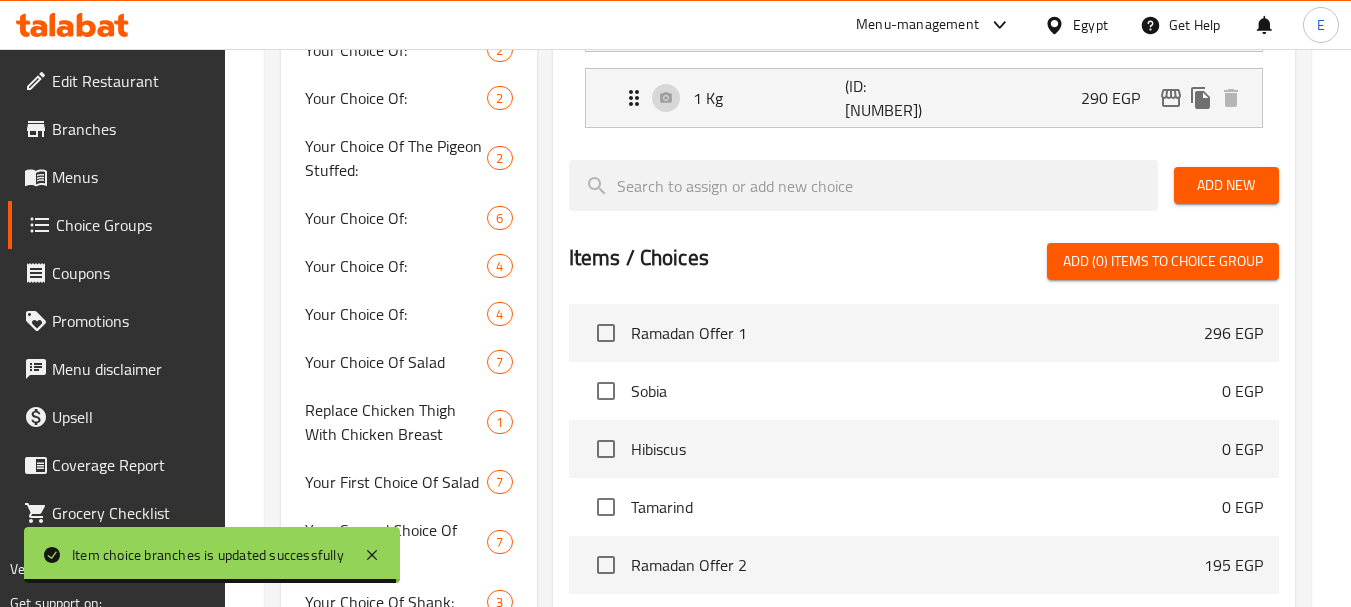scroll, scrollTop: 600, scrollLeft: 0, axis: vertical 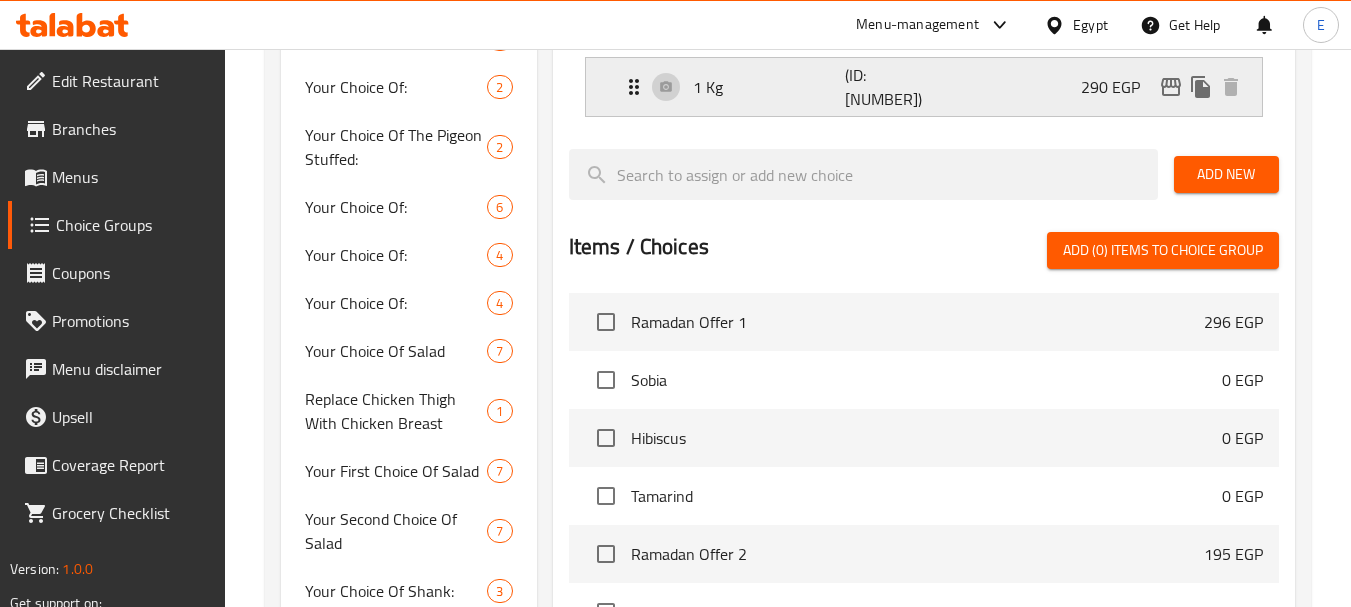 click on "1 Kg (ID: 1265963849) 290 EGP" at bounding box center [930, 87] 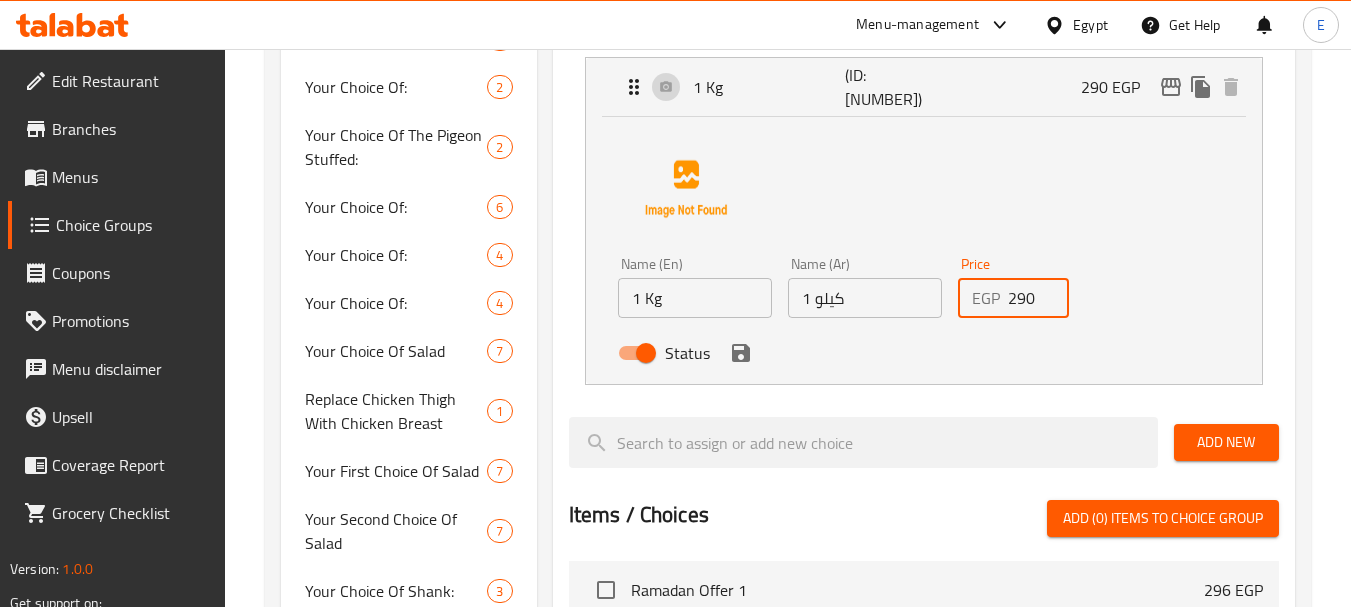 drag, startPoint x: 1039, startPoint y: 299, endPoint x: 970, endPoint y: 294, distance: 69.18092 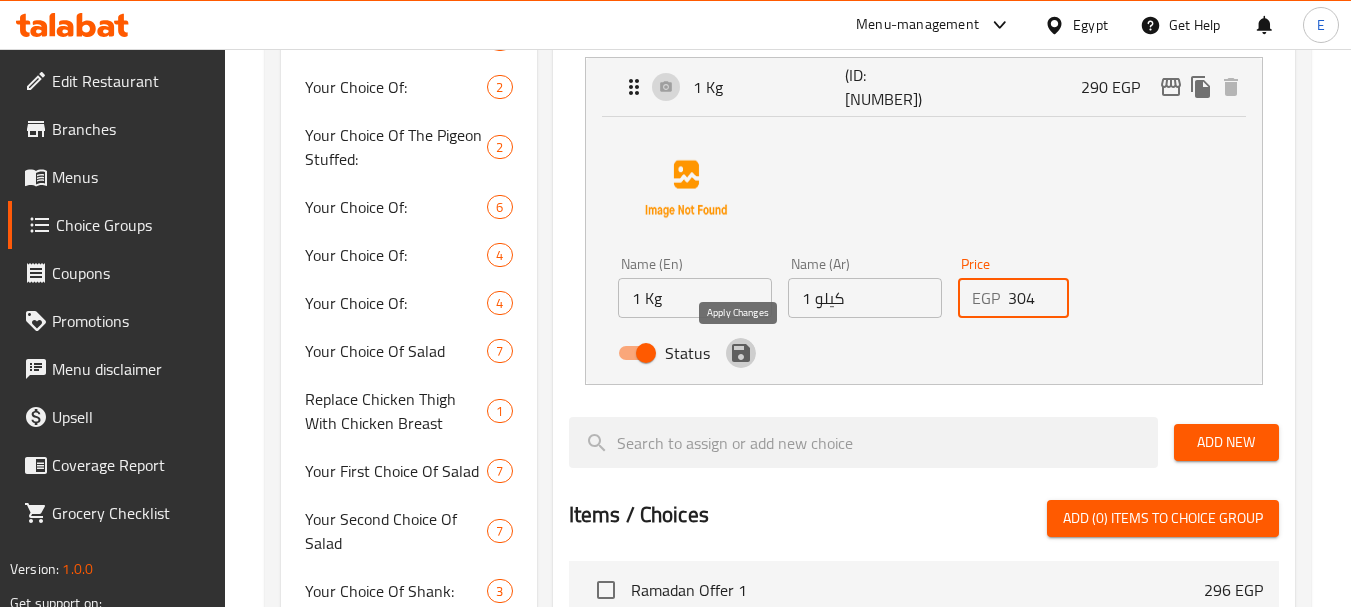 click 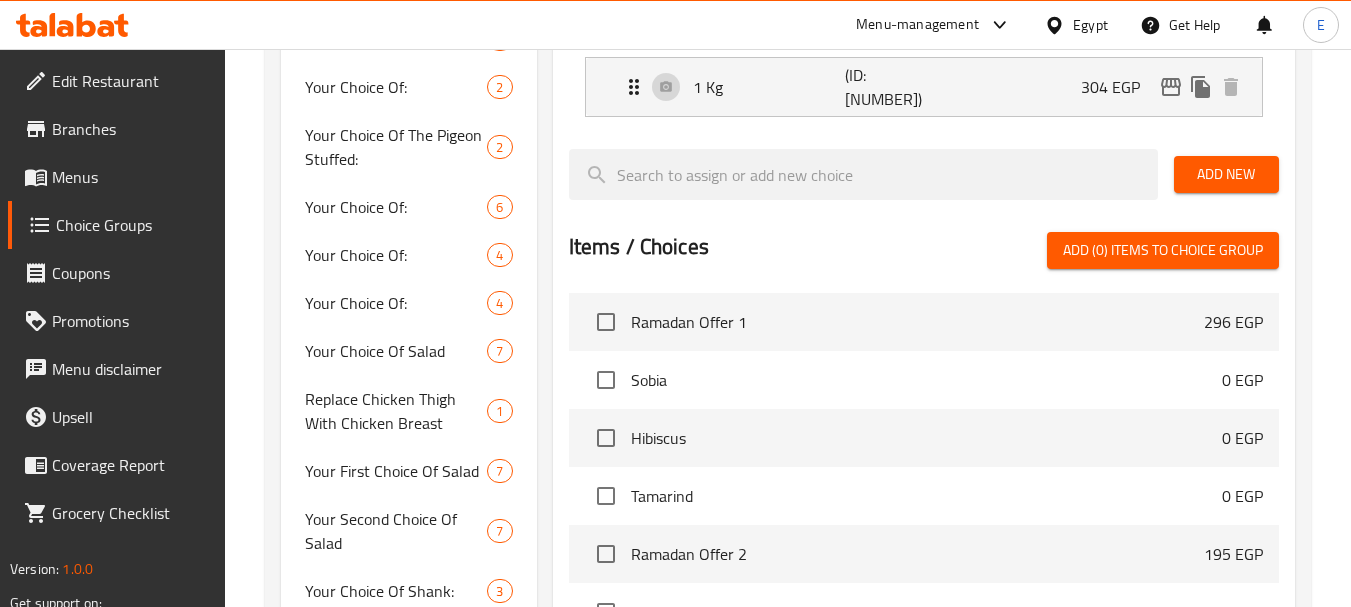 type on "304" 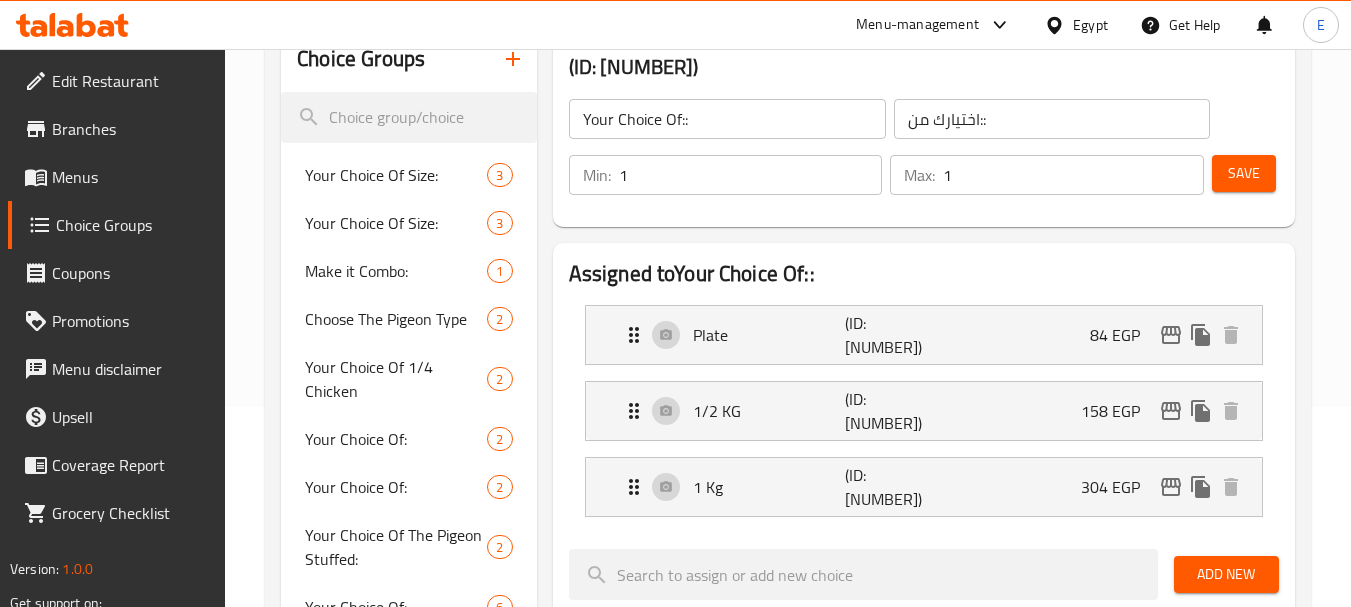 scroll, scrollTop: 0, scrollLeft: 0, axis: both 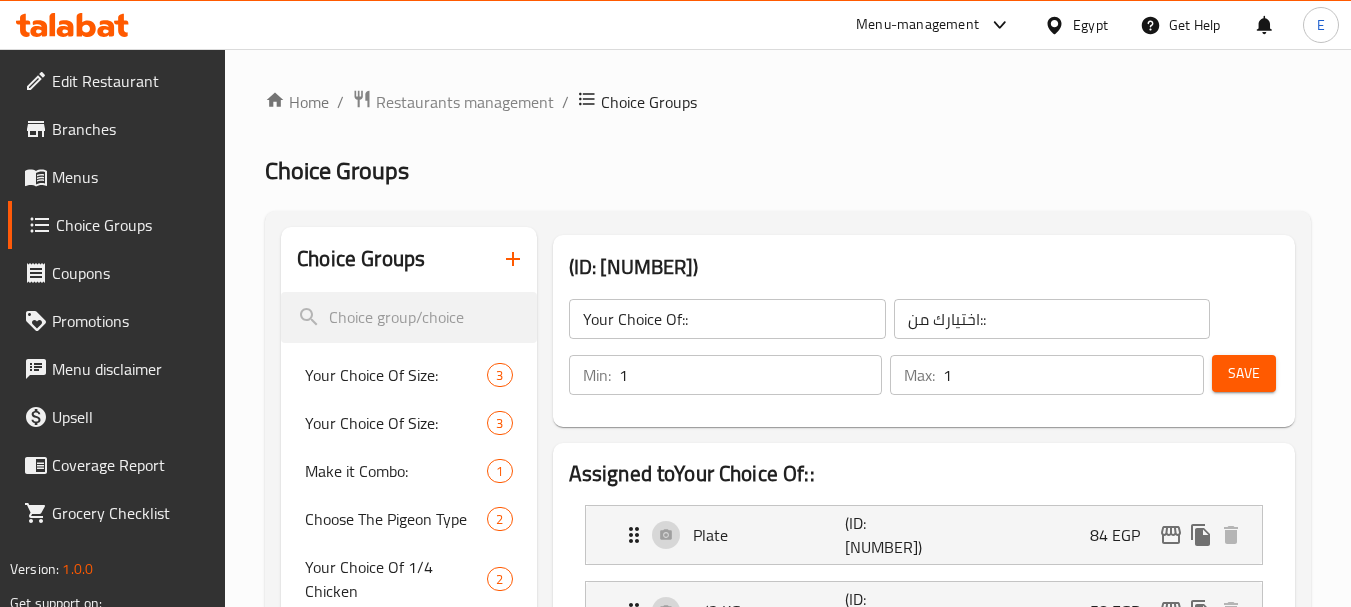 click on "Save" at bounding box center [1244, 373] 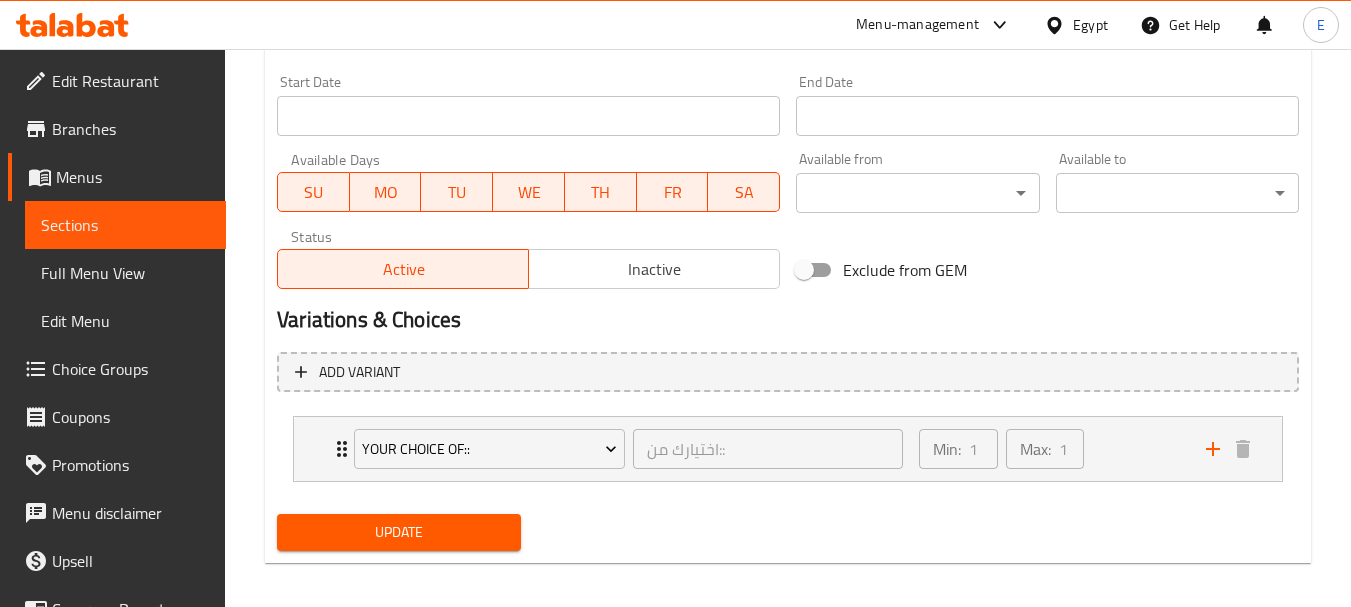 scroll, scrollTop: 868, scrollLeft: 0, axis: vertical 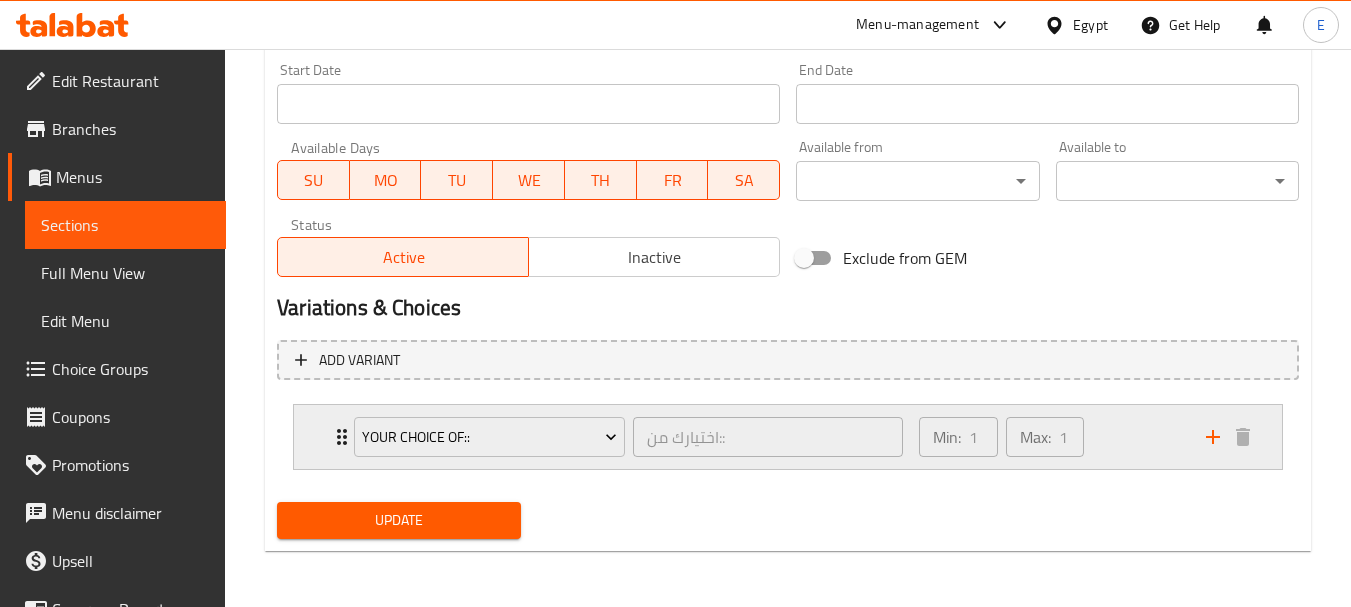 click on "Your Choice Of:: اختيارك من:: ​ Min: 1 ​ Max: 1 ​" at bounding box center [788, 437] 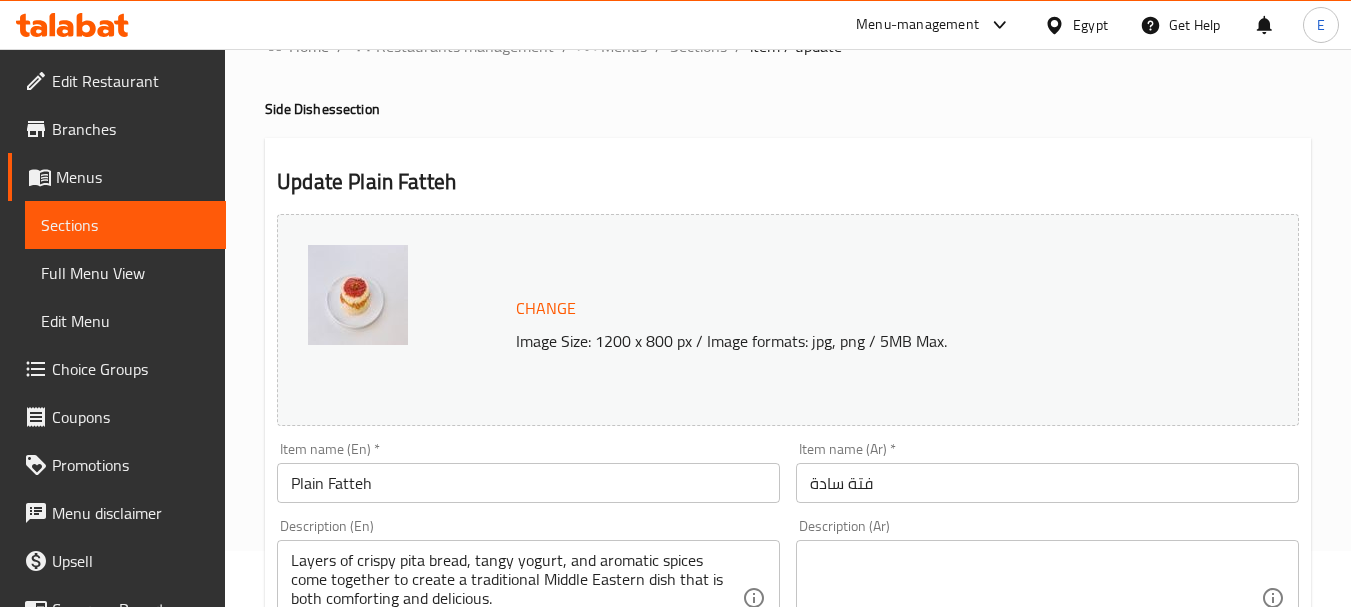 scroll, scrollTop: 0, scrollLeft: 0, axis: both 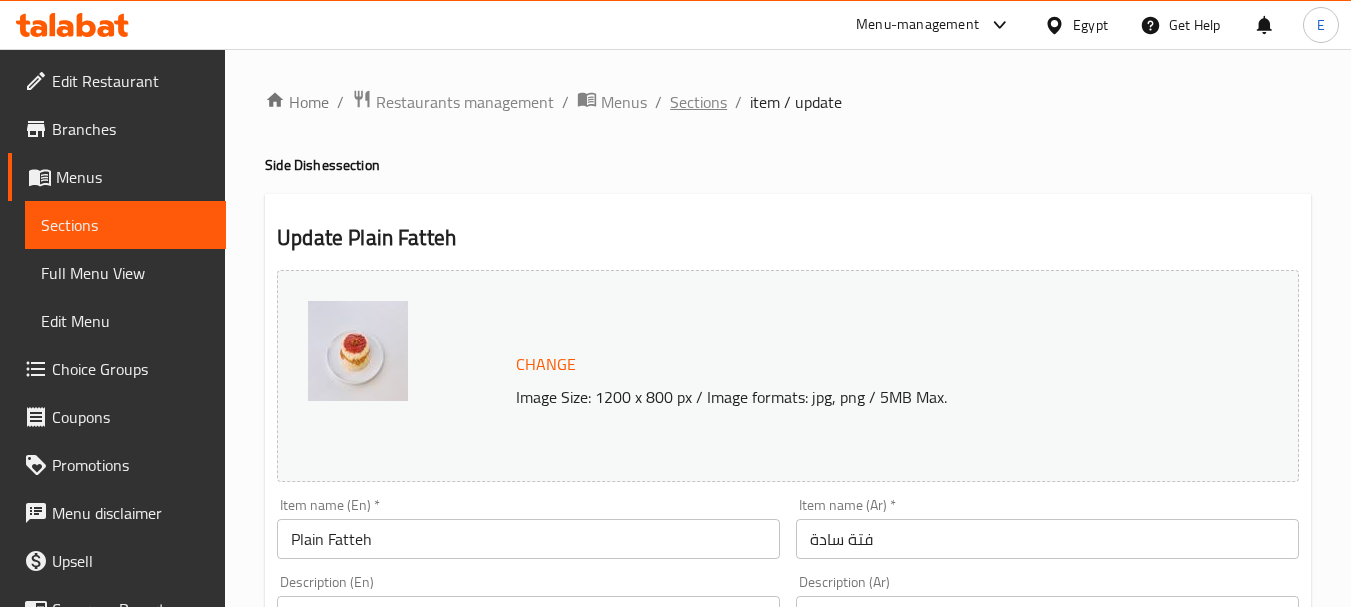 click on "Sections" at bounding box center (698, 102) 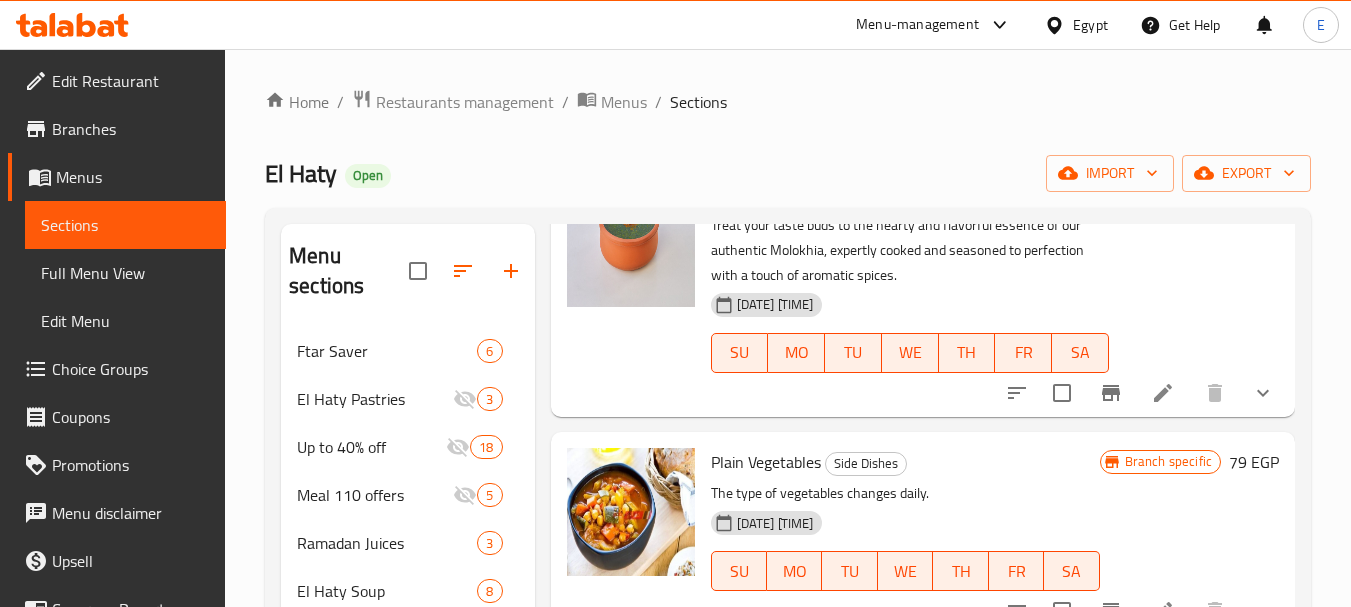 scroll, scrollTop: 399, scrollLeft: 0, axis: vertical 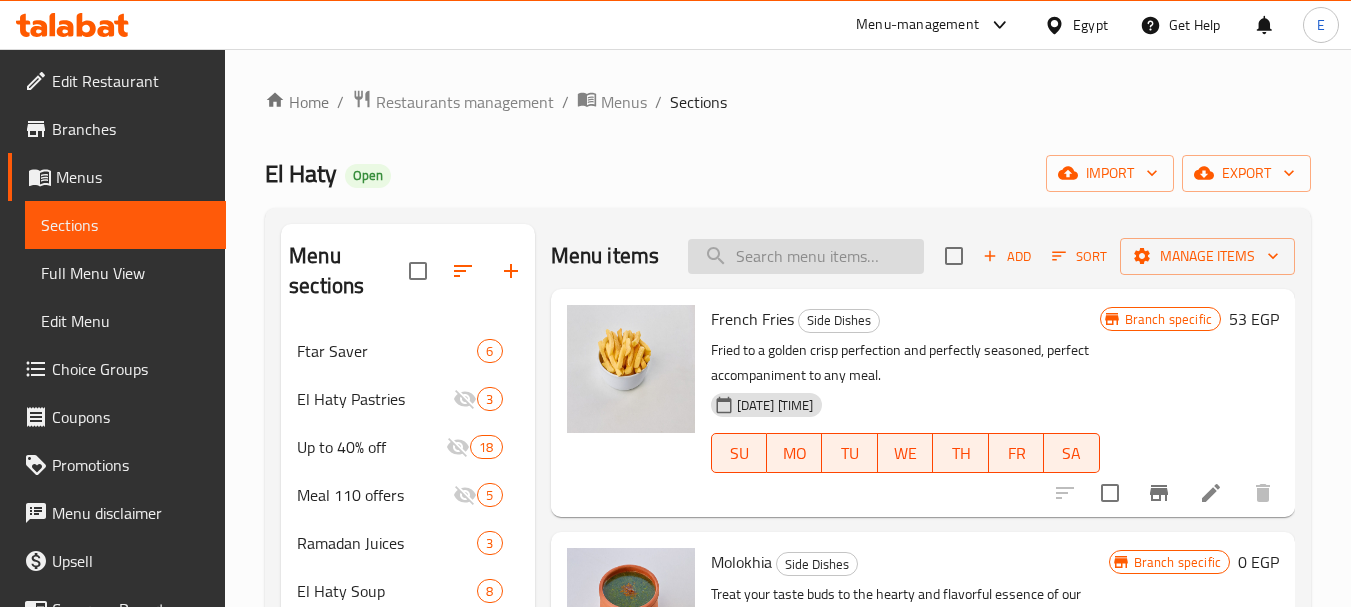 click at bounding box center (806, 256) 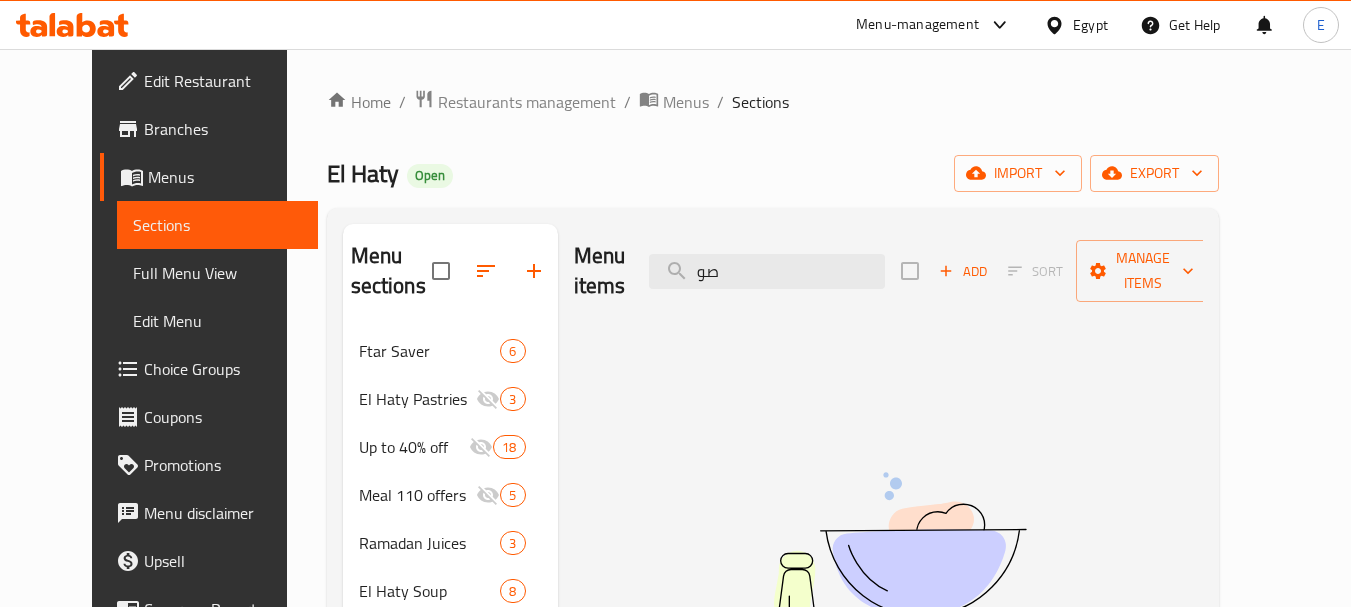 type on "ص" 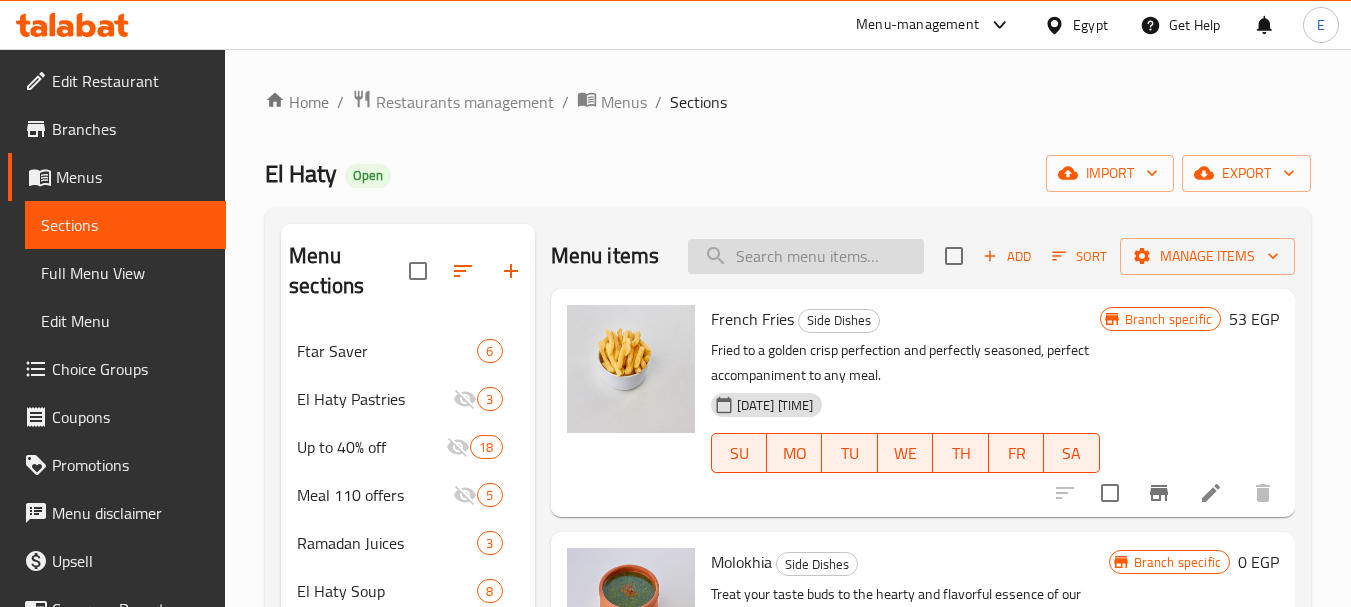 click at bounding box center [806, 256] 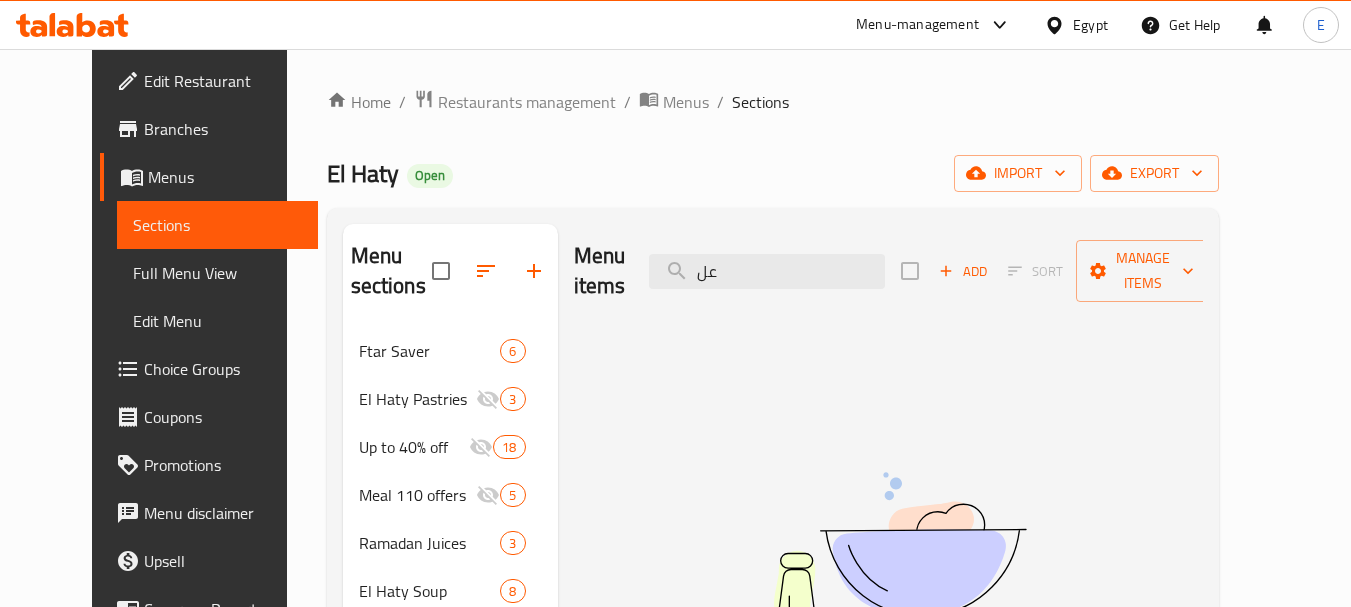 type on "ع" 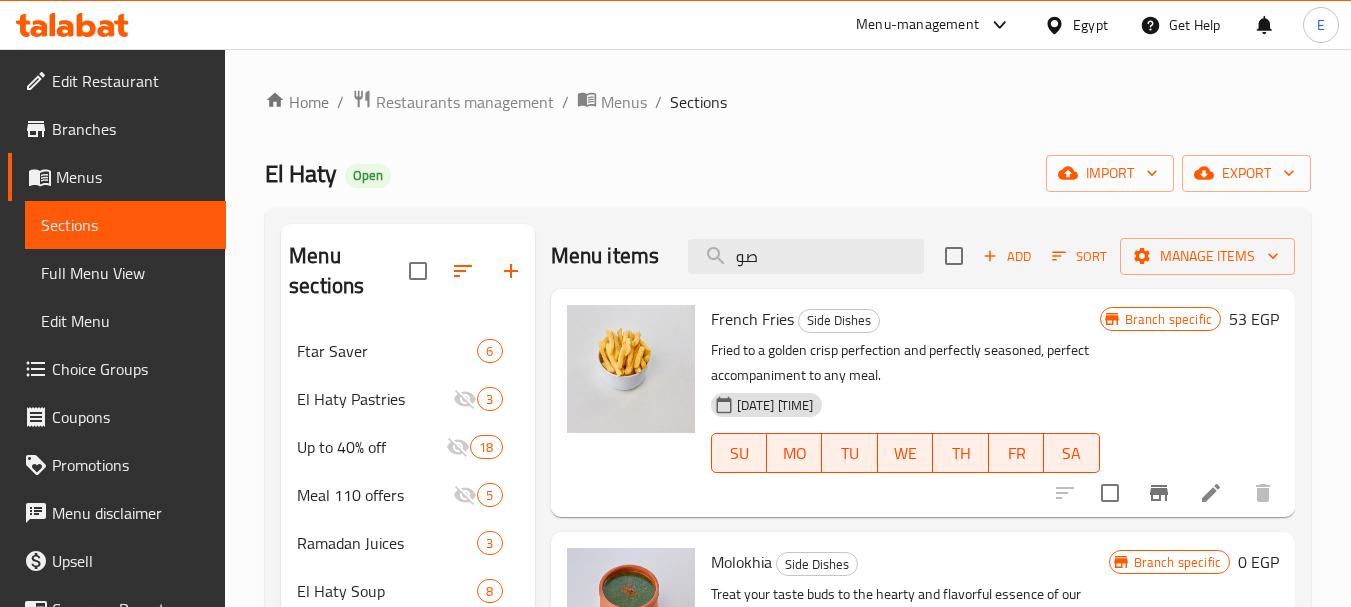 type on "صوص" 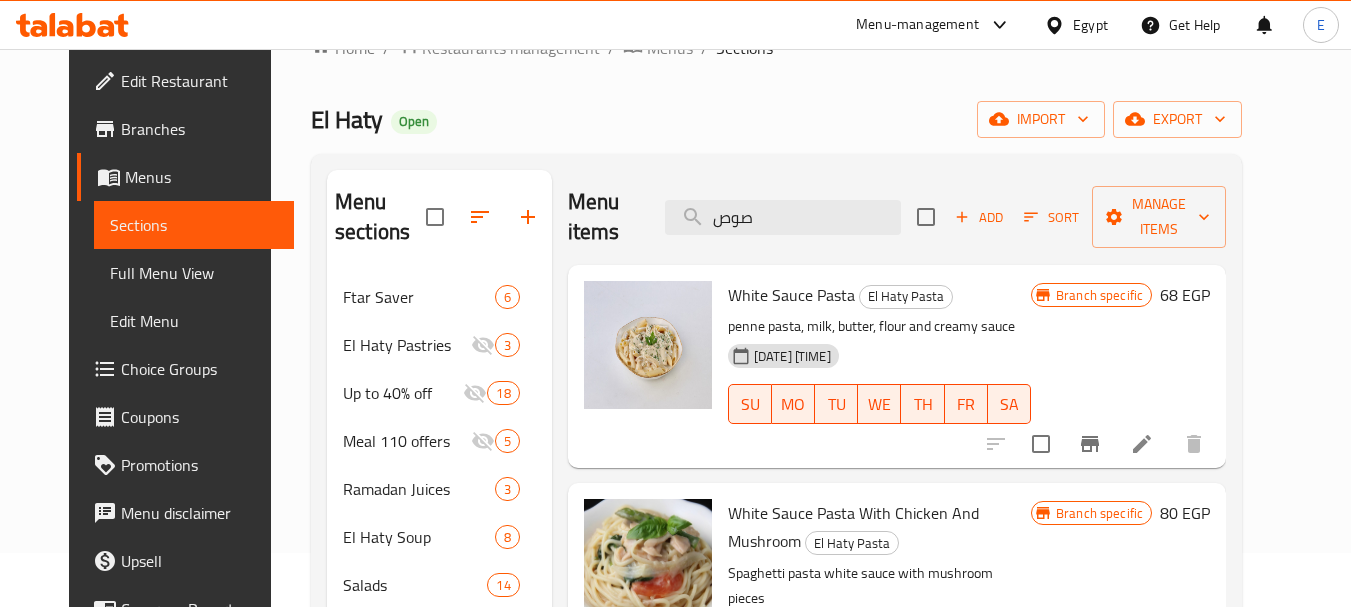 scroll, scrollTop: 0, scrollLeft: 0, axis: both 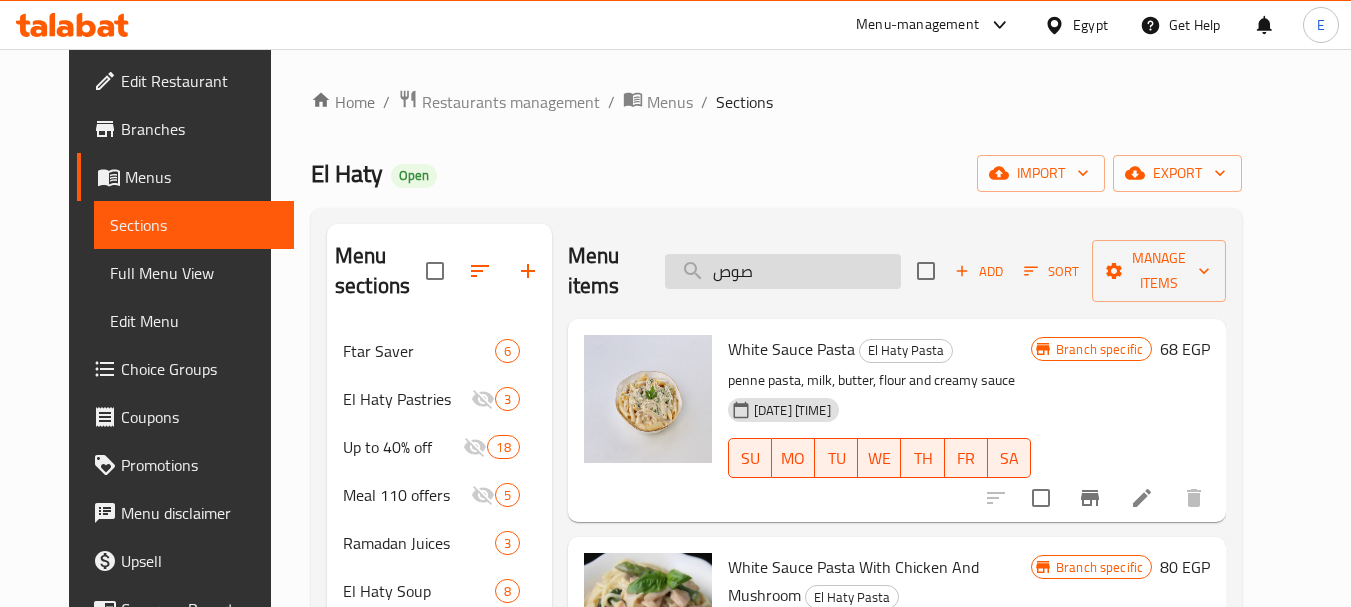 drag, startPoint x: 859, startPoint y: 251, endPoint x: 703, endPoint y: 242, distance: 156.2594 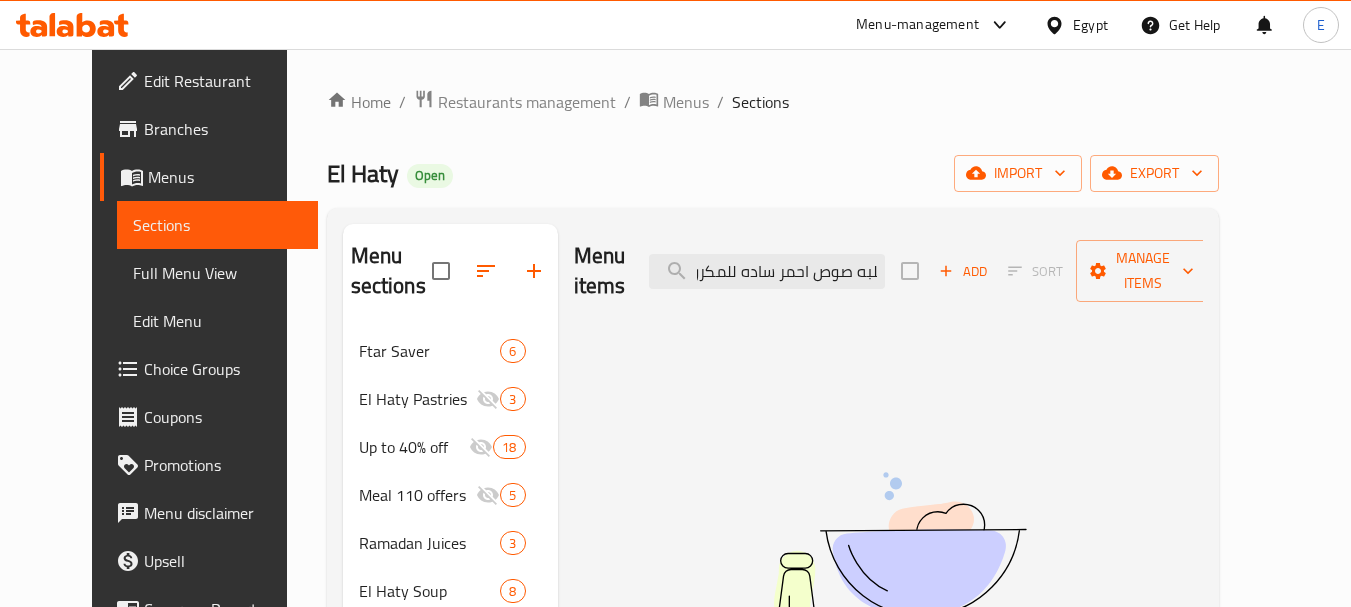 scroll, scrollTop: 0, scrollLeft: 78, axis: horizontal 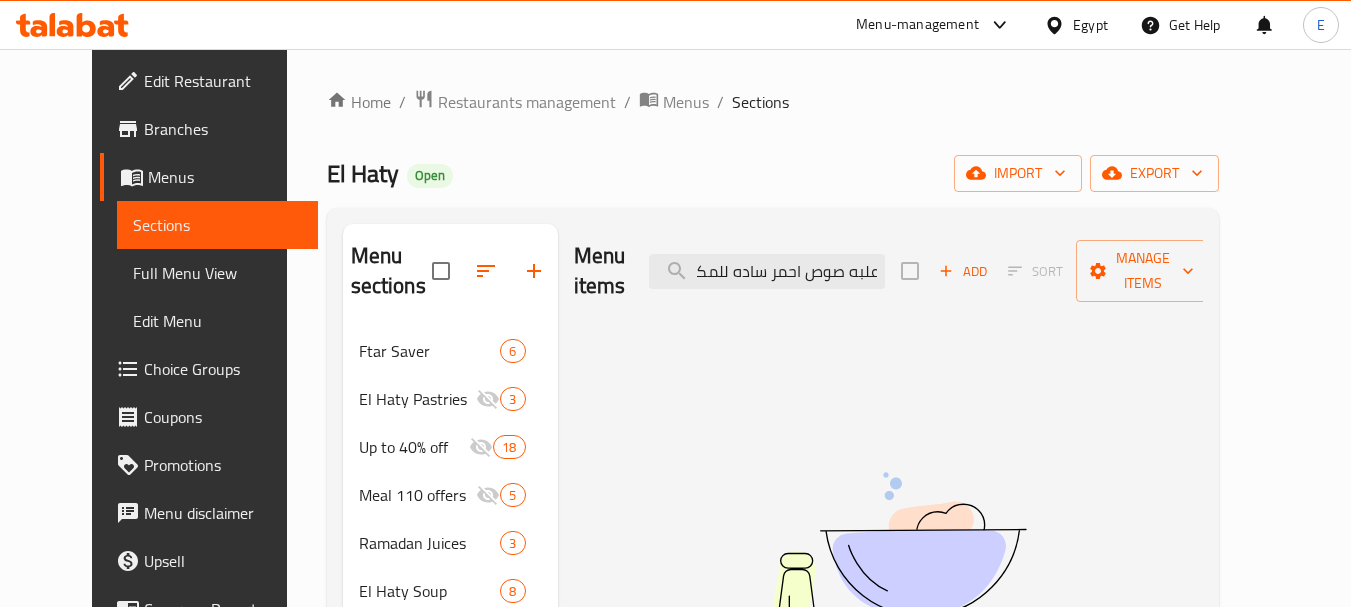 type on "علبه صوص احمر ساده للمكرونة اضافي" 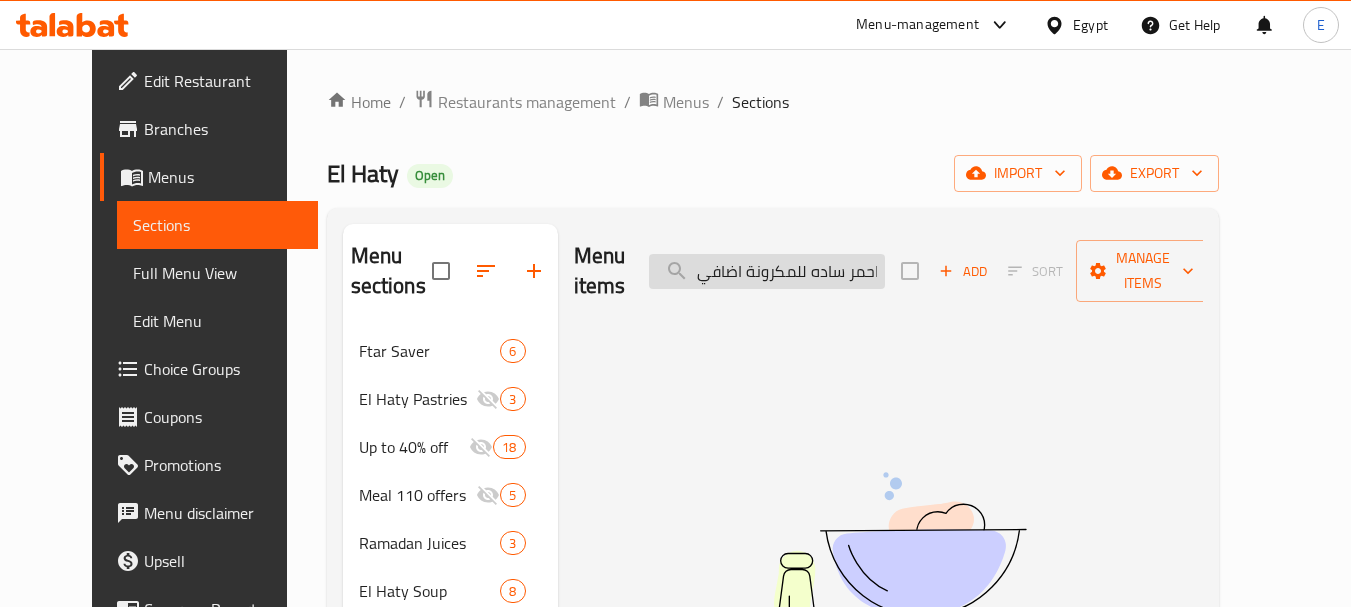 click on "علبه صوص احمر ساده للمكرونة اضافي" at bounding box center (767, 271) 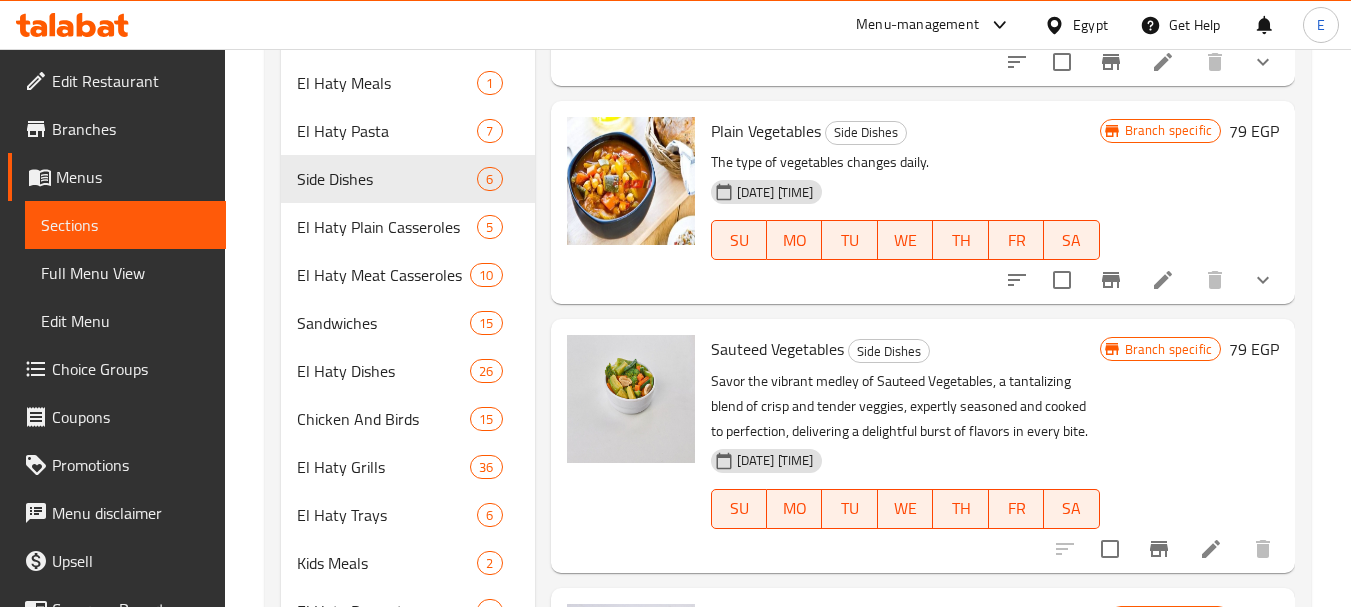 scroll, scrollTop: 840, scrollLeft: 0, axis: vertical 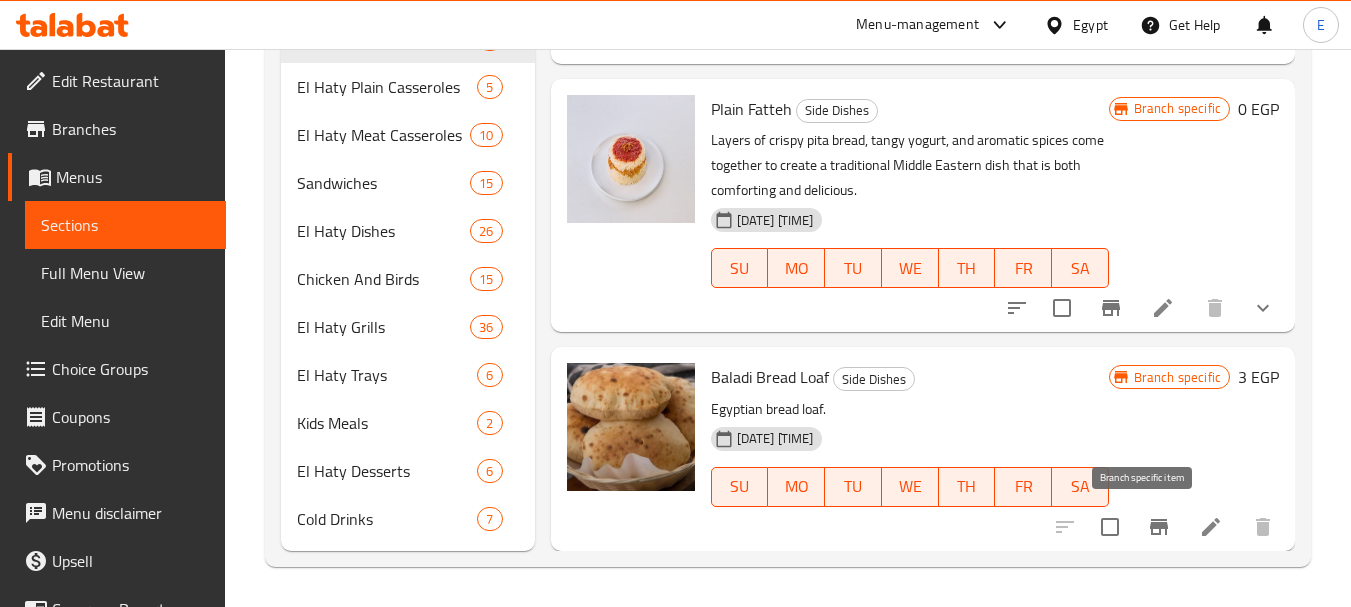 type 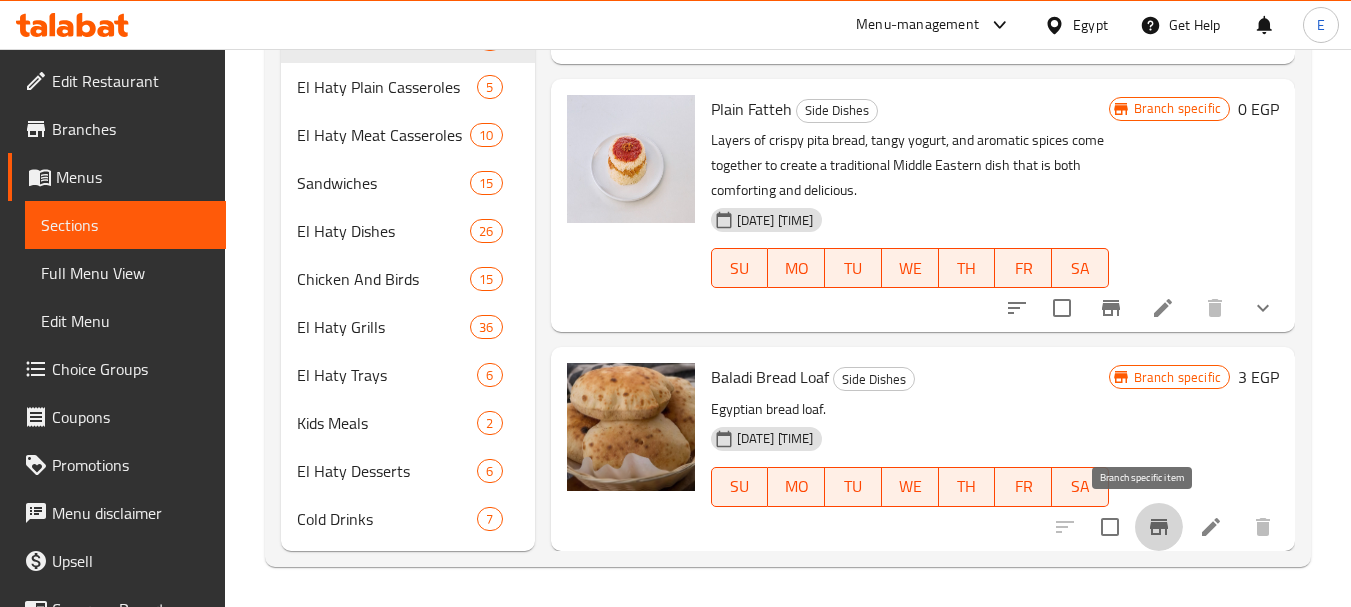 click 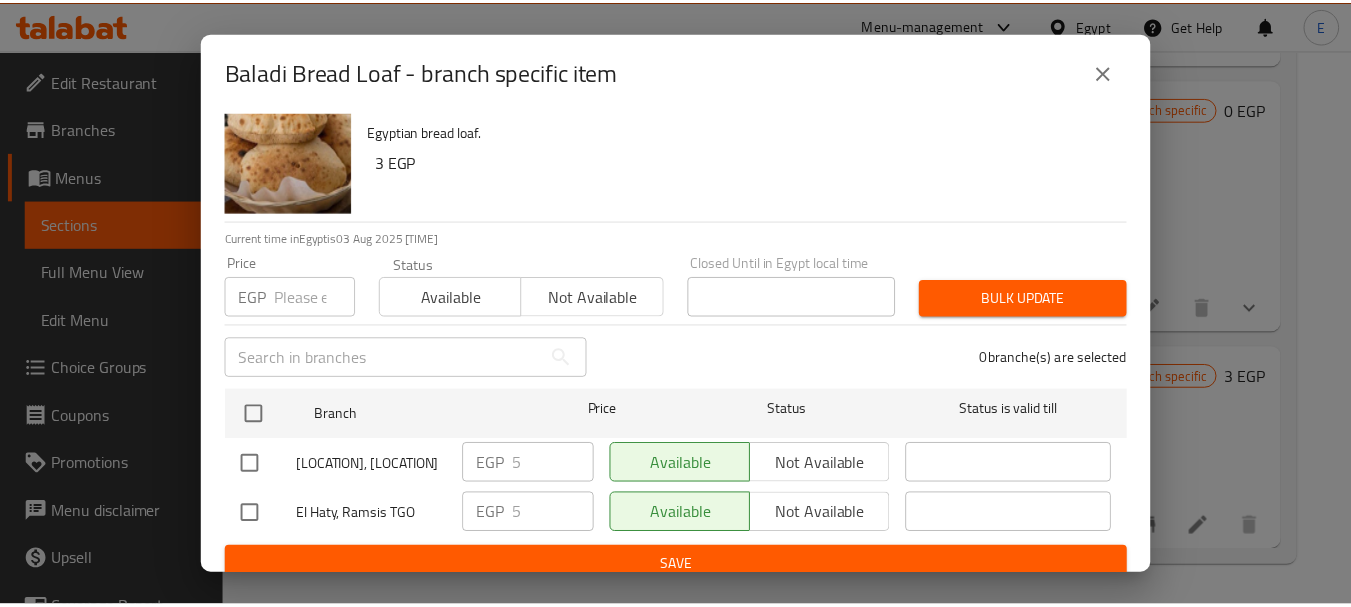 scroll, scrollTop: 53, scrollLeft: 0, axis: vertical 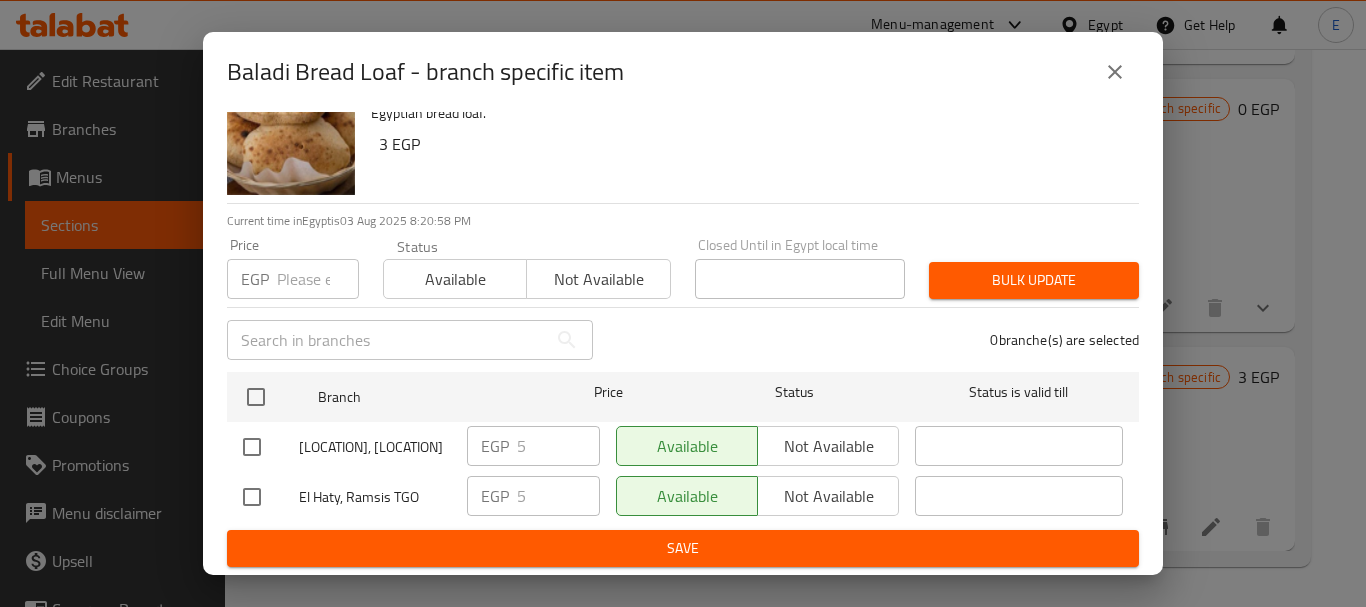 click 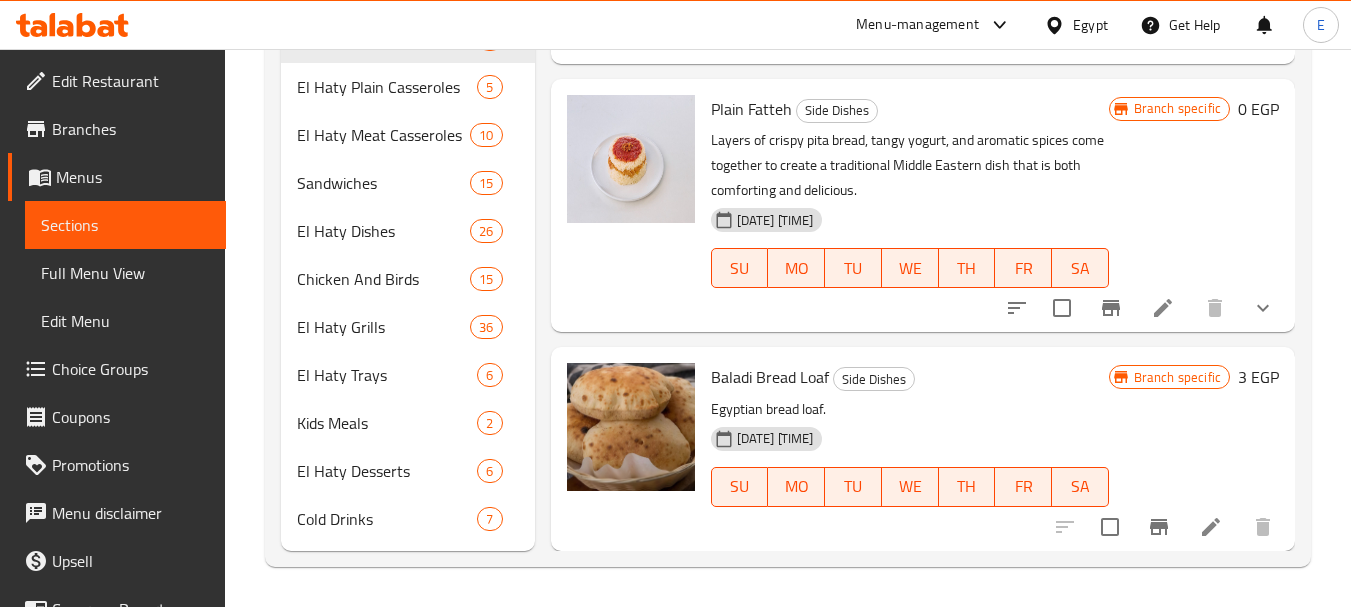 click on "3   EGP" at bounding box center (1258, 377) 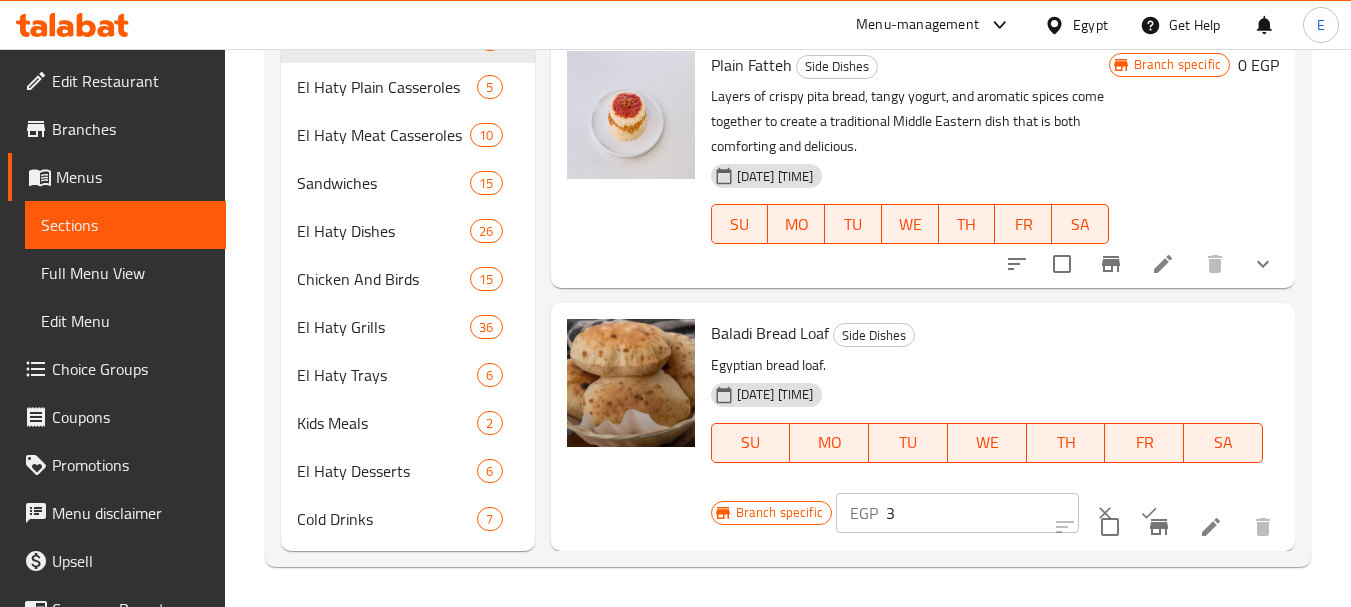 scroll, scrollTop: 443, scrollLeft: 0, axis: vertical 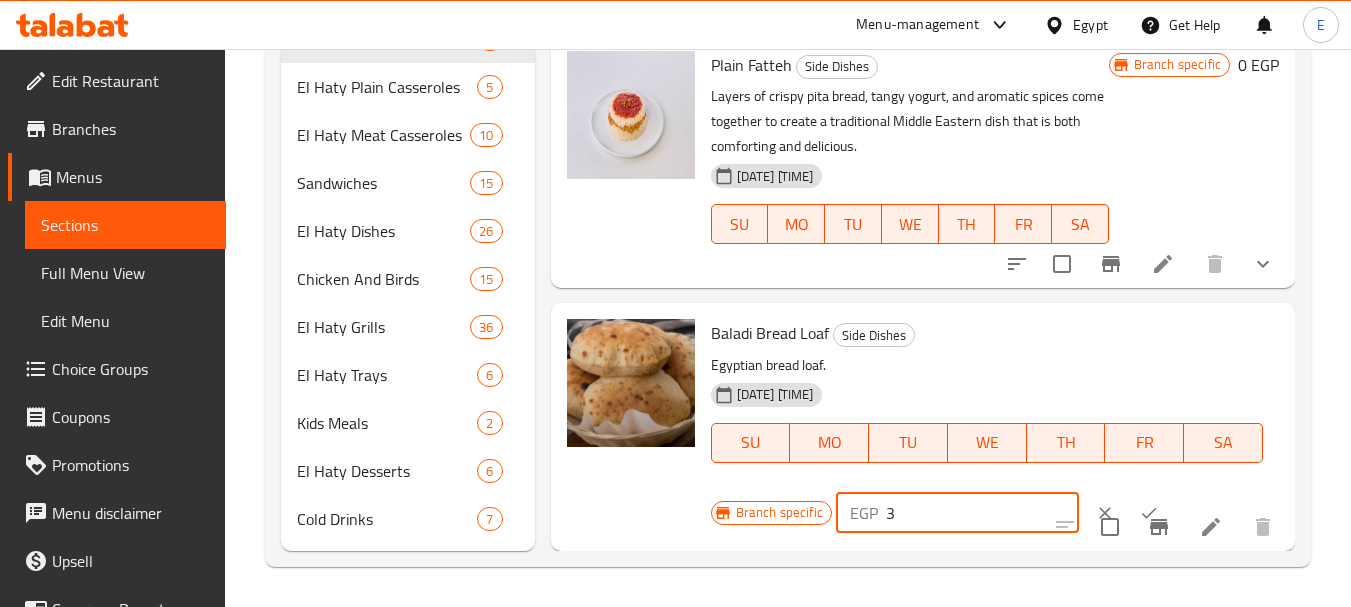 drag, startPoint x: 929, startPoint y: 508, endPoint x: 868, endPoint y: 511, distance: 61.073727 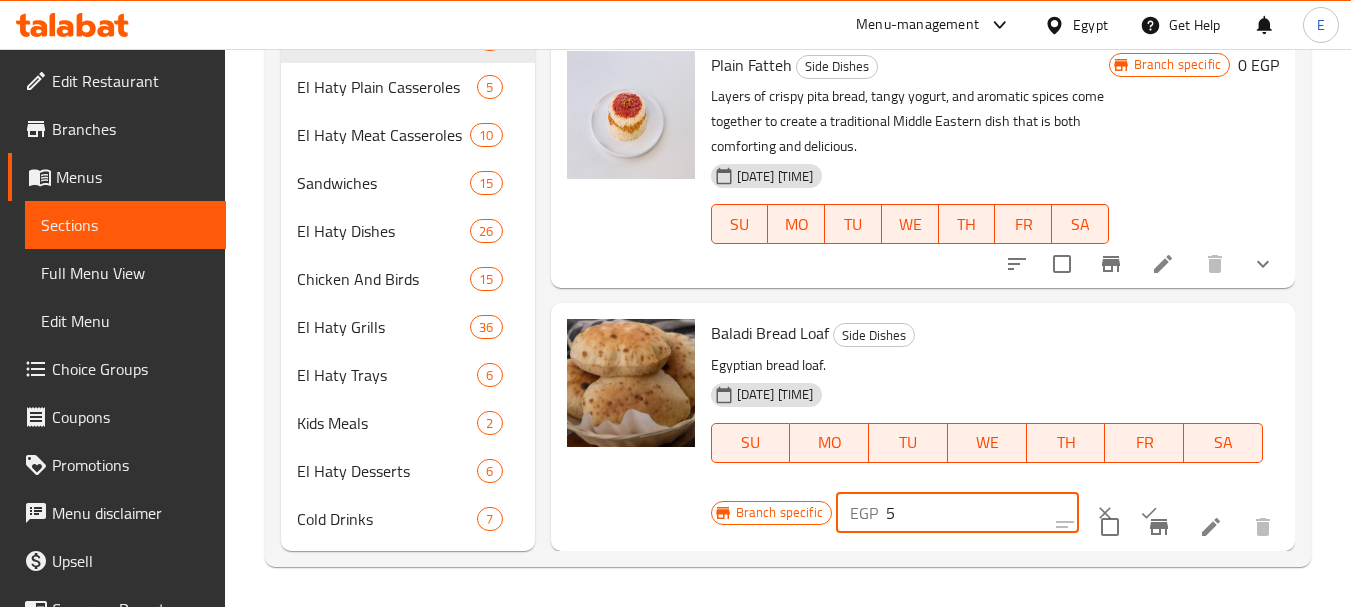 type on "5" 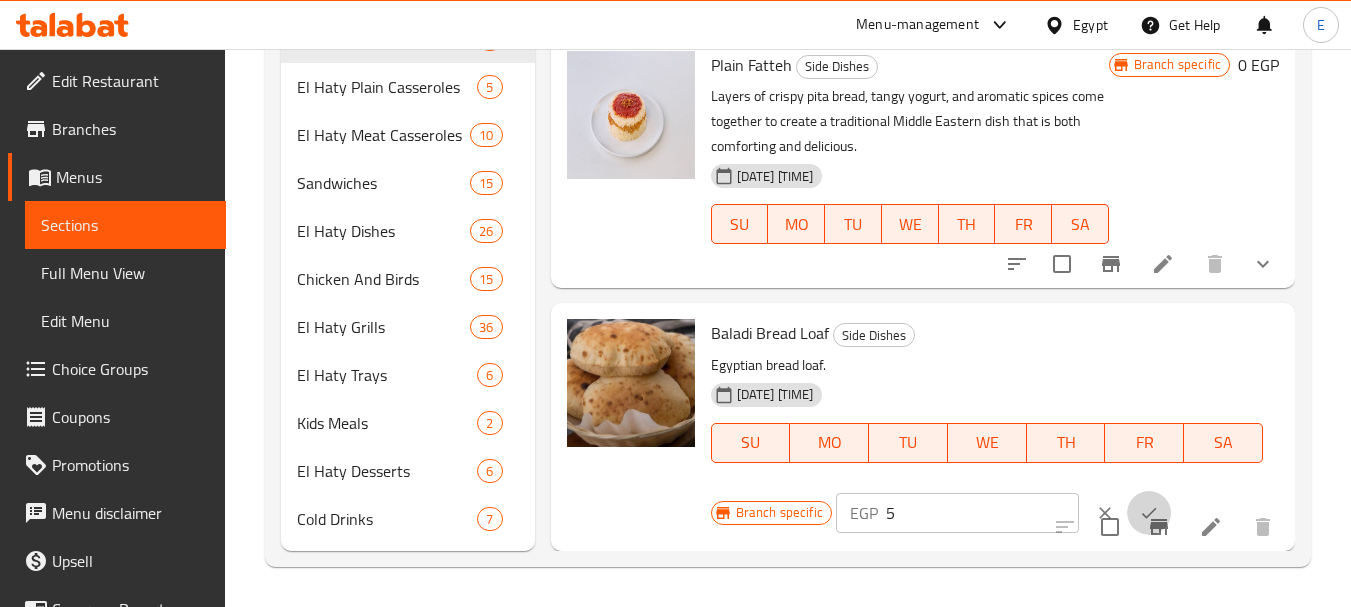 click 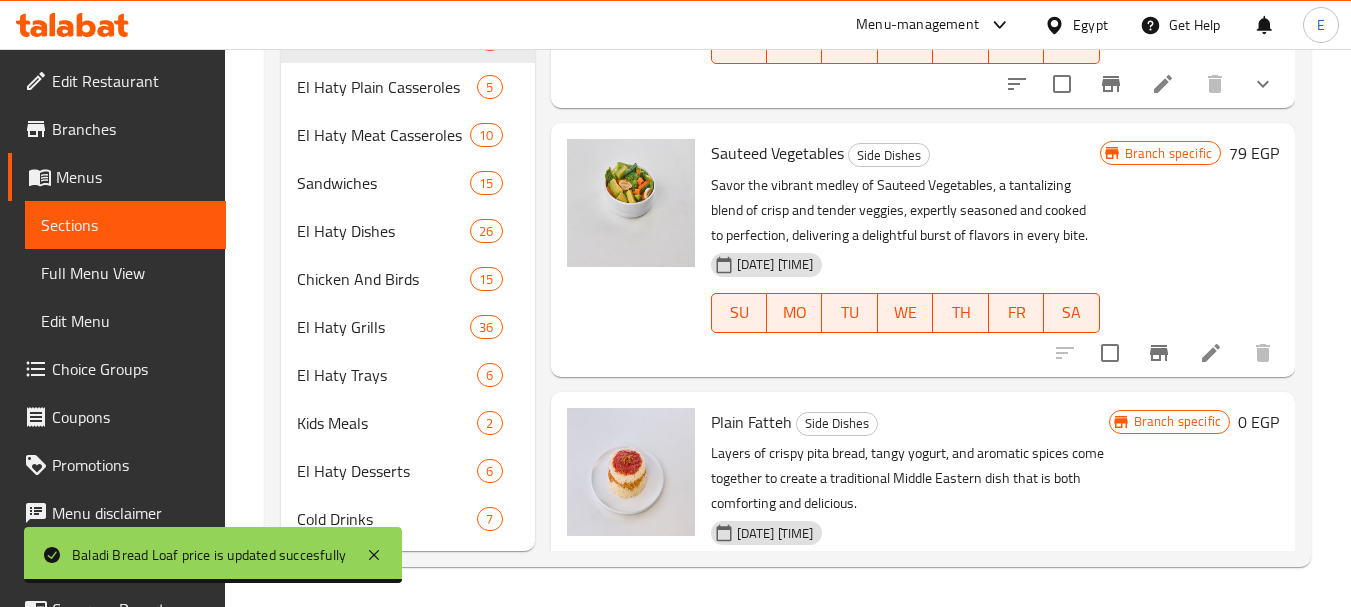 scroll, scrollTop: 0, scrollLeft: 0, axis: both 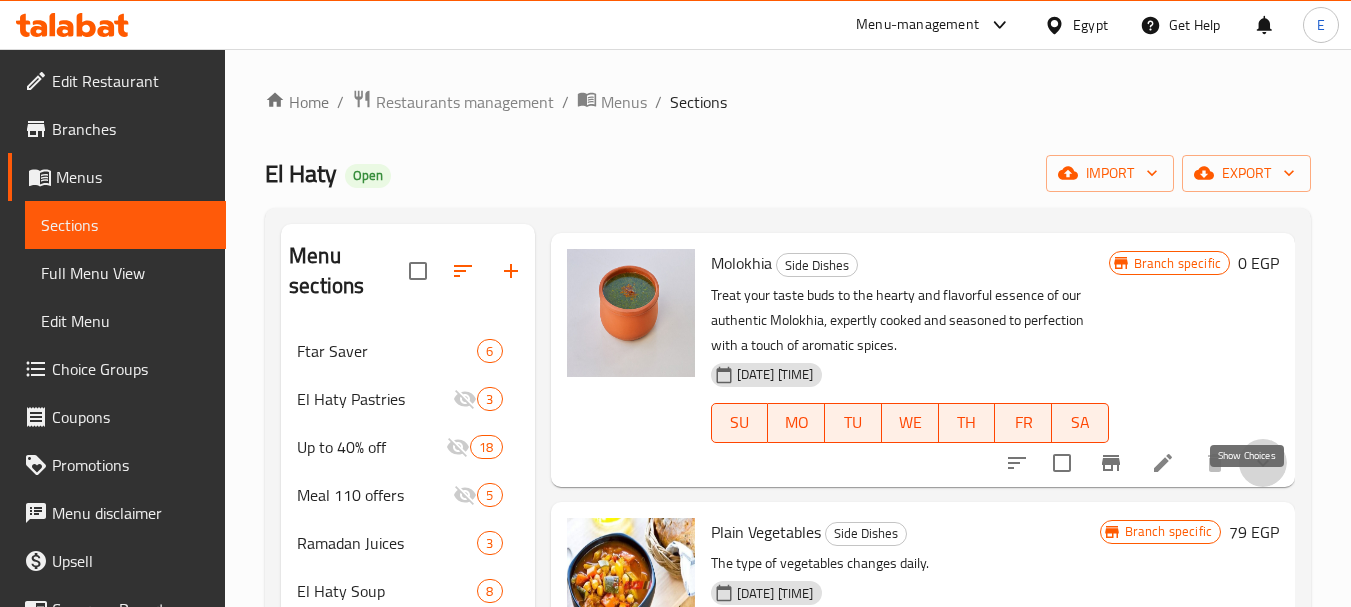 click 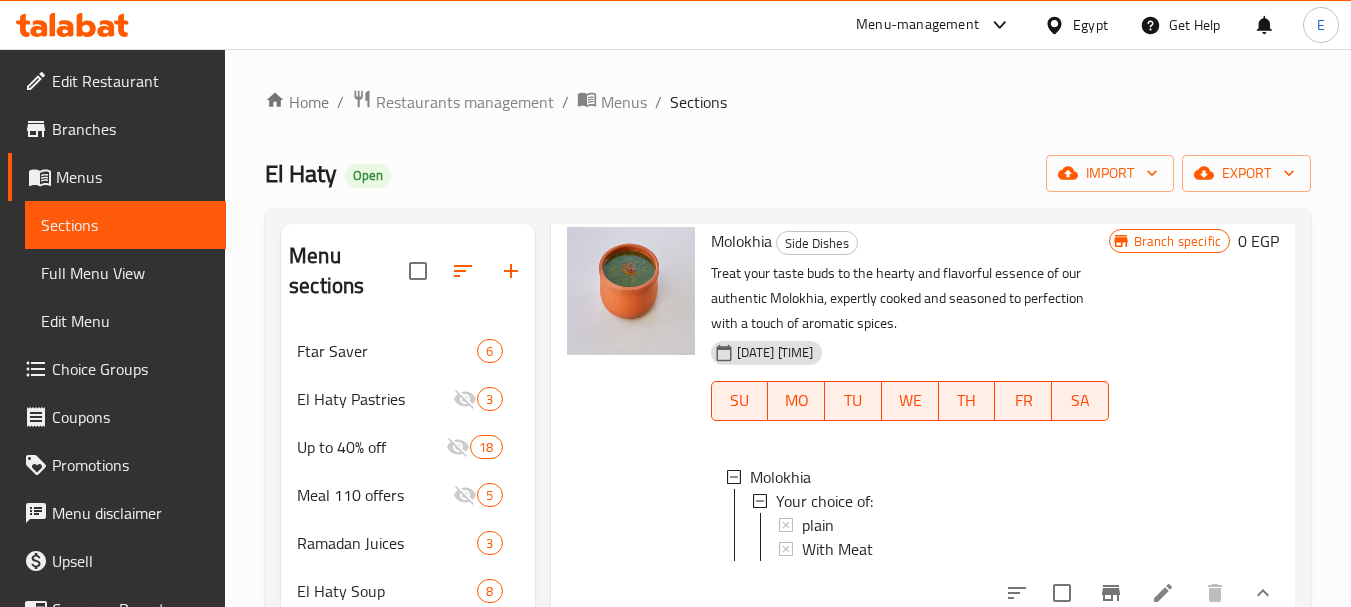 scroll, scrollTop: 399, scrollLeft: 0, axis: vertical 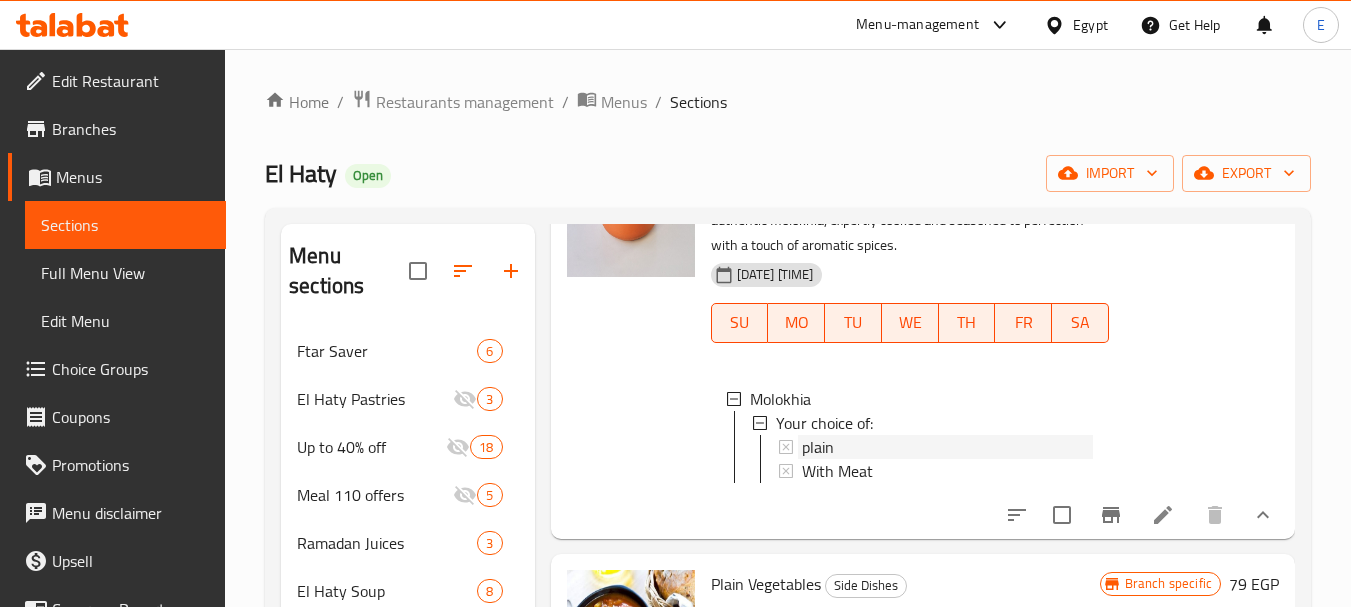 click on "plain" at bounding box center (818, 447) 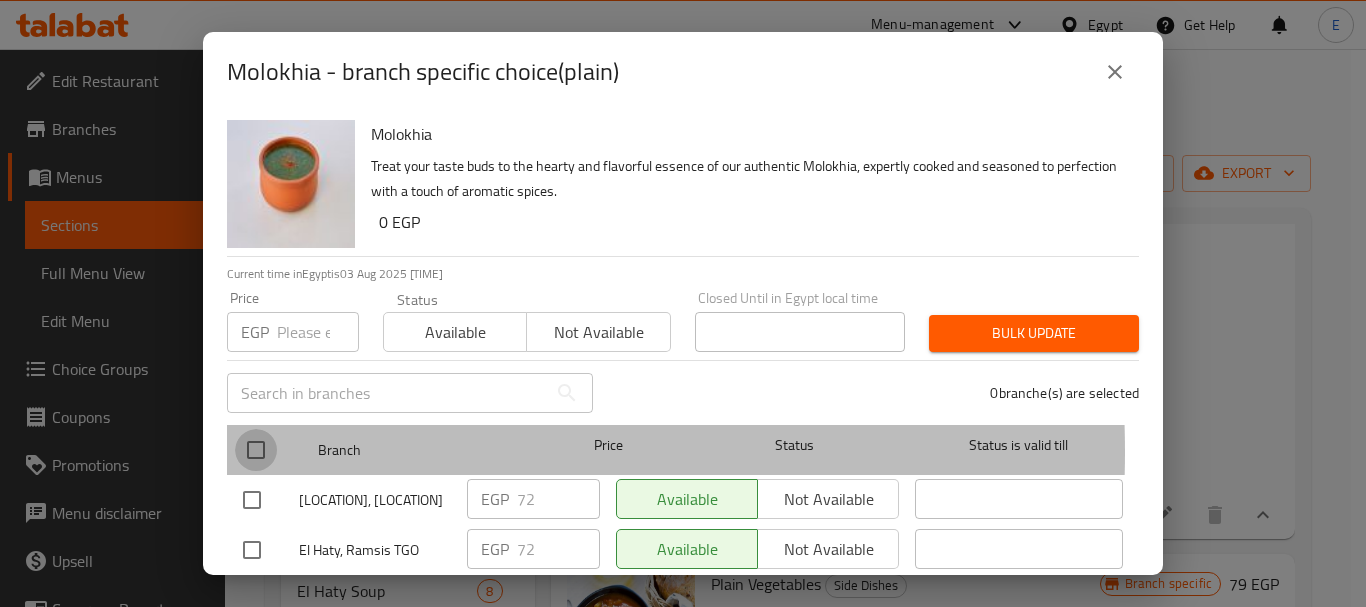 click at bounding box center (256, 450) 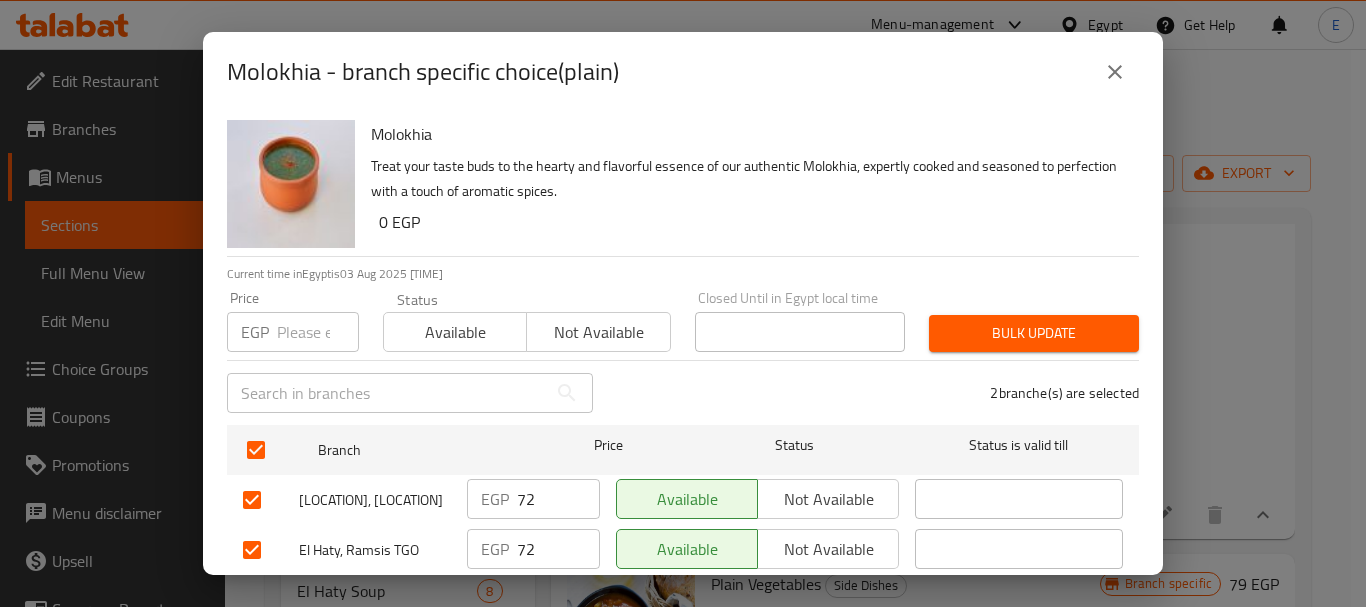 click at bounding box center [318, 332] 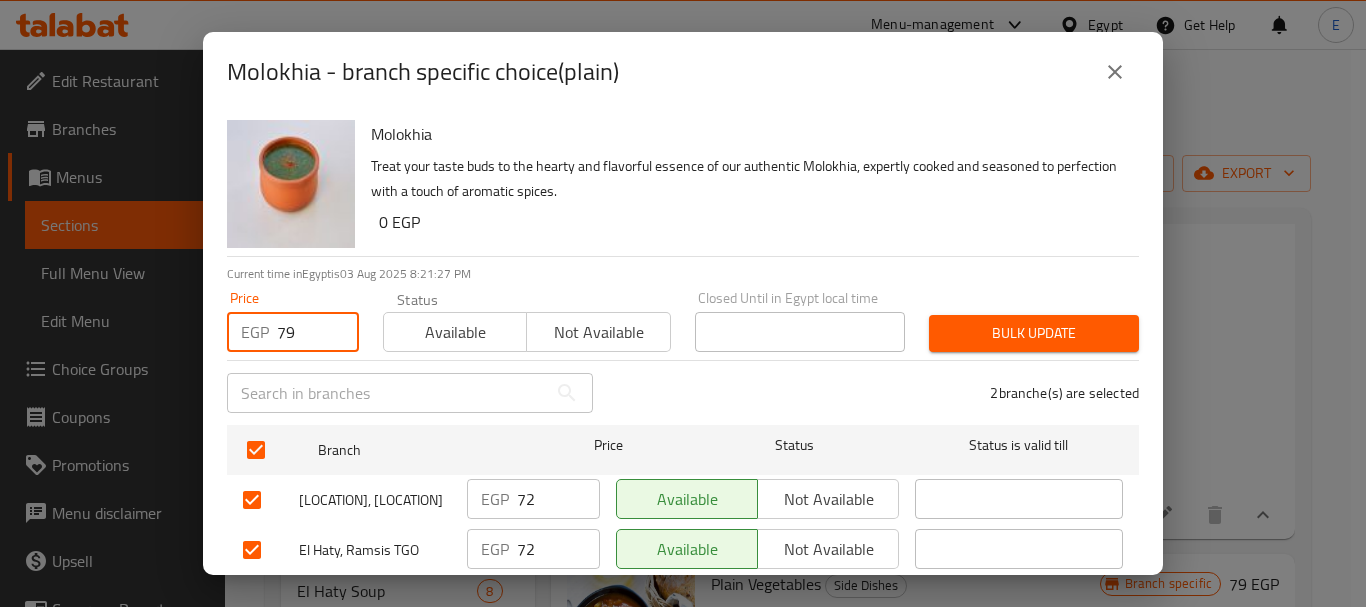 type on "79" 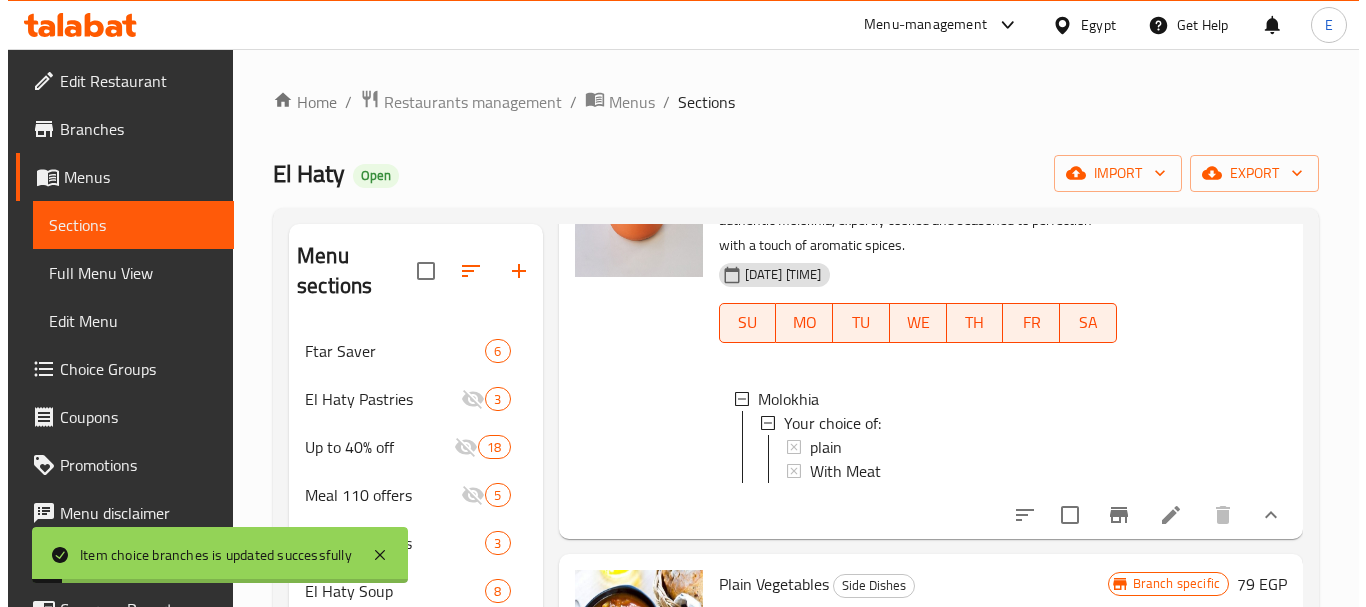 scroll, scrollTop: 499, scrollLeft: 0, axis: vertical 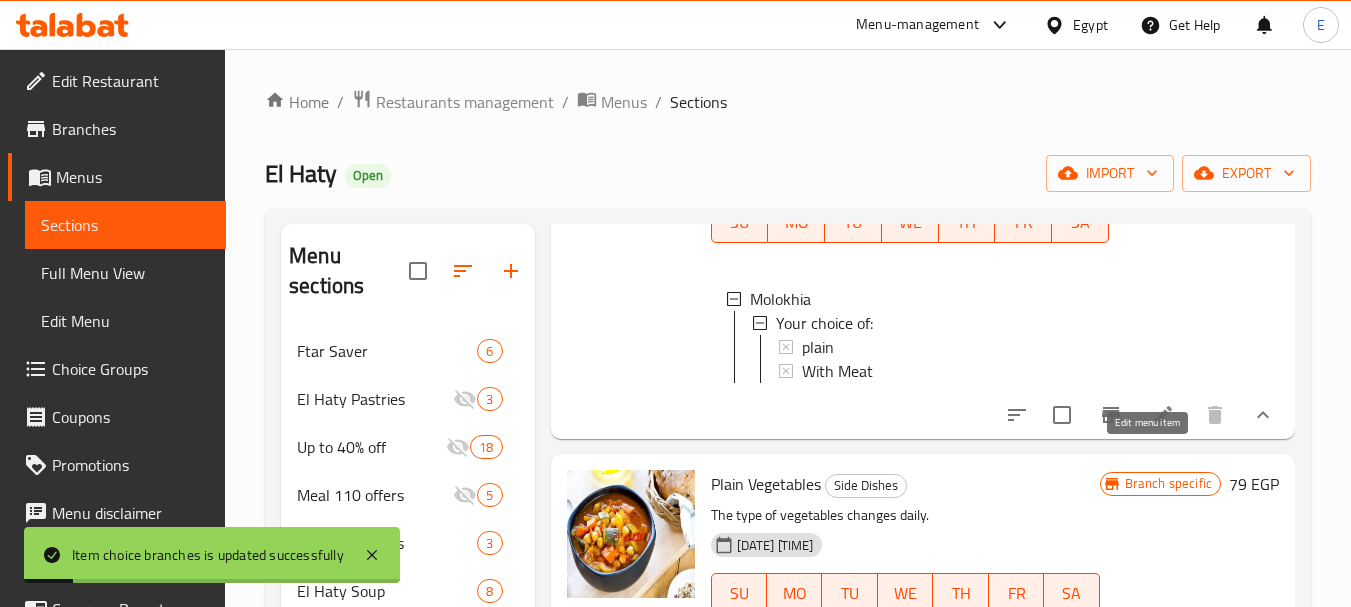 click 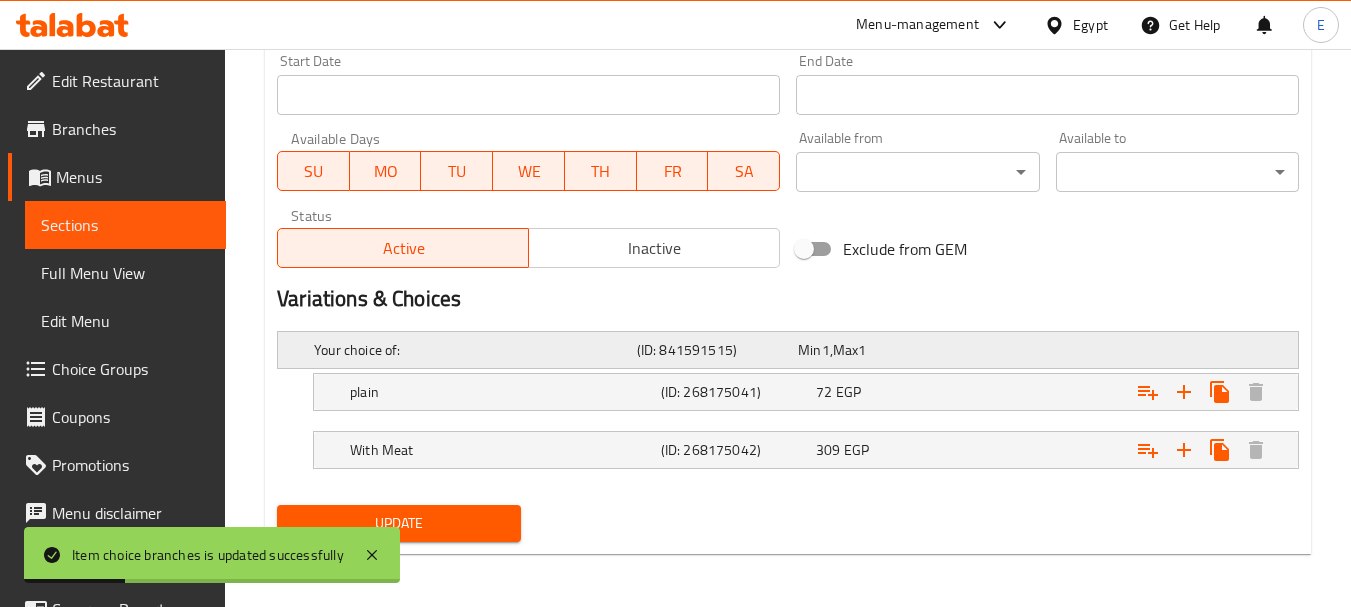 scroll, scrollTop: 880, scrollLeft: 0, axis: vertical 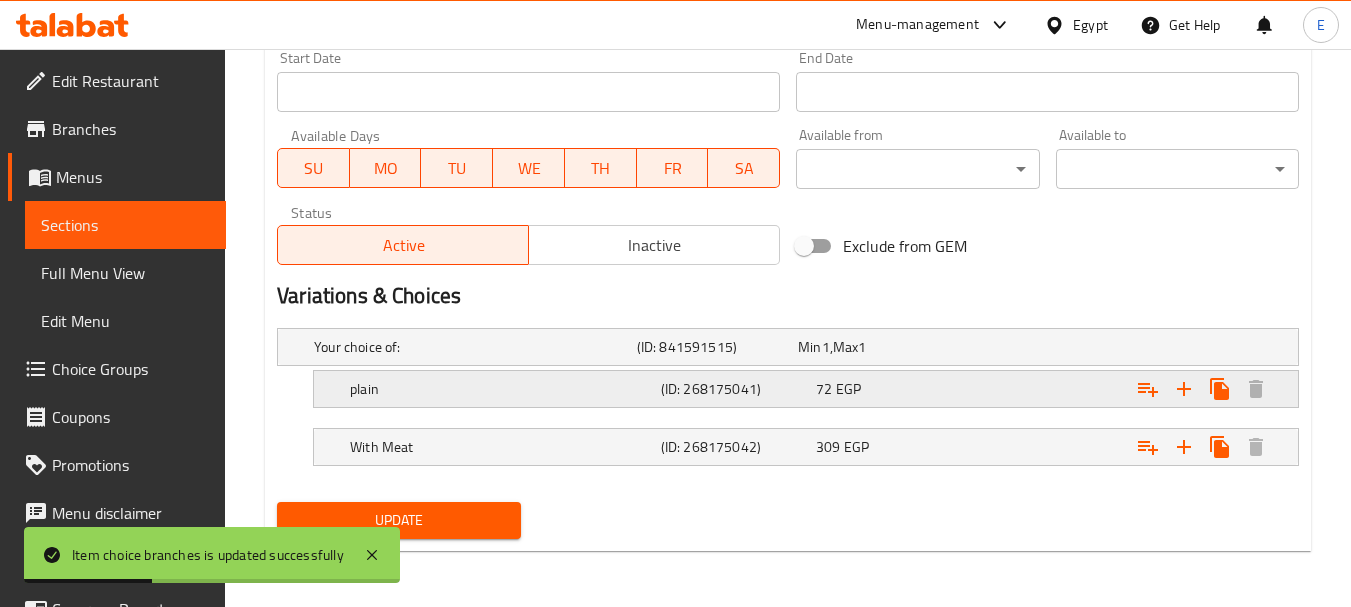 click on "plain" at bounding box center (471, 347) 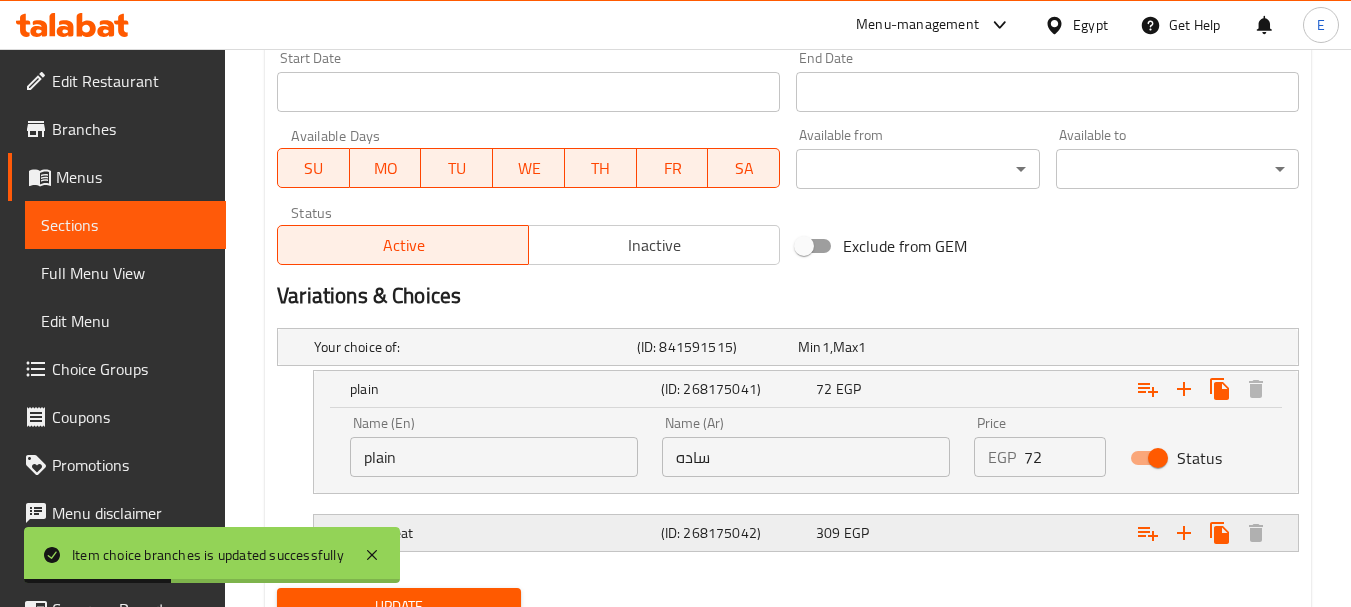 scroll, scrollTop: 966, scrollLeft: 0, axis: vertical 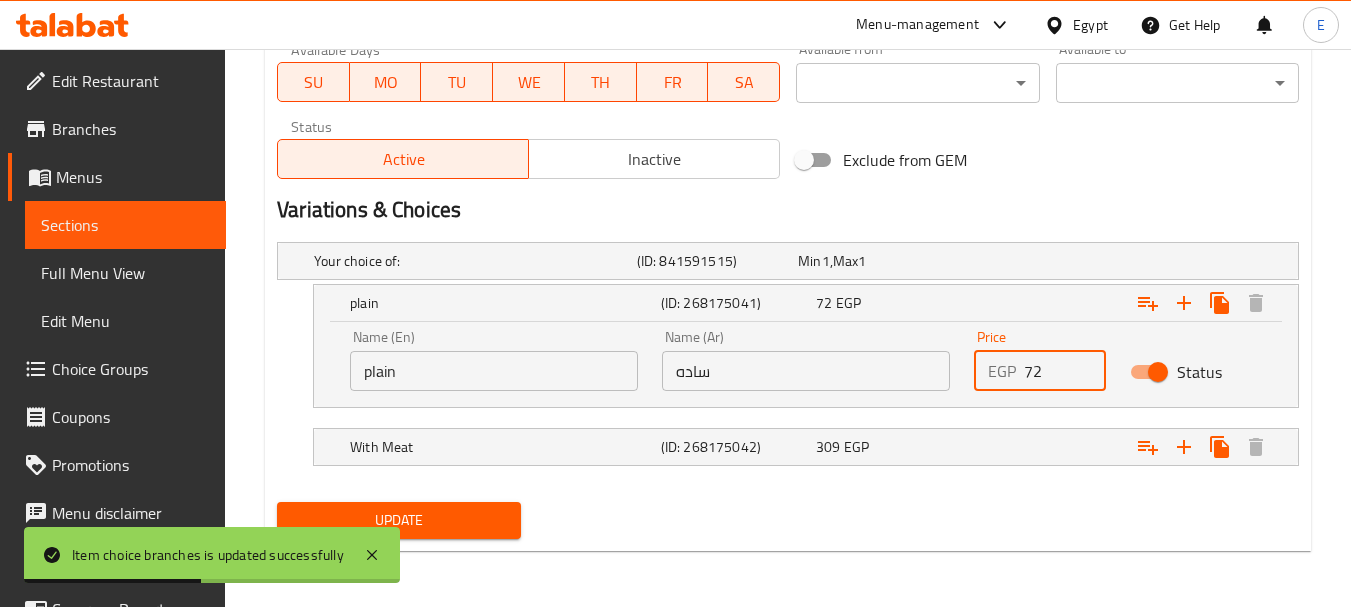 drag, startPoint x: 1044, startPoint y: 369, endPoint x: 954, endPoint y: 358, distance: 90.66973 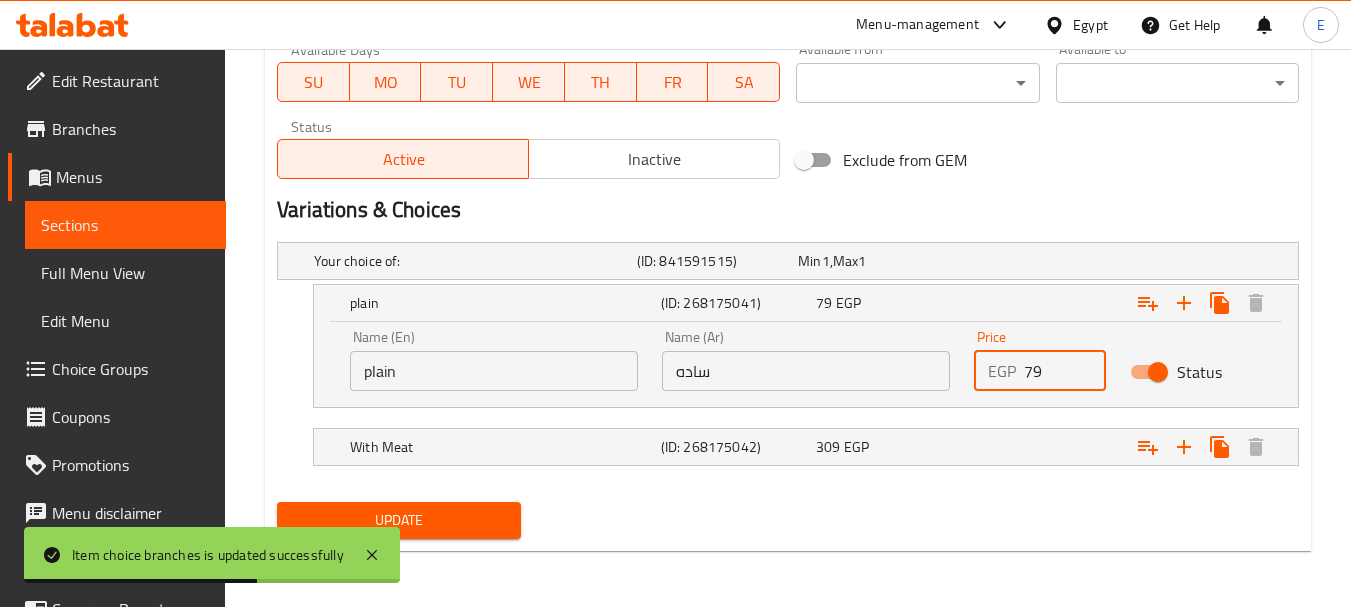 type on "79" 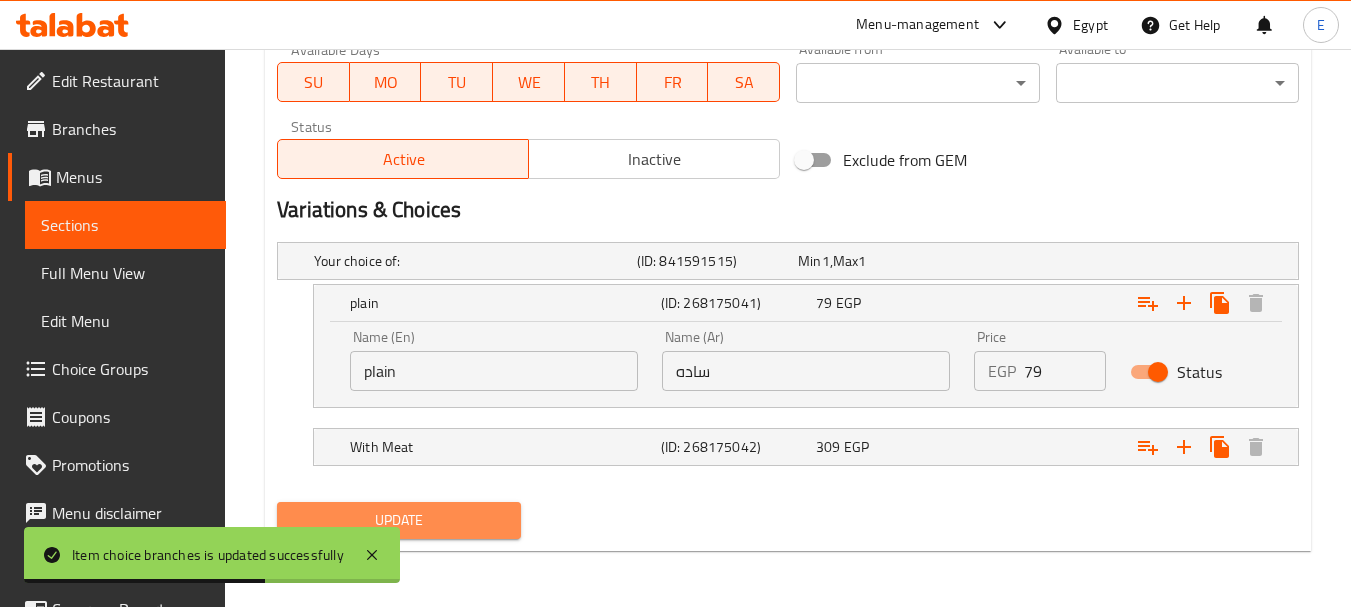 click on "Update" at bounding box center [398, 520] 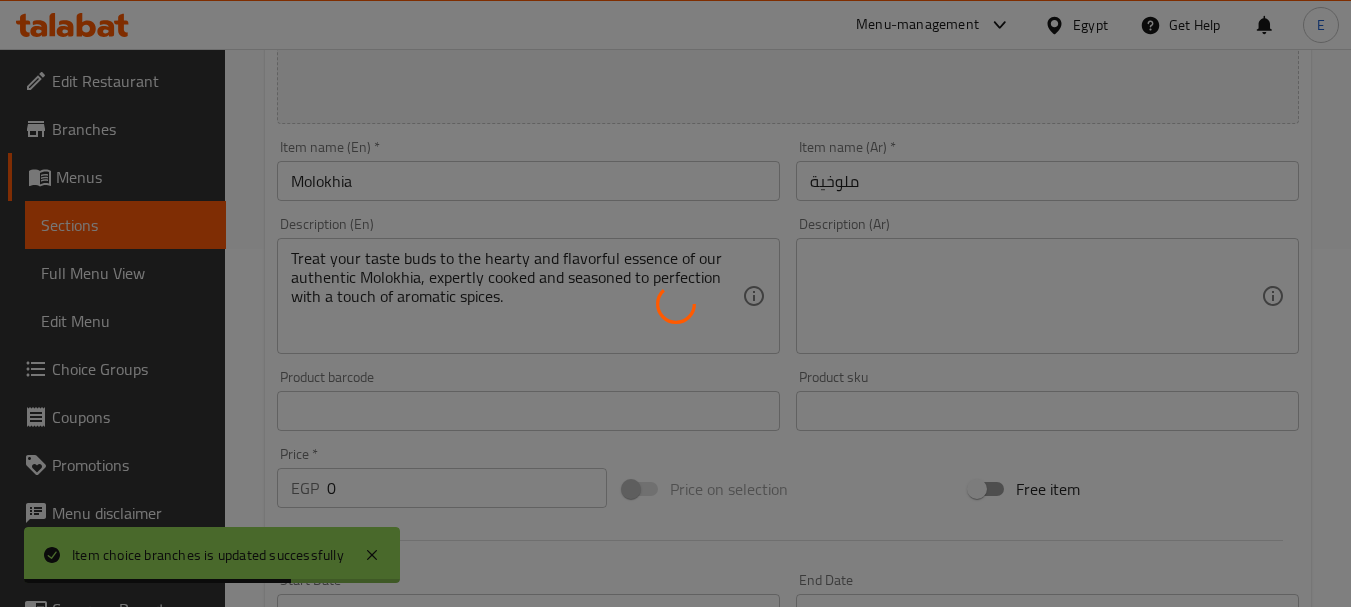 scroll, scrollTop: 0, scrollLeft: 0, axis: both 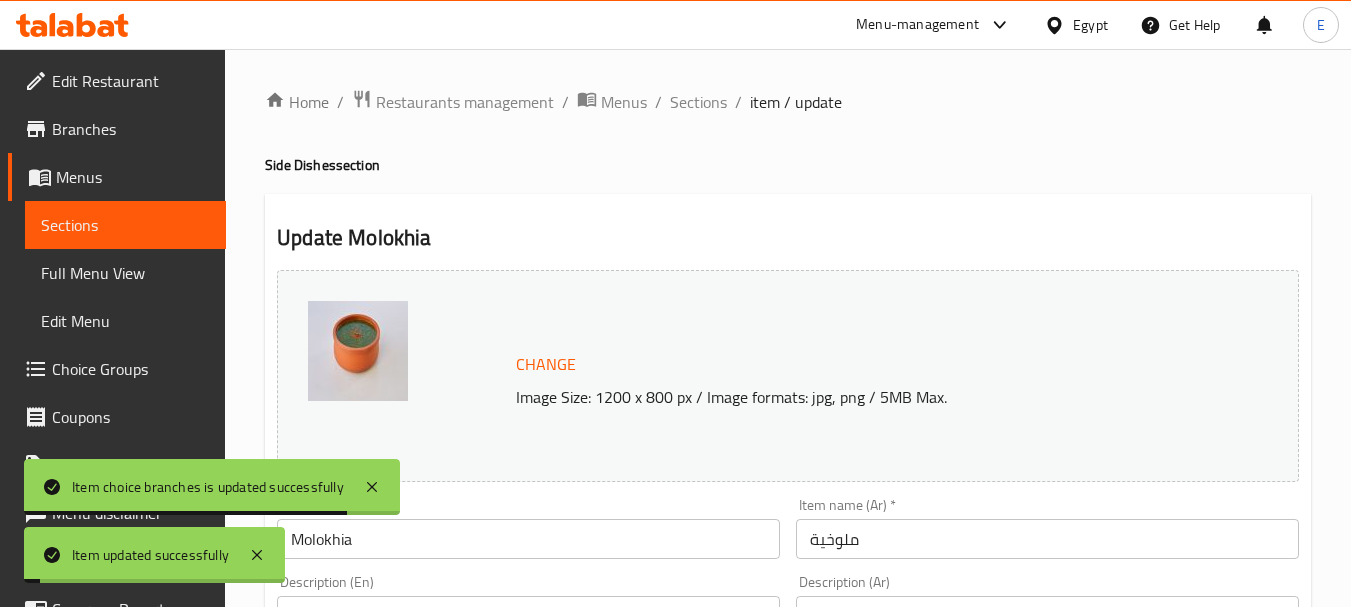 click on "Sections" at bounding box center [698, 102] 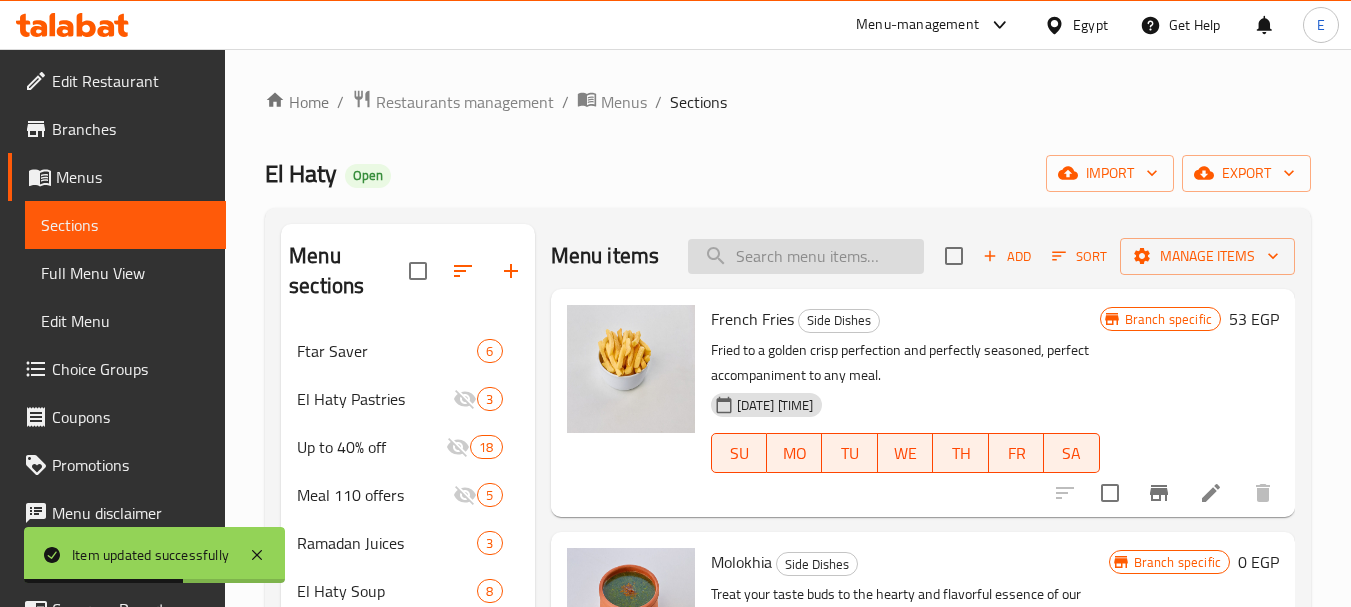 click at bounding box center (806, 256) 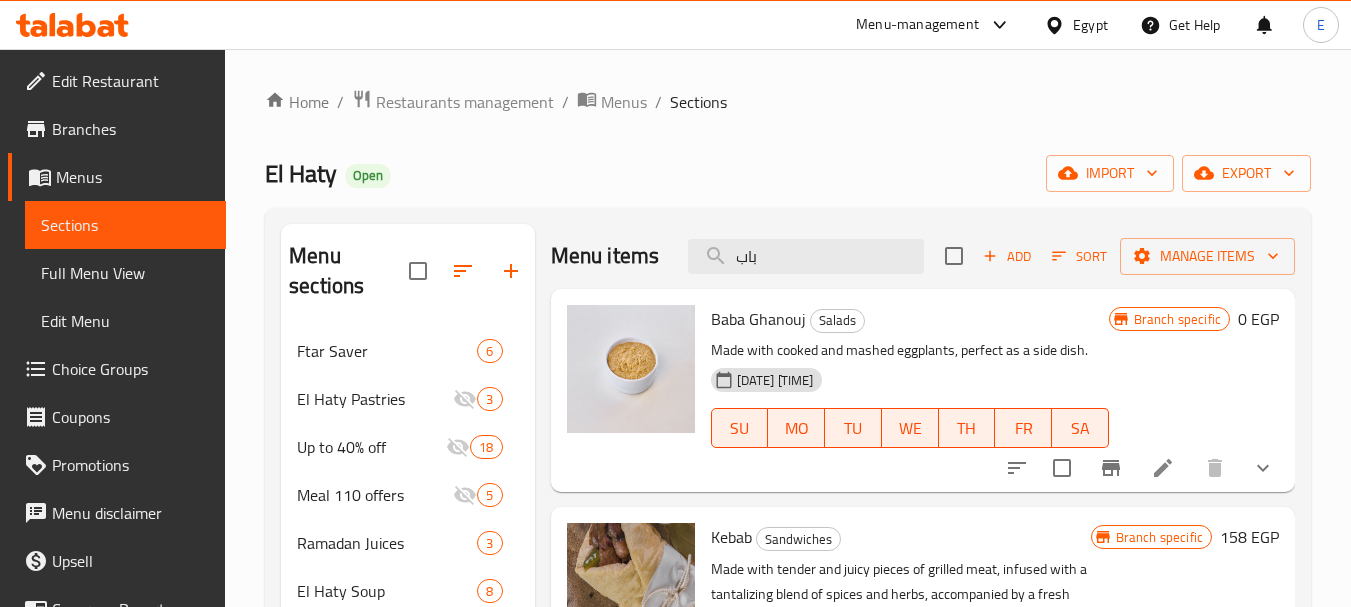 type on "باب" 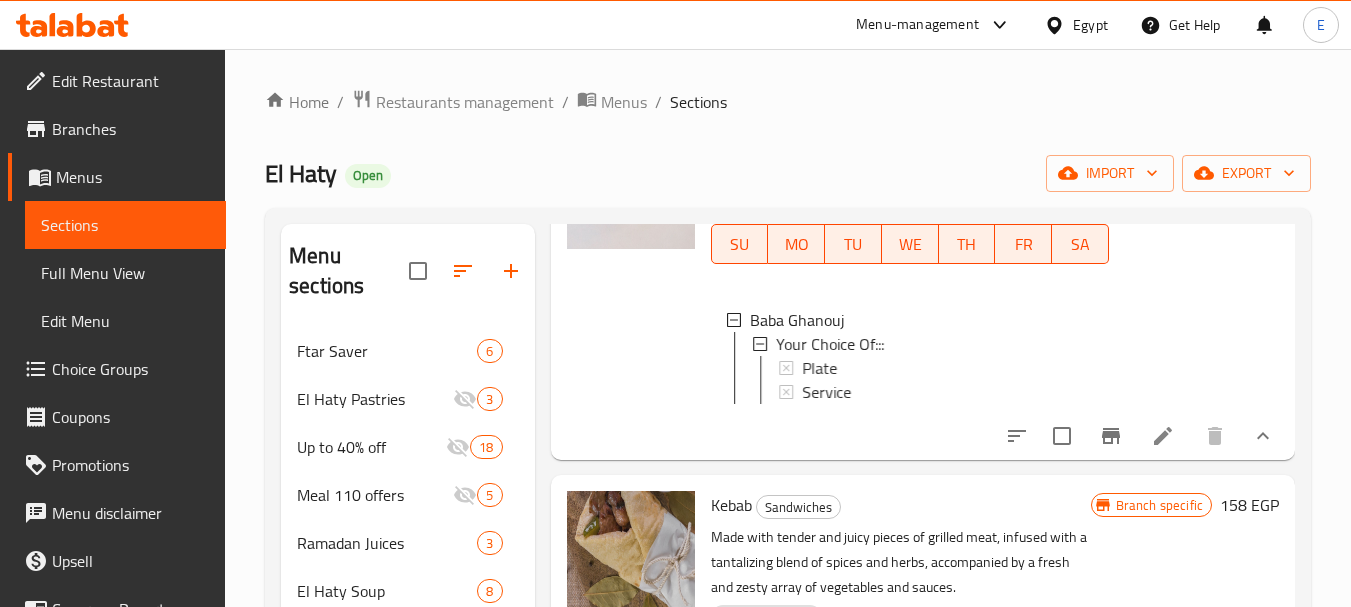 scroll, scrollTop: 200, scrollLeft: 0, axis: vertical 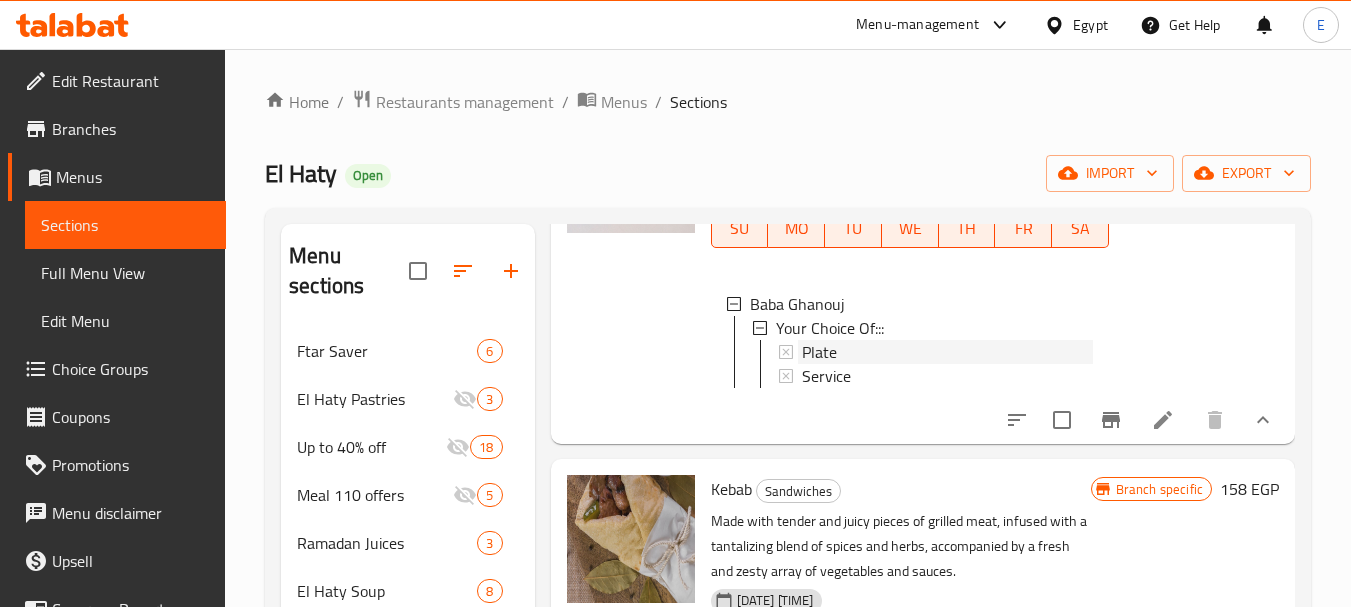 click on "Plate" at bounding box center (819, 352) 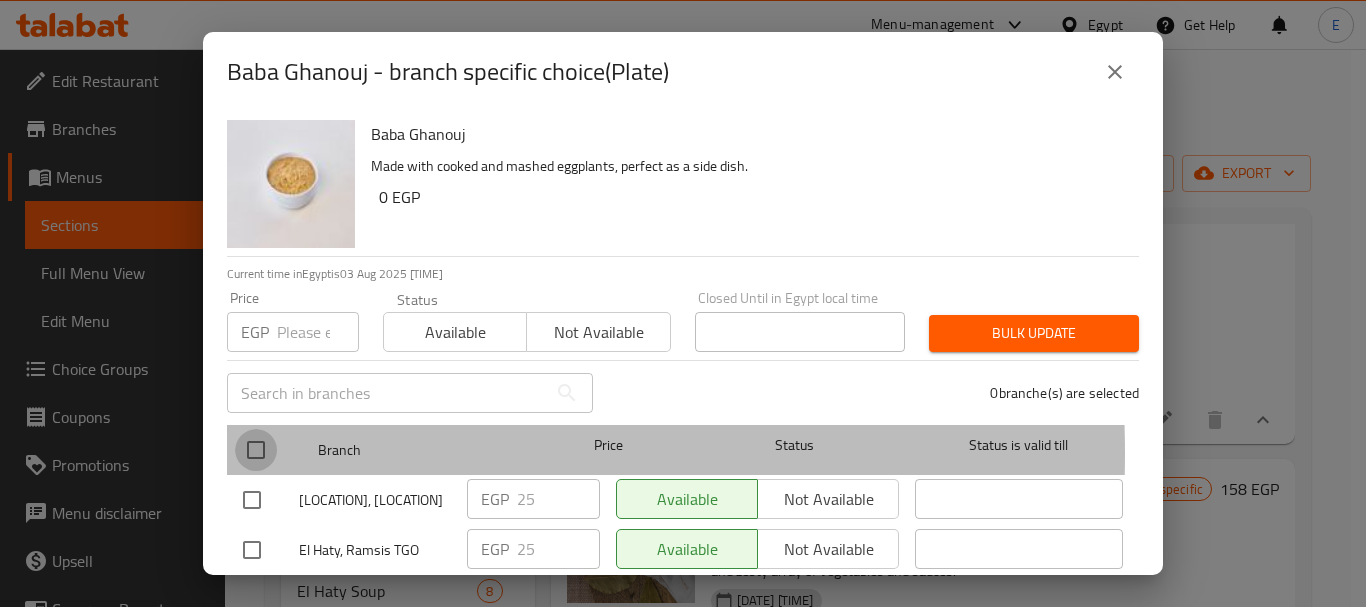 click at bounding box center [256, 450] 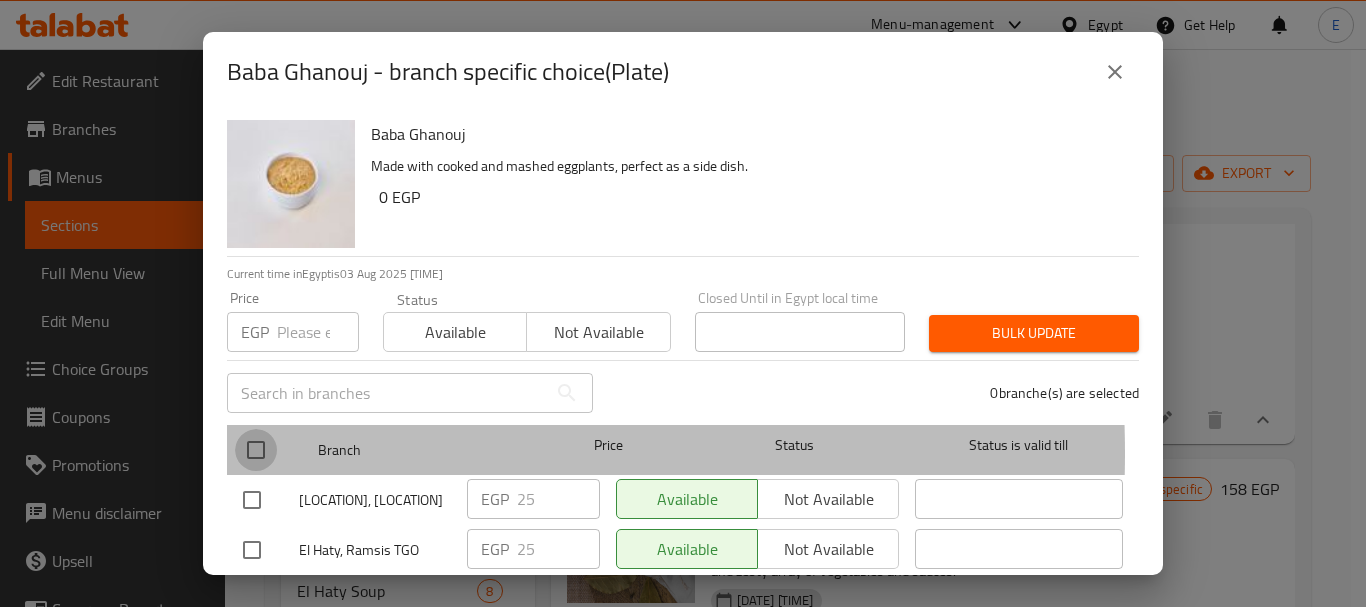 checkbox on "true" 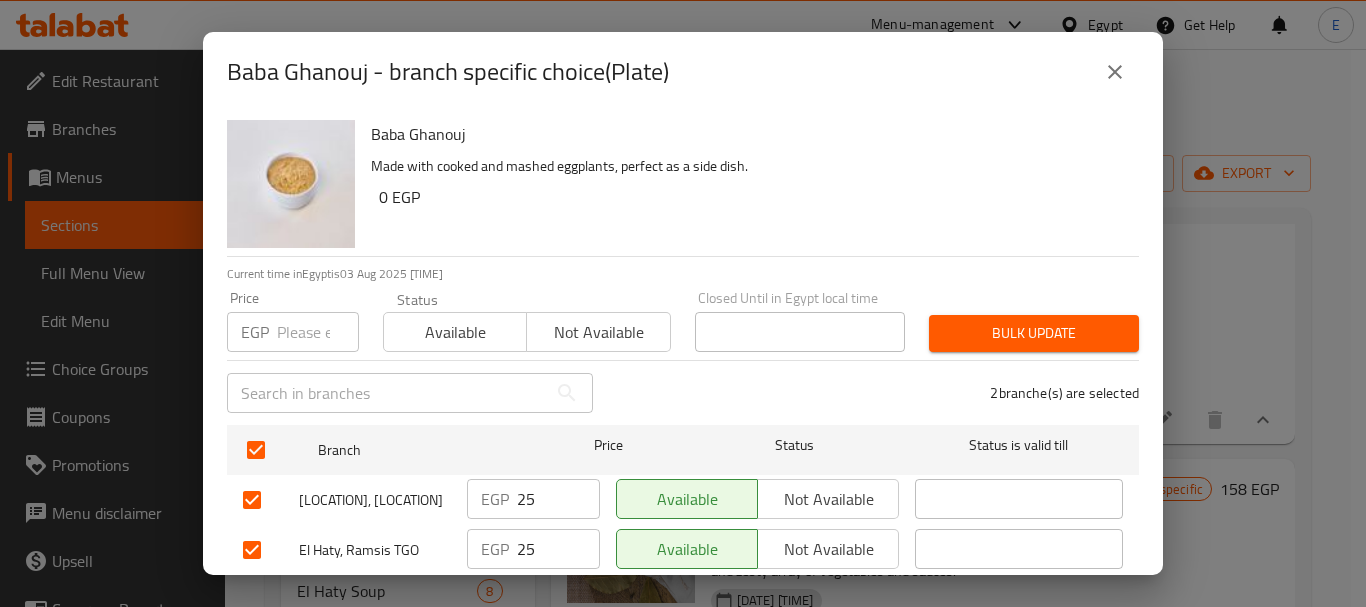 click at bounding box center (318, 332) 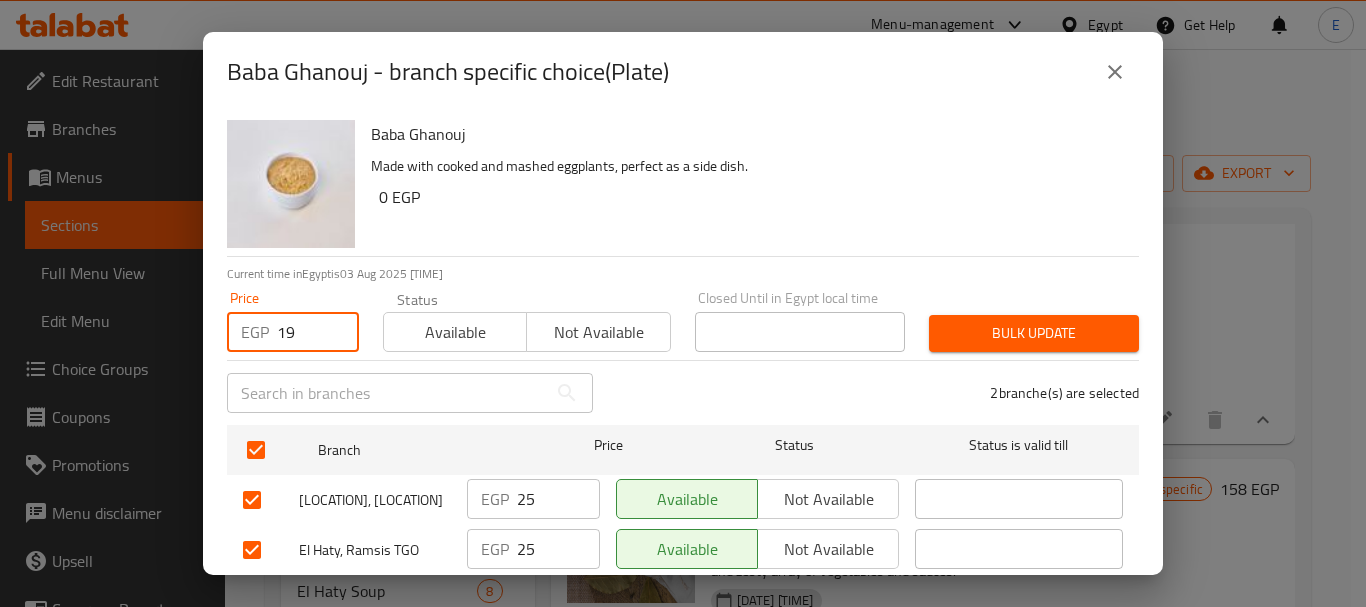 type on "19" 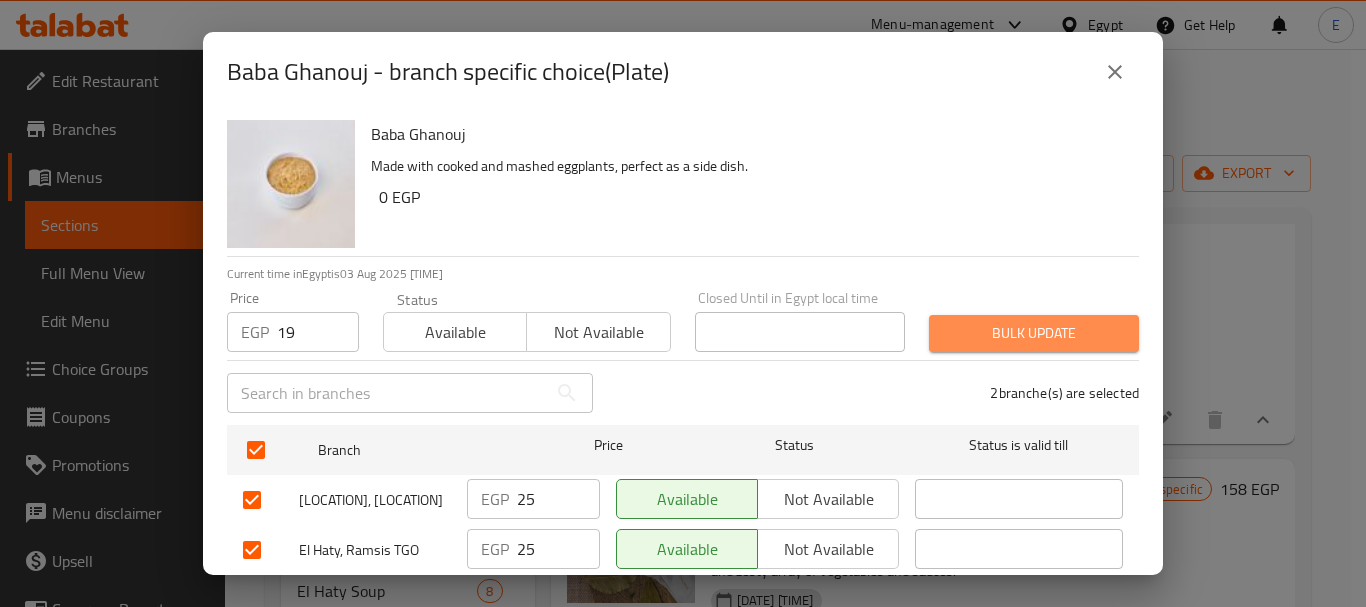 click on "Bulk update" at bounding box center [1034, 333] 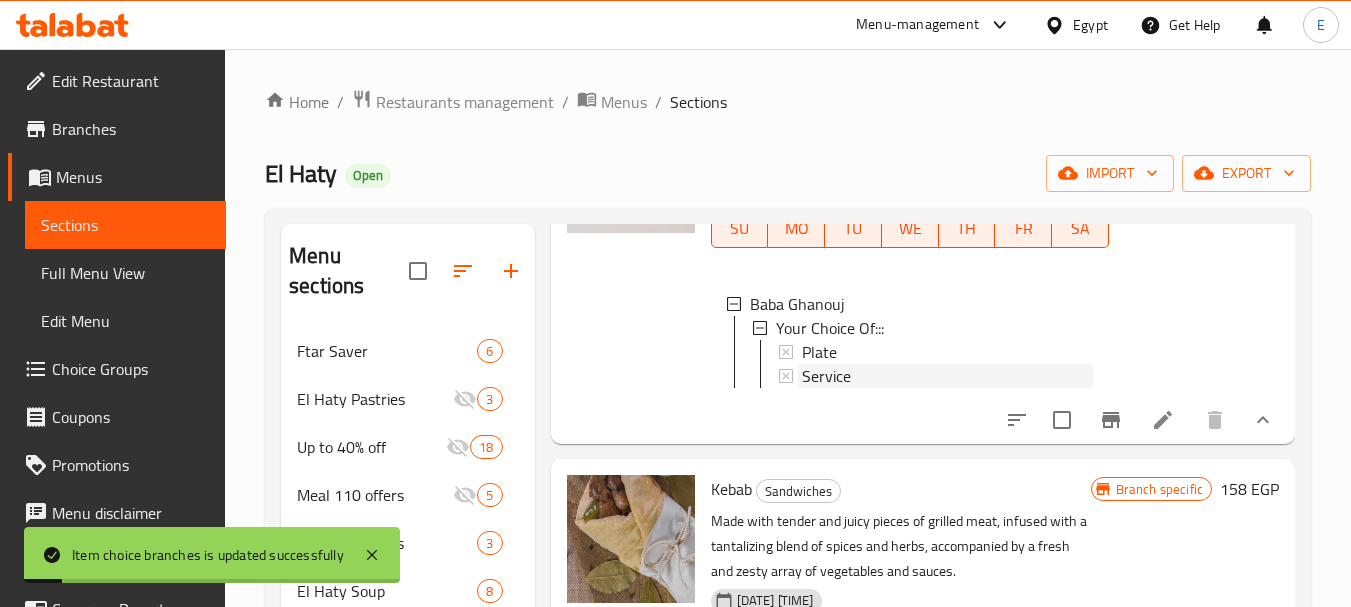 click on "Service" at bounding box center [826, 376] 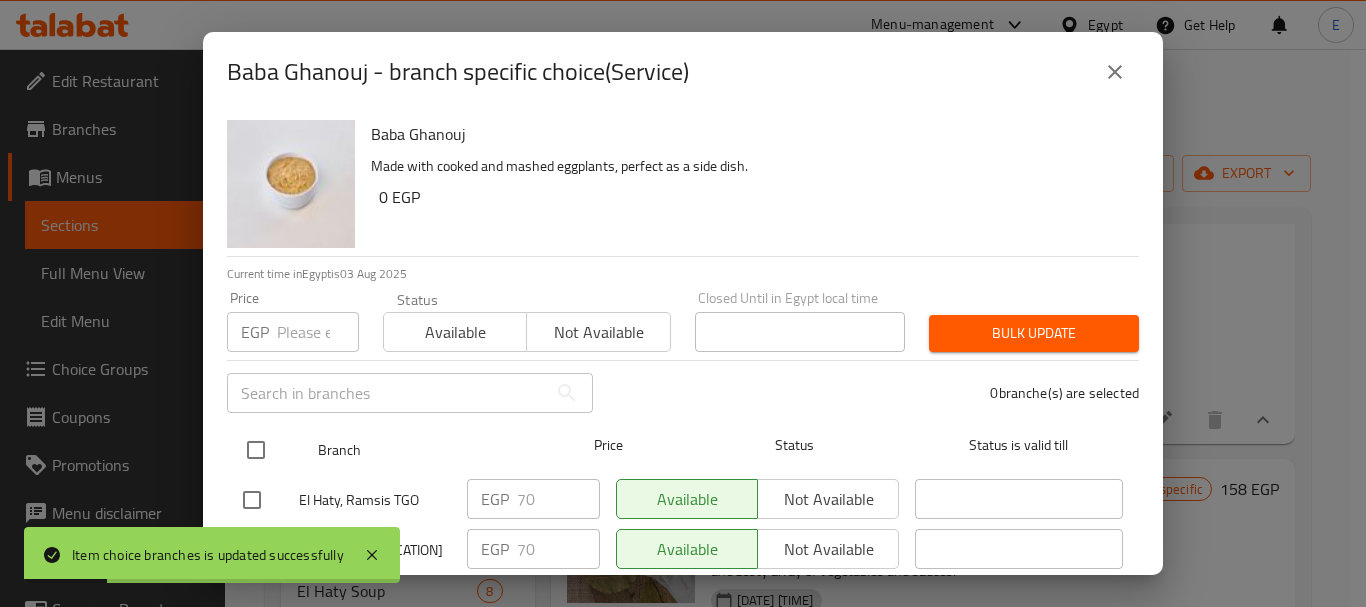 click at bounding box center (256, 450) 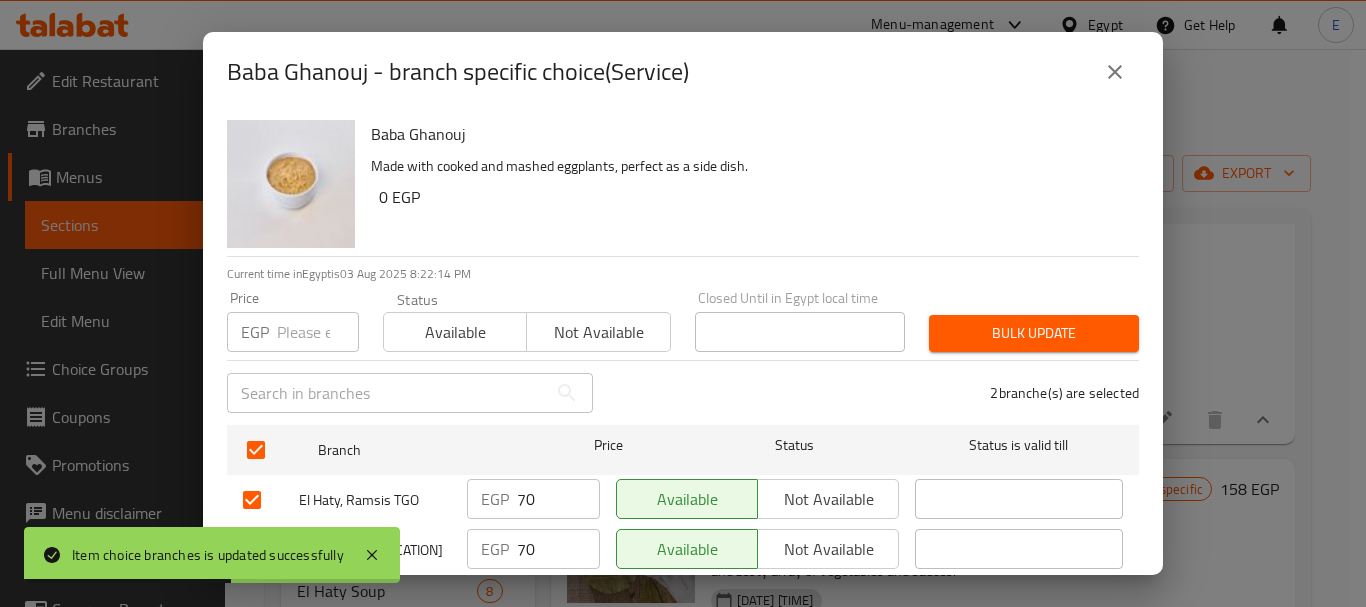 click at bounding box center [318, 332] 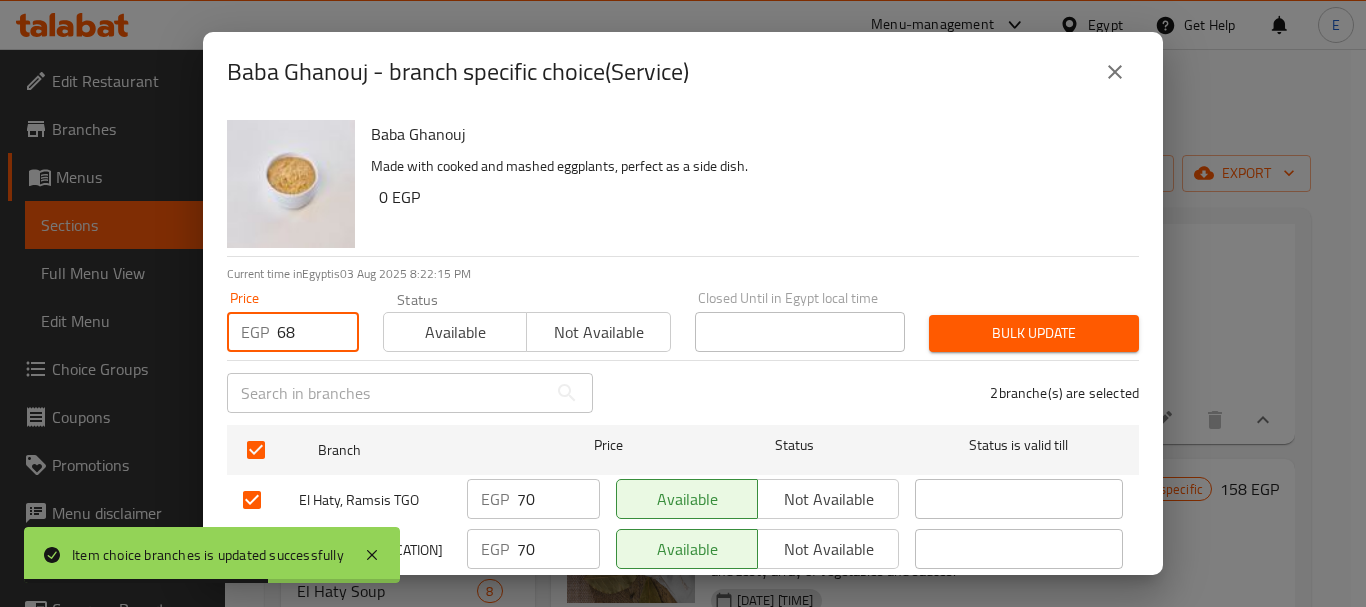 type on "68" 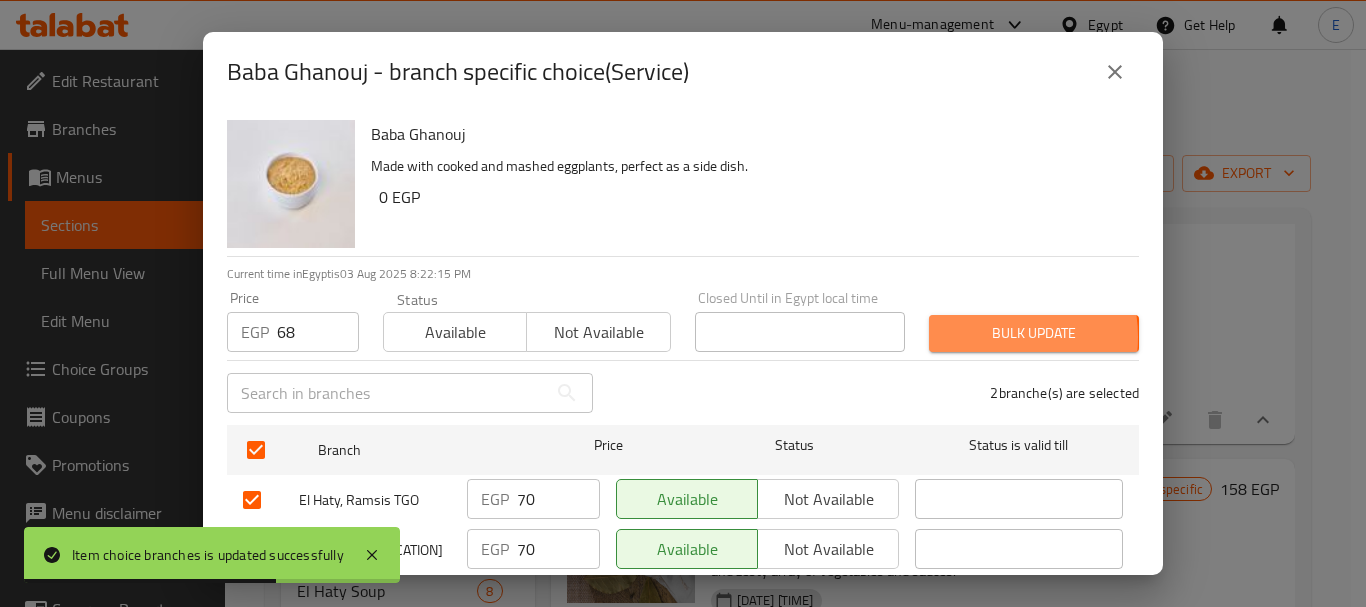 click on "Bulk update" at bounding box center (1034, 333) 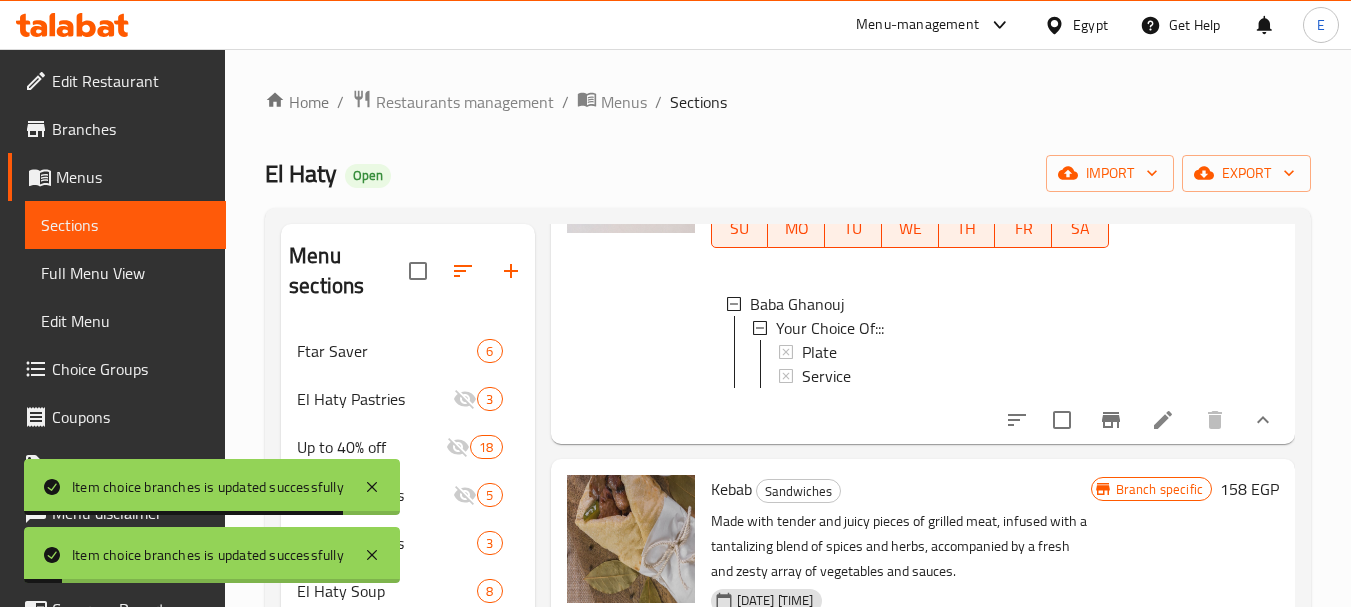 click on "Service" at bounding box center [826, 376] 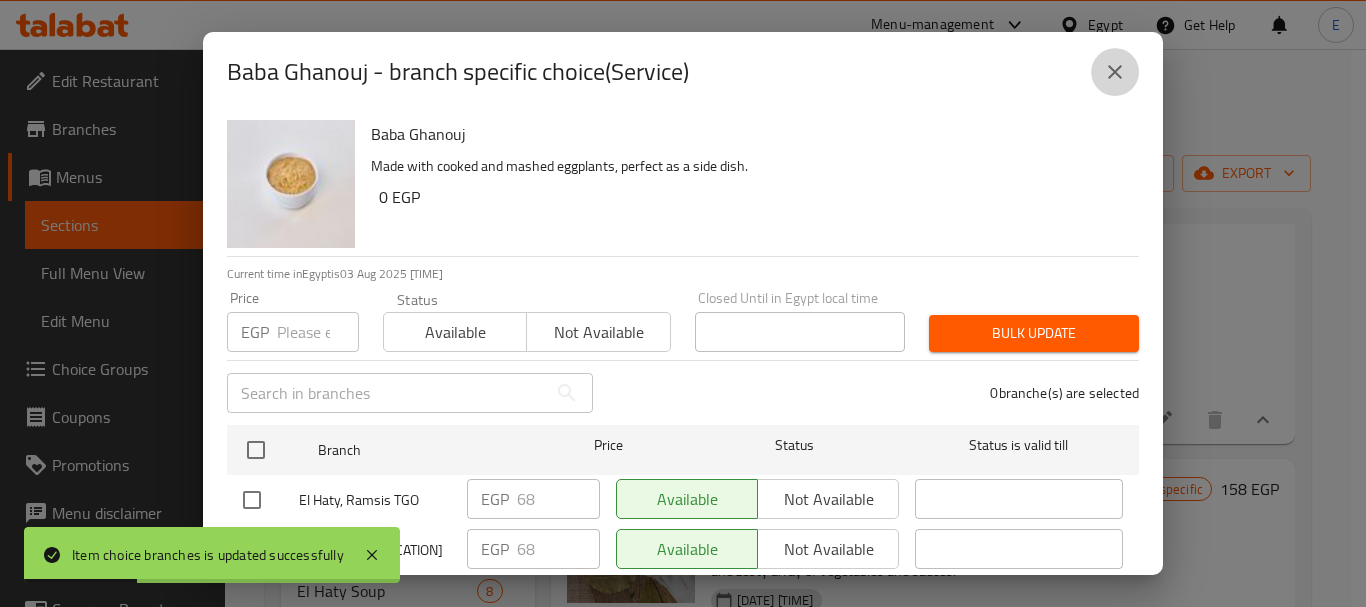 click 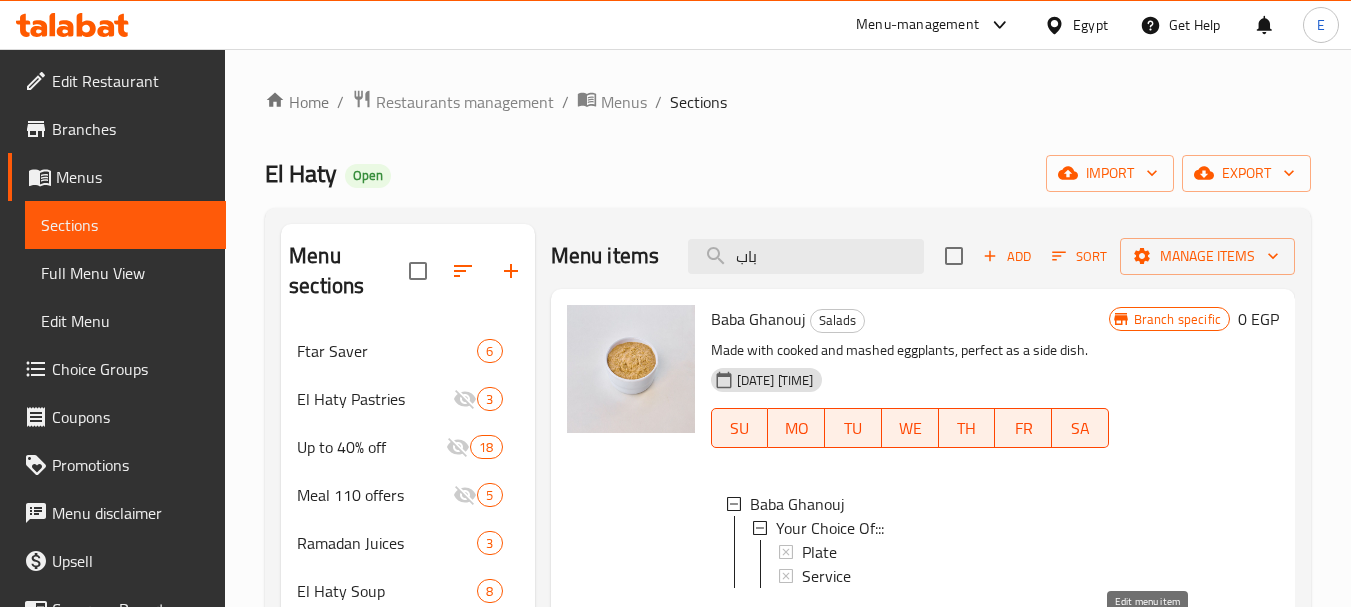 scroll, scrollTop: 100, scrollLeft: 0, axis: vertical 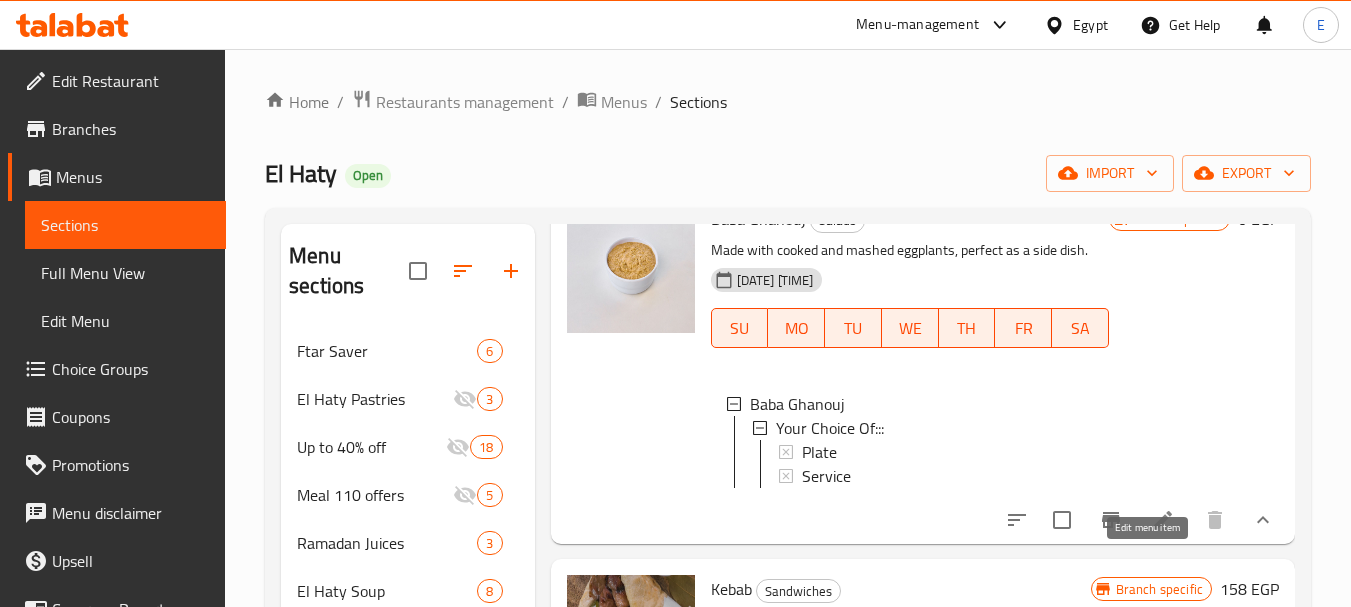 click 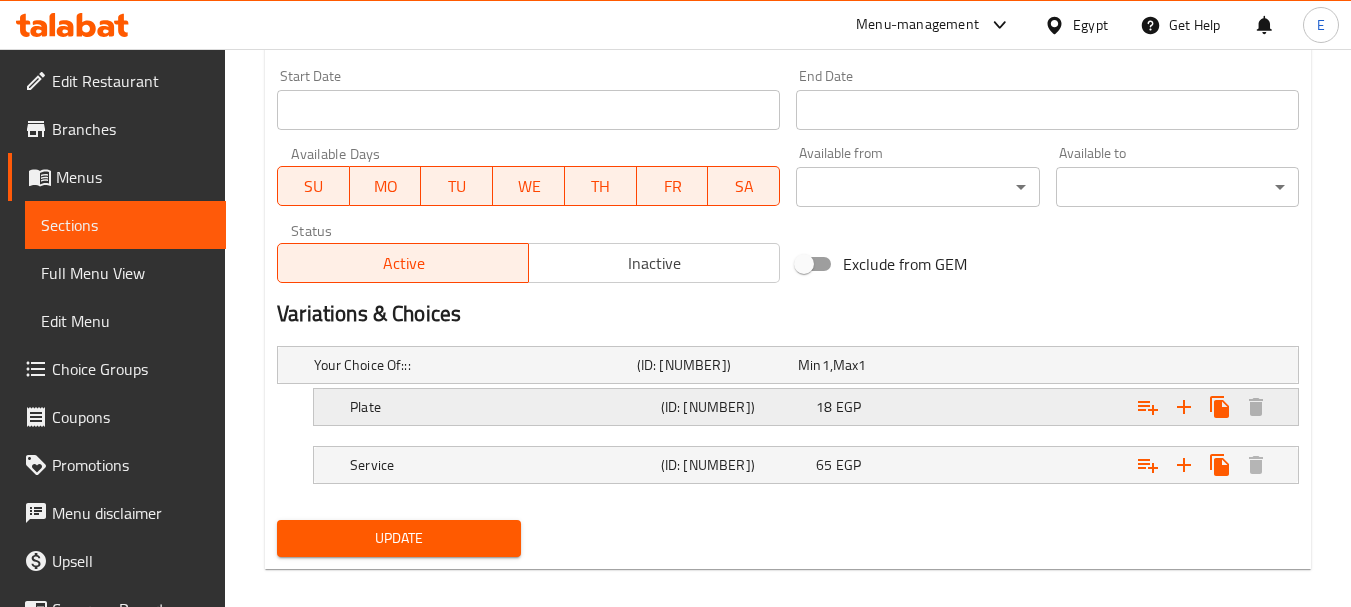 scroll, scrollTop: 880, scrollLeft: 0, axis: vertical 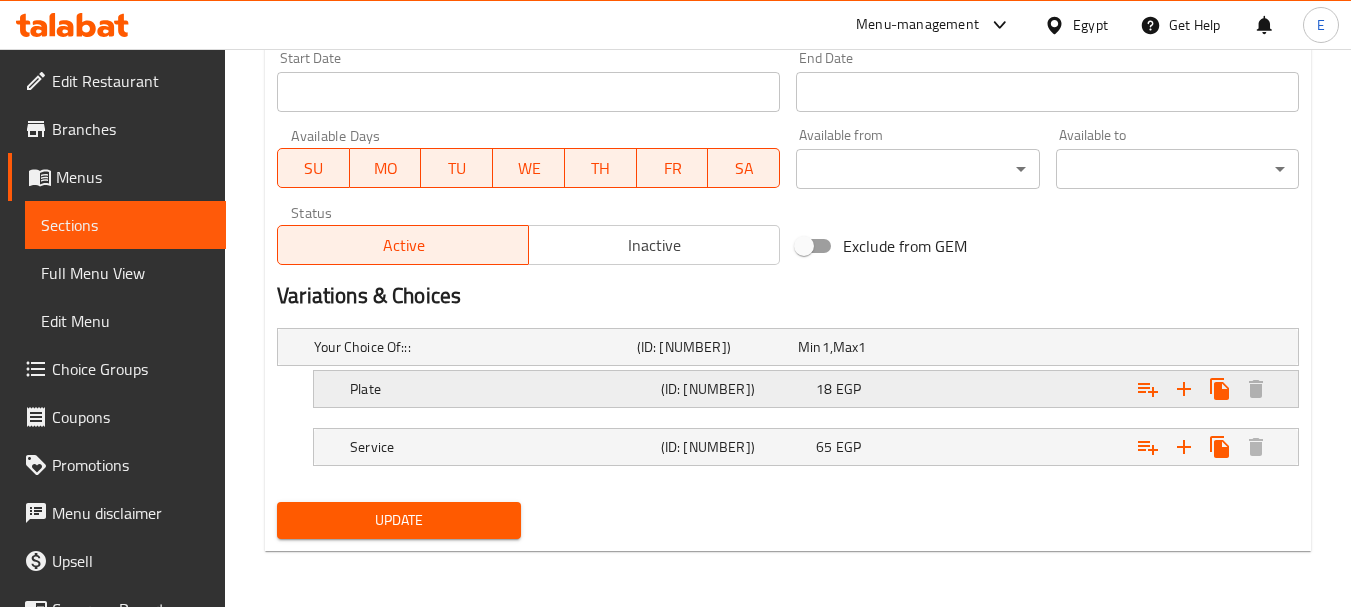 click on "Plate" at bounding box center (471, 347) 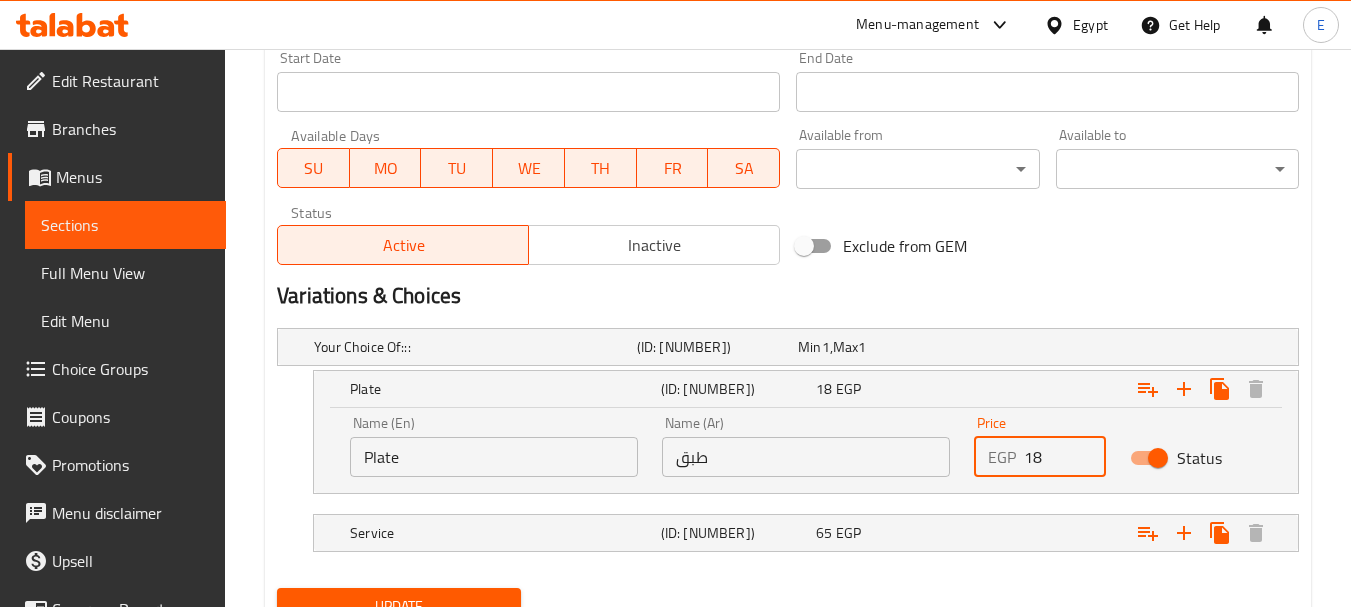 drag, startPoint x: 982, startPoint y: 454, endPoint x: 955, endPoint y: 454, distance: 27 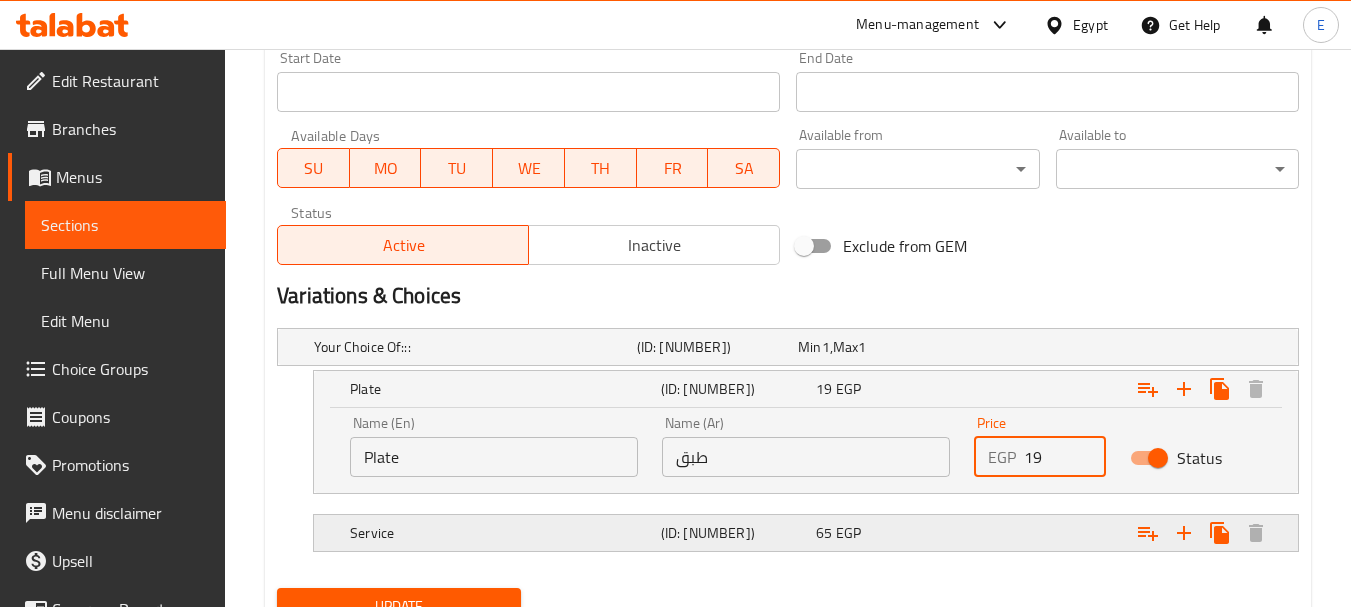 type on "19" 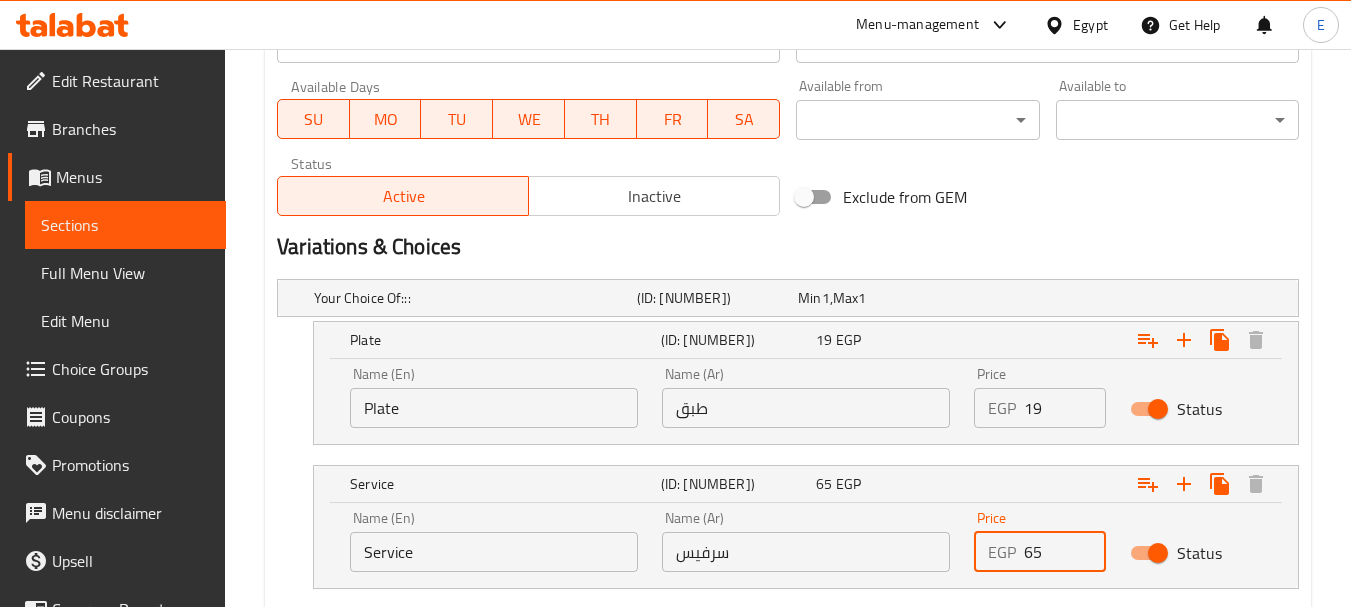 drag, startPoint x: 1002, startPoint y: 594, endPoint x: 966, endPoint y: 588, distance: 36.496574 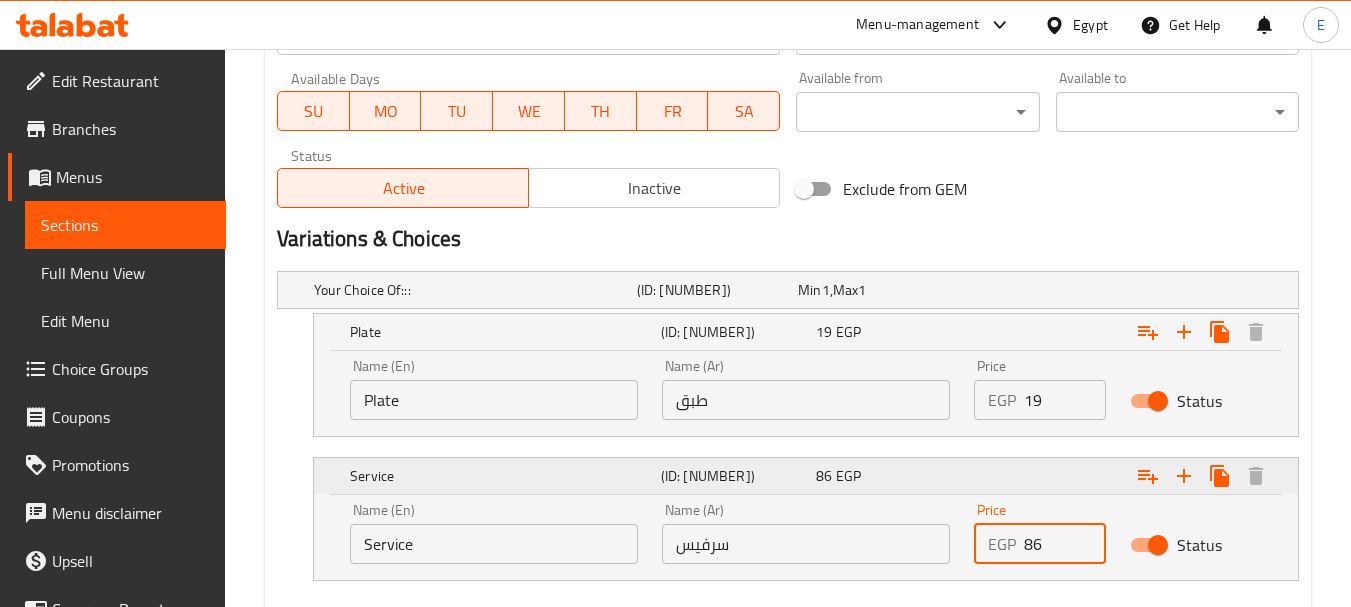 type on "8" 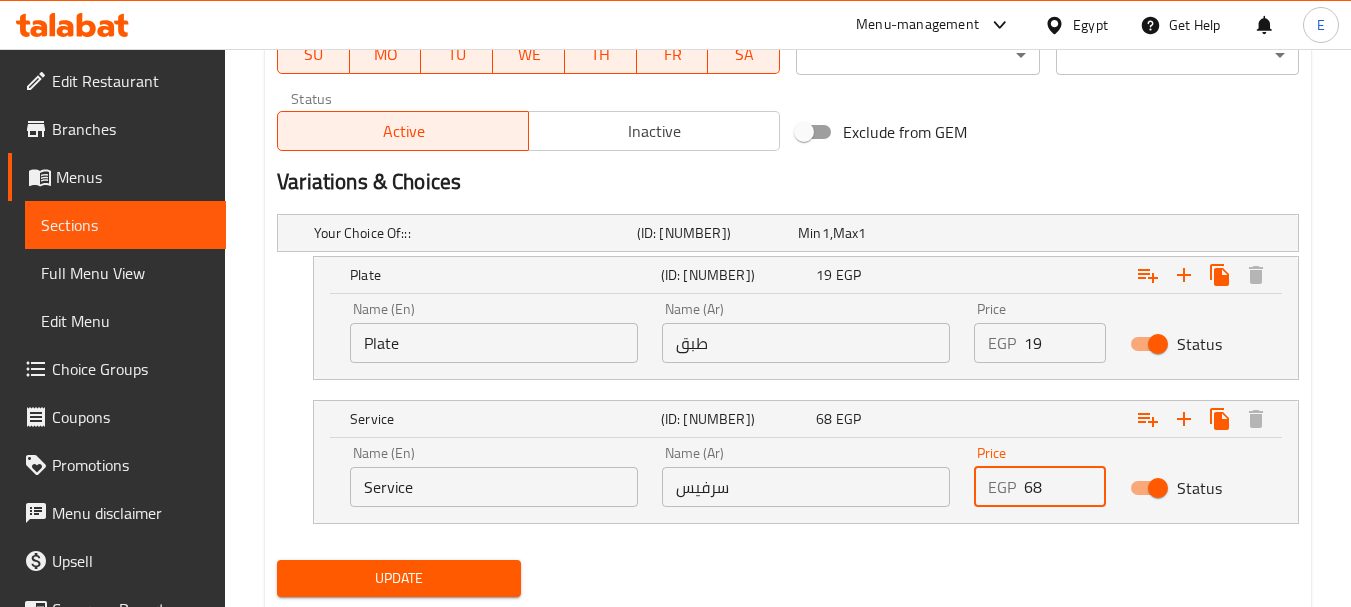 scroll, scrollTop: 1052, scrollLeft: 0, axis: vertical 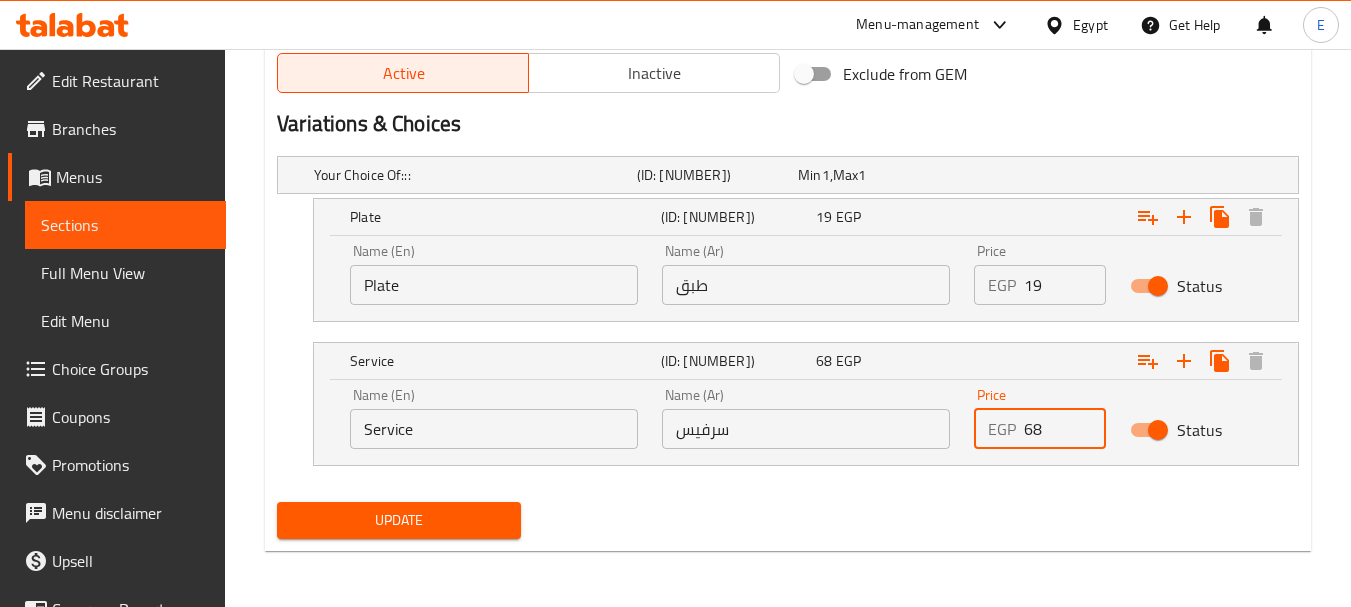 type on "68" 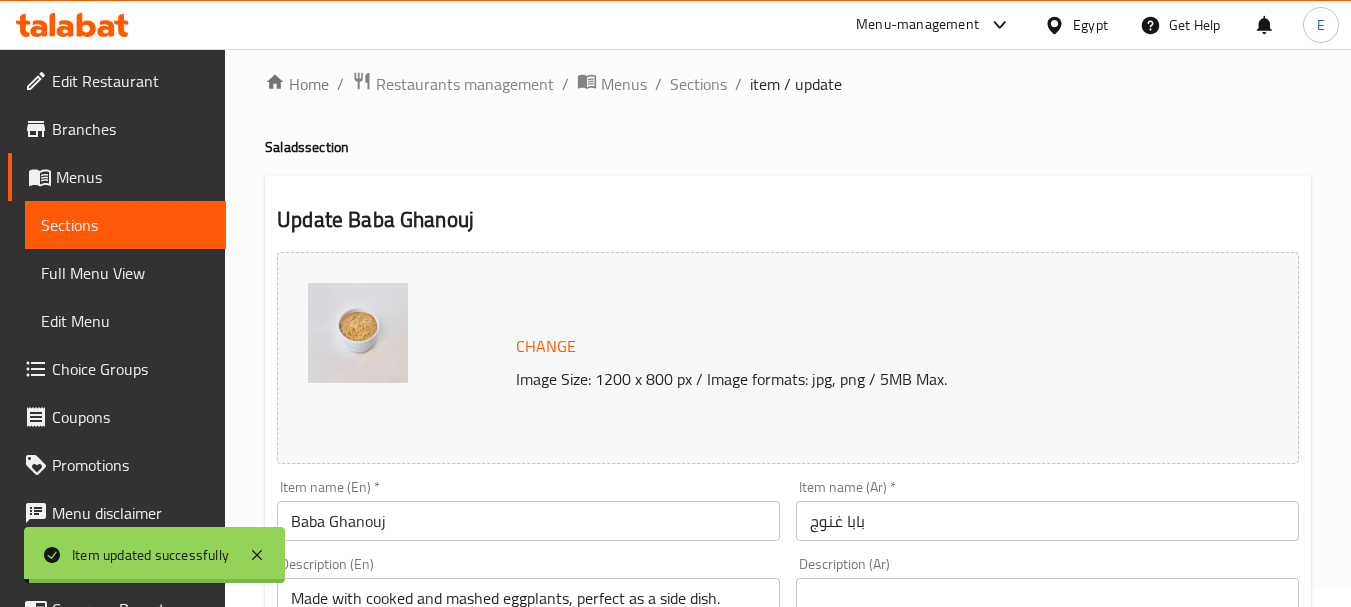 scroll, scrollTop: 0, scrollLeft: 0, axis: both 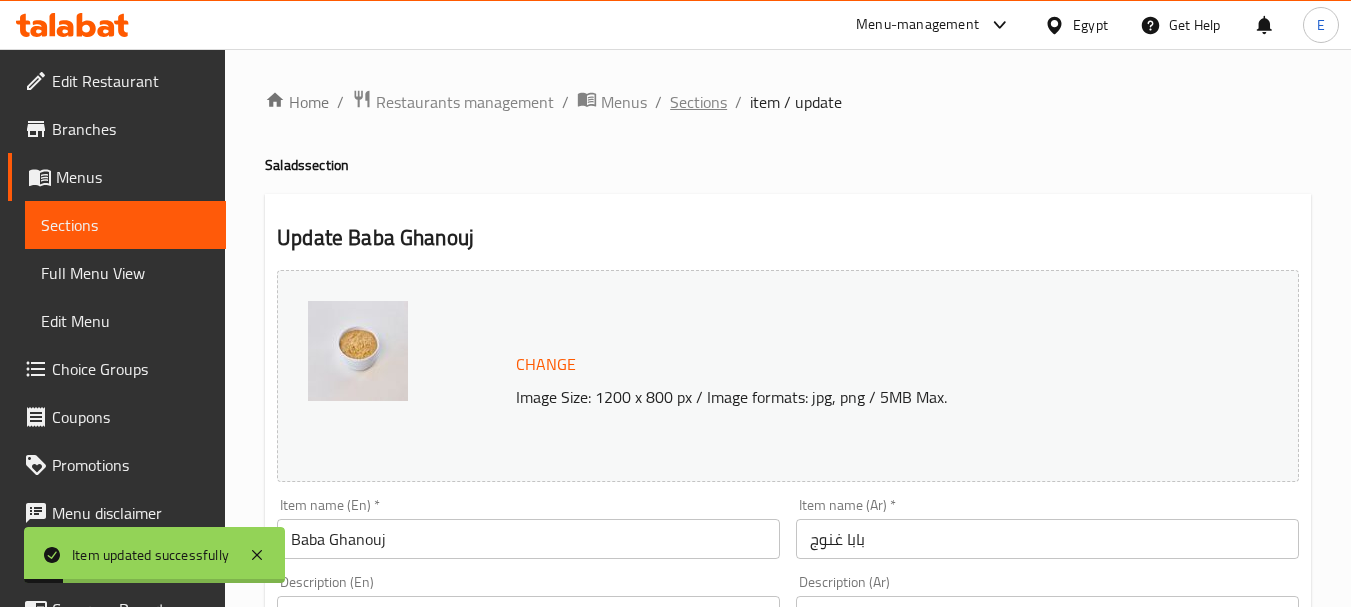 click on "Sections" at bounding box center [698, 102] 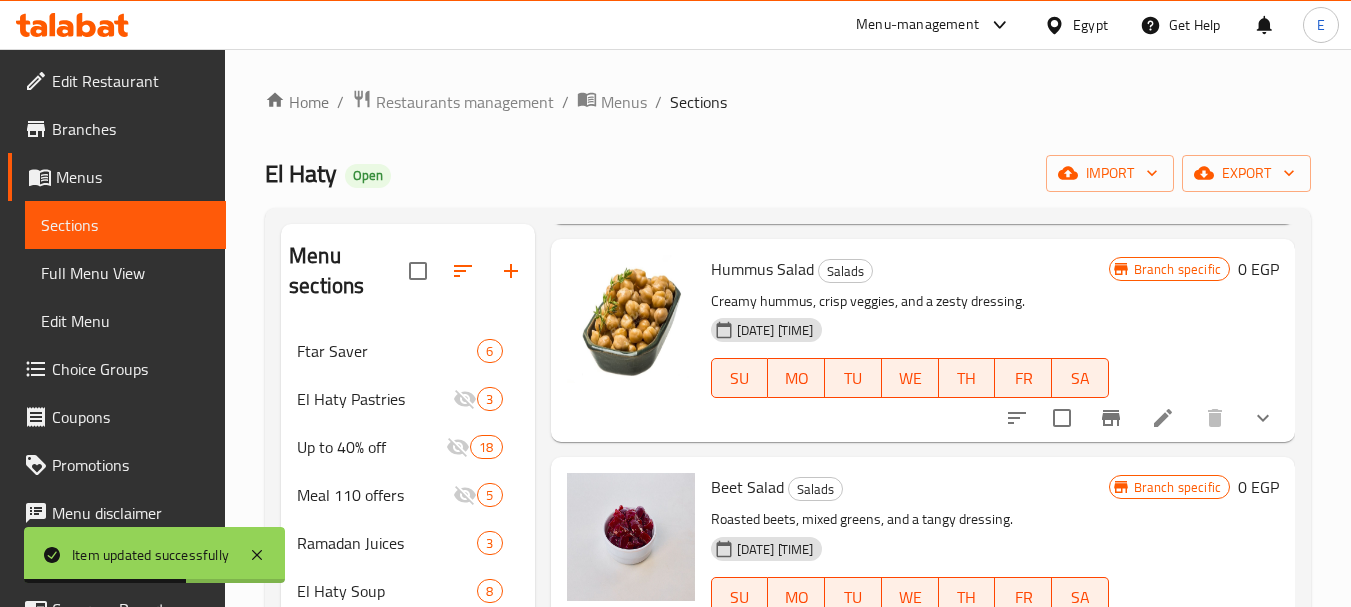 scroll, scrollTop: 2271, scrollLeft: 0, axis: vertical 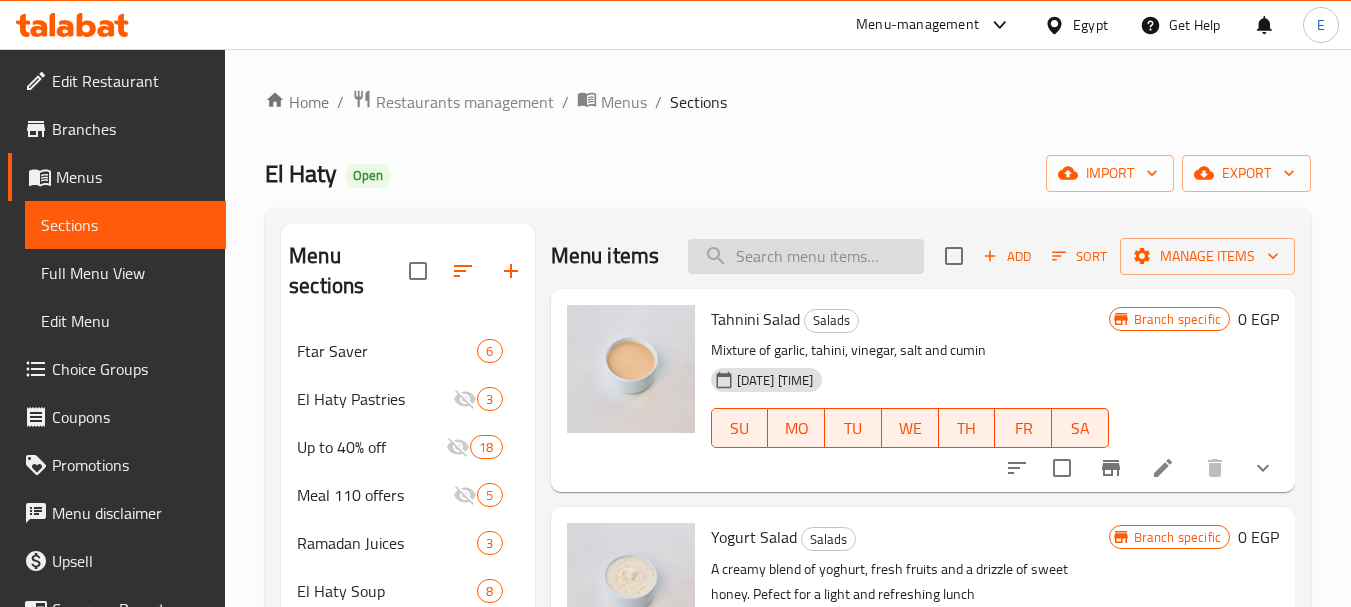 click at bounding box center (806, 256) 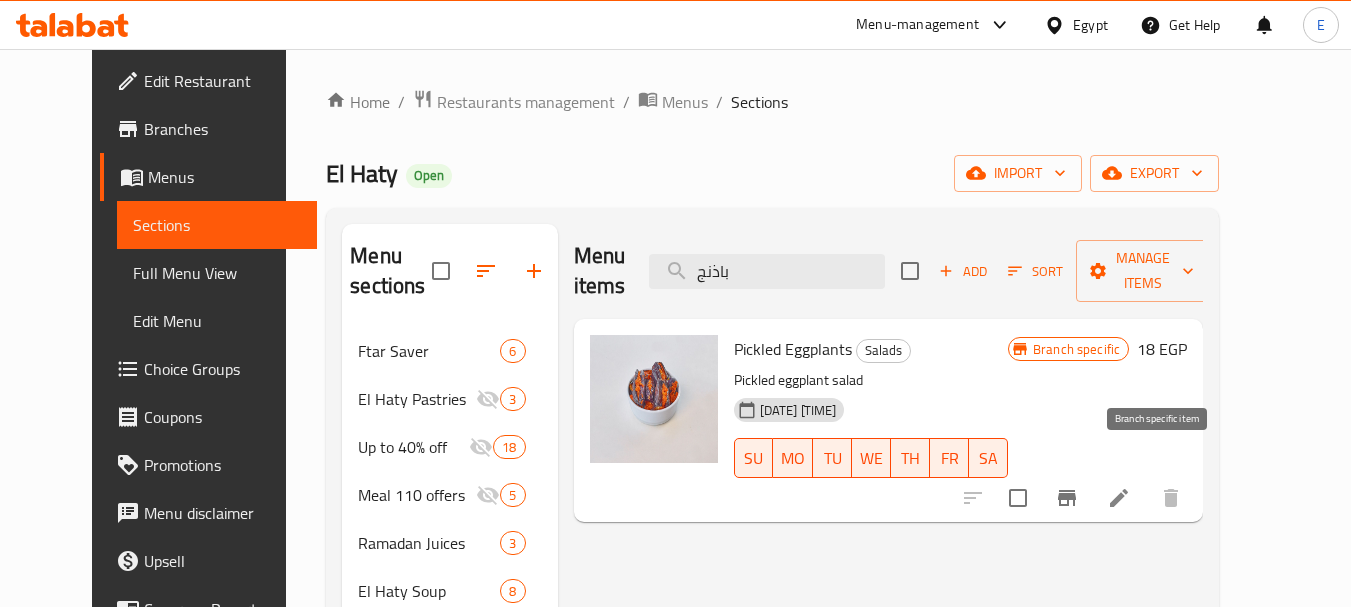 type on "باذنج" 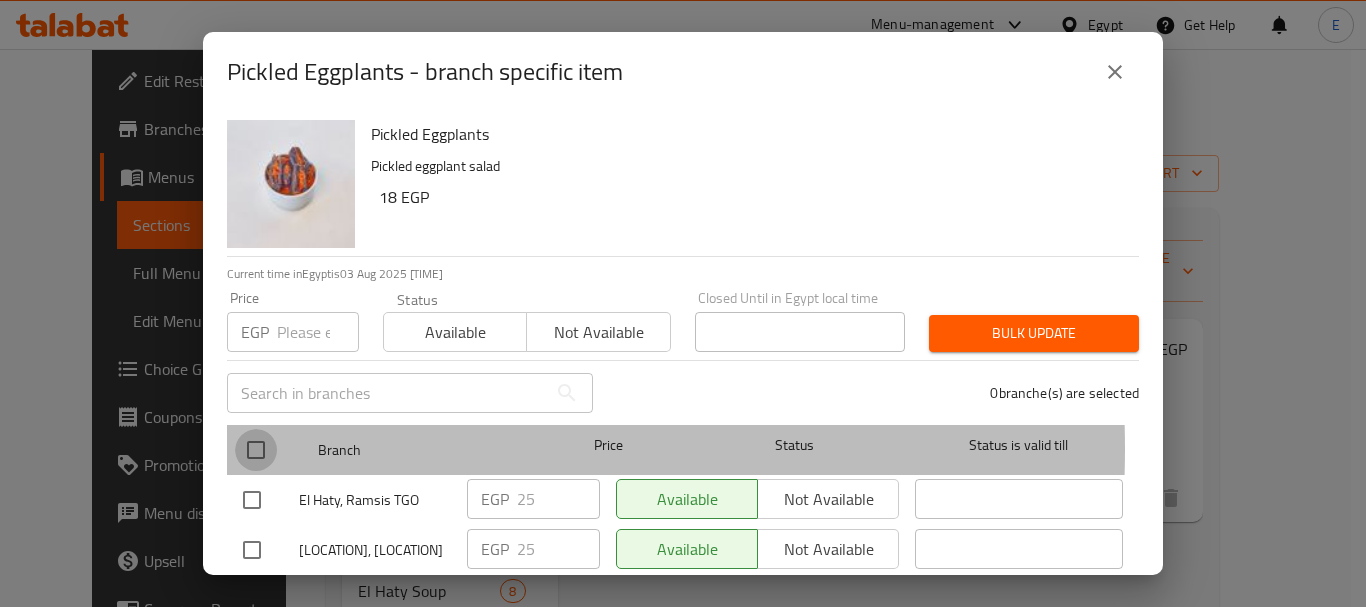click at bounding box center (256, 450) 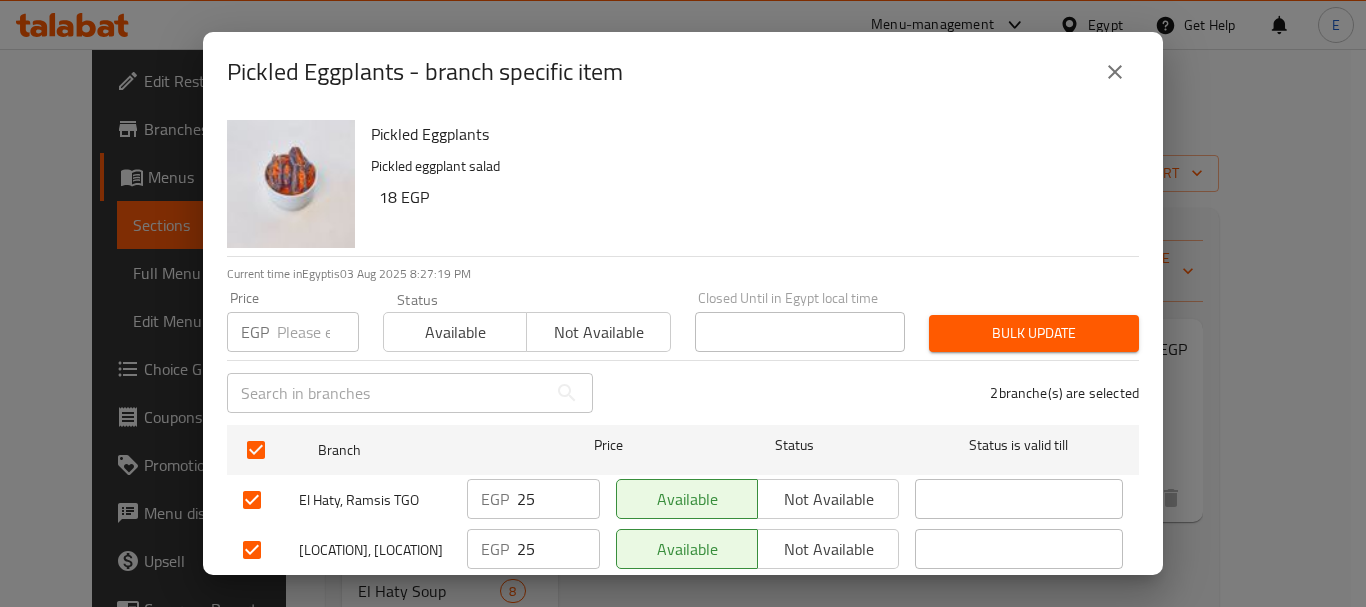 click at bounding box center (318, 332) 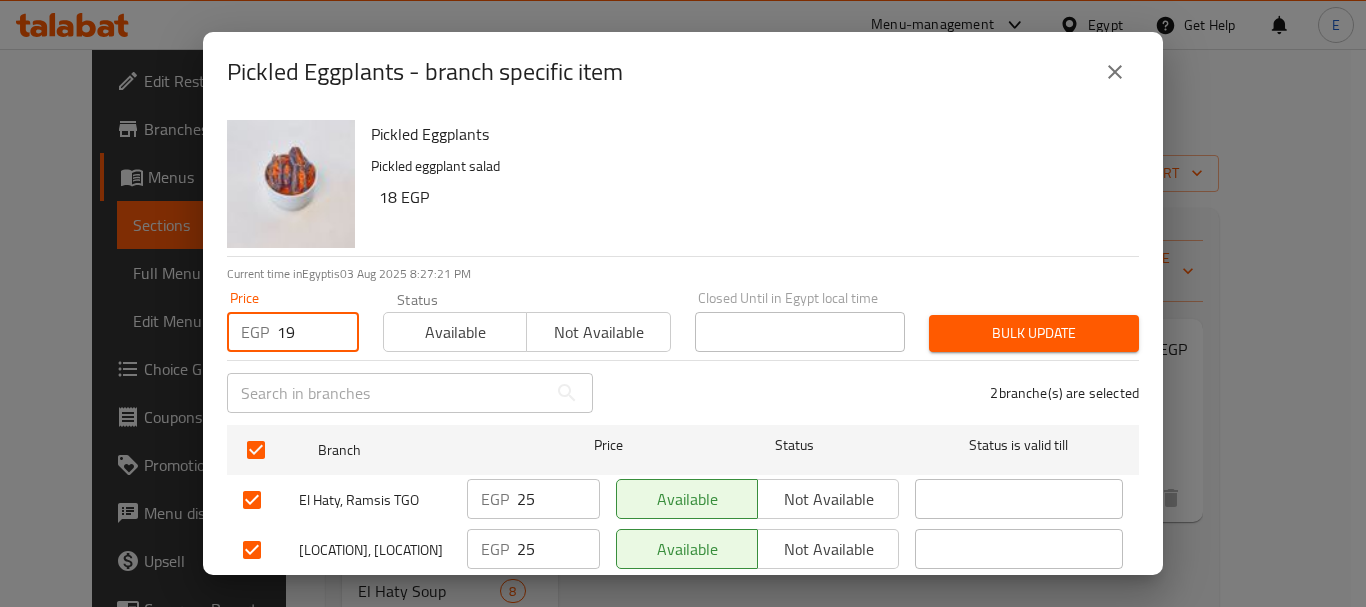 type on "19" 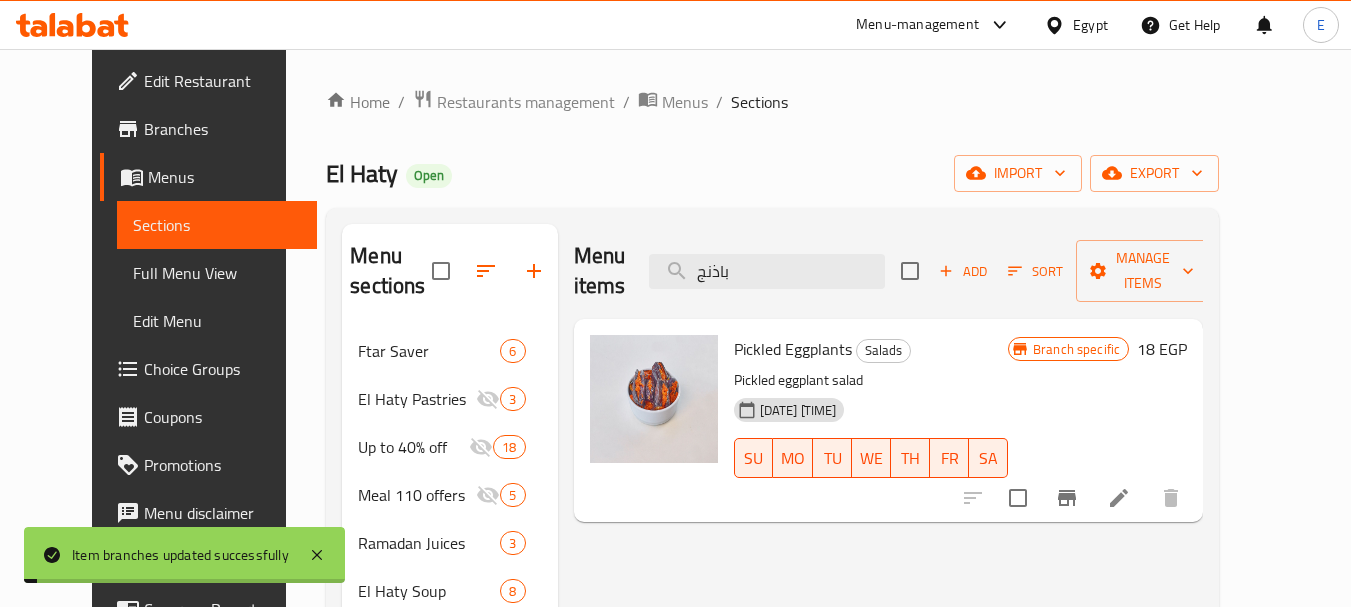 click on "18   EGP" at bounding box center (1162, 349) 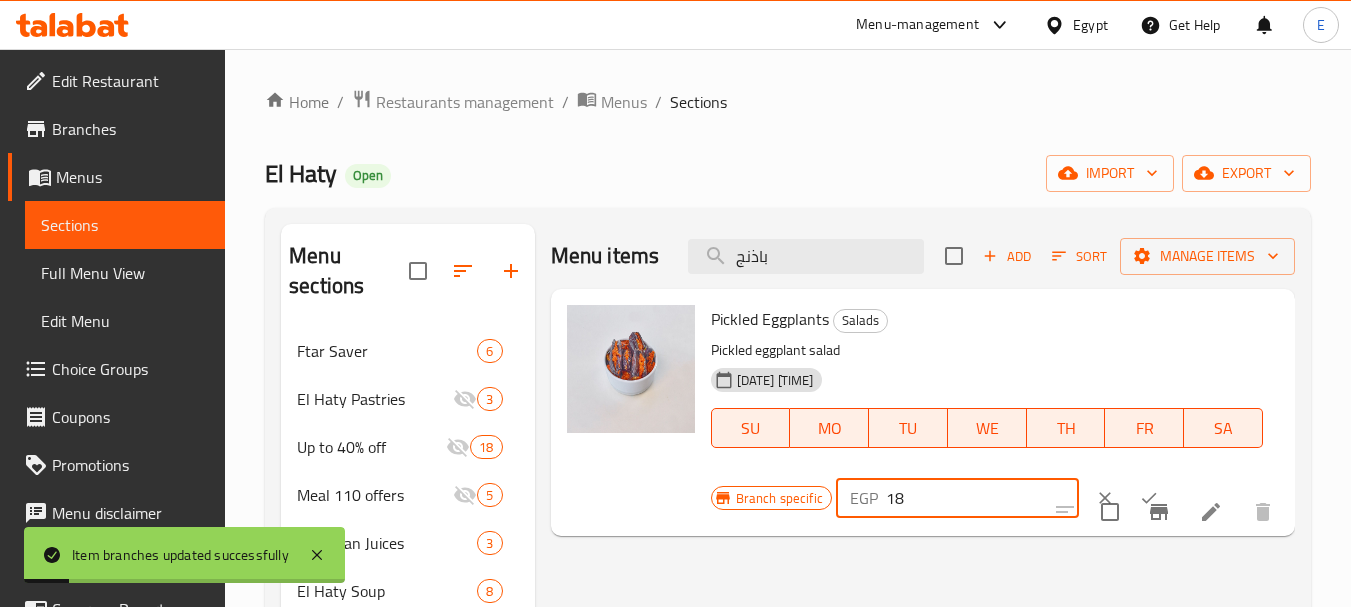 drag, startPoint x: 918, startPoint y: 509, endPoint x: 812, endPoint y: 499, distance: 106.47065 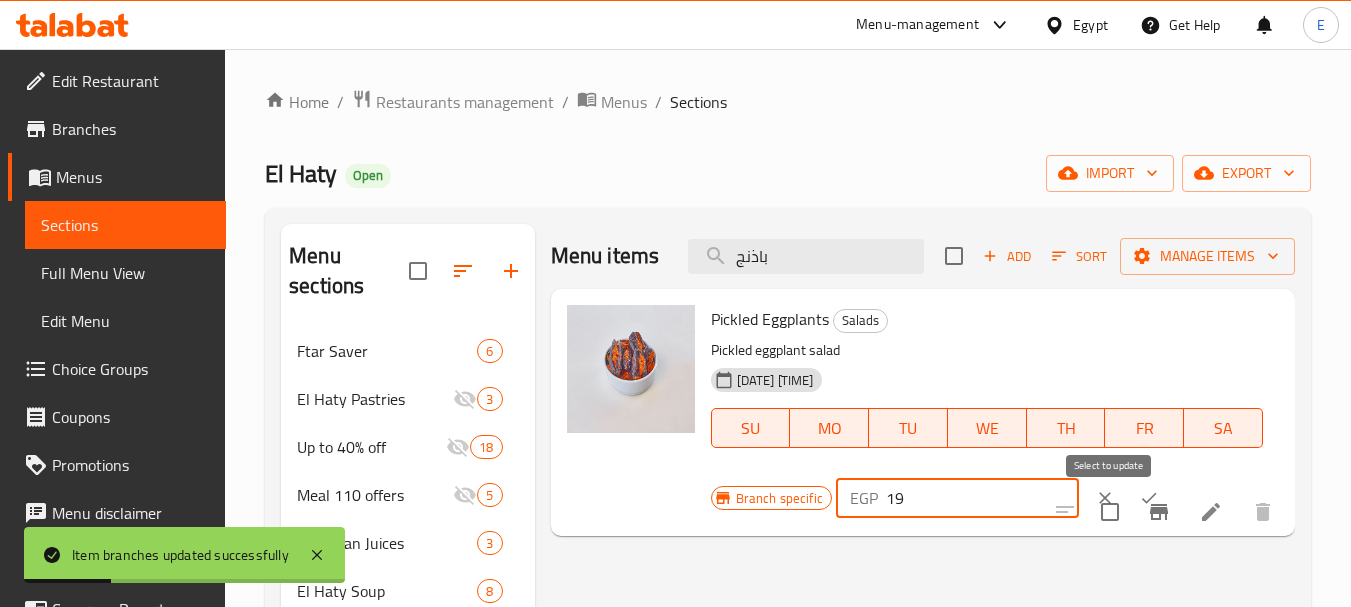 type on "19" 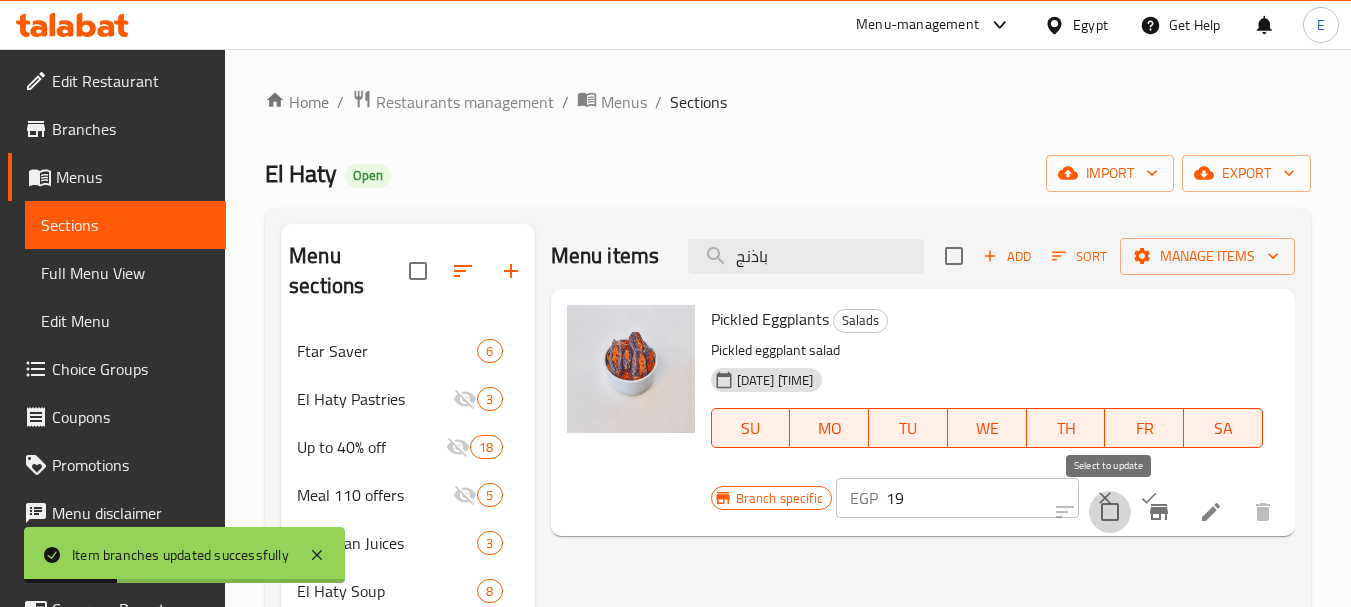click at bounding box center (1110, 512) 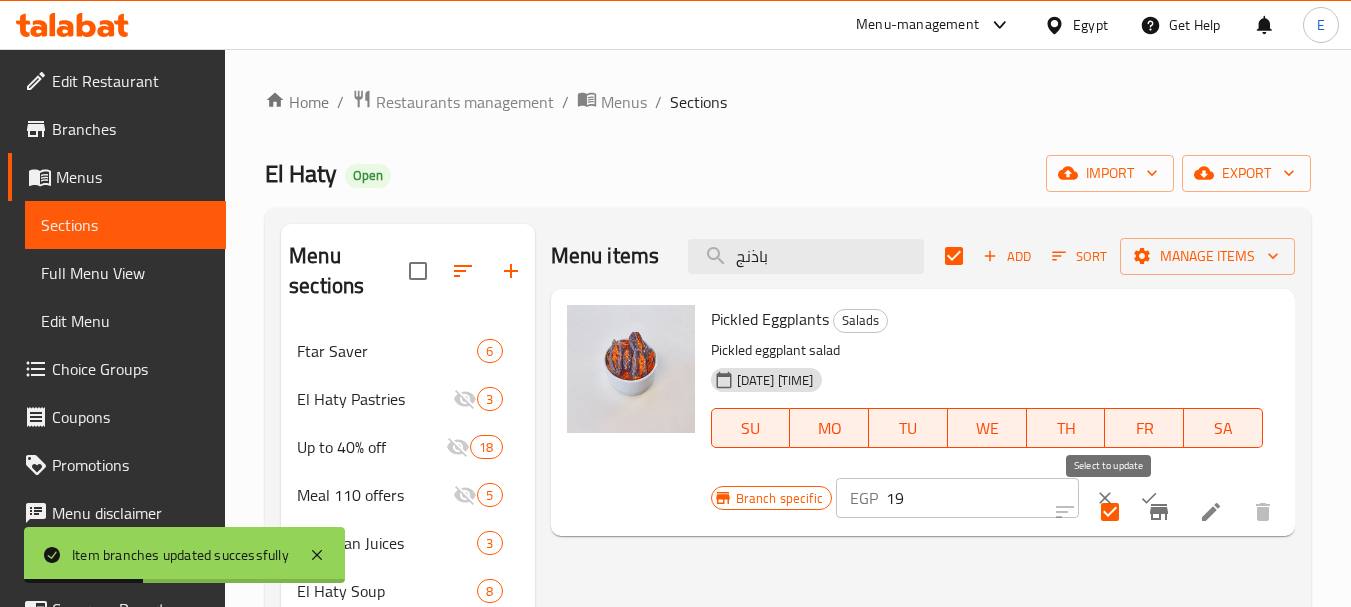 click at bounding box center (1110, 512) 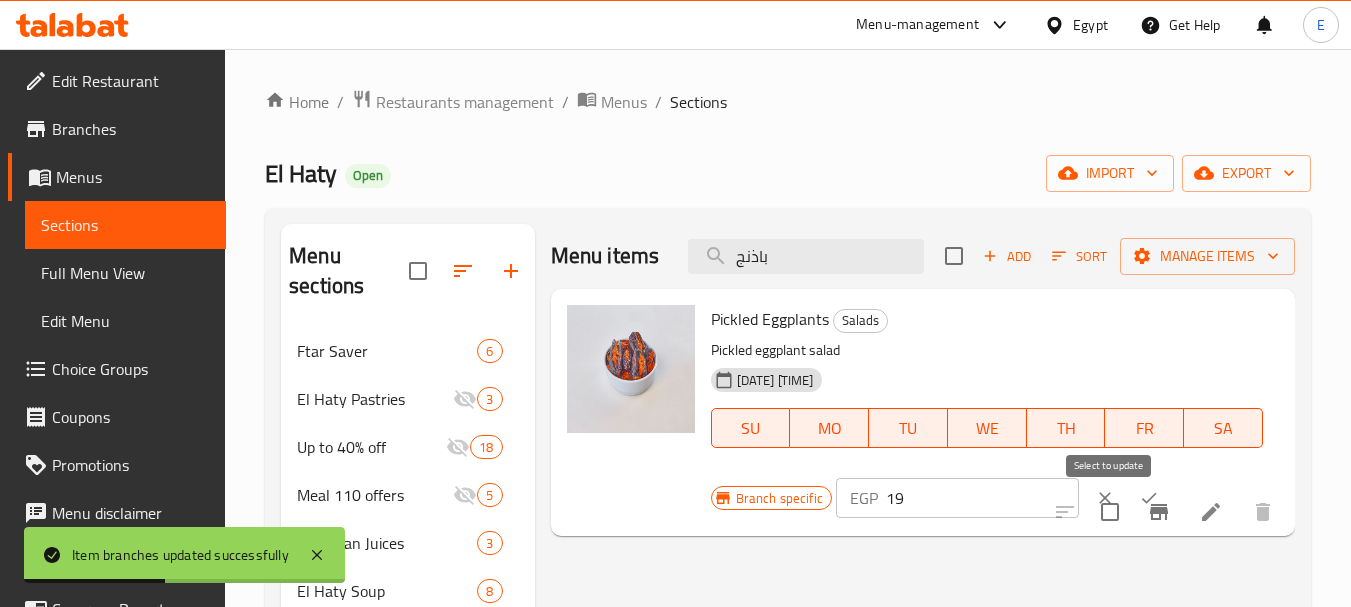 click at bounding box center (1110, 512) 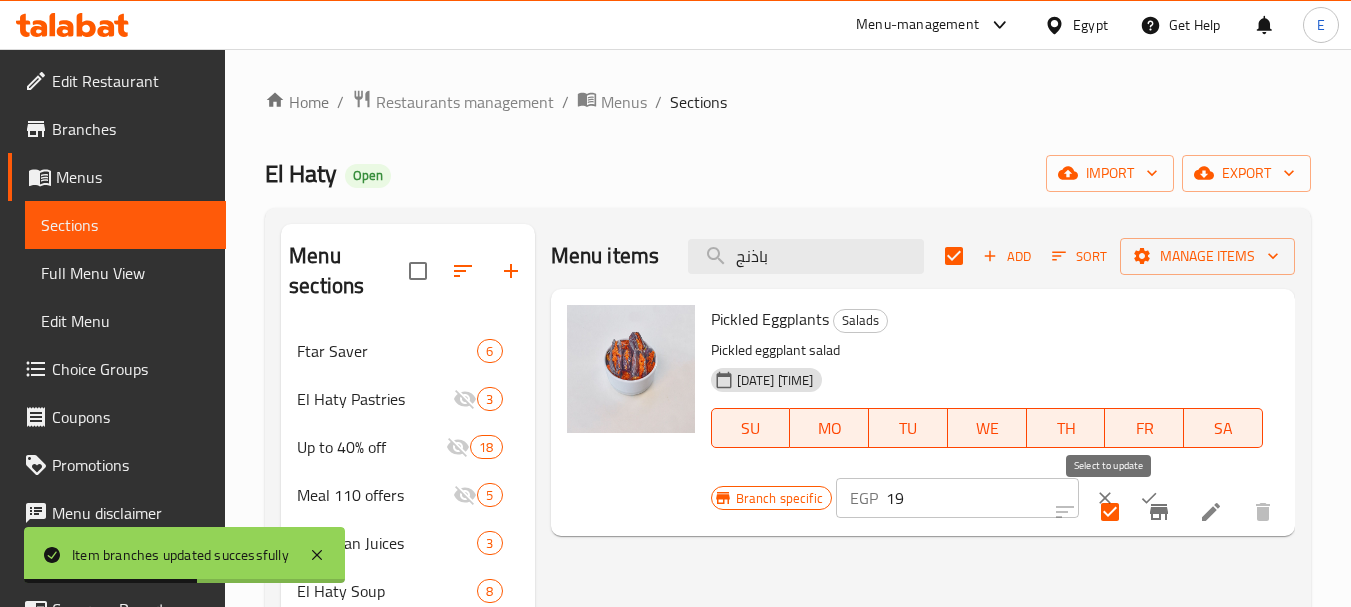 click at bounding box center [1110, 512] 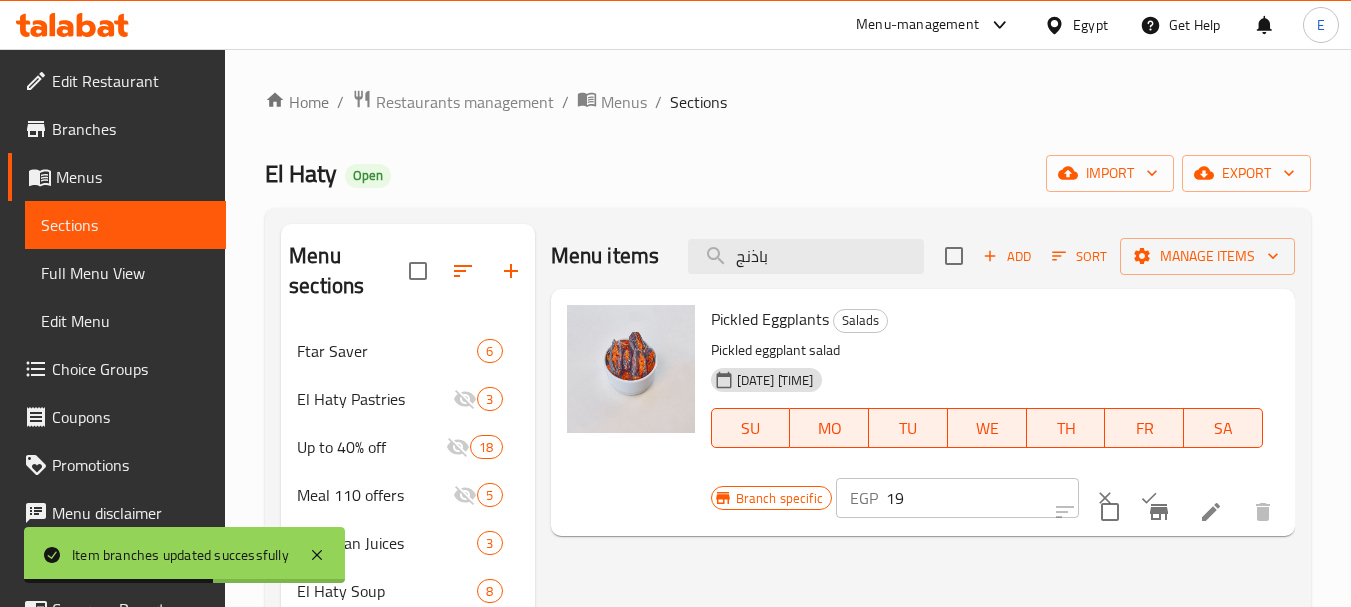 click at bounding box center [1149, 498] 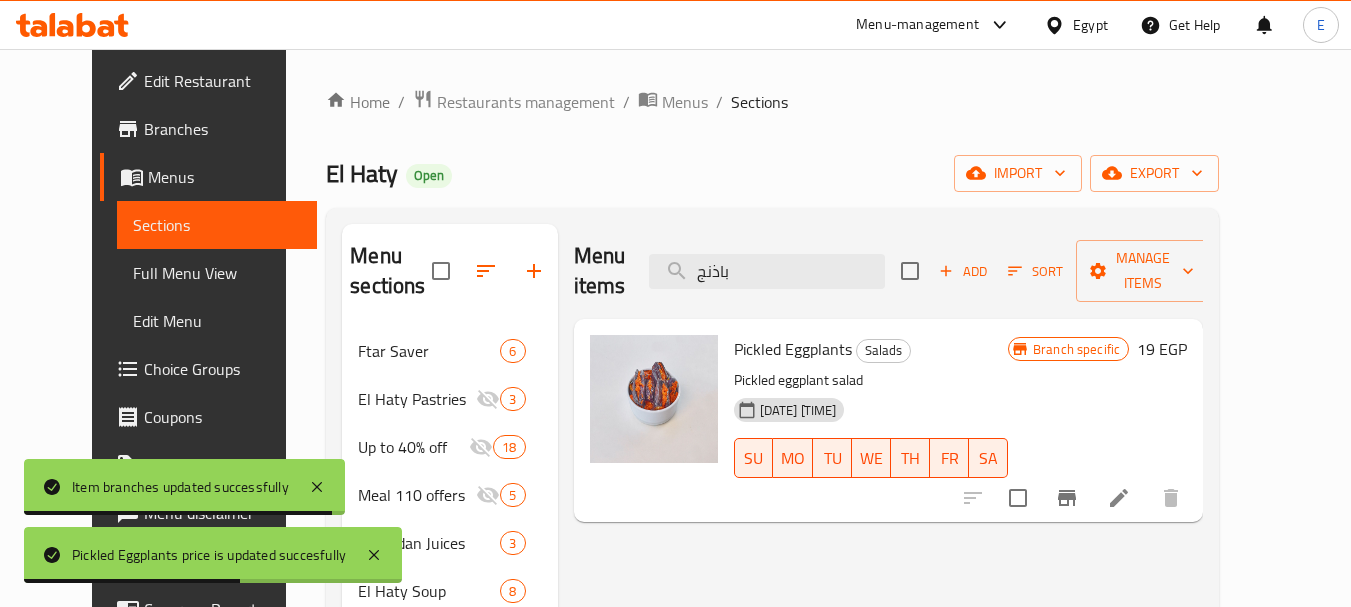 drag, startPoint x: 786, startPoint y: 253, endPoint x: 666, endPoint y: 240, distance: 120.70211 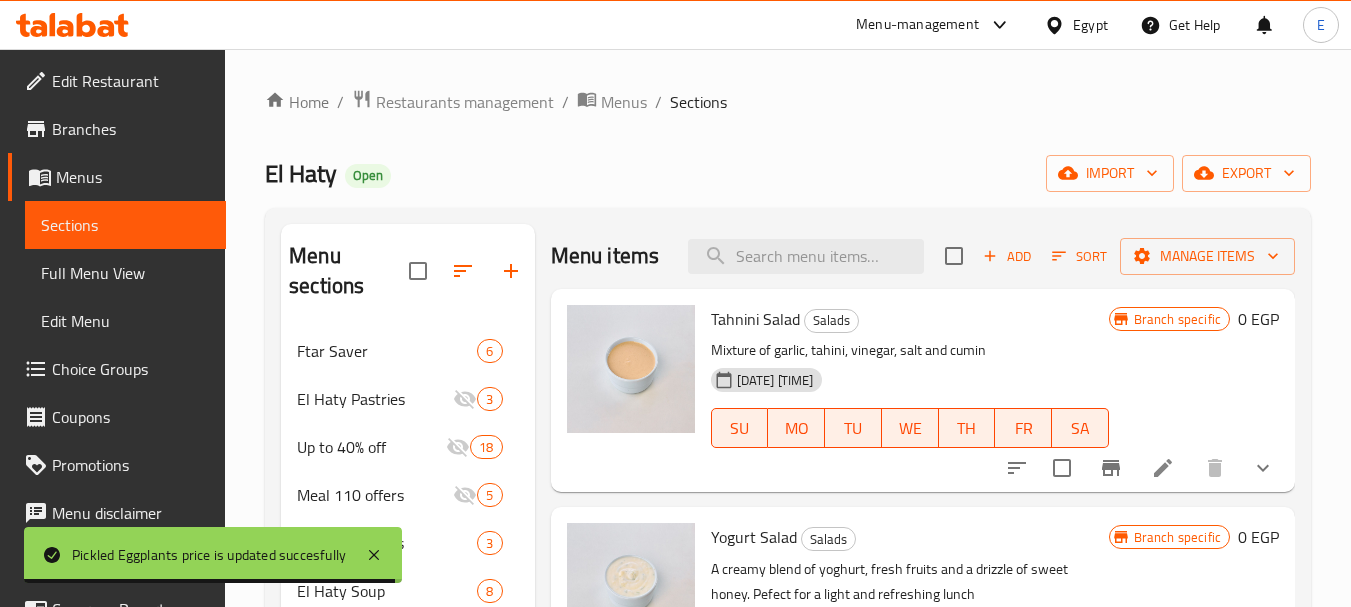 click on "Menu items Add Sort Manage items" at bounding box center (923, 256) 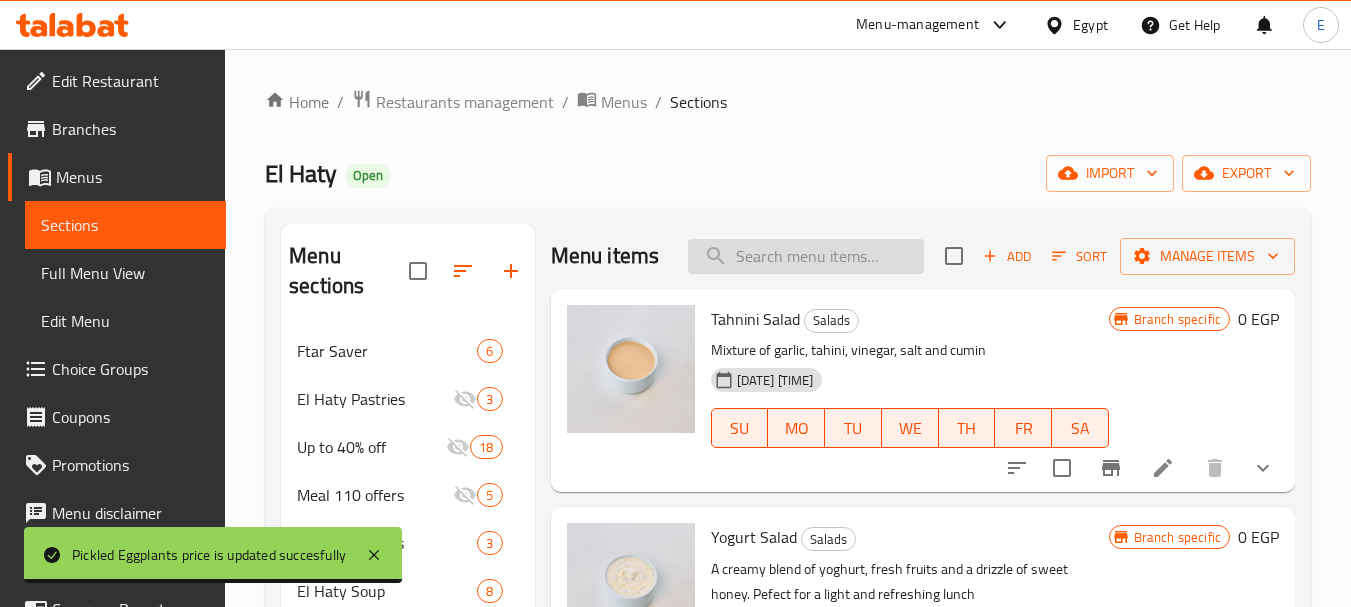 click at bounding box center (806, 256) 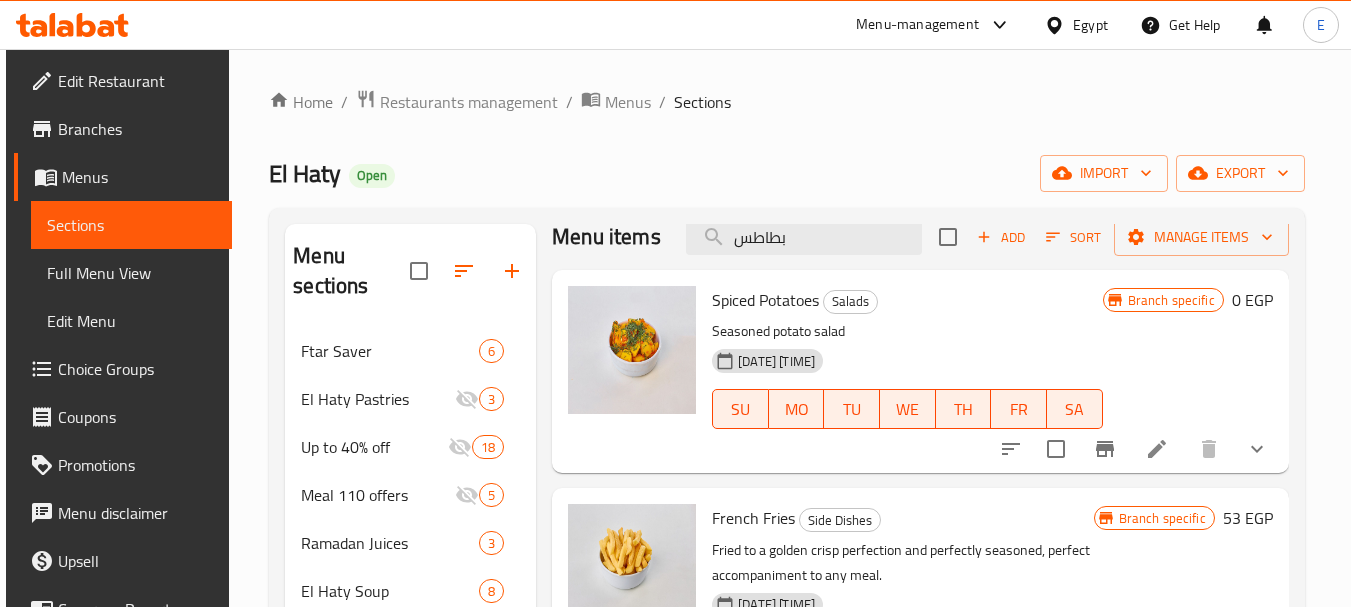 scroll, scrollTop: 0, scrollLeft: 0, axis: both 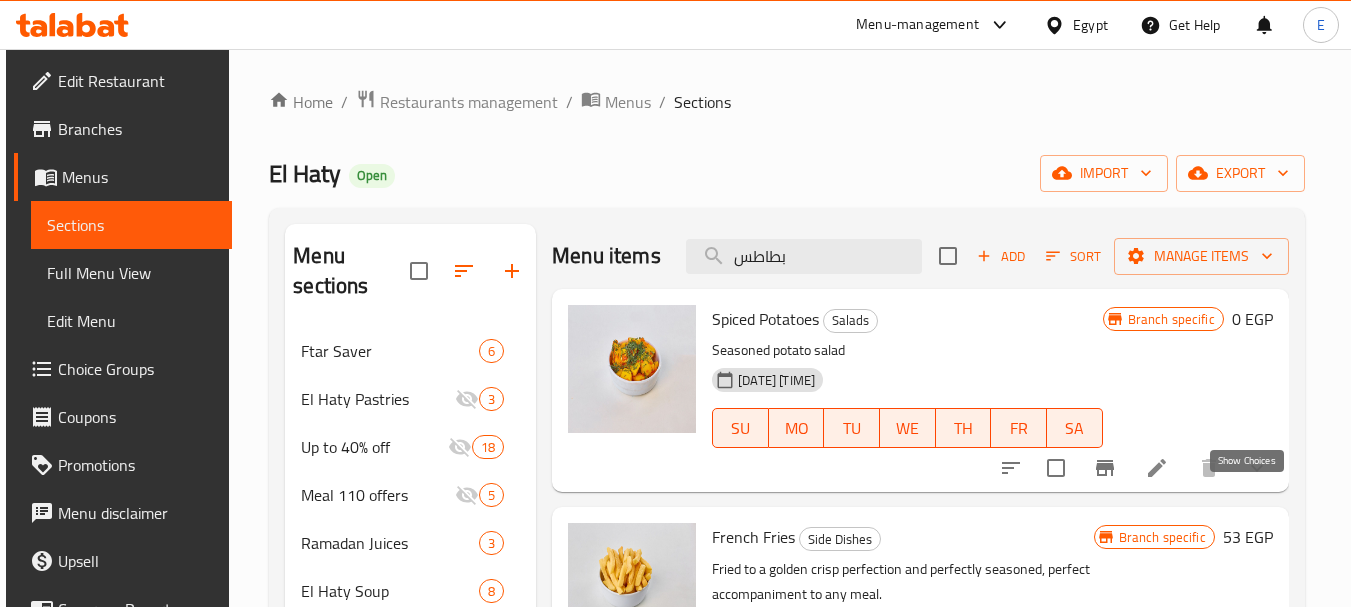 type on "بطاطس" 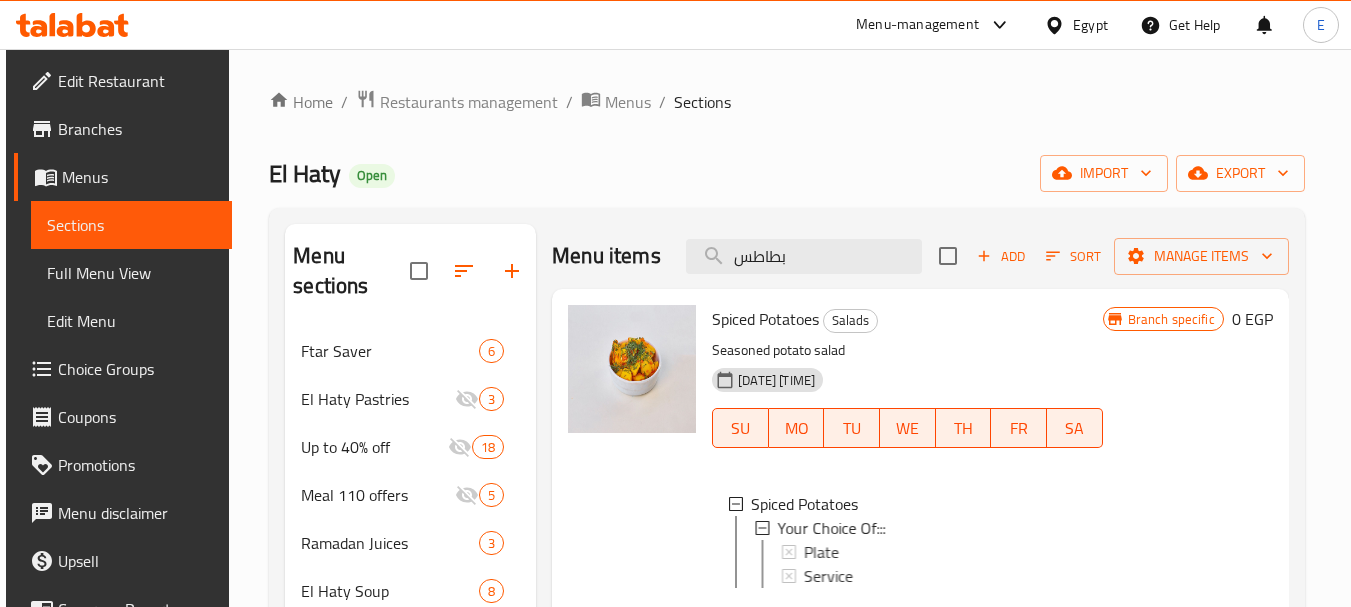 scroll, scrollTop: 200, scrollLeft: 0, axis: vertical 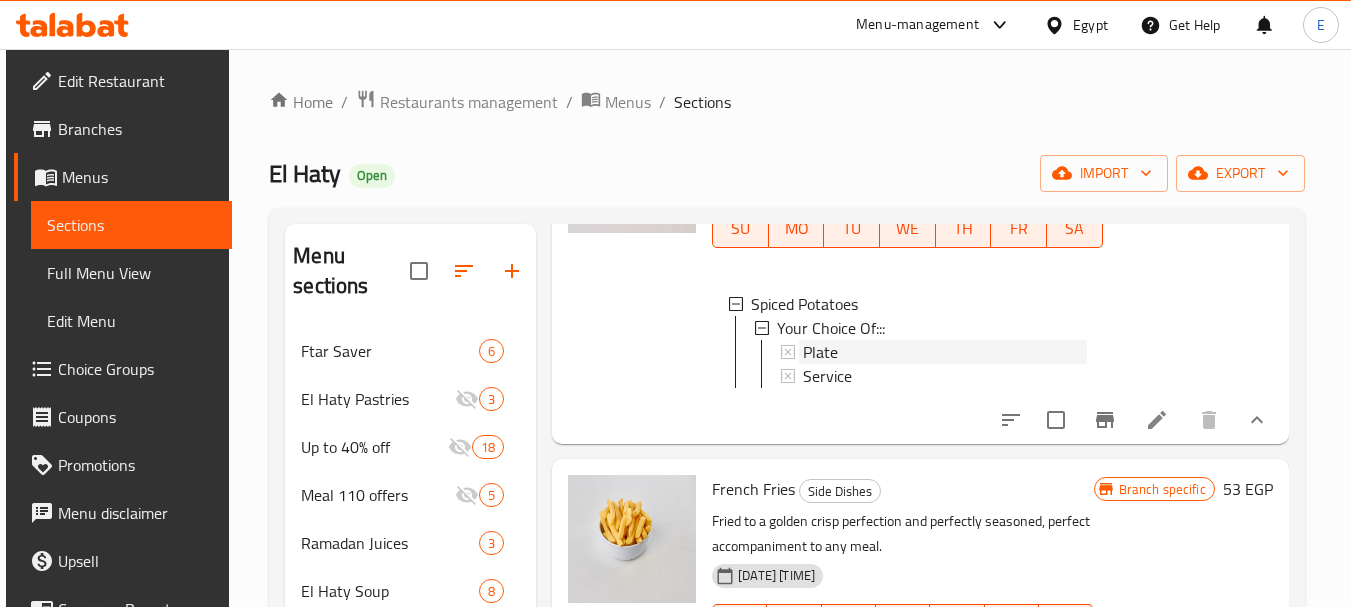 click on "Plate" at bounding box center [820, 352] 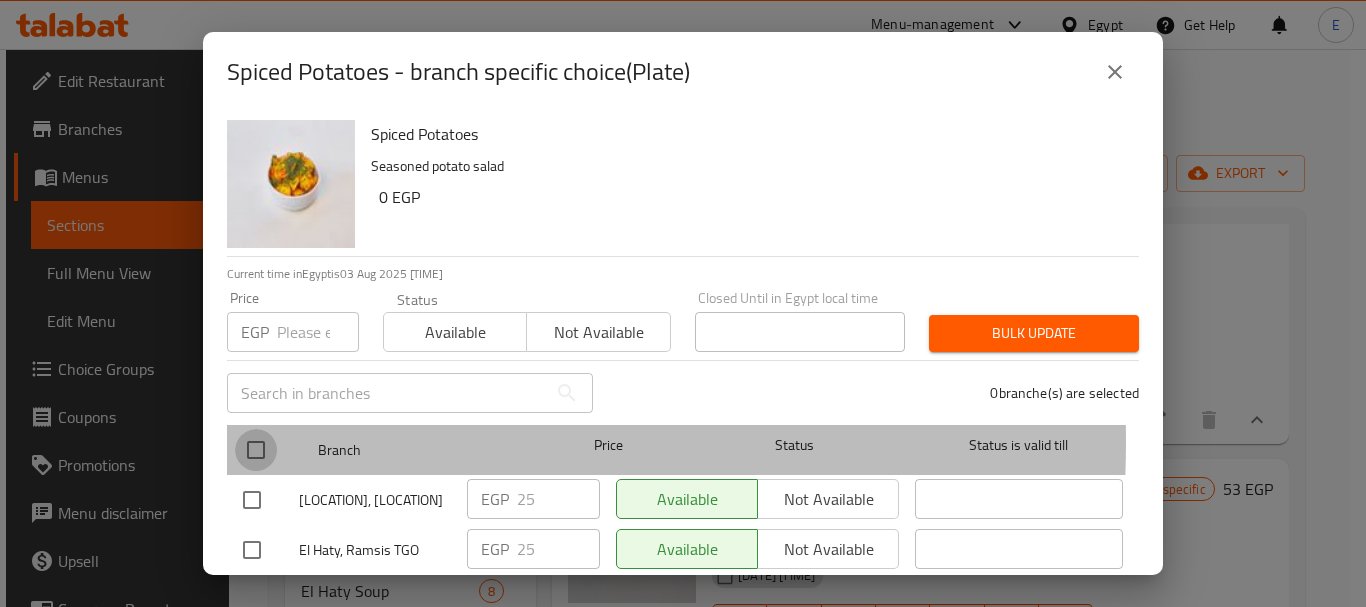 click at bounding box center (256, 450) 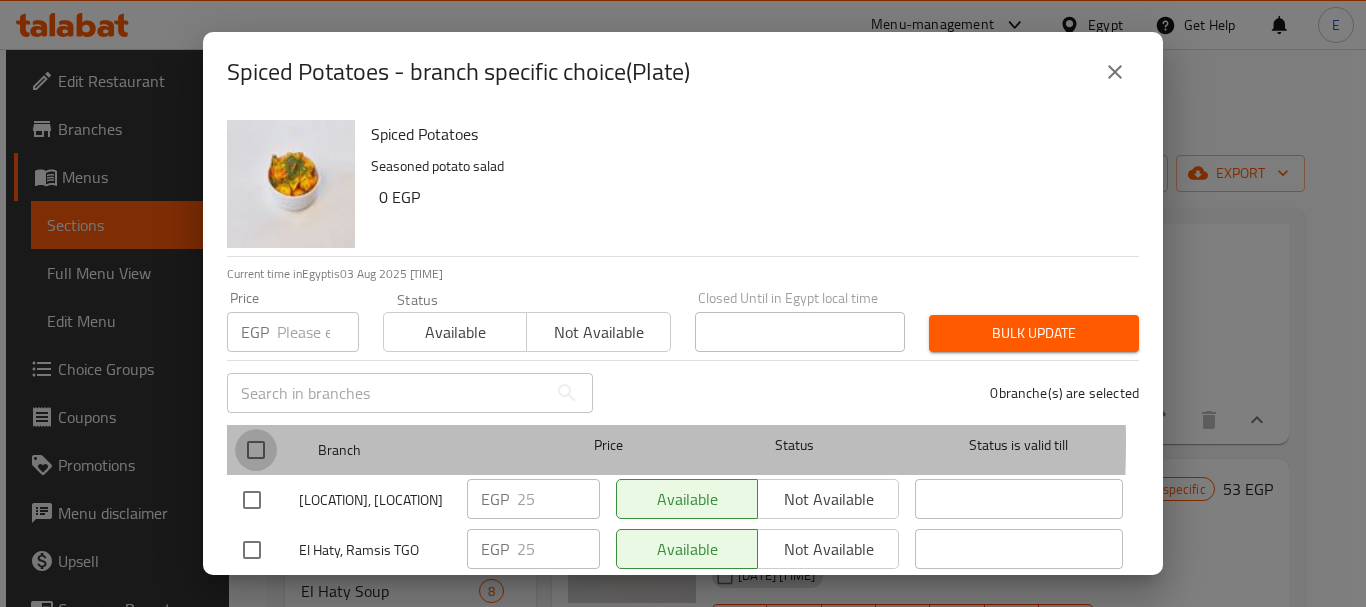 checkbox on "true" 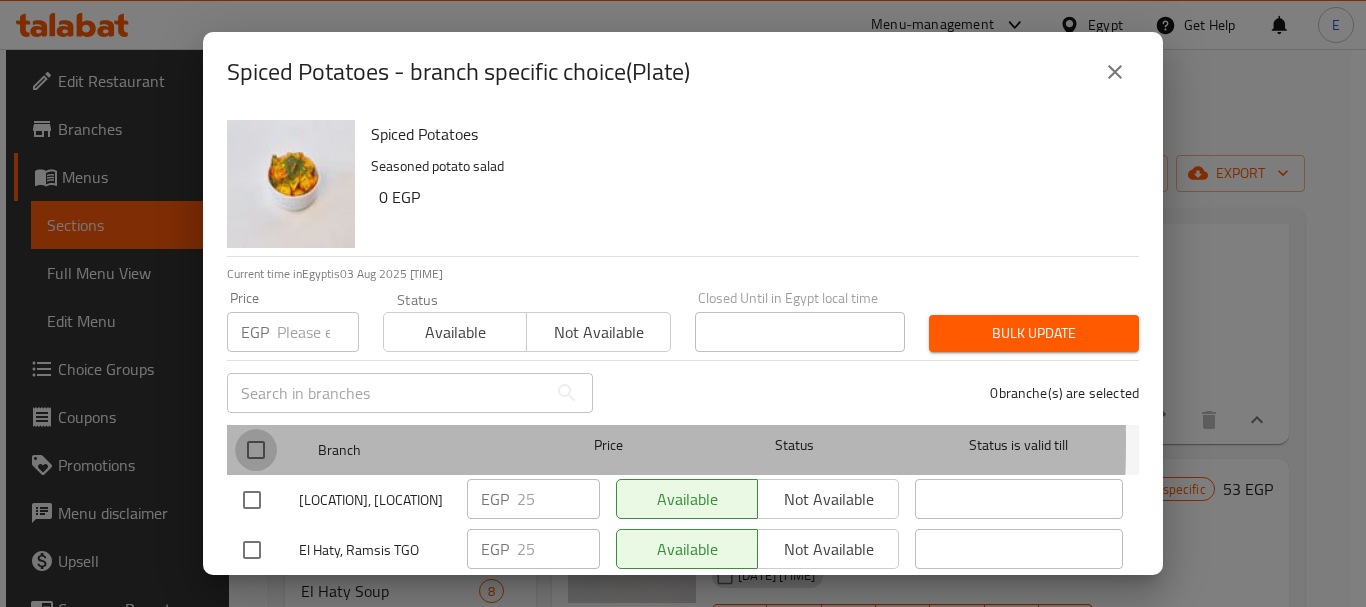 checkbox on "true" 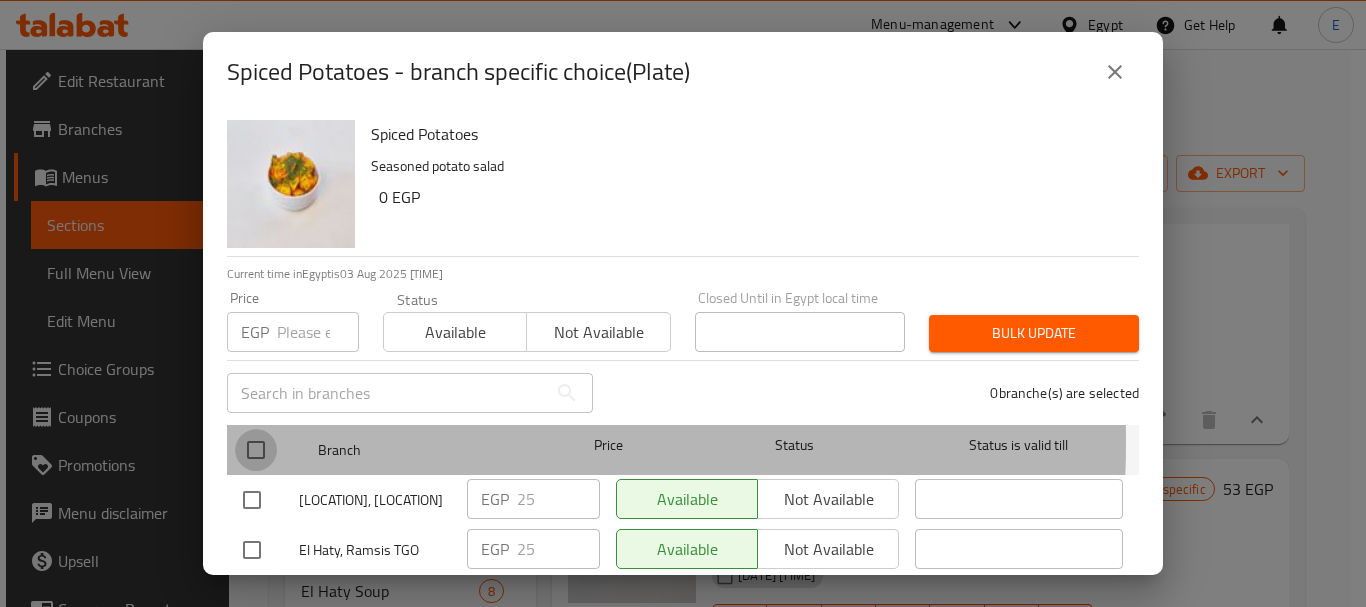 checkbox on "true" 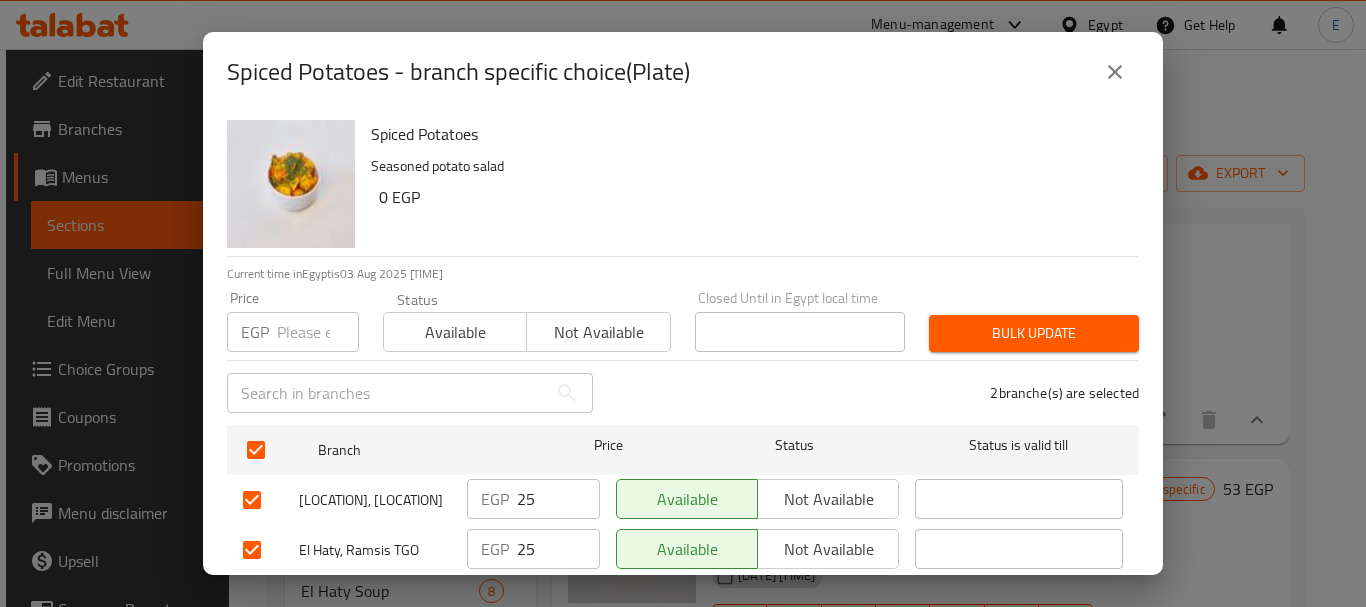 click at bounding box center [318, 332] 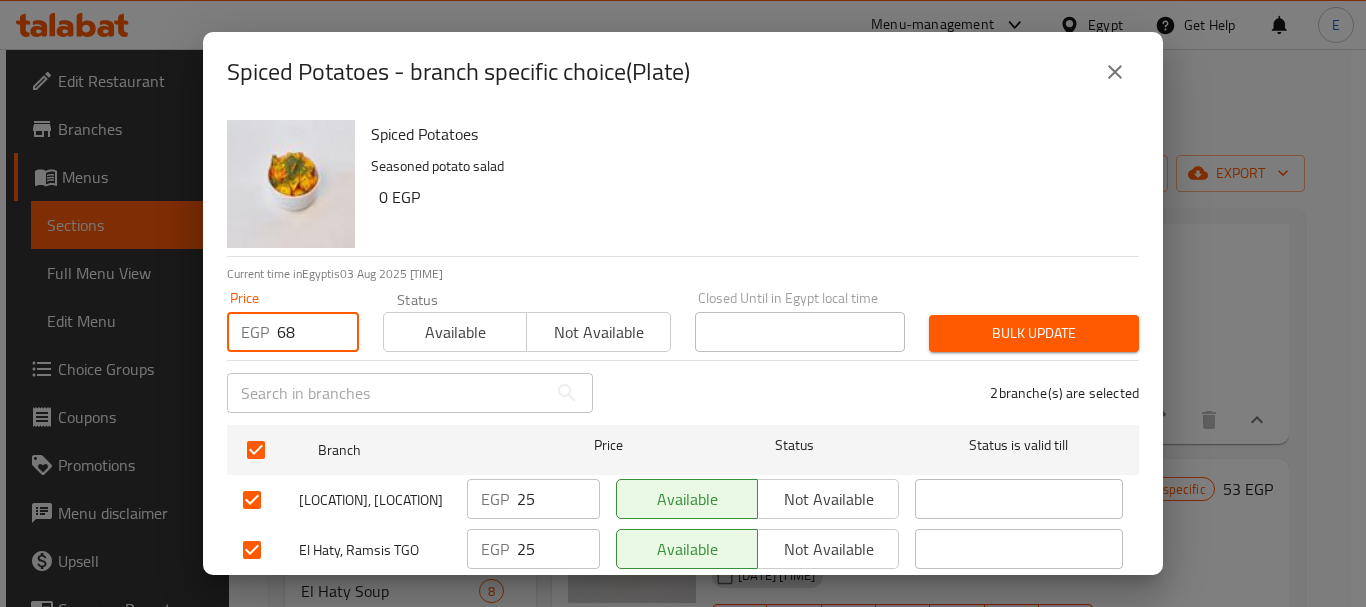 type on "6" 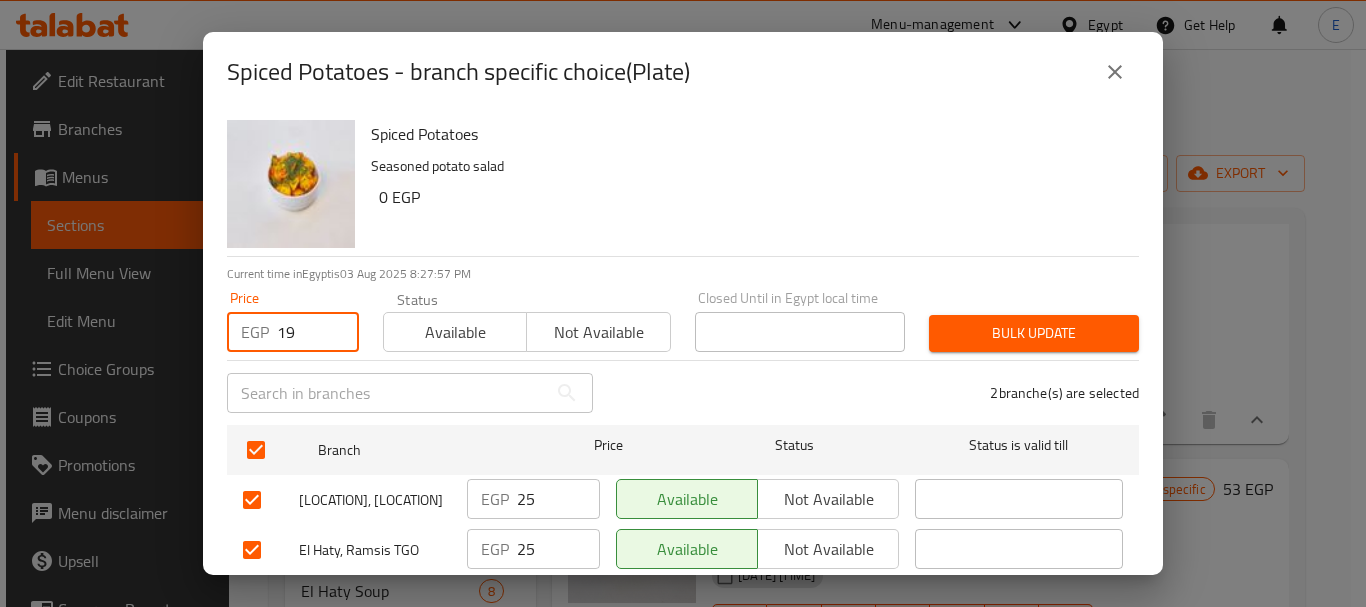 type on "19" 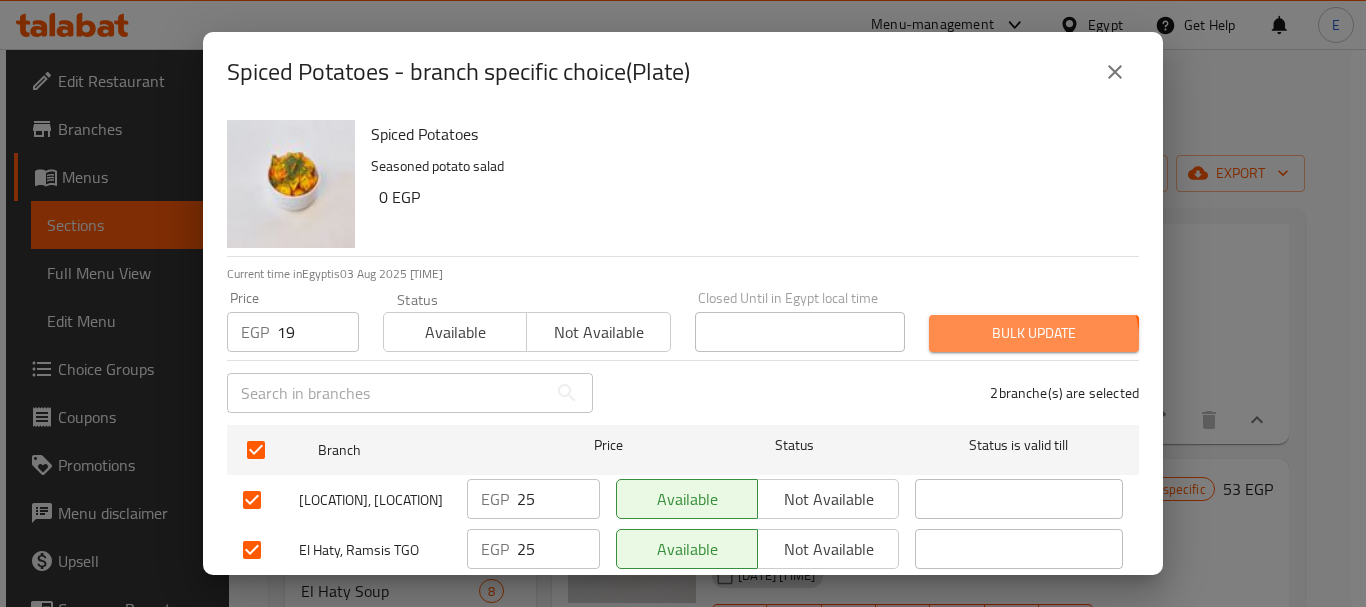 click on "Bulk update" at bounding box center [1034, 333] 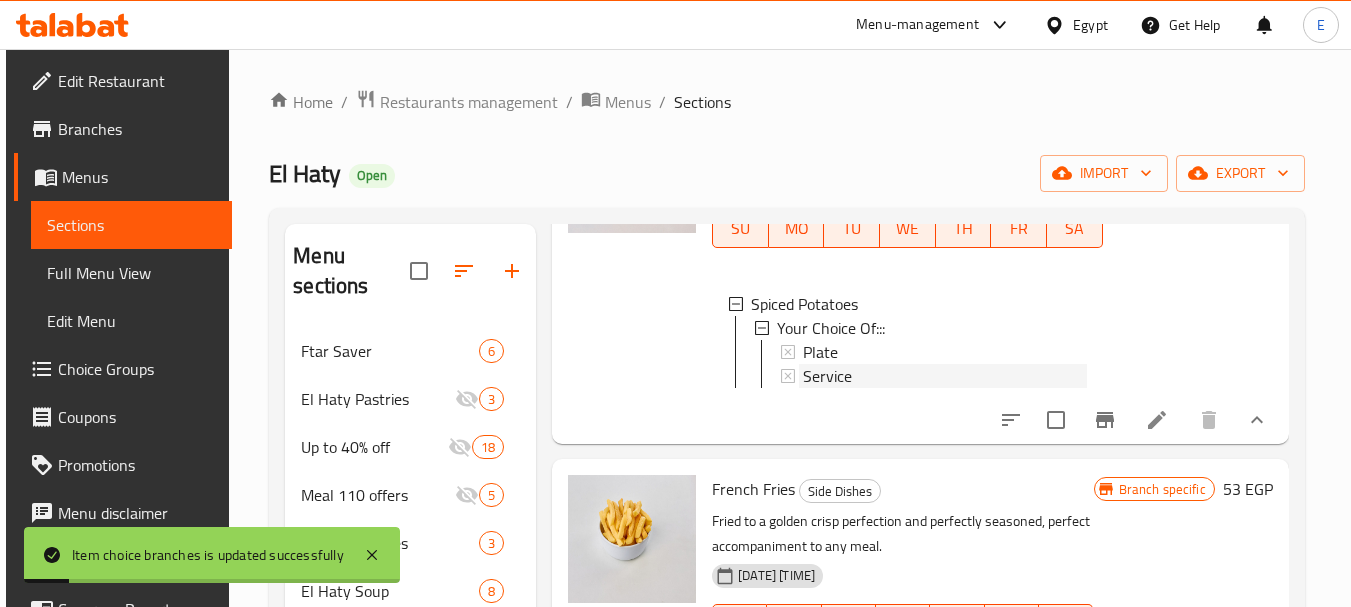 click on "Service" at bounding box center [827, 376] 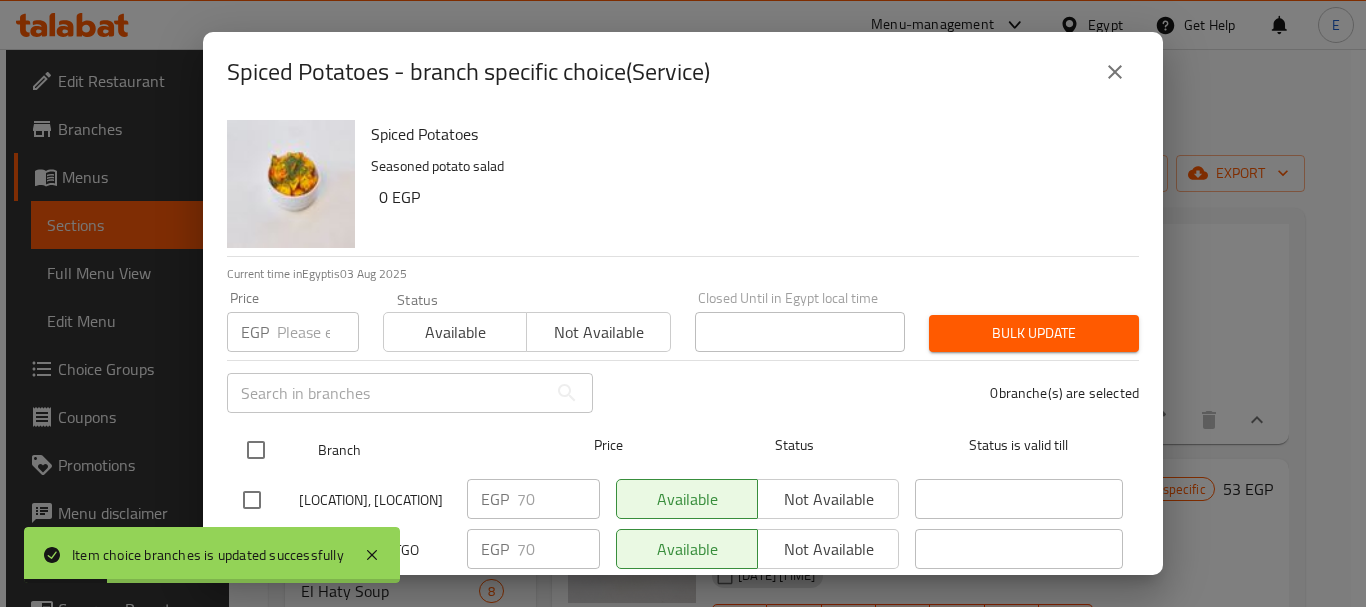click at bounding box center [256, 450] 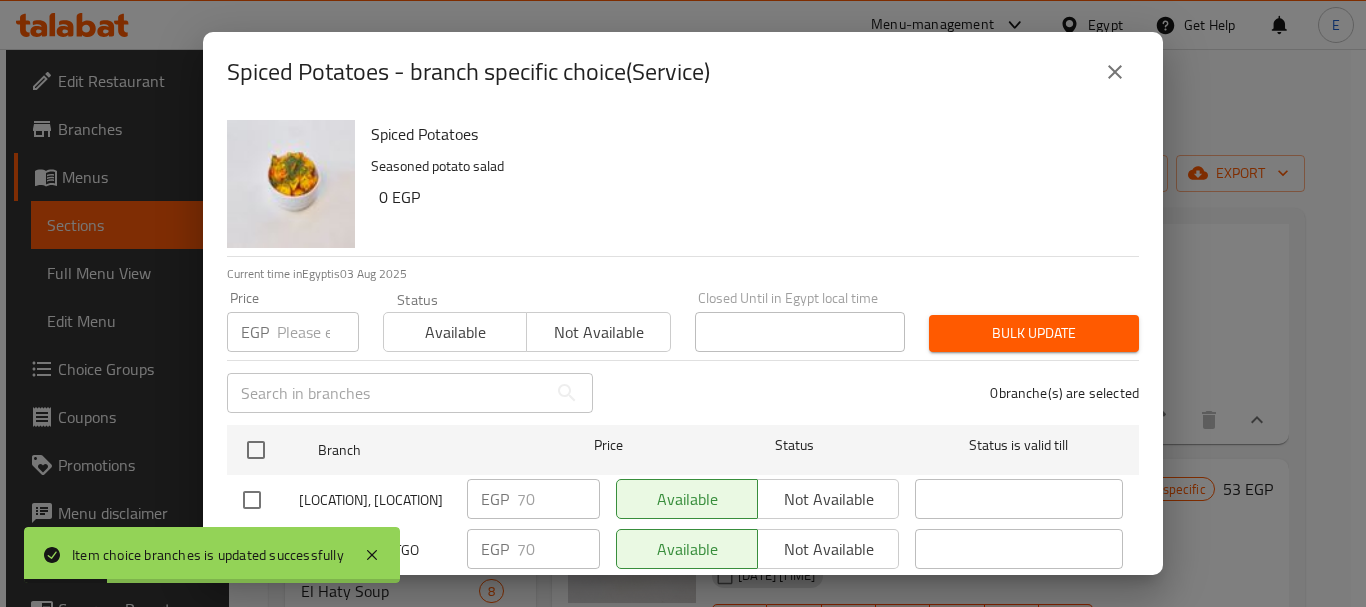 checkbox on "true" 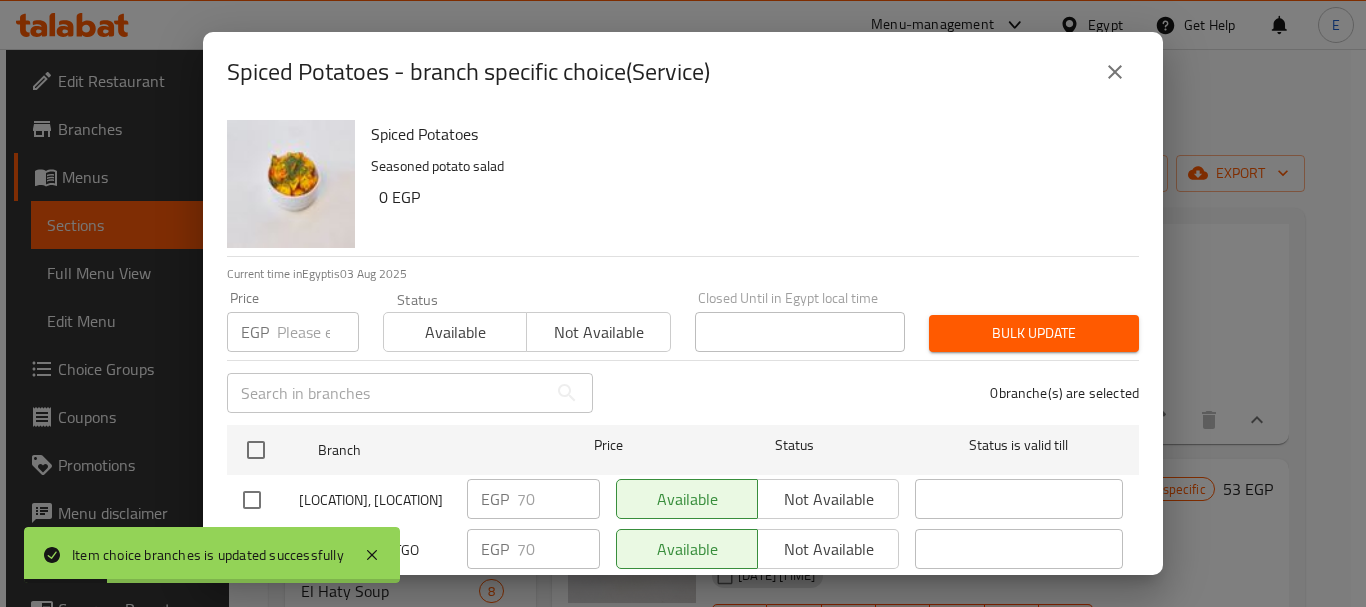 checkbox on "true" 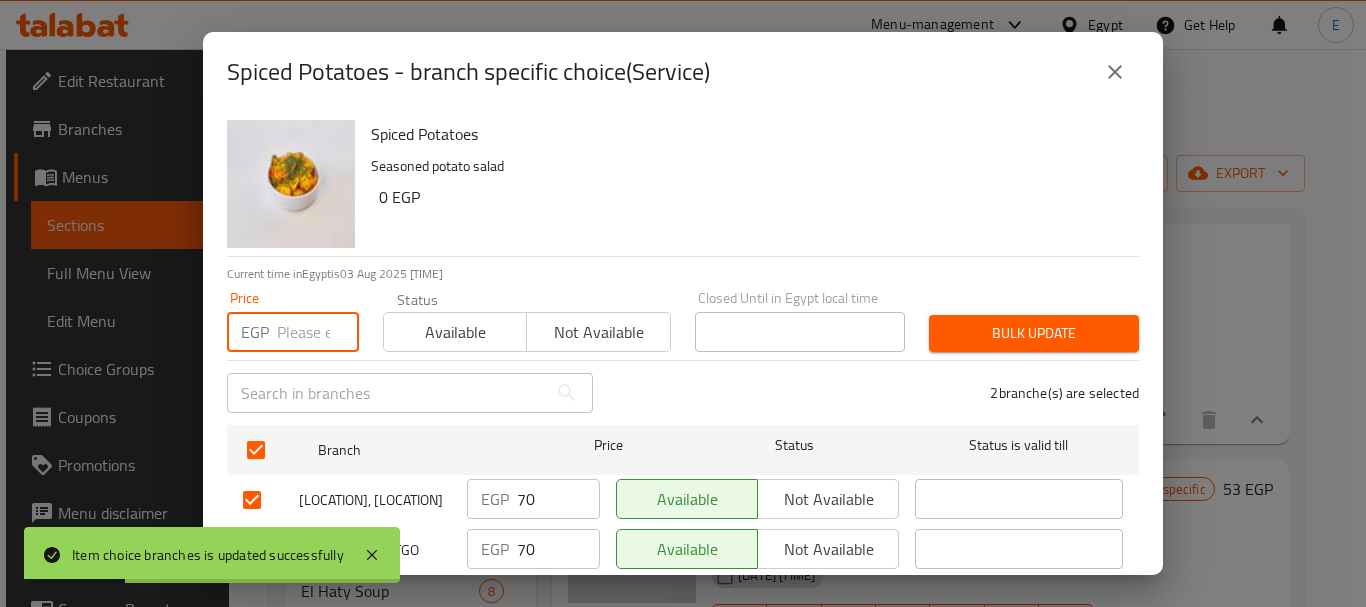 click at bounding box center (318, 332) 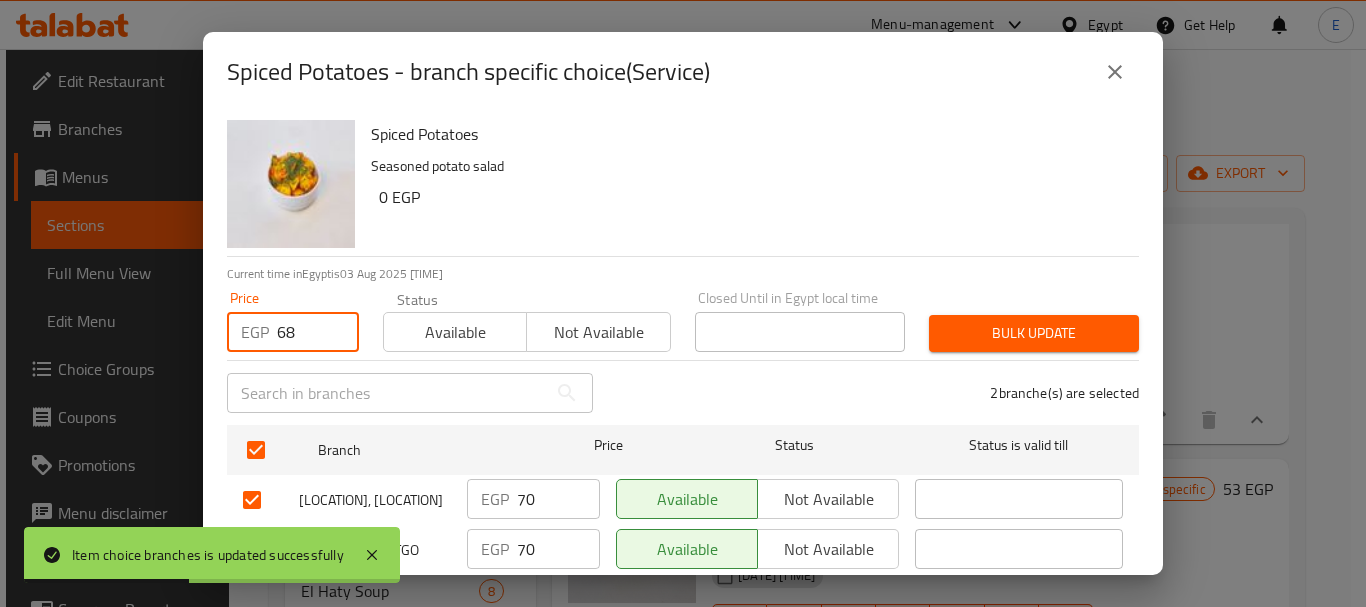 type on "68" 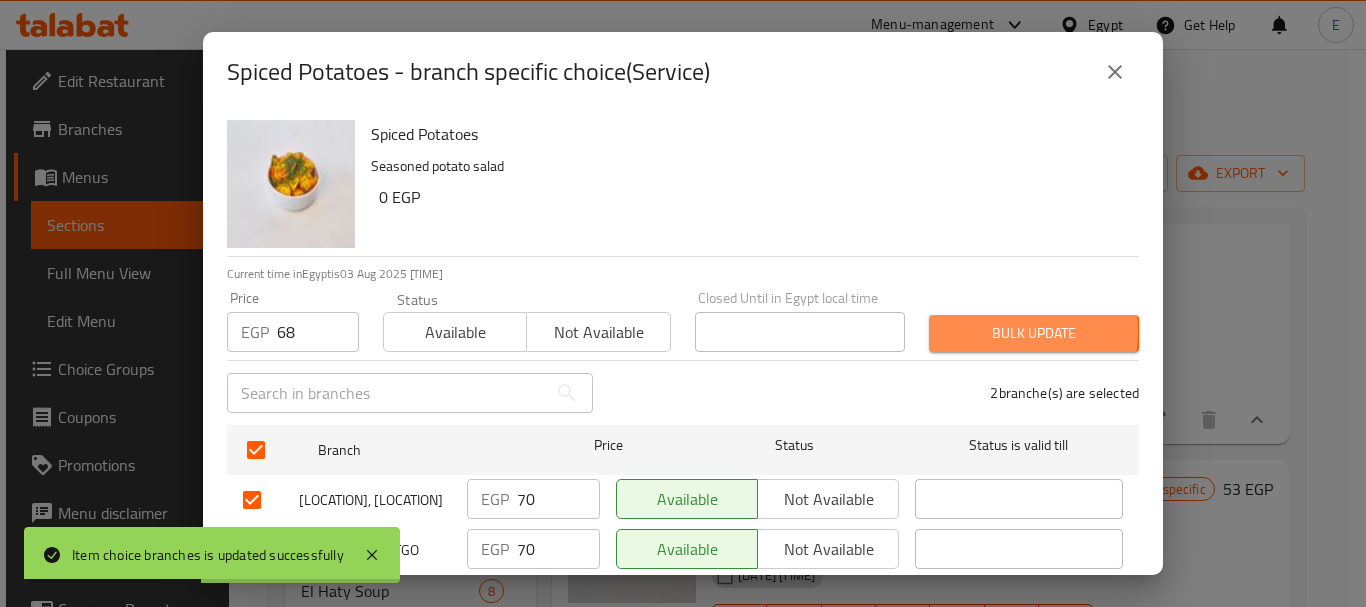 click on "Bulk update" at bounding box center [1034, 333] 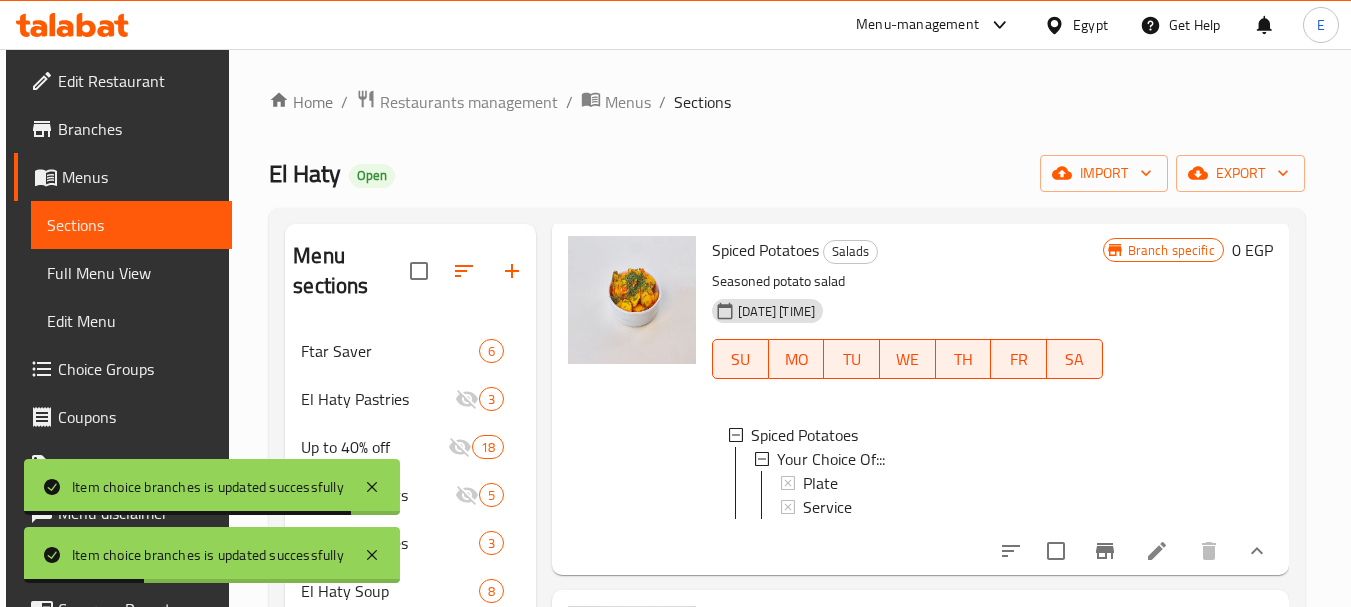 scroll, scrollTop: 0, scrollLeft: 0, axis: both 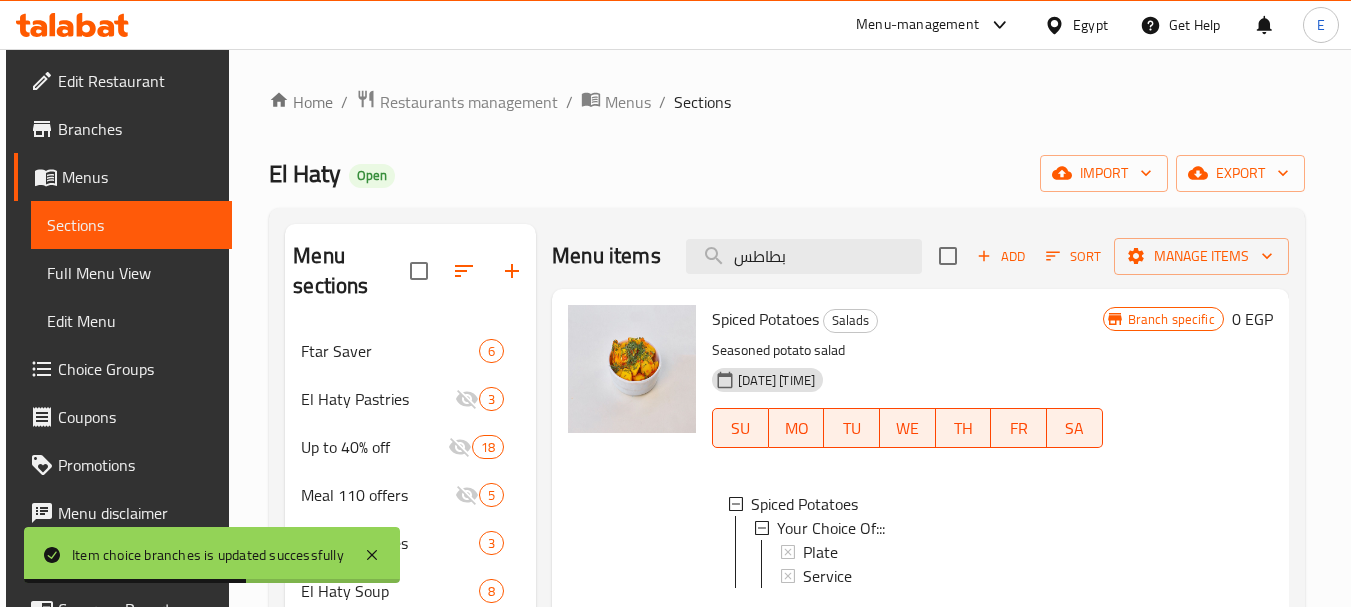drag, startPoint x: 785, startPoint y: 278, endPoint x: 438, endPoint y: 262, distance: 347.36868 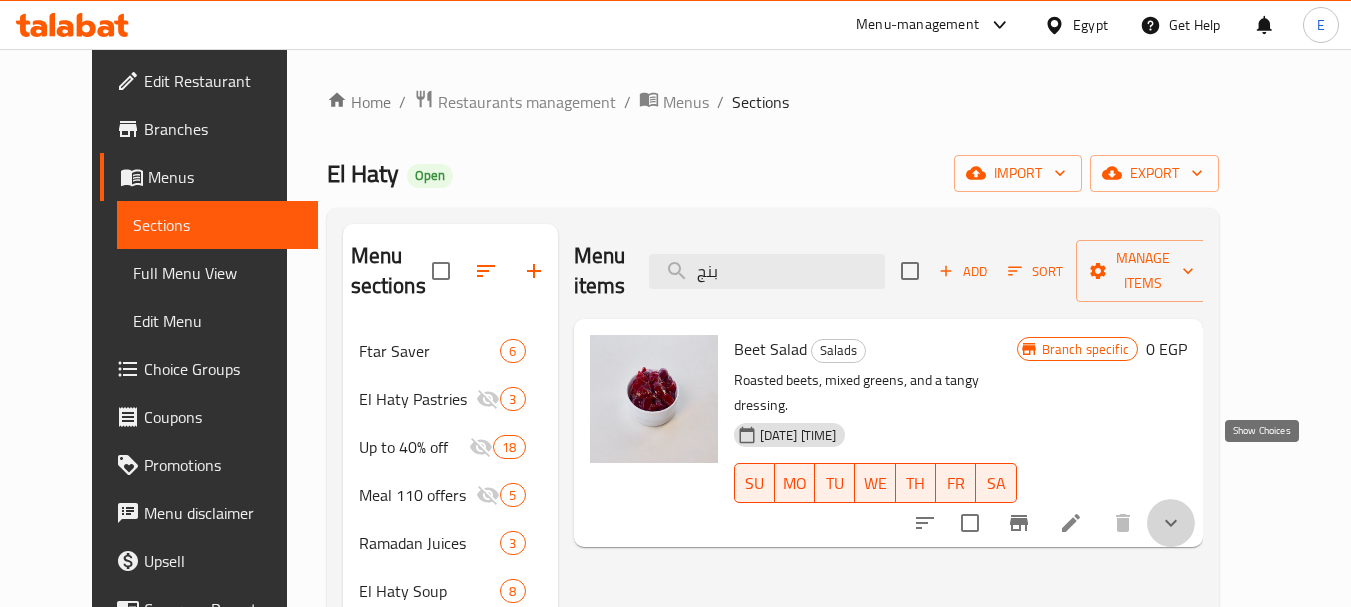 click 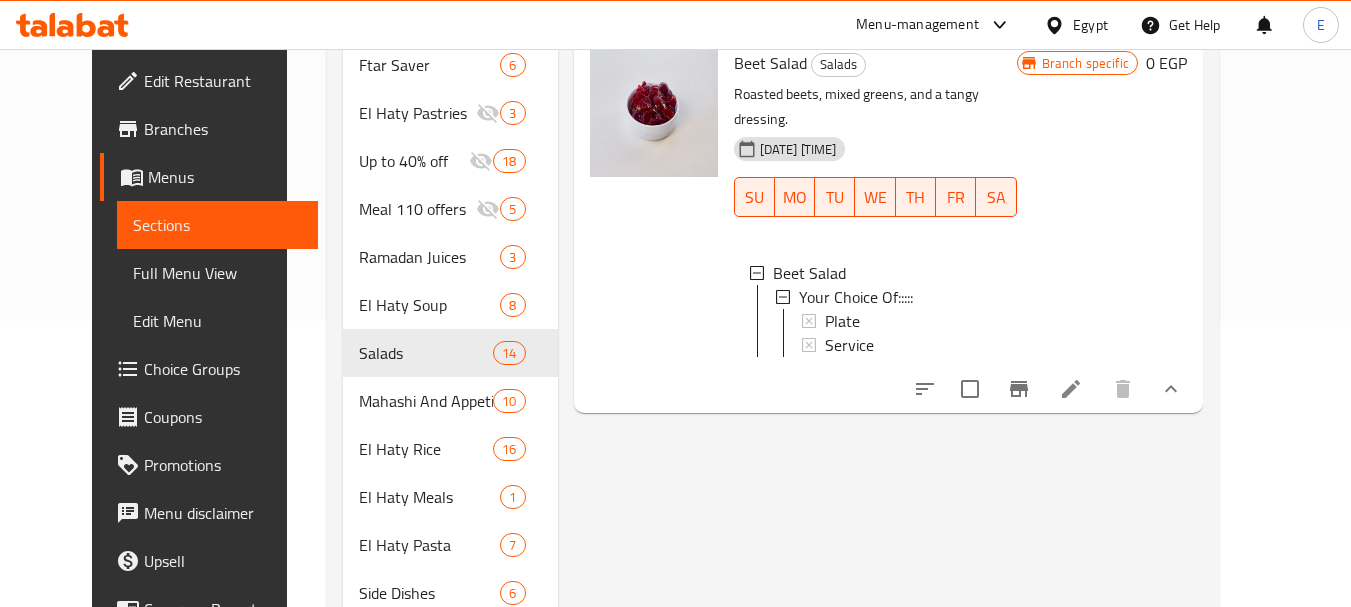 scroll, scrollTop: 0, scrollLeft: 0, axis: both 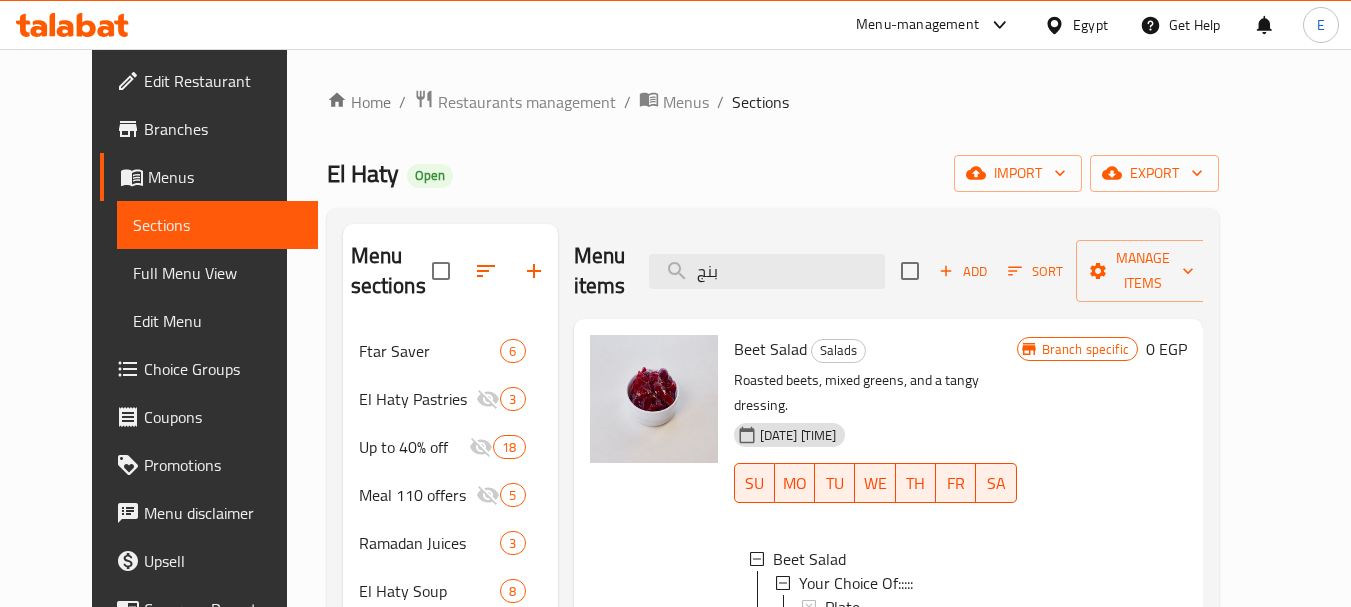 drag, startPoint x: 783, startPoint y: 261, endPoint x: 307, endPoint y: 228, distance: 477.14255 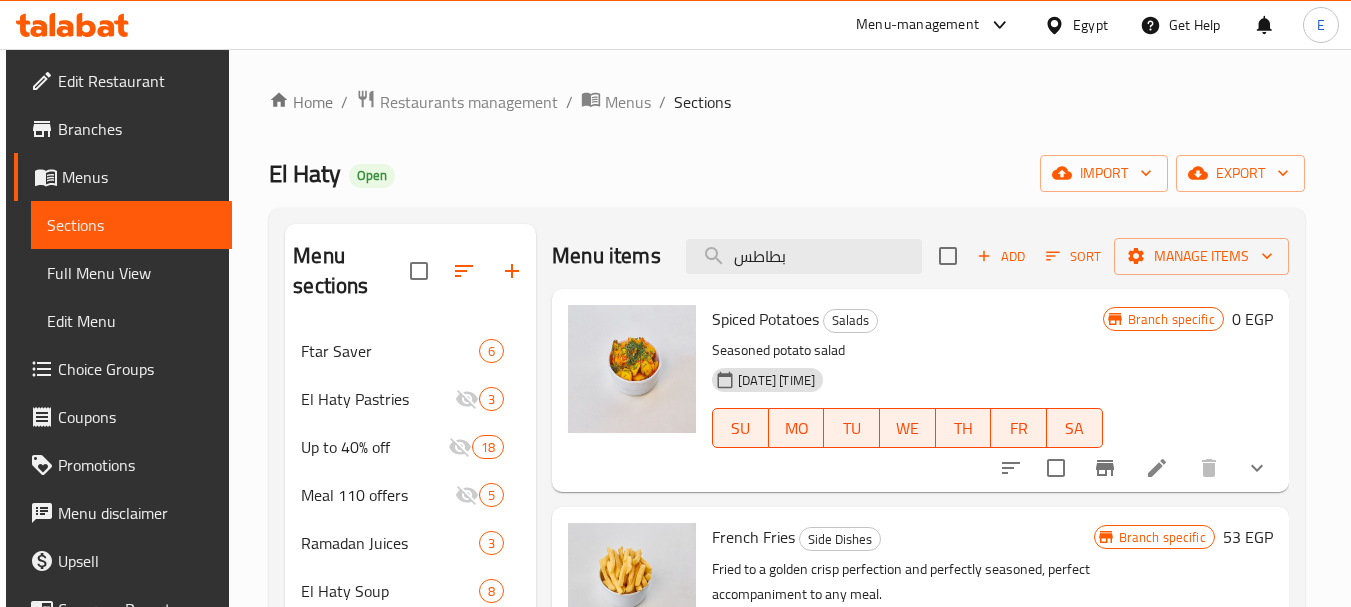type on "بطاطس" 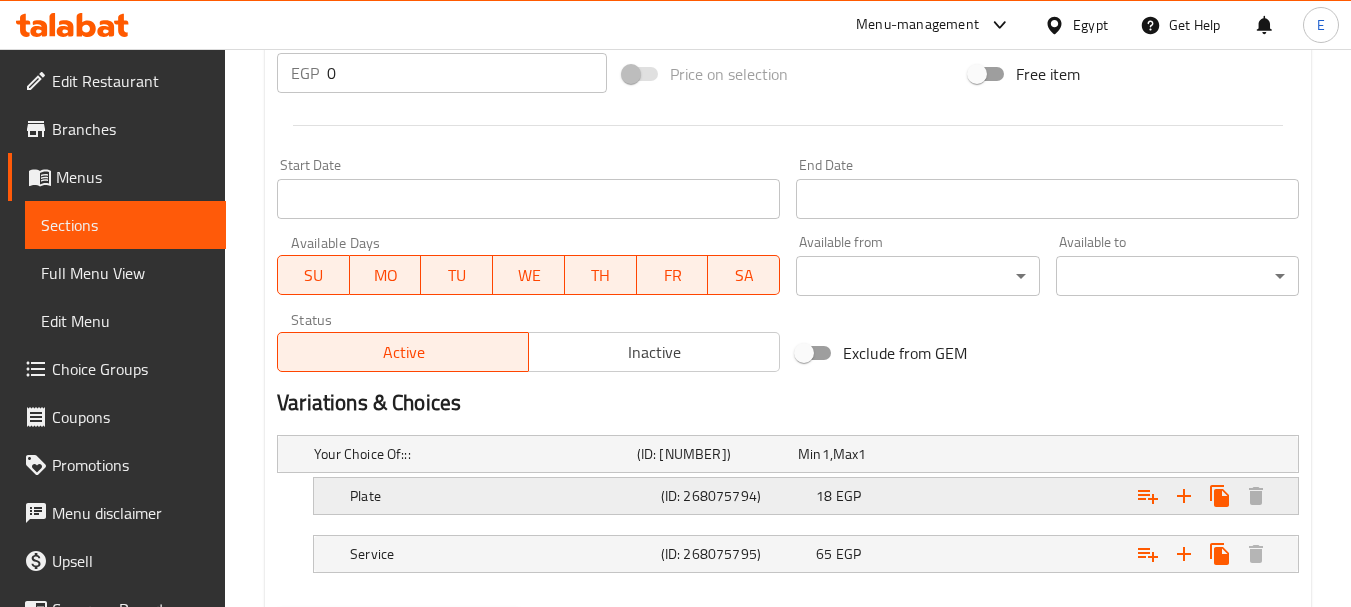 scroll, scrollTop: 880, scrollLeft: 0, axis: vertical 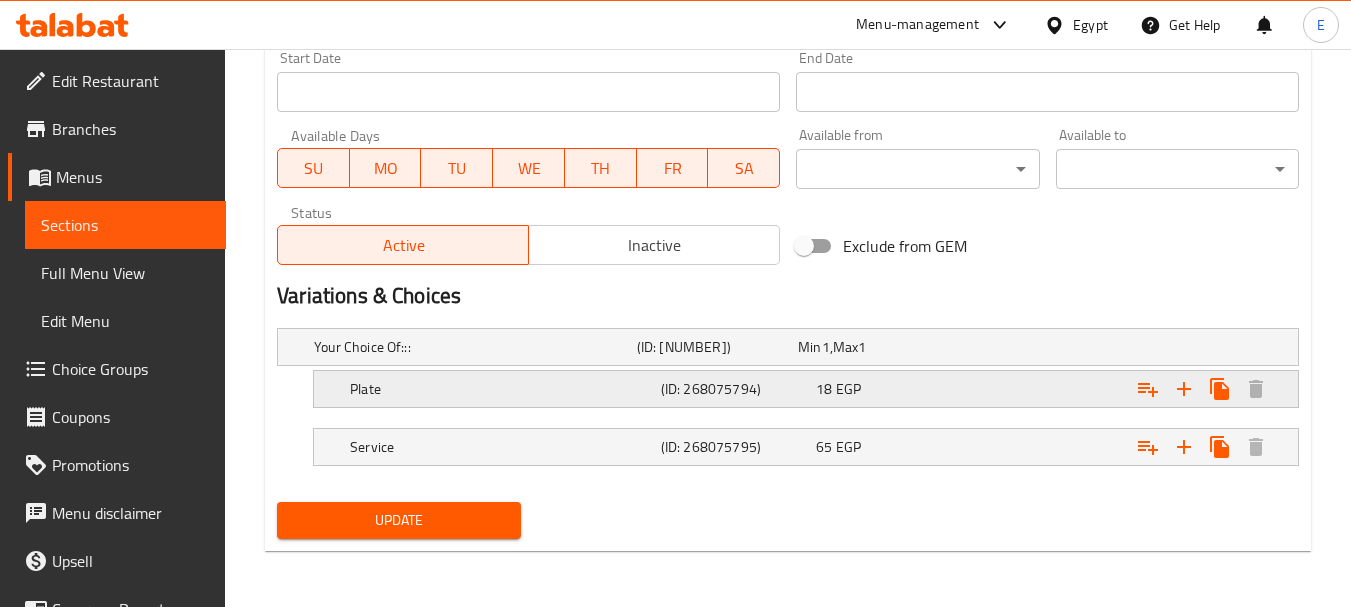 click on "Plate" at bounding box center (471, 347) 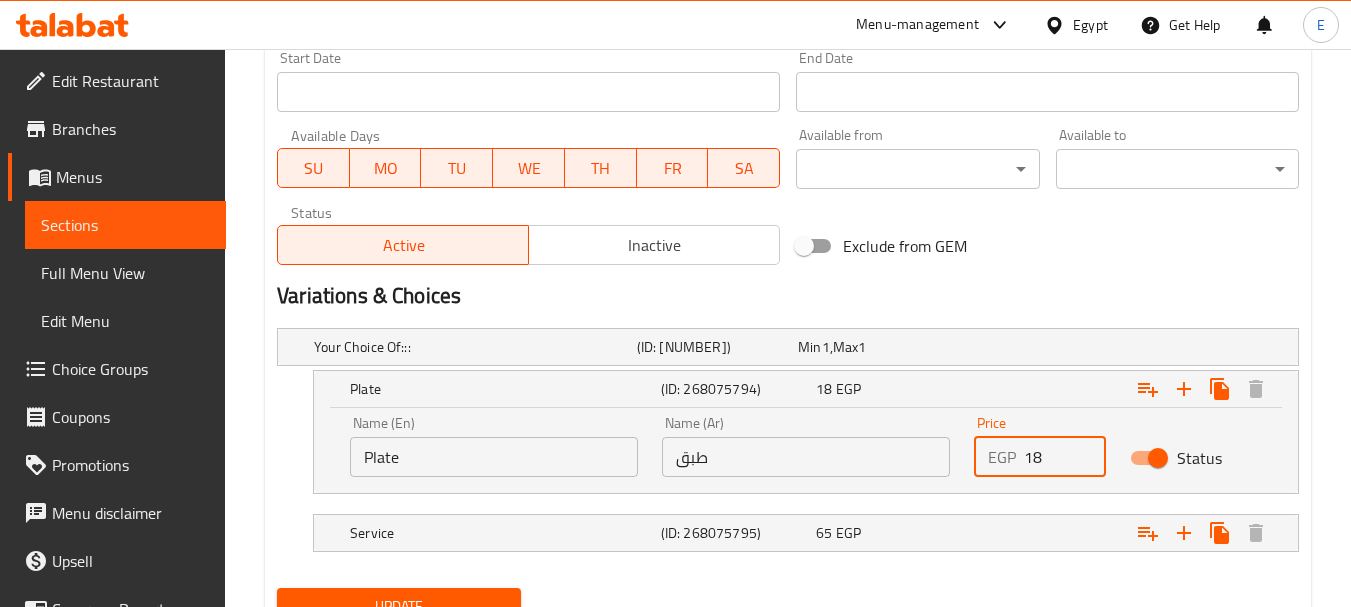 drag, startPoint x: 1043, startPoint y: 456, endPoint x: 908, endPoint y: 450, distance: 135.13327 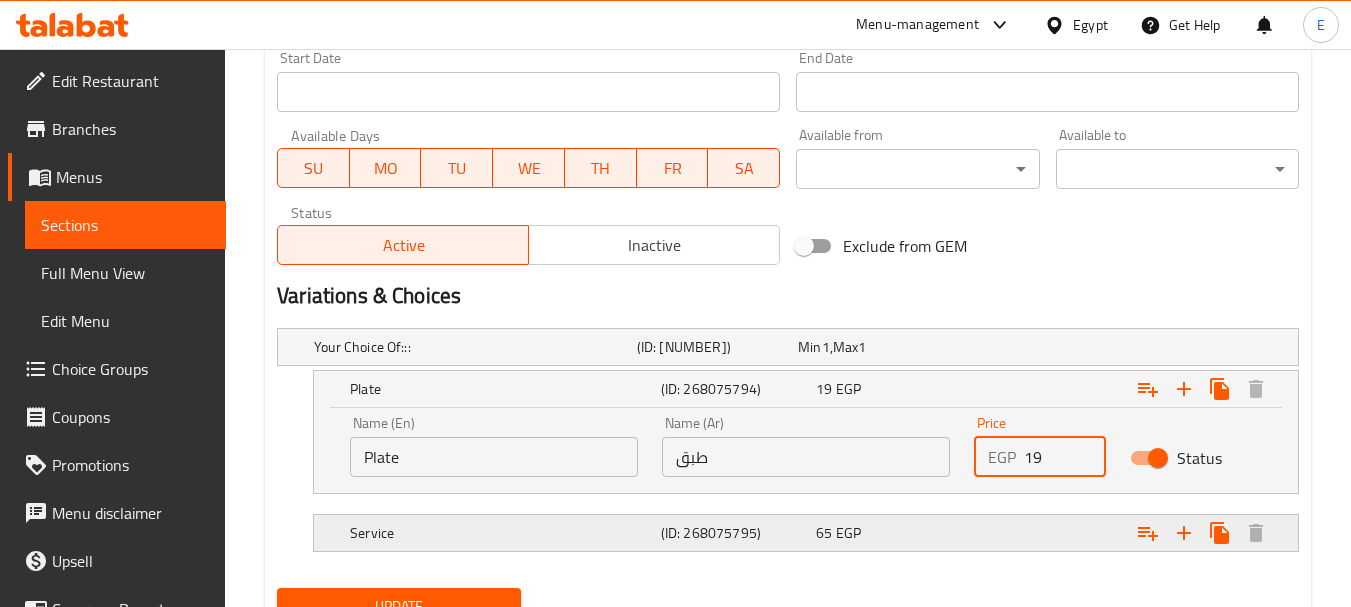 type on "19" 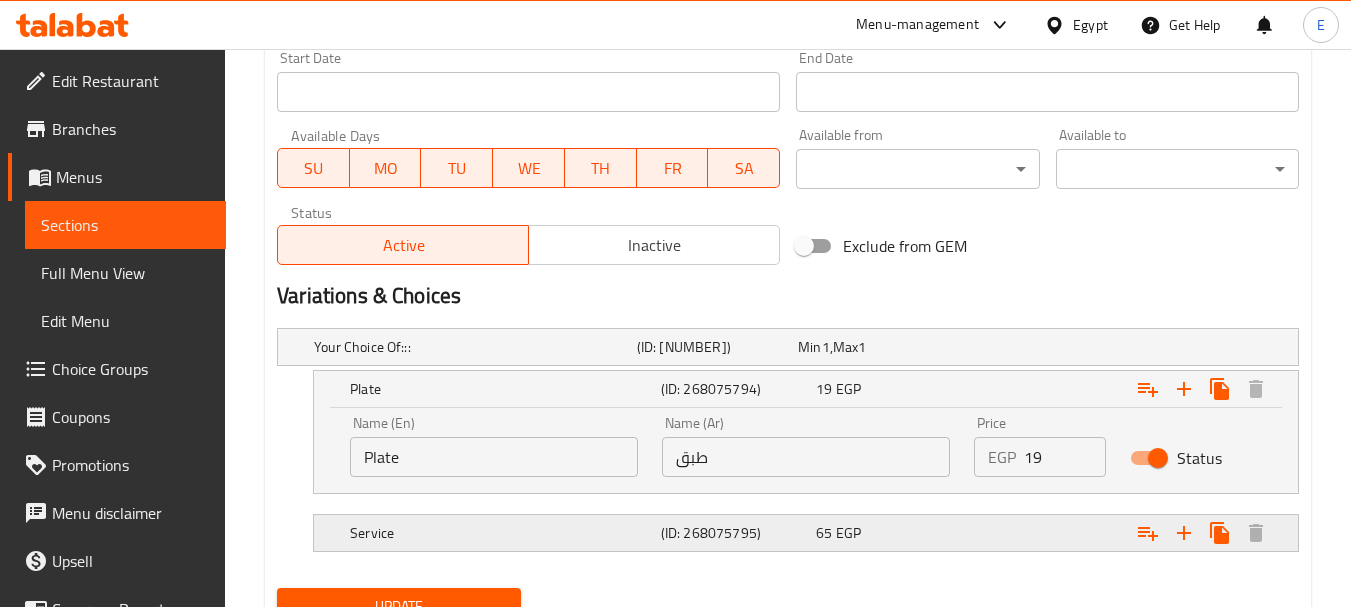 click on "EGP" at bounding box center (826, 347) 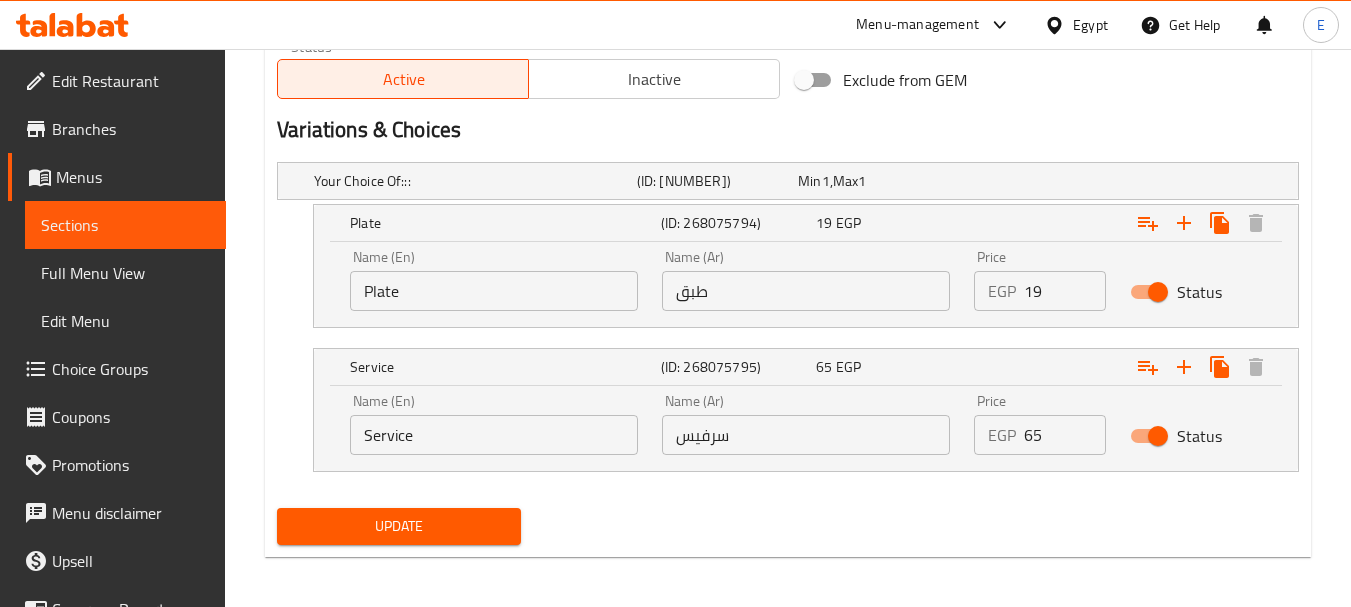 scroll, scrollTop: 1052, scrollLeft: 0, axis: vertical 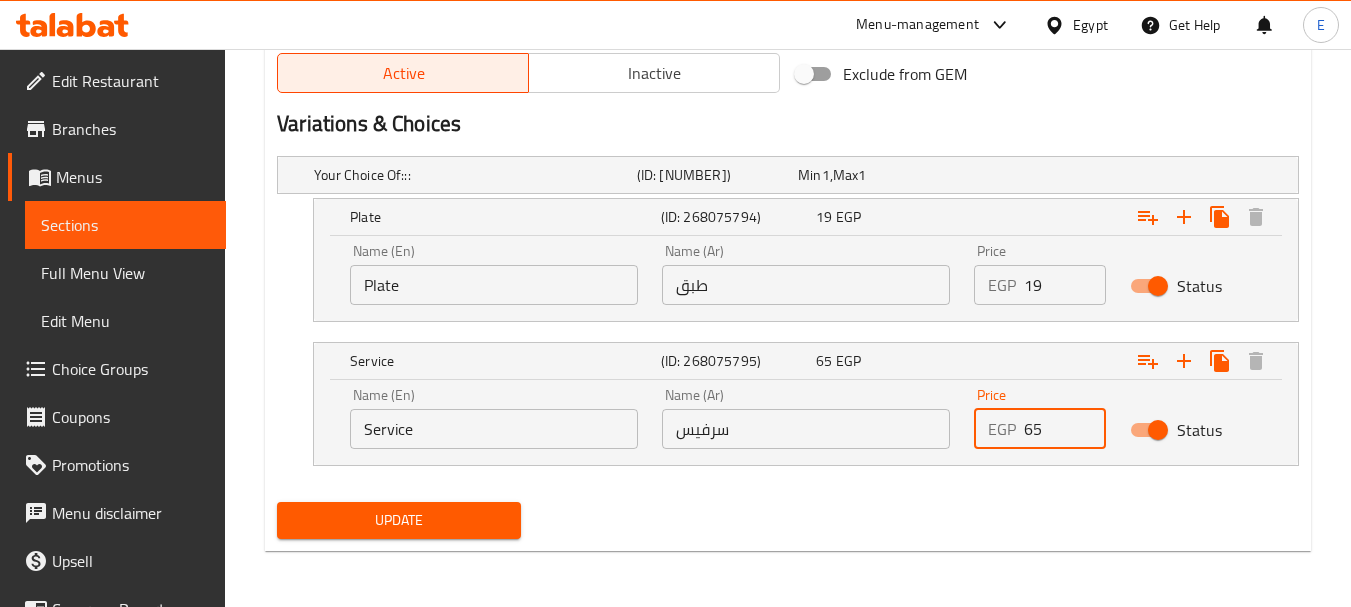 drag, startPoint x: 1054, startPoint y: 426, endPoint x: 910, endPoint y: 423, distance: 144.03125 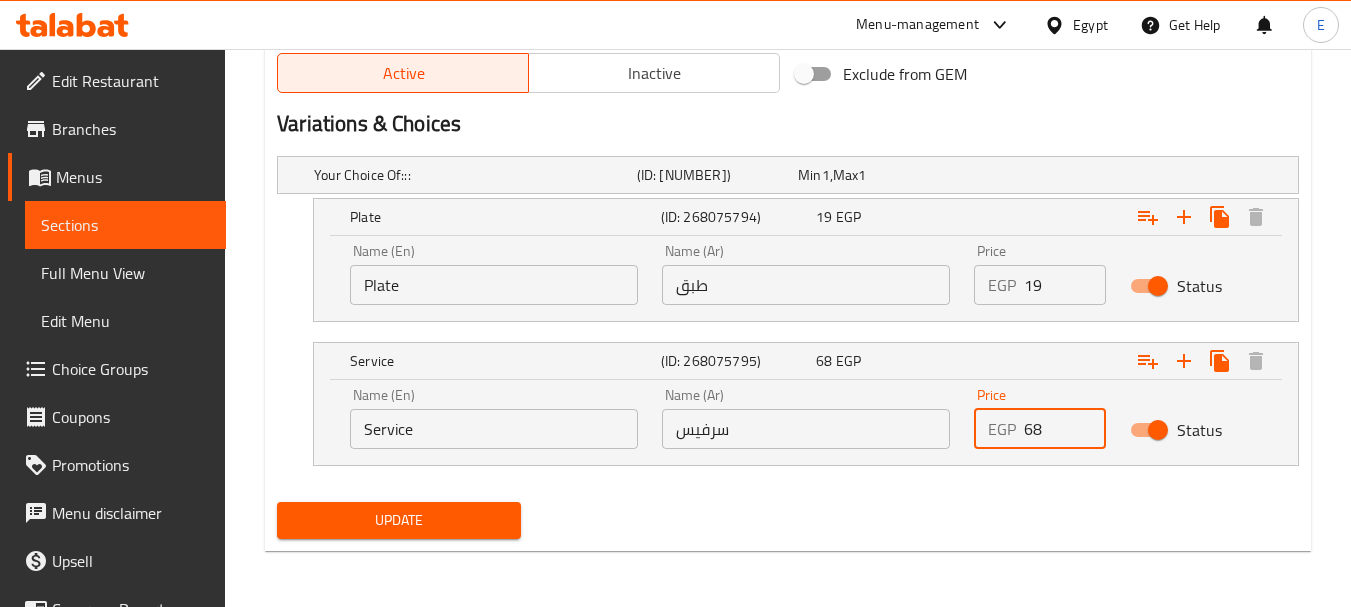 type on "68" 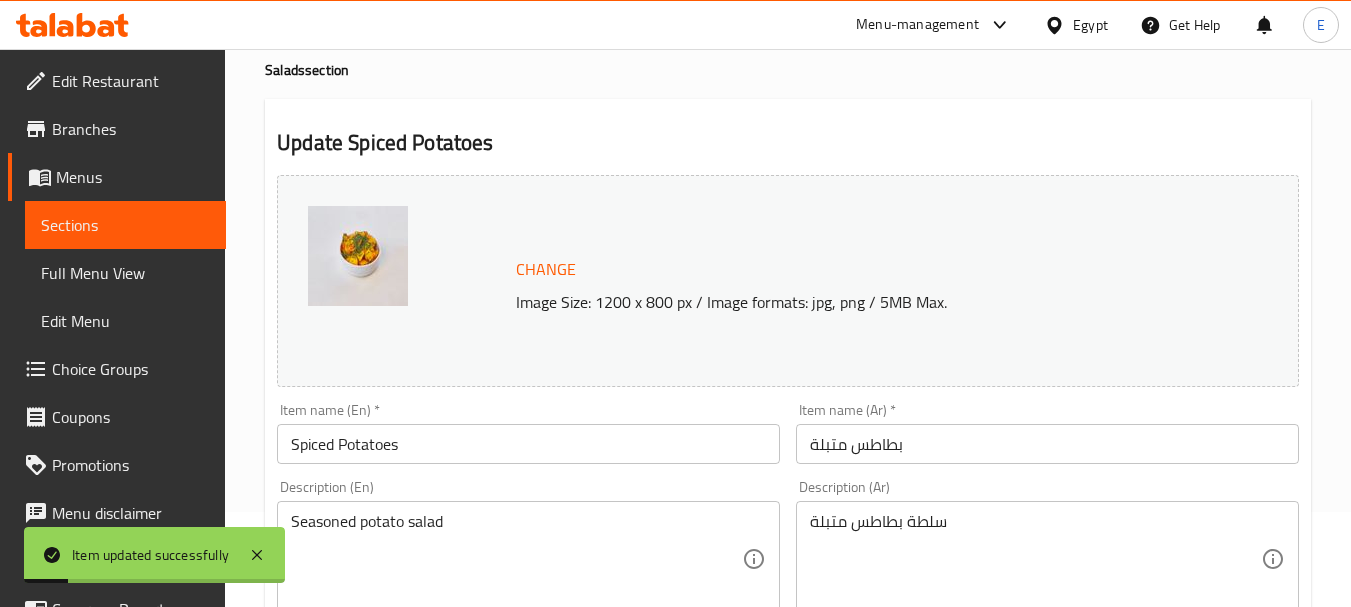 scroll, scrollTop: 0, scrollLeft: 0, axis: both 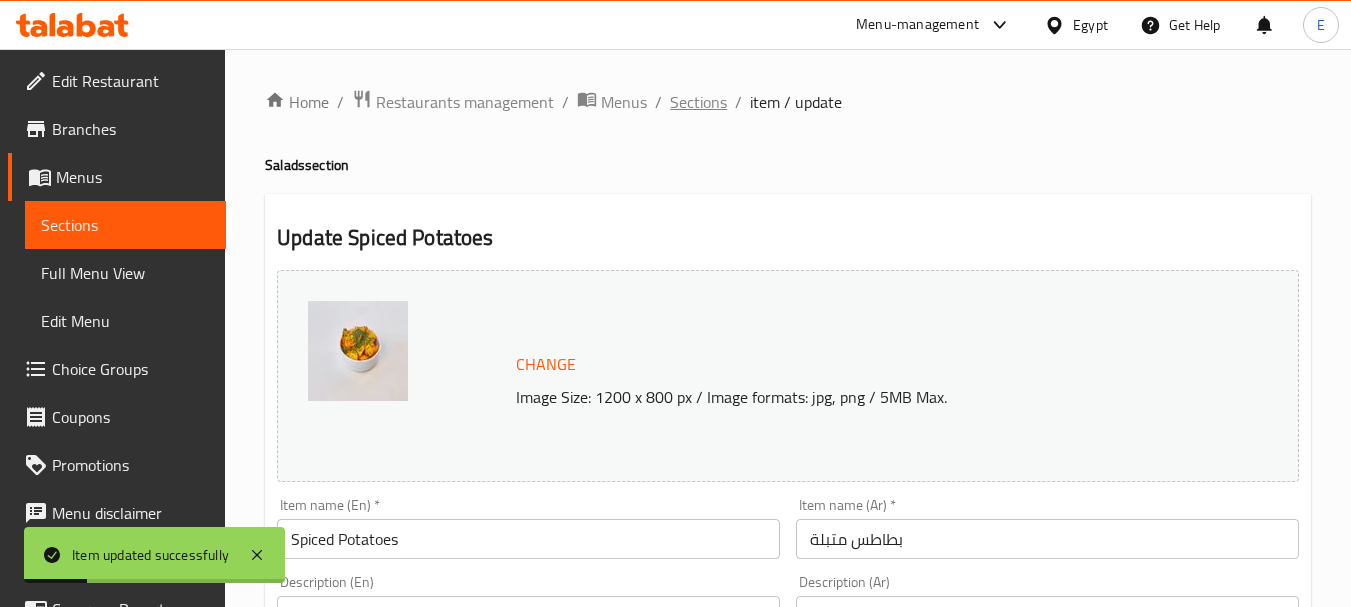 click on "Sections" at bounding box center [698, 102] 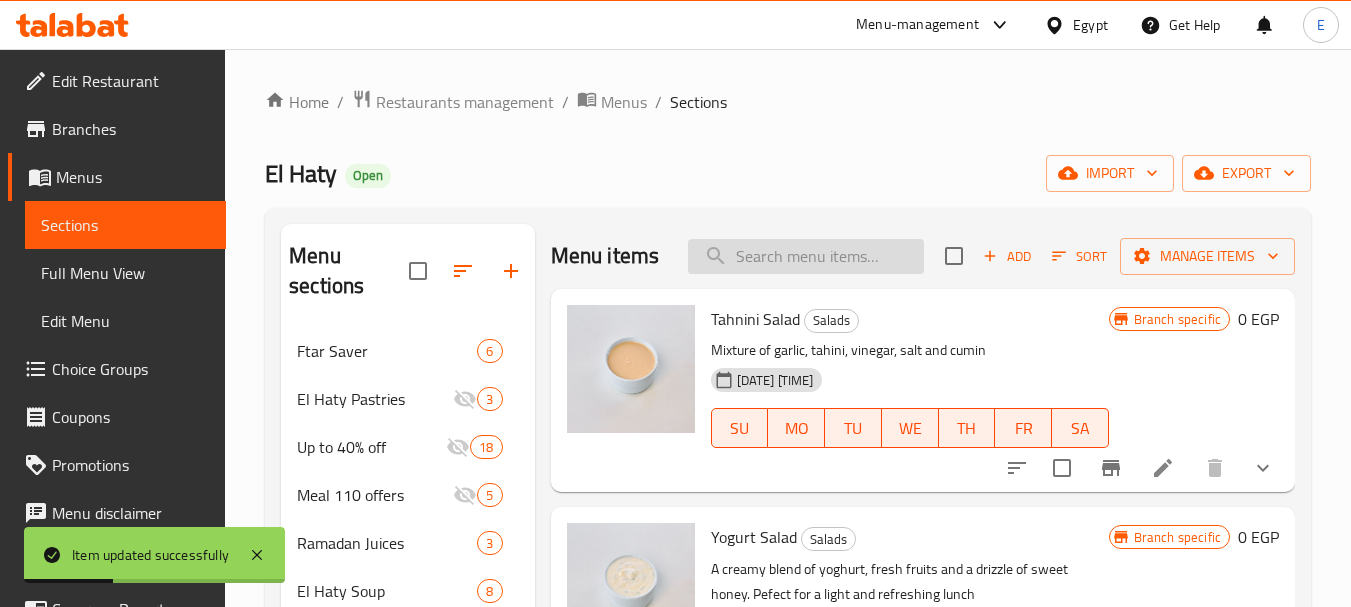 click at bounding box center [806, 256] 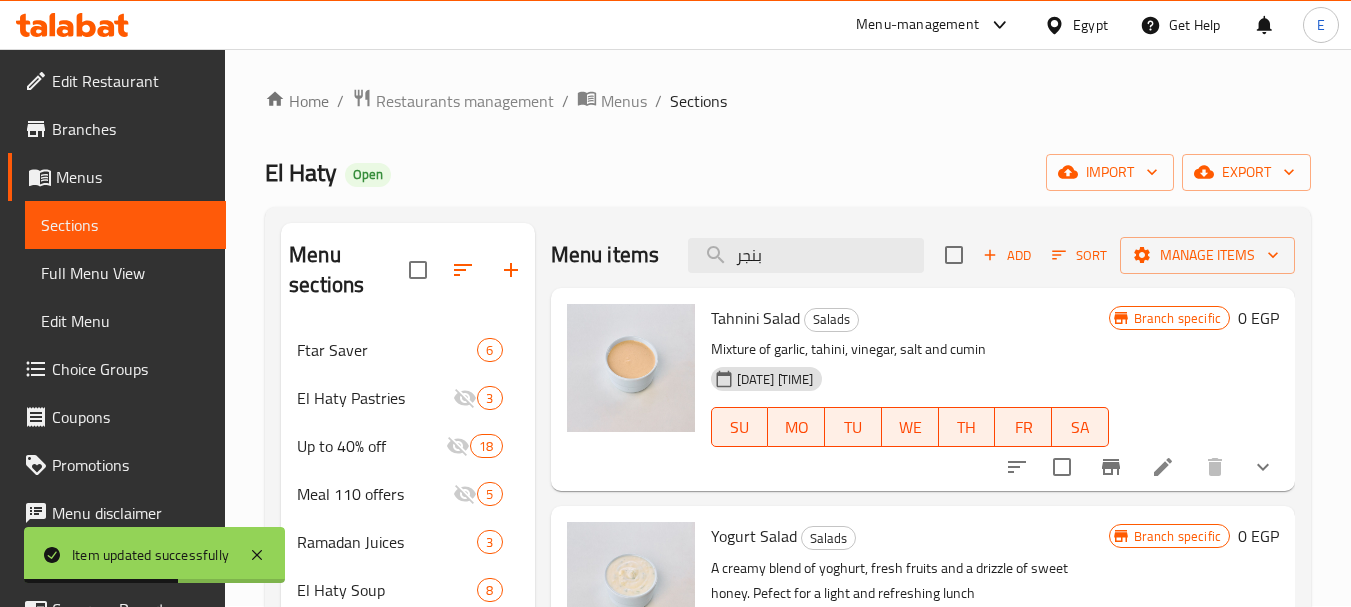 scroll, scrollTop: 100, scrollLeft: 0, axis: vertical 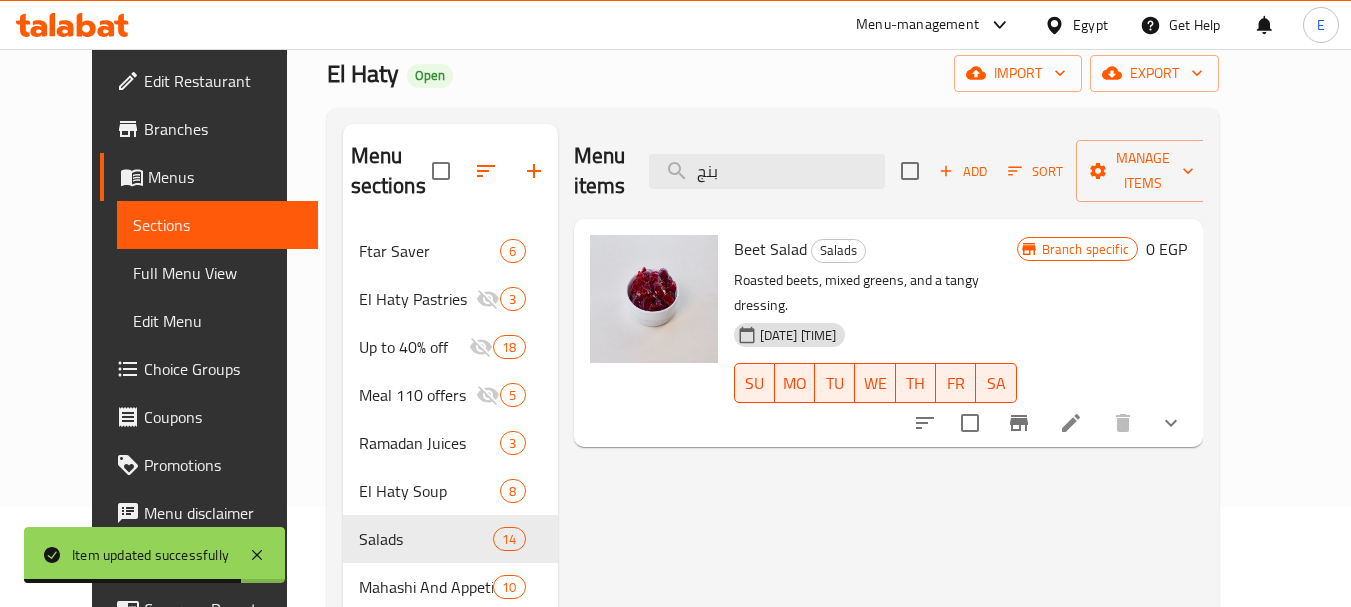 type on "بنج" 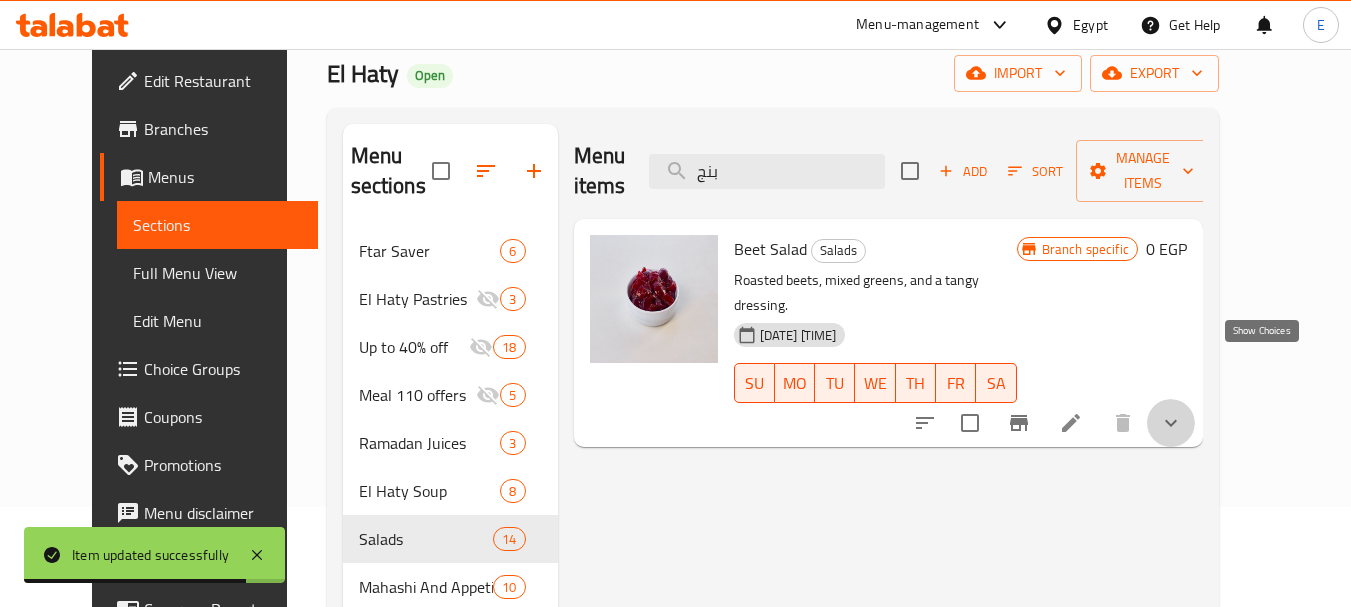 click 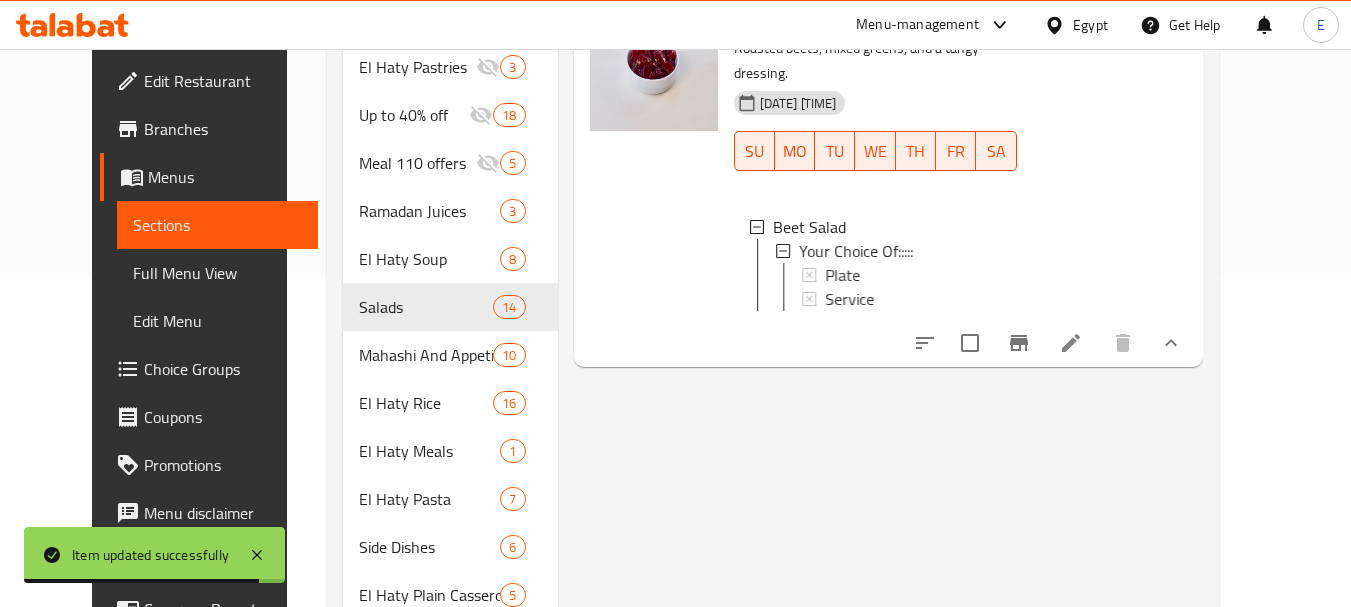 scroll, scrollTop: 400, scrollLeft: 0, axis: vertical 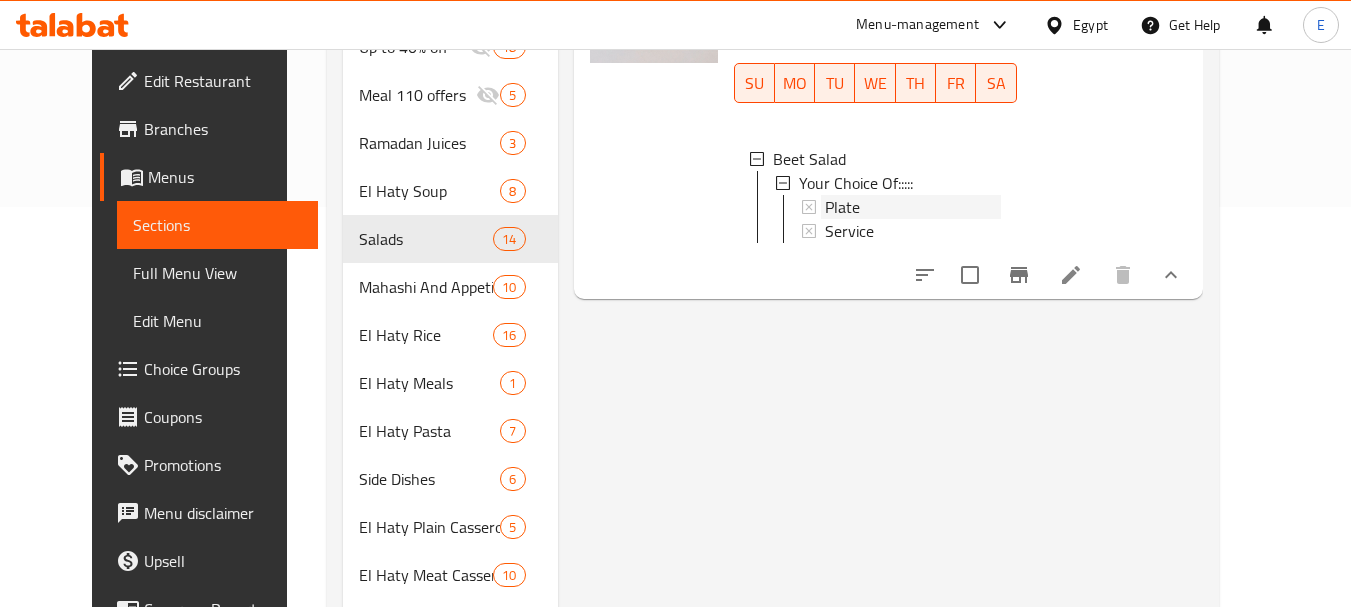 click on "Plate" at bounding box center (842, 207) 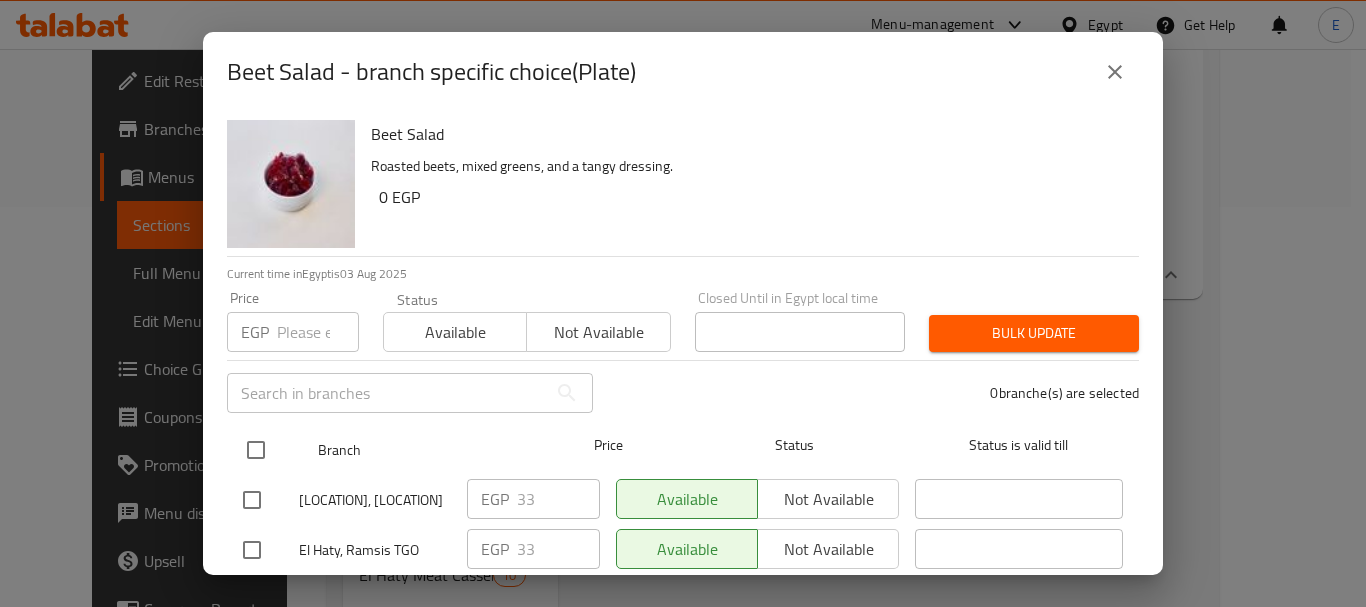 click at bounding box center (256, 450) 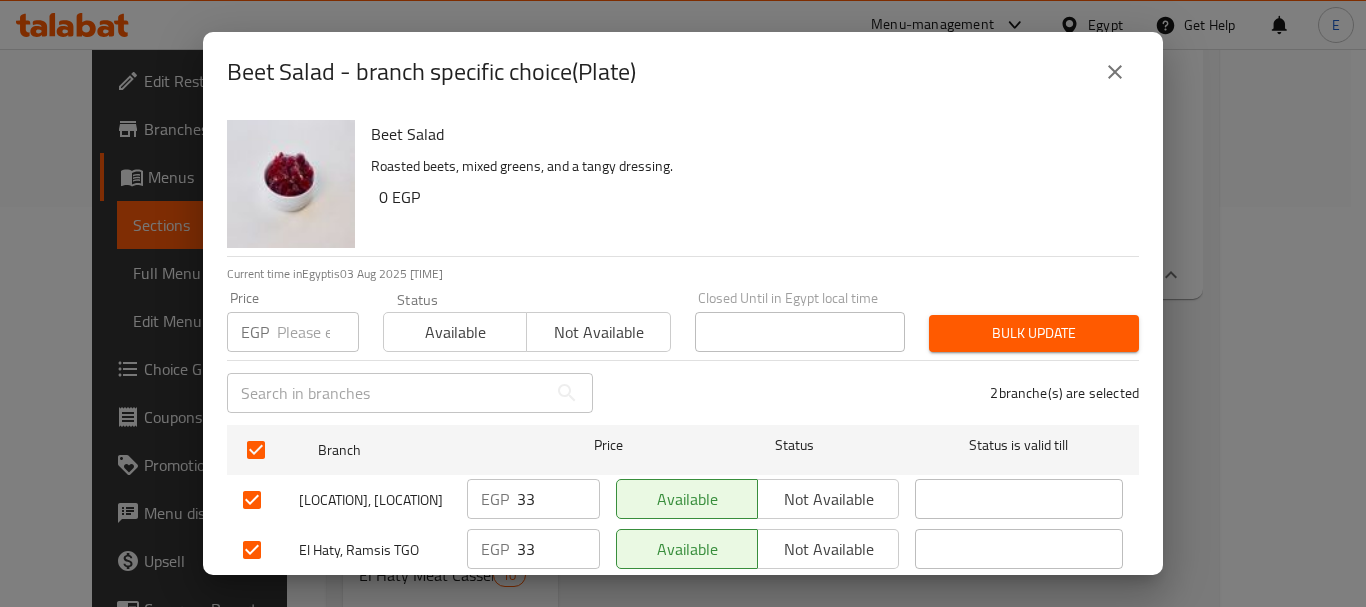 click at bounding box center [318, 332] 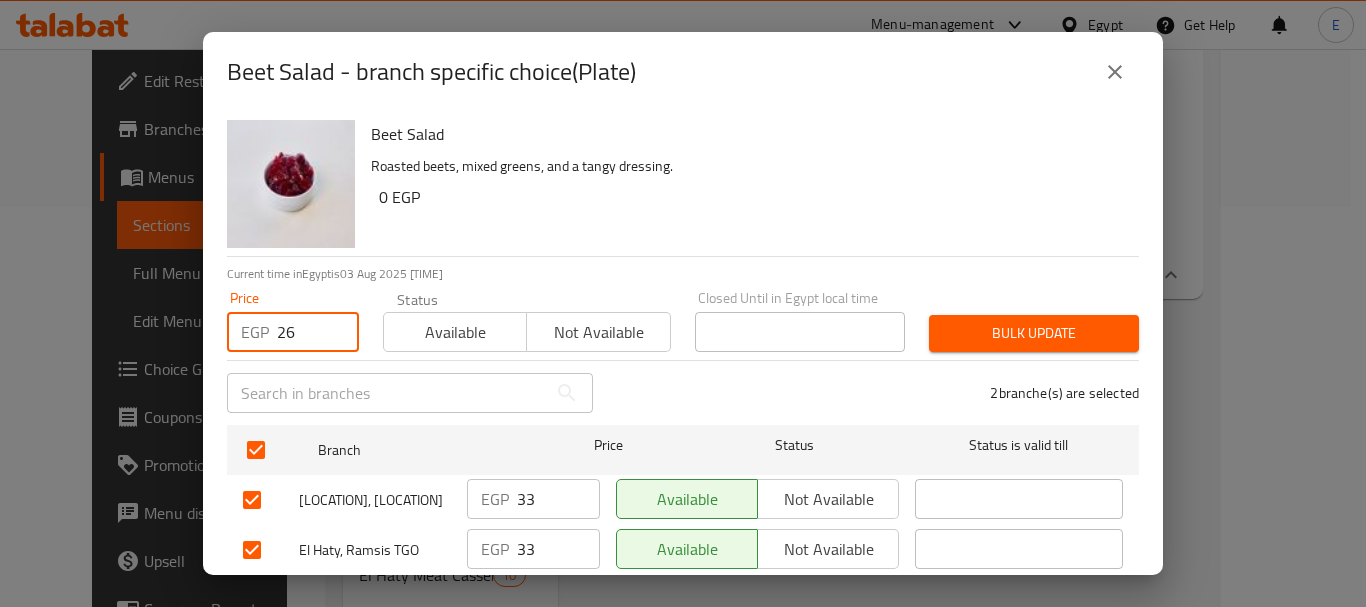 type on "26" 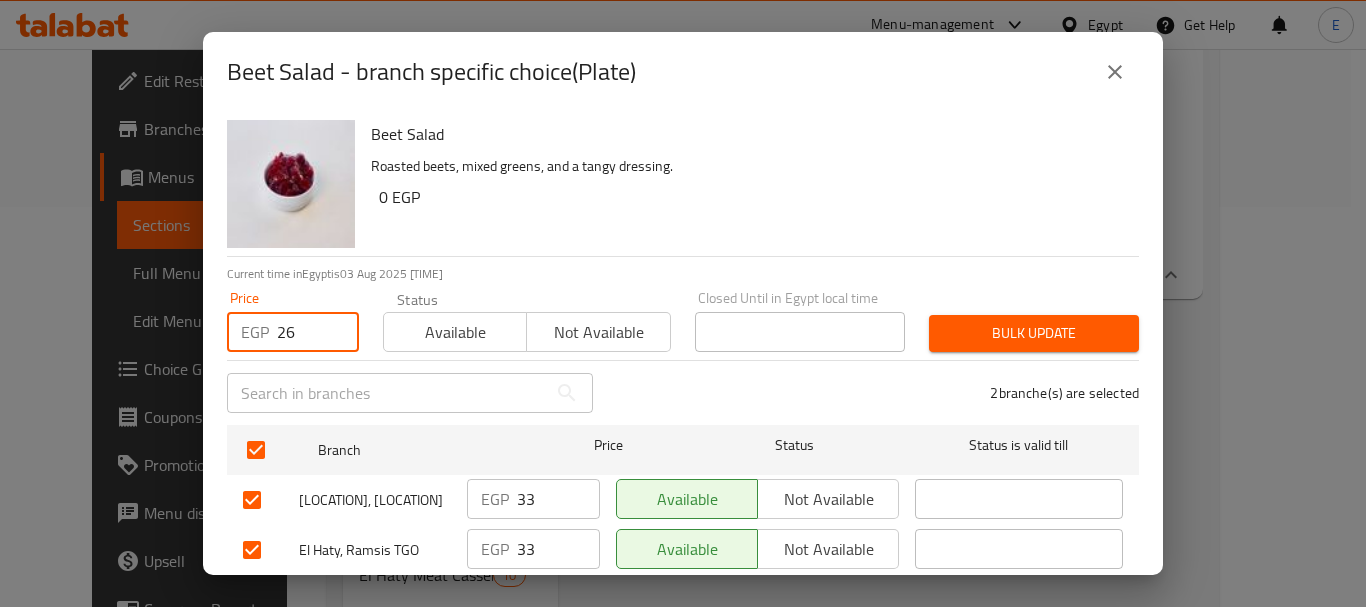 click on "Bulk update" at bounding box center (1034, 333) 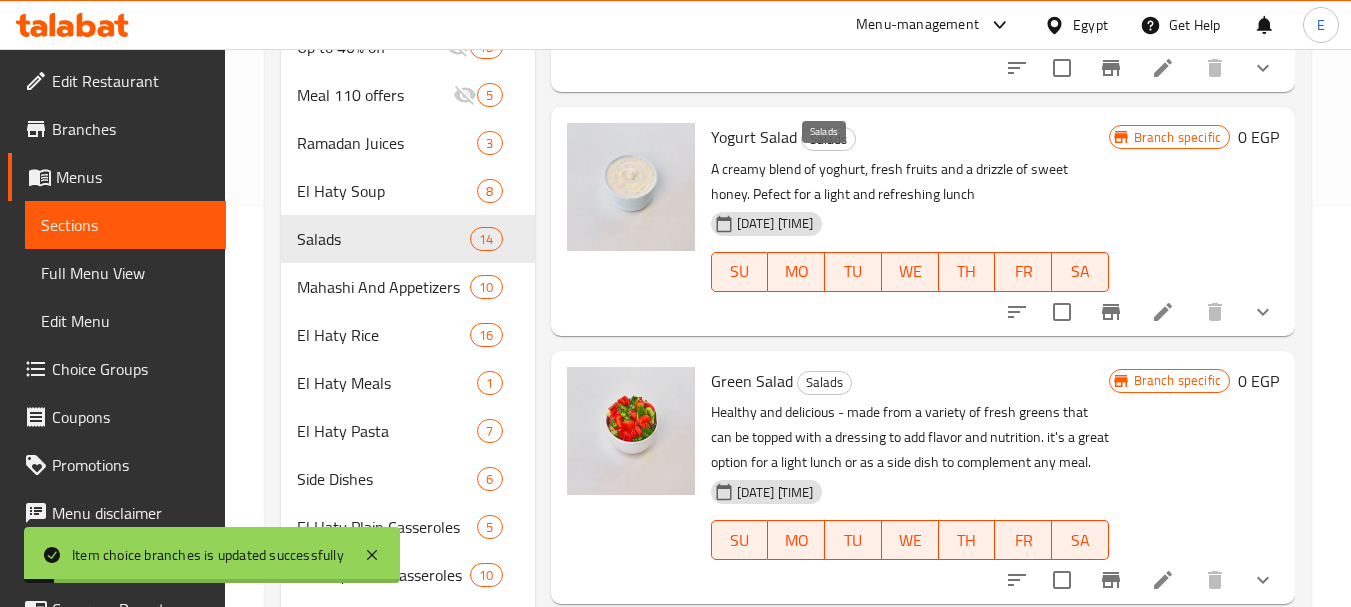 click on "Salads" at bounding box center [828, 139] 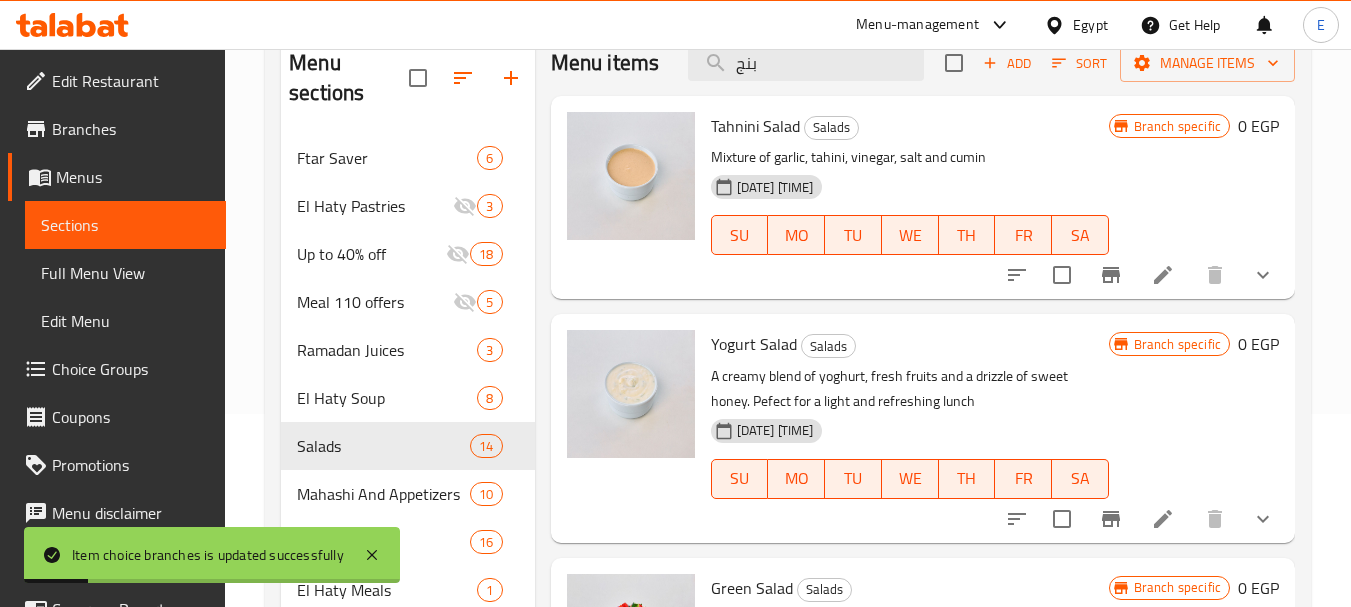 scroll, scrollTop: 0, scrollLeft: 0, axis: both 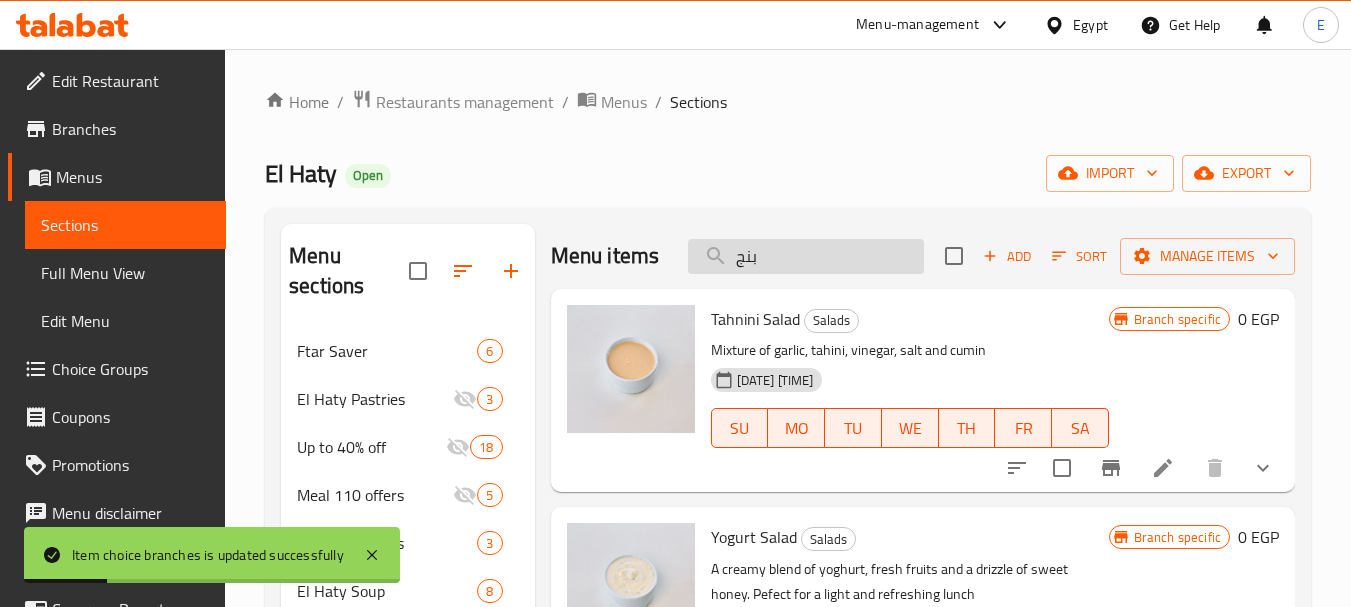 click on "بنج" at bounding box center (806, 256) 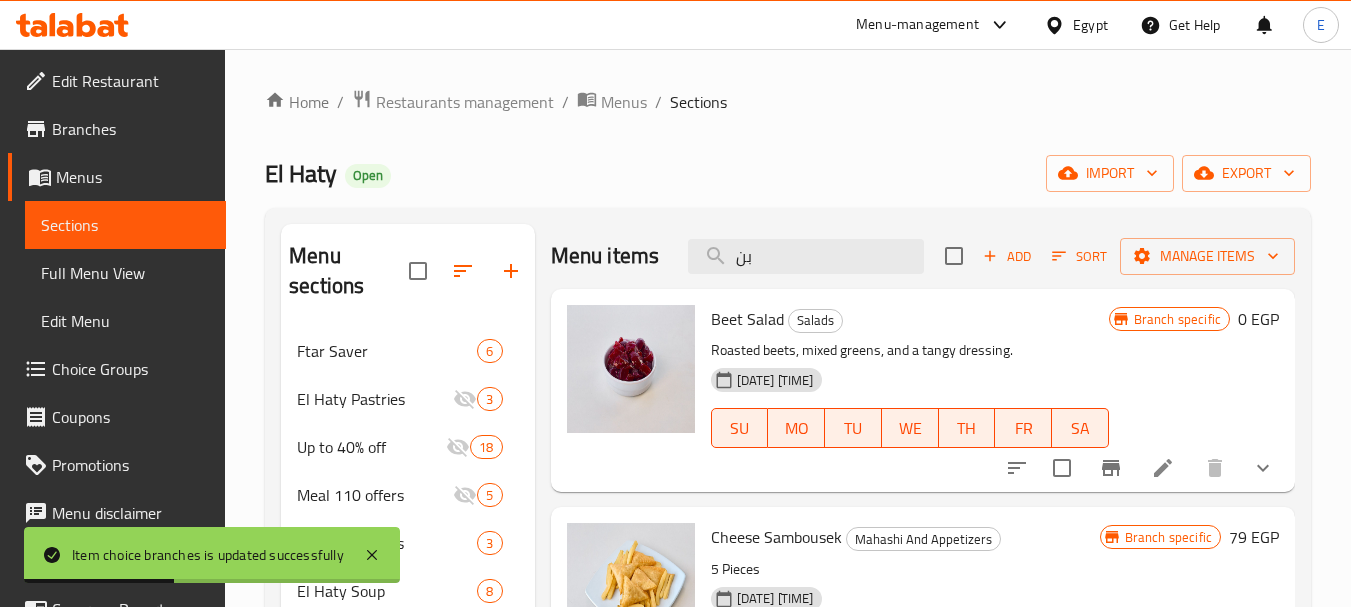 type on "بنج" 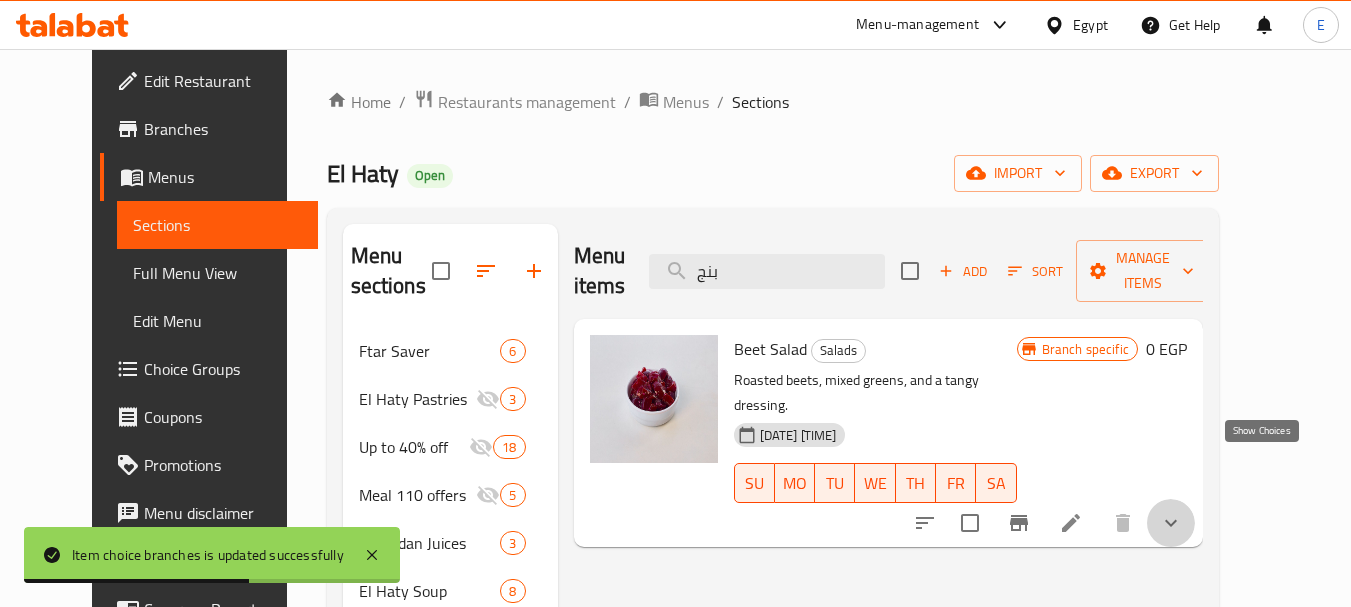 click 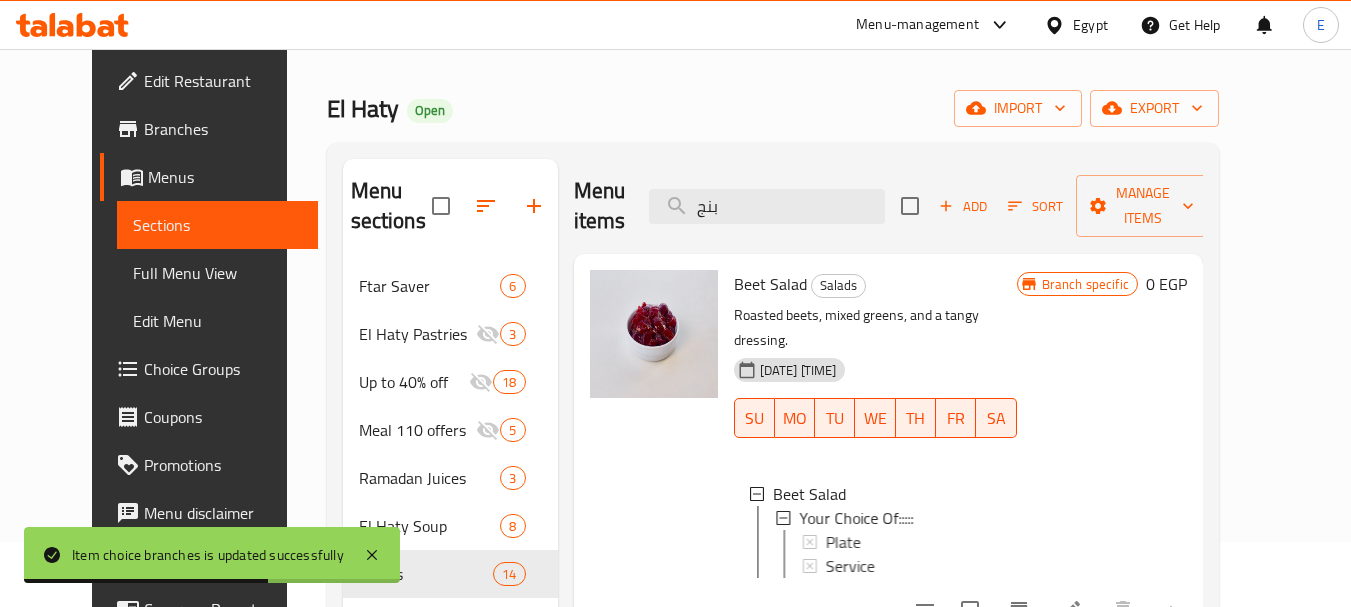 scroll, scrollTop: 100, scrollLeft: 0, axis: vertical 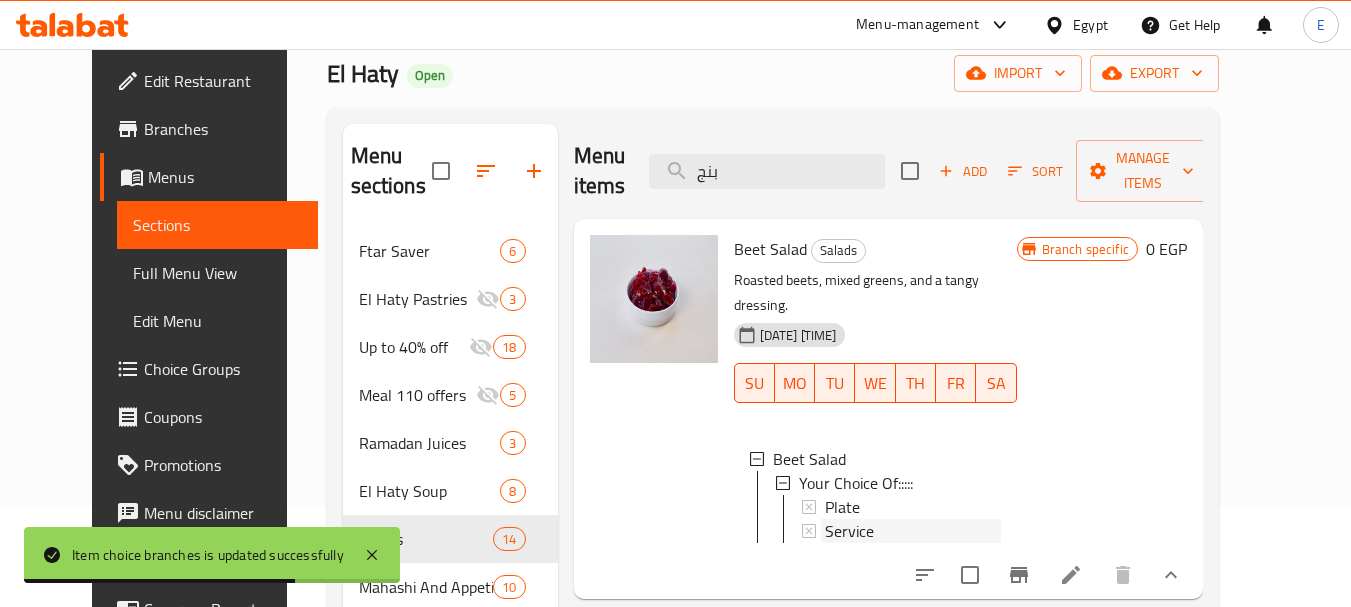 click on "Service" at bounding box center [849, 531] 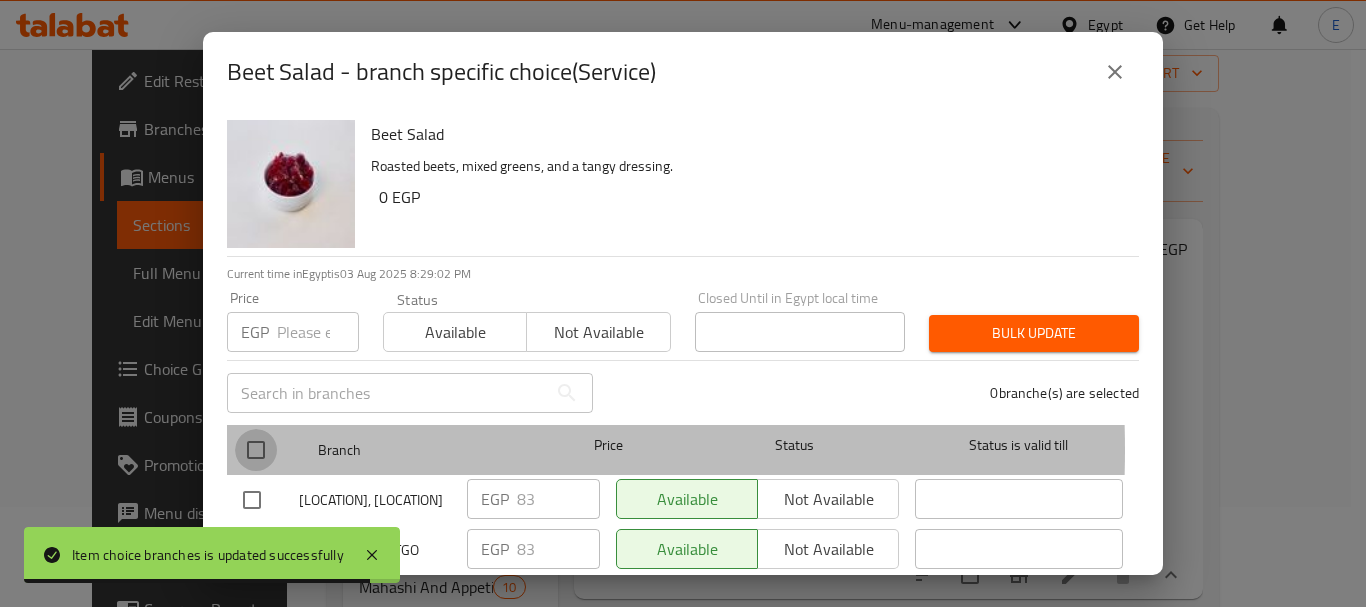 click at bounding box center [256, 450] 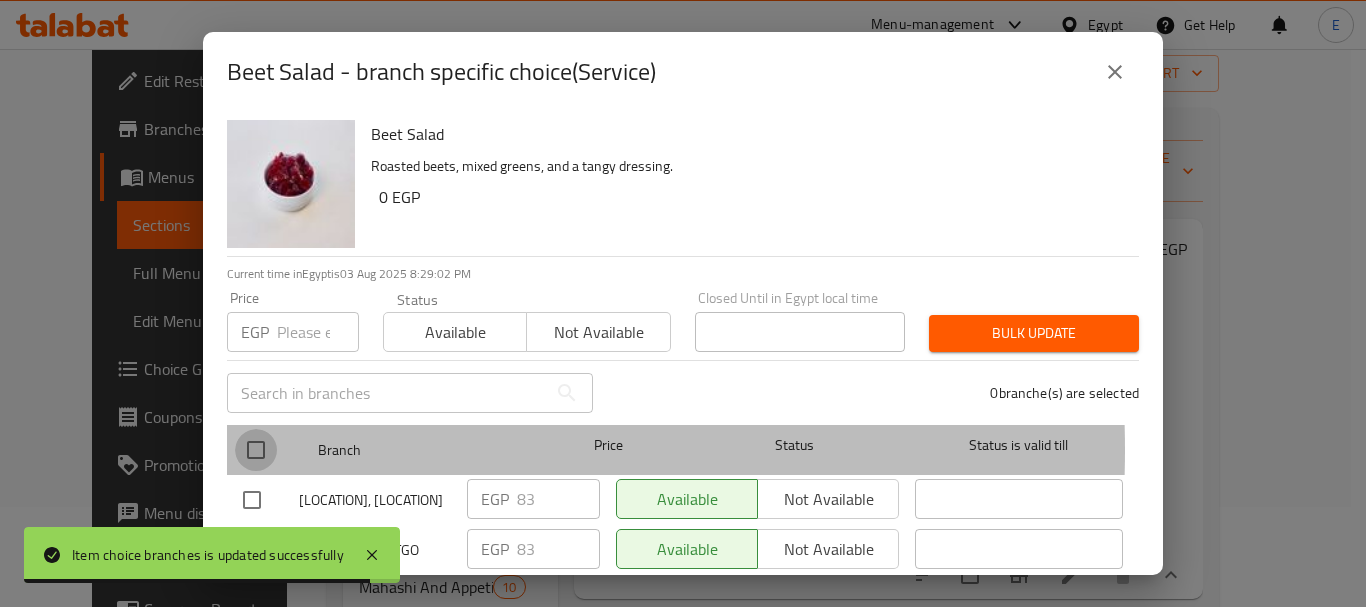 checkbox on "true" 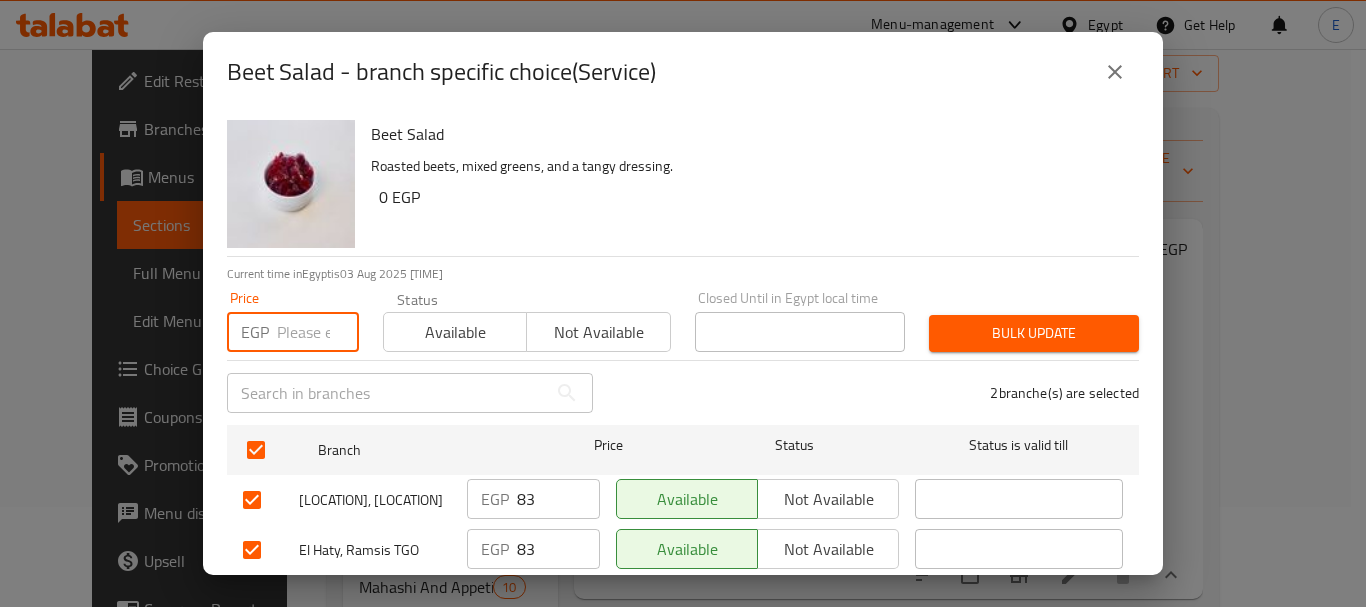 click at bounding box center (318, 332) 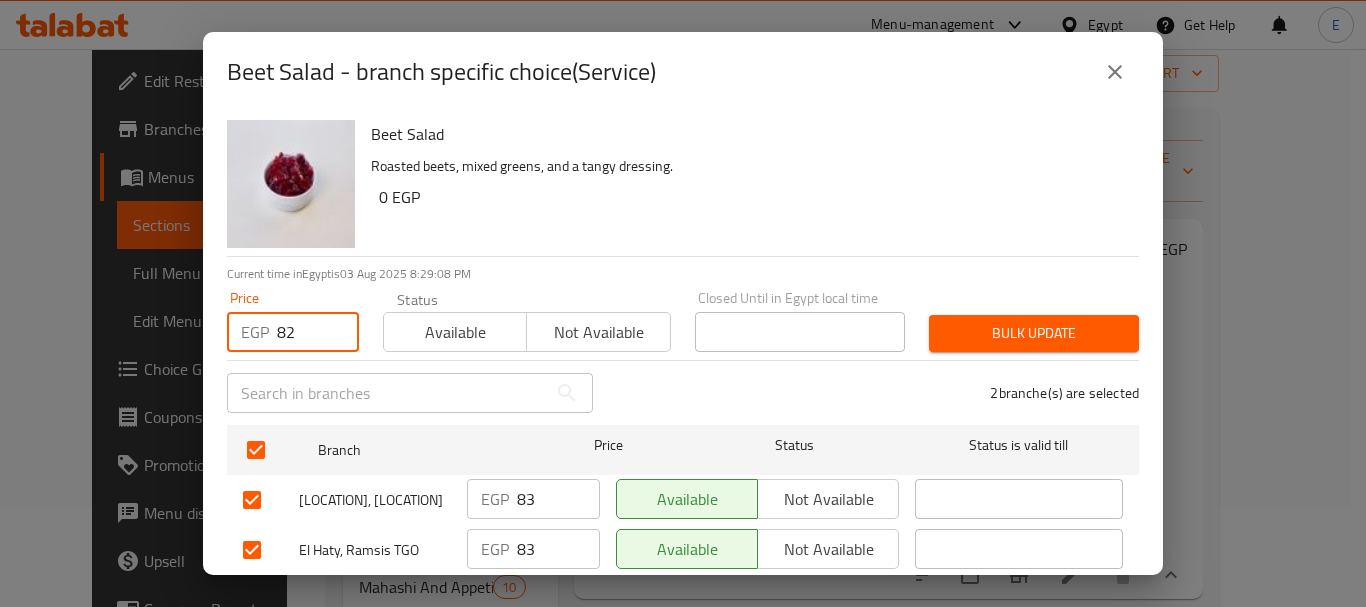 type on "82" 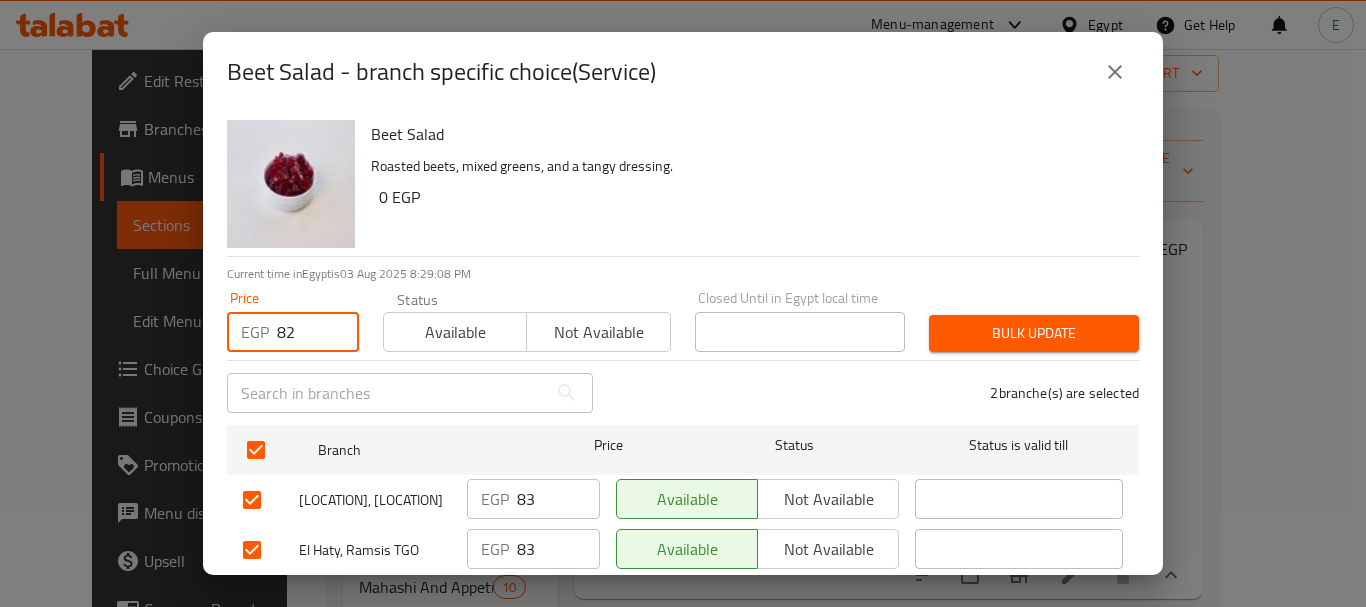 click on "Bulk update" at bounding box center [1034, 333] 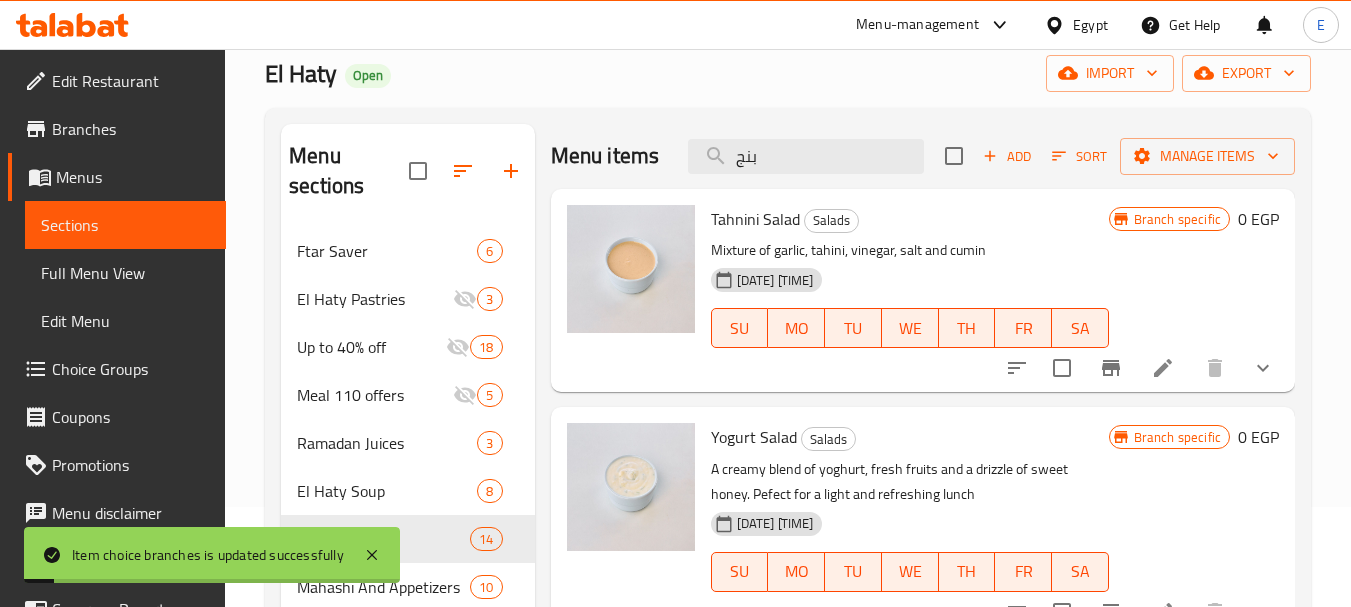 scroll, scrollTop: 0, scrollLeft: 0, axis: both 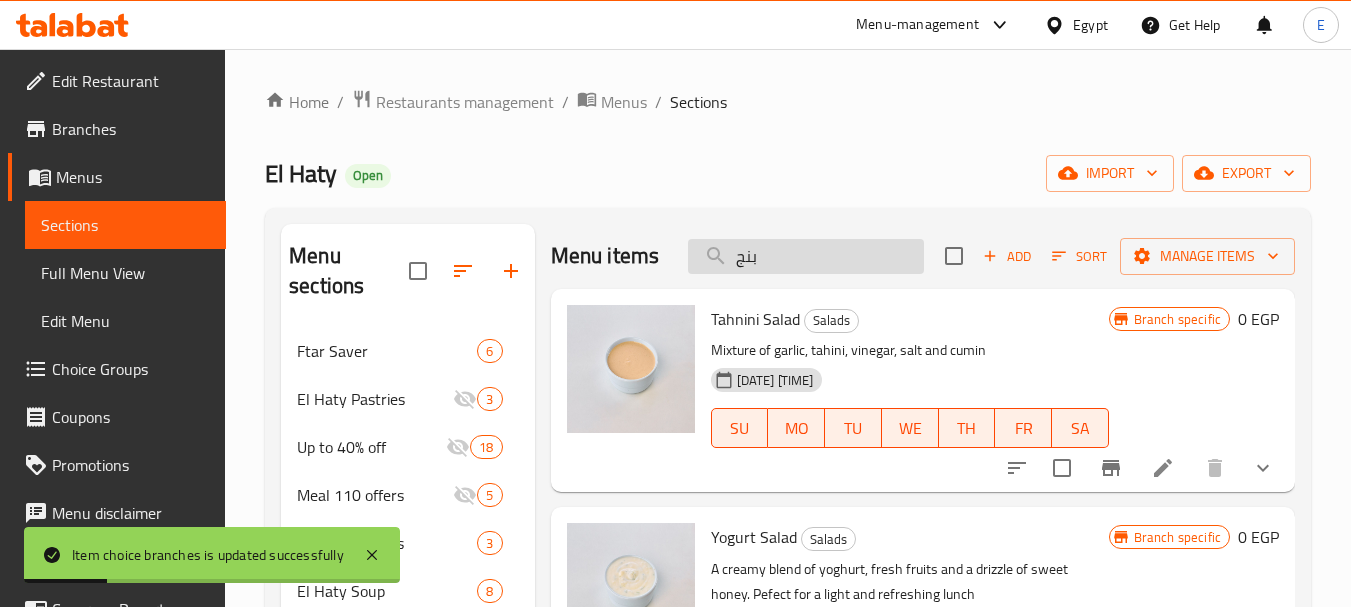 click on "بنج" at bounding box center [806, 256] 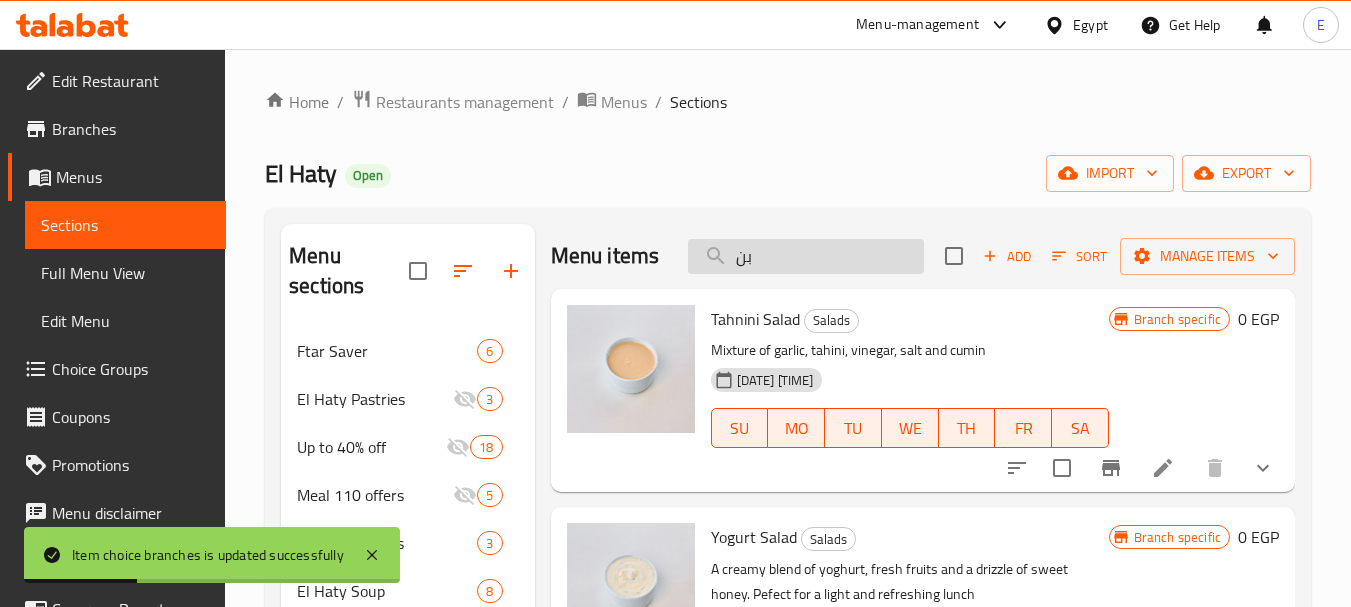 type on "بنج" 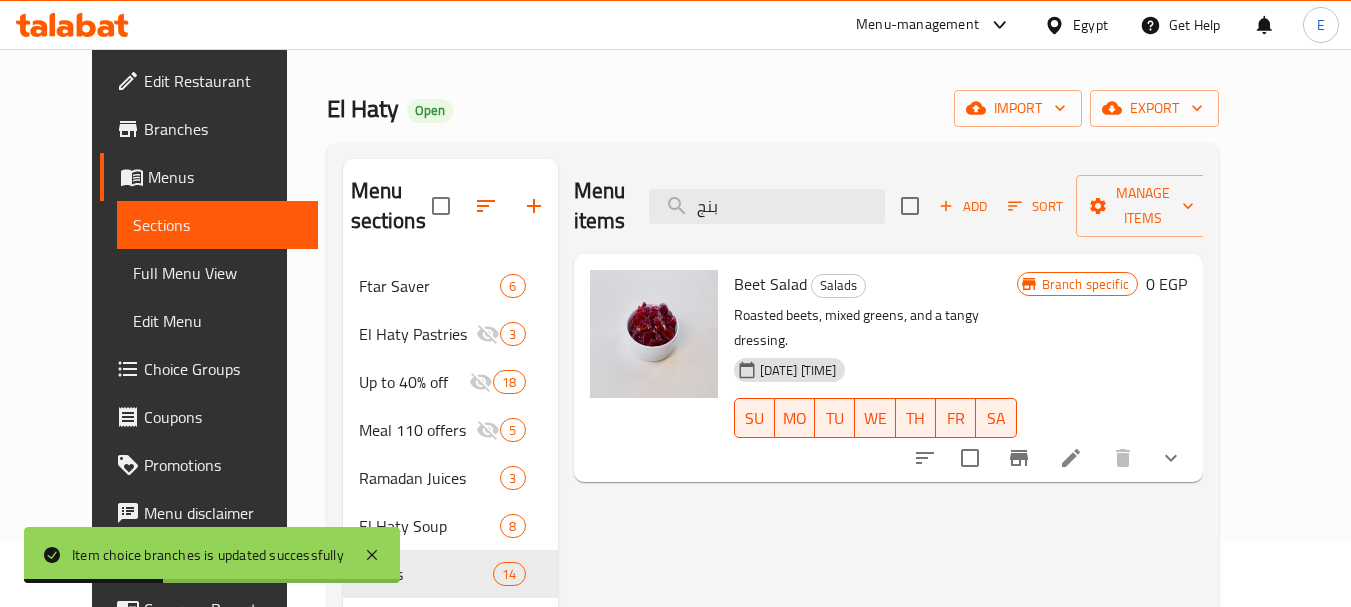 scroll, scrollTop: 100, scrollLeft: 0, axis: vertical 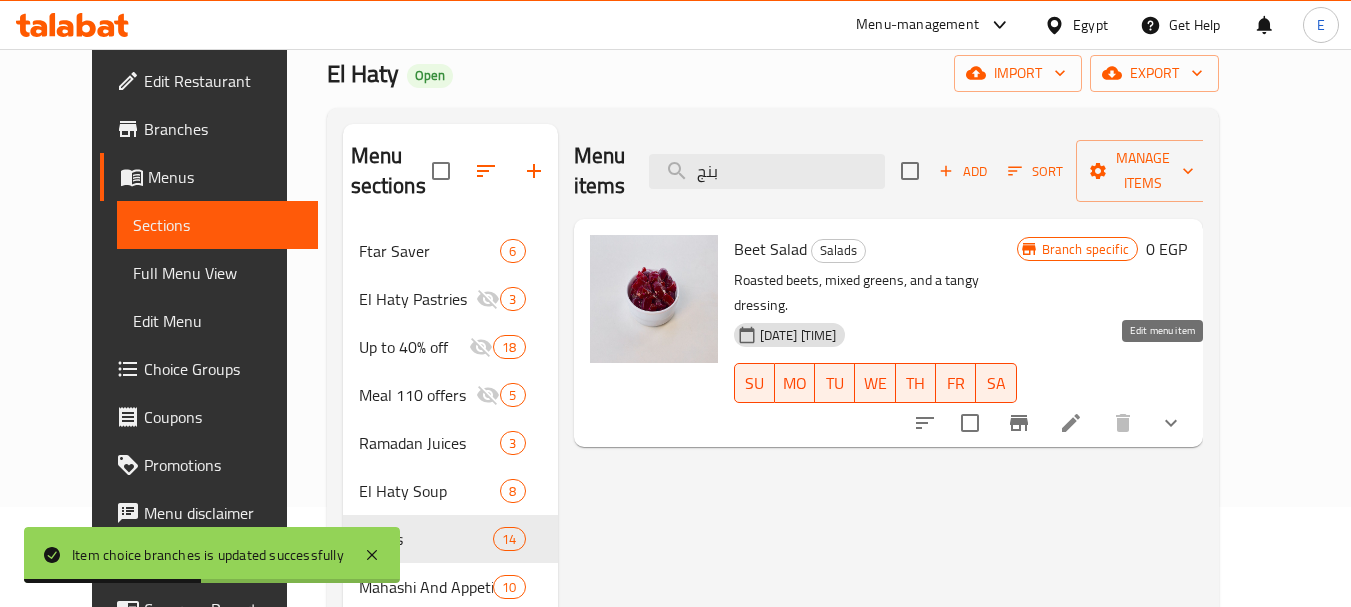 click 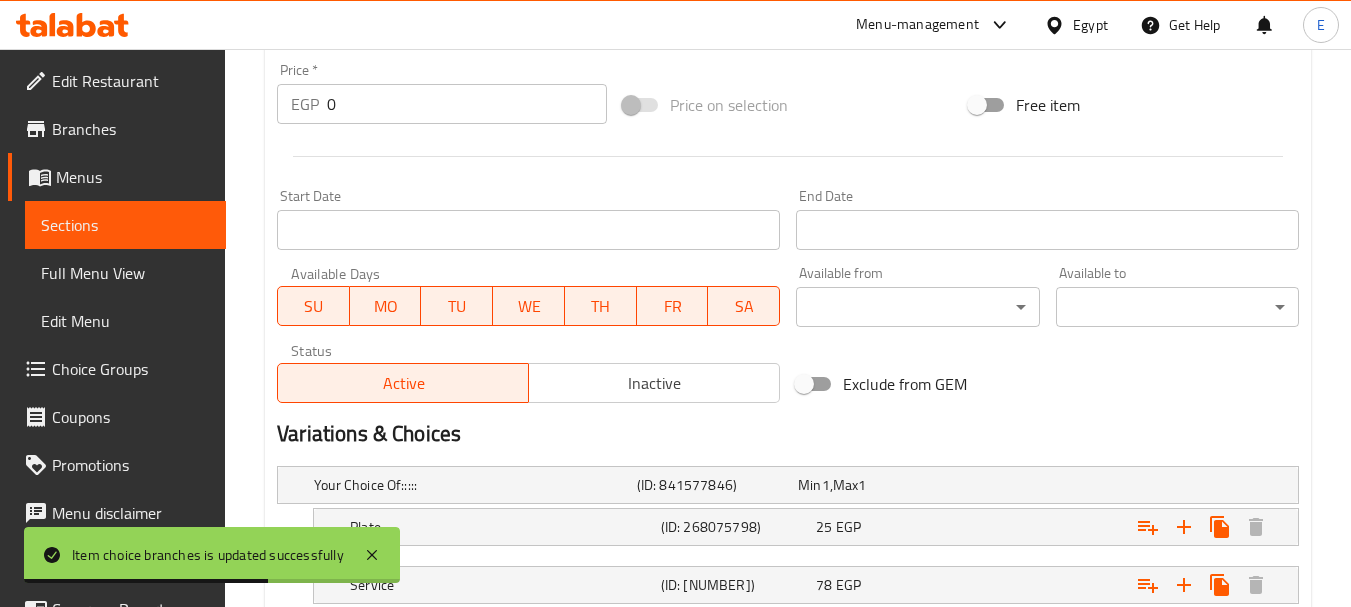 scroll, scrollTop: 880, scrollLeft: 0, axis: vertical 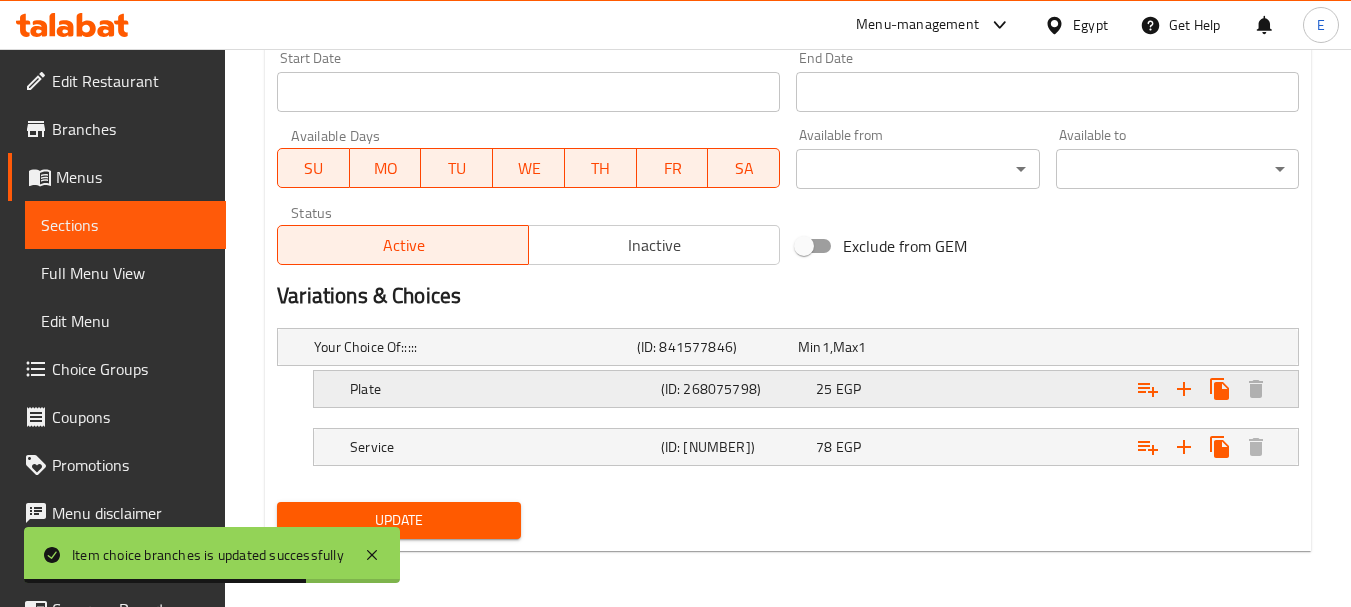 click on "Plate" at bounding box center (471, 347) 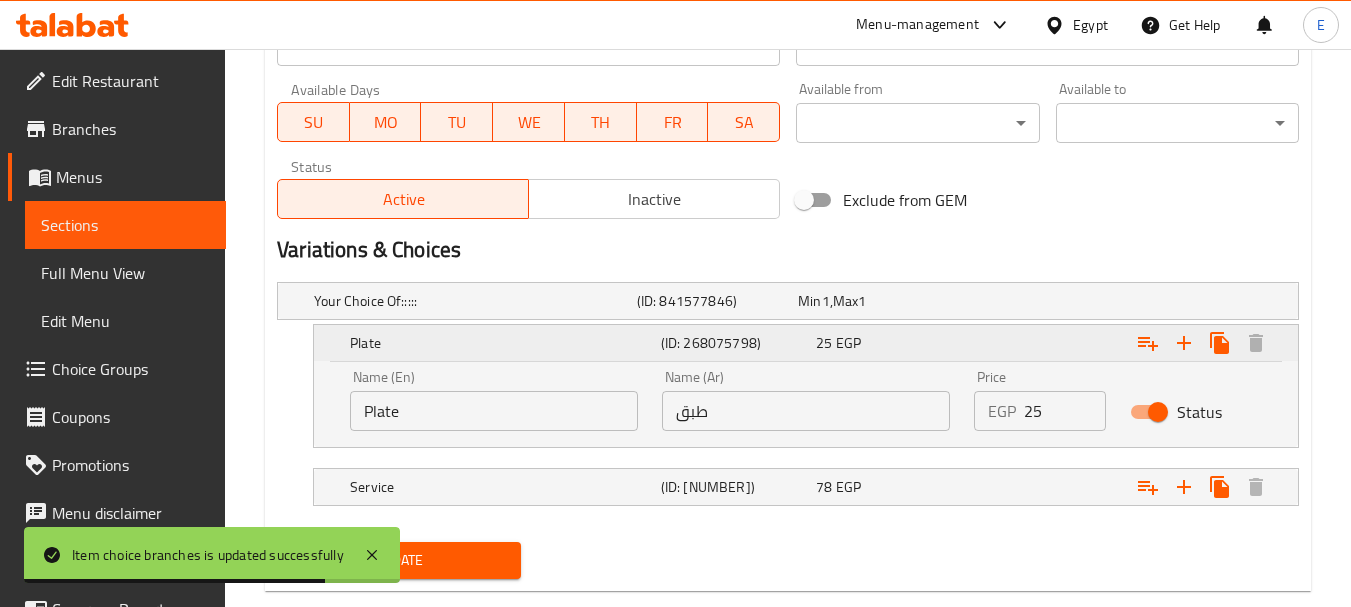 scroll, scrollTop: 966, scrollLeft: 0, axis: vertical 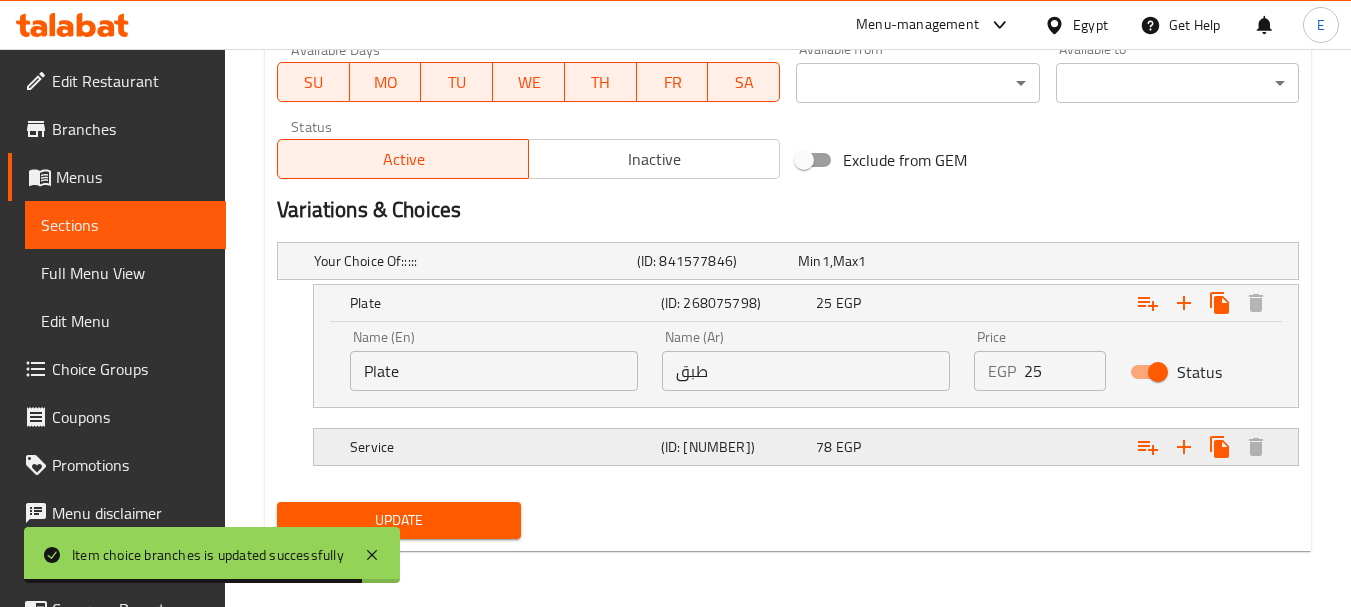 click on "Service" at bounding box center [471, 261] 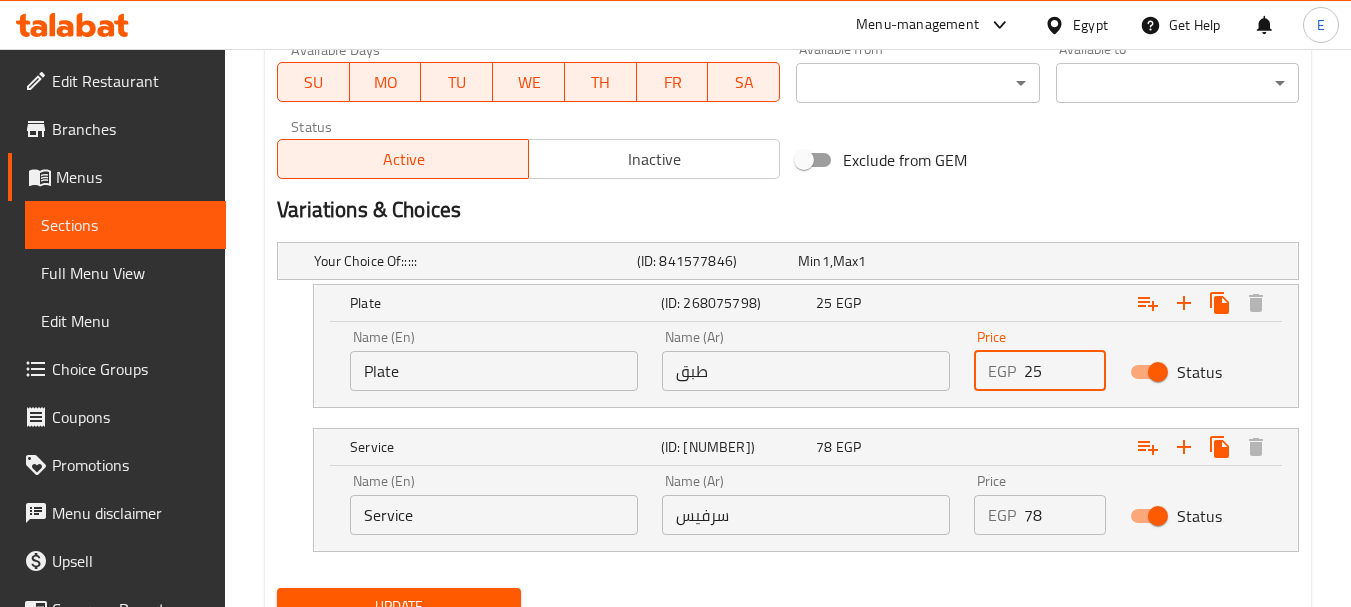 drag, startPoint x: 1056, startPoint y: 375, endPoint x: 895, endPoint y: 380, distance: 161.07762 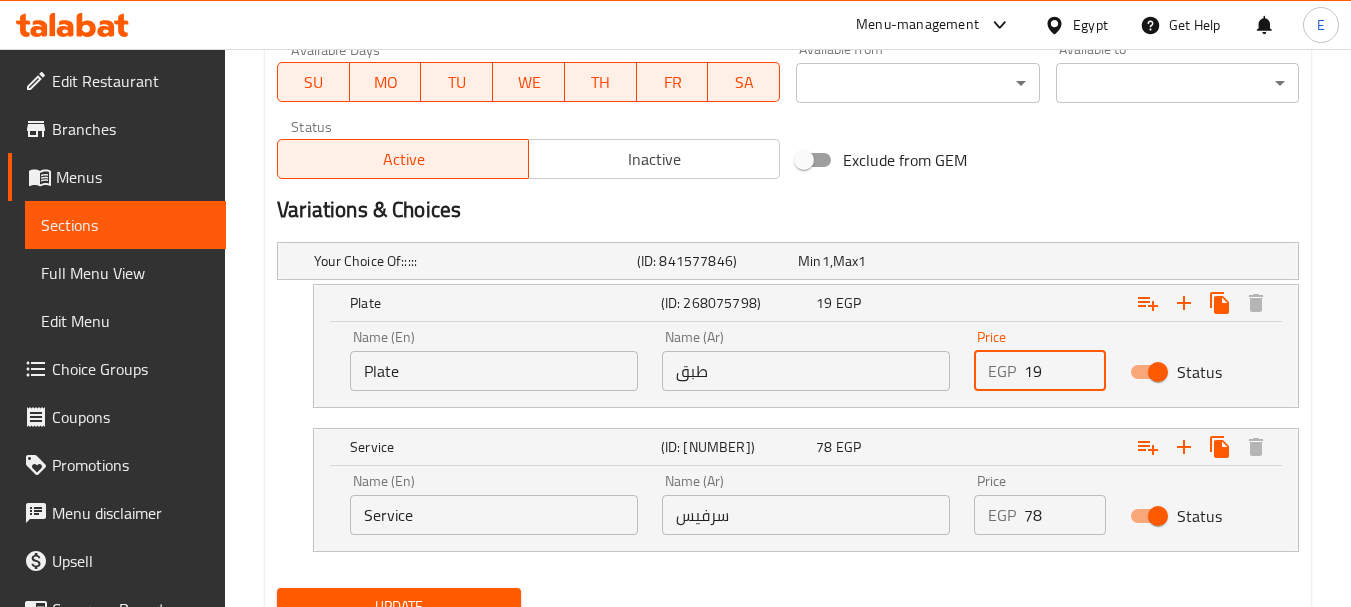 type on "19" 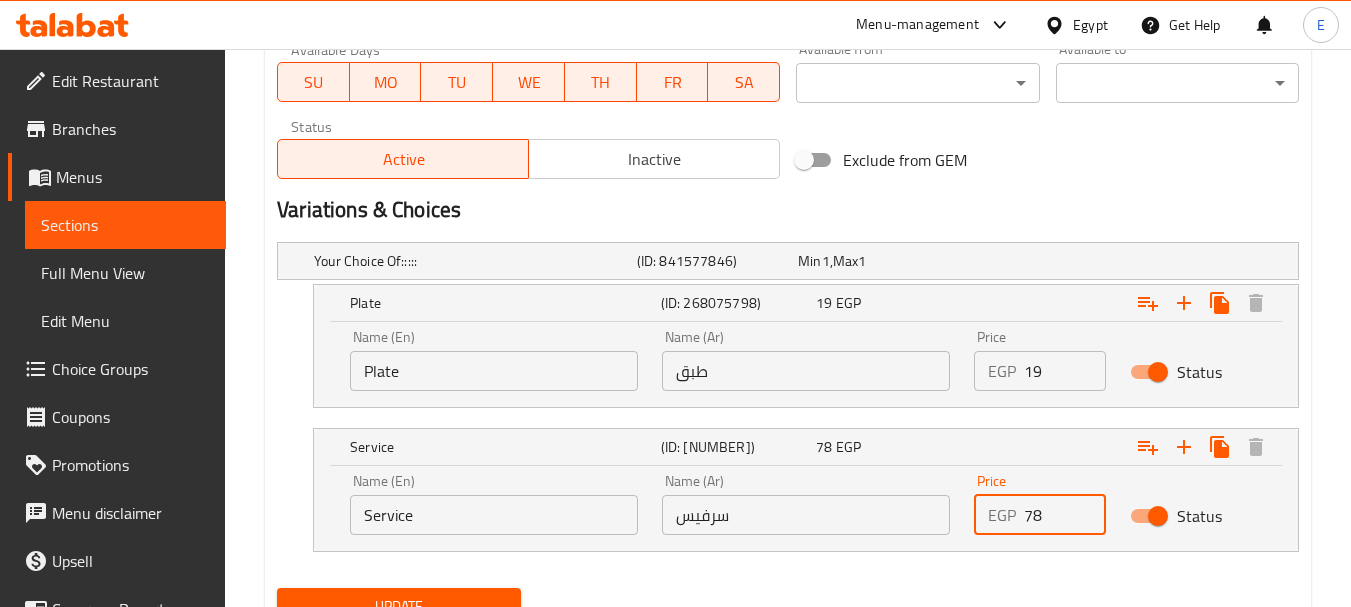 drag, startPoint x: 1052, startPoint y: 519, endPoint x: 927, endPoint y: 519, distance: 125 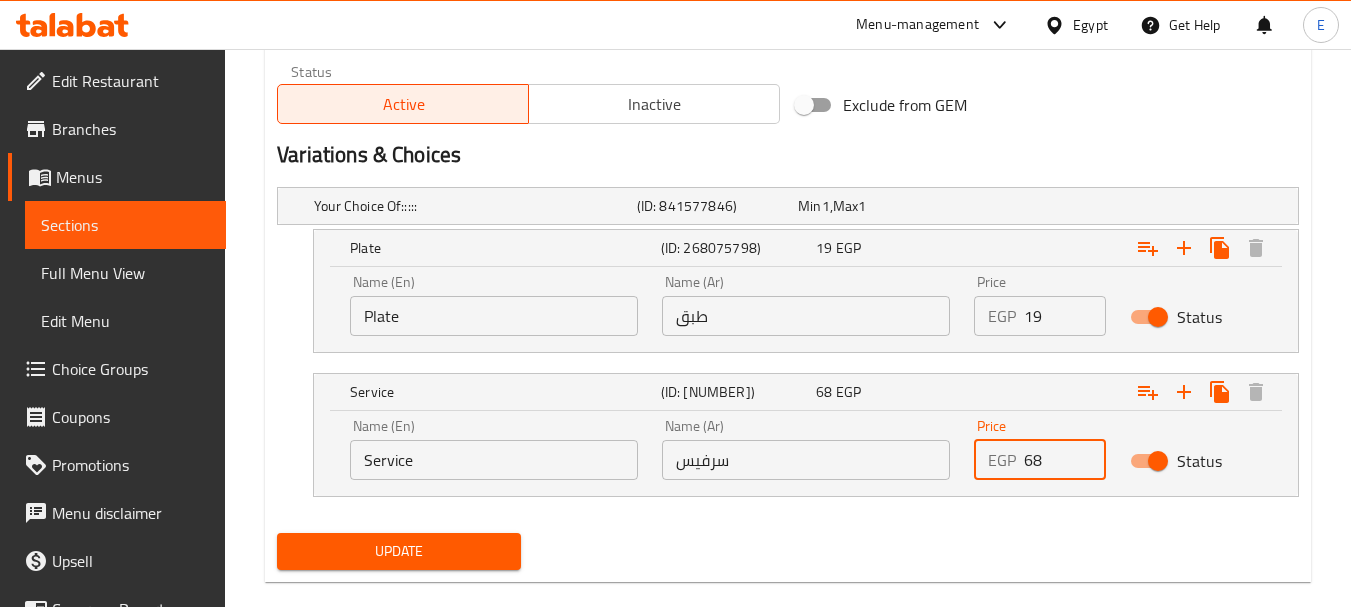 scroll, scrollTop: 1052, scrollLeft: 0, axis: vertical 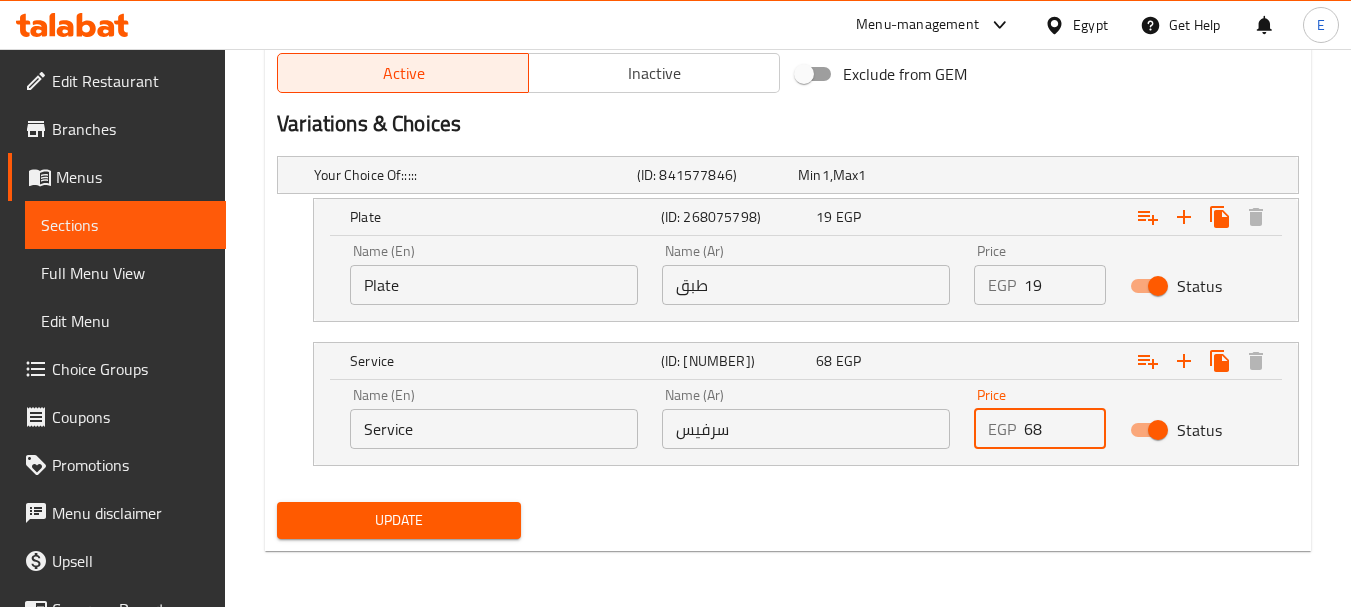 type on "68" 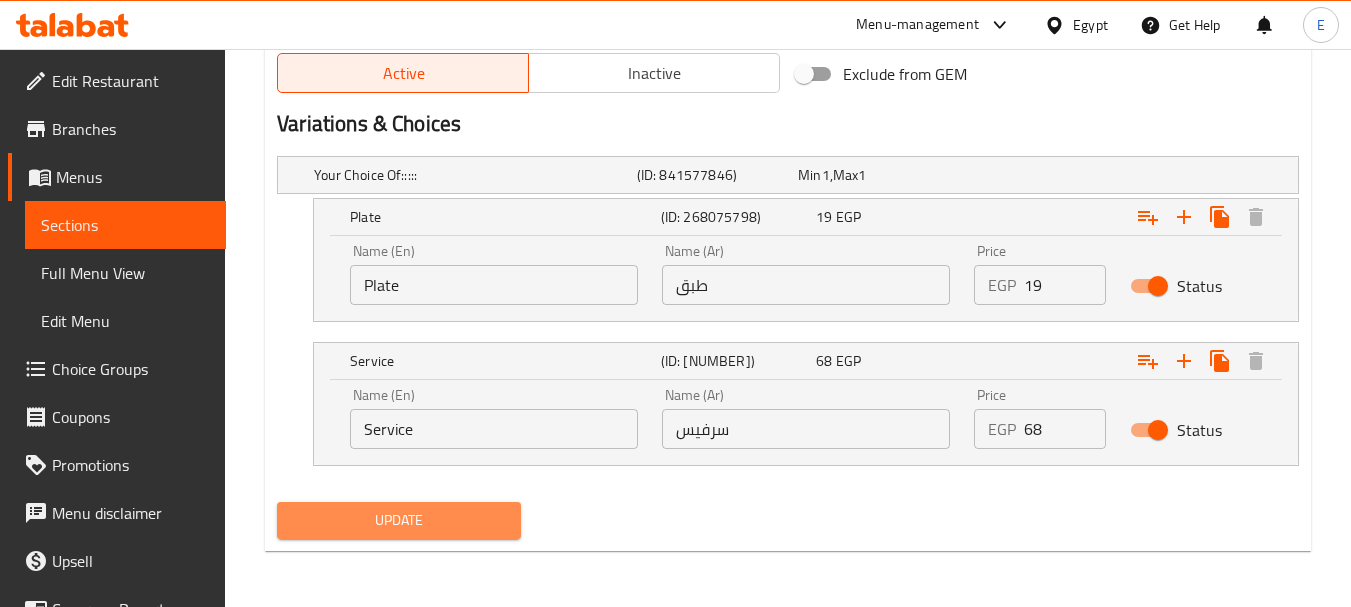 click on "Update" at bounding box center (398, 520) 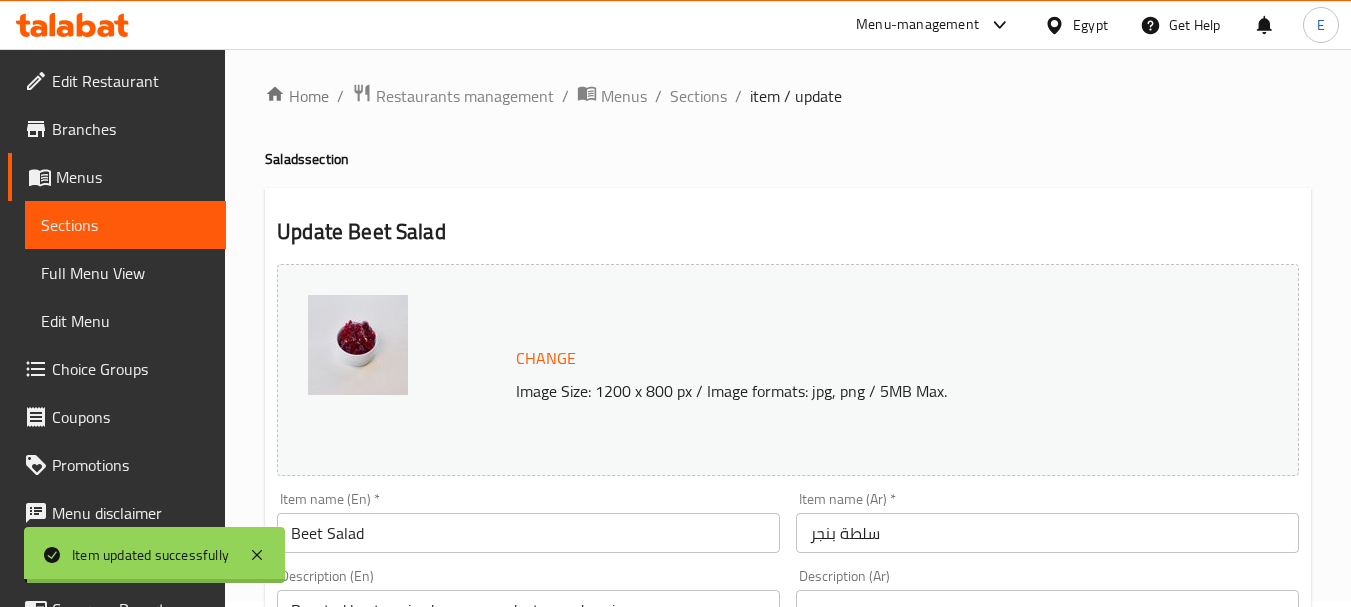 scroll, scrollTop: 0, scrollLeft: 0, axis: both 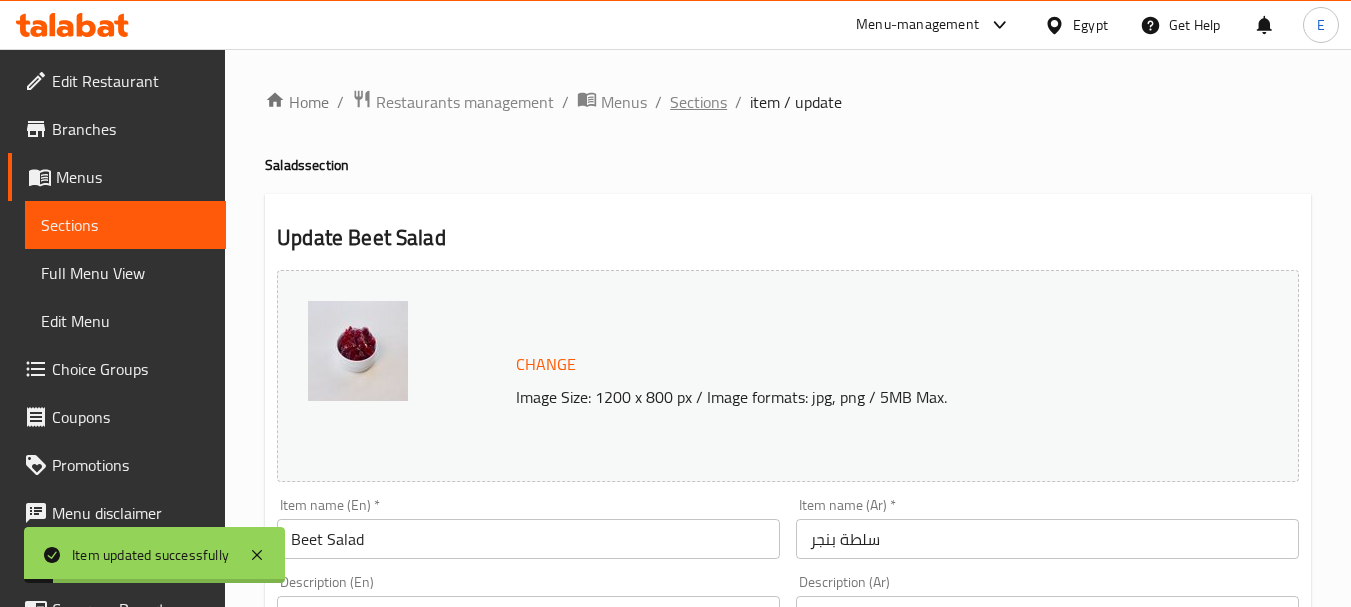click on "Sections" at bounding box center (698, 102) 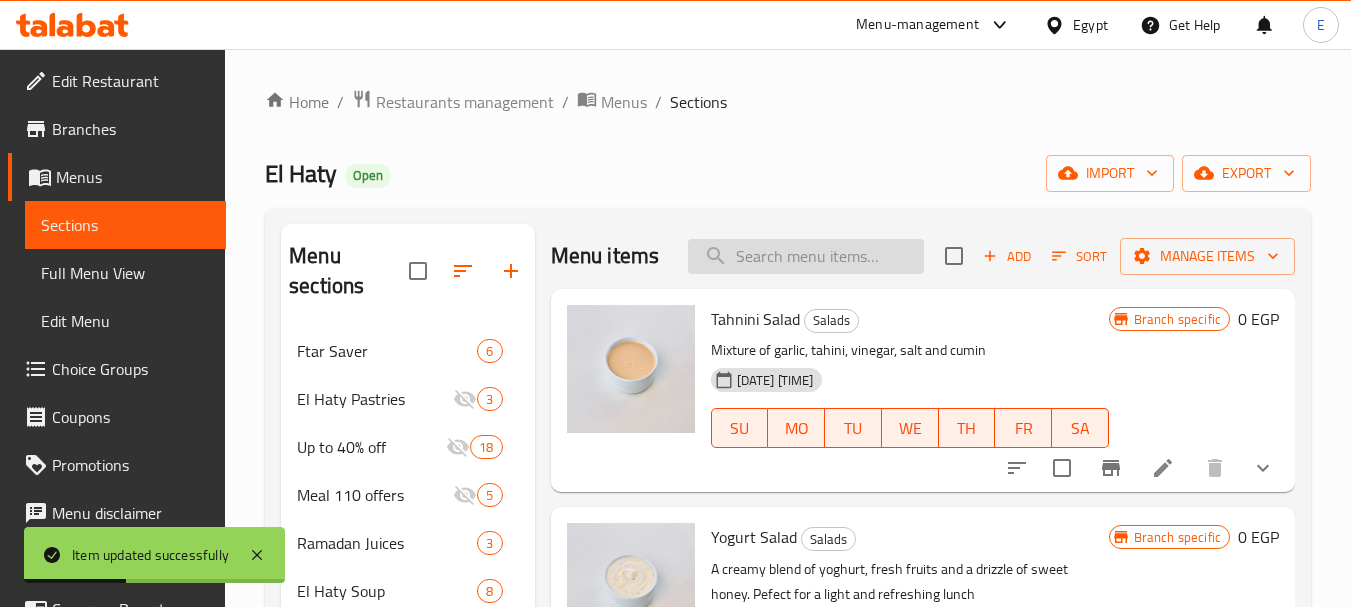 click at bounding box center (806, 256) 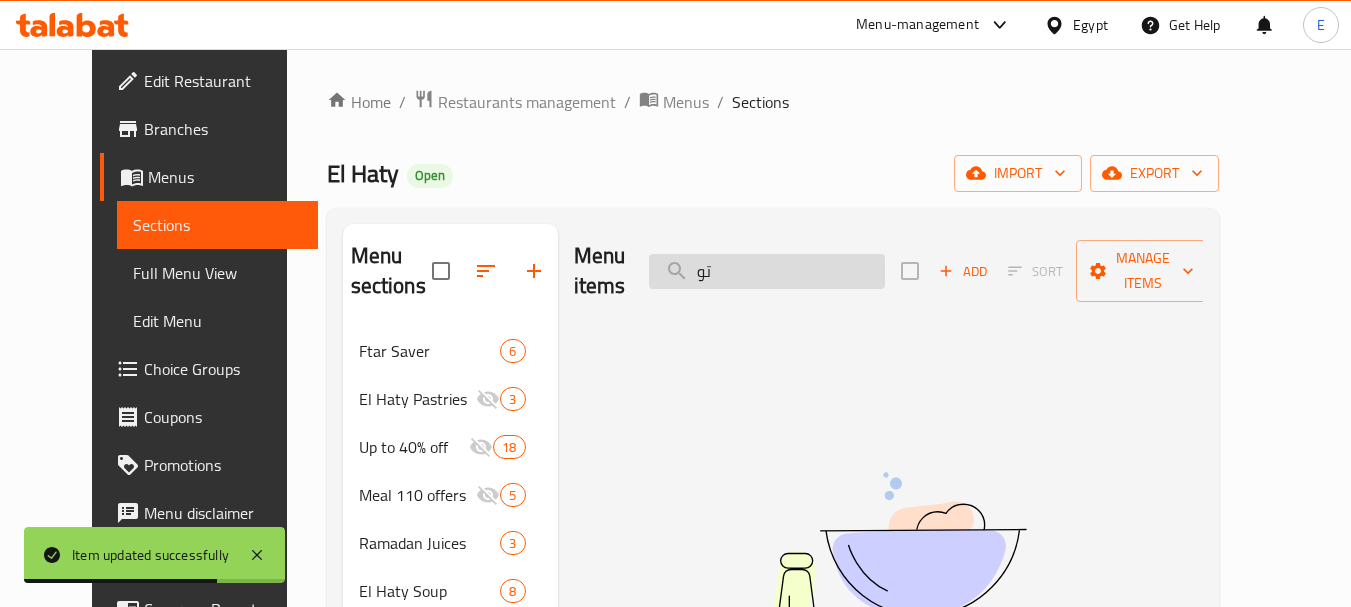 type on "ت" 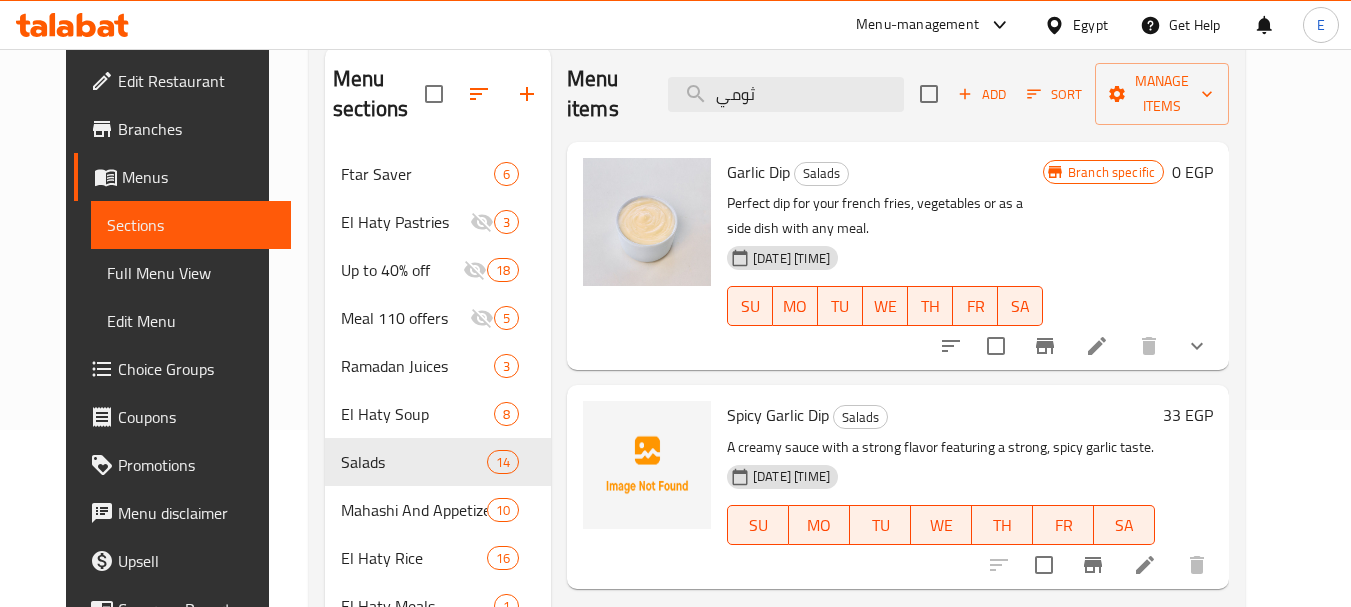 scroll, scrollTop: 200, scrollLeft: 0, axis: vertical 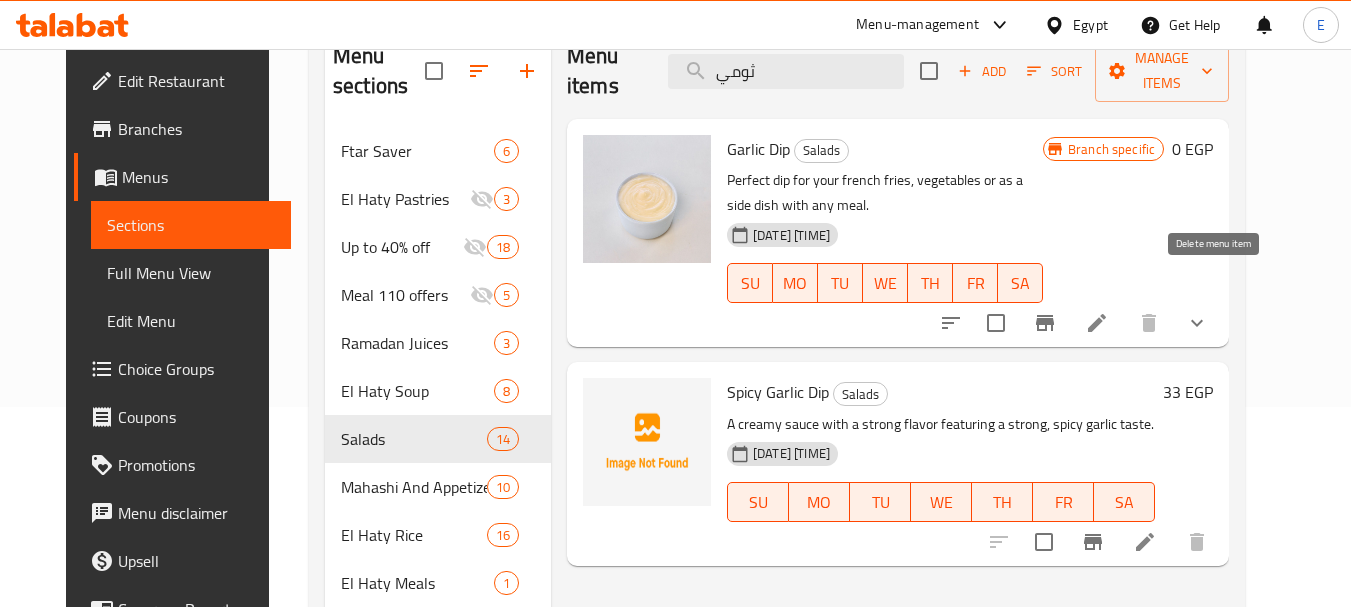 type on "ثومي" 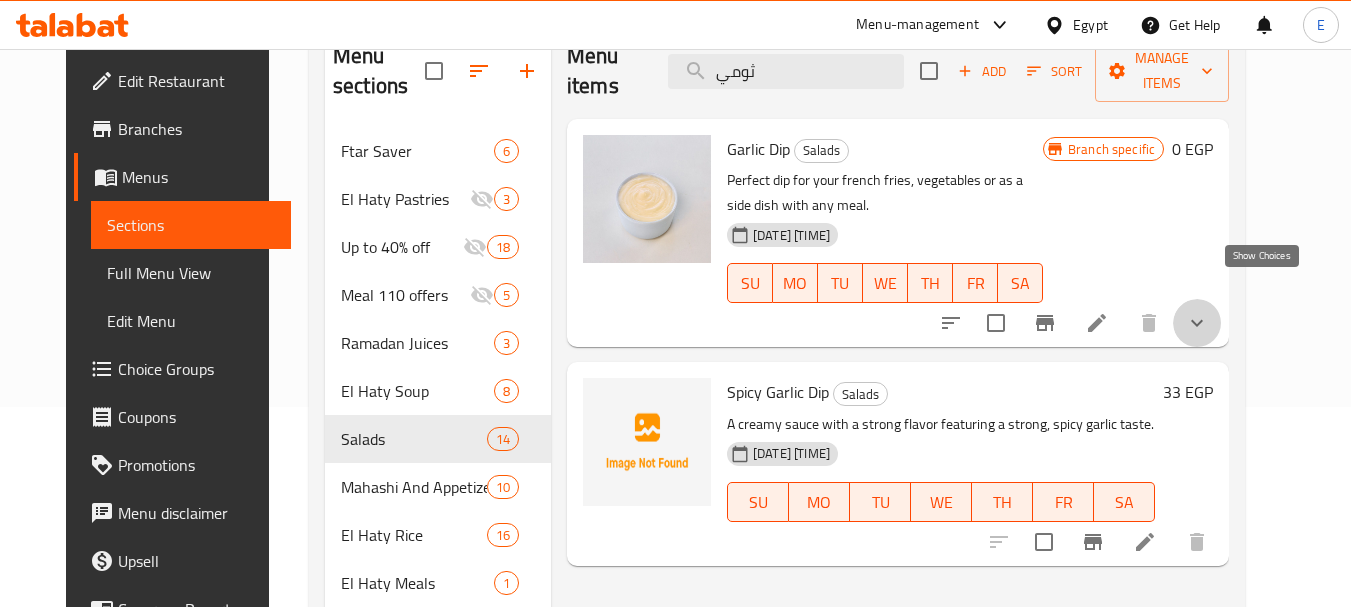 click 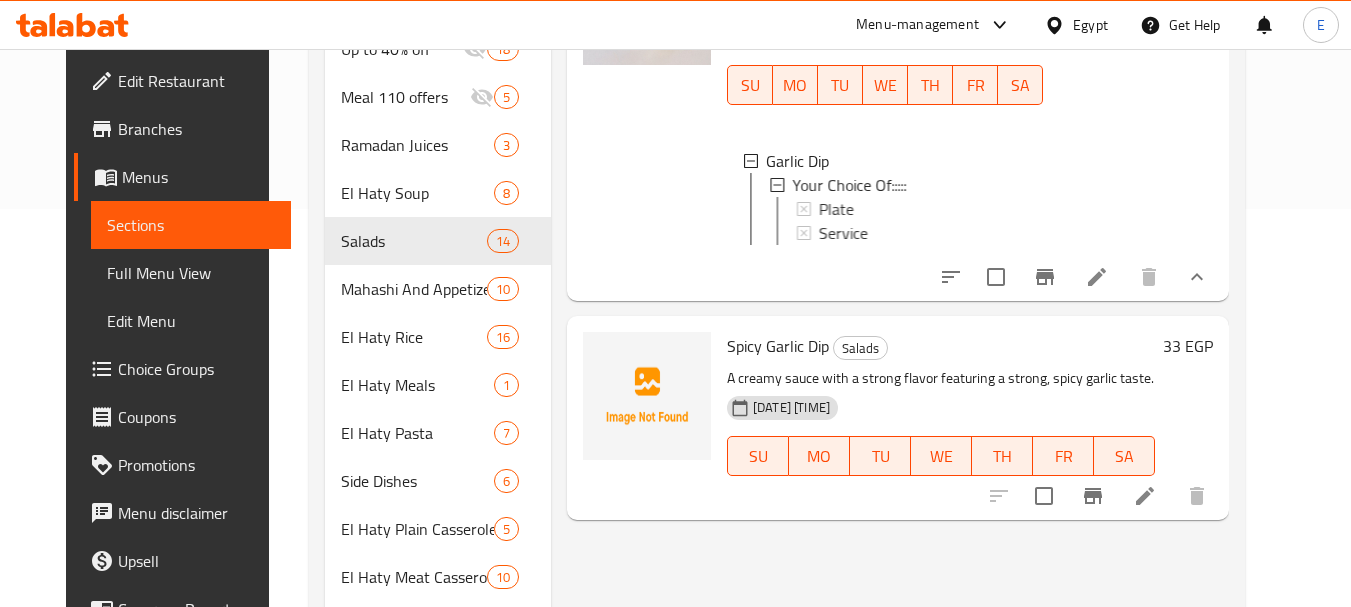 scroll, scrollTop: 400, scrollLeft: 0, axis: vertical 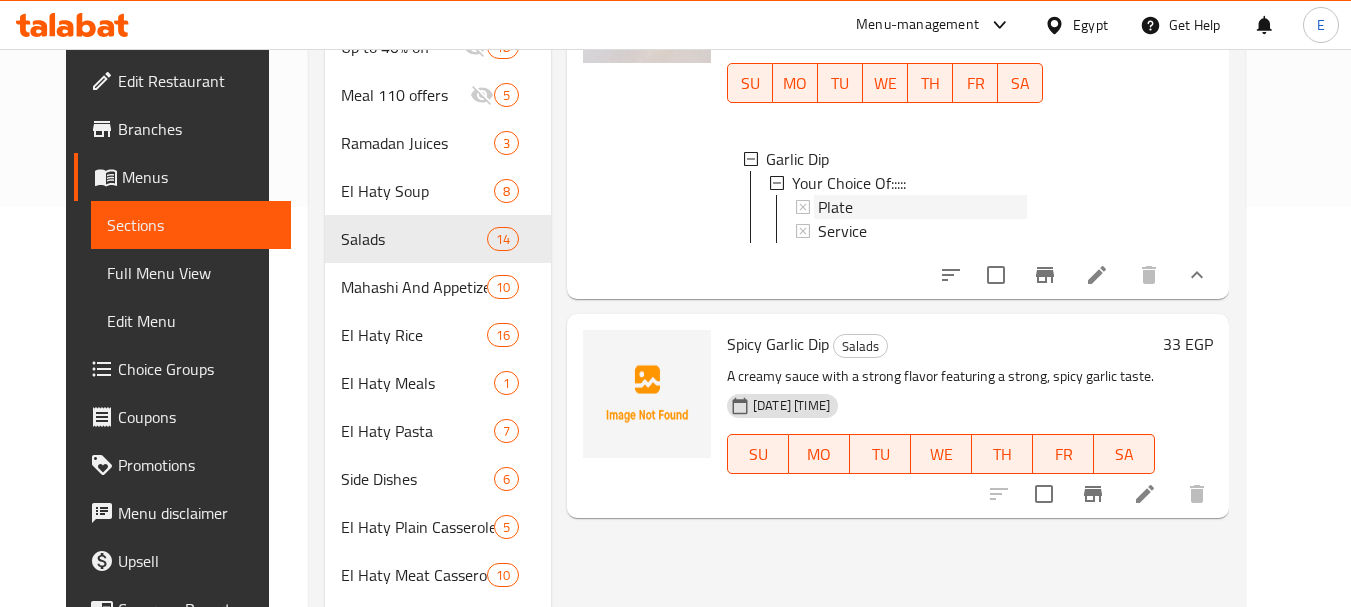 click on "Plate" at bounding box center (835, 207) 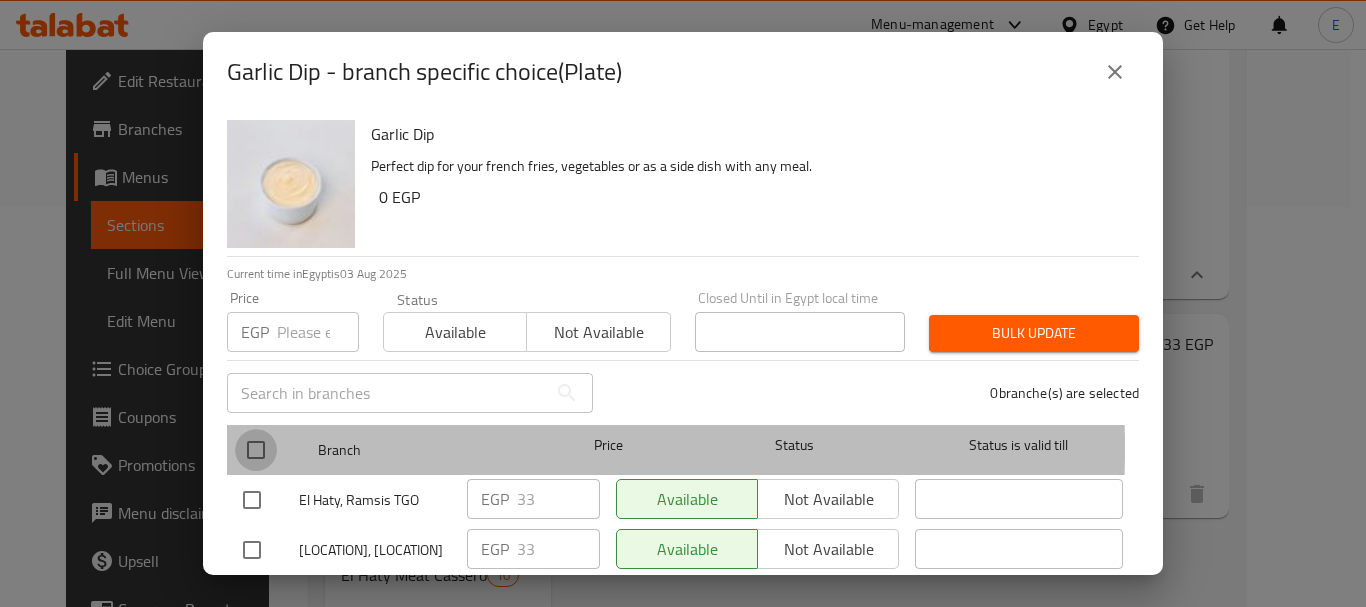 click at bounding box center (256, 450) 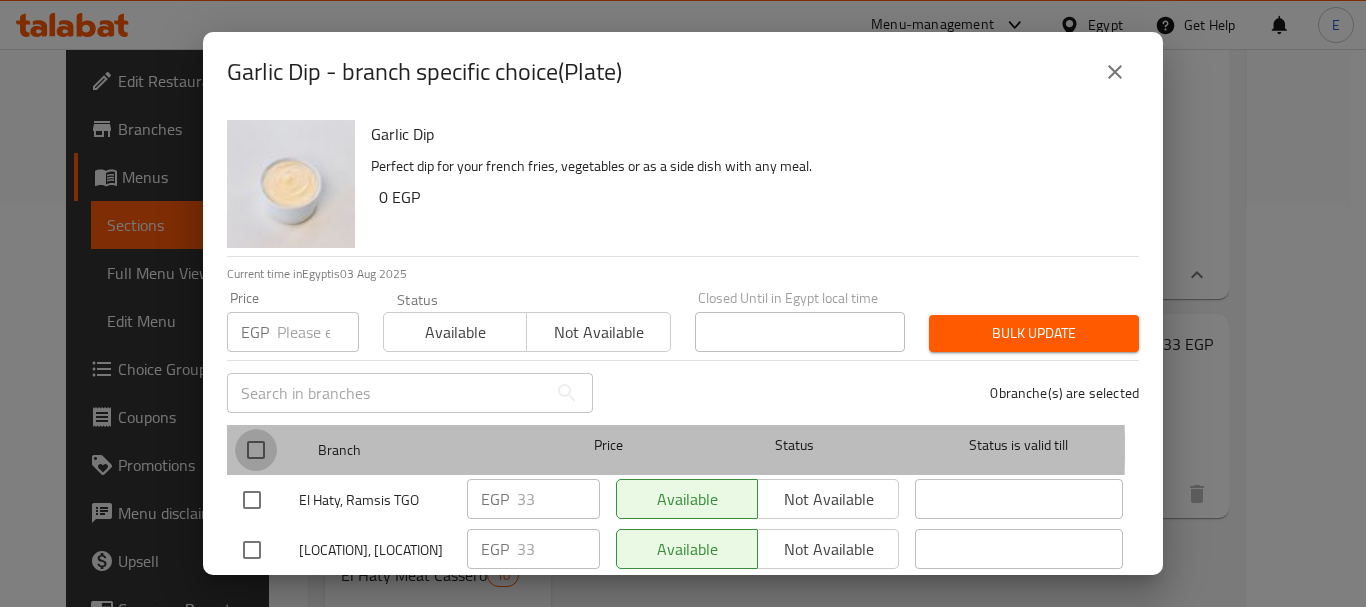 checkbox on "true" 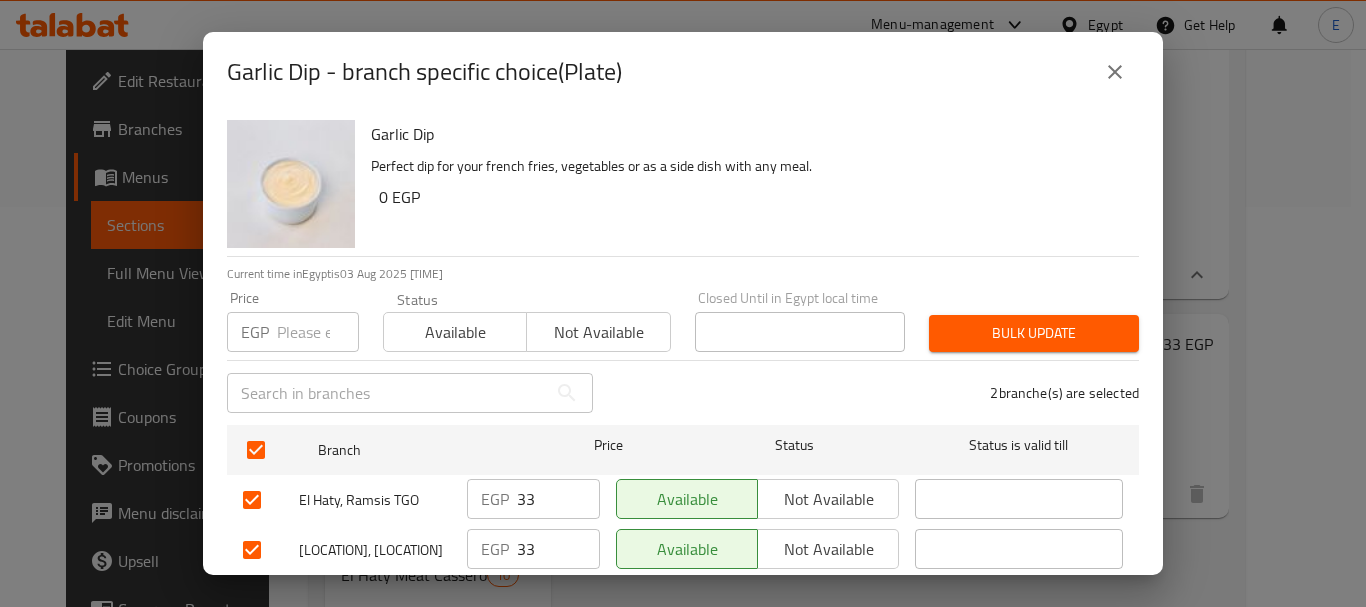 click at bounding box center [318, 332] 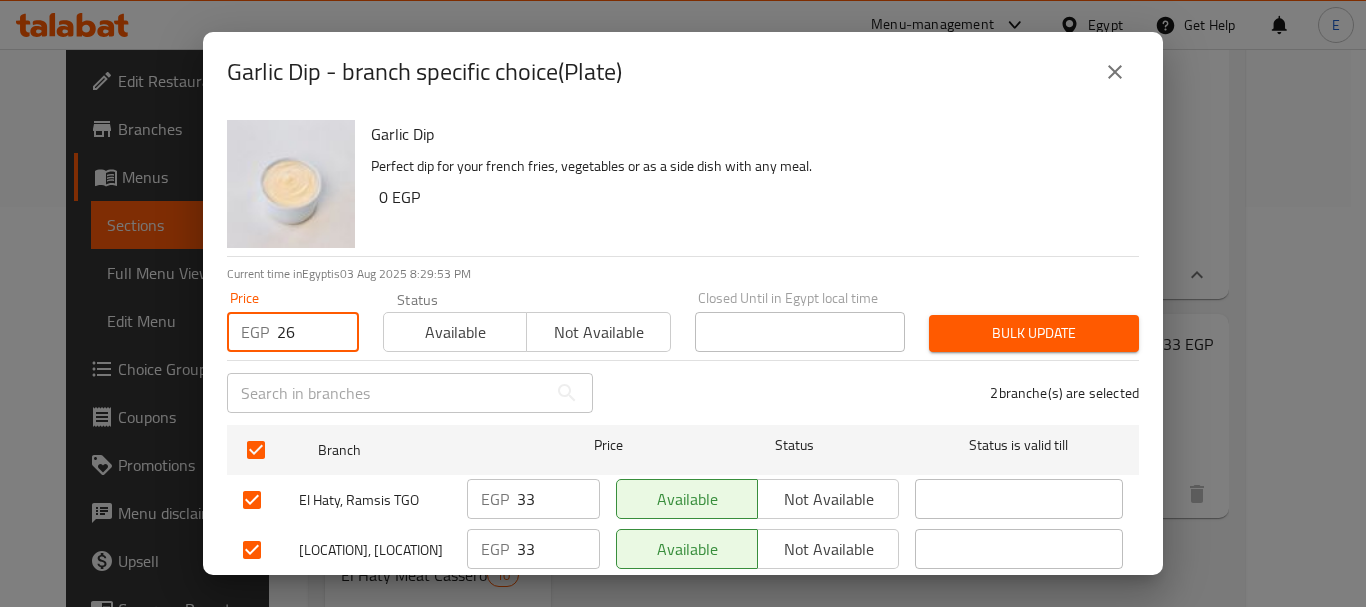 type on "26" 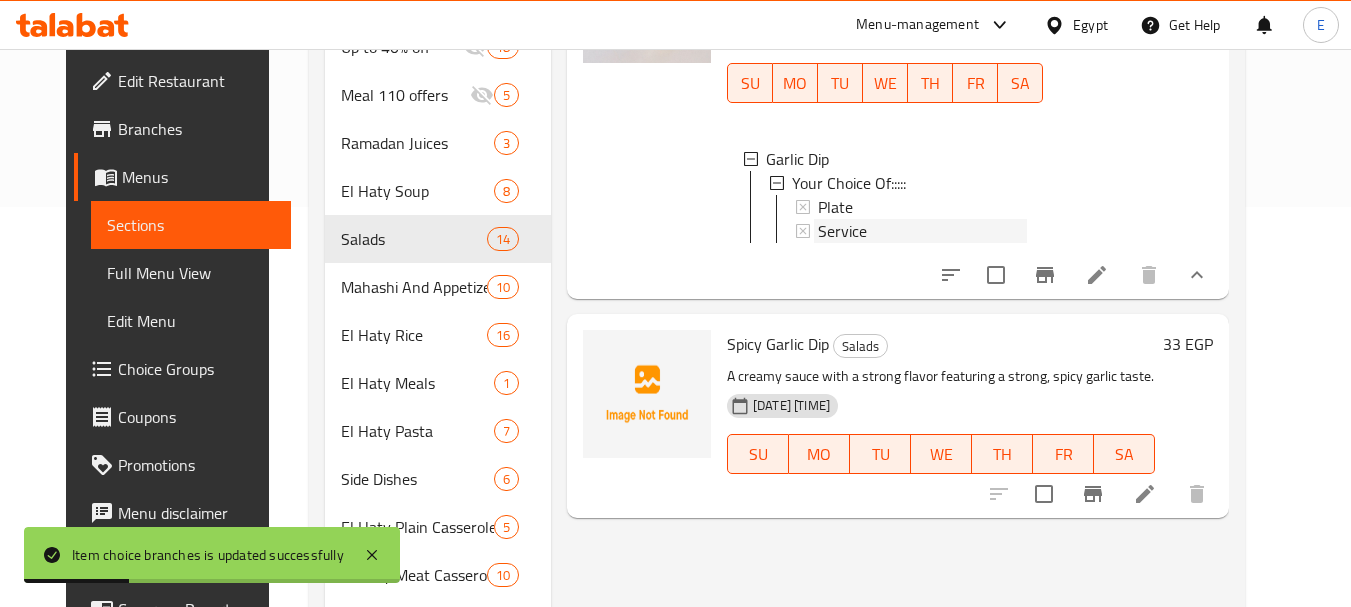 click on "Service" at bounding box center (842, 231) 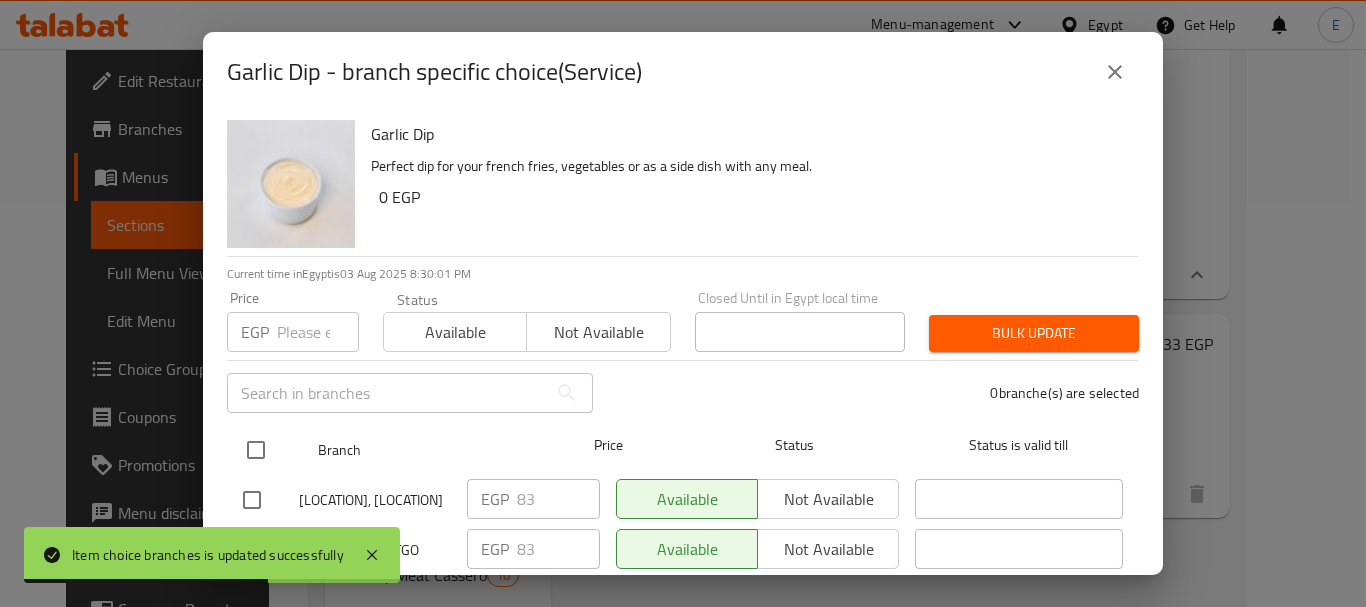 click at bounding box center [256, 450] 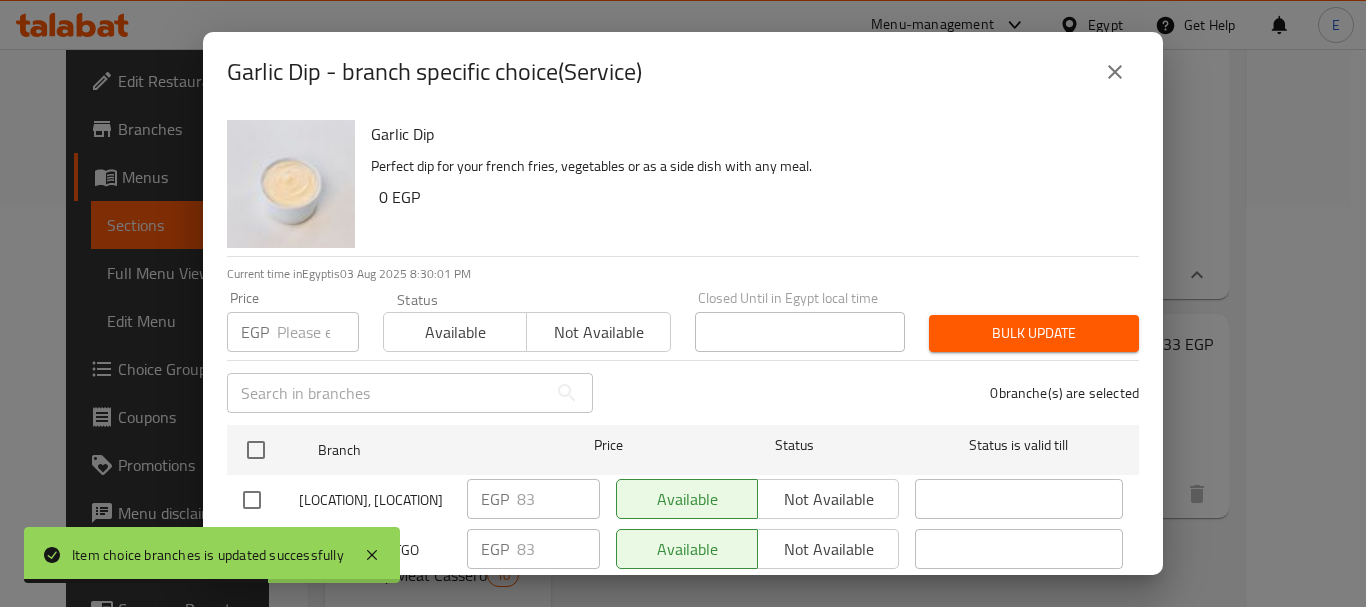 checkbox on "true" 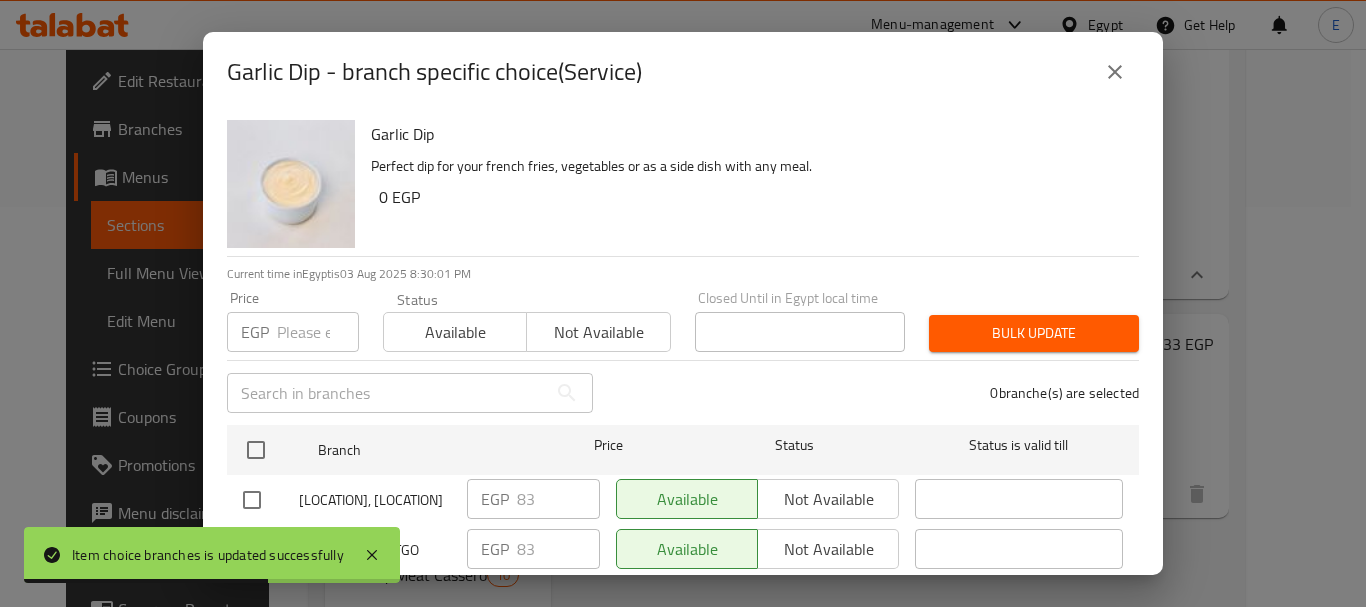 checkbox on "true" 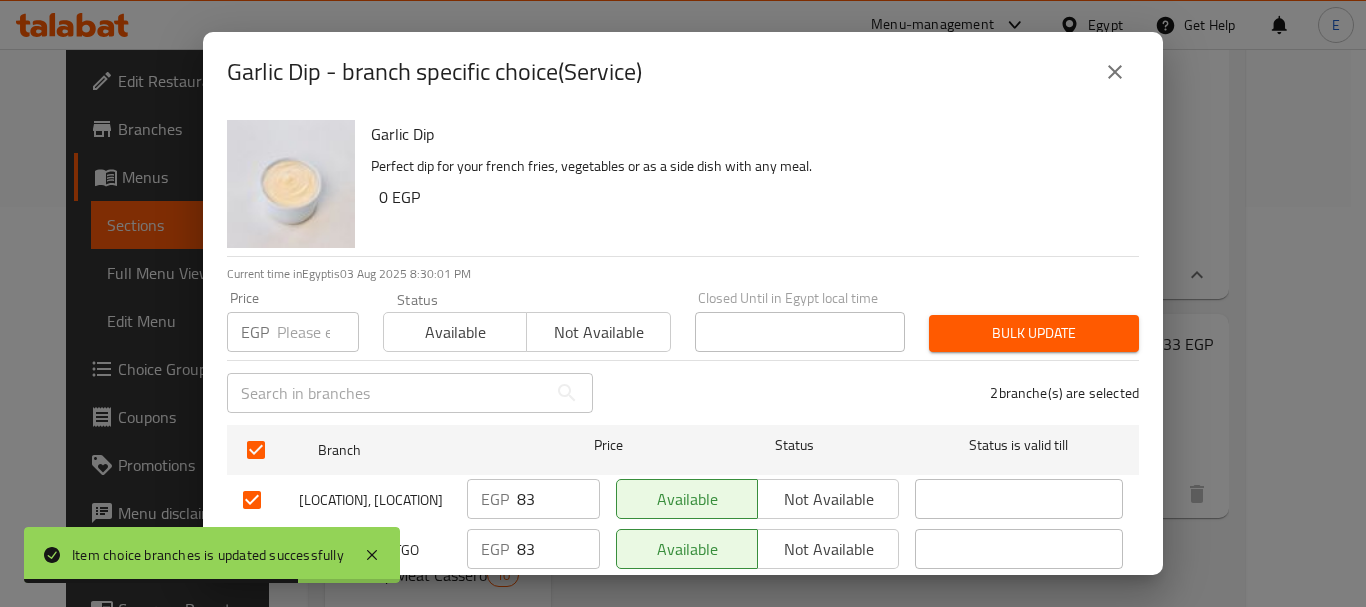 click at bounding box center [318, 332] 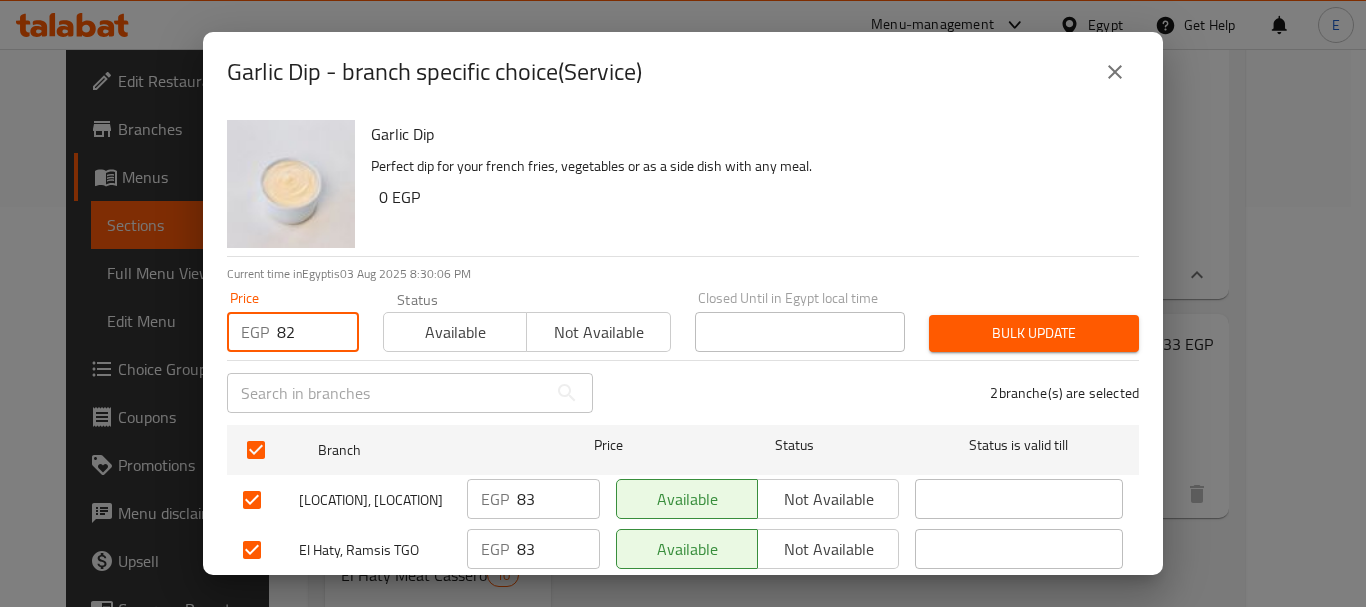 type on "82" 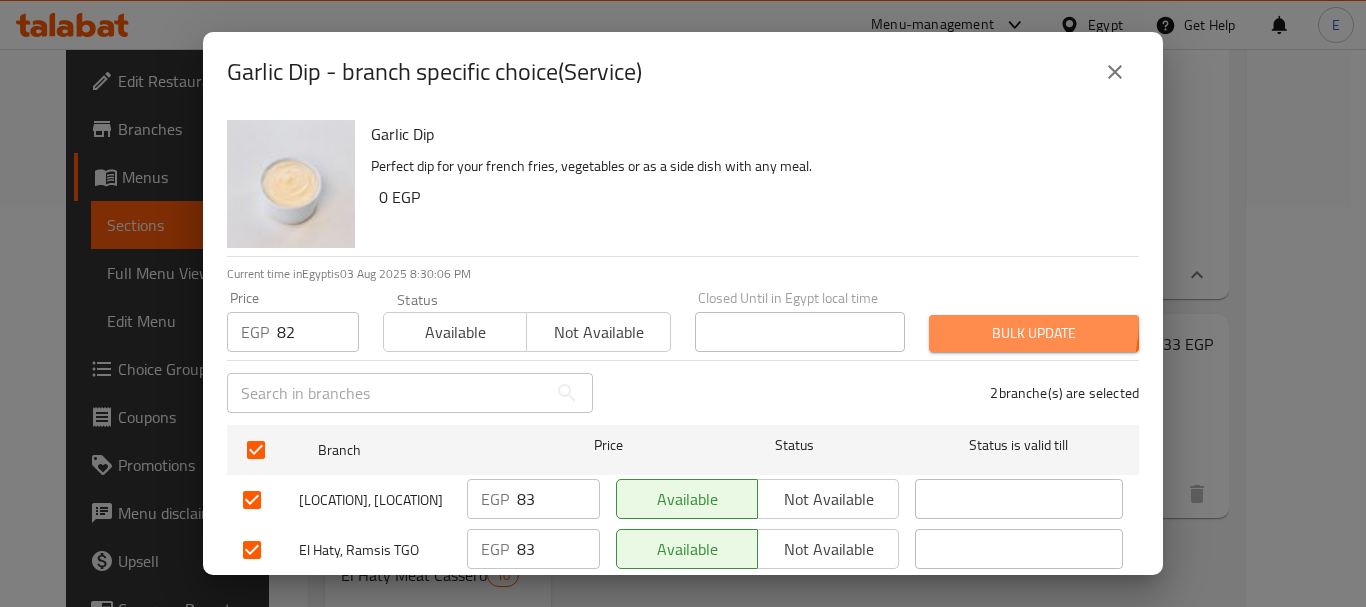 click on "Bulk update" at bounding box center (1034, 333) 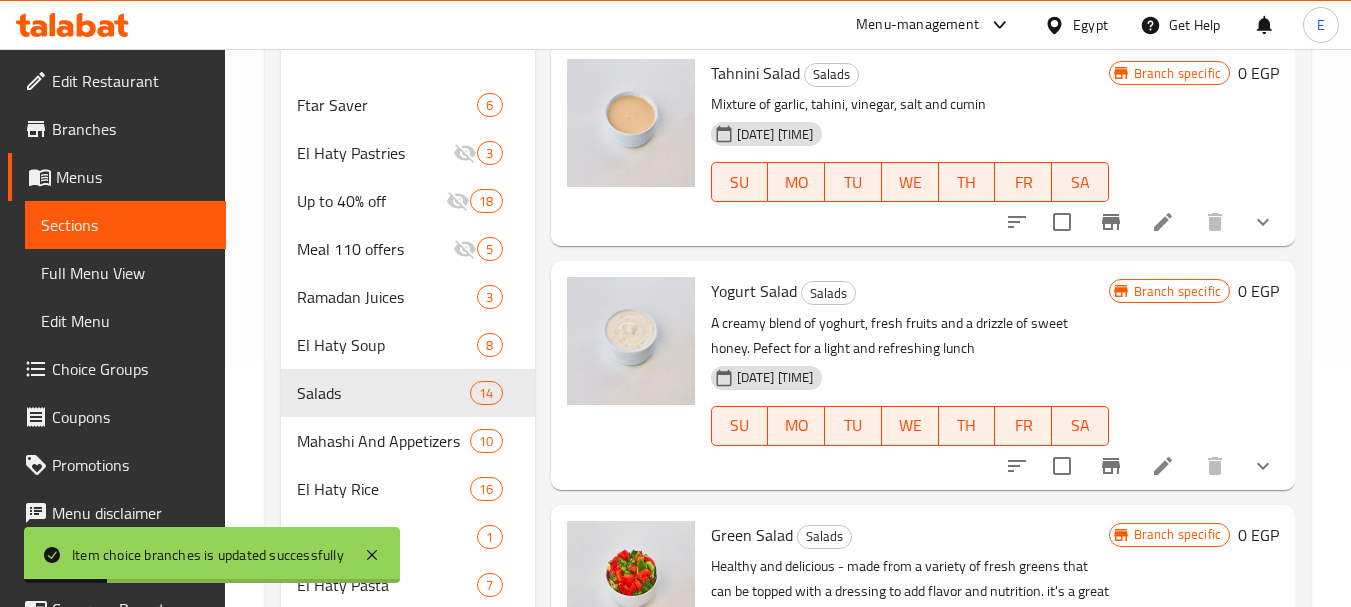scroll, scrollTop: 100, scrollLeft: 0, axis: vertical 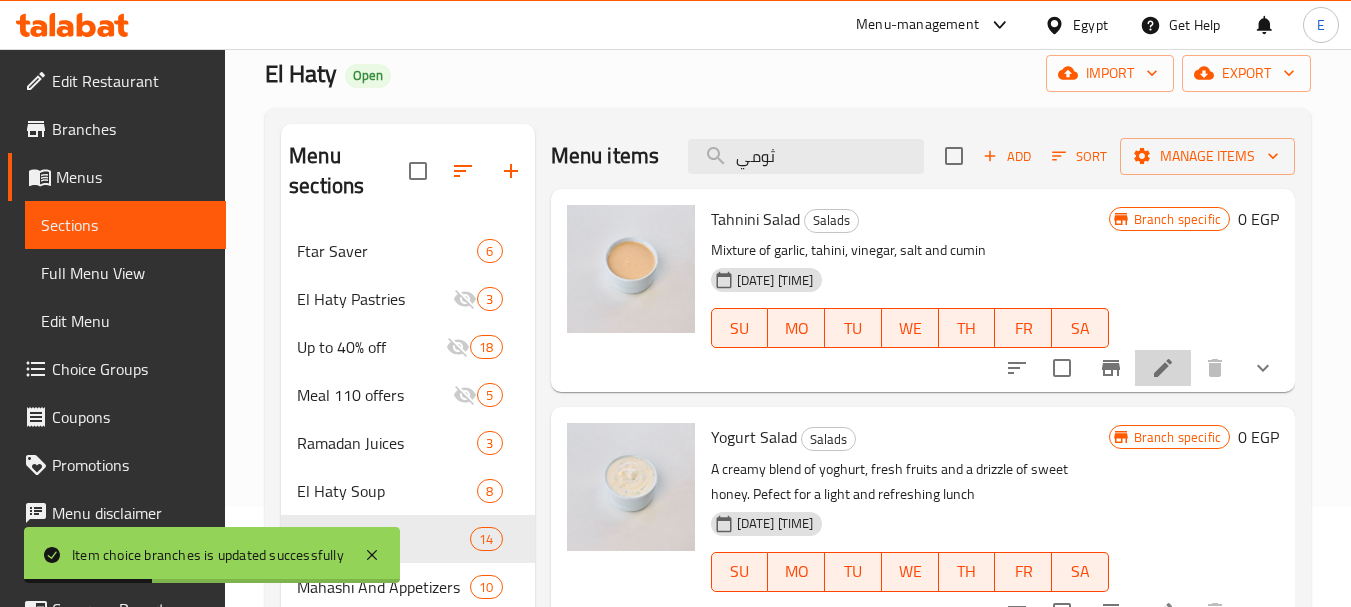 click at bounding box center [1163, 368] 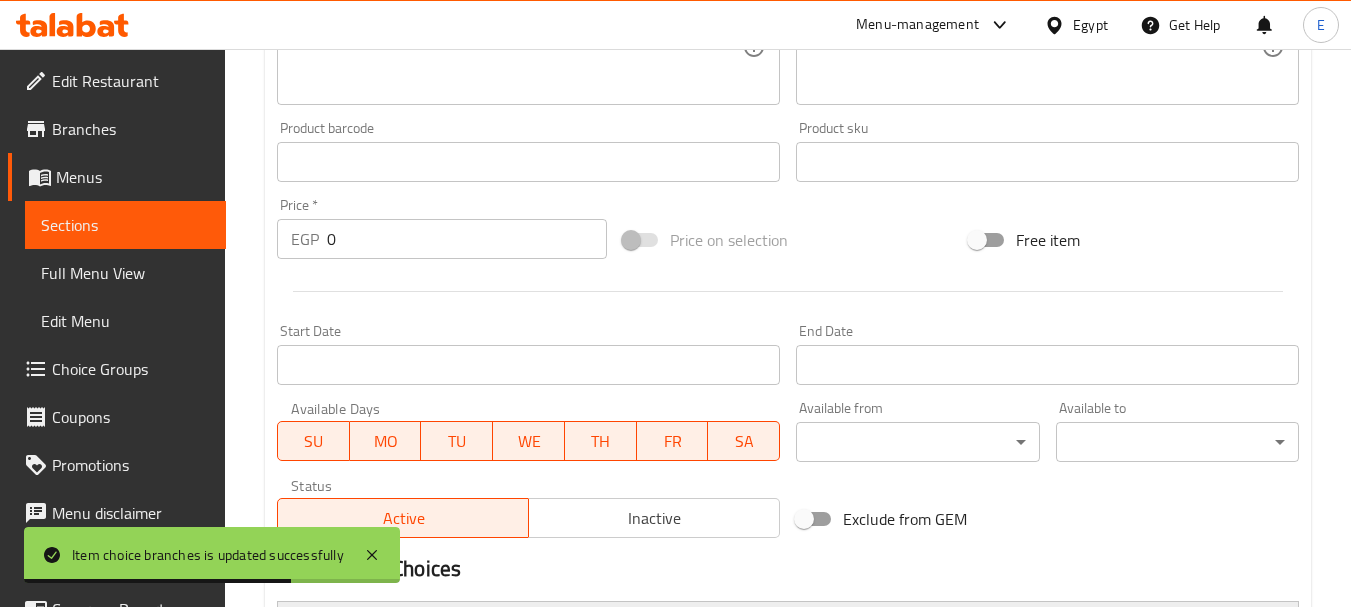 scroll, scrollTop: 800, scrollLeft: 0, axis: vertical 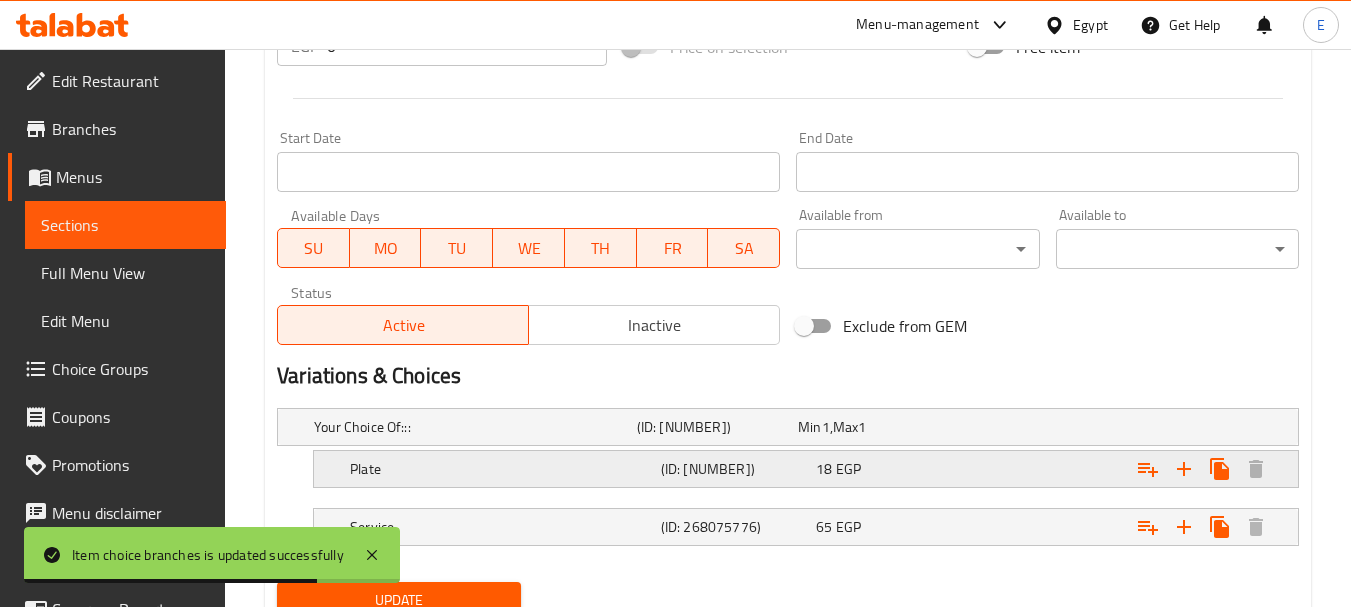 click on "Plate" at bounding box center (471, 427) 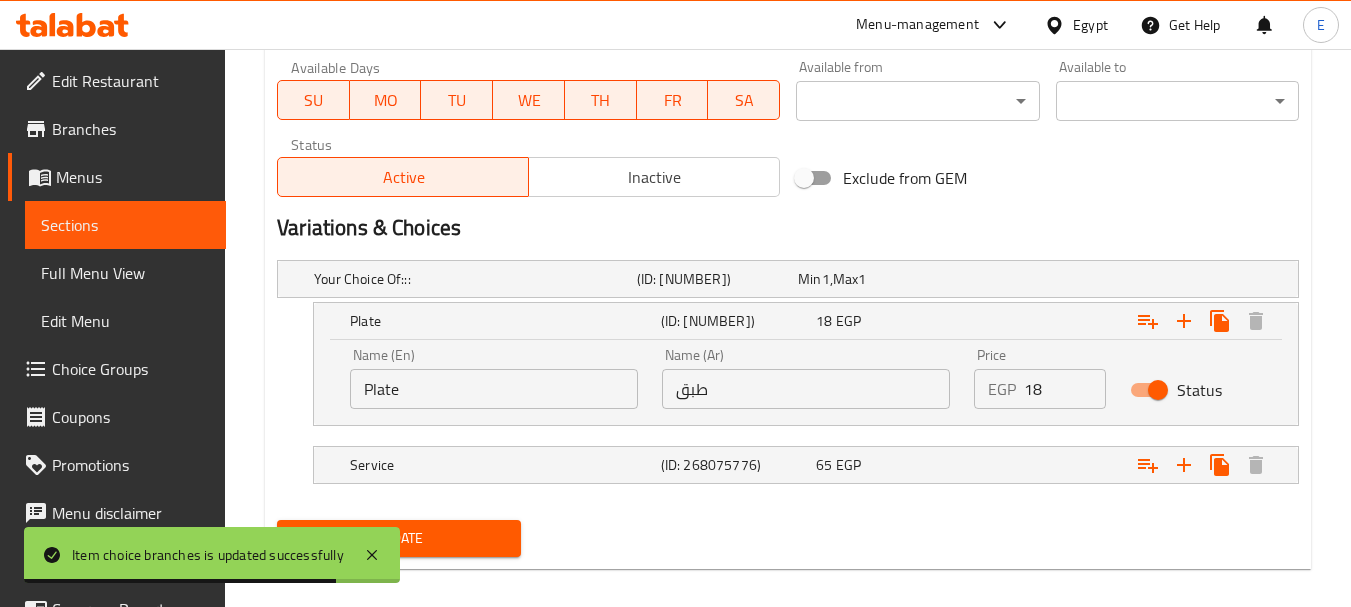 scroll, scrollTop: 966, scrollLeft: 0, axis: vertical 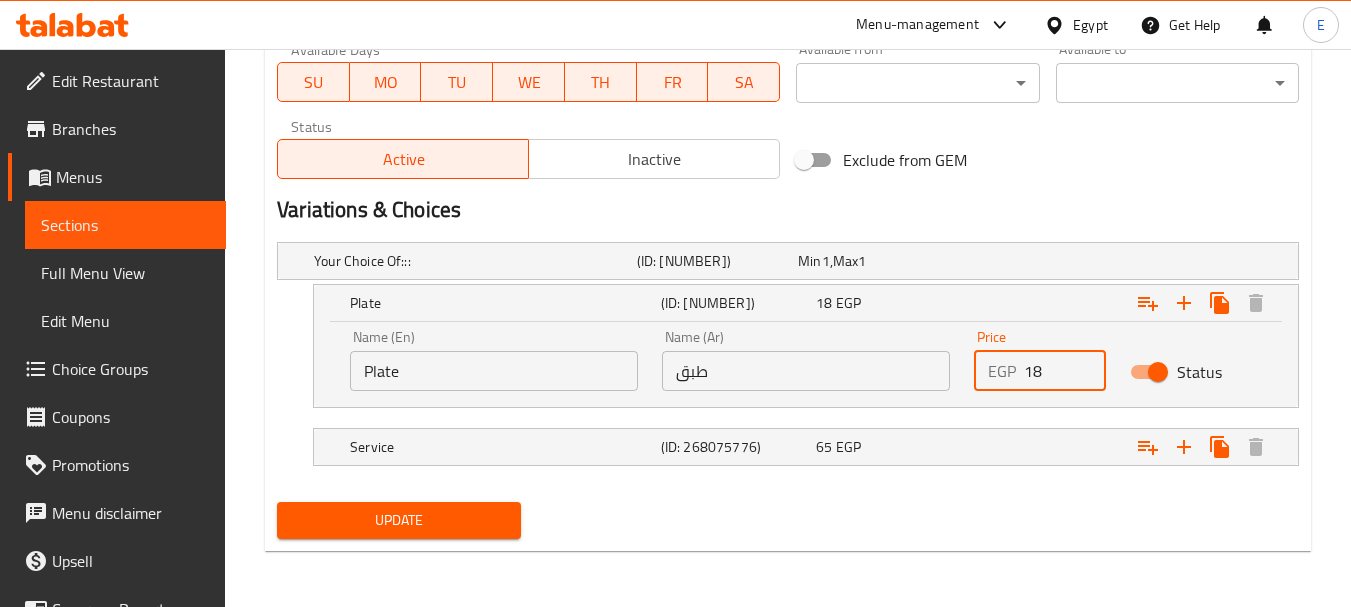 drag, startPoint x: 1046, startPoint y: 367, endPoint x: 975, endPoint y: 361, distance: 71.25307 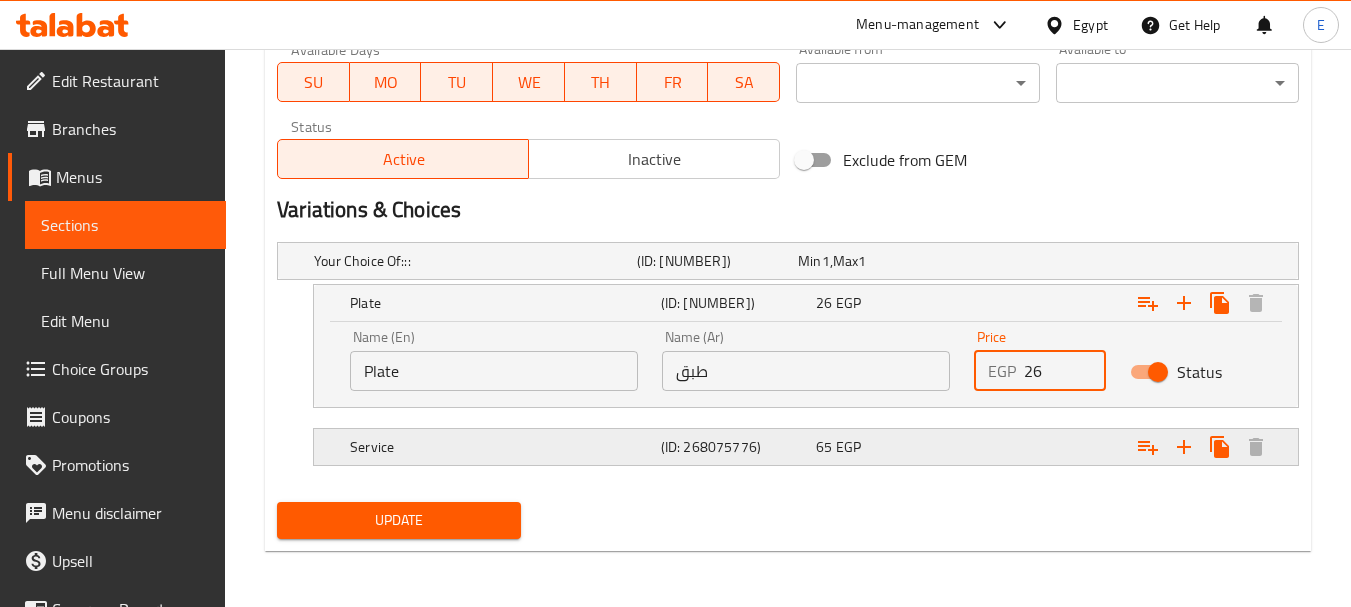 type on "26" 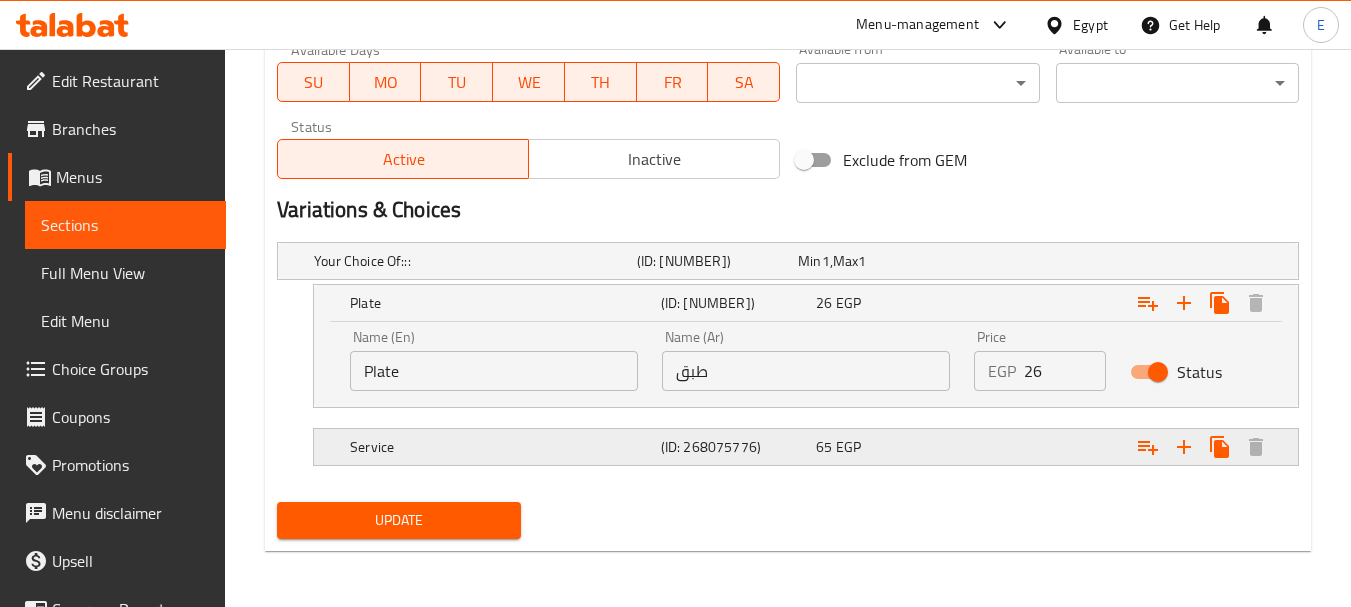 click on "65   EGP" at bounding box center [874, 261] 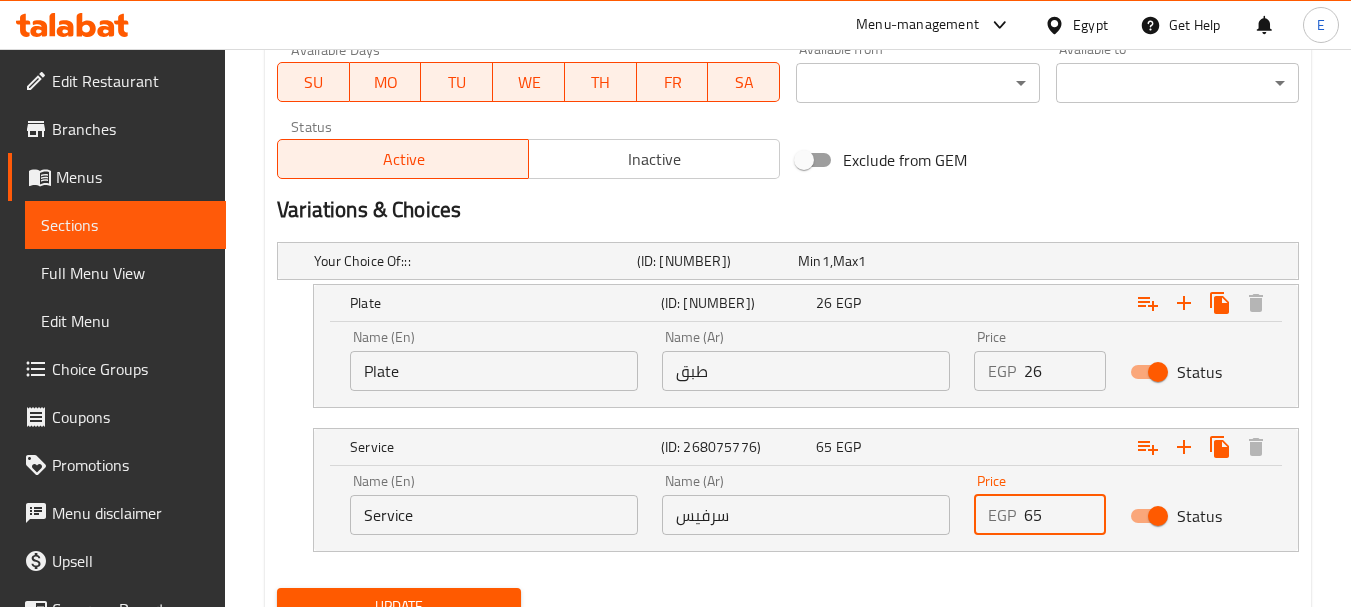 drag, startPoint x: 1065, startPoint y: 512, endPoint x: 942, endPoint y: 508, distance: 123.065025 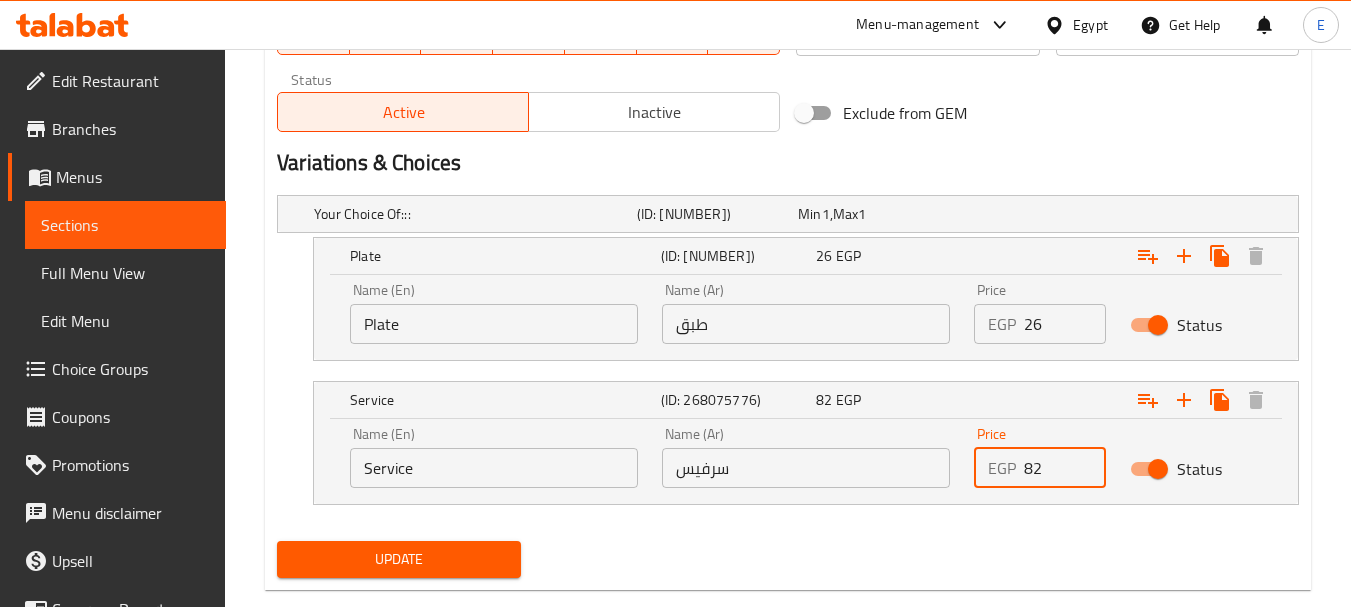 scroll, scrollTop: 1052, scrollLeft: 0, axis: vertical 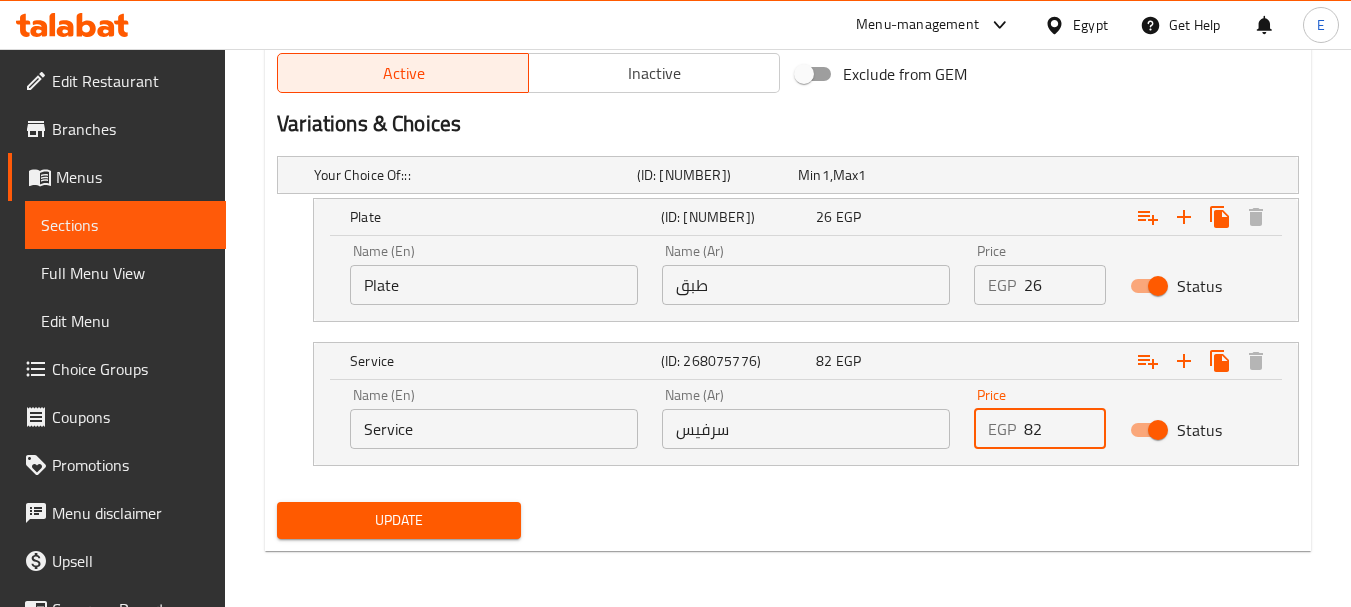 type on "82" 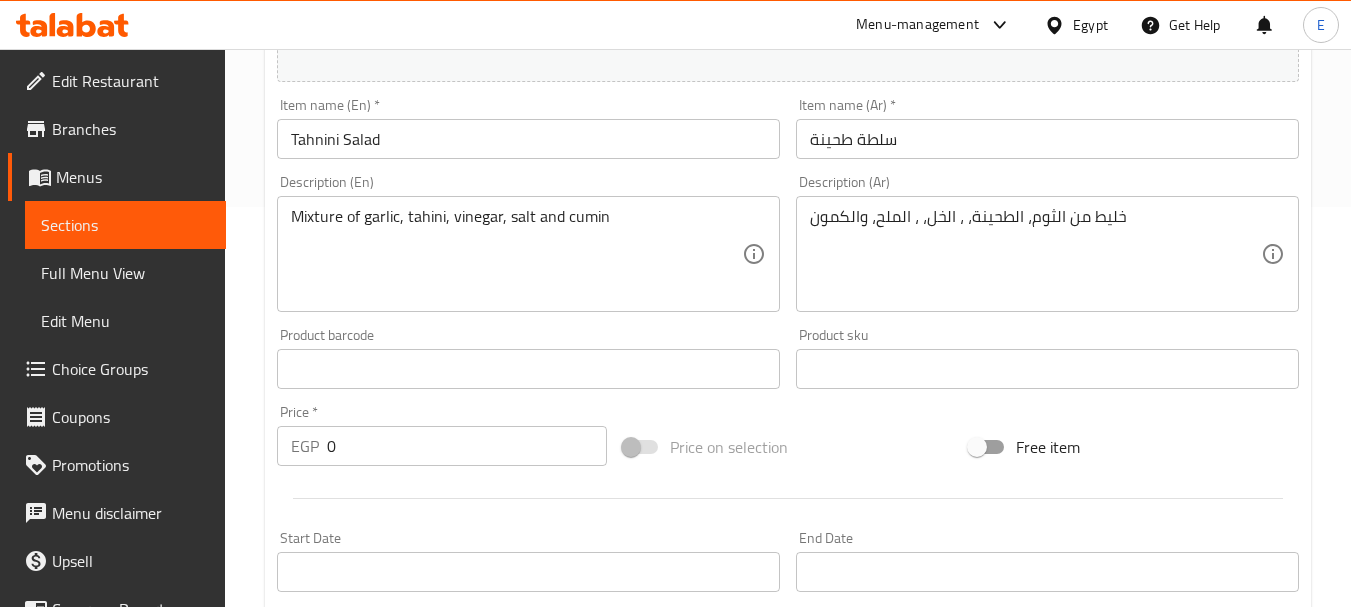 scroll, scrollTop: 900, scrollLeft: 0, axis: vertical 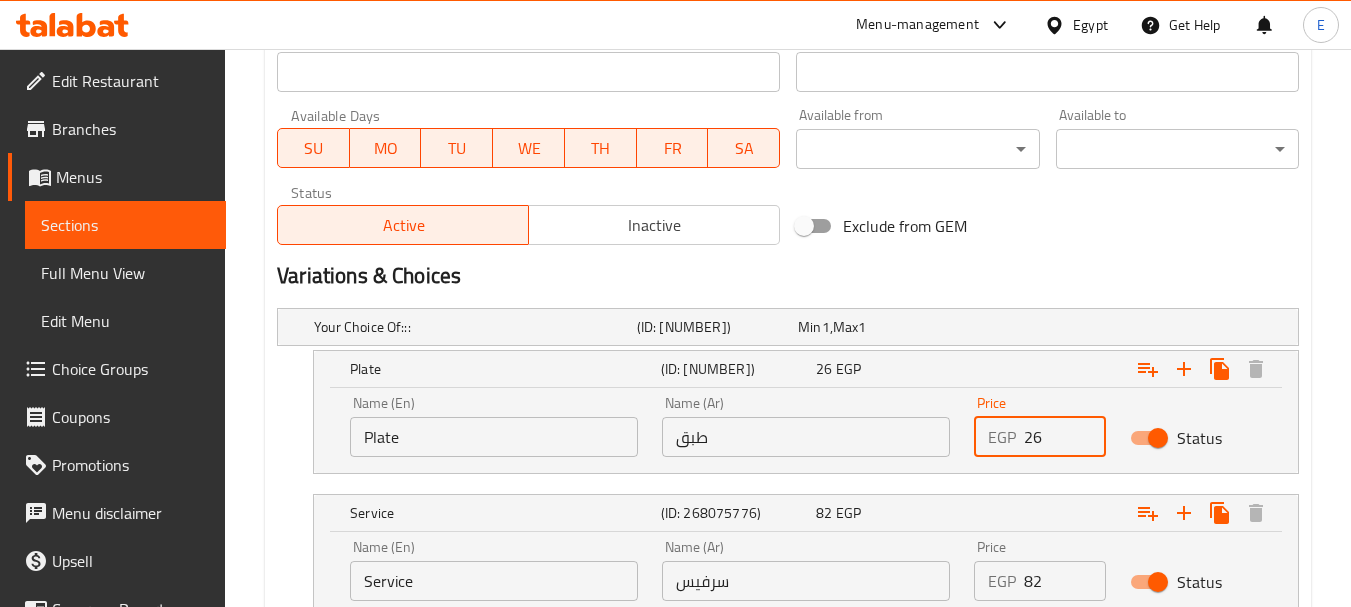 drag, startPoint x: 1061, startPoint y: 446, endPoint x: 977, endPoint y: 437, distance: 84.48077 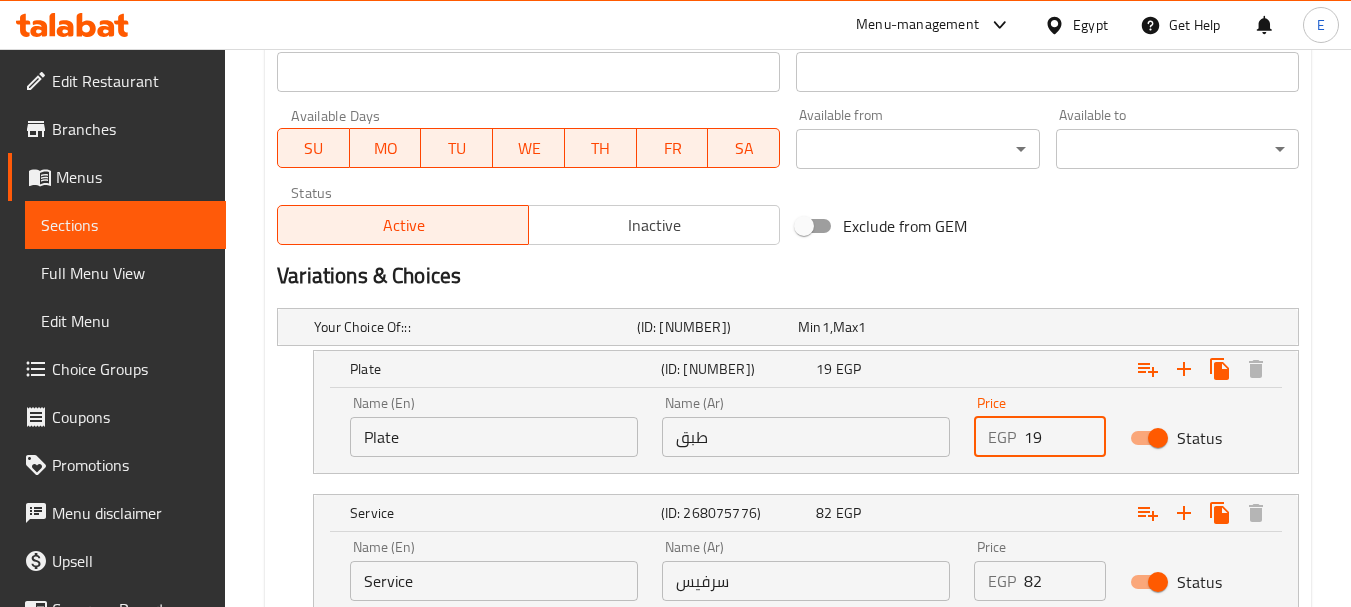 type on "19" 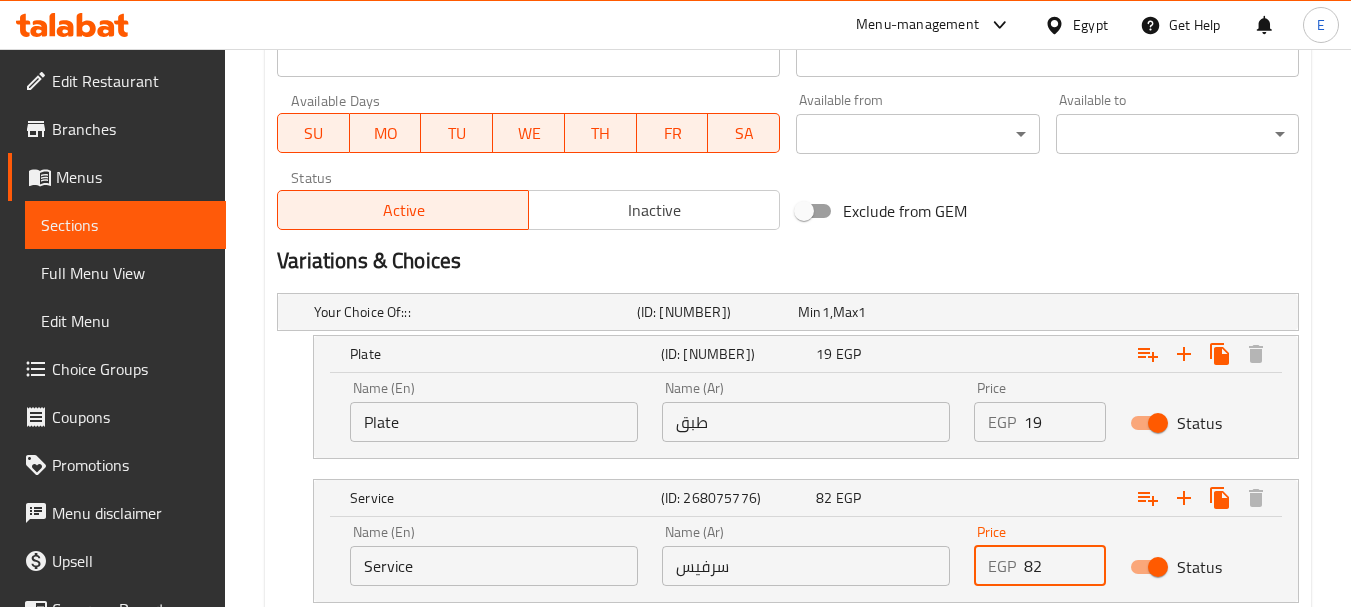 drag, startPoint x: 1045, startPoint y: 590, endPoint x: 948, endPoint y: 575, distance: 98.15294 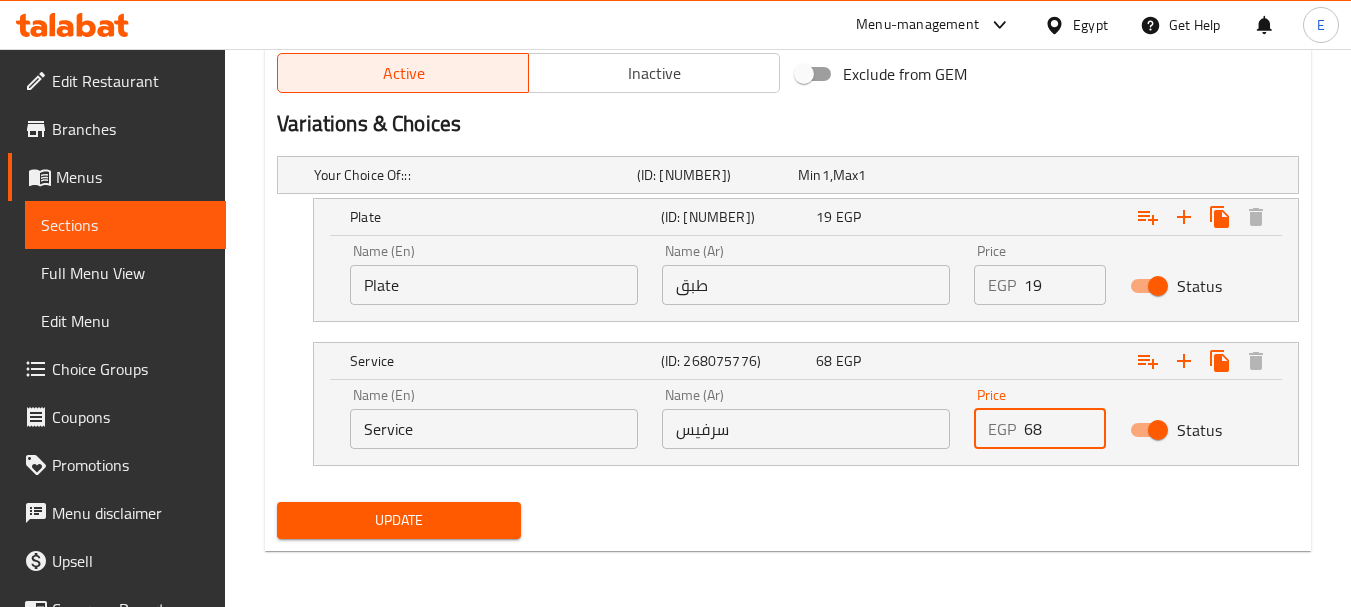 type on "68" 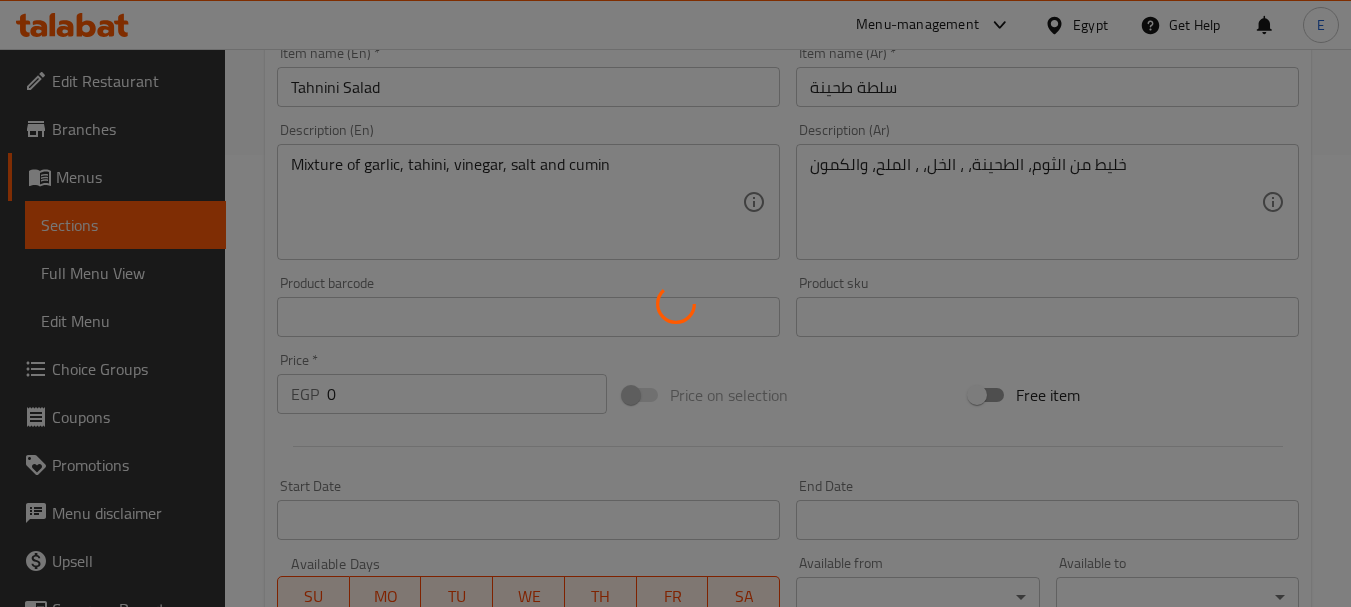 scroll, scrollTop: 0, scrollLeft: 0, axis: both 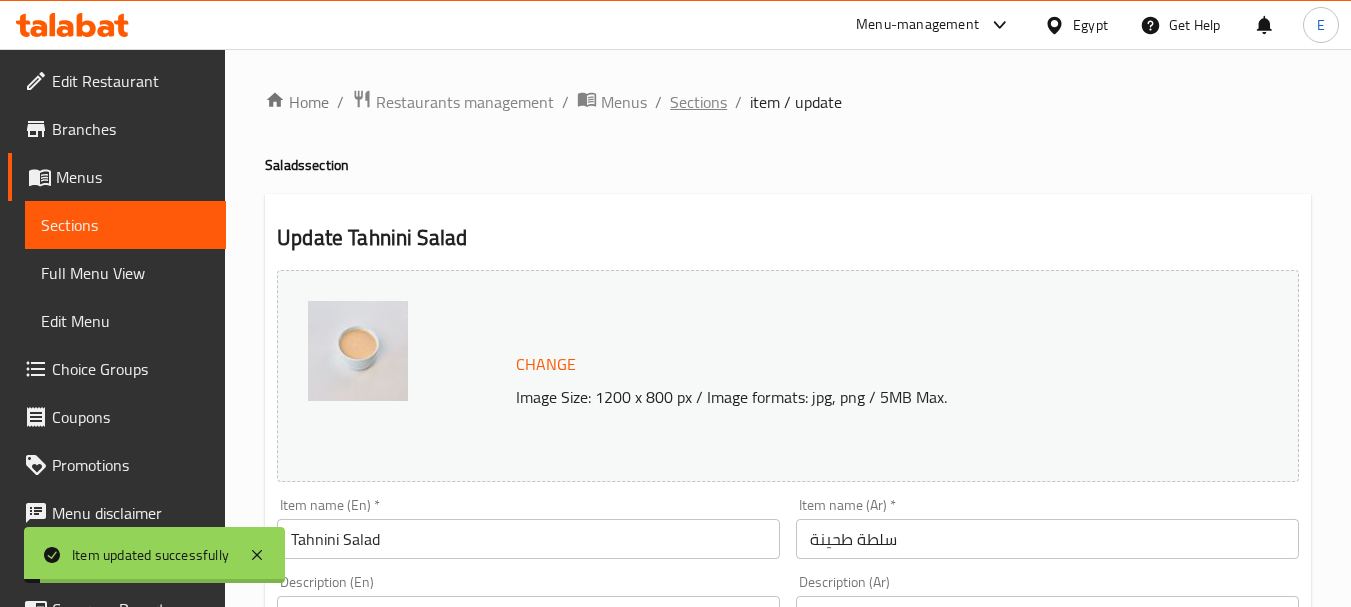 click on "Sections" at bounding box center [698, 102] 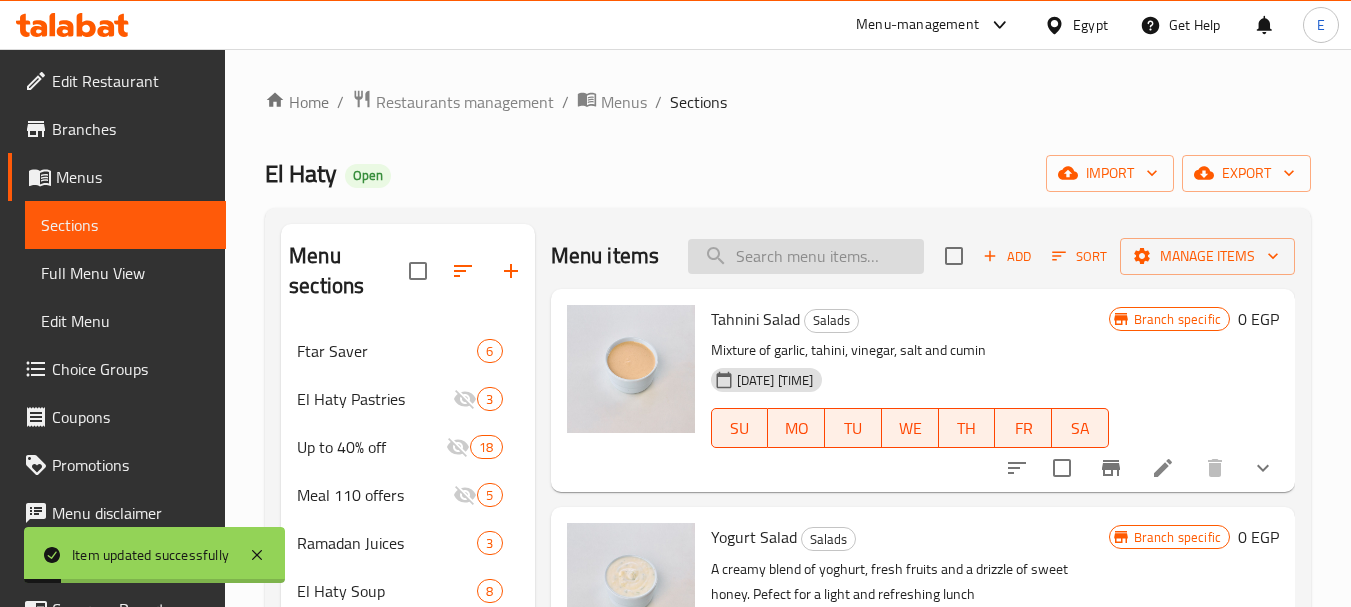 click at bounding box center [806, 256] 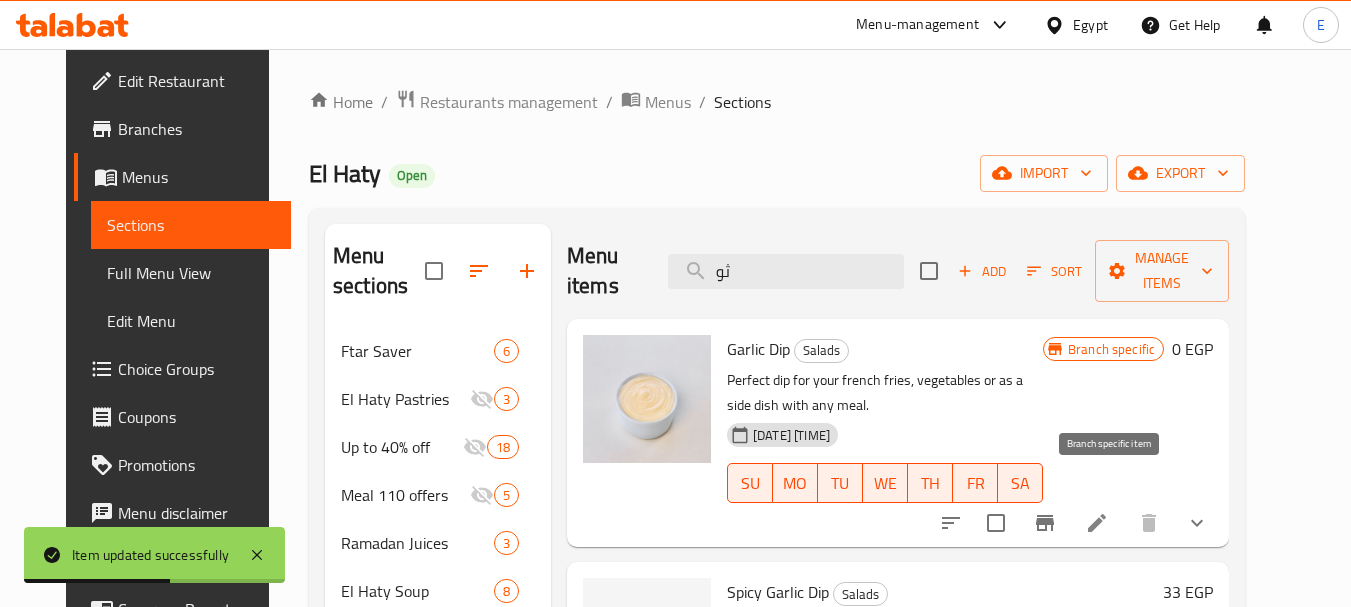 type on "ثو" 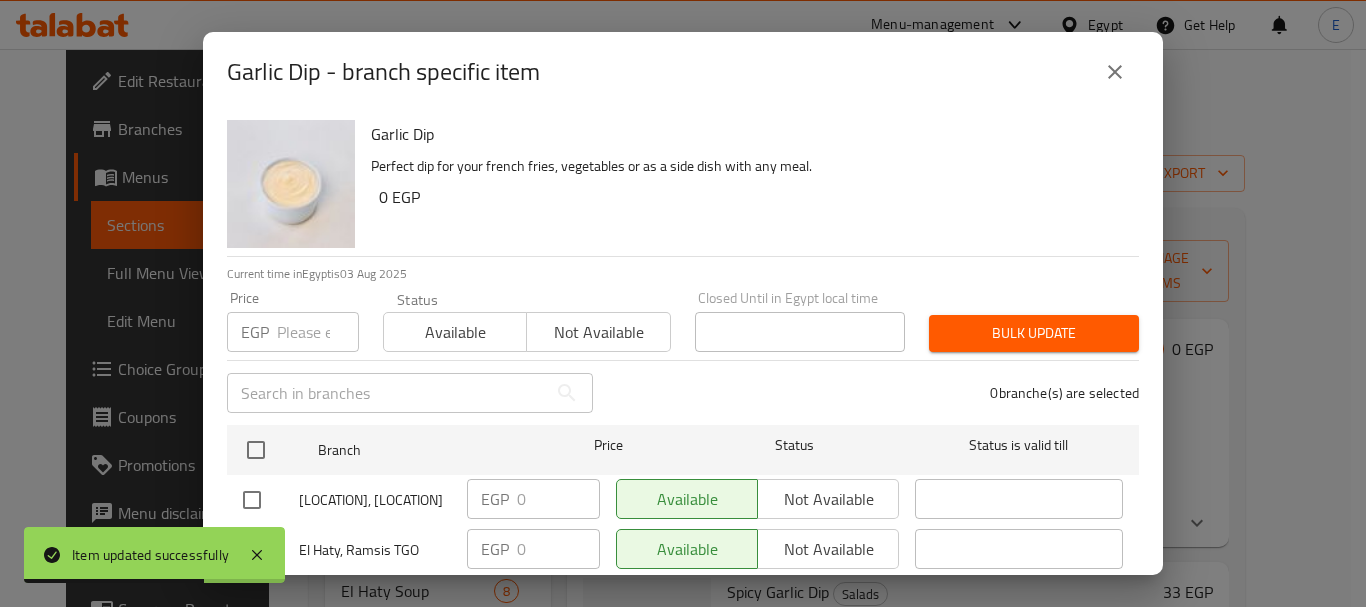 click 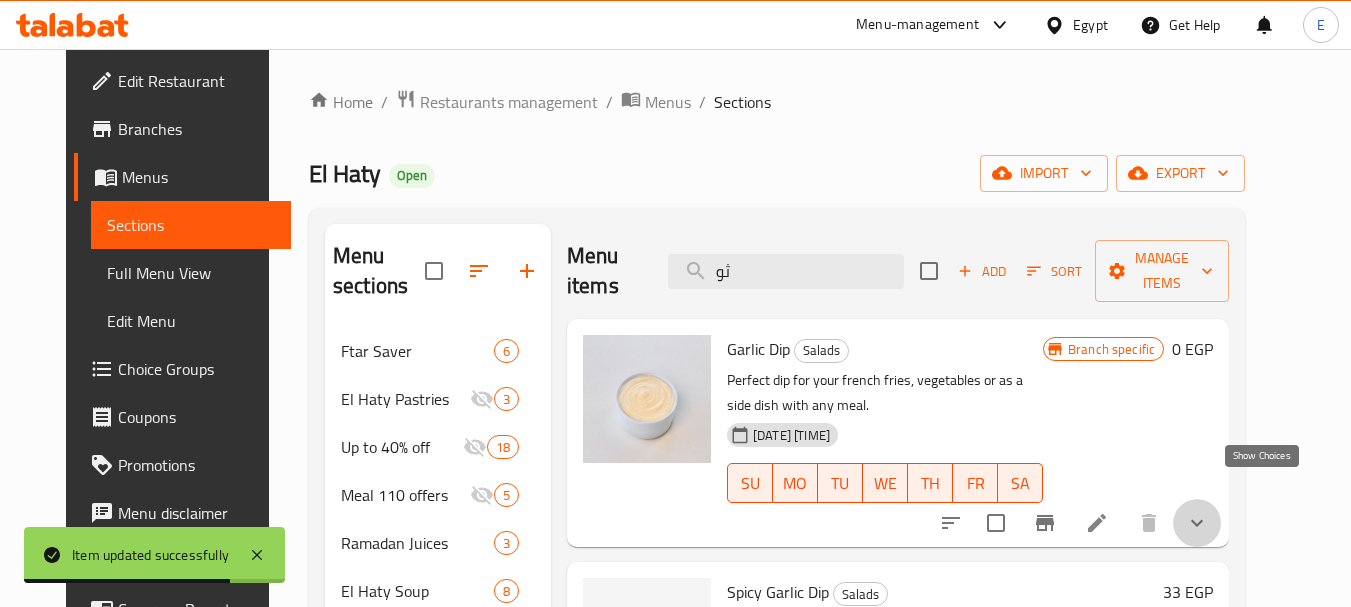 click 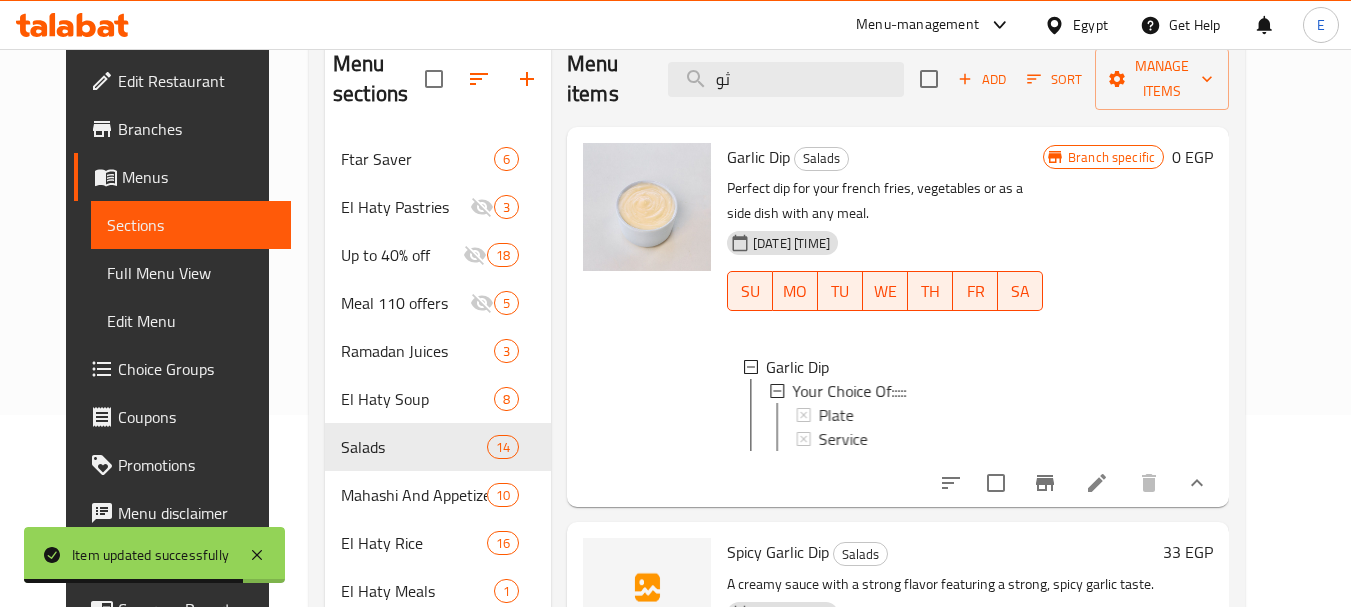 scroll, scrollTop: 200, scrollLeft: 0, axis: vertical 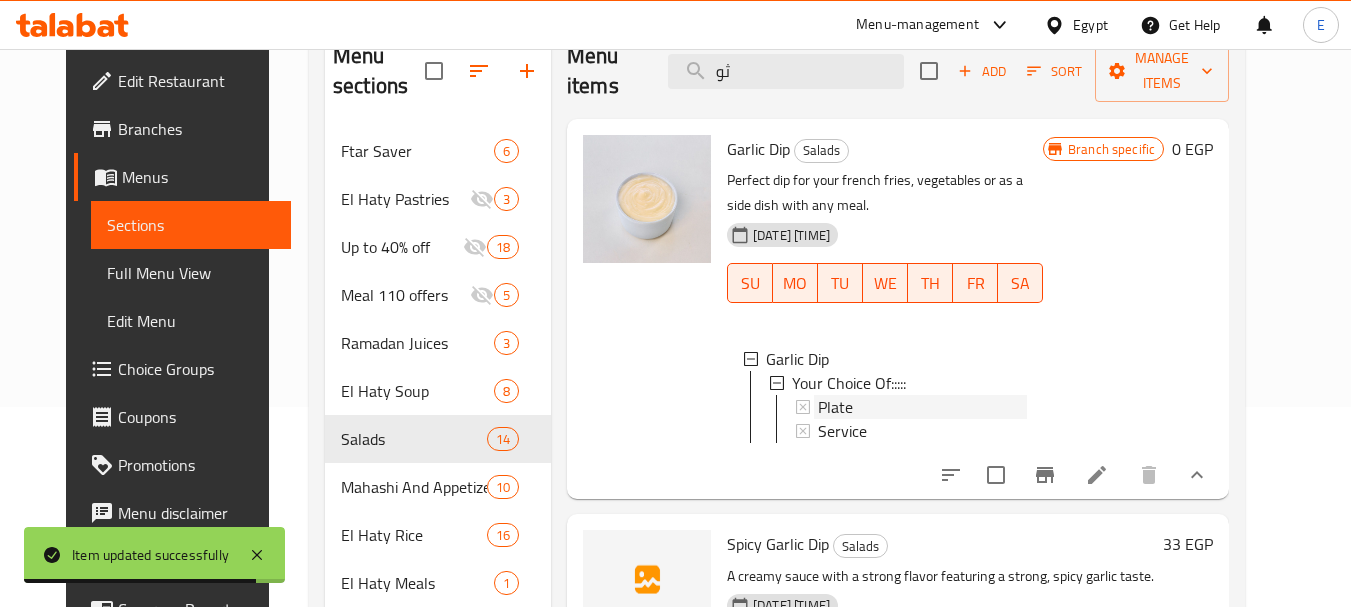 click on "Plate" at bounding box center [835, 407] 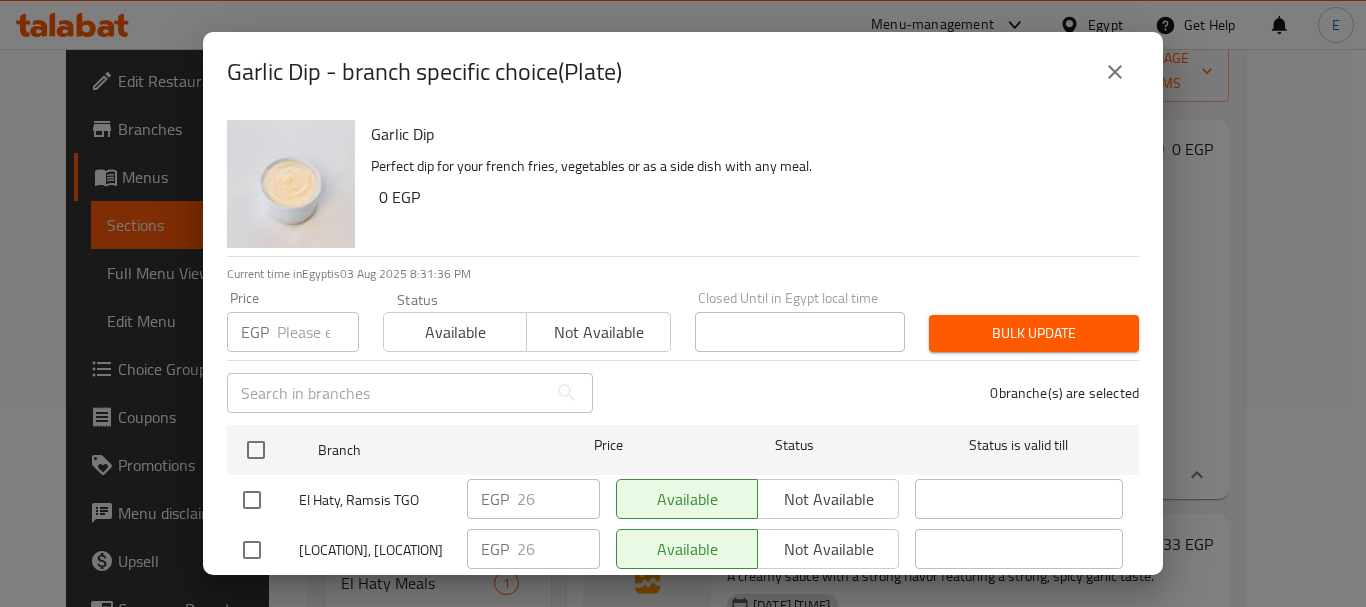 click 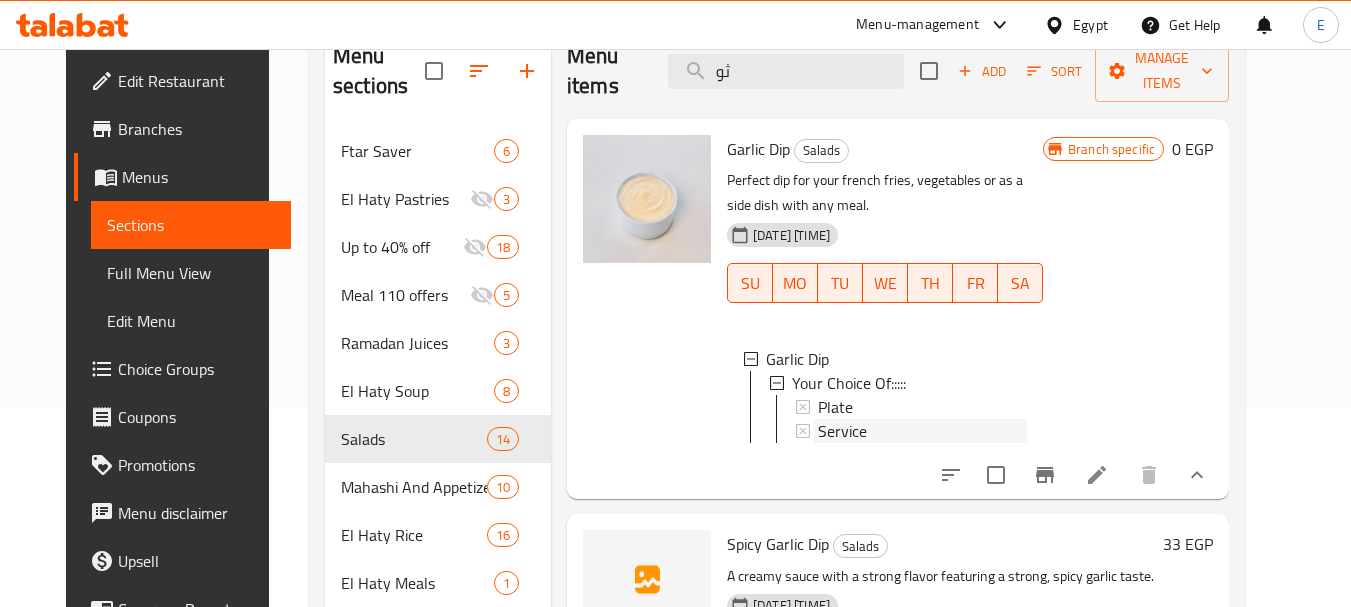 click on "Service" at bounding box center (842, 431) 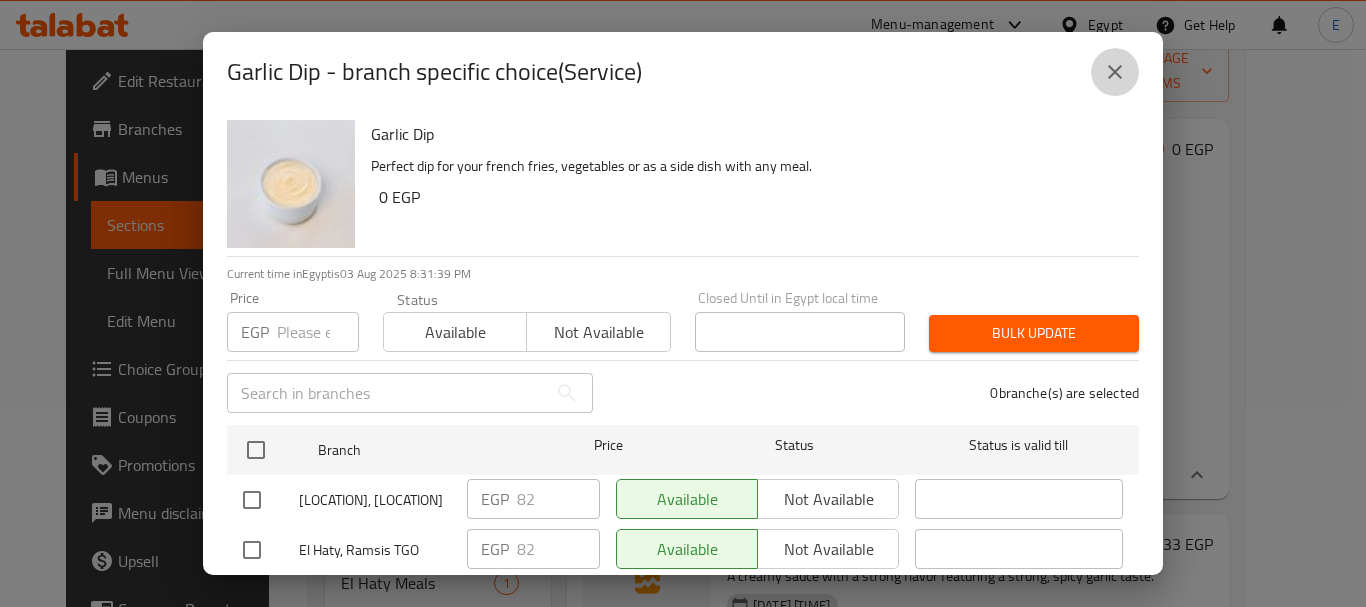 click 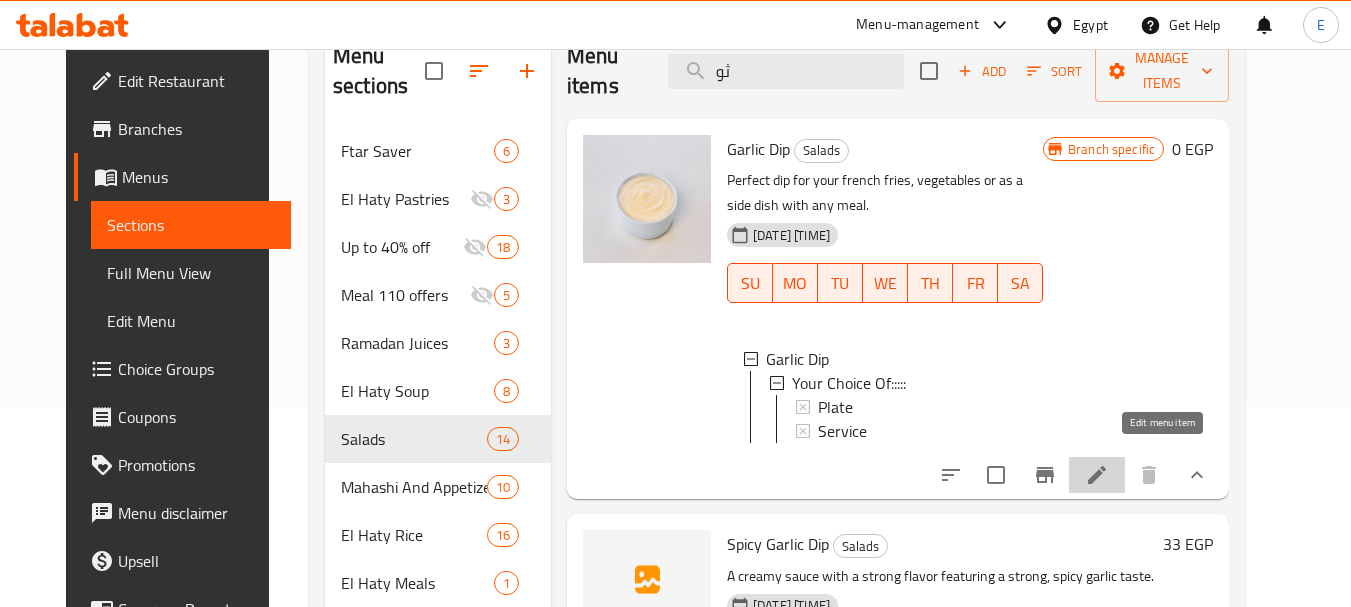 click 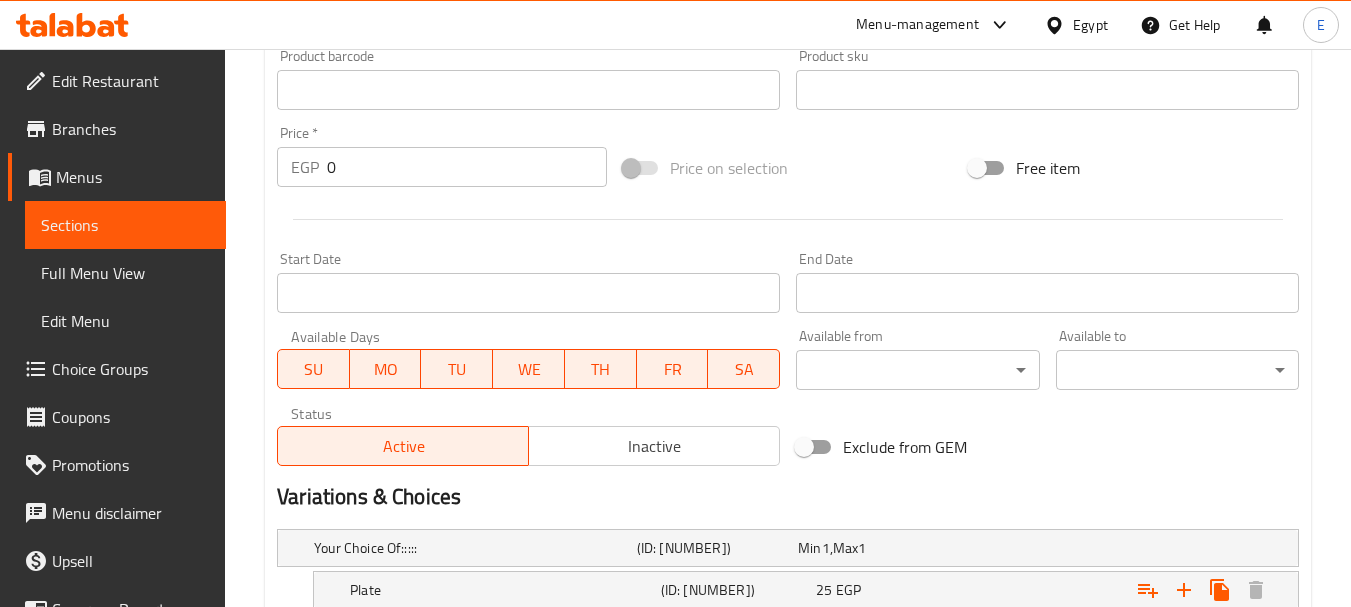 scroll, scrollTop: 880, scrollLeft: 0, axis: vertical 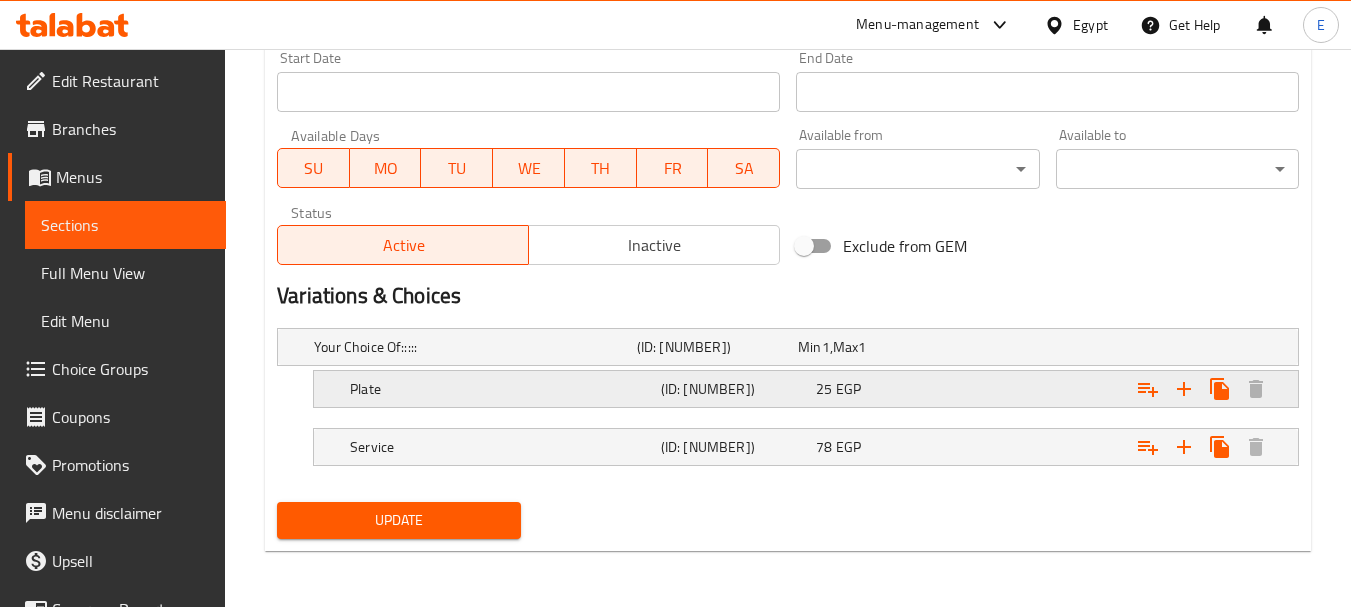 click on "25   EGP" at bounding box center [874, 347] 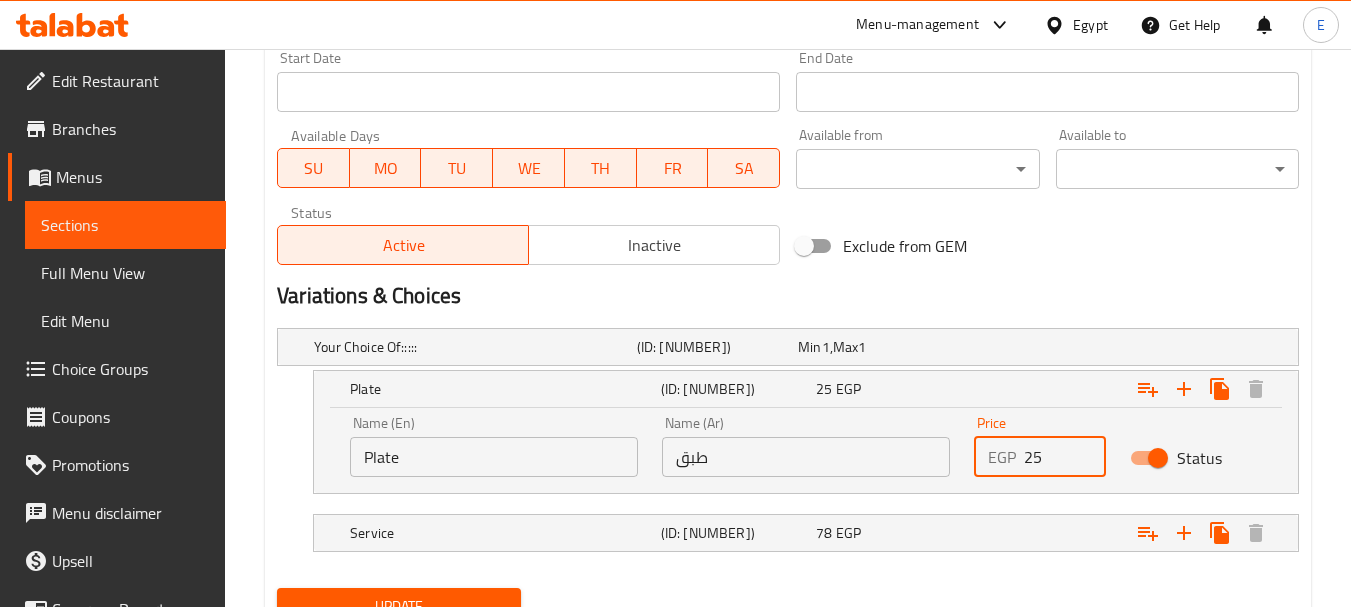 drag, startPoint x: 1064, startPoint y: 461, endPoint x: 951, endPoint y: 451, distance: 113.44161 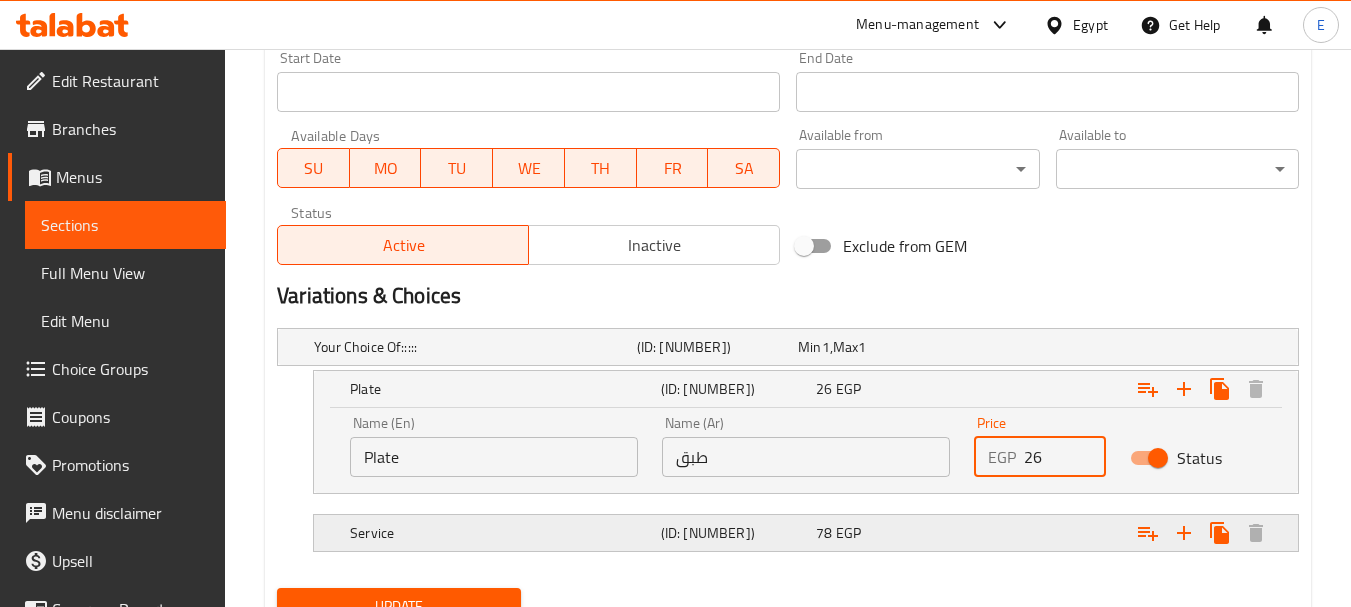 type on "26" 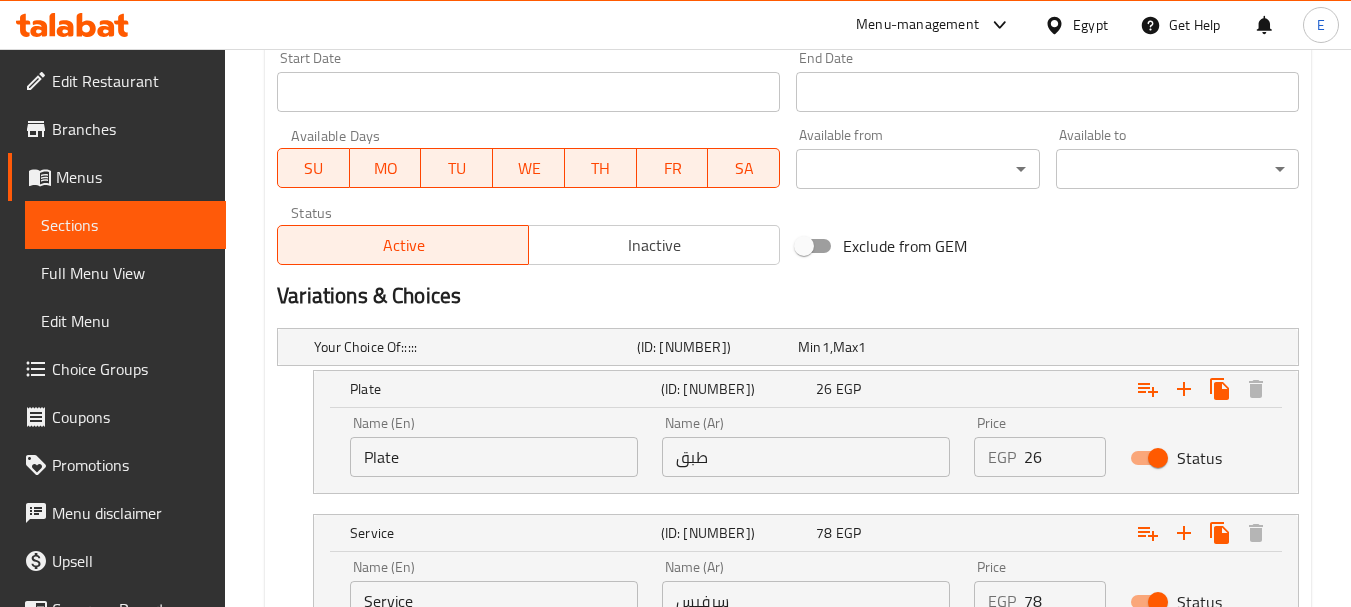 drag, startPoint x: 1050, startPoint y: 594, endPoint x: 979, endPoint y: 583, distance: 71.84706 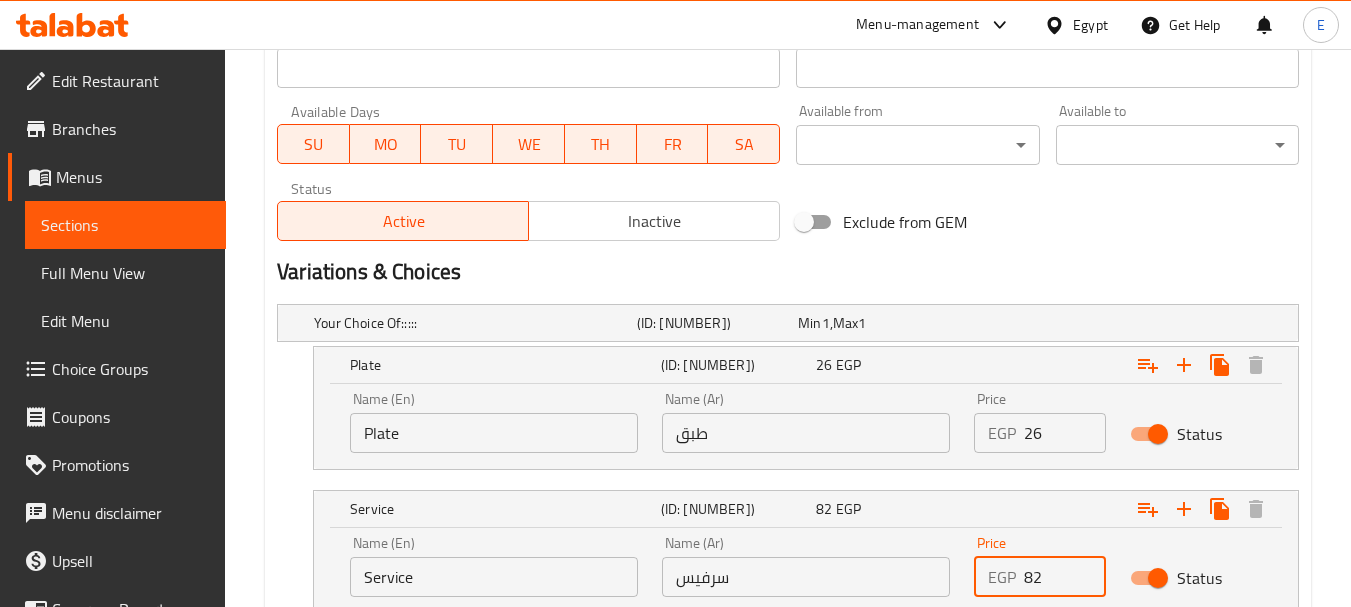 scroll, scrollTop: 1052, scrollLeft: 0, axis: vertical 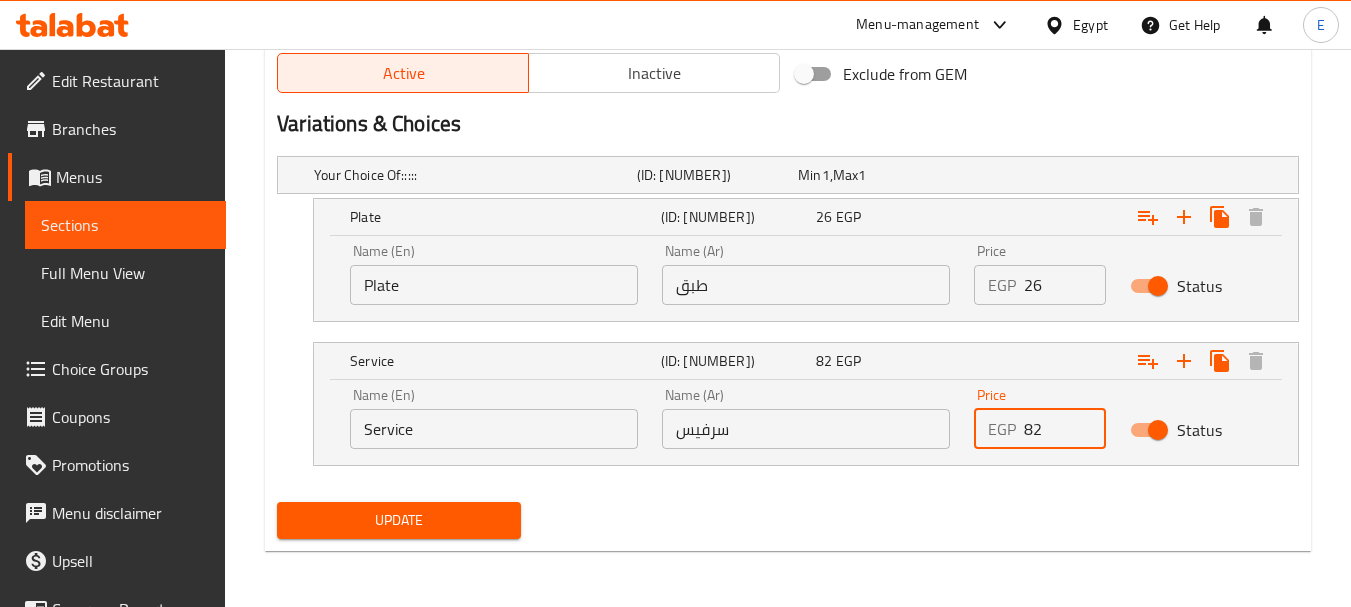type on "82" 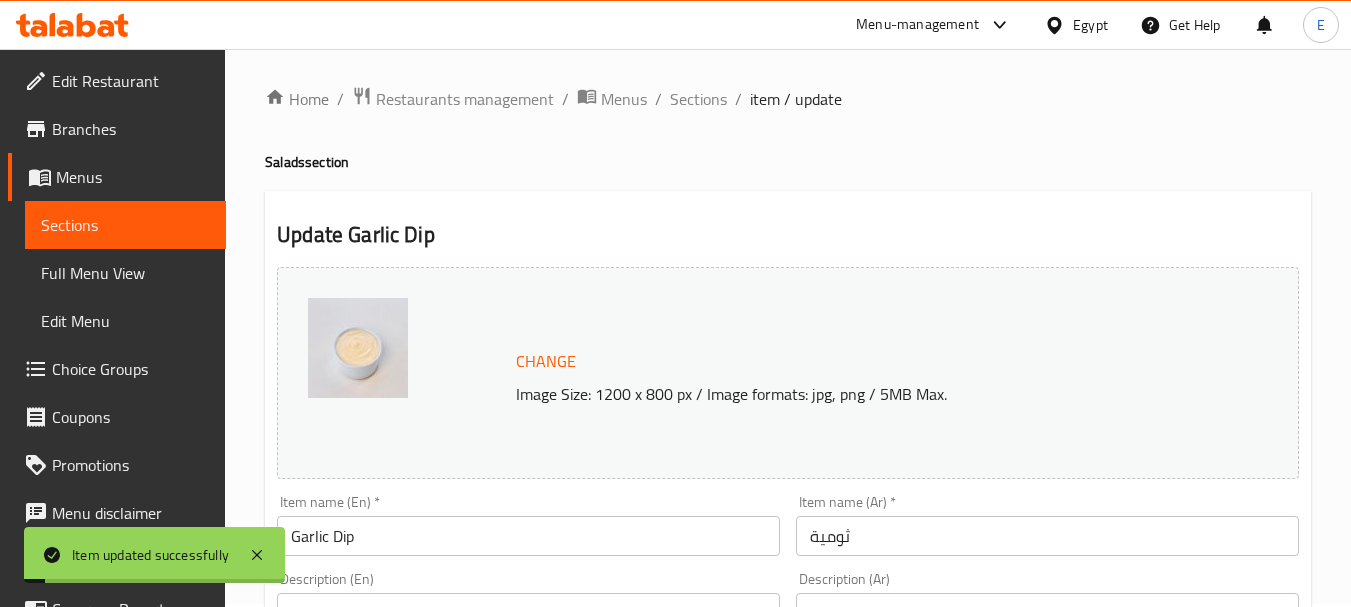 scroll, scrollTop: 0, scrollLeft: 0, axis: both 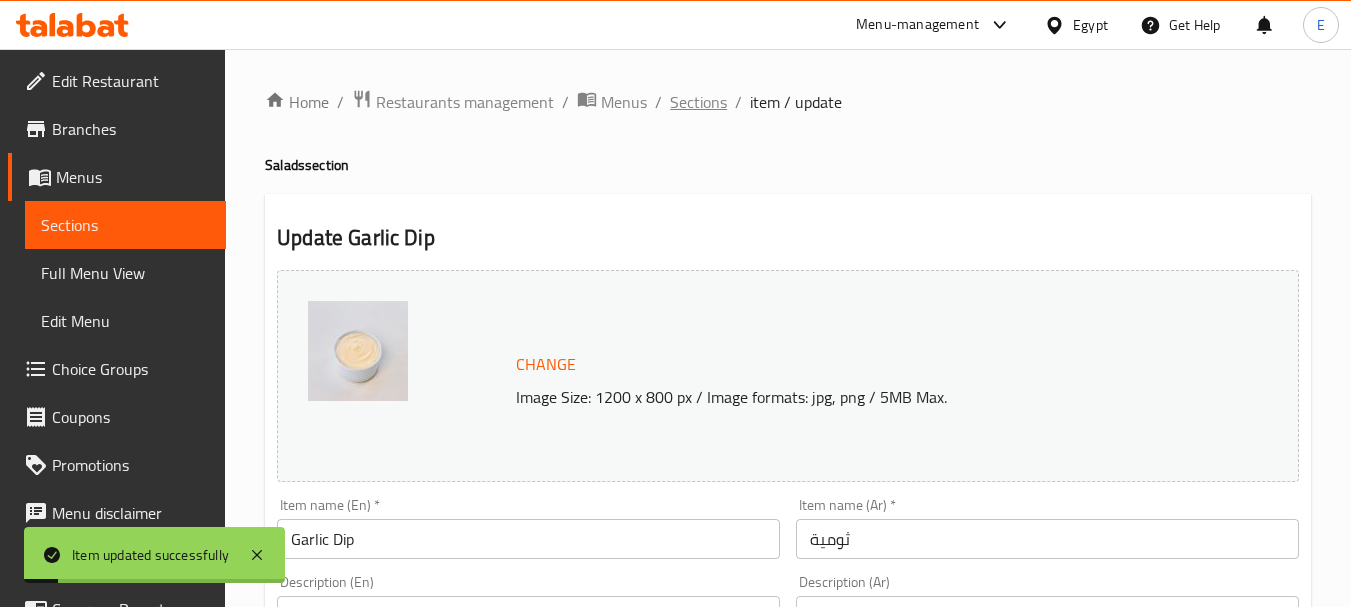 click on "Sections" at bounding box center [698, 102] 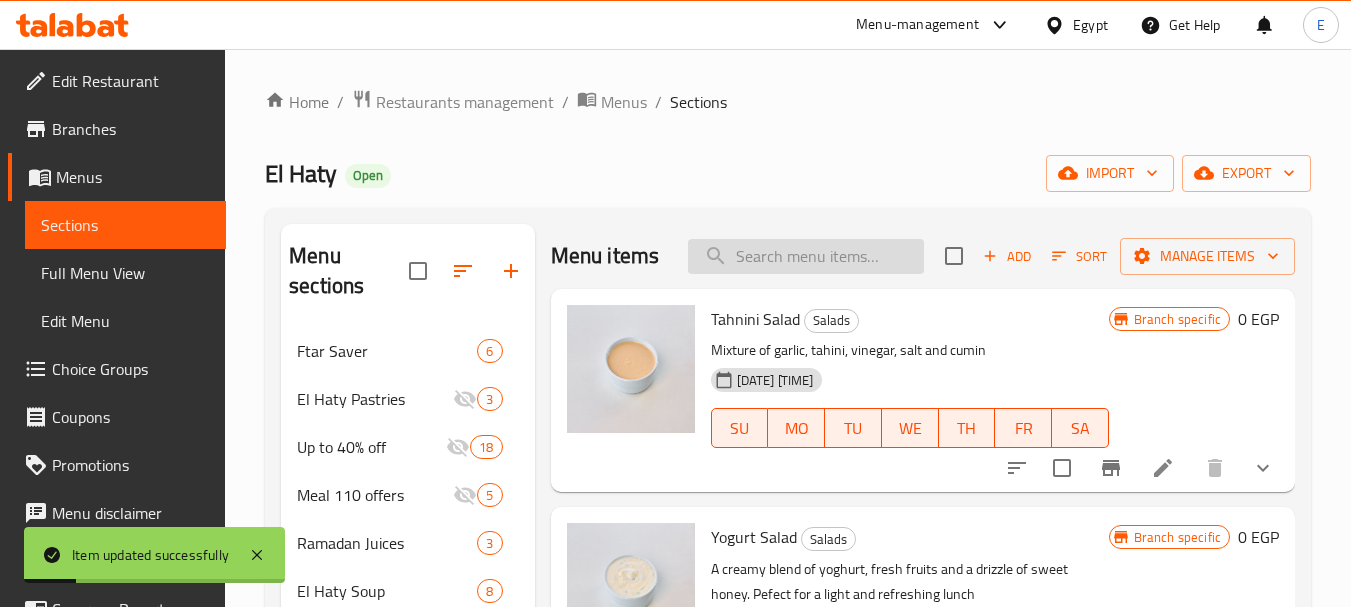 click on "Menu items Add Sort Manage items" at bounding box center [923, 256] 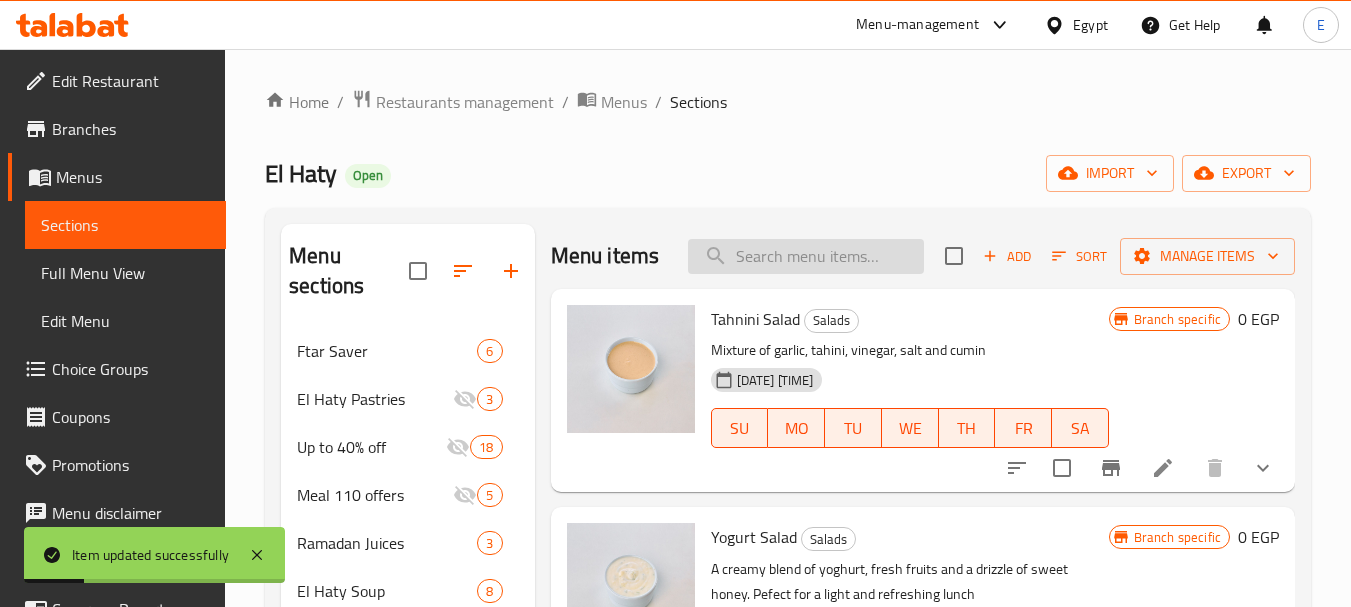 click at bounding box center (806, 256) 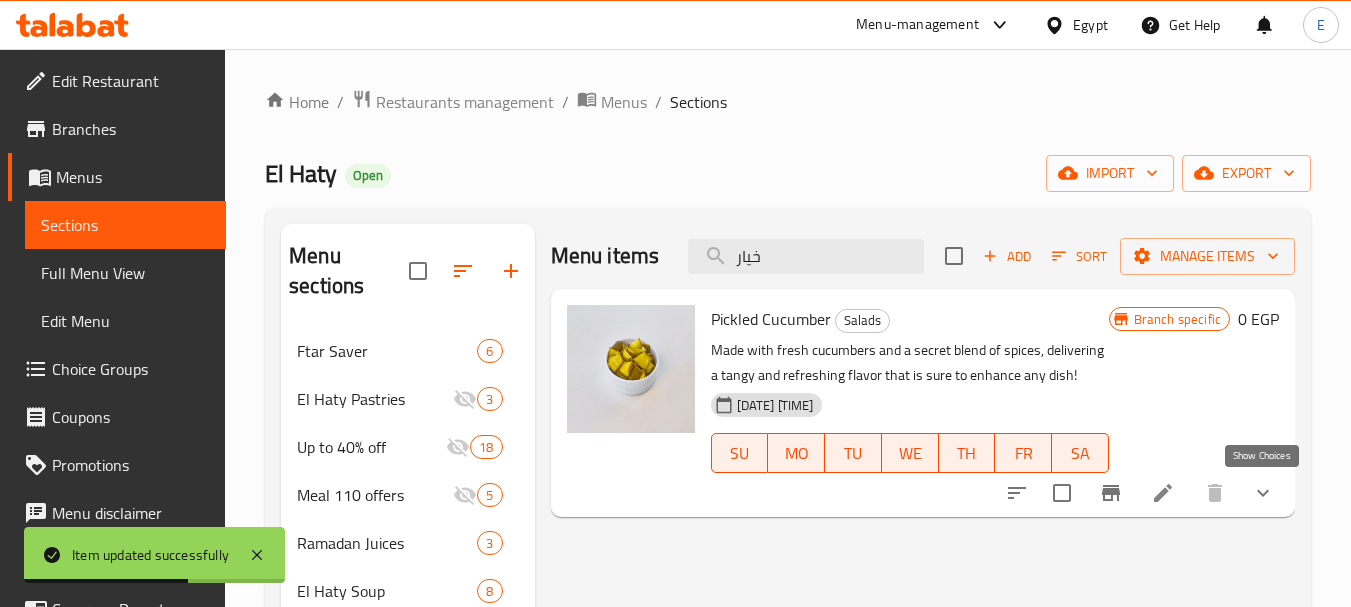 type on "خيار" 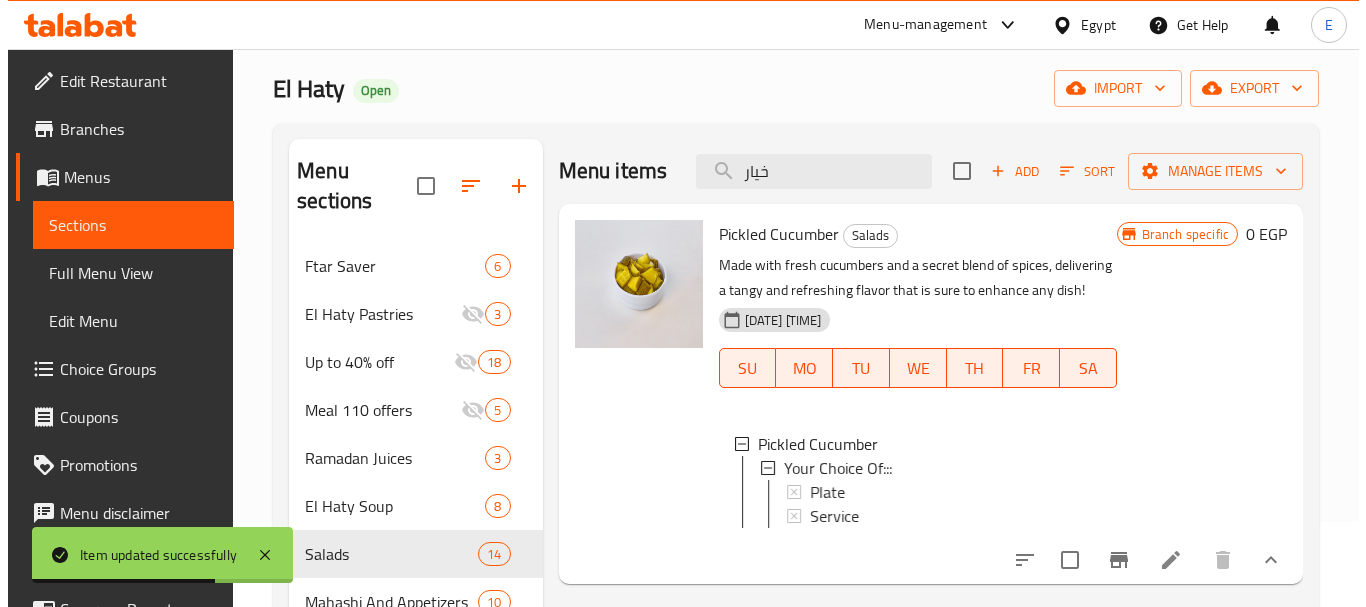 scroll, scrollTop: 200, scrollLeft: 0, axis: vertical 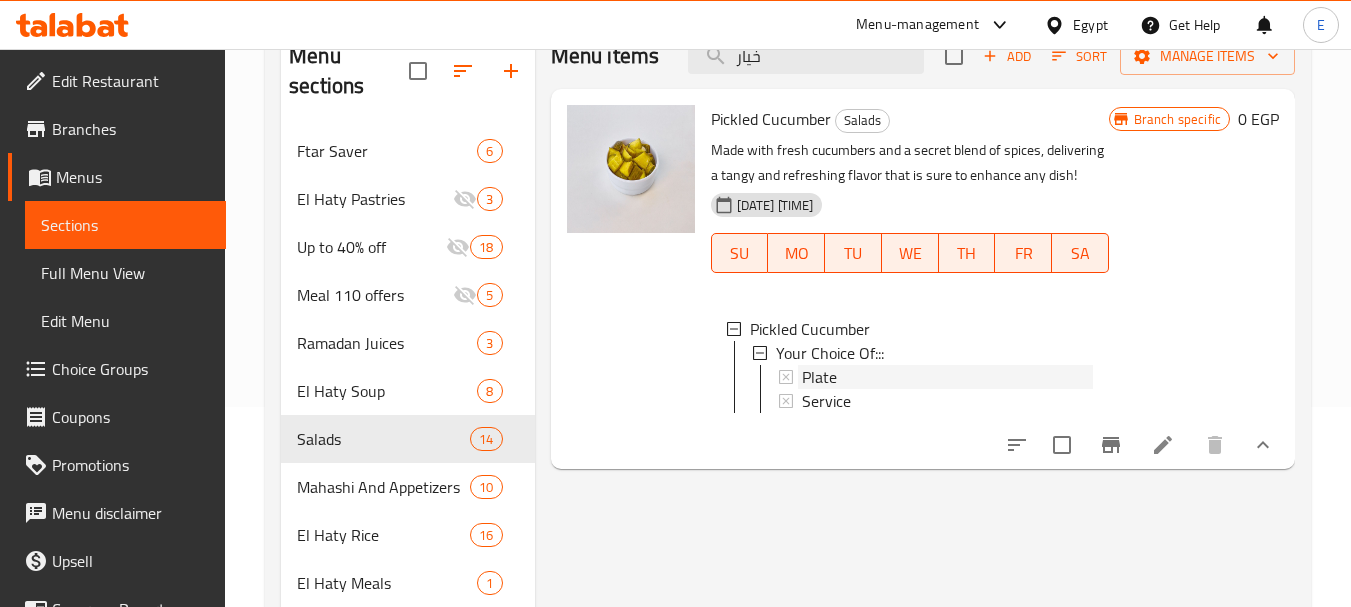 click on "Plate" at bounding box center [819, 377] 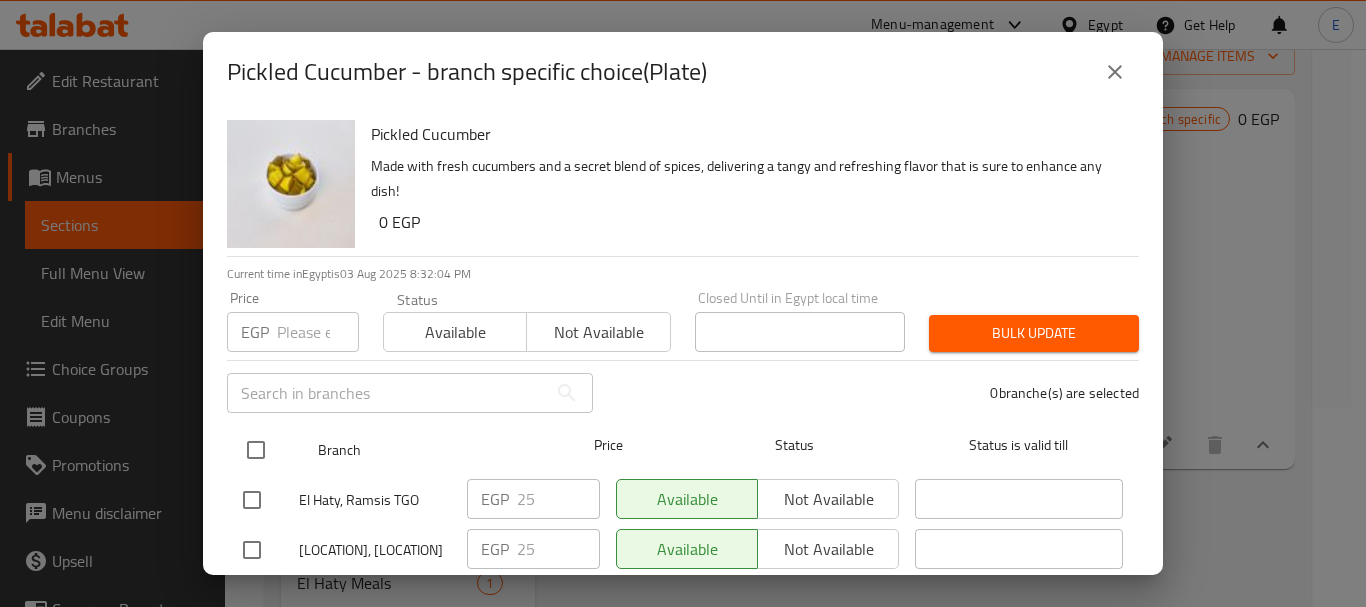 click at bounding box center [256, 450] 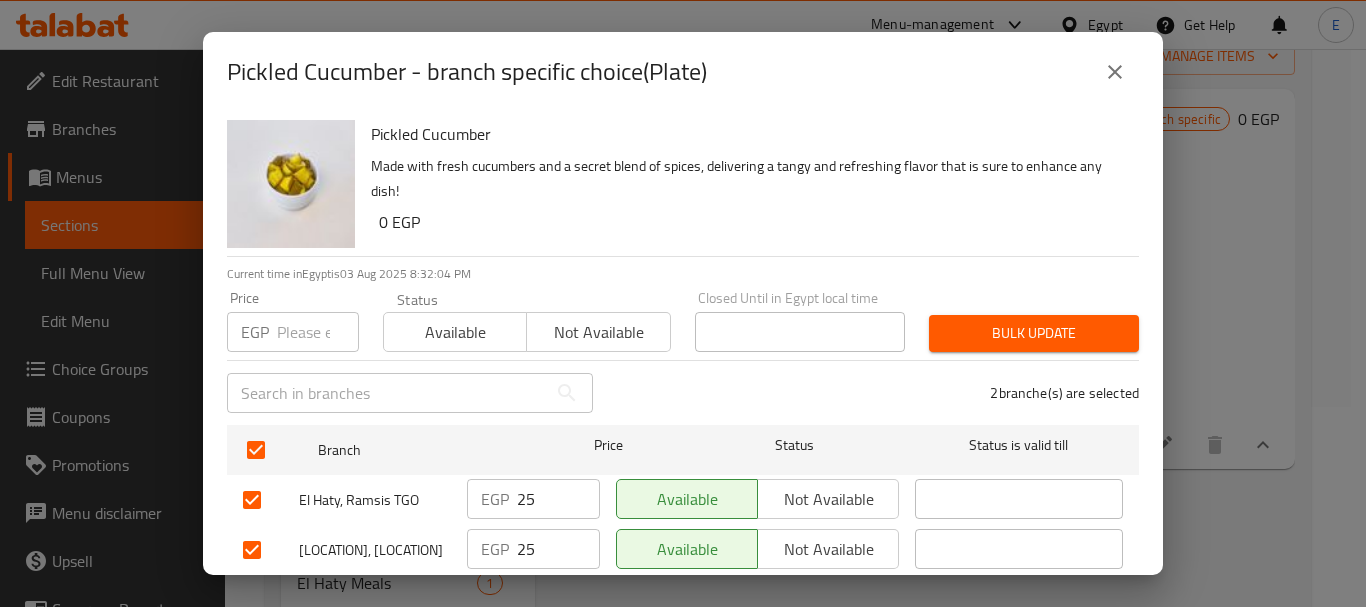 click at bounding box center [318, 332] 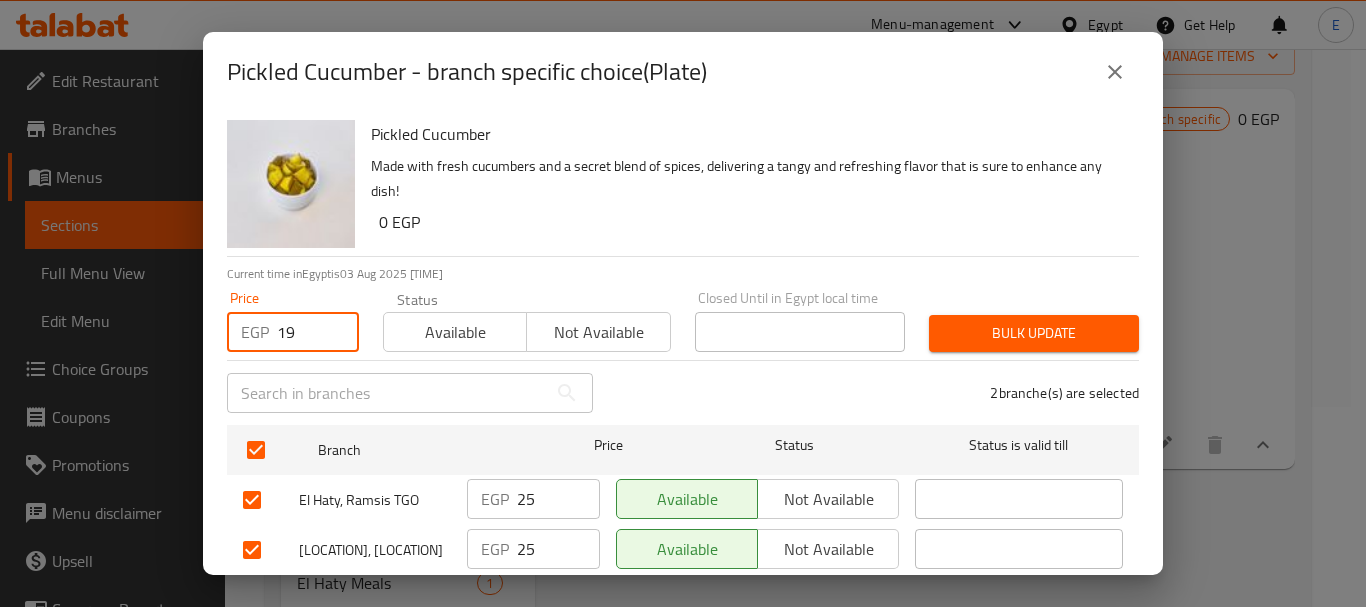 type on "19" 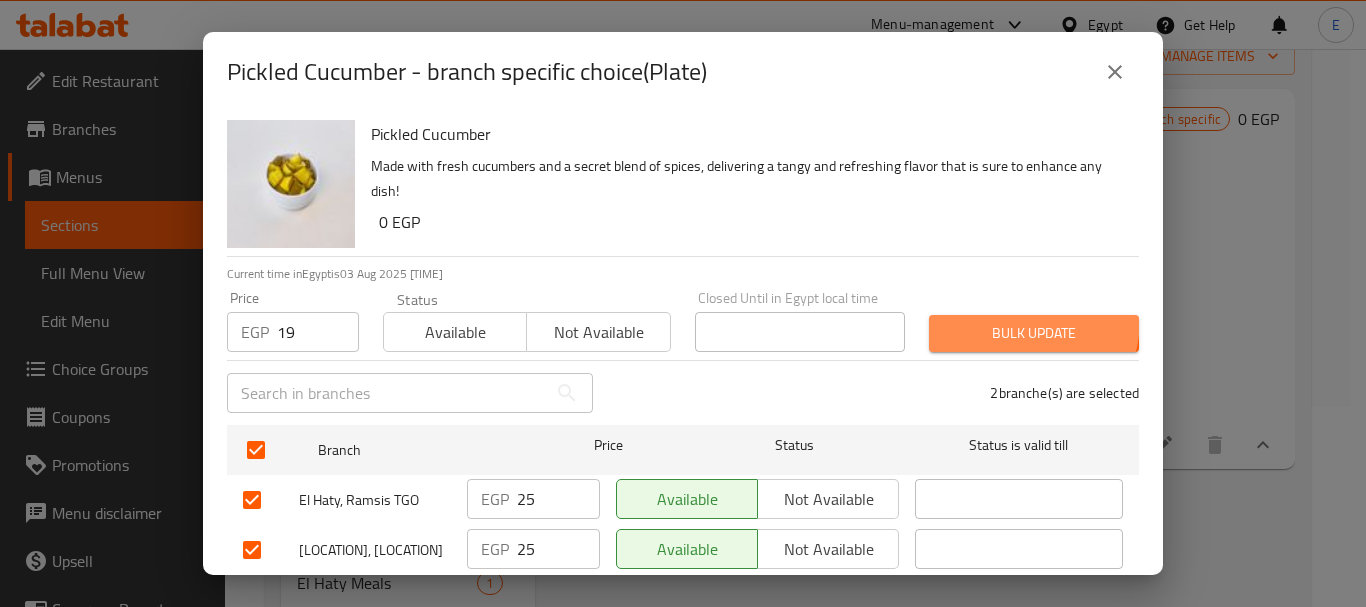 click on "Bulk update" at bounding box center (1034, 333) 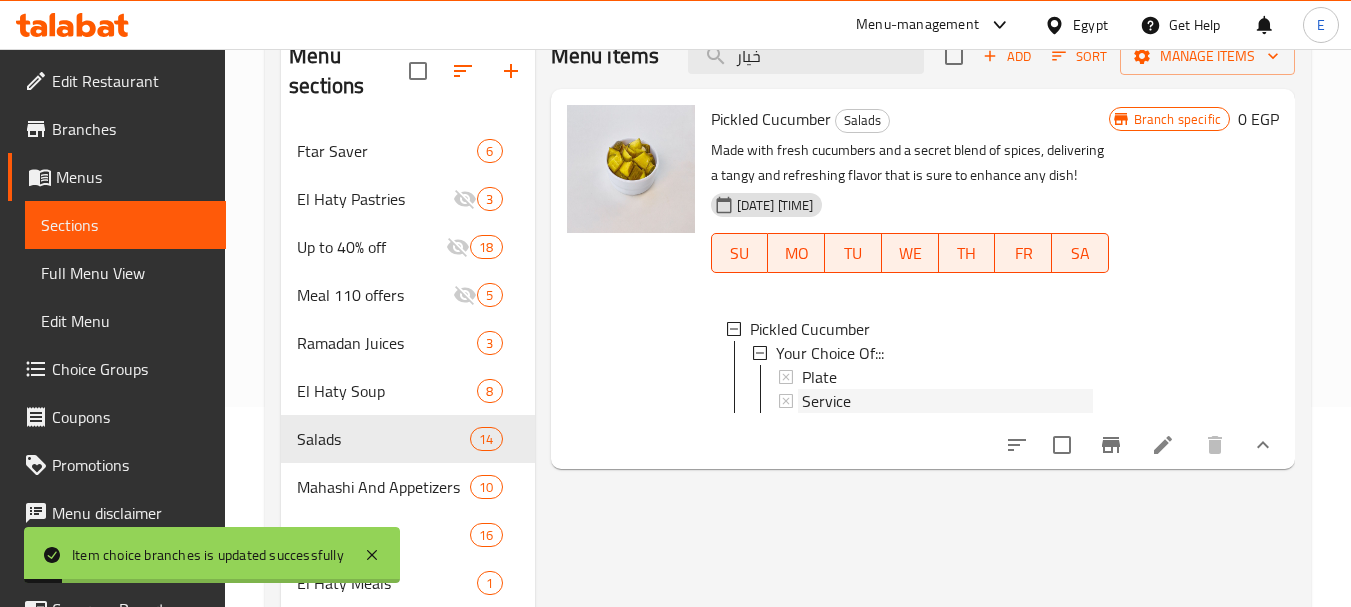 click on "Service" at bounding box center [826, 401] 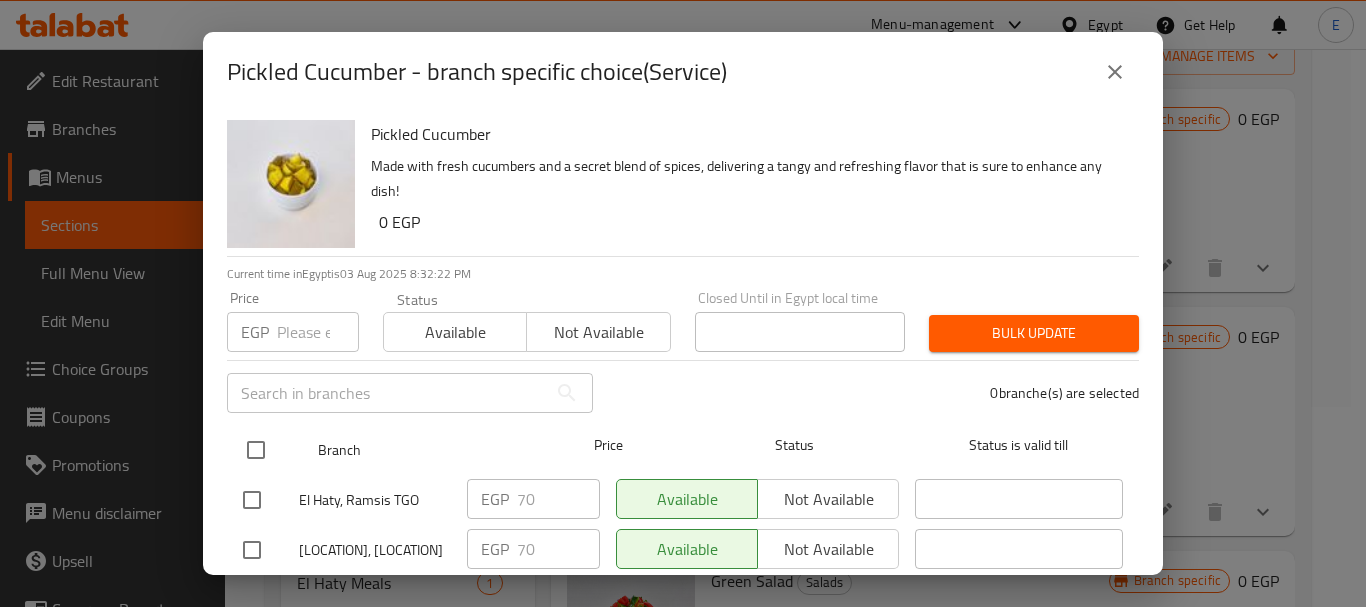 click at bounding box center [256, 450] 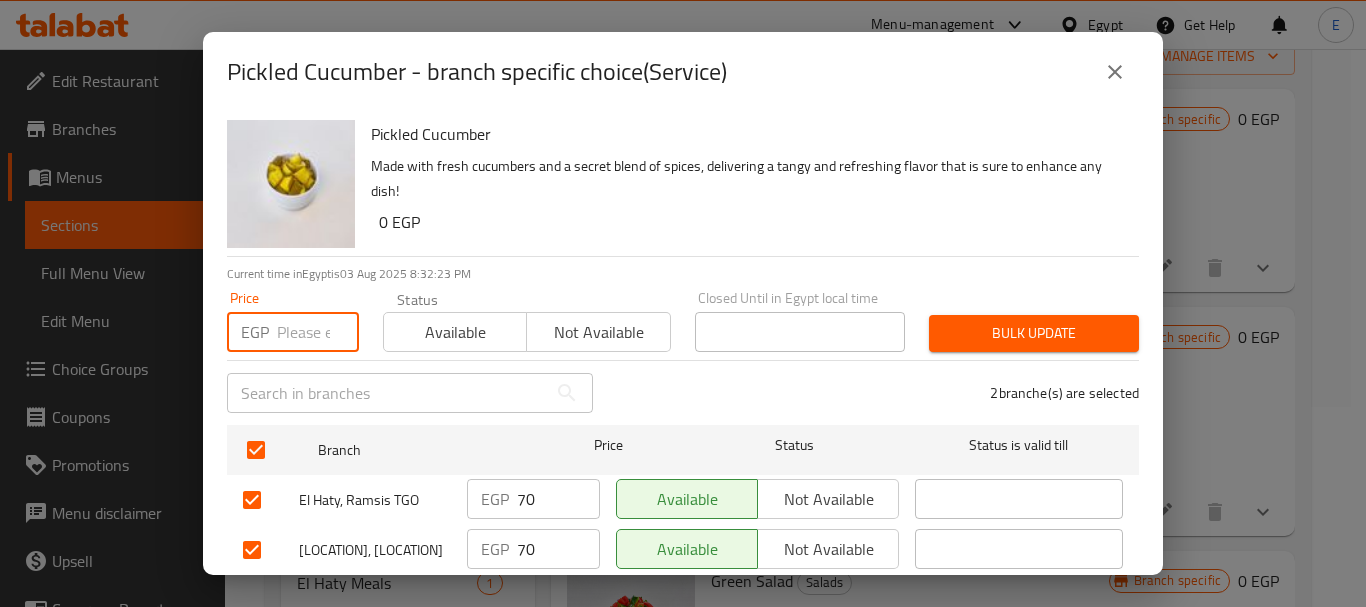 click at bounding box center (318, 332) 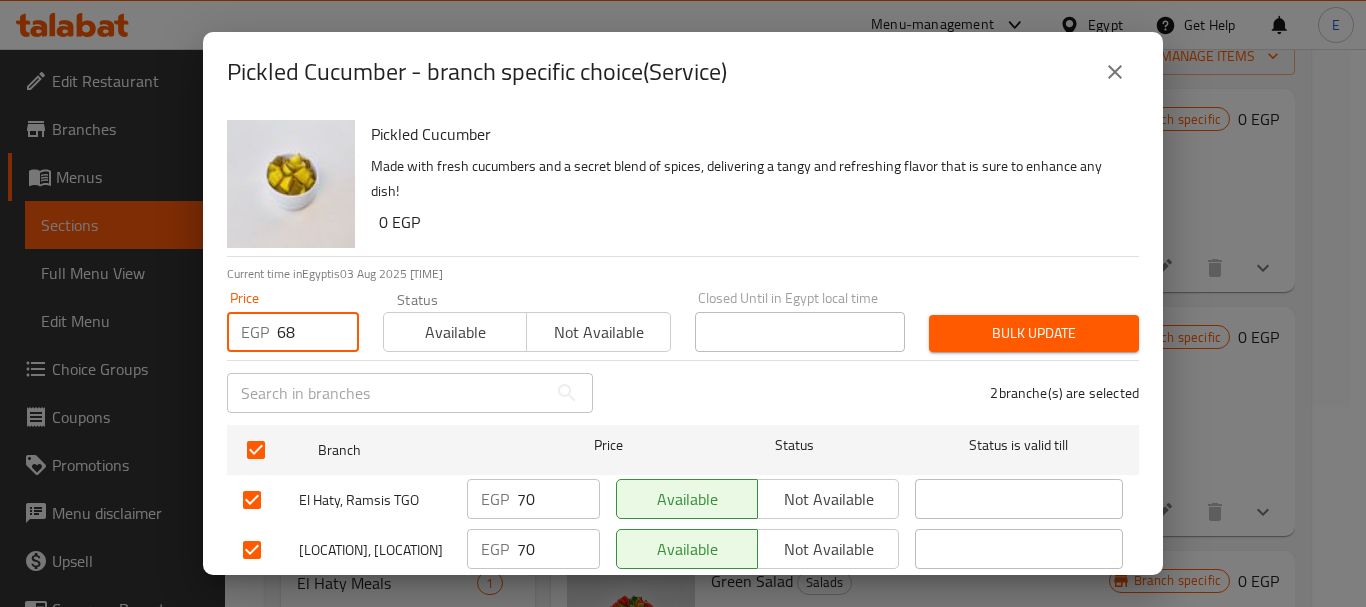 type on "68" 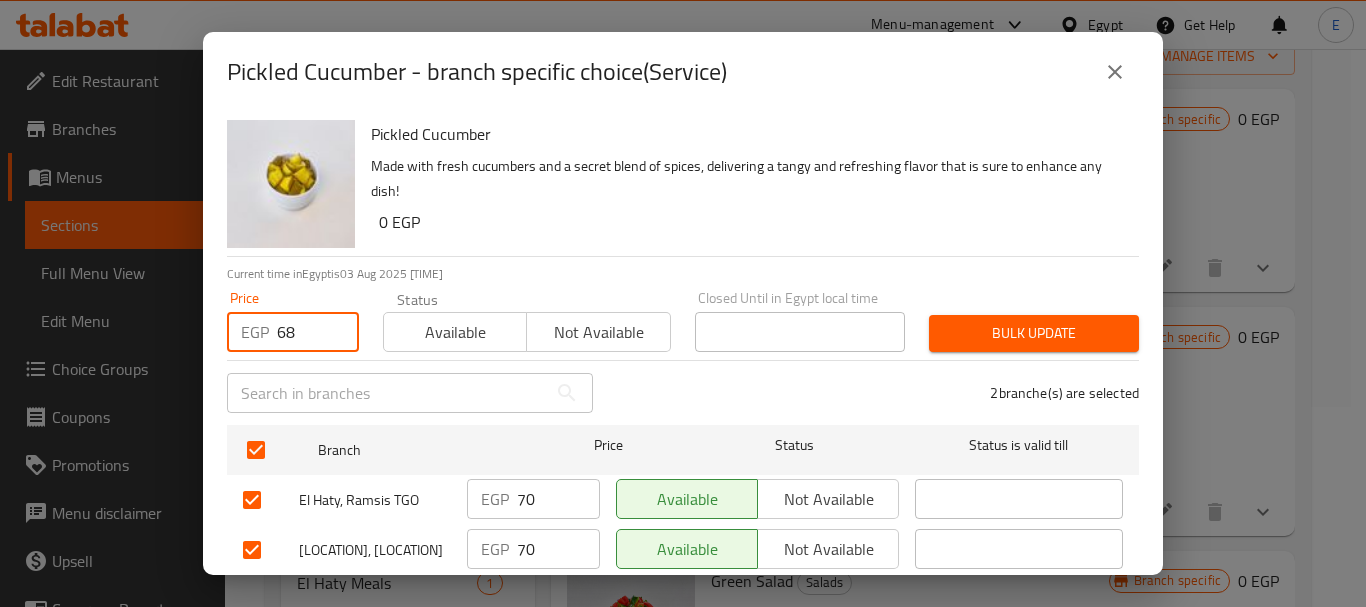 click on "Bulk update" at bounding box center (1034, 333) 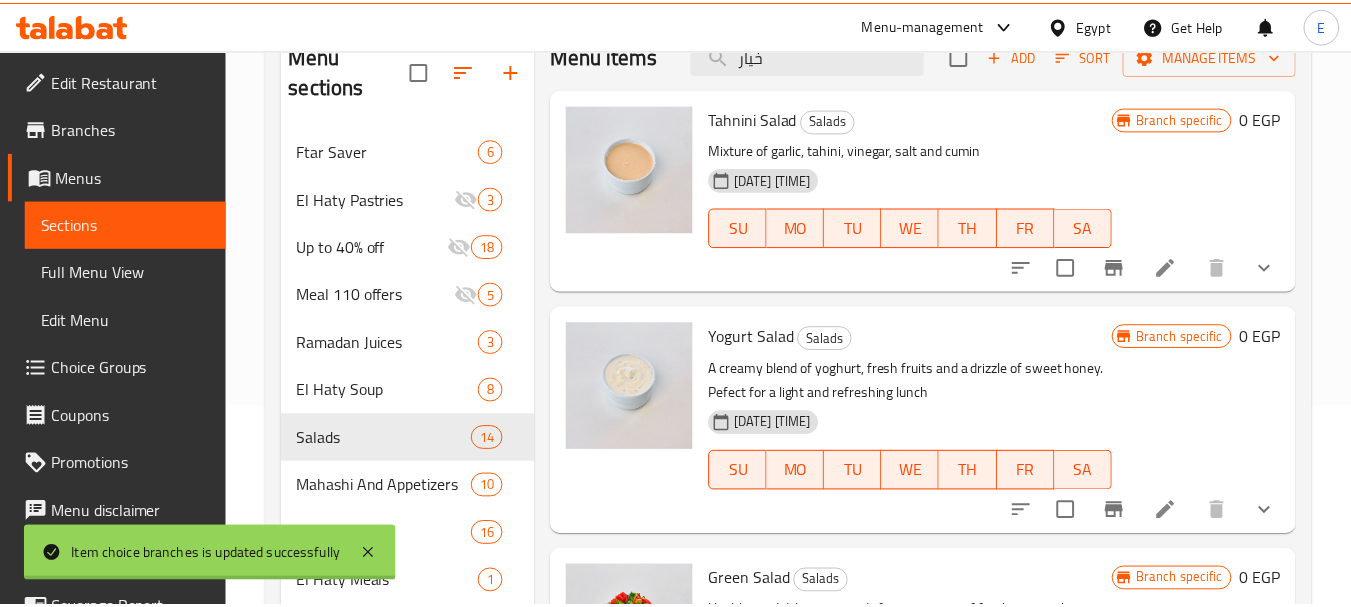 scroll, scrollTop: 212, scrollLeft: 0, axis: vertical 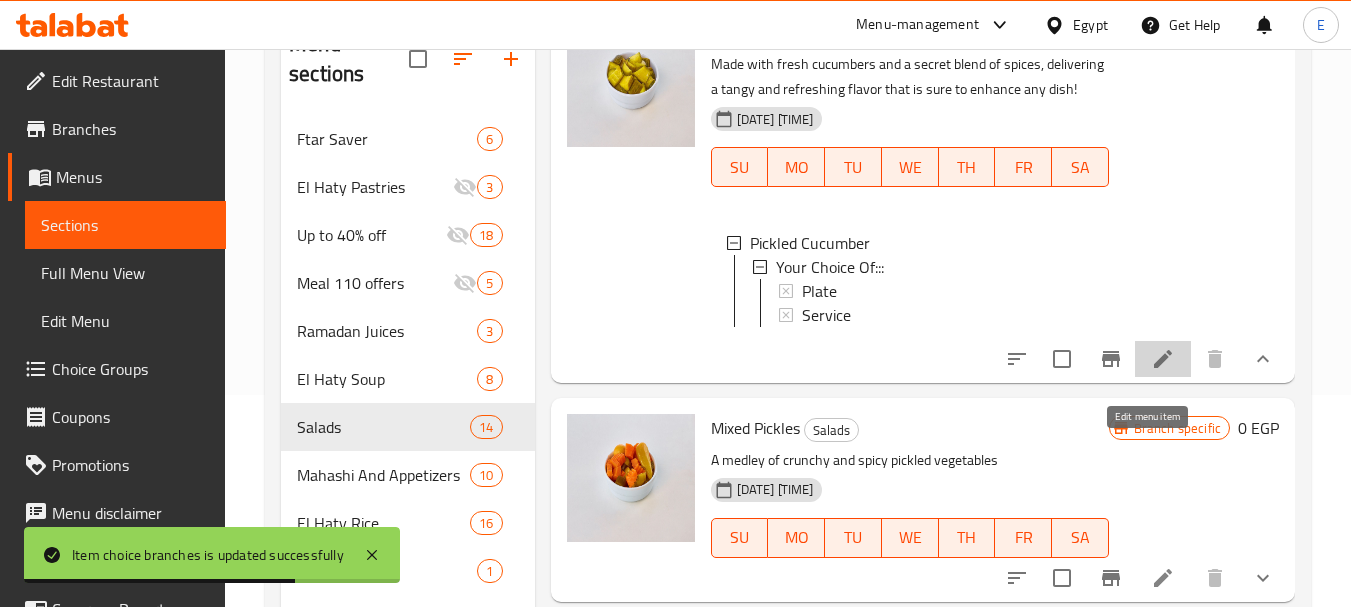 click 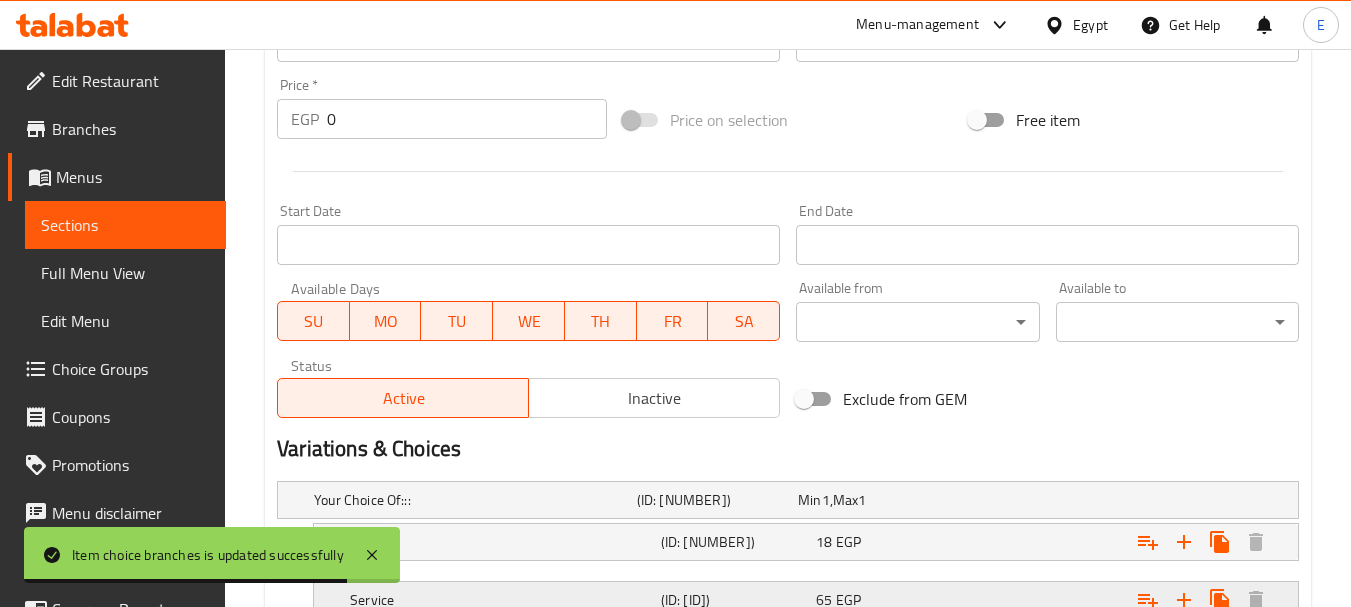scroll, scrollTop: 880, scrollLeft: 0, axis: vertical 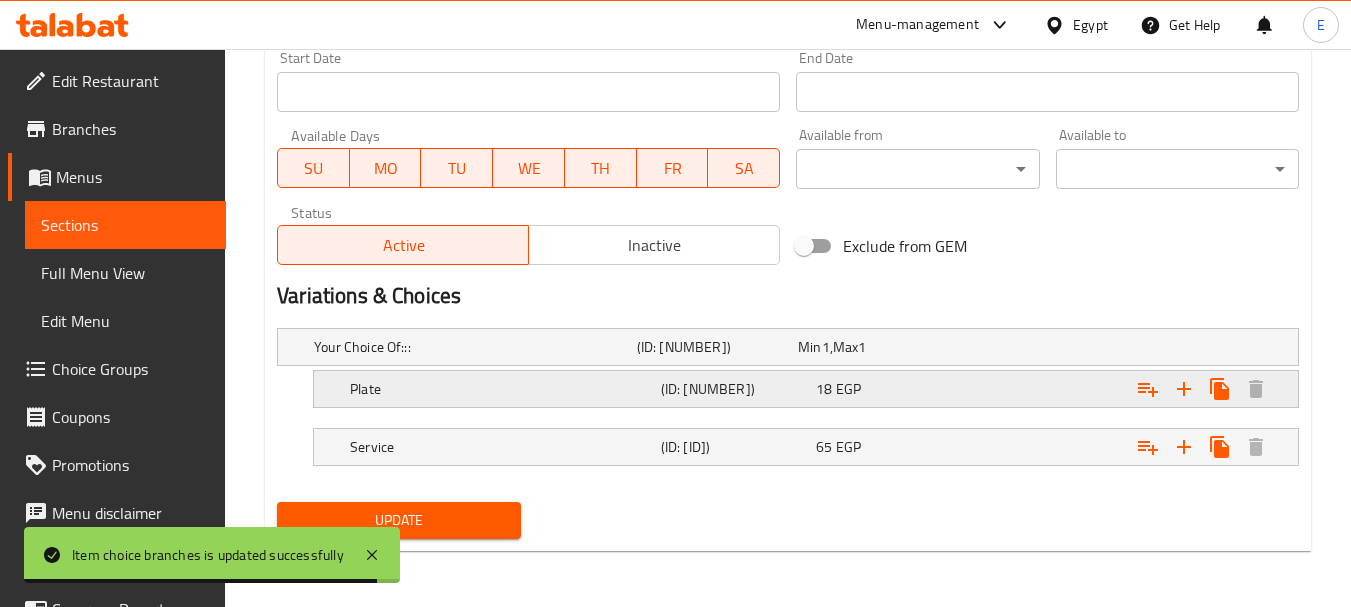 click on "Plate" at bounding box center (471, 347) 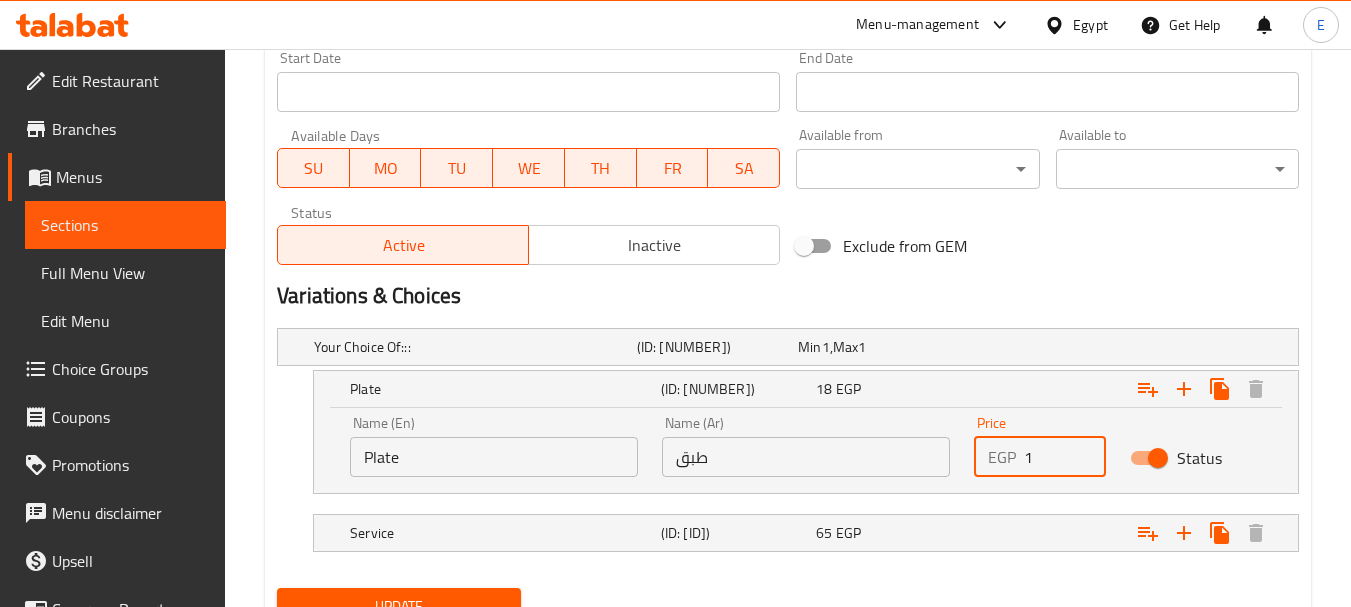 drag, startPoint x: 1041, startPoint y: 453, endPoint x: 1016, endPoint y: 450, distance: 25.179358 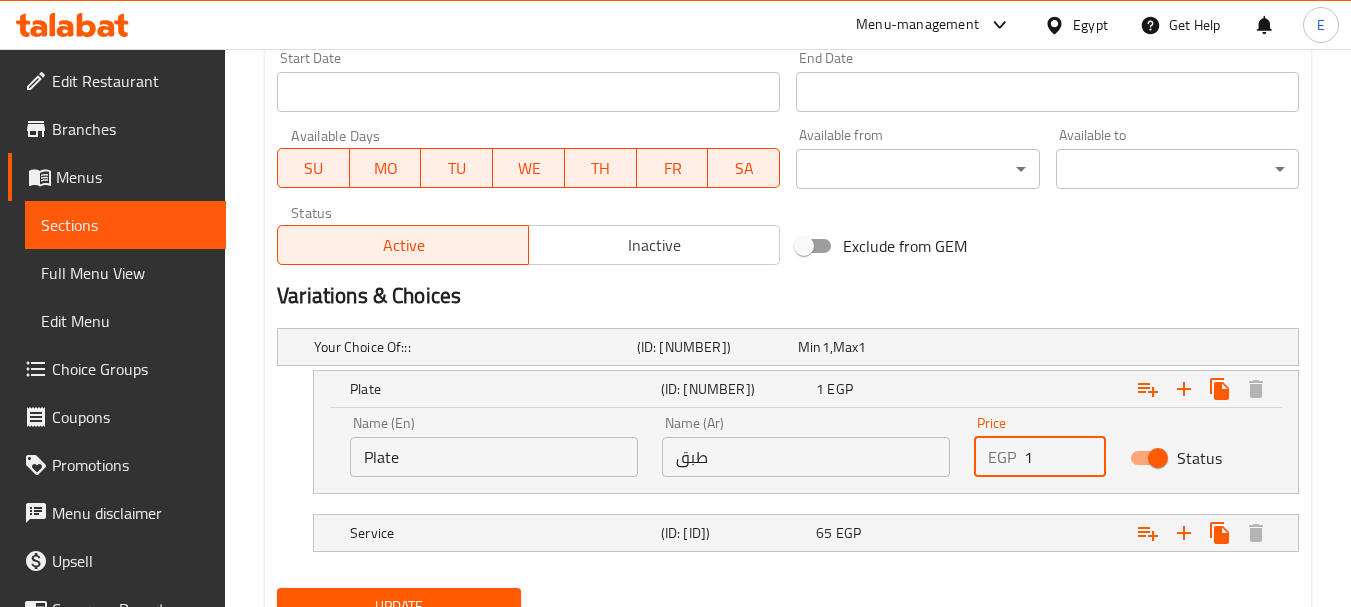 type on "9" 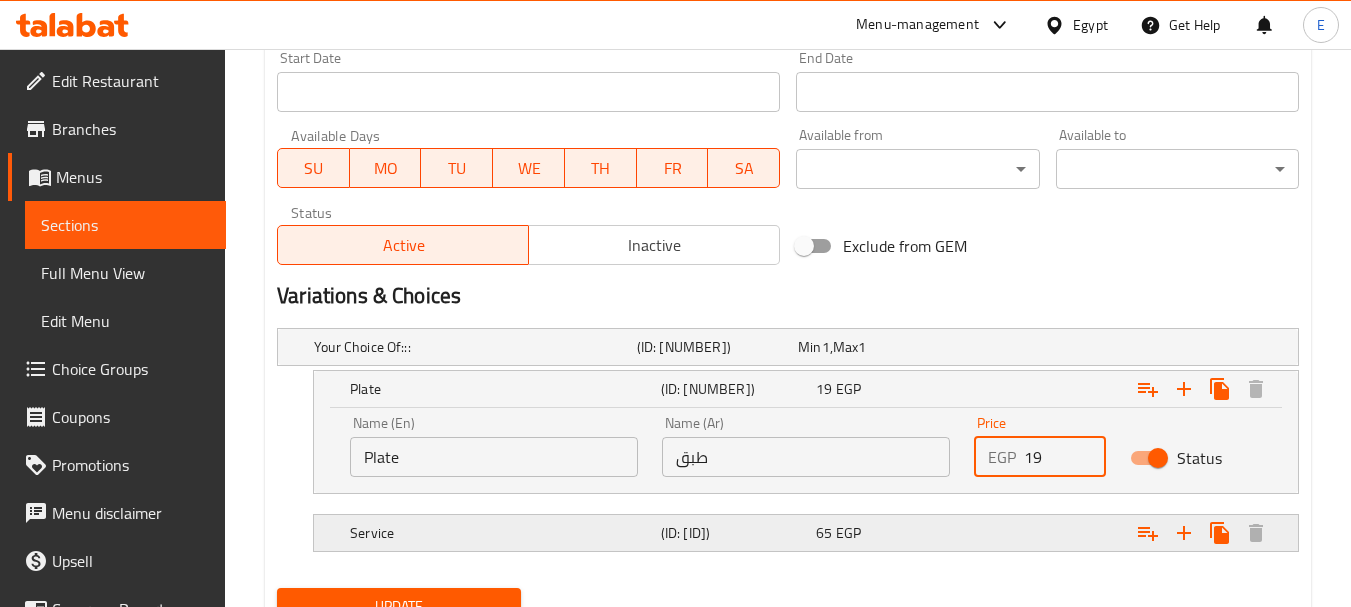 type on "19" 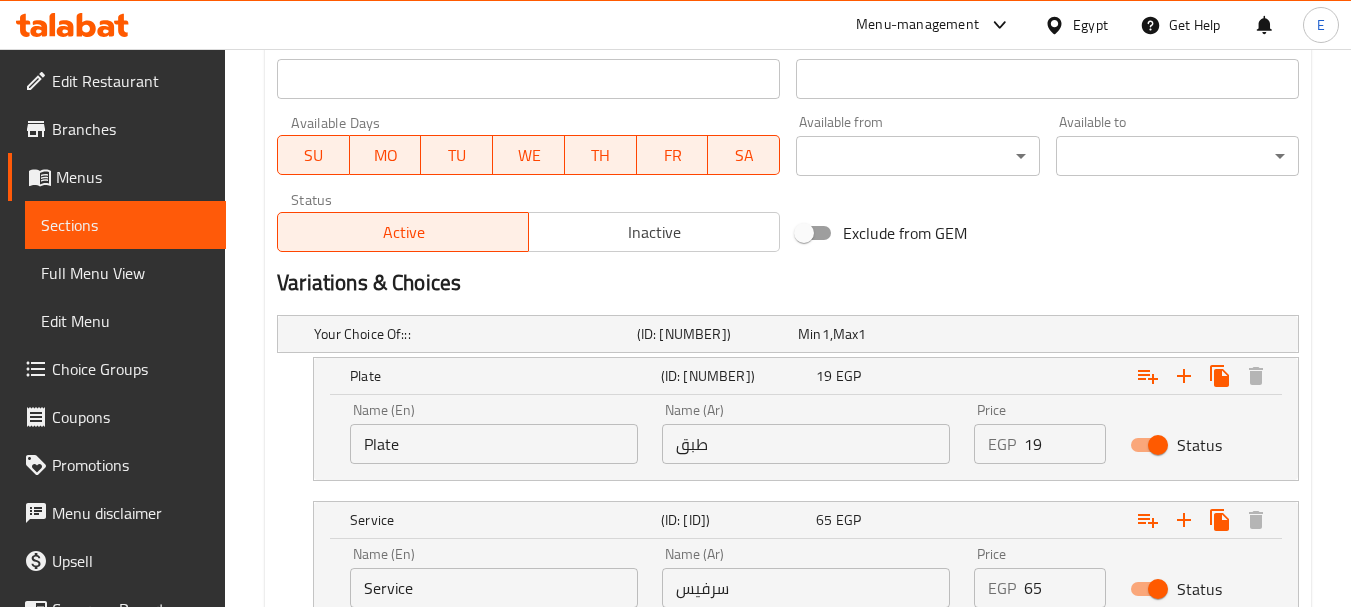 scroll, scrollTop: 1052, scrollLeft: 0, axis: vertical 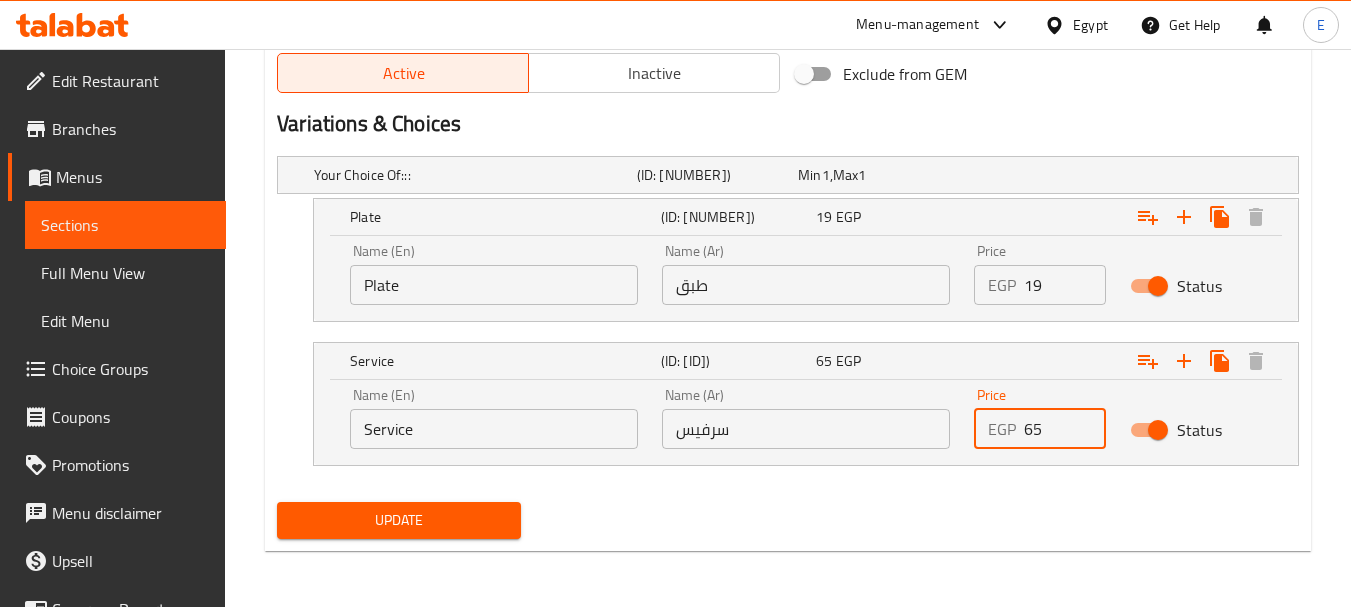 drag, startPoint x: 1043, startPoint y: 431, endPoint x: 976, endPoint y: 421, distance: 67.74216 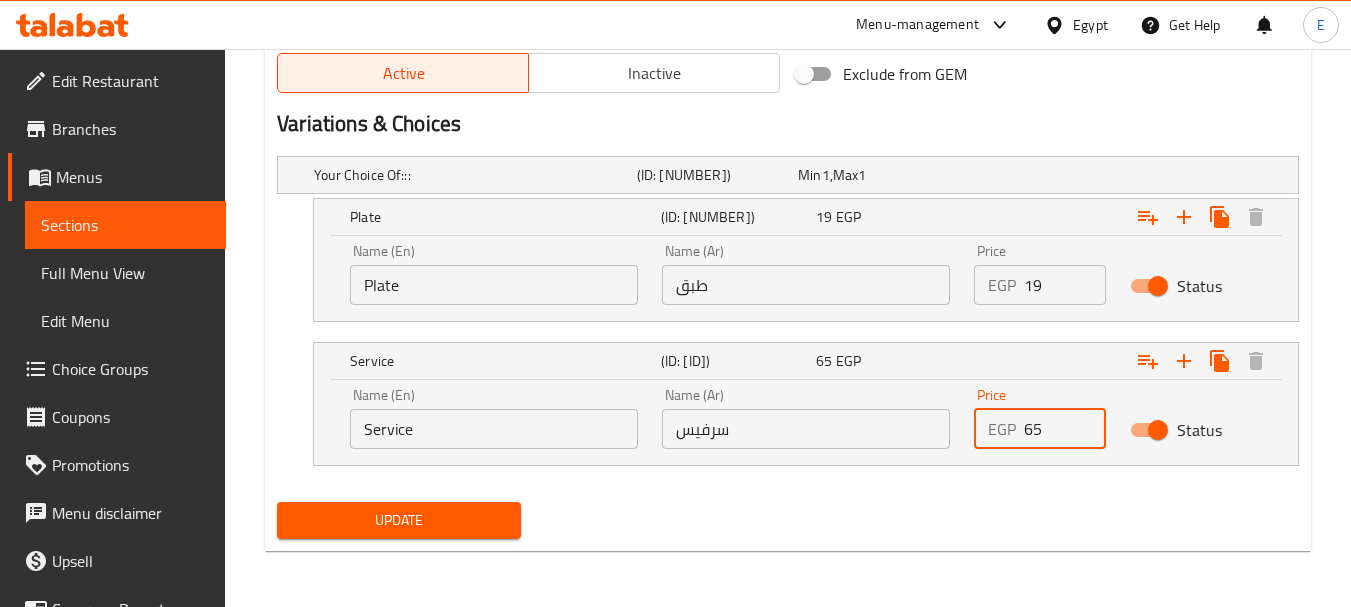 click on "EGP 65 Price" at bounding box center (1040, 429) 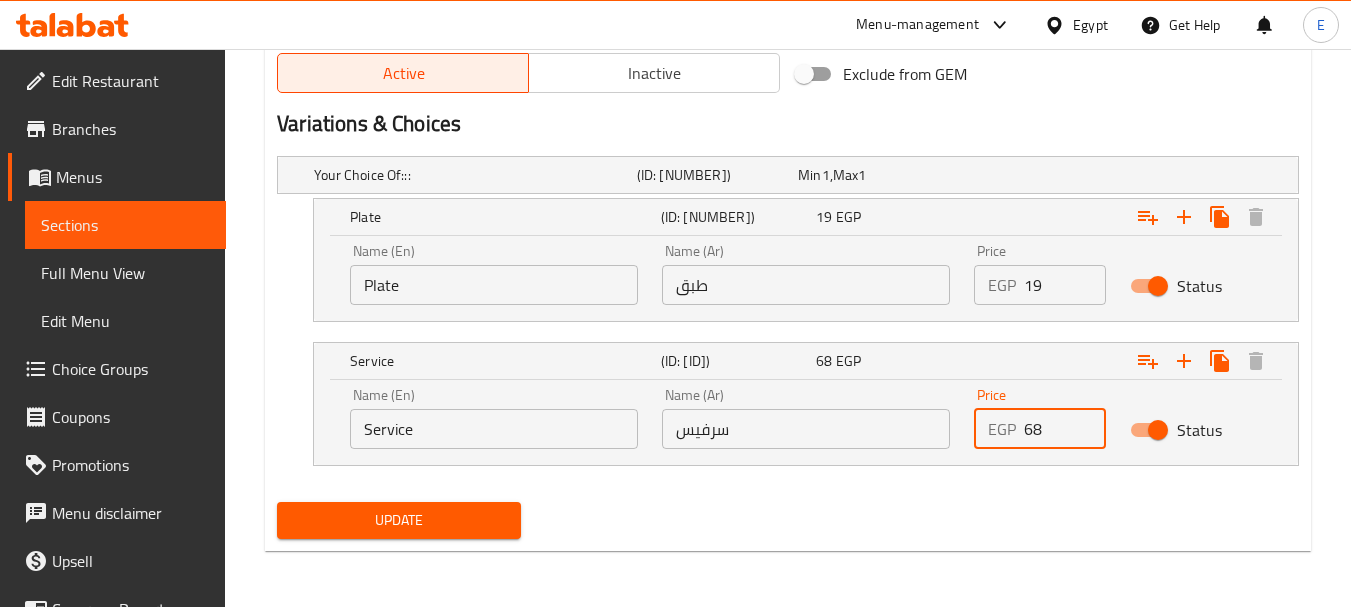 type on "68" 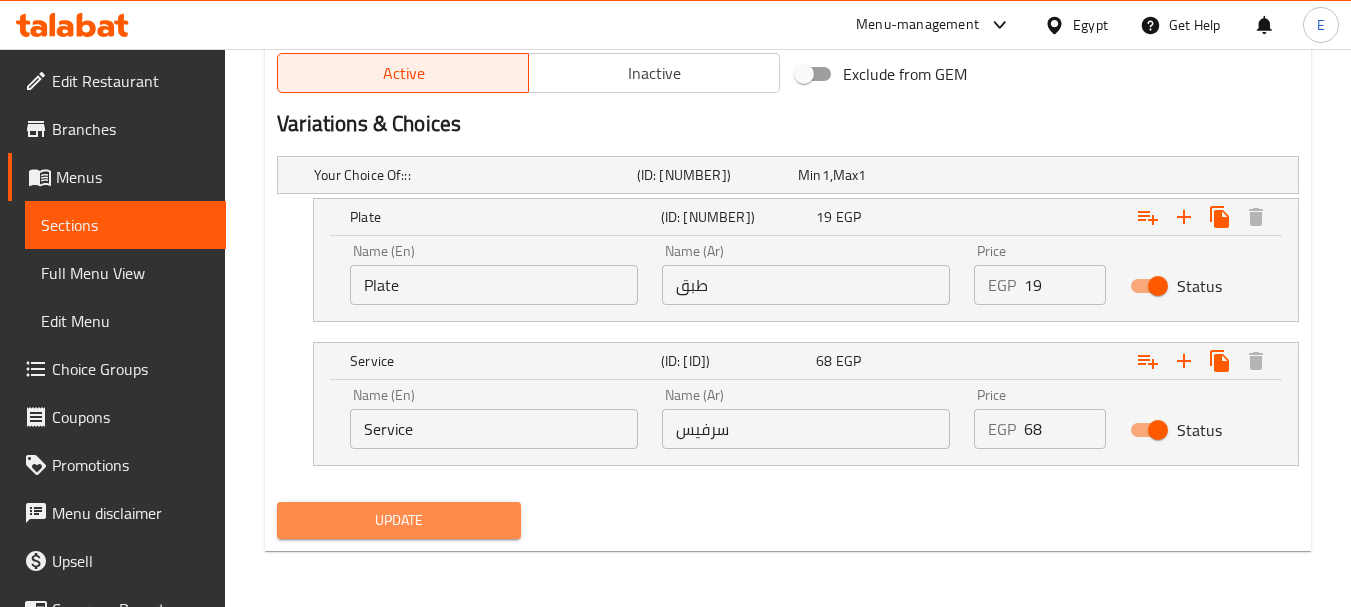 click on "Update" at bounding box center (398, 520) 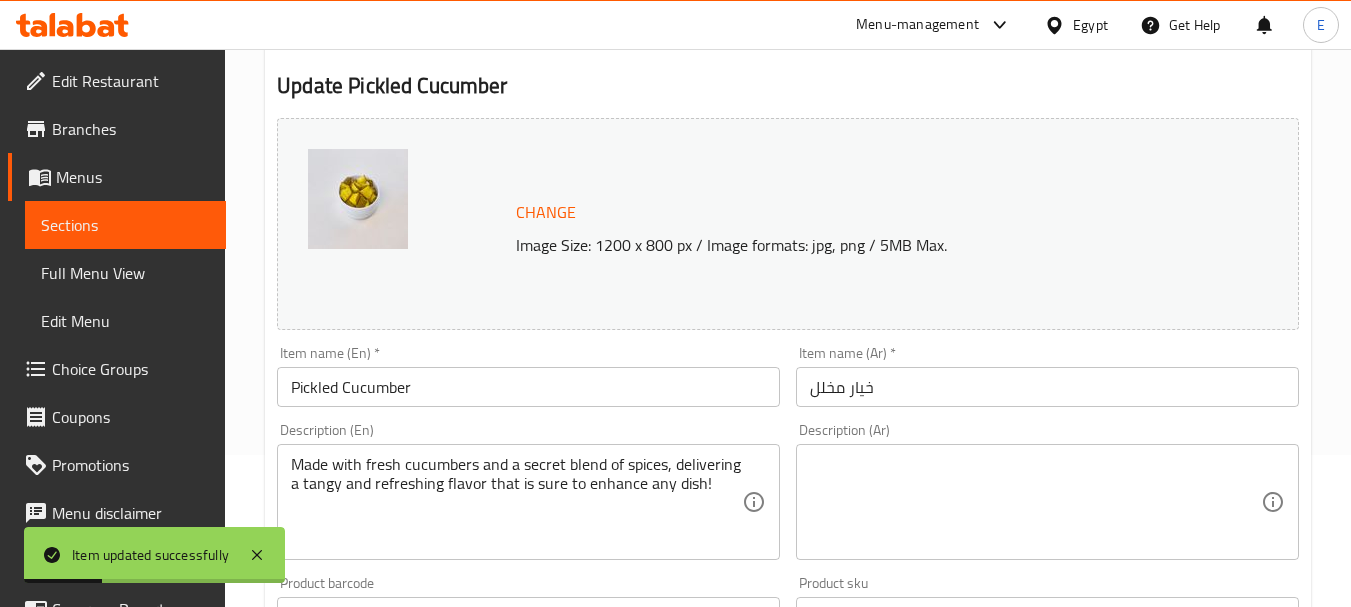 scroll, scrollTop: 0, scrollLeft: 0, axis: both 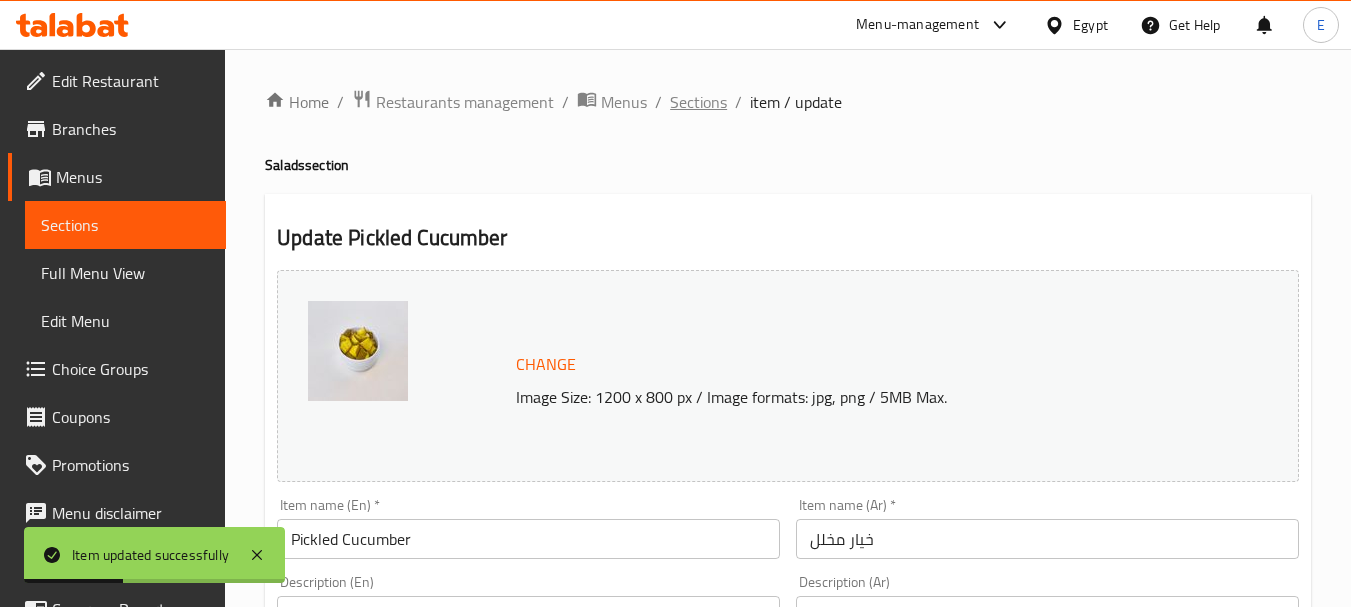 click on "Sections" at bounding box center (698, 102) 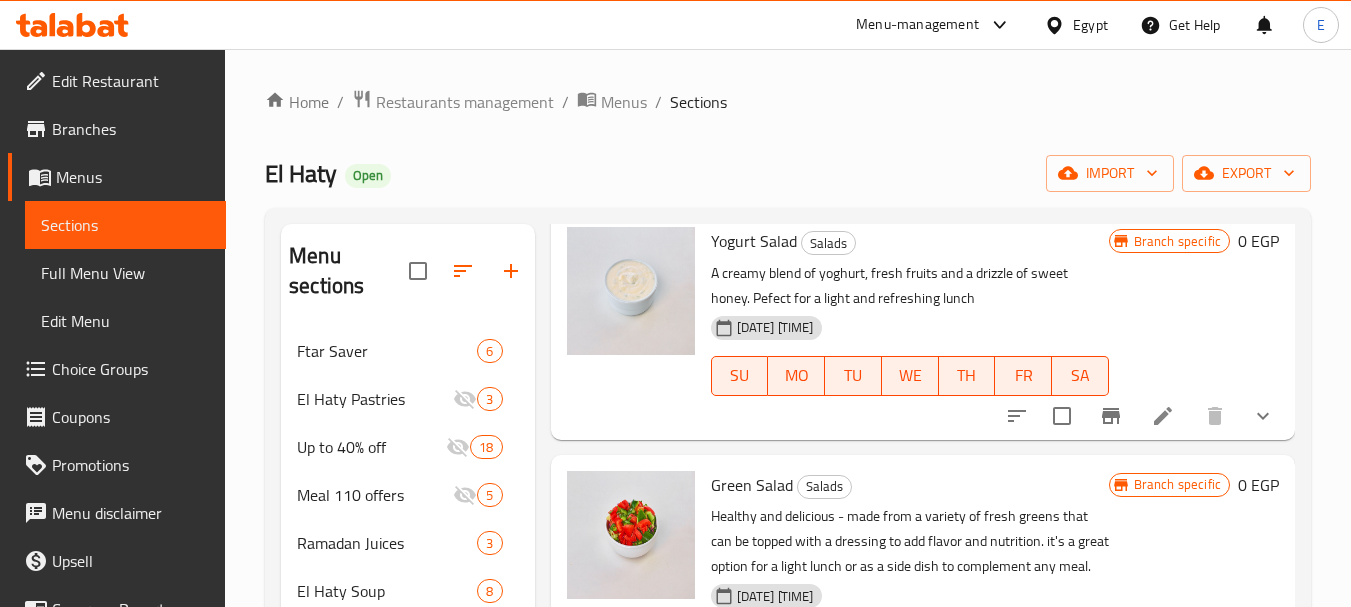 scroll, scrollTop: 300, scrollLeft: 0, axis: vertical 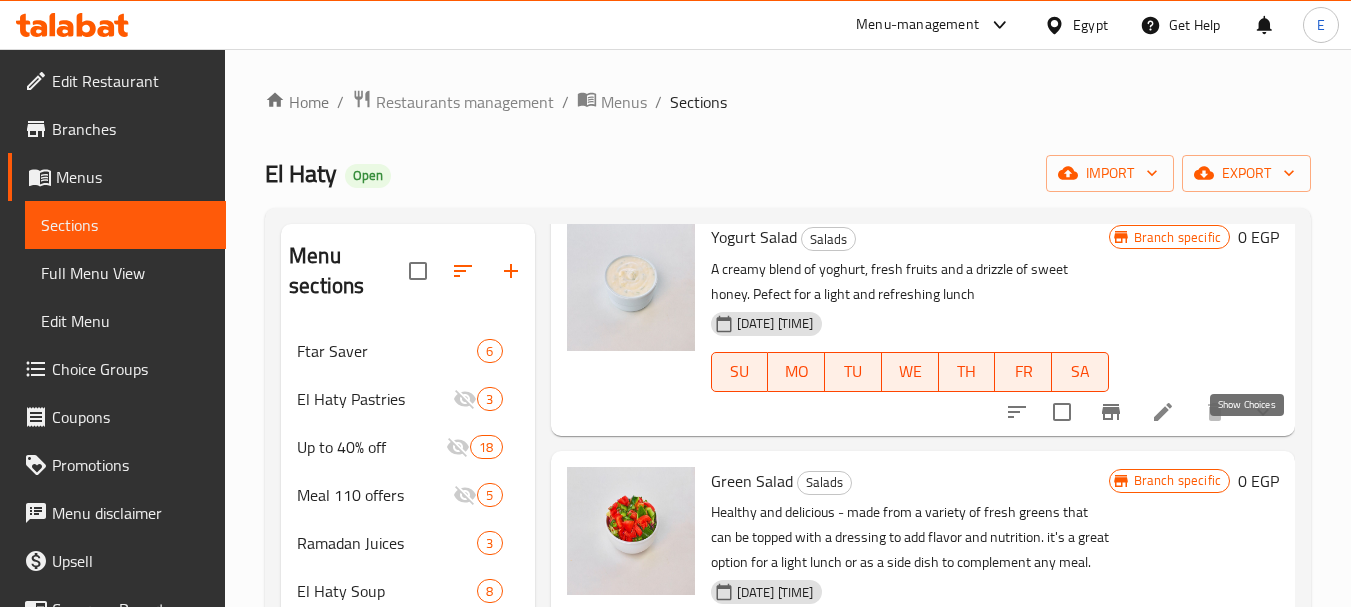 click 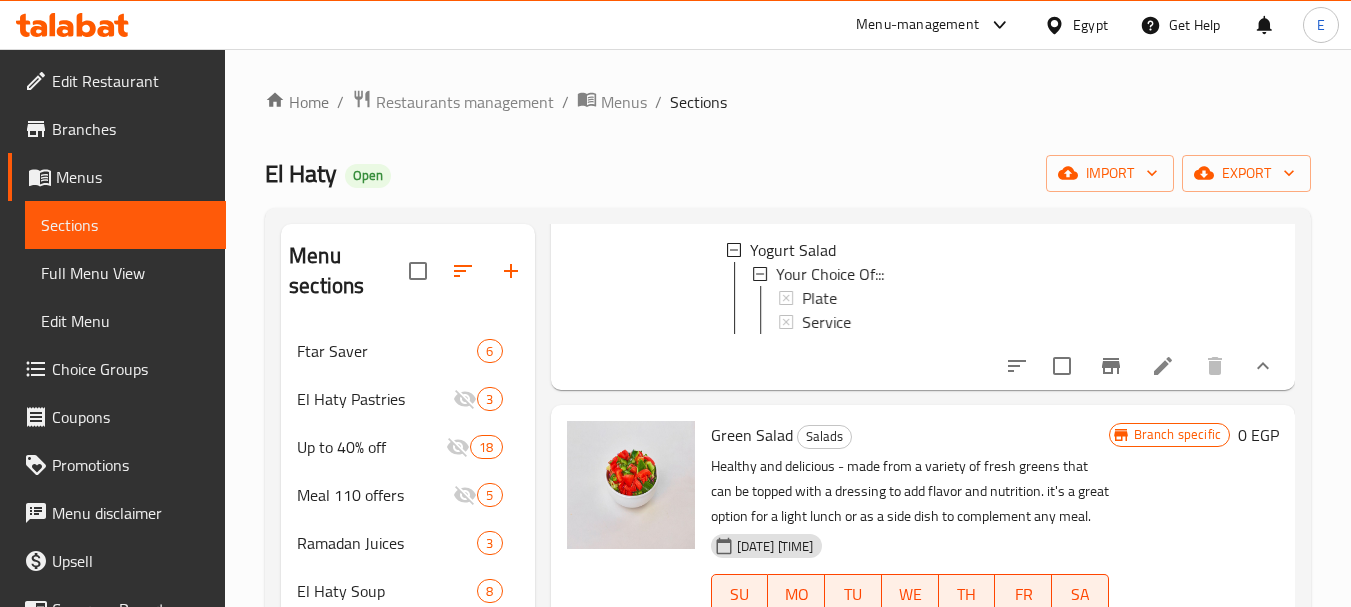 scroll, scrollTop: 500, scrollLeft: 0, axis: vertical 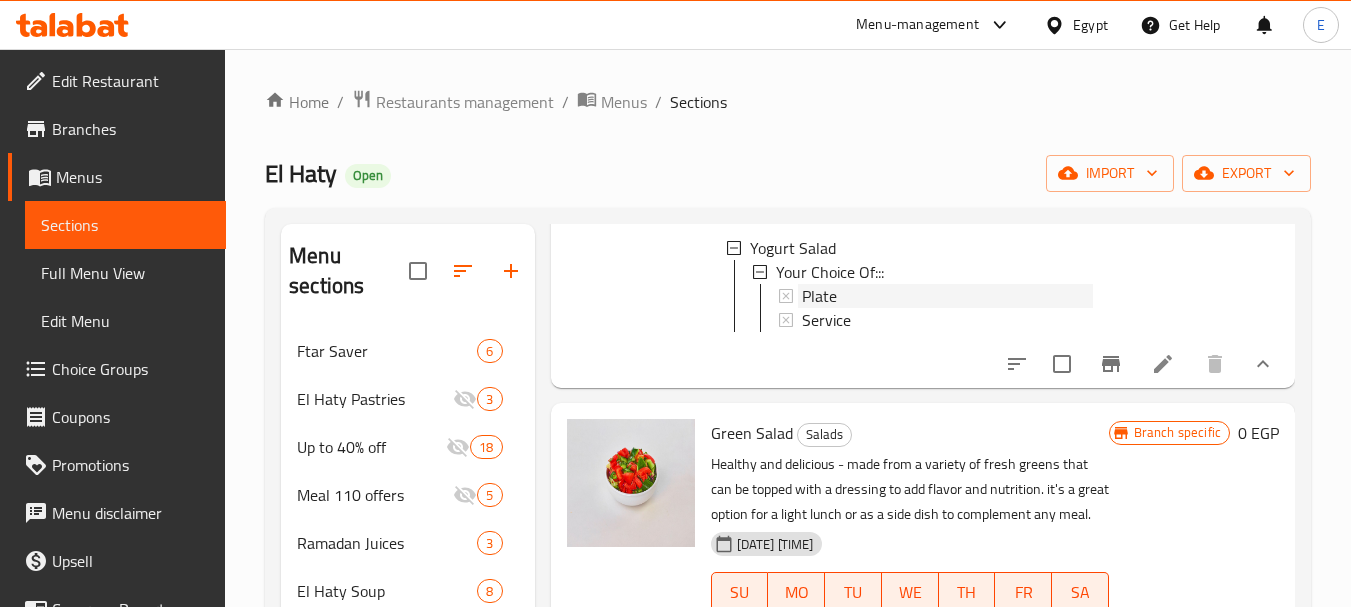 click on "Plate" at bounding box center [819, 296] 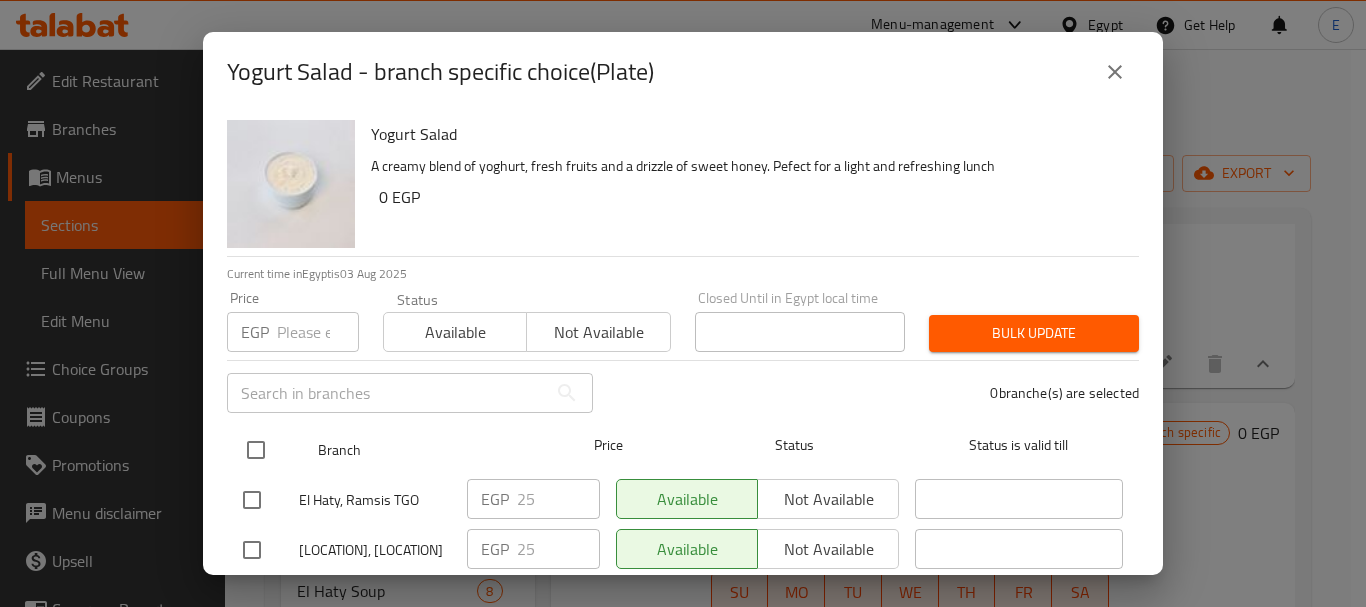click at bounding box center (256, 450) 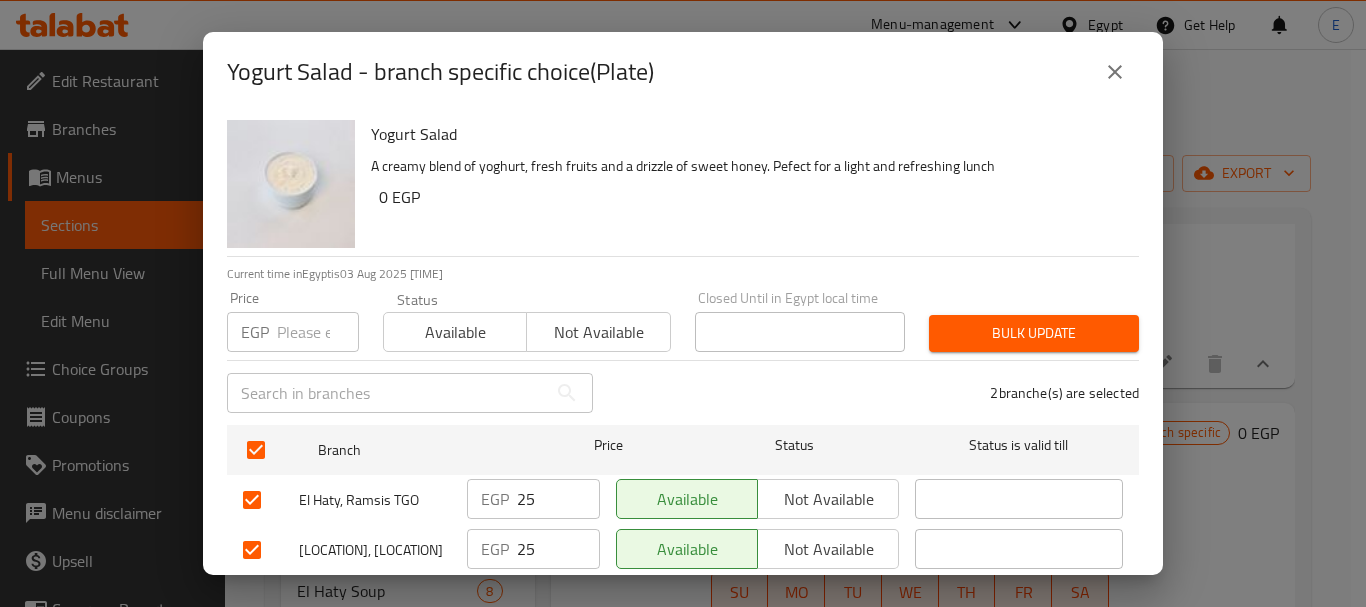 click at bounding box center [318, 332] 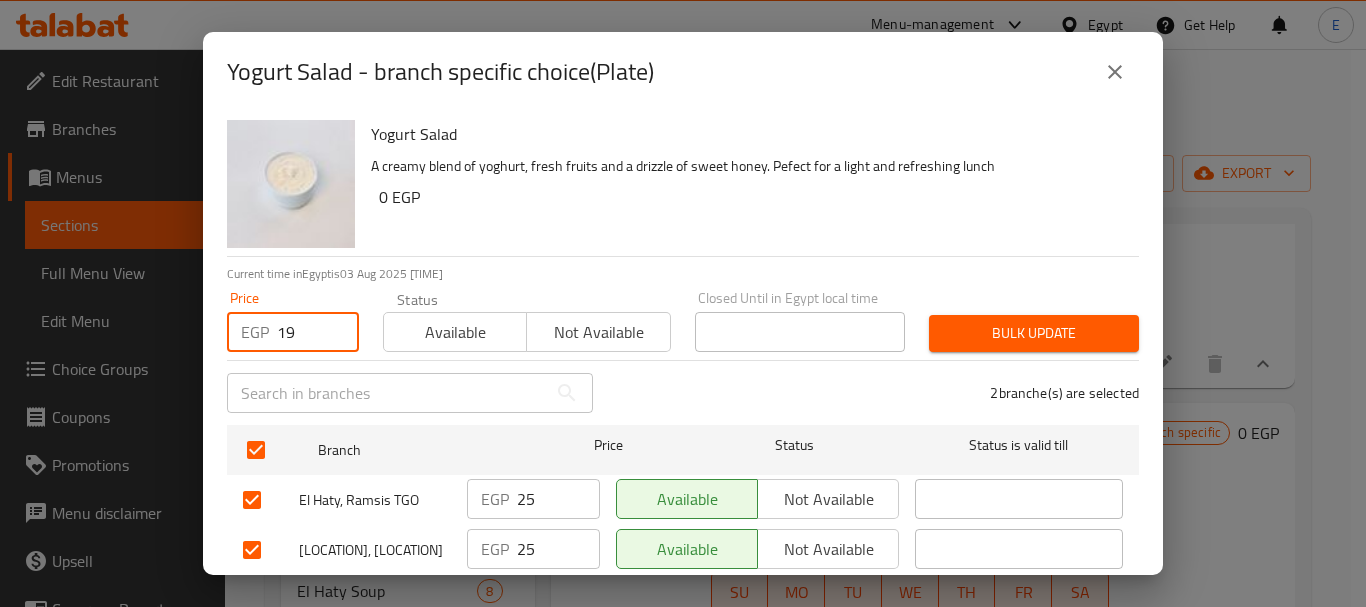 type on "19" 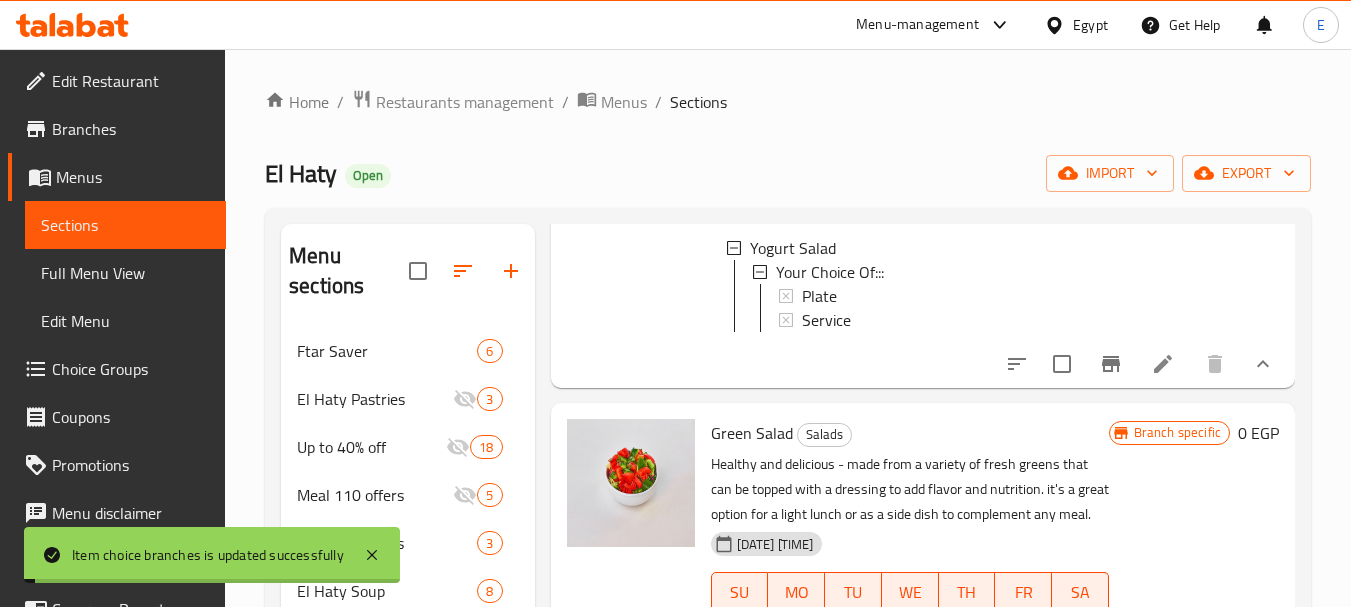 scroll, scrollTop: 3, scrollLeft: 0, axis: vertical 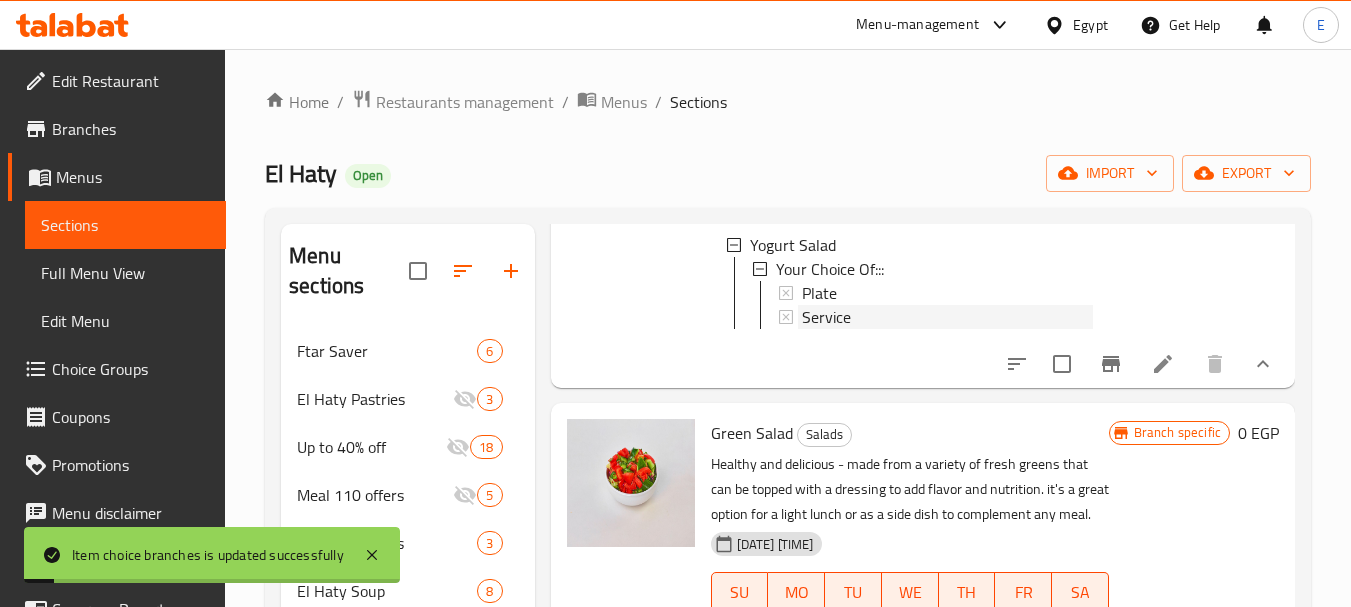click on "Service" at bounding box center (826, 317) 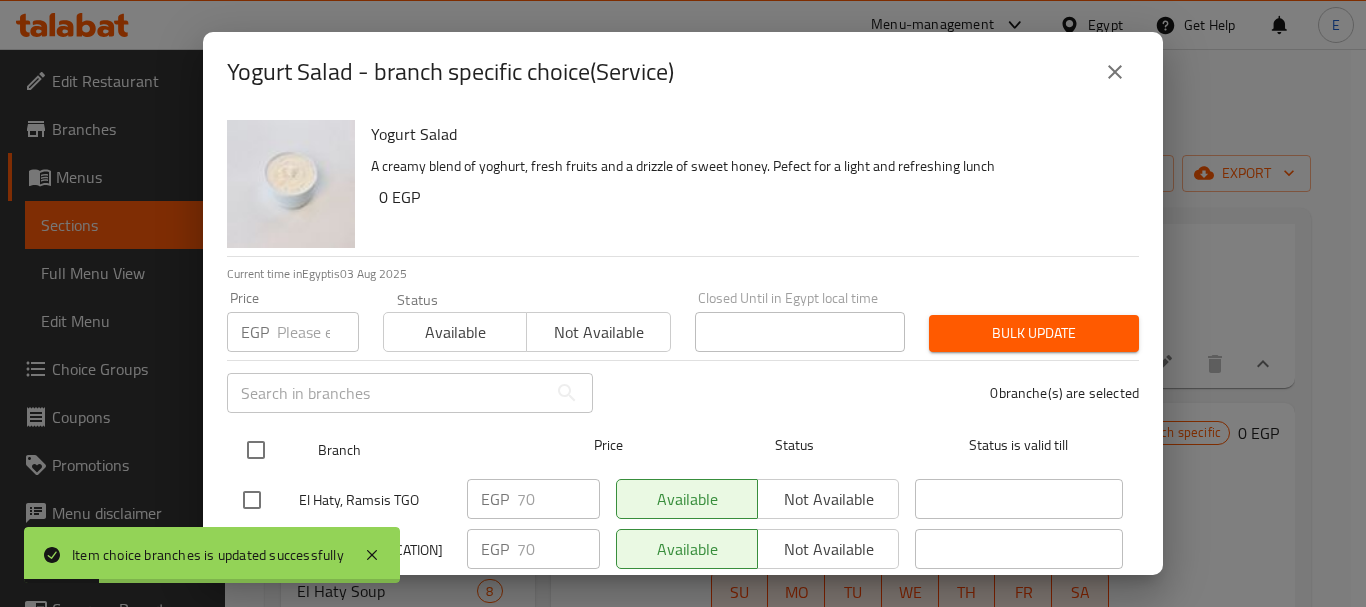 click at bounding box center (256, 450) 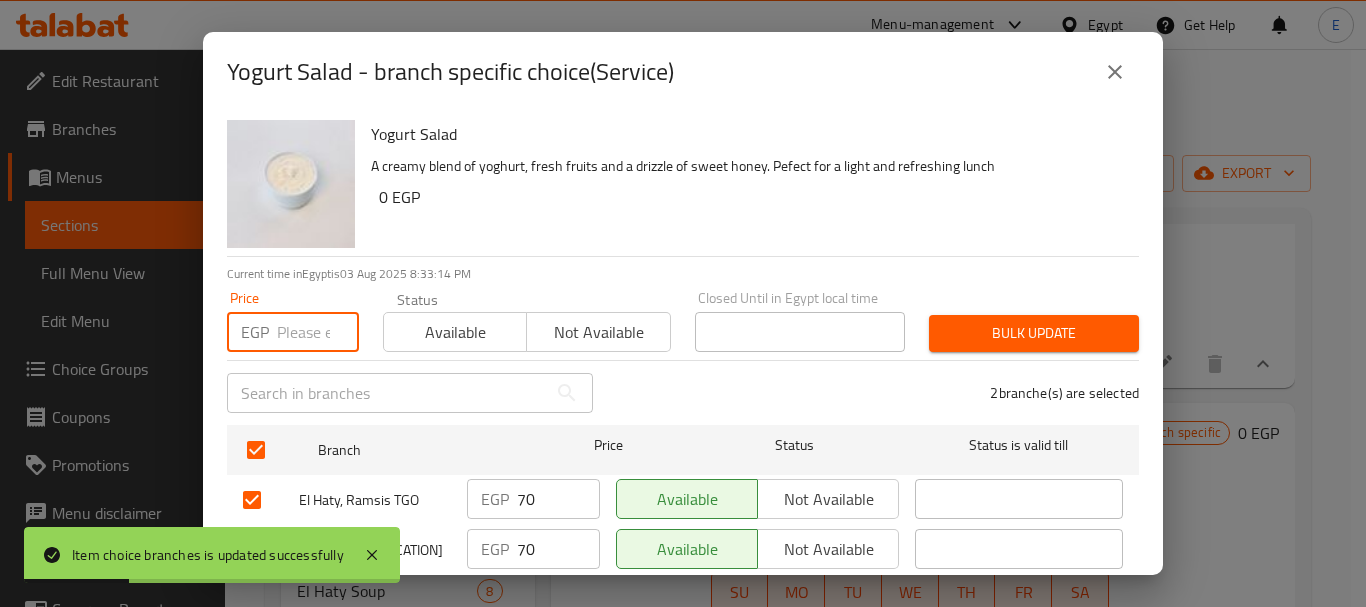 click at bounding box center (318, 332) 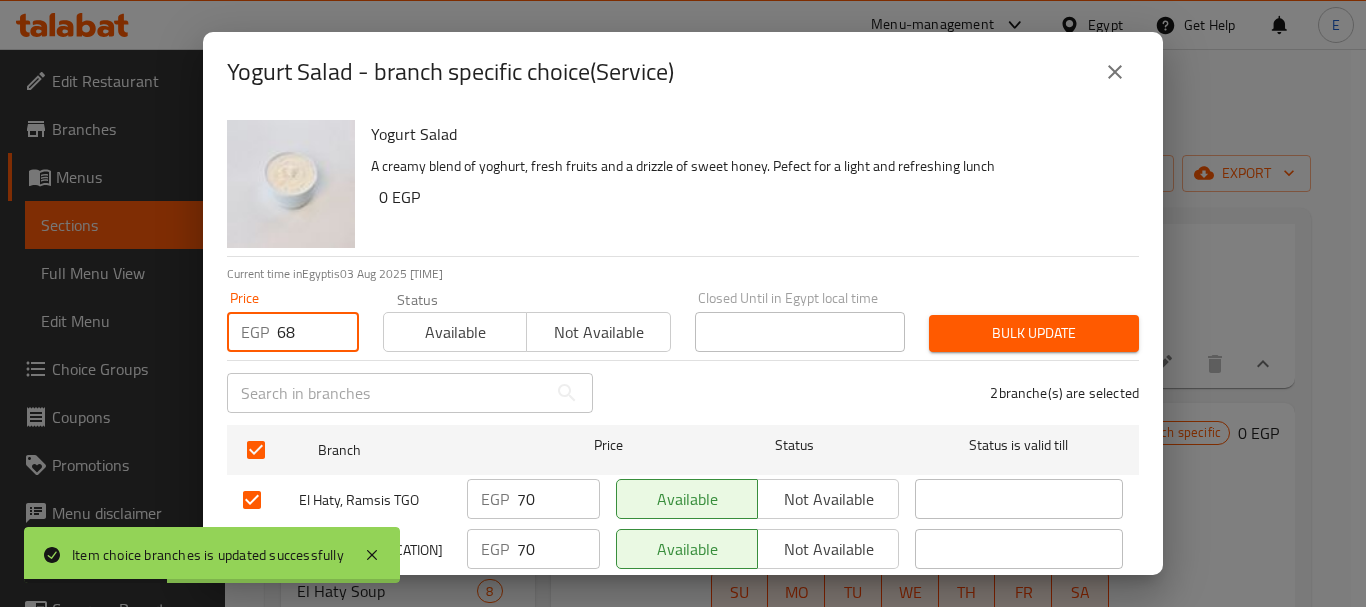 type on "68" 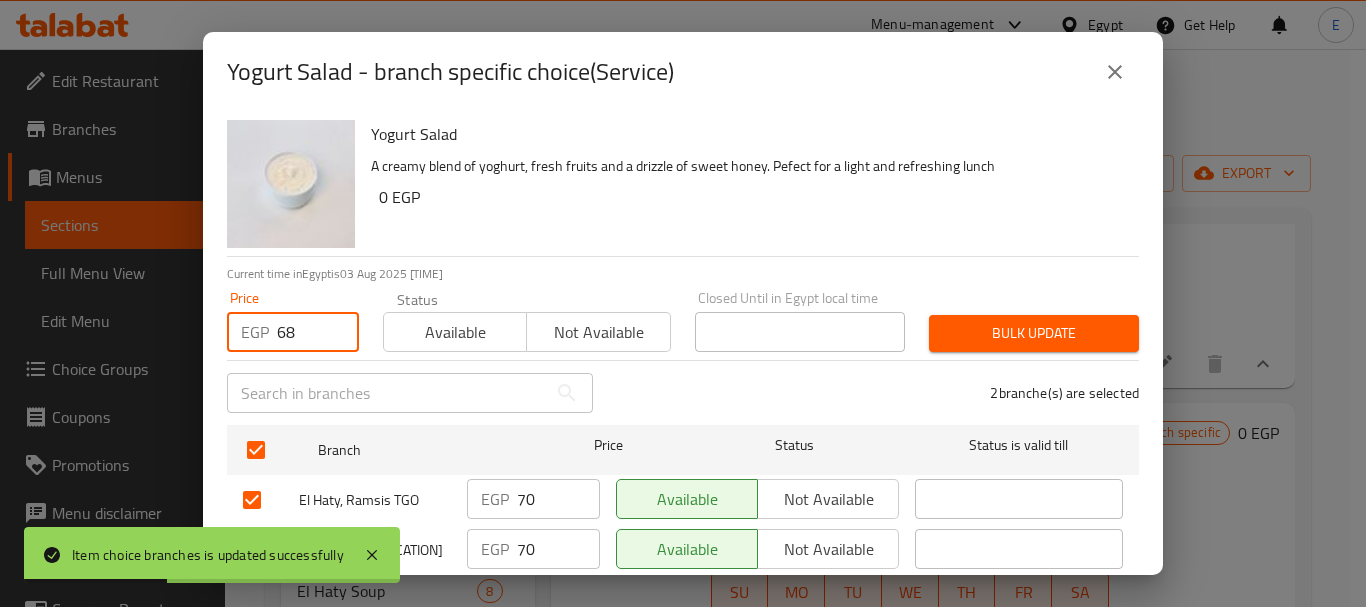 click on "Bulk update" at bounding box center (1034, 333) 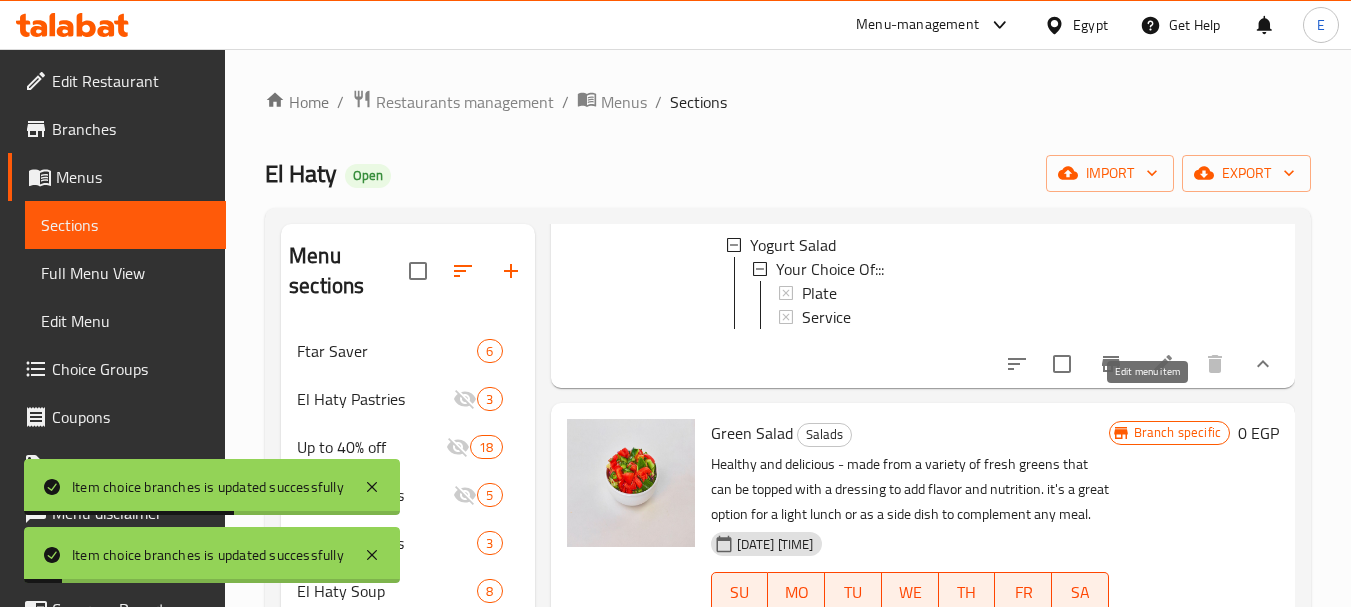 click 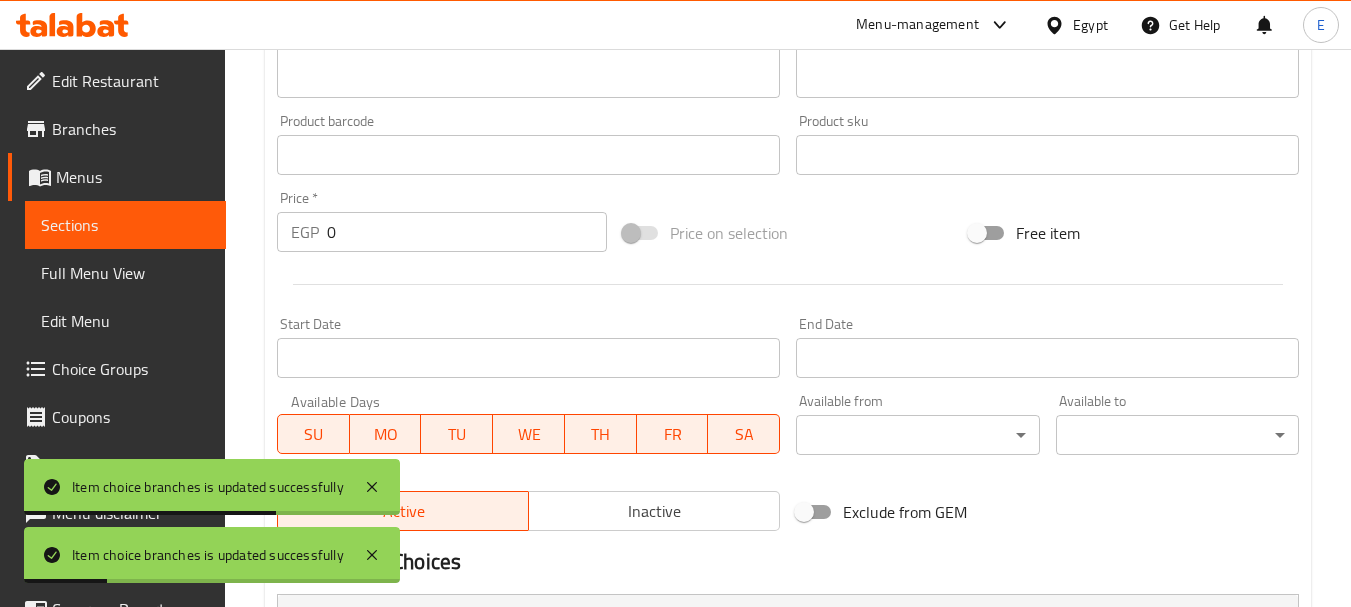 scroll, scrollTop: 880, scrollLeft: 0, axis: vertical 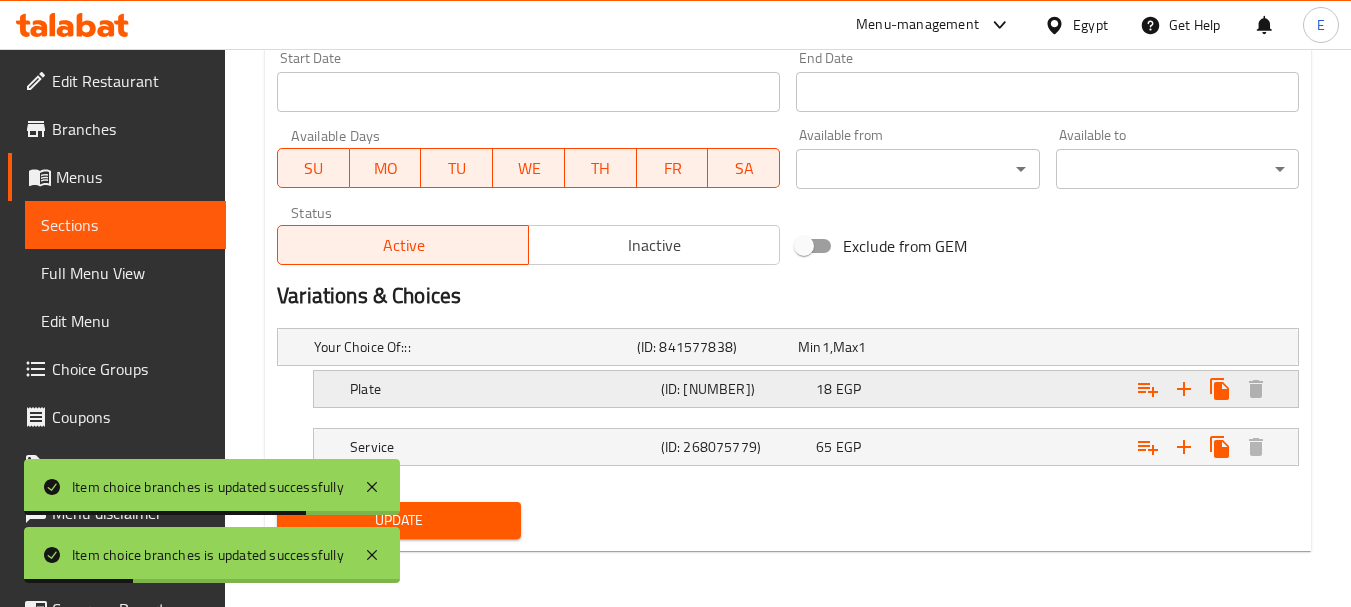 click on "Plate (ID: 268075778) 18   EGP" at bounding box center (794, 347) 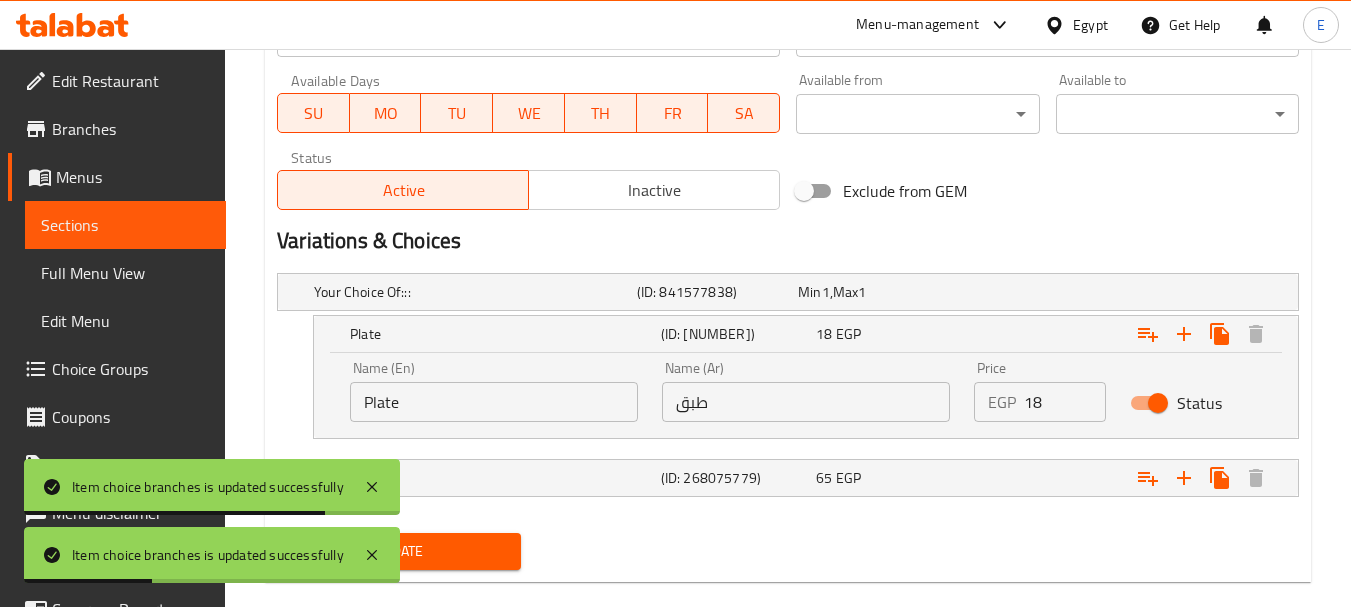 scroll, scrollTop: 965, scrollLeft: 0, axis: vertical 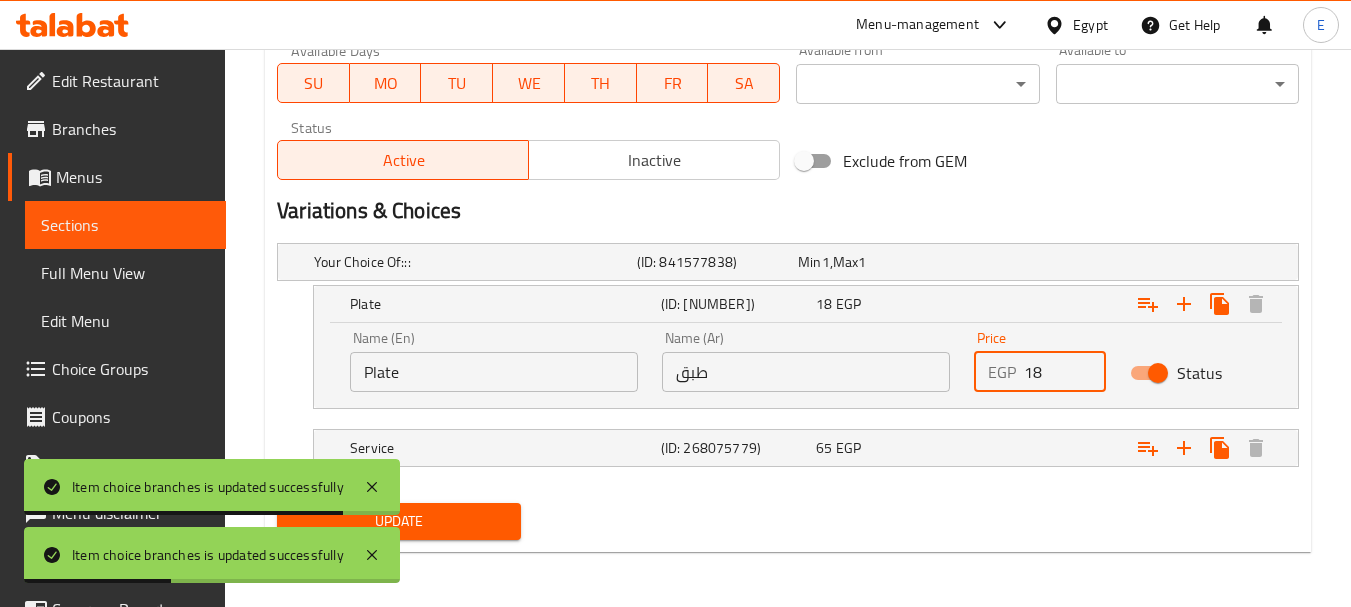 drag, startPoint x: 1063, startPoint y: 369, endPoint x: 956, endPoint y: 367, distance: 107.01869 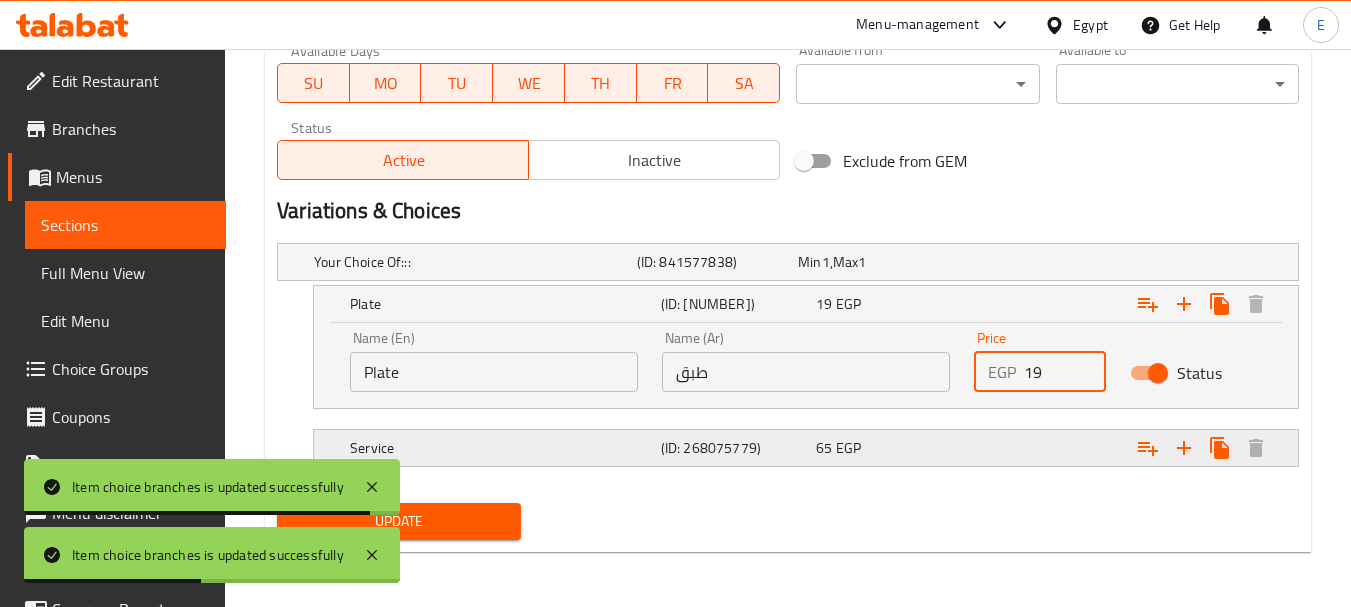 type on "19" 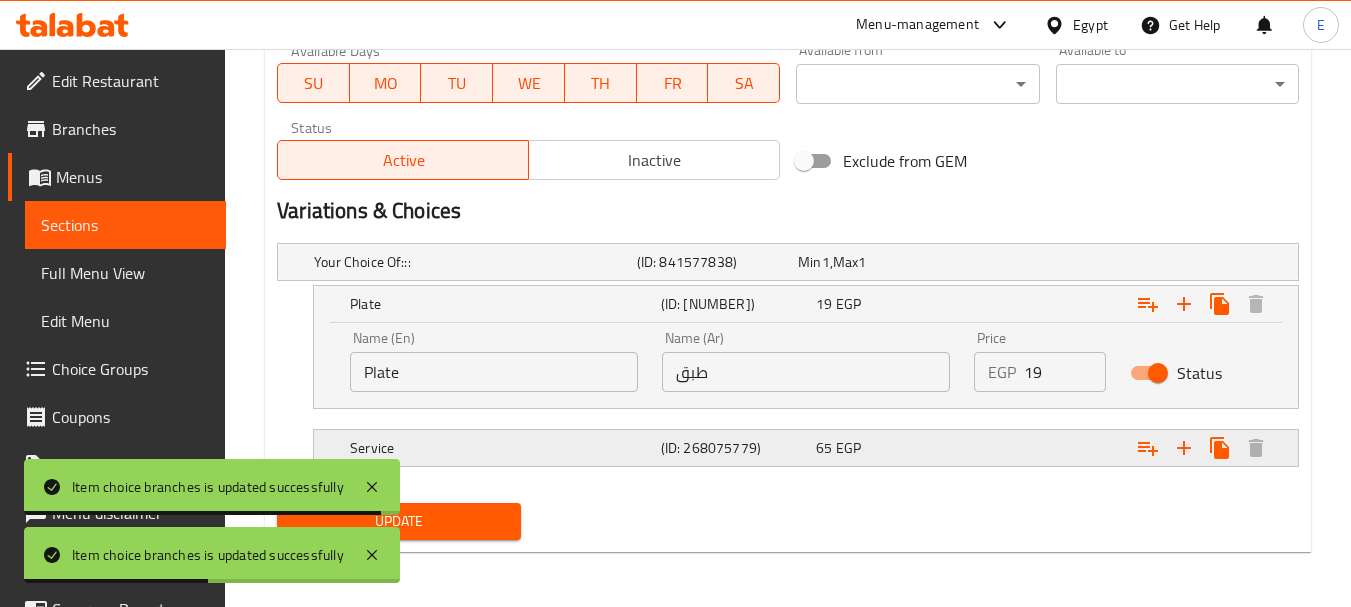 click on "65   EGP" at bounding box center [874, 262] 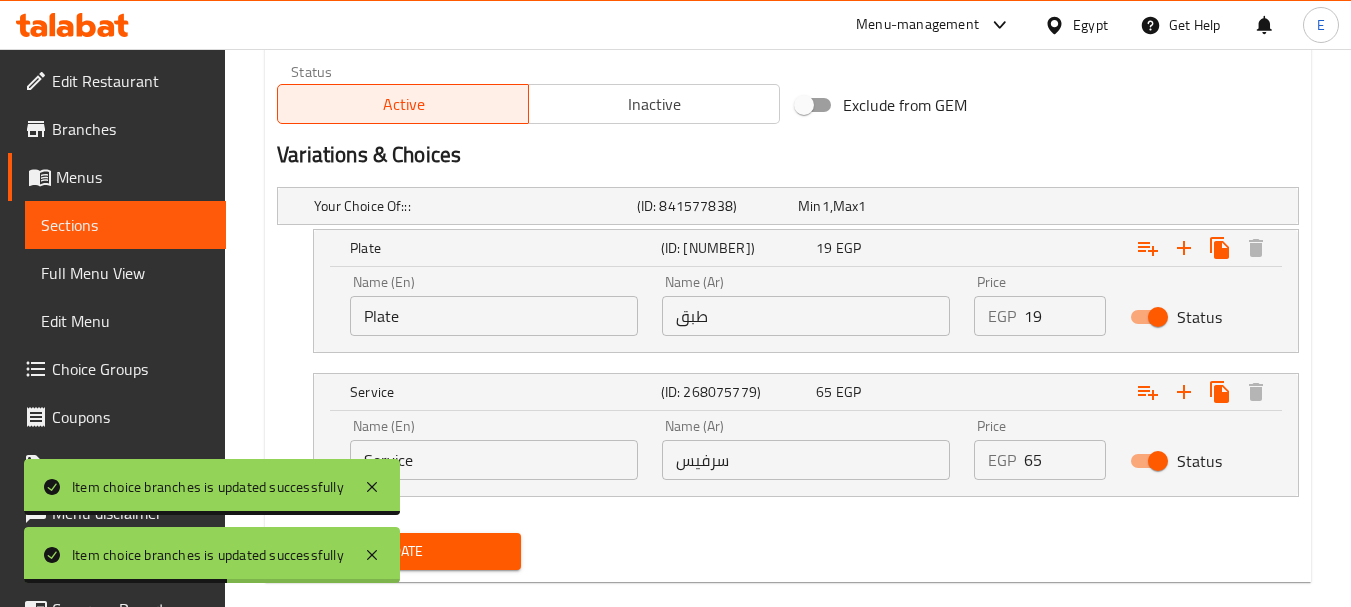 scroll, scrollTop: 1051, scrollLeft: 0, axis: vertical 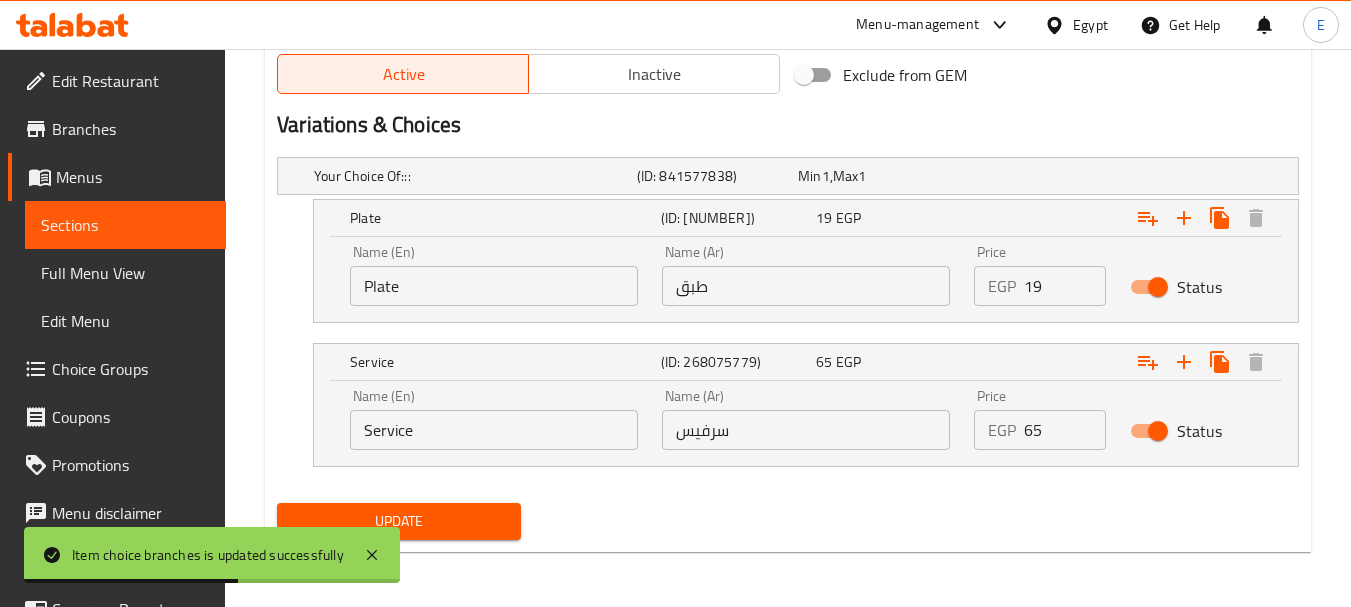 drag, startPoint x: 1055, startPoint y: 426, endPoint x: 905, endPoint y: 411, distance: 150.74814 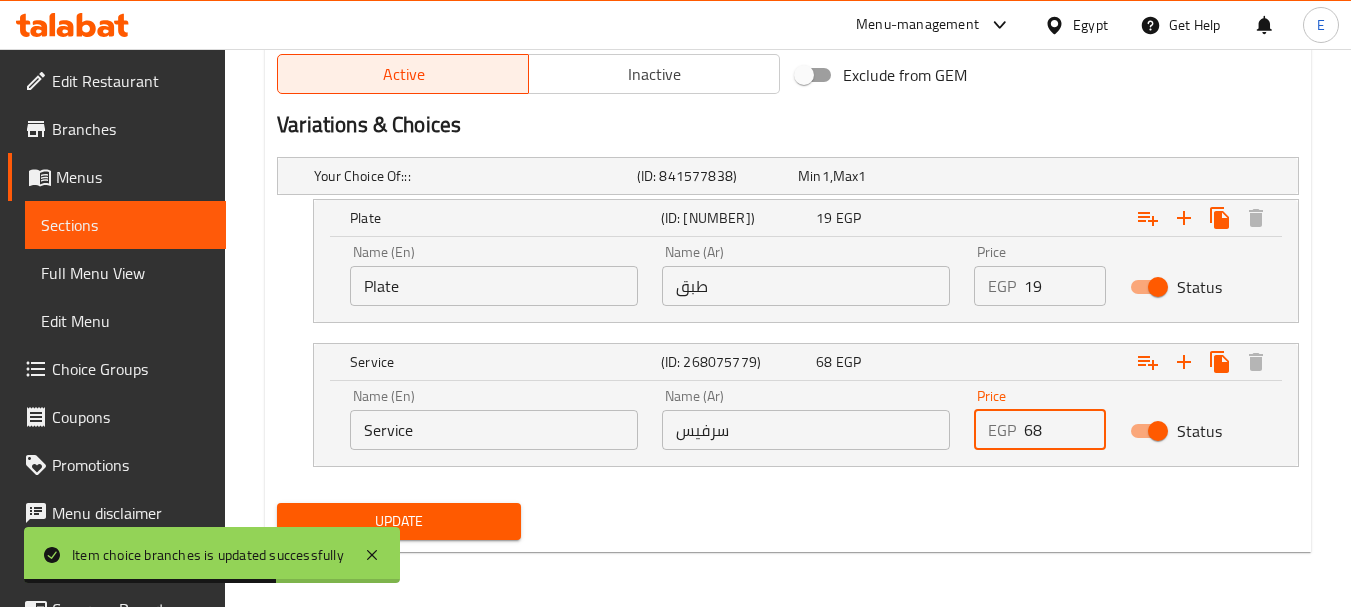 scroll, scrollTop: 1052, scrollLeft: 0, axis: vertical 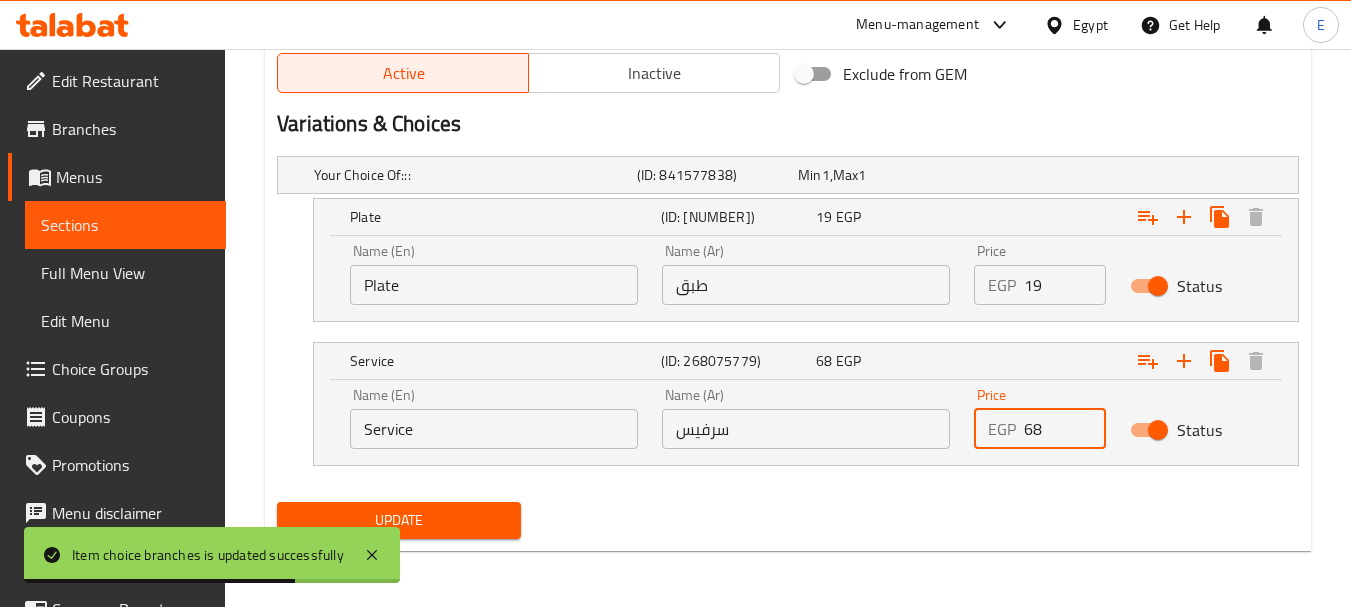 type on "68" 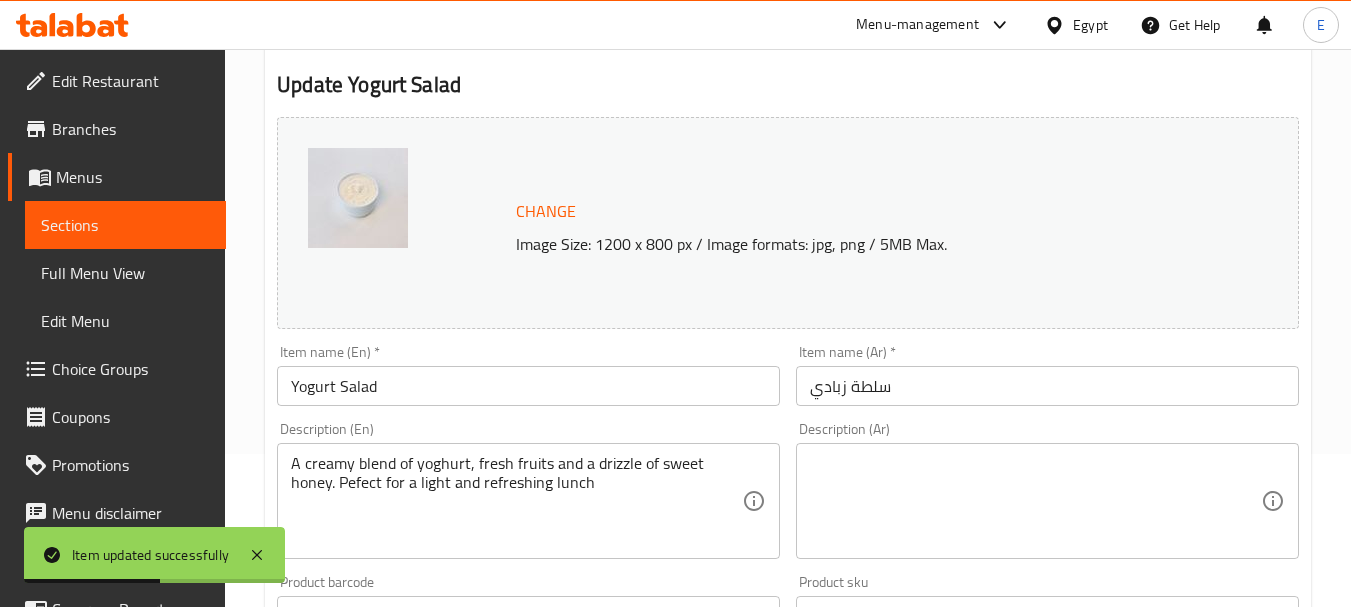 scroll, scrollTop: 0, scrollLeft: 0, axis: both 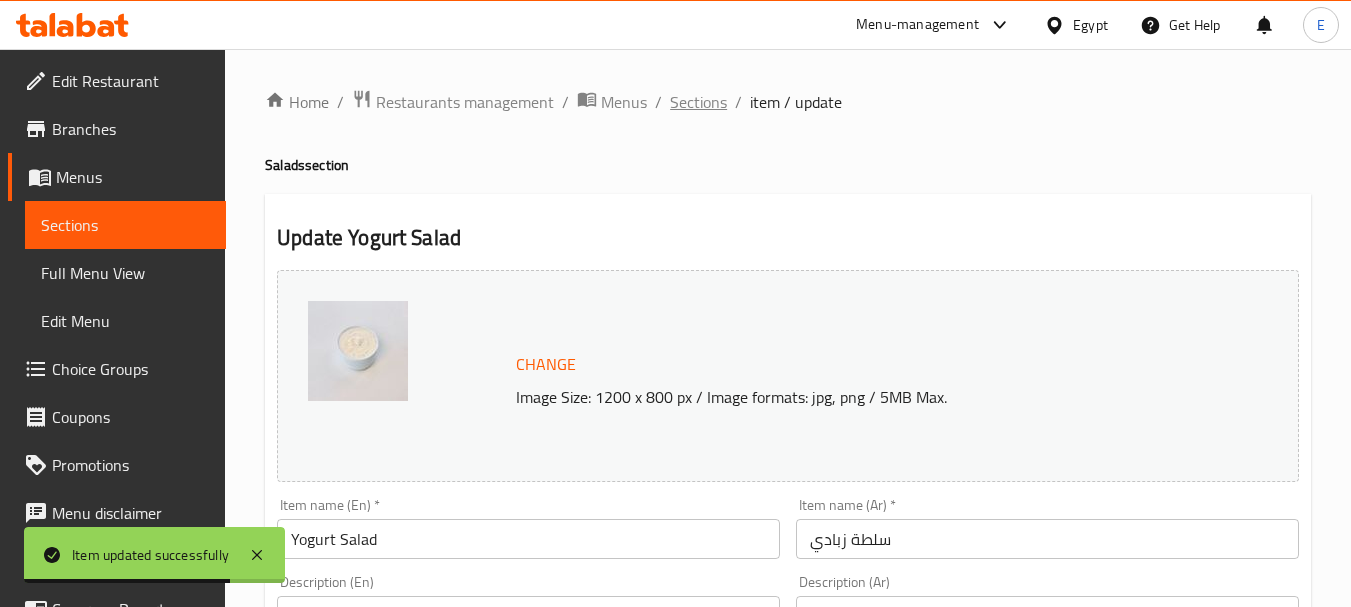 click on "Sections" at bounding box center (698, 102) 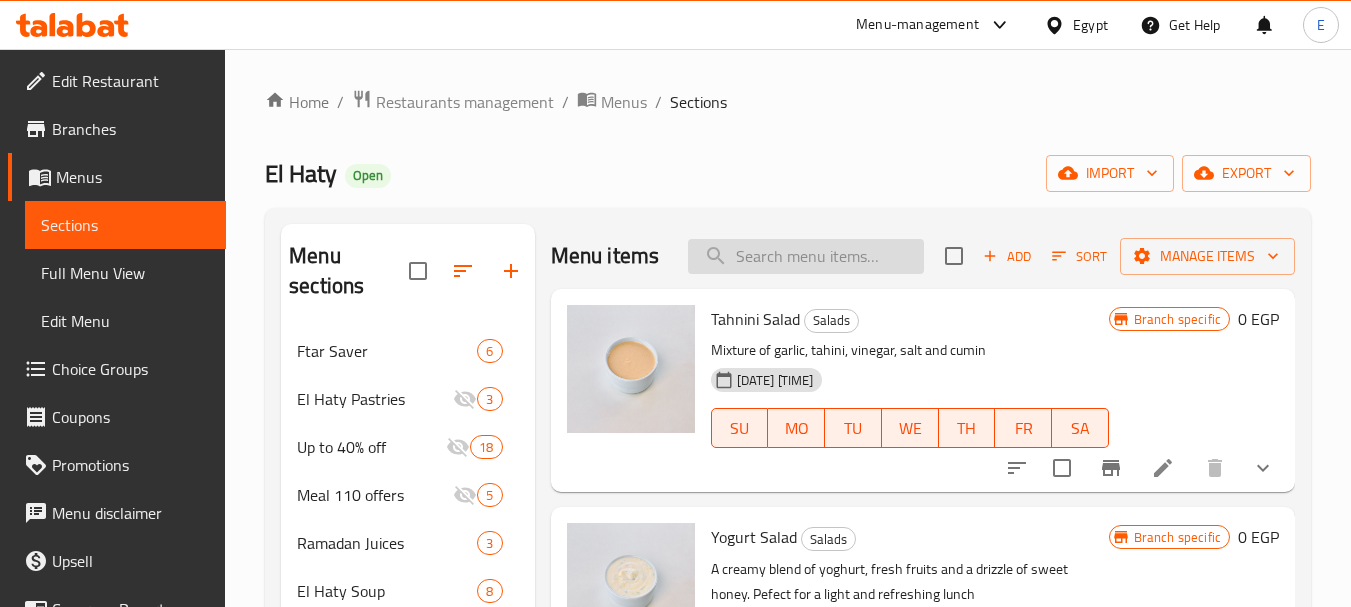 click at bounding box center (806, 256) 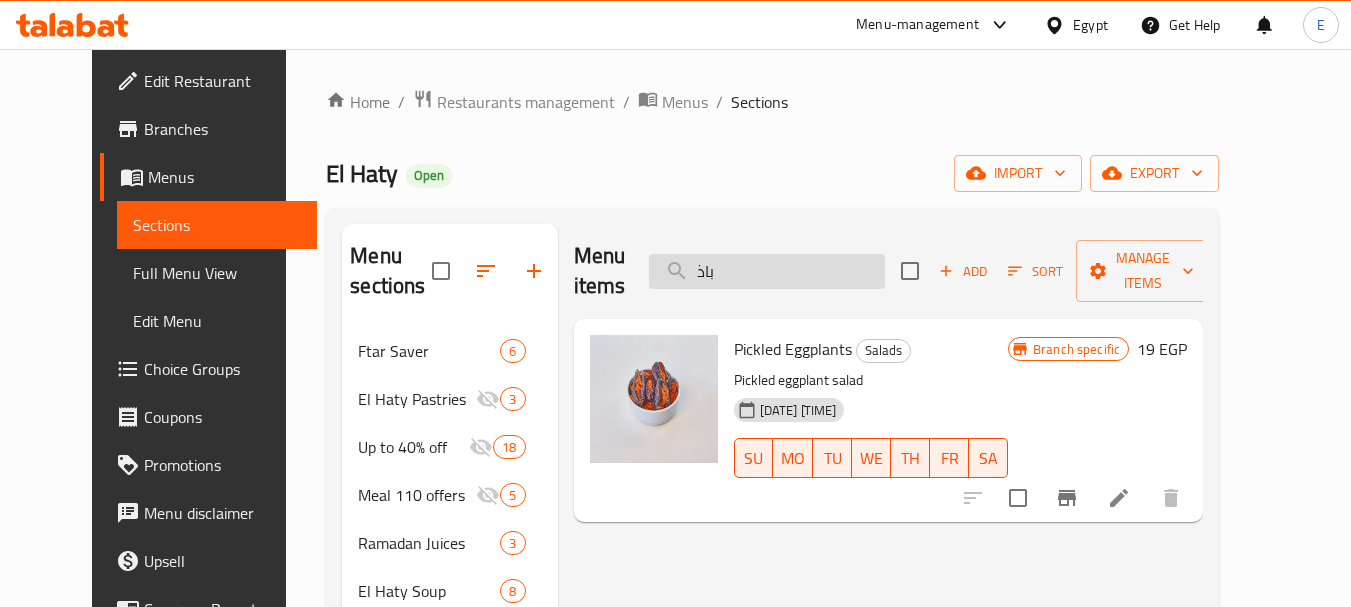 click on "باذ" at bounding box center [767, 271] 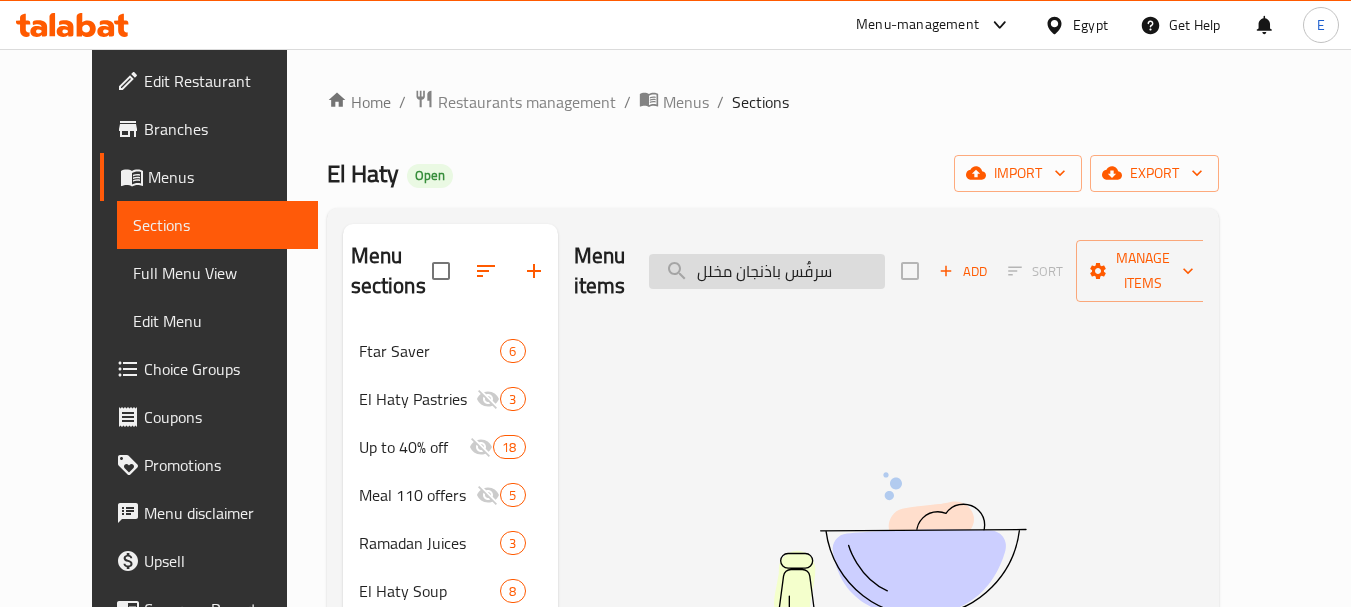 click on "سرفٌس باذنجان مخلل" at bounding box center [767, 271] 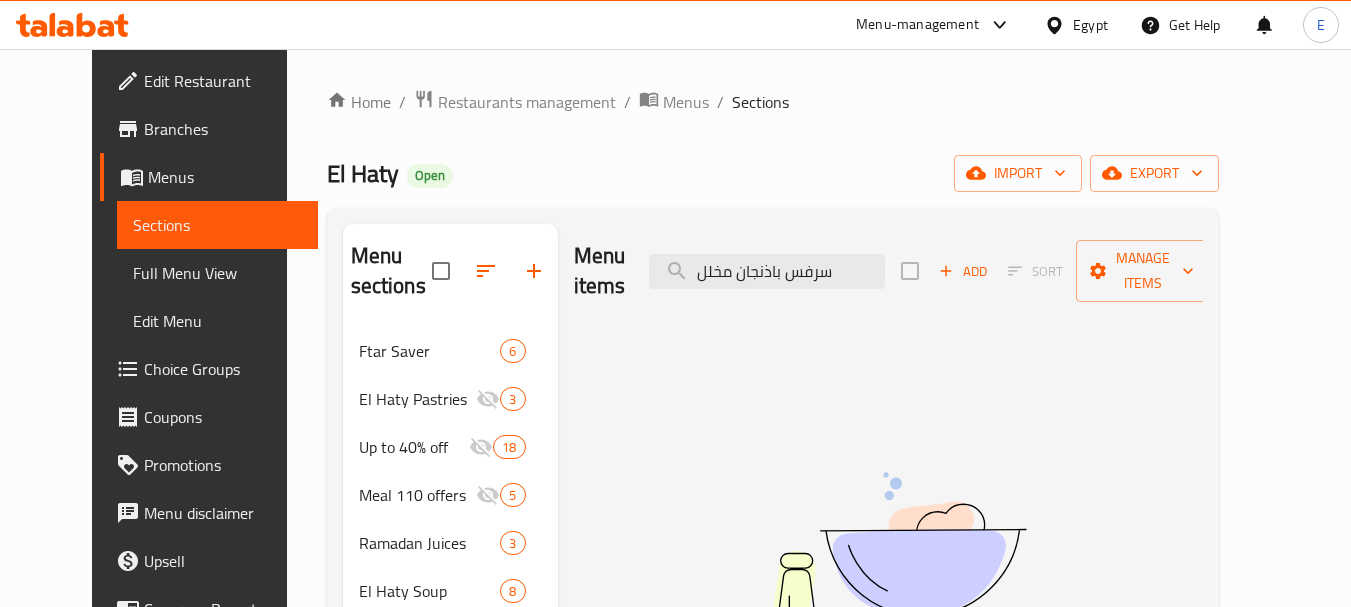 drag, startPoint x: 893, startPoint y: 265, endPoint x: 710, endPoint y: 274, distance: 183.22118 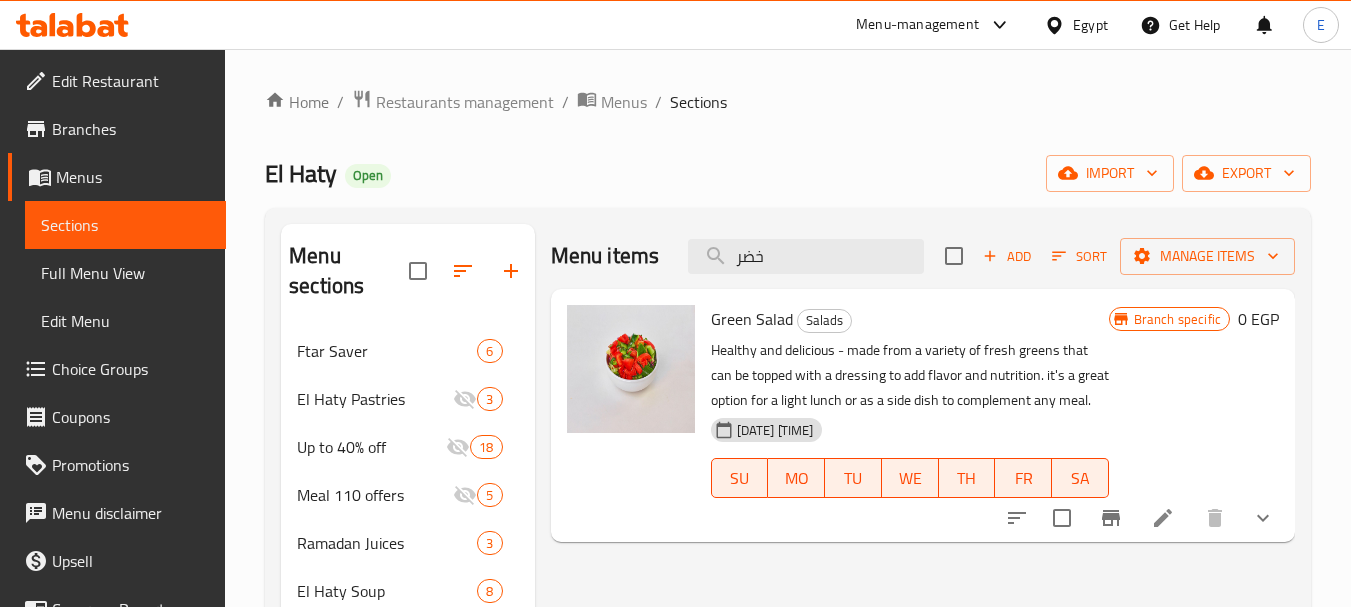 type on "خضر" 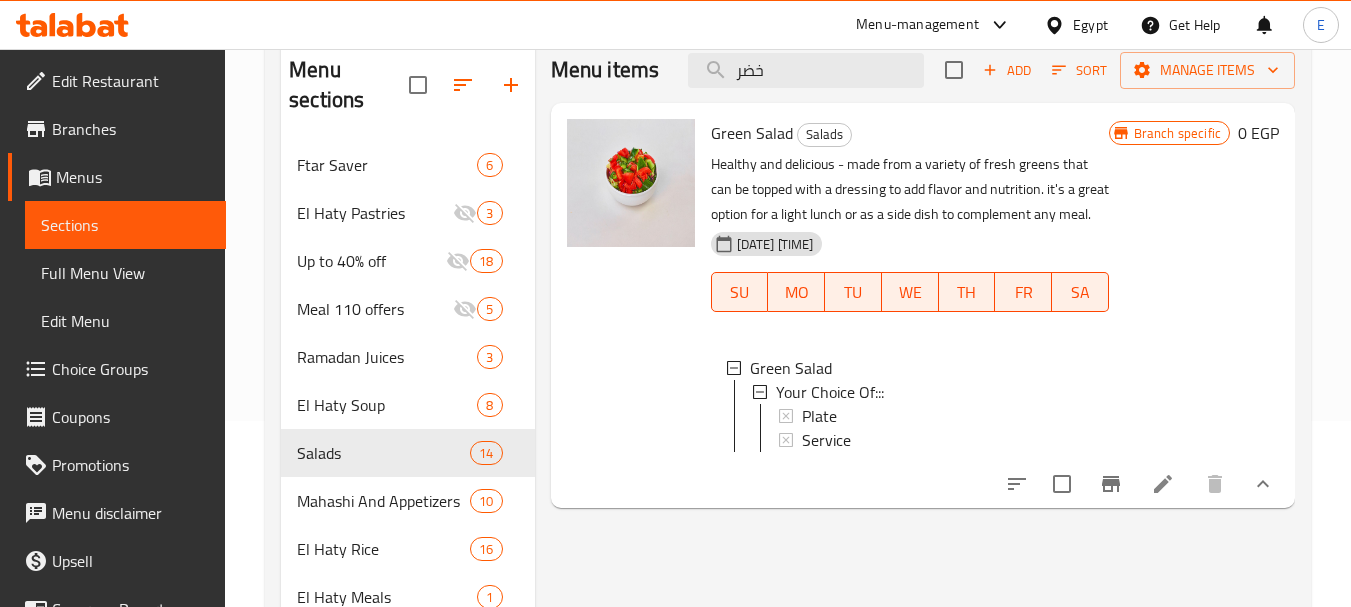 scroll, scrollTop: 200, scrollLeft: 0, axis: vertical 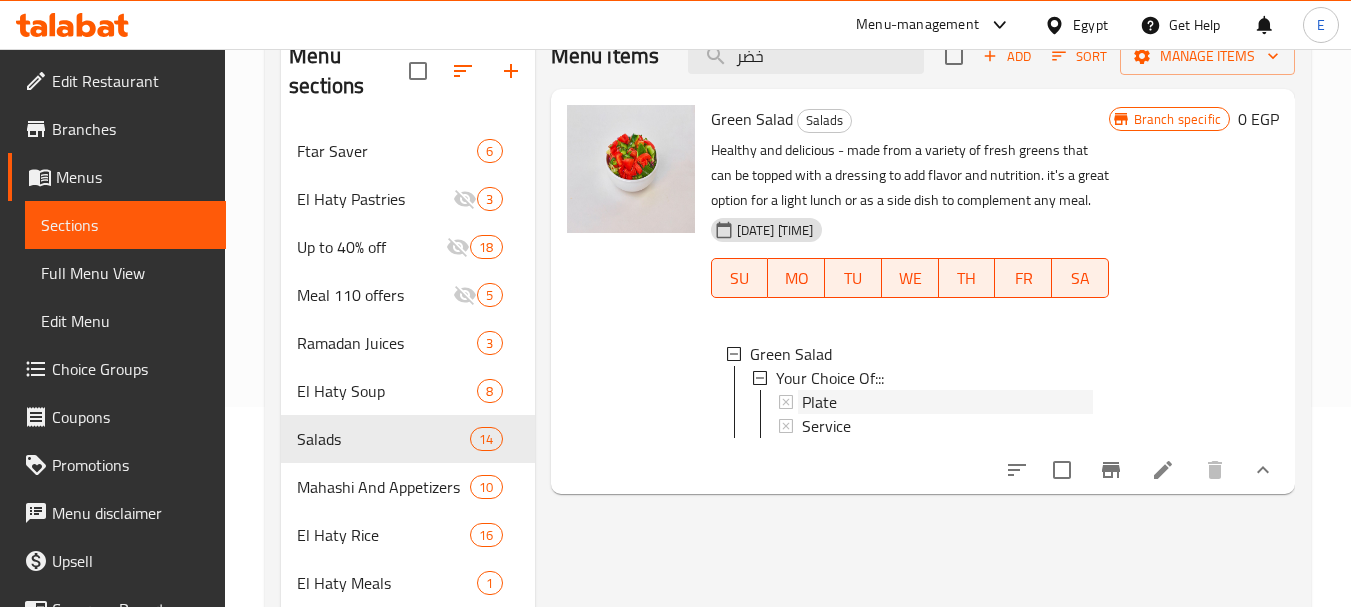 click on "Plate" at bounding box center [947, 402] 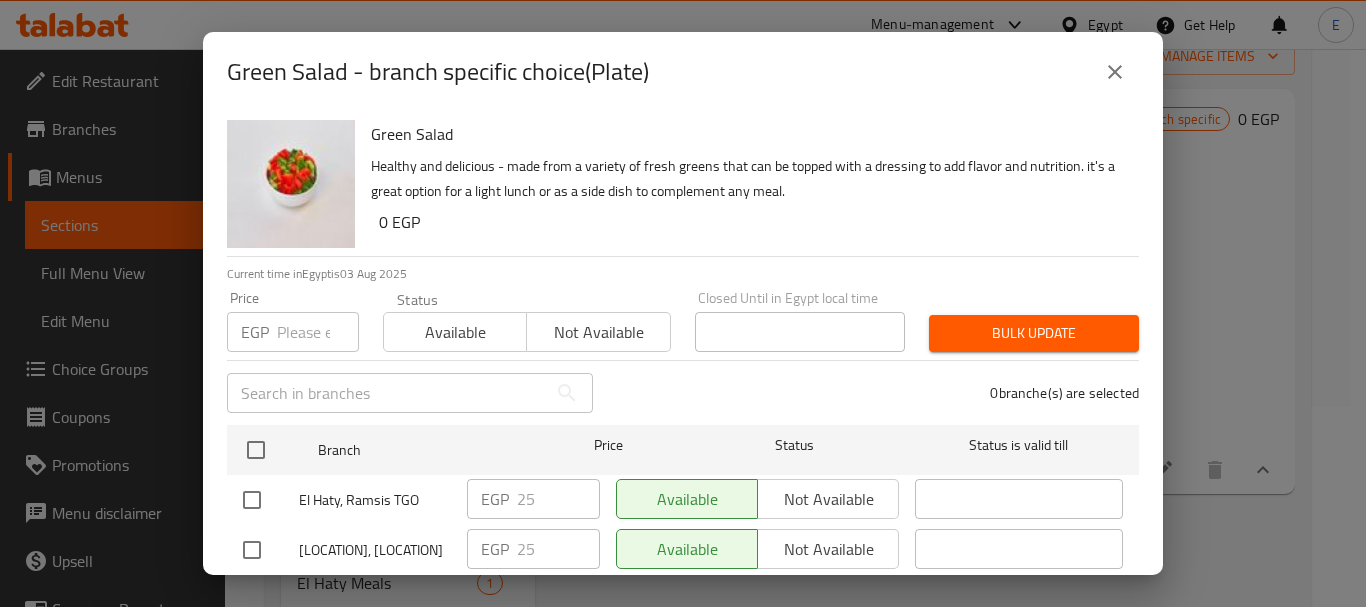 click at bounding box center [256, 450] 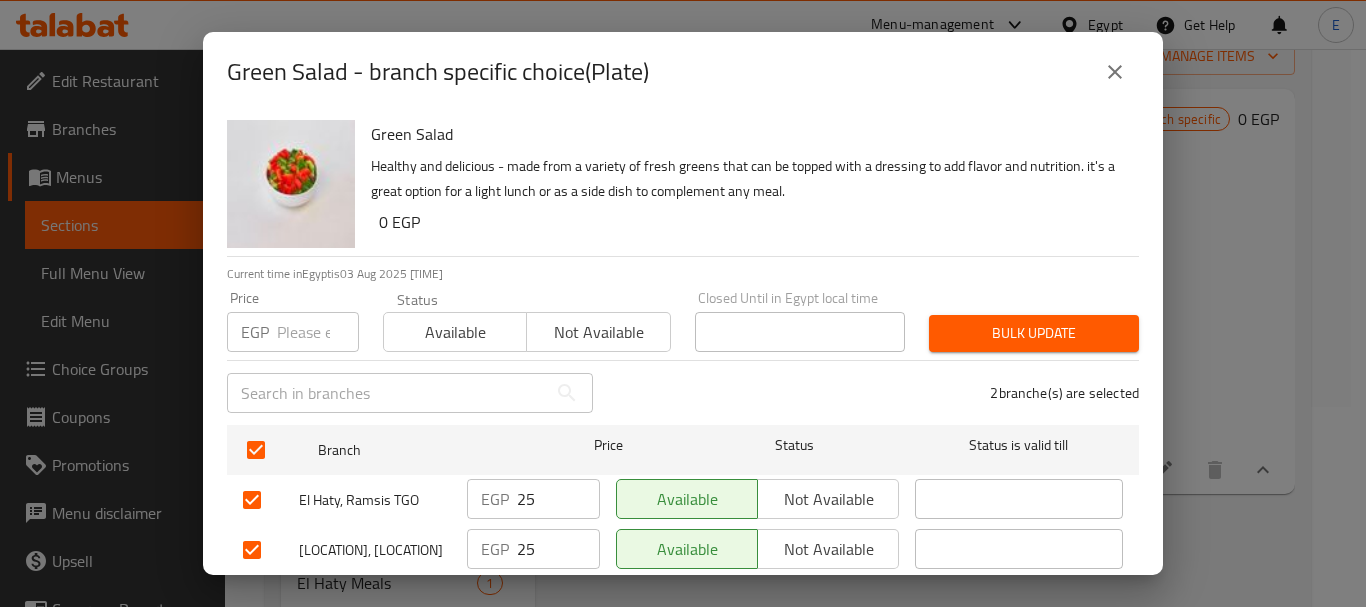 click at bounding box center (318, 332) 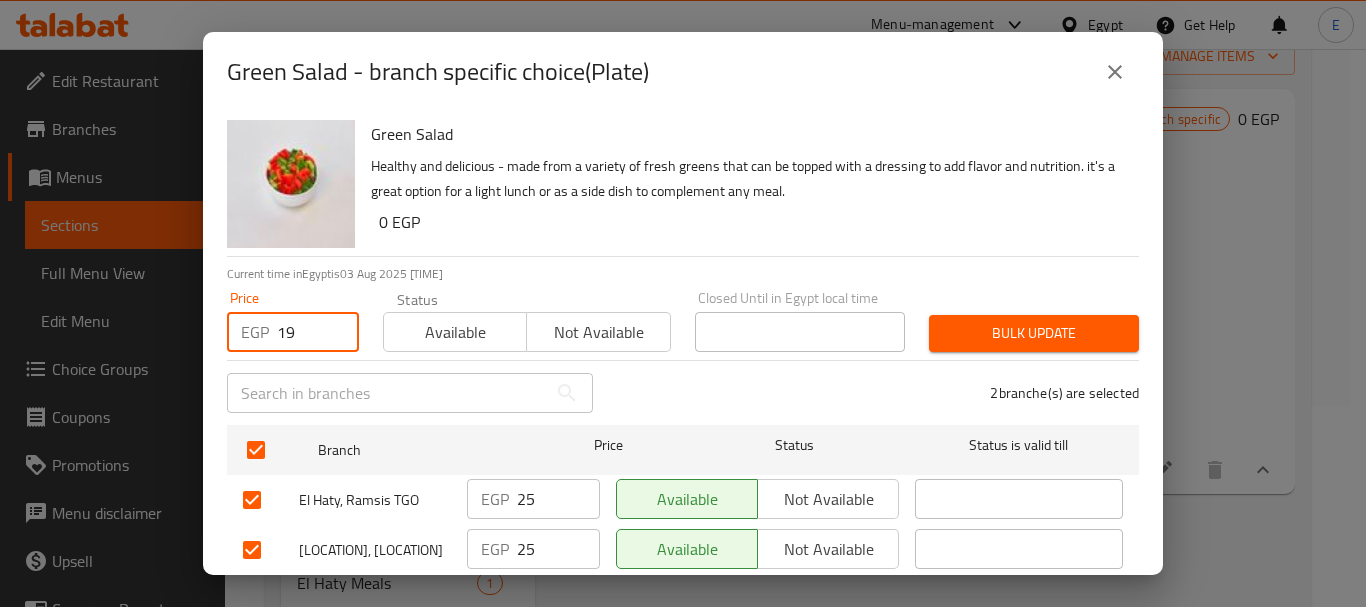 type on "19" 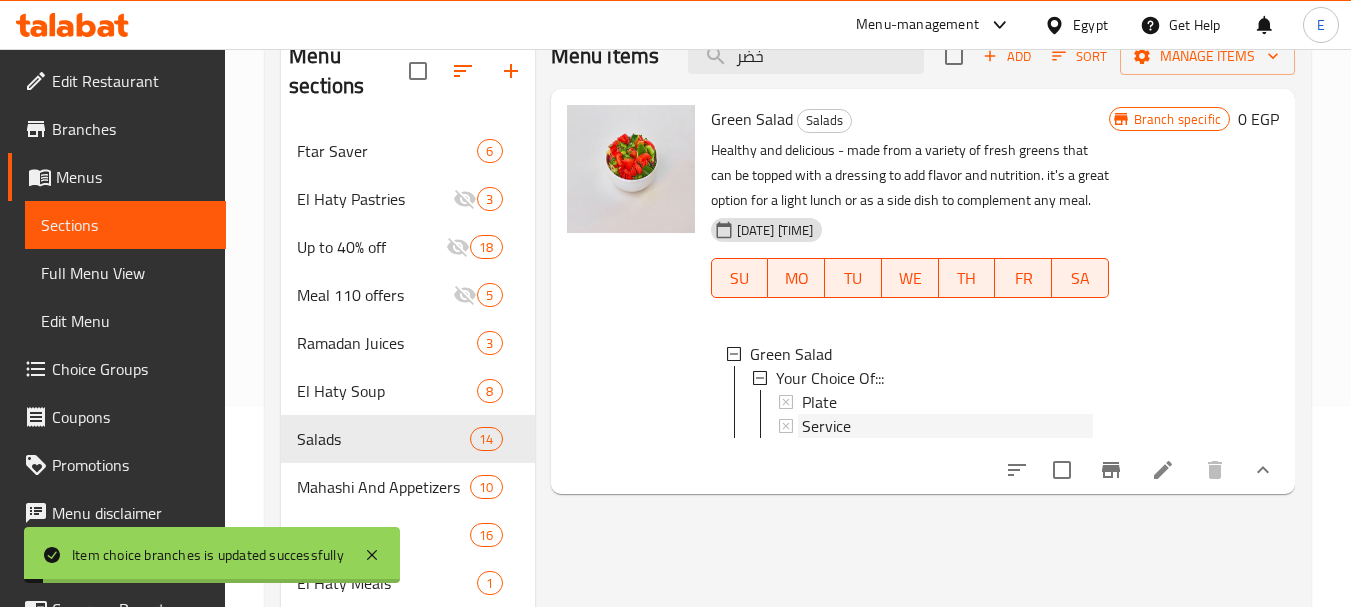 click on "Green Salad   Salads Healthy and delicious - made from a variety of fresh greens that can be topped with a dressing to add flavor and nutrition. it's a great option for a light lunch or as a side dish to complement any meal. 06-06-2024 07:24 PM SU MO TU WE TH FR SA Green Salad Your Choice Of::: Plate Service Branch specific 0   EGP" at bounding box center (923, 94) 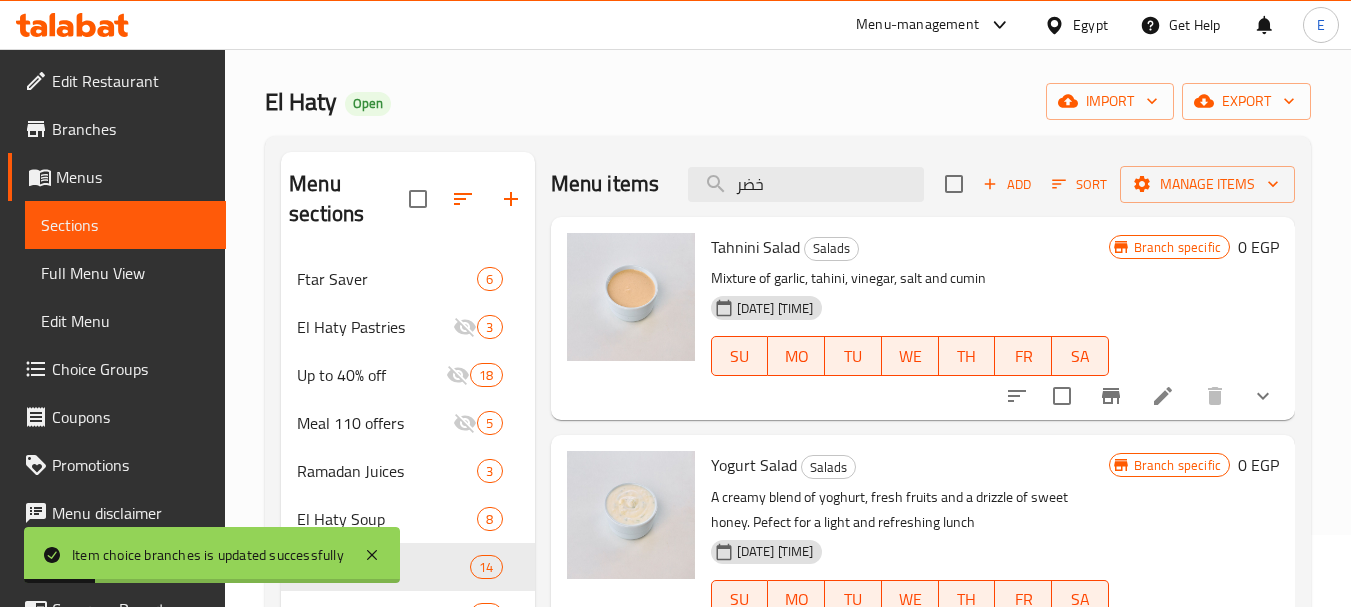 scroll, scrollTop: 0, scrollLeft: 0, axis: both 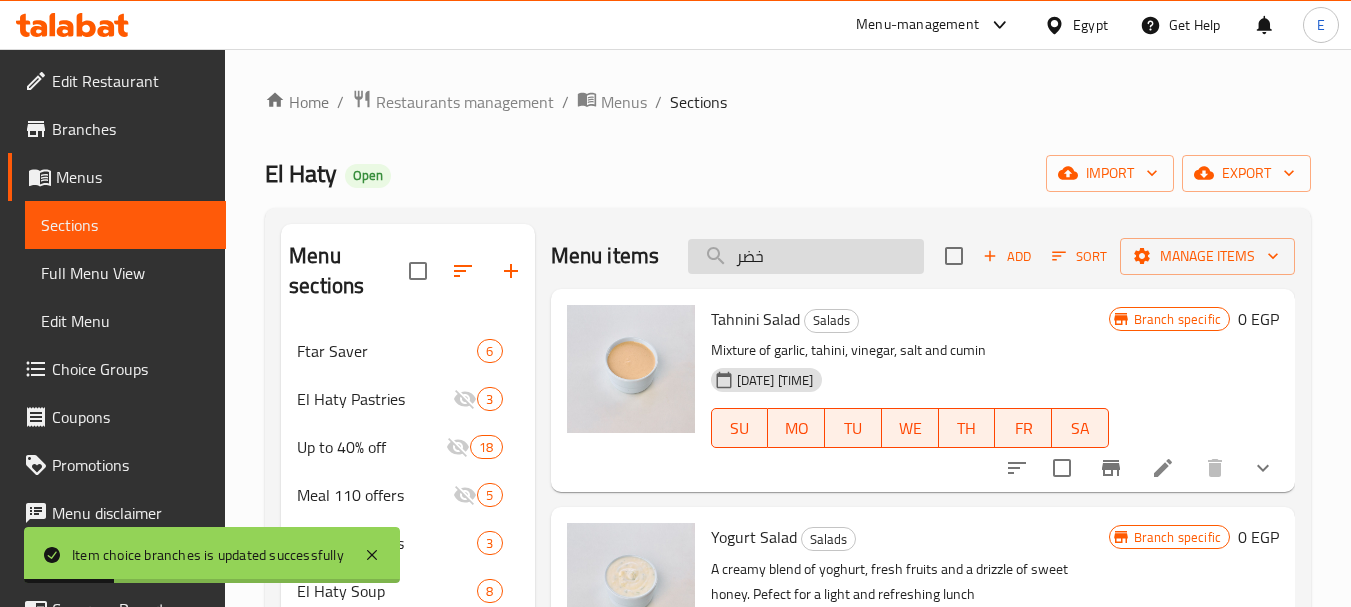 click on "خضر" at bounding box center (806, 256) 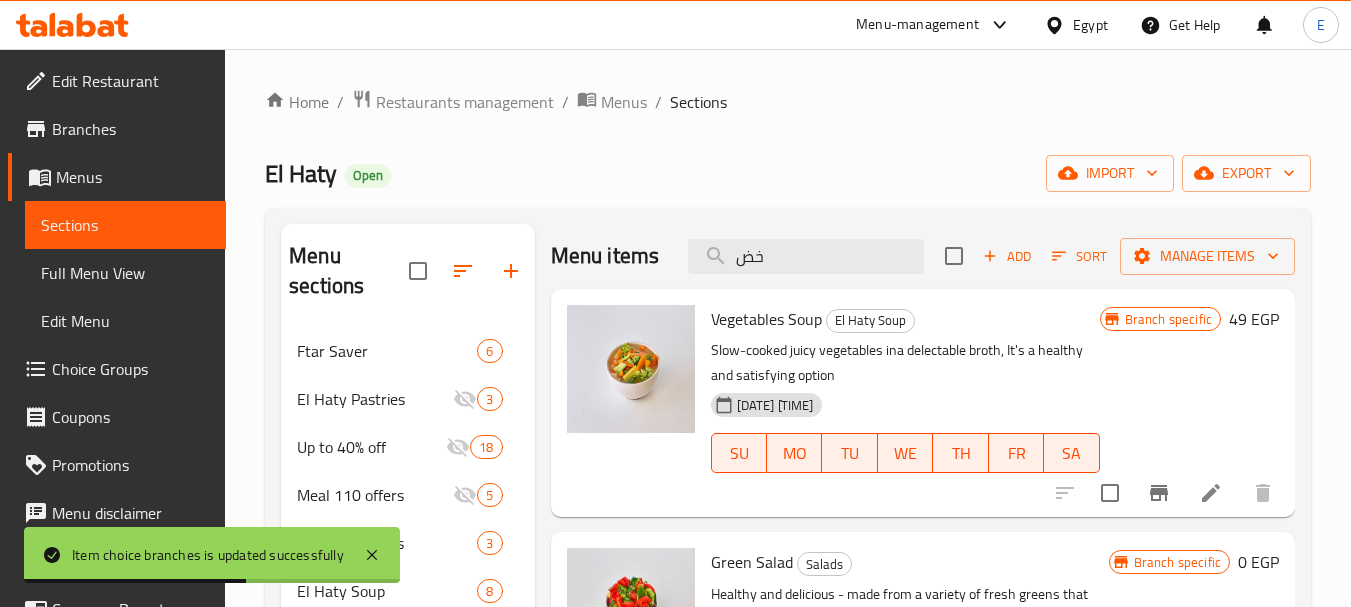 type on "خضر" 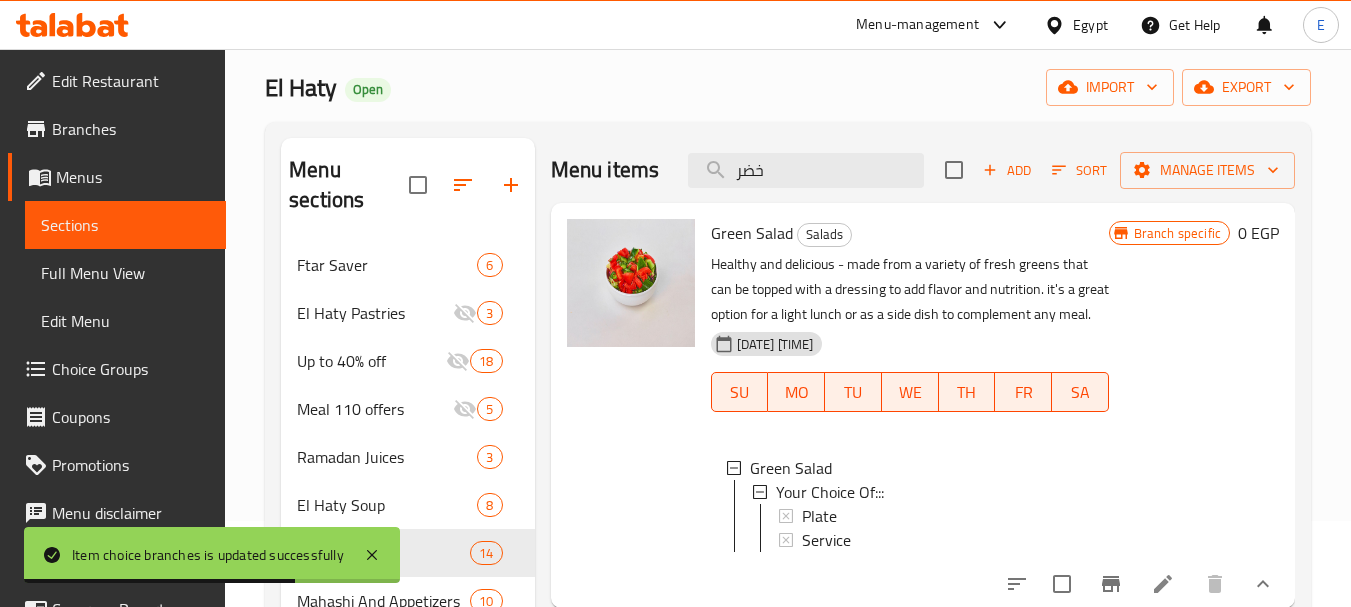 scroll, scrollTop: 200, scrollLeft: 0, axis: vertical 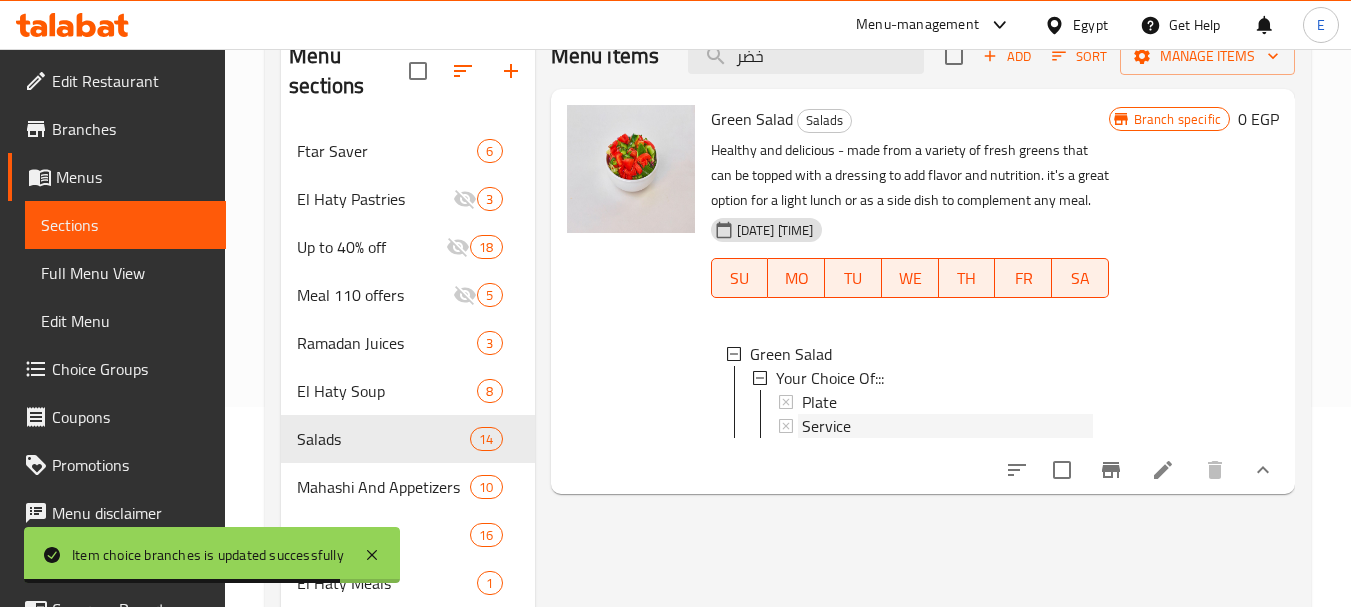 click on "Service" at bounding box center (826, 426) 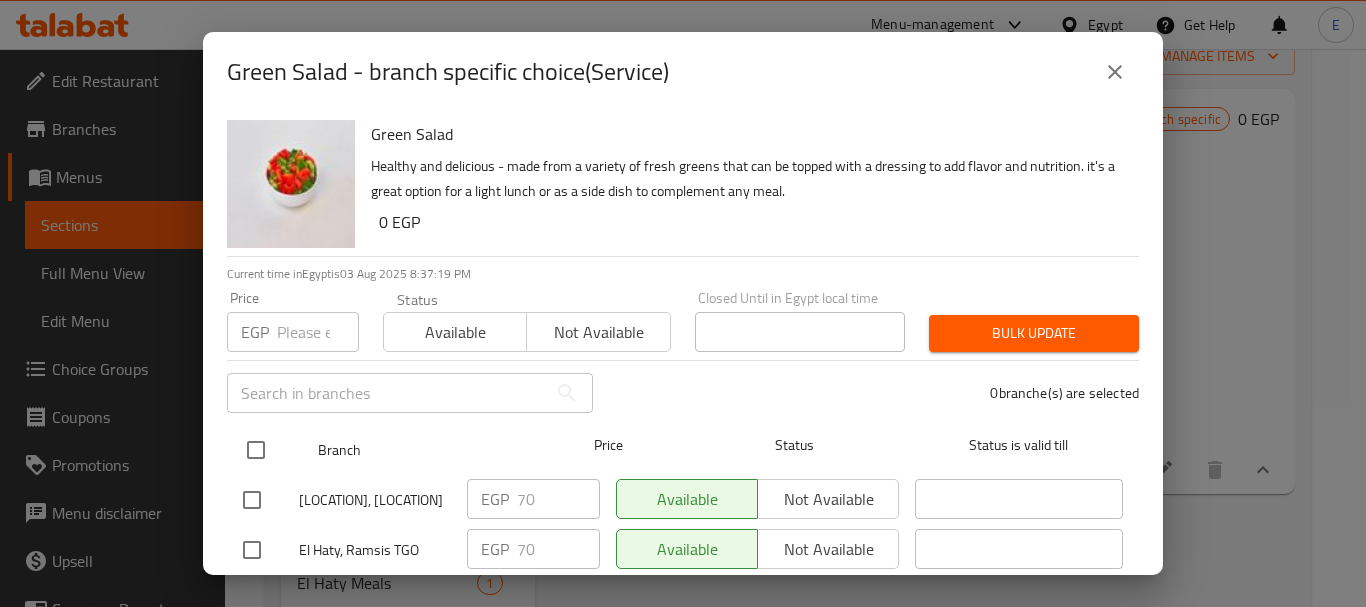 click at bounding box center (256, 450) 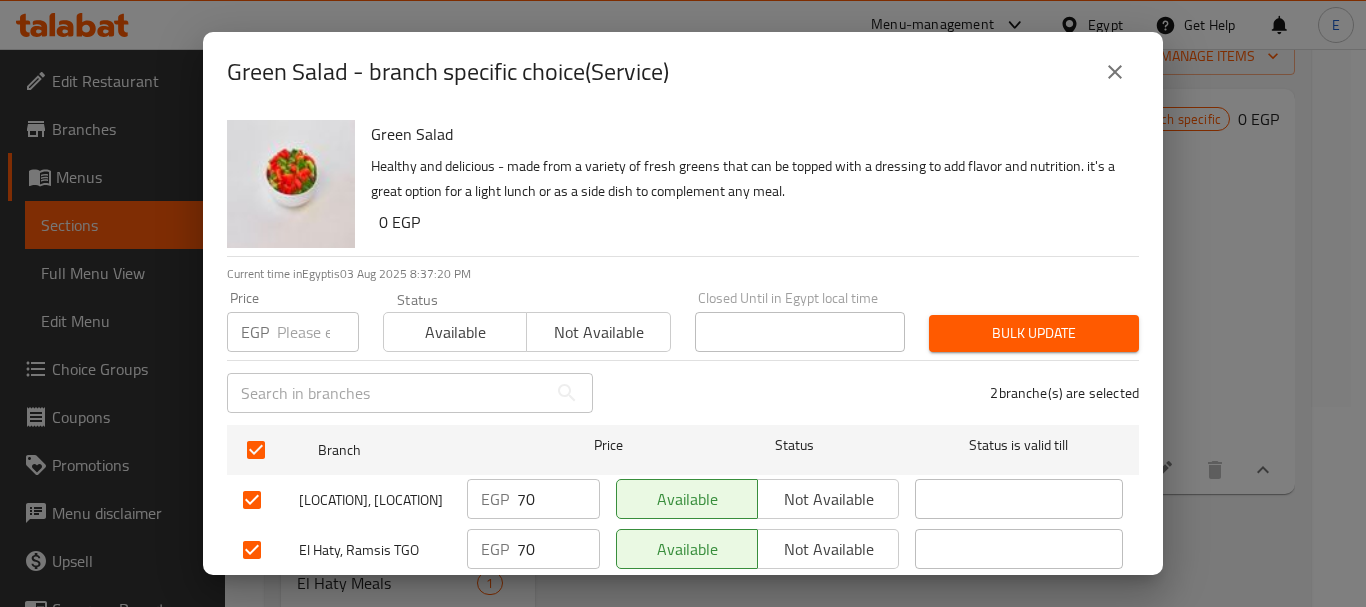 click at bounding box center (318, 332) 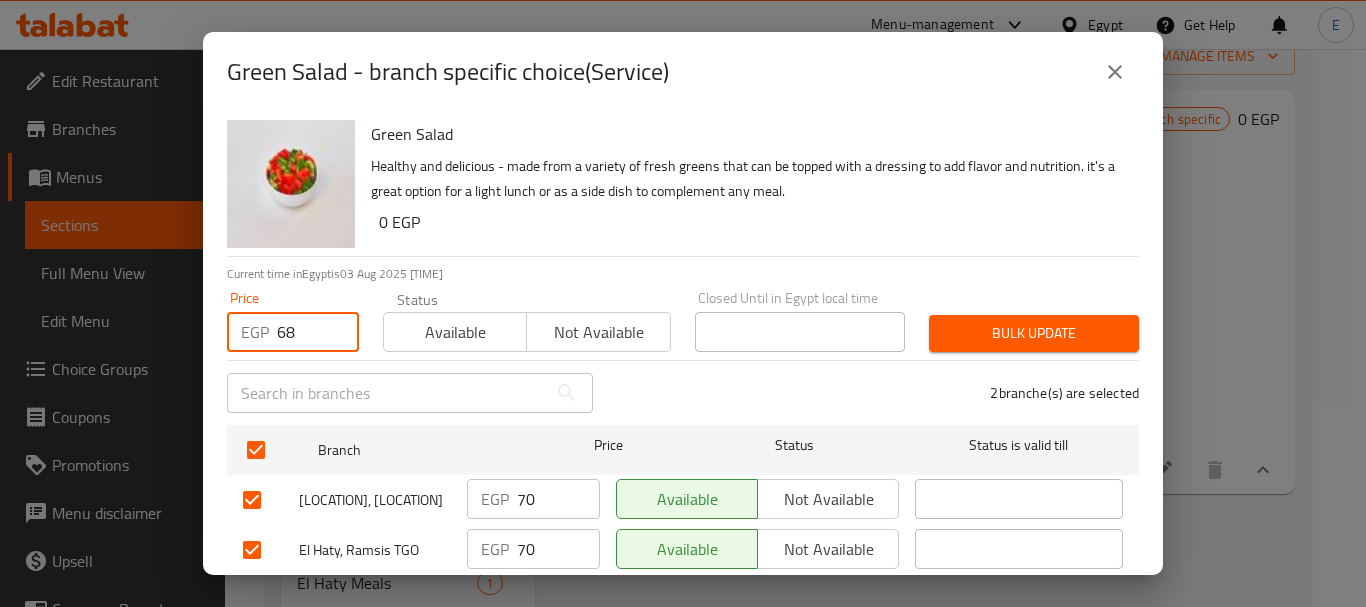 type on "68" 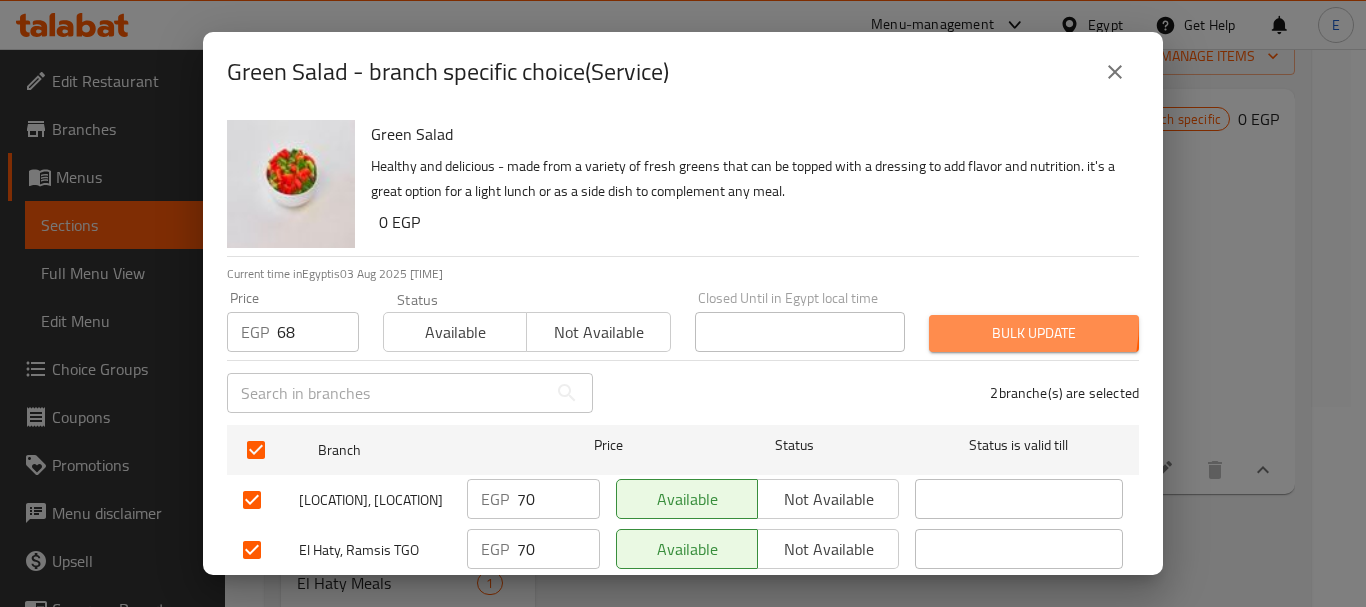 click on "Bulk update" at bounding box center [1034, 333] 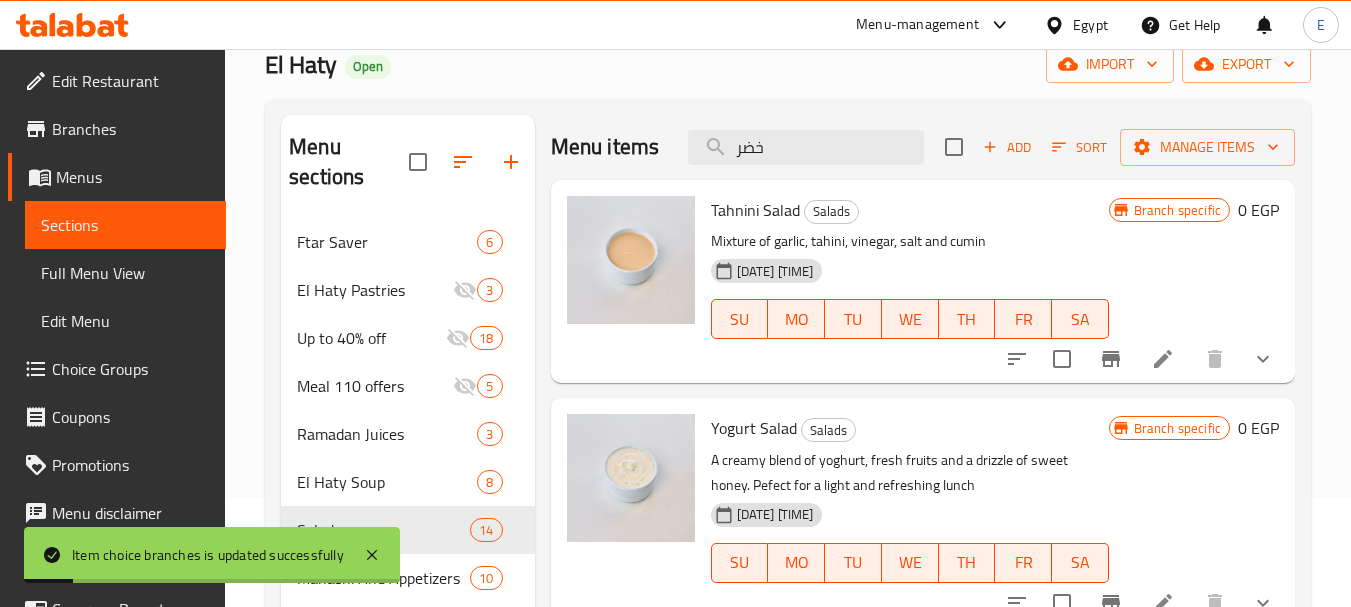 scroll, scrollTop: 0, scrollLeft: 0, axis: both 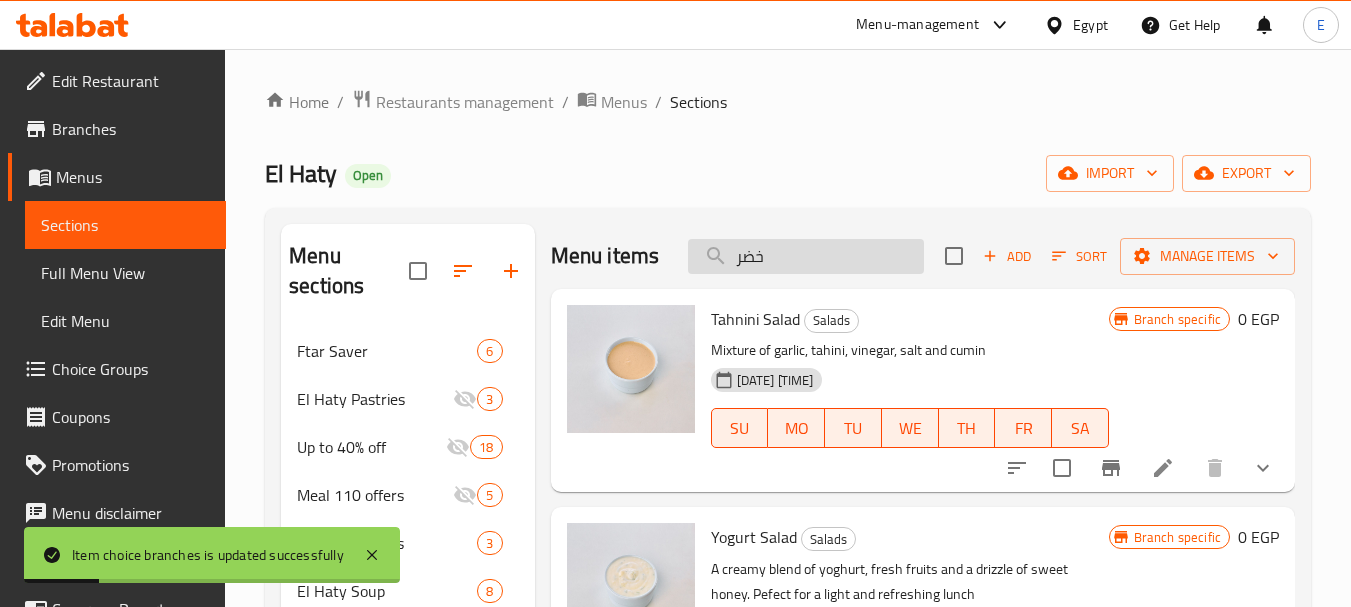 click on "خضر" at bounding box center (806, 256) 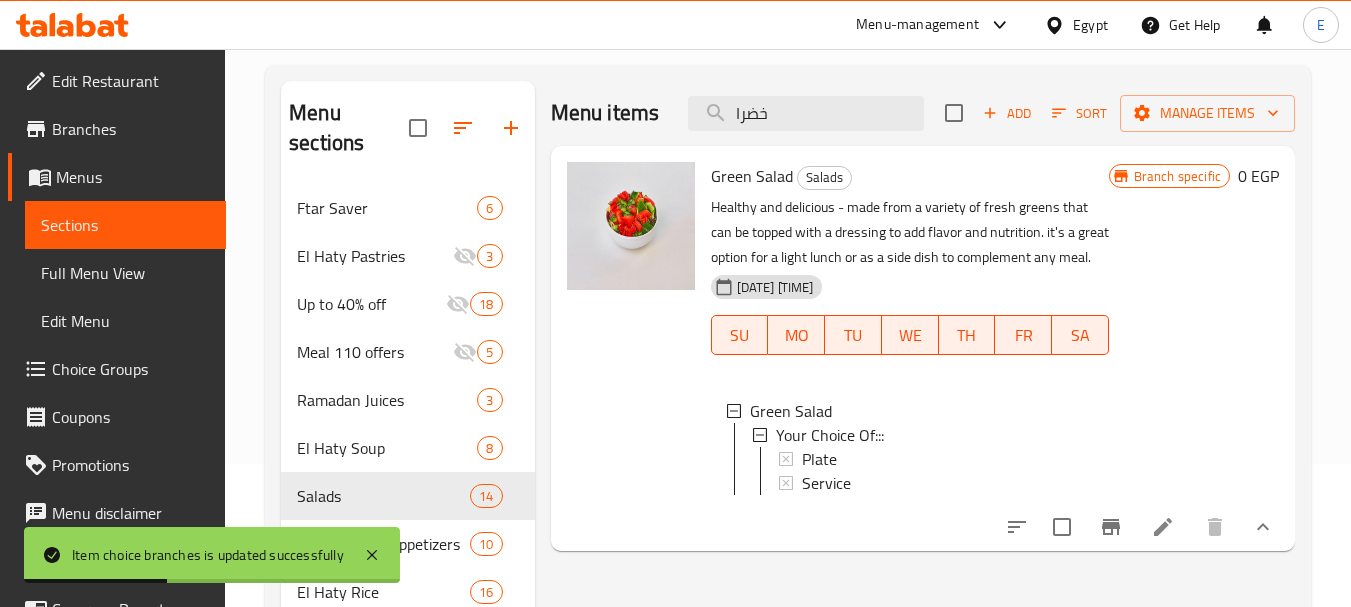 scroll, scrollTop: 400, scrollLeft: 0, axis: vertical 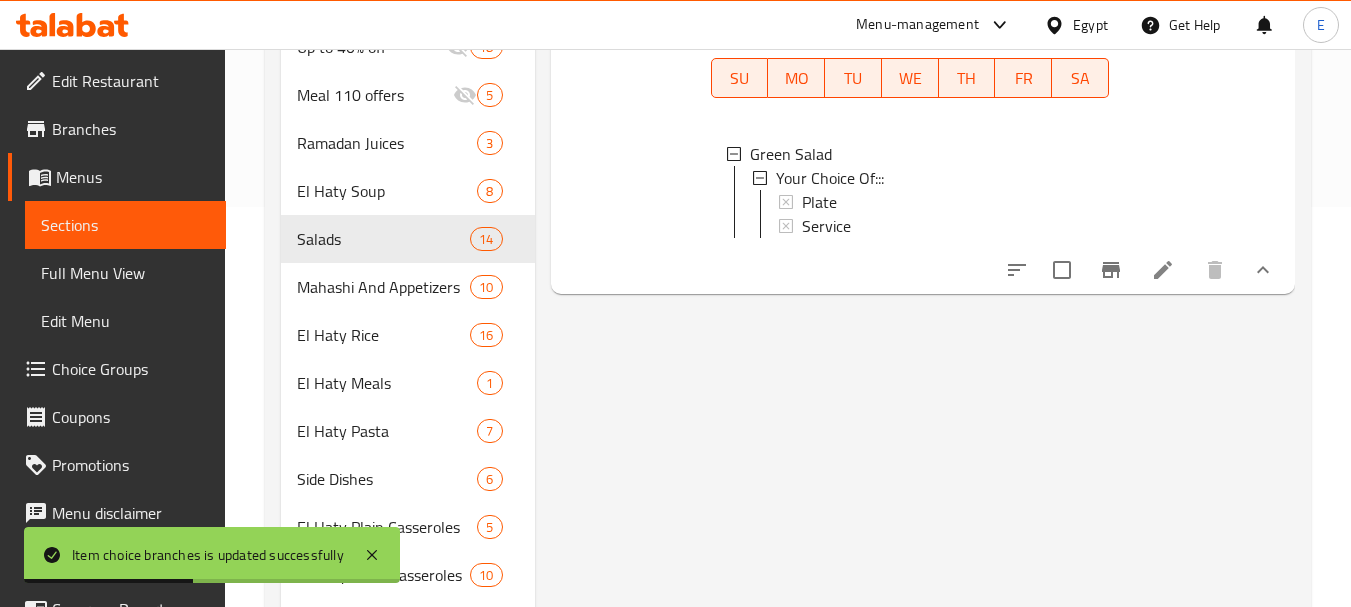 type on "خضرا" 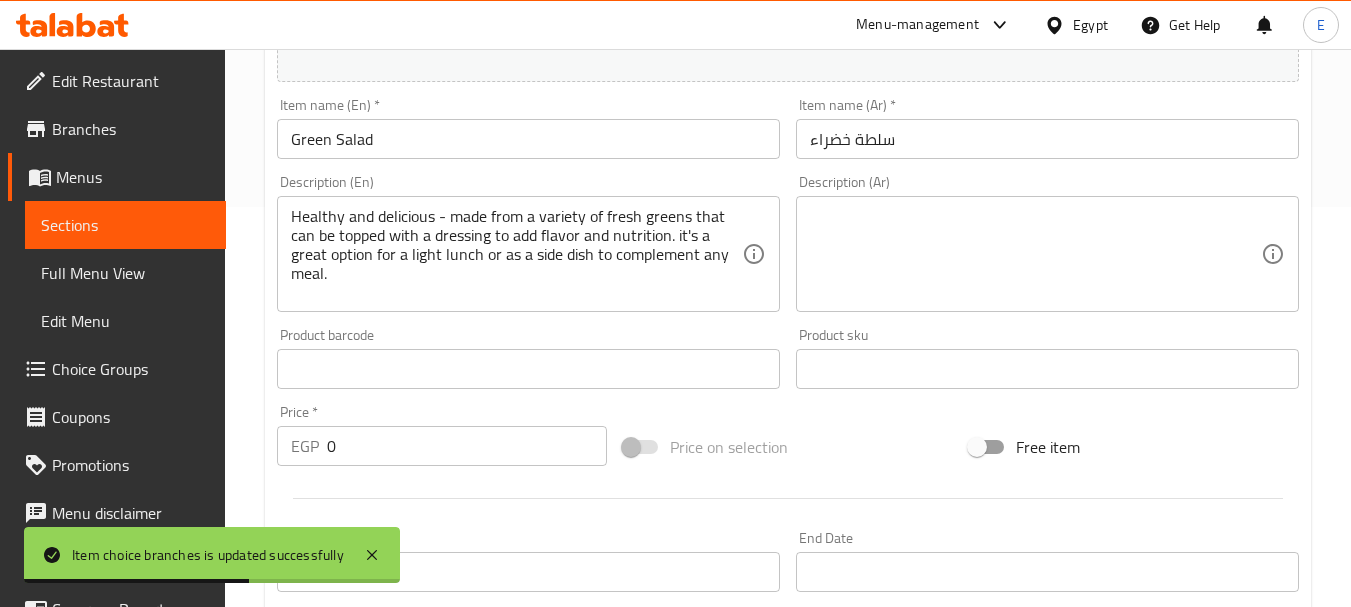scroll, scrollTop: 800, scrollLeft: 0, axis: vertical 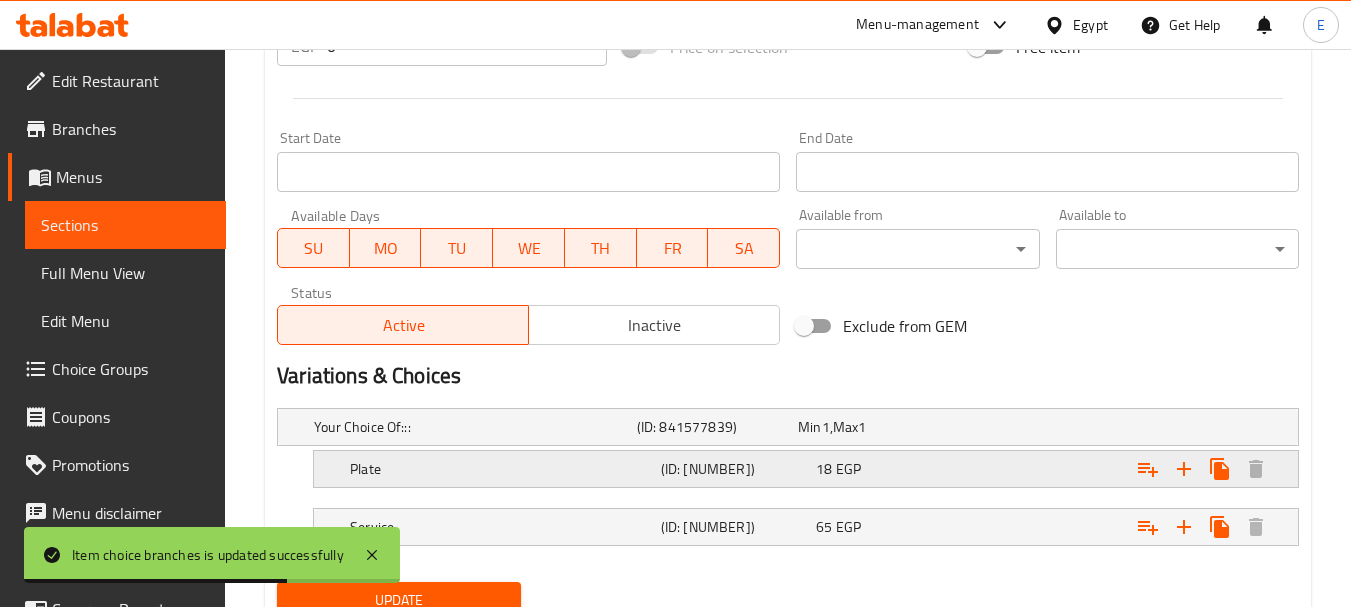 click on "Plate" at bounding box center (471, 427) 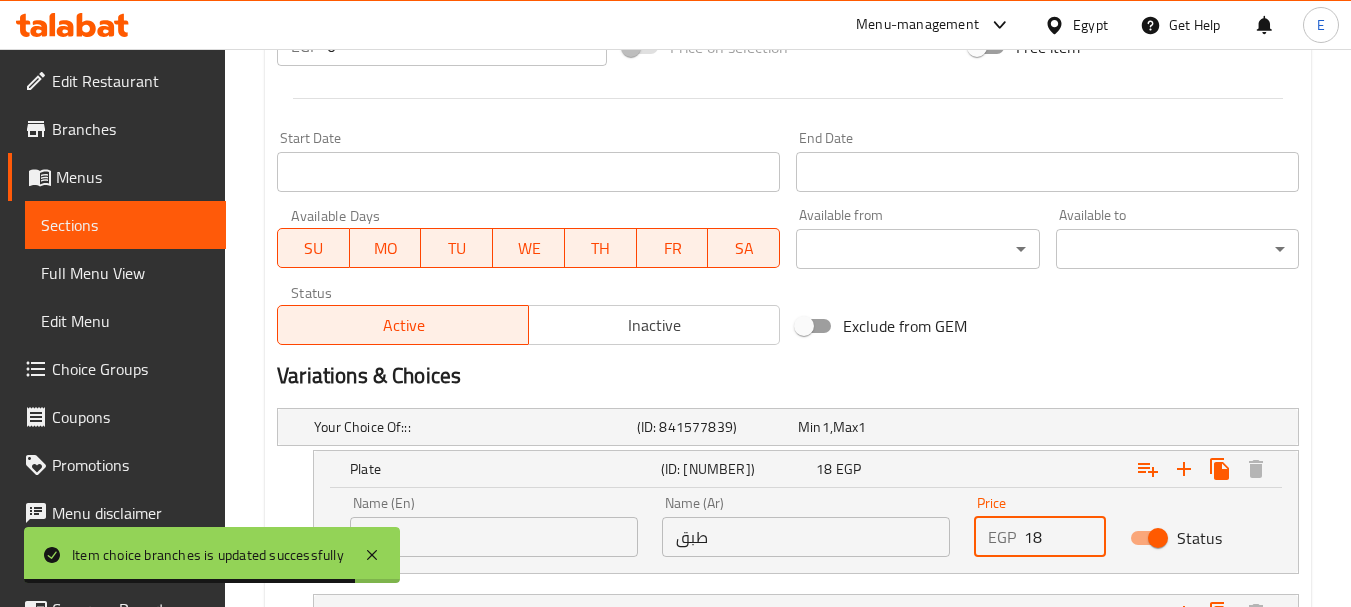 drag, startPoint x: 1051, startPoint y: 537, endPoint x: 1033, endPoint y: 542, distance: 18.681541 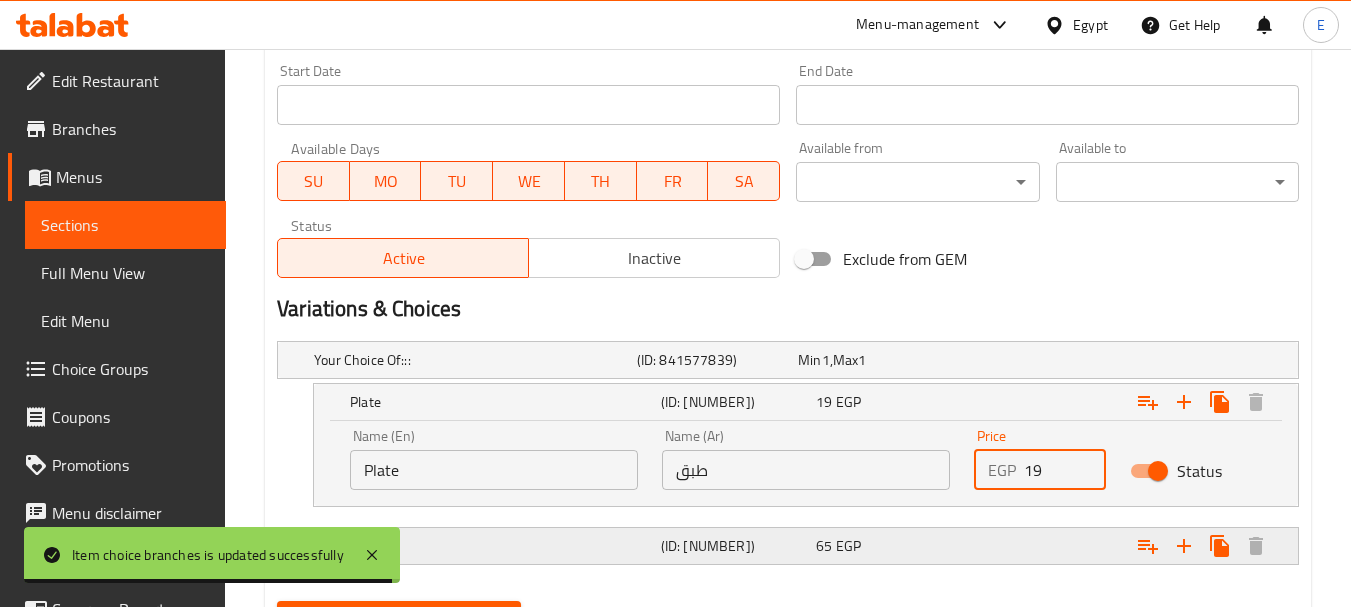 scroll, scrollTop: 966, scrollLeft: 0, axis: vertical 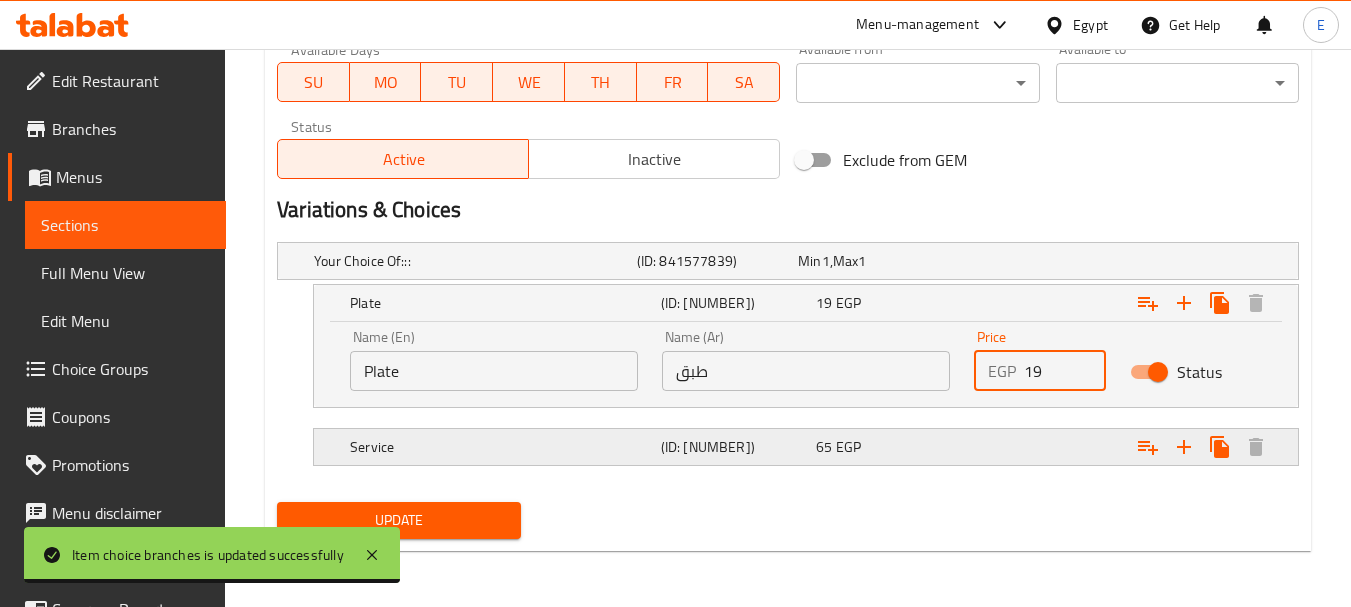 type on "19" 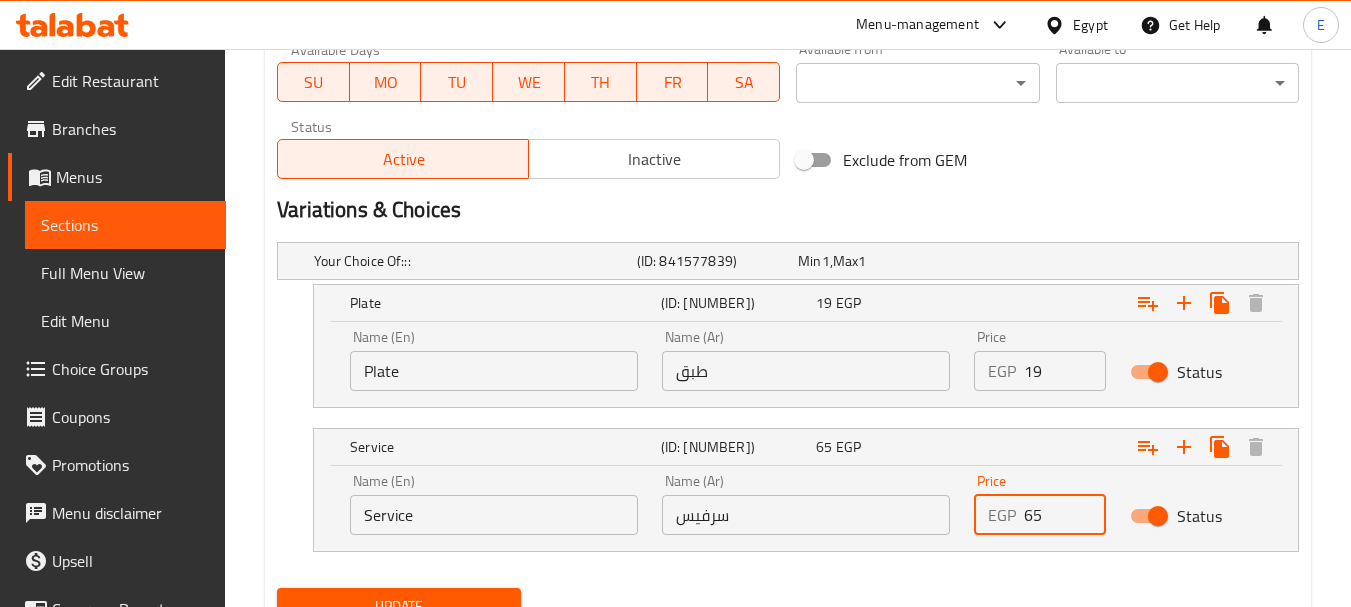 drag, startPoint x: 1054, startPoint y: 518, endPoint x: 876, endPoint y: 516, distance: 178.01123 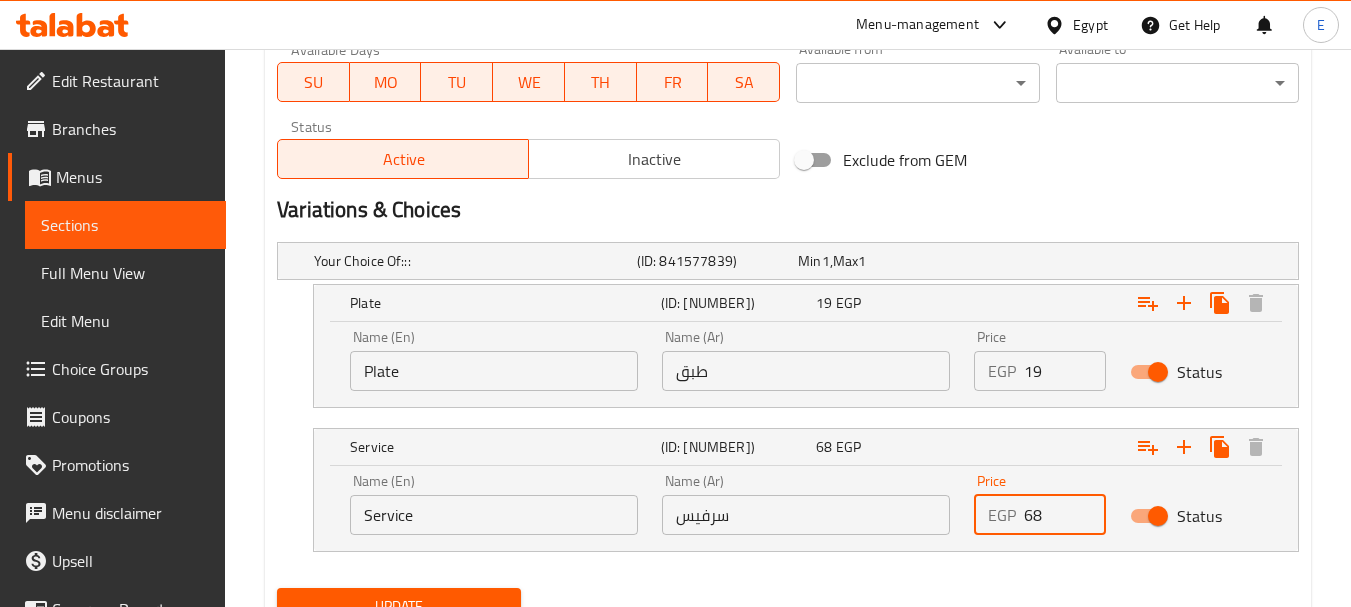 scroll, scrollTop: 1052, scrollLeft: 0, axis: vertical 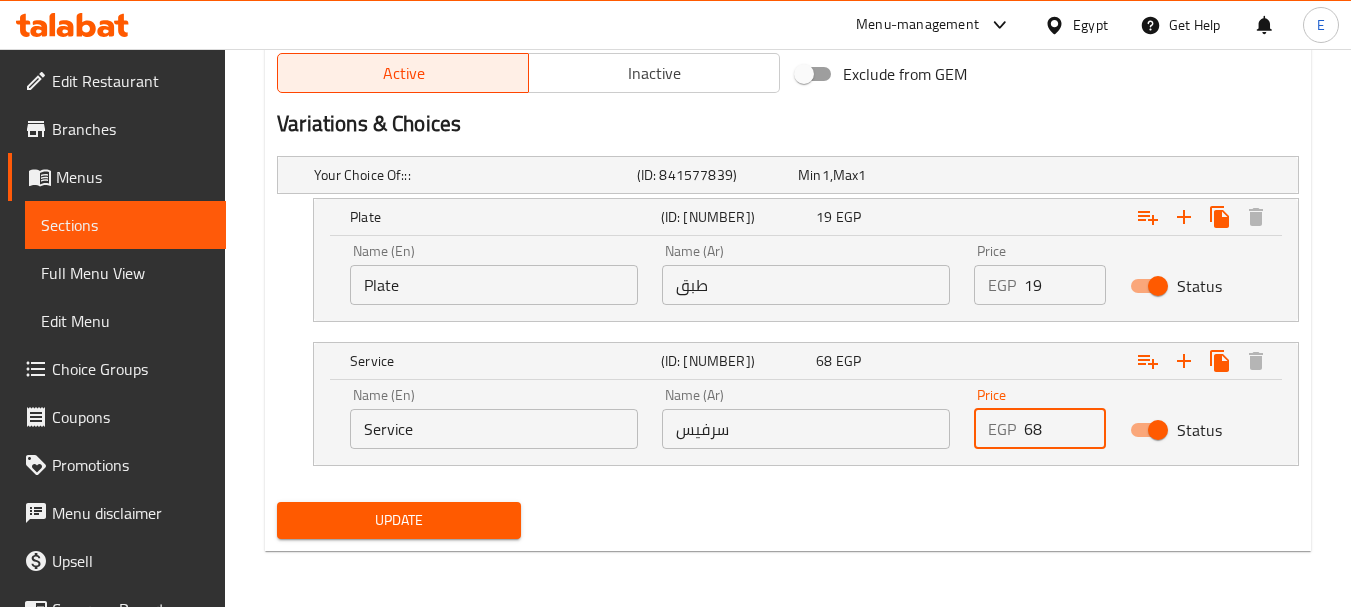 type on "68" 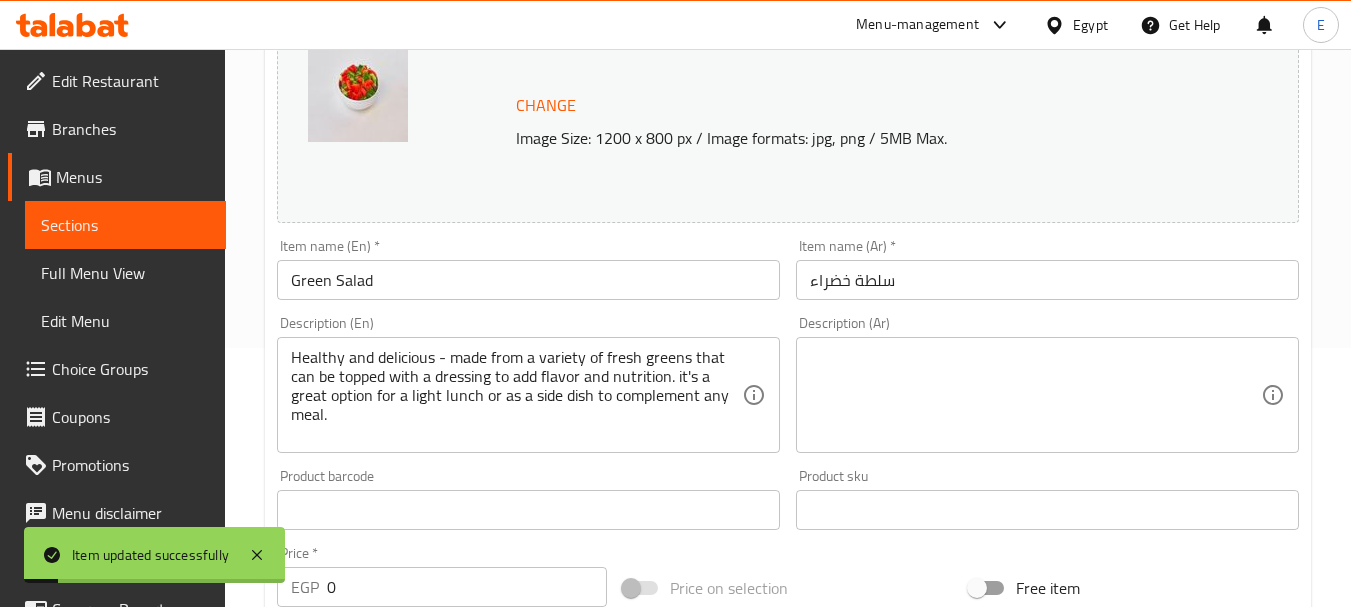 scroll, scrollTop: 0, scrollLeft: 0, axis: both 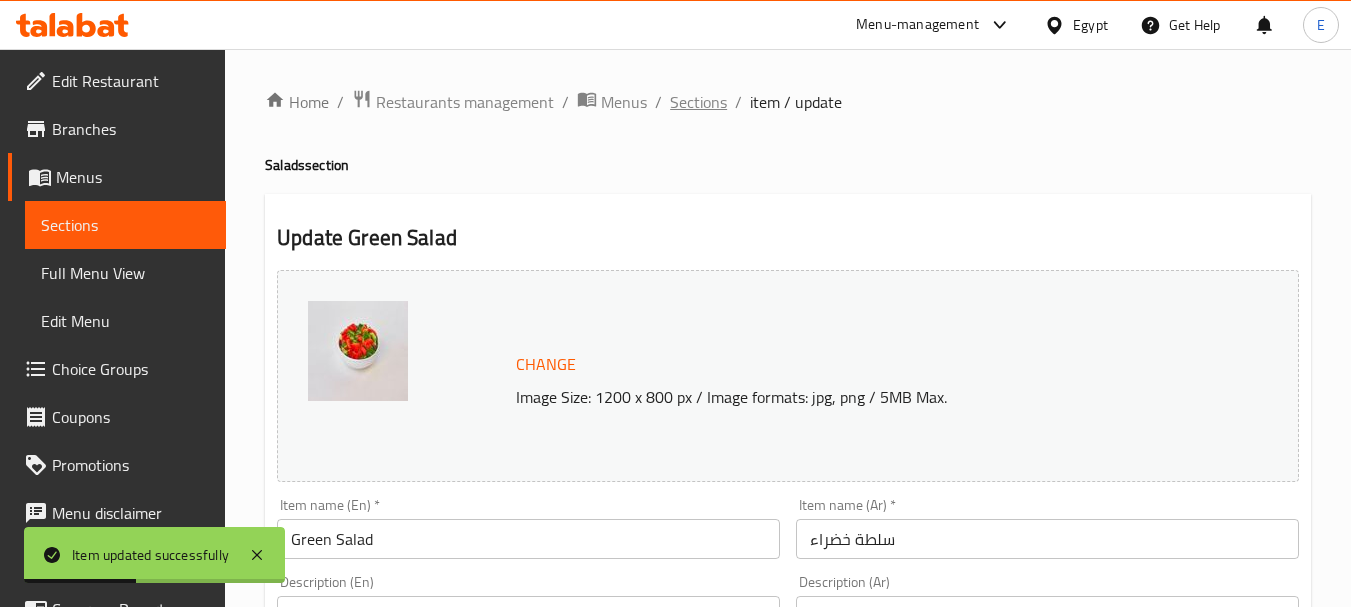 click on "Sections" at bounding box center (698, 102) 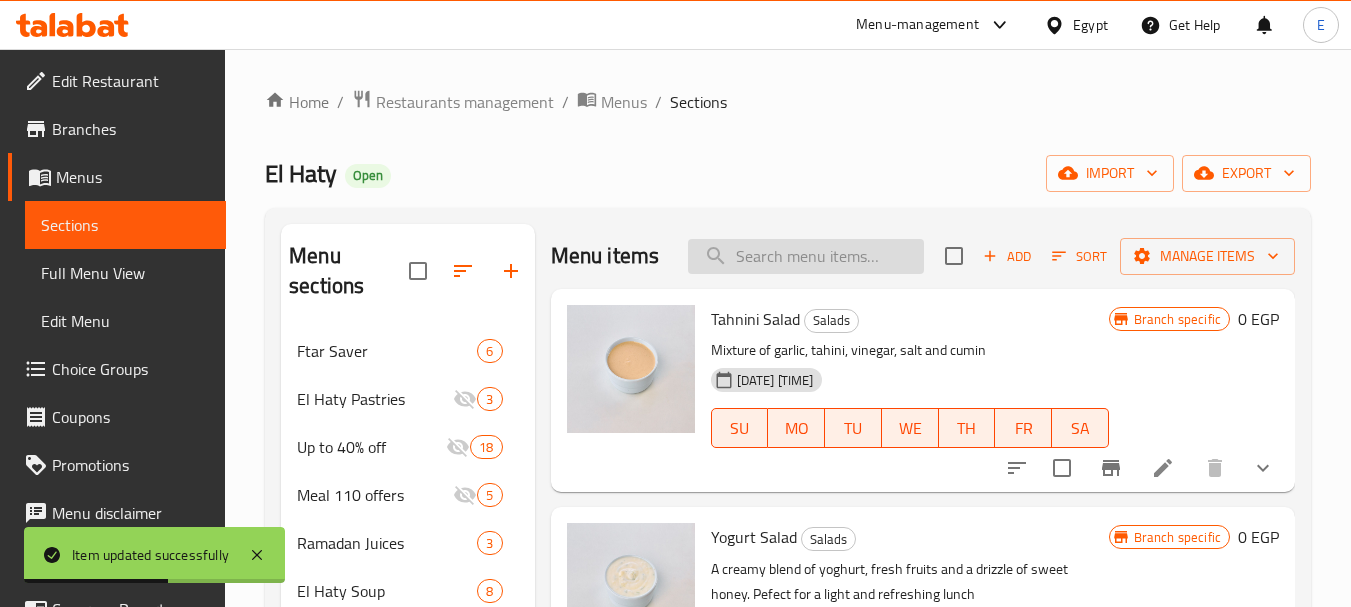 click at bounding box center (806, 256) 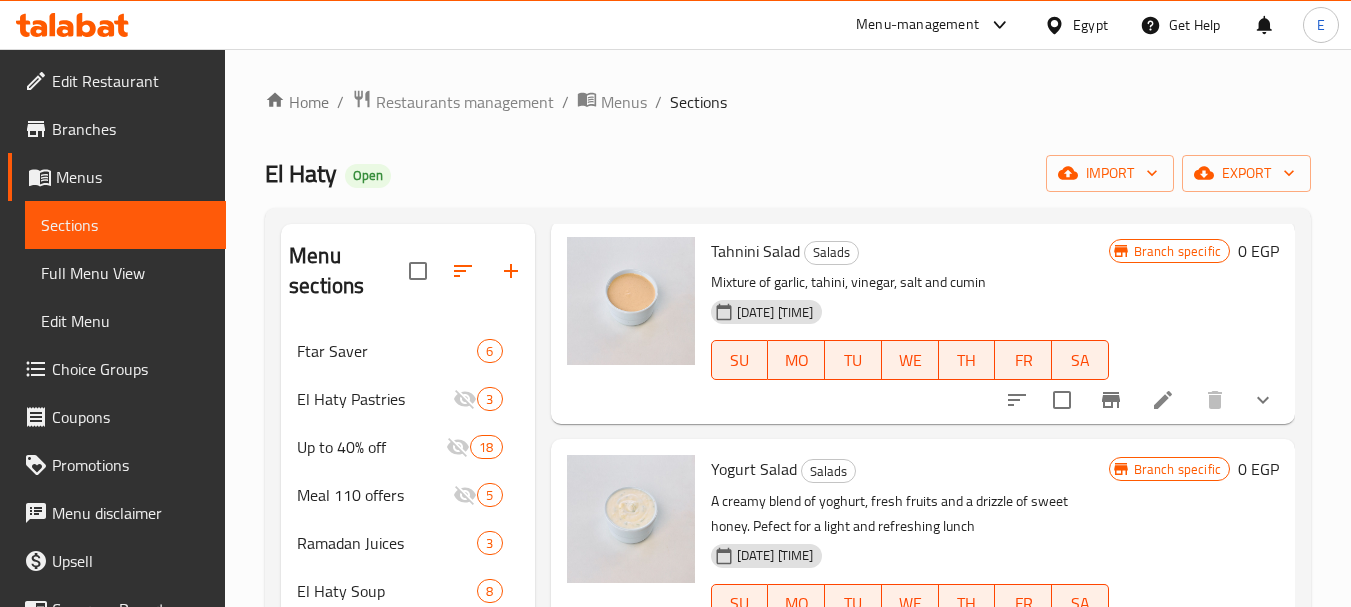 scroll, scrollTop: 100, scrollLeft: 0, axis: vertical 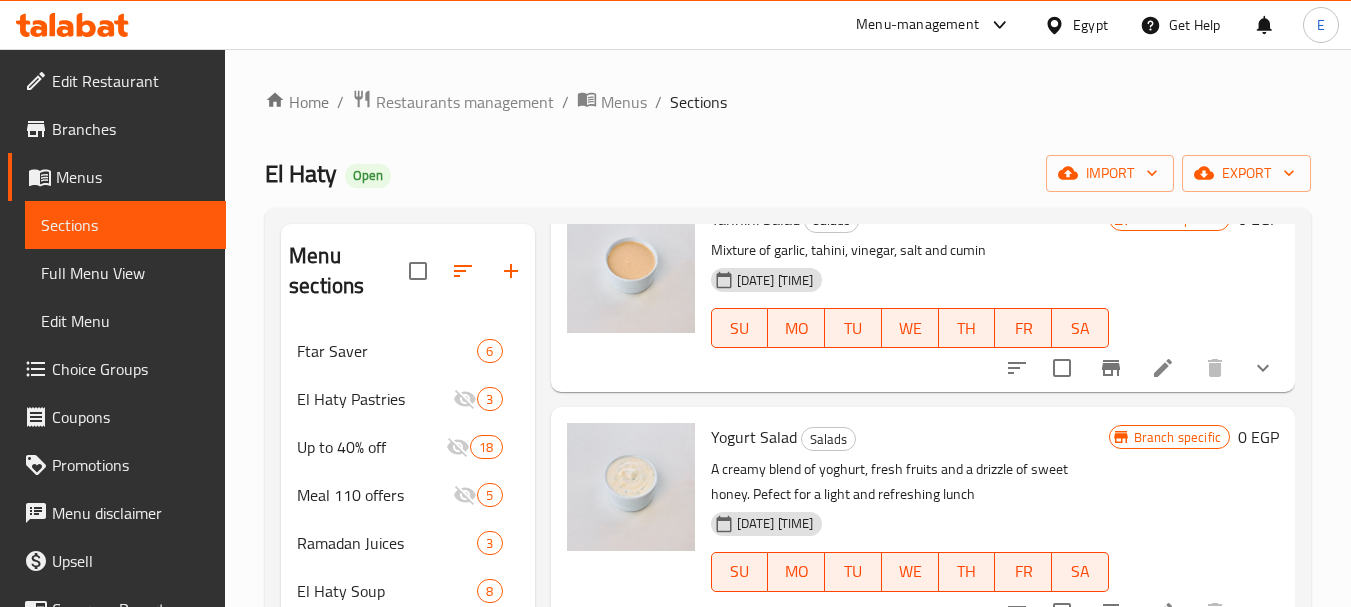 type on "طحينة" 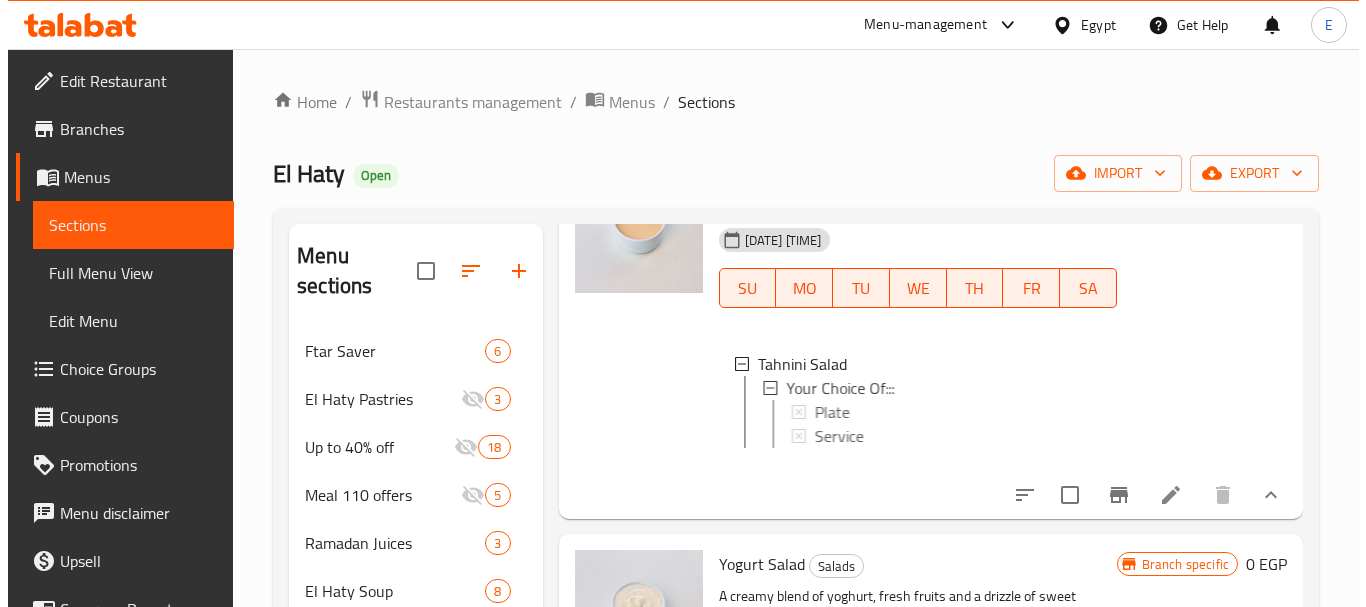 scroll, scrollTop: 200, scrollLeft: 0, axis: vertical 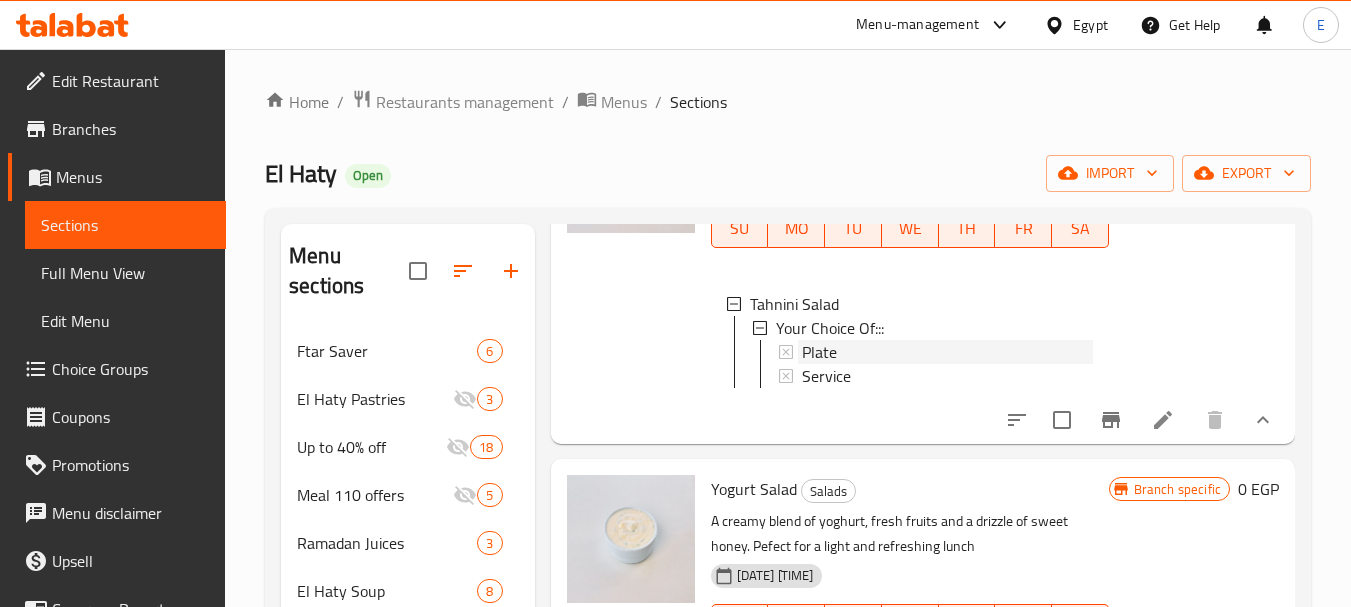 click on "Plate" at bounding box center [947, 352] 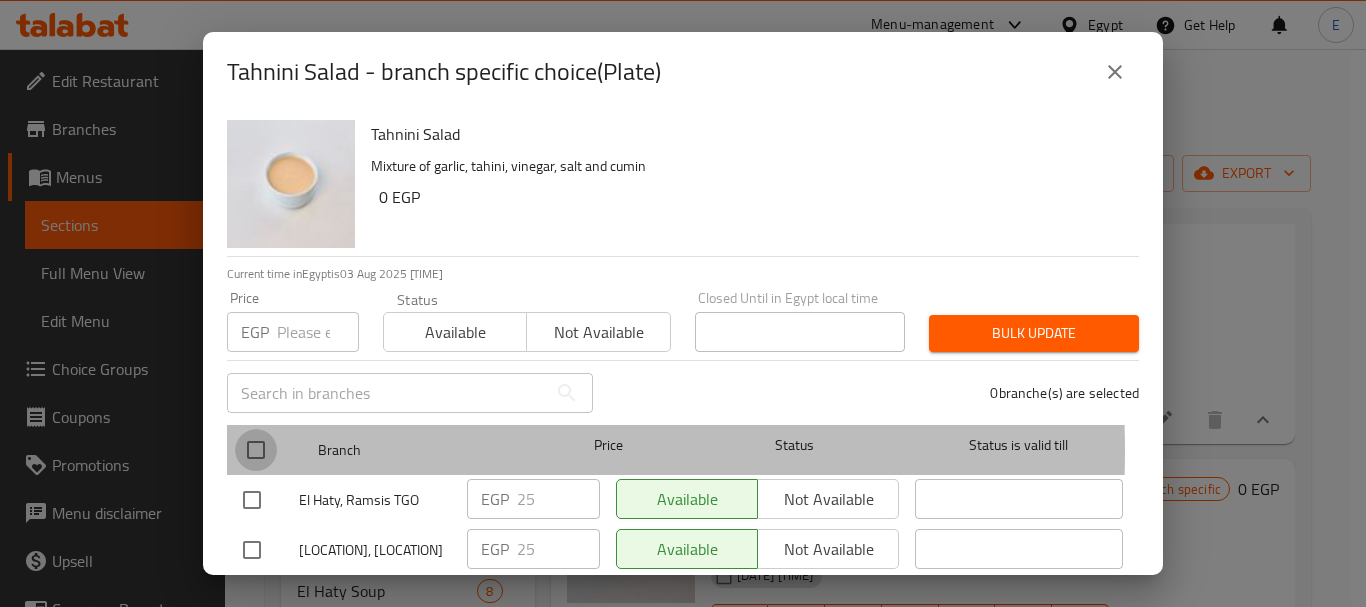 click at bounding box center (256, 450) 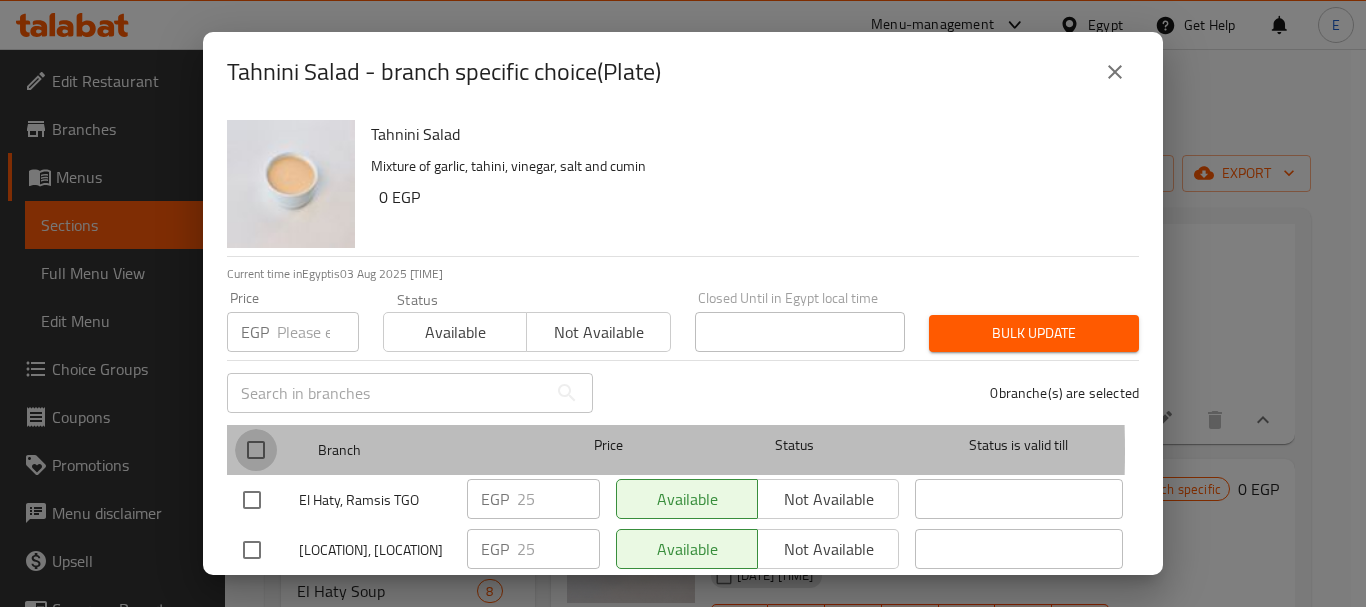 checkbox on "true" 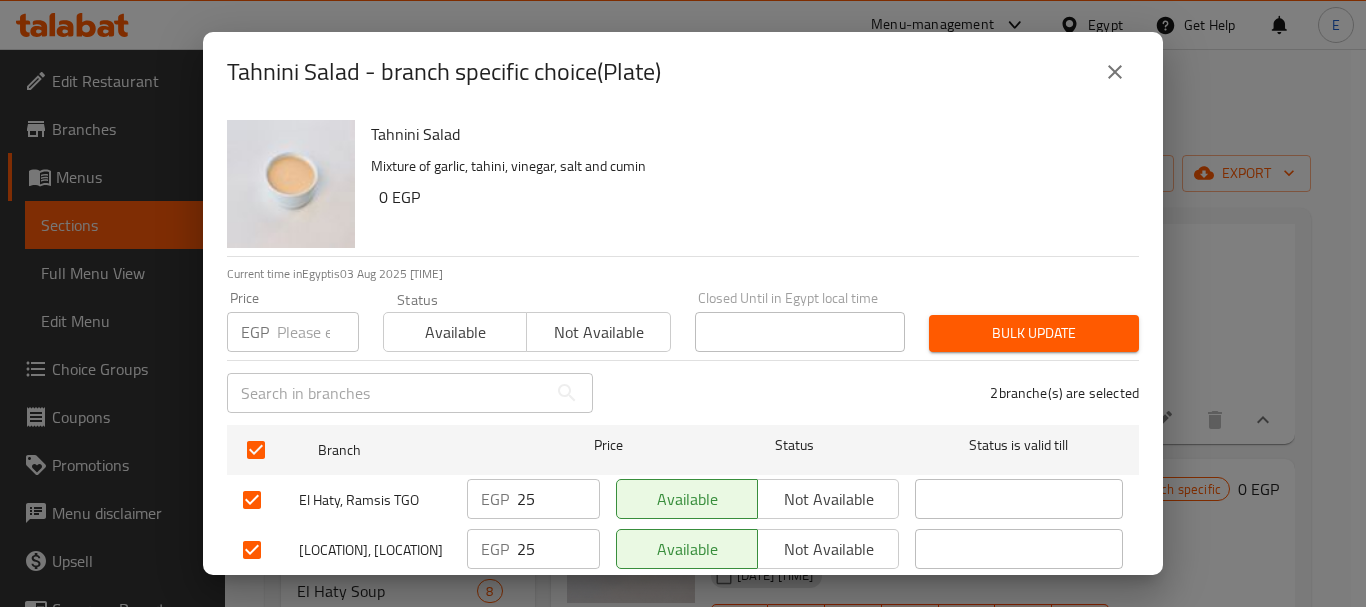 click at bounding box center (318, 332) 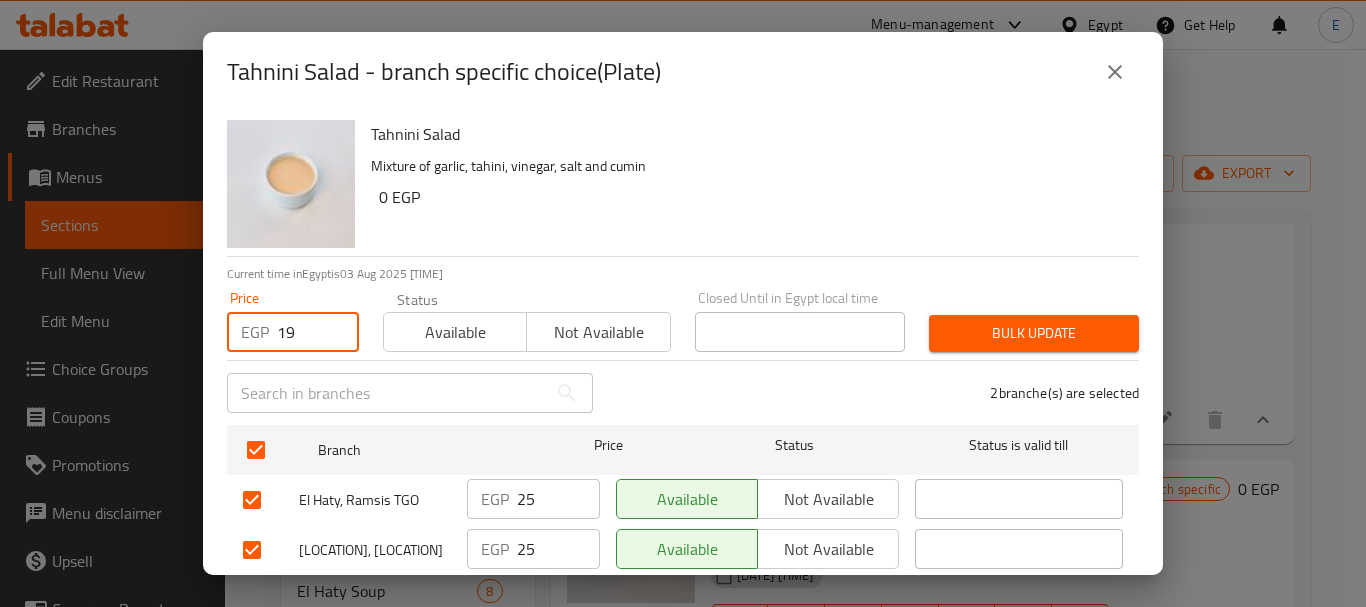 type on "19" 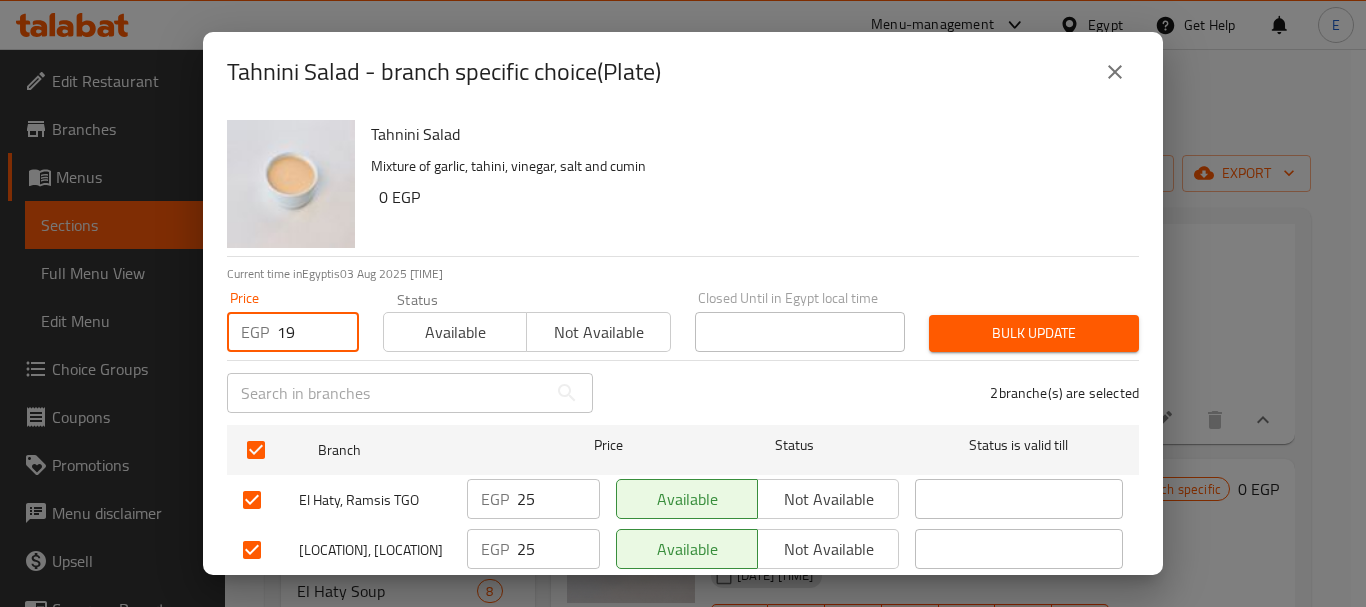 click on "Bulk update" at bounding box center (1034, 333) 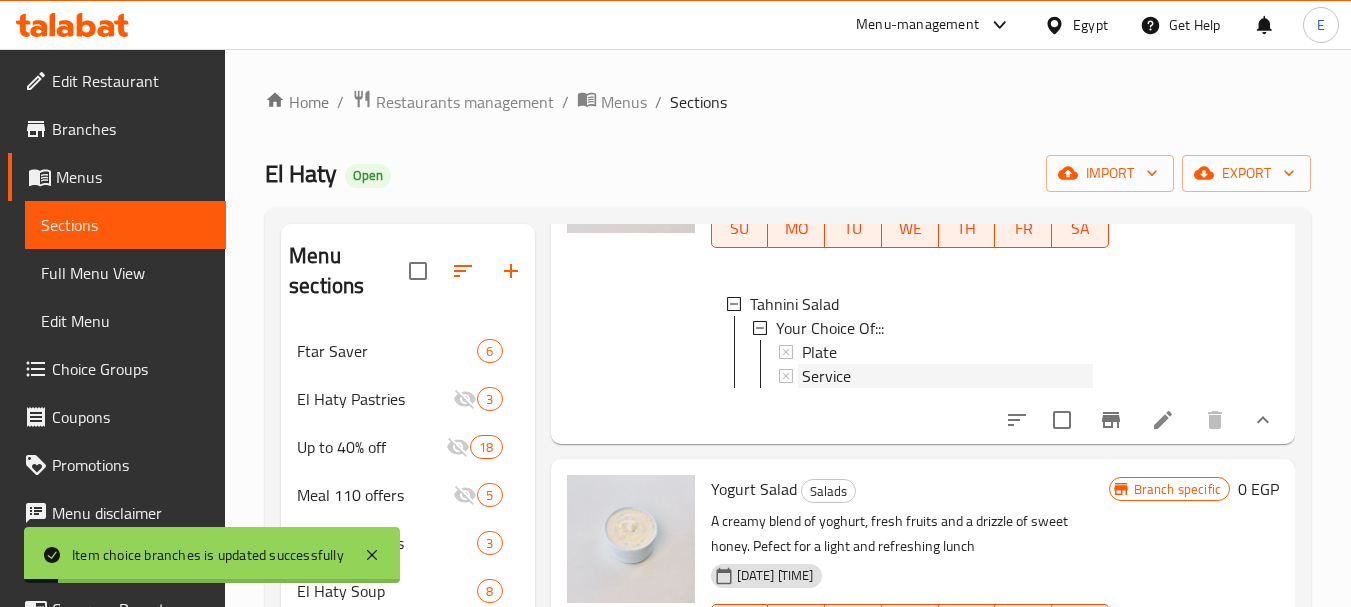 click on "Service" at bounding box center [826, 376] 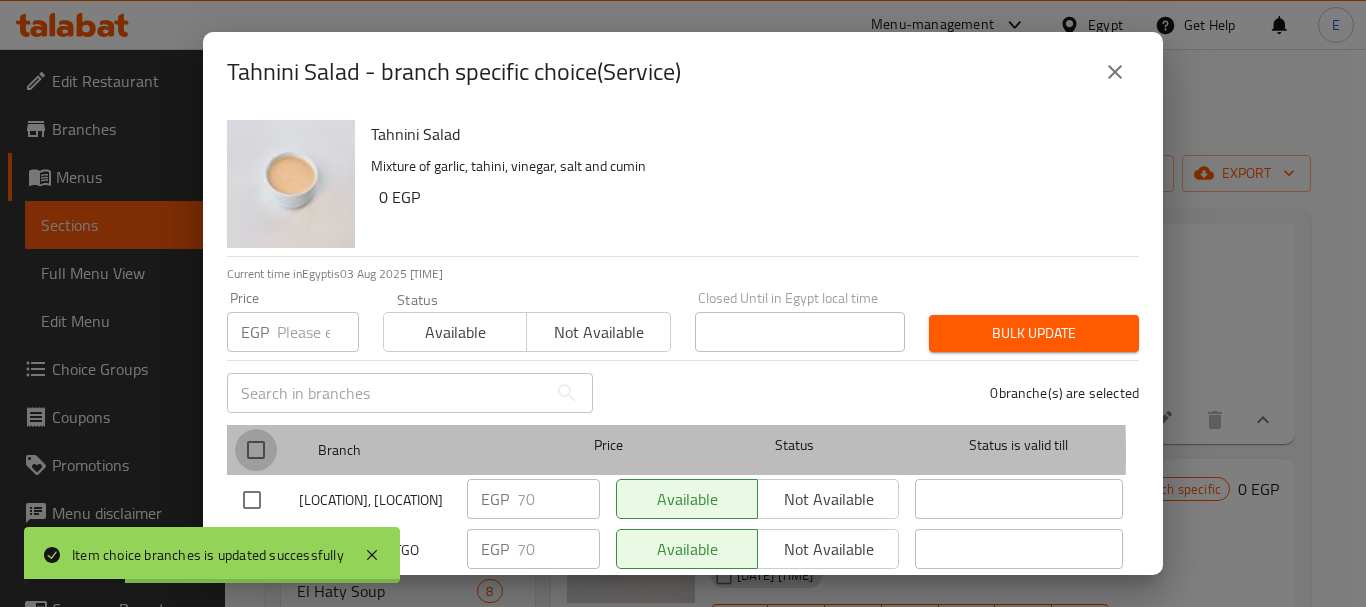 click at bounding box center (256, 450) 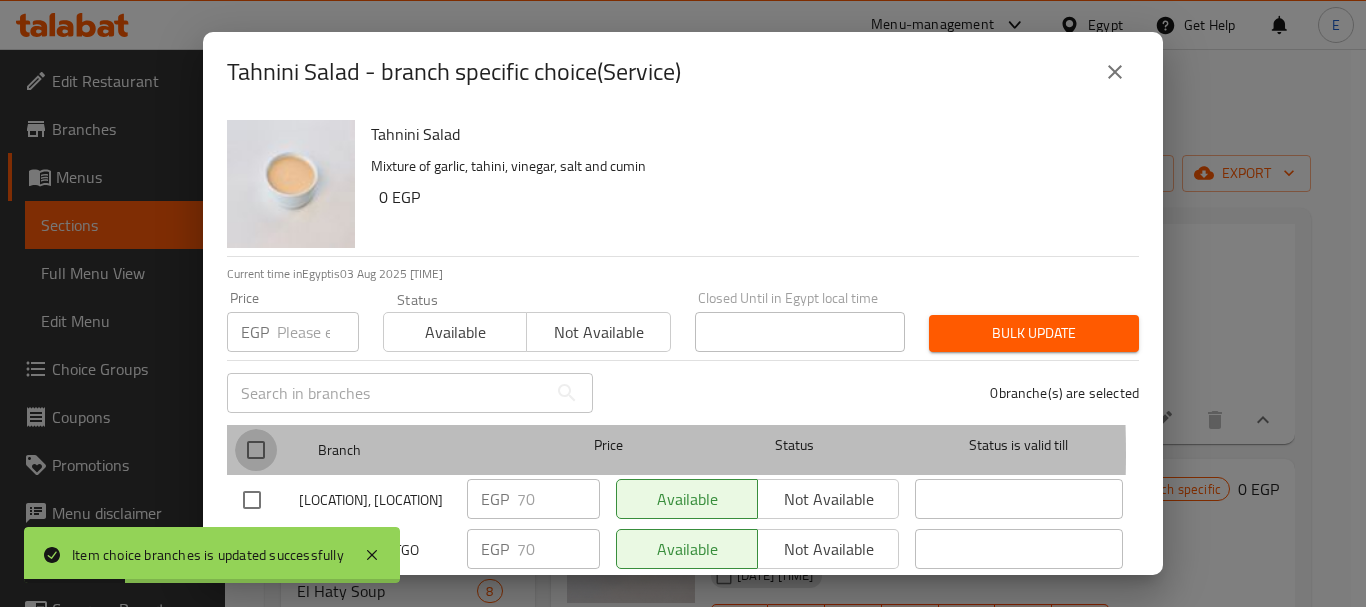 checkbox on "true" 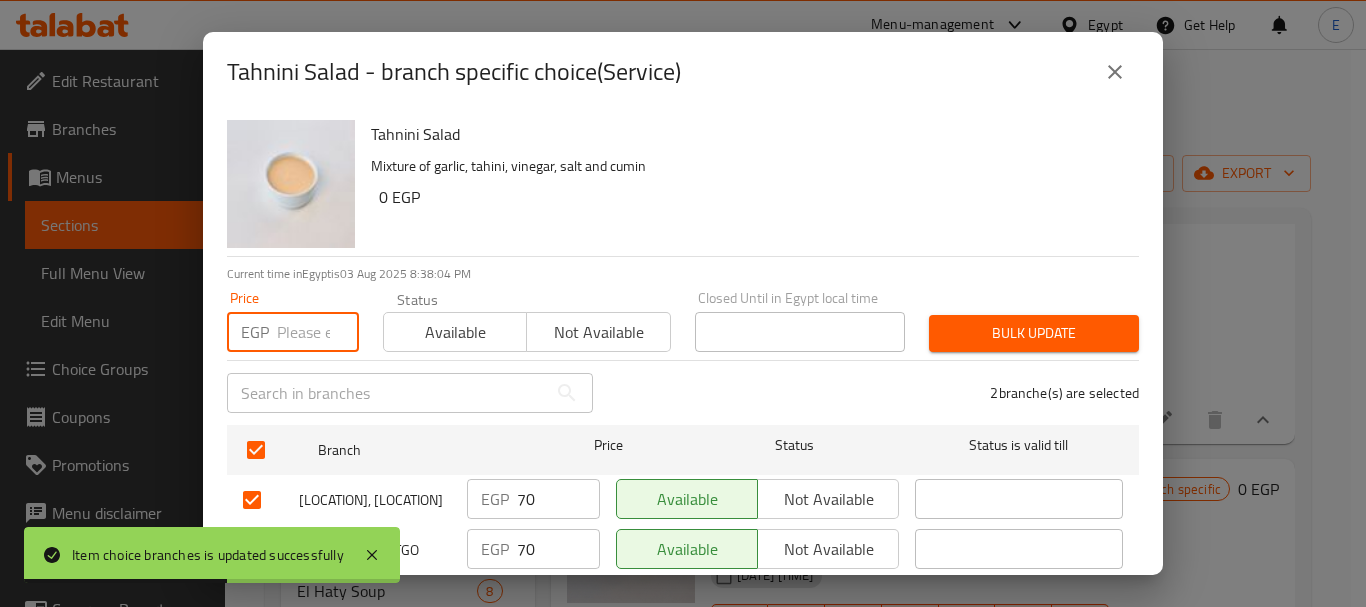click at bounding box center (318, 332) 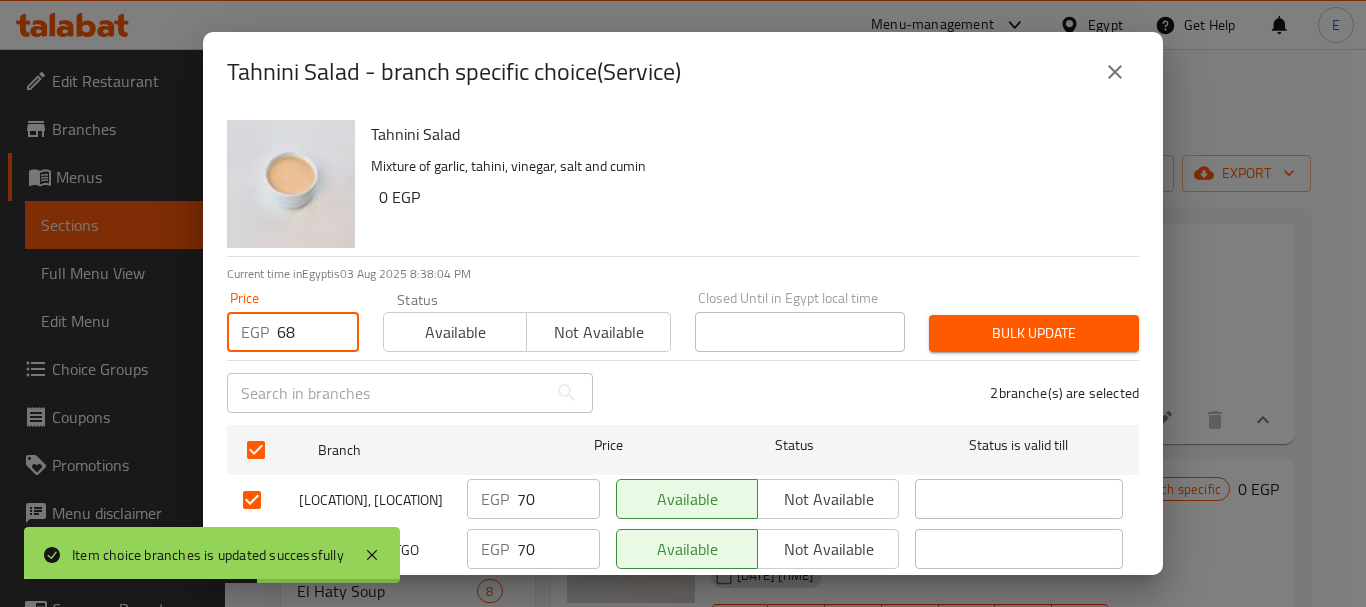 type on "68" 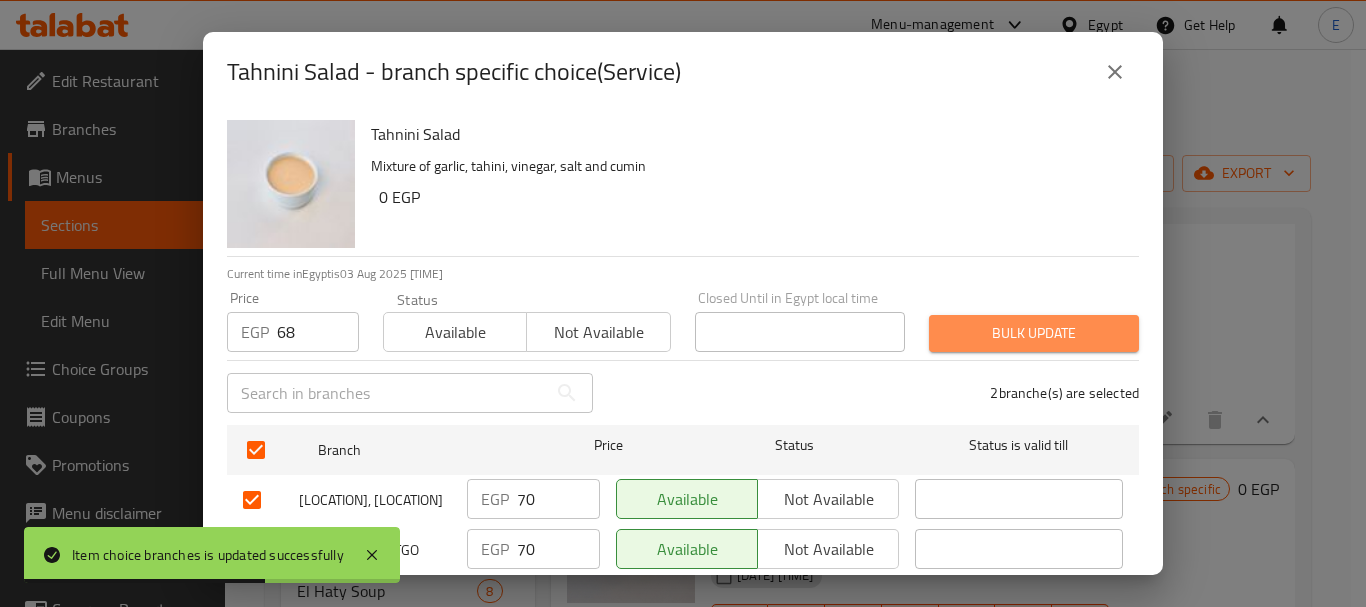 click on "Bulk update" at bounding box center [1034, 333] 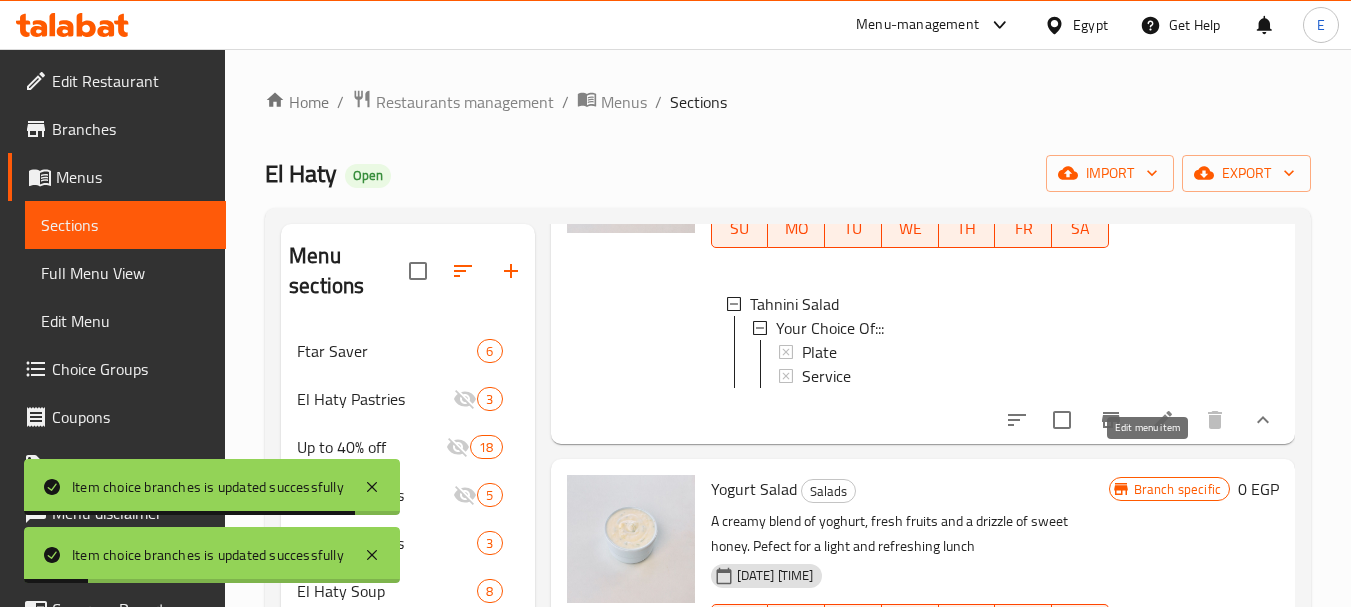 click 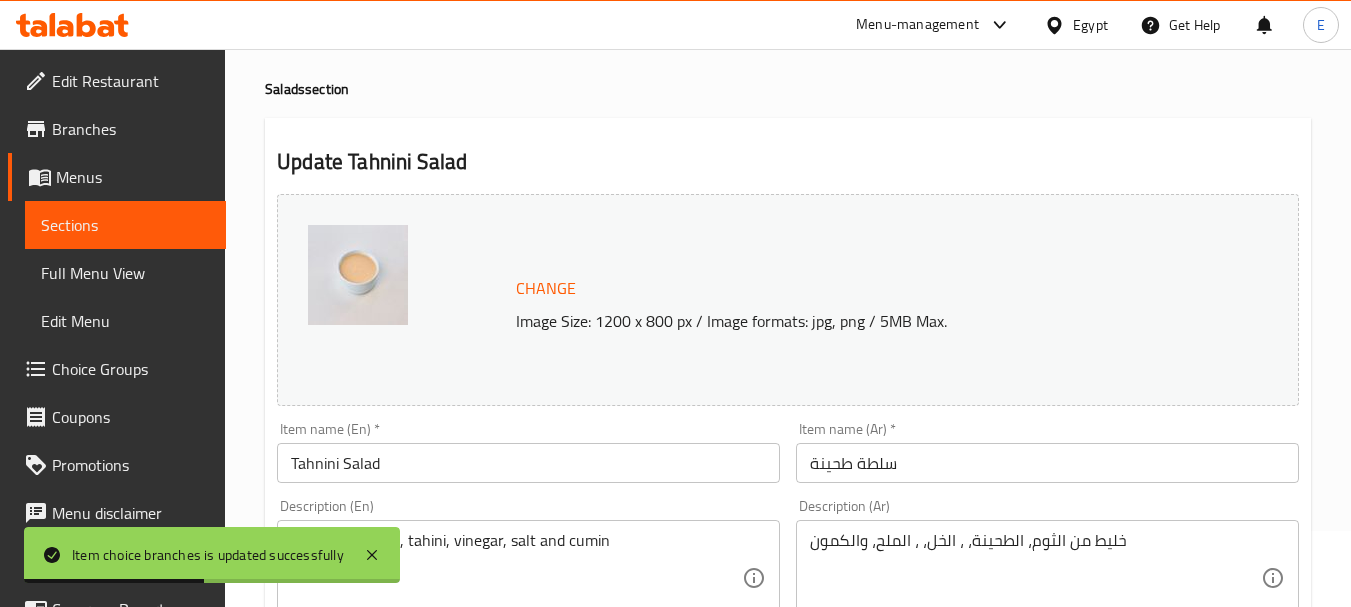 scroll, scrollTop: 0, scrollLeft: 0, axis: both 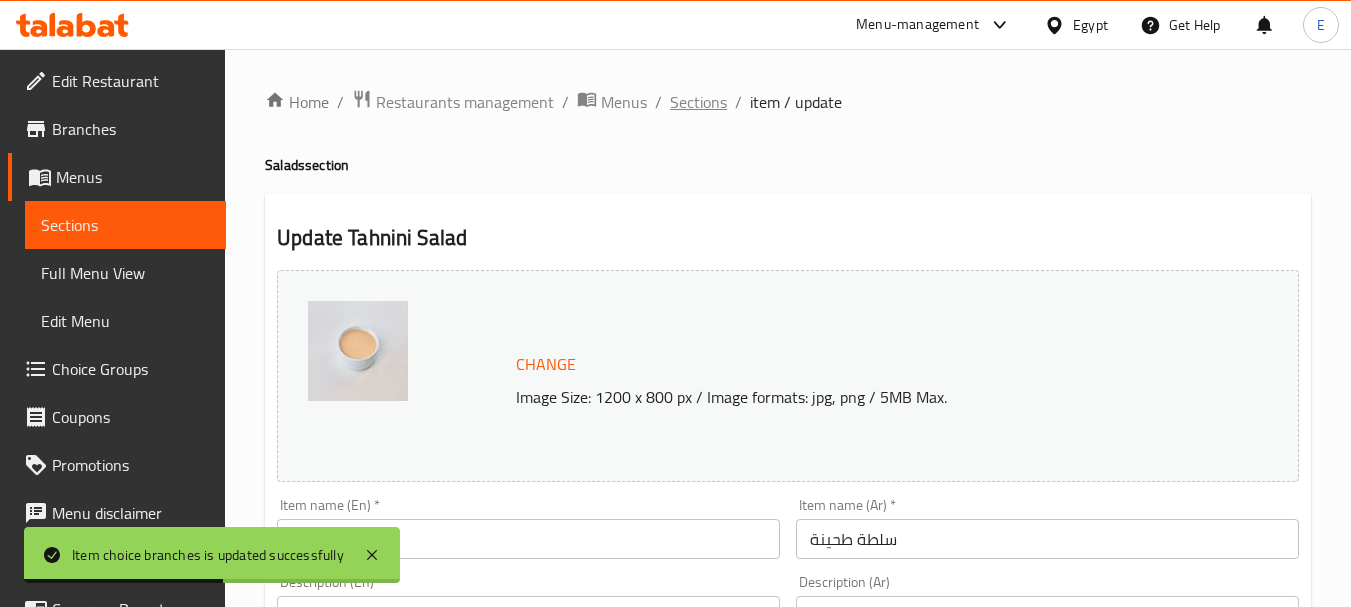 click on "Sections" at bounding box center (698, 102) 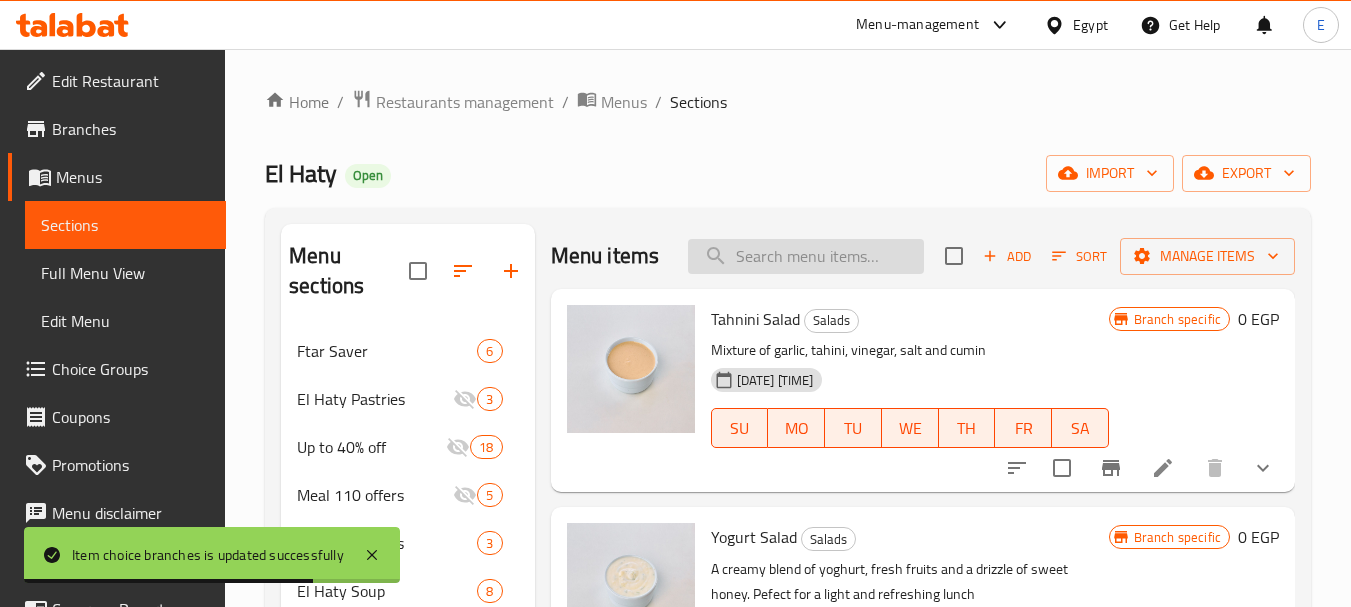 click at bounding box center (806, 256) 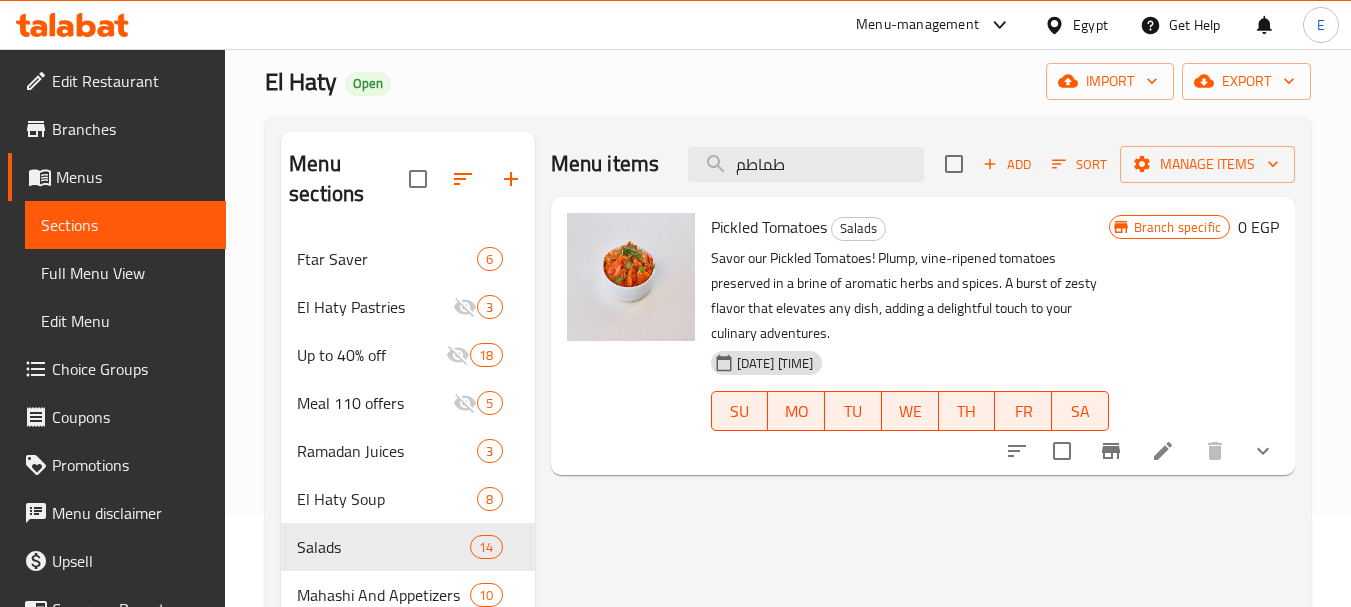 scroll, scrollTop: 100, scrollLeft: 0, axis: vertical 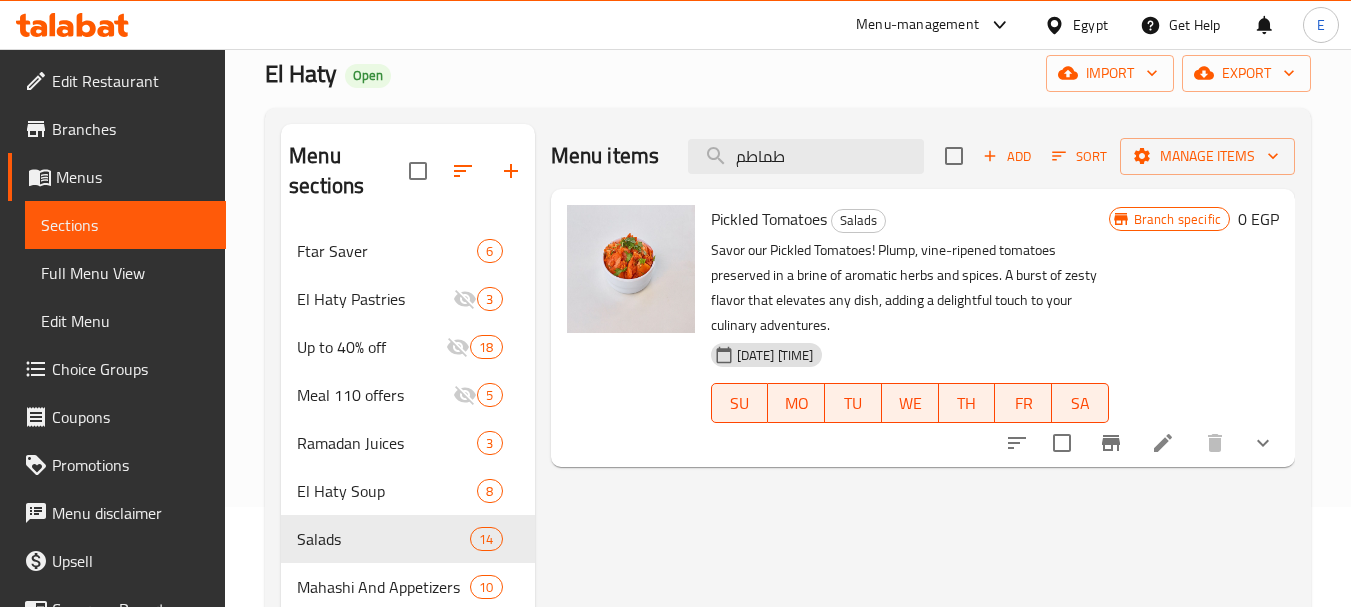 type on "طماطم" 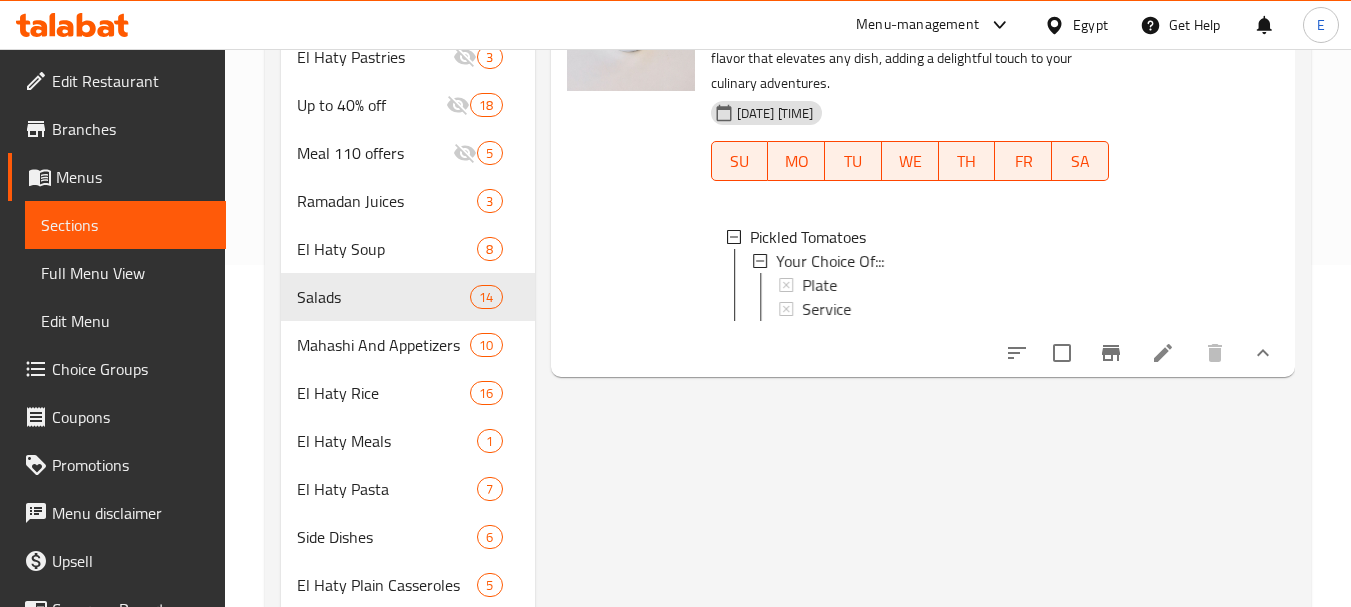 scroll, scrollTop: 400, scrollLeft: 0, axis: vertical 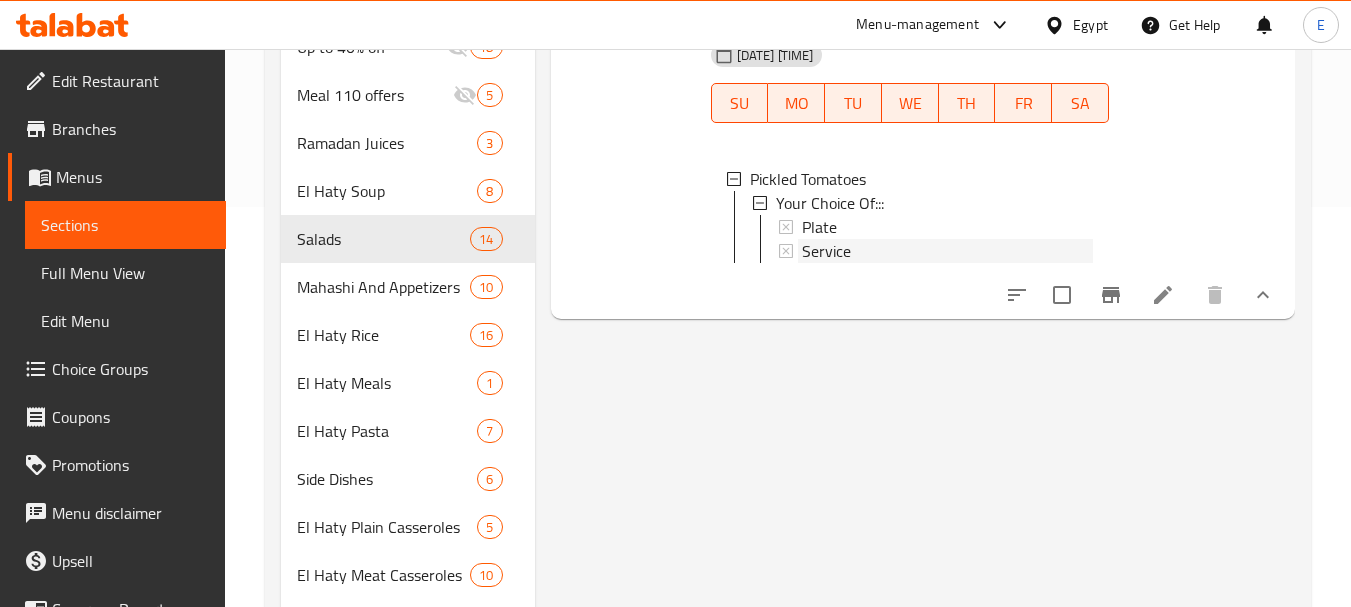 click on "Service" at bounding box center (826, 251) 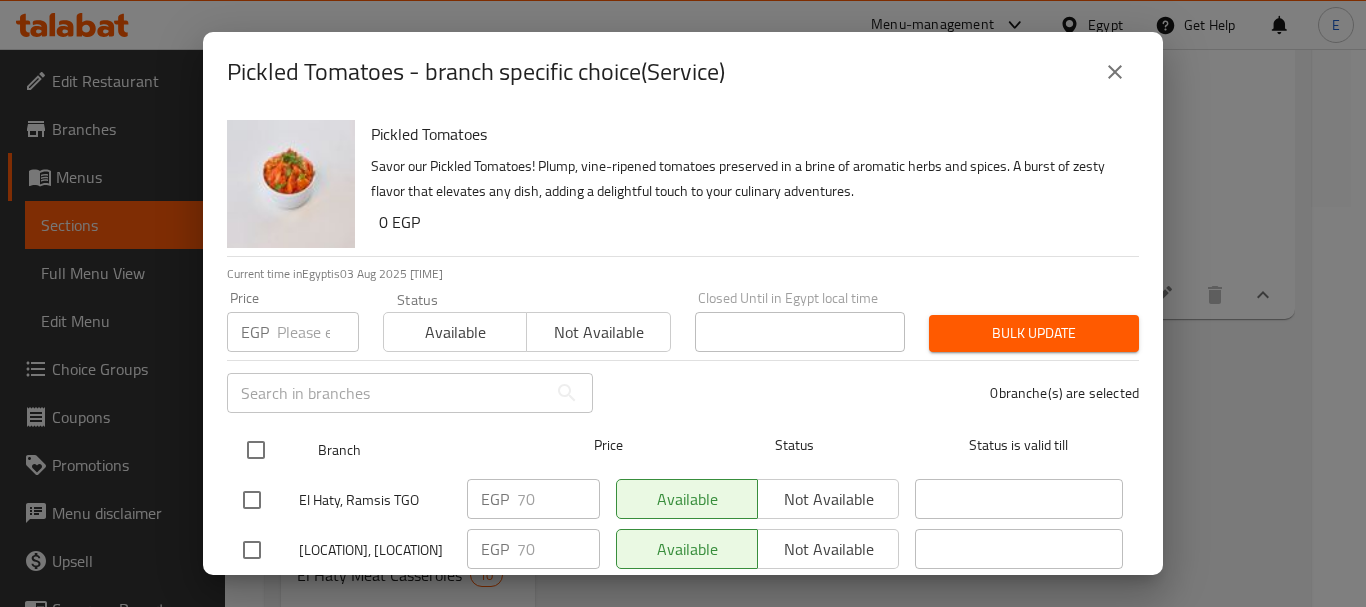 click at bounding box center [256, 450] 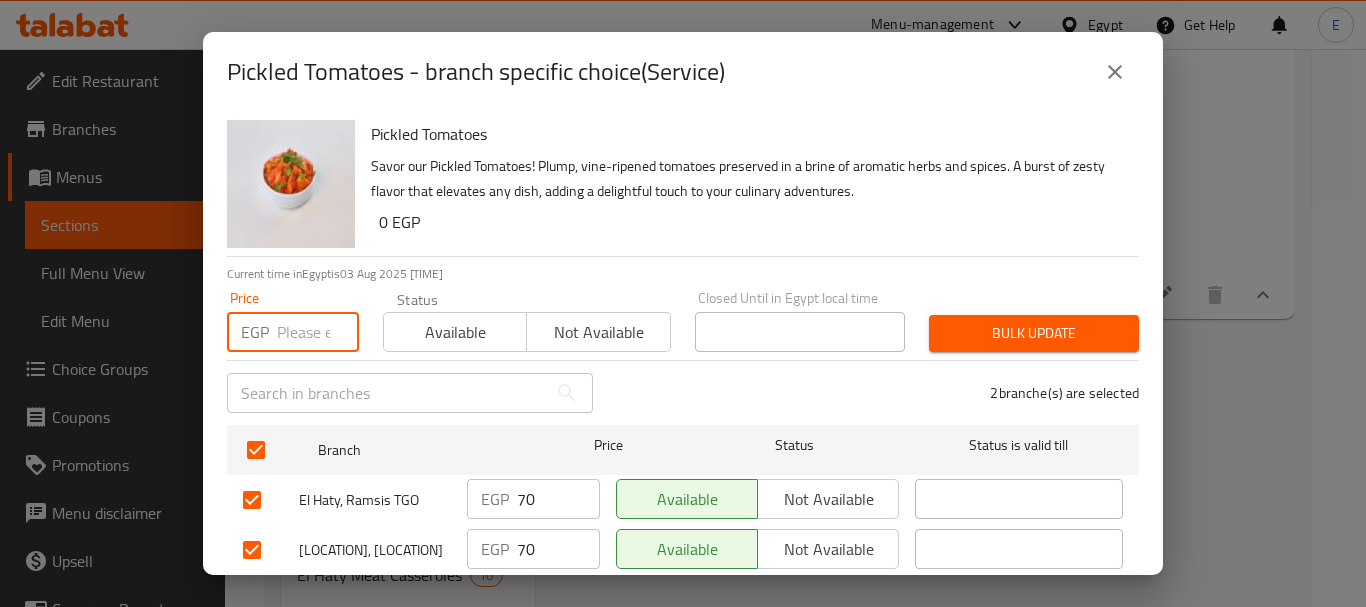 click at bounding box center (318, 332) 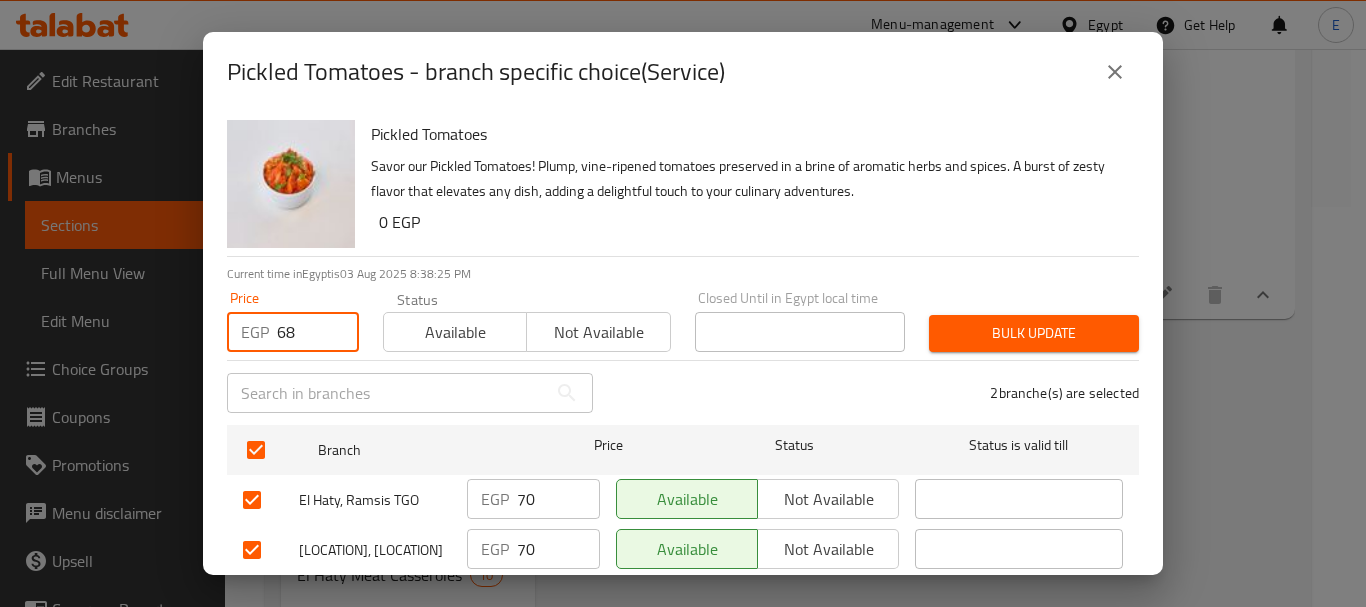 type on "68" 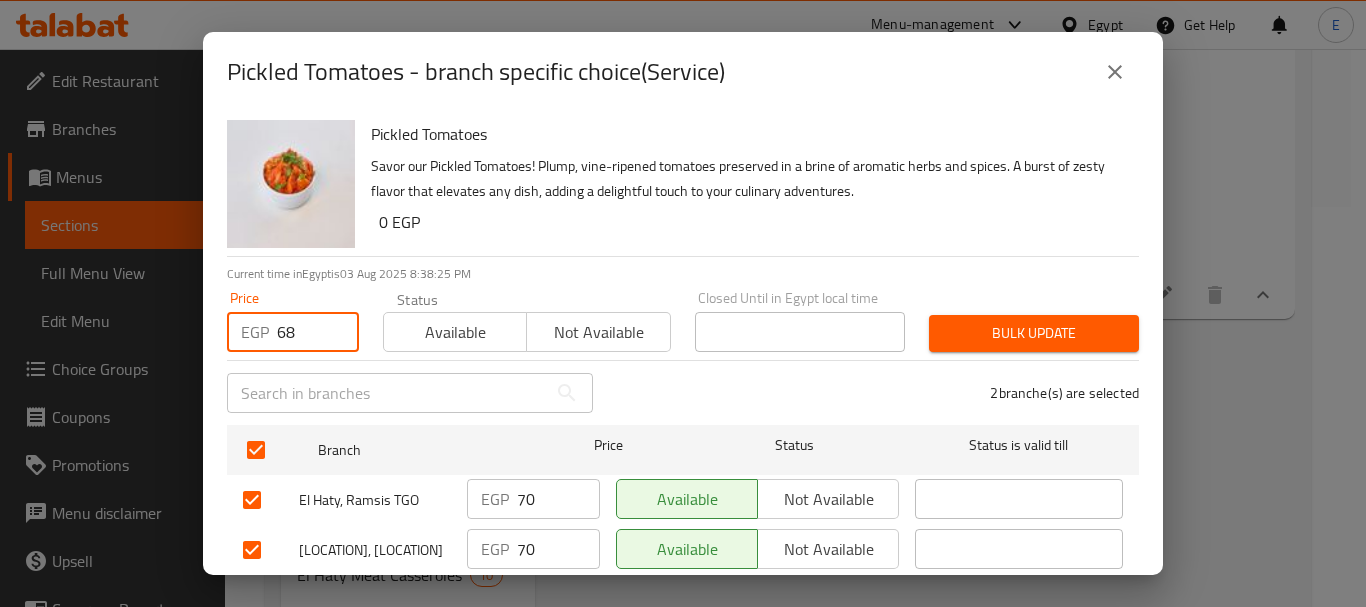 click on "Bulk update" at bounding box center [1034, 333] 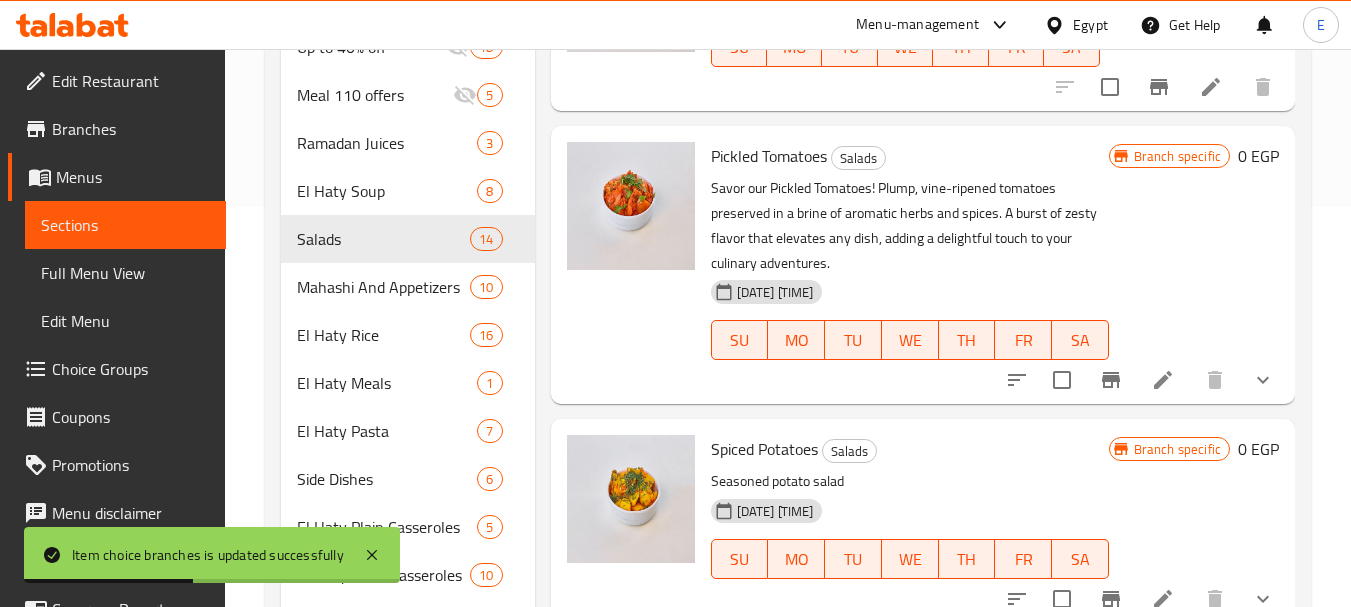 scroll, scrollTop: 1400, scrollLeft: 0, axis: vertical 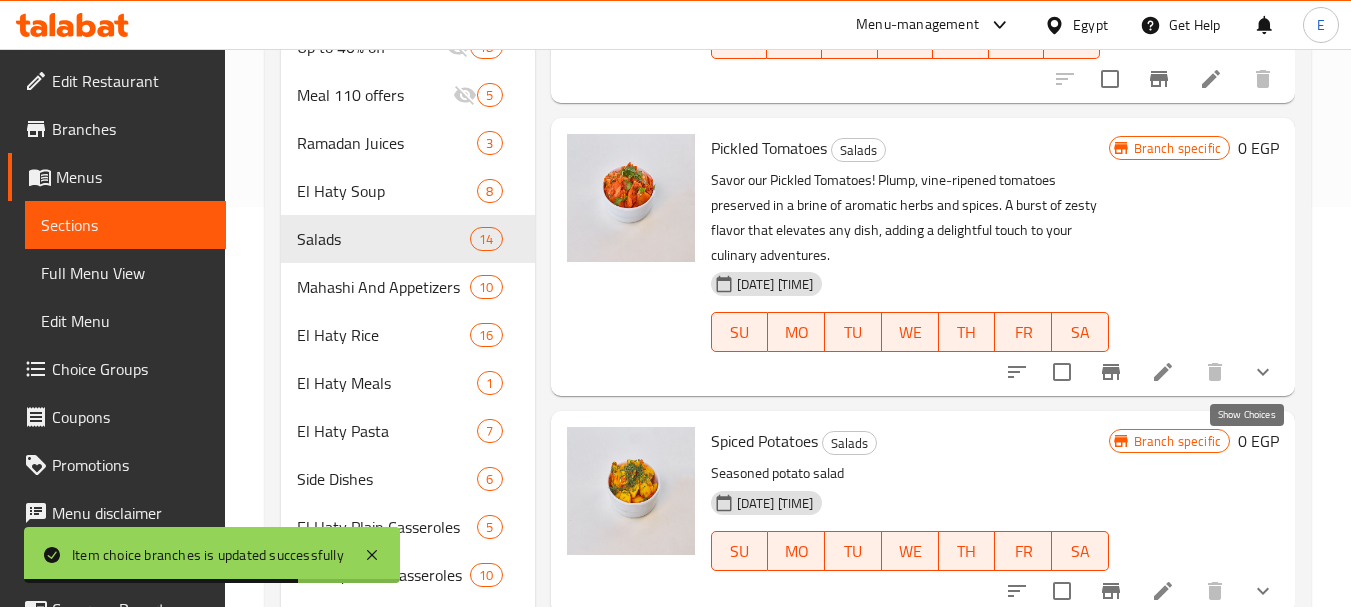 click 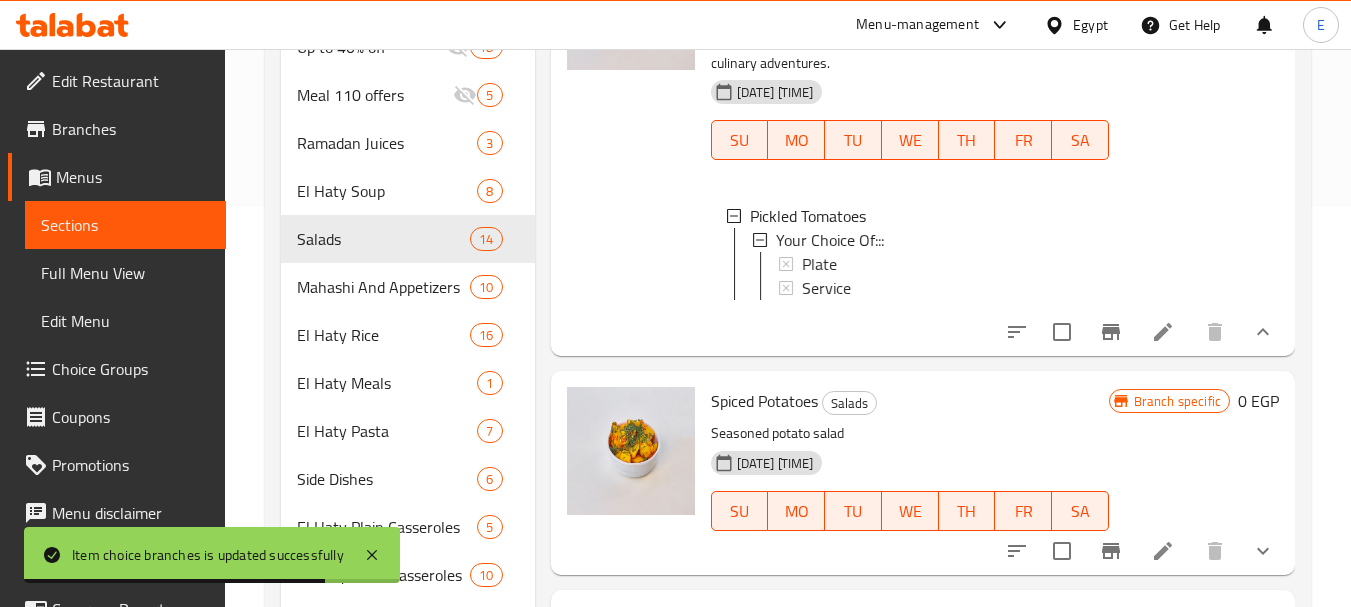 scroll, scrollTop: 1600, scrollLeft: 0, axis: vertical 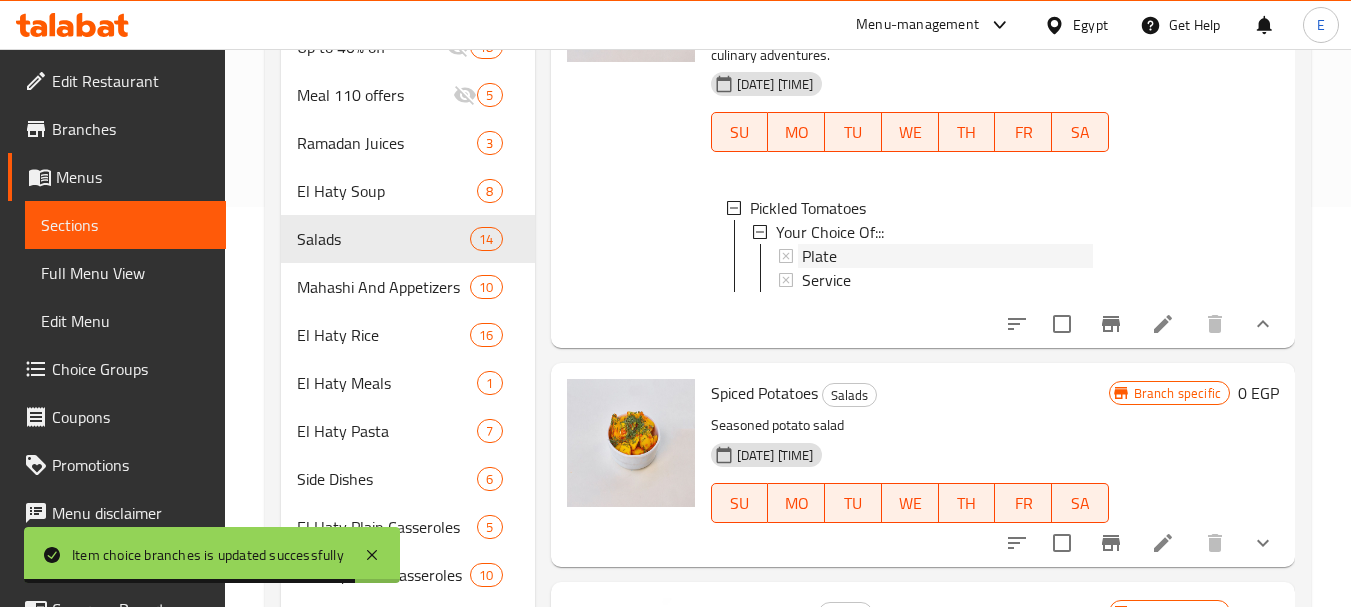click on "Plate" at bounding box center [819, 256] 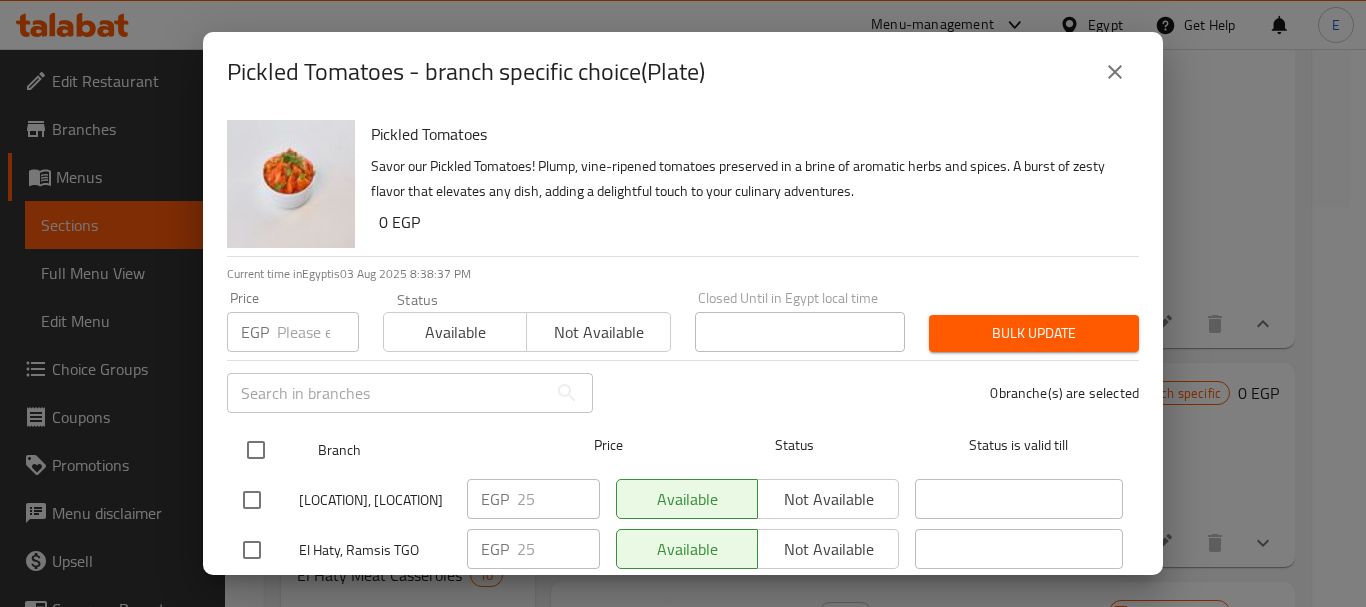 click at bounding box center (256, 450) 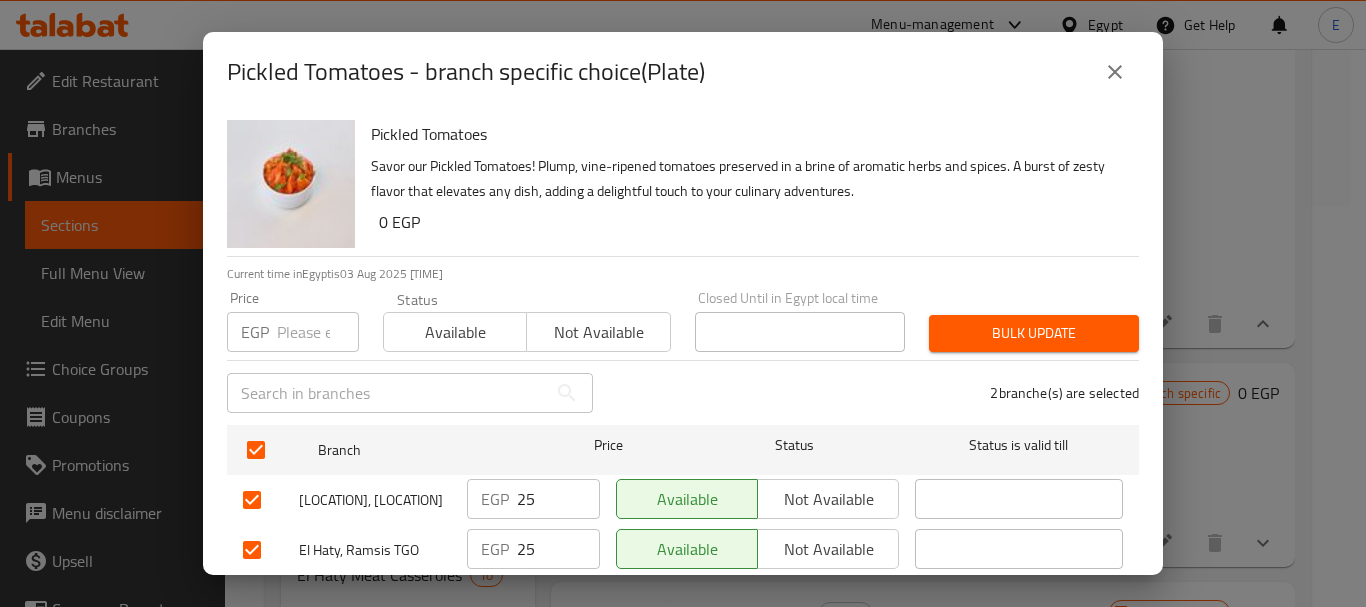 click at bounding box center [318, 332] 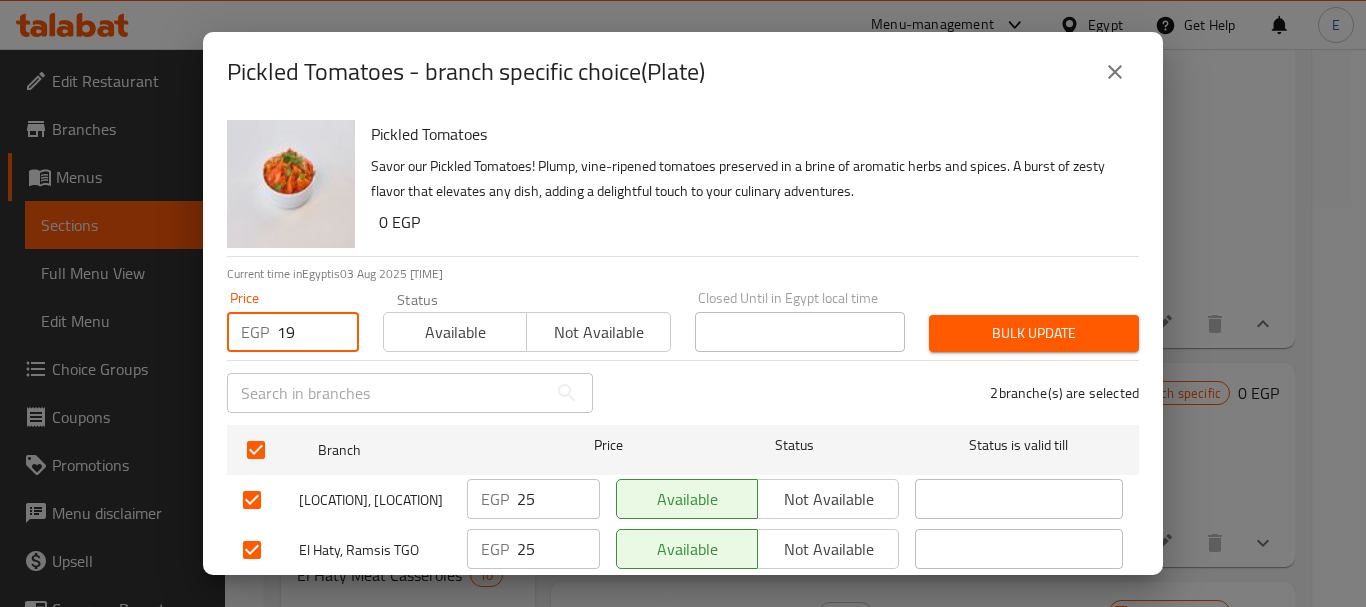 type on "19" 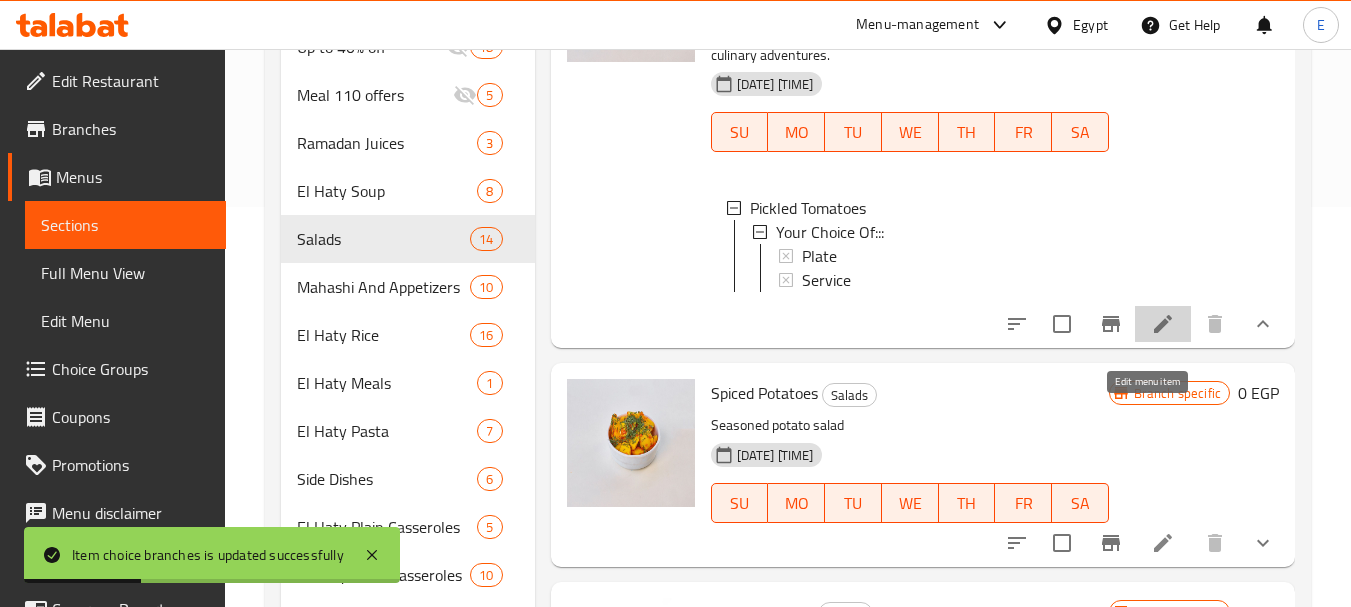 click 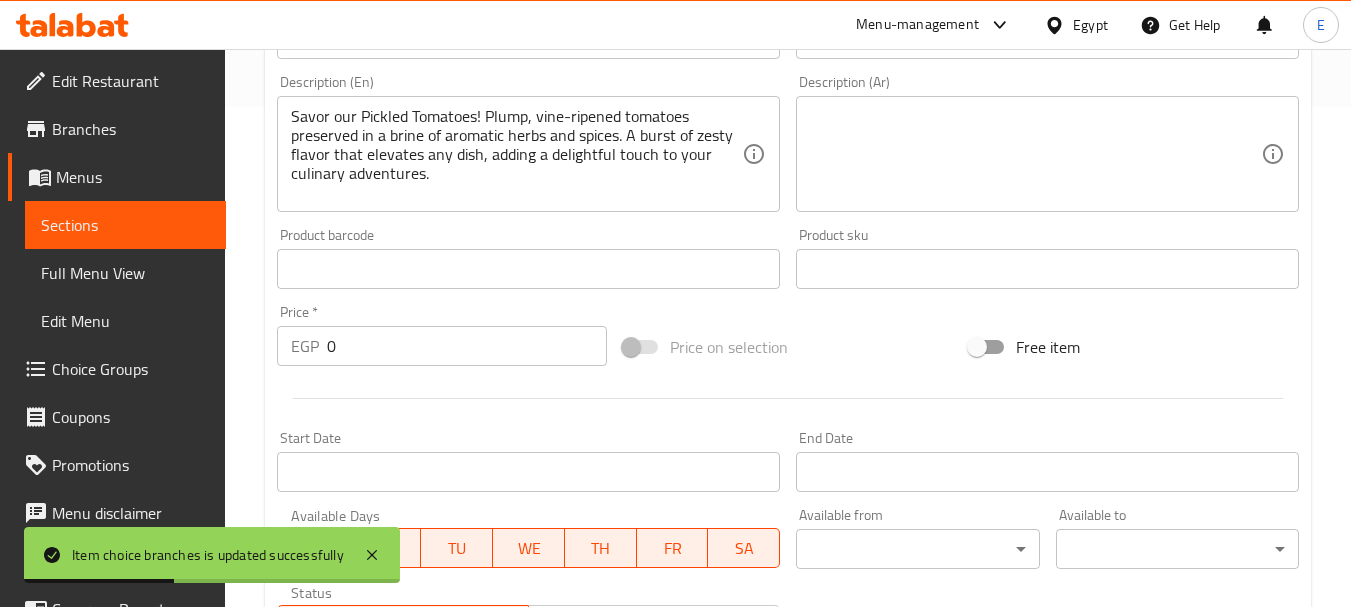 scroll, scrollTop: 880, scrollLeft: 0, axis: vertical 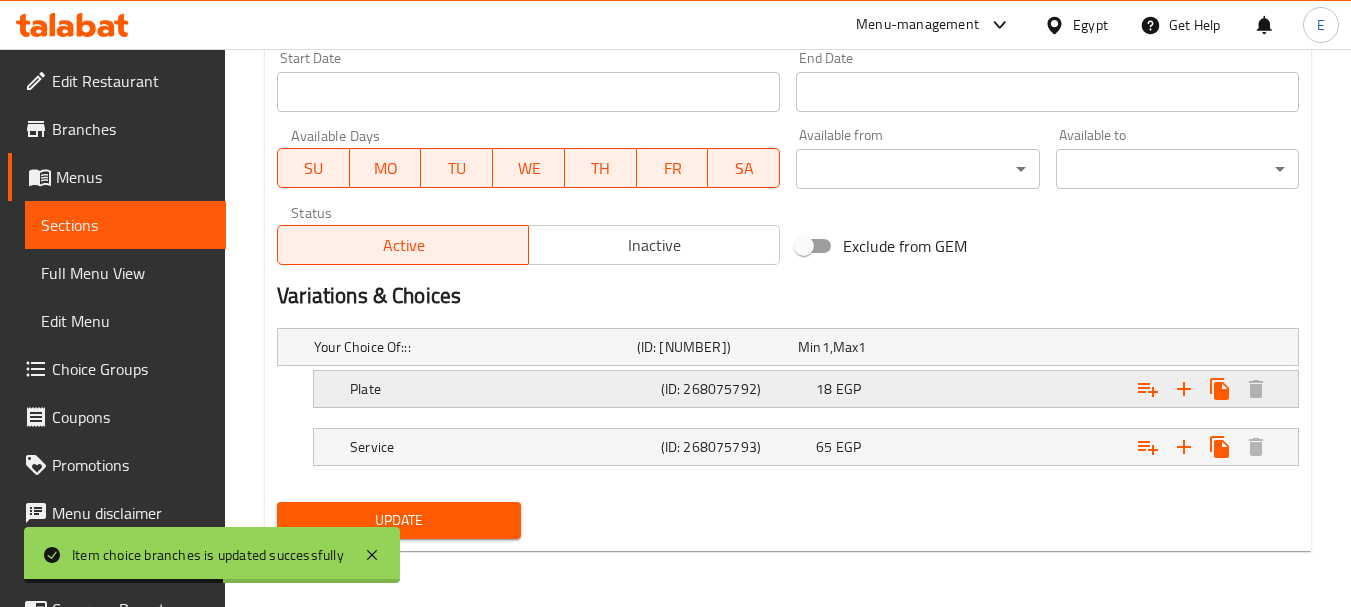 click on "Plate" at bounding box center (471, 347) 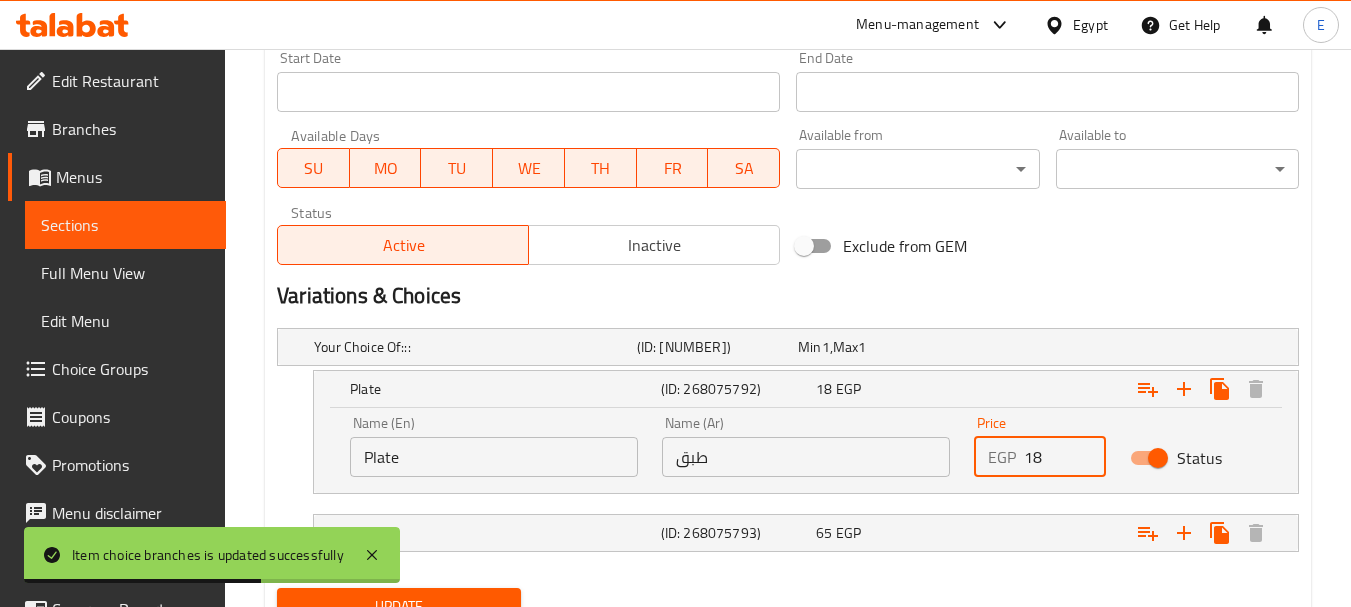 drag, startPoint x: 1064, startPoint y: 444, endPoint x: 988, endPoint y: 440, distance: 76.105194 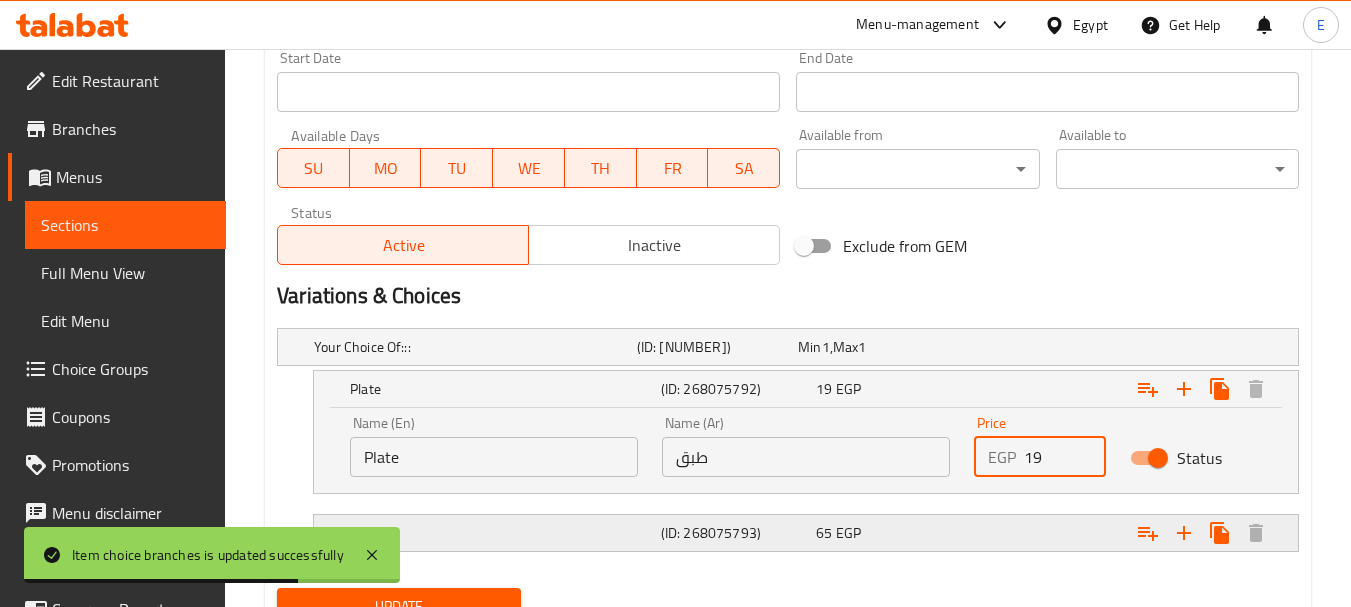 type on "19" 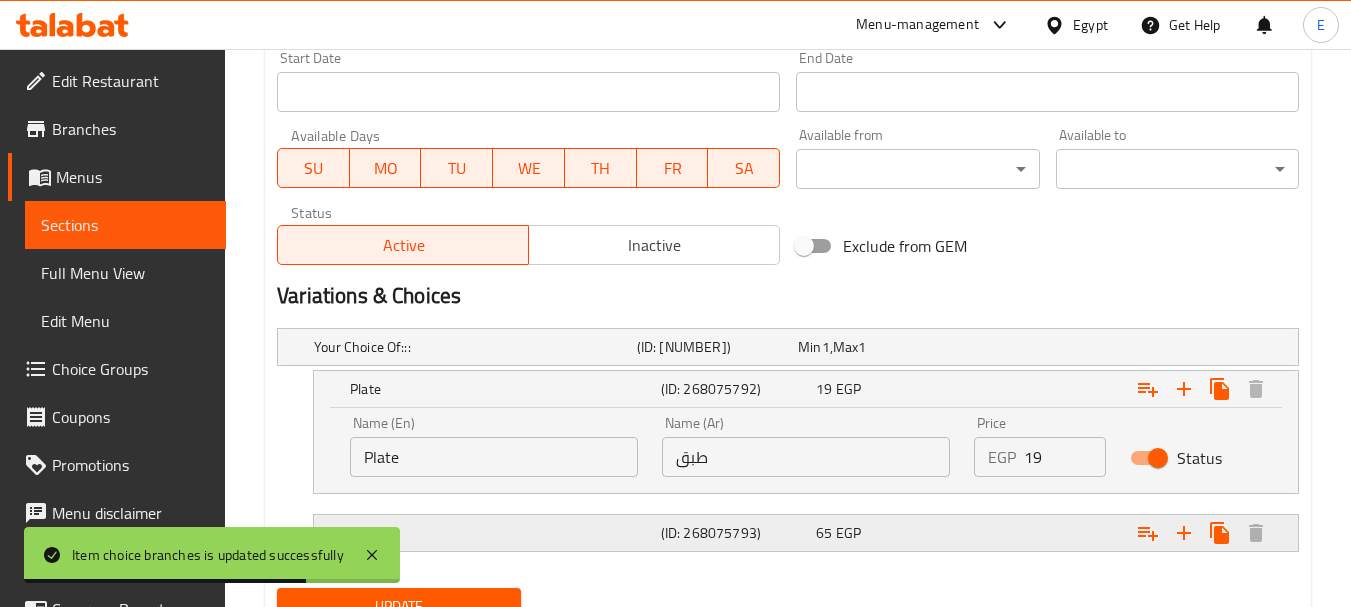 click on "(ID: 268075793)" at bounding box center [713, 347] 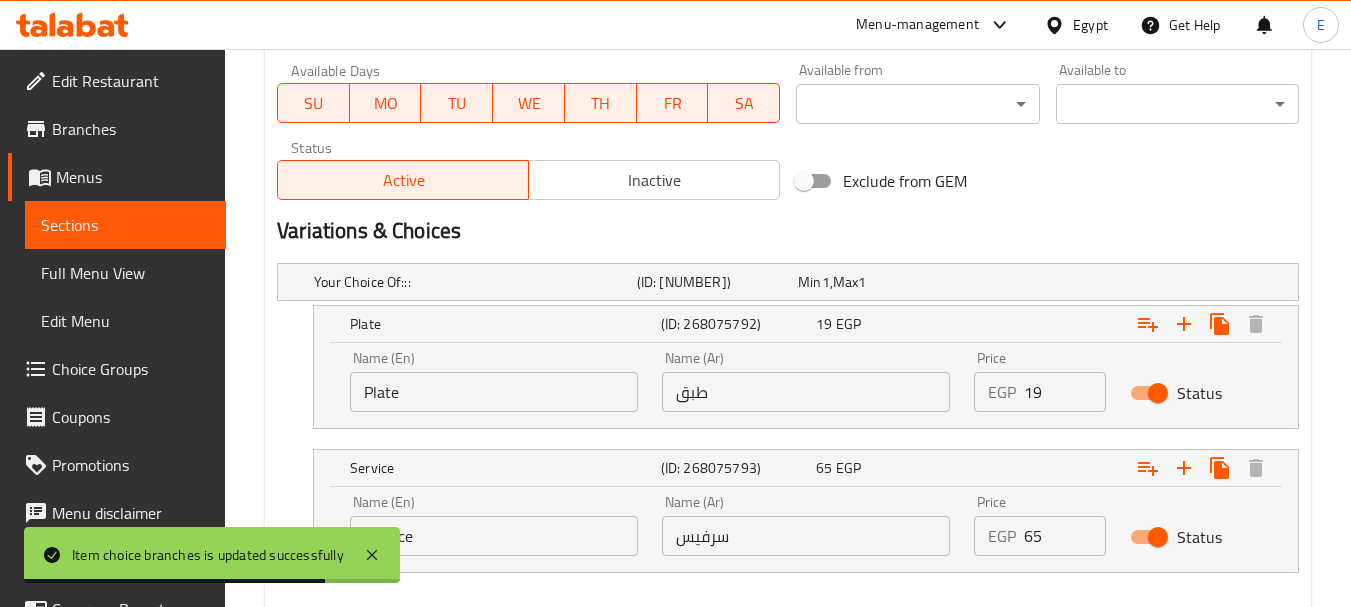 scroll, scrollTop: 980, scrollLeft: 0, axis: vertical 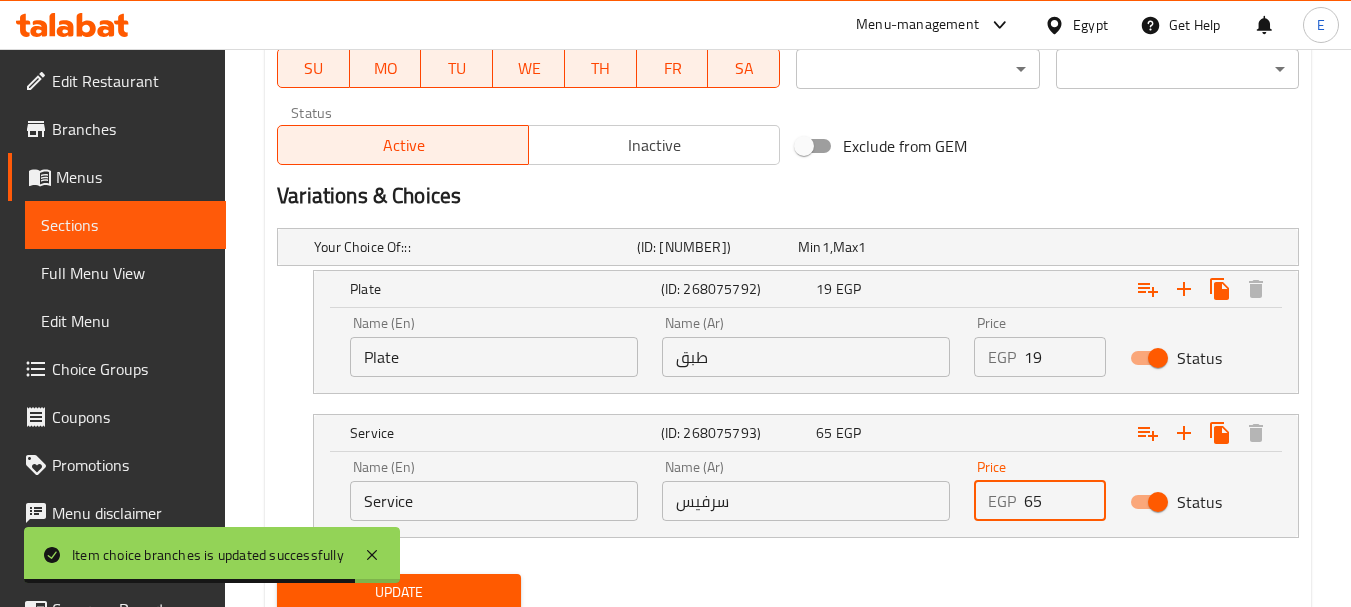 drag, startPoint x: 1056, startPoint y: 499, endPoint x: 983, endPoint y: 493, distance: 73.24616 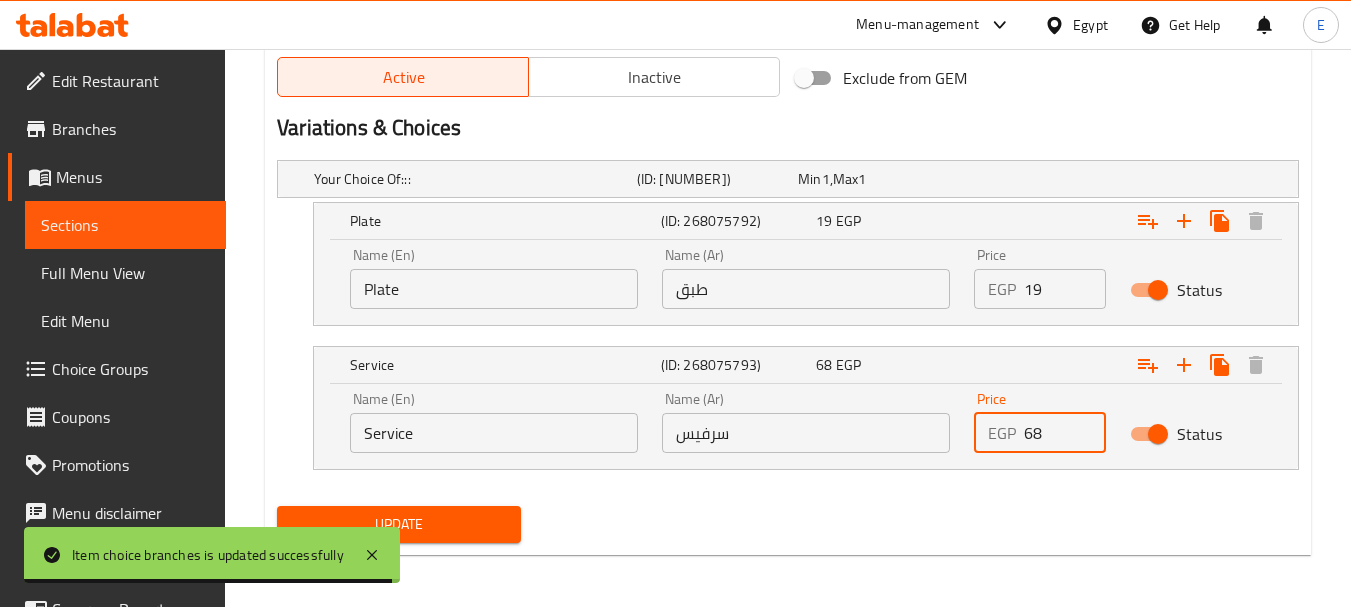 scroll, scrollTop: 1052, scrollLeft: 0, axis: vertical 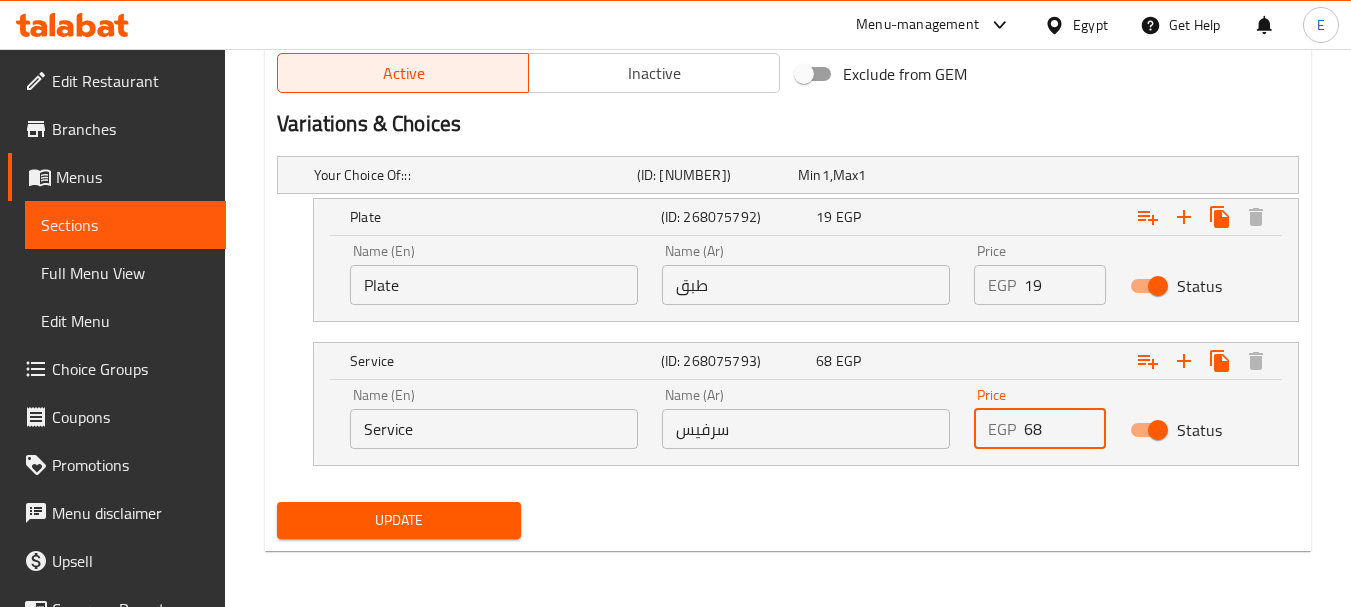 type on "68" 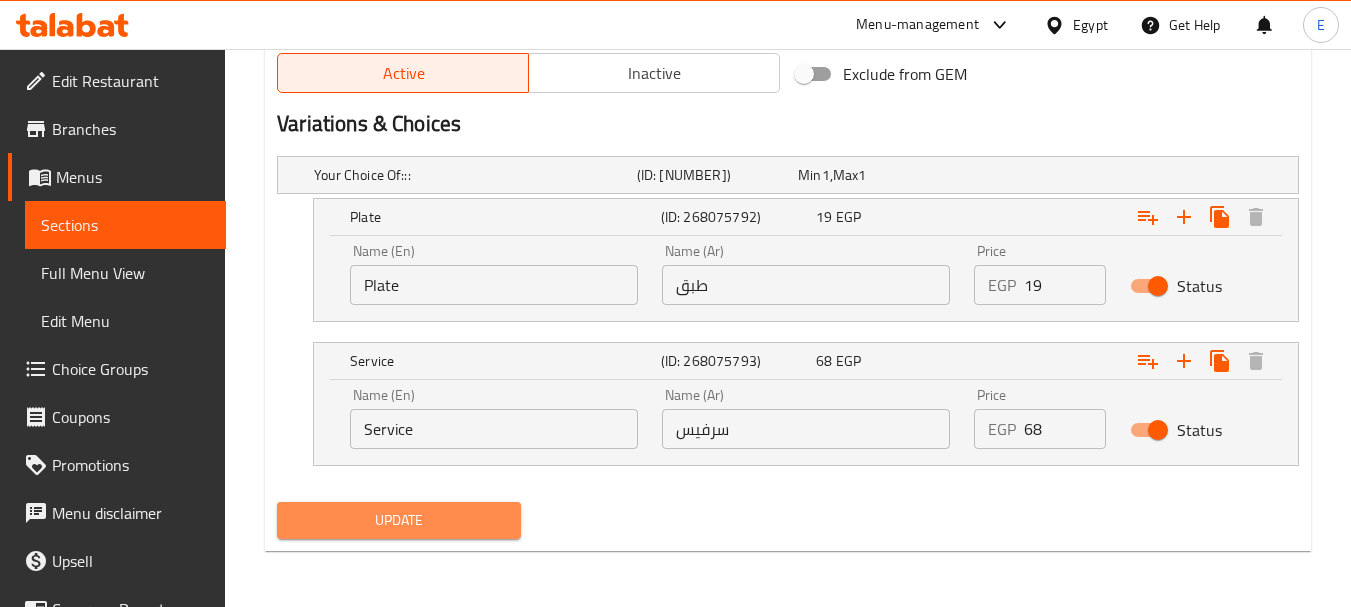 click on "Update" at bounding box center [398, 520] 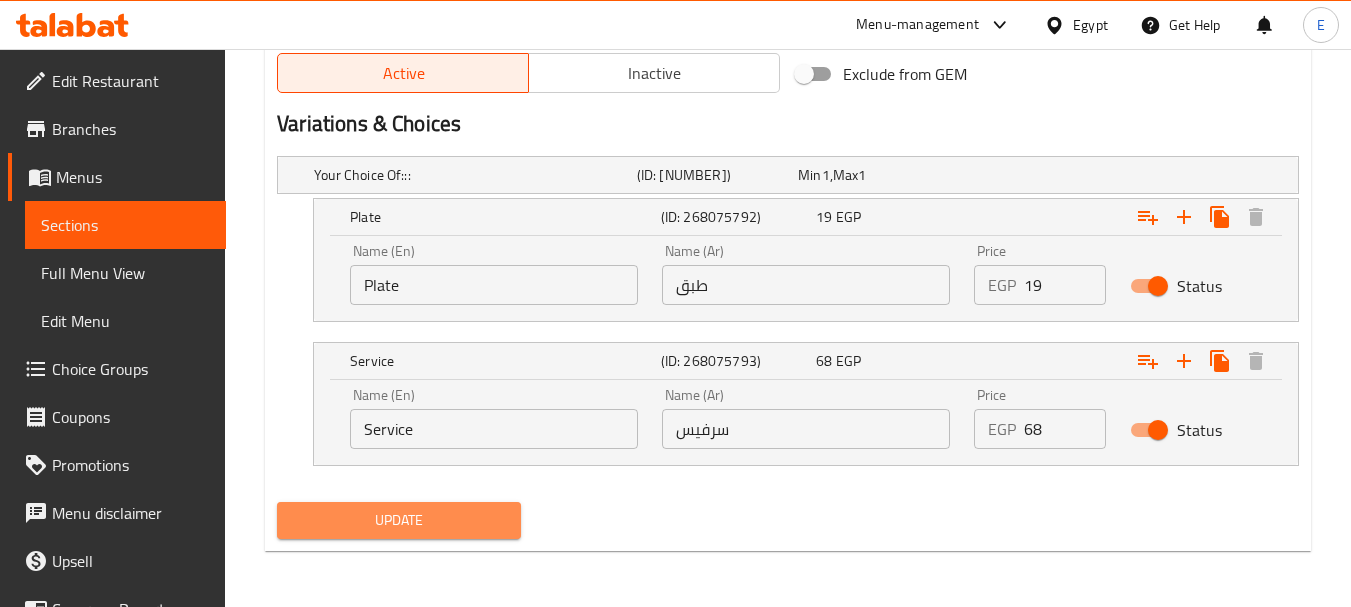 click on "Update" at bounding box center [398, 520] 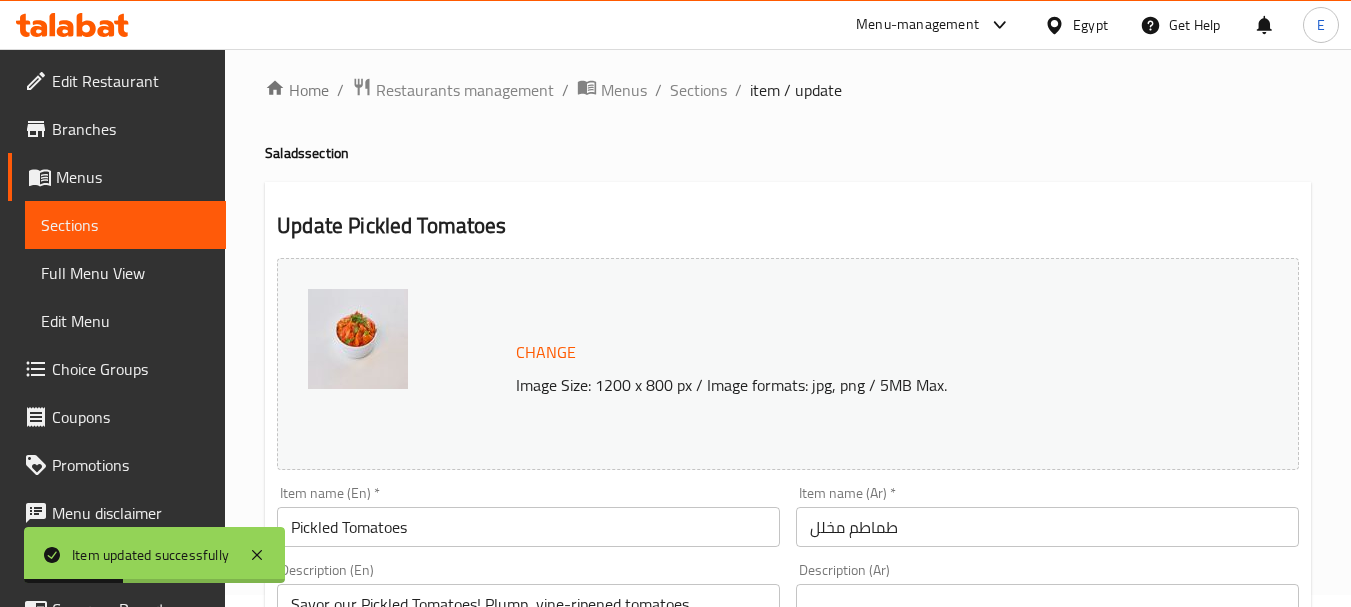scroll, scrollTop: 0, scrollLeft: 0, axis: both 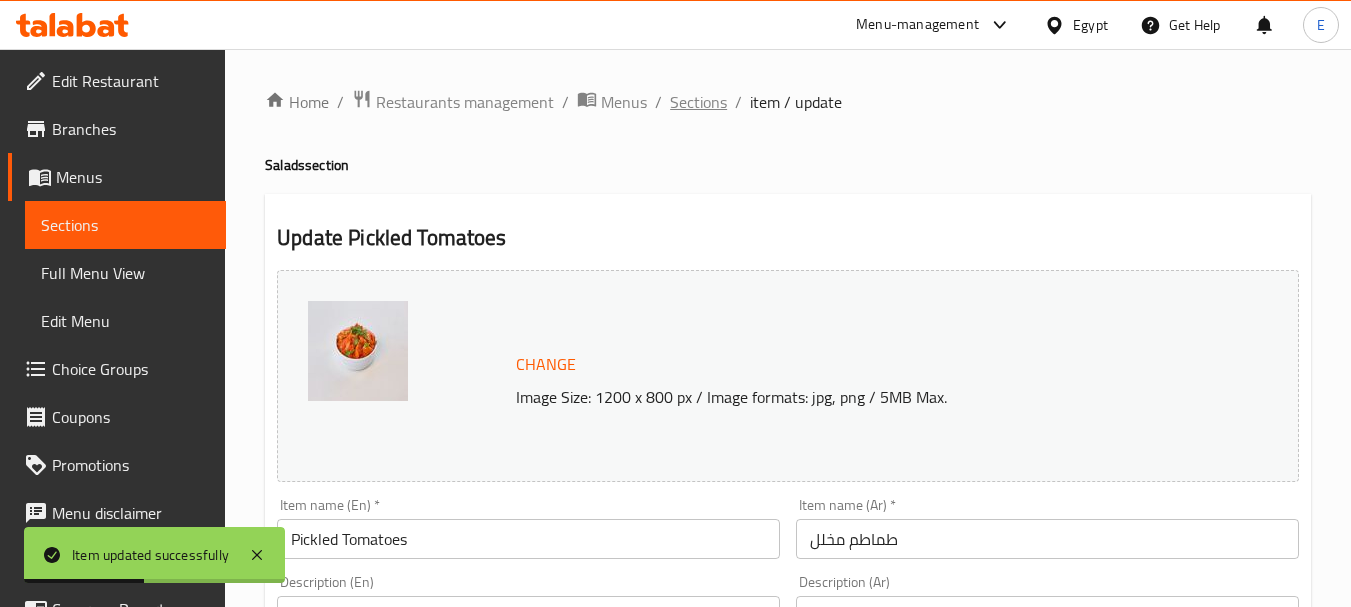 click on "Sections" at bounding box center (698, 102) 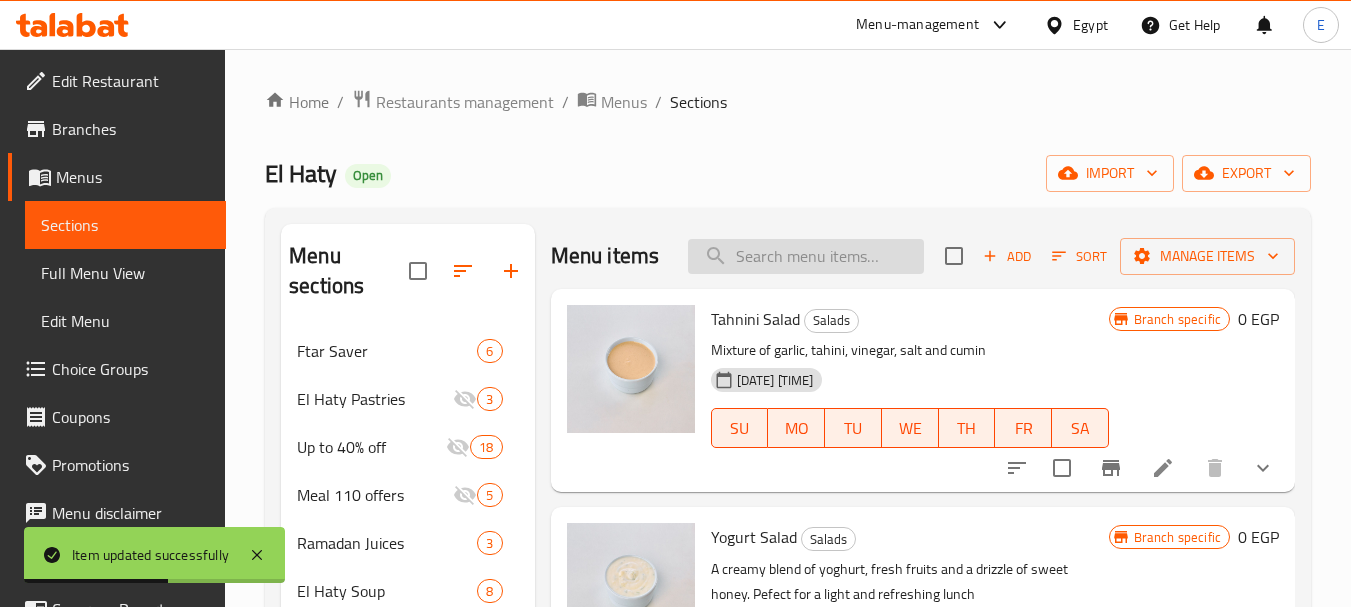 click at bounding box center (806, 256) 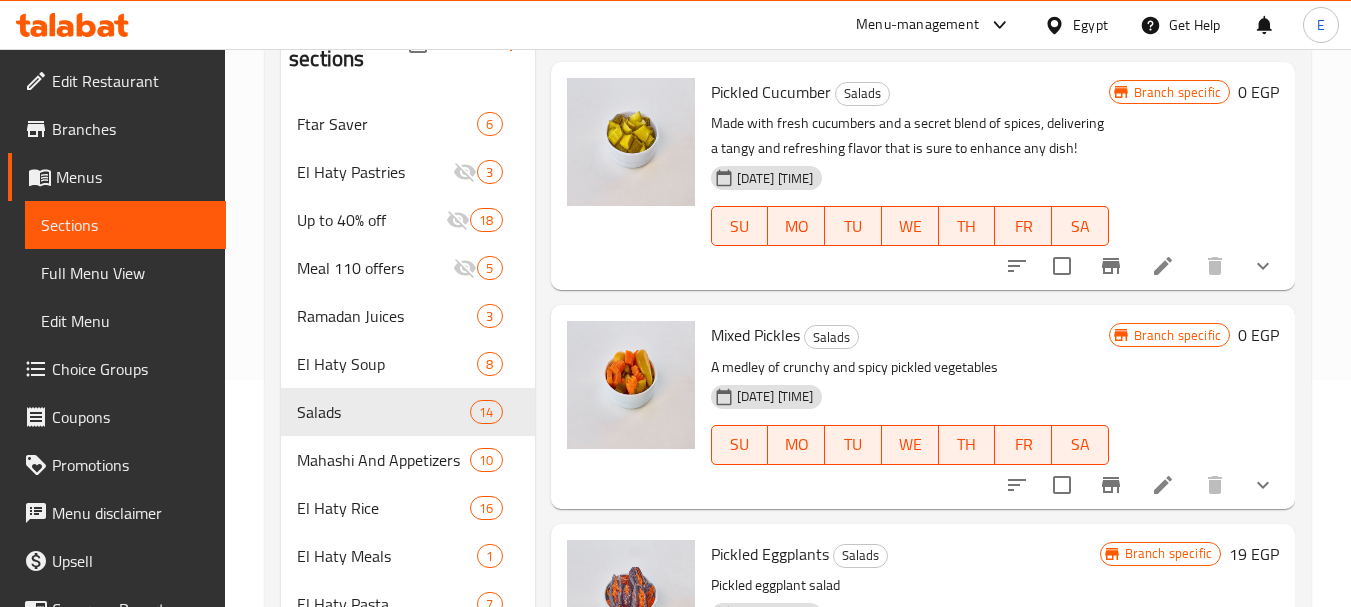 scroll, scrollTop: 300, scrollLeft: 0, axis: vertical 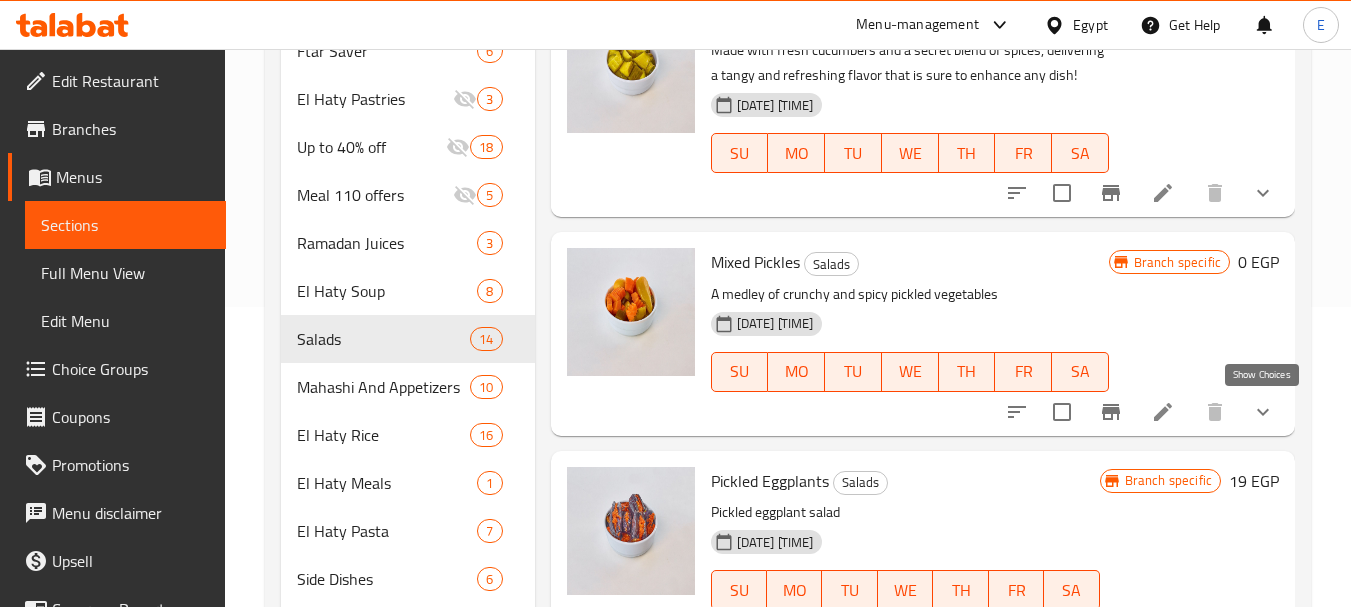 type on "مخلل" 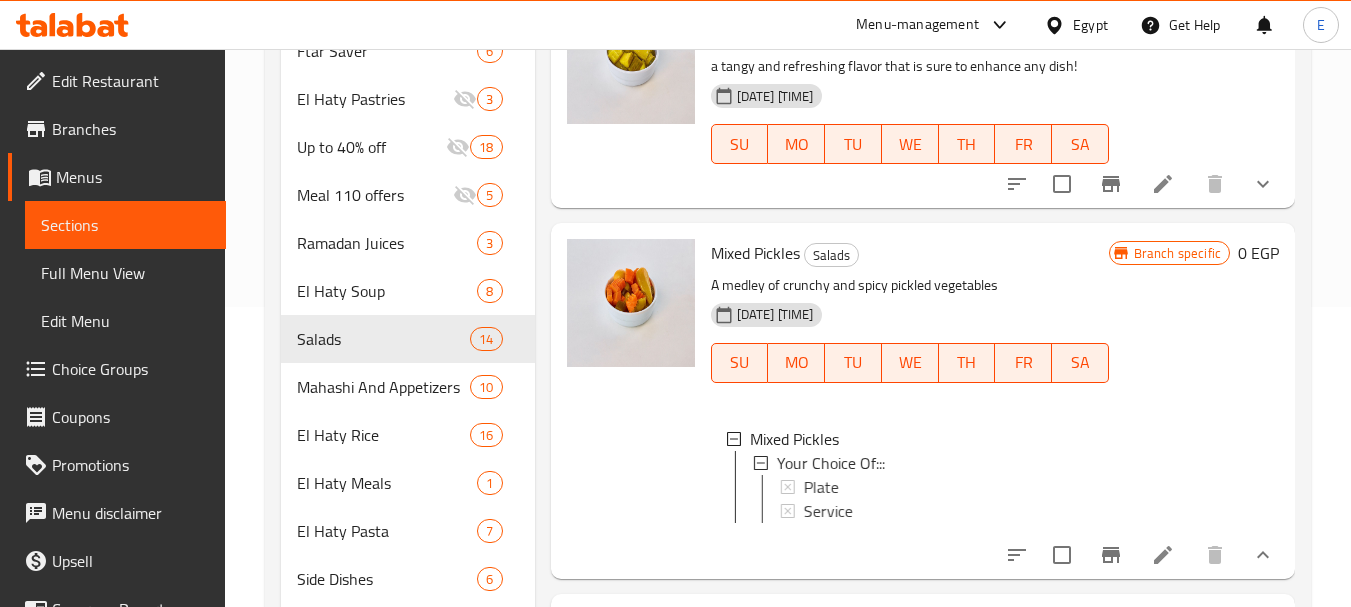scroll, scrollTop: 79, scrollLeft: 0, axis: vertical 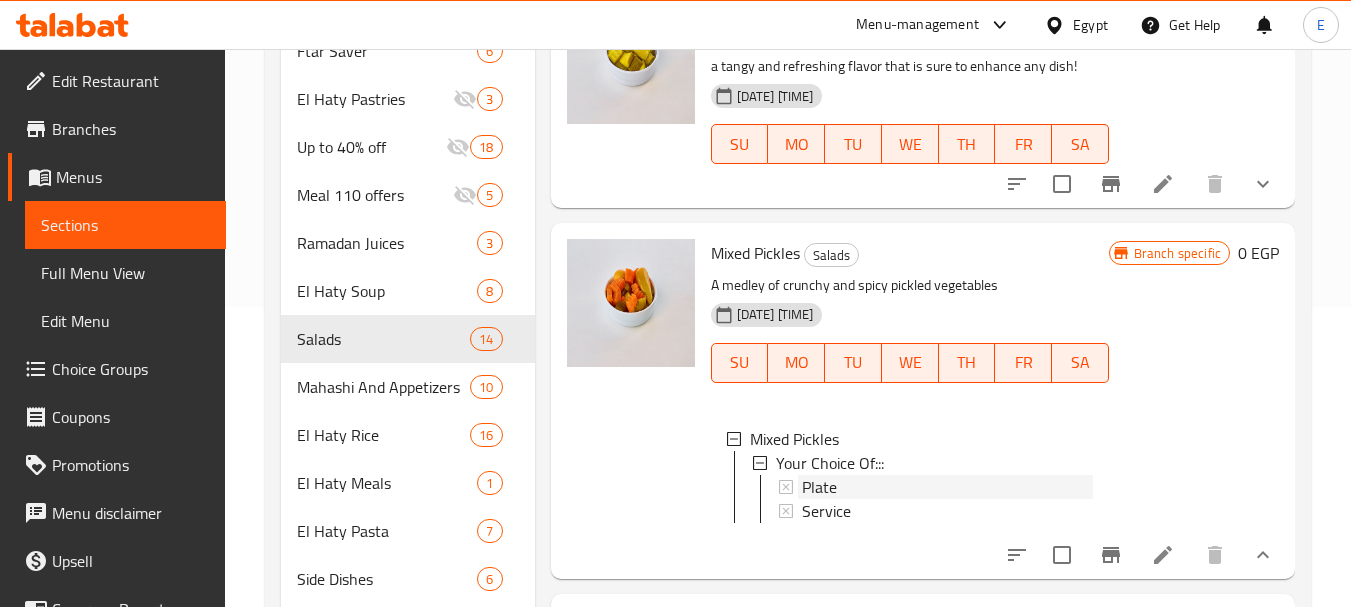 click on "Plate" at bounding box center (819, 487) 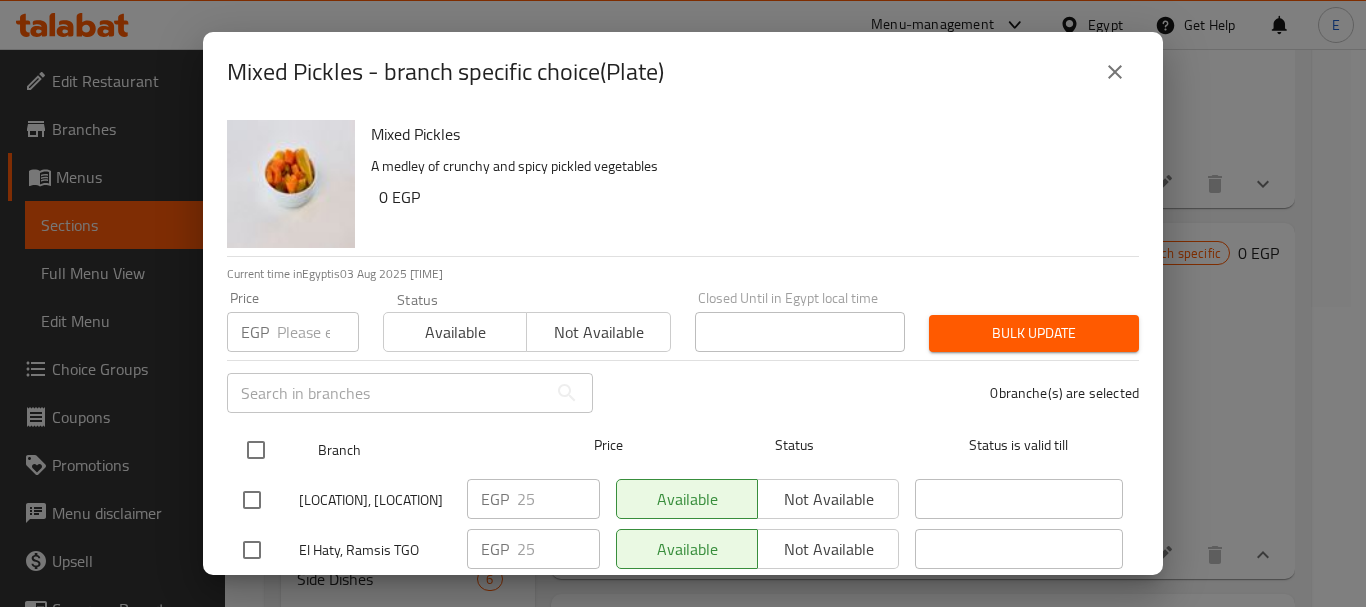 click at bounding box center [256, 450] 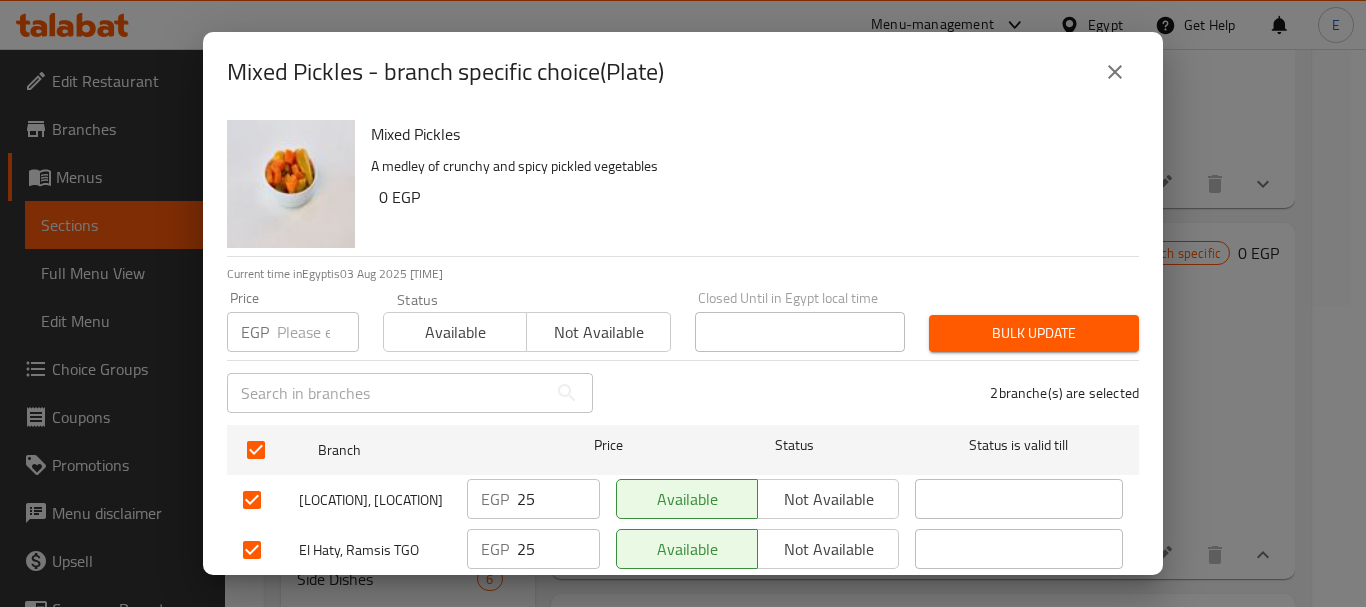 click at bounding box center [318, 332] 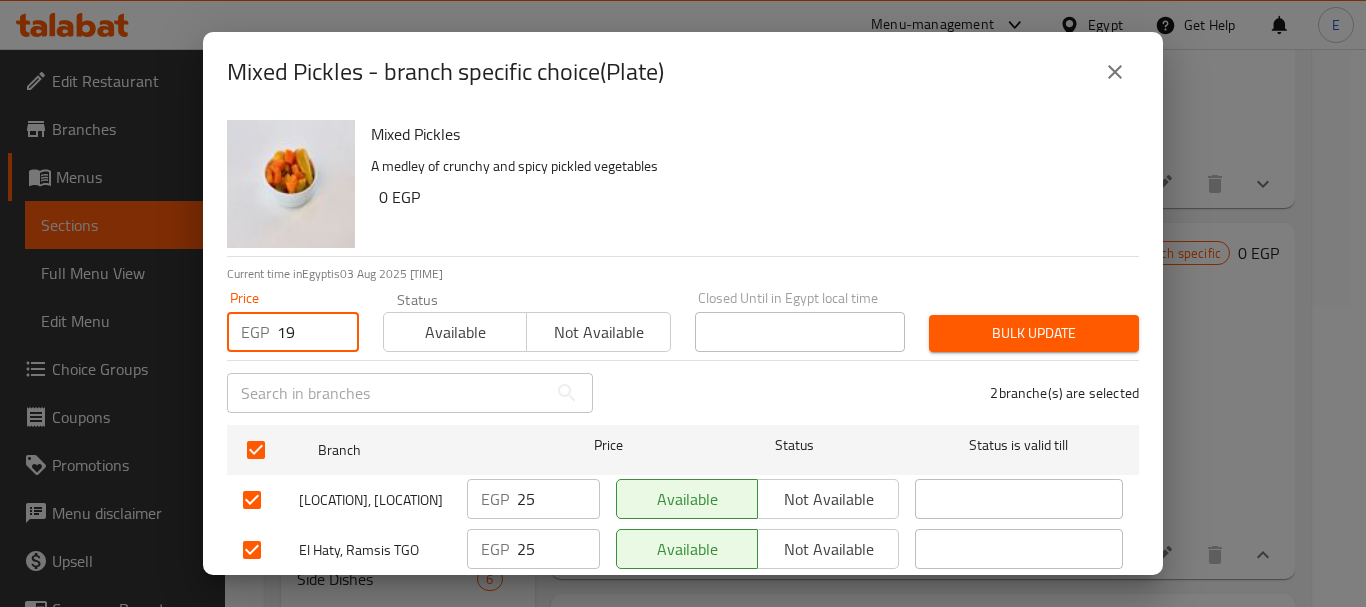 type on "19" 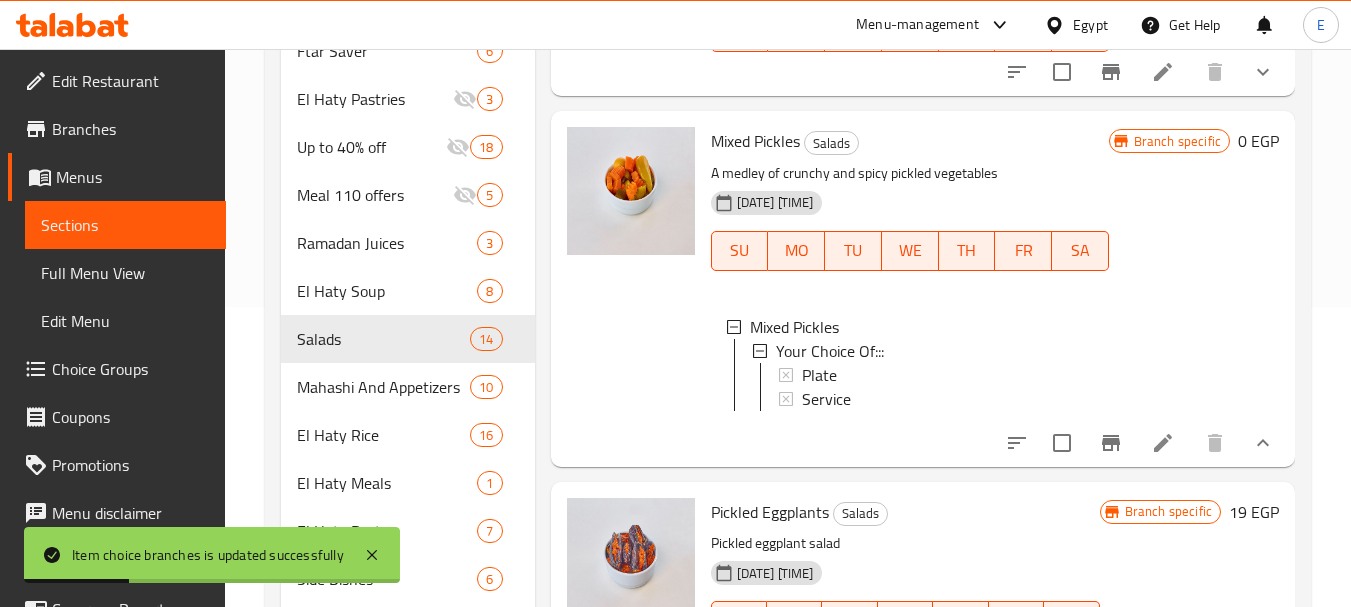 scroll, scrollTop: 1079, scrollLeft: 0, axis: vertical 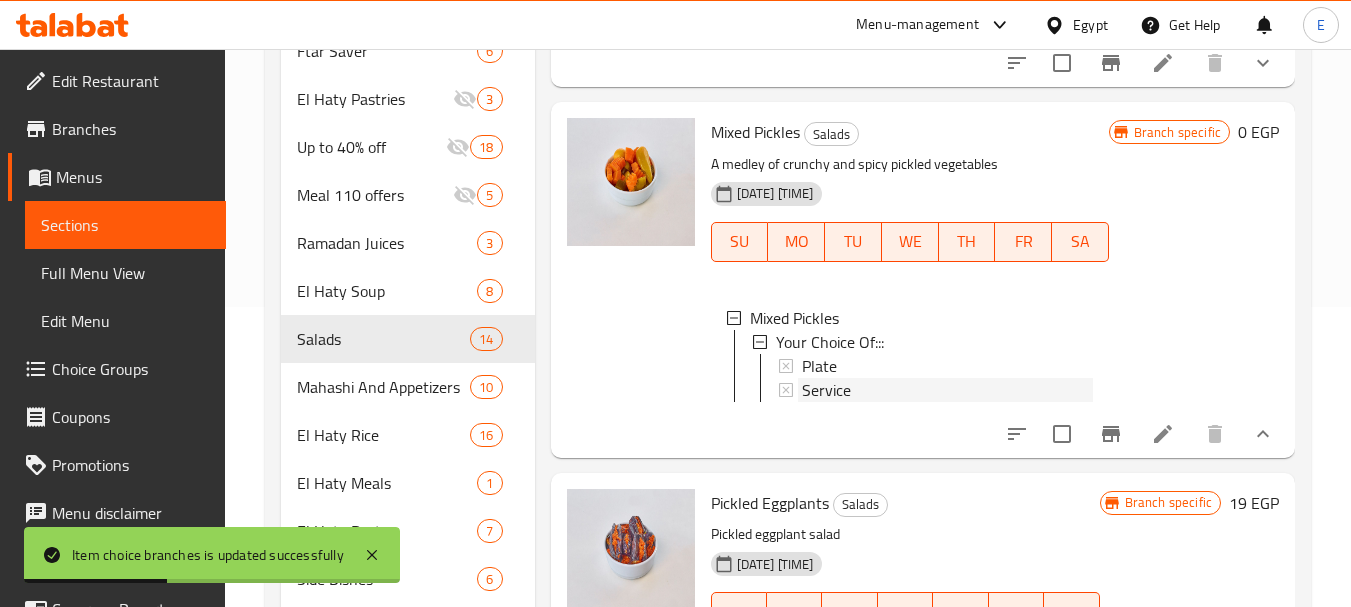 click on "Service" at bounding box center (826, 390) 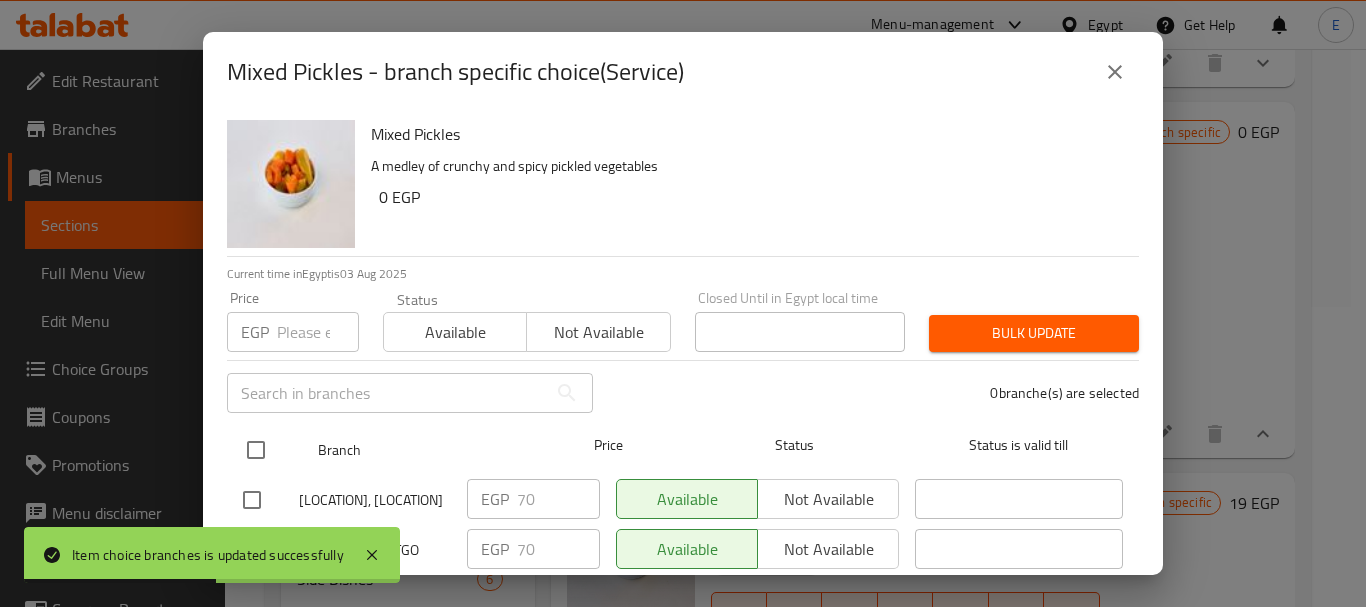 click at bounding box center [256, 450] 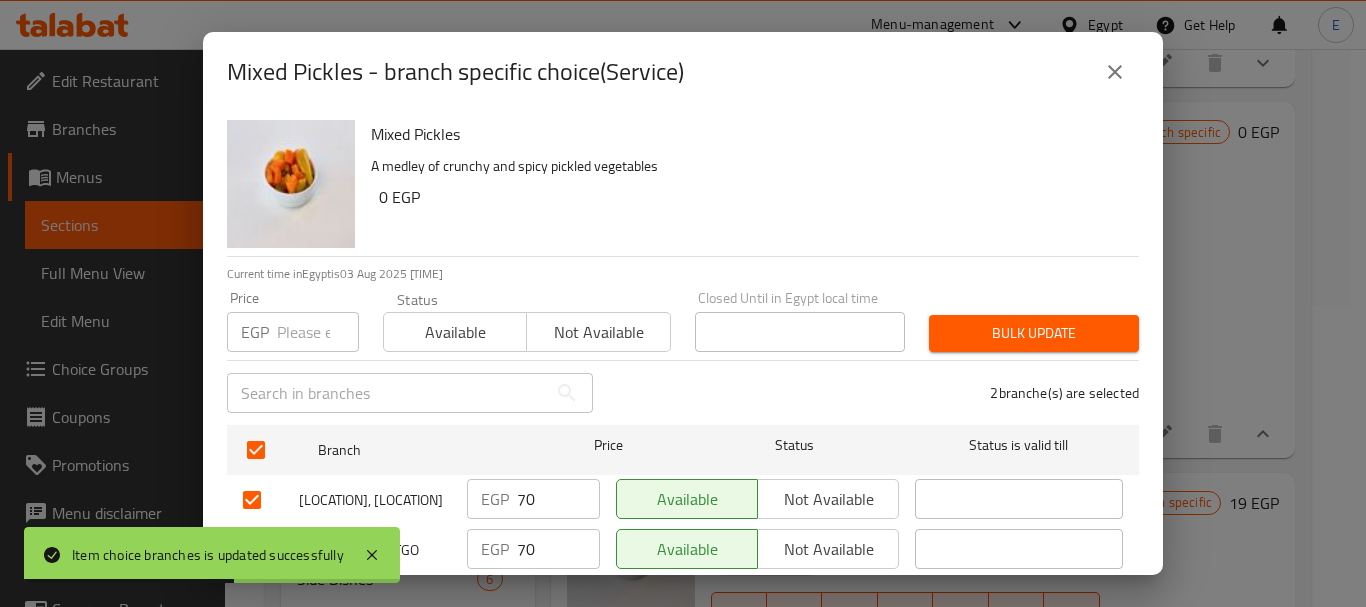 click at bounding box center (318, 332) 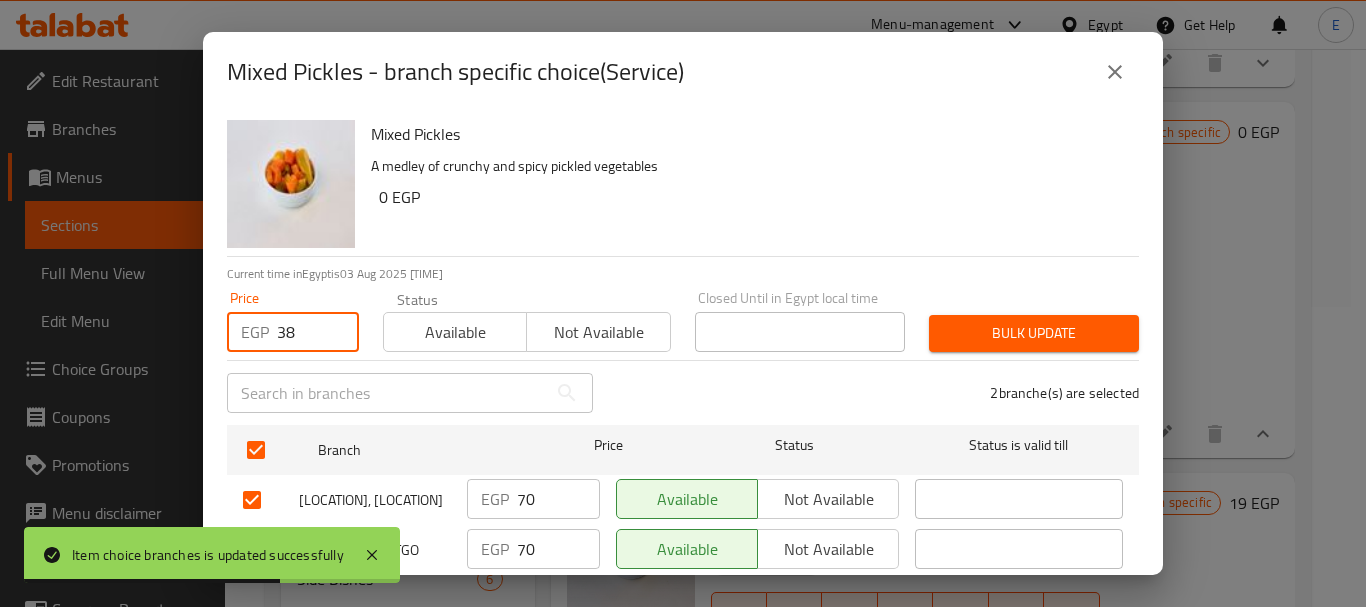 type on "3" 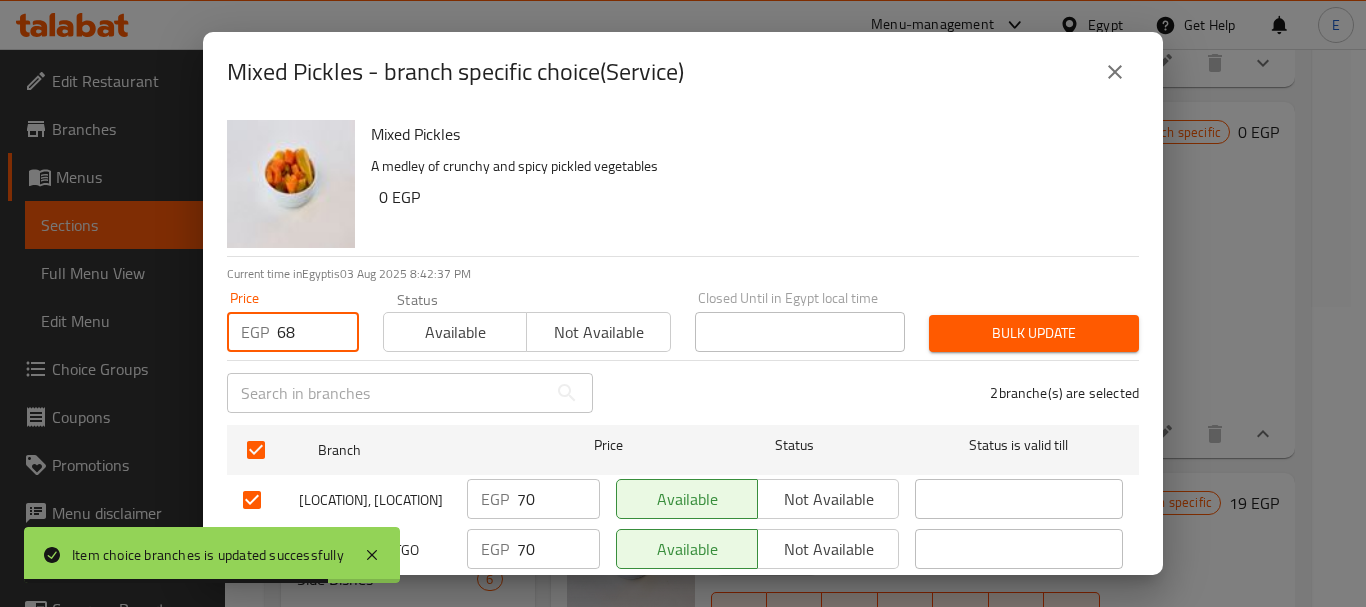 type on "68" 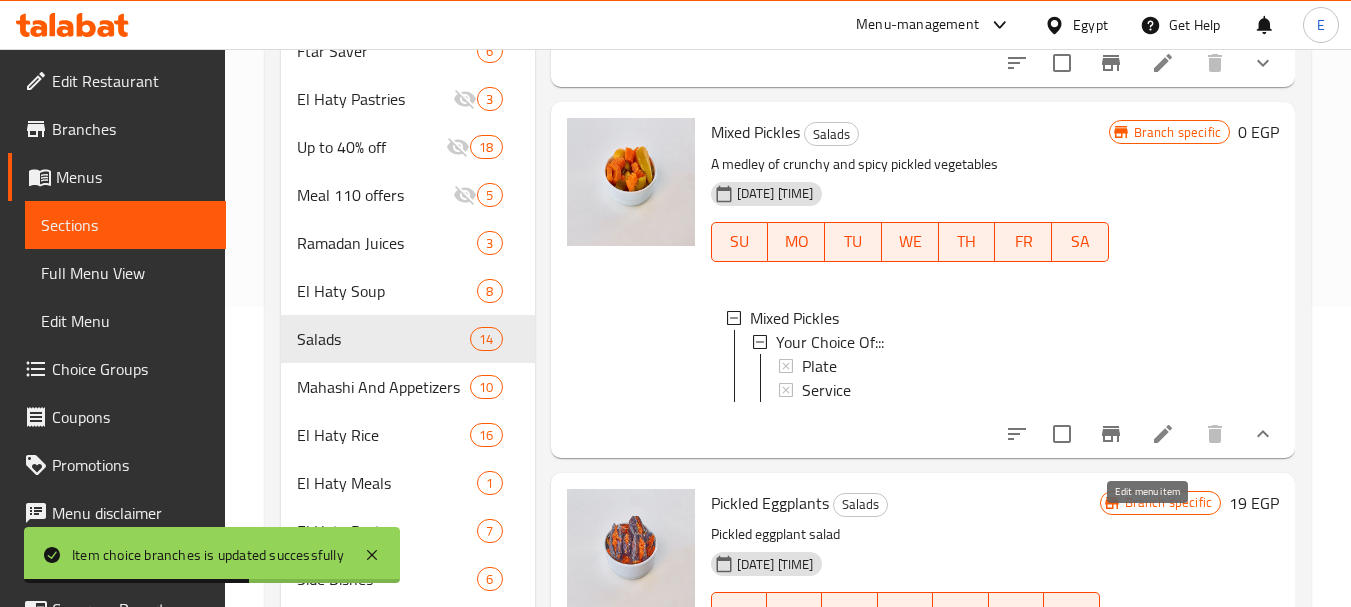 click 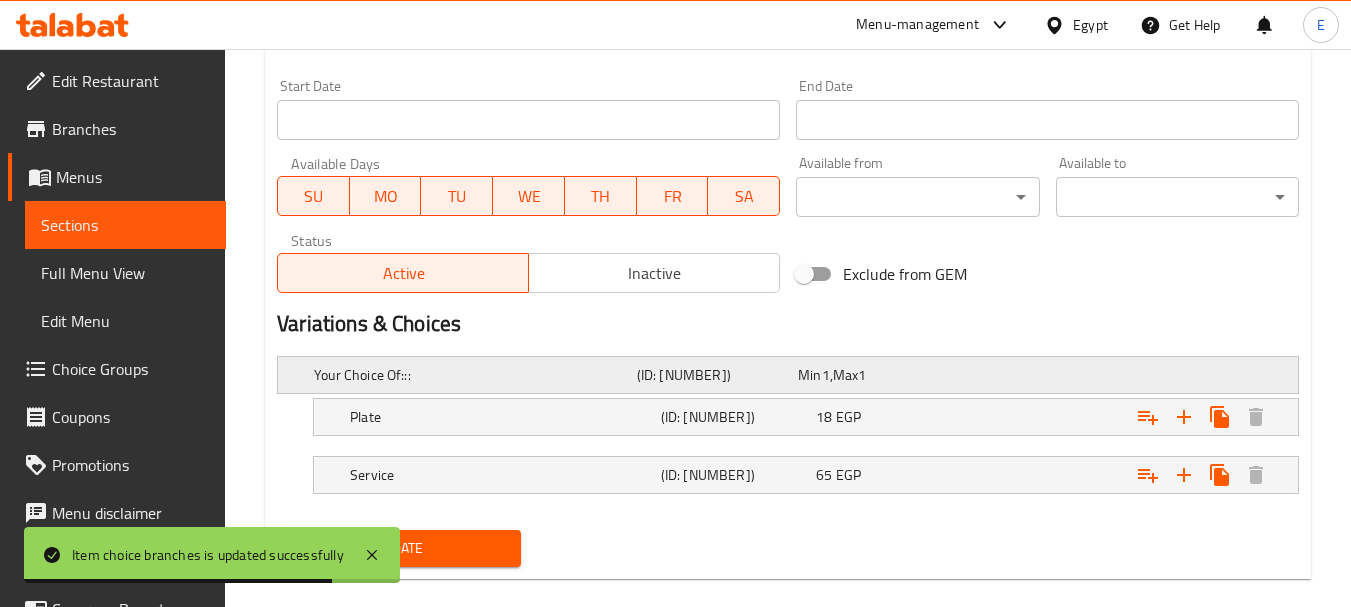 scroll, scrollTop: 880, scrollLeft: 0, axis: vertical 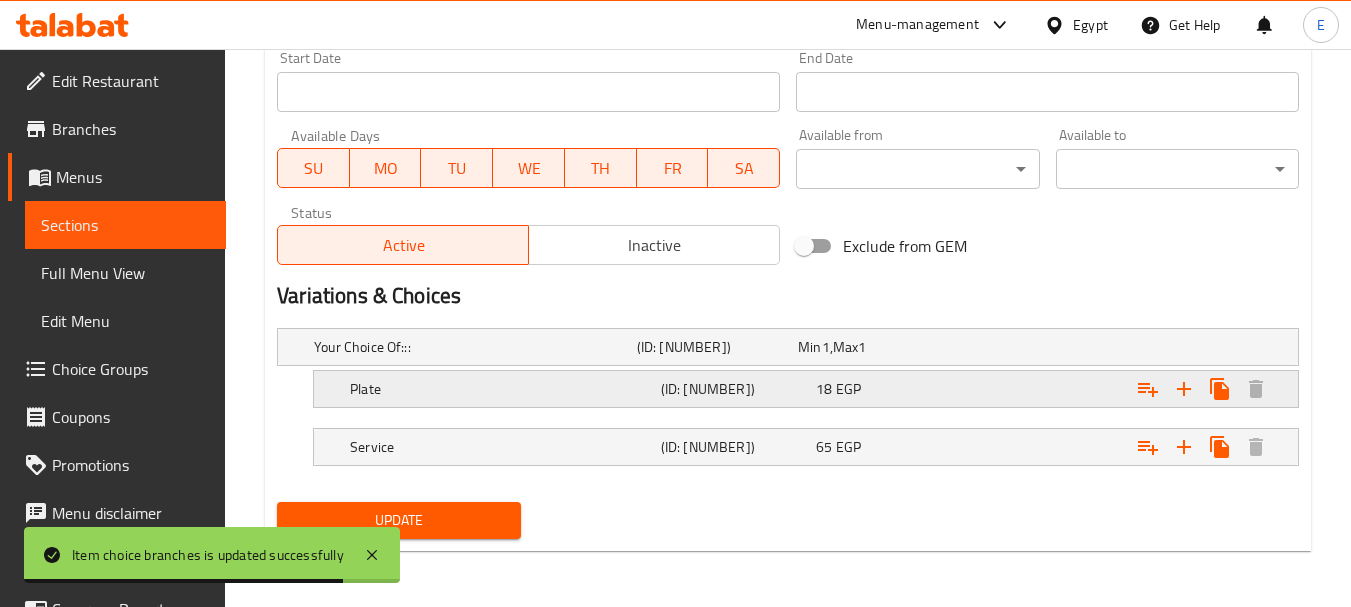 click on "Plate" at bounding box center [471, 347] 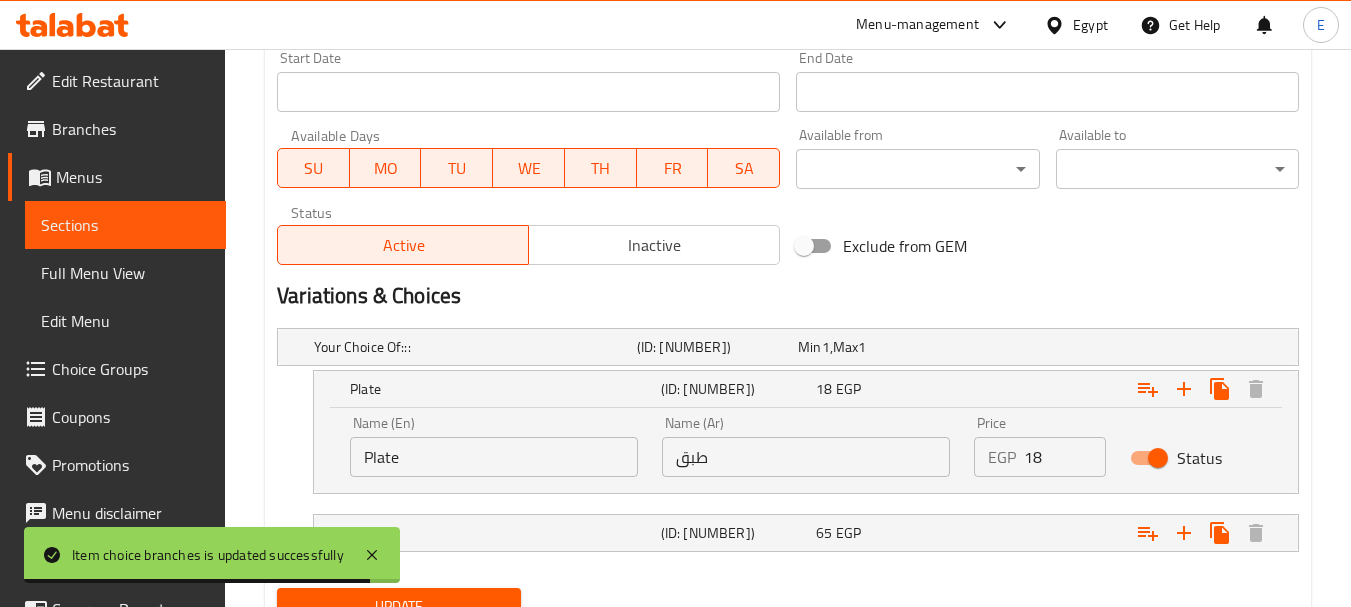 scroll, scrollTop: 966, scrollLeft: 0, axis: vertical 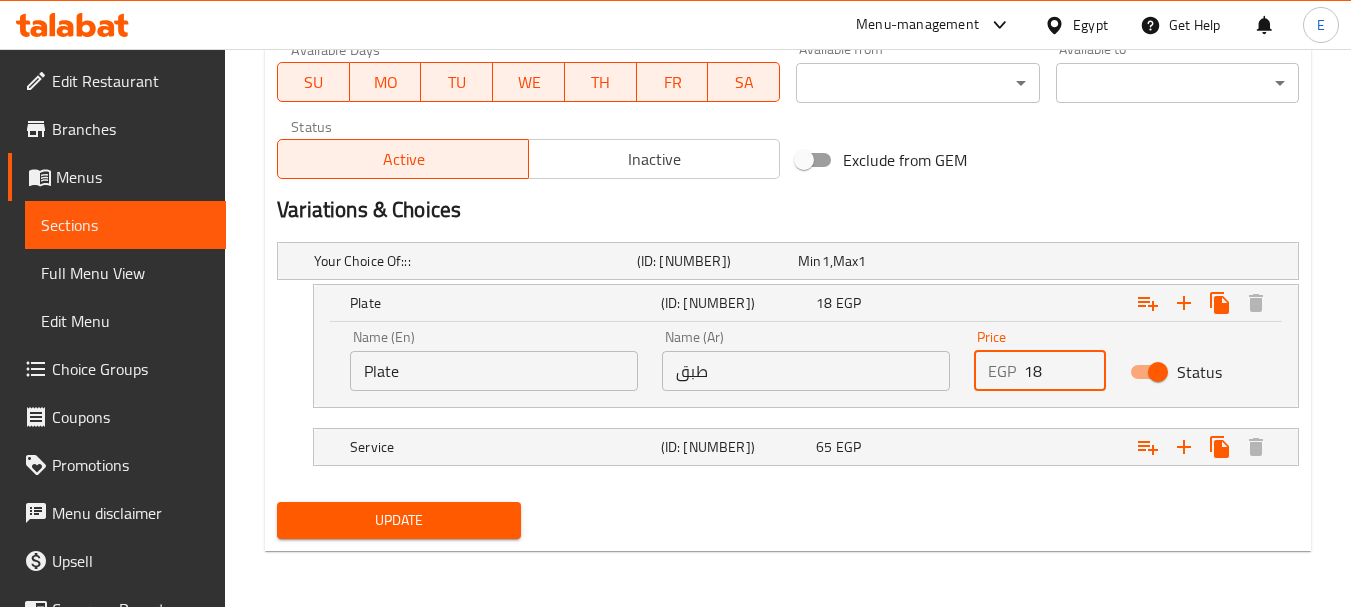 click on "18" at bounding box center [1065, 371] 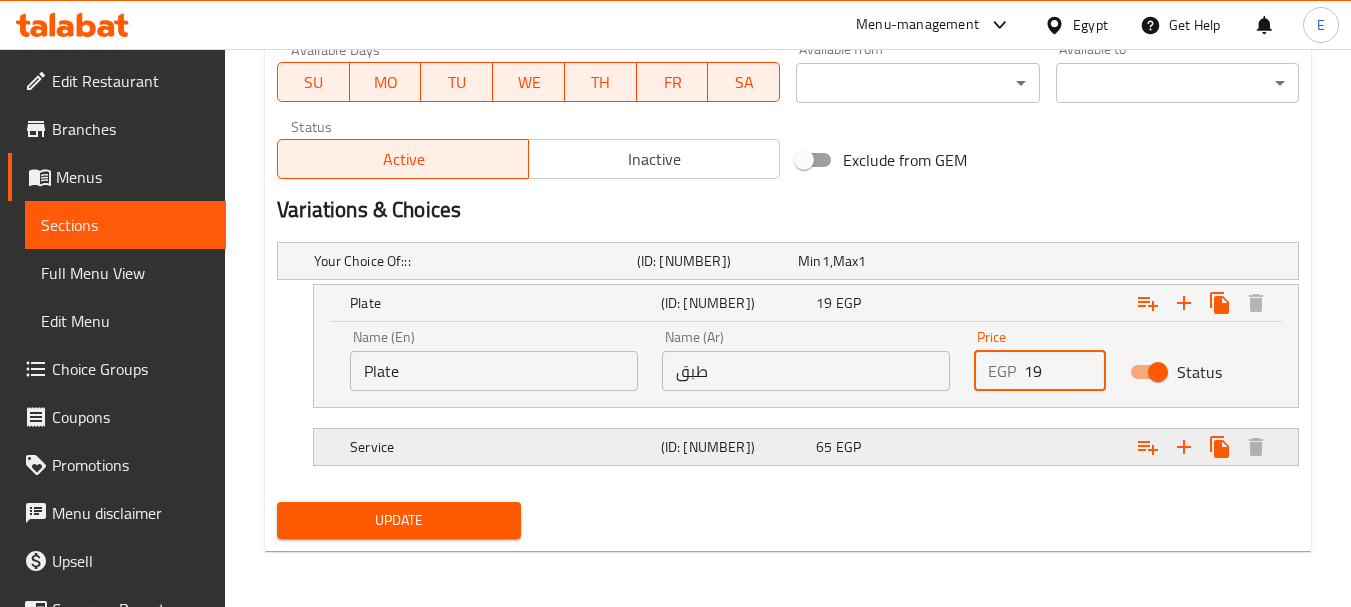 type on "19" 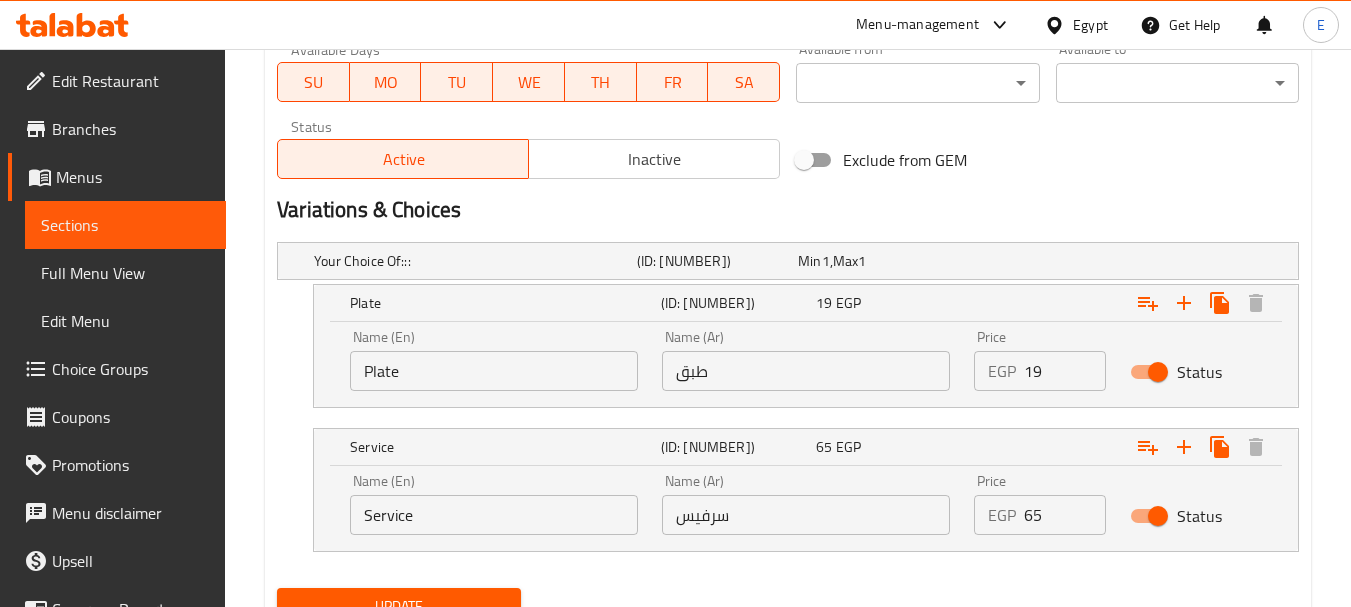 scroll, scrollTop: 1052, scrollLeft: 0, axis: vertical 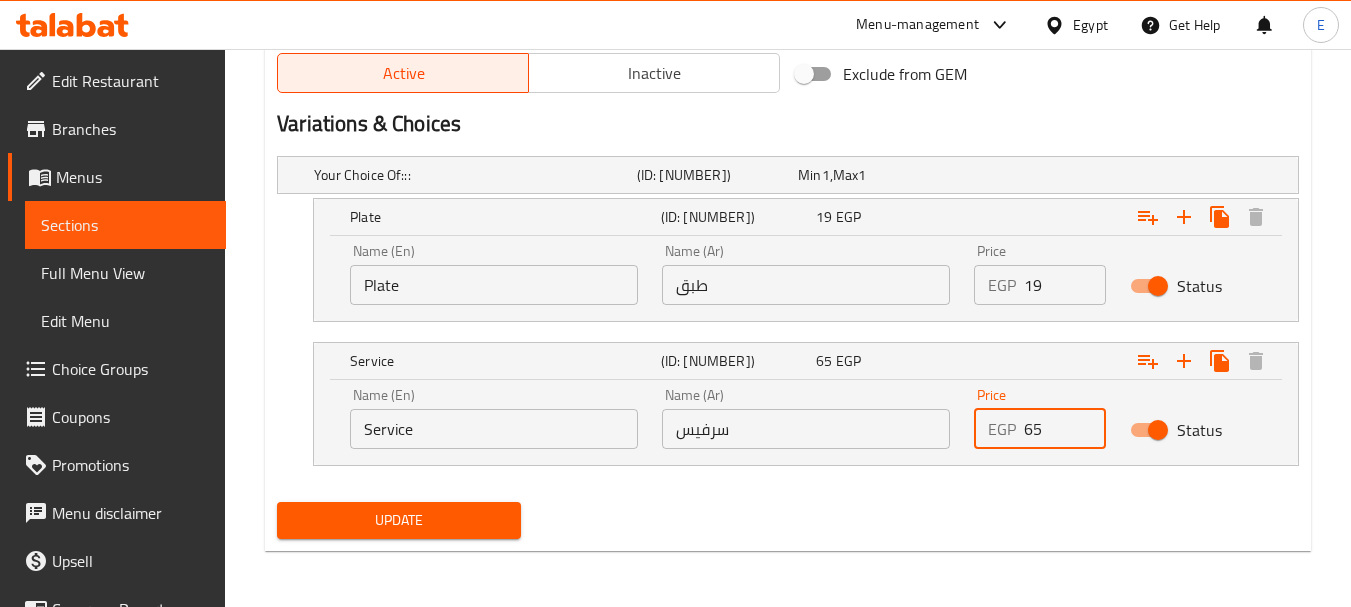 drag, startPoint x: 1051, startPoint y: 428, endPoint x: 944, endPoint y: 430, distance: 107.01869 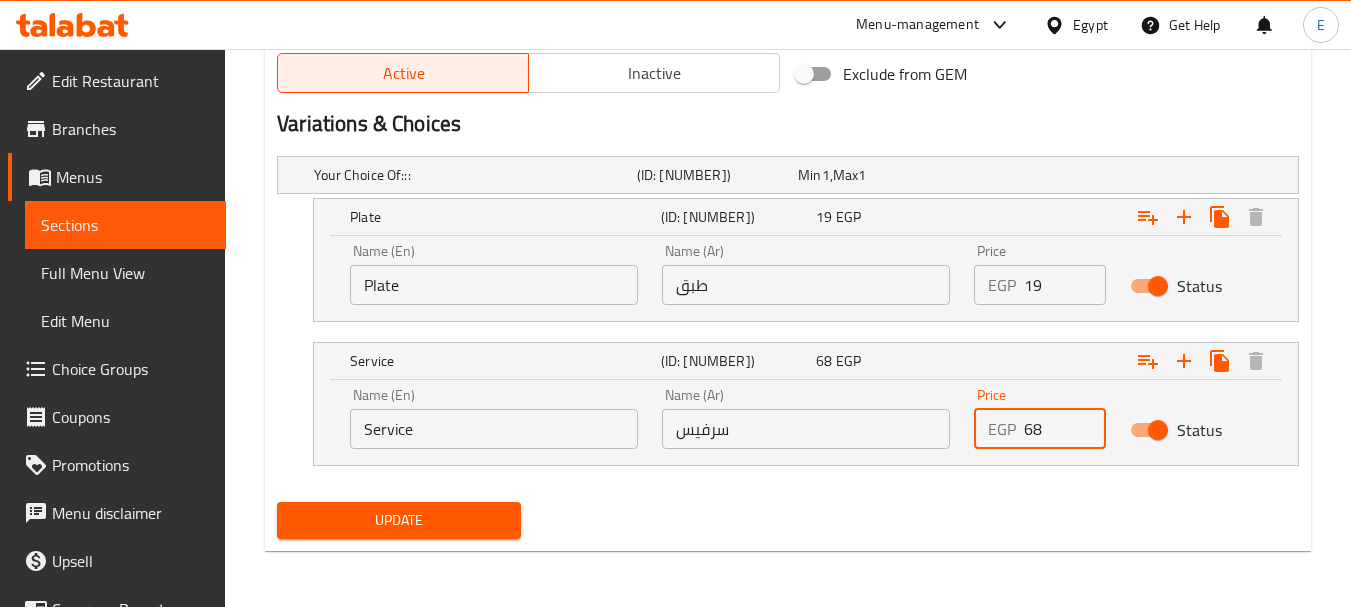 type on "68" 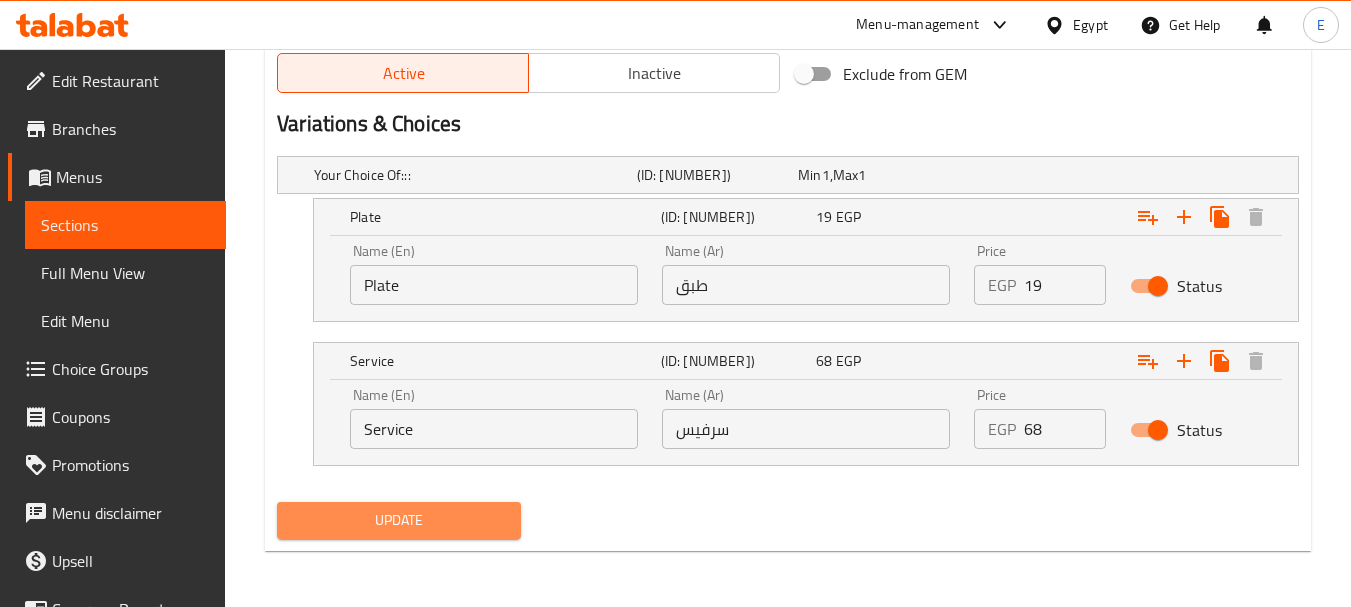 click on "Update" at bounding box center [398, 520] 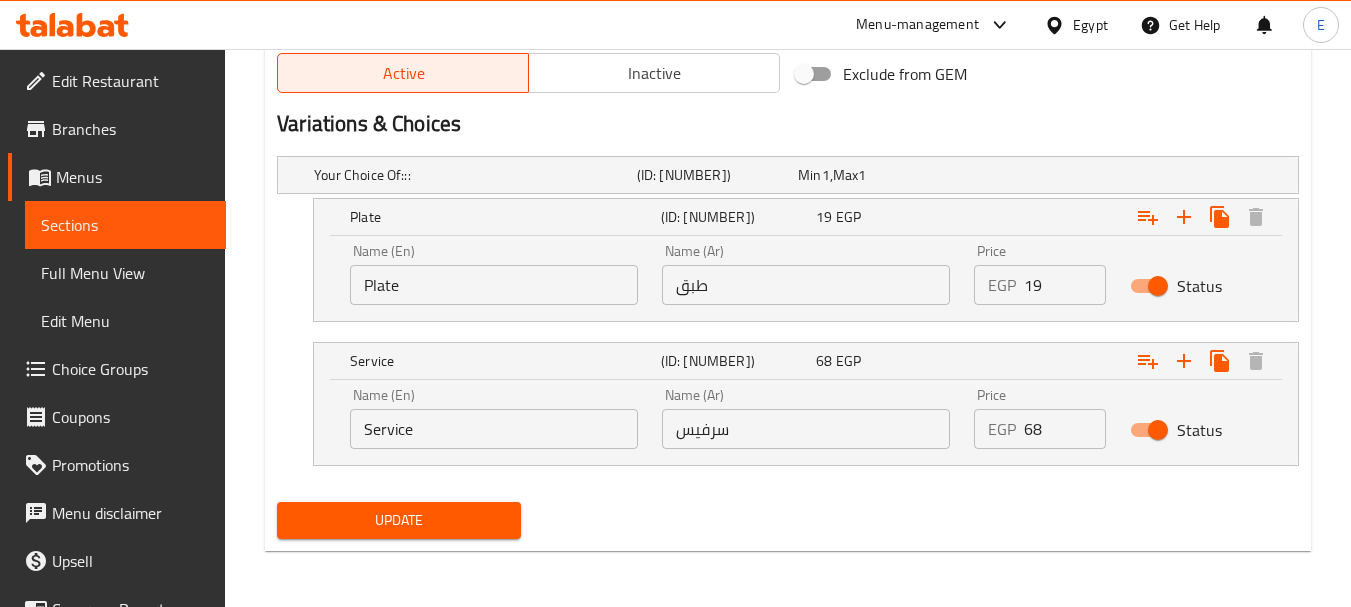 type 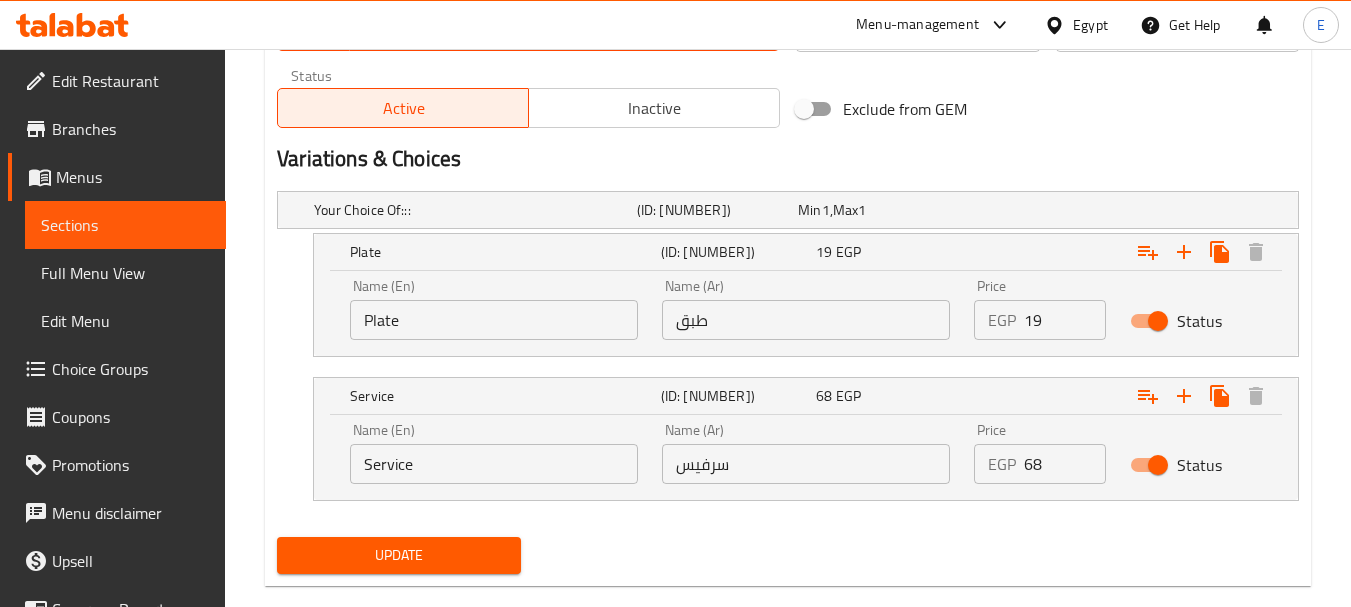 scroll, scrollTop: 1052, scrollLeft: 0, axis: vertical 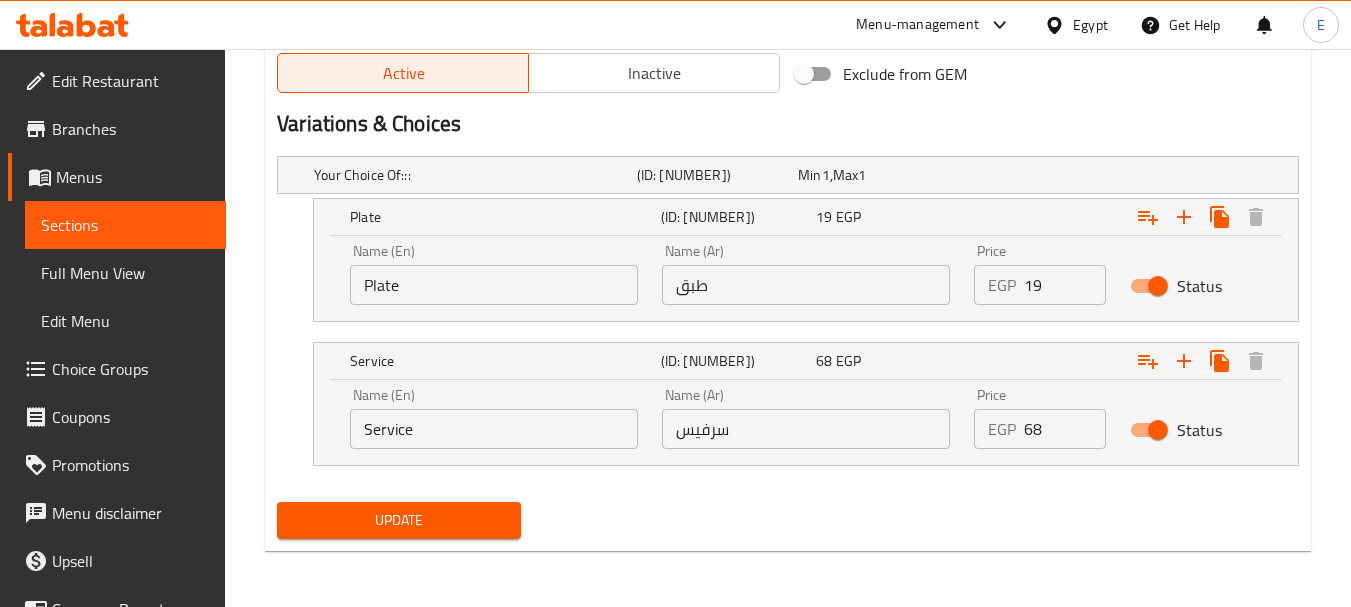 click on "Update" at bounding box center (398, 520) 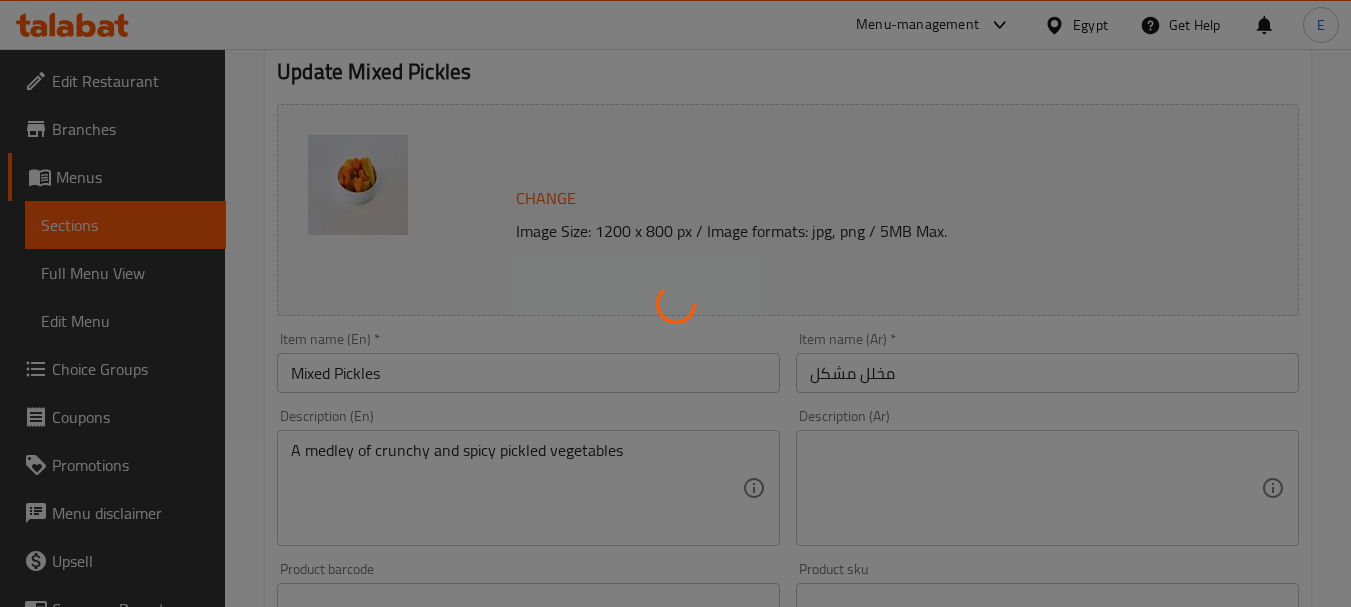 scroll, scrollTop: 0, scrollLeft: 0, axis: both 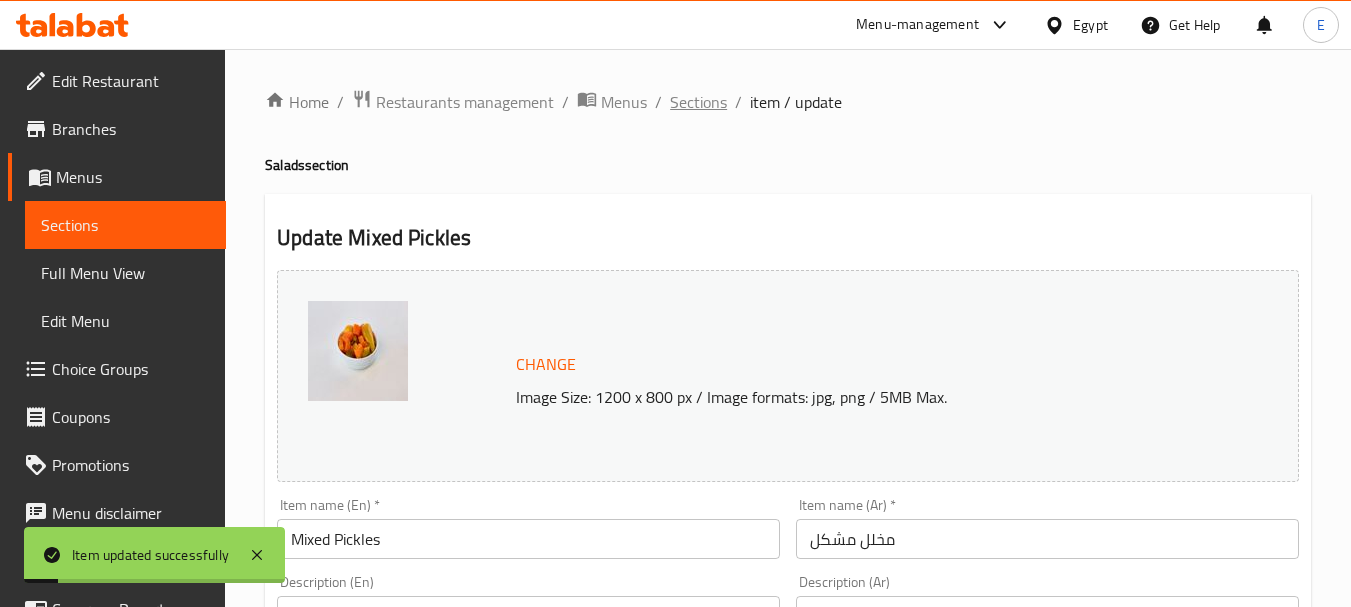 click on "Sections" at bounding box center [698, 102] 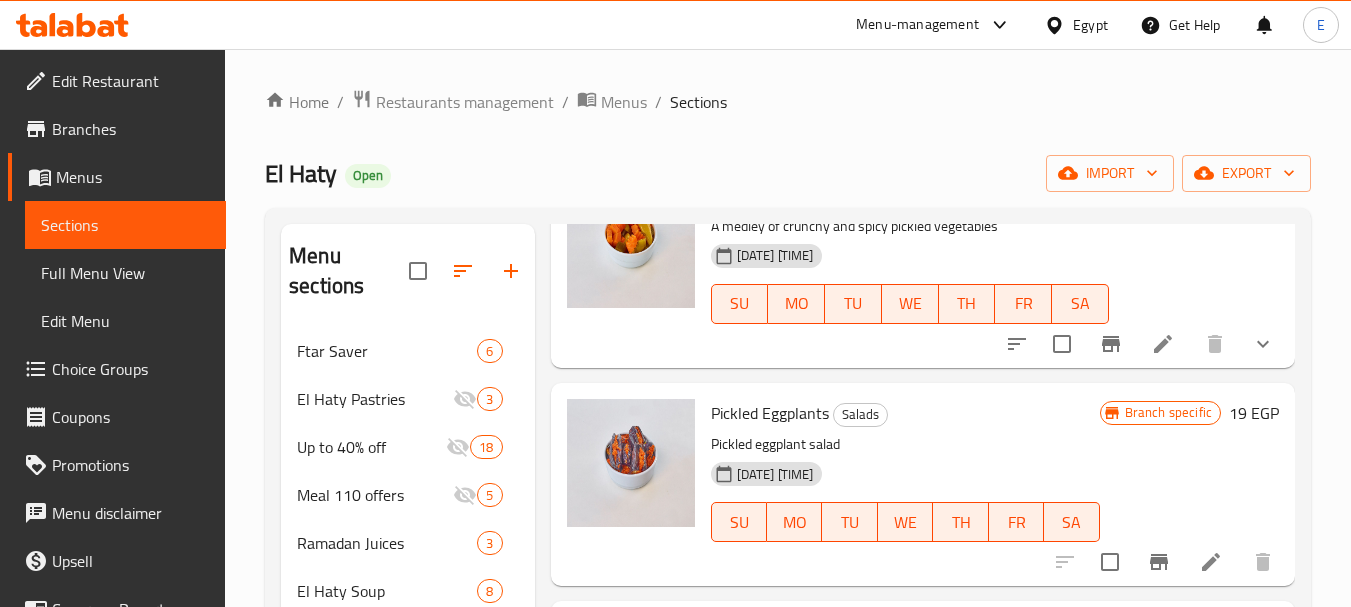 scroll, scrollTop: 1271, scrollLeft: 0, axis: vertical 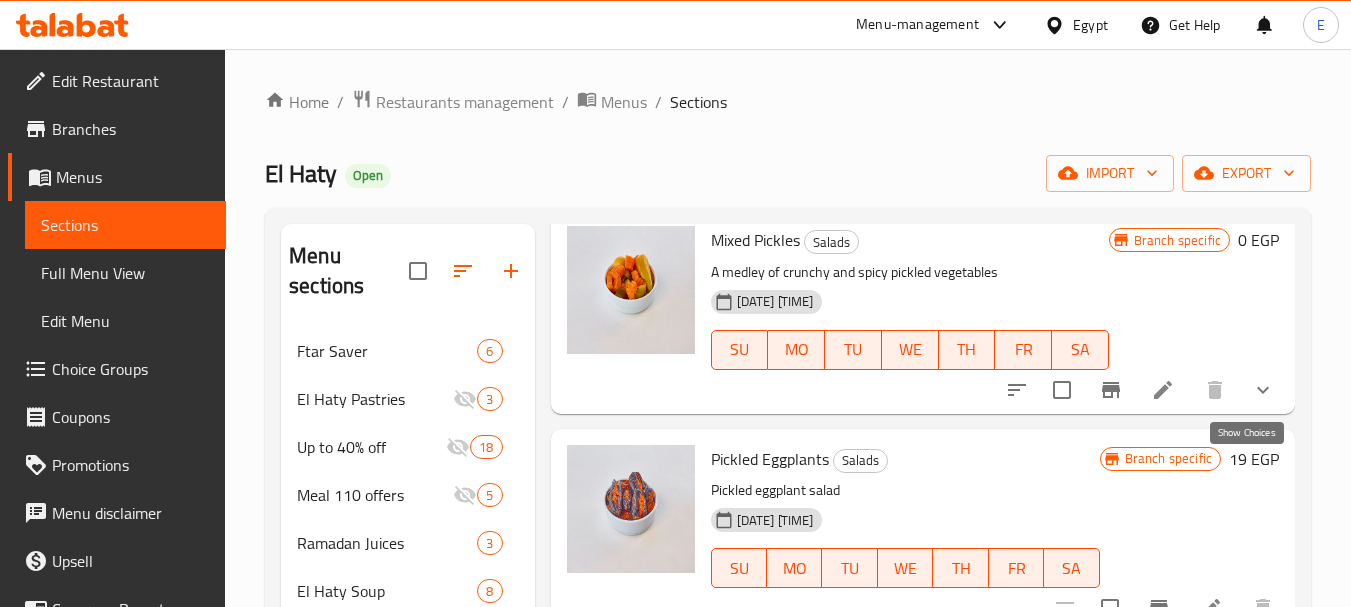 click 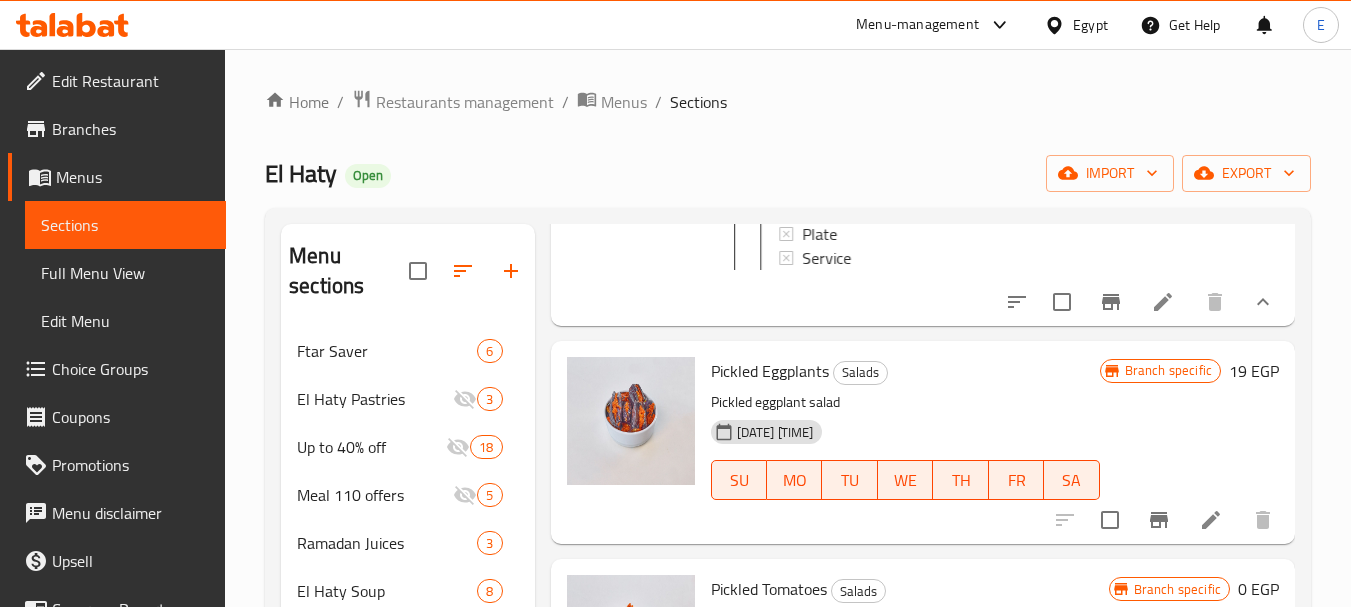 scroll, scrollTop: 1571, scrollLeft: 0, axis: vertical 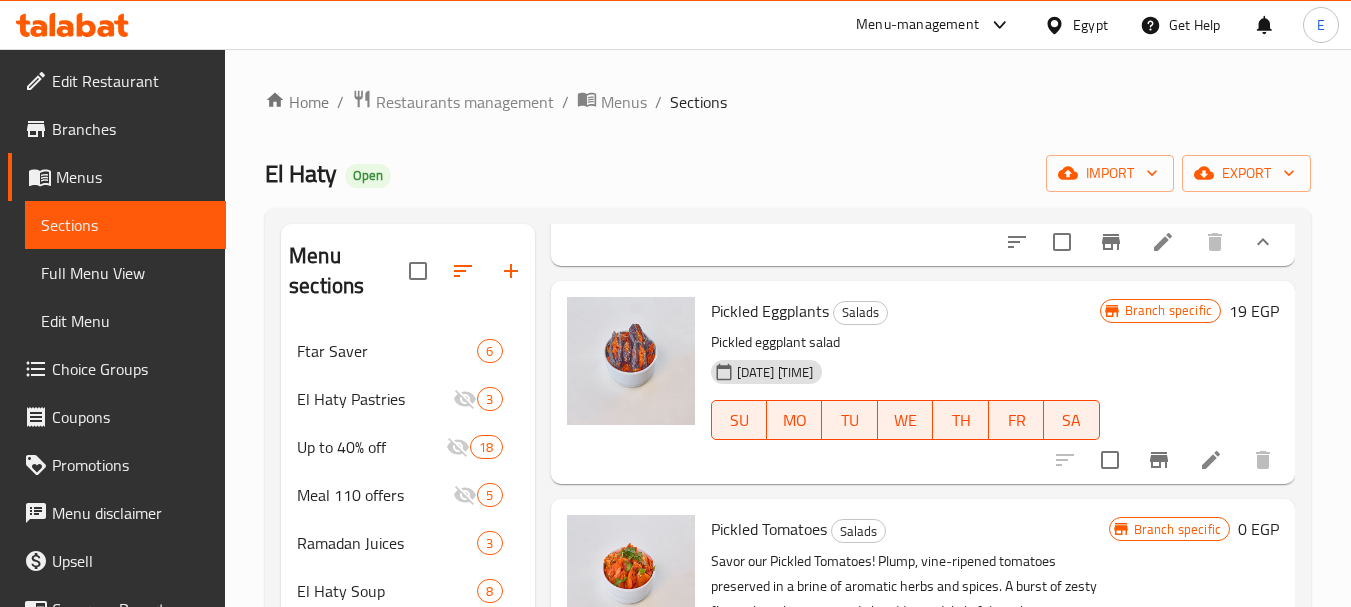 click on "Service" at bounding box center (826, 198) 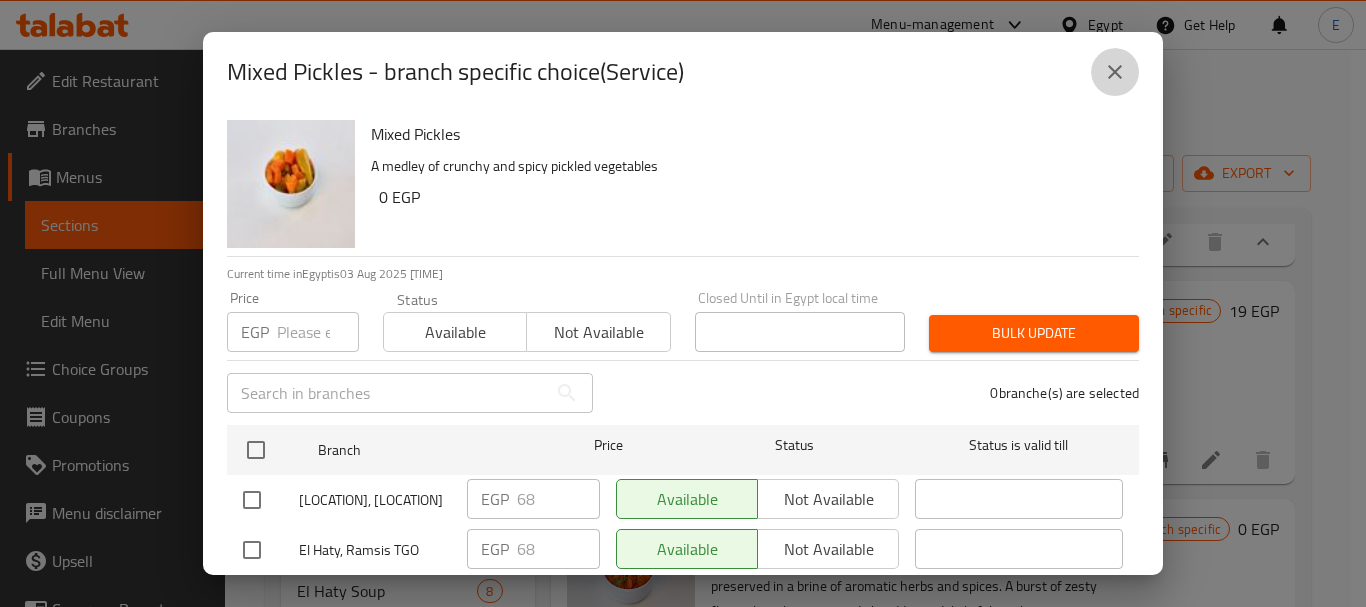 click 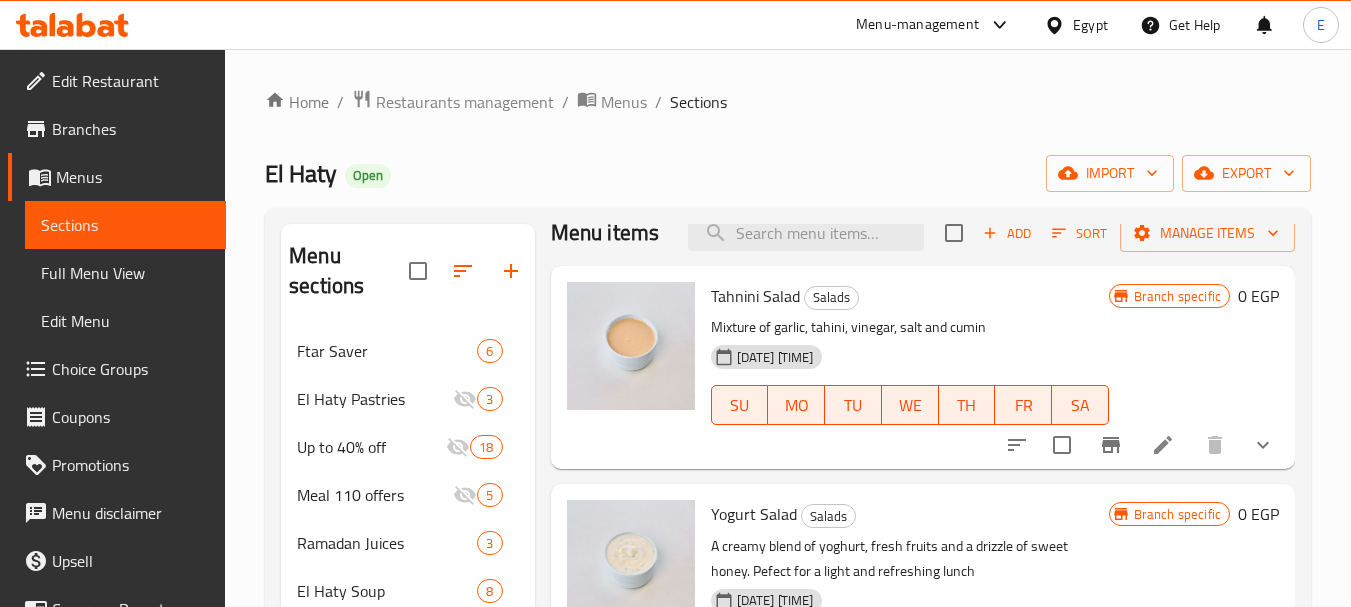 scroll, scrollTop: 0, scrollLeft: 0, axis: both 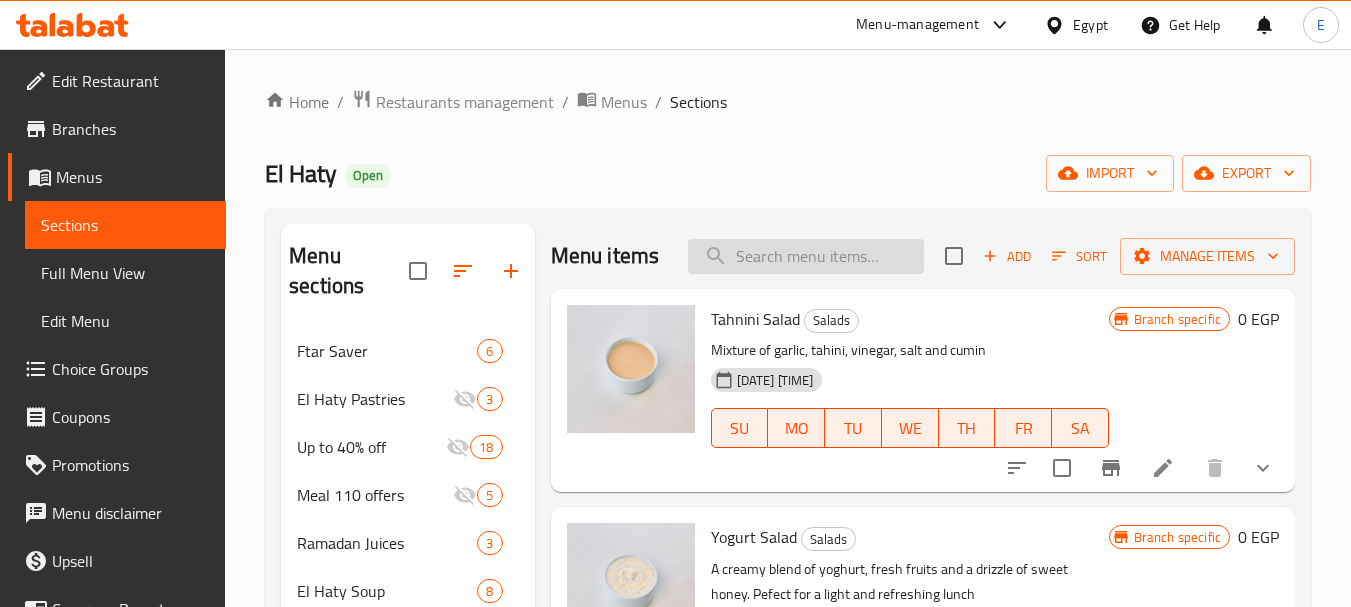 click at bounding box center (806, 256) 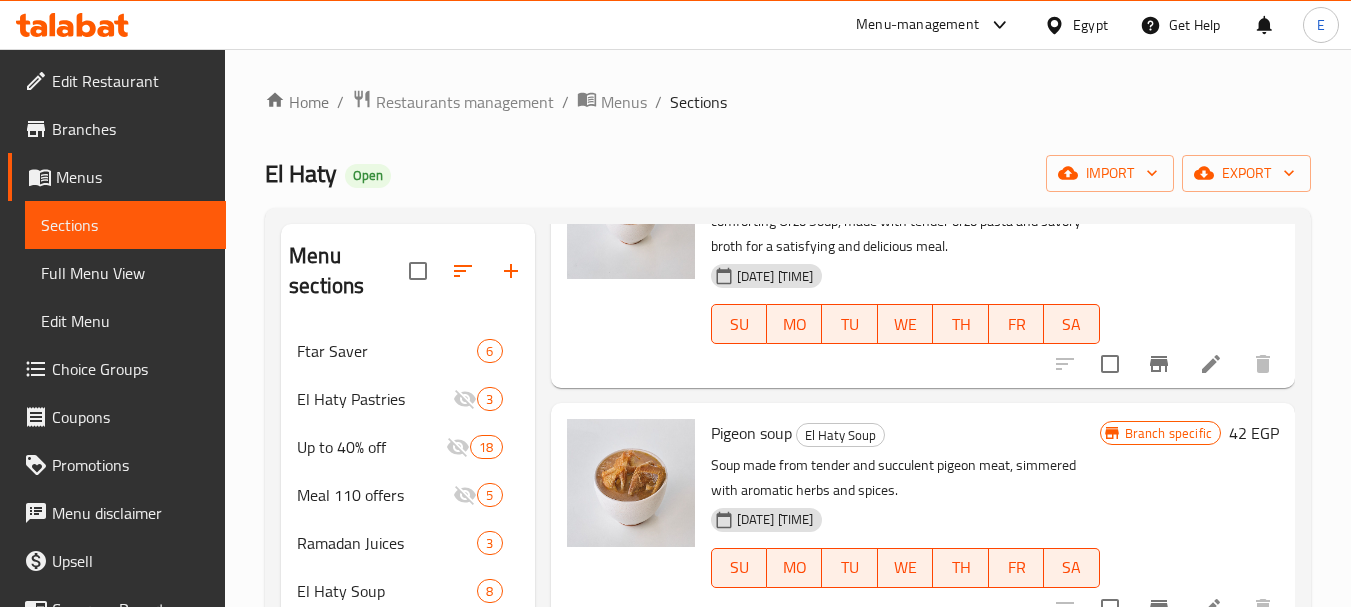 scroll, scrollTop: 200, scrollLeft: 0, axis: vertical 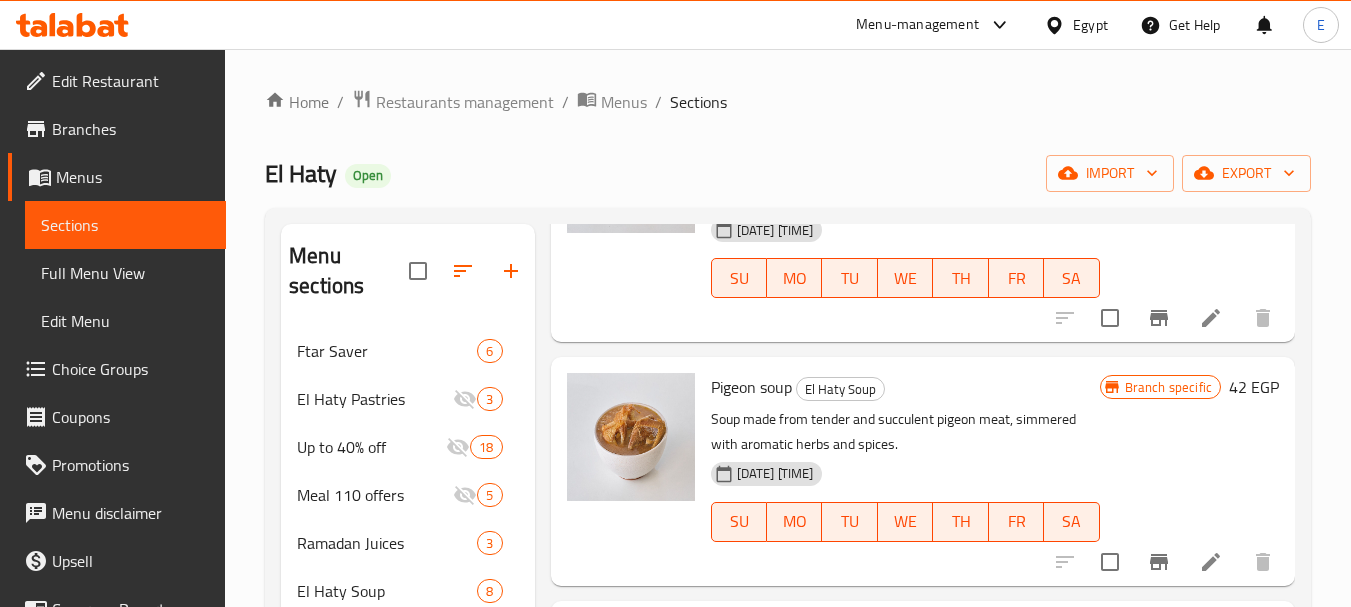 type on "شورب" 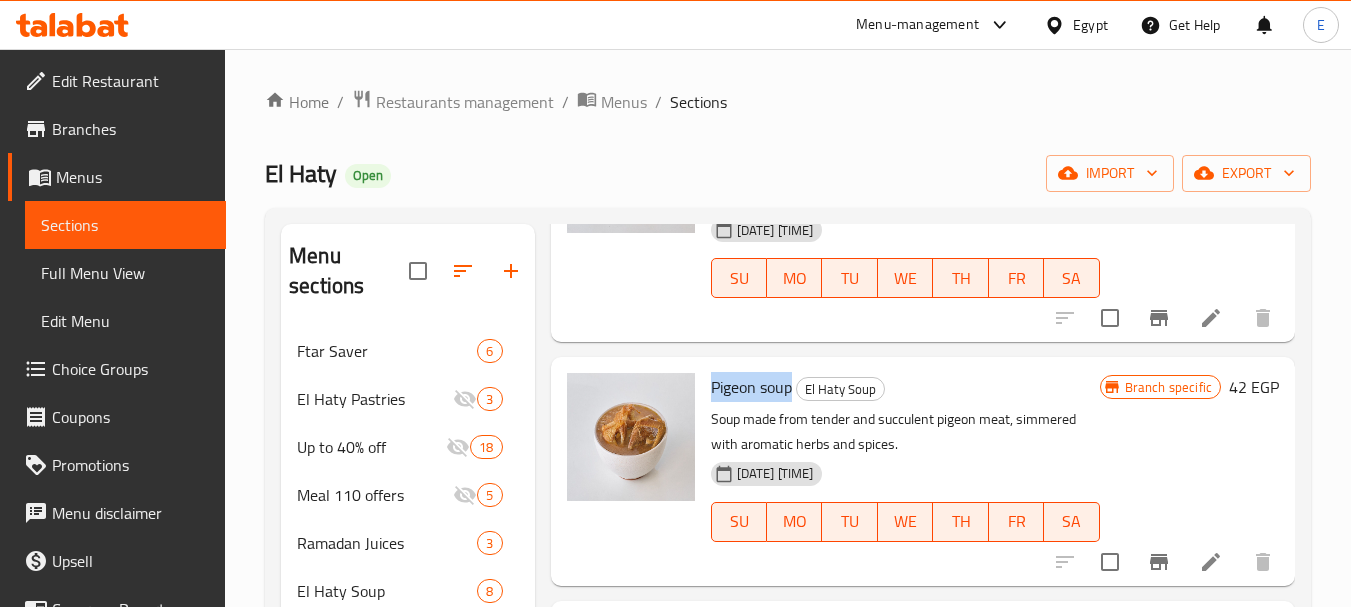 drag, startPoint x: 708, startPoint y: 423, endPoint x: 791, endPoint y: 416, distance: 83.294655 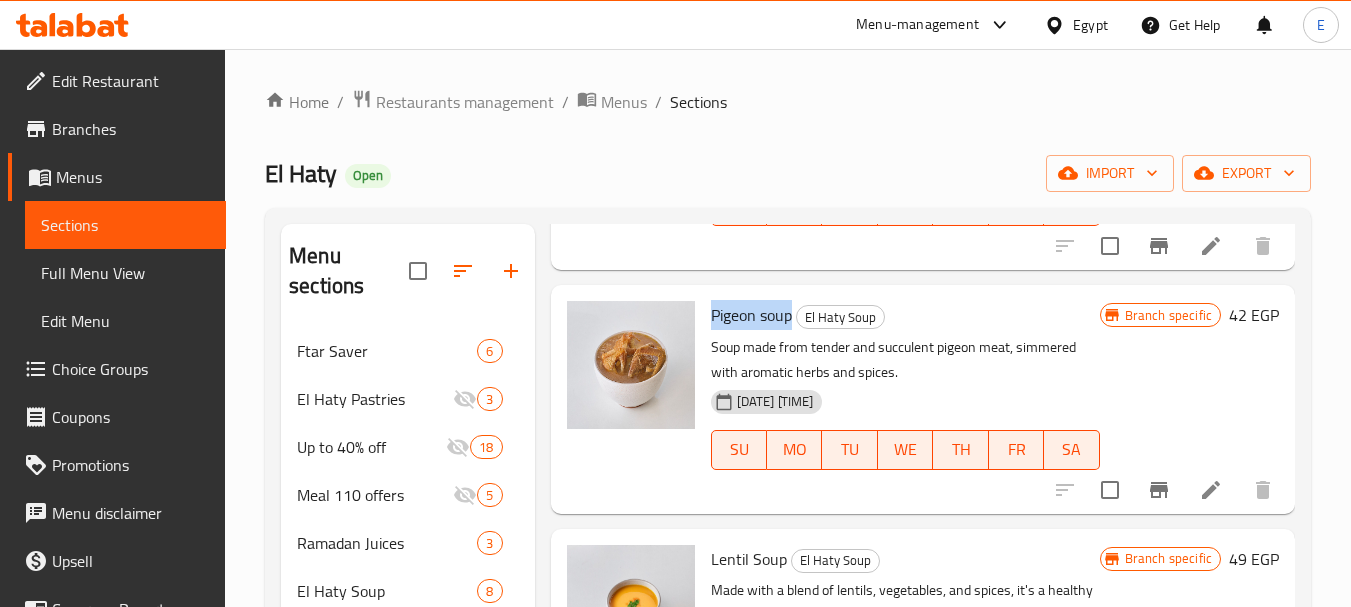 scroll, scrollTop: 300, scrollLeft: 0, axis: vertical 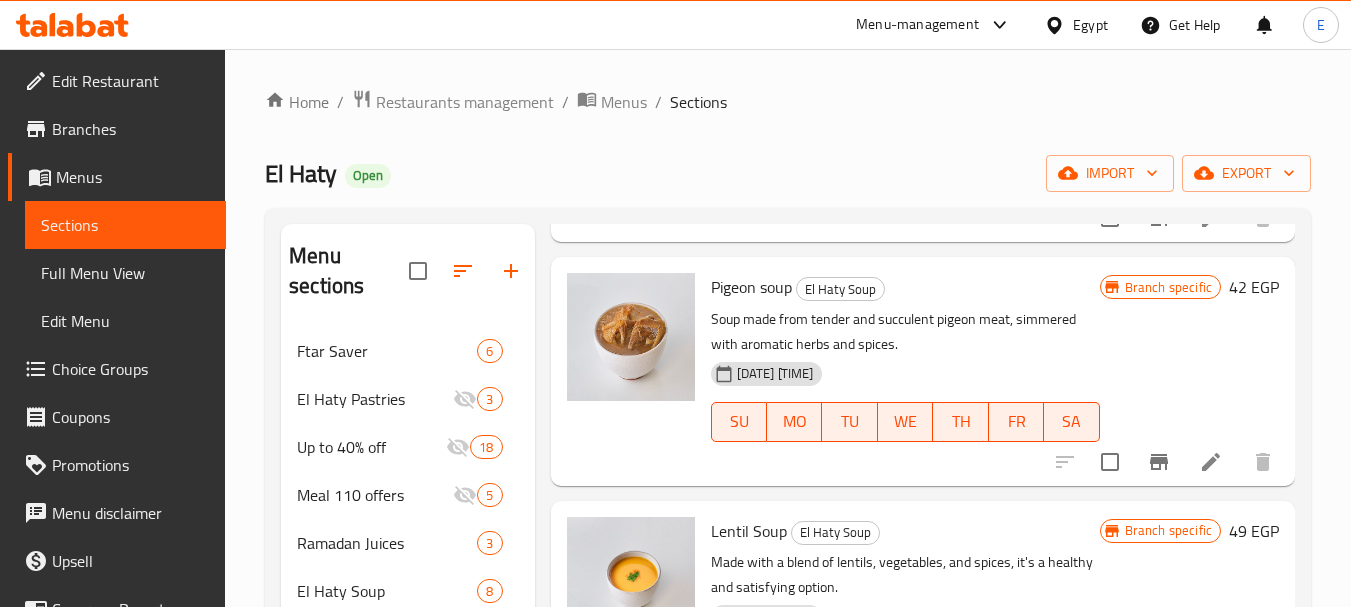 click on "42   EGP" at bounding box center [1254, 287] 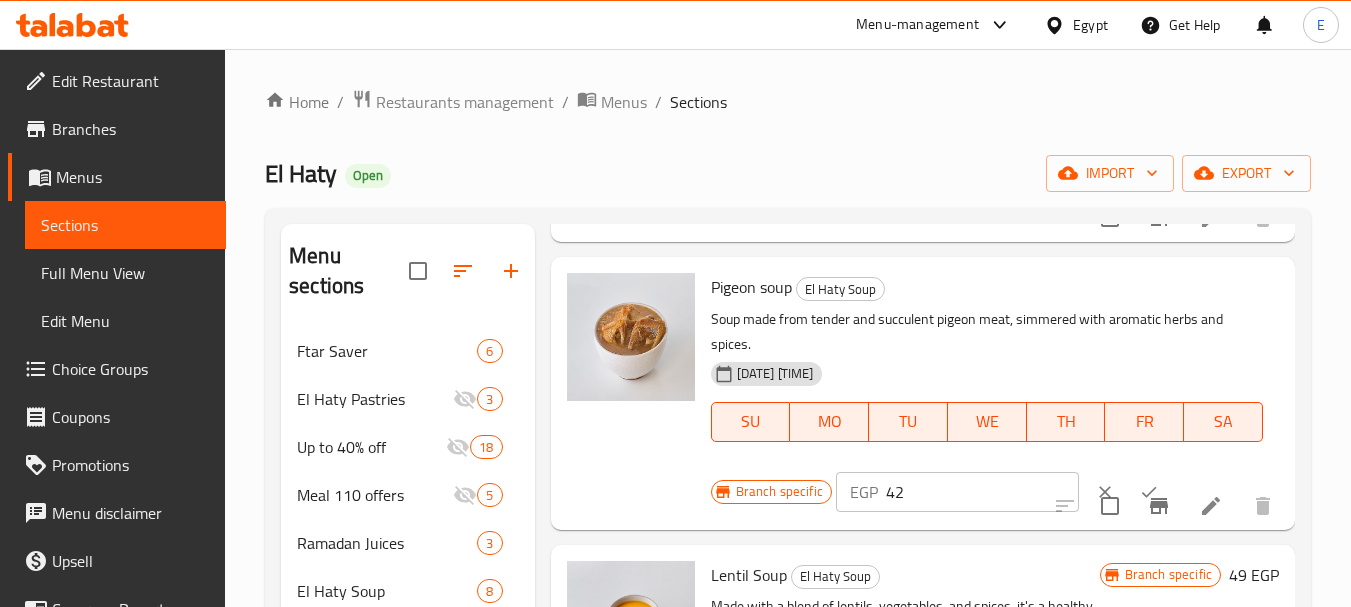 drag, startPoint x: 908, startPoint y: 518, endPoint x: 789, endPoint y: 518, distance: 119 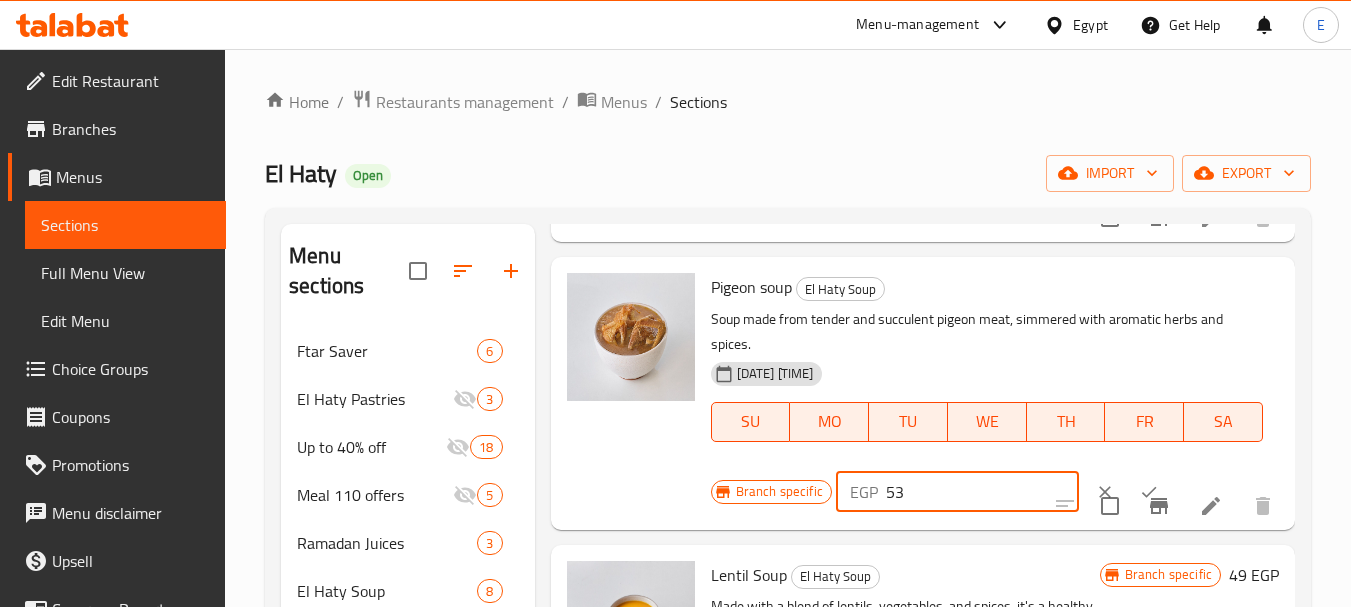 type on "53" 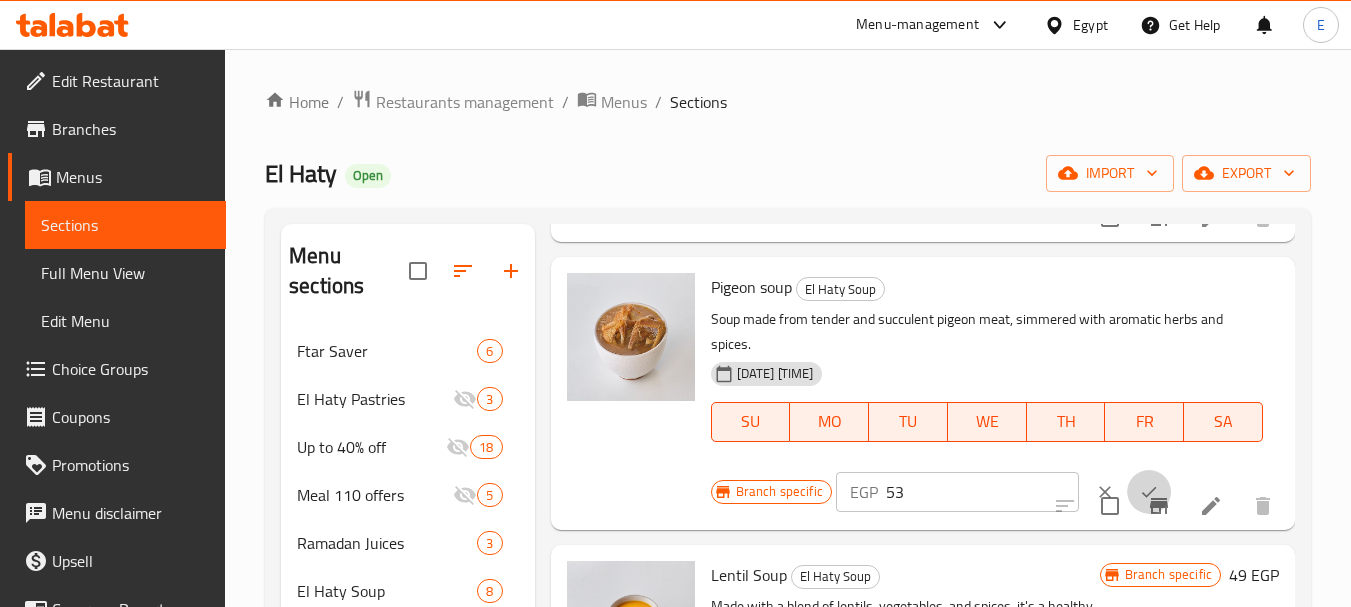 click 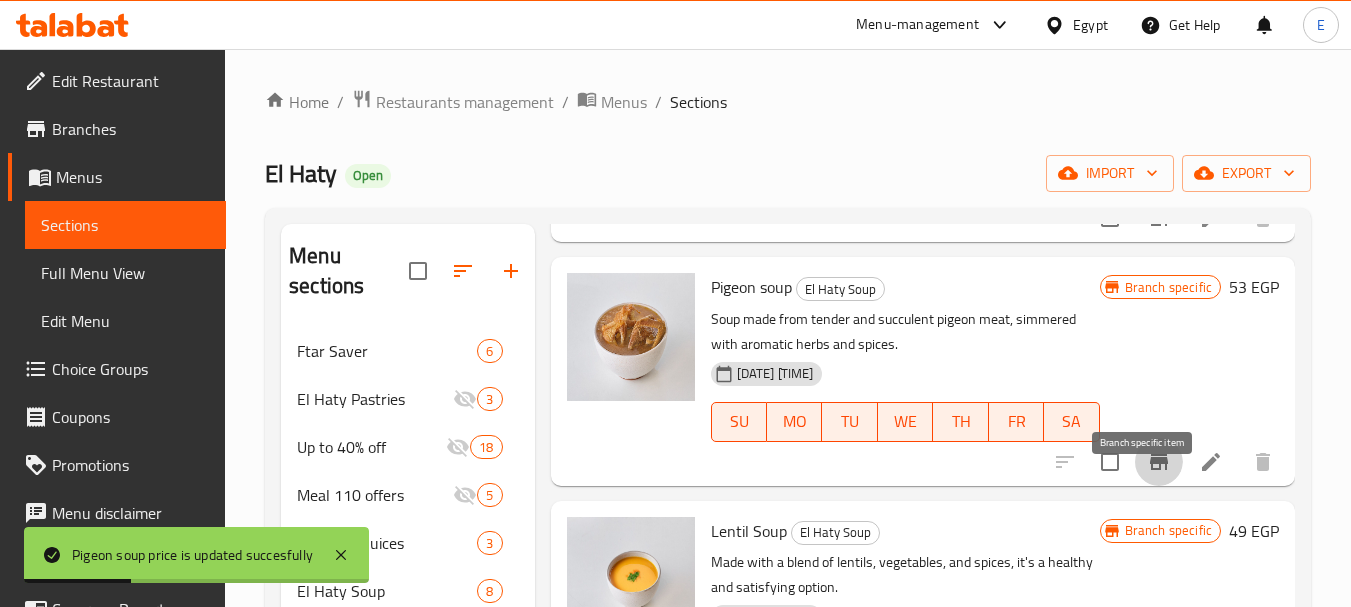 click 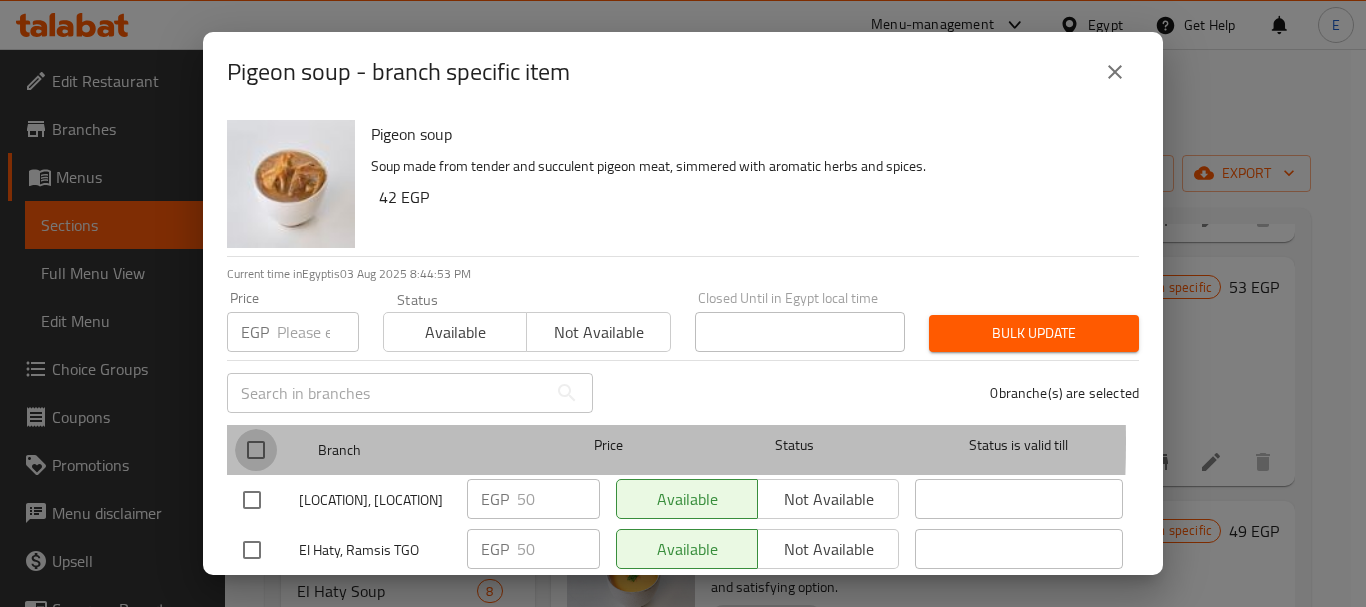 click at bounding box center (256, 450) 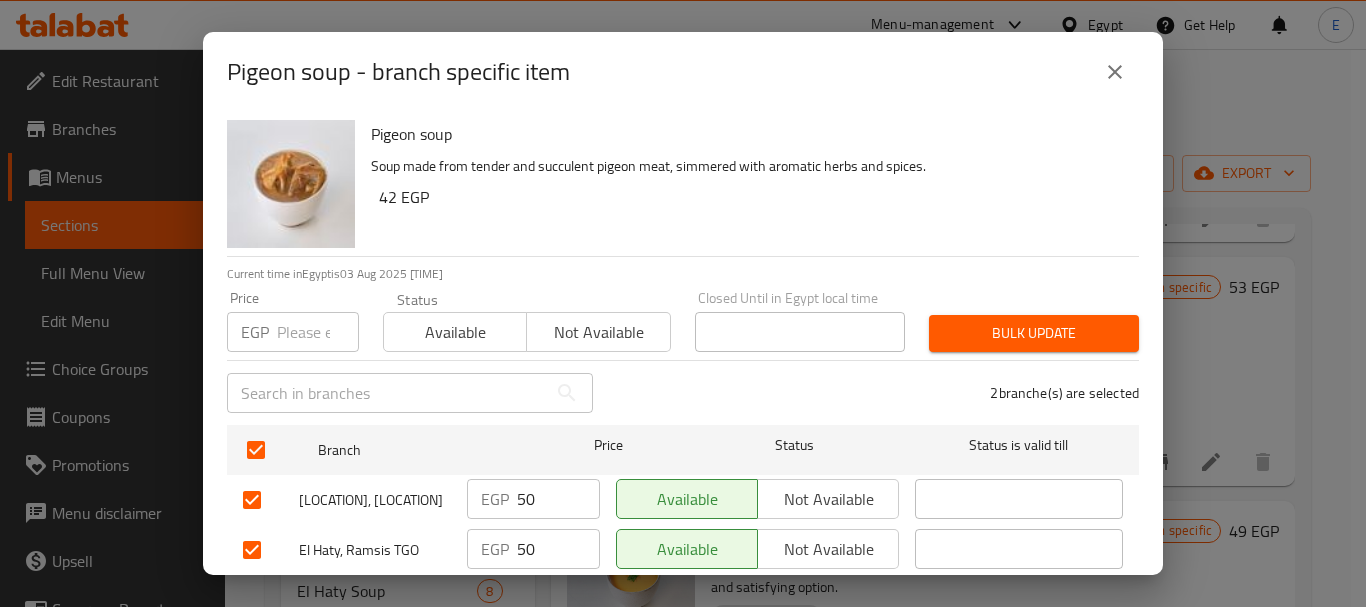 click at bounding box center (318, 332) 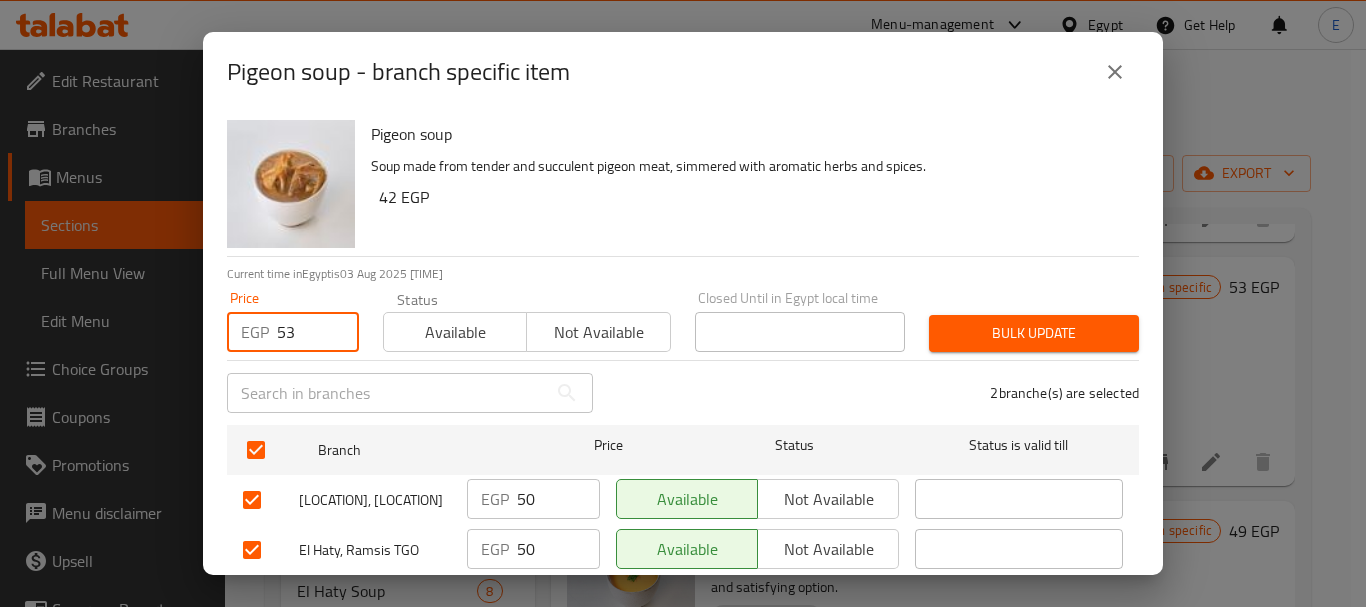 type on "53" 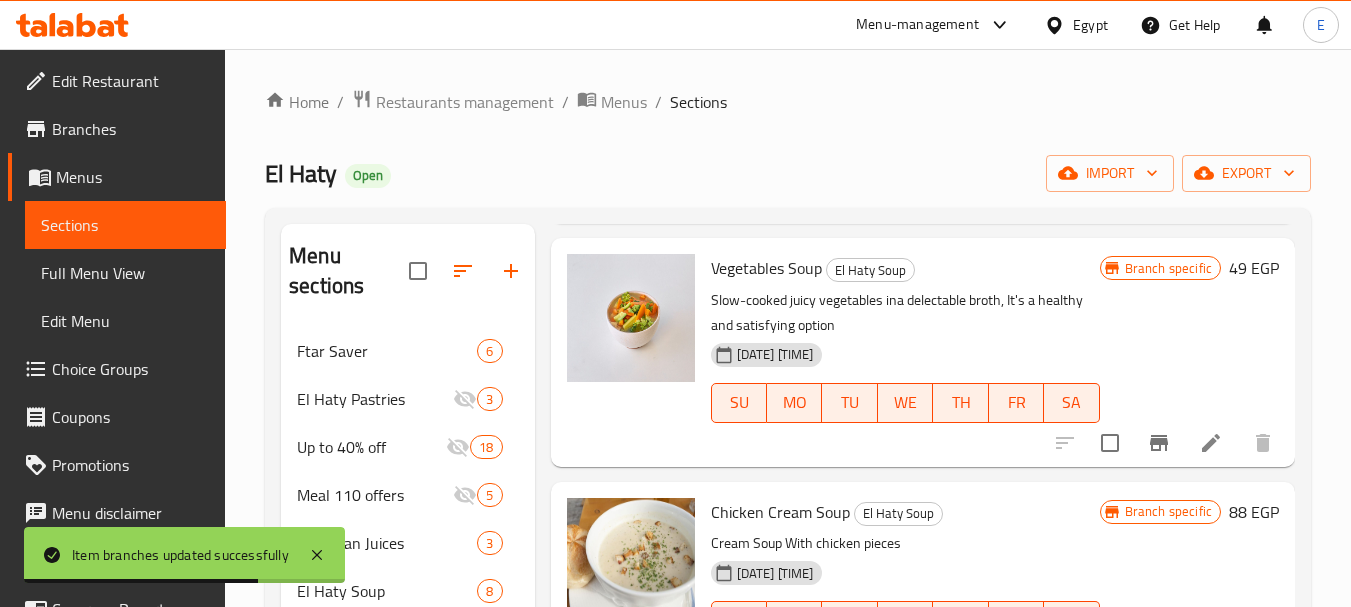 scroll, scrollTop: 836, scrollLeft: 0, axis: vertical 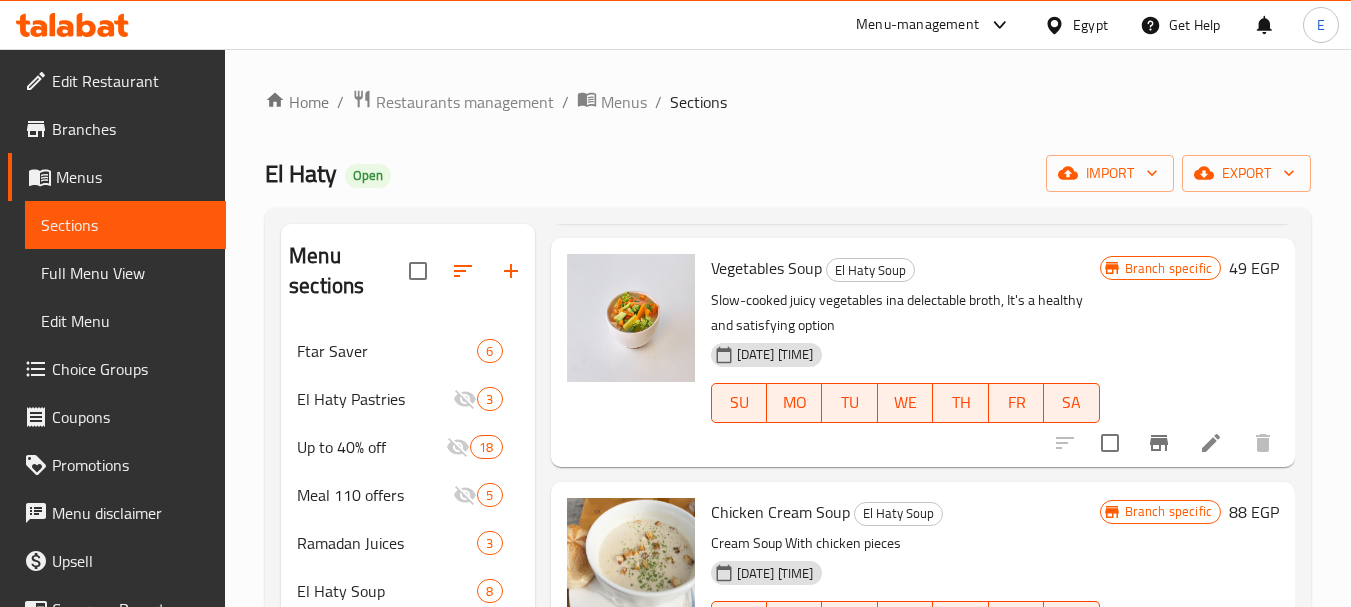 click on "49   EGP" at bounding box center (1254, 268) 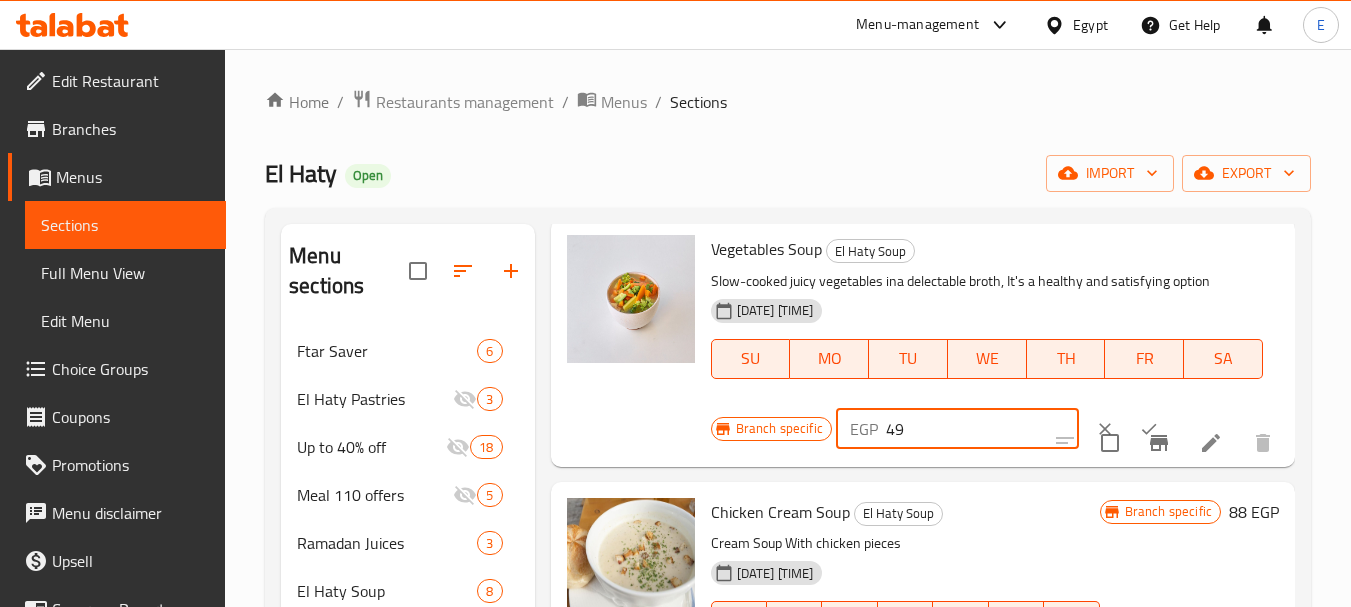 drag, startPoint x: 905, startPoint y: 443, endPoint x: 789, endPoint y: 440, distance: 116.03879 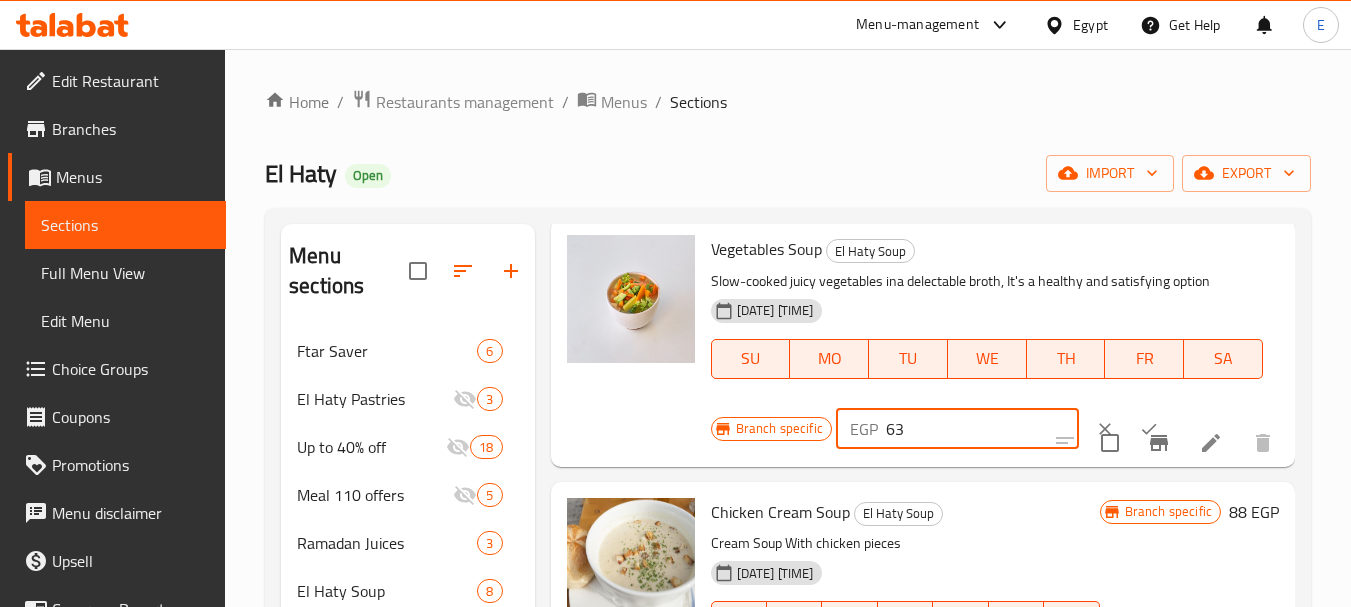 type on "63" 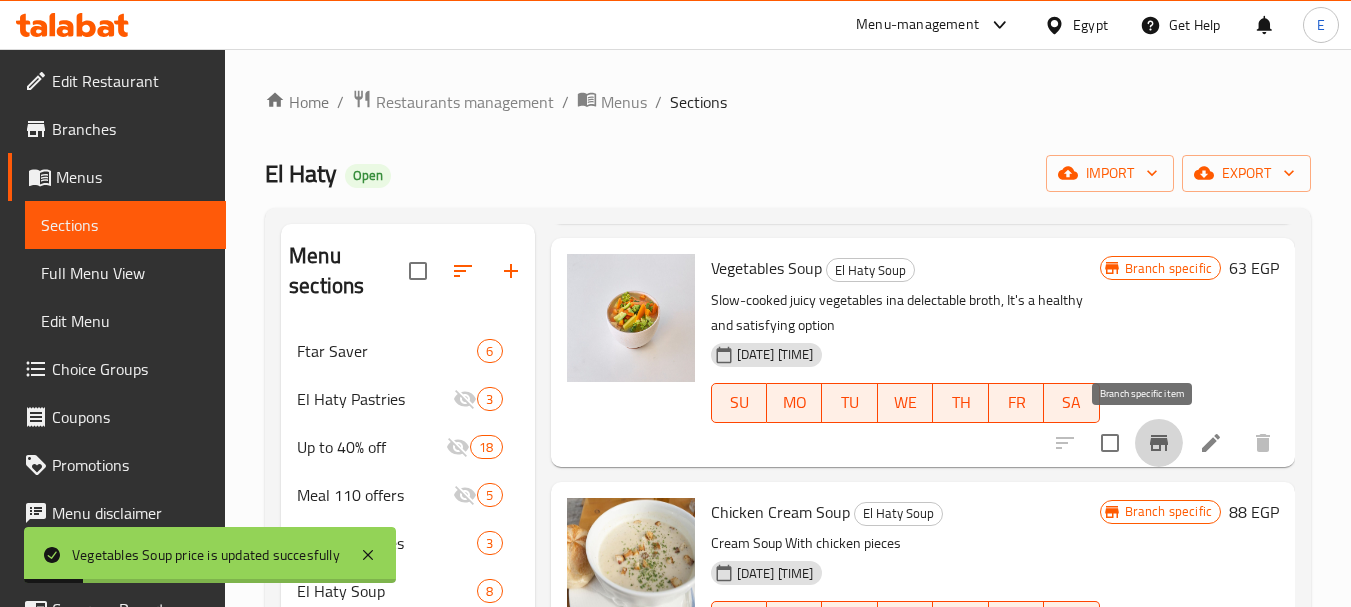 click 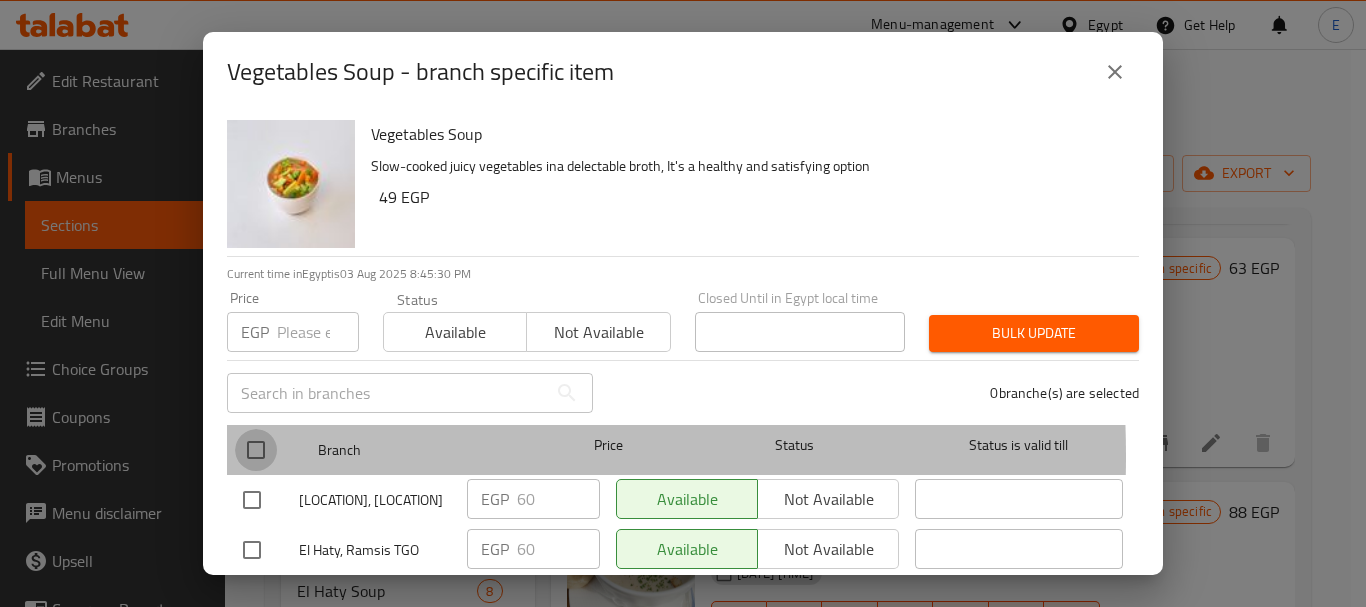 click at bounding box center (256, 450) 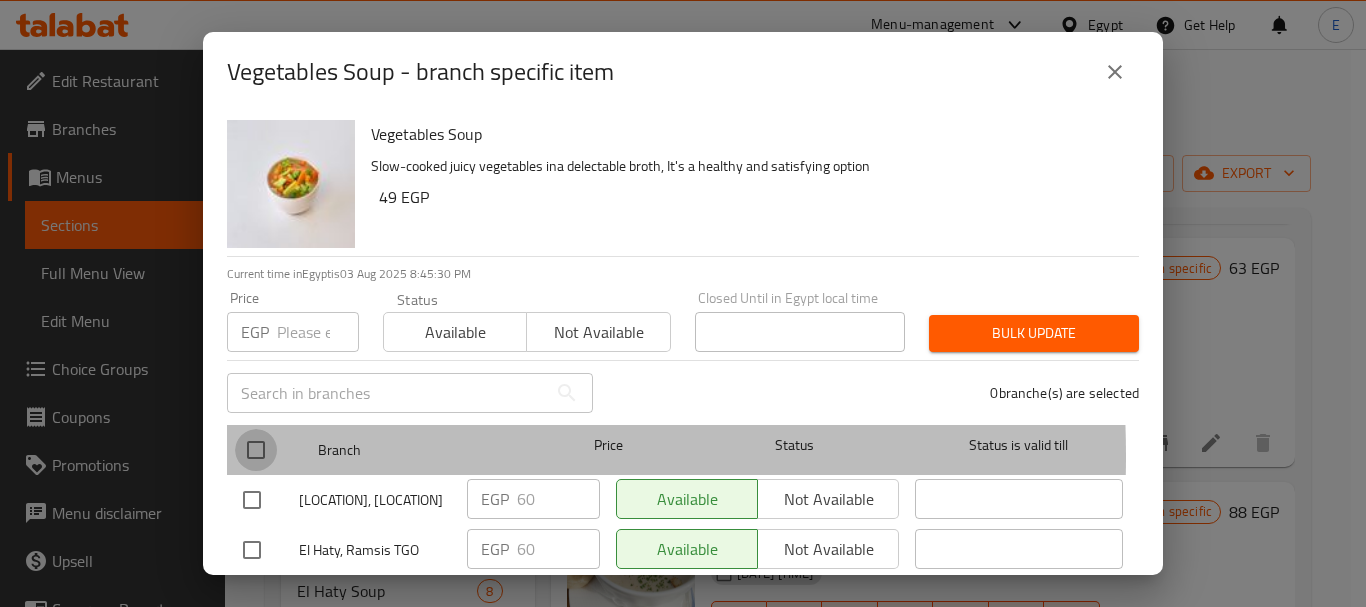 checkbox on "true" 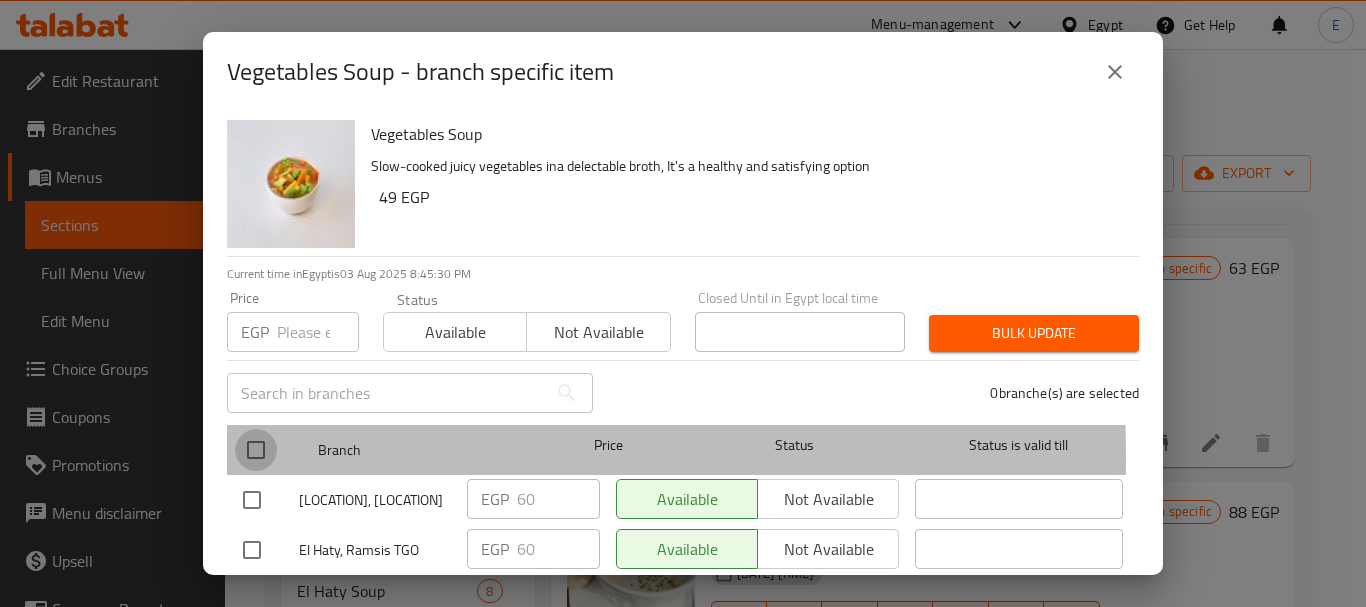 checkbox on "true" 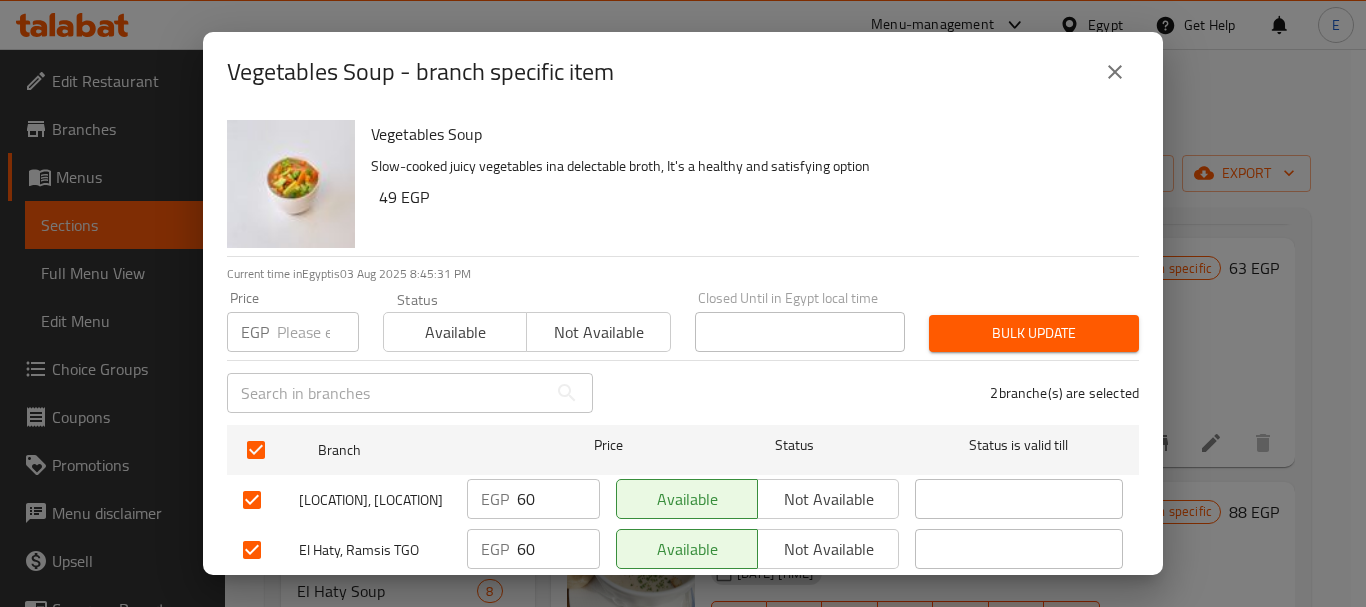 click at bounding box center (318, 332) 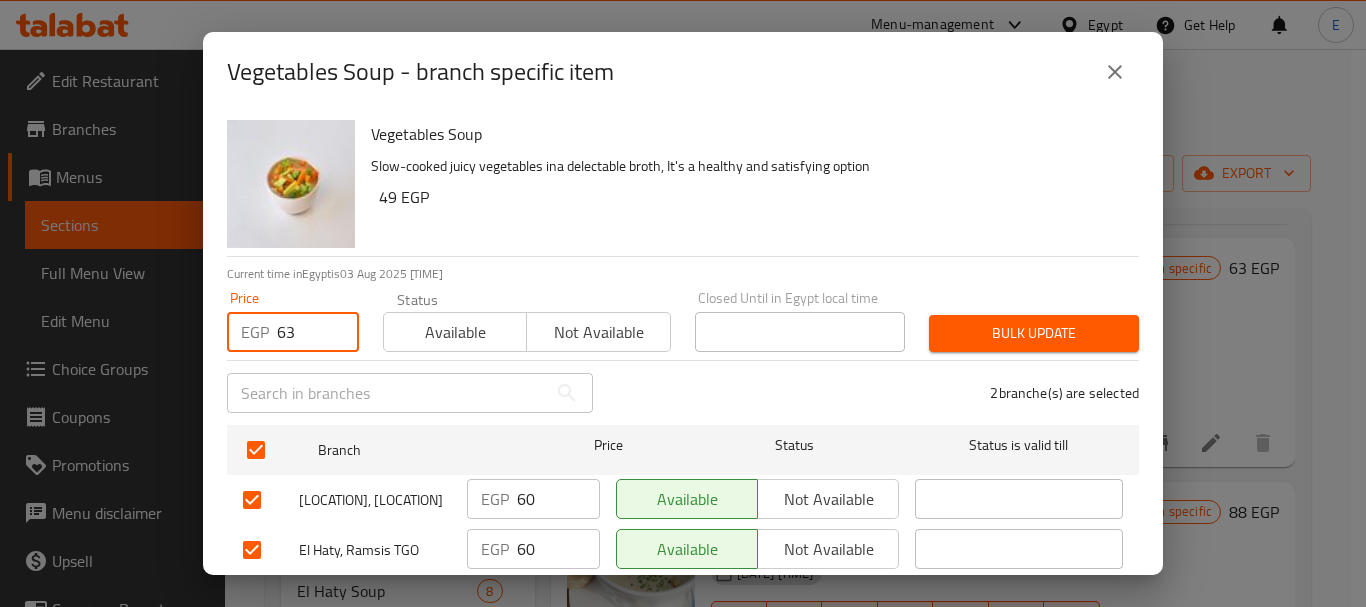 type on "63" 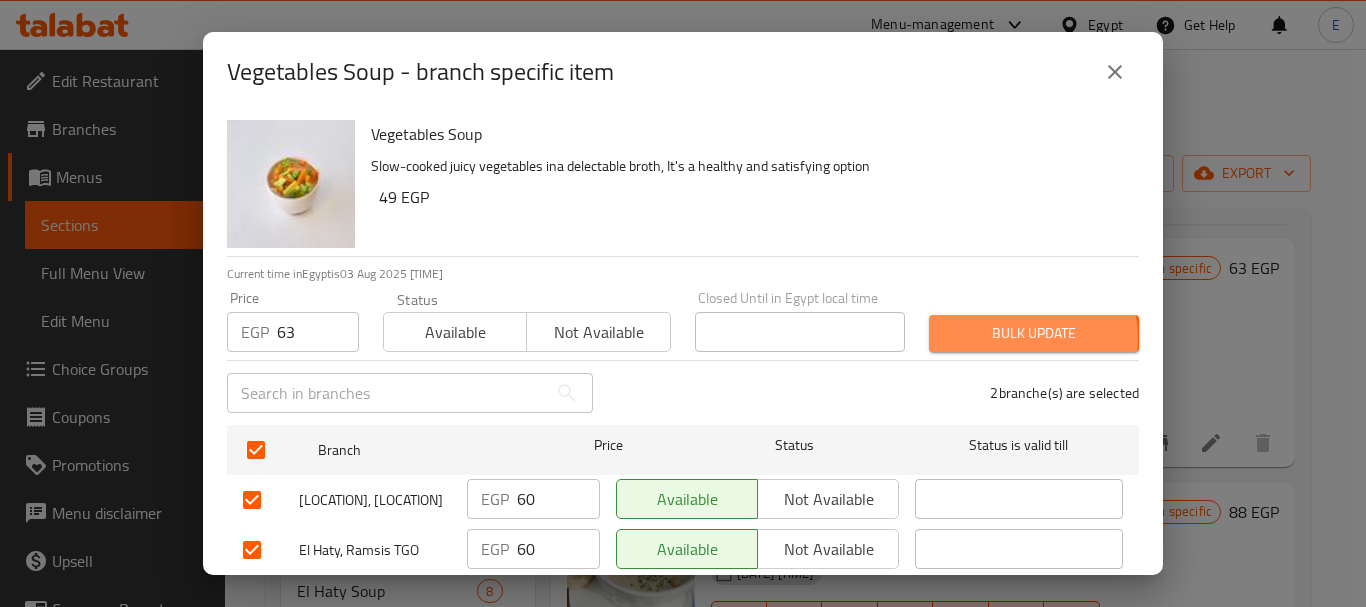 click on "Bulk update" at bounding box center (1034, 333) 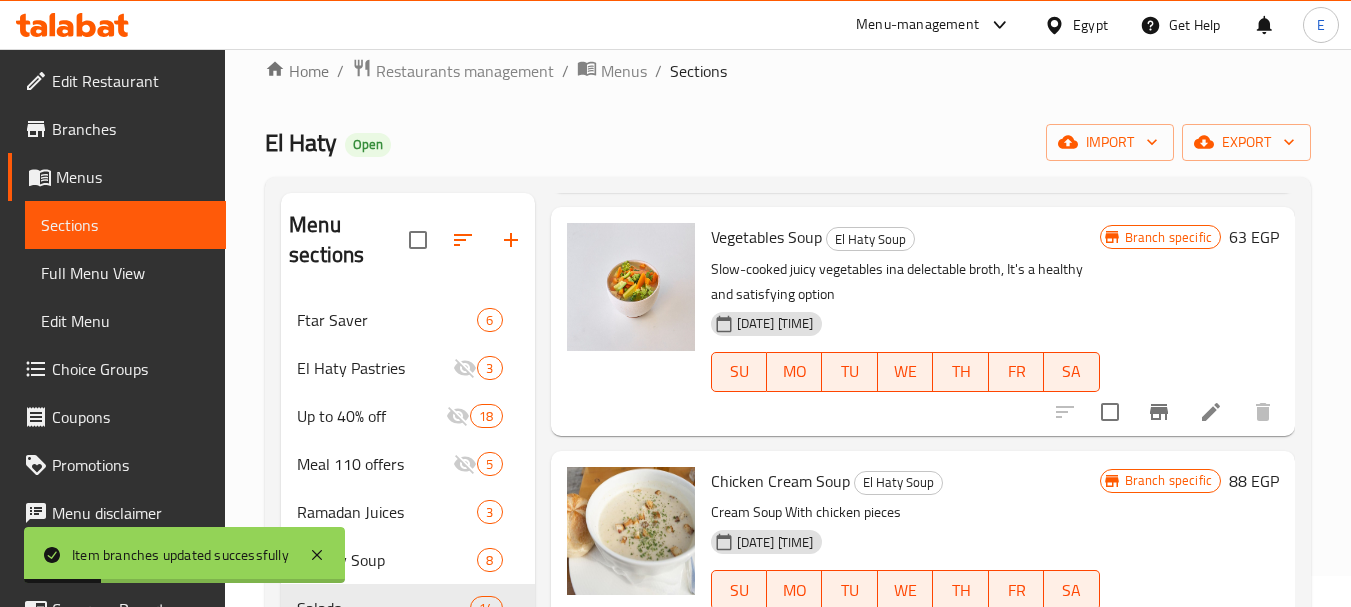 scroll, scrollTop: 0, scrollLeft: 0, axis: both 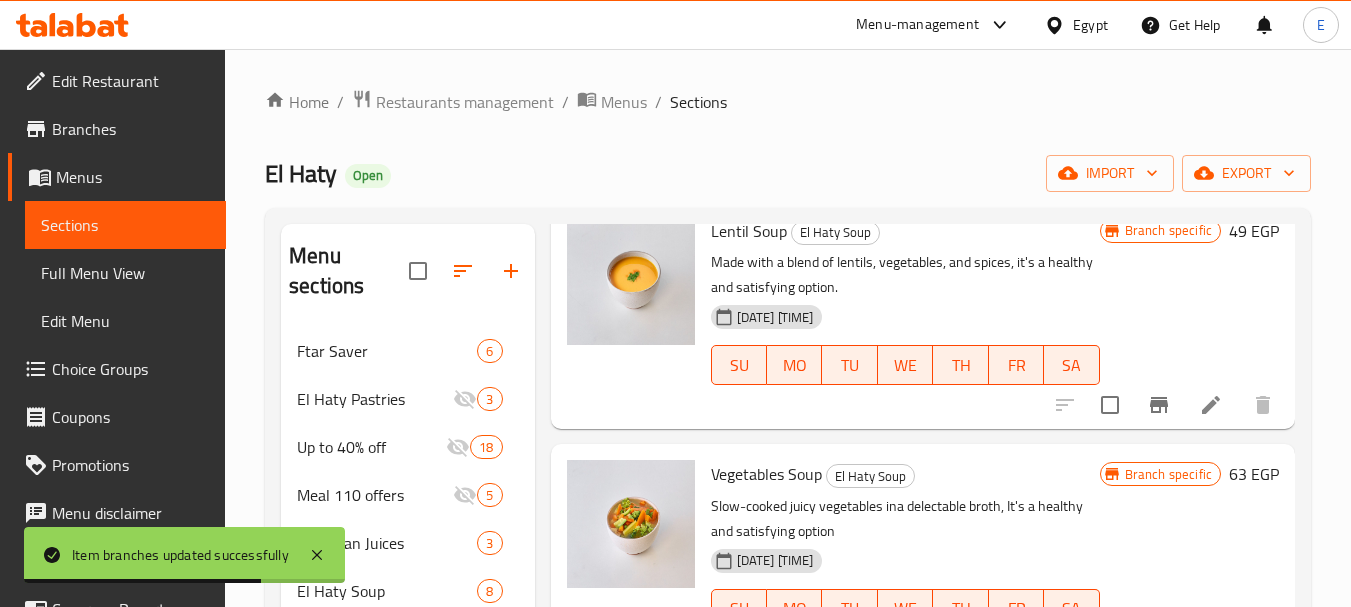 click on "49   EGP" at bounding box center [1254, 231] 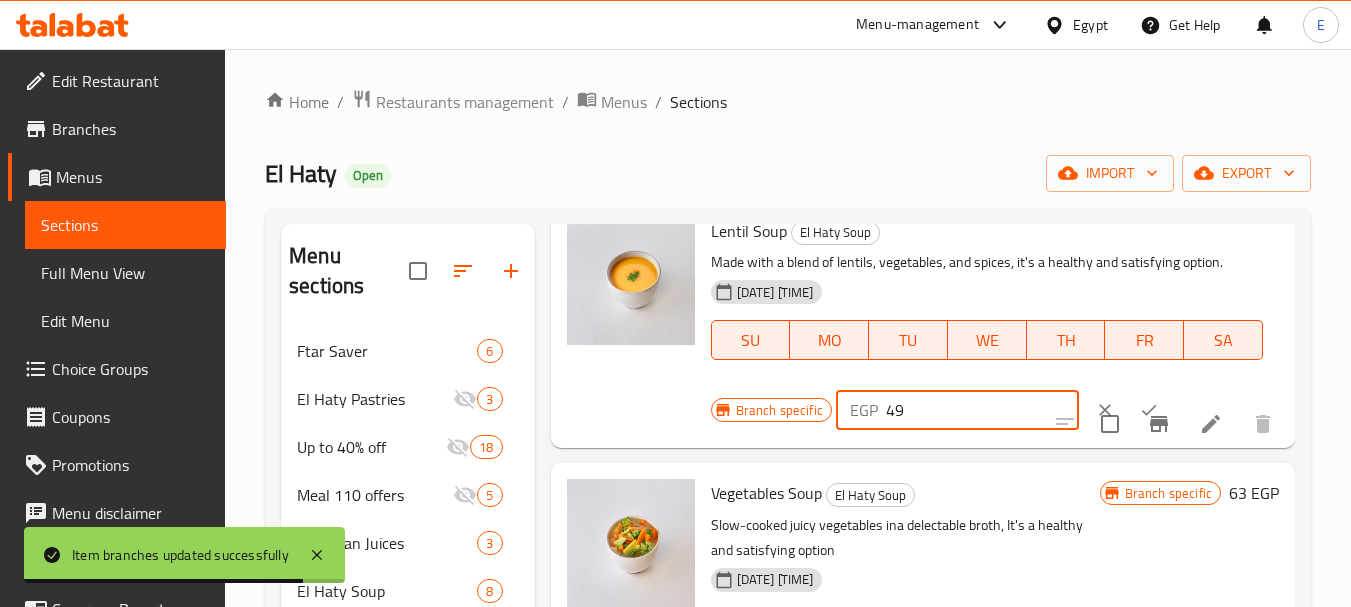 drag, startPoint x: 906, startPoint y: 446, endPoint x: 831, endPoint y: 440, distance: 75.23962 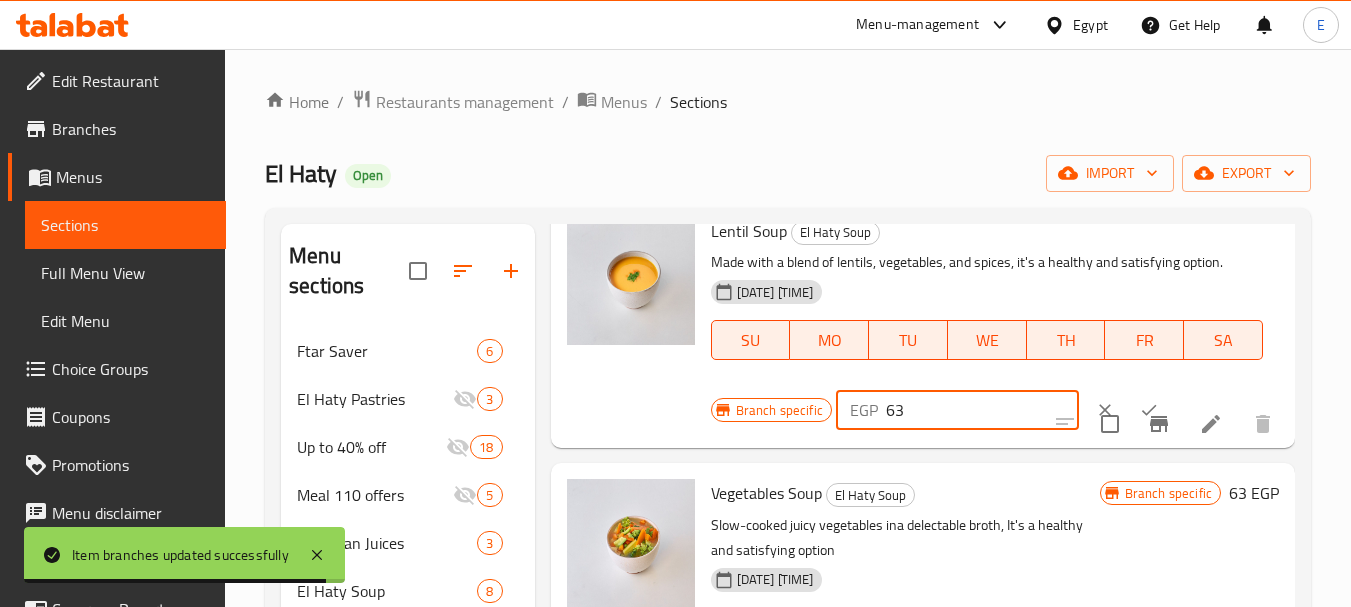 type on "63" 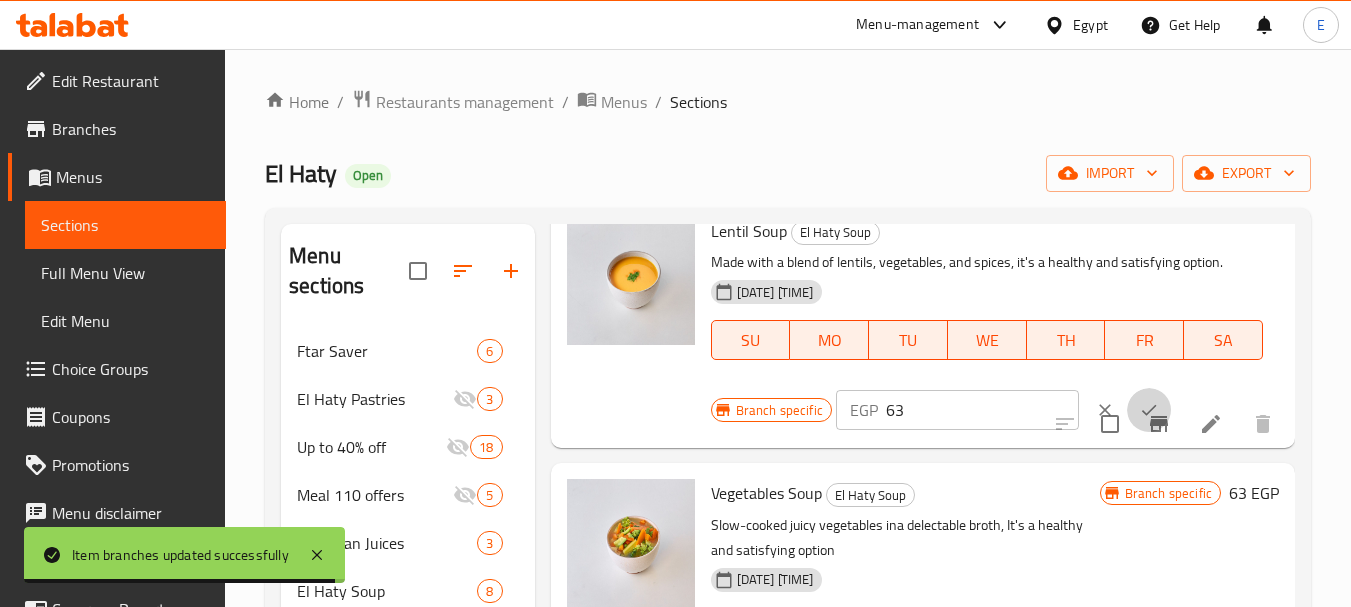 click 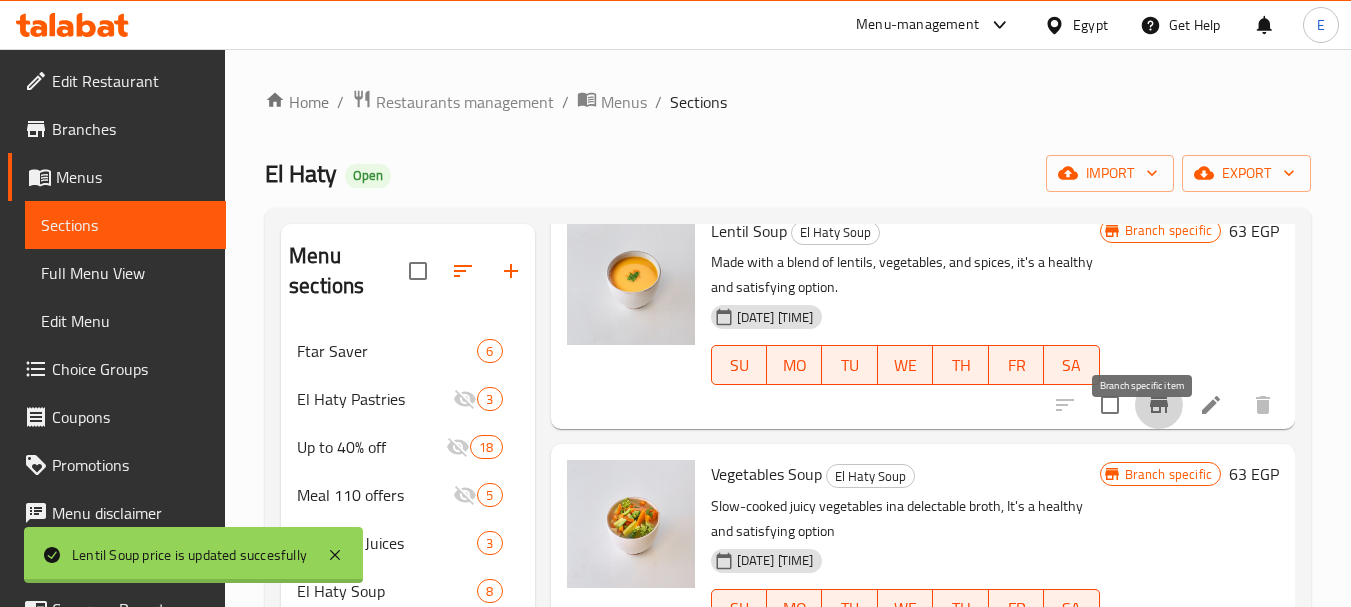 click at bounding box center [1159, 405] 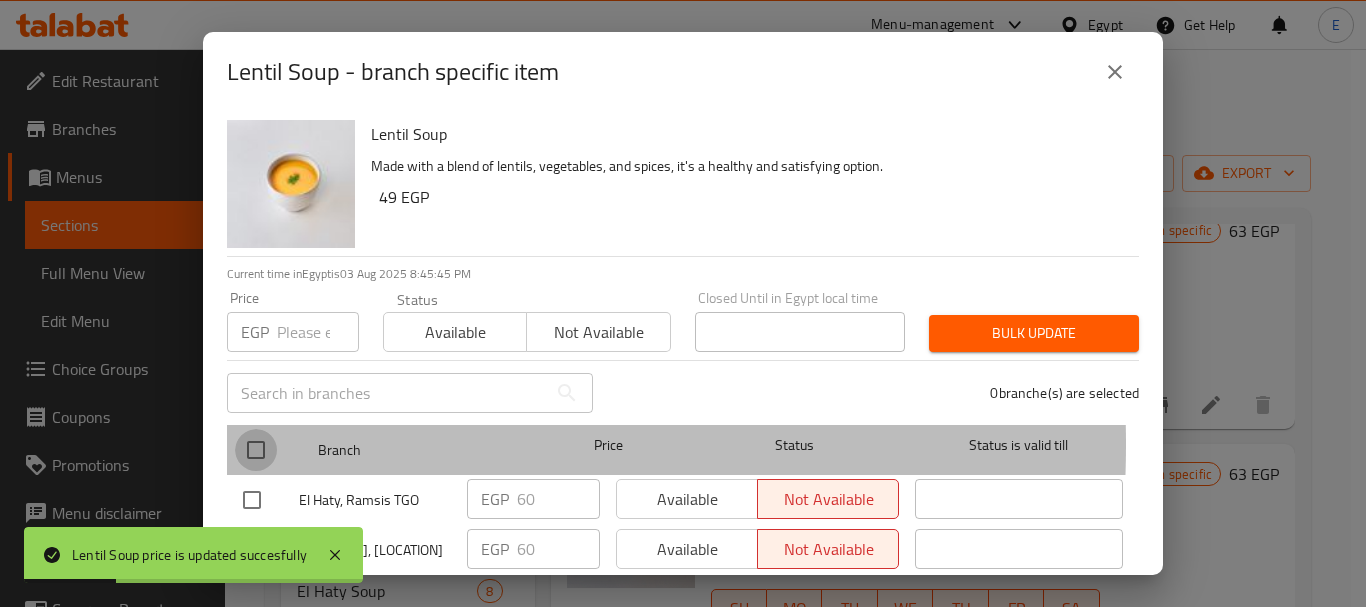 click at bounding box center [256, 450] 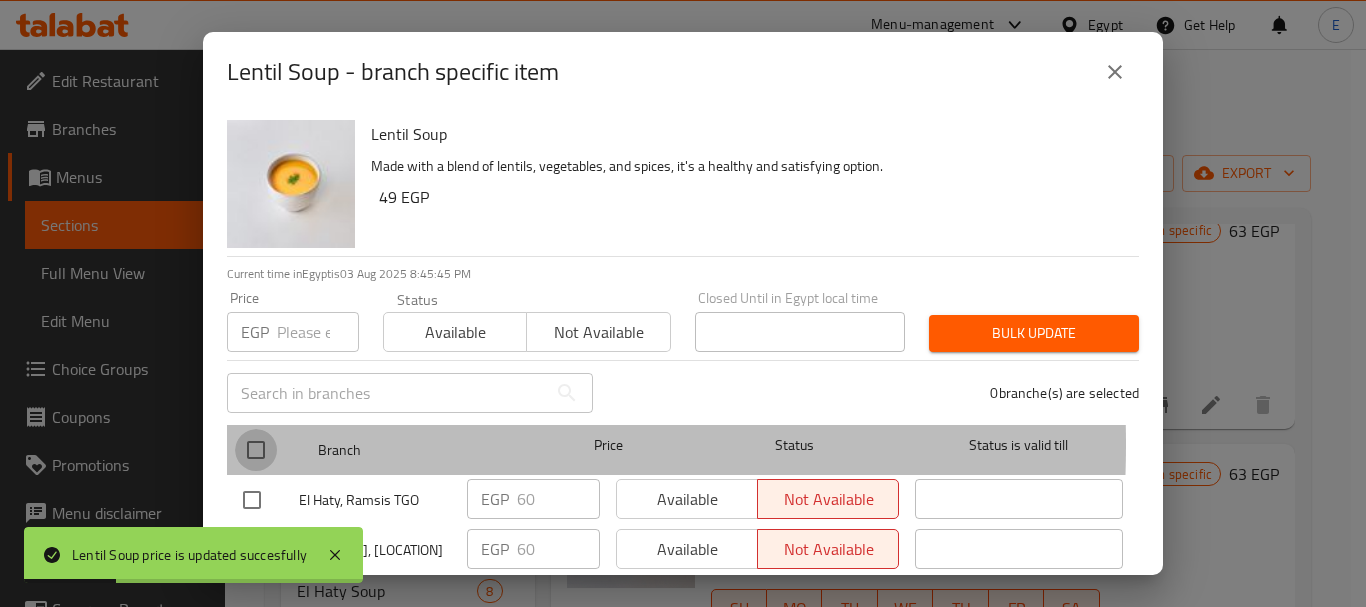 checkbox on "true" 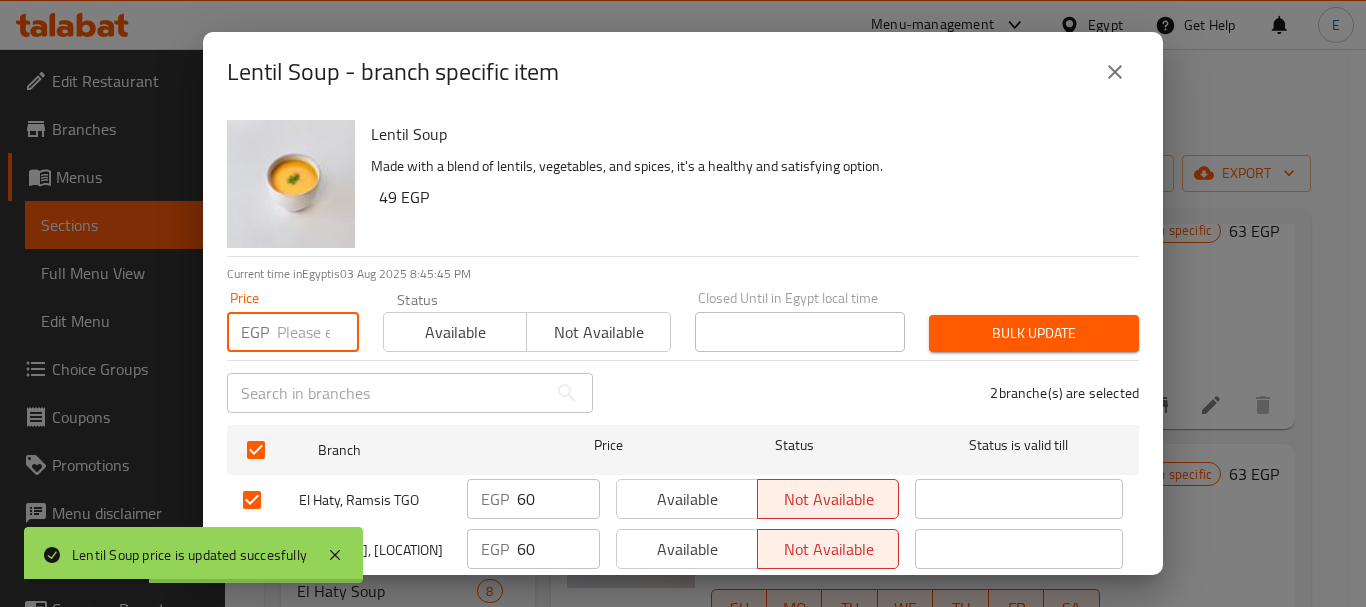 click at bounding box center (318, 332) 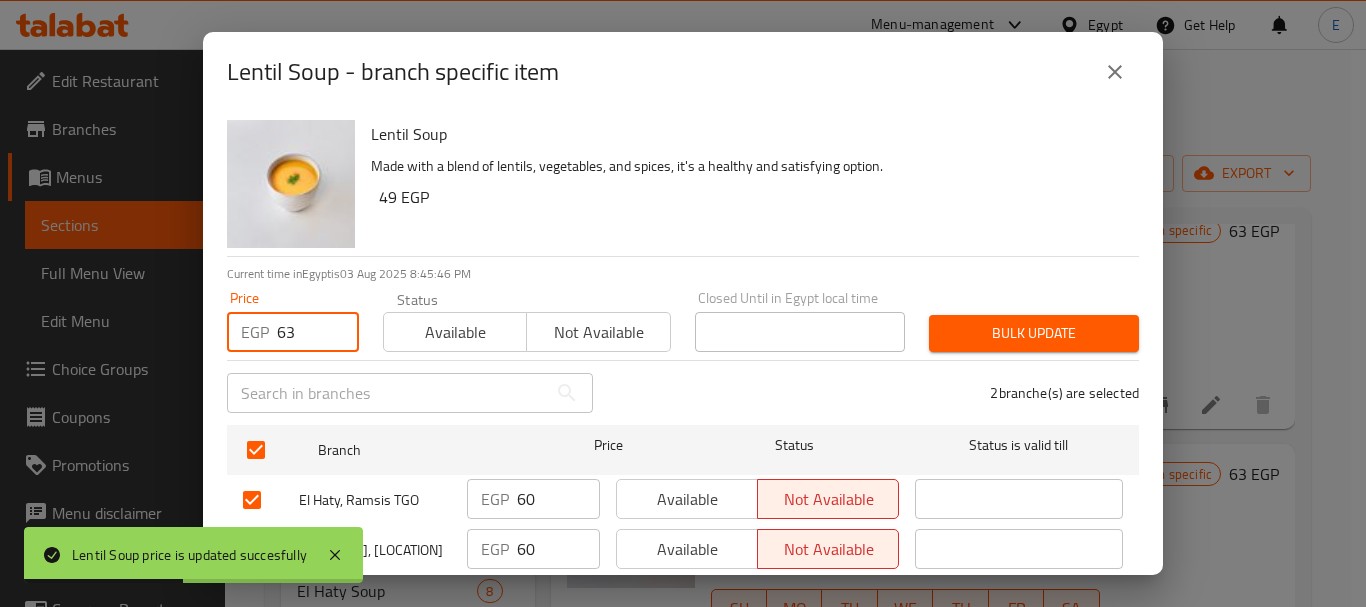 type on "63" 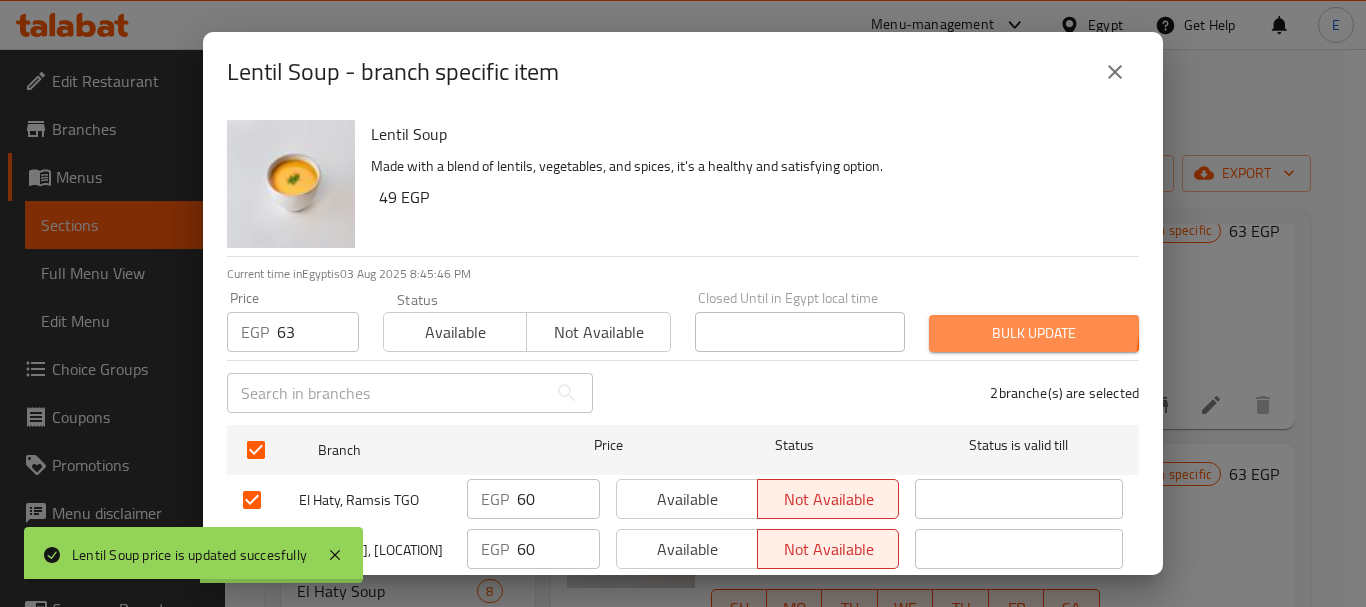 click on "Bulk update" at bounding box center (1034, 333) 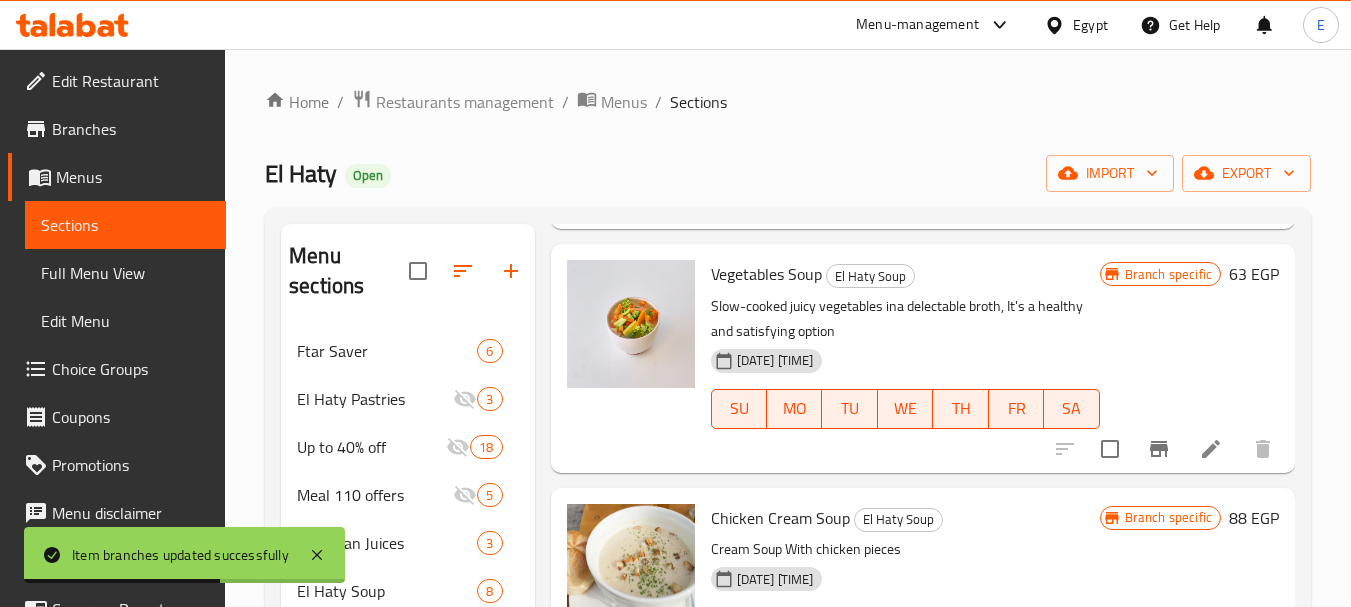 scroll, scrollTop: 836, scrollLeft: 0, axis: vertical 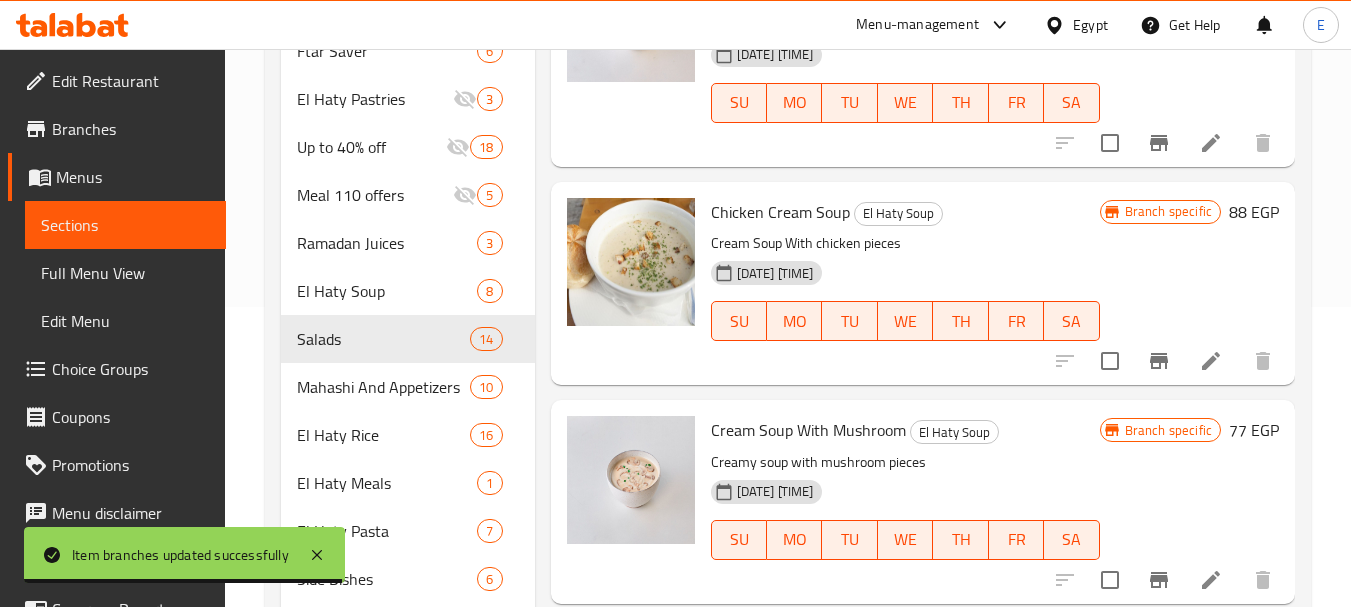 click on "88   EGP" at bounding box center (1254, 212) 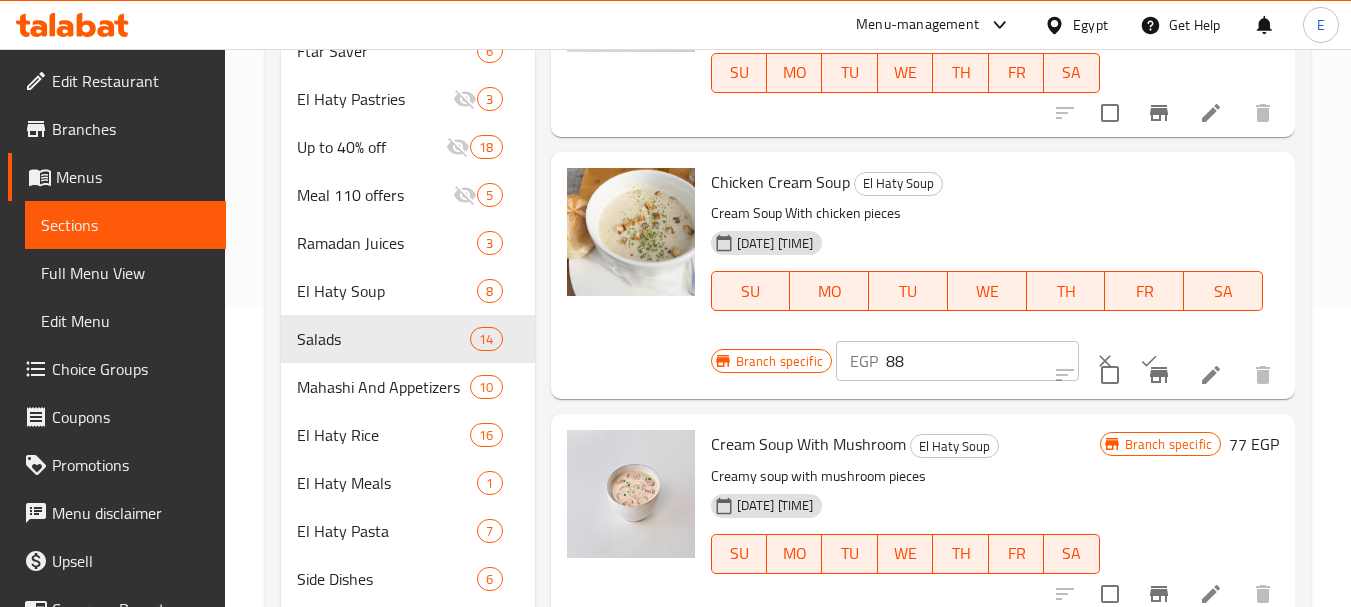 drag, startPoint x: 913, startPoint y: 385, endPoint x: 808, endPoint y: 384, distance: 105.00476 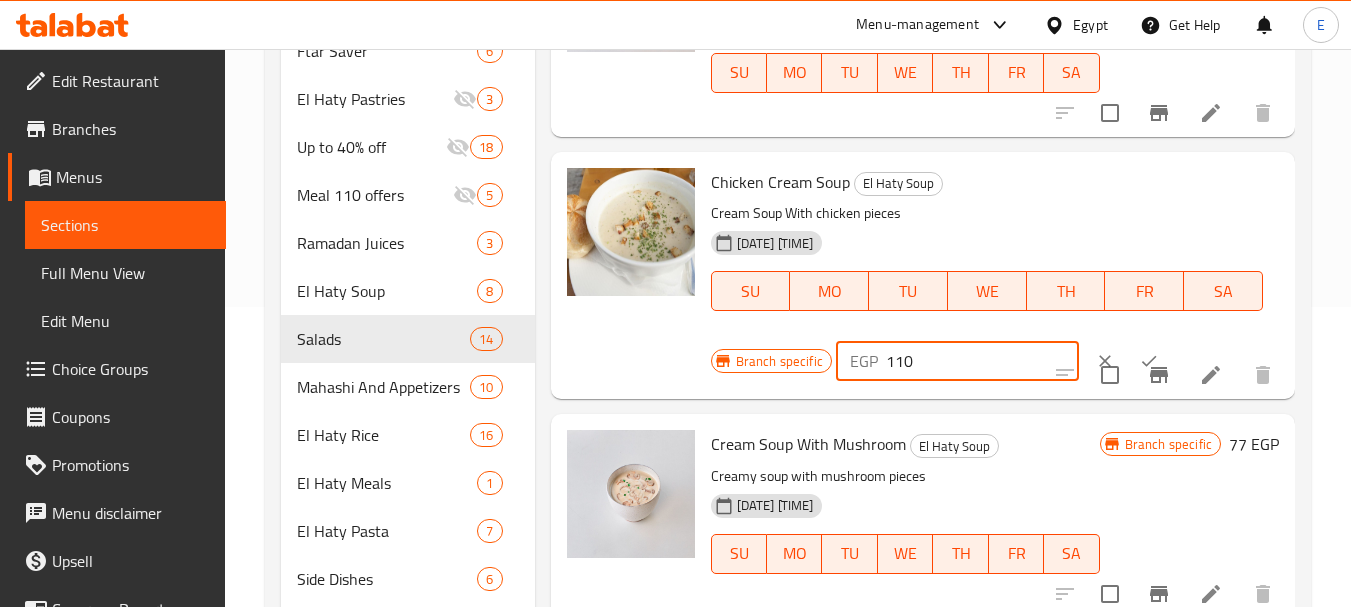 type on "110" 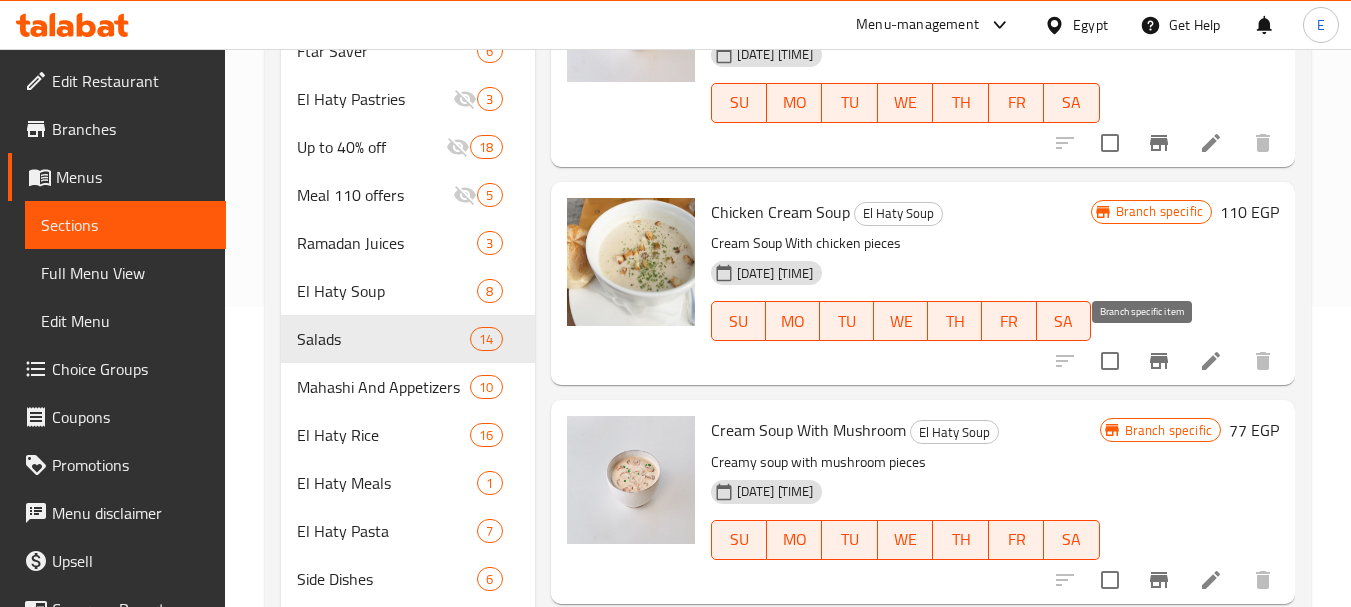 click 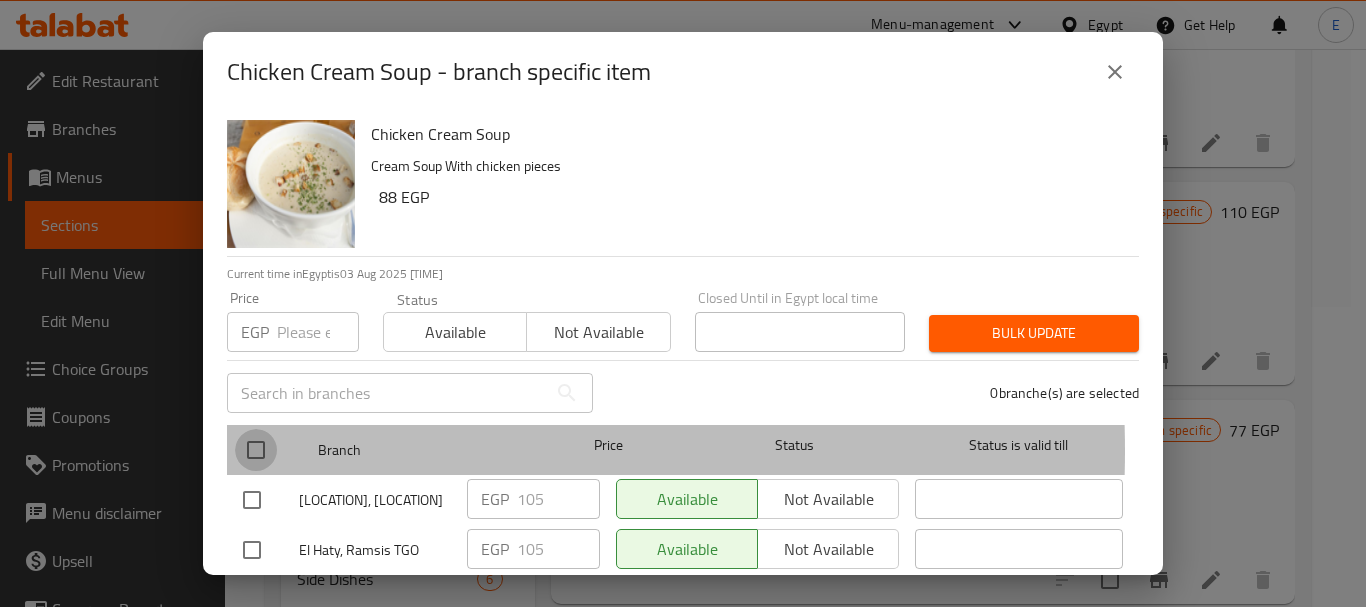 click at bounding box center (256, 450) 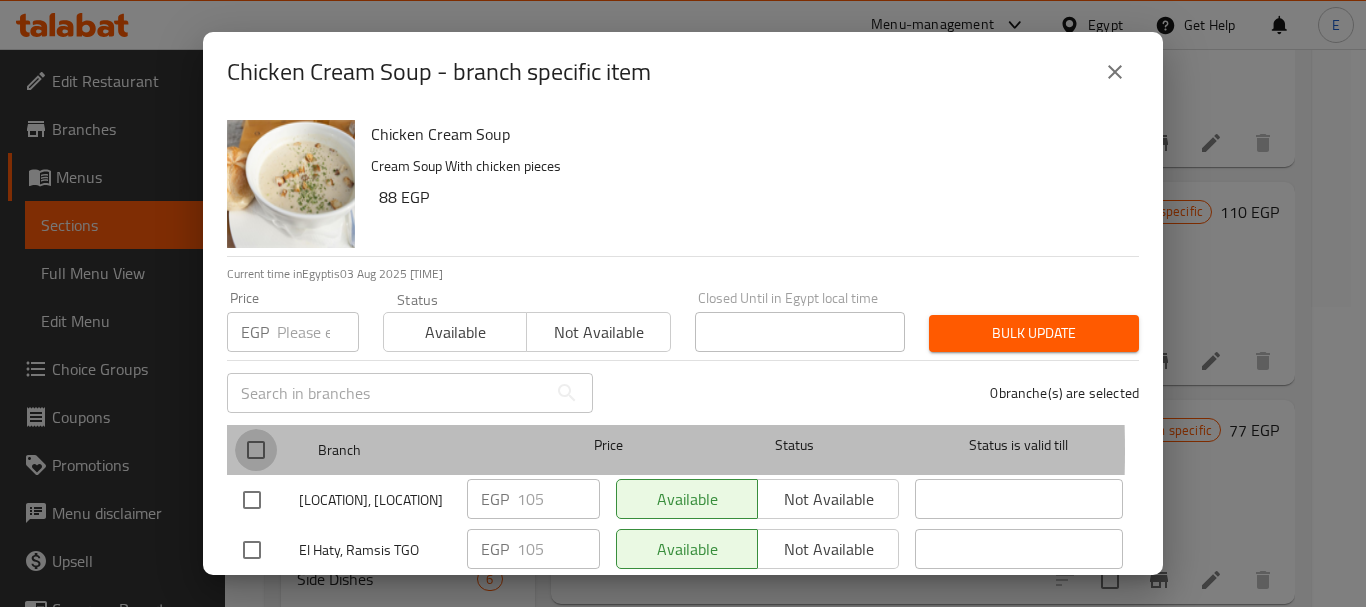 checkbox on "true" 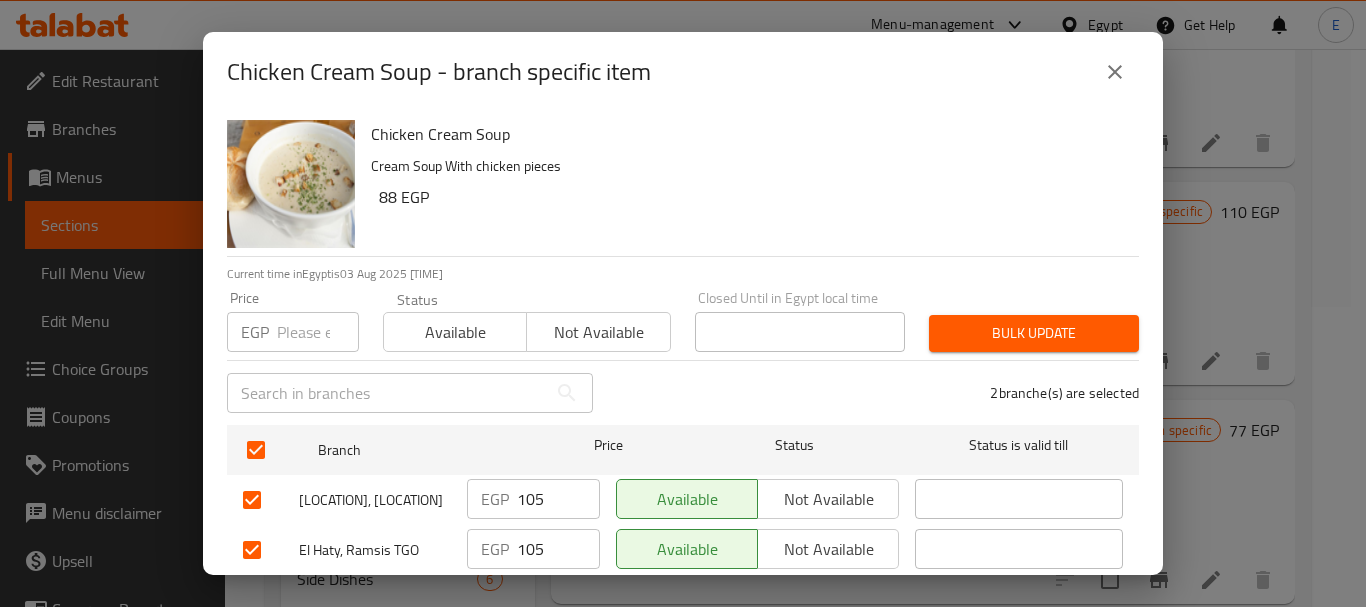 click at bounding box center [318, 332] 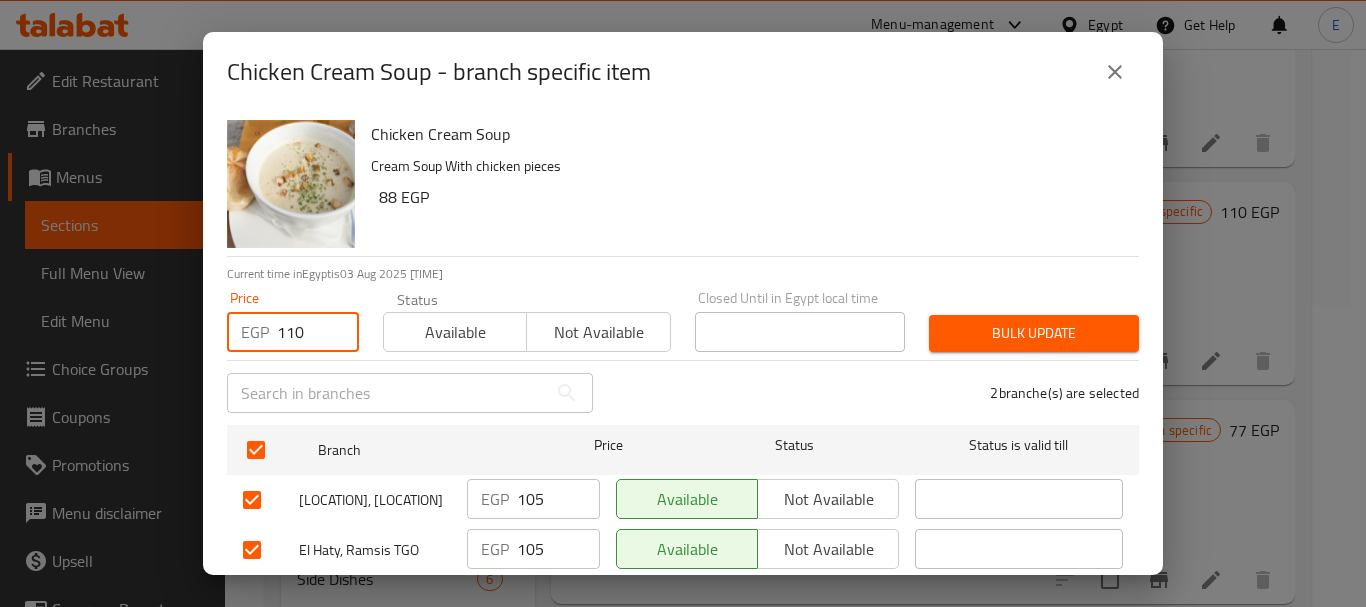 type on "110" 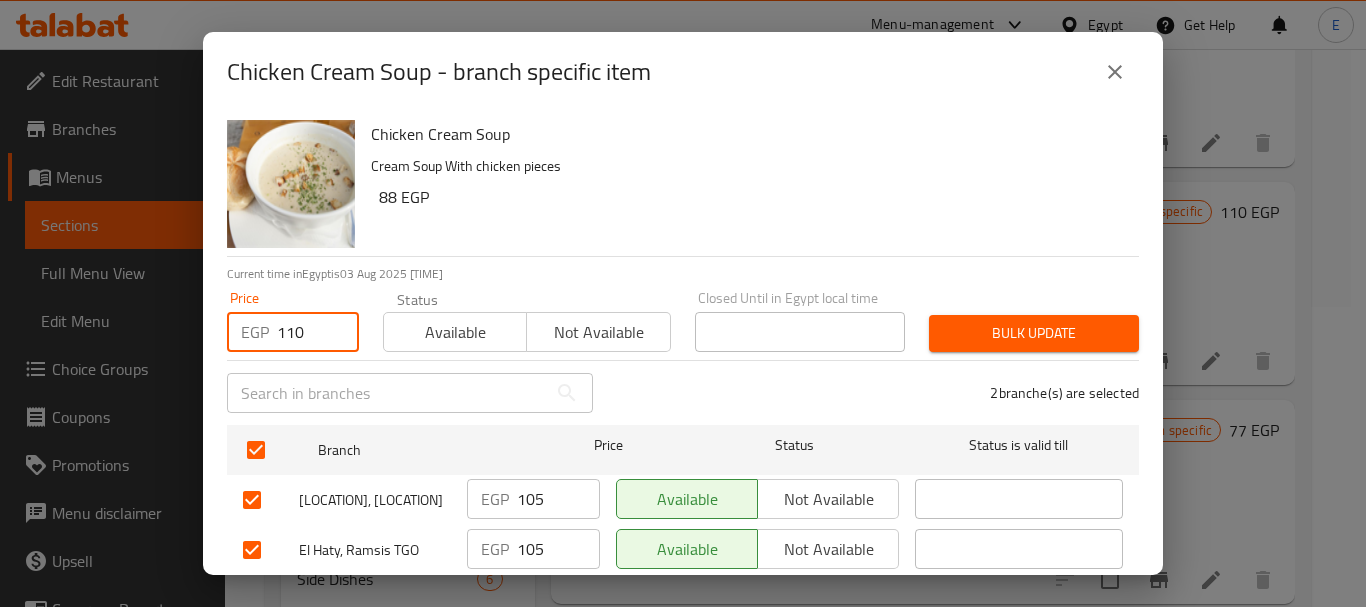 click on "Bulk update" at bounding box center (1034, 333) 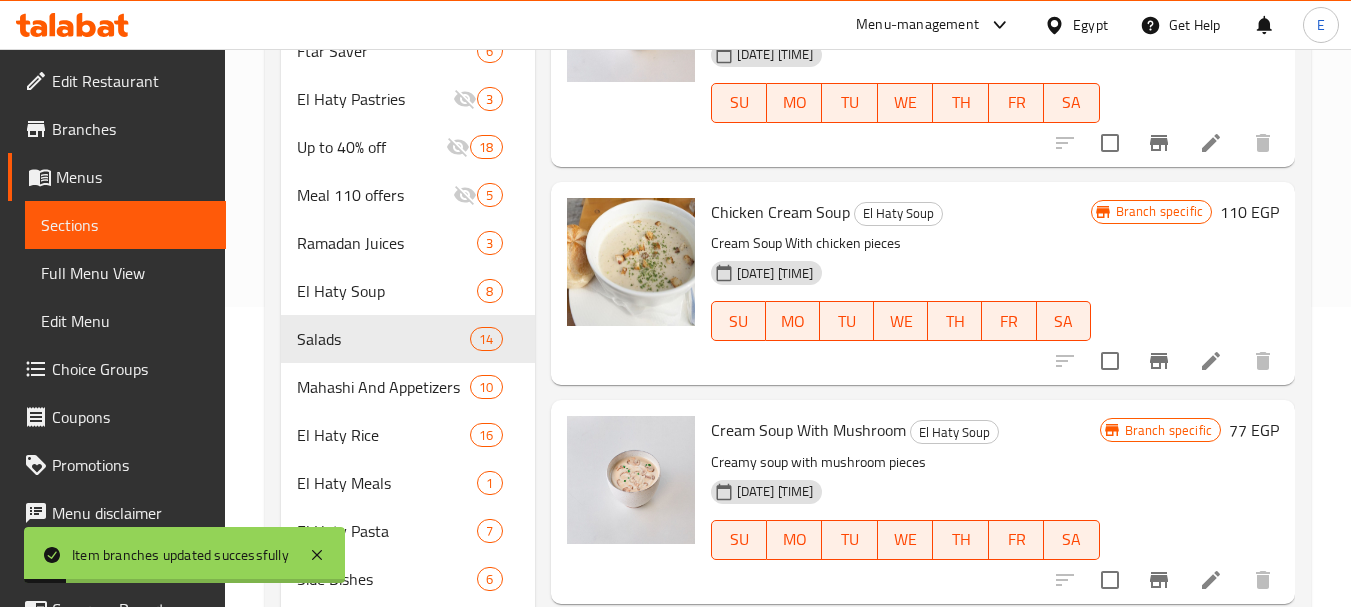 scroll, scrollTop: 400, scrollLeft: 0, axis: vertical 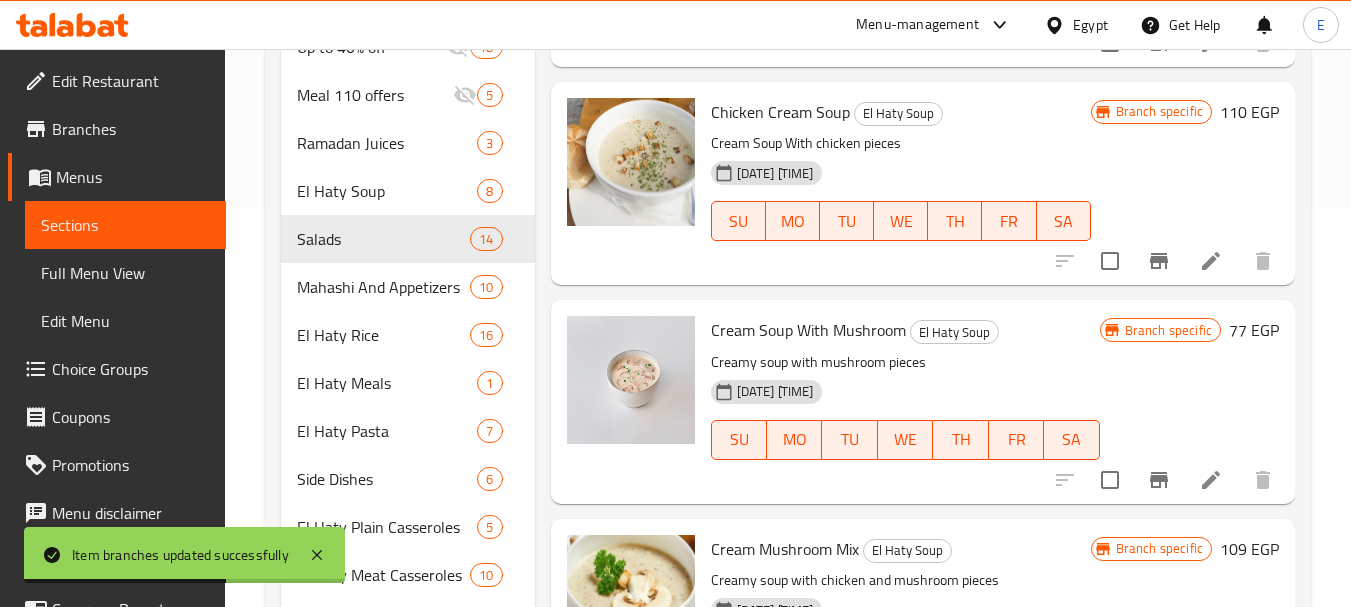 click on "77   EGP" at bounding box center [1254, 330] 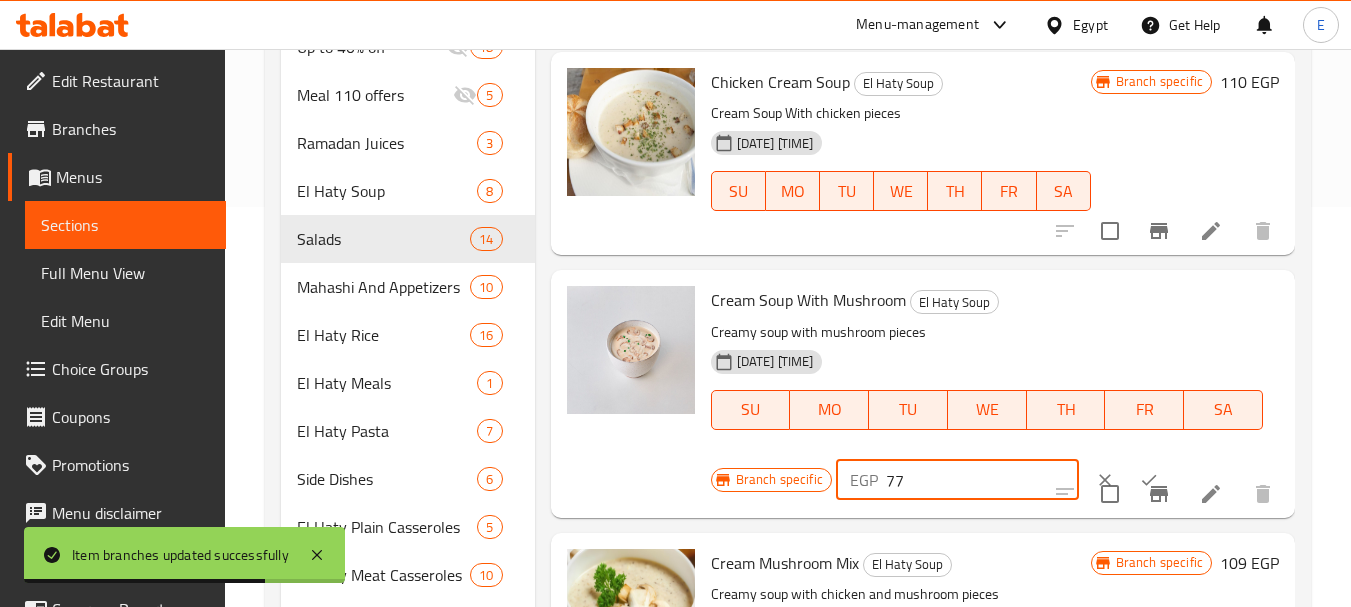 drag, startPoint x: 928, startPoint y: 505, endPoint x: 856, endPoint y: 503, distance: 72.02777 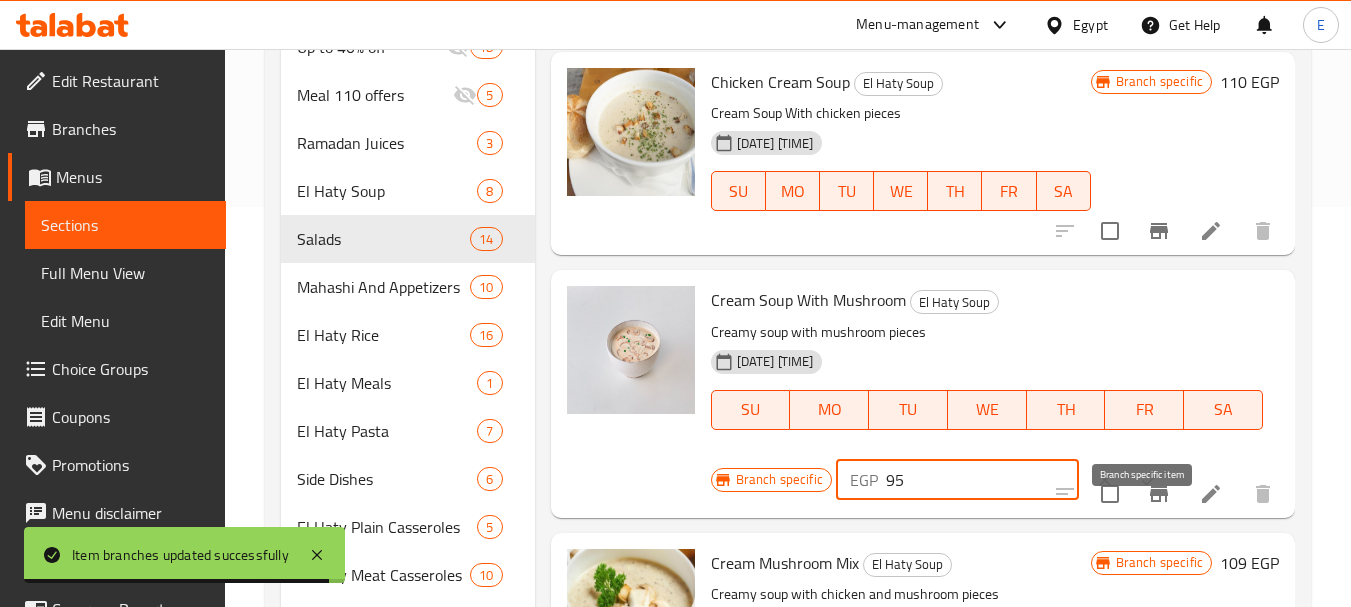 type on "95" 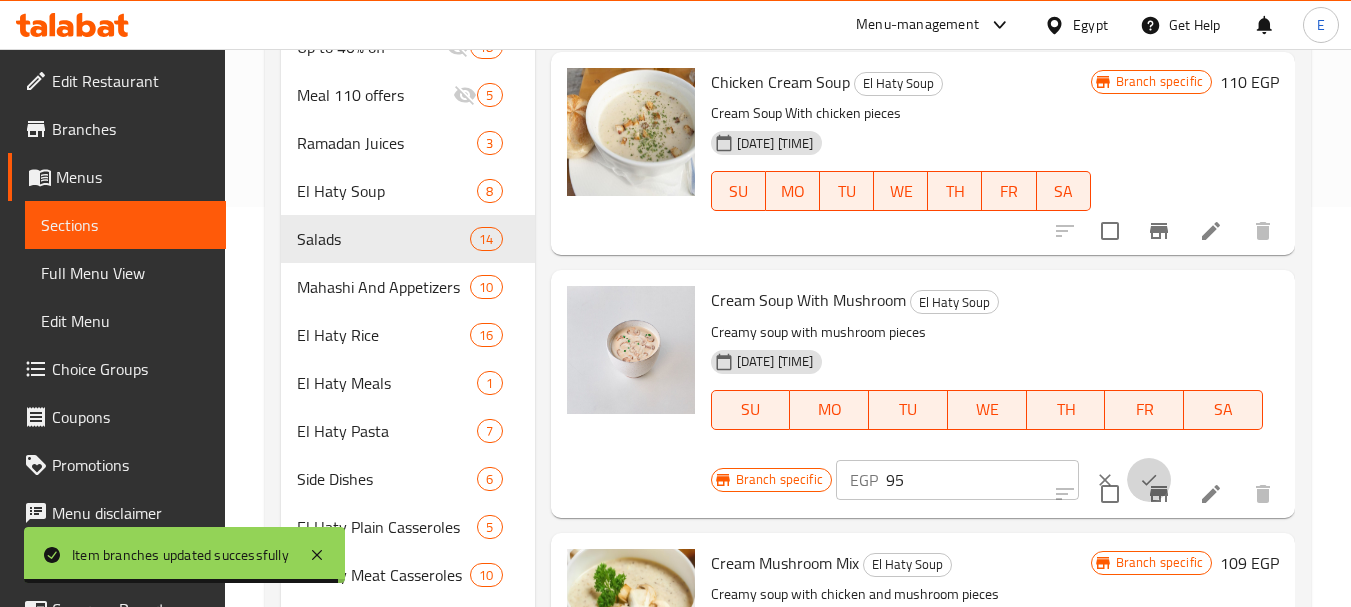 click 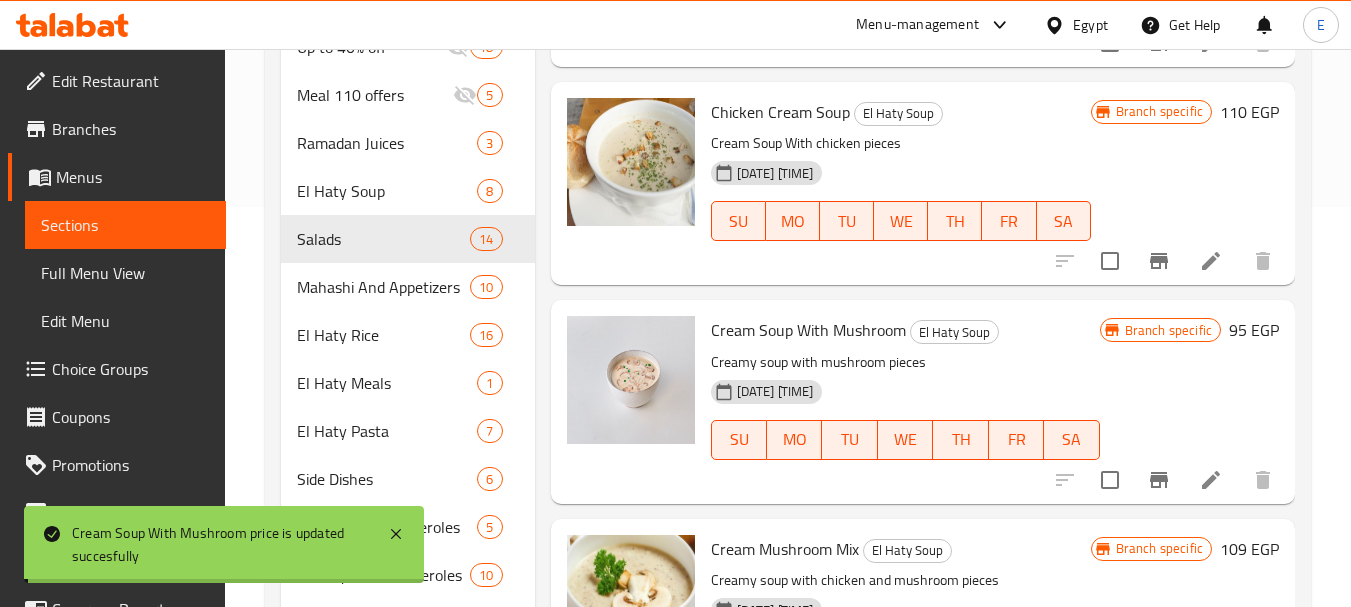 click on "Menu items شورب Add Sort Manage items Orzo Soup   El Haty Soup Warm your soul and tantalize your taste buds with every sip of our comforting Orzo Soup, made with tender orzo pasta and savory broth for a satisfying and delicious meal. 06-06-2024 07:24 PM SU MO TU WE TH FR SA Branch specific 39   EGP Pigeon soup   El Haty Soup Soup made from tender and succulent pigeon meat, simmered with aromatic herbs and spices. 06-06-2024 07:24 PM SU MO TU WE TH FR SA Branch specific 53   EGP Lentil Soup   El Haty Soup Made with a blend of lentils, vegetables, and spices, it's a healthy and satisfying option. 06-06-2024 07:24 PM SU MO TU WE TH FR SA Branch specific 63   EGP Vegetables Soup   El Haty Soup Slow-cooked juicy vegetables ina delectable broth, It's a healthy and satisfying option 06-06-2024 07:24 PM SU MO TU WE TH FR SA Branch specific 63   EGP Chicken Cream Soup   El Haty Soup Cream Soup With chicken pieces 06-06-2024 07:24 PM SU MO TU WE TH FR SA Branch specific 110   EGP Cream Soup With Mushroom   SU MO TU" at bounding box center [915, 407] 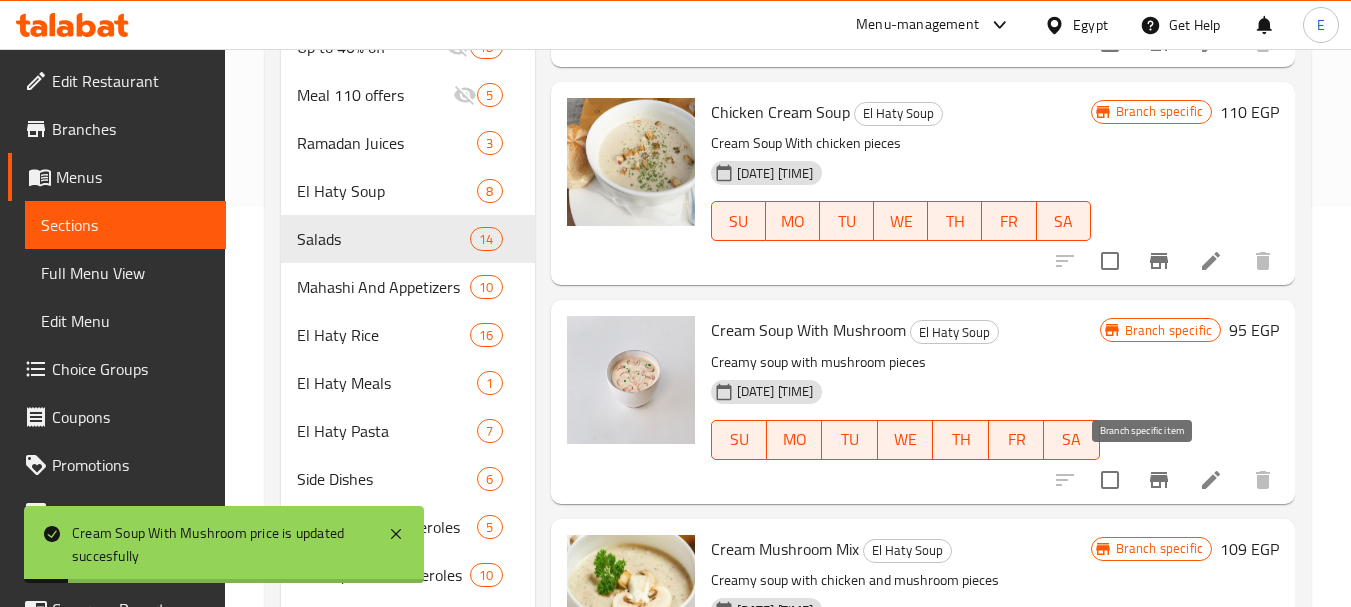 click 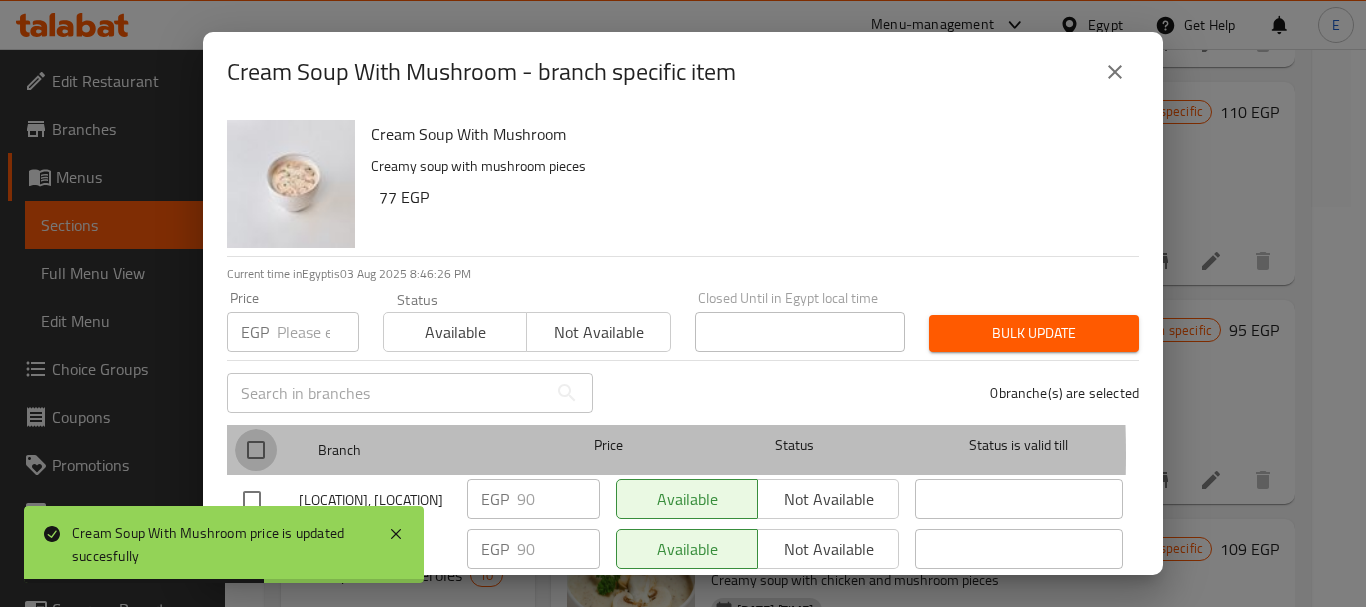 click at bounding box center [256, 450] 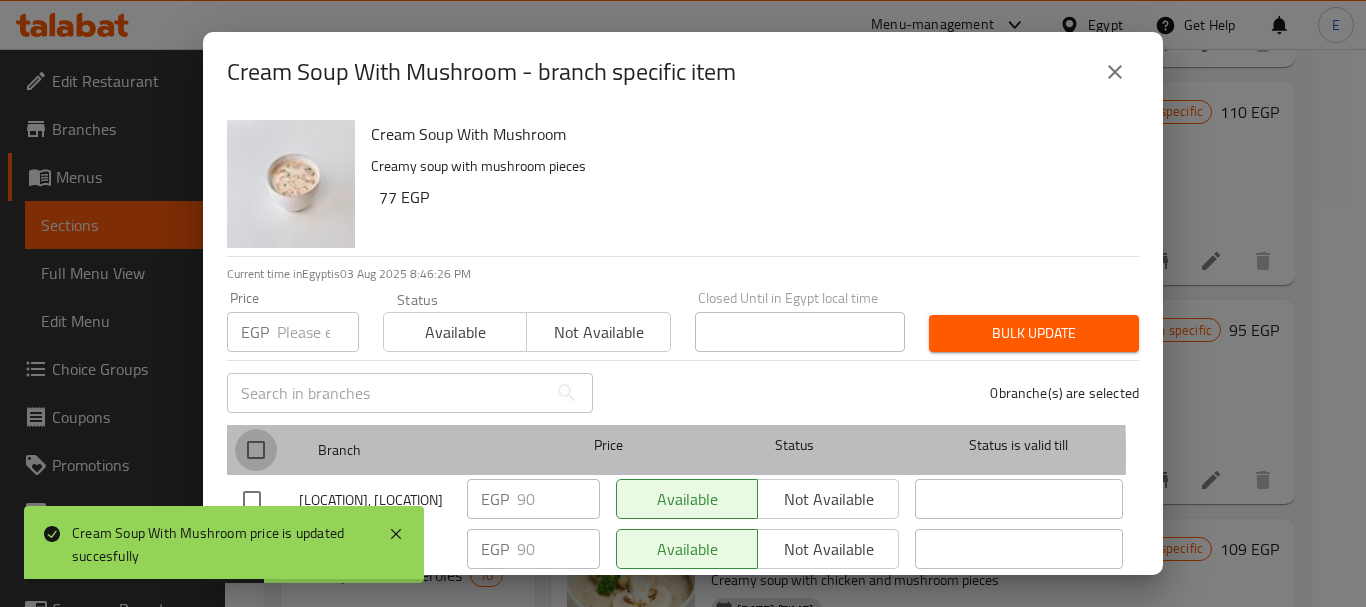 checkbox on "true" 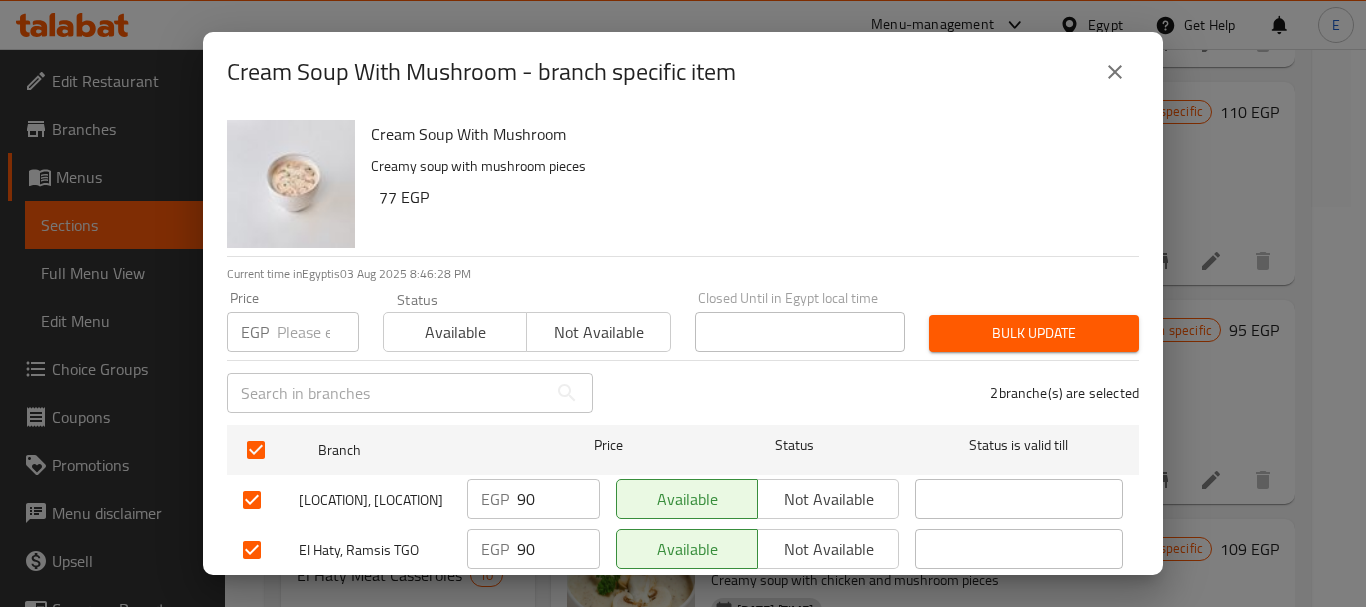 click at bounding box center (318, 332) 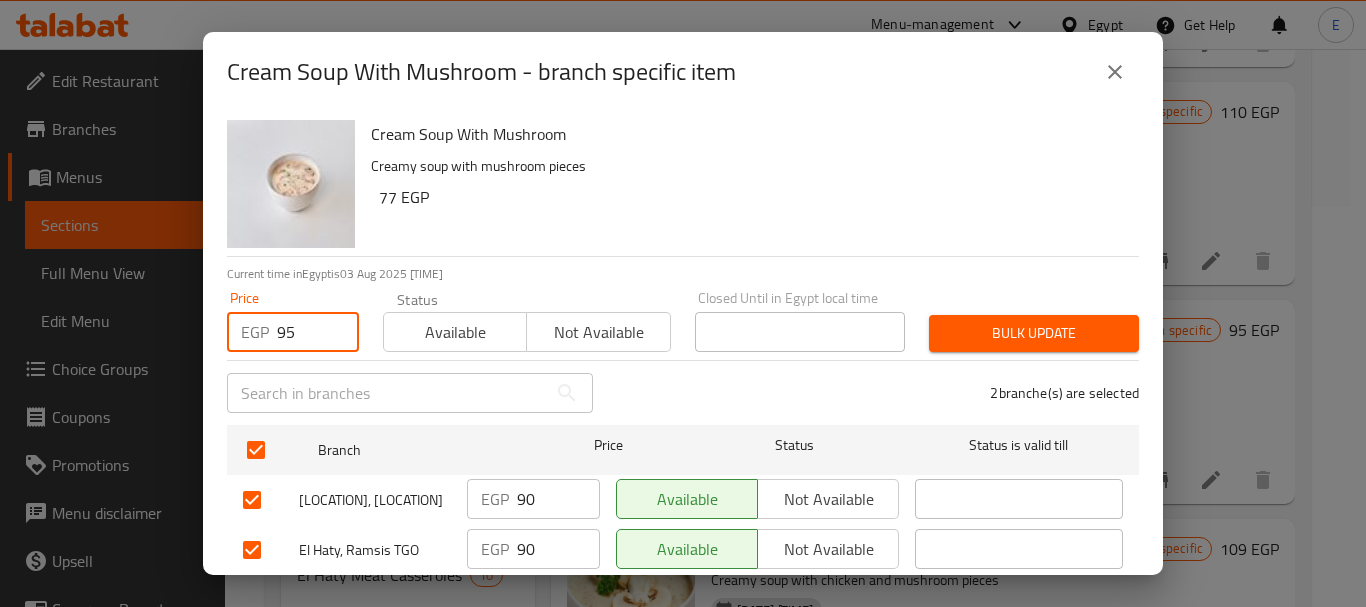 type on "95" 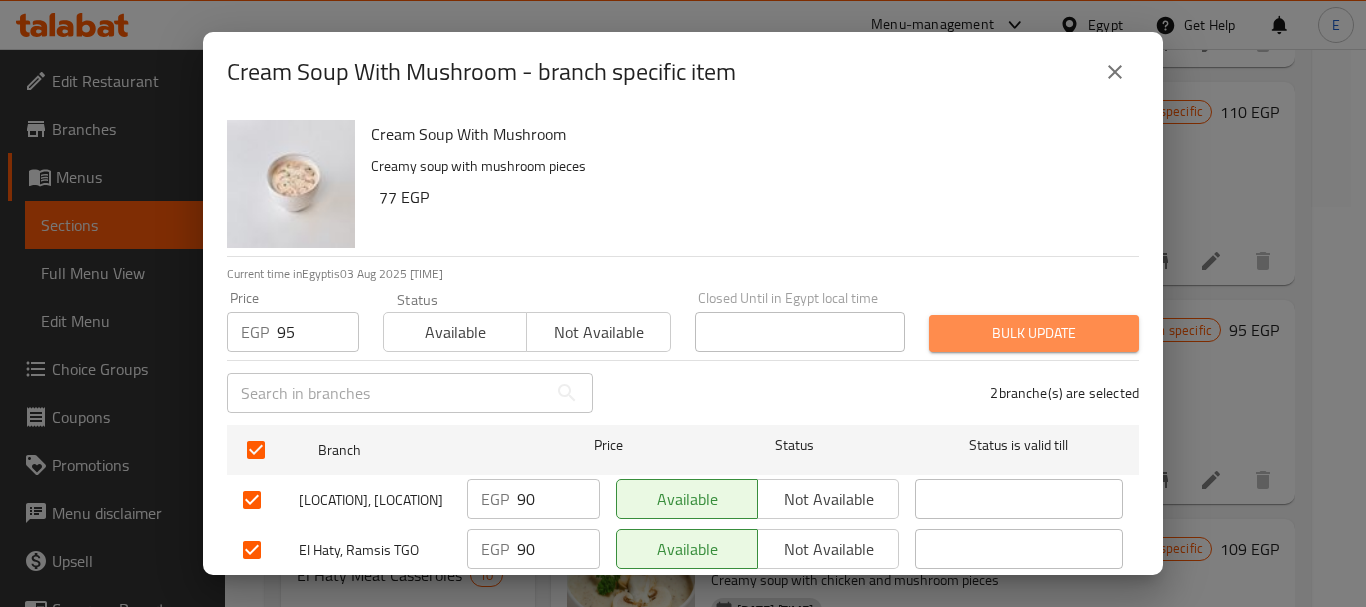 click on "Bulk update" at bounding box center [1034, 333] 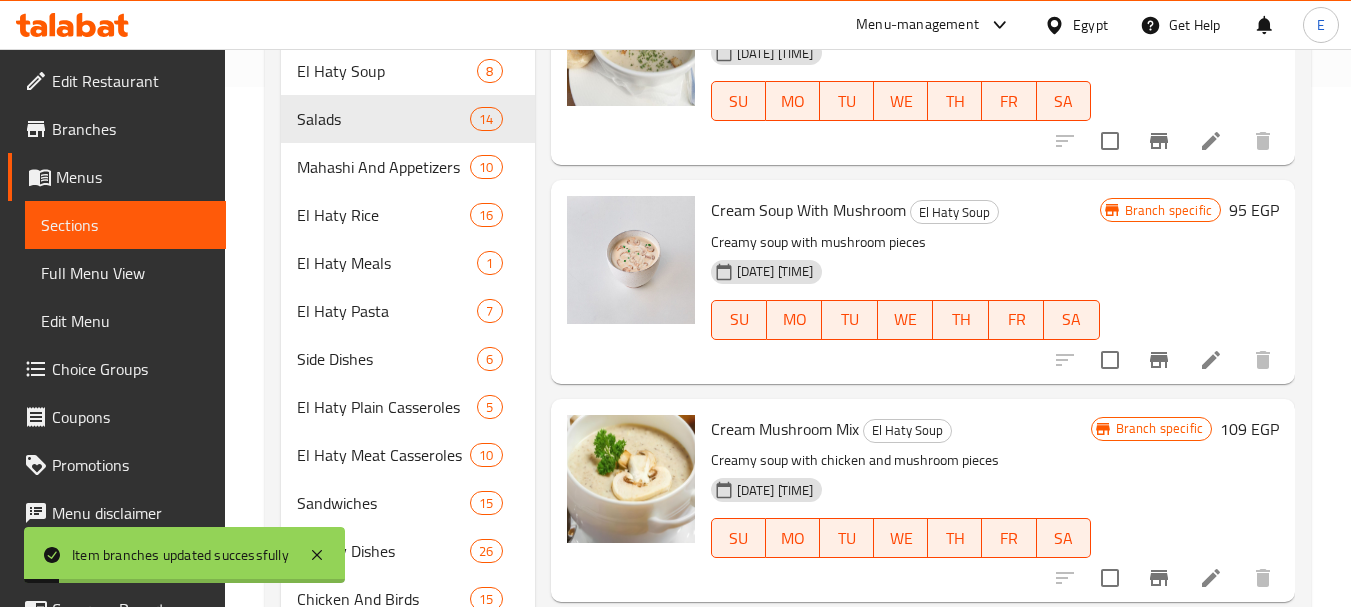 scroll, scrollTop: 600, scrollLeft: 0, axis: vertical 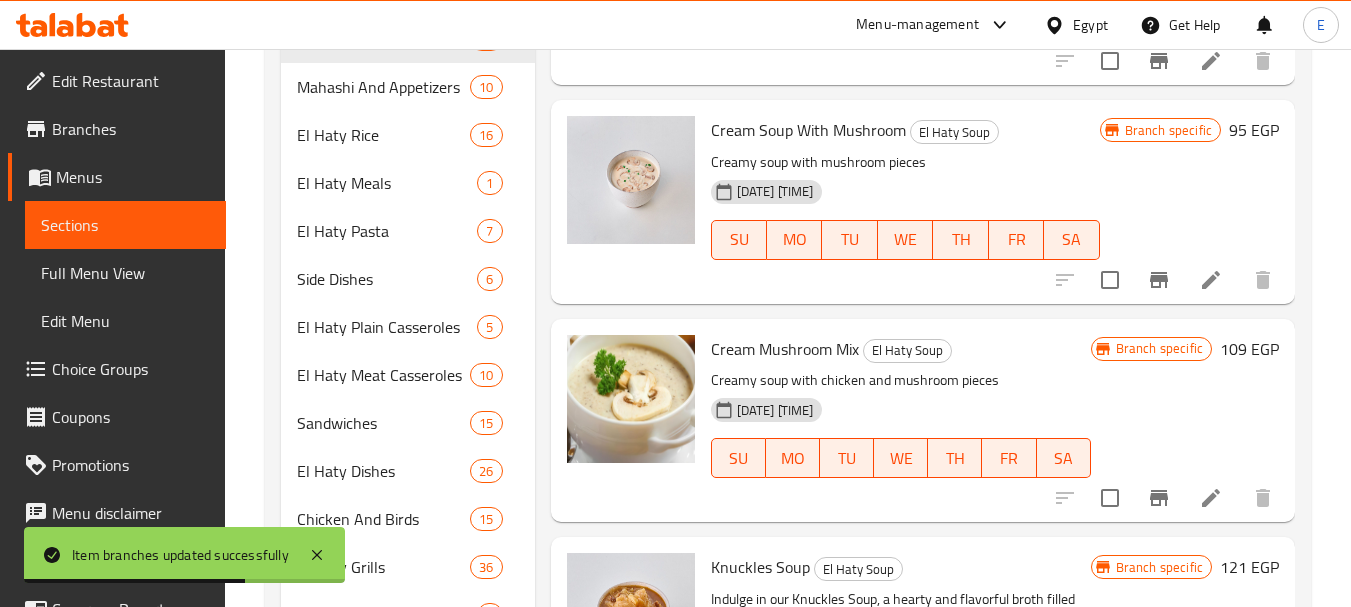 click on "109   EGP" at bounding box center (1249, 349) 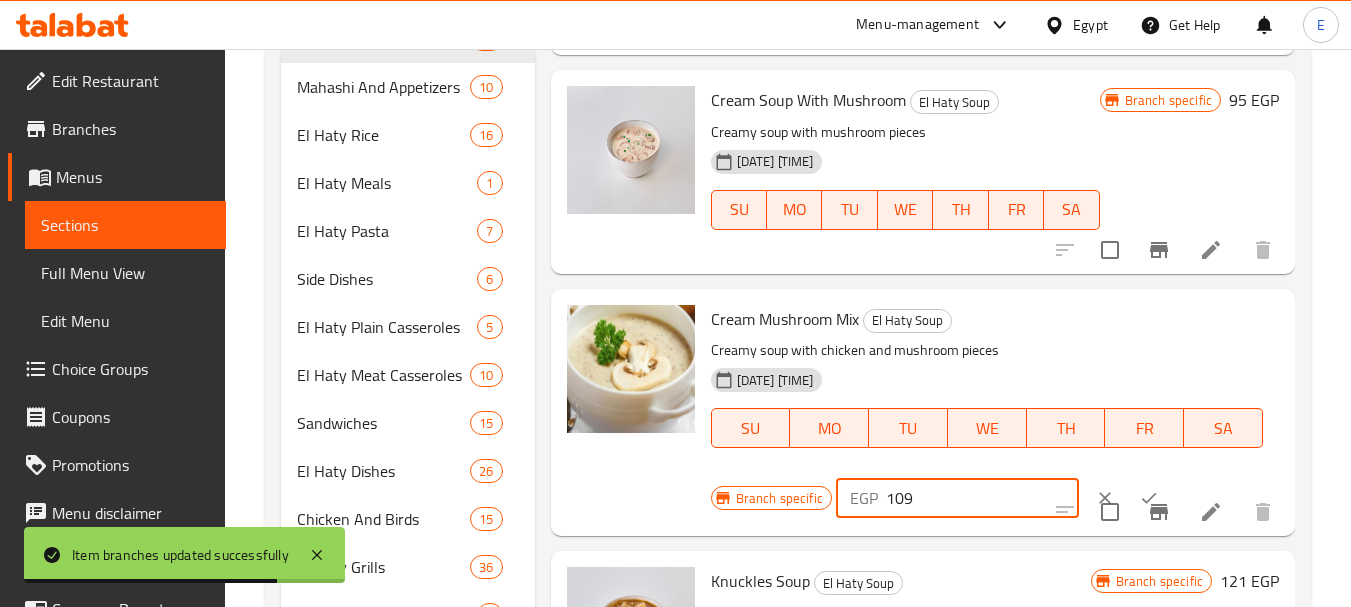 drag, startPoint x: 942, startPoint y: 521, endPoint x: 805, endPoint y: 529, distance: 137.23338 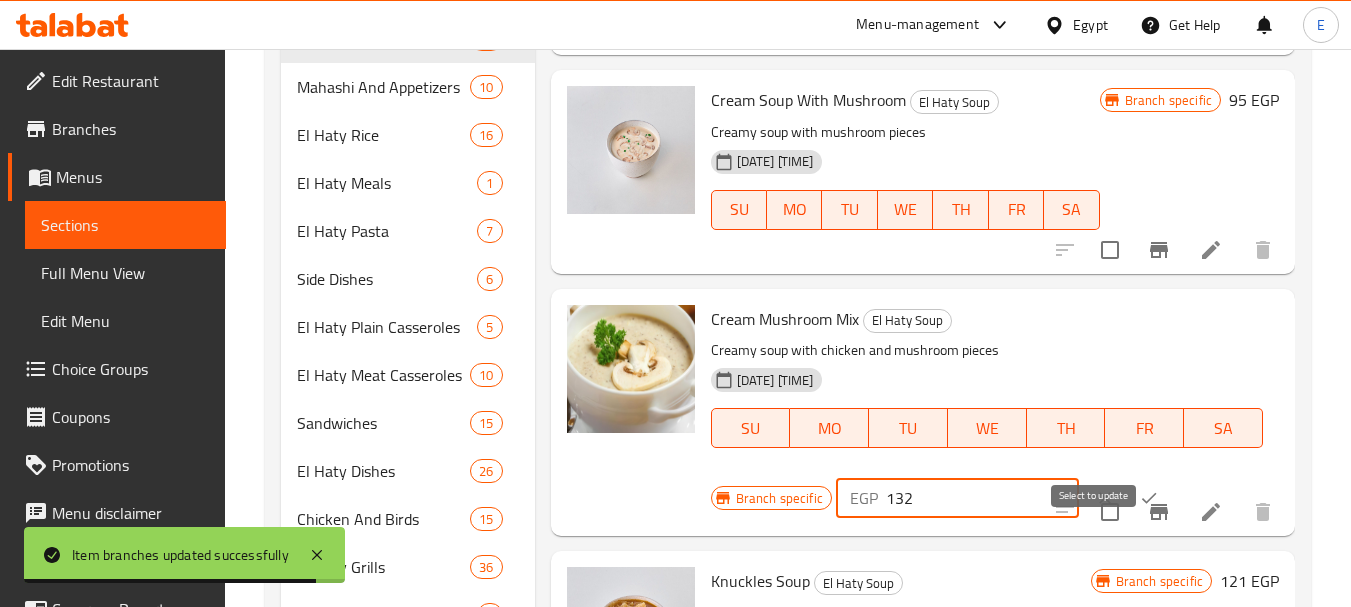 type on "132" 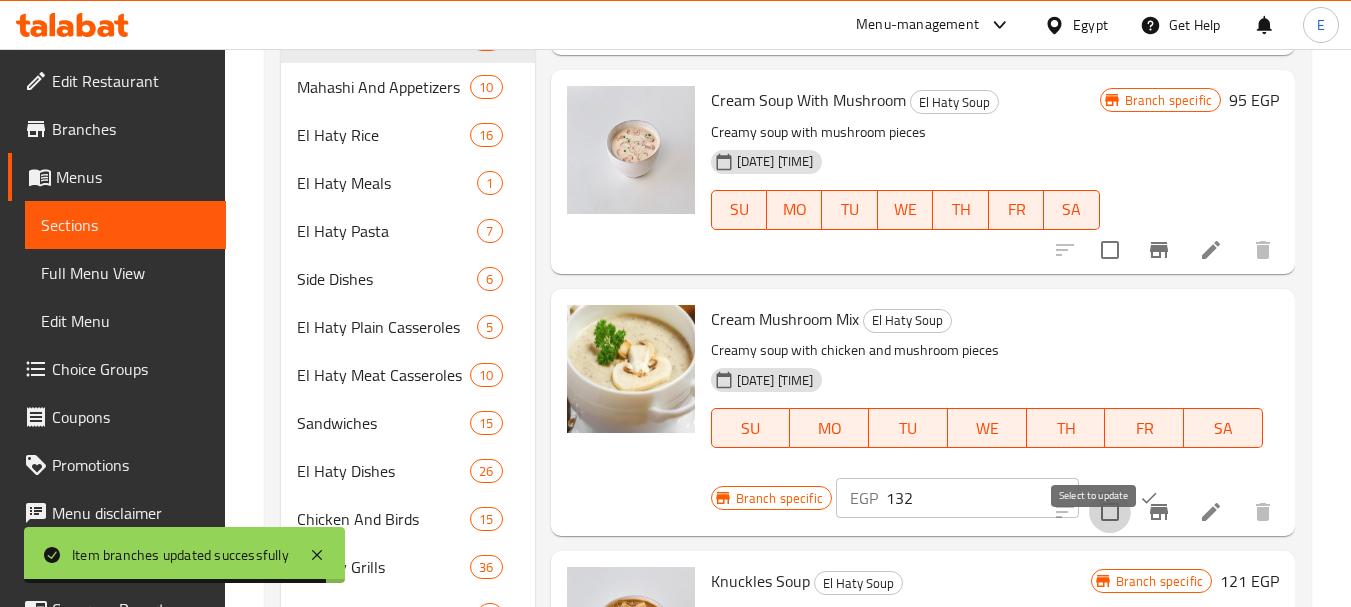 click at bounding box center (1110, 512) 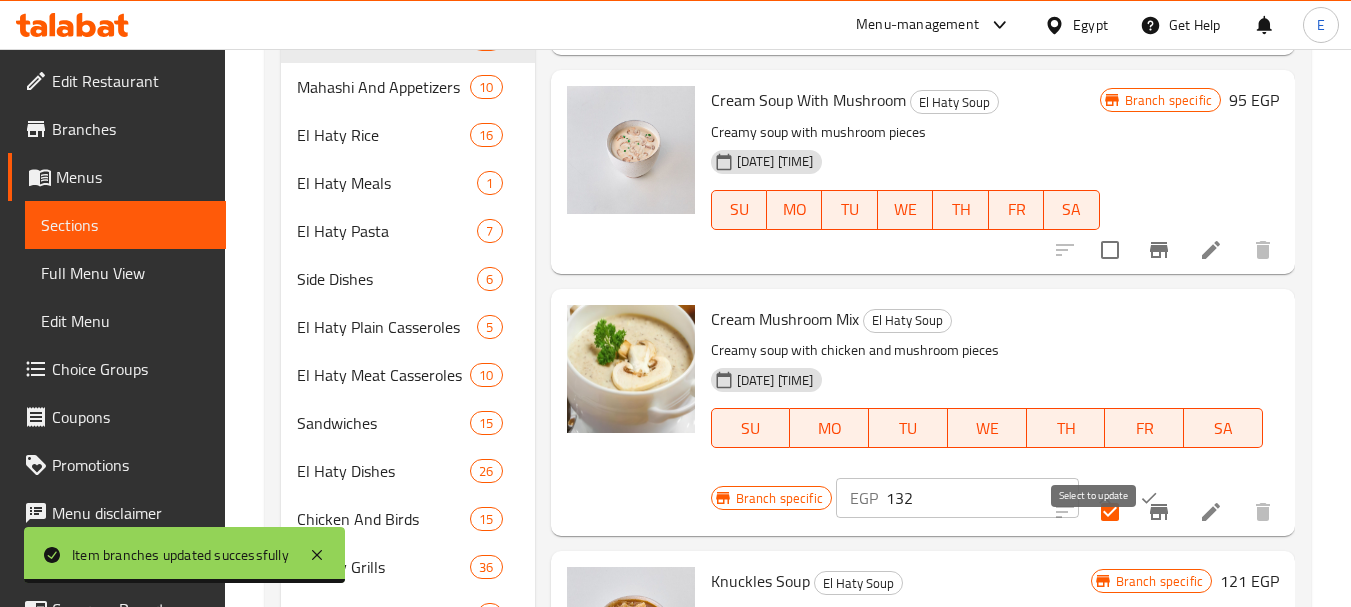 click at bounding box center [1110, 512] 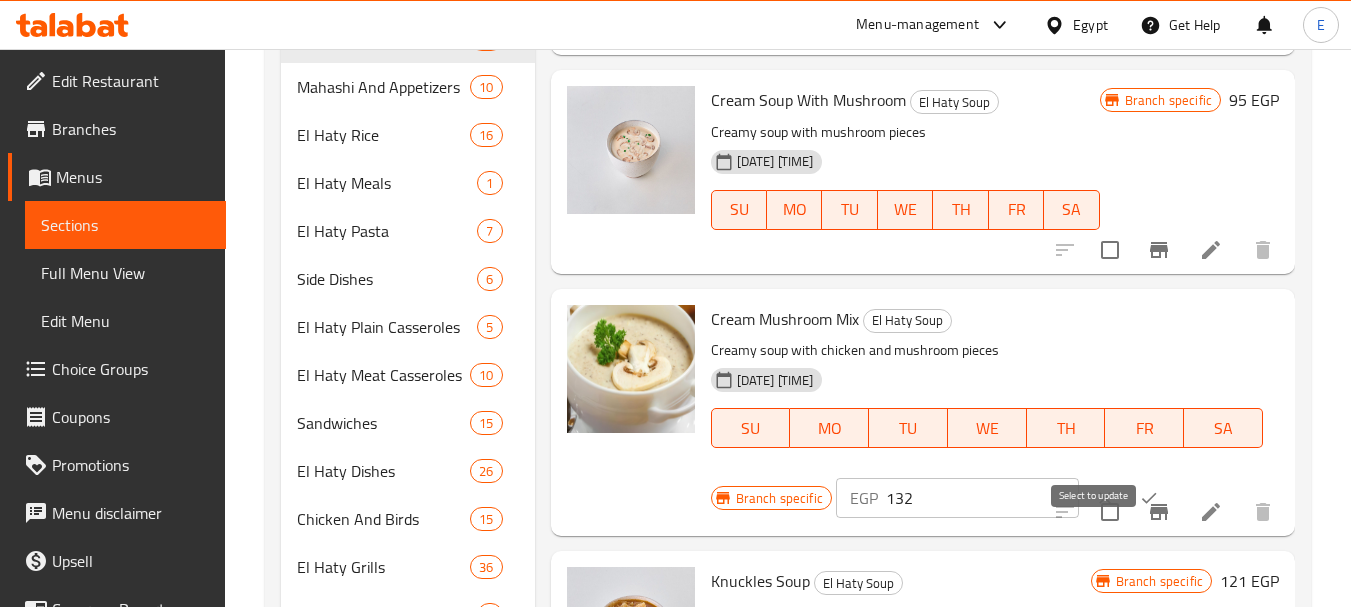 click 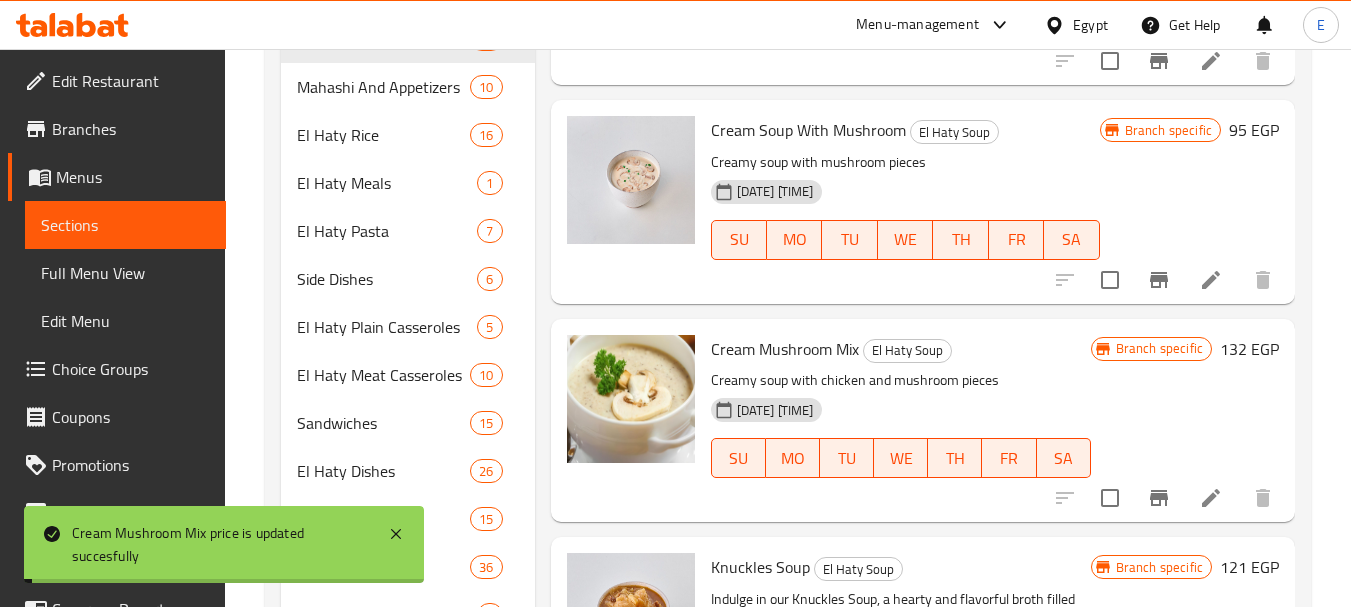click on "Menu items شورب Add Sort Manage items Orzo Soup   El Haty Soup Warm your soul and tantalize your taste buds with every sip of our comforting Orzo Soup, made with tender orzo pasta and savory broth for a satisfying and delicious meal. 06-06-2024 07:24 PM SU MO TU WE TH FR SA Branch specific 39   EGP Pigeon soup   El Haty Soup Soup made from tender and succulent pigeon meat, simmered with aromatic herbs and spices. 06-06-2024 07:24 PM SU MO TU WE TH FR SA Branch specific 53   EGP Lentil Soup   El Haty Soup Made with a blend of lentils, vegetables, and spices, it's a healthy and satisfying option. 06-06-2024 07:24 PM SU MO TU WE TH FR SA Branch specific 63   EGP Vegetables Soup   El Haty Soup Slow-cooked juicy vegetables ina delectable broth, It's a healthy and satisfying option 06-06-2024 07:24 PM SU MO TU WE TH FR SA Branch specific 63   EGP Chicken Cream Soup   El Haty Soup Cream Soup With chicken pieces 06-06-2024 07:24 PM SU MO TU WE TH FR SA Branch specific 110   EGP Cream Soup With Mushroom   SU MO TU" at bounding box center [915, 207] 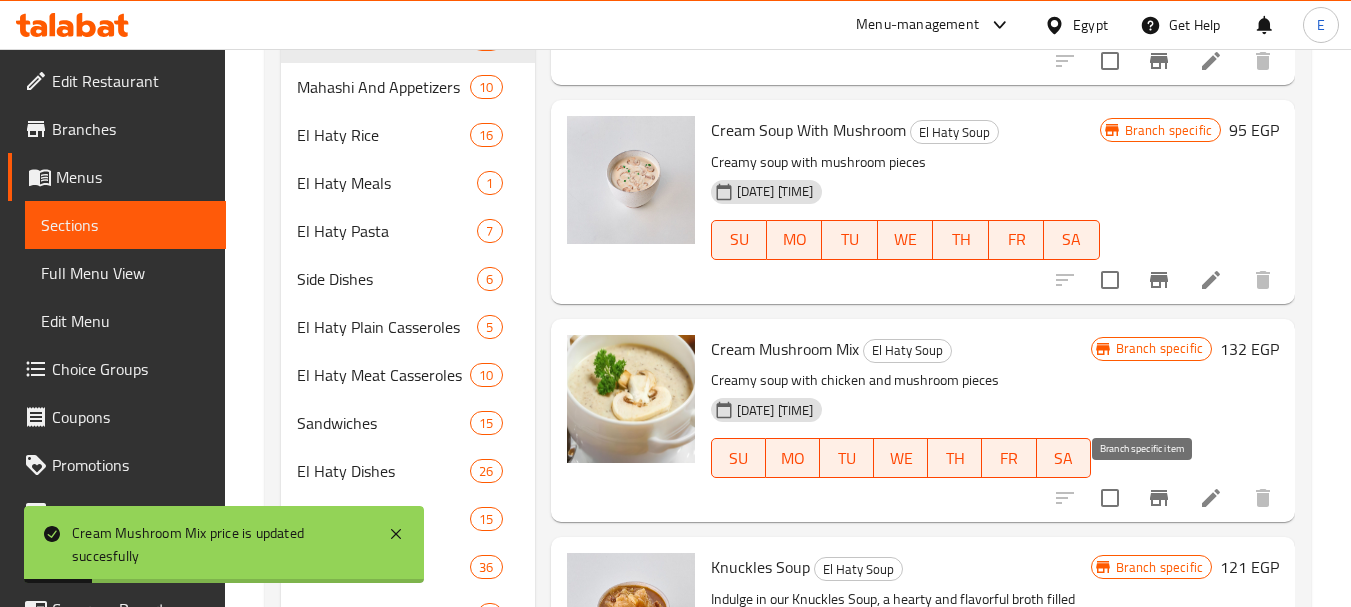 click 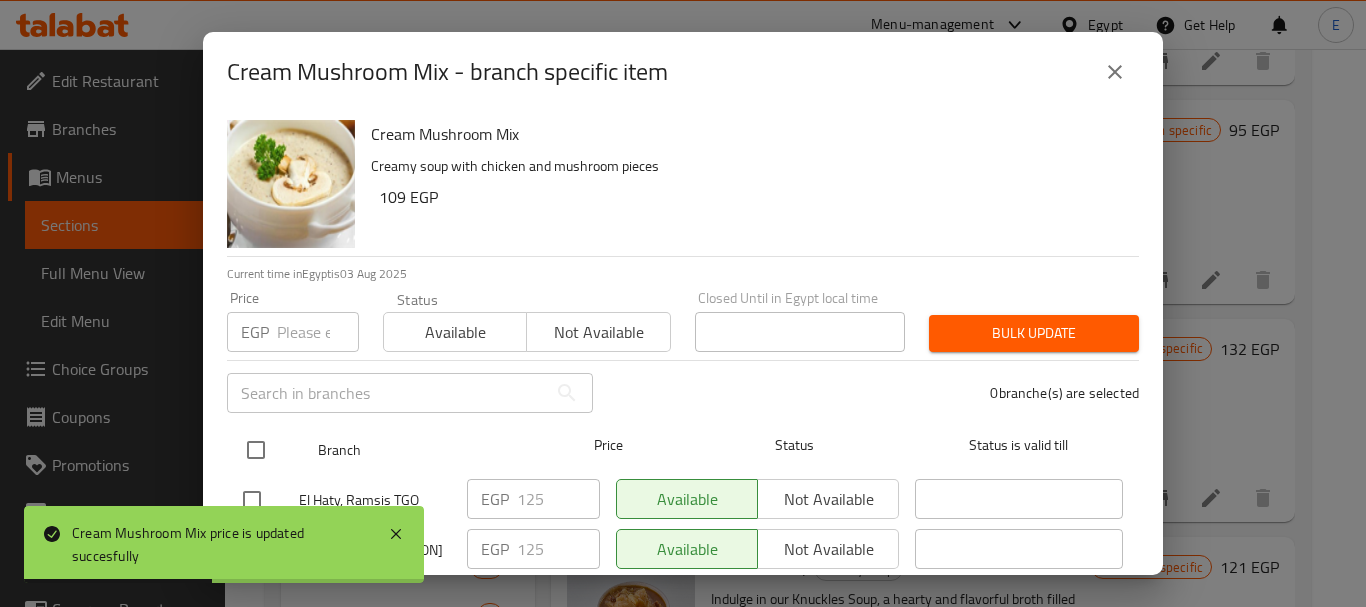 click at bounding box center (256, 450) 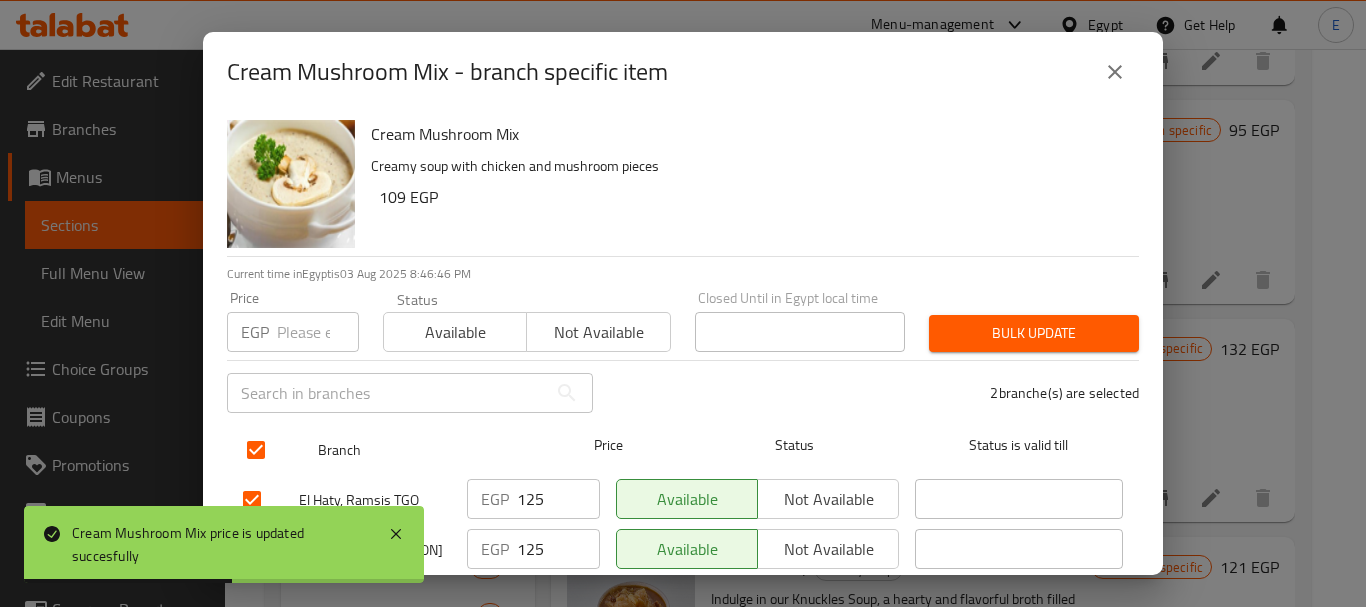 checkbox on "true" 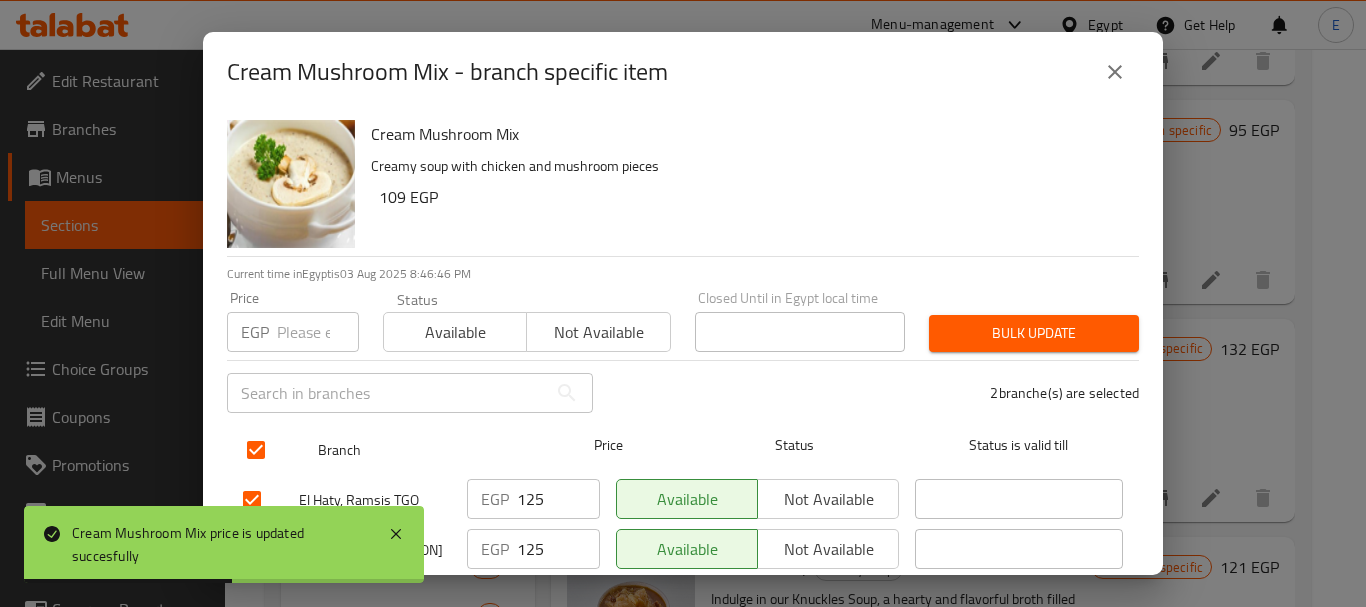 checkbox on "true" 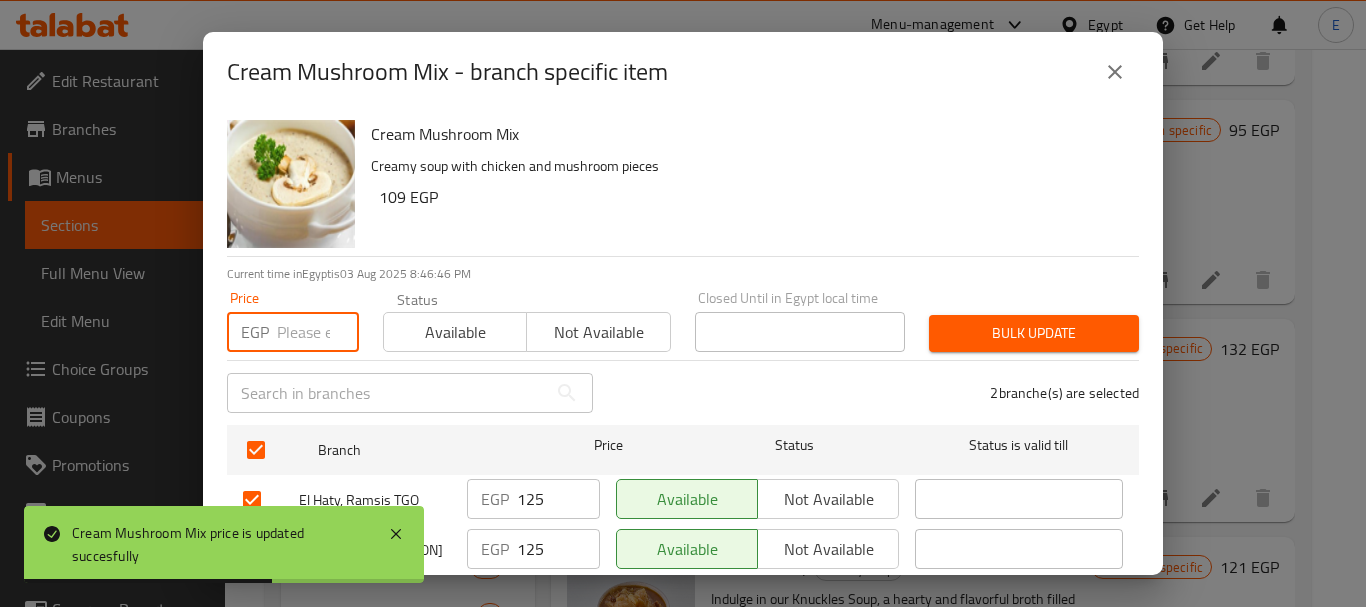 click at bounding box center [318, 332] 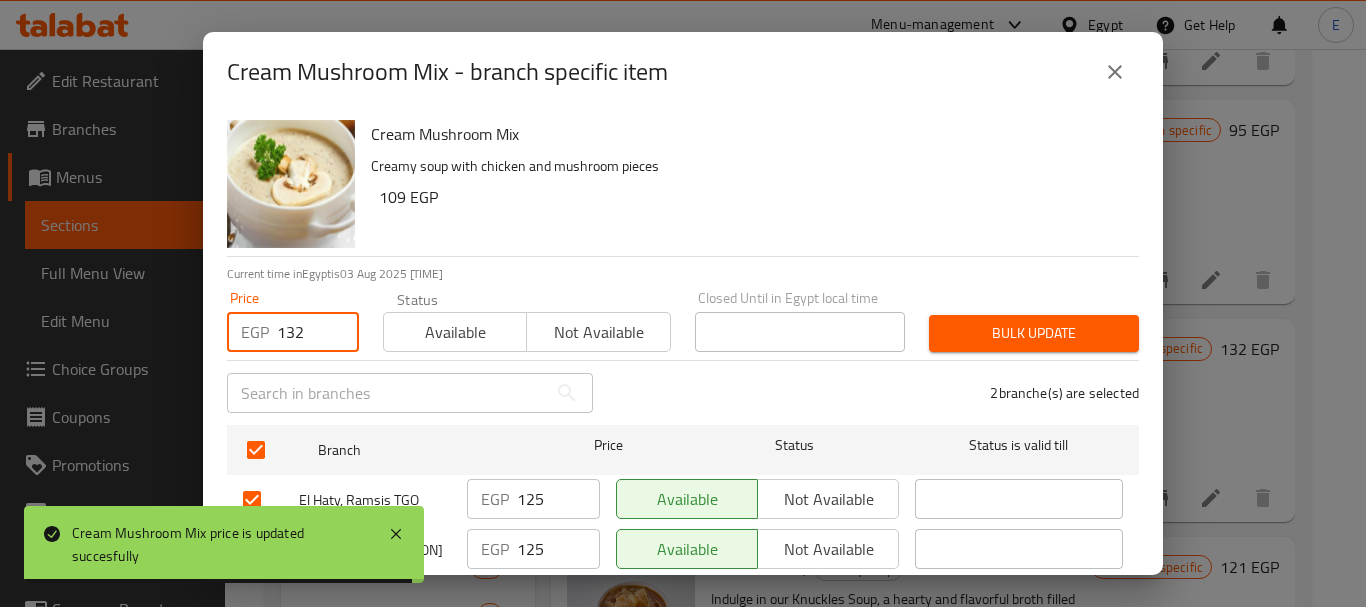 type on "132" 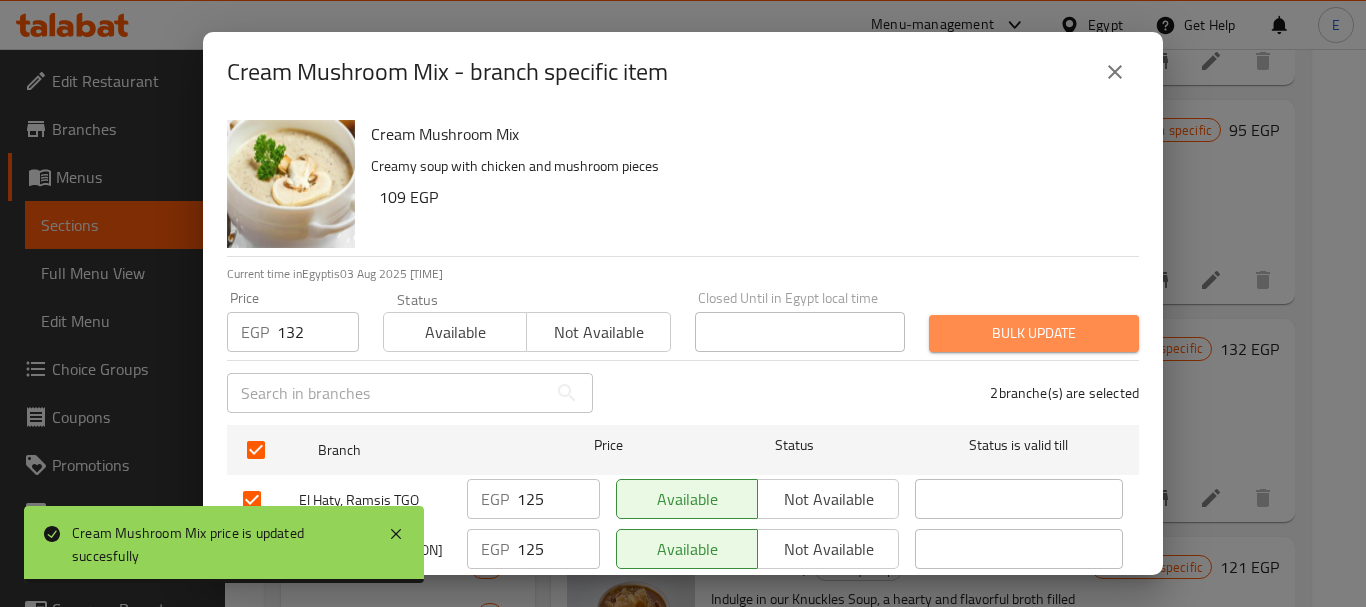 click on "Bulk update" at bounding box center (1034, 333) 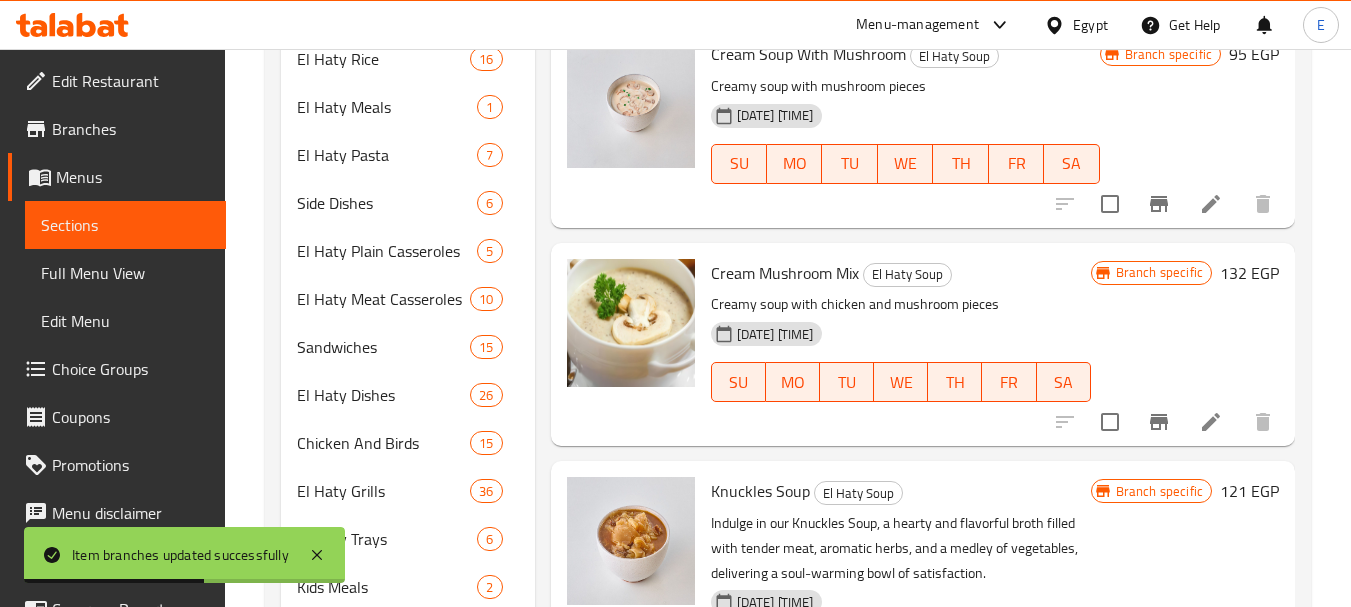 scroll, scrollTop: 840, scrollLeft: 0, axis: vertical 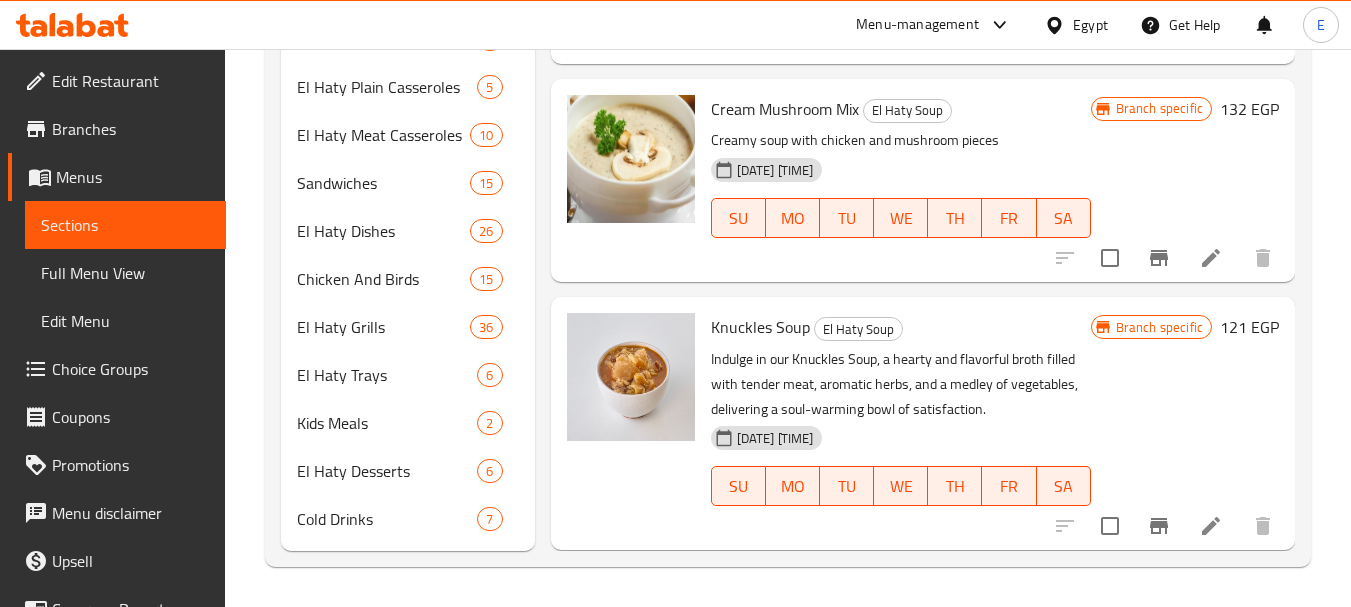 click on "121   EGP" at bounding box center [1249, 327] 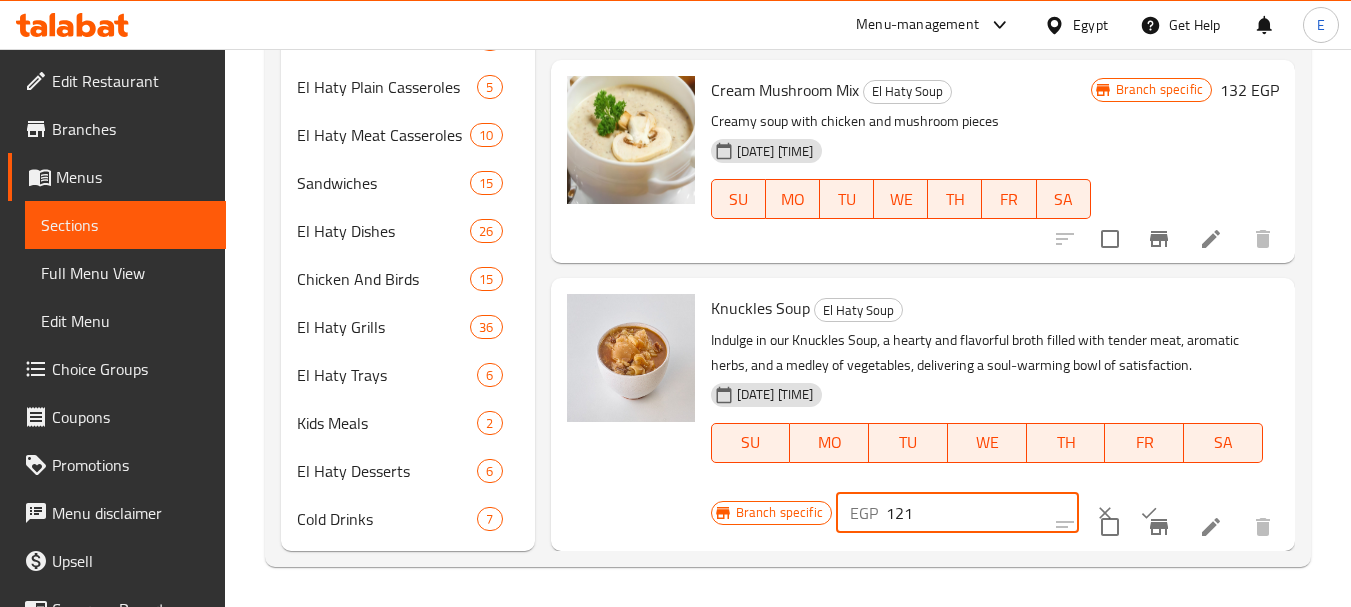 drag, startPoint x: 924, startPoint y: 521, endPoint x: 814, endPoint y: 529, distance: 110.29053 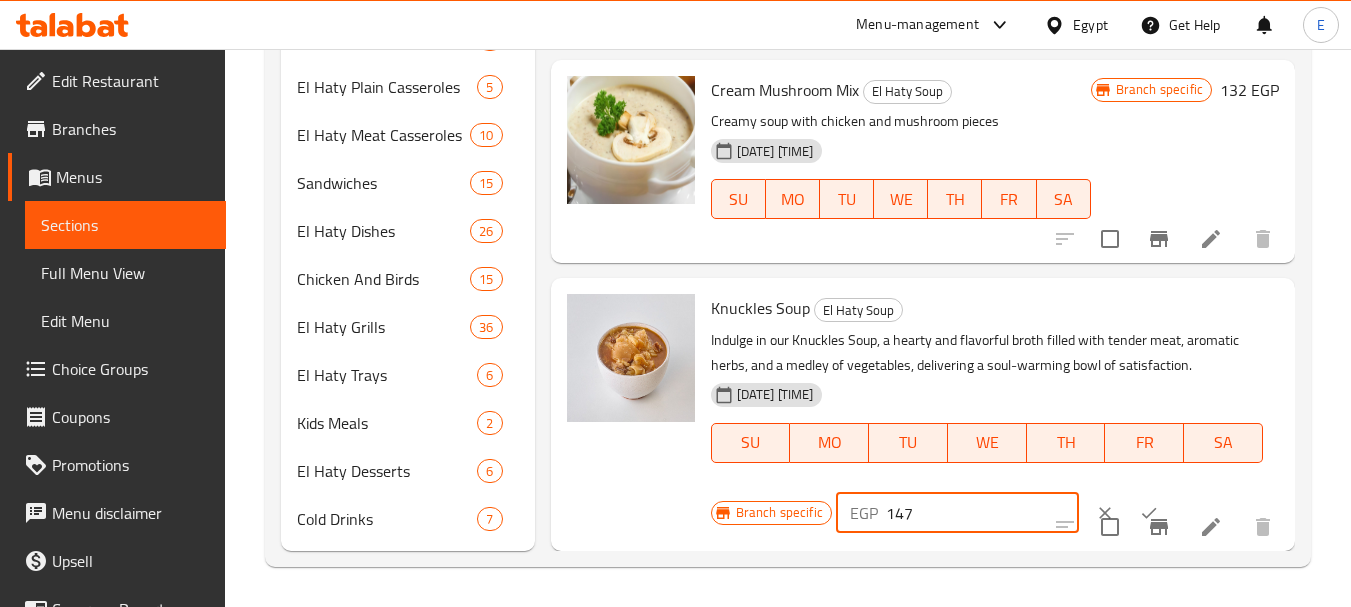 type on "147" 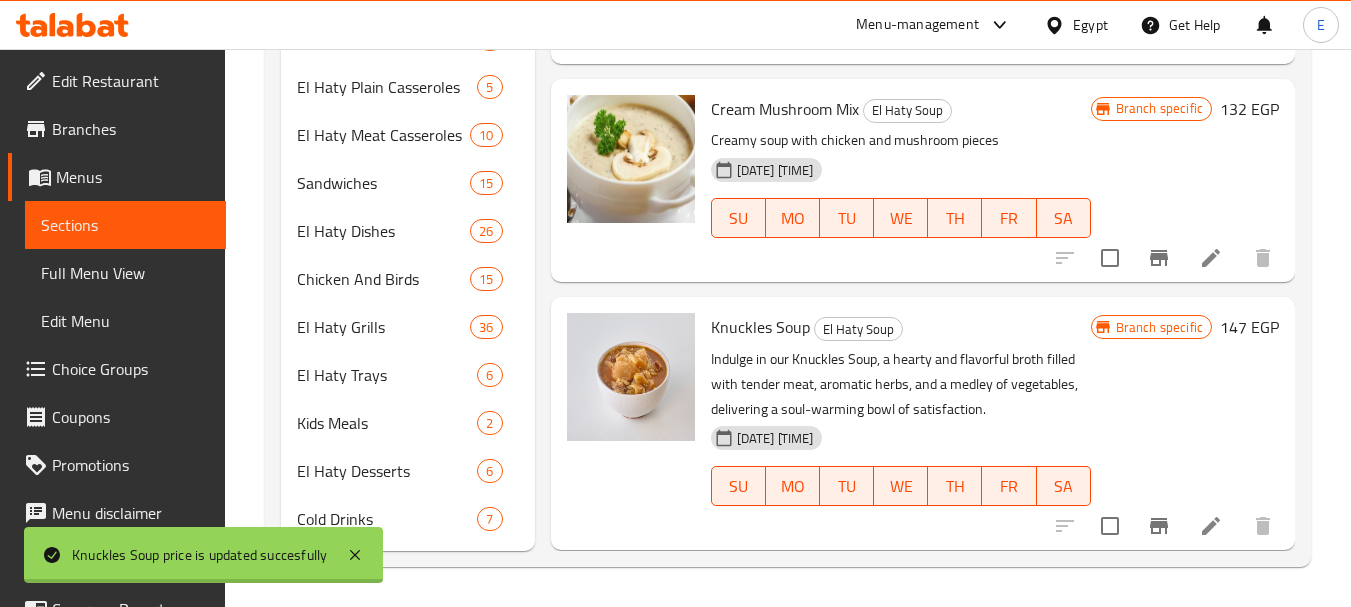 click at bounding box center [1159, 526] 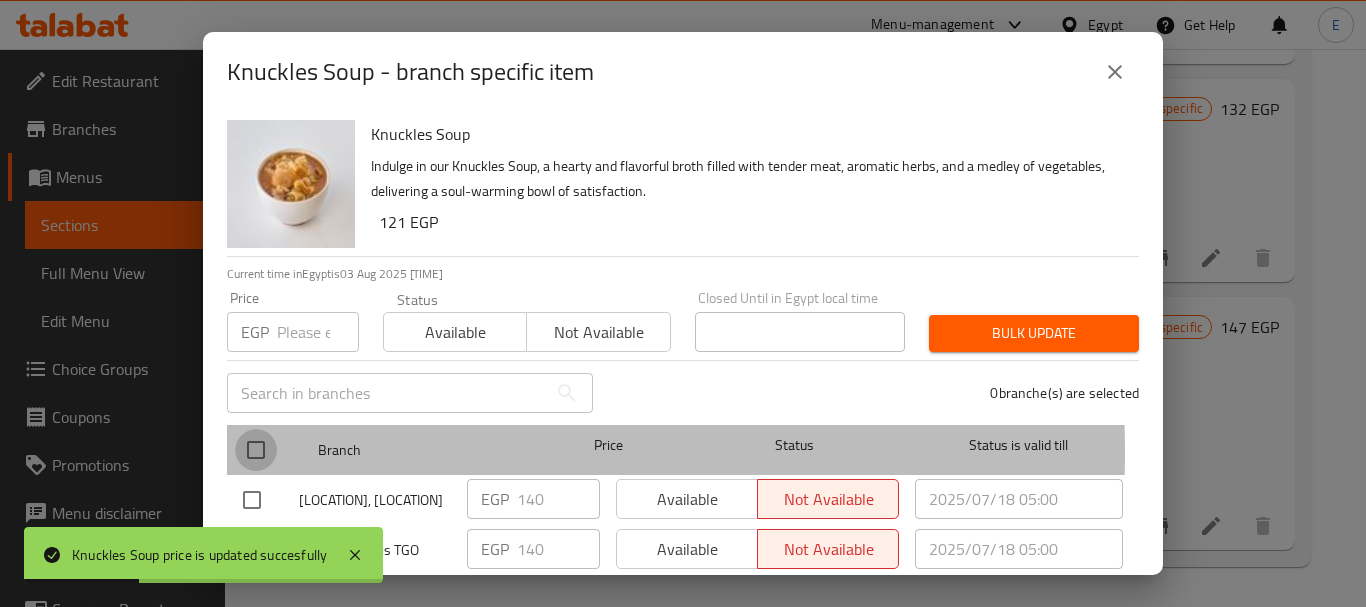 click at bounding box center (256, 450) 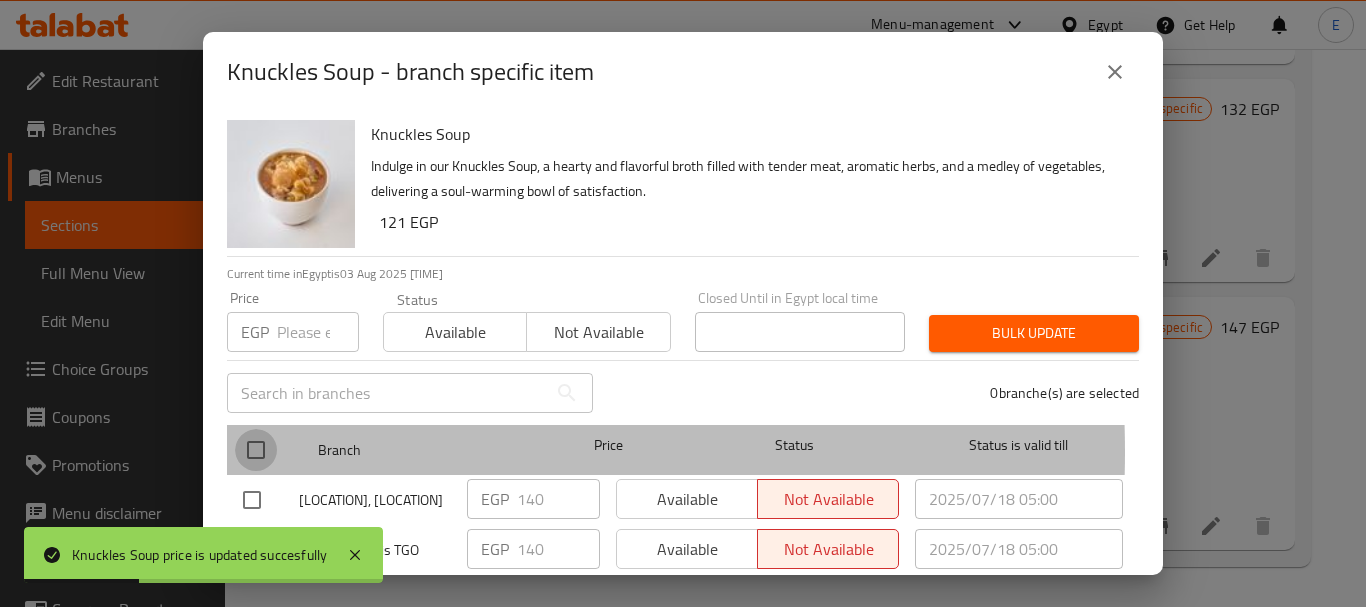 checkbox on "true" 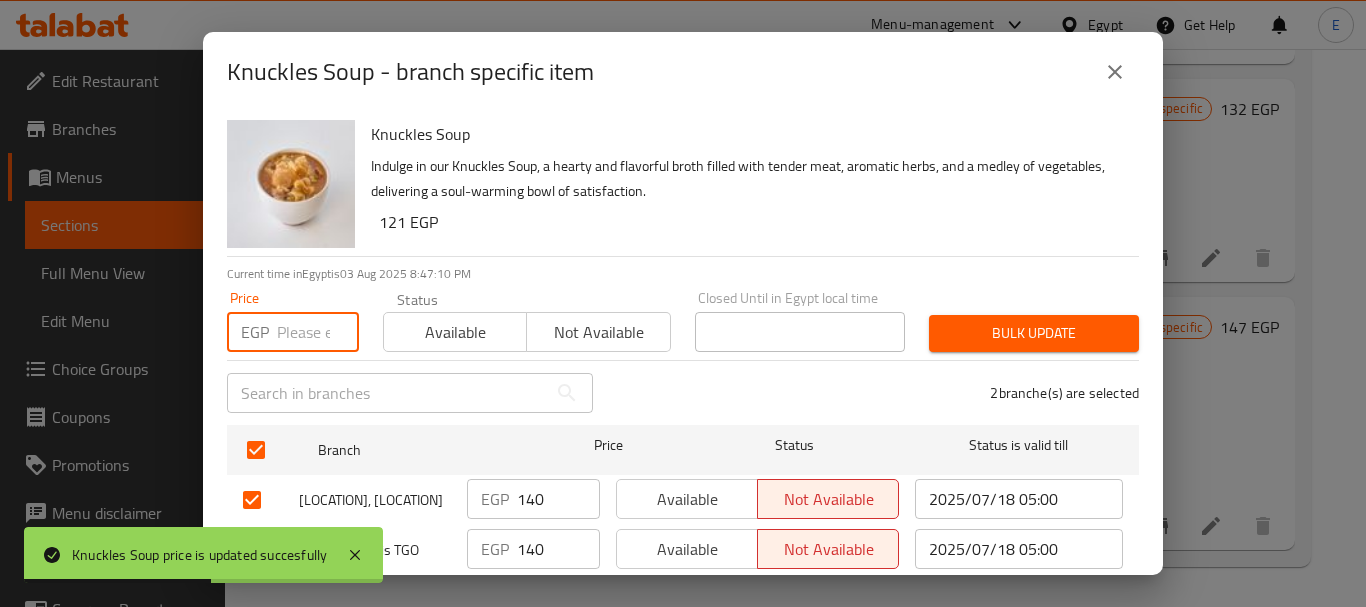 click at bounding box center [318, 332] 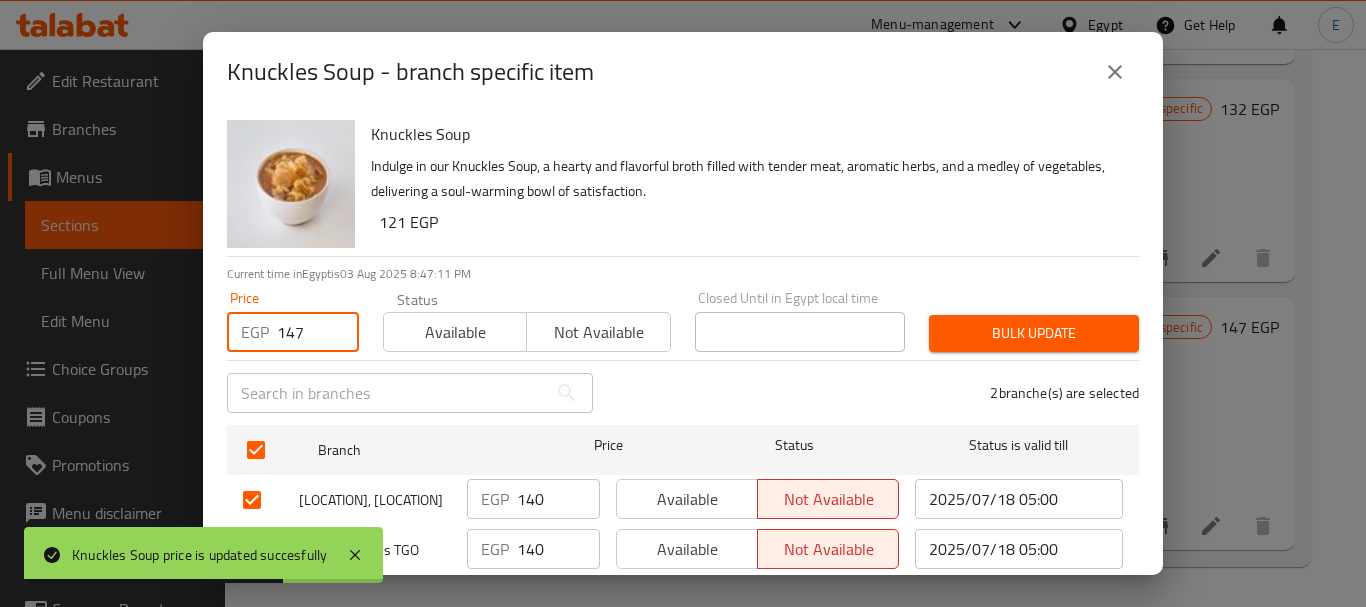 type on "147" 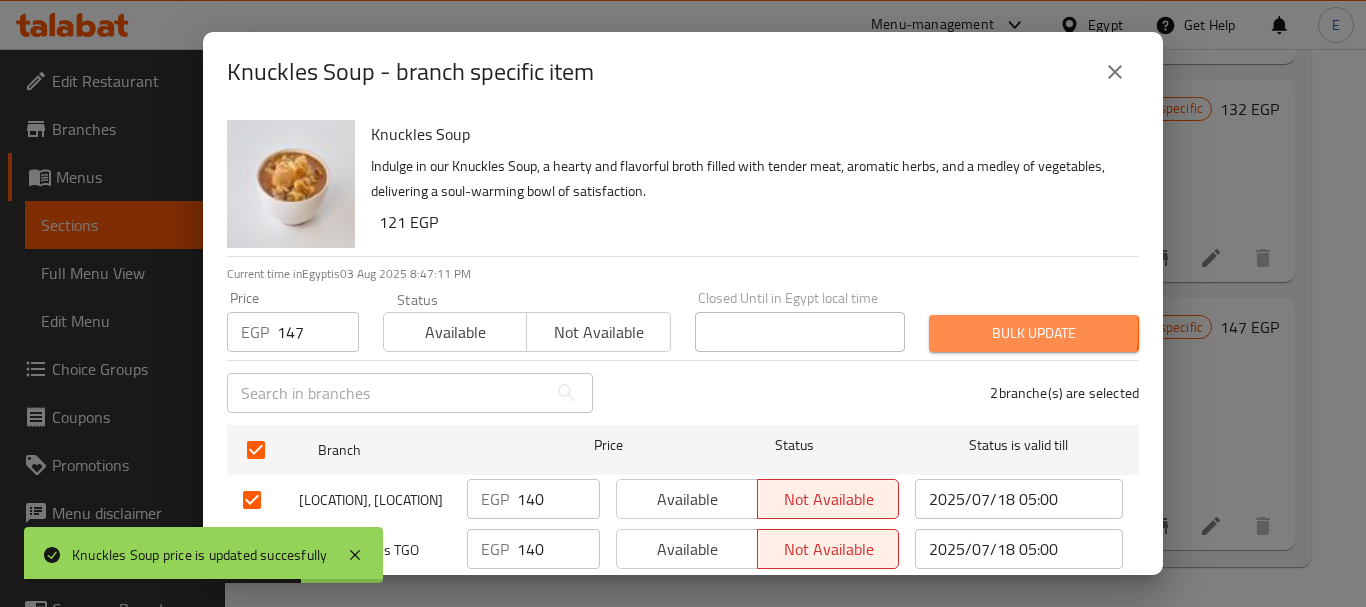 click on "Bulk update" at bounding box center (1034, 333) 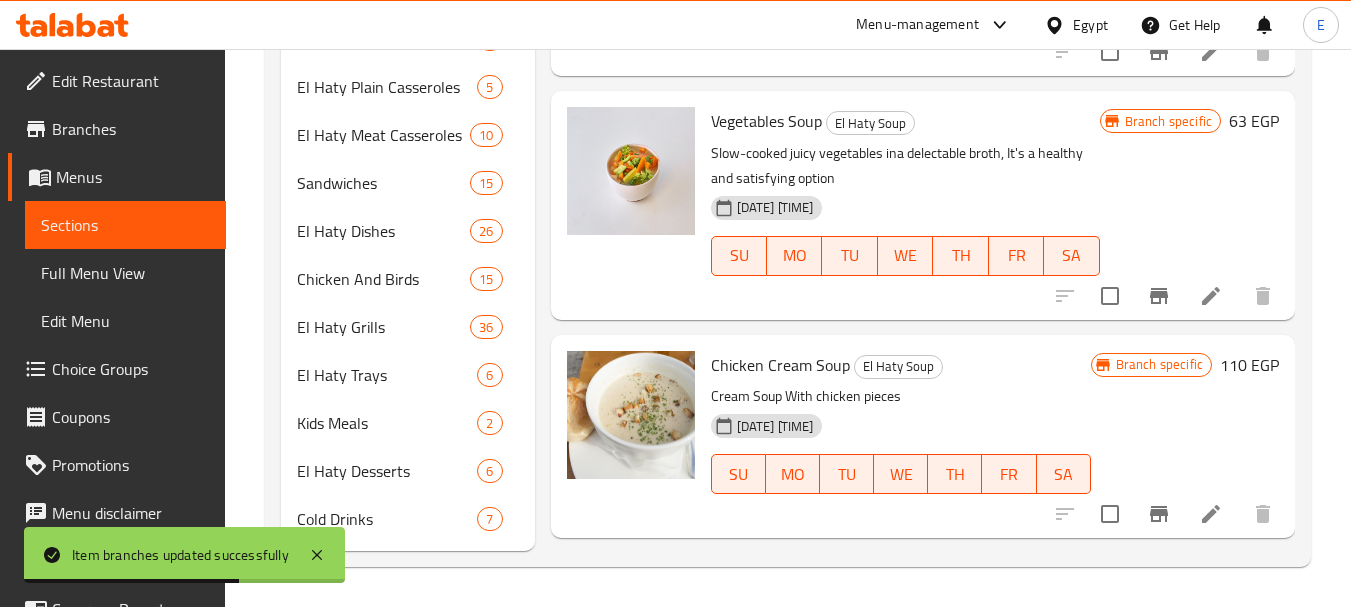 scroll, scrollTop: 0, scrollLeft: 0, axis: both 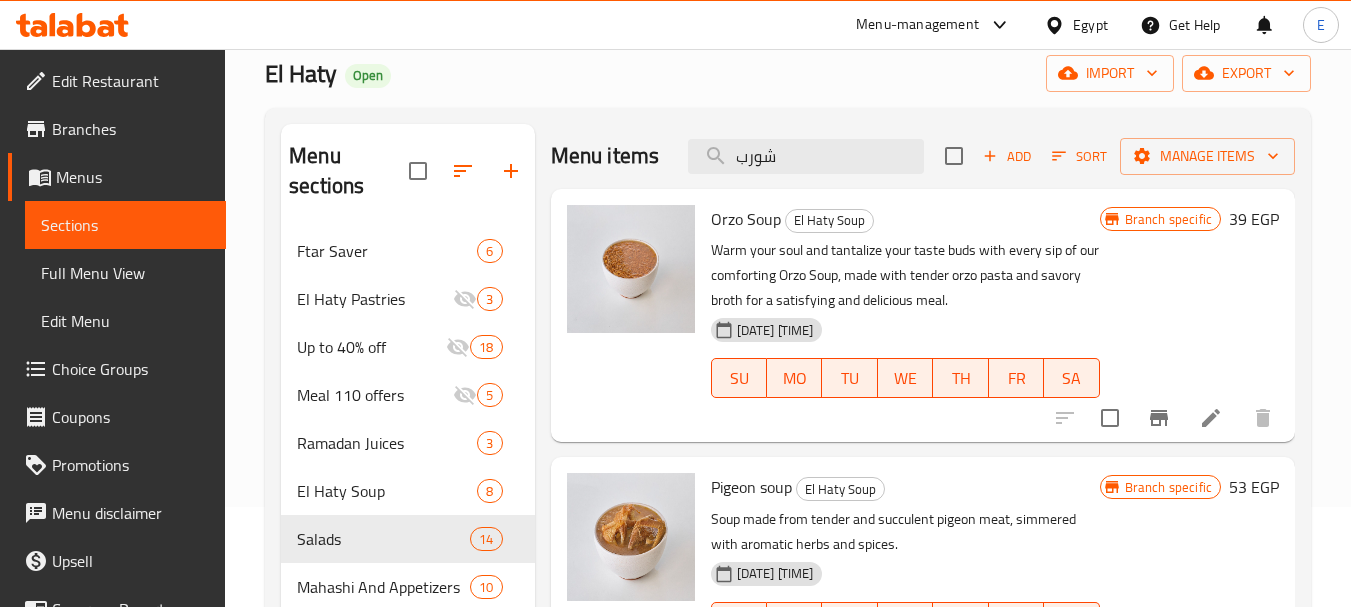 click on "39   EGP" at bounding box center (1254, 219) 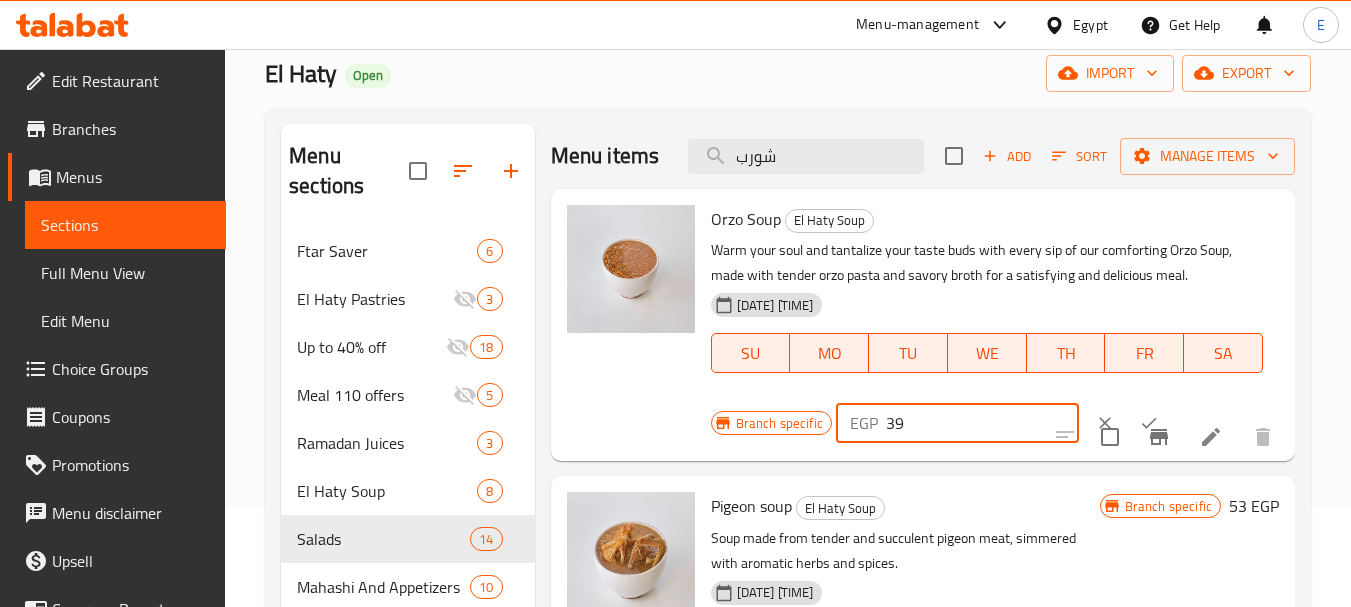 drag, startPoint x: 921, startPoint y: 448, endPoint x: 793, endPoint y: 448, distance: 128 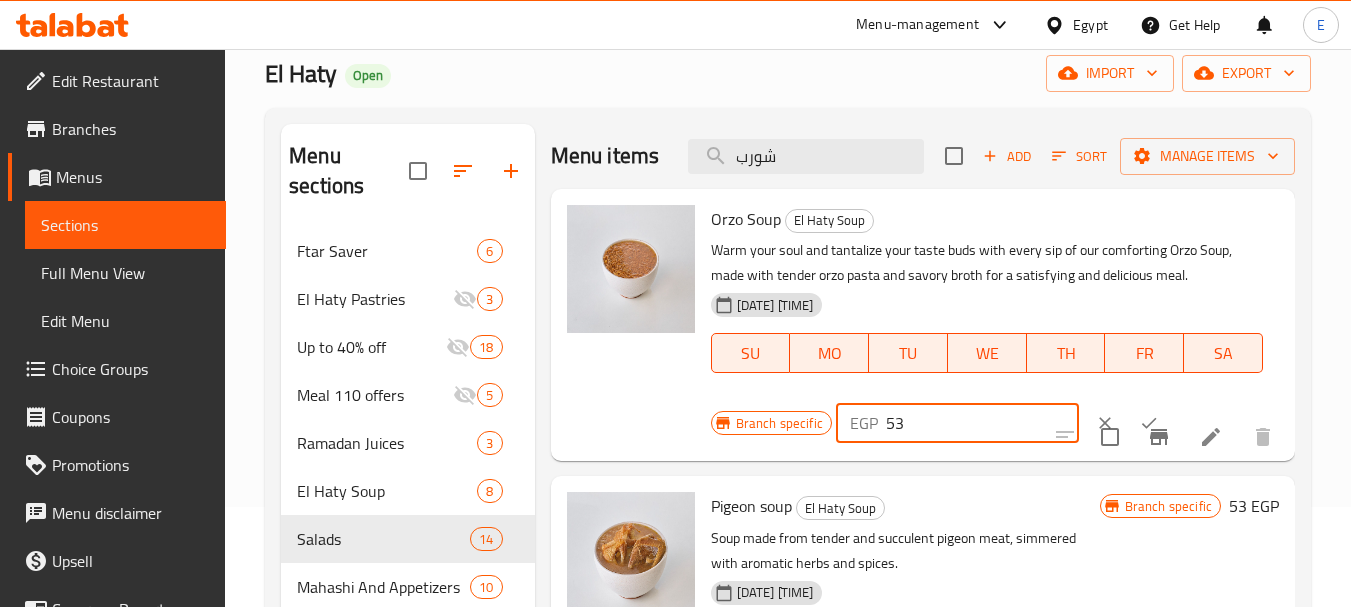 type on "53" 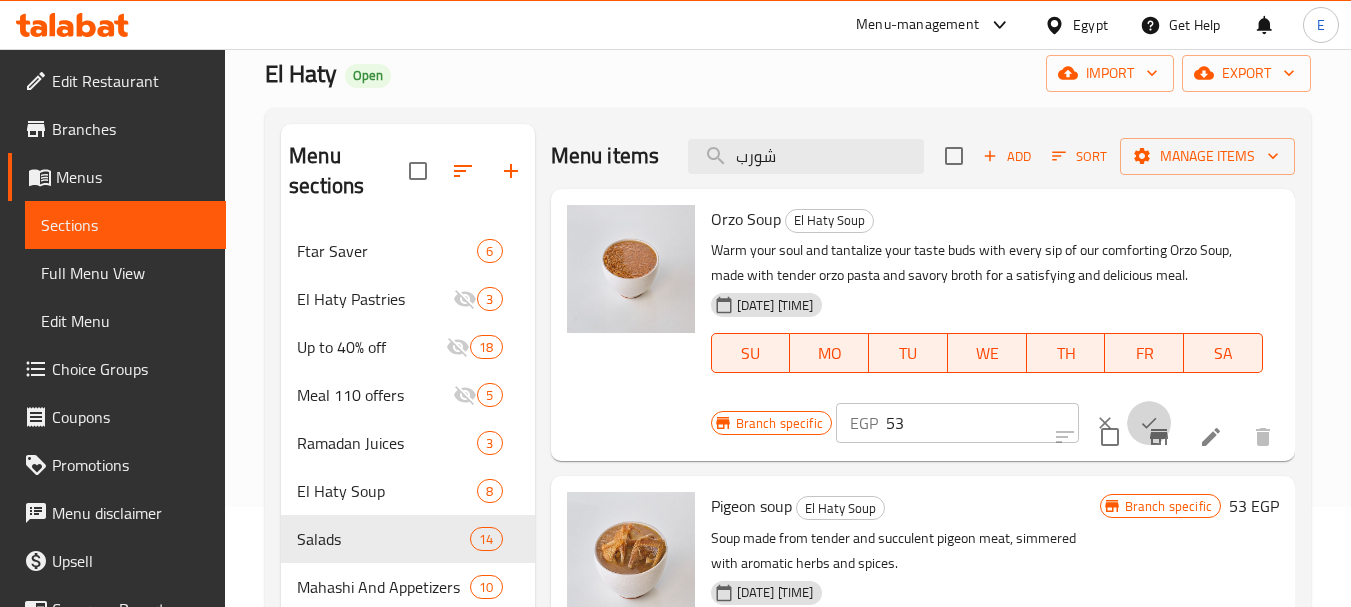 click 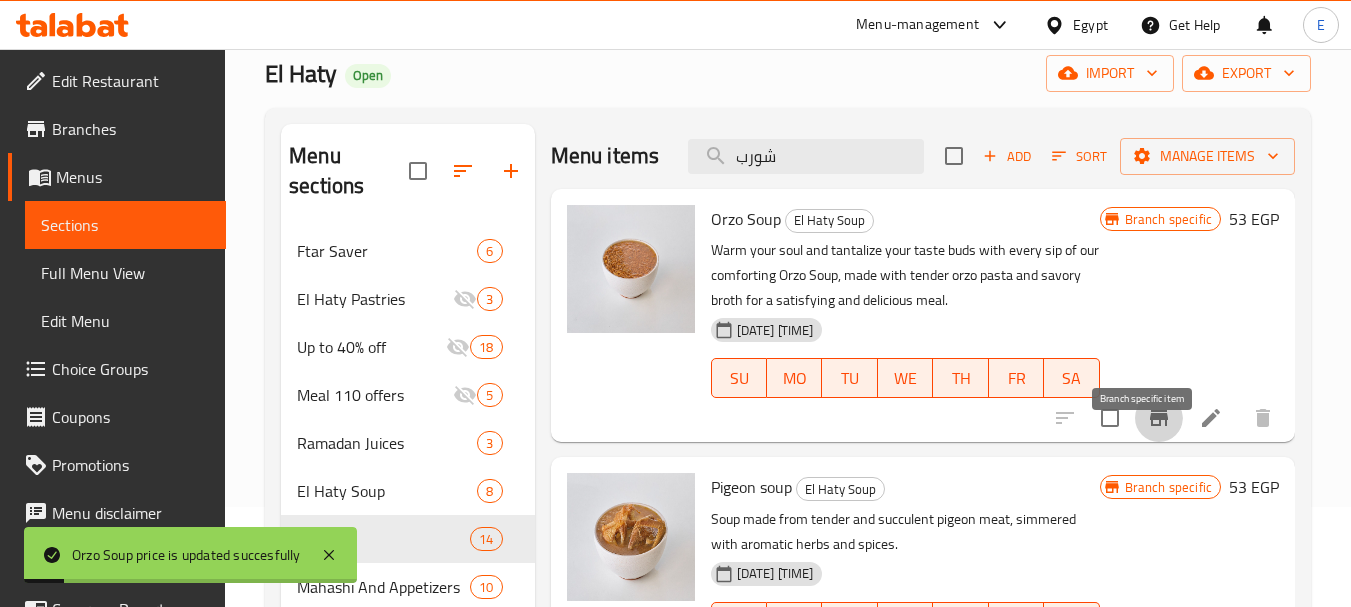 click 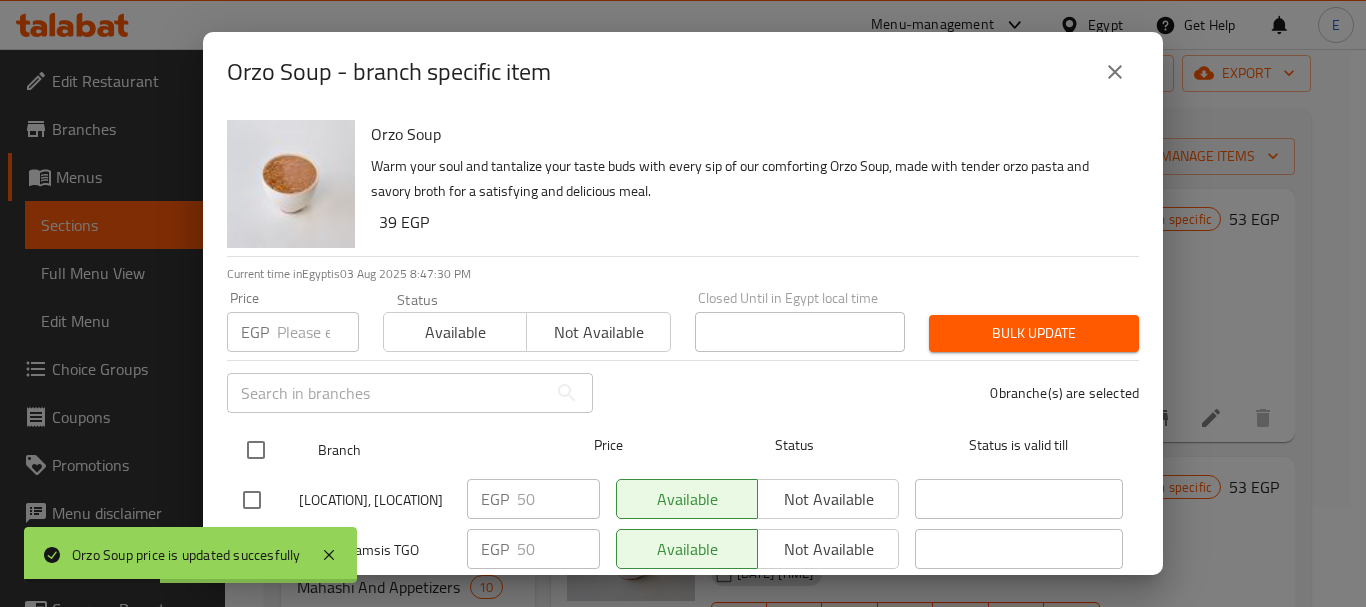 click at bounding box center (256, 450) 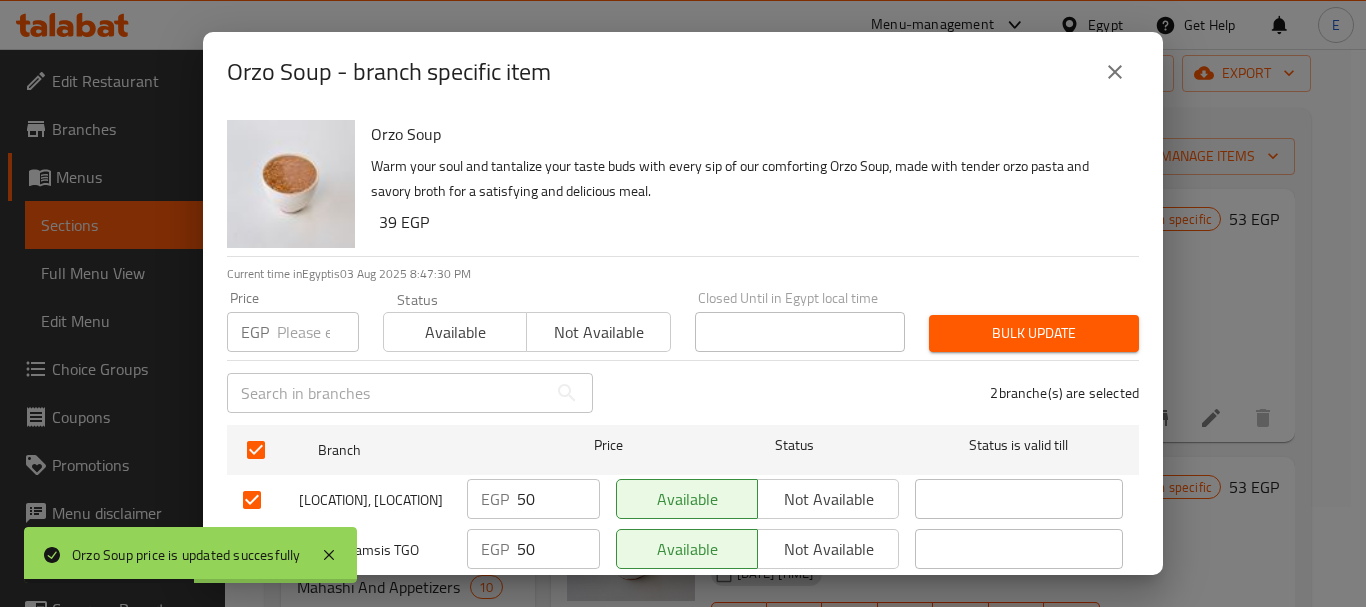 click at bounding box center (318, 332) 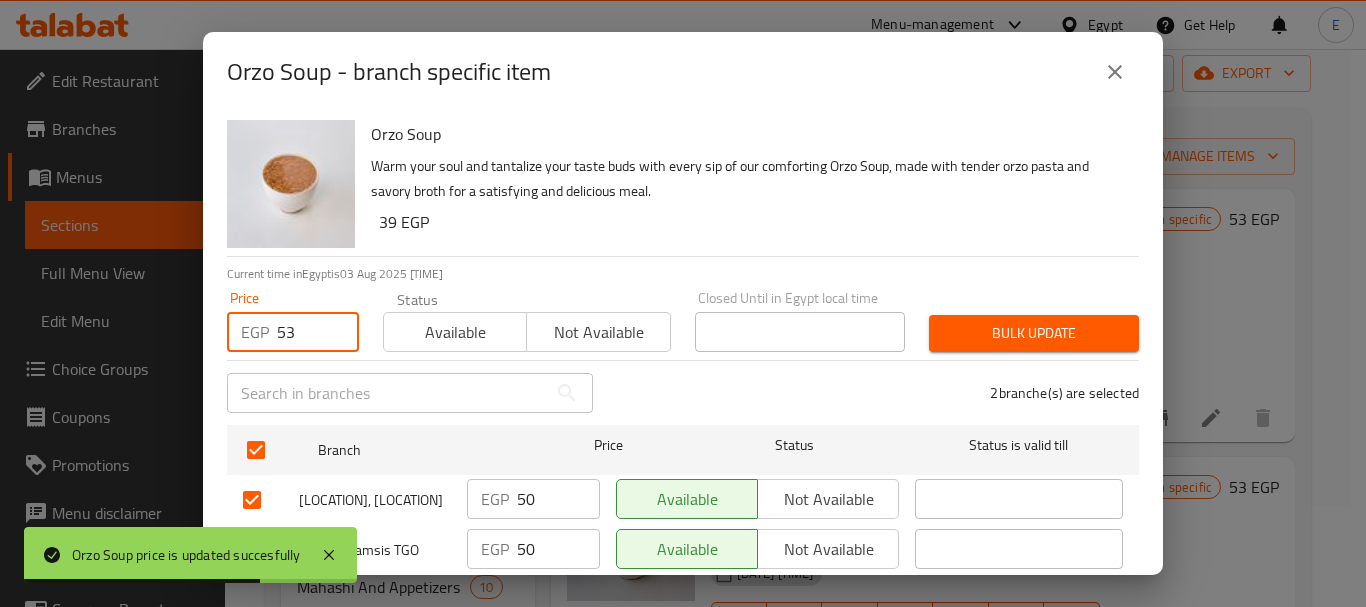 type on "53" 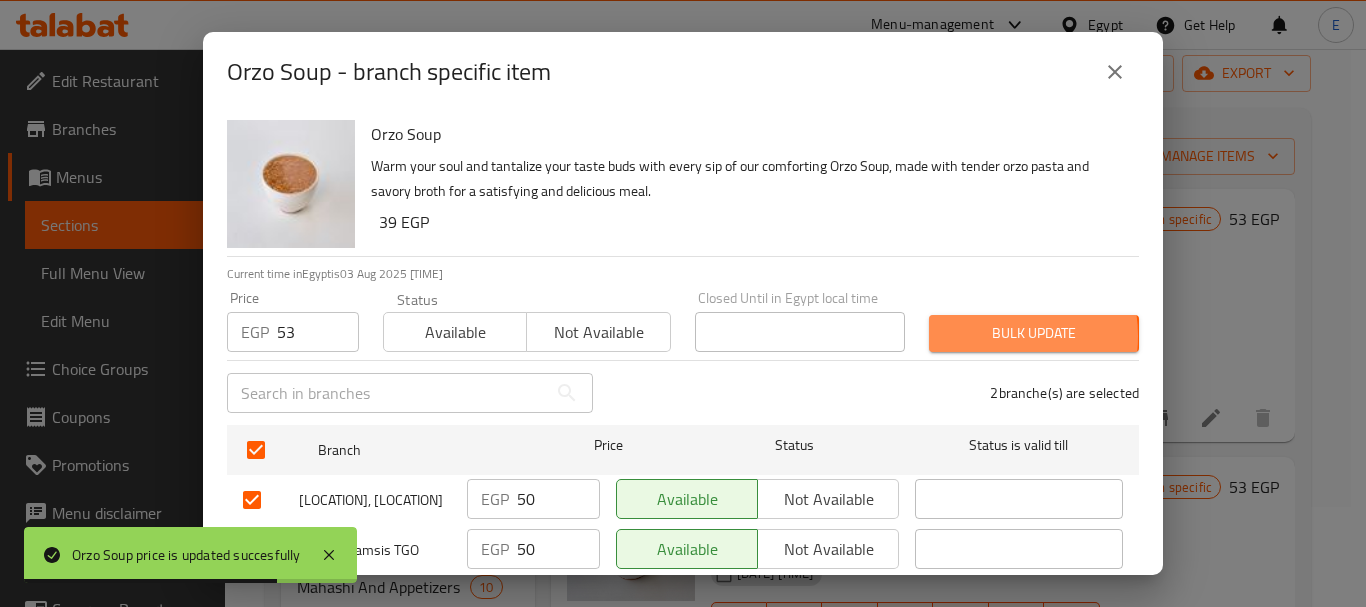 click on "Bulk update" at bounding box center [1034, 333] 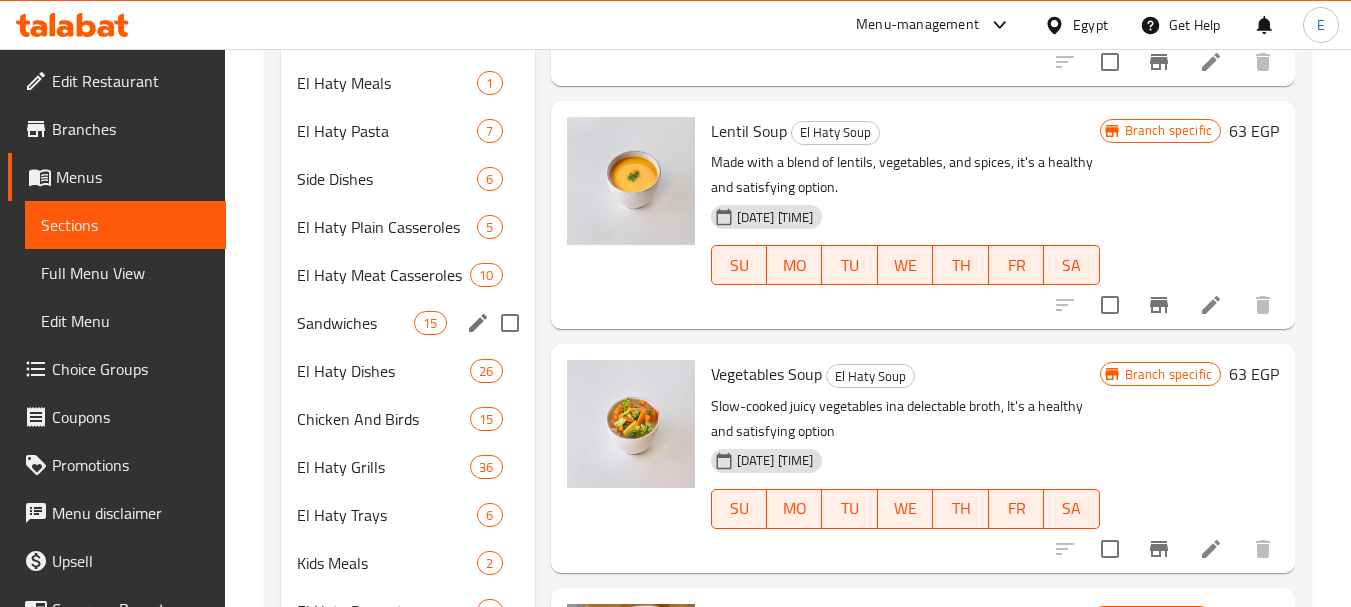 scroll, scrollTop: 600, scrollLeft: 0, axis: vertical 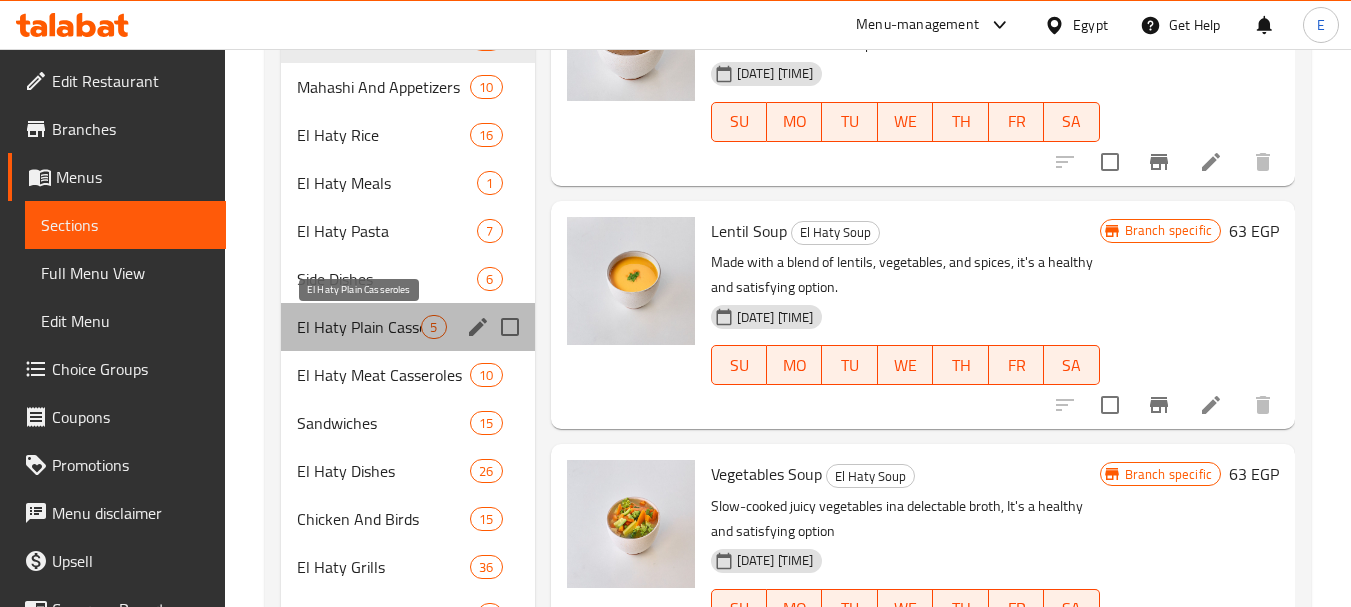 click on "El Haty Plain Casseroles" at bounding box center (359, 327) 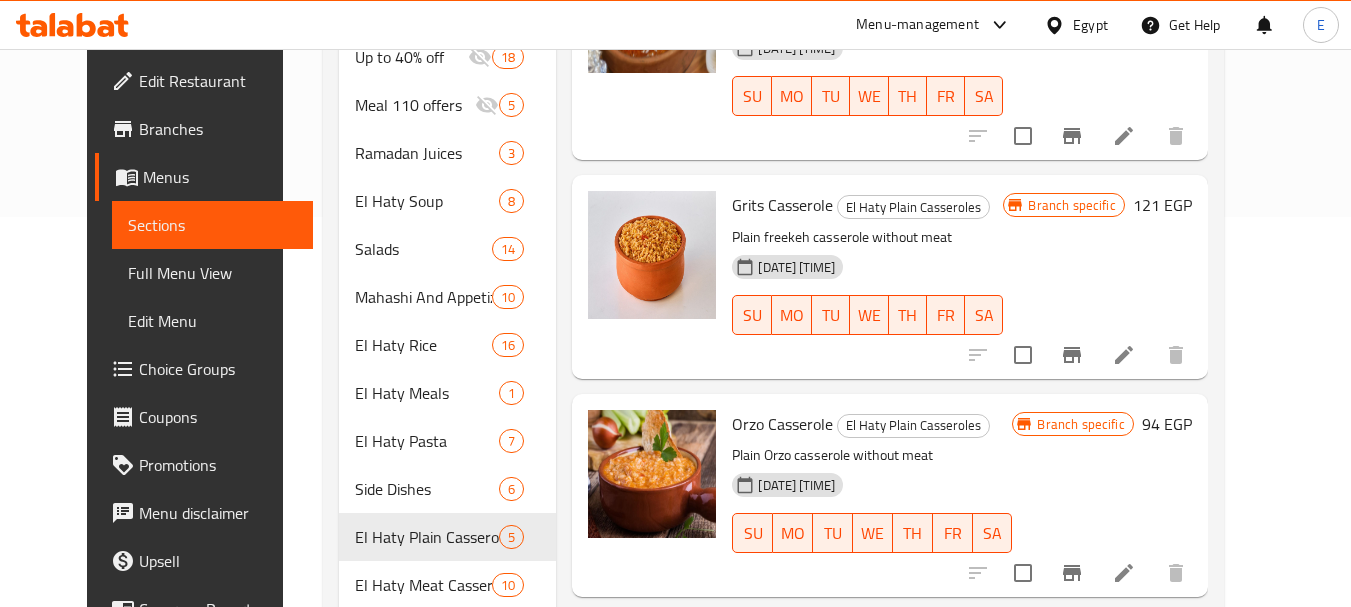 scroll, scrollTop: 400, scrollLeft: 0, axis: vertical 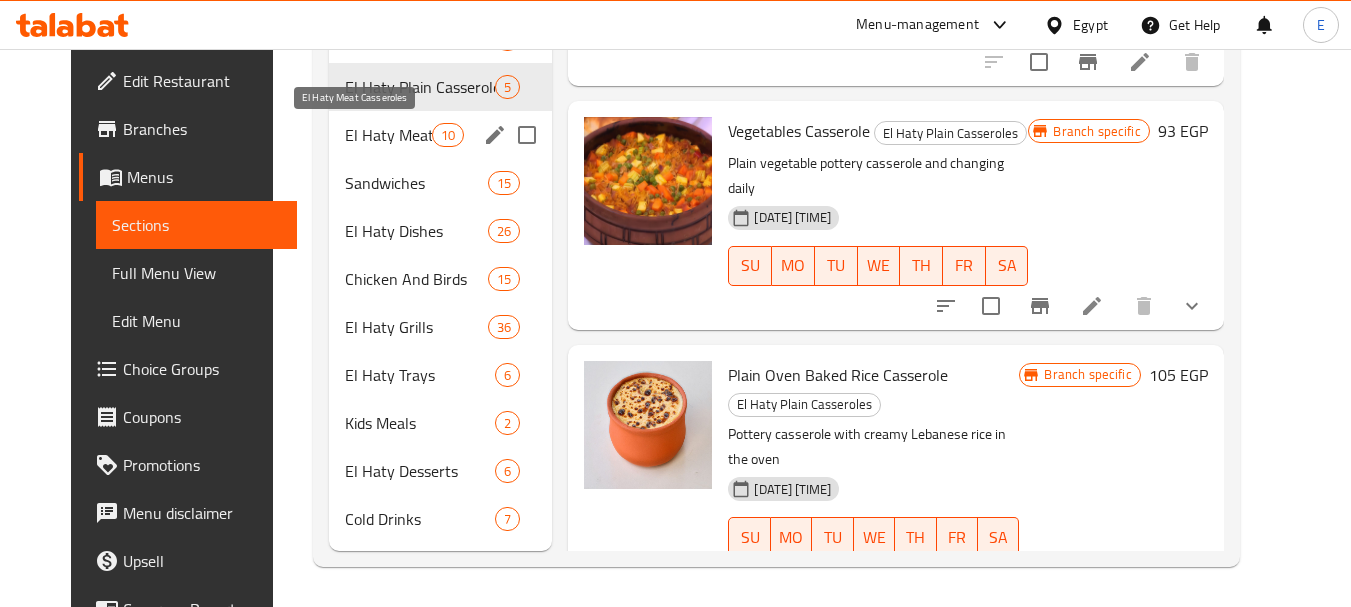 click on "El Haty Meat Casseroles" at bounding box center [388, 135] 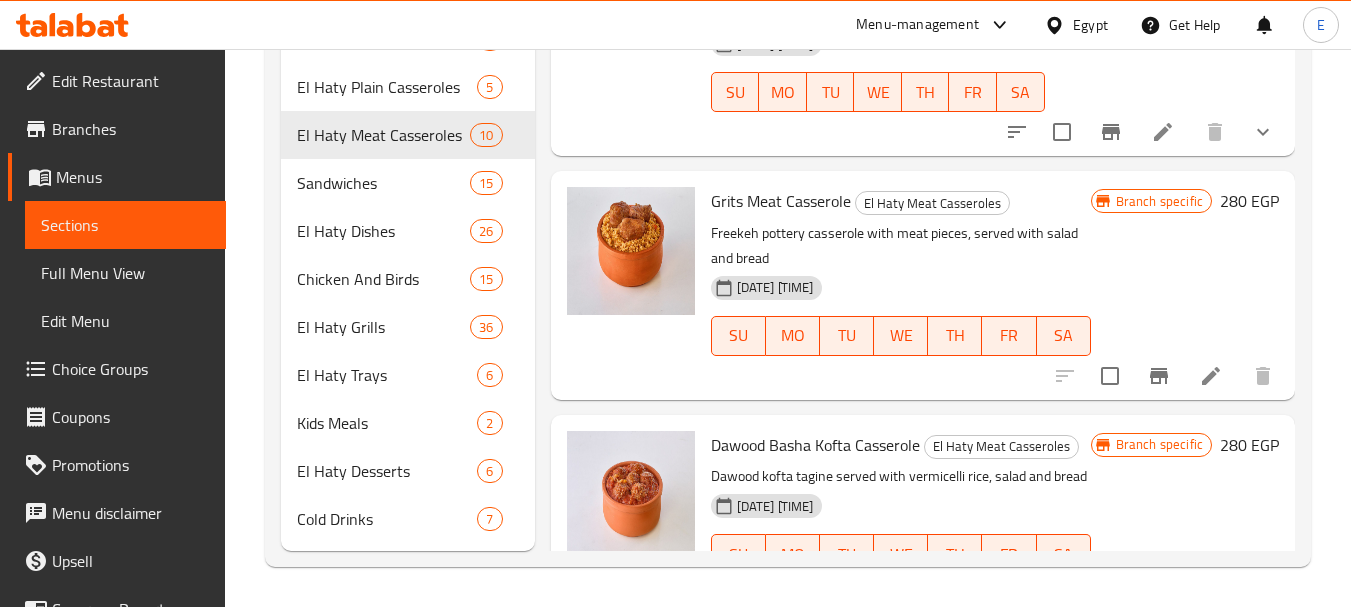 scroll, scrollTop: 0, scrollLeft: 0, axis: both 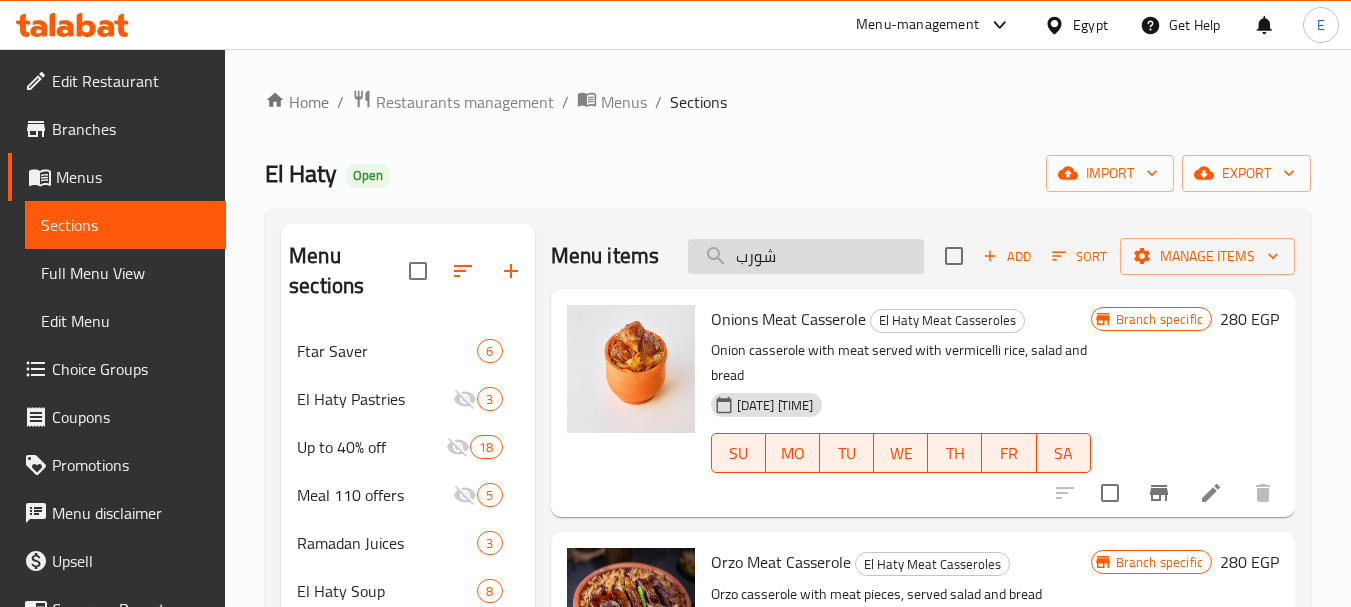 click on "شورب" at bounding box center (806, 256) 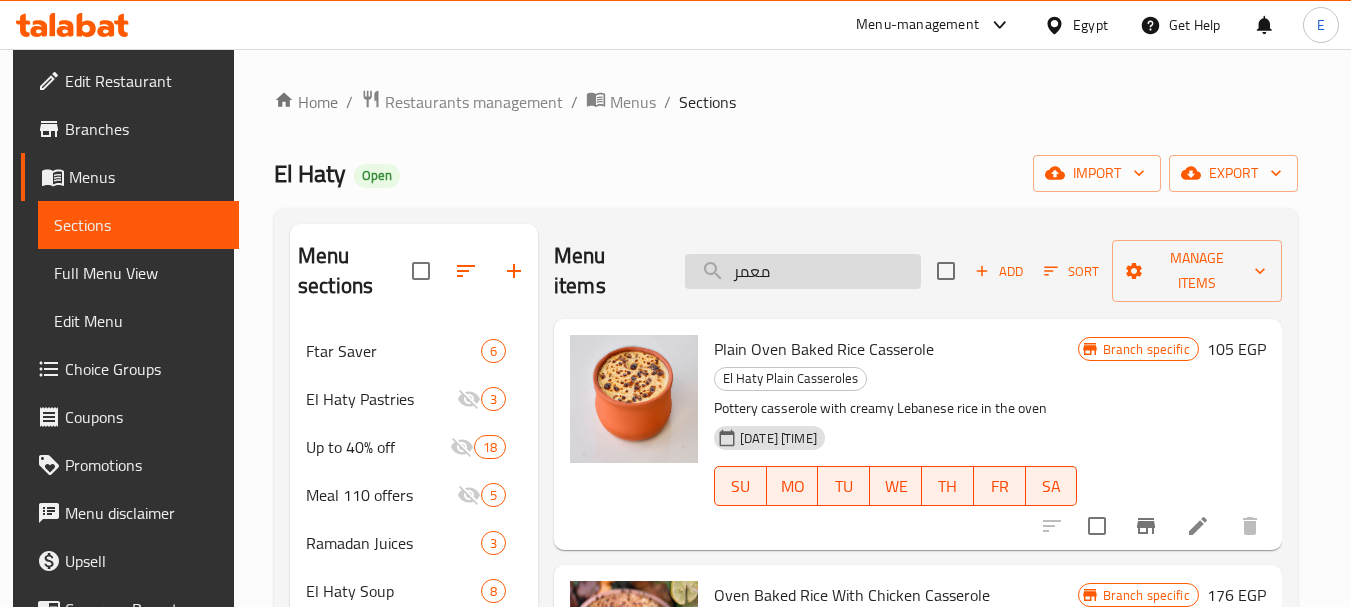 scroll, scrollTop: 100, scrollLeft: 0, axis: vertical 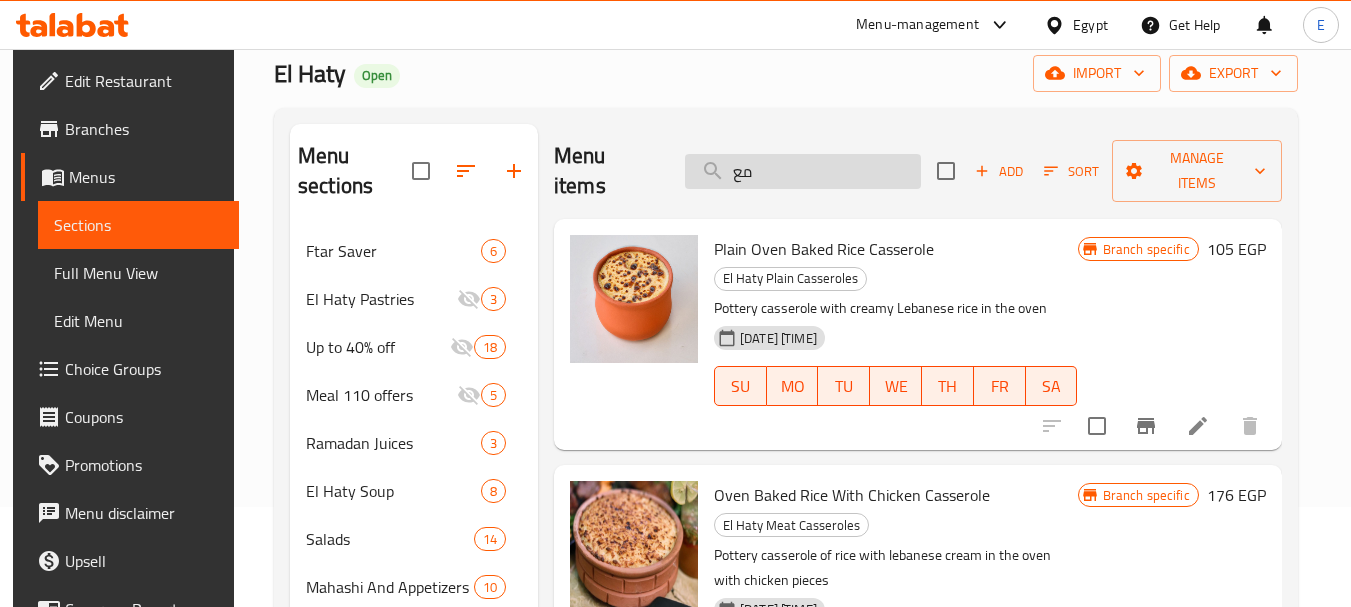 type on "م" 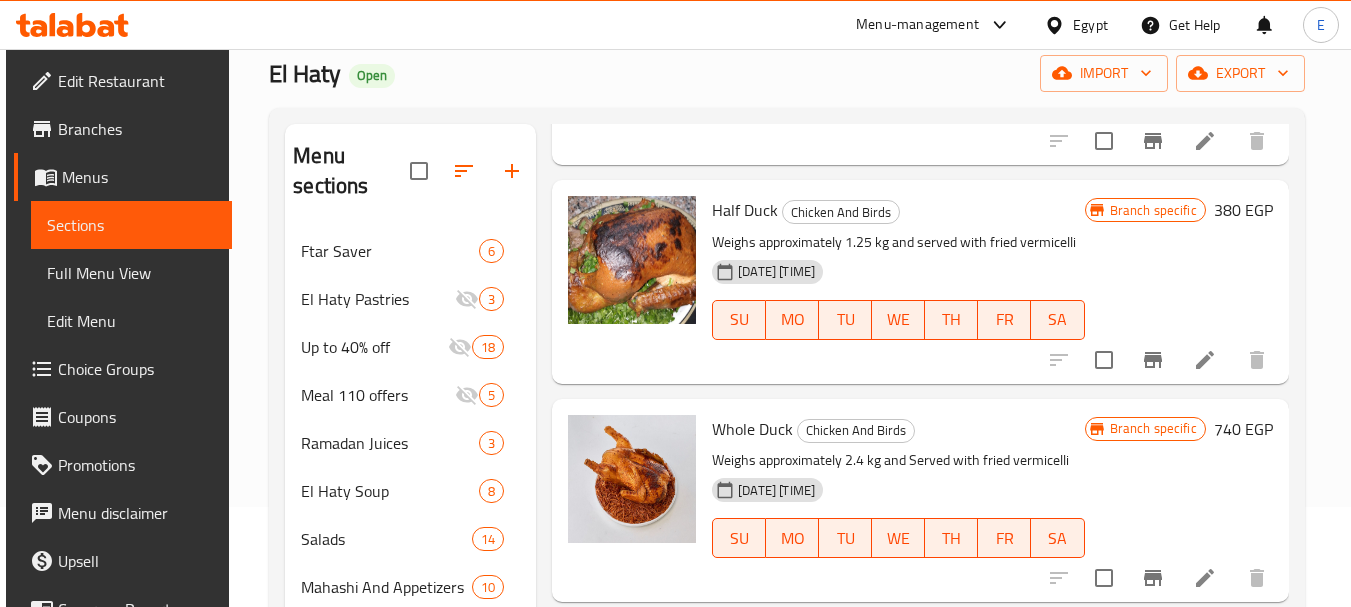 scroll, scrollTop: 1151, scrollLeft: 0, axis: vertical 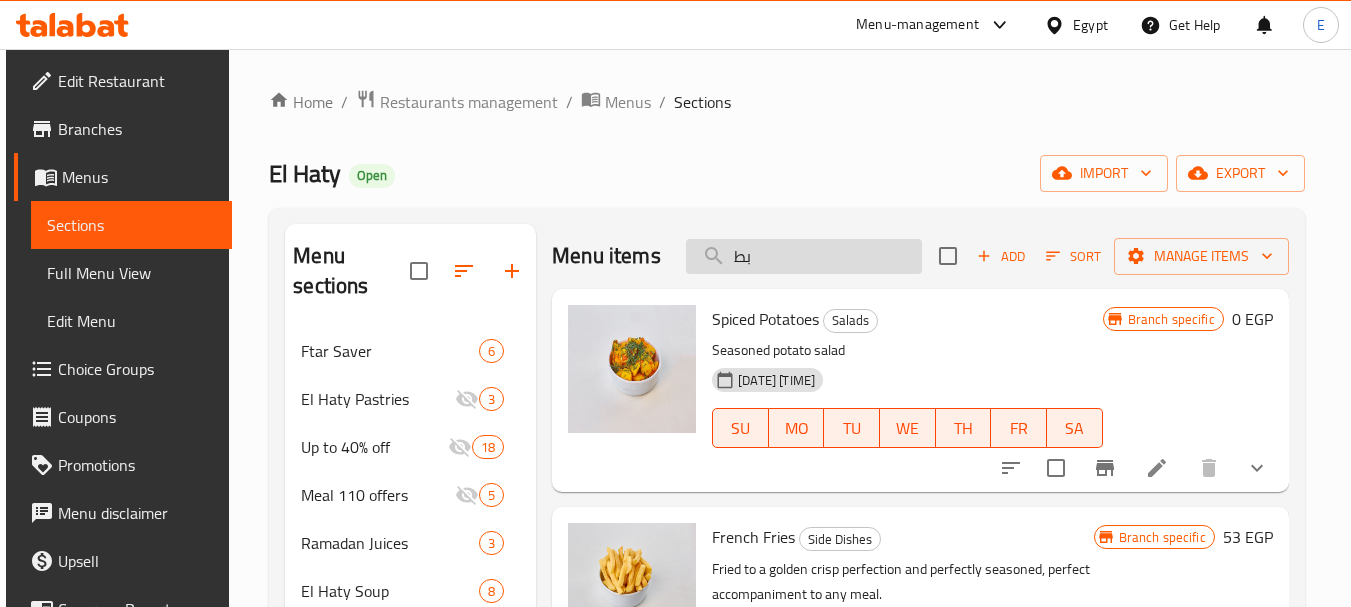 click on "بط" at bounding box center [804, 256] 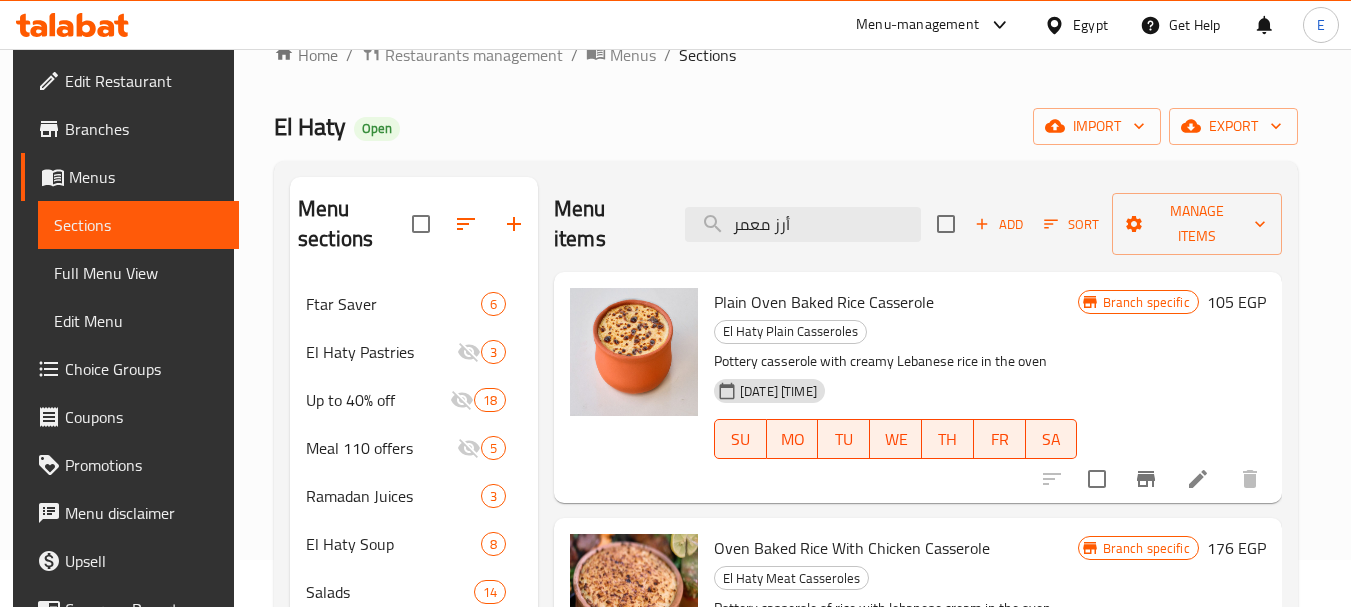 scroll, scrollTop: 0, scrollLeft: 0, axis: both 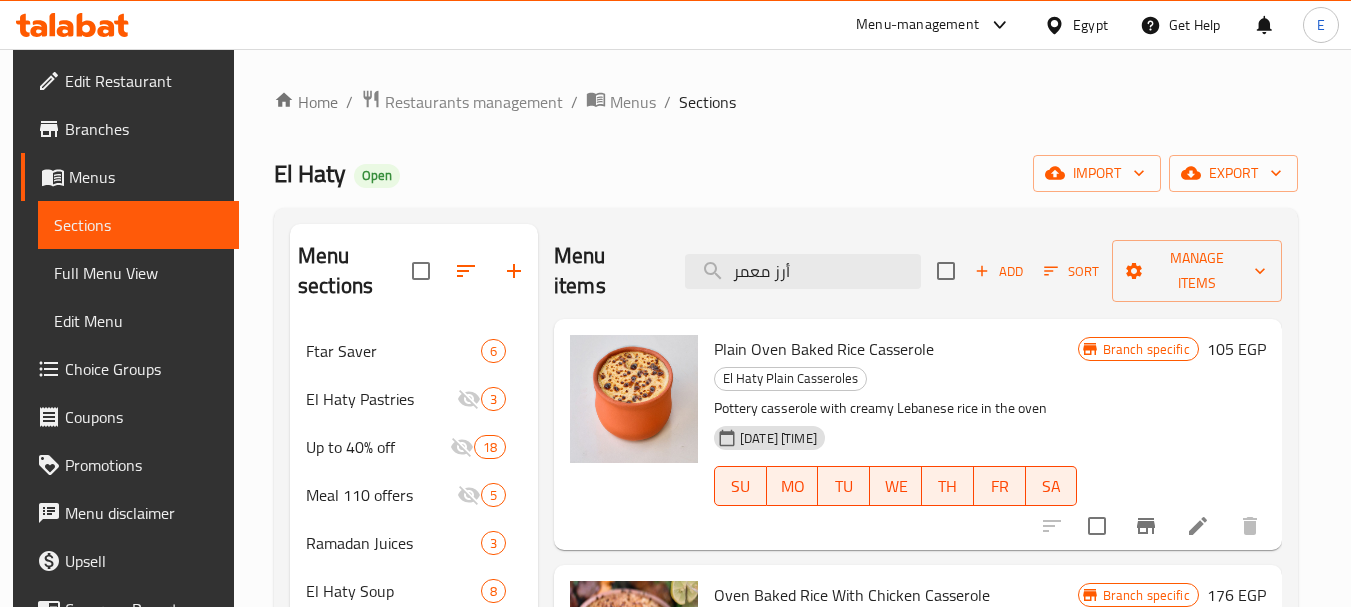 drag, startPoint x: 824, startPoint y: 262, endPoint x: 663, endPoint y: 256, distance: 161.11176 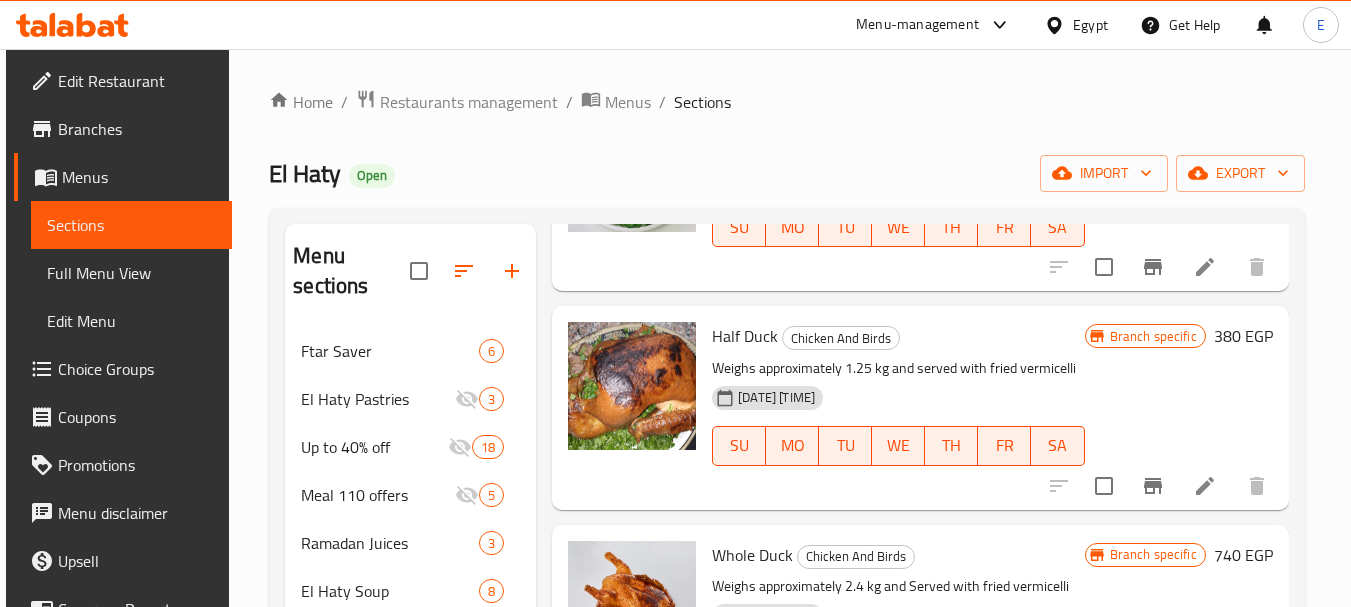 scroll, scrollTop: 1151, scrollLeft: 0, axis: vertical 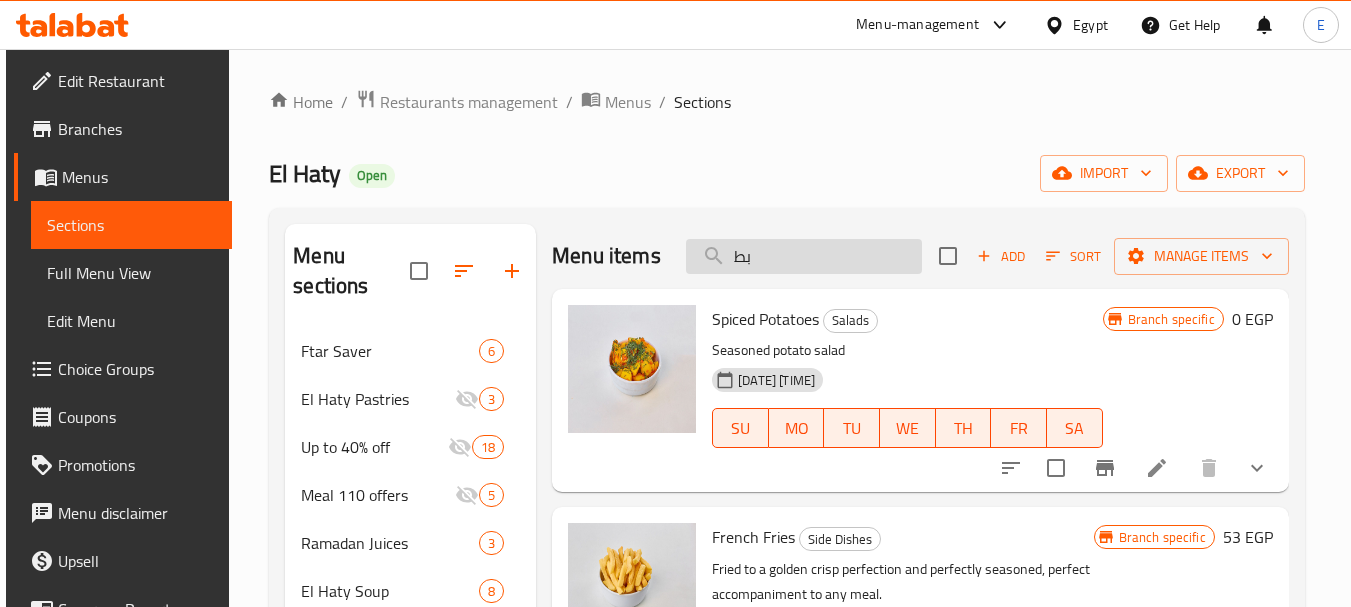 drag, startPoint x: 774, startPoint y: 284, endPoint x: 685, endPoint y: 276, distance: 89.358826 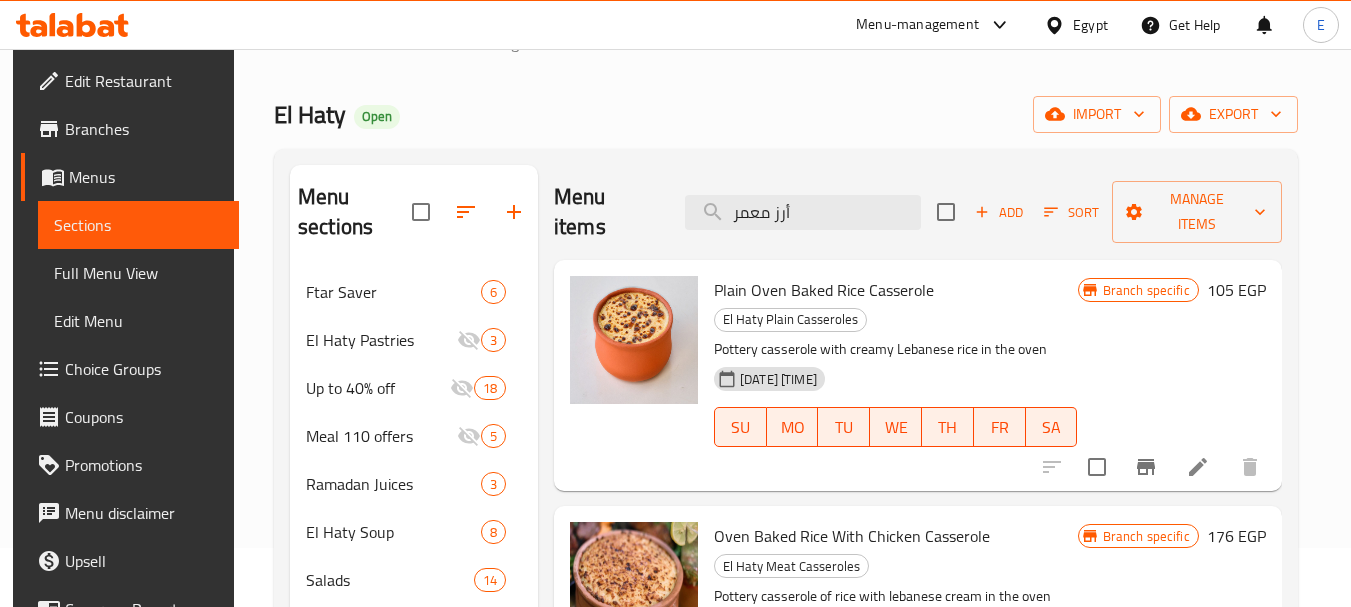 scroll, scrollTop: 0, scrollLeft: 0, axis: both 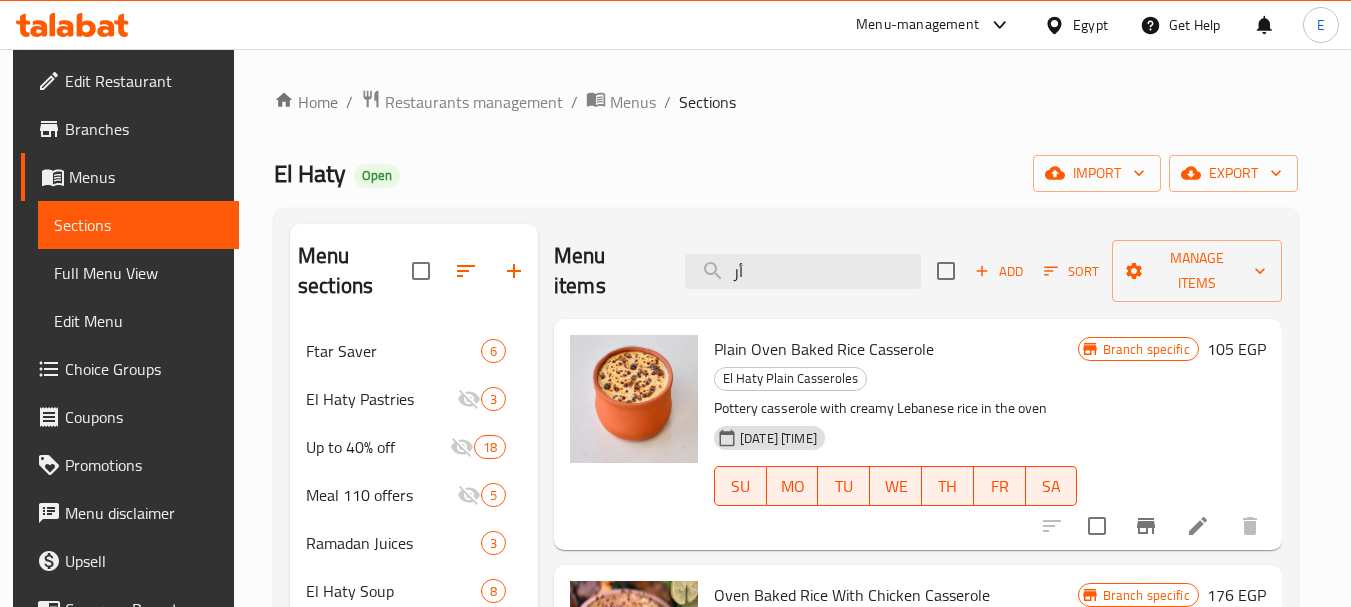 type on "أ" 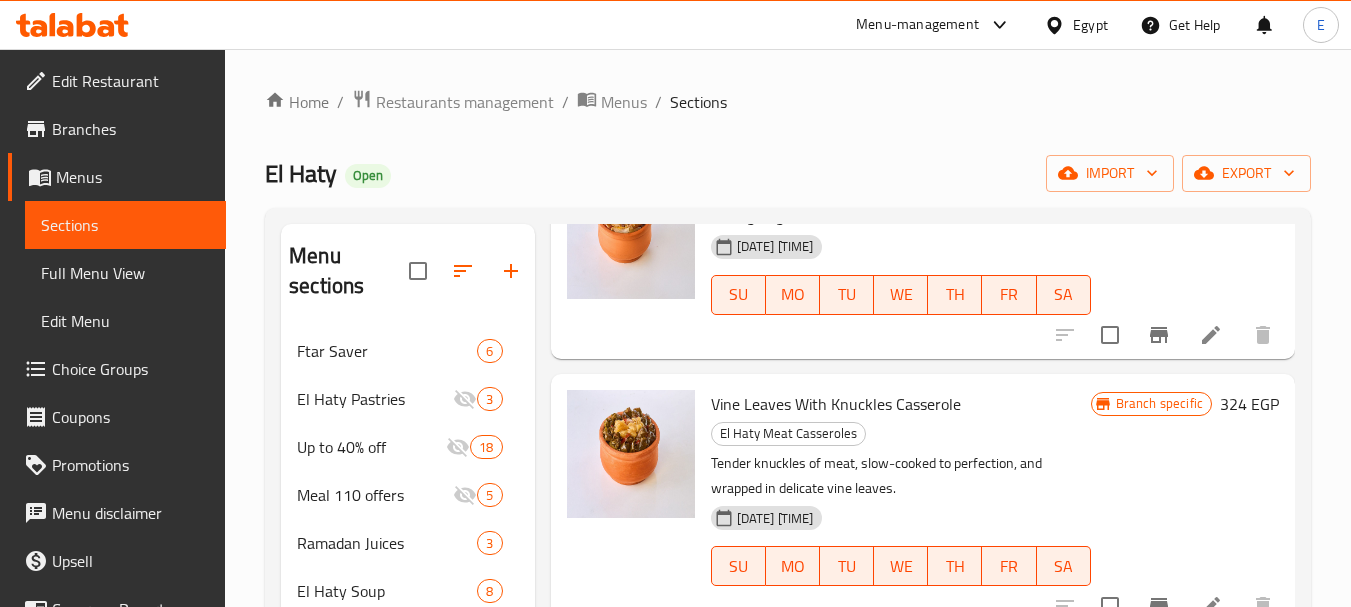scroll, scrollTop: 1356, scrollLeft: 0, axis: vertical 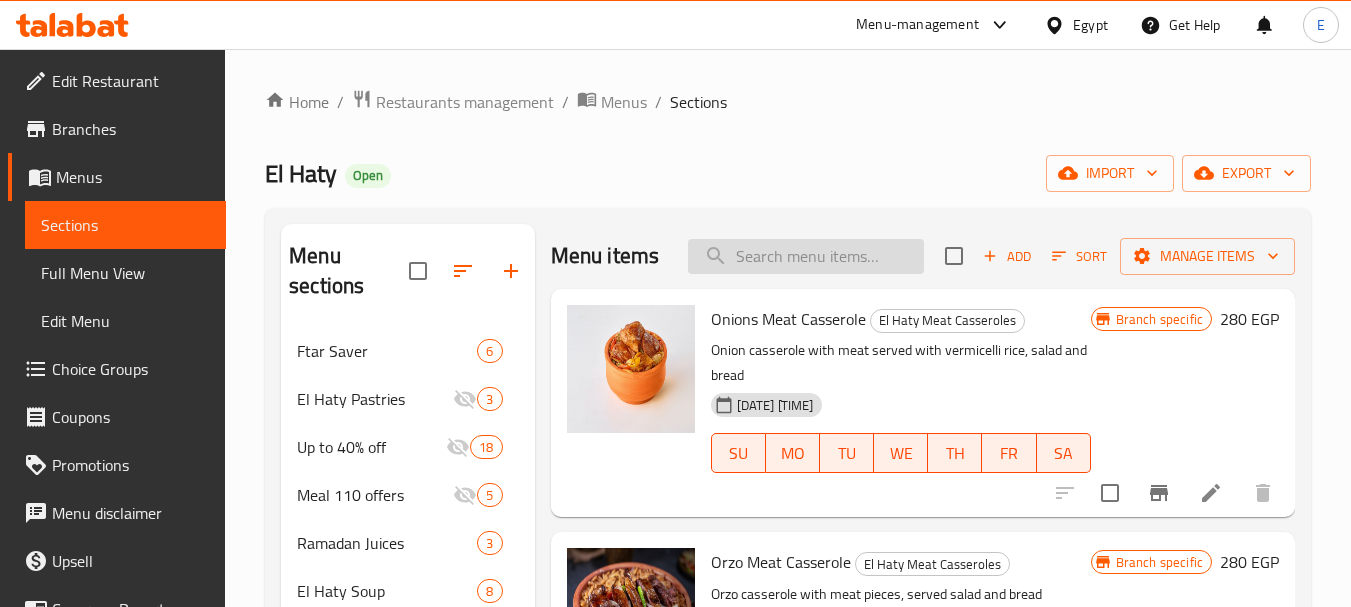 click at bounding box center (806, 256) 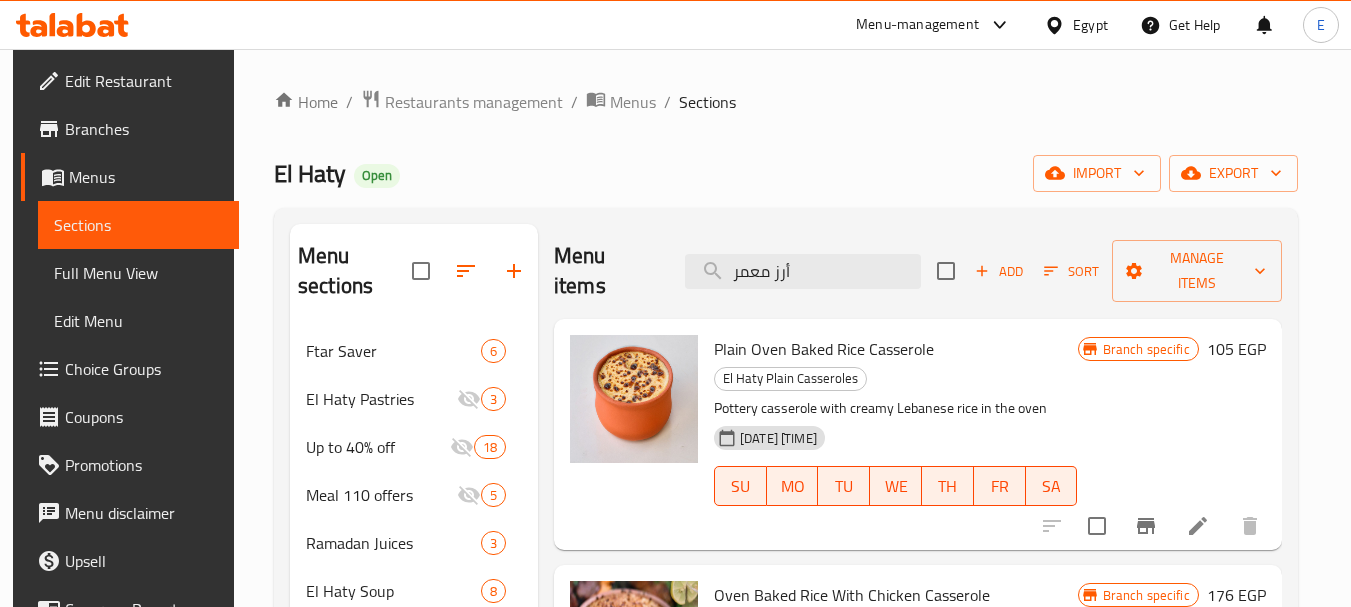 scroll, scrollTop: 200, scrollLeft: 0, axis: vertical 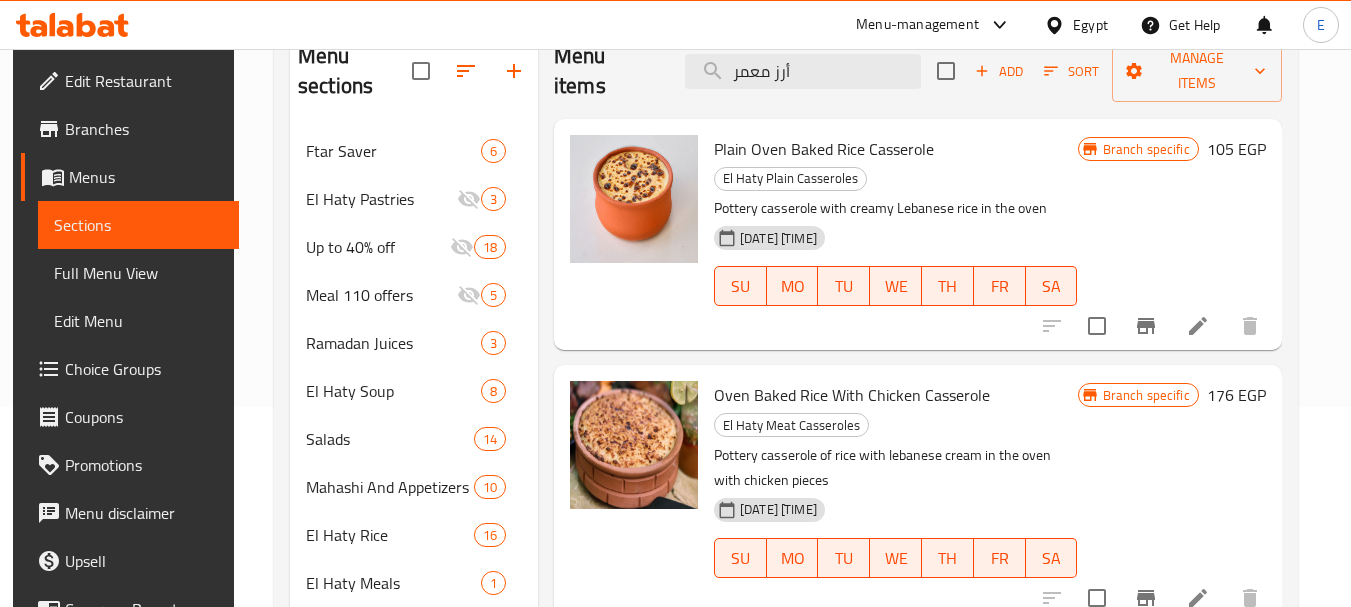 type on "أرز معمر" 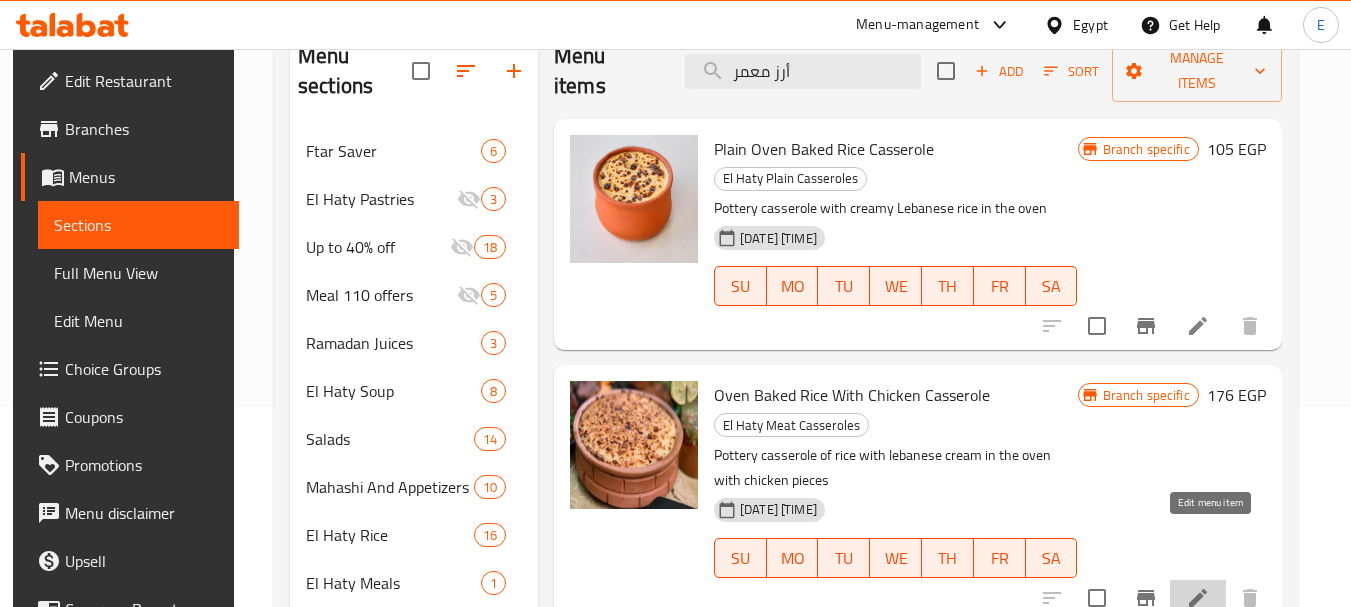 click 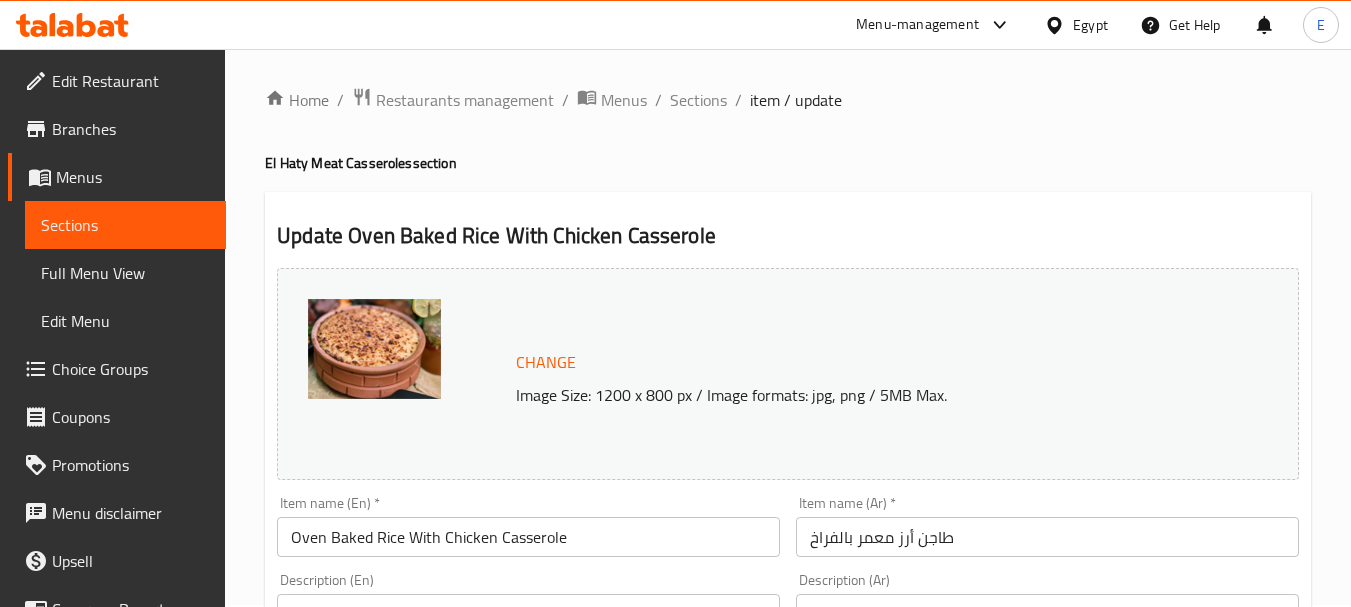 scroll, scrollTop: 0, scrollLeft: 0, axis: both 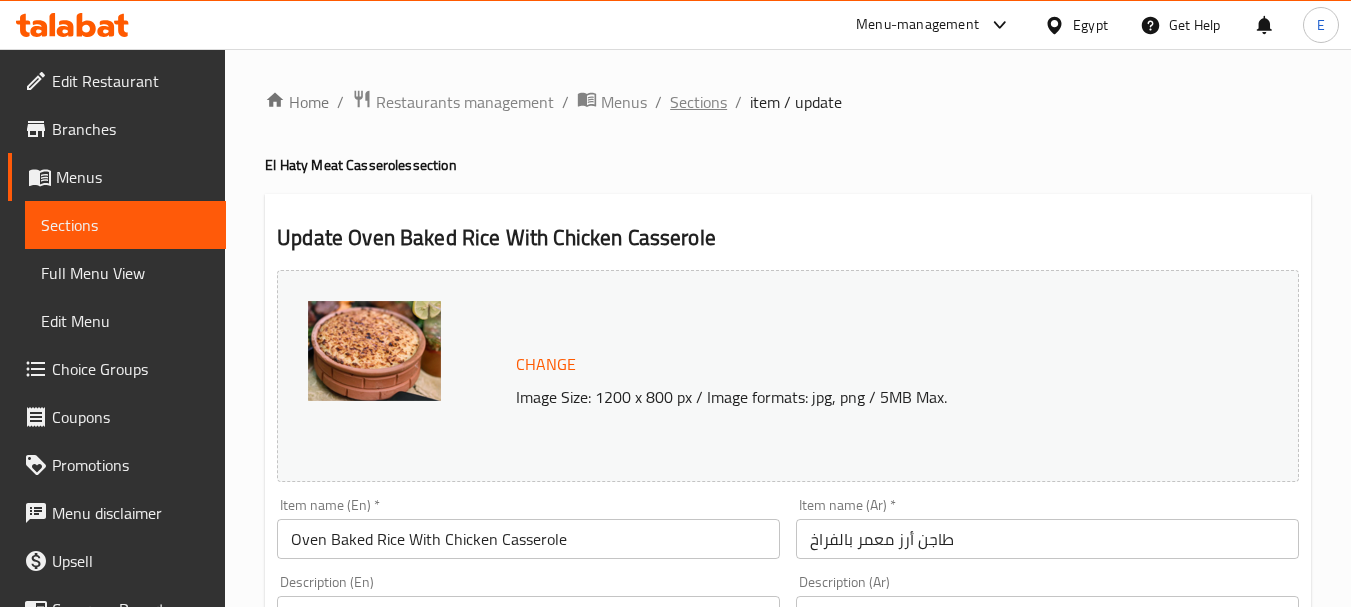 click on "Sections" at bounding box center [698, 102] 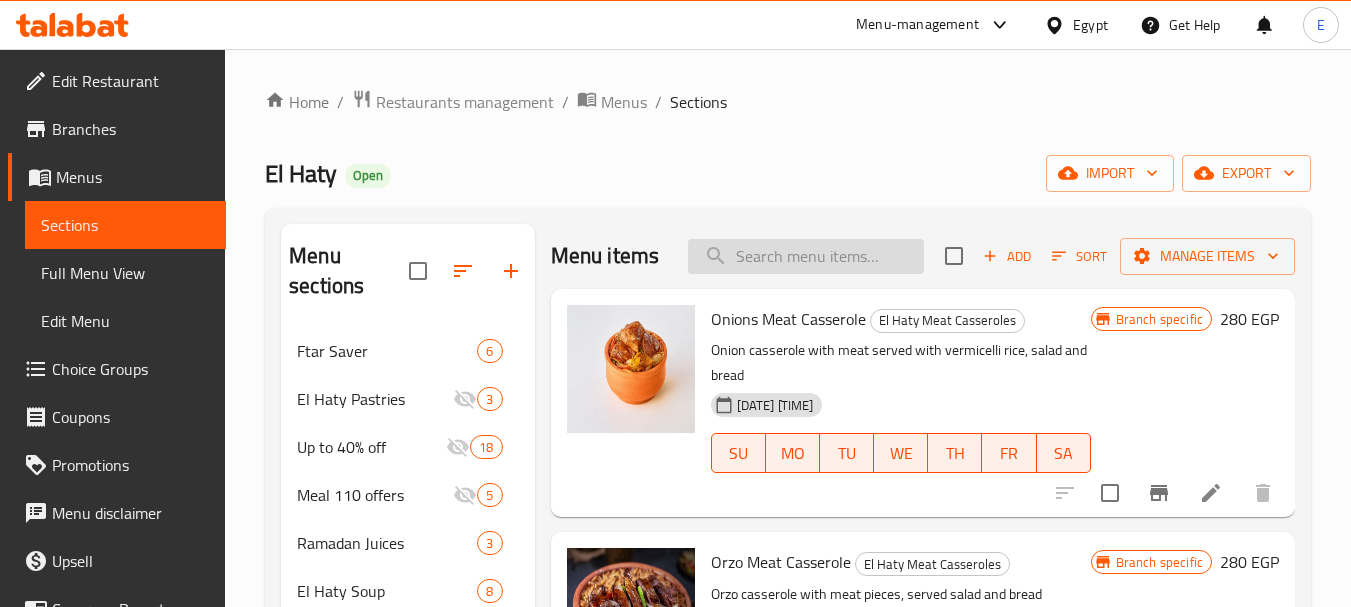 click at bounding box center (806, 256) 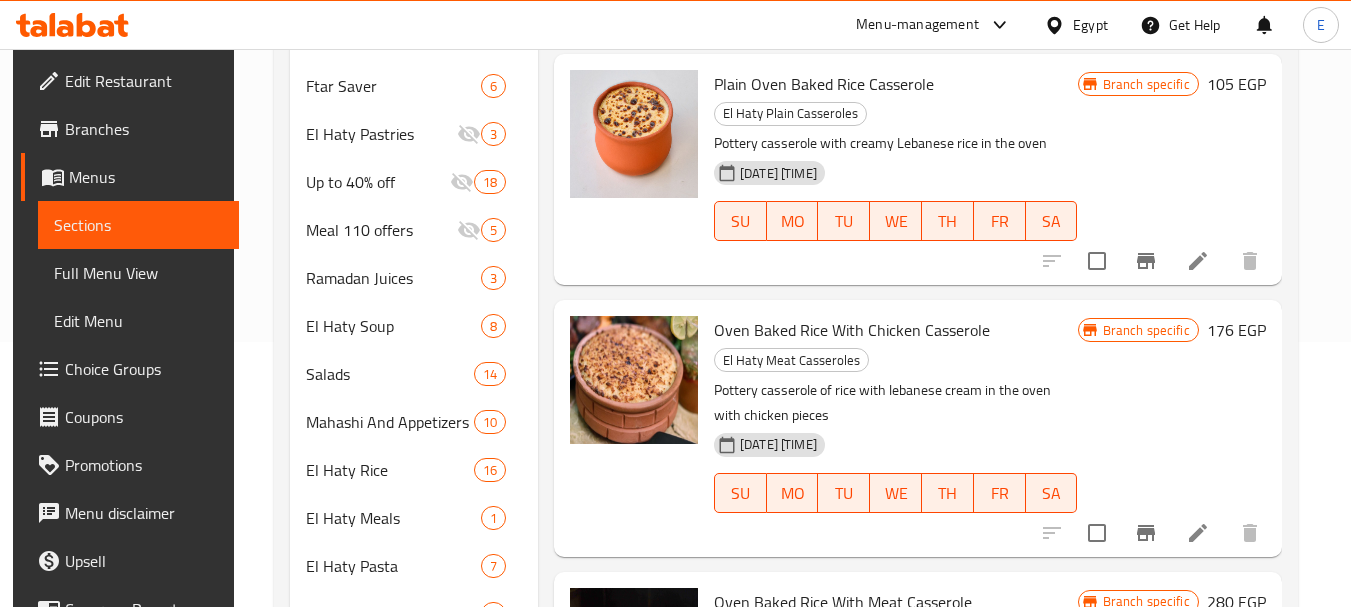 scroll, scrollTop: 300, scrollLeft: 0, axis: vertical 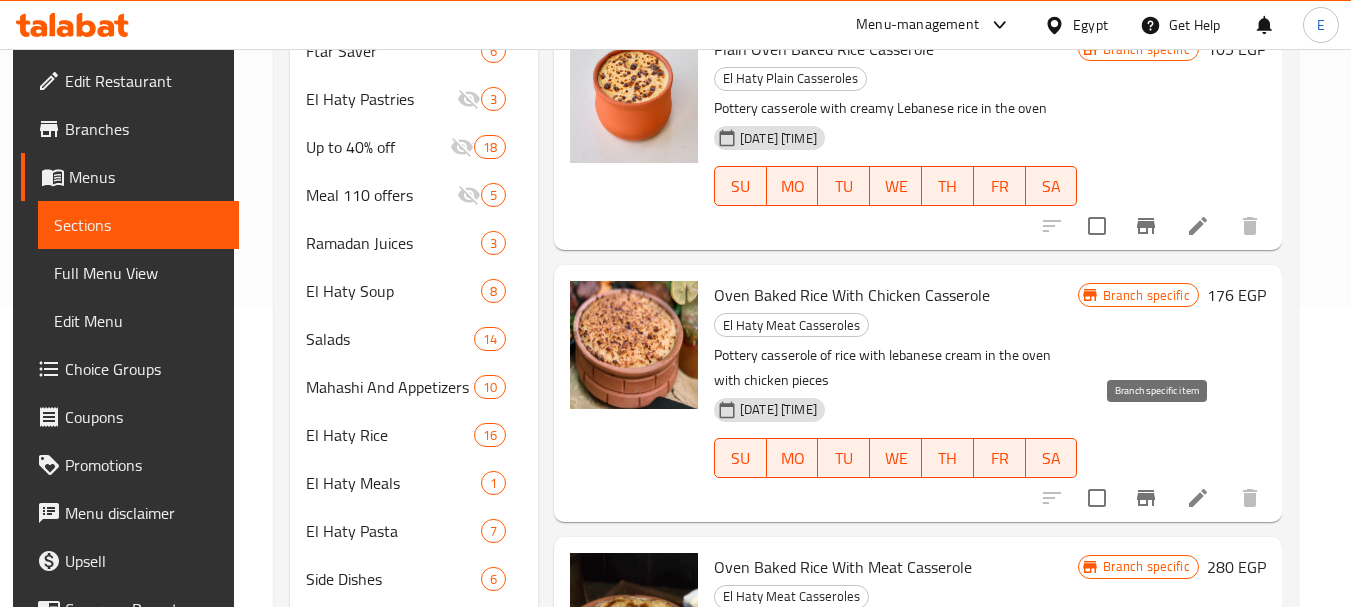 type on "أرز معمر" 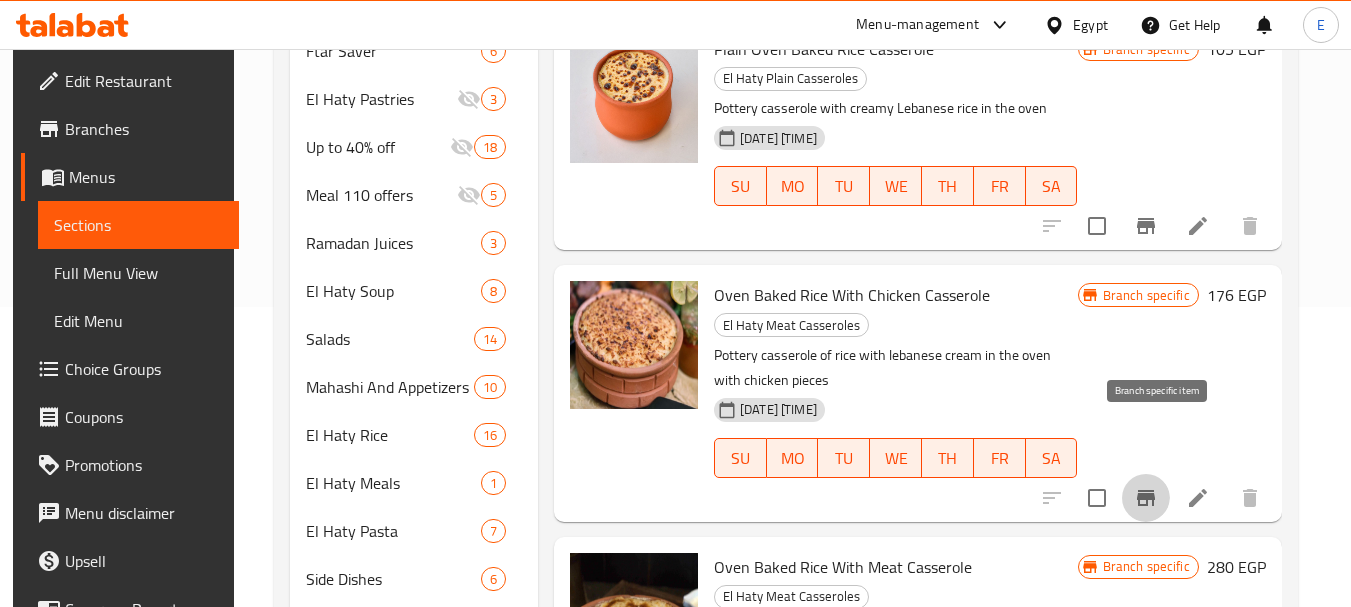 click 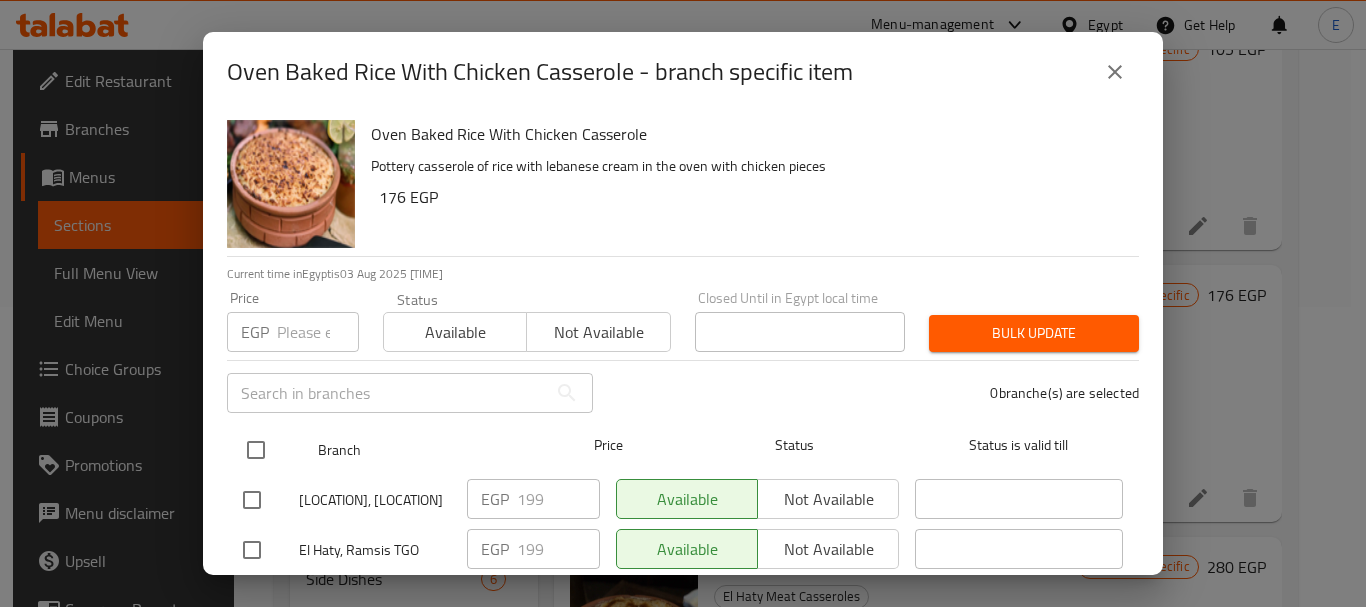 click at bounding box center [256, 450] 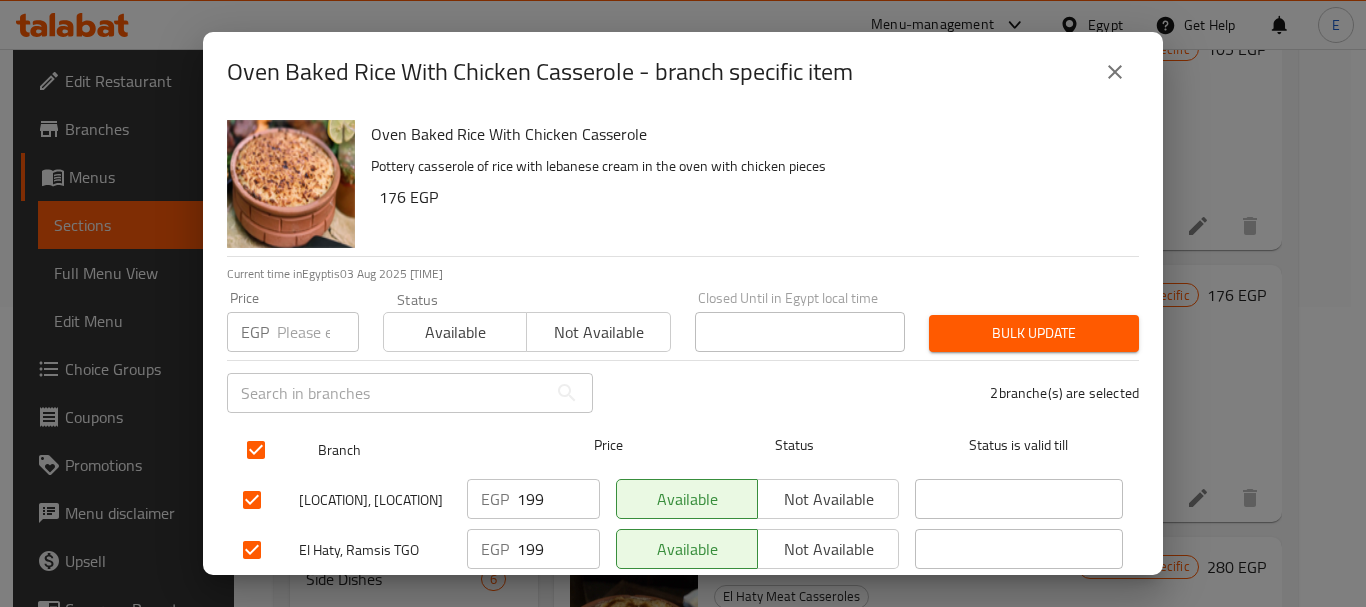 checkbox on "true" 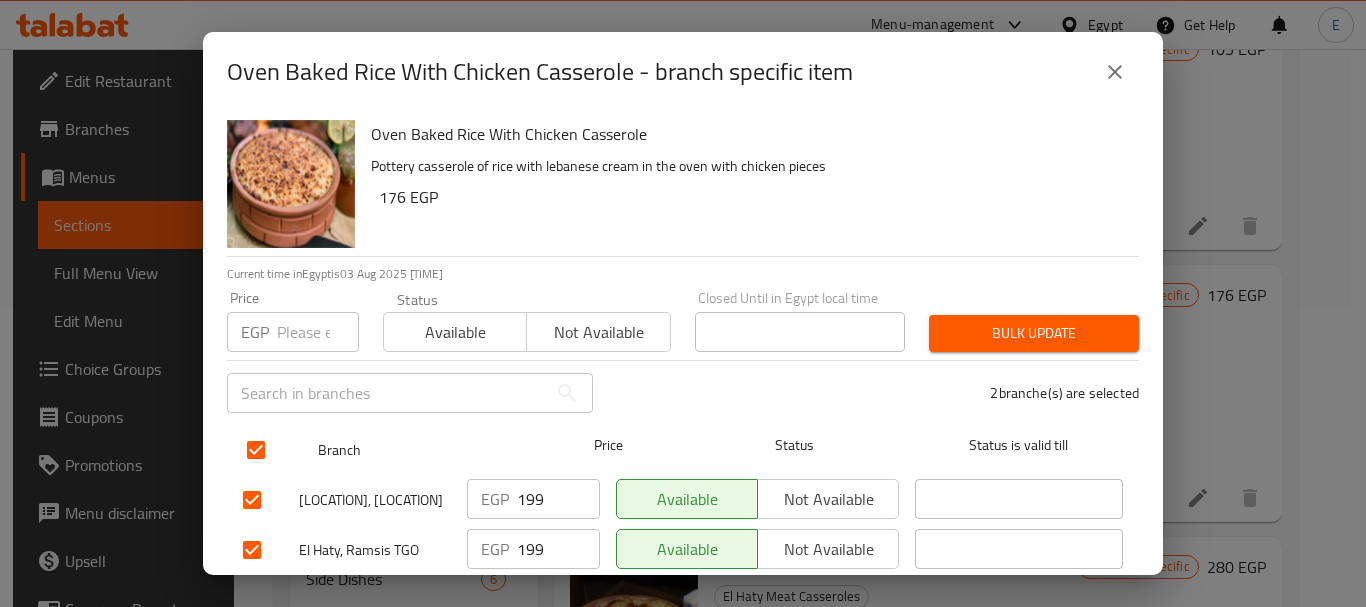checkbox on "true" 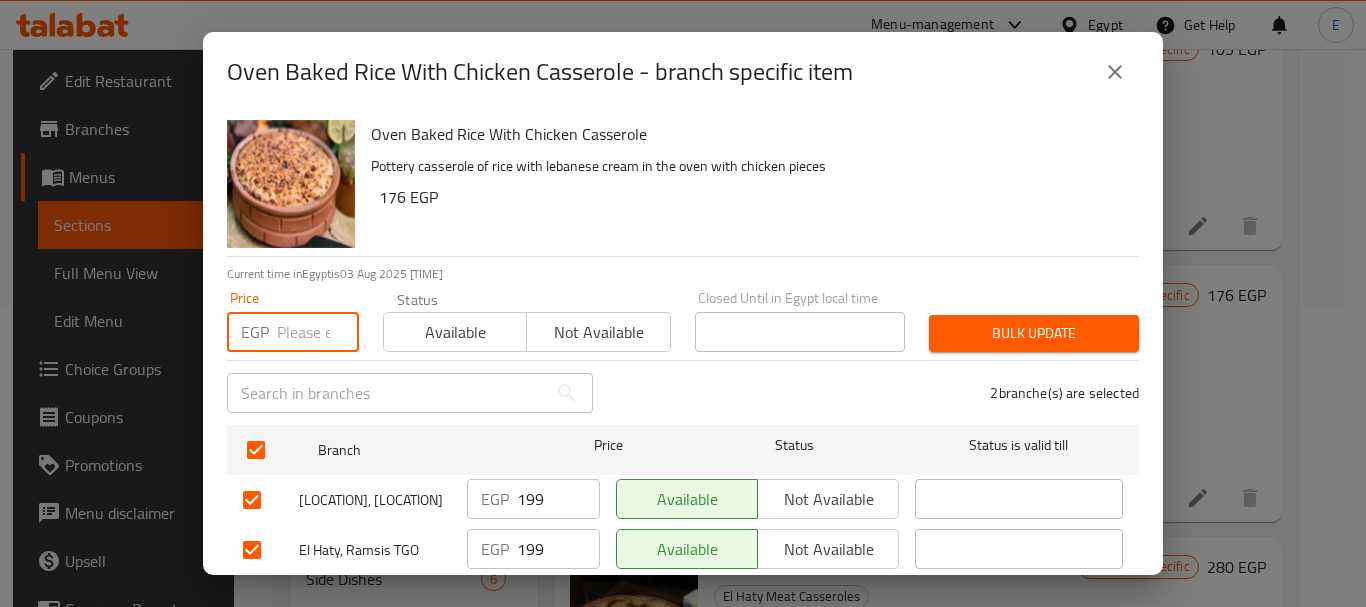 click at bounding box center [318, 332] 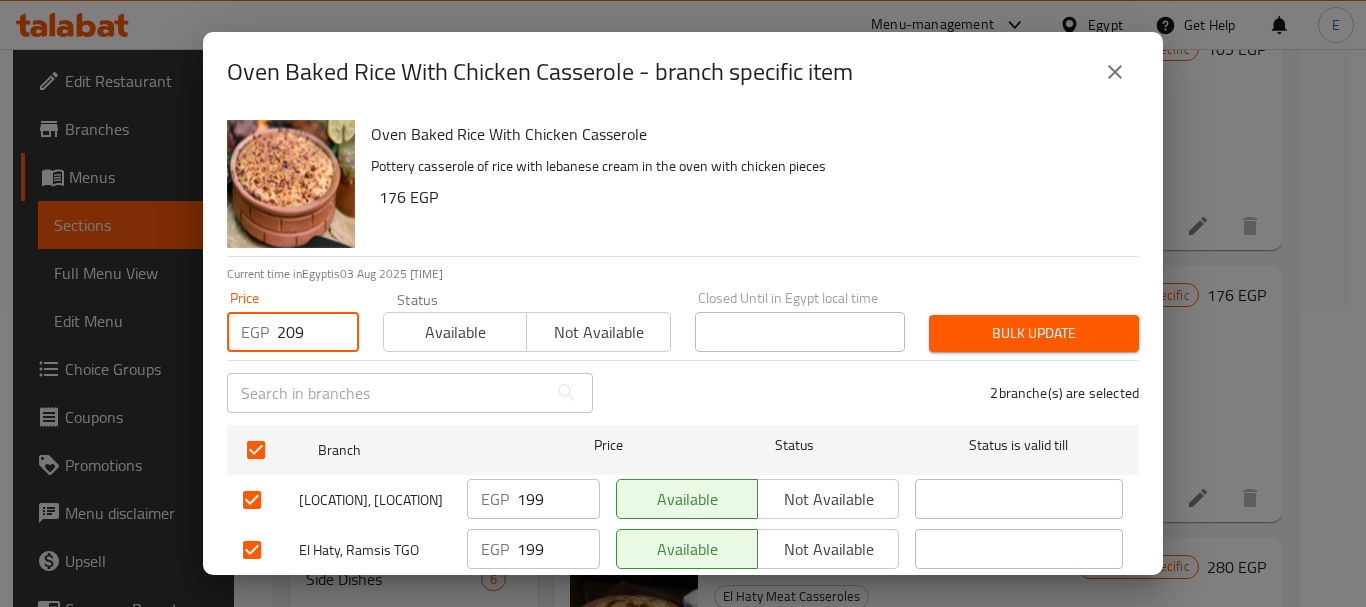 type on "209" 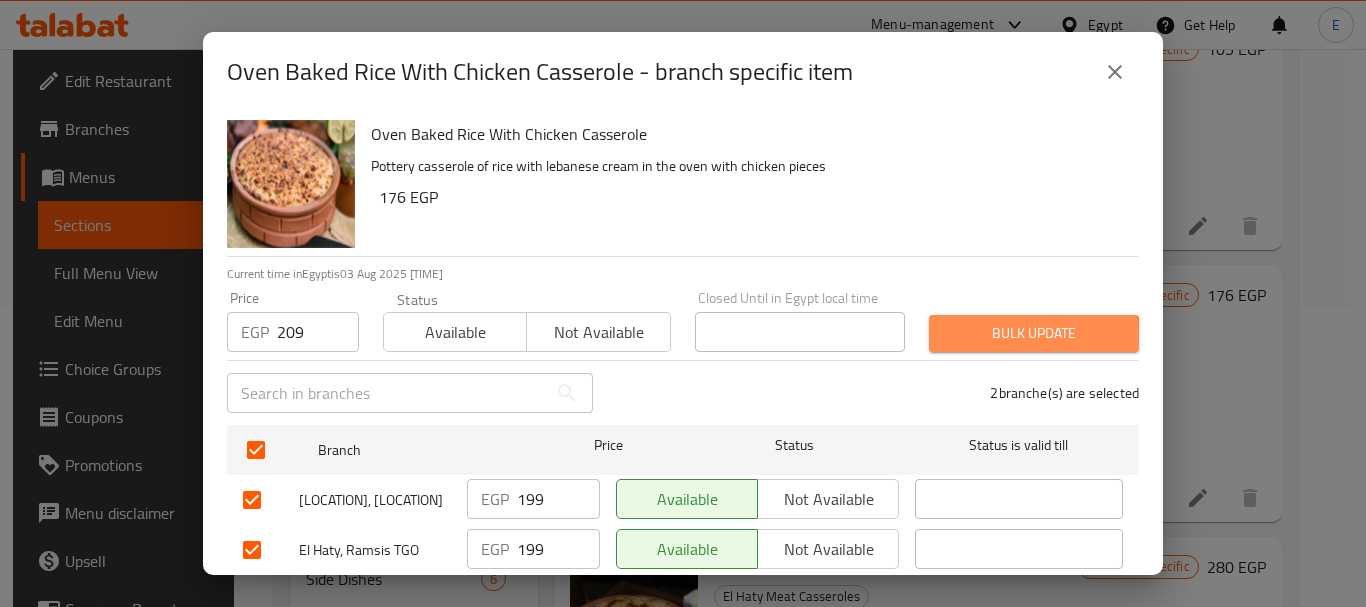 click on "Bulk update" at bounding box center [1034, 333] 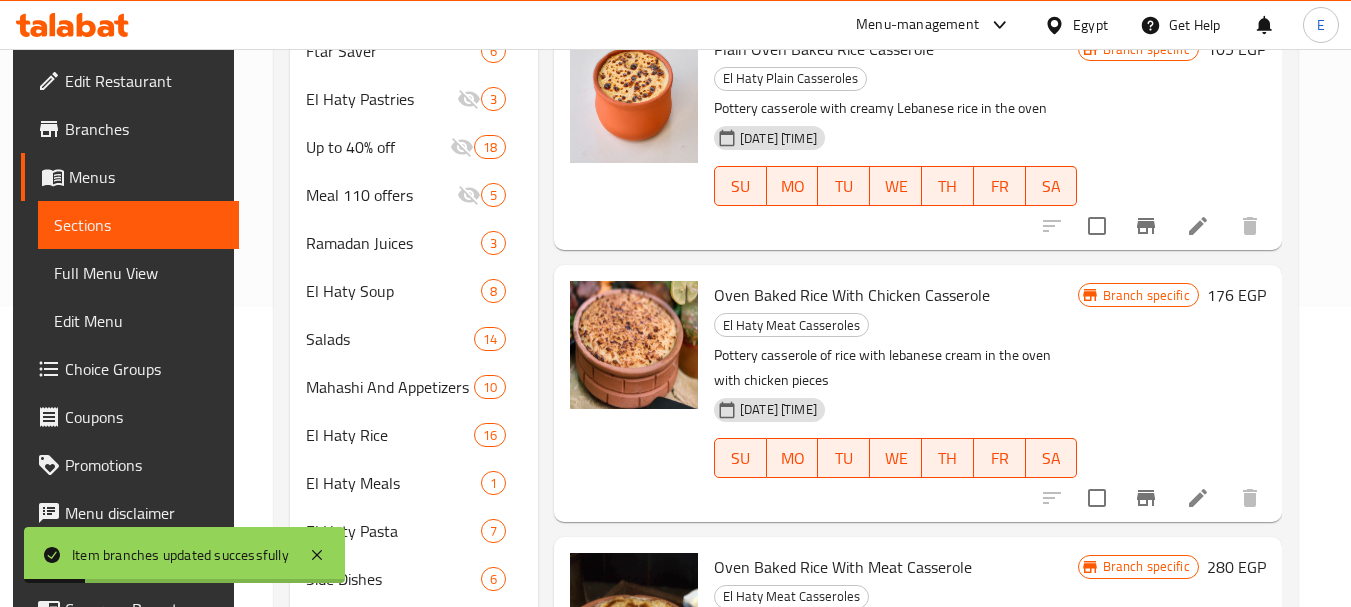click on "176   EGP" at bounding box center [1236, 295] 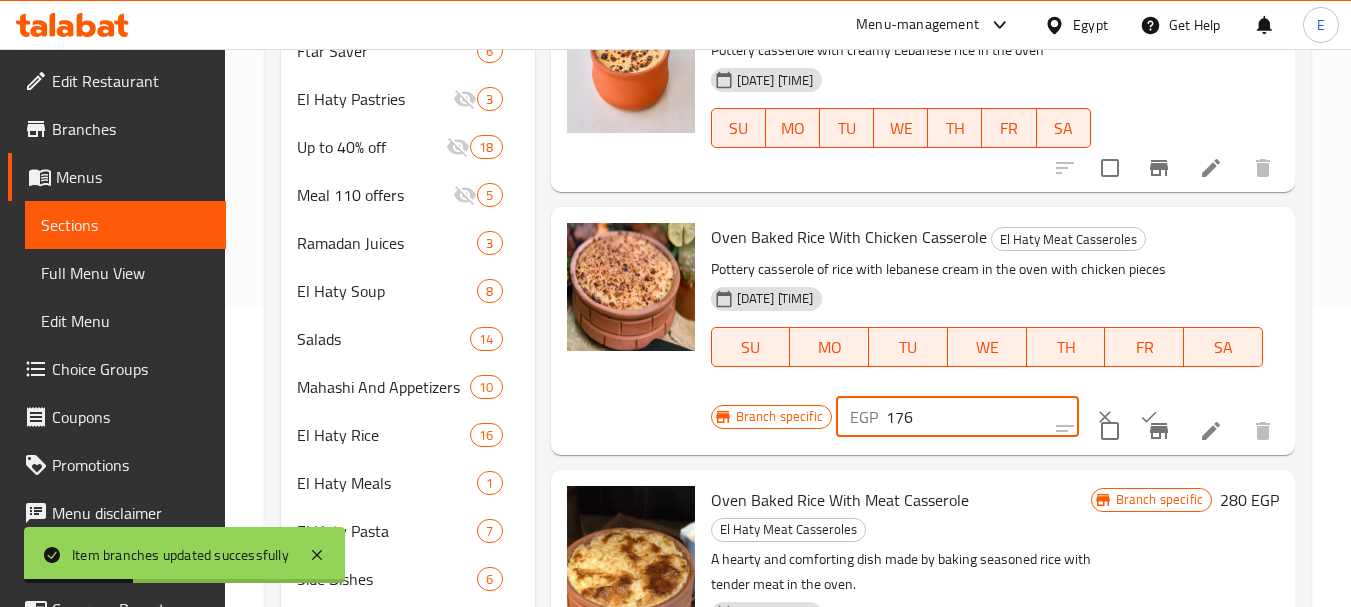drag, startPoint x: 944, startPoint y: 406, endPoint x: 856, endPoint y: 406, distance: 88 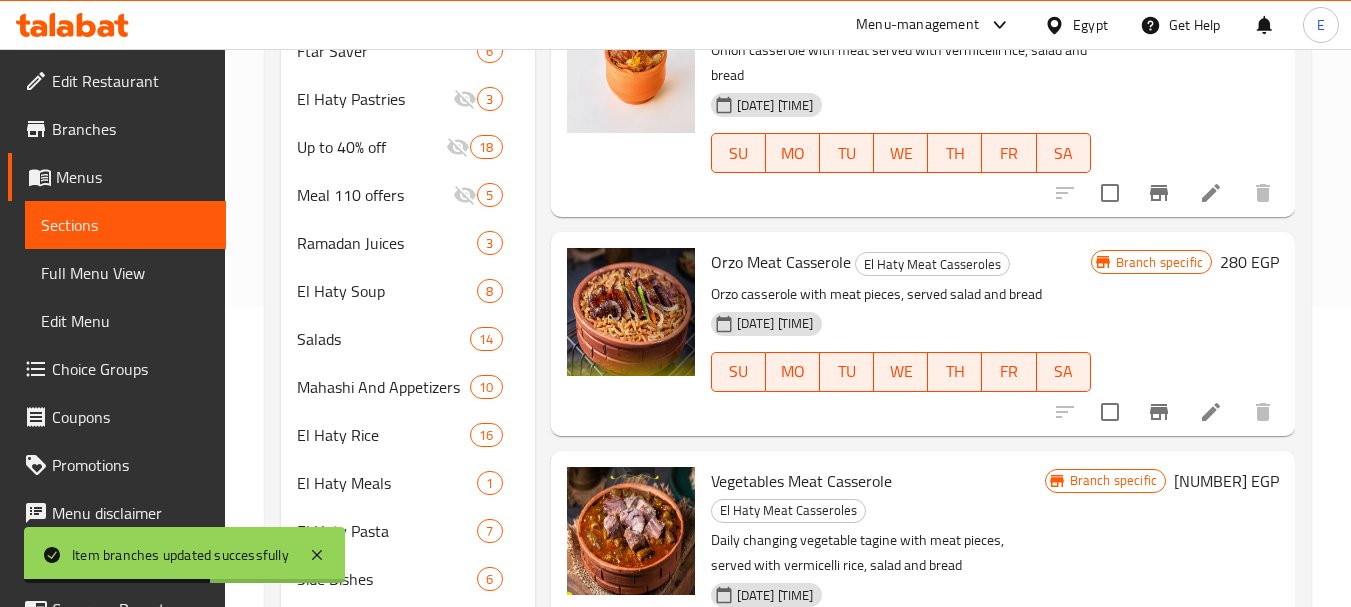 type on "209" 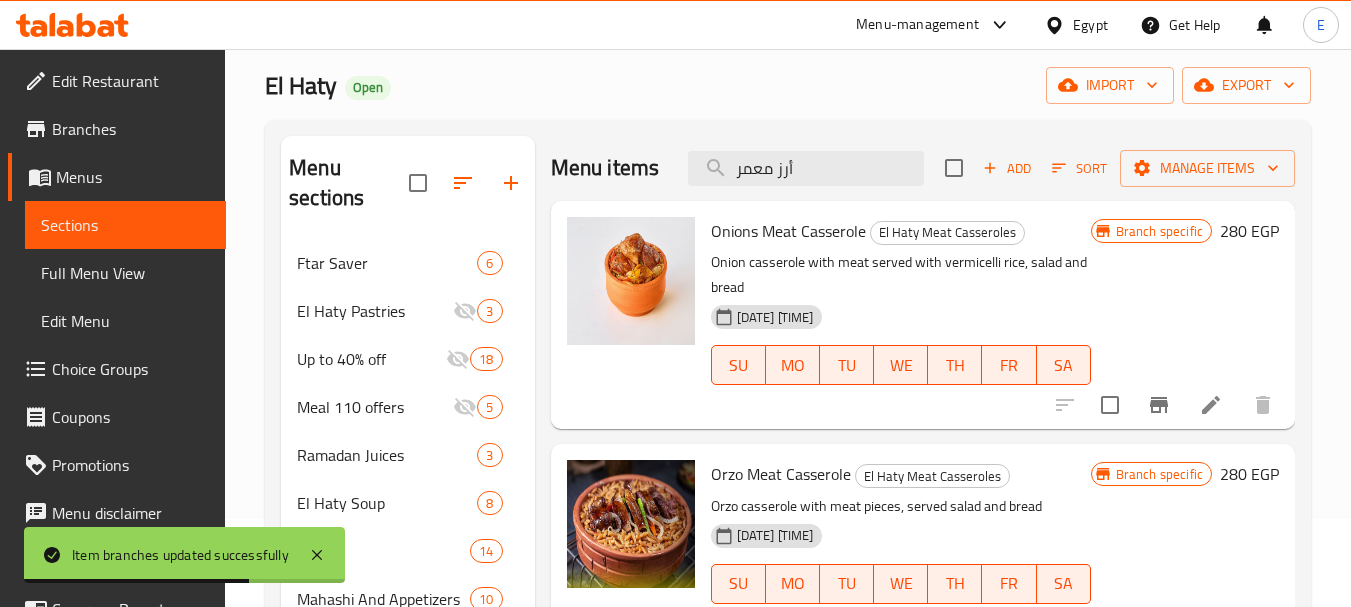 scroll, scrollTop: 0, scrollLeft: 0, axis: both 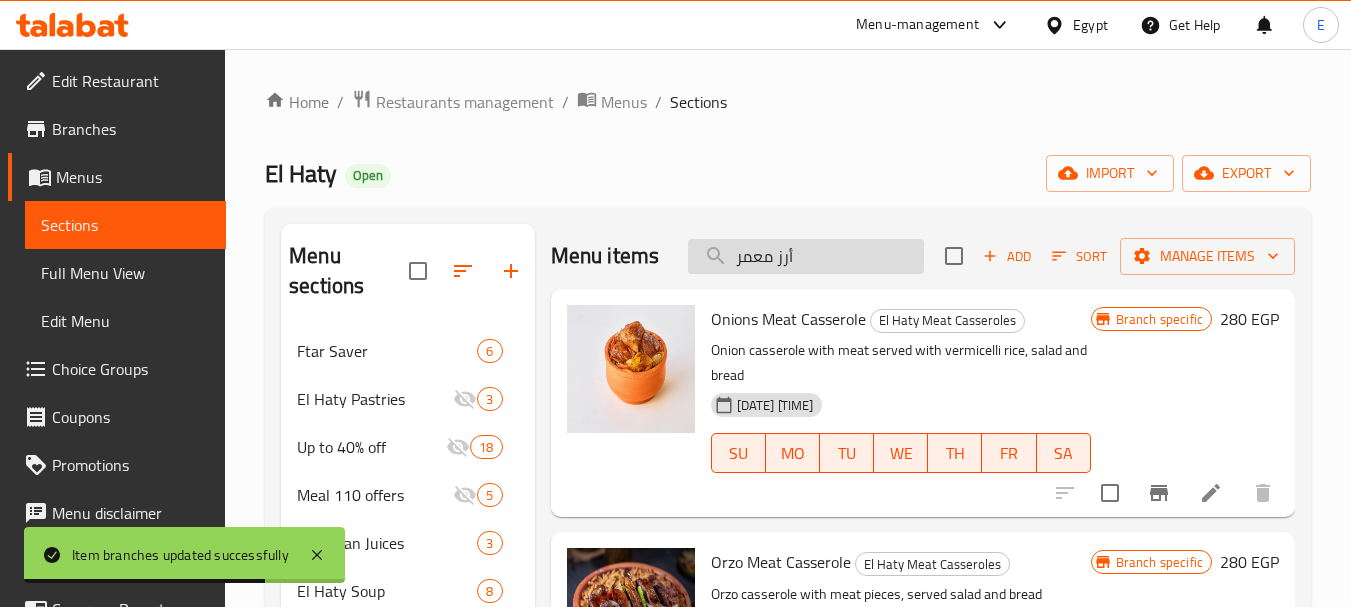 click on "أرز معمر" at bounding box center (806, 256) 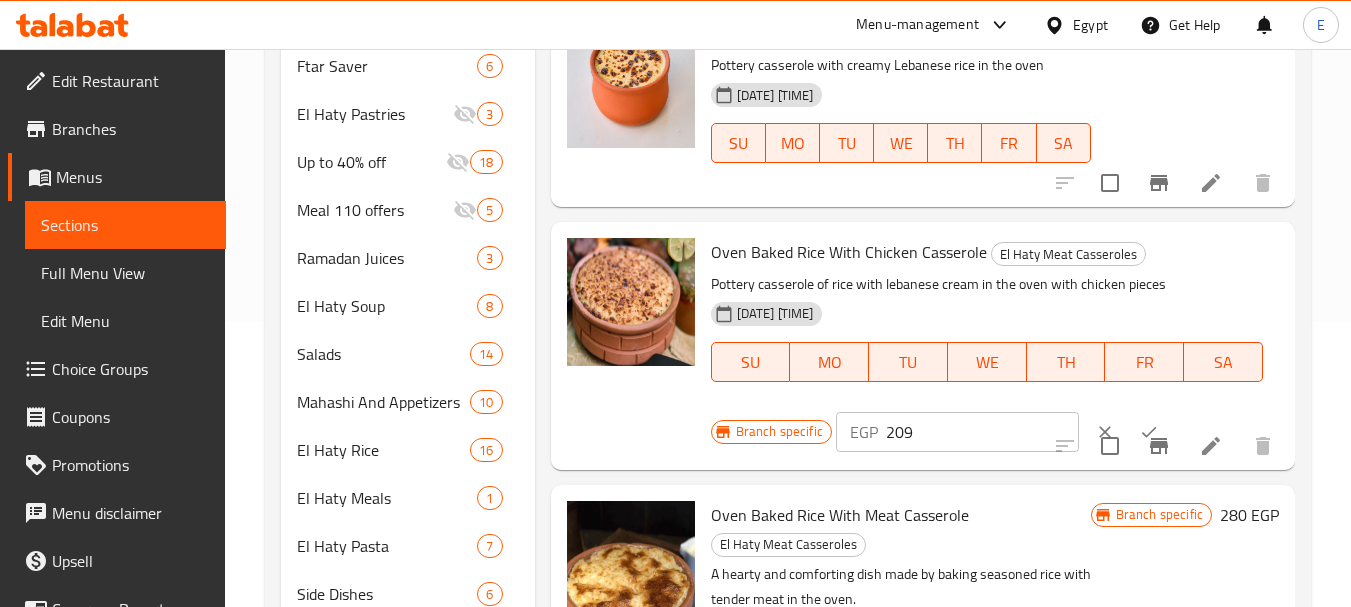 scroll, scrollTop: 400, scrollLeft: 0, axis: vertical 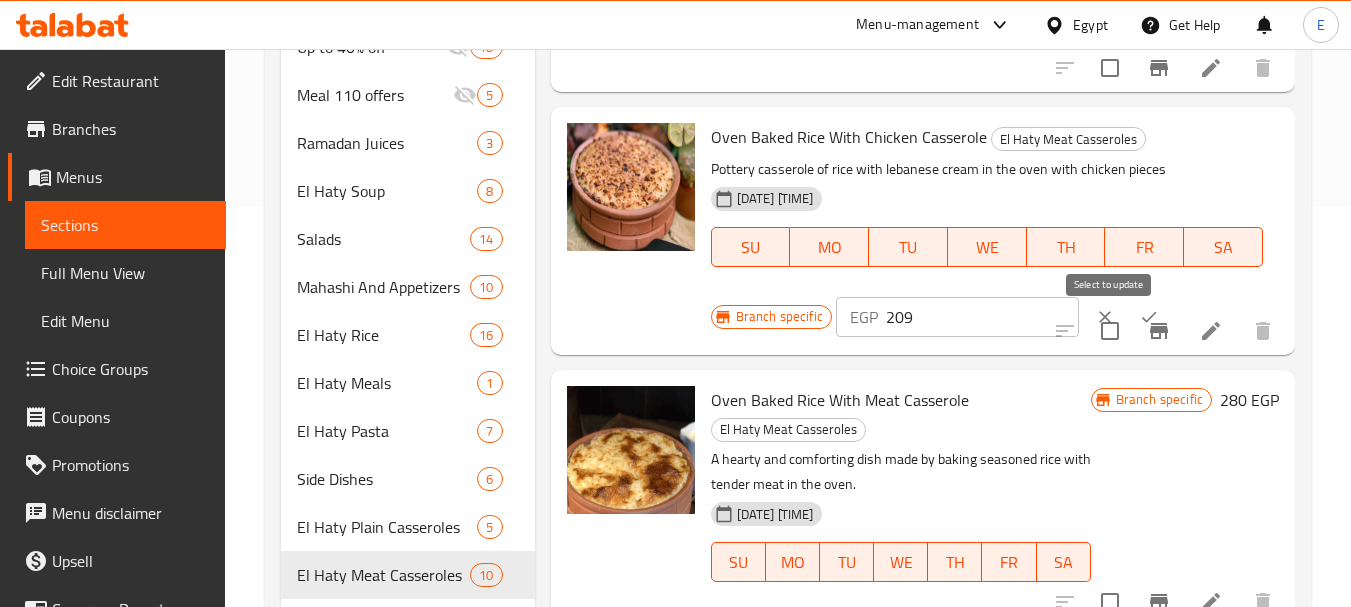 type on "أرز معم" 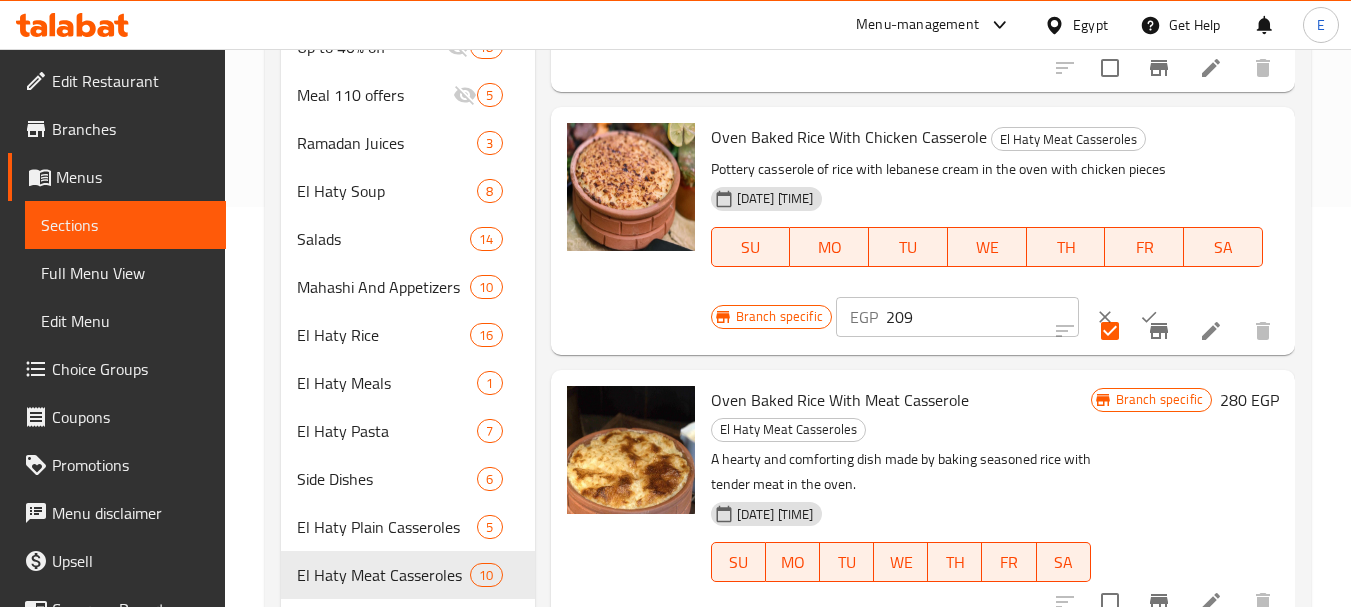 click at bounding box center (1149, 317) 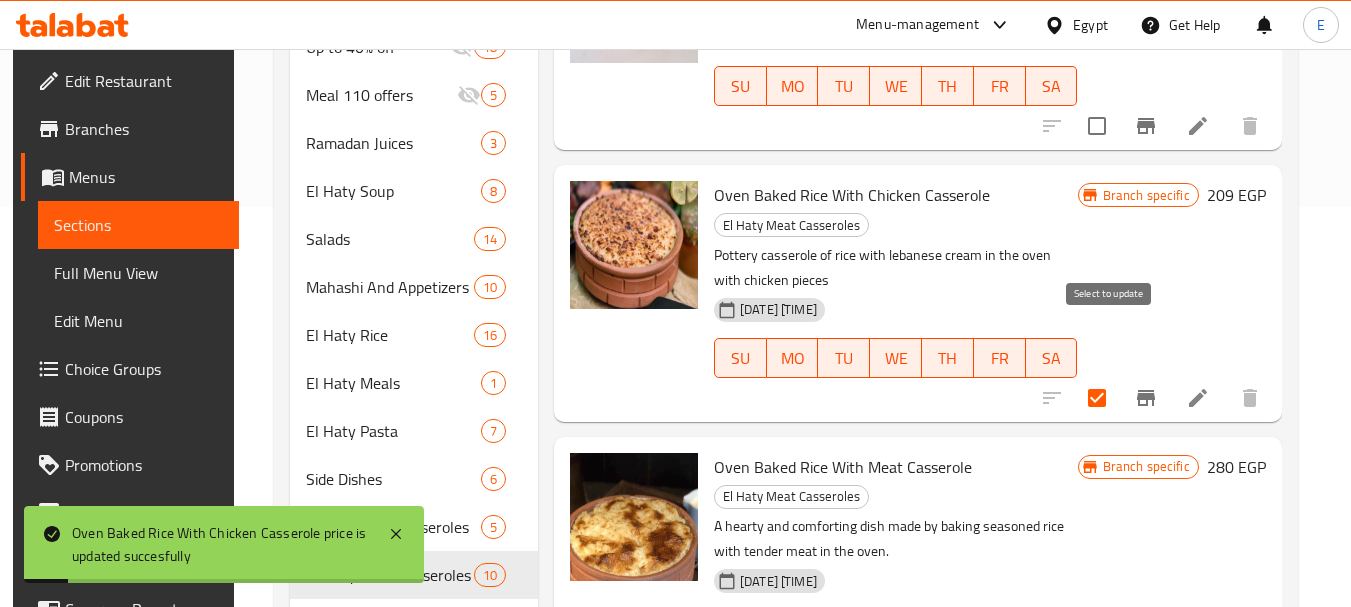 click at bounding box center [1097, 398] 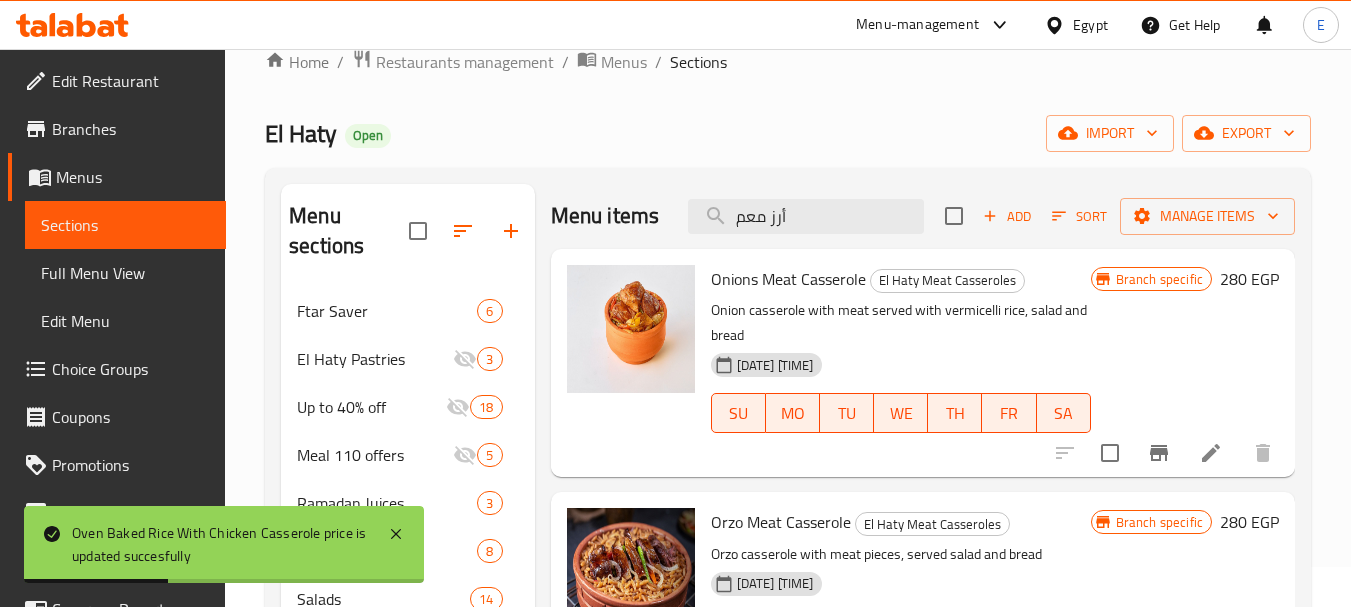 scroll, scrollTop: 0, scrollLeft: 0, axis: both 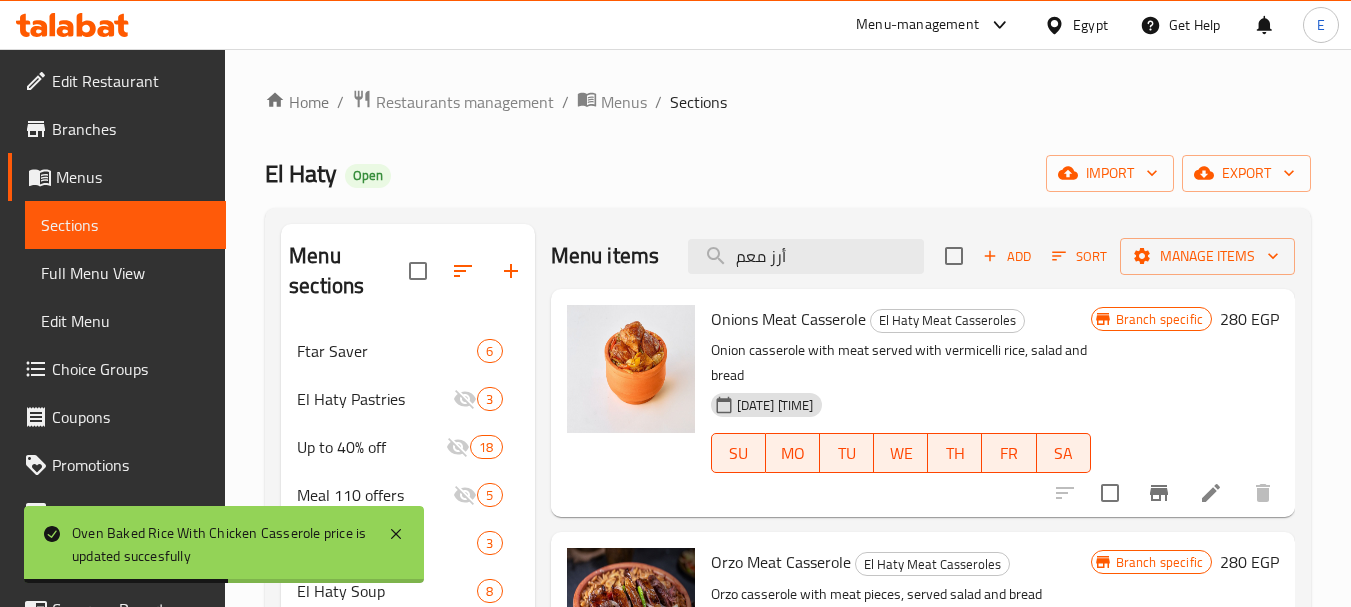 click on "Menu items أرز معم Add Sort Manage items" at bounding box center [923, 256] 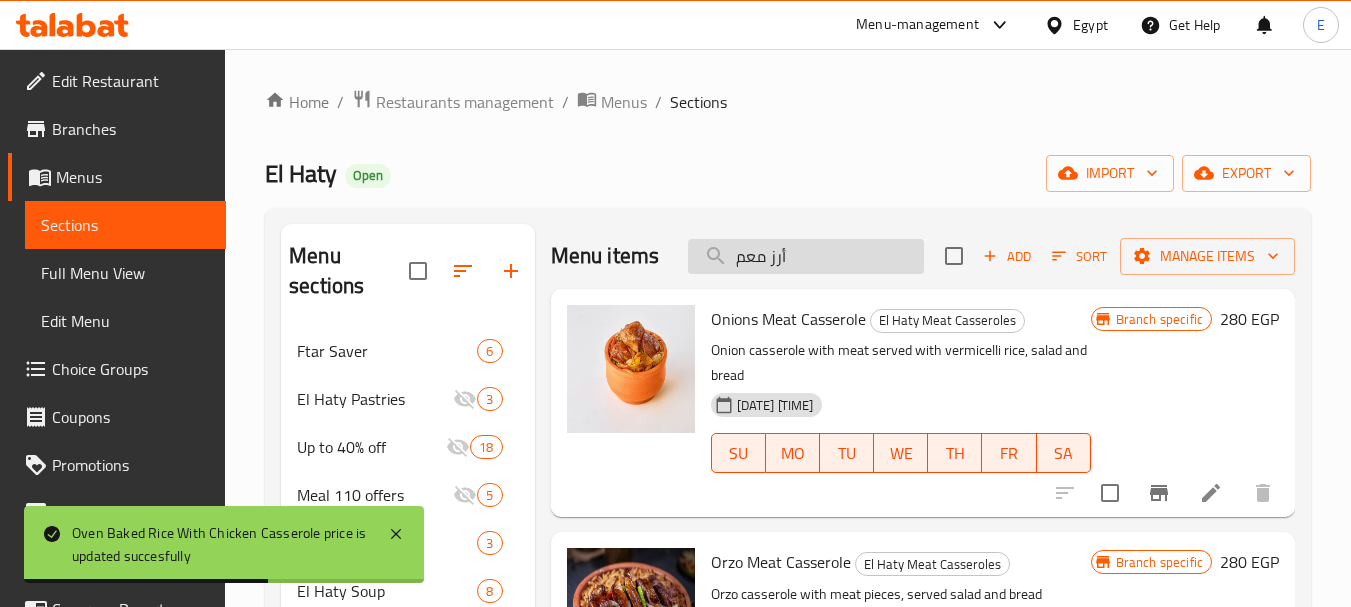 click on "أرز معم" at bounding box center [806, 256] 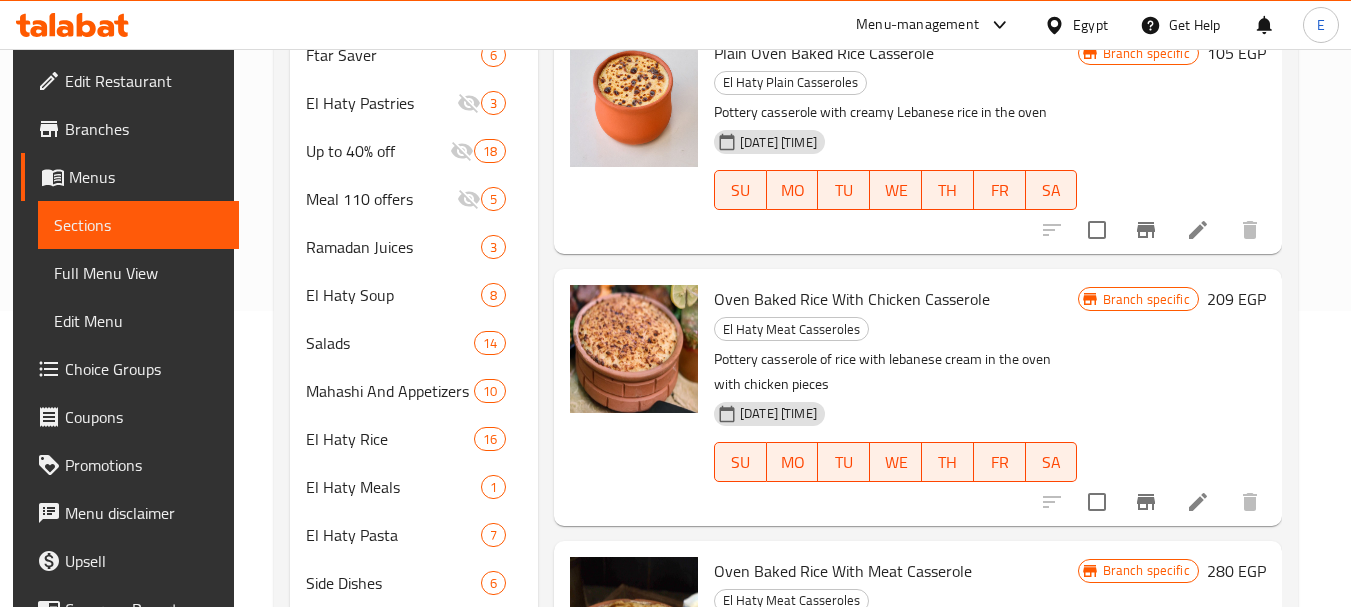 scroll, scrollTop: 300, scrollLeft: 0, axis: vertical 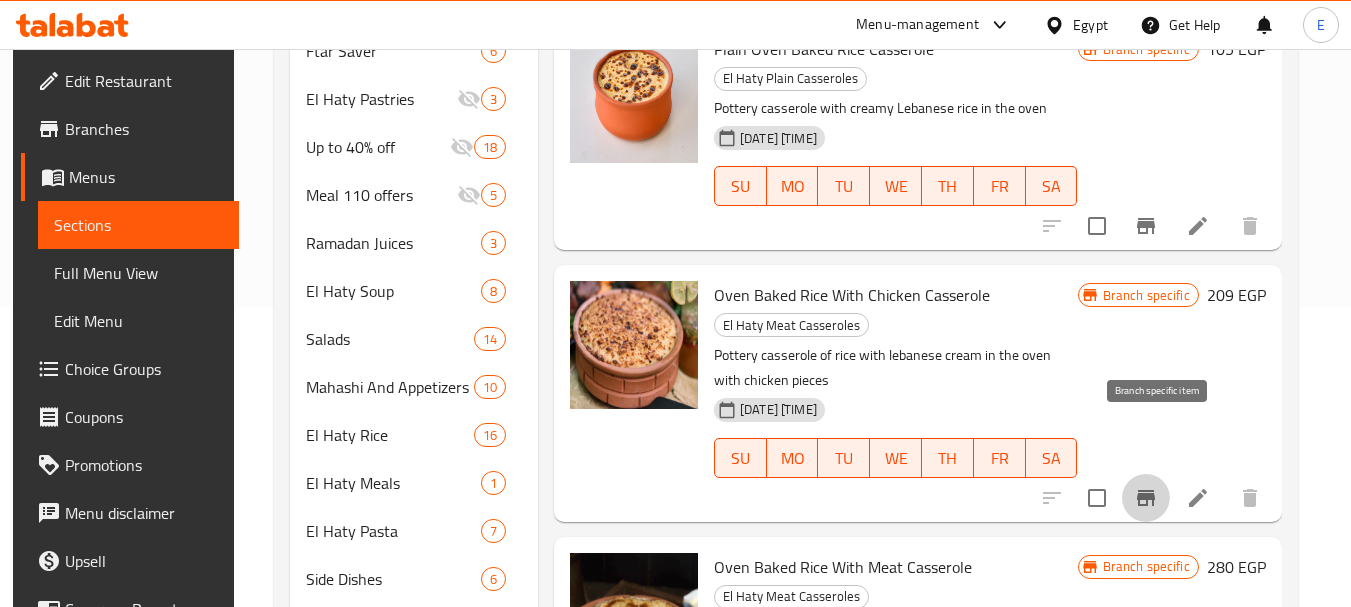 click 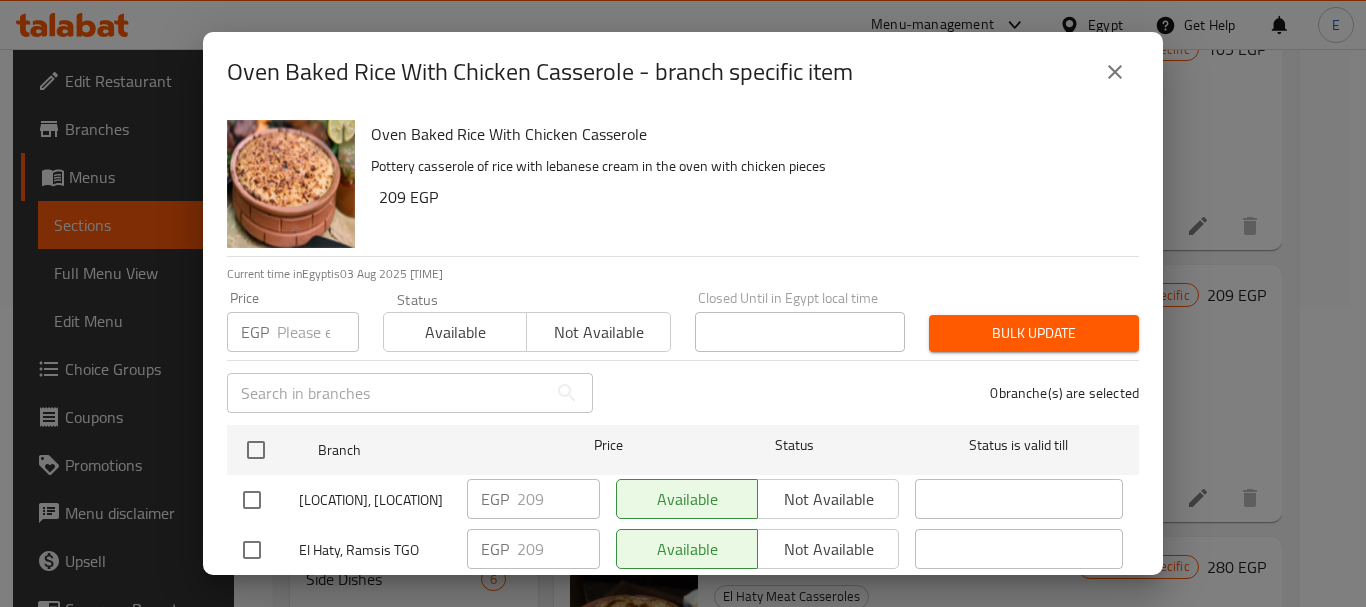 click 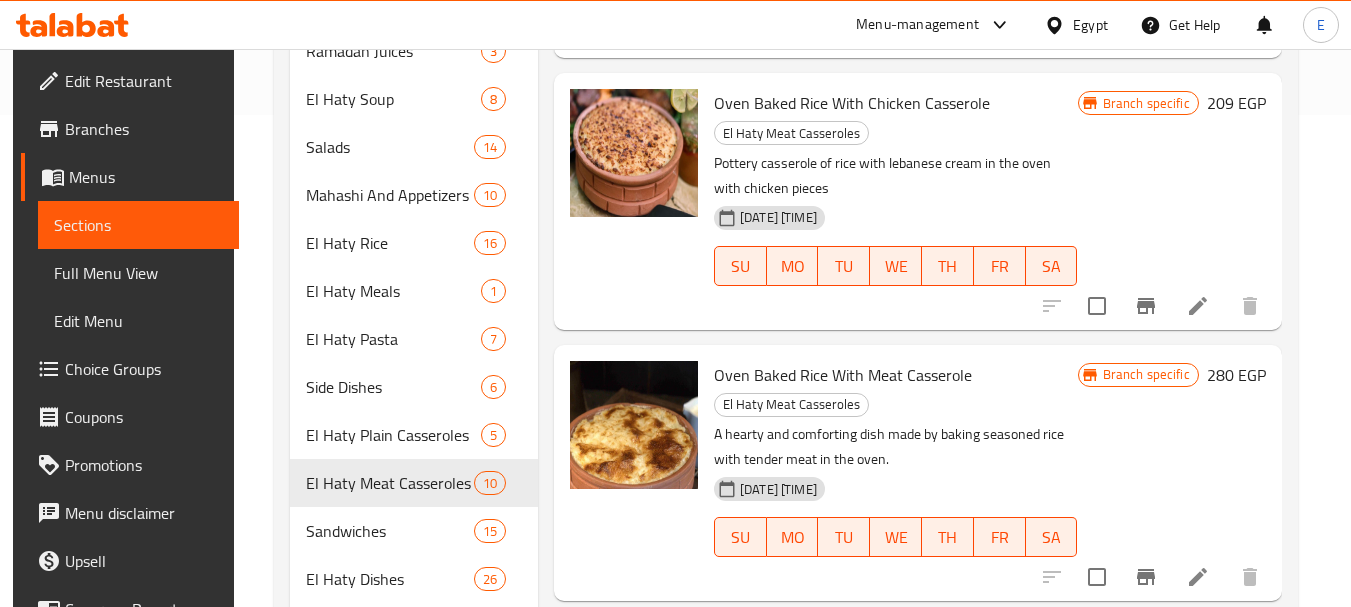 scroll, scrollTop: 500, scrollLeft: 0, axis: vertical 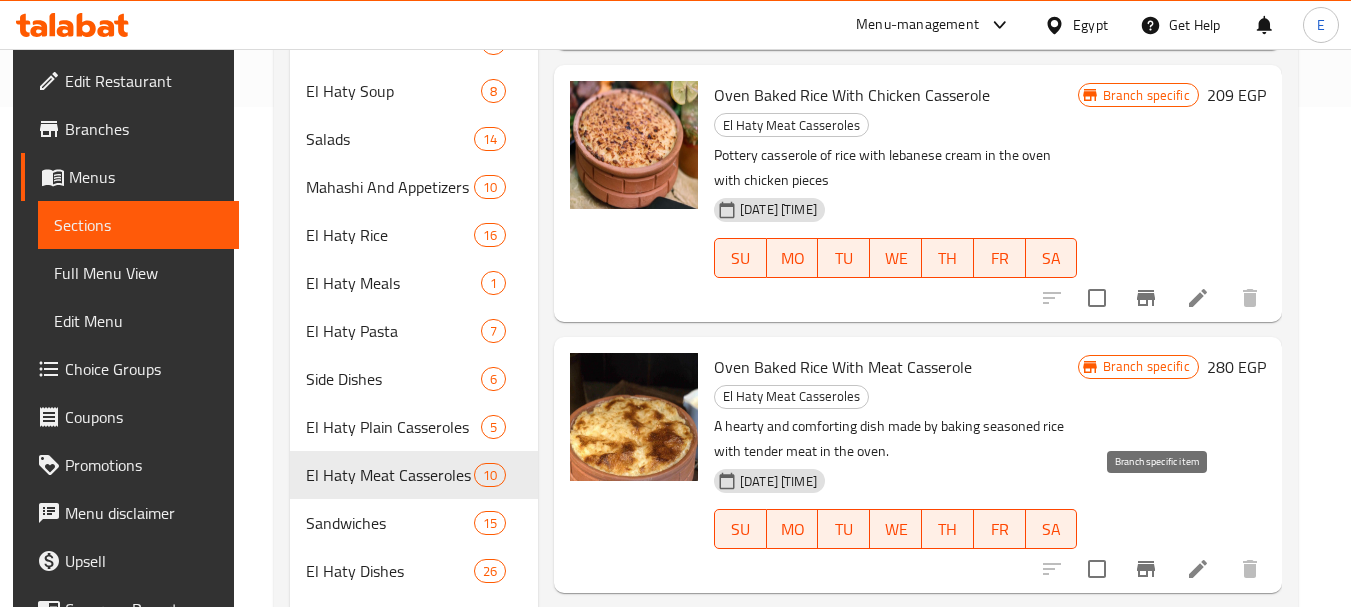 click 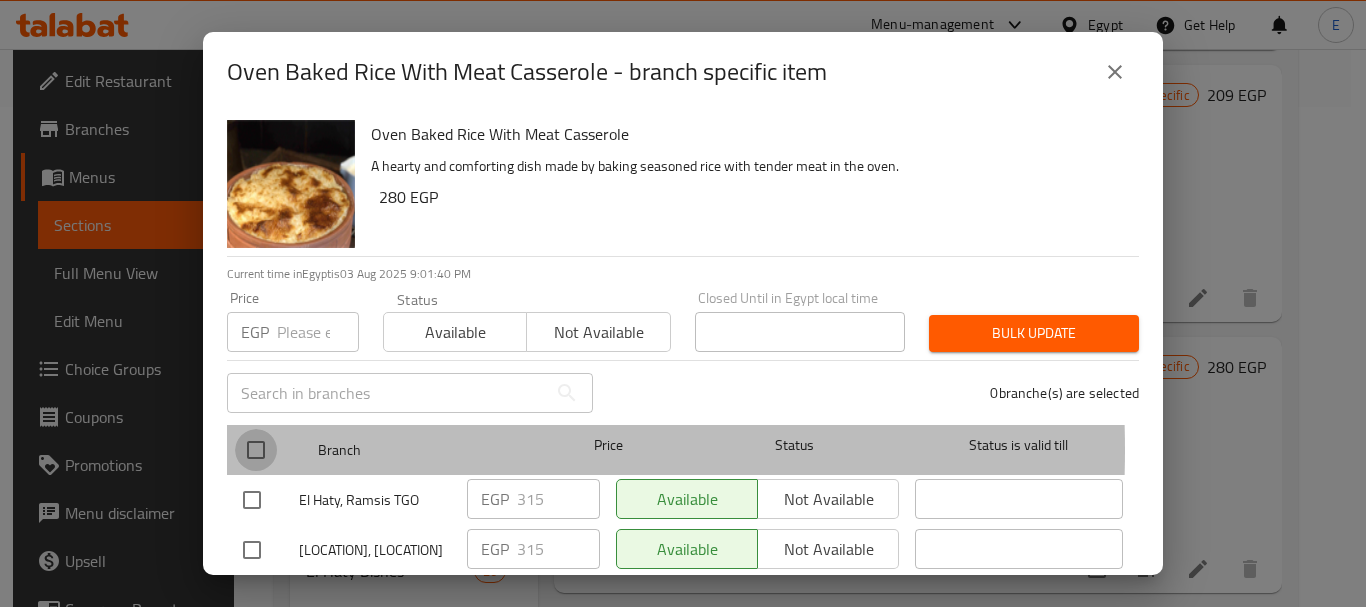 click at bounding box center [256, 450] 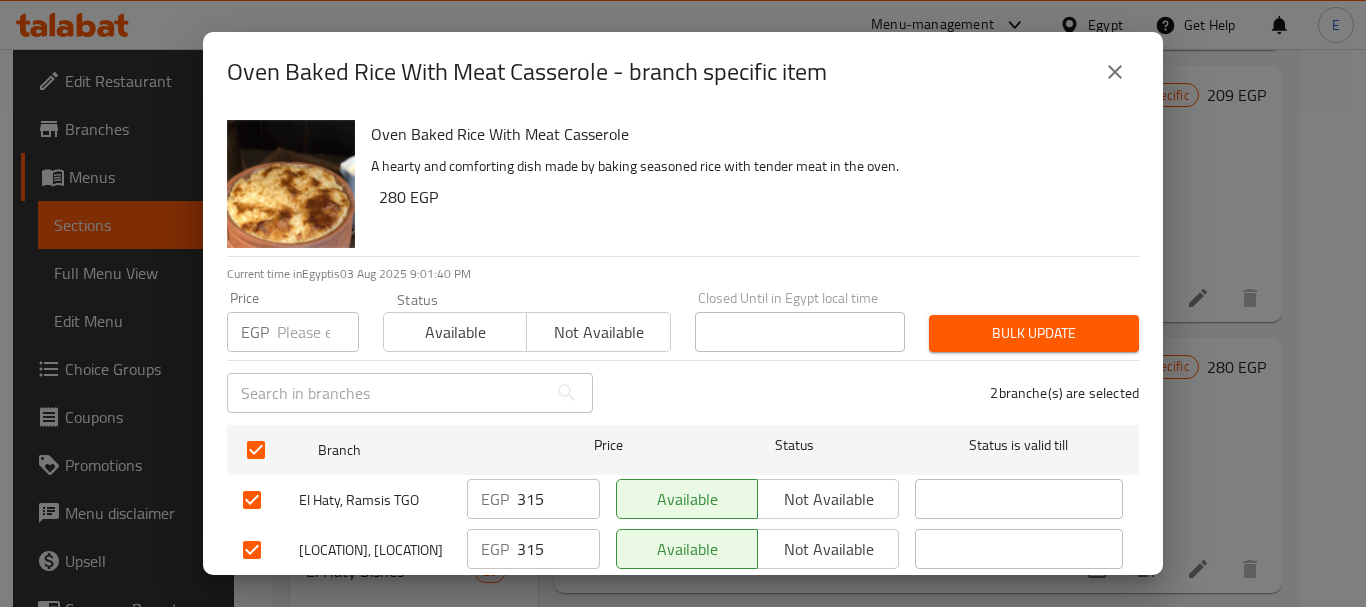 click at bounding box center [318, 332] 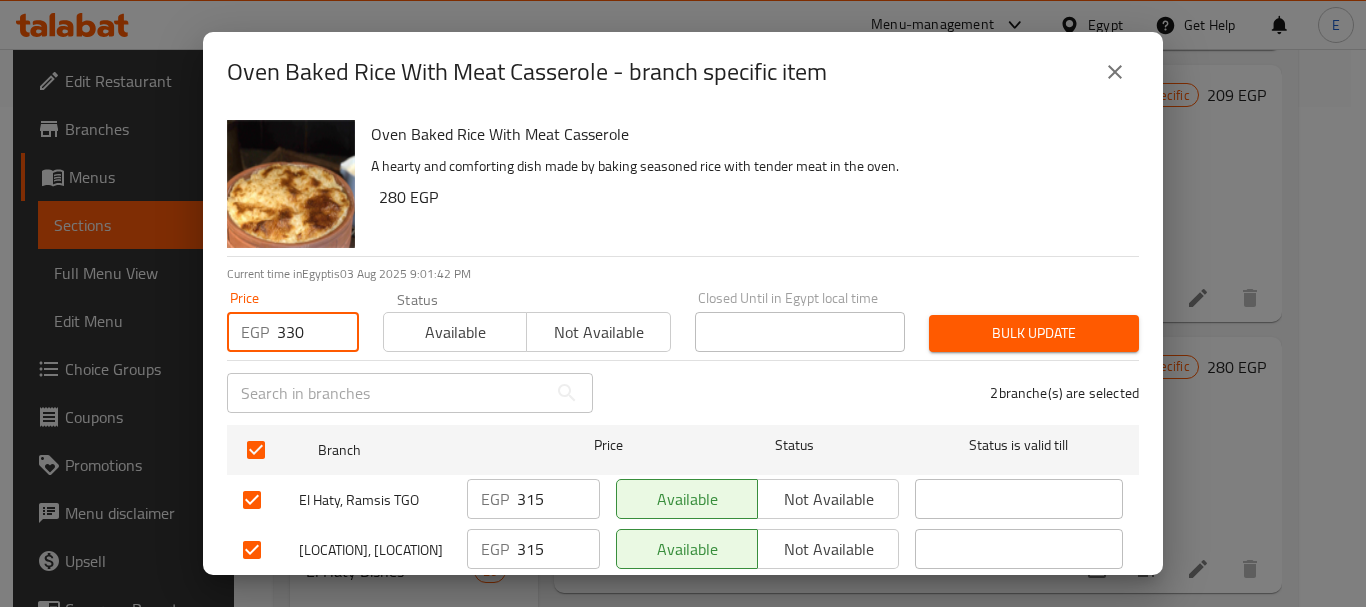 click on "Bulk update" at bounding box center (1034, 333) 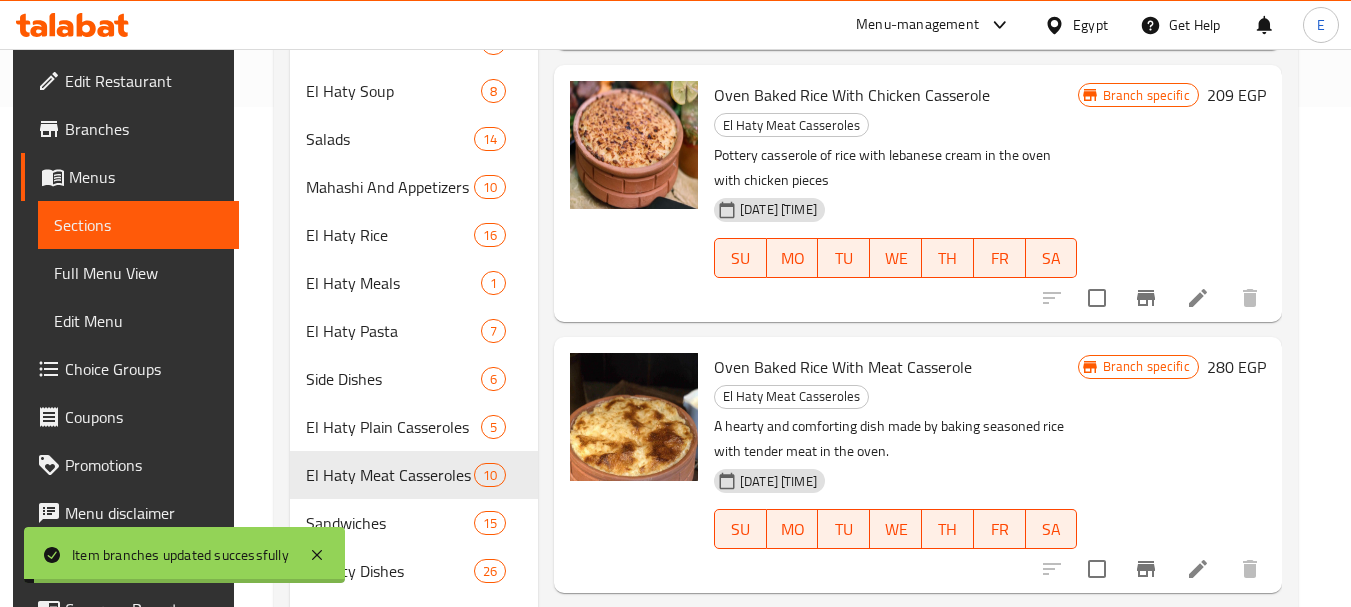 click on "280 EGP" at bounding box center [1236, 367] 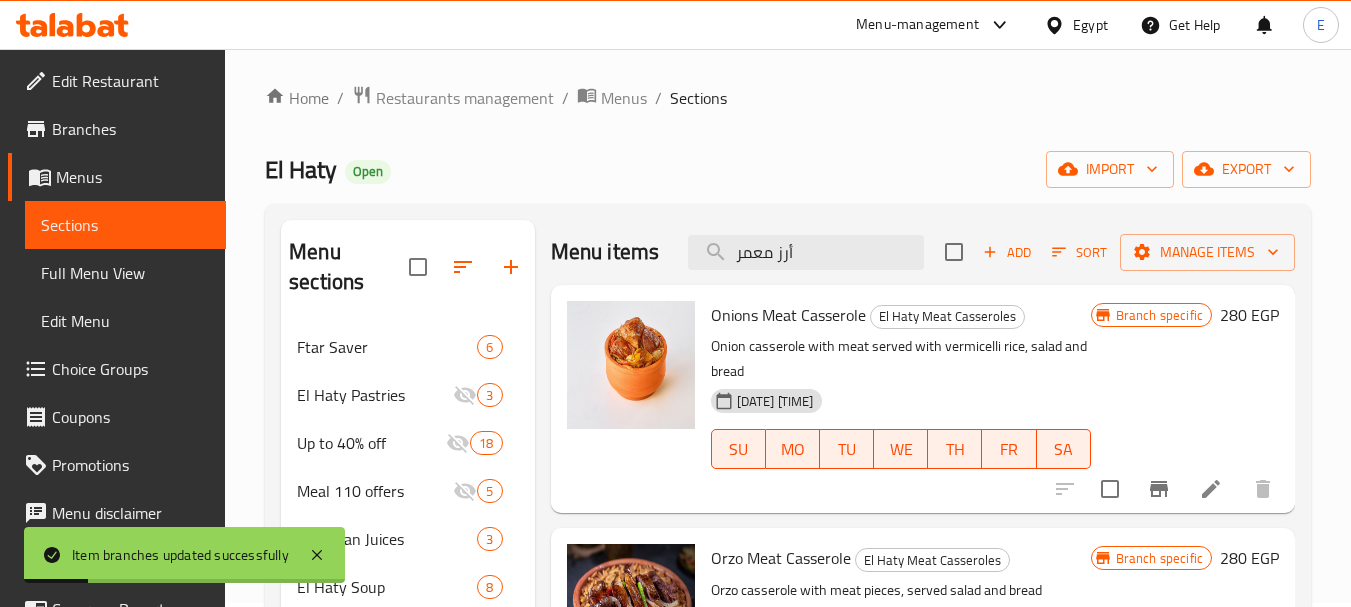 scroll, scrollTop: 0, scrollLeft: 0, axis: both 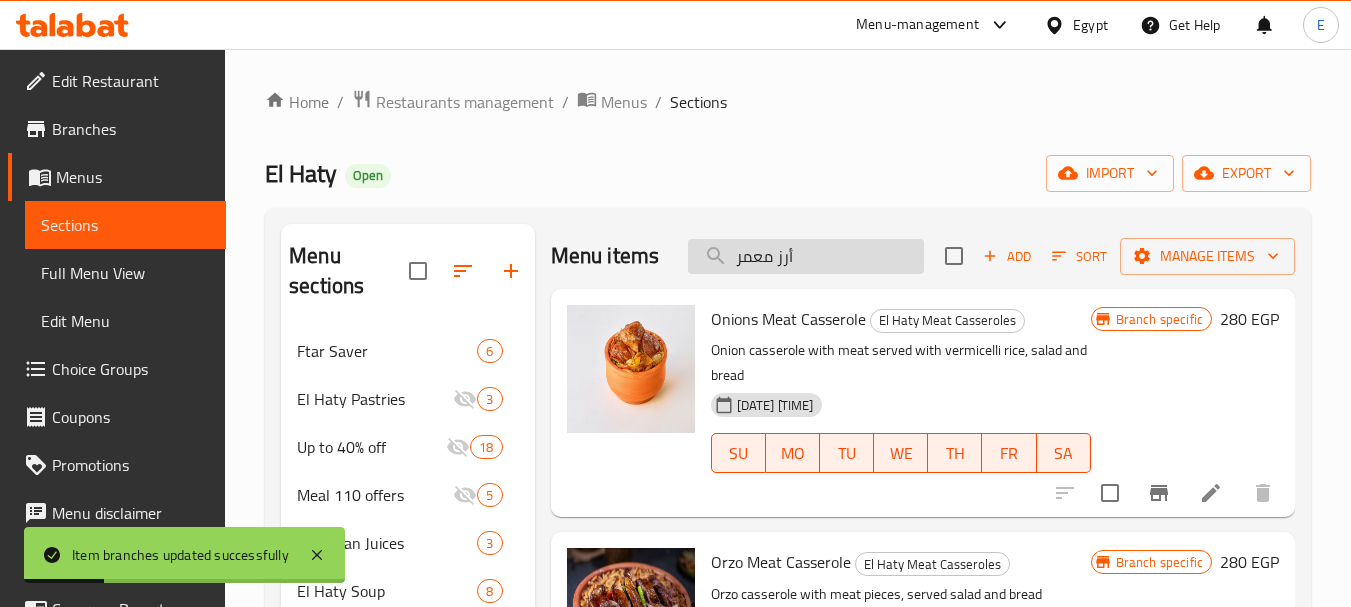 click on "أرز معمر" at bounding box center (806, 256) 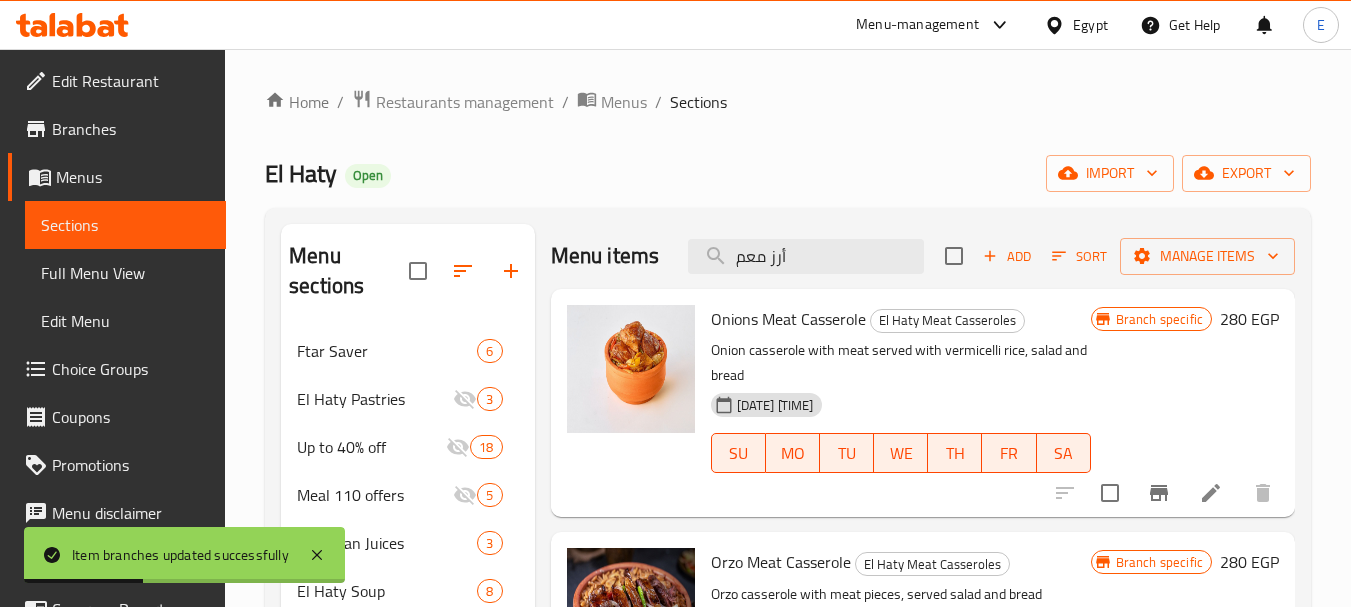 scroll, scrollTop: 0, scrollLeft: 0, axis: both 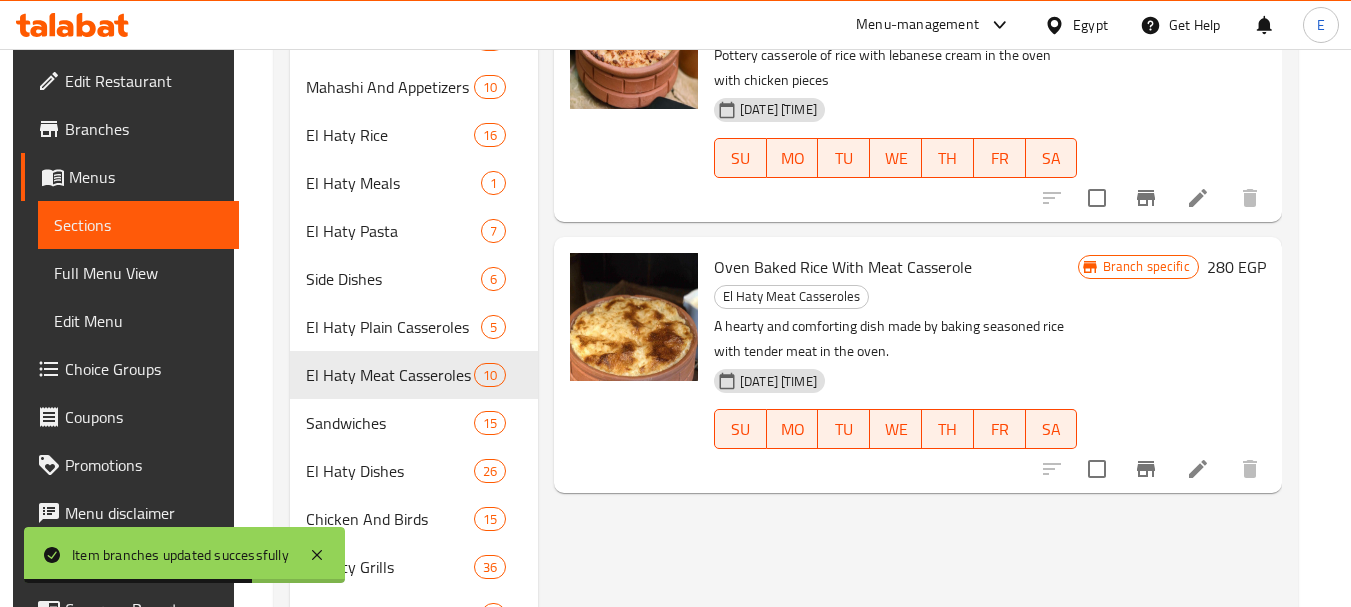 click on "280 EGP" at bounding box center [1236, 267] 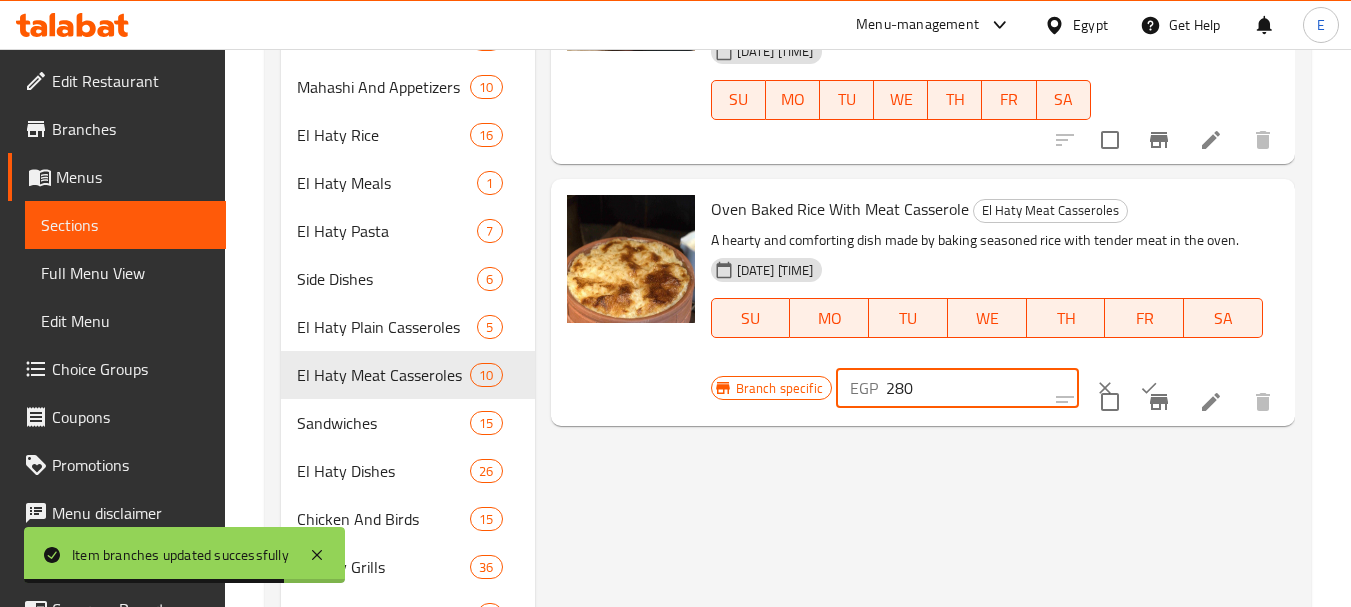 drag, startPoint x: 936, startPoint y: 390, endPoint x: 801, endPoint y: 390, distance: 135 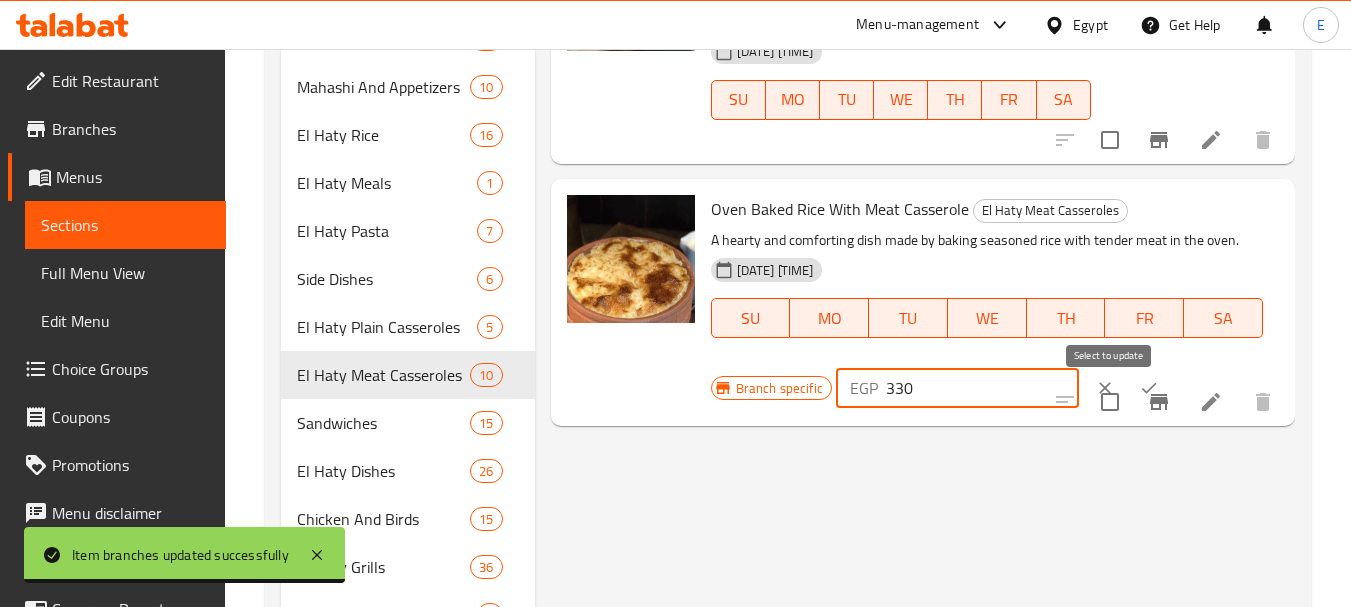 click at bounding box center [1110, 402] 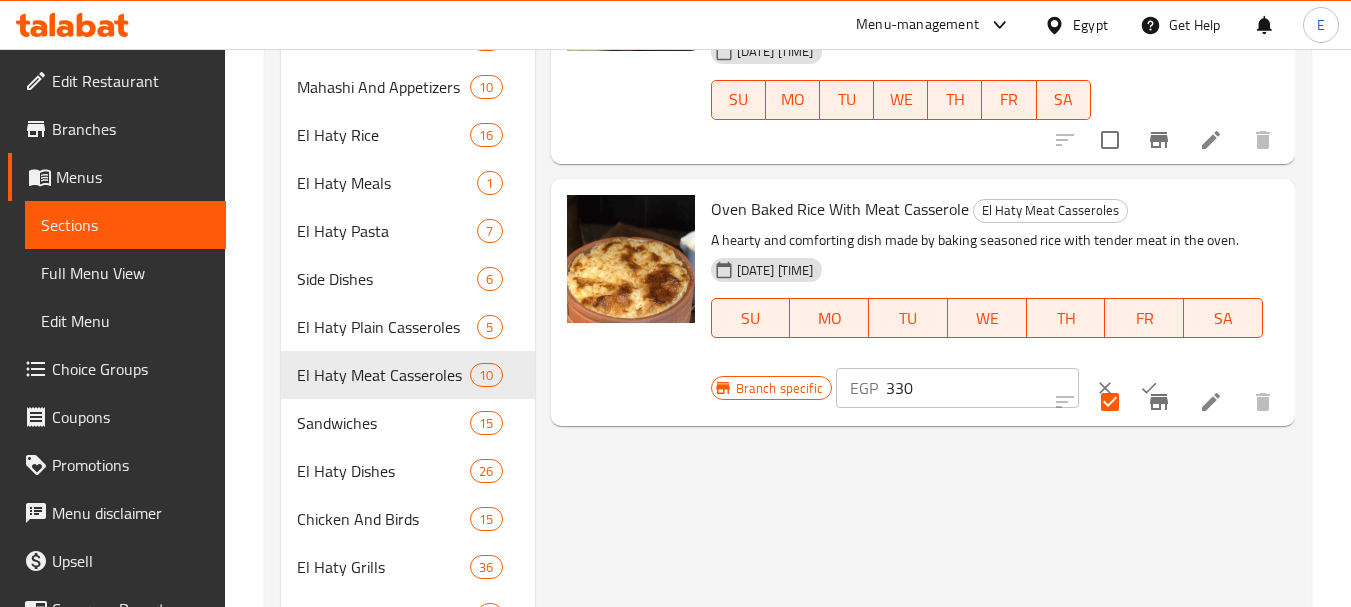 click 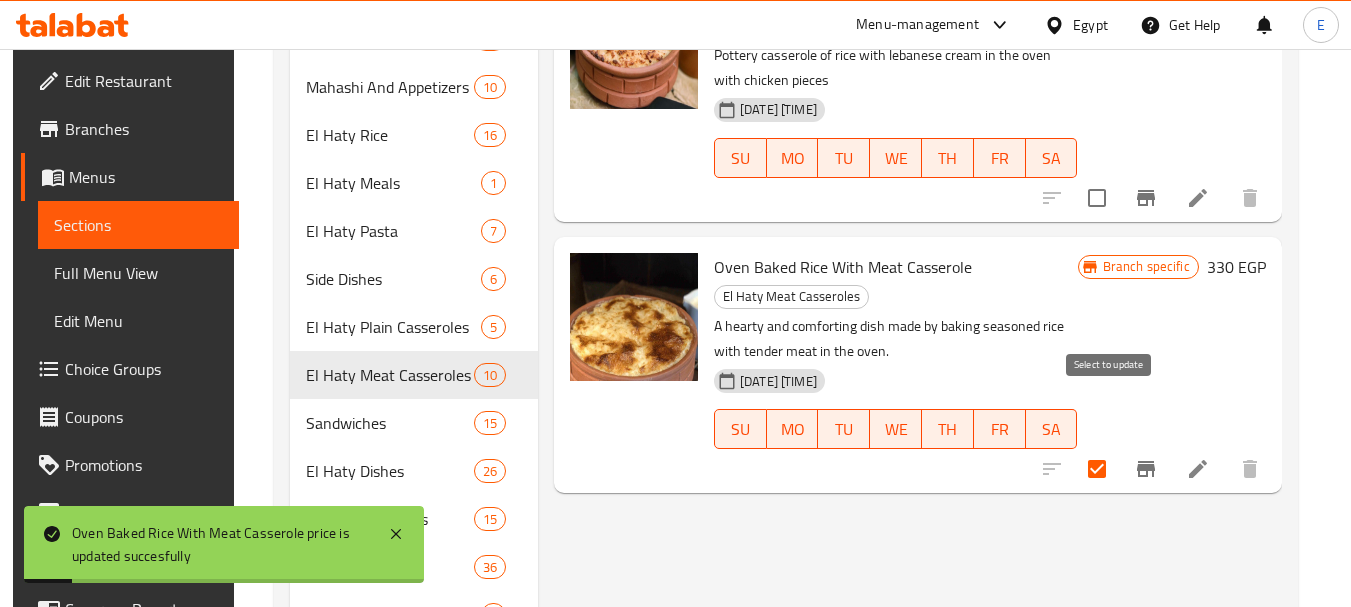 click on "Menu items أرز معم Add Sort Manage items Plain Oven Baked Rice Casserole   El Haty Plain Casseroles Pottery casserole with creamy Lebanese rice in the oven 06-06-2024 07:24 PM SU MO TU WE TH FR SA Branch specific 105   EGP Oven Baked Rice With Chicken Casserole   El Haty Meat Casseroles Pottery casserole of rice with lebanese cream in the oven with chicken pieces 06-06-2024 07:24 PM SU MO TU WE TH FR SA Branch specific 209   EGP Oven Baked Rice With Meat Casserole   El Haty Meat Casseroles A hearty and comforting dish made by baking seasoned rice with tender meat in the oven. 06-06-2024 07:24 PM SU MO TU WE TH FR SA Branch specific 330   EGP" at bounding box center (910, 207) 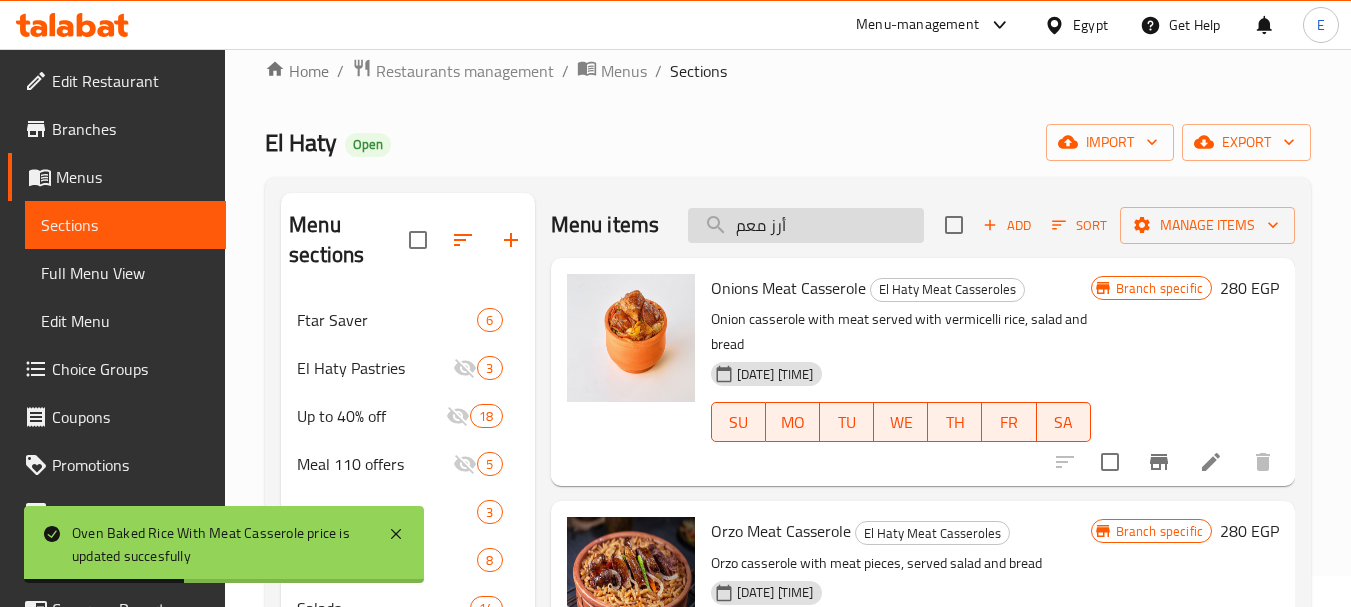 scroll, scrollTop: 0, scrollLeft: 0, axis: both 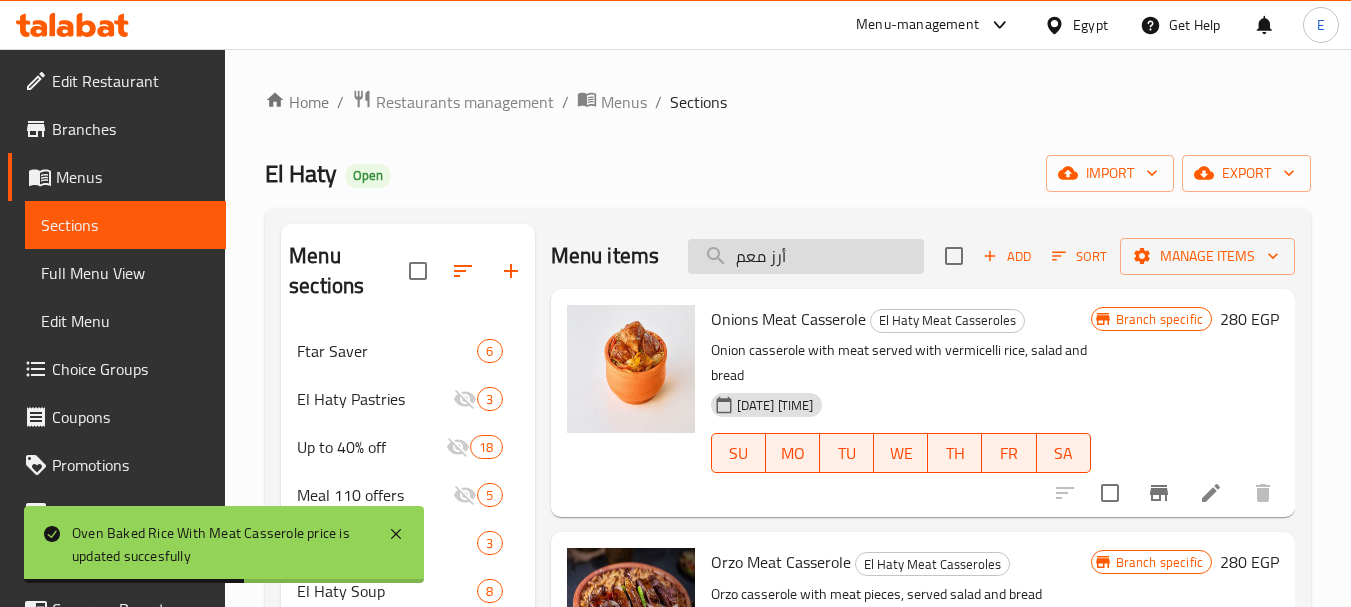 click on "أرز معم" at bounding box center [806, 256] 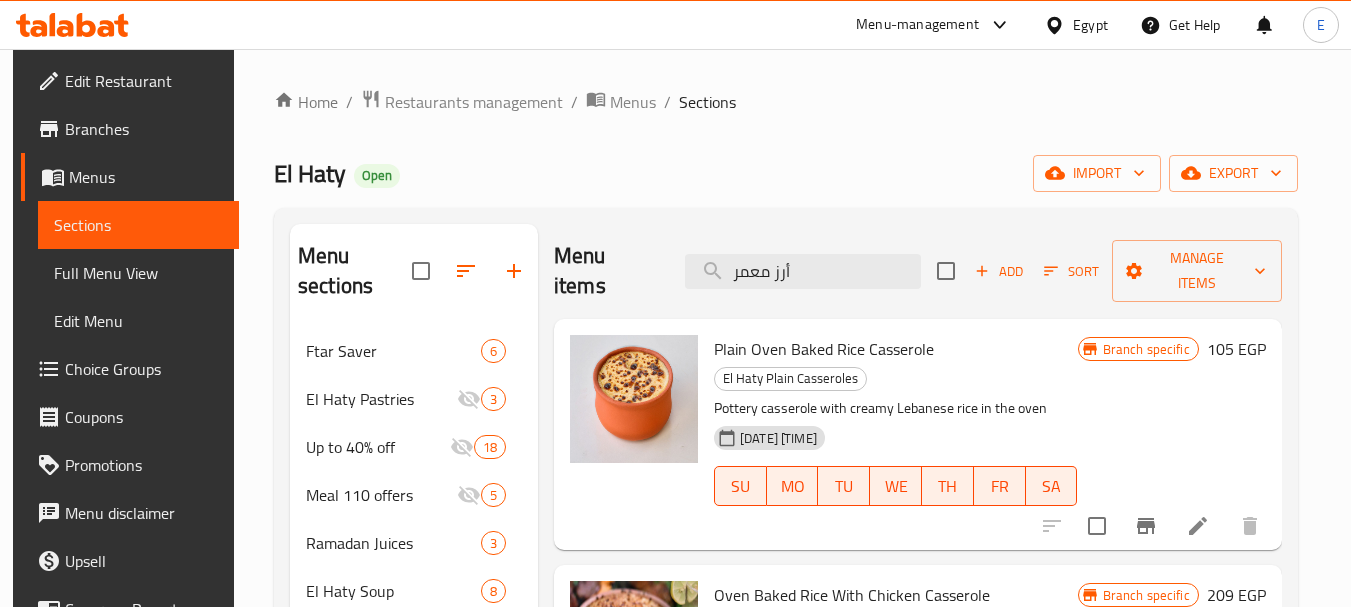 click on "105   EGP" at bounding box center [1236, 349] 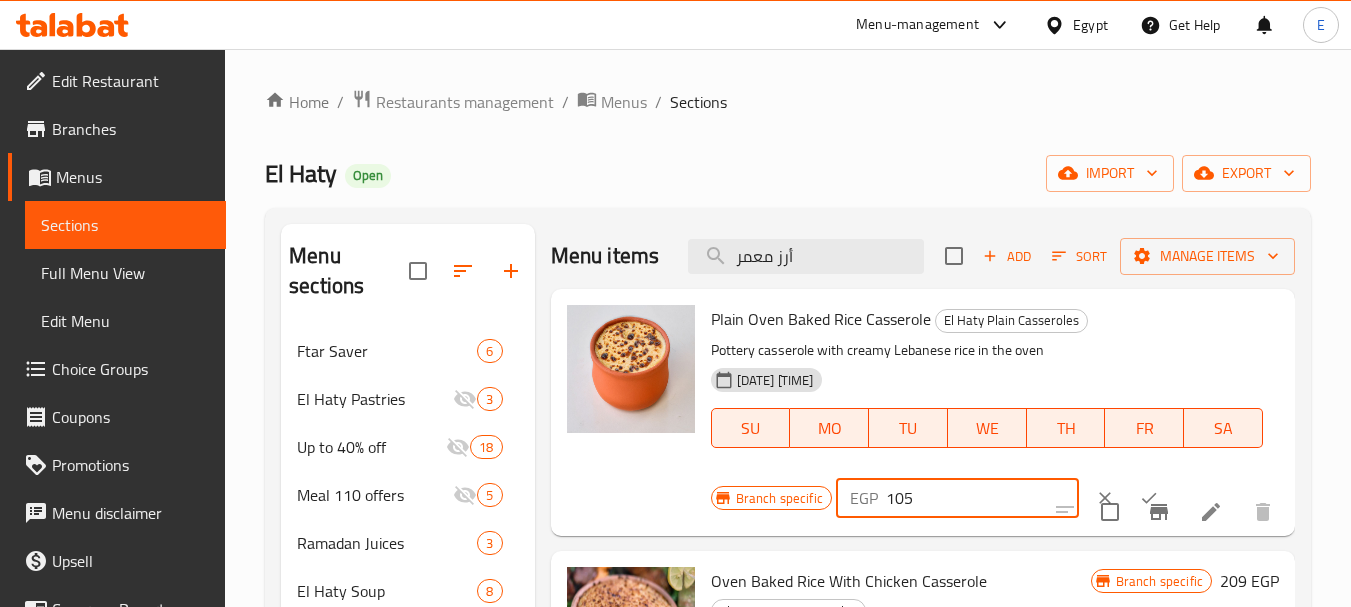drag, startPoint x: 938, startPoint y: 495, endPoint x: 828, endPoint y: 495, distance: 110 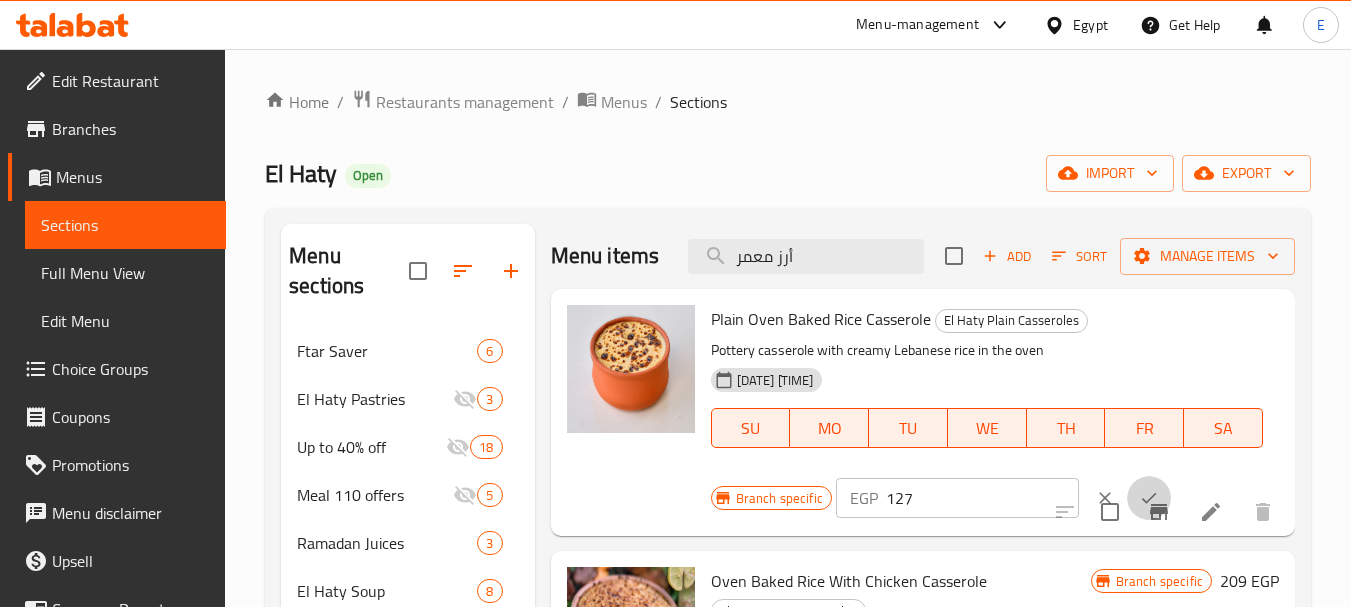 click at bounding box center (1149, 498) 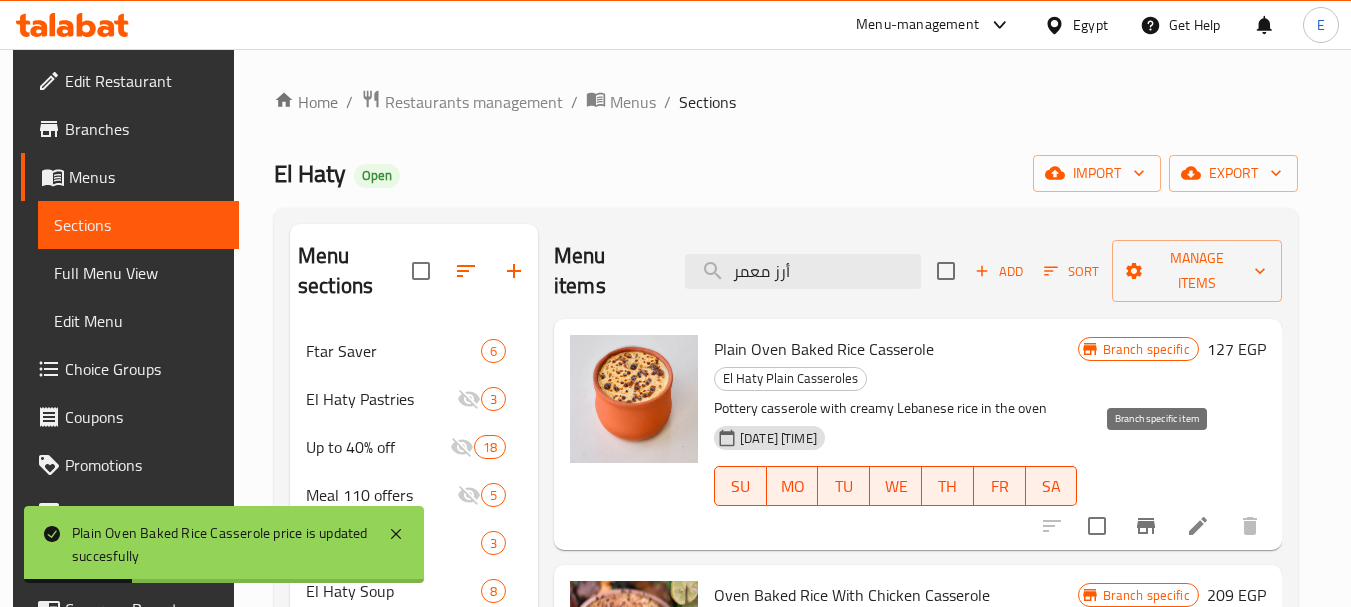 click 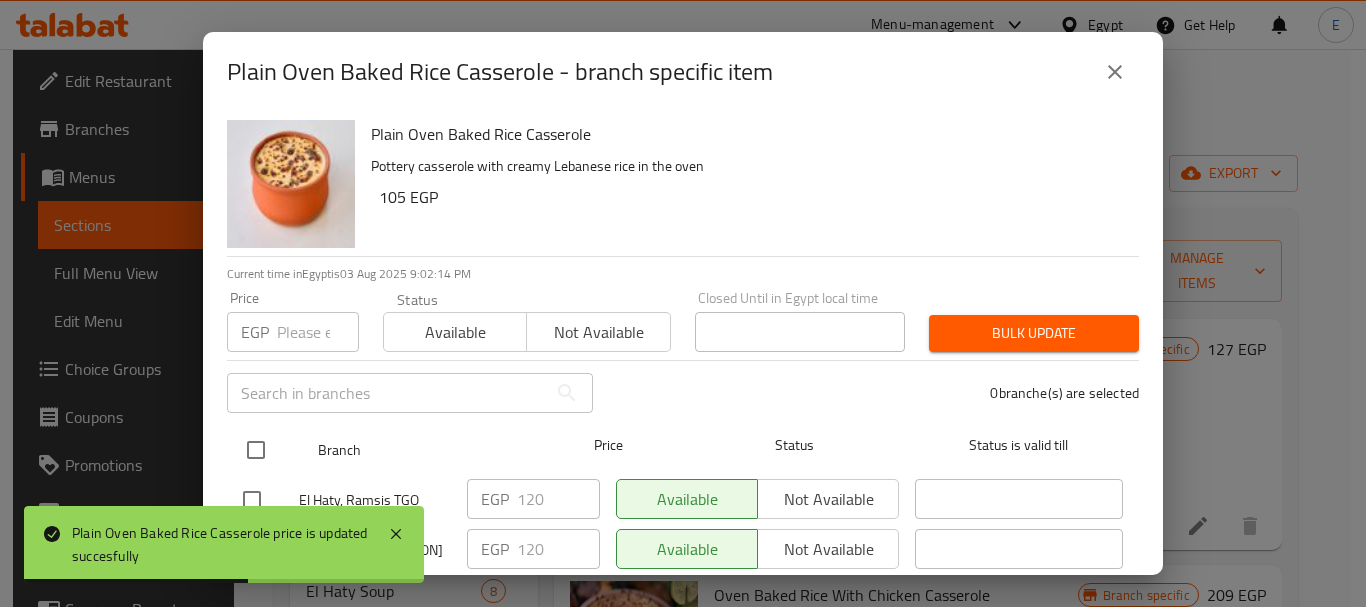 click at bounding box center (256, 450) 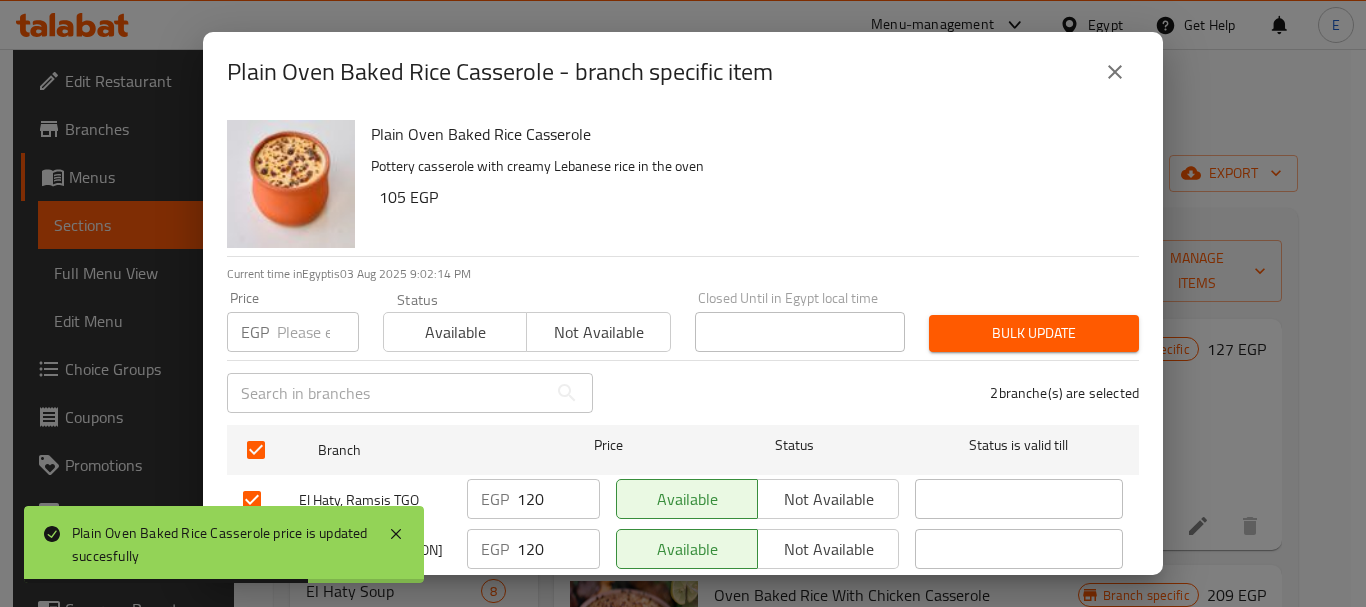 click at bounding box center [318, 332] 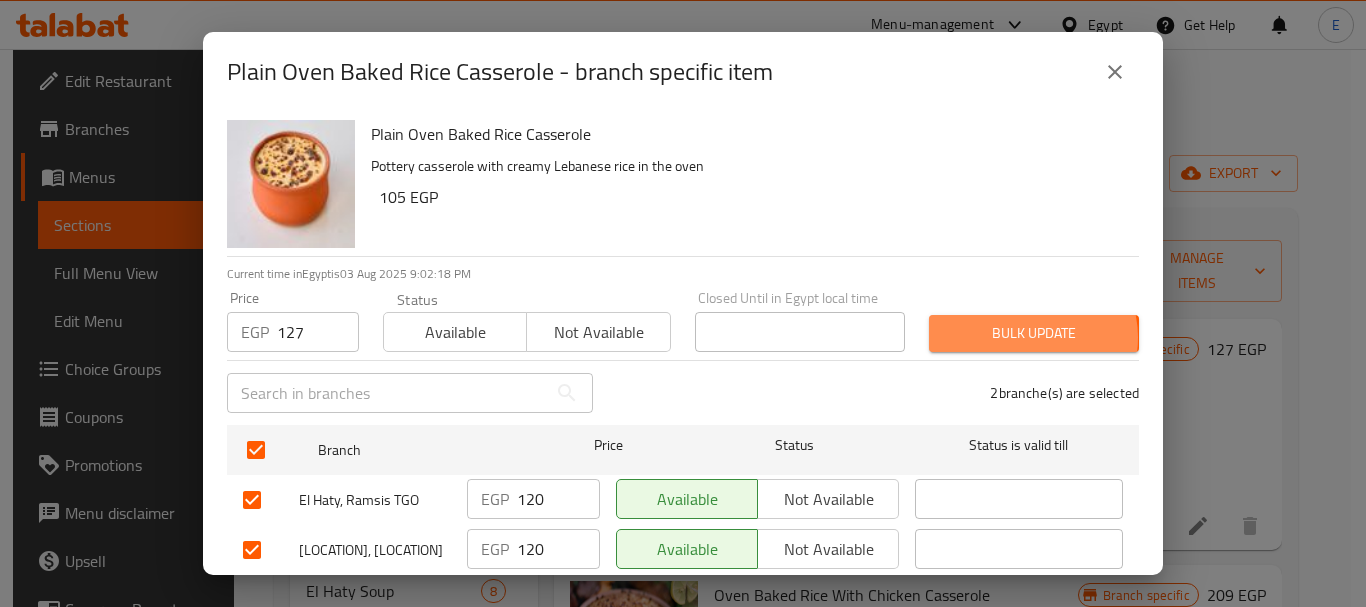 click on "Bulk update" at bounding box center (1034, 333) 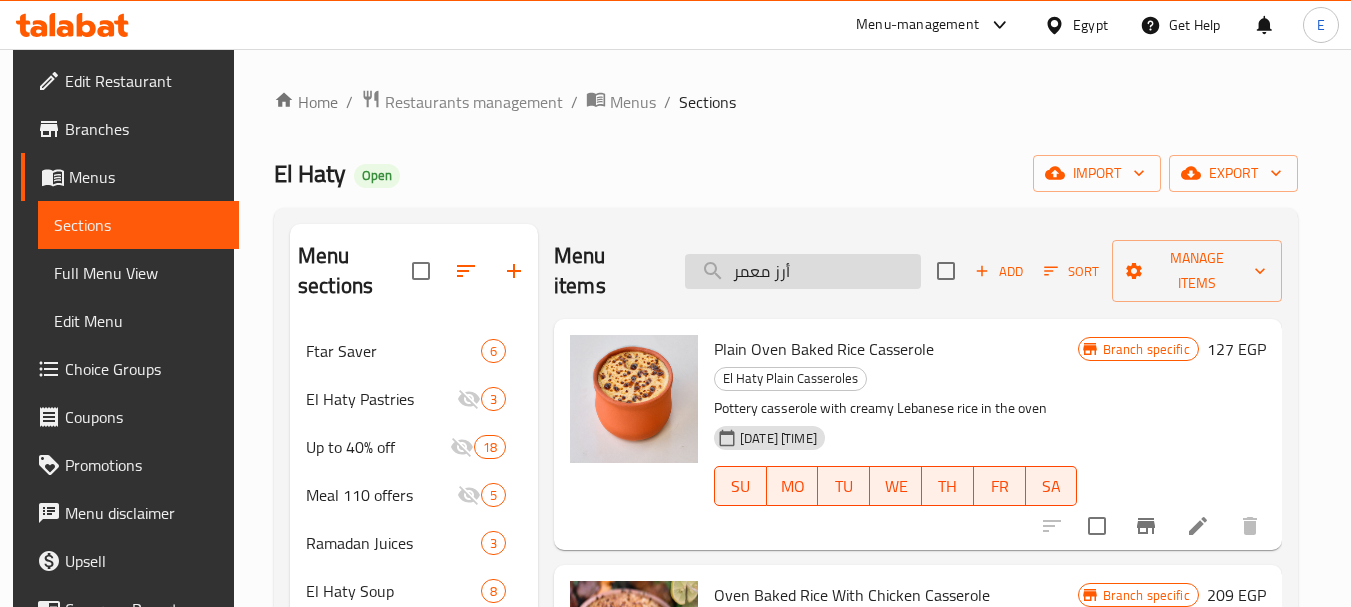 drag, startPoint x: 822, startPoint y: 269, endPoint x: 703, endPoint y: 247, distance: 121.016525 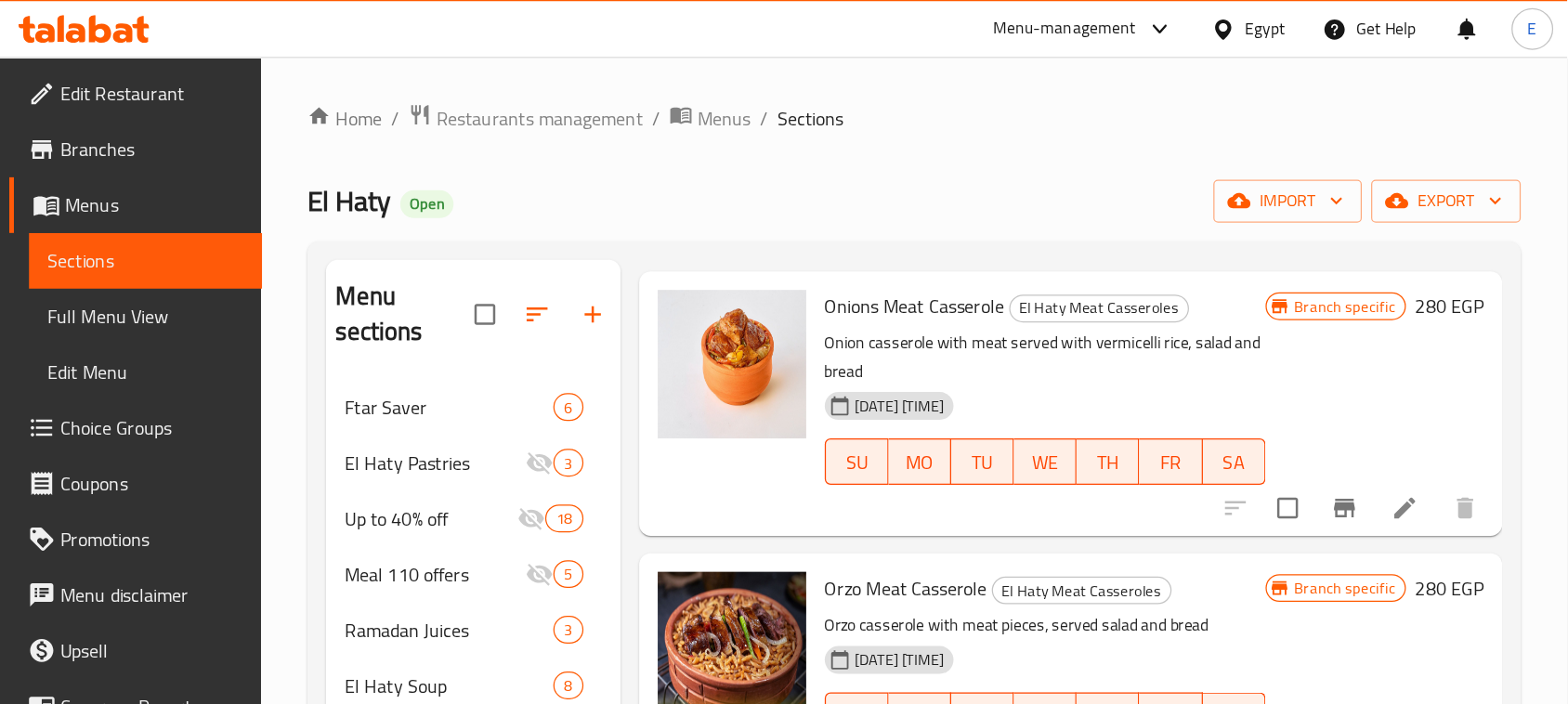 scroll, scrollTop: 93, scrollLeft: 0, axis: vertical 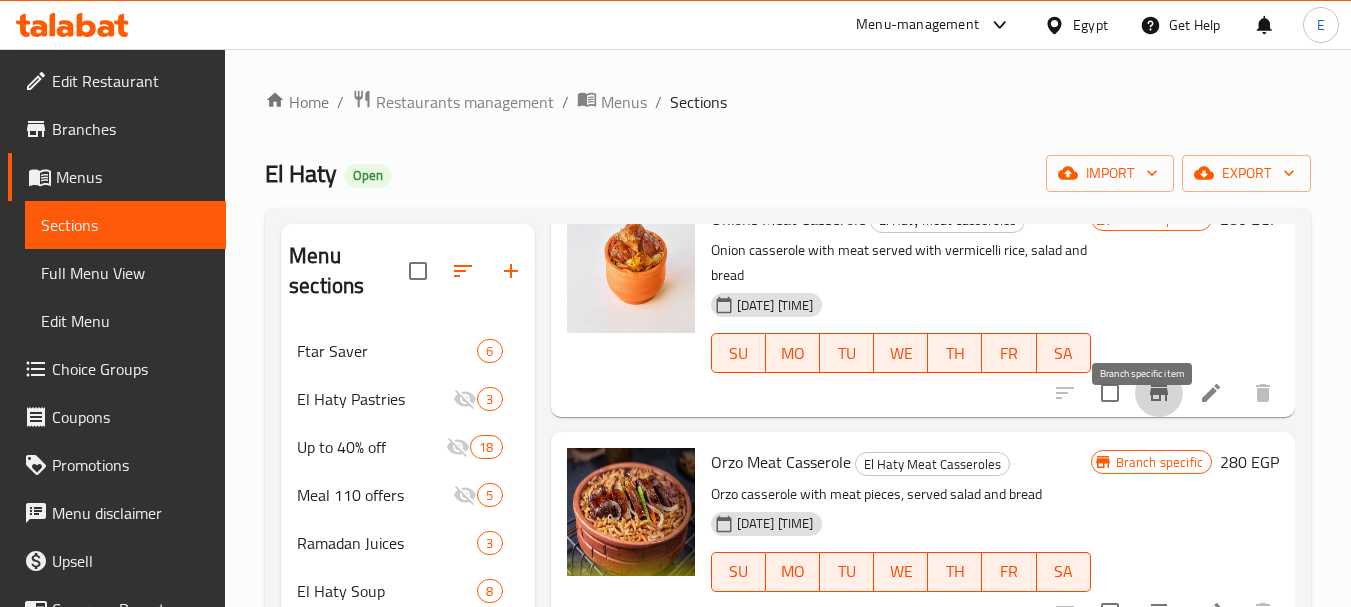 click 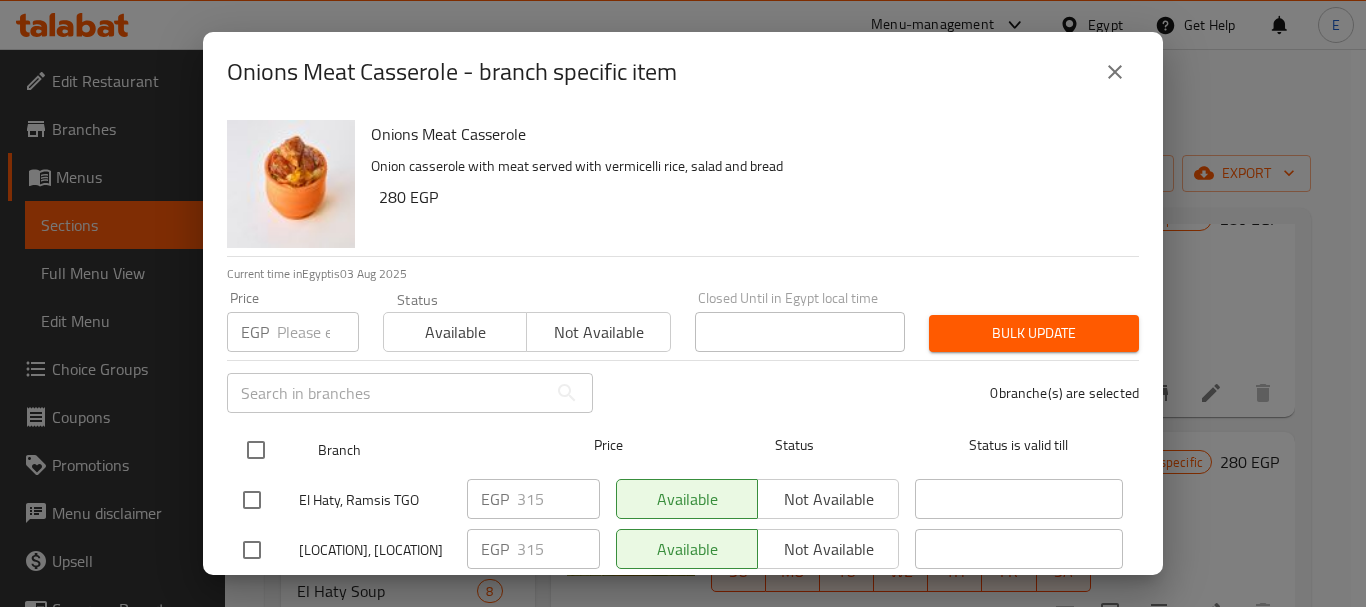 click at bounding box center (256, 450) 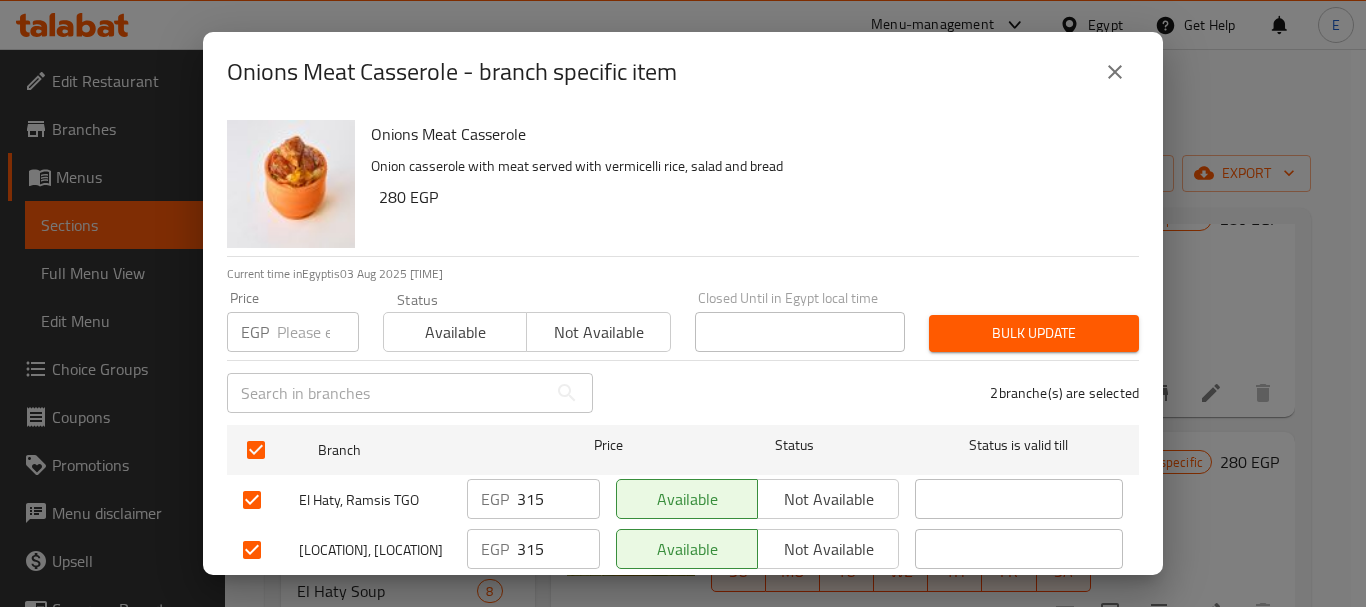 click at bounding box center (318, 332) 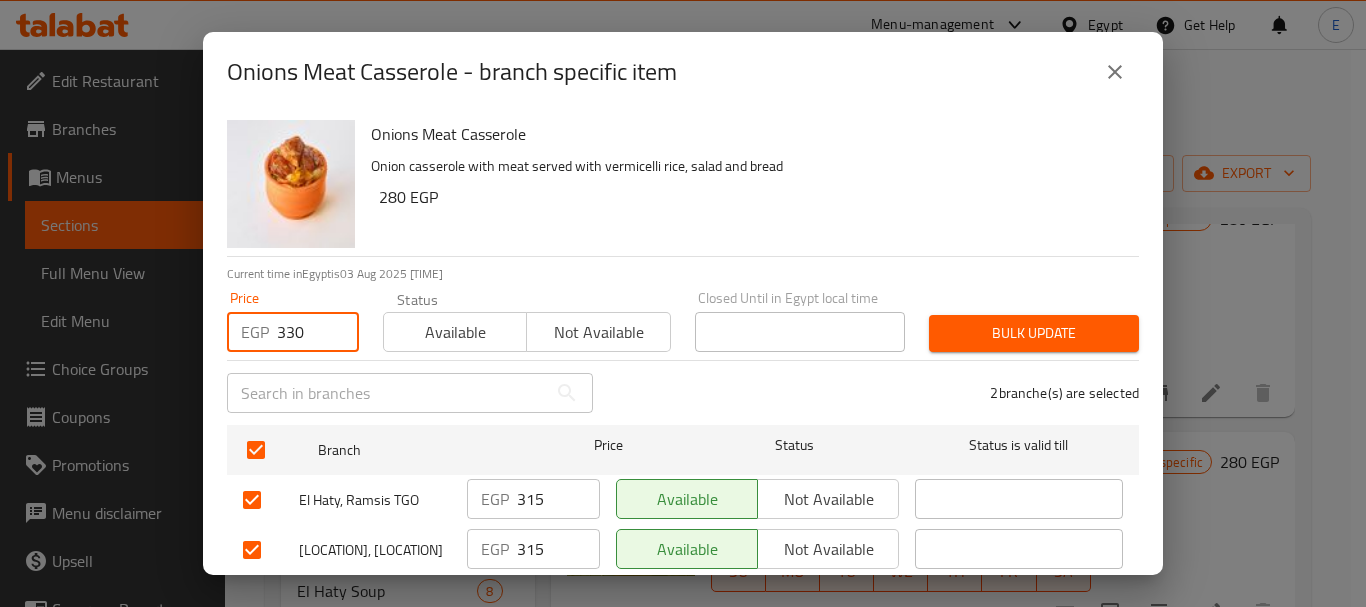 click on "Bulk update" at bounding box center (1034, 333) 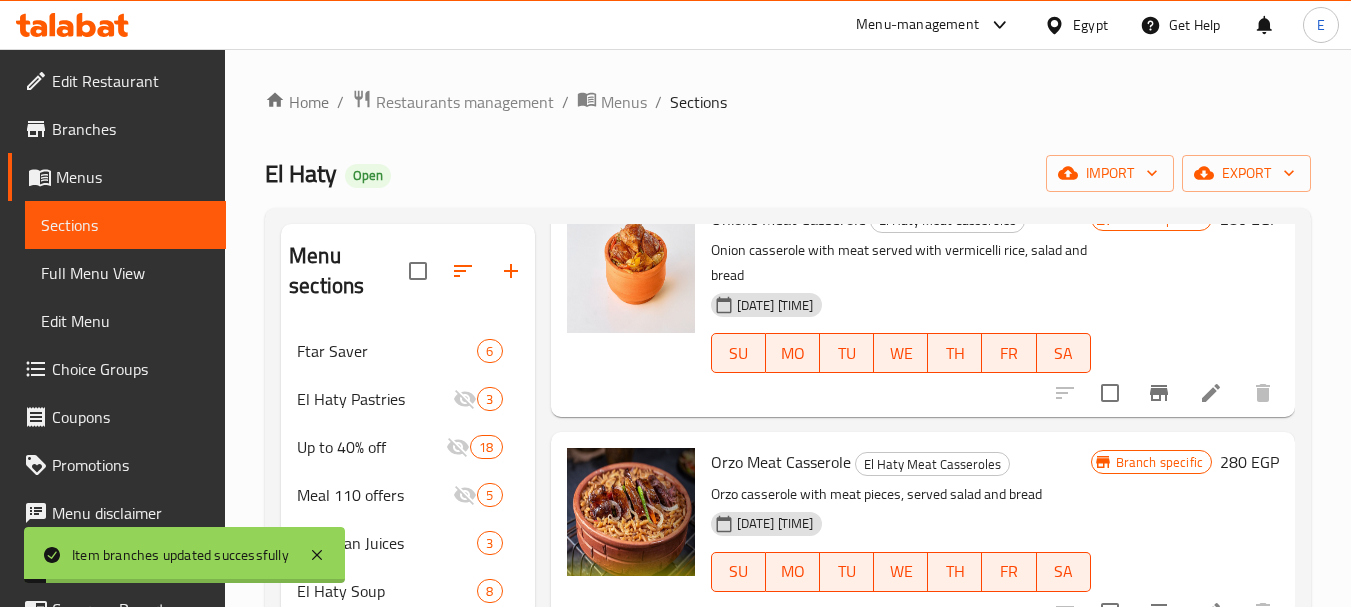 click on "280 EGP" at bounding box center [1249, 219] 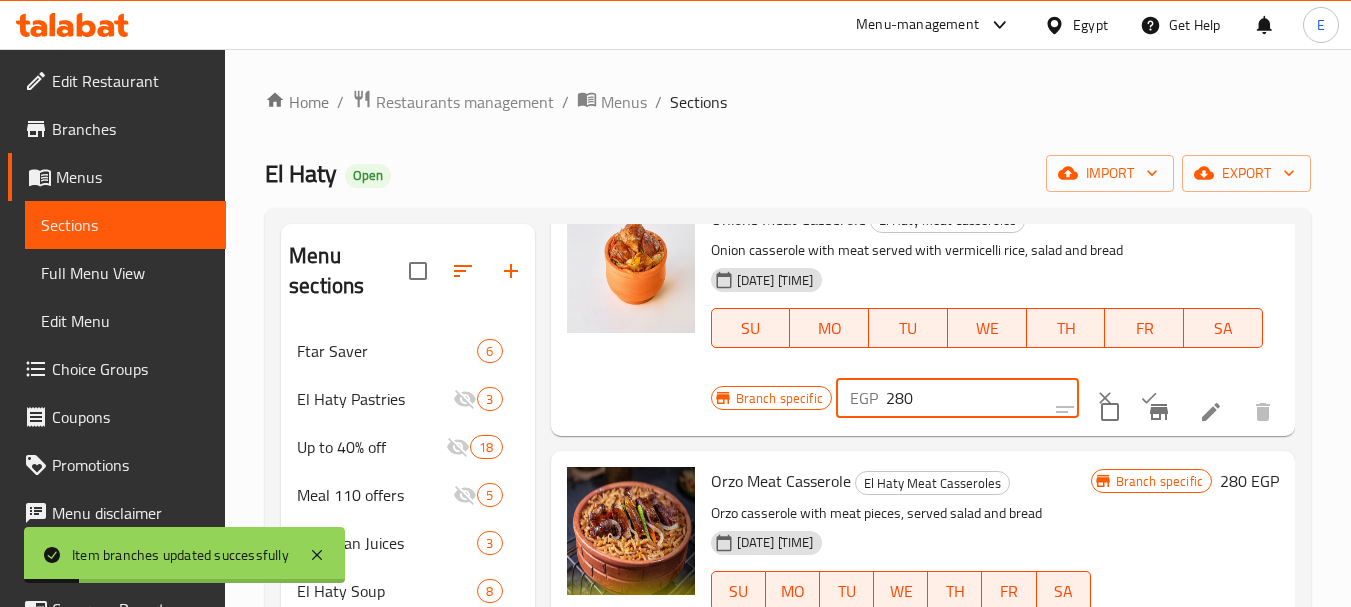 drag, startPoint x: 906, startPoint y: 422, endPoint x: 805, endPoint y: 420, distance: 101.0198 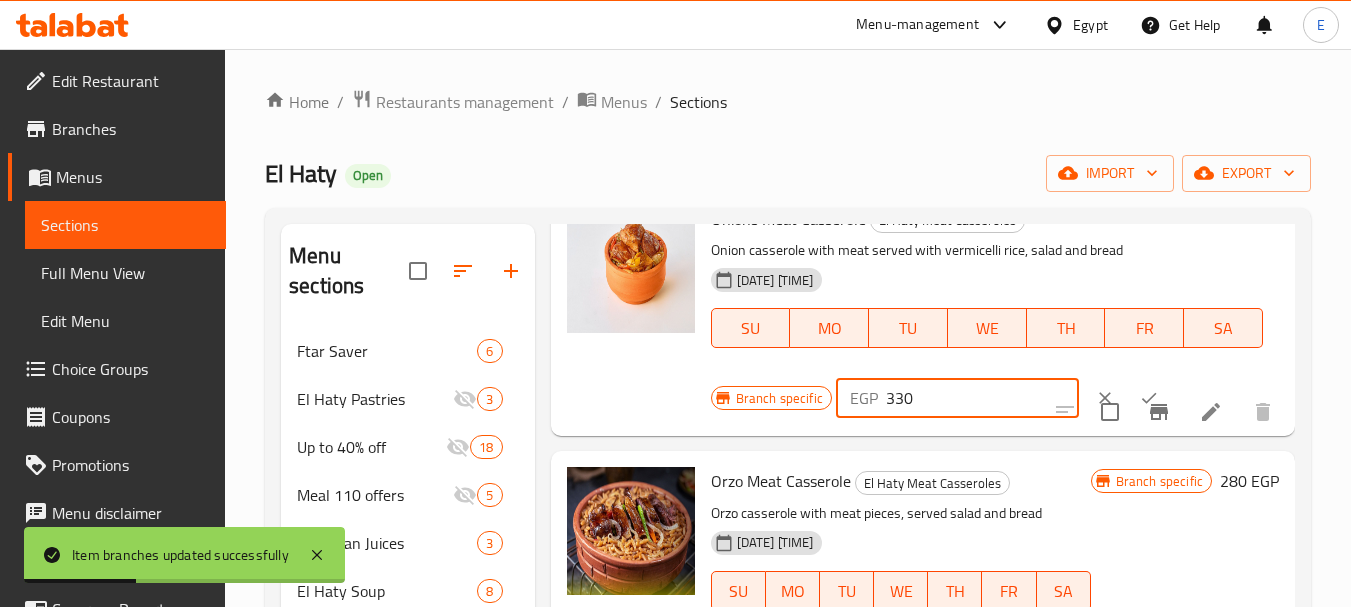 click 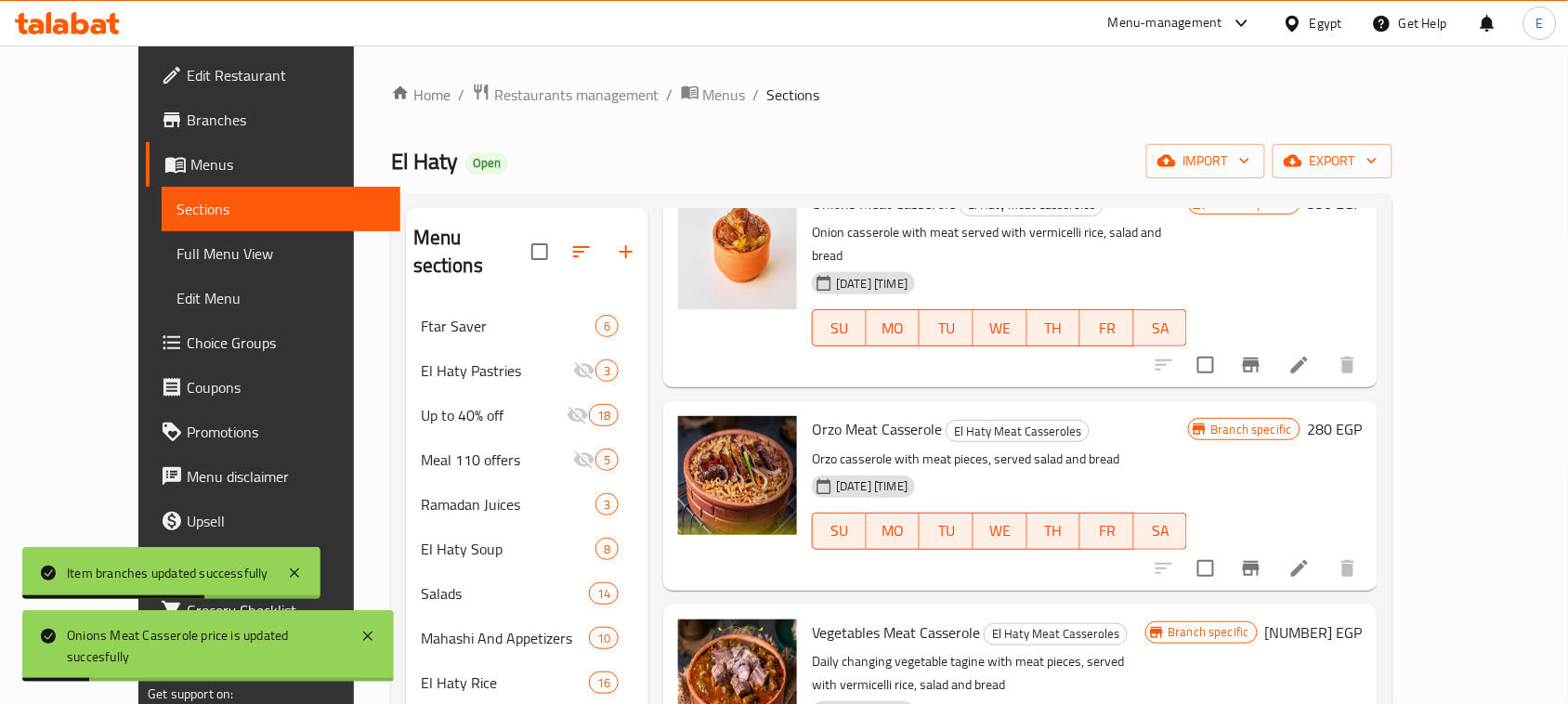 scroll, scrollTop: 0, scrollLeft: 0, axis: both 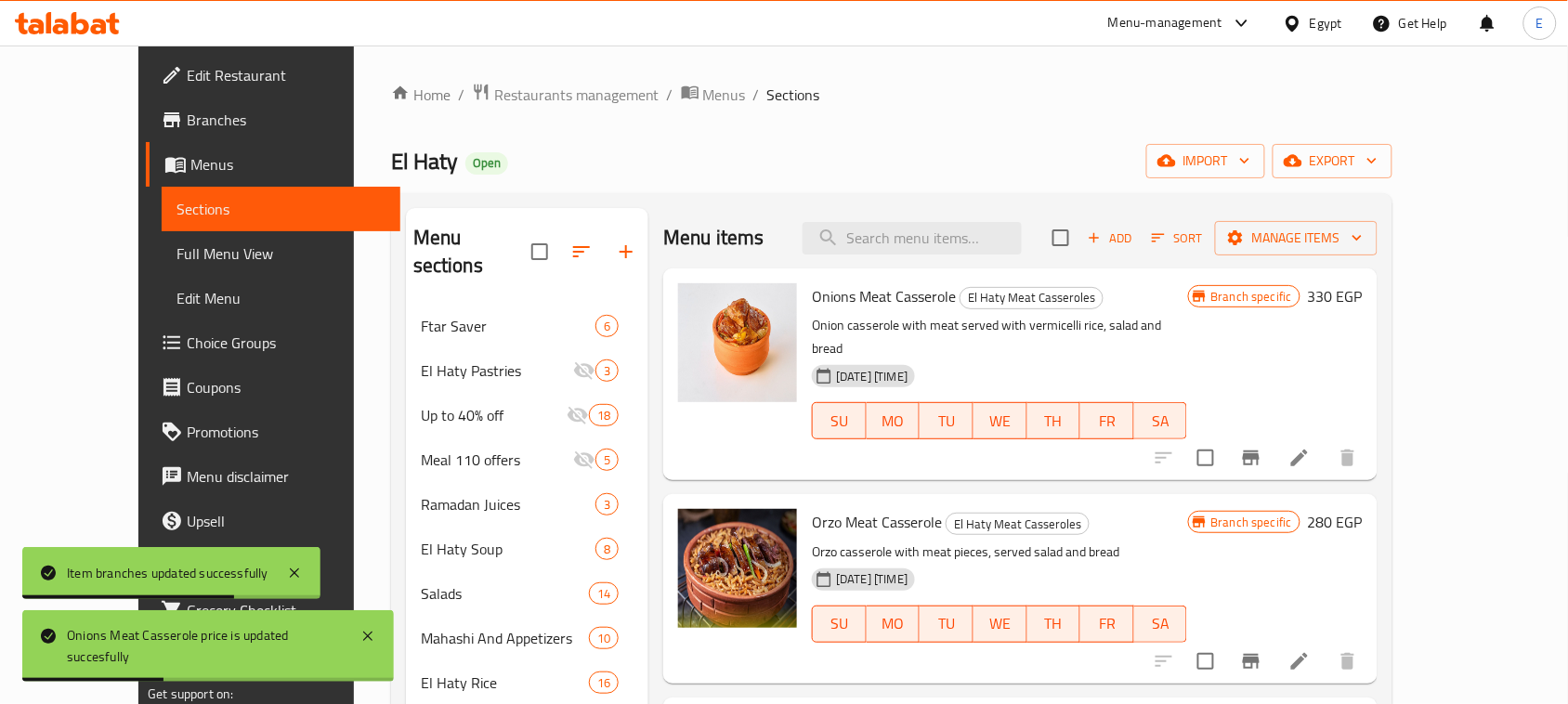 click on "[PRICE]   EGP" at bounding box center (1335, 296) 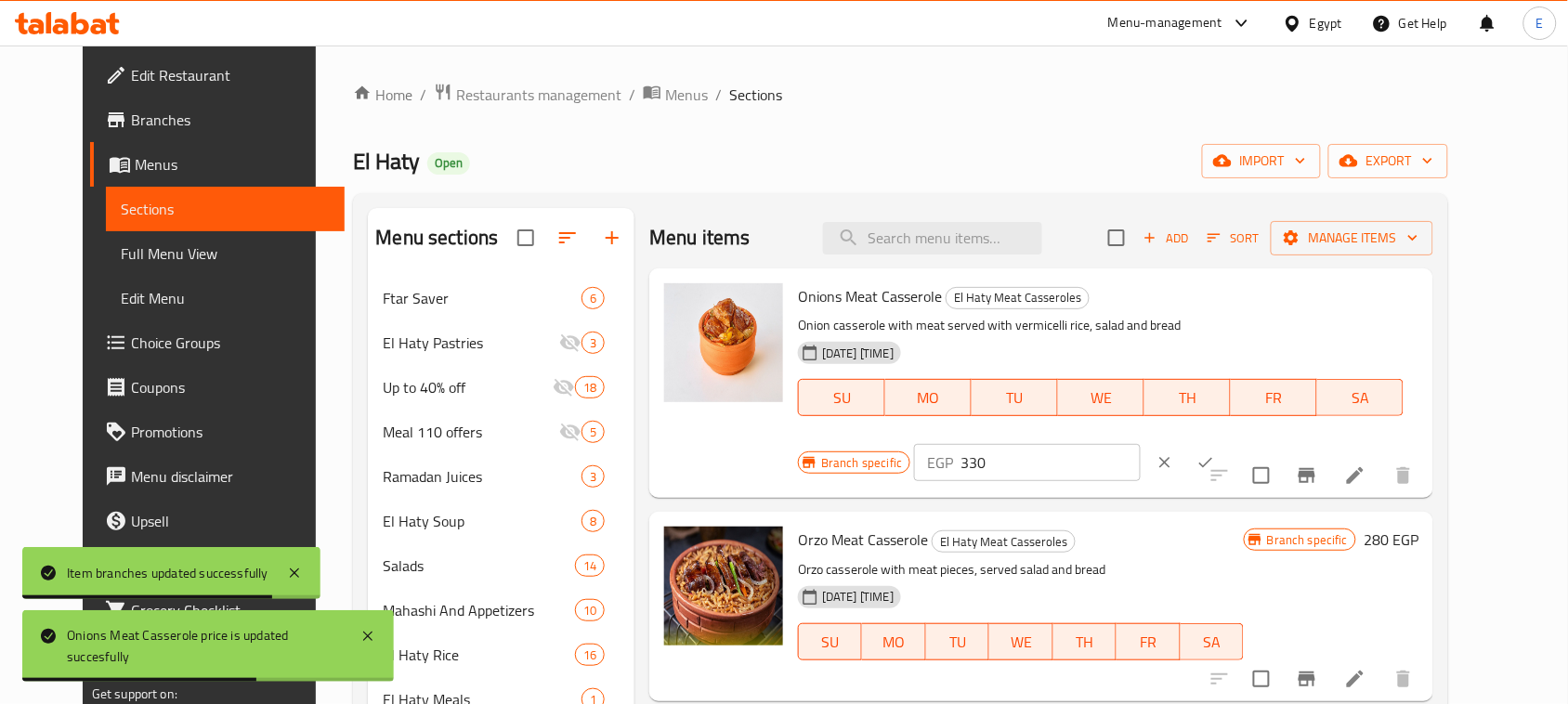 click 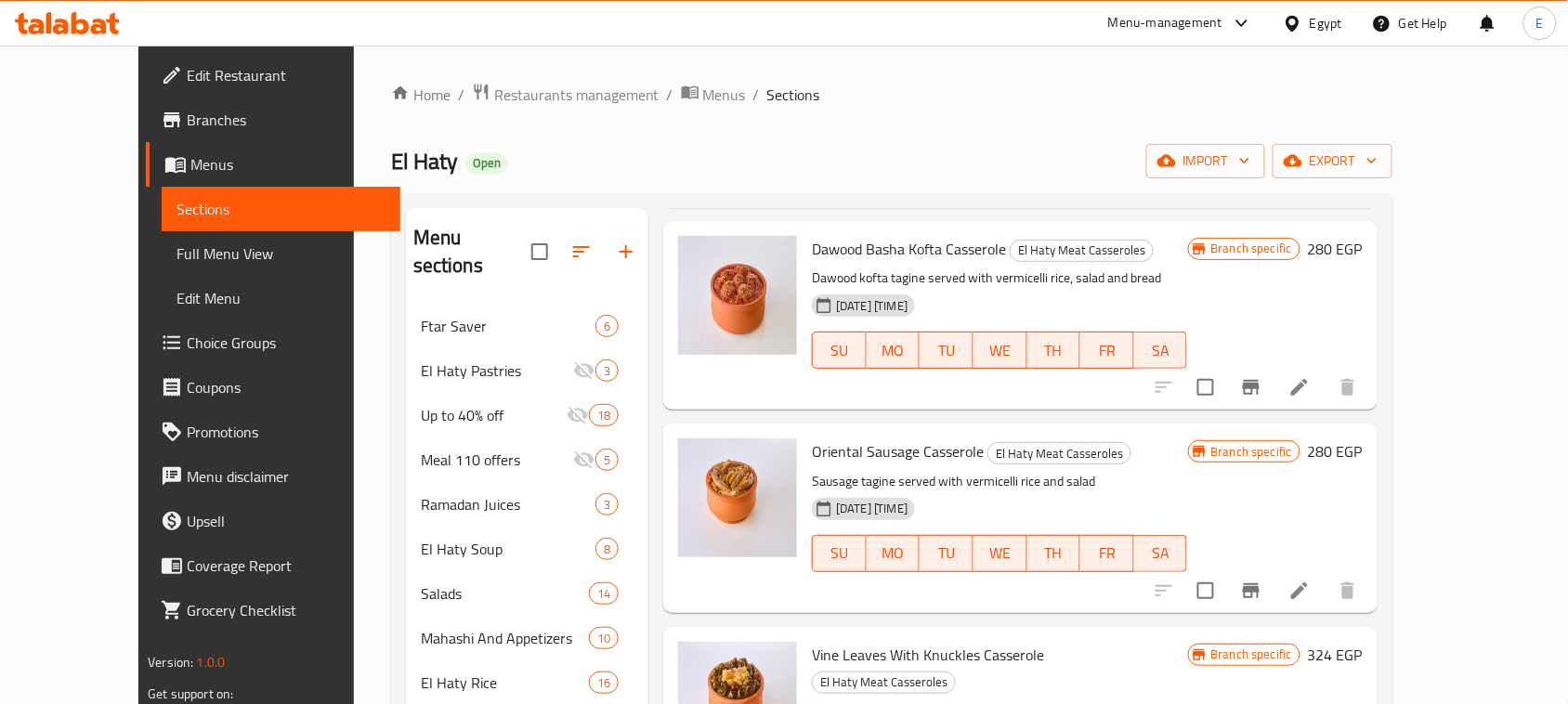 scroll, scrollTop: 1020, scrollLeft: 0, axis: vertical 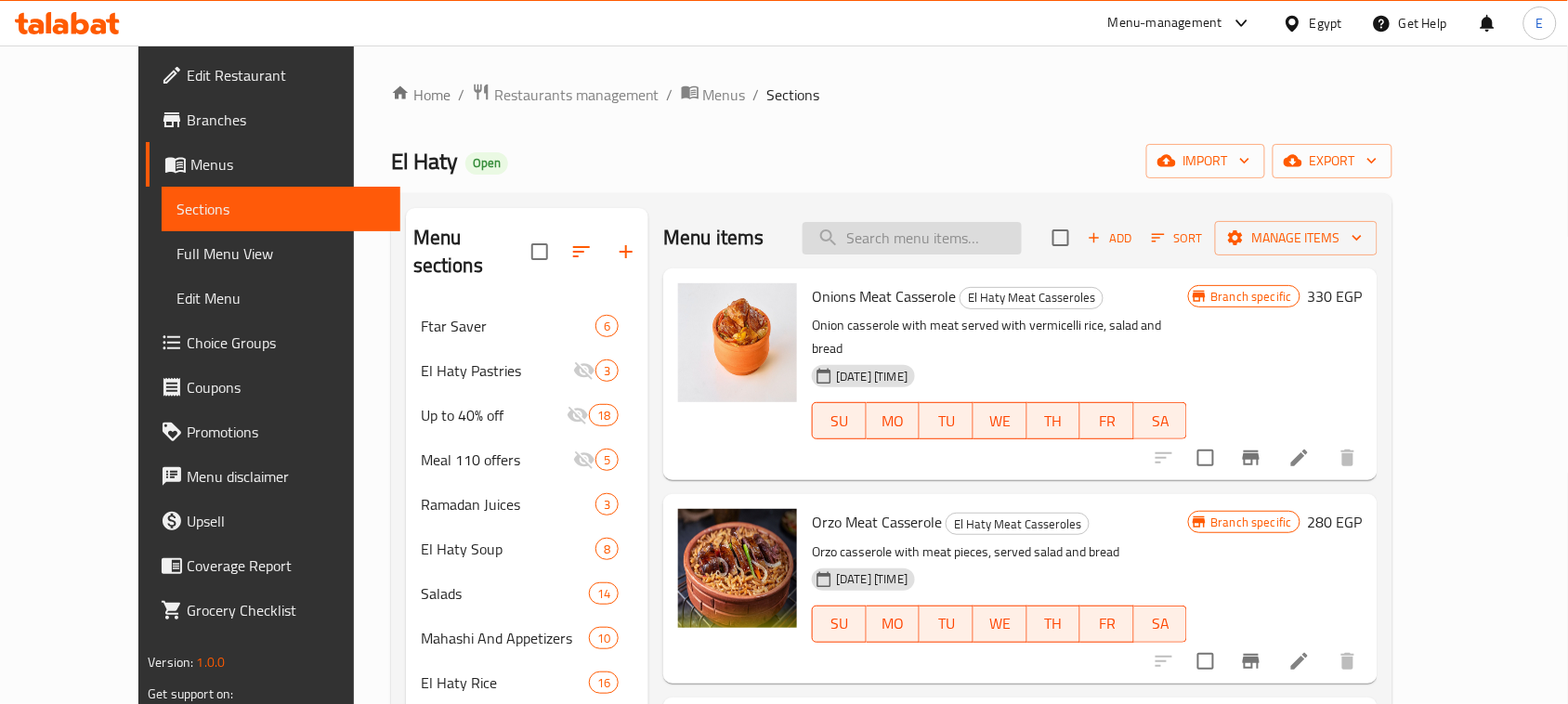 click at bounding box center (912, 238) 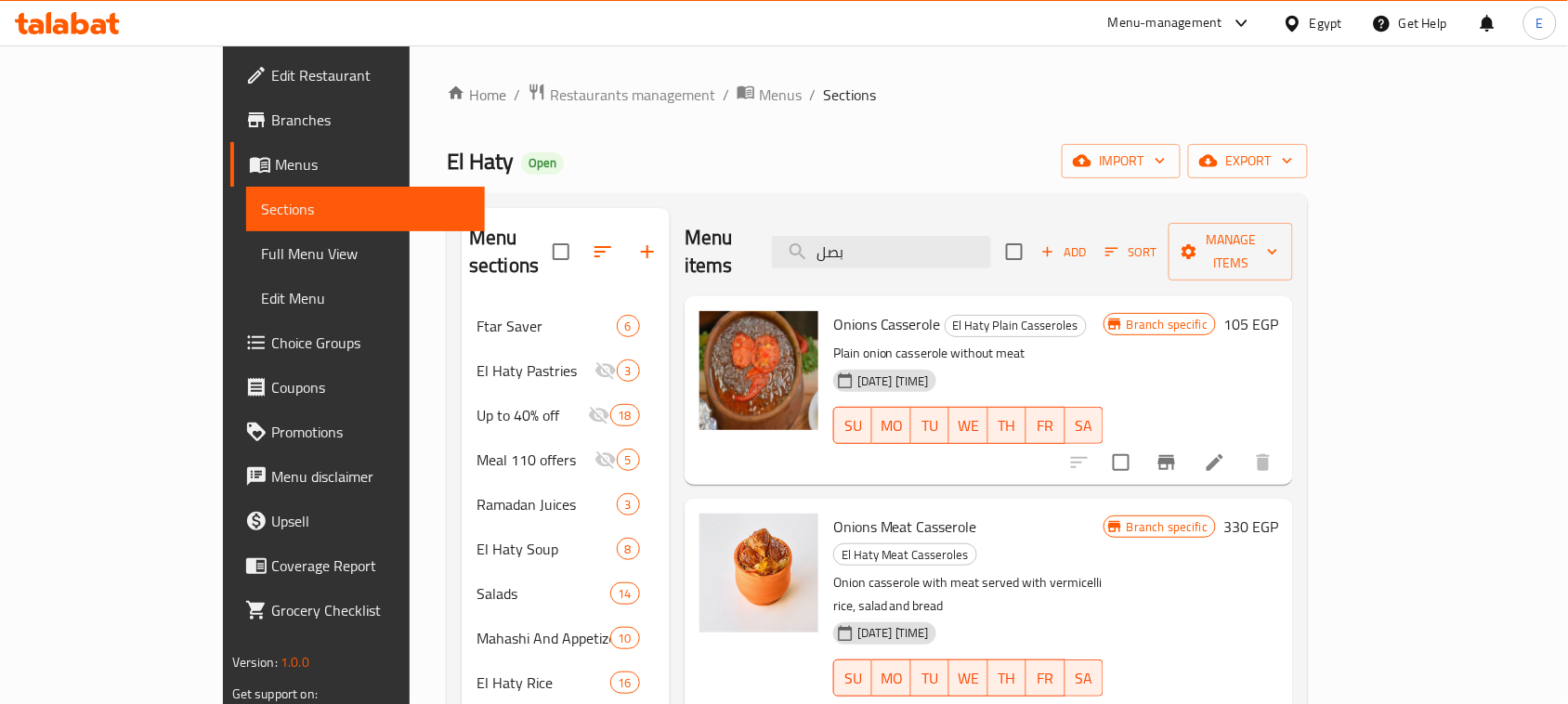 click on "105   EGP" at bounding box center [1250, 324] 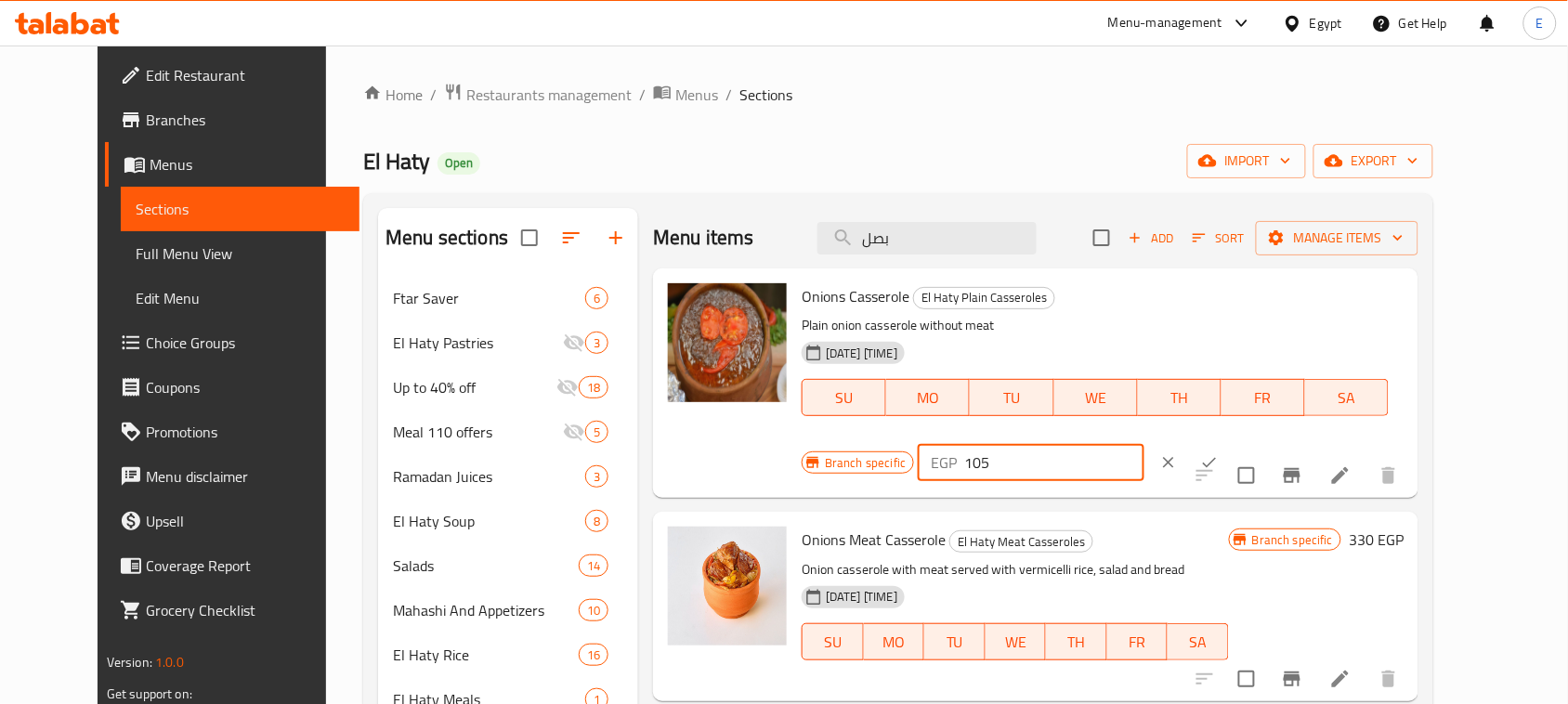 drag, startPoint x: 1283, startPoint y: 303, endPoint x: 1155, endPoint y: 309, distance: 128.14055 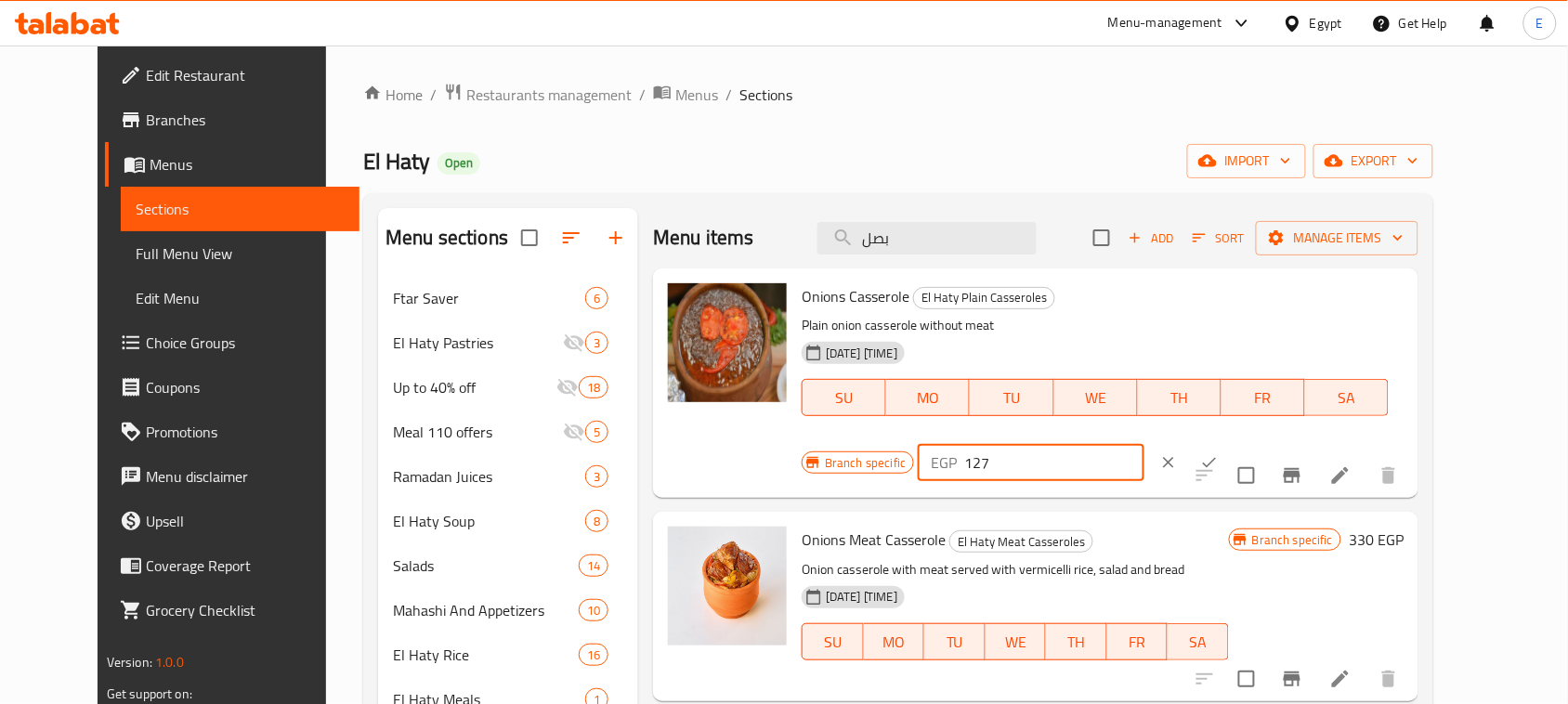 click at bounding box center [1209, 463] 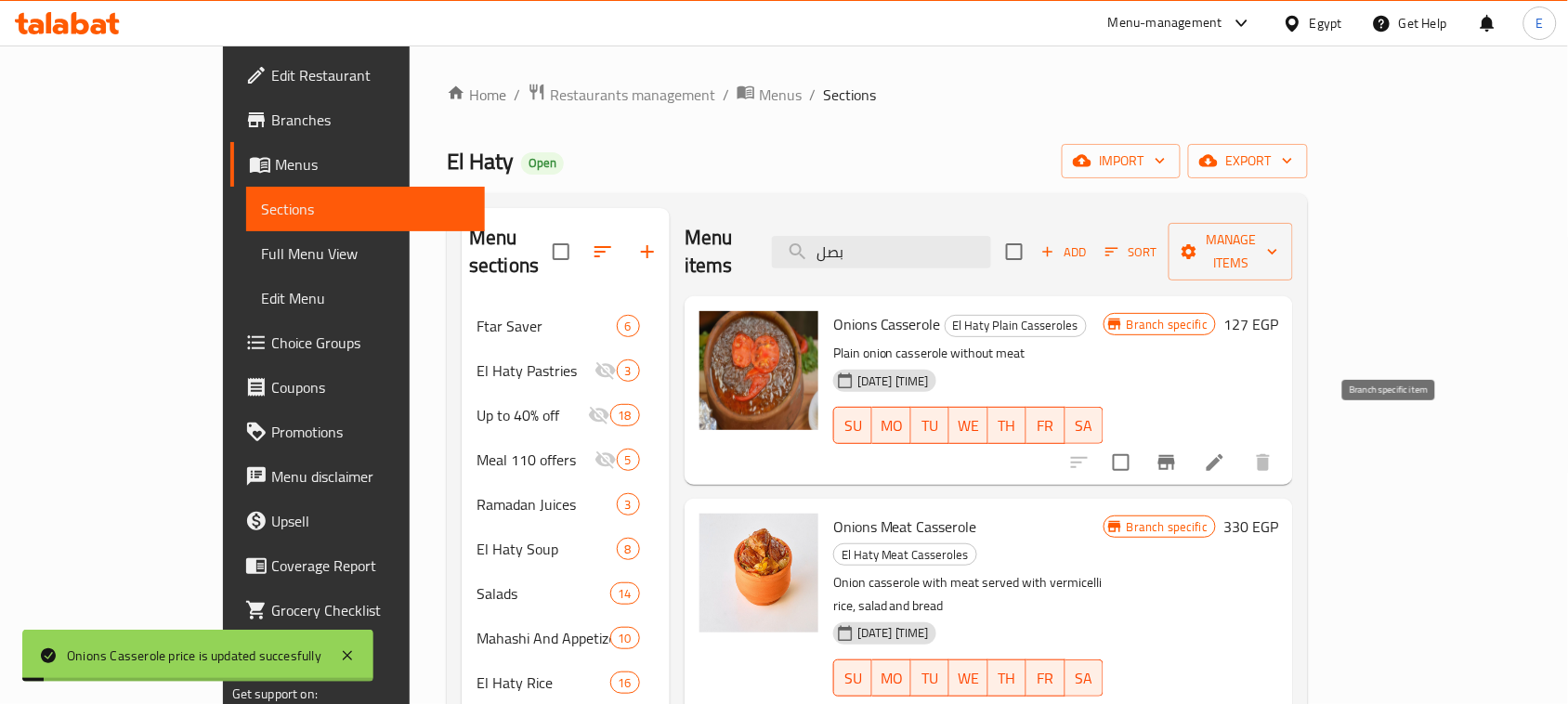 click 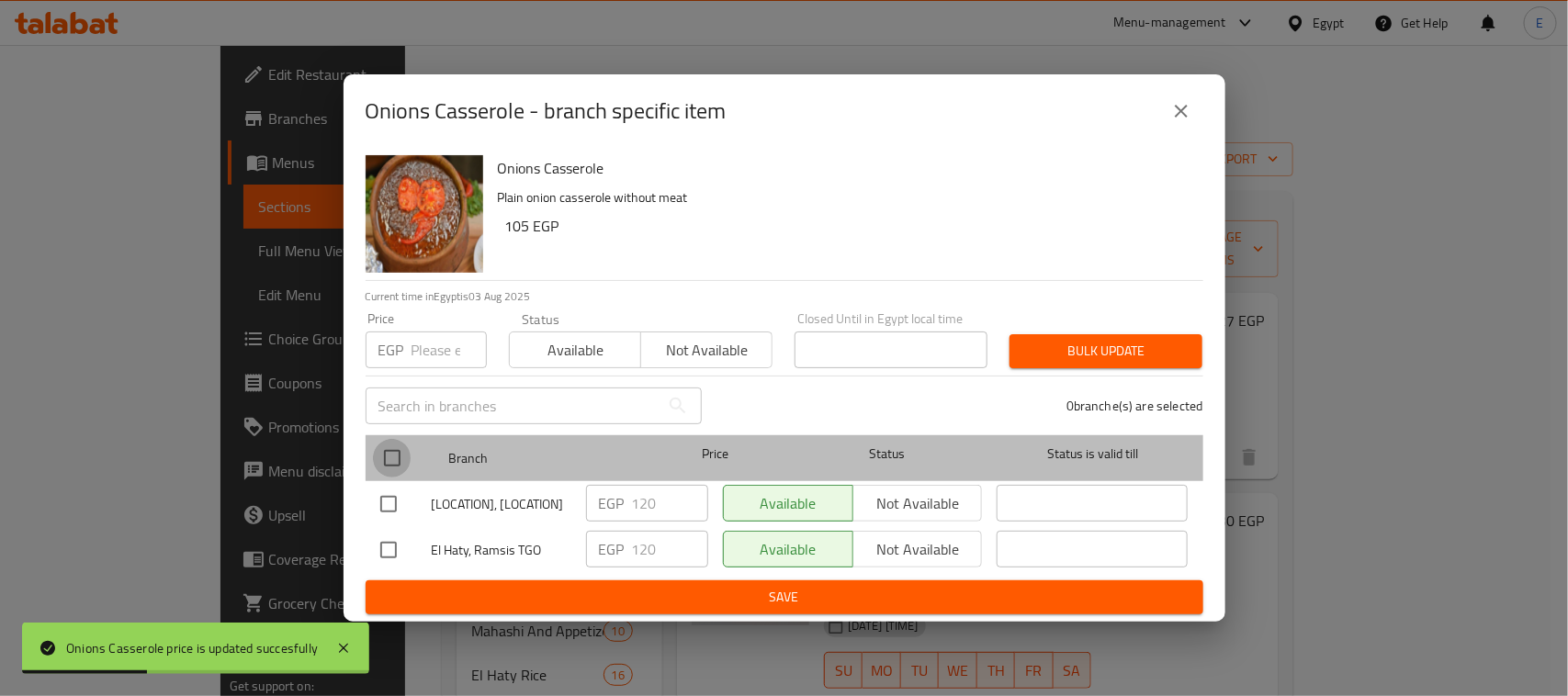 click at bounding box center (392, 458) 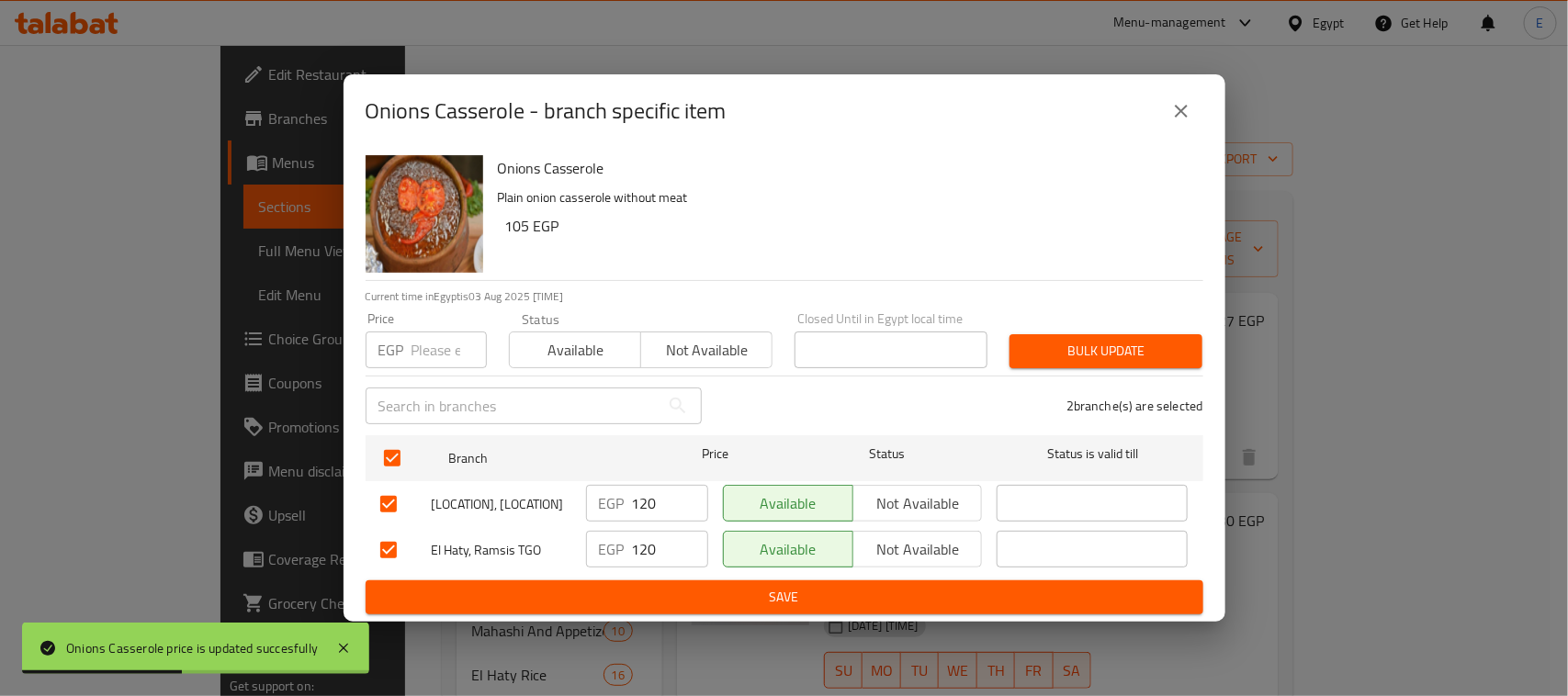 click at bounding box center (449, 350) 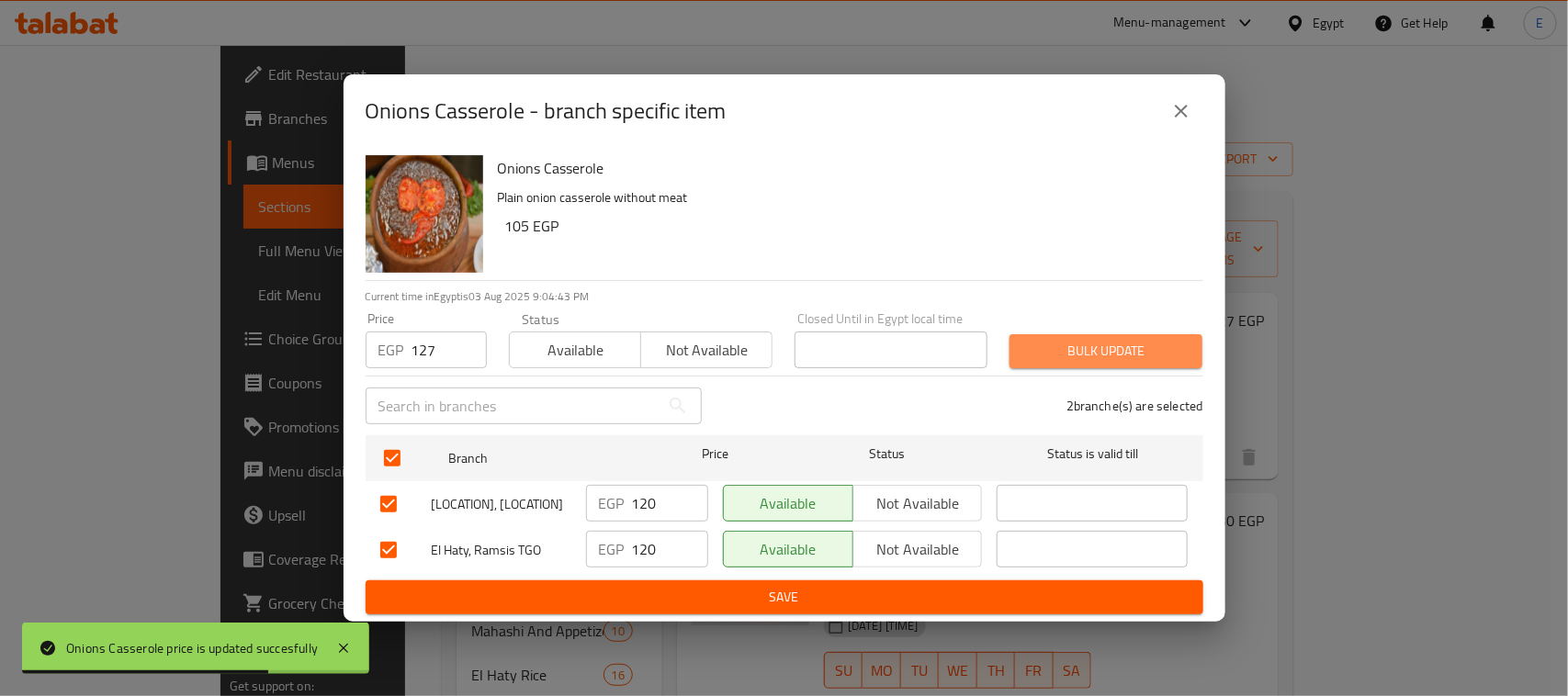 click on "Bulk update" at bounding box center [1106, 351] 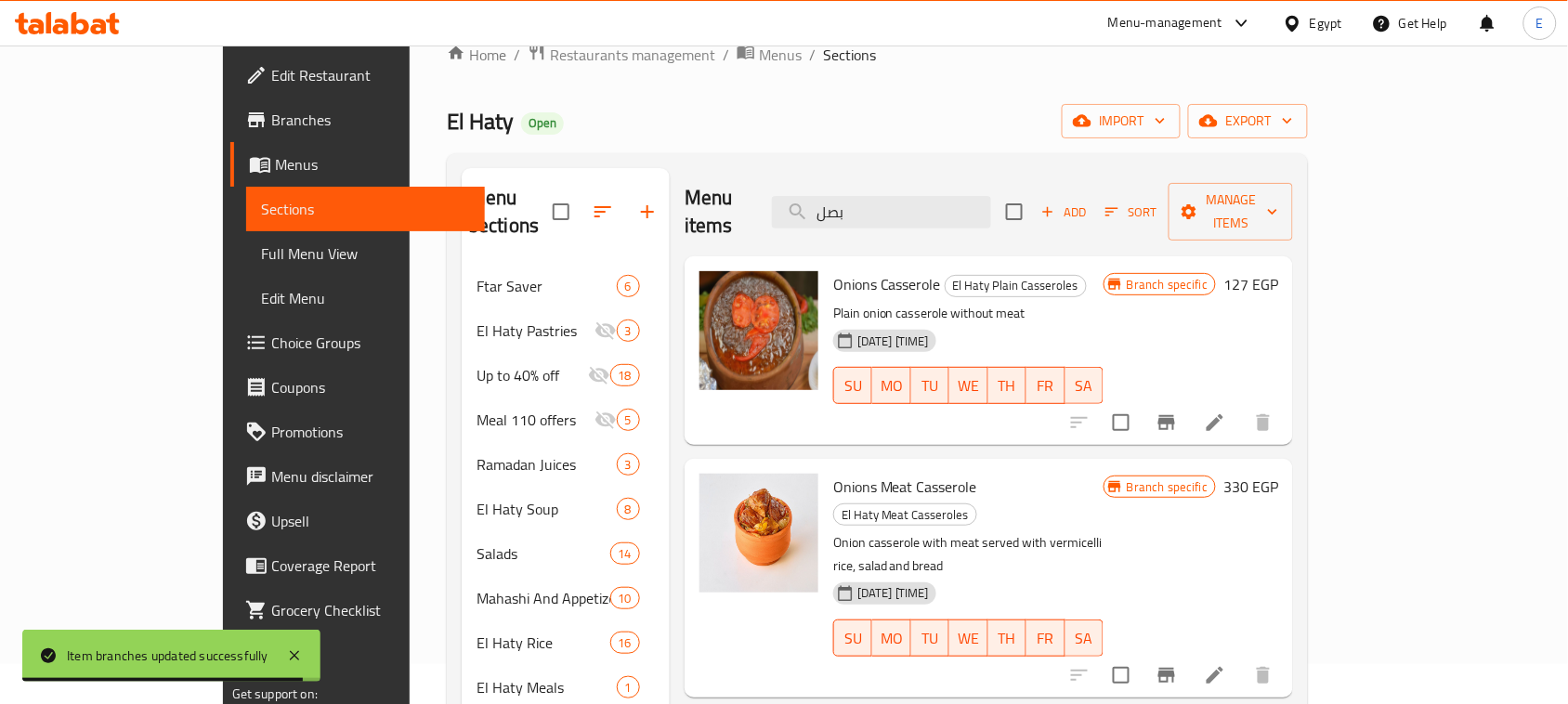 scroll, scrollTop: 0, scrollLeft: 0, axis: both 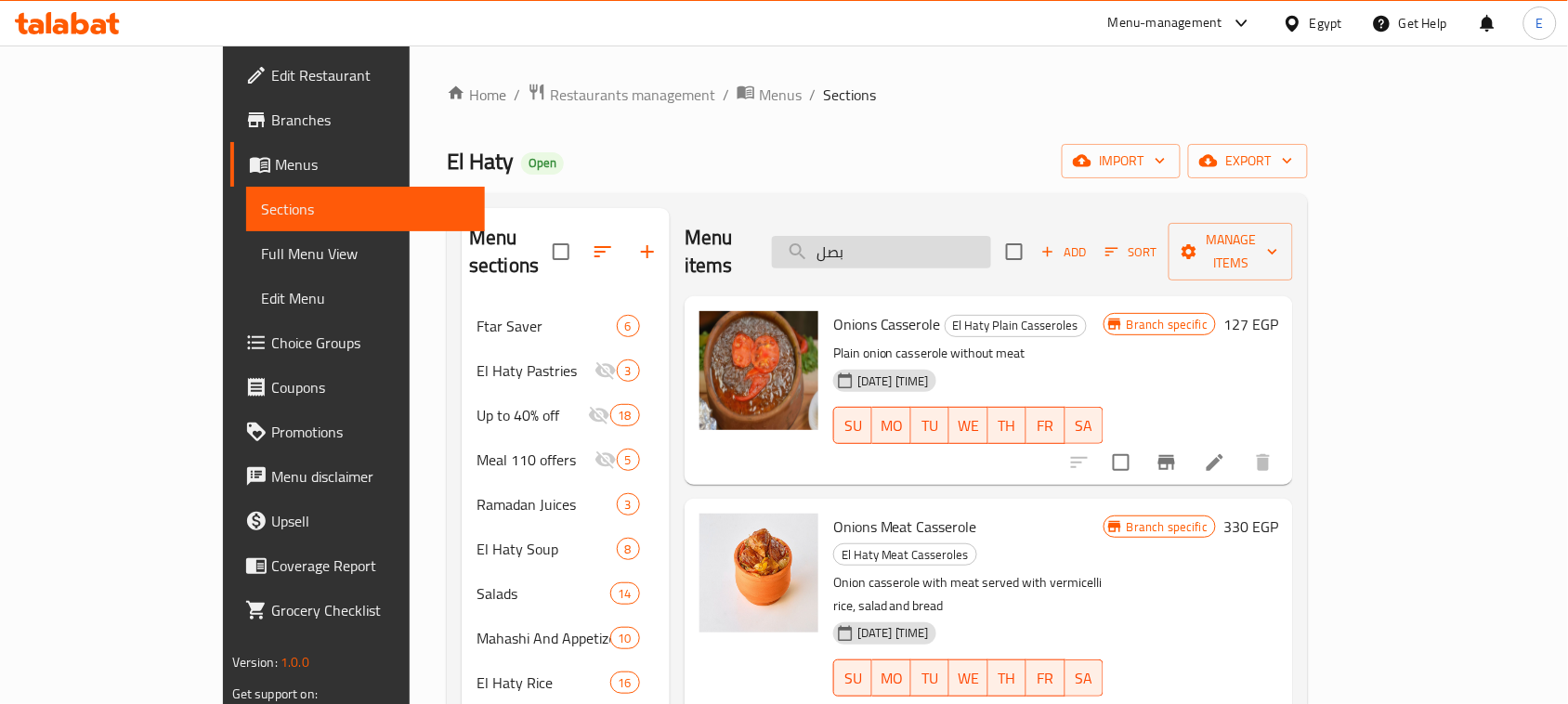 click on "بصل" at bounding box center [882, 252] 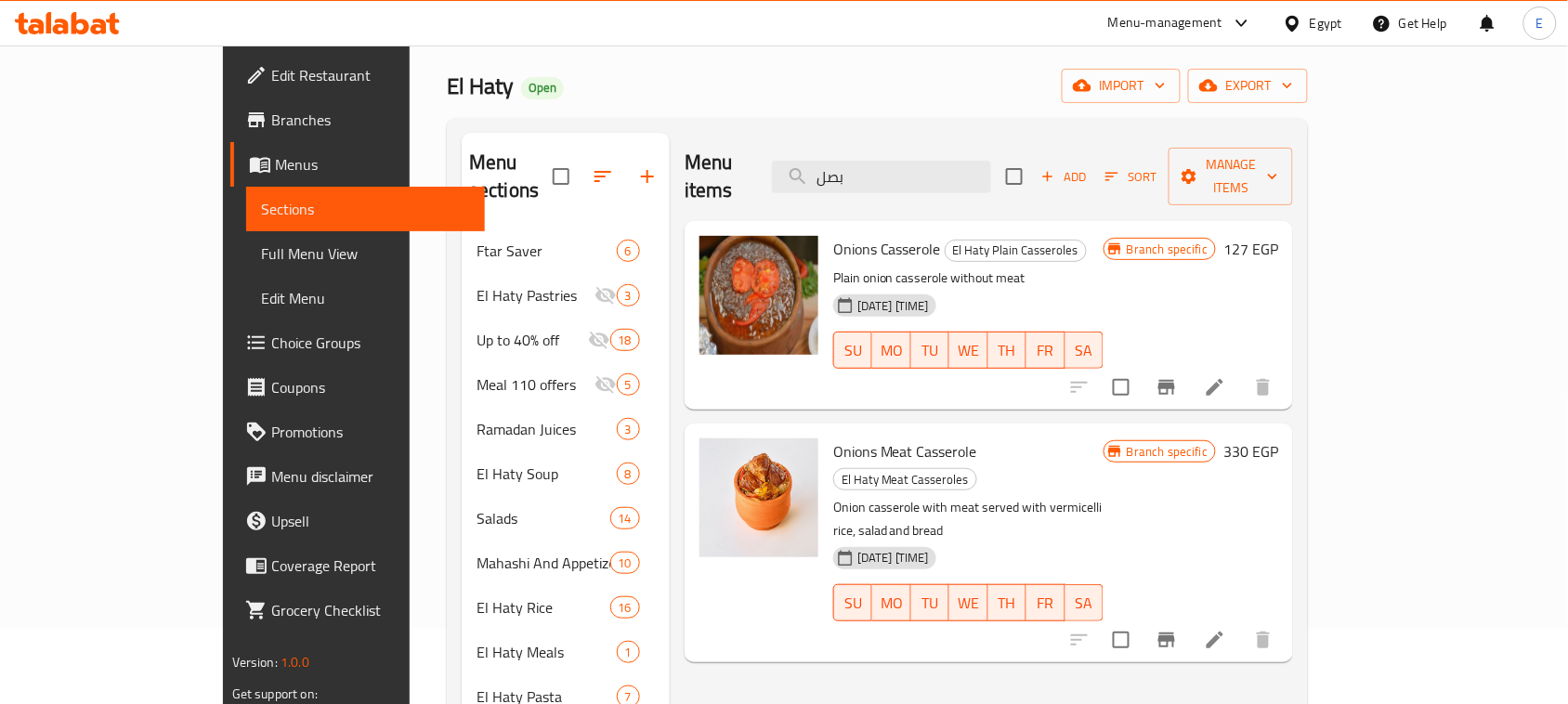 scroll, scrollTop: 116, scrollLeft: 0, axis: vertical 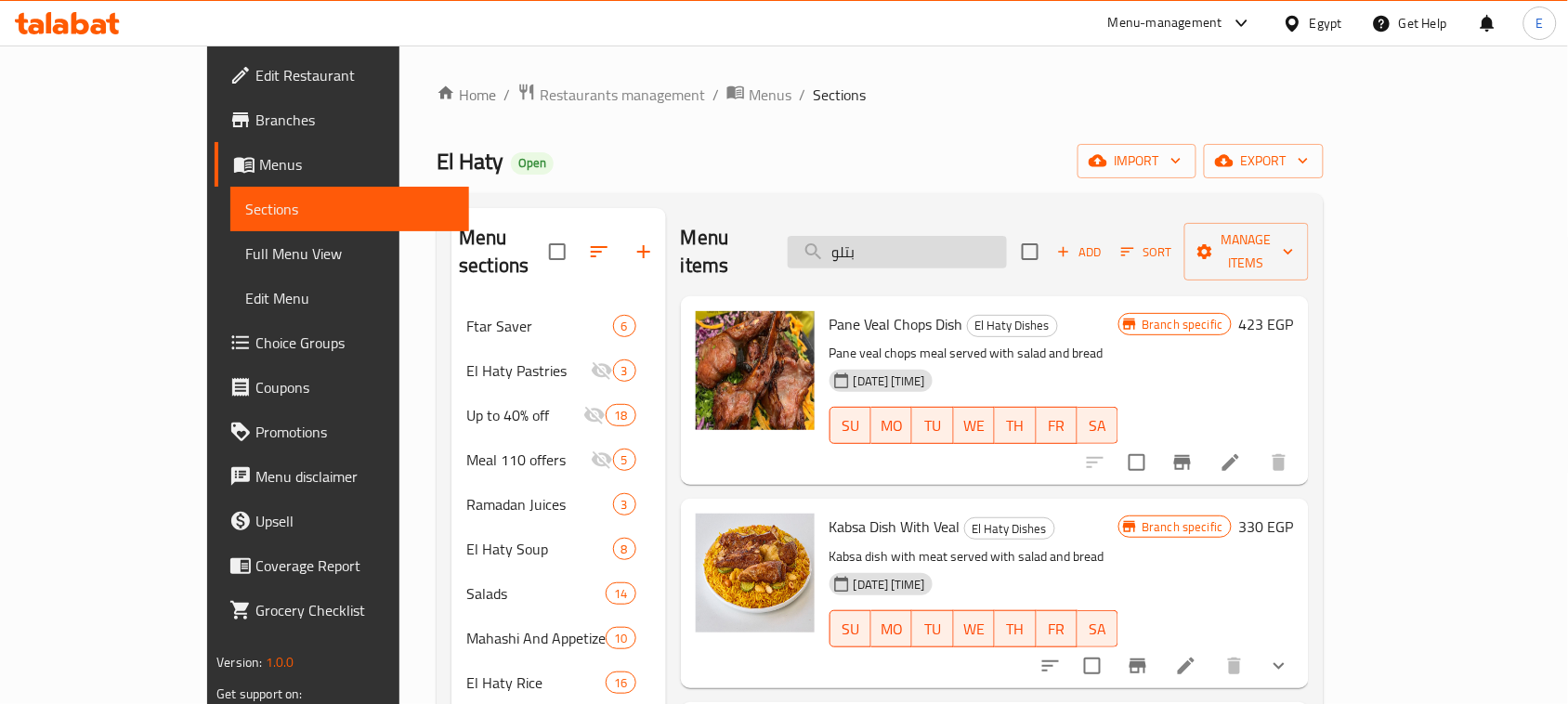 drag, startPoint x: 926, startPoint y: 239, endPoint x: 866, endPoint y: 243, distance: 60.133186 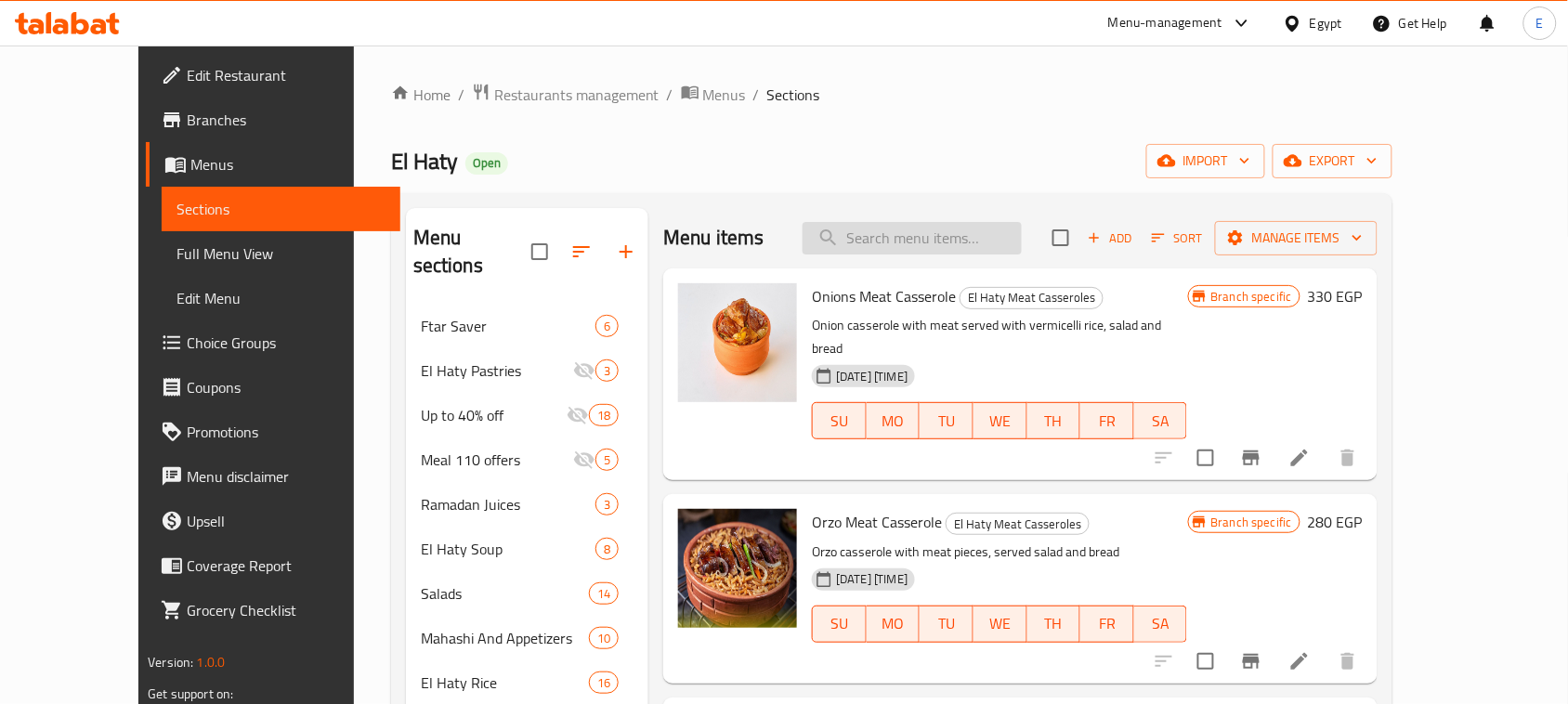 click at bounding box center [912, 238] 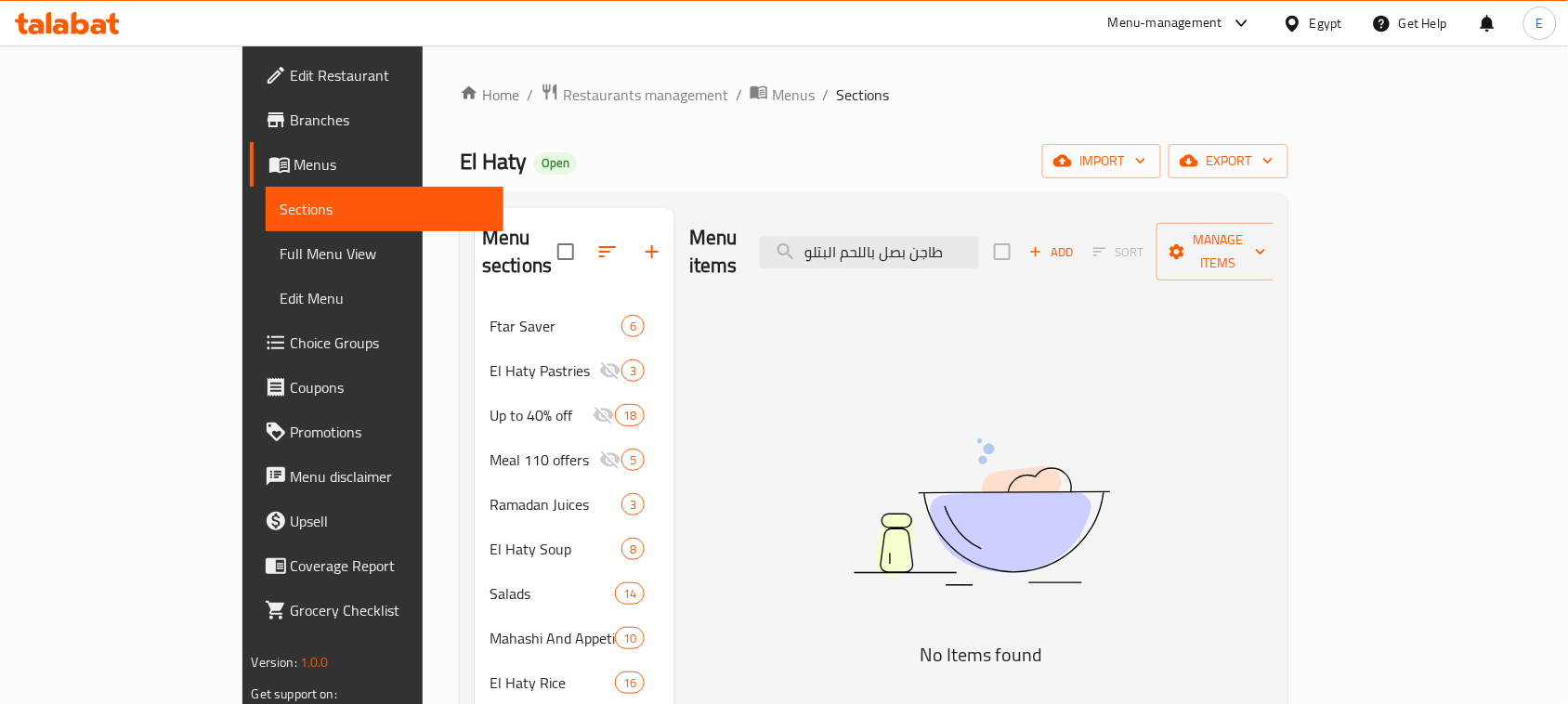 drag, startPoint x: 1043, startPoint y: 240, endPoint x: 834, endPoint y: 243, distance: 209.02153 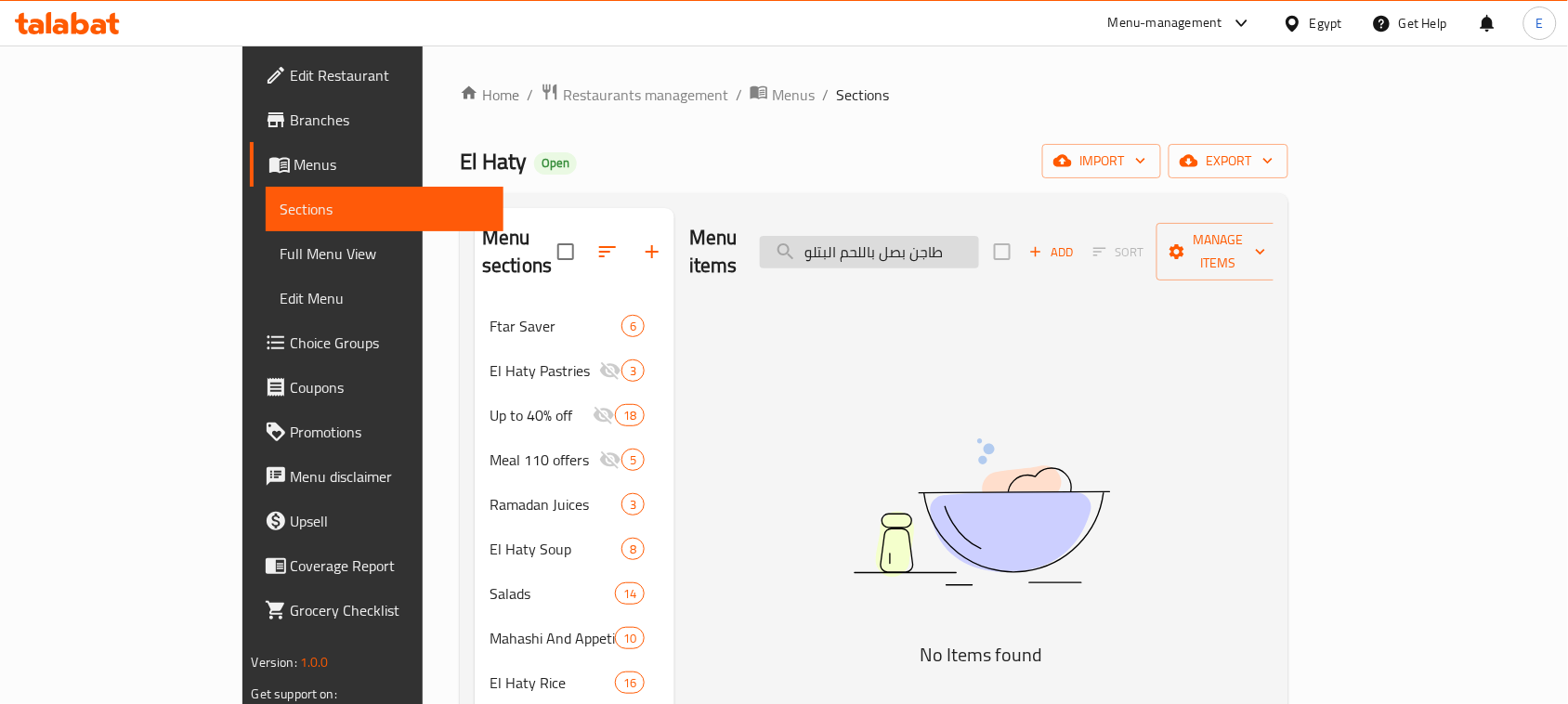click on "طاجن بصل باللحم البتلو" at bounding box center (869, 252) 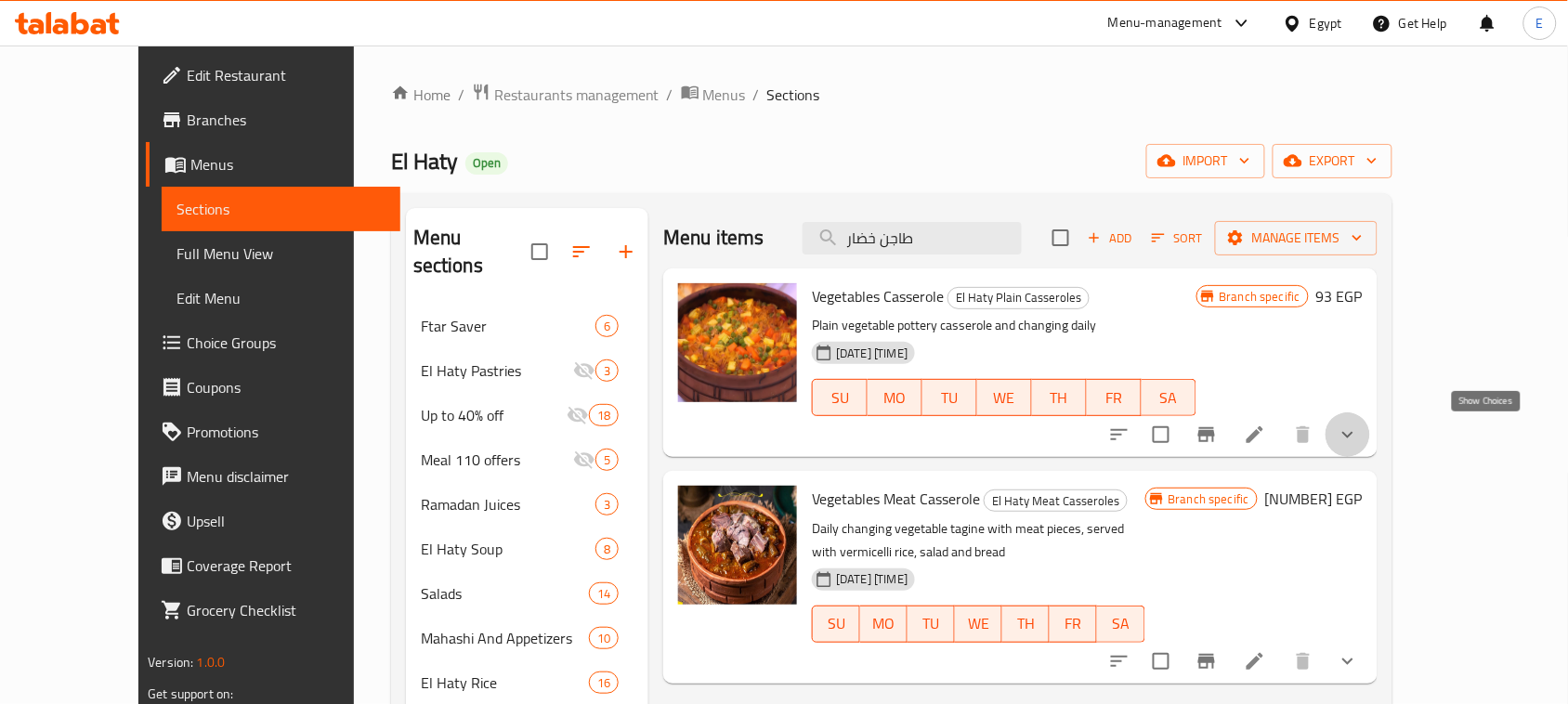 click 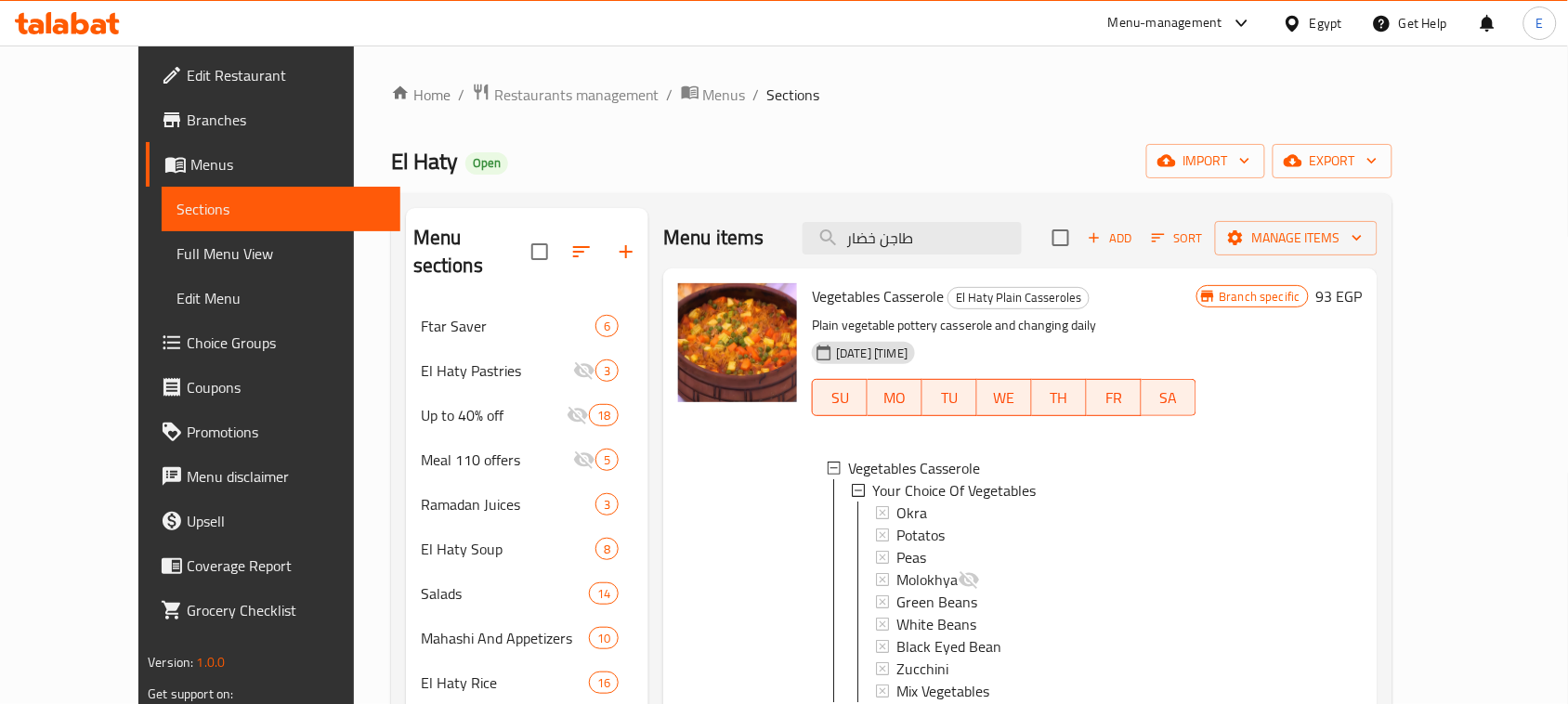 scroll, scrollTop: 1, scrollLeft: 0, axis: vertical 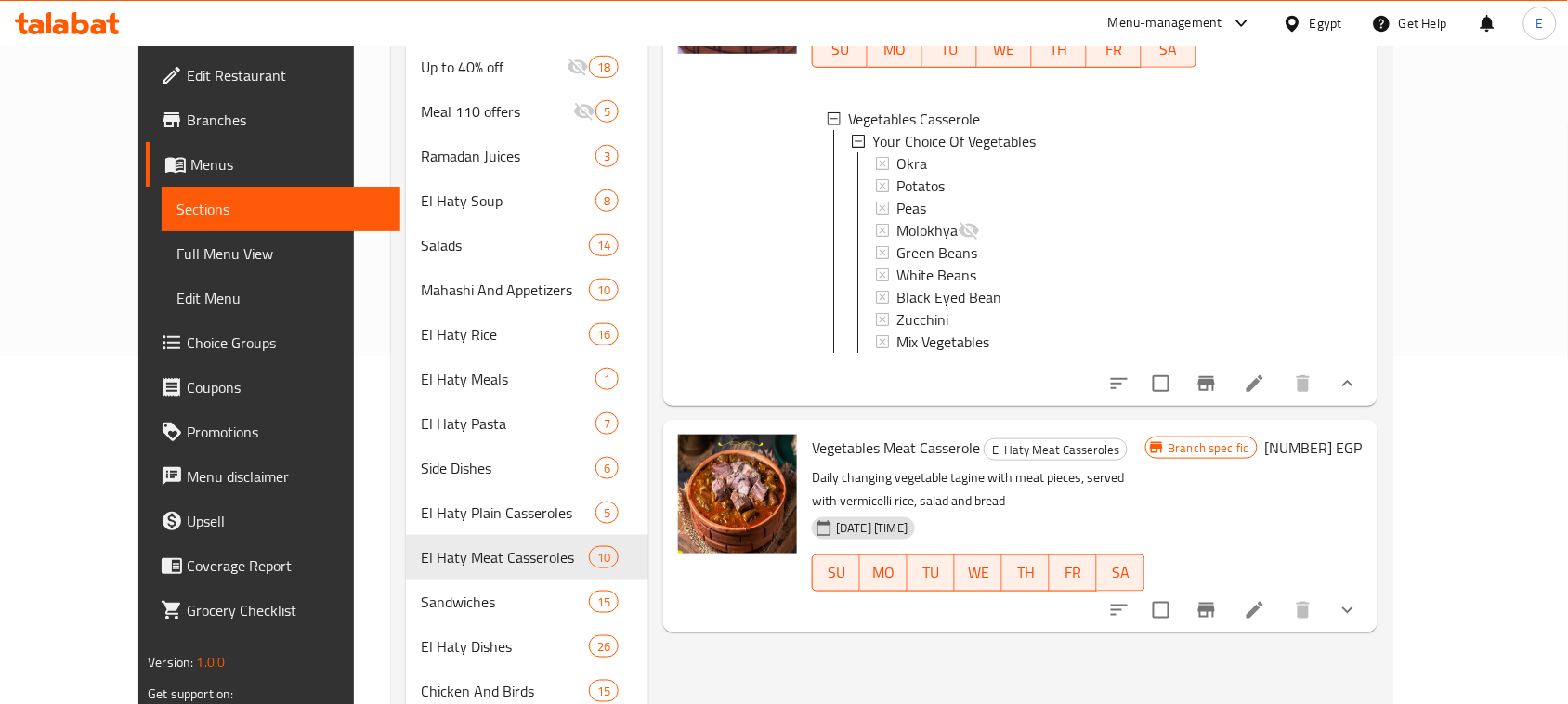 click at bounding box center (1348, 610) 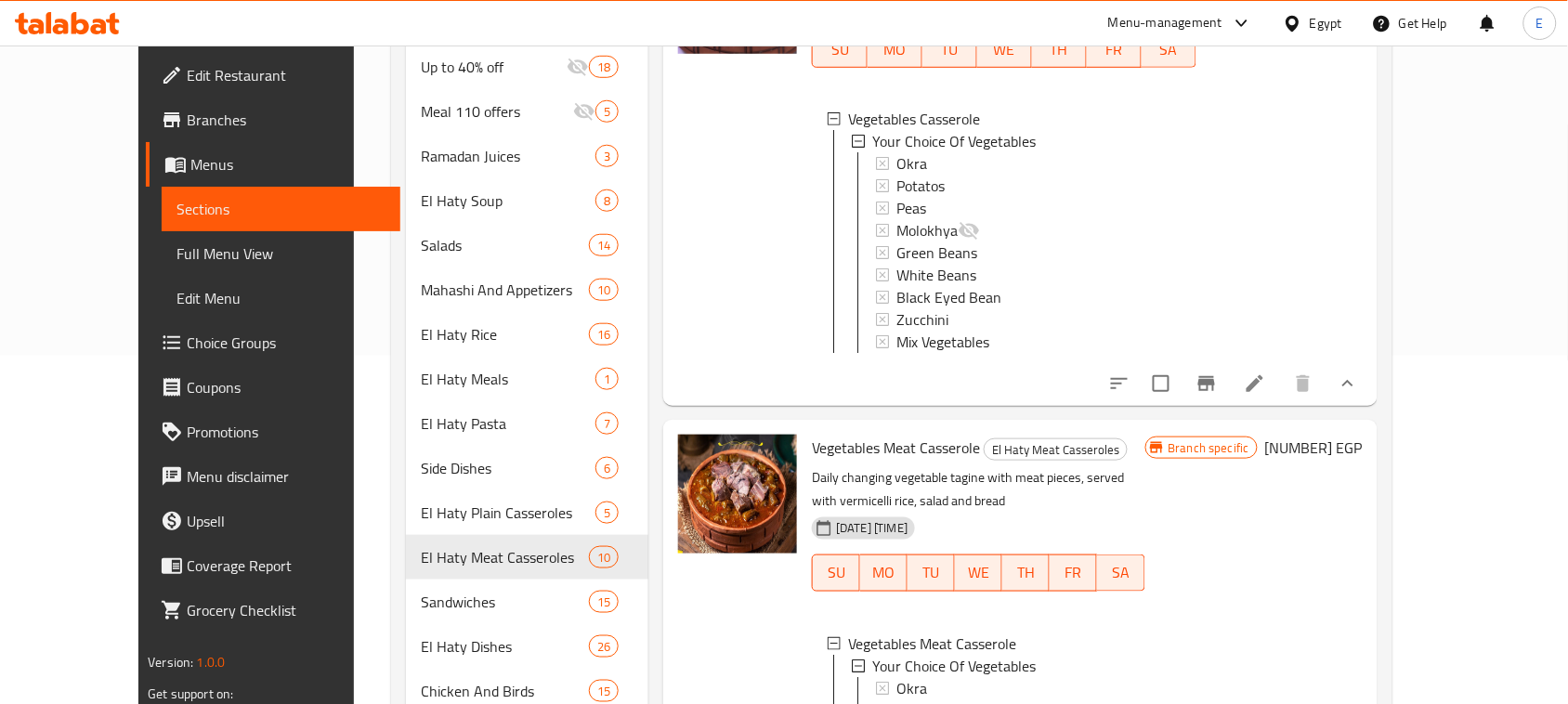 scroll, scrollTop: 26, scrollLeft: 0, axis: vertical 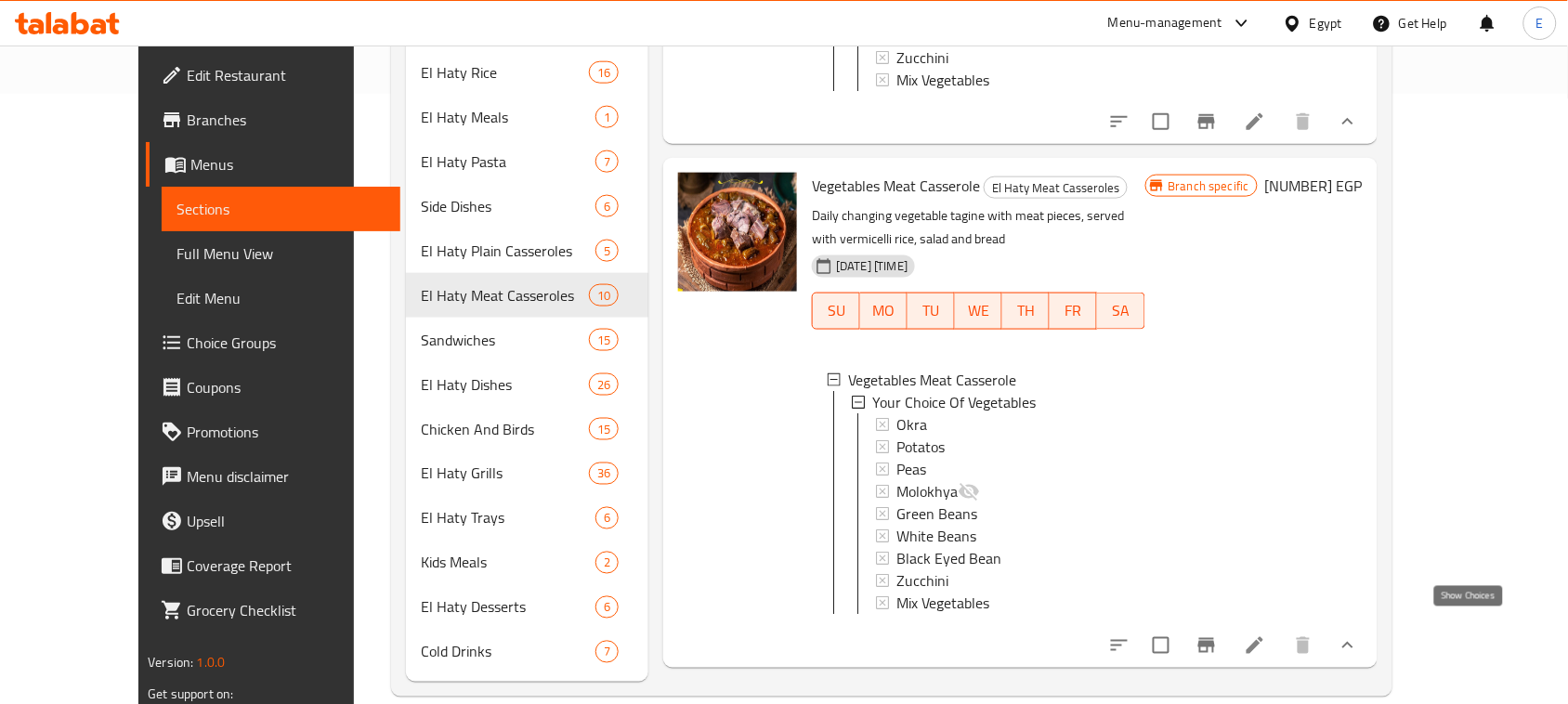 click 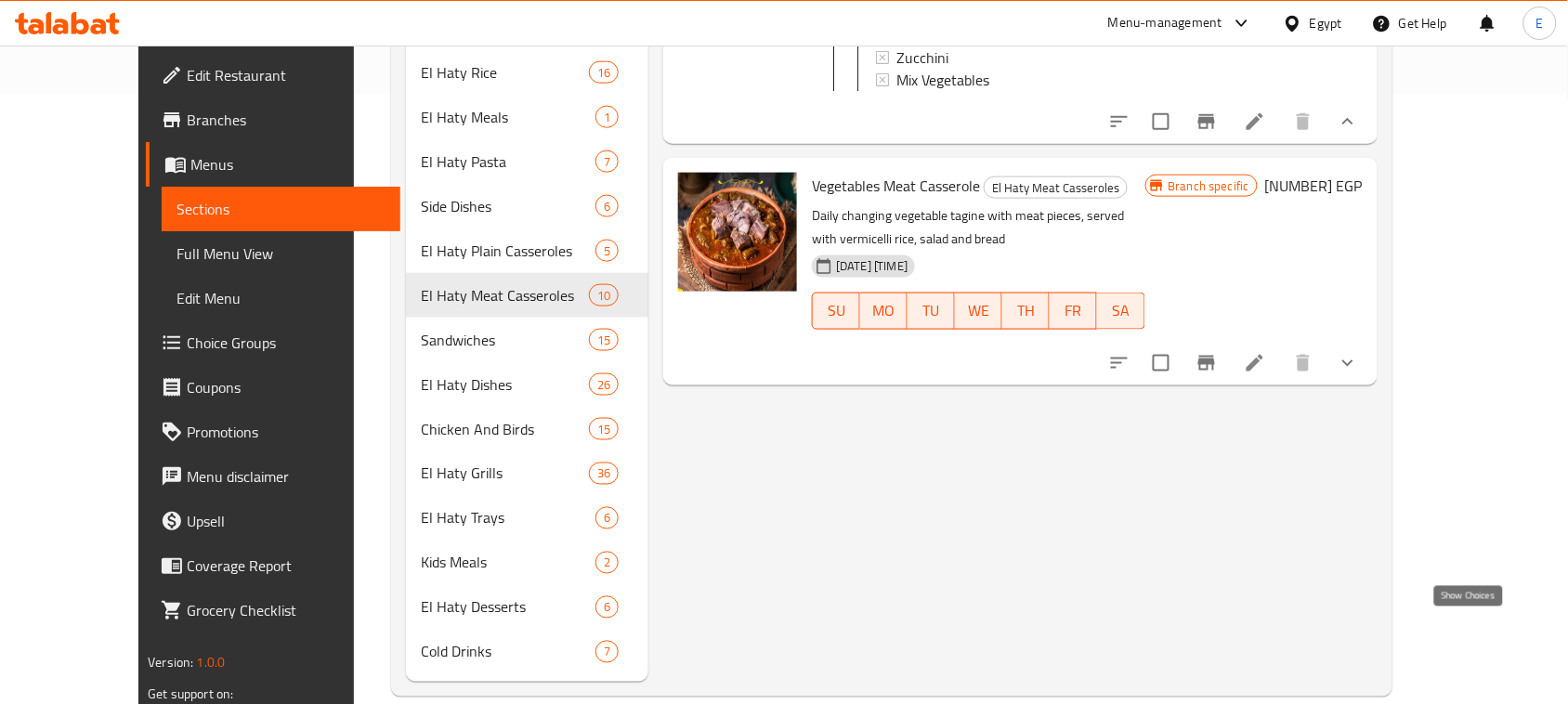 scroll, scrollTop: 0, scrollLeft: 0, axis: both 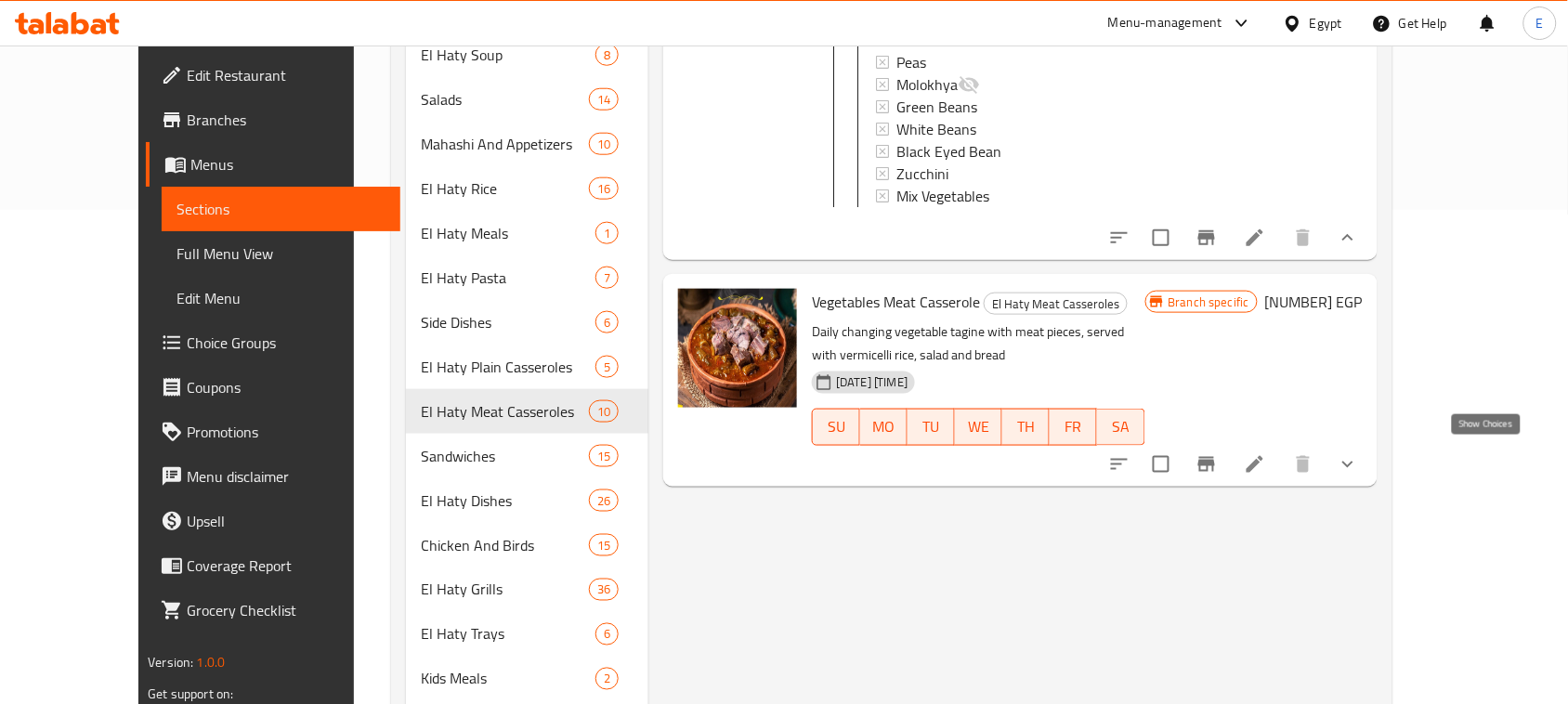 click 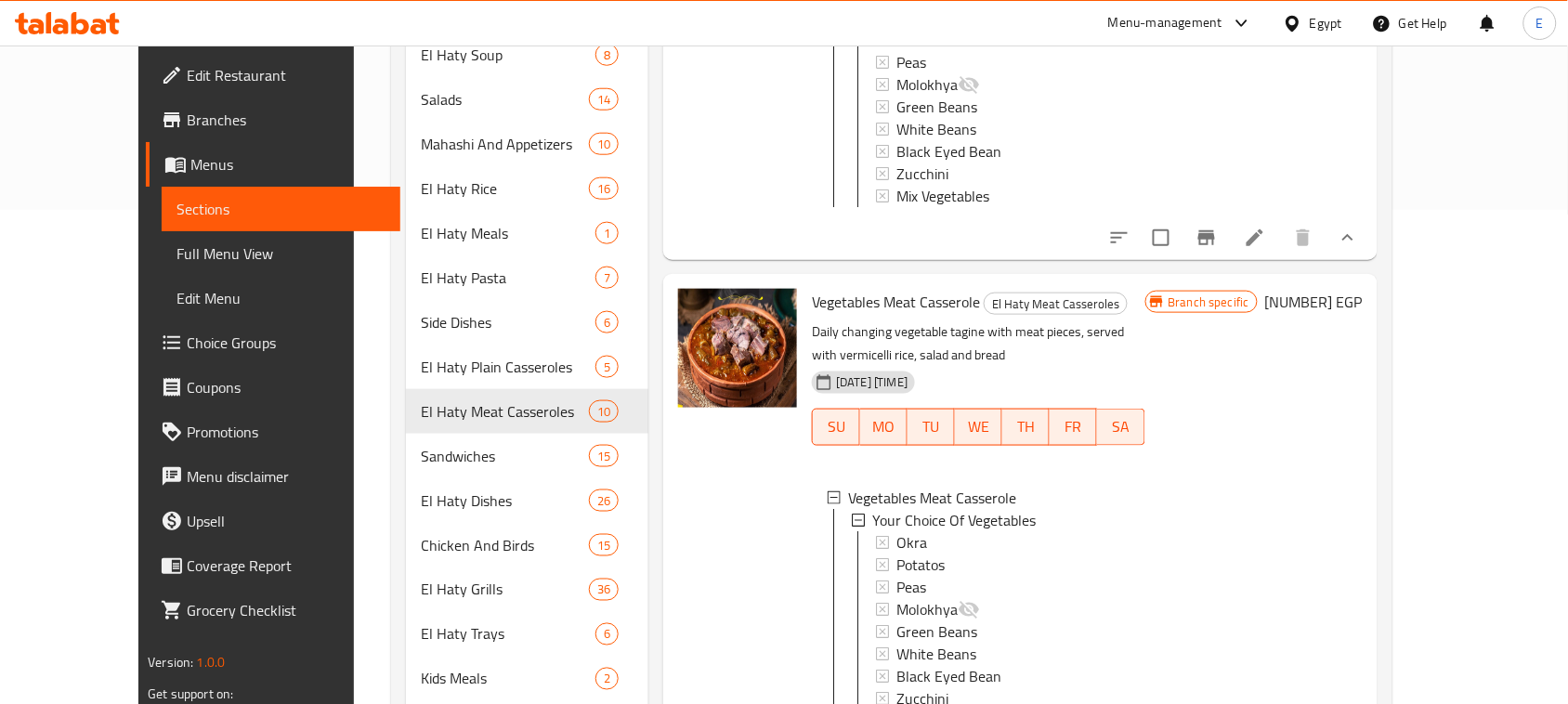 scroll, scrollTop: 2, scrollLeft: 0, axis: vertical 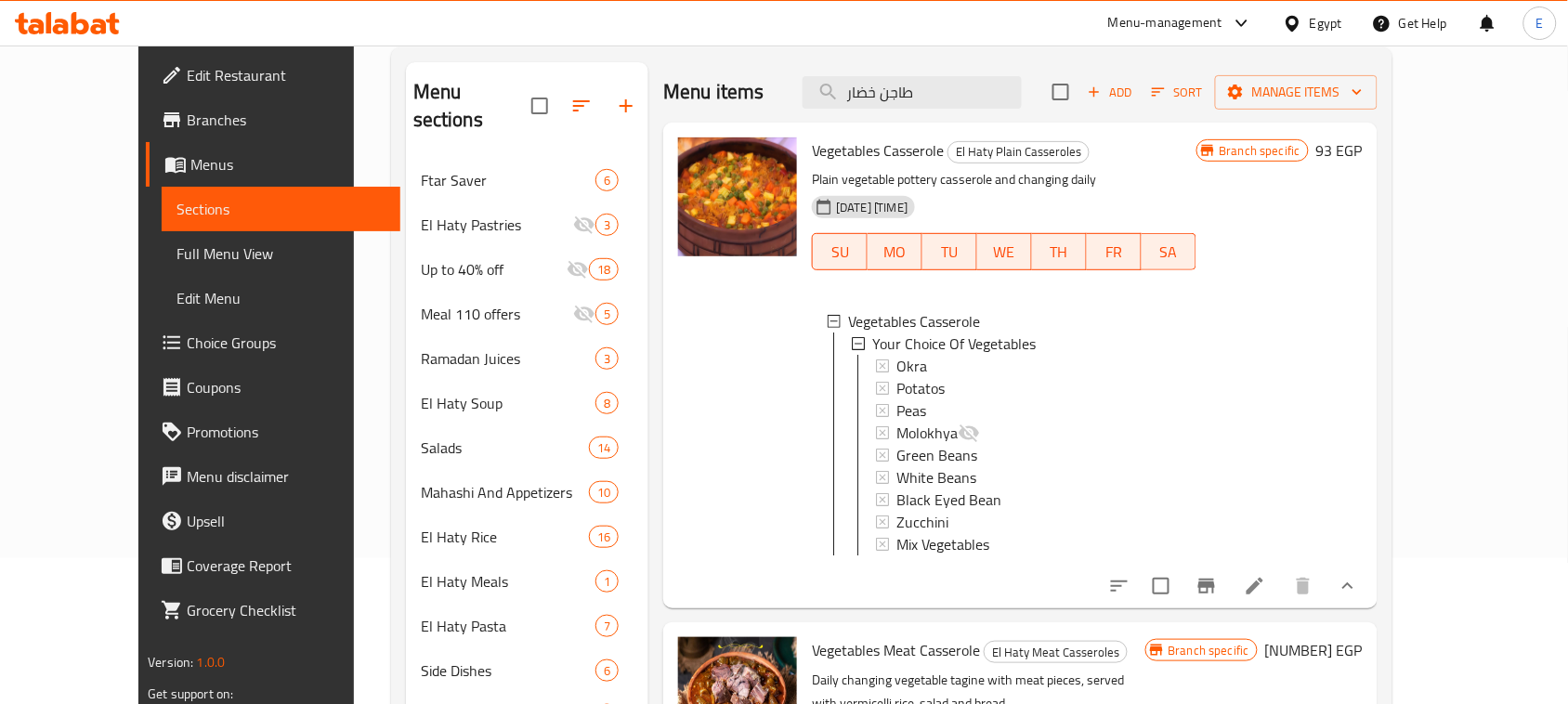 click on "93   EGP" at bounding box center [1339, 150] 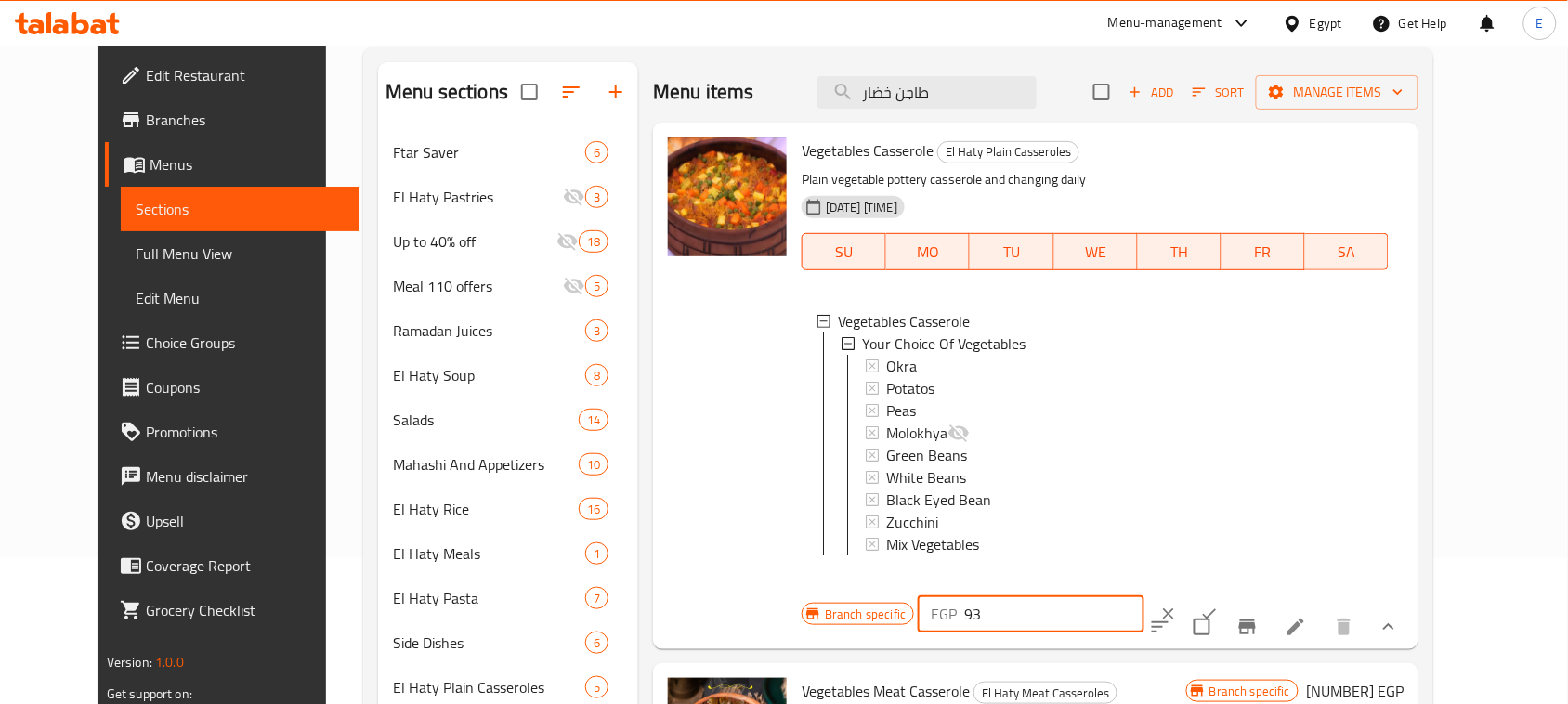 drag, startPoint x: 1220, startPoint y: 154, endPoint x: 1143, endPoint y: 161, distance: 77.31753 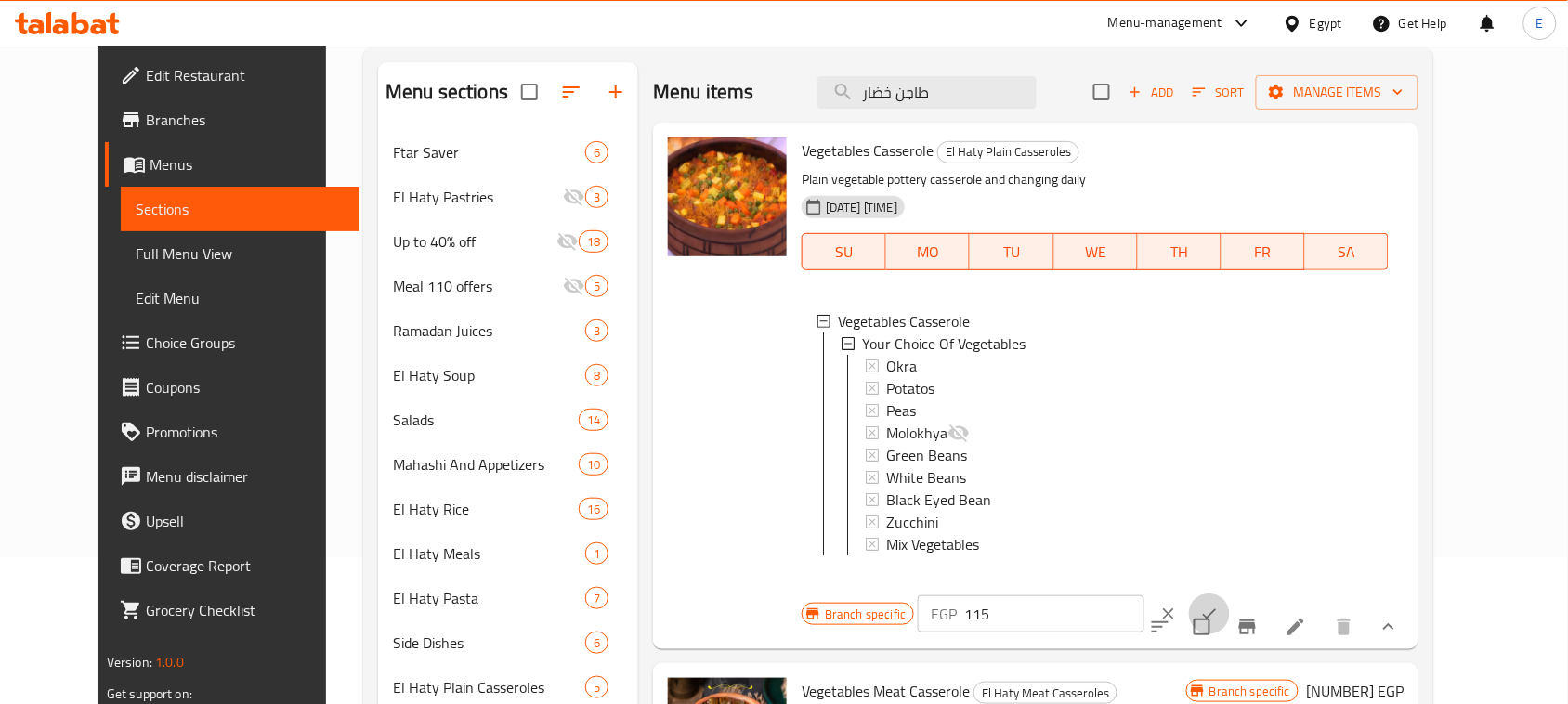 click 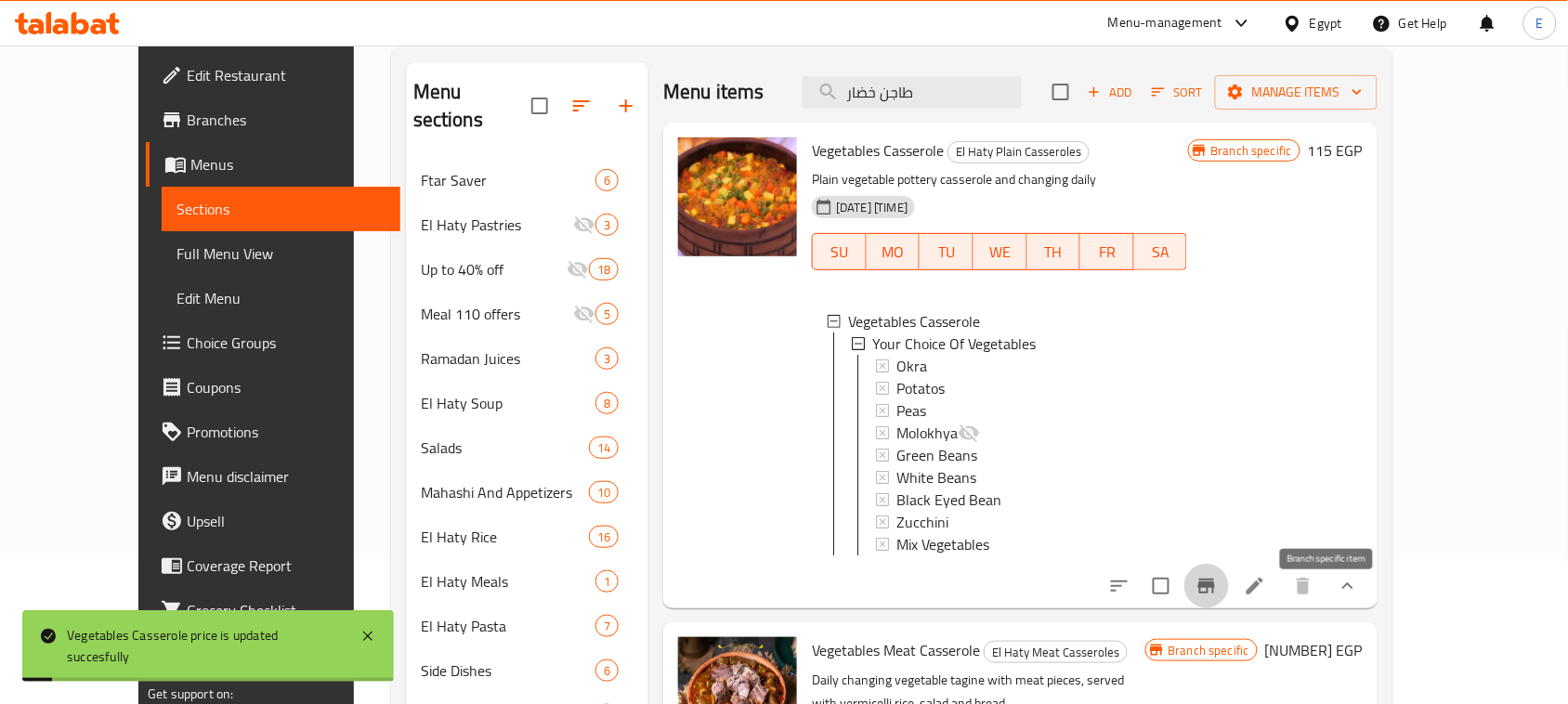 click 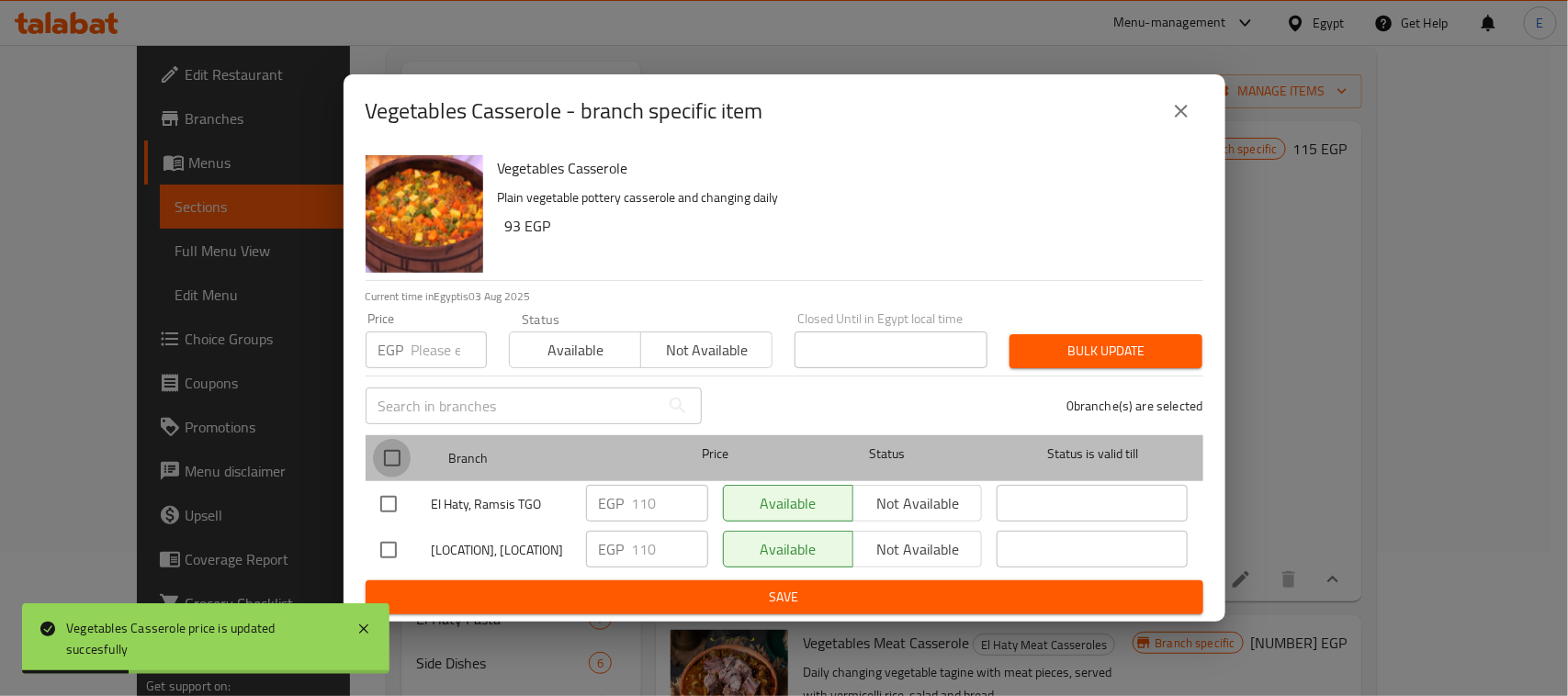 click at bounding box center [392, 458] 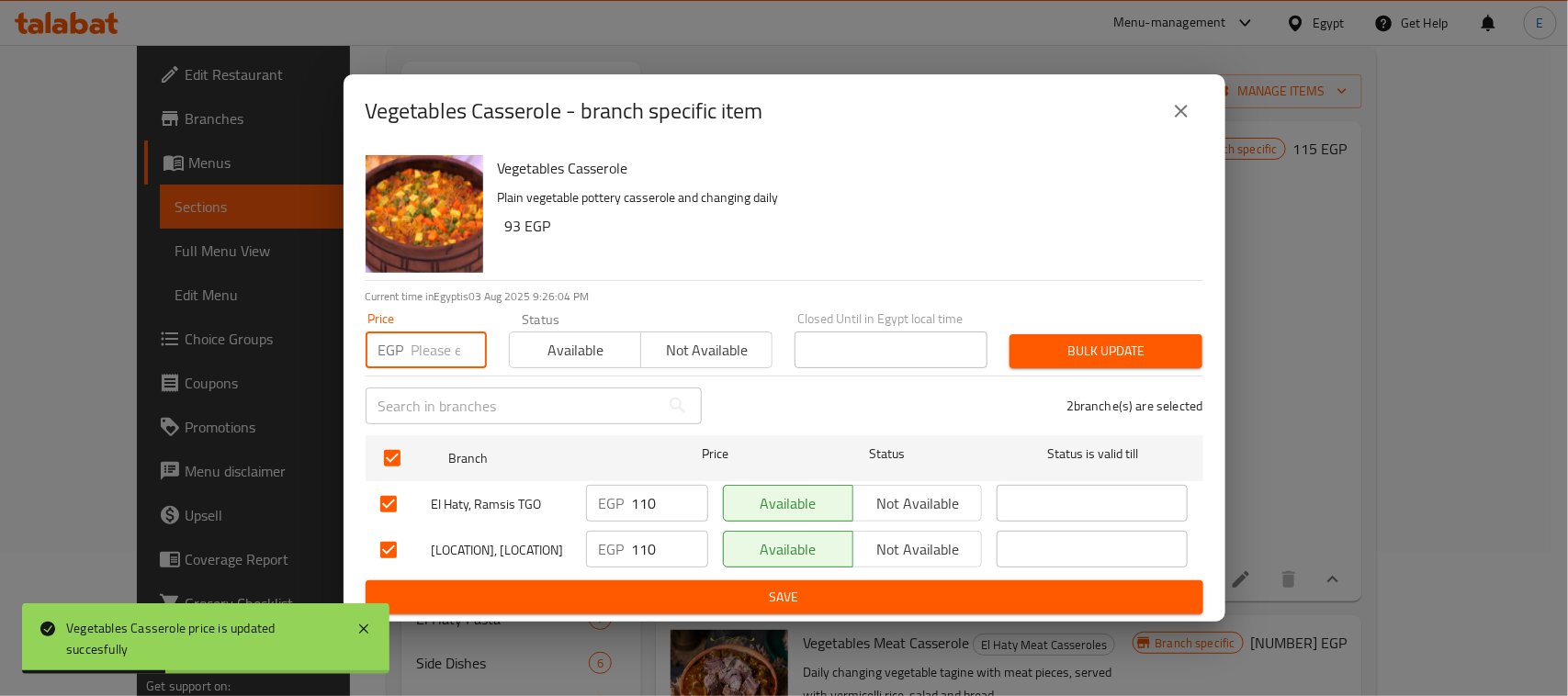 click at bounding box center [449, 350] 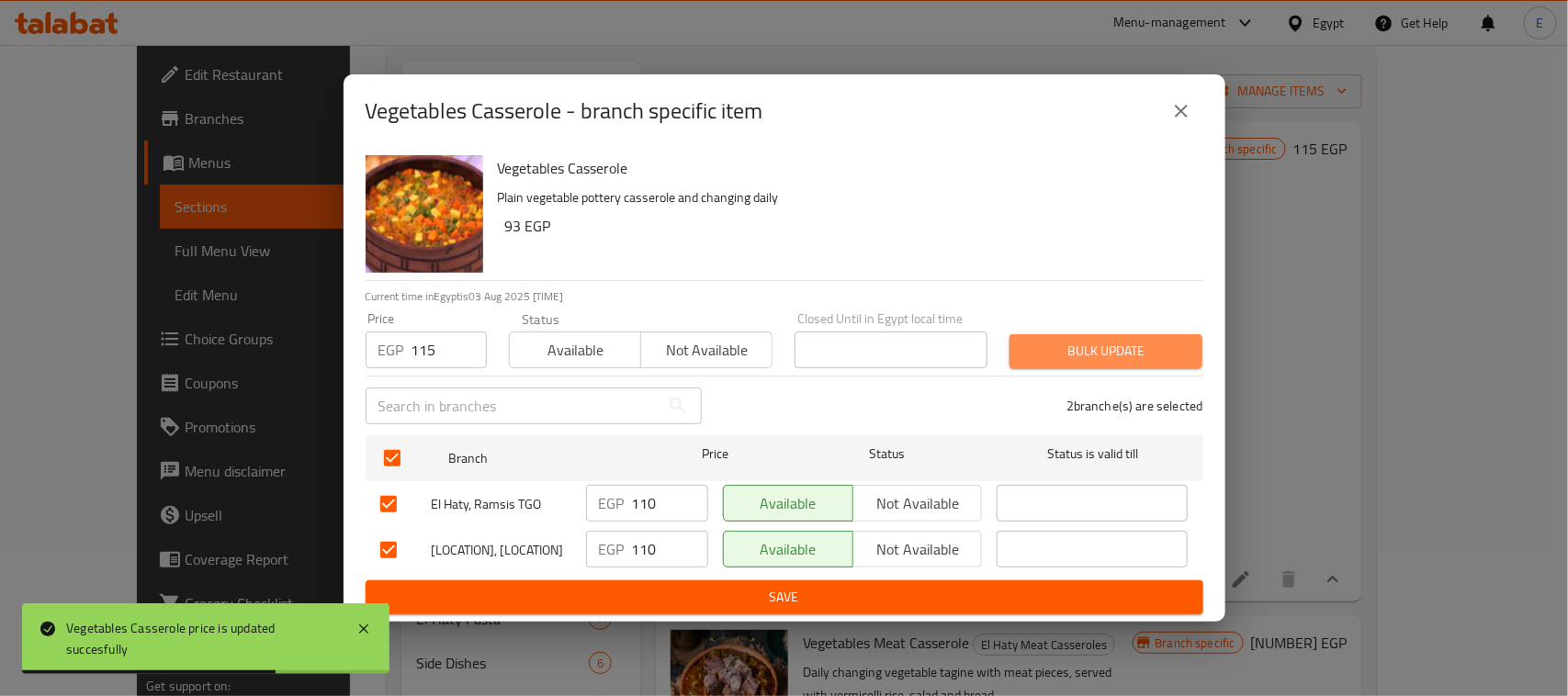 click on "Bulk update" at bounding box center [1106, 351] 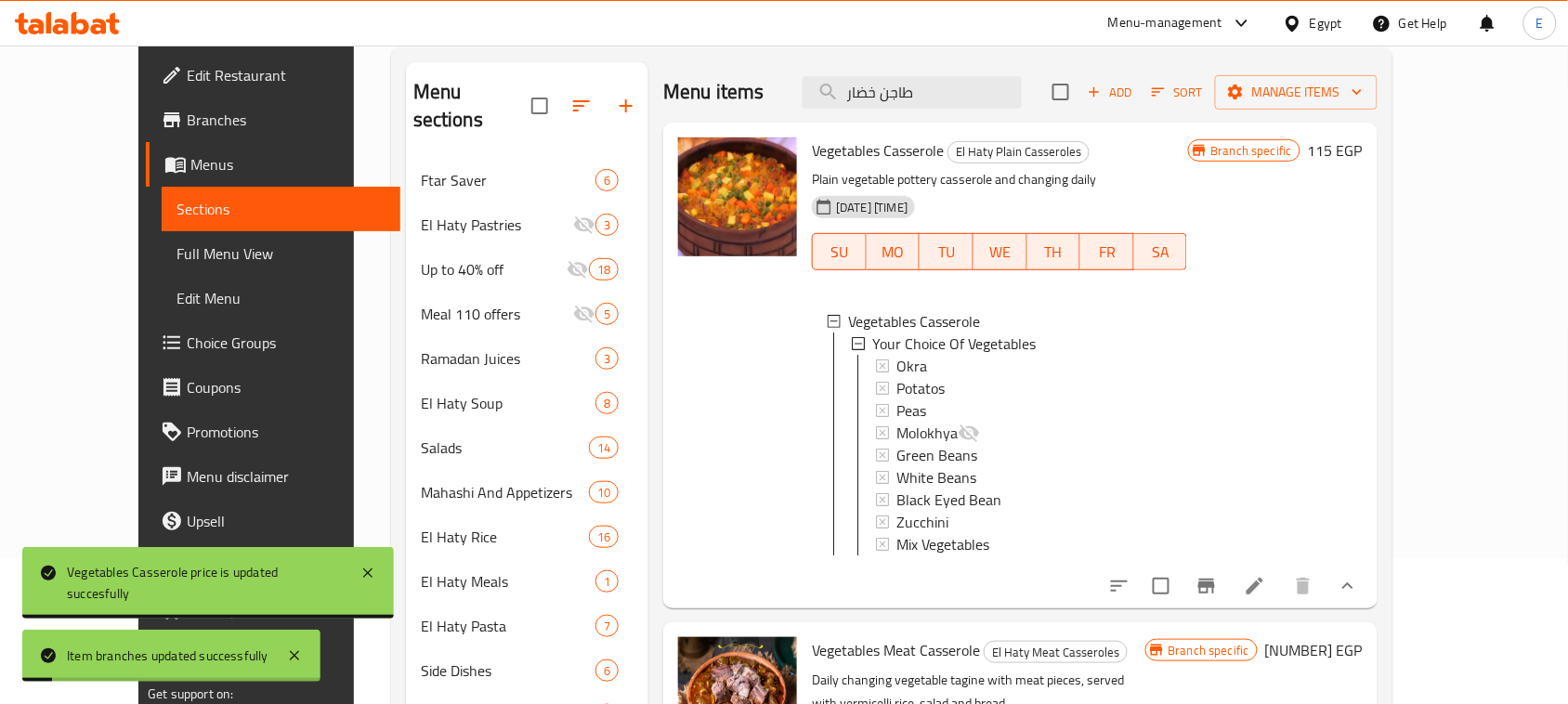 scroll, scrollTop: 0, scrollLeft: 0, axis: both 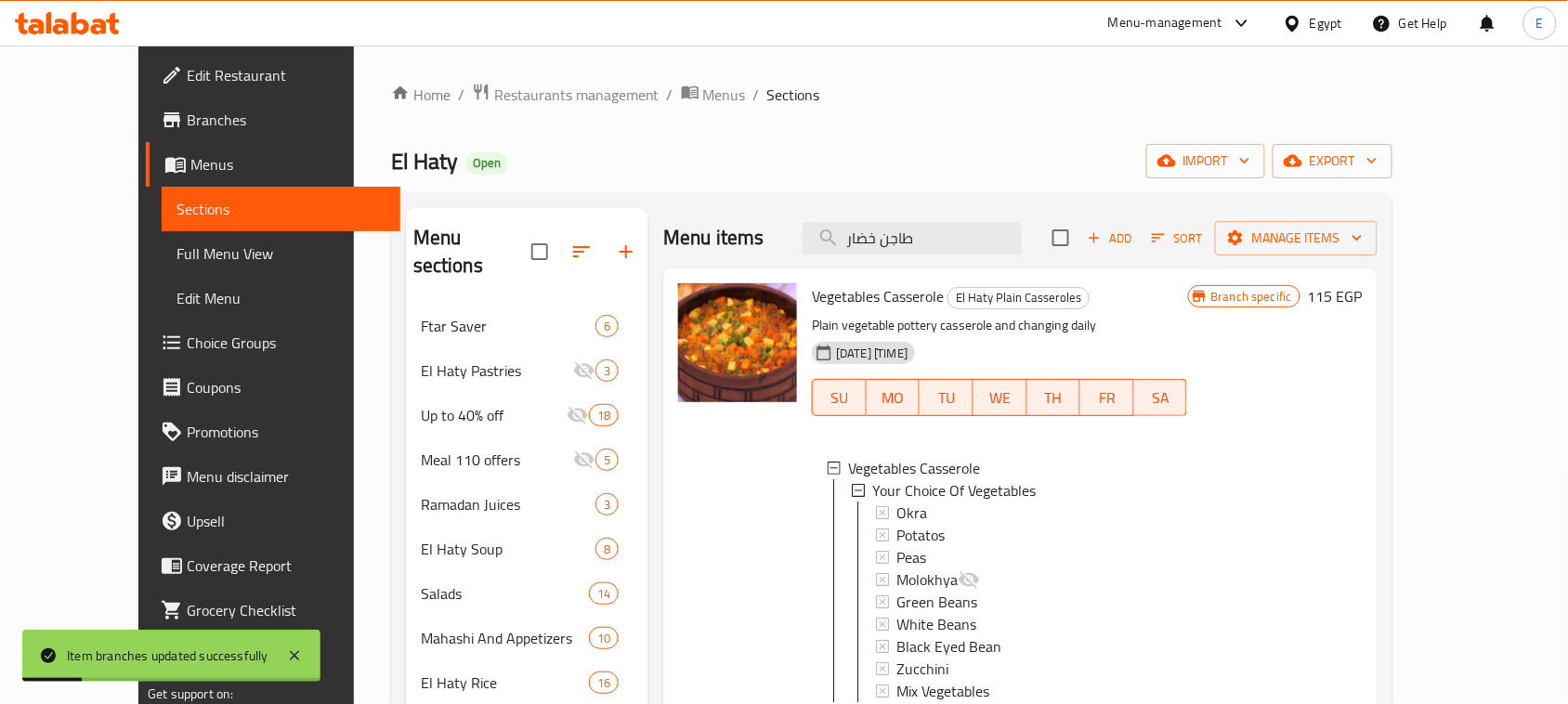 drag, startPoint x: 968, startPoint y: 244, endPoint x: 447, endPoint y: 244, distance: 521 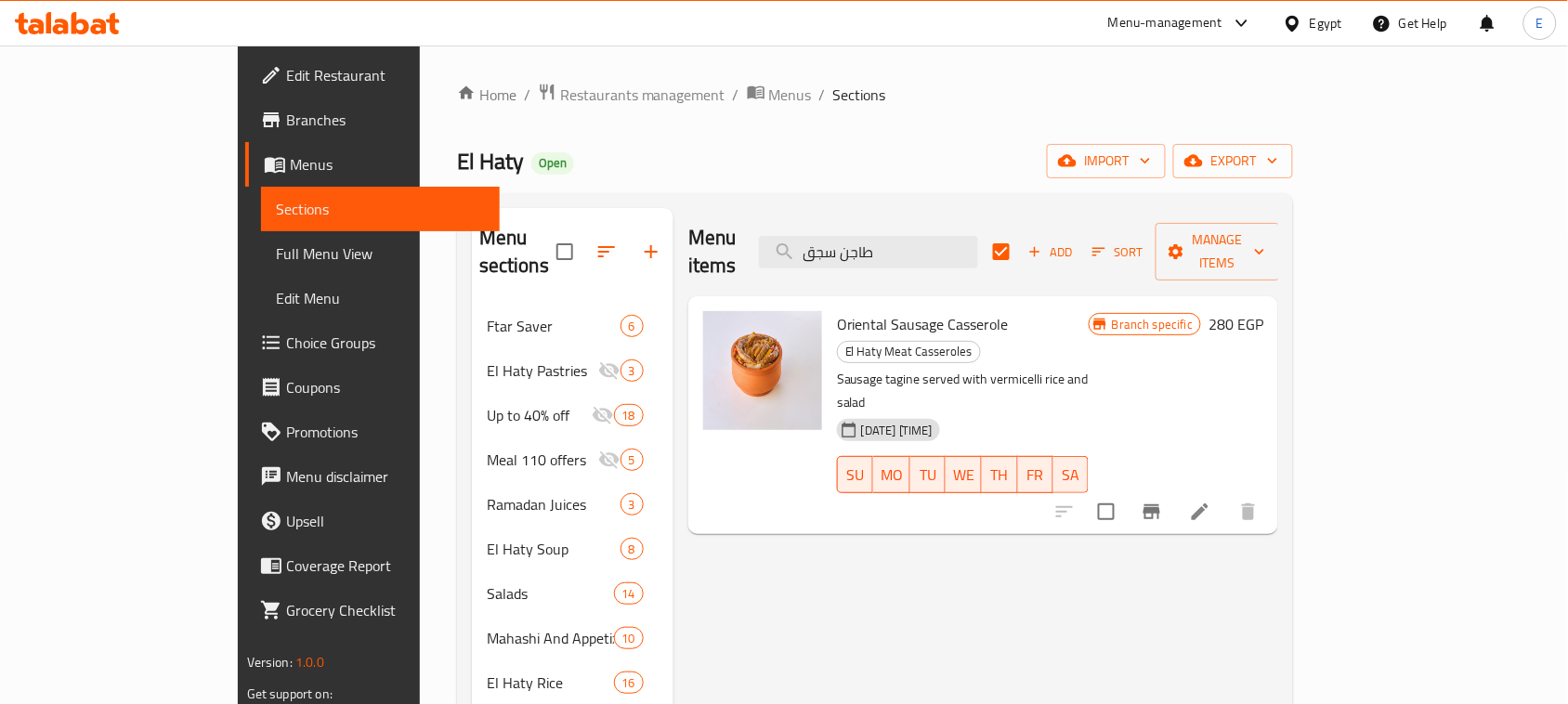 click on "280 EGP" at bounding box center (1235, 324) 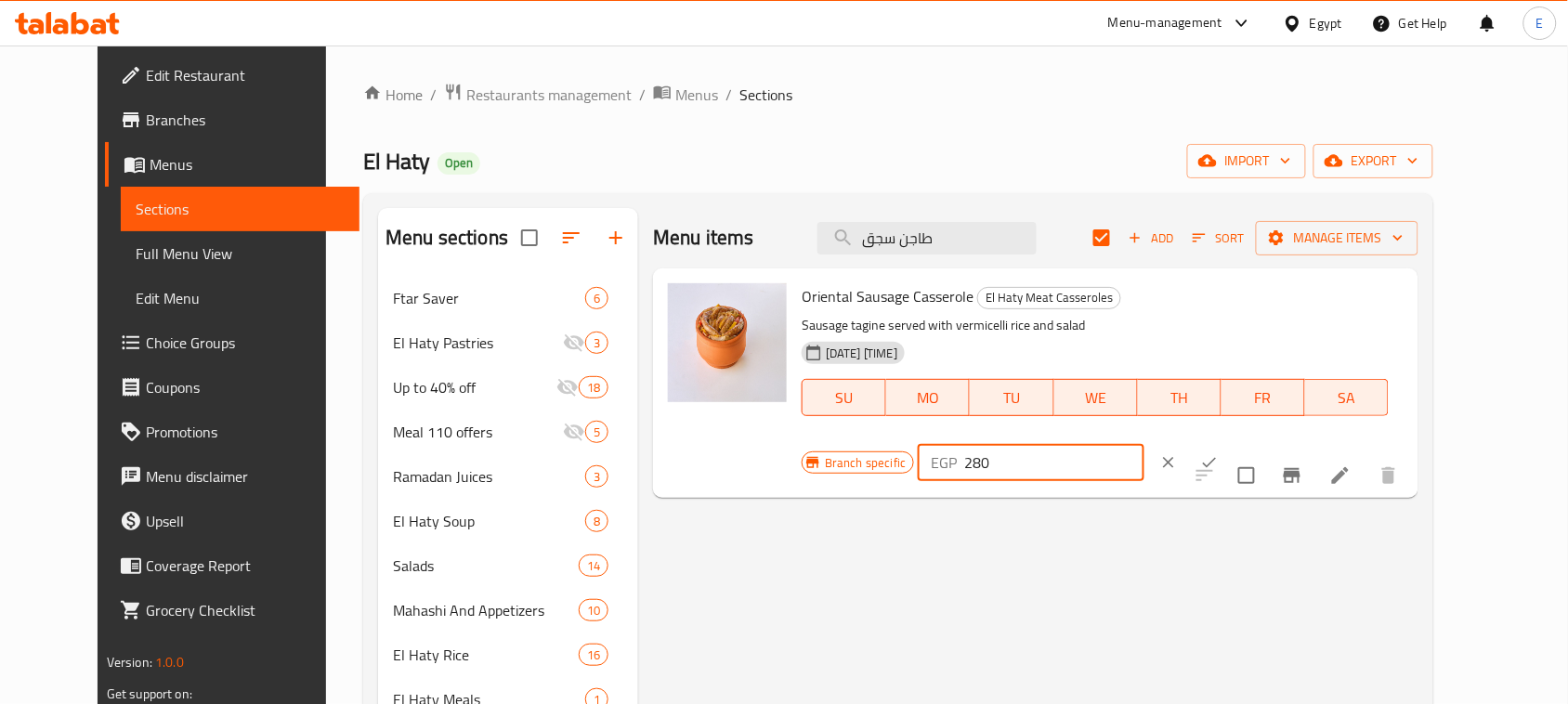 drag, startPoint x: 1300, startPoint y: 305, endPoint x: 1066, endPoint y: 304, distance: 234.00214 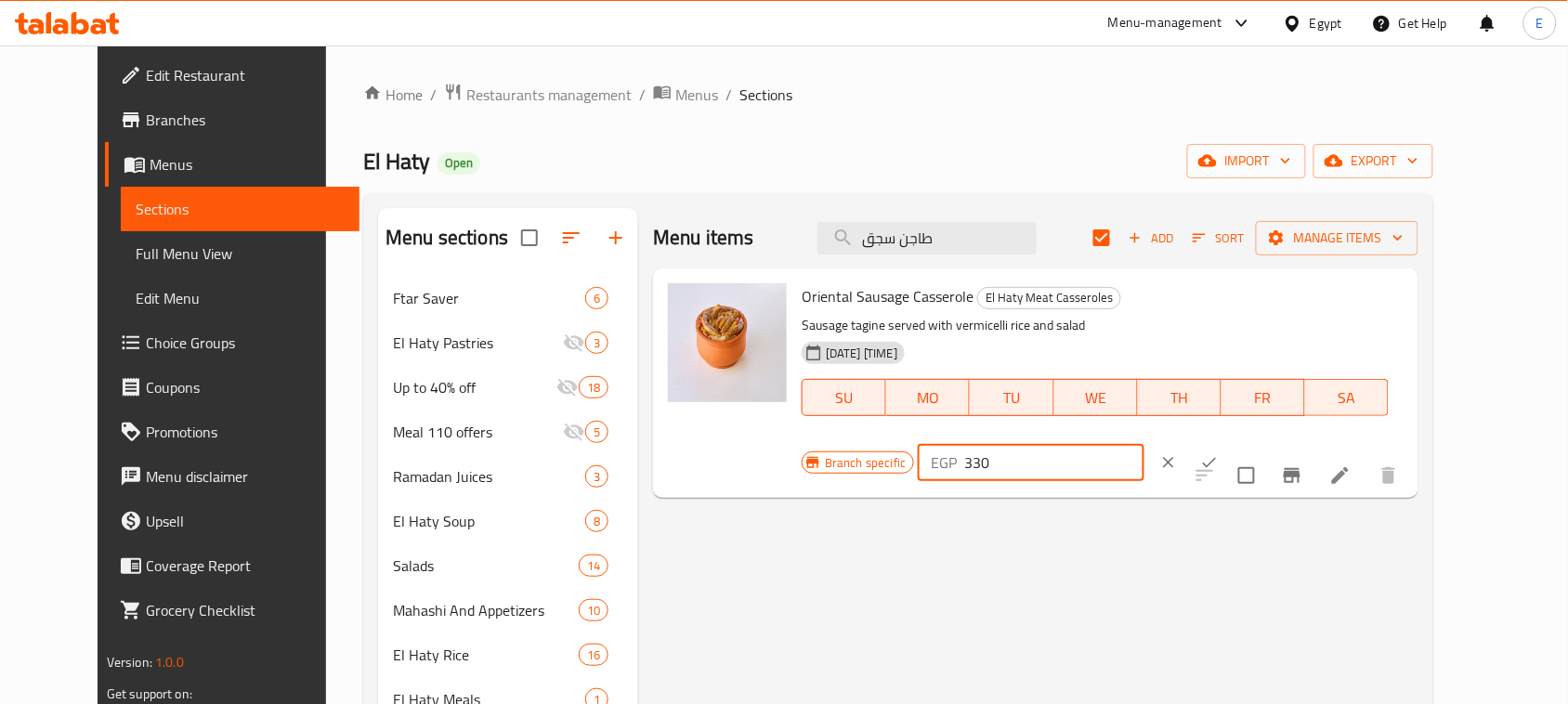 click 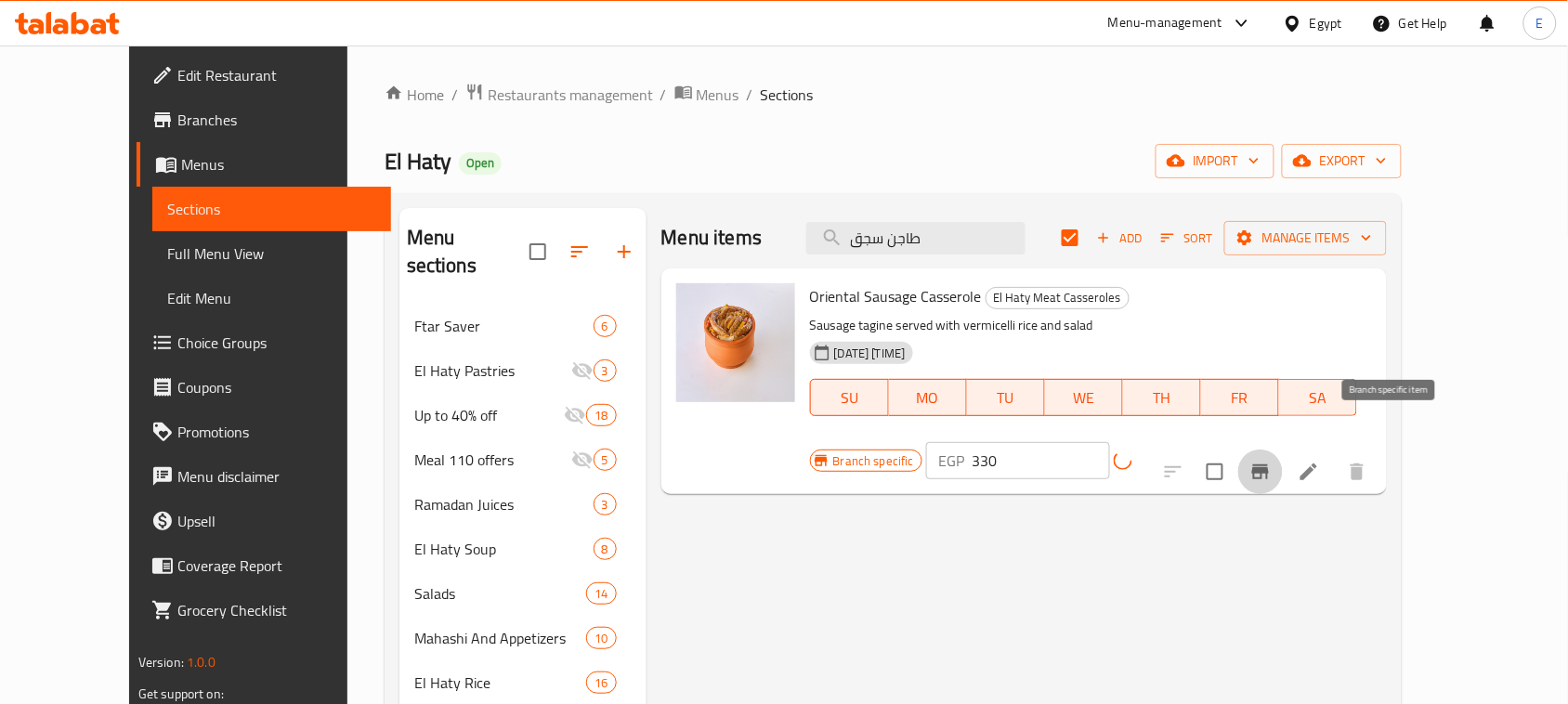 click 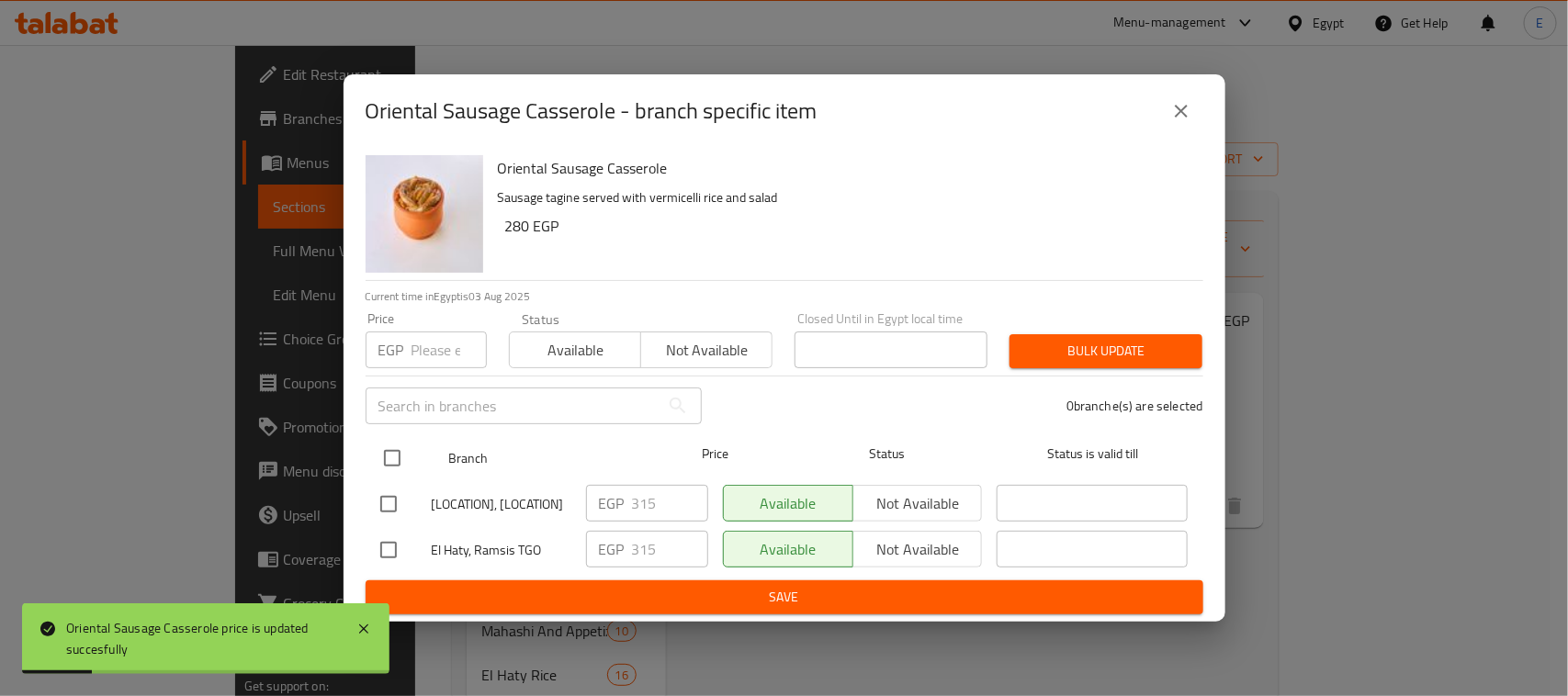 click at bounding box center (392, 458) 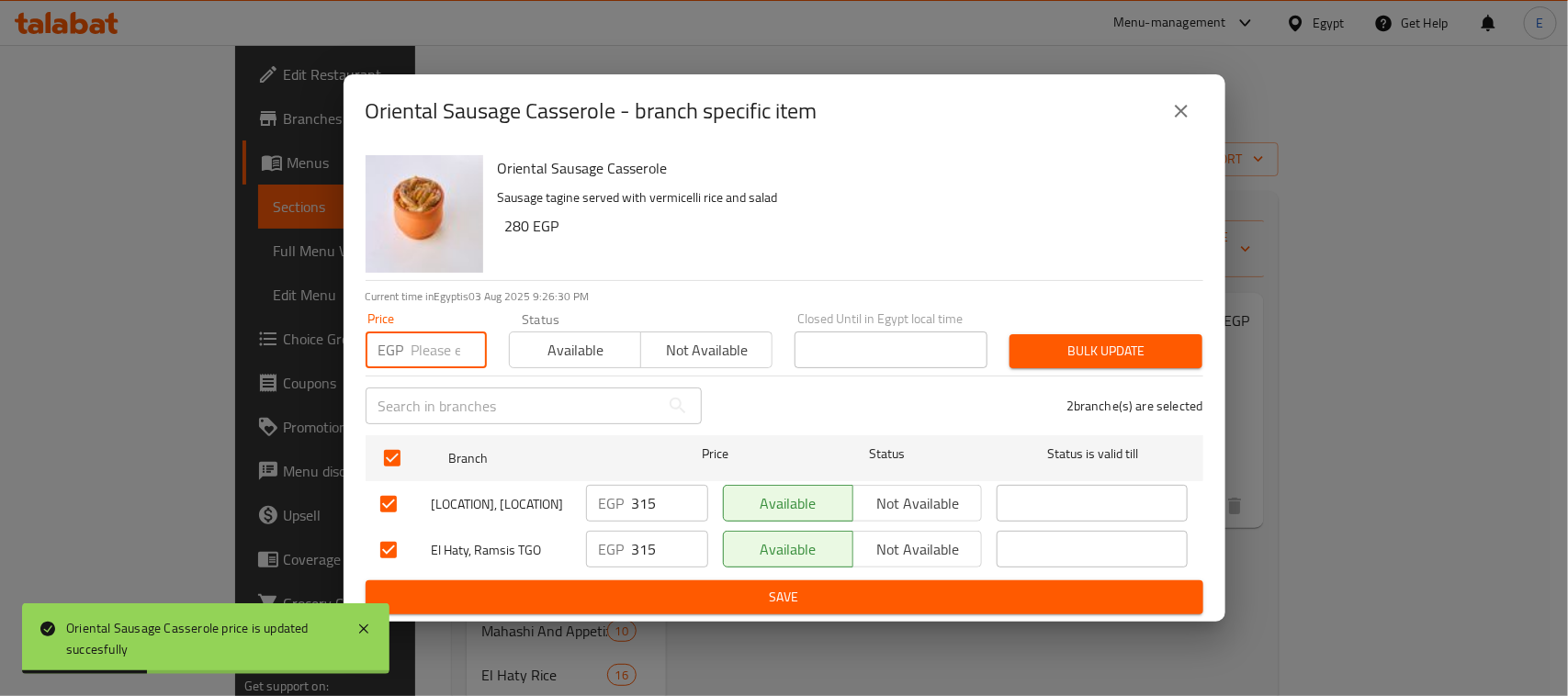 click at bounding box center [449, 350] 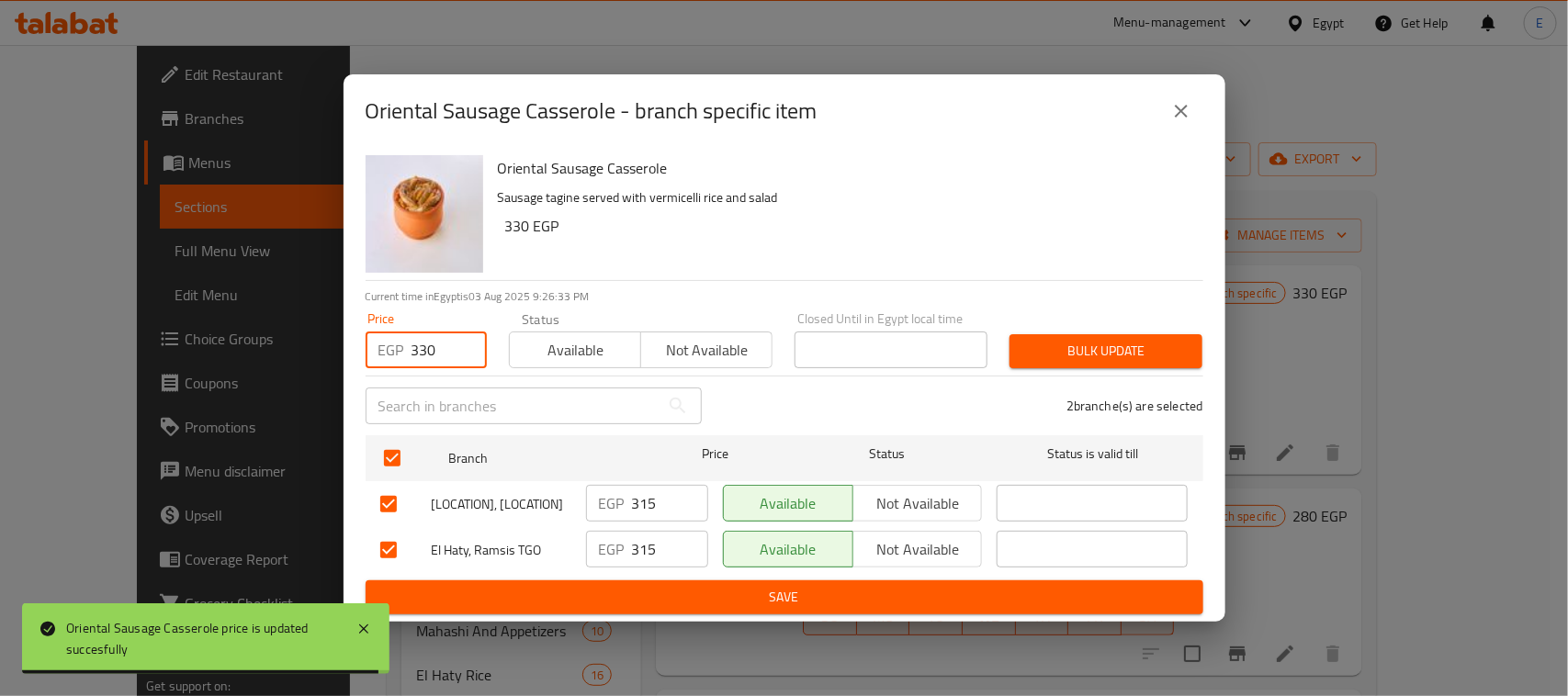 click on "Bulk update" at bounding box center (1106, 351) 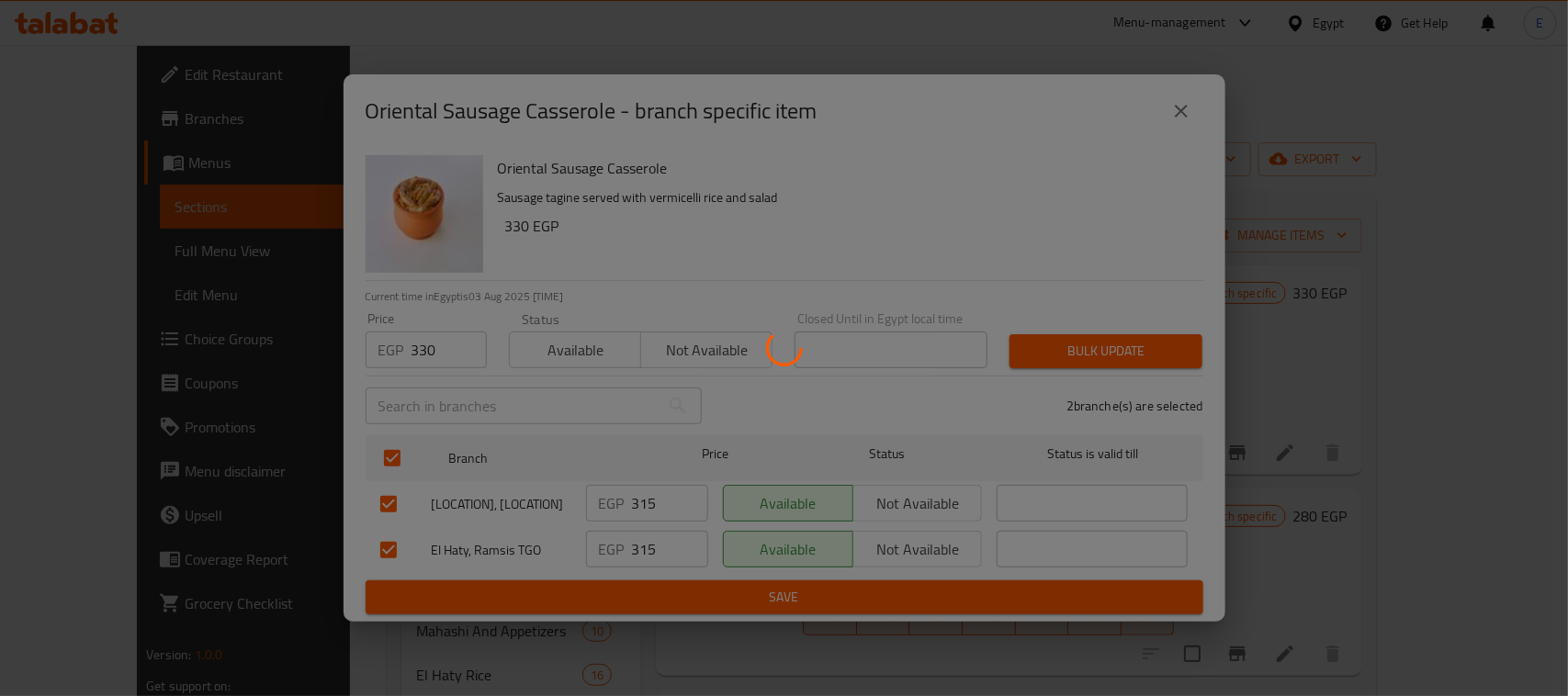 scroll, scrollTop: 378, scrollLeft: 0, axis: vertical 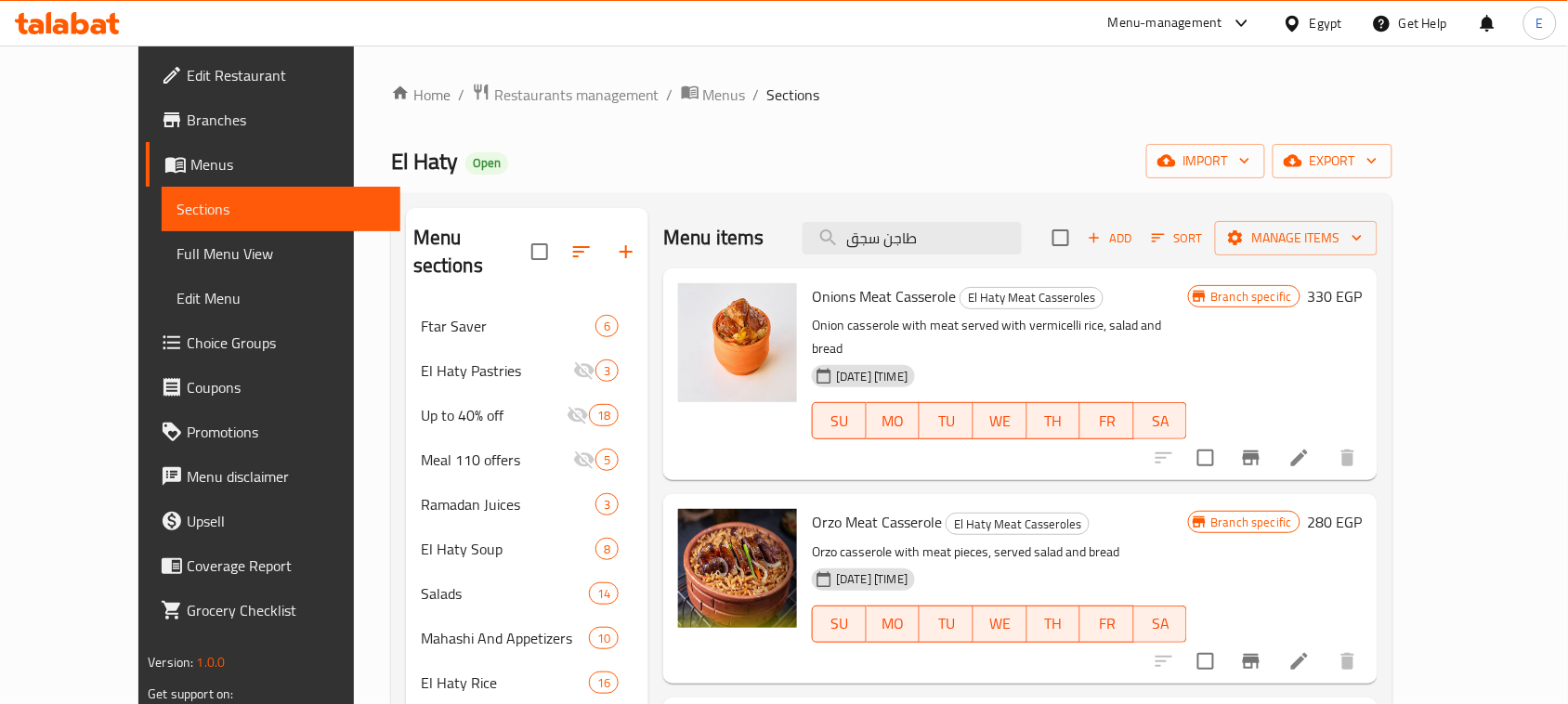 drag, startPoint x: 962, startPoint y: 241, endPoint x: 717, endPoint y: 215, distance: 246.37573 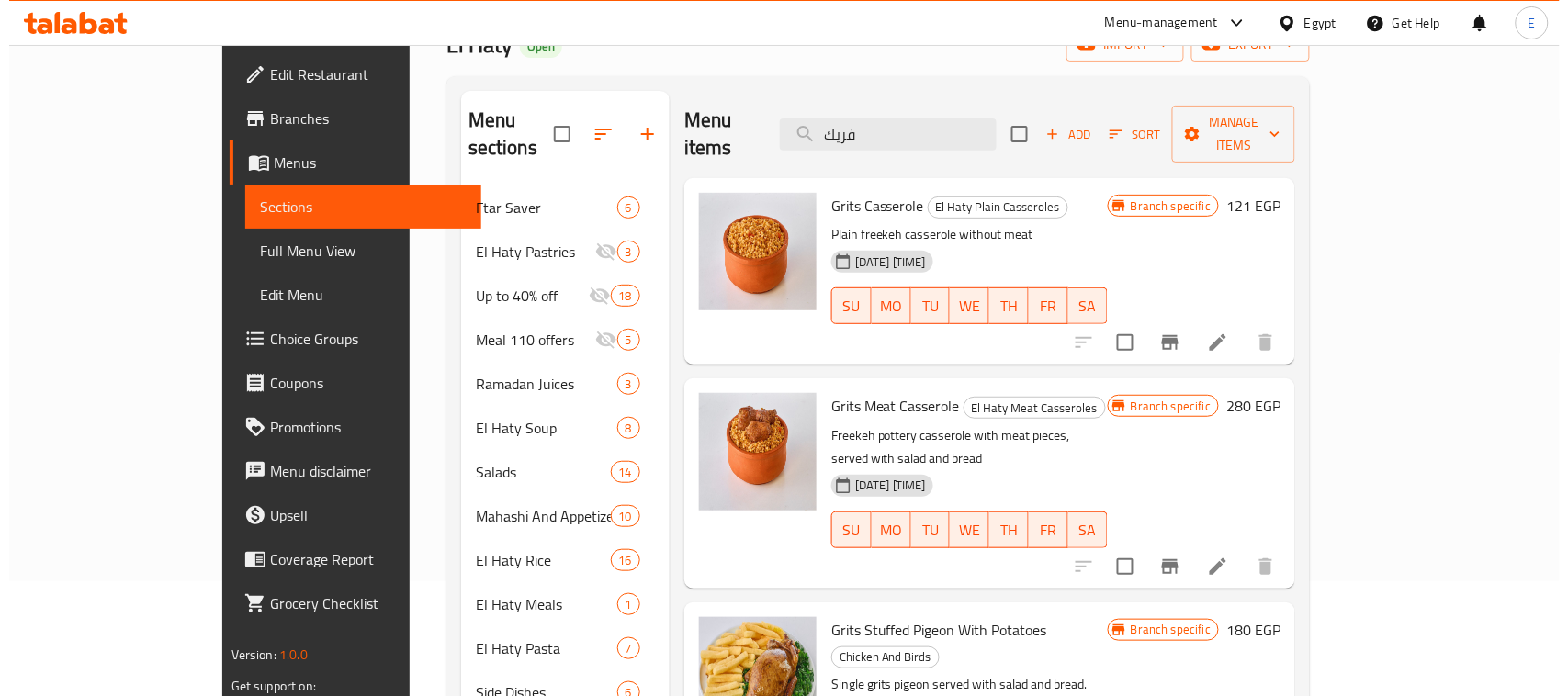 scroll, scrollTop: 230, scrollLeft: 0, axis: vertical 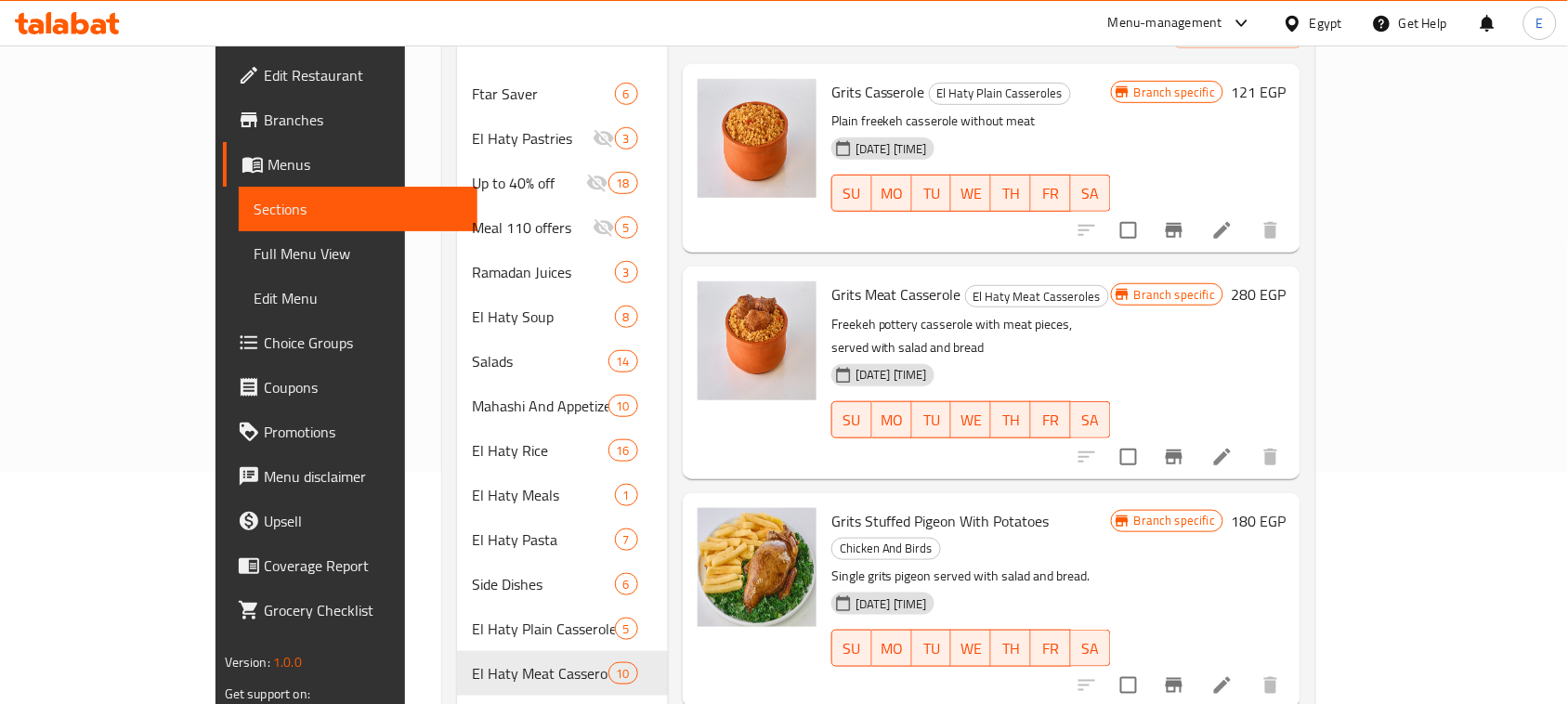 click on "280 EGP" at bounding box center [1258, 294] 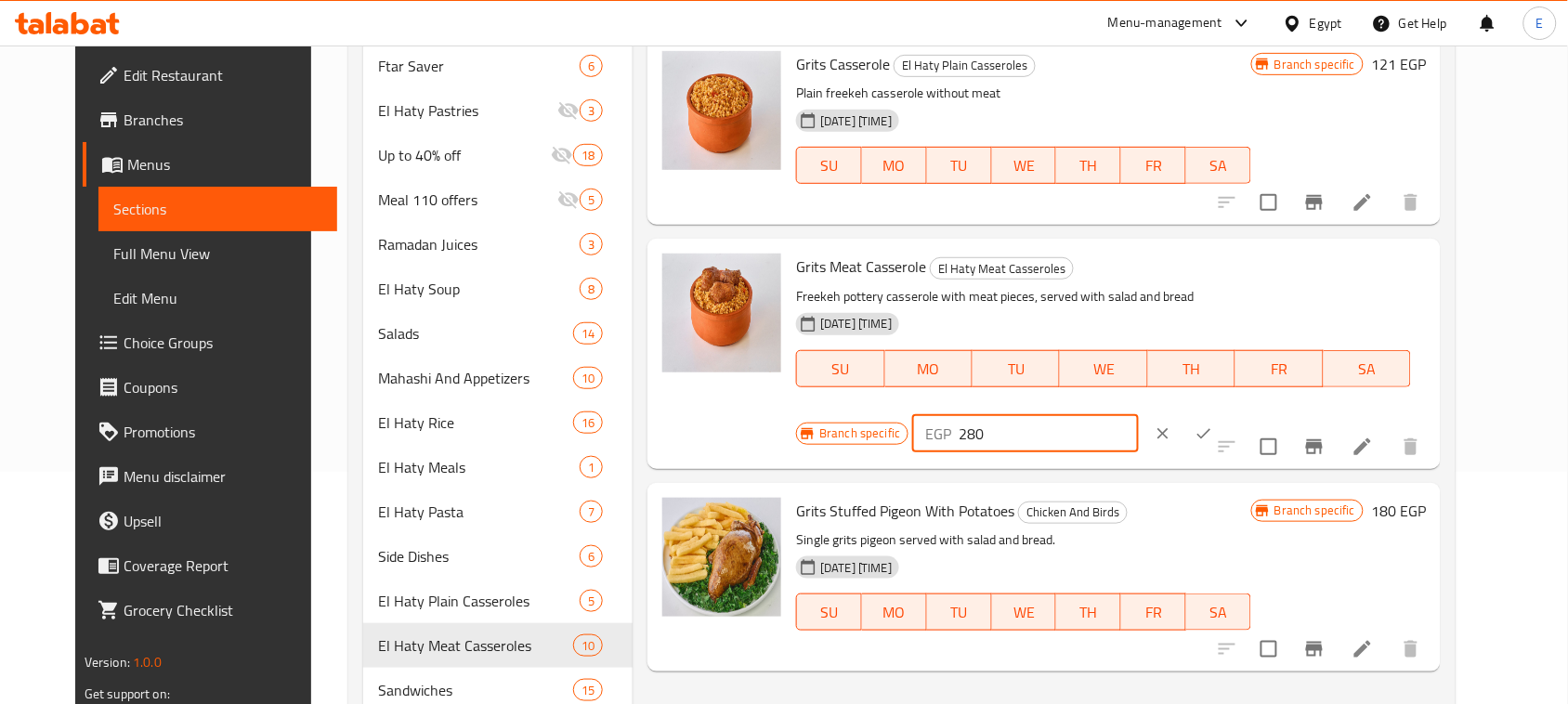 drag, startPoint x: 1298, startPoint y: 277, endPoint x: 1156, endPoint y: 288, distance: 142.42542 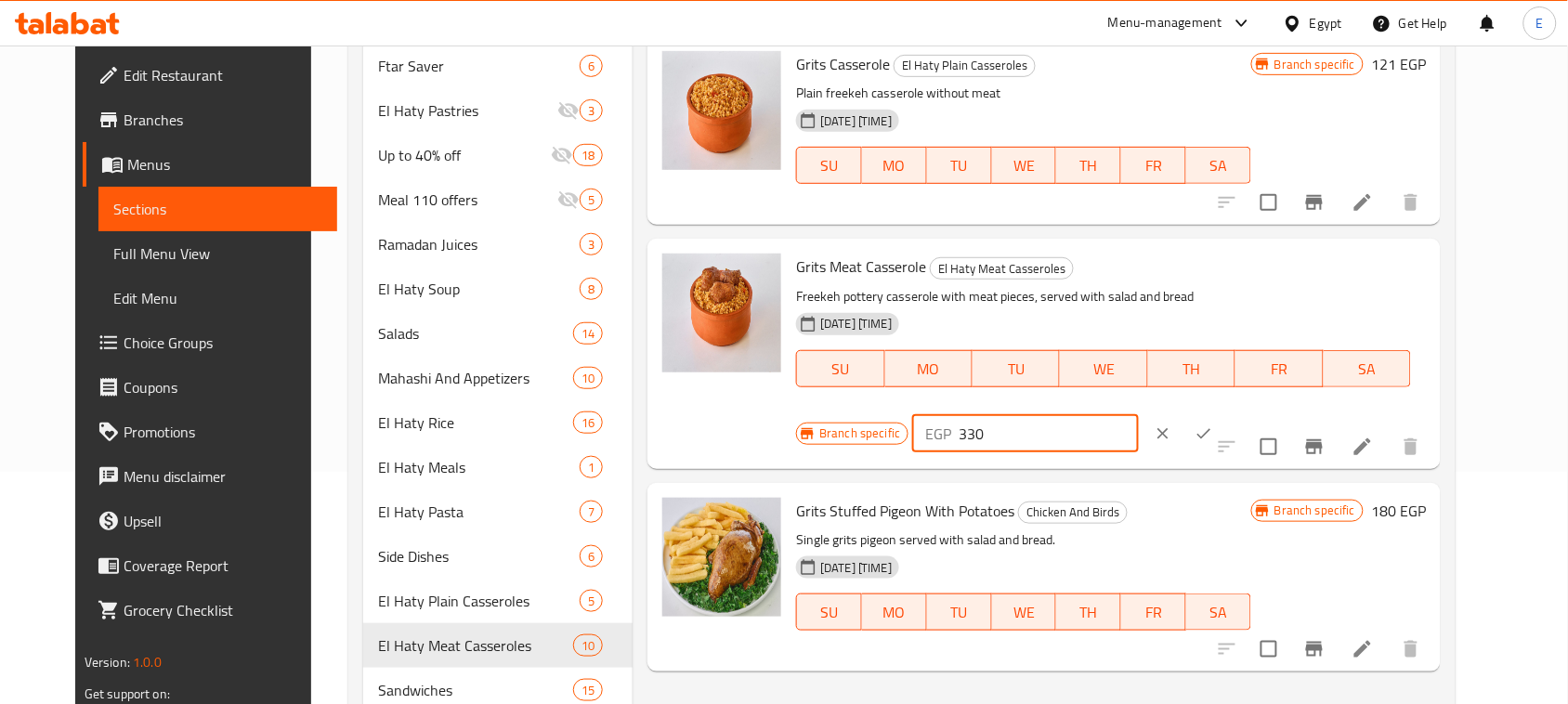 click 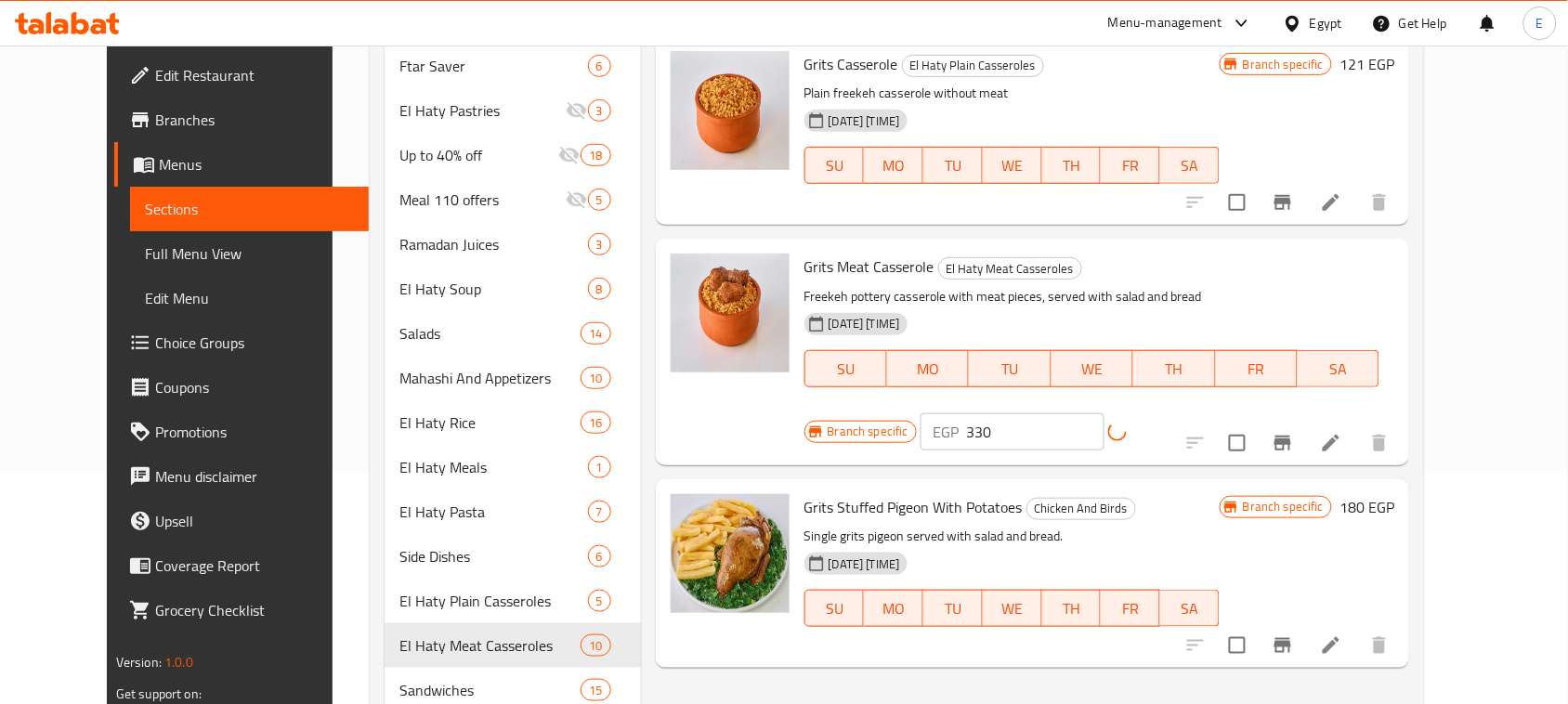 click at bounding box center (1283, 443) 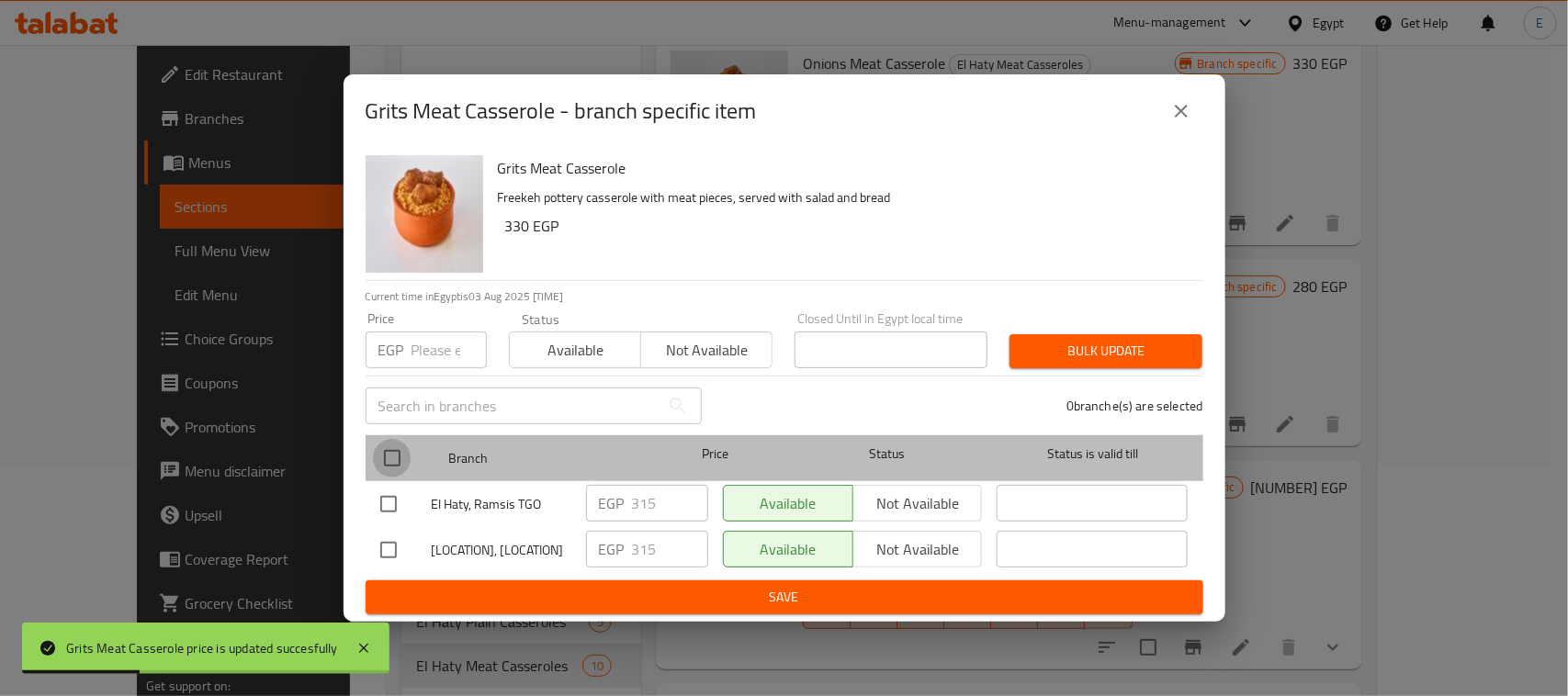 click at bounding box center (392, 458) 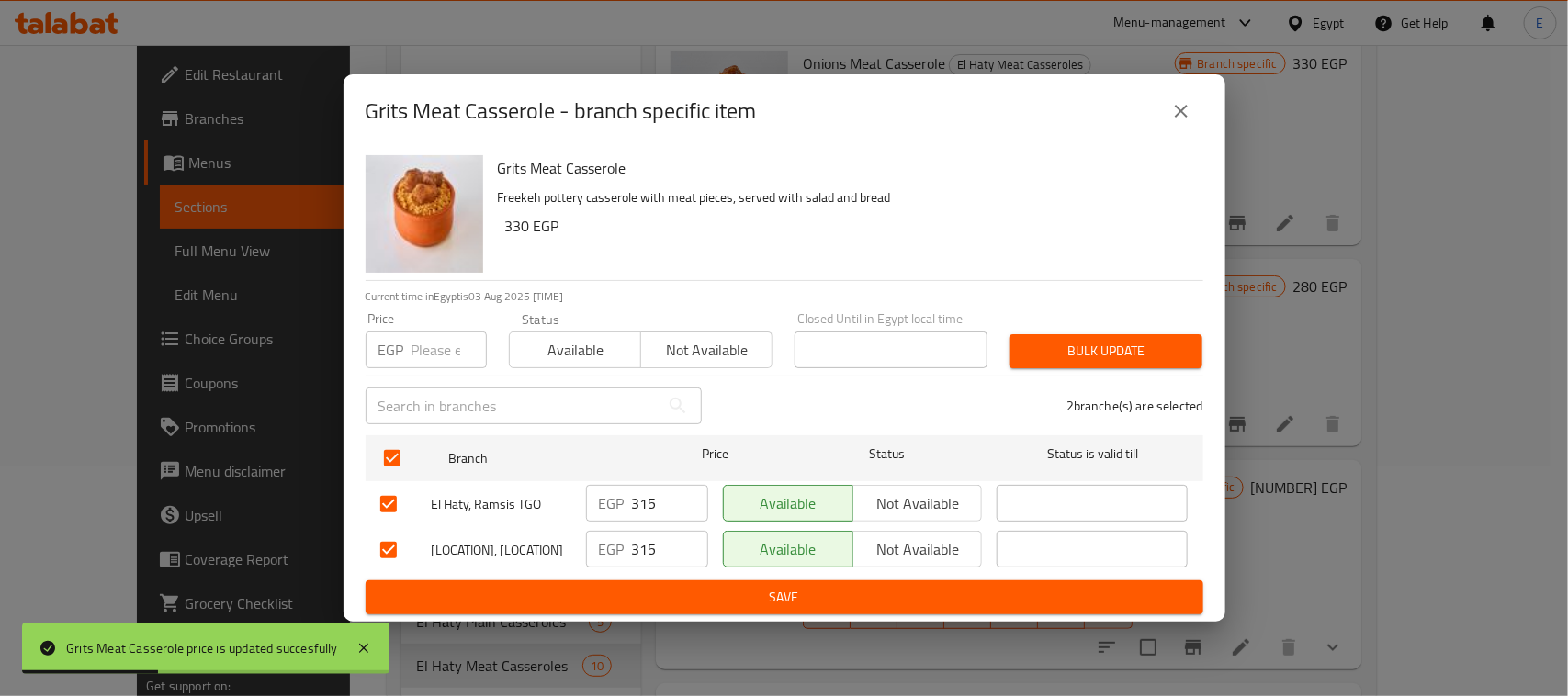 click at bounding box center (449, 350) 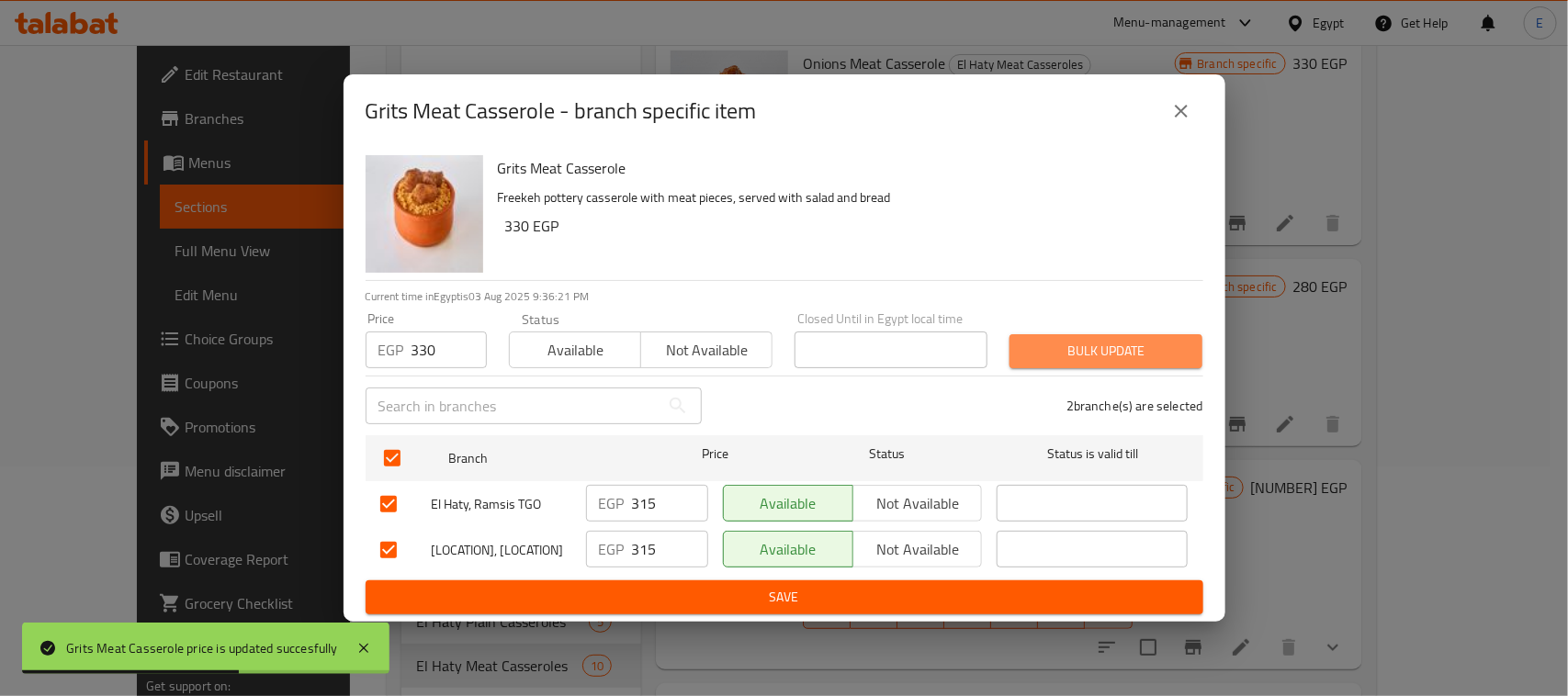 click on "Bulk update" at bounding box center [1106, 351] 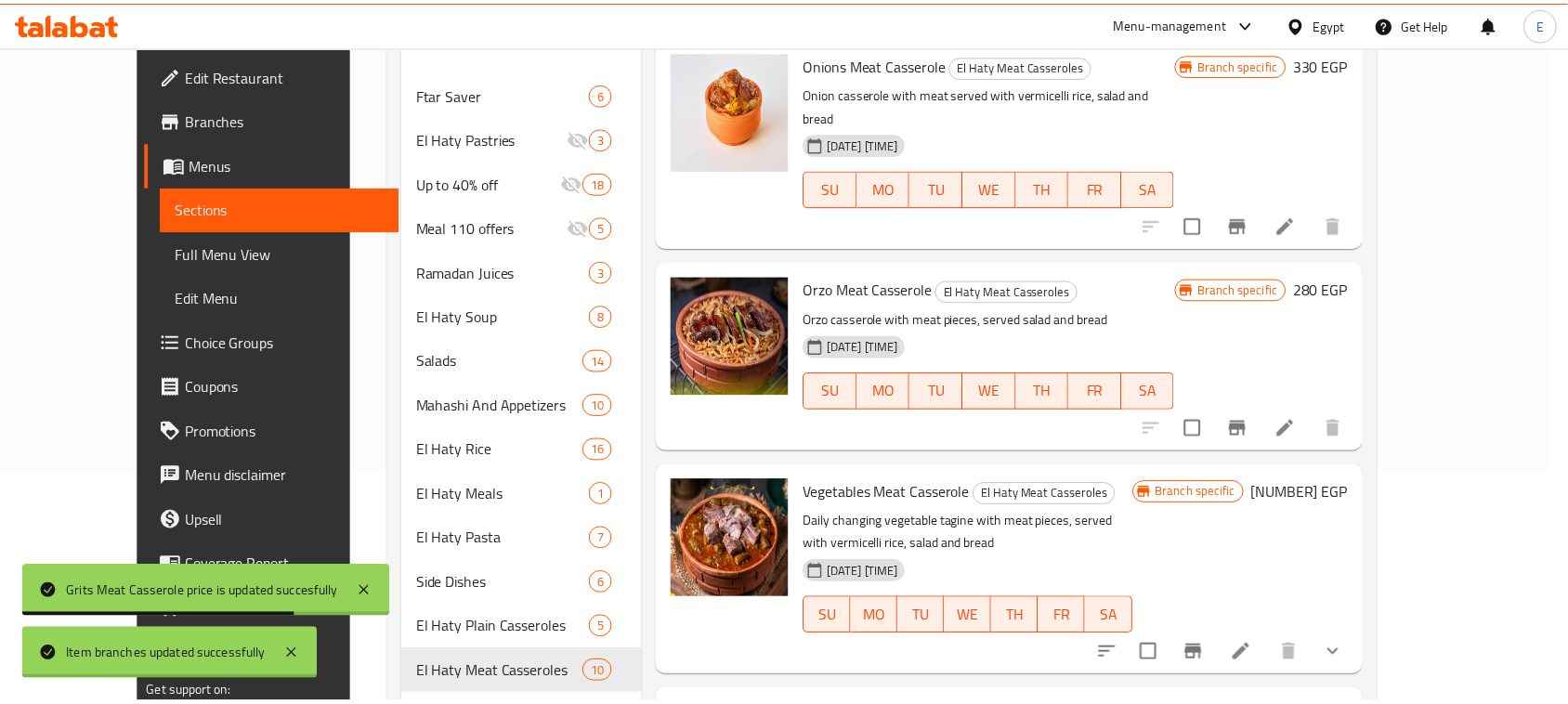 scroll, scrollTop: 610, scrollLeft: 0, axis: vertical 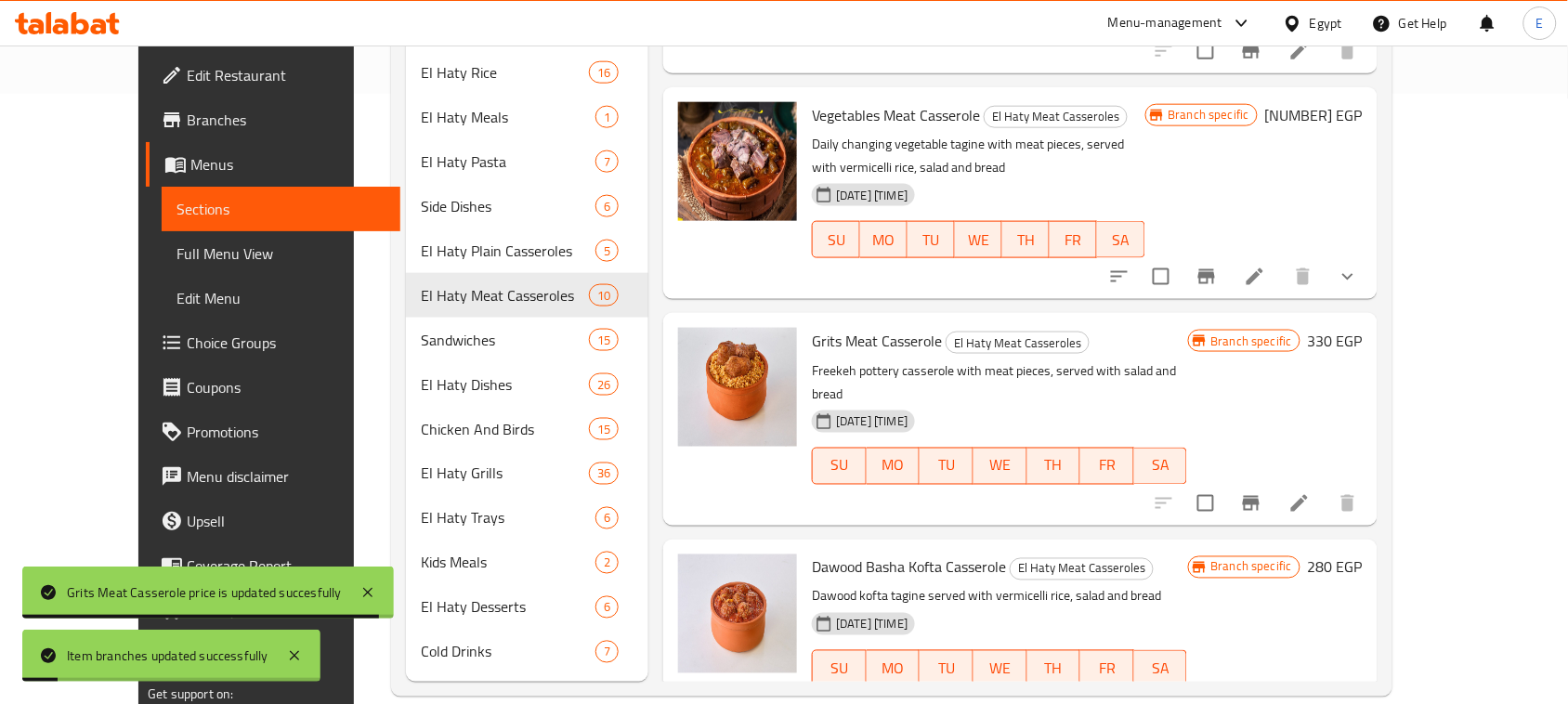 click on "316   EGP" at bounding box center (1313, 115) 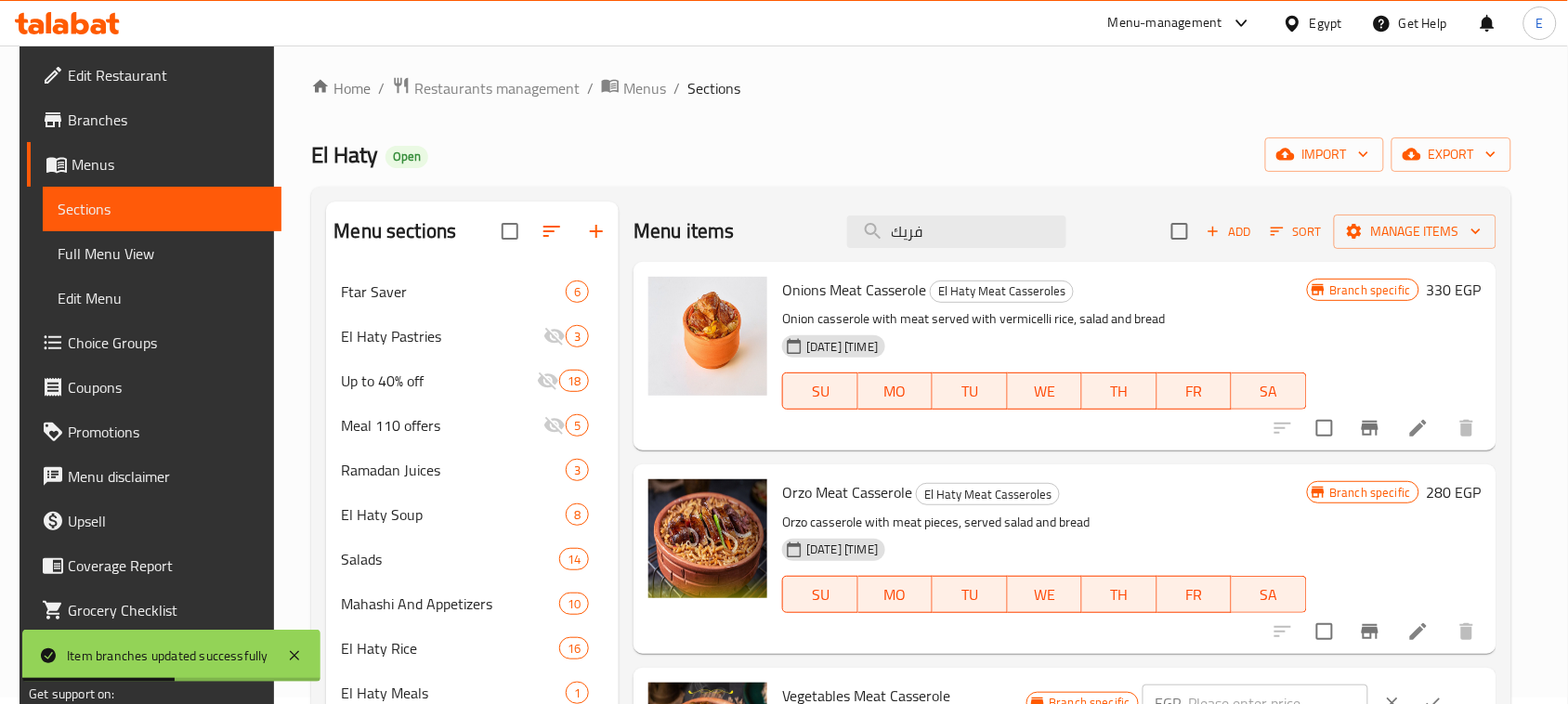 scroll, scrollTop: 0, scrollLeft: 0, axis: both 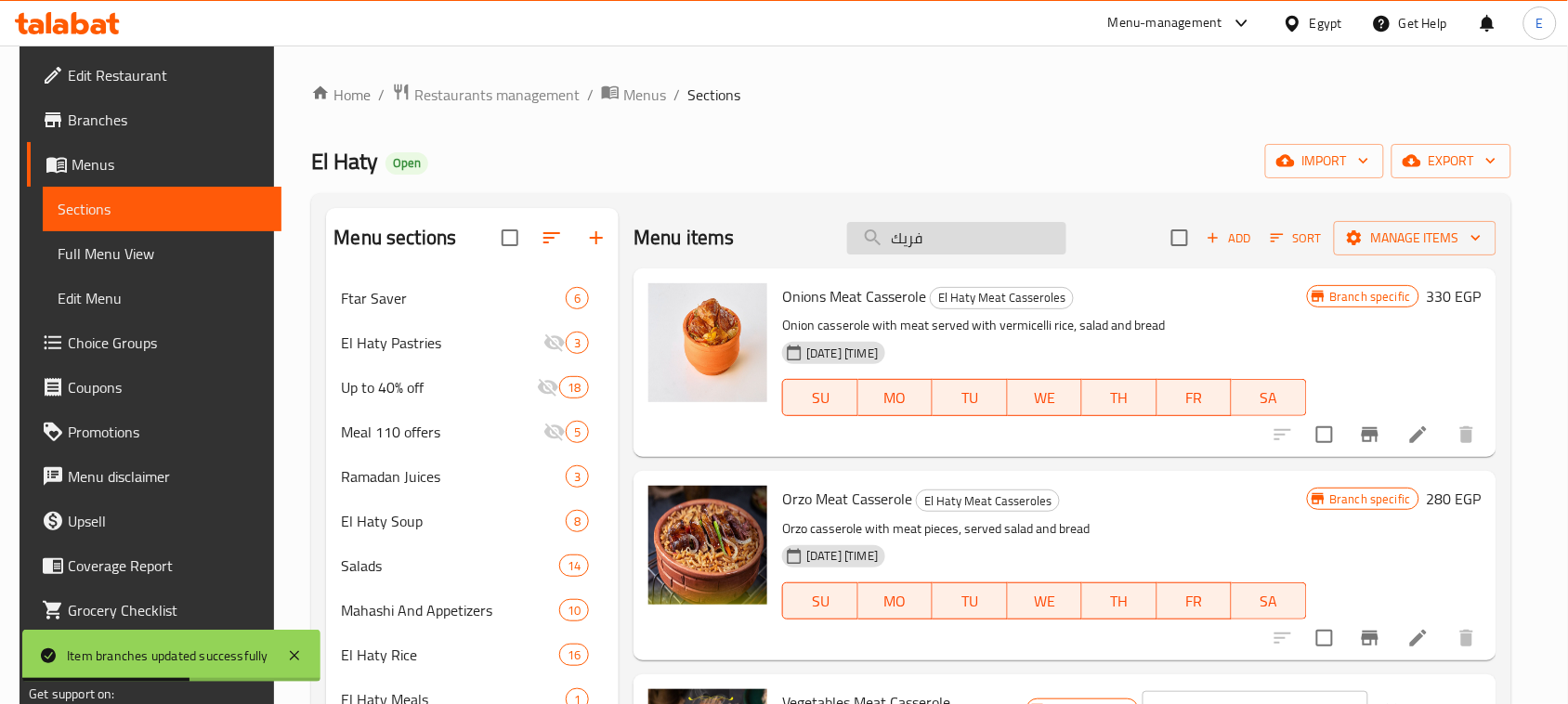 click on "فريك" at bounding box center [957, 238] 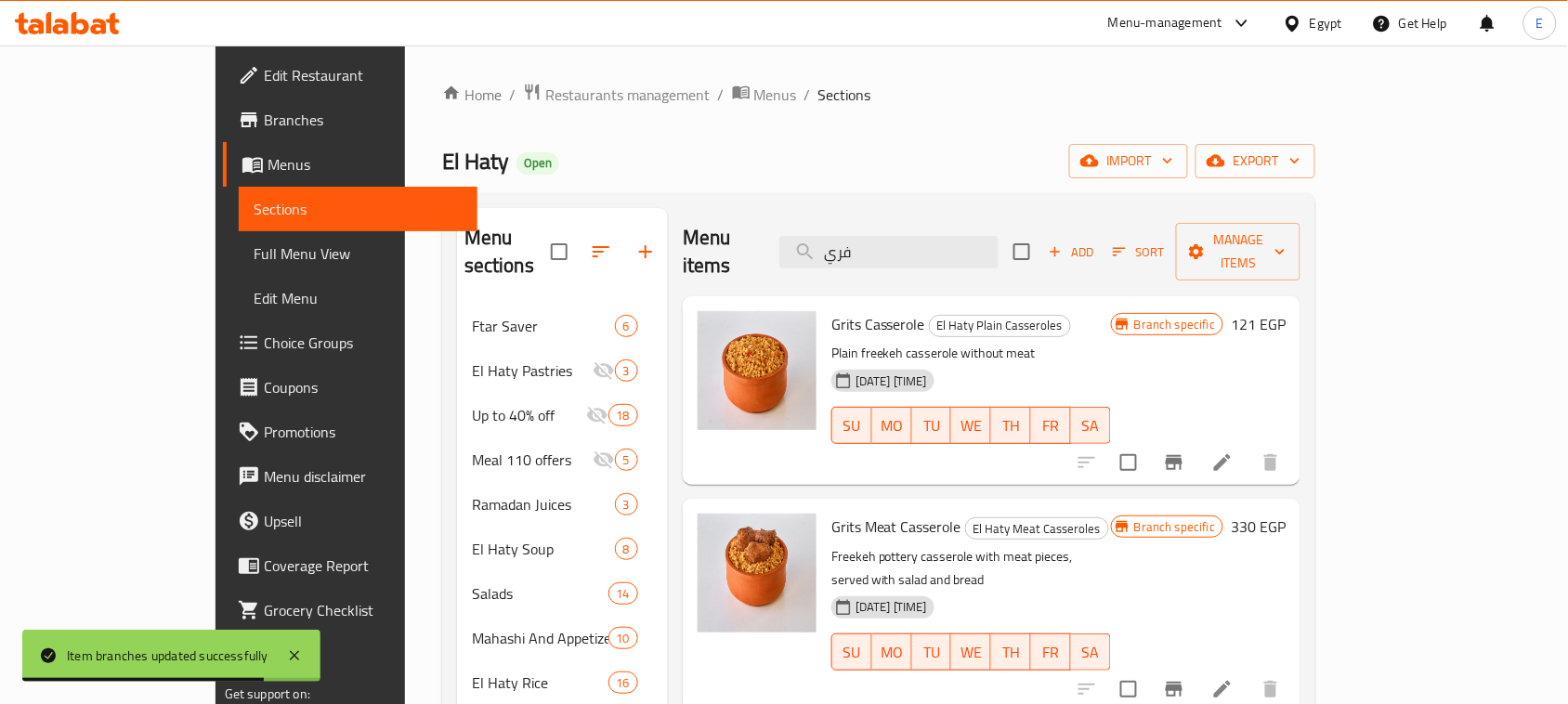 click on "121   EGP" at bounding box center (1258, 324) 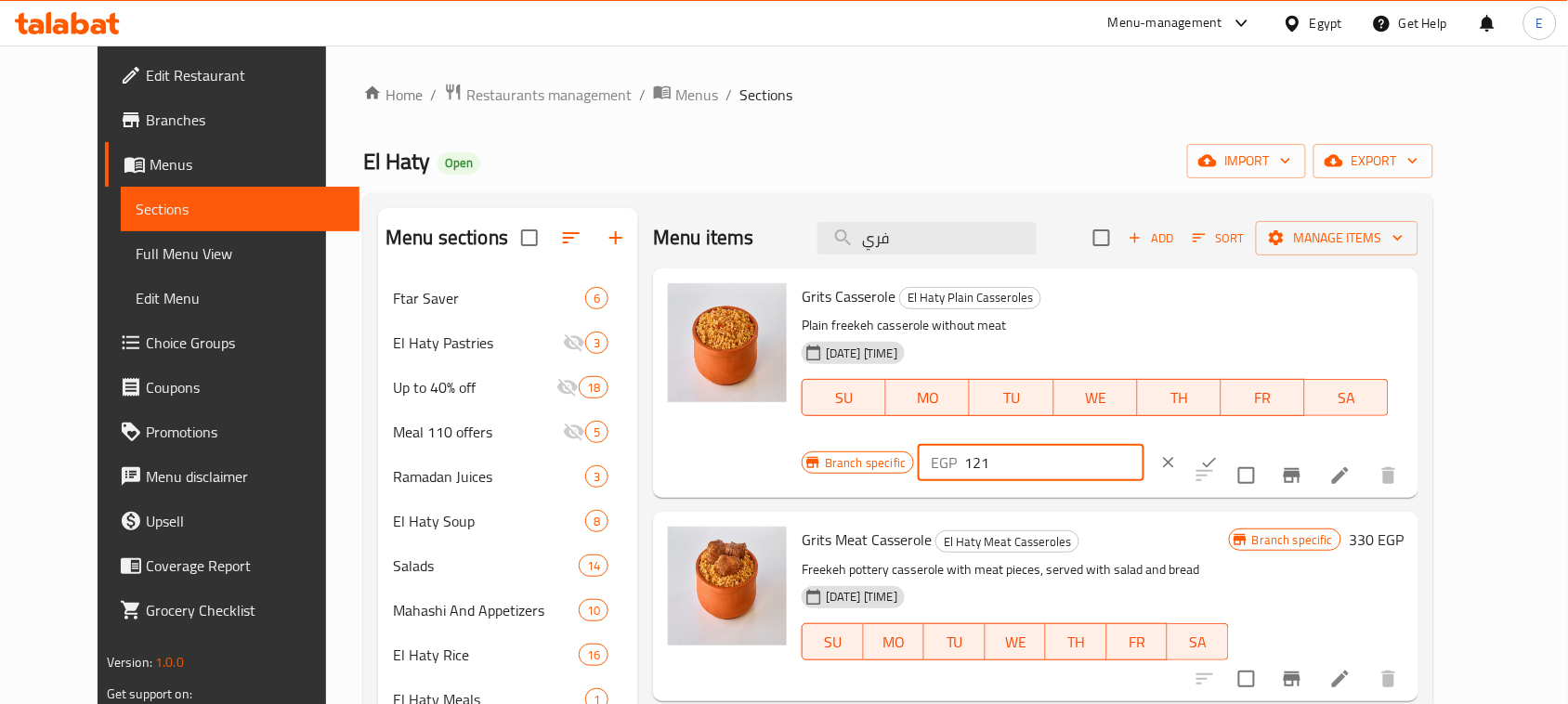 drag, startPoint x: 1287, startPoint y: 309, endPoint x: 1200, endPoint y: 307, distance: 87.02299 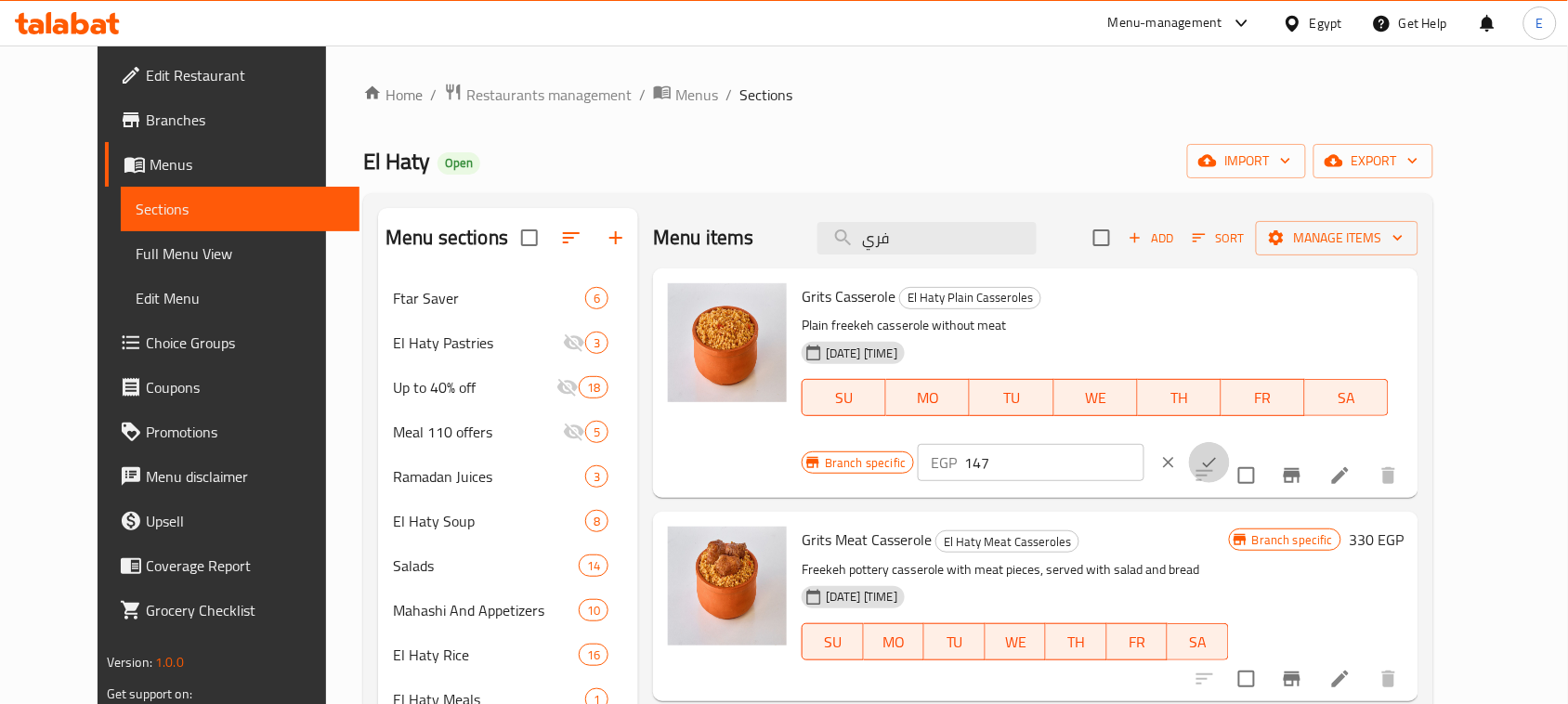 click 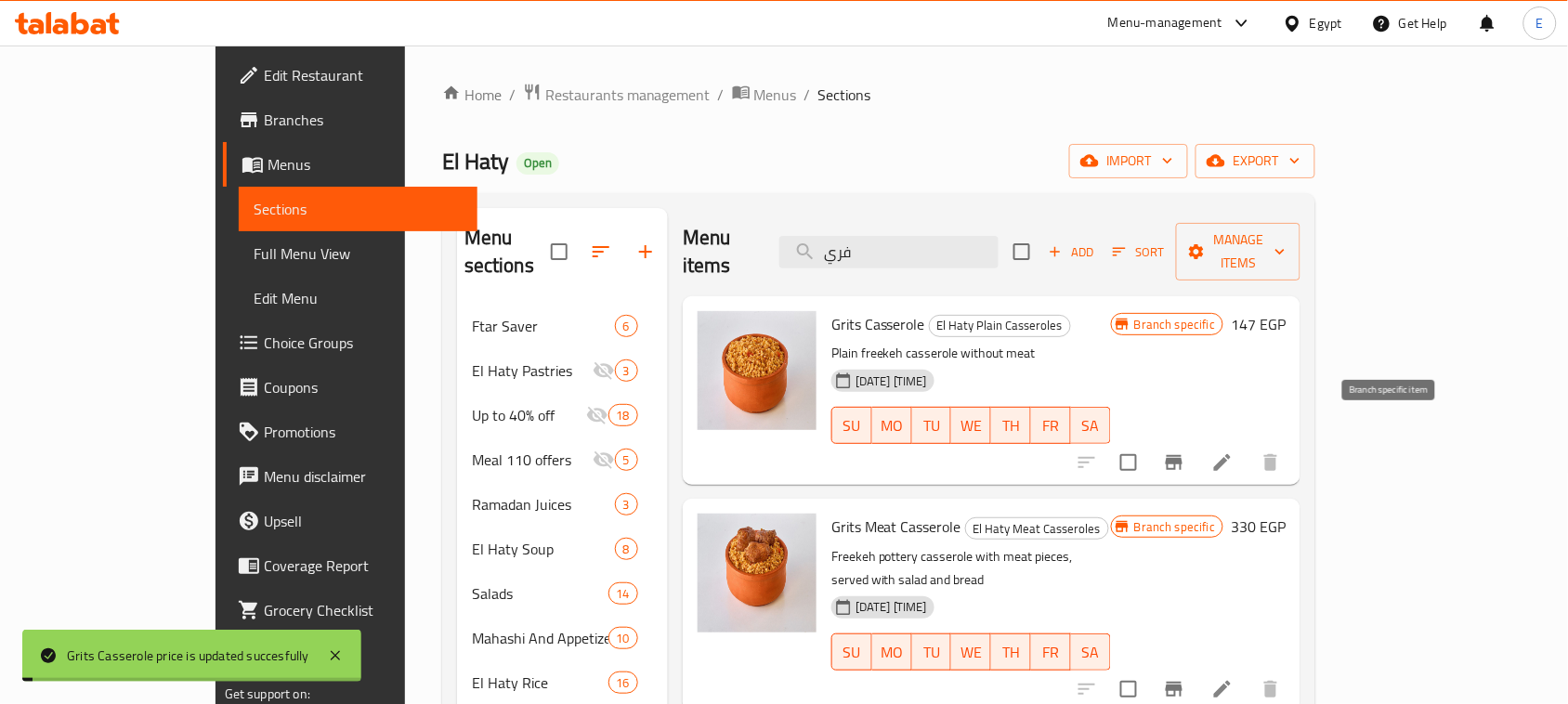 click 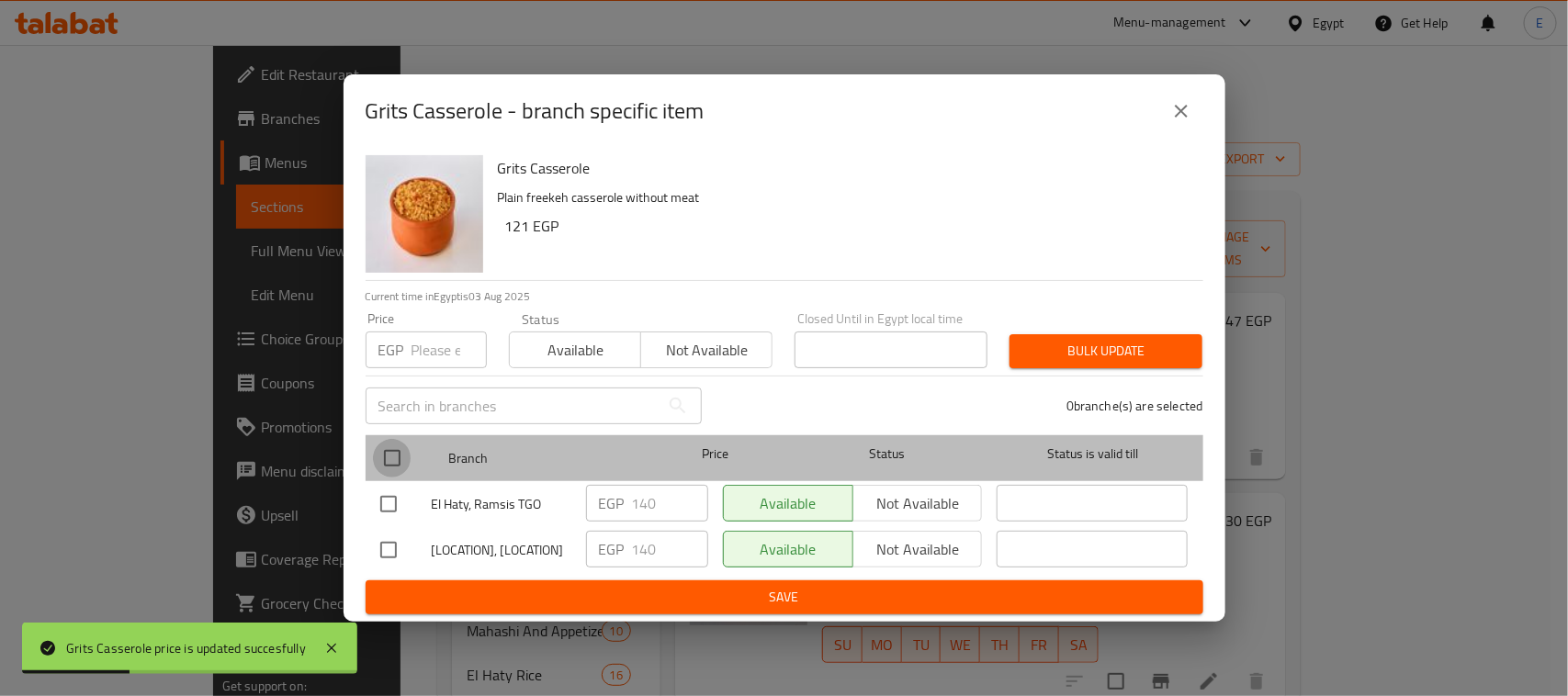 click at bounding box center [392, 458] 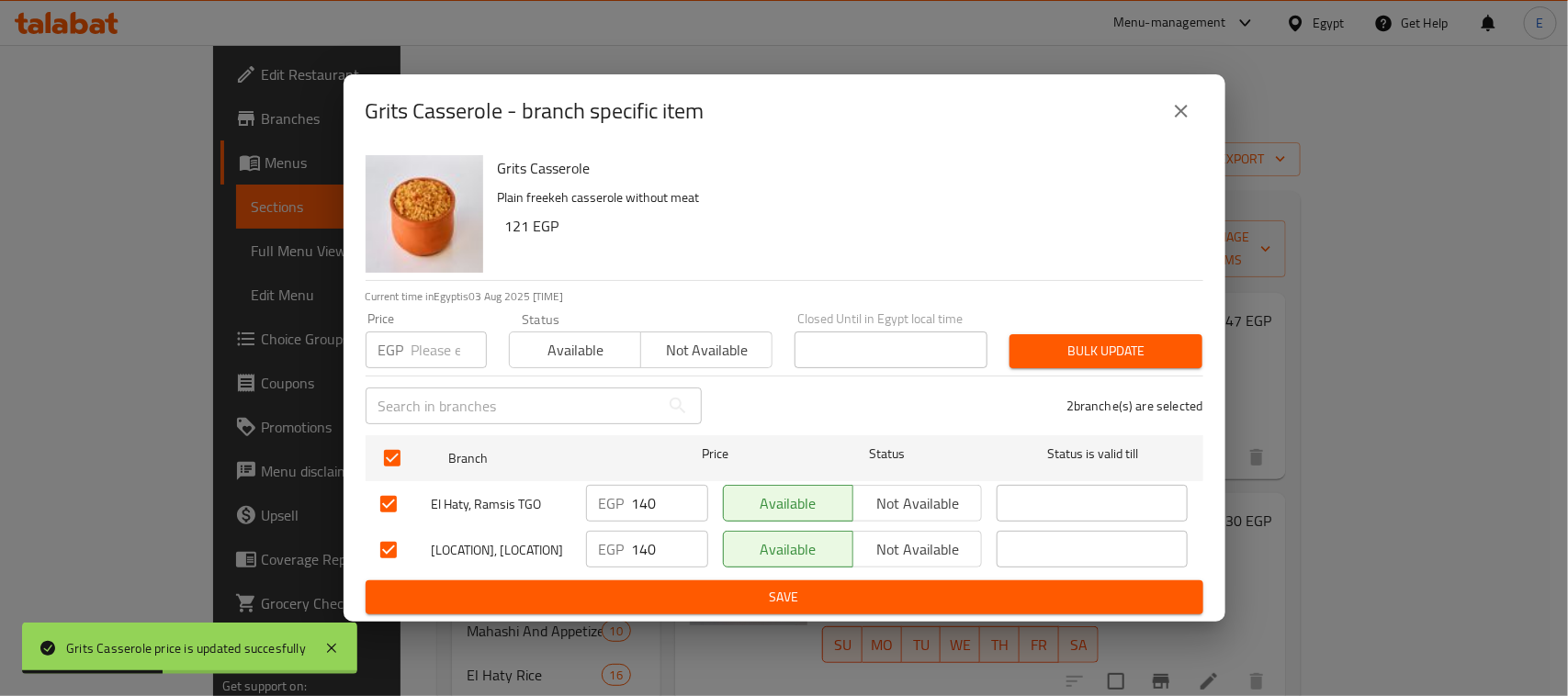 click at bounding box center [449, 350] 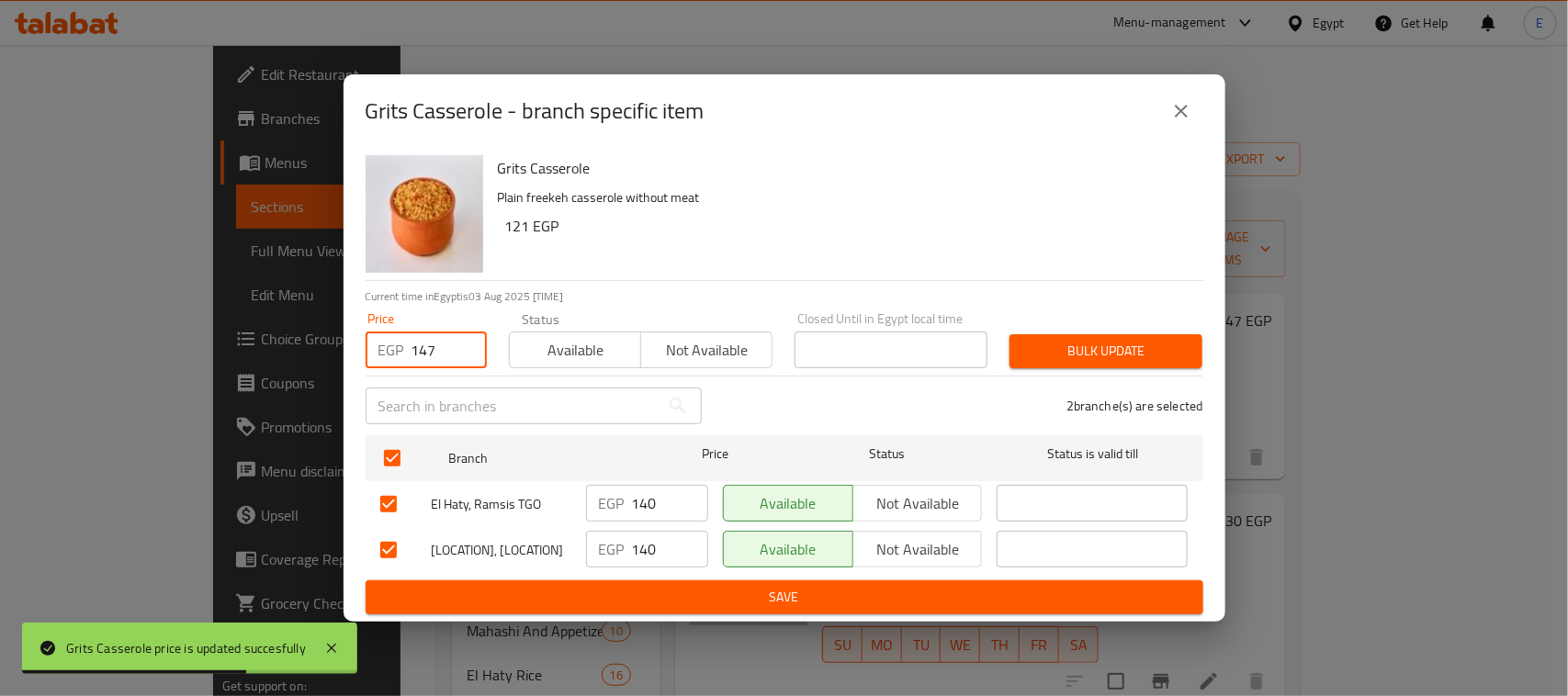 click on "Bulk update" at bounding box center [1106, 351] 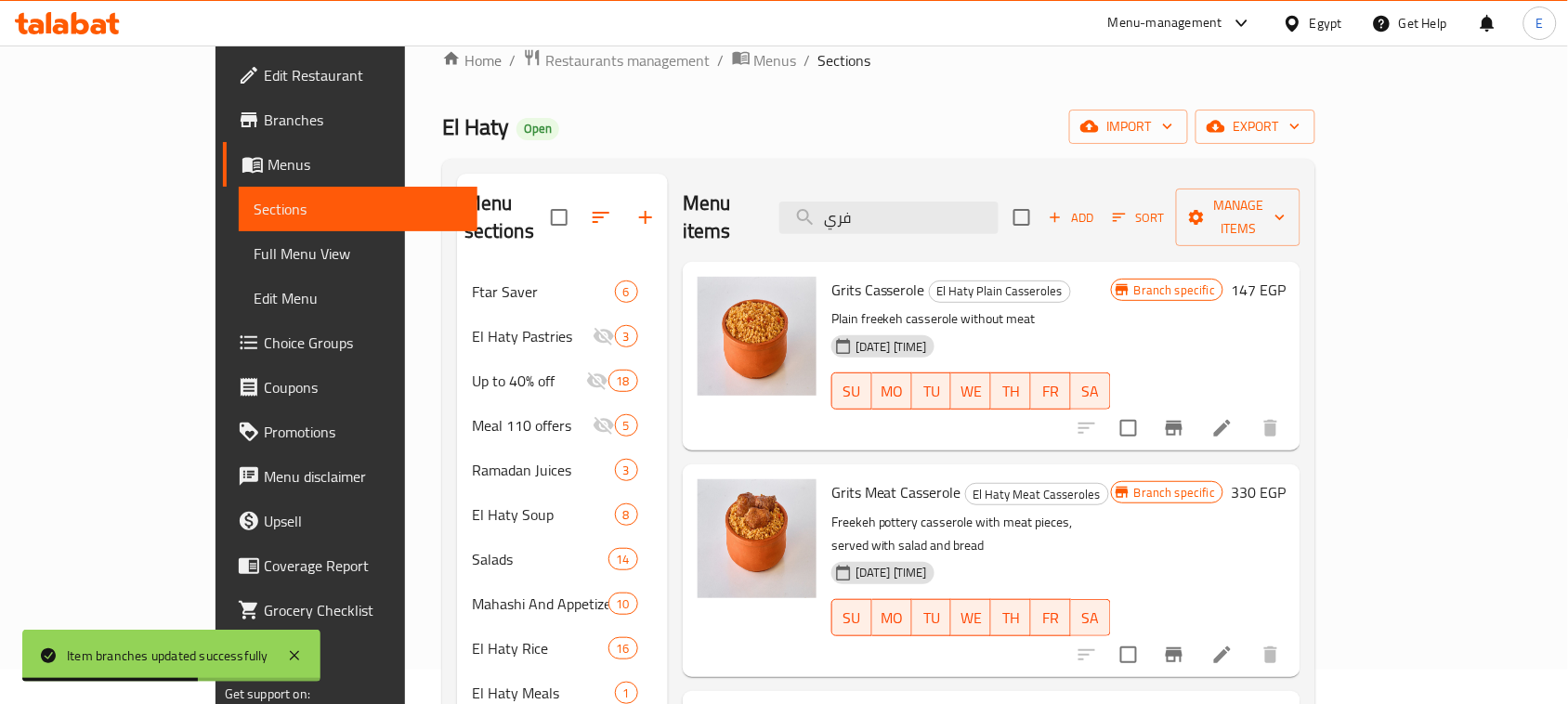 scroll, scrollTop: 0, scrollLeft: 0, axis: both 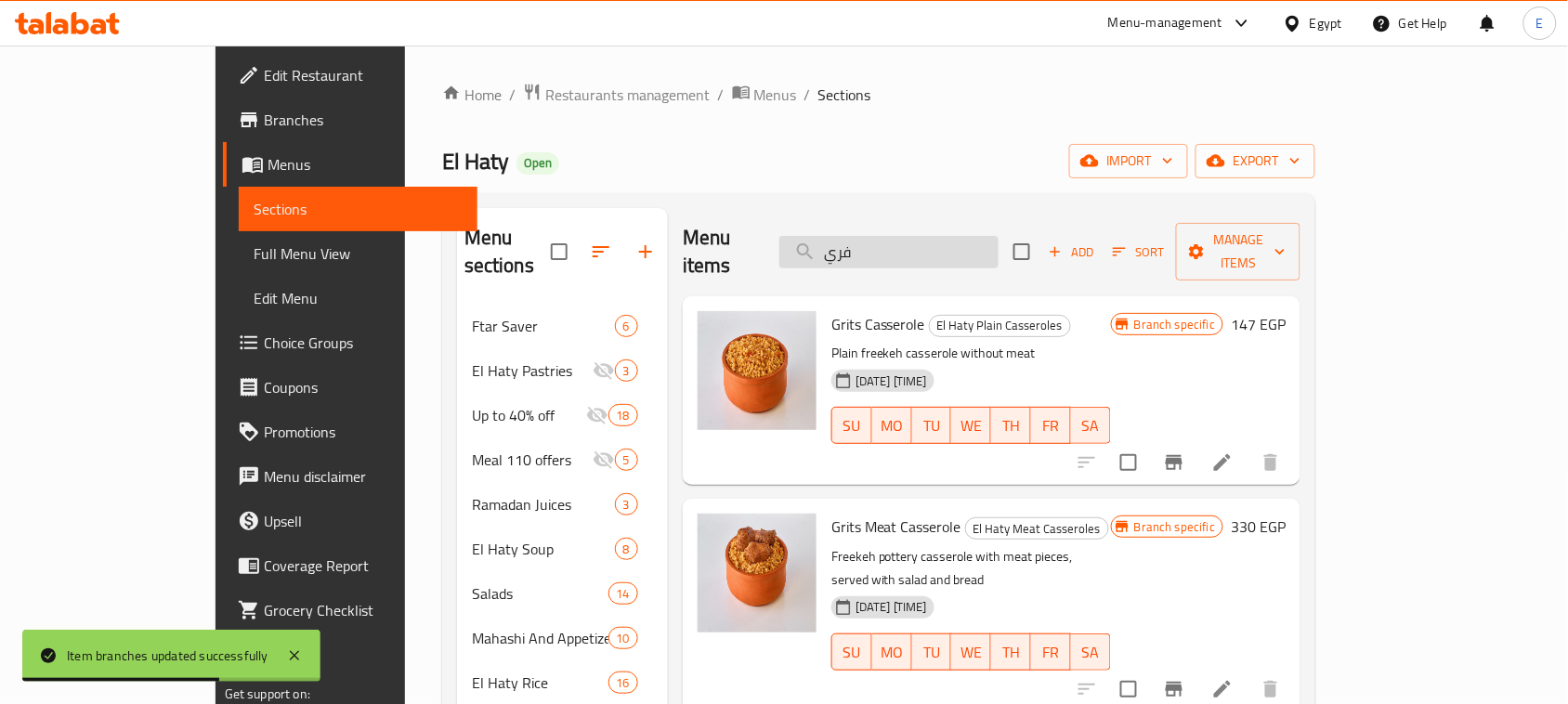 click on "فري" at bounding box center [889, 252] 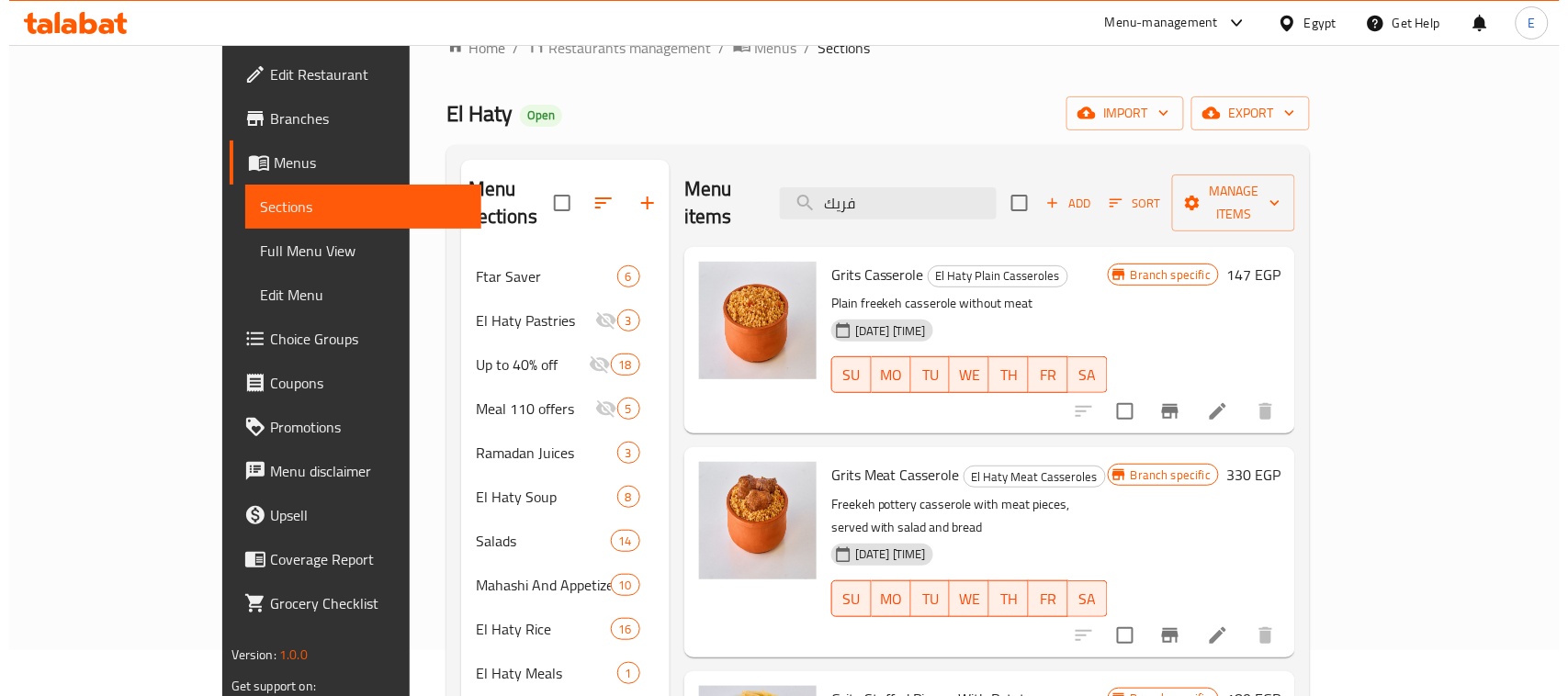 scroll, scrollTop: 0, scrollLeft: 0, axis: both 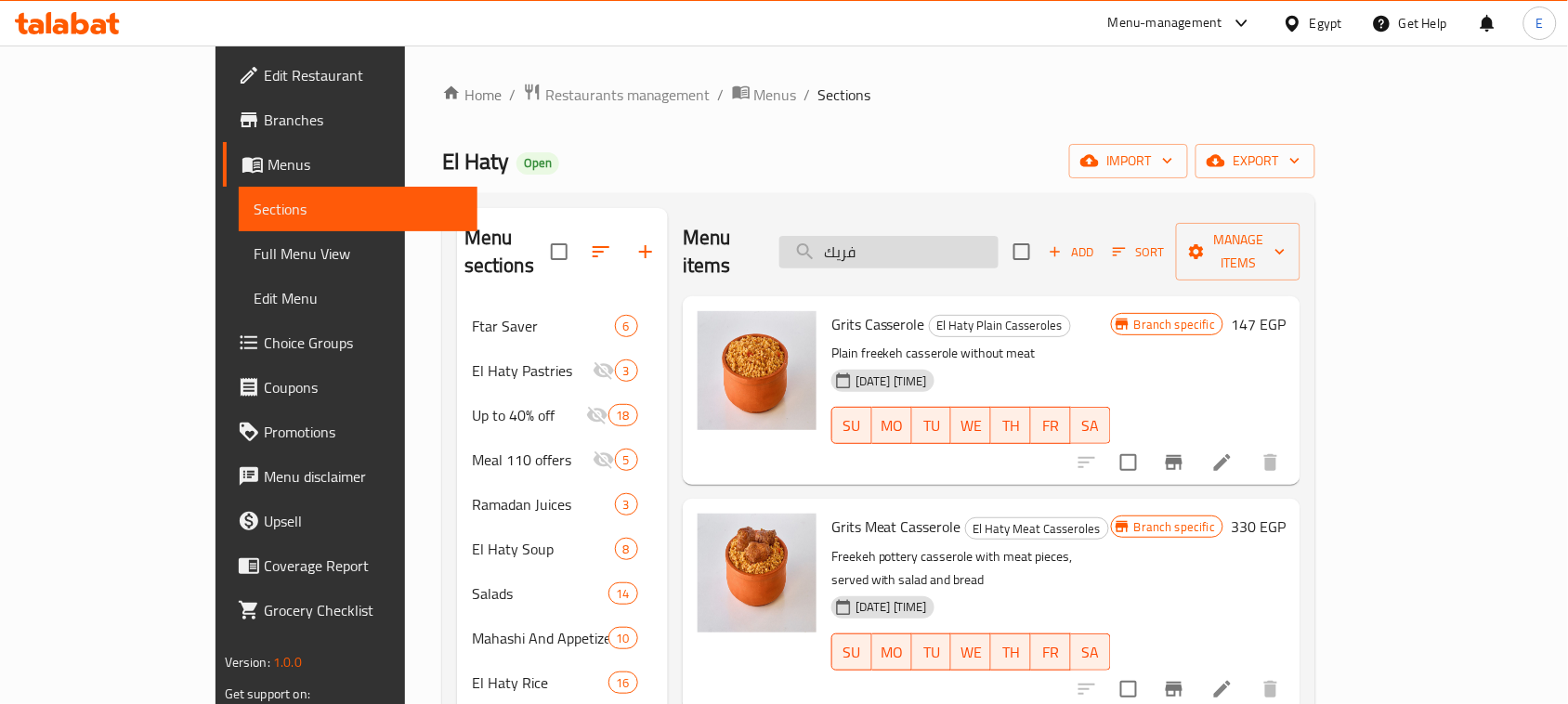 click on "فريك" at bounding box center [889, 252] 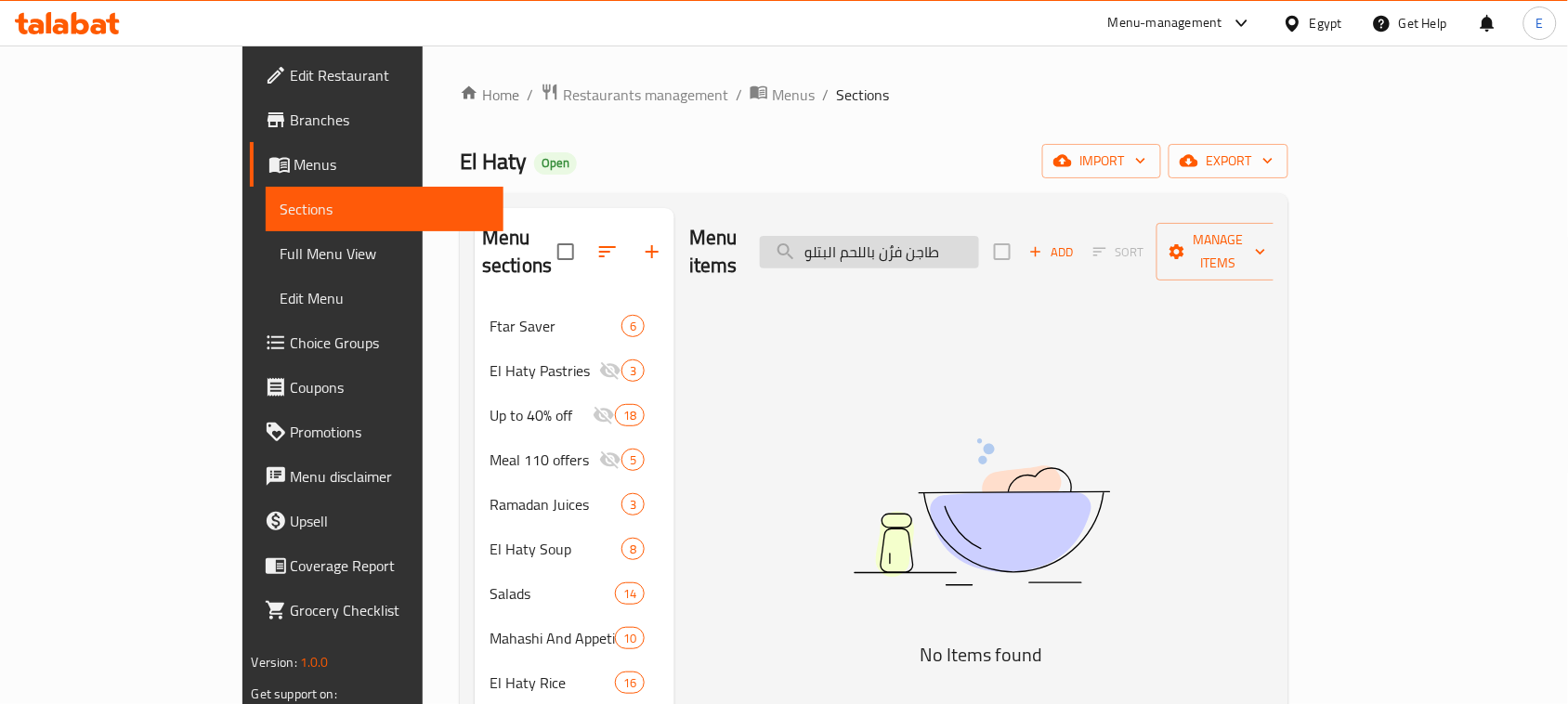 click on "طاجن فرٌن باللحم البتلو" at bounding box center [869, 252] 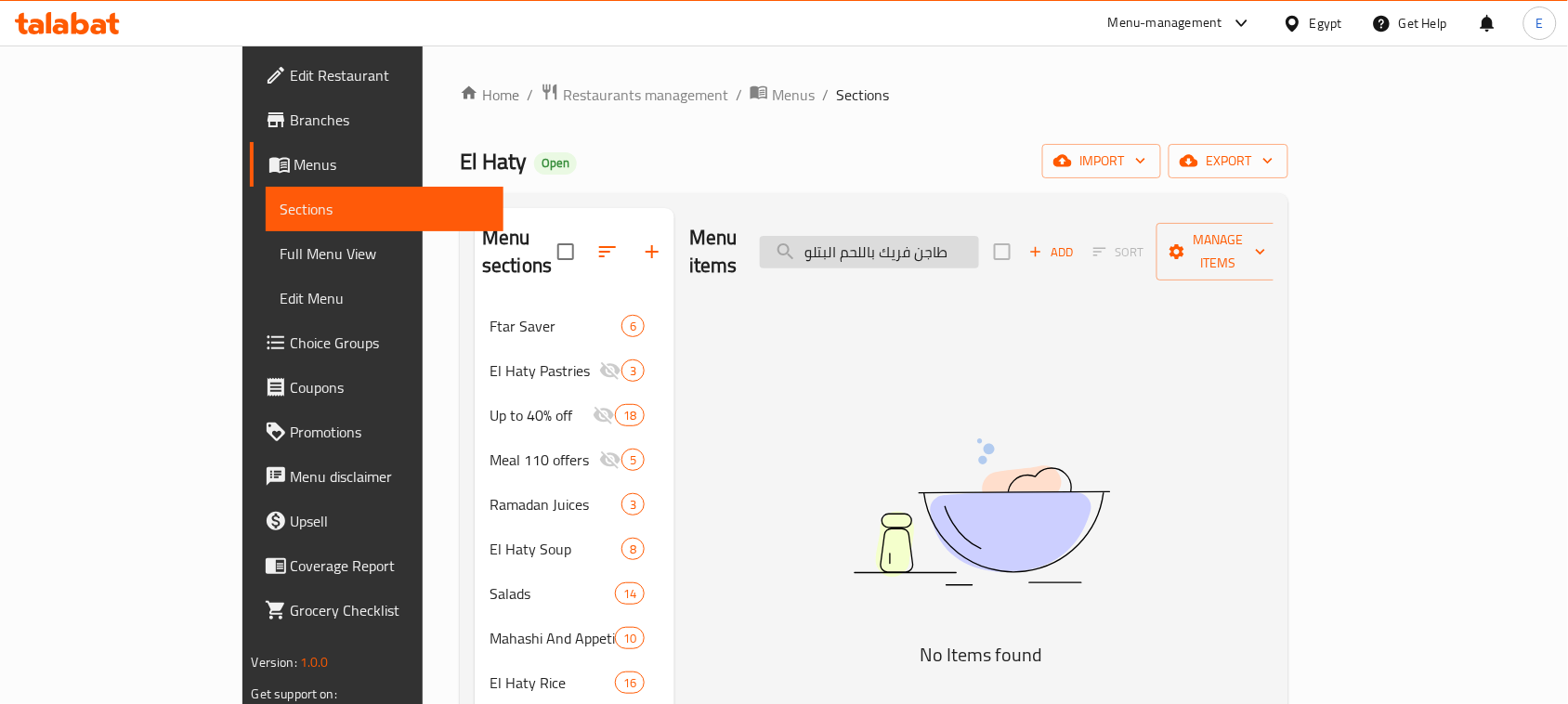 click on "طاجن فريك باللحم البتلو" at bounding box center [869, 252] 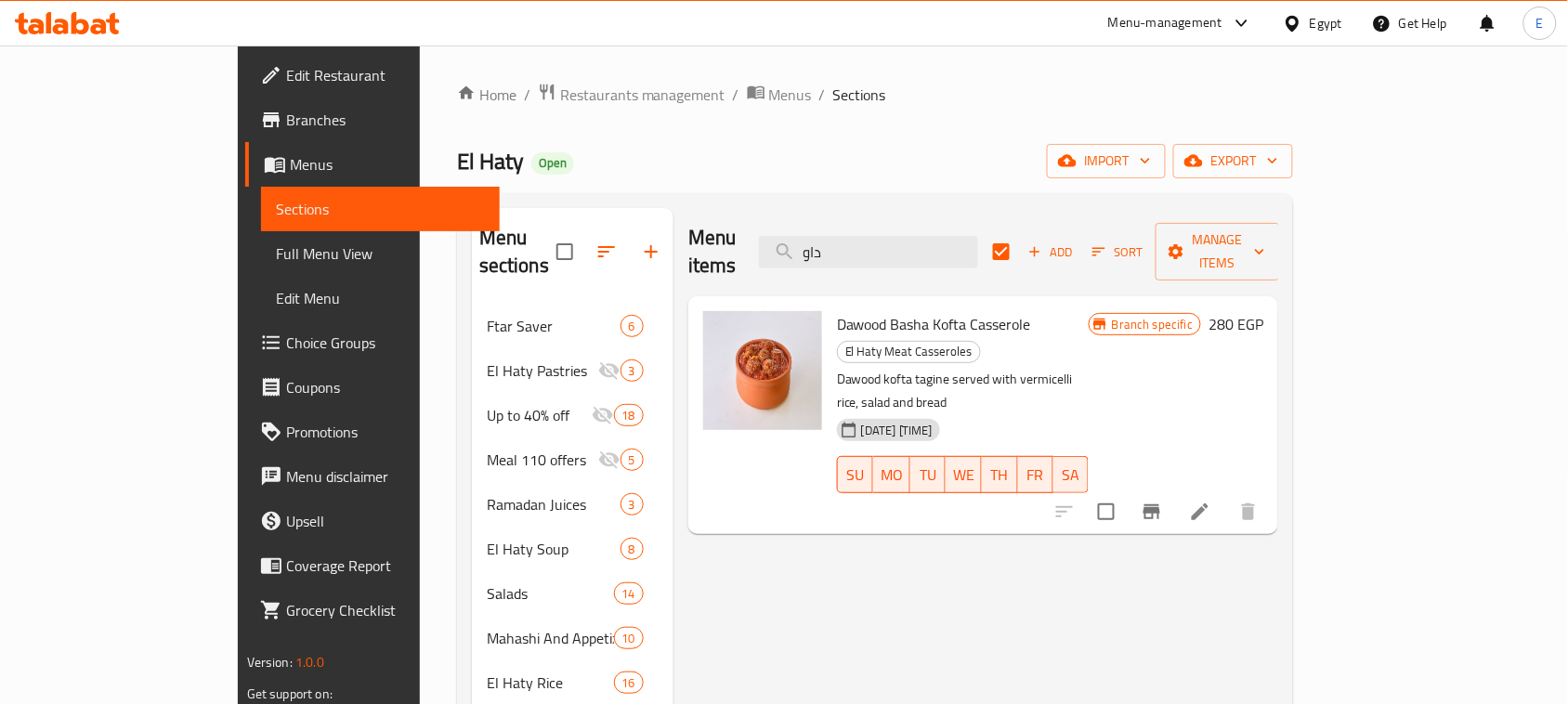 click on "280 EGP" at bounding box center [1235, 324] 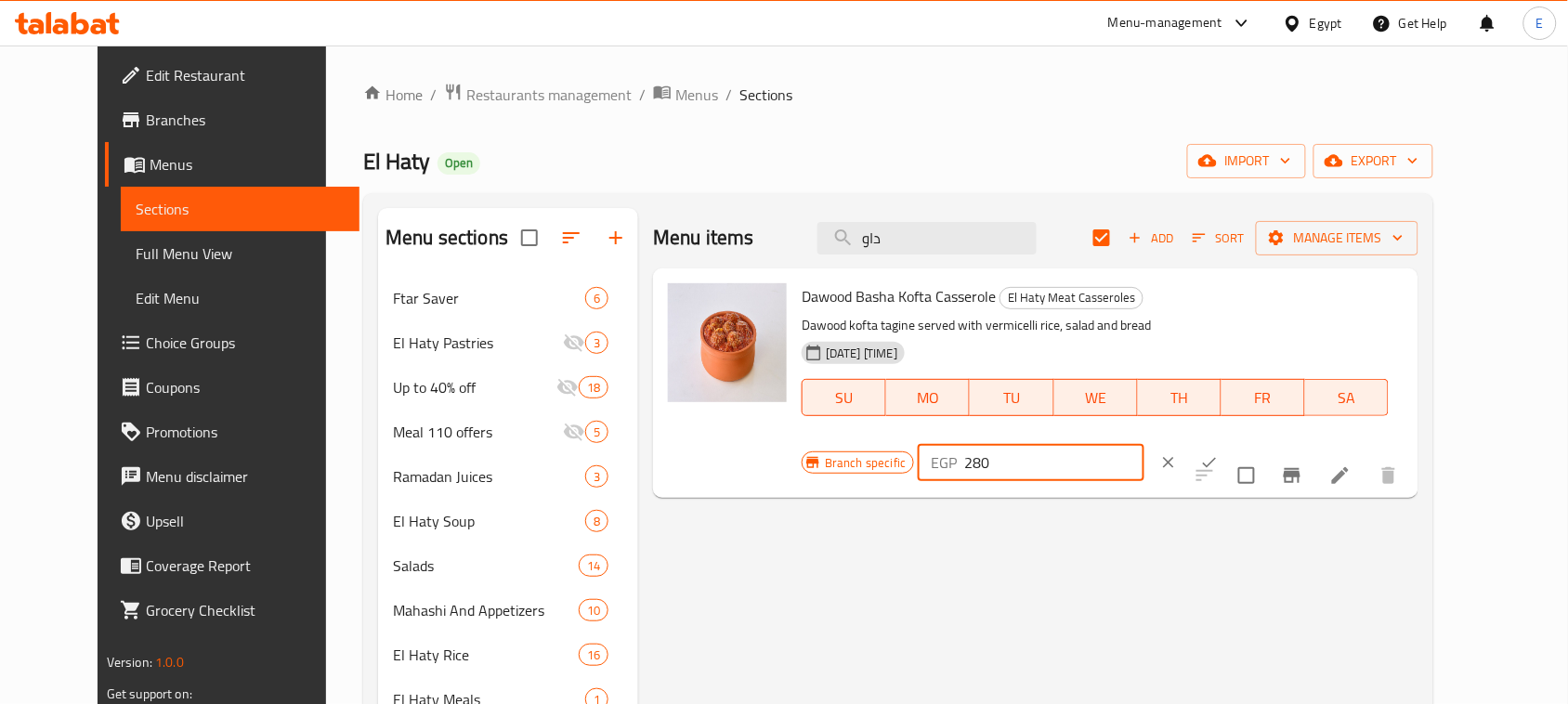 drag, startPoint x: 1301, startPoint y: 309, endPoint x: 1152, endPoint y: 308, distance: 149.00336 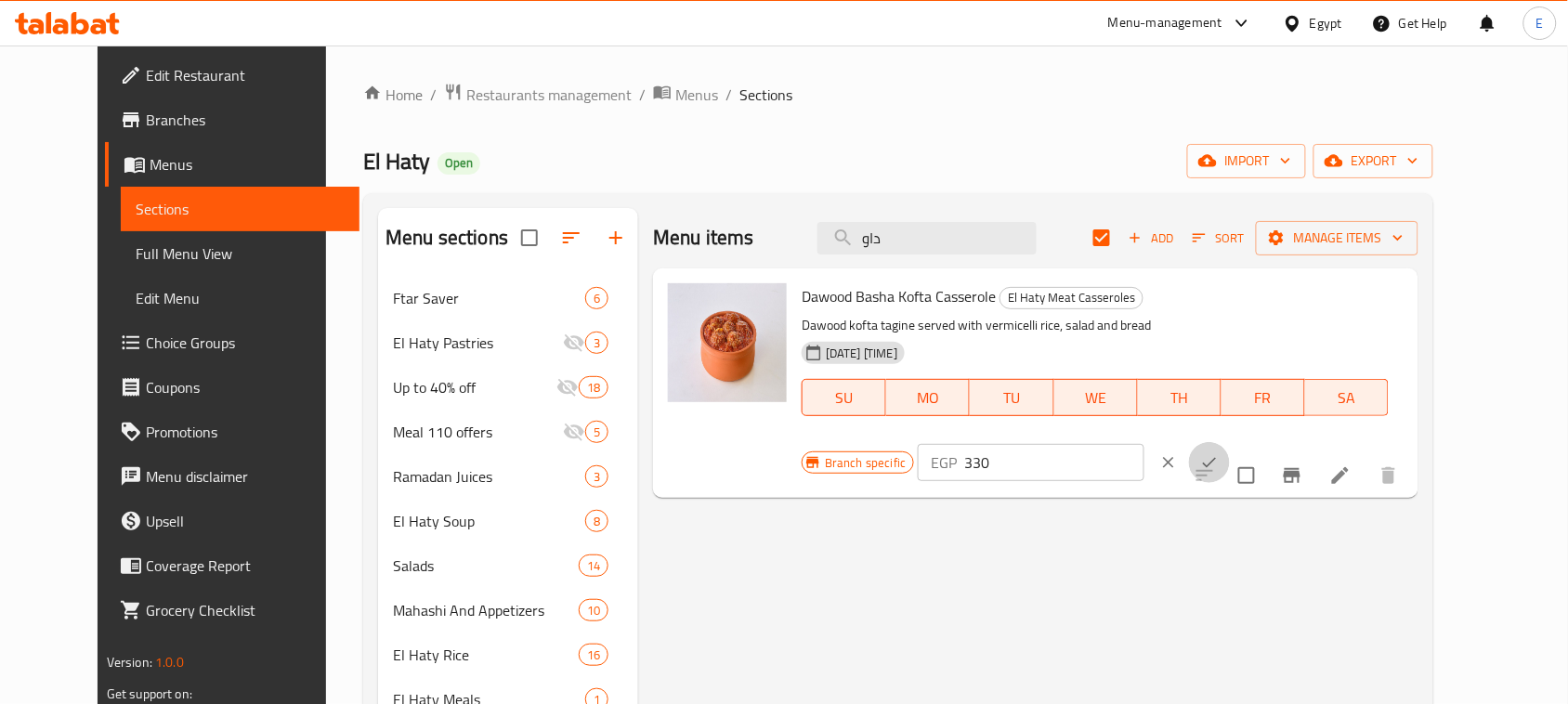 click 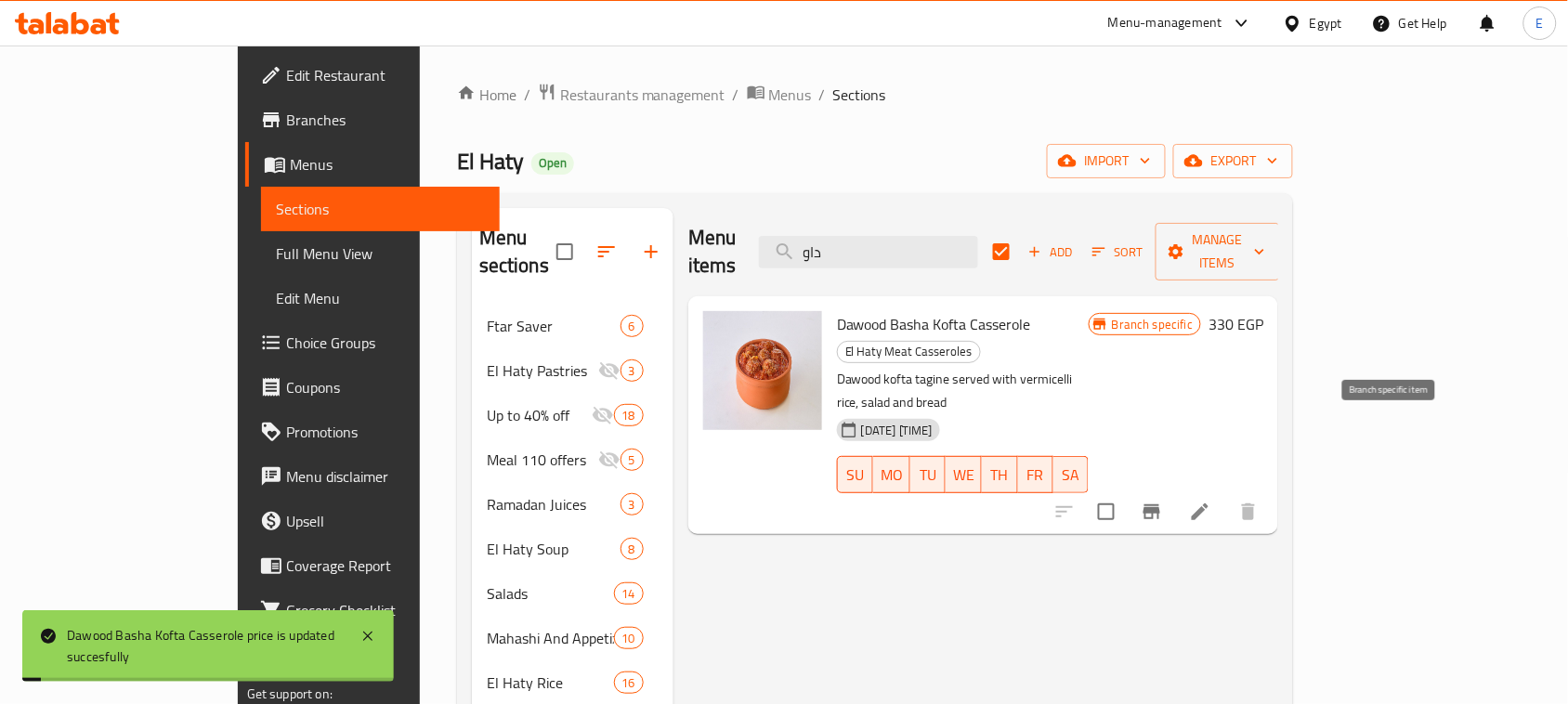 click 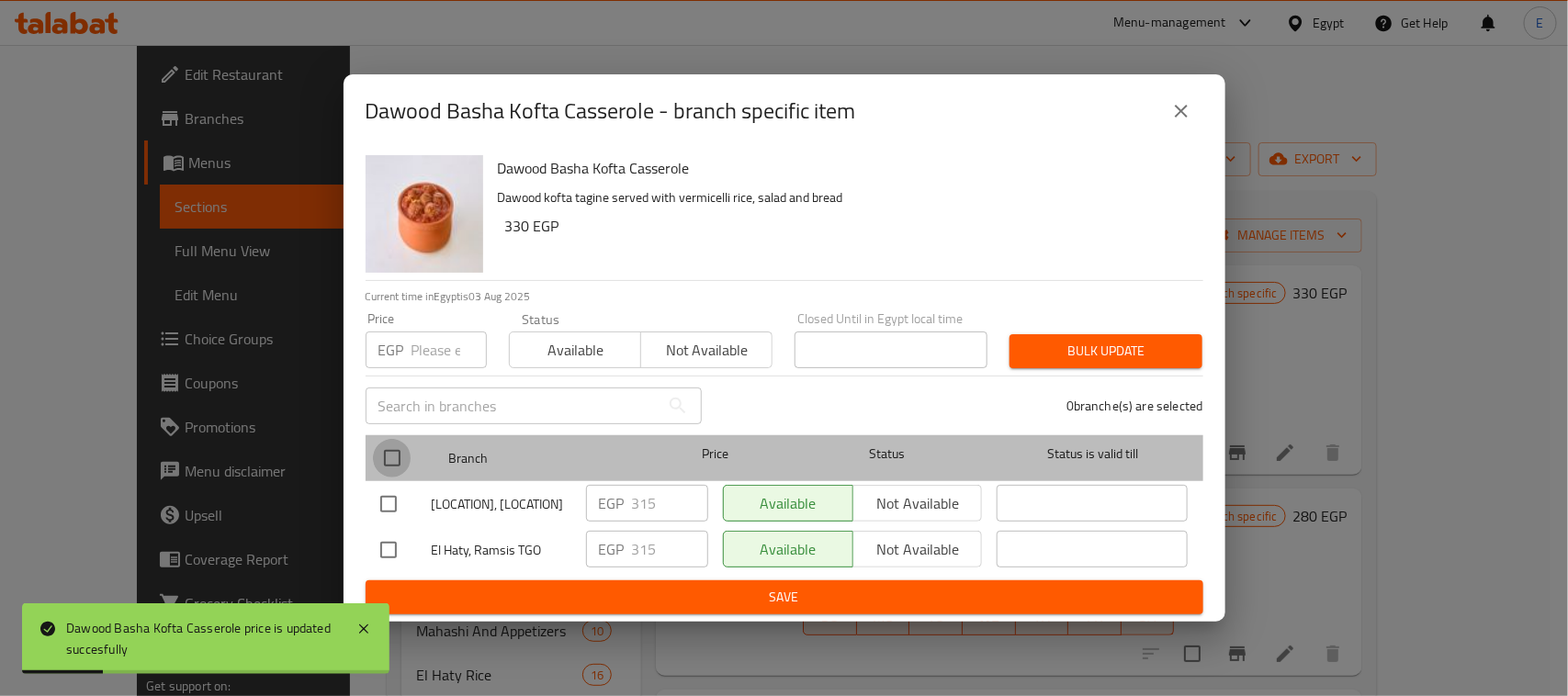 click at bounding box center (392, 458) 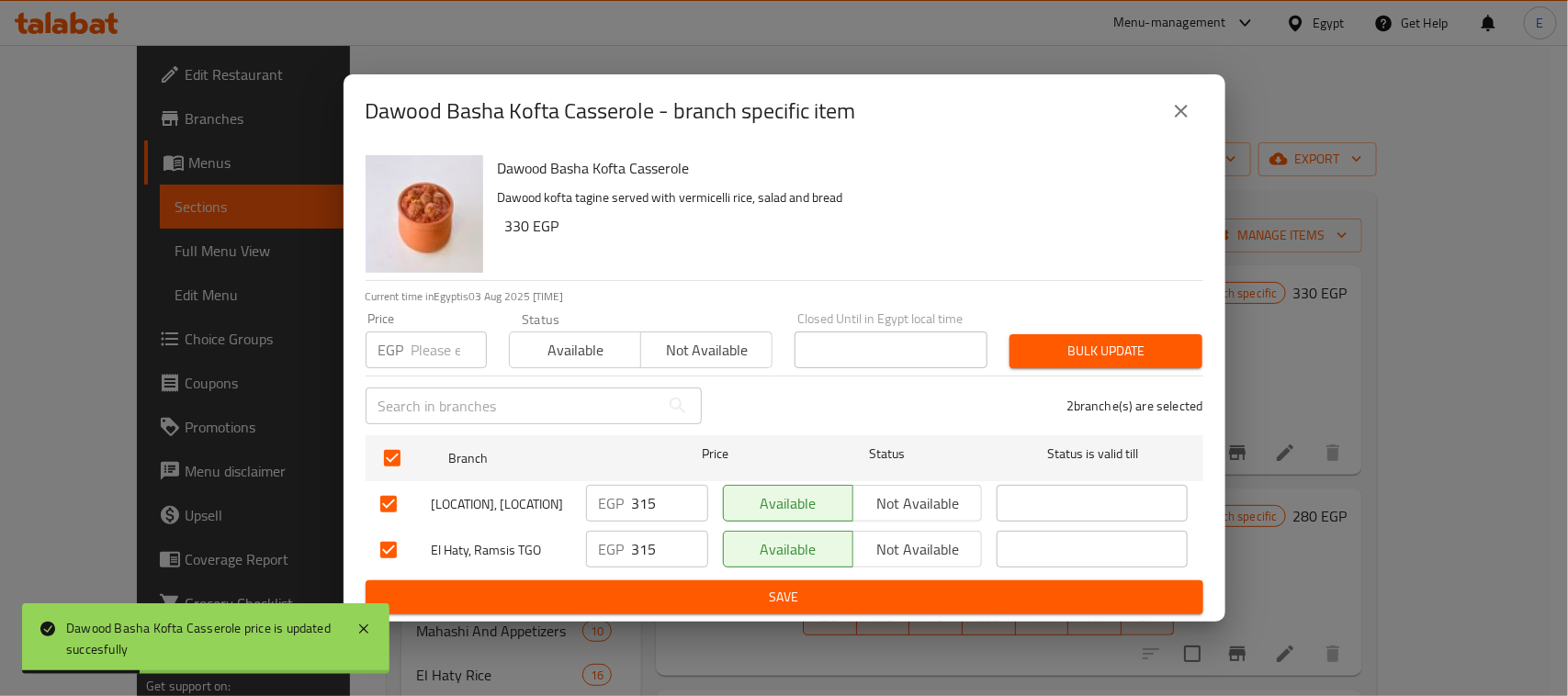 click at bounding box center (449, 350) 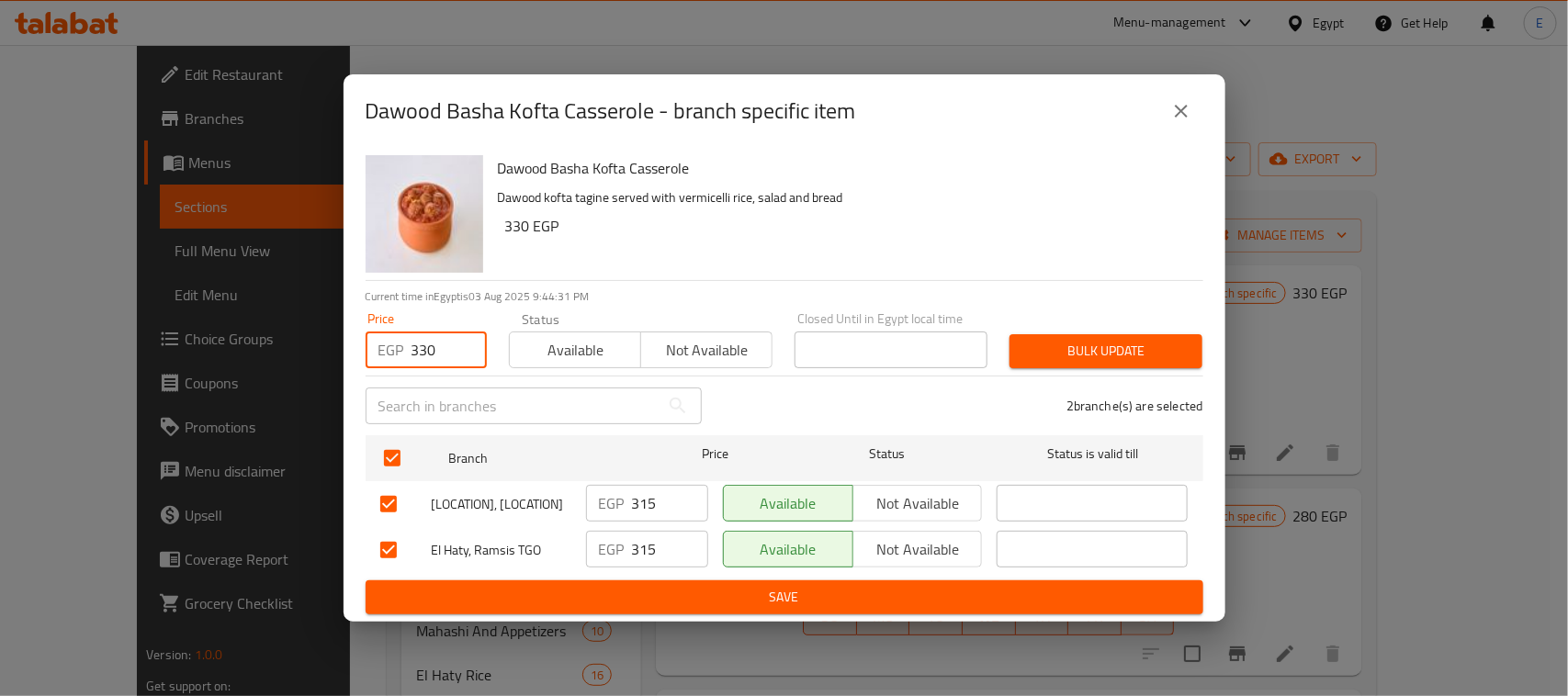 click on "Bulk update" at bounding box center (1106, 351) 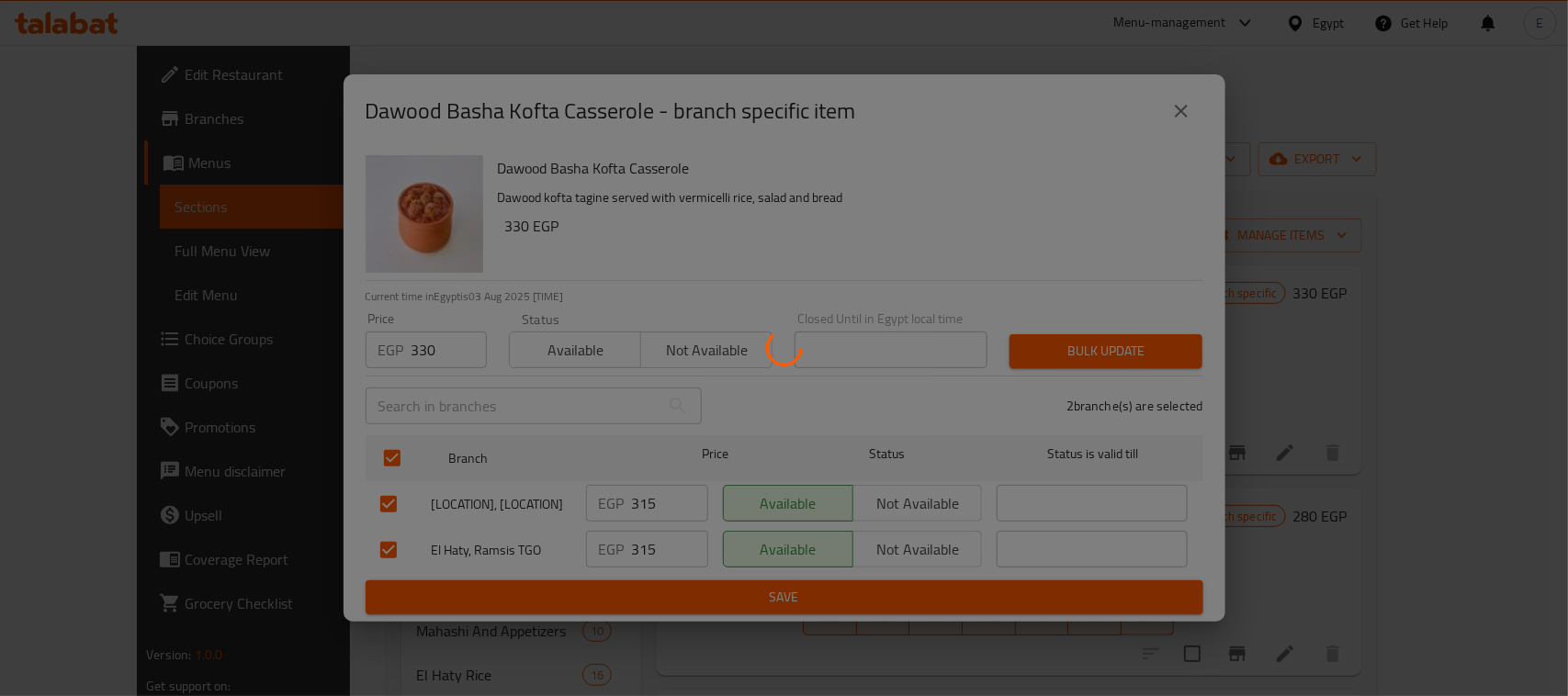 scroll, scrollTop: 6, scrollLeft: 0, axis: vertical 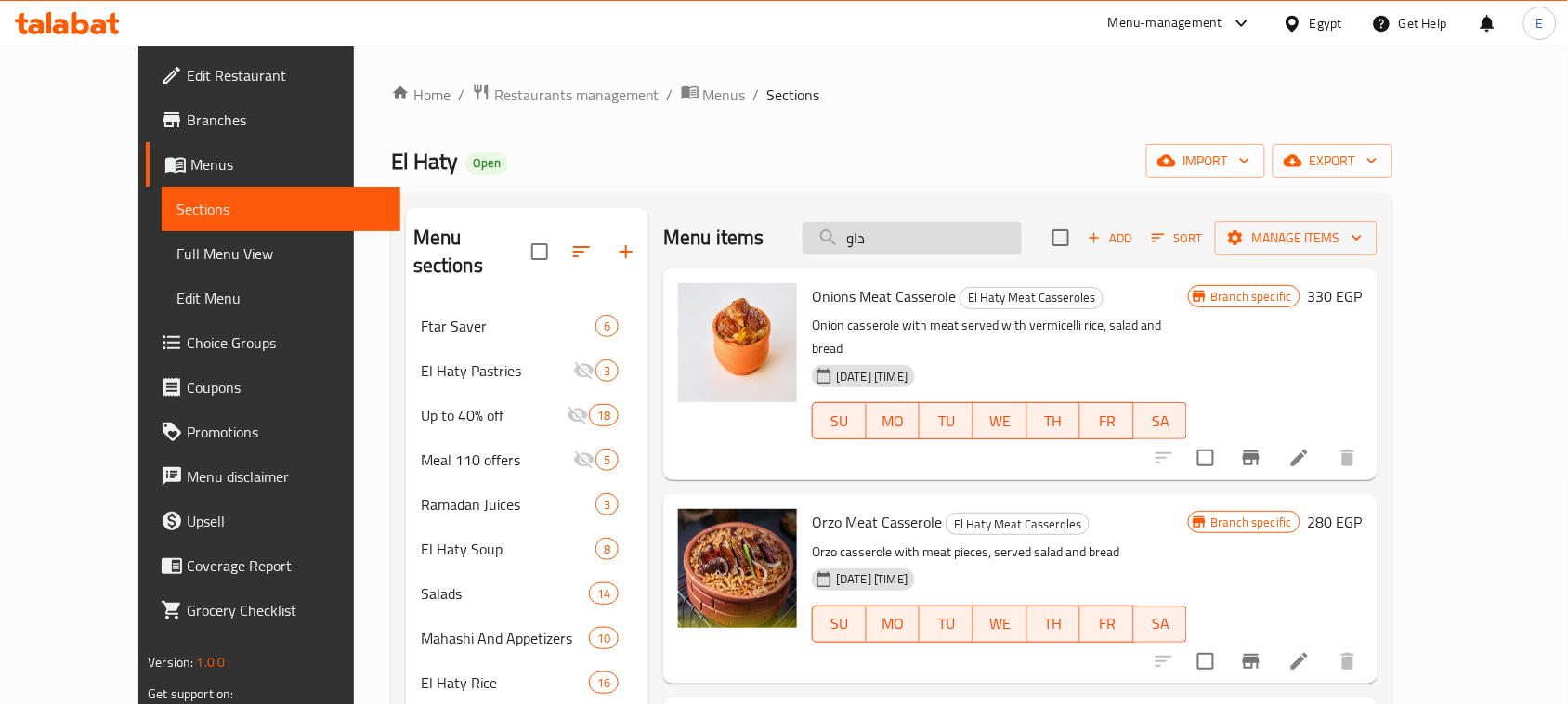 click on "داو" at bounding box center (912, 238) 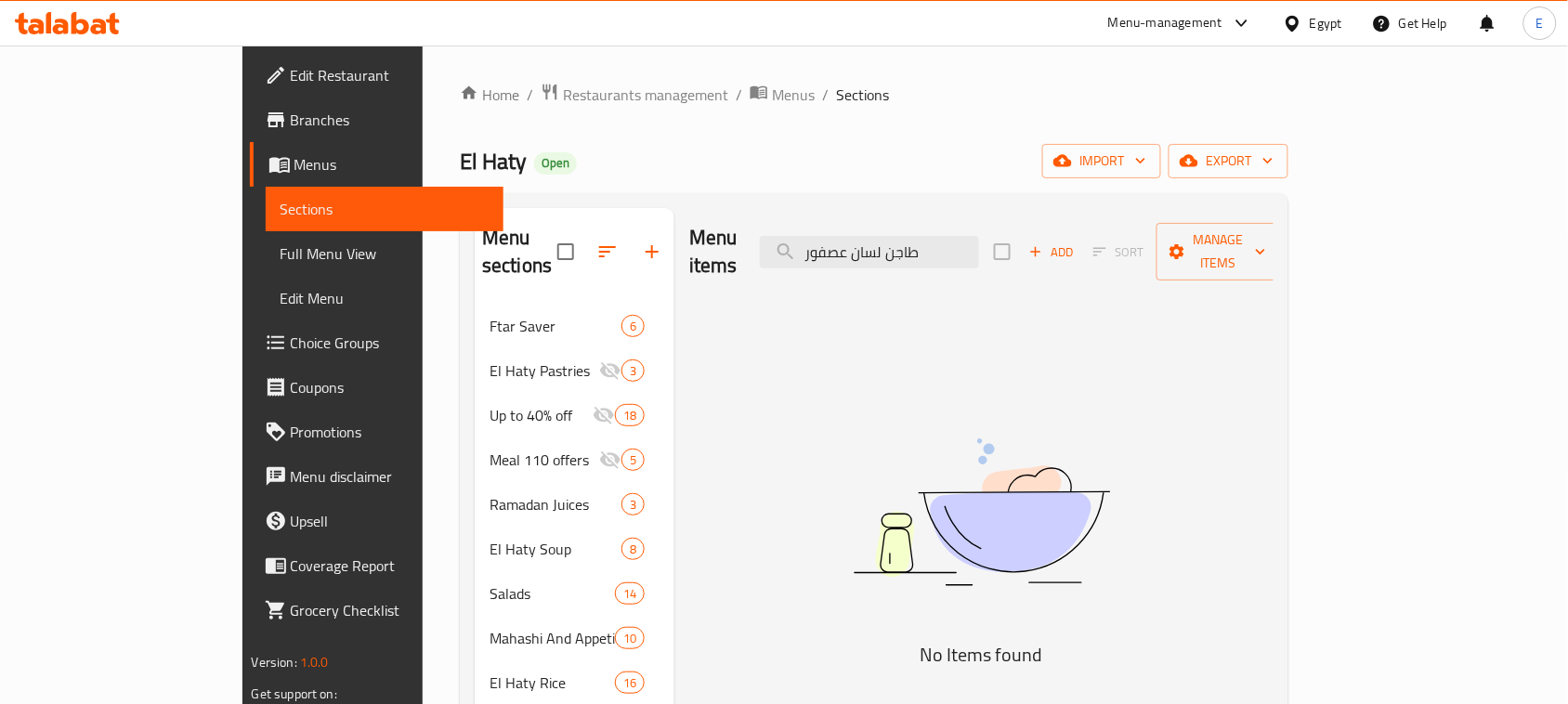 drag, startPoint x: 978, startPoint y: 240, endPoint x: 816, endPoint y: 233, distance: 162.15116 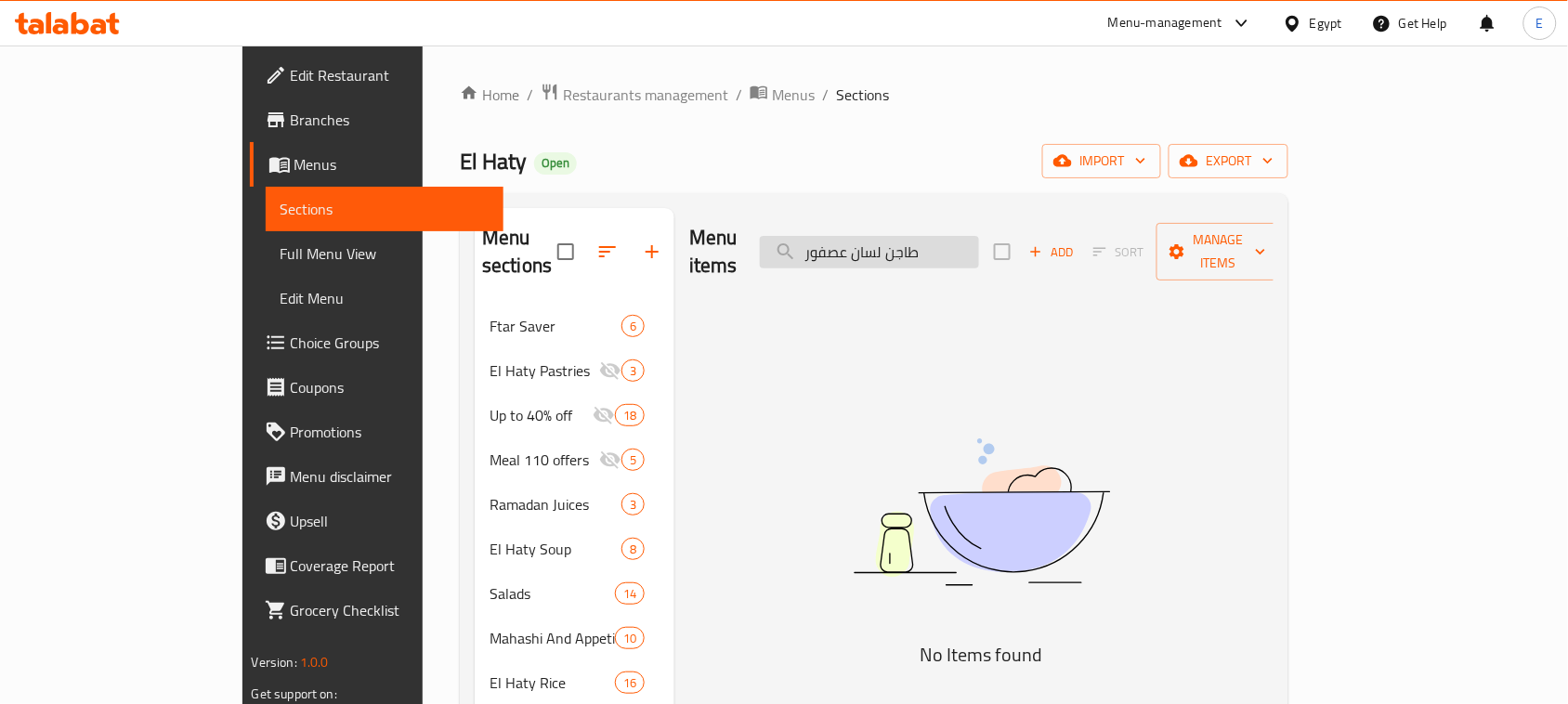 click on "طاجن لسان عصفور" at bounding box center (869, 252) 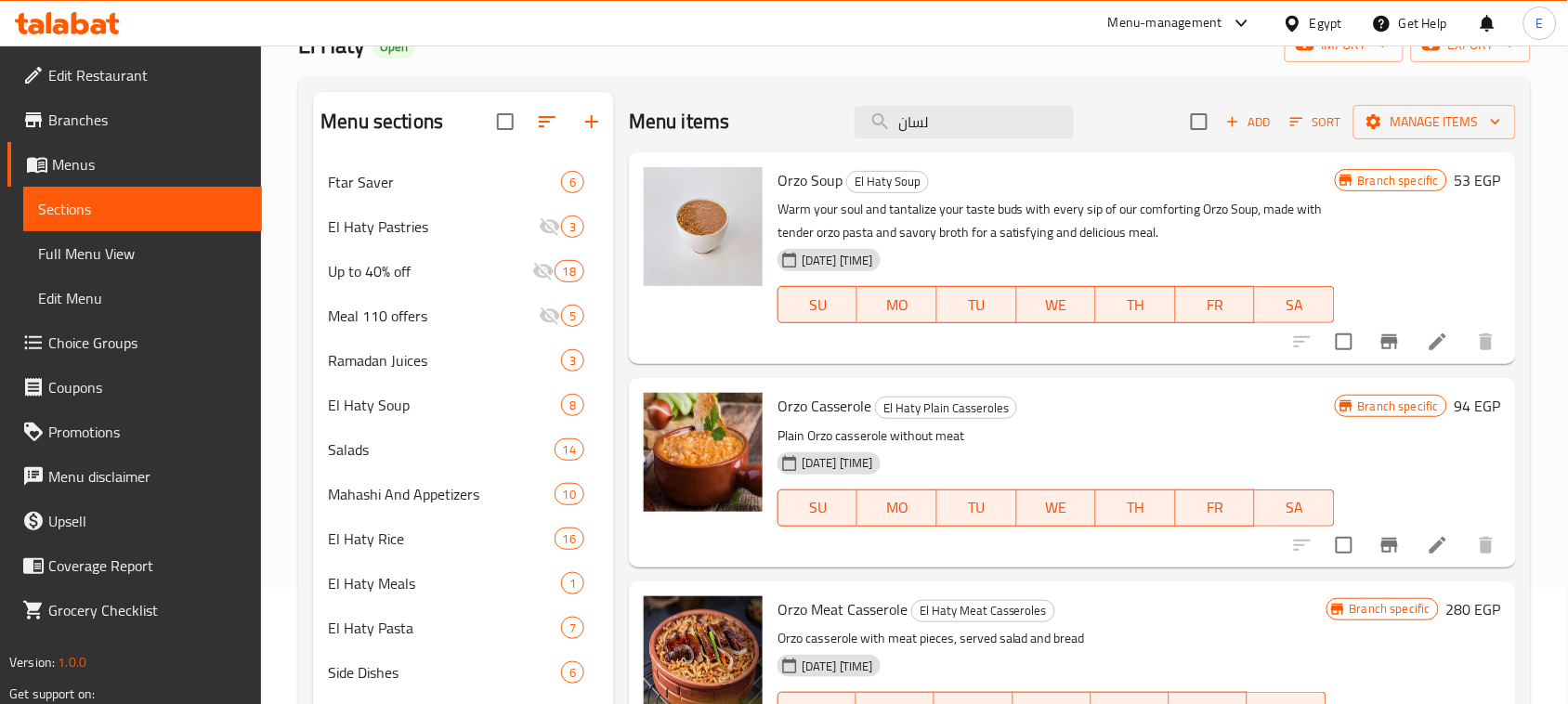 scroll, scrollTop: 232, scrollLeft: 0, axis: vertical 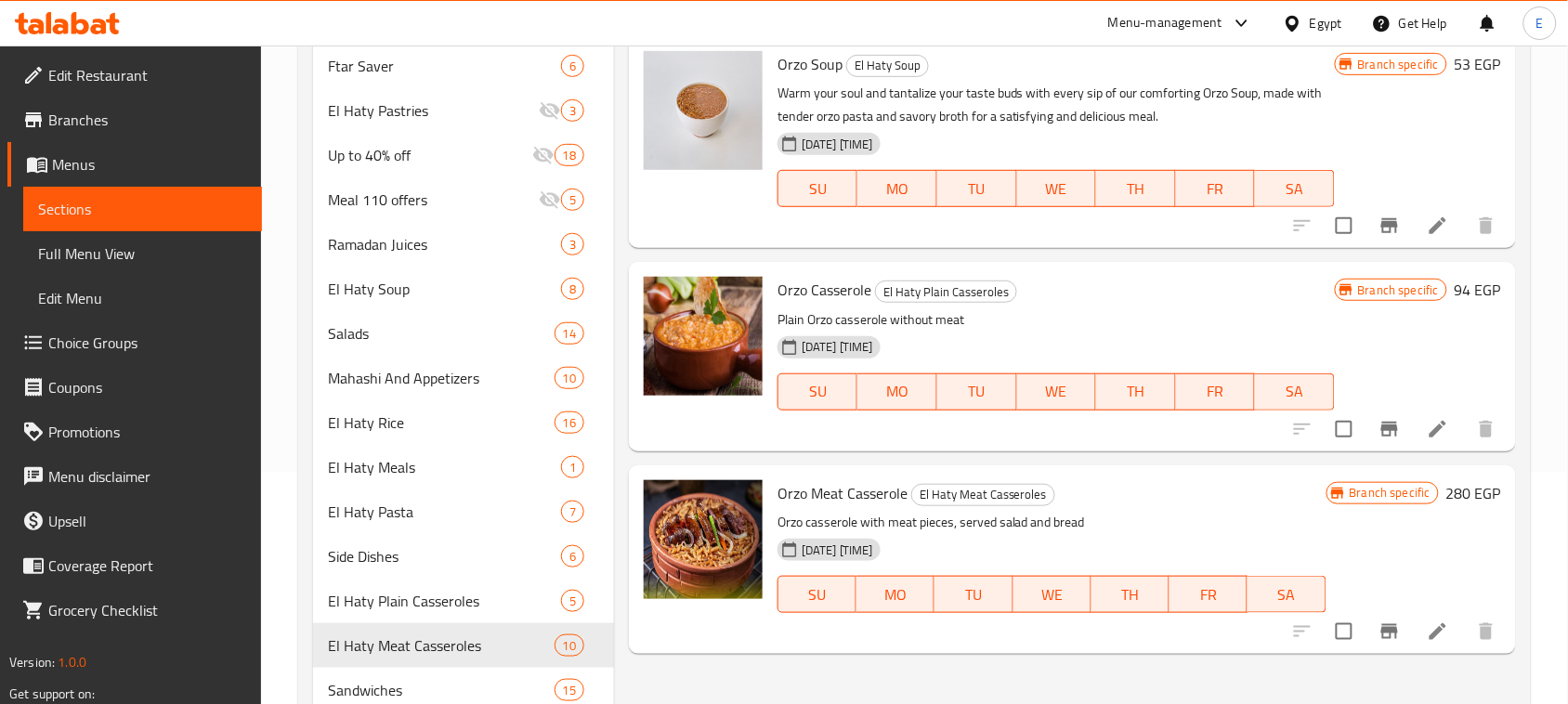 click on "94   EGP" at bounding box center (1478, 290) 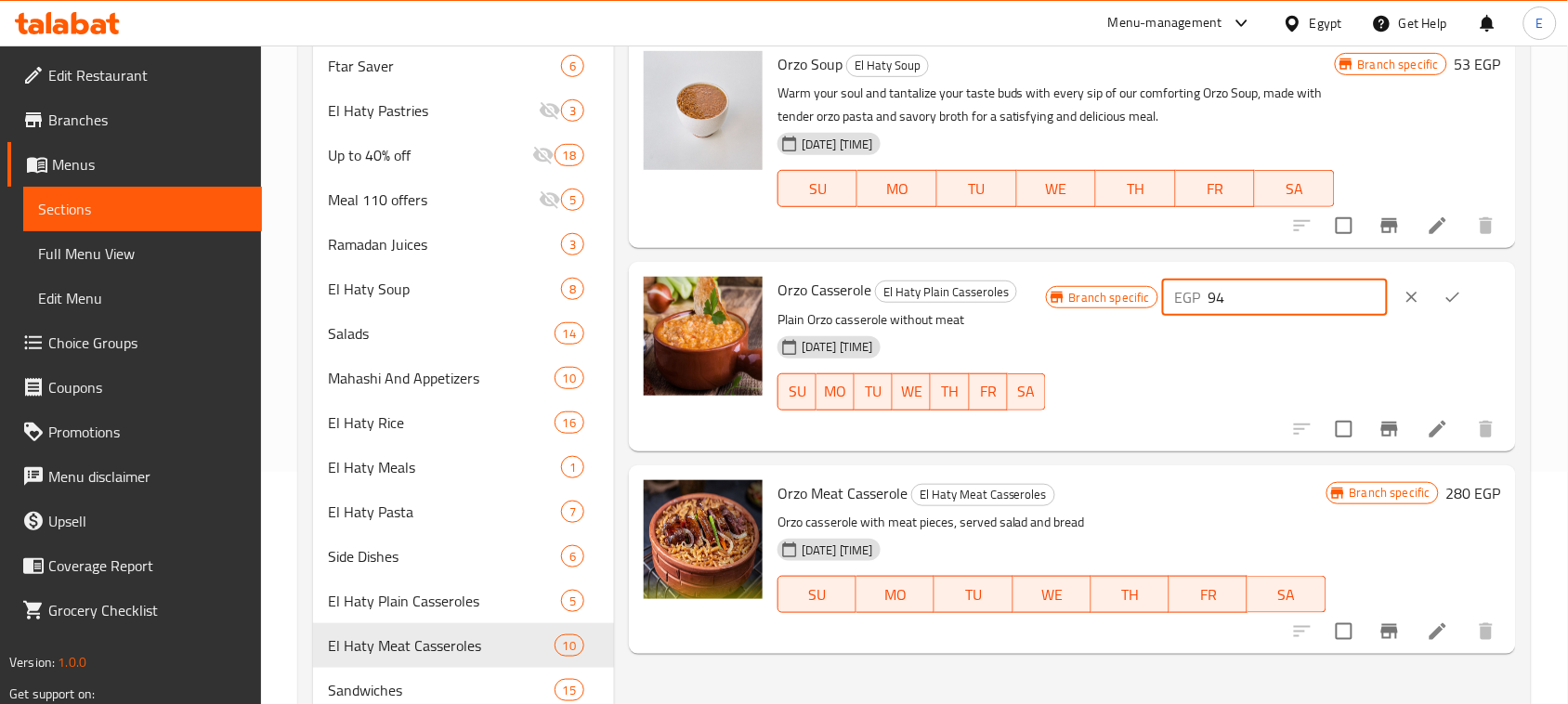 drag, startPoint x: 1316, startPoint y: 299, endPoint x: 1138, endPoint y: 302, distance: 178.02528 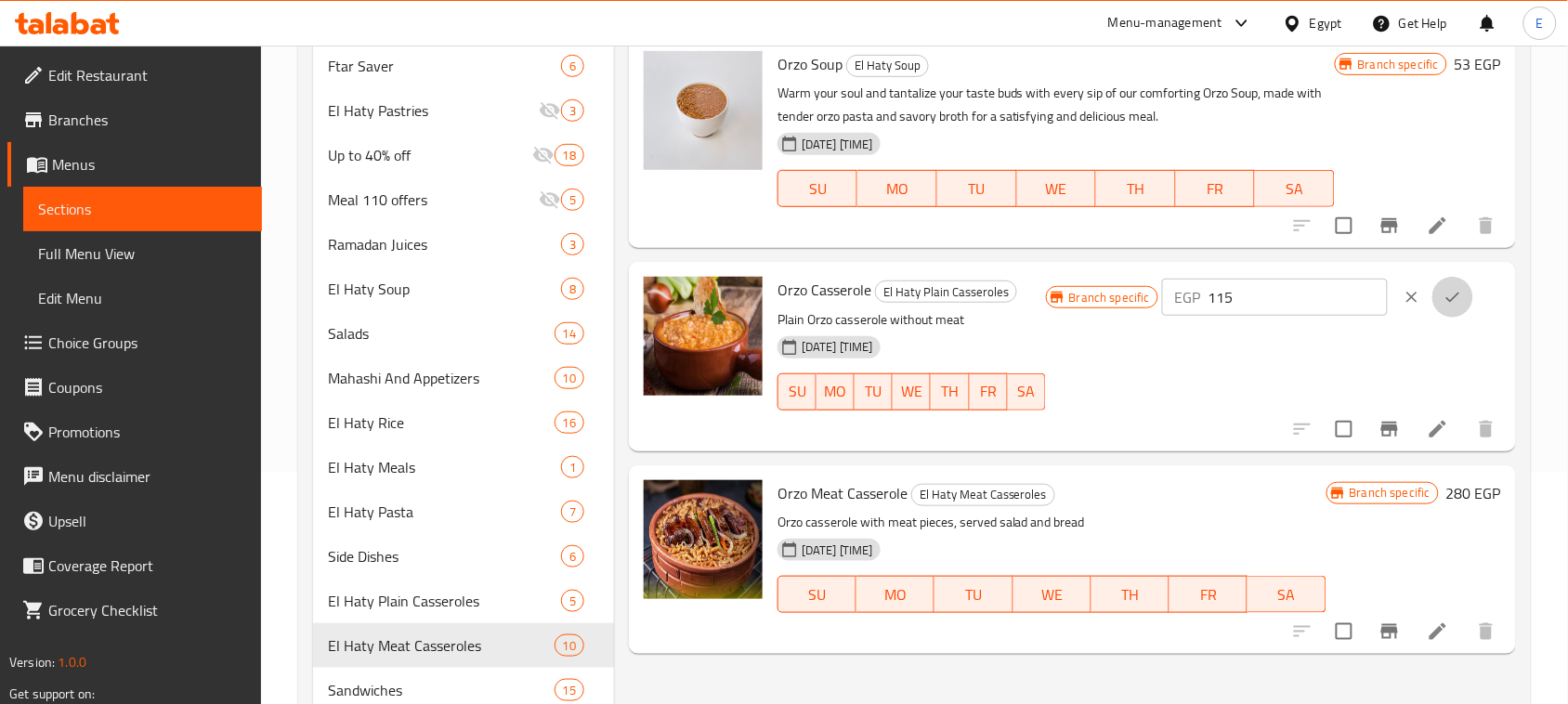 click 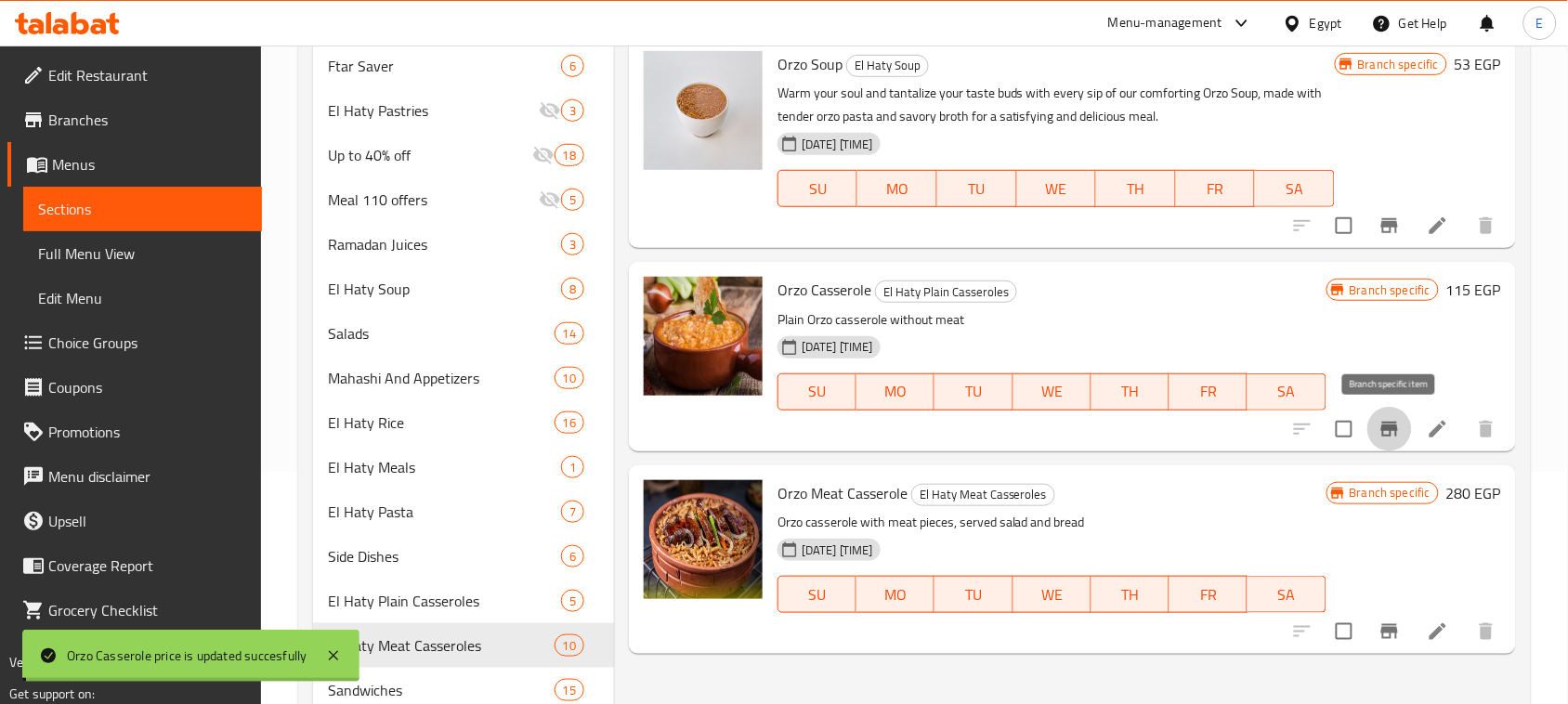click 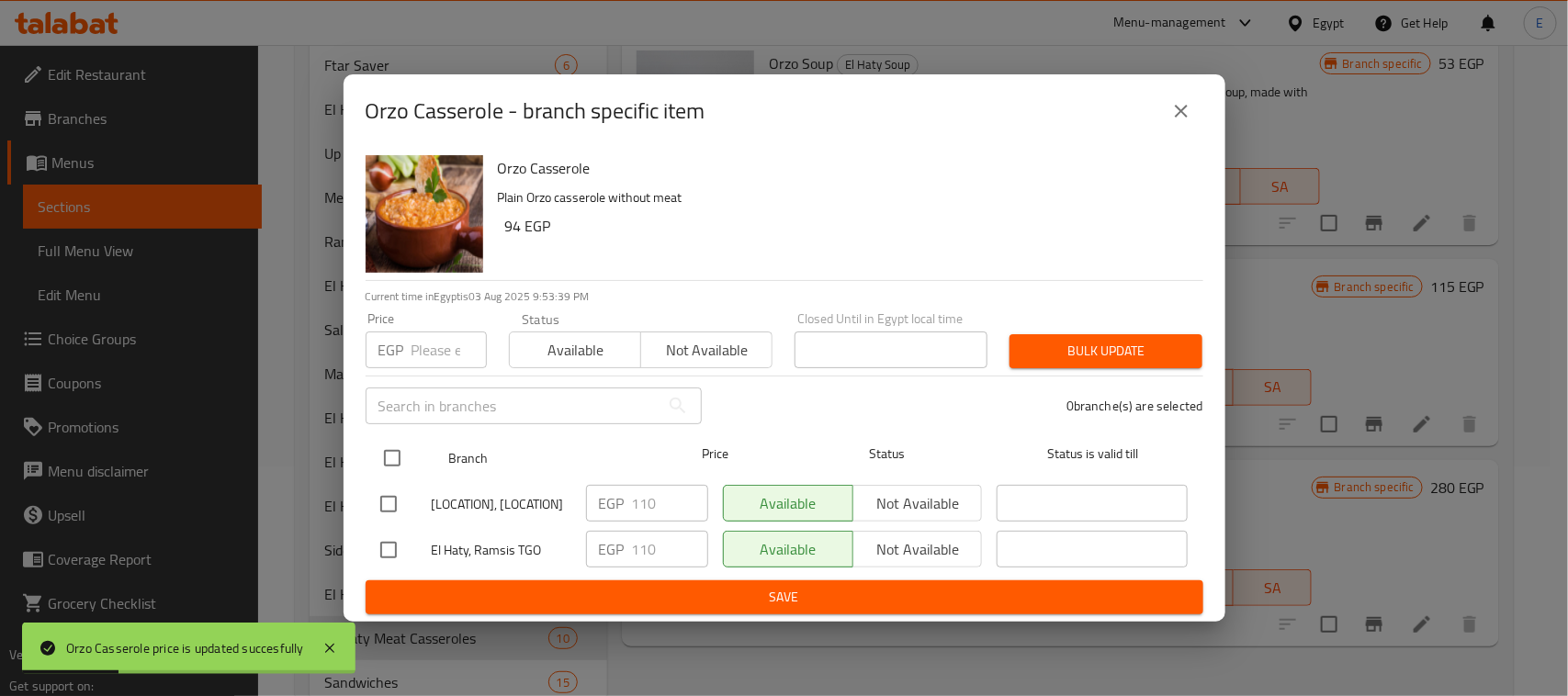 click at bounding box center [392, 458] 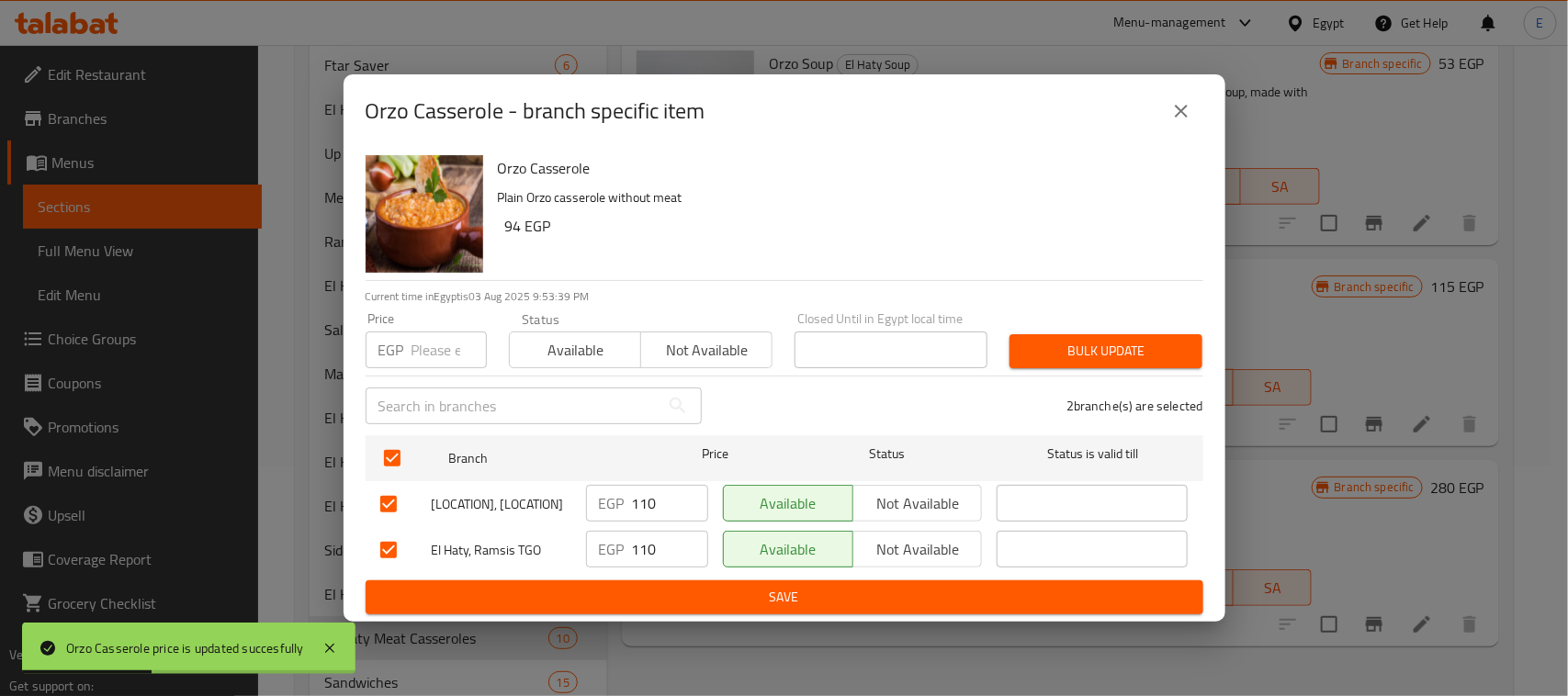 click at bounding box center [449, 350] 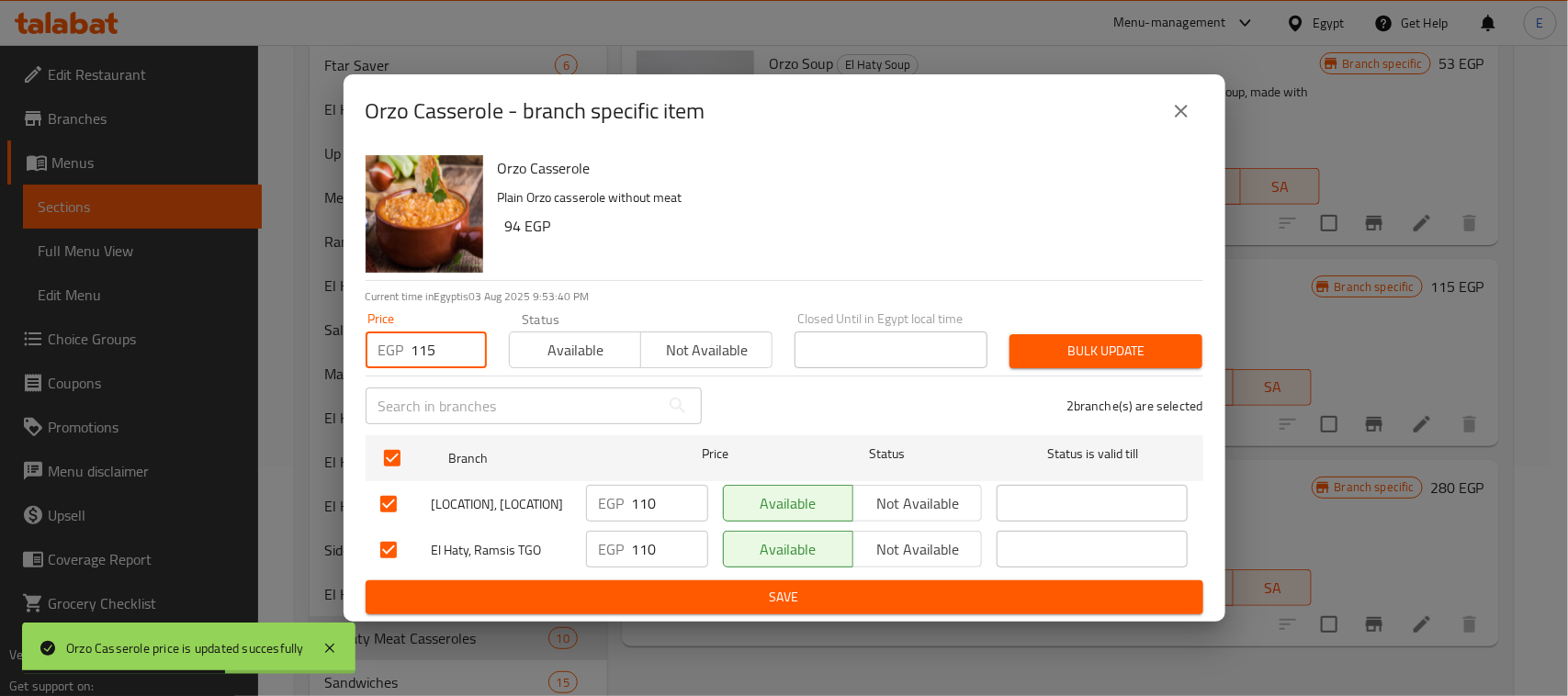 click on "Bulk update" at bounding box center (1106, 351) 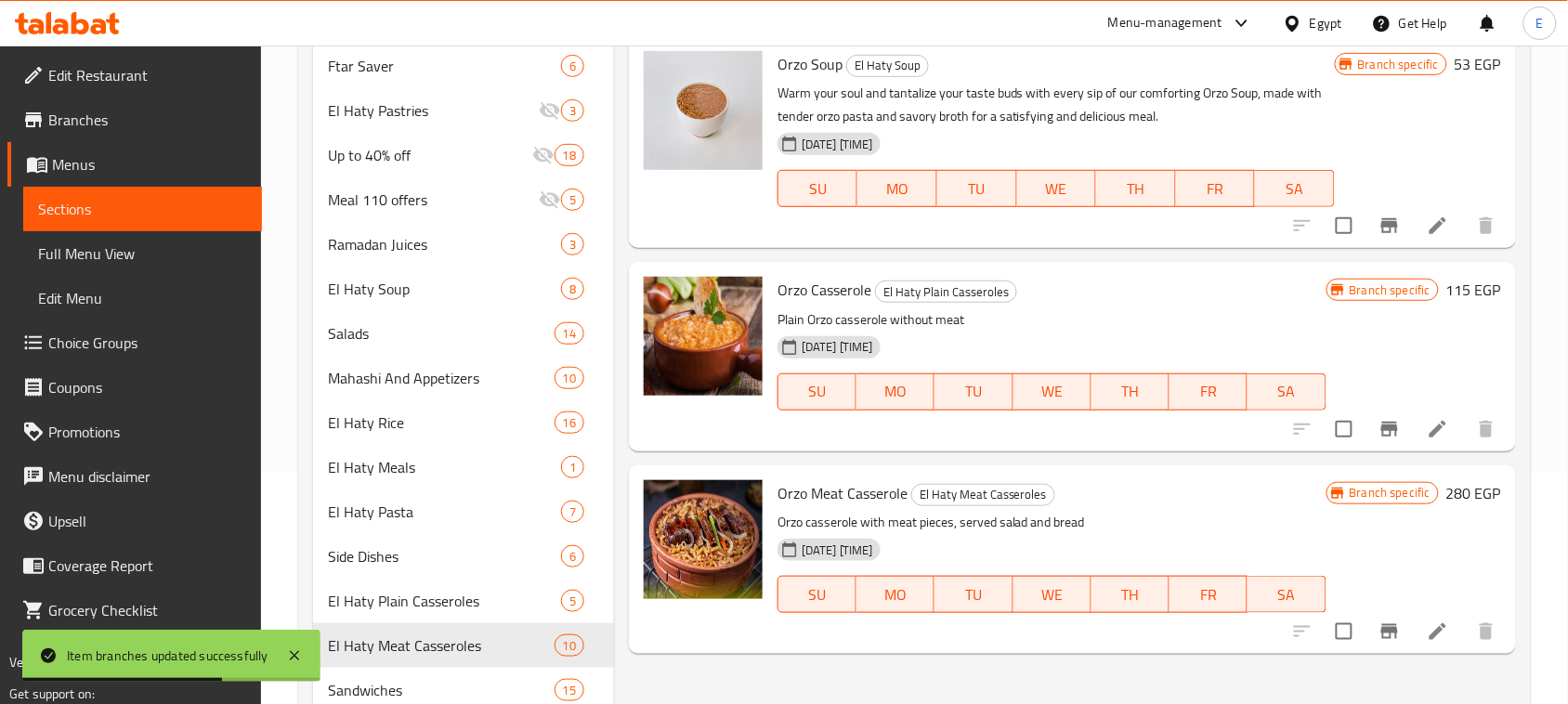 click on "280 EGP" at bounding box center (1473, 493) 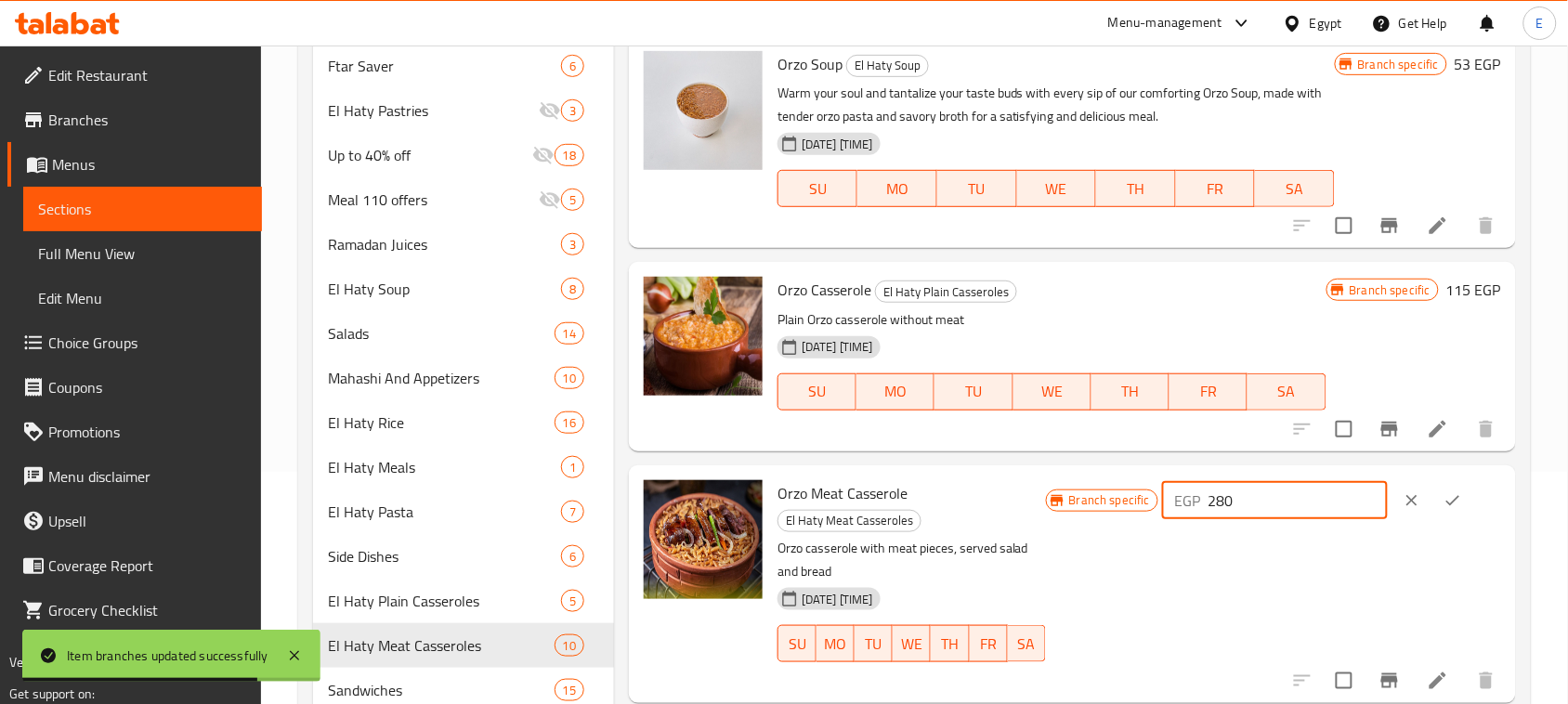 drag, startPoint x: 1288, startPoint y: 509, endPoint x: 1170, endPoint y: 498, distance: 118.5116 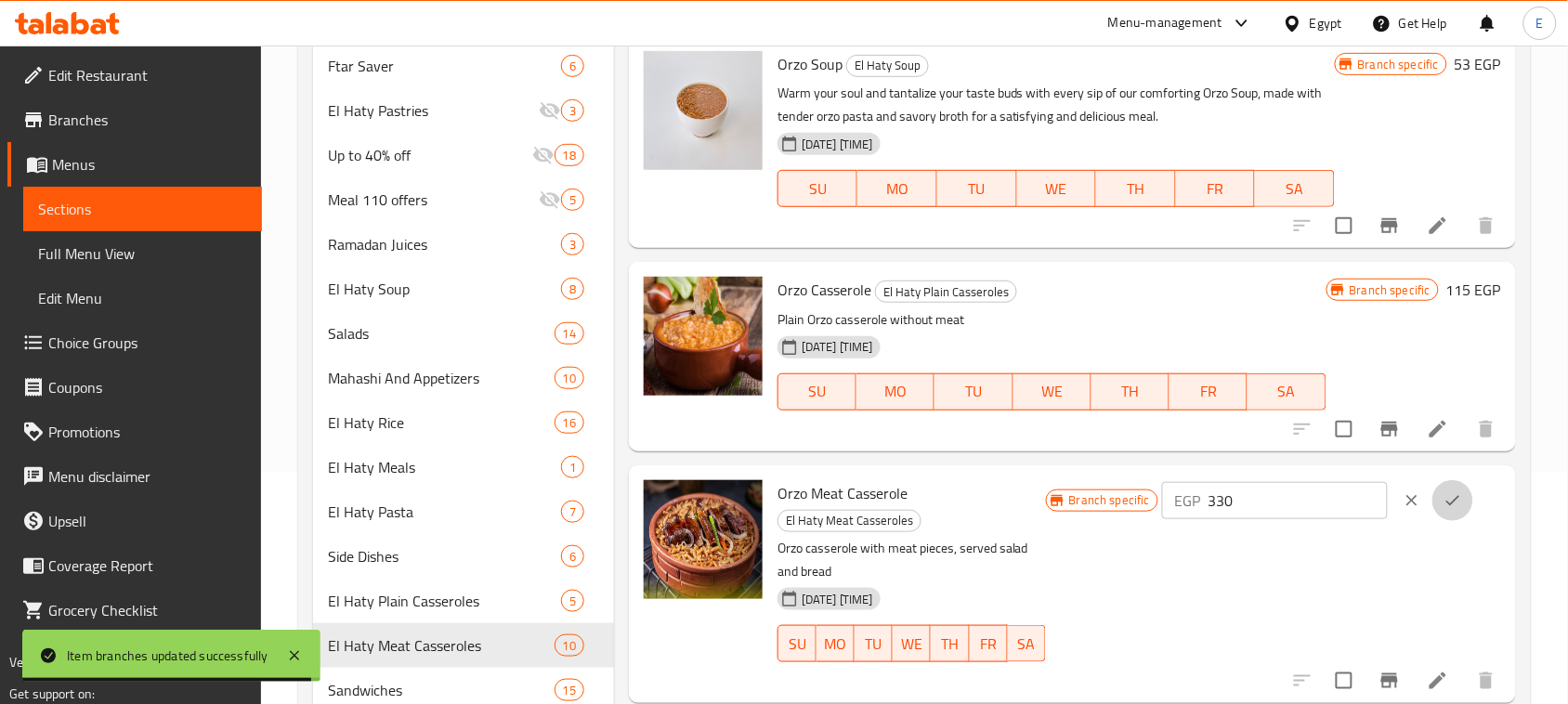 click 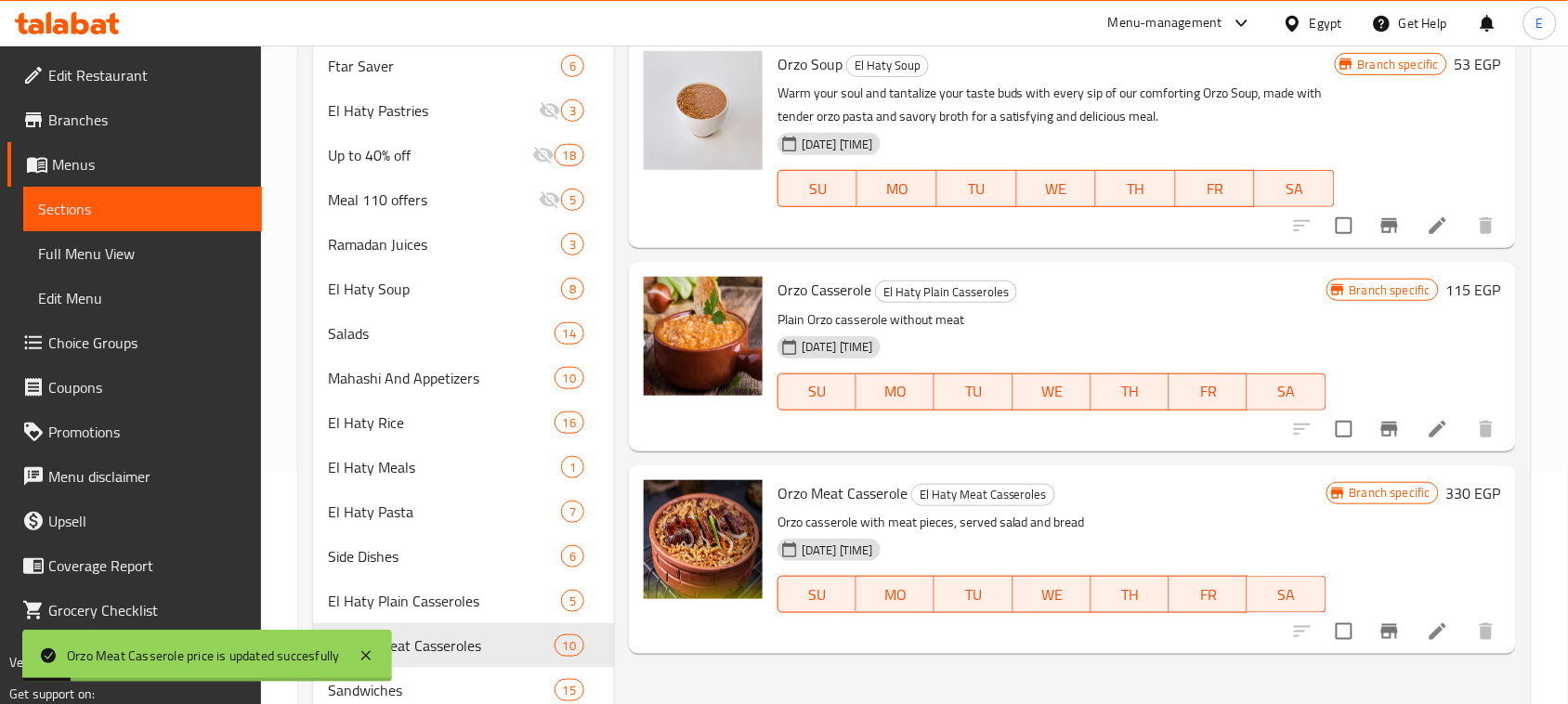 click 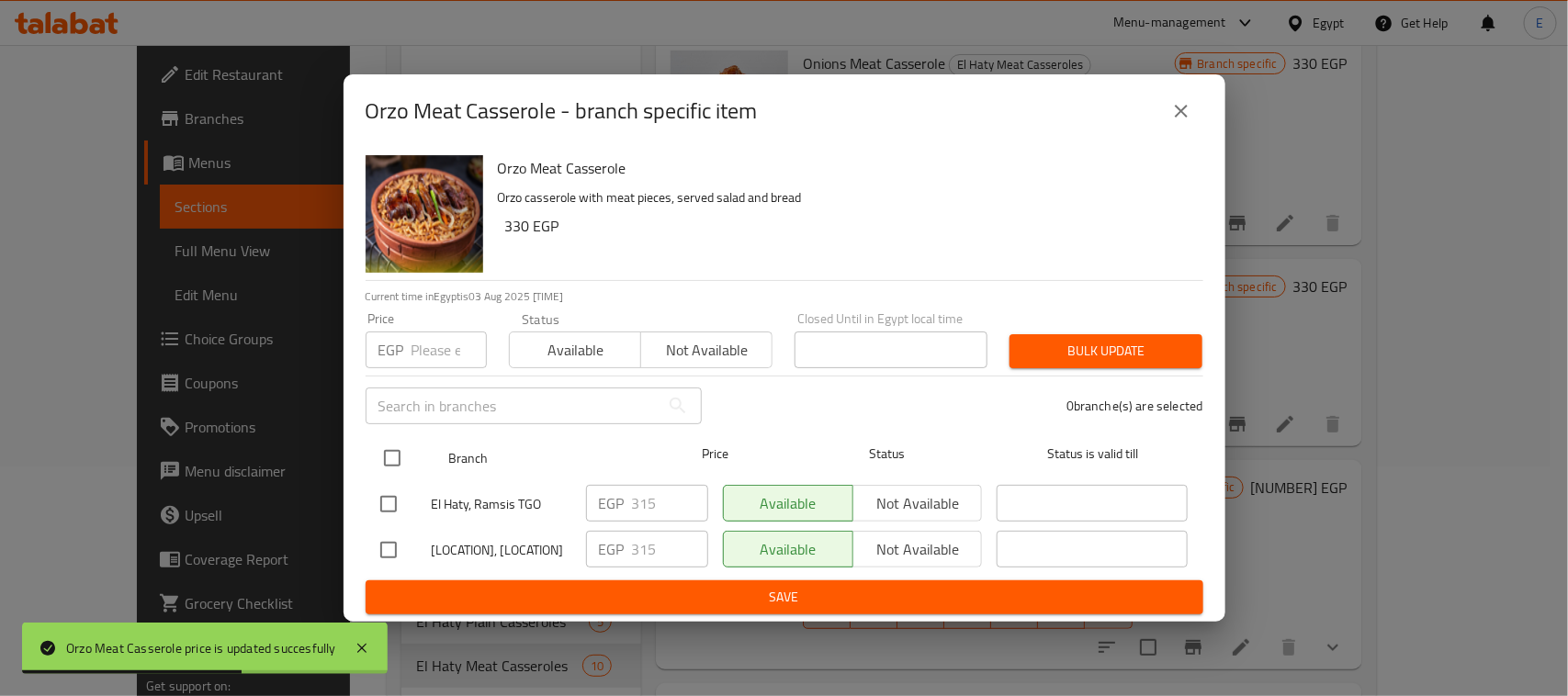 click at bounding box center [392, 458] 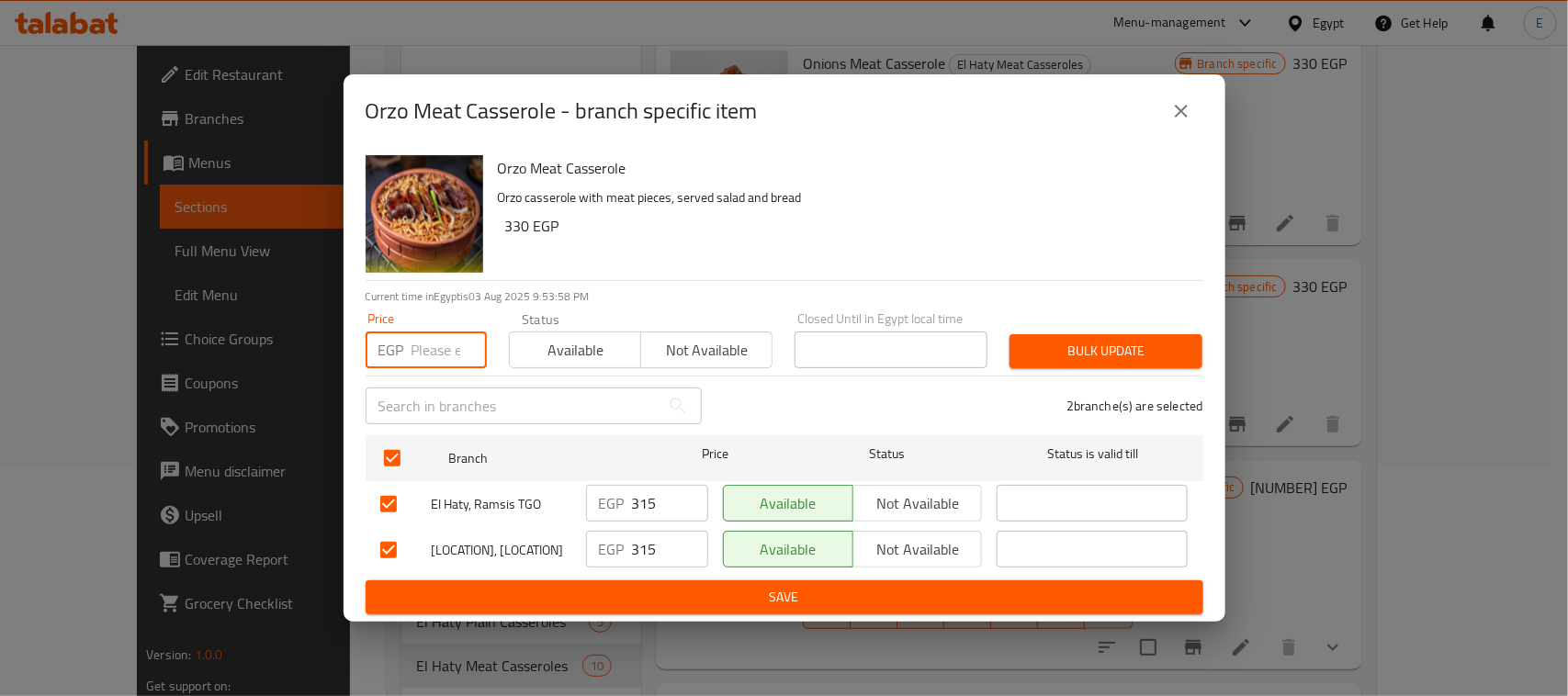 click at bounding box center [449, 350] 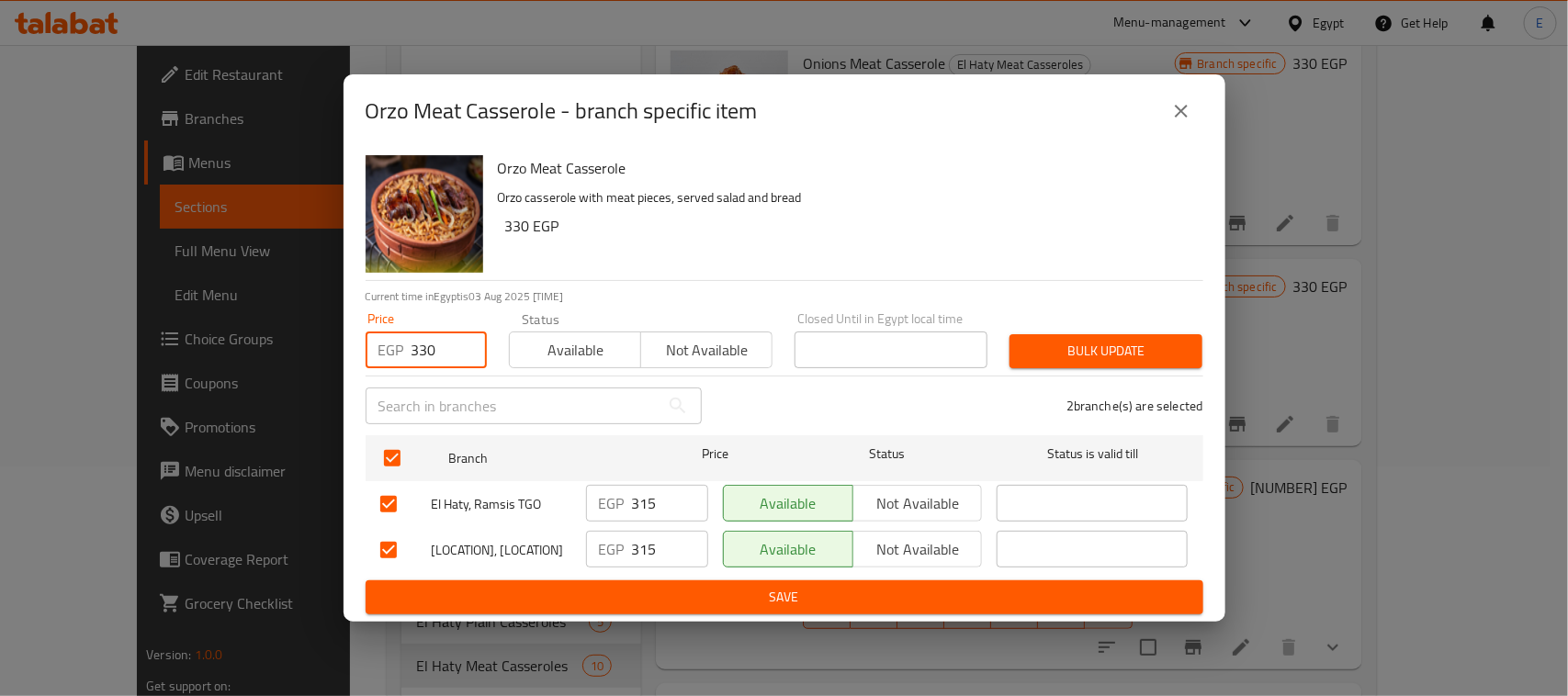 click on "Bulk update" at bounding box center (1106, 351) 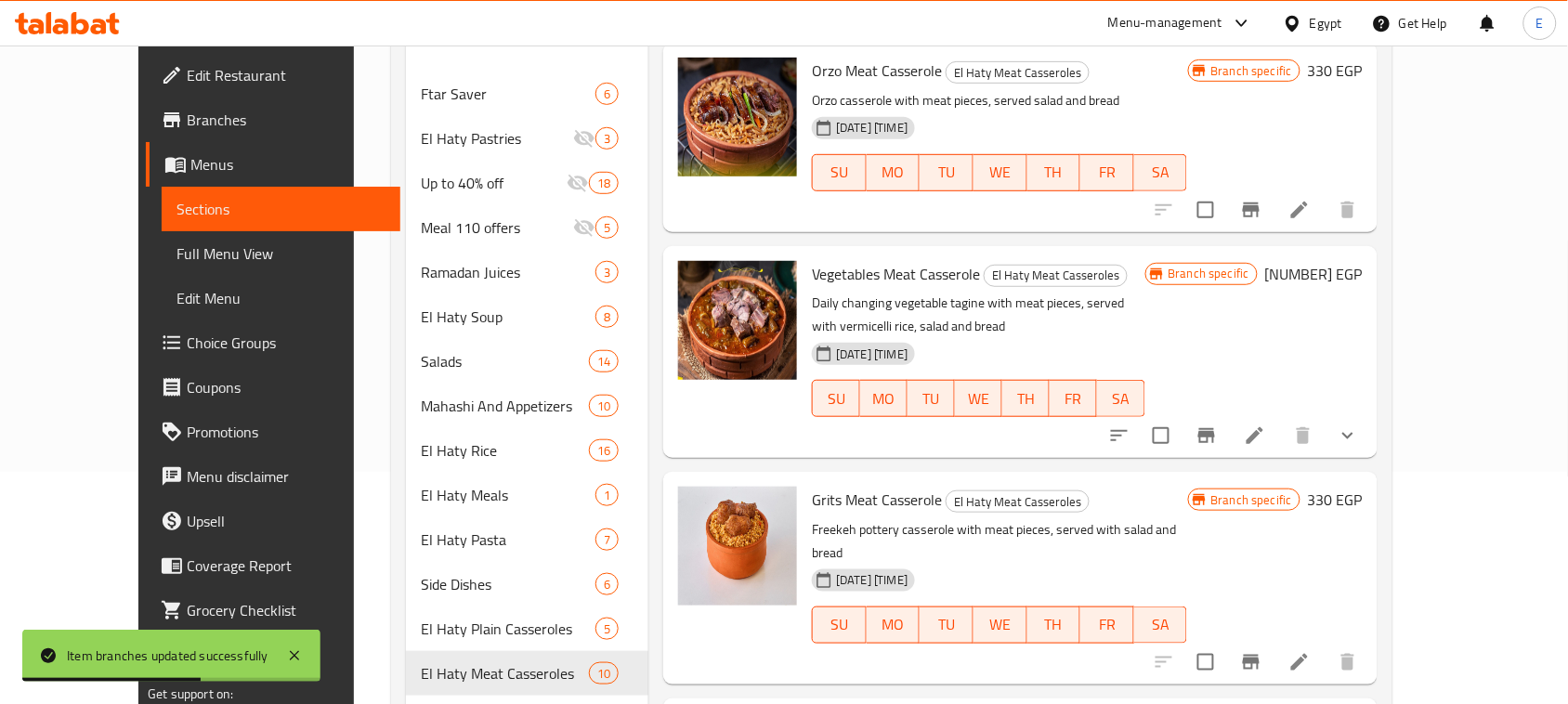 scroll, scrollTop: 232, scrollLeft: 0, axis: vertical 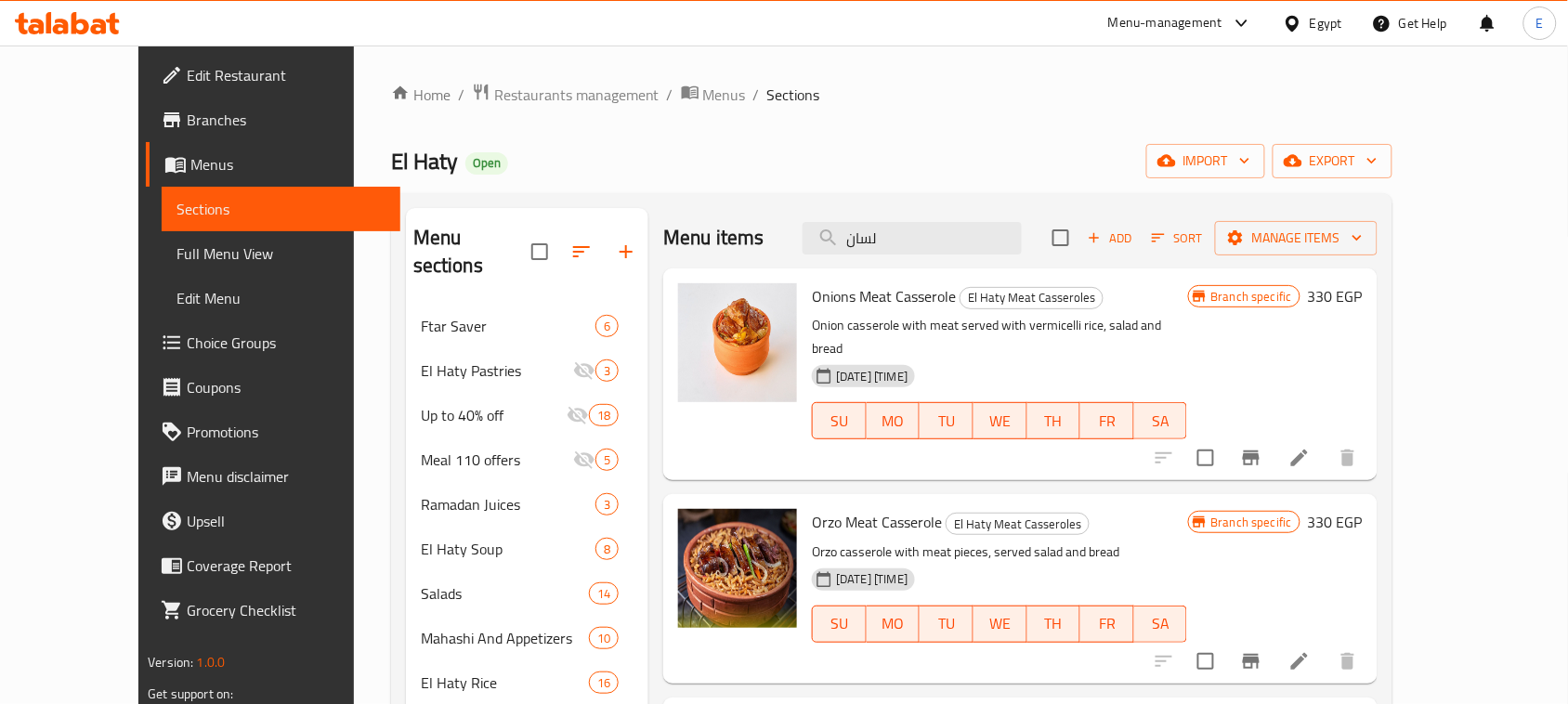 click on "Menu items لسان Add Sort Manage items" at bounding box center (1020, 238) 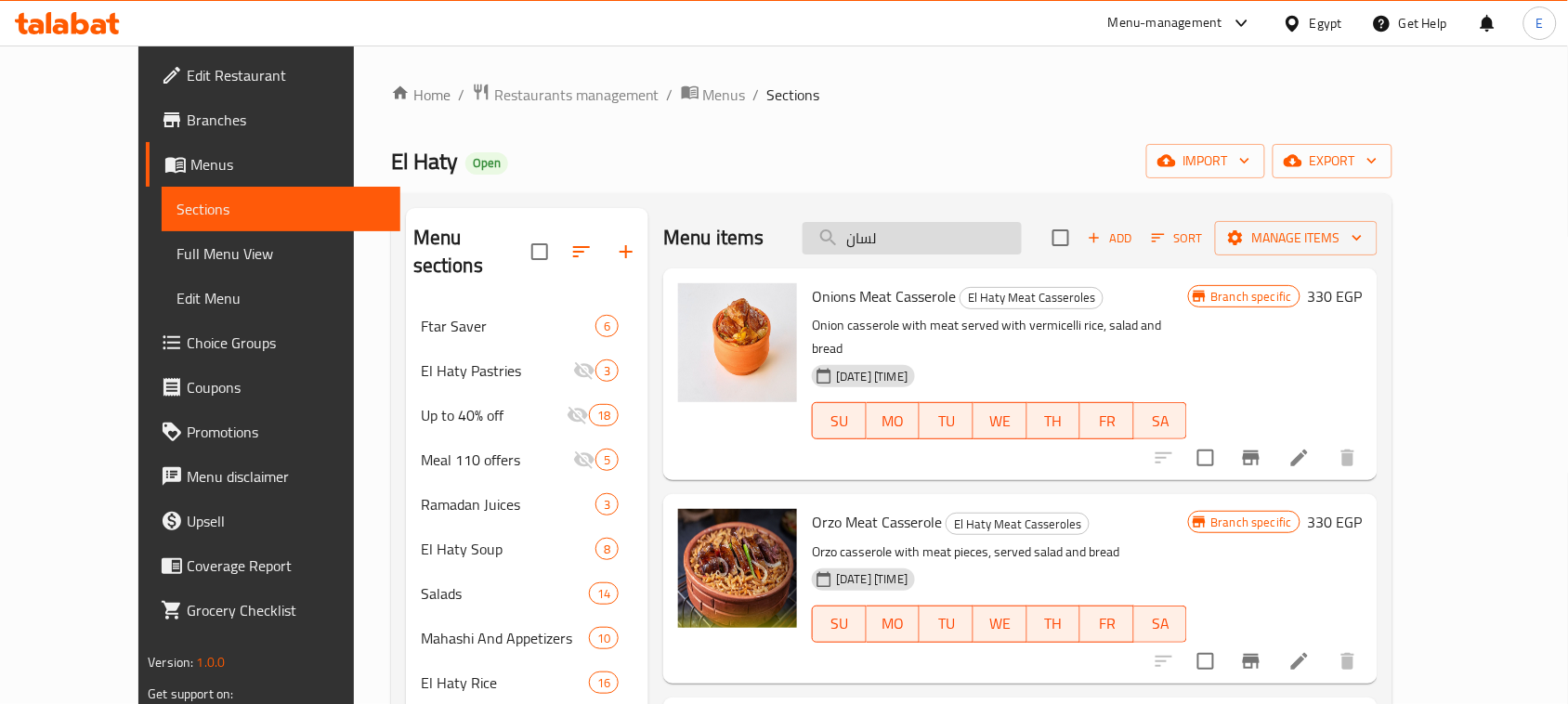 click on "لسان" at bounding box center [912, 238] 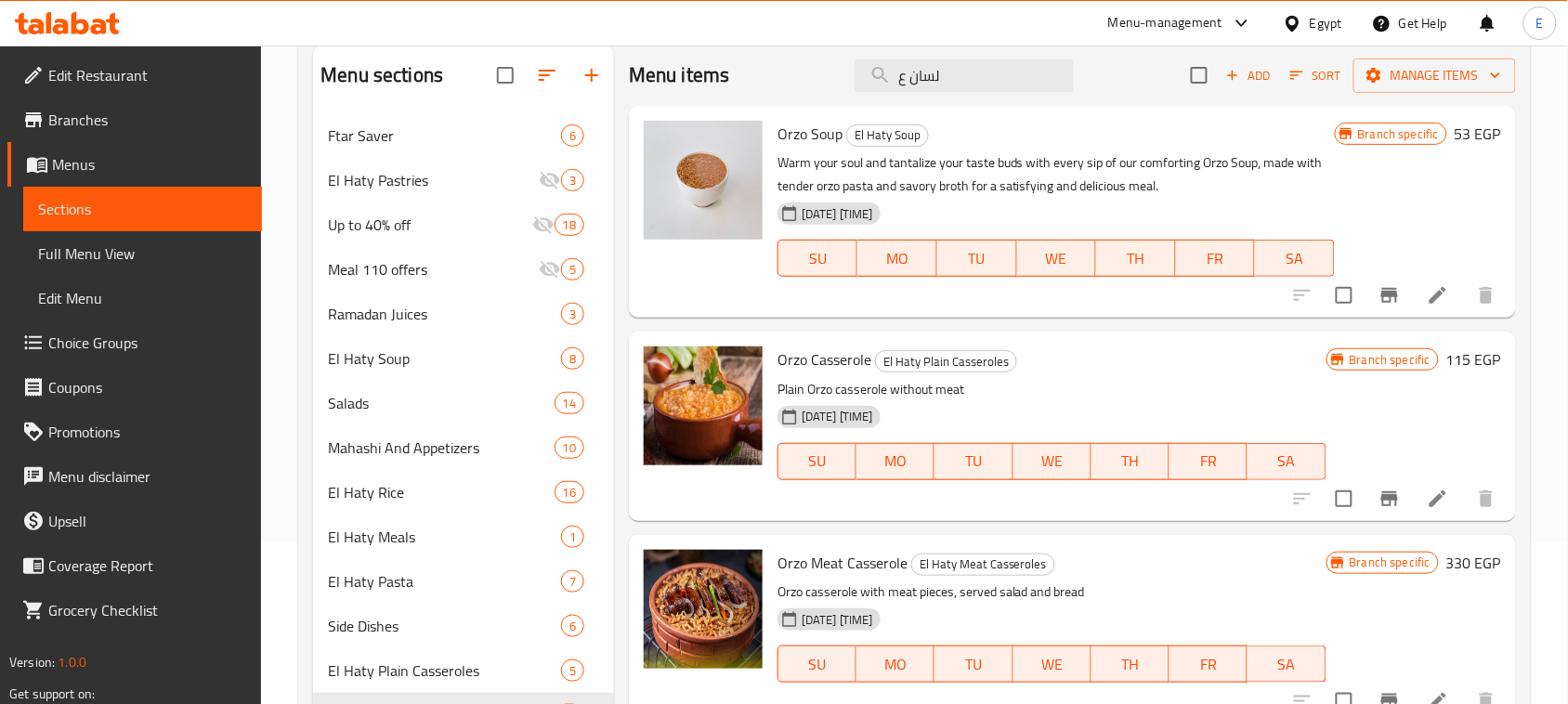 scroll, scrollTop: 0, scrollLeft: 0, axis: both 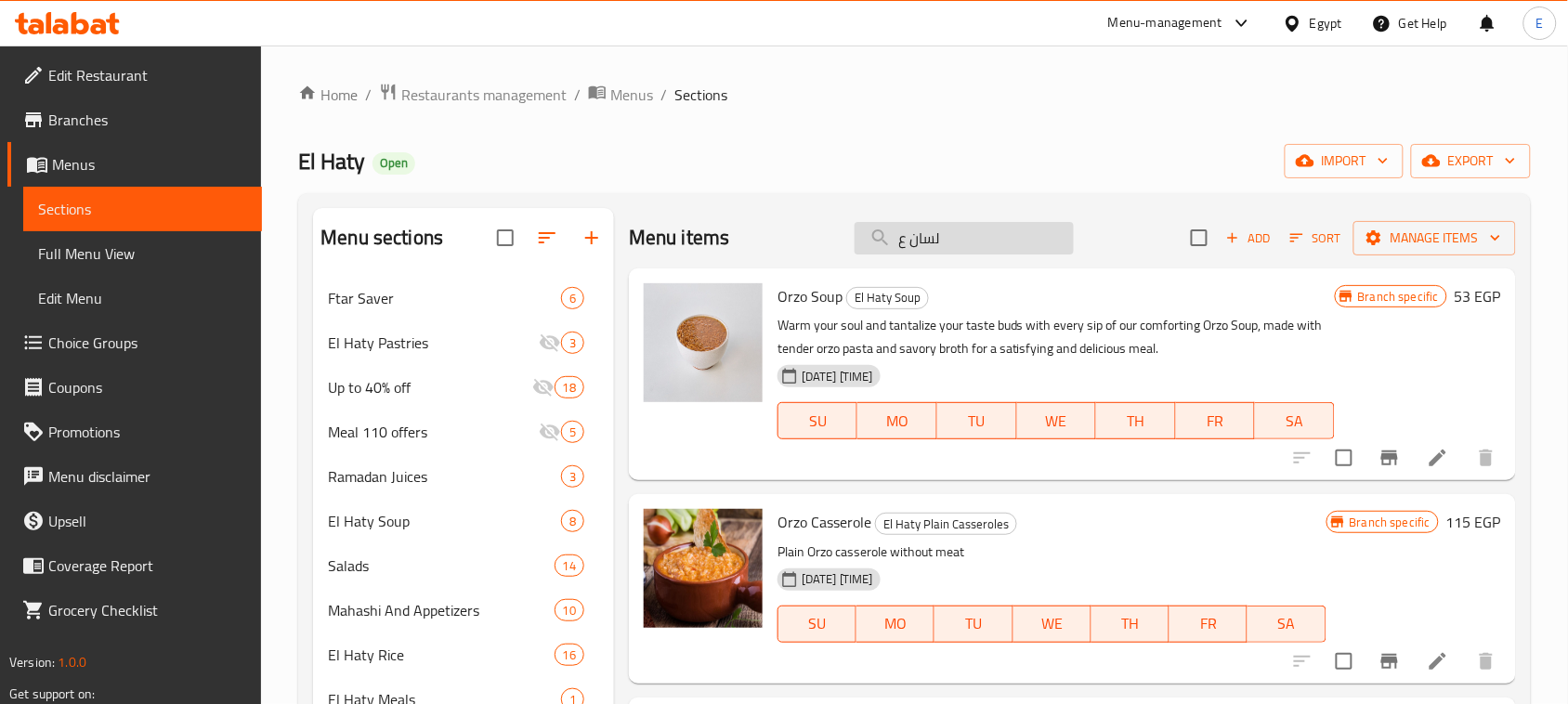 click on "لسان ع" at bounding box center [964, 238] 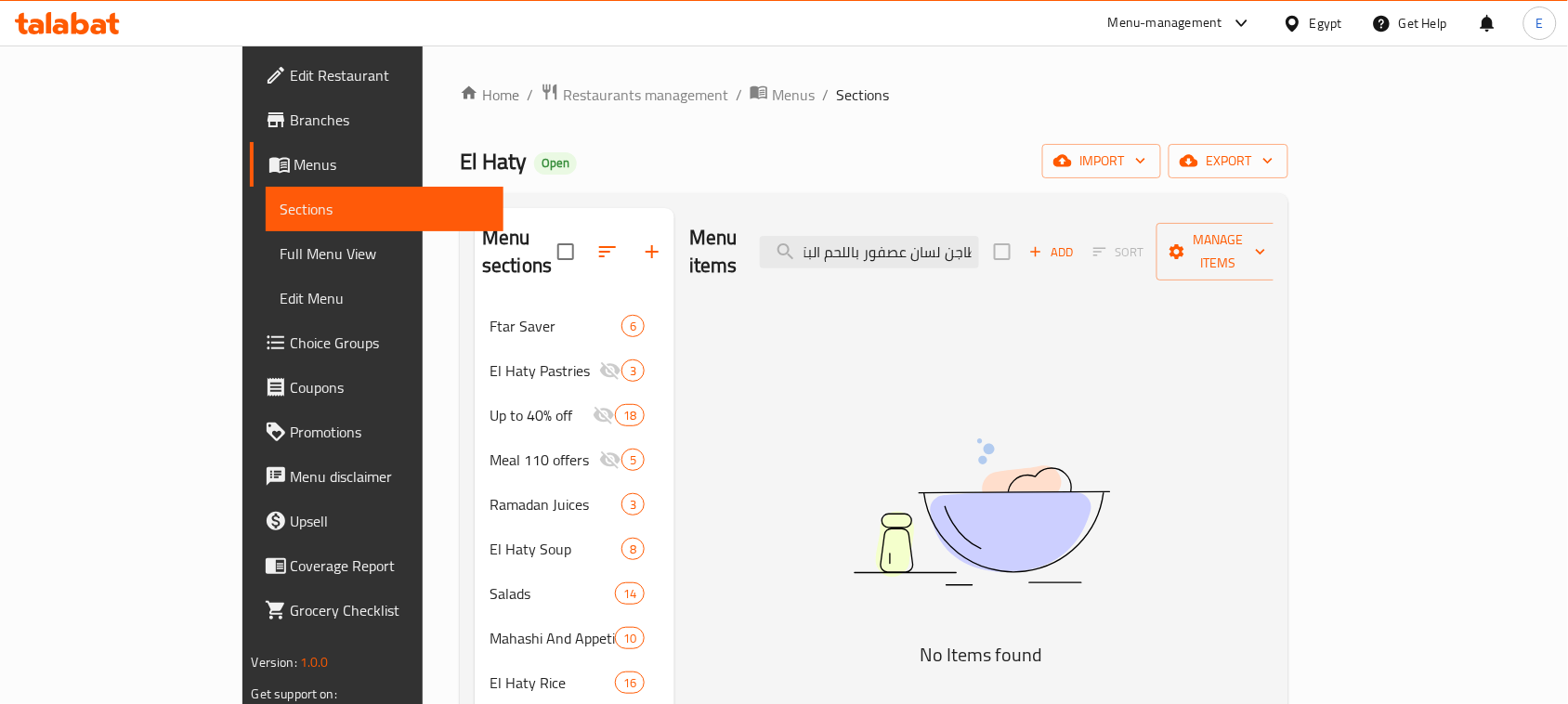 scroll, scrollTop: 0, scrollLeft: 25, axis: horizontal 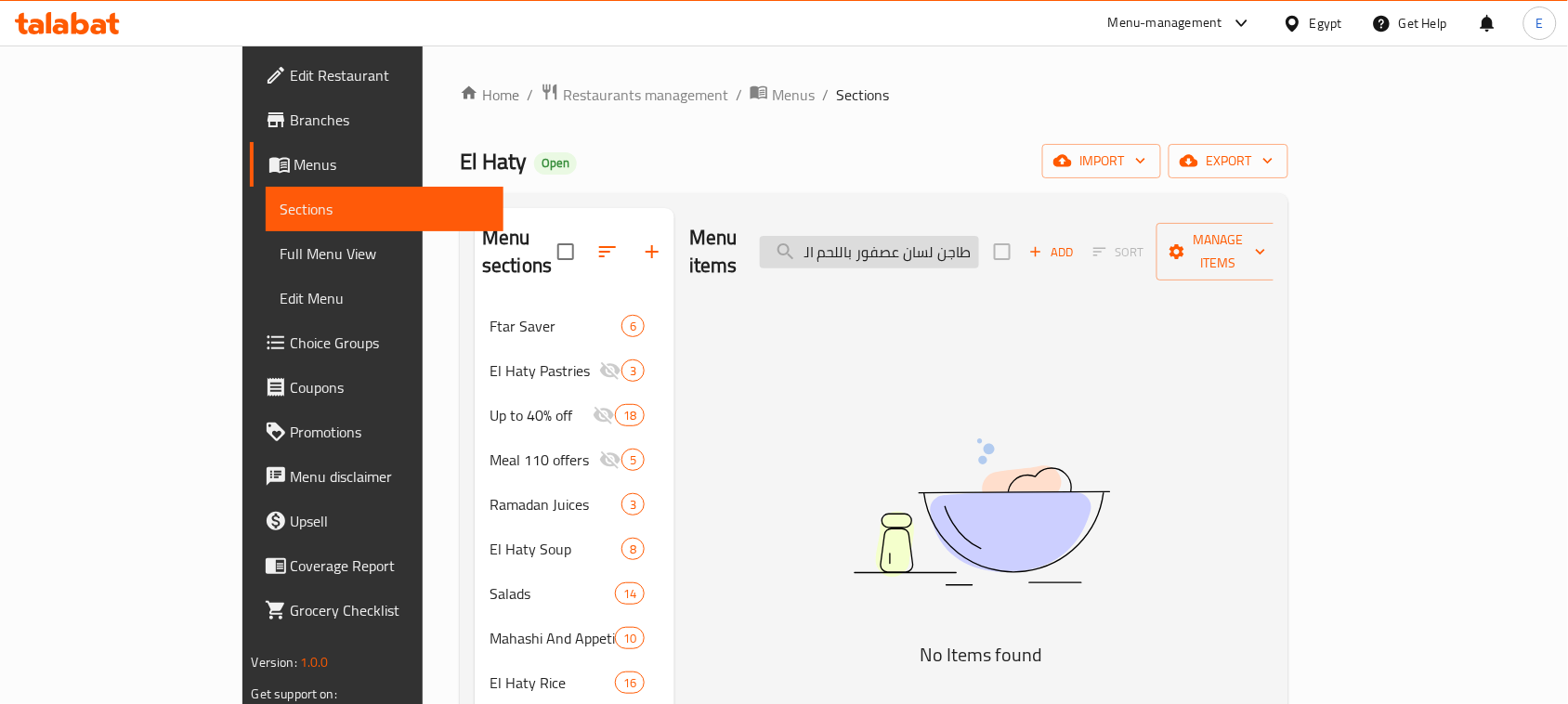 click on "طاجن لسان عصفور باللحم البتلو" at bounding box center [869, 252] 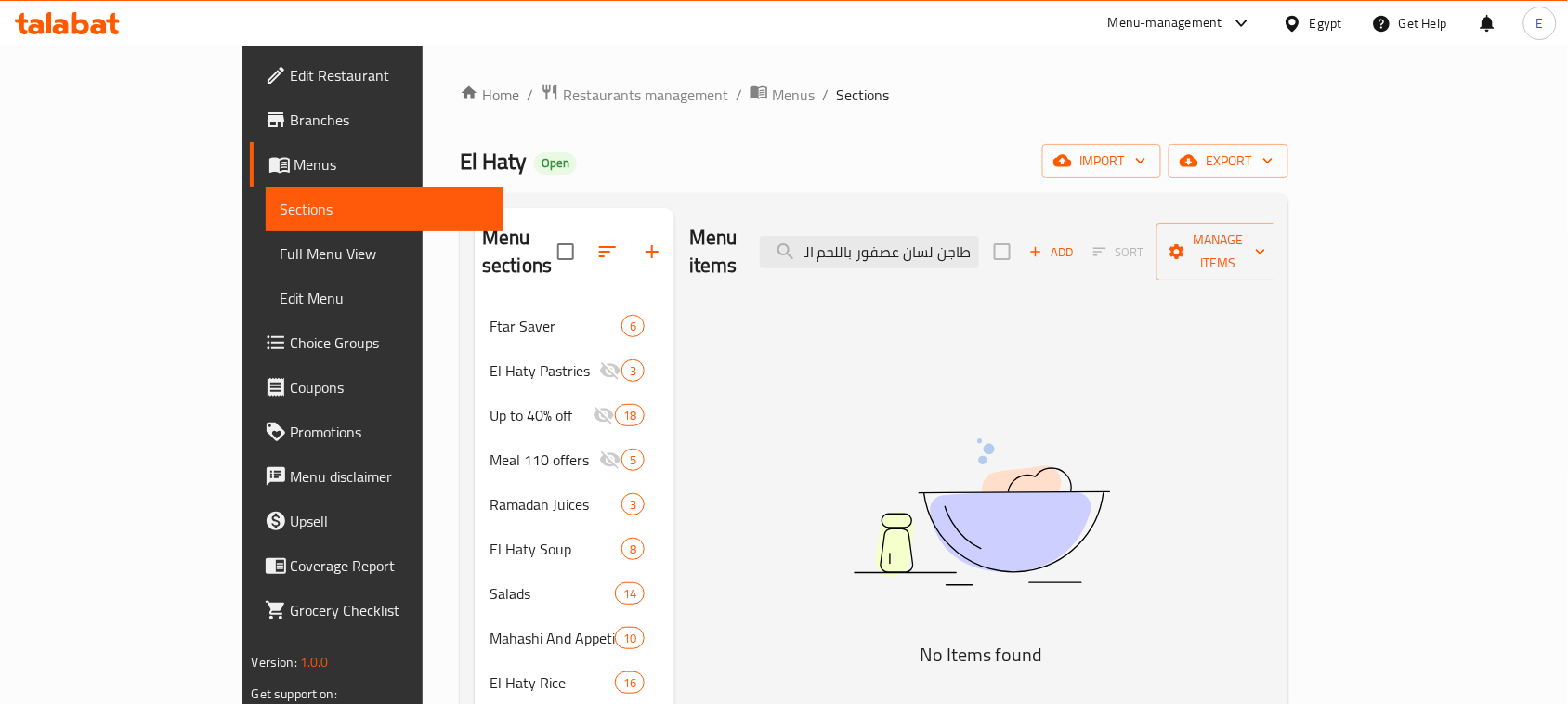 scroll, scrollTop: 0, scrollLeft: 0, axis: both 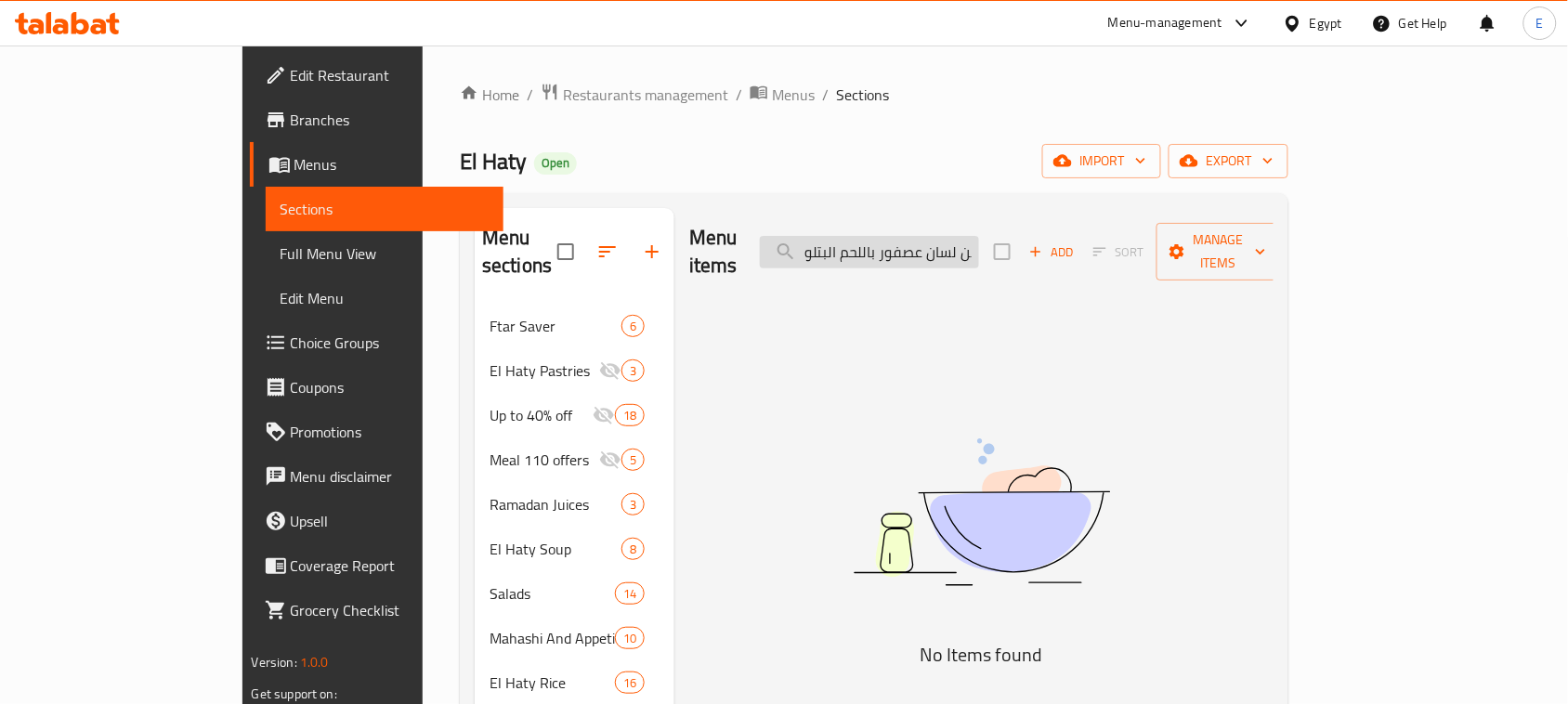 click on "طاجن لسان عصفور باللحم البتلو" at bounding box center (869, 252) 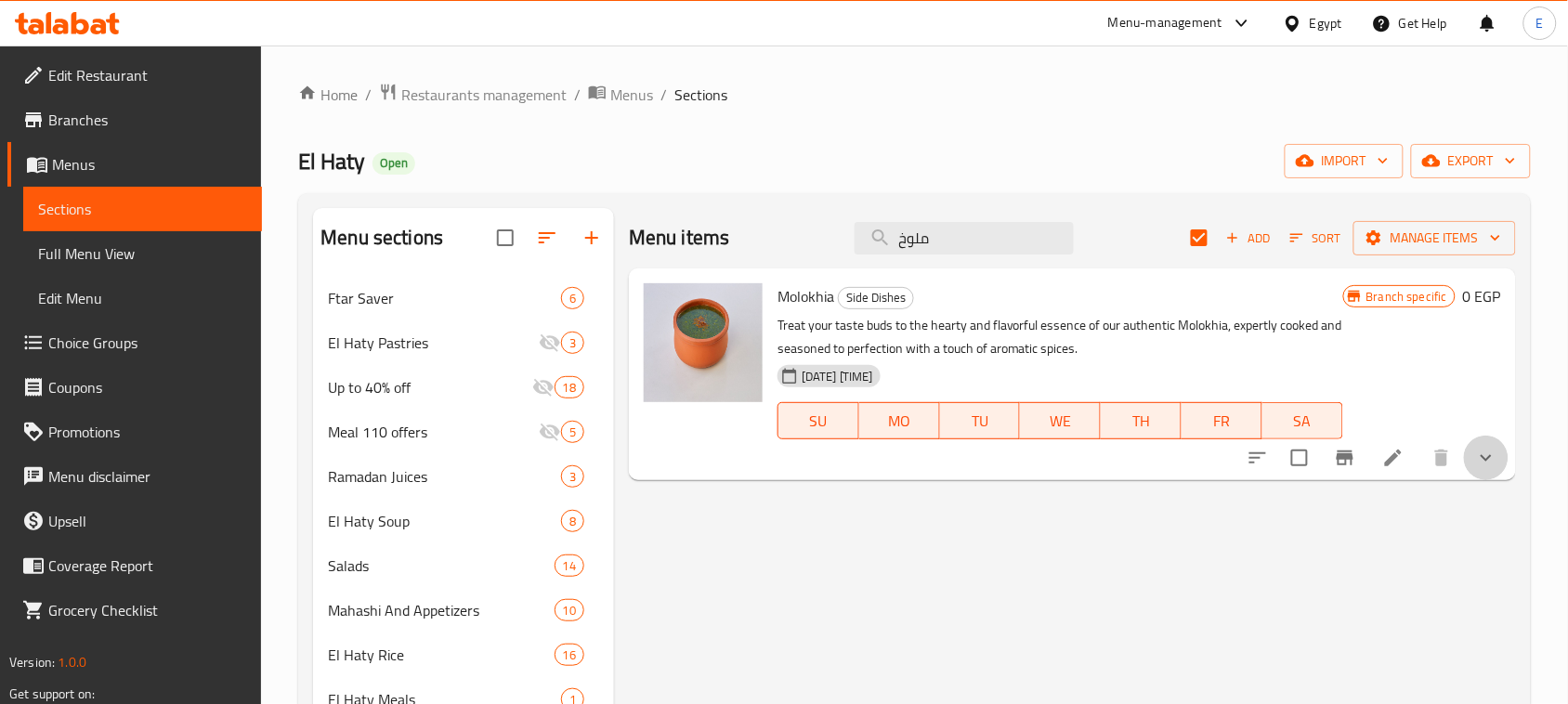 click at bounding box center (1486, 458) 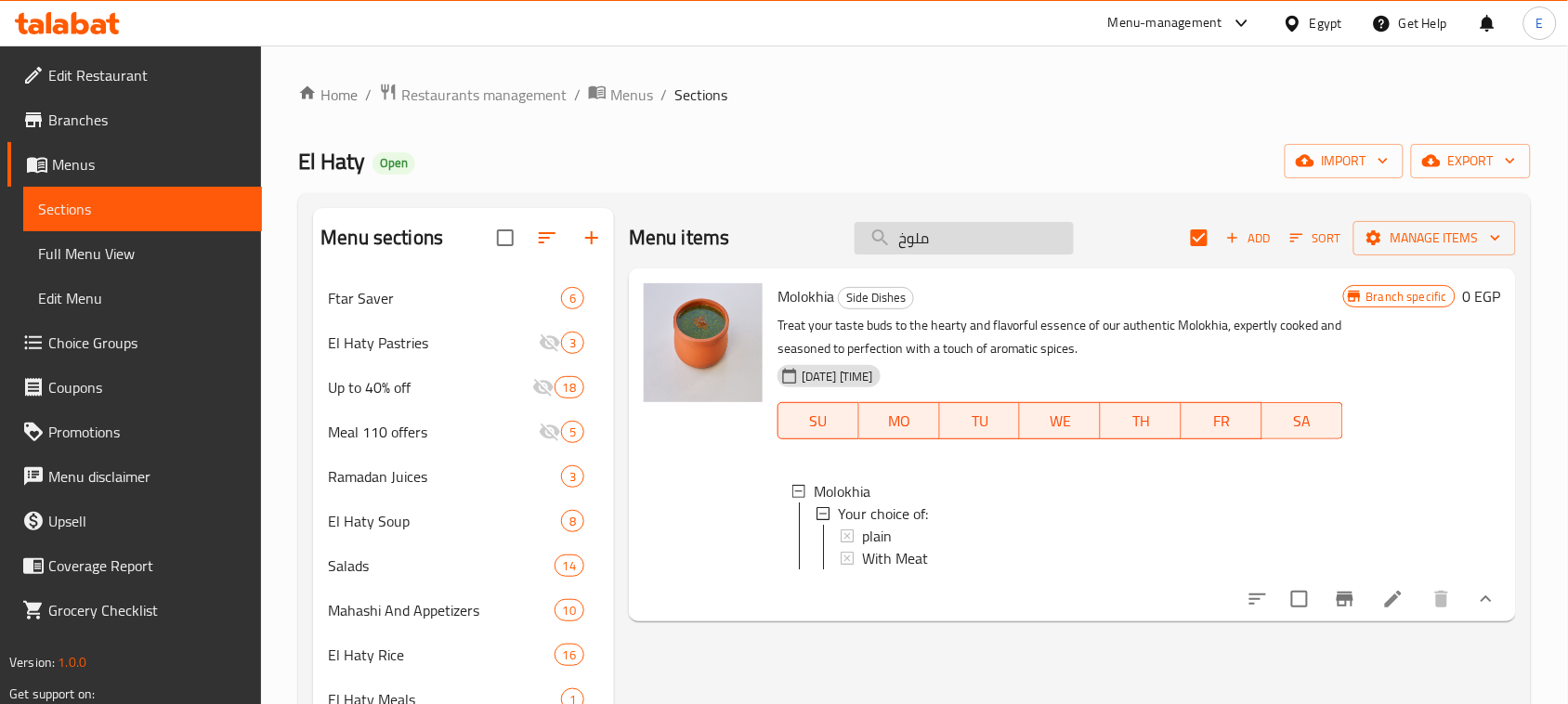 click on "ملوخ" at bounding box center [964, 238] 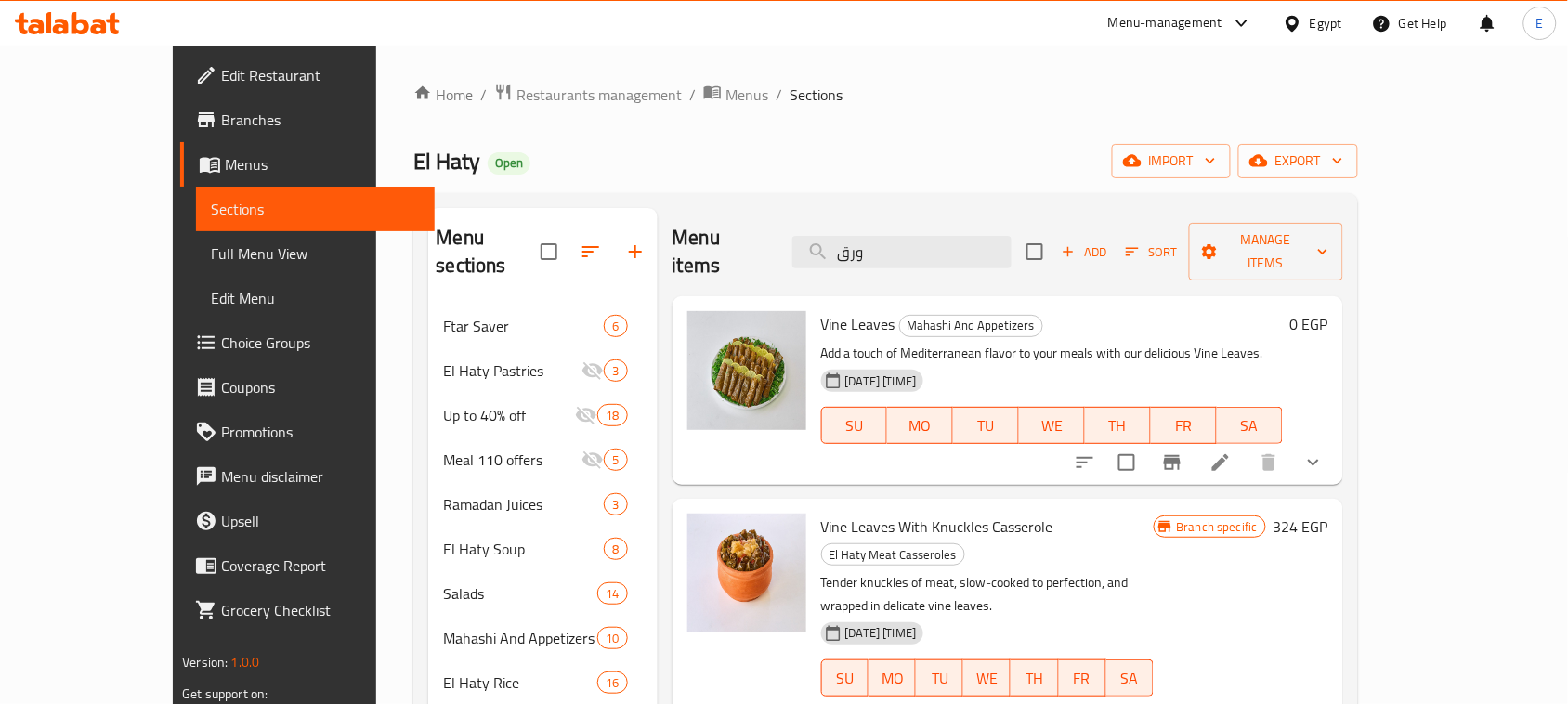 scroll, scrollTop: 116, scrollLeft: 0, axis: vertical 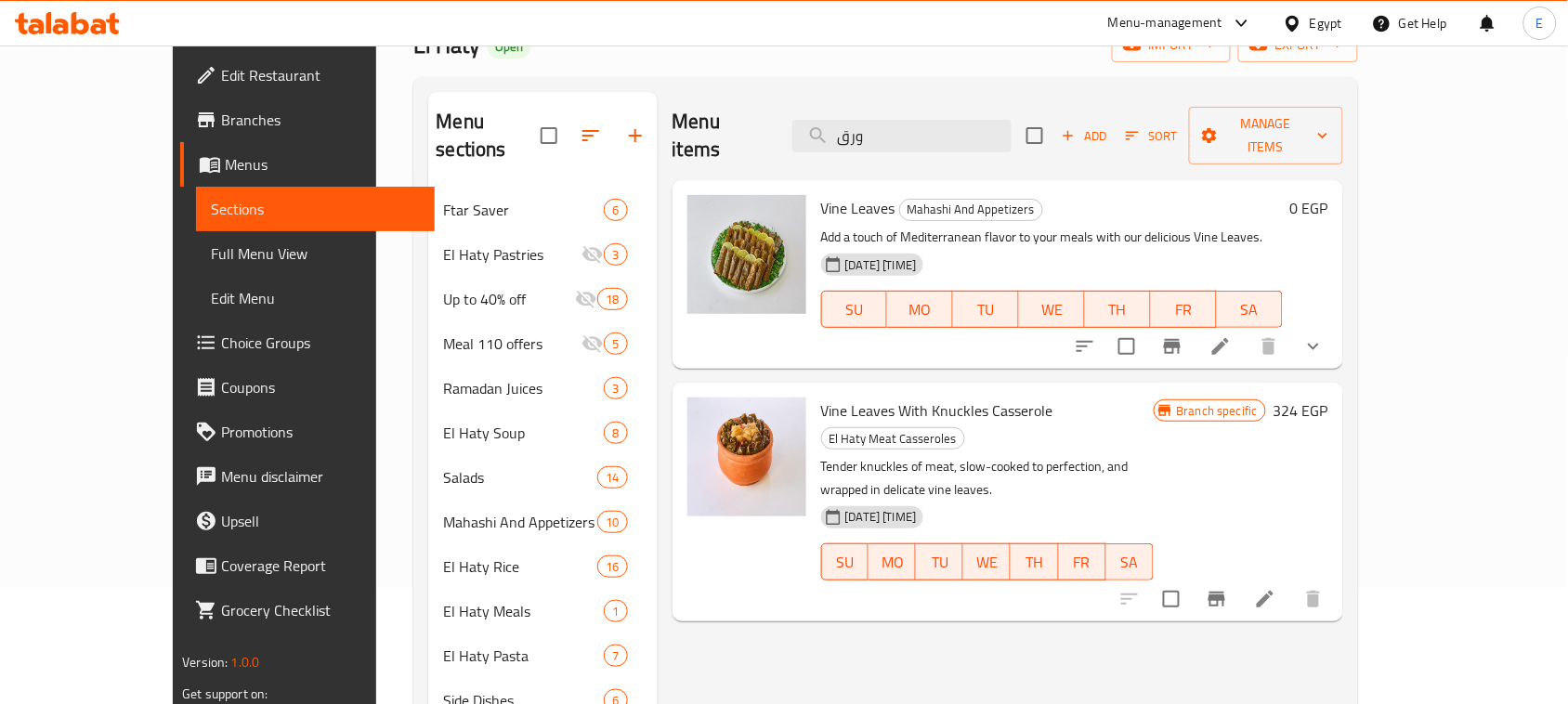 click on "324   EGP" at bounding box center (1300, 411) 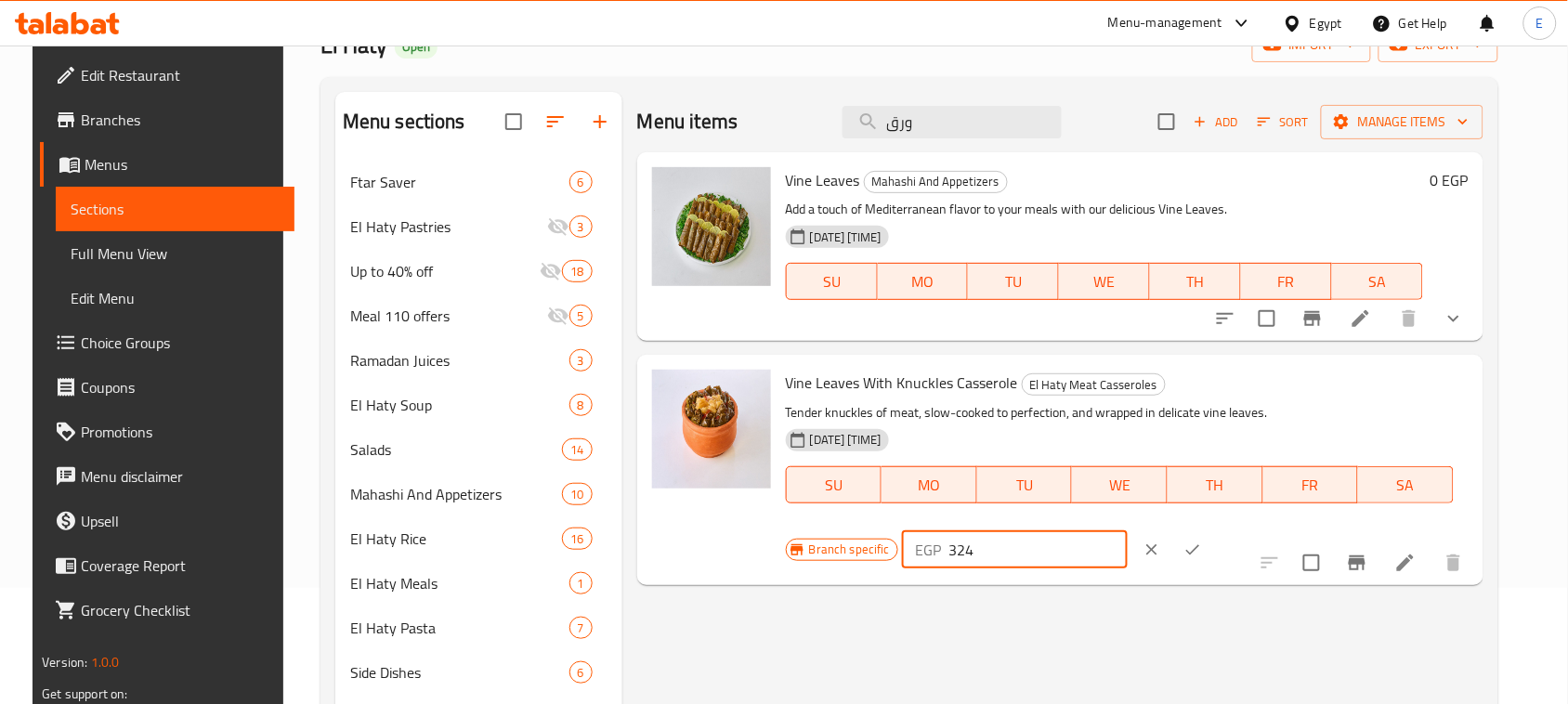drag, startPoint x: 1303, startPoint y: 397, endPoint x: 1090, endPoint y: 369, distance: 214.83249 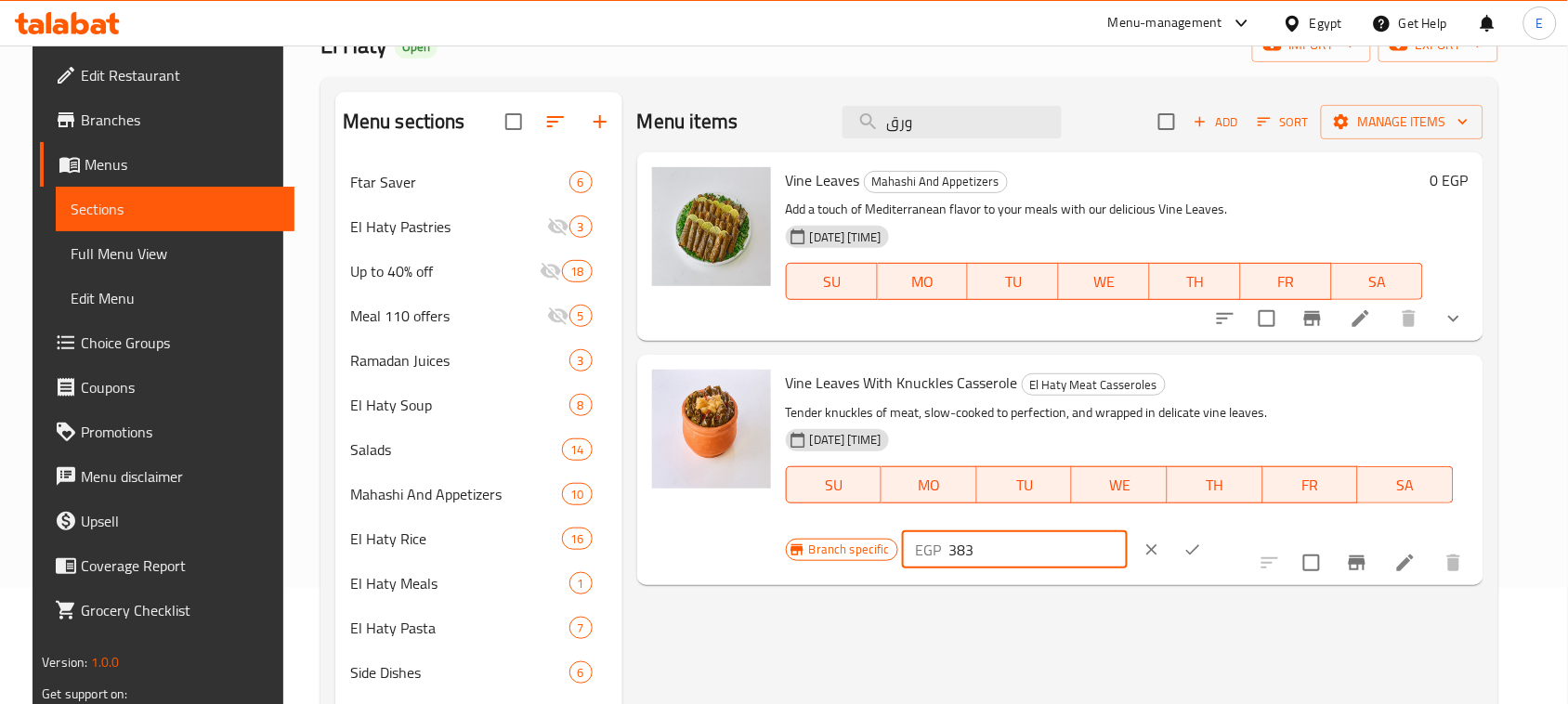click at bounding box center [1193, 550] 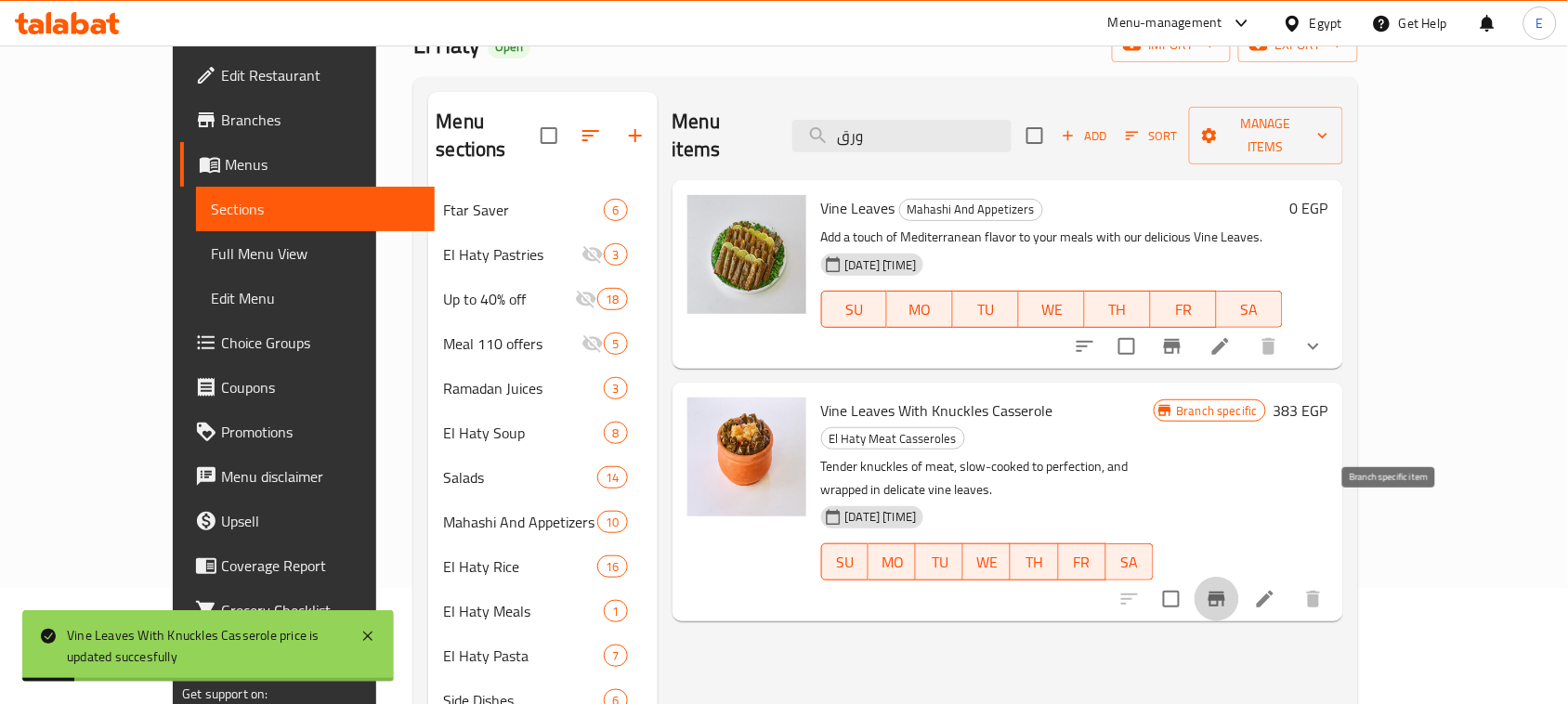 click 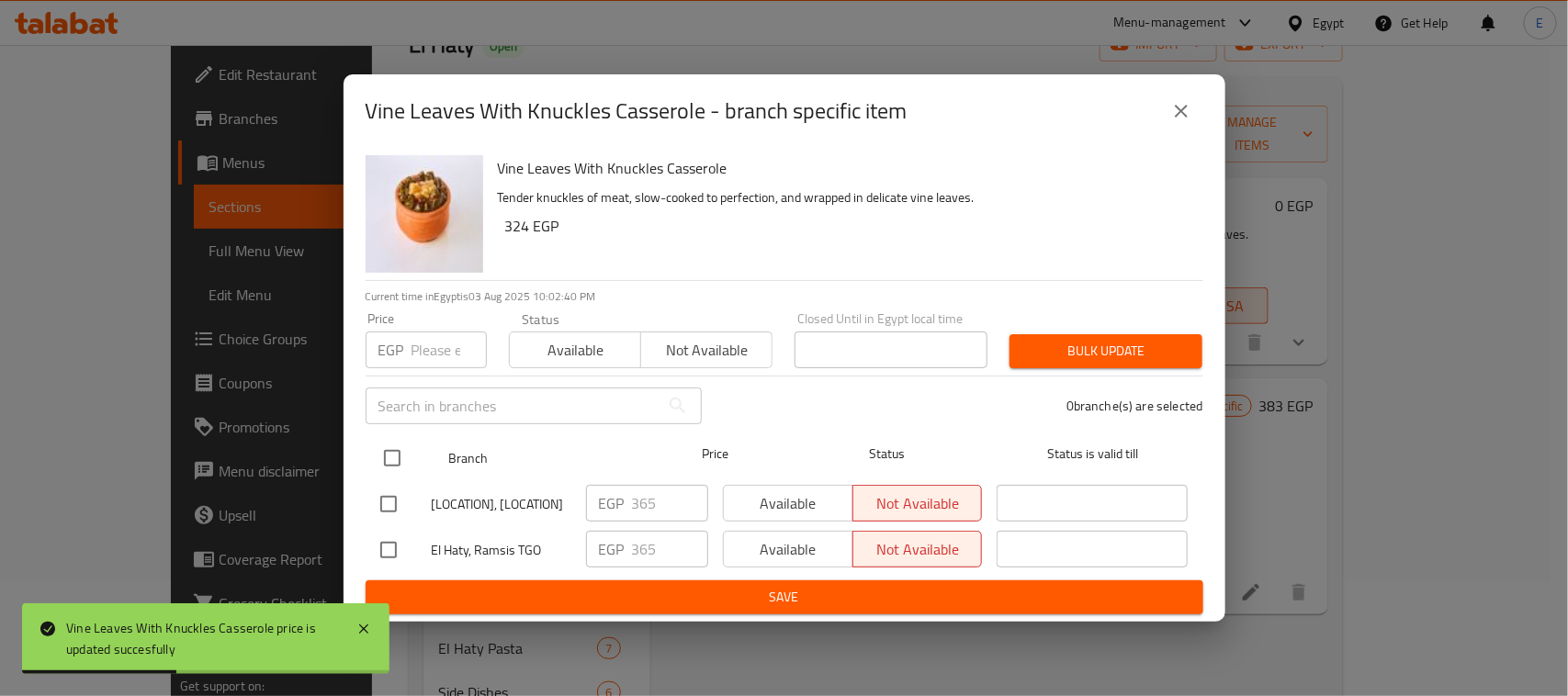 click at bounding box center (392, 458) 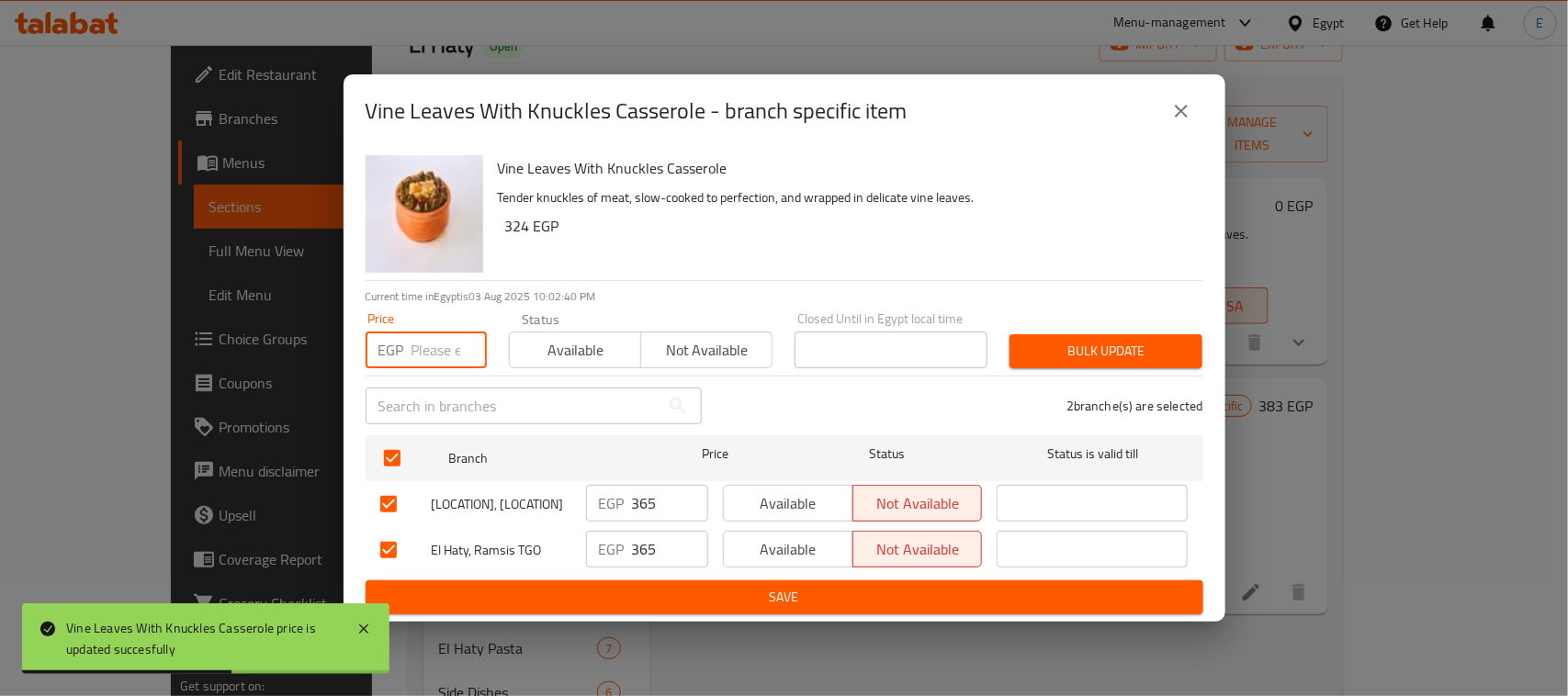 click at bounding box center [449, 350] 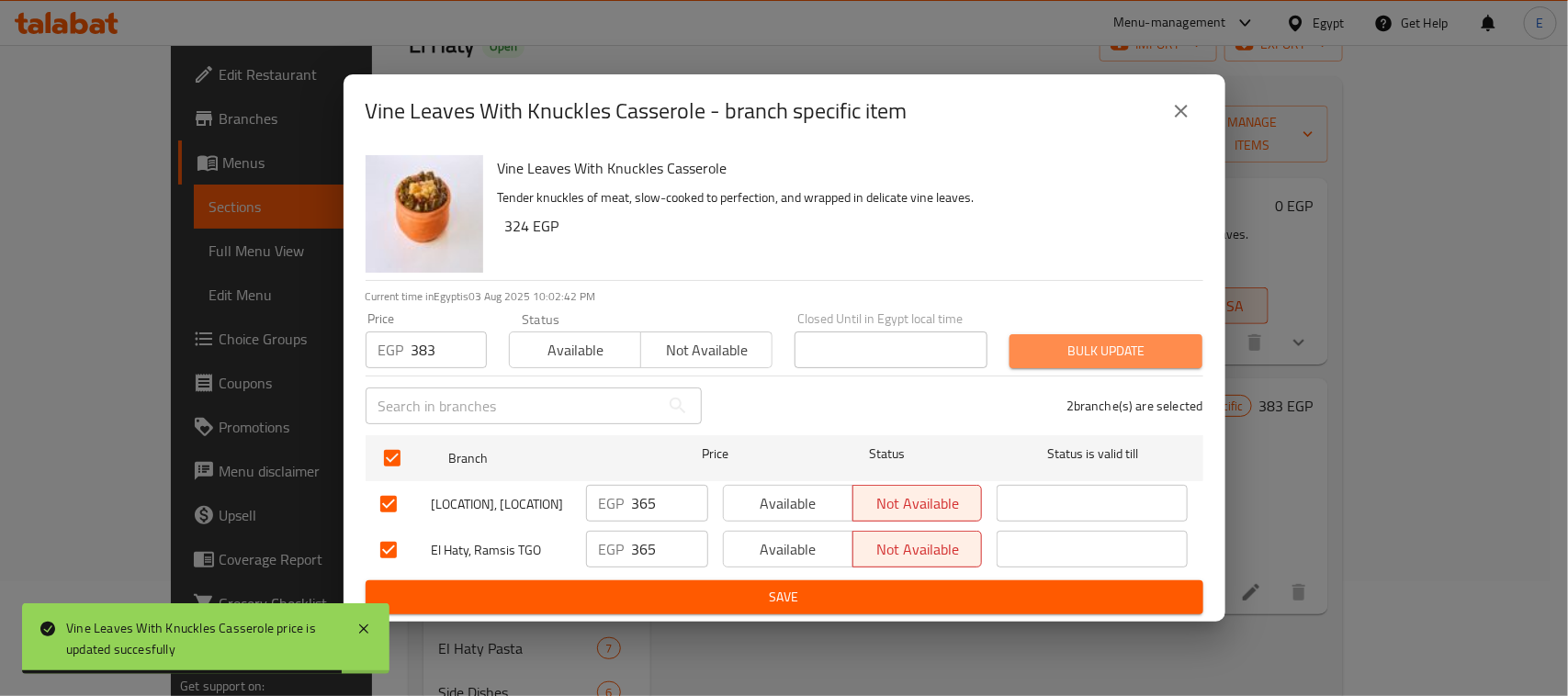 click on "Bulk update" at bounding box center (1106, 351) 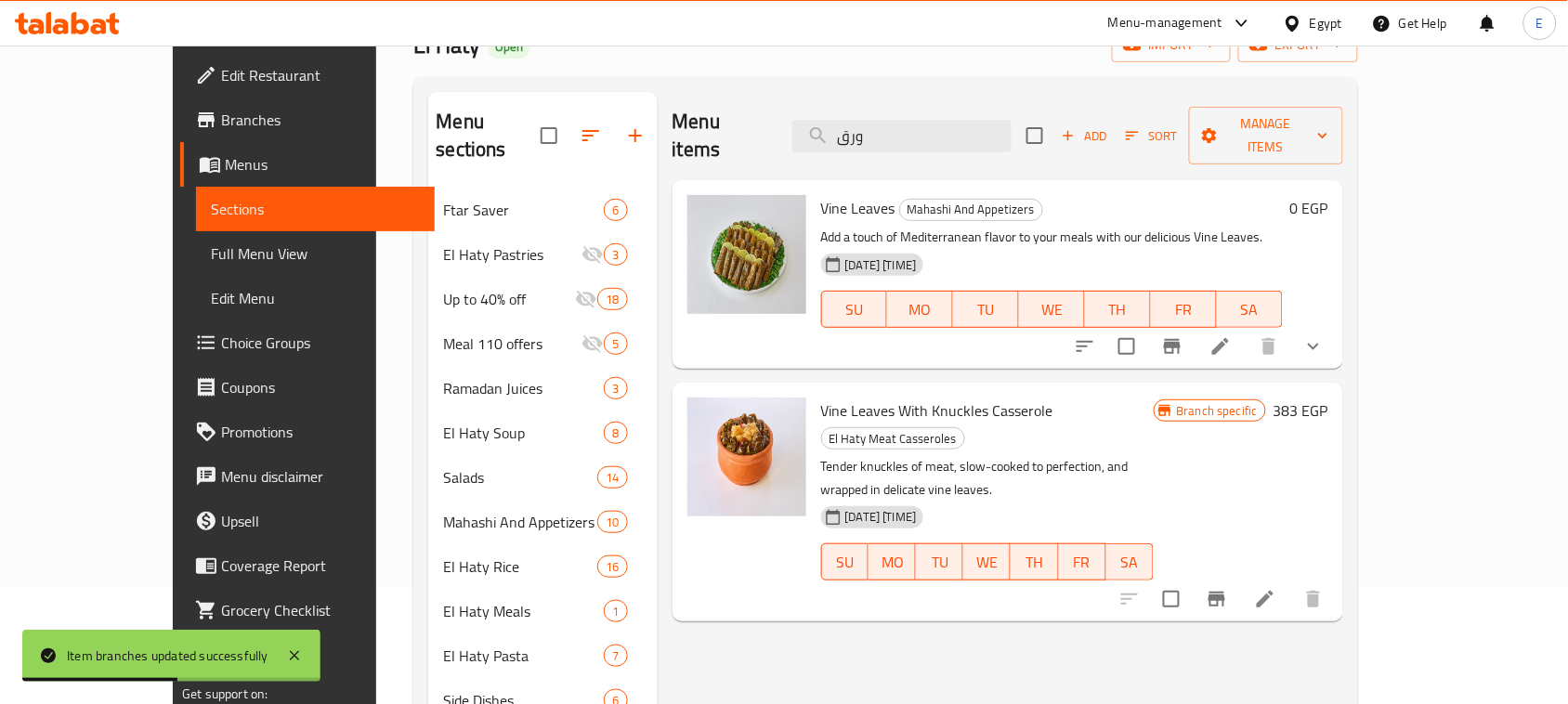 scroll, scrollTop: 0, scrollLeft: 0, axis: both 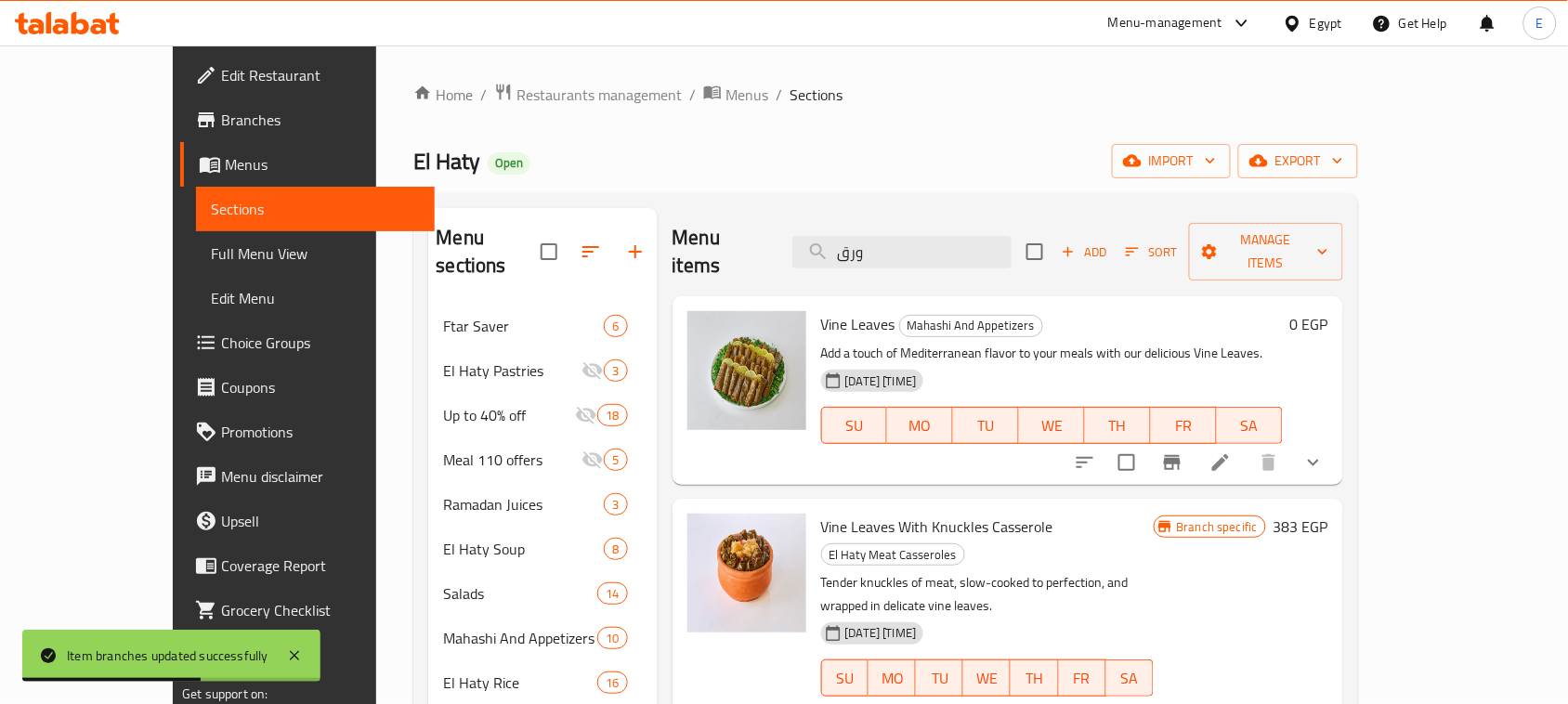 drag, startPoint x: 991, startPoint y: 247, endPoint x: 759, endPoint y: 233, distance: 232.422 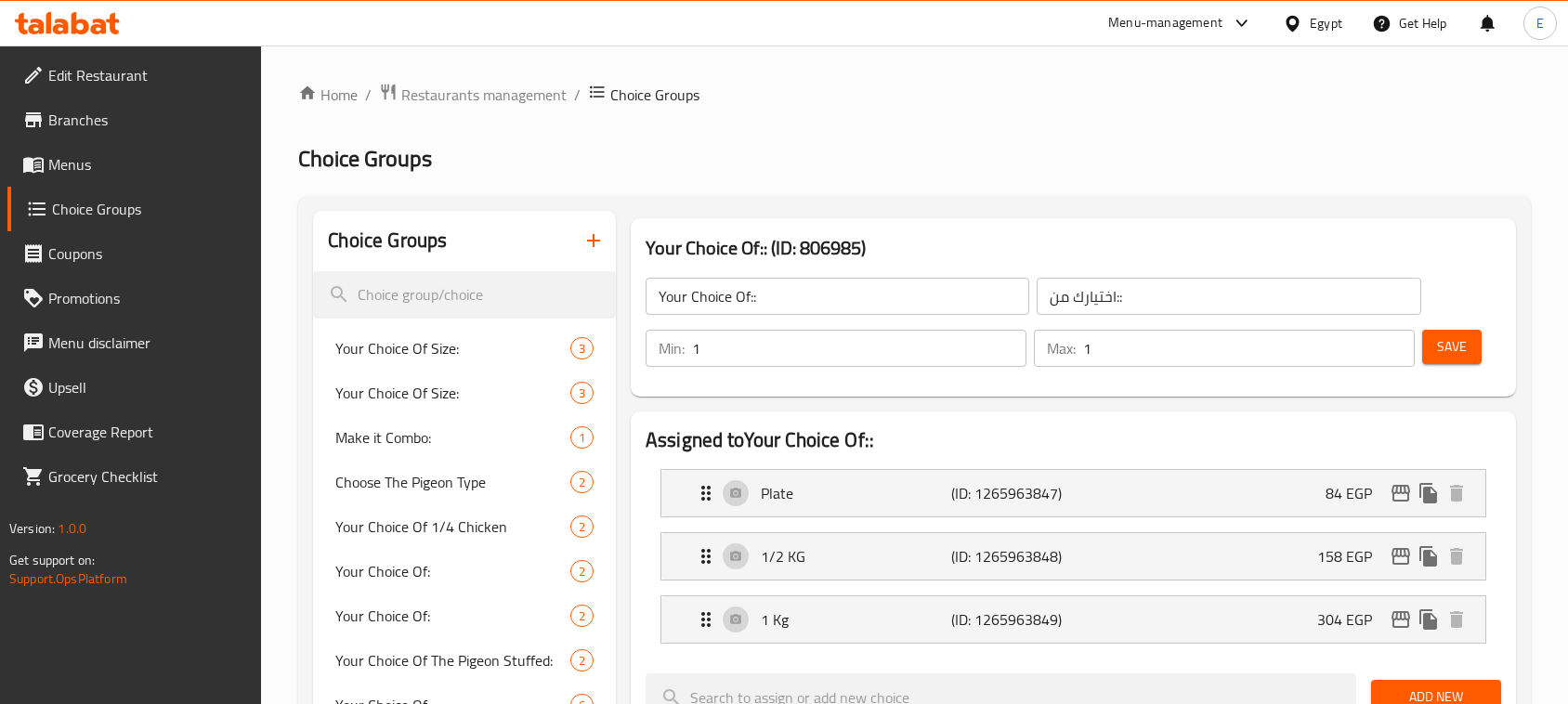 scroll, scrollTop: 0, scrollLeft: 0, axis: both 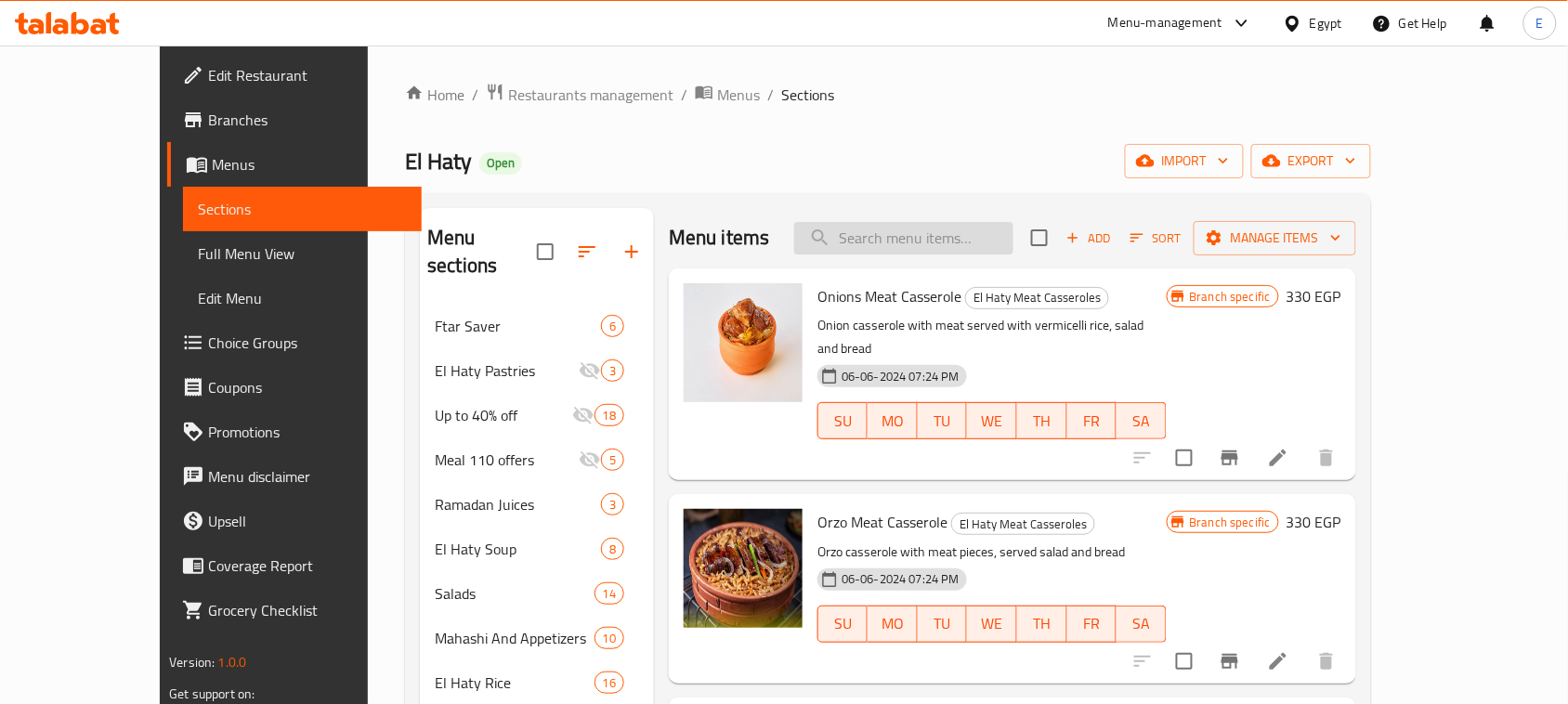 click at bounding box center [904, 238] 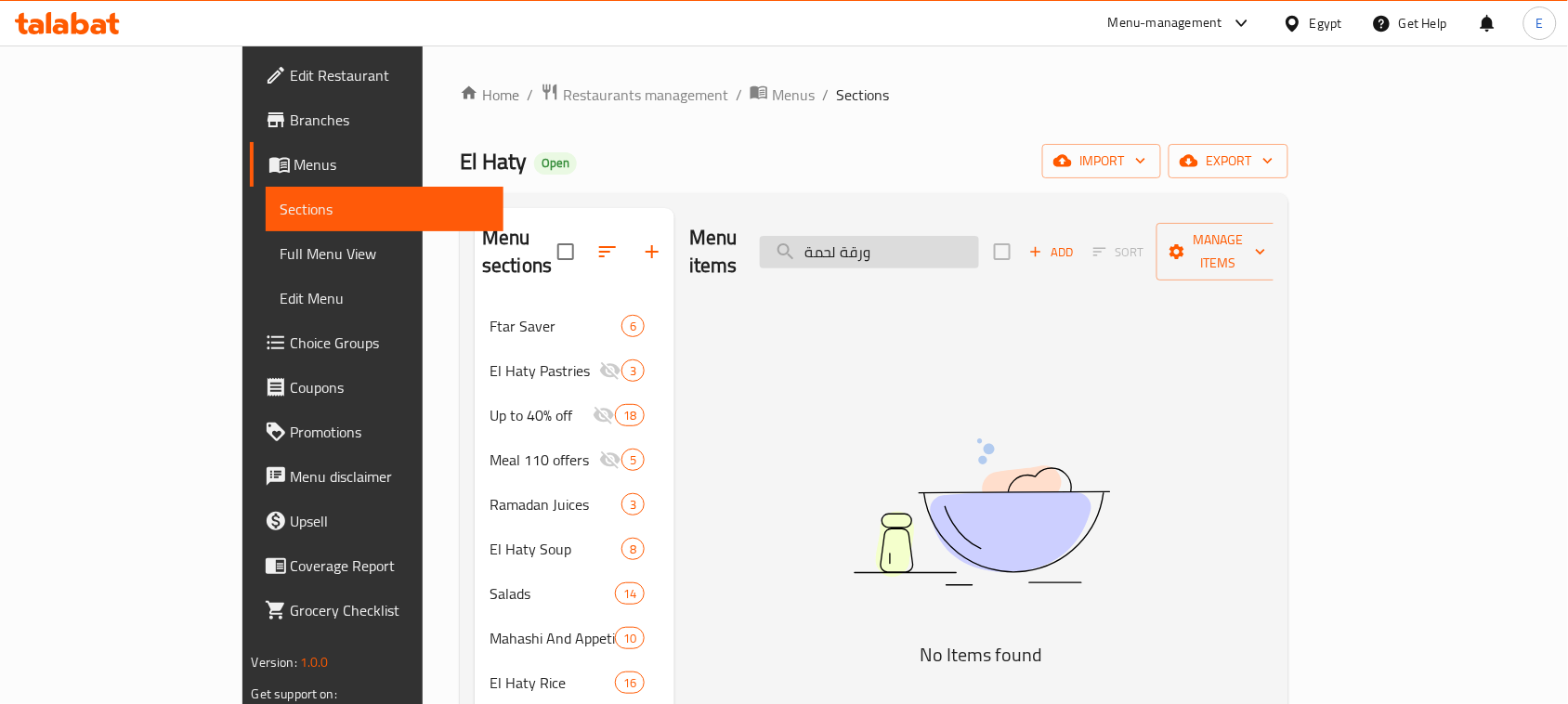click on "ورقة لحمة" at bounding box center [869, 252] 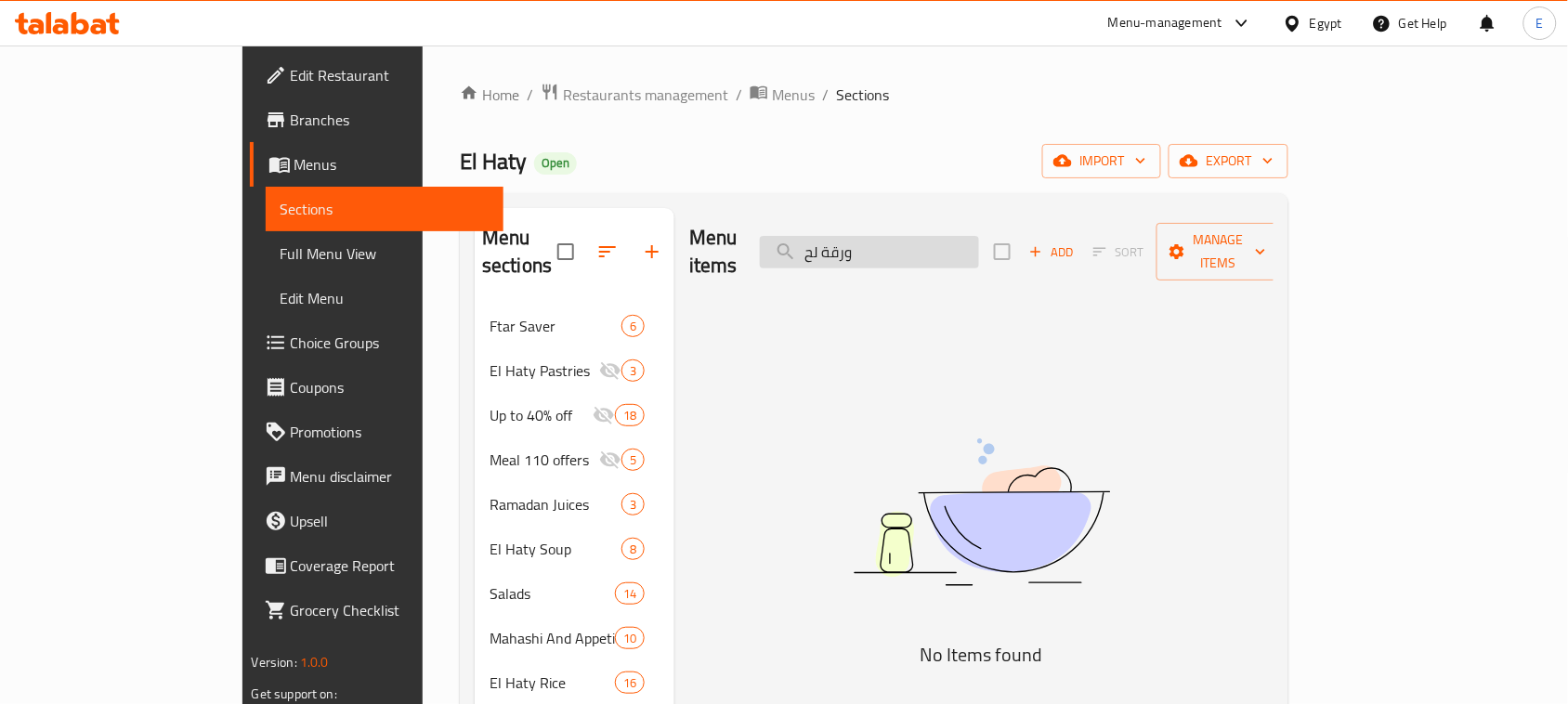 type on "ورقة ل" 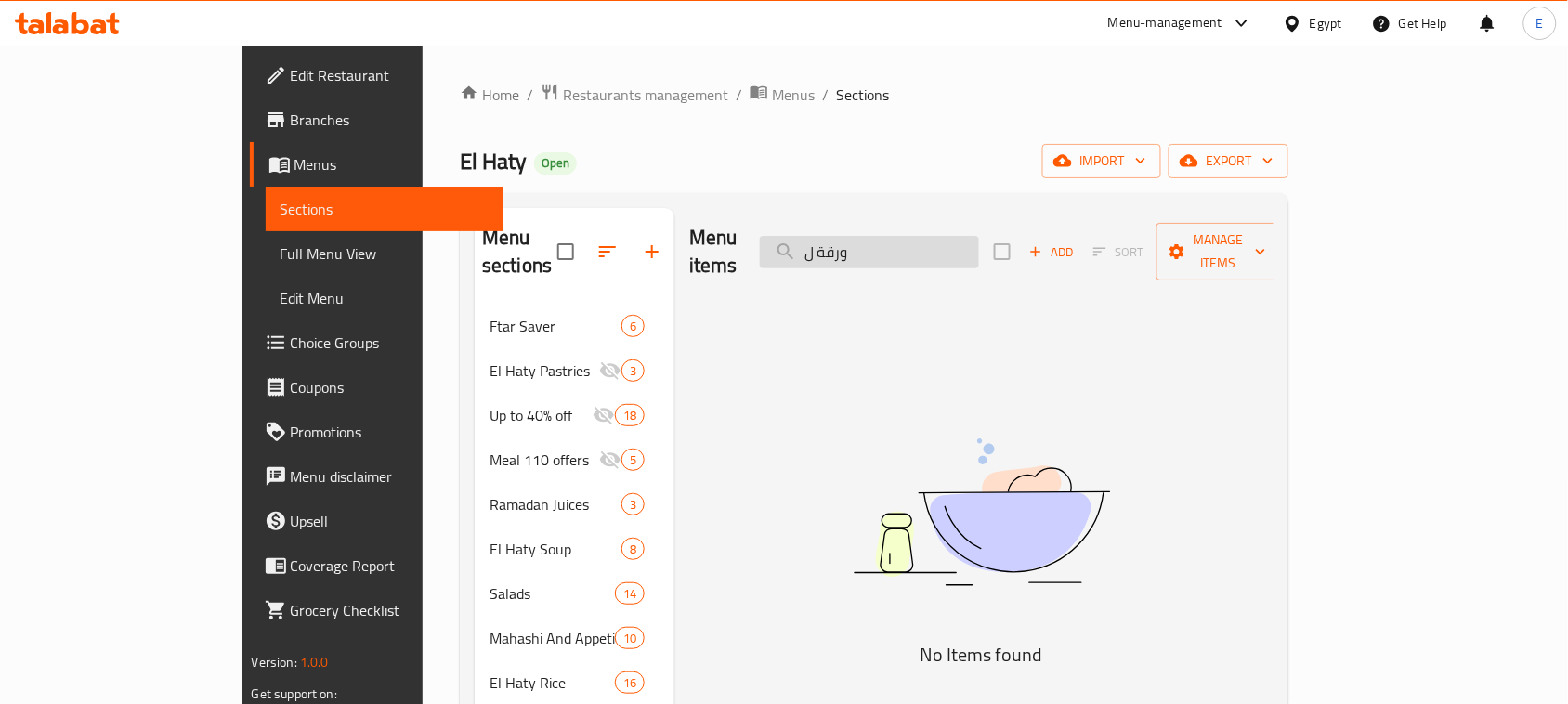 checkbox on "true" 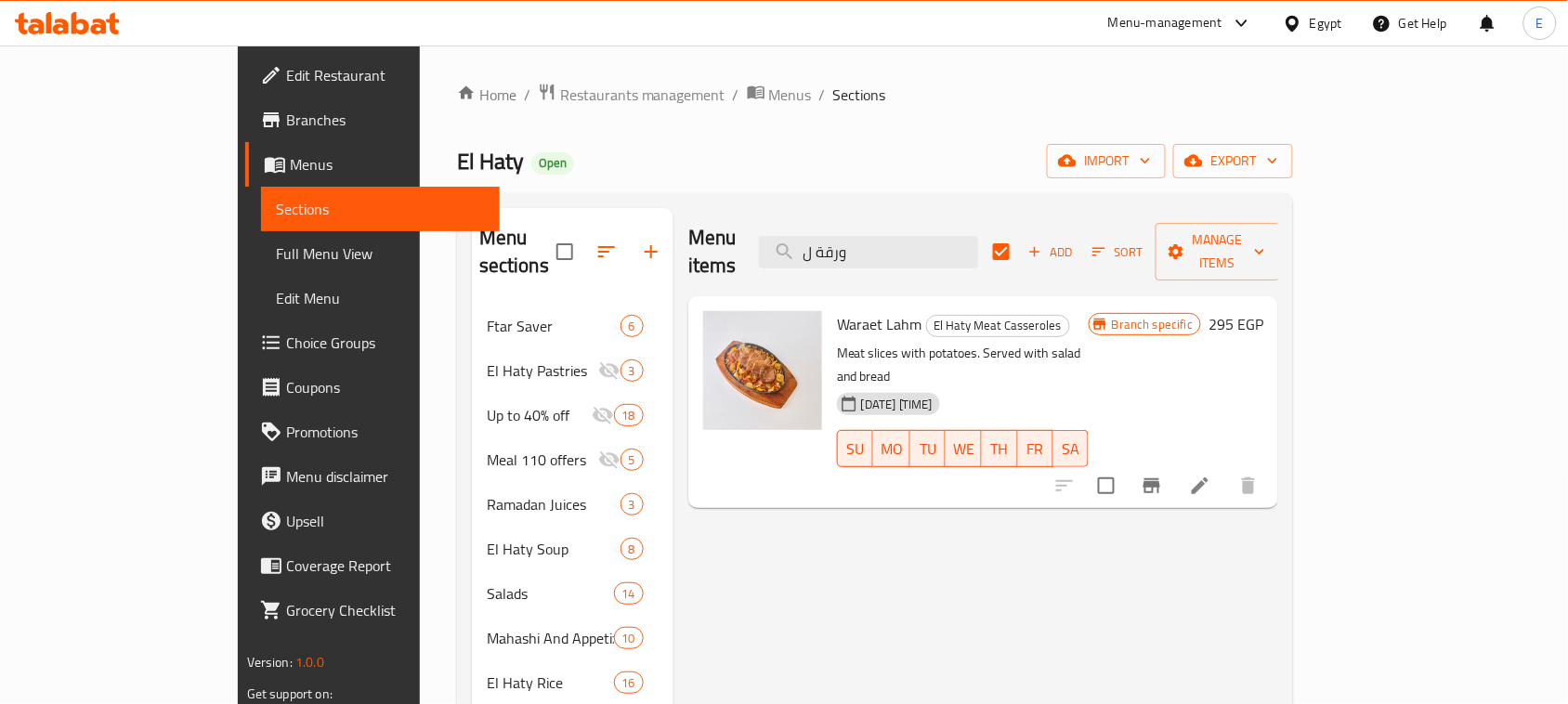 type on "ورقة ل" 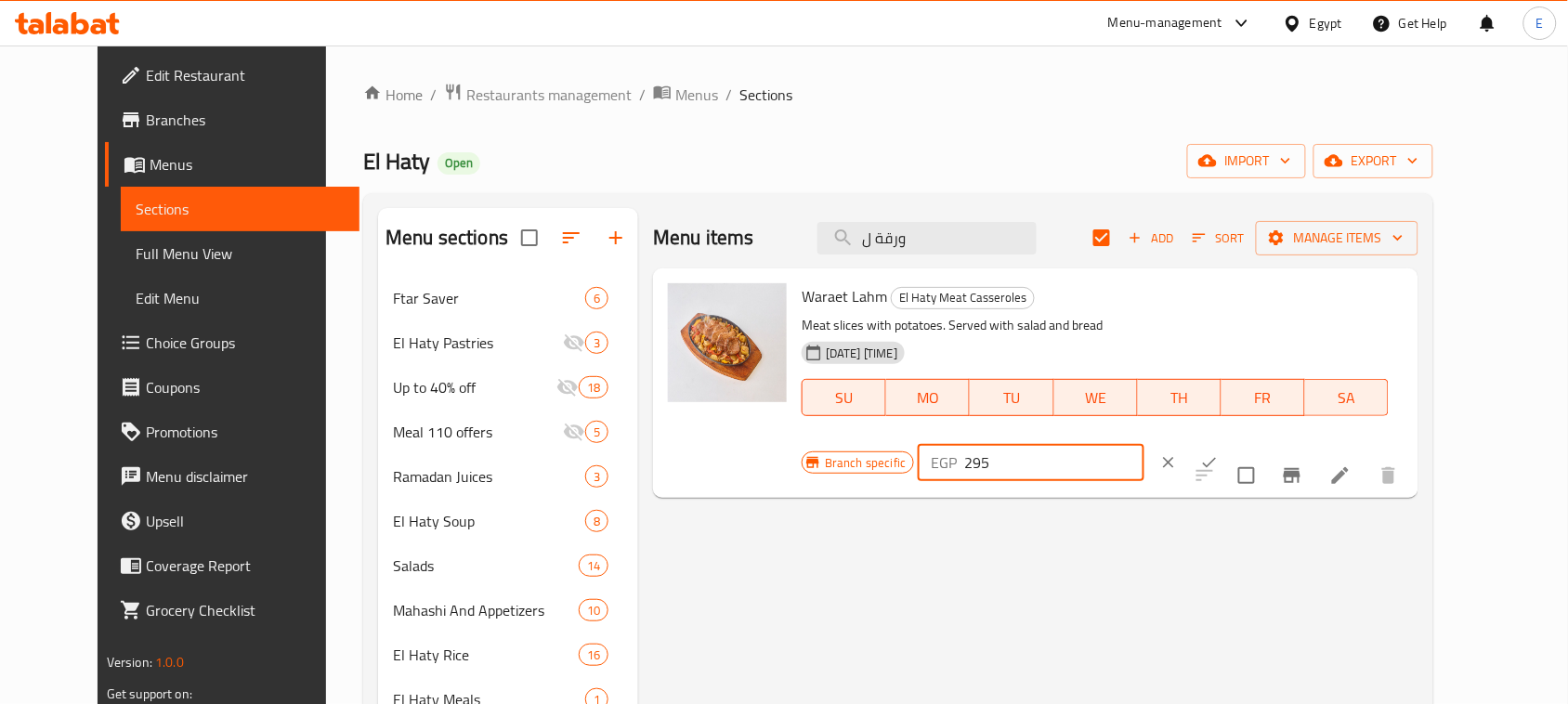 drag, startPoint x: 1264, startPoint y: 304, endPoint x: 1180, endPoint y: 303, distance: 84.00595 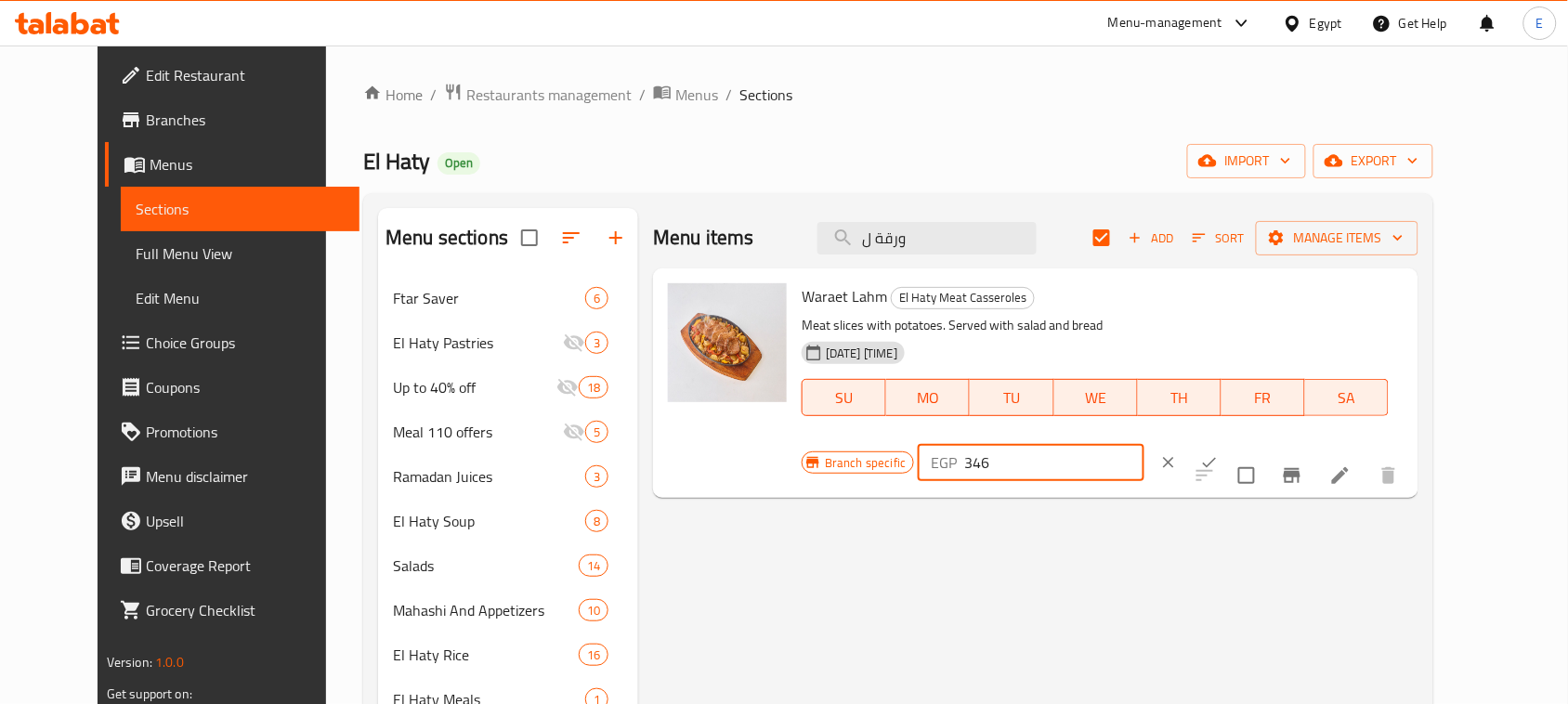 type on "346" 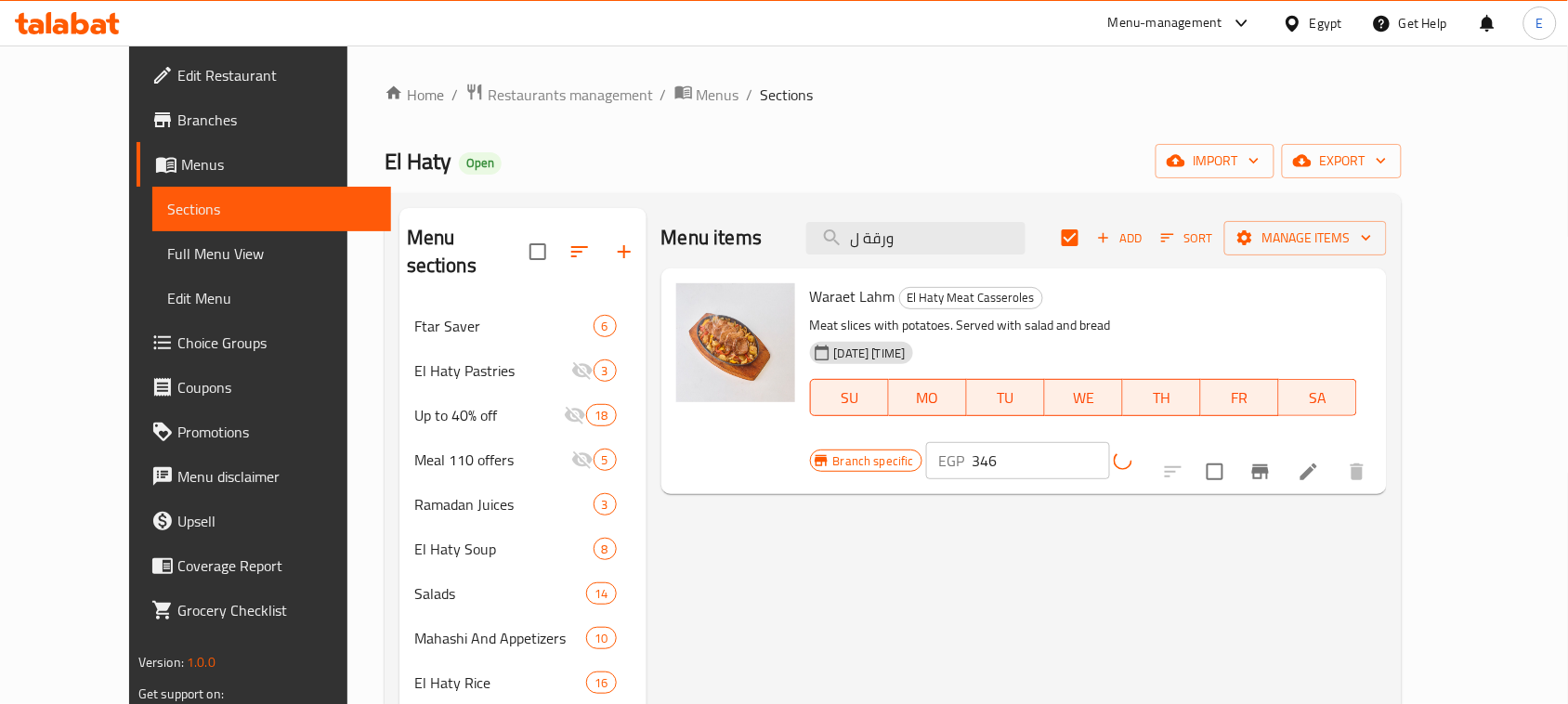 click 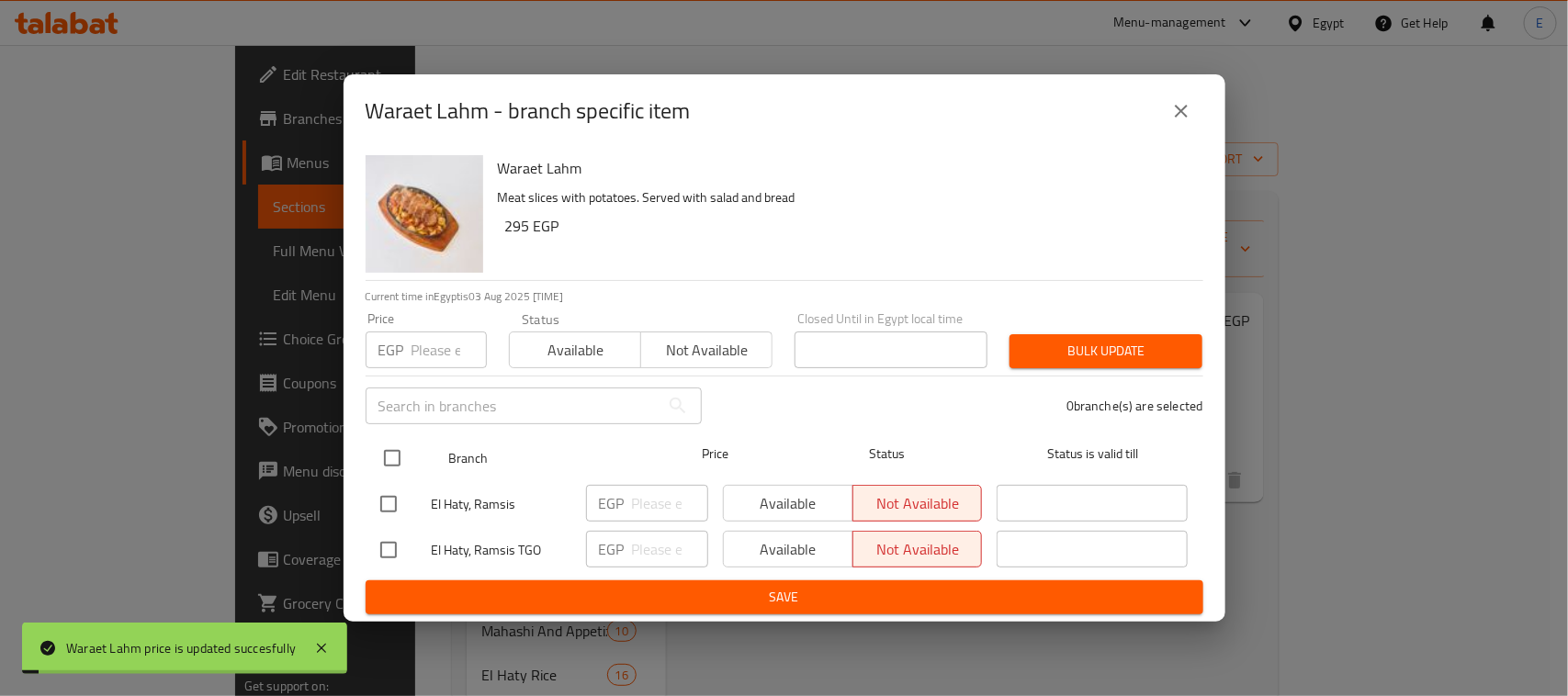 click at bounding box center (392, 458) 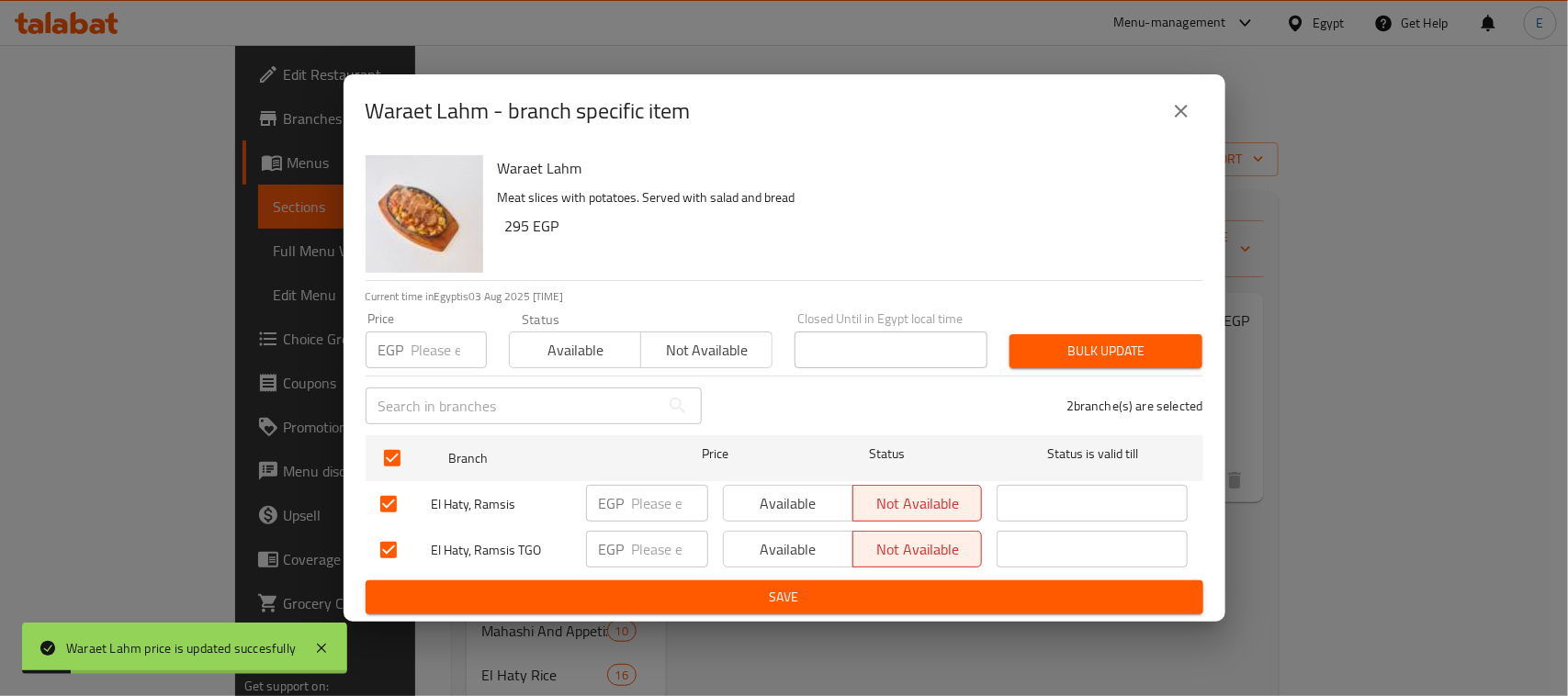 checkbox on "false" 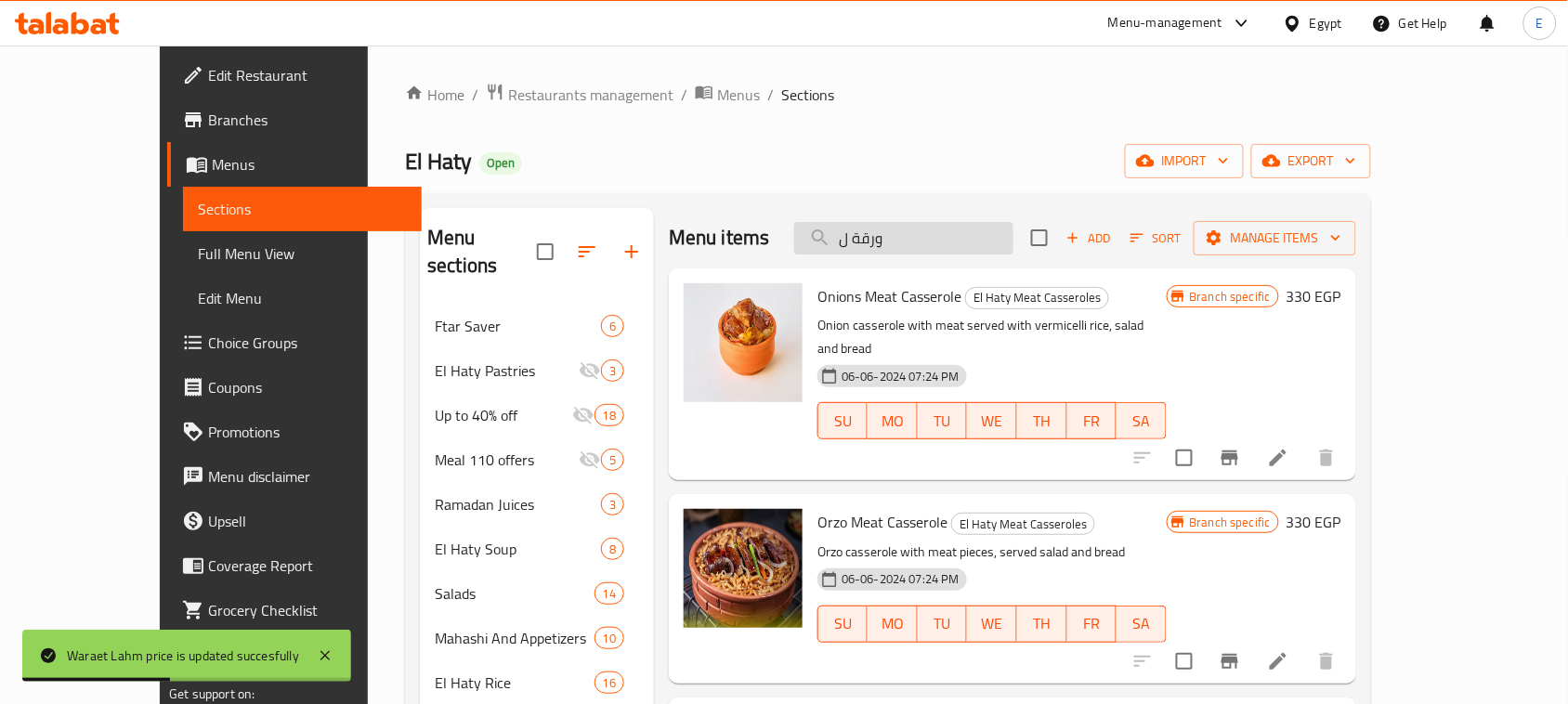 click on "ورقة ل" at bounding box center [904, 238] 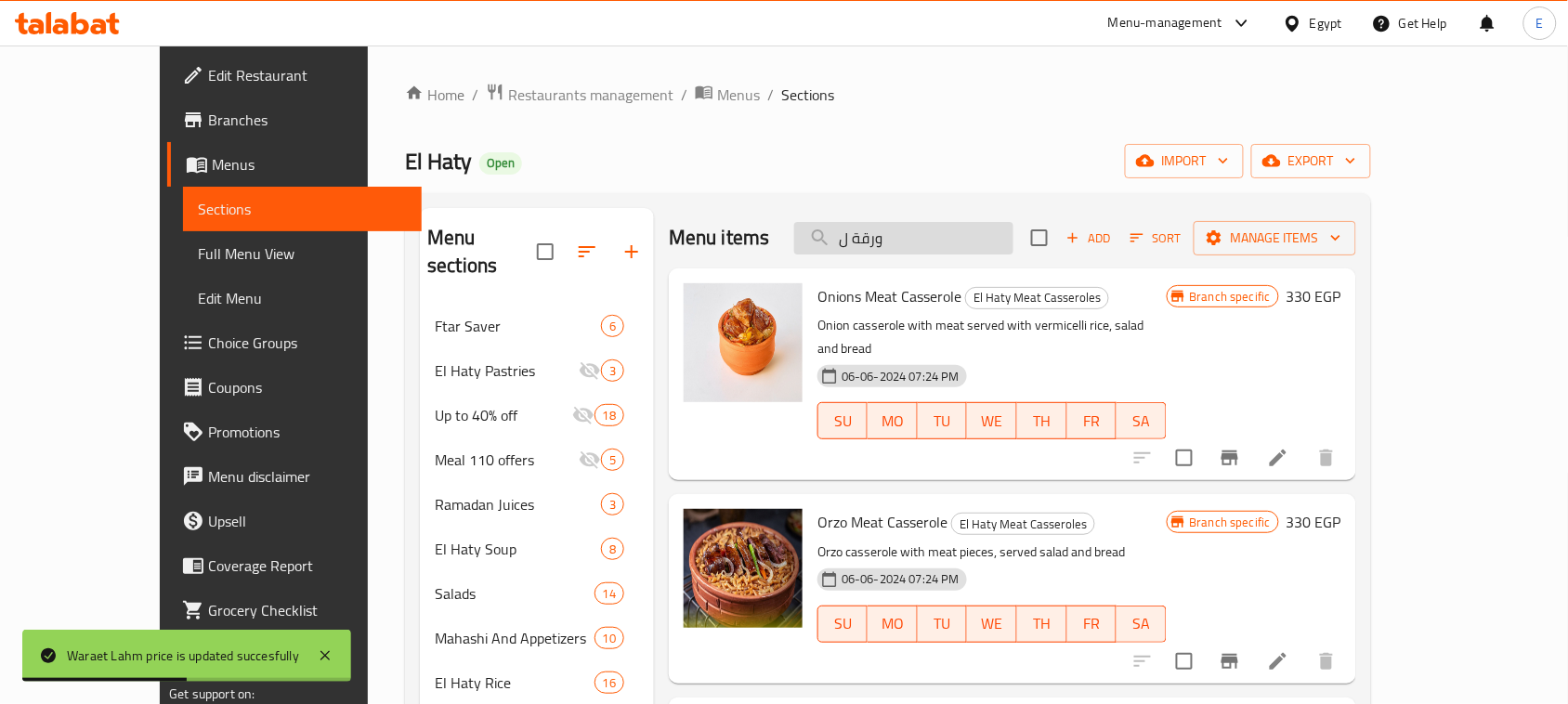 type on "ورقة" 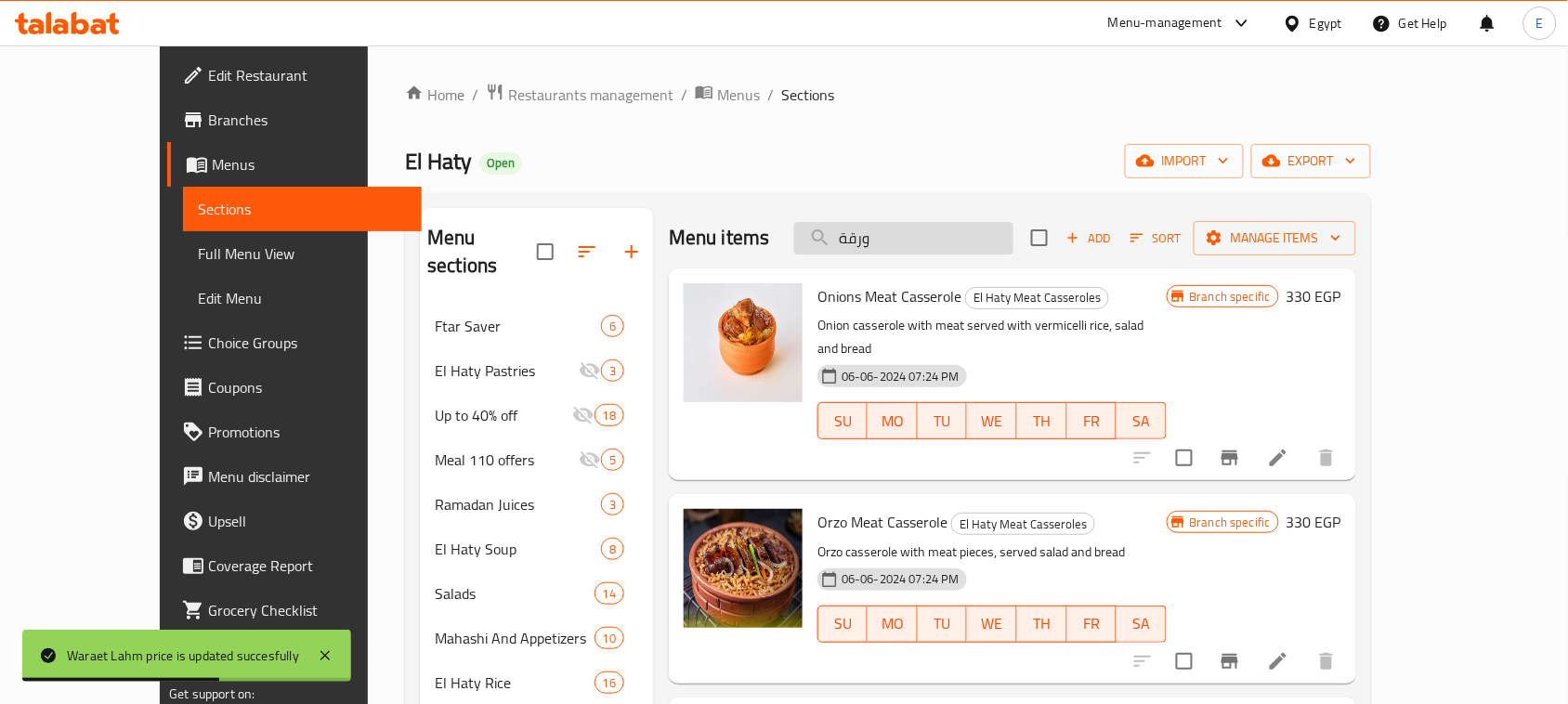 checkbox on "true" 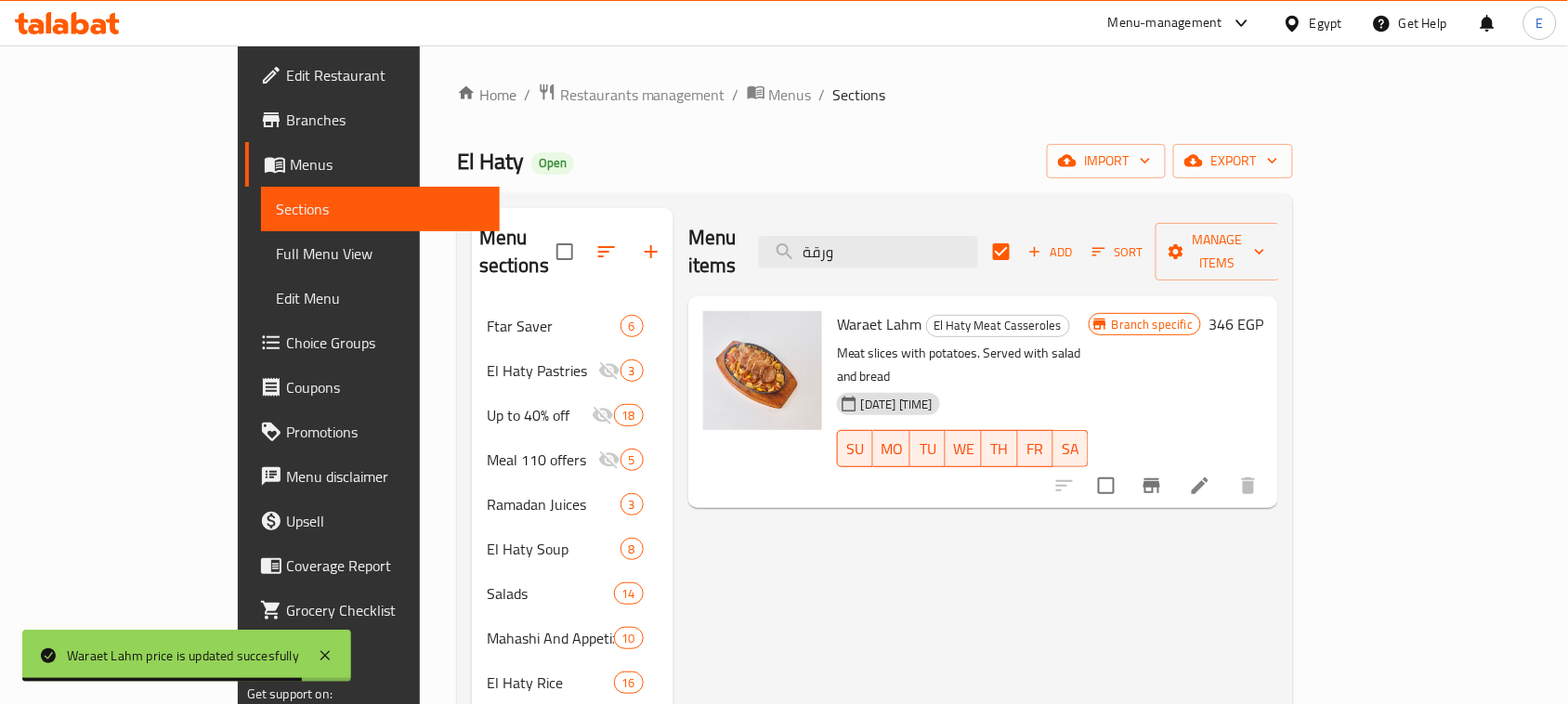 type on "ورقة" 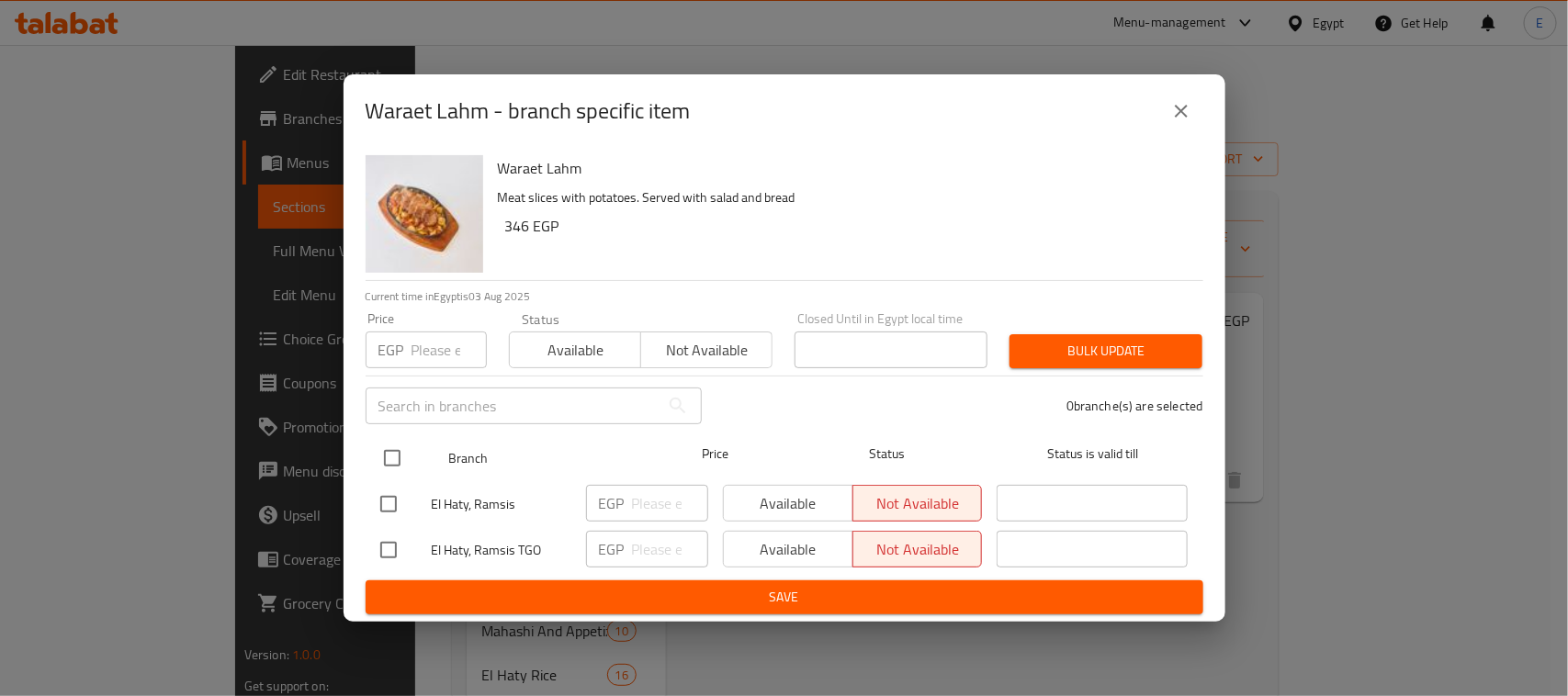 click at bounding box center [392, 458] 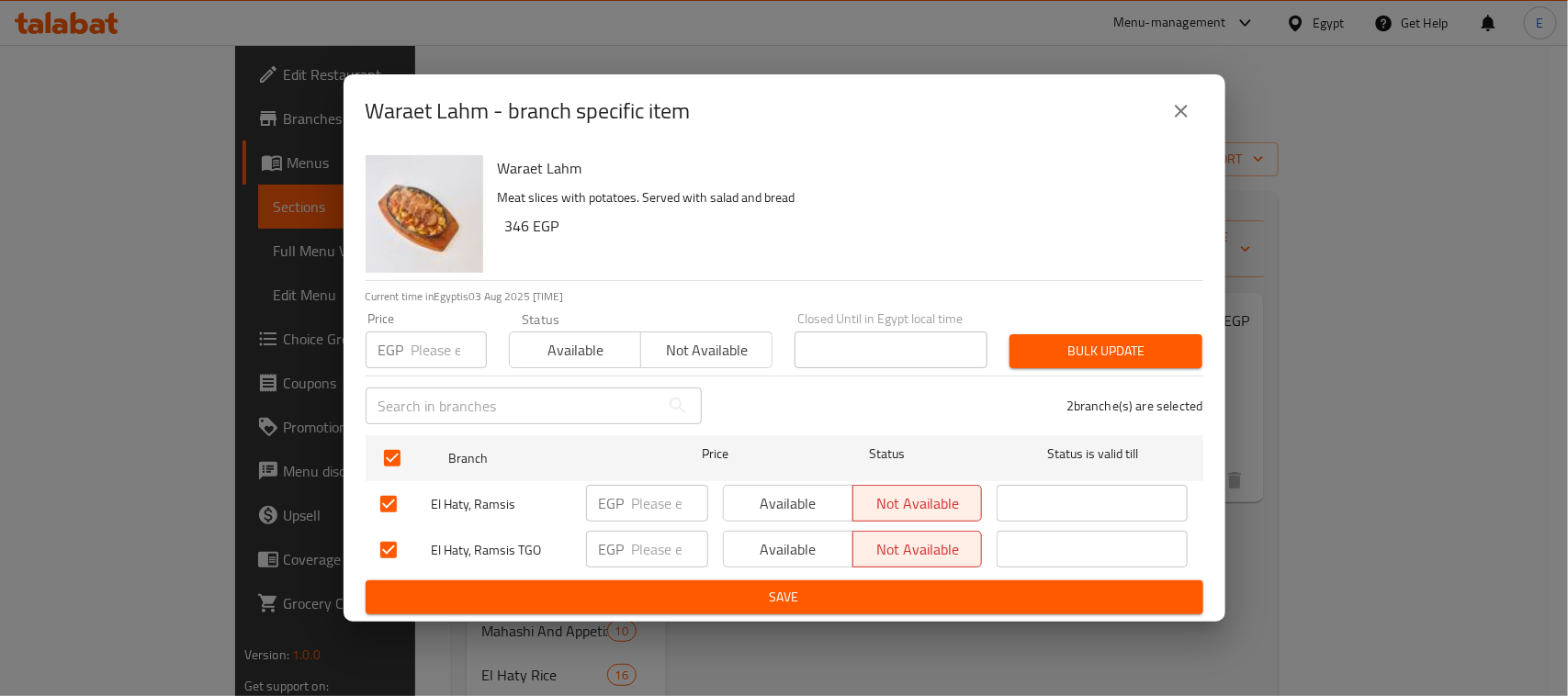click at bounding box center (449, 350) 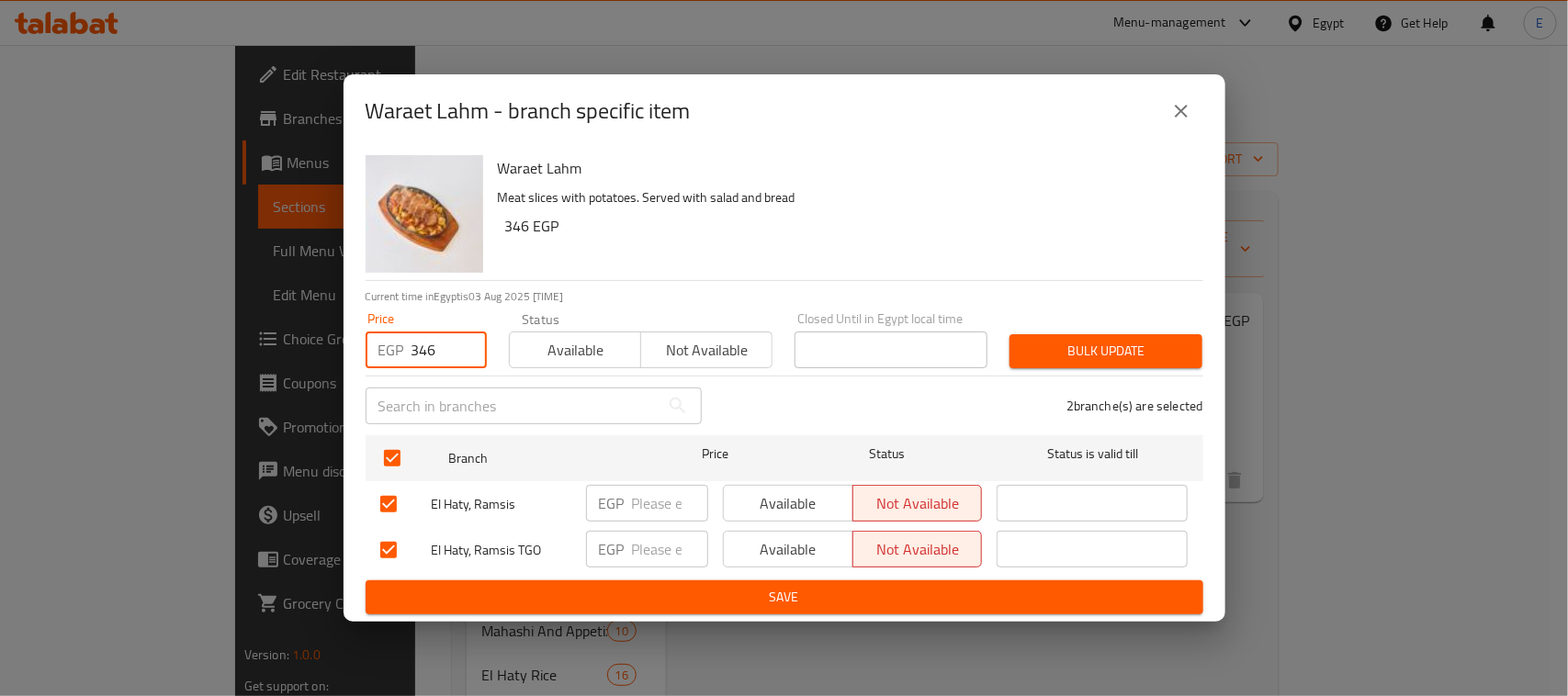 type on "346" 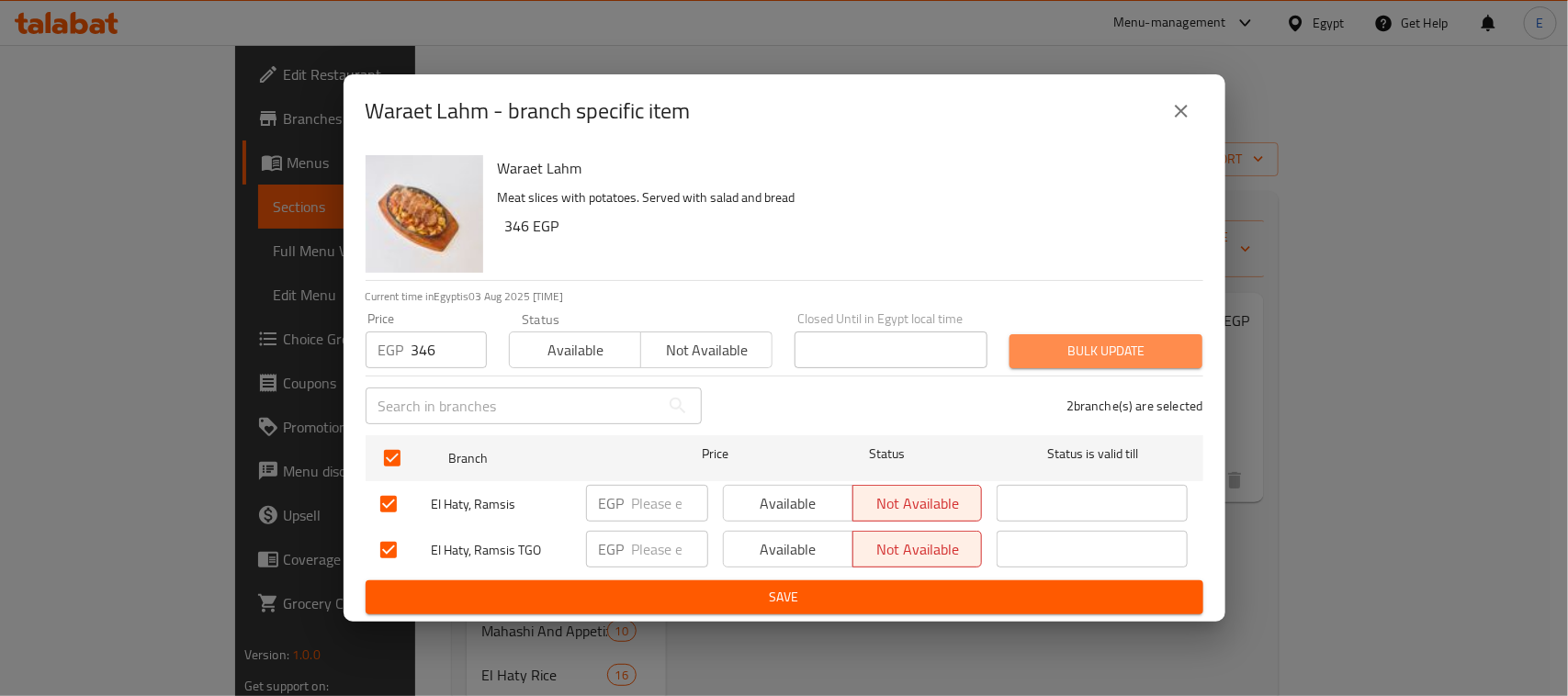 click on "Bulk update" at bounding box center [1106, 351] 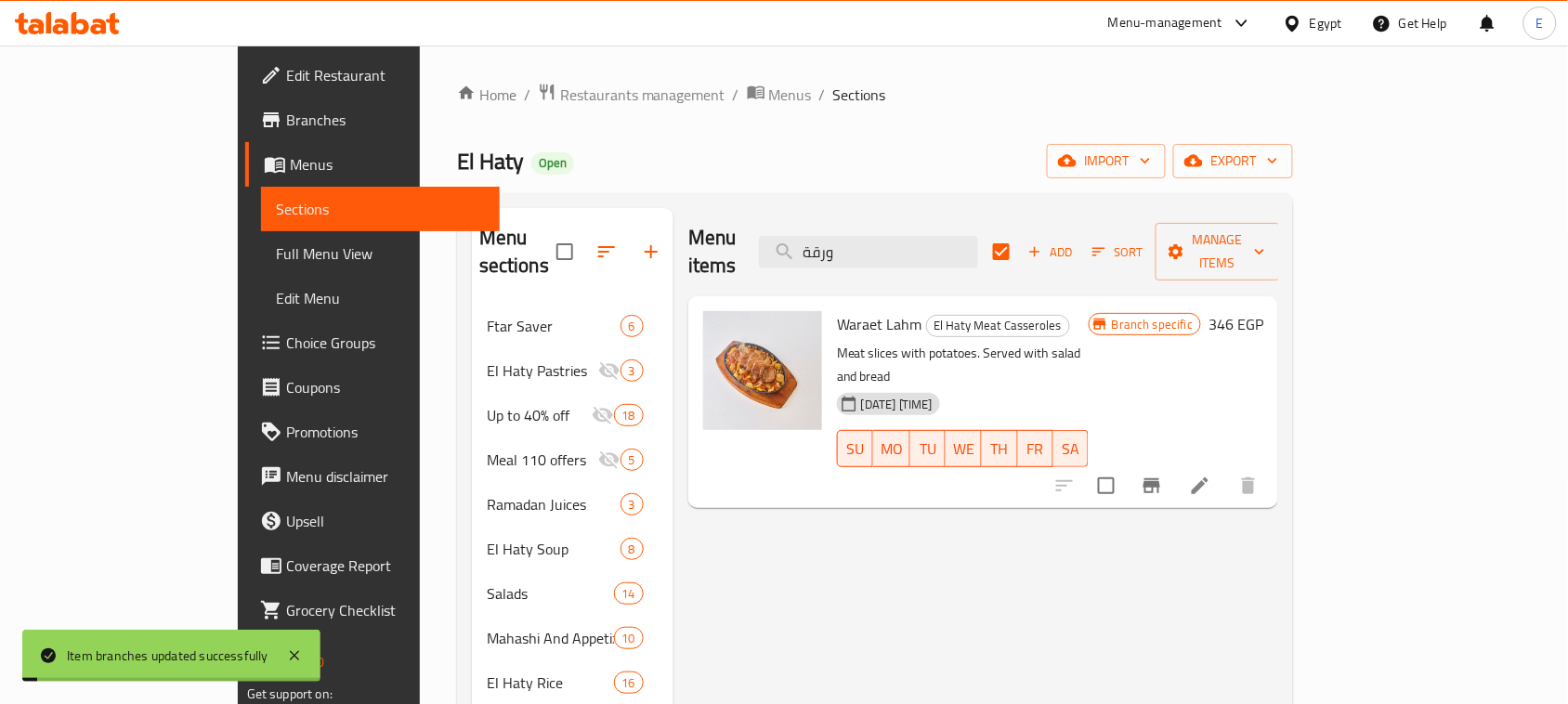 checkbox on "false" 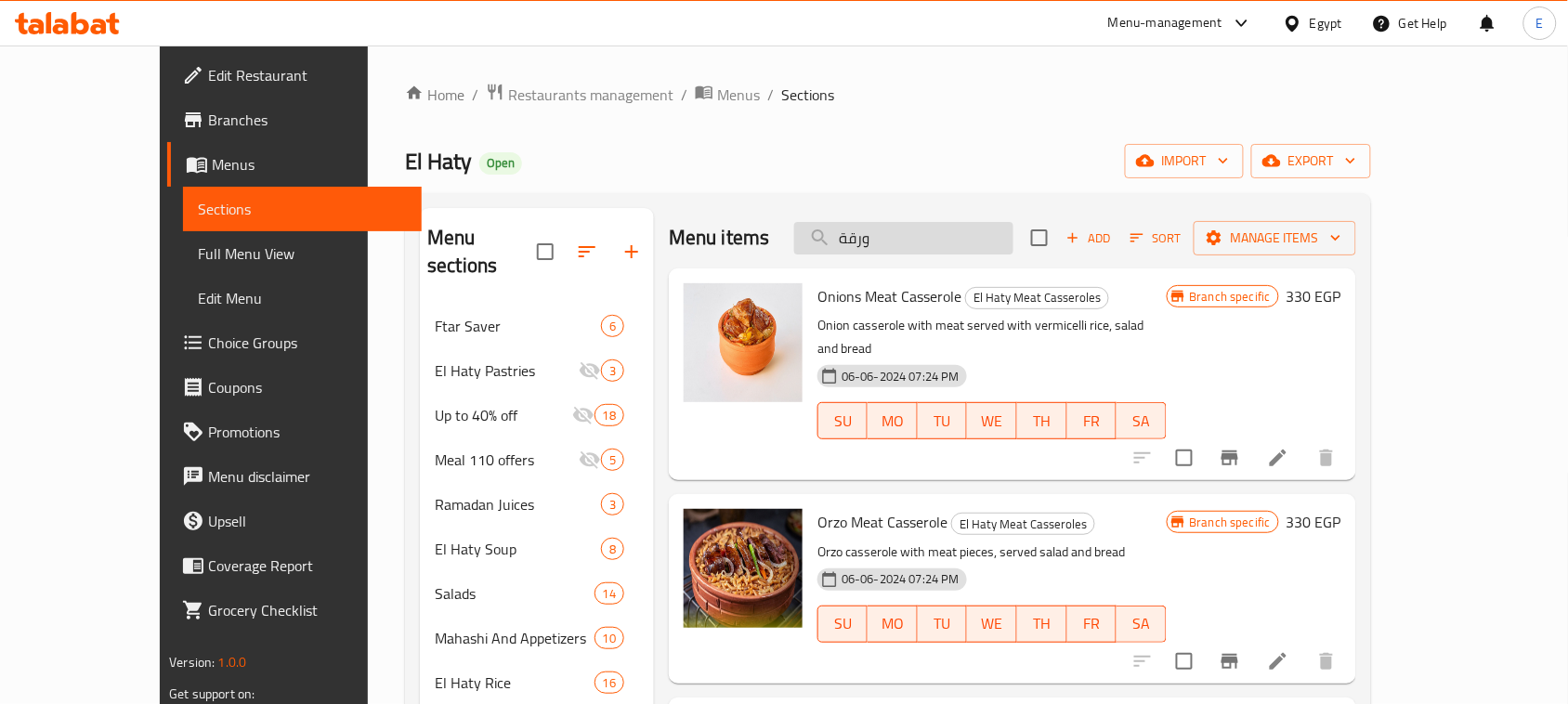 click on "ورقة" at bounding box center [904, 238] 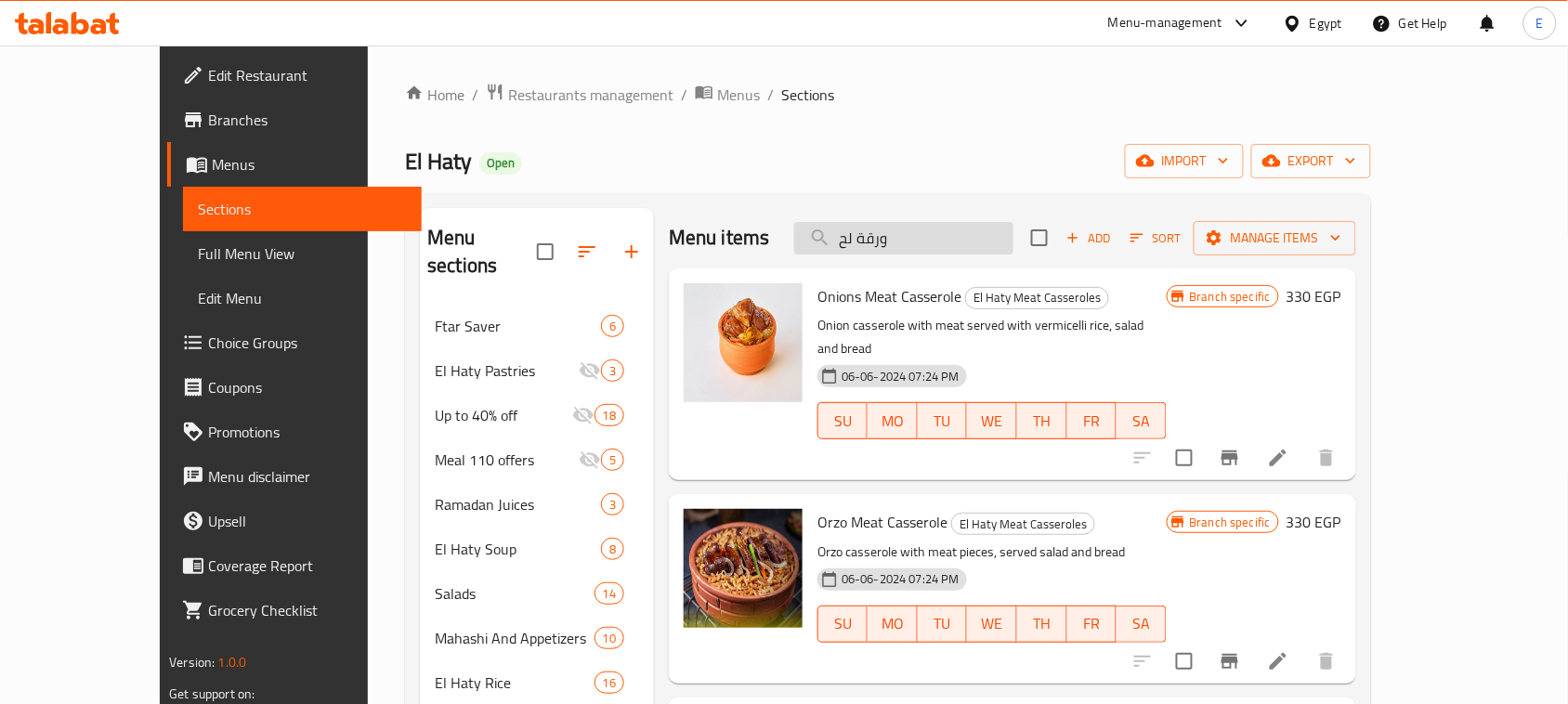 type on "ورقة لحم" 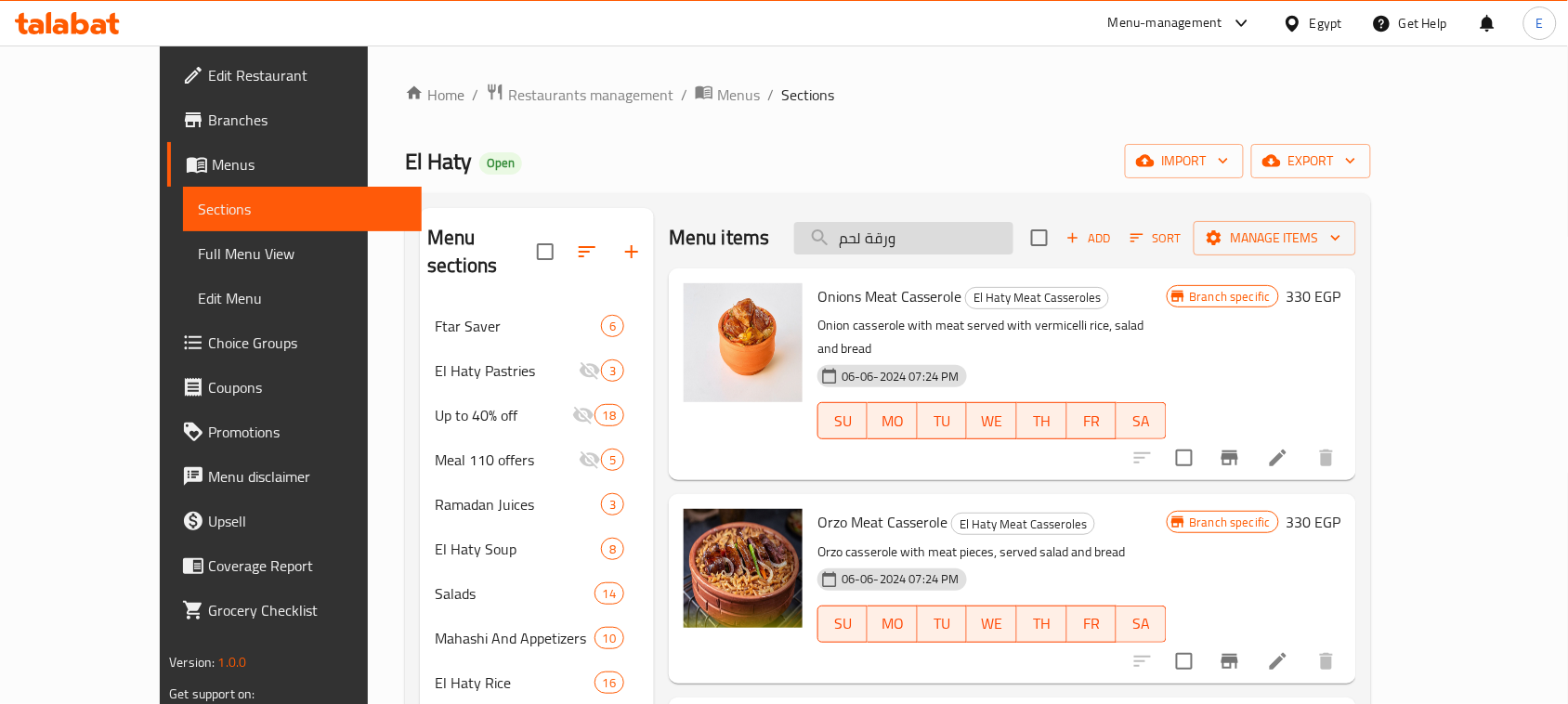 checkbox on "true" 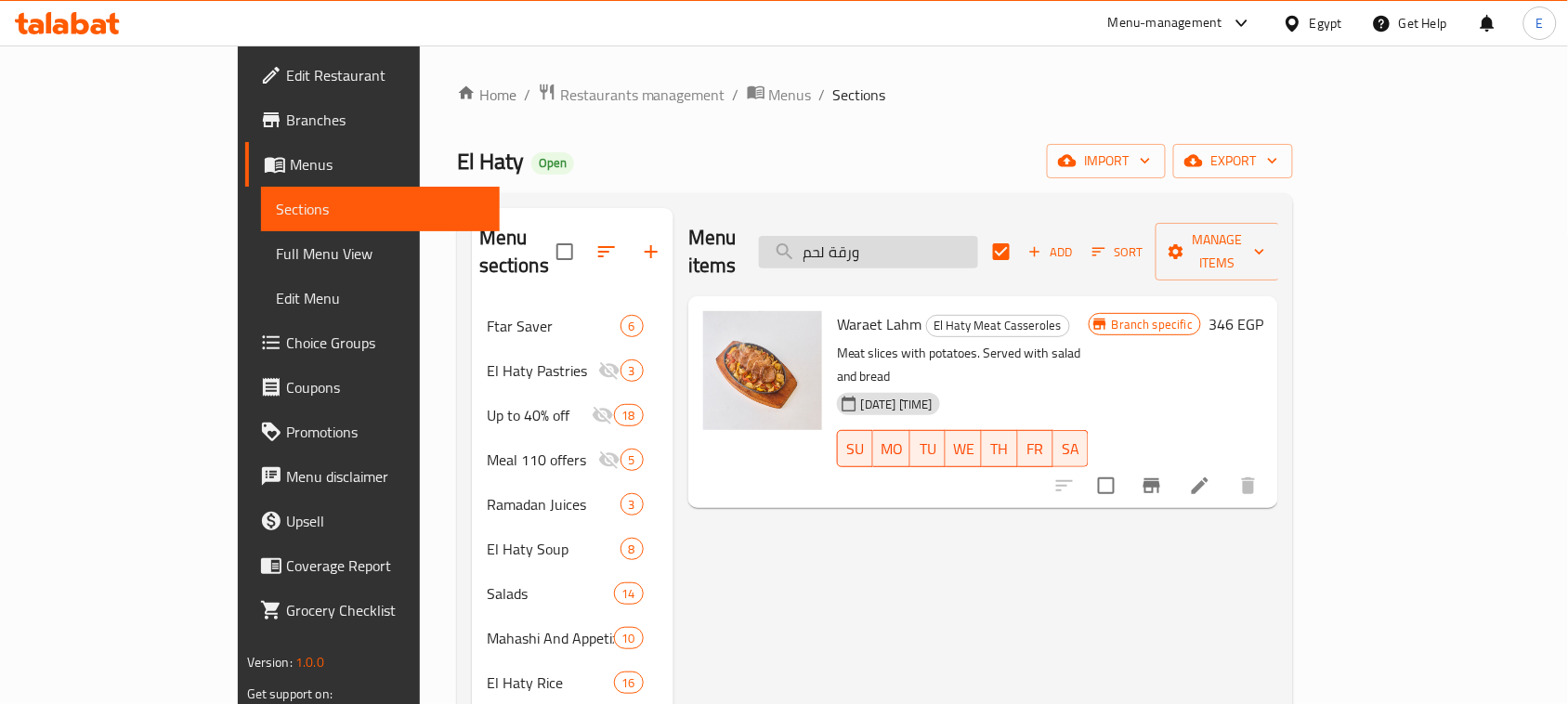 click on "ورقة لحم" at bounding box center [869, 252] 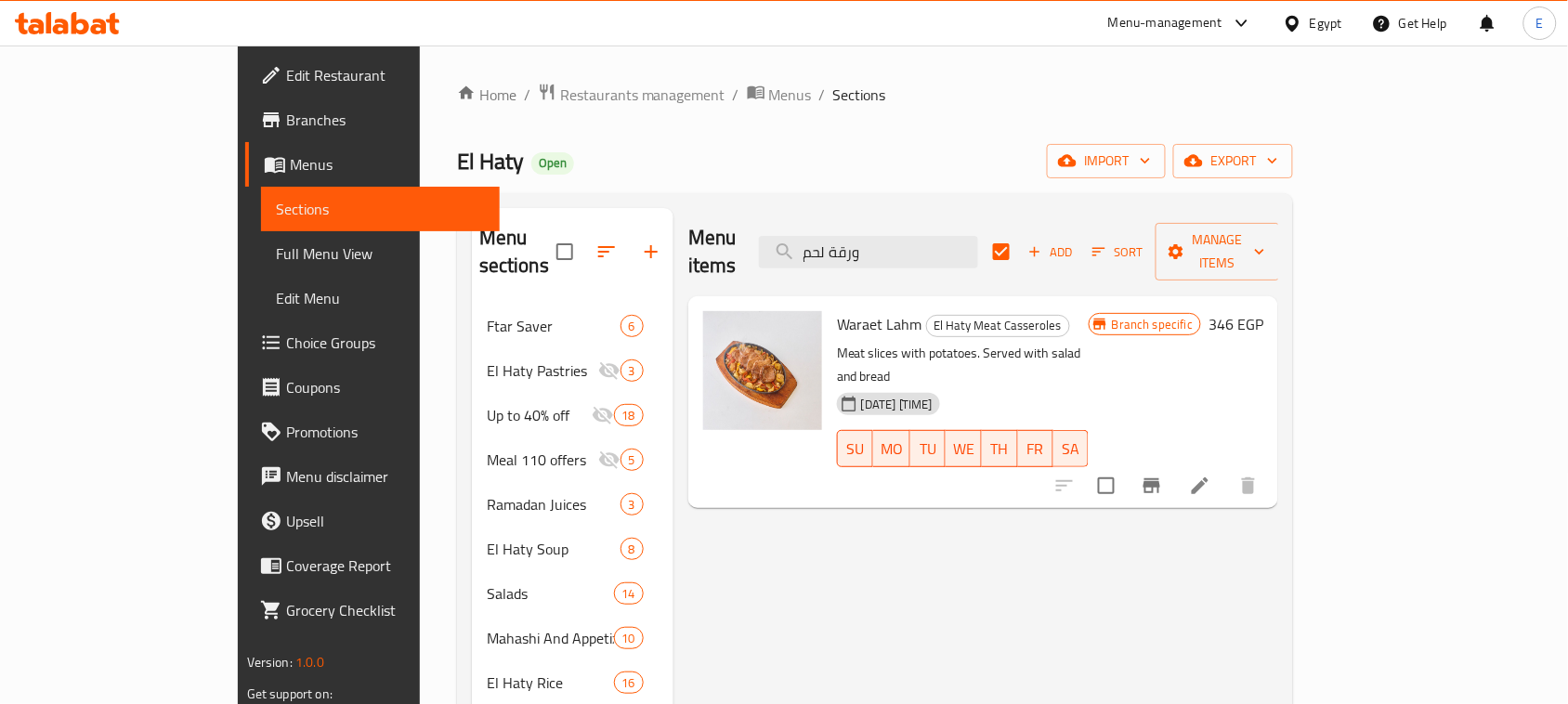 type 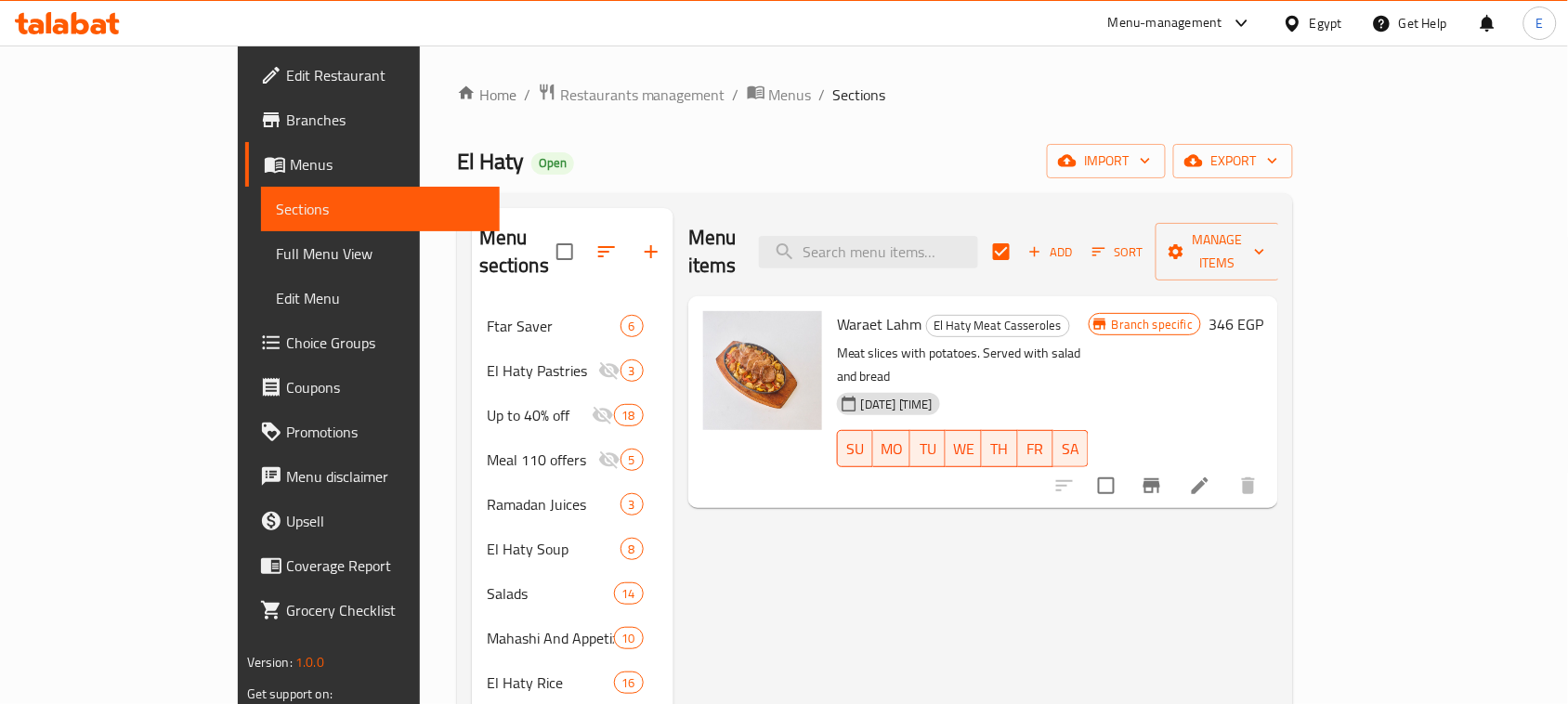 checkbox on "false" 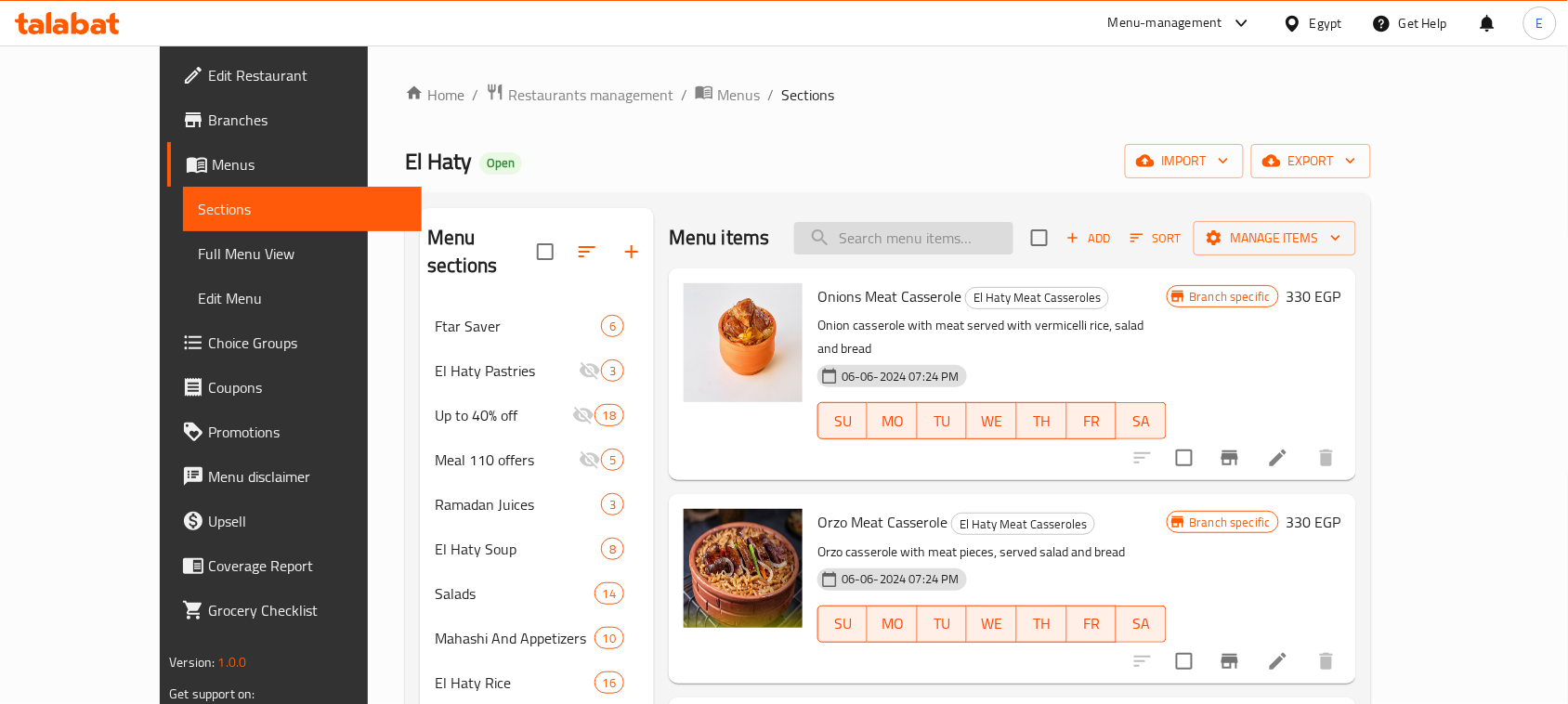 click at bounding box center (904, 238) 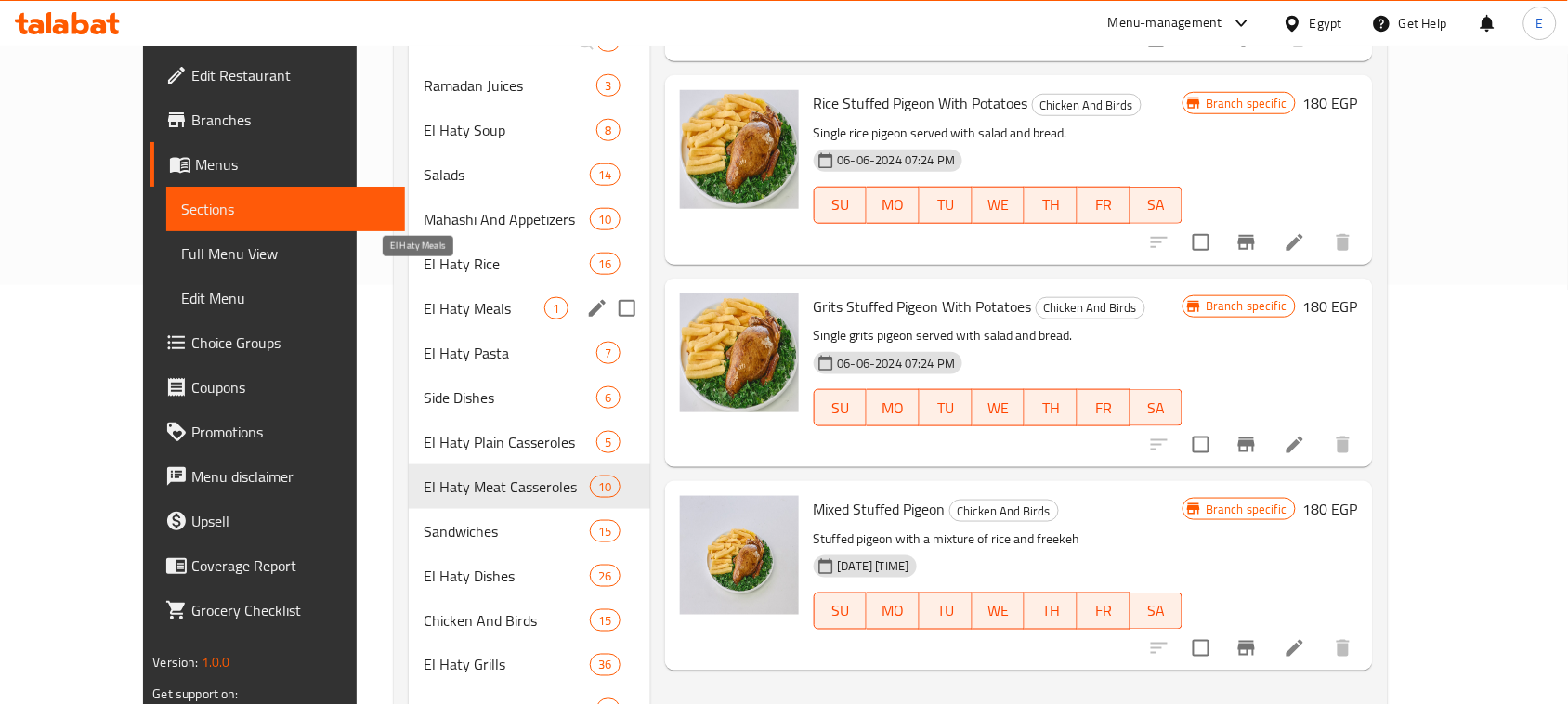 scroll, scrollTop: 378, scrollLeft: 0, axis: vertical 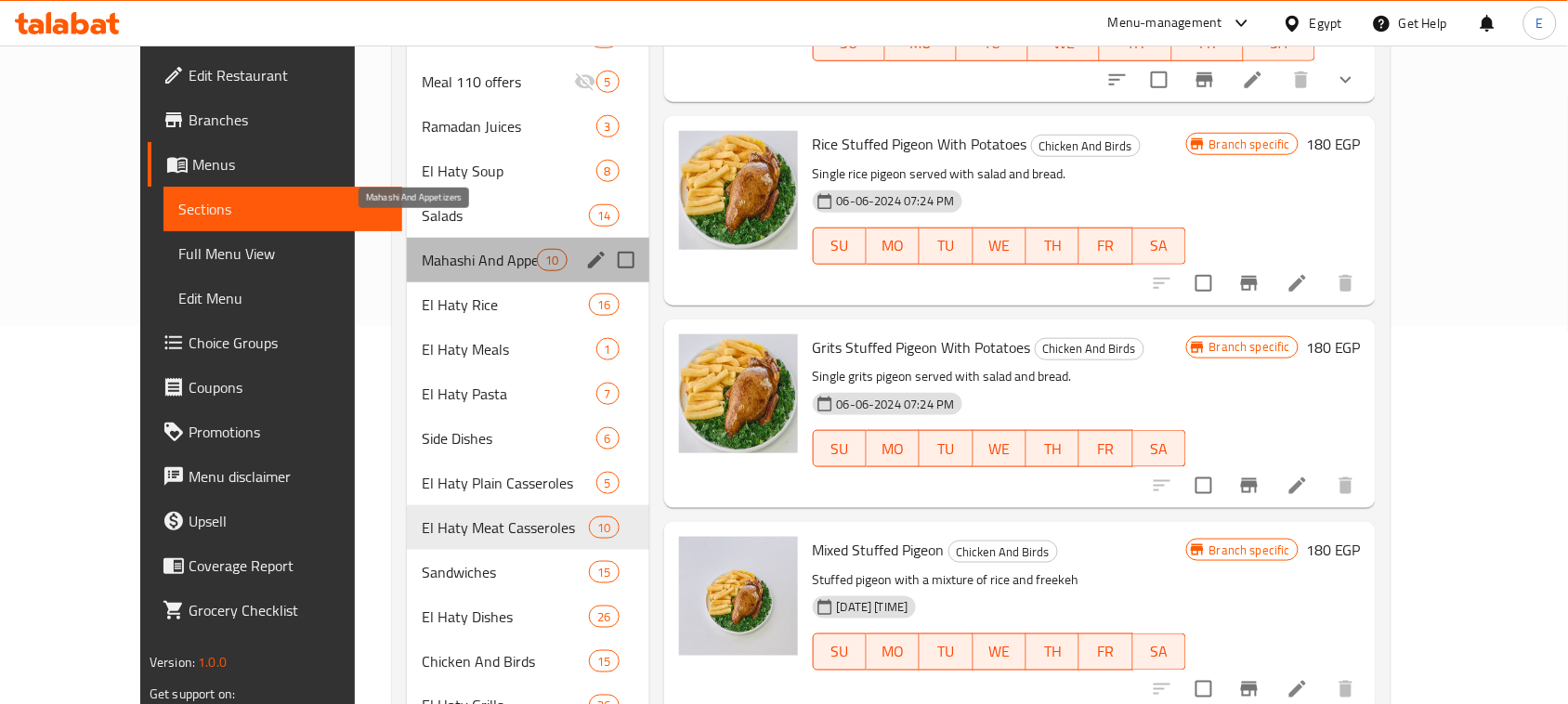 click on "Mahashi And Appetizers" at bounding box center [479, 260] 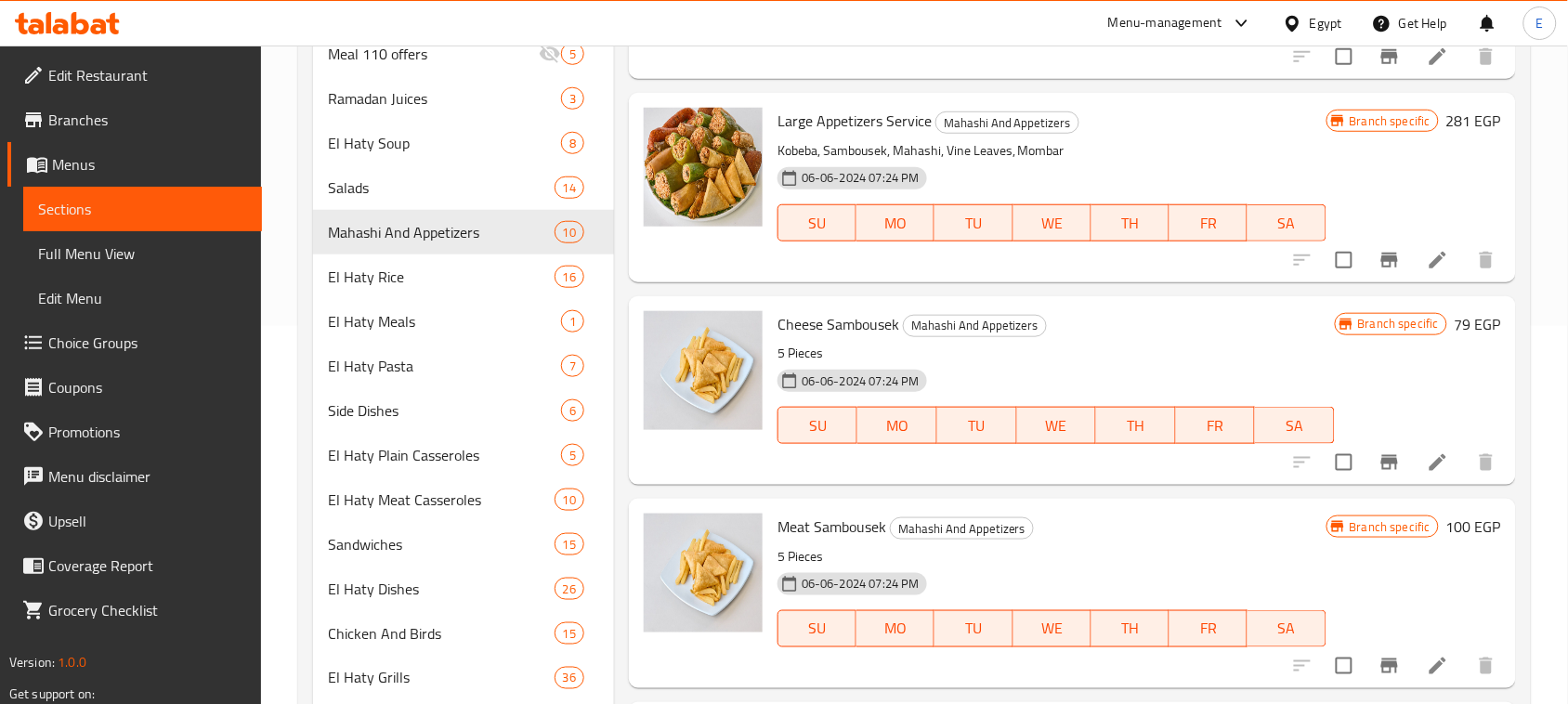 scroll, scrollTop: 0, scrollLeft: 0, axis: both 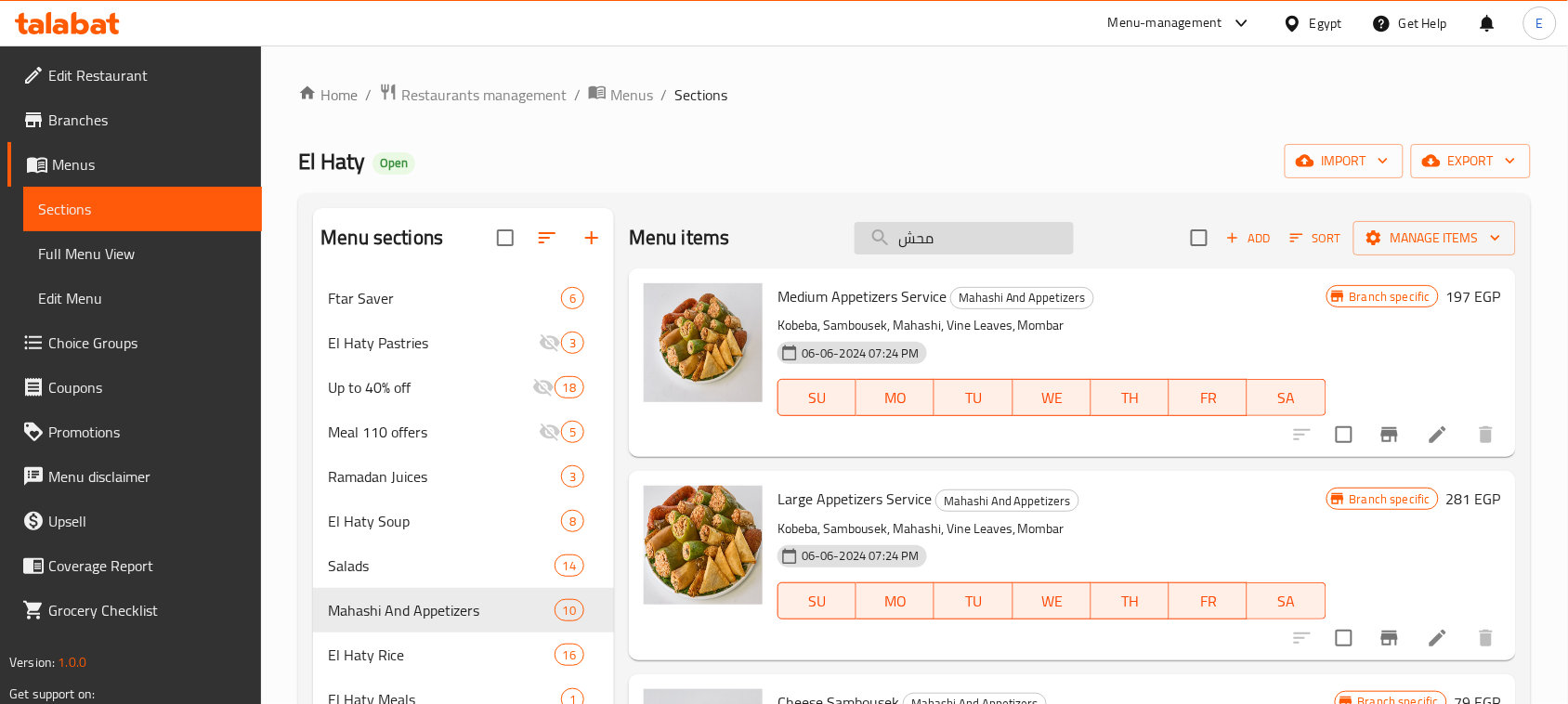 click on "محش" at bounding box center (964, 238) 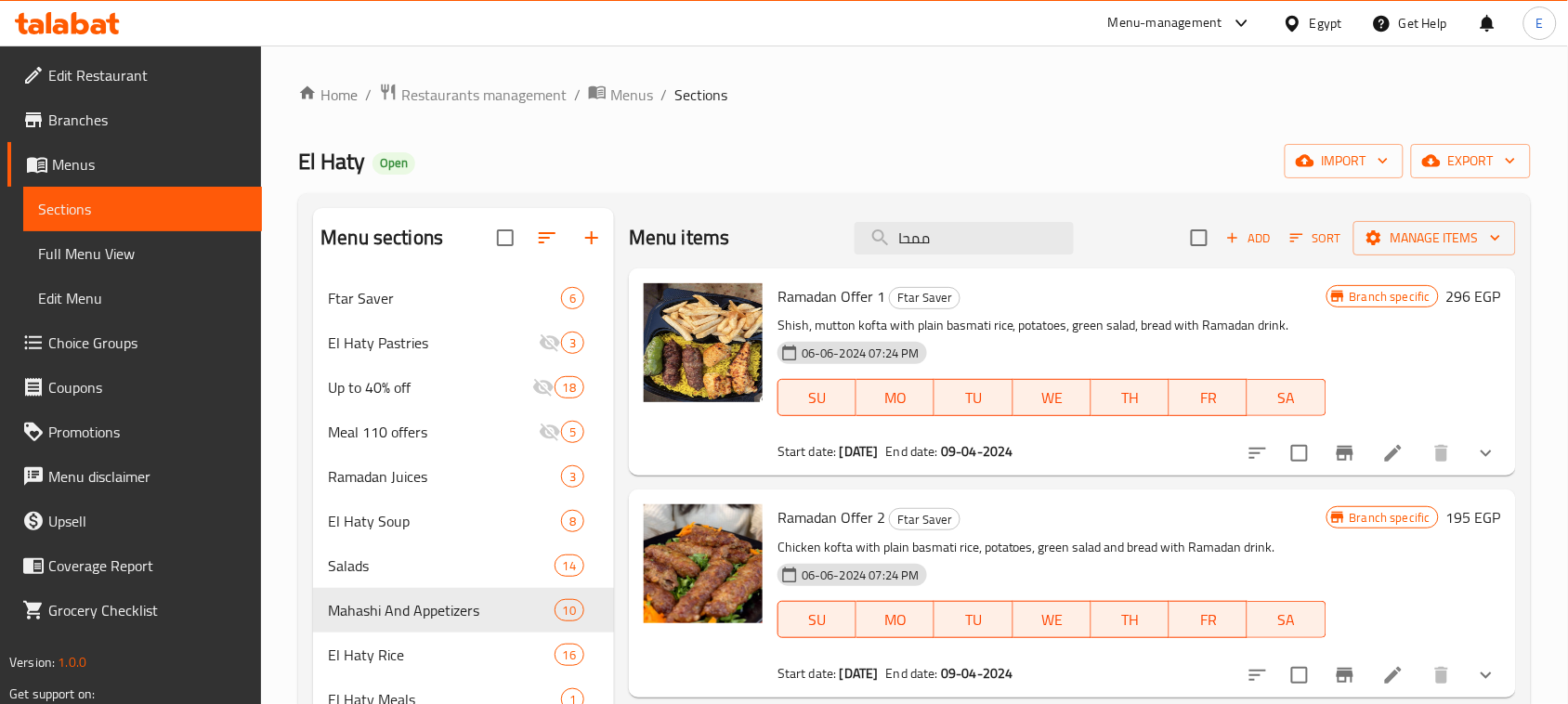 drag, startPoint x: 983, startPoint y: 232, endPoint x: 791, endPoint y: 228, distance: 192.04166 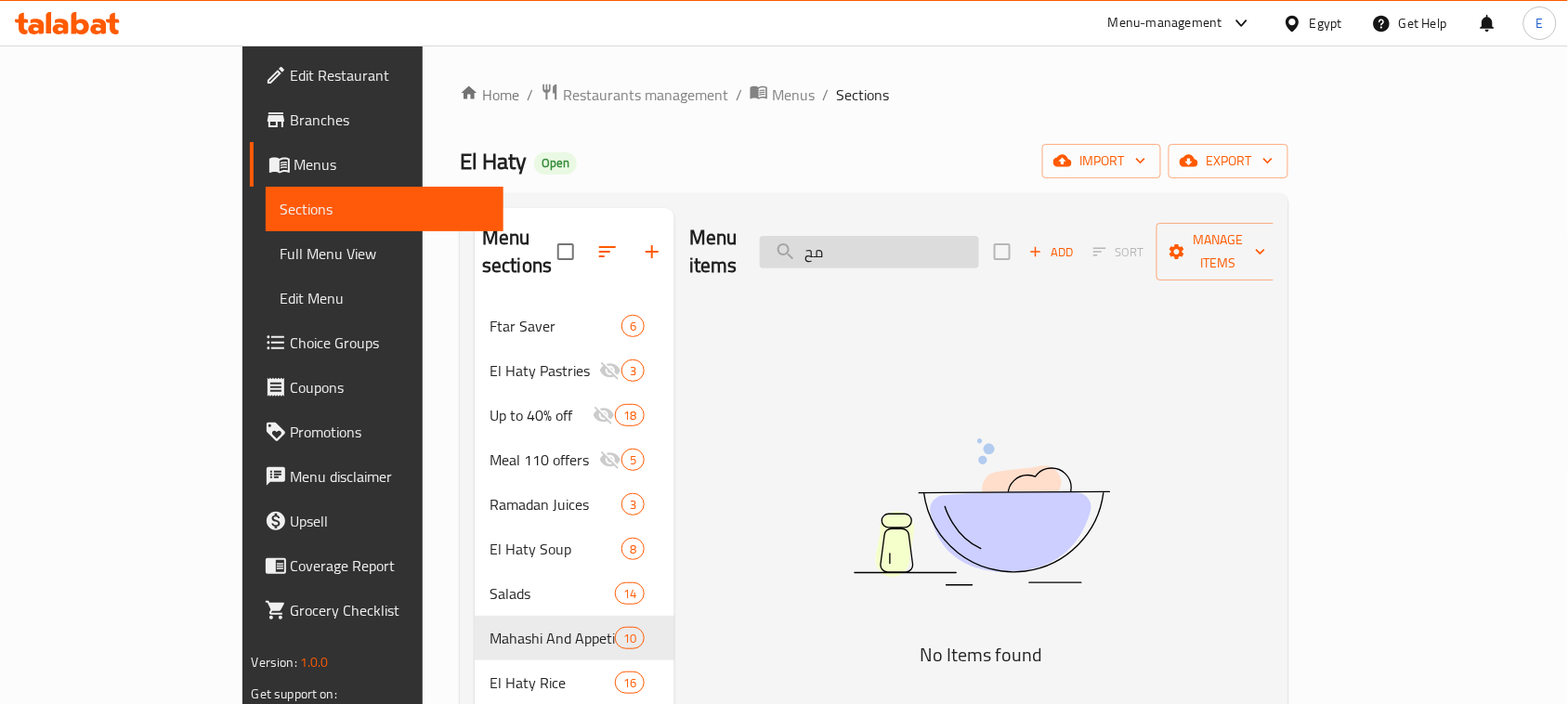 type on "م" 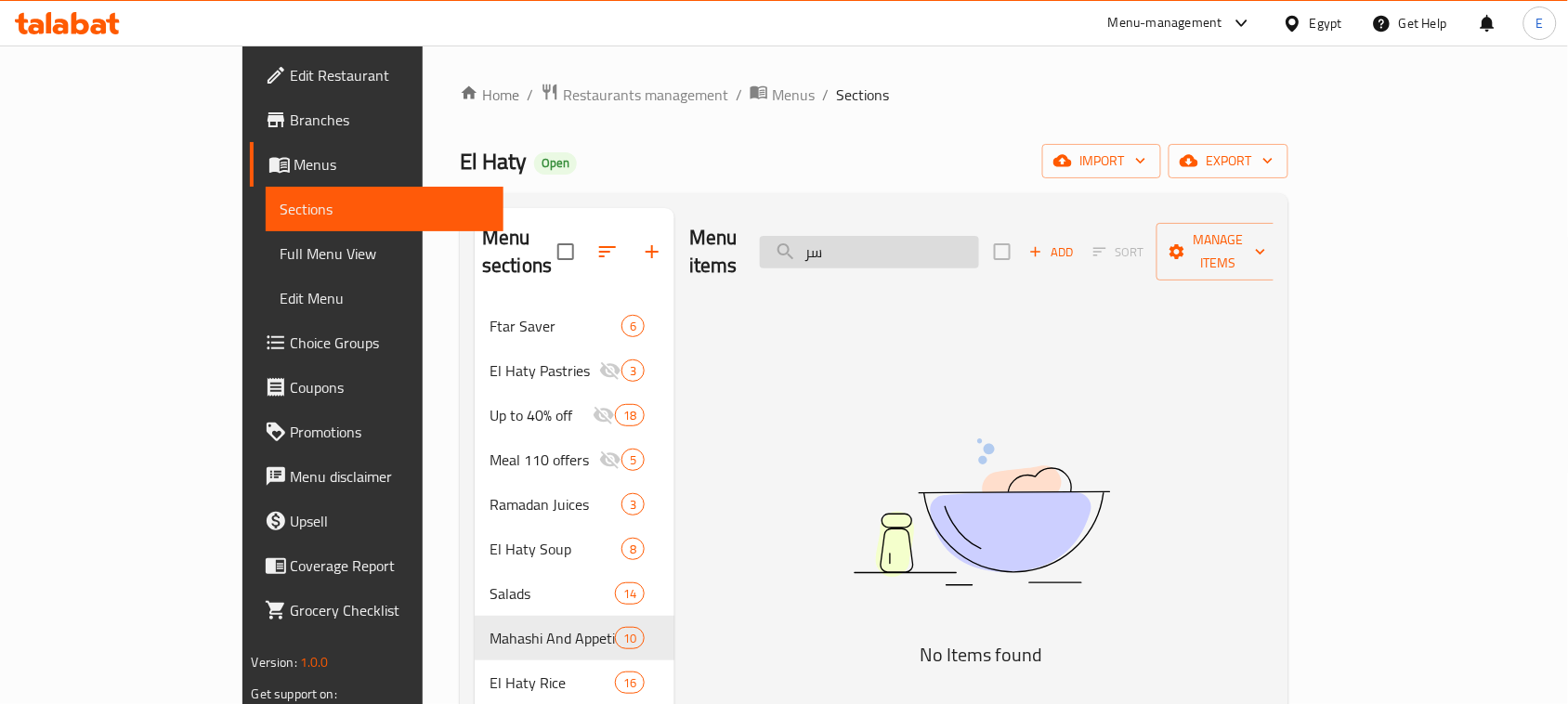 type on "س" 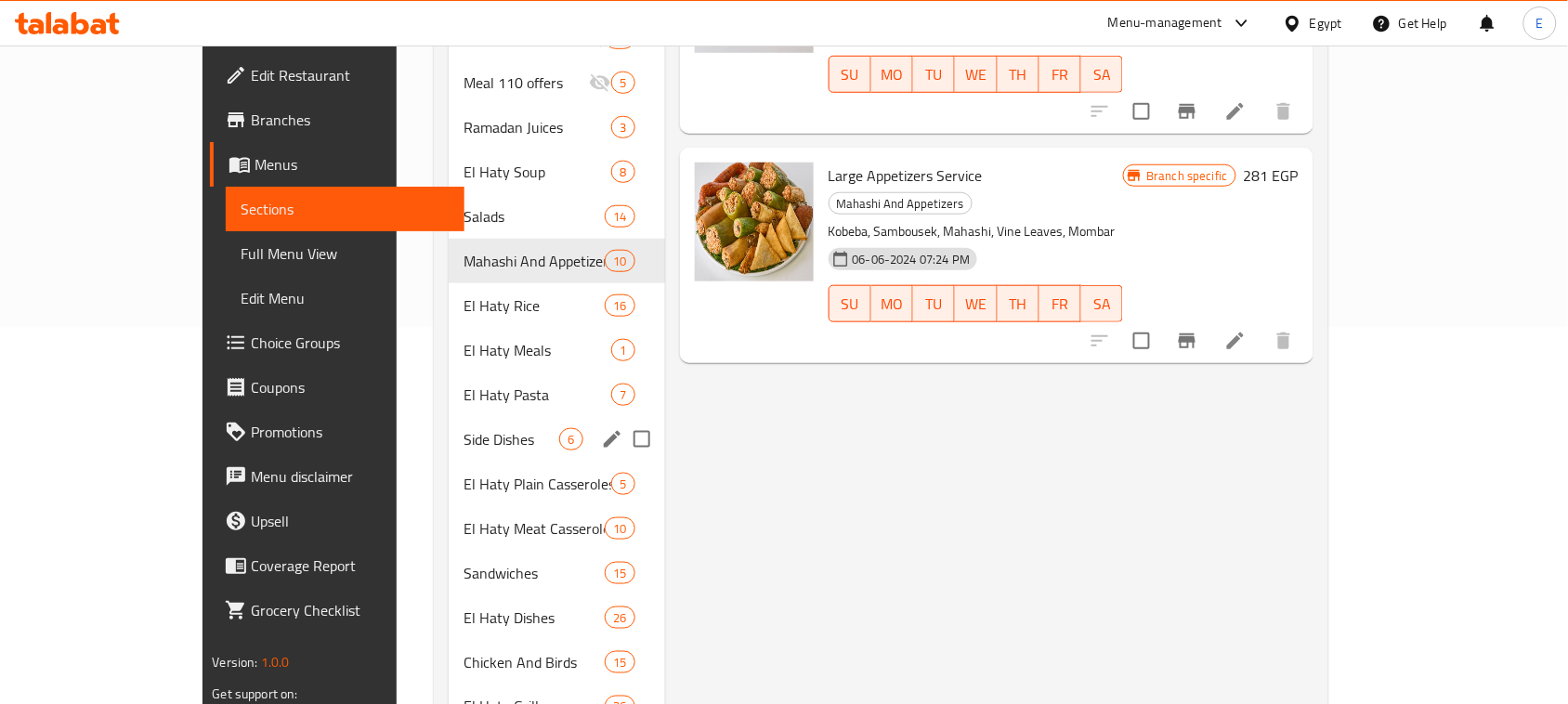 scroll, scrollTop: 580, scrollLeft: 0, axis: vertical 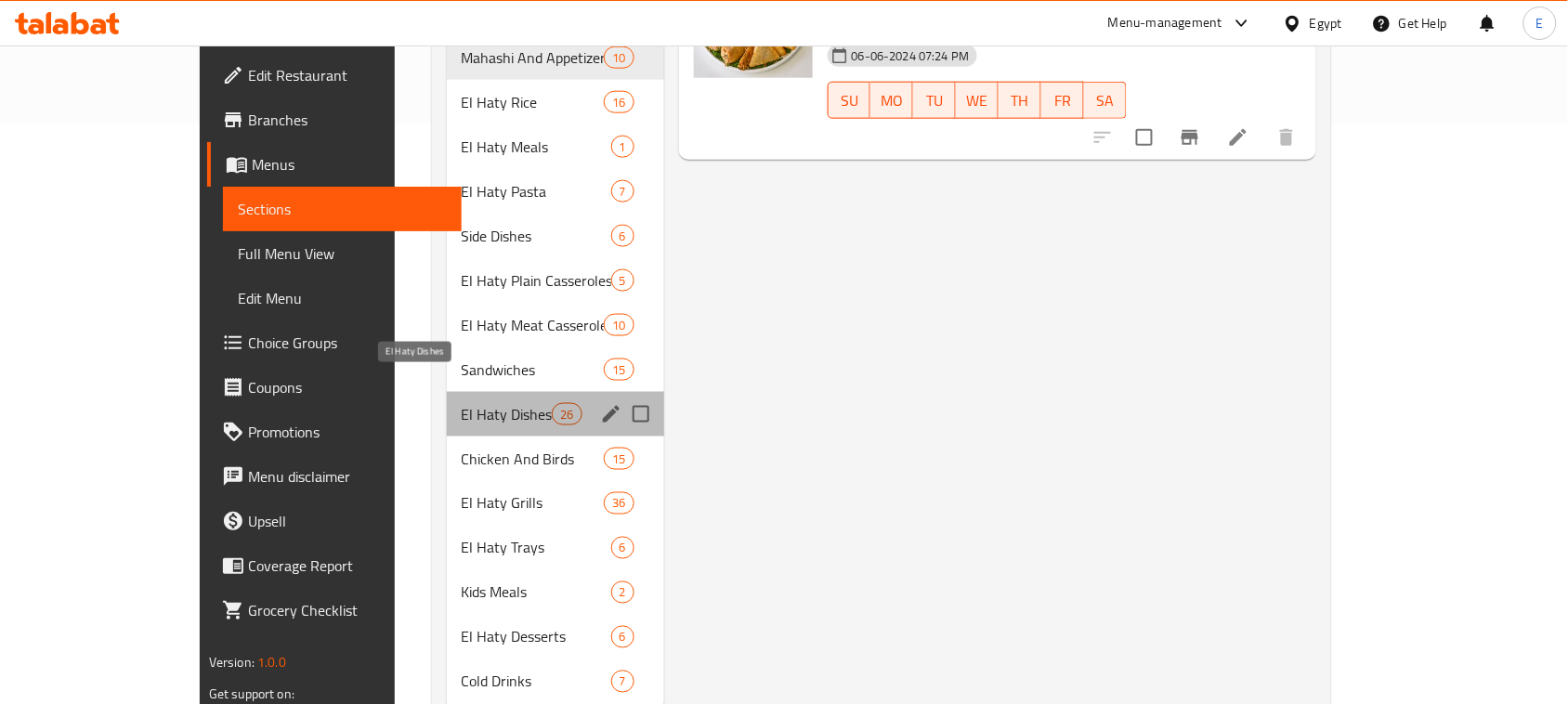 click on "El Haty Dishes" at bounding box center [507, 414] 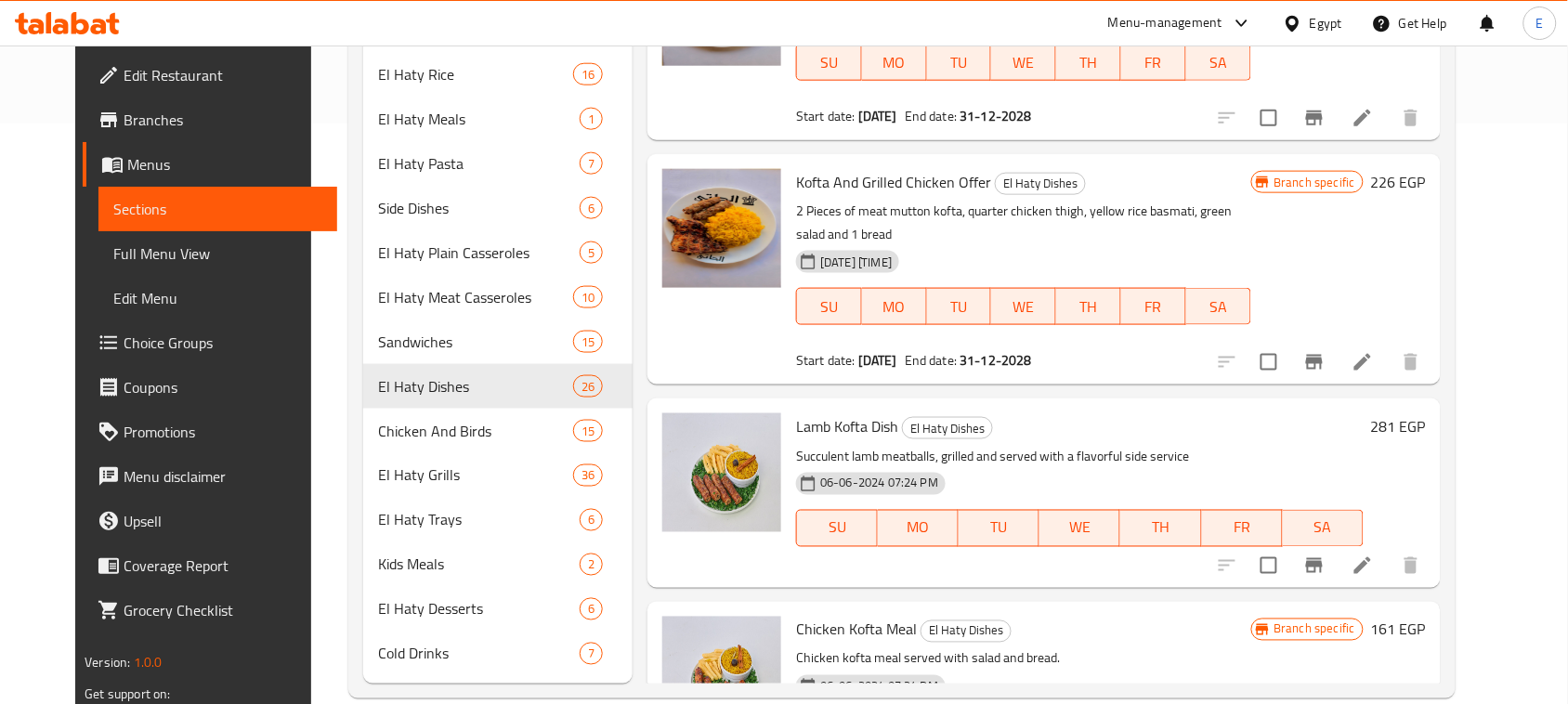 scroll, scrollTop: 0, scrollLeft: 0, axis: both 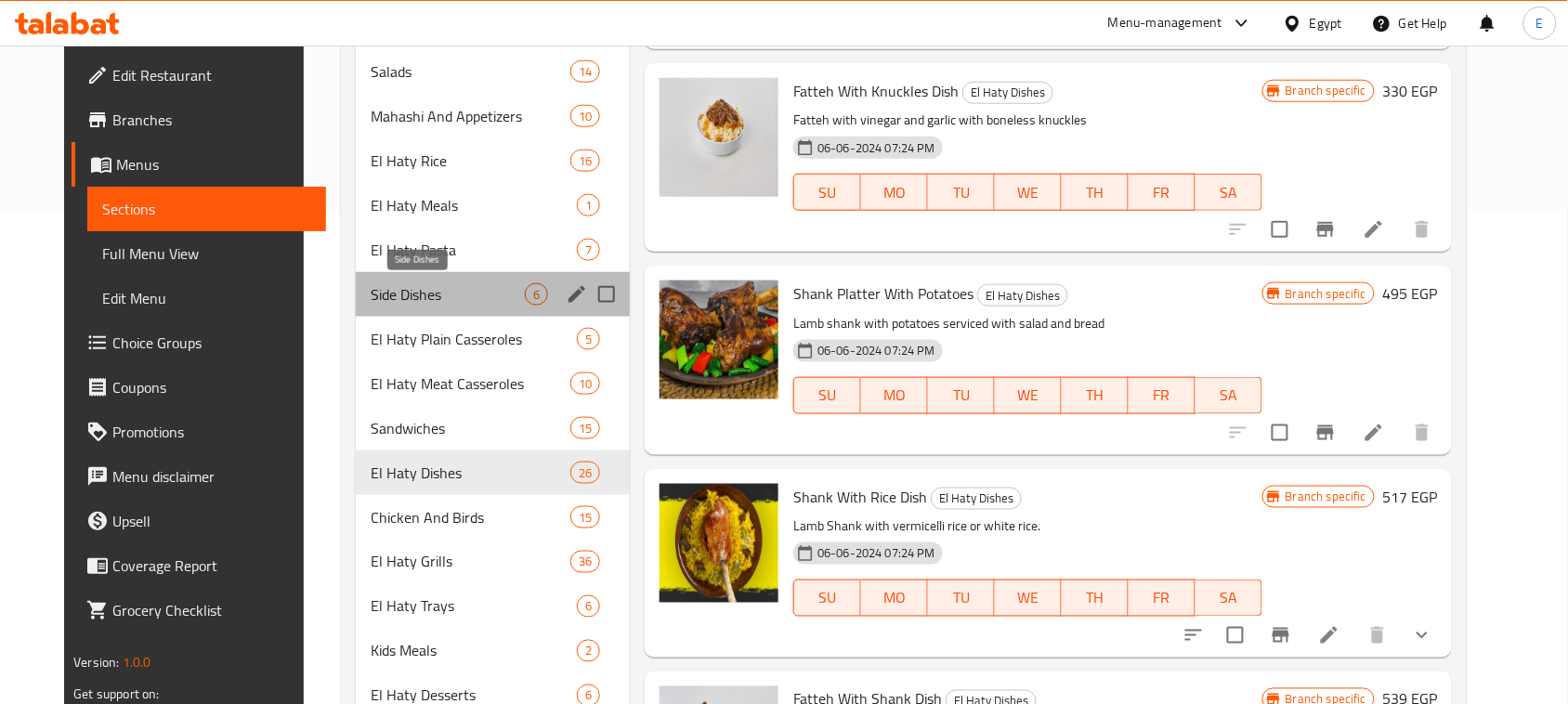 click on "Side Dishes" at bounding box center (448, 294) 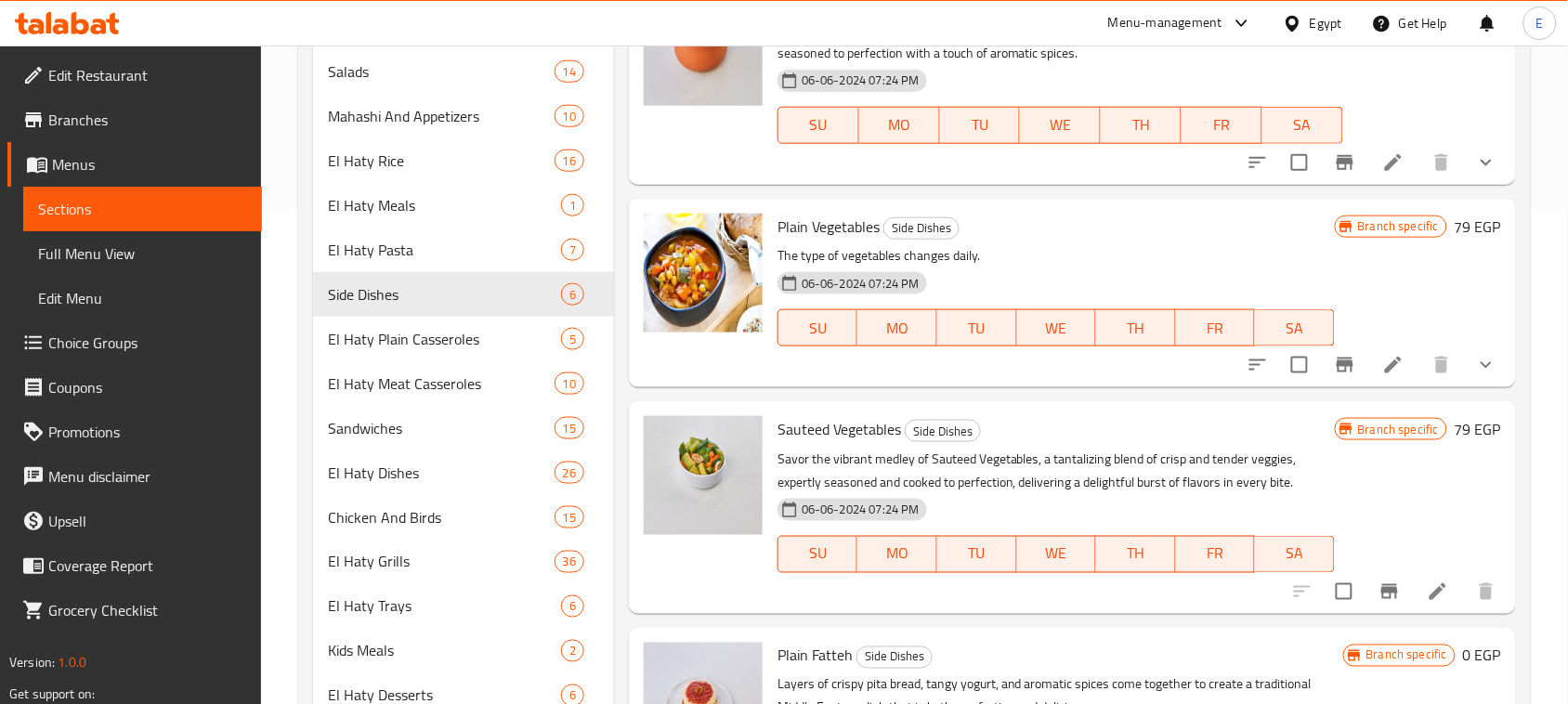 scroll, scrollTop: 0, scrollLeft: 0, axis: both 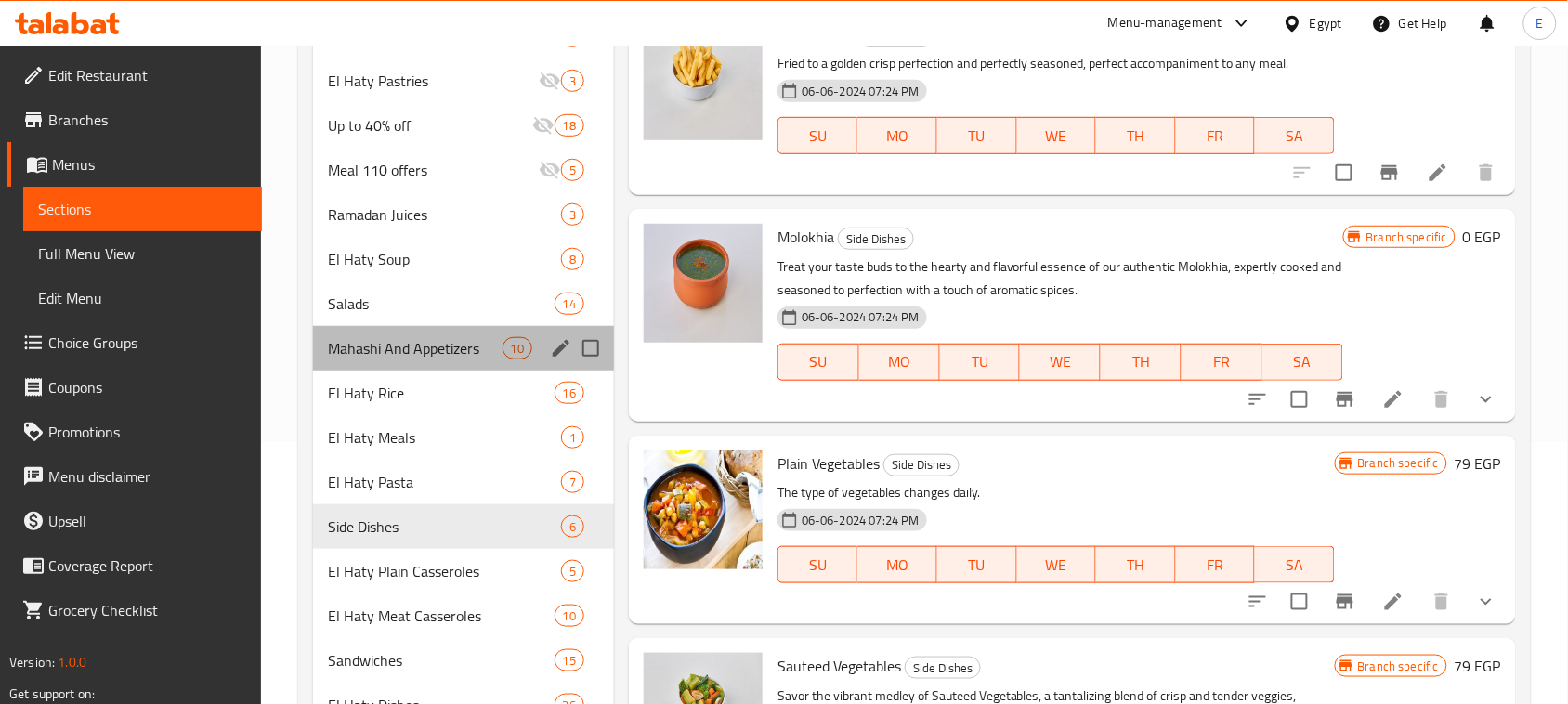click on "Mahashi And Appetizers 10" at bounding box center (464, 348) 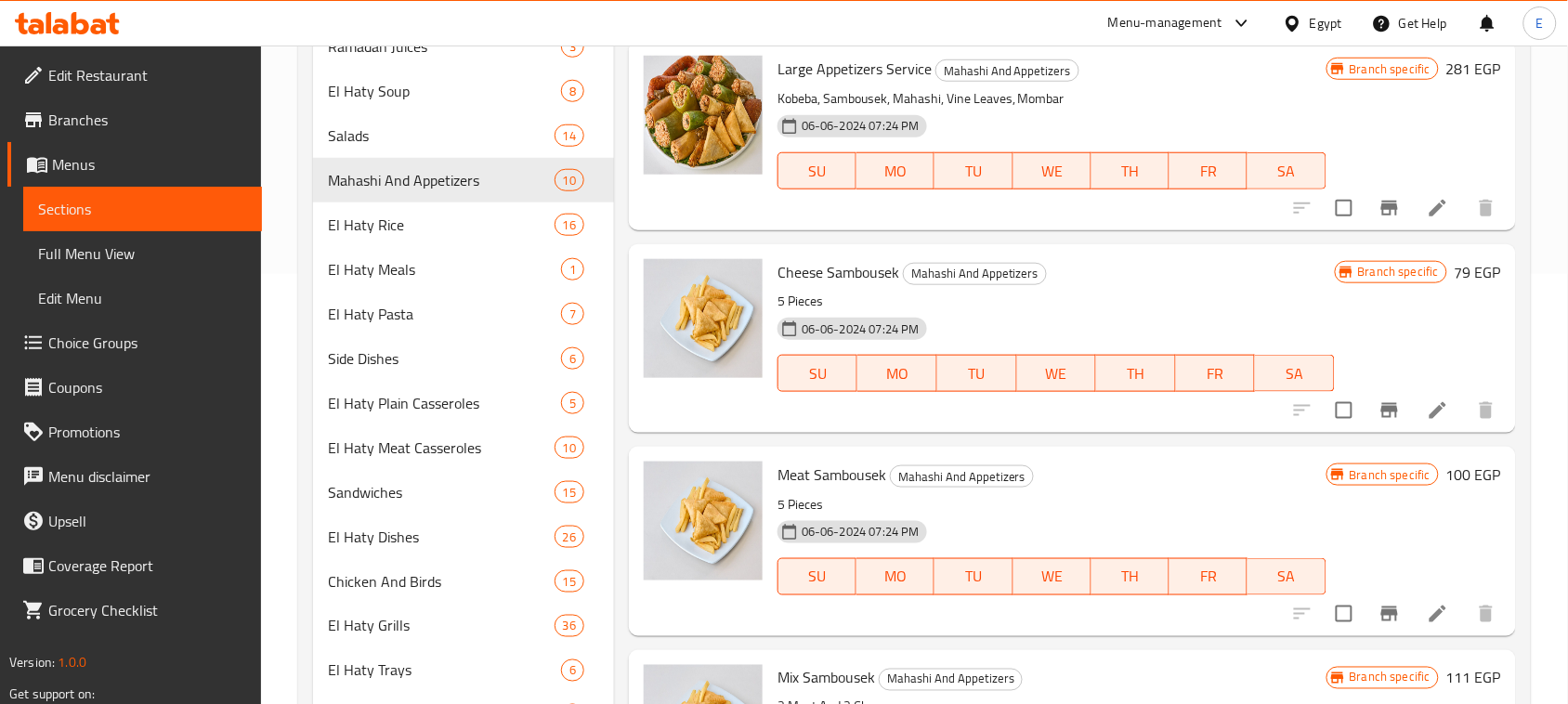scroll, scrollTop: 464, scrollLeft: 0, axis: vertical 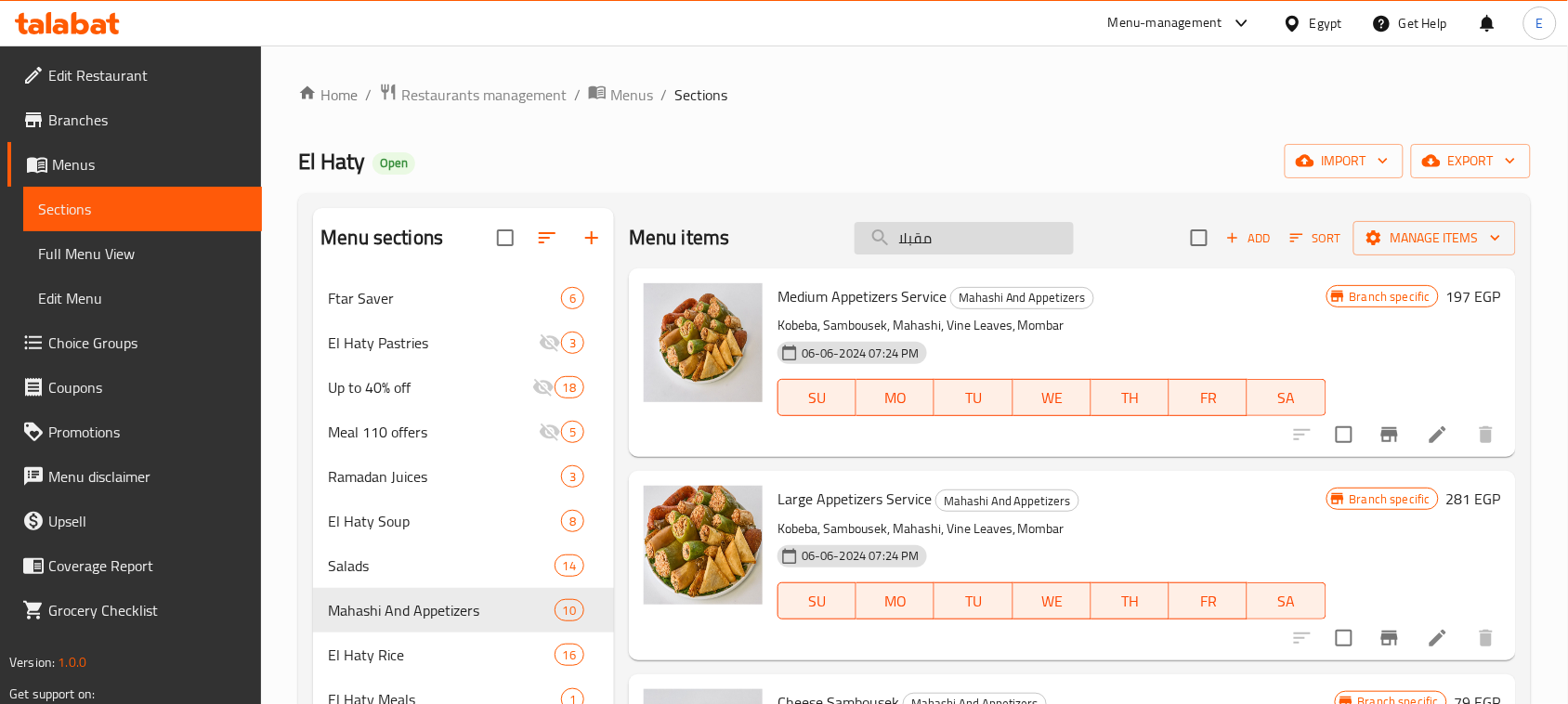 click on "مقبلا" at bounding box center [964, 238] 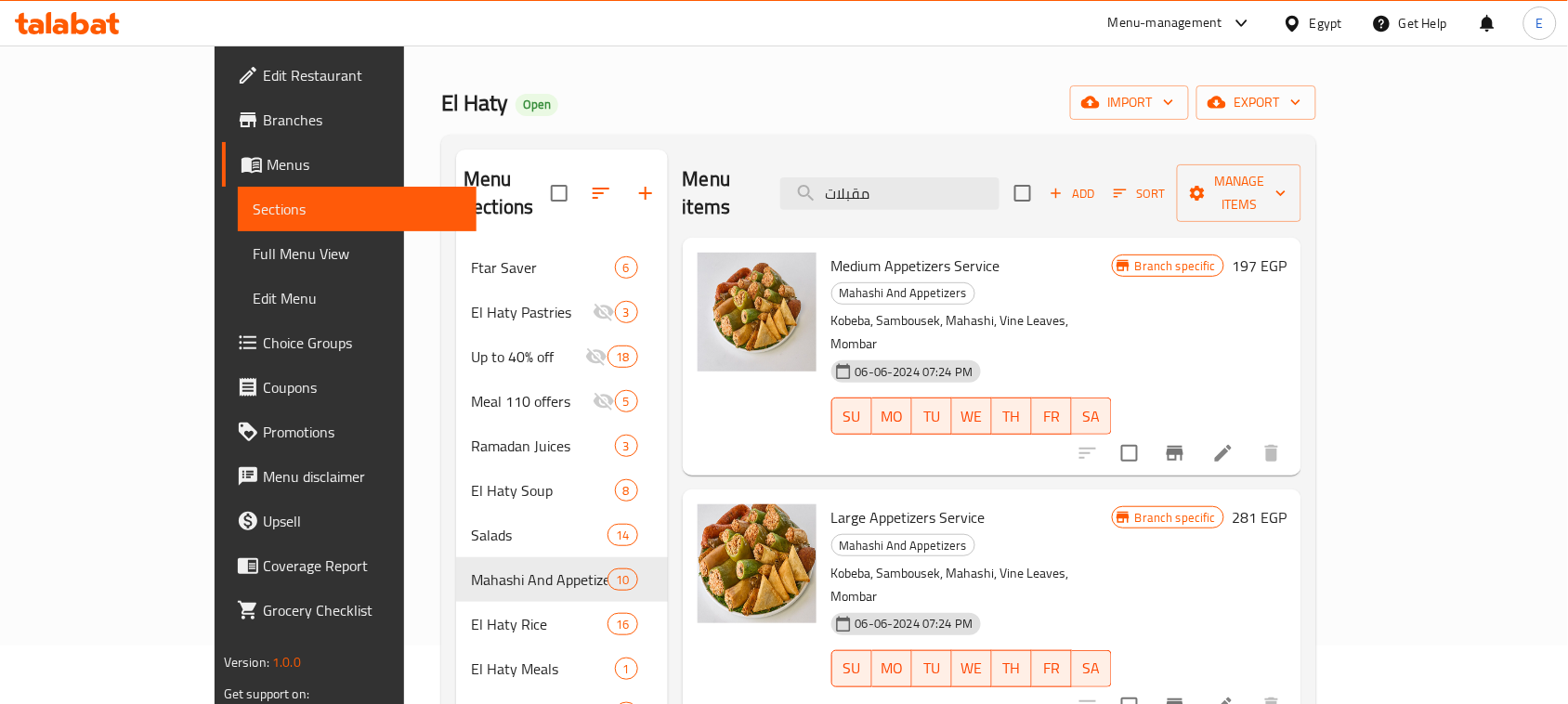 scroll, scrollTop: 116, scrollLeft: 0, axis: vertical 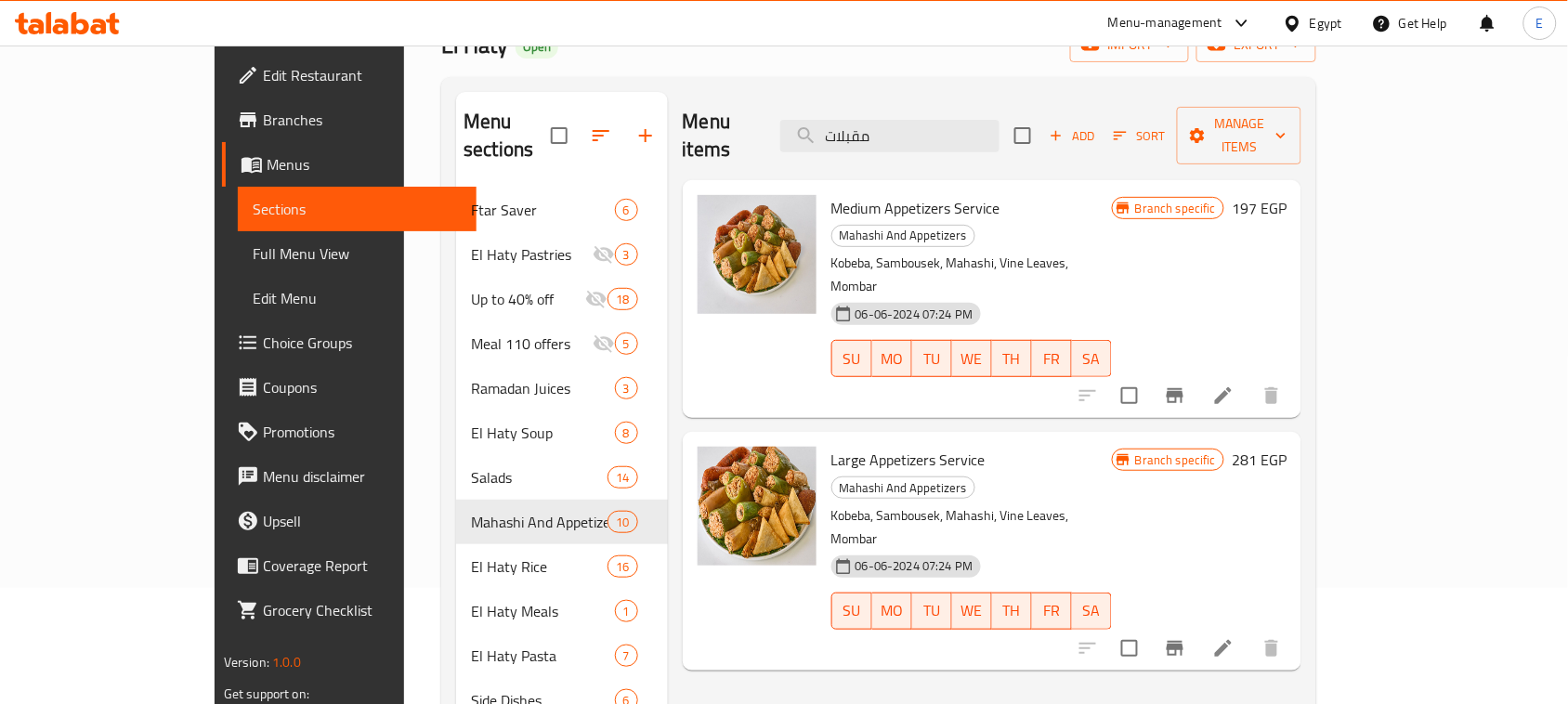 type on "مقبلات" 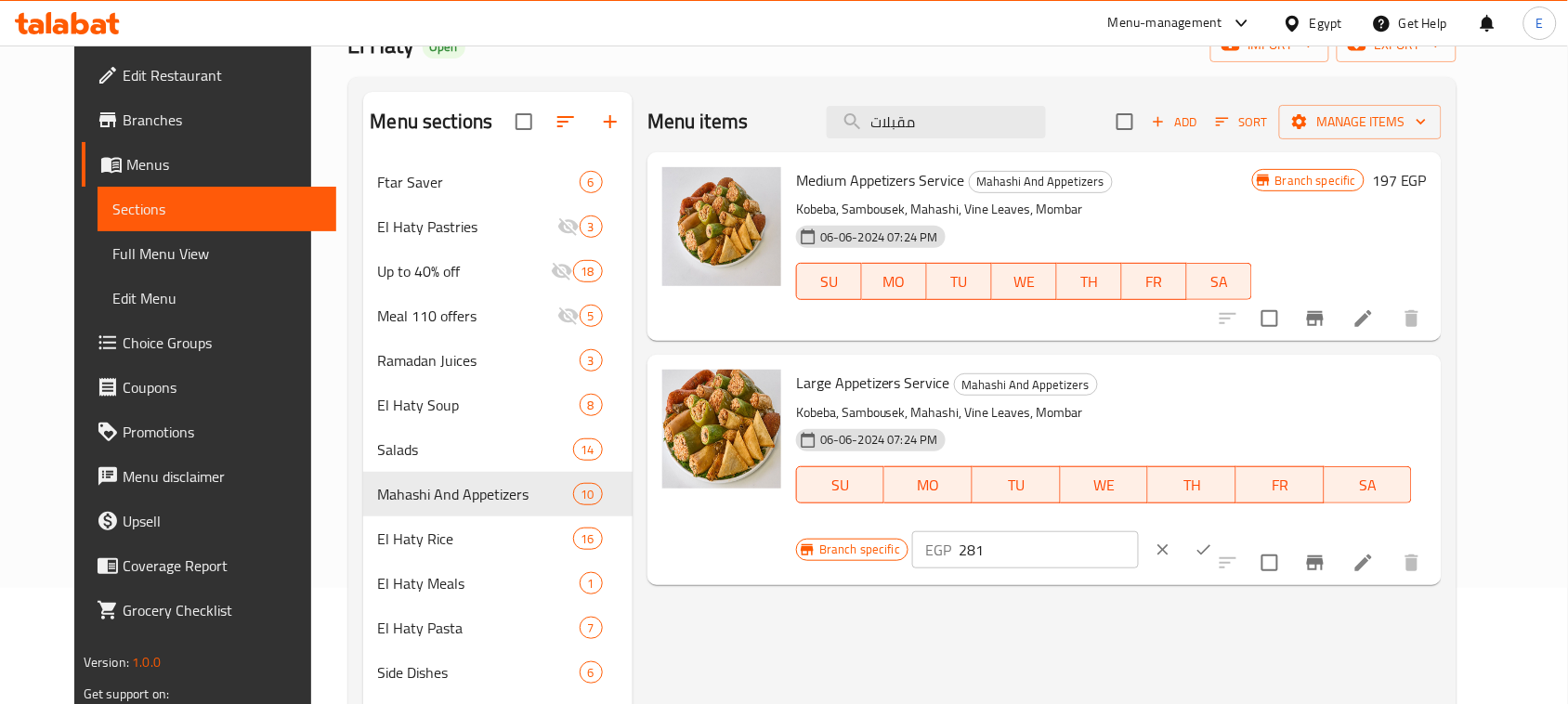 drag, startPoint x: 1278, startPoint y: 391, endPoint x: 1194, endPoint y: 388, distance: 84.05355 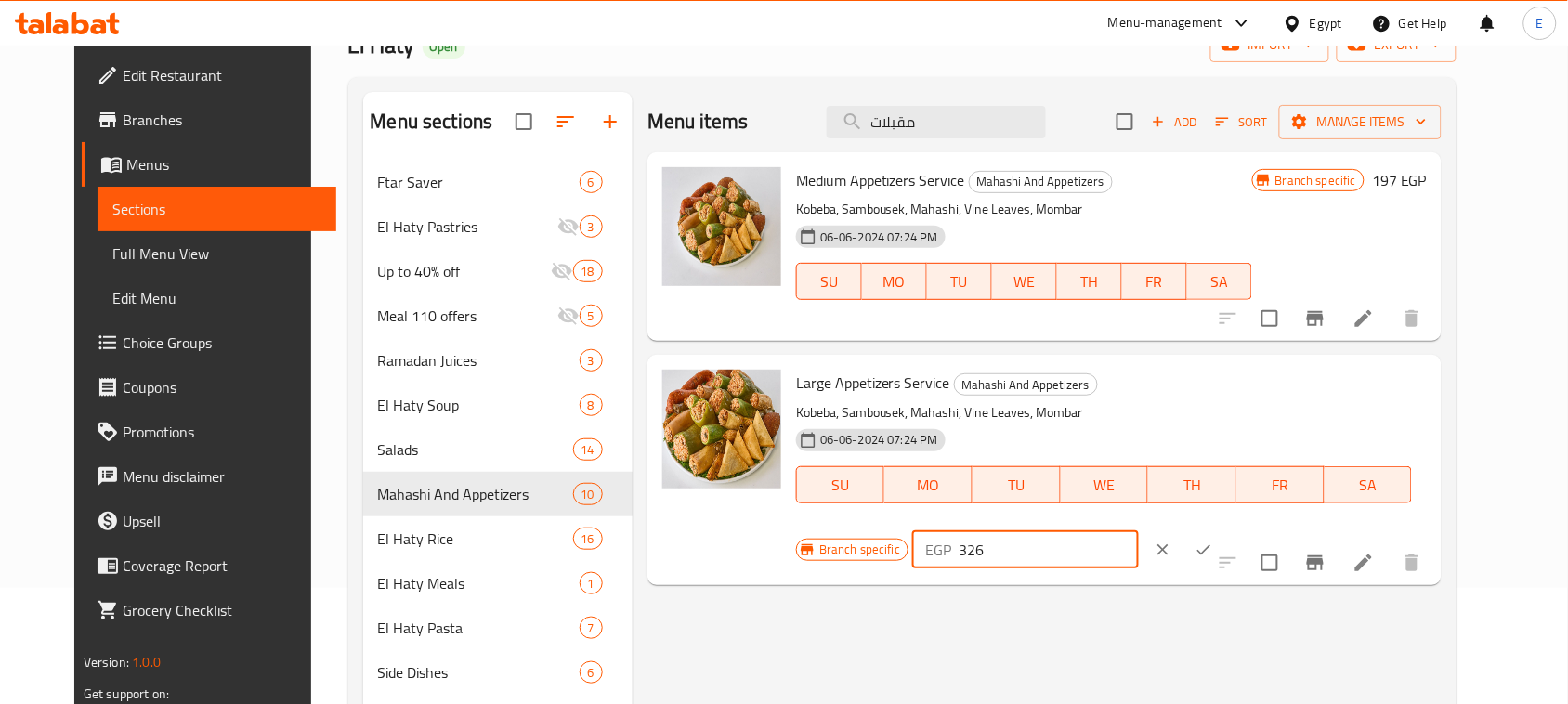type on "326" 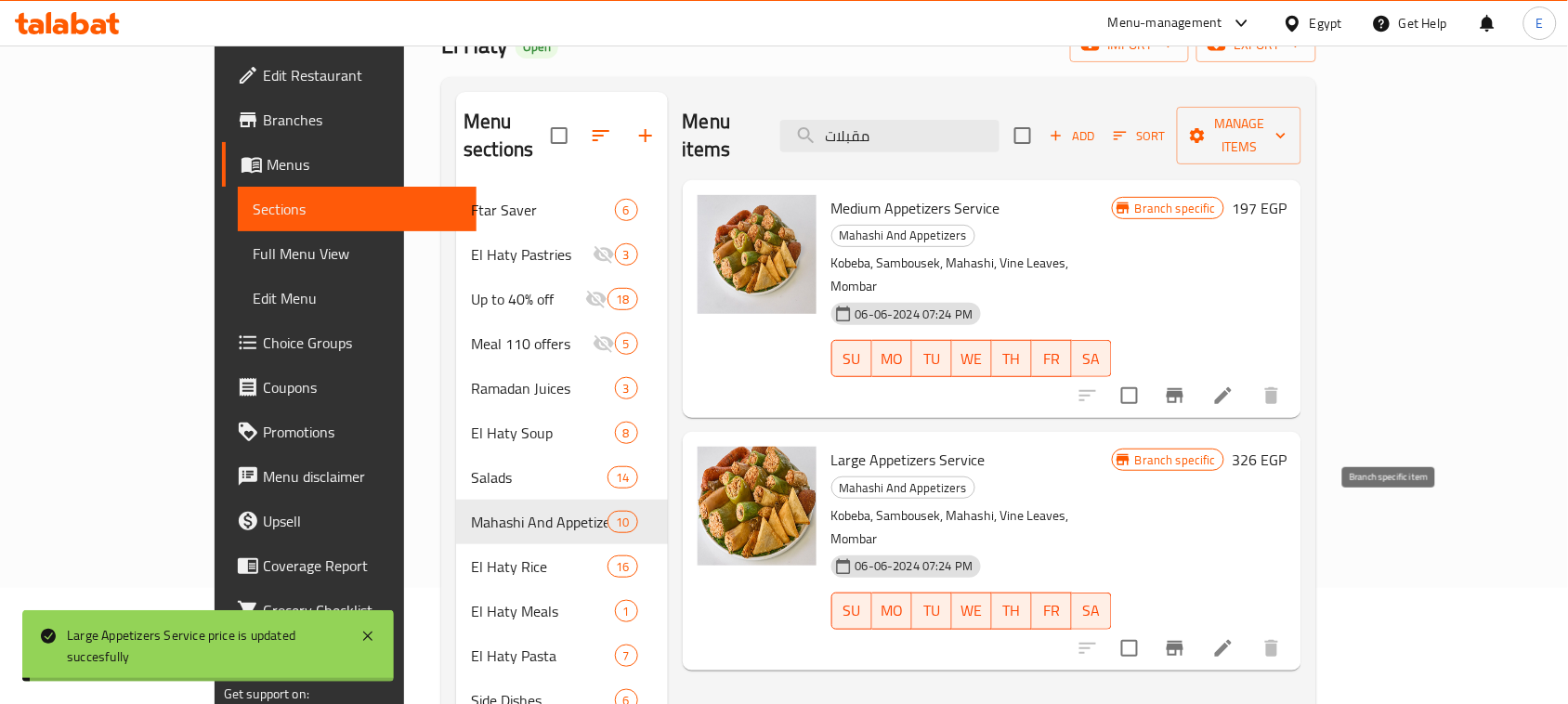 click 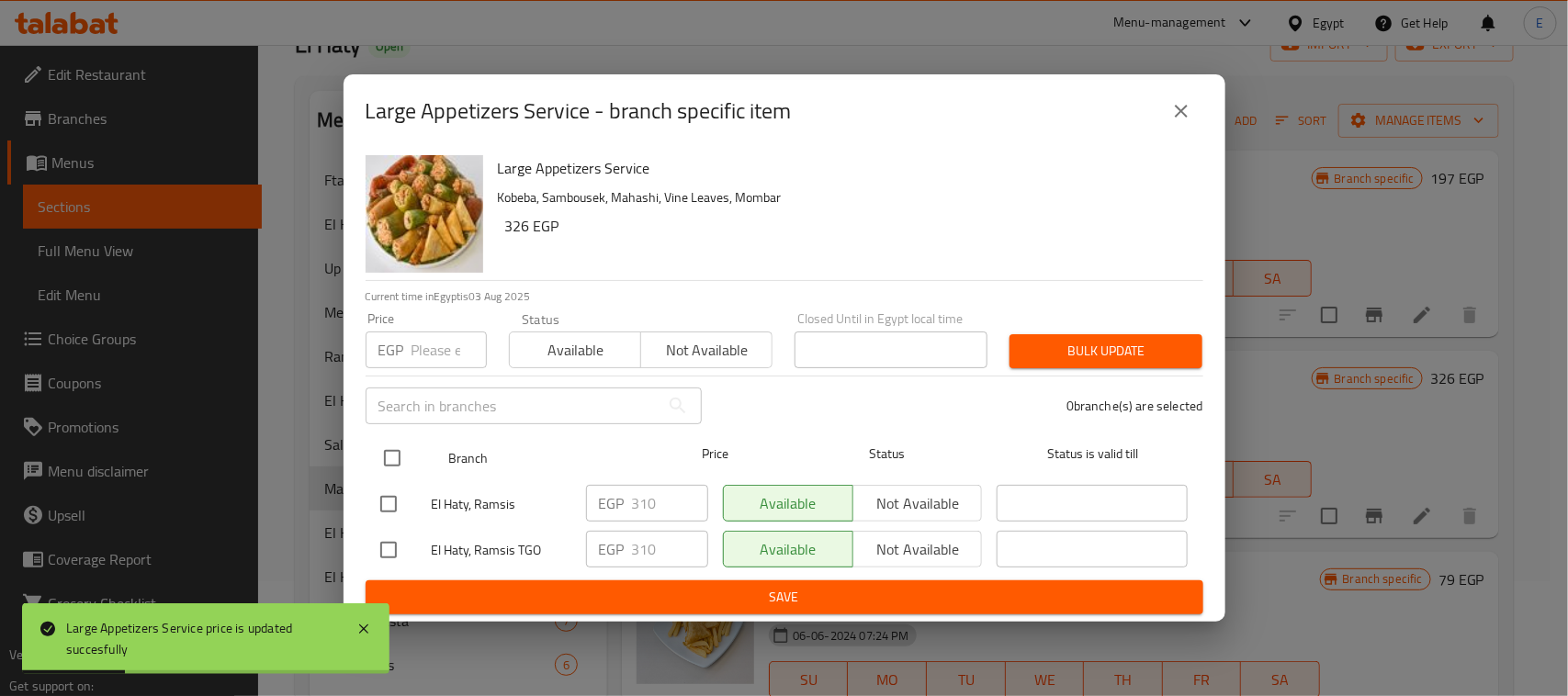 click at bounding box center [392, 458] 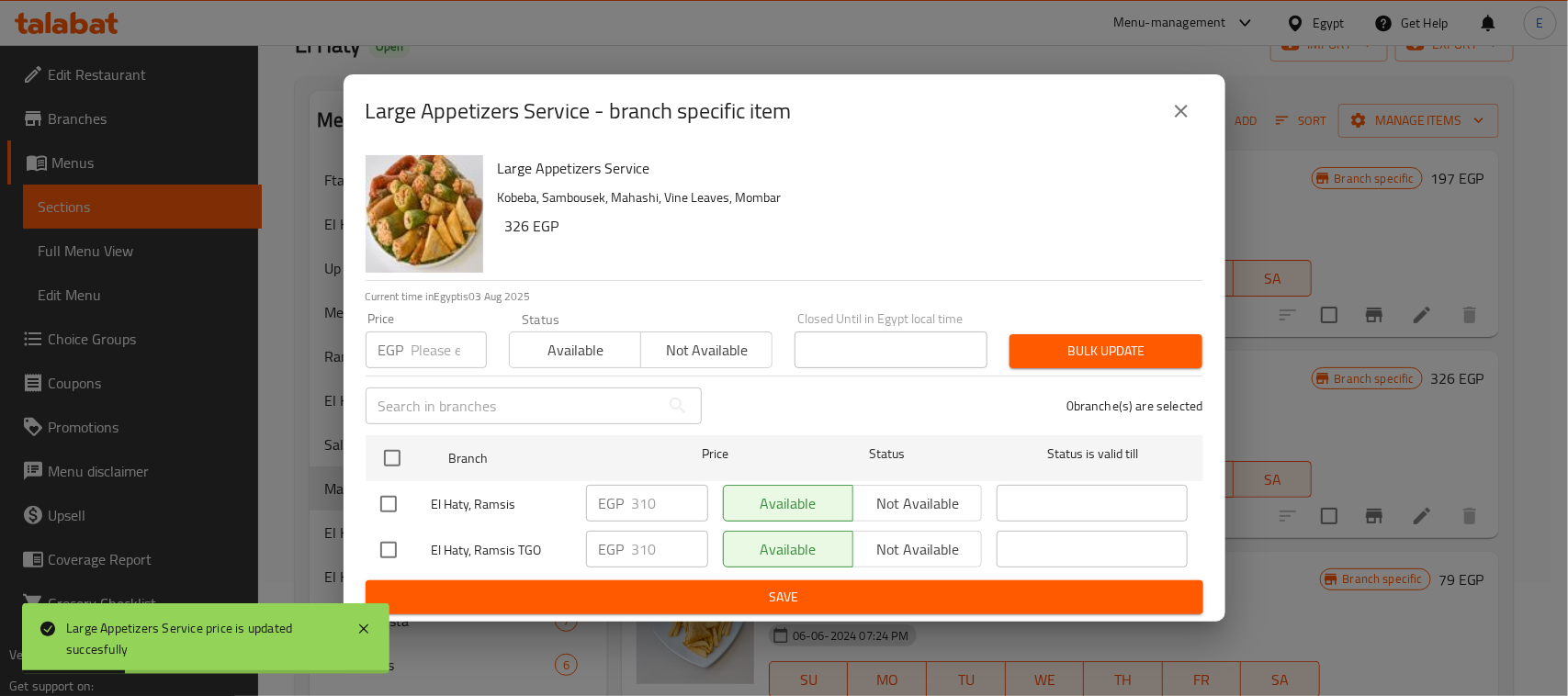 checkbox on "true" 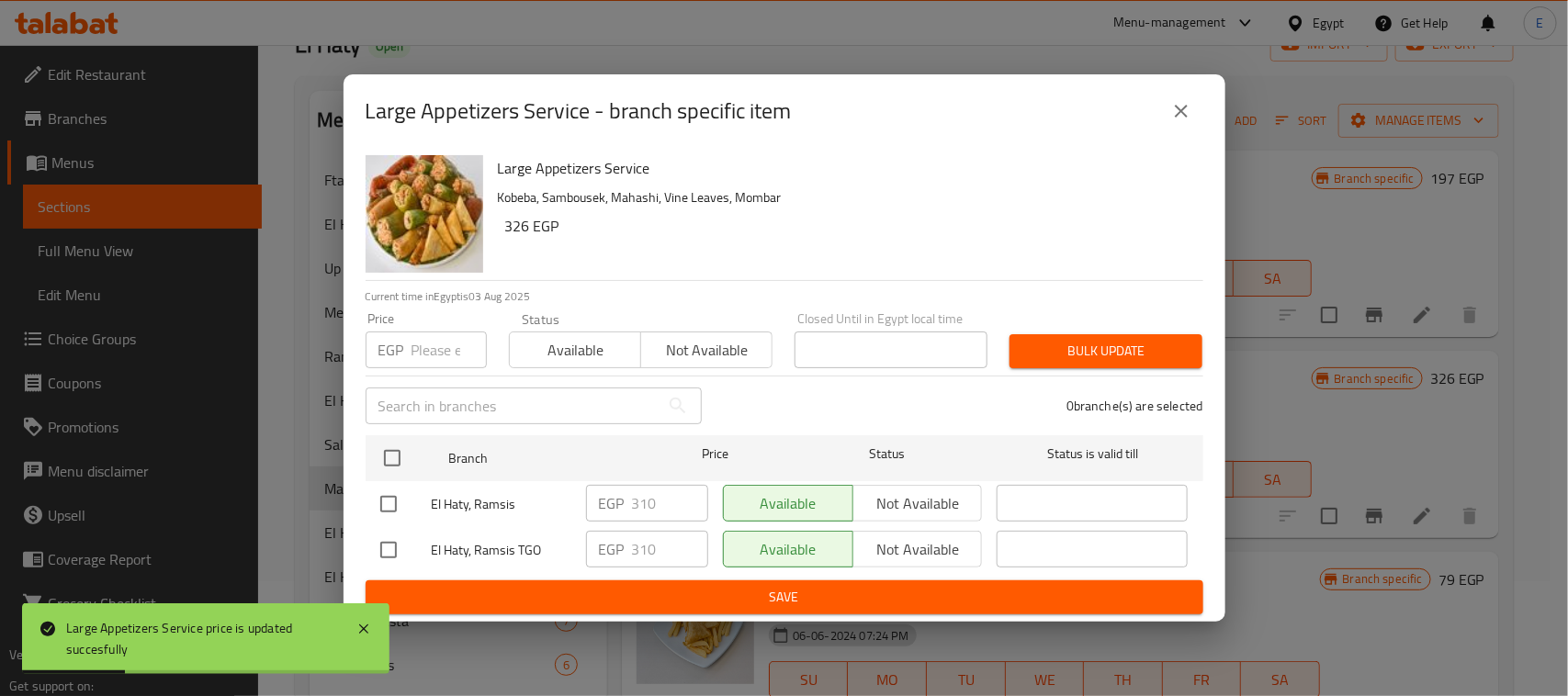 checkbox on "true" 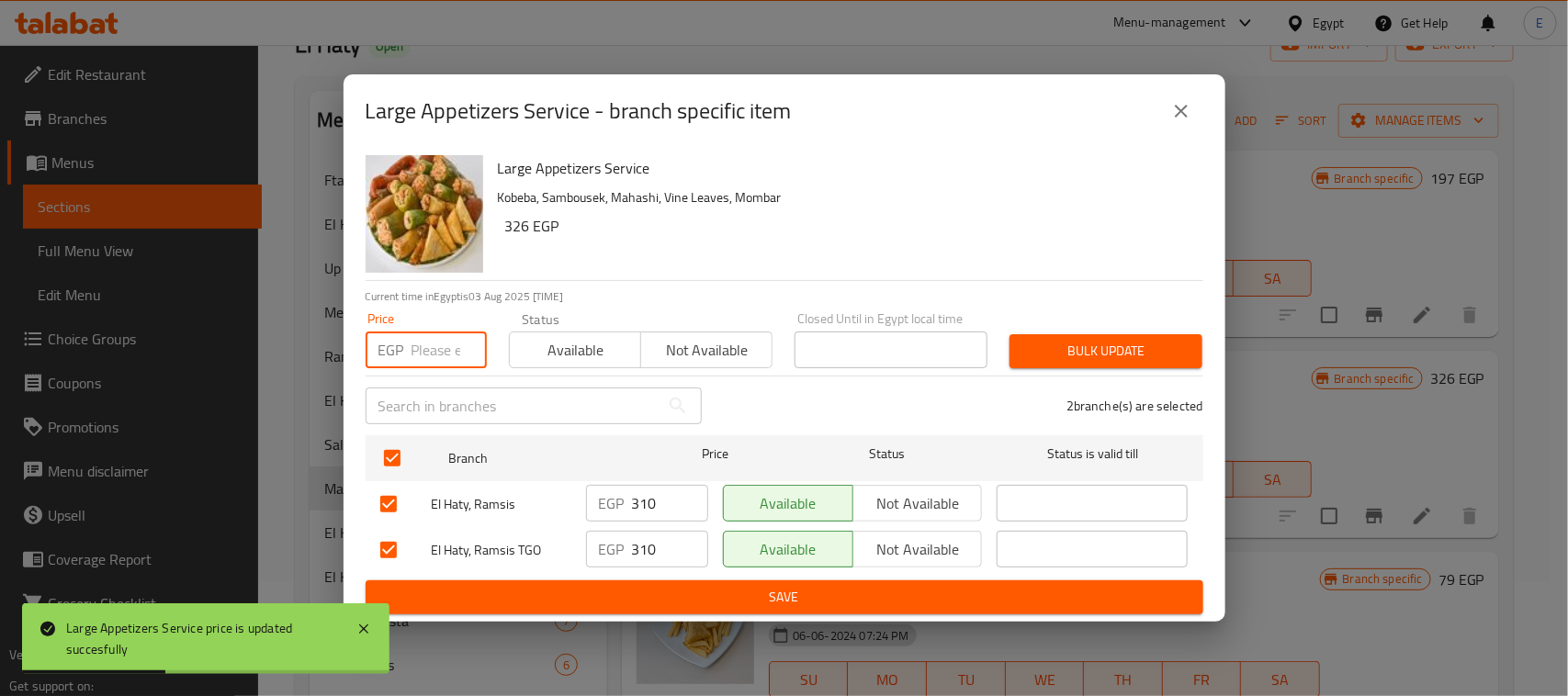 click at bounding box center [449, 350] 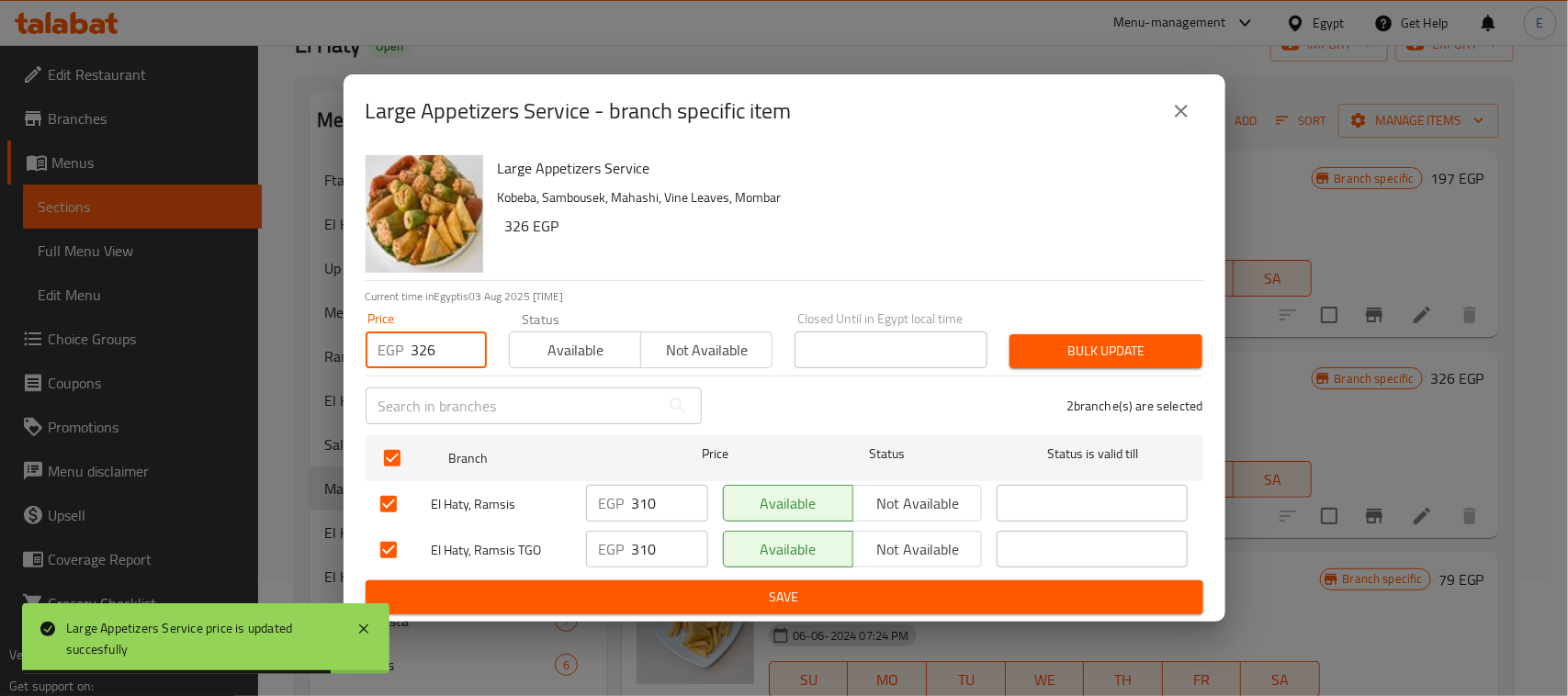 type on "326" 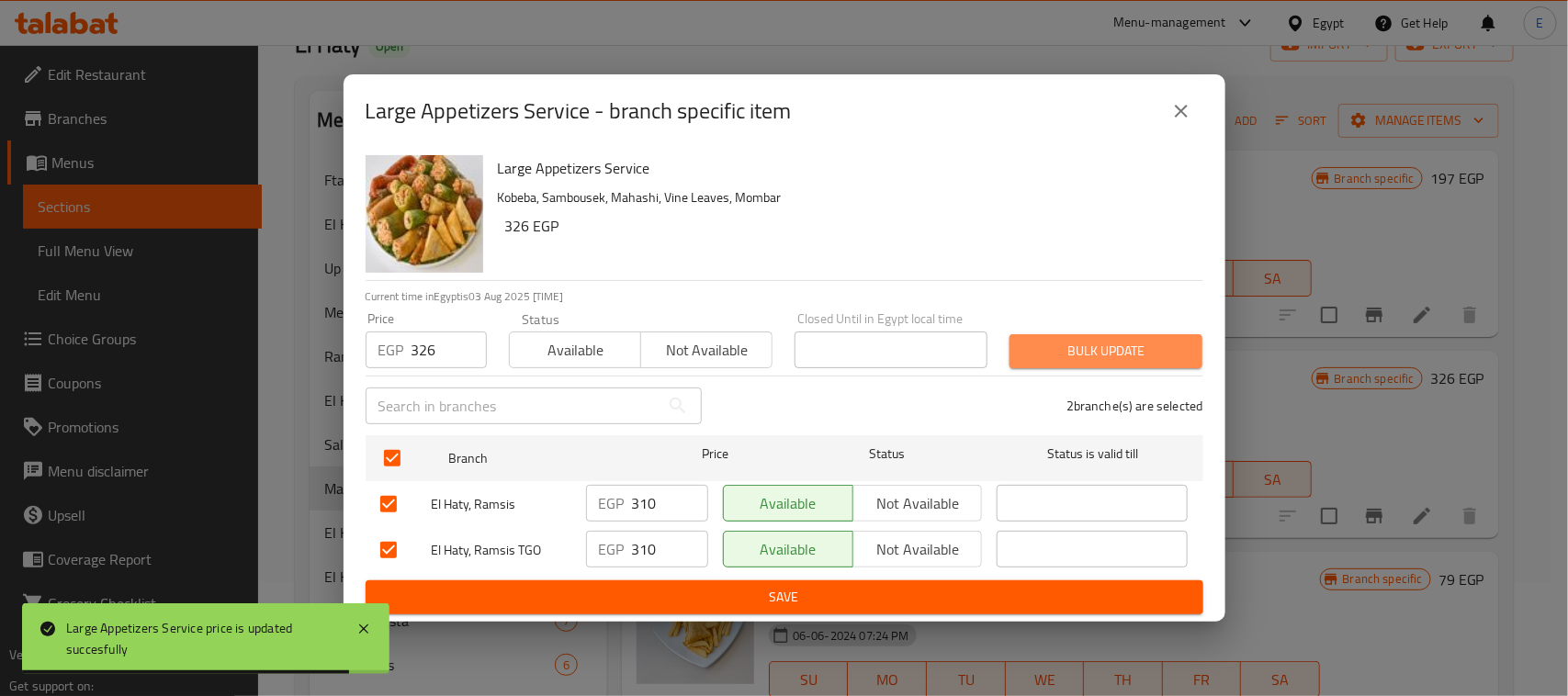 click on "Bulk update" at bounding box center (1106, 351) 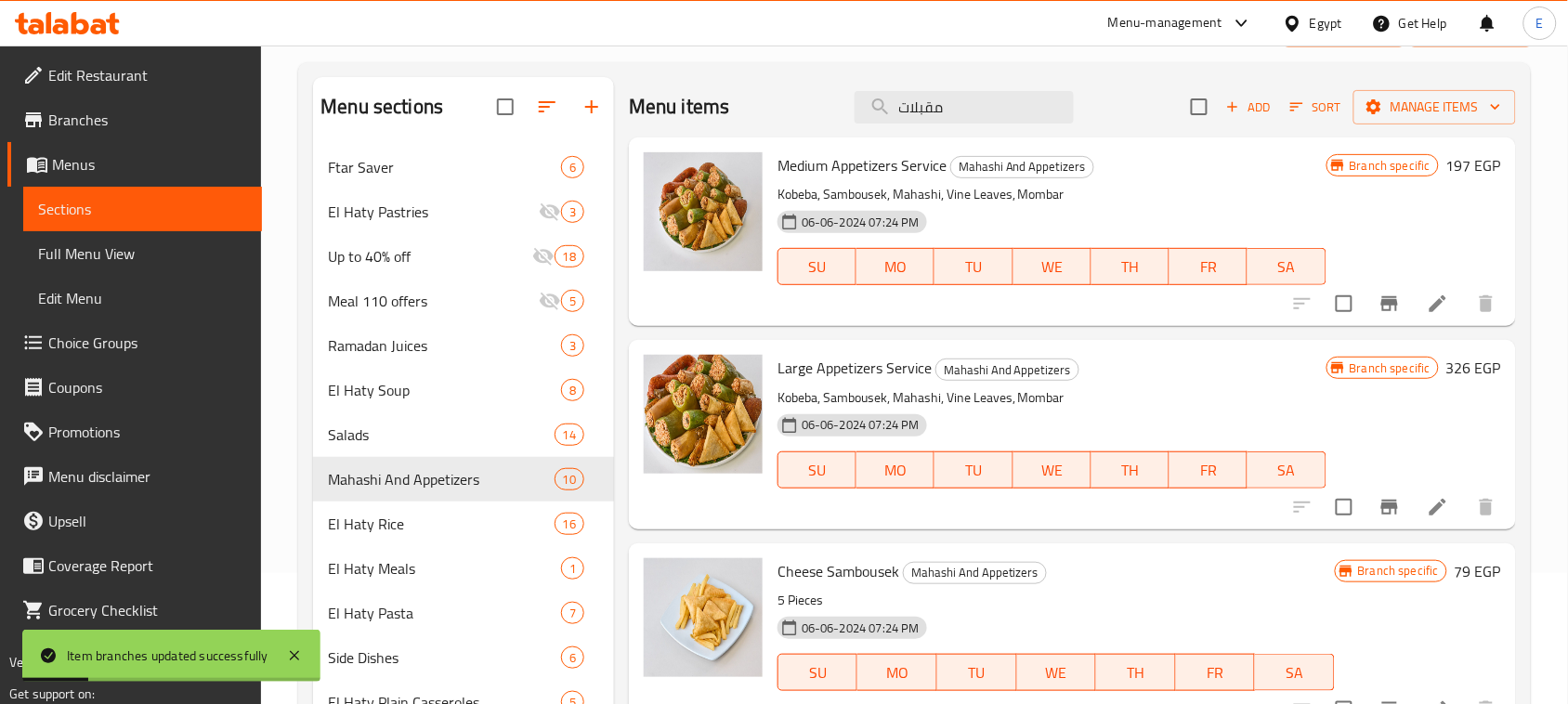 scroll, scrollTop: 0, scrollLeft: 0, axis: both 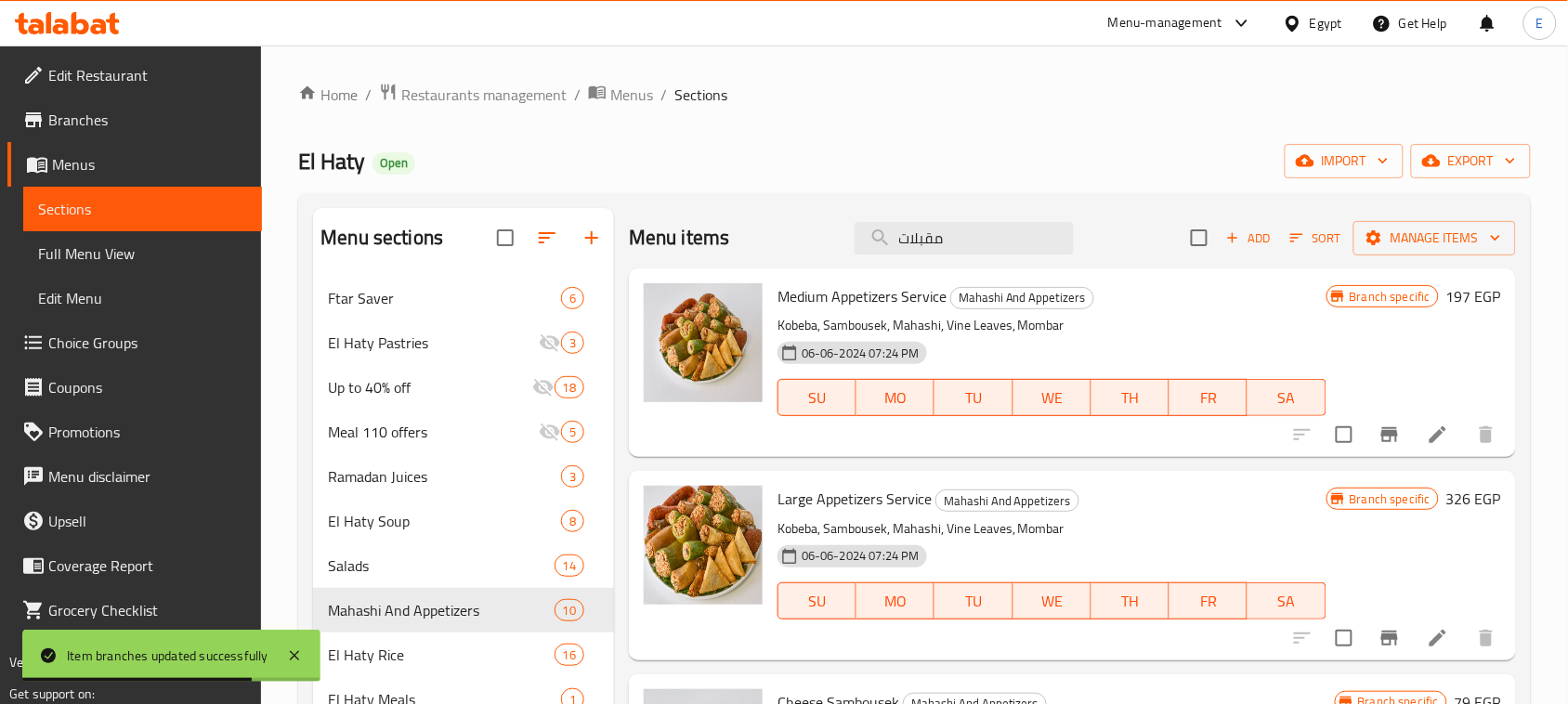 click on "197   EGP" at bounding box center [1473, 296] 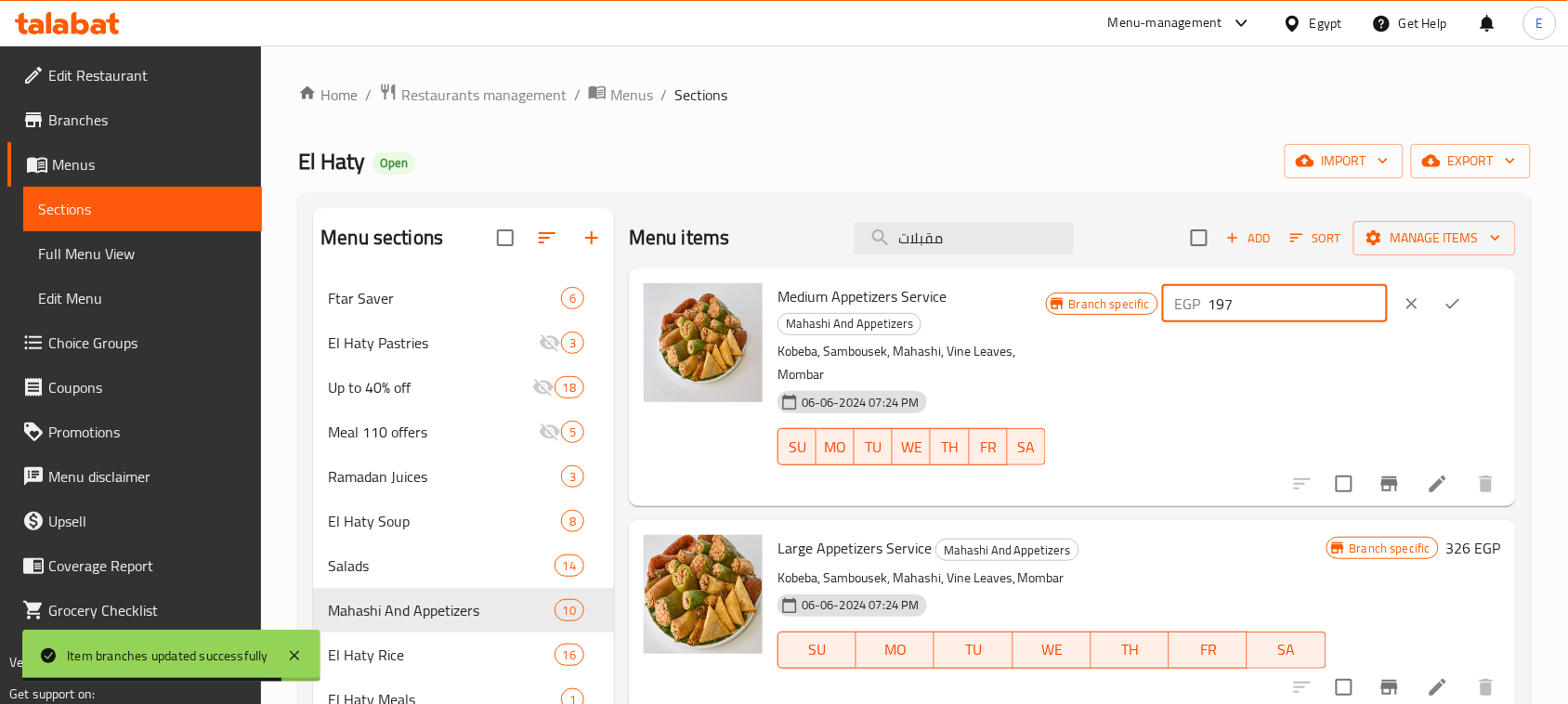 drag, startPoint x: 1274, startPoint y: 305, endPoint x: 1131, endPoint y: 302, distance: 143.0315 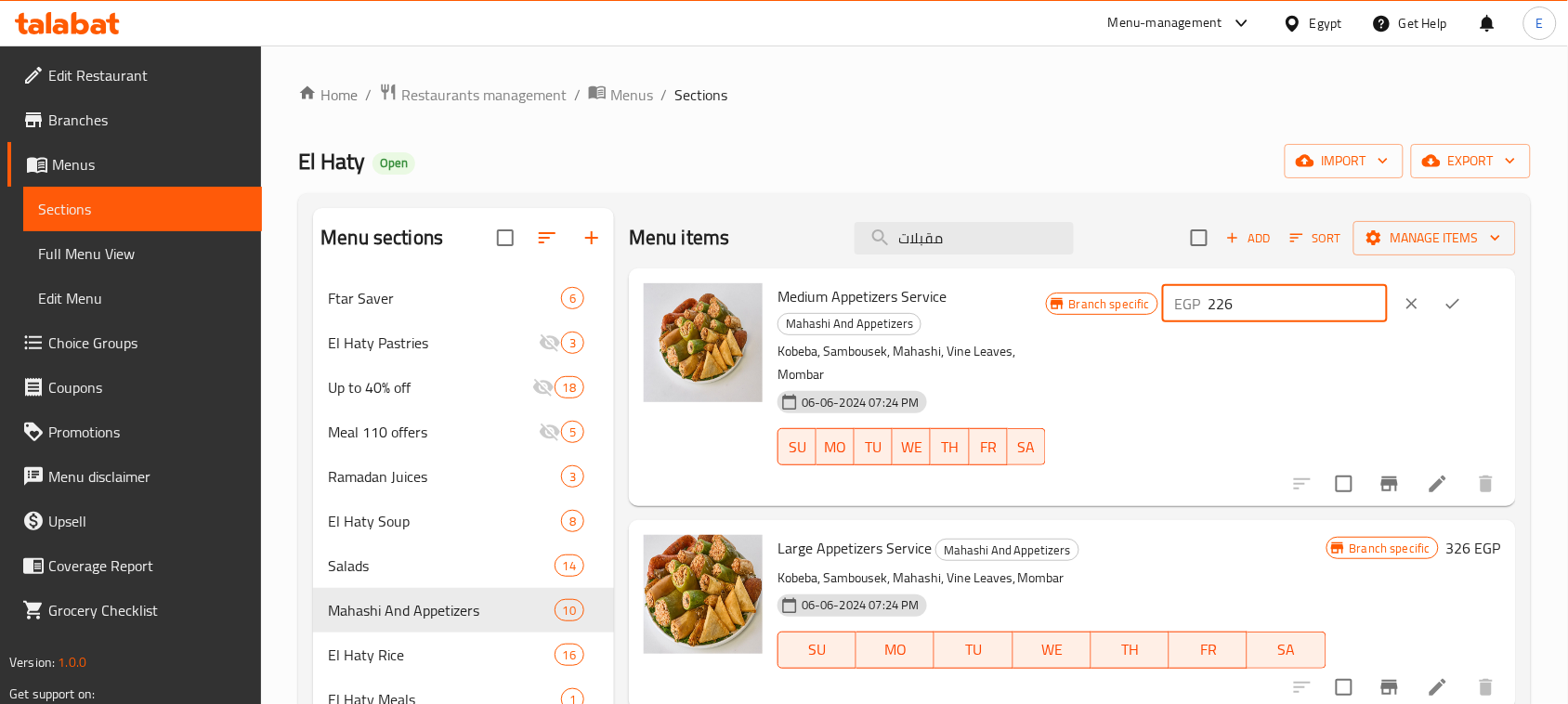 type on "226" 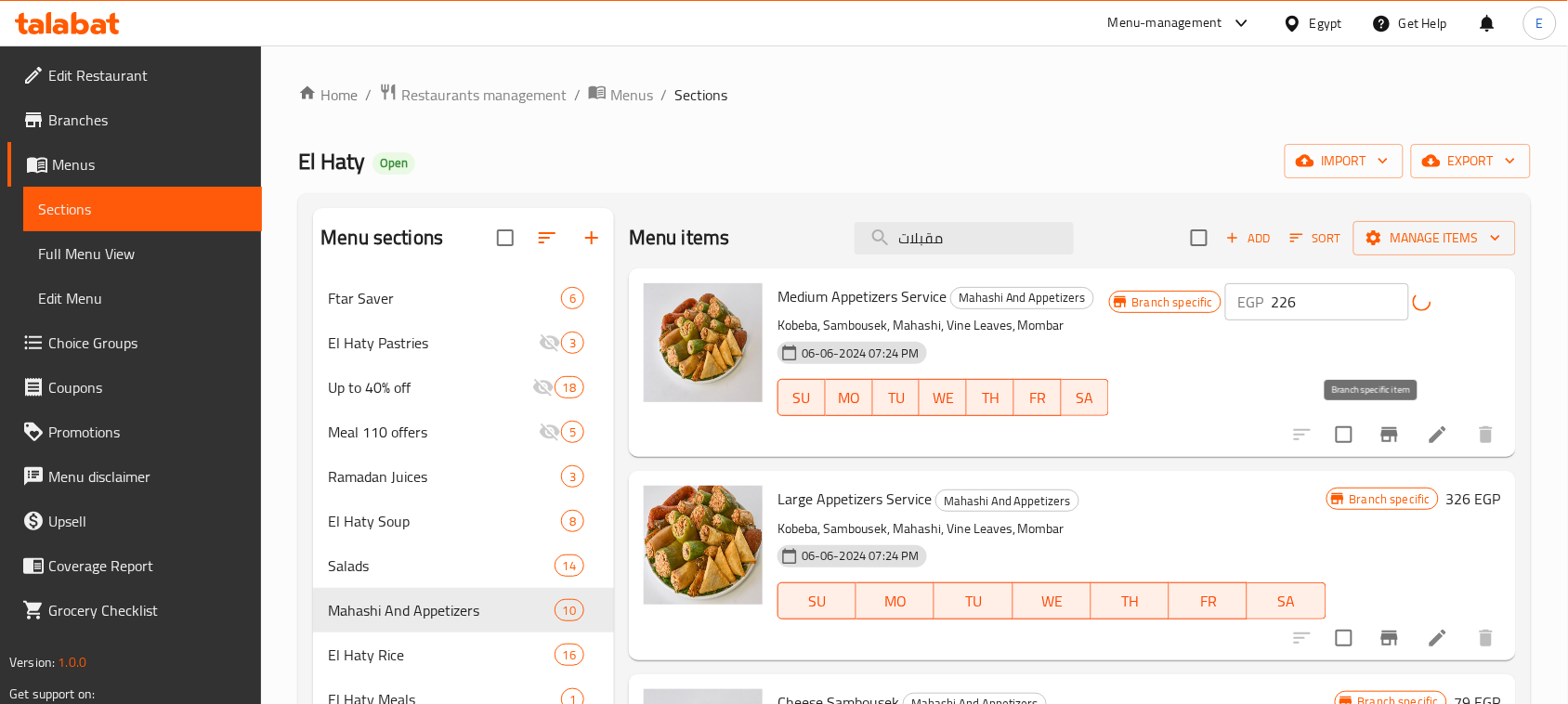 click 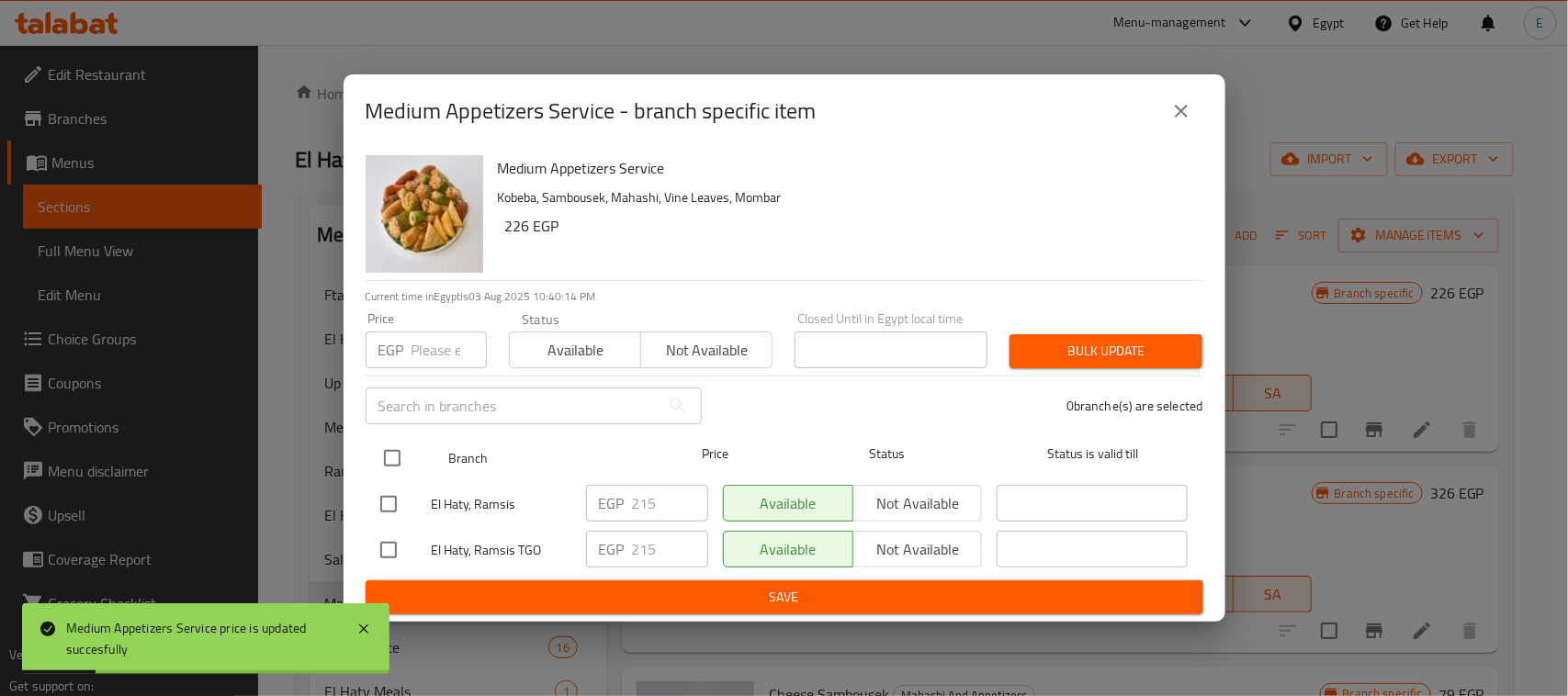 click at bounding box center (392, 458) 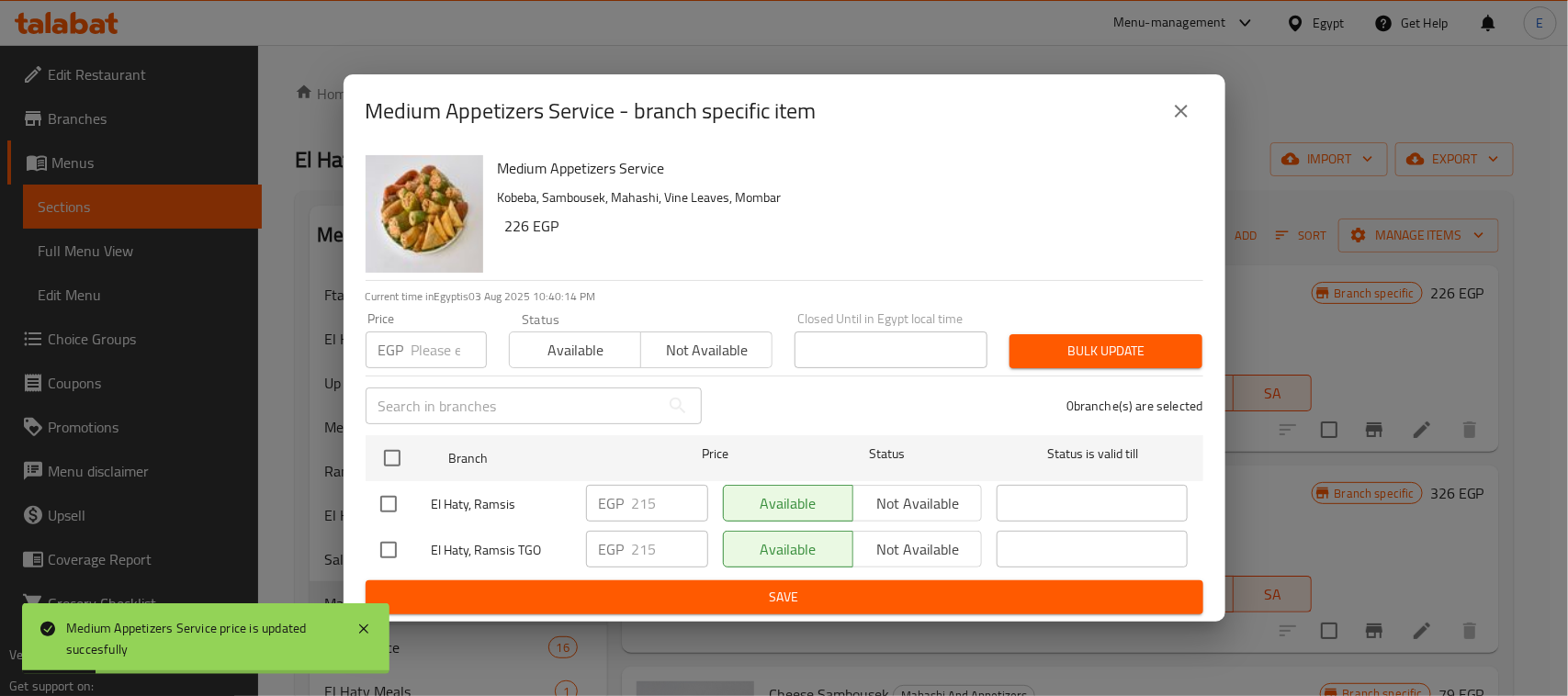 checkbox on "true" 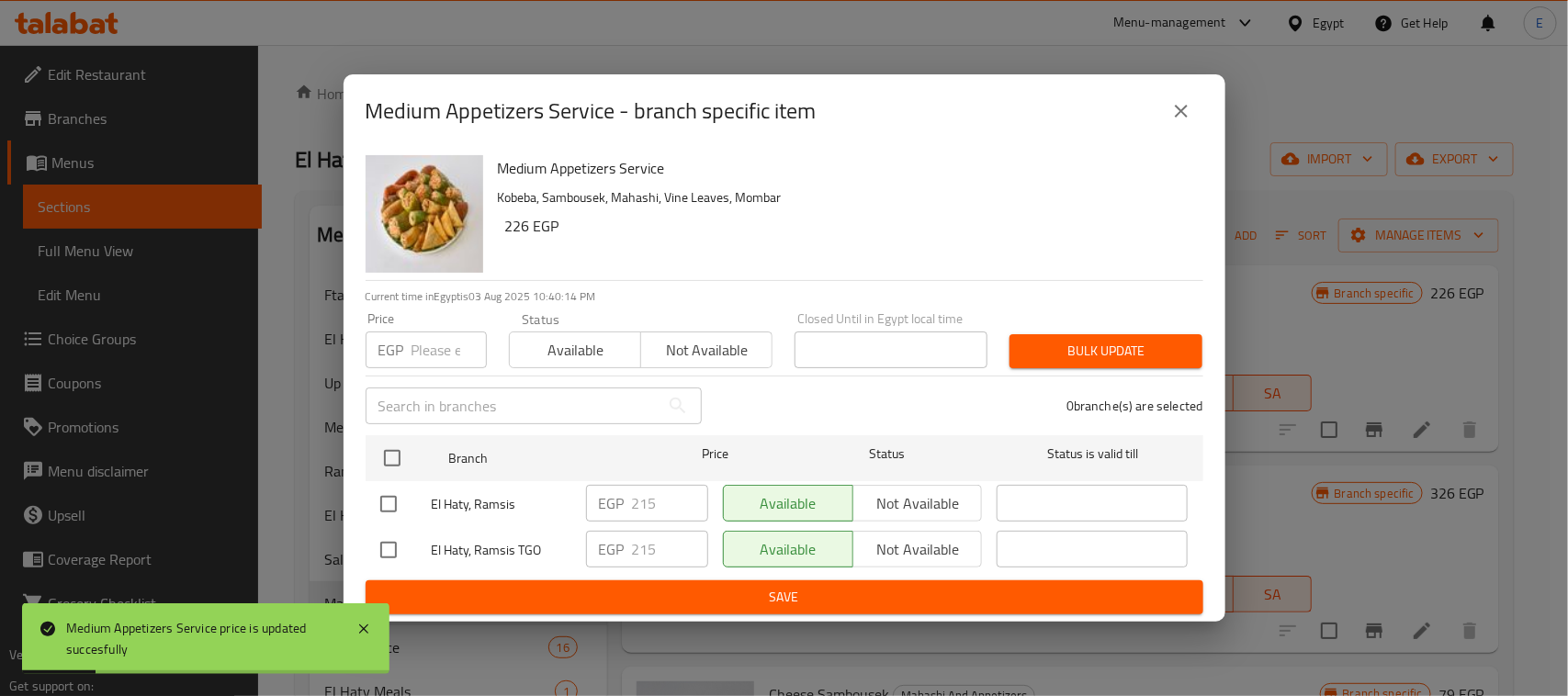 checkbox on "true" 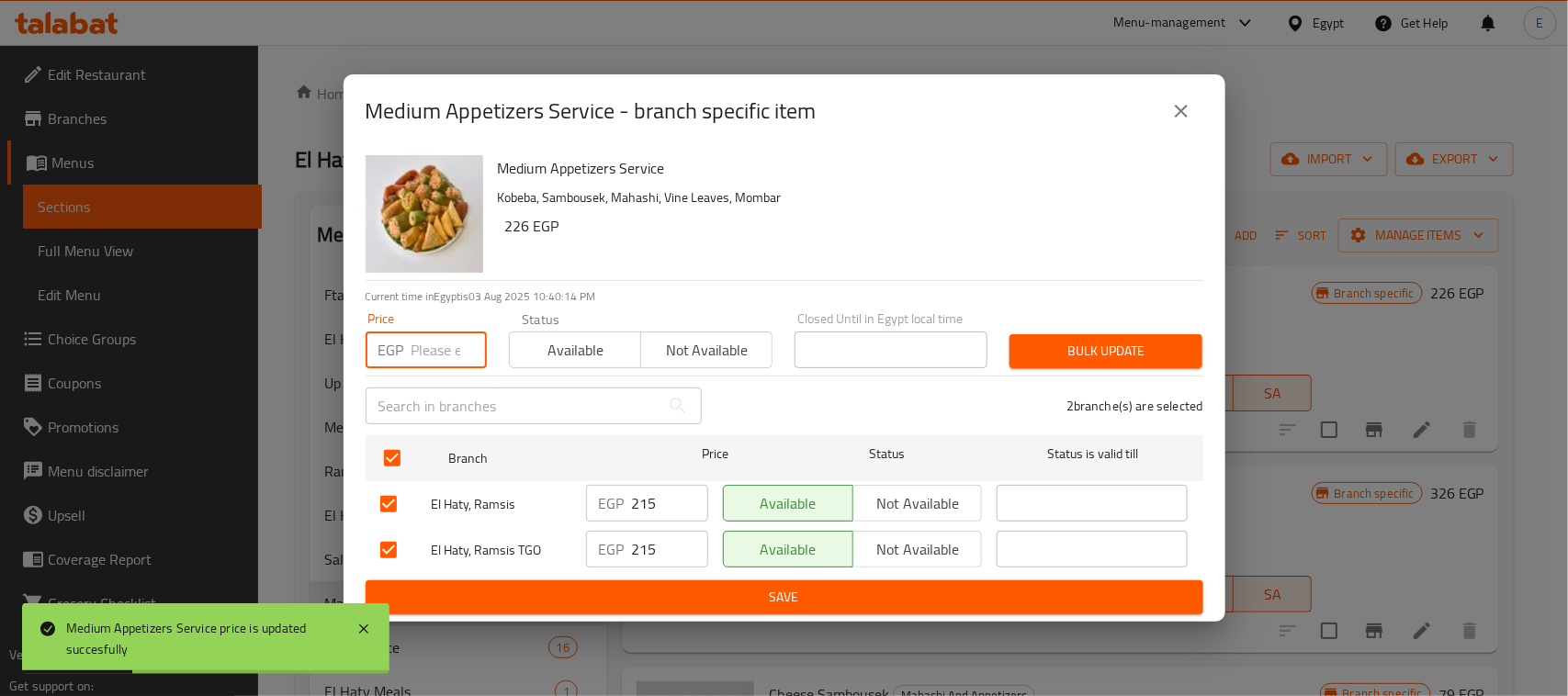 click at bounding box center [449, 350] 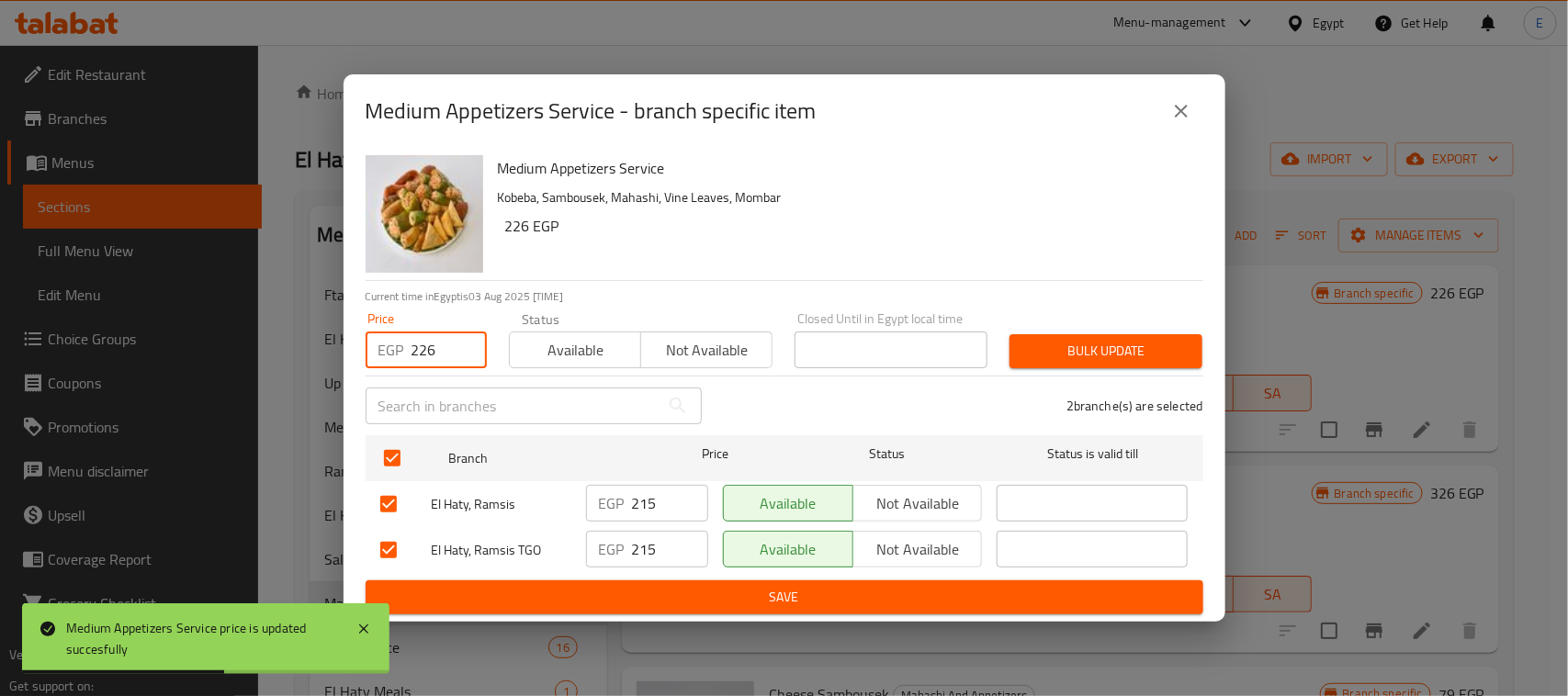 type on "226" 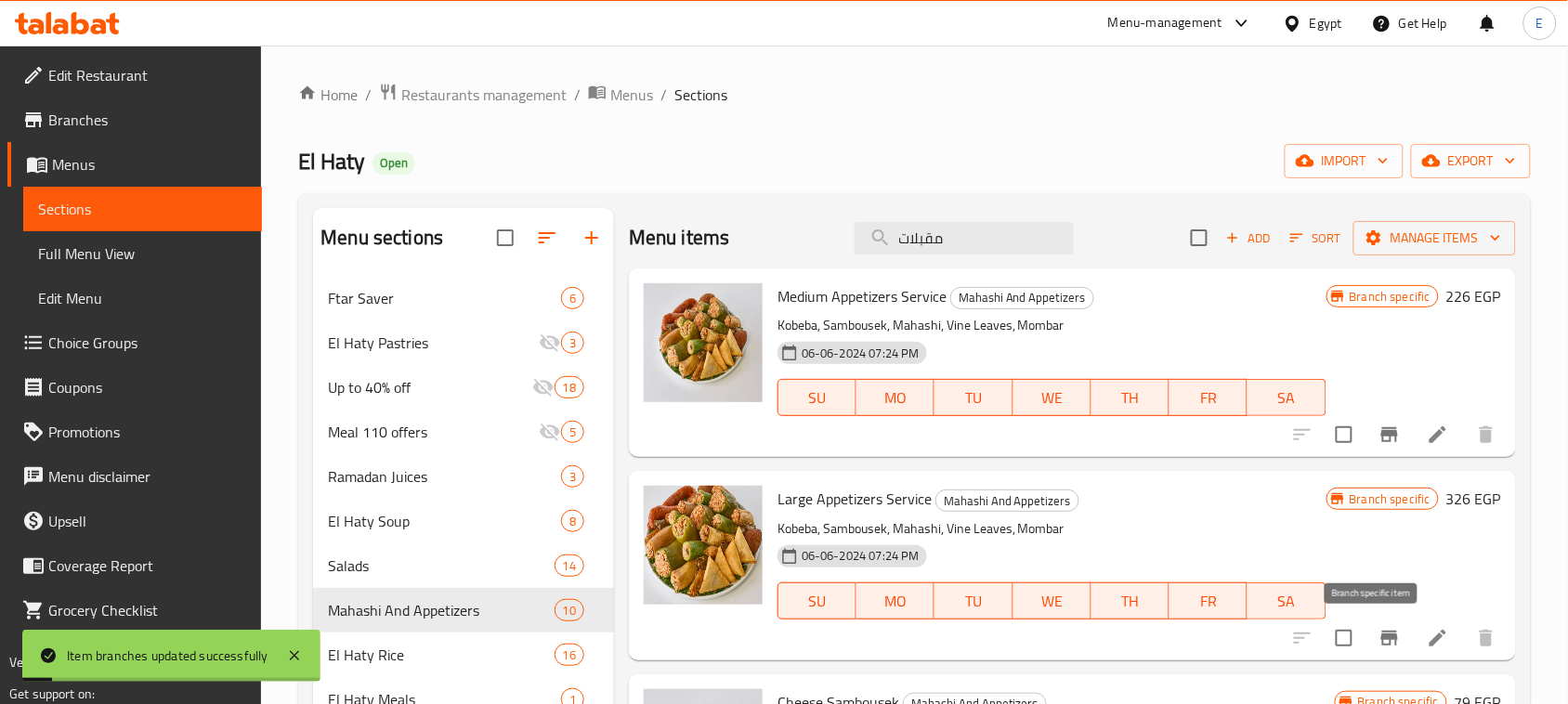 click 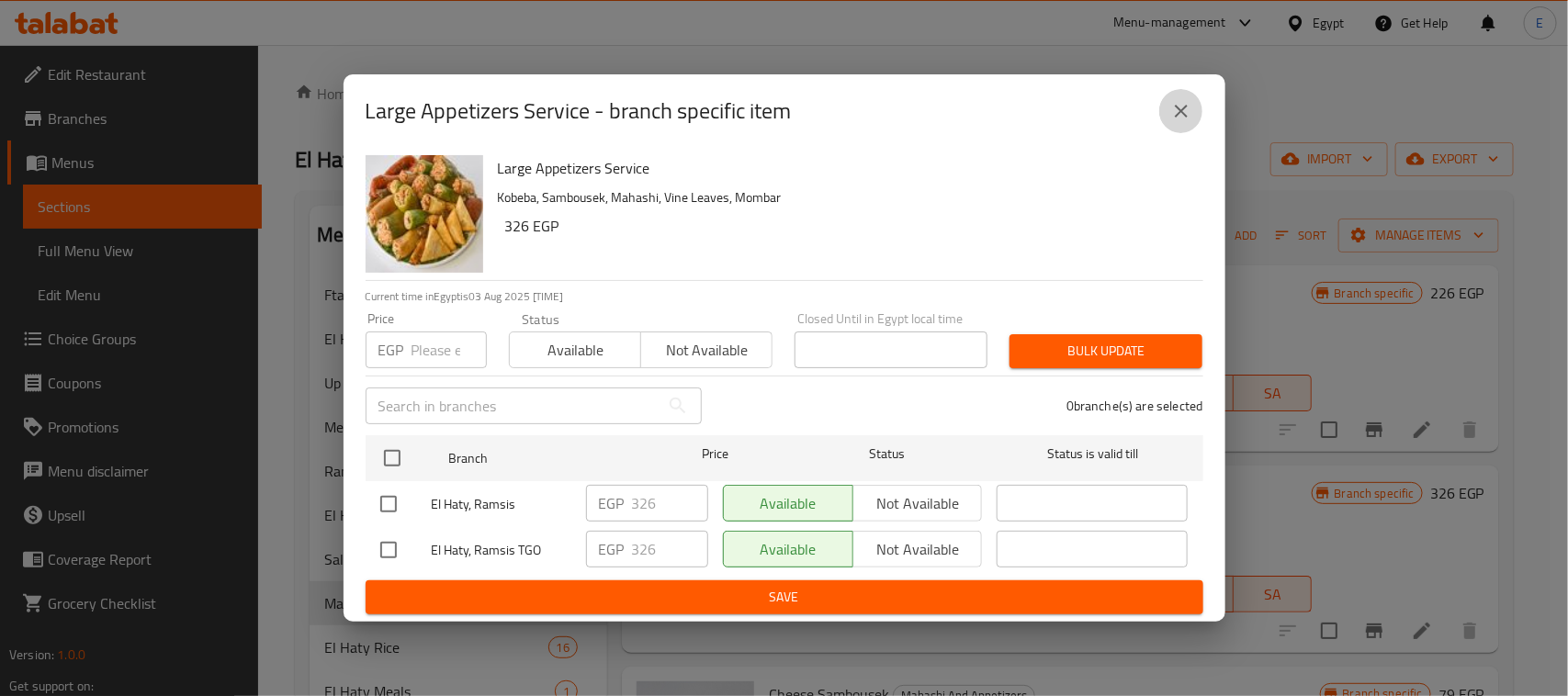 click 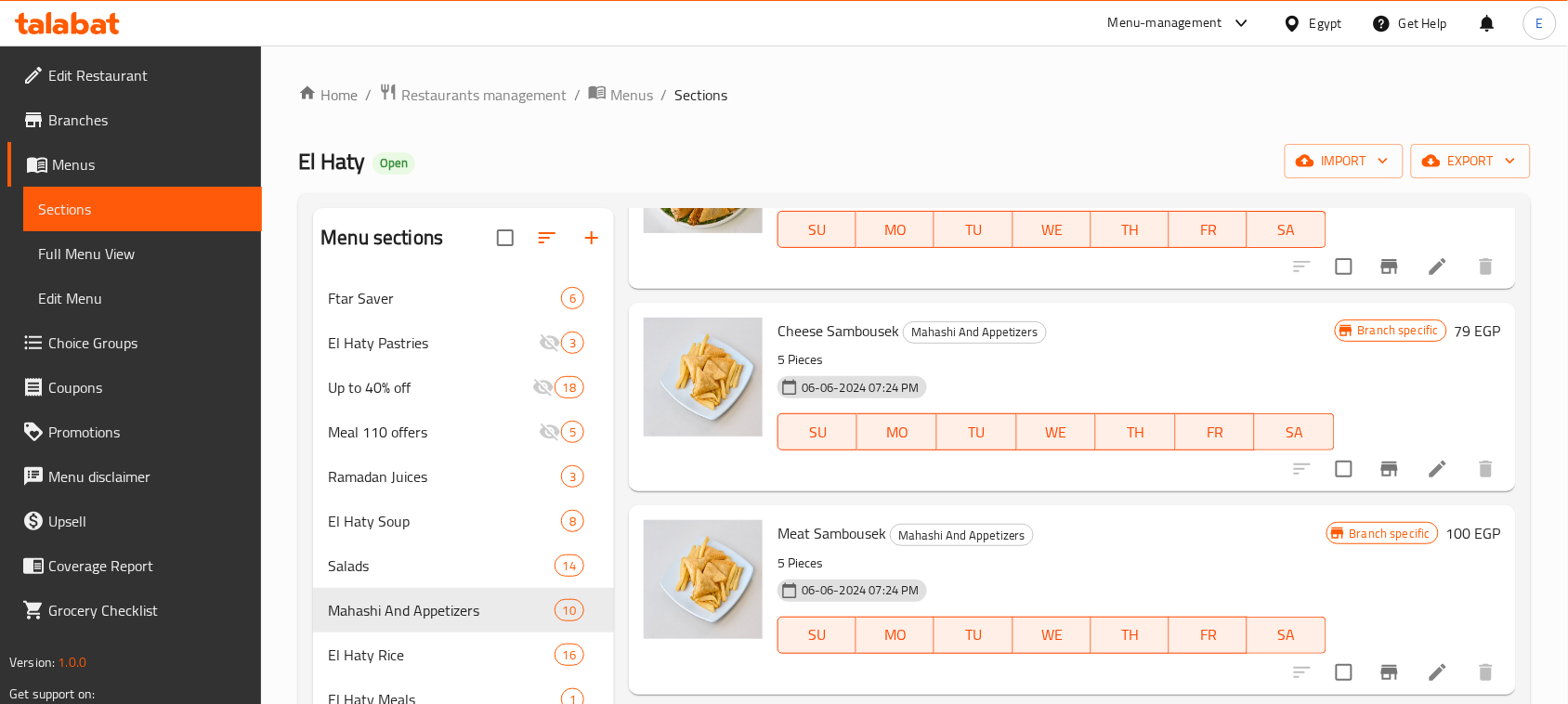 scroll, scrollTop: 348, scrollLeft: 0, axis: vertical 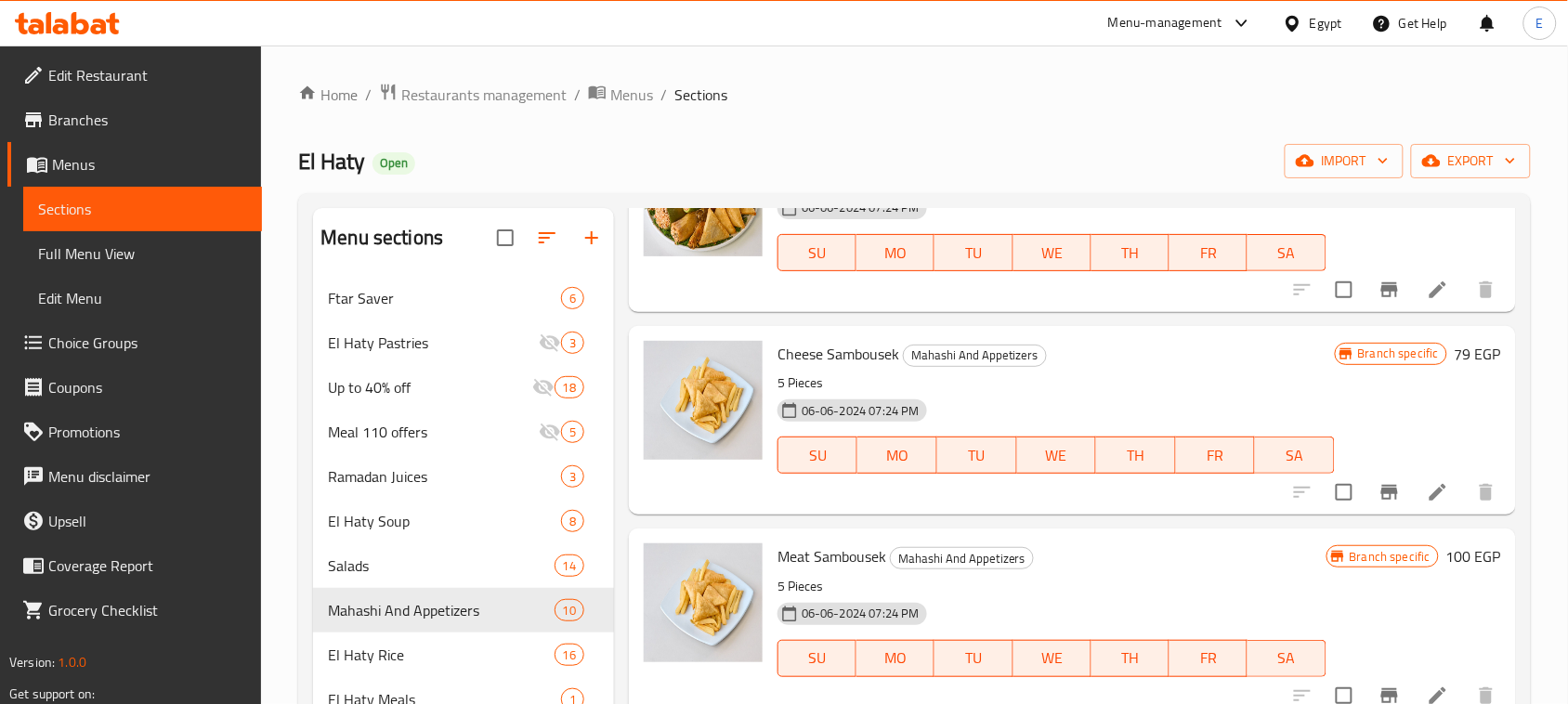 click on "79   EGP" at bounding box center [1478, 354] 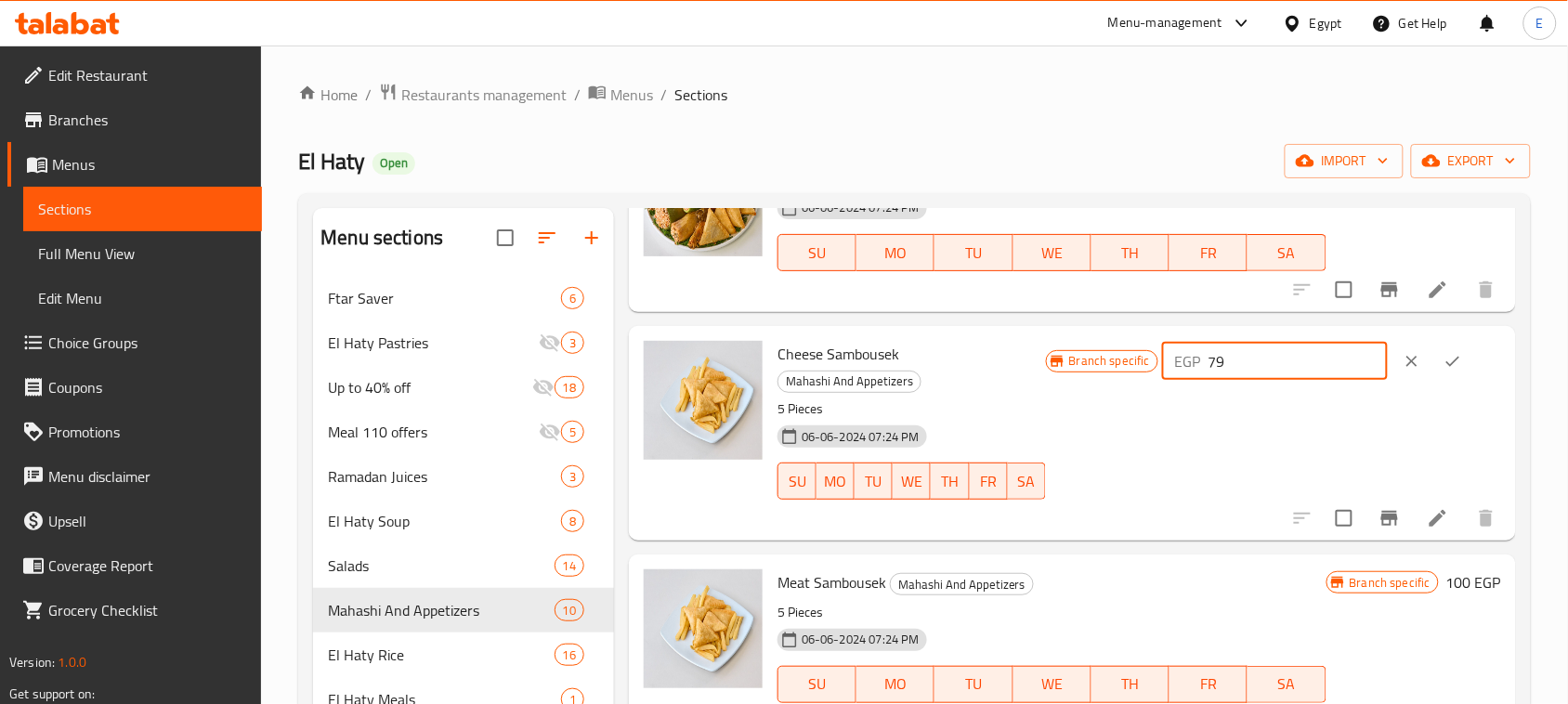 drag, startPoint x: 1273, startPoint y: 369, endPoint x: 1177, endPoint y: 362, distance: 96.25487 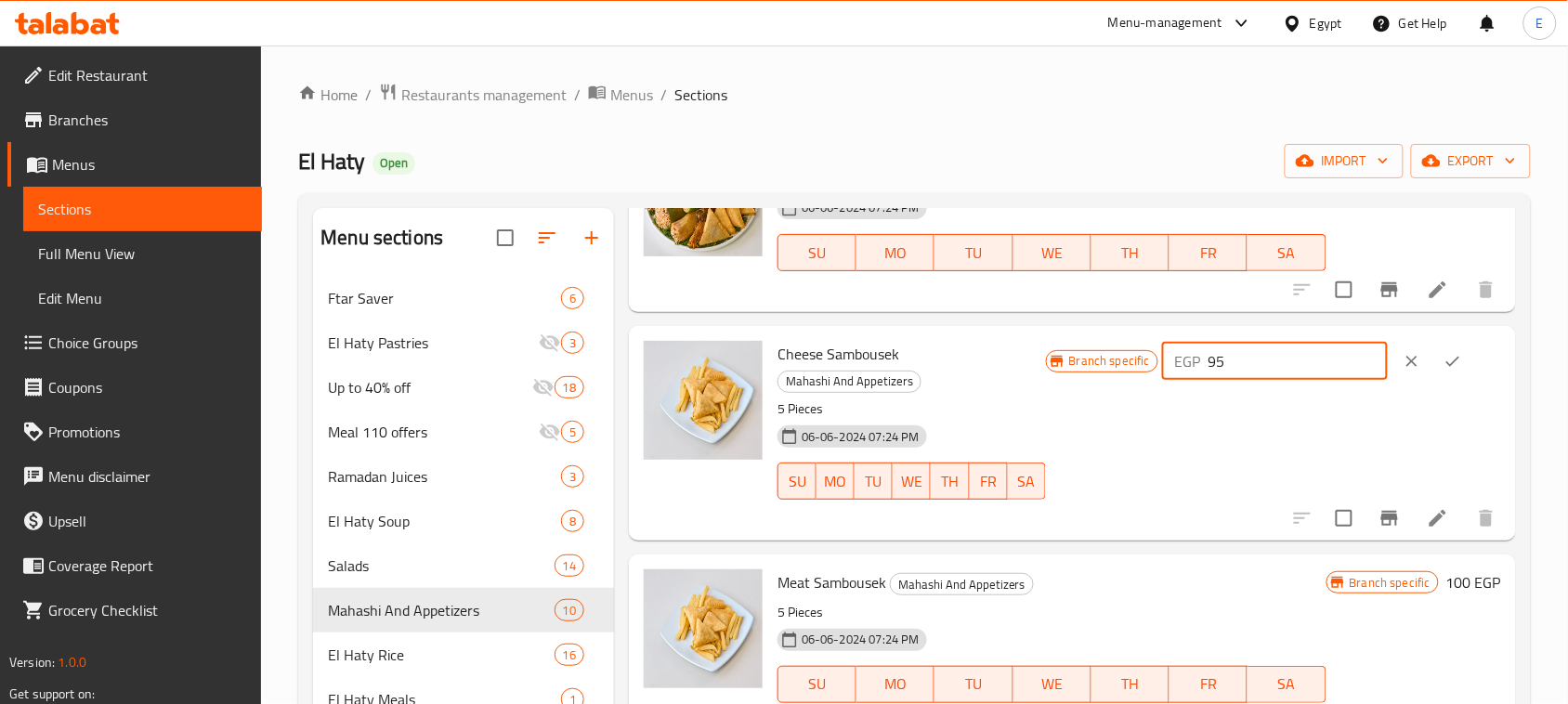 type on "95" 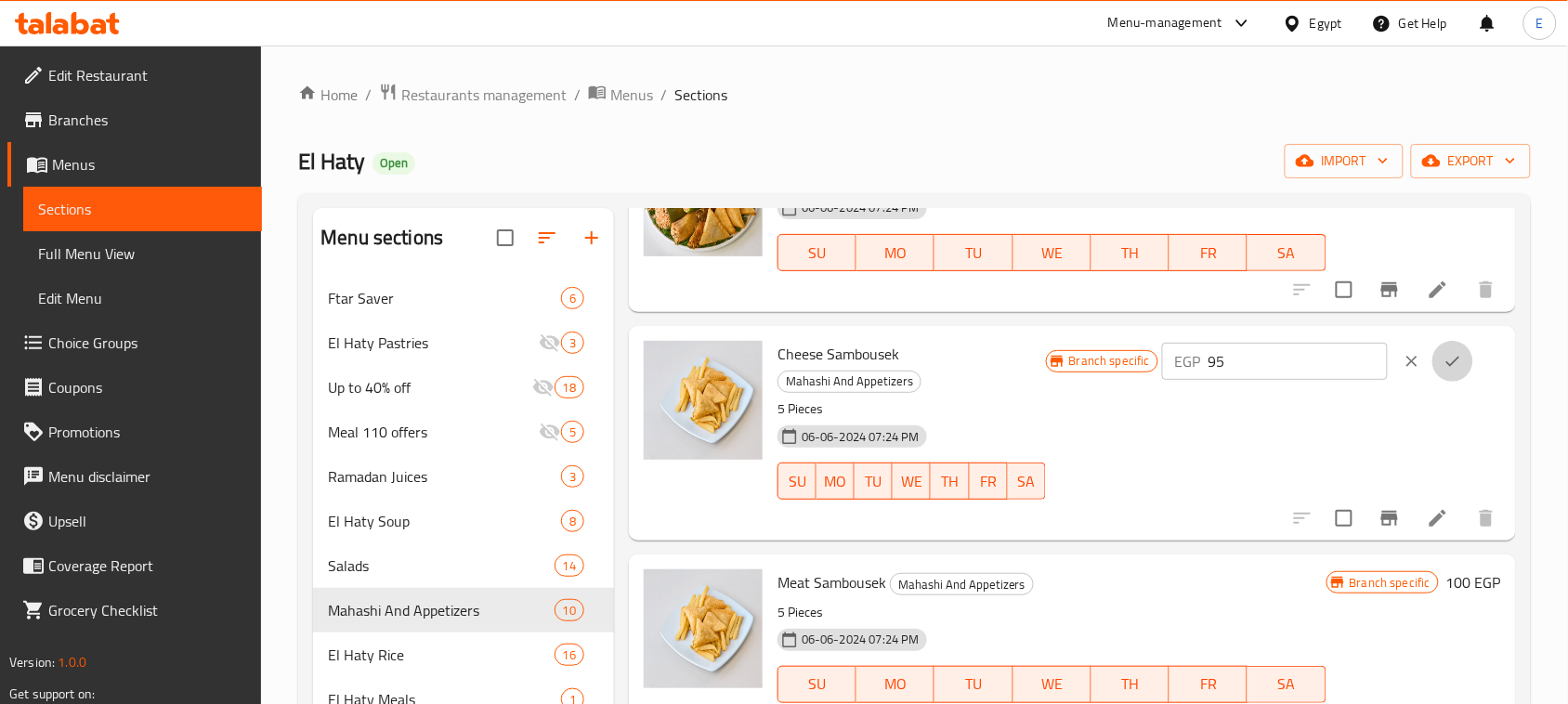 click 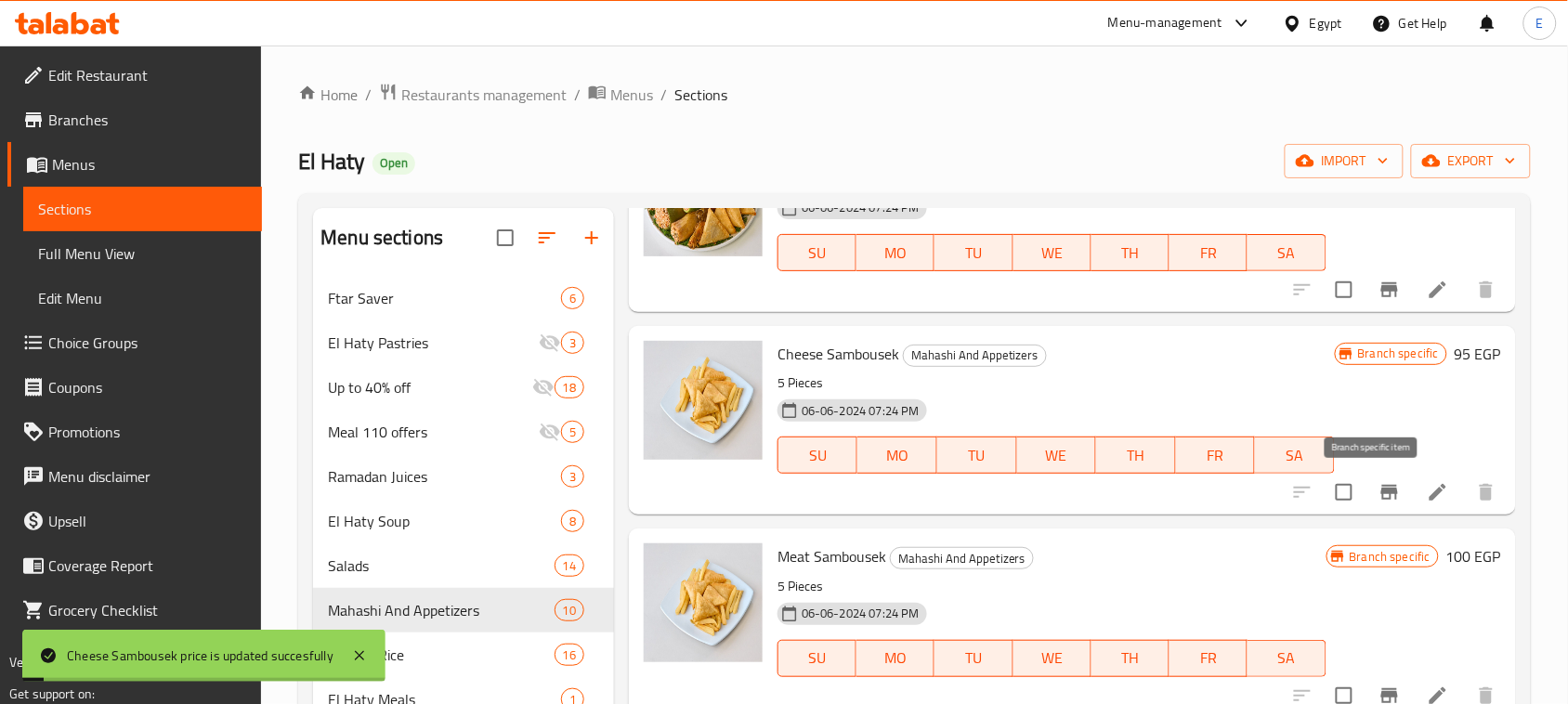 click 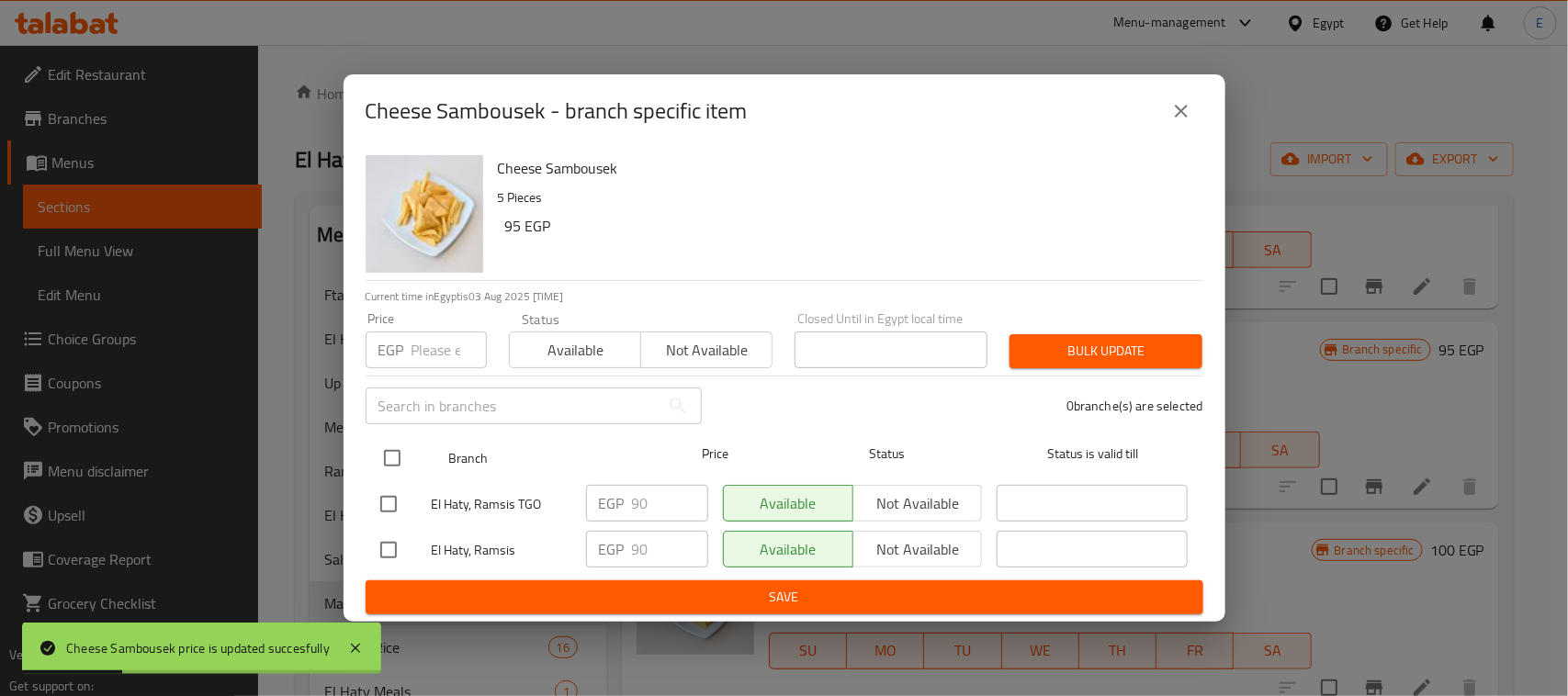 click at bounding box center [392, 458] 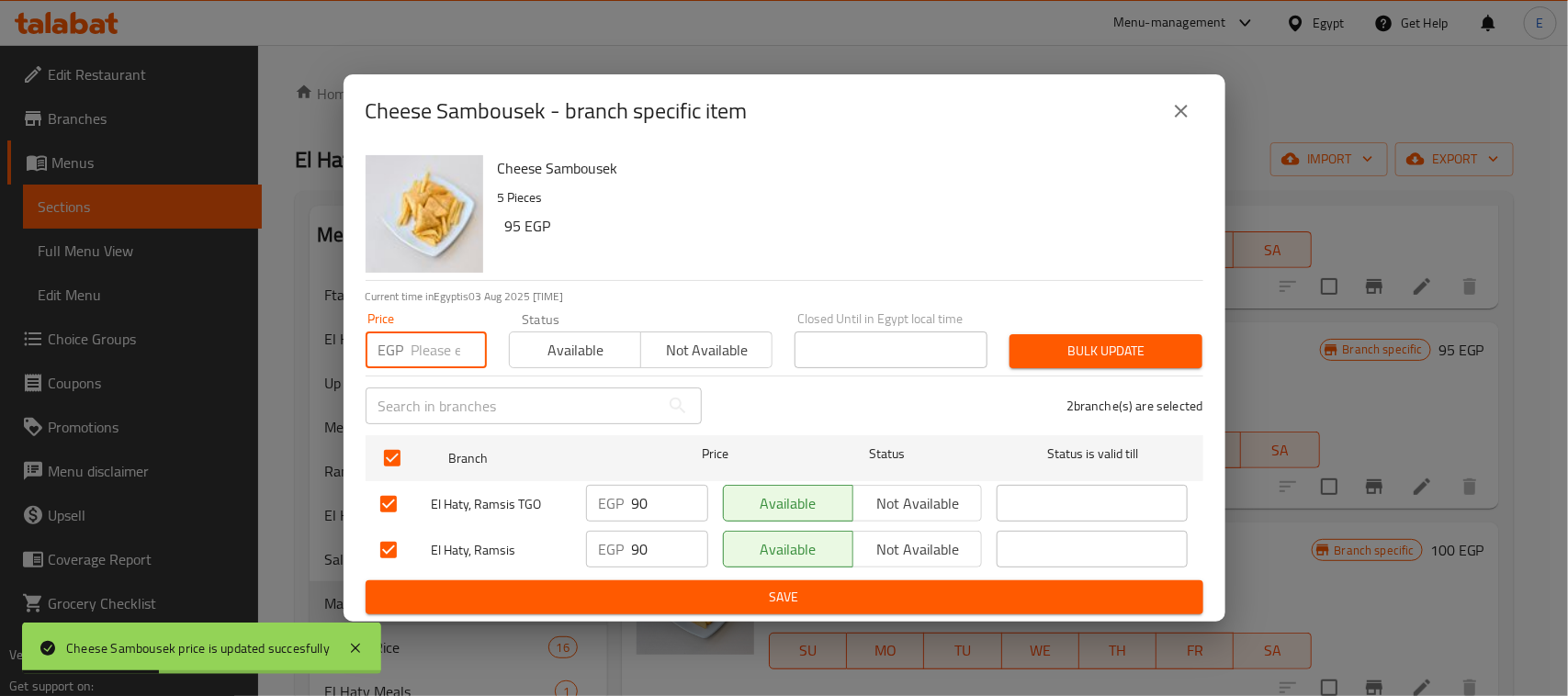 click at bounding box center [449, 350] 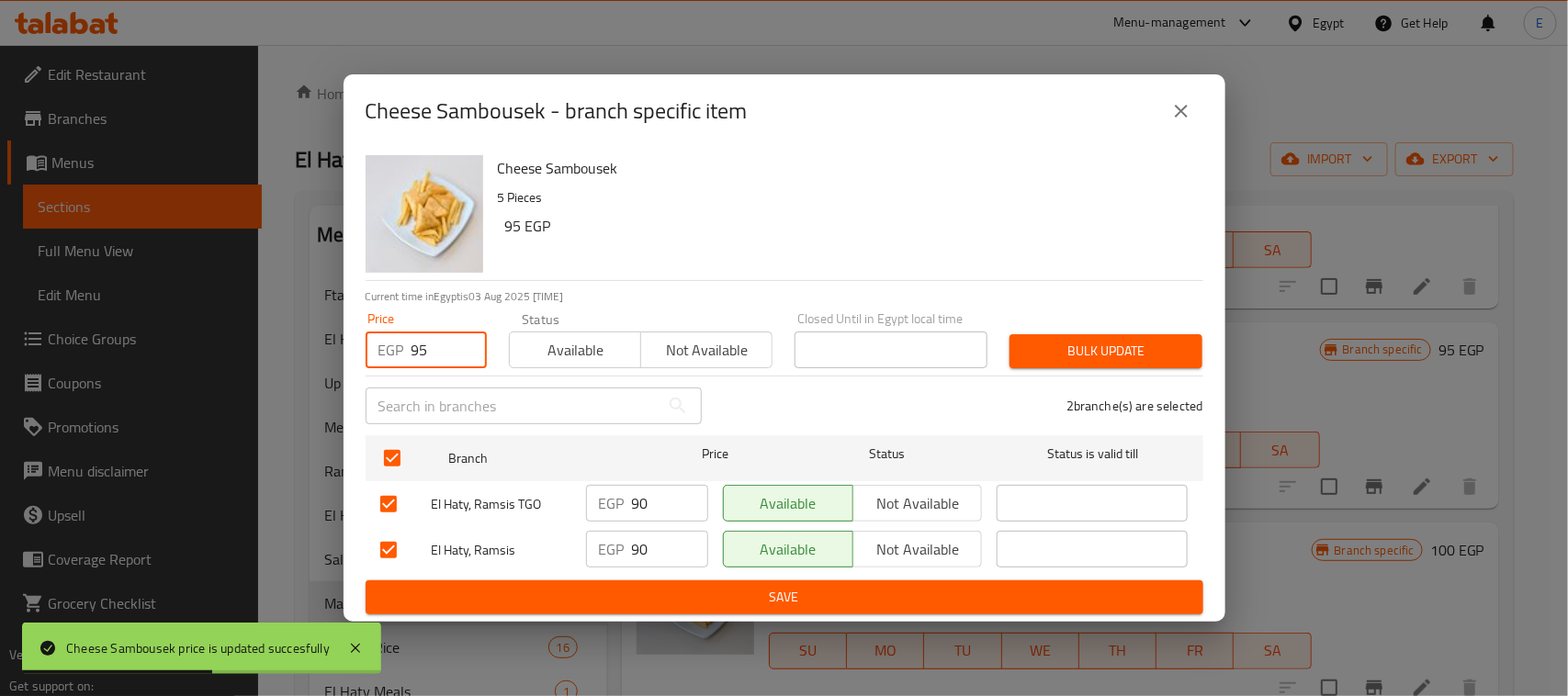 type on "95" 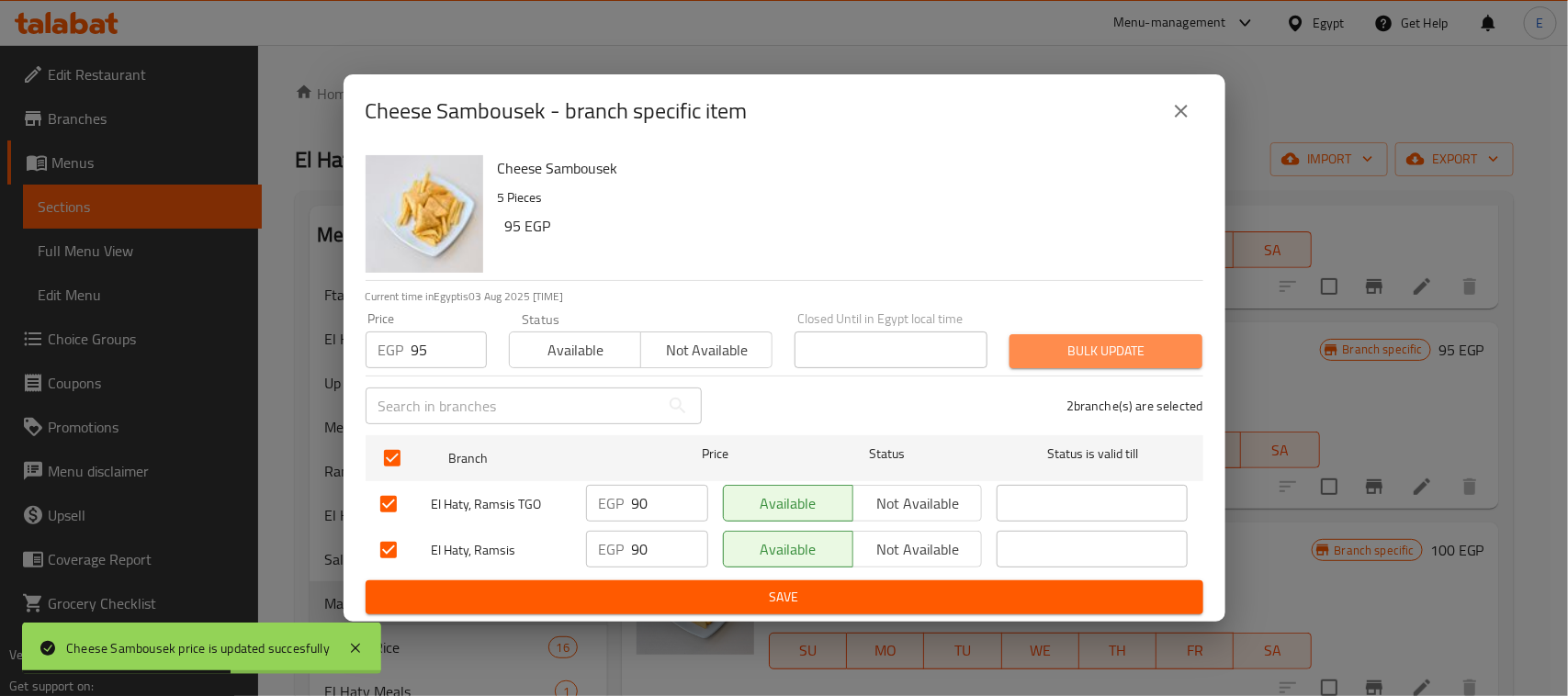 click on "Bulk update" at bounding box center (1106, 351) 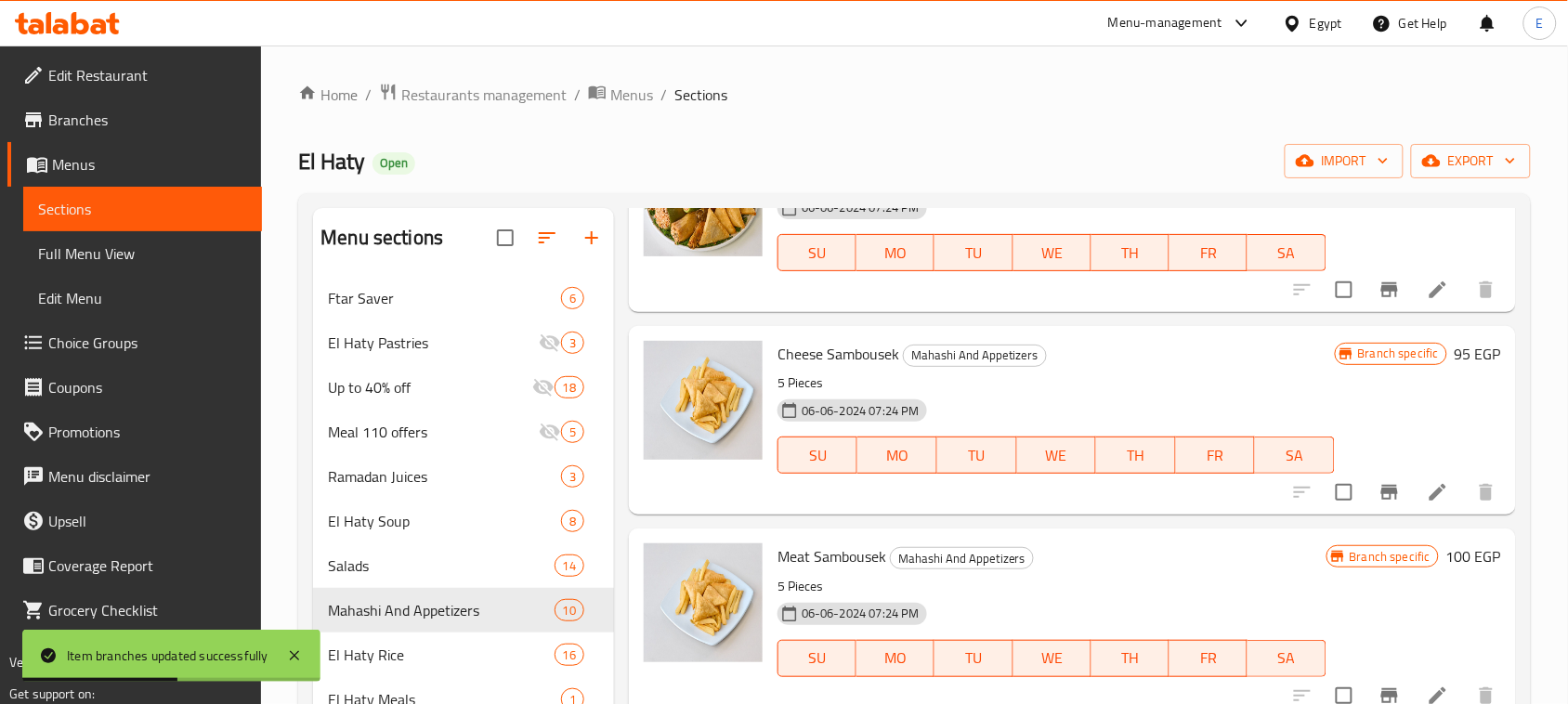click on "100   EGP" at bounding box center (1473, 556) 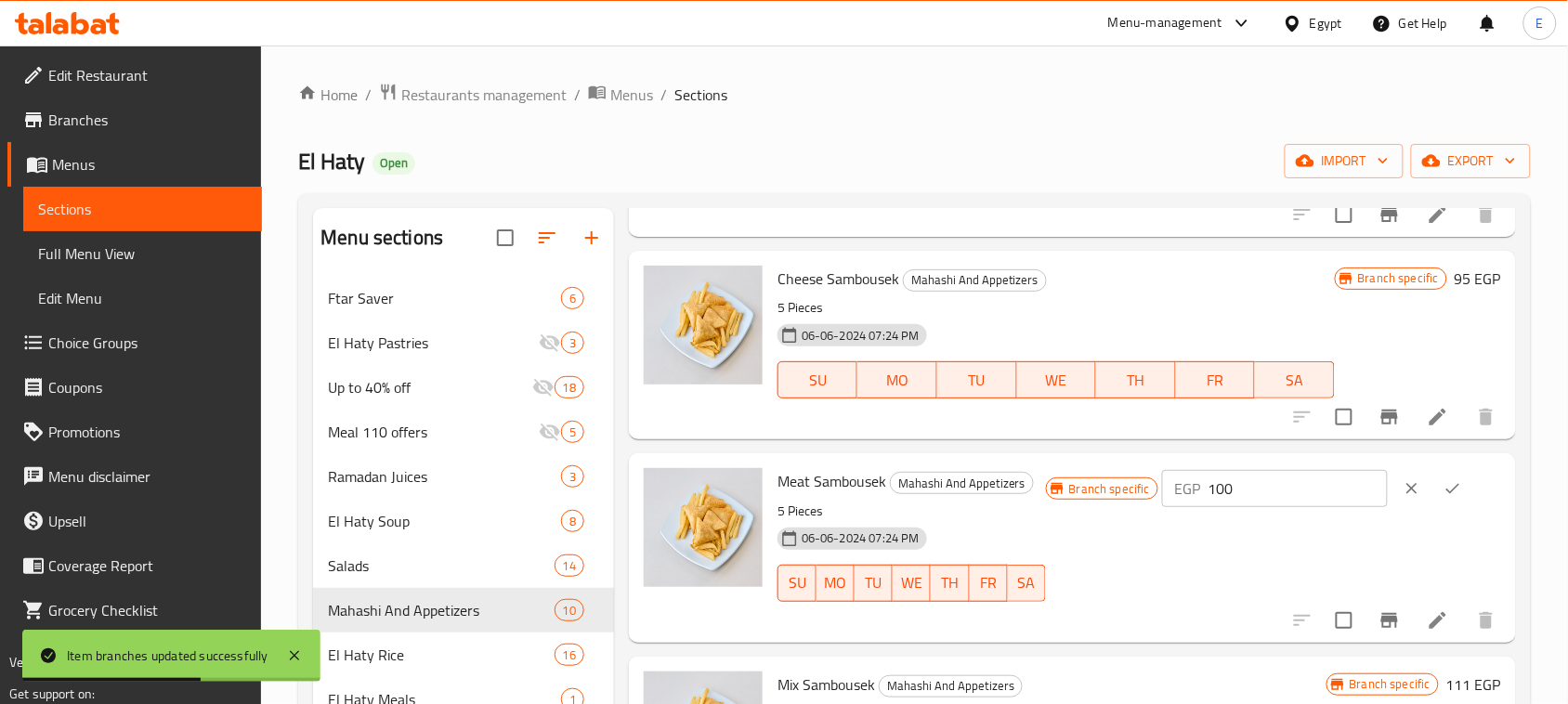 scroll, scrollTop: 464, scrollLeft: 0, axis: vertical 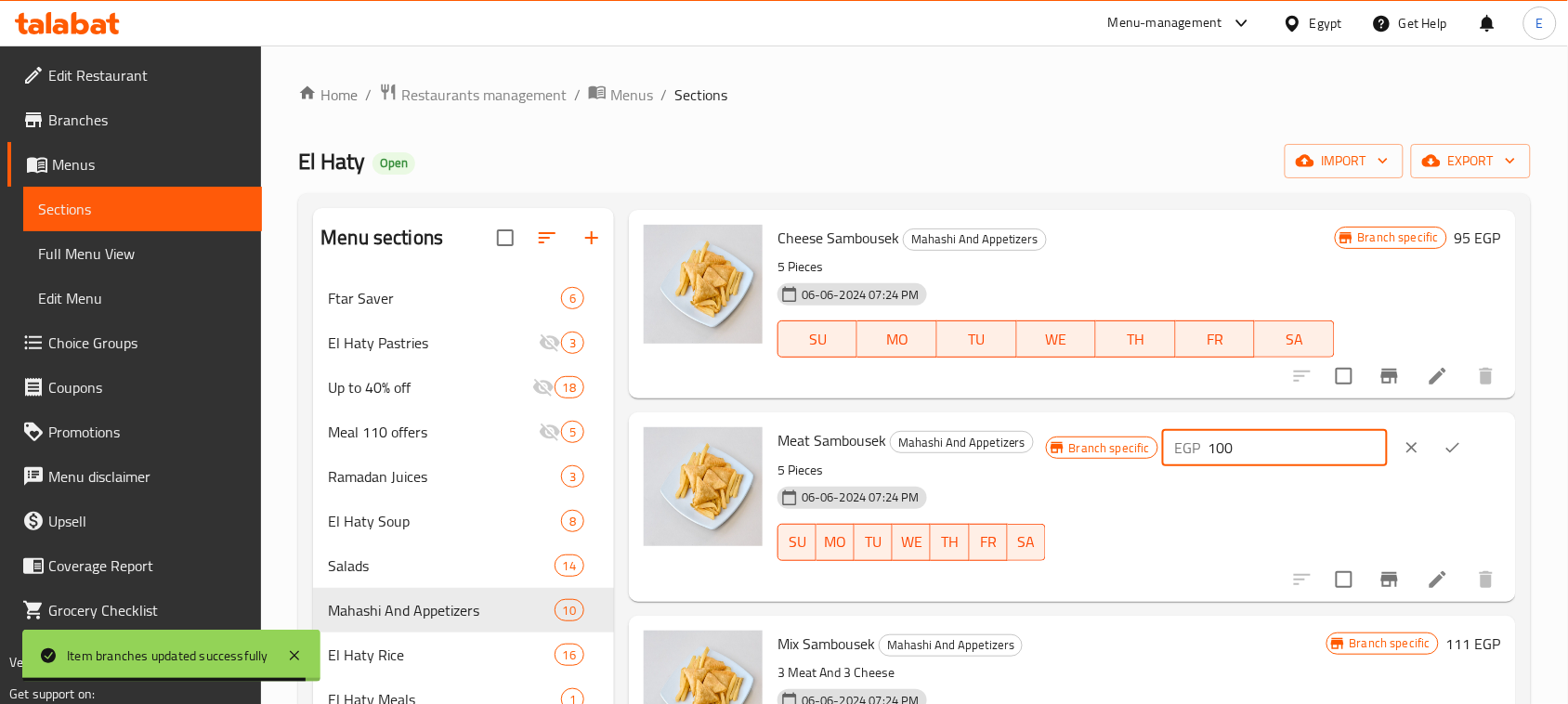 drag, startPoint x: 1261, startPoint y: 453, endPoint x: 1166, endPoint y: 447, distance: 95.18929 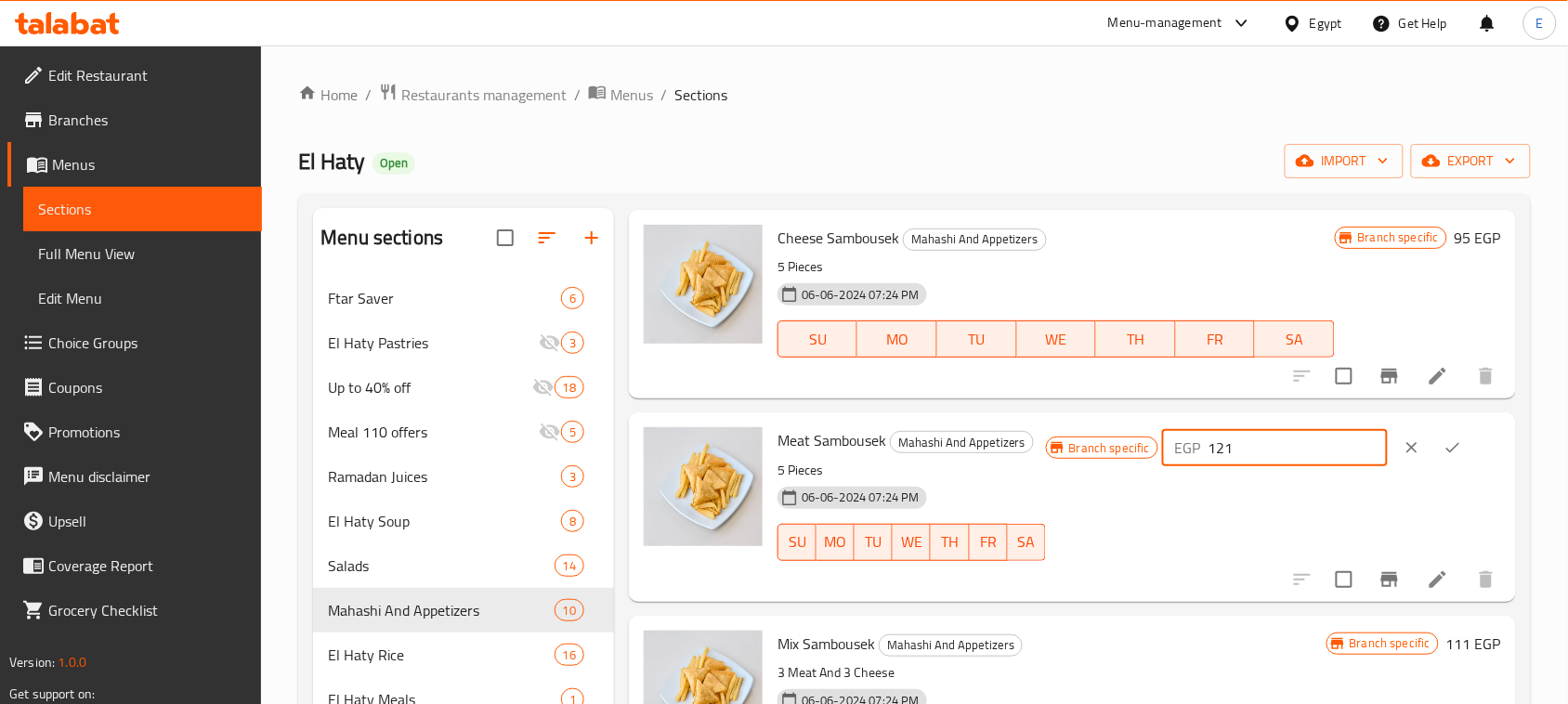 type on "121" 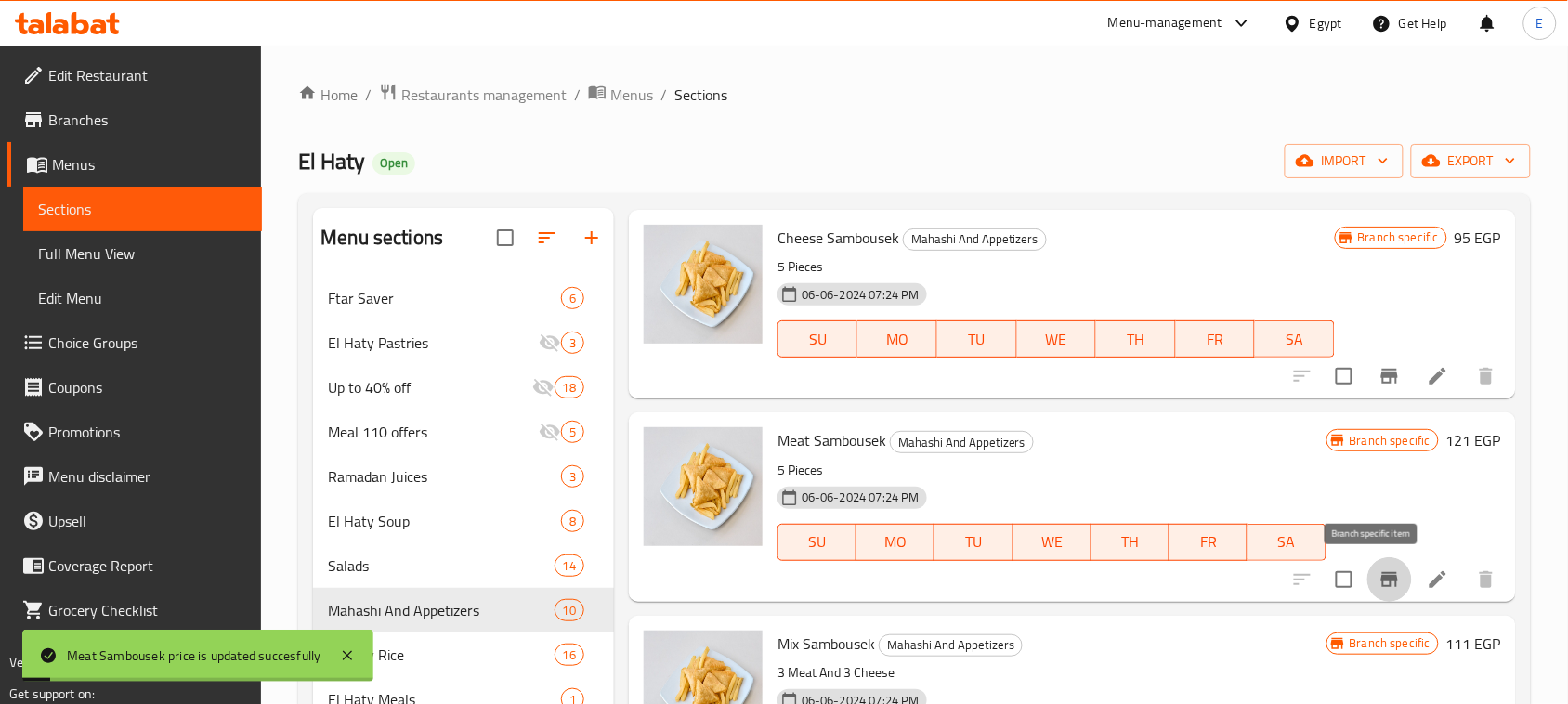click 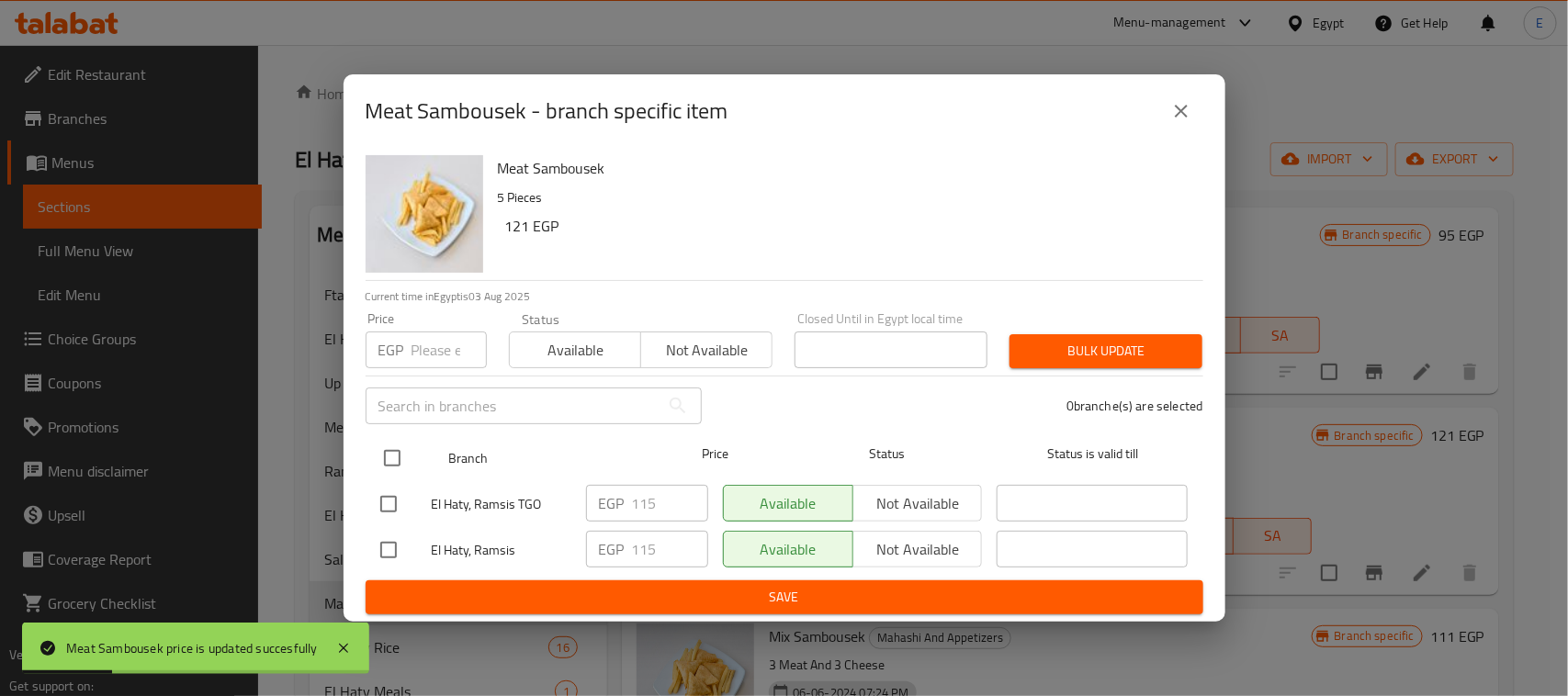 click at bounding box center [392, 458] 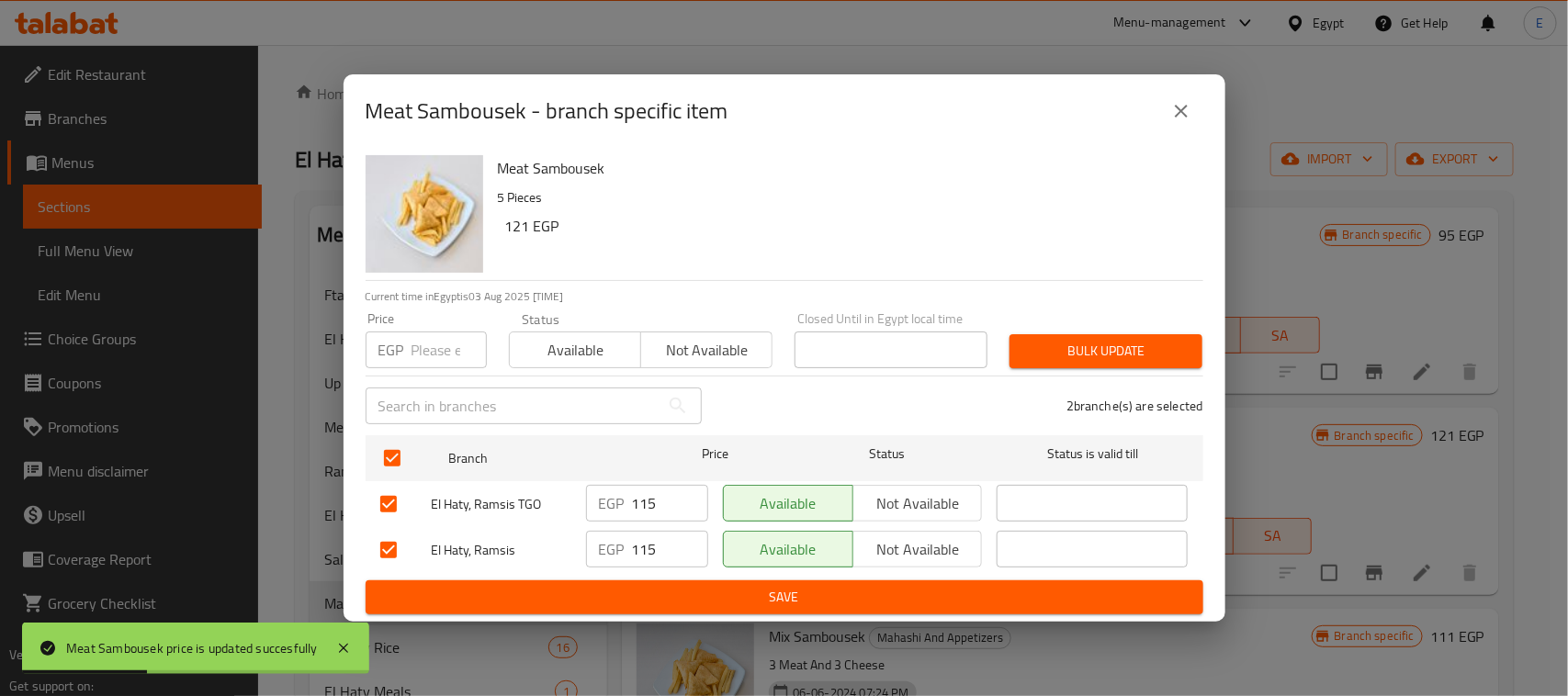 click at bounding box center [449, 350] 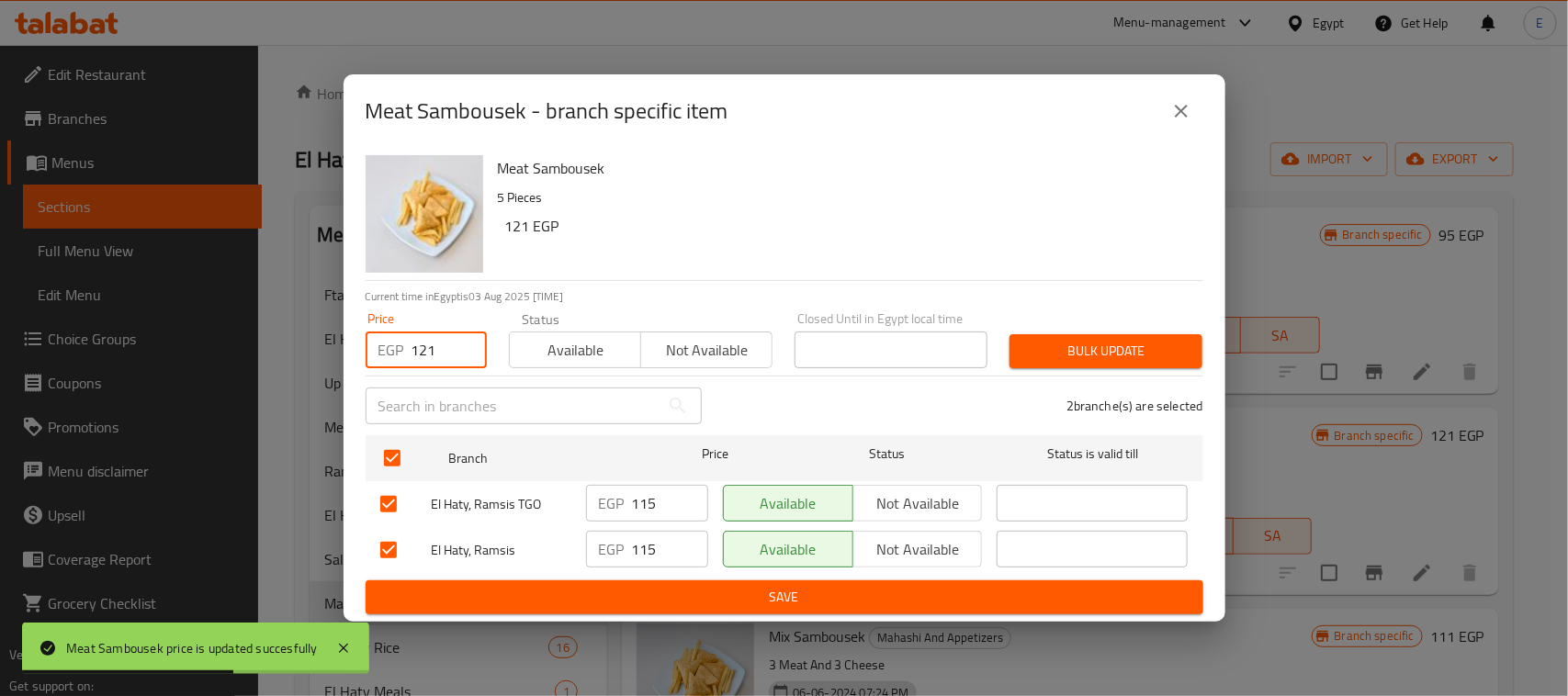 type on "121" 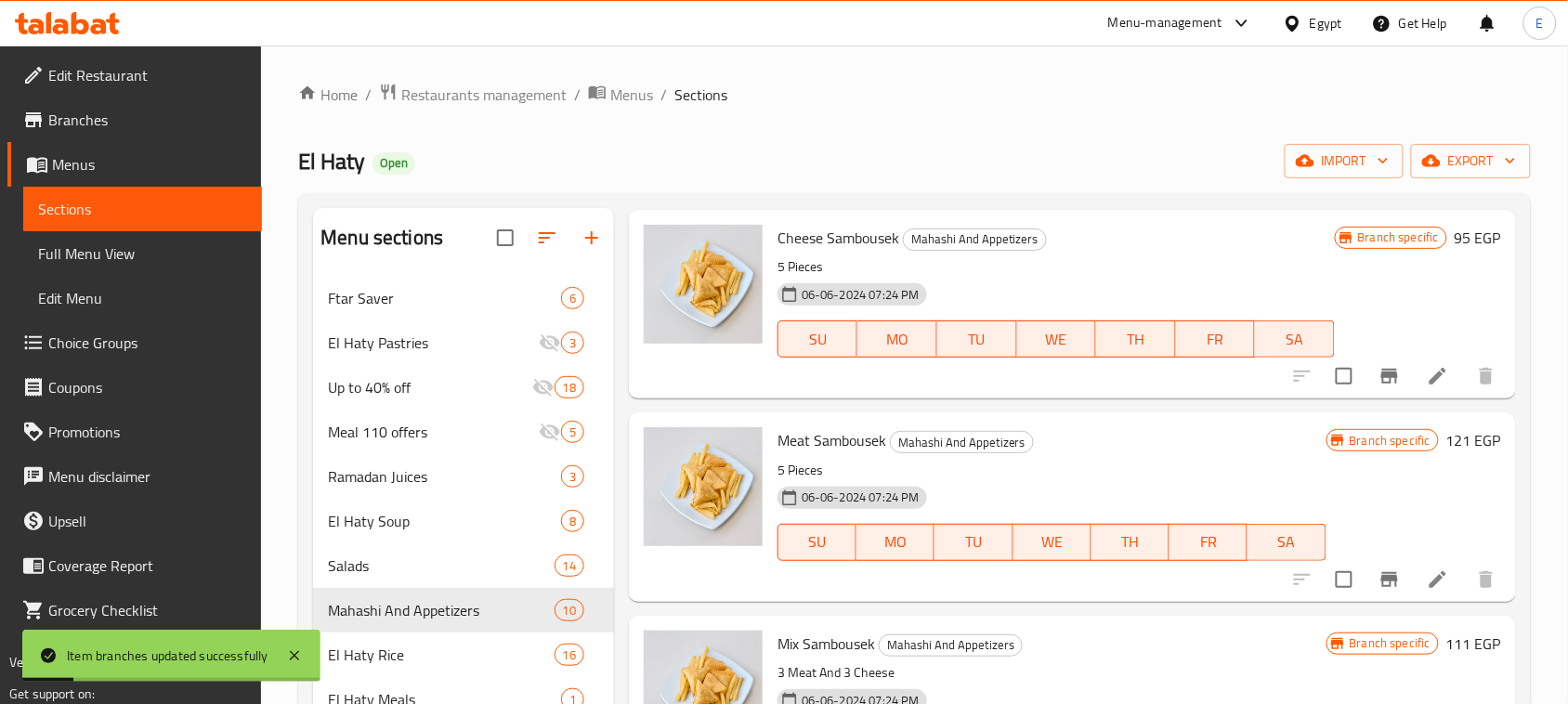scroll, scrollTop: 580, scrollLeft: 0, axis: vertical 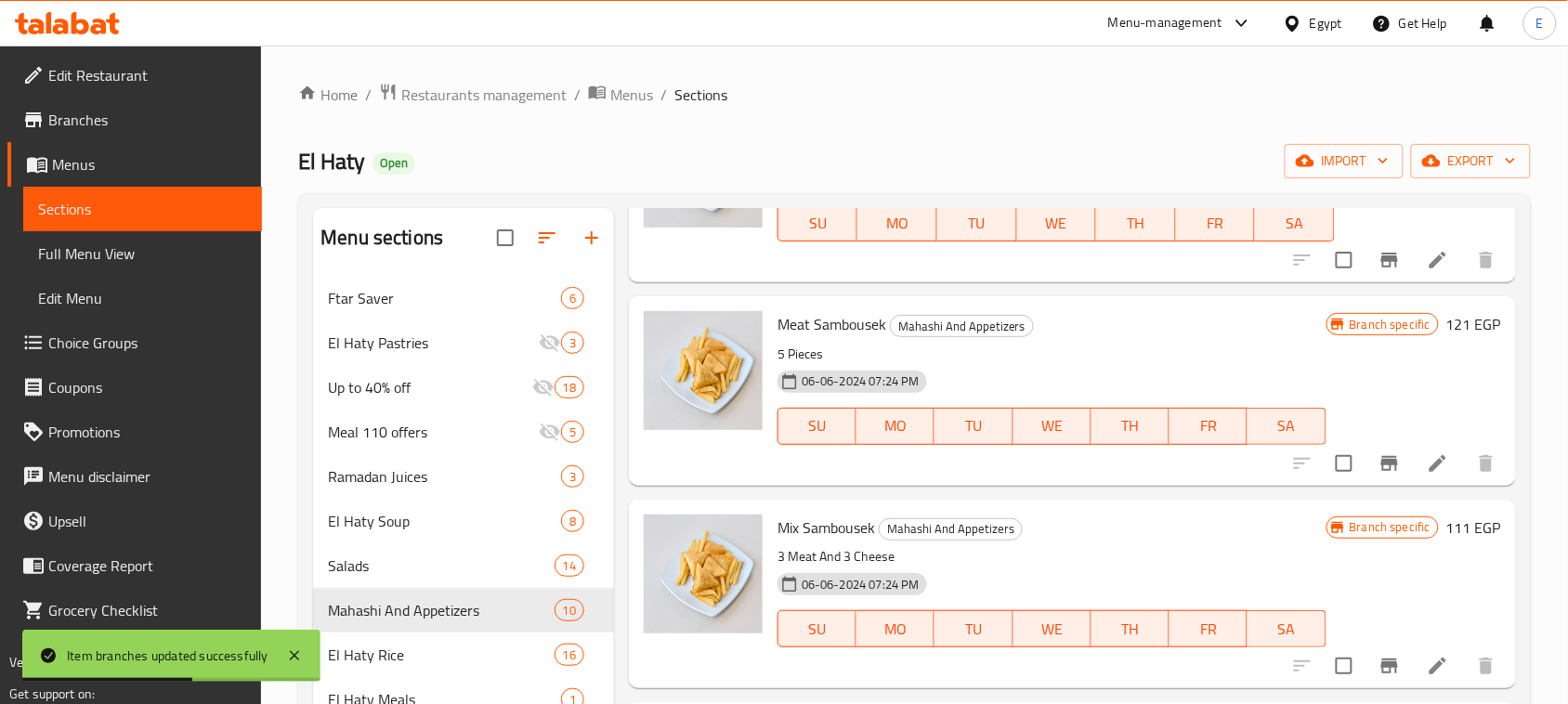 click on "111   EGP" at bounding box center [1473, 528] 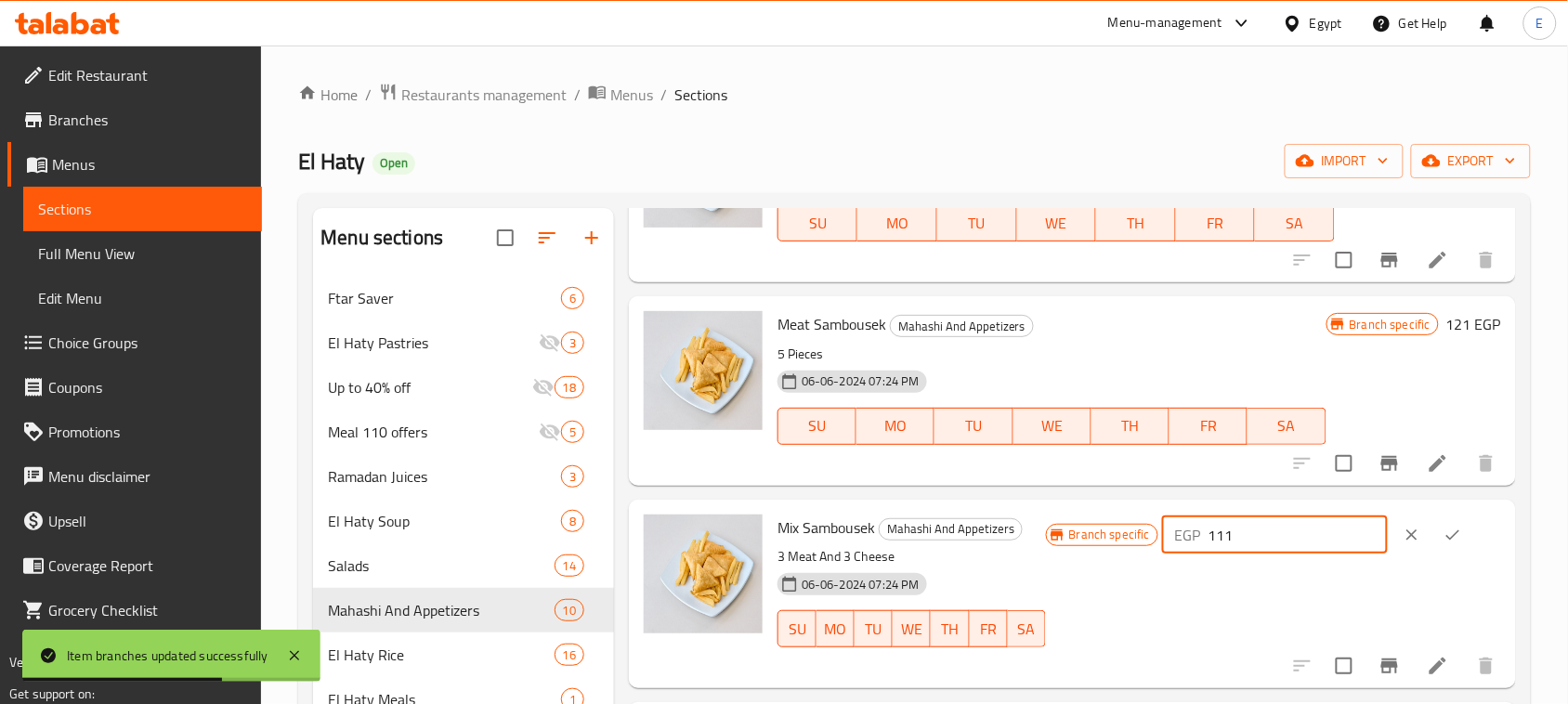 drag, startPoint x: 1280, startPoint y: 529, endPoint x: 1079, endPoint y: 532, distance: 201.02239 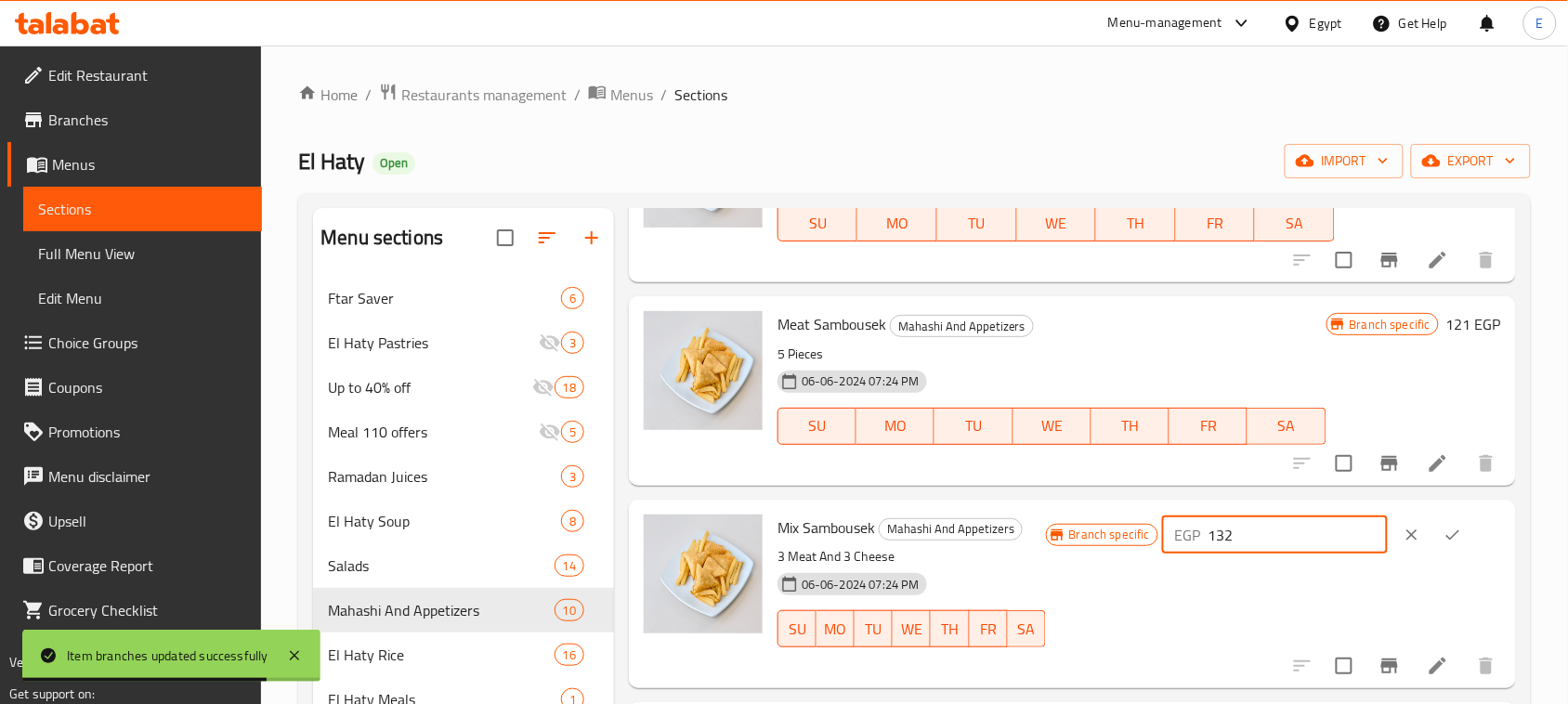 type on "132" 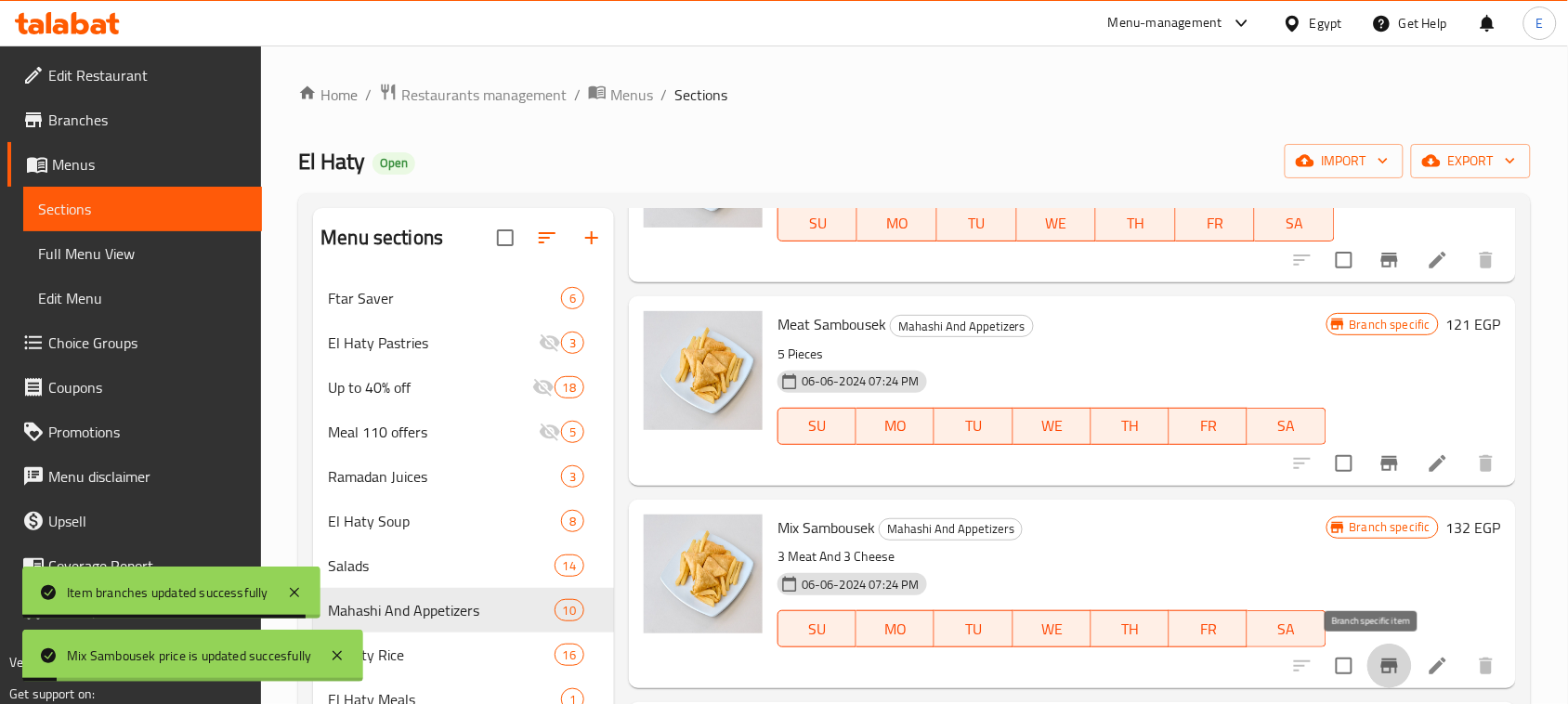 click 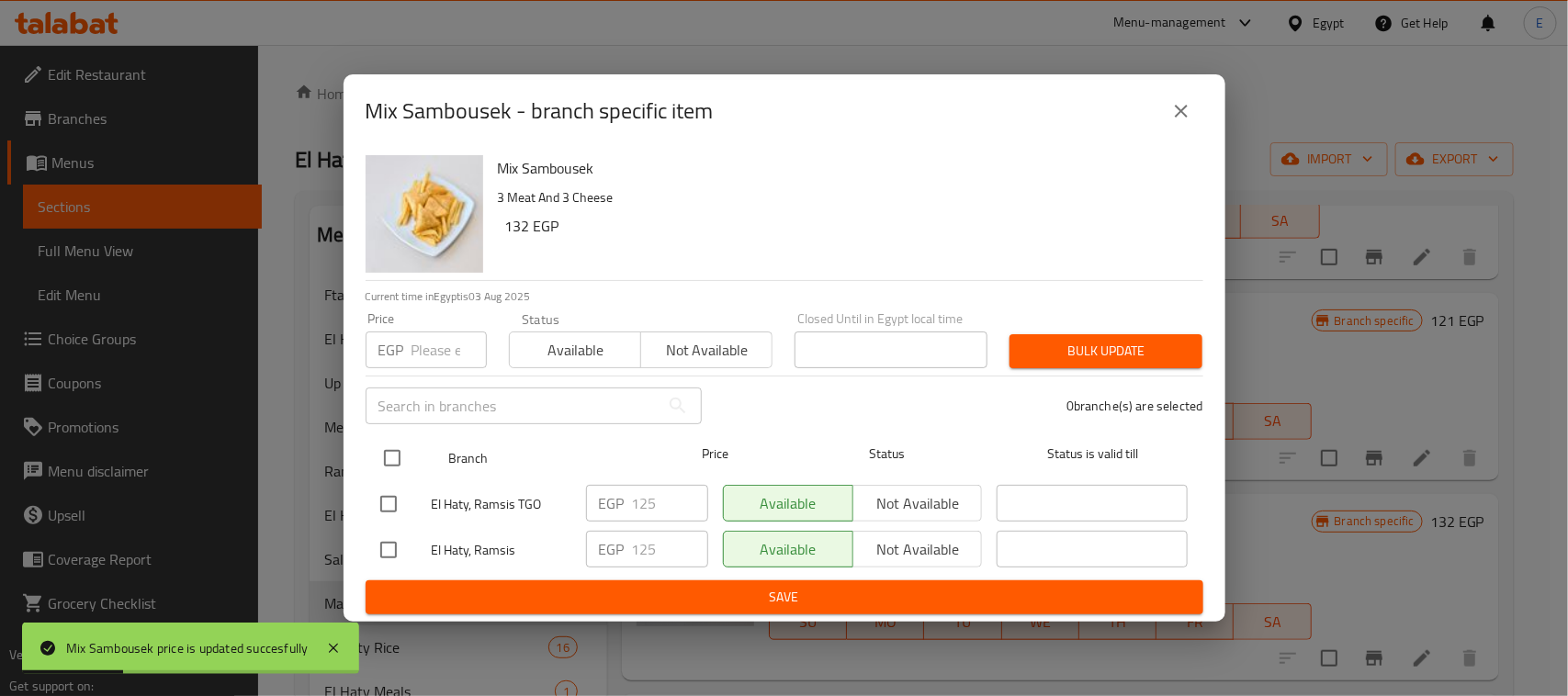 click at bounding box center [392, 458] 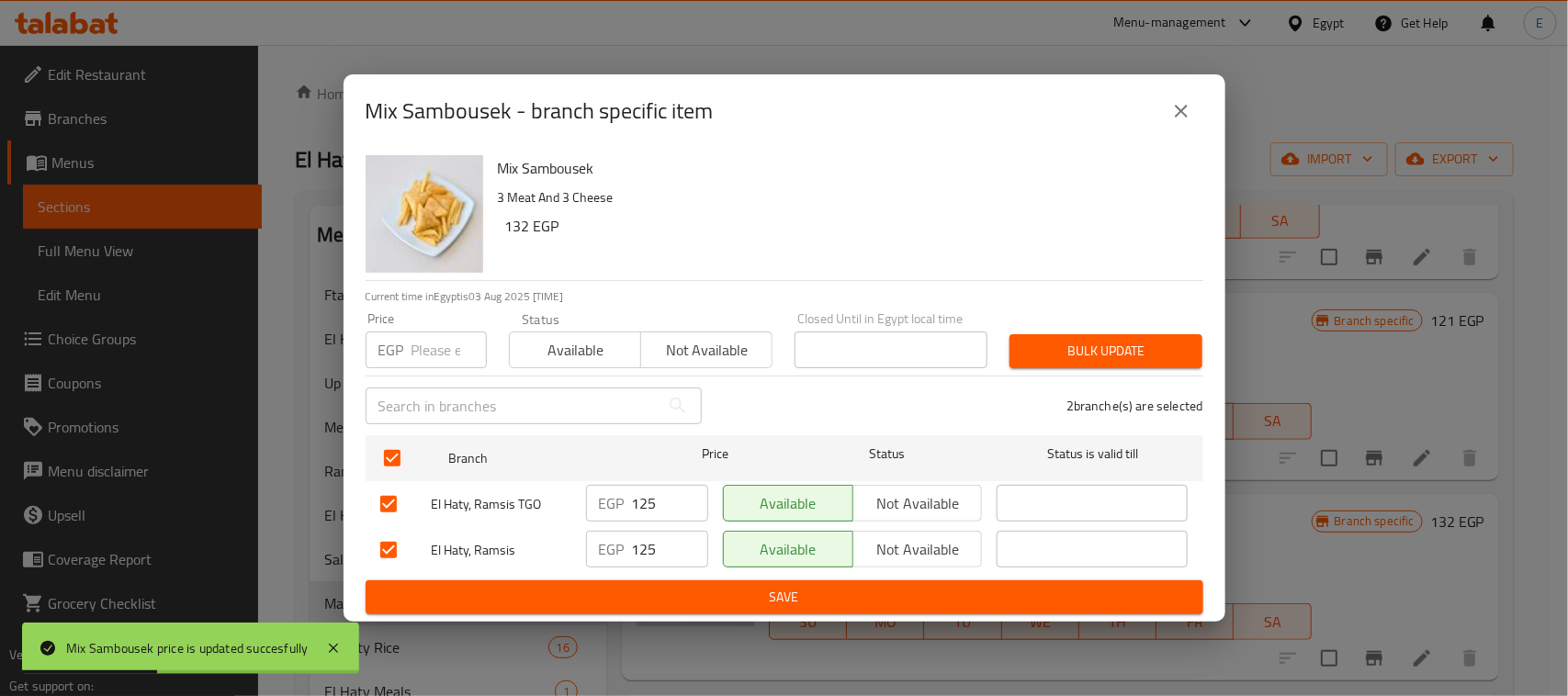 click on "EGP Price" at bounding box center (426, 350) 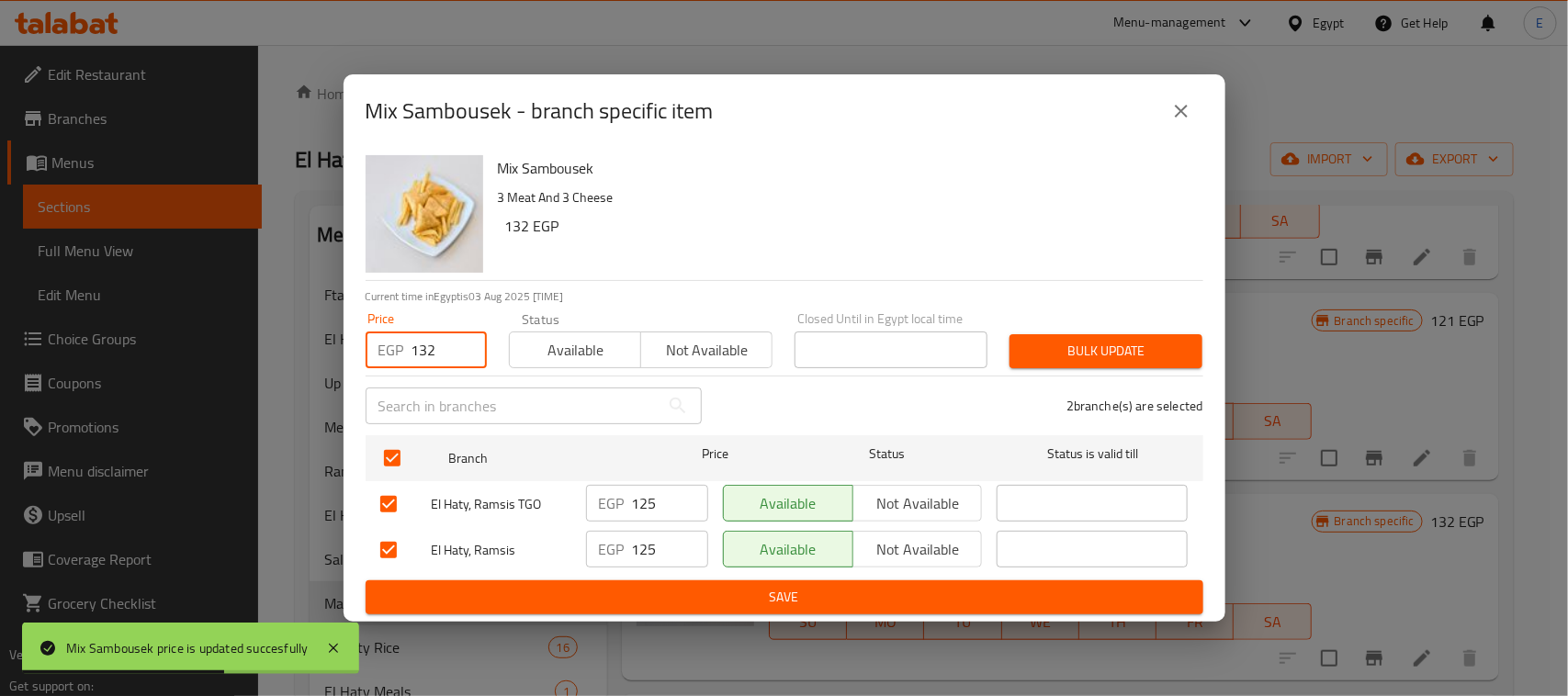 type on "132" 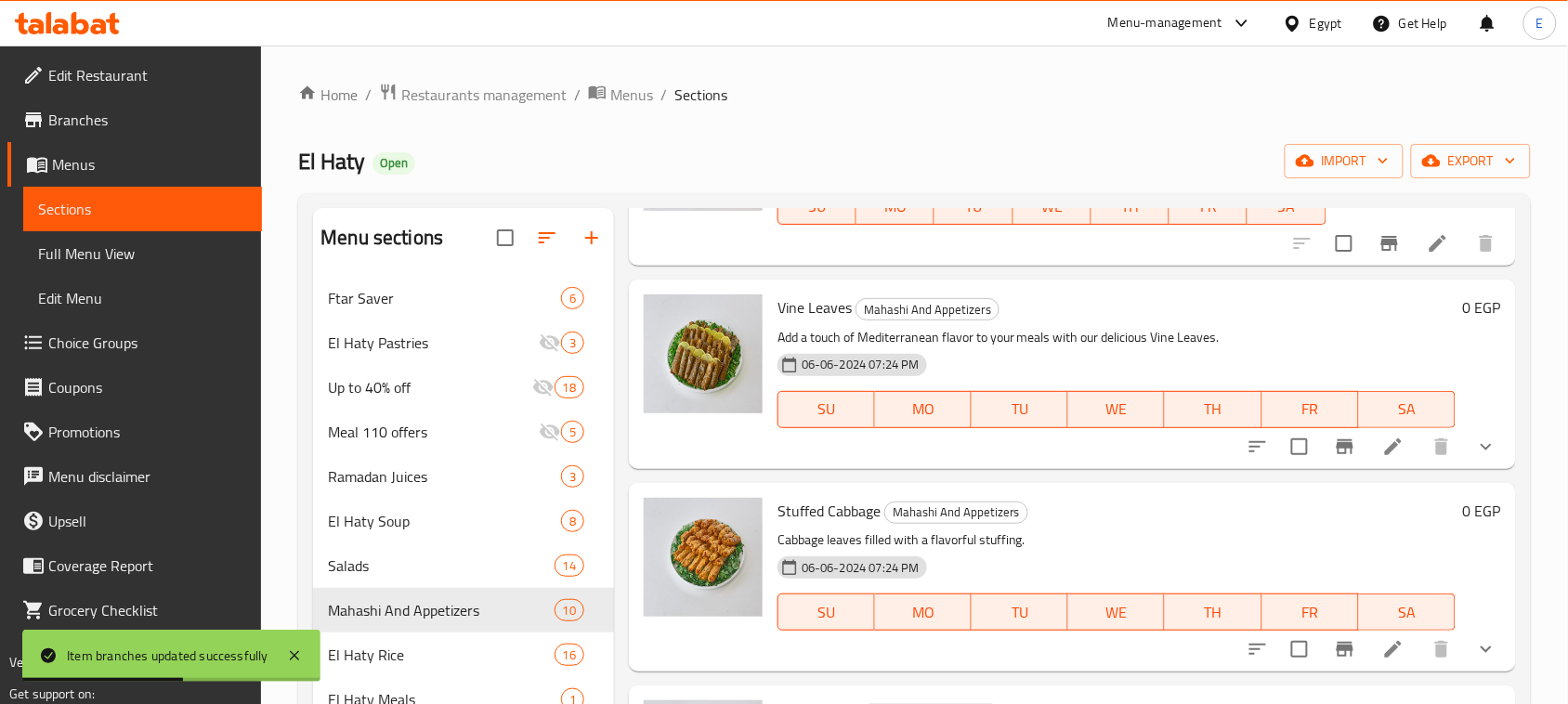 scroll, scrollTop: 1043, scrollLeft: 0, axis: vertical 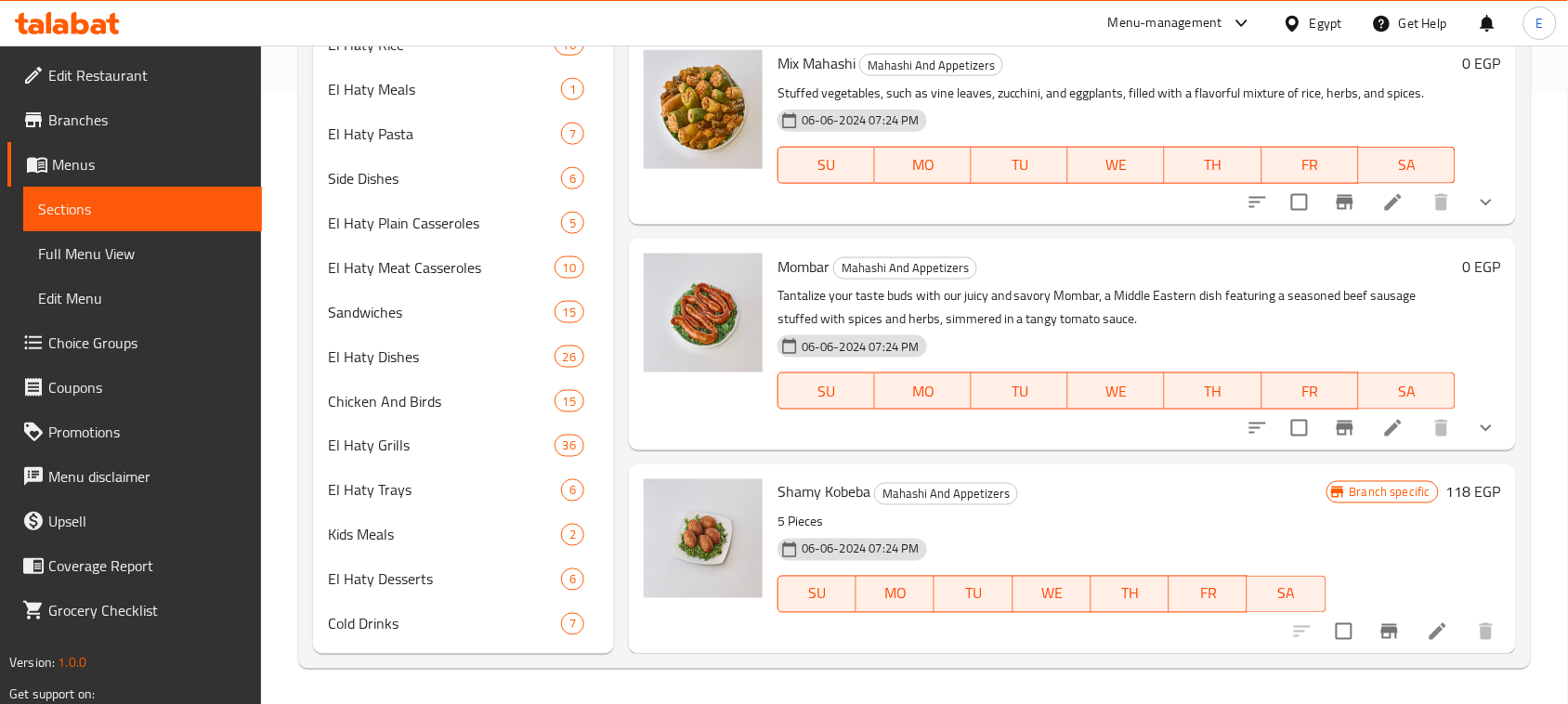 click on "118   EGP" at bounding box center [1473, 492] 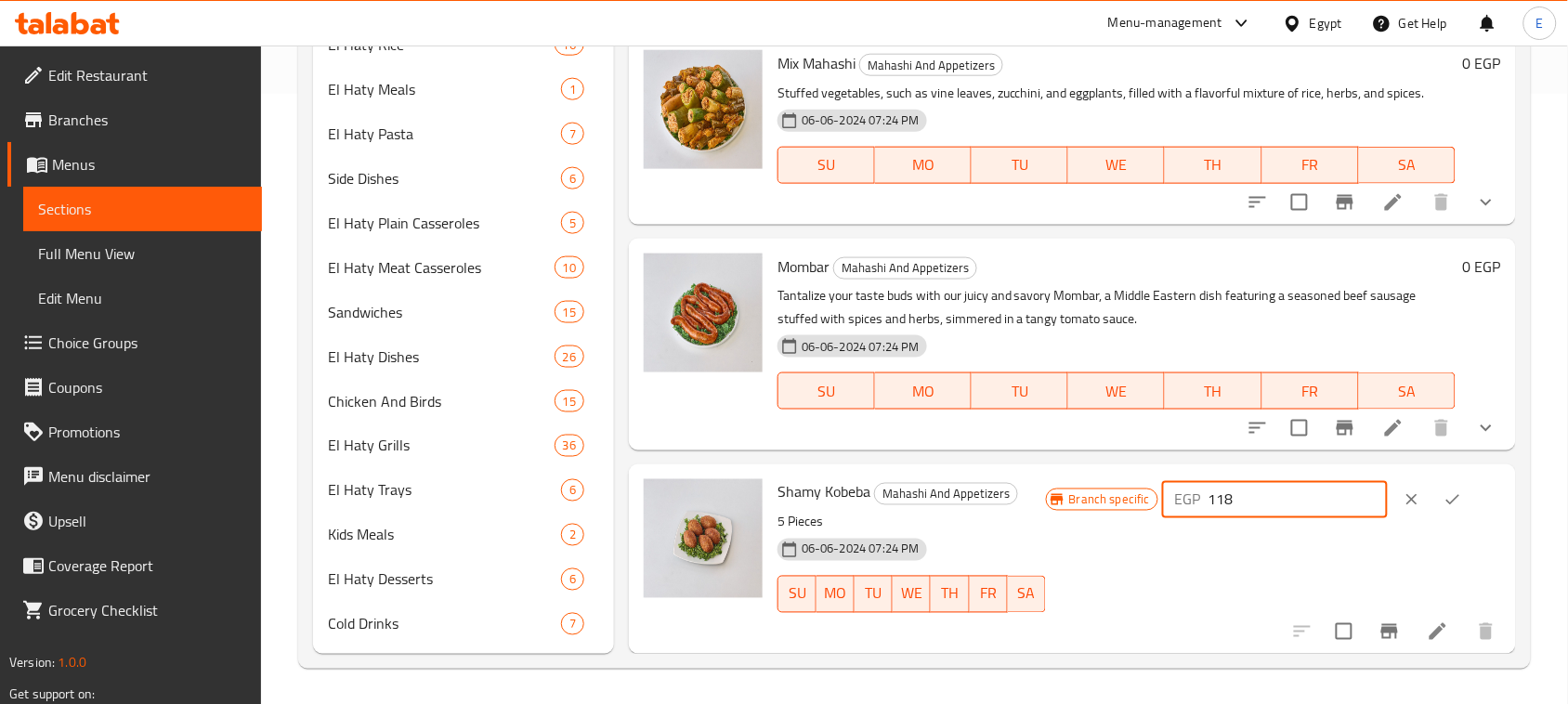 drag, startPoint x: 1233, startPoint y: 490, endPoint x: 1112, endPoint y: 488, distance: 121.0165 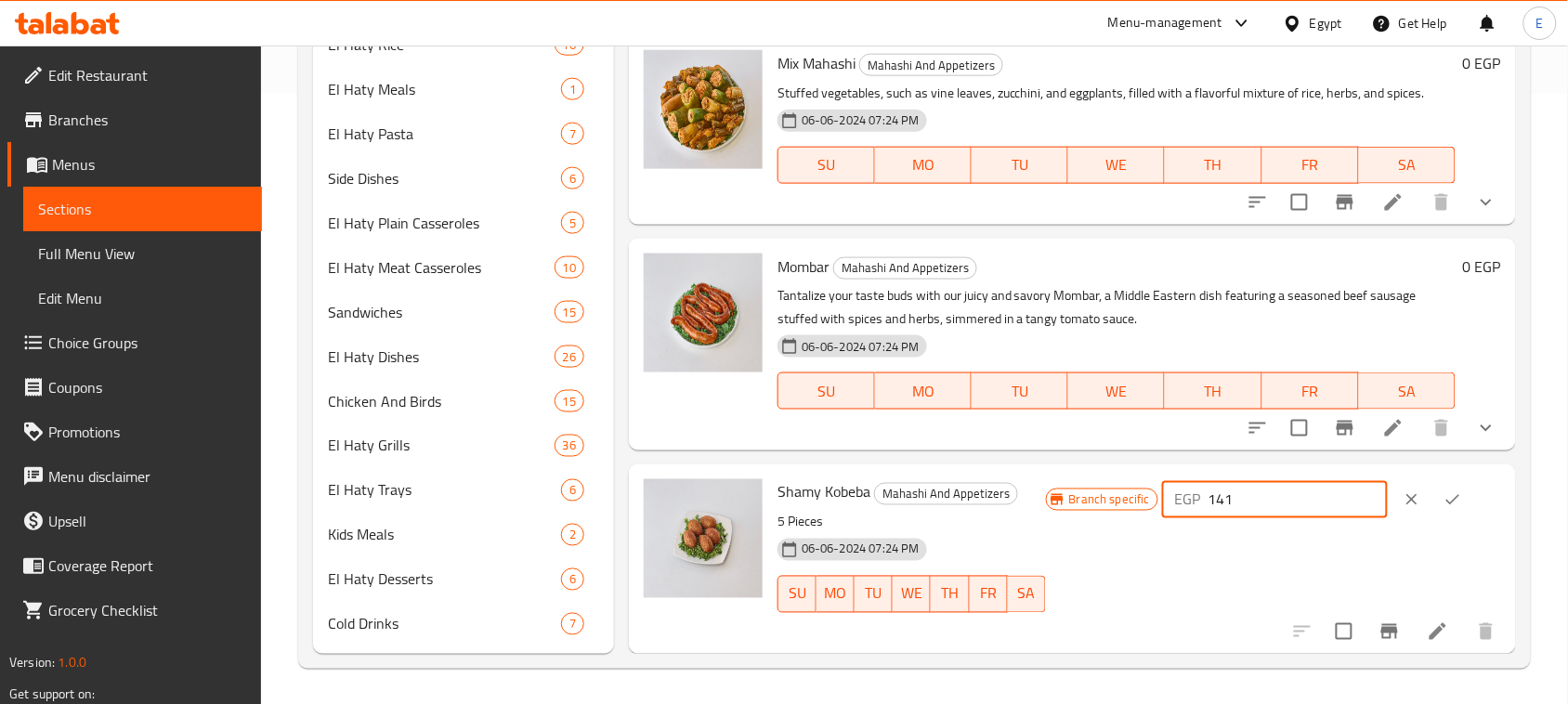 type on "141" 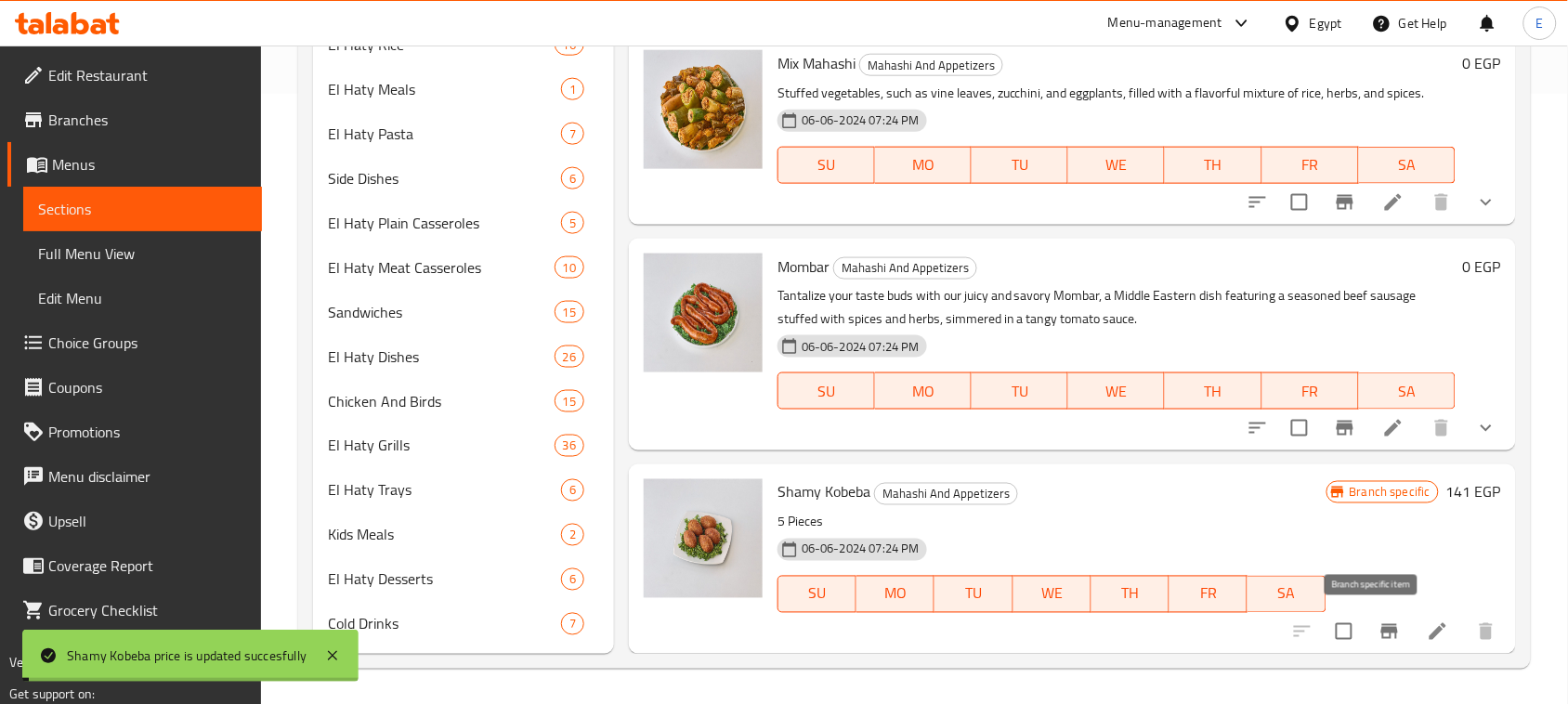 click 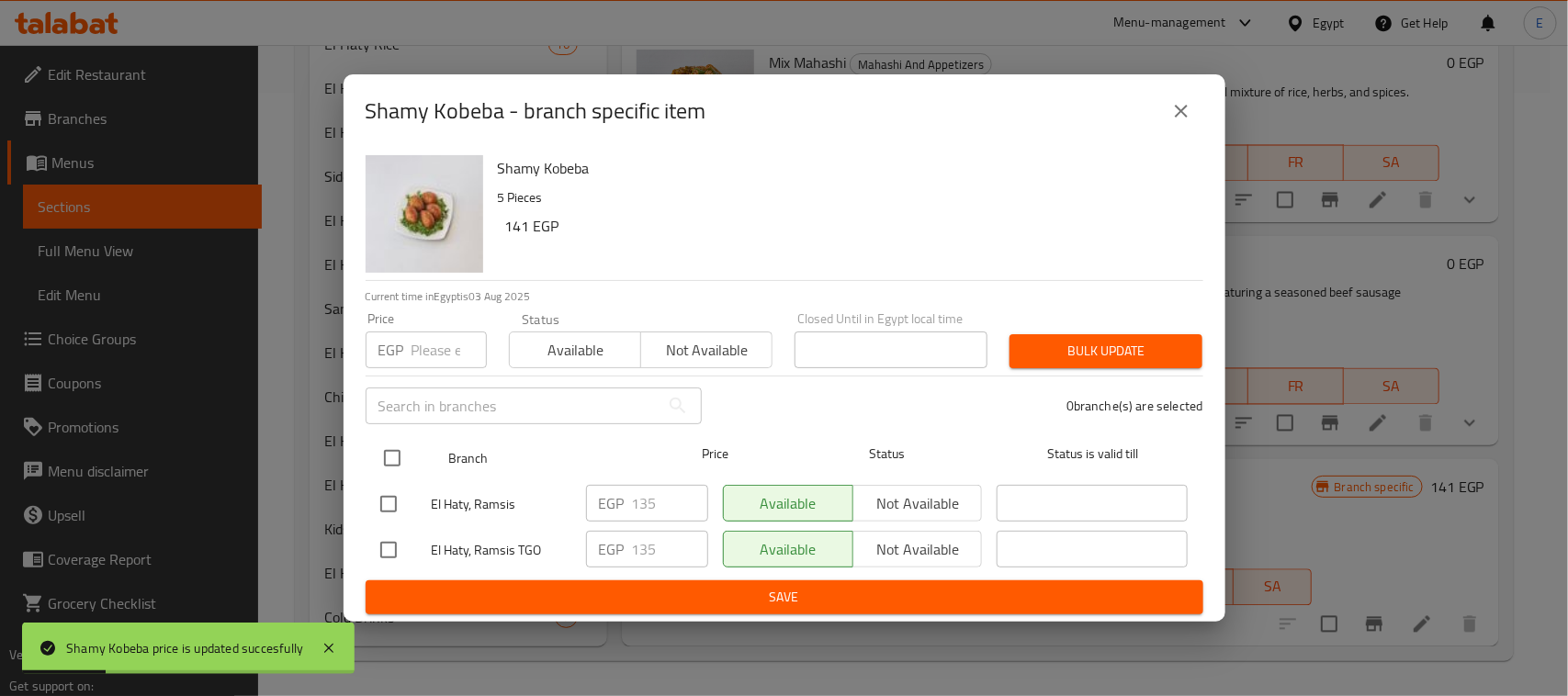 click at bounding box center [392, 458] 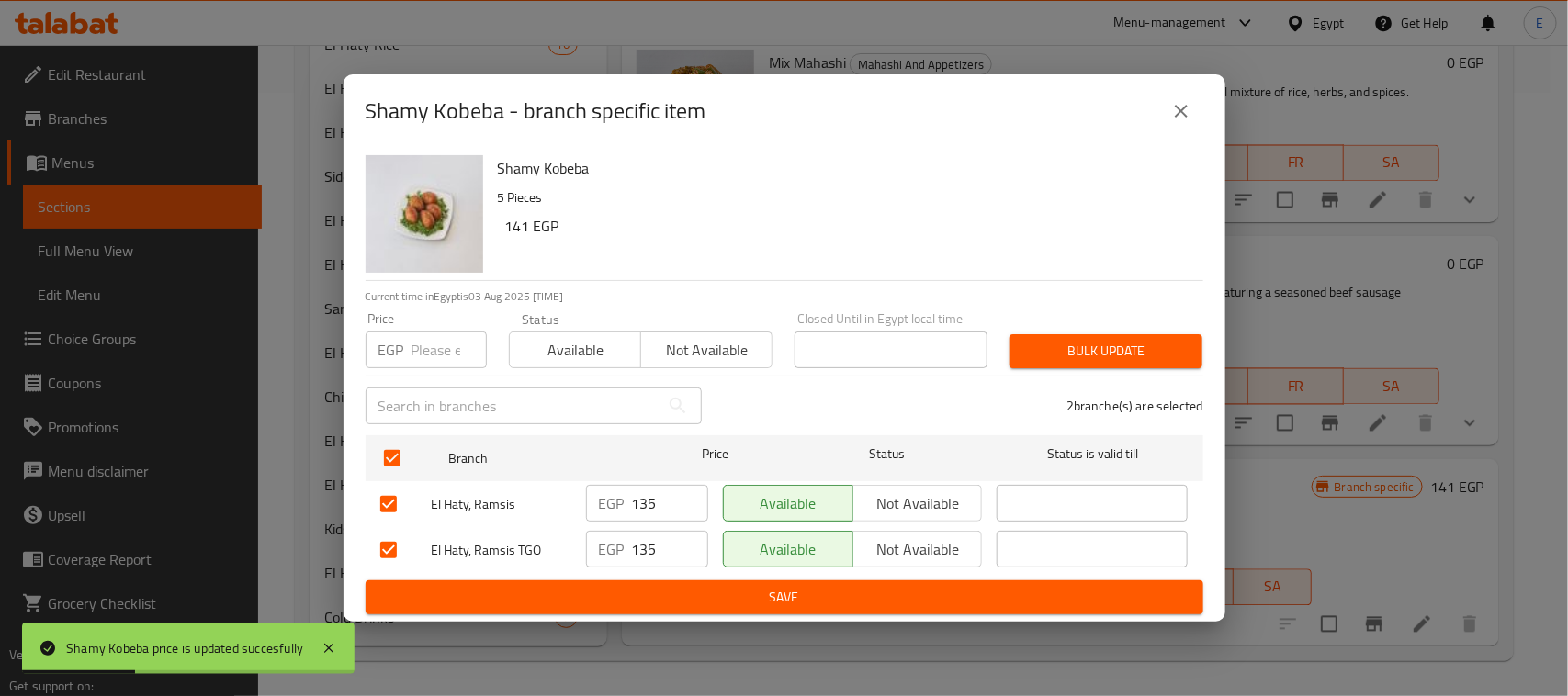click at bounding box center (449, 350) 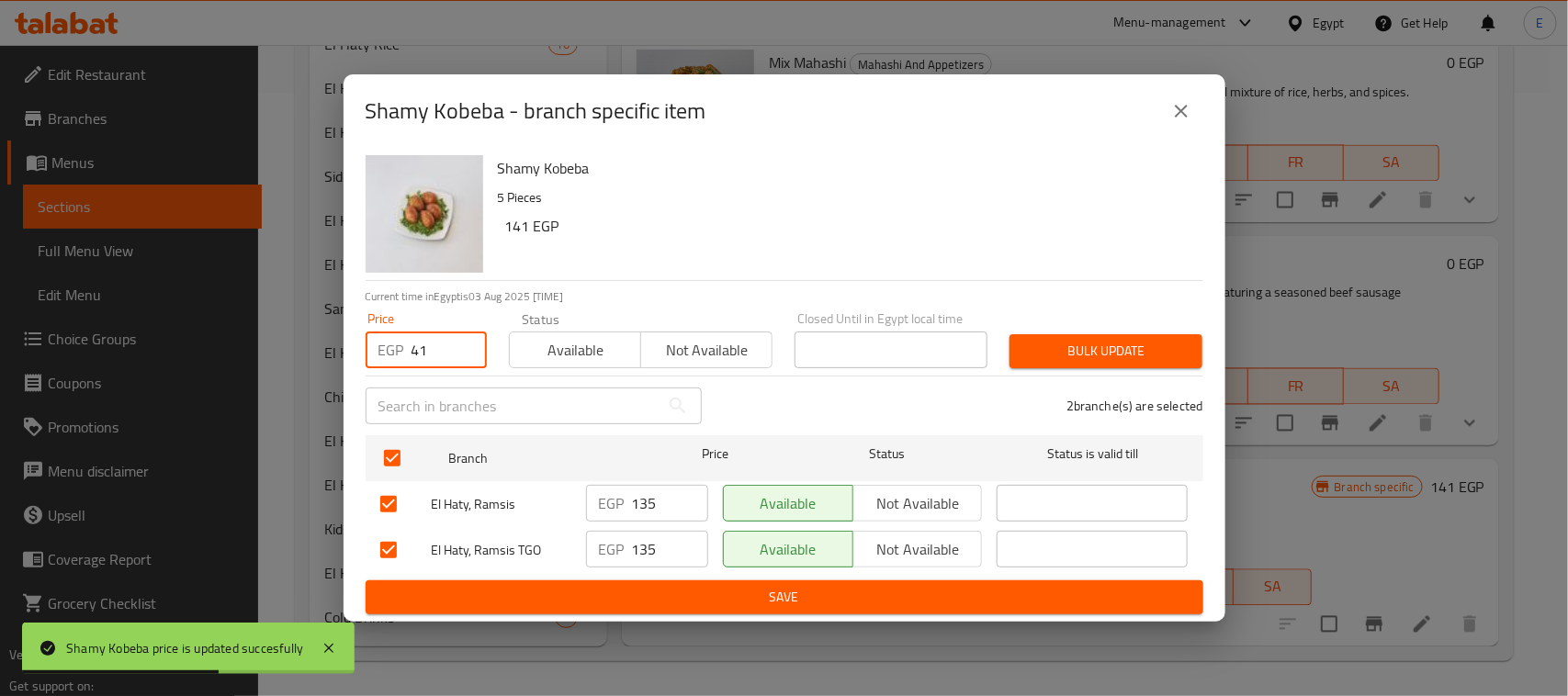 type on "4" 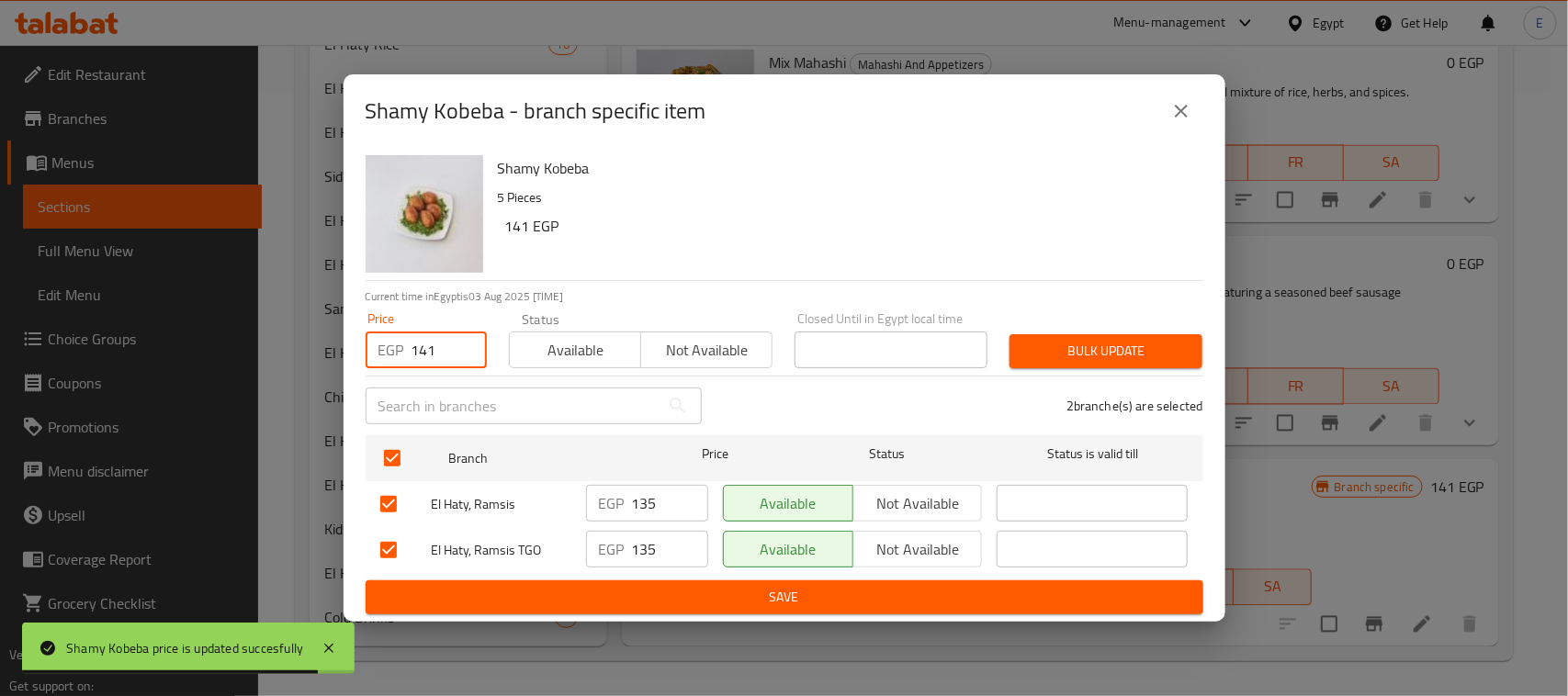 type on "141" 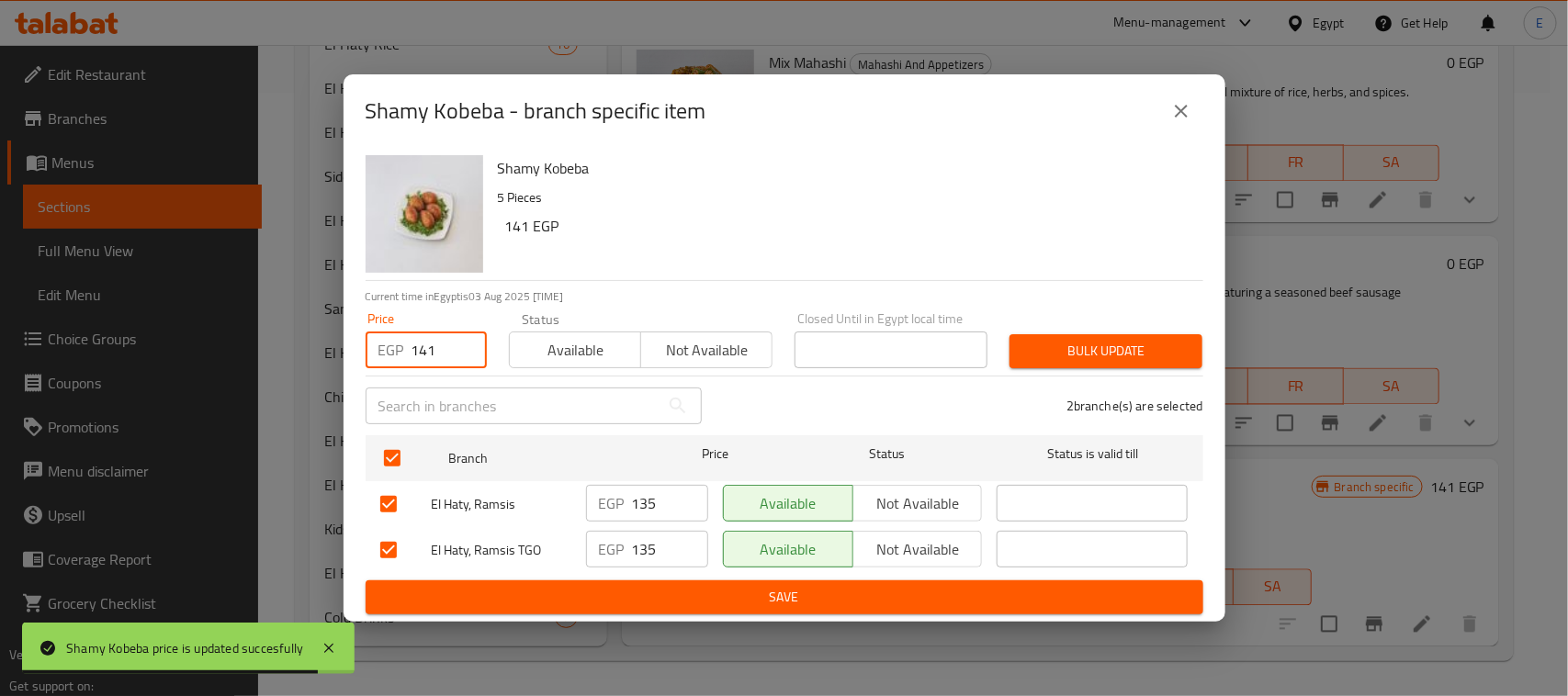 click on "Bulk update" at bounding box center (1106, 351) 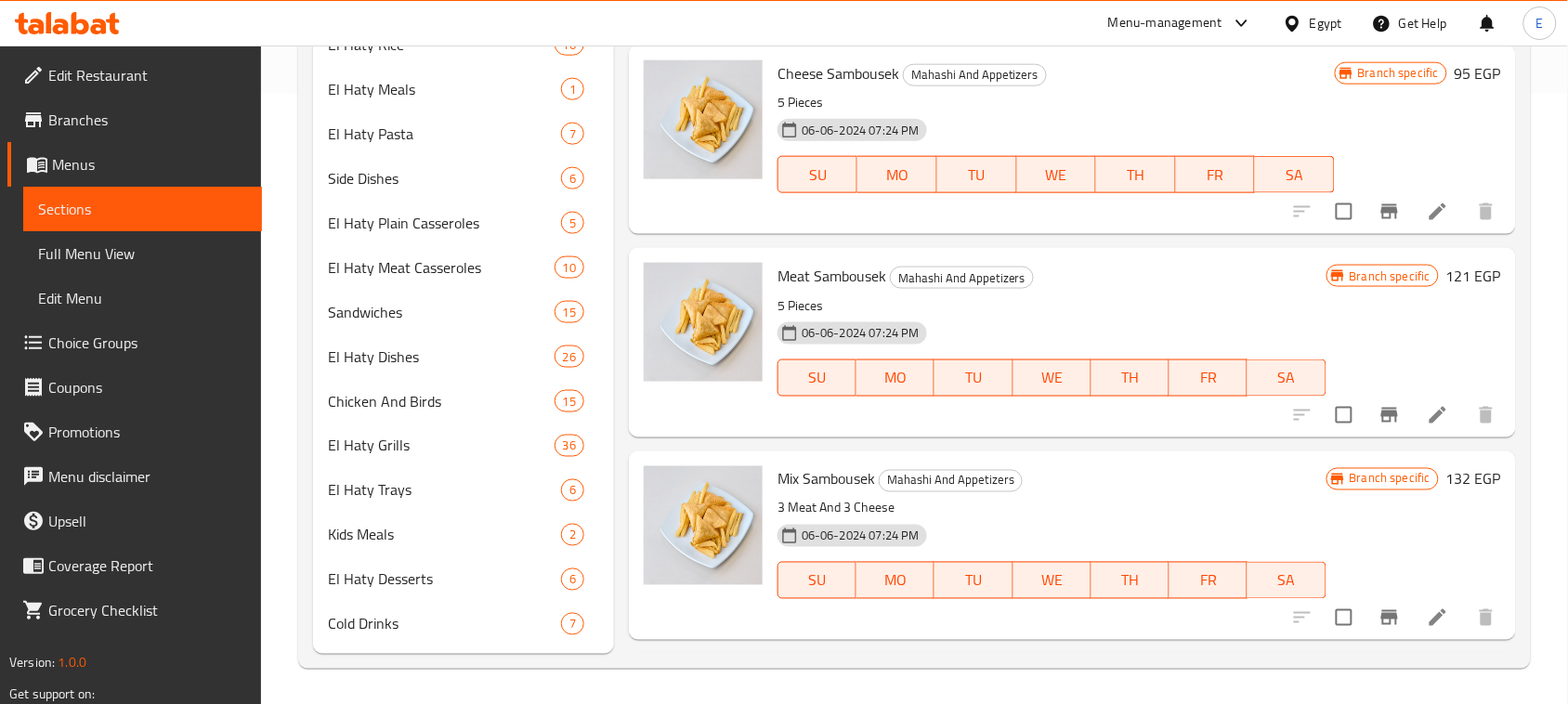 scroll, scrollTop: 0, scrollLeft: 0, axis: both 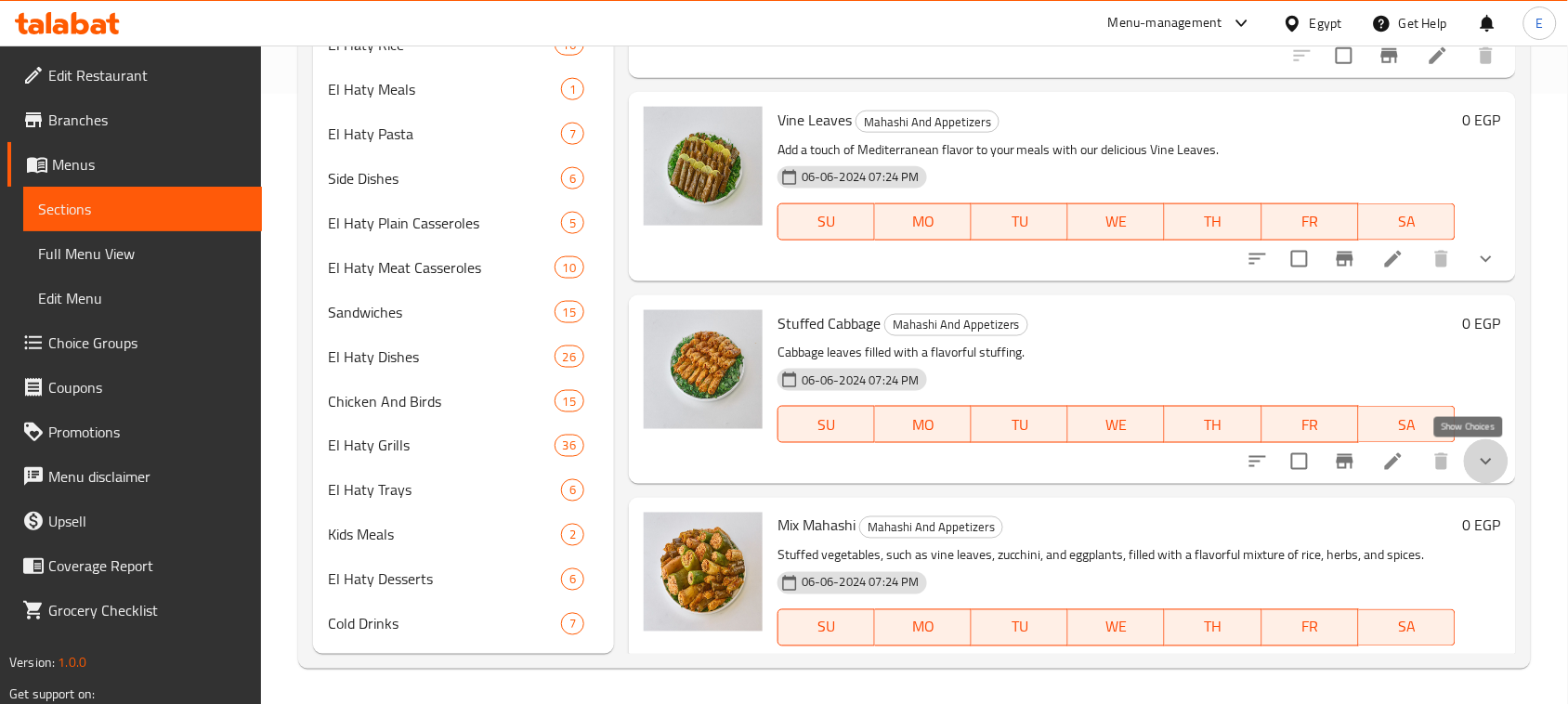 click 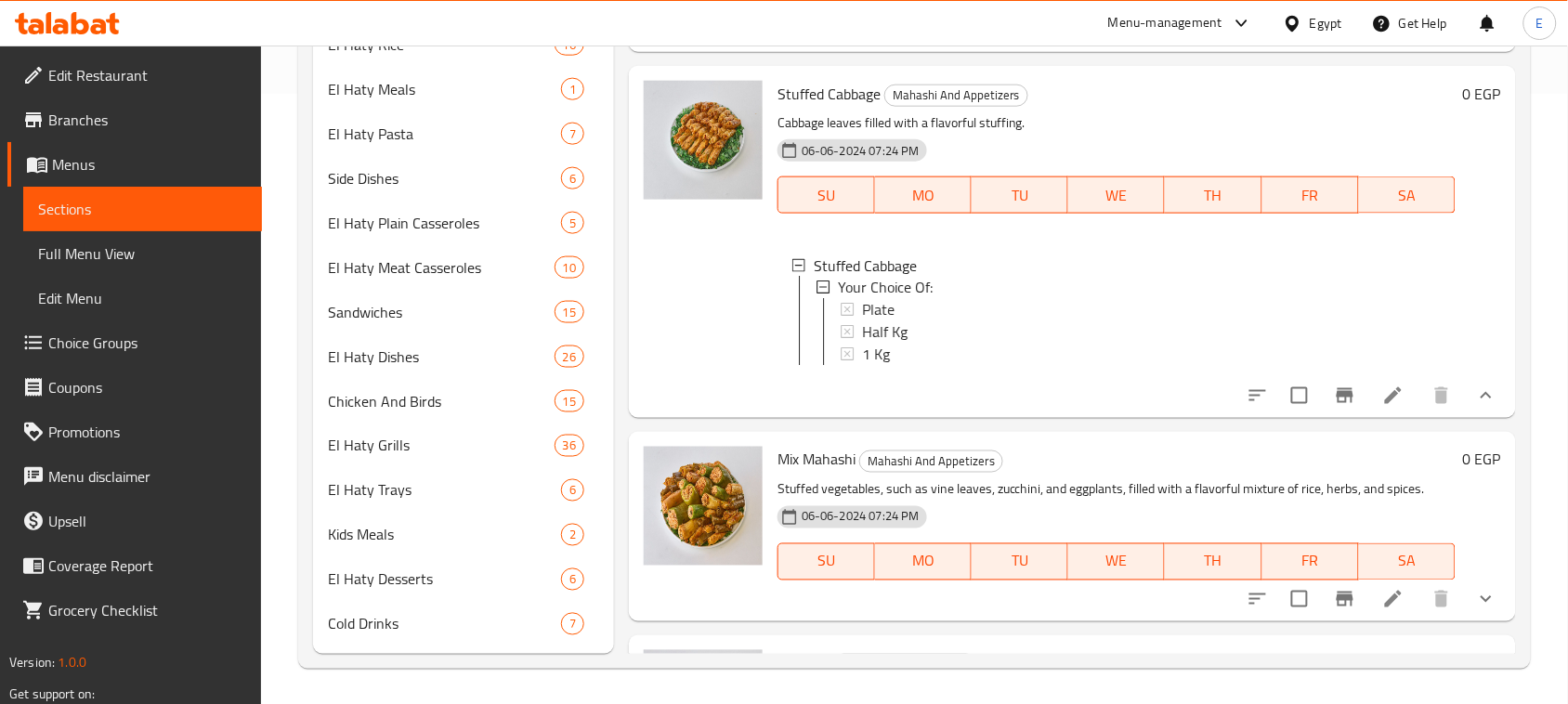 scroll, scrollTop: 813, scrollLeft: 0, axis: vertical 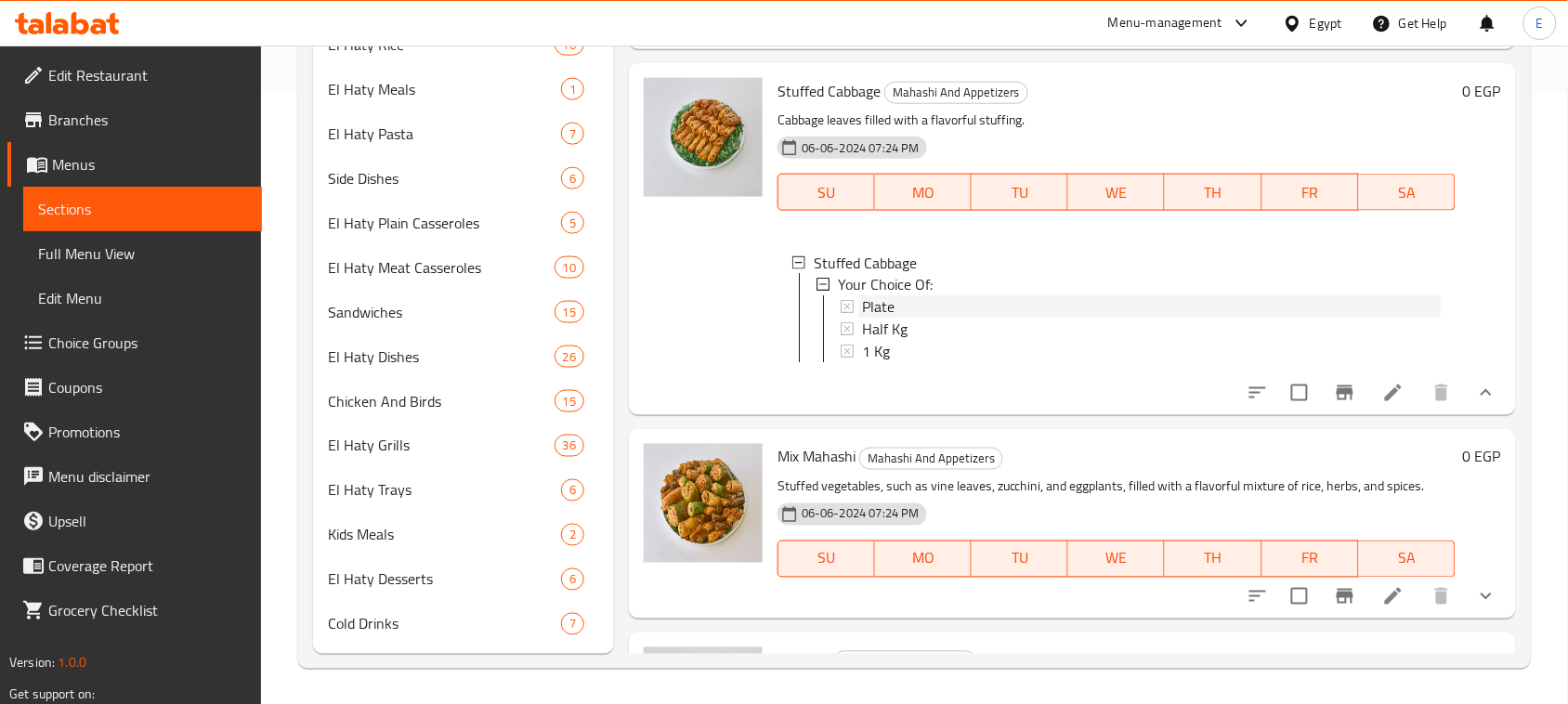 click on "Plate" at bounding box center [878, 307] 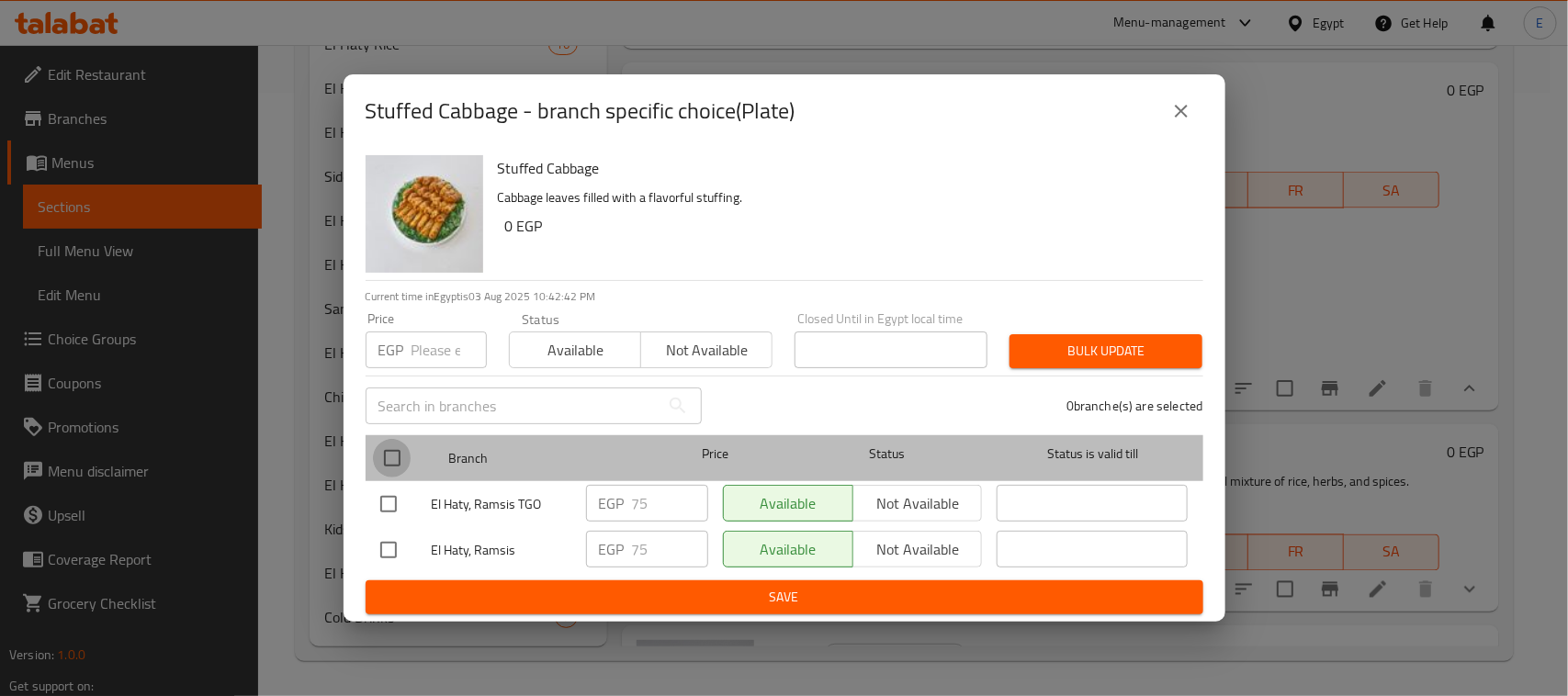 click at bounding box center [392, 458] 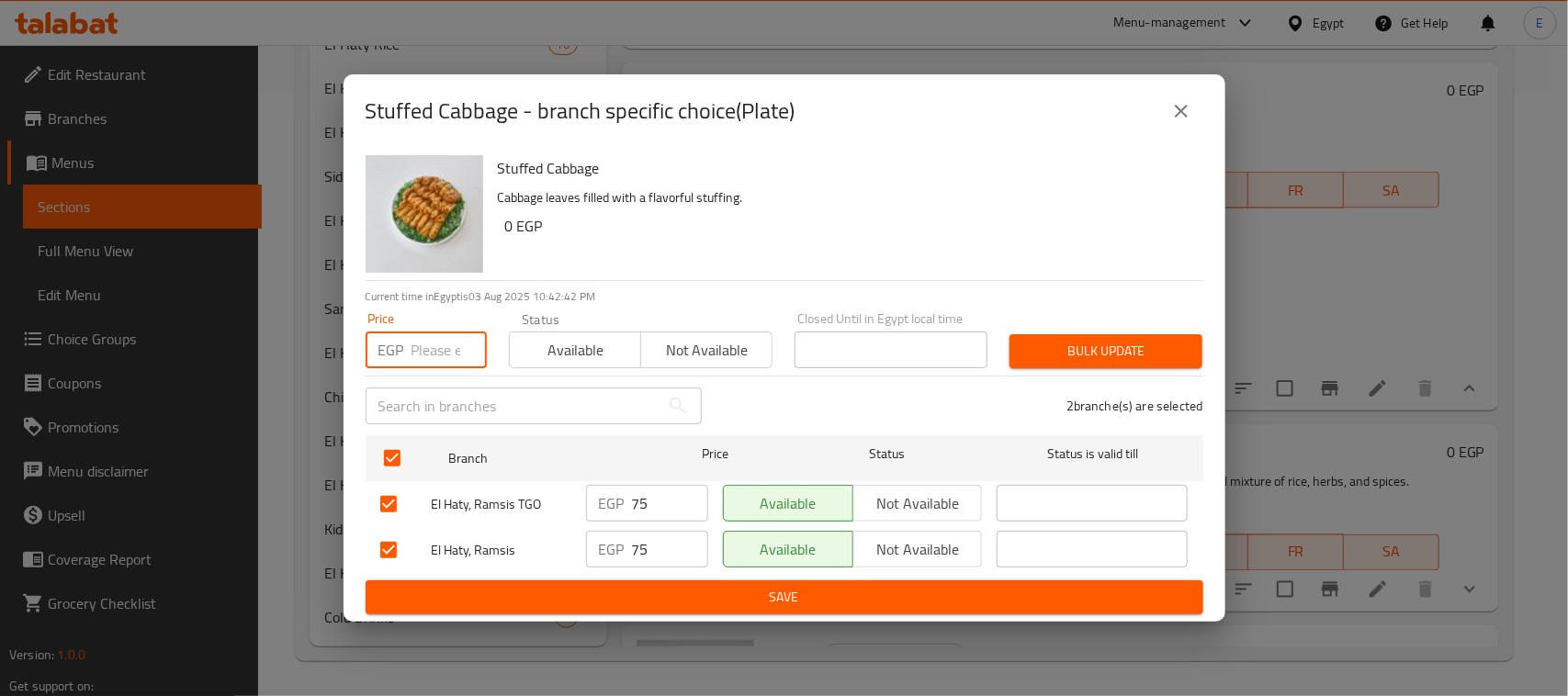 click at bounding box center (449, 350) 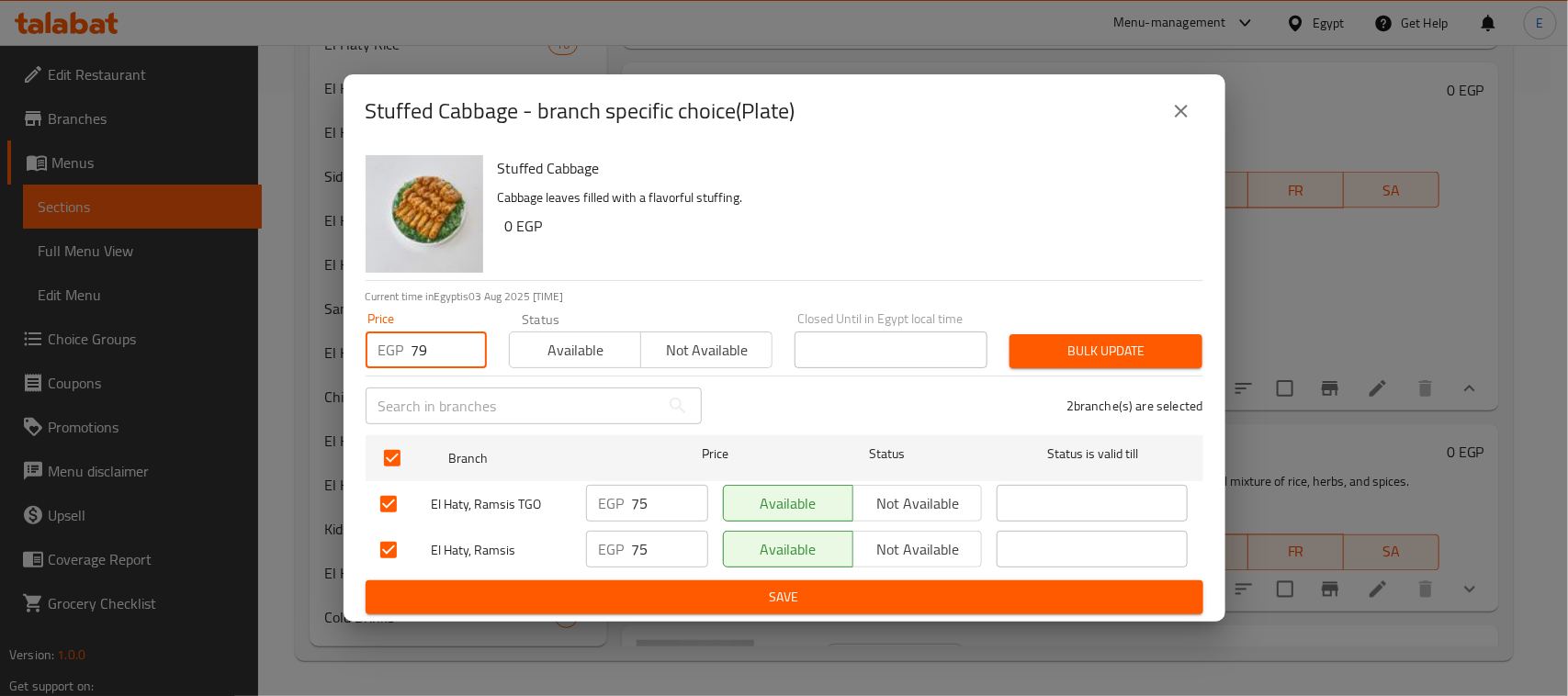 type on "79" 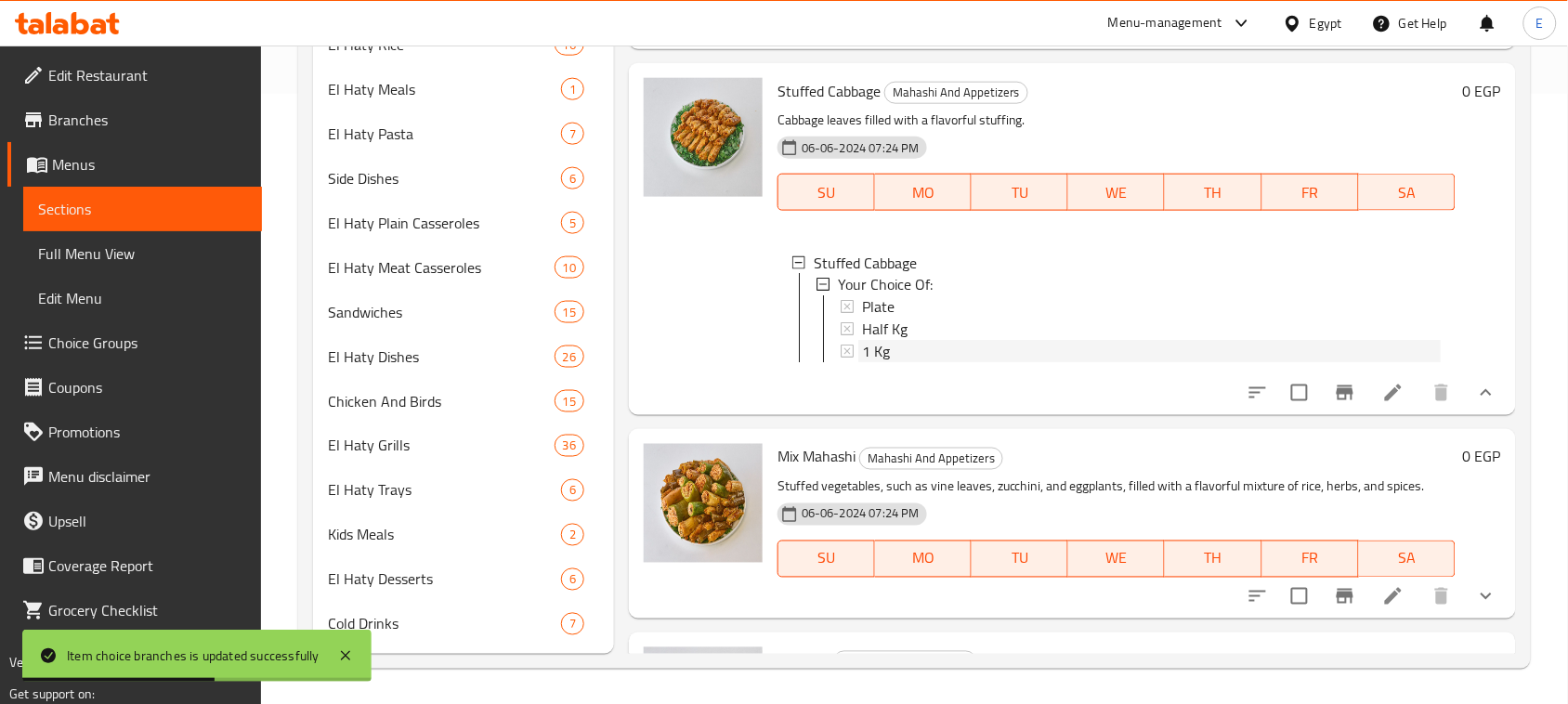 click on "1 Kg" at bounding box center [876, 352] 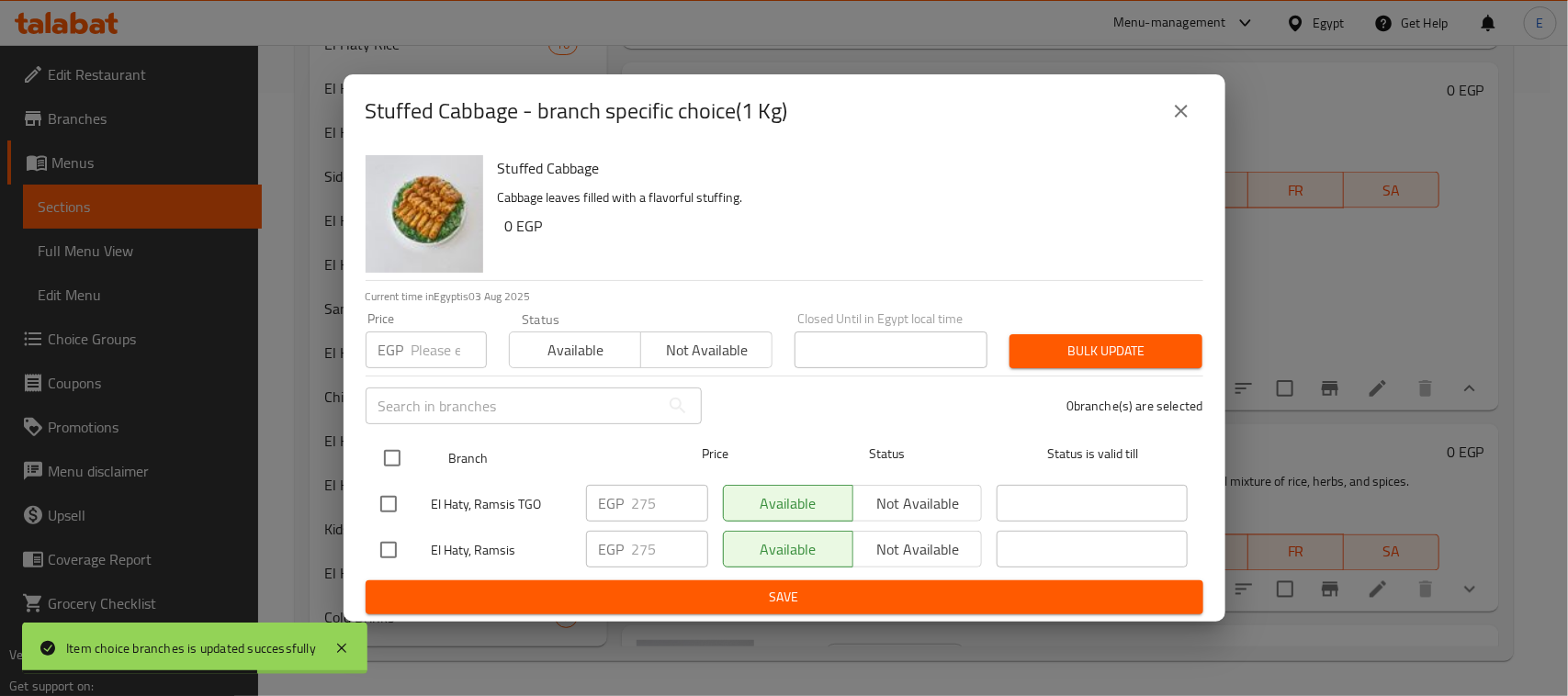 click at bounding box center [392, 458] 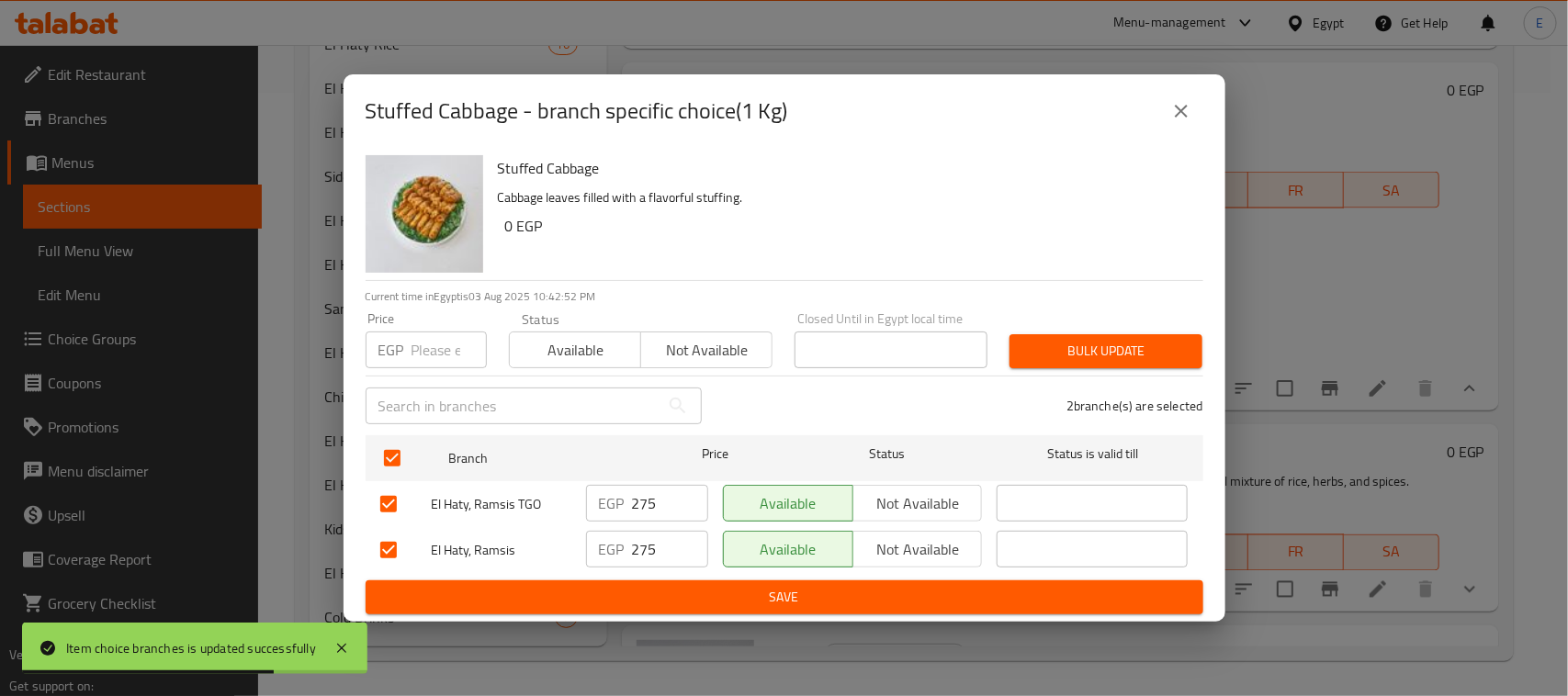 click at bounding box center [449, 350] 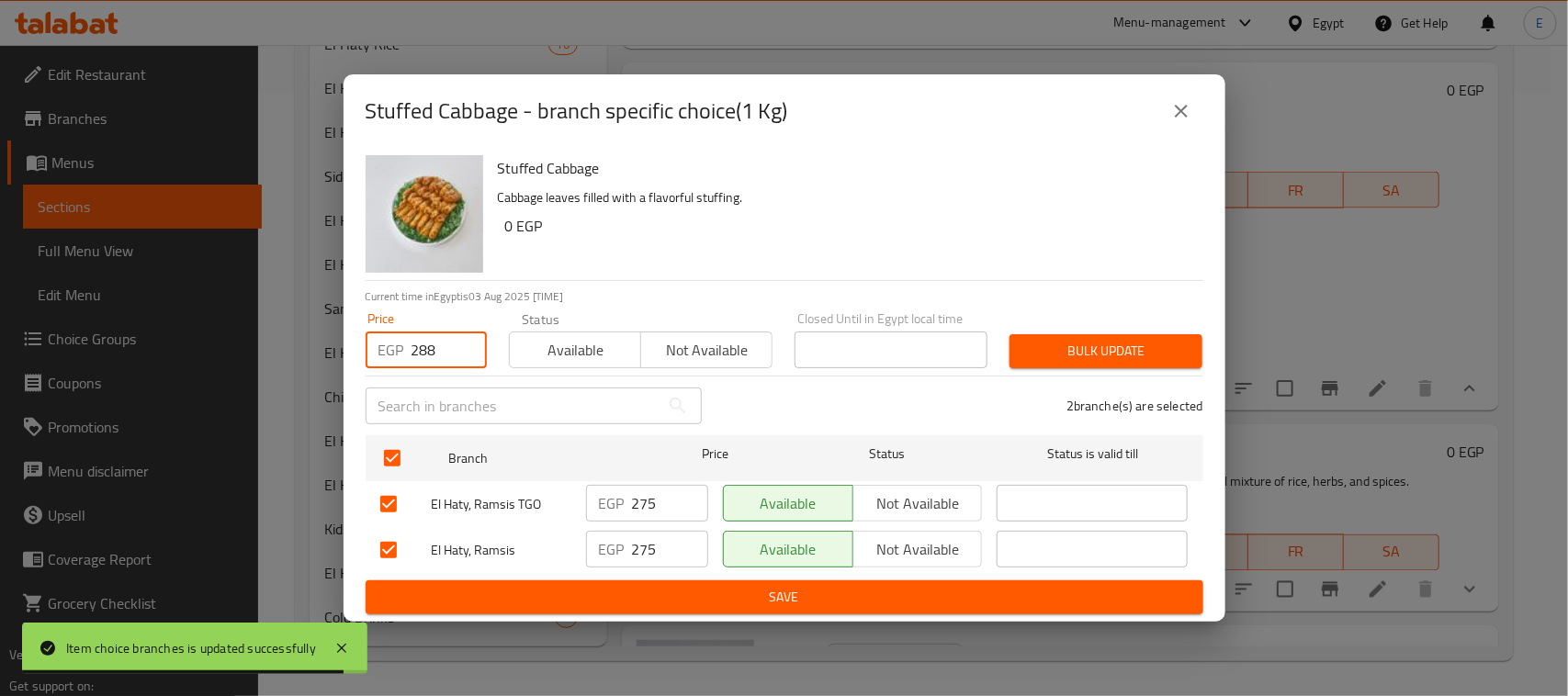 type on "288" 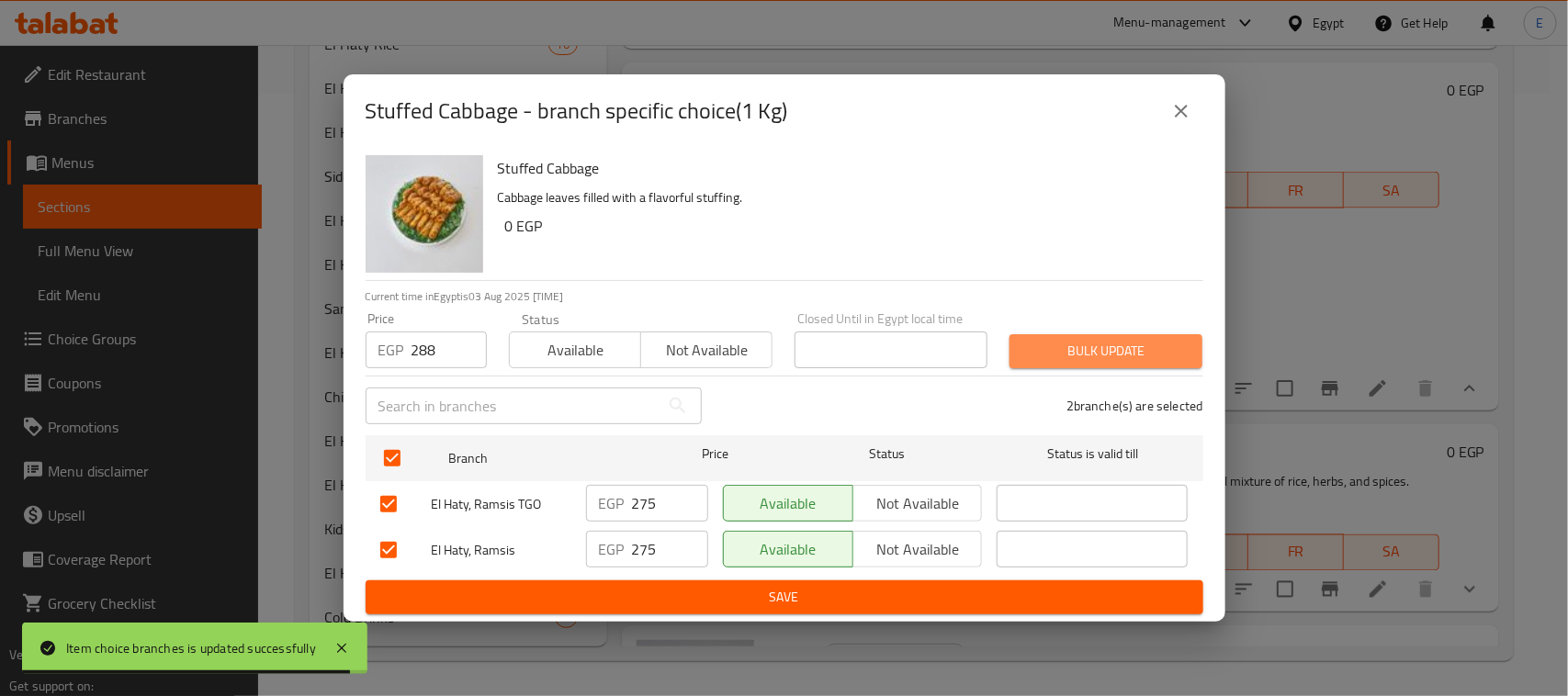 click on "Bulk update" at bounding box center (1106, 351) 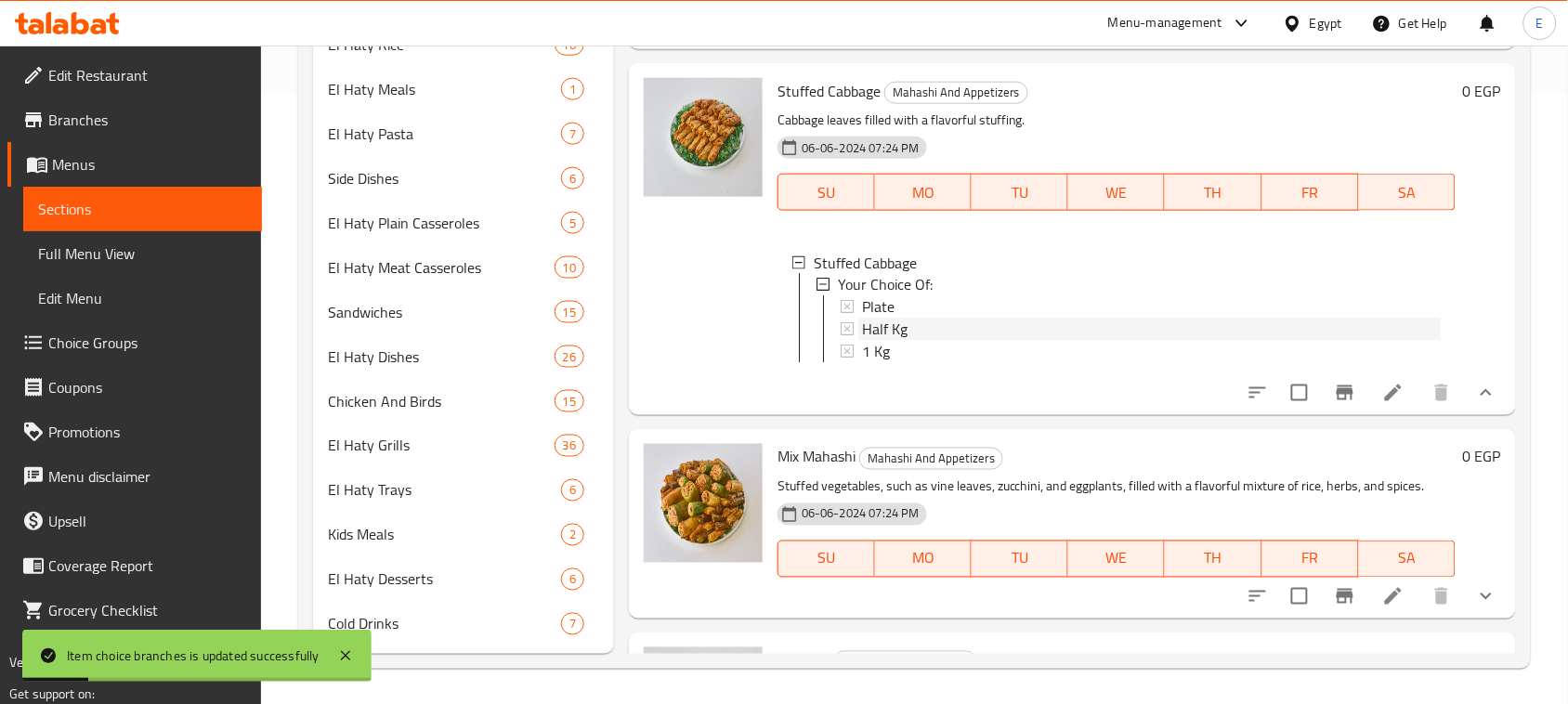 click on "Half Kg" at bounding box center (884, 330) 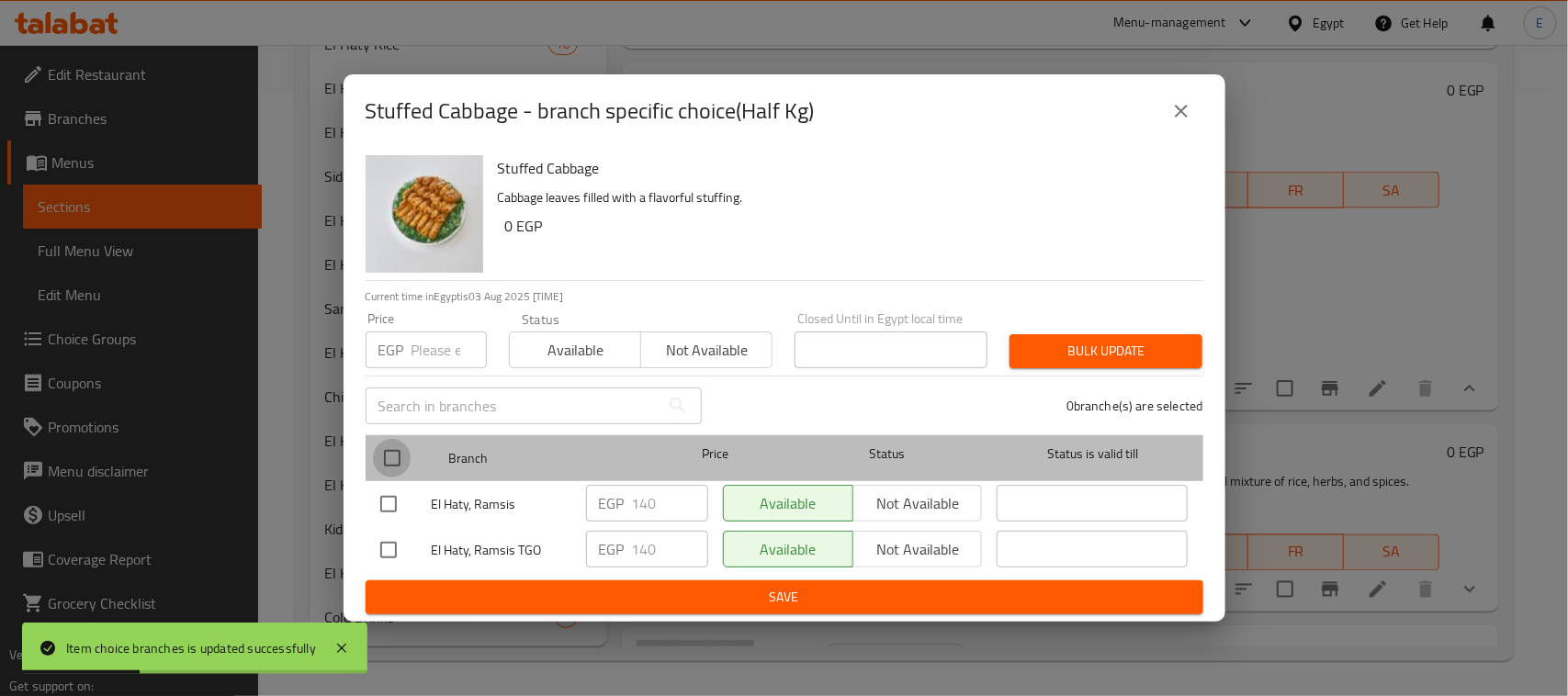 click at bounding box center (392, 458) 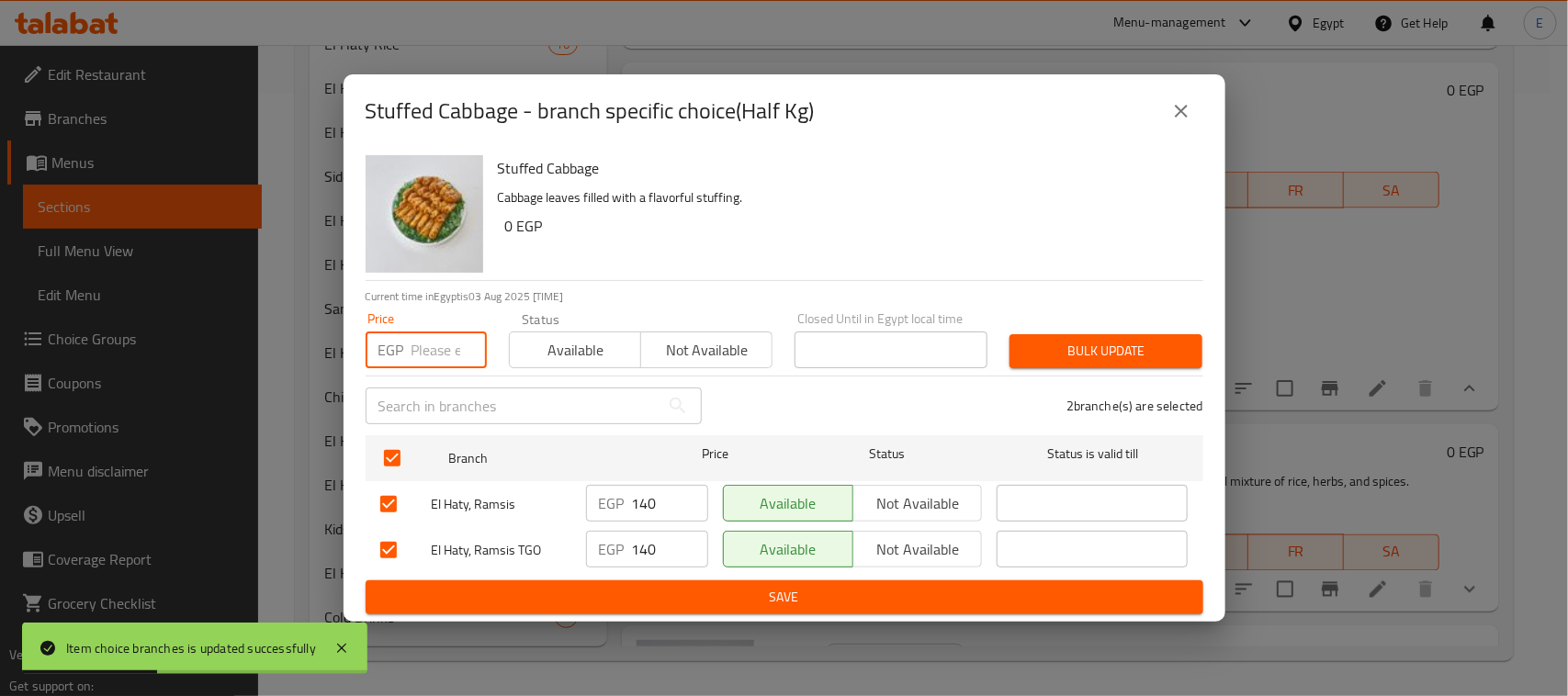 click at bounding box center (449, 350) 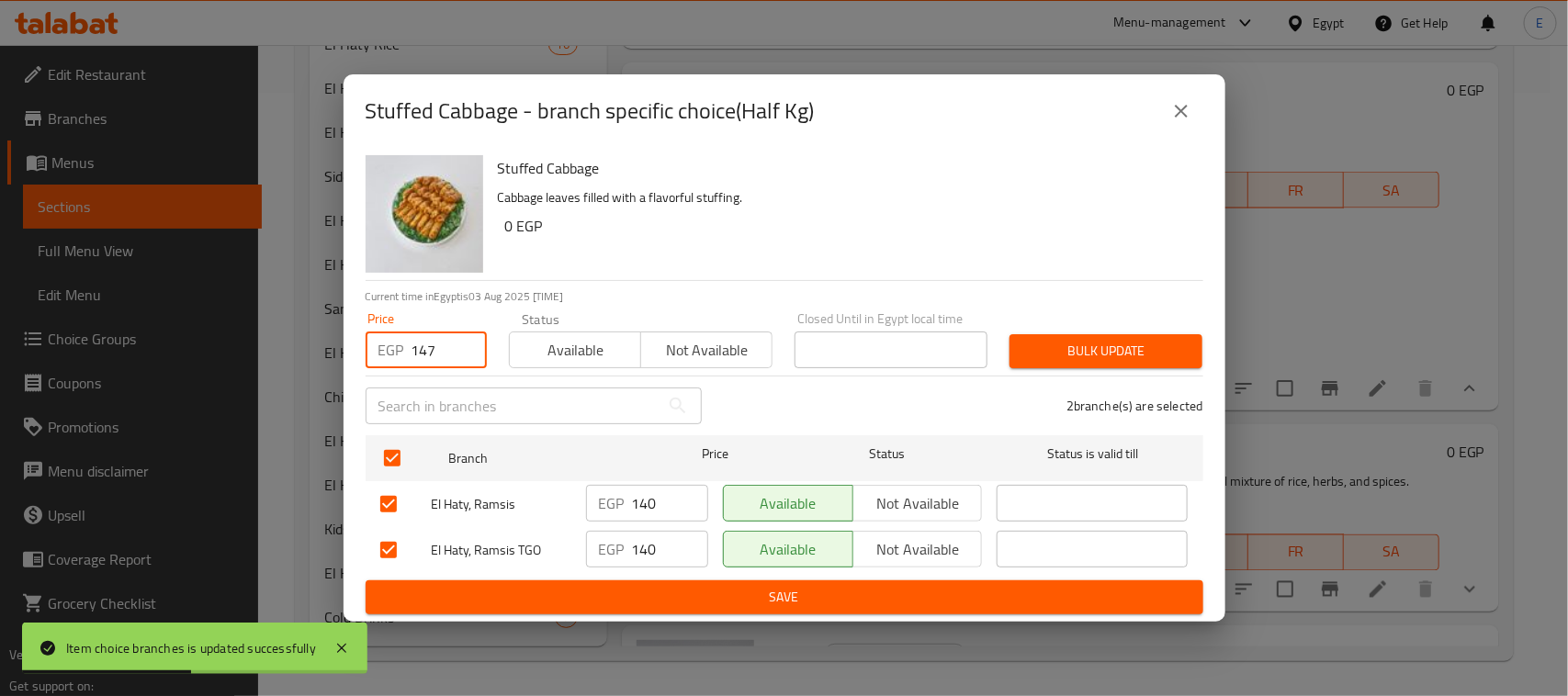type on "147" 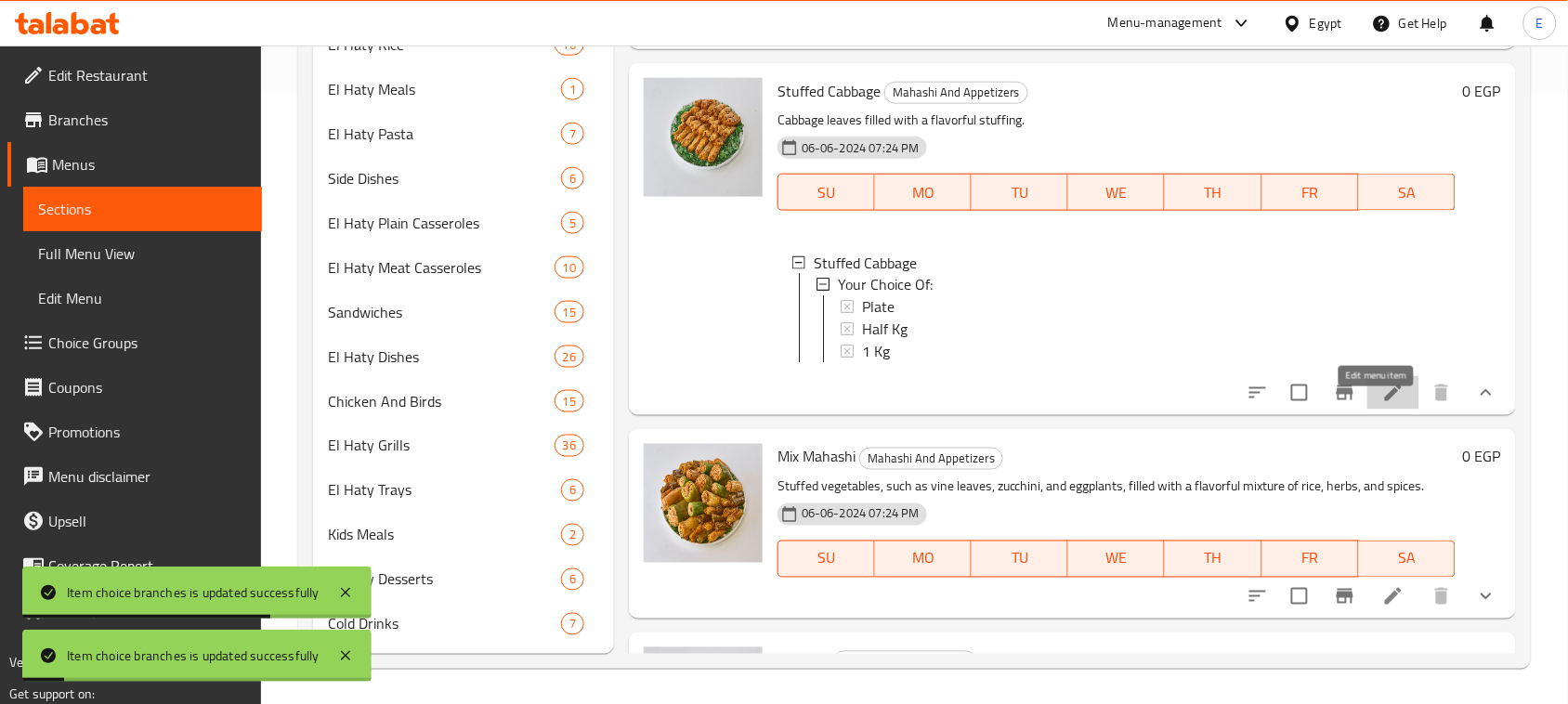 click 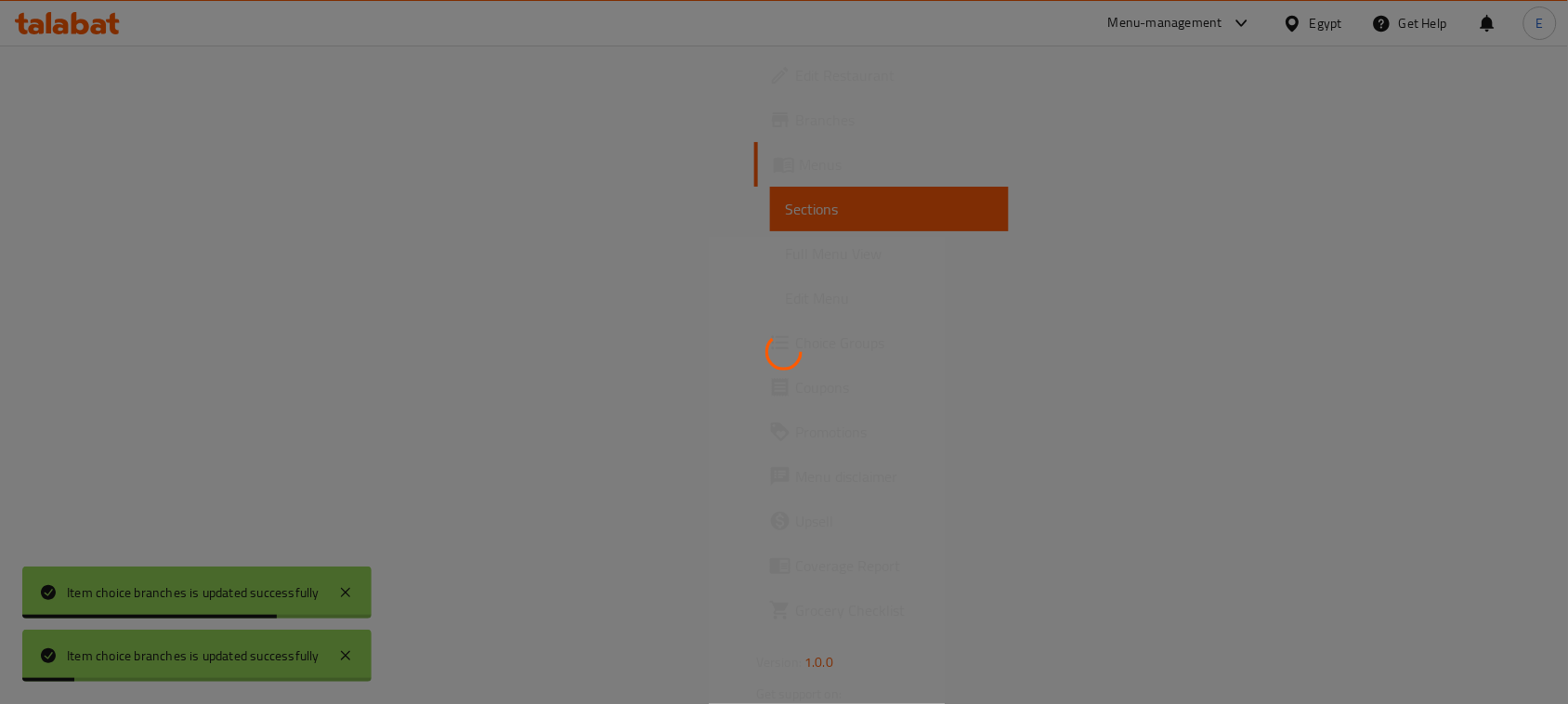 scroll, scrollTop: 0, scrollLeft: 0, axis: both 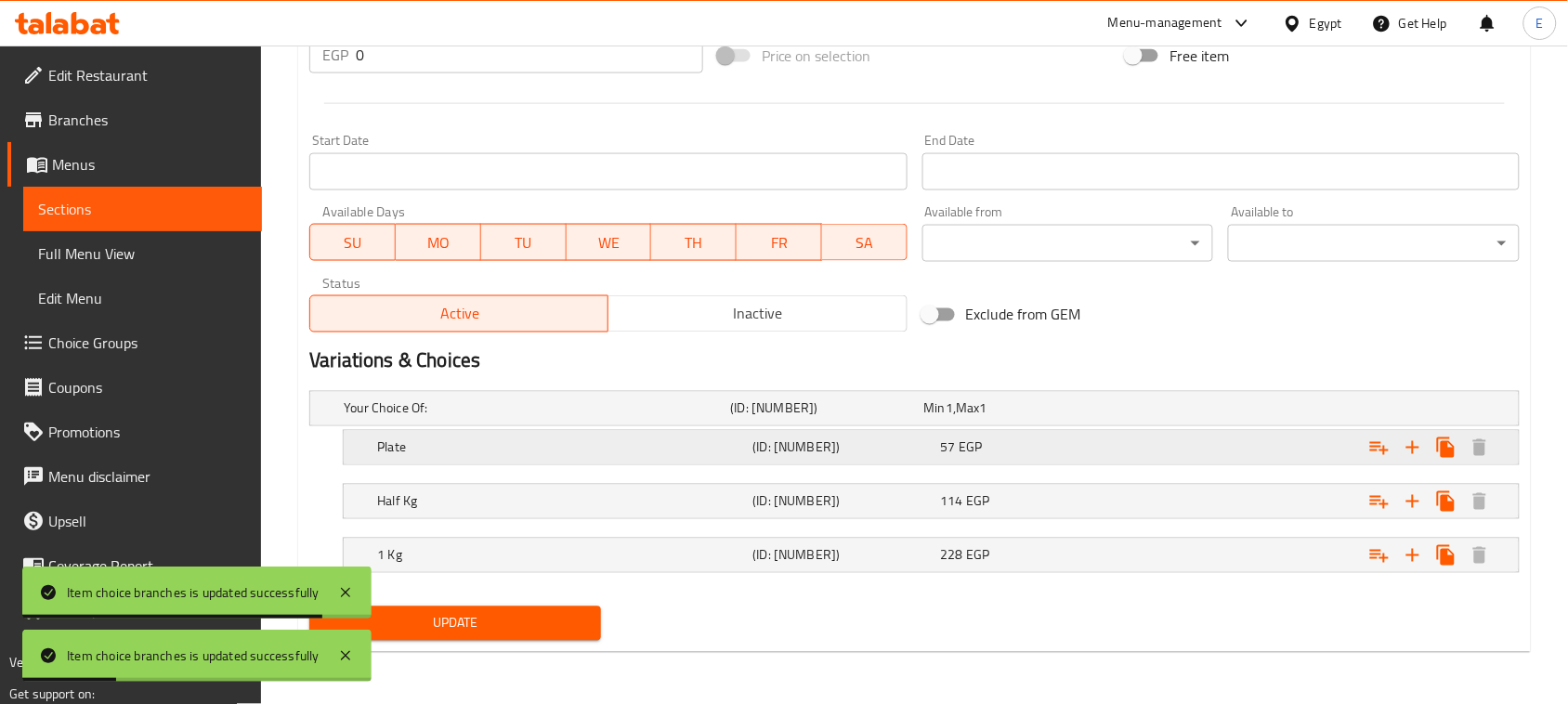 click on "Plate" at bounding box center [533, 409] 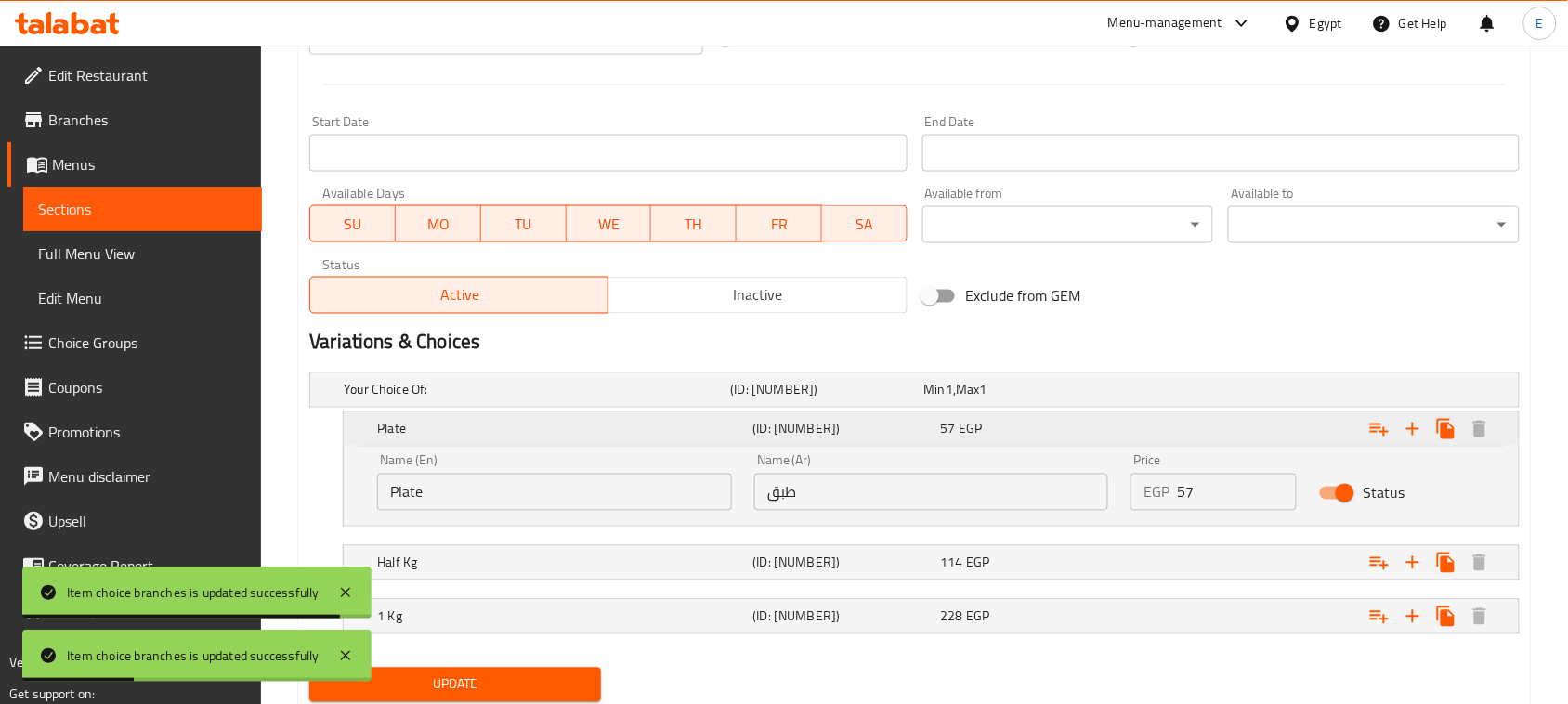 scroll, scrollTop: 811, scrollLeft: 0, axis: vertical 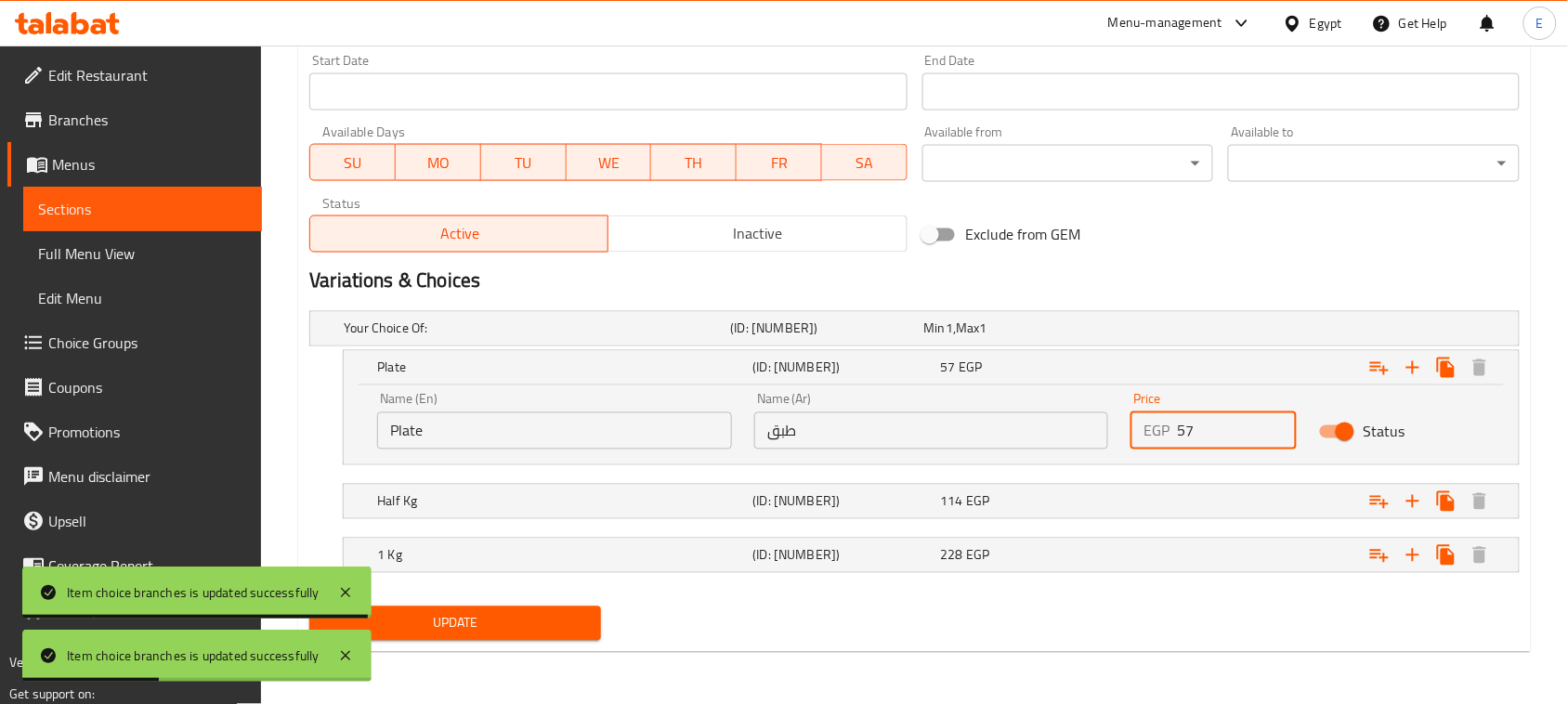 drag, startPoint x: 1215, startPoint y: 429, endPoint x: 1078, endPoint y: 424, distance: 137.09121 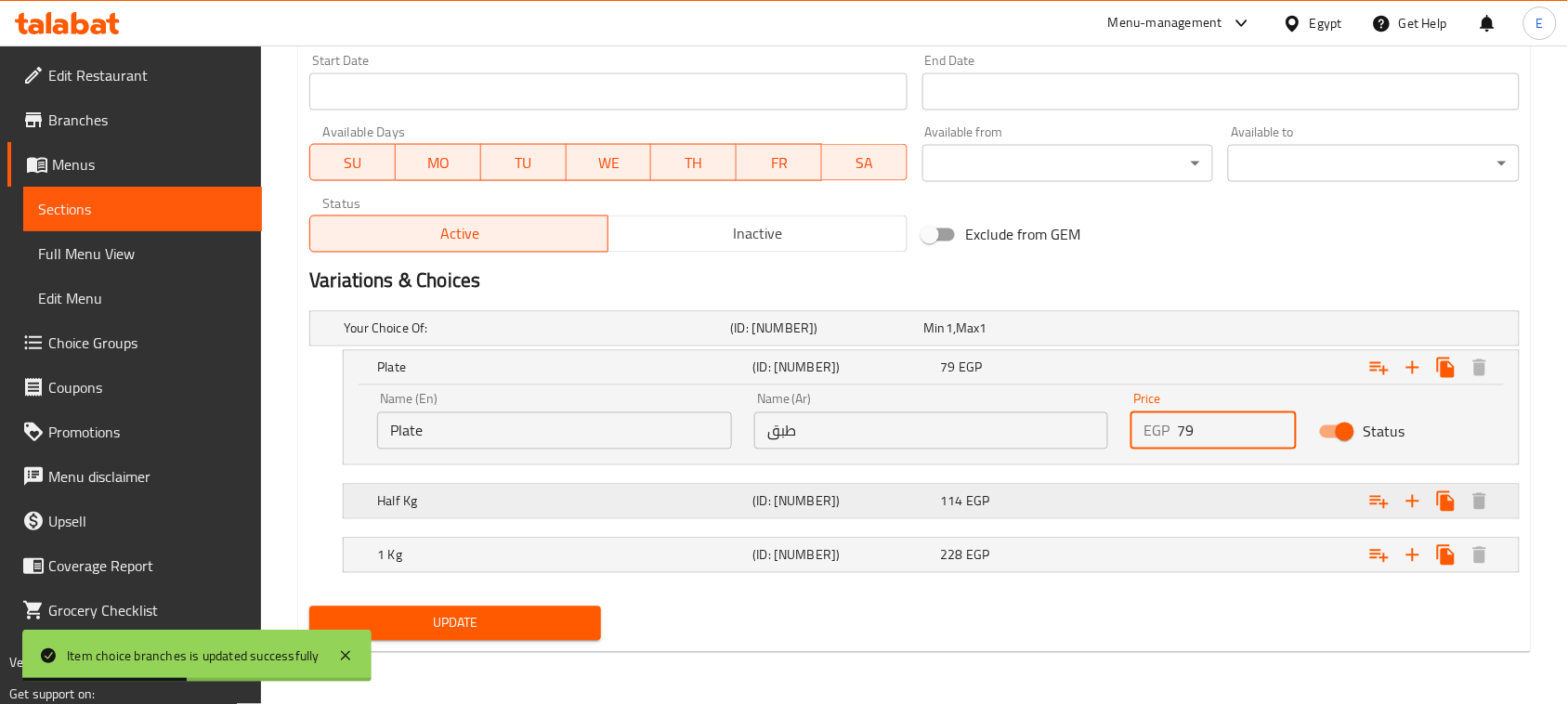 type on "79" 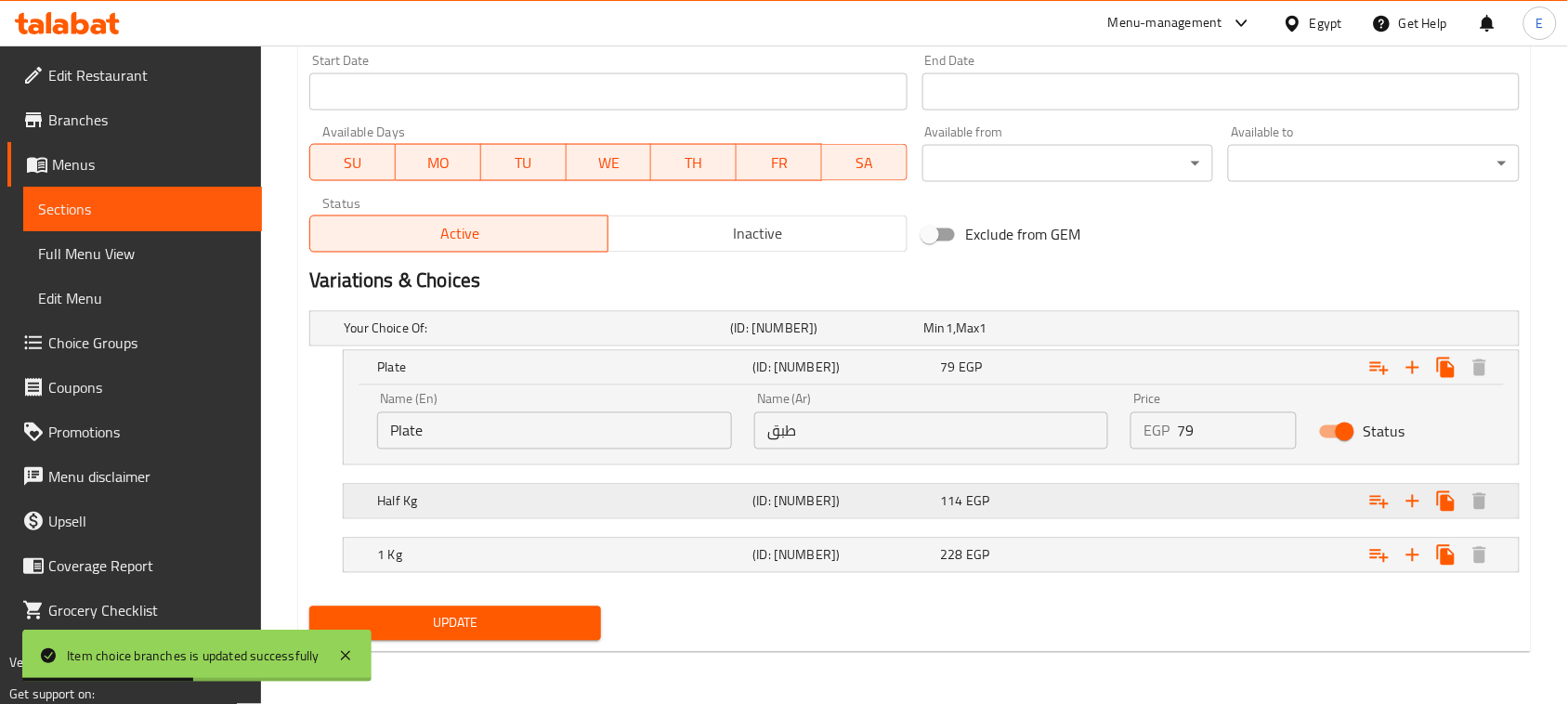 click on "114   EGP" at bounding box center (1017, 329) 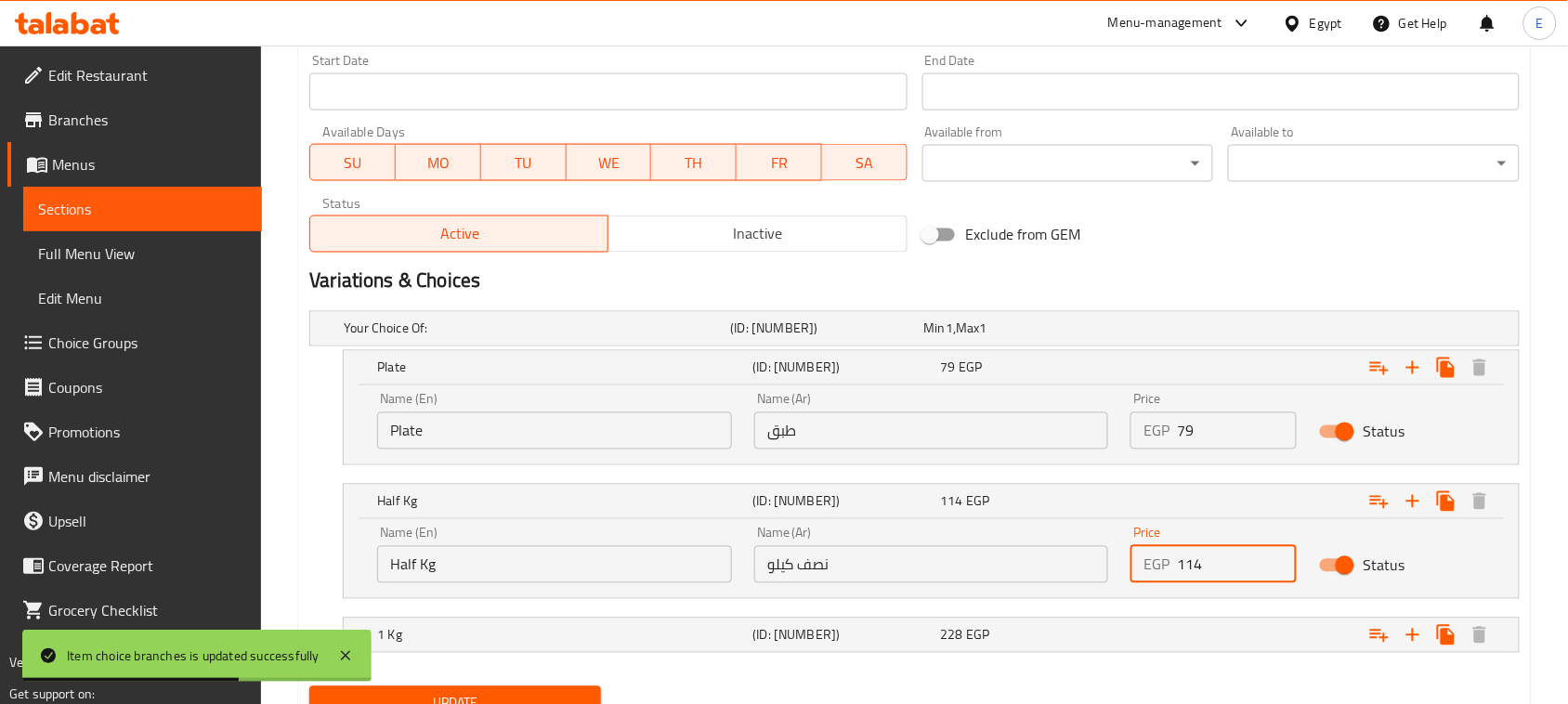 drag, startPoint x: 1209, startPoint y: 559, endPoint x: 1096, endPoint y: 553, distance: 113.15918 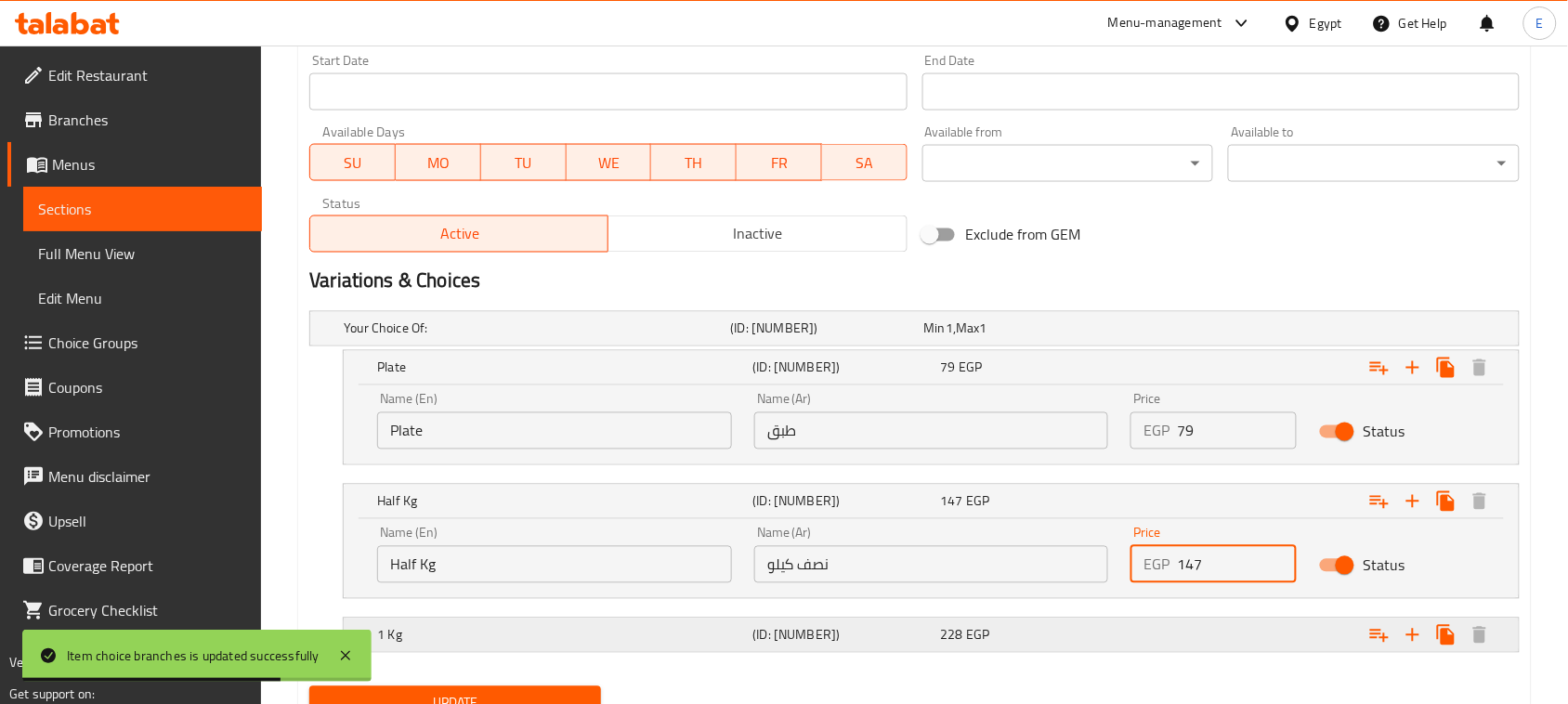 type on "147" 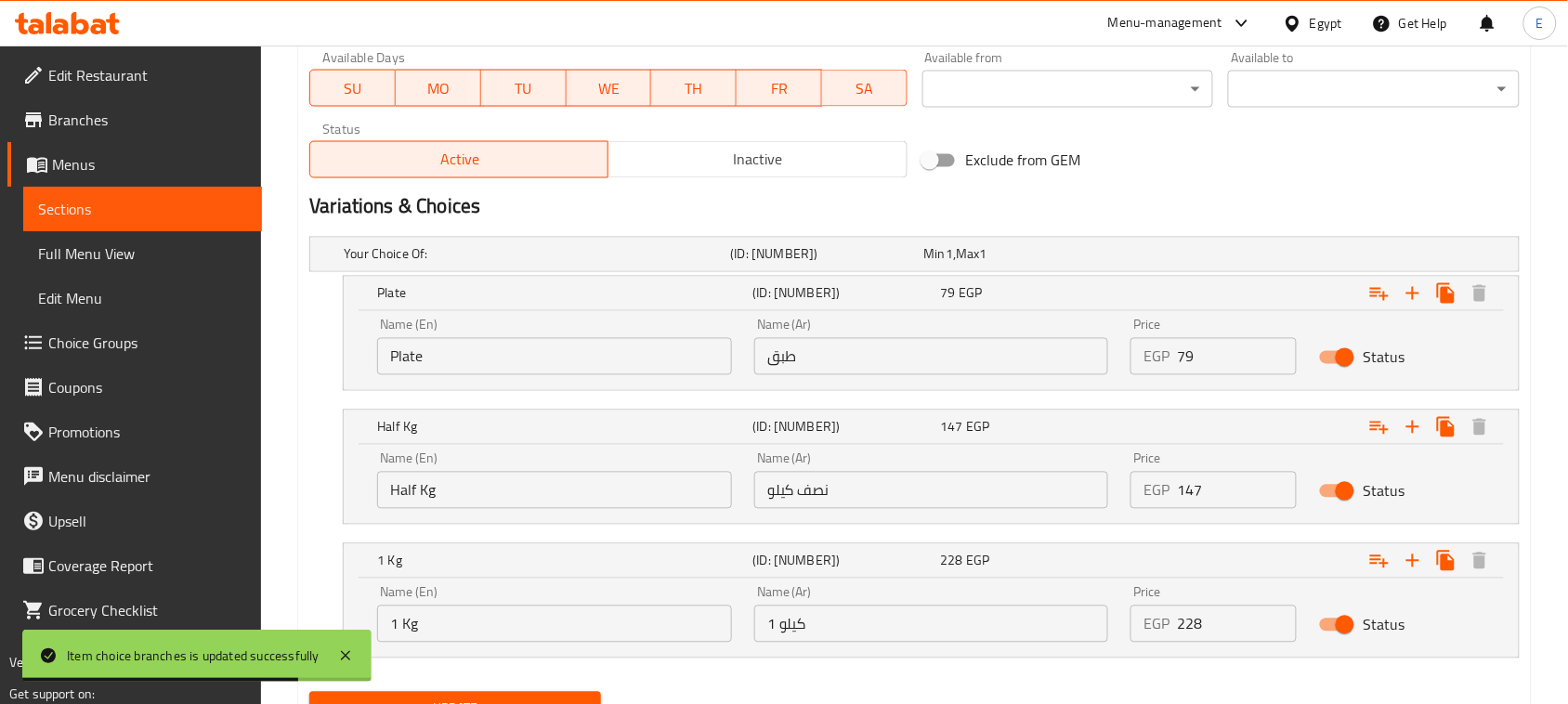 scroll, scrollTop: 971, scrollLeft: 0, axis: vertical 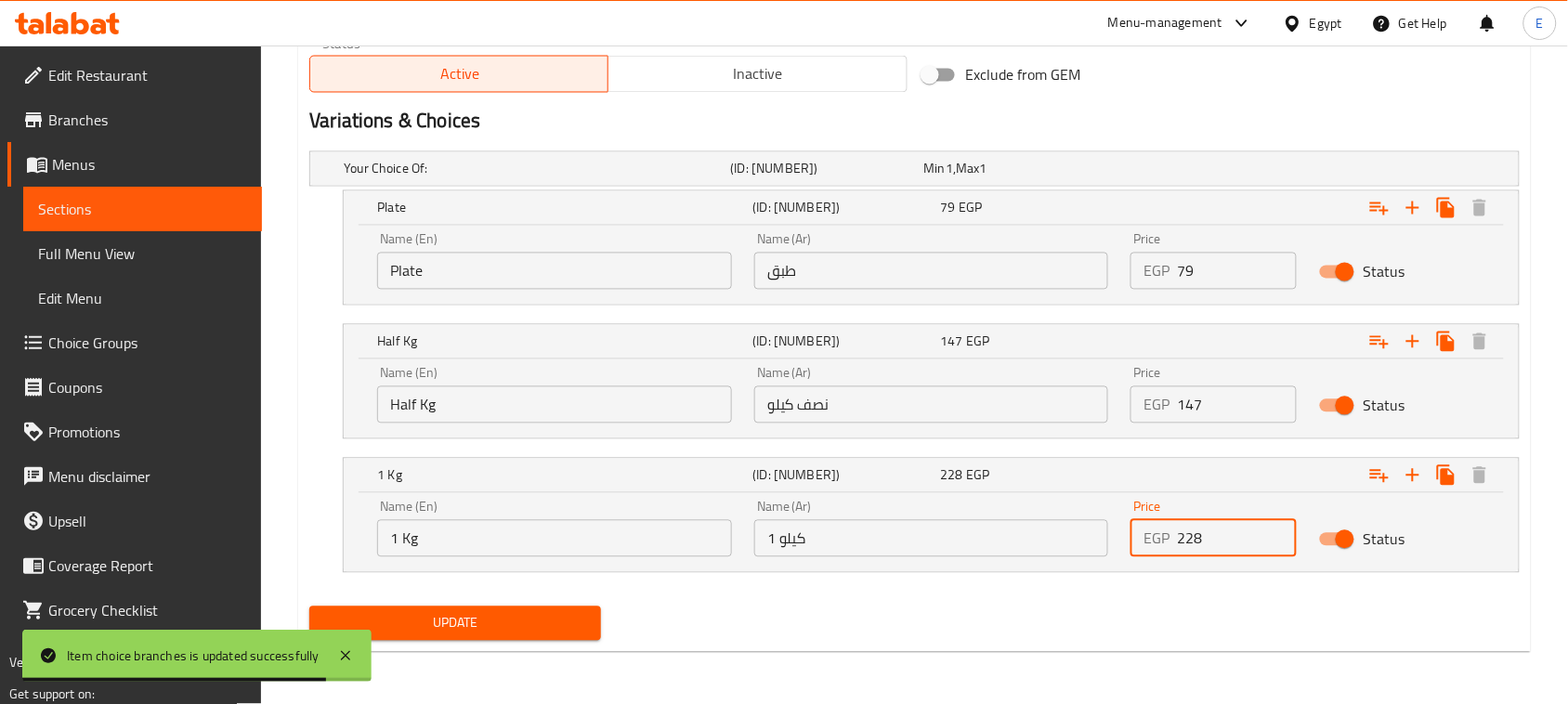 drag, startPoint x: 1227, startPoint y: 532, endPoint x: 1076, endPoint y: 528, distance: 151.05297 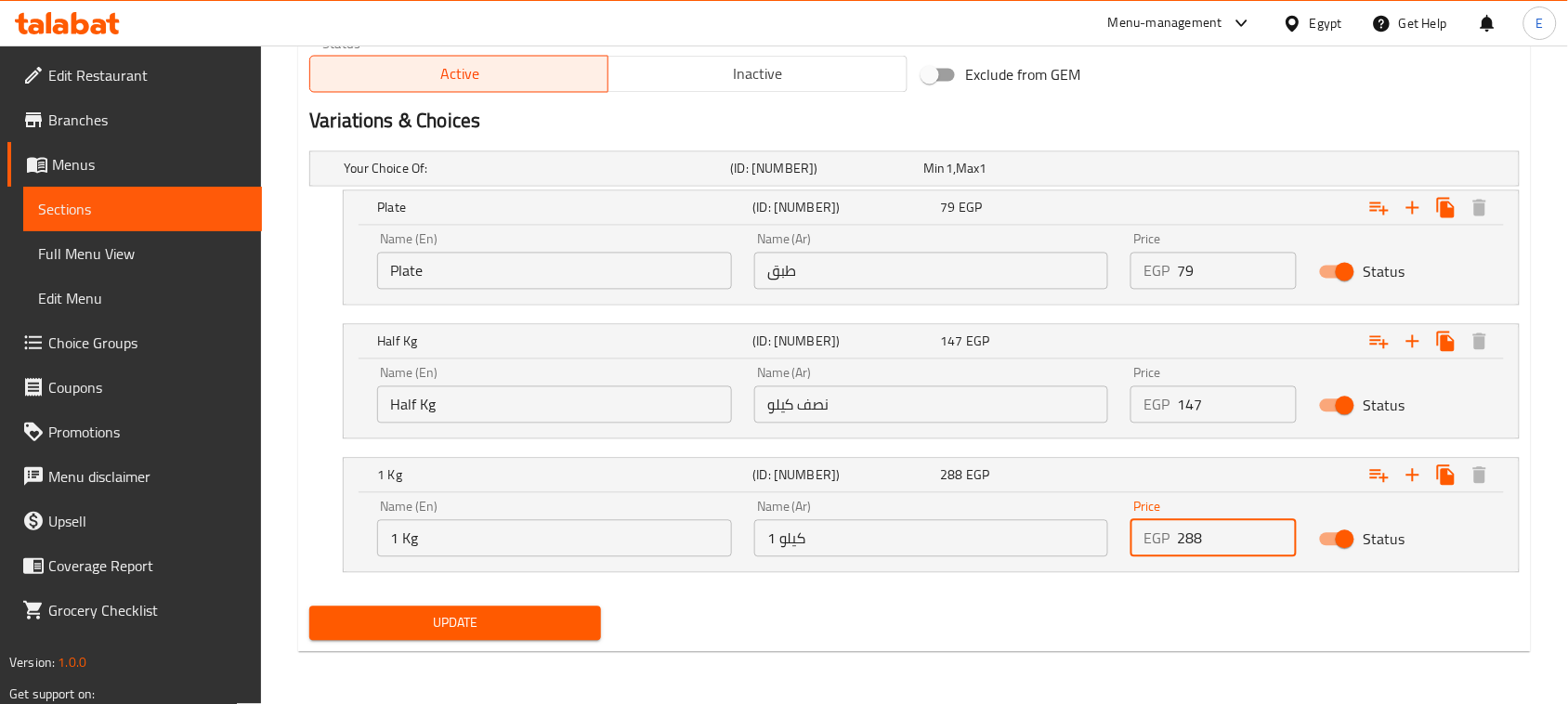 type on "288" 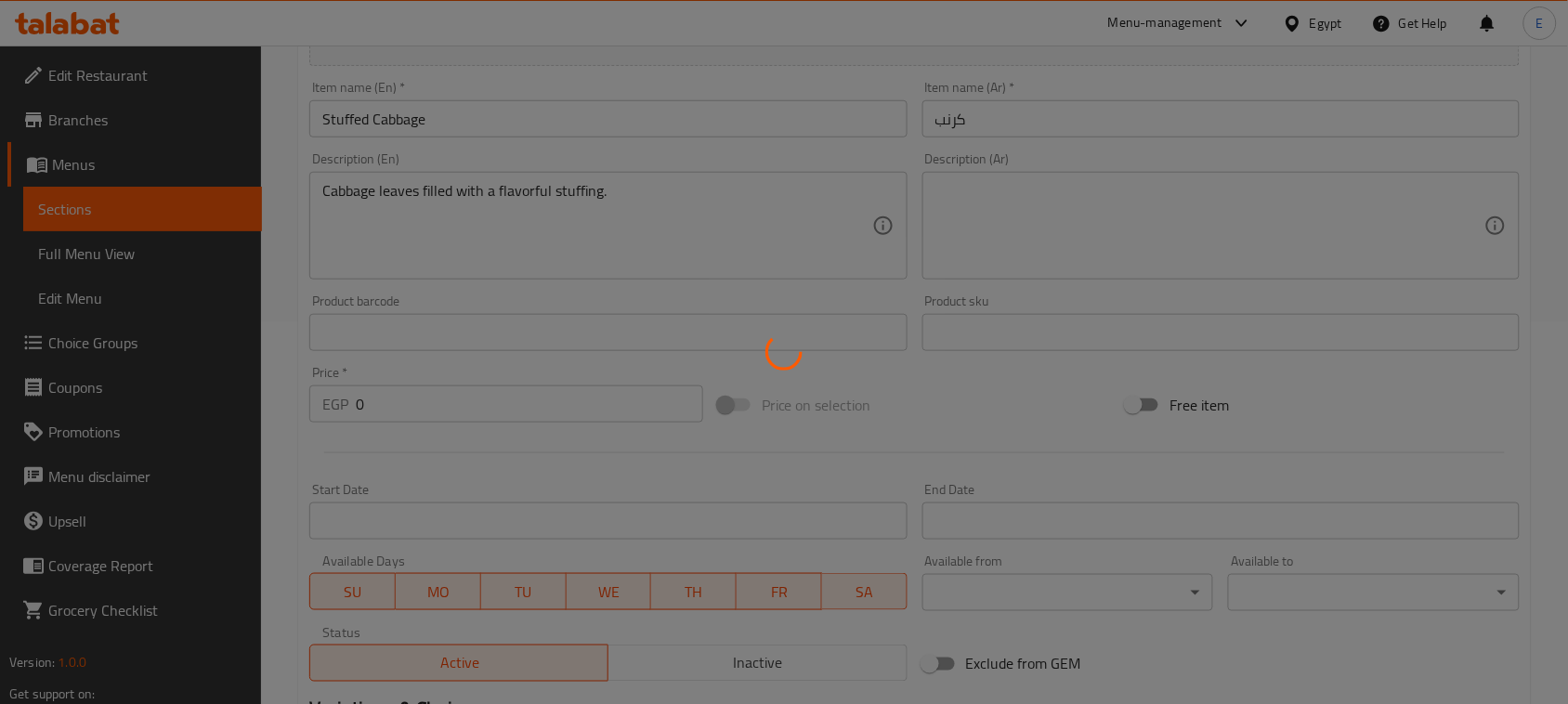 scroll, scrollTop: 0, scrollLeft: 0, axis: both 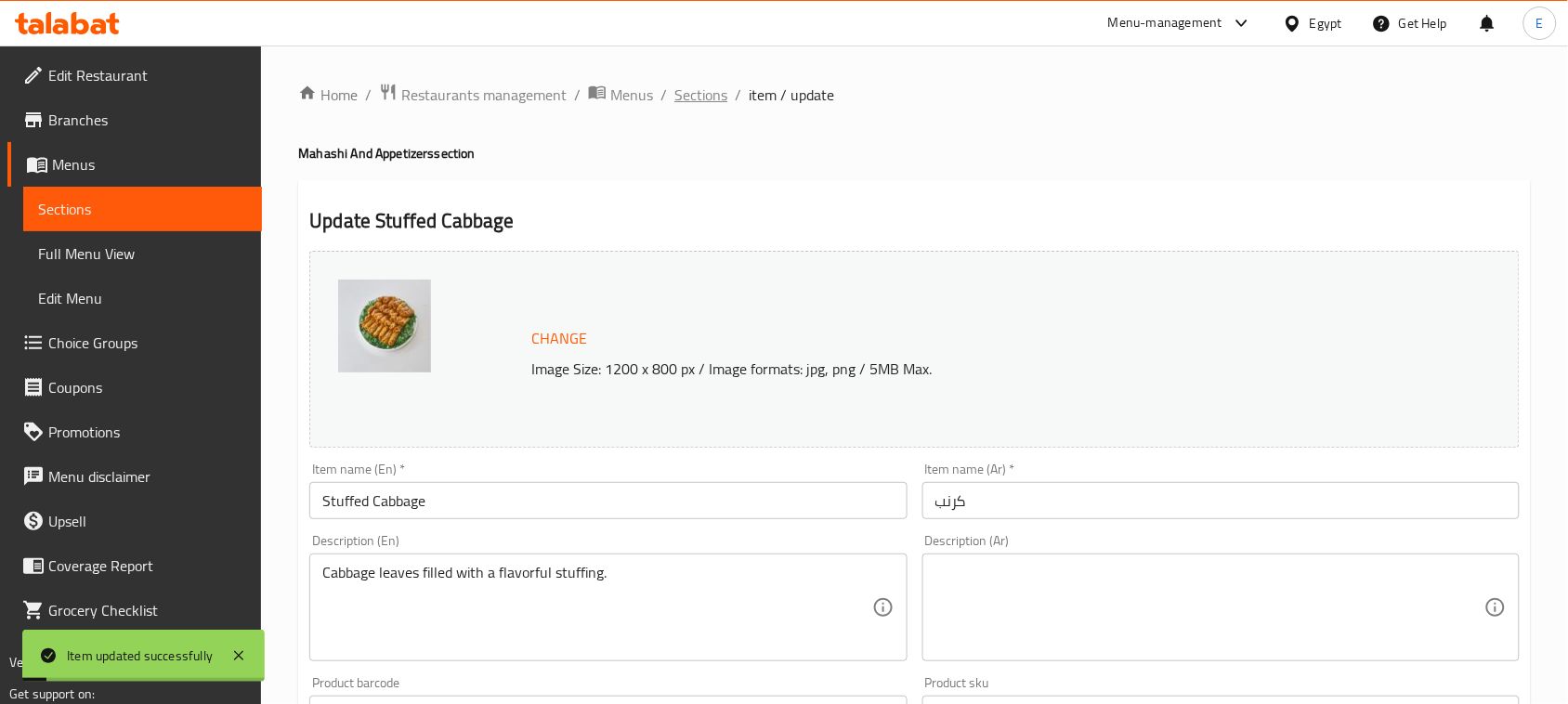 click on "Sections" at bounding box center [700, 95] 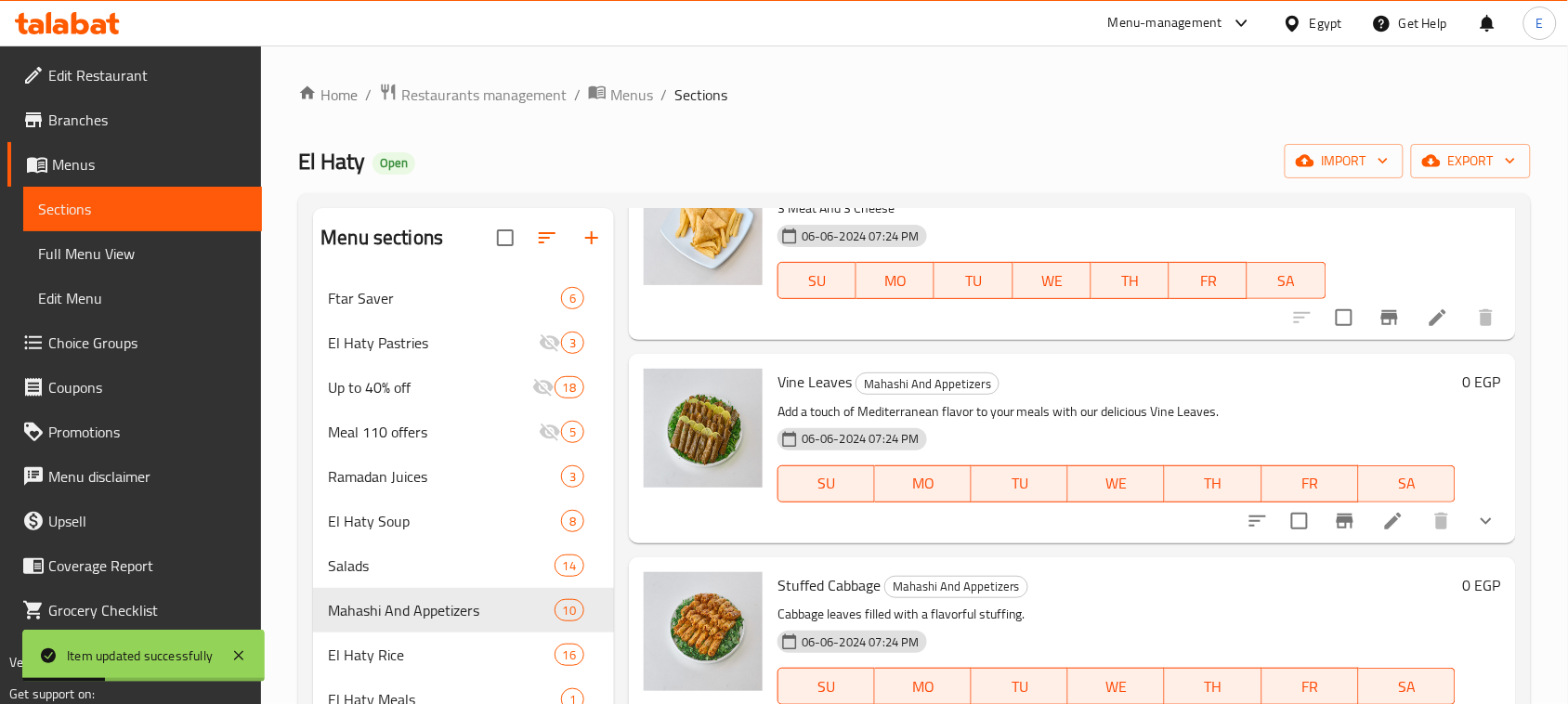 scroll, scrollTop: 1043, scrollLeft: 0, axis: vertical 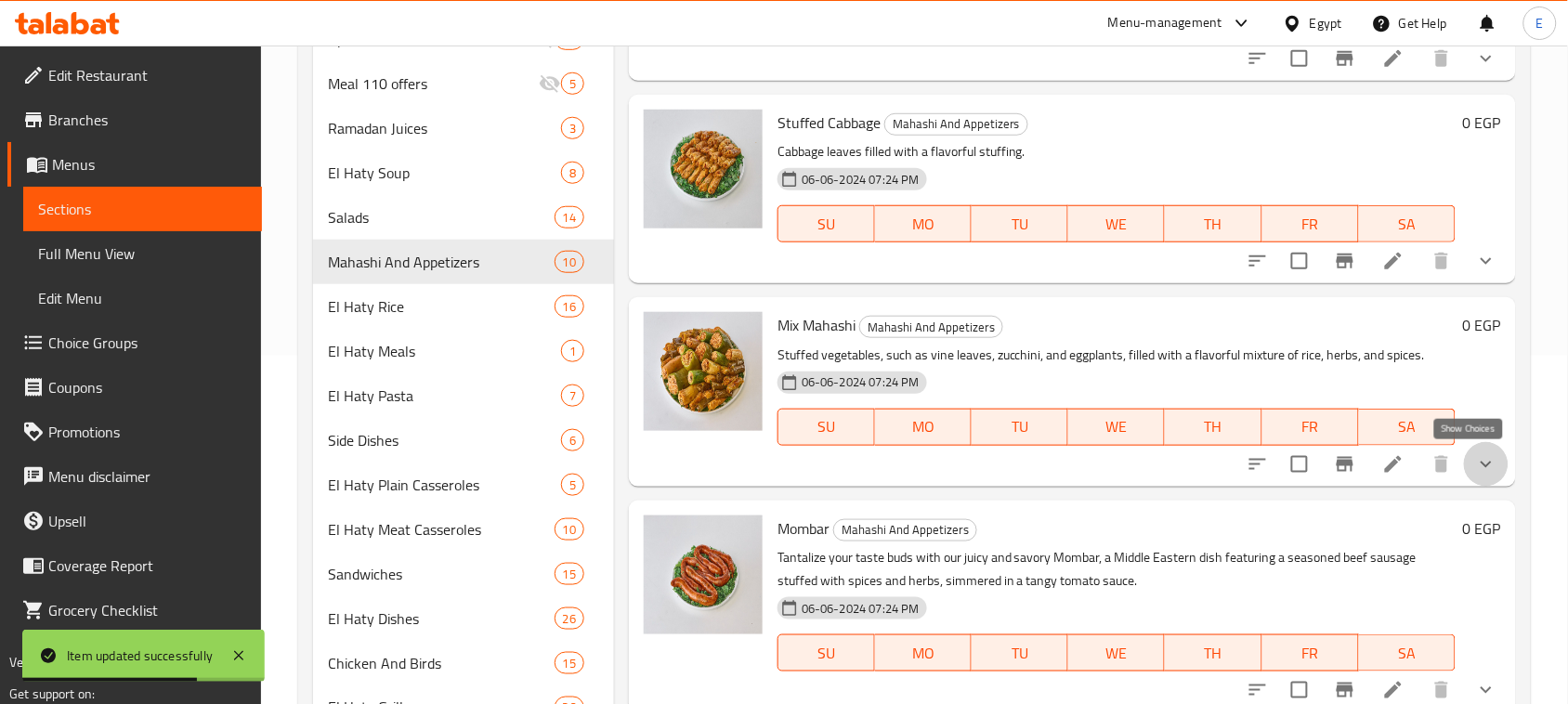 click 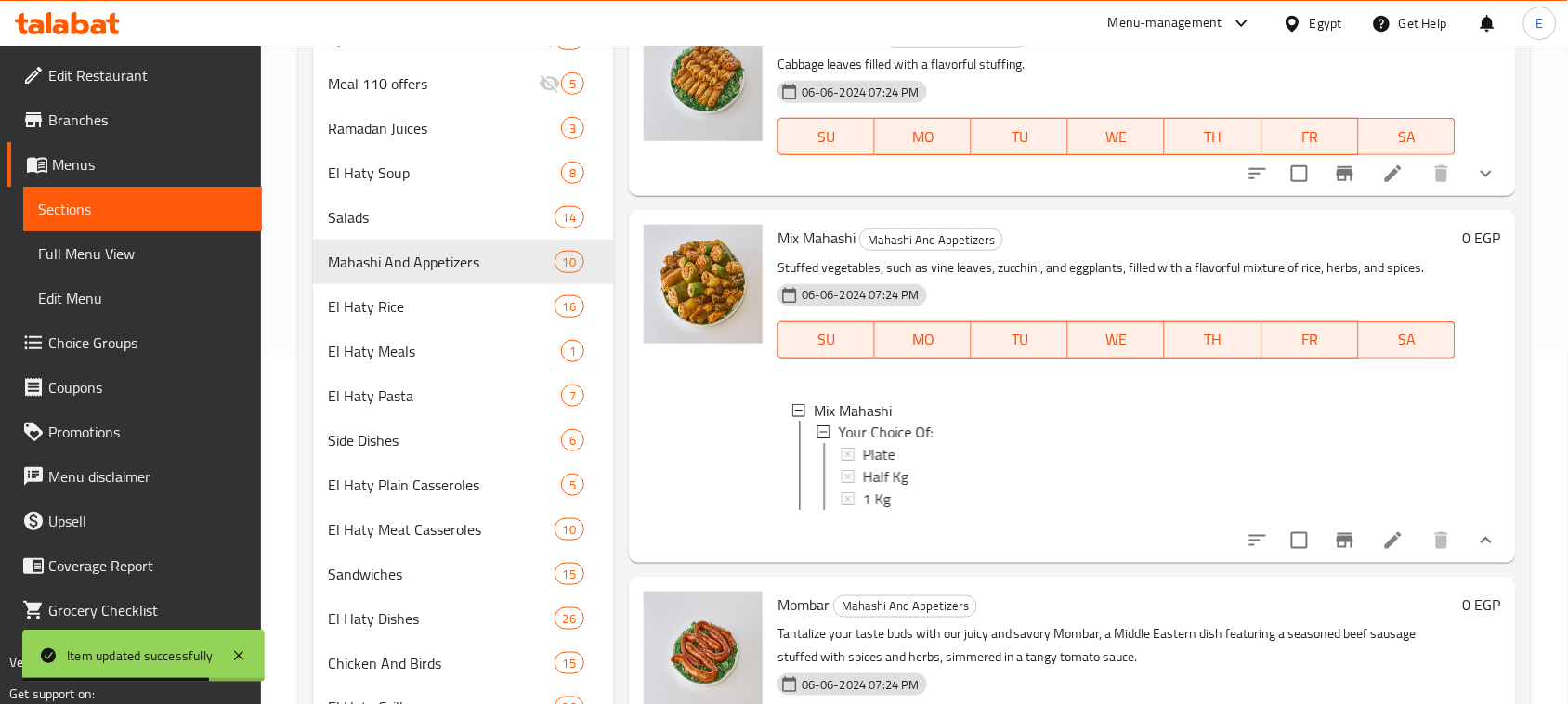 scroll, scrollTop: 1223, scrollLeft: 0, axis: vertical 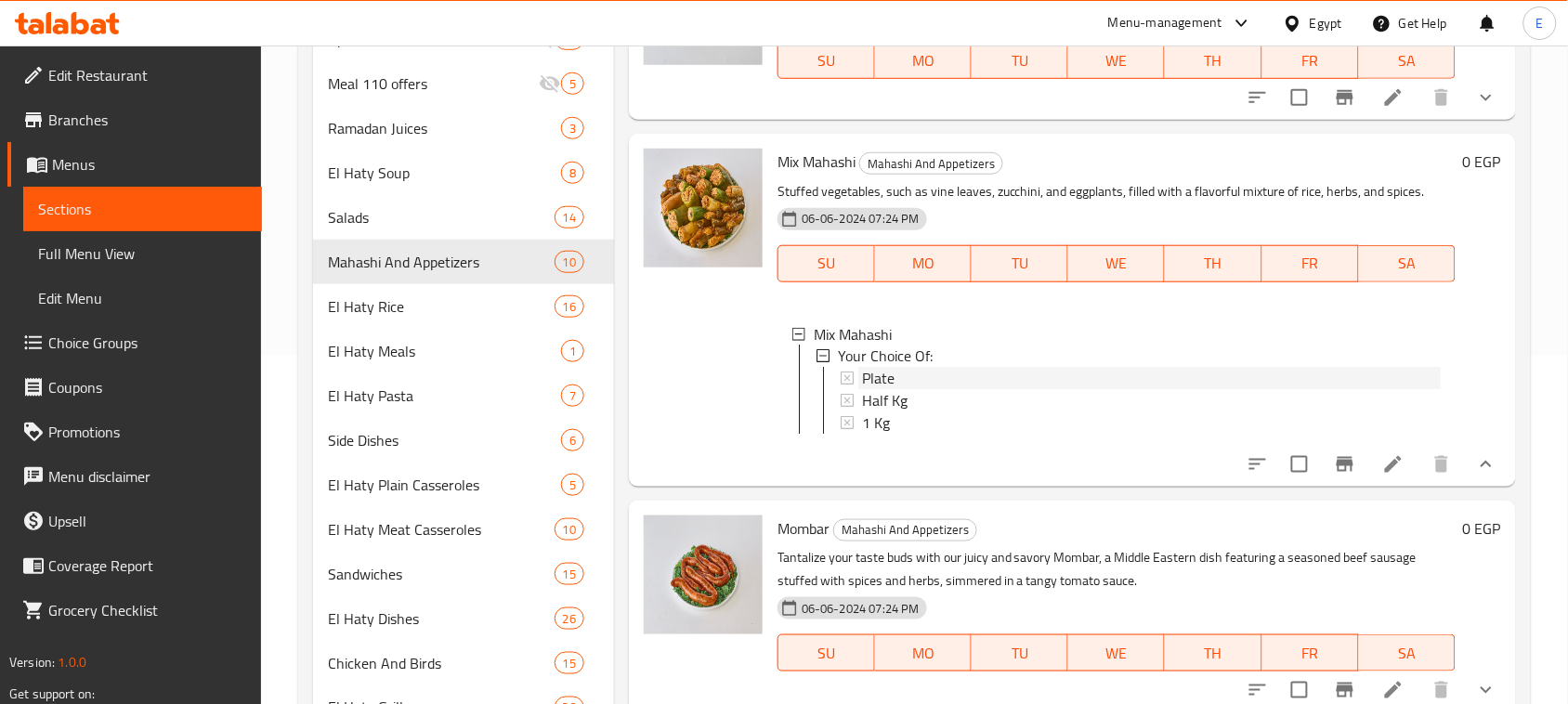 click on "Plate" at bounding box center (878, 379) 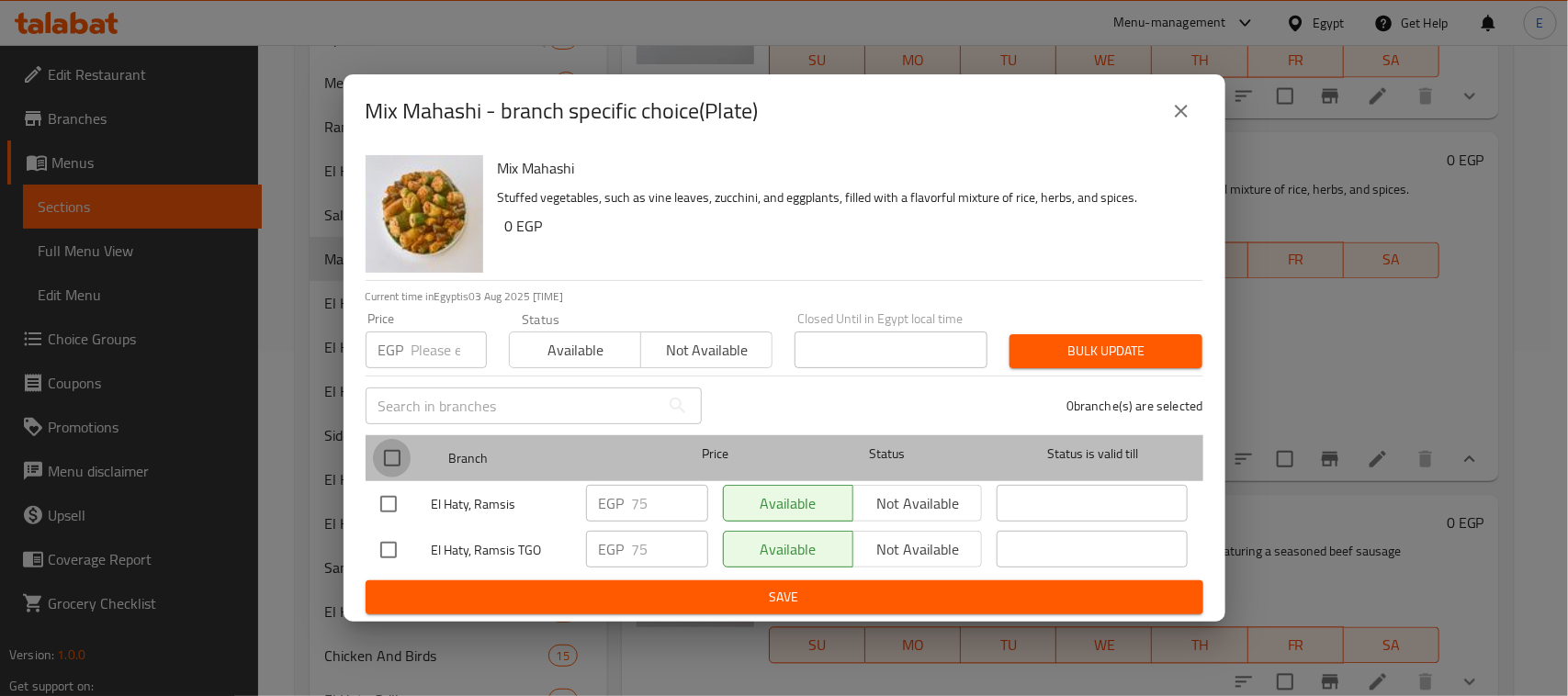 click at bounding box center (392, 458) 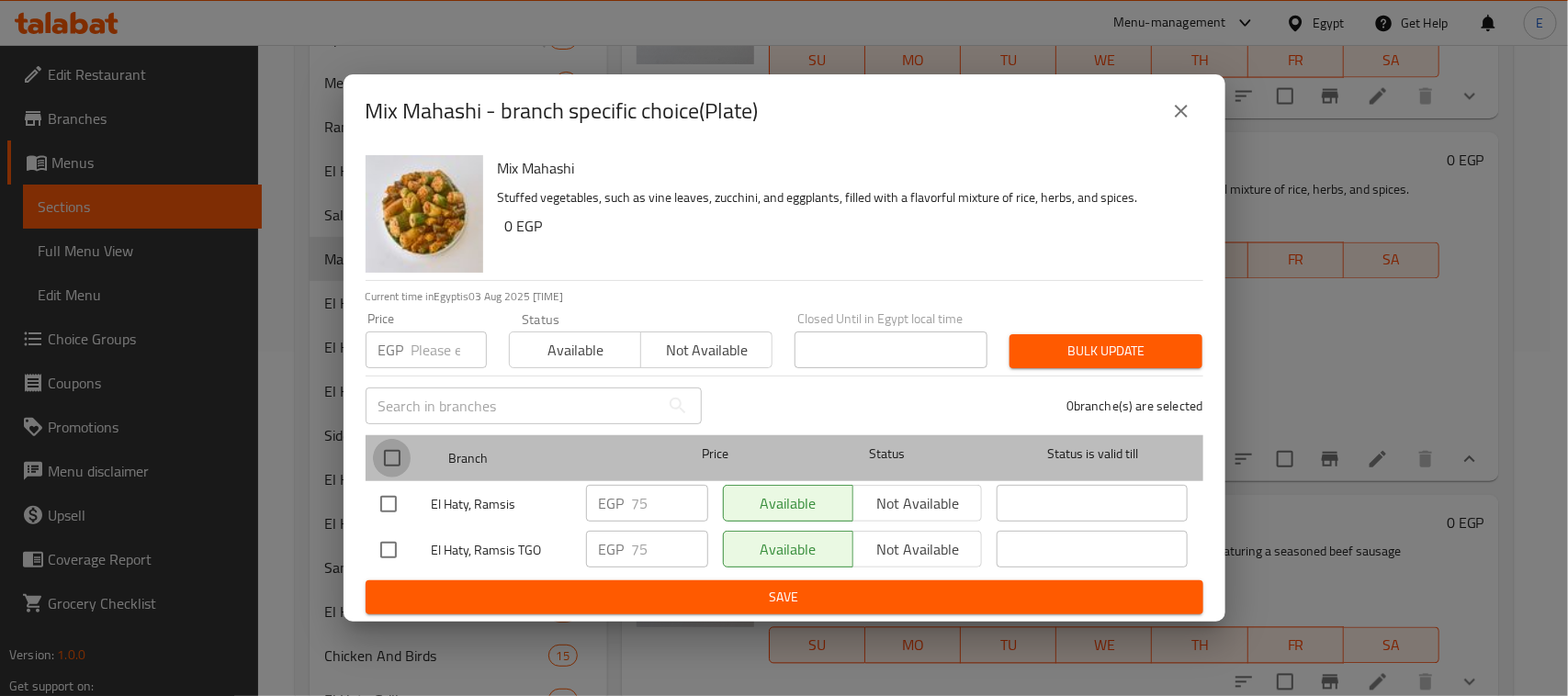 checkbox on "true" 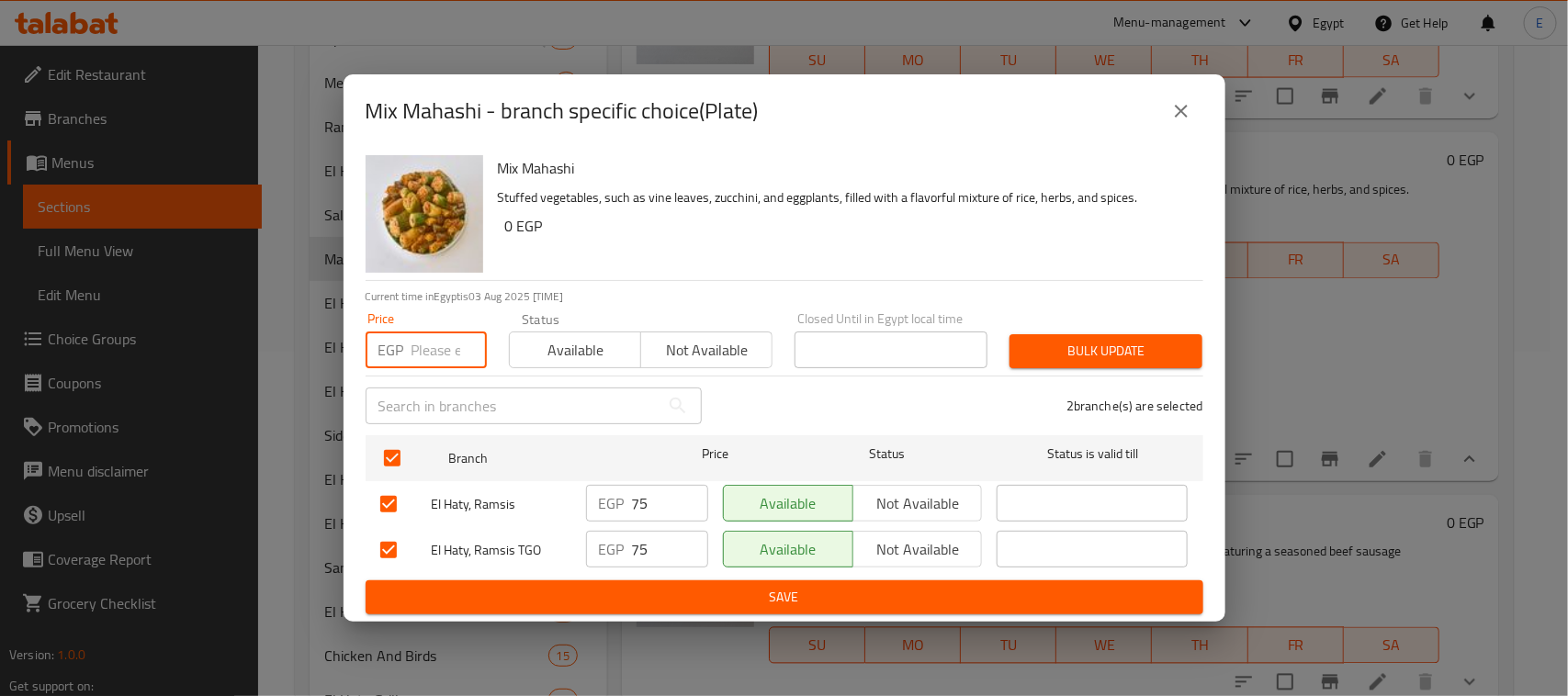 click at bounding box center [449, 350] 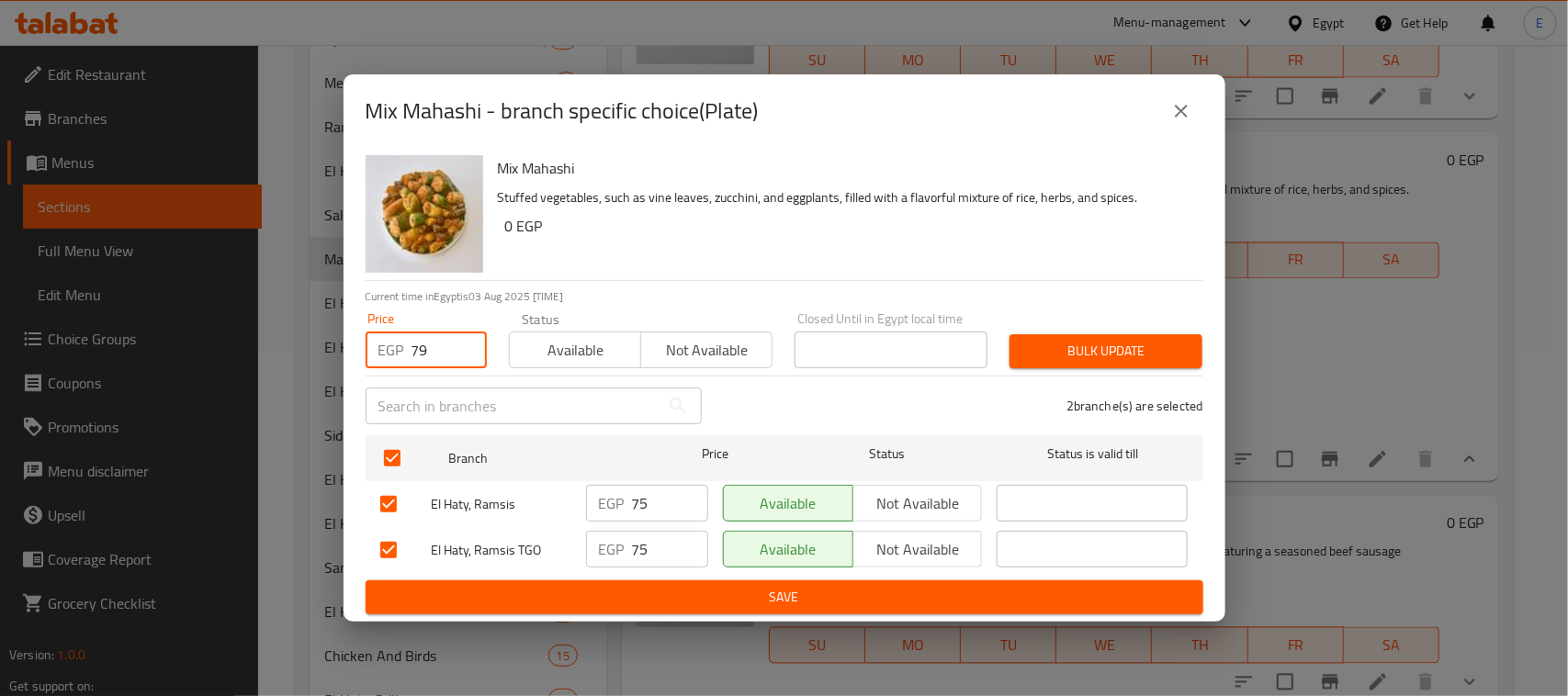 type on "79" 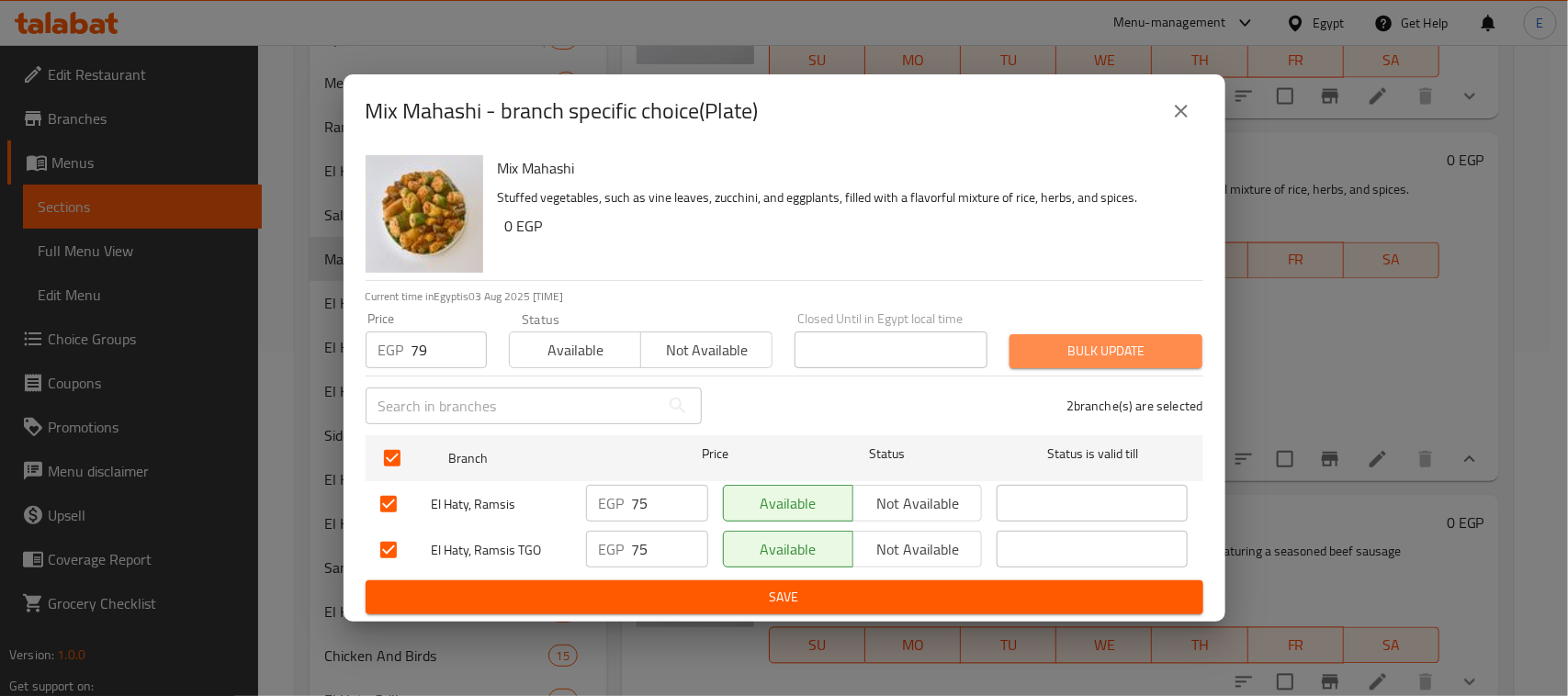 click on "Bulk update" at bounding box center (1106, 351) 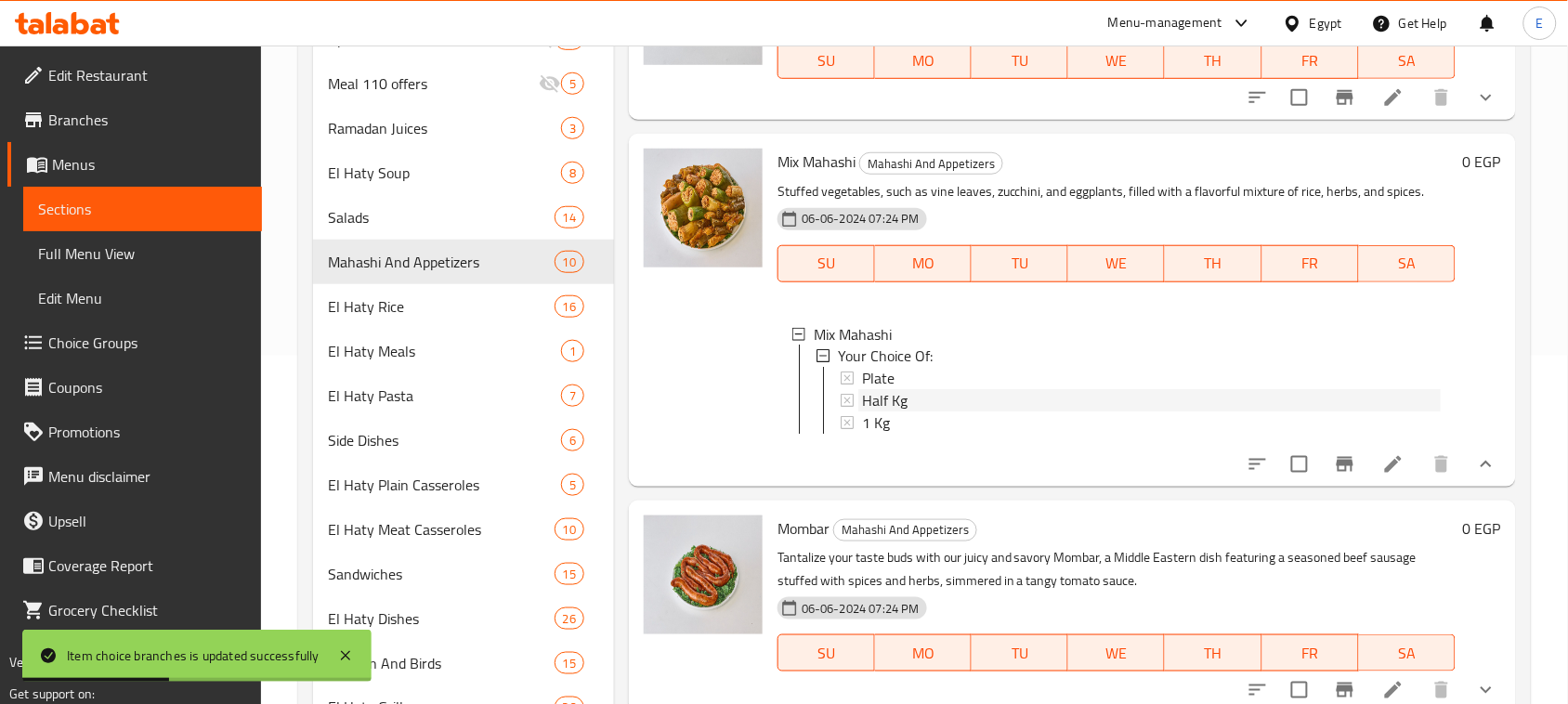 click on "Half Kg" at bounding box center [884, 401] 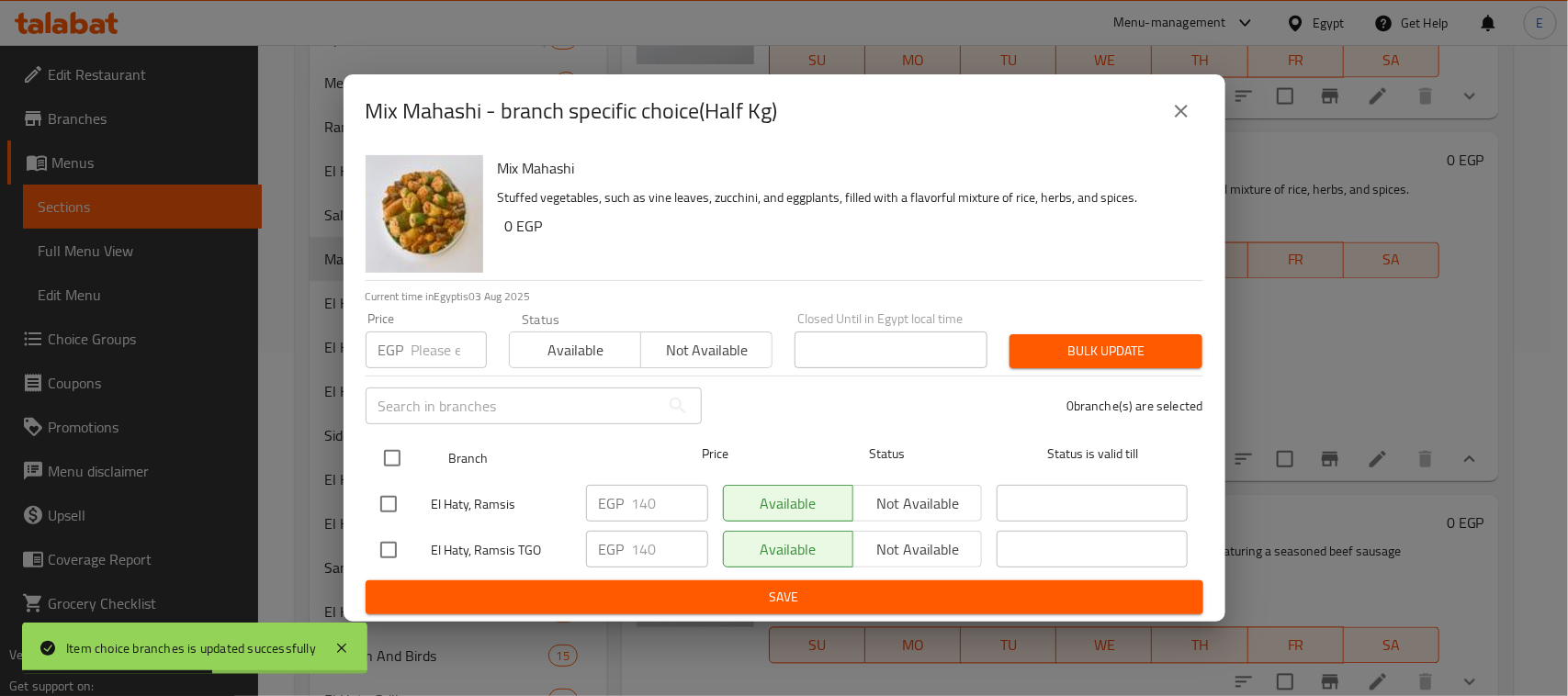 click at bounding box center (392, 458) 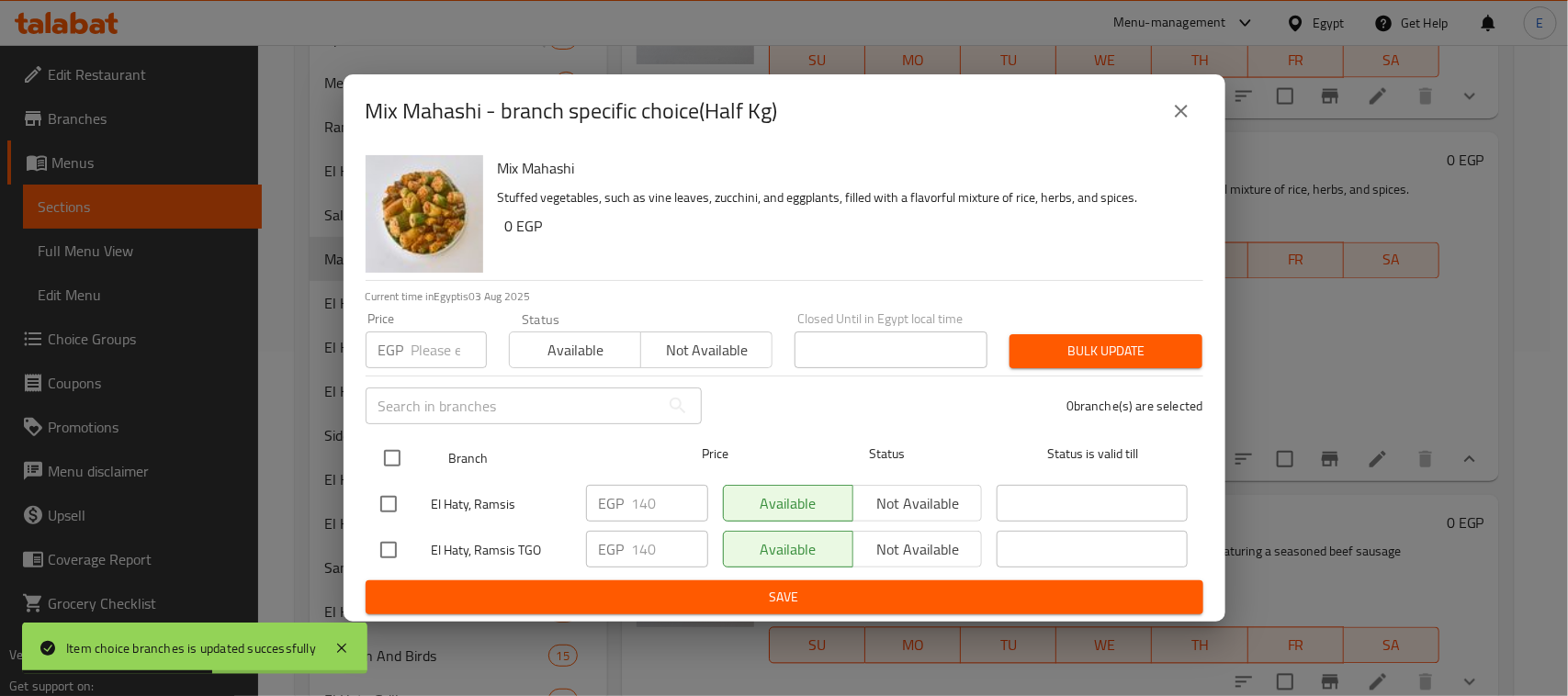 checkbox on "true" 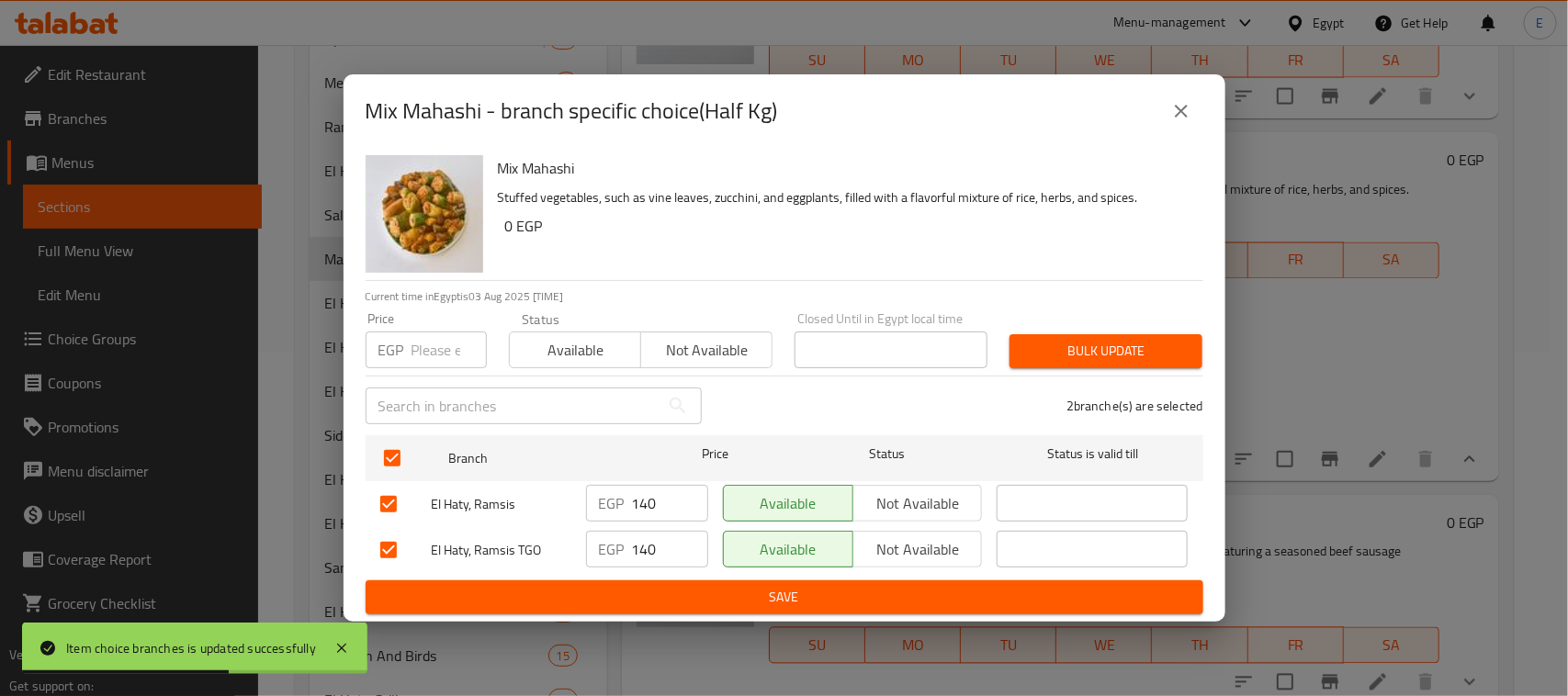 click on "EGP Price" at bounding box center (426, 350) 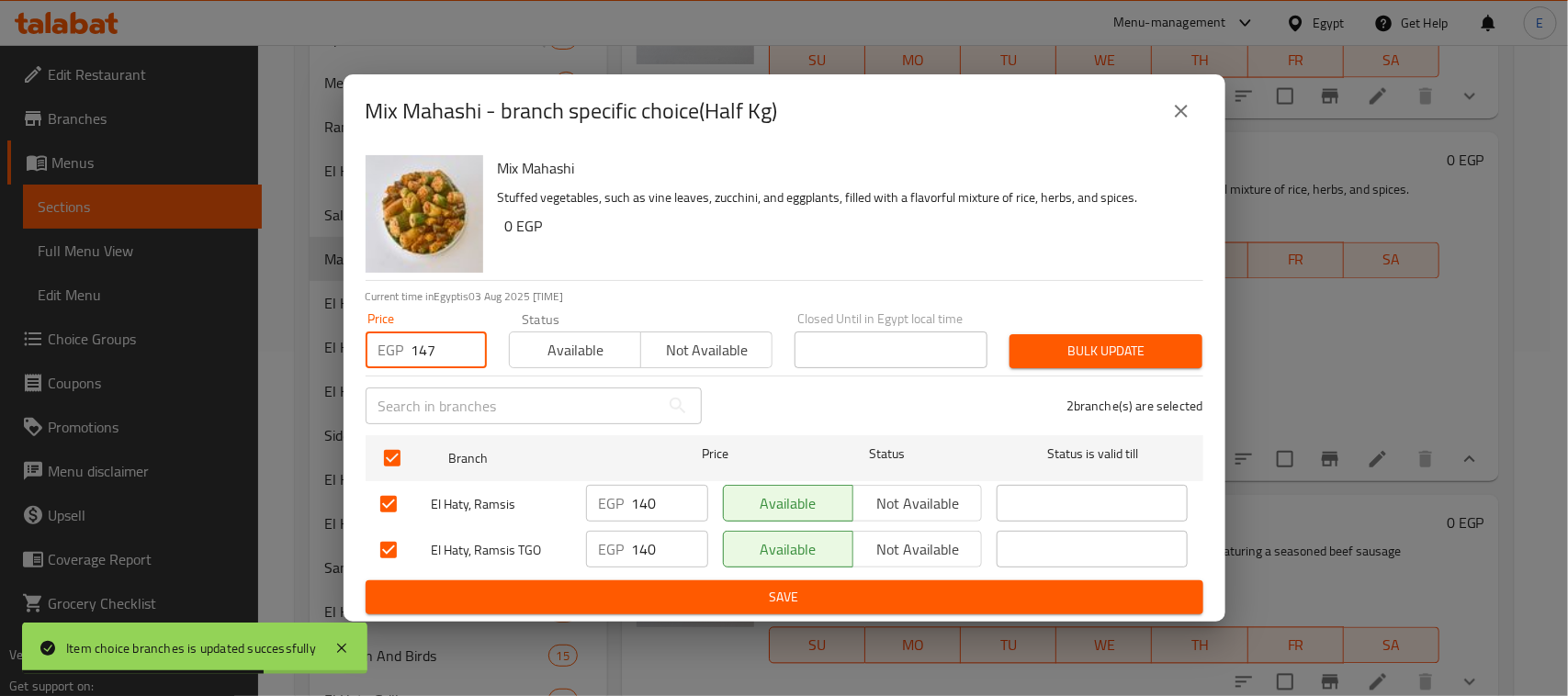 type on "147" 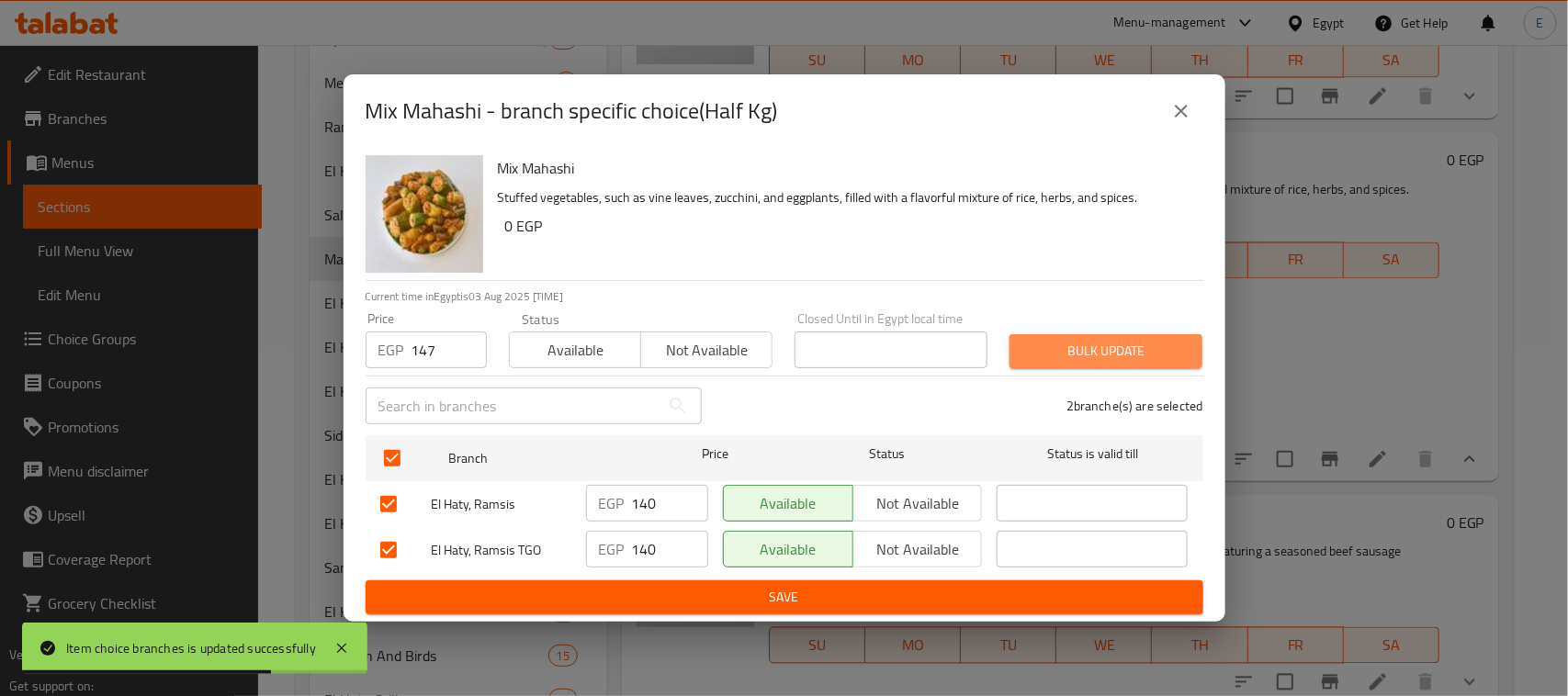 click on "Bulk update" at bounding box center (1106, 351) 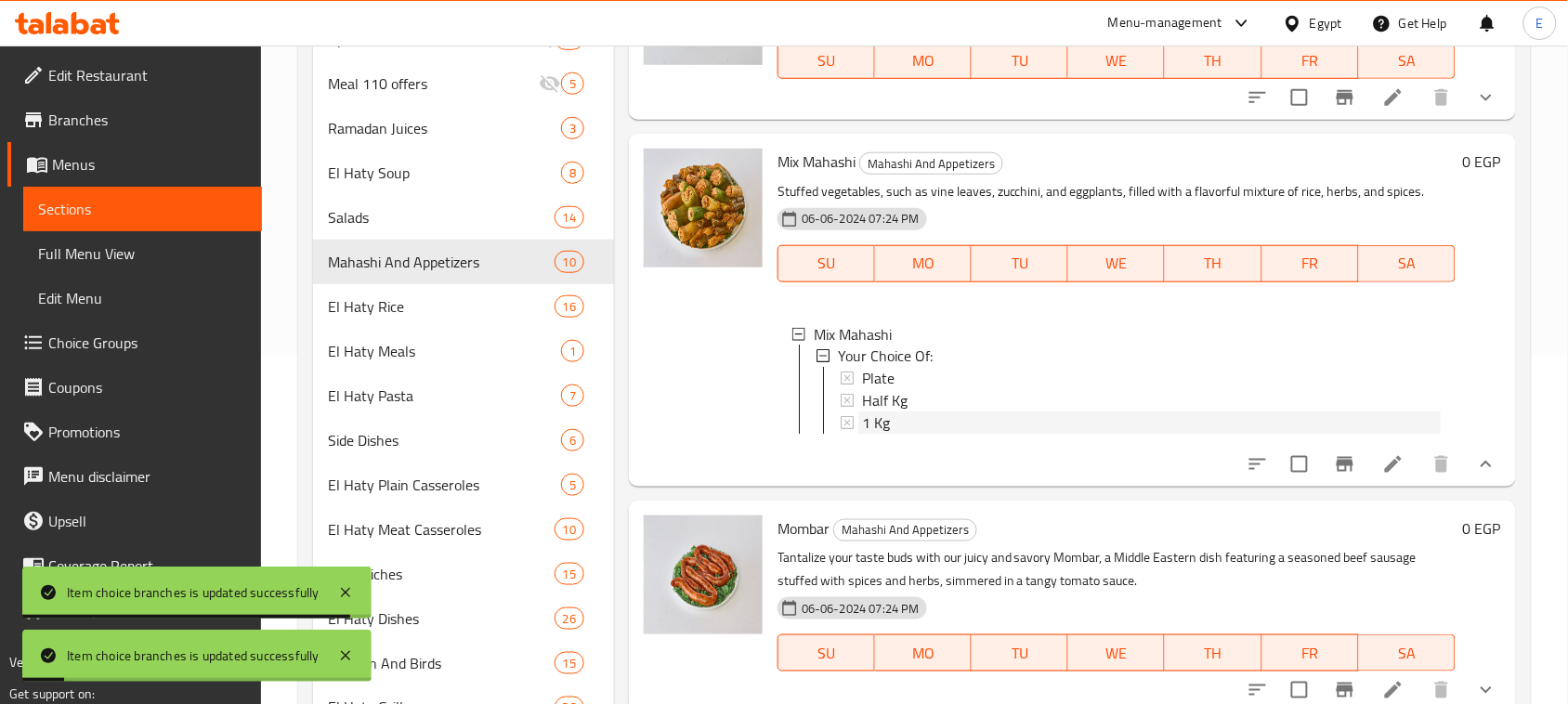 click on "1 Kg" at bounding box center (876, 424) 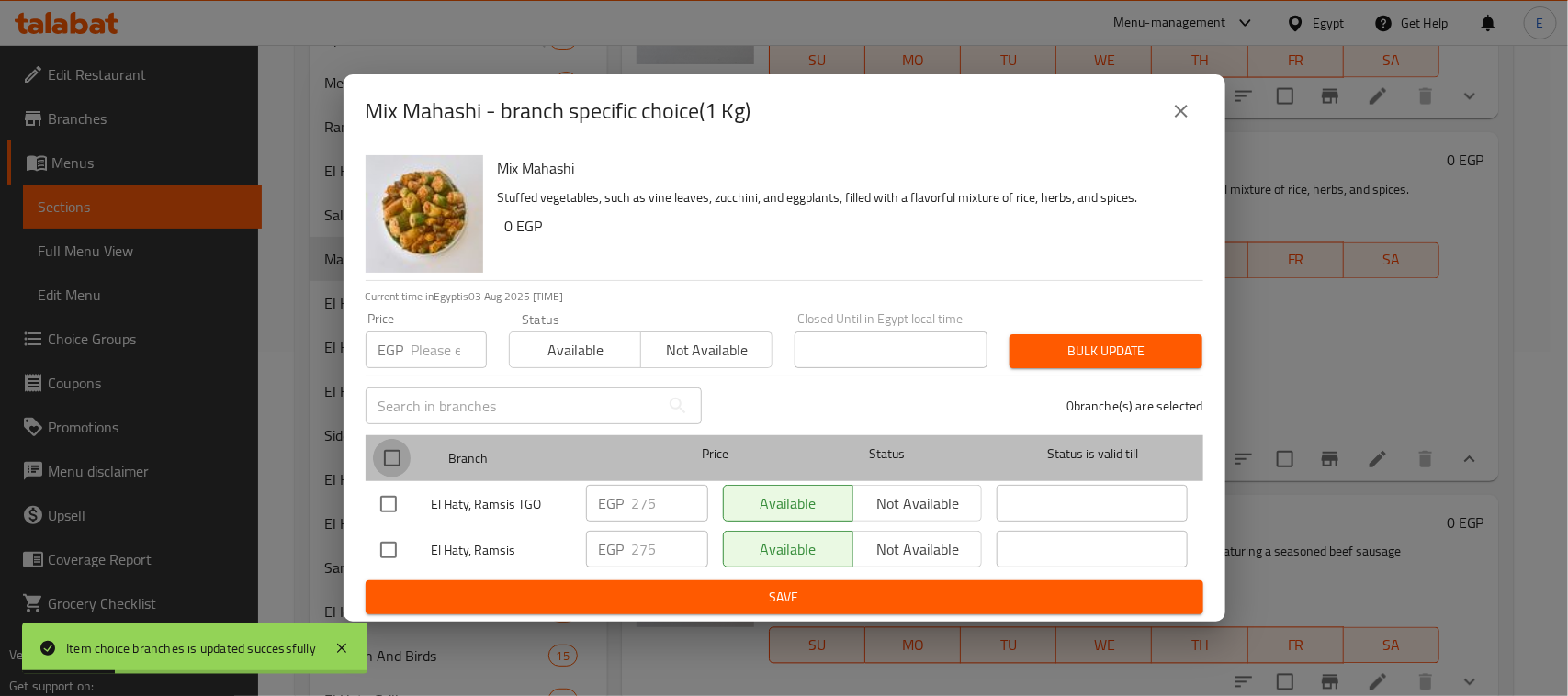click at bounding box center (392, 458) 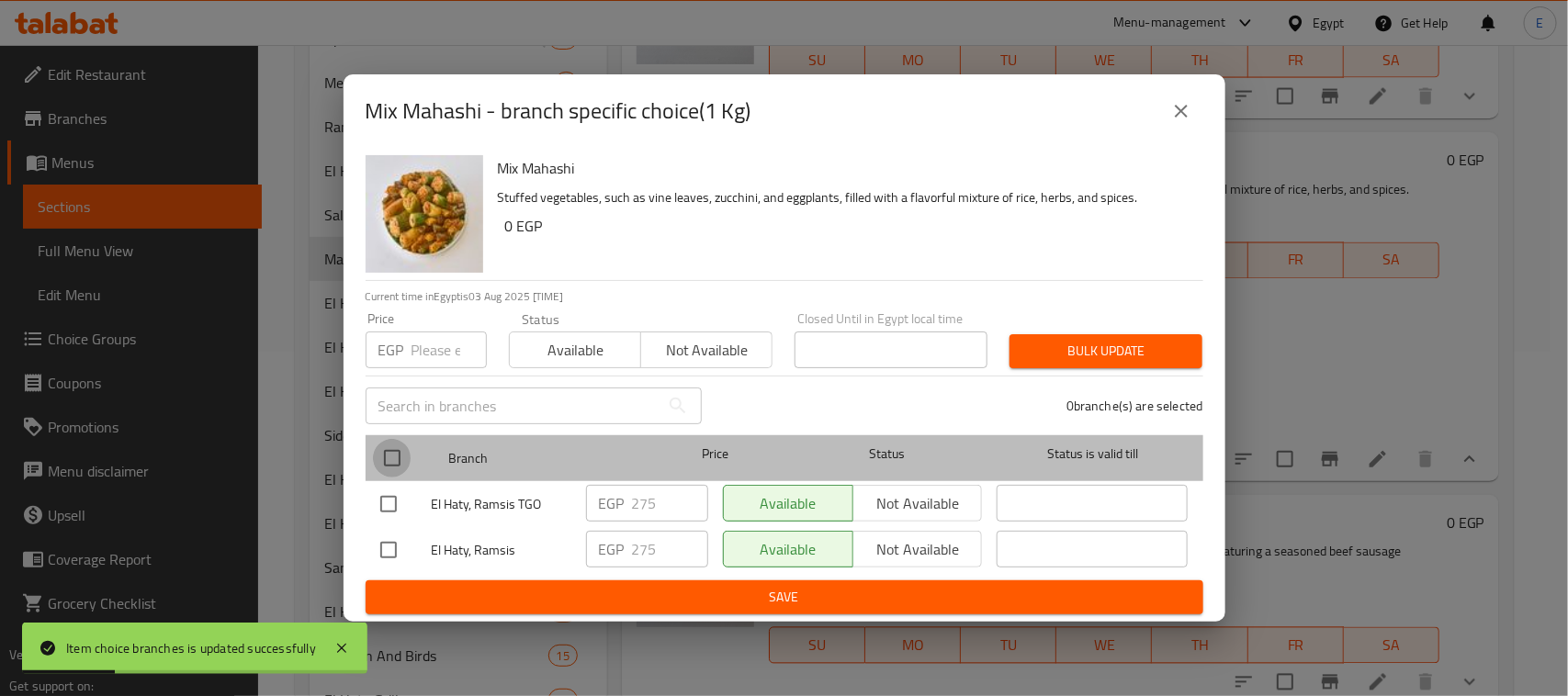 checkbox on "true" 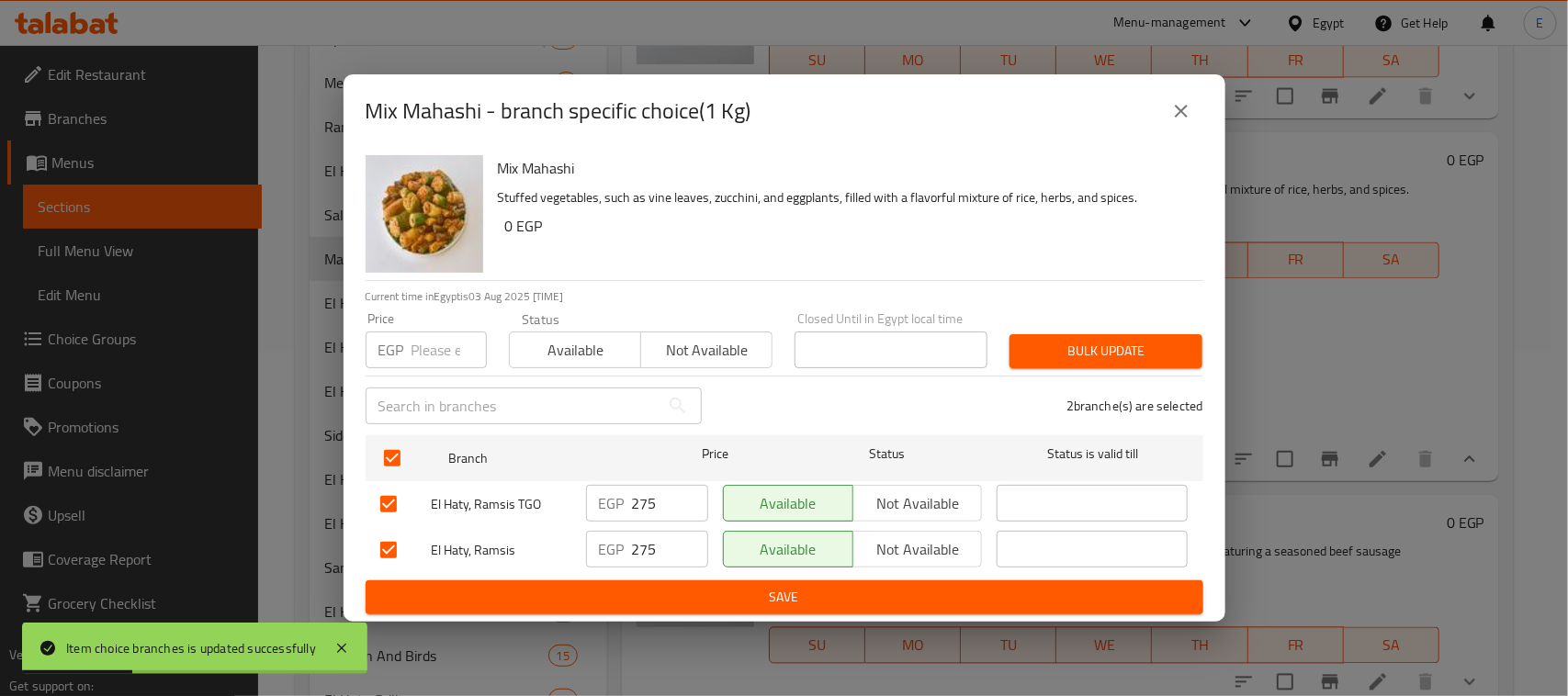 click at bounding box center [449, 350] 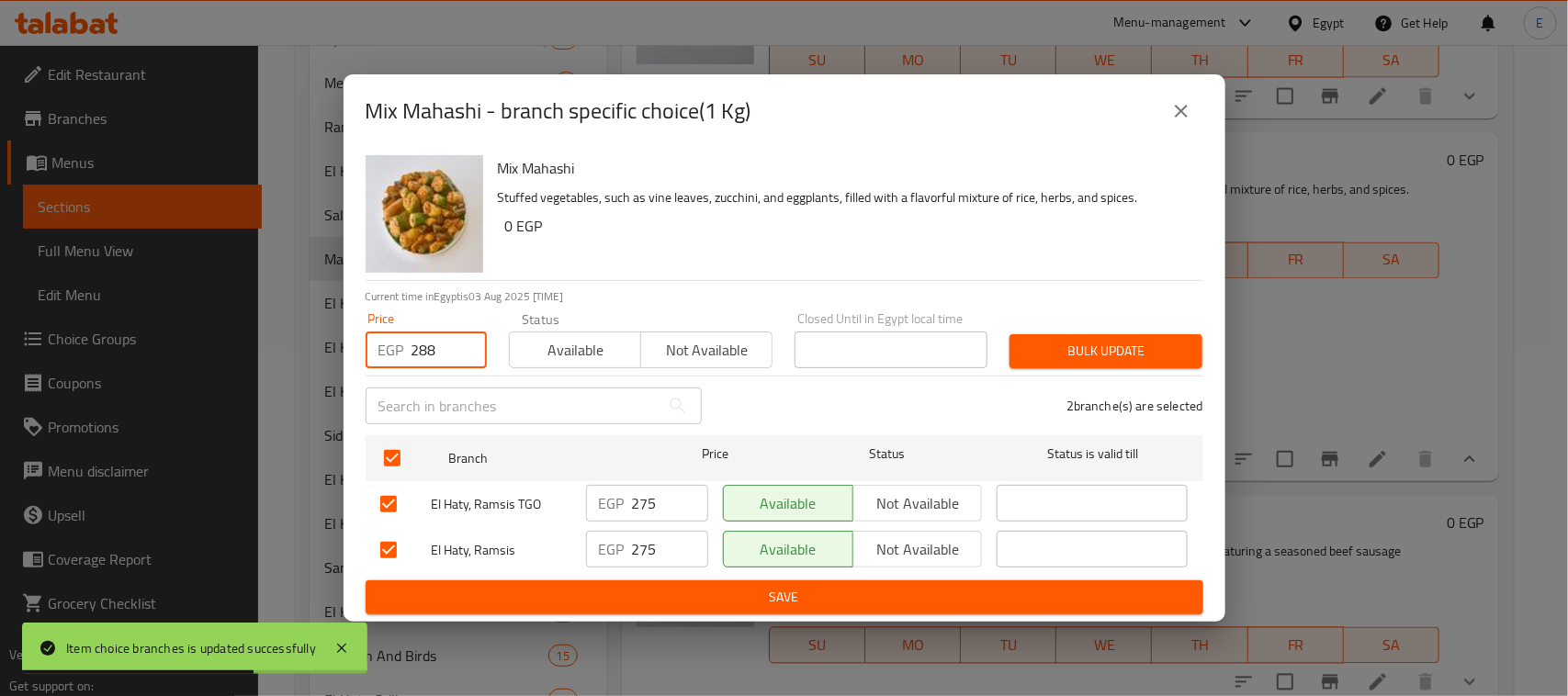 type on "288" 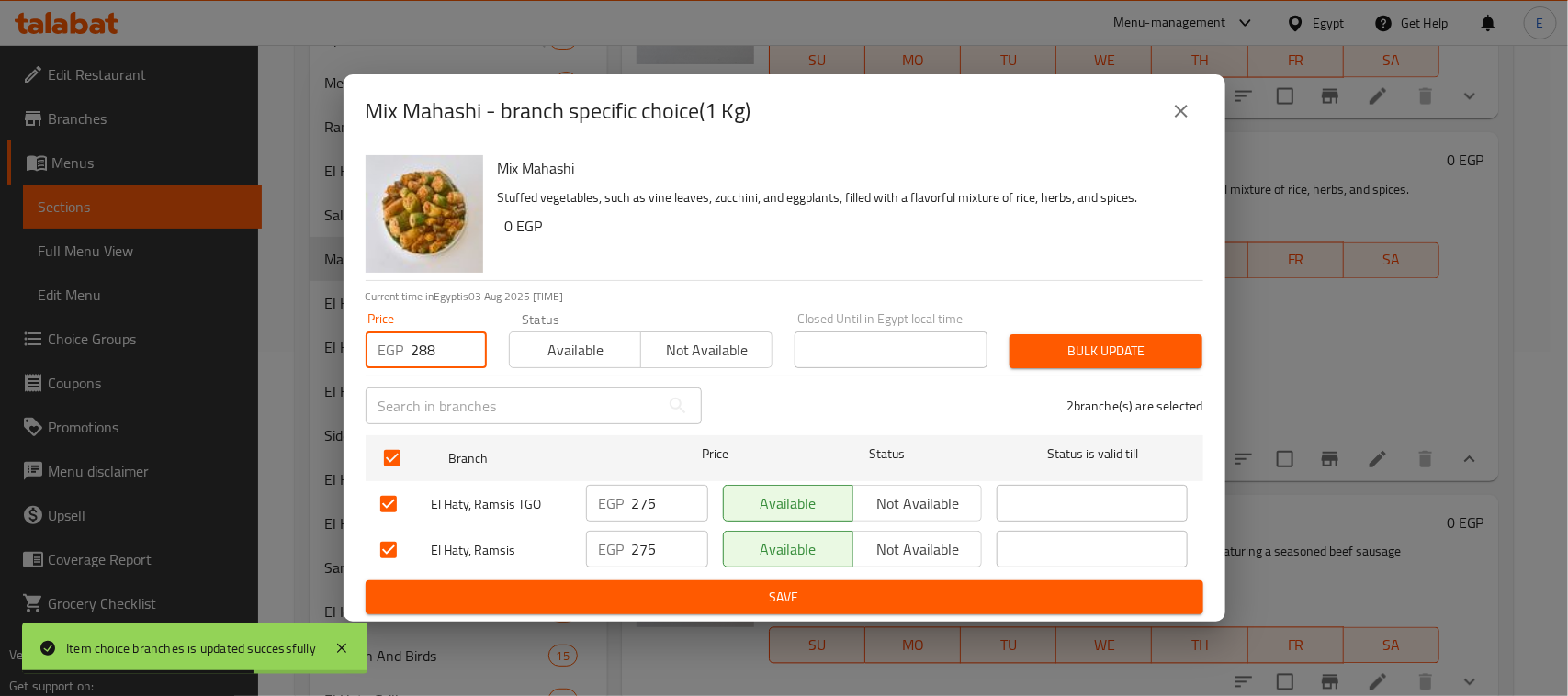 click on "Bulk update" at bounding box center (1106, 351) 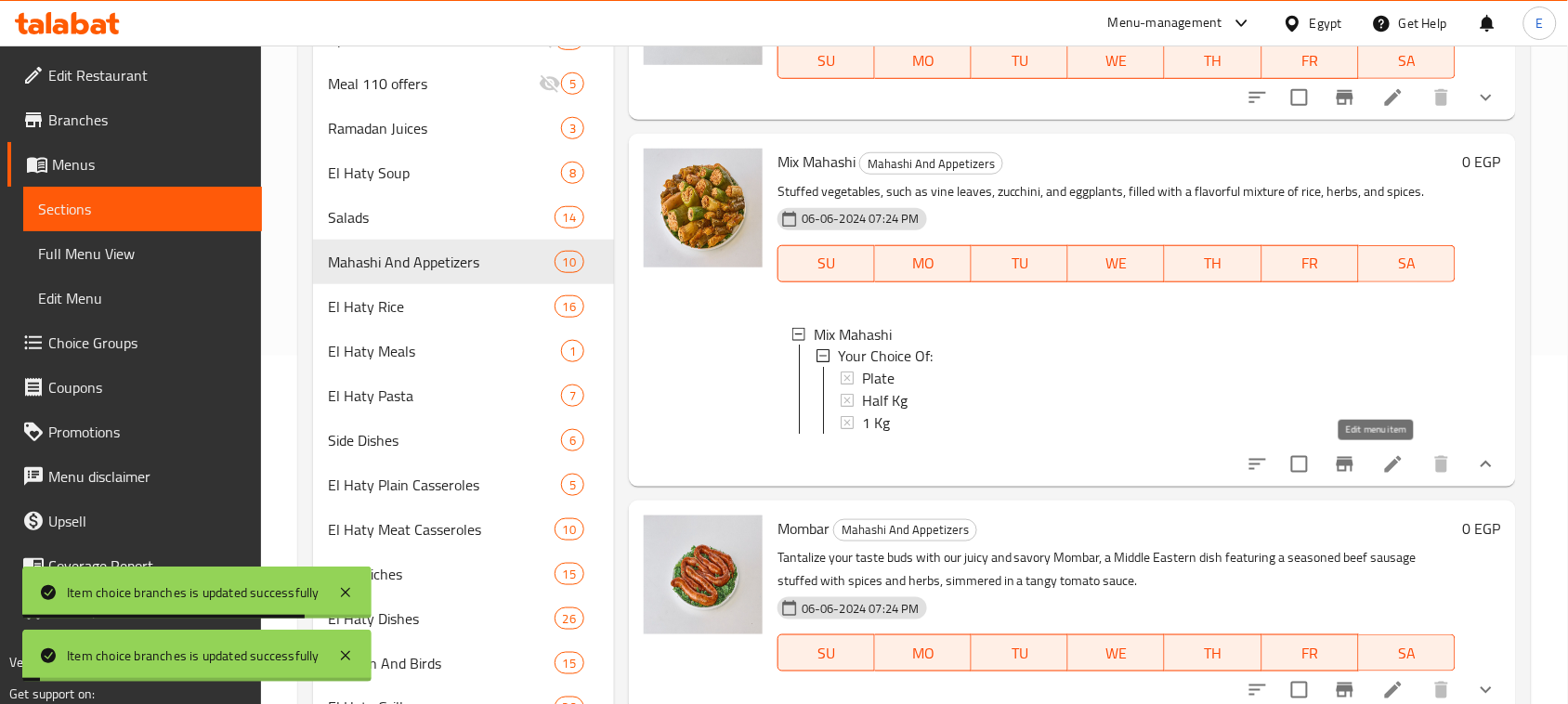 click 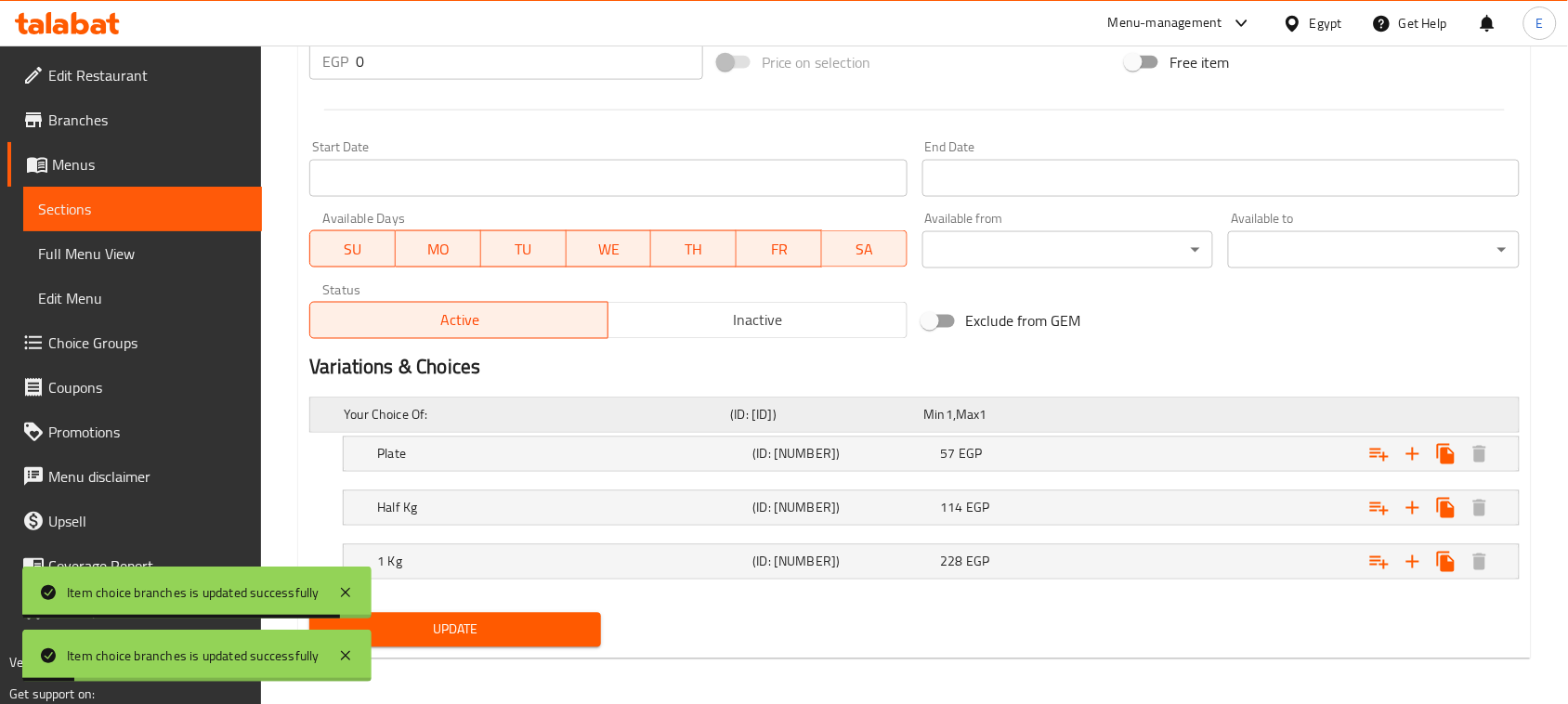 scroll, scrollTop: 731, scrollLeft: 0, axis: vertical 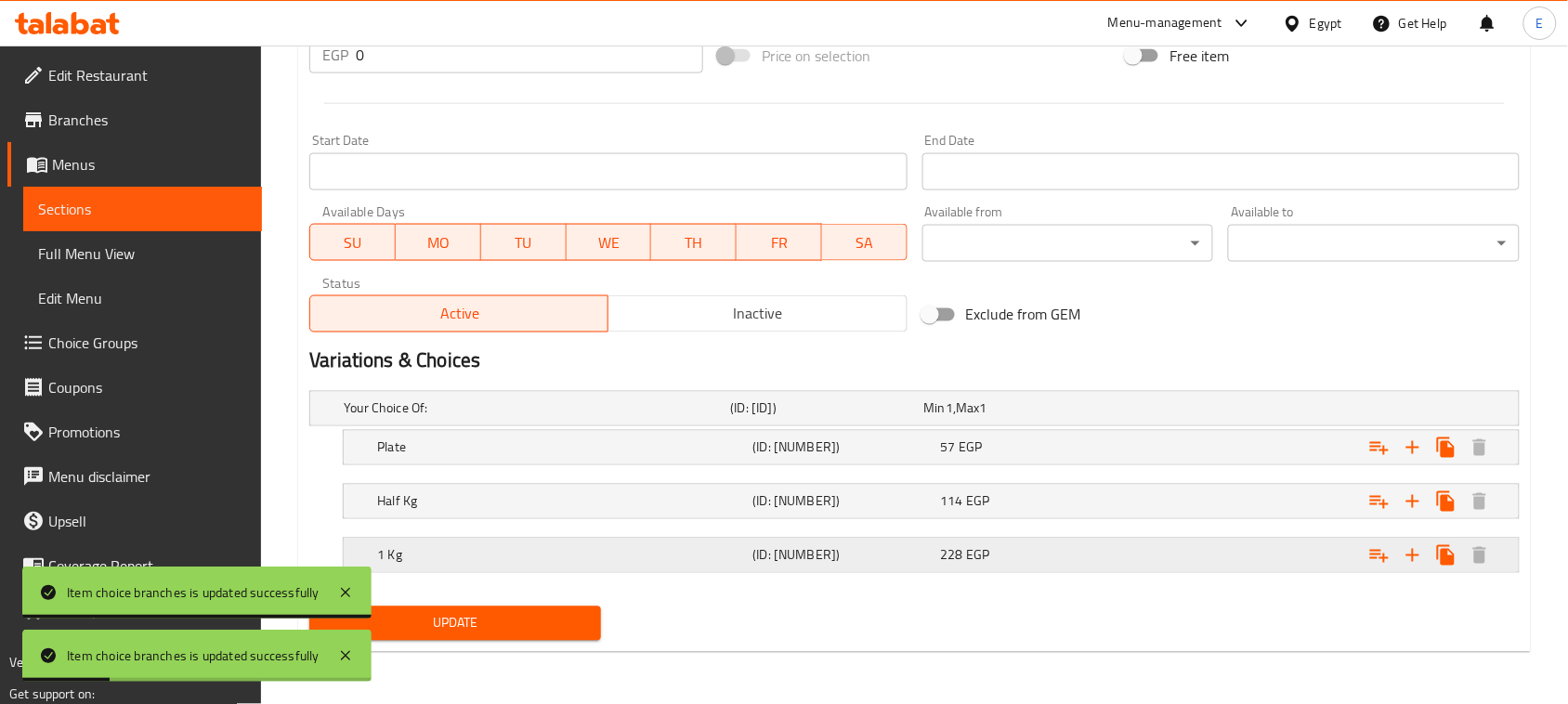 click on "1 Kg" at bounding box center [533, 409] 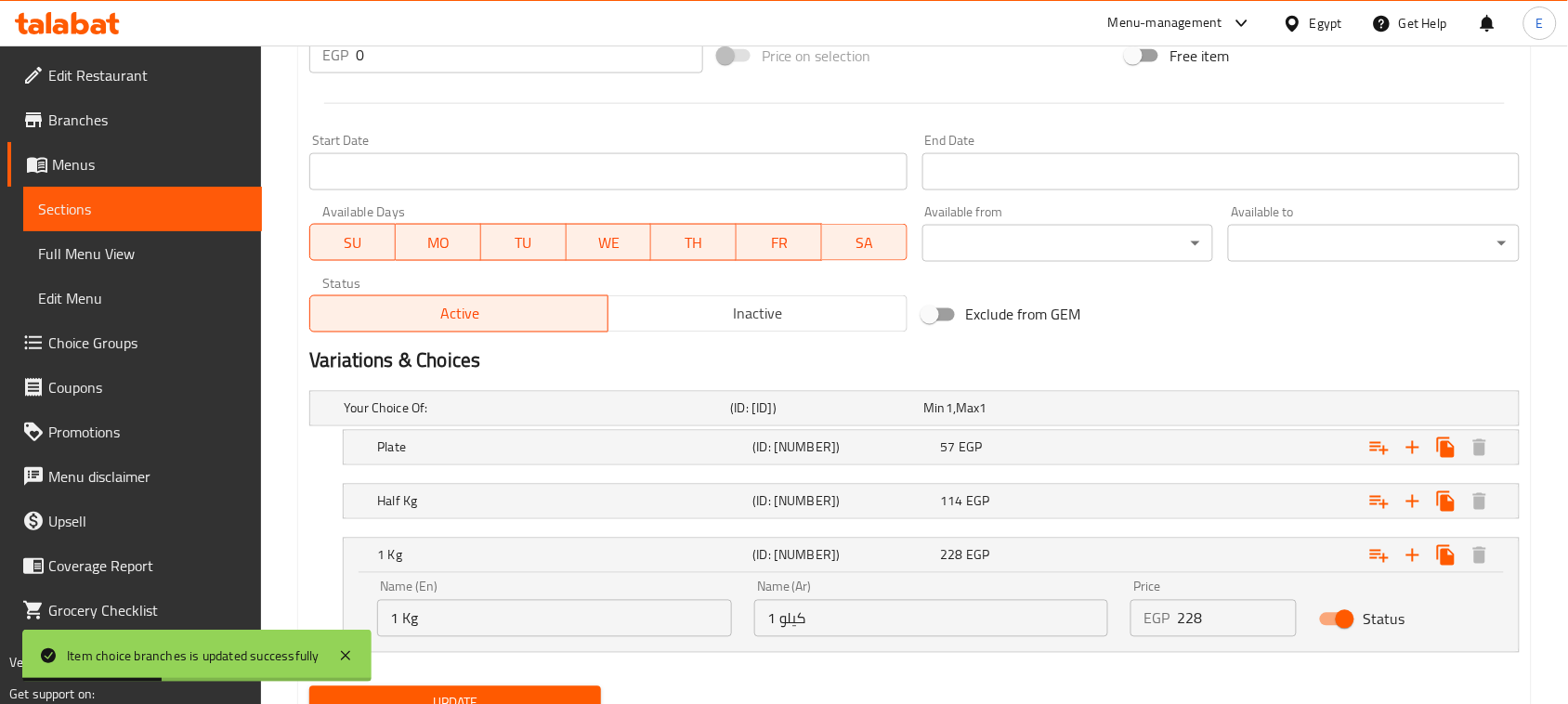 drag, startPoint x: 1236, startPoint y: 619, endPoint x: 1047, endPoint y: 608, distance: 189.31984 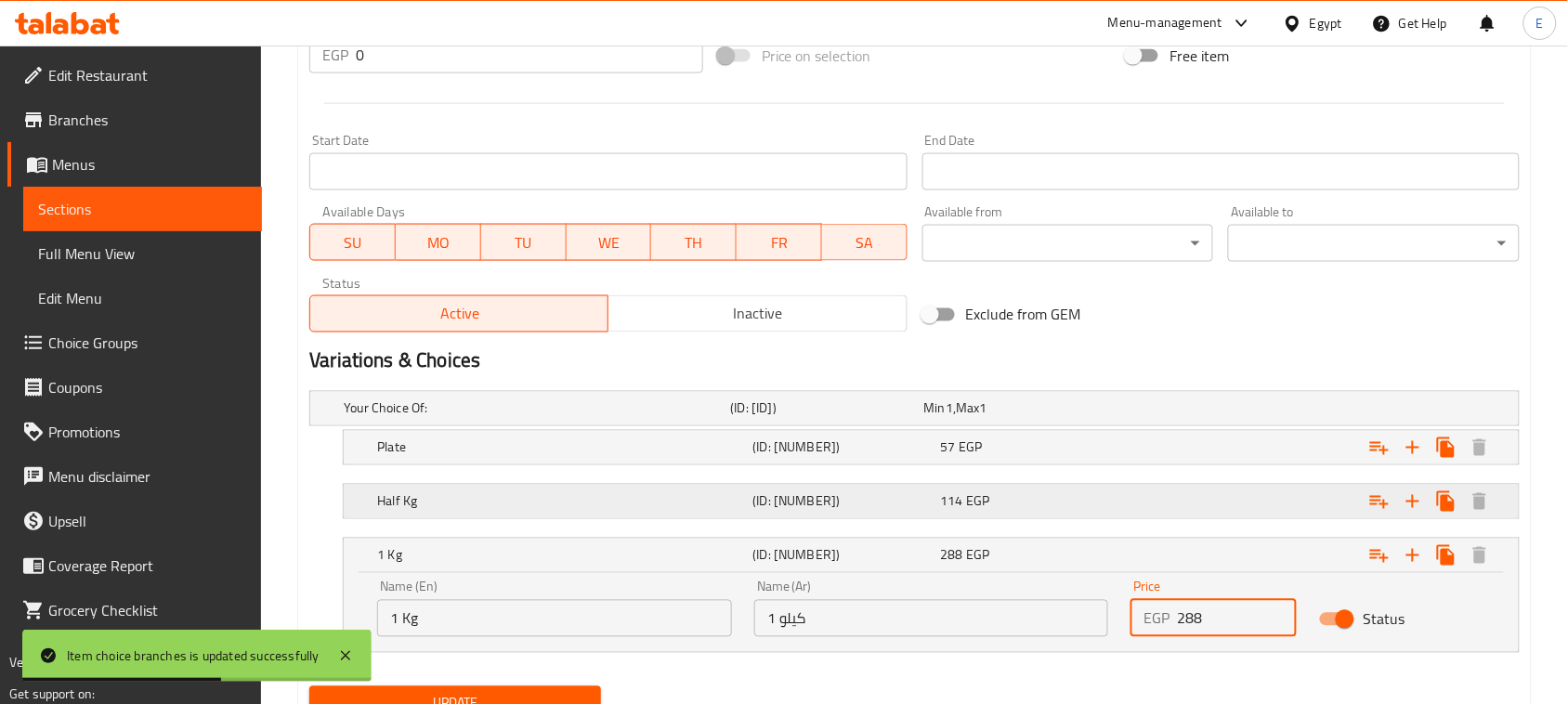 type on "288" 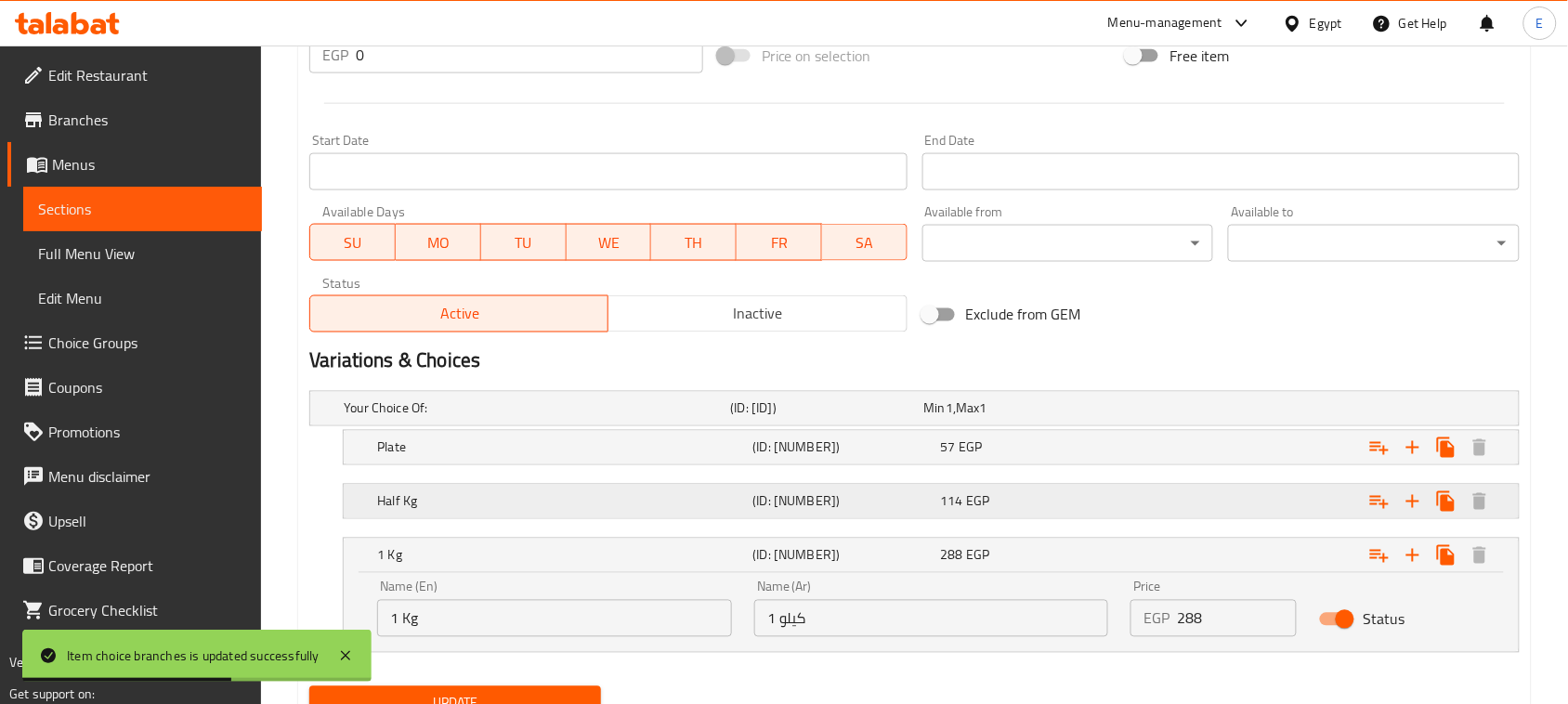 click on "(ID: 268075777)" at bounding box center [824, 409] 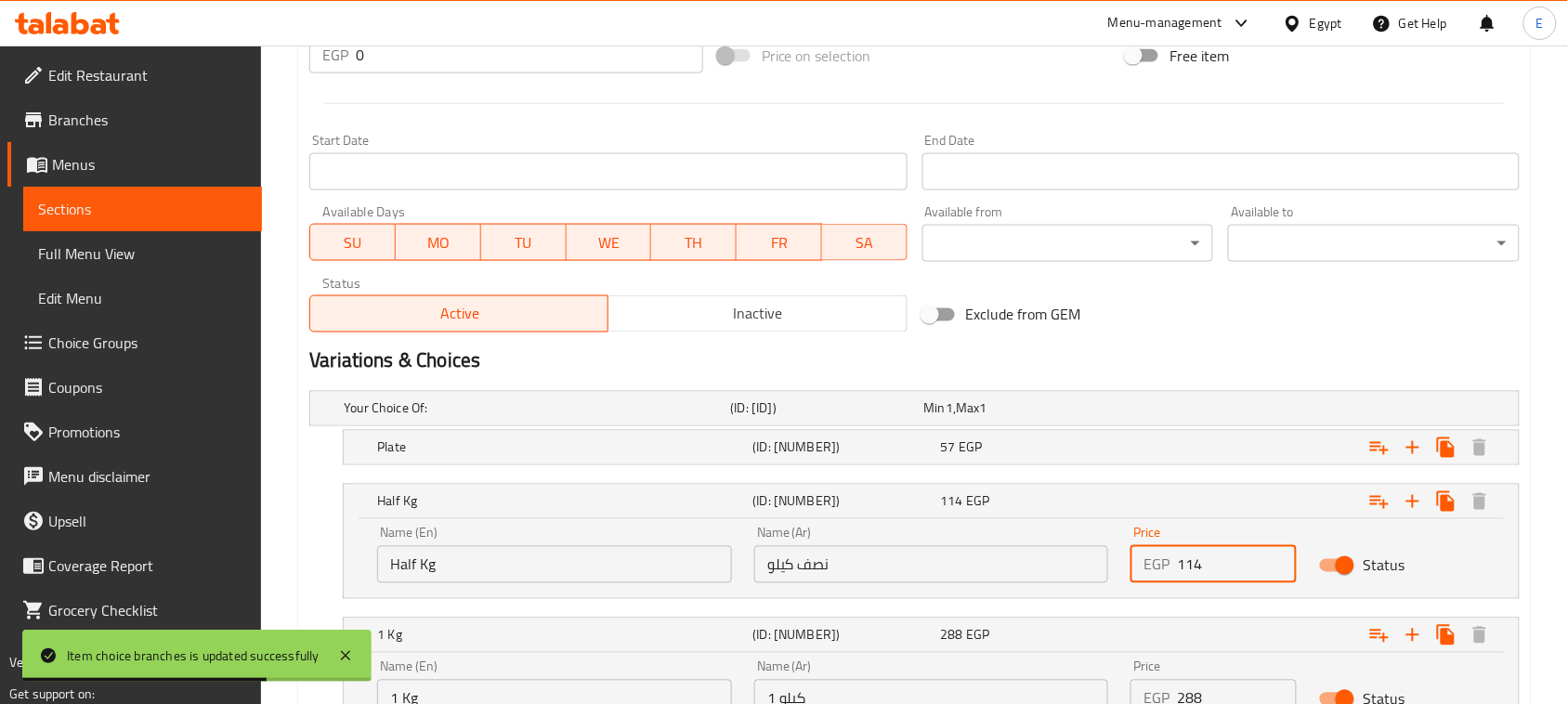 drag, startPoint x: 1227, startPoint y: 568, endPoint x: 1076, endPoint y: 554, distance: 151.64762 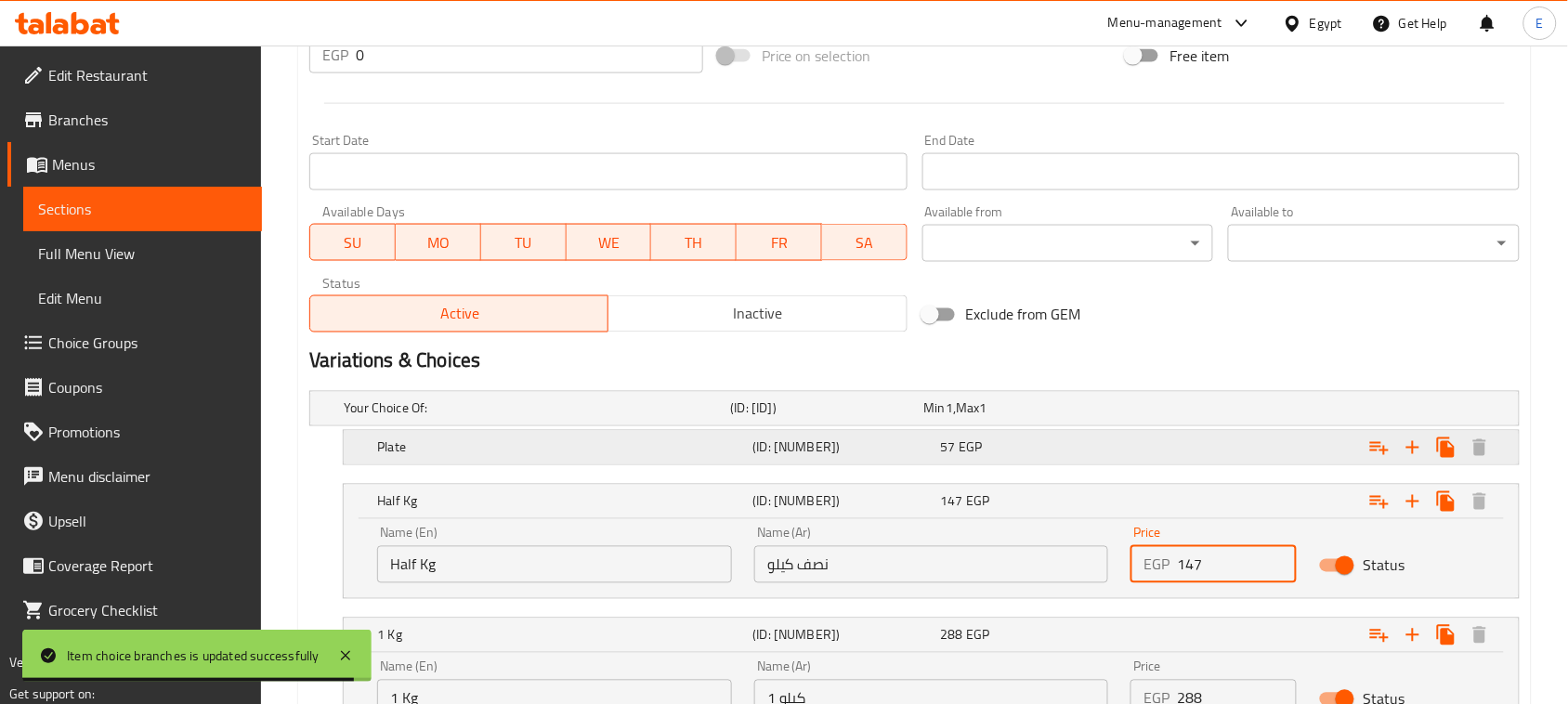 type on "147" 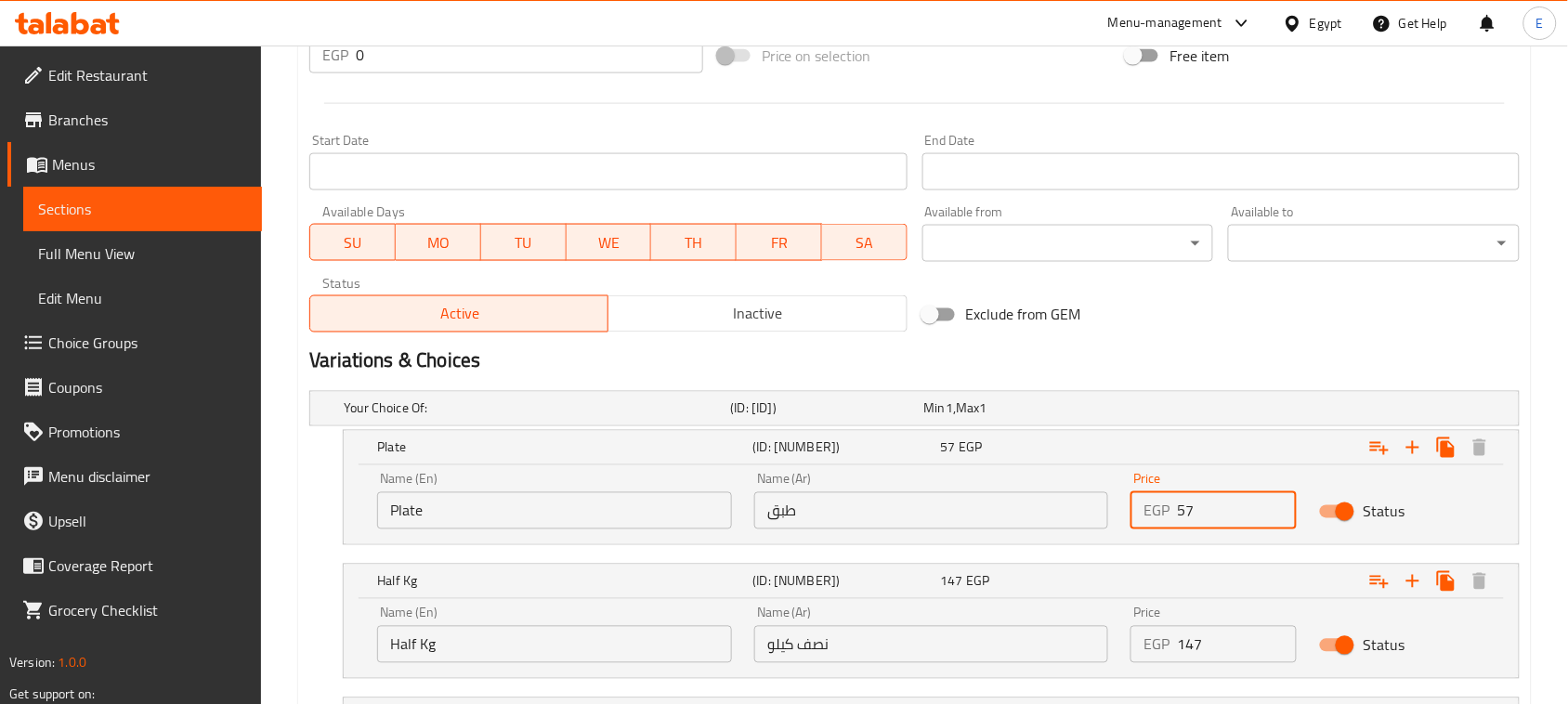 drag, startPoint x: 1223, startPoint y: 508, endPoint x: 999, endPoint y: 494, distance: 224.43707 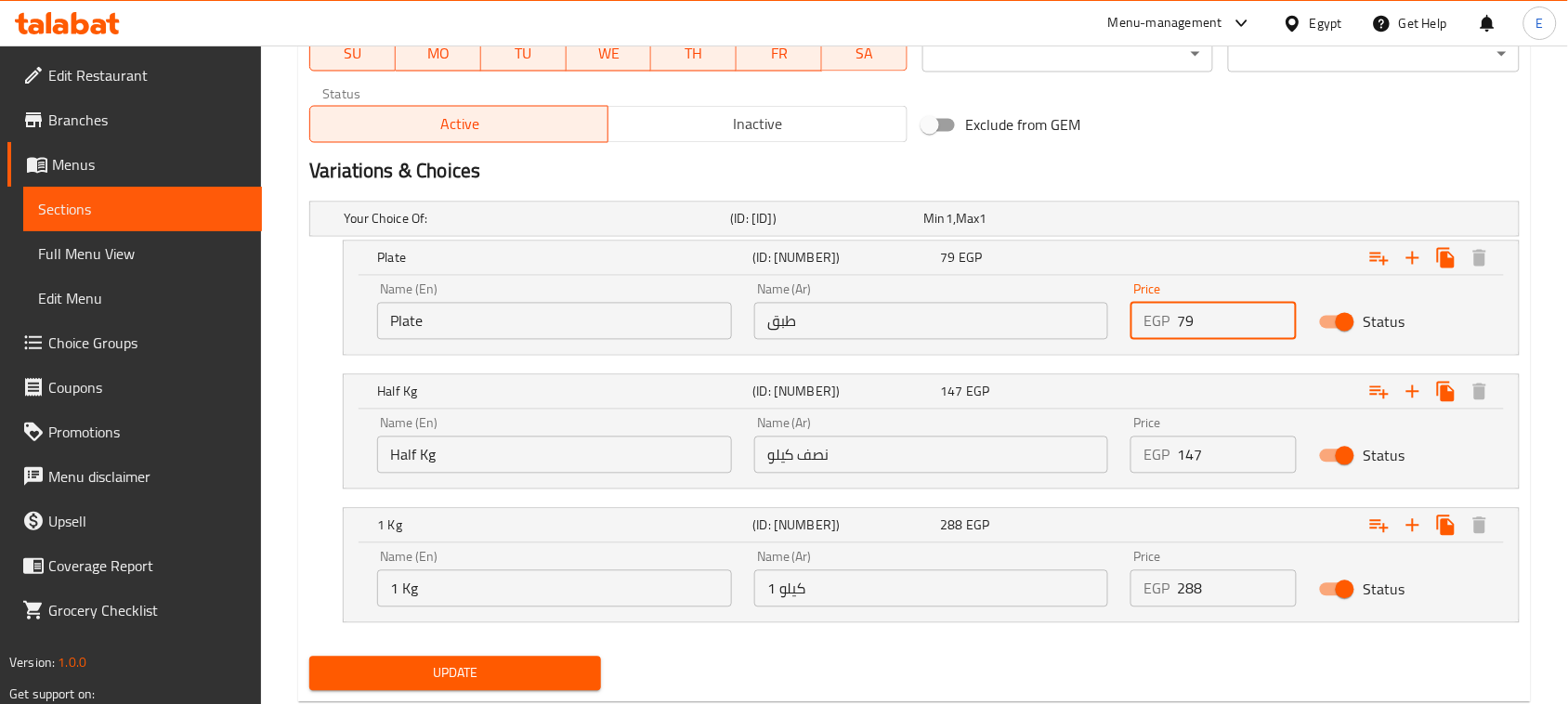 scroll, scrollTop: 971, scrollLeft: 0, axis: vertical 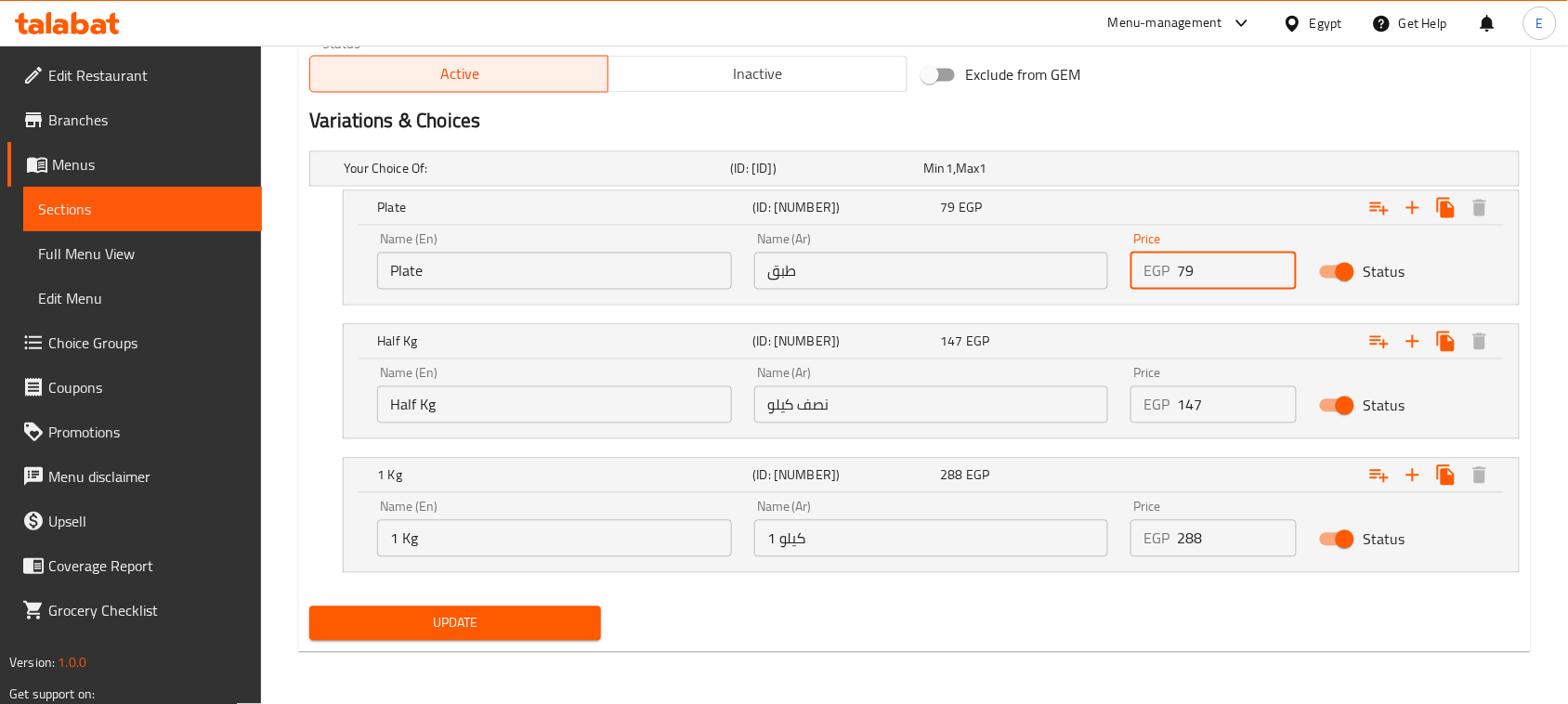 type on "79" 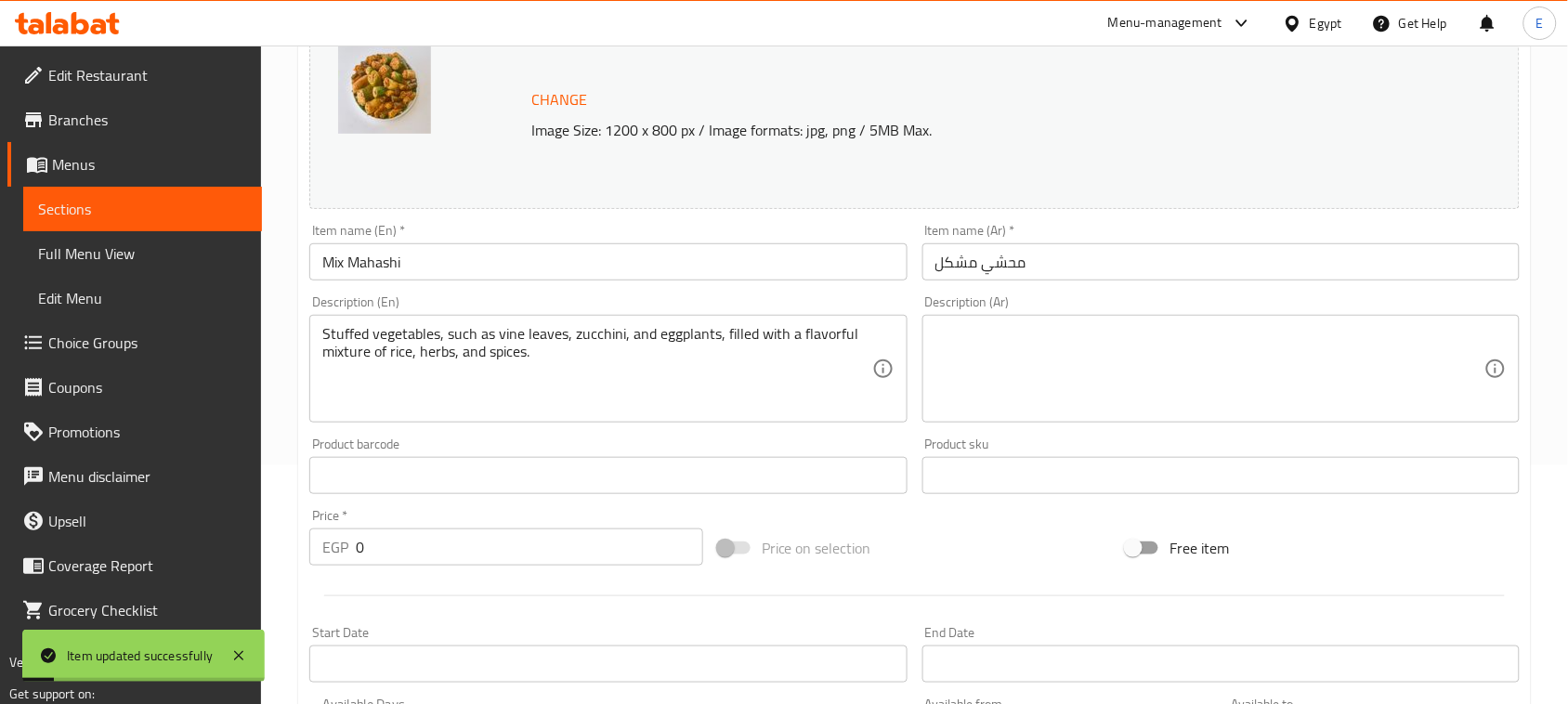 scroll, scrollTop: 0, scrollLeft: 0, axis: both 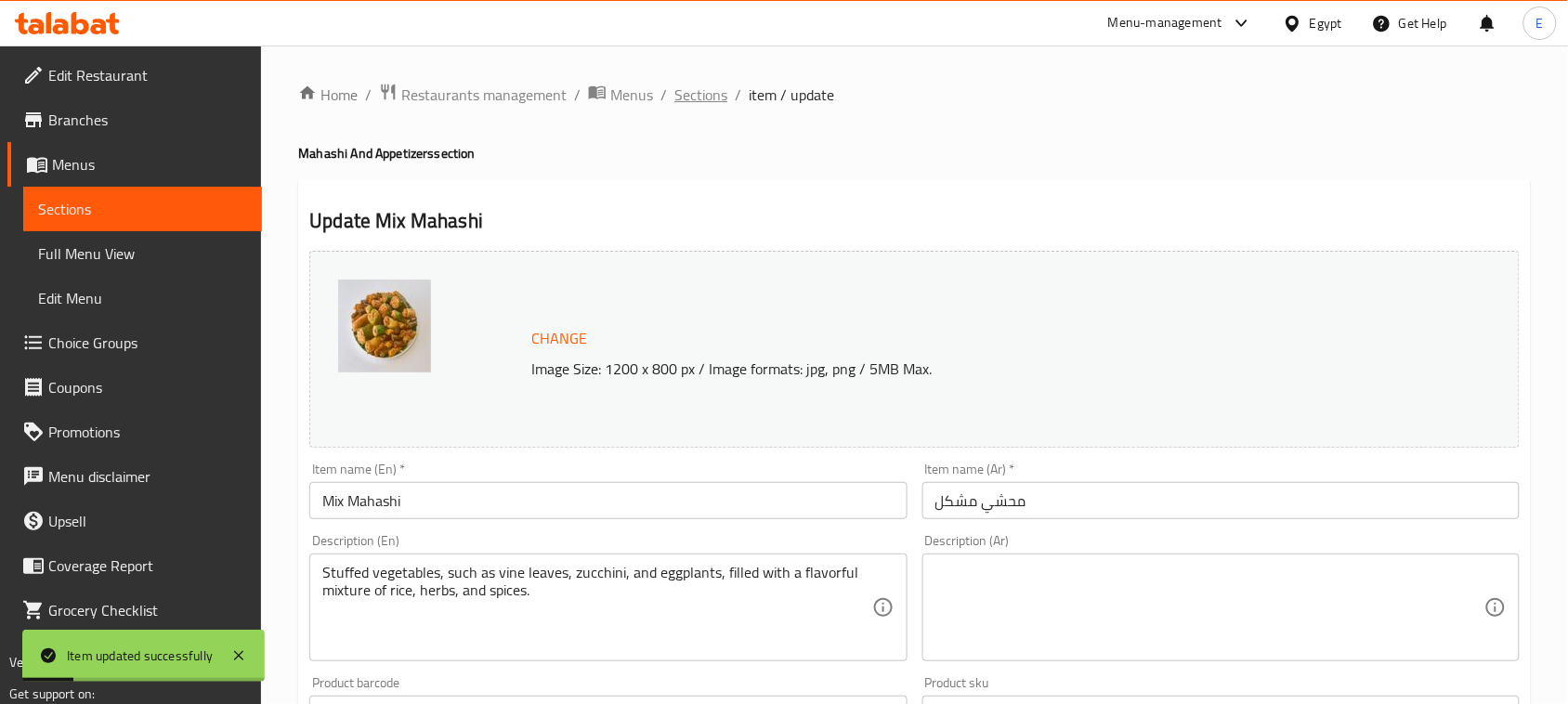click on "Sections" at bounding box center (700, 95) 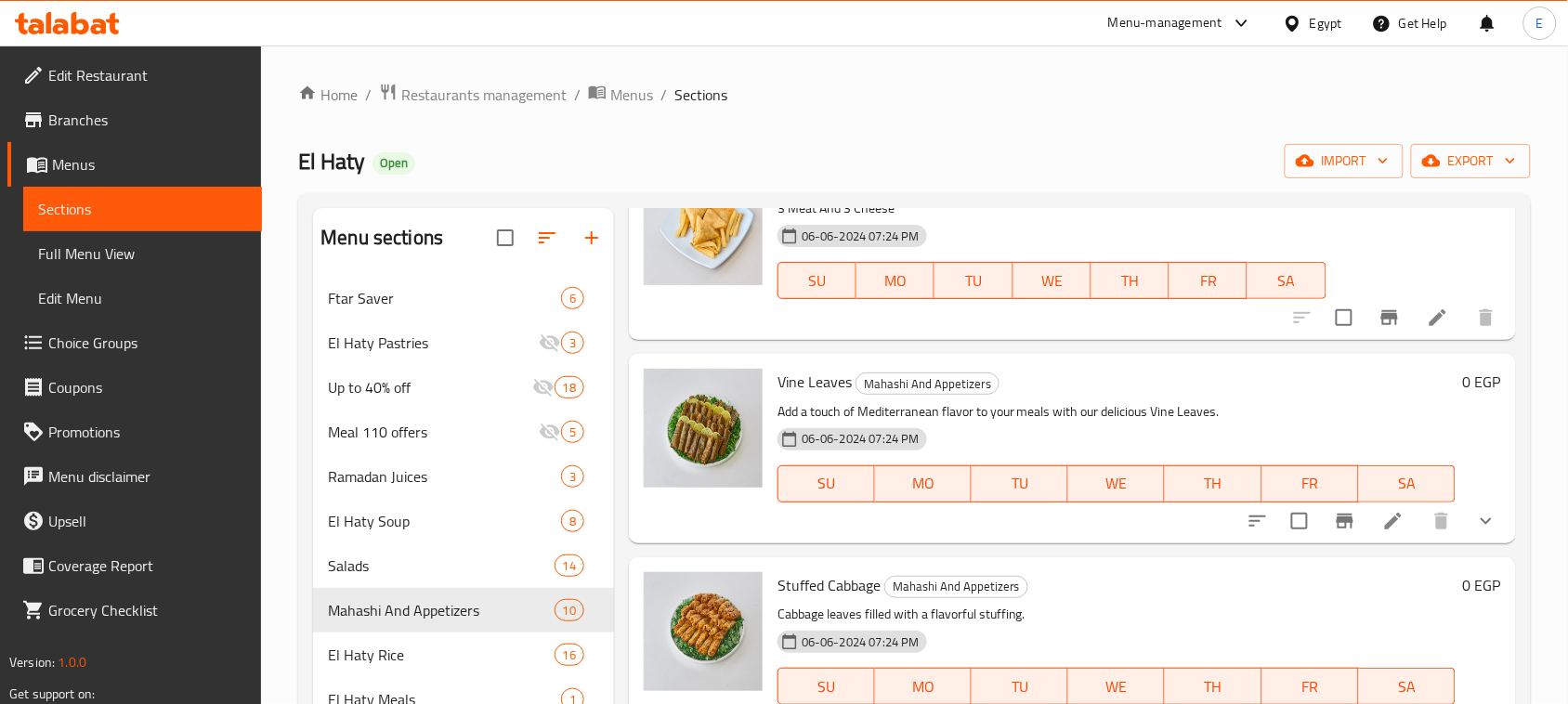 scroll, scrollTop: 1043, scrollLeft: 0, axis: vertical 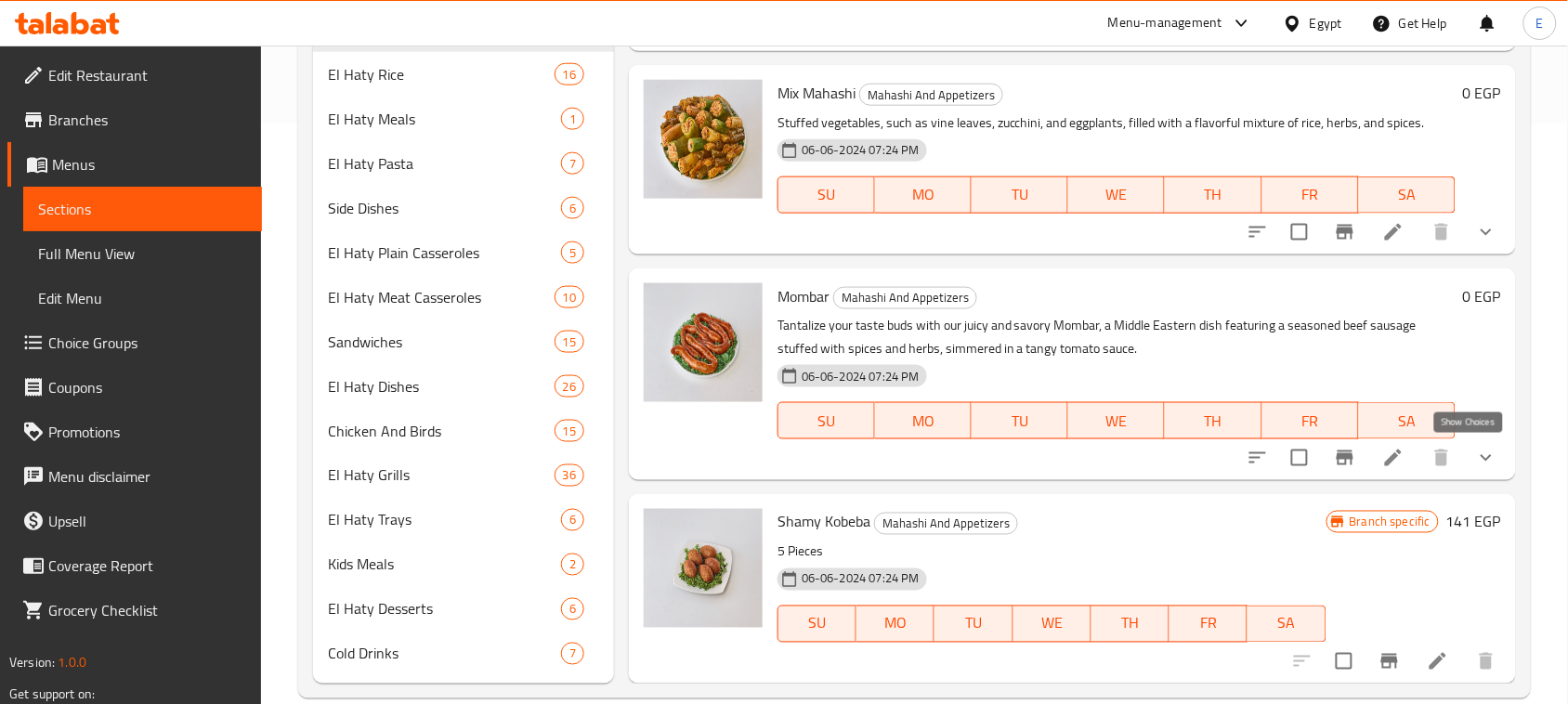click 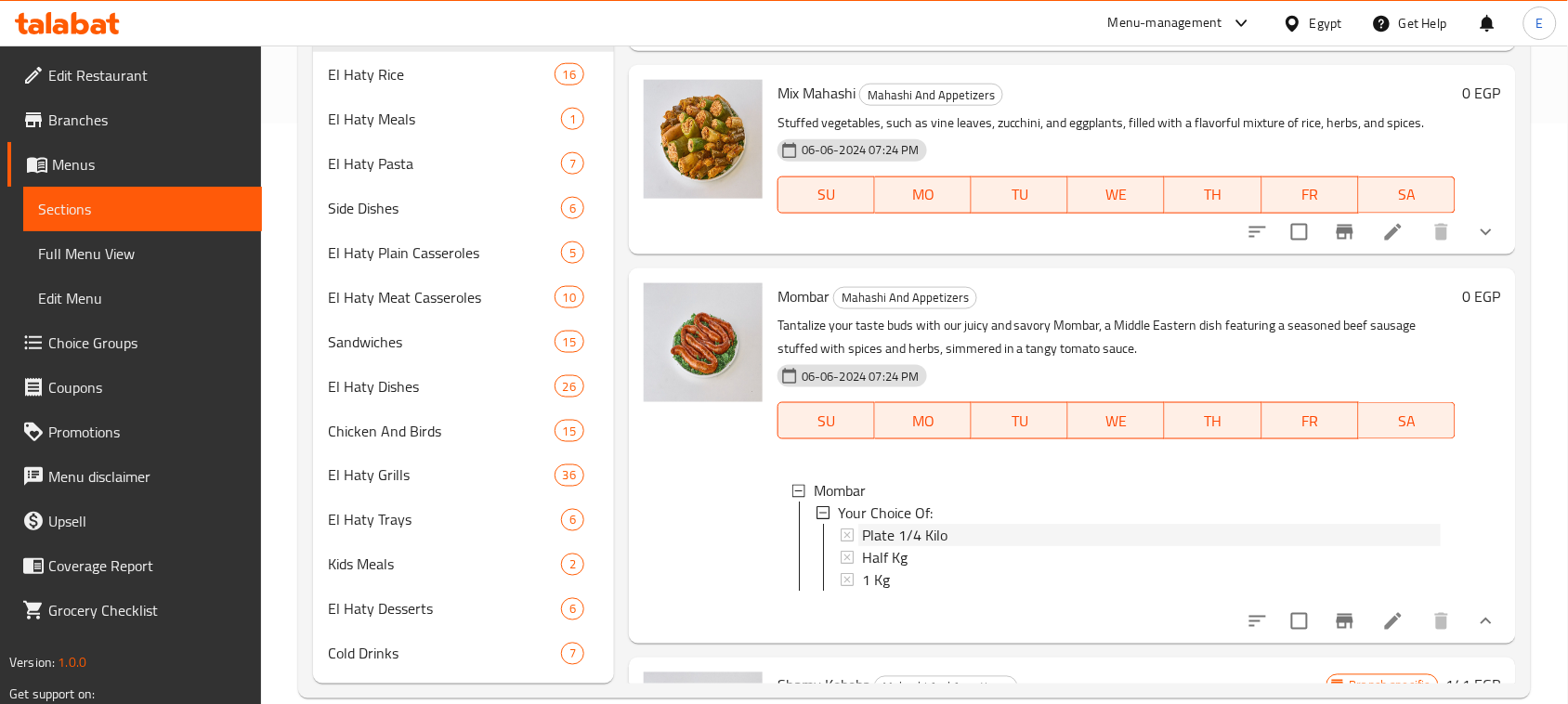 click on "Plate 1/4 Kilo" at bounding box center [905, 536] 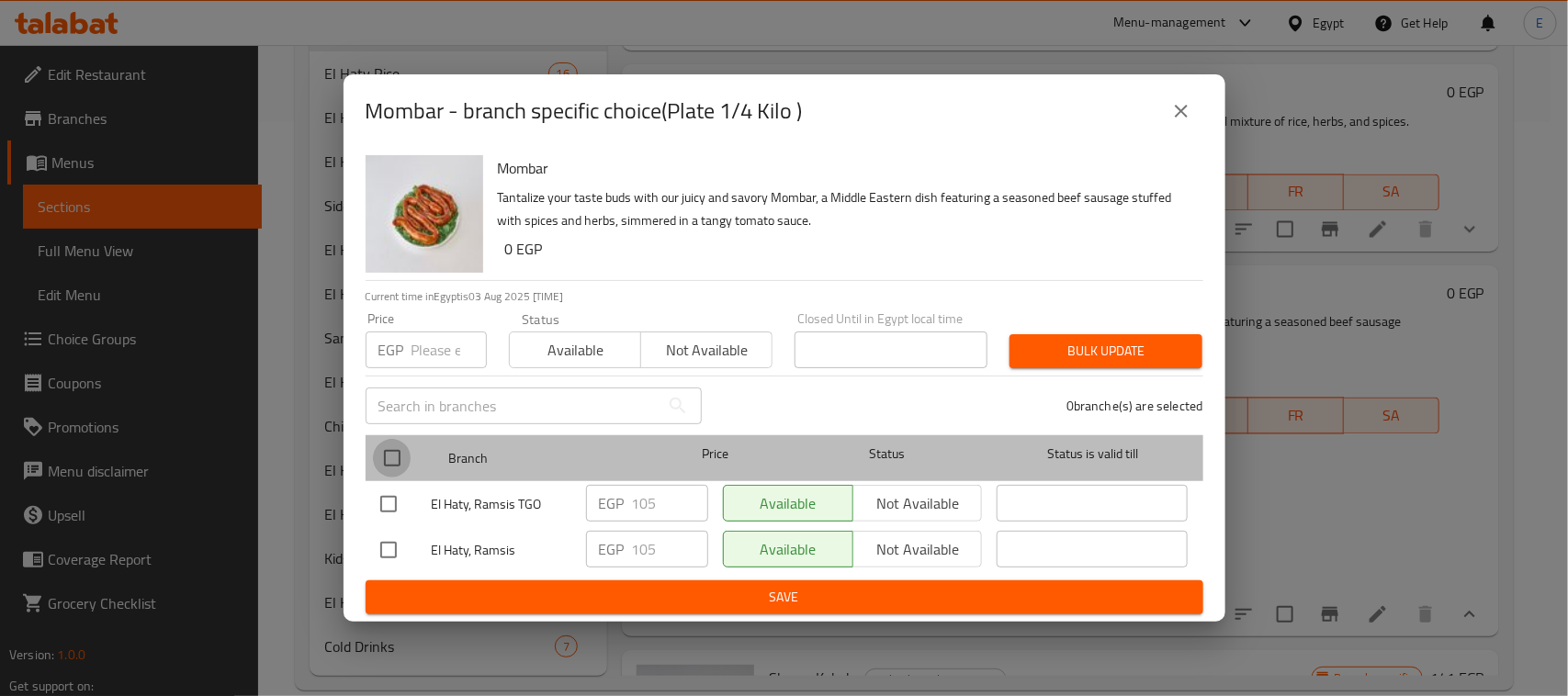 click at bounding box center (392, 458) 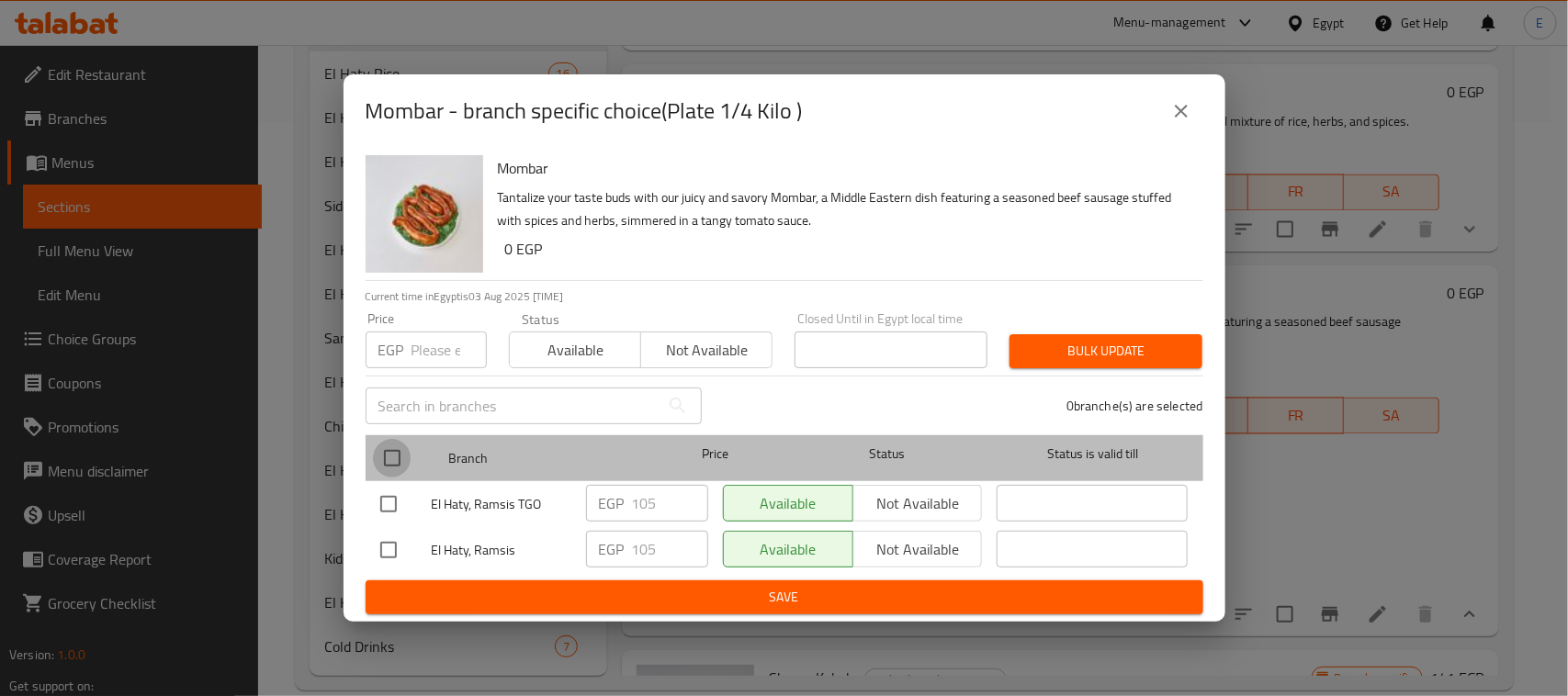 checkbox on "true" 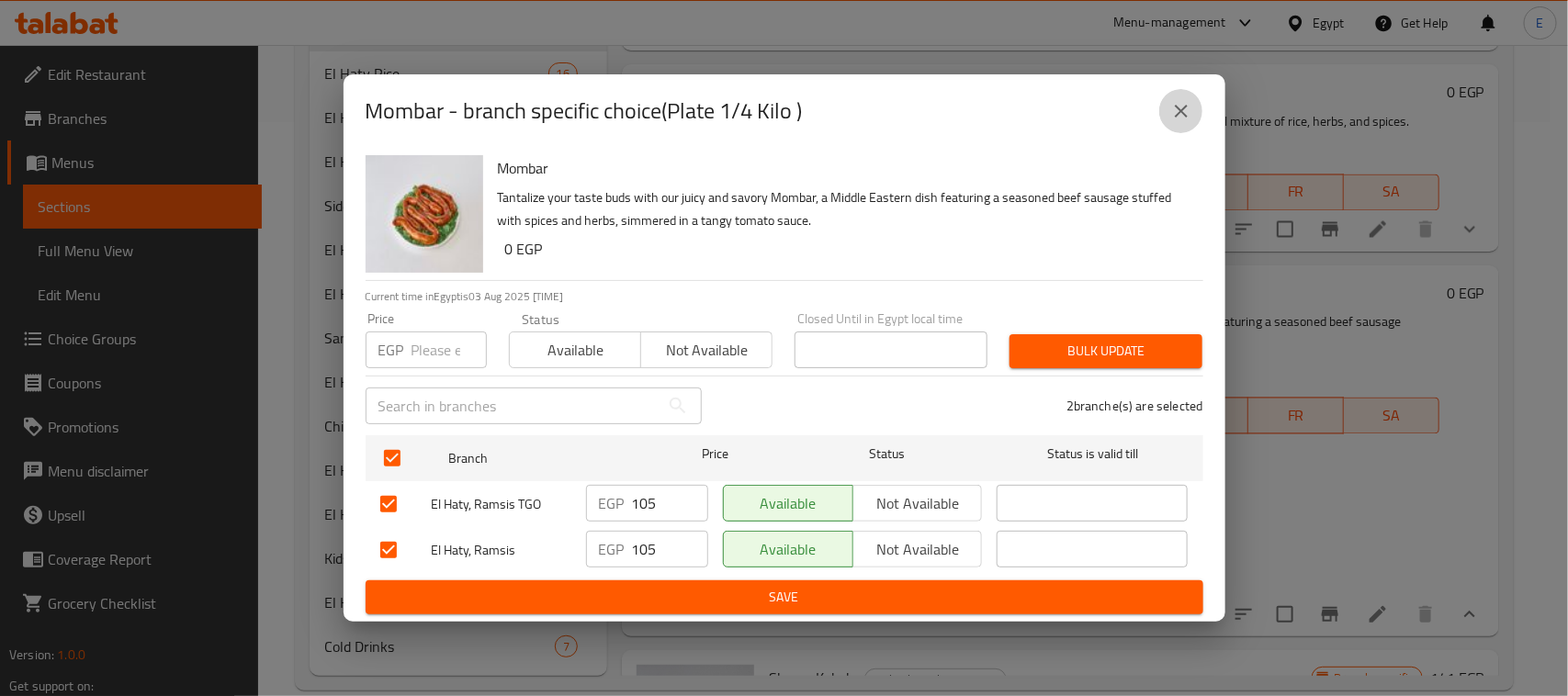 click 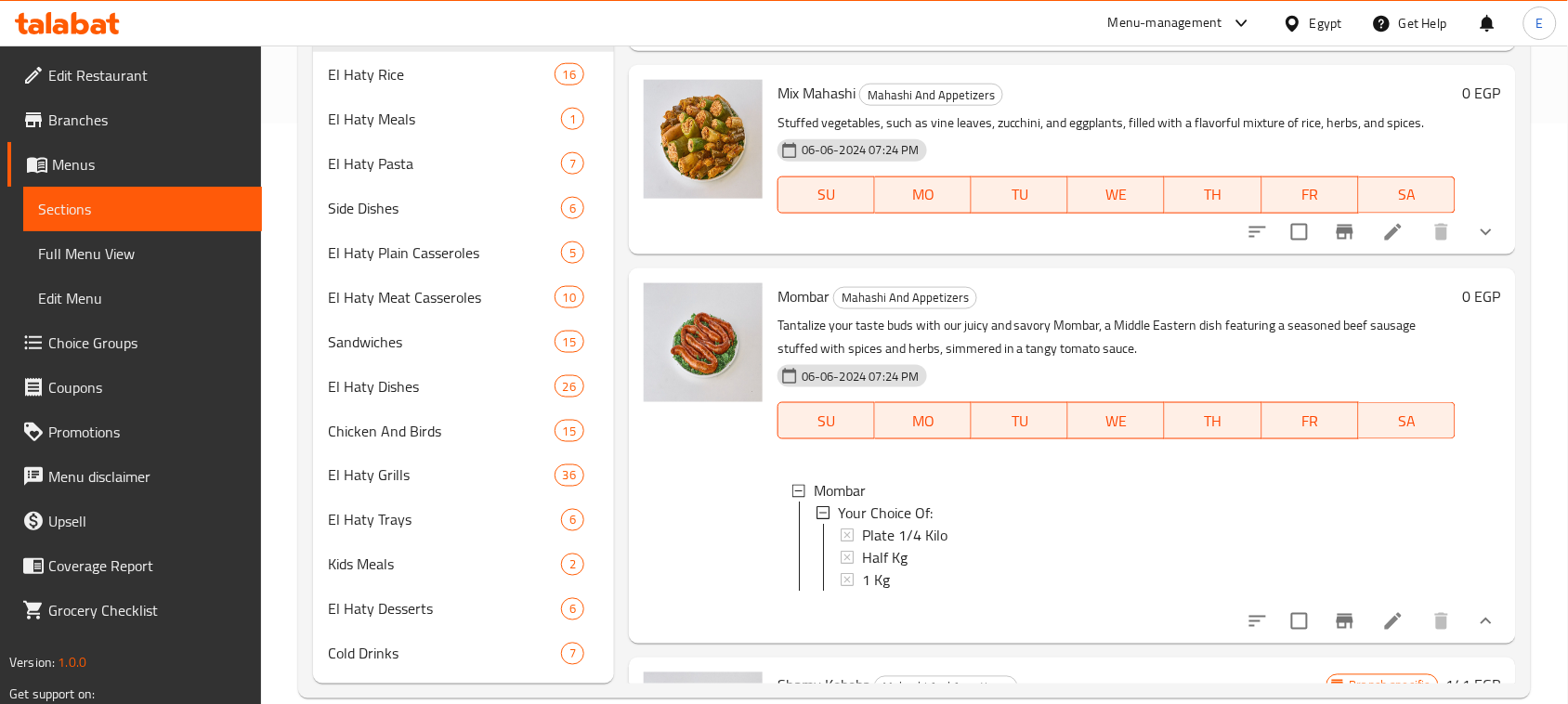 click on "Plate 1/4 Kilo" at bounding box center (905, 536) 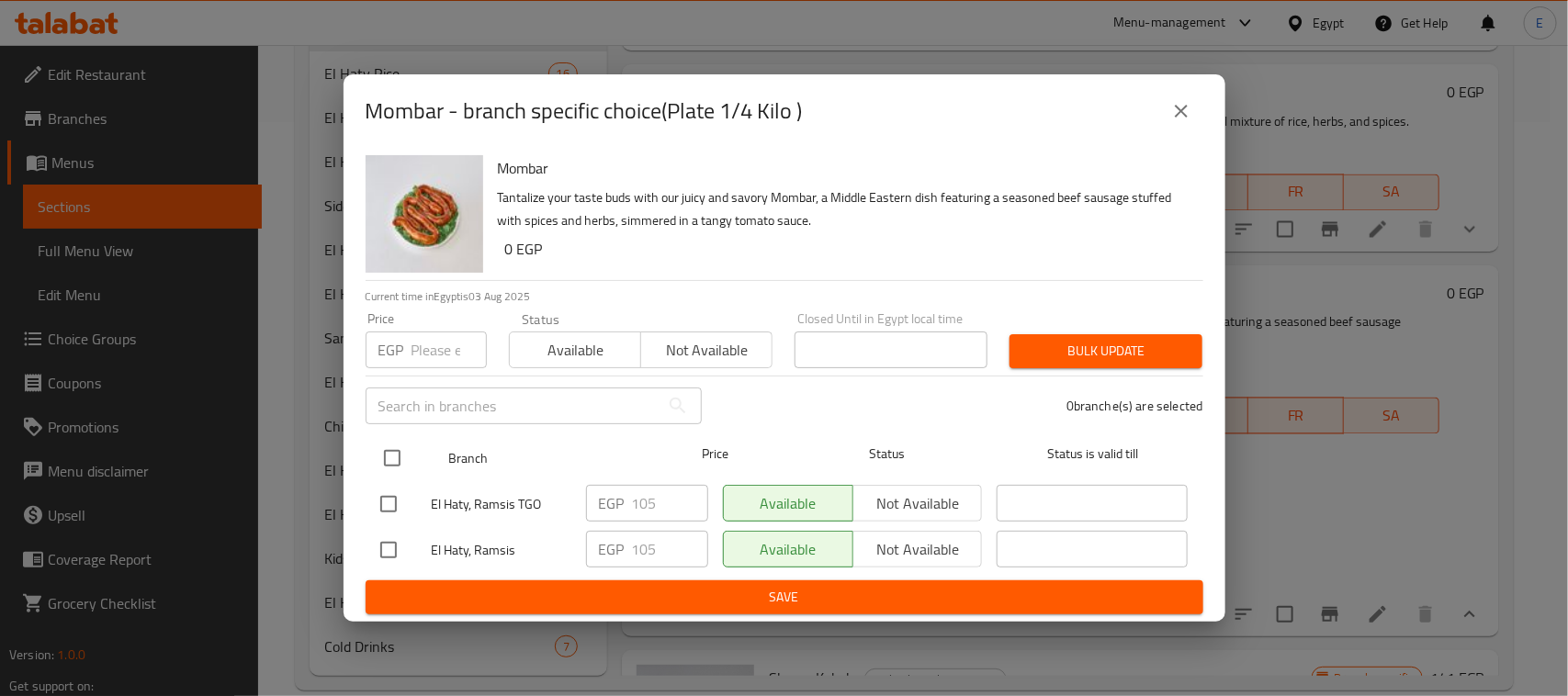 click at bounding box center [392, 458] 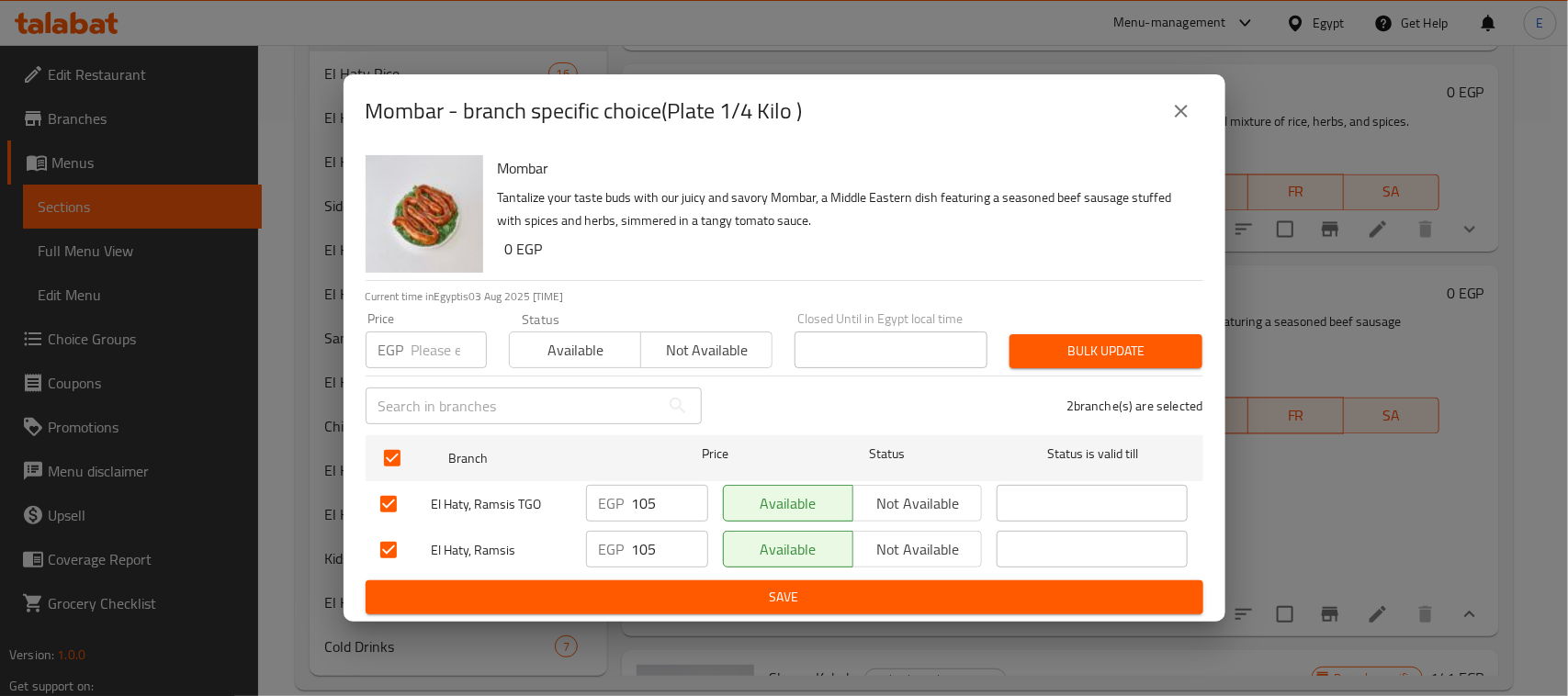 click at bounding box center (449, 350) 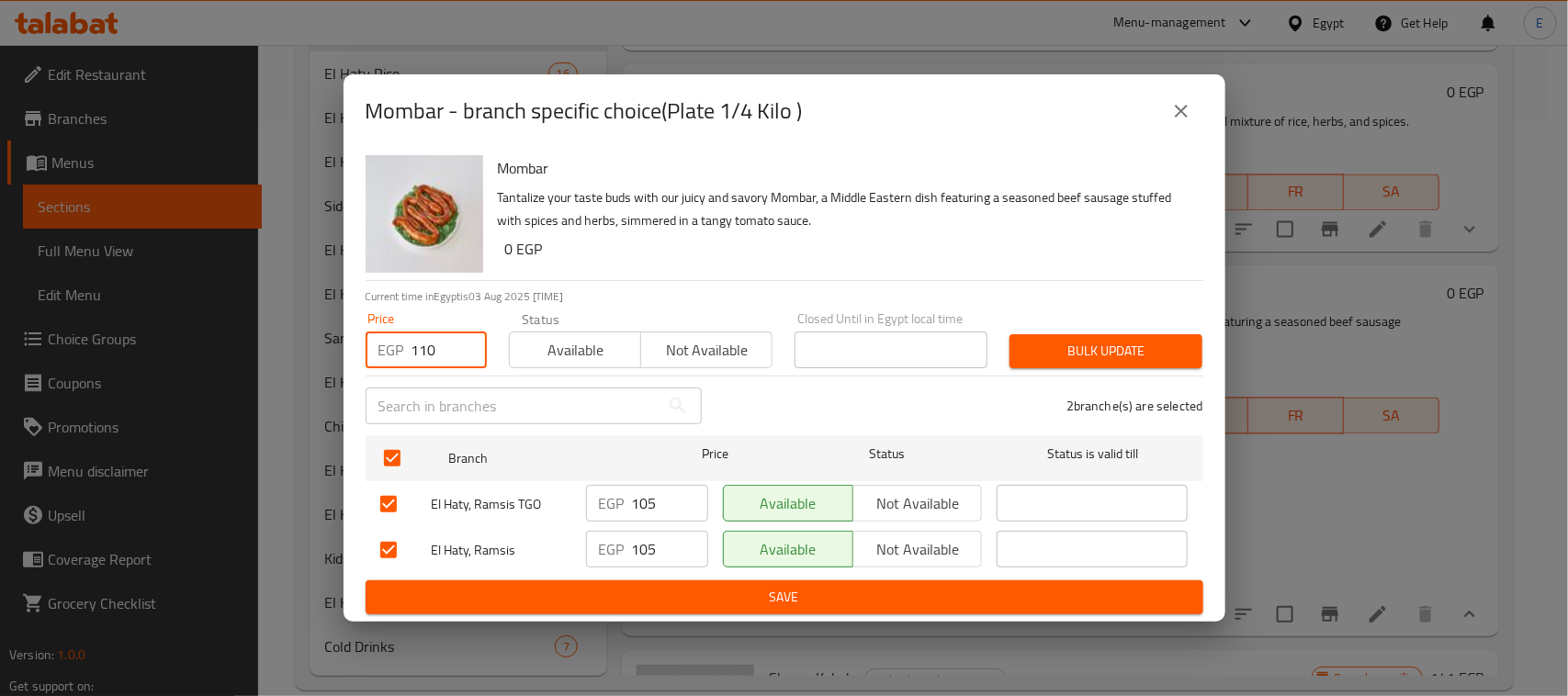 type on "110" 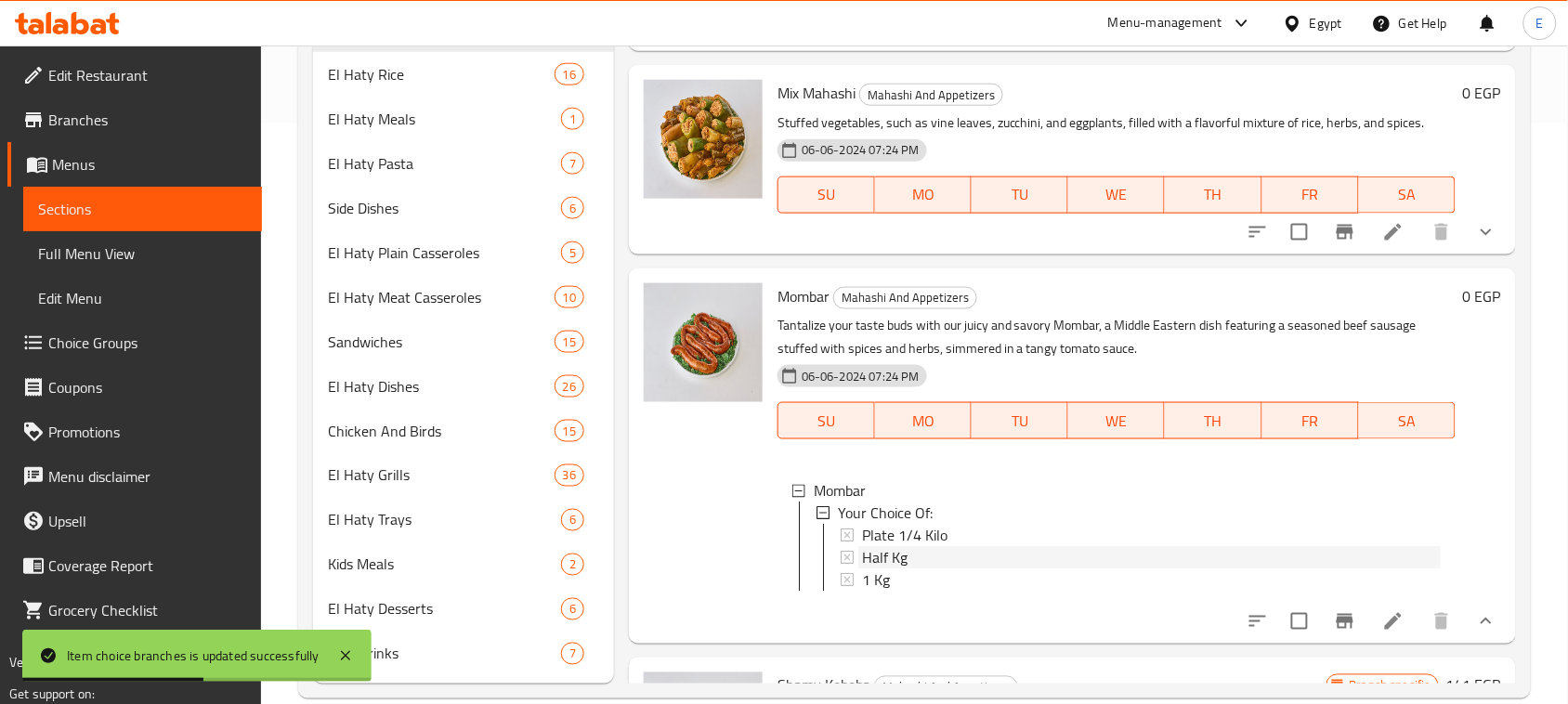 click on "Half Kg" at bounding box center [884, 558] 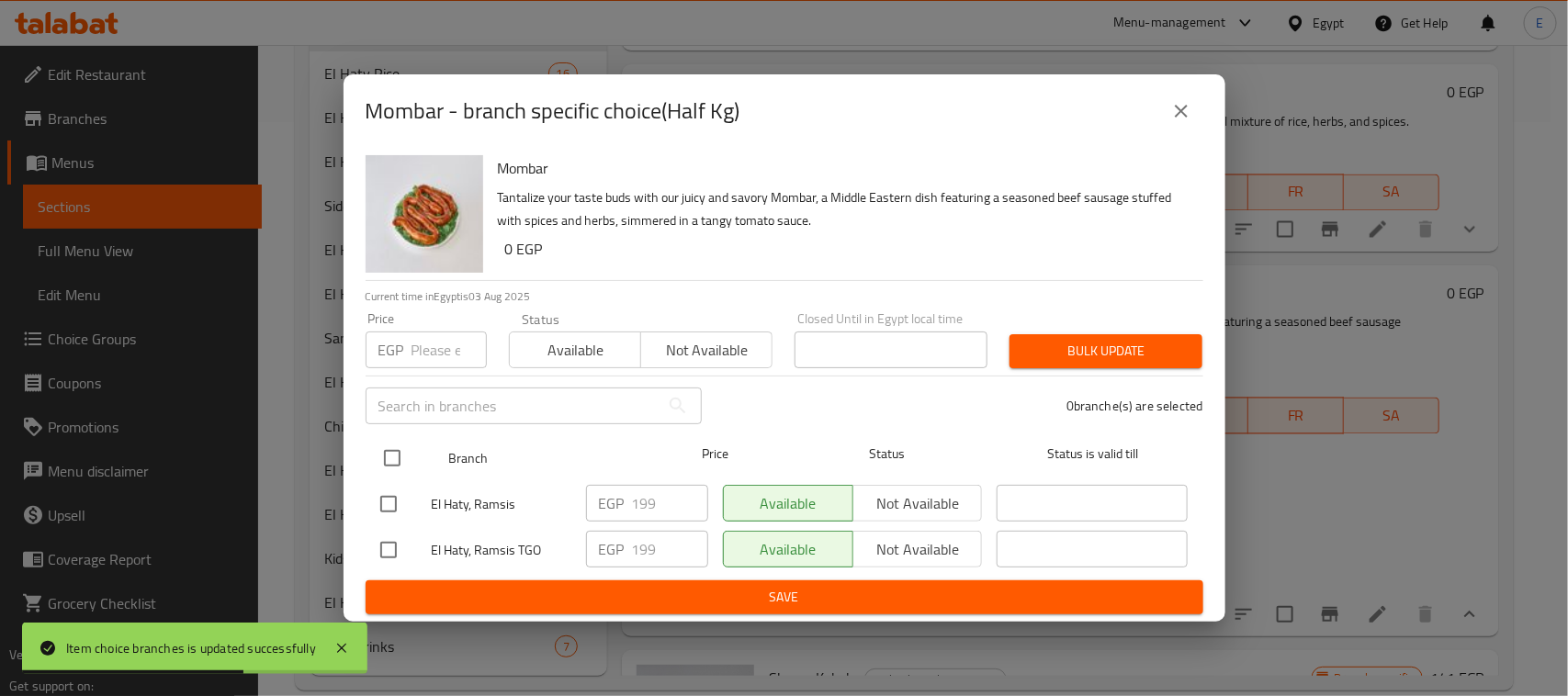 click at bounding box center (392, 458) 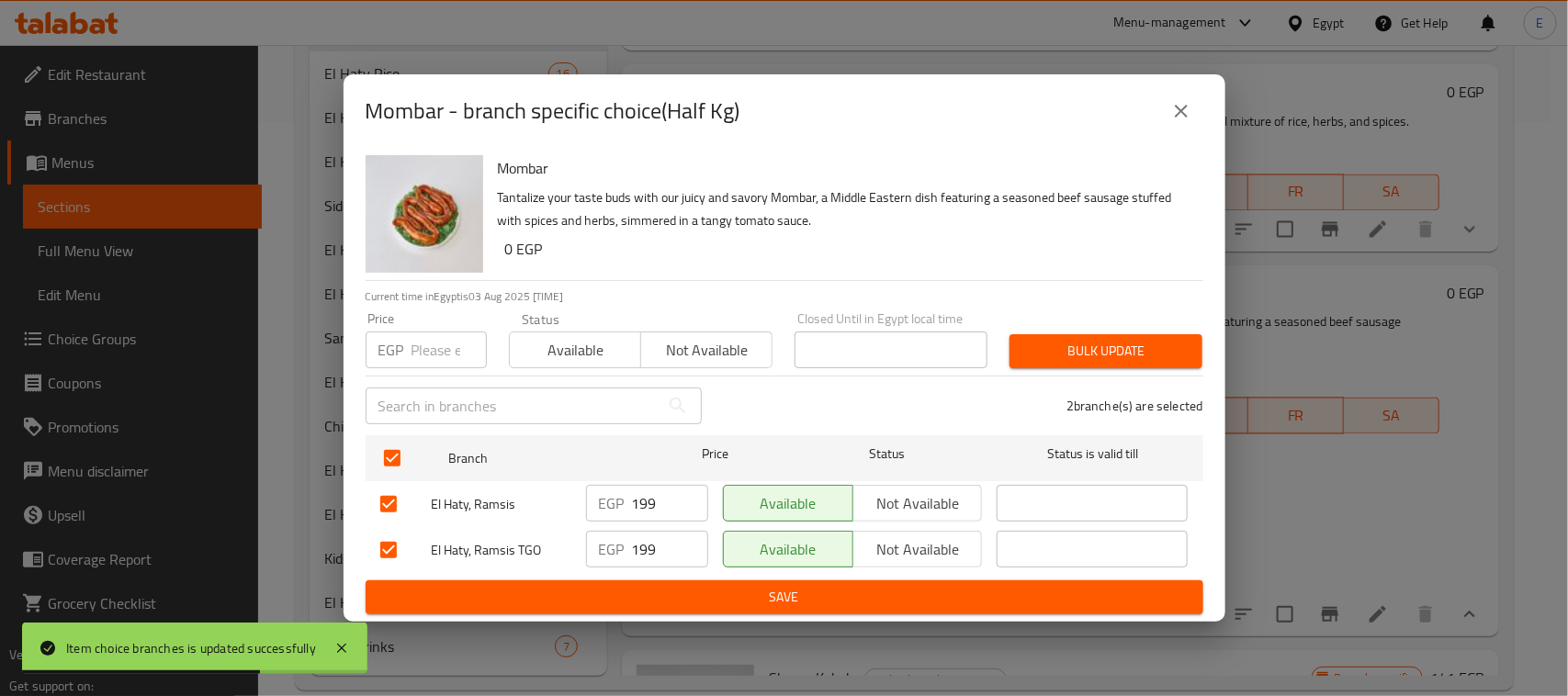 click at bounding box center [449, 350] 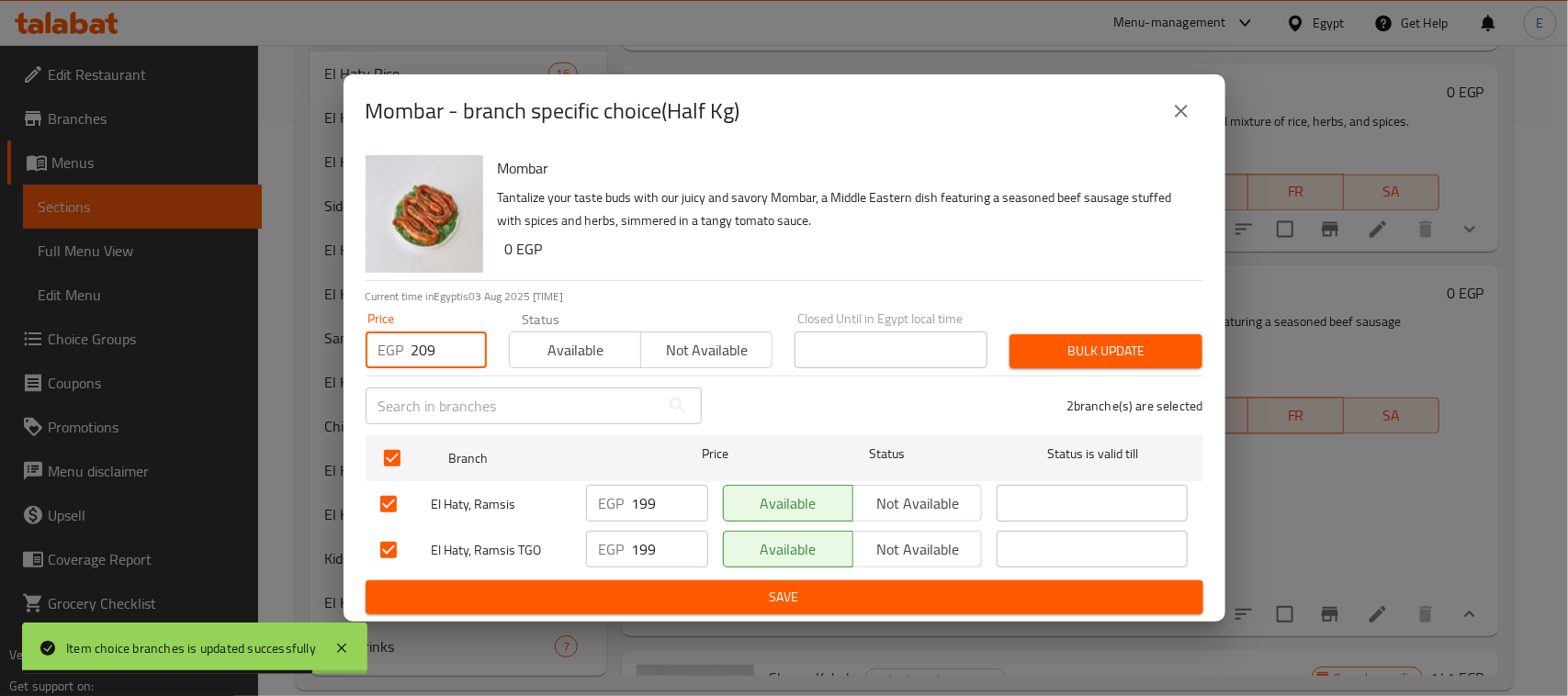 type on "209" 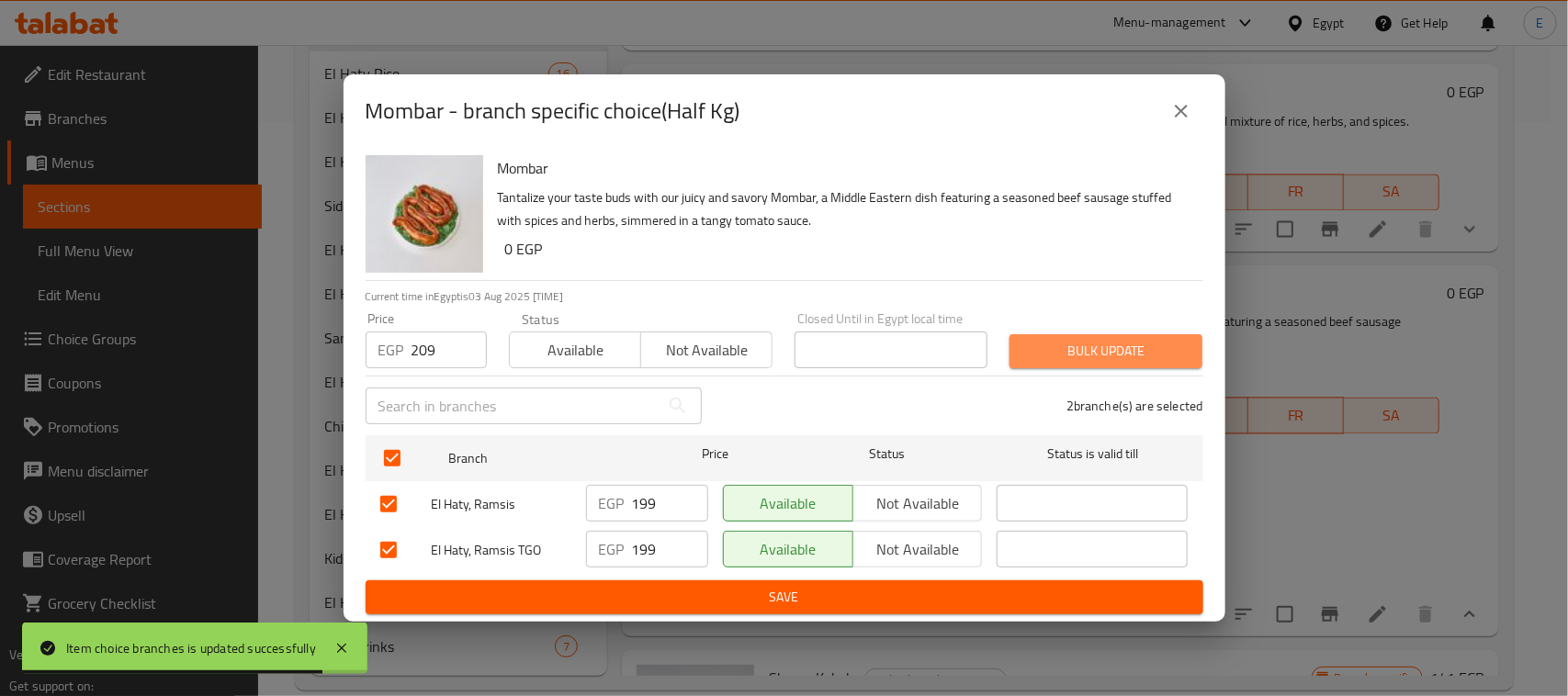 click on "Bulk update" at bounding box center [1106, 351] 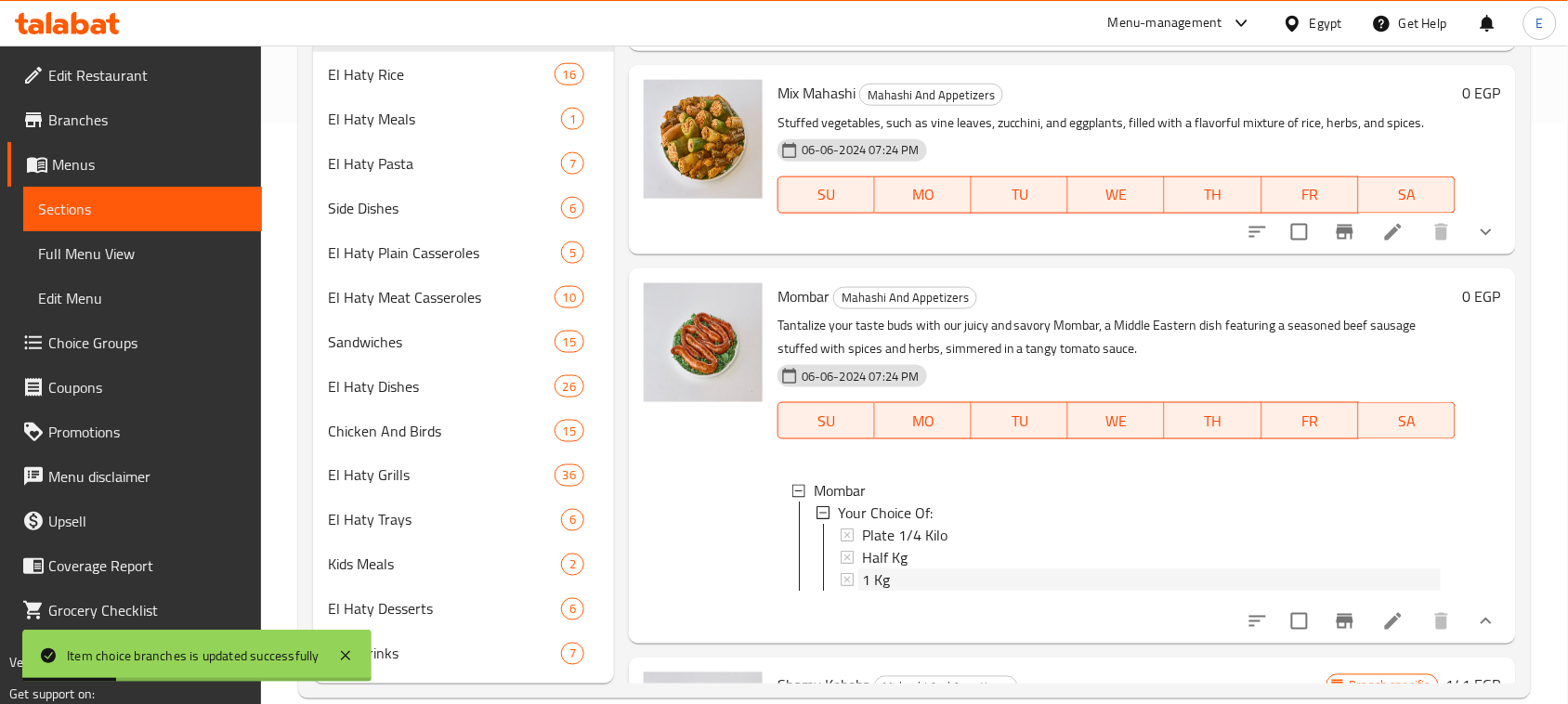 click on "1 Kg" at bounding box center [876, 580] 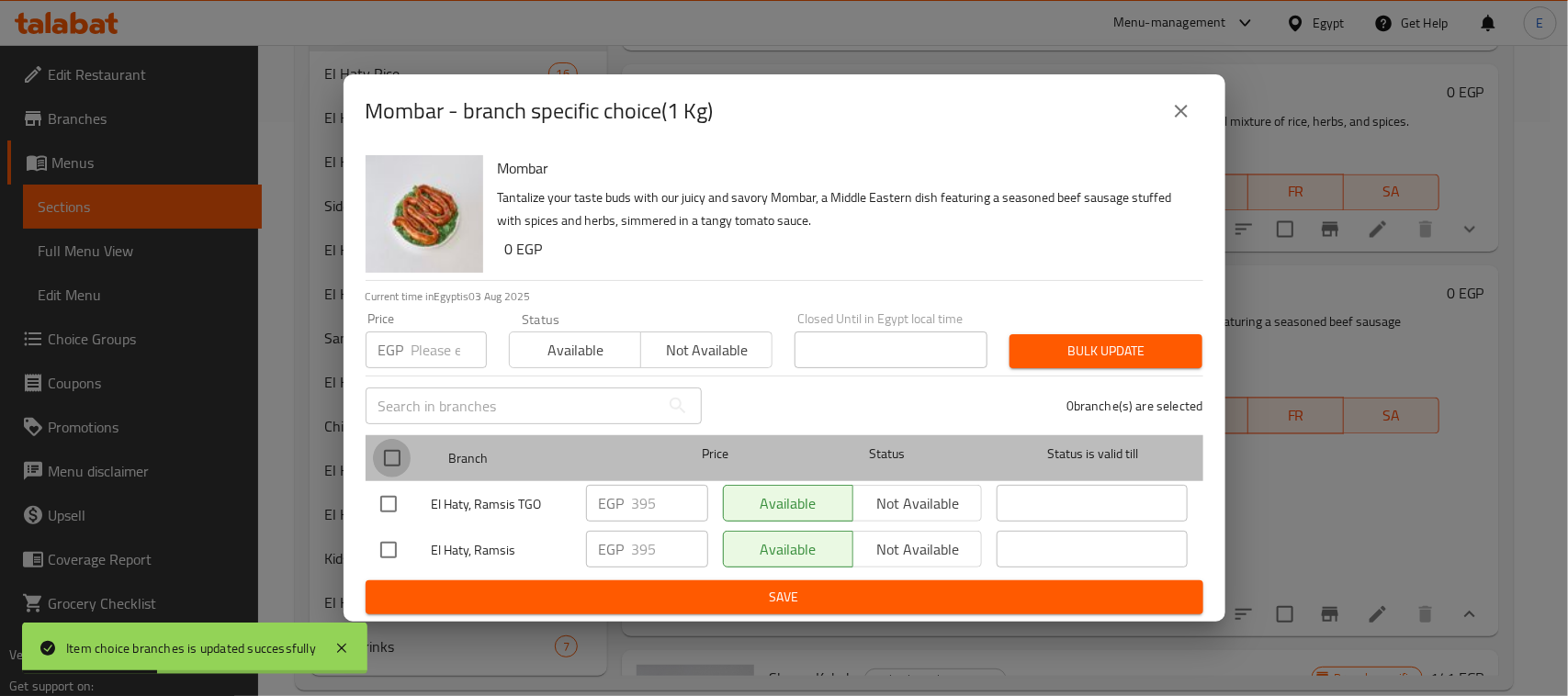 click at bounding box center (392, 458) 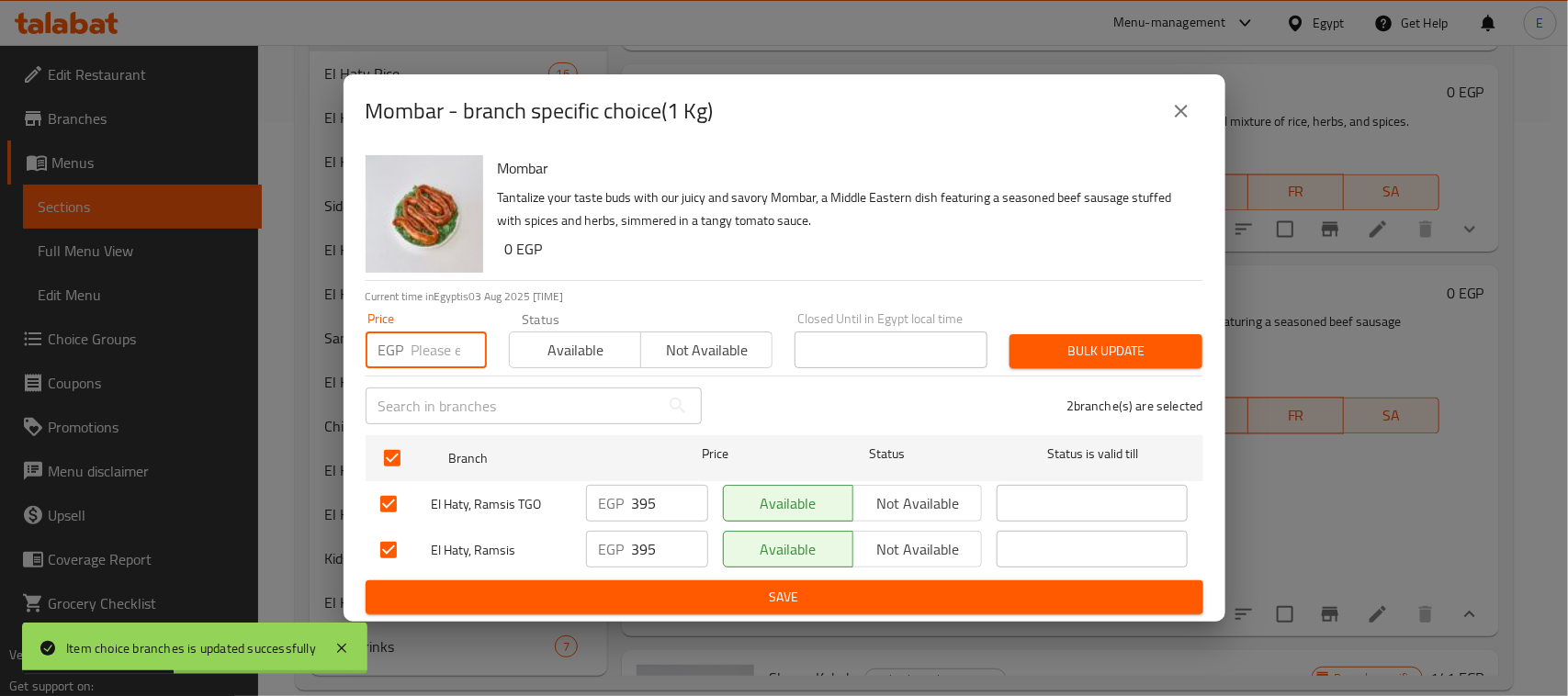 click at bounding box center (449, 350) 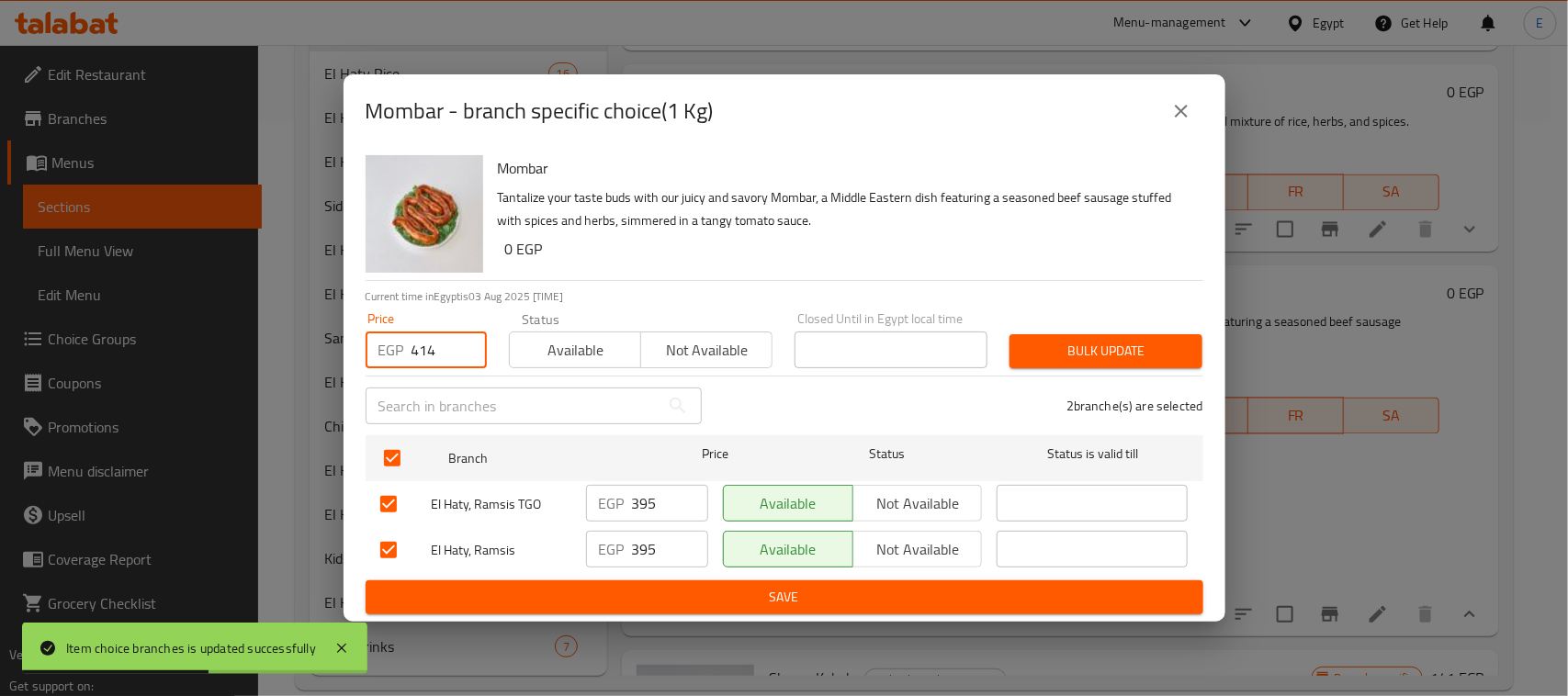 type on "414" 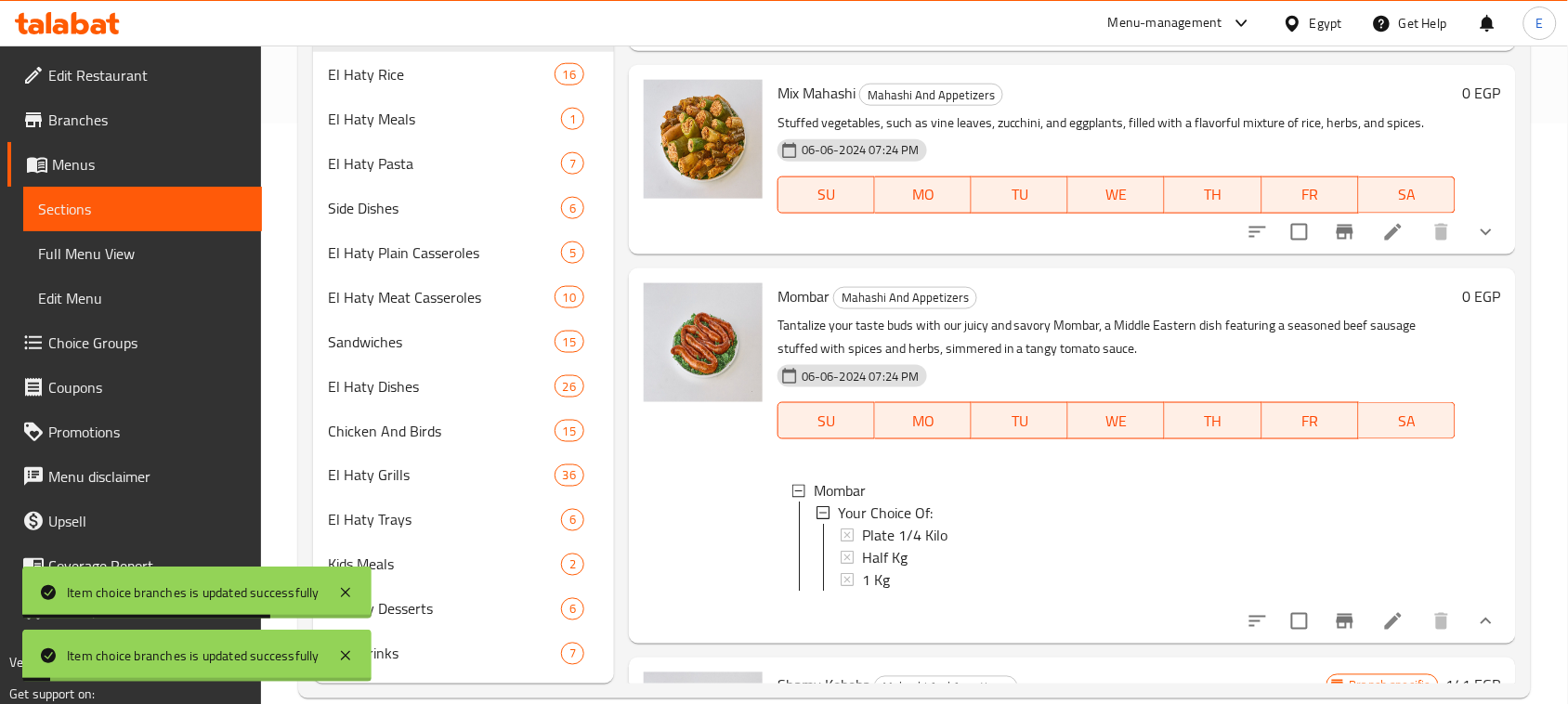 scroll, scrollTop: 2, scrollLeft: 0, axis: vertical 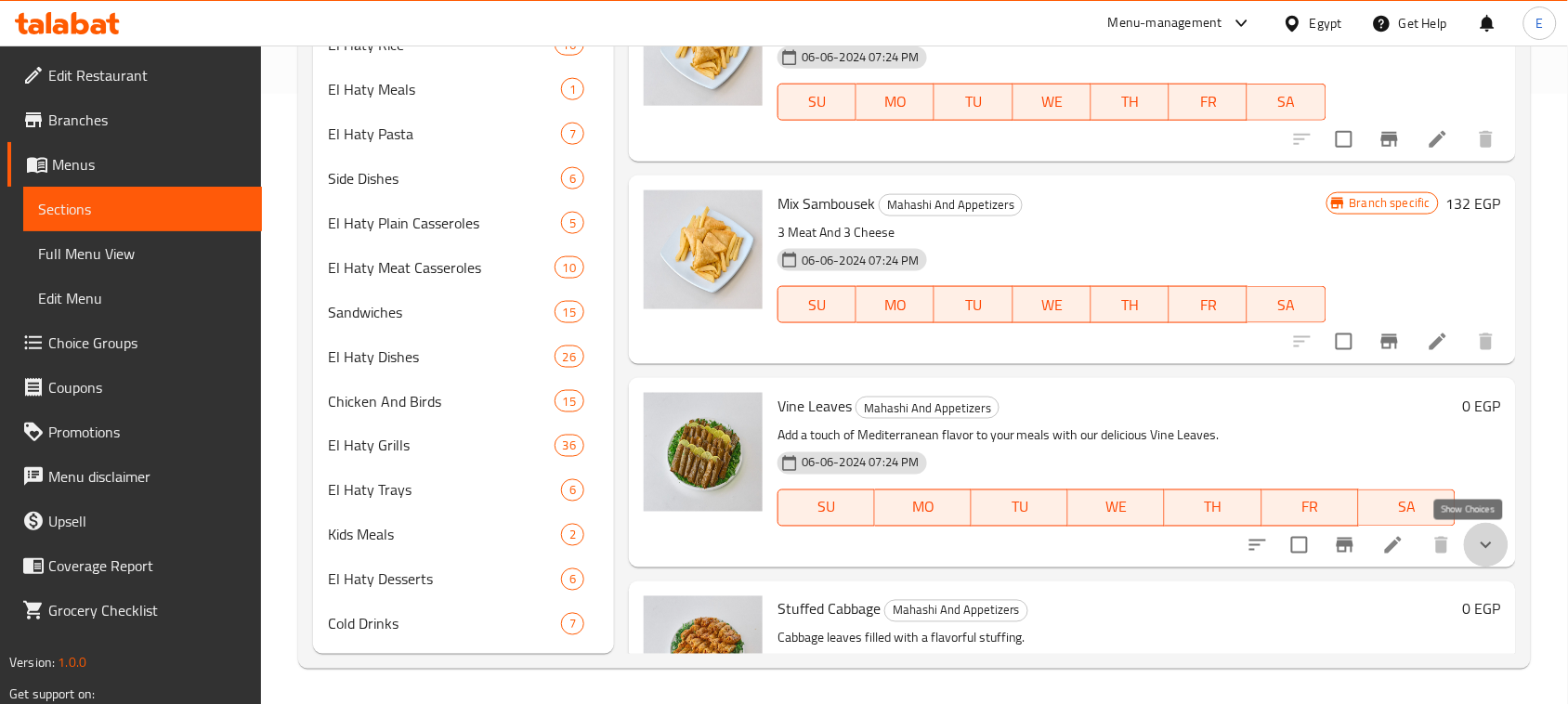 click 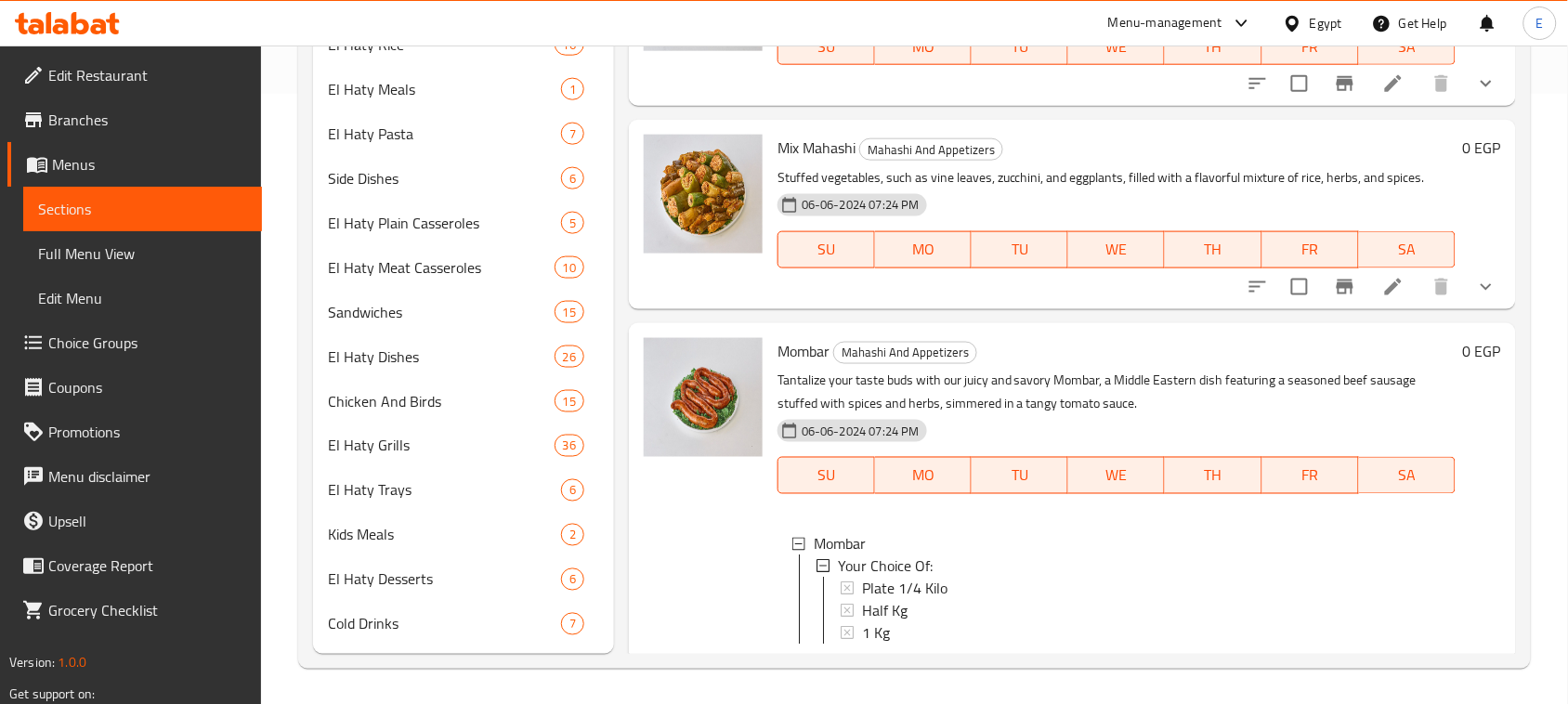 scroll, scrollTop: 1223, scrollLeft: 0, axis: vertical 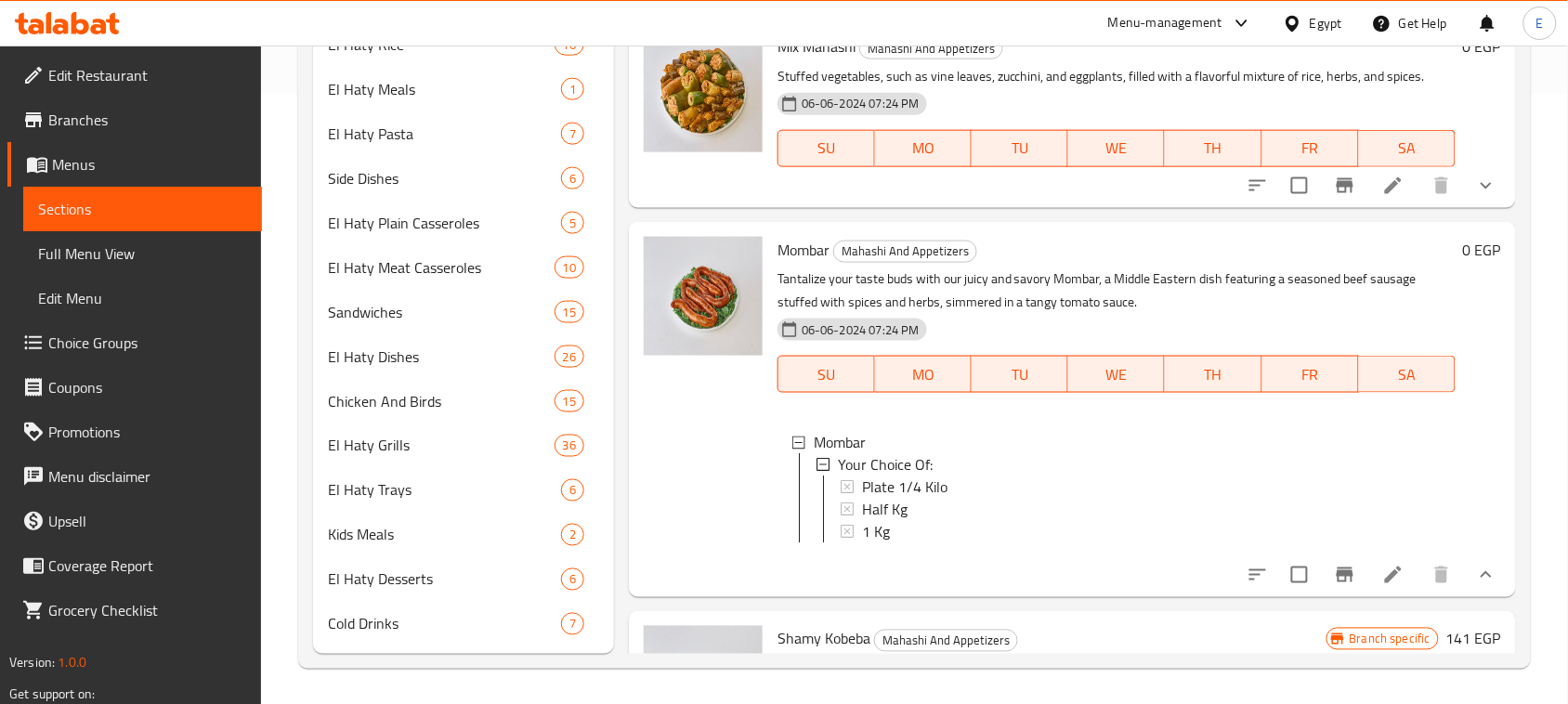 click 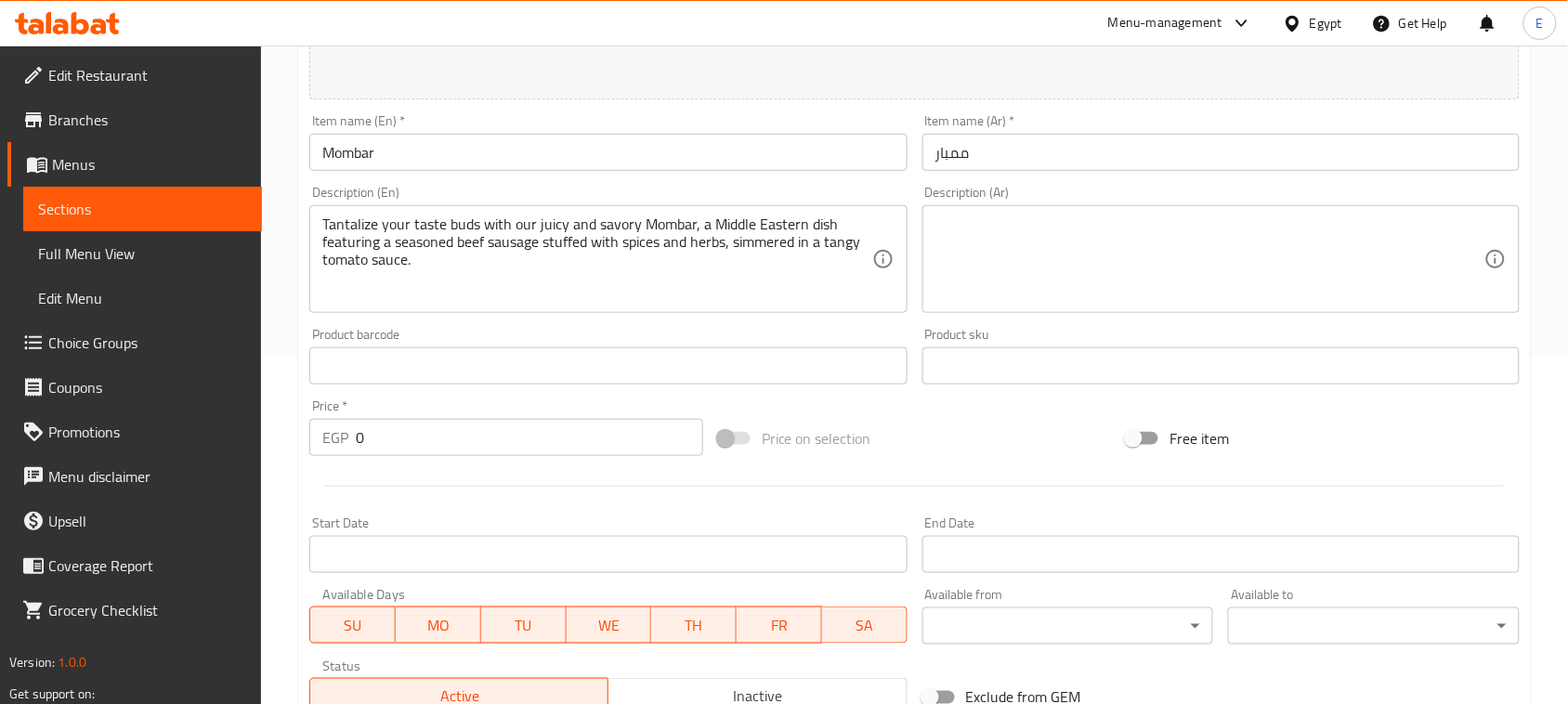 scroll, scrollTop: 731, scrollLeft: 0, axis: vertical 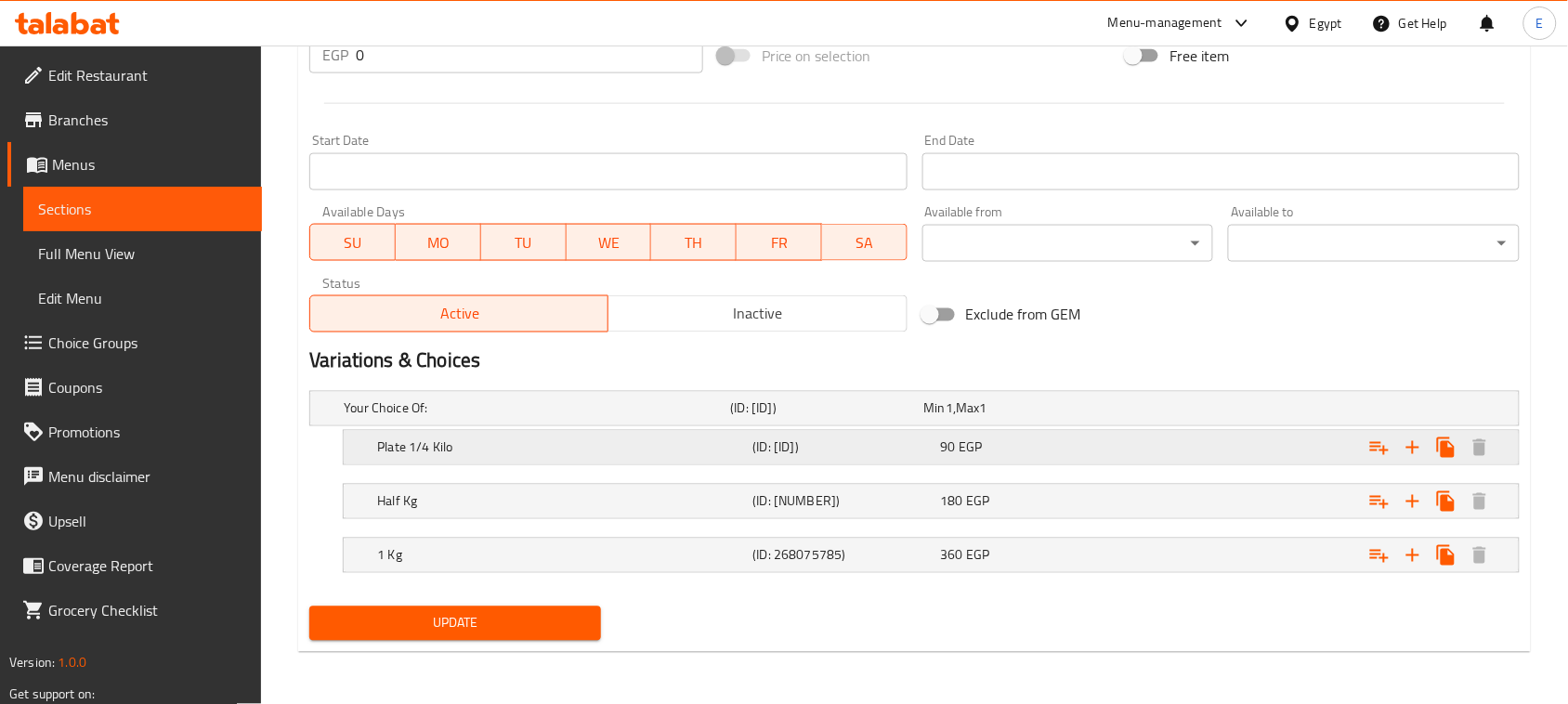 click on "Plate 1/4 Kilo" at bounding box center [533, 409] 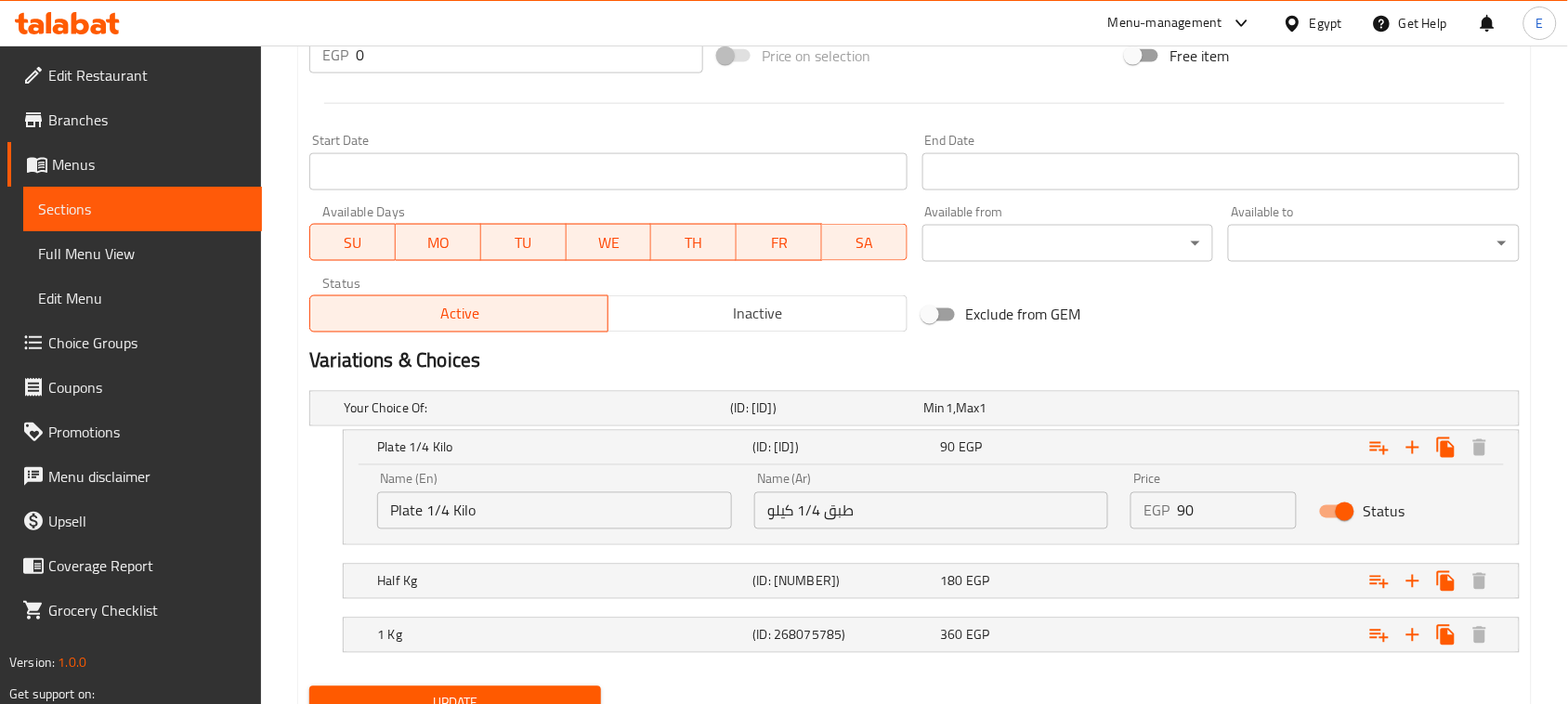 drag, startPoint x: 1231, startPoint y: 502, endPoint x: 1105, endPoint y: 500, distance: 126.01587 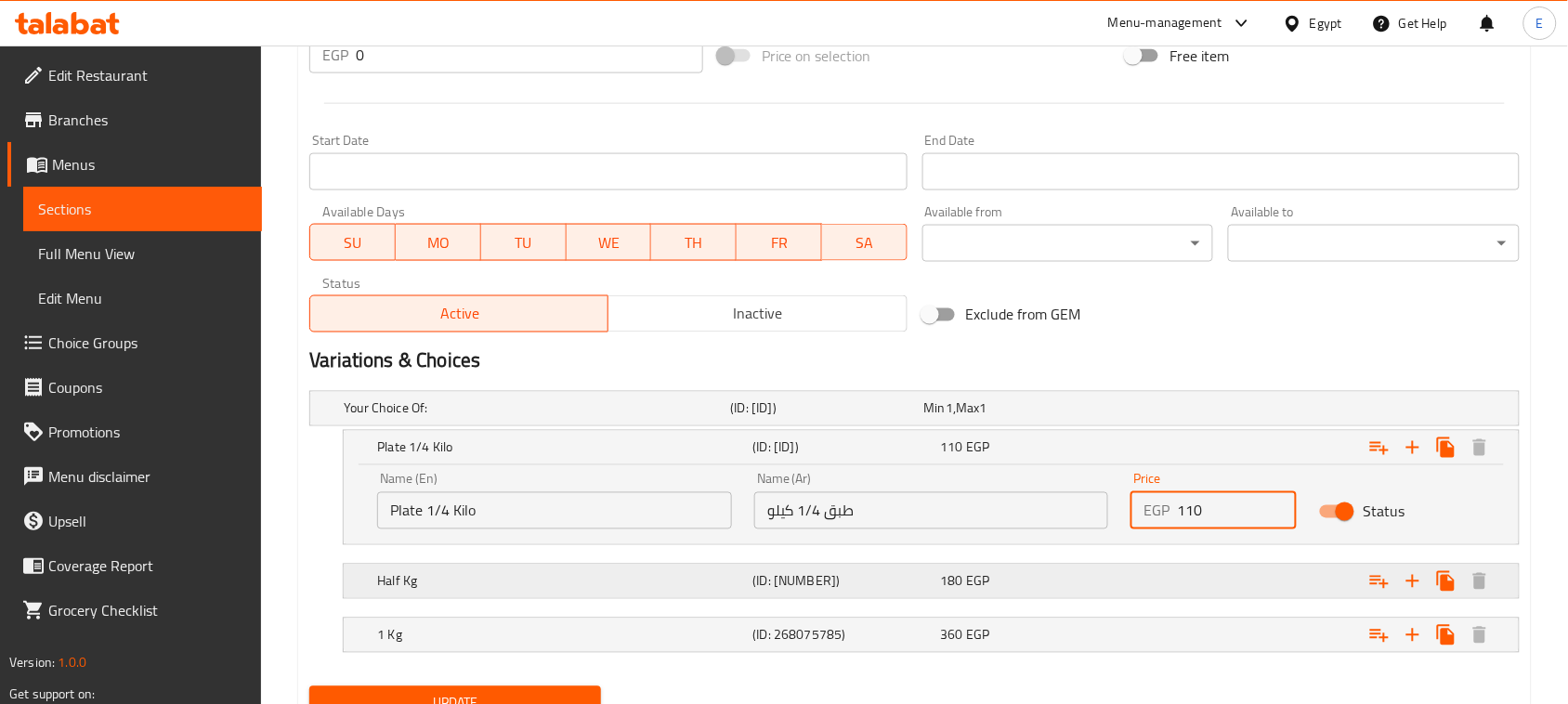type on "110" 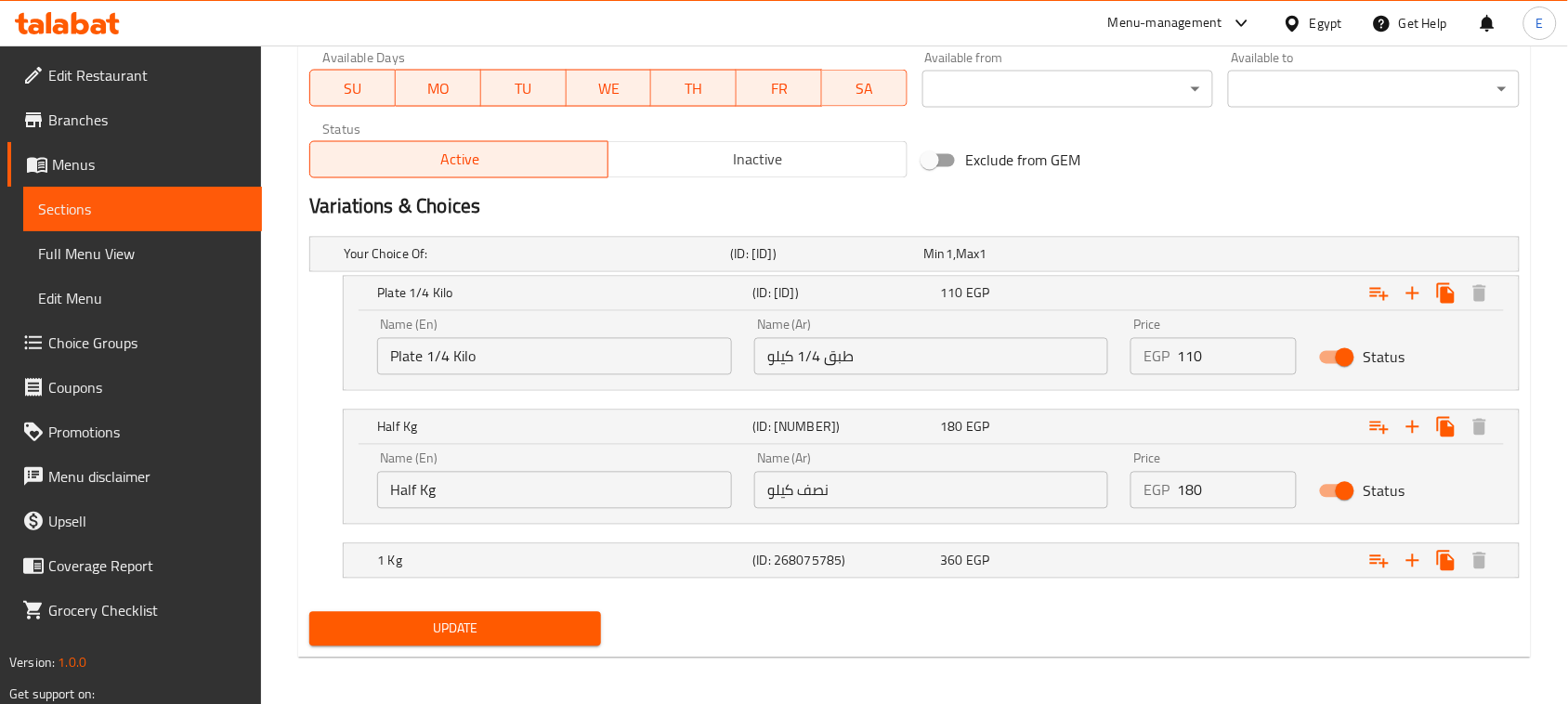 scroll, scrollTop: 892, scrollLeft: 0, axis: vertical 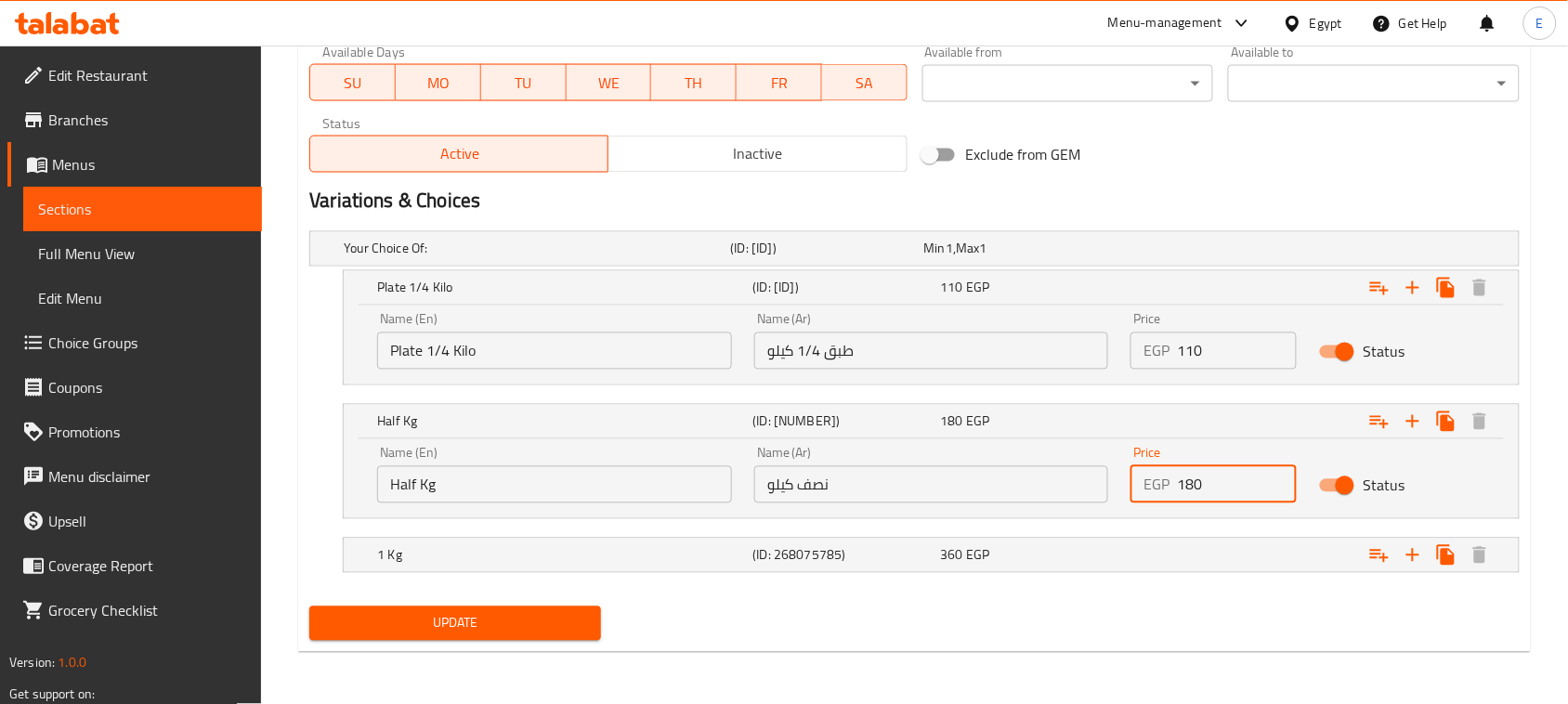 drag, startPoint x: 1232, startPoint y: 480, endPoint x: 1071, endPoint y: 475, distance: 161.07762 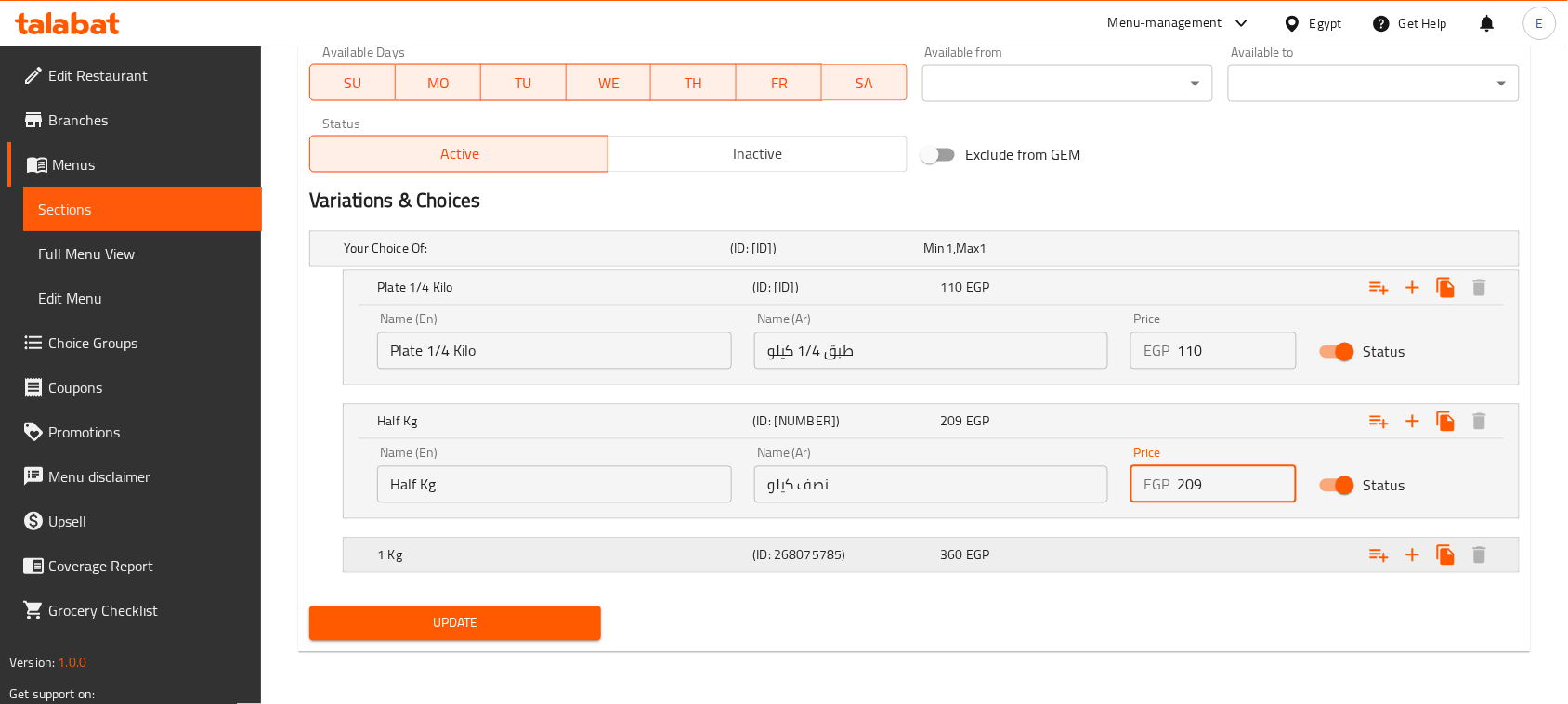 type on "209" 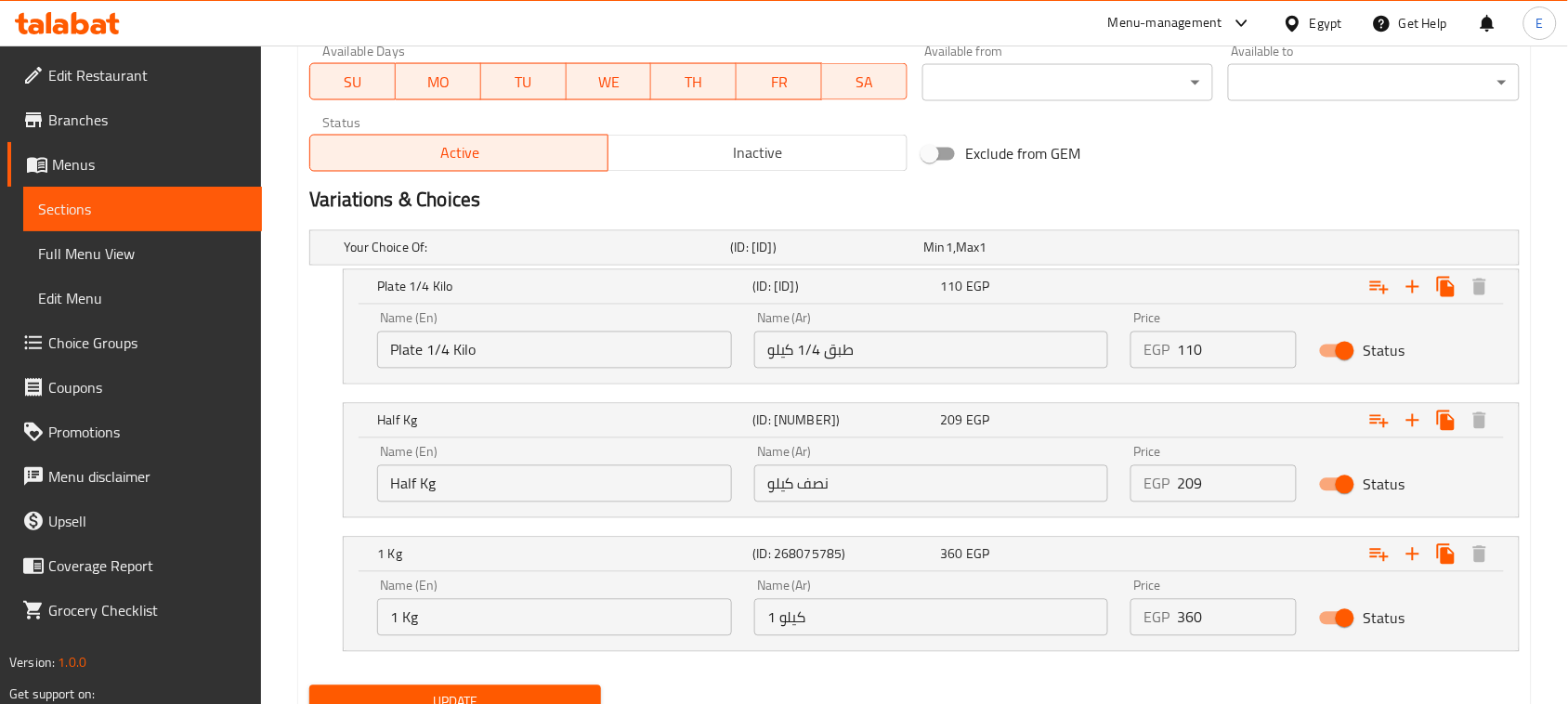 scroll, scrollTop: 971, scrollLeft: 0, axis: vertical 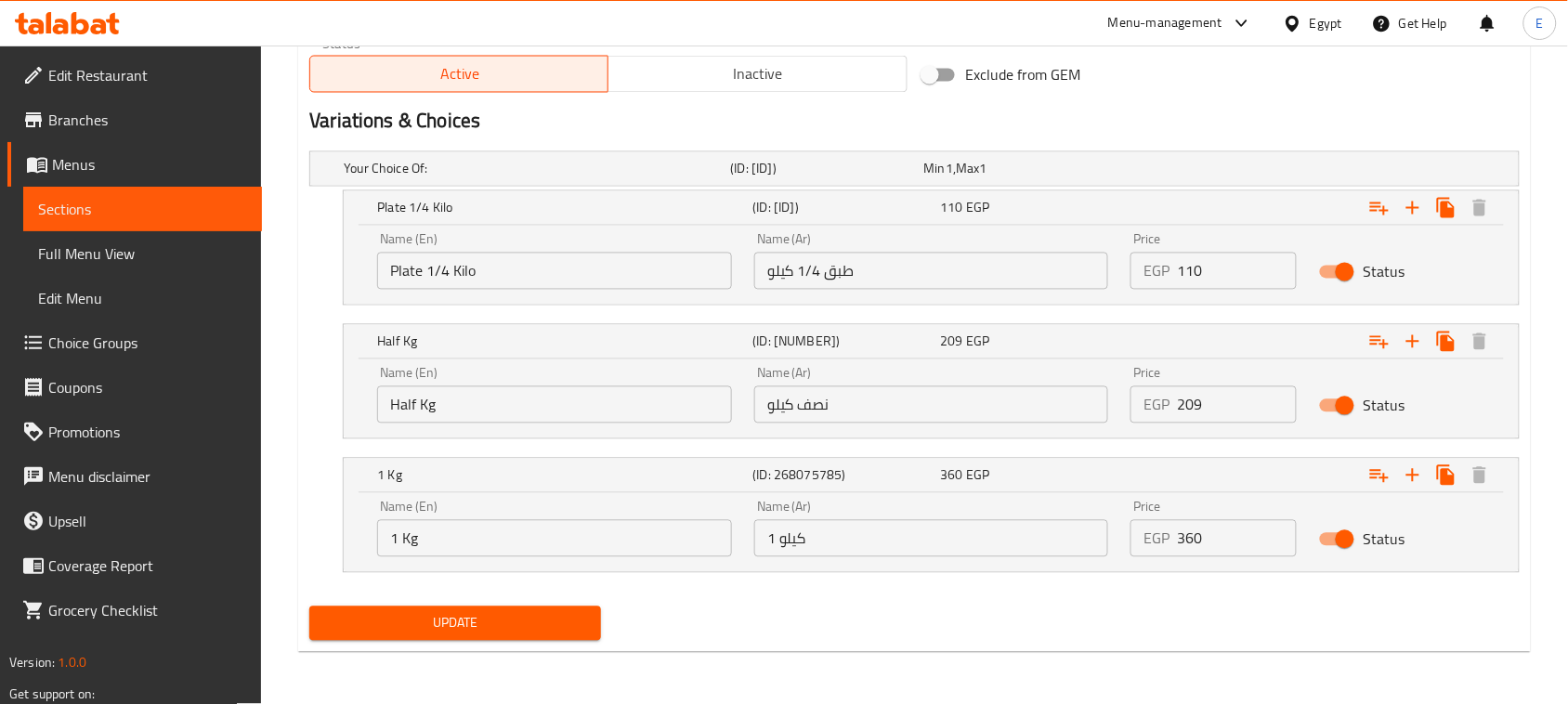 drag, startPoint x: 1226, startPoint y: 529, endPoint x: 1119, endPoint y: 528, distance: 107.00467 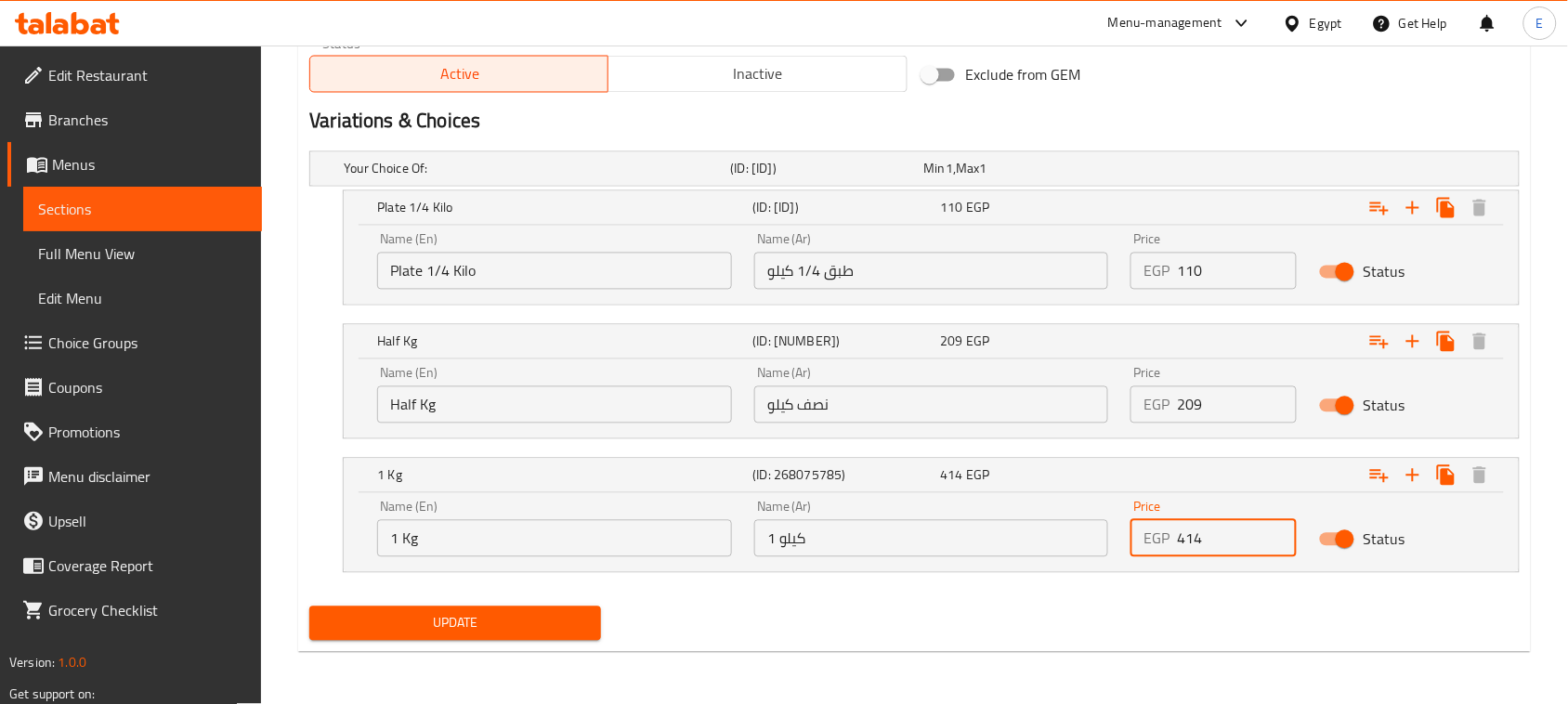 type on "414" 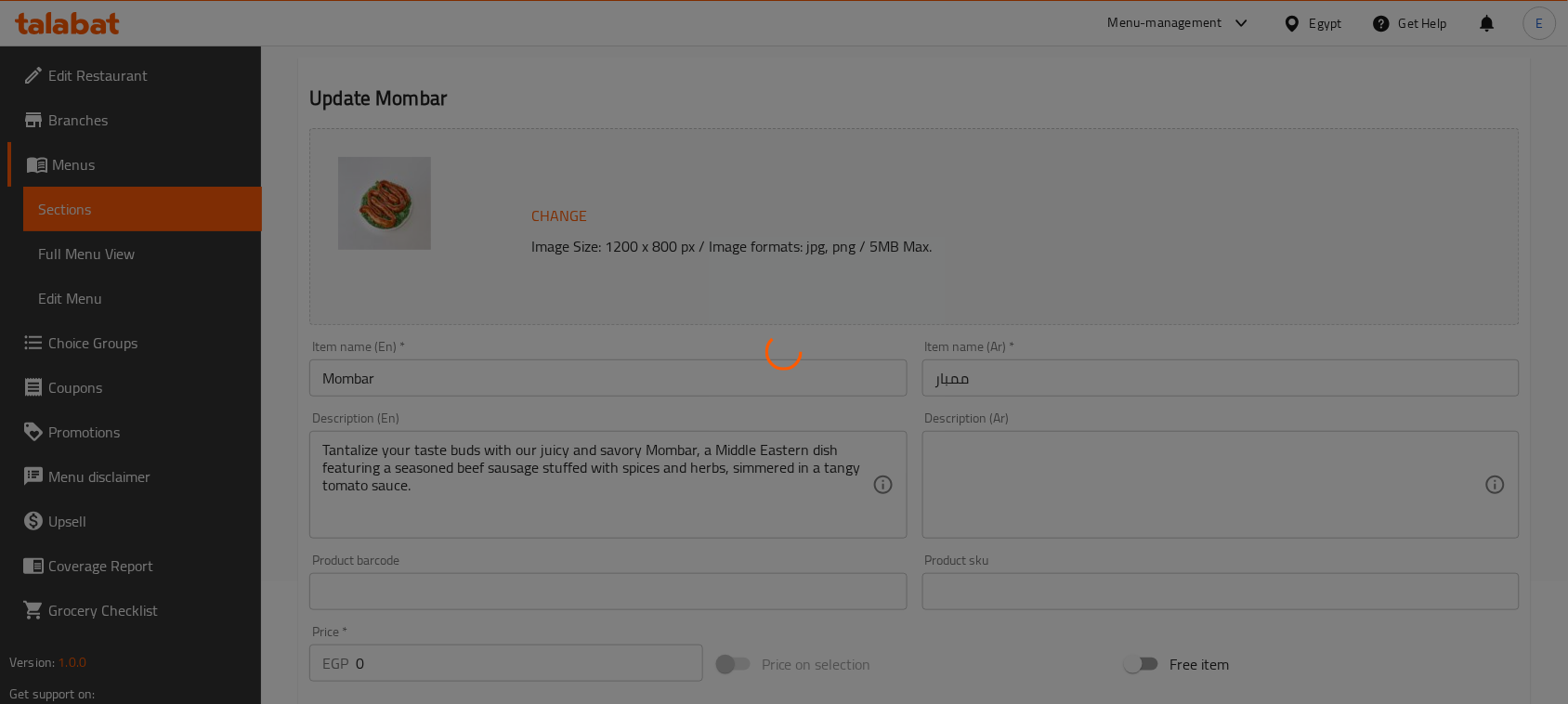 scroll, scrollTop: 0, scrollLeft: 0, axis: both 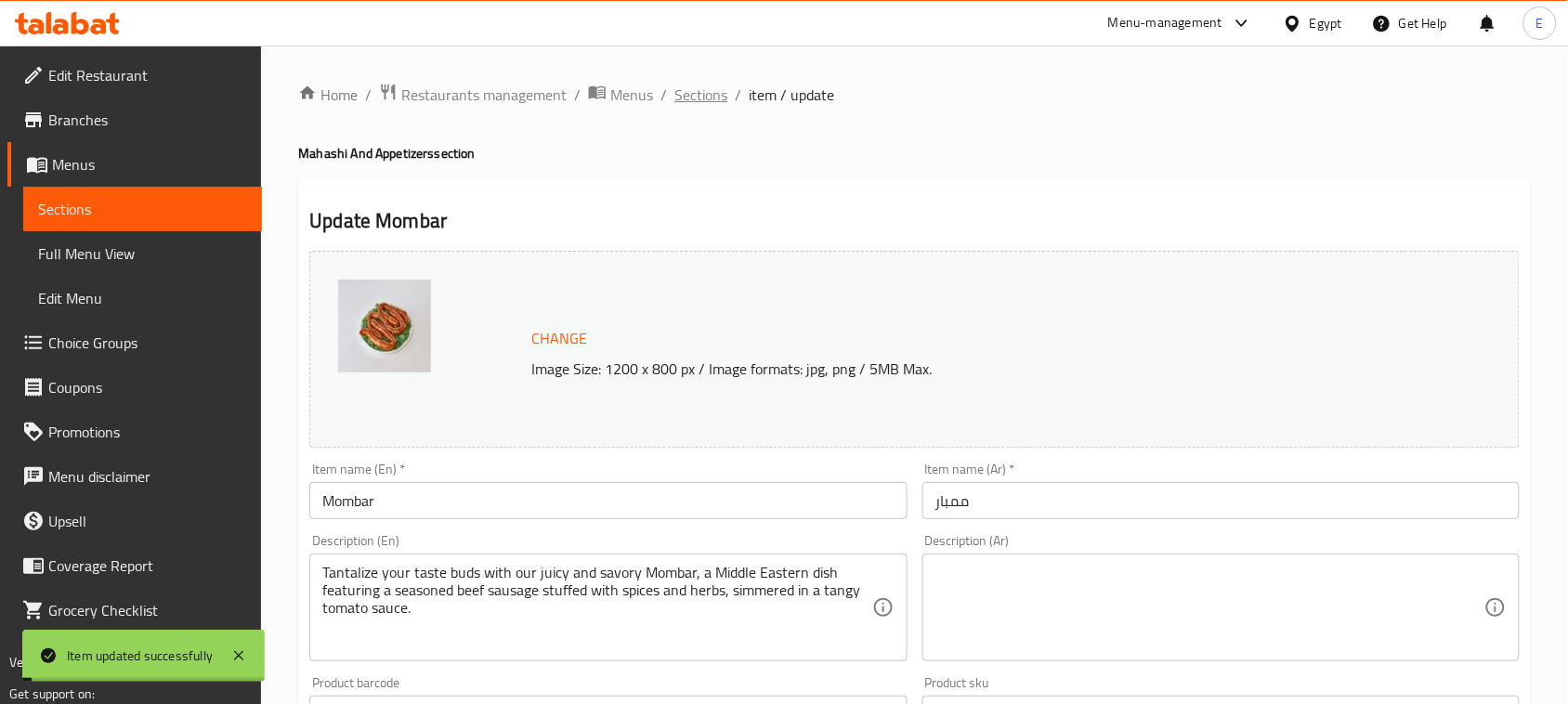 click on "Sections" at bounding box center (700, 95) 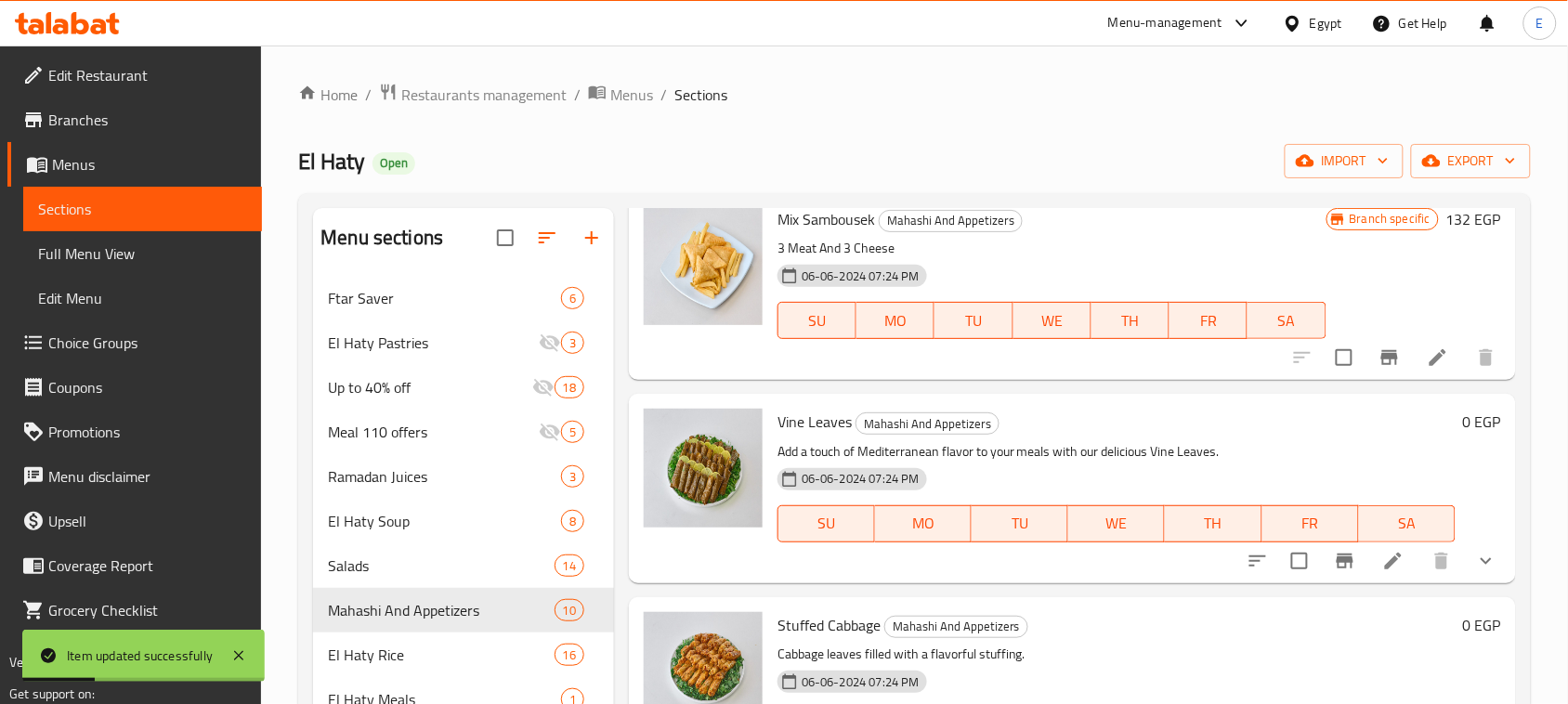 scroll, scrollTop: 929, scrollLeft: 0, axis: vertical 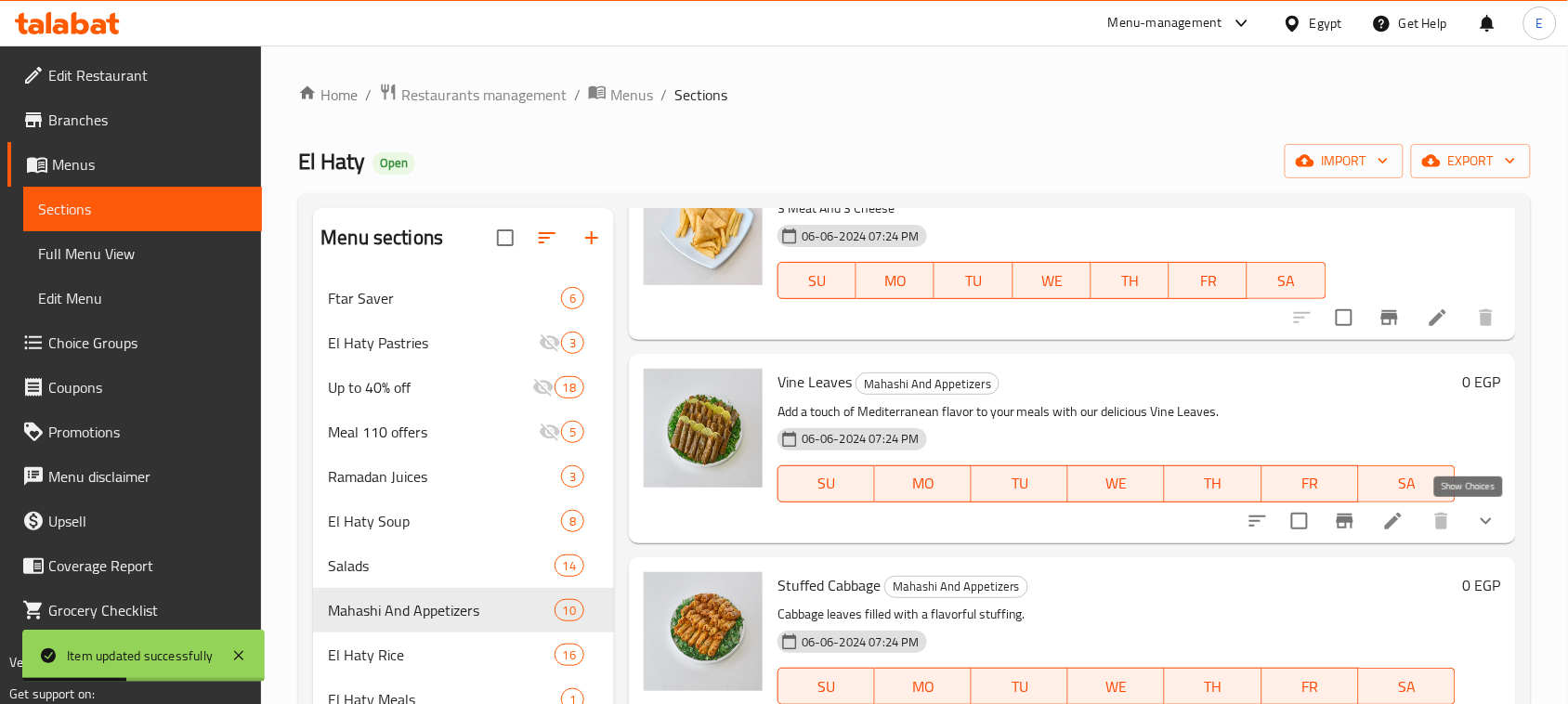click 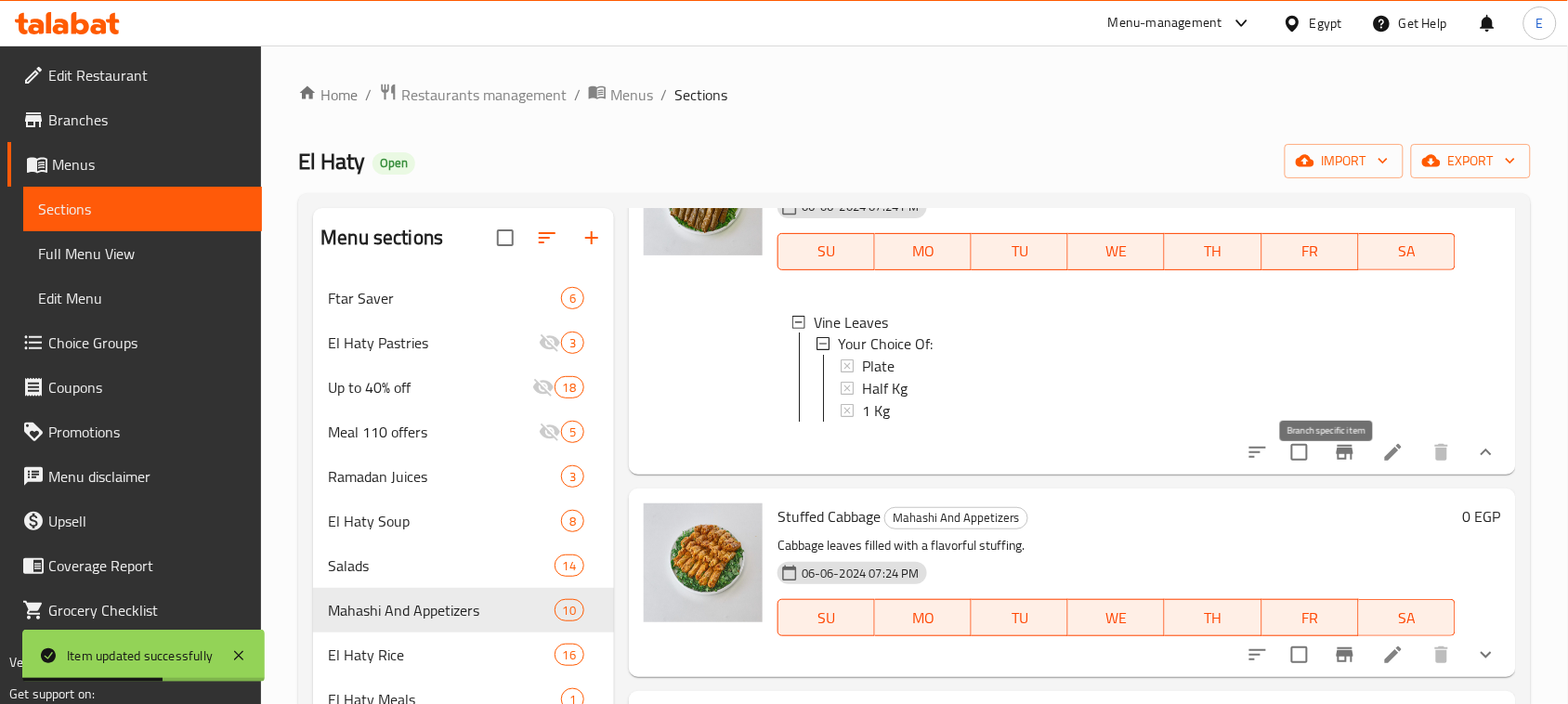scroll, scrollTop: 1045, scrollLeft: 0, axis: vertical 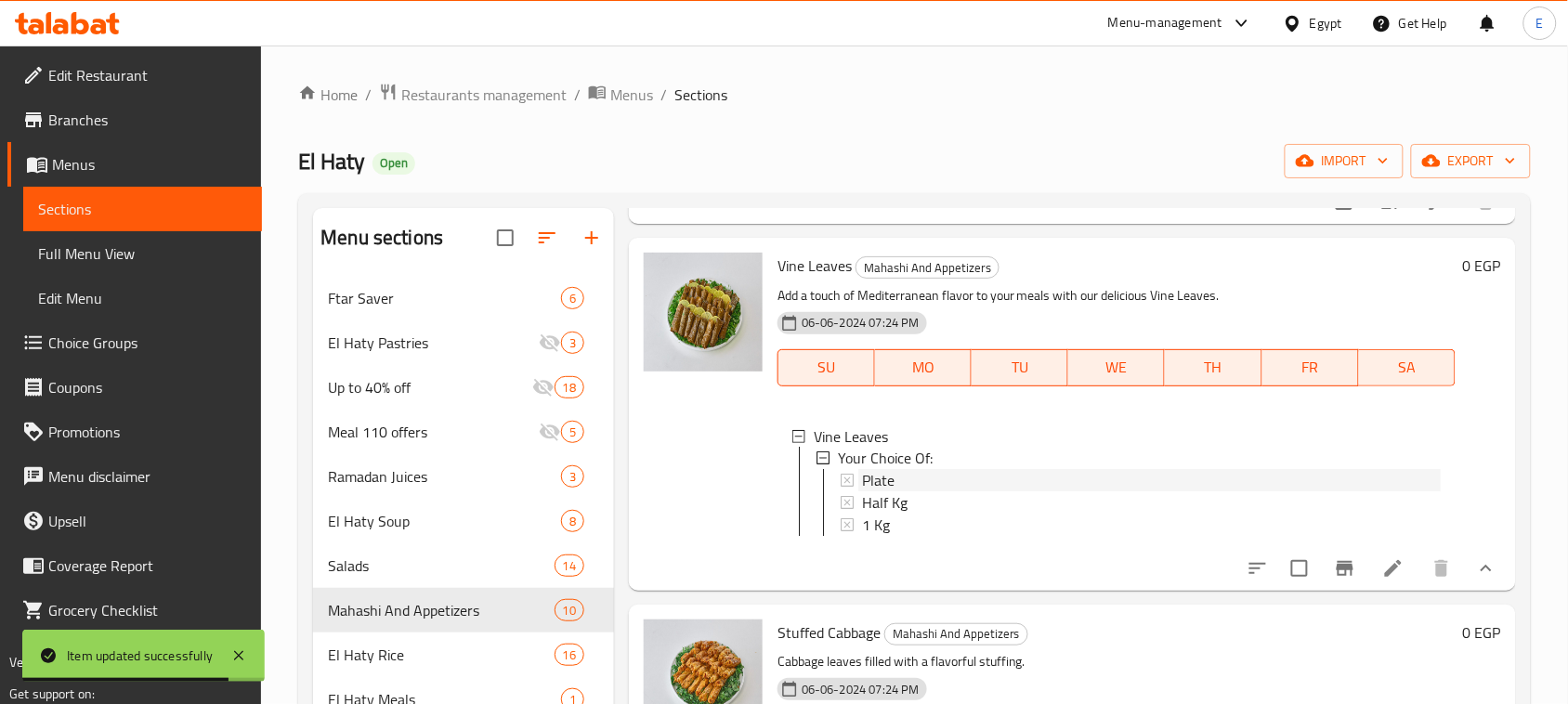 click on "Plate" at bounding box center [878, 481] 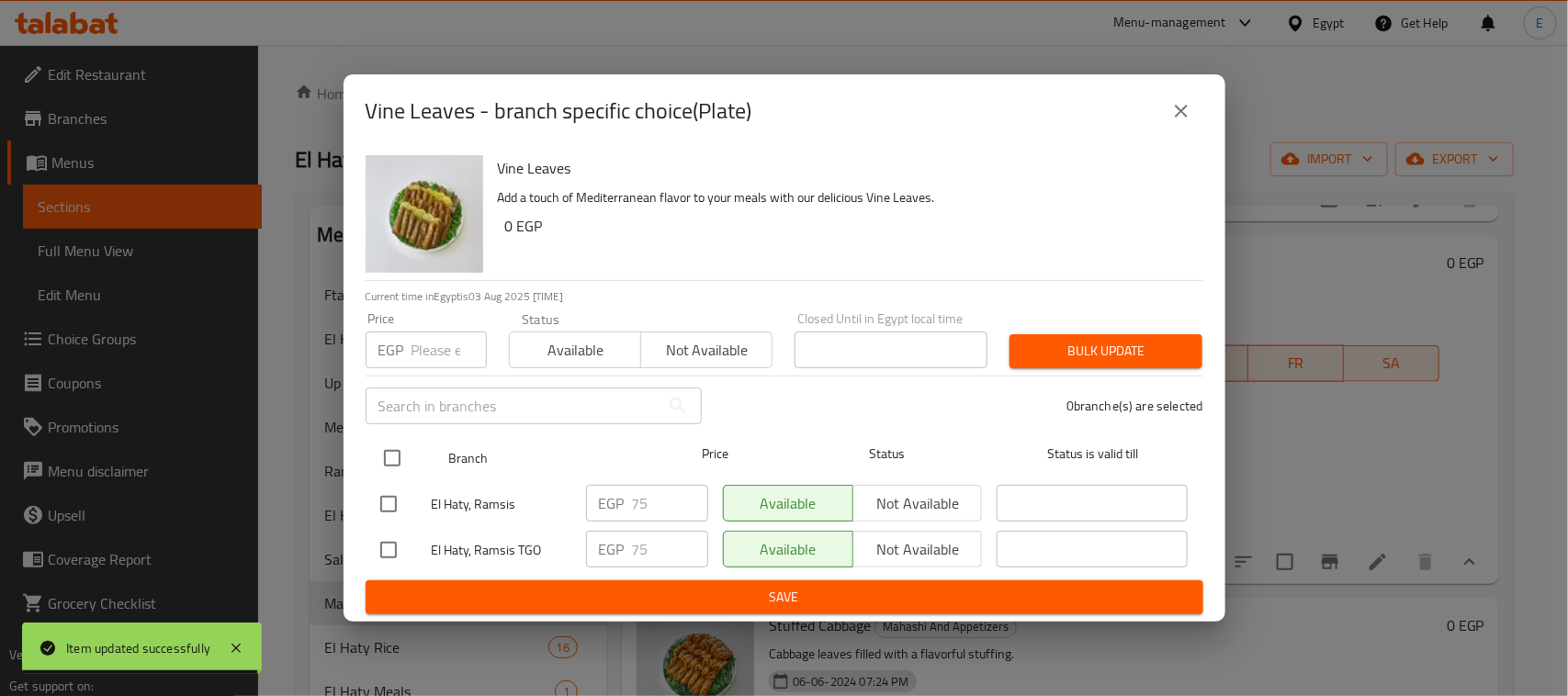 click at bounding box center (392, 458) 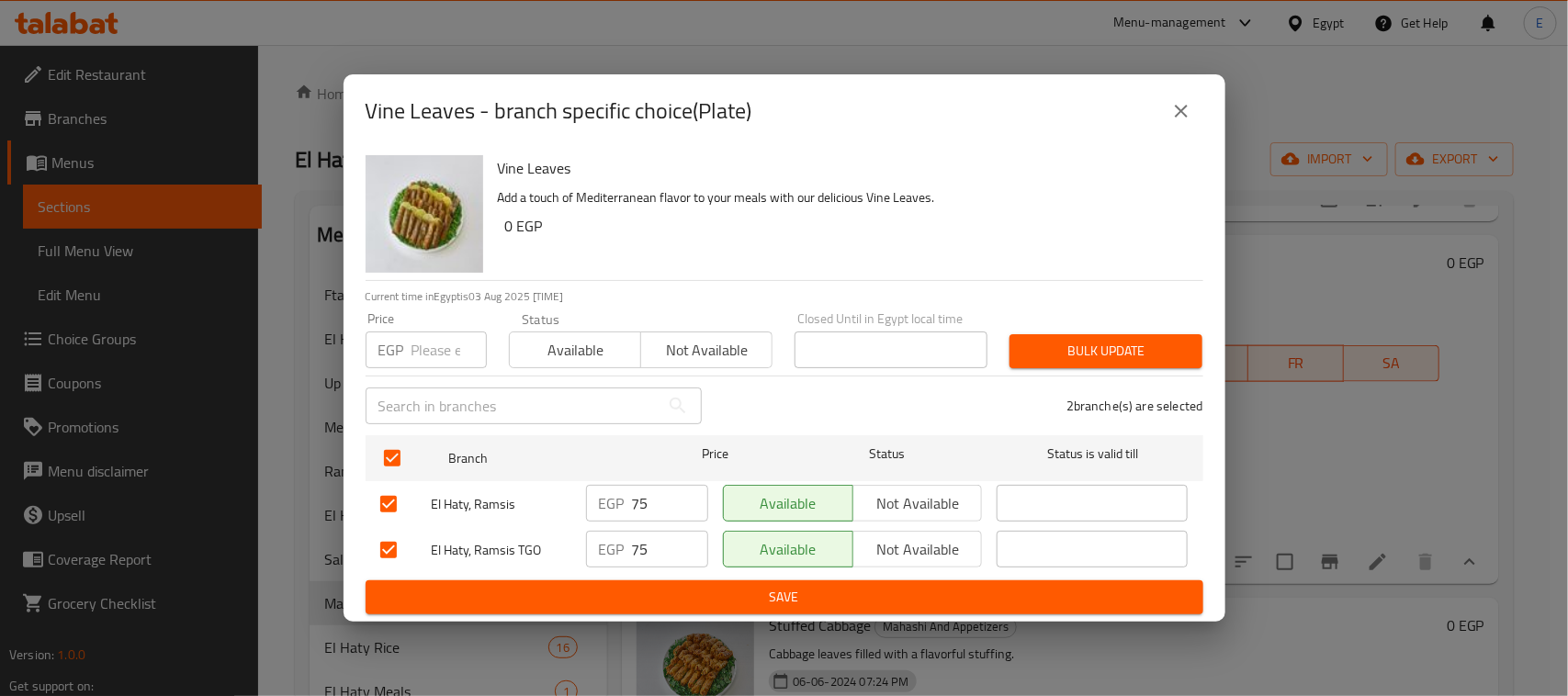 click on "Price EGP Price" at bounding box center (426, 340) 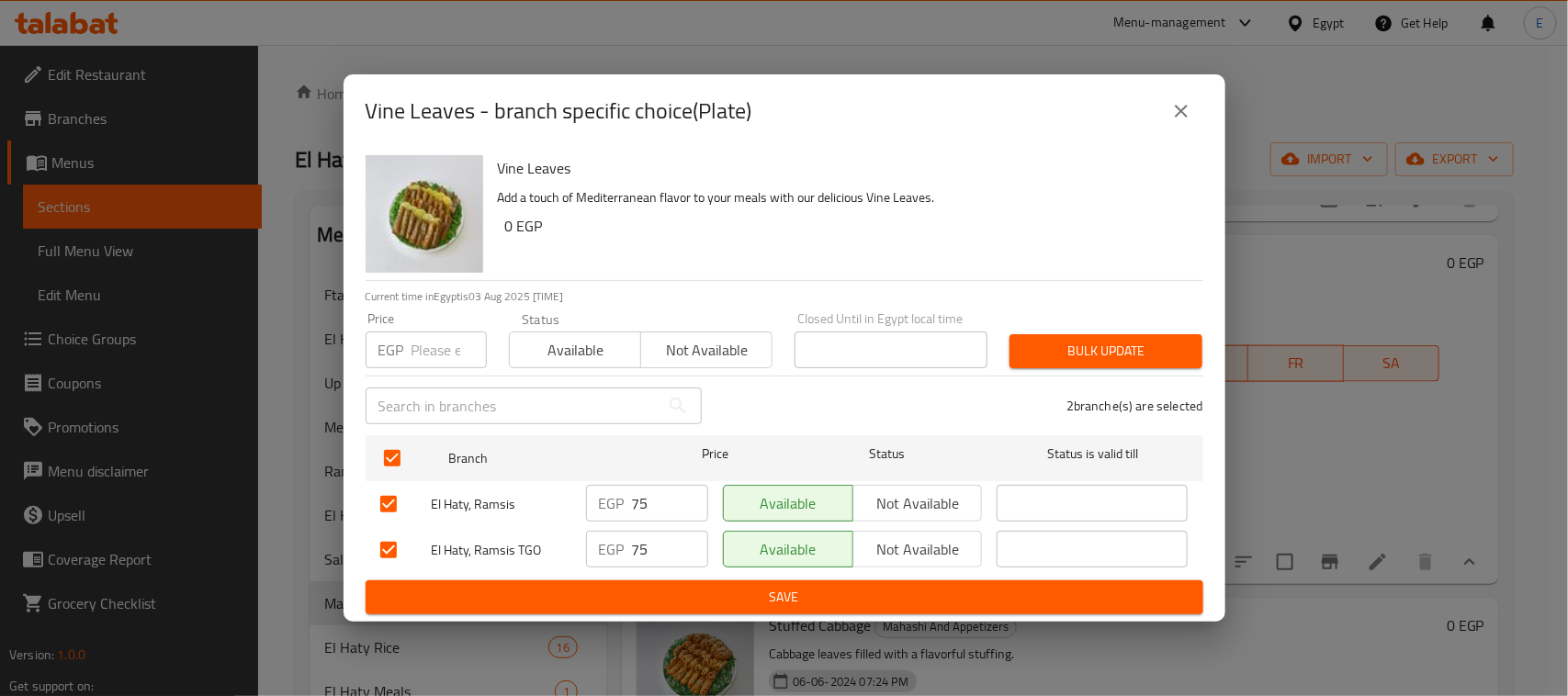 click at bounding box center (449, 350) 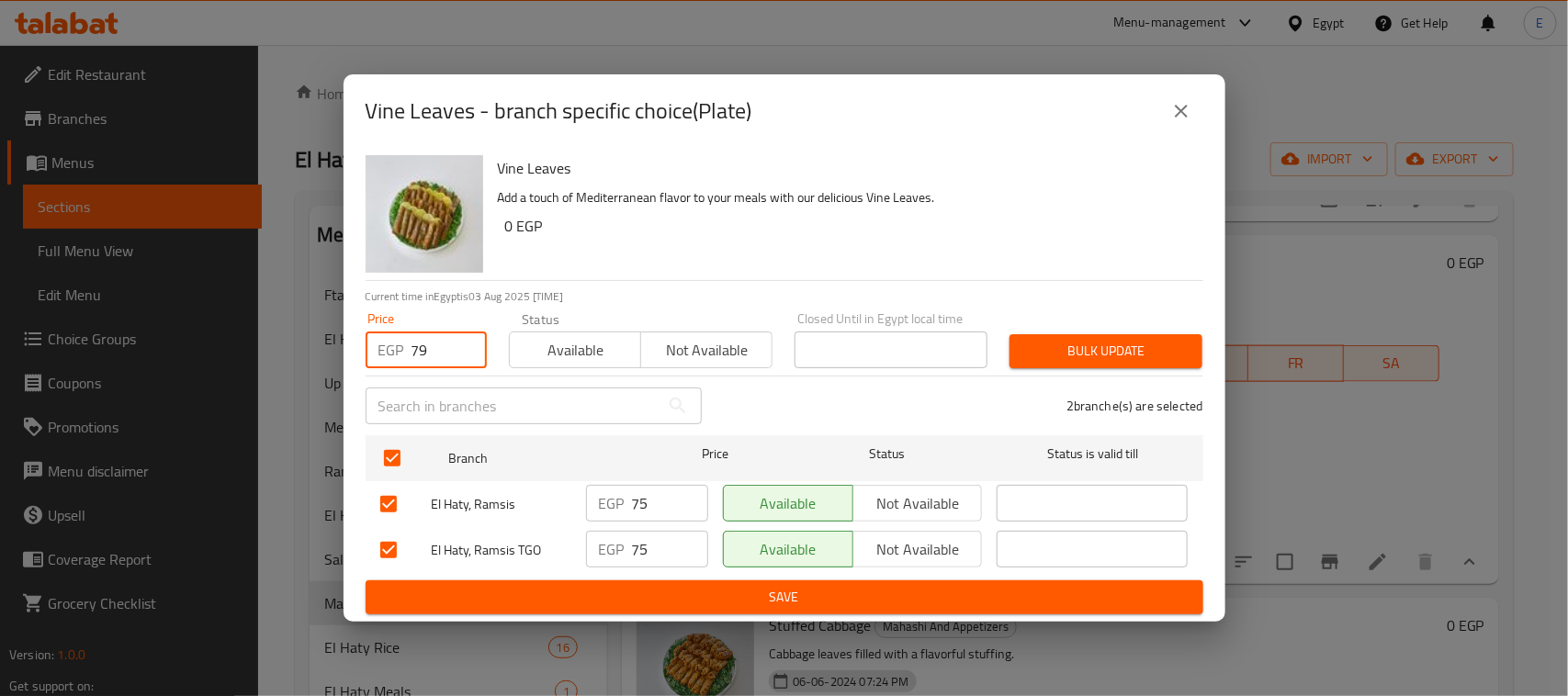 type on "79" 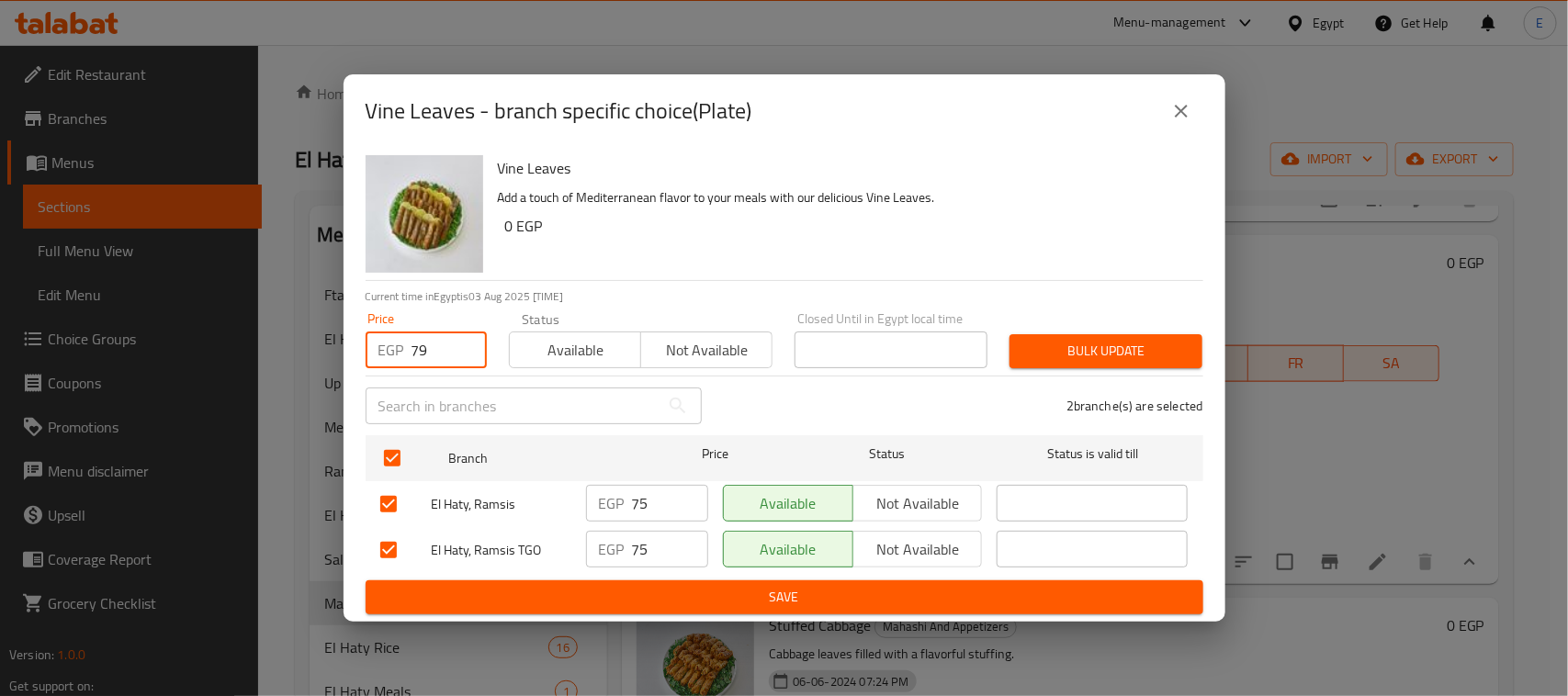 click on "Bulk update" at bounding box center [1106, 351] 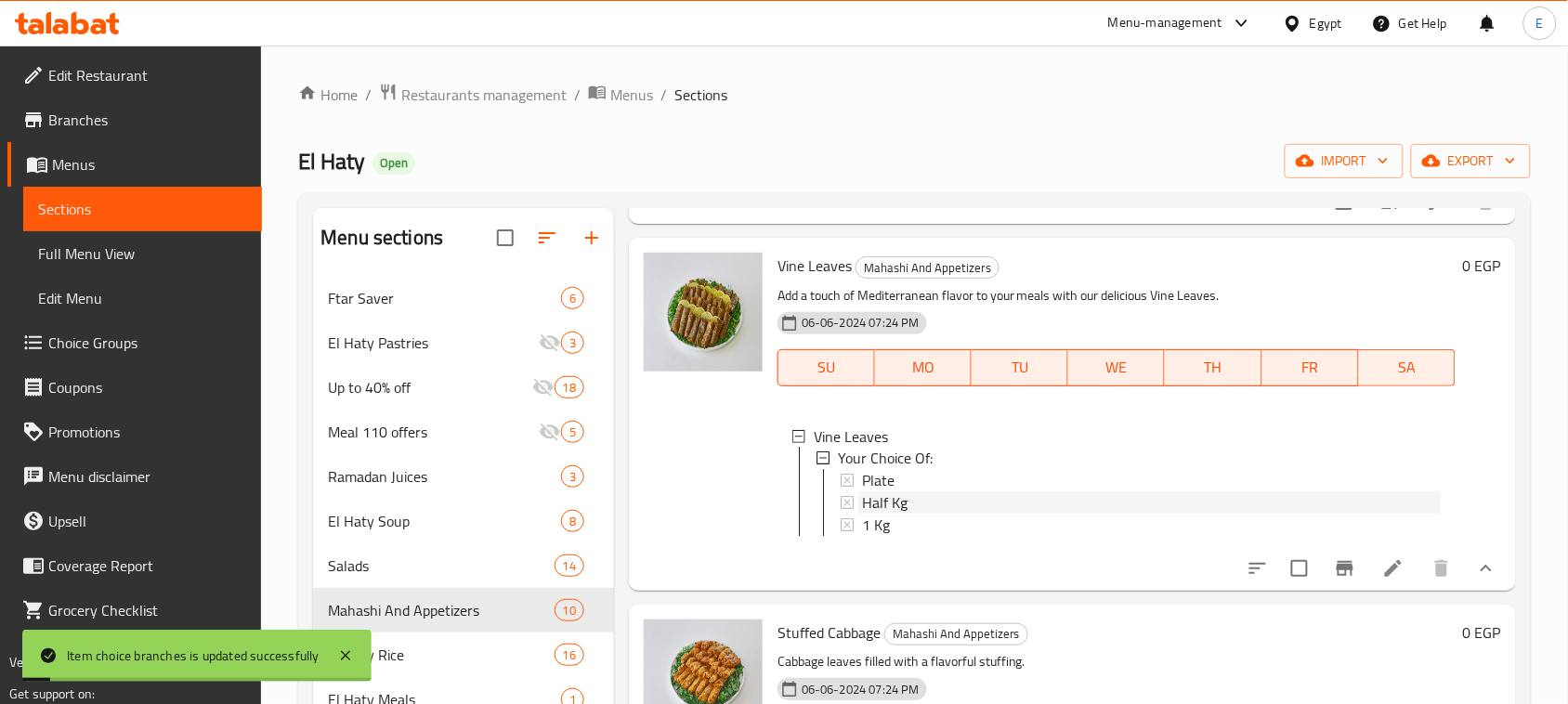 click on "Half Kg" at bounding box center (884, 503) 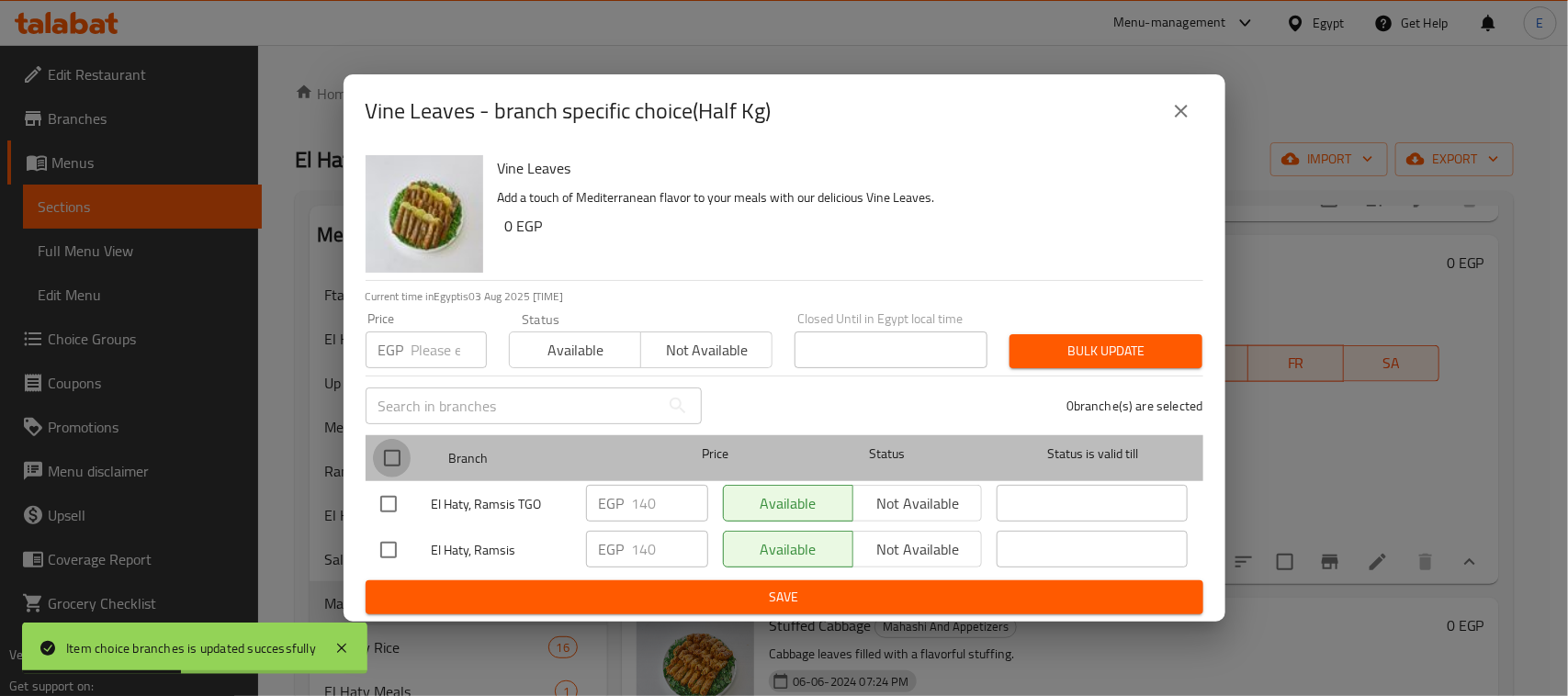 click at bounding box center (392, 458) 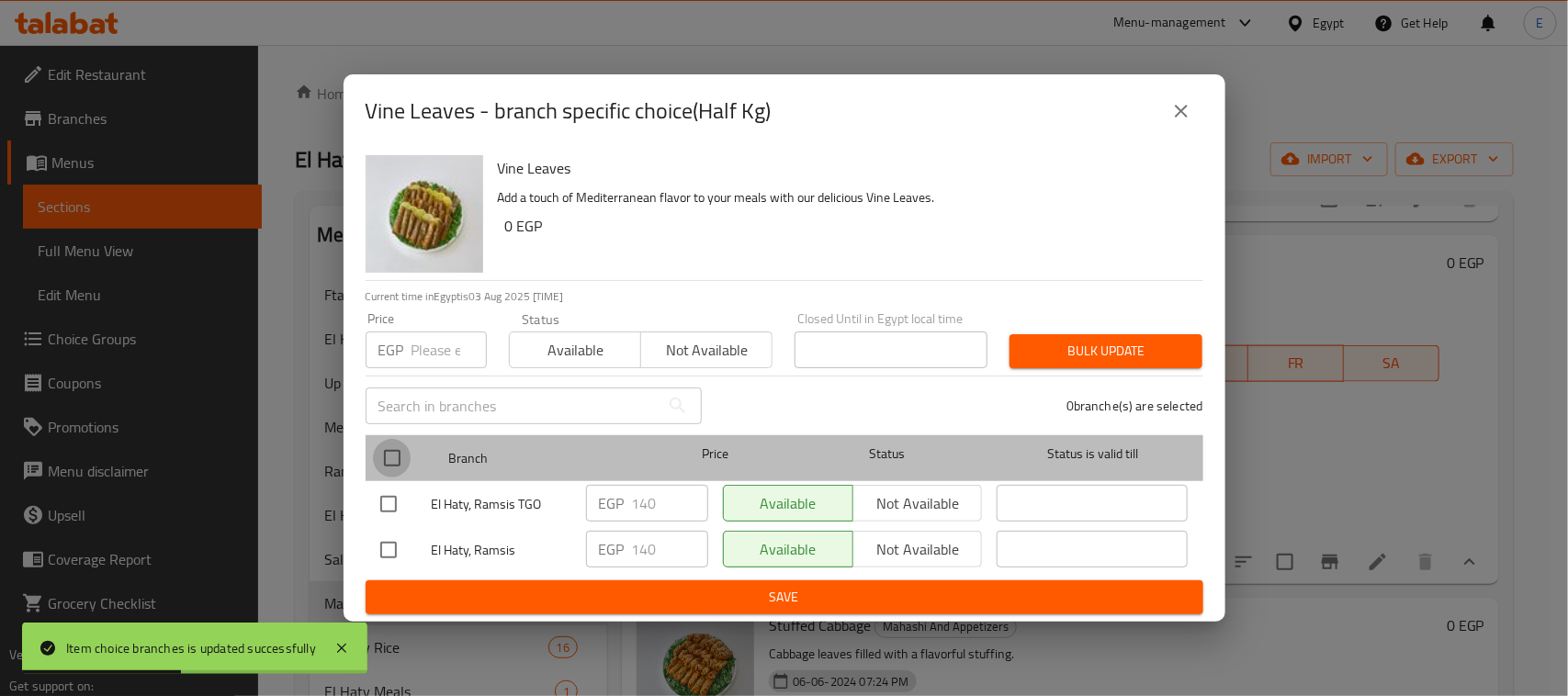 checkbox on "true" 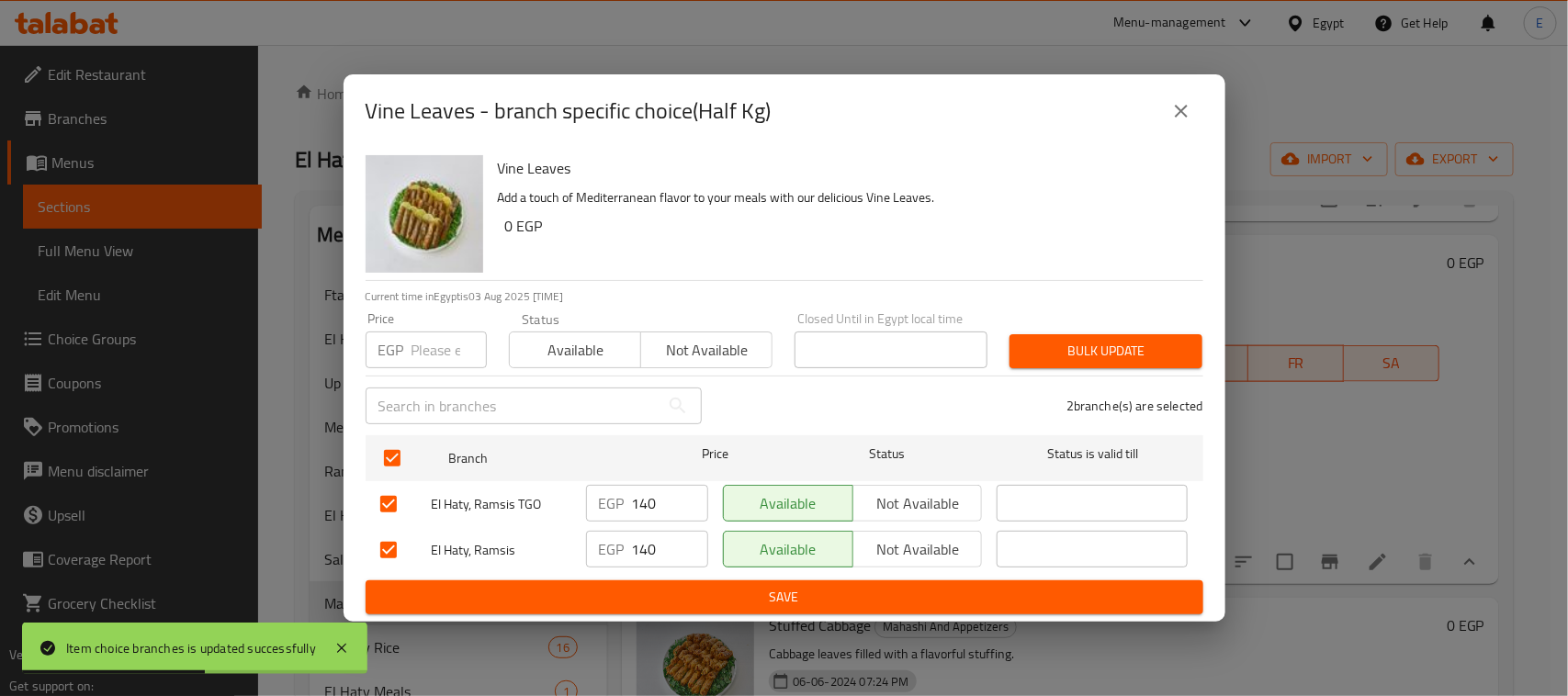 click on "EGP Price" at bounding box center (426, 350) 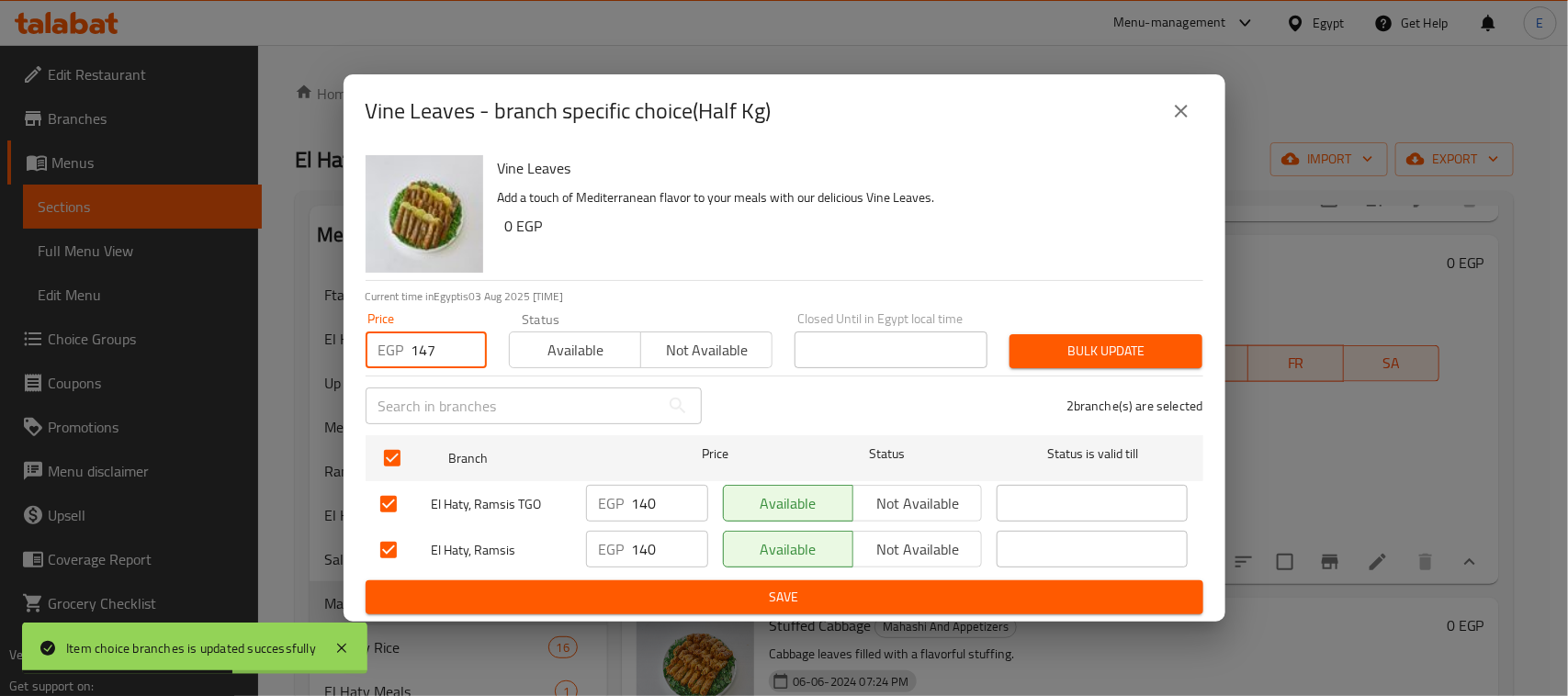 type on "147" 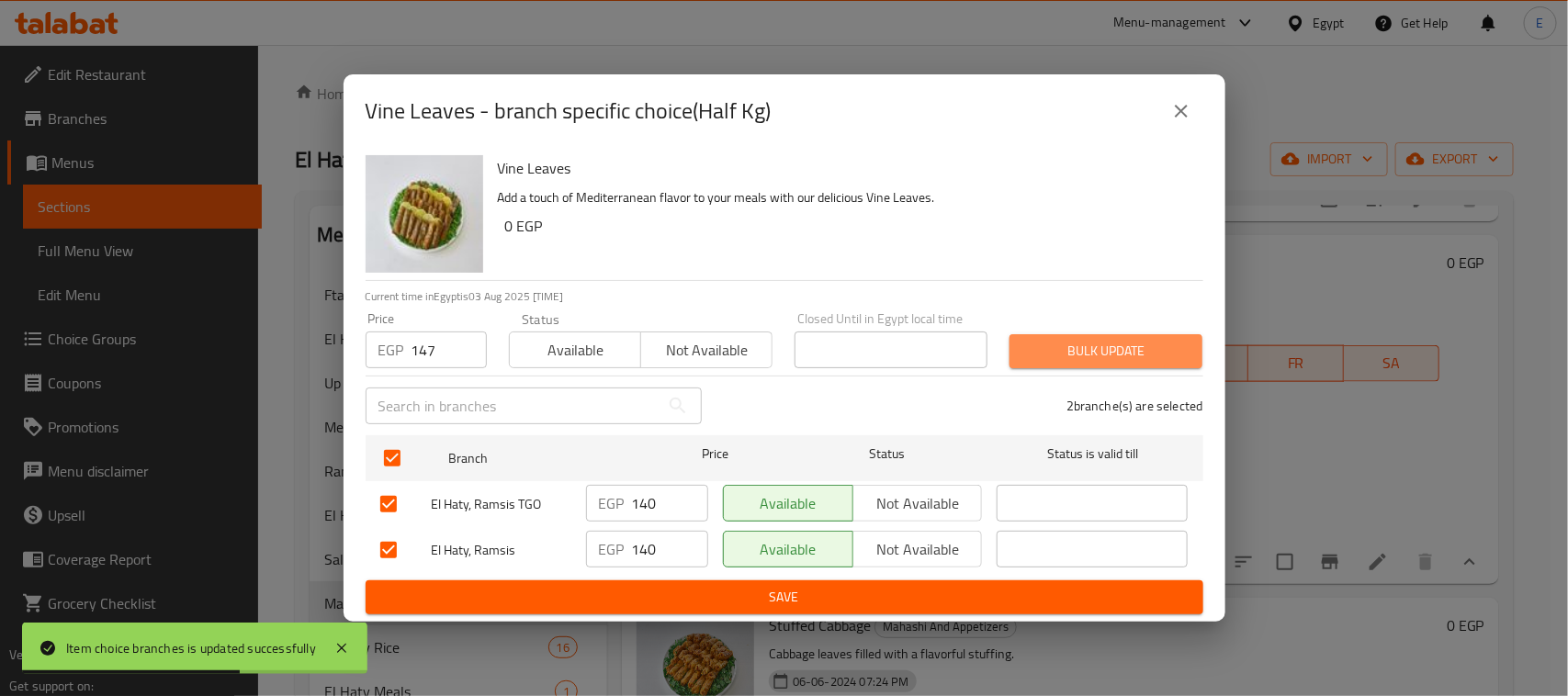 click on "Bulk update" at bounding box center [1106, 351] 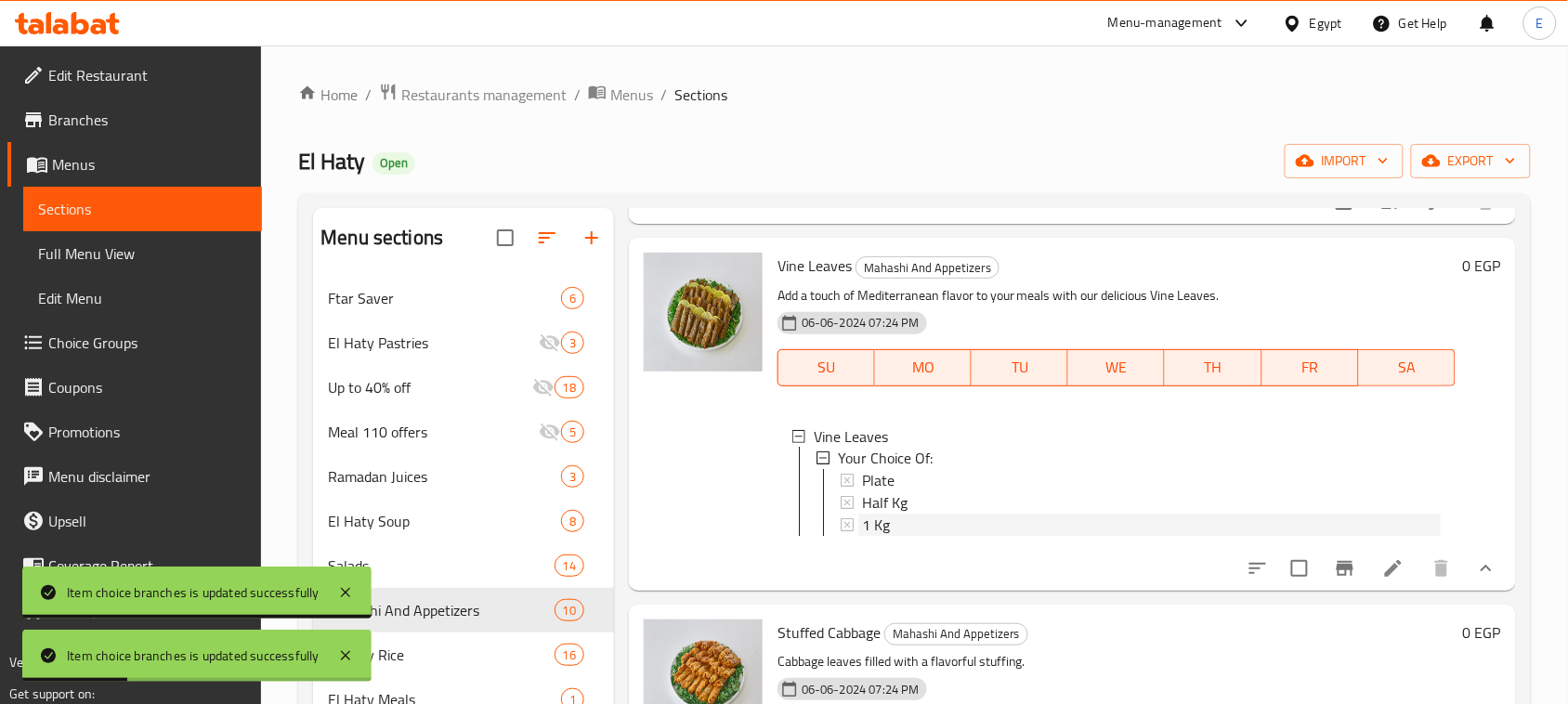 click on "1 Kg" at bounding box center (876, 526) 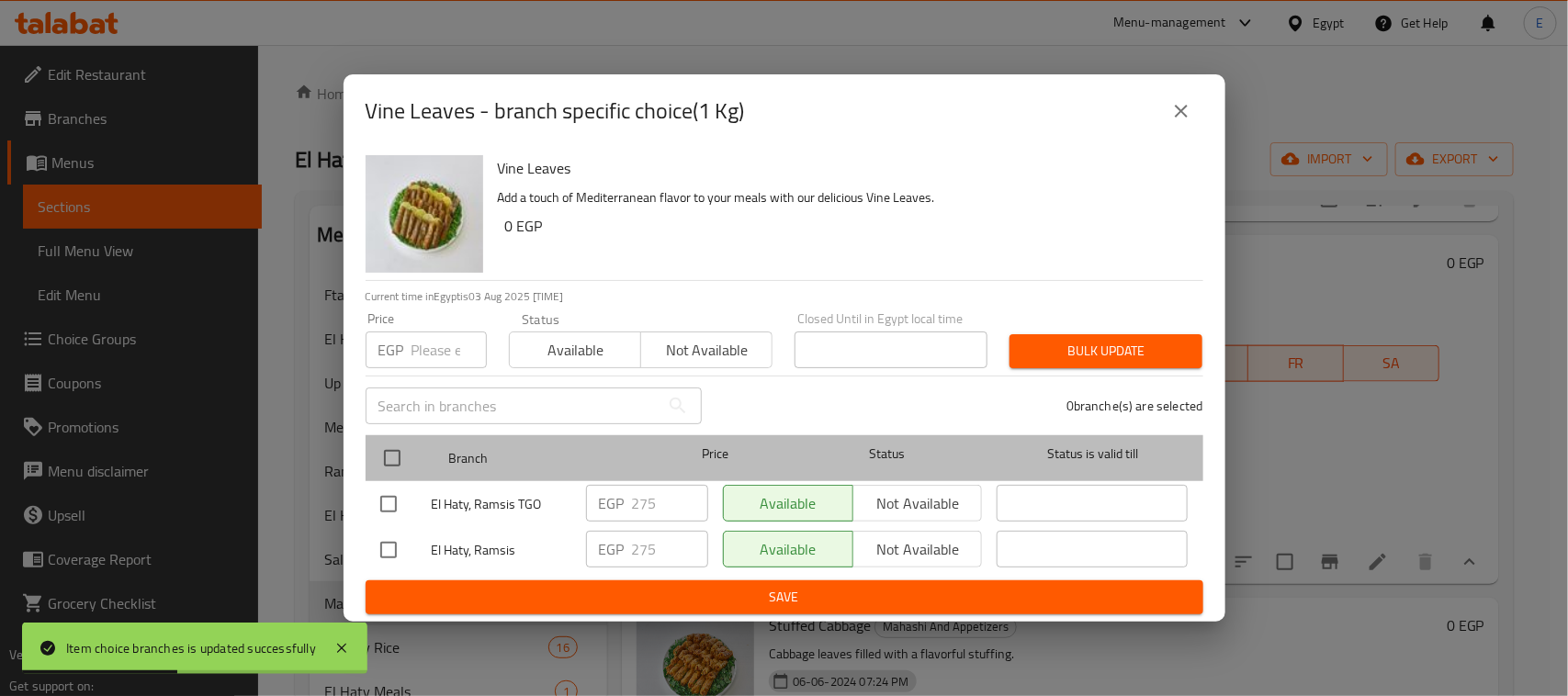 click at bounding box center [407, 458] 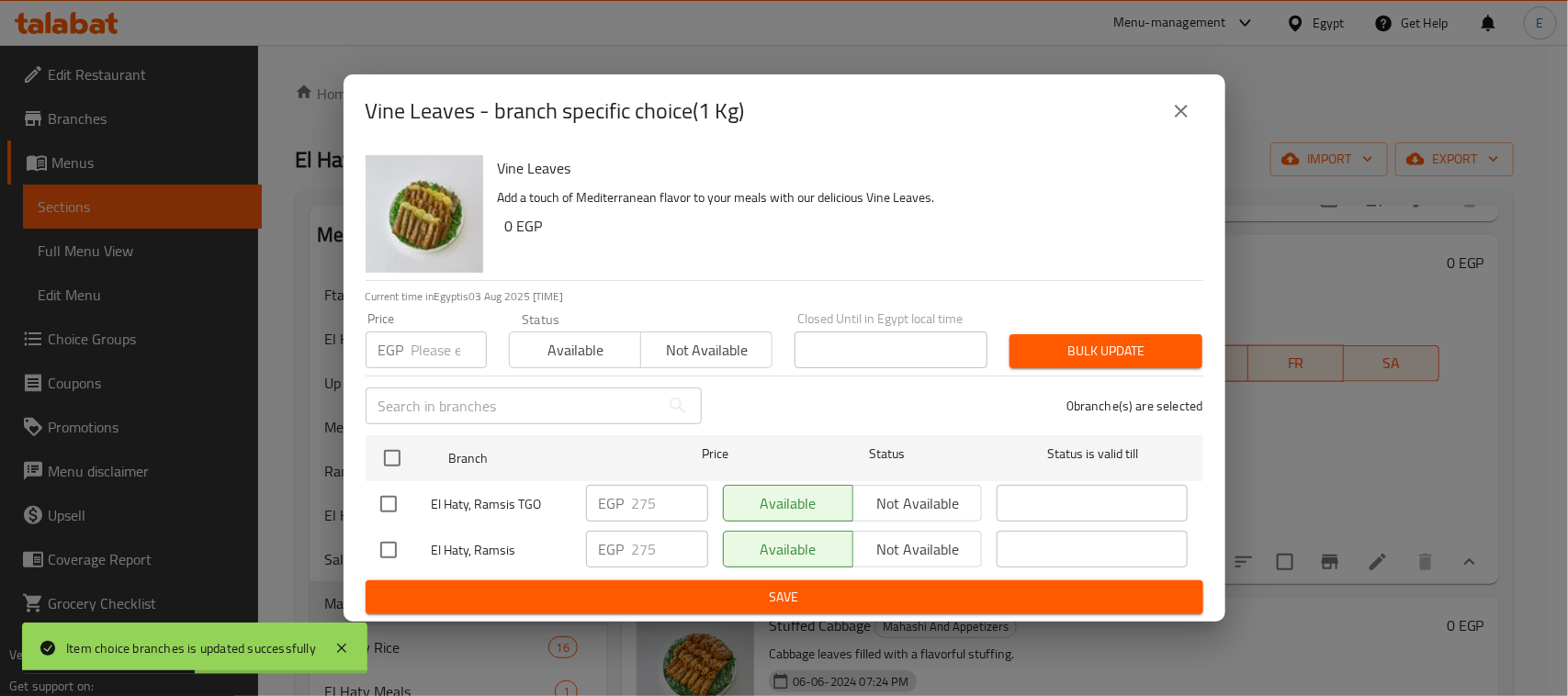 click at bounding box center [449, 350] 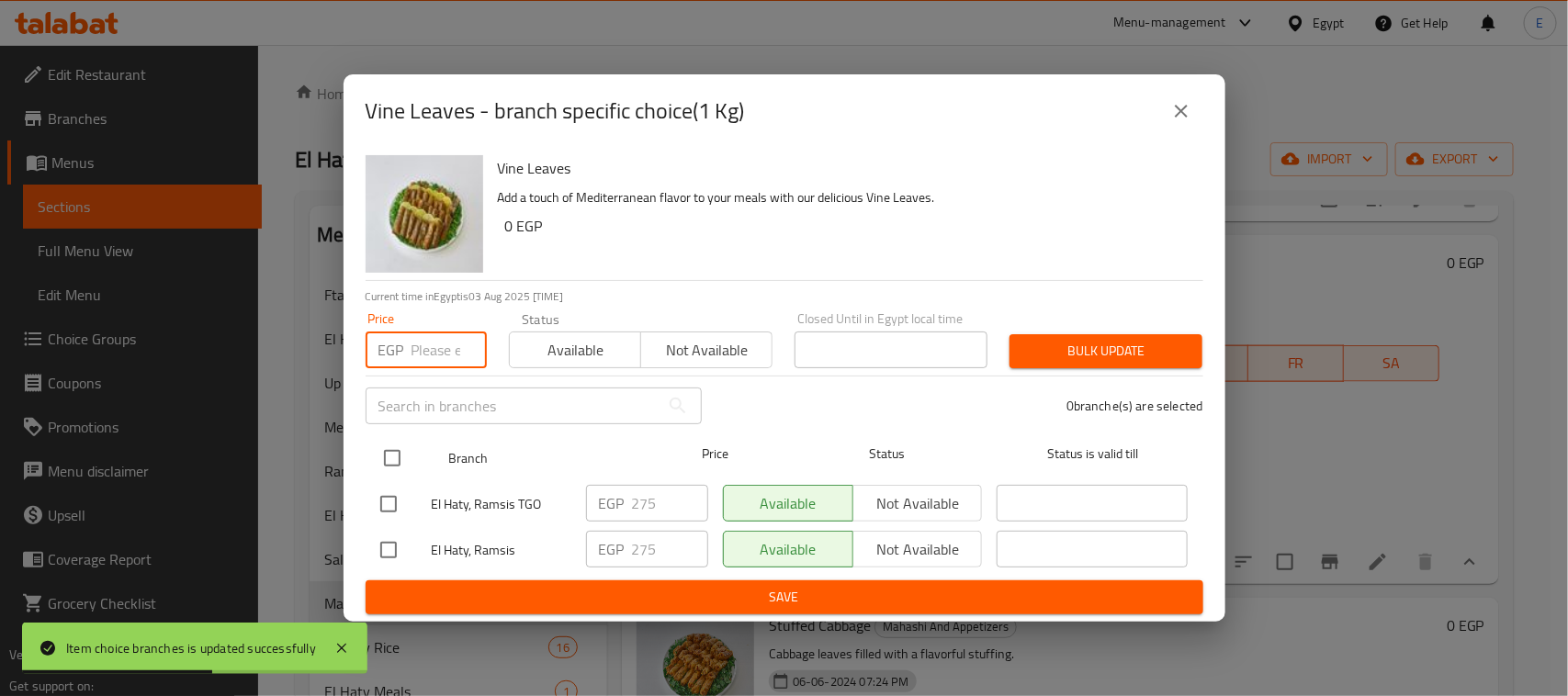 click at bounding box center (392, 458) 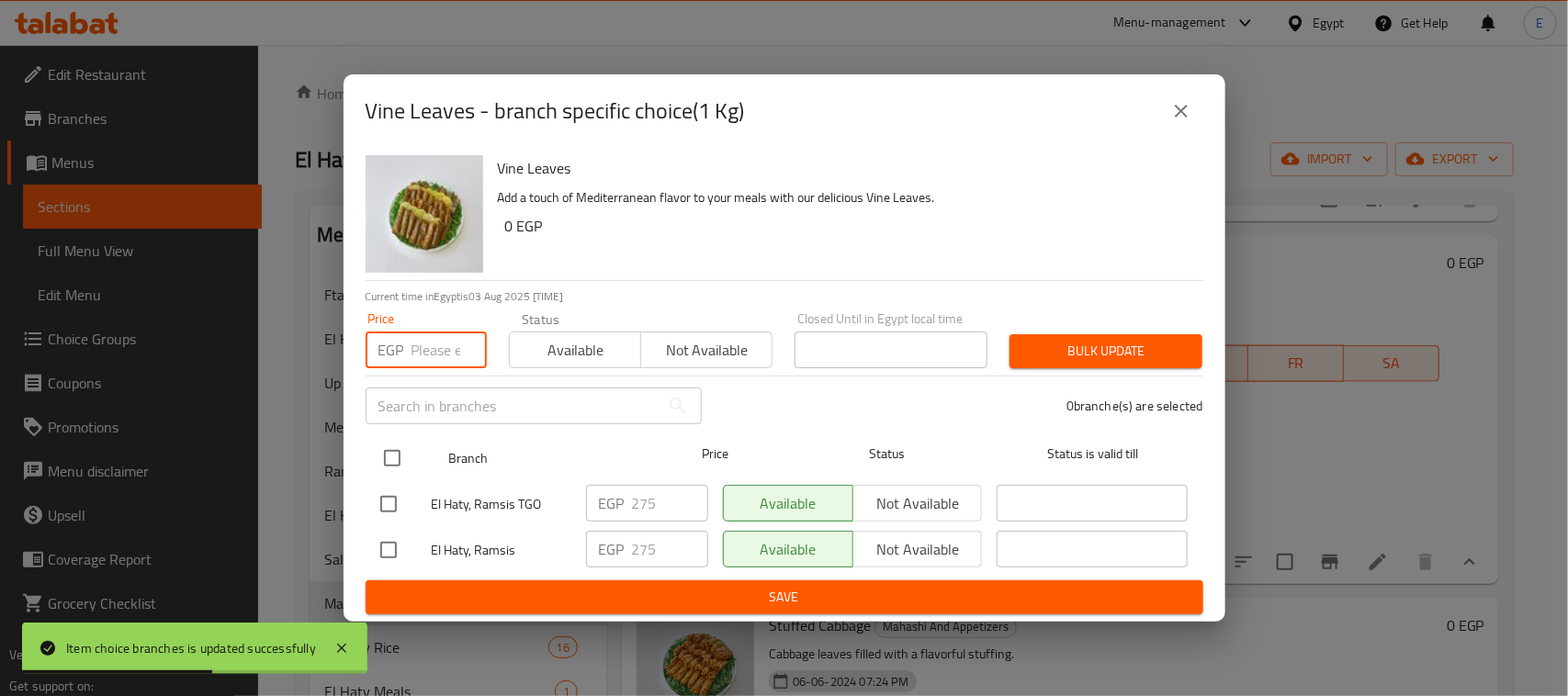 checkbox on "true" 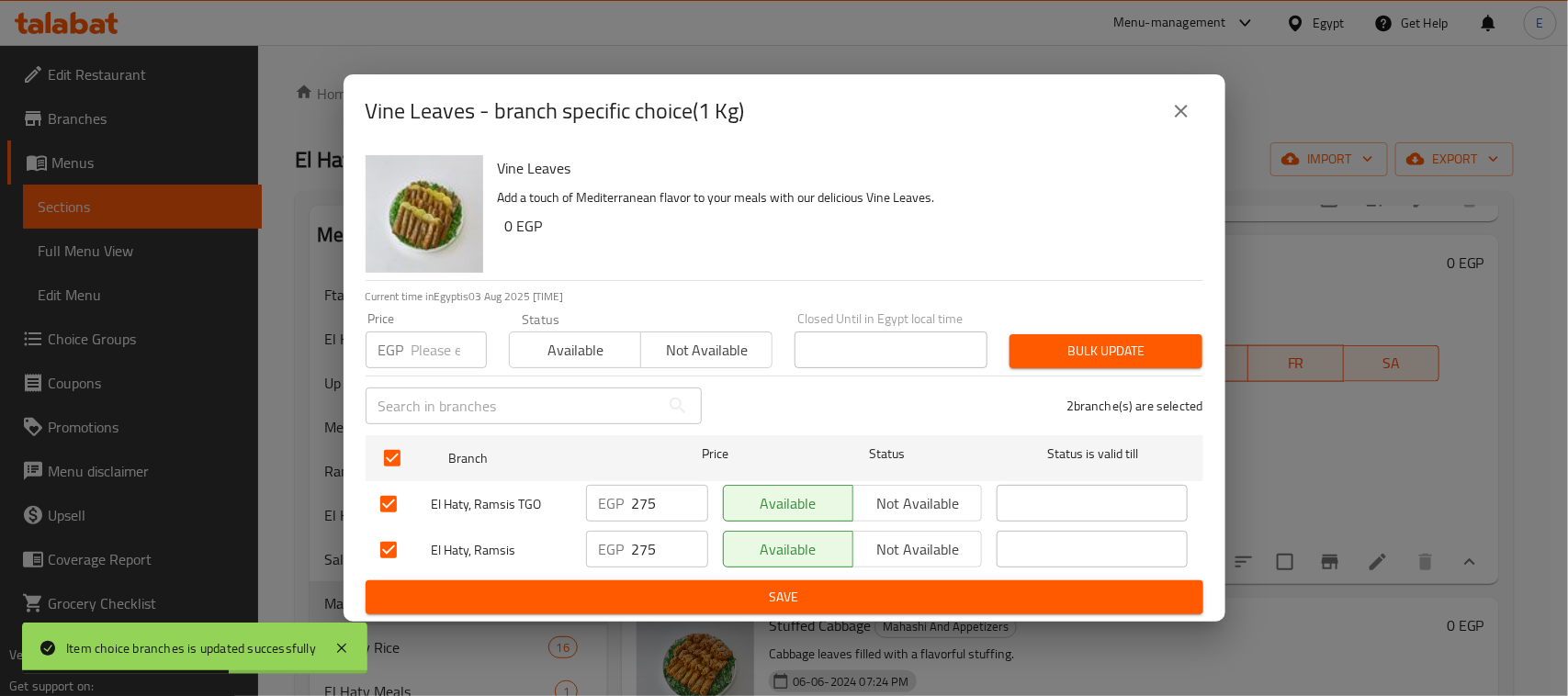 click at bounding box center (449, 350) 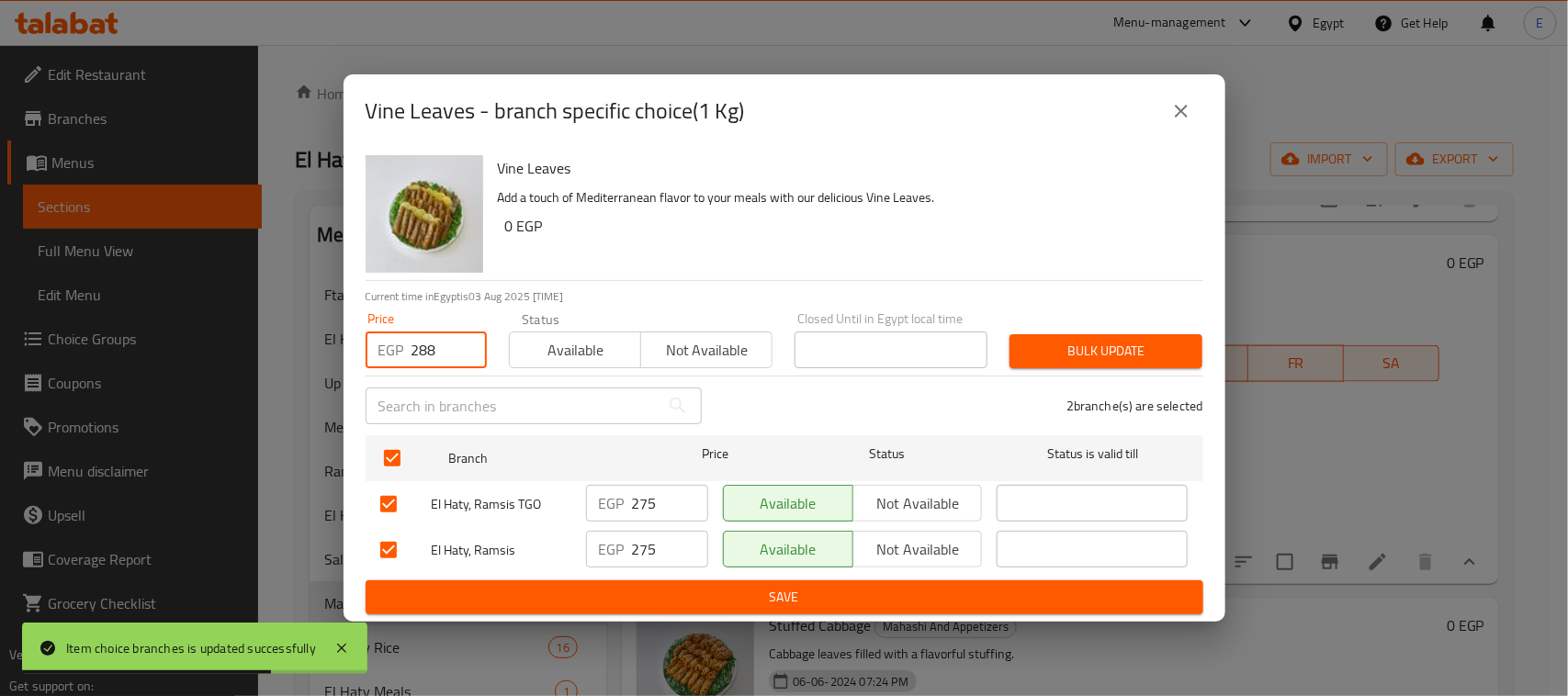 type on "288" 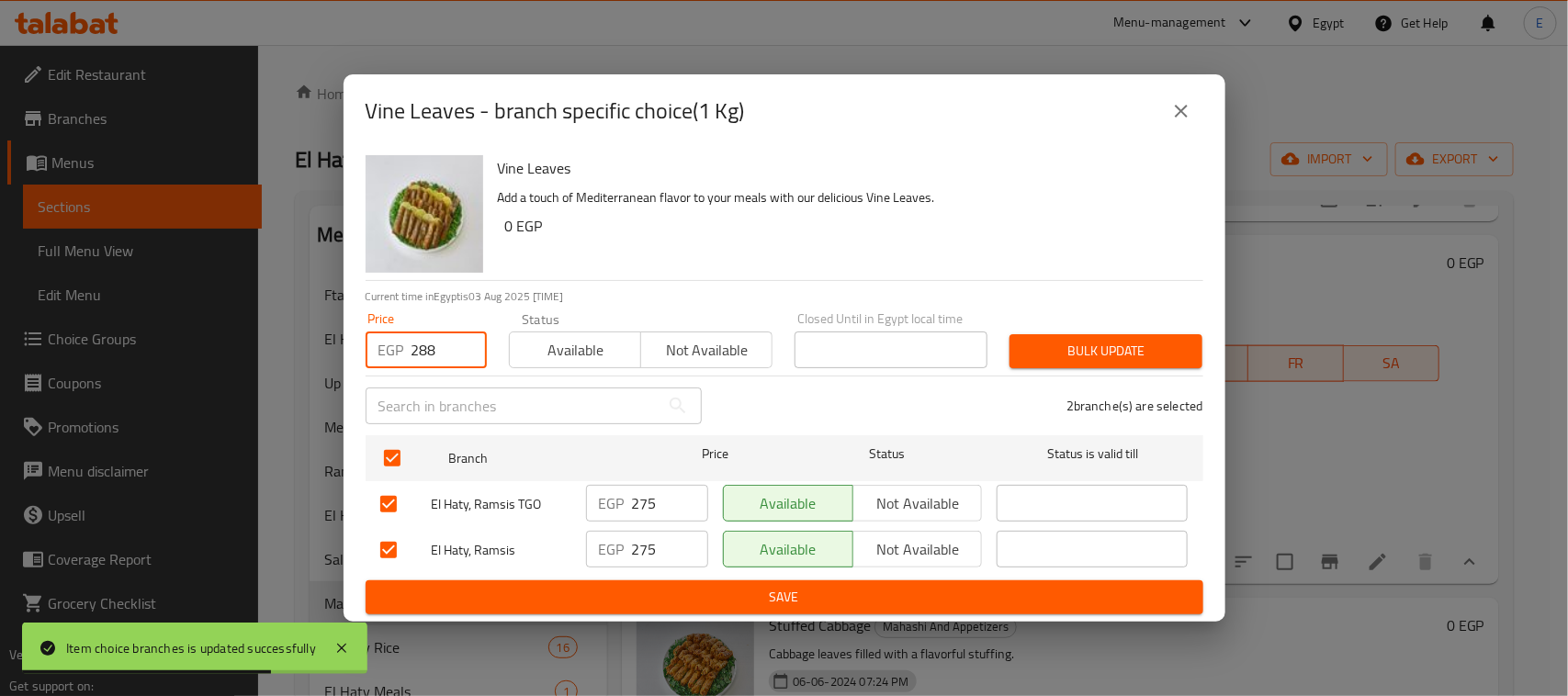 click on "Bulk update" at bounding box center [1106, 351] 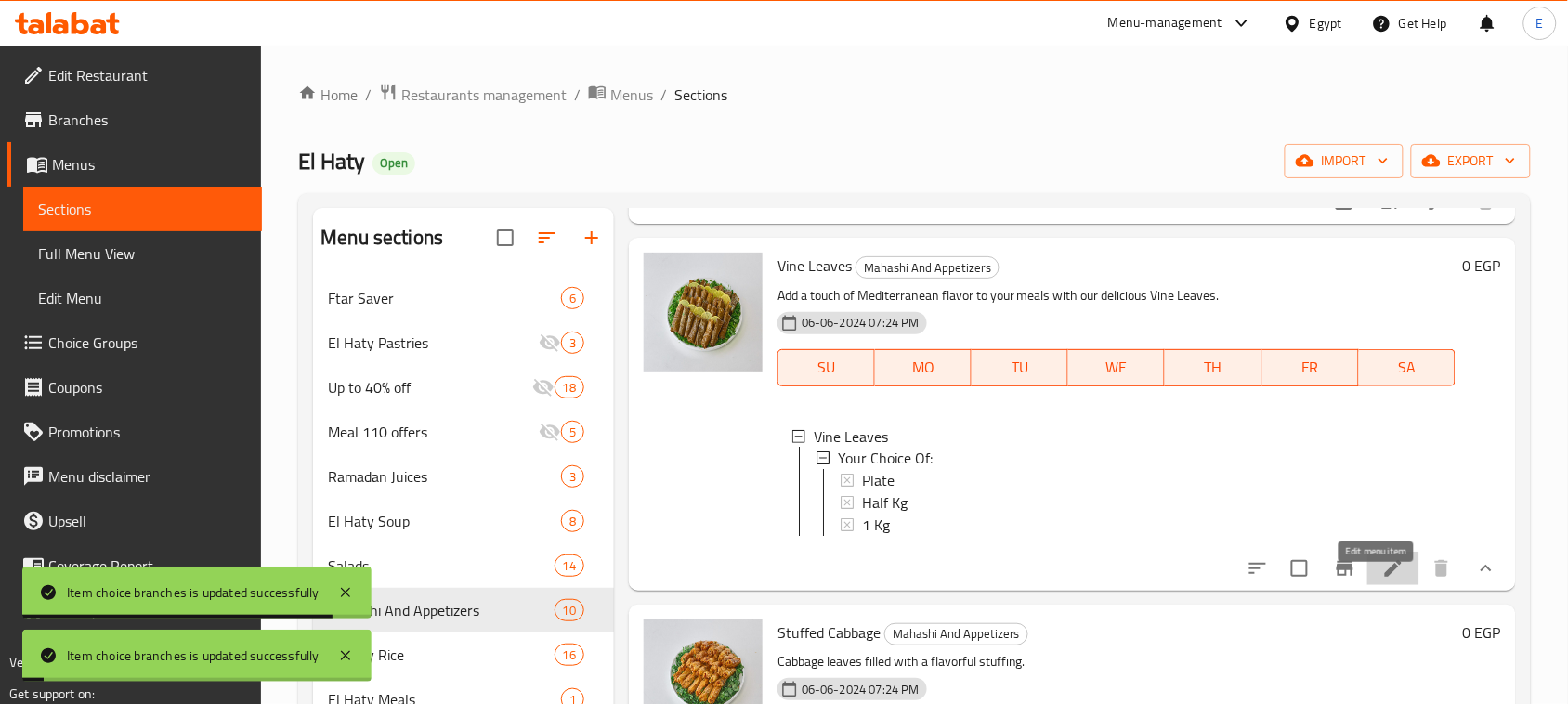 click 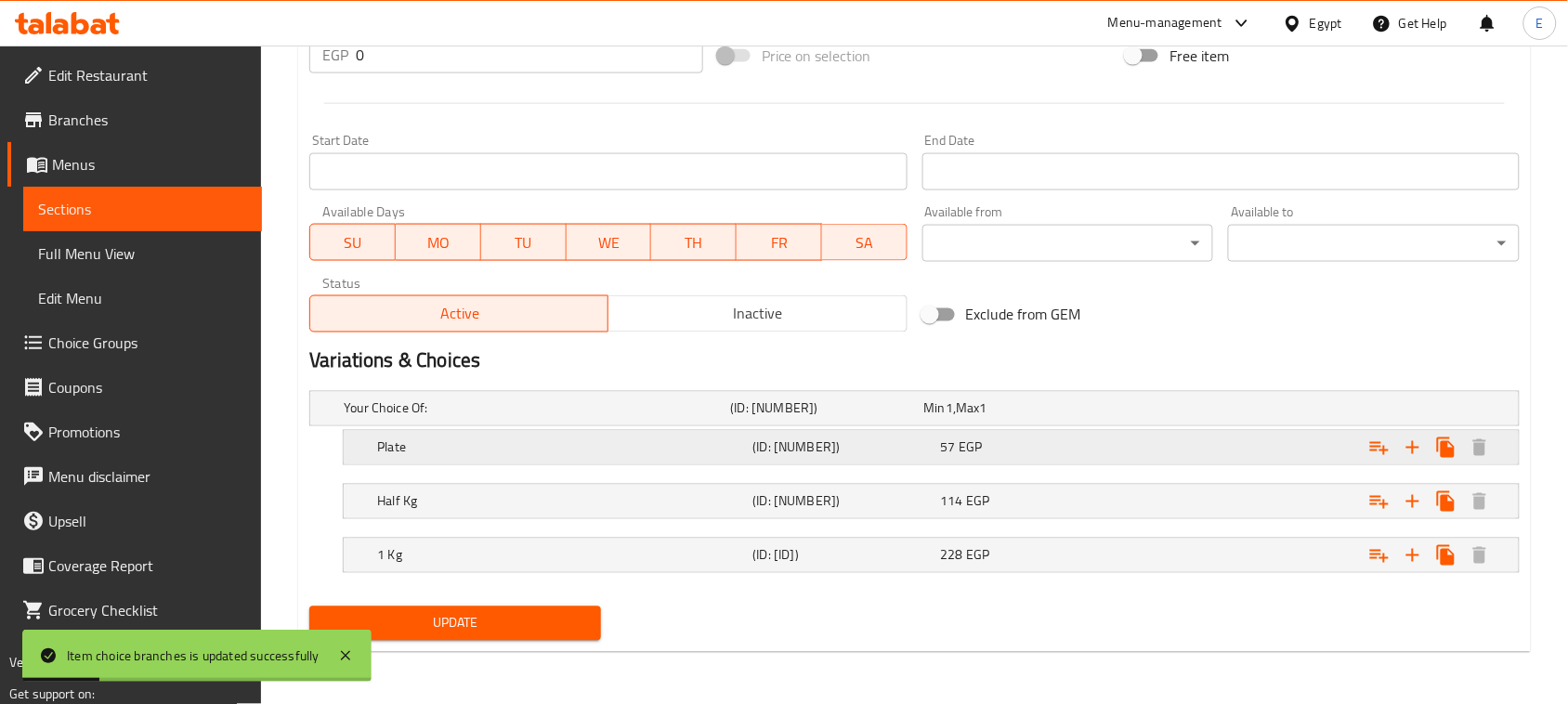 click on "Plate" at bounding box center [533, 409] 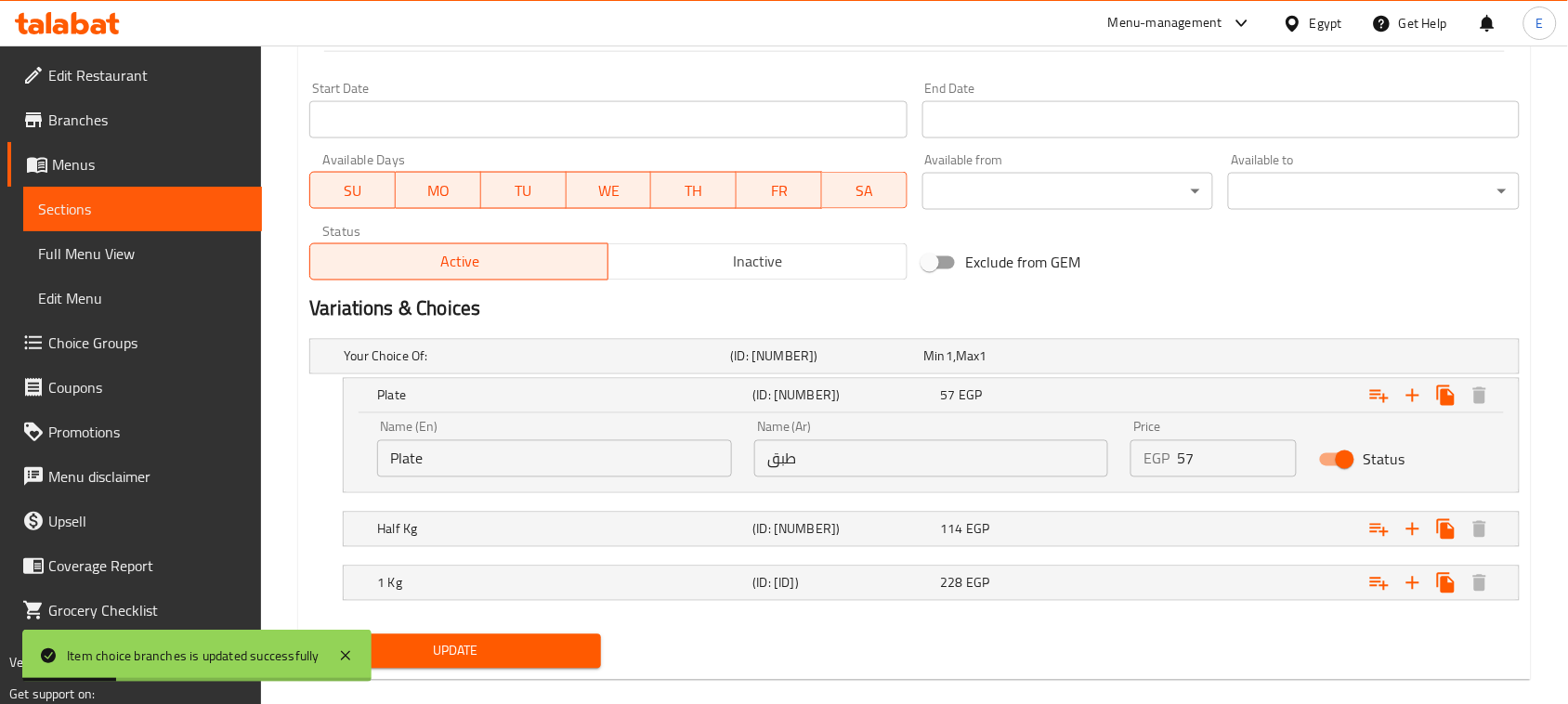 scroll, scrollTop: 811, scrollLeft: 0, axis: vertical 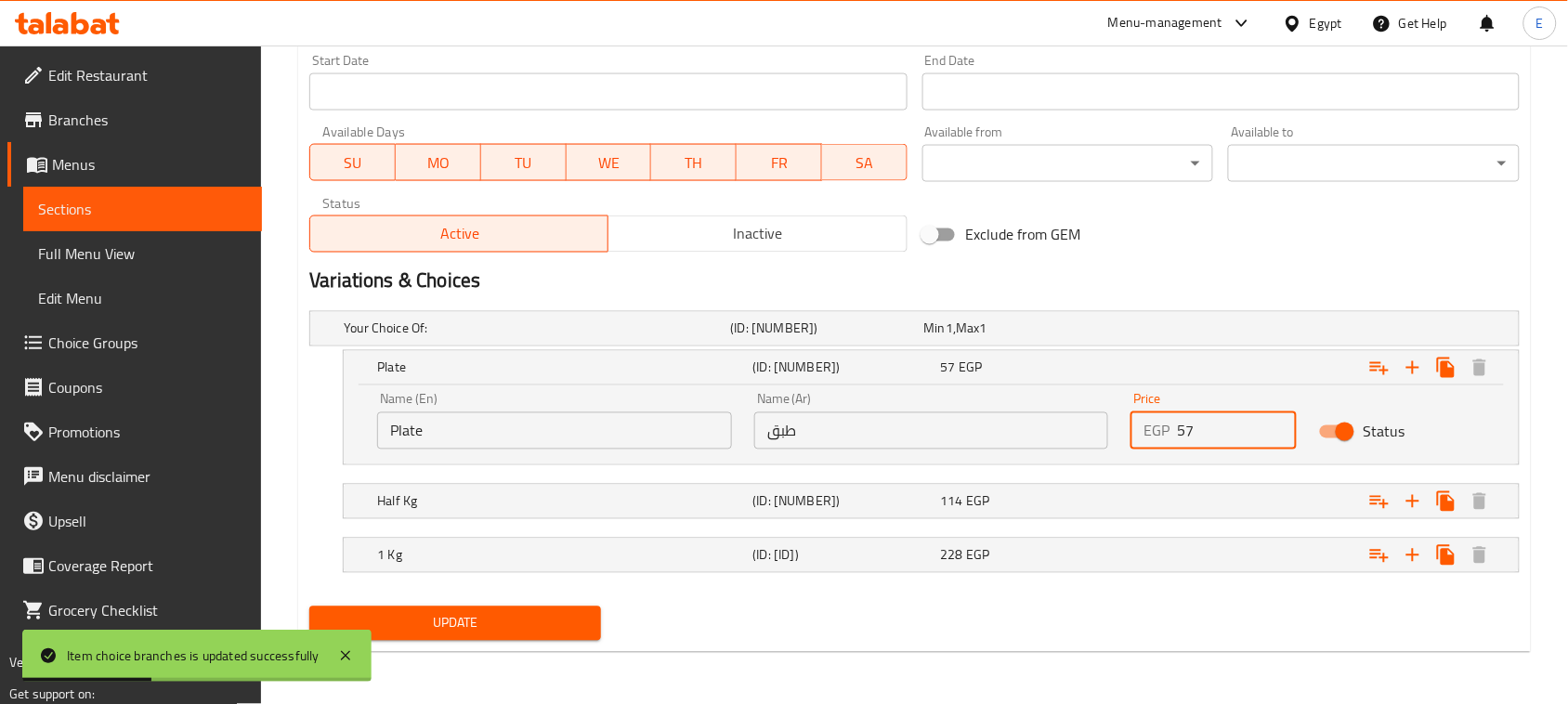 drag, startPoint x: 1242, startPoint y: 424, endPoint x: 1108, endPoint y: 424, distance: 134 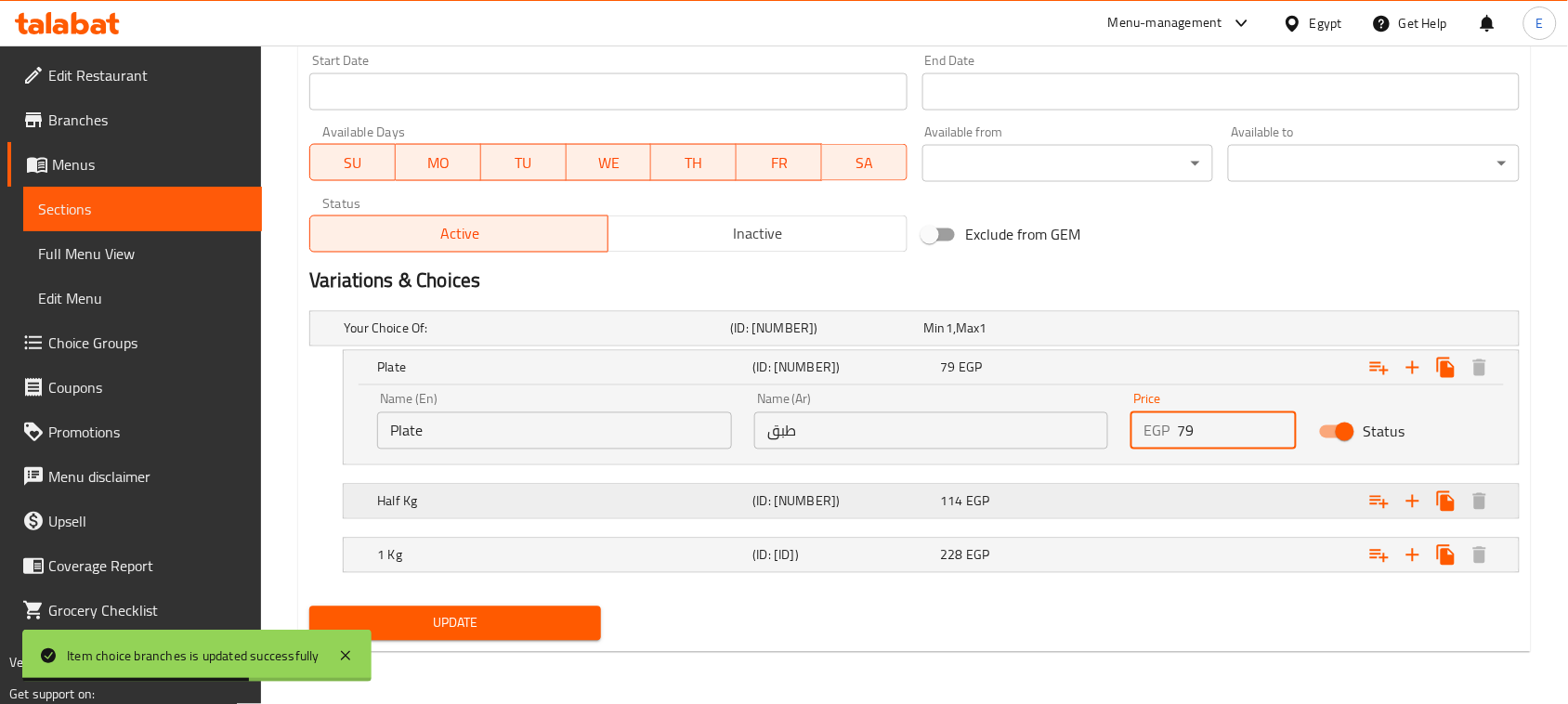 type on "79" 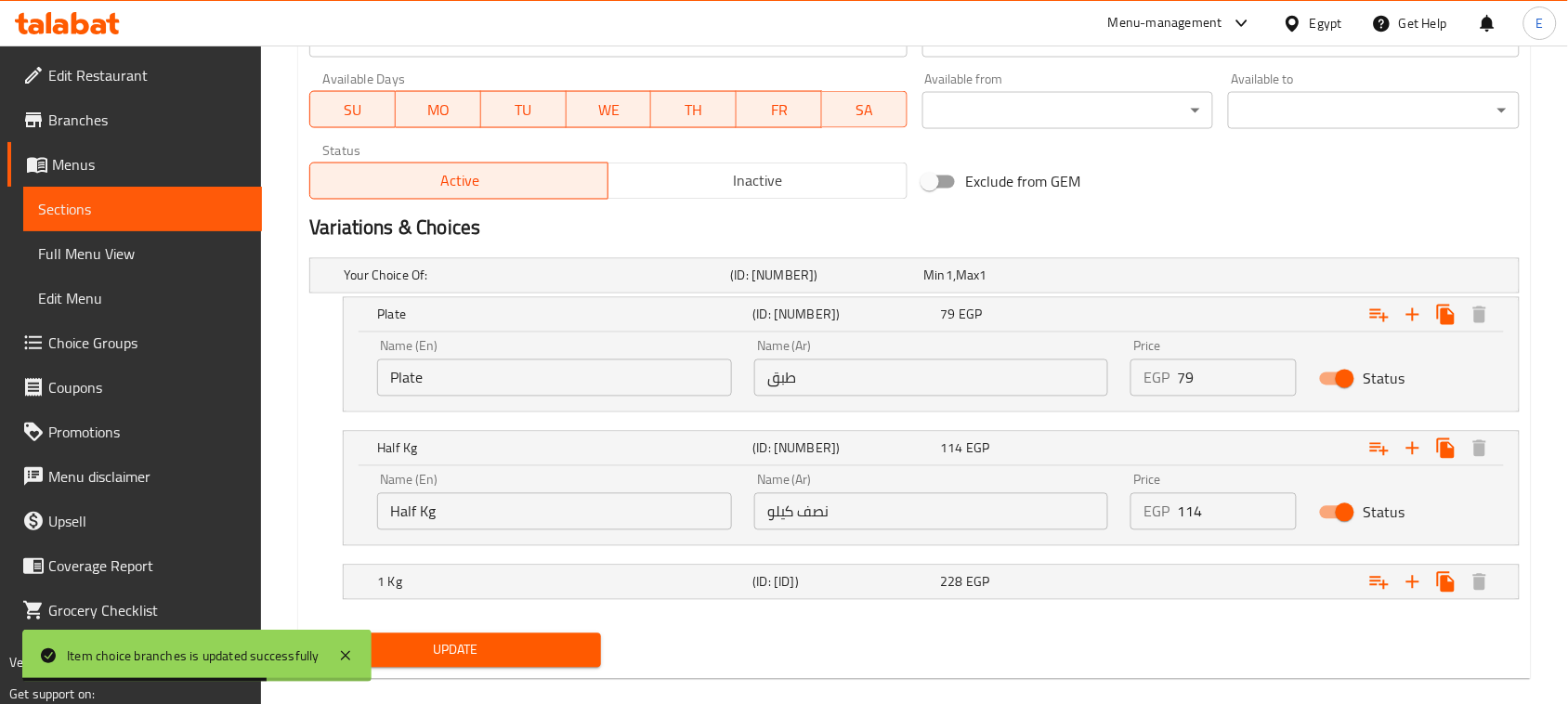 scroll, scrollTop: 892, scrollLeft: 0, axis: vertical 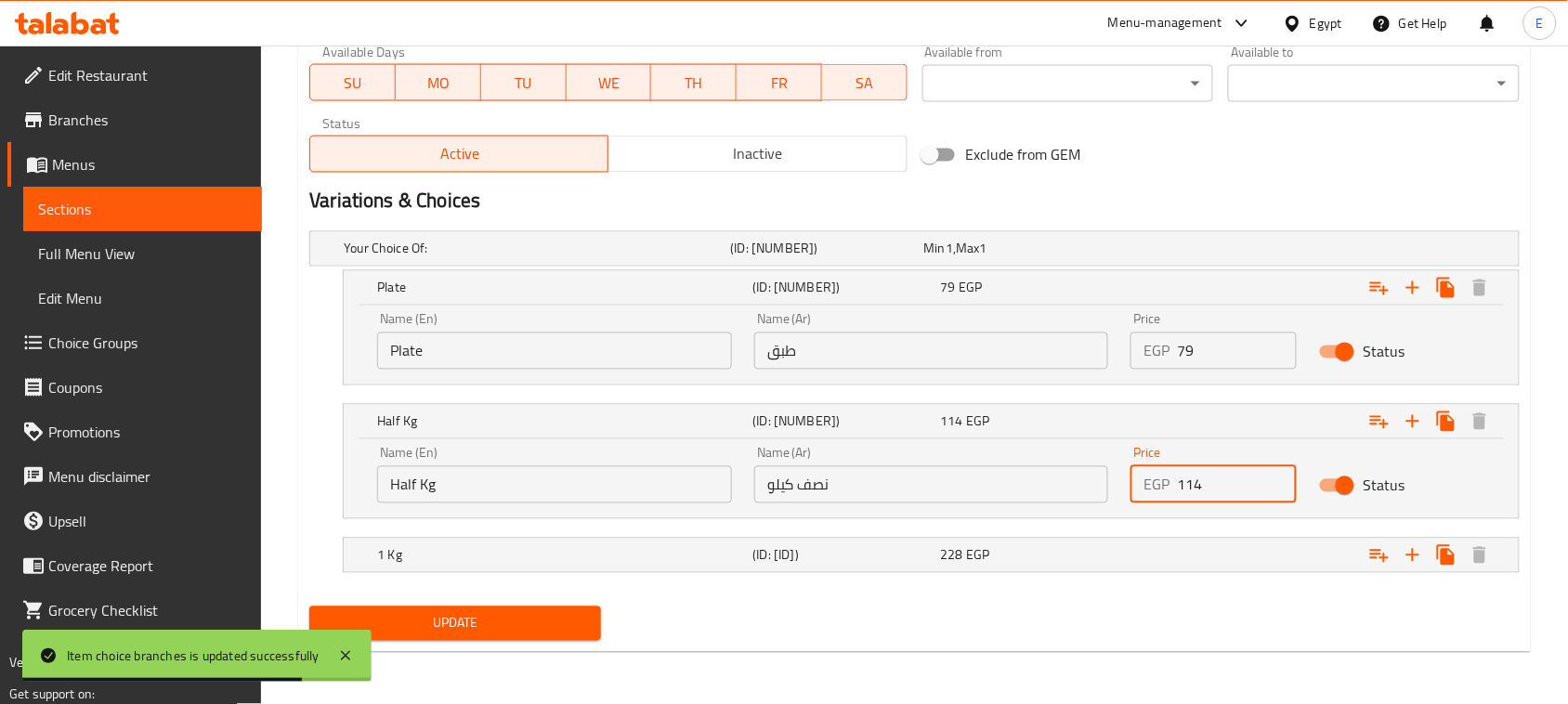 drag, startPoint x: 1233, startPoint y: 488, endPoint x: 1099, endPoint y: 475, distance: 134.62912 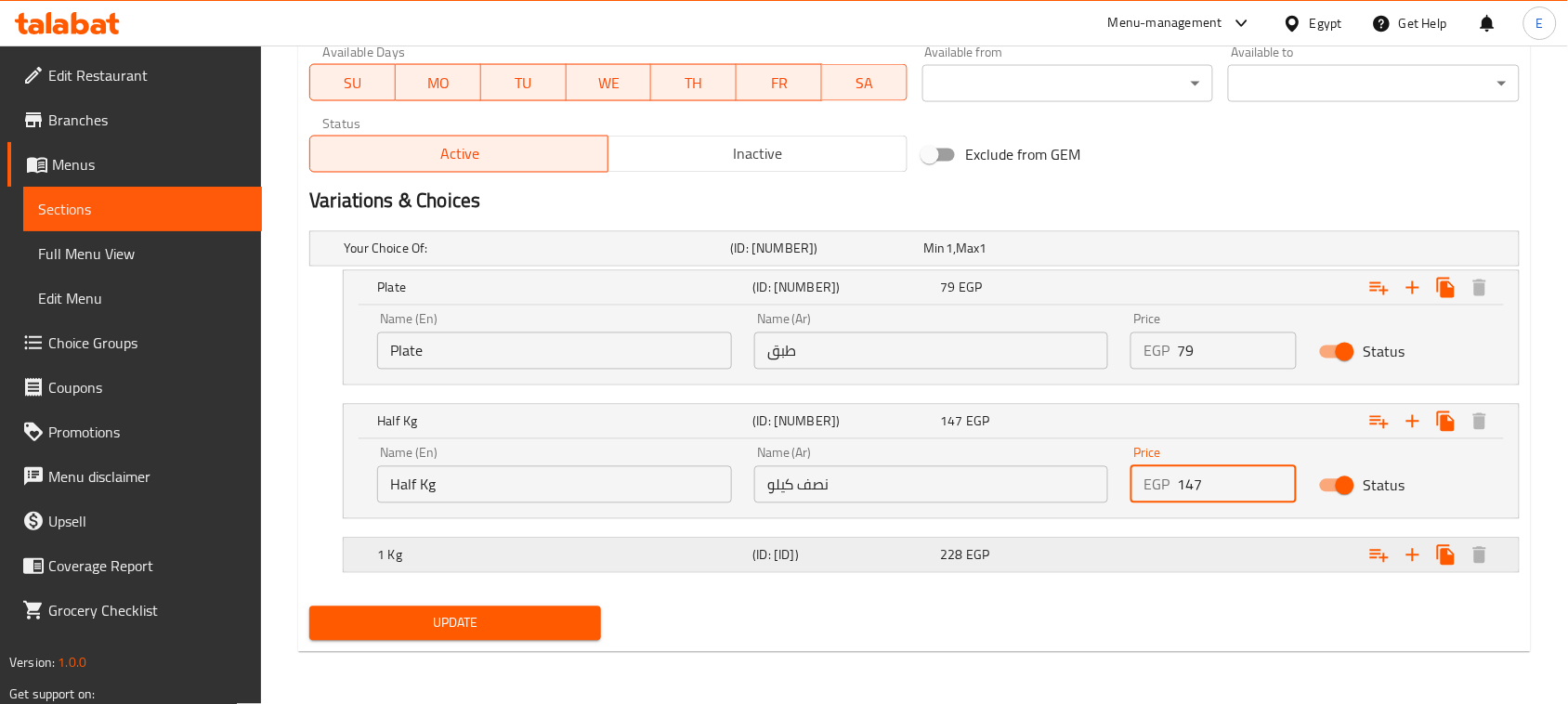 type on "147" 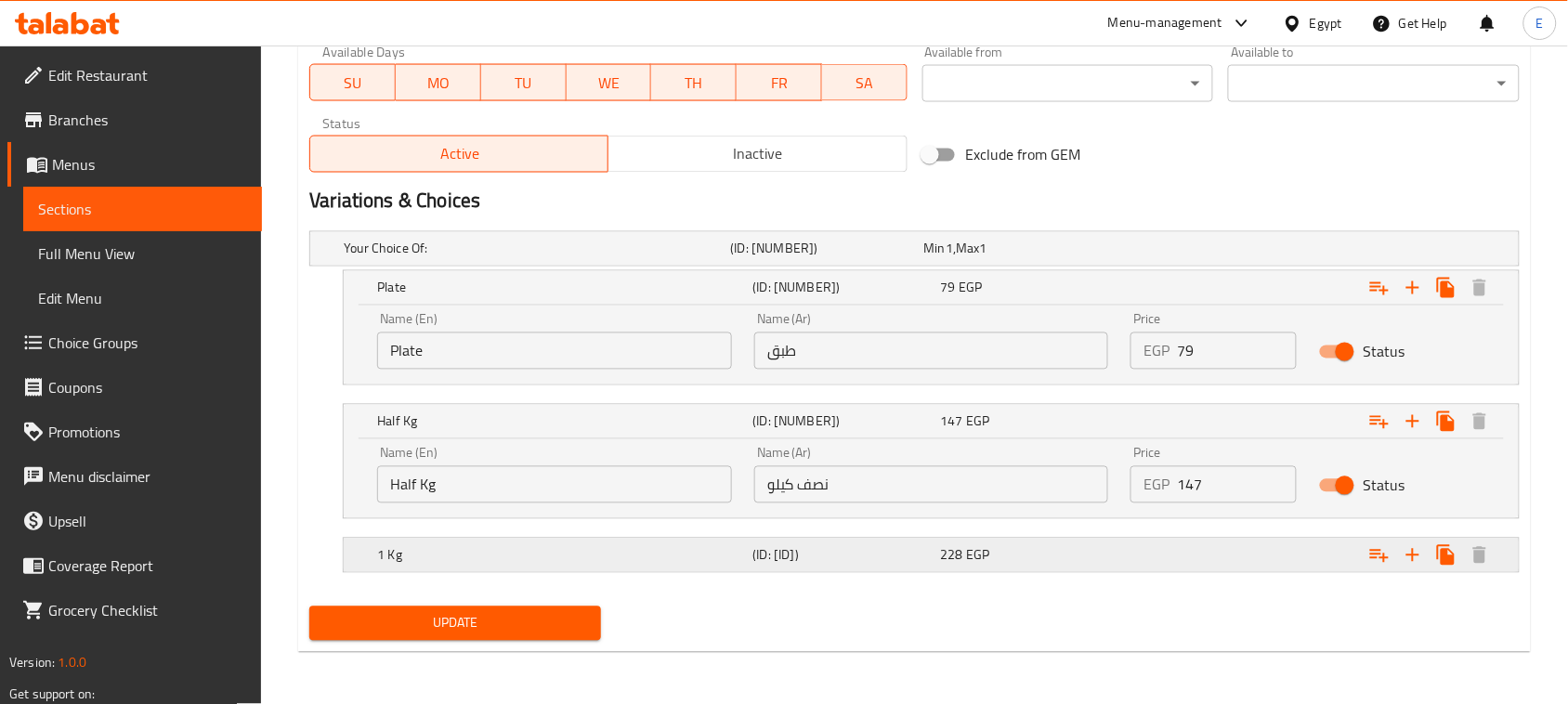 click at bounding box center (1307, 249) 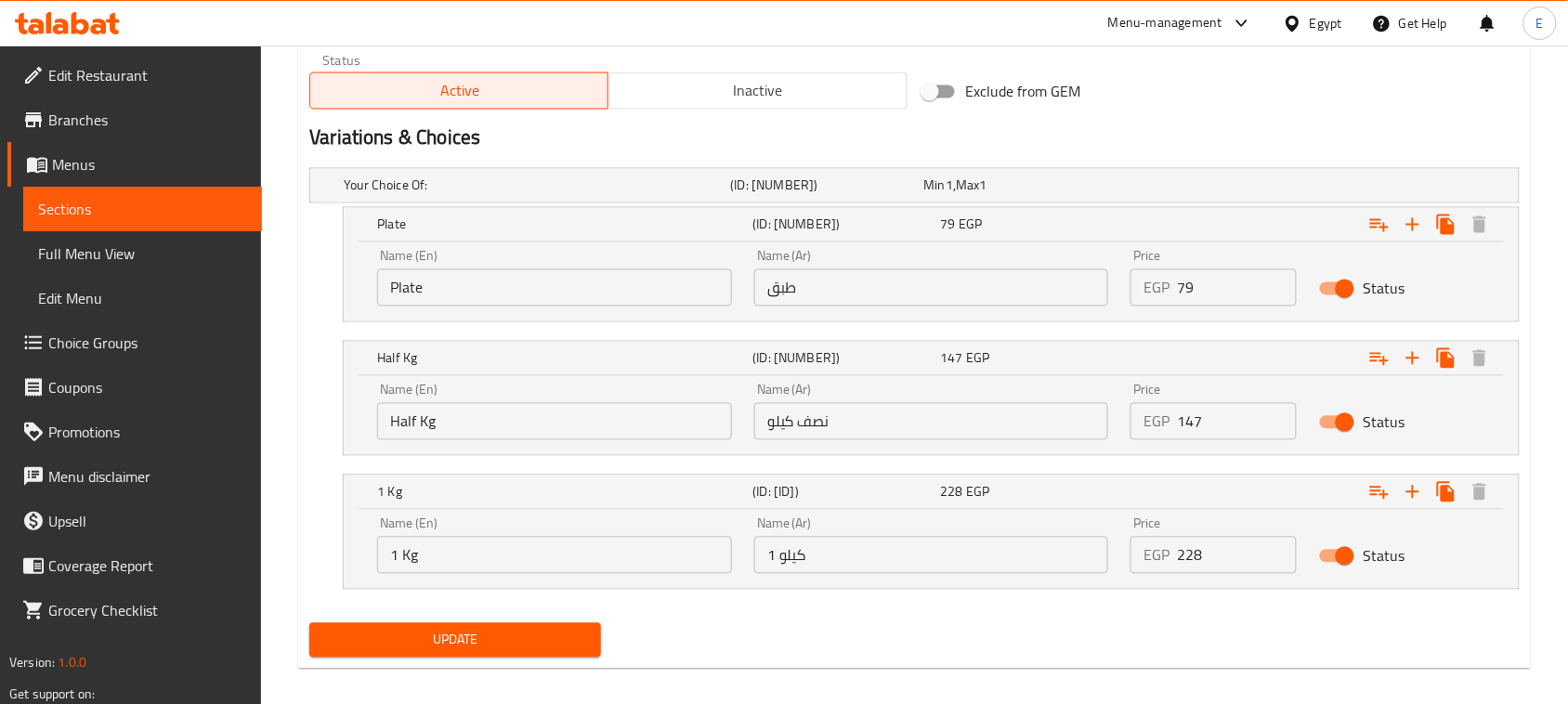 scroll, scrollTop: 971, scrollLeft: 0, axis: vertical 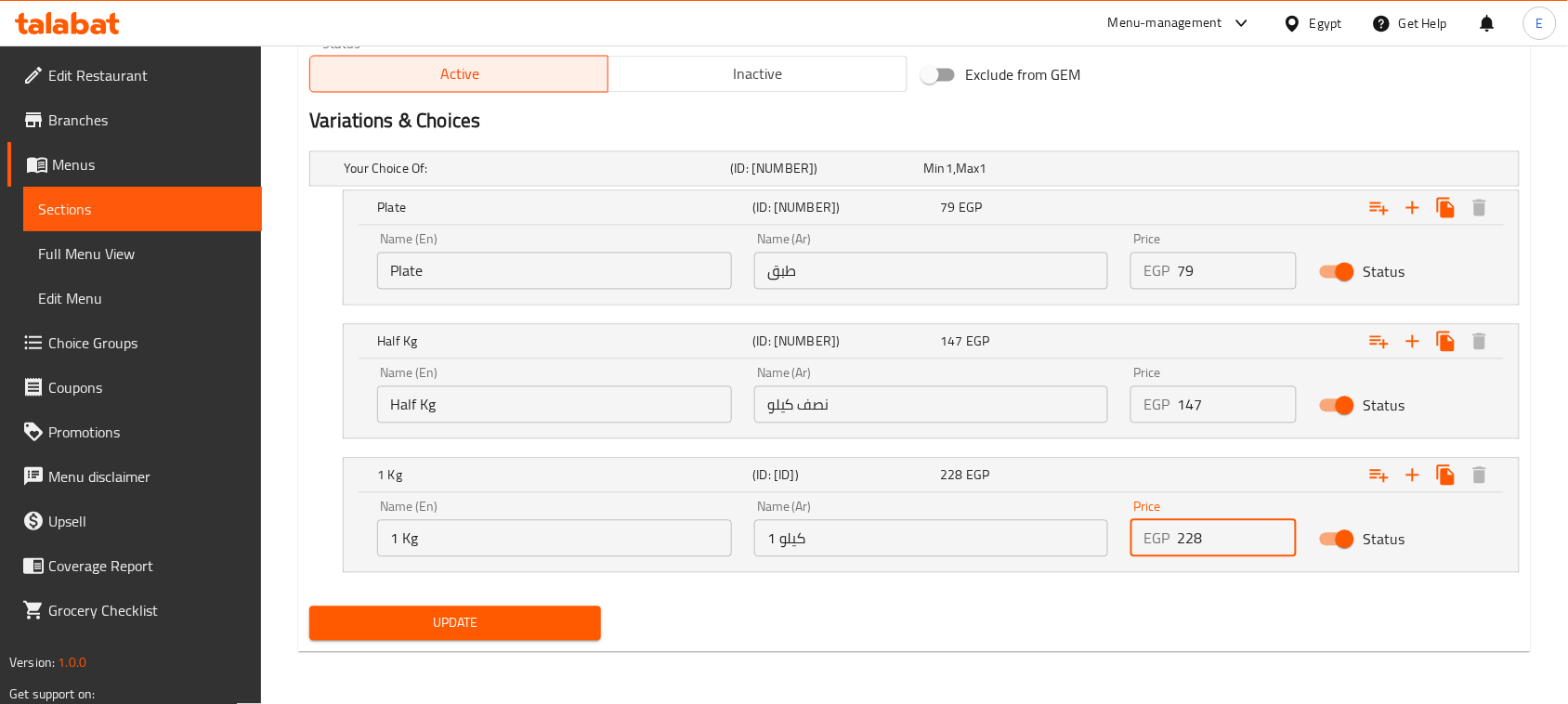drag, startPoint x: 1209, startPoint y: 541, endPoint x: 1037, endPoint y: 511, distance: 174.5967 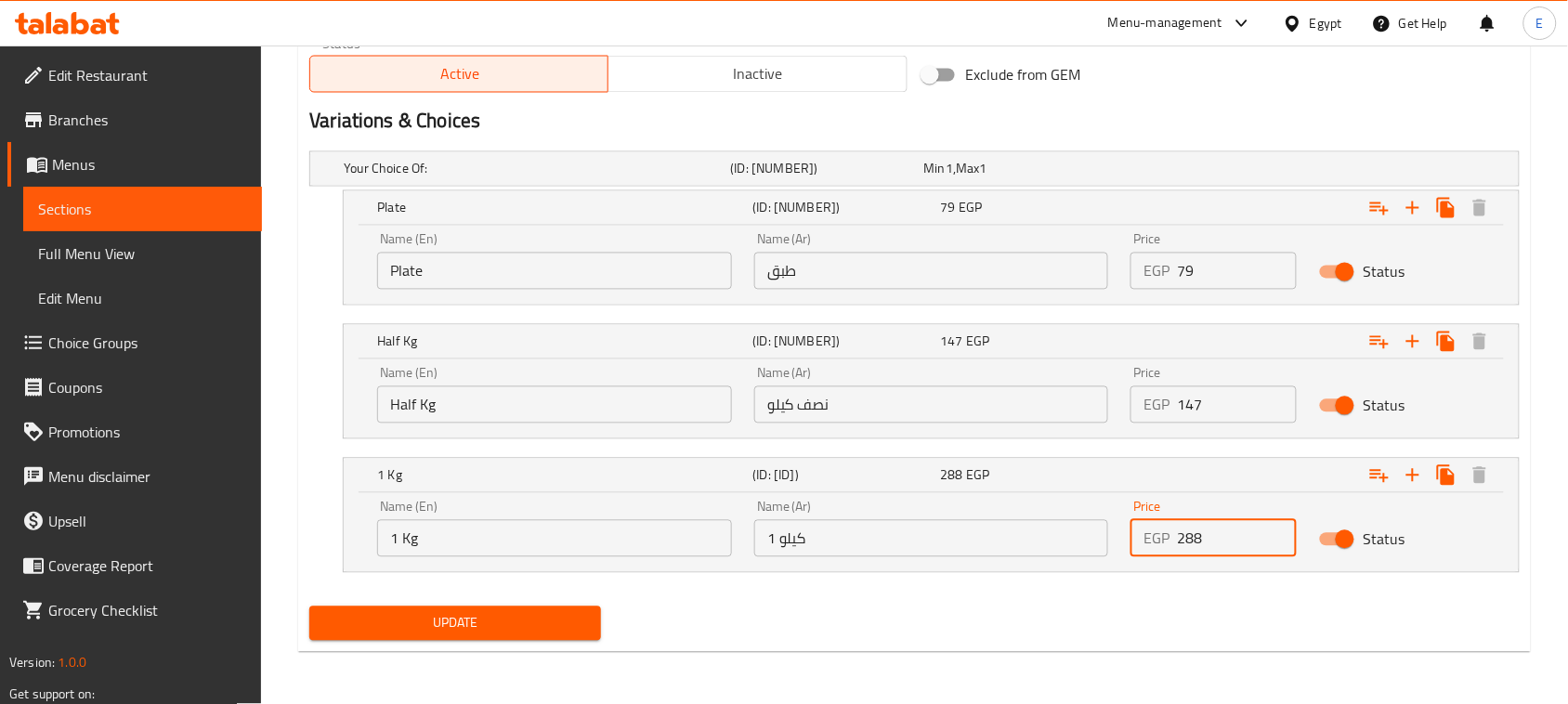 type on "288" 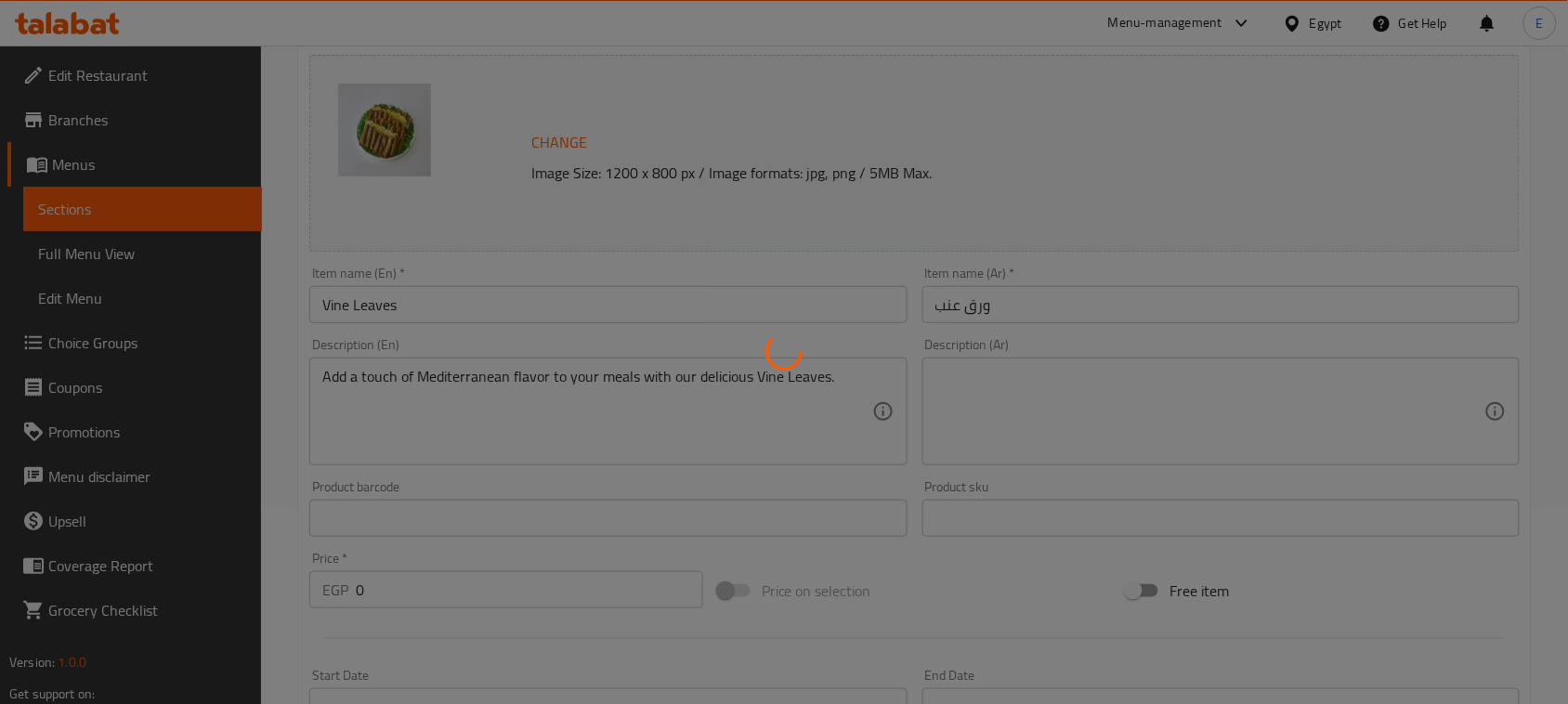 scroll, scrollTop: 0, scrollLeft: 0, axis: both 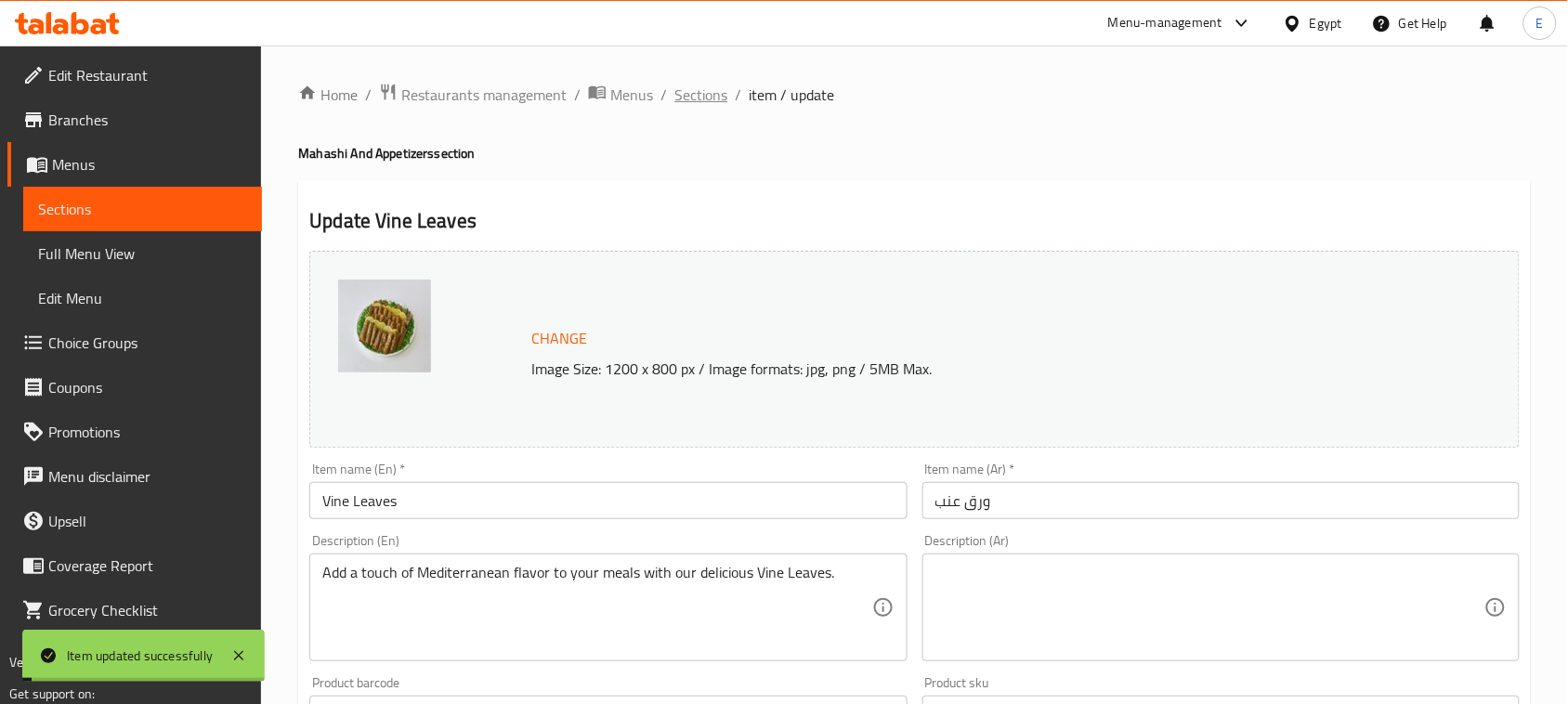 click on "Sections" at bounding box center [700, 95] 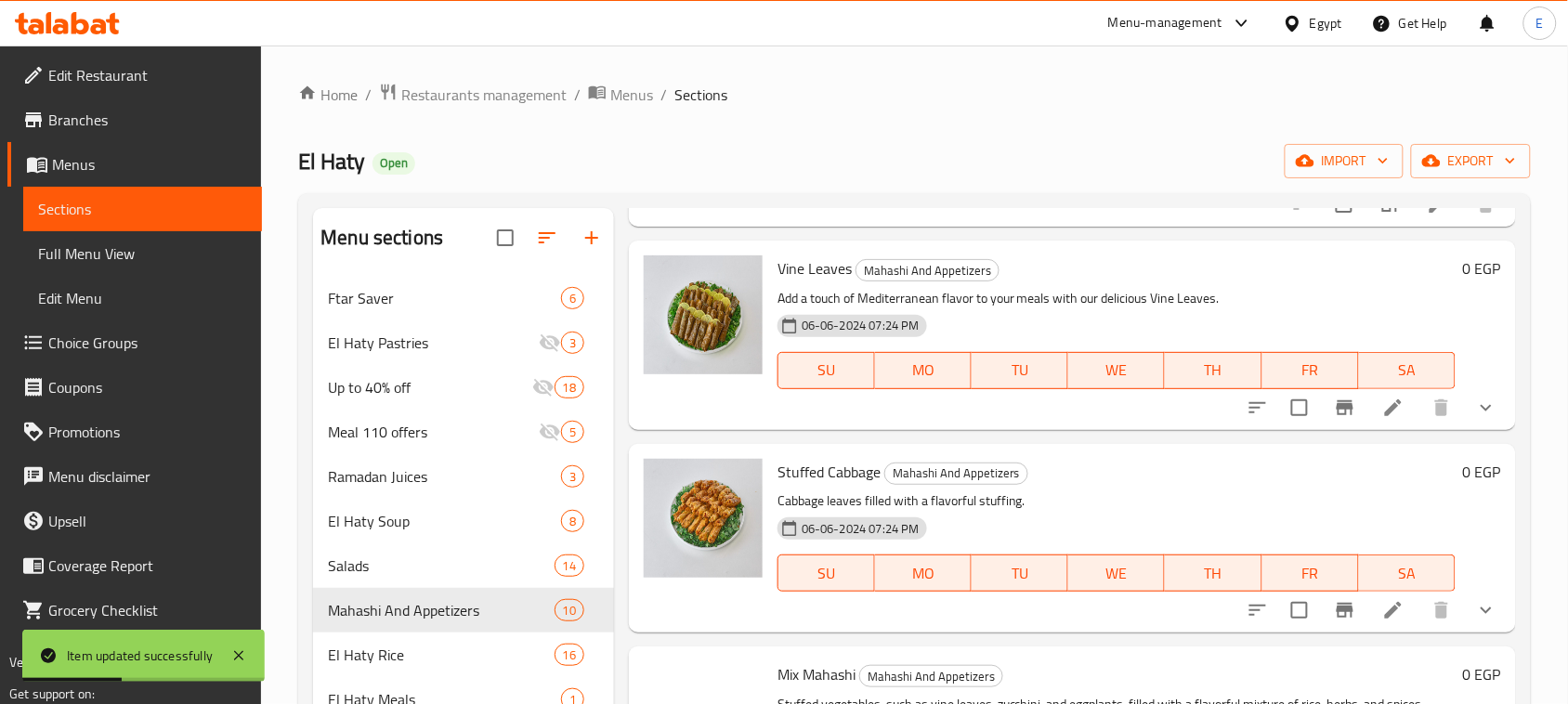 scroll, scrollTop: 1043, scrollLeft: 0, axis: vertical 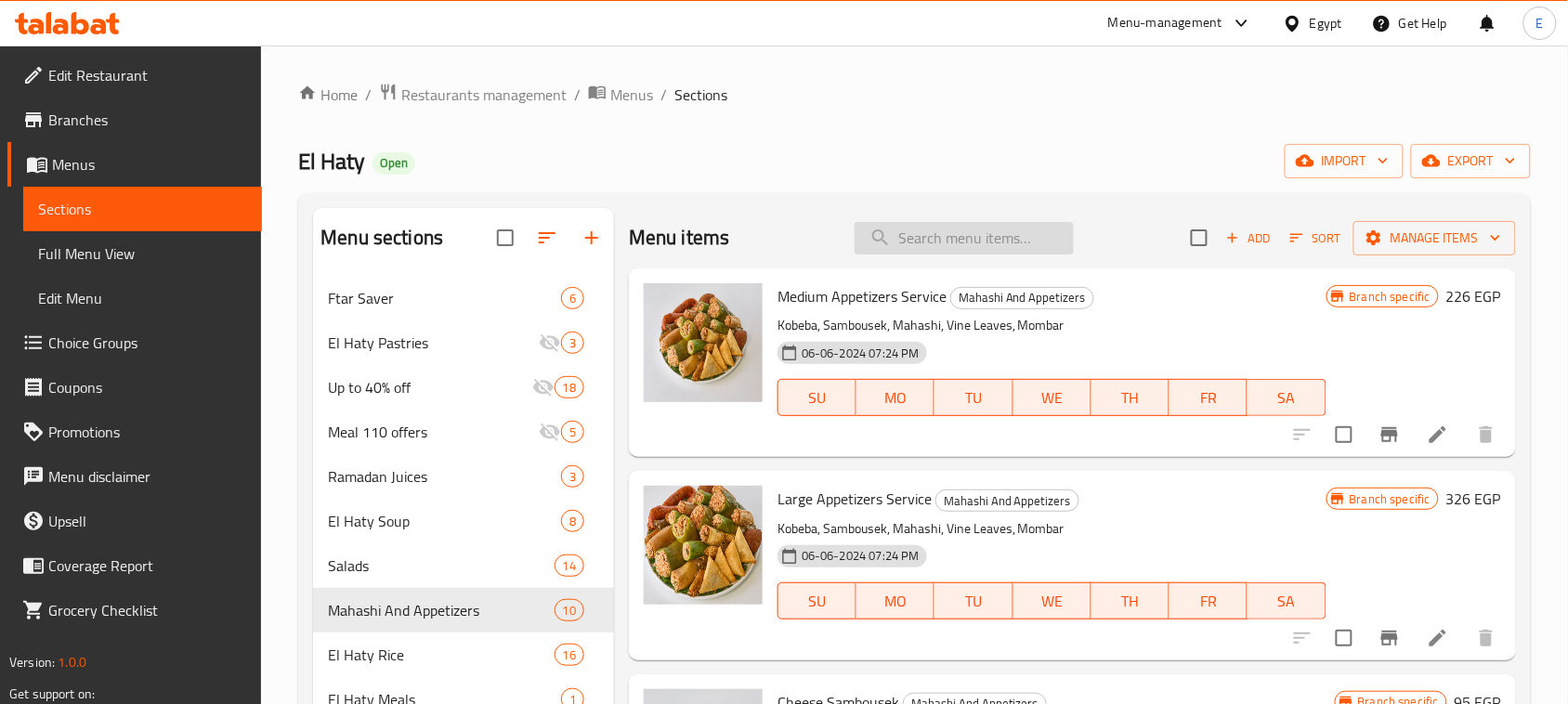 click at bounding box center [964, 238] 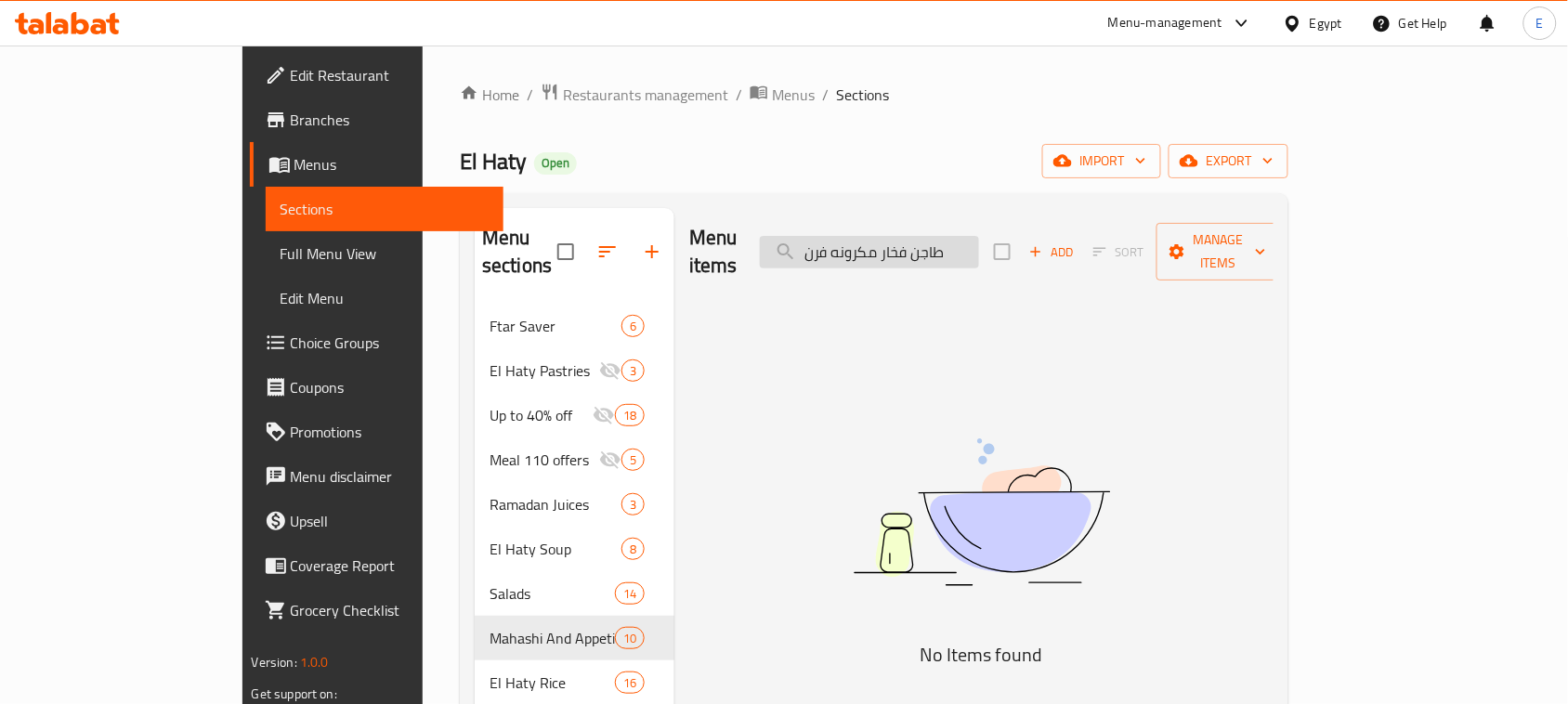 click on "طاجن فخار مكرونه فرن" at bounding box center (869, 252) 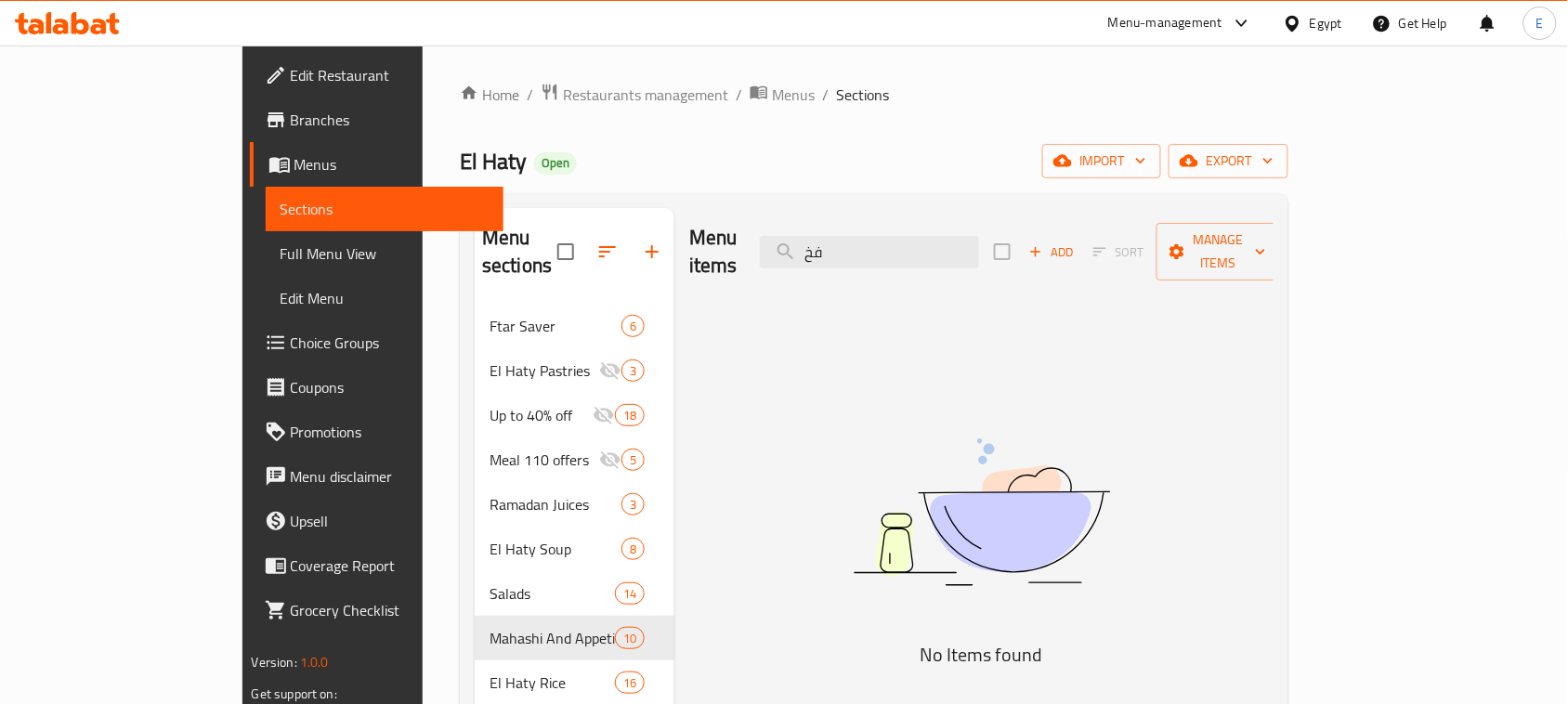 type on "ف" 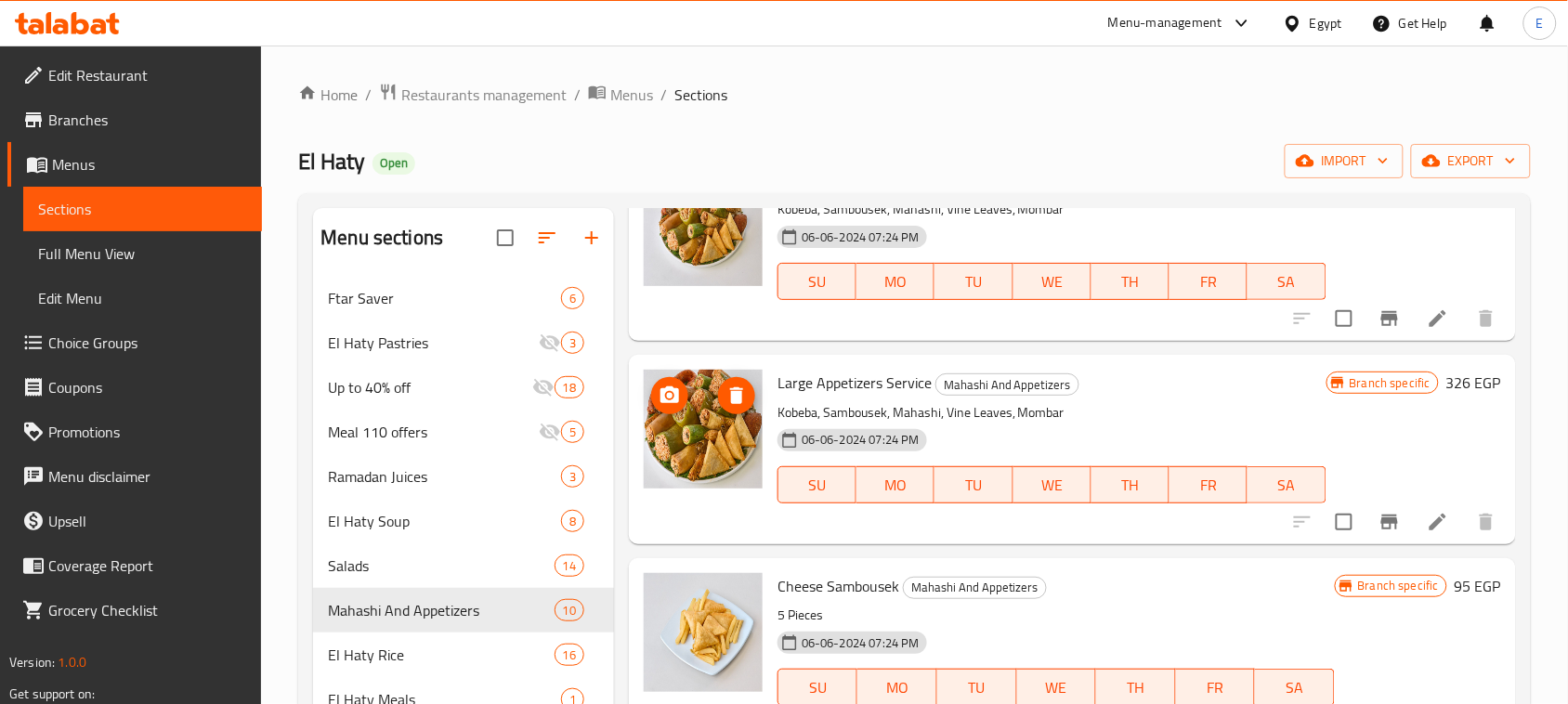 scroll, scrollTop: 16, scrollLeft: 0, axis: vertical 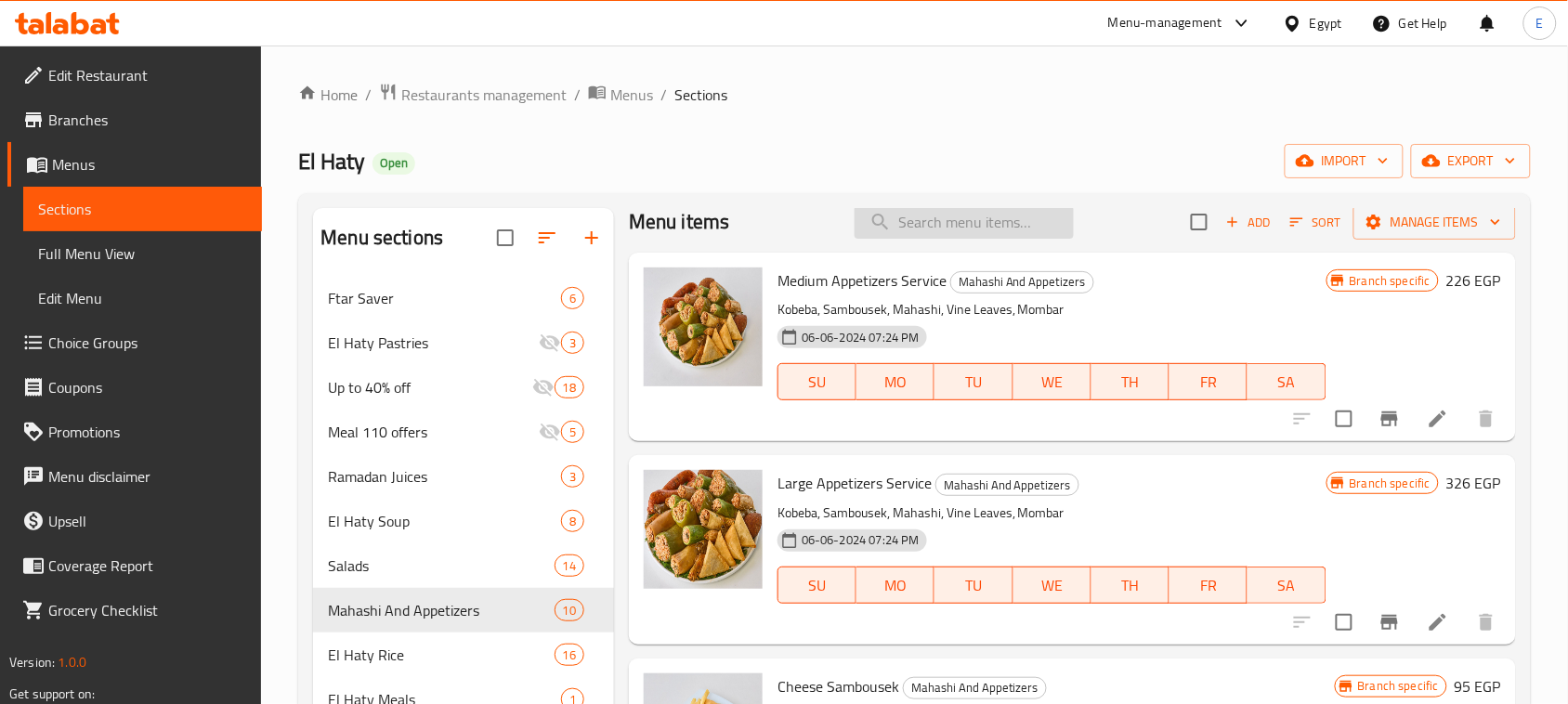 click at bounding box center [964, 222] 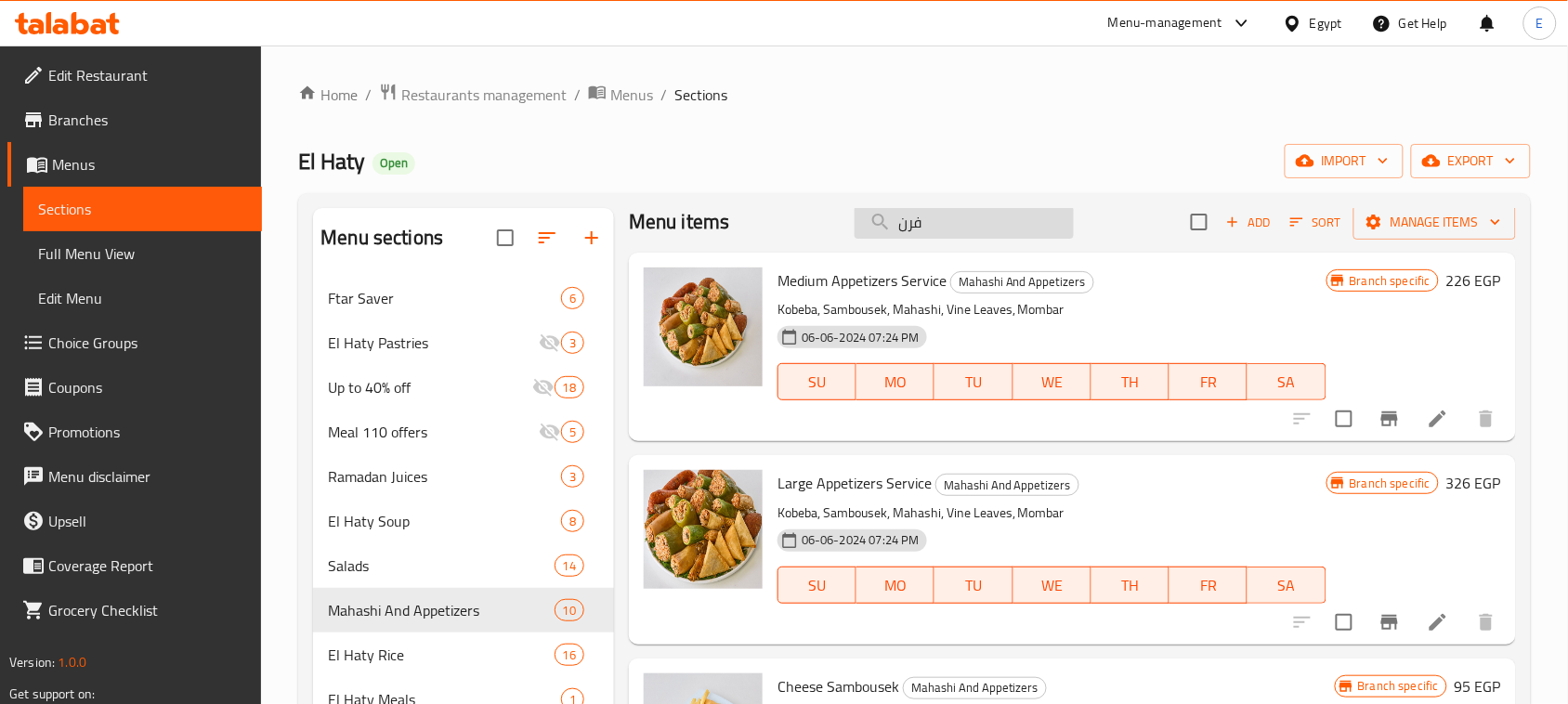 scroll, scrollTop: 0, scrollLeft: 0, axis: both 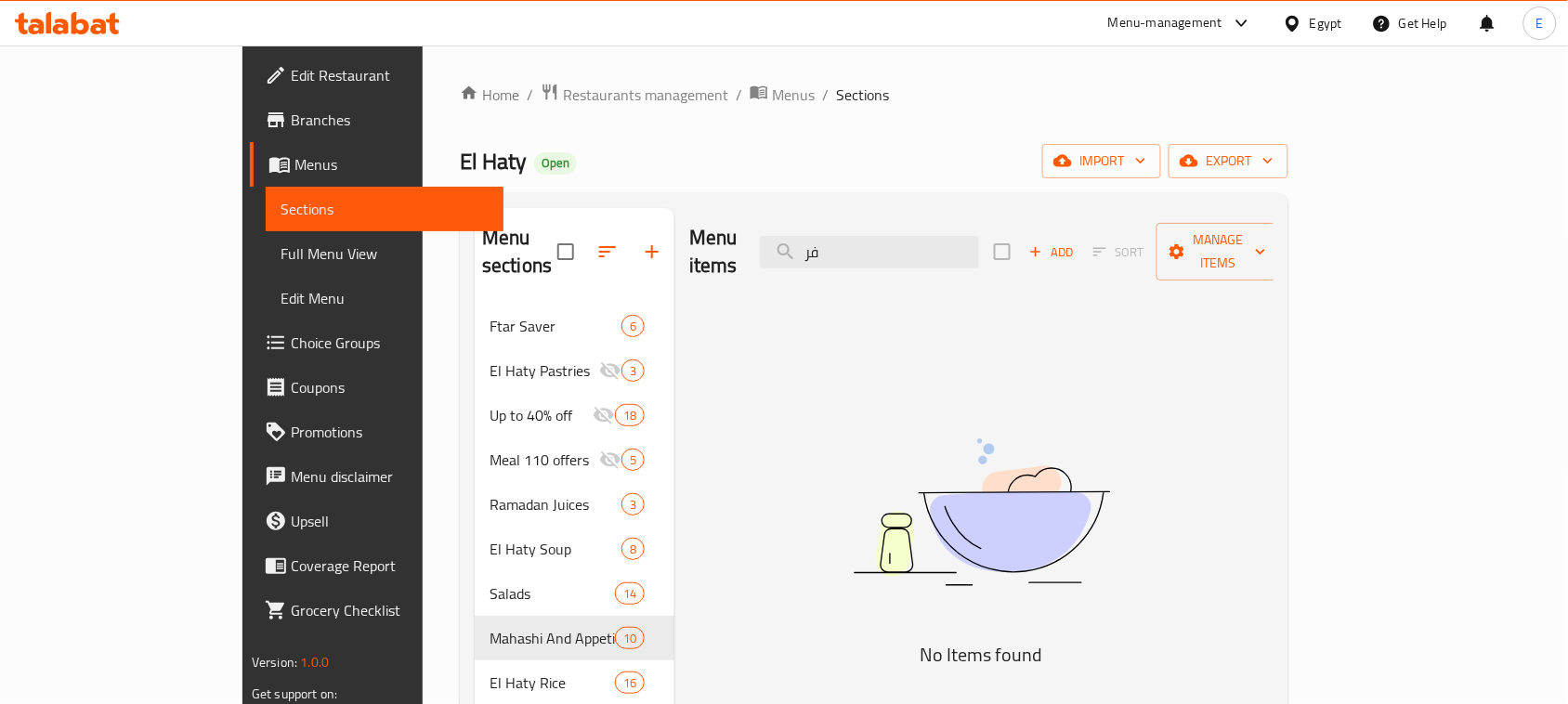 type on "ف" 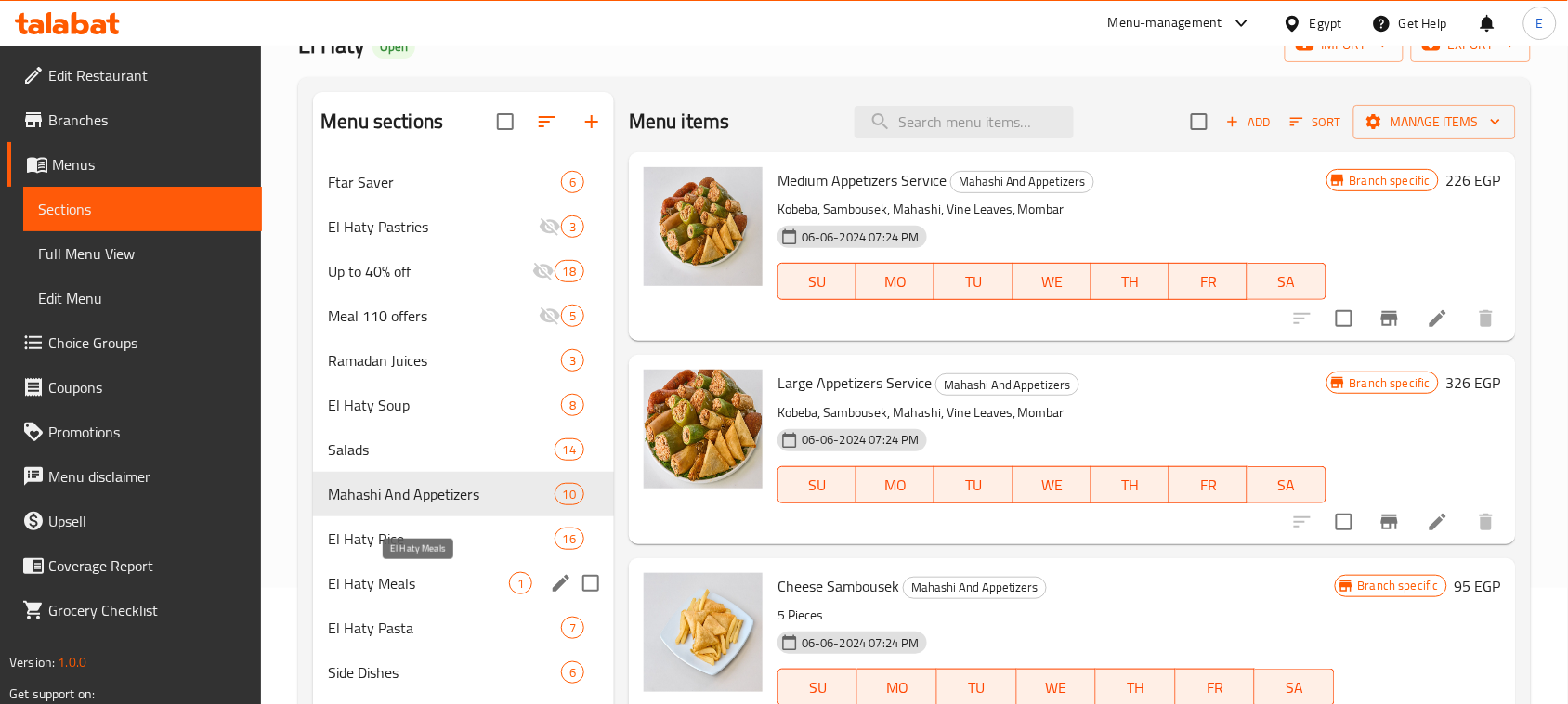 scroll, scrollTop: 232, scrollLeft: 0, axis: vertical 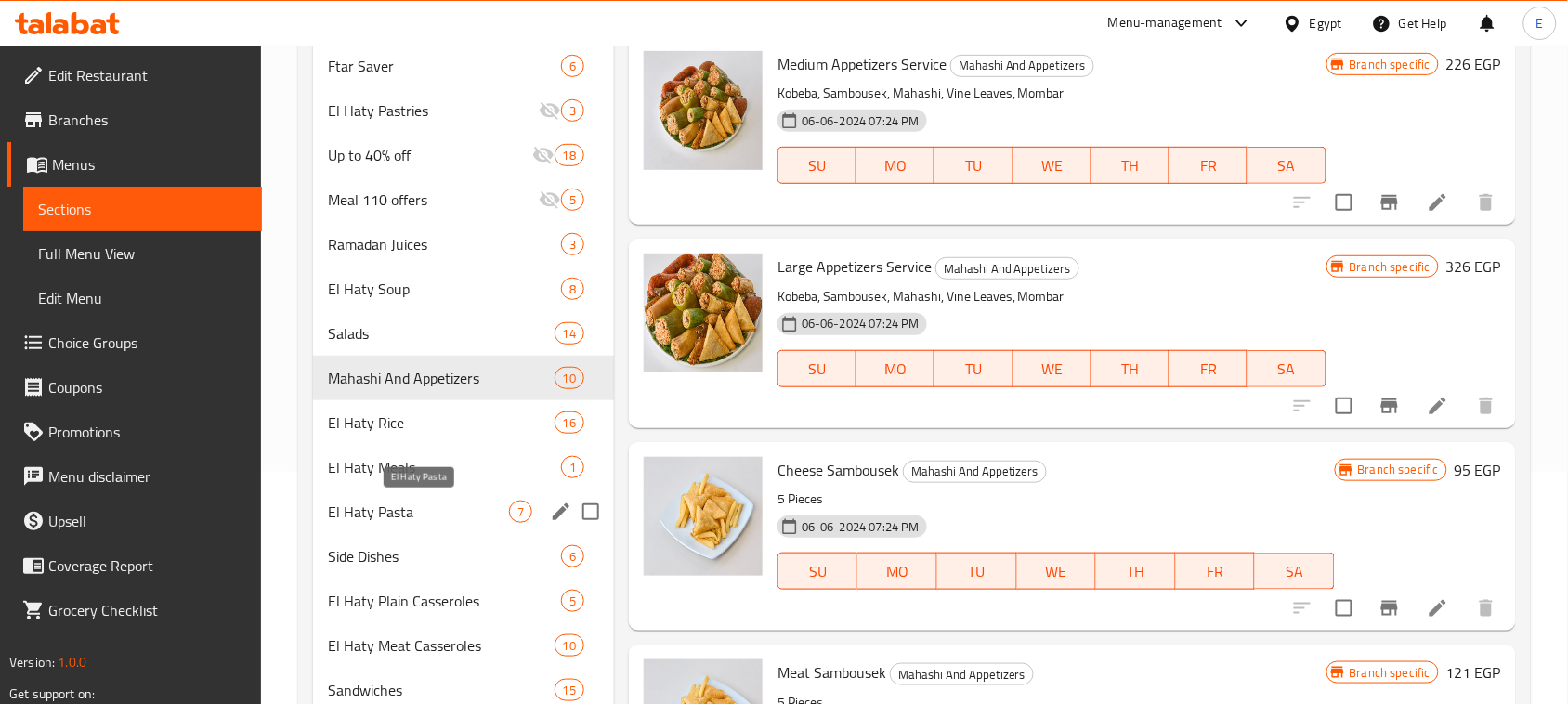 type 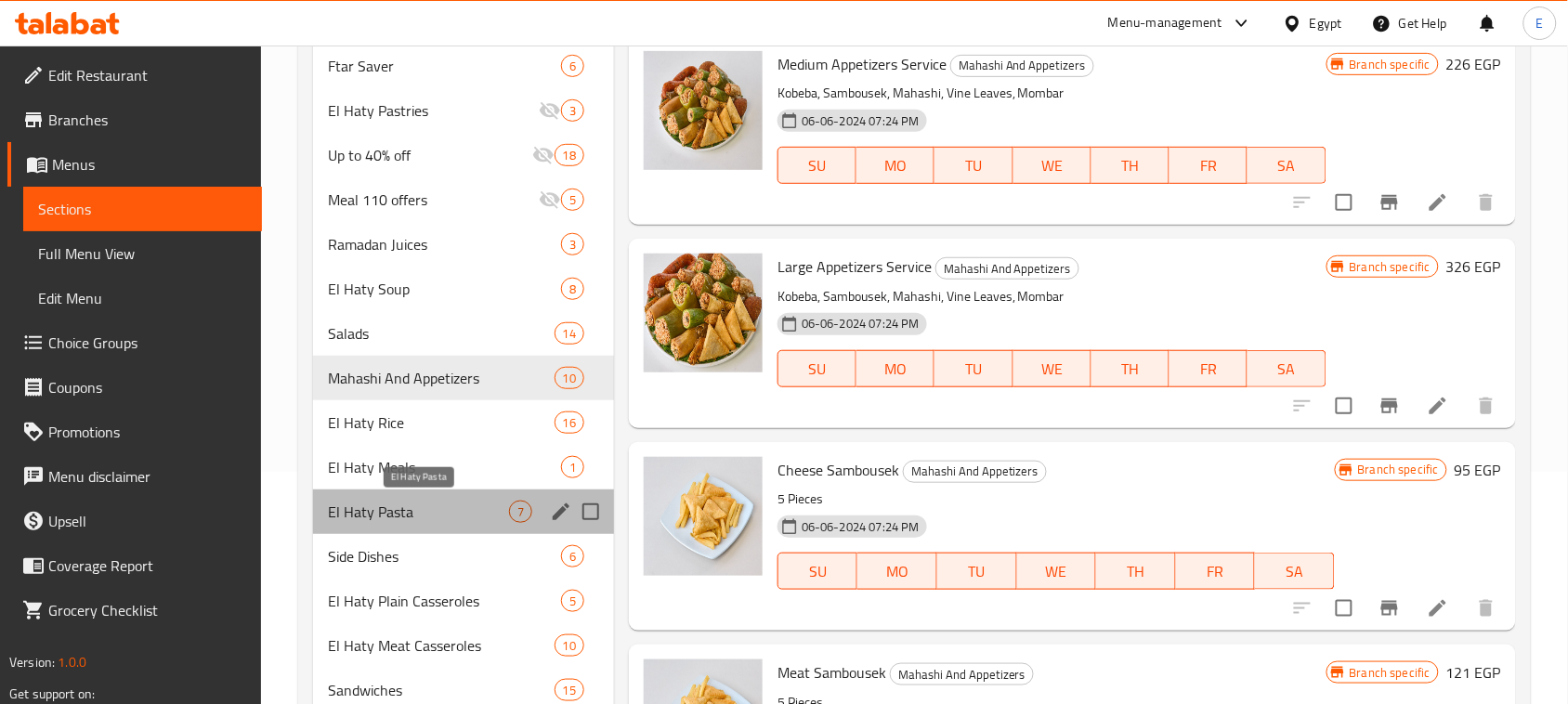 click on "El Haty Pasta" at bounding box center [418, 512] 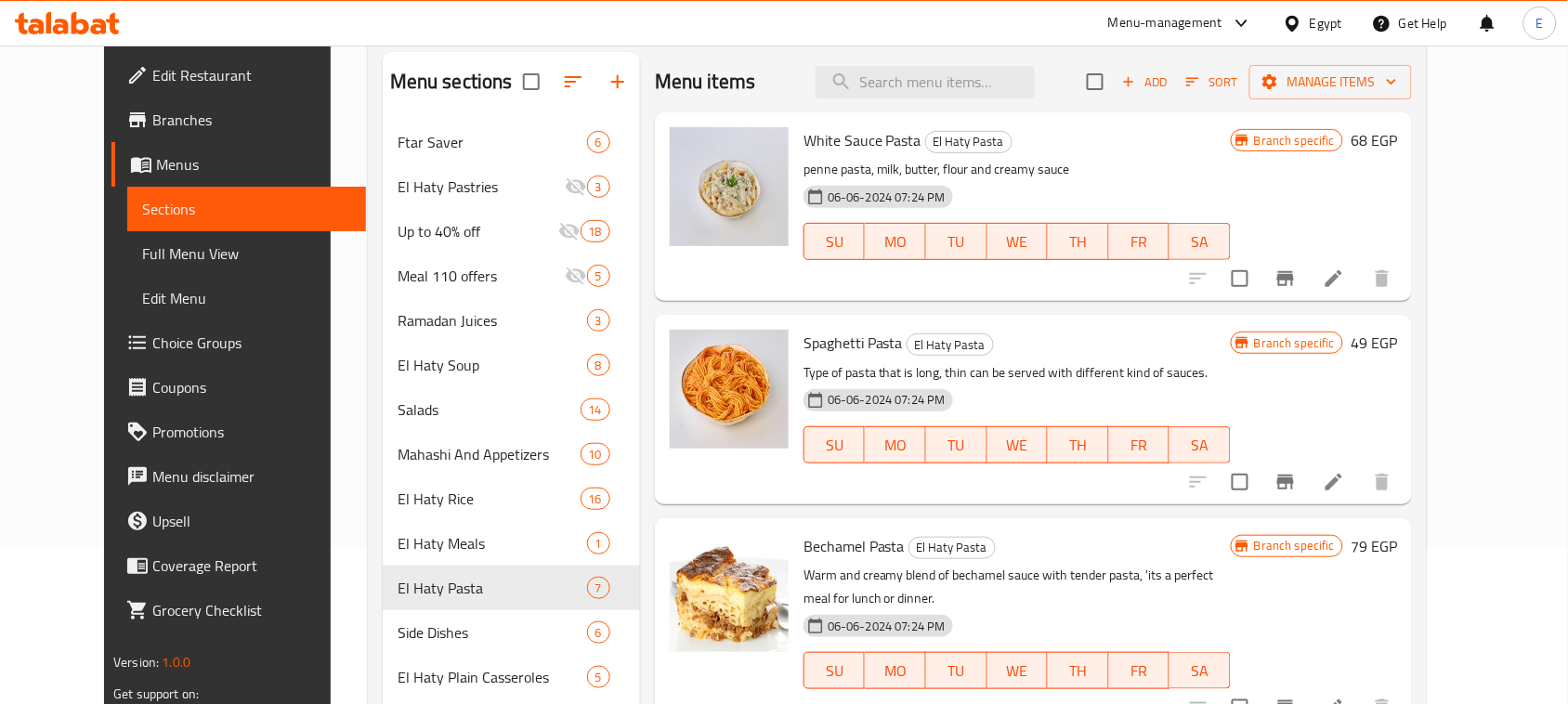 scroll, scrollTop: 0, scrollLeft: 0, axis: both 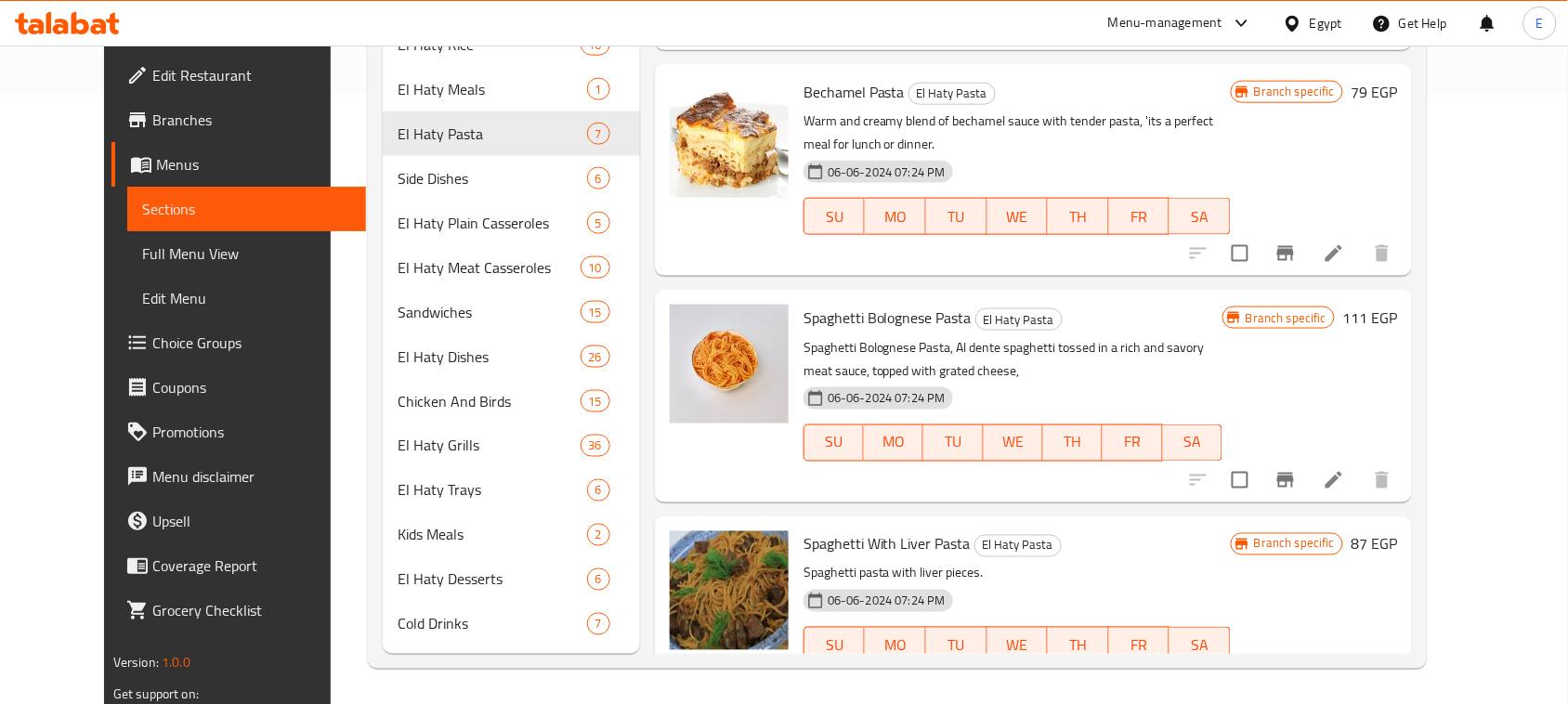 click on "111   EGP" at bounding box center [1369, 318] 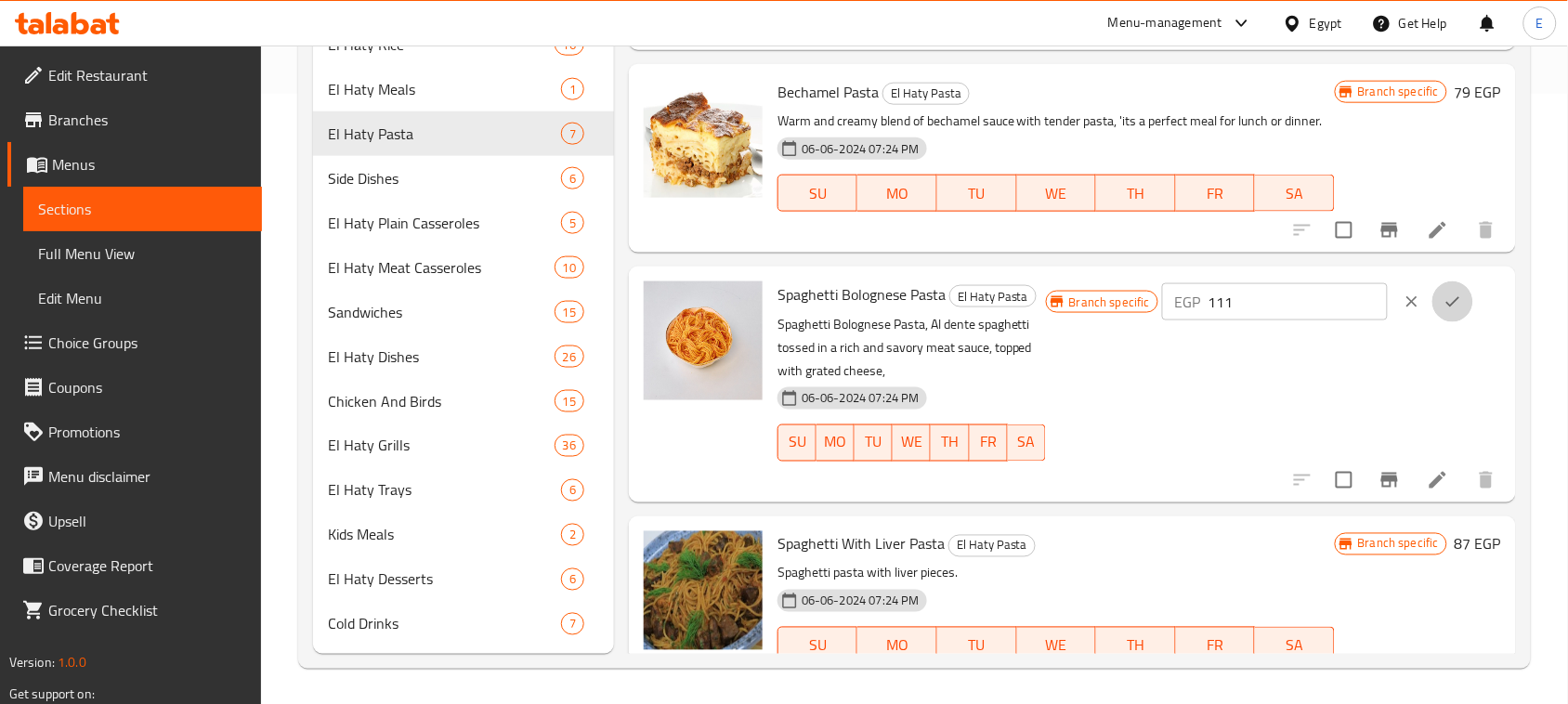click at bounding box center (1453, 302) 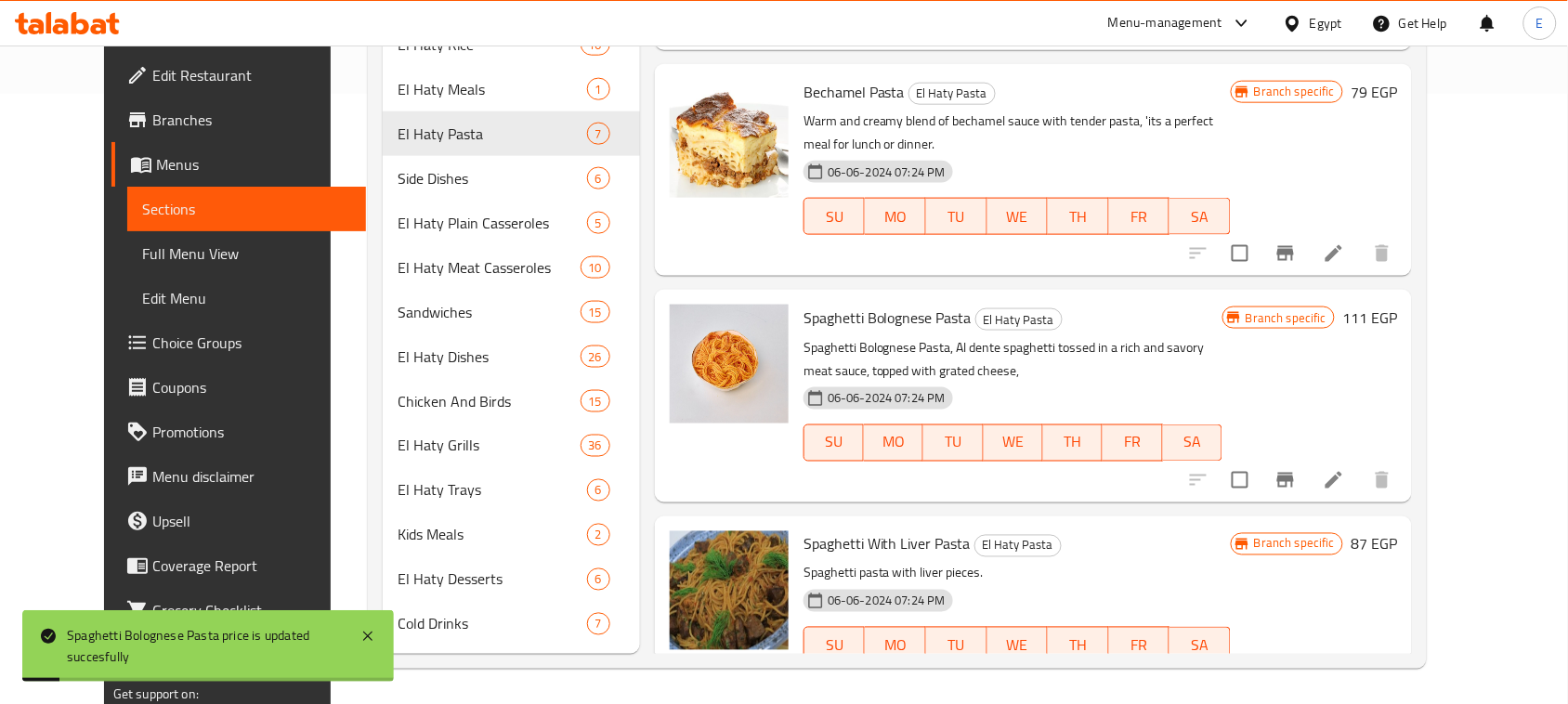 click on "111   EGP" at bounding box center [1369, 318] 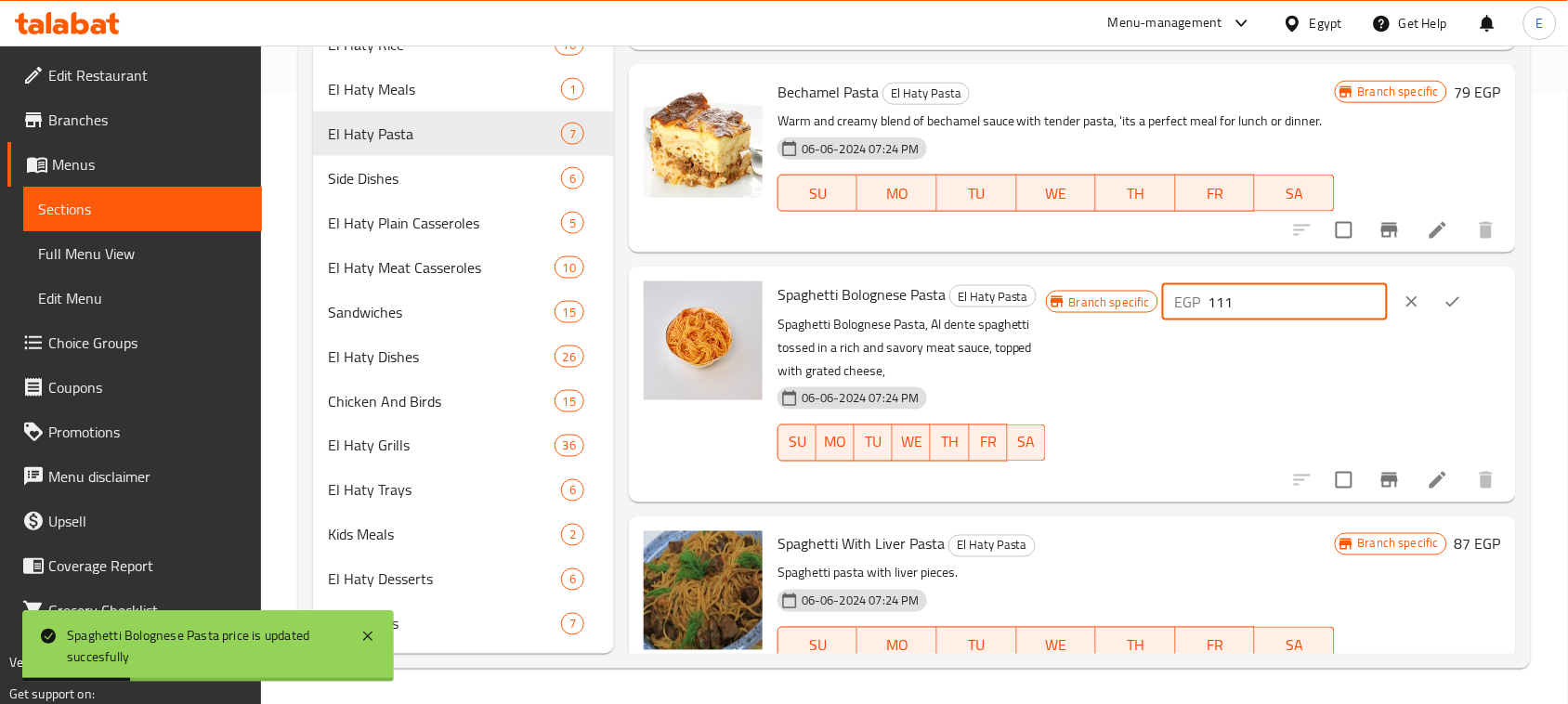 drag, startPoint x: 1284, startPoint y: 317, endPoint x: 1020, endPoint y: 313, distance: 264.0303 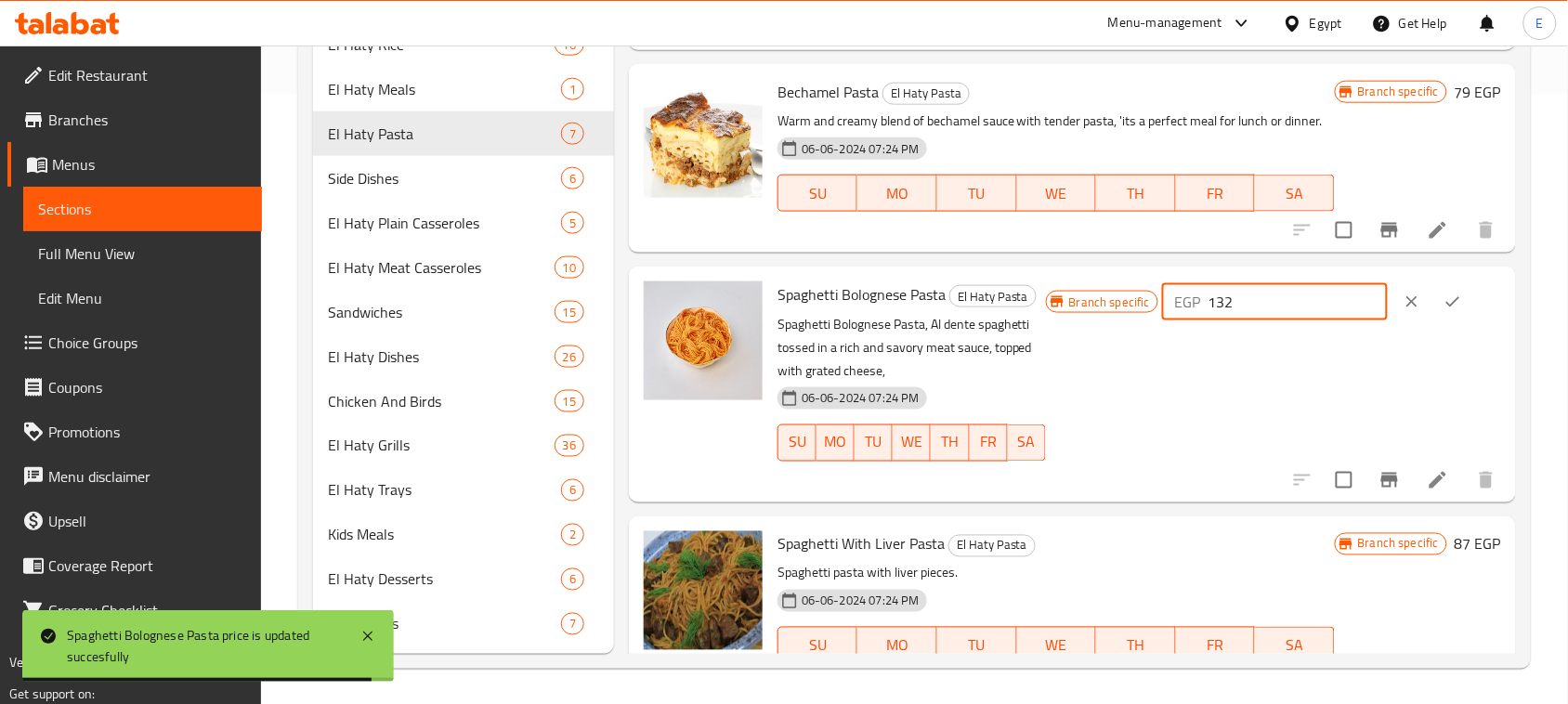 type on "132" 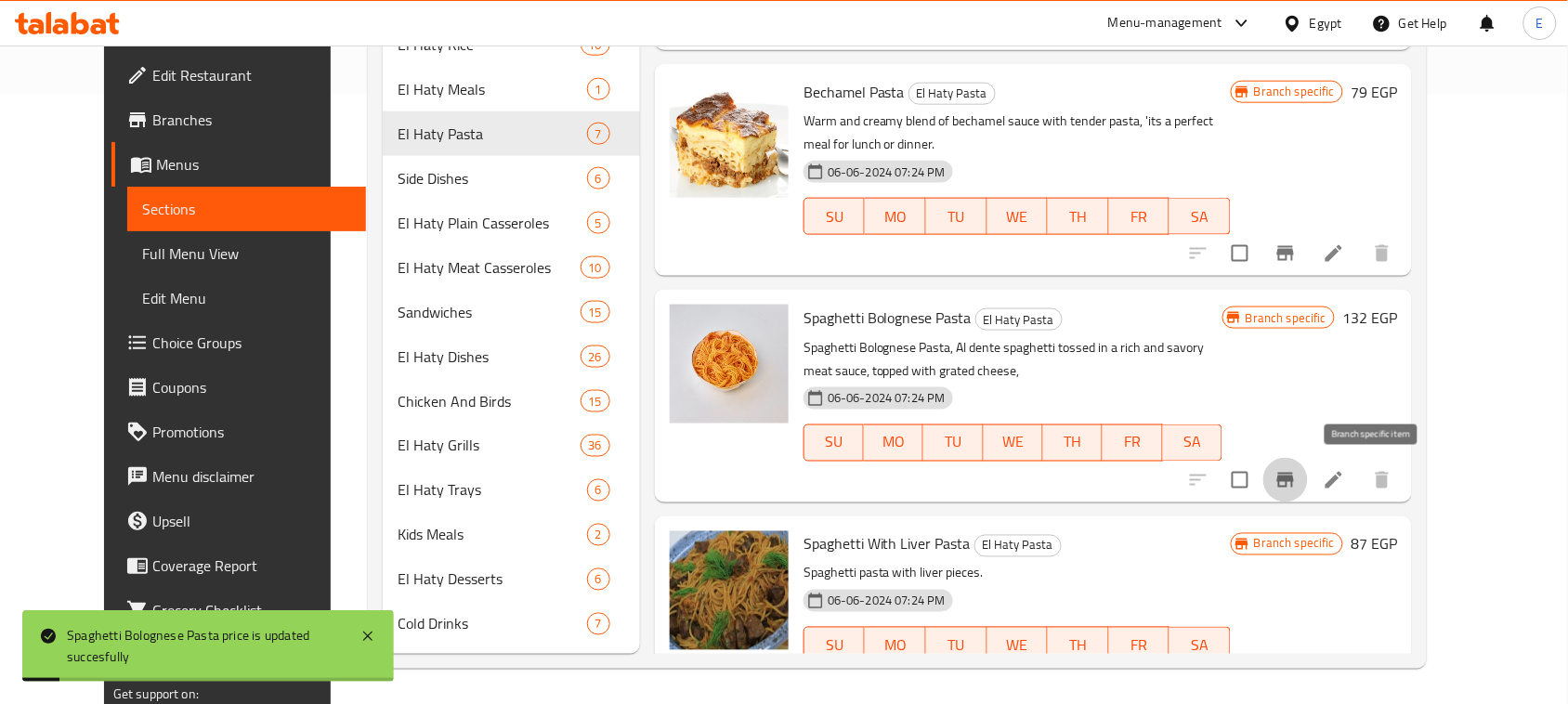 click 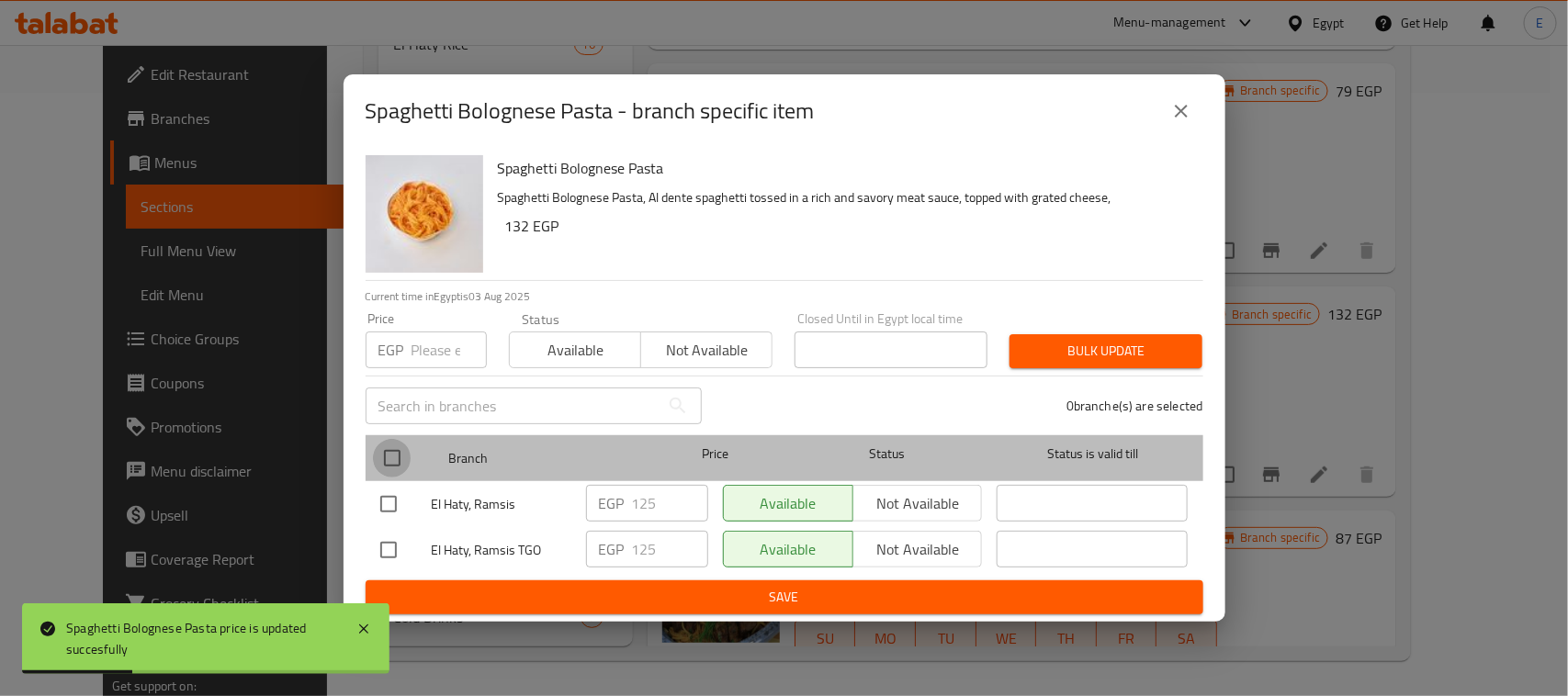 click at bounding box center (392, 458) 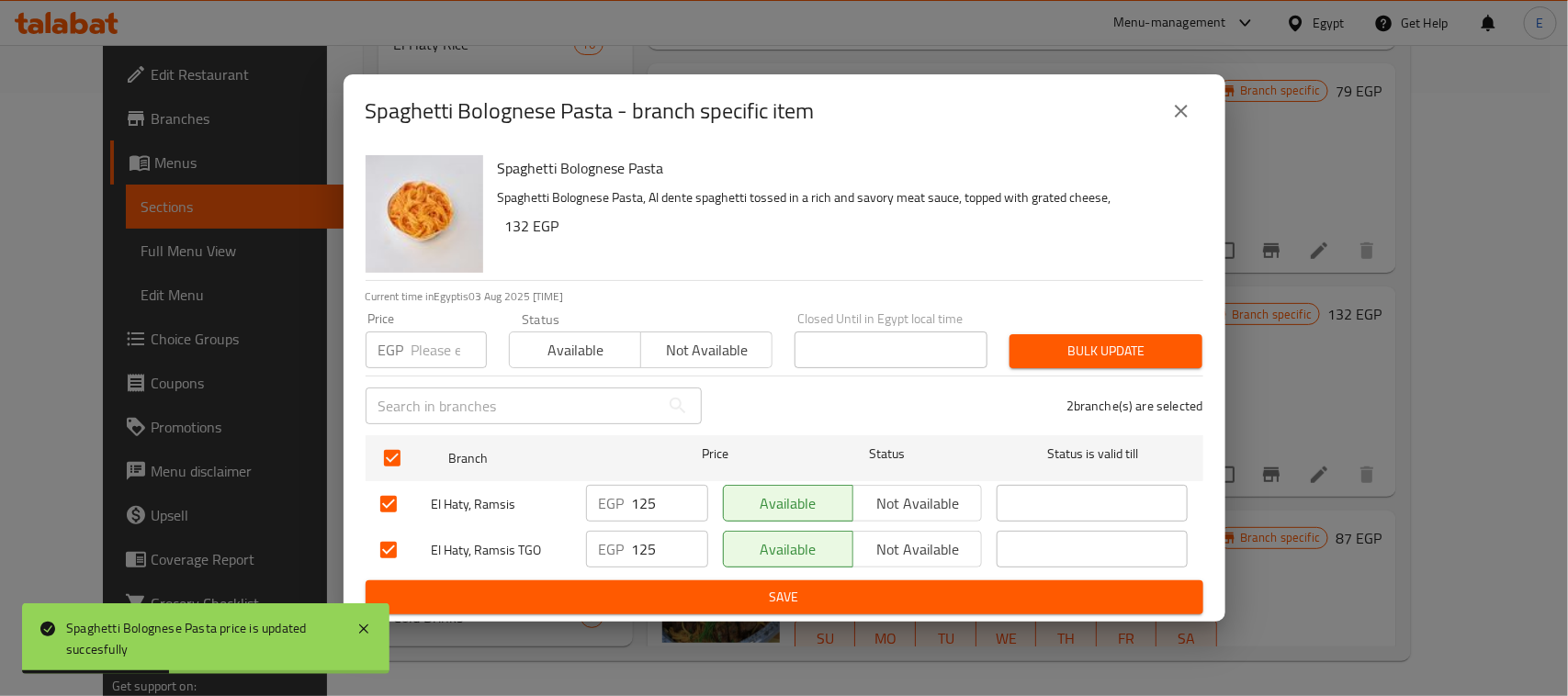 click at bounding box center (449, 350) 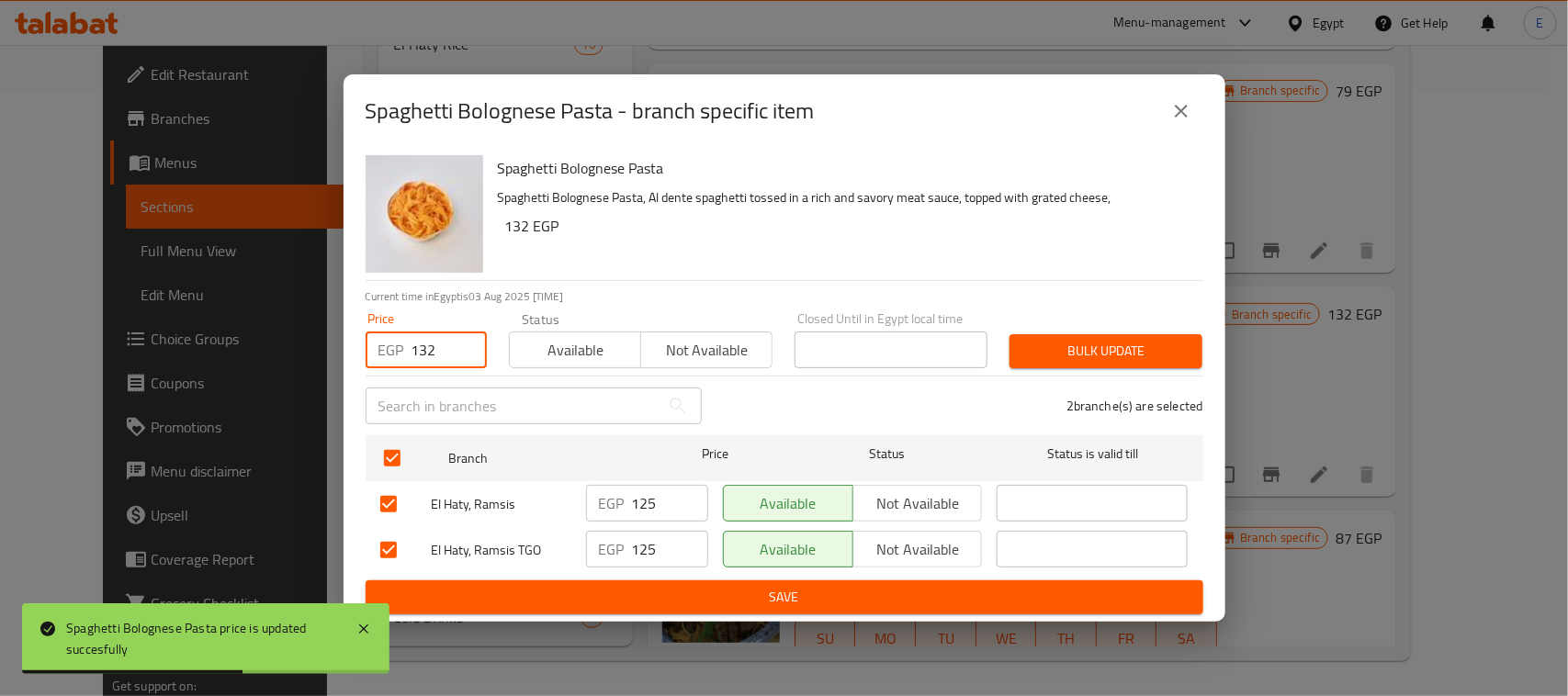 type on "132" 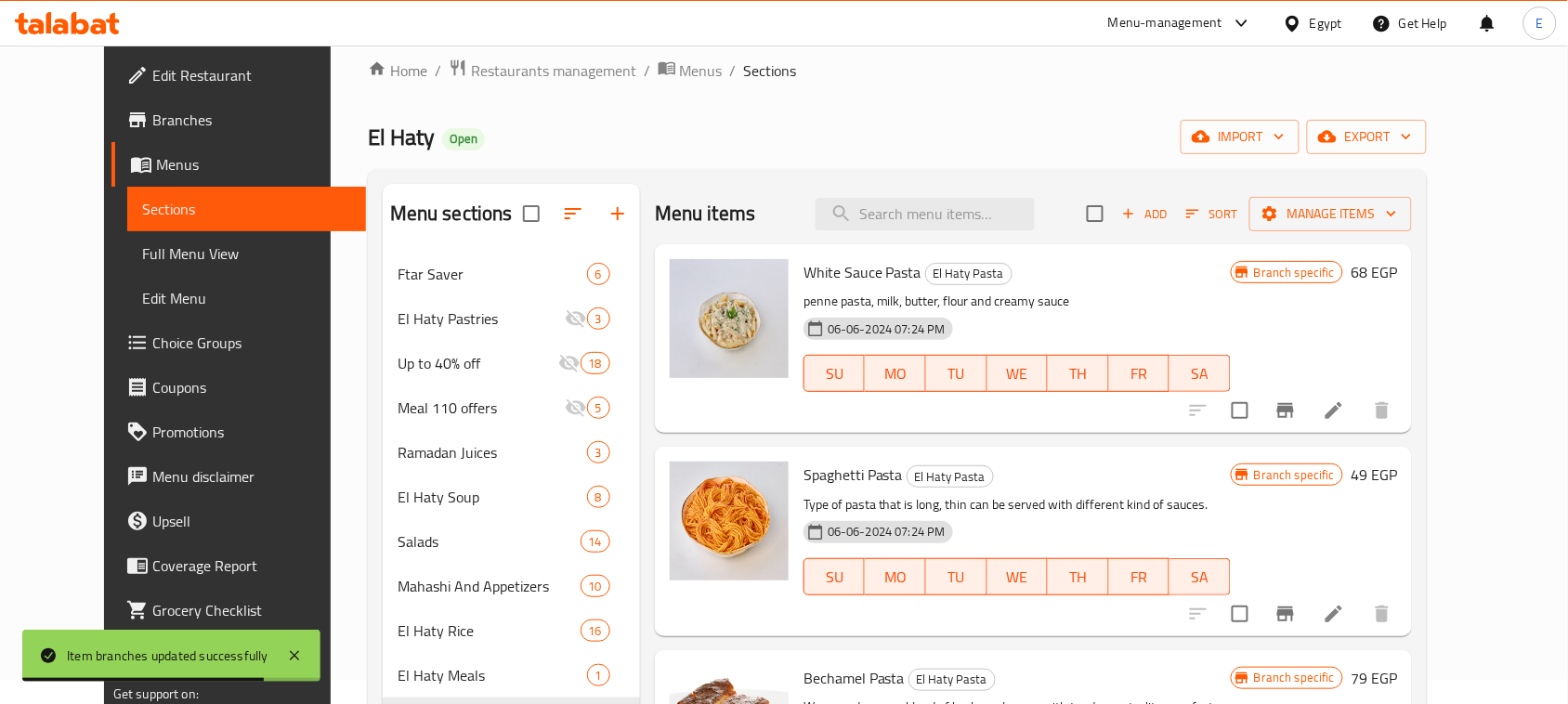 scroll, scrollTop: 0, scrollLeft: 0, axis: both 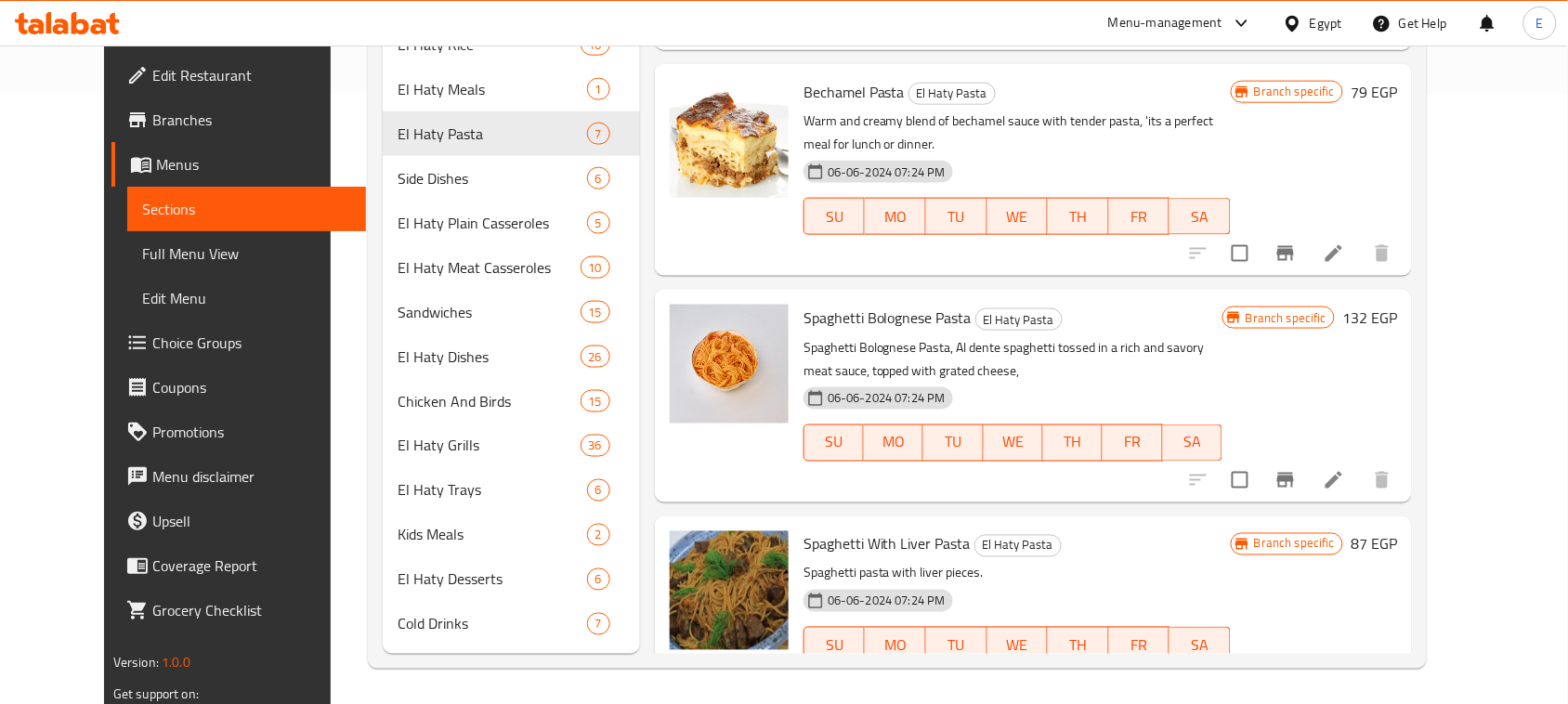 click on "79   EGP" at bounding box center (1374, 92) 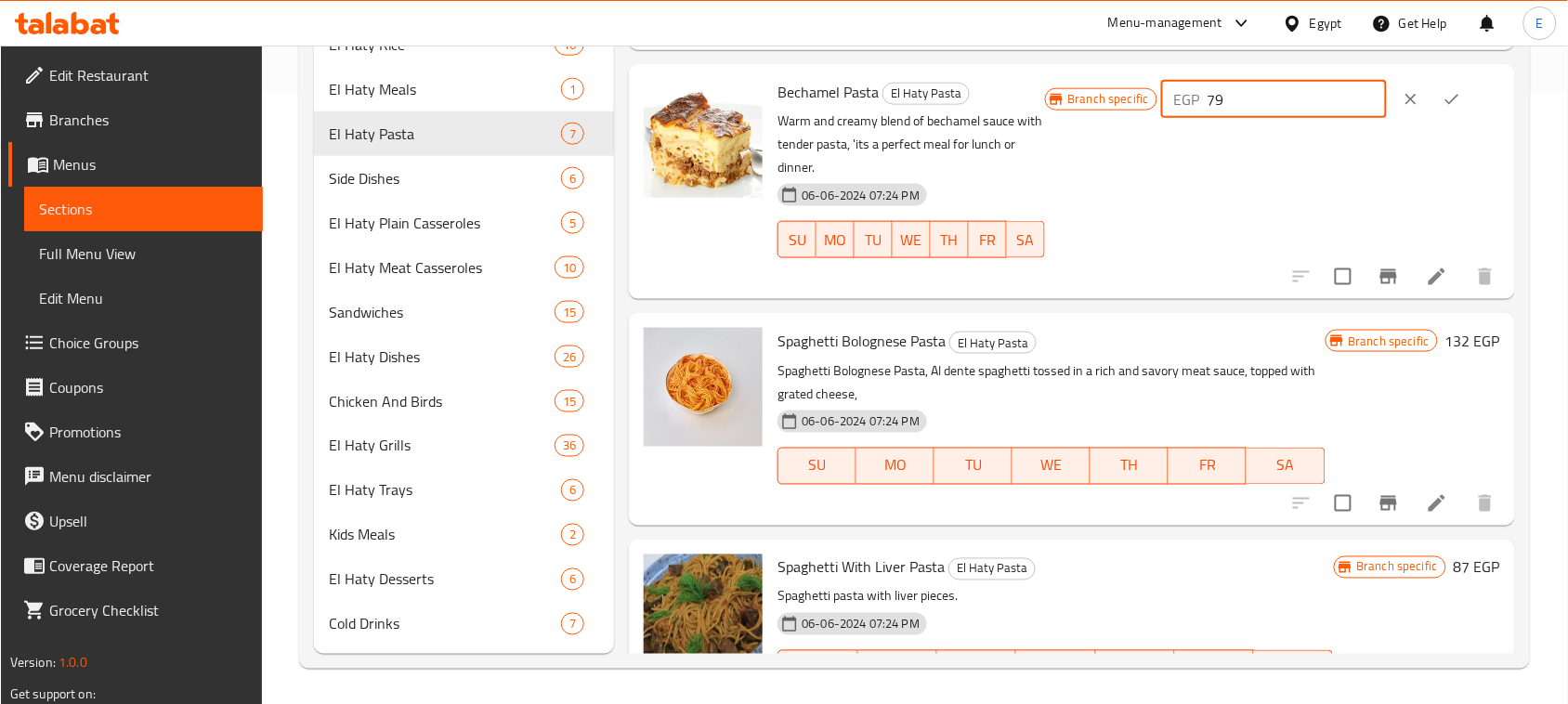 drag, startPoint x: 1261, startPoint y: 100, endPoint x: 992, endPoint y: 93, distance: 269.09106 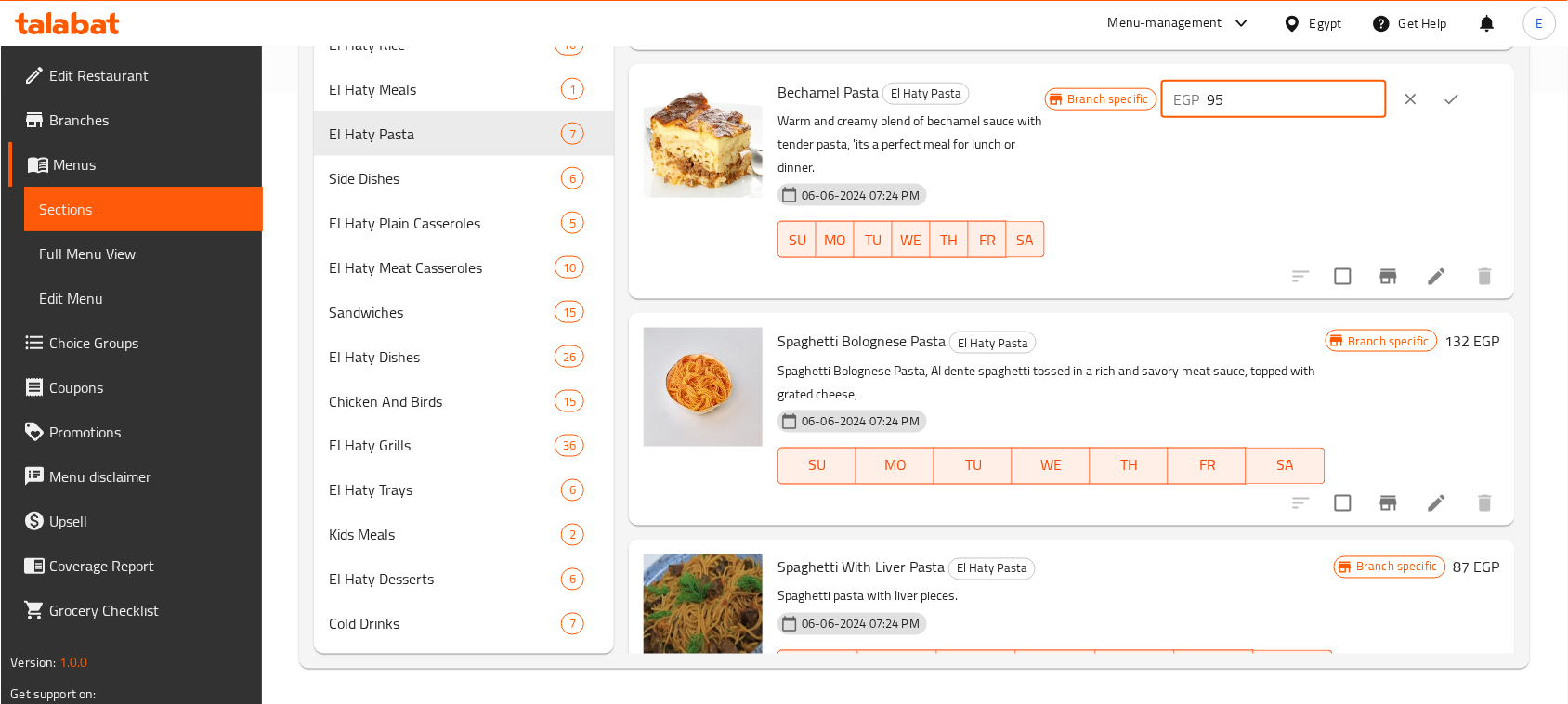 type on "95" 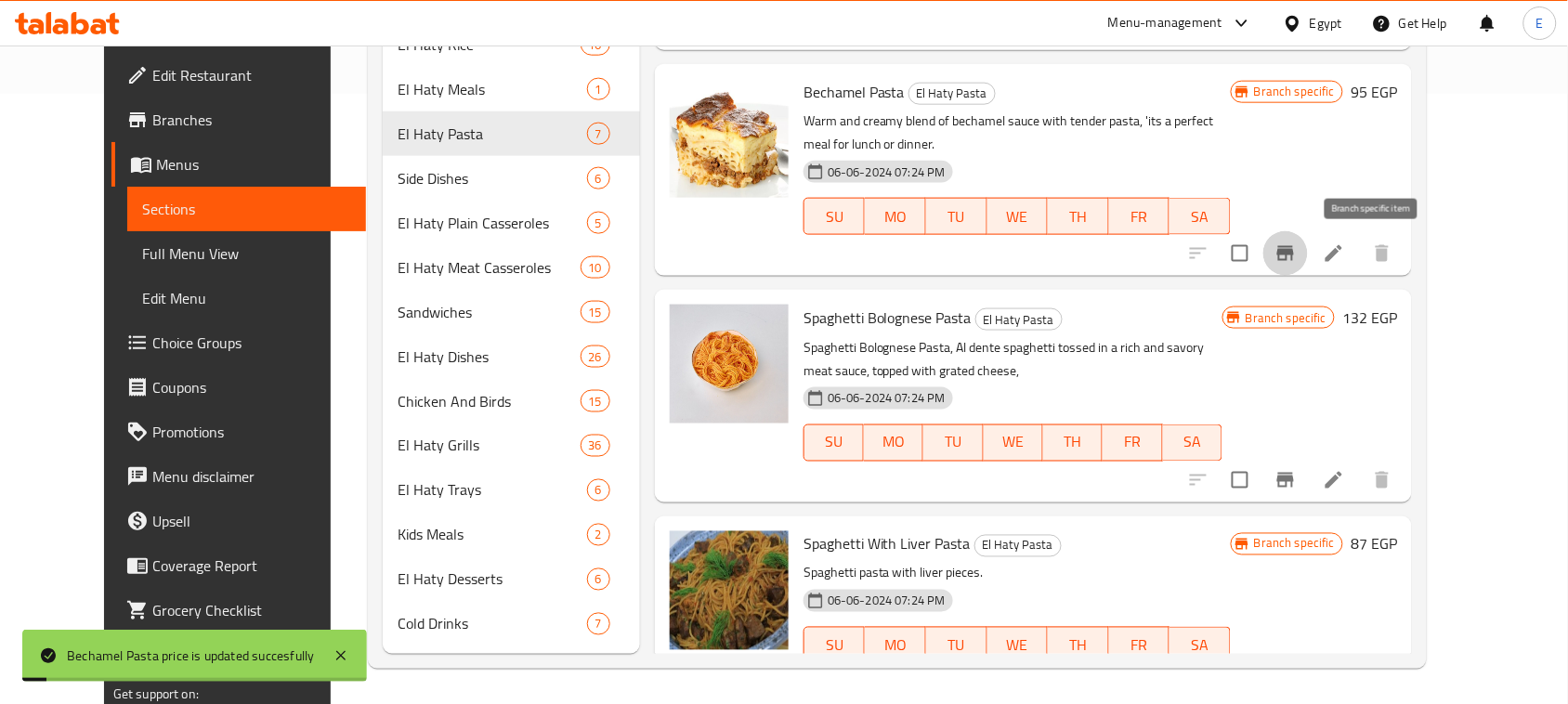 click 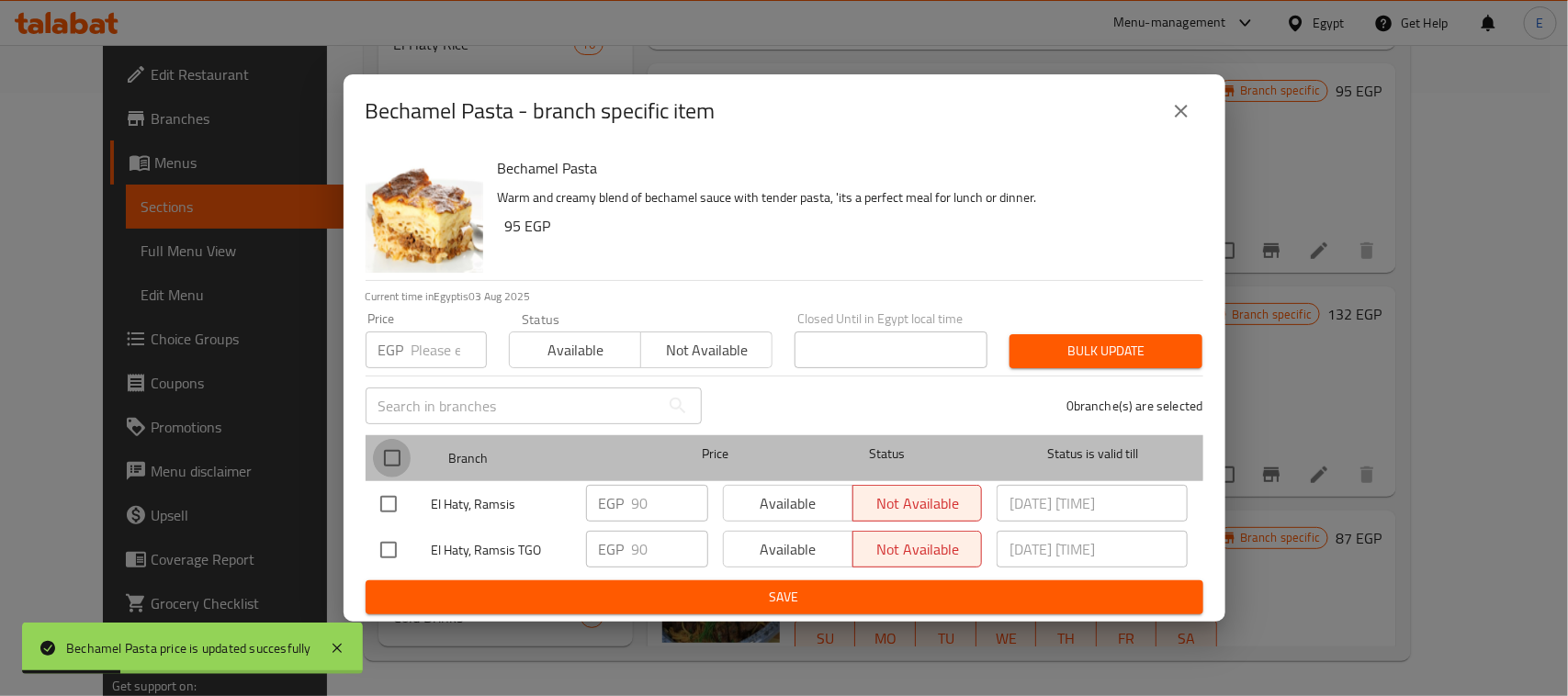 click at bounding box center [392, 458] 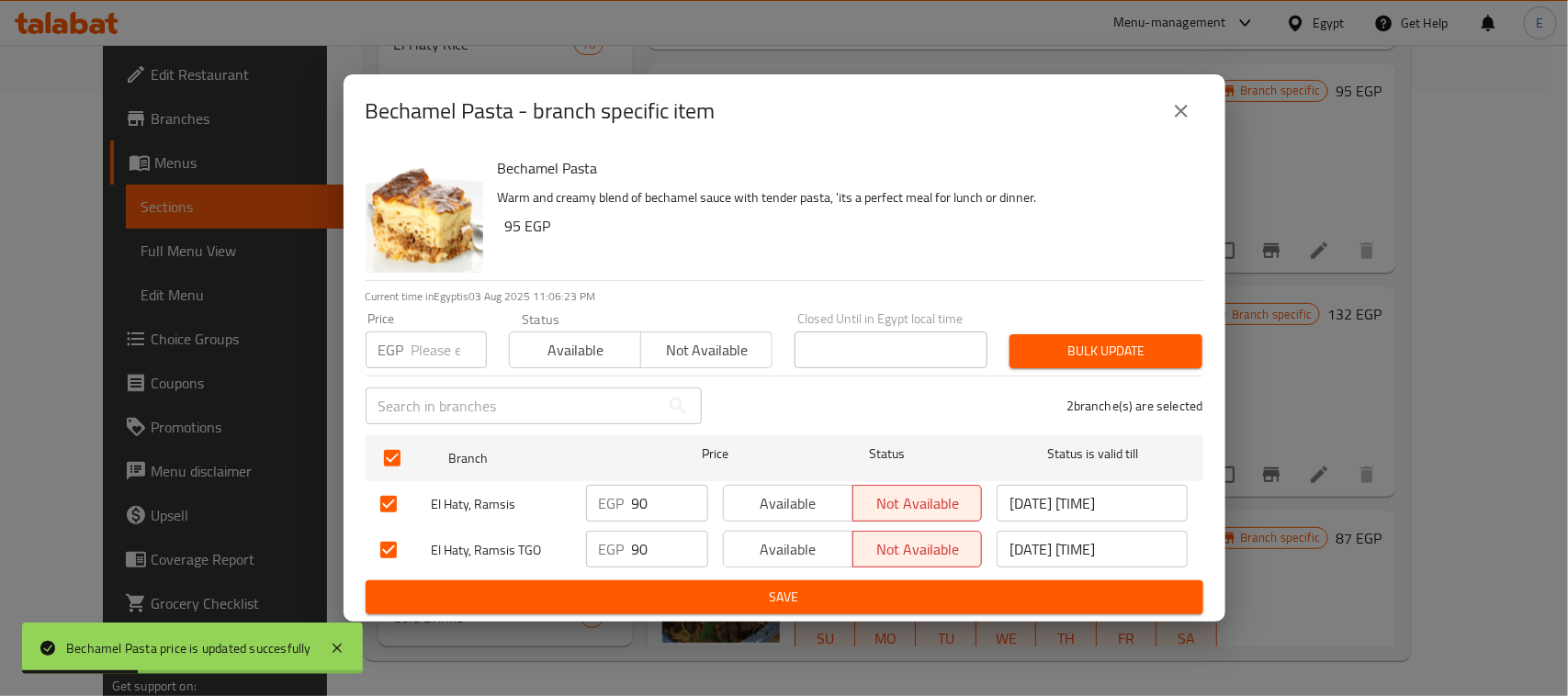 click at bounding box center (449, 350) 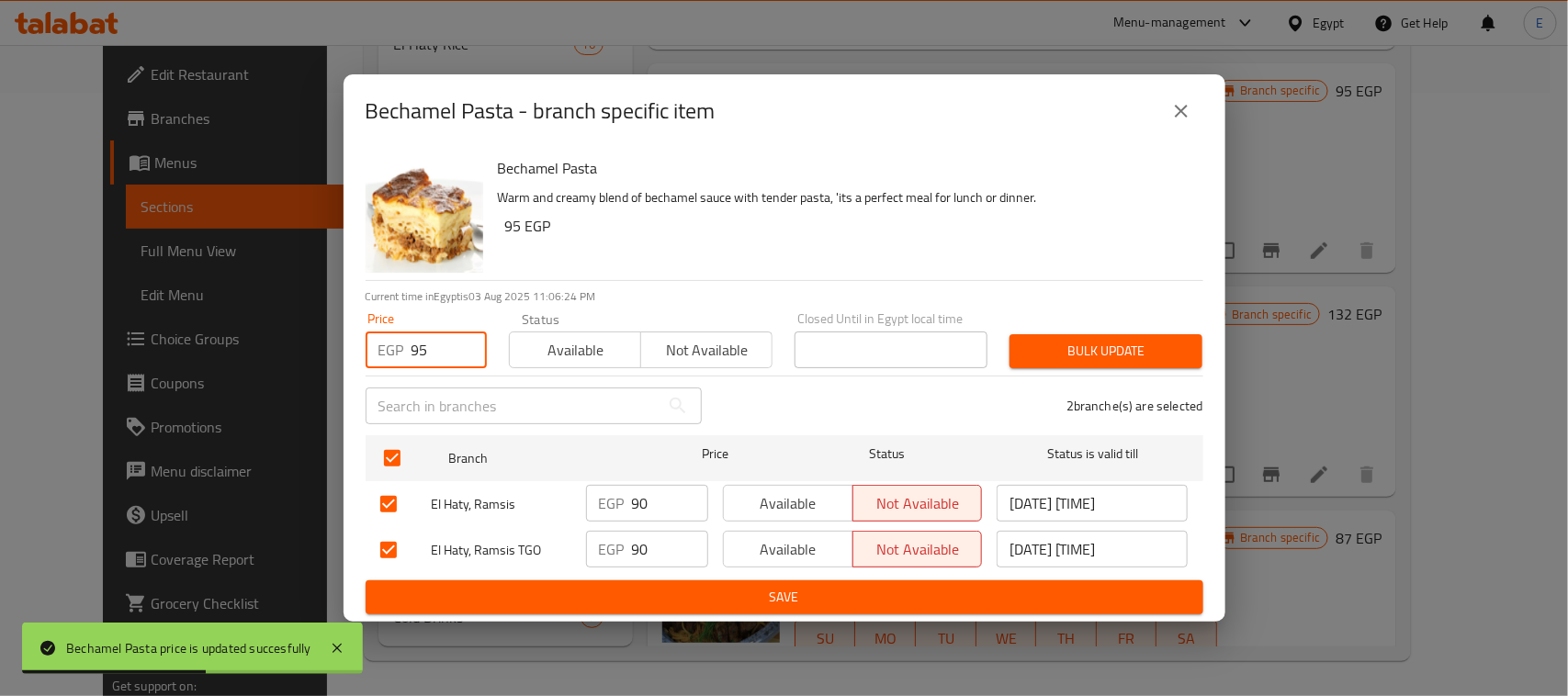 type on "95" 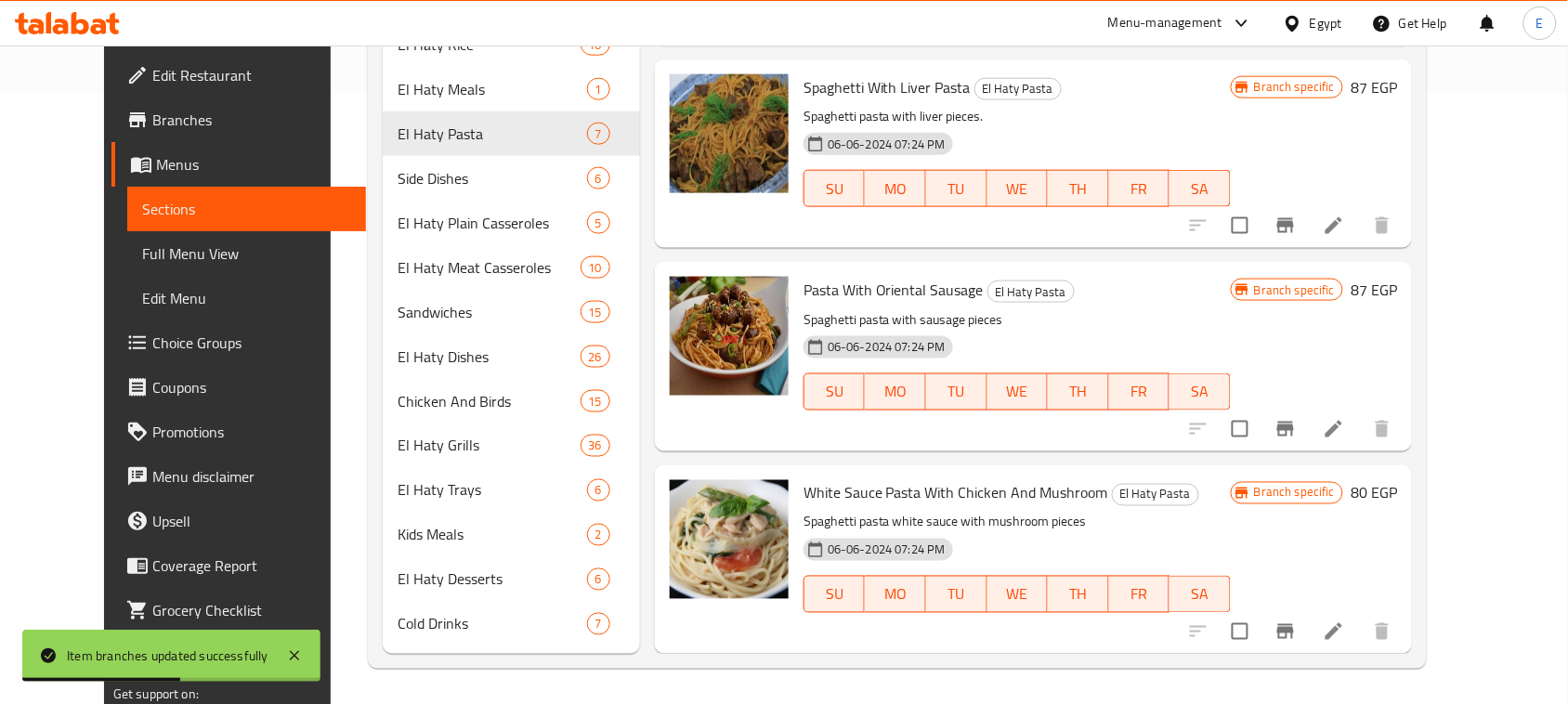 scroll, scrollTop: 0, scrollLeft: 0, axis: both 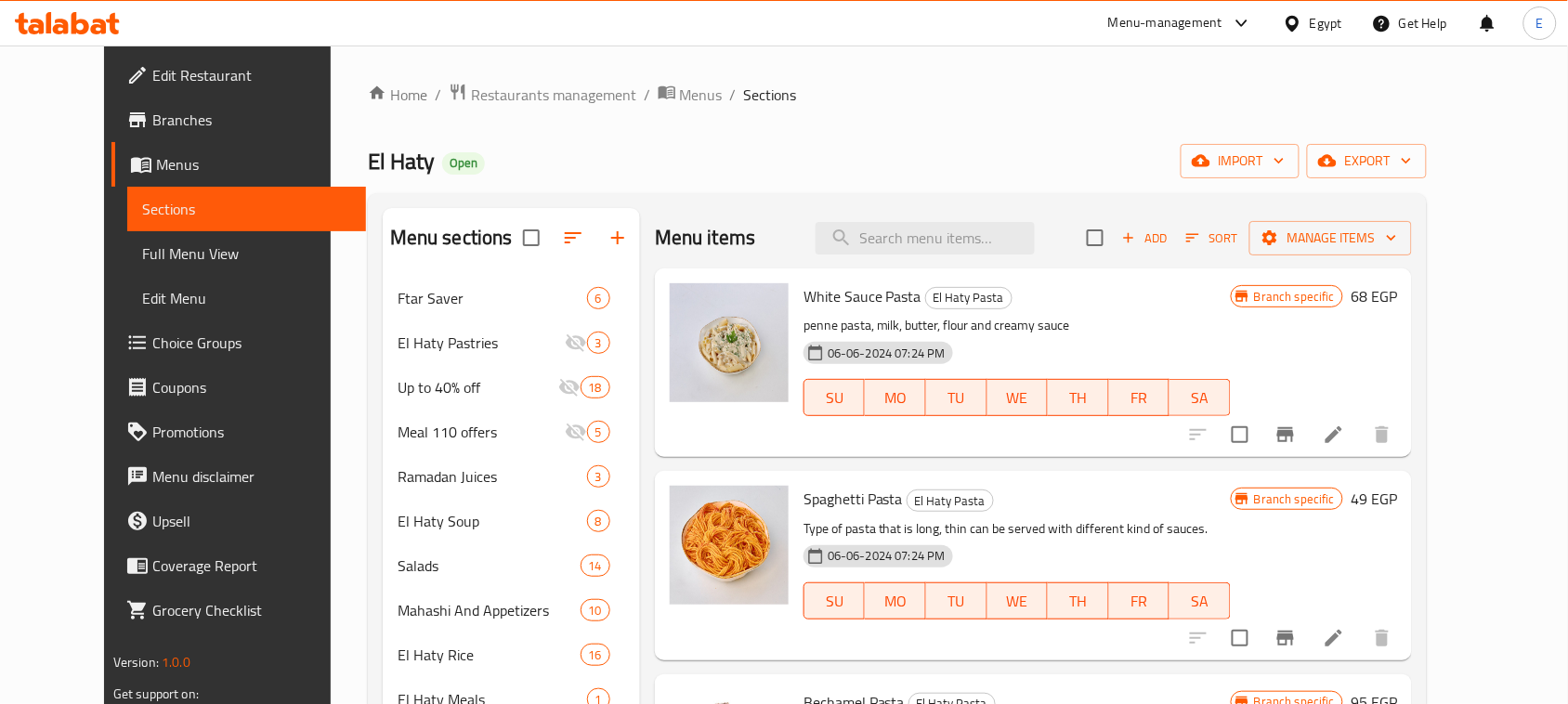 click on "68   EGP" at bounding box center [1374, 296] 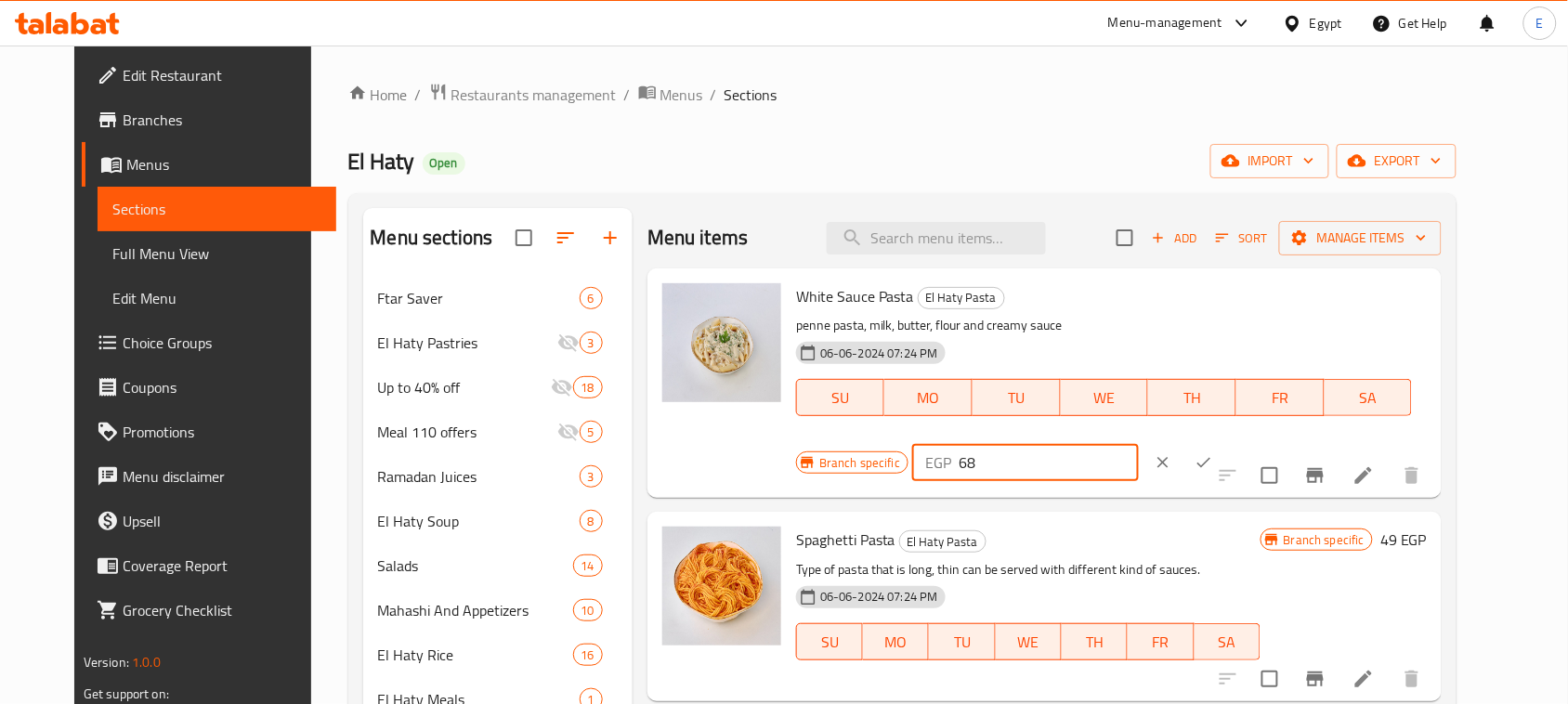 drag, startPoint x: 1274, startPoint y: 302, endPoint x: 1061, endPoint y: 312, distance: 213.2346 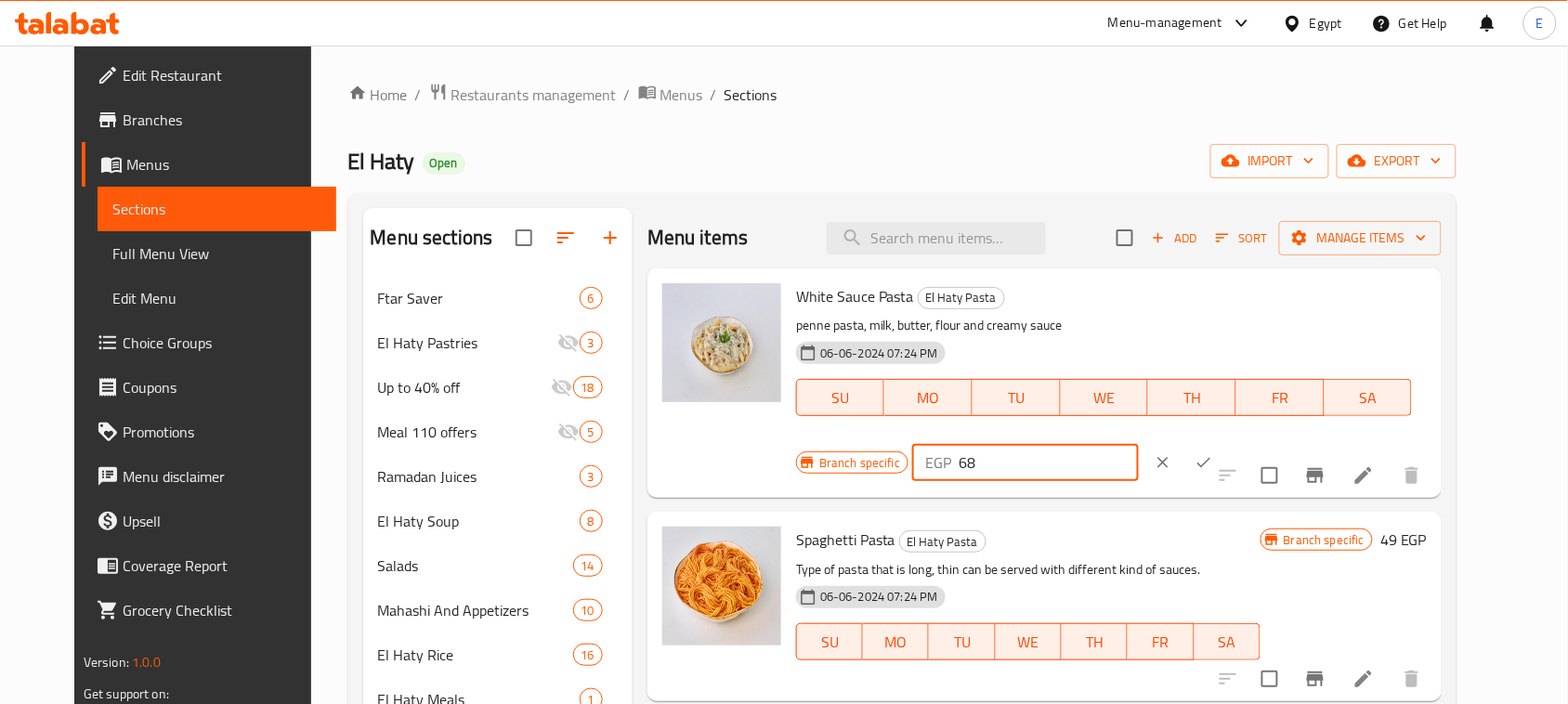 click on "Branch specific EGP 68 ​" at bounding box center [1024, 463] 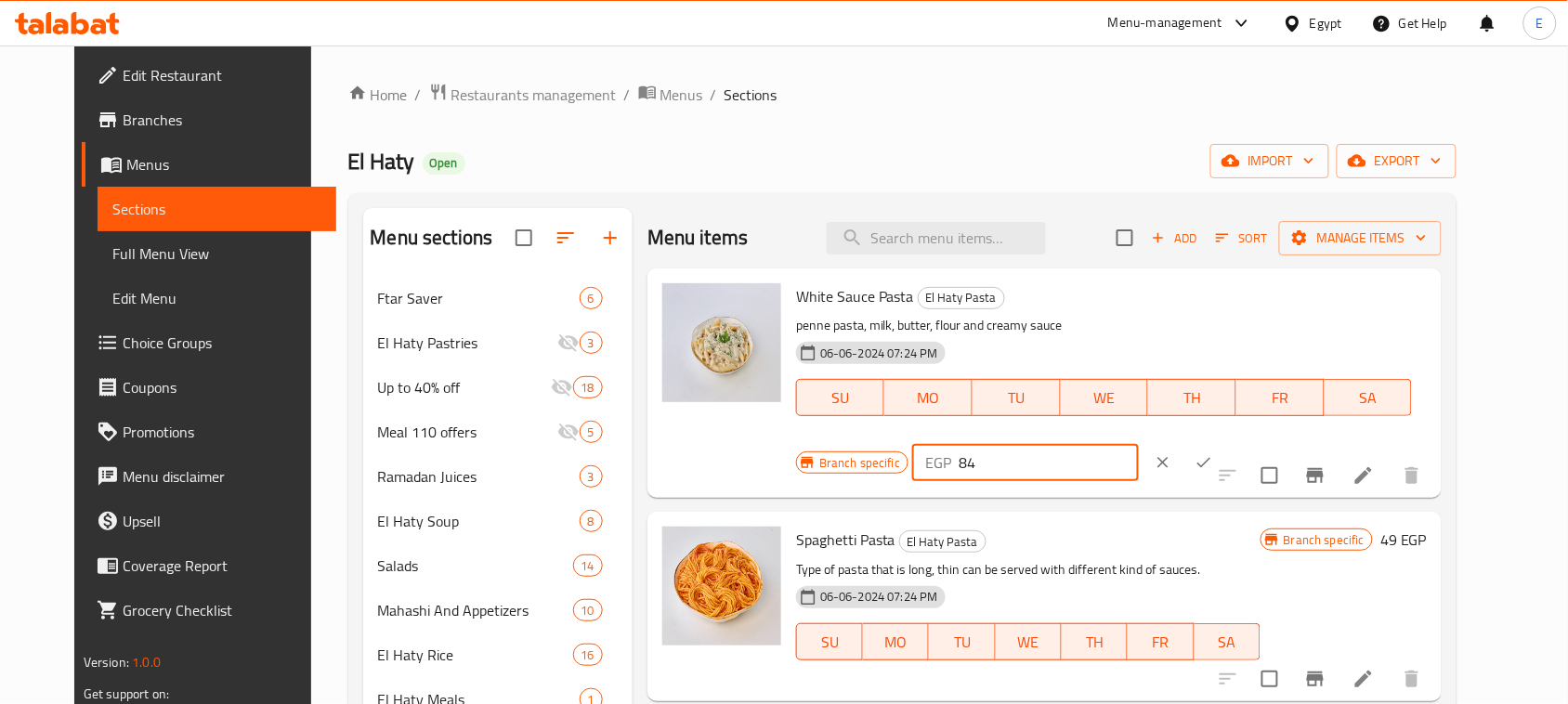 type on "84" 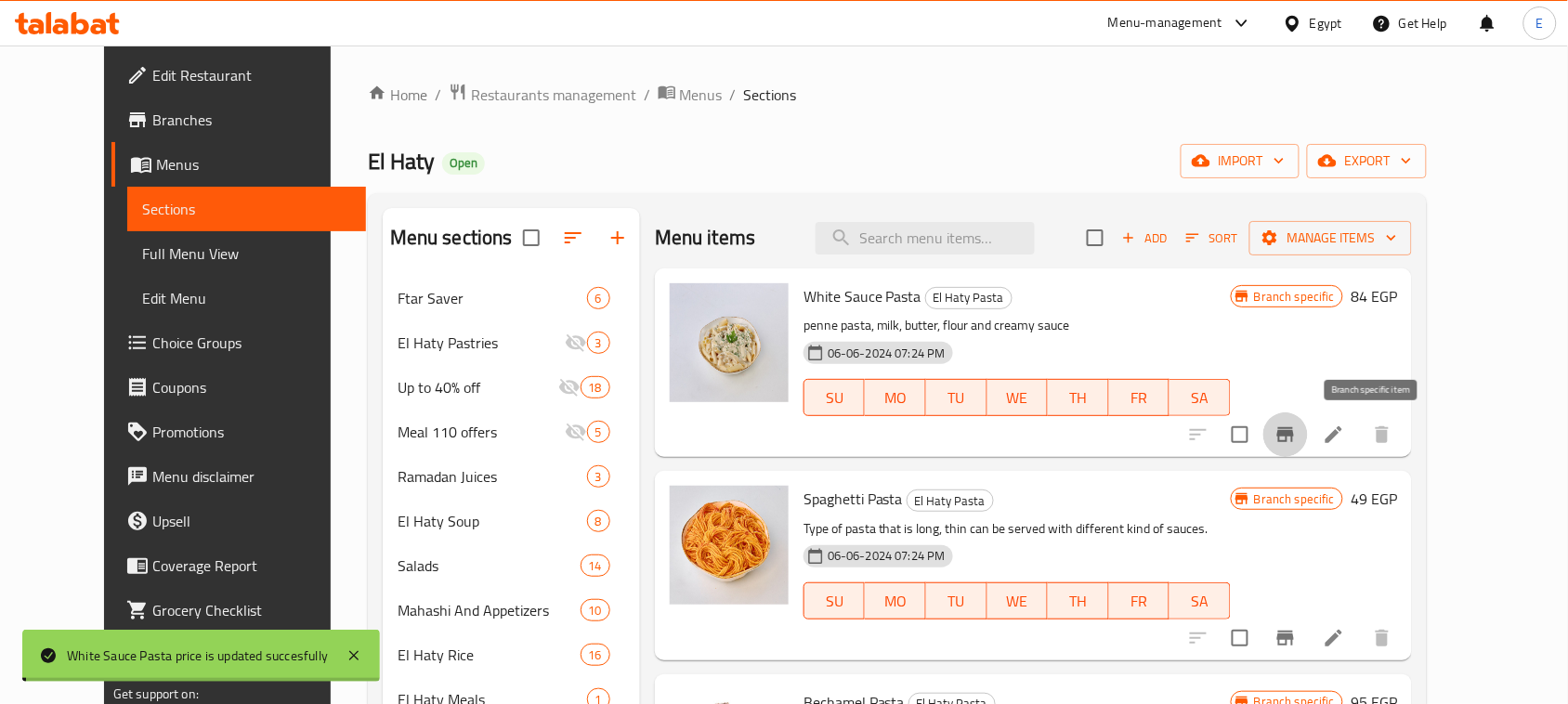 click 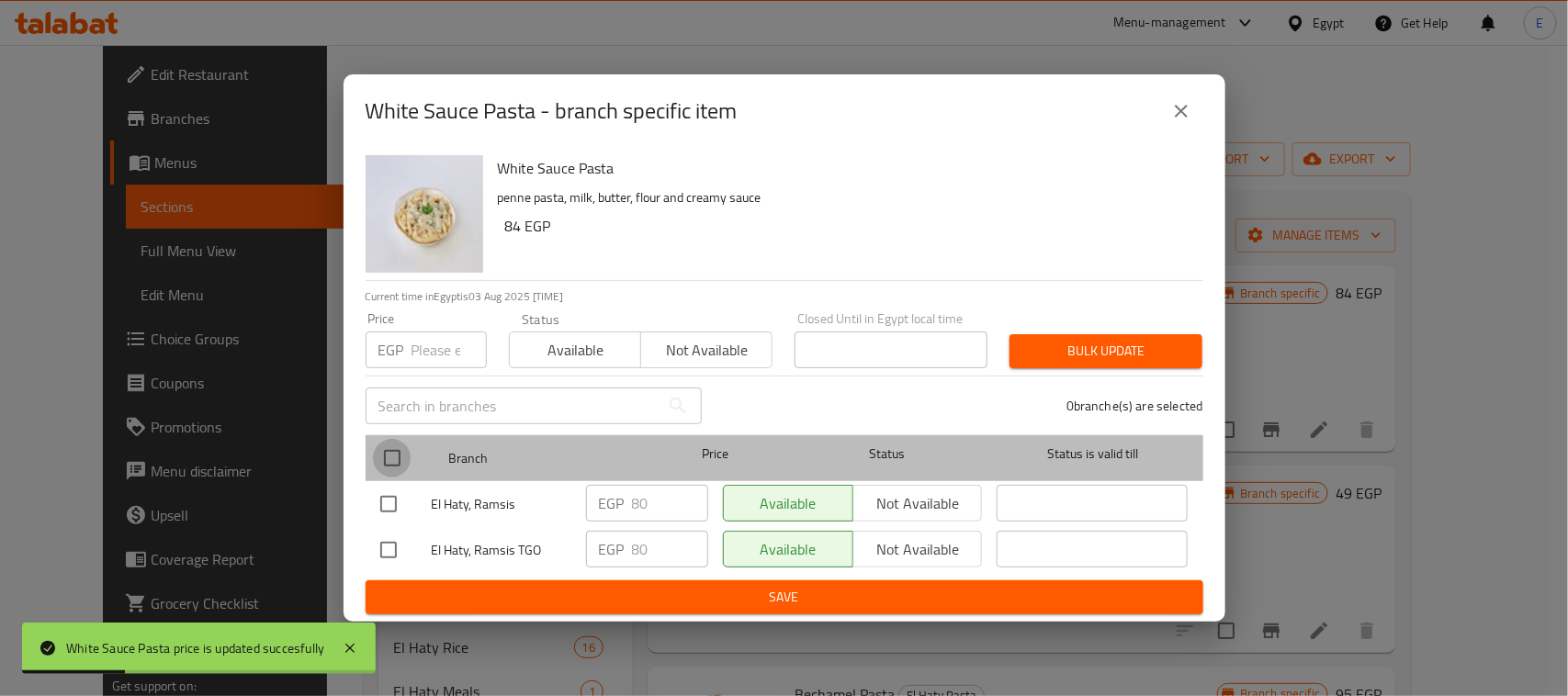 click at bounding box center [392, 458] 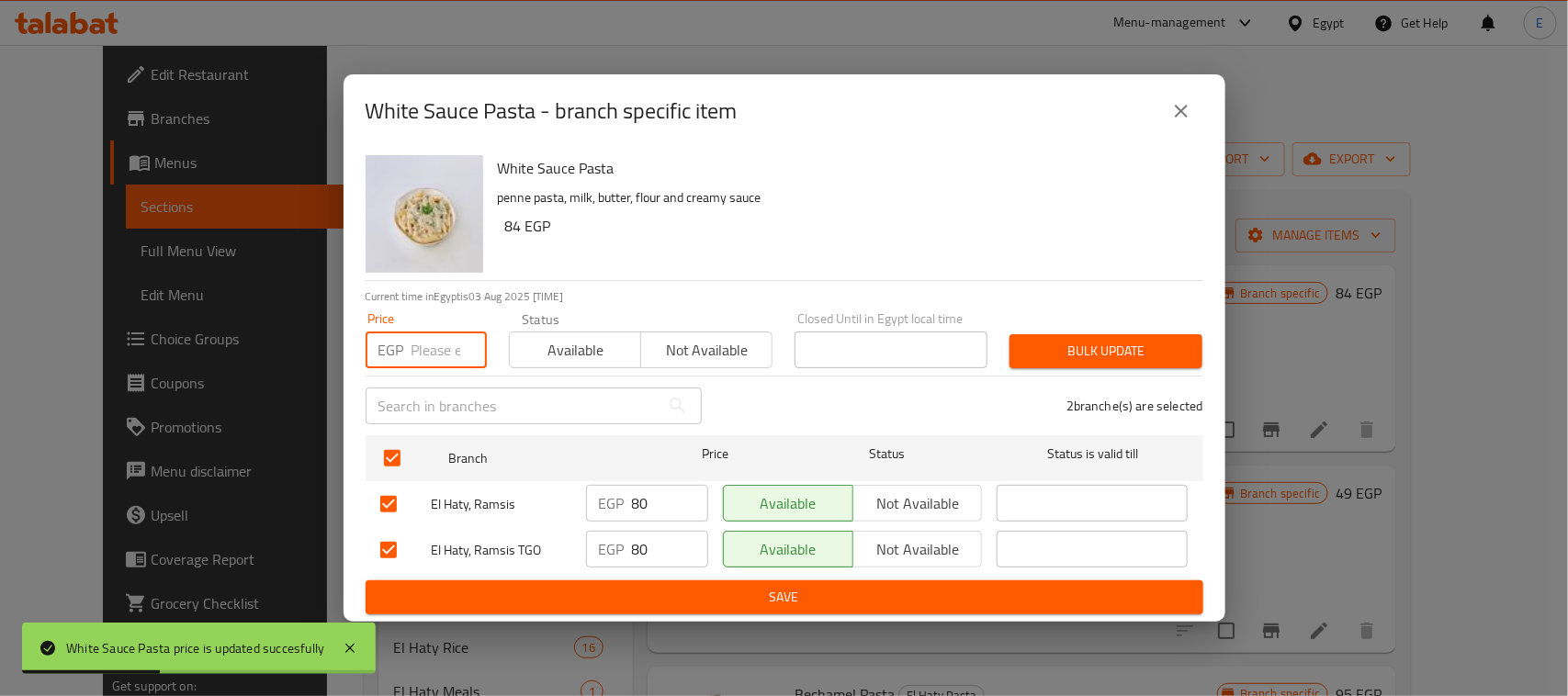 click at bounding box center (449, 350) 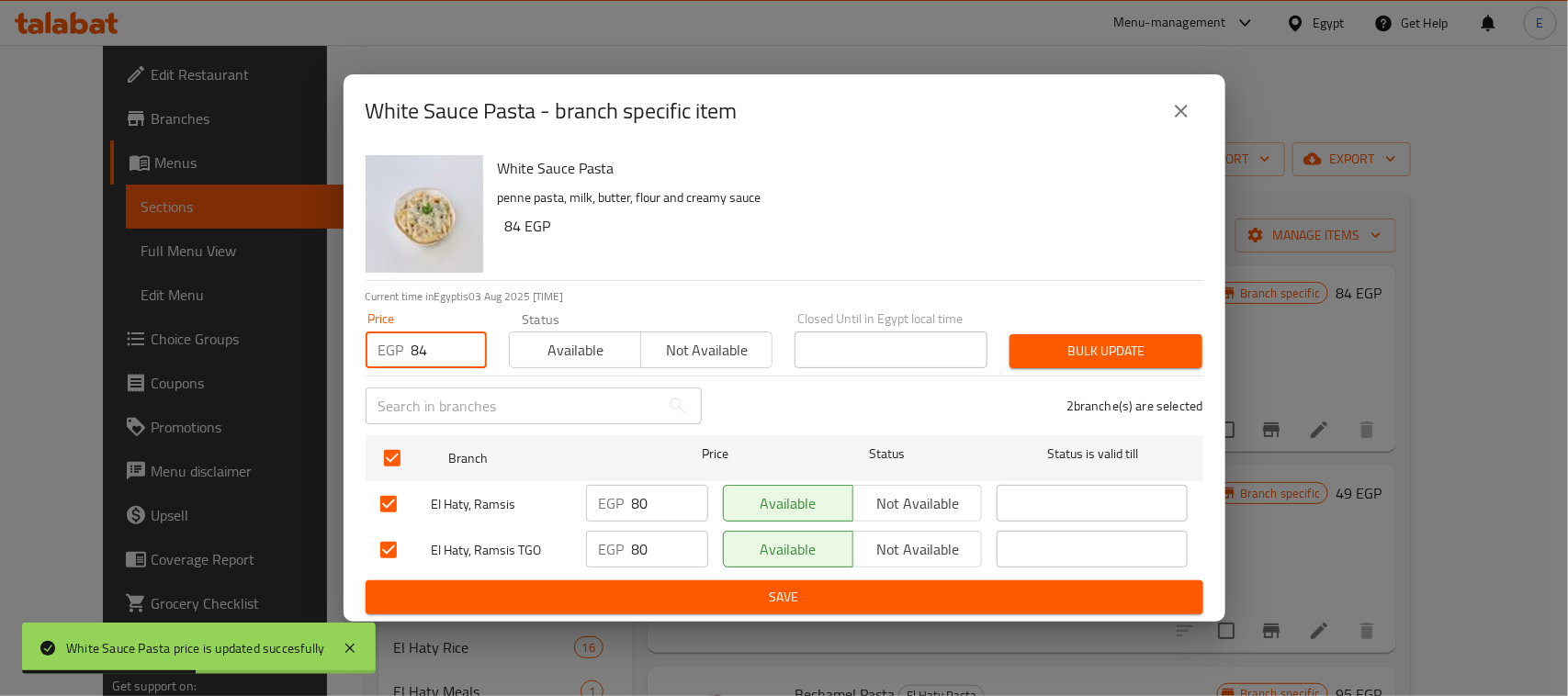 type on "84" 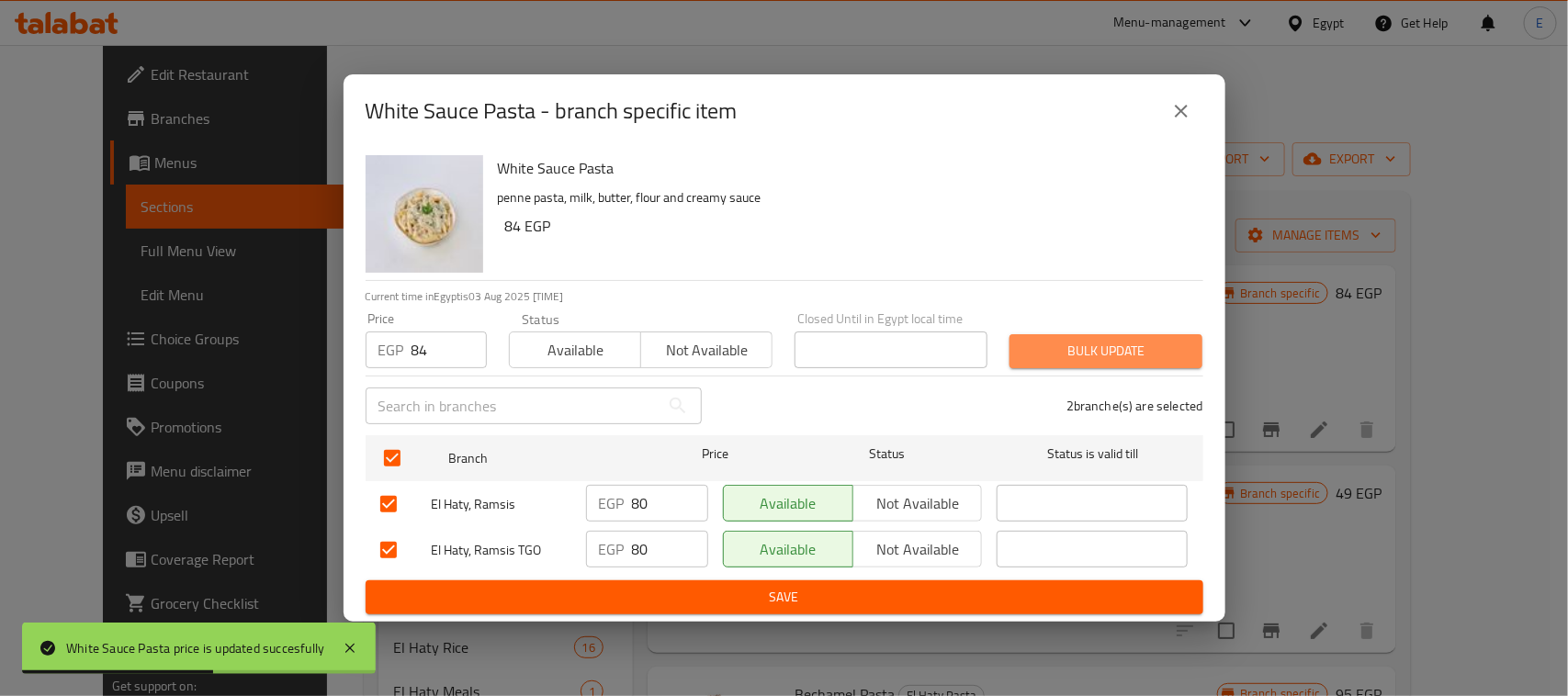 click on "Bulk update" at bounding box center [1106, 351] 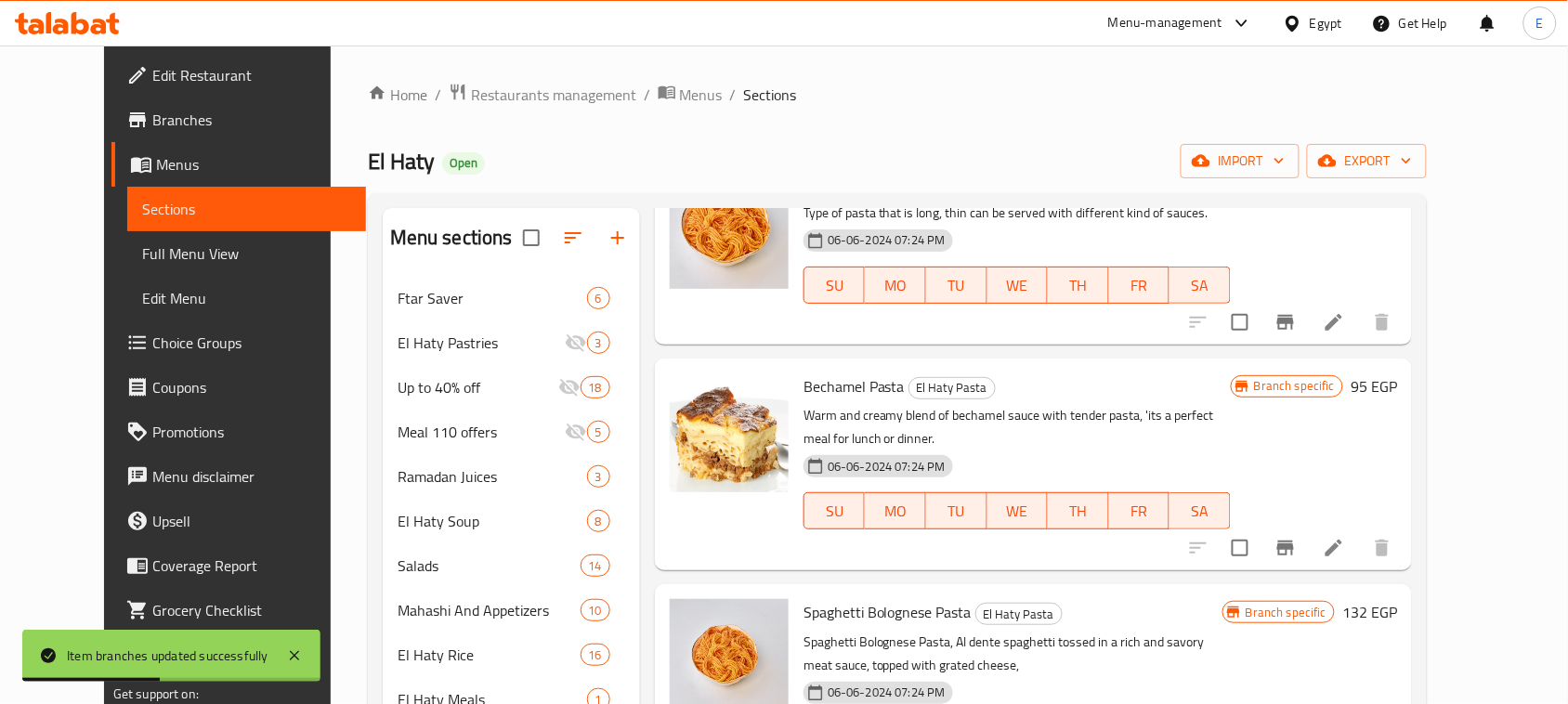 scroll, scrollTop: 458, scrollLeft: 0, axis: vertical 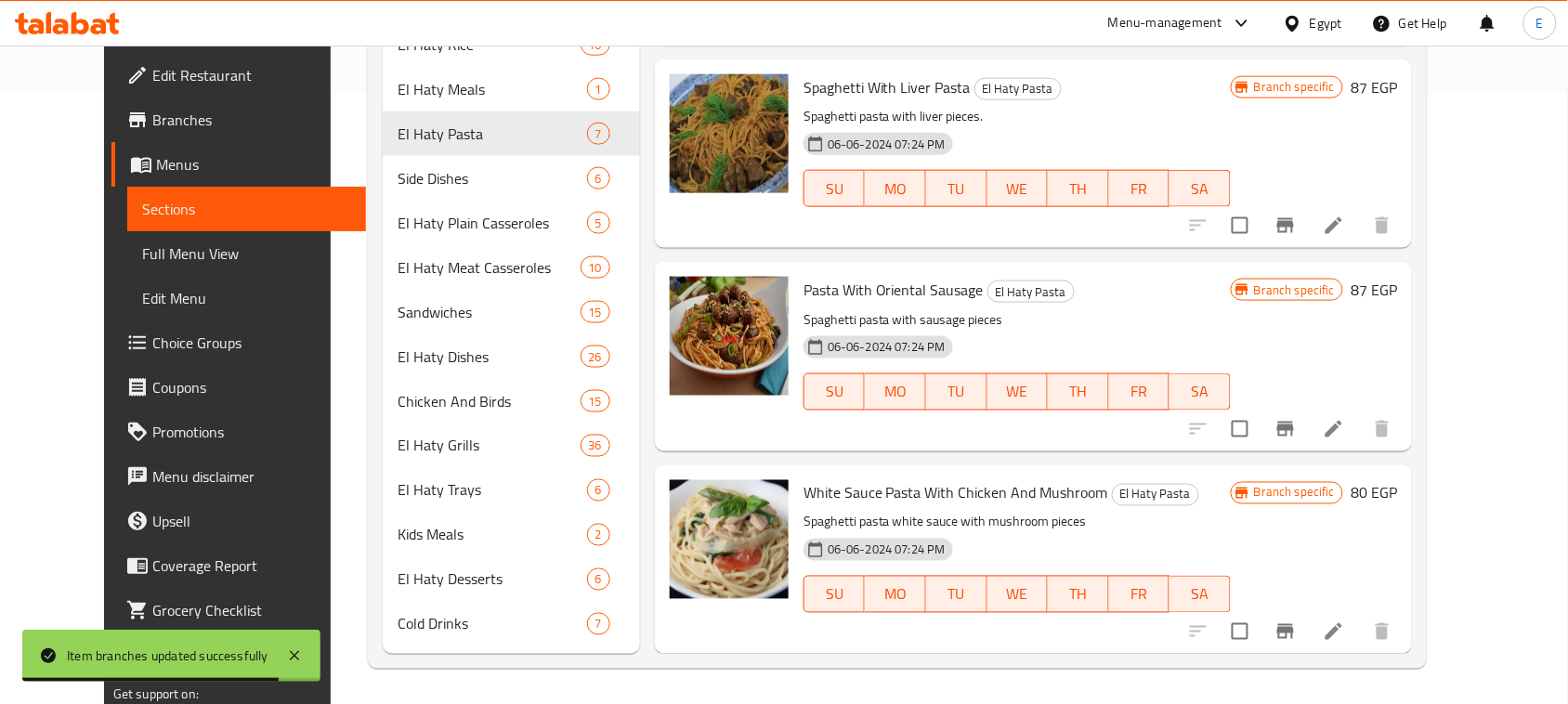 click on "80   EGP" at bounding box center (1374, 493) 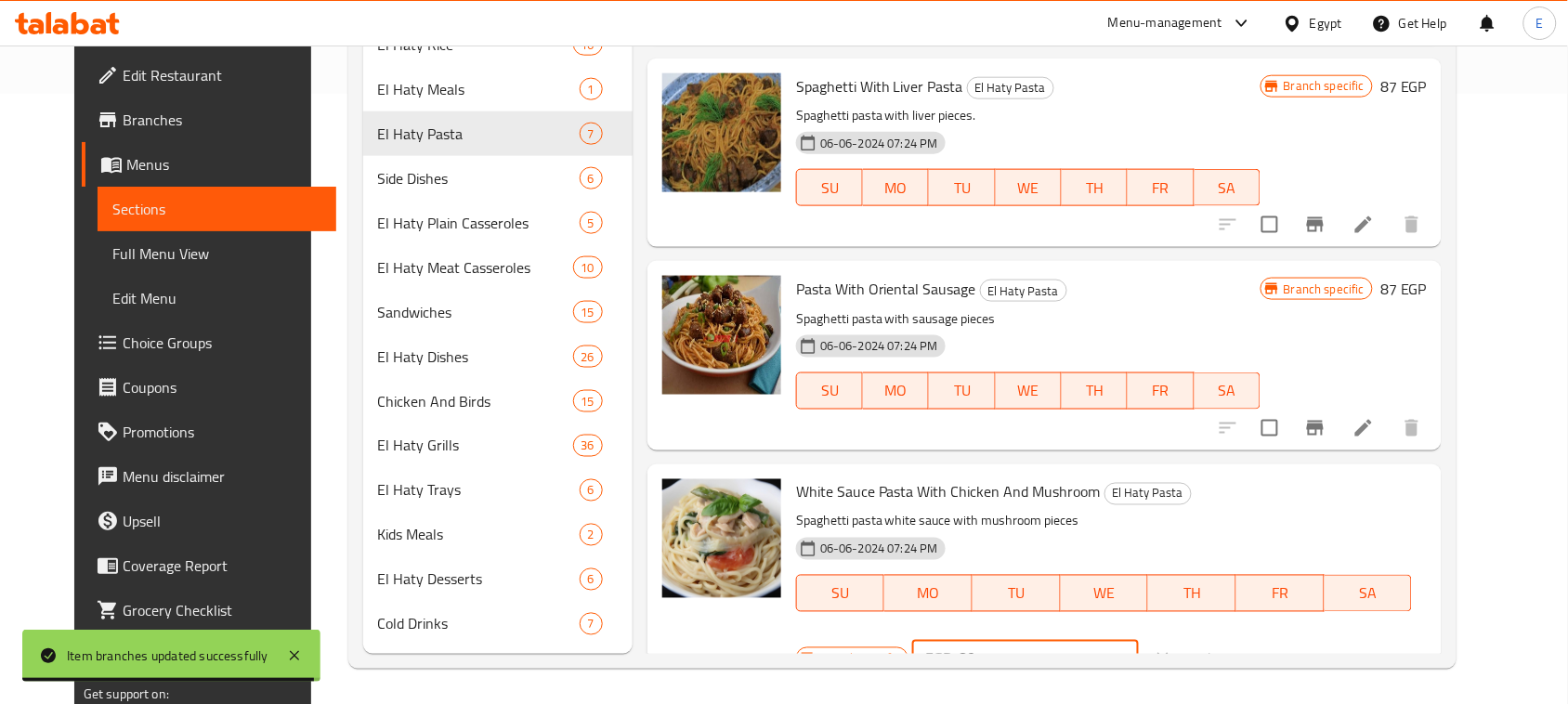 drag, startPoint x: 1275, startPoint y: 504, endPoint x: 1191, endPoint y: 492, distance: 84.85281 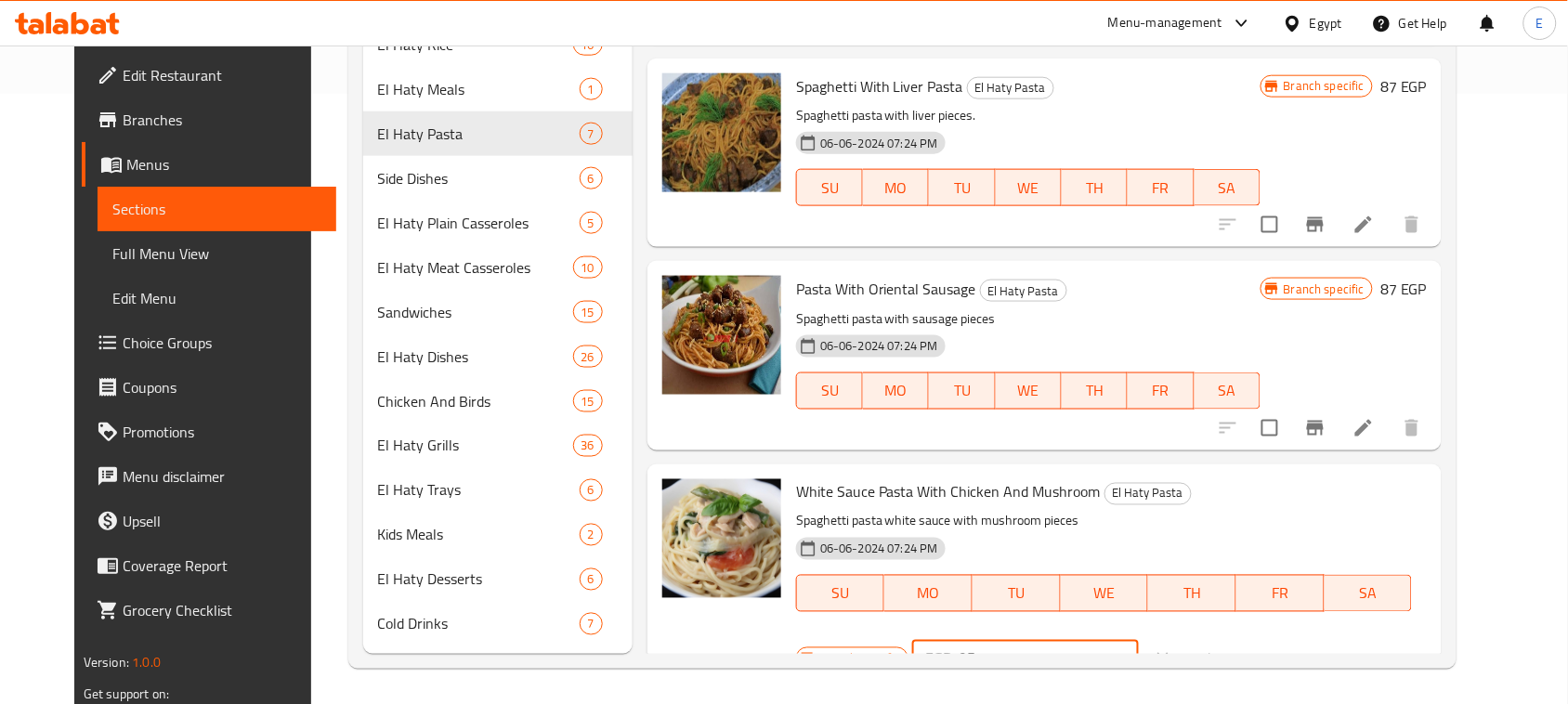 type on "95" 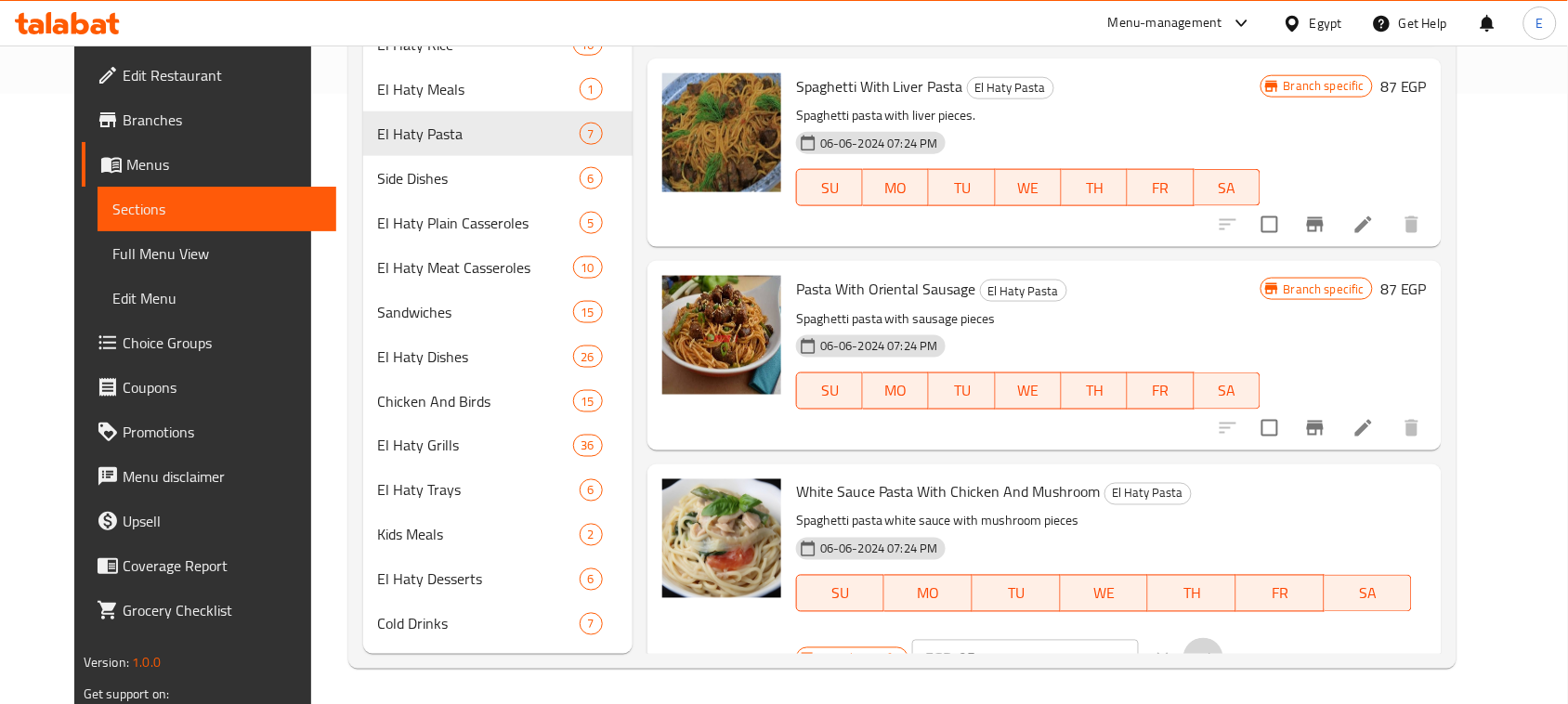 click 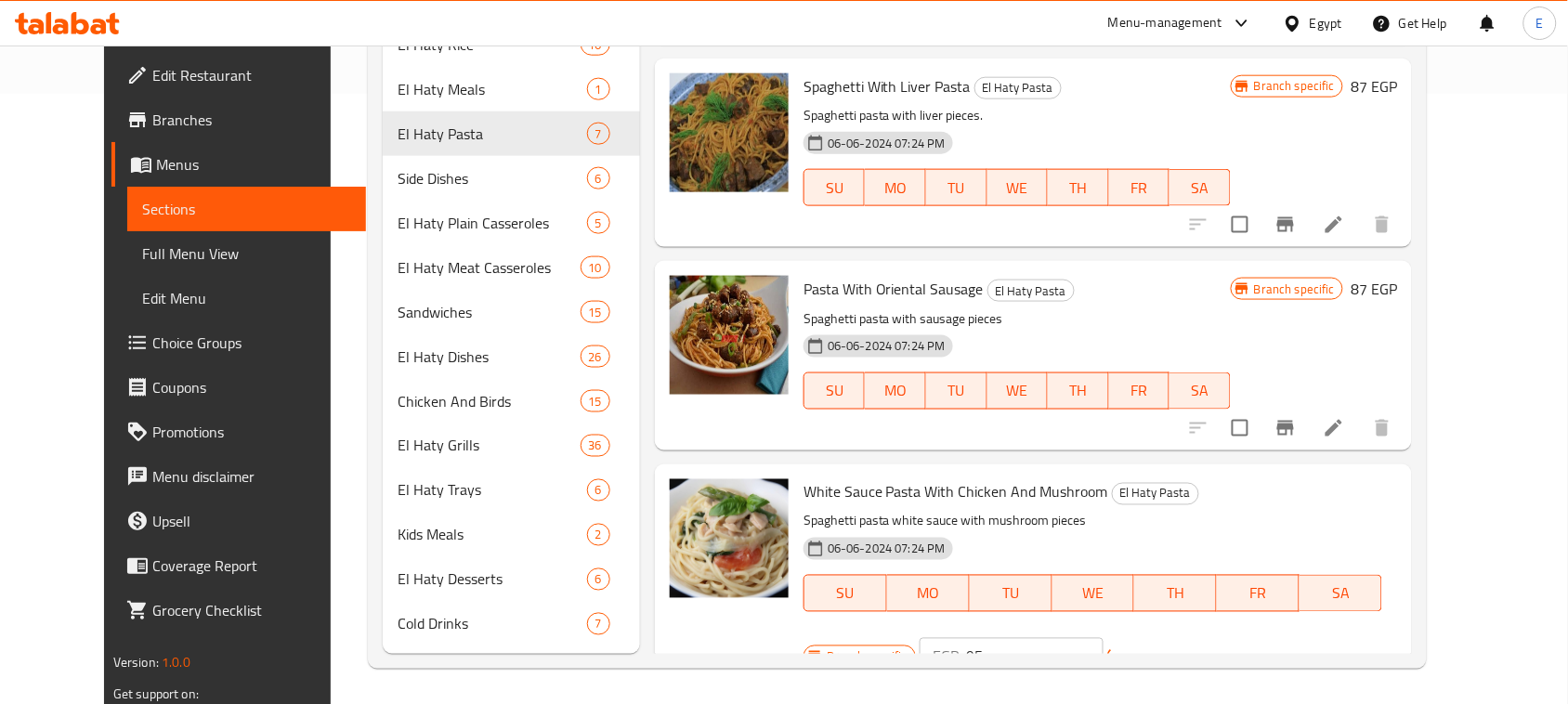 scroll, scrollTop: 458, scrollLeft: 0, axis: vertical 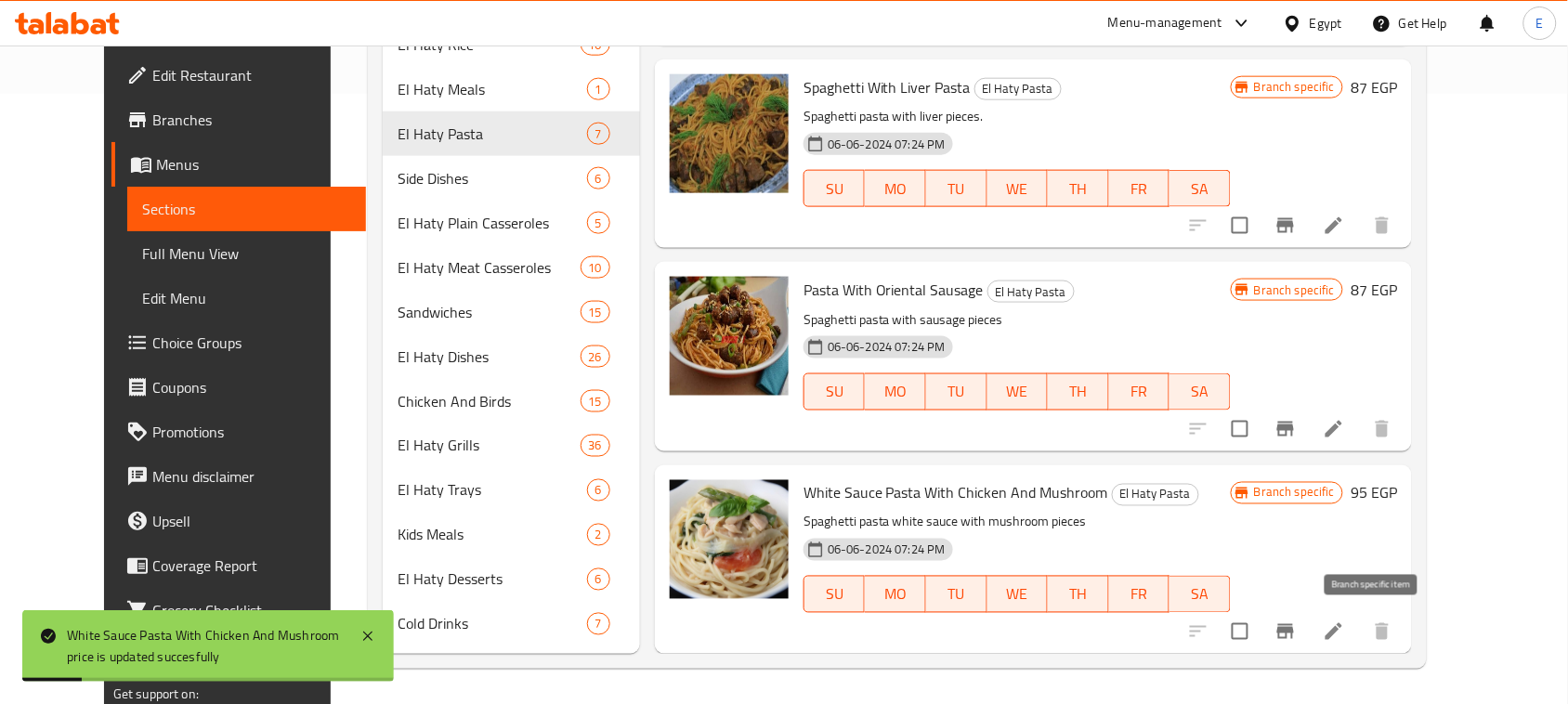 click 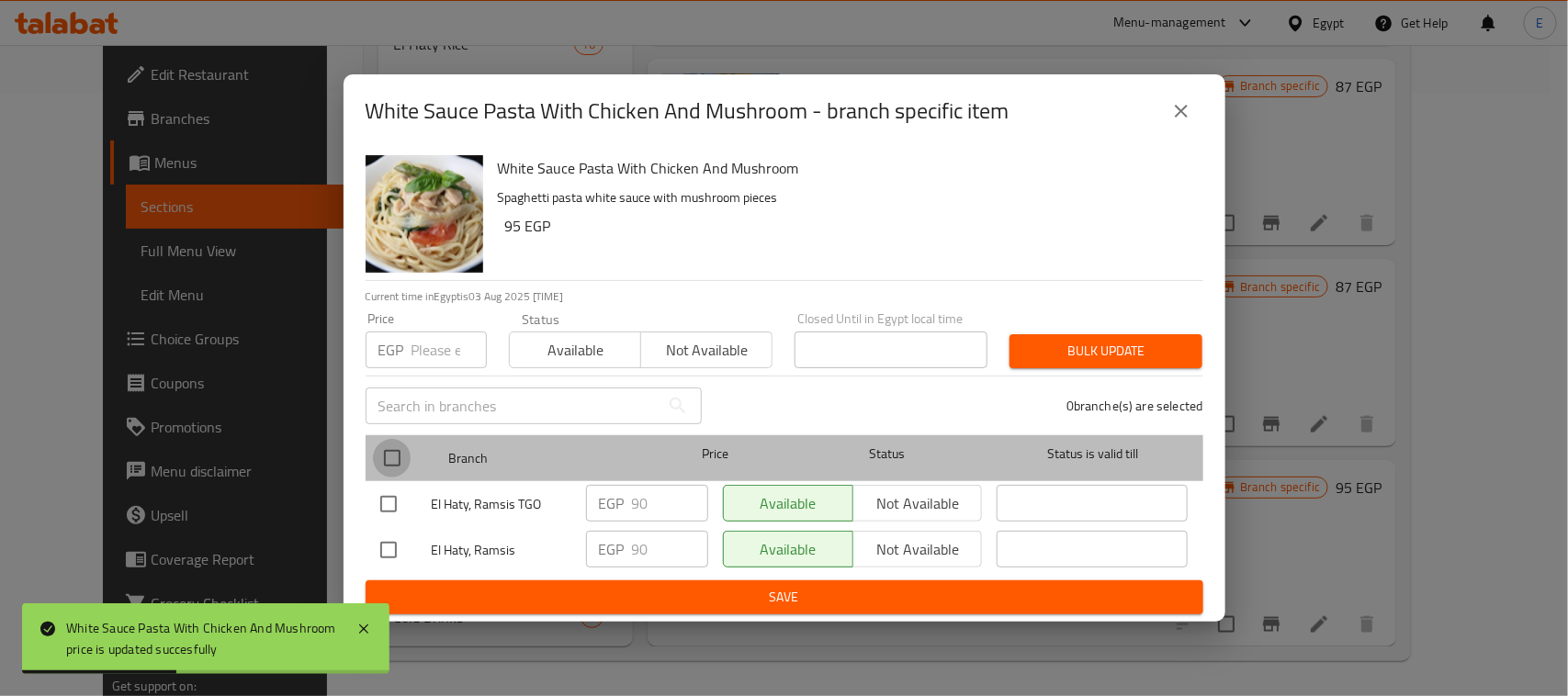 click at bounding box center [392, 458] 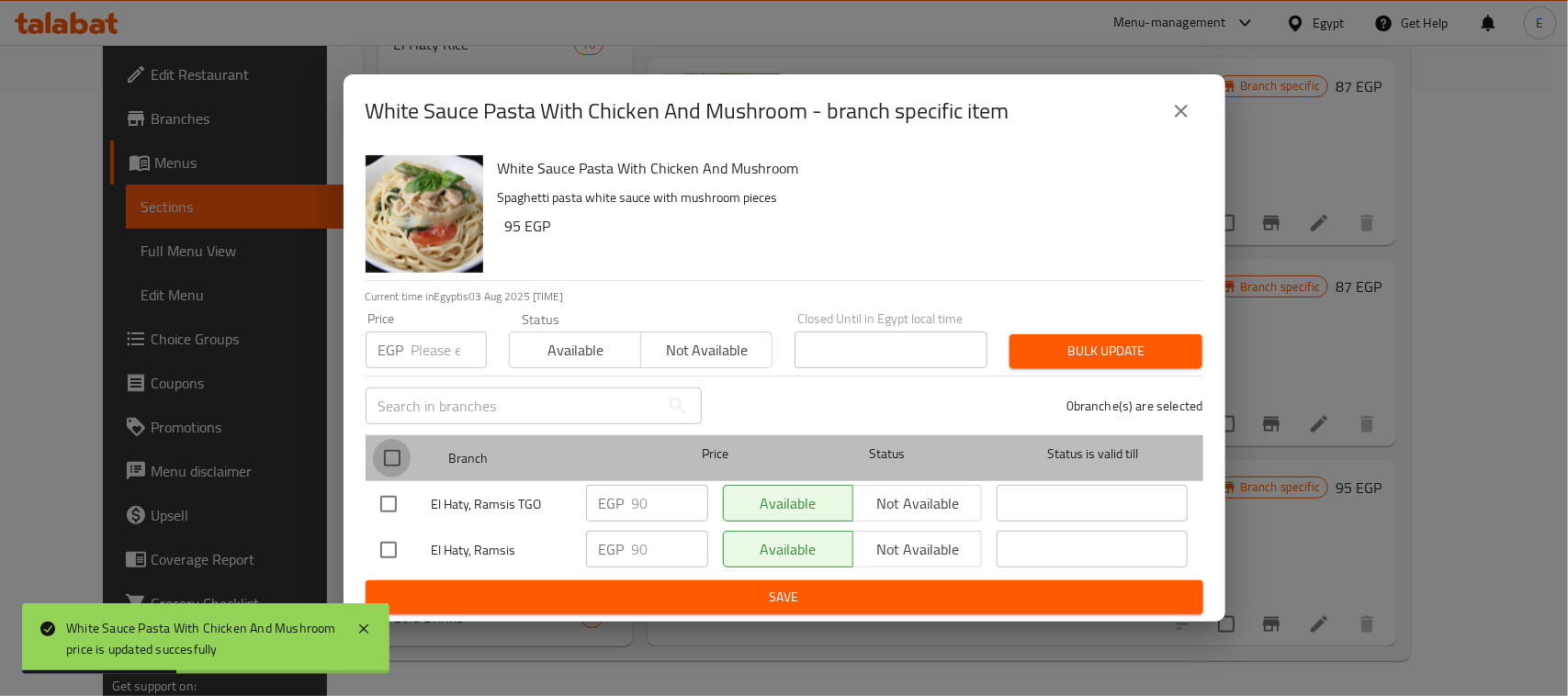 checkbox on "true" 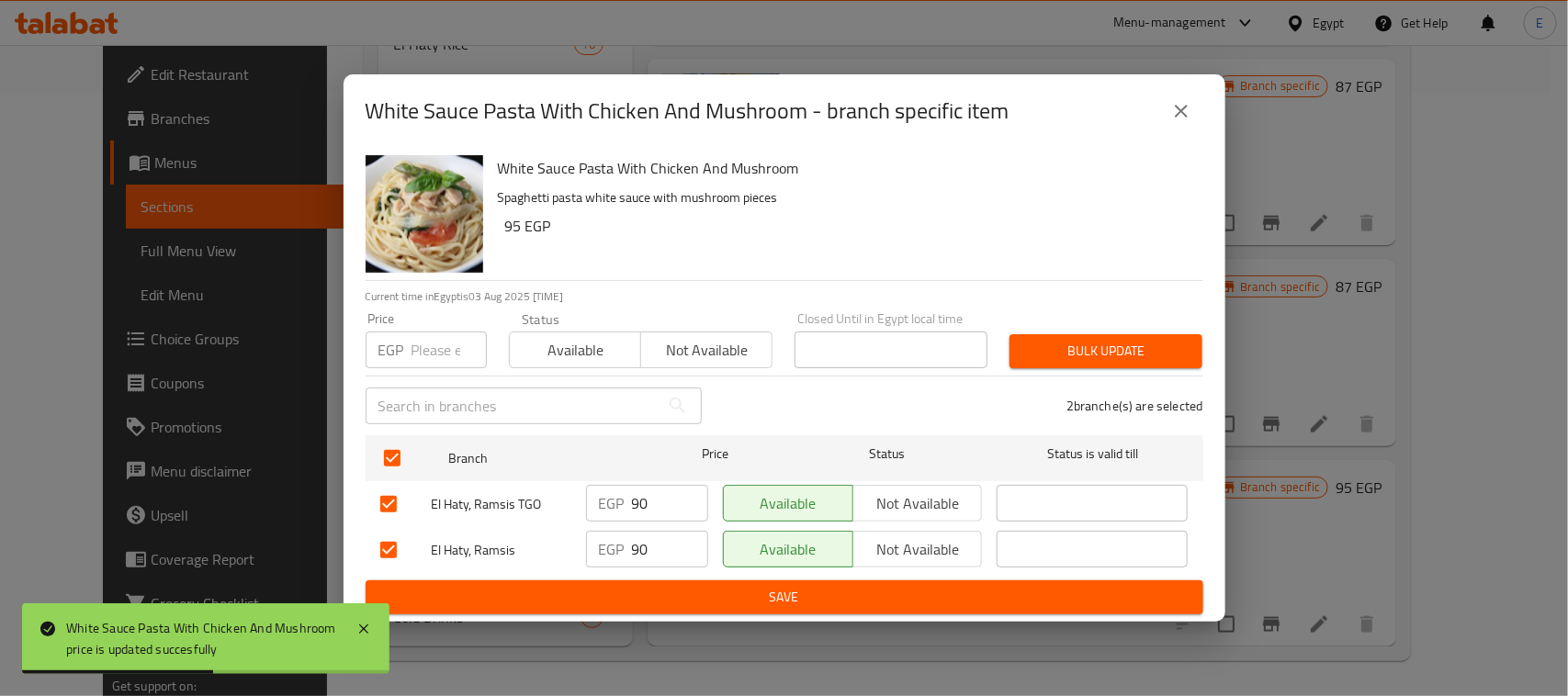 click at bounding box center [449, 350] 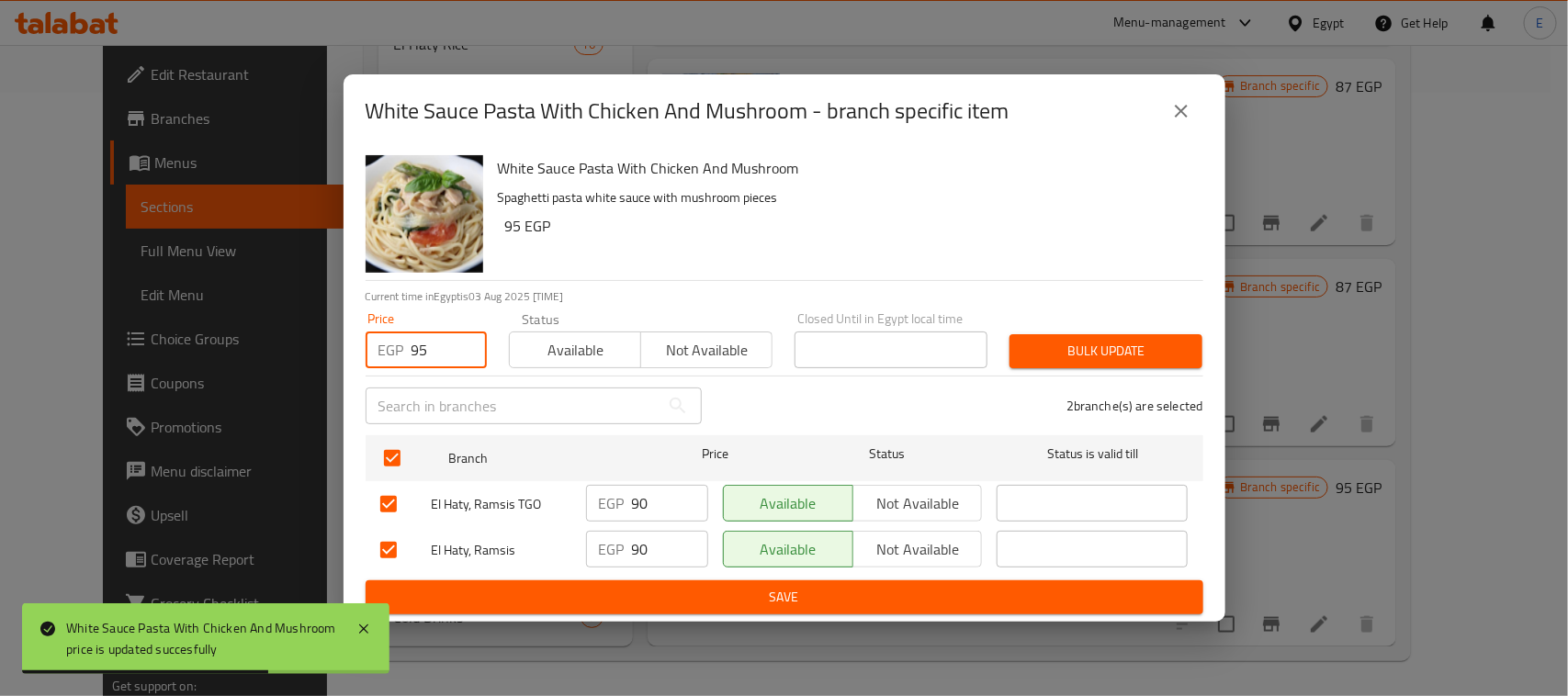 type on "95" 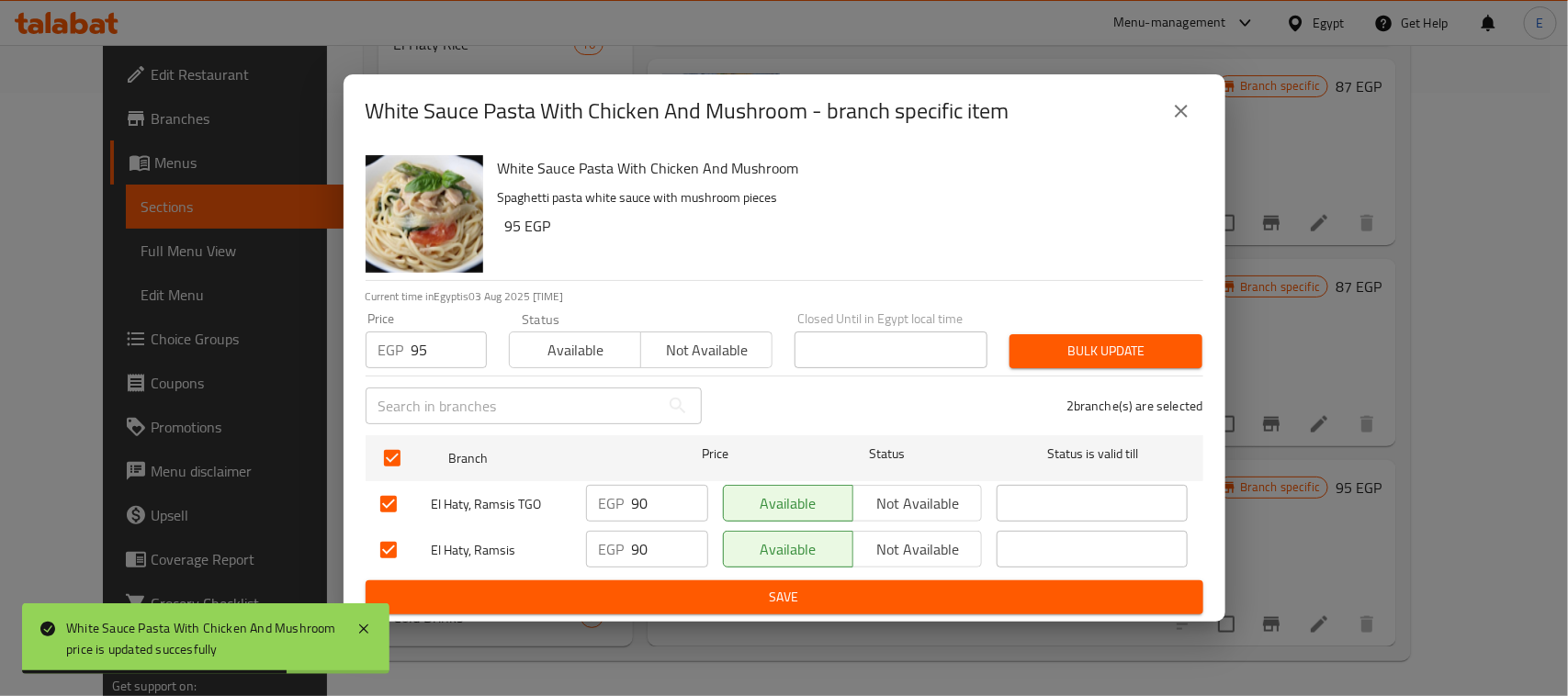 click on "2  branche(s) are selected" at bounding box center [964, 406] 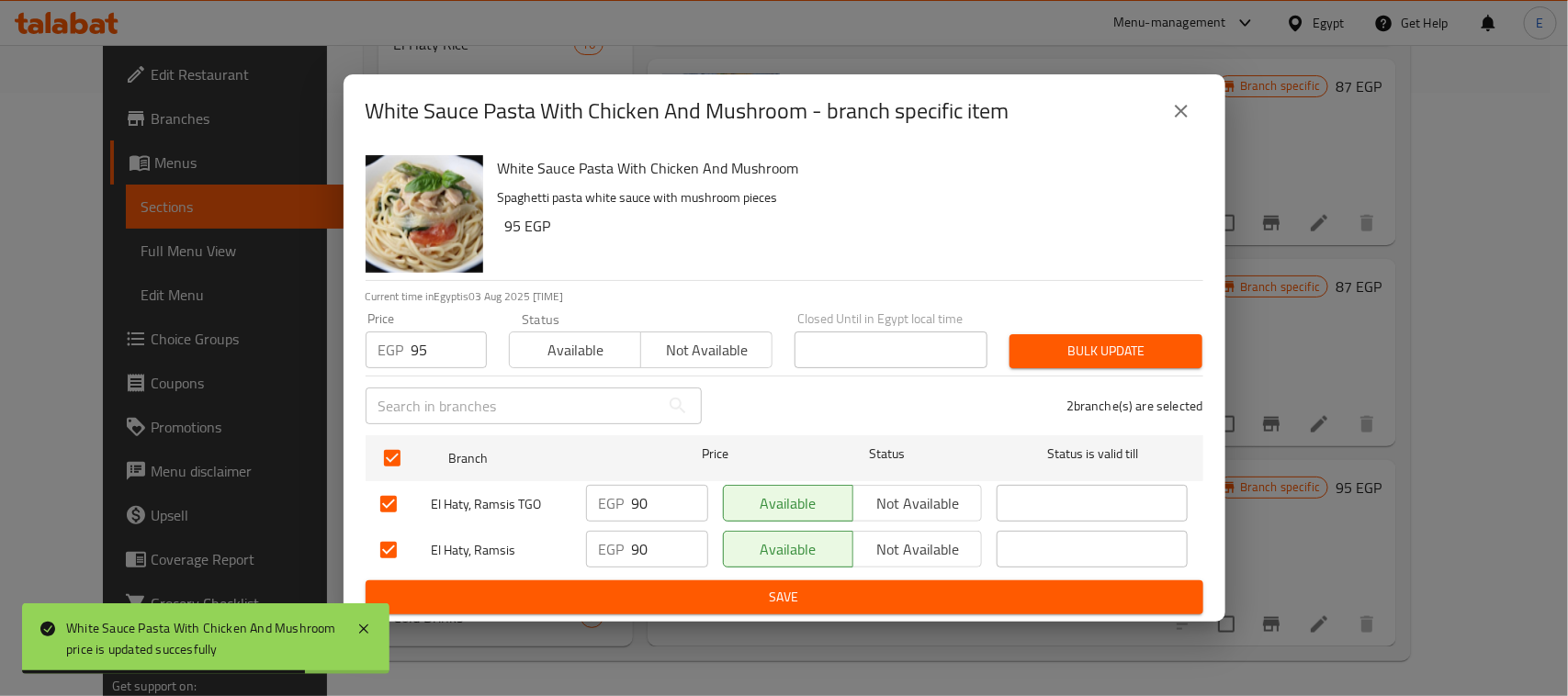 click on "Bulk update" at bounding box center [1106, 351] 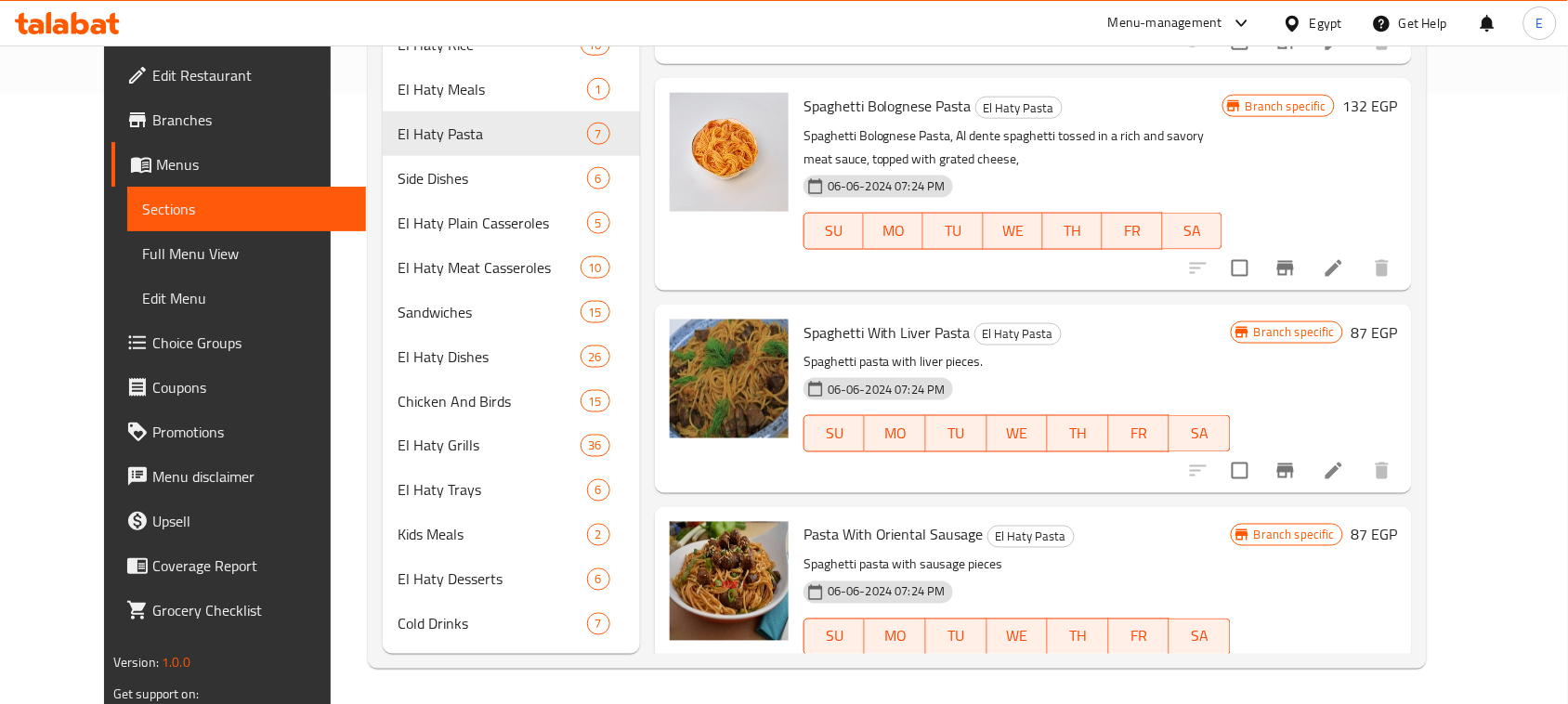 scroll, scrollTop: 0, scrollLeft: 0, axis: both 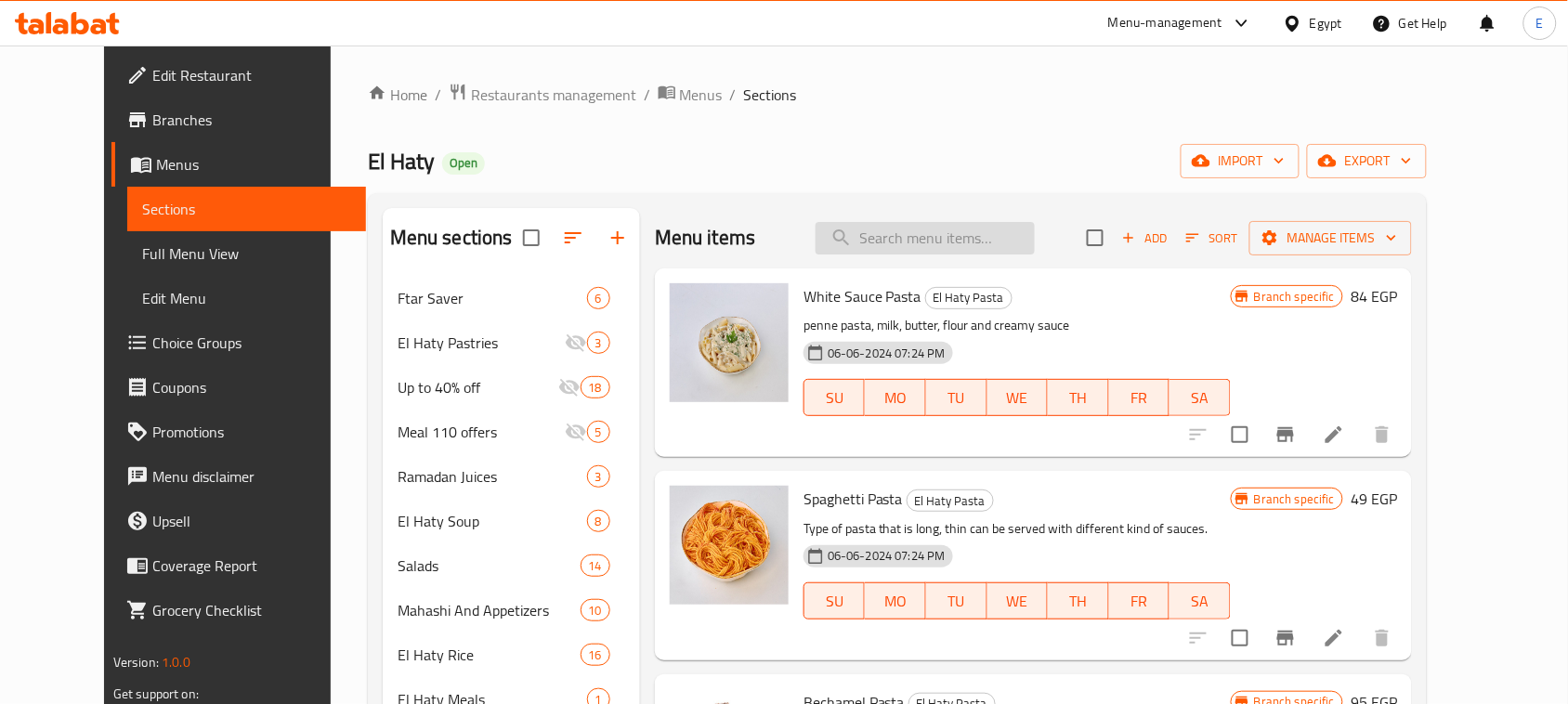 click at bounding box center [925, 238] 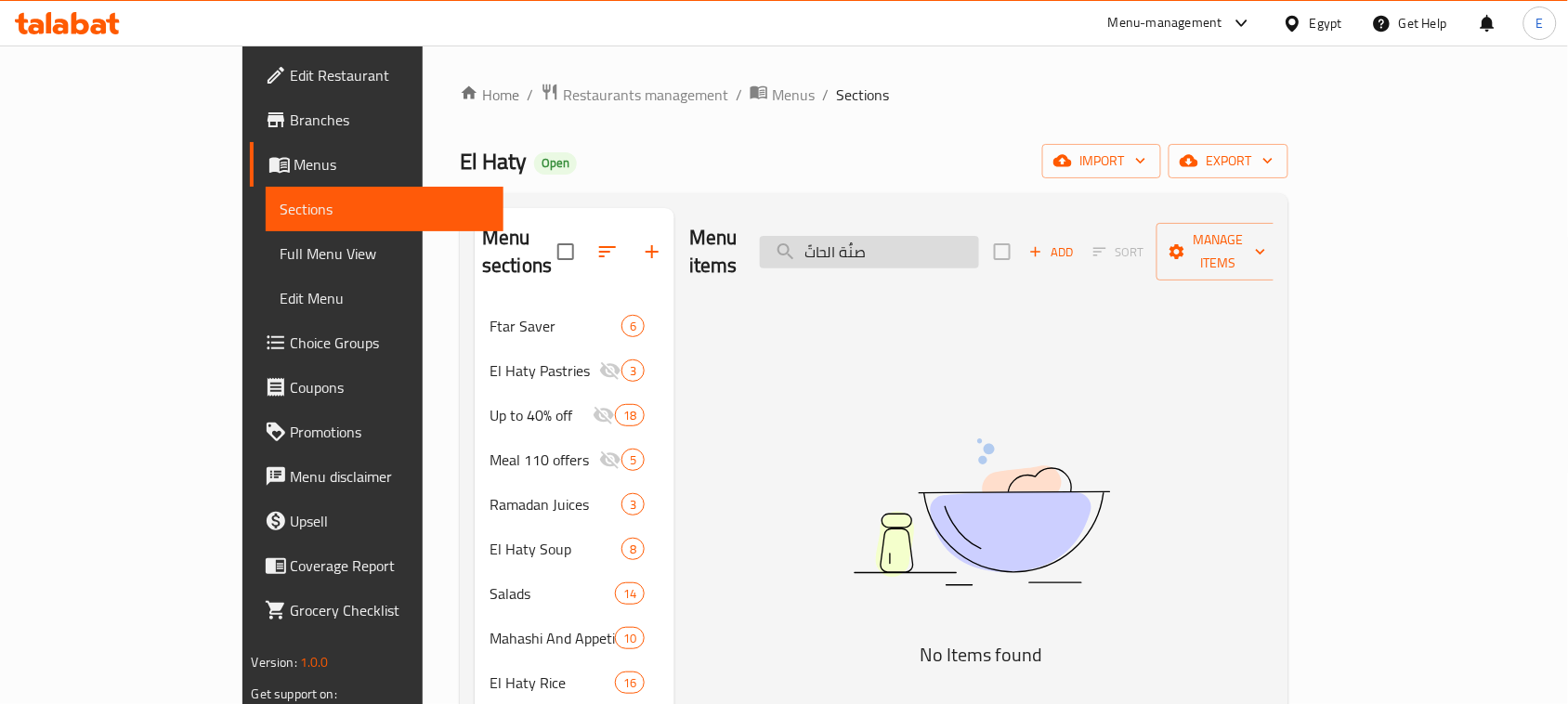 click on "صنٌة الحاتً" at bounding box center [869, 252] 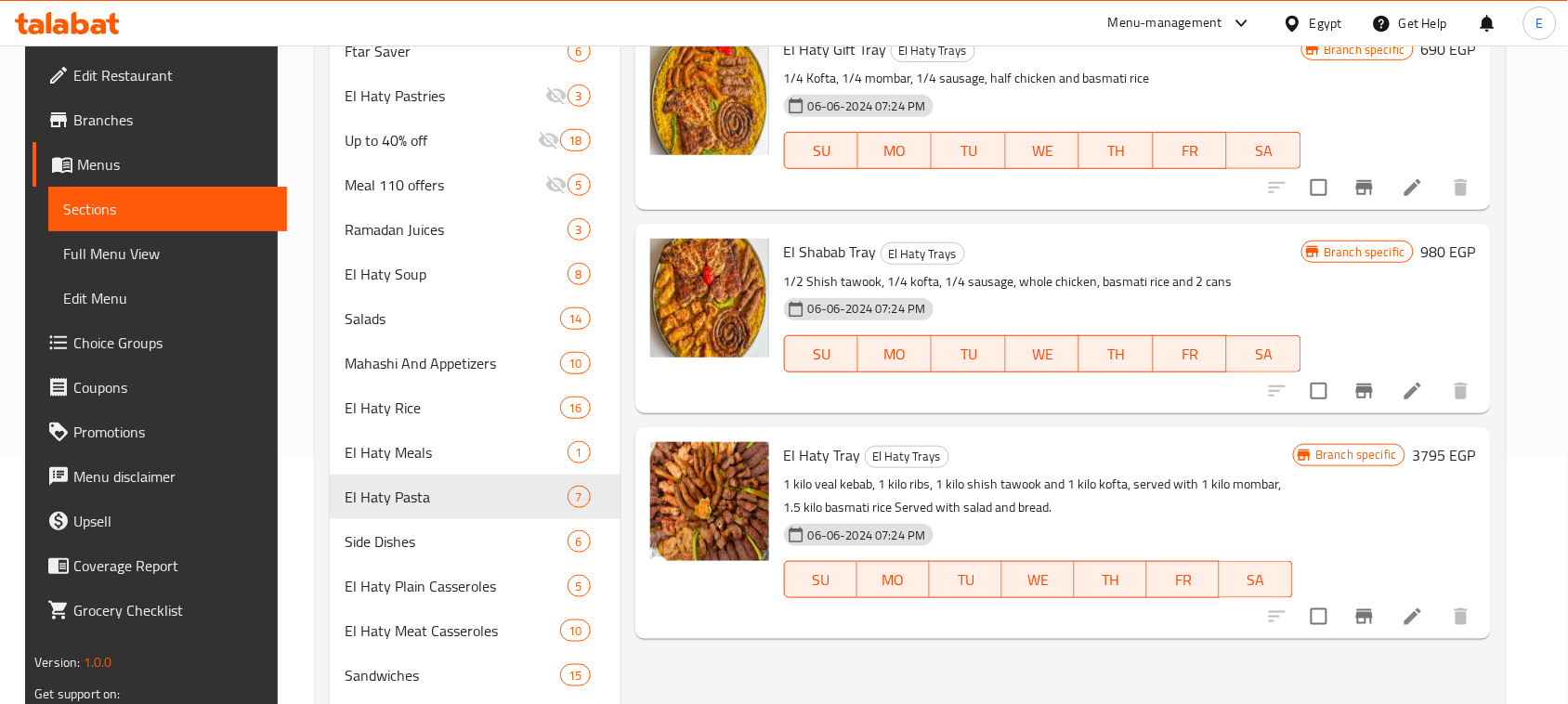 scroll, scrollTop: 348, scrollLeft: 0, axis: vertical 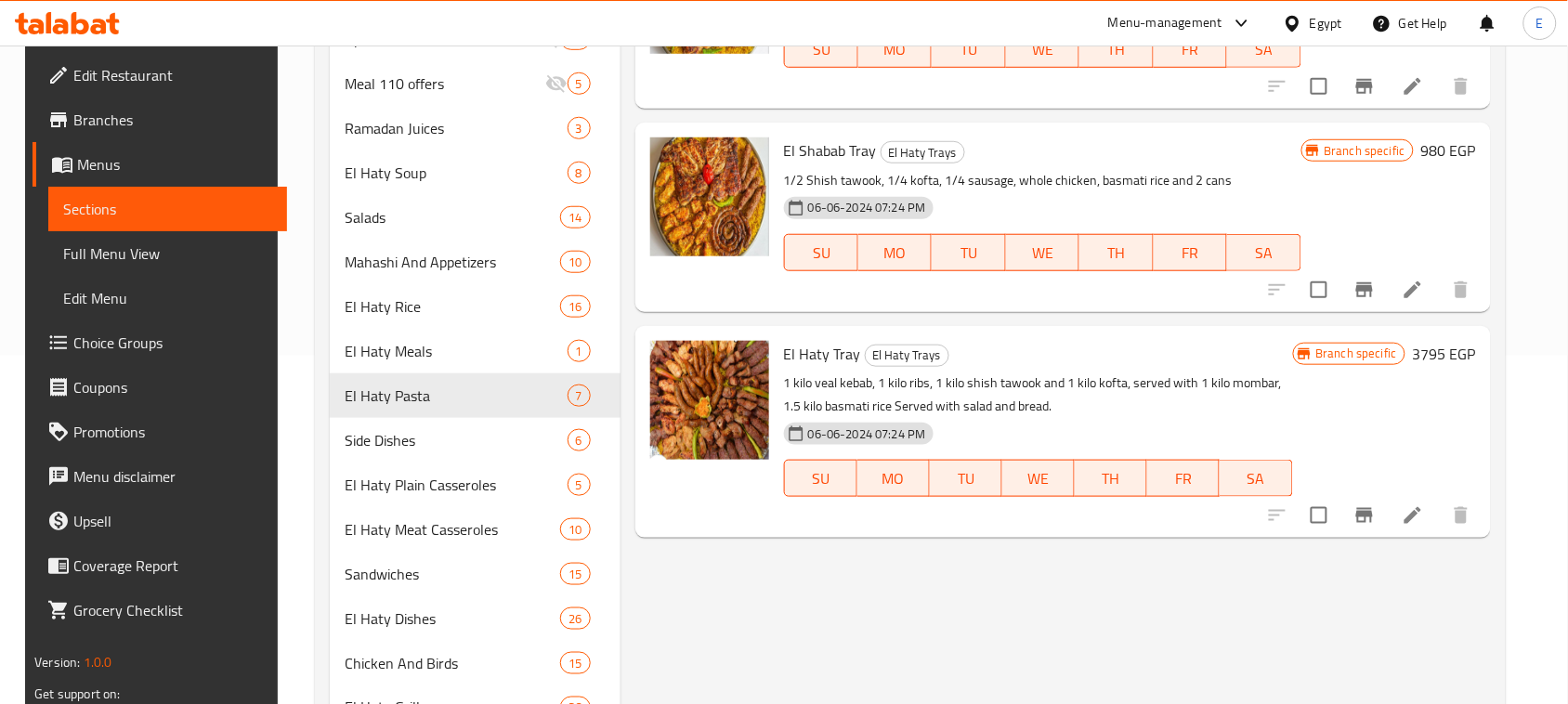 type on "صينية" 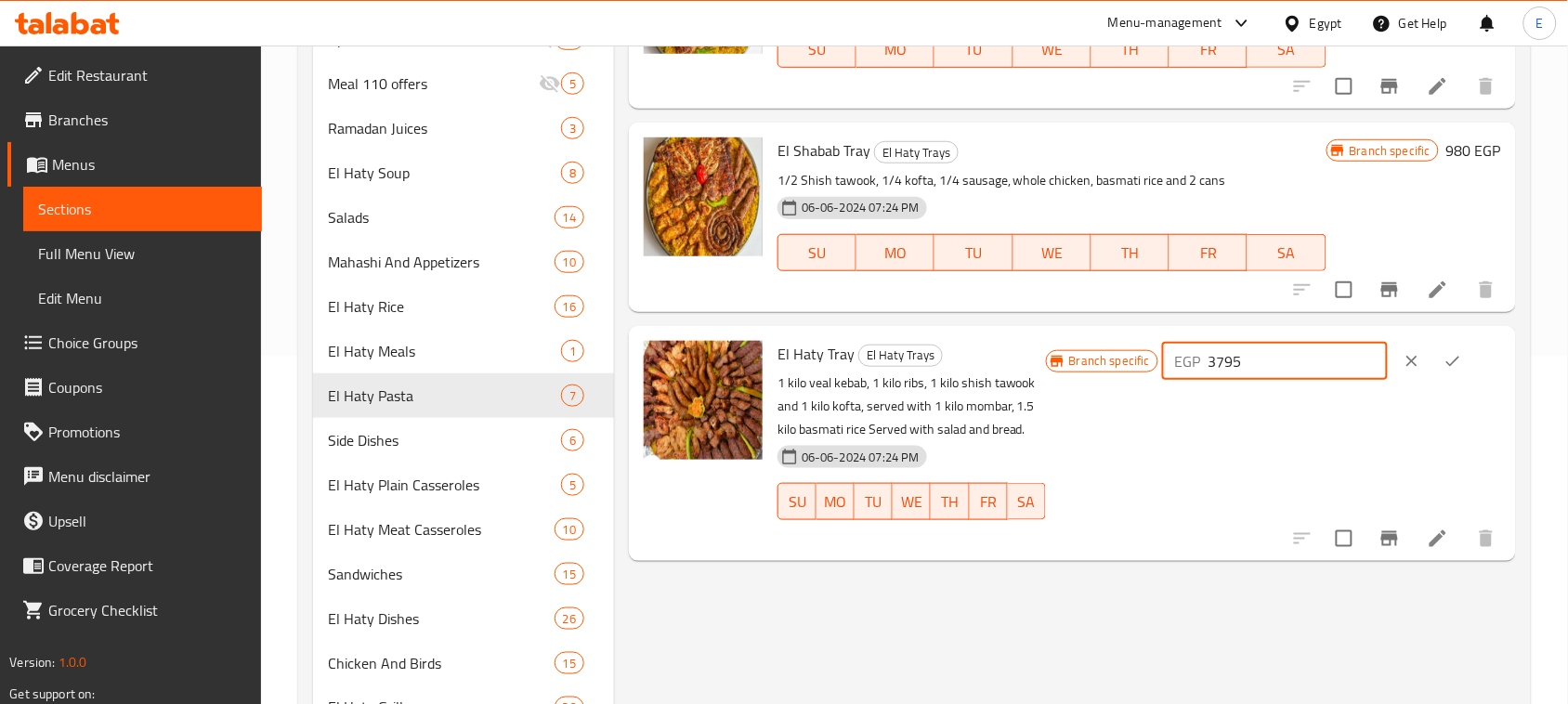 drag, startPoint x: 1333, startPoint y: 358, endPoint x: 1172, endPoint y: 354, distance: 161.04968 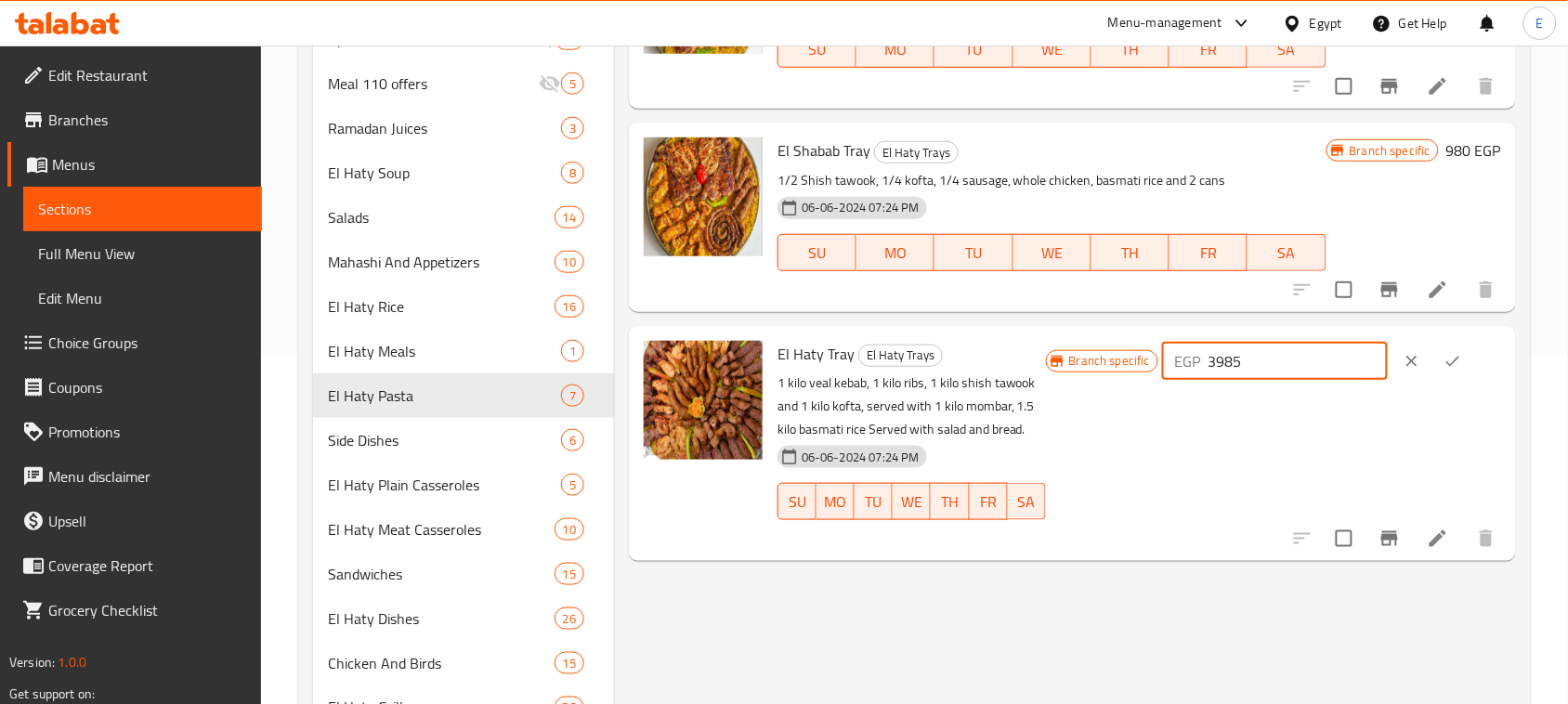 type on "3985" 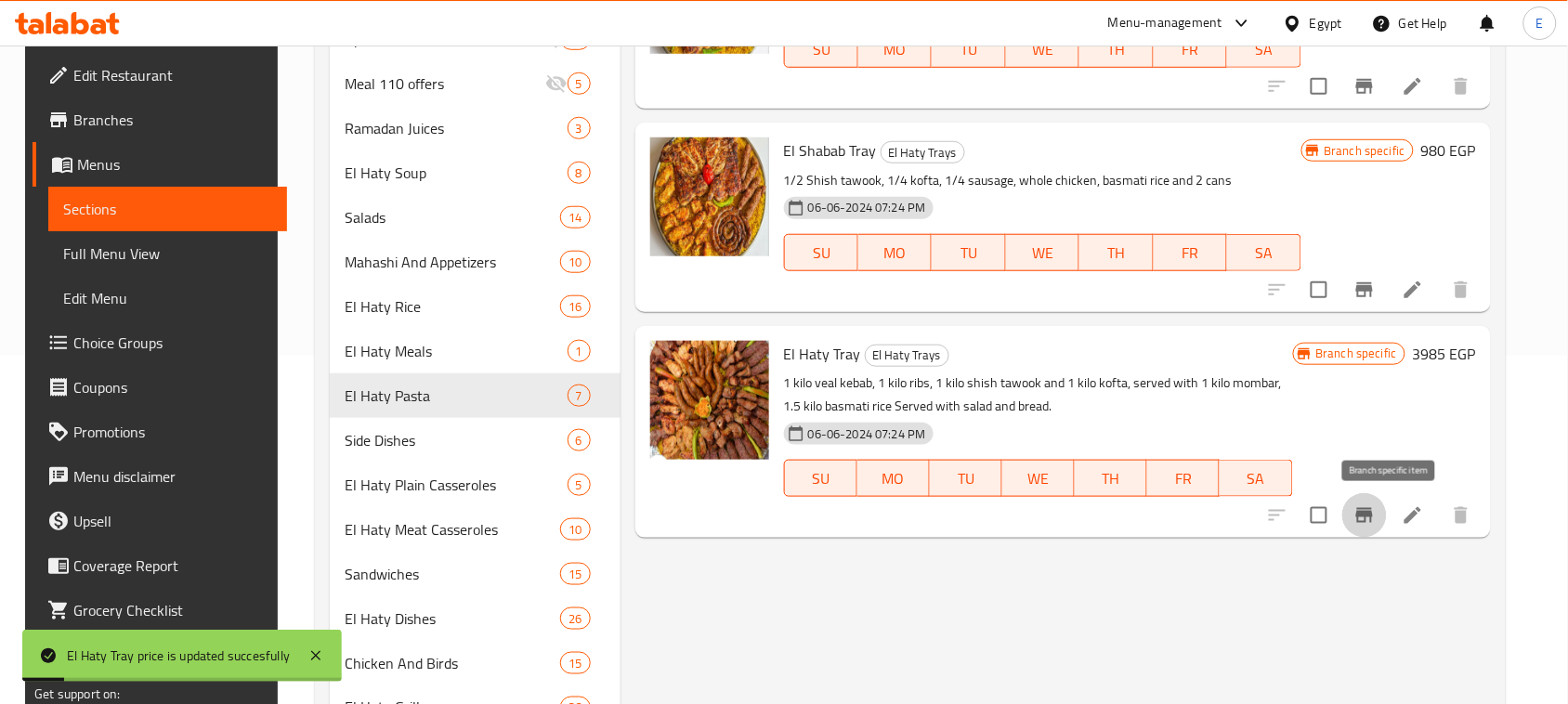 click 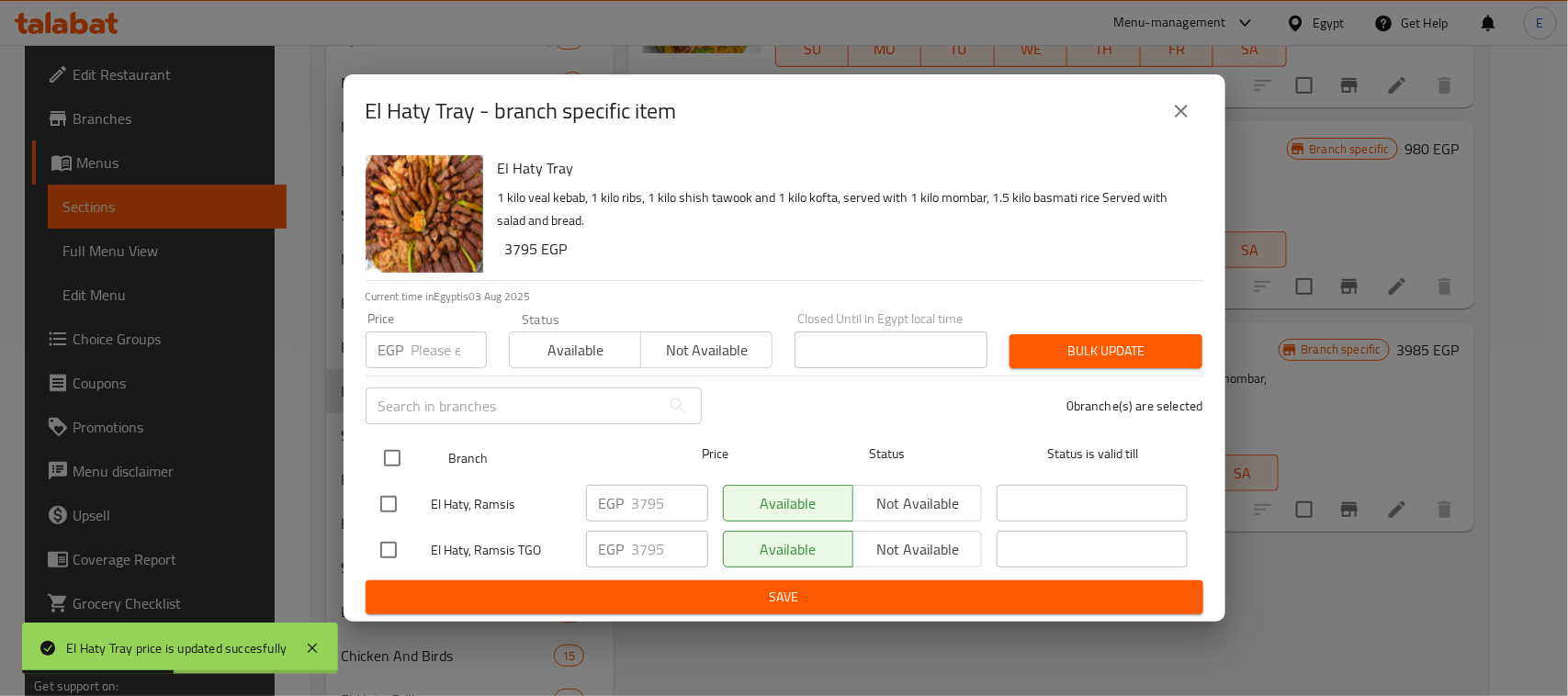 click at bounding box center [392, 458] 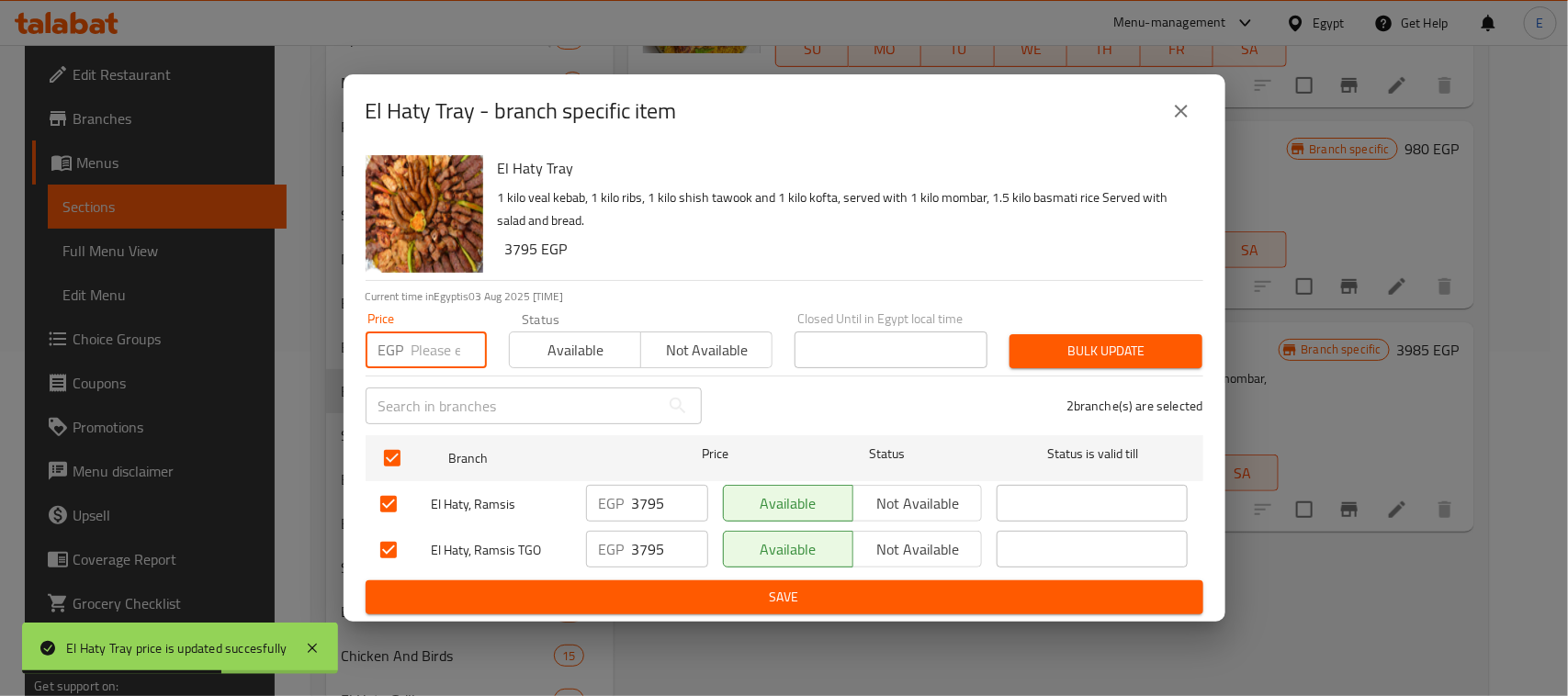 click at bounding box center (449, 350) 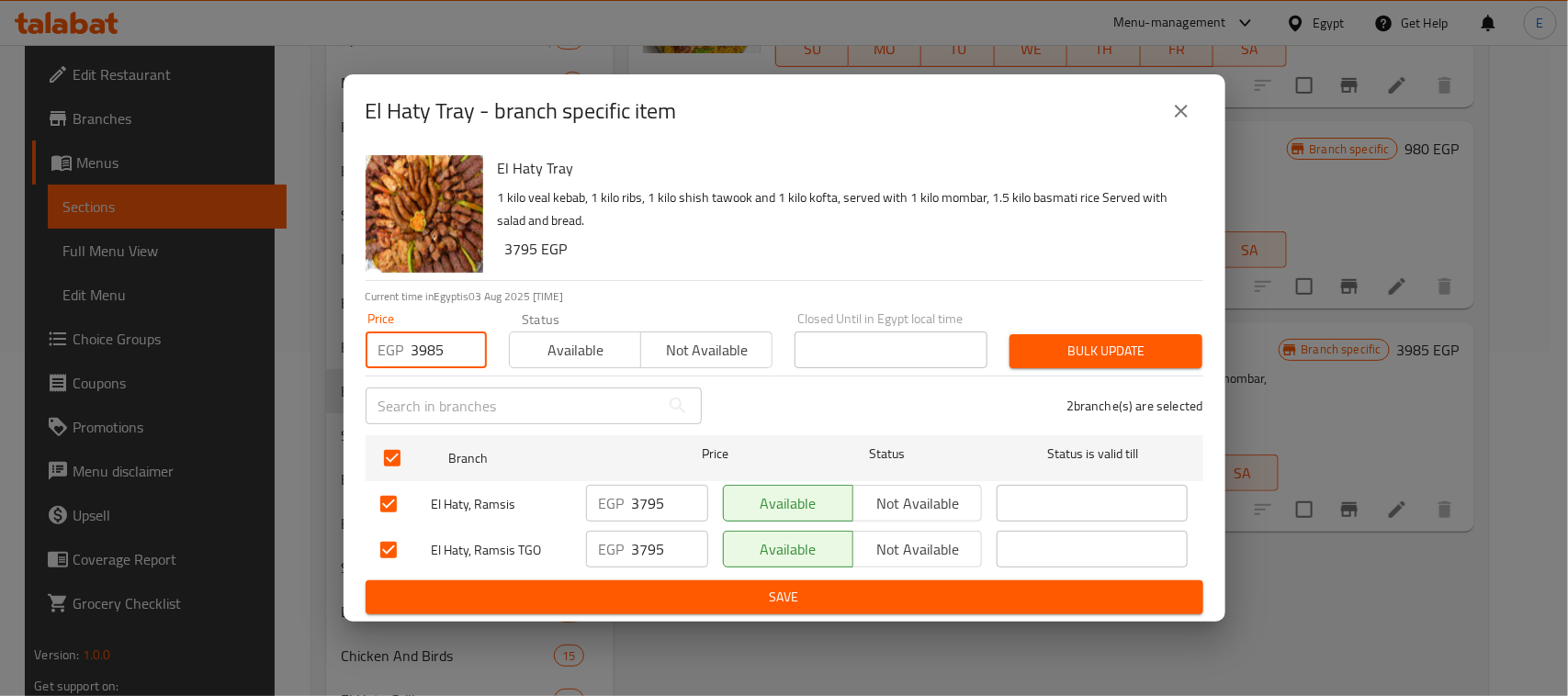 type on "3985" 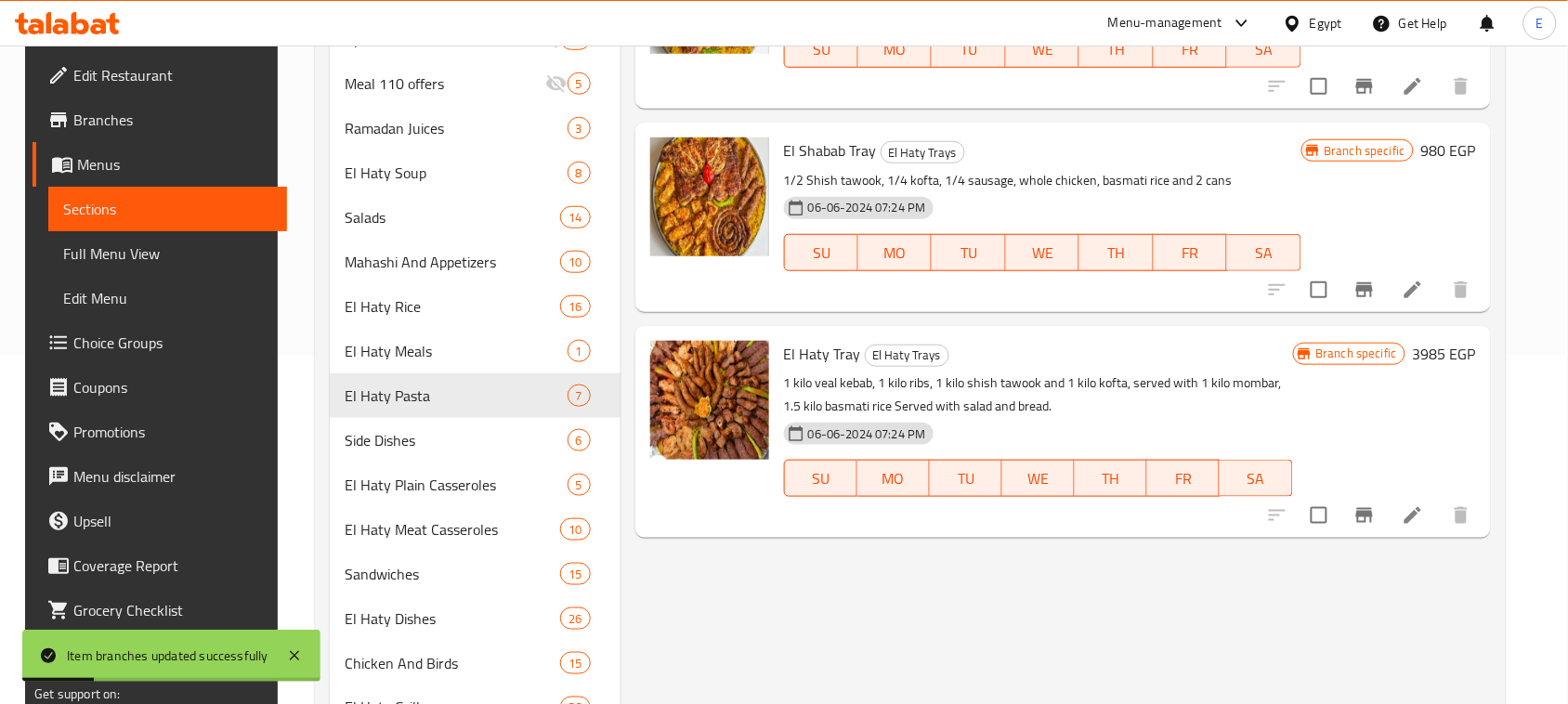 scroll, scrollTop: 232, scrollLeft: 0, axis: vertical 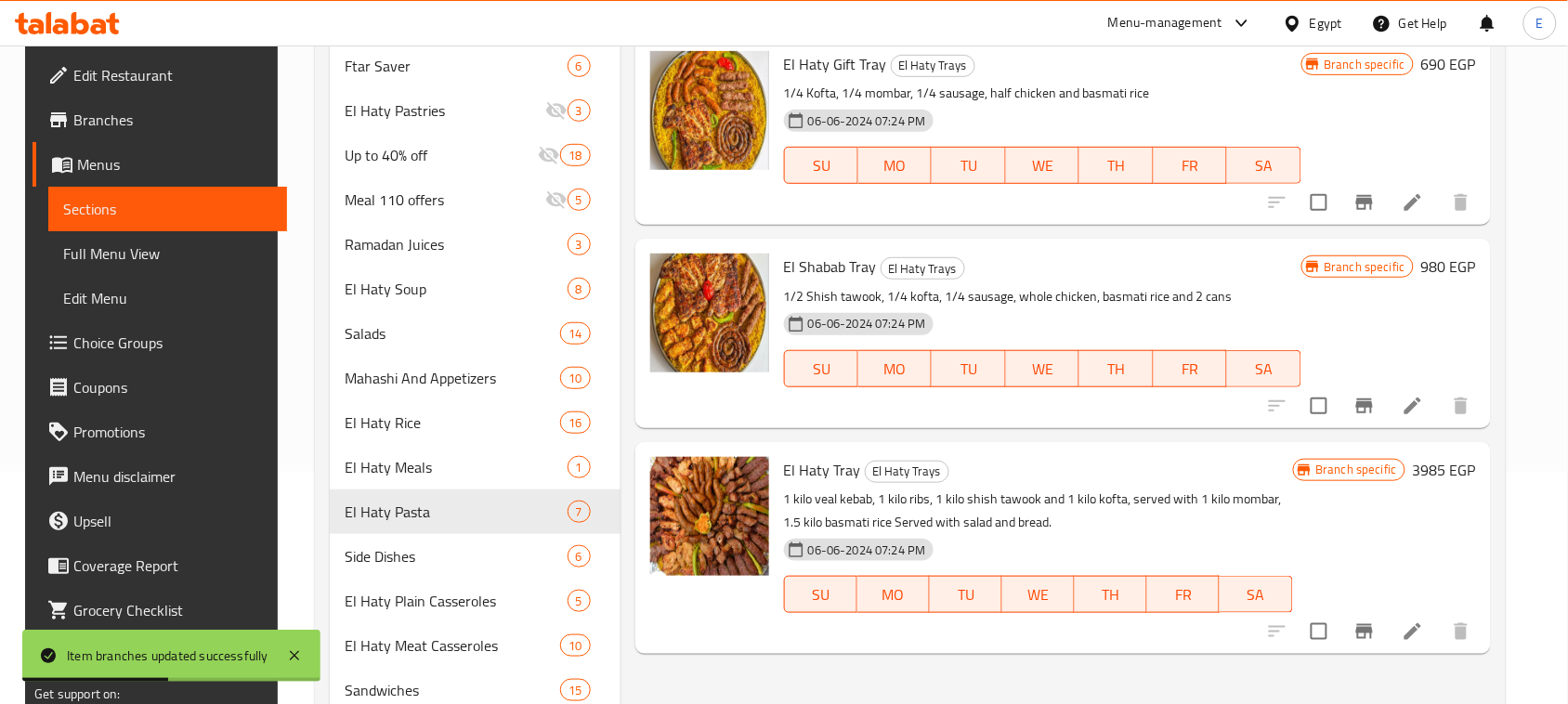 click on "980   EGP" at bounding box center [1448, 267] 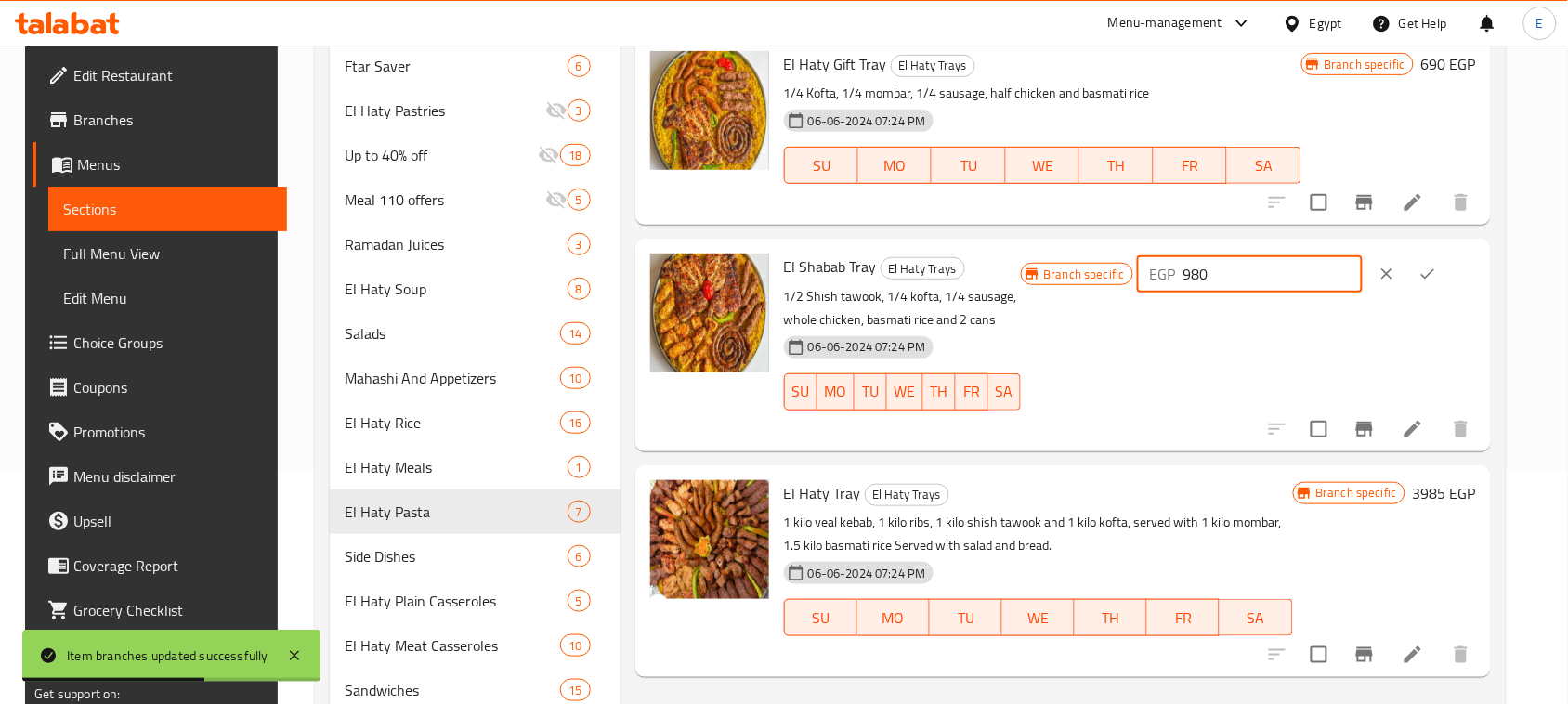drag, startPoint x: 1277, startPoint y: 269, endPoint x: 1224, endPoint y: 263, distance: 53.338541 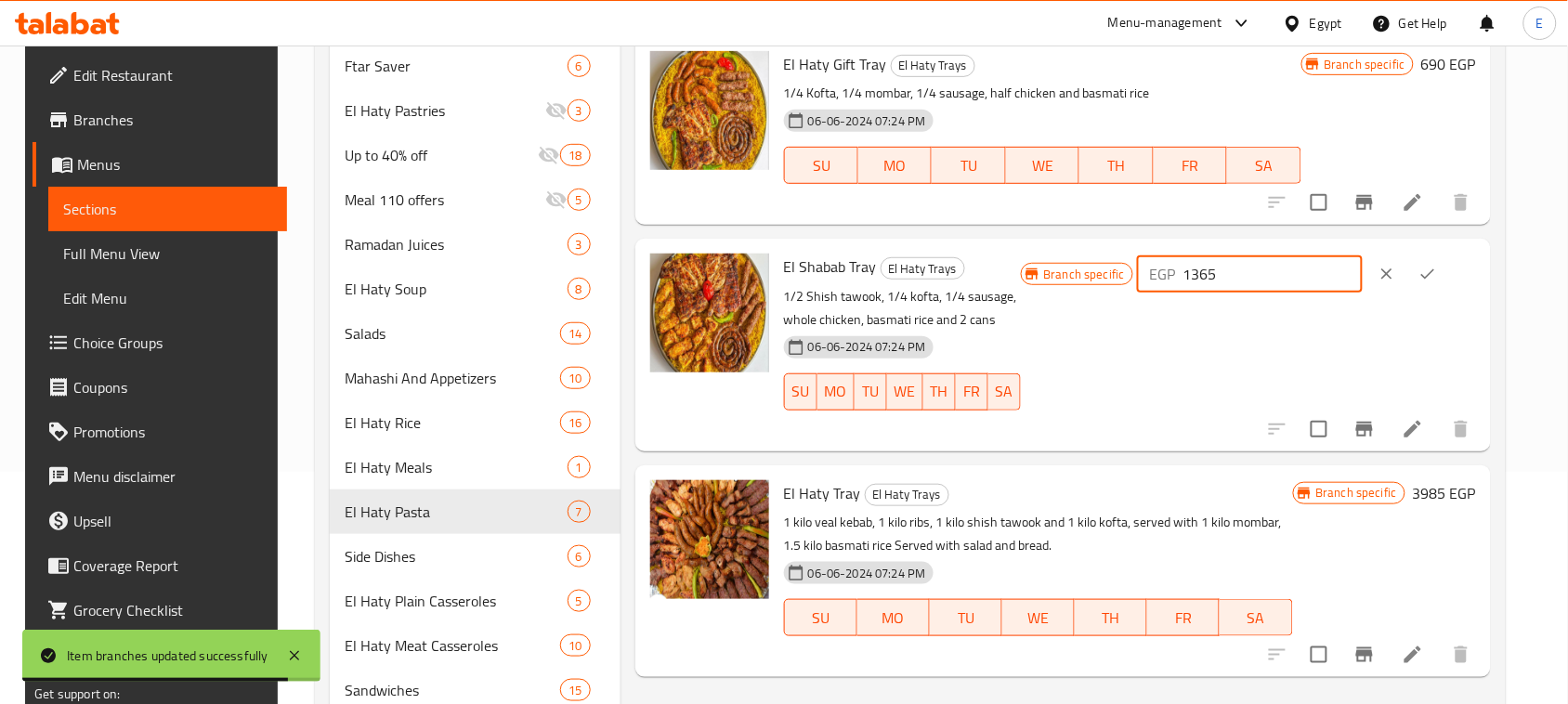 type on "1365" 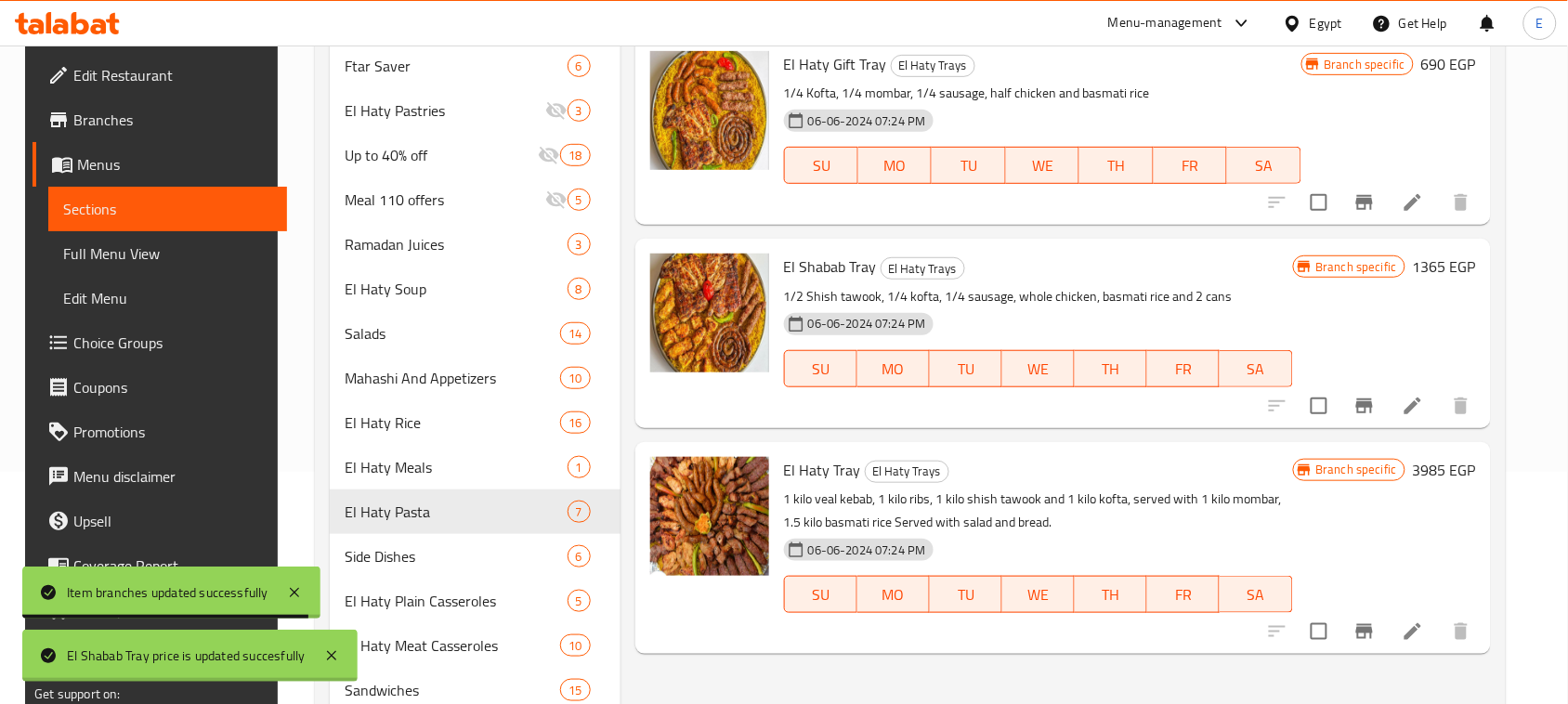 click at bounding box center (1365, 406) 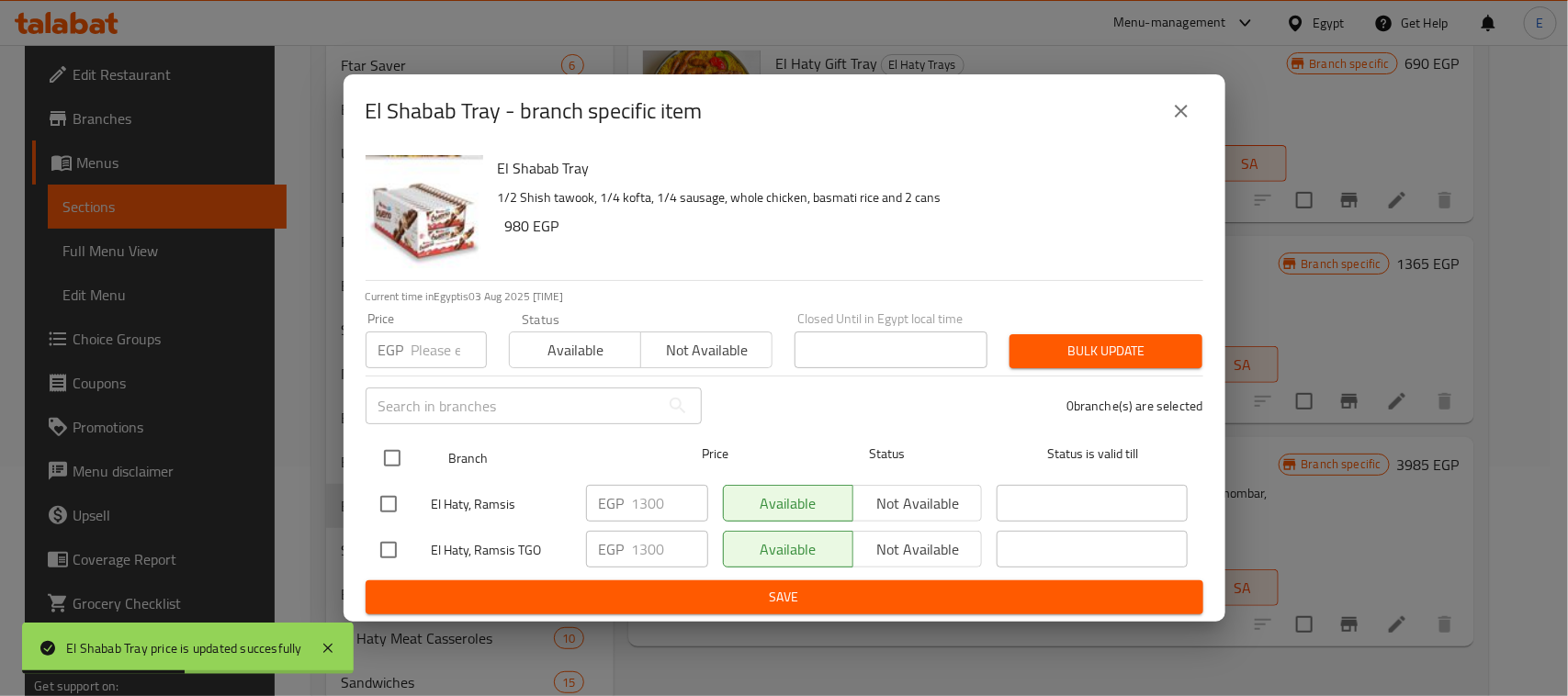click at bounding box center [392, 458] 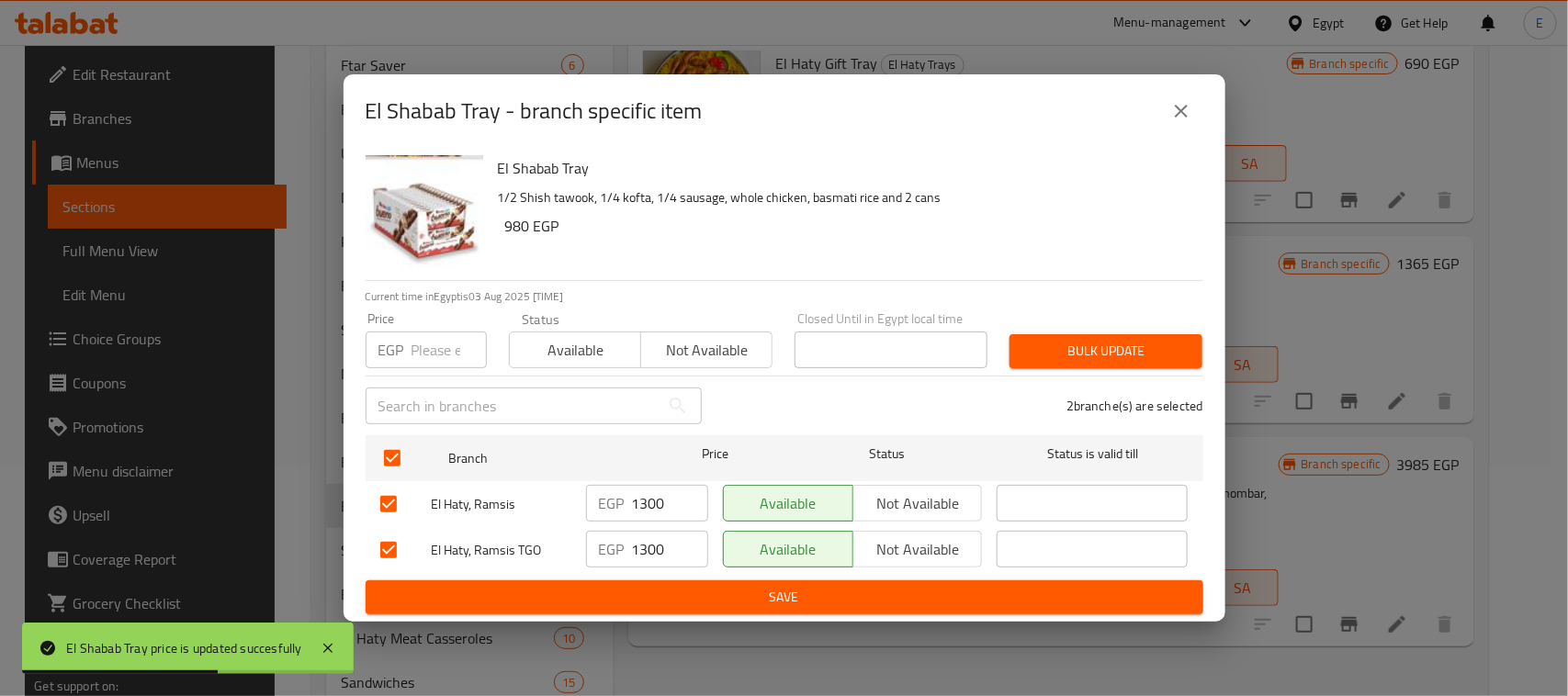 click at bounding box center [449, 350] 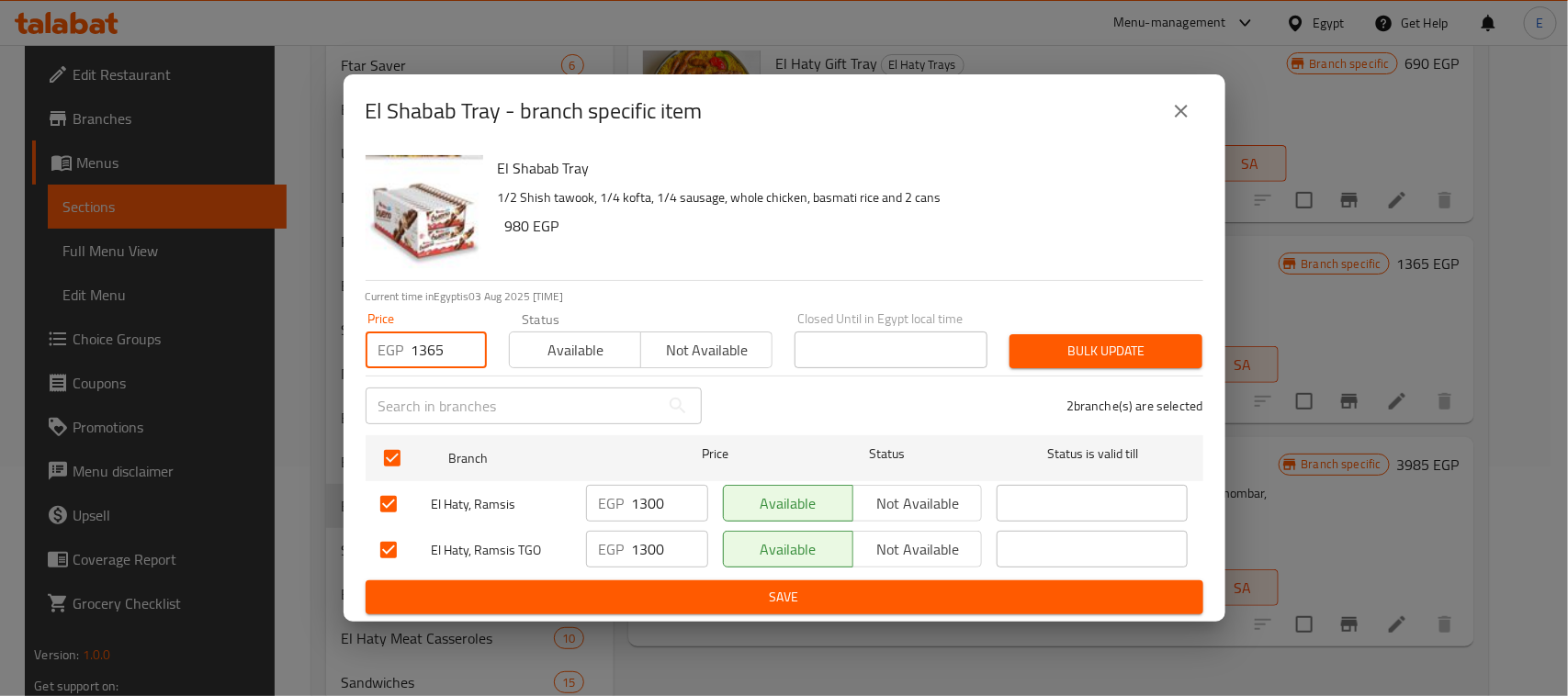 type on "1365" 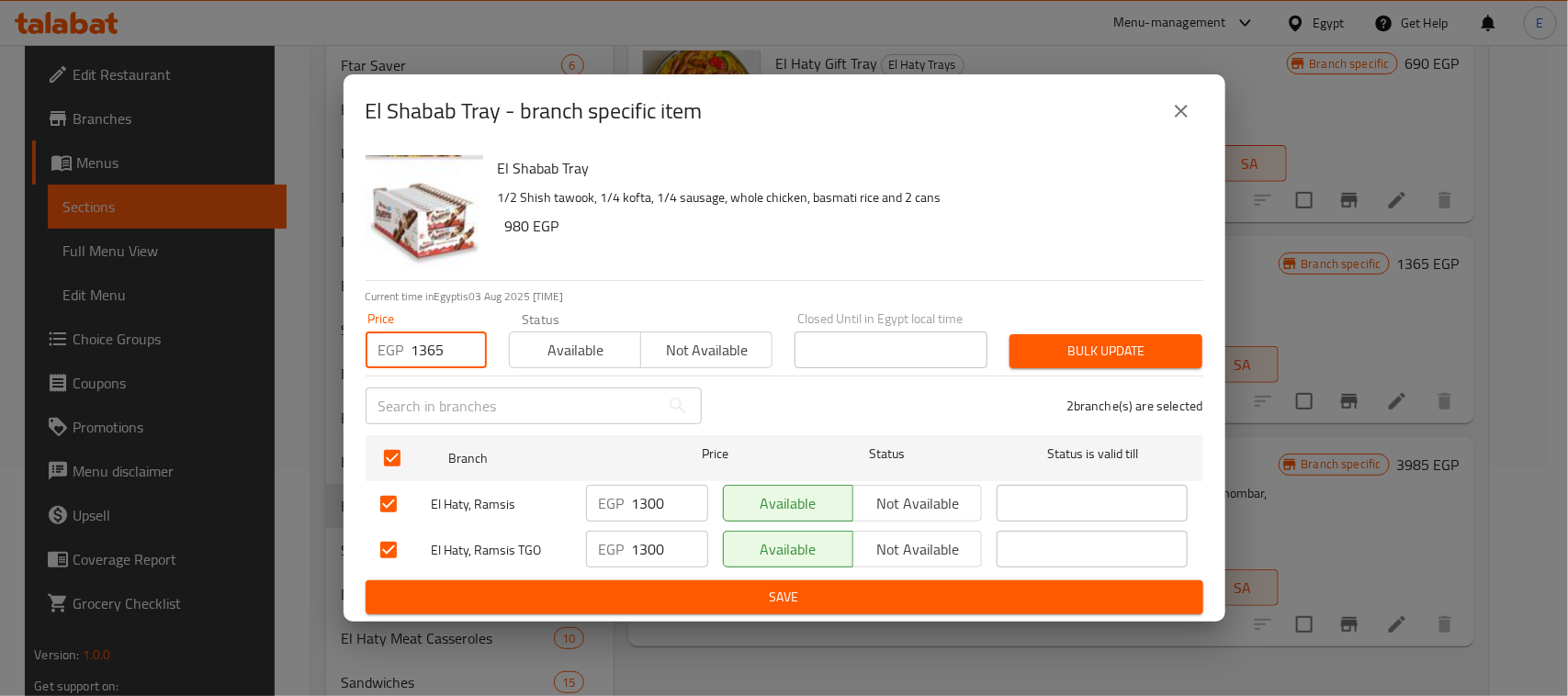 click on "Bulk update" at bounding box center [1106, 351] 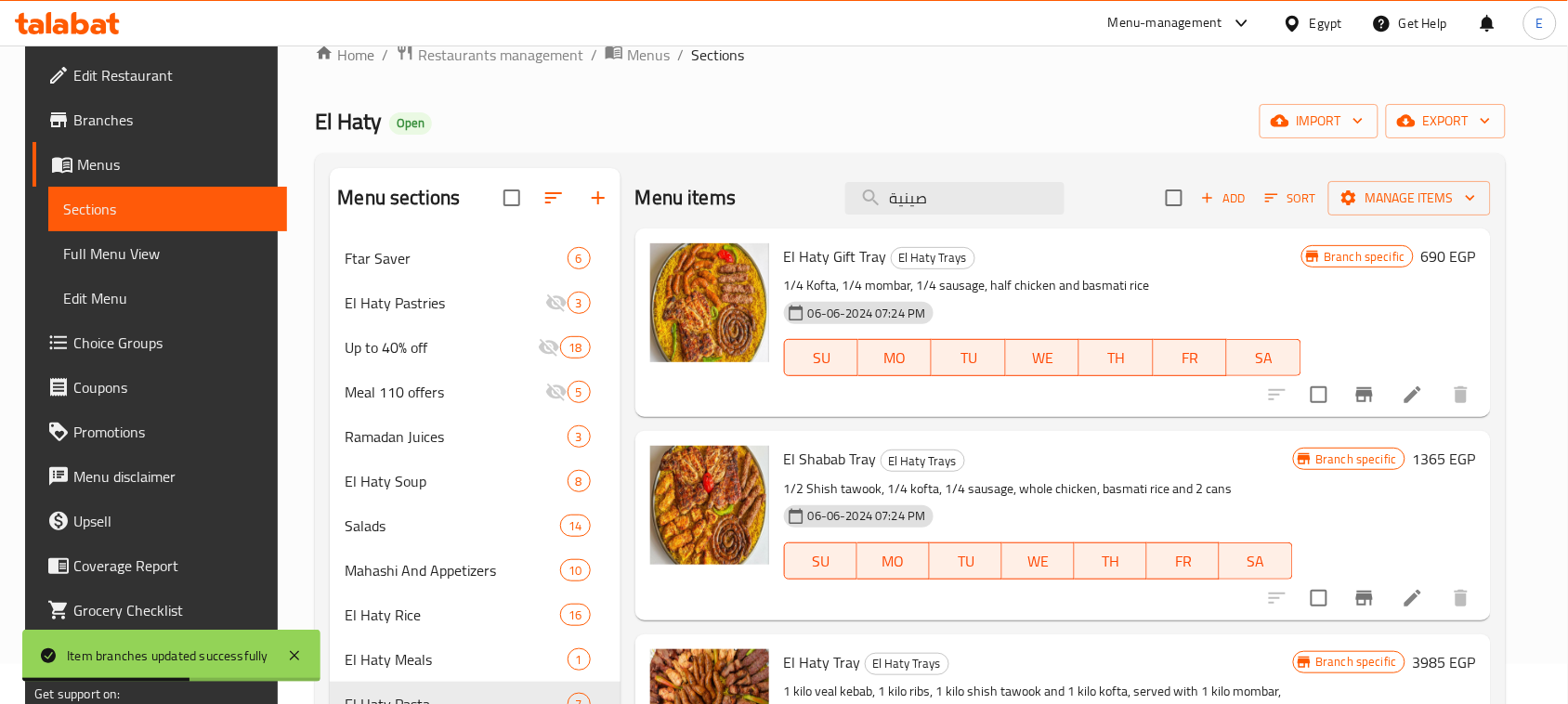 scroll, scrollTop: 0, scrollLeft: 0, axis: both 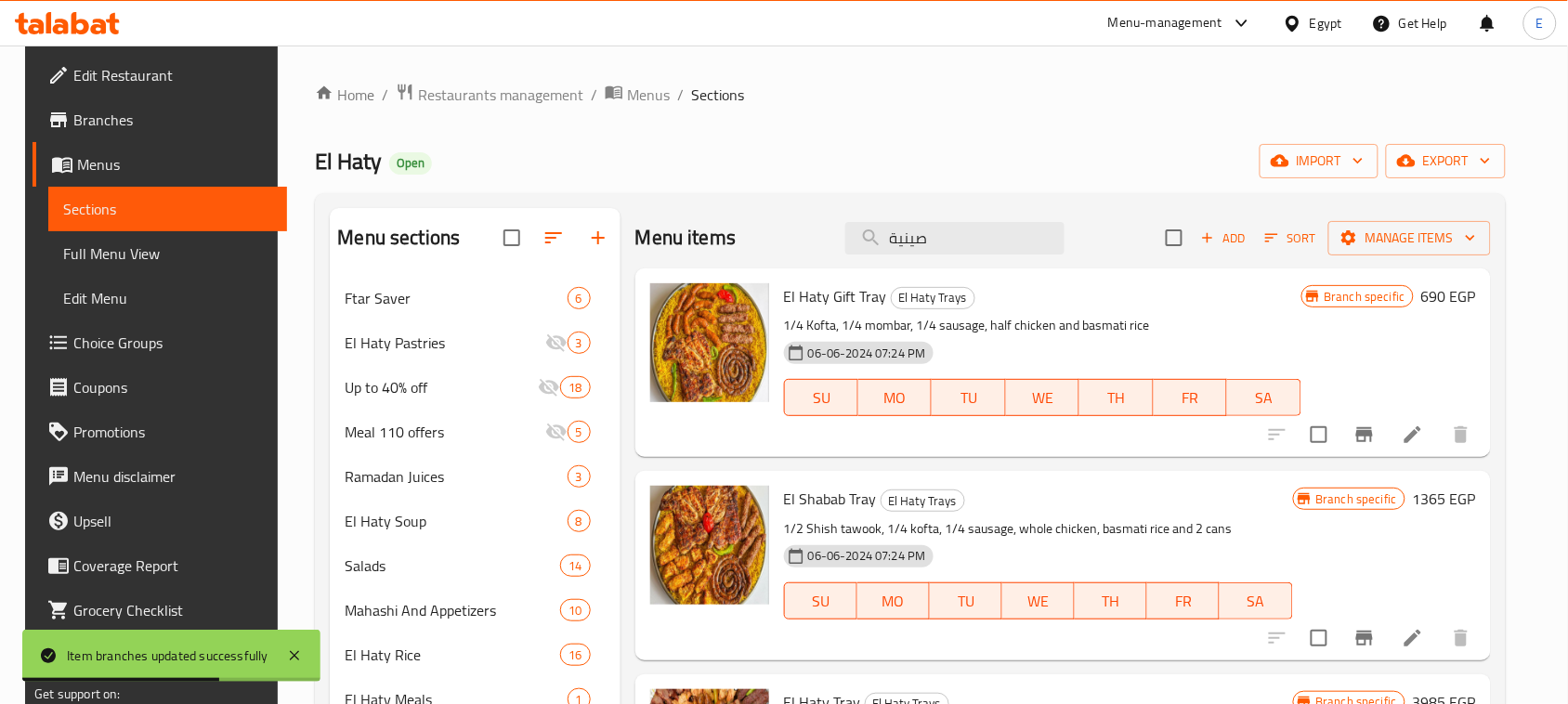 drag, startPoint x: 964, startPoint y: 239, endPoint x: 827, endPoint y: 211, distance: 139.83204 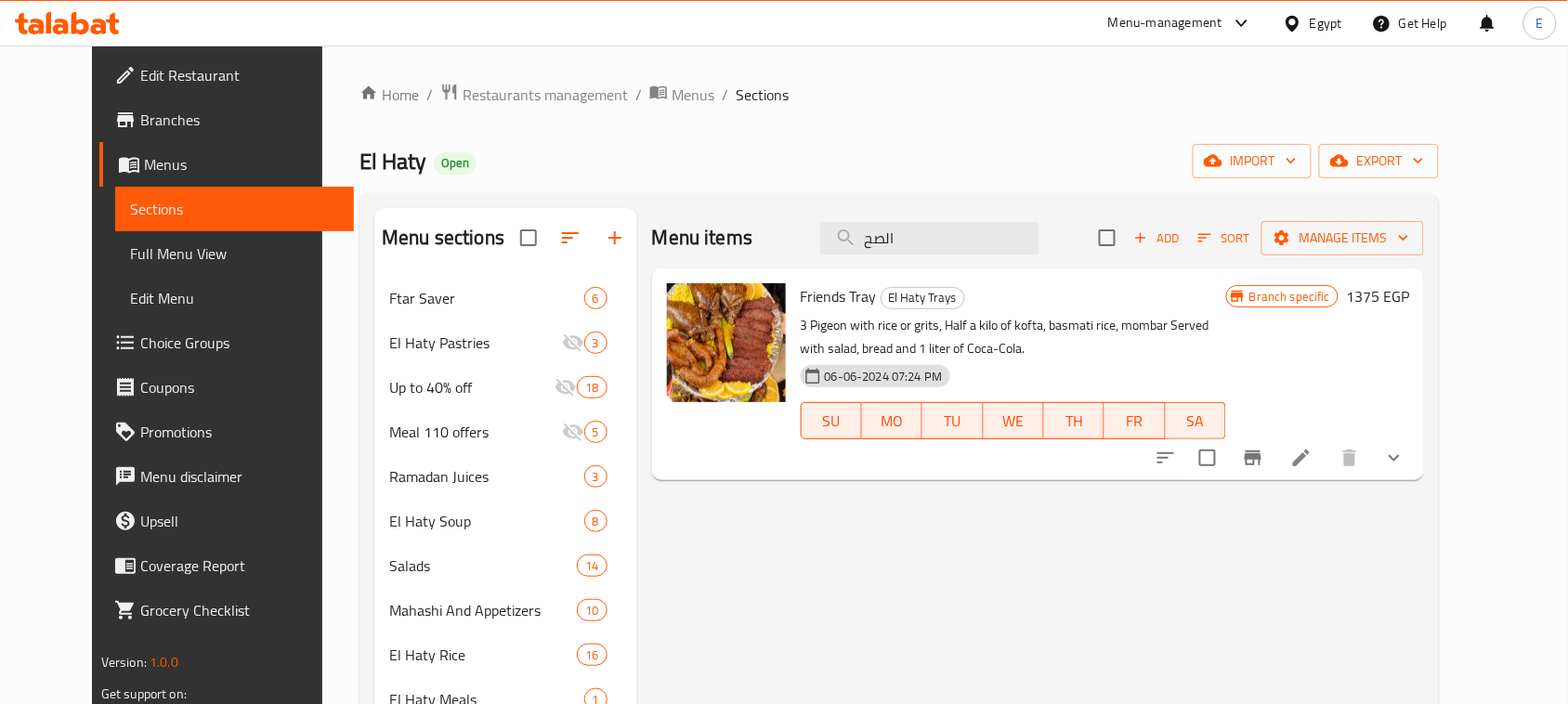type on "الصح" 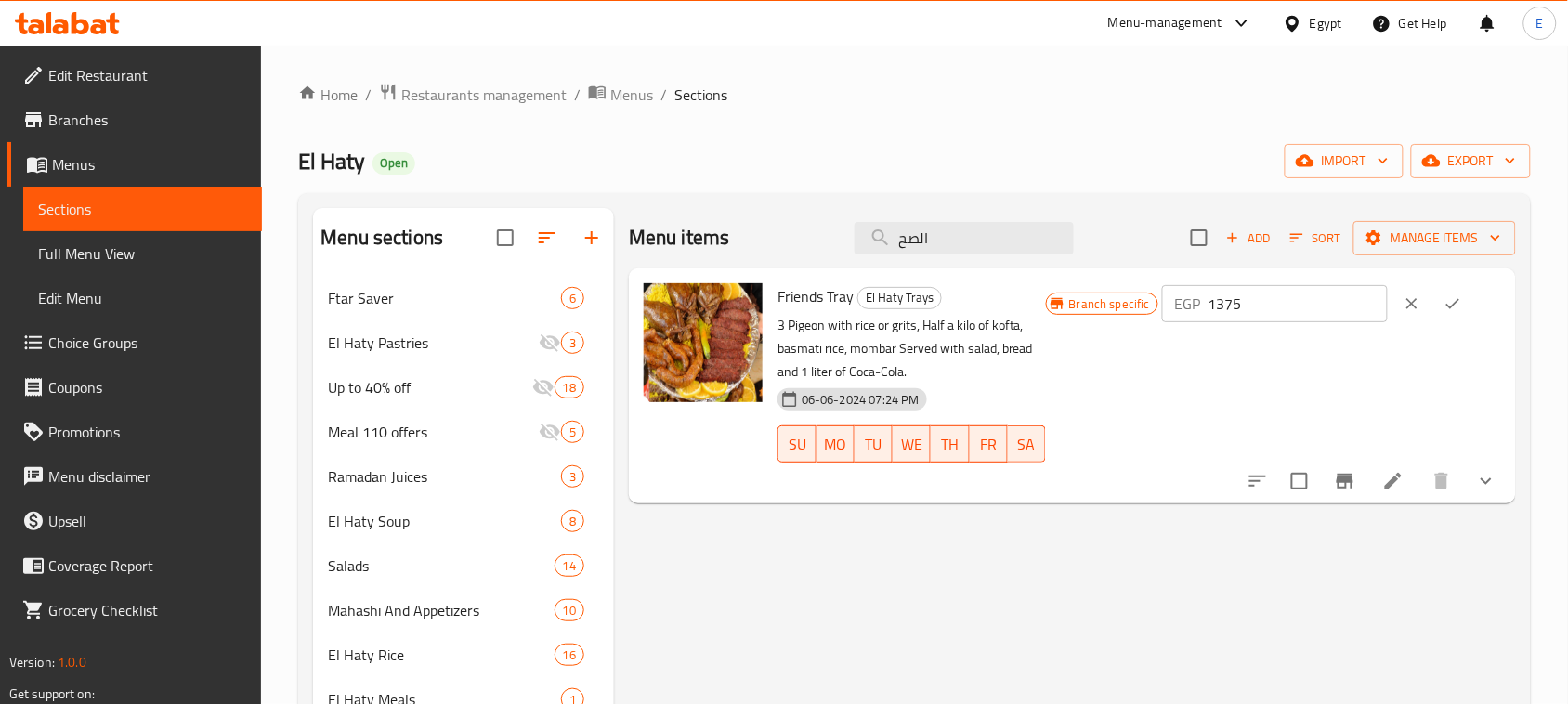 drag, startPoint x: 1321, startPoint y: 307, endPoint x: 1097, endPoint y: 261, distance: 228.67444 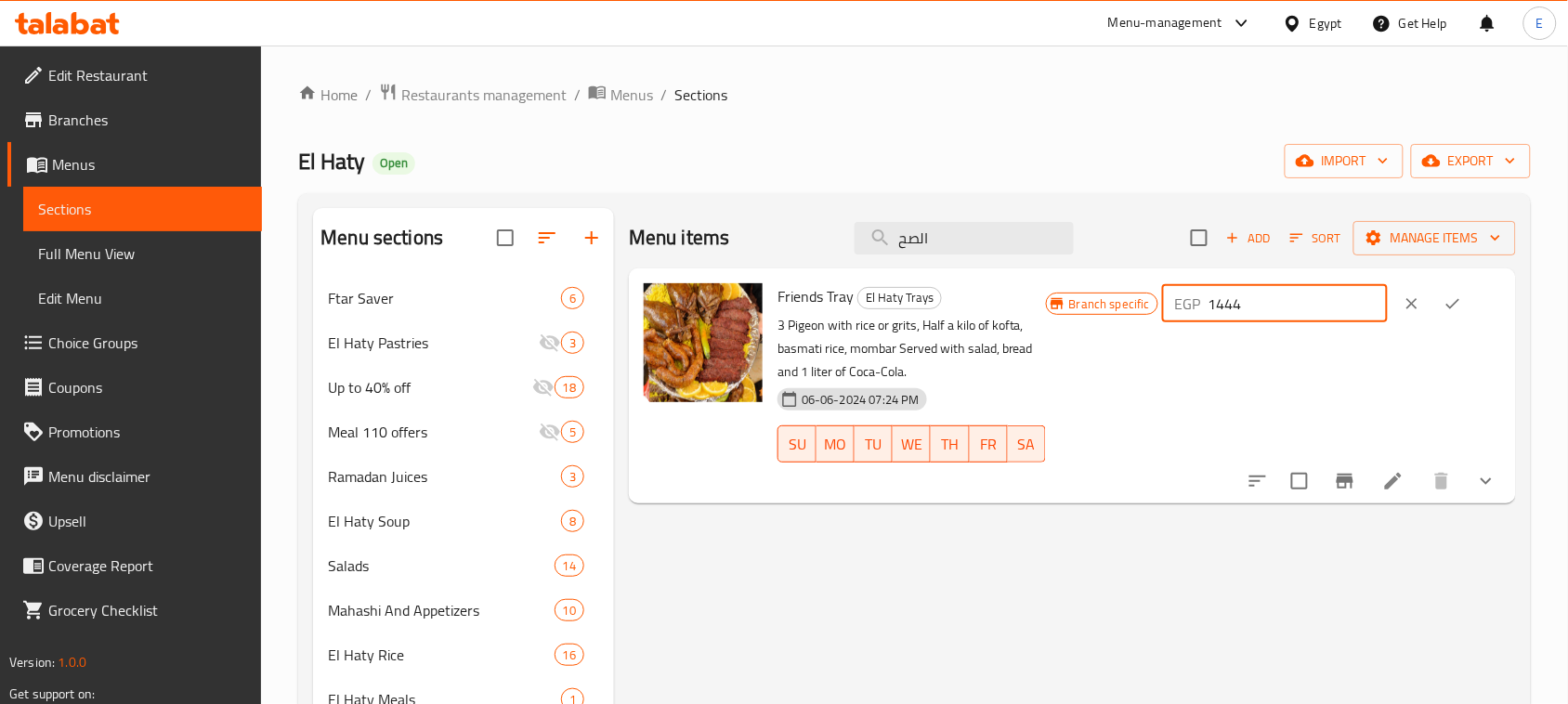 type on "1444" 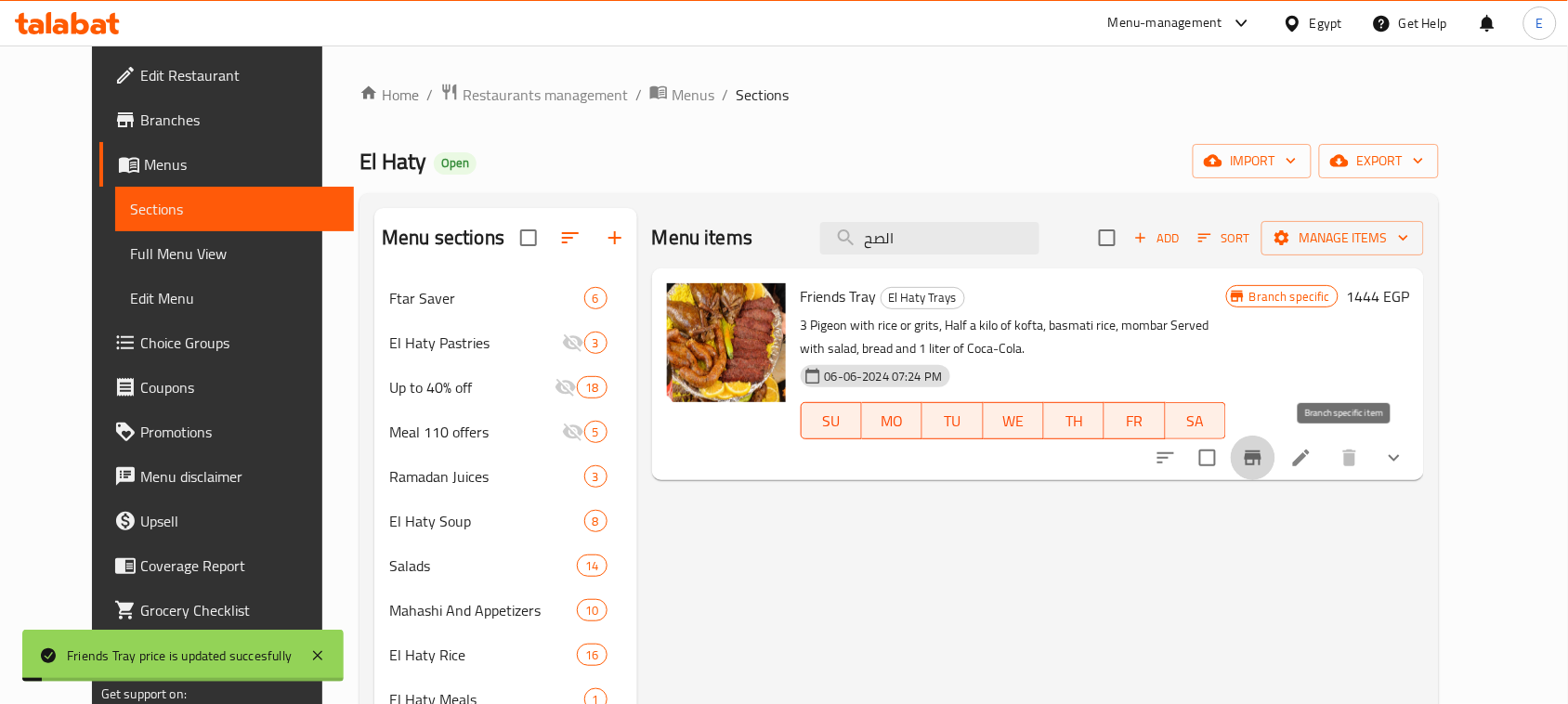click 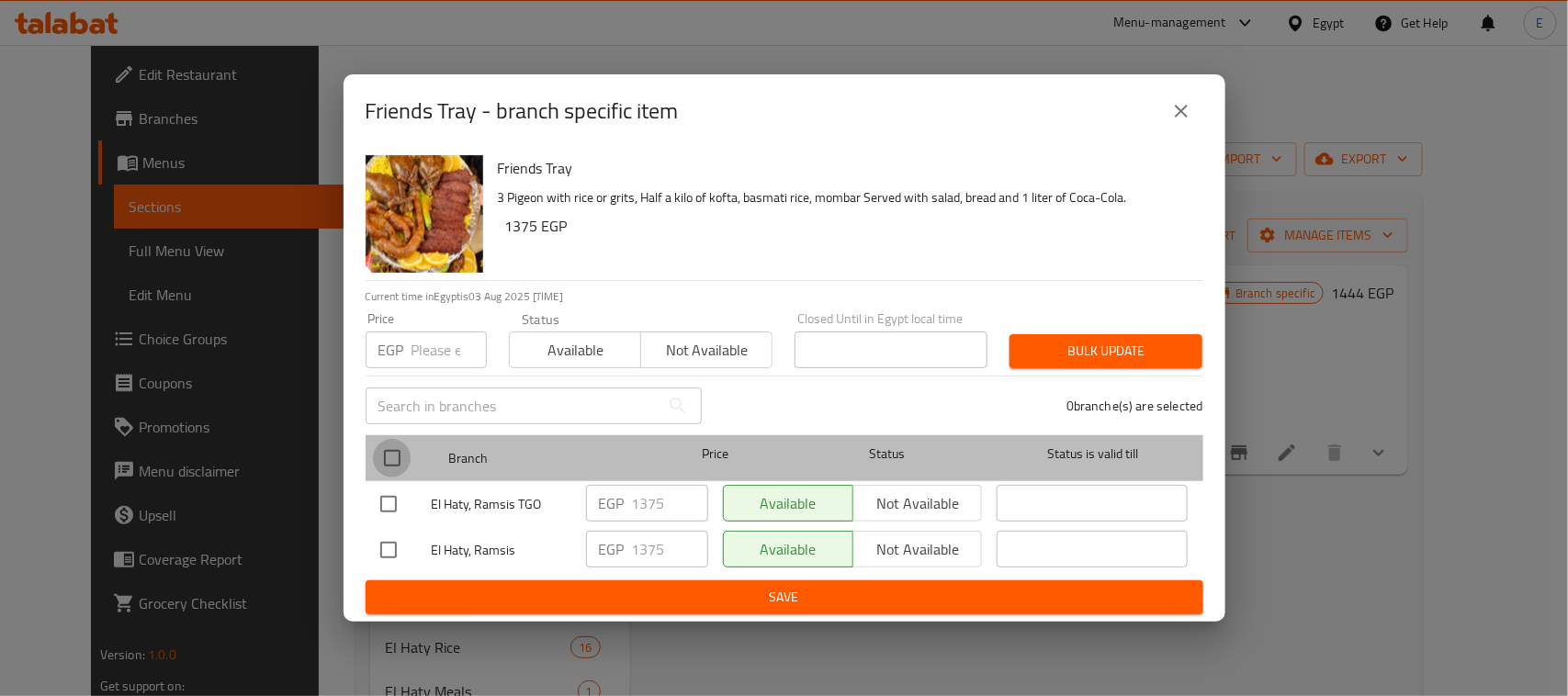 click at bounding box center [392, 458] 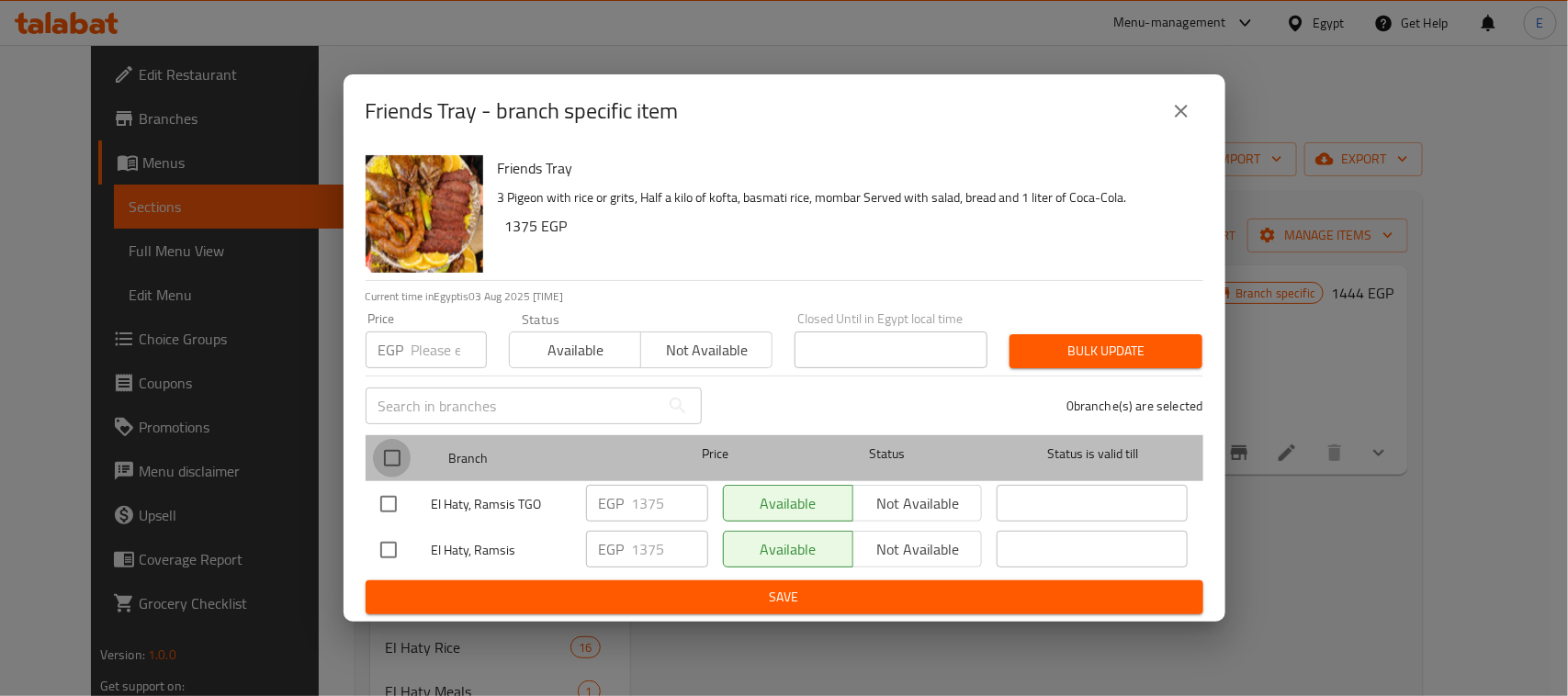 checkbox on "true" 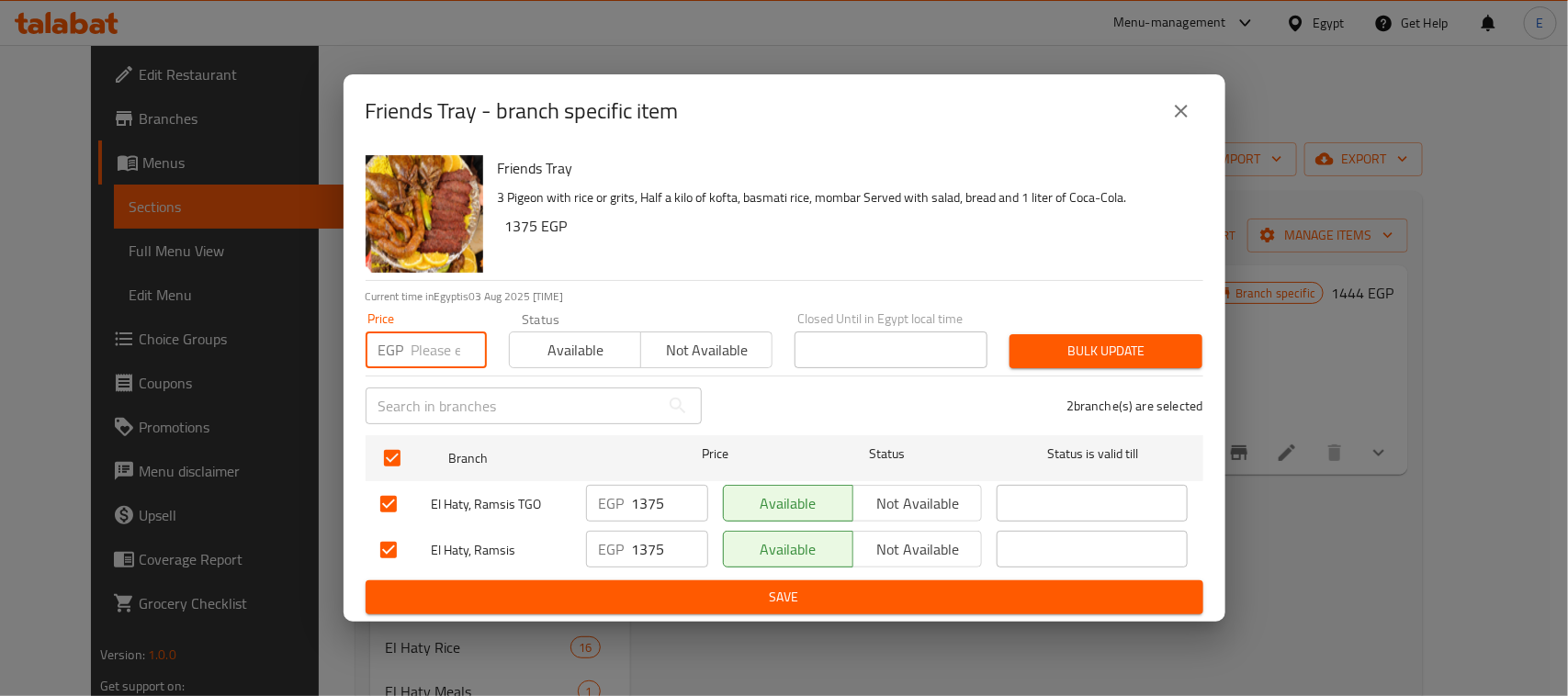 click at bounding box center (449, 350) 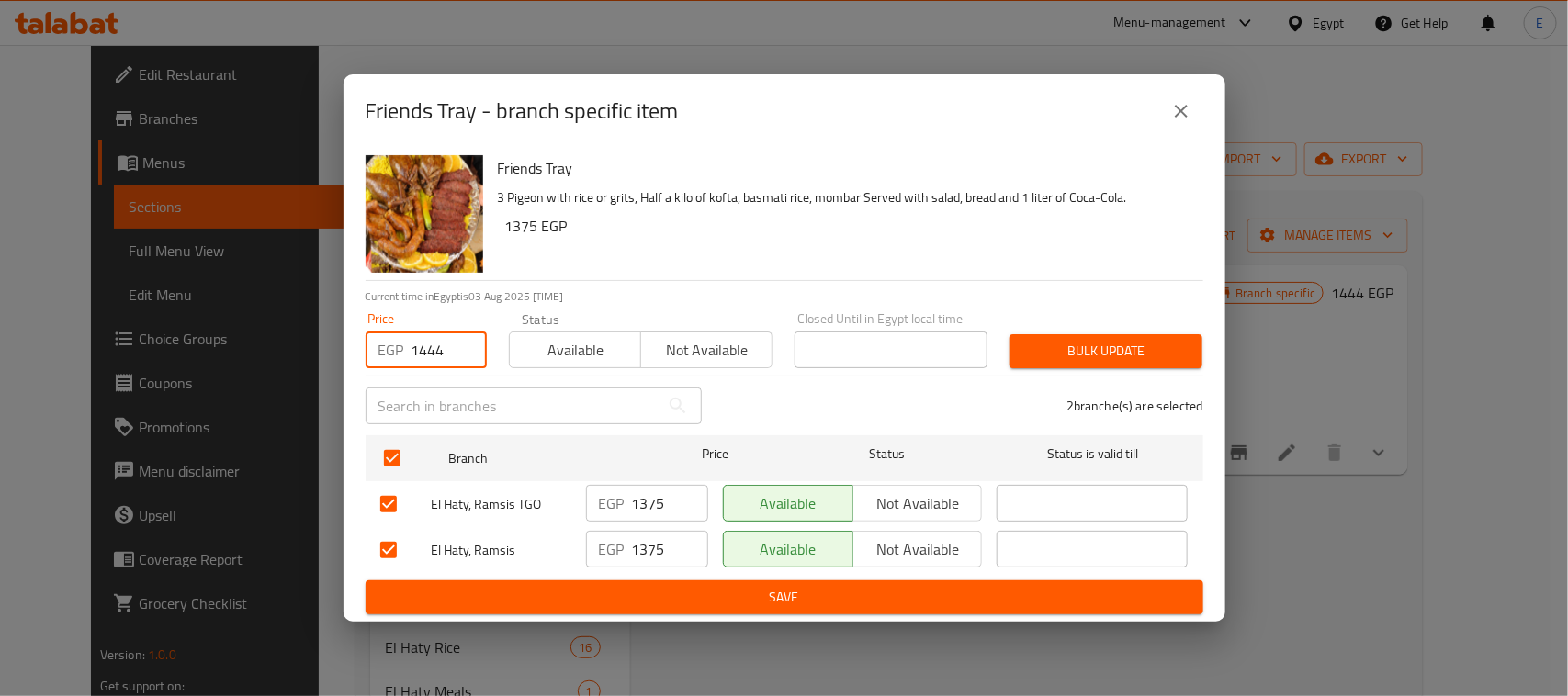type on "1444" 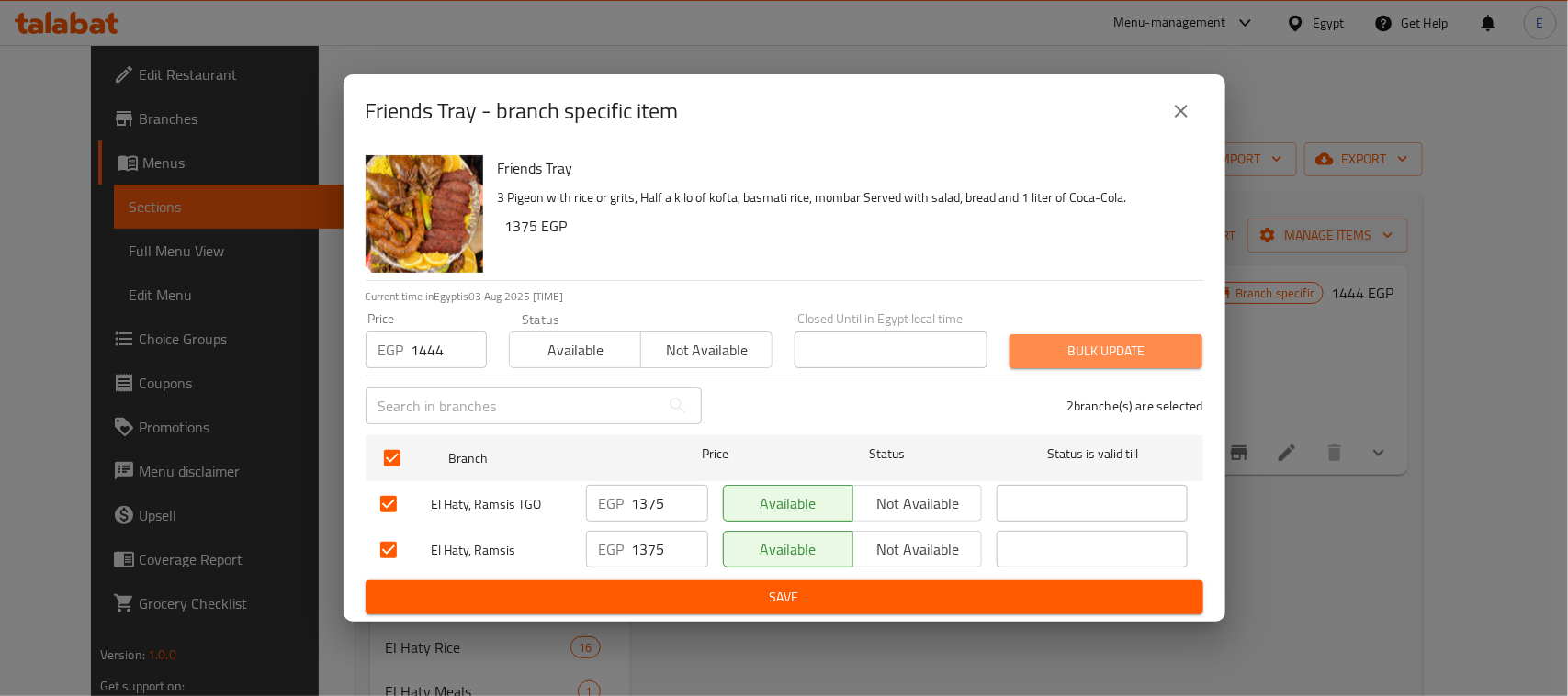 click on "Bulk update" at bounding box center (1106, 351) 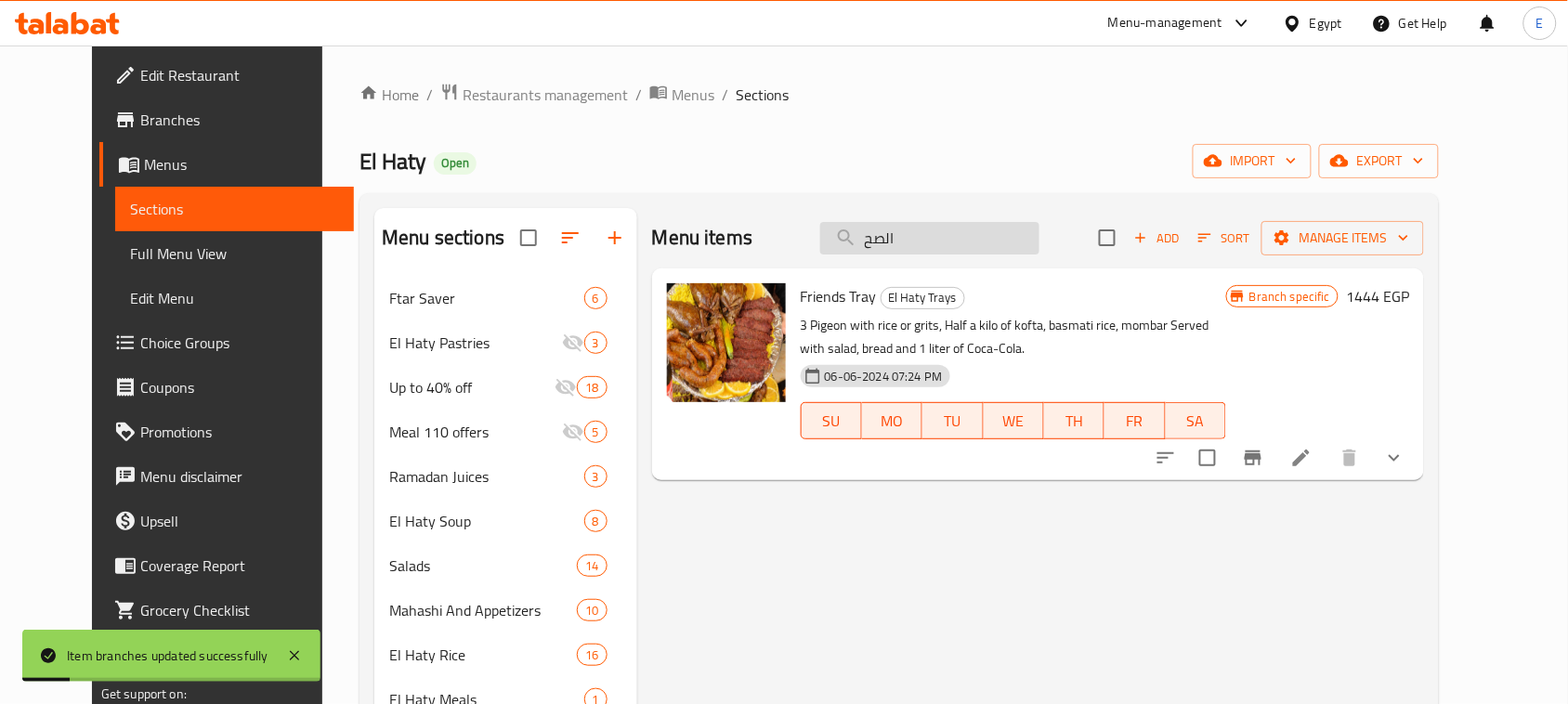 drag, startPoint x: 1014, startPoint y: 239, endPoint x: 859, endPoint y: 252, distance: 155.5442 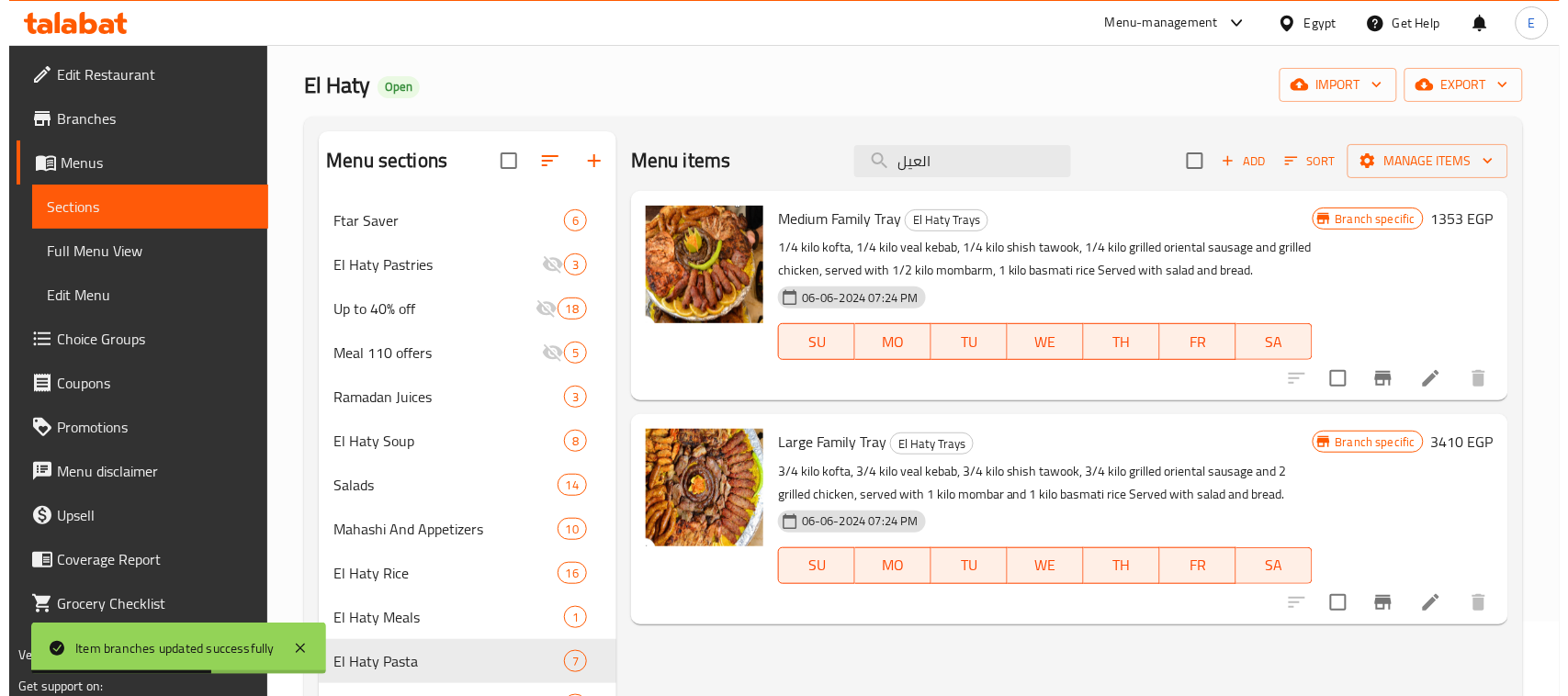 scroll, scrollTop: 115, scrollLeft: 0, axis: vertical 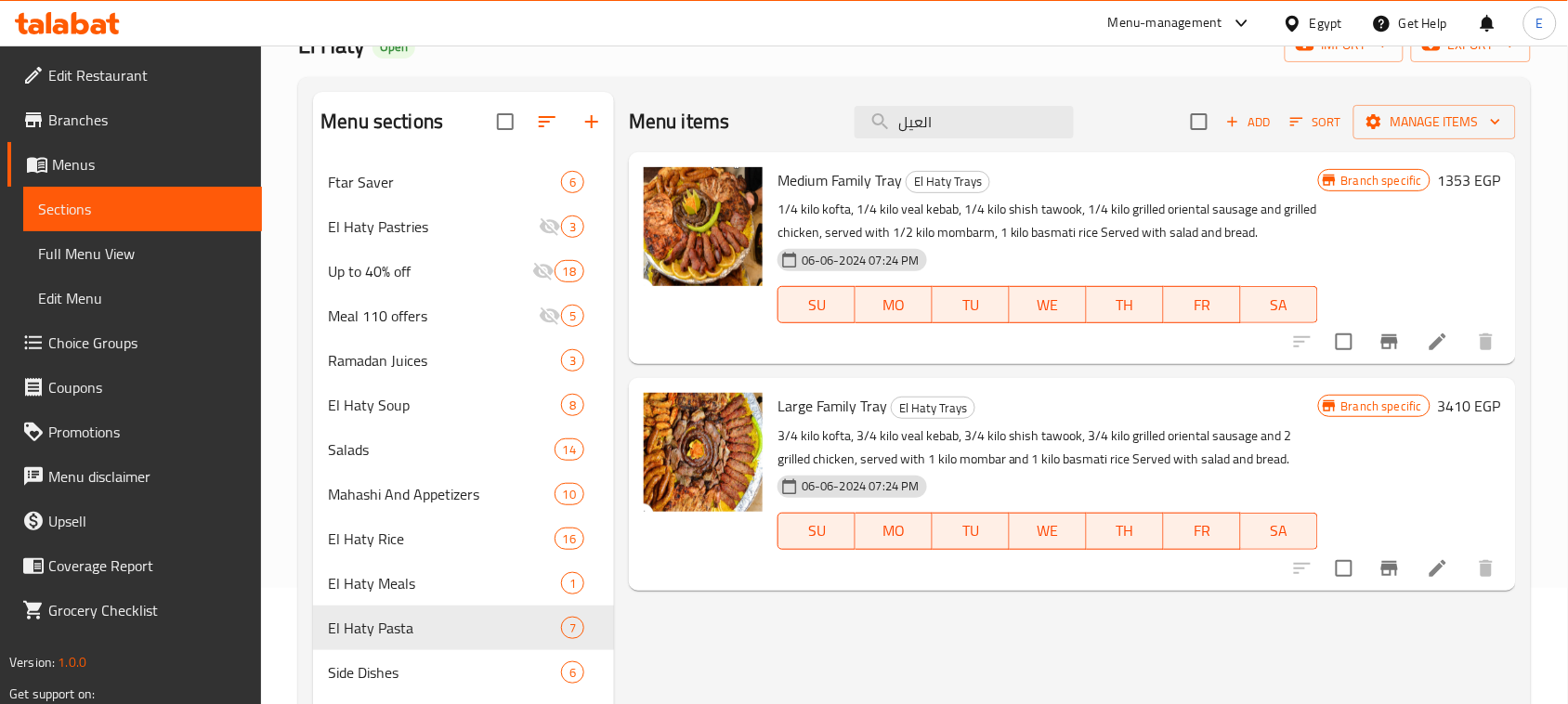 type on "العيل" 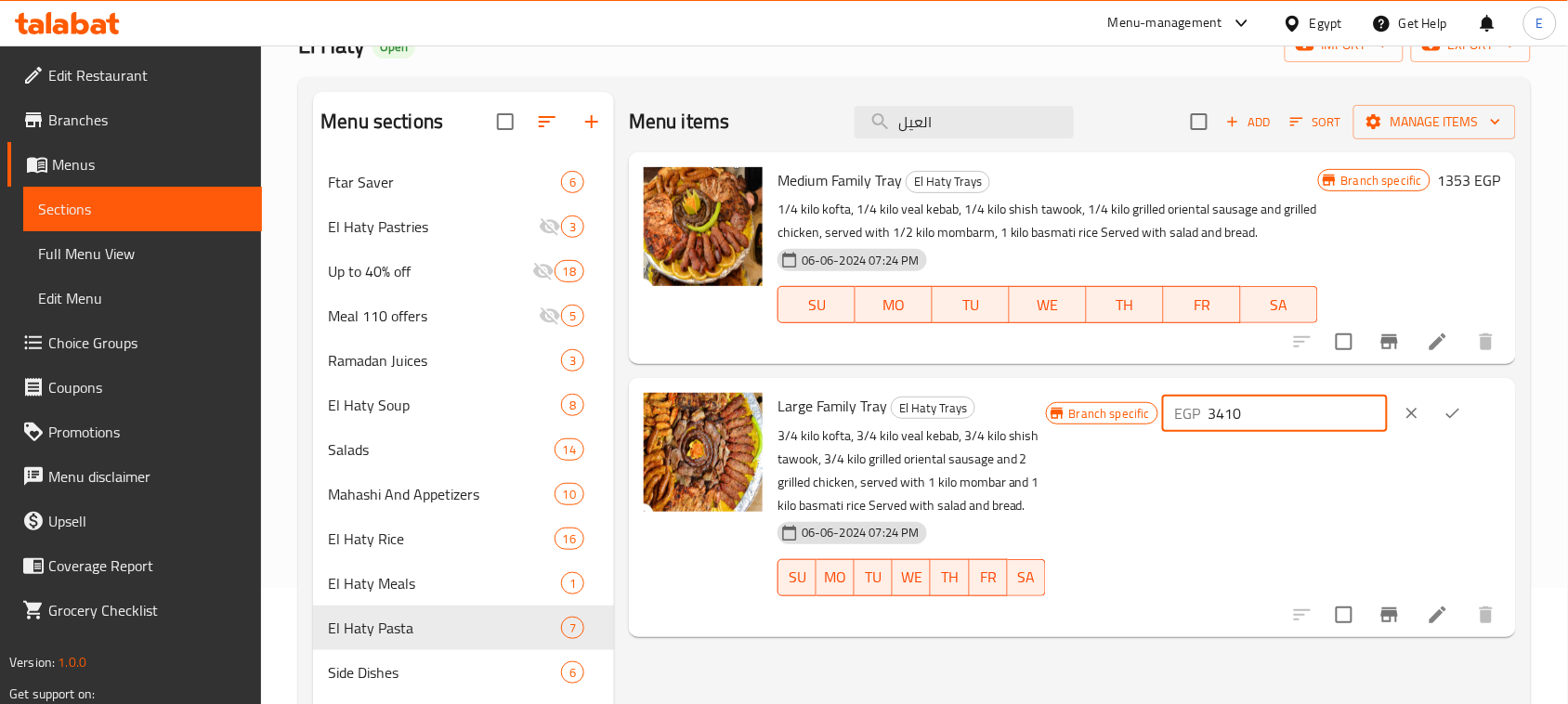 drag, startPoint x: 1280, startPoint y: 418, endPoint x: 1117, endPoint y: 386, distance: 166.11141 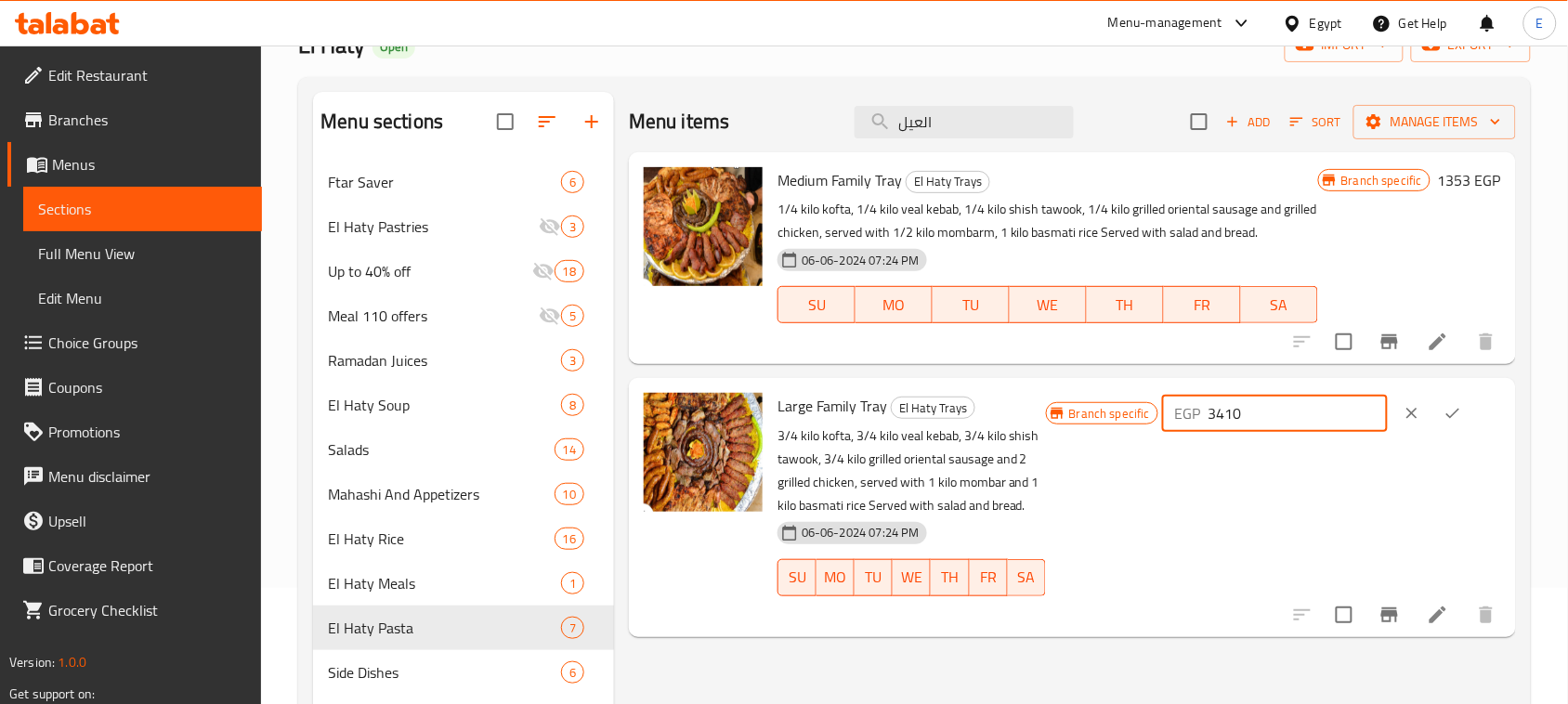 type on "3580" 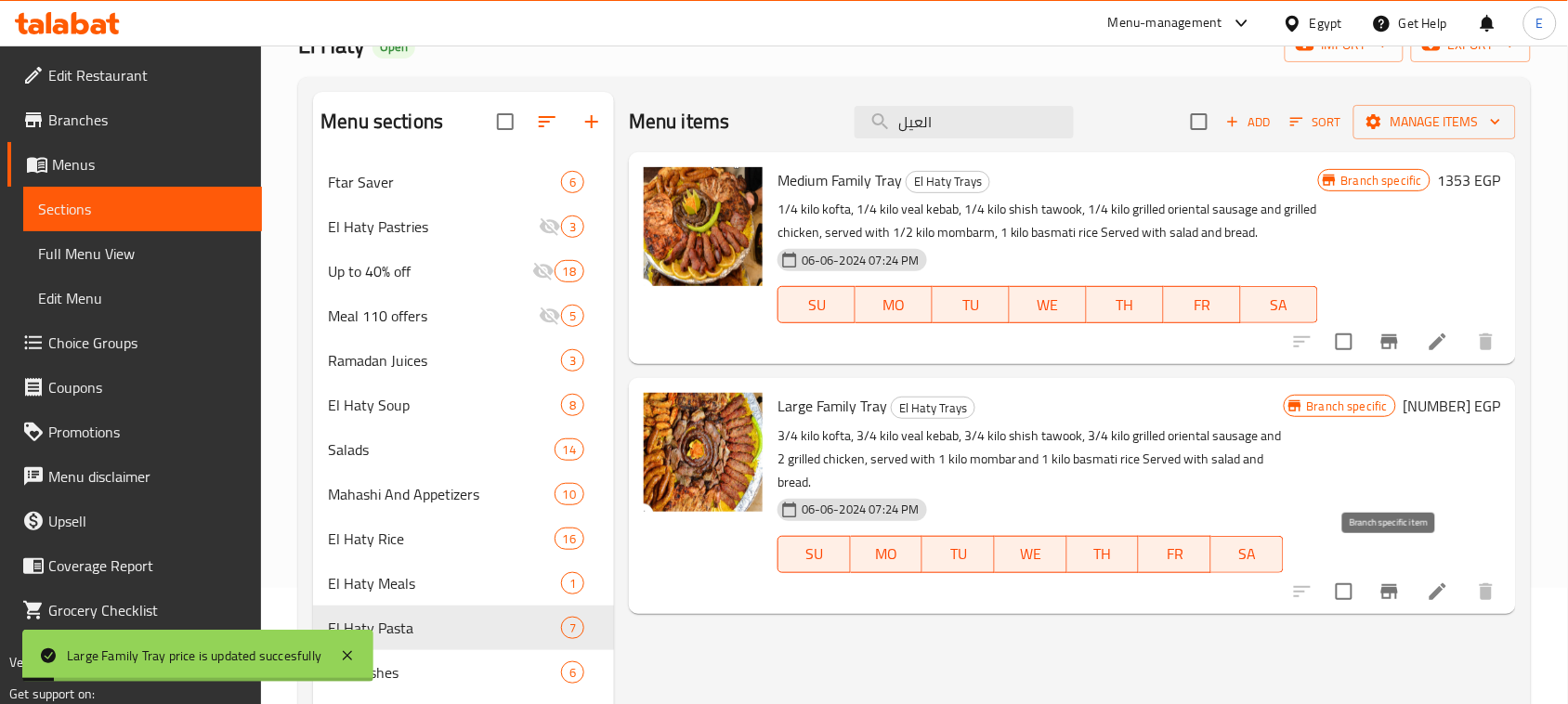 click 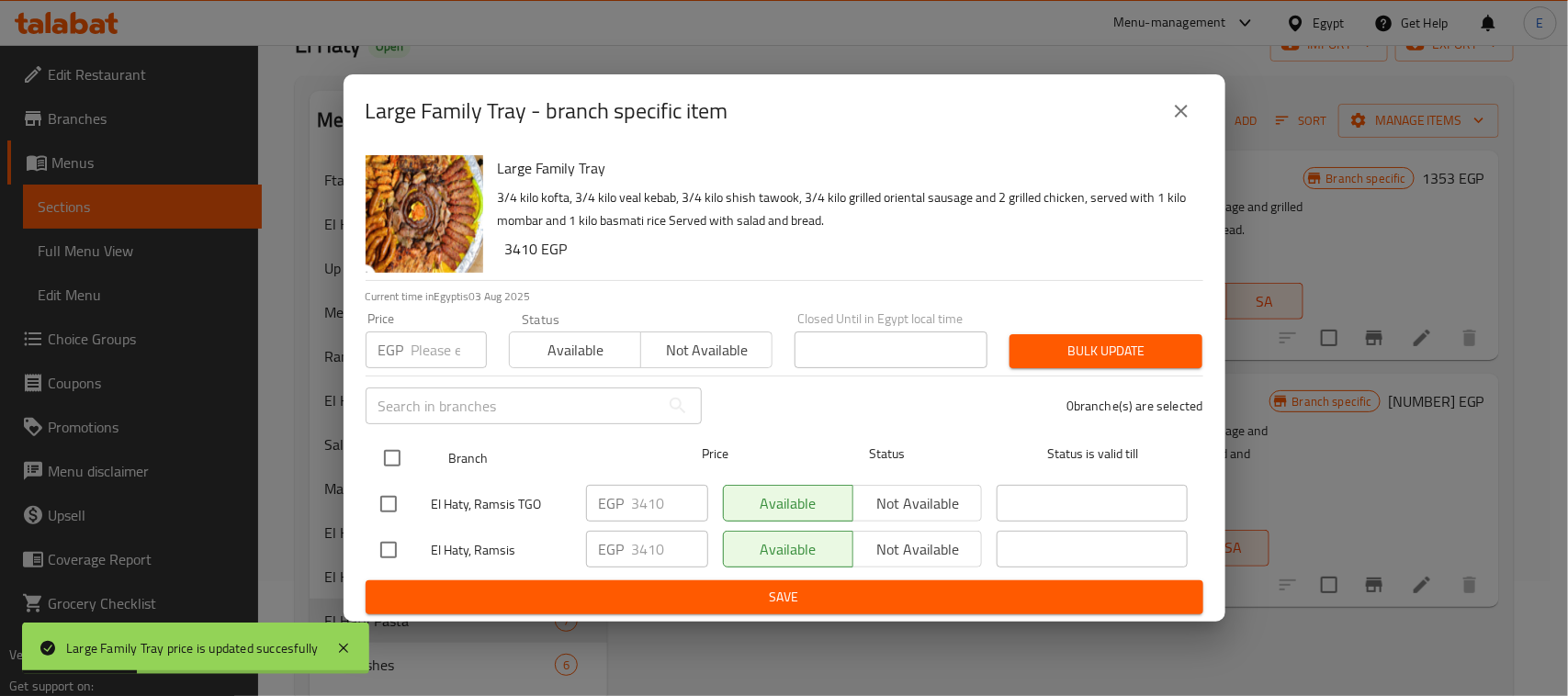 click at bounding box center [392, 458] 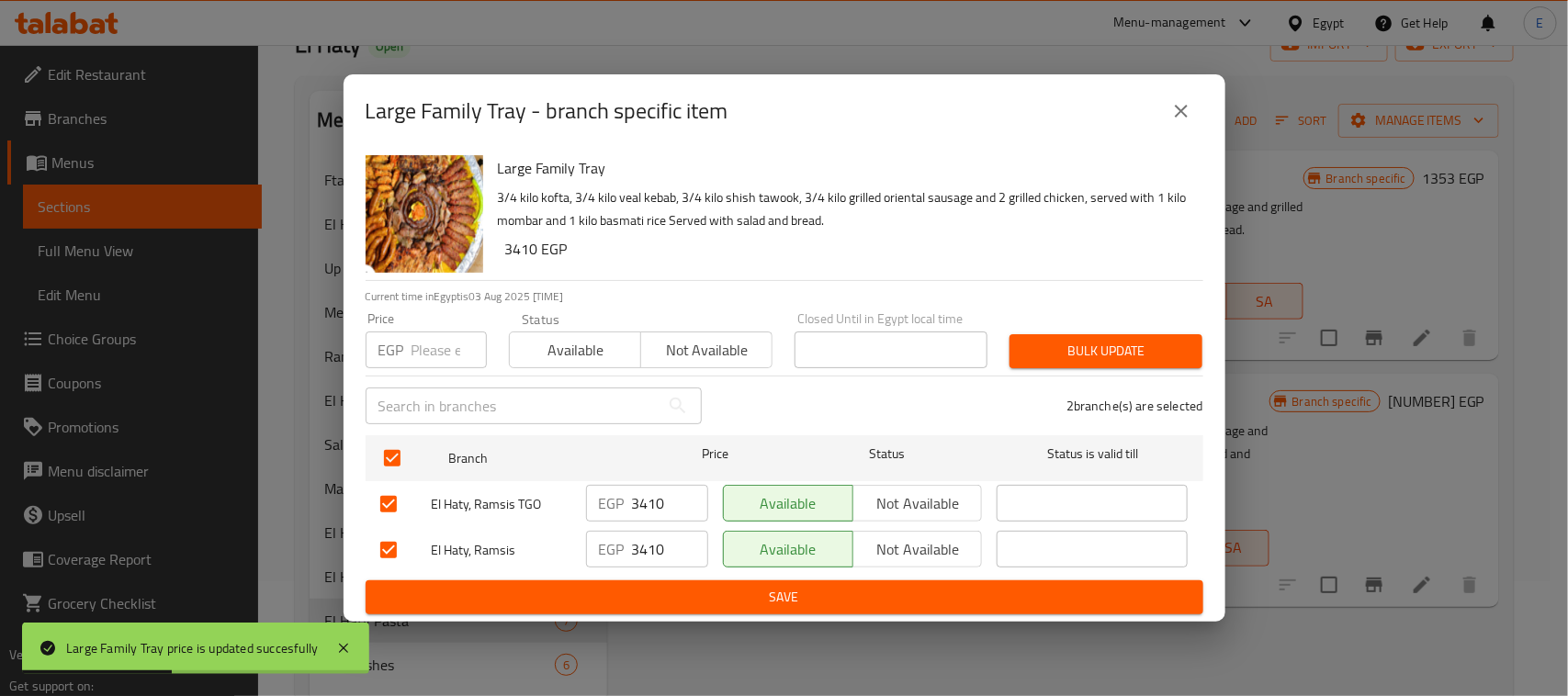 click at bounding box center (449, 350) 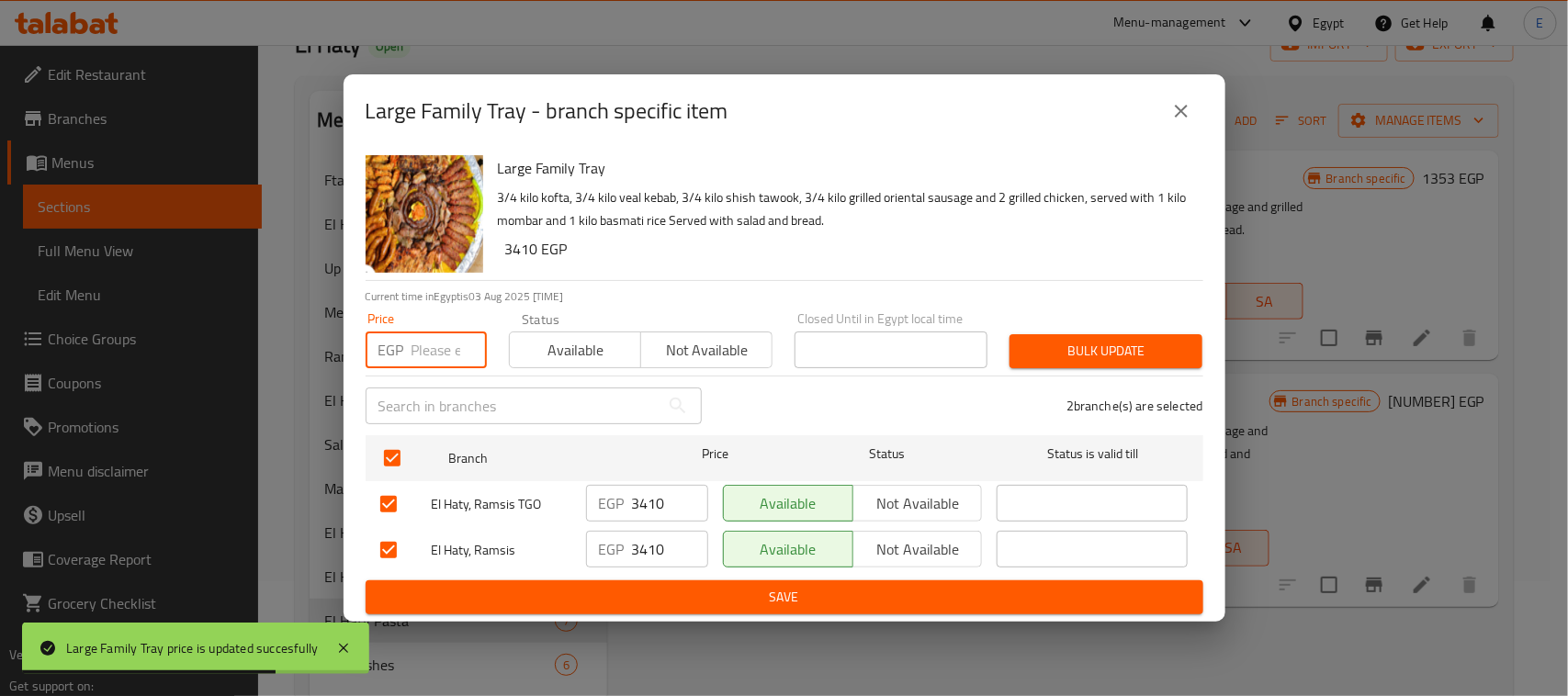 type on "3580" 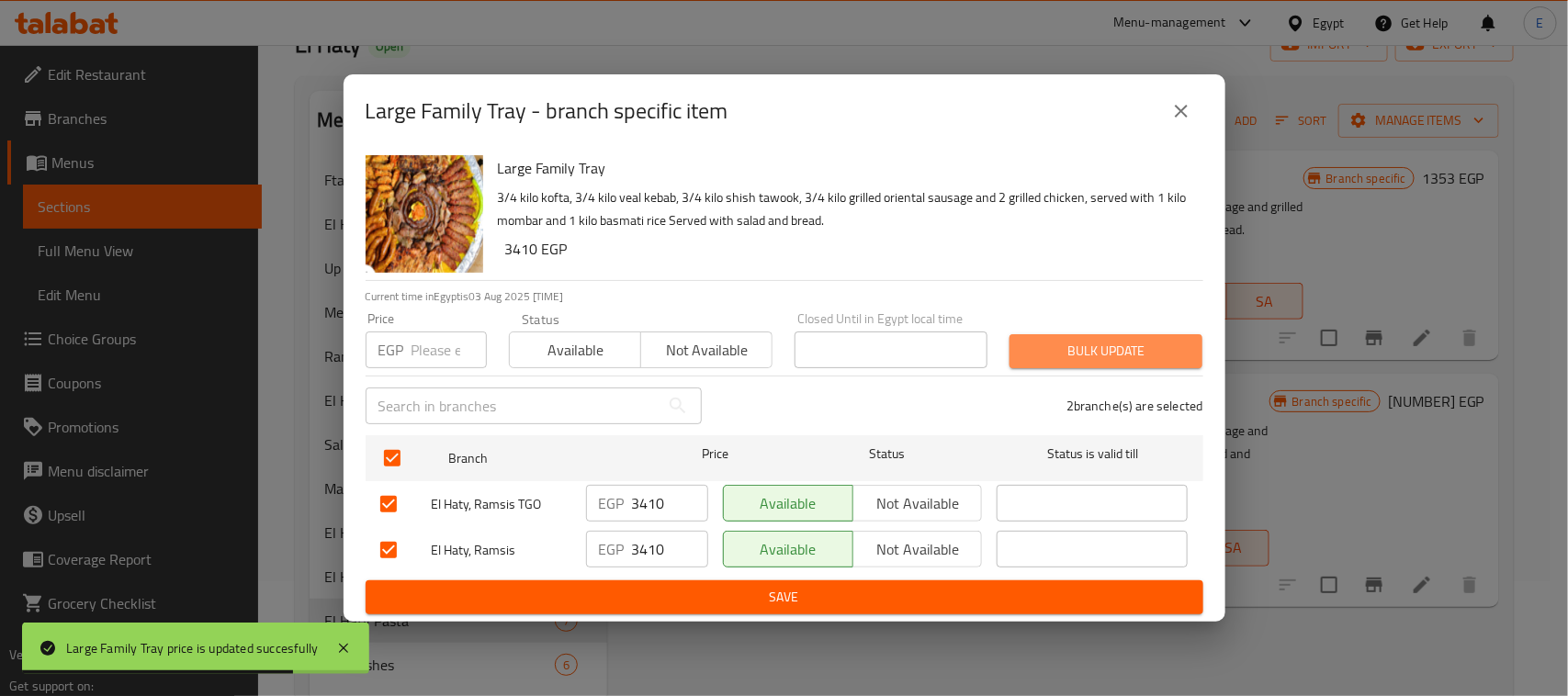 click on "Bulk update" at bounding box center (1106, 351) 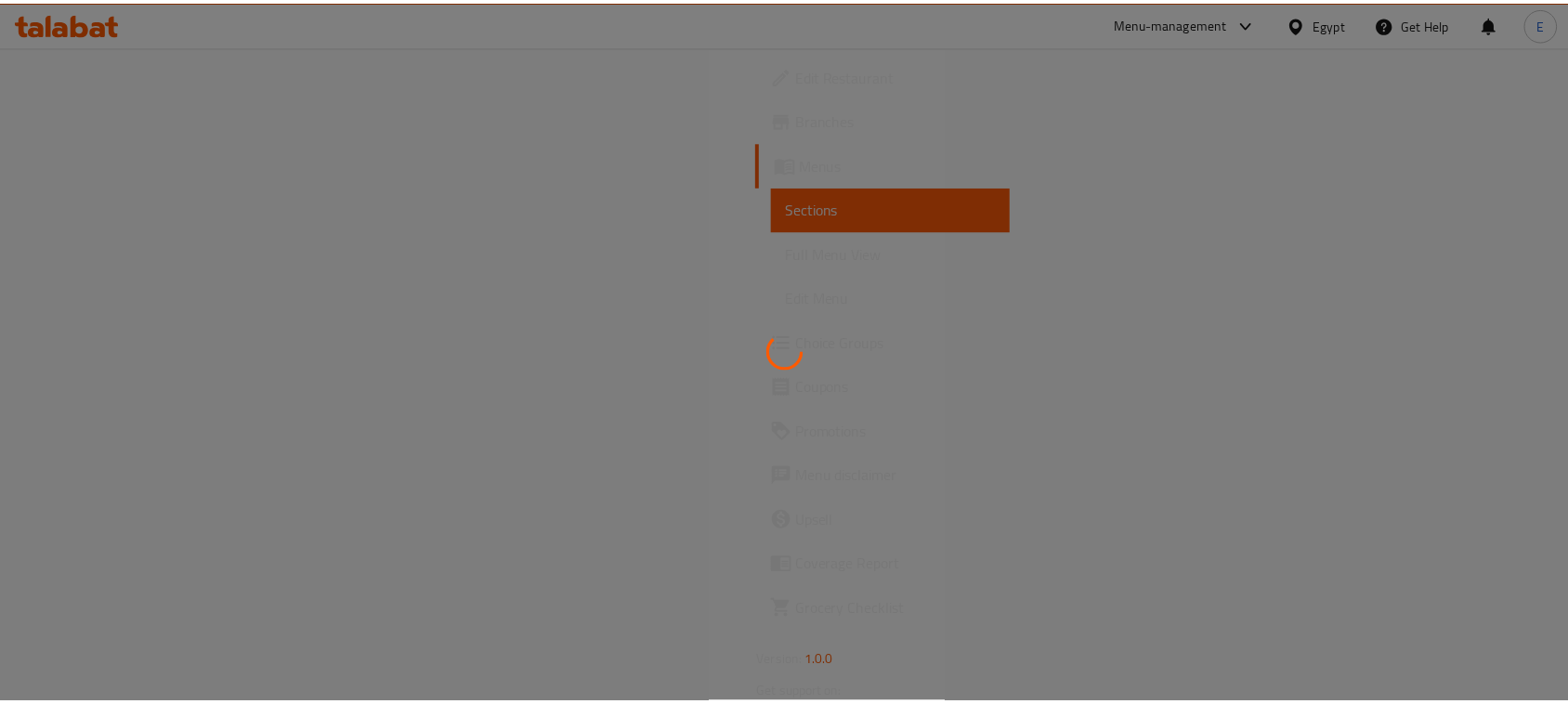 scroll, scrollTop: 0, scrollLeft: 0, axis: both 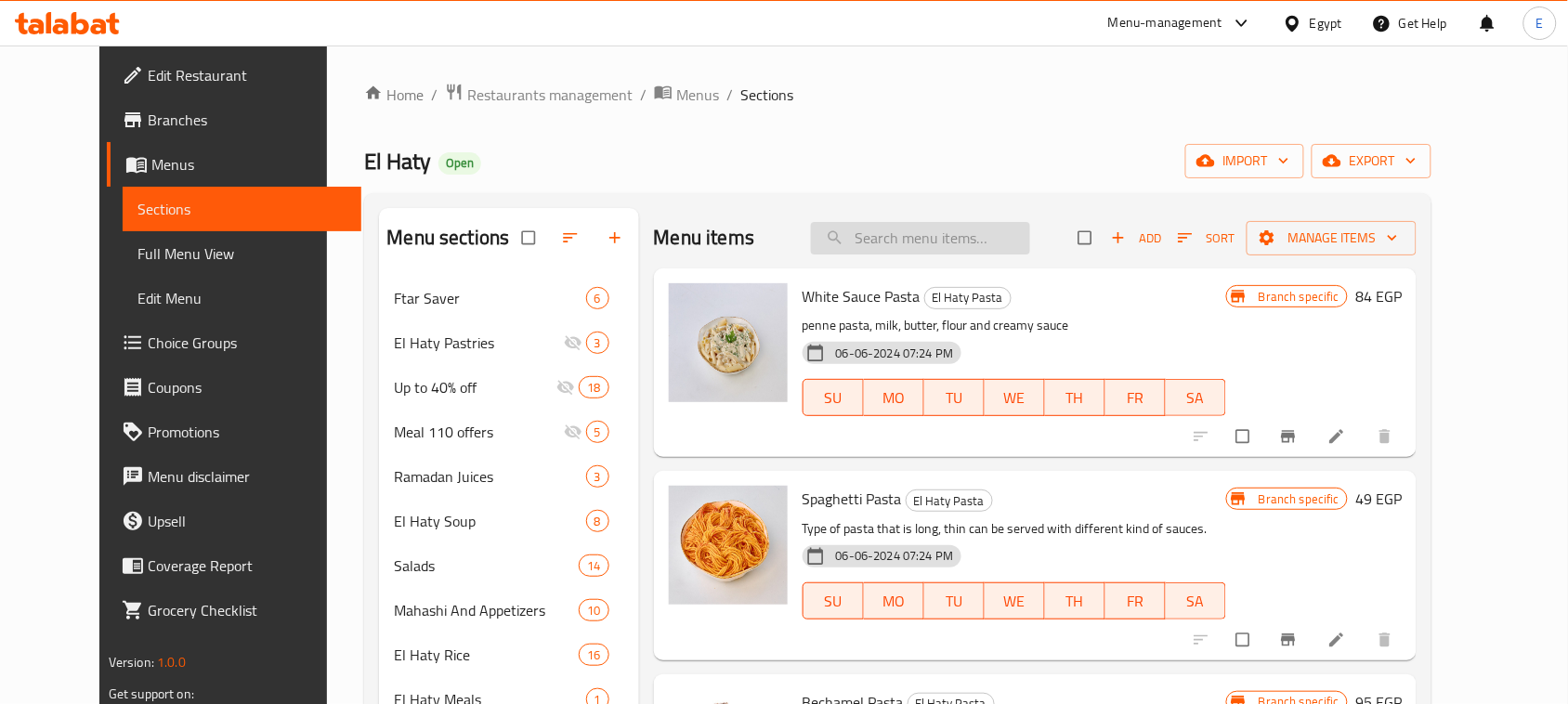 click at bounding box center [921, 238] 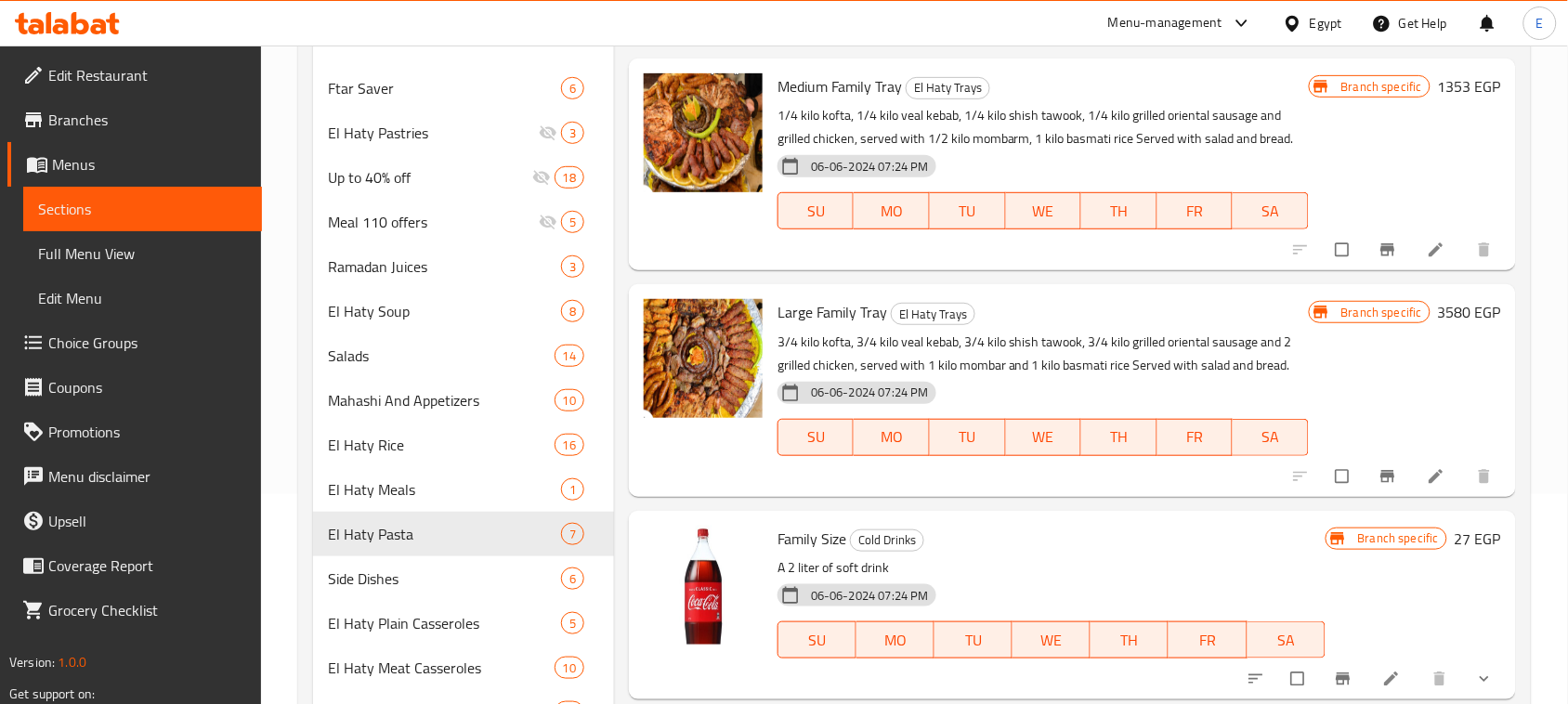 scroll, scrollTop: 232, scrollLeft: 0, axis: vertical 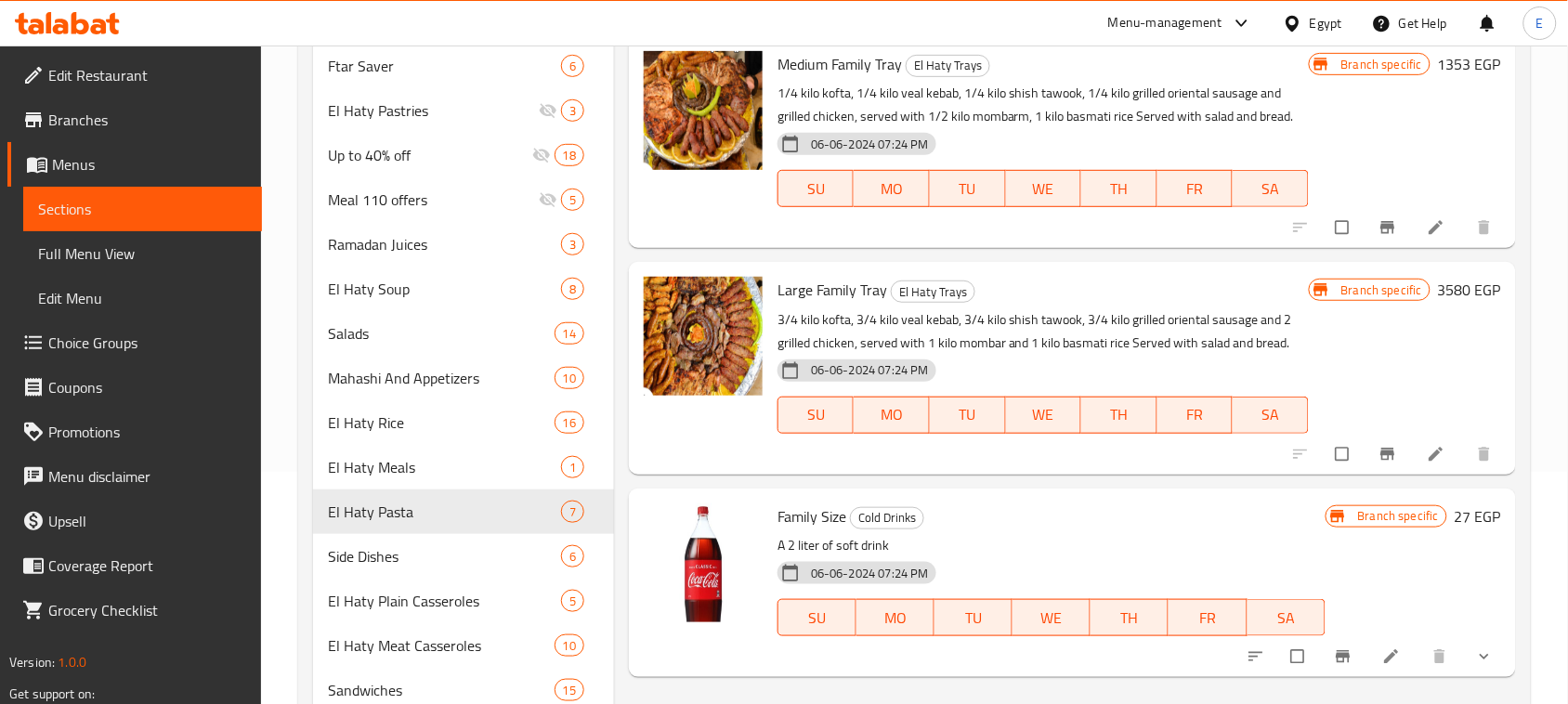 type on "famil" 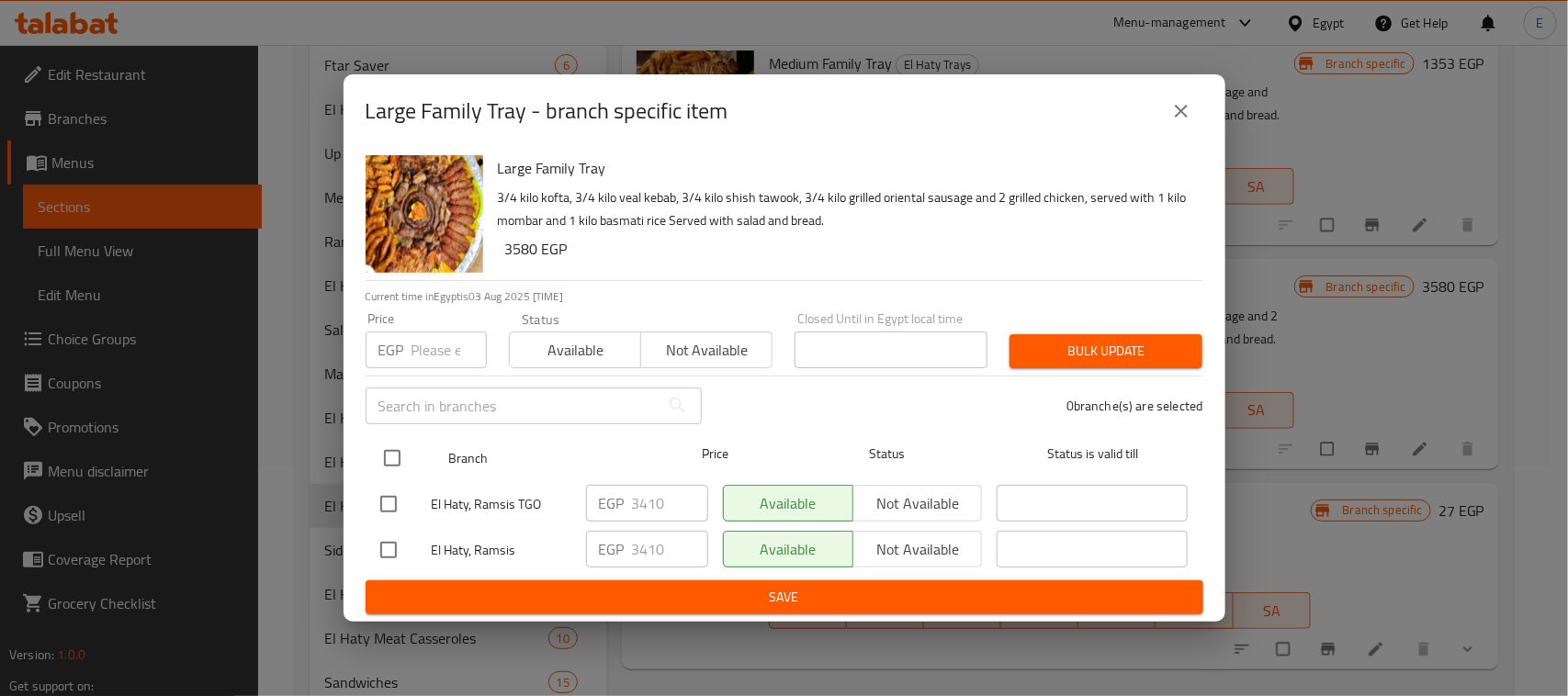 click at bounding box center (392, 458) 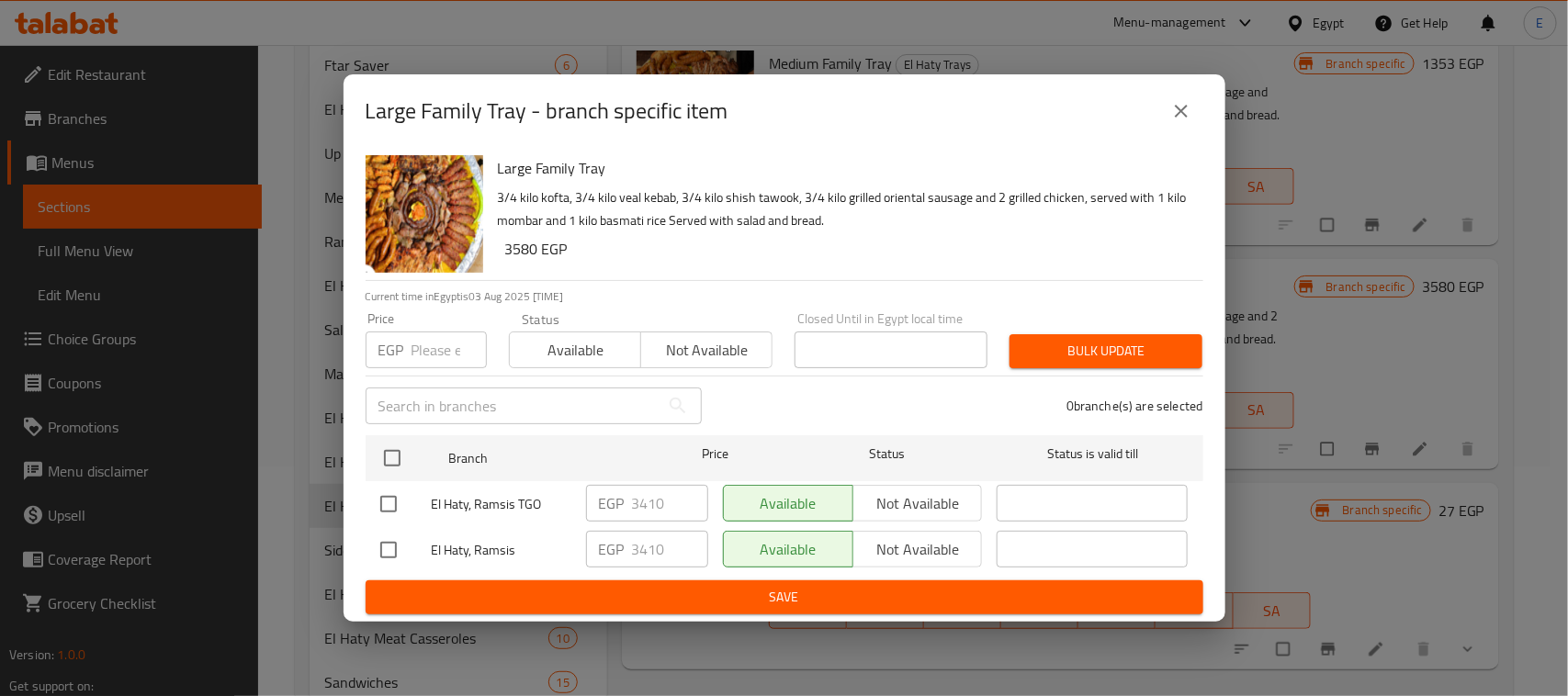 checkbox on "true" 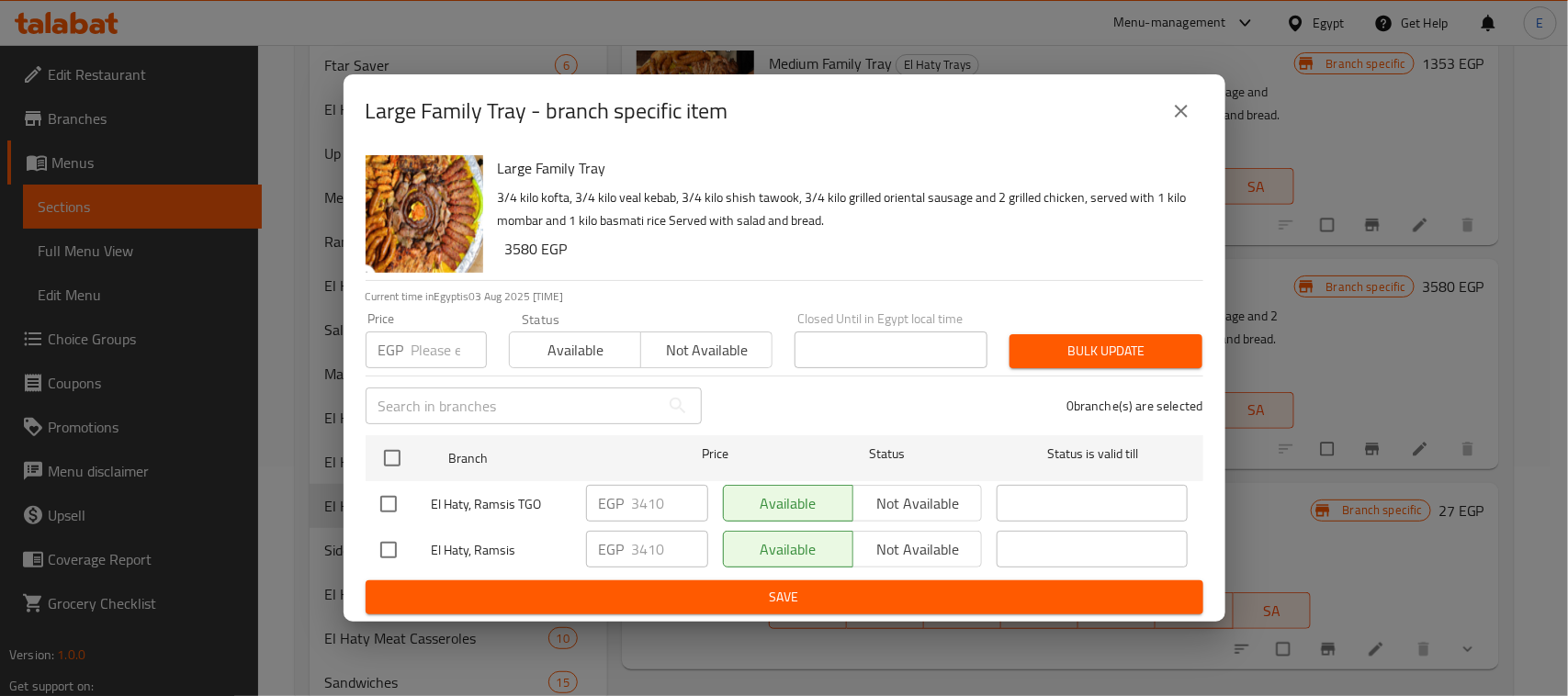 checkbox on "true" 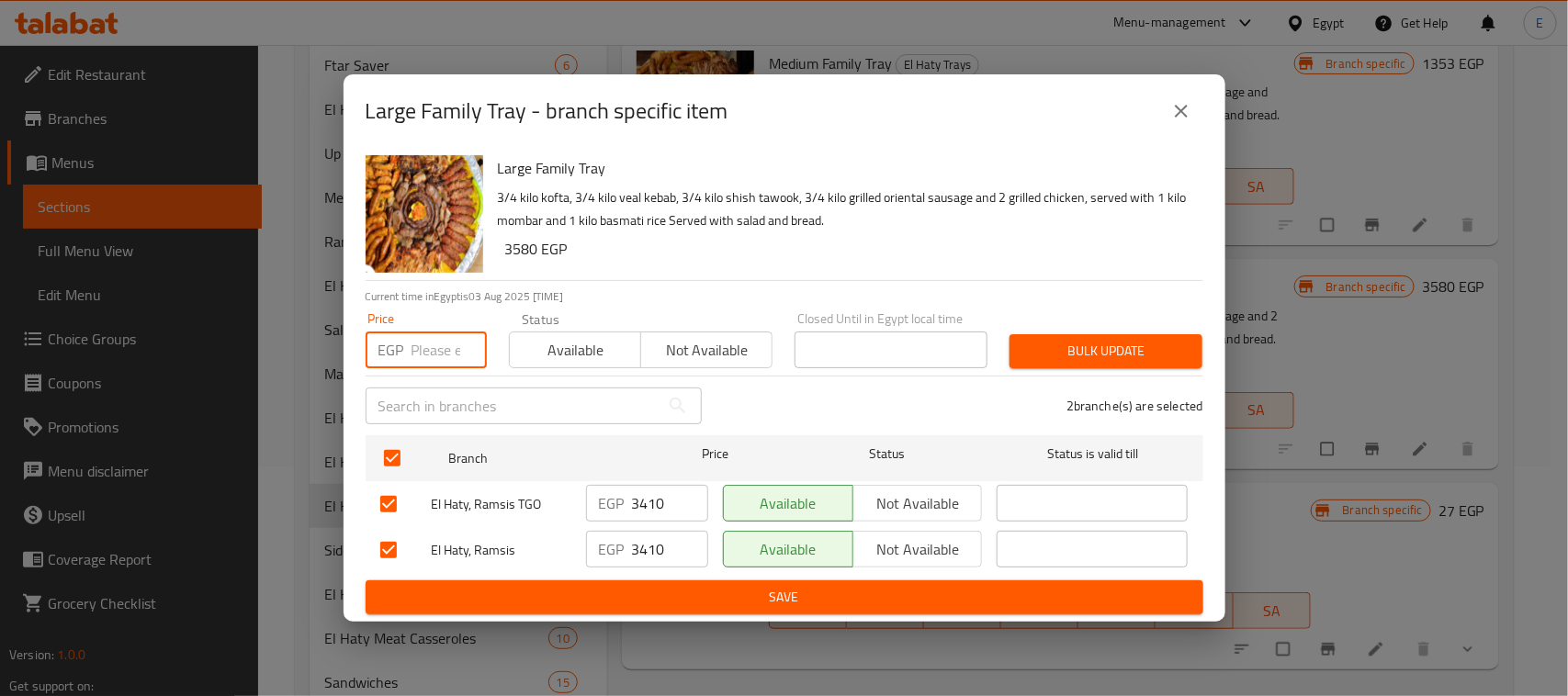 click at bounding box center [449, 350] 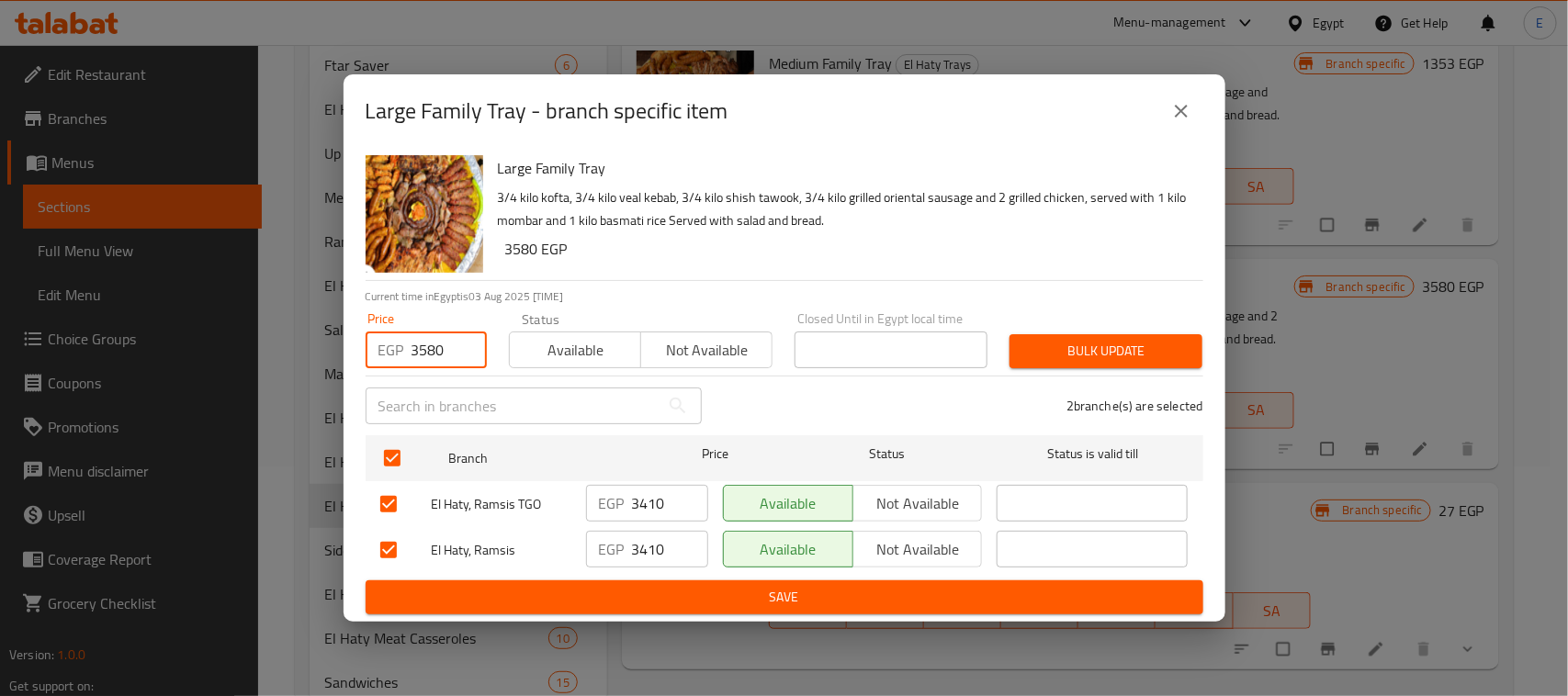 type on "3580" 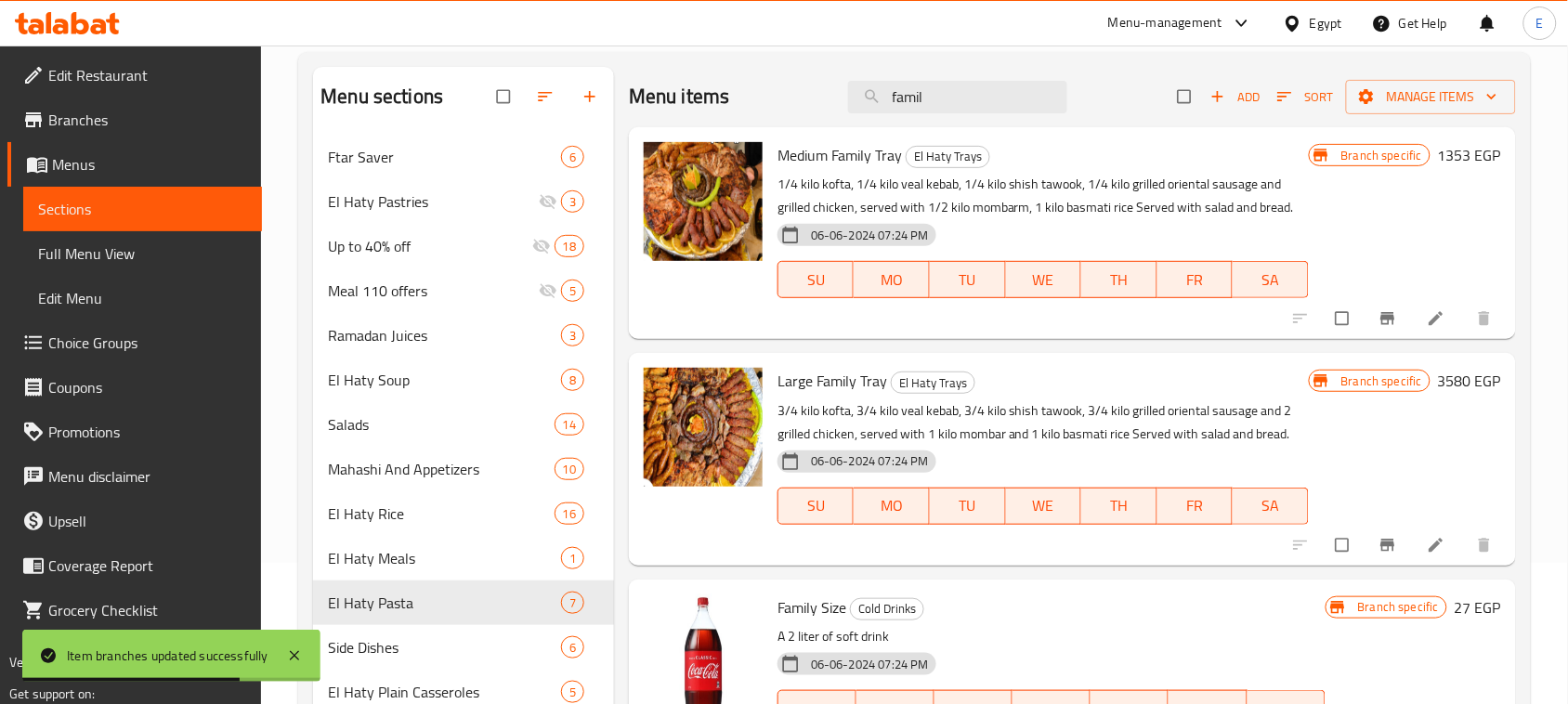 scroll, scrollTop: 116, scrollLeft: 0, axis: vertical 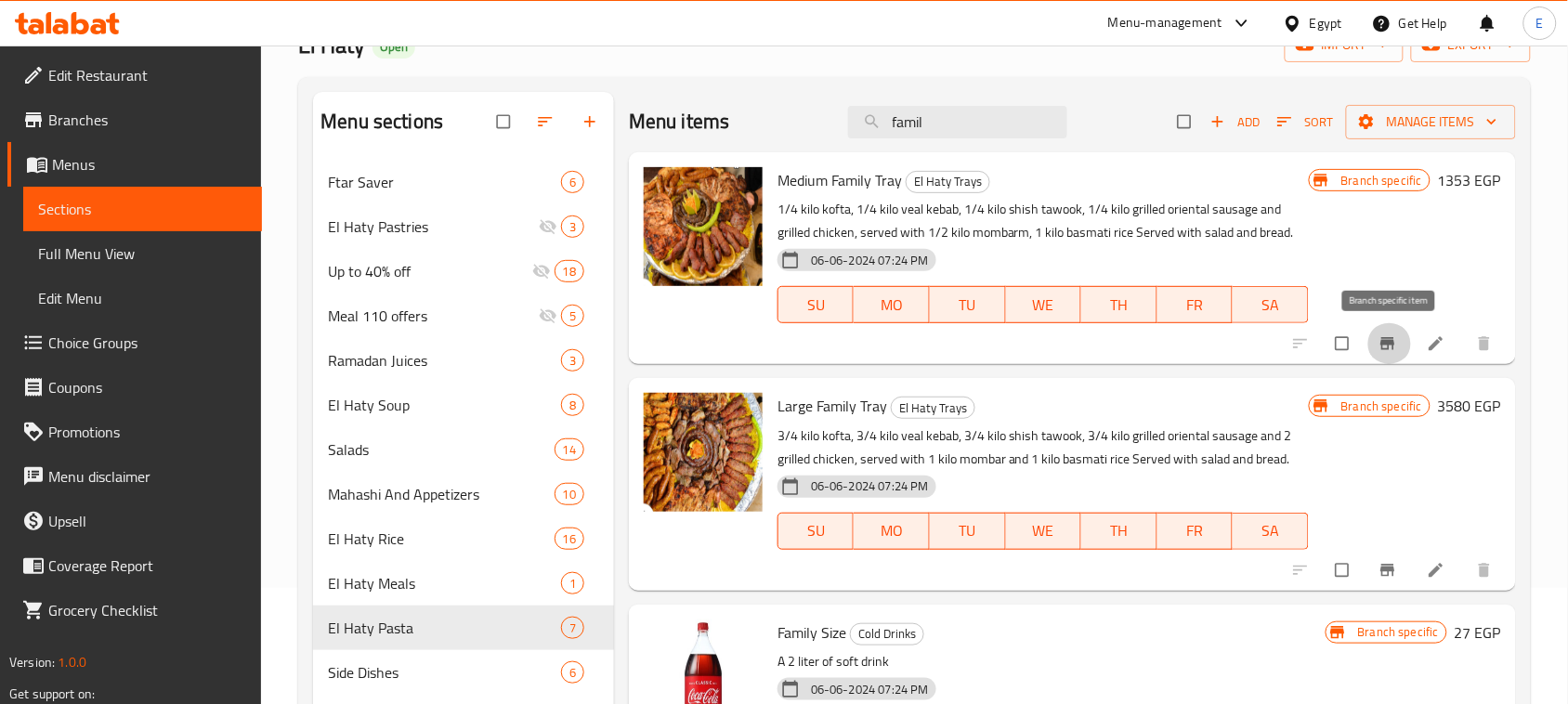 click 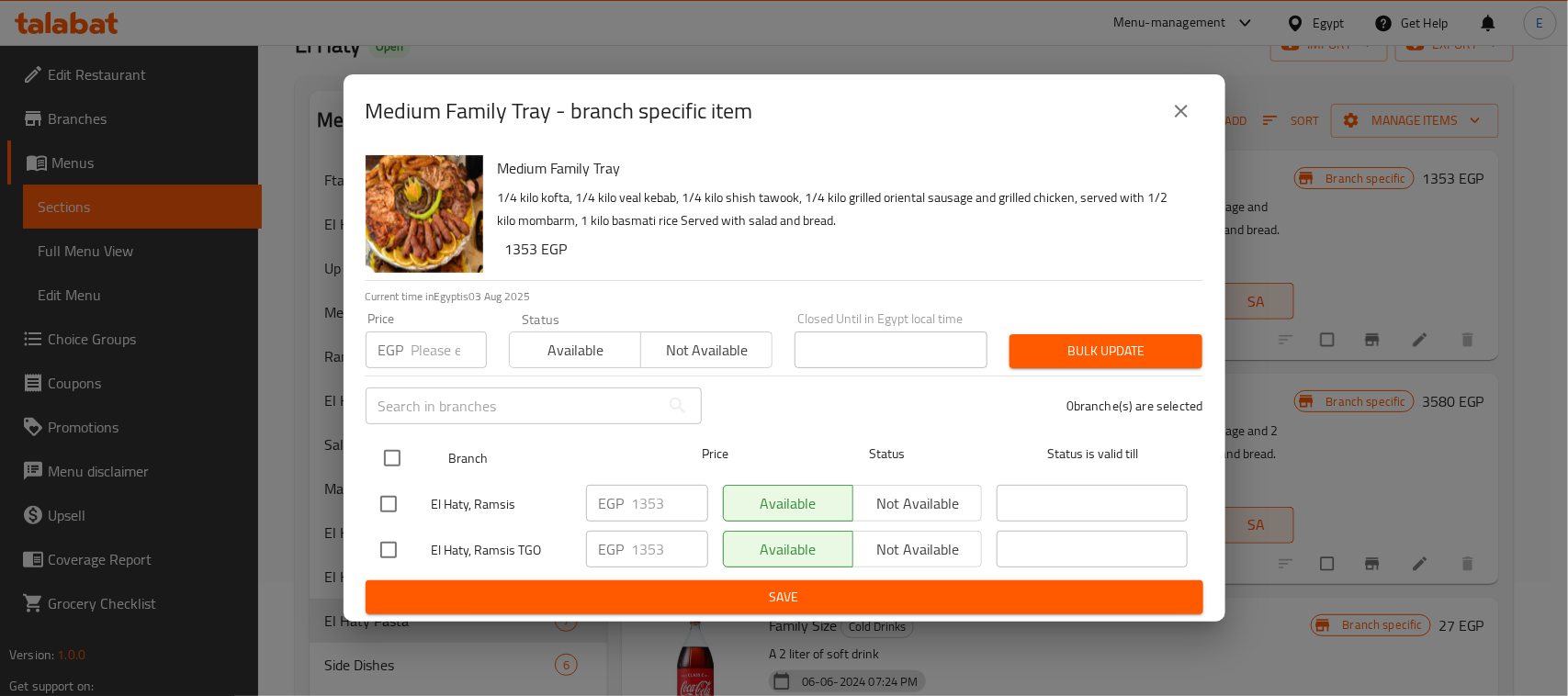 click at bounding box center (392, 458) 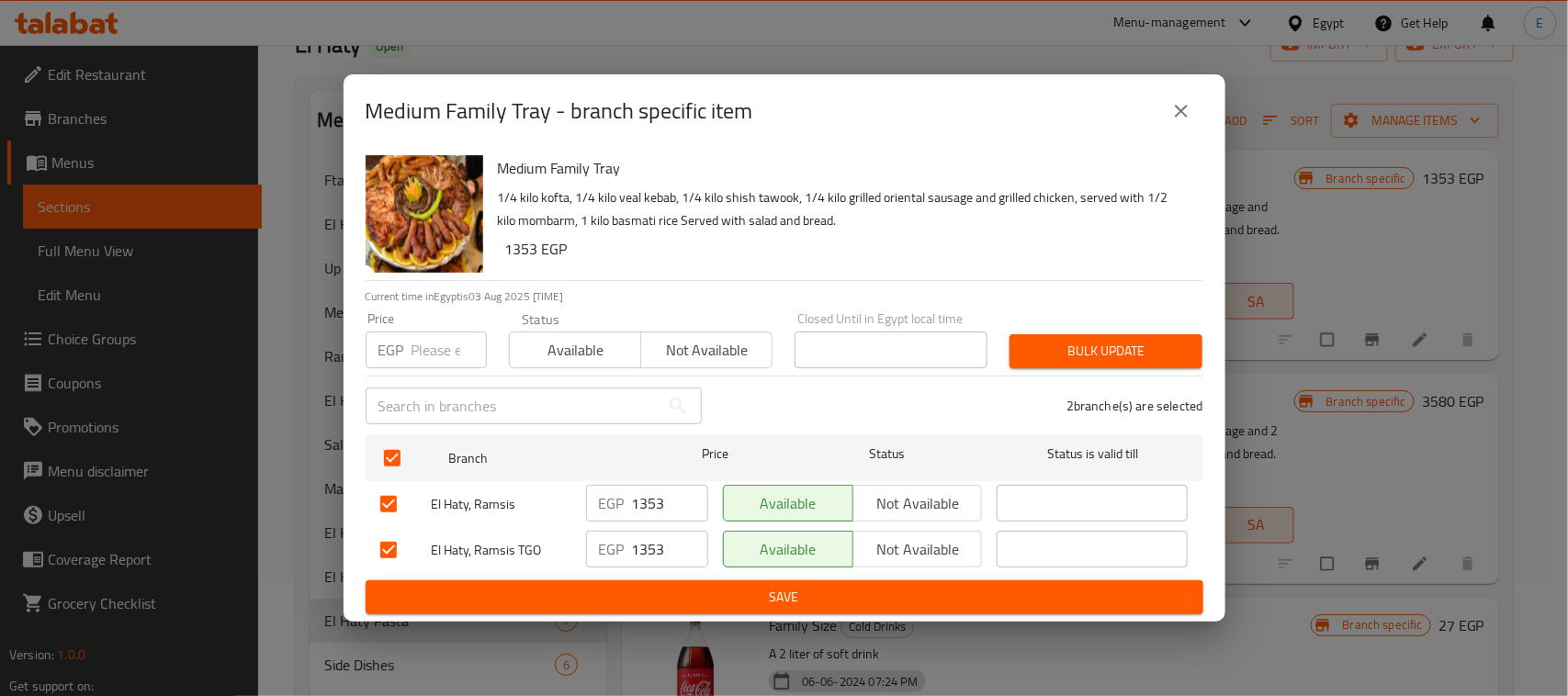 click at bounding box center (449, 350) 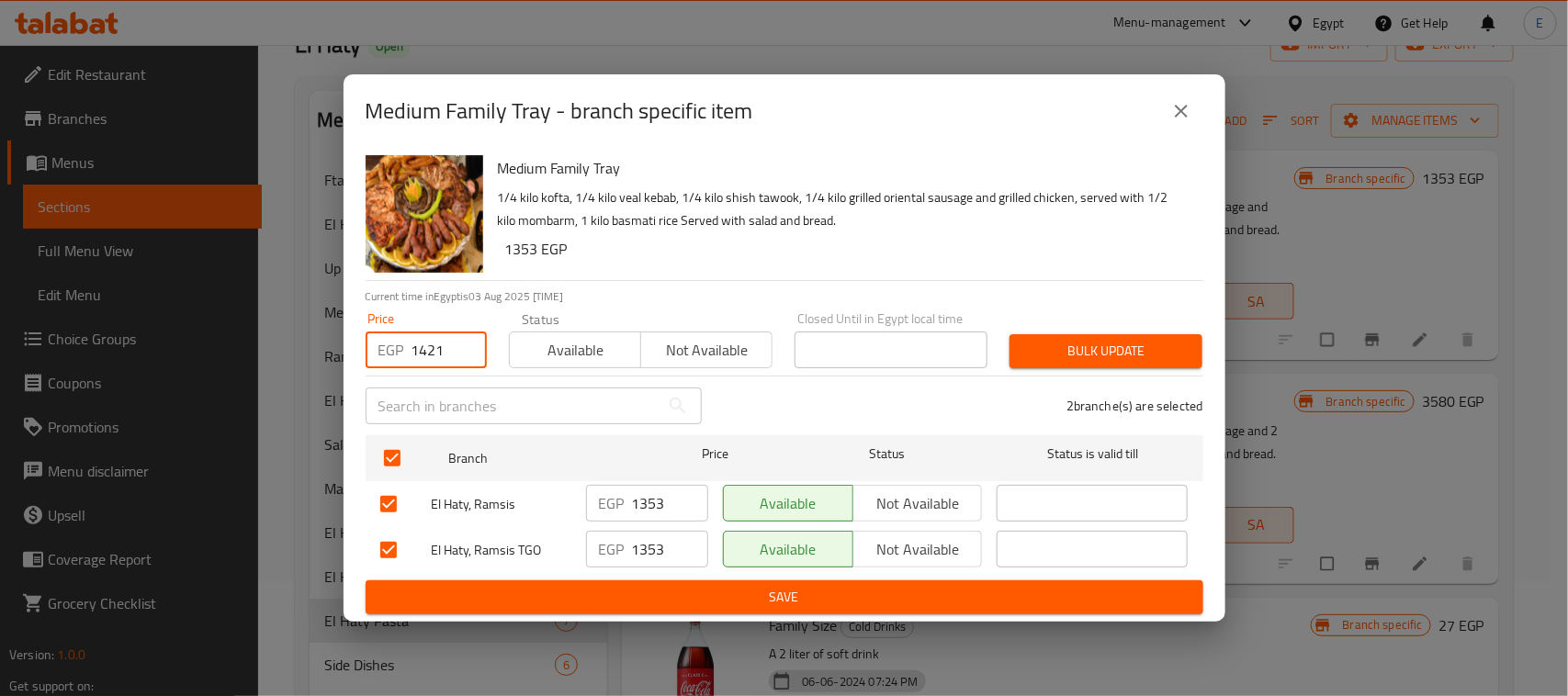 type on "1421" 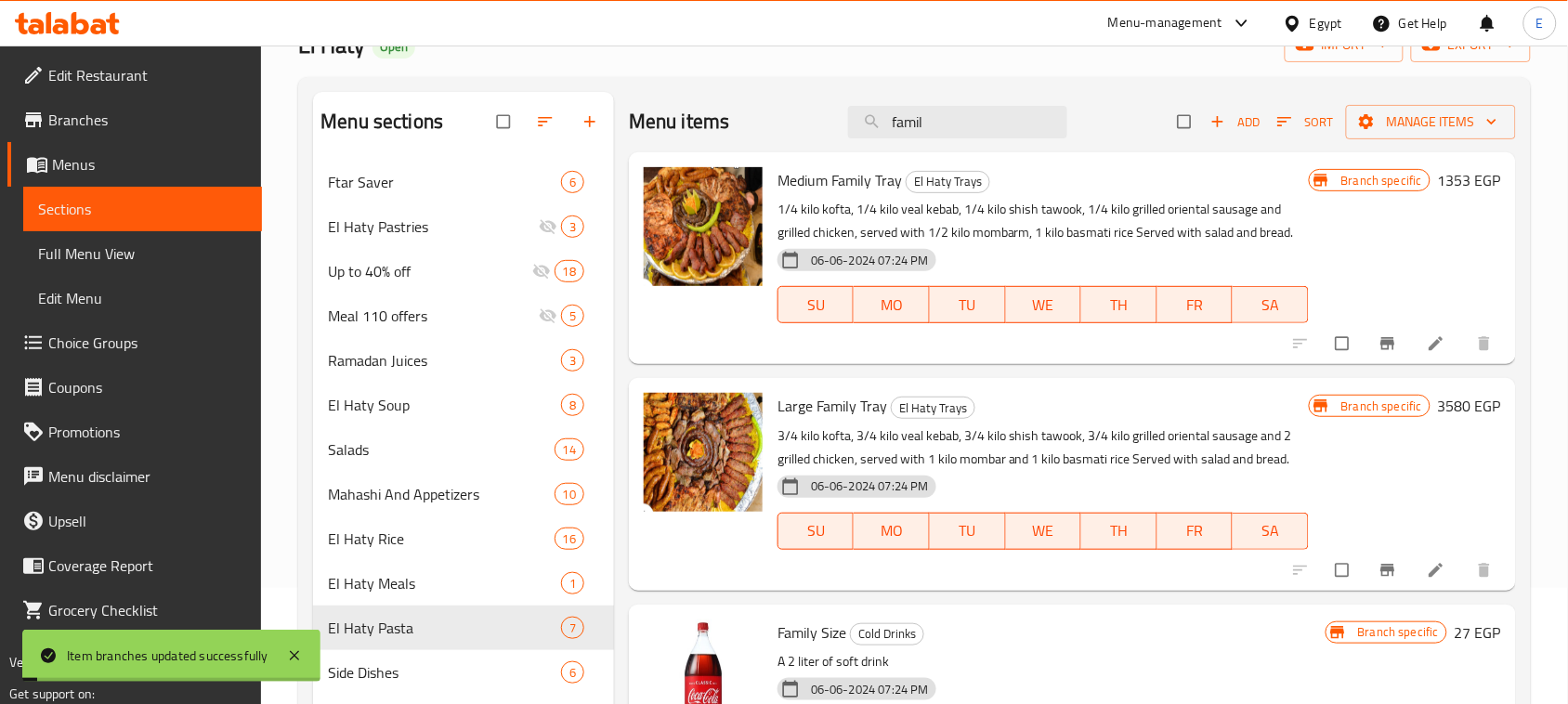 click on "1353 EGP" at bounding box center [1470, 180] 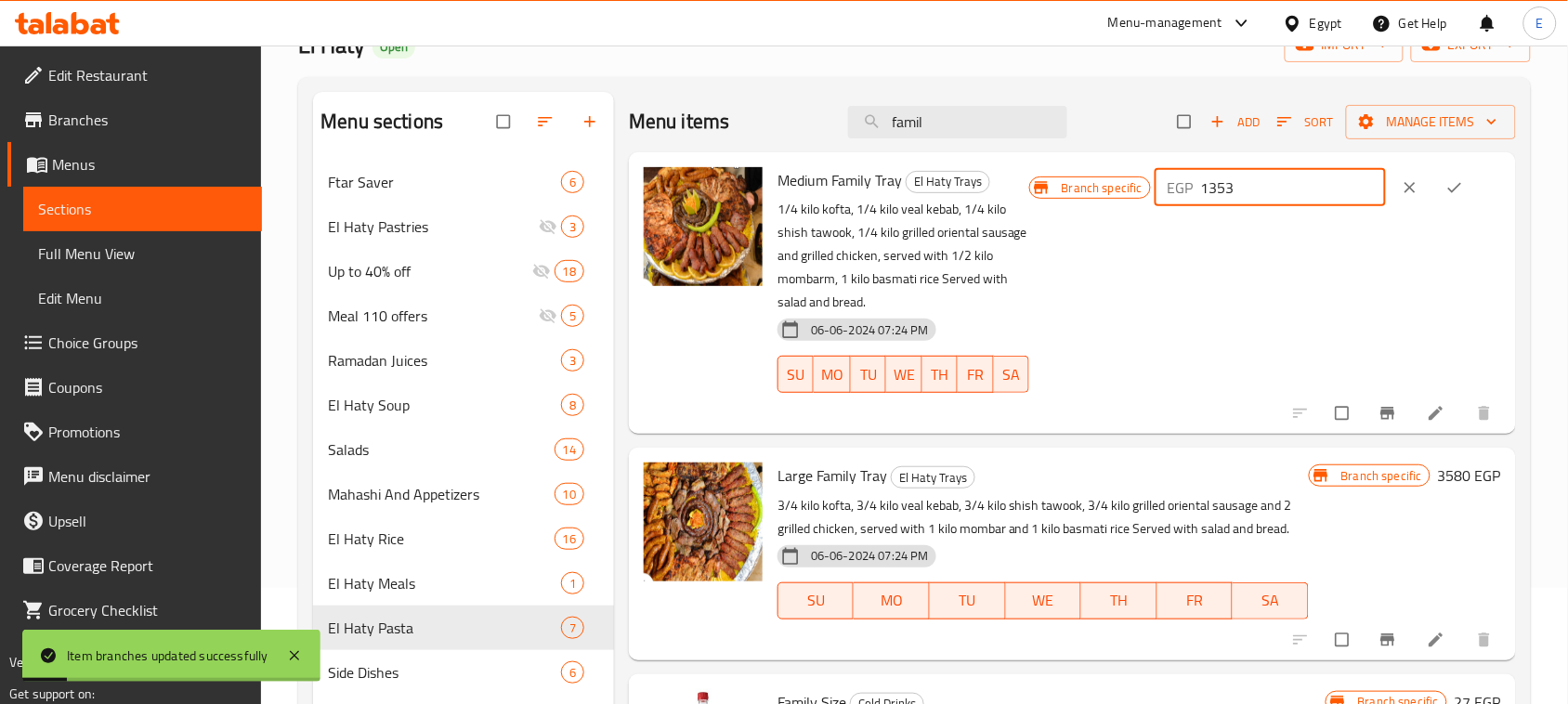 drag, startPoint x: 1305, startPoint y: 190, endPoint x: 1166, endPoint y: 188, distance: 139.01 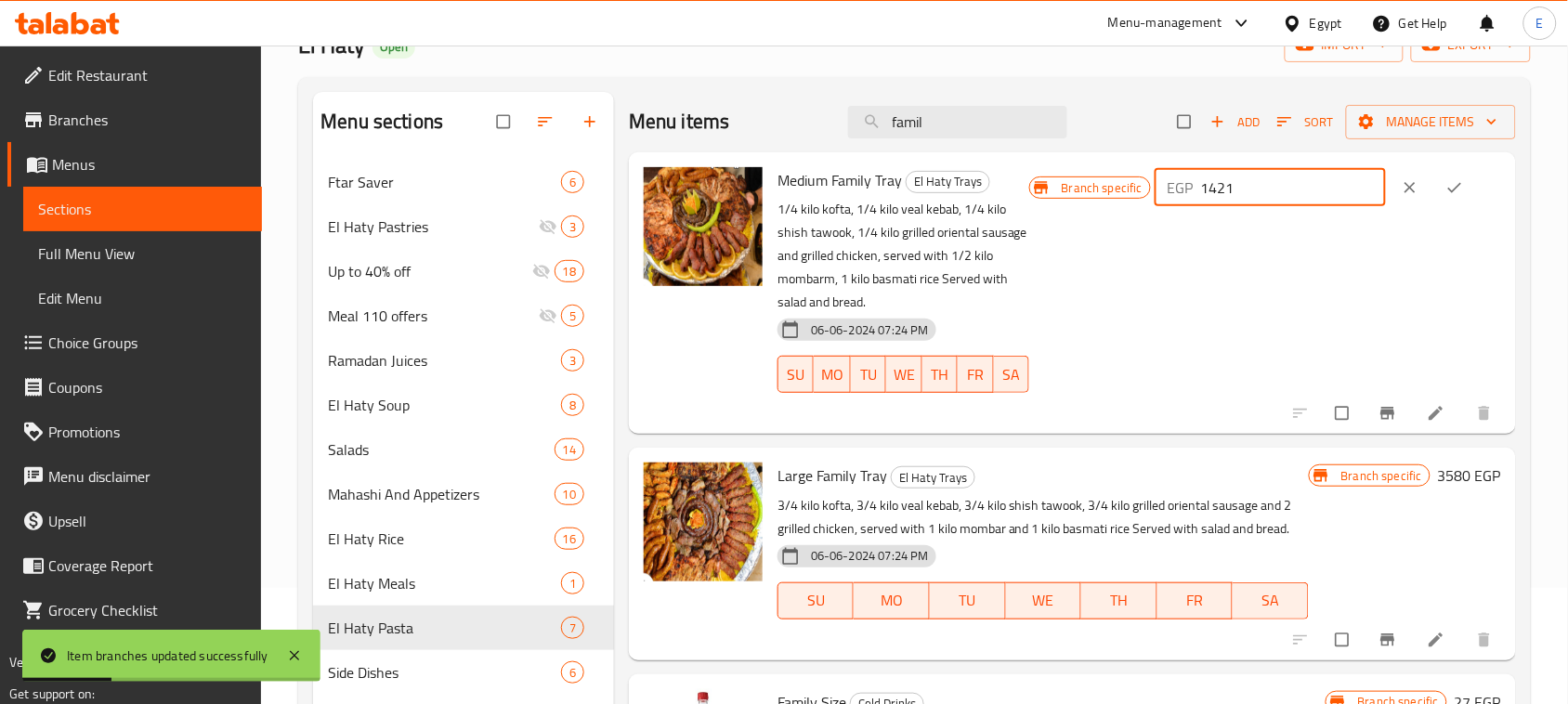 type on "1421" 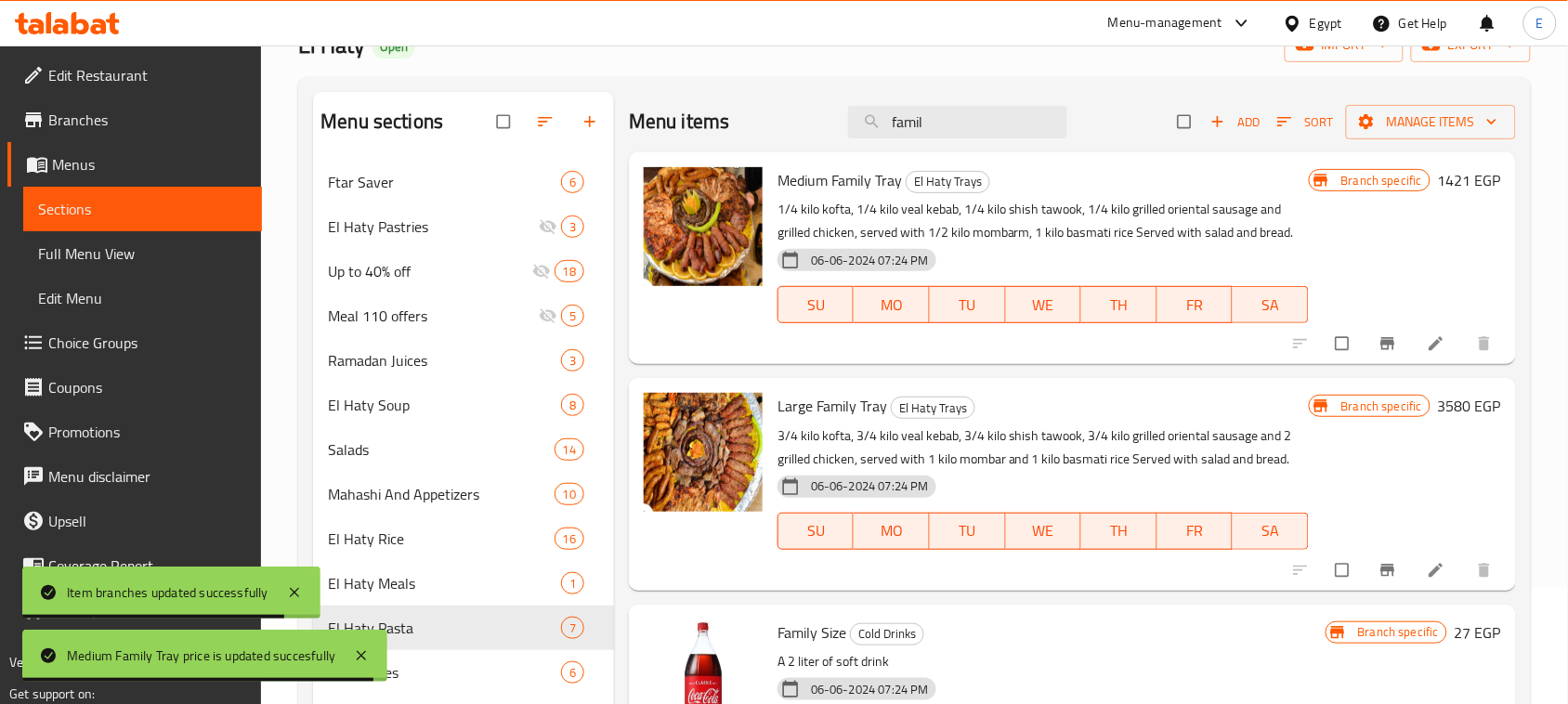 drag, startPoint x: 957, startPoint y: 130, endPoint x: 706, endPoint y: 118, distance: 251.28669 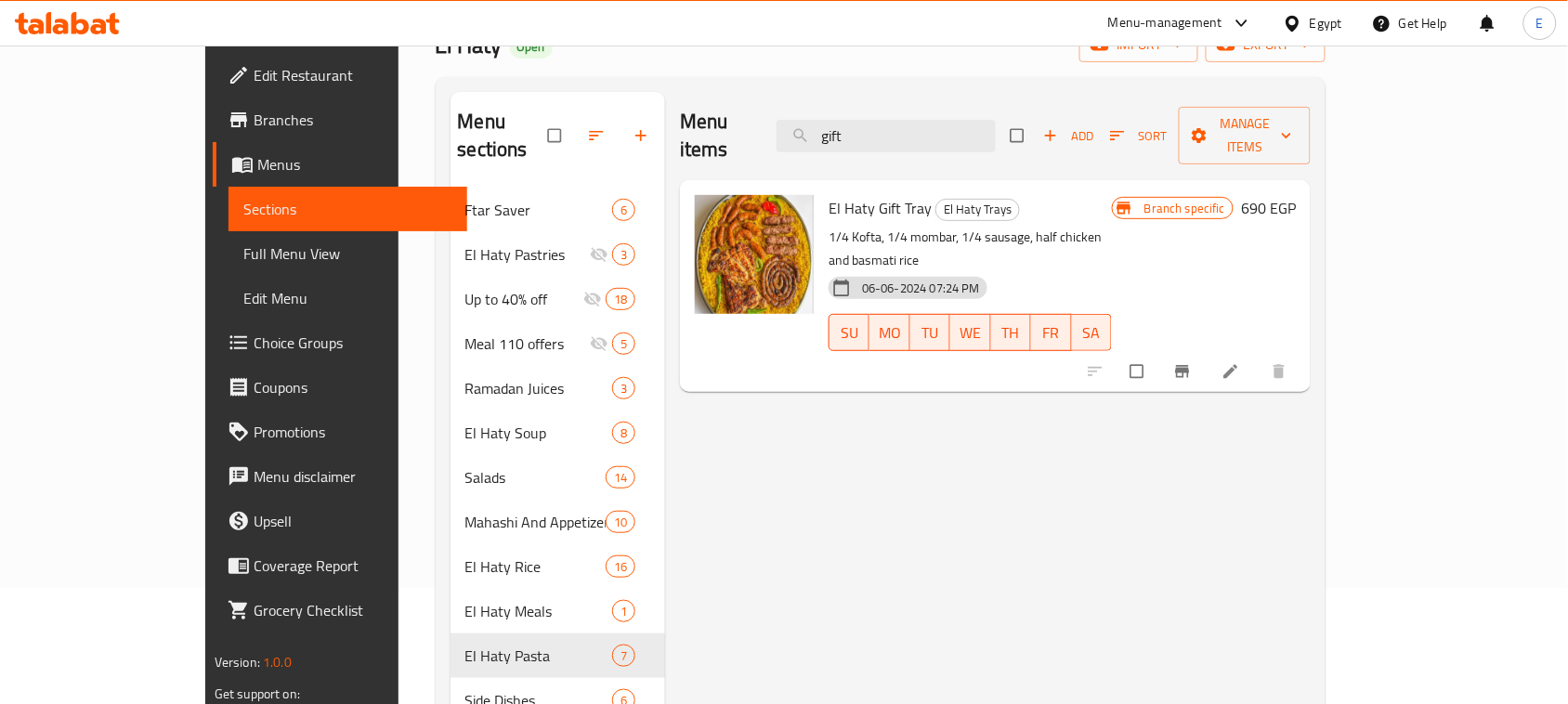 type on "gift" 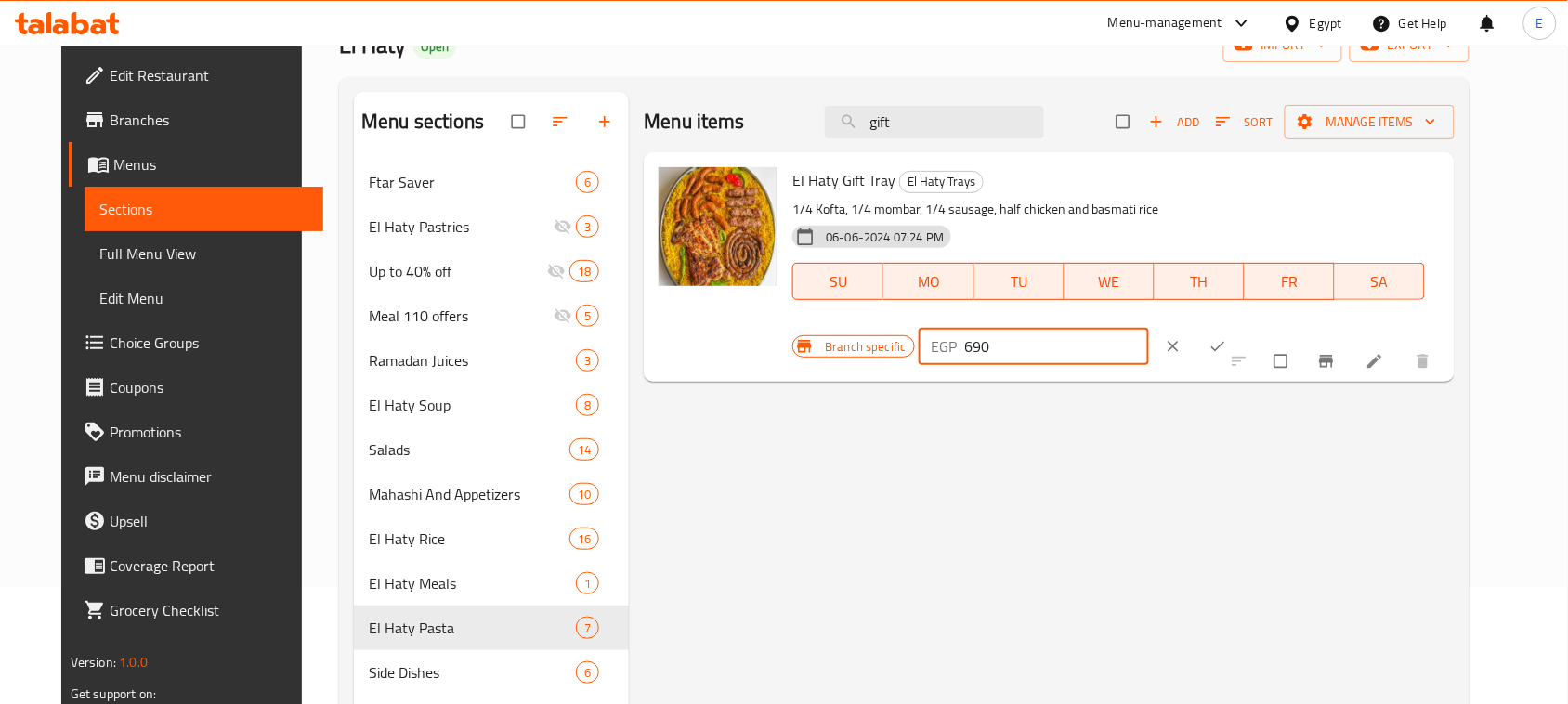 drag, startPoint x: 1311, startPoint y: 195, endPoint x: 1065, endPoint y: 169, distance: 247.37017 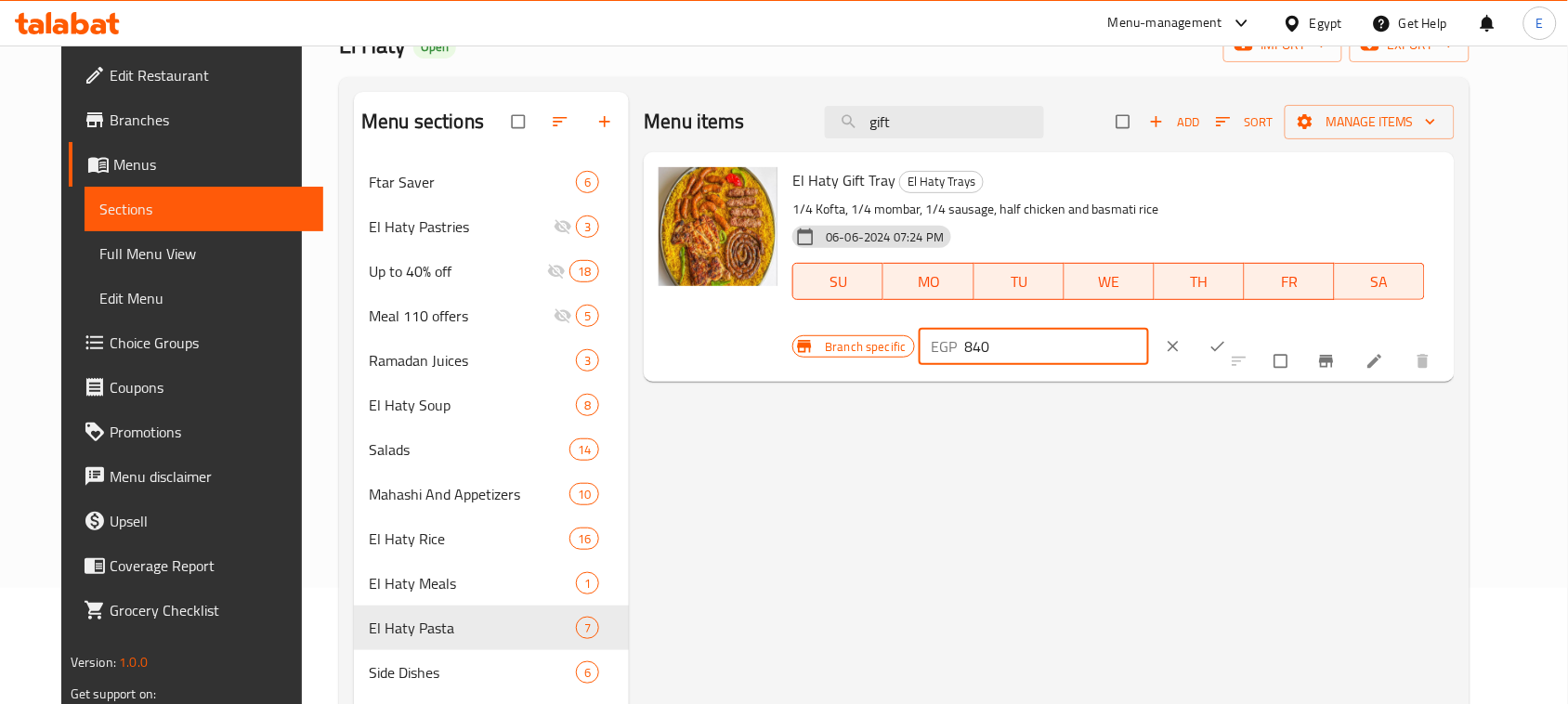 type on "840" 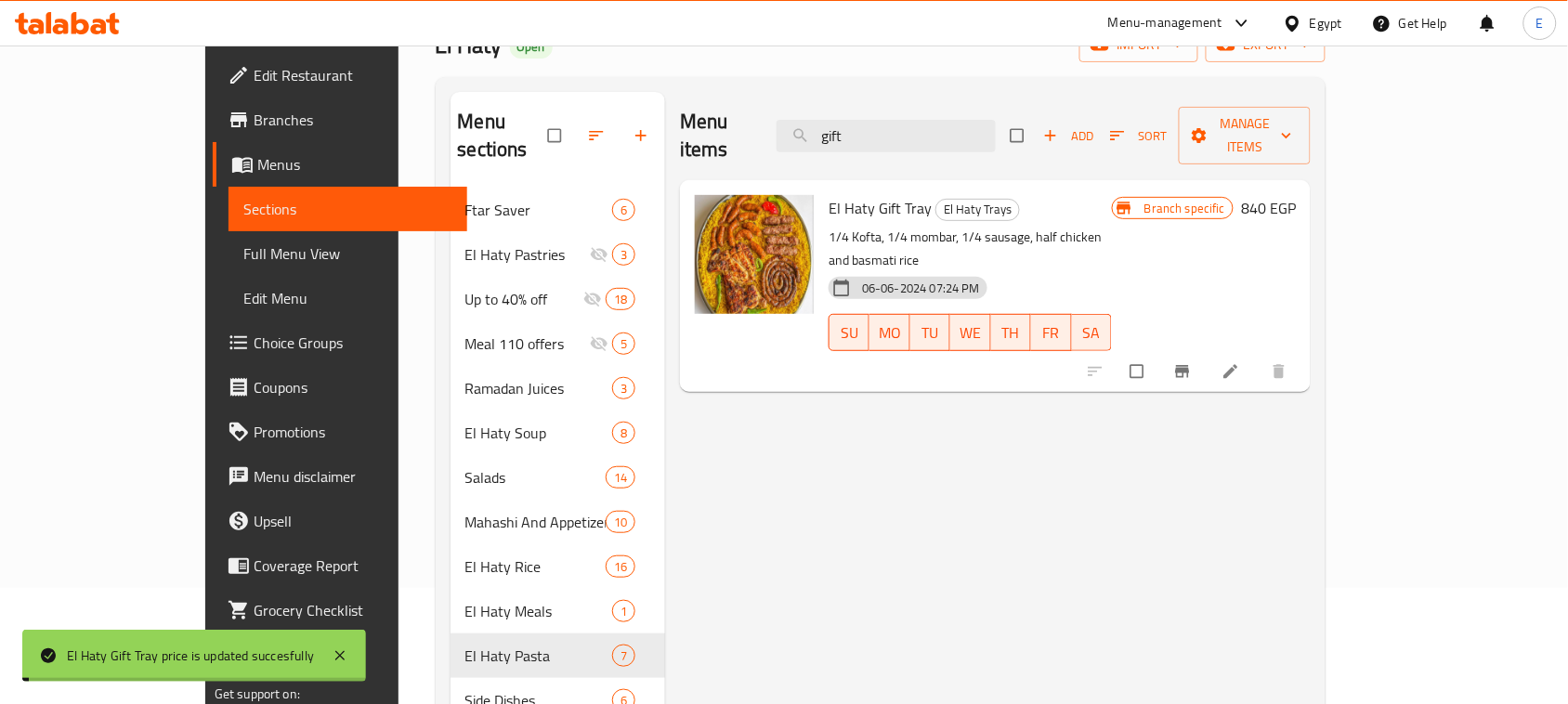 click on "Menu items gift Add Sort Manage items El Haty Gift Tray El Haty Trays 1/4 Kofta, 1/4 mombar, 1/4 sausage, half chicken and basmati rice [DATE] [TIME] SU MO TU WE TH FR SA Branch specific 840 EGP" at bounding box center [987, 633] 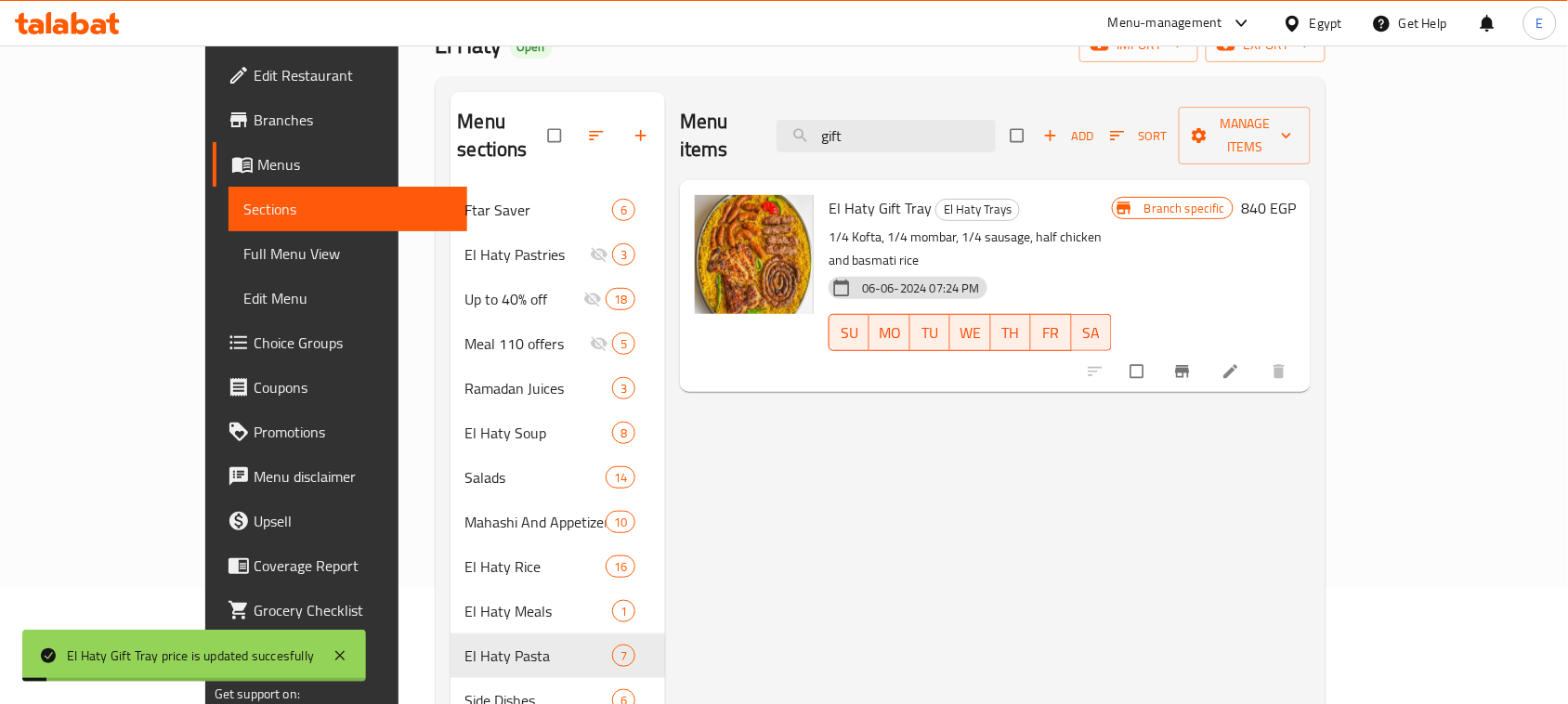 click 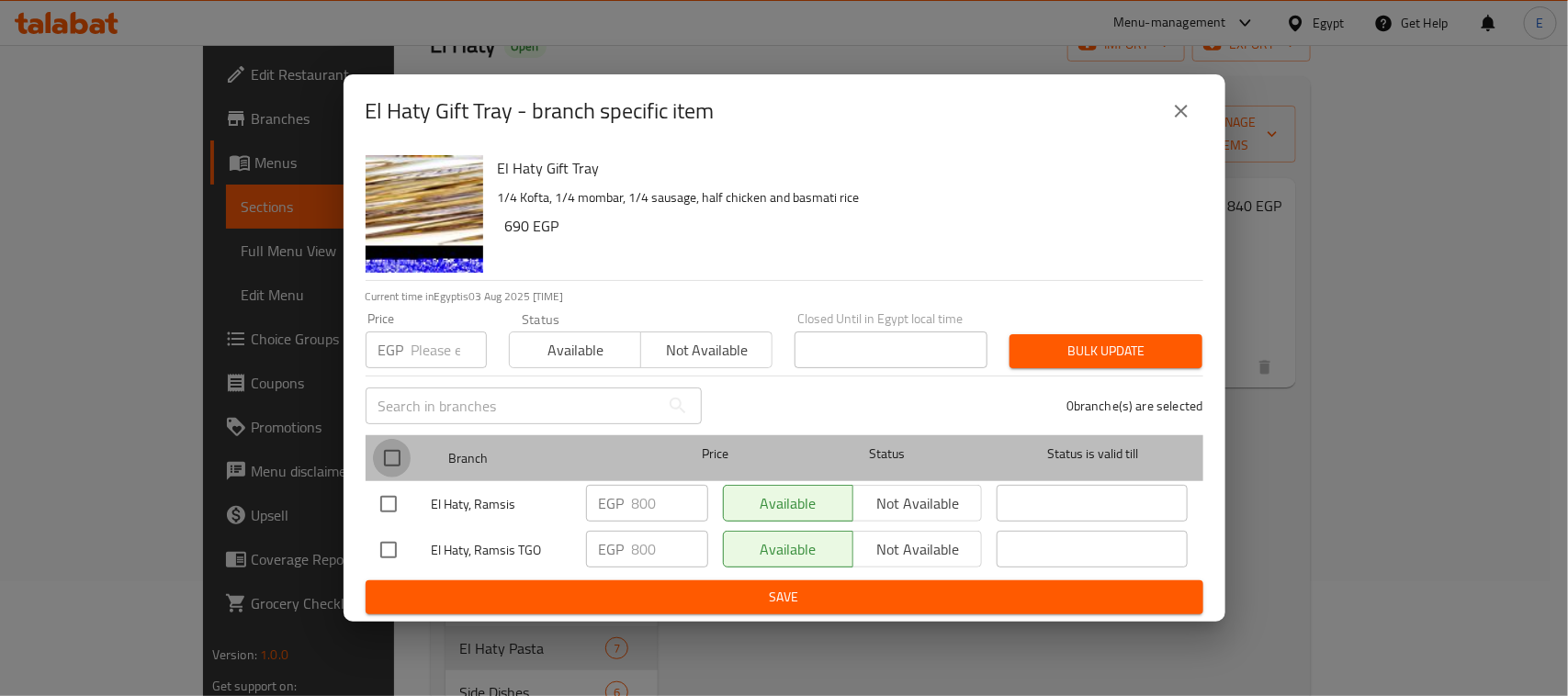 click at bounding box center [392, 458] 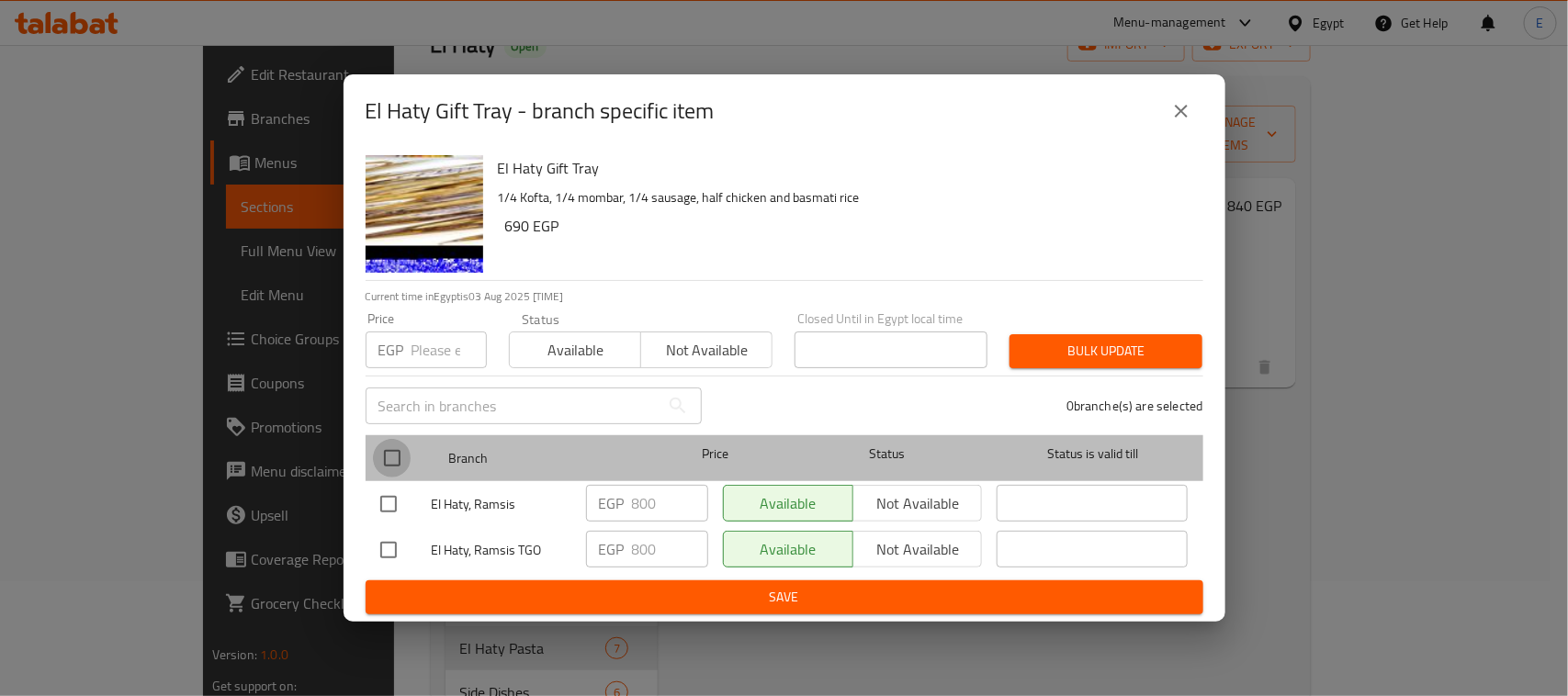 checkbox on "true" 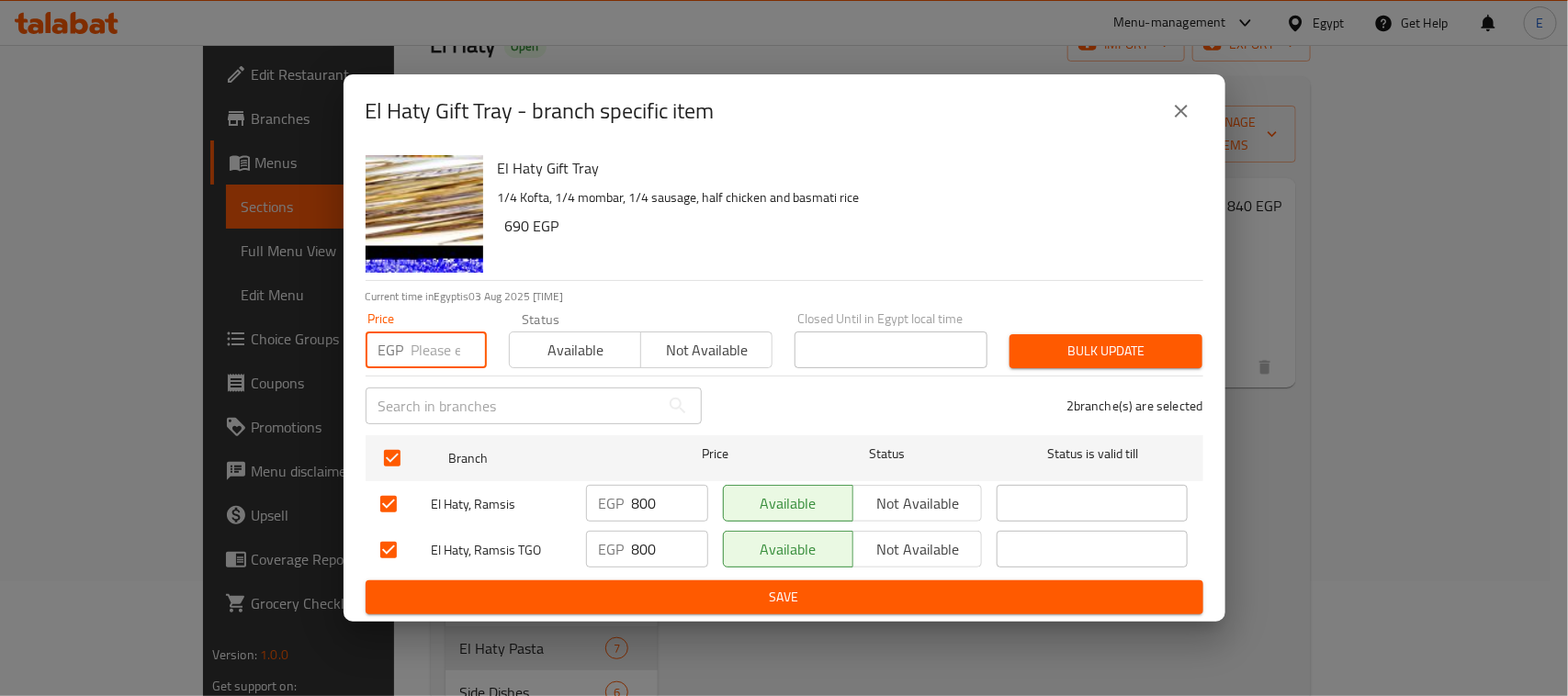 click at bounding box center [449, 350] 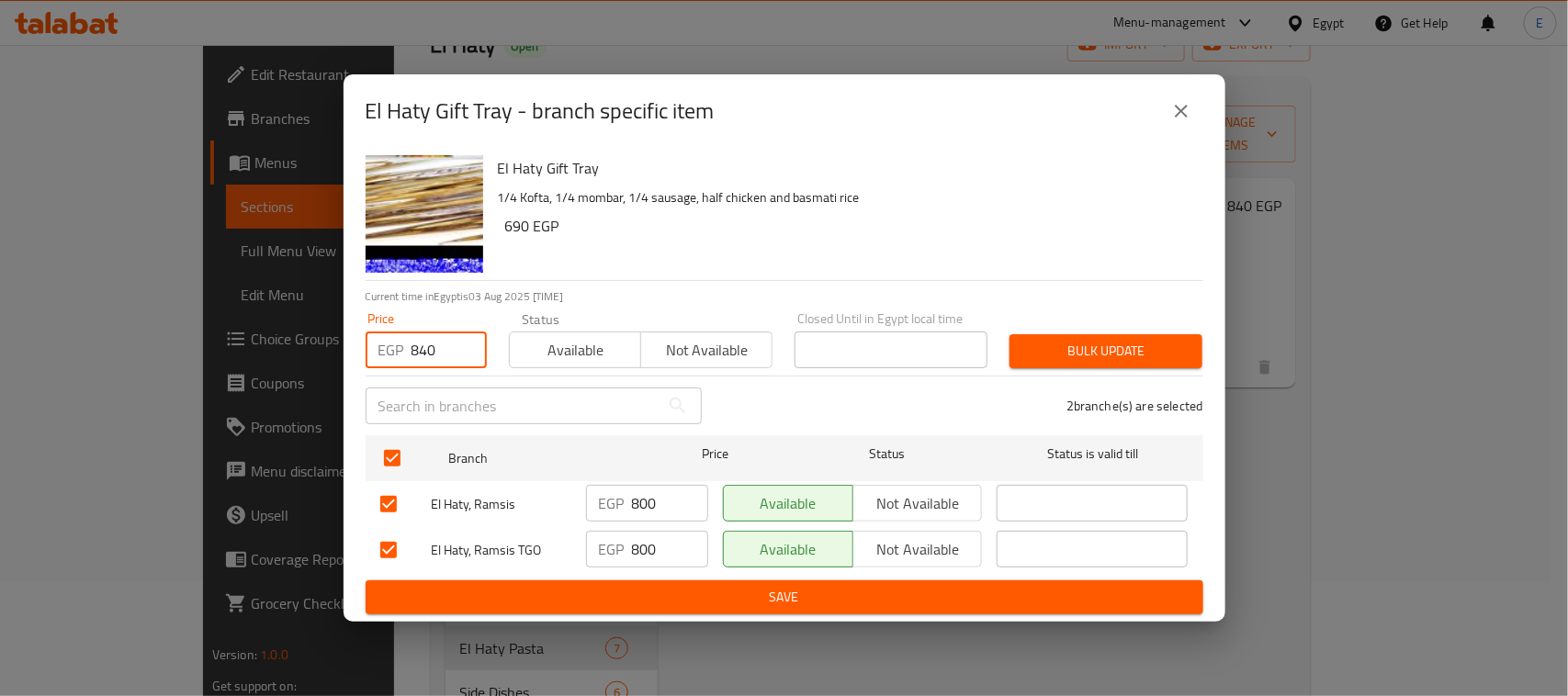 type on "840" 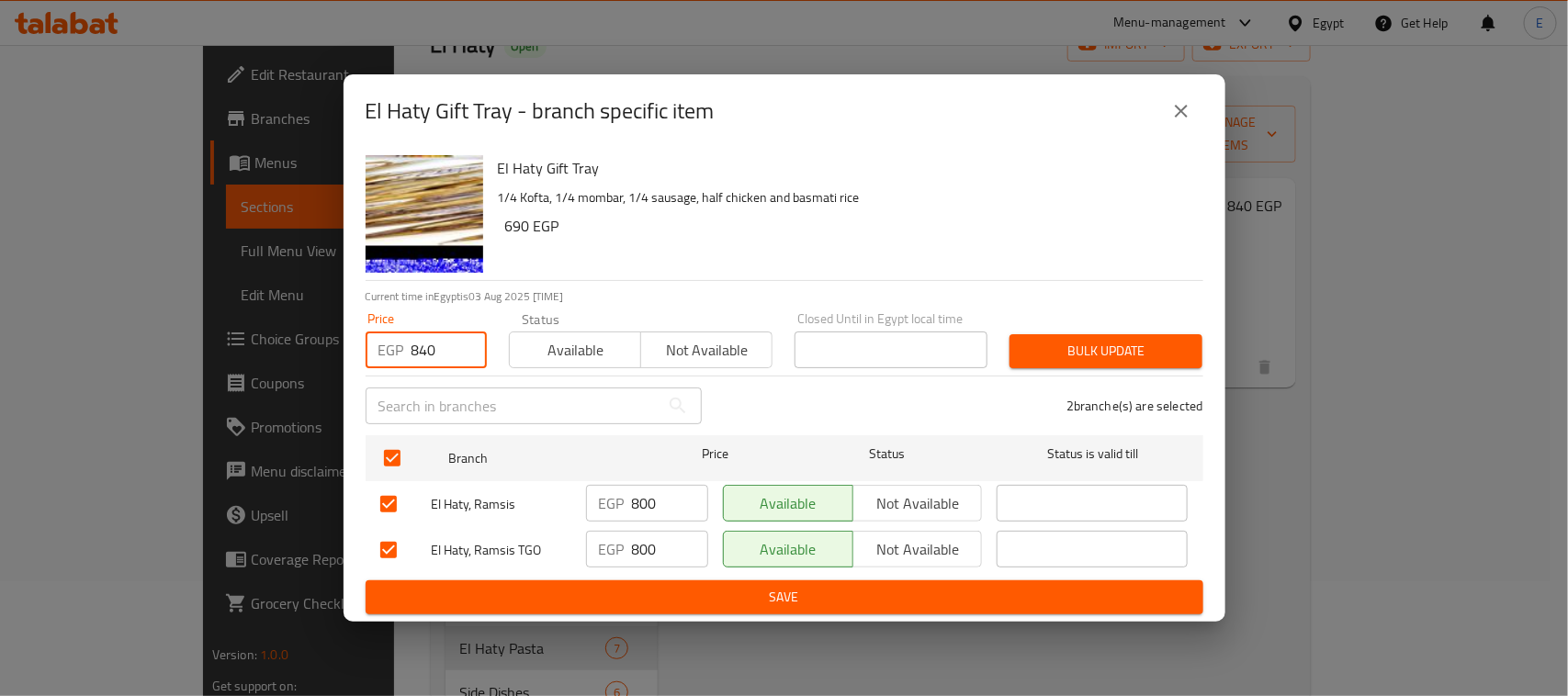 click on "Bulk update" at bounding box center [1106, 351] 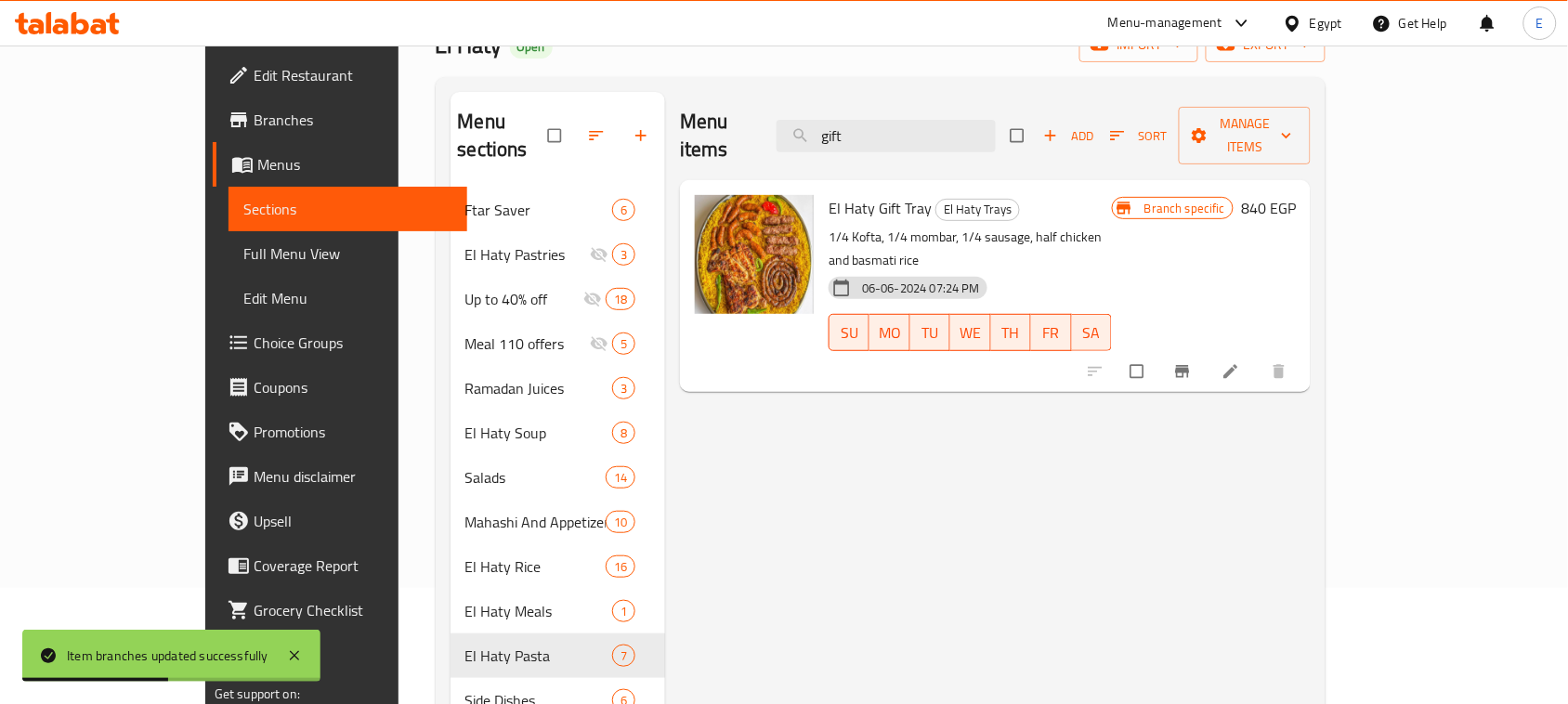 drag, startPoint x: 926, startPoint y: 126, endPoint x: 741, endPoint y: 104, distance: 186.30352 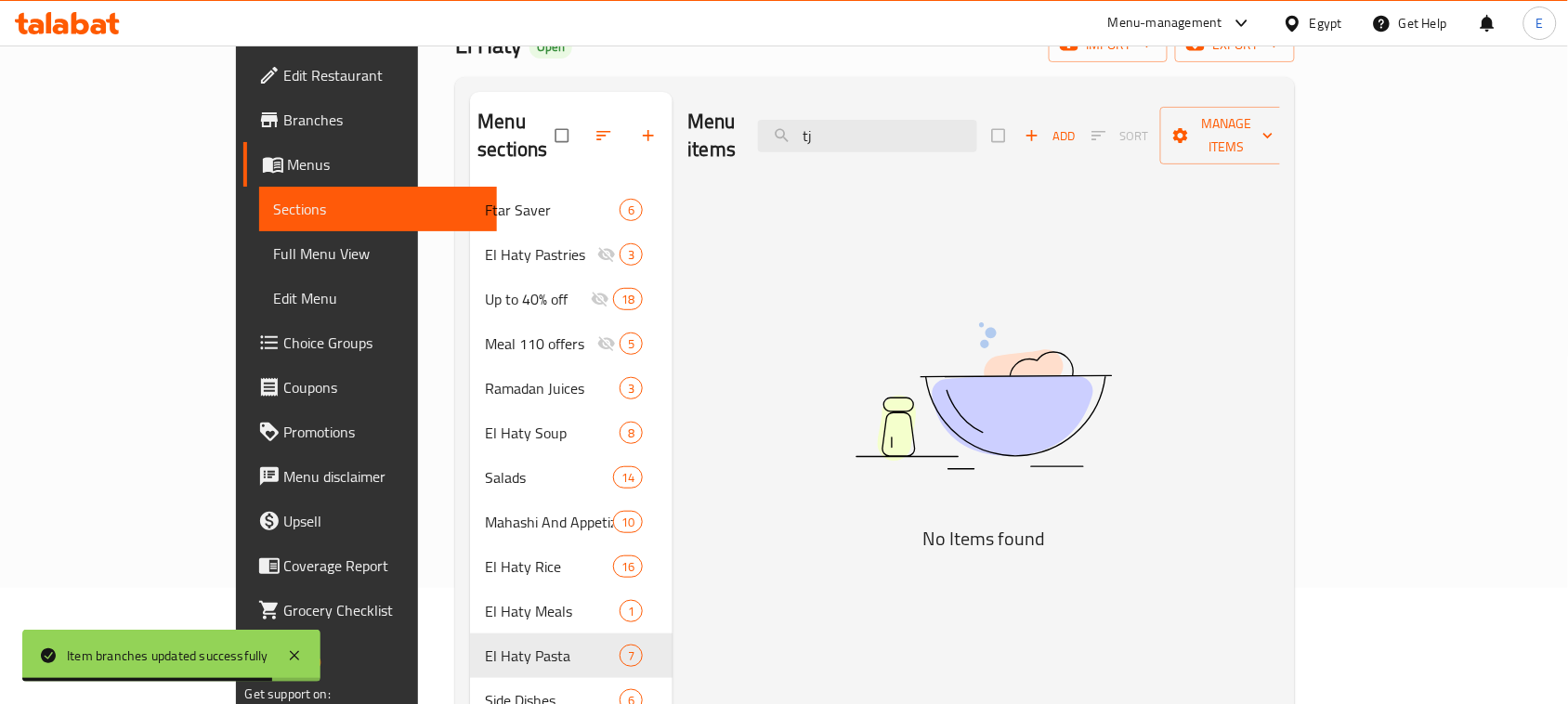 type on "t" 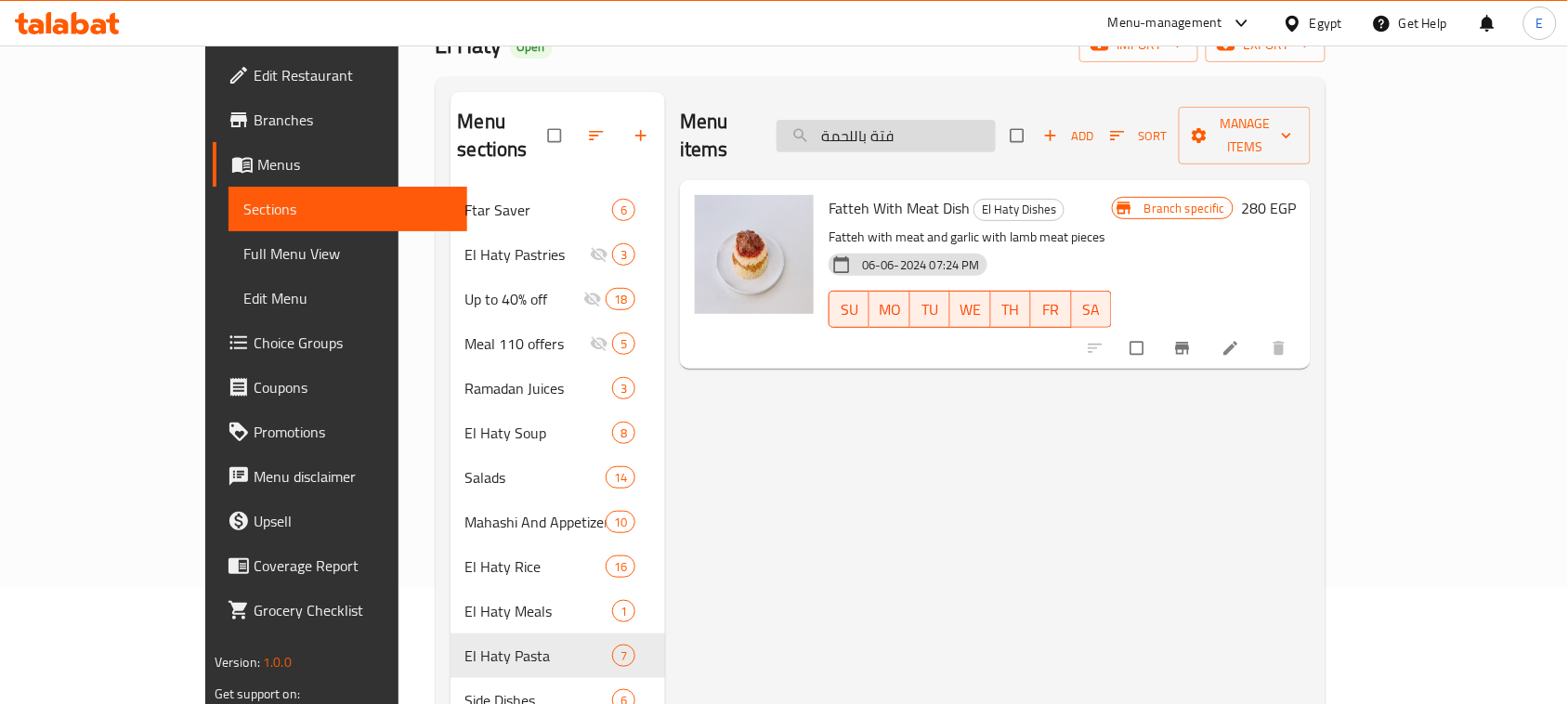 click on "فتة باللحمة" at bounding box center [886, 136] 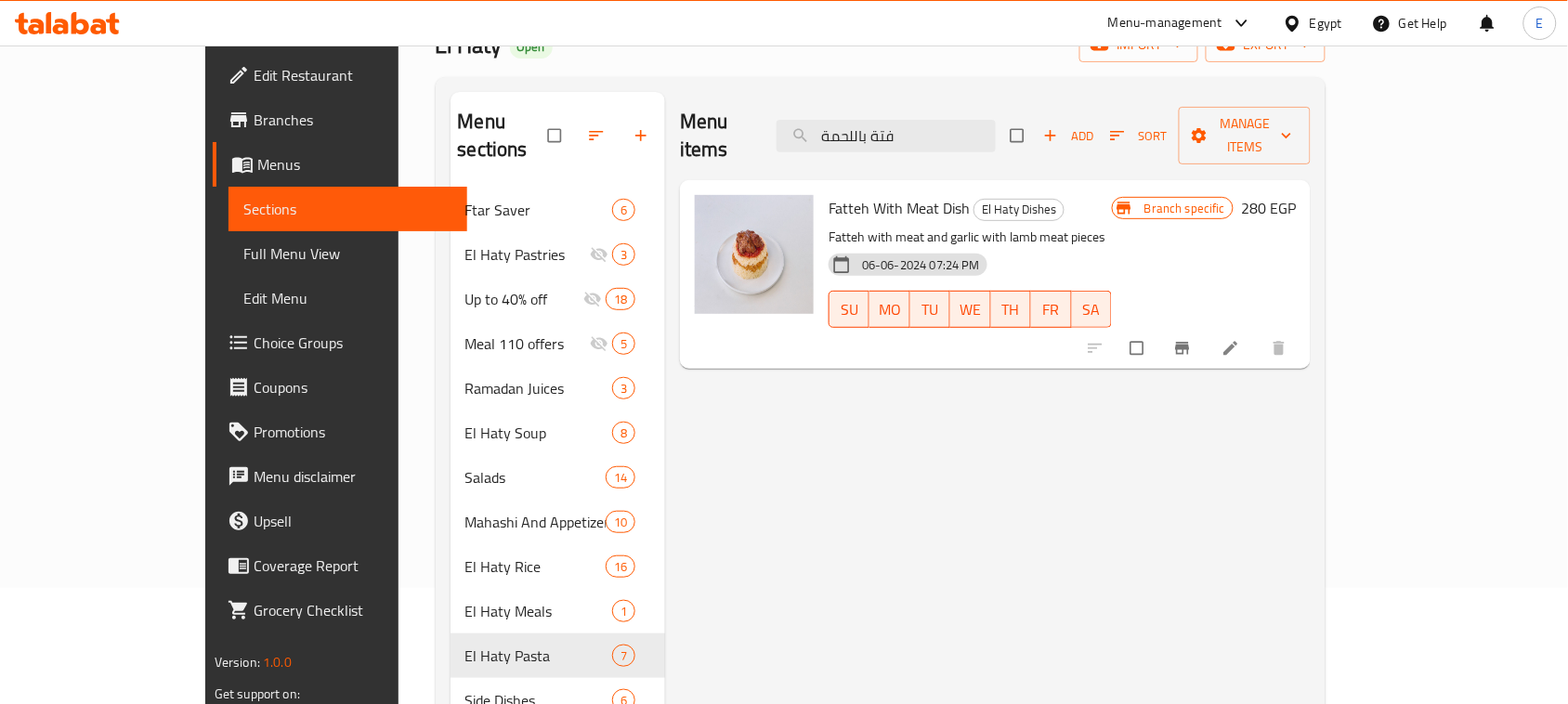 drag, startPoint x: 939, startPoint y: 126, endPoint x: 588, endPoint y: 119, distance: 351.06979 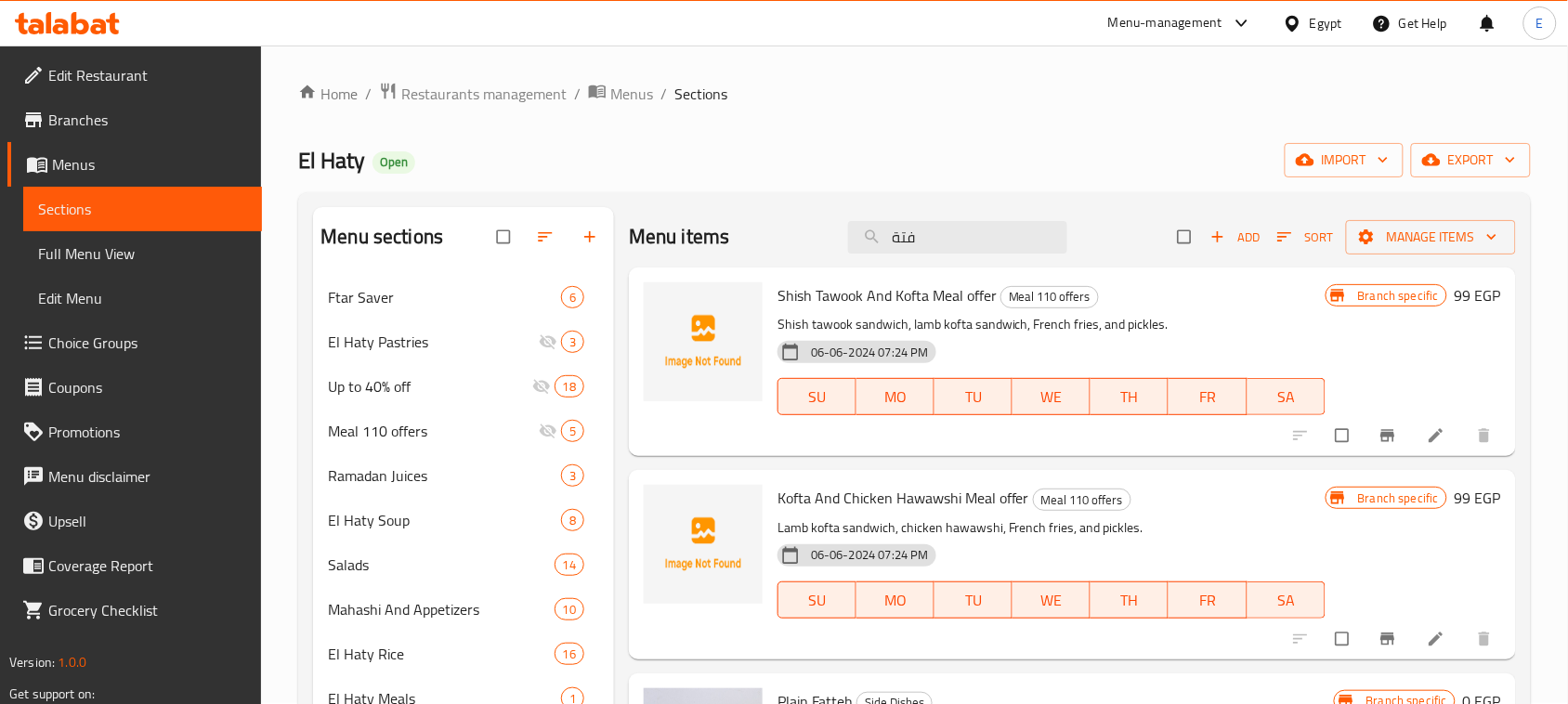 scroll, scrollTop: 0, scrollLeft: 0, axis: both 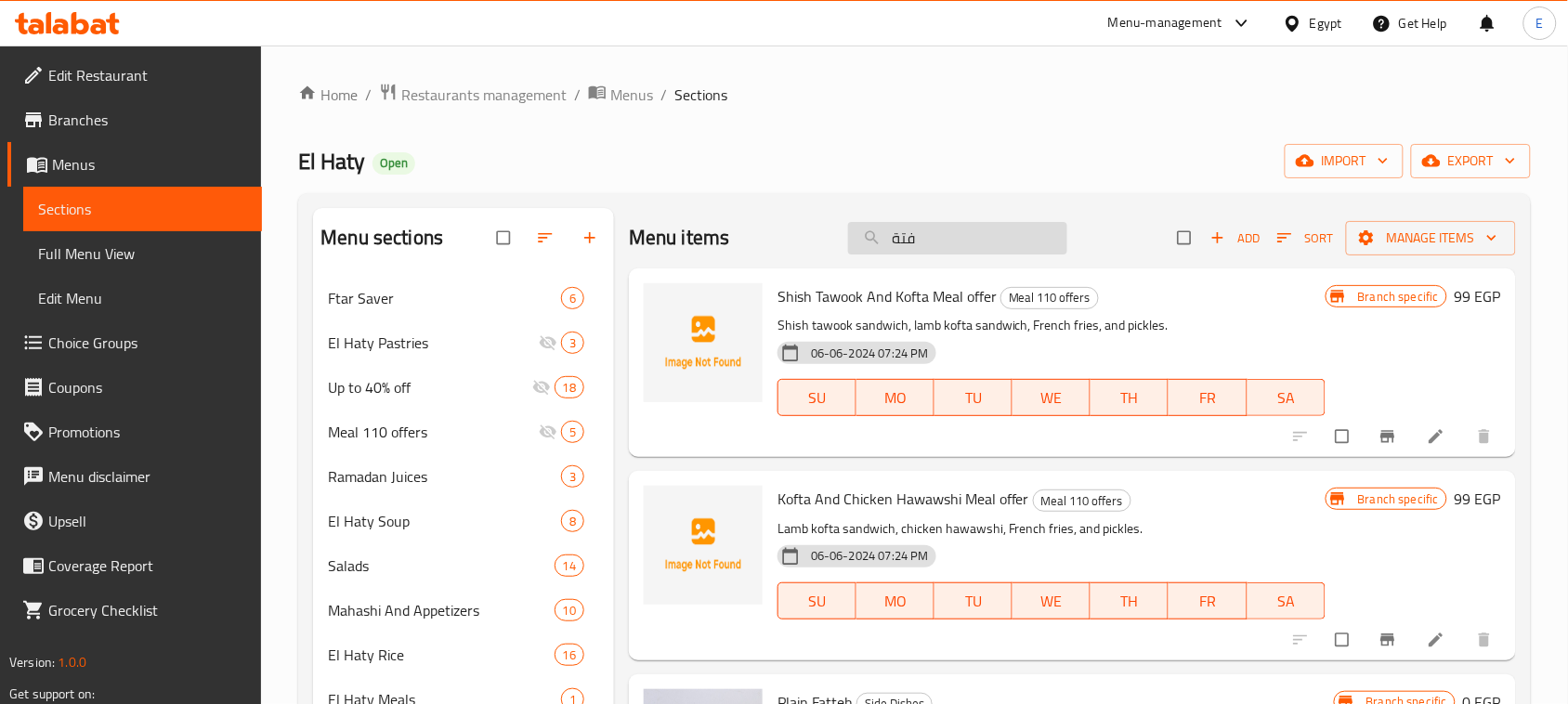 click on "فتة" at bounding box center [958, 238] 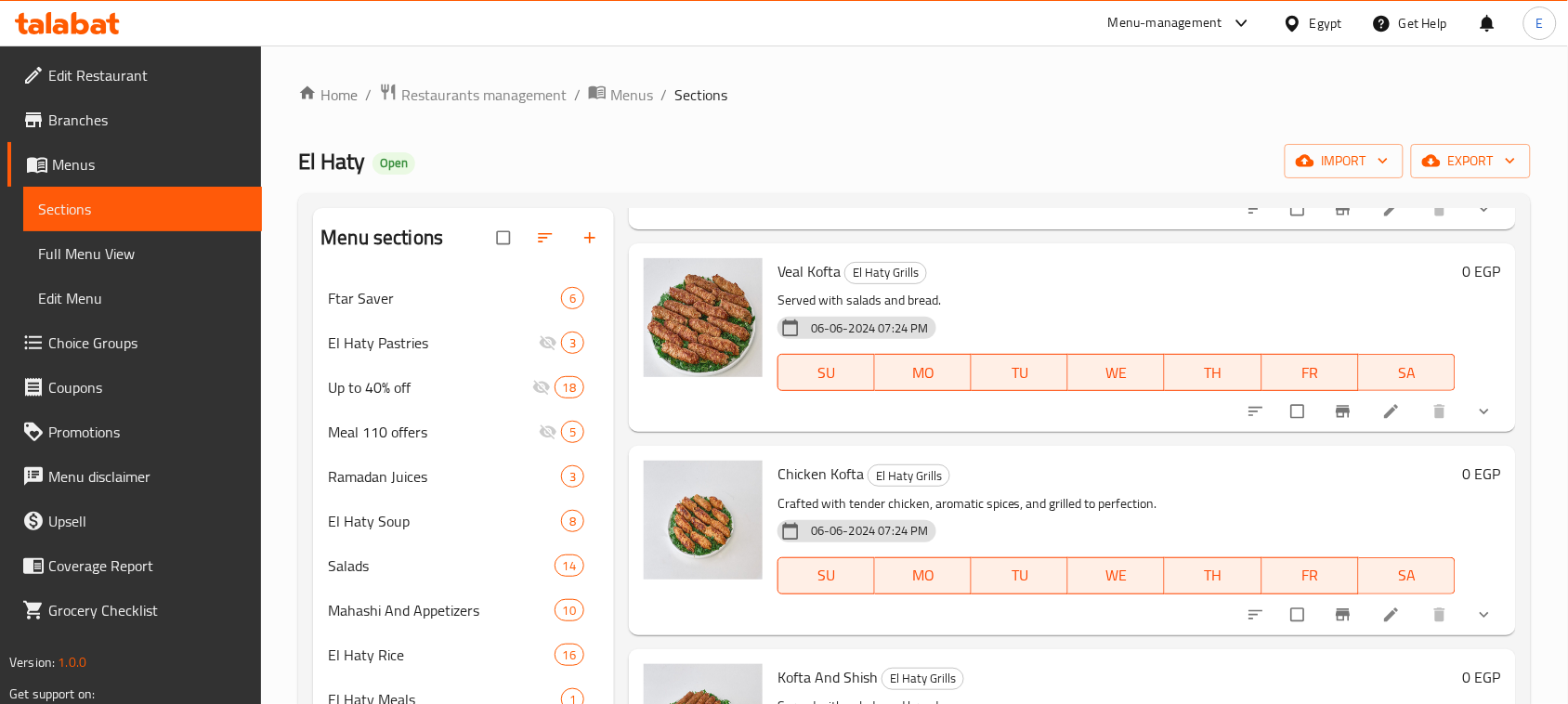 scroll, scrollTop: 4818, scrollLeft: 0, axis: vertical 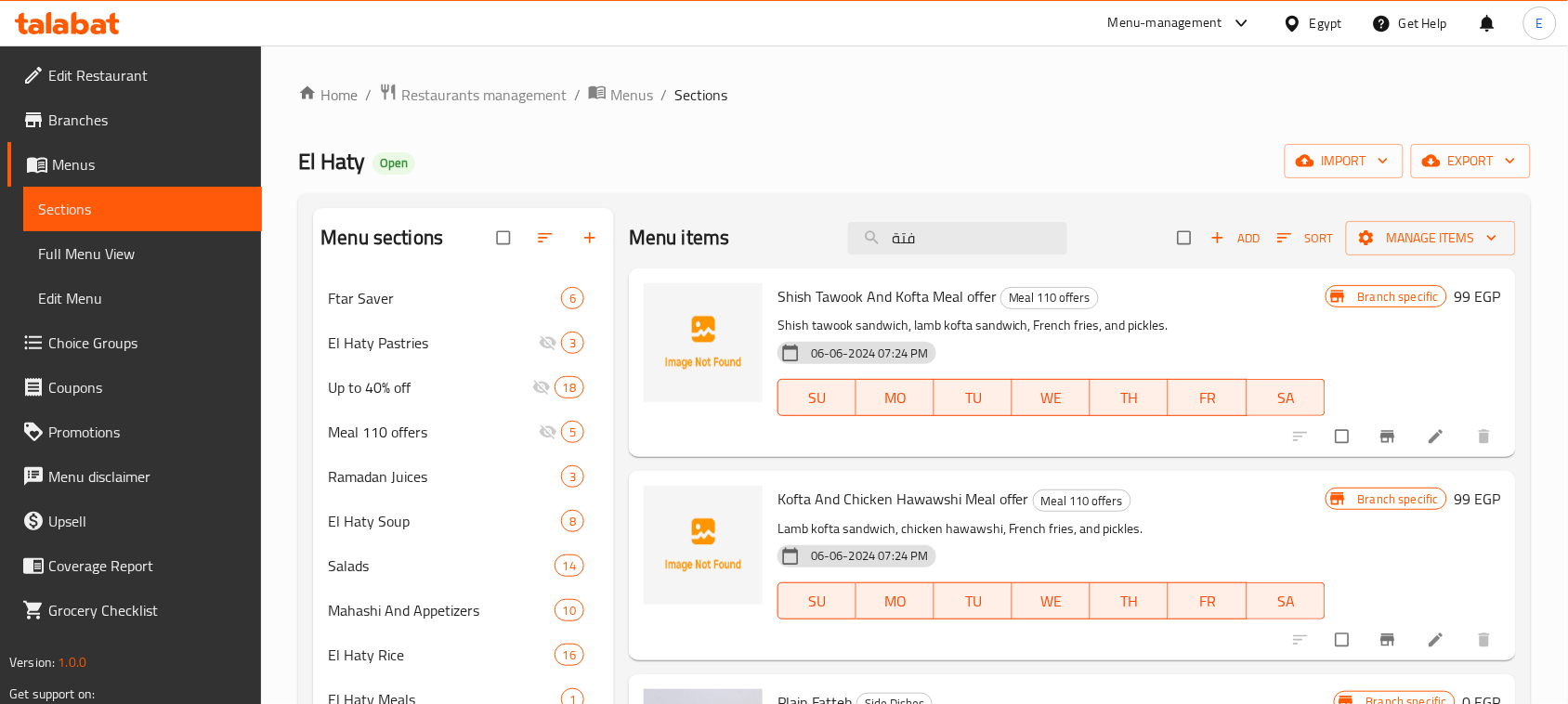drag, startPoint x: 934, startPoint y: 229, endPoint x: 791, endPoint y: 238, distance: 143.28294 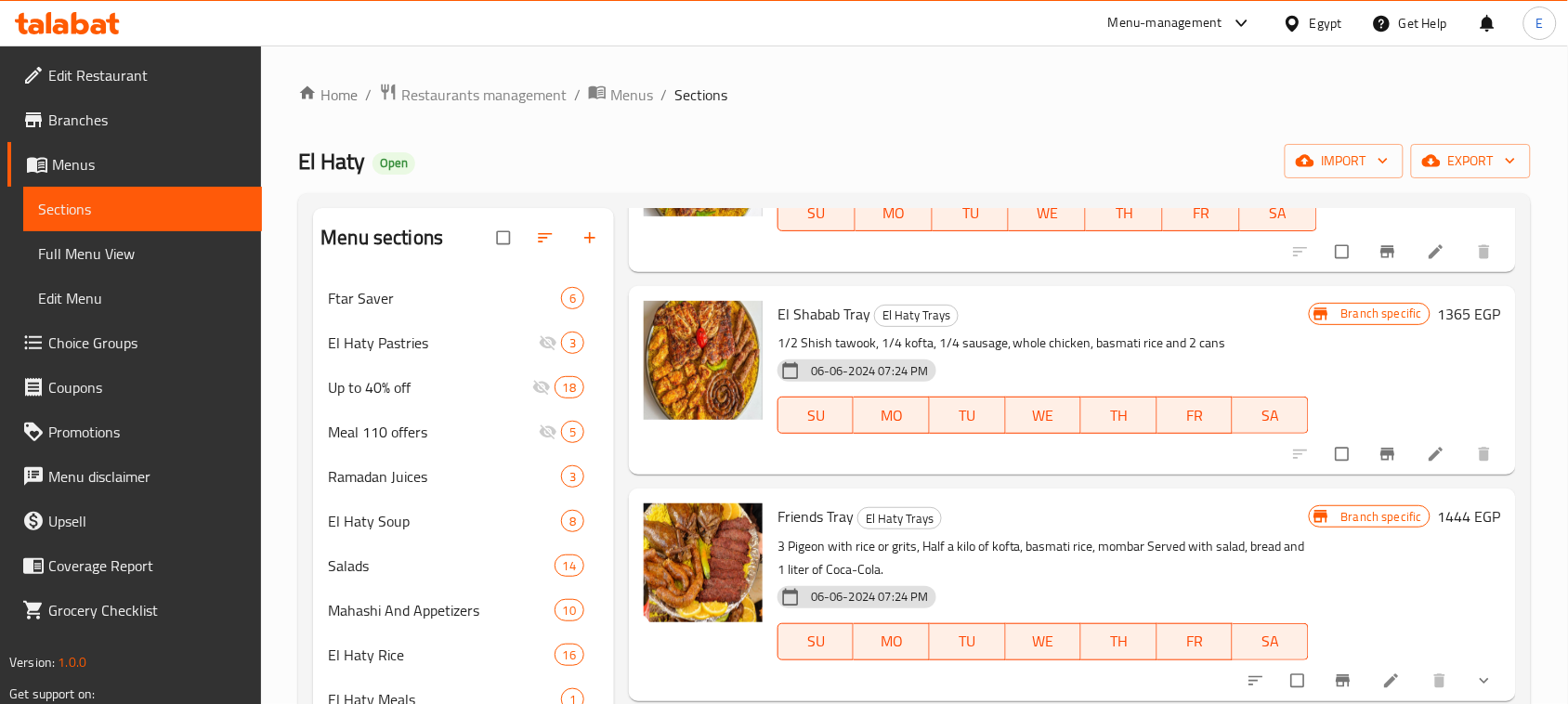 scroll, scrollTop: 546, scrollLeft: 0, axis: vertical 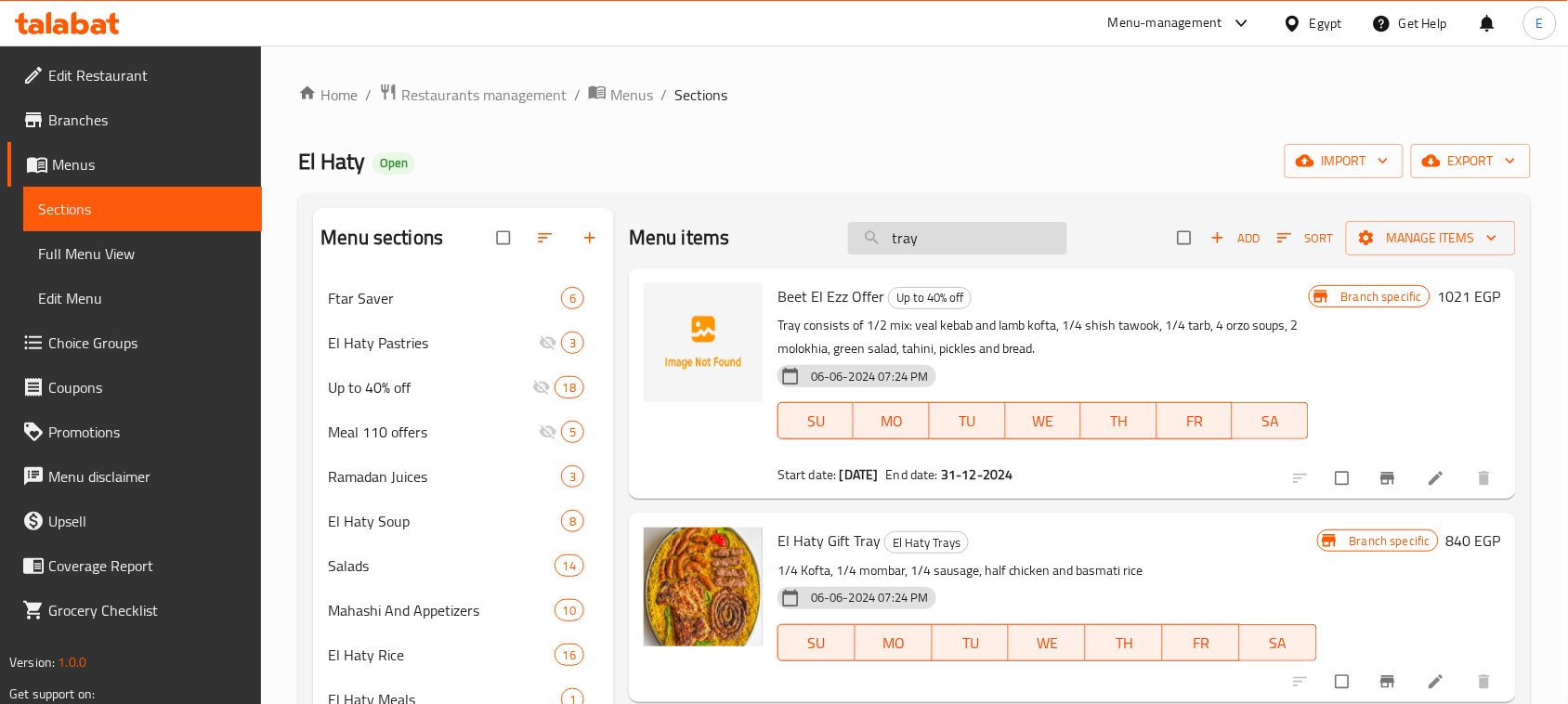 drag, startPoint x: 949, startPoint y: 246, endPoint x: 857, endPoint y: 234, distance: 92.779308 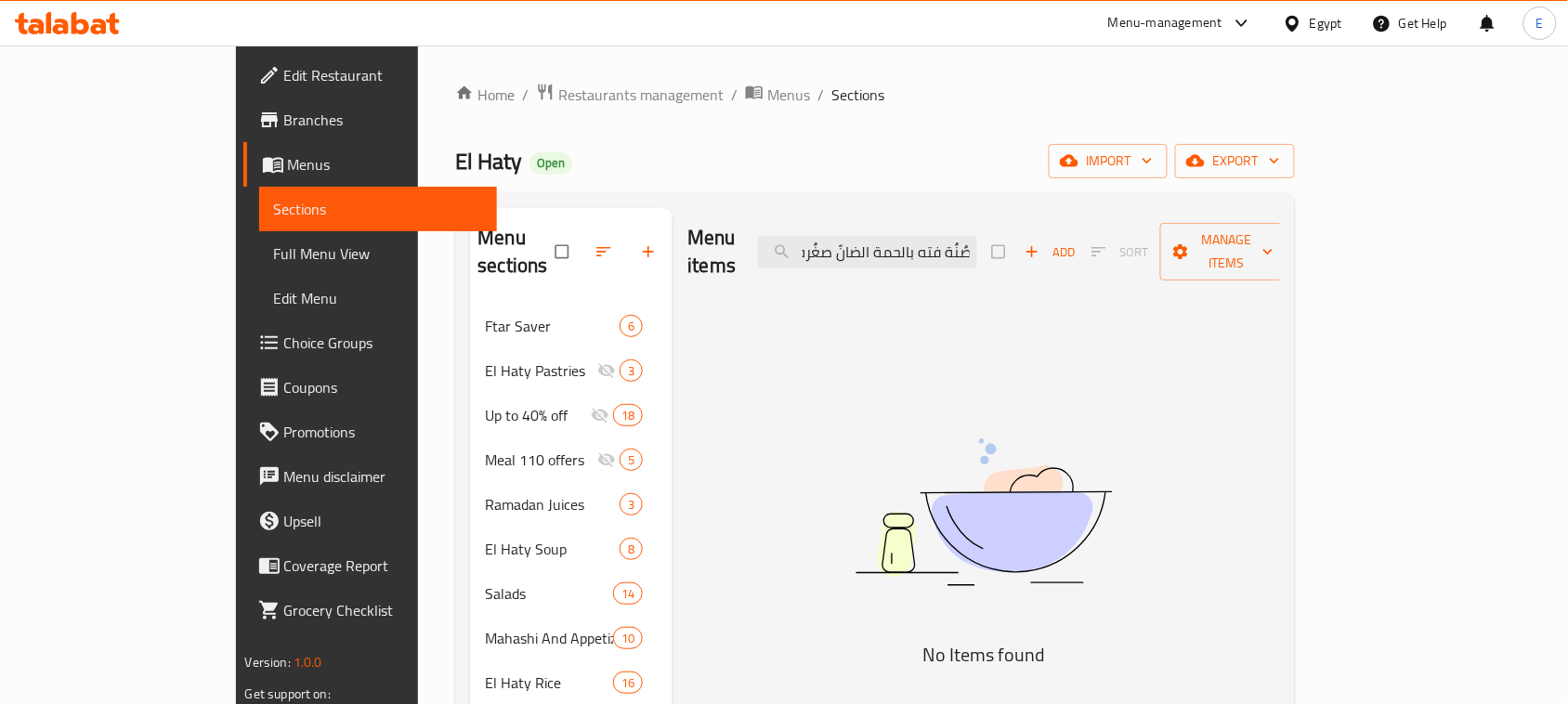 scroll, scrollTop: 0, scrollLeft: 0, axis: both 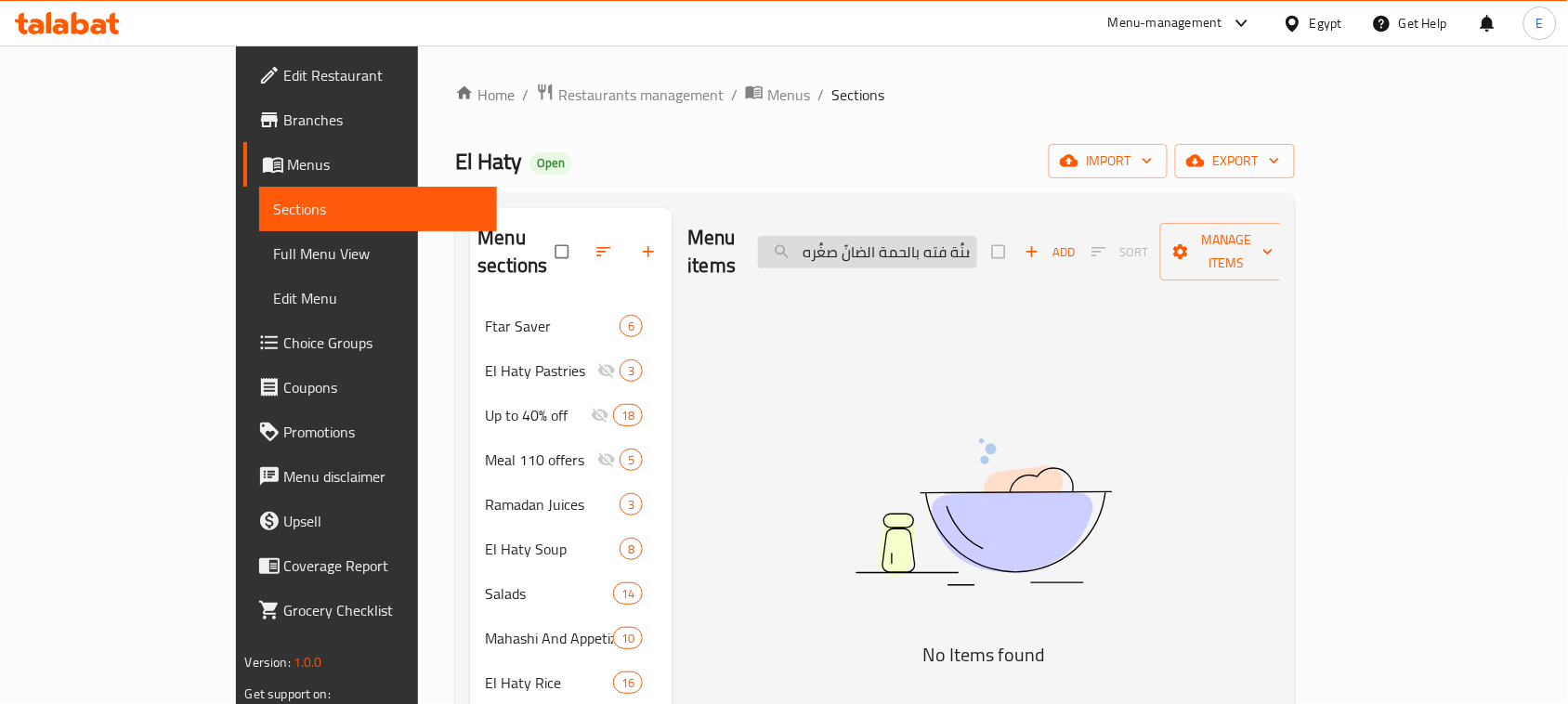 click on "صٌنٌة فته بالحمة الضانً صغٌره" at bounding box center [868, 252] 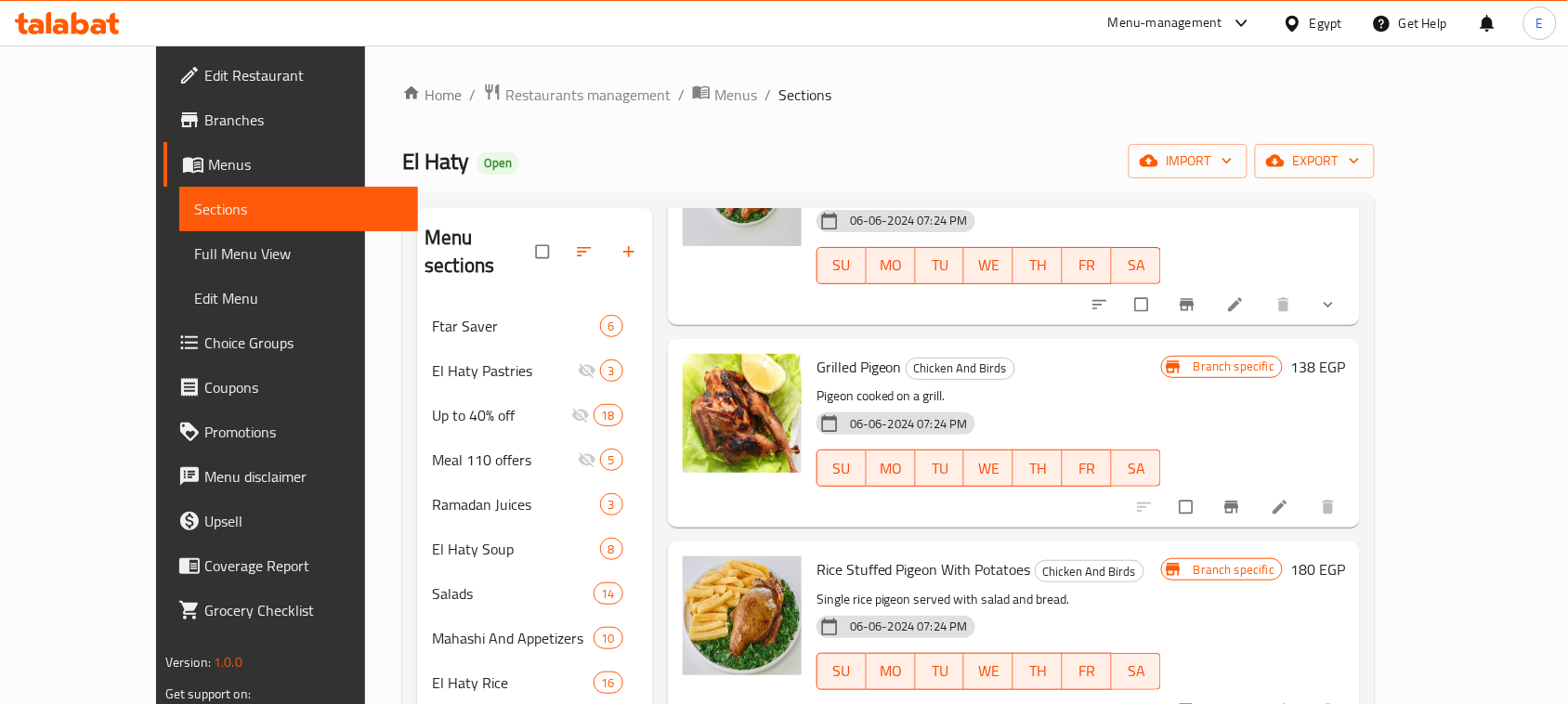 scroll, scrollTop: 411, scrollLeft: 0, axis: vertical 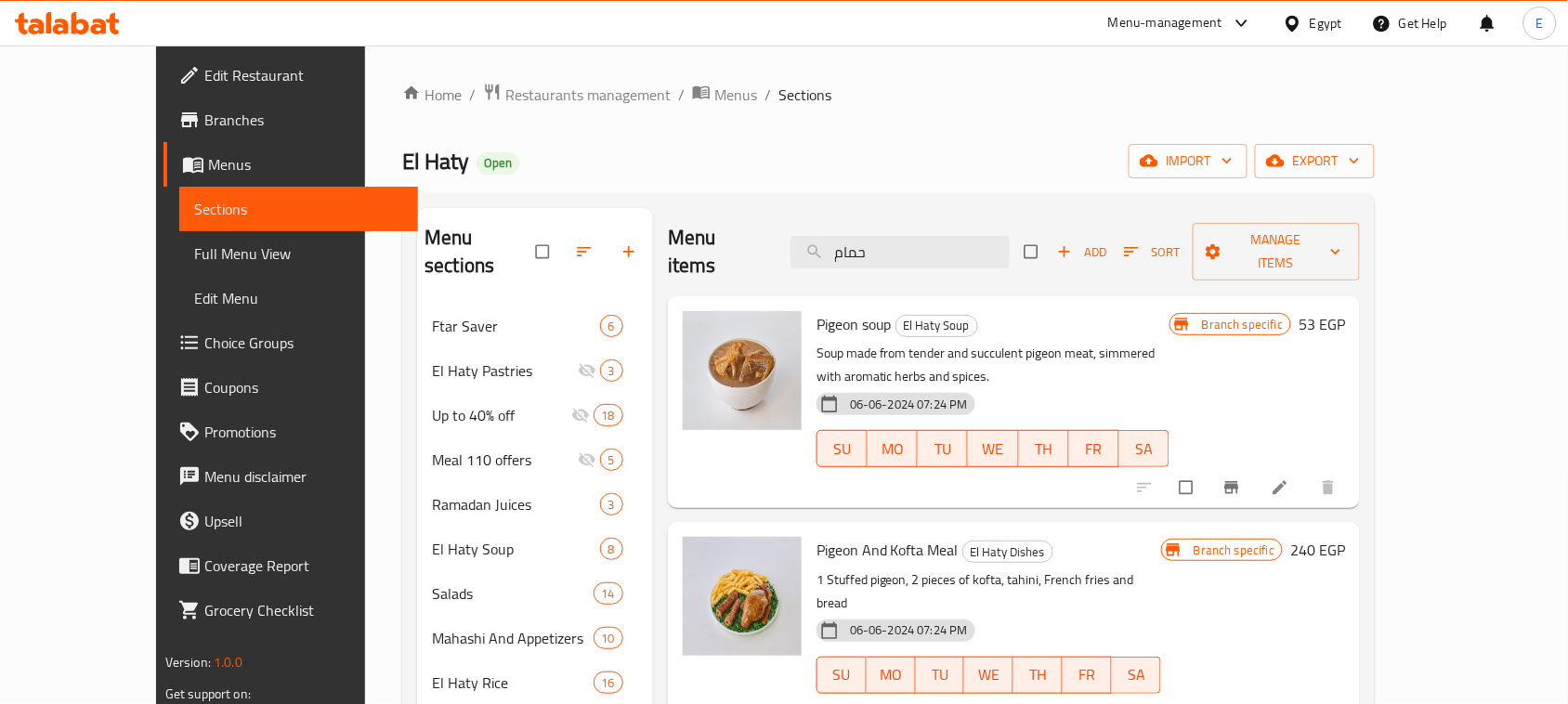 drag, startPoint x: 950, startPoint y: 237, endPoint x: 766, endPoint y: 214, distance: 185.43193 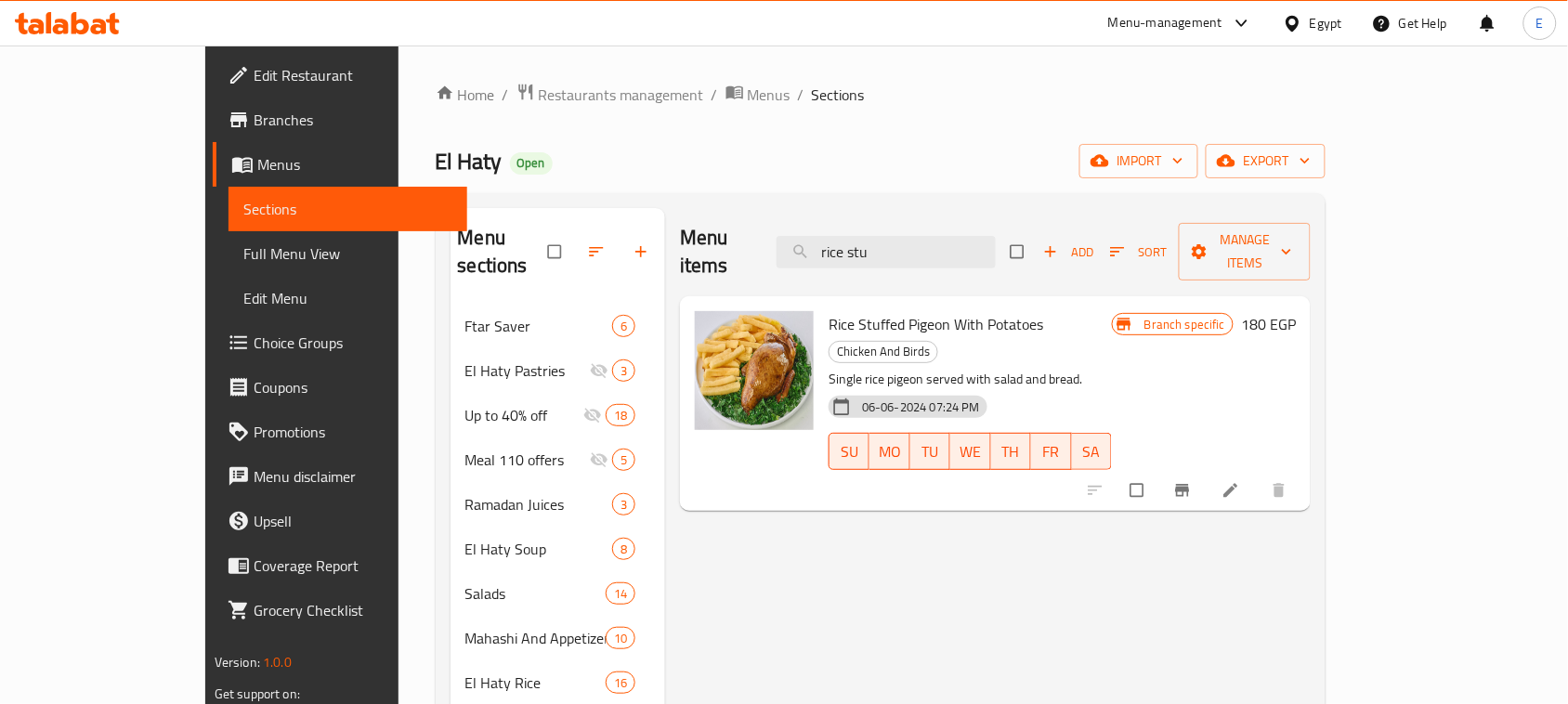 drag, startPoint x: 976, startPoint y: 237, endPoint x: 810, endPoint y: 237, distance: 166 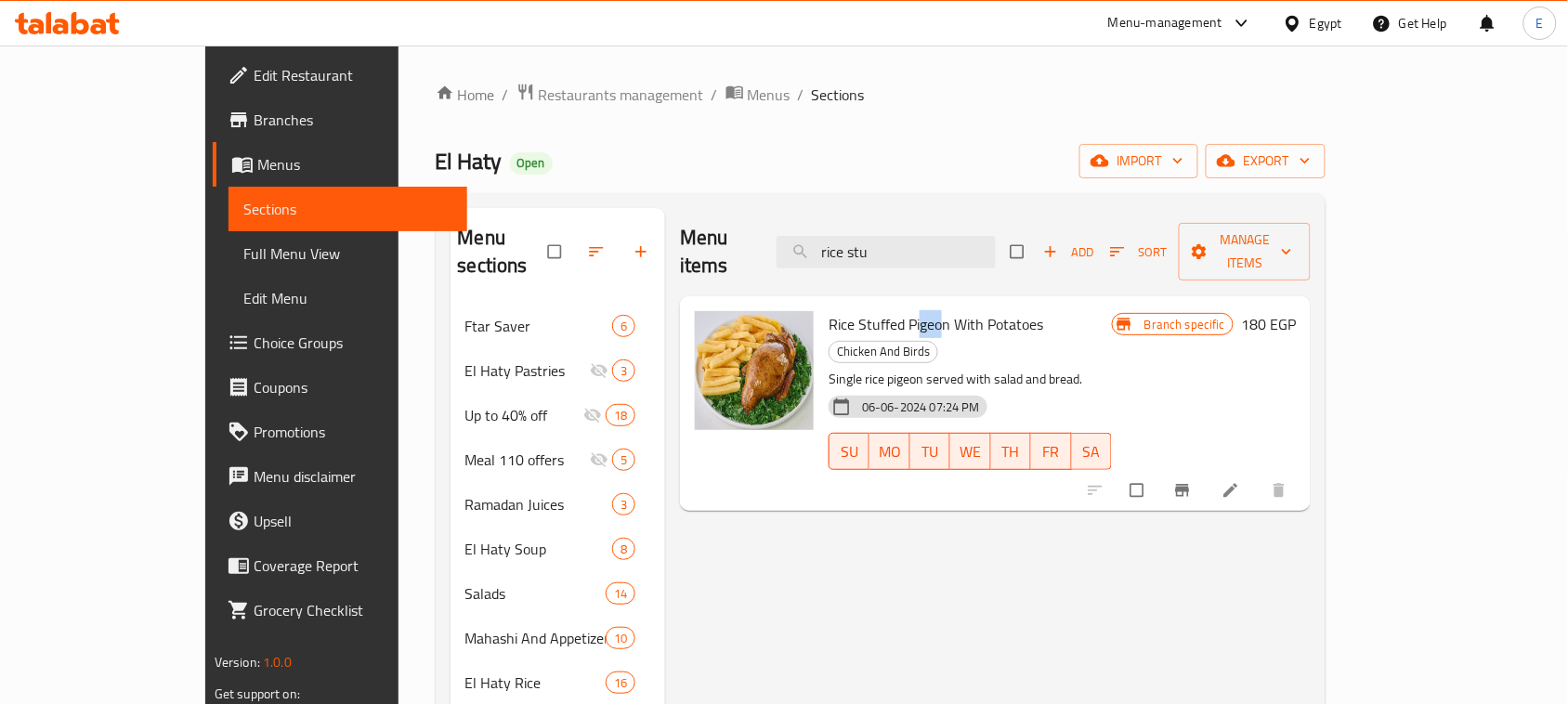 drag, startPoint x: 895, startPoint y: 303, endPoint x: 869, endPoint y: 298, distance: 26.4764 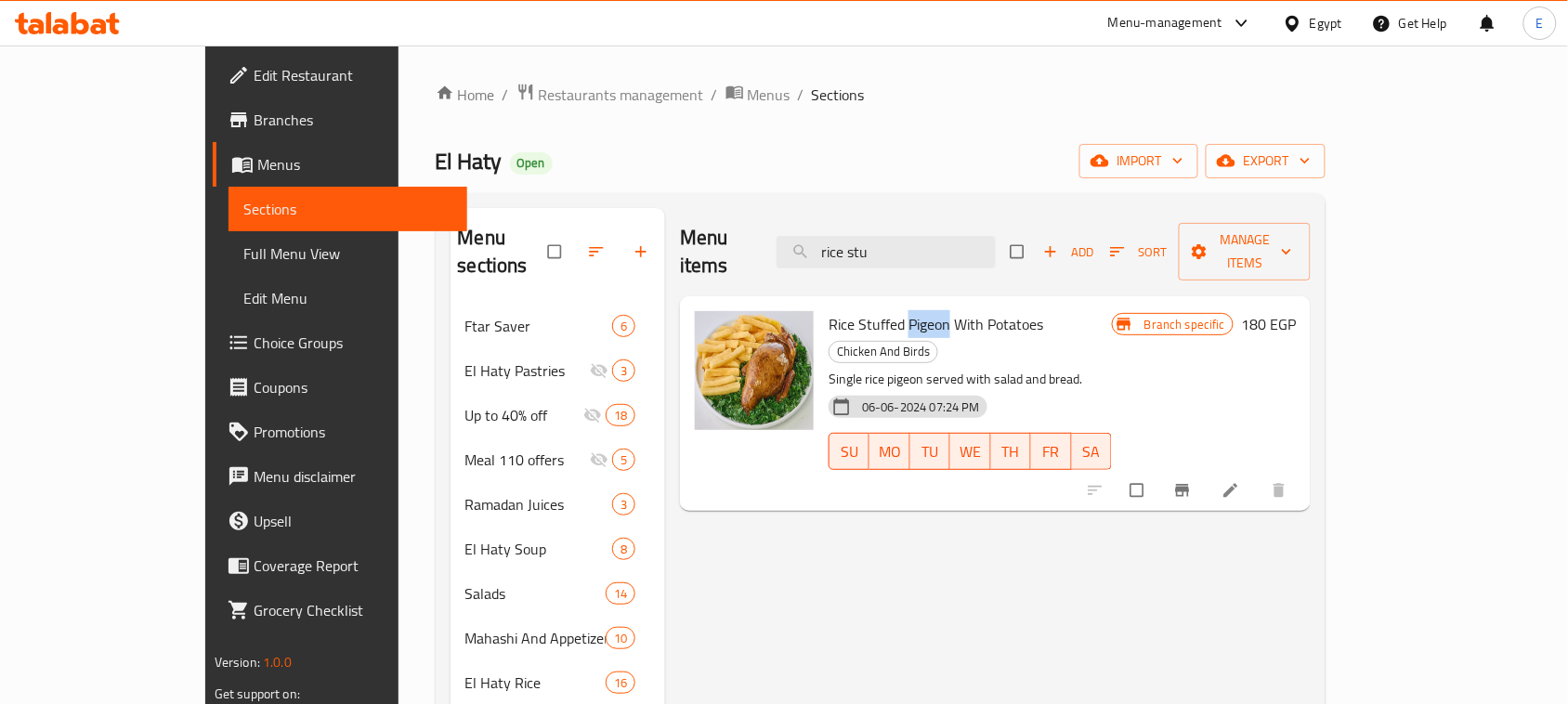 drag, startPoint x: 894, startPoint y: 300, endPoint x: 857, endPoint y: 299, distance: 37.013511 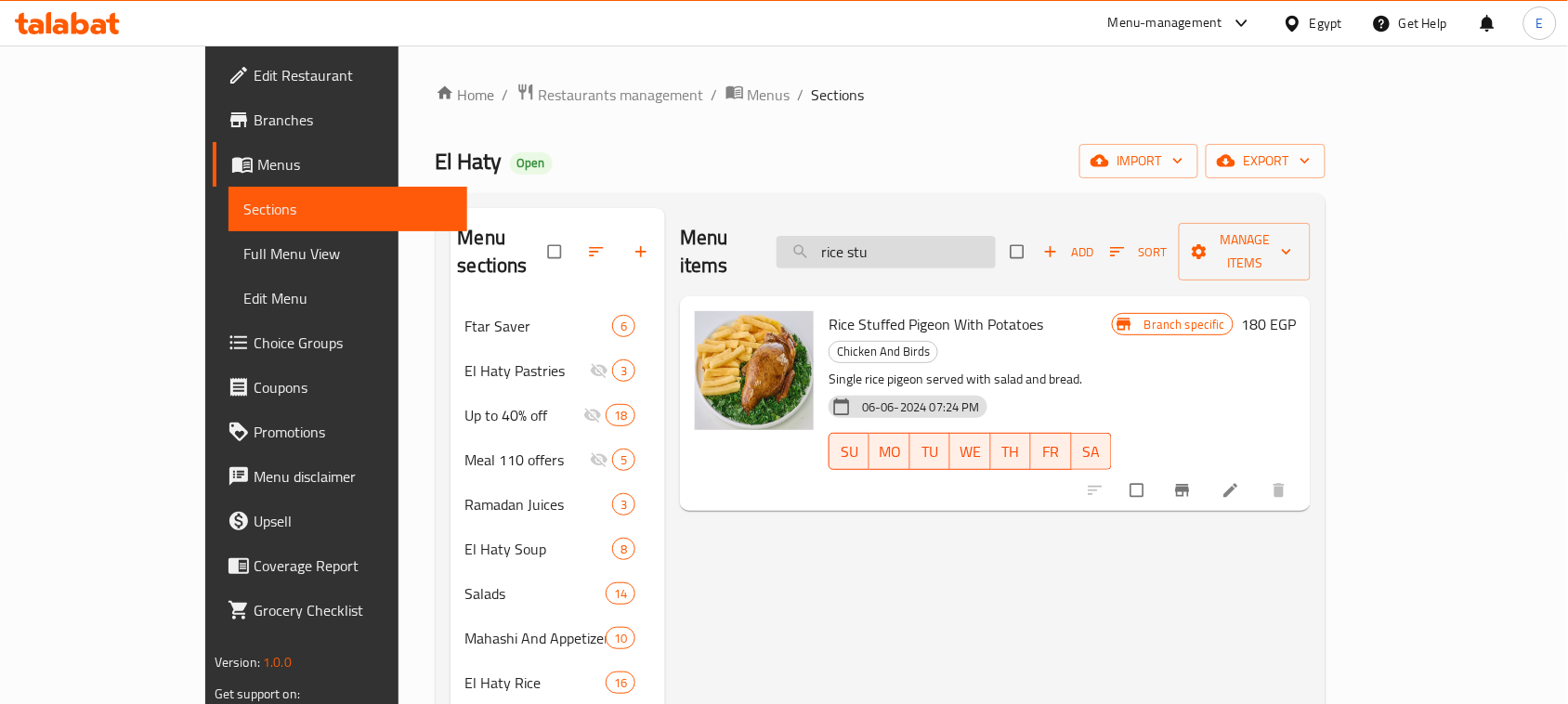 click on "rice stu" at bounding box center (886, 252) 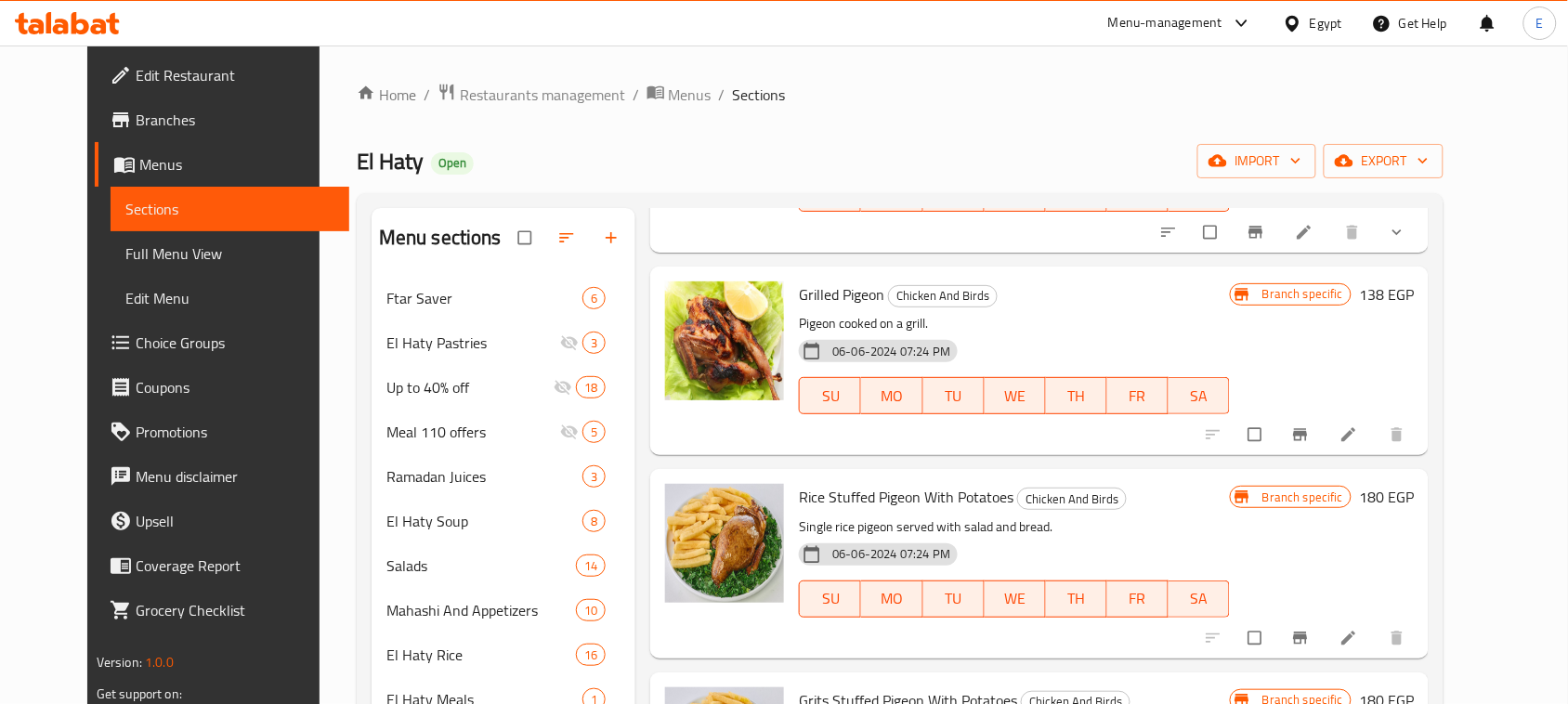 scroll, scrollTop: 901, scrollLeft: 0, axis: vertical 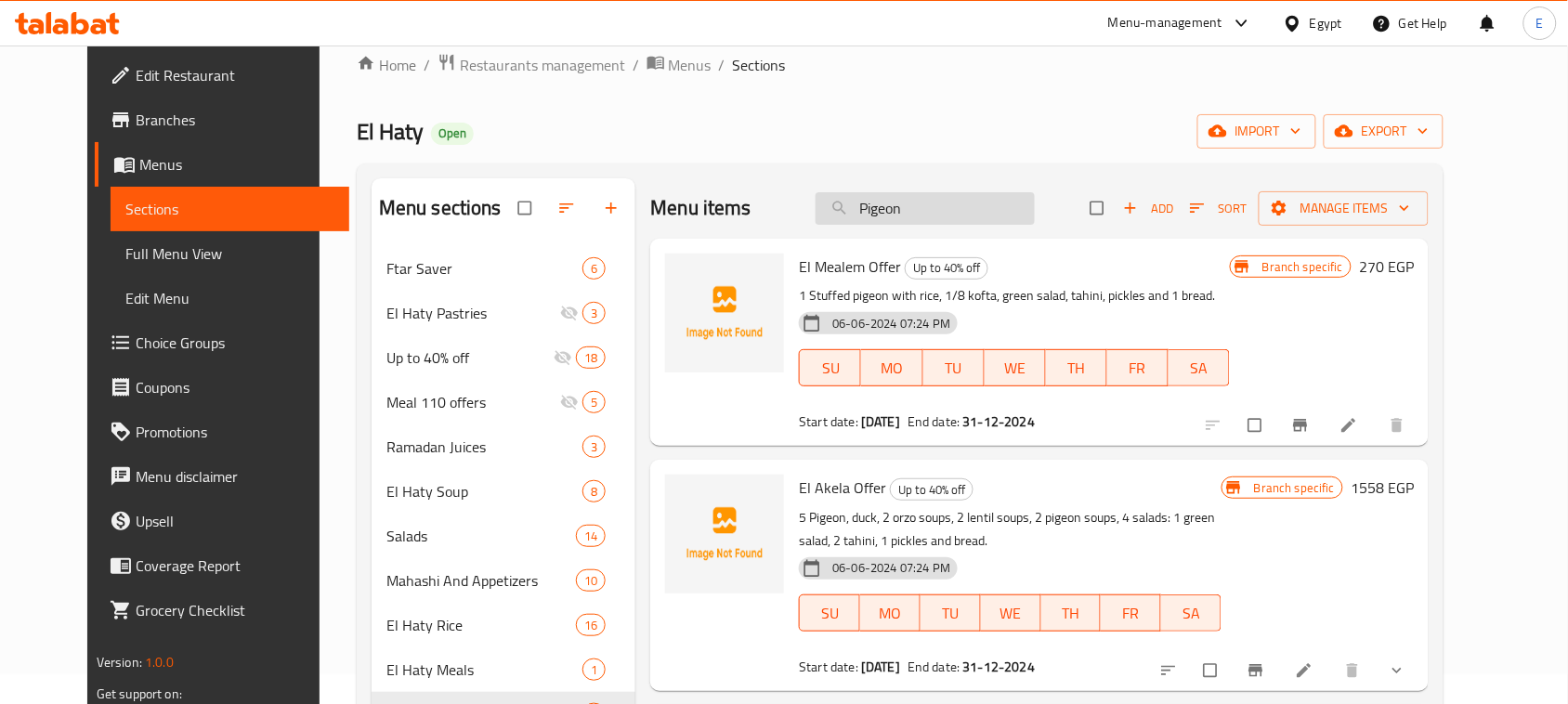 click on "Pigeon" at bounding box center (925, 208) 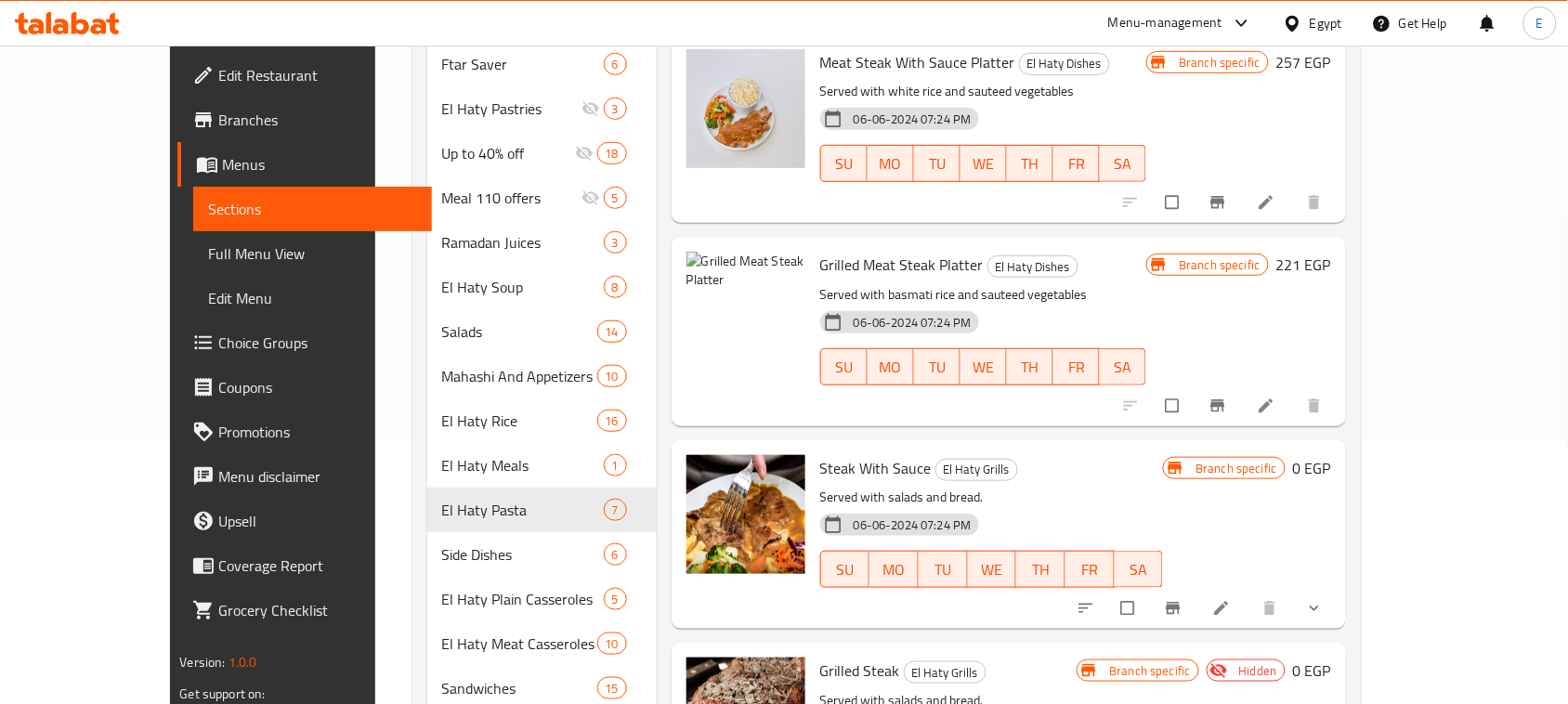 scroll, scrollTop: 0, scrollLeft: 0, axis: both 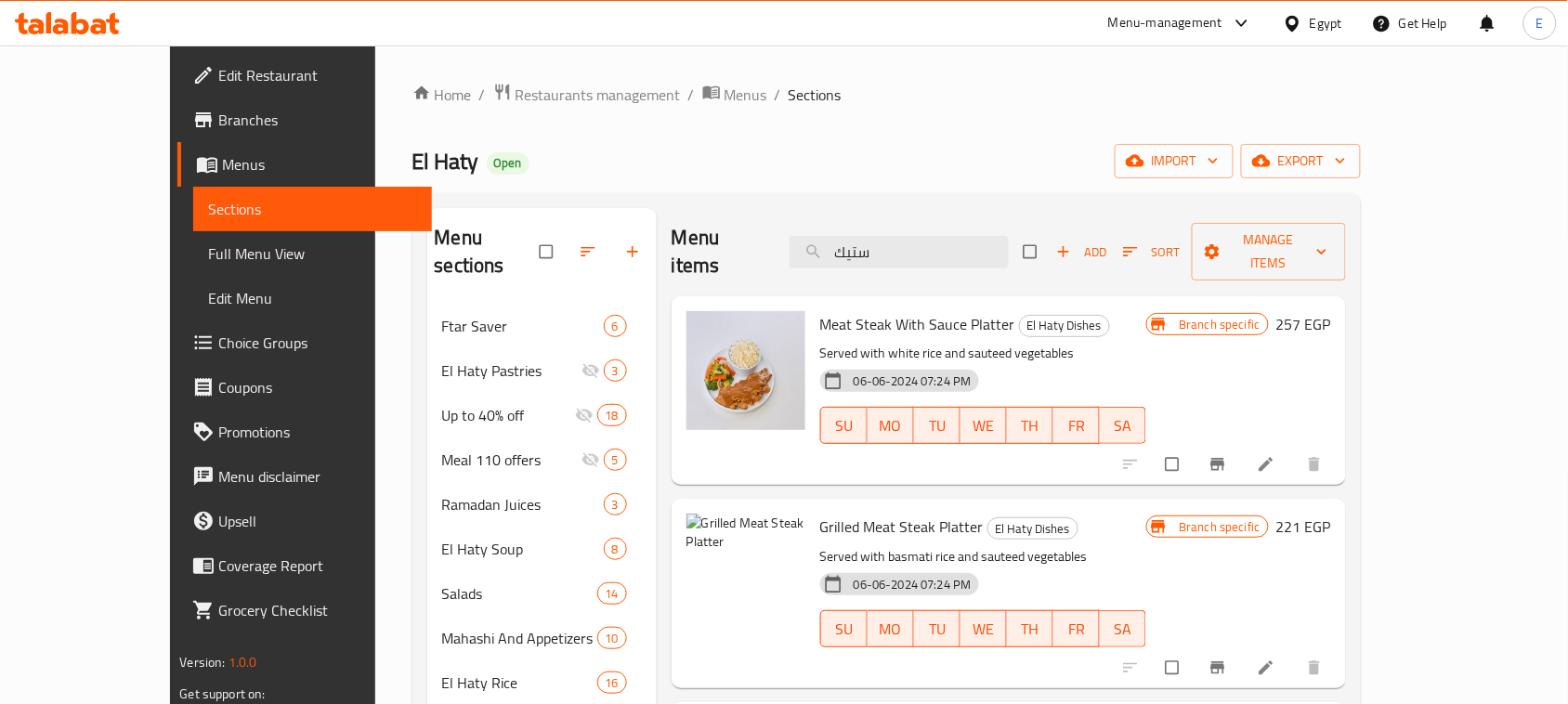 drag, startPoint x: 973, startPoint y: 241, endPoint x: 769, endPoint y: 226, distance: 204.55073 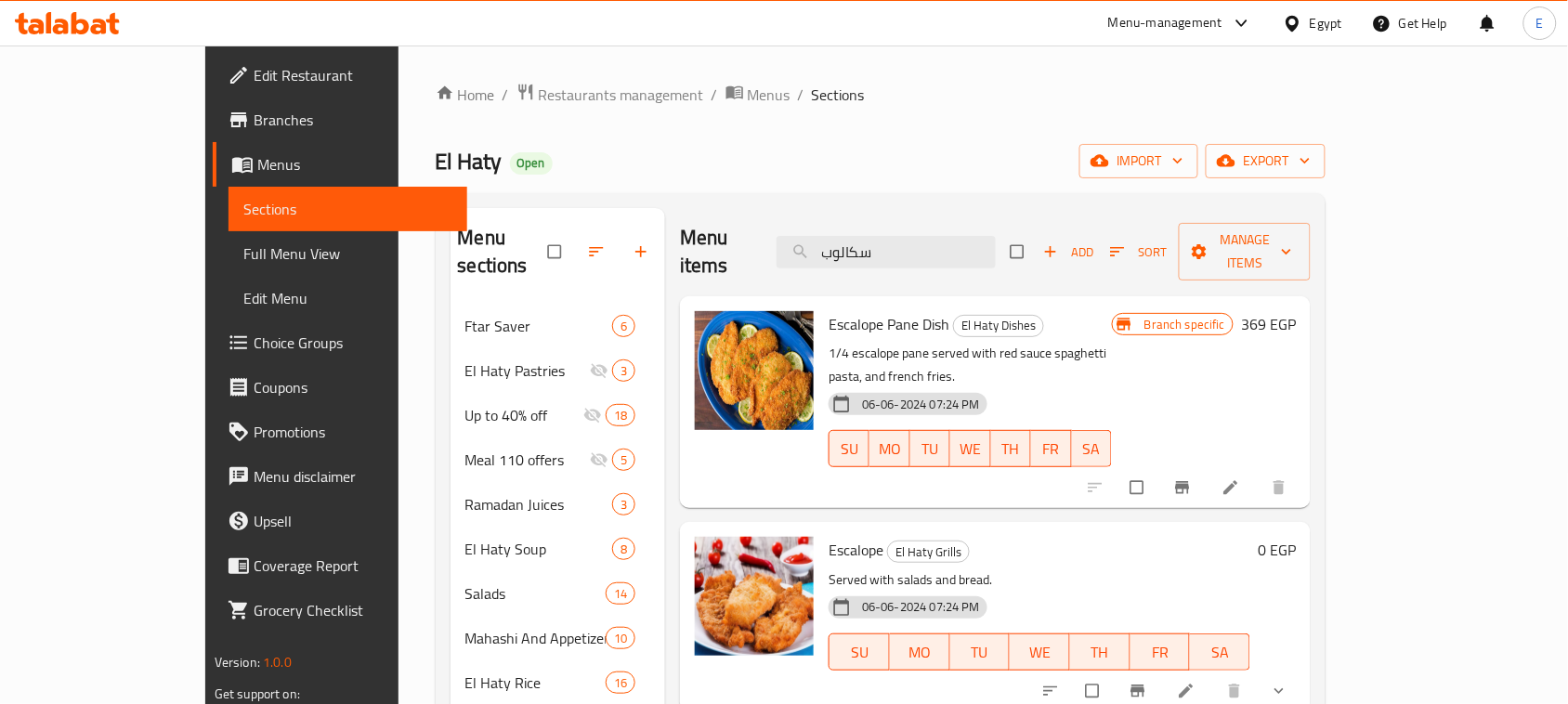 type on "سكالوب" 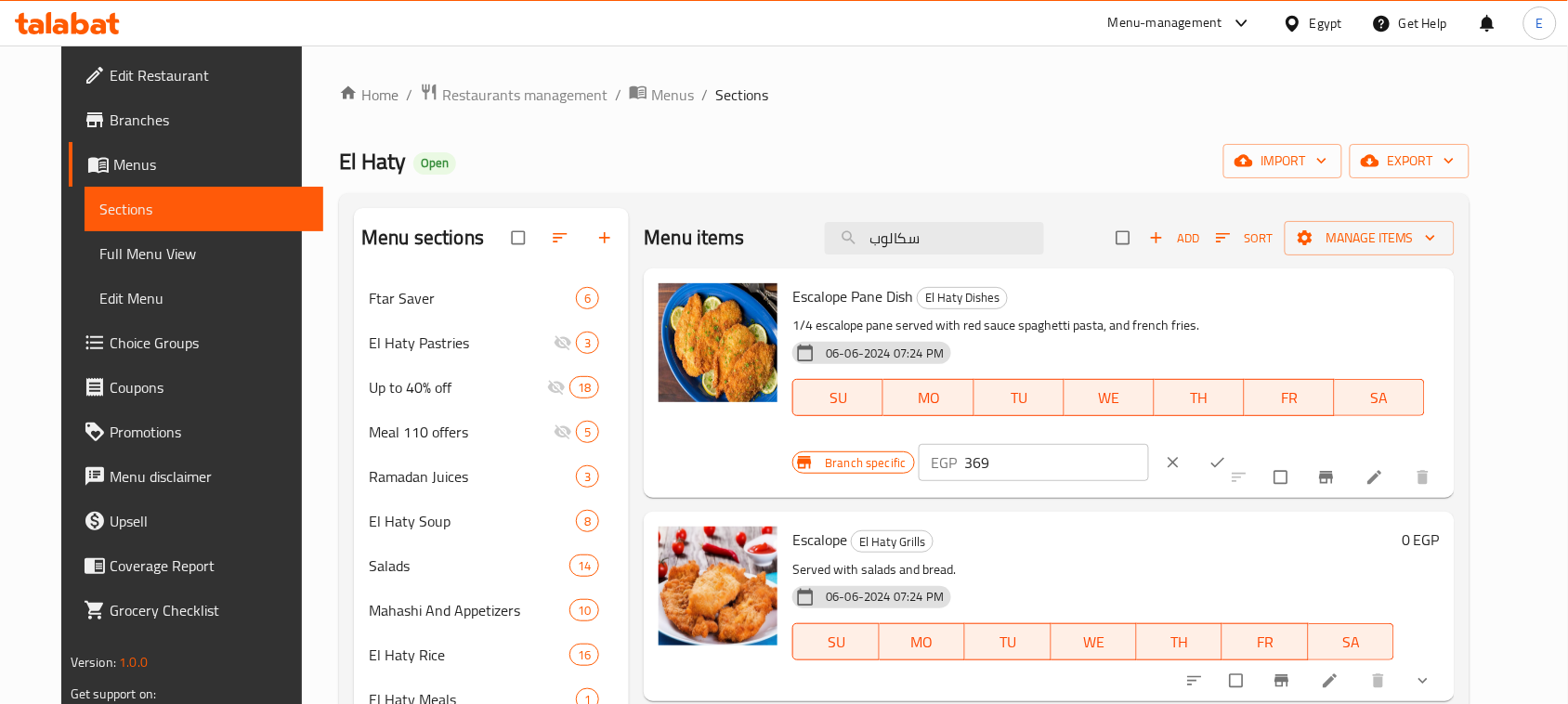 drag, startPoint x: 1312, startPoint y: 298, endPoint x: 1125, endPoint y: 309, distance: 187.3233 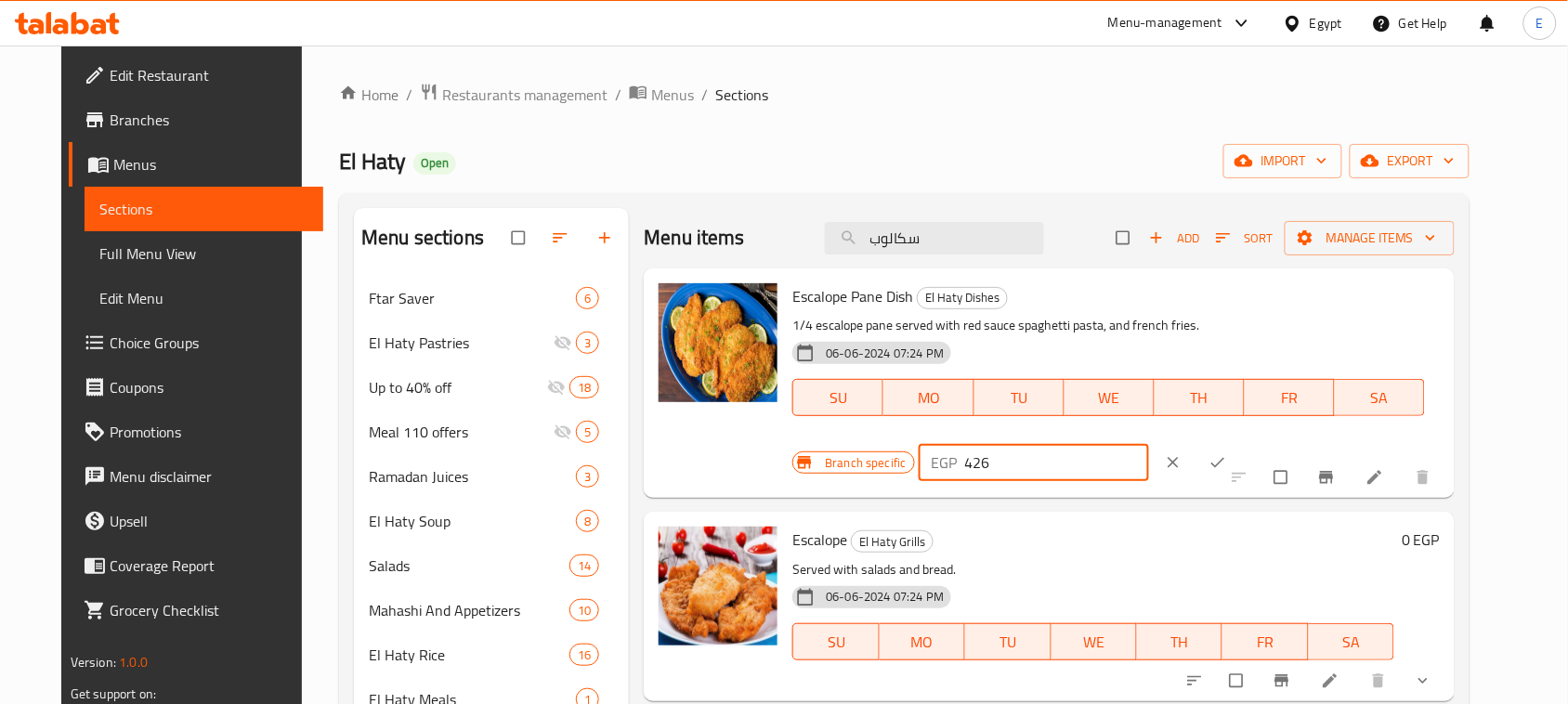 type on "426" 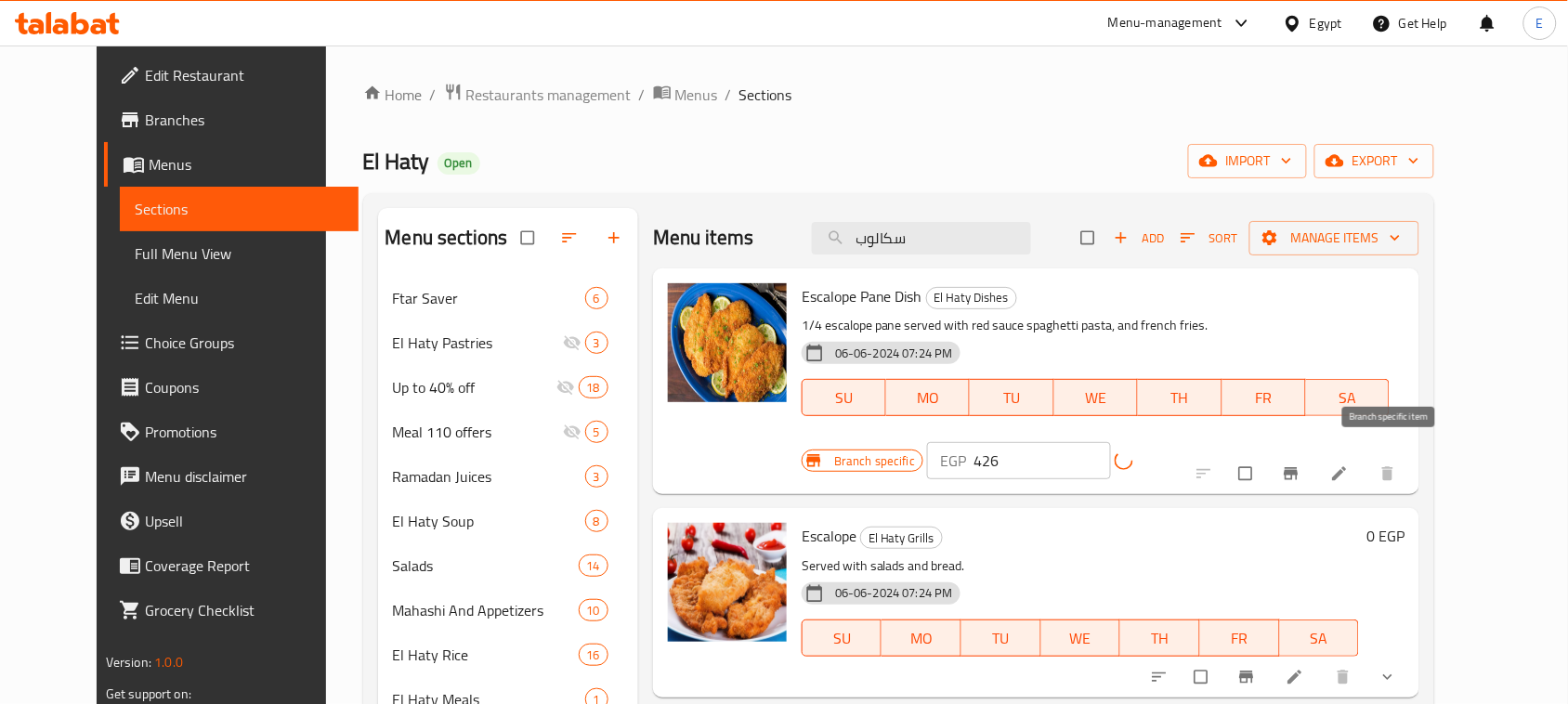 click at bounding box center (1293, 474) 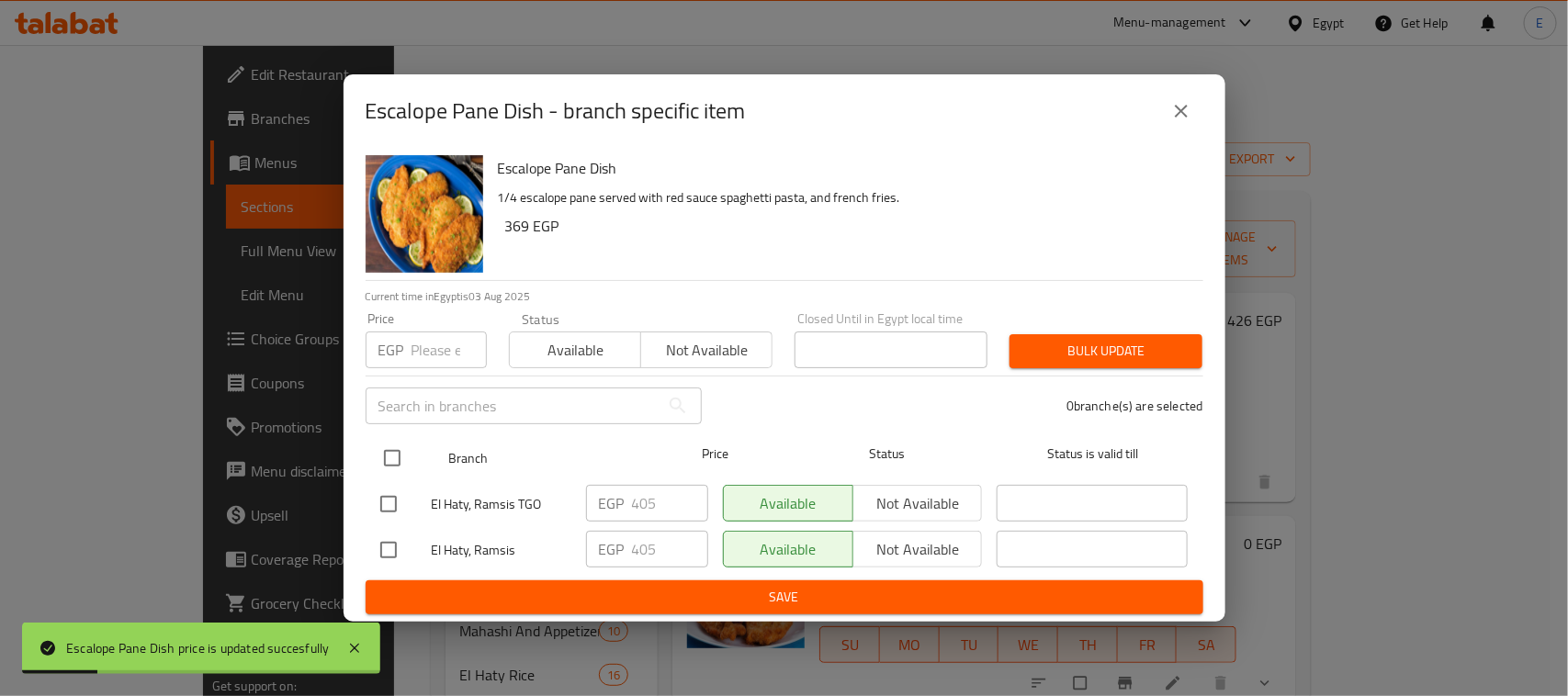 click at bounding box center [392, 458] 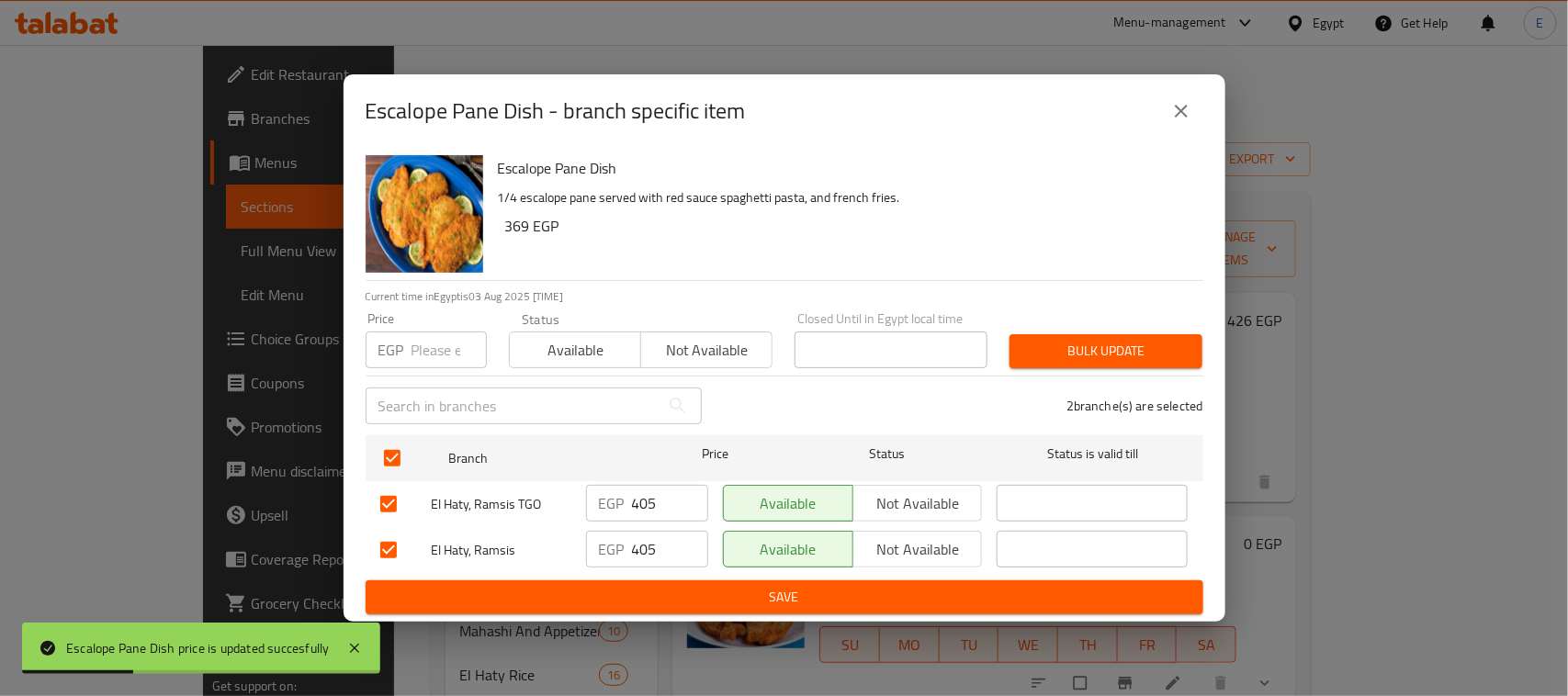 click at bounding box center [449, 350] 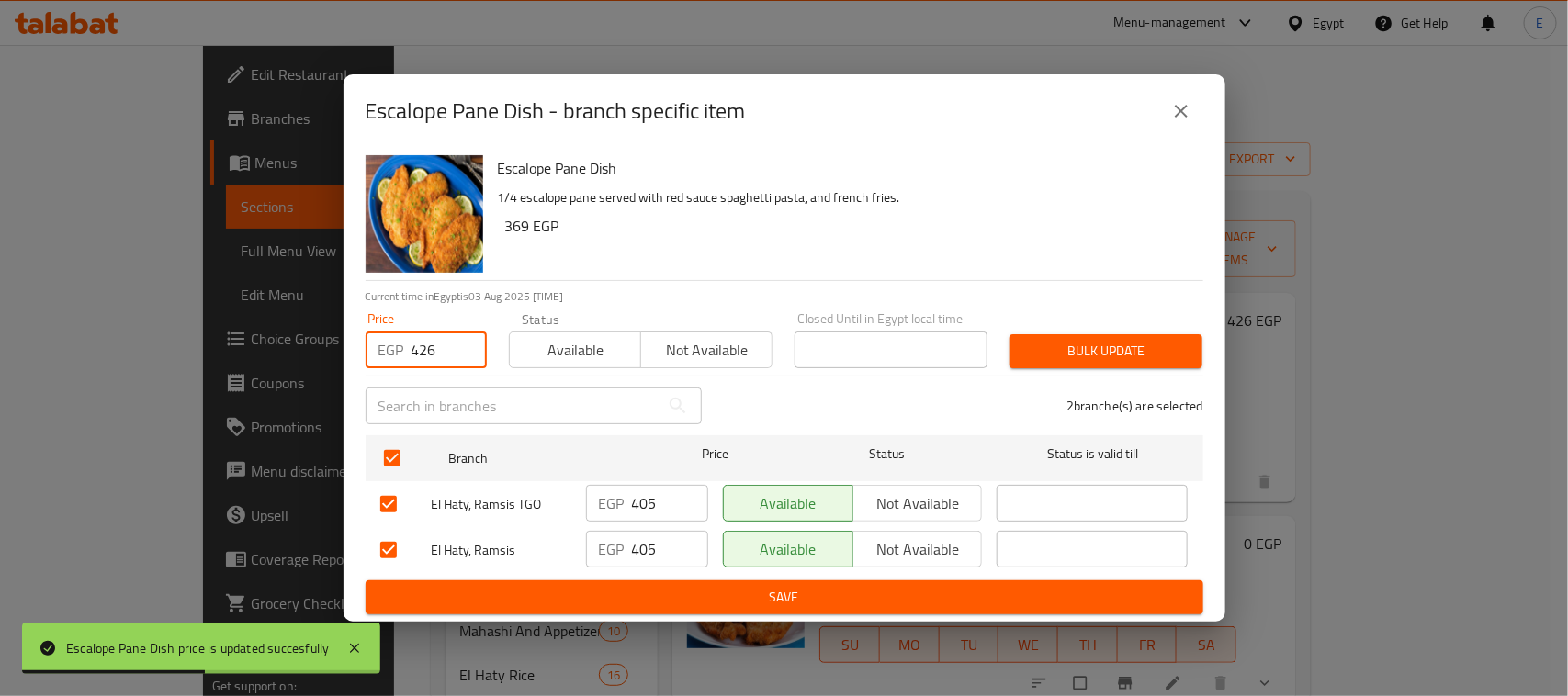 type on "426" 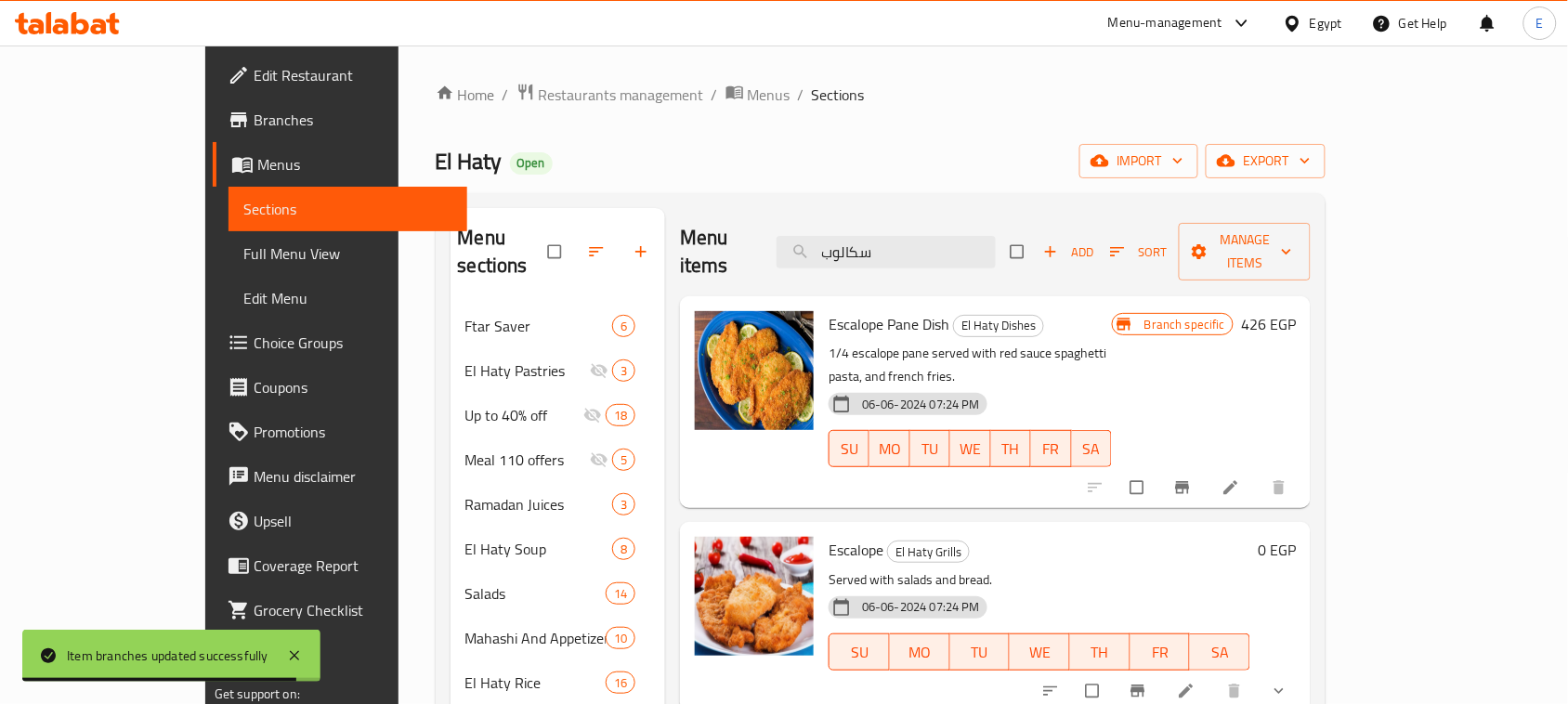 drag, startPoint x: 1000, startPoint y: 235, endPoint x: 687, endPoint y: 237, distance: 313.00639 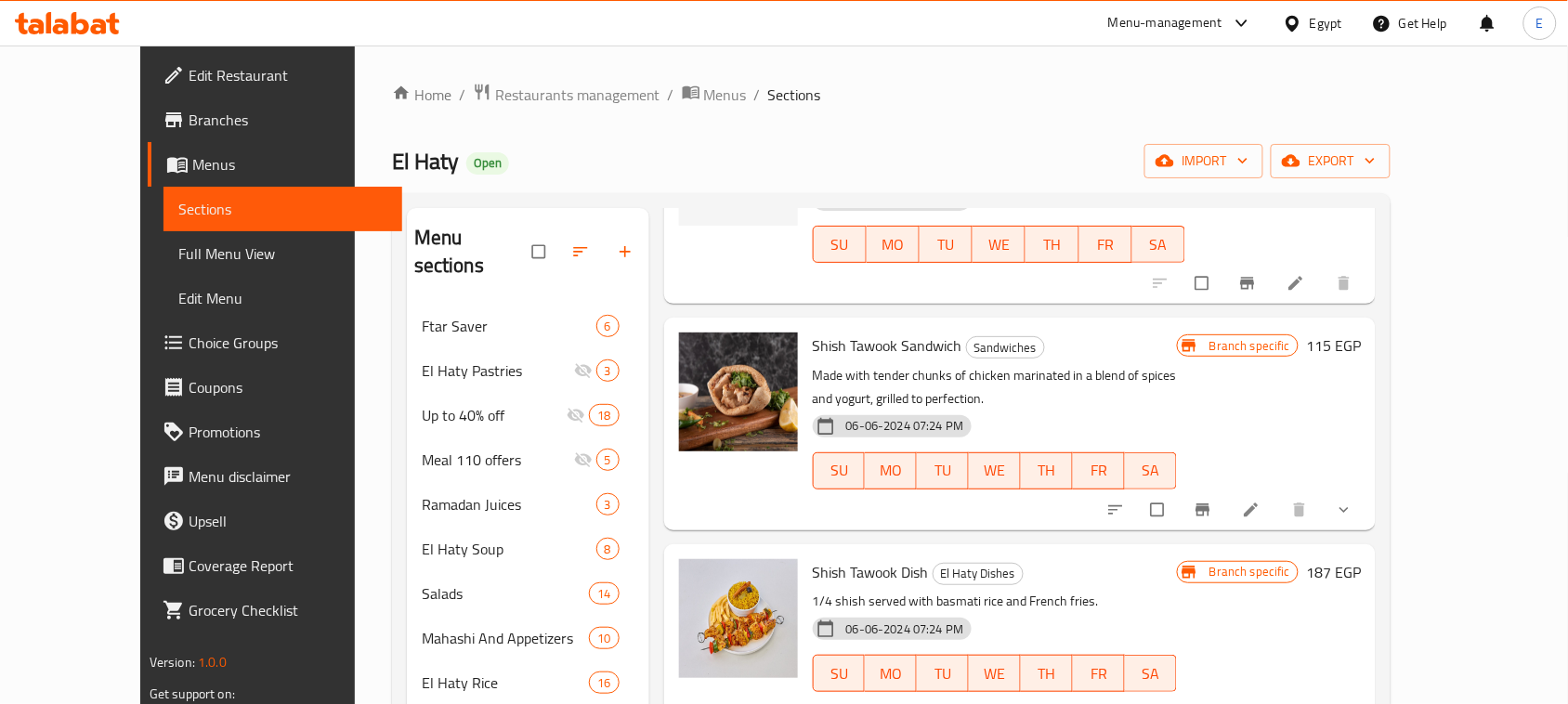 scroll, scrollTop: 232, scrollLeft: 0, axis: vertical 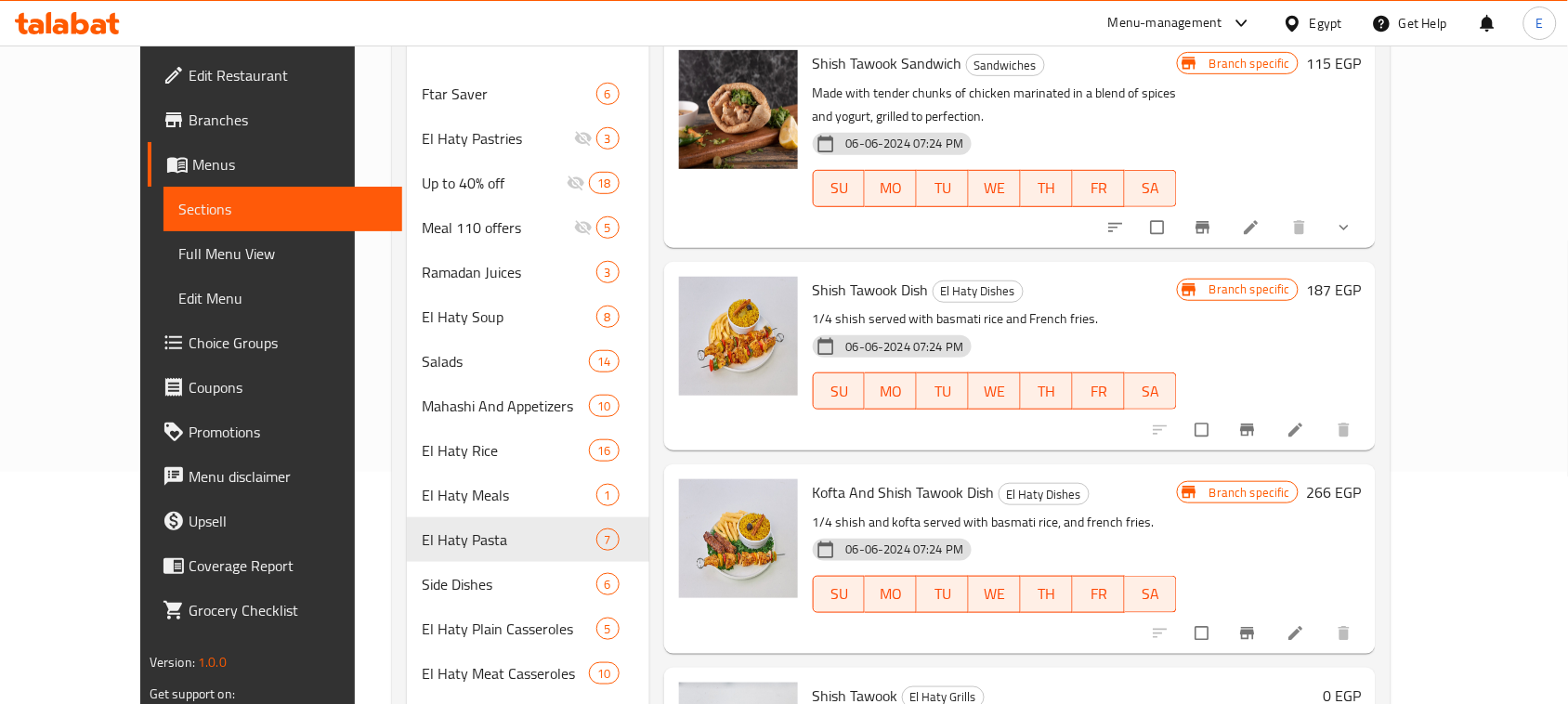 type on "شيش طا" 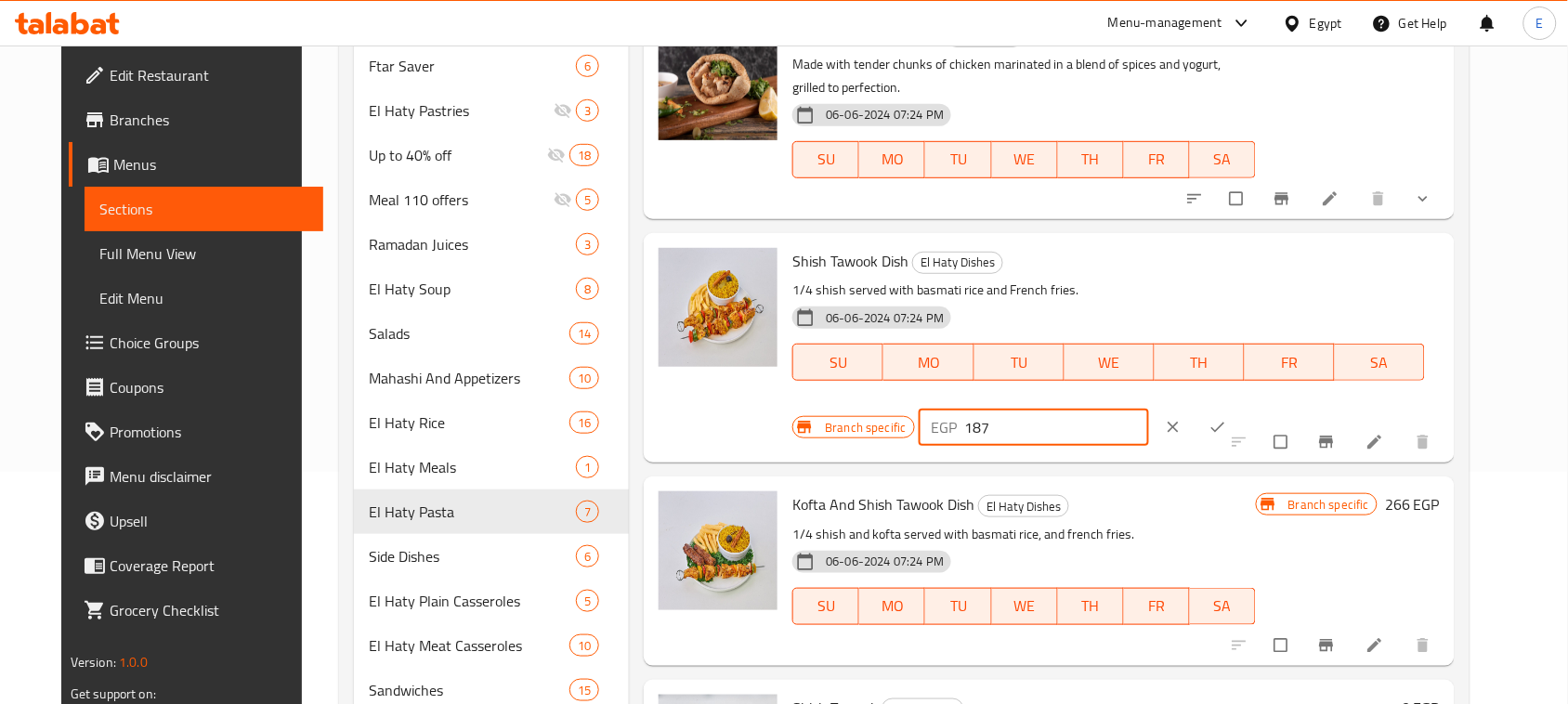 drag, startPoint x: 1245, startPoint y: 270, endPoint x: 1125, endPoint y: 279, distance: 120.33703 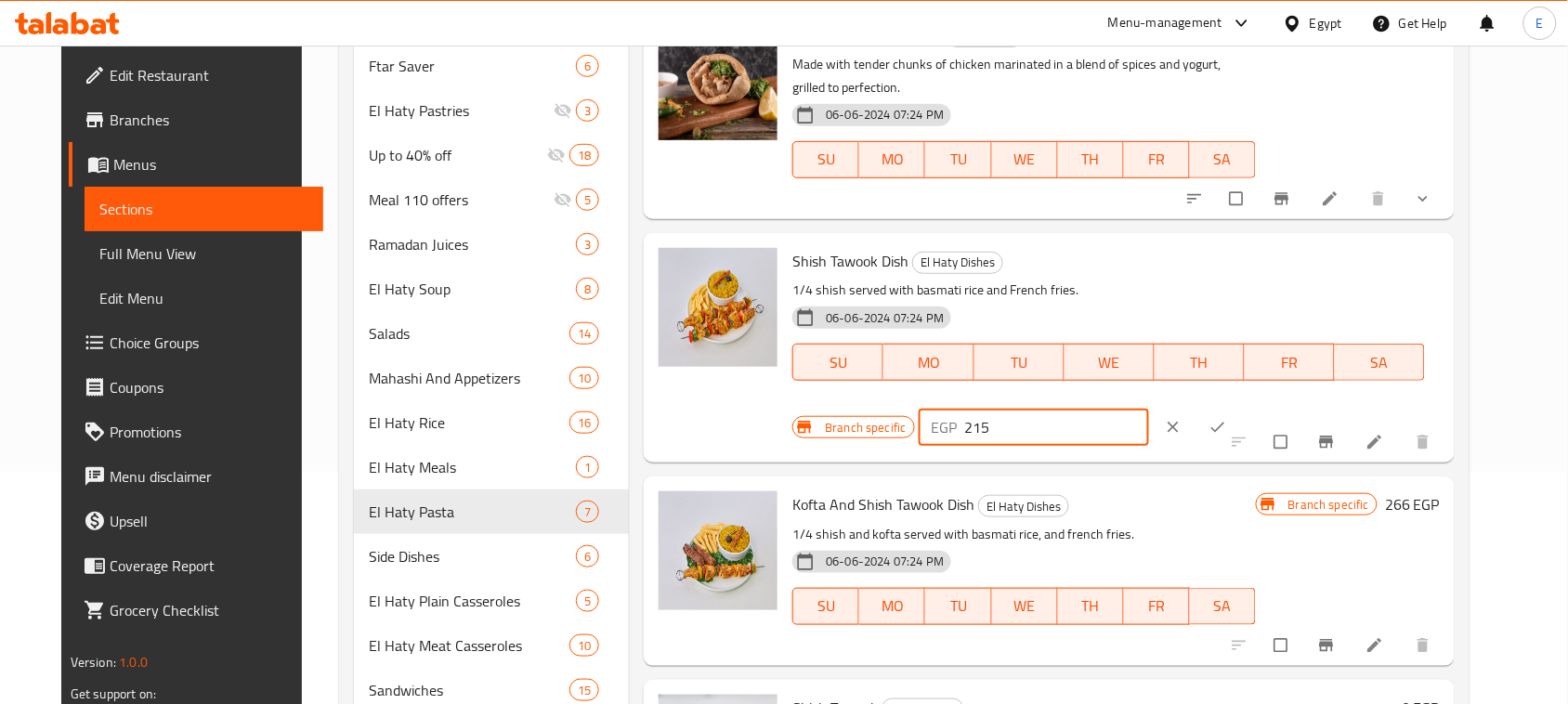 type on "215" 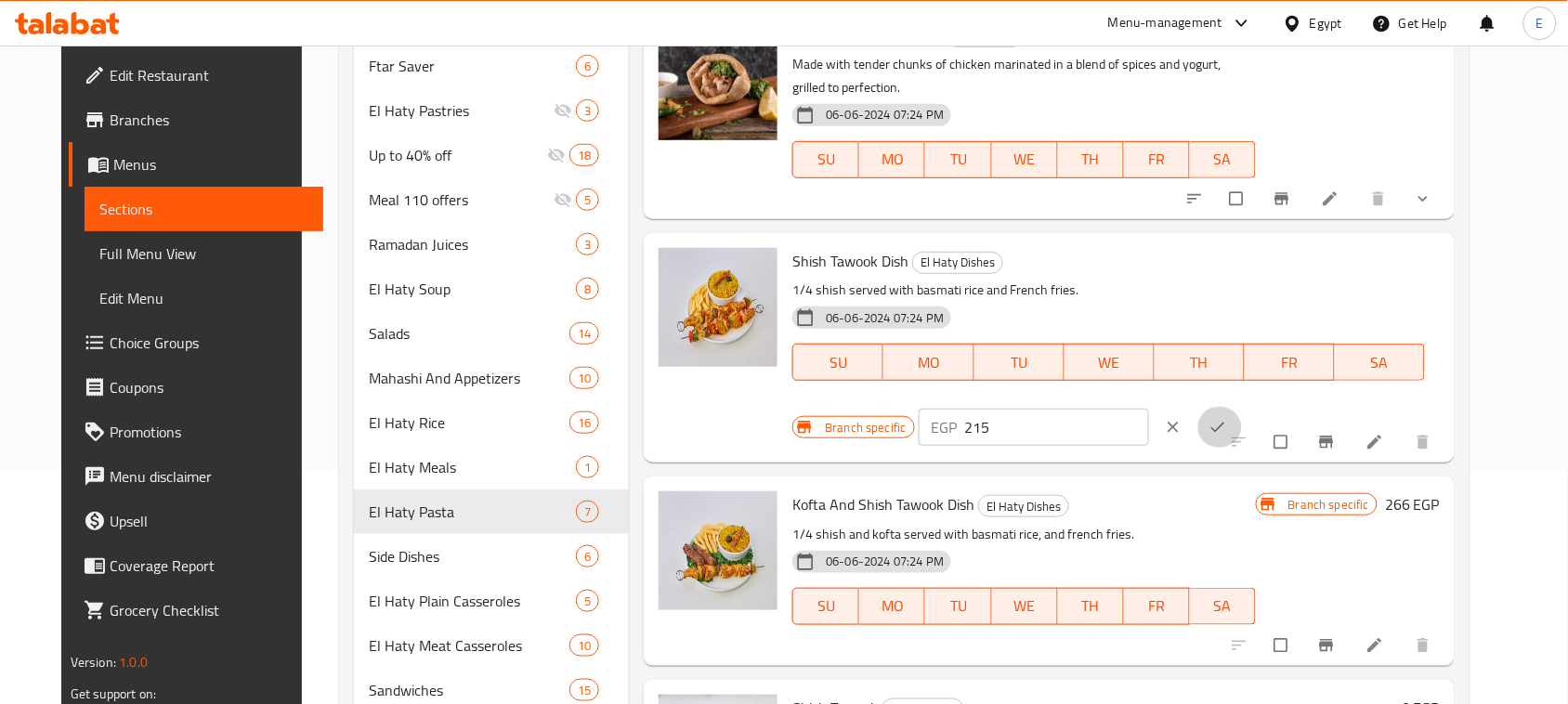 click 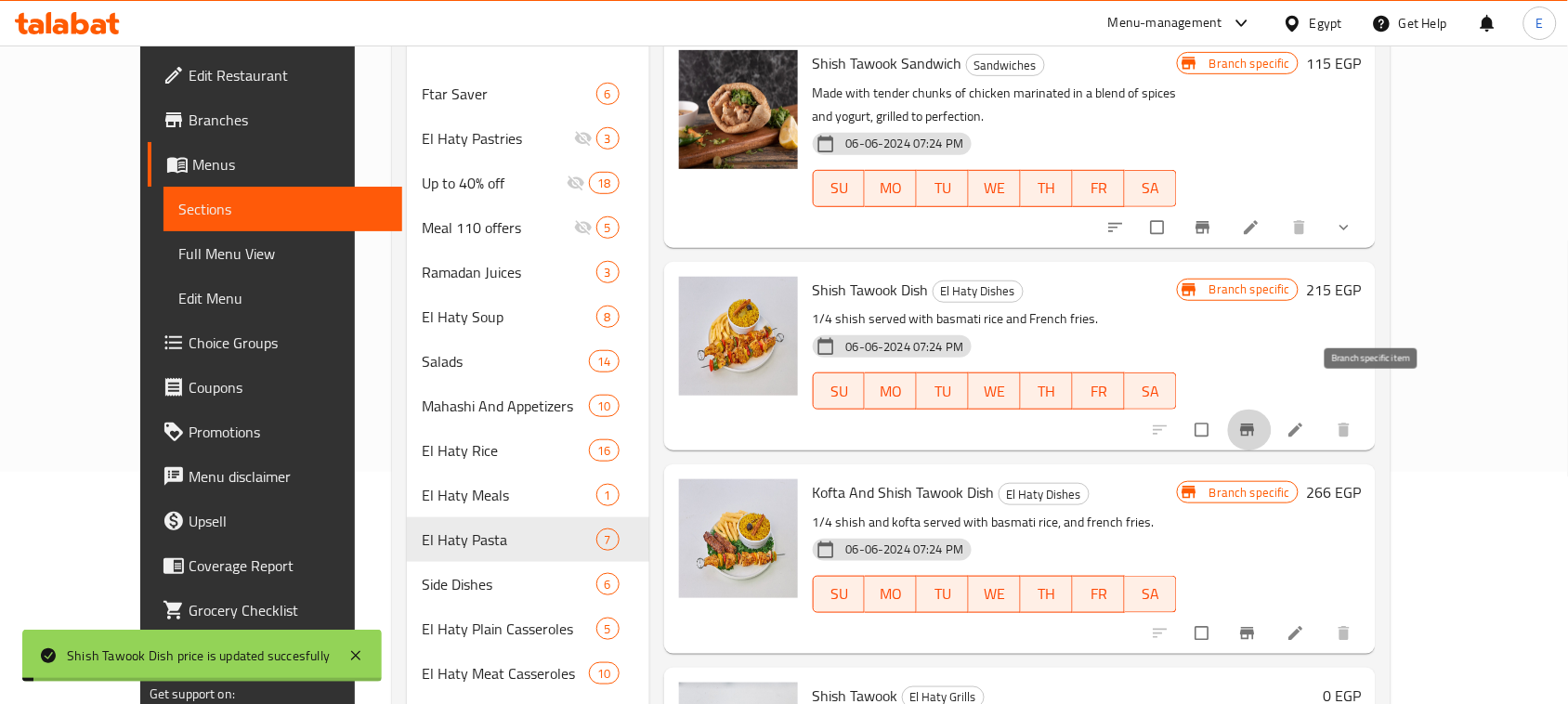 click 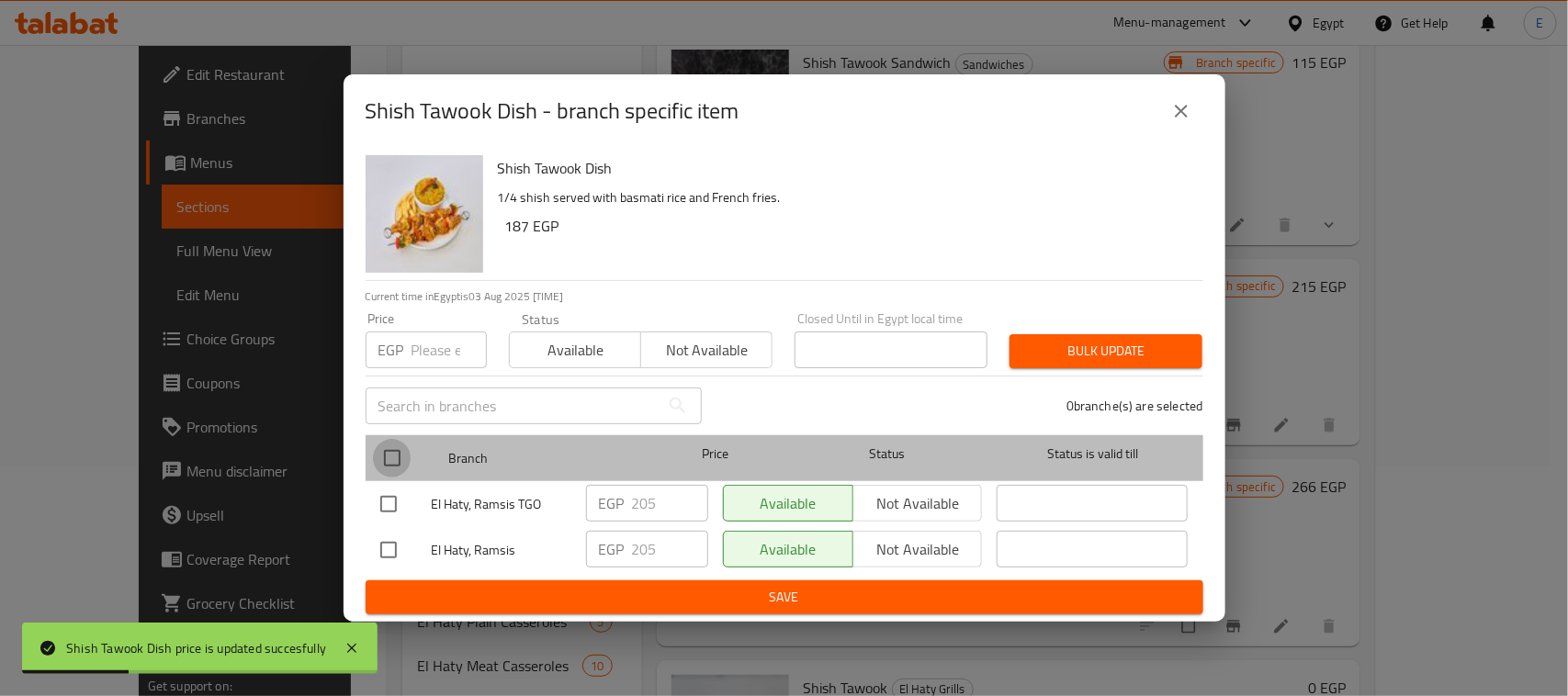 click at bounding box center (392, 458) 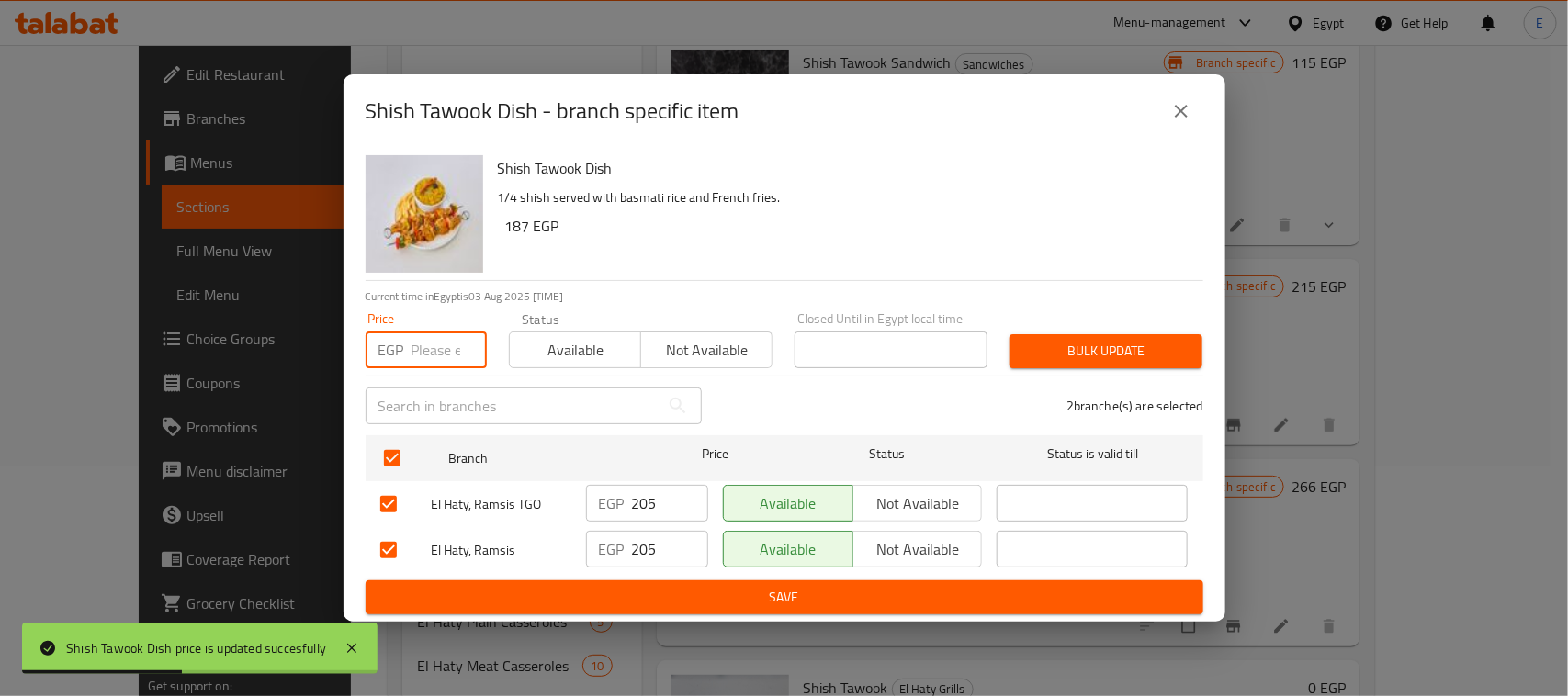 click at bounding box center [449, 350] 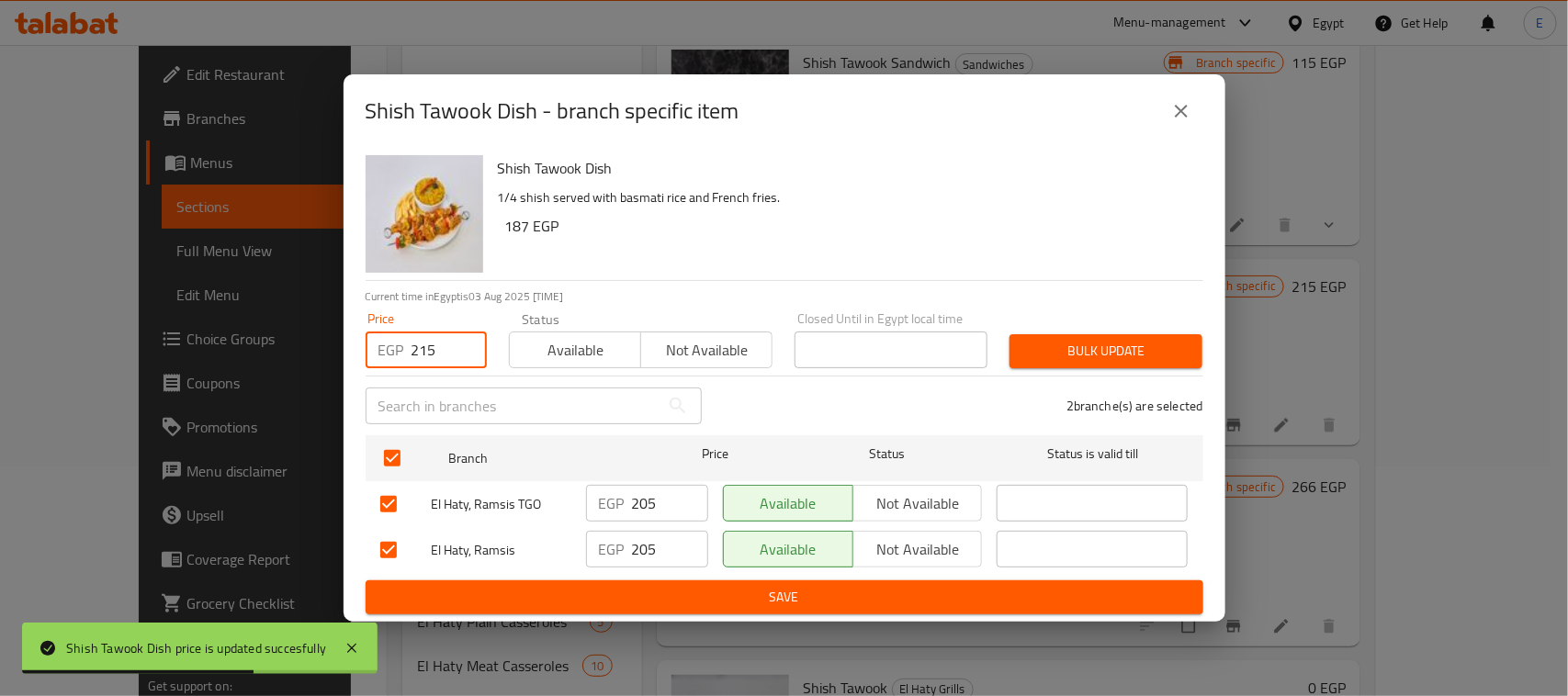 type on "215" 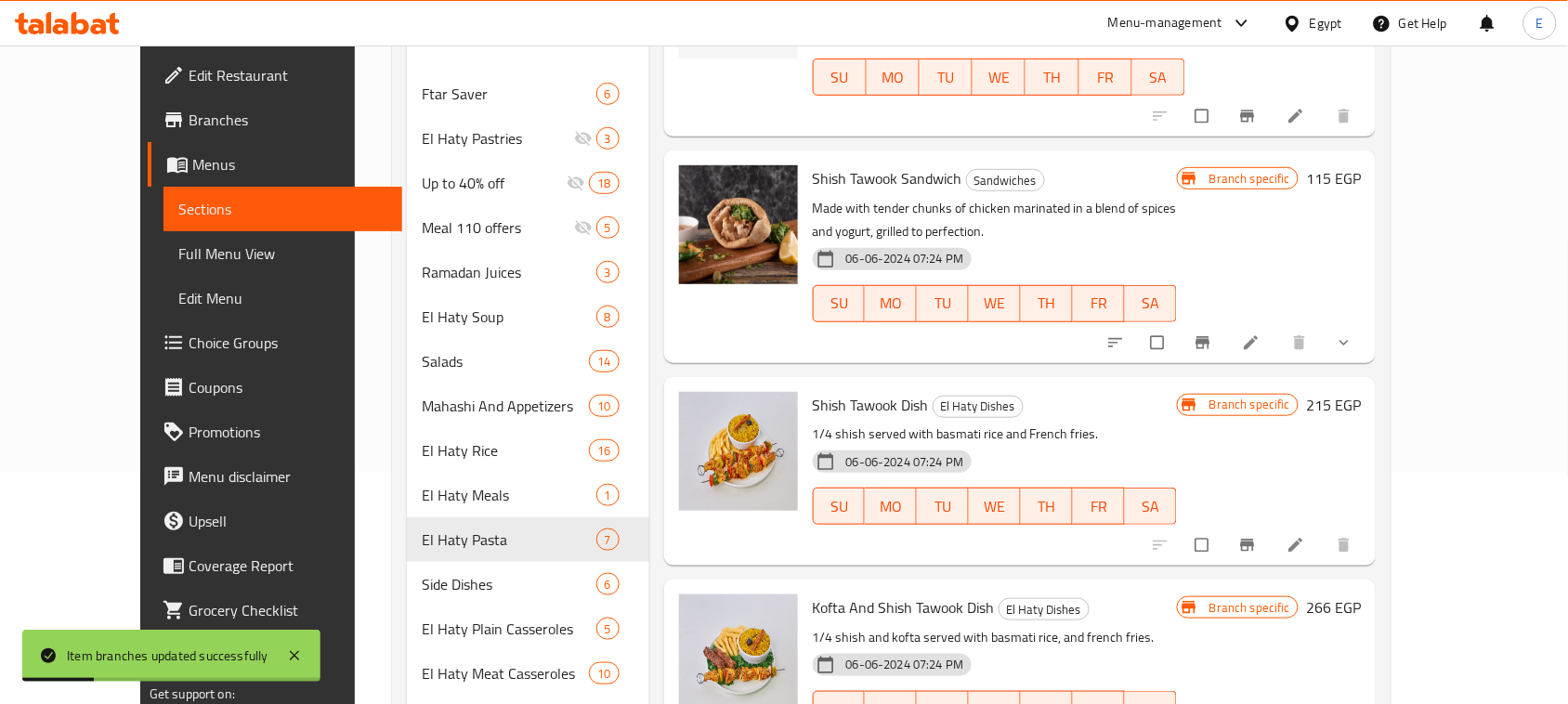 scroll, scrollTop: 0, scrollLeft: 0, axis: both 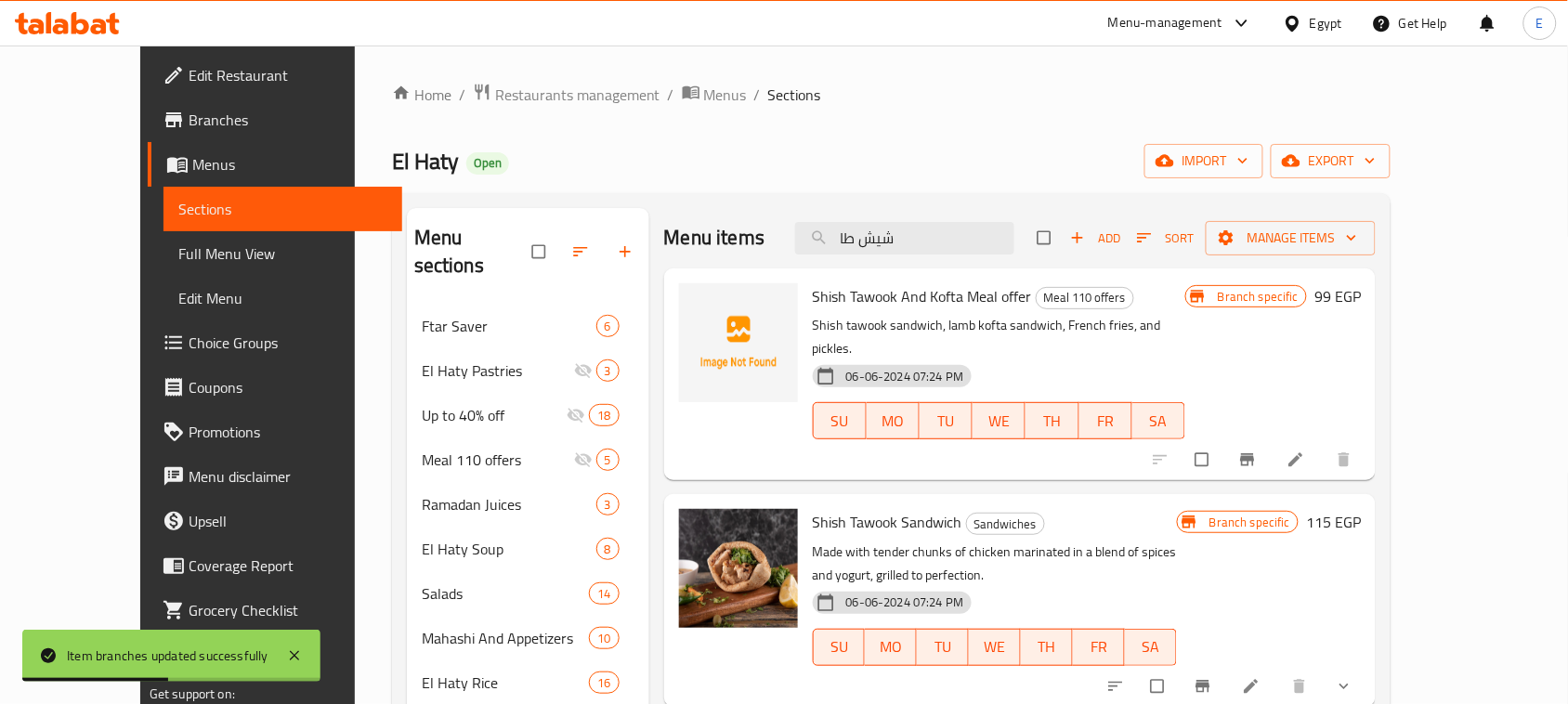 drag, startPoint x: 898, startPoint y: 238, endPoint x: 669, endPoint y: 215, distance: 230.15212 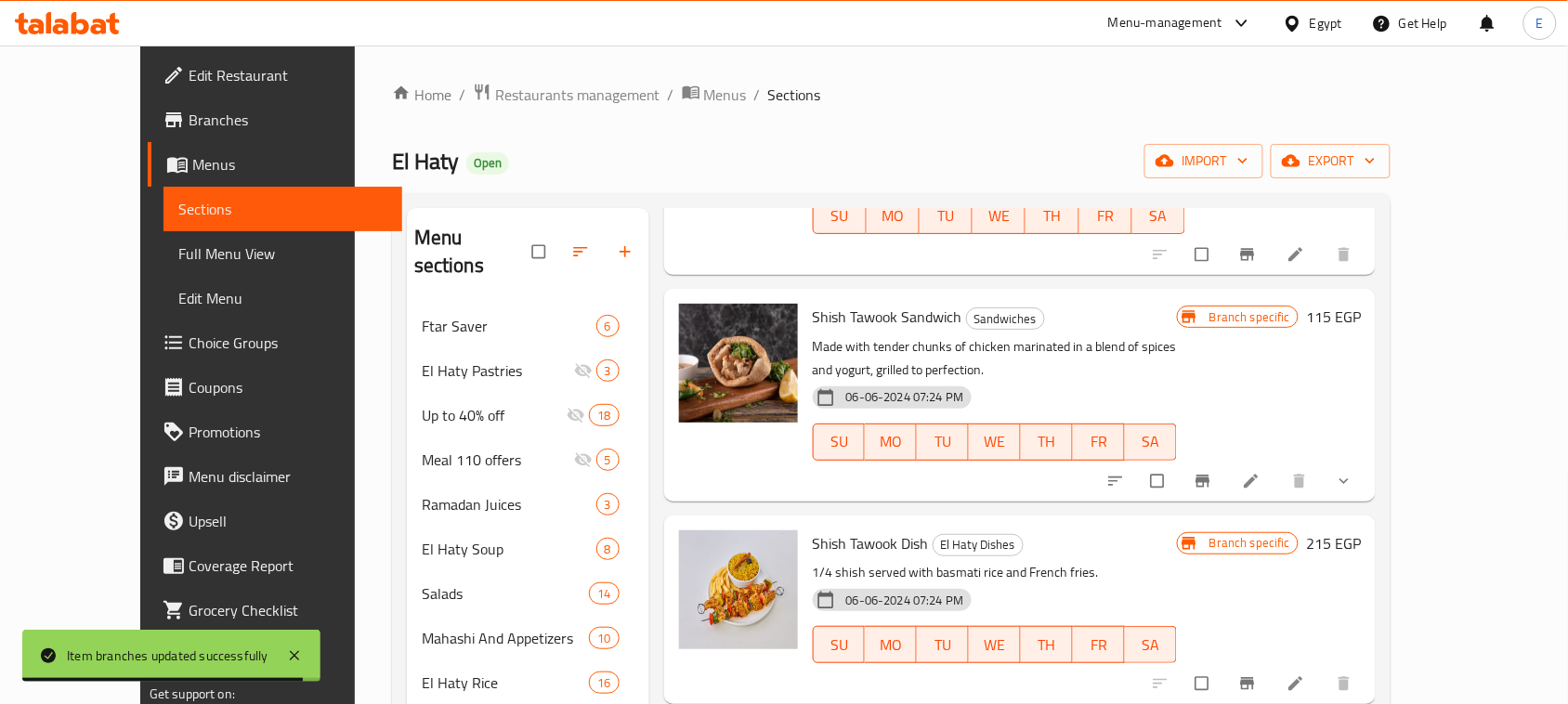 scroll, scrollTop: 232, scrollLeft: 0, axis: vertical 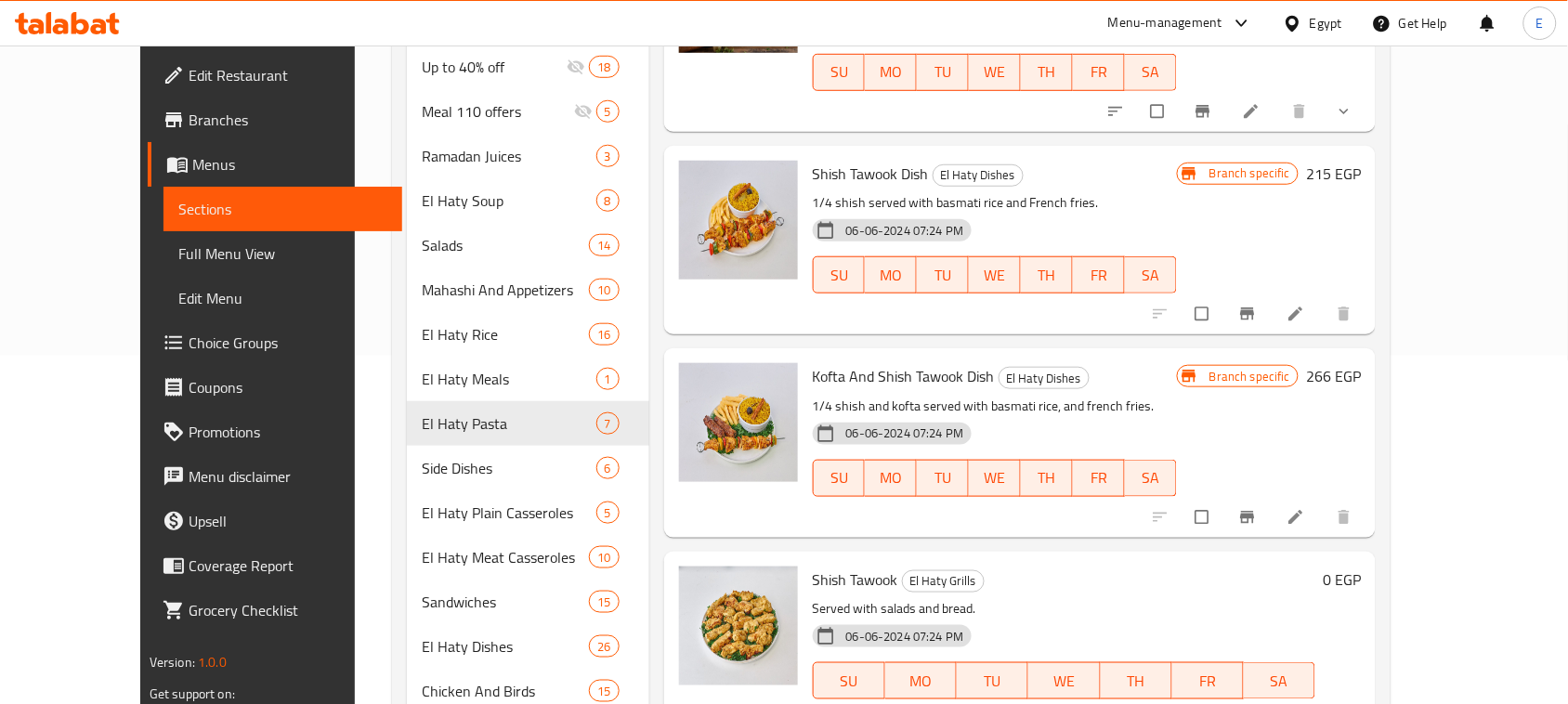 type on "شيش" 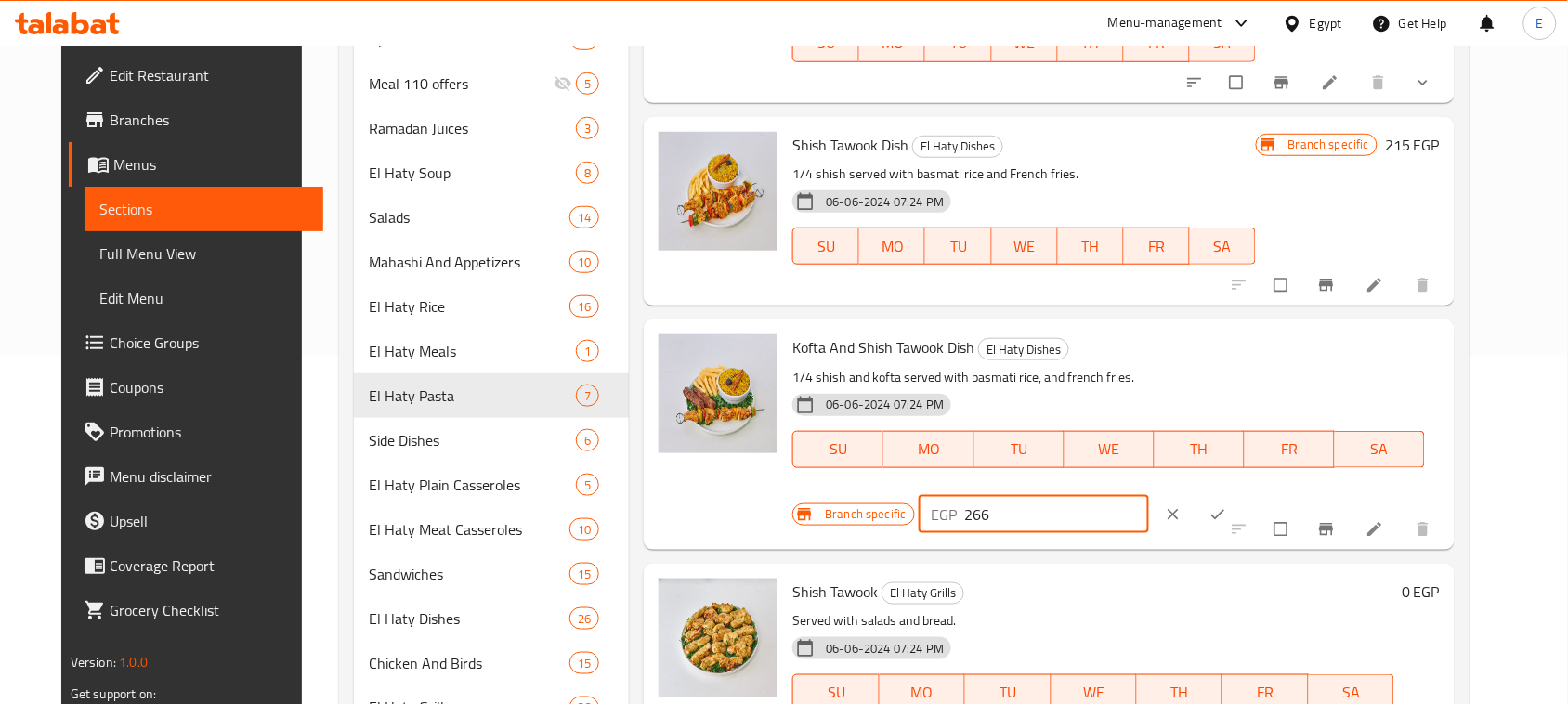 drag, startPoint x: 1260, startPoint y: 354, endPoint x: 1130, endPoint y: 359, distance: 130.09612 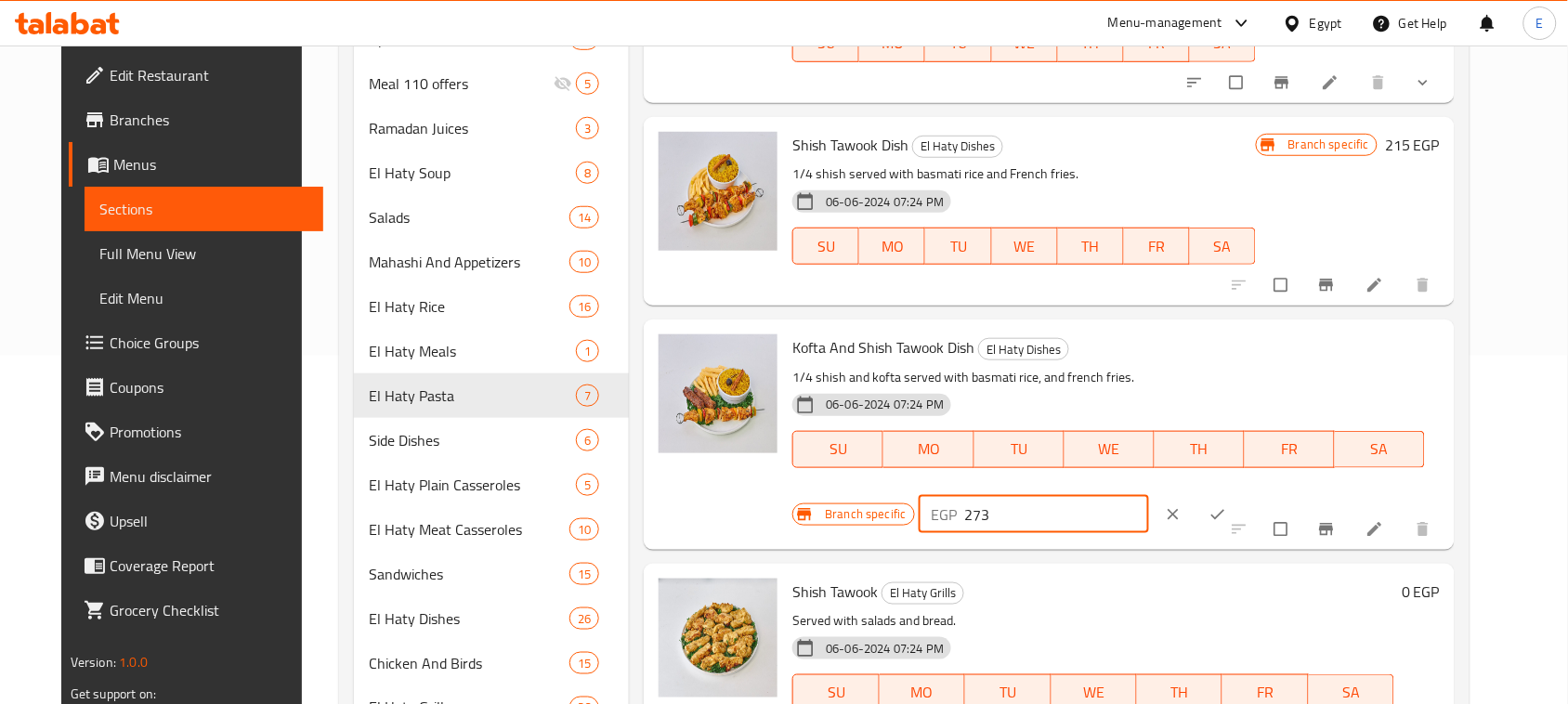 type on "273" 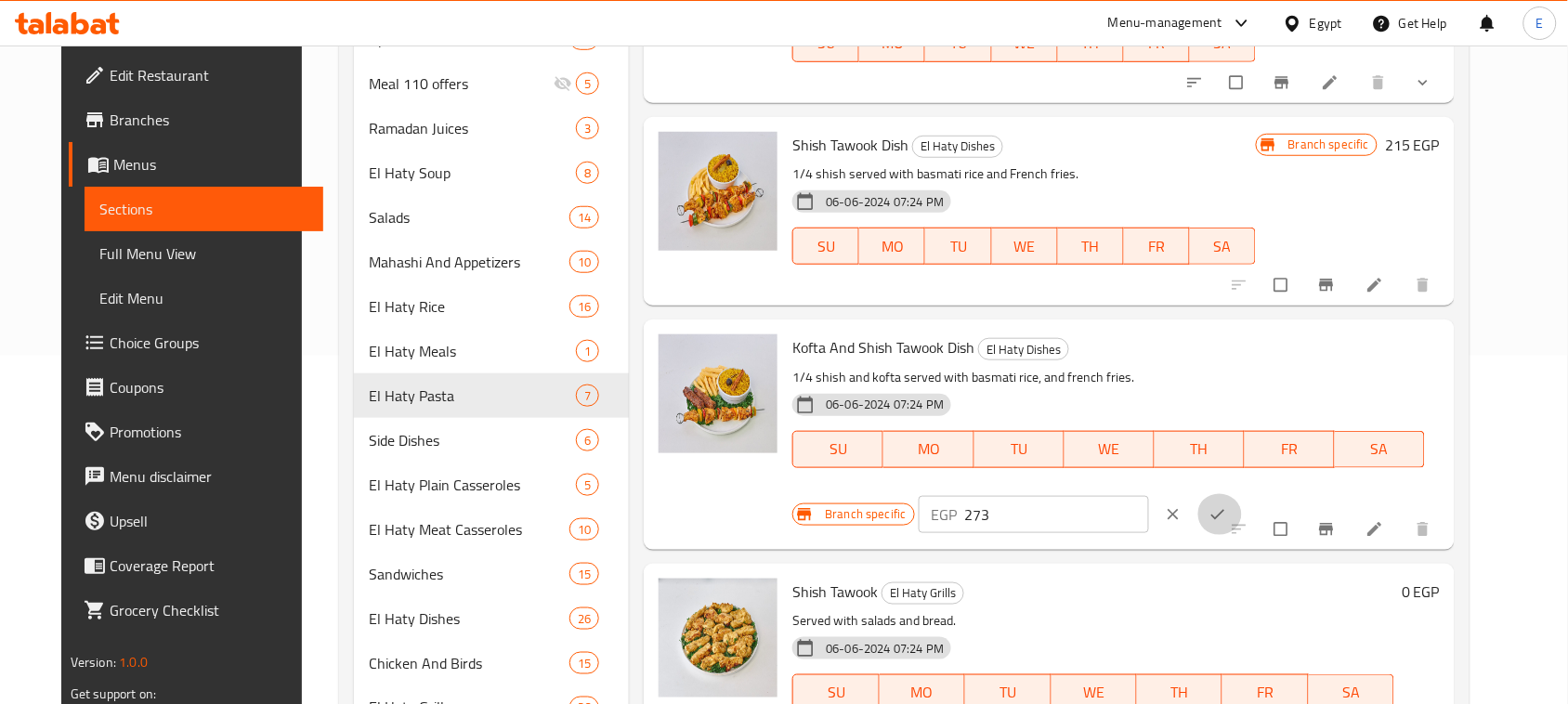 click 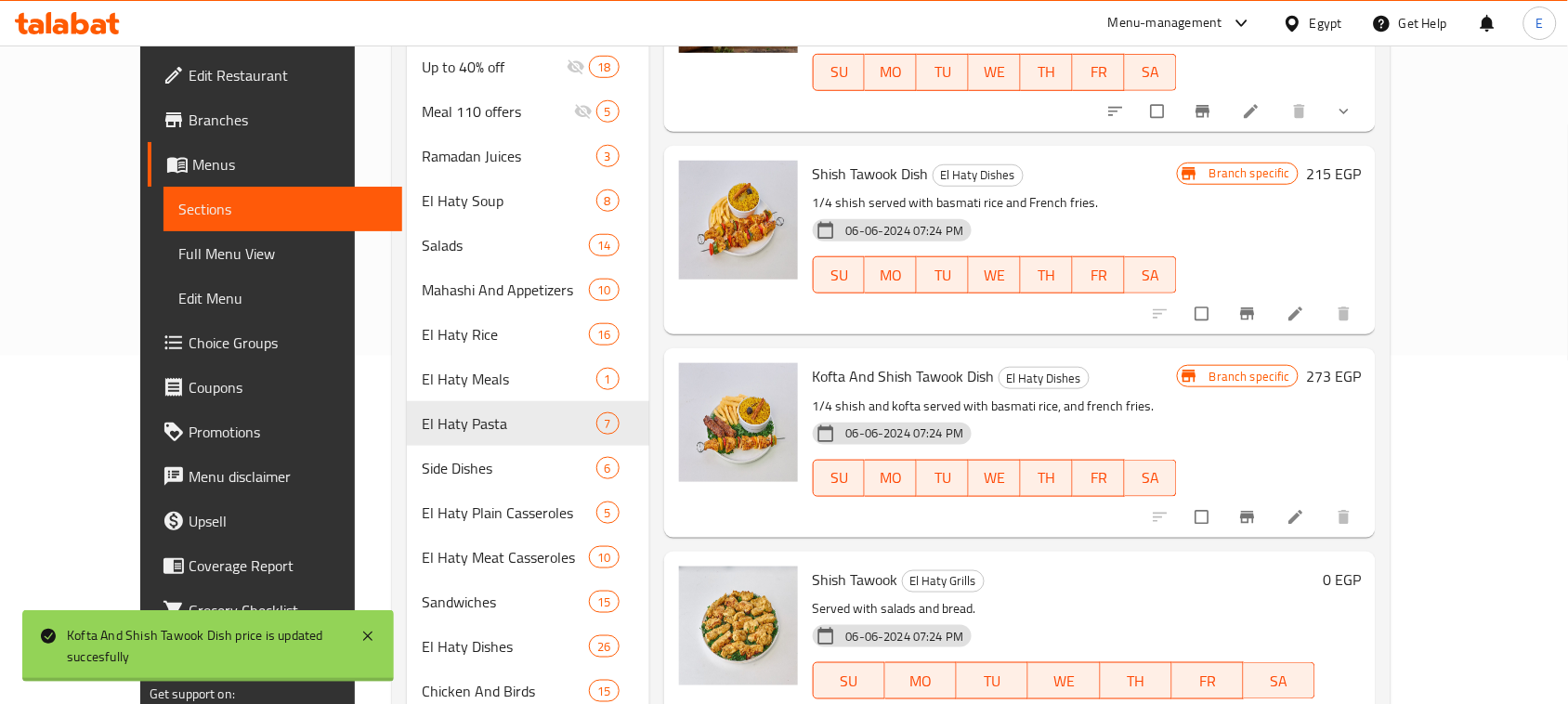 click 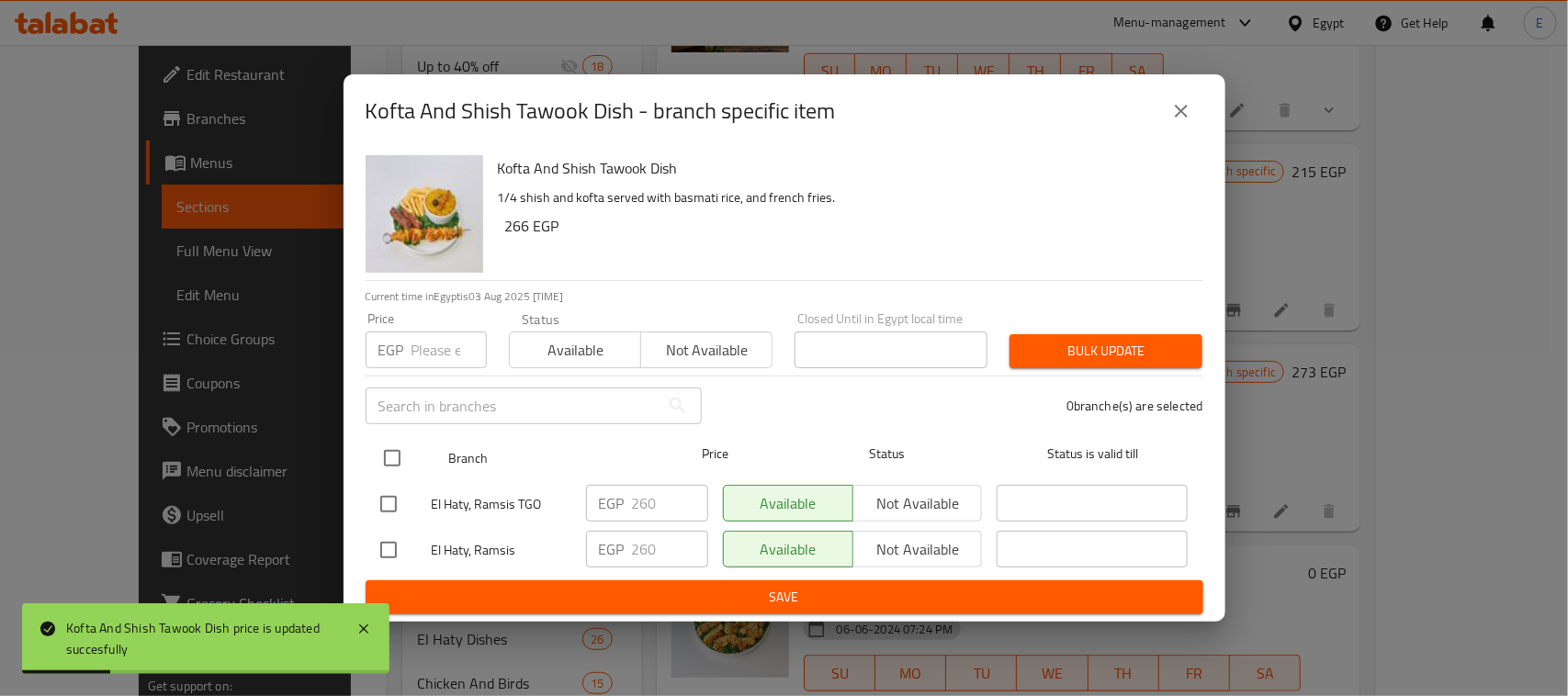 click at bounding box center [392, 458] 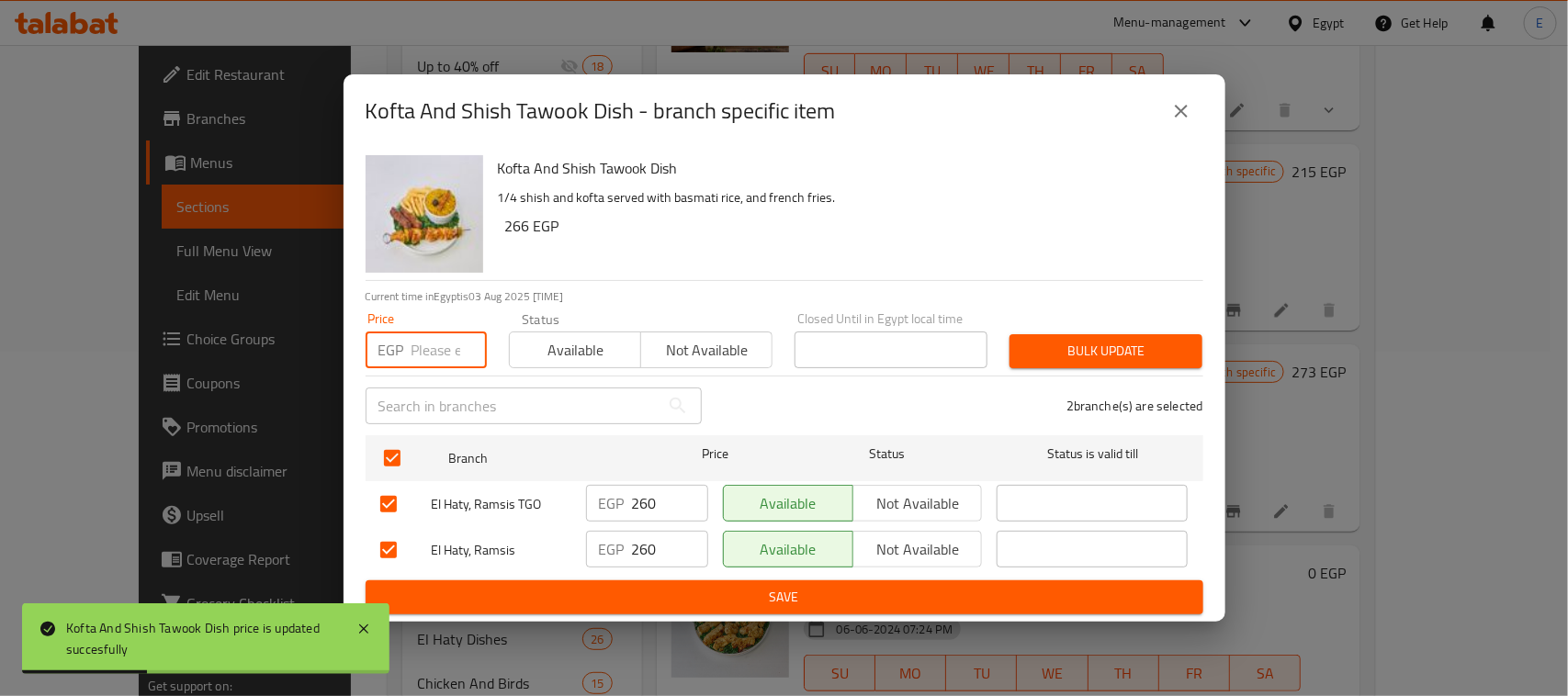 click at bounding box center (449, 350) 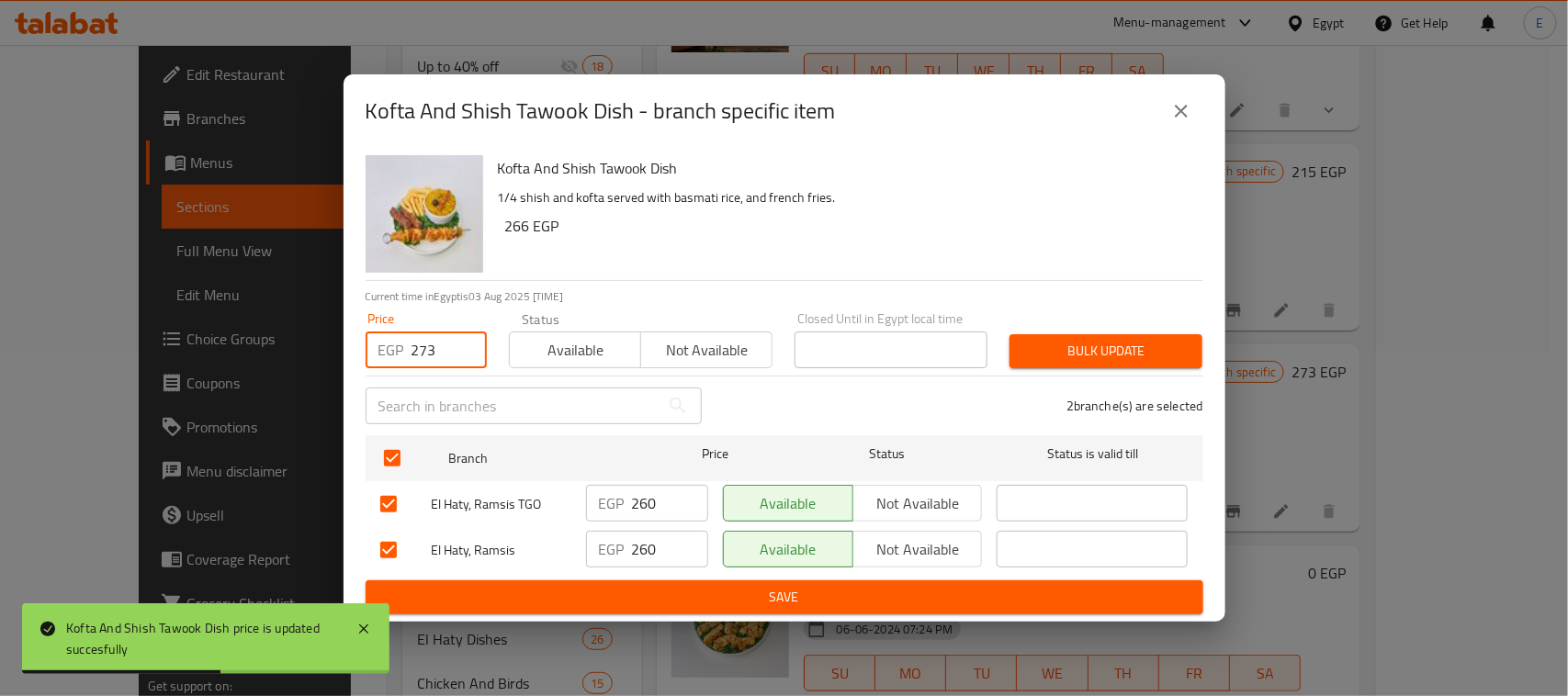 type on "273" 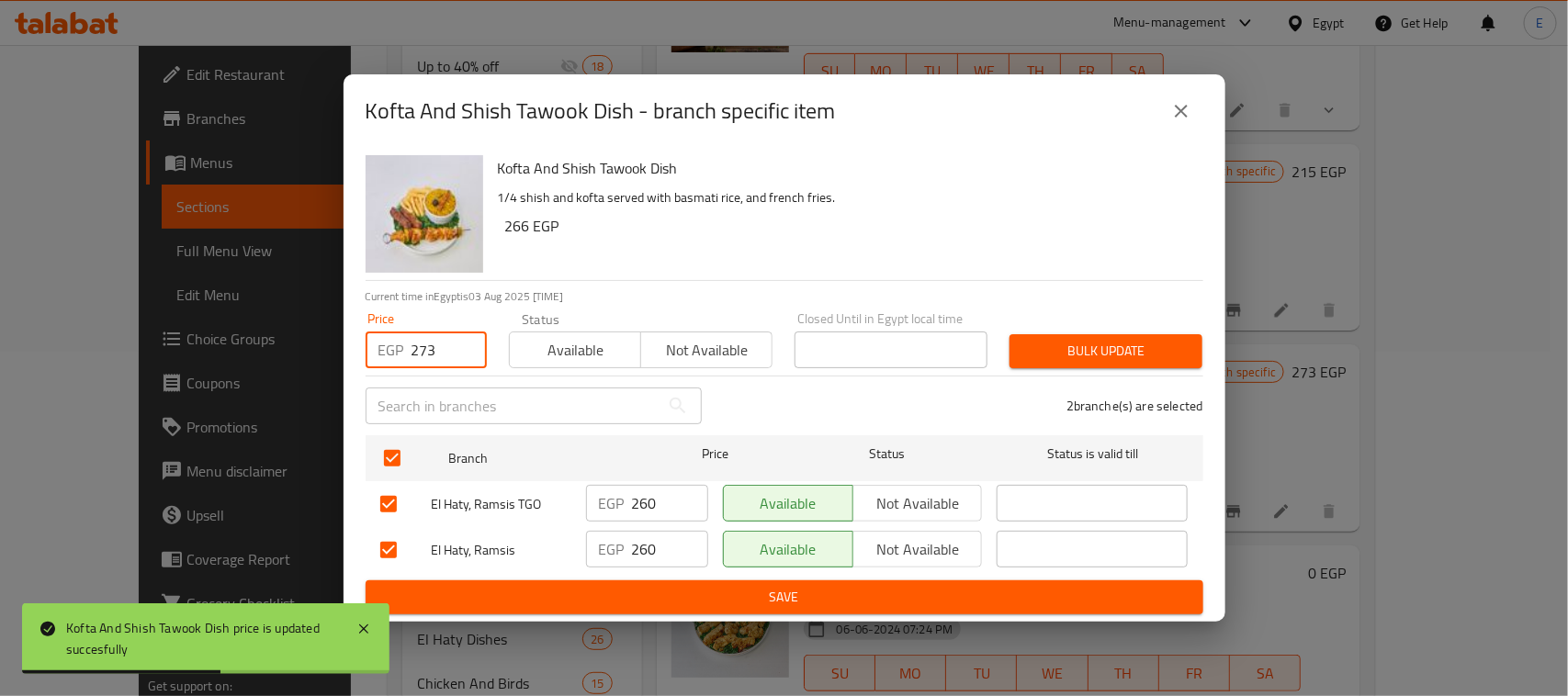 click on "Bulk update" at bounding box center [1106, 351] 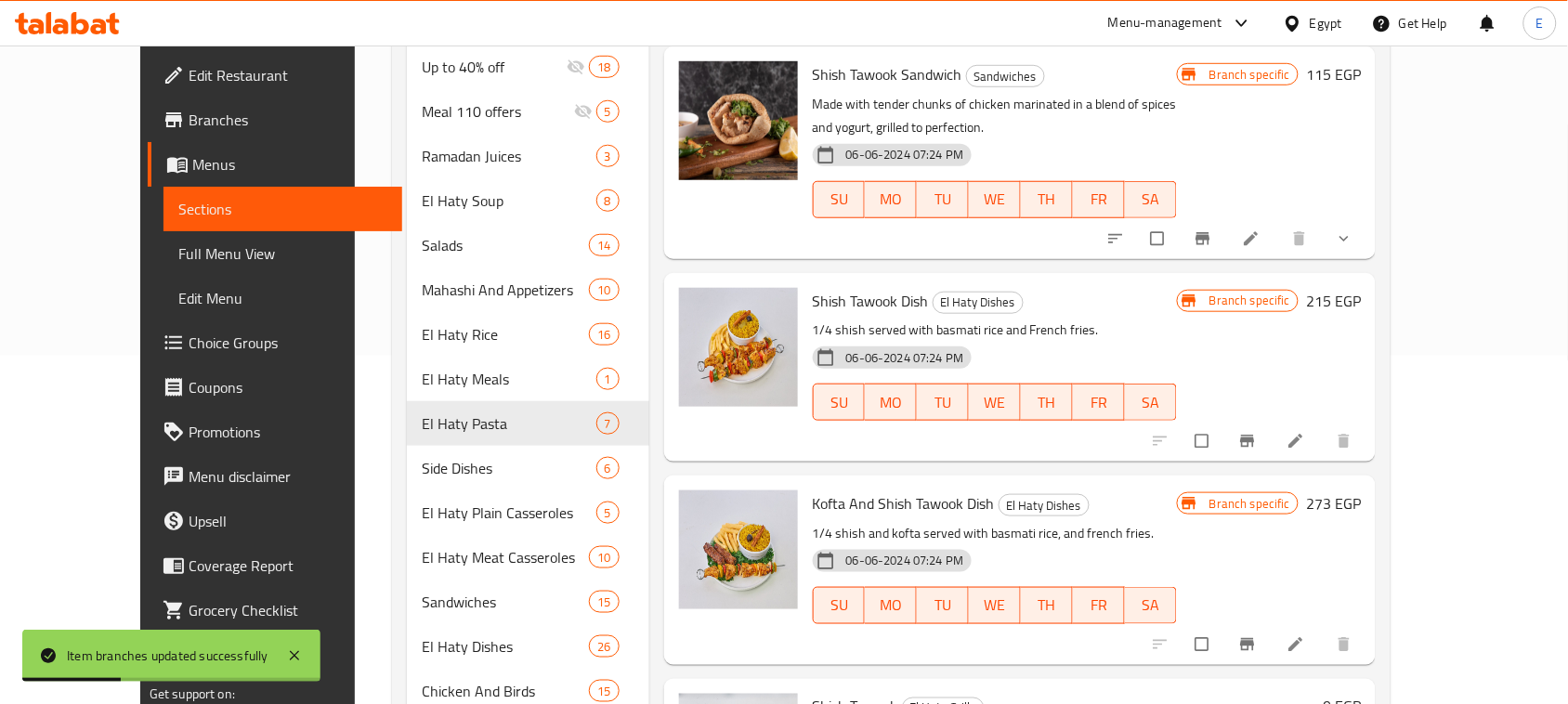 scroll, scrollTop: 0, scrollLeft: 0, axis: both 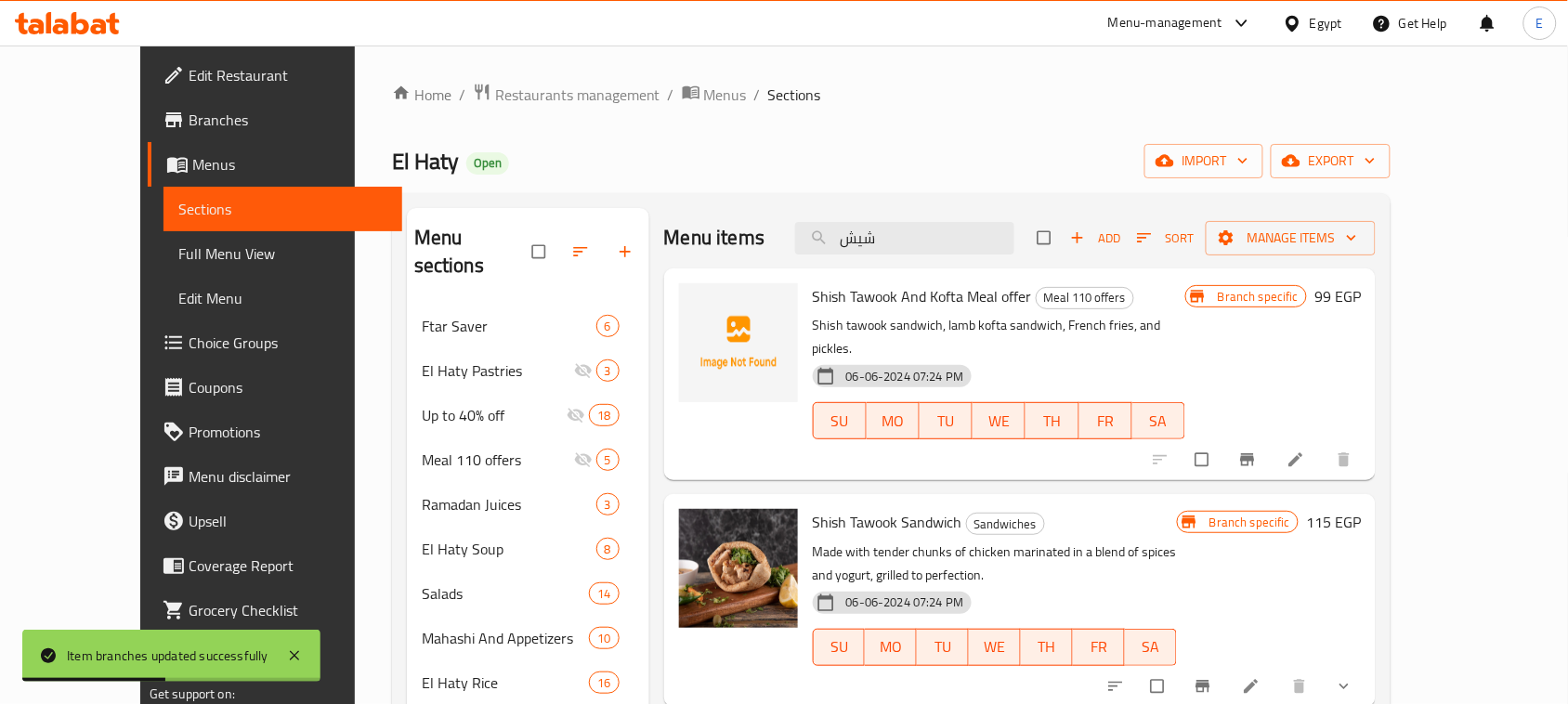 drag, startPoint x: 941, startPoint y: 242, endPoint x: 661, endPoint y: 219, distance: 280.9431 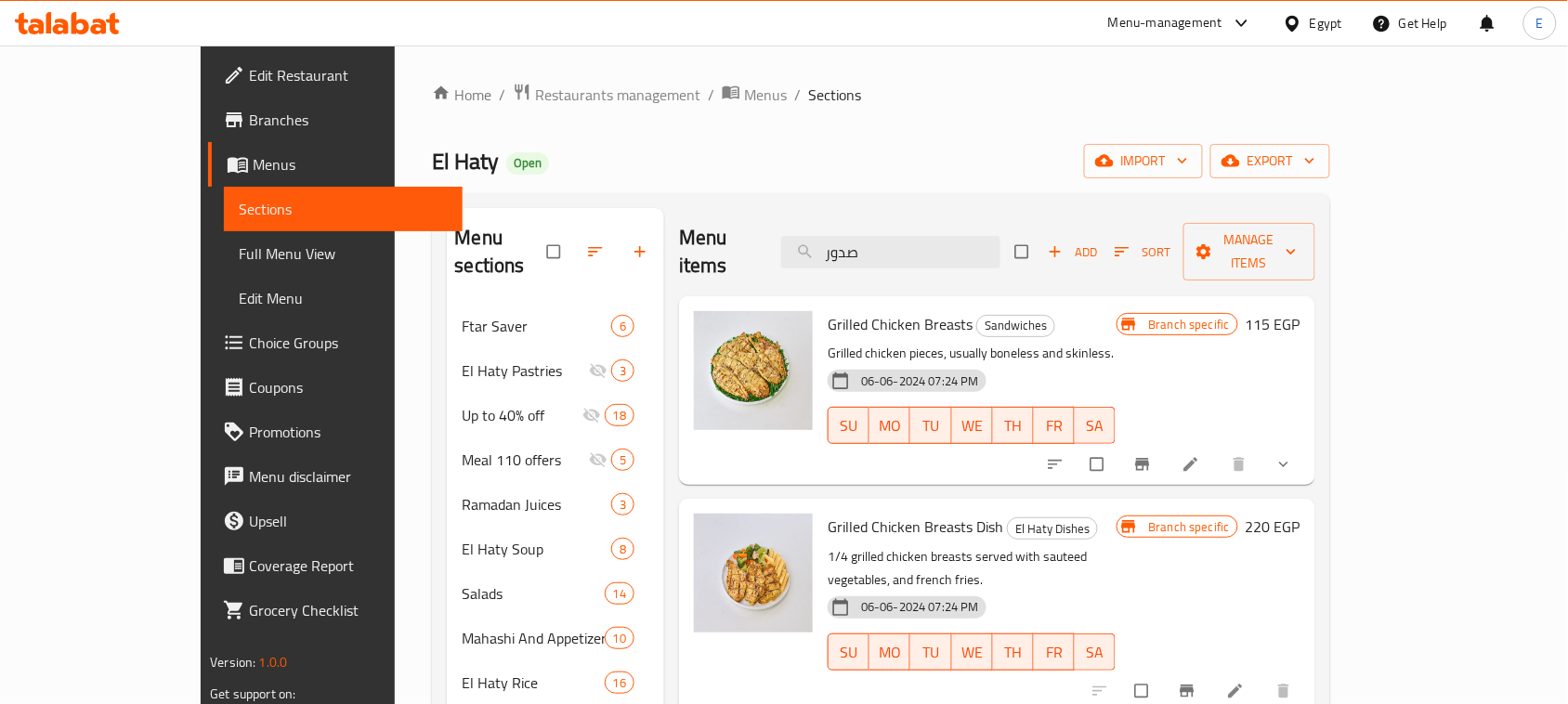type on "صدور" 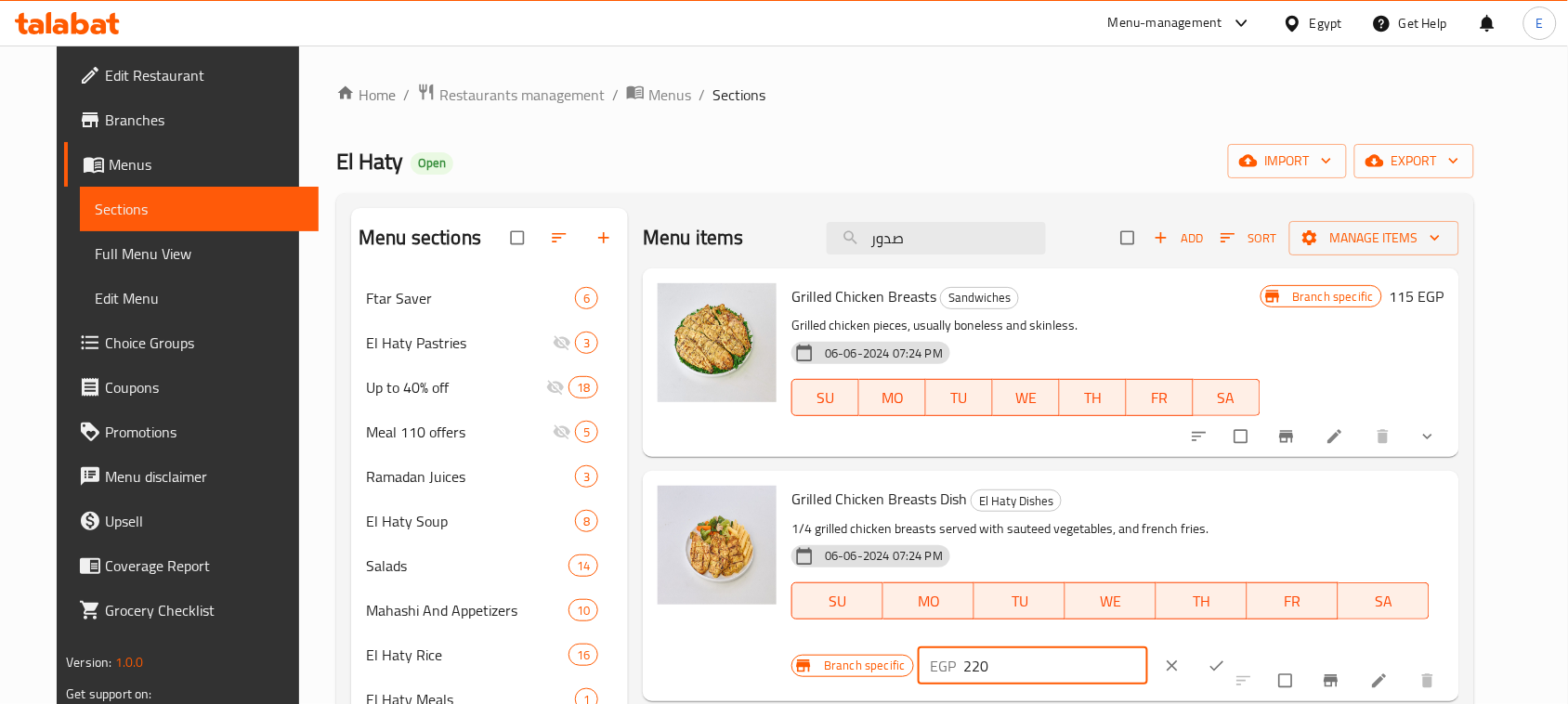 drag, startPoint x: 1278, startPoint y: 503, endPoint x: 1154, endPoint y: 507, distance: 124.0645 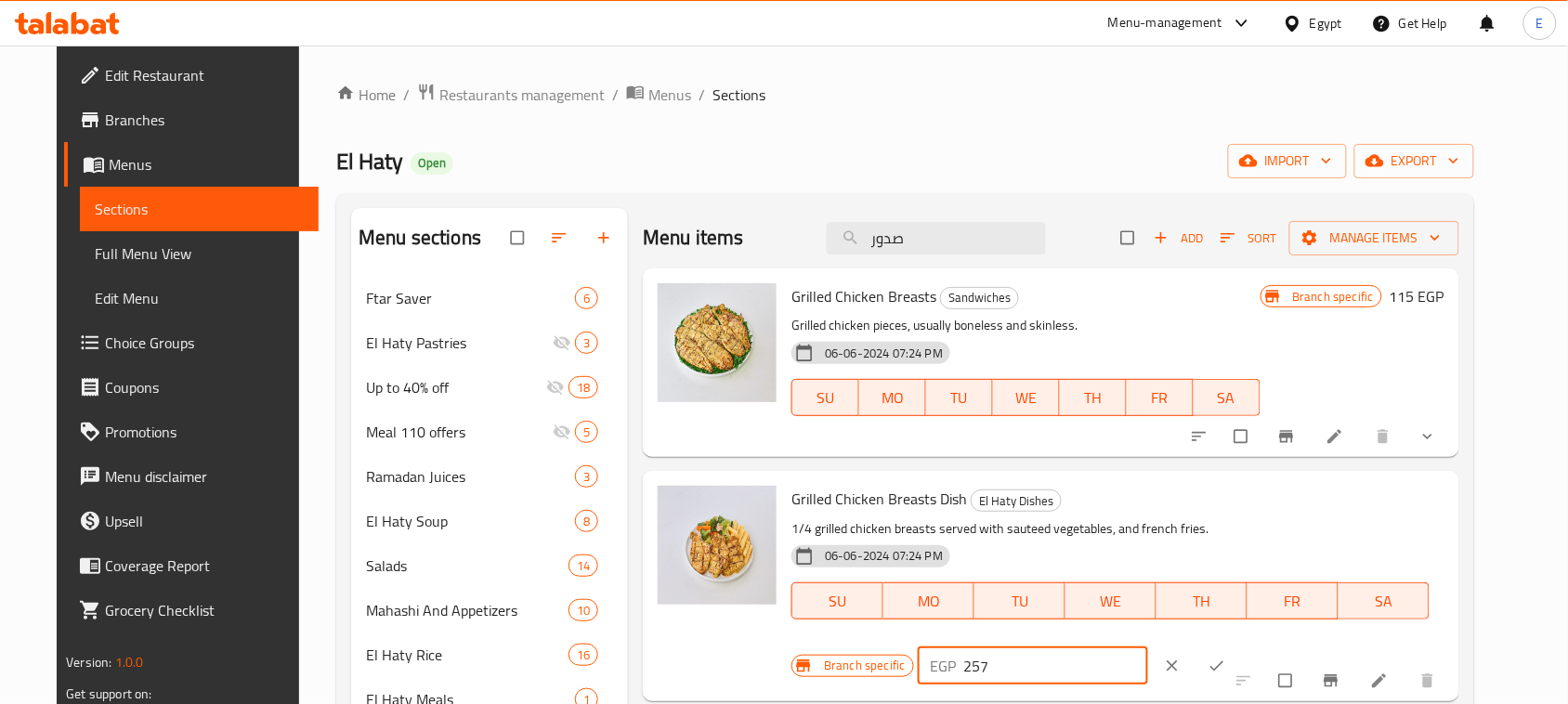 type on "257" 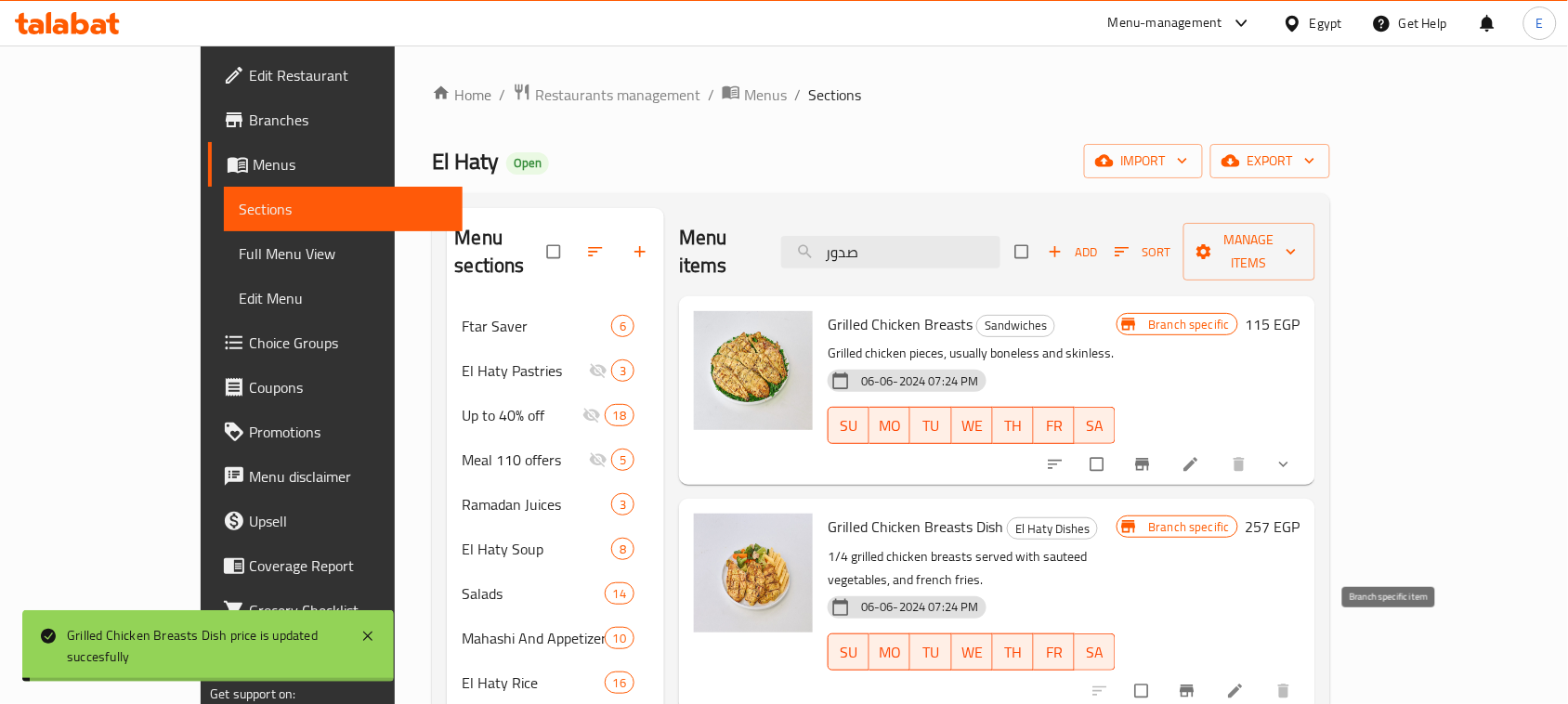 click at bounding box center (1189, 691) 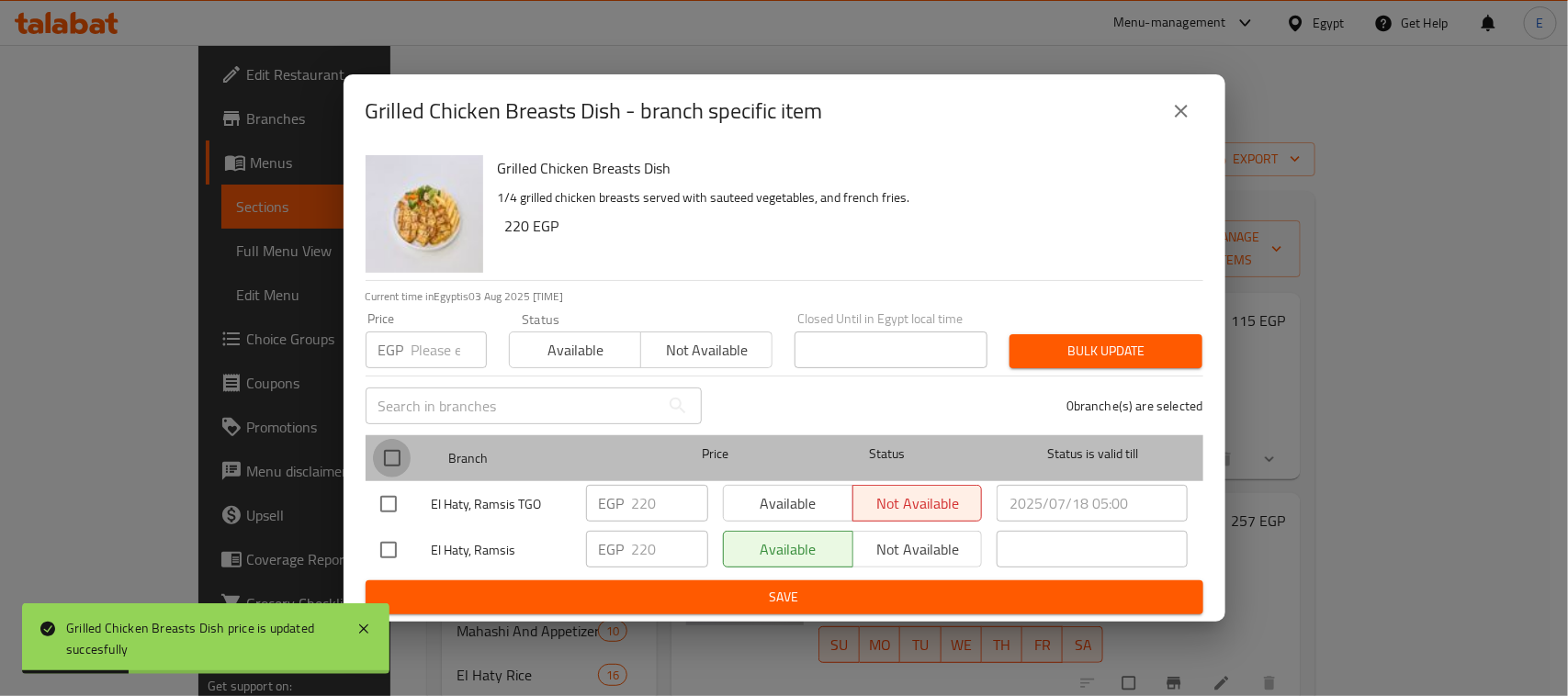 click at bounding box center (392, 458) 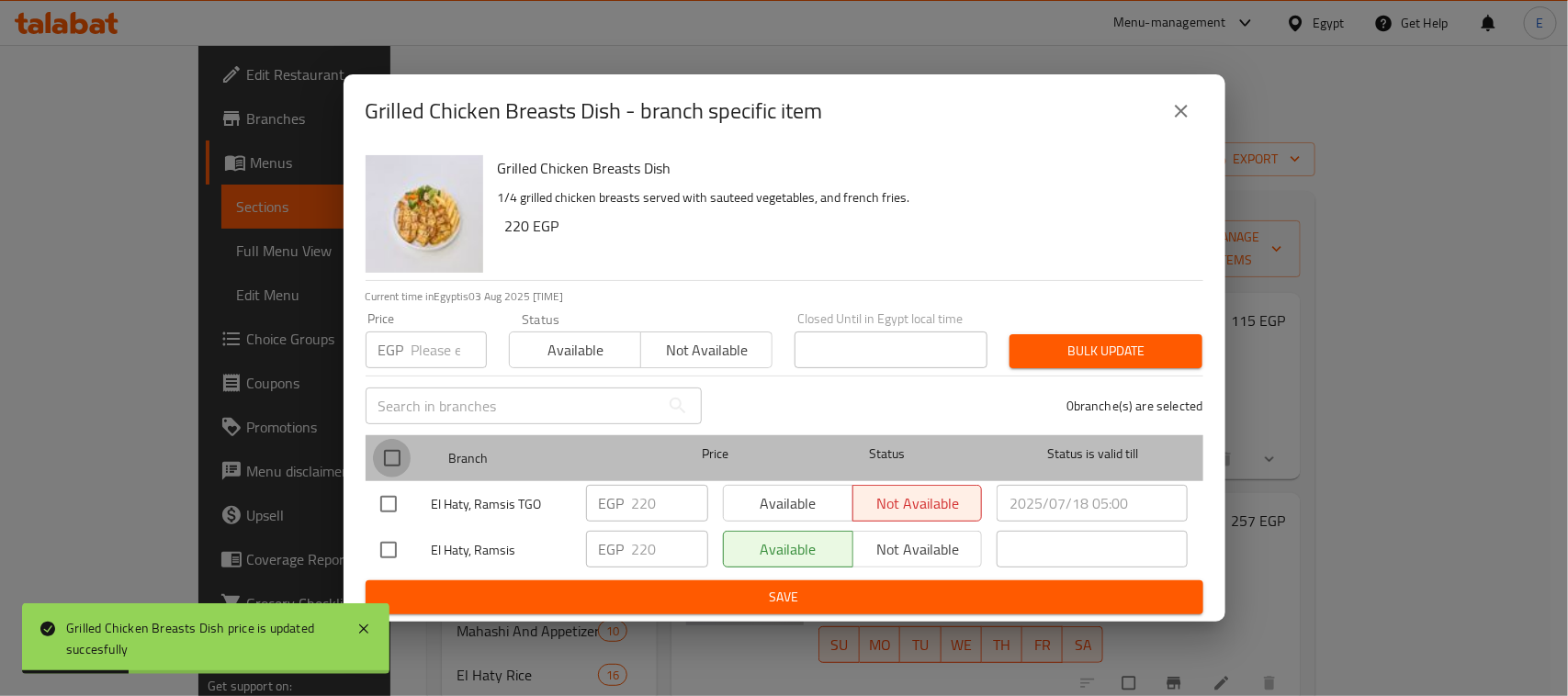 checkbox on "true" 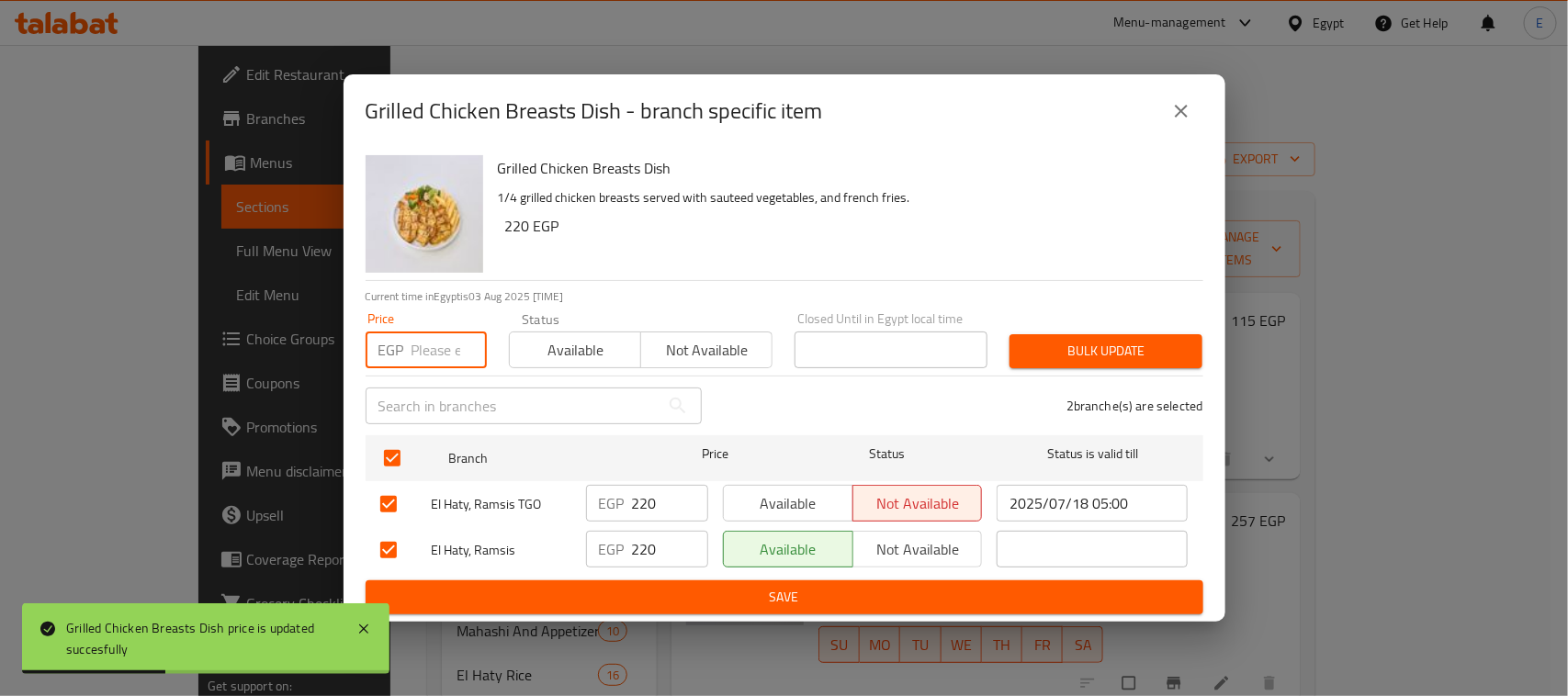 click at bounding box center [449, 350] 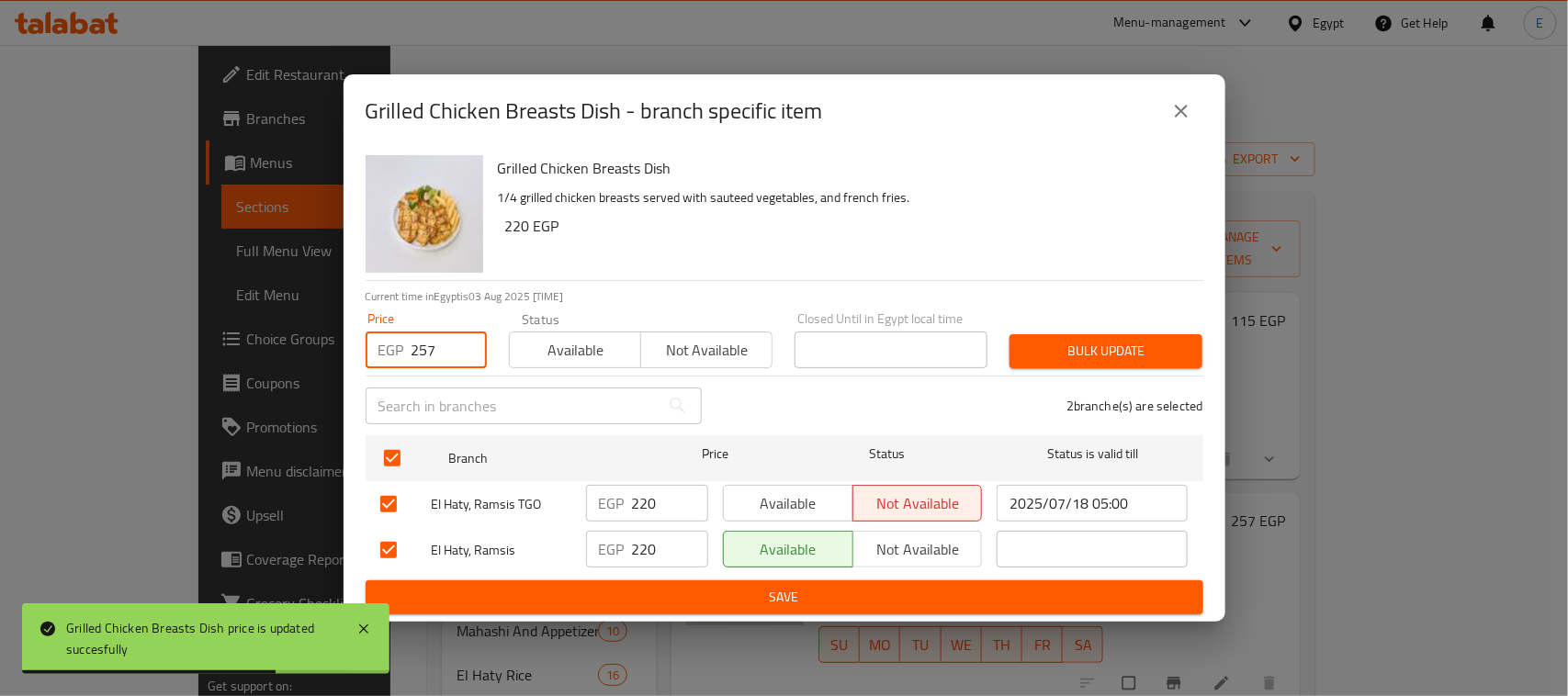 type on "257" 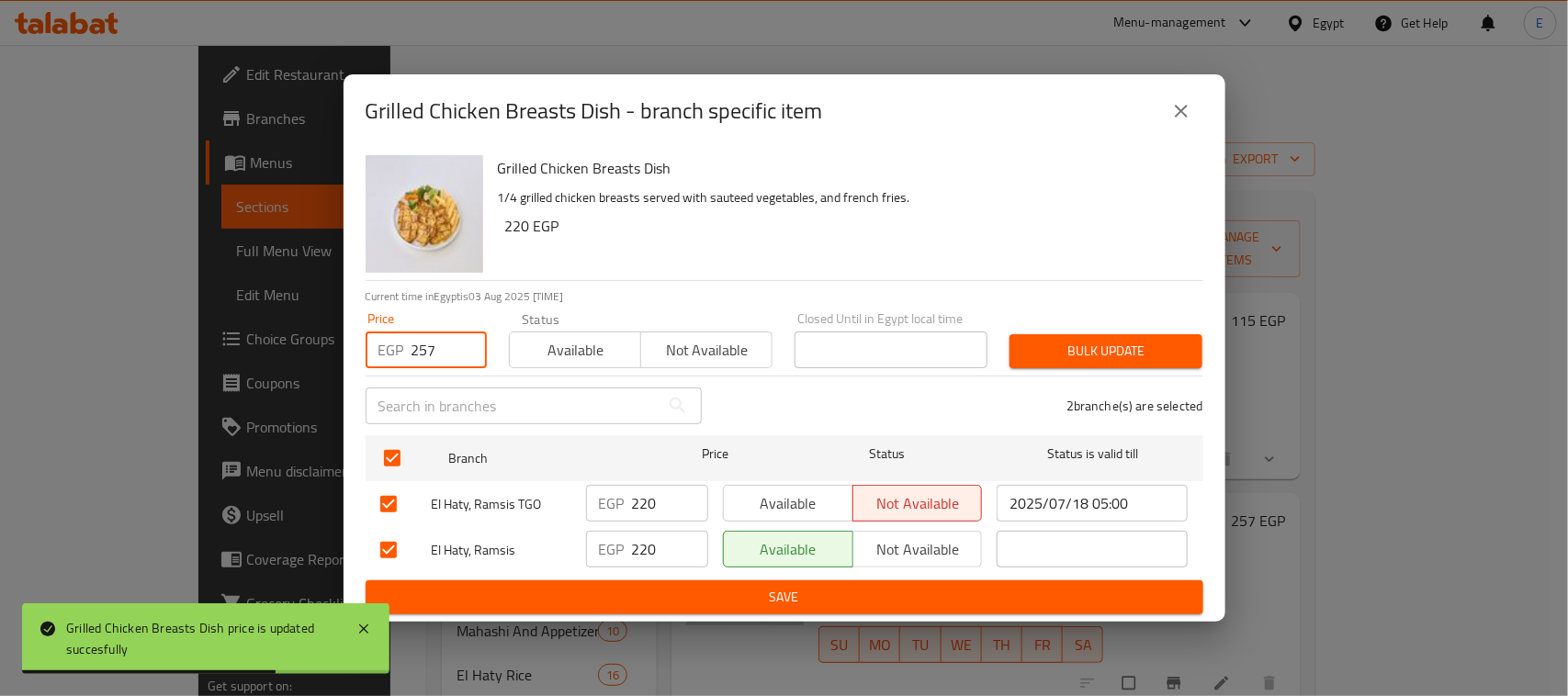 click on "Bulk update" at bounding box center [1106, 351] 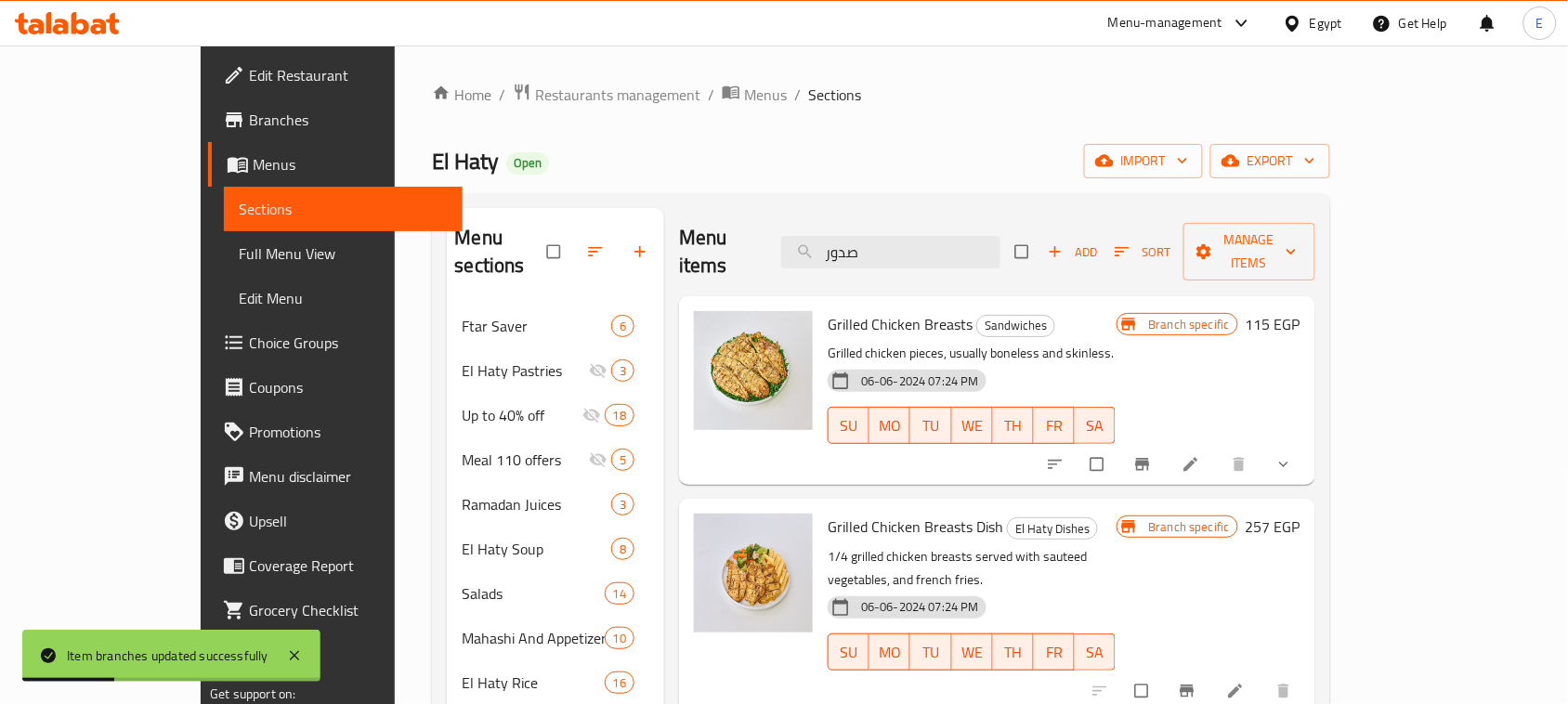 drag, startPoint x: 949, startPoint y: 242, endPoint x: 718, endPoint y: 230, distance: 231.31148 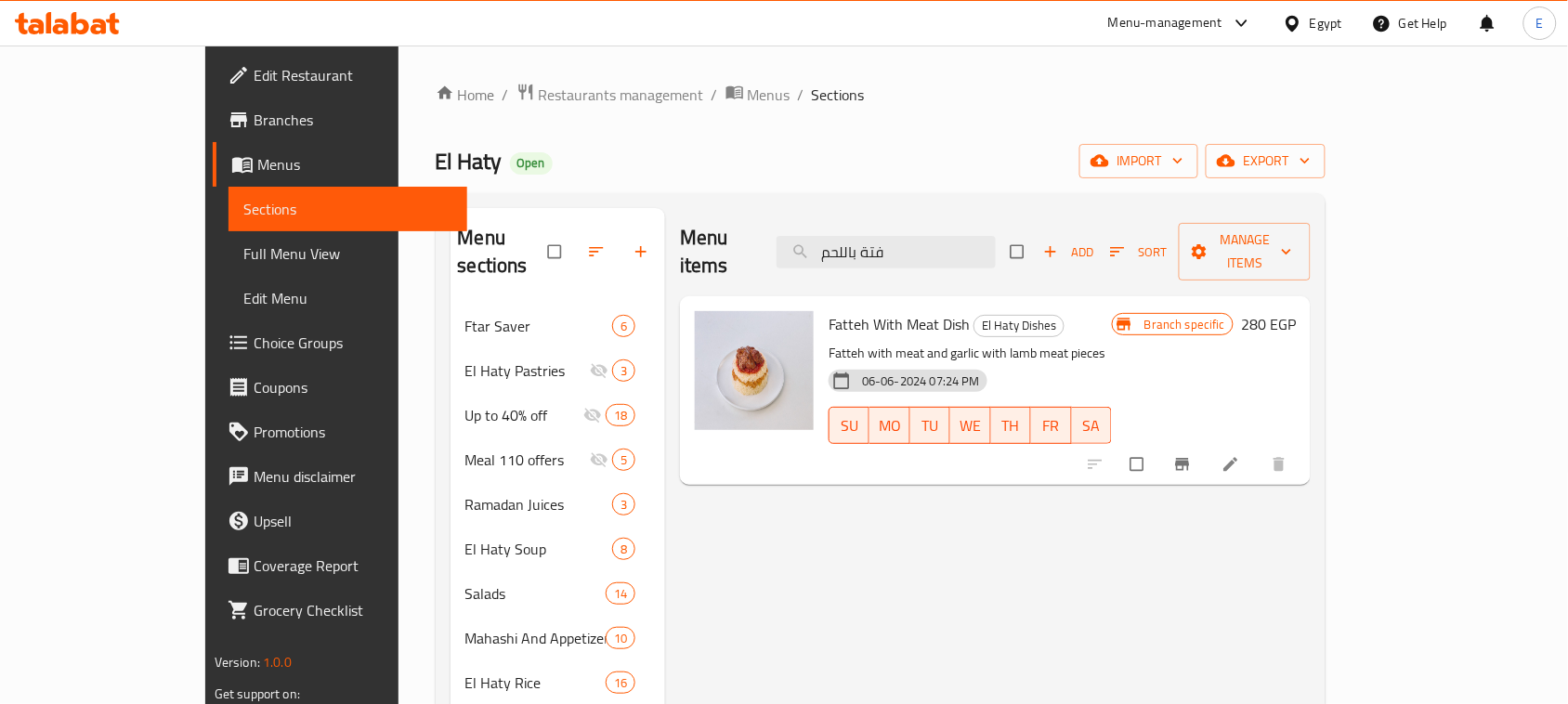 type on "فتة باللحم" 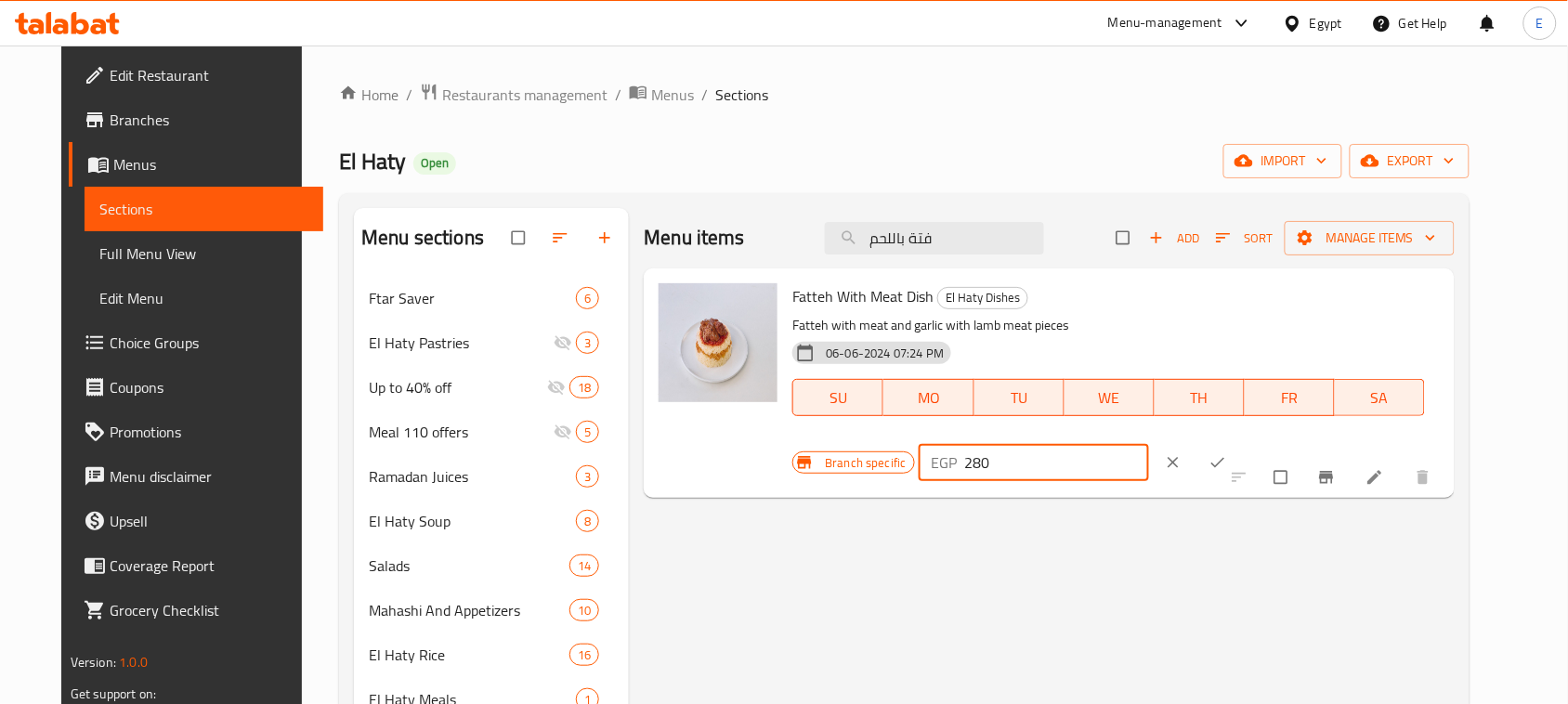 drag, startPoint x: 1291, startPoint y: 299, endPoint x: 1089, endPoint y: 280, distance: 202.8916 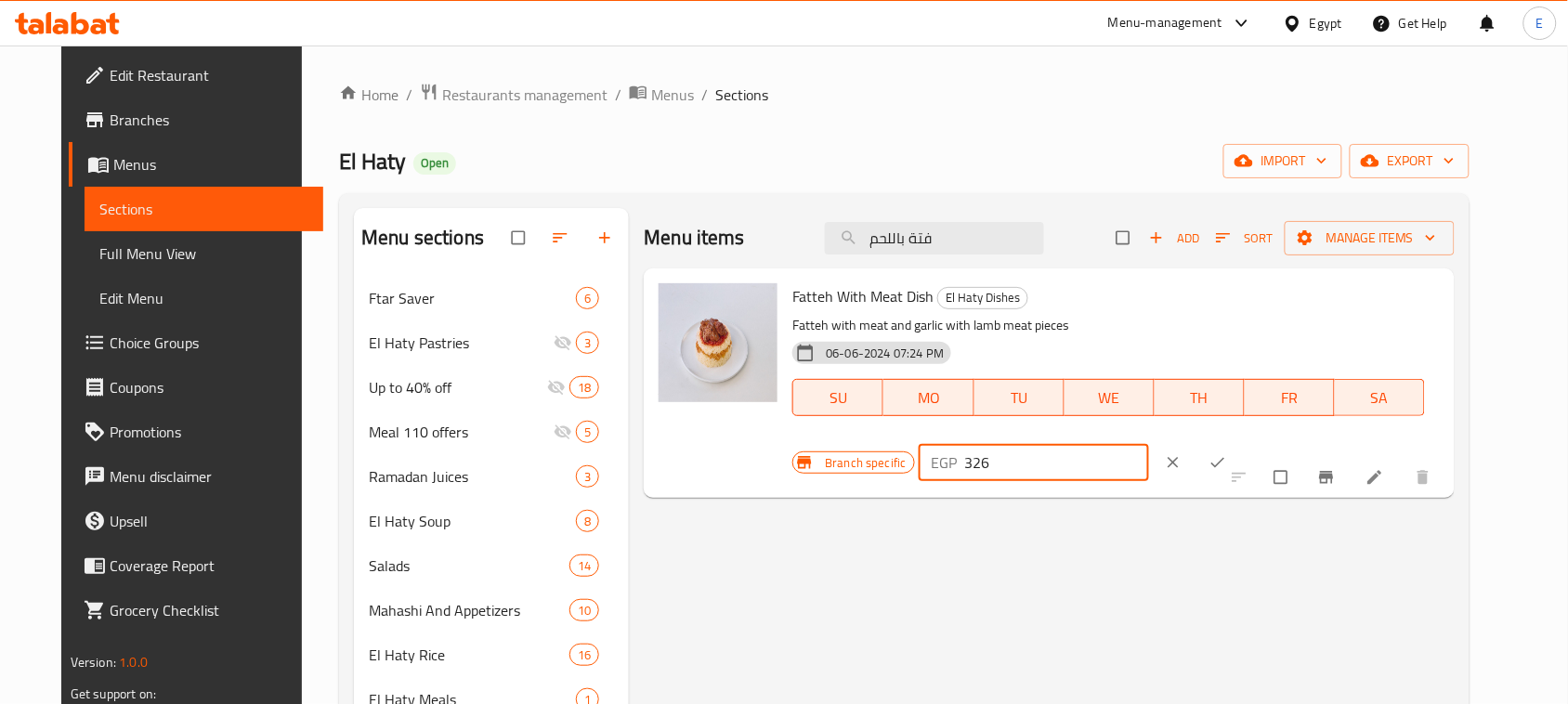 type on "326" 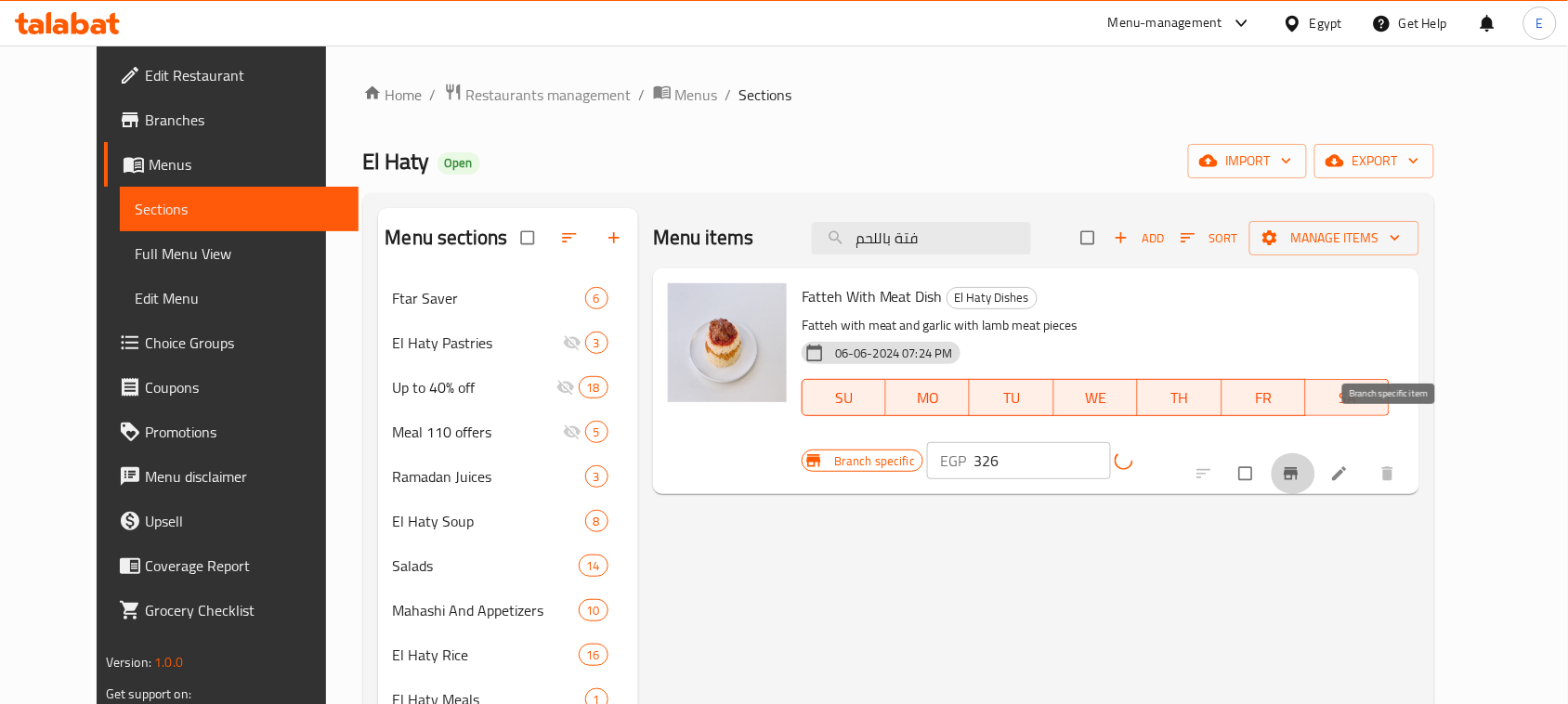 click 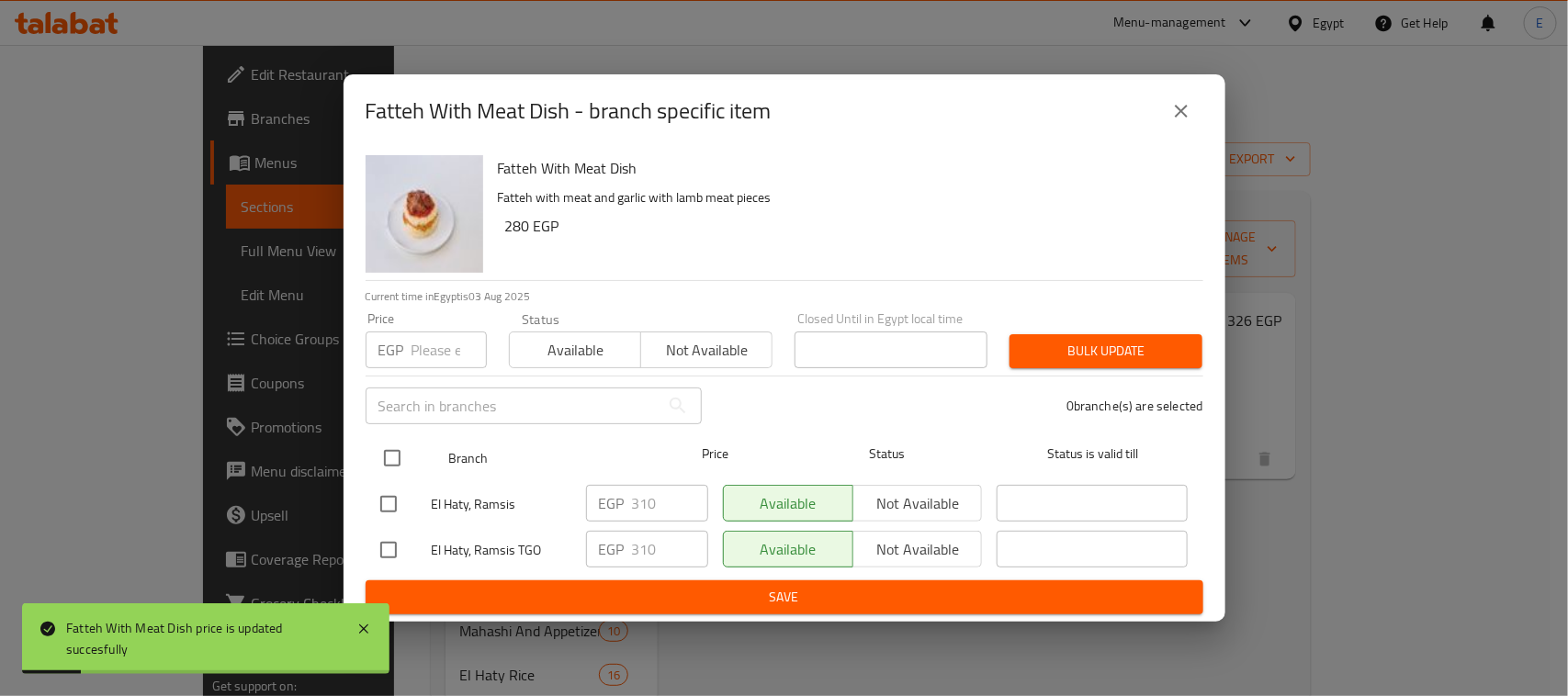 click at bounding box center [392, 458] 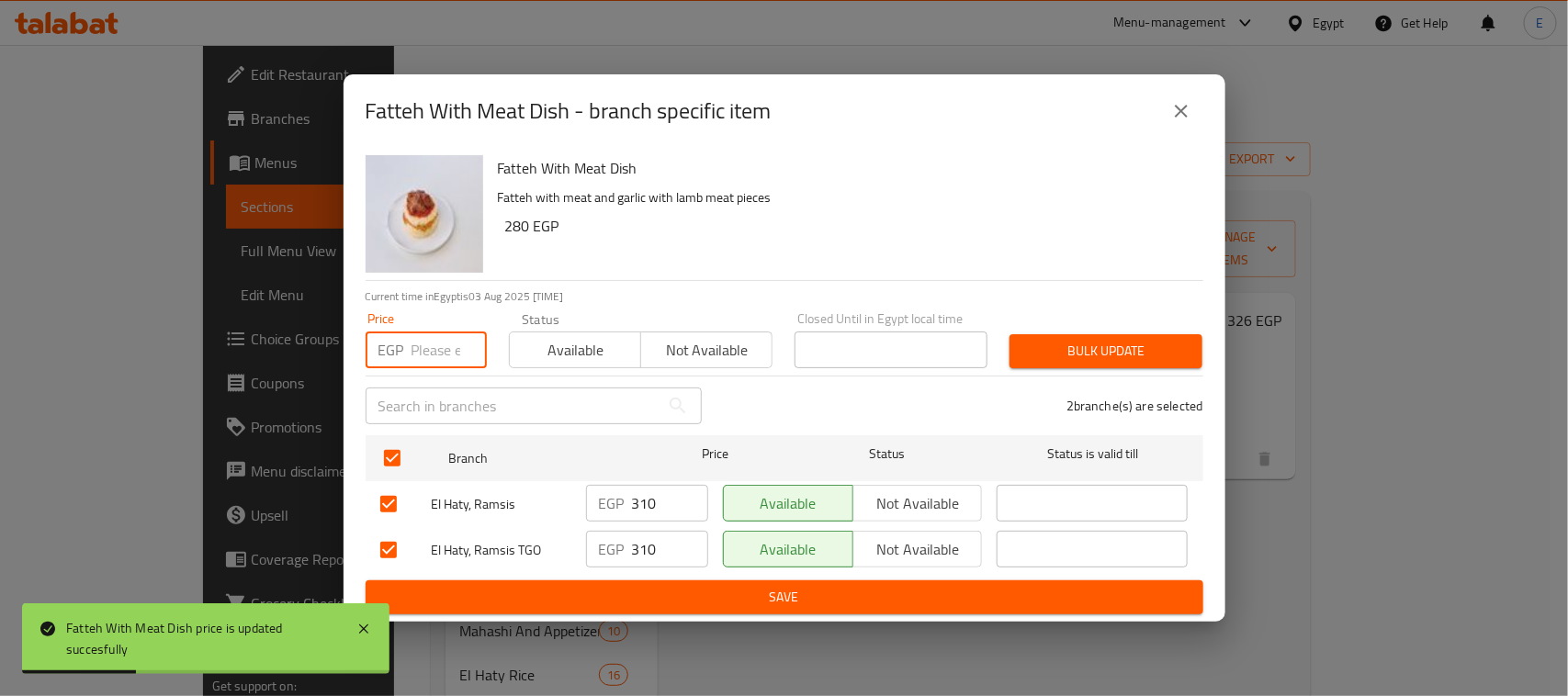 click at bounding box center (449, 350) 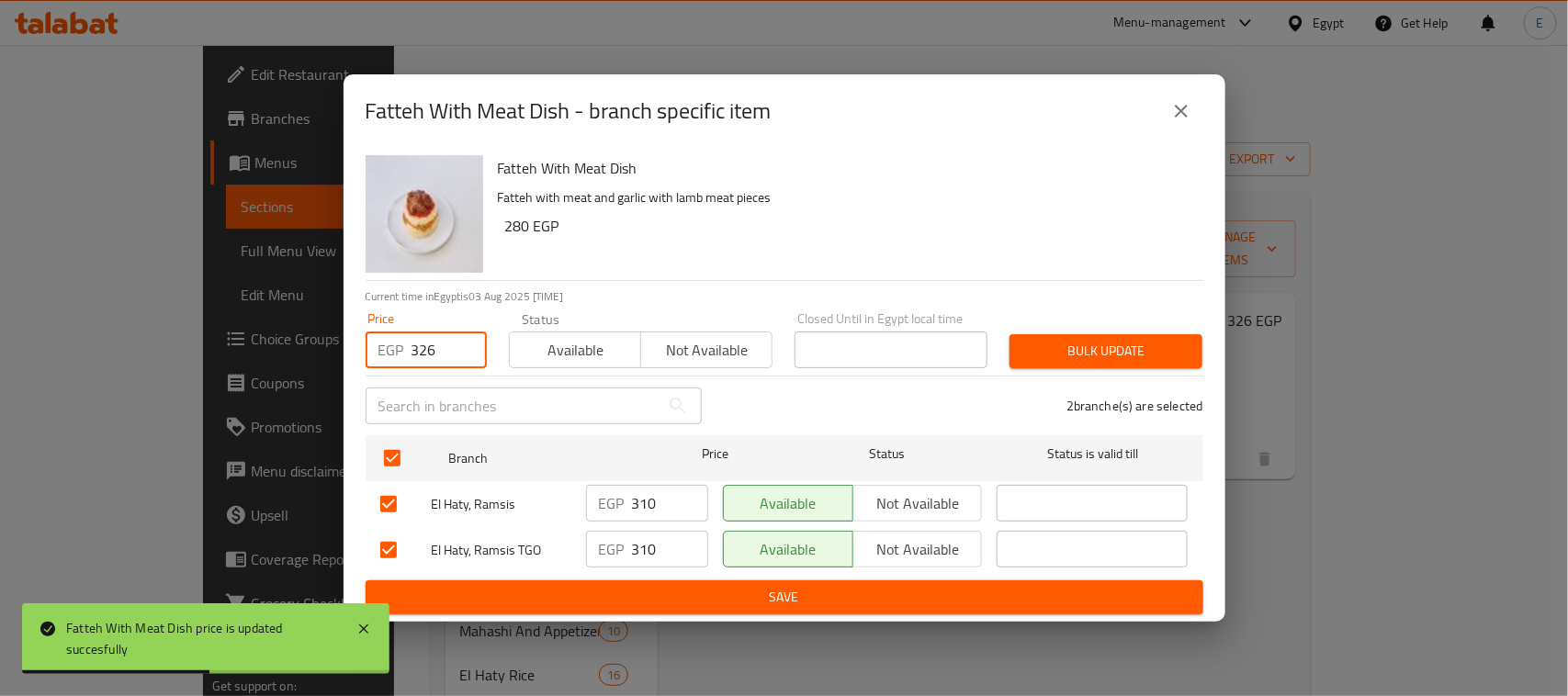 type on "326" 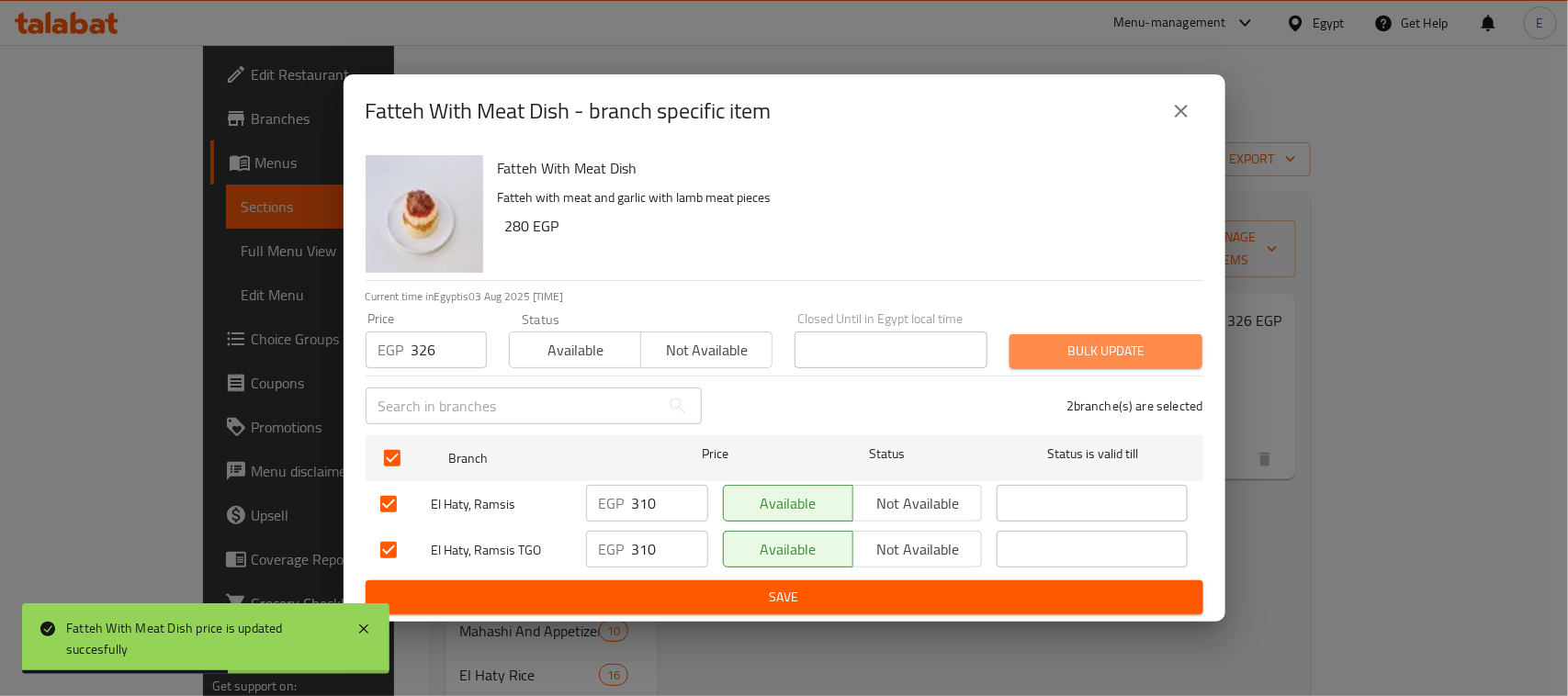 click on "Bulk update" at bounding box center [1106, 351] 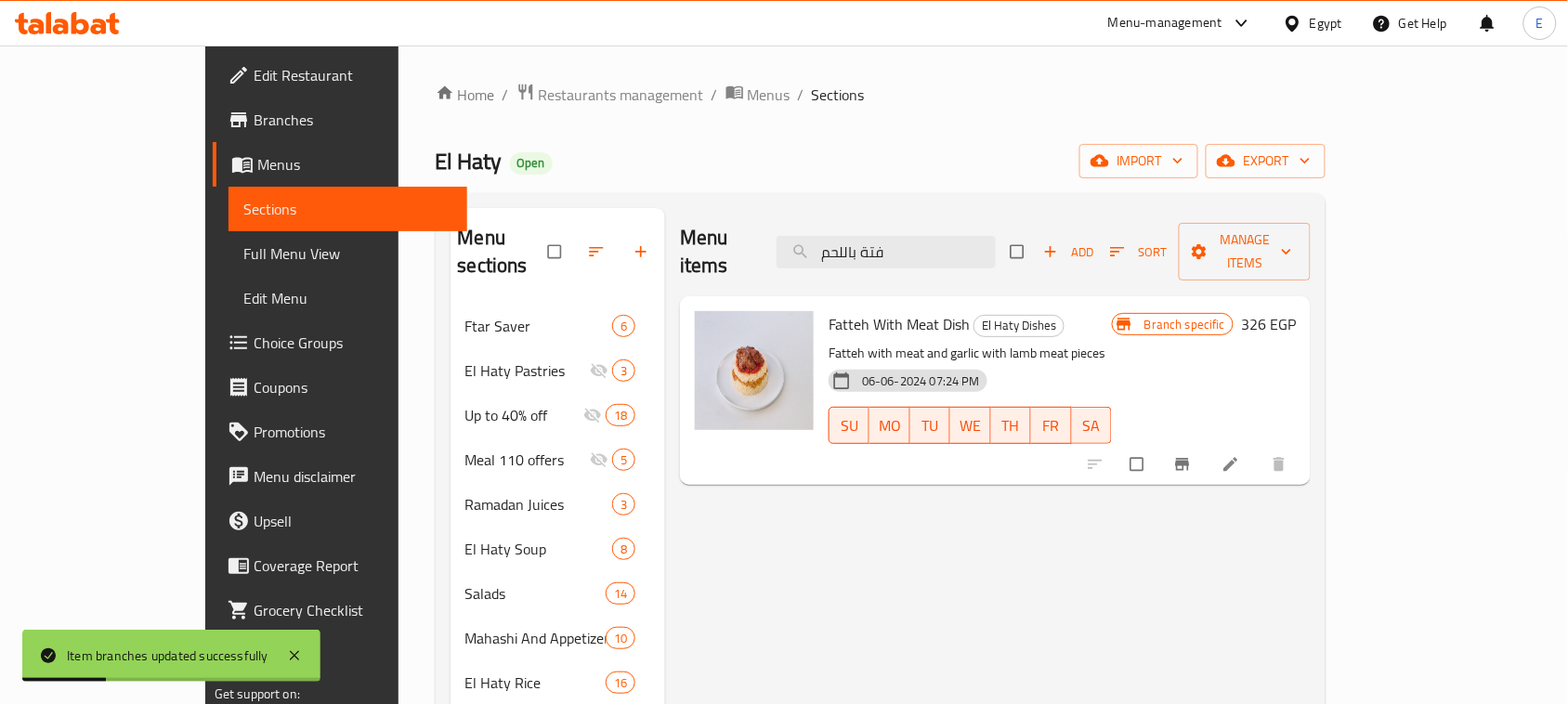 drag, startPoint x: 995, startPoint y: 228, endPoint x: 494, endPoint y: 225, distance: 501.00898 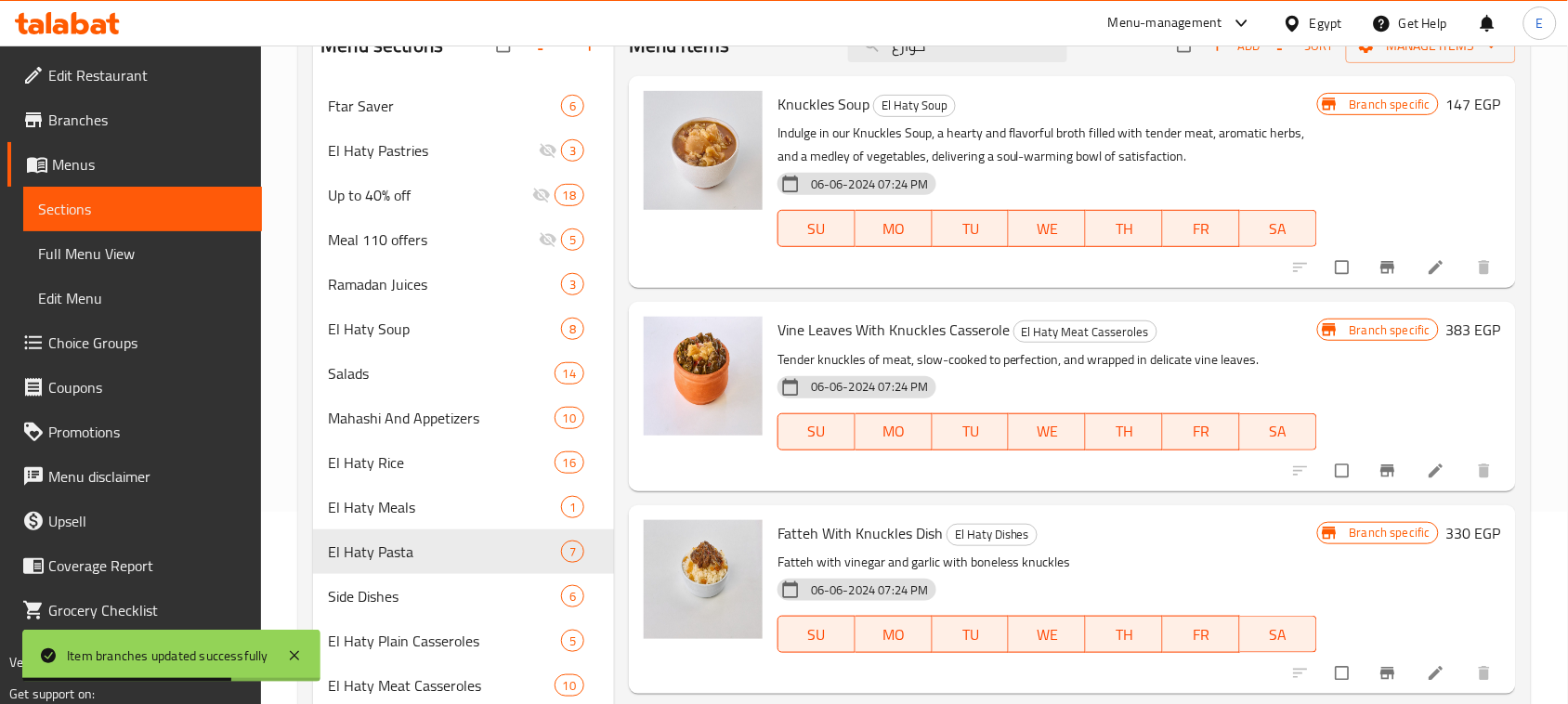 scroll, scrollTop: 348, scrollLeft: 0, axis: vertical 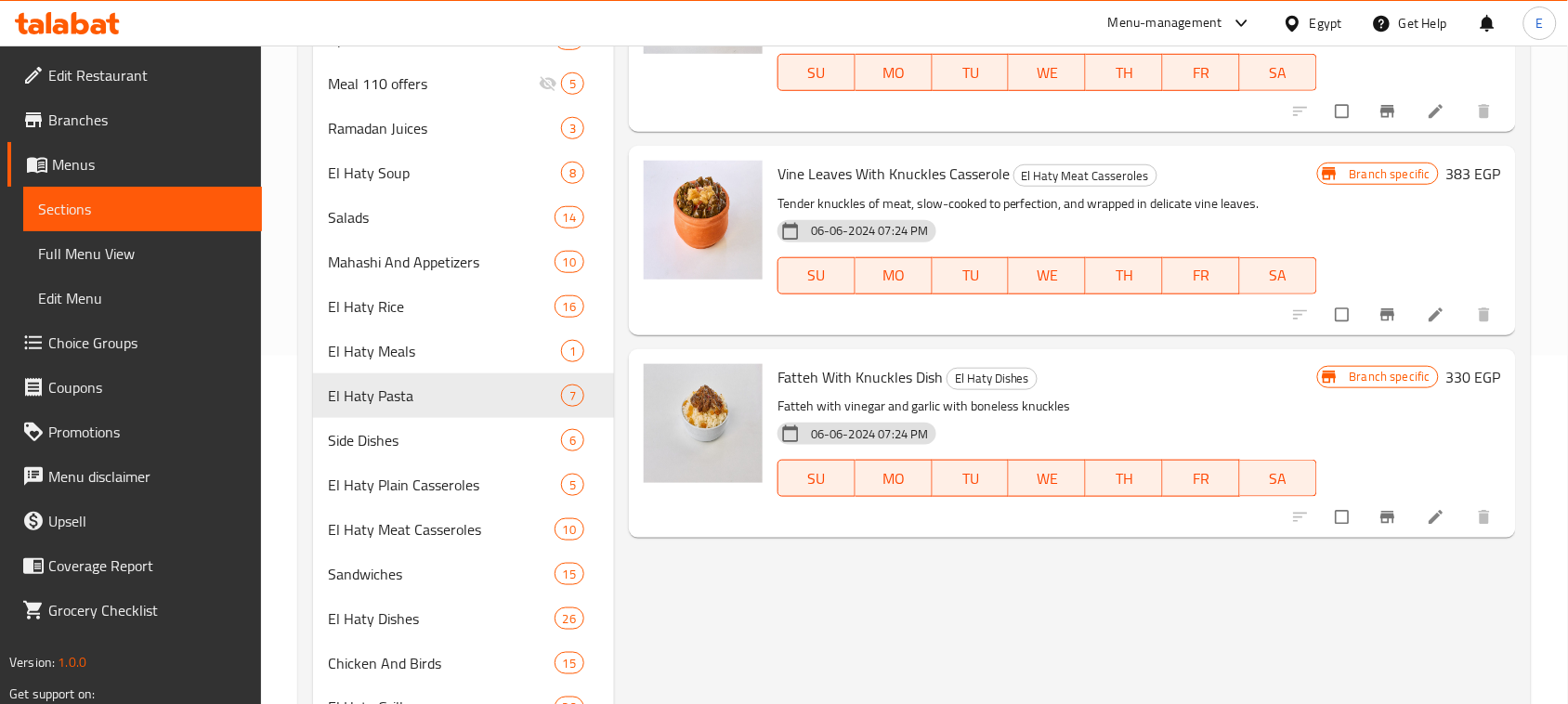type on "كوارع" 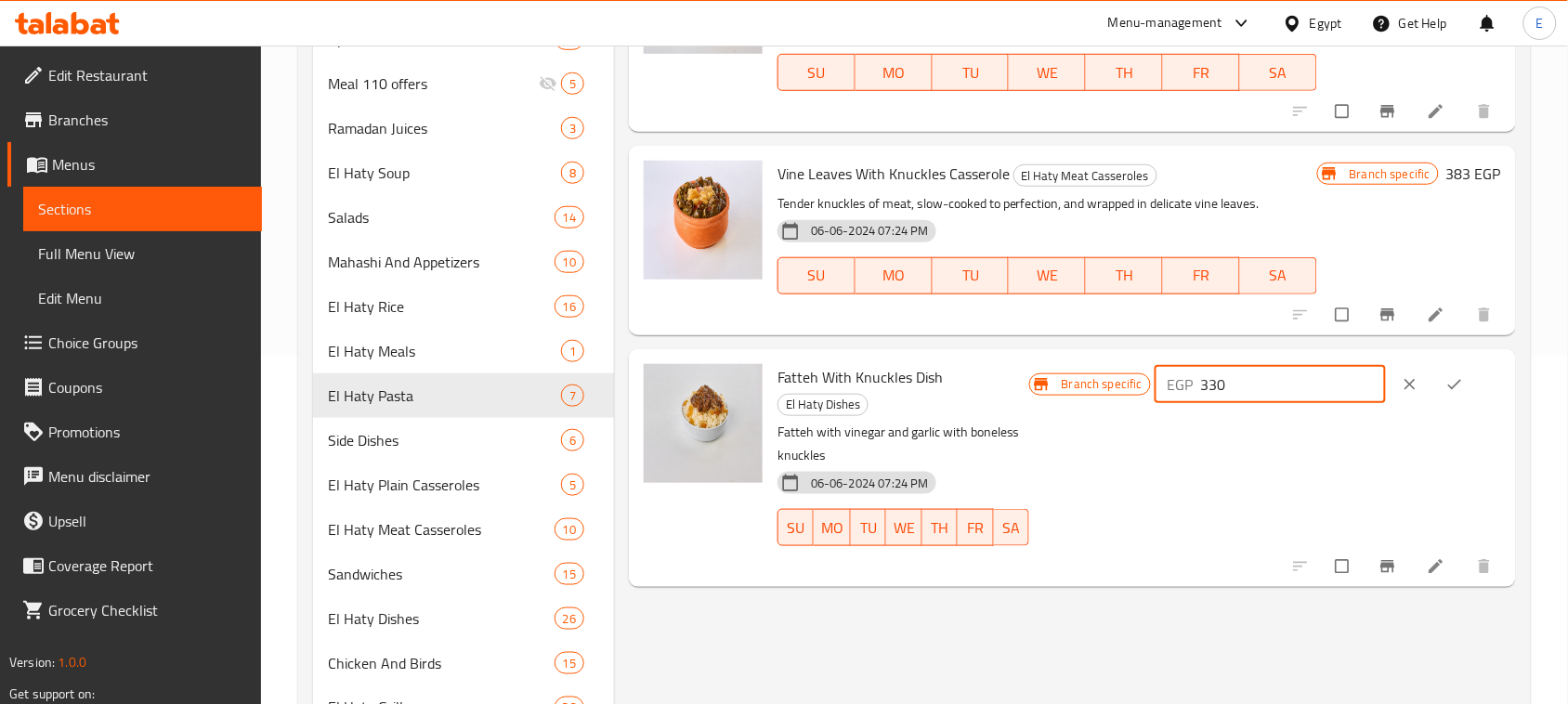 drag, startPoint x: 1260, startPoint y: 382, endPoint x: 977, endPoint y: 359, distance: 283.9331 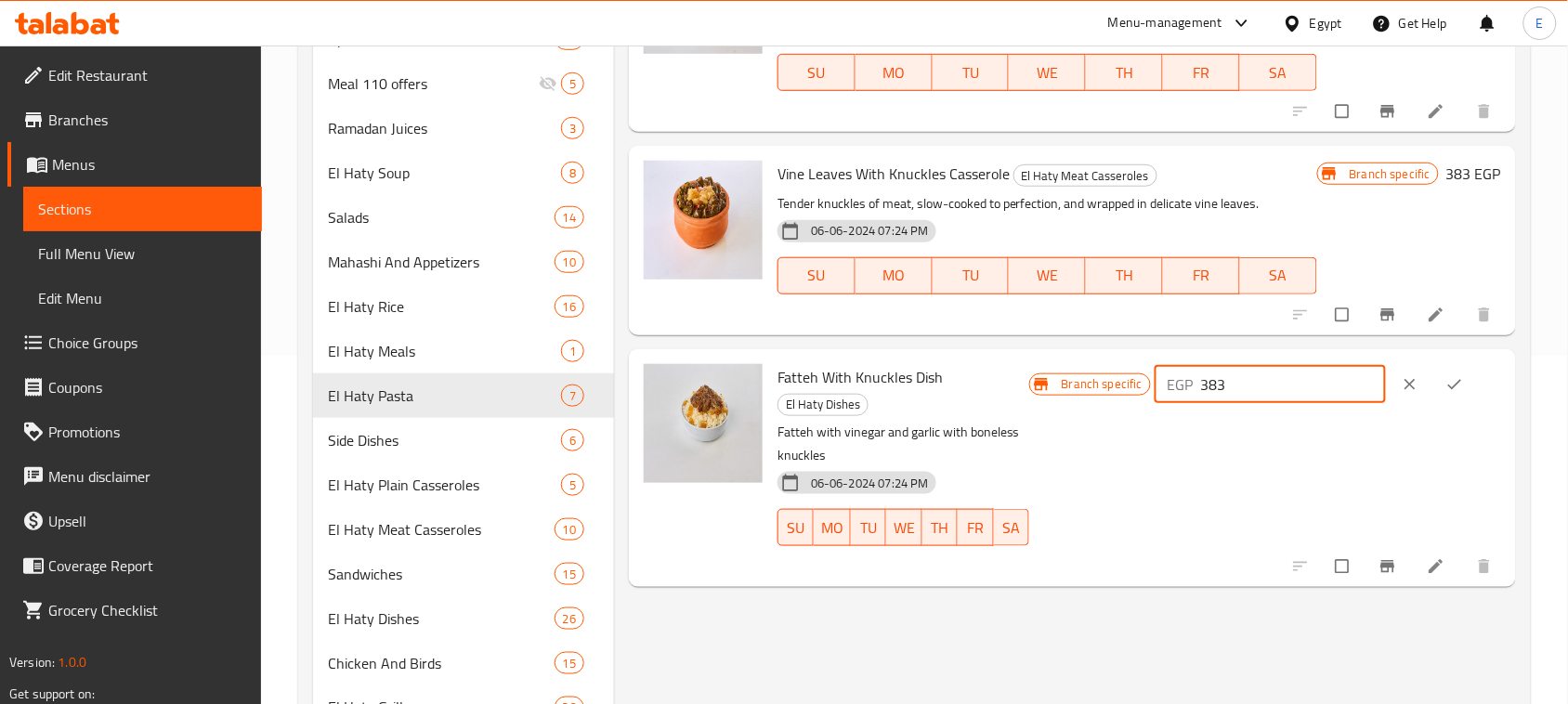 type on "383" 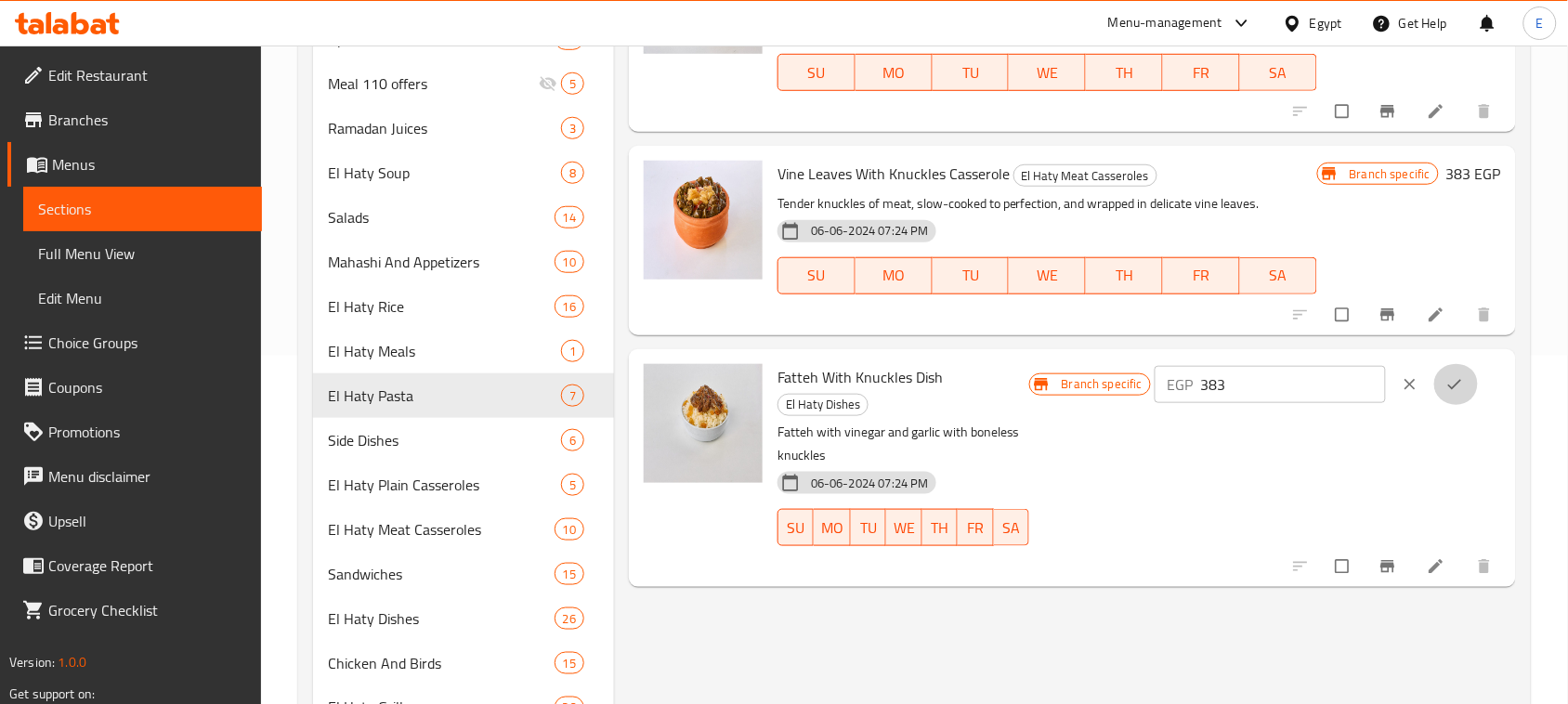 drag, startPoint x: 1458, startPoint y: 387, endPoint x: 1446, endPoint y: 419, distance: 34.17601 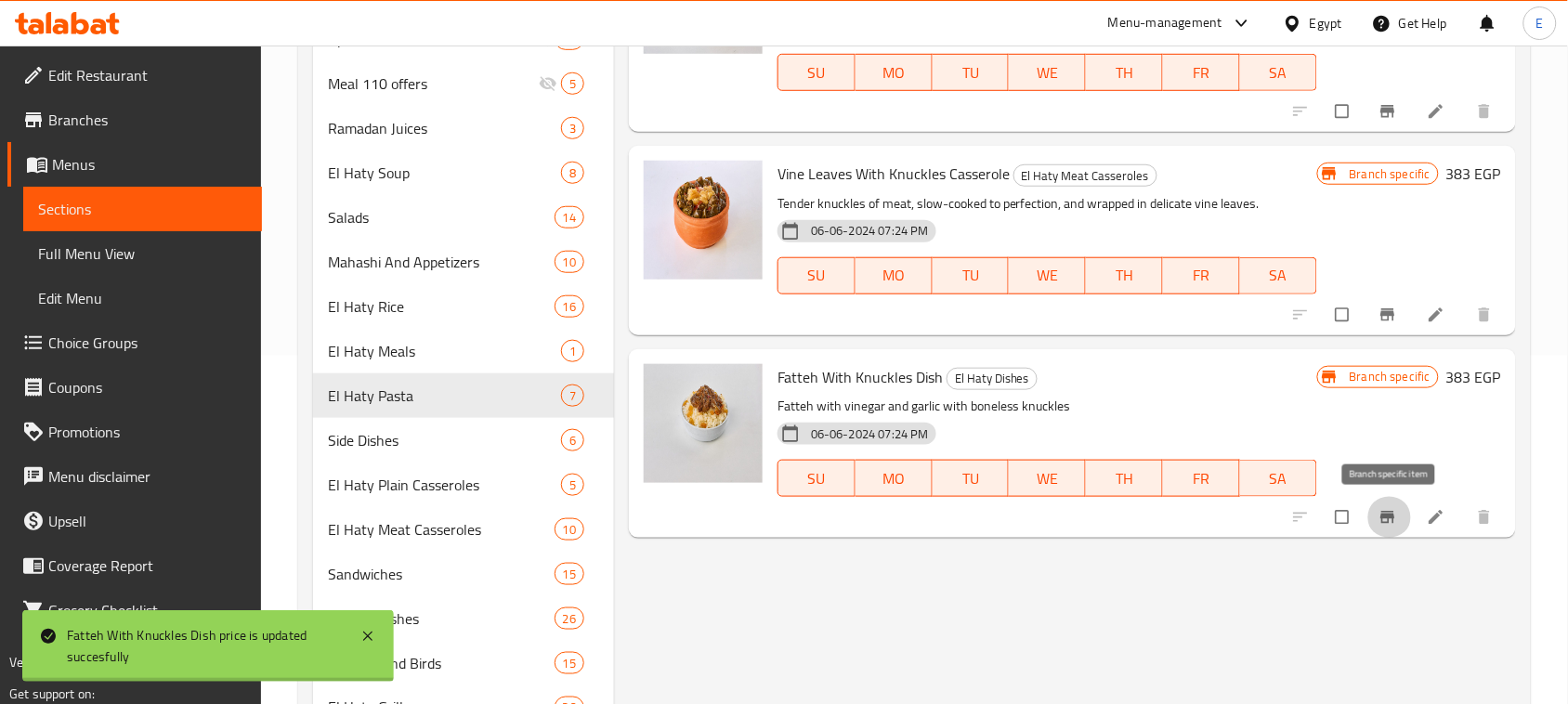 click 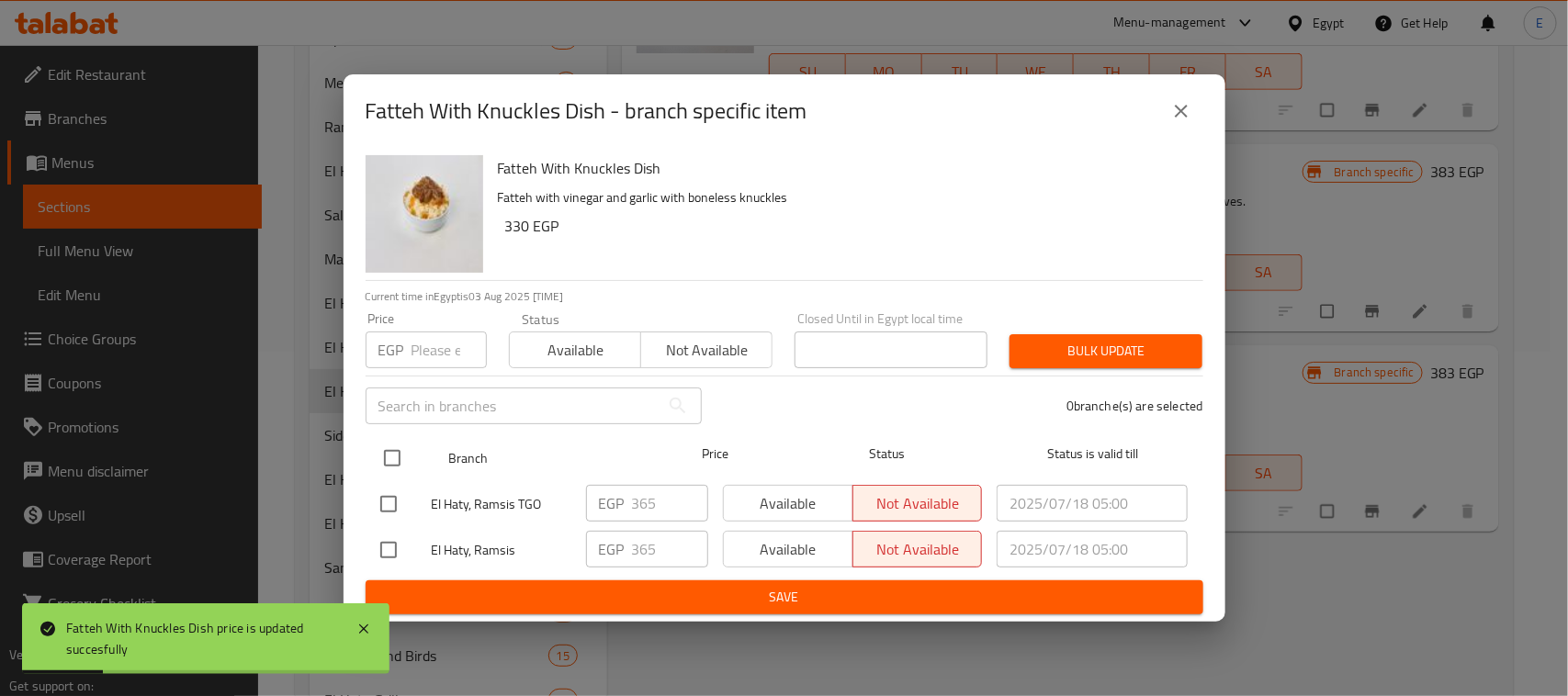 click at bounding box center (392, 458) 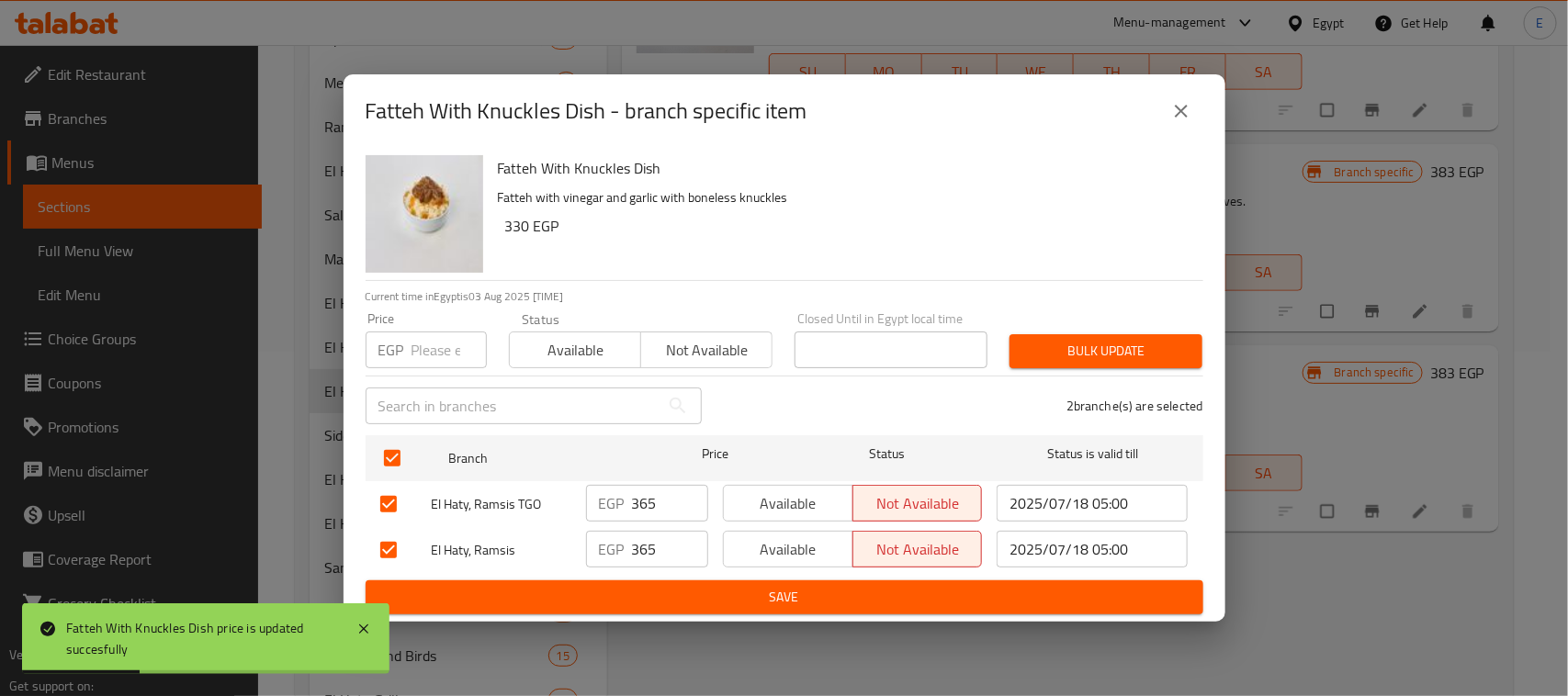 click at bounding box center (449, 350) 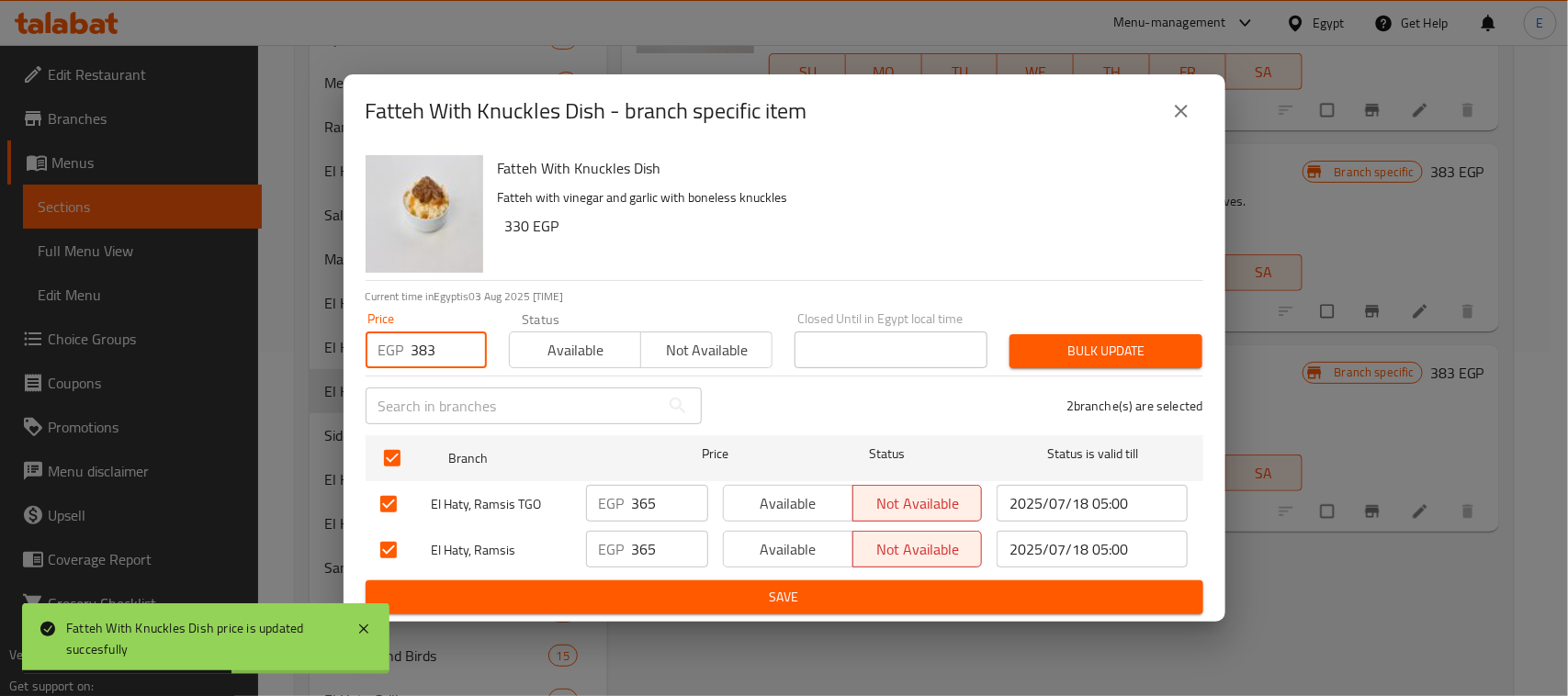 type on "383" 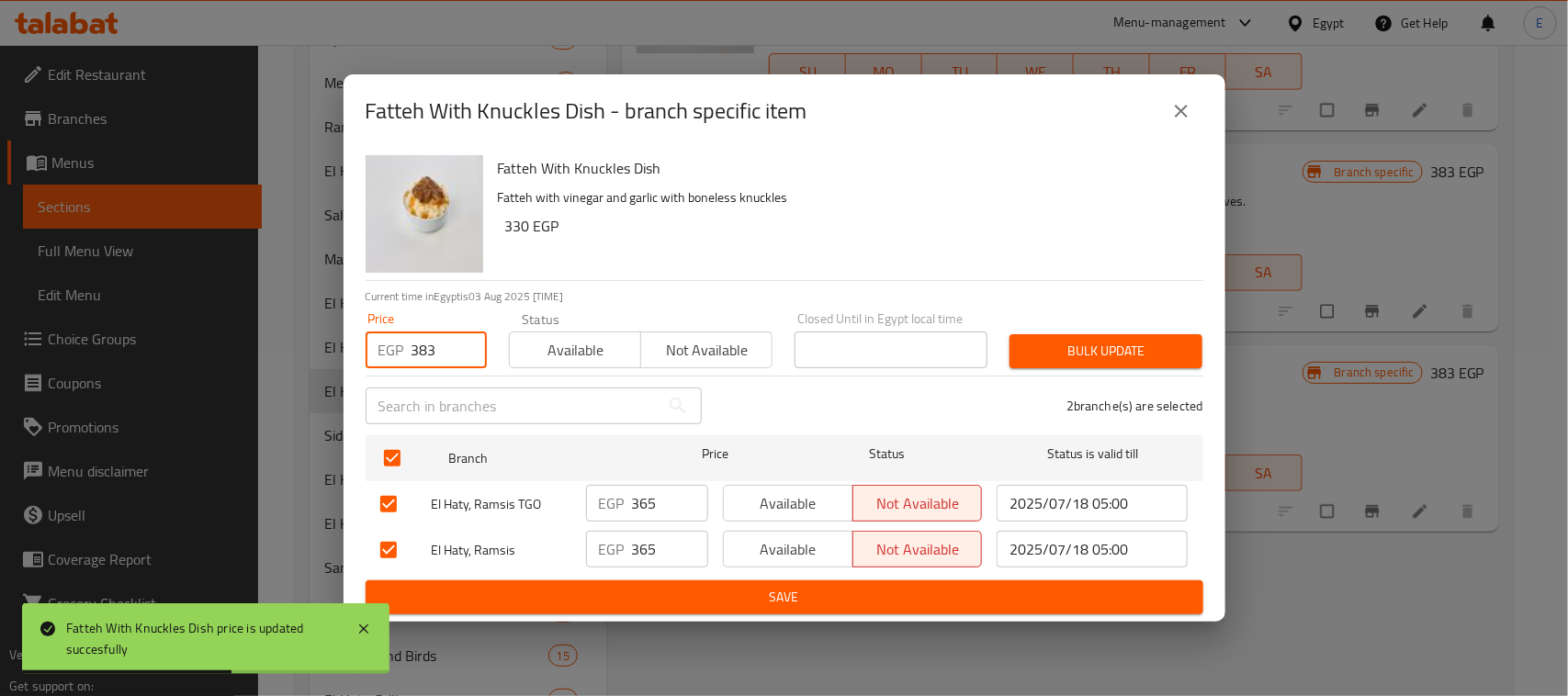 click on "Bulk update" at bounding box center (1106, 351) 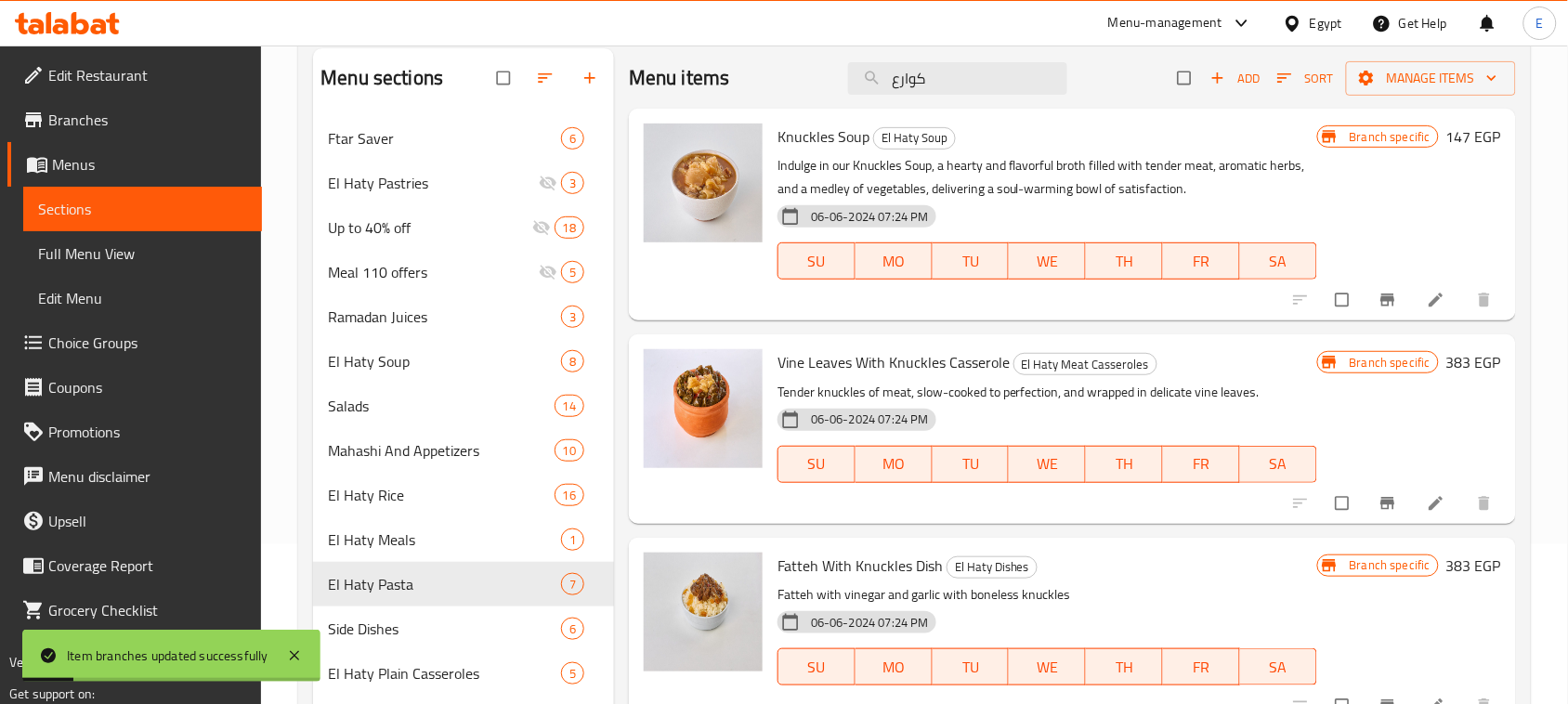 scroll, scrollTop: 0, scrollLeft: 0, axis: both 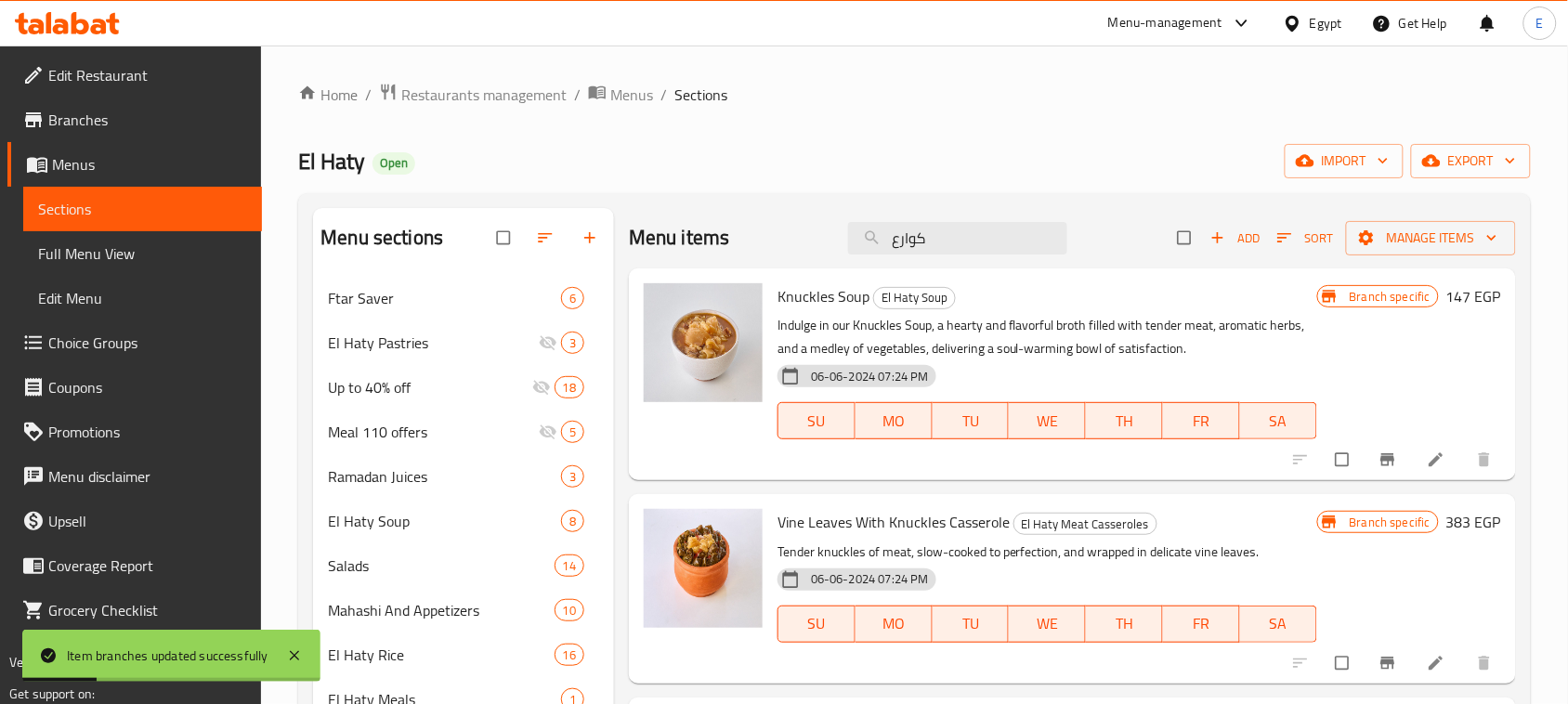 drag, startPoint x: 975, startPoint y: 246, endPoint x: 646, endPoint y: 223, distance: 329.80297 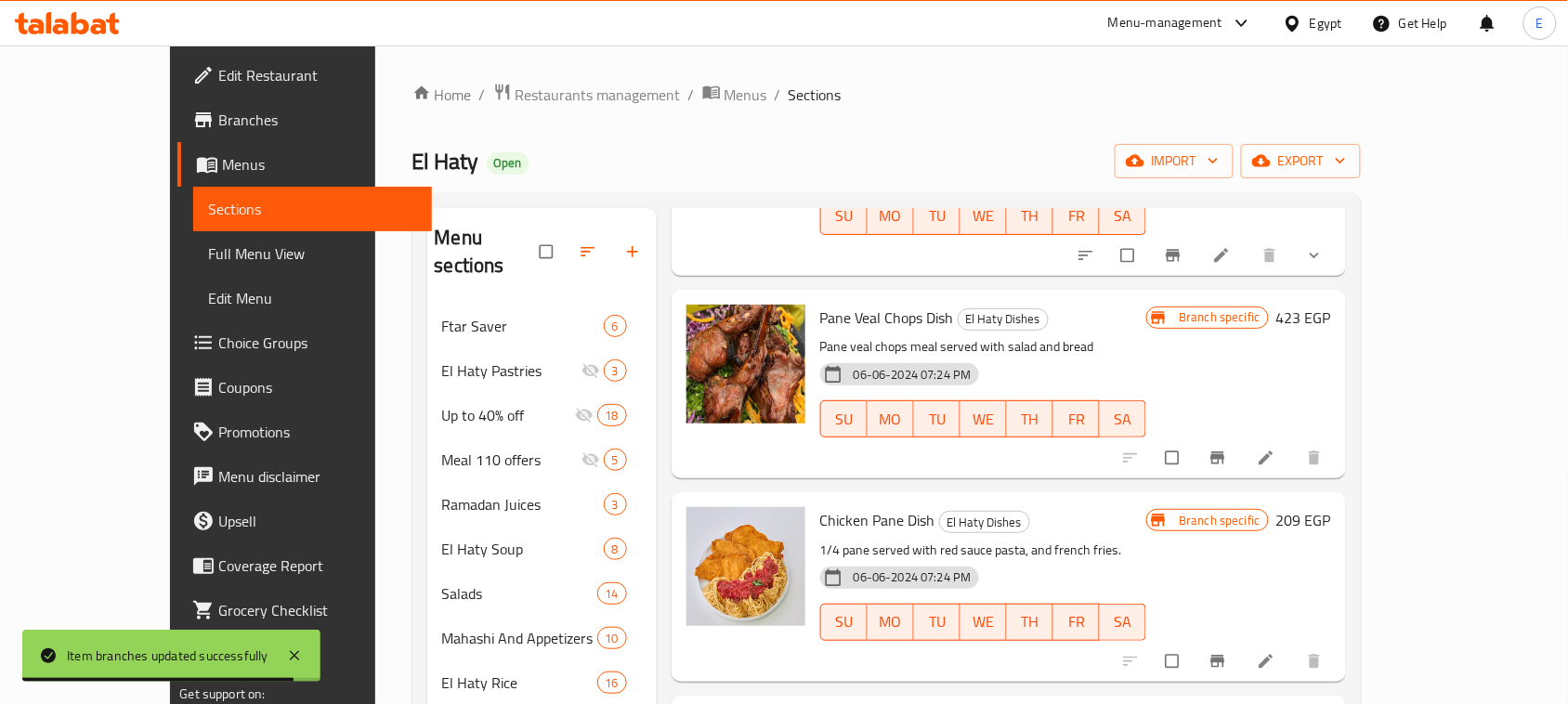scroll, scrollTop: 580, scrollLeft: 0, axis: vertical 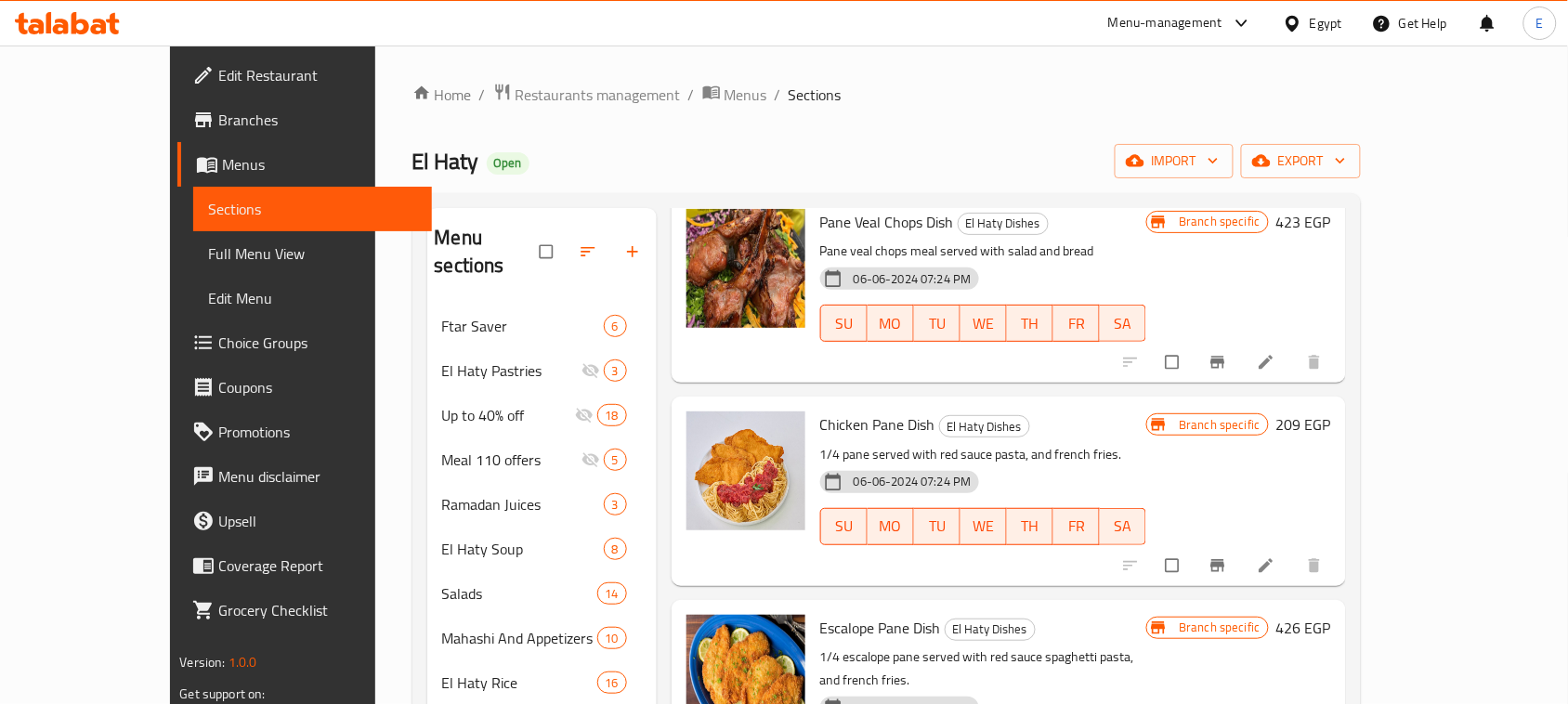 type on "باني" 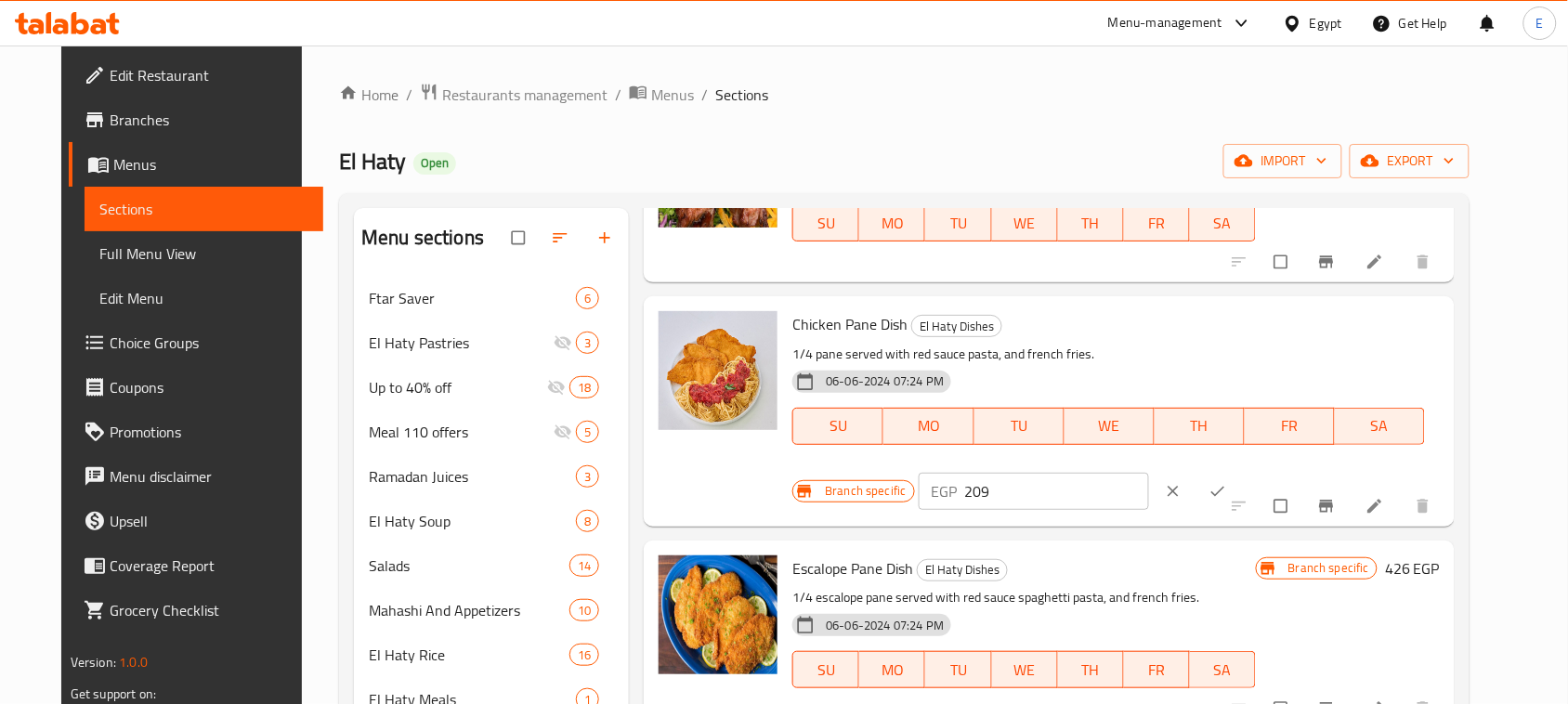 drag, startPoint x: 1283, startPoint y: 336, endPoint x: 1014, endPoint y: 328, distance: 269.1189 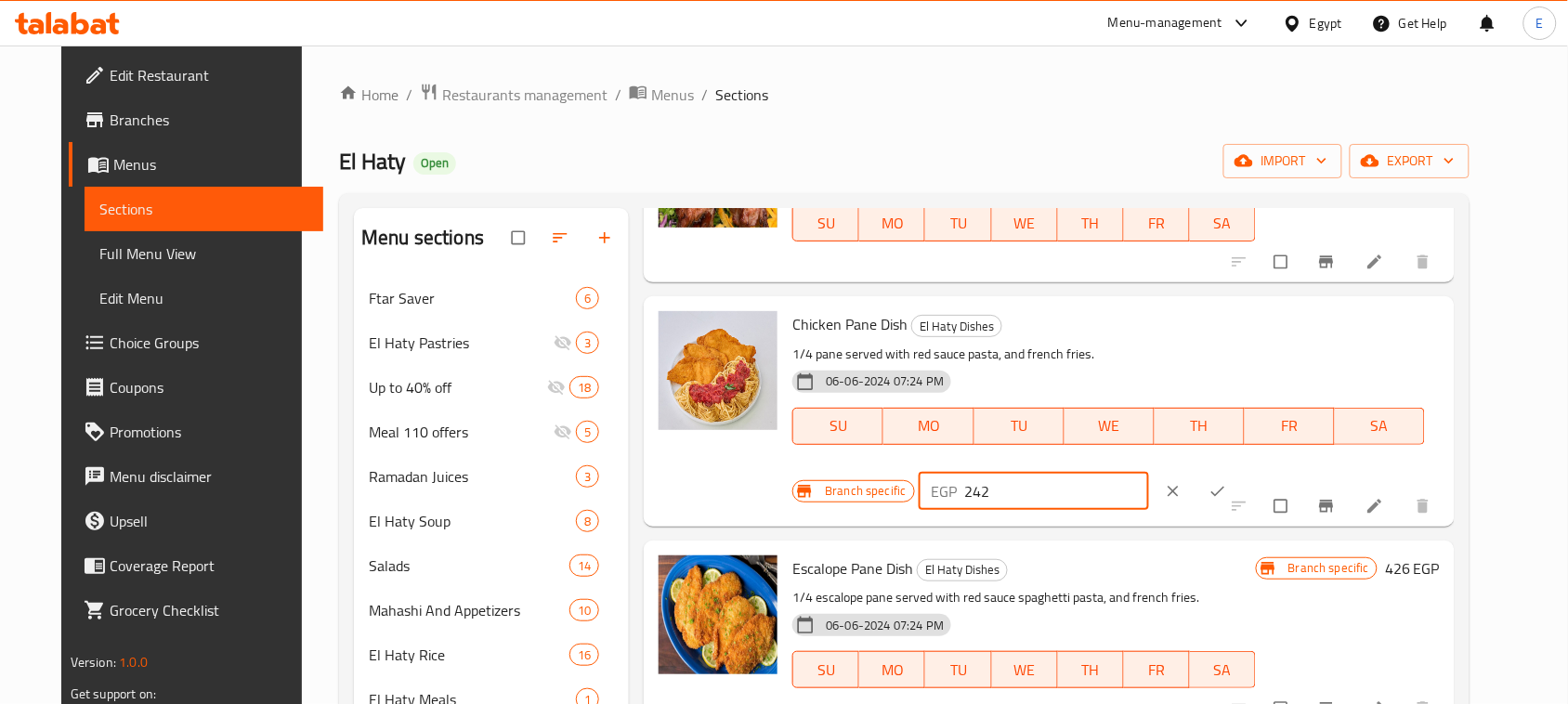 type on "242" 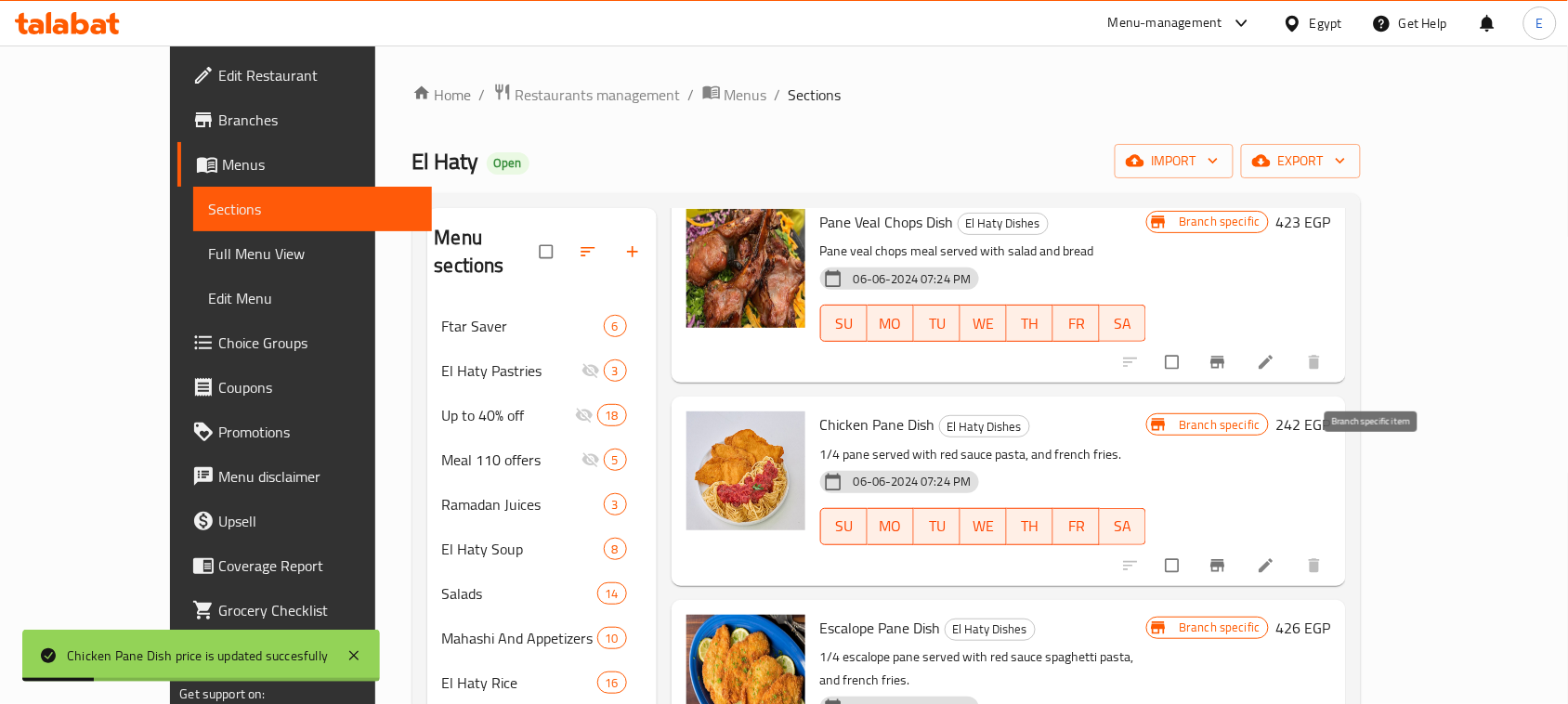 click 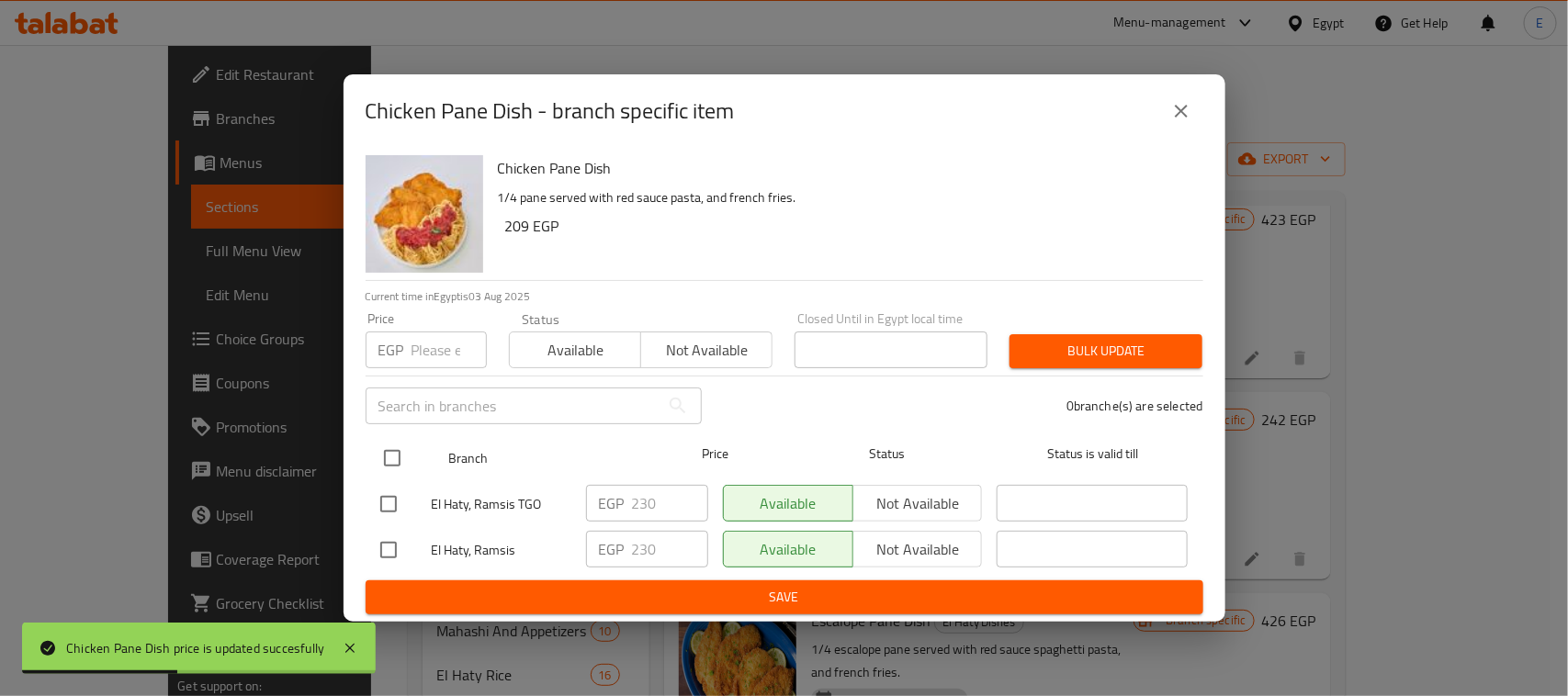 click at bounding box center [392, 458] 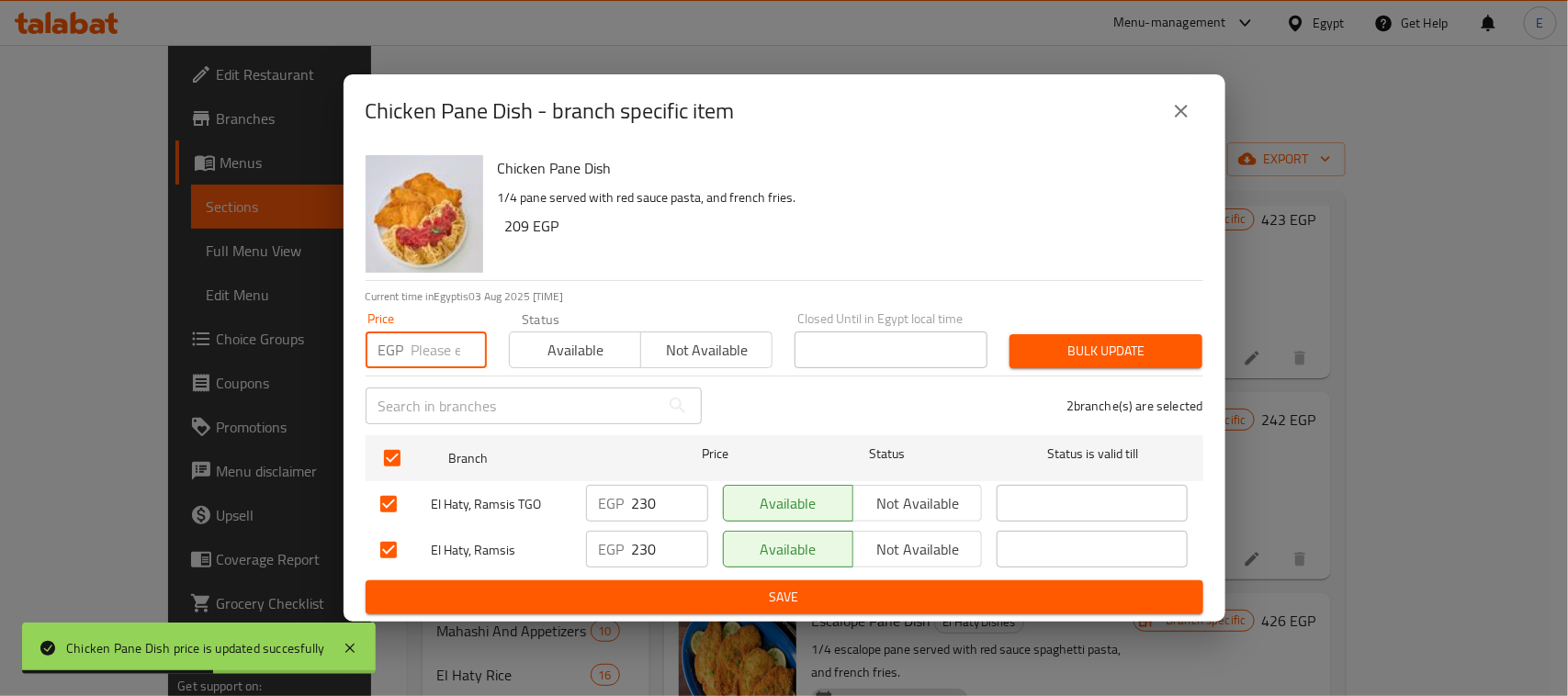 click at bounding box center [449, 350] 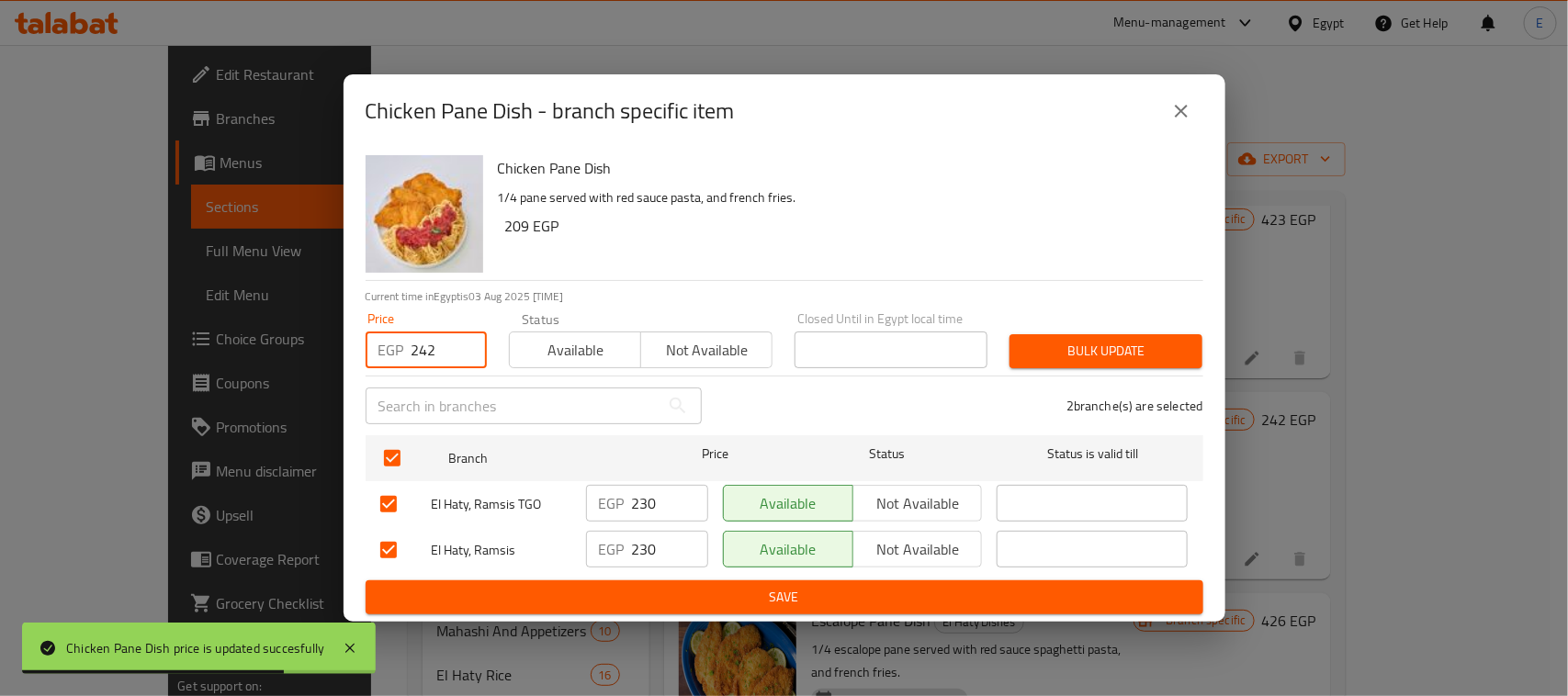type on "242" 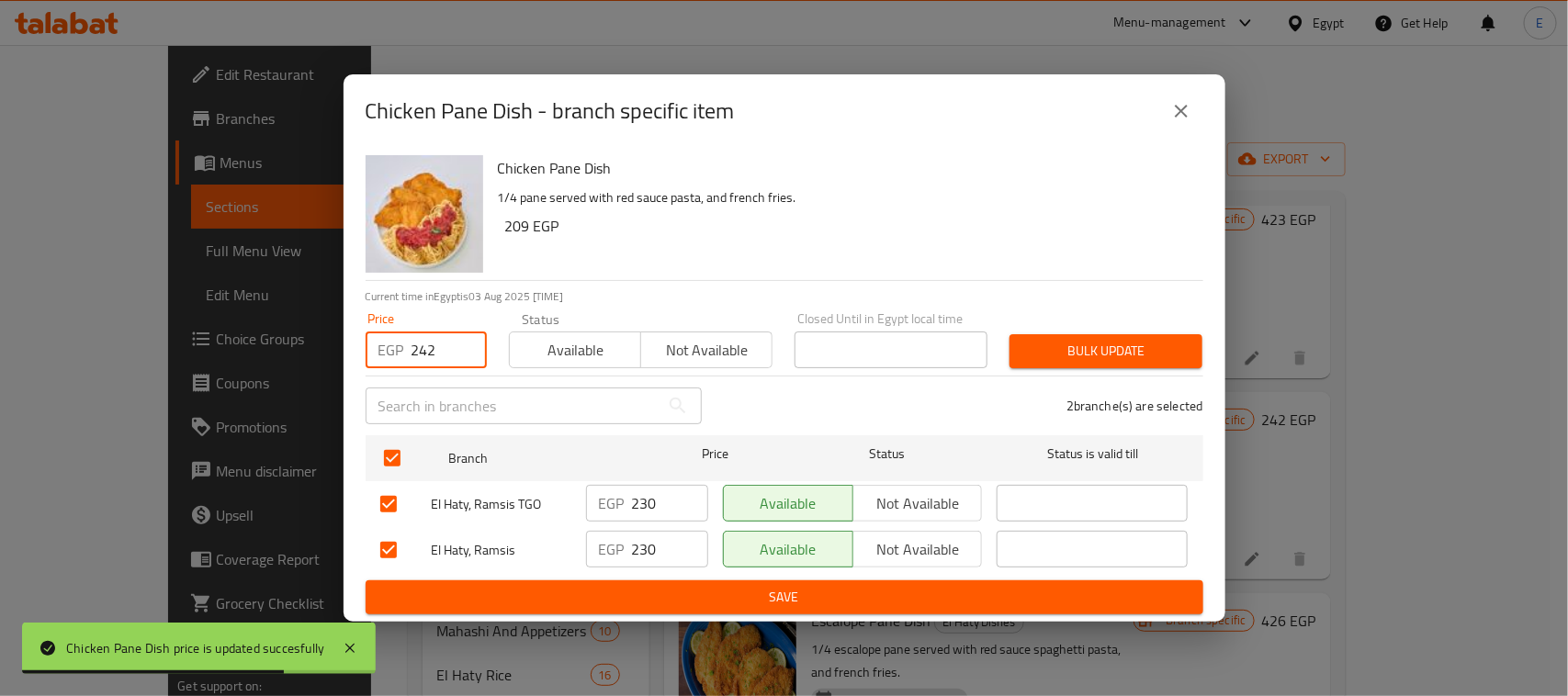click on "Bulk update" at bounding box center [1106, 351] 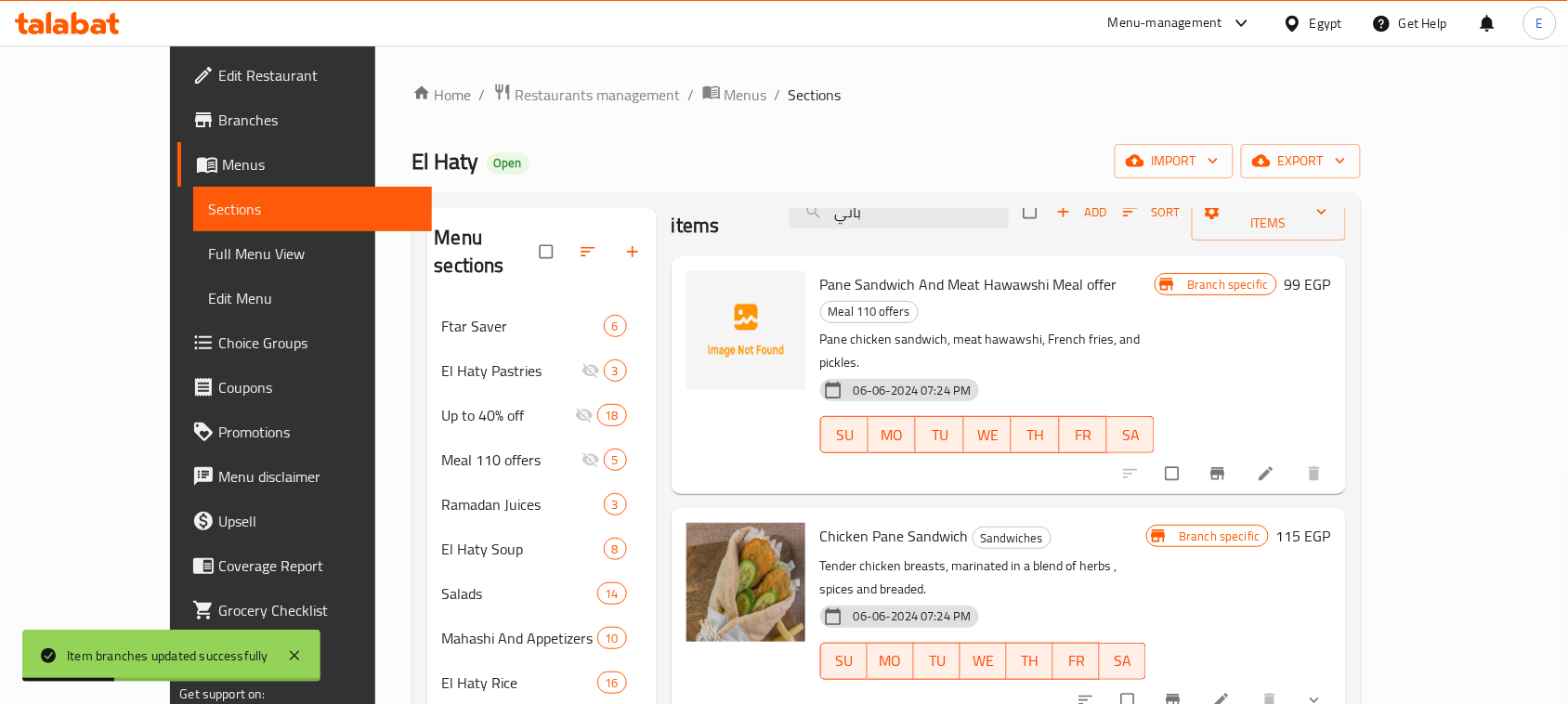 scroll, scrollTop: 0, scrollLeft: 0, axis: both 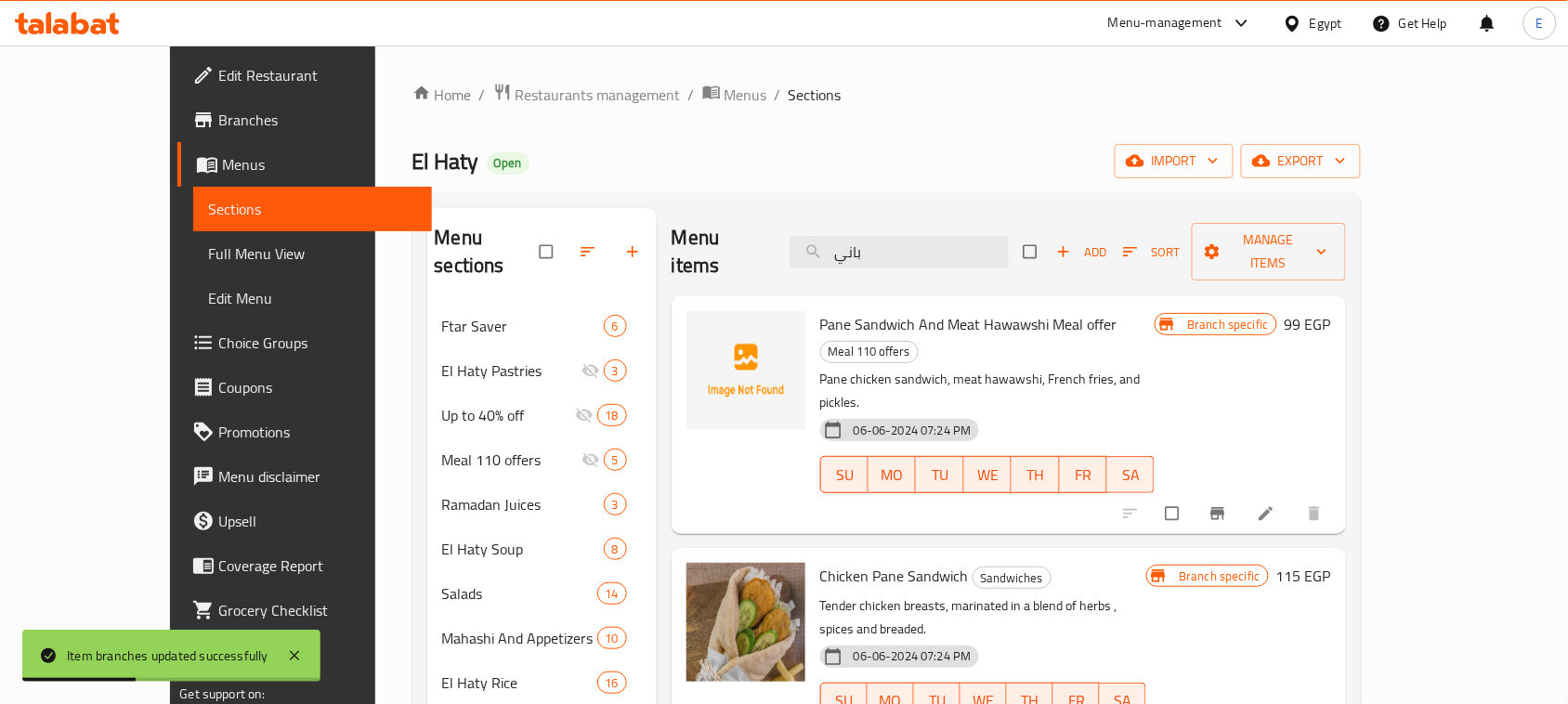 drag, startPoint x: 948, startPoint y: 246, endPoint x: 673, endPoint y: 233, distance: 275.3071 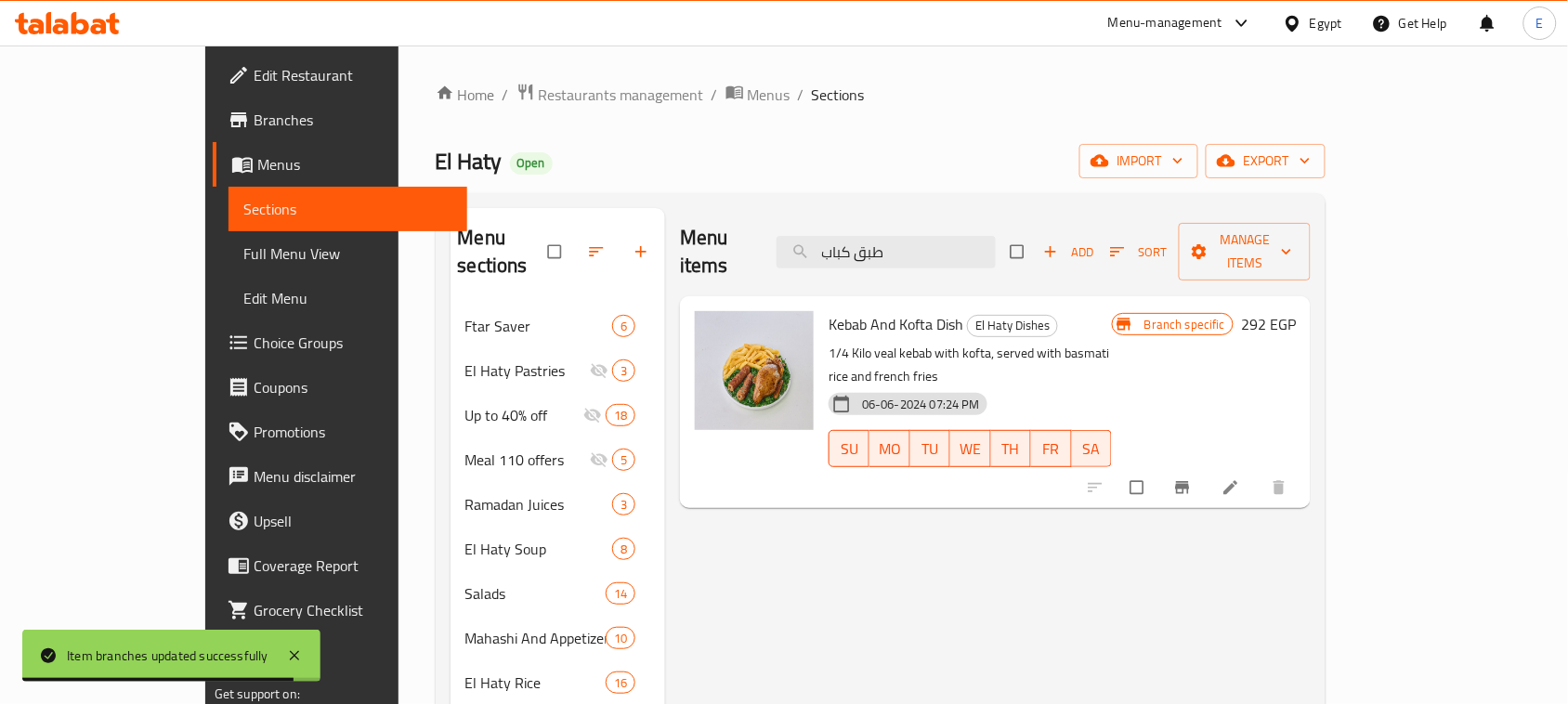 type on "طبق كباب" 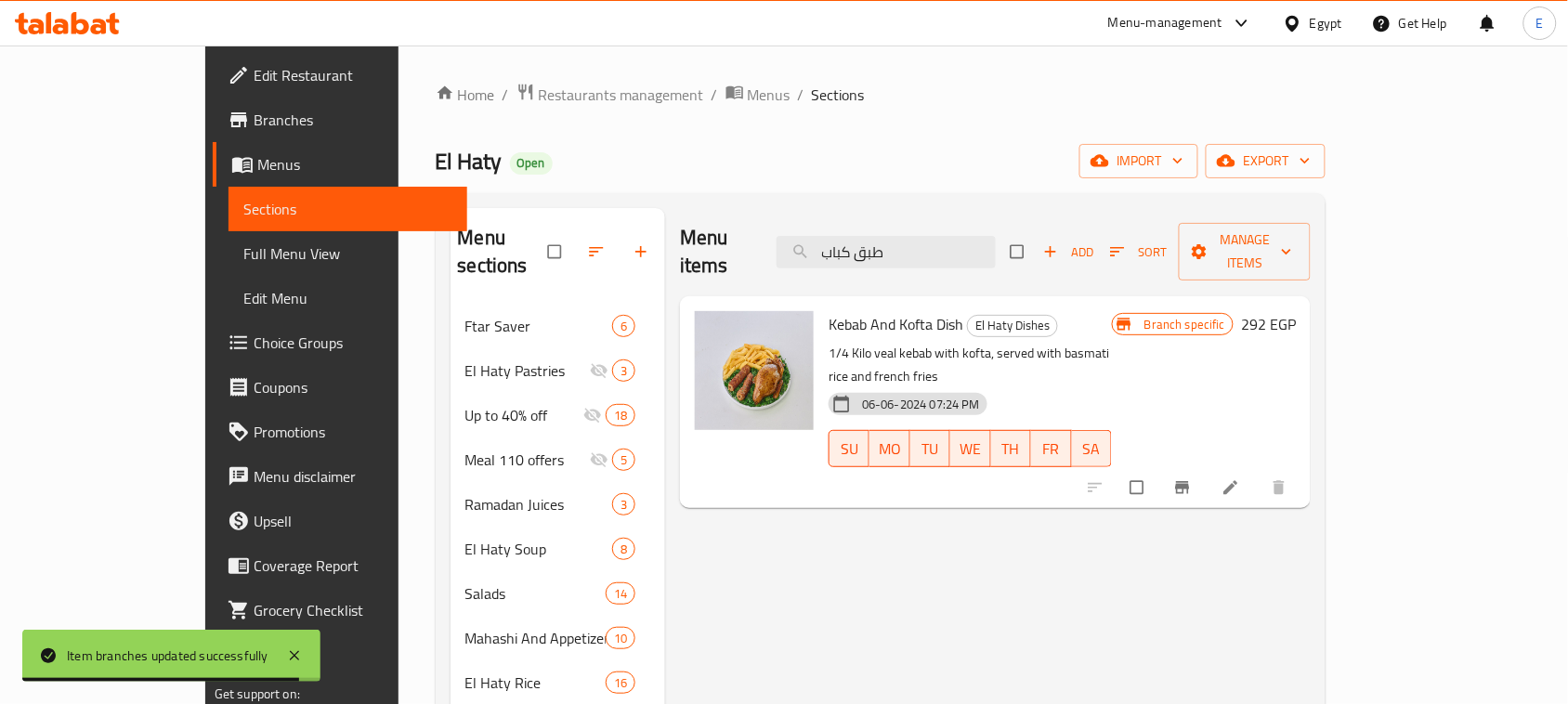 click on "292 EGP" at bounding box center [1268, 324] 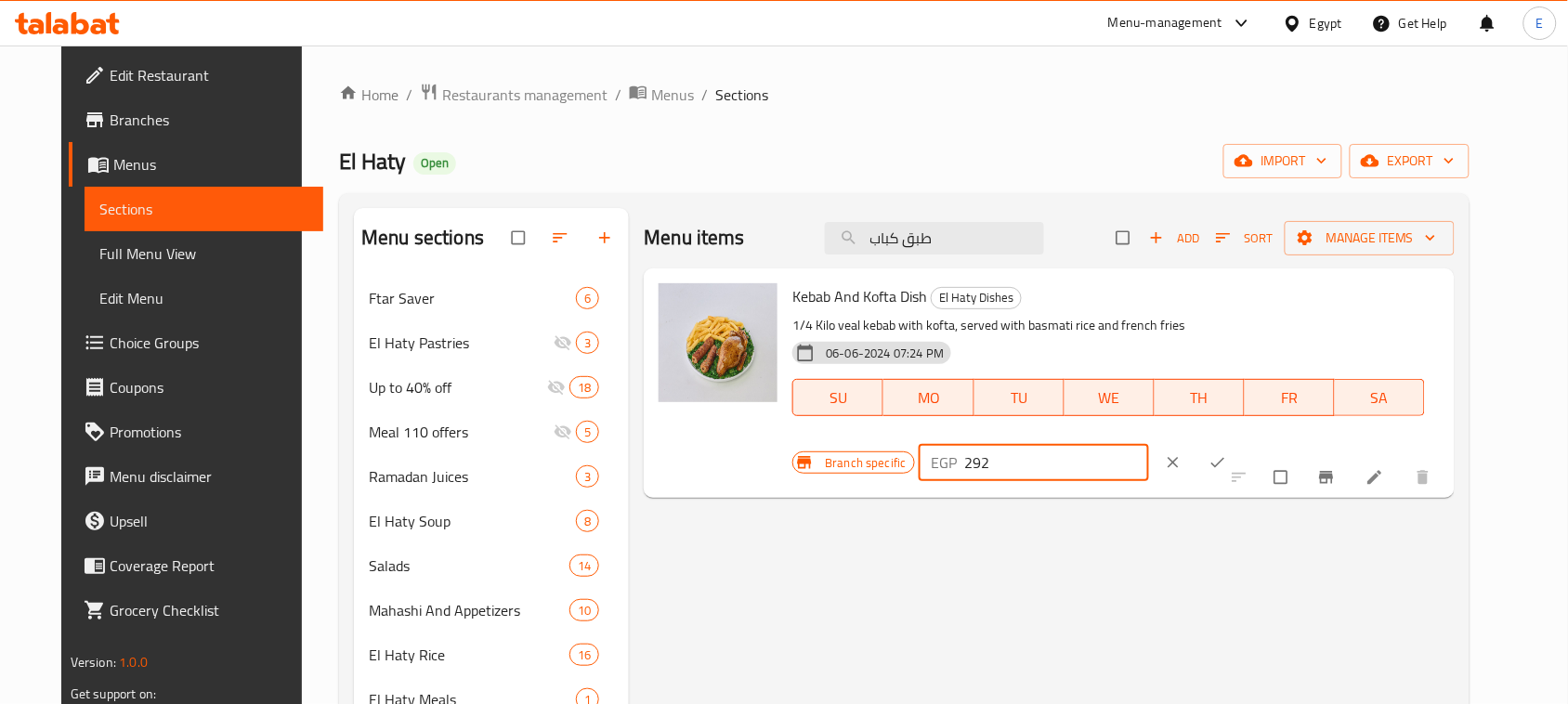 drag, startPoint x: 1271, startPoint y: 295, endPoint x: 1107, endPoint y: 288, distance: 164.14932 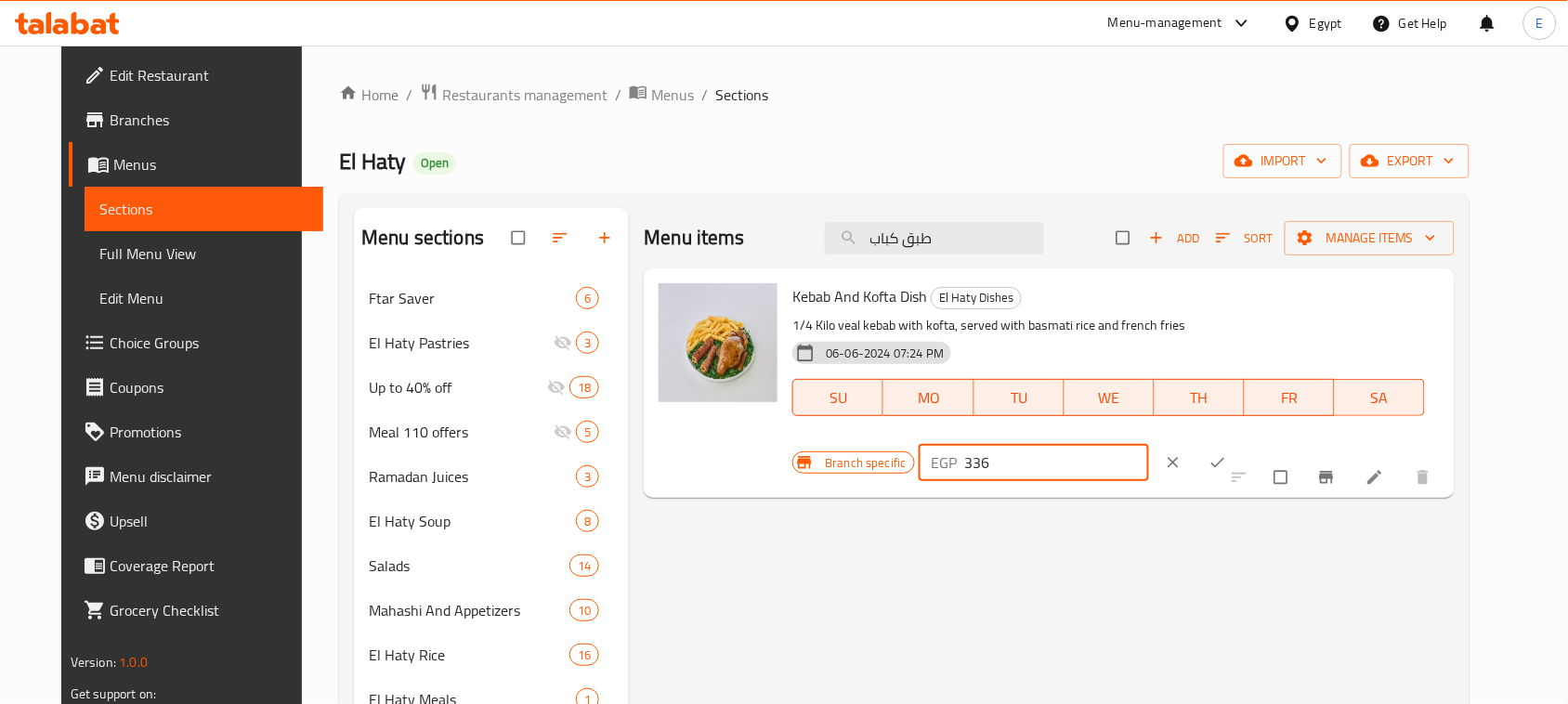 type on "336" 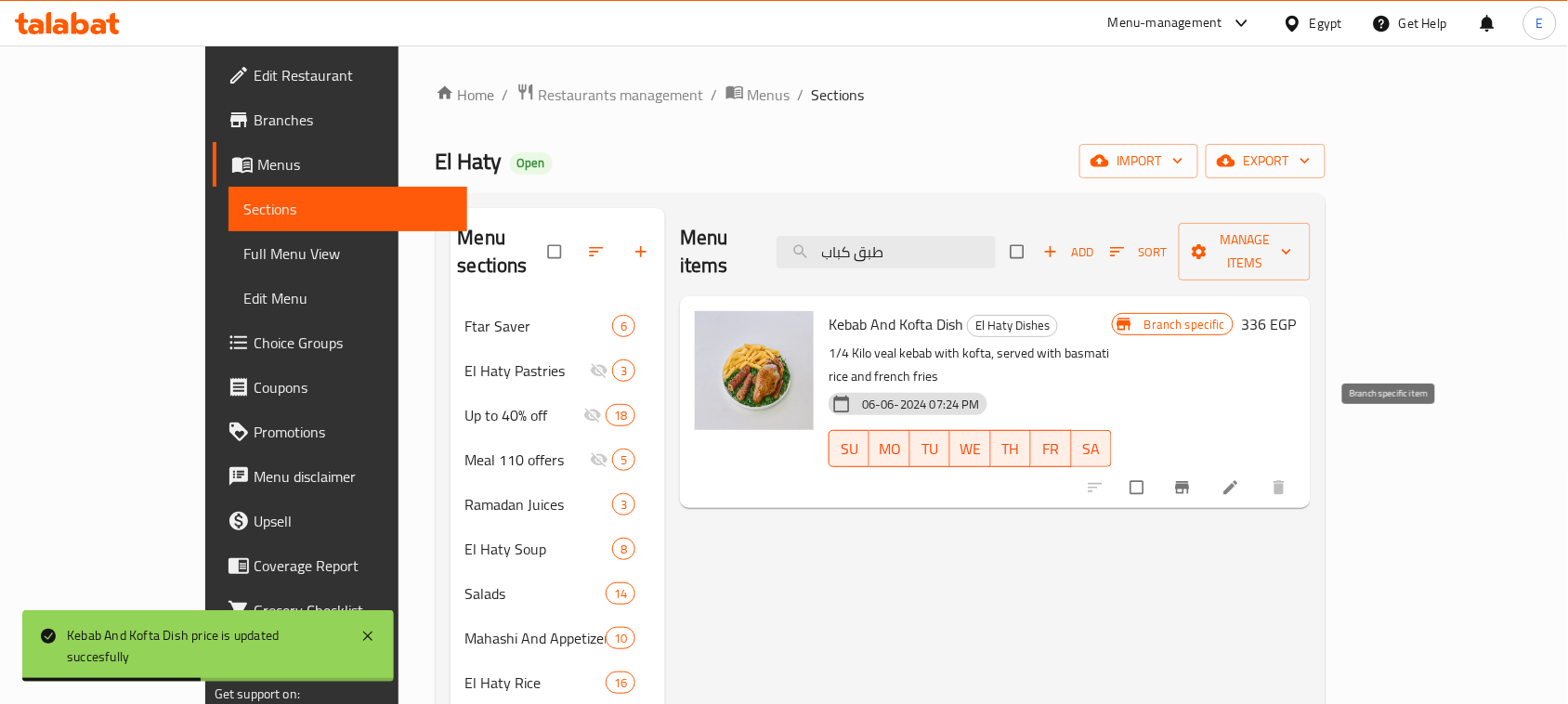 click 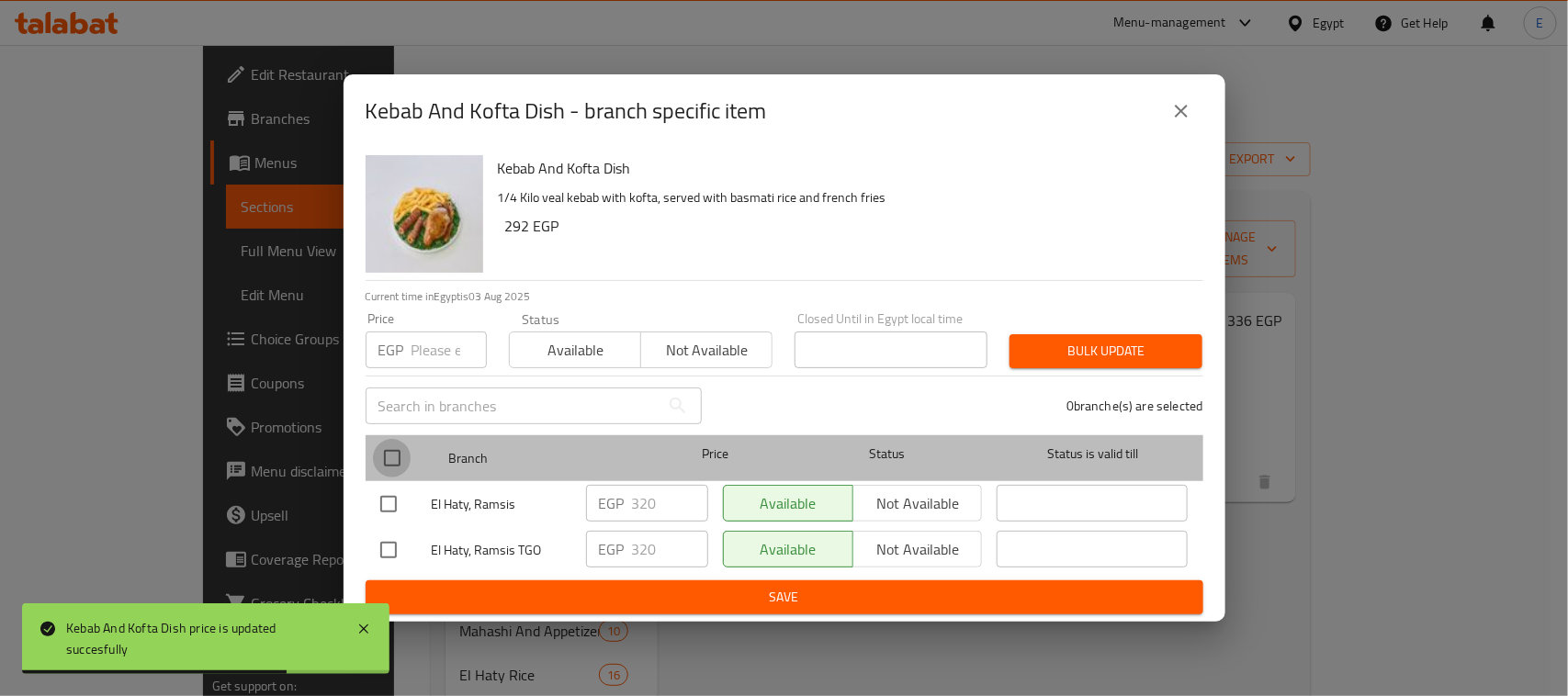click at bounding box center (392, 458) 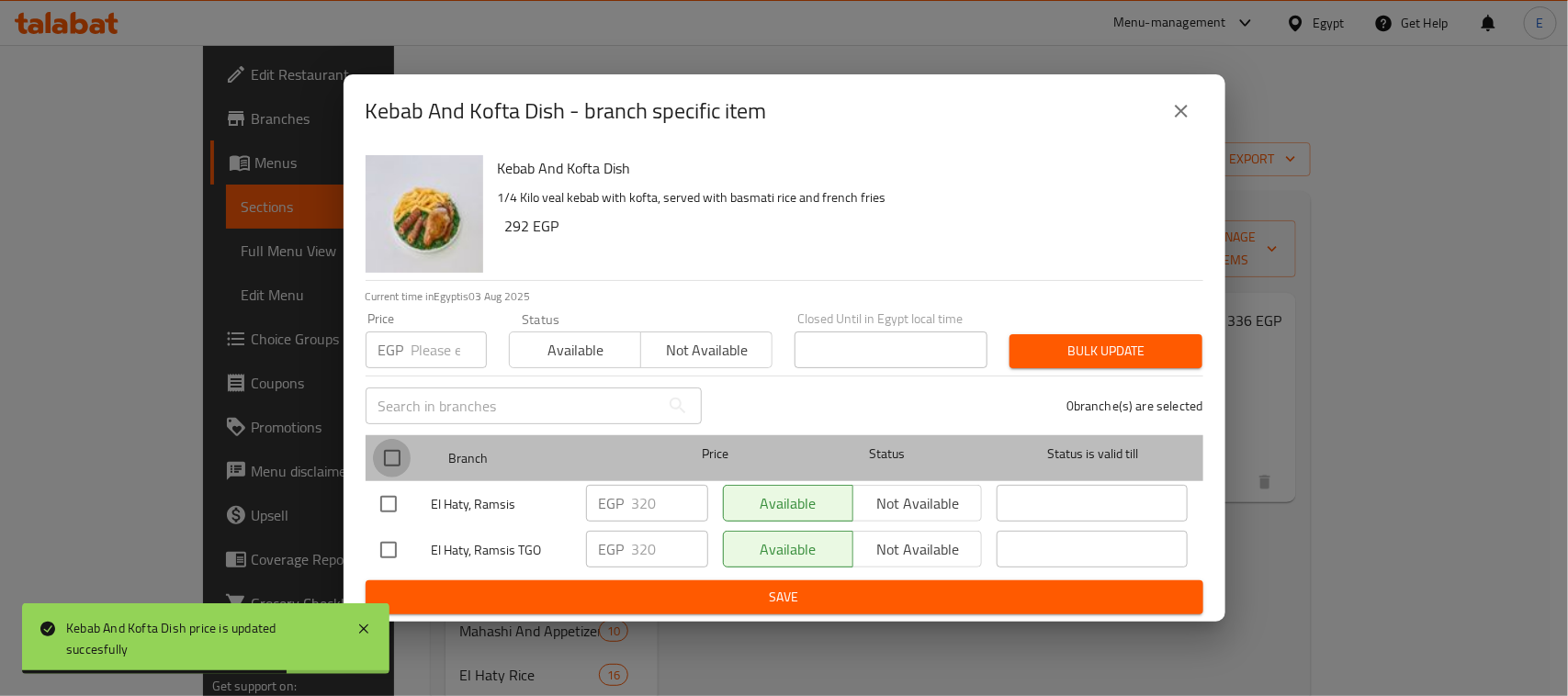 checkbox on "true" 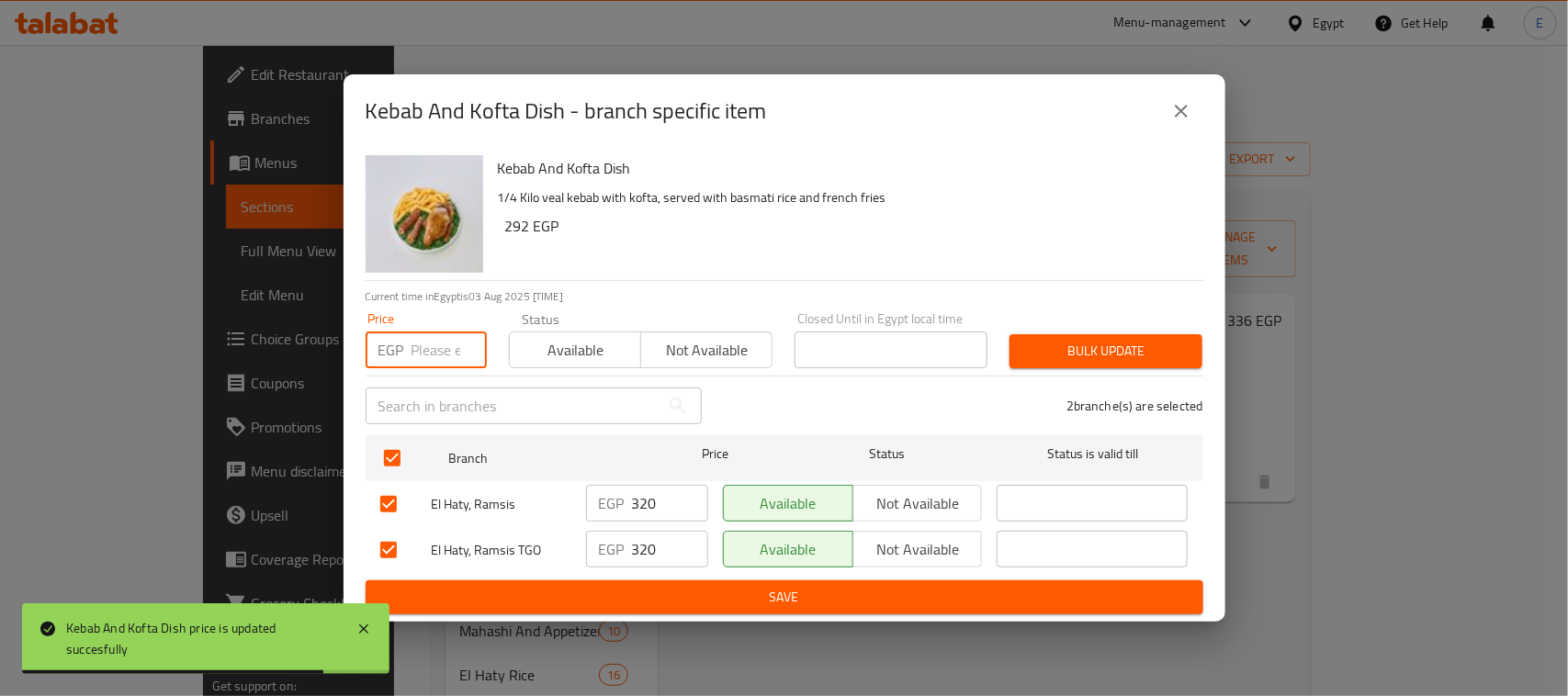 click at bounding box center (449, 350) 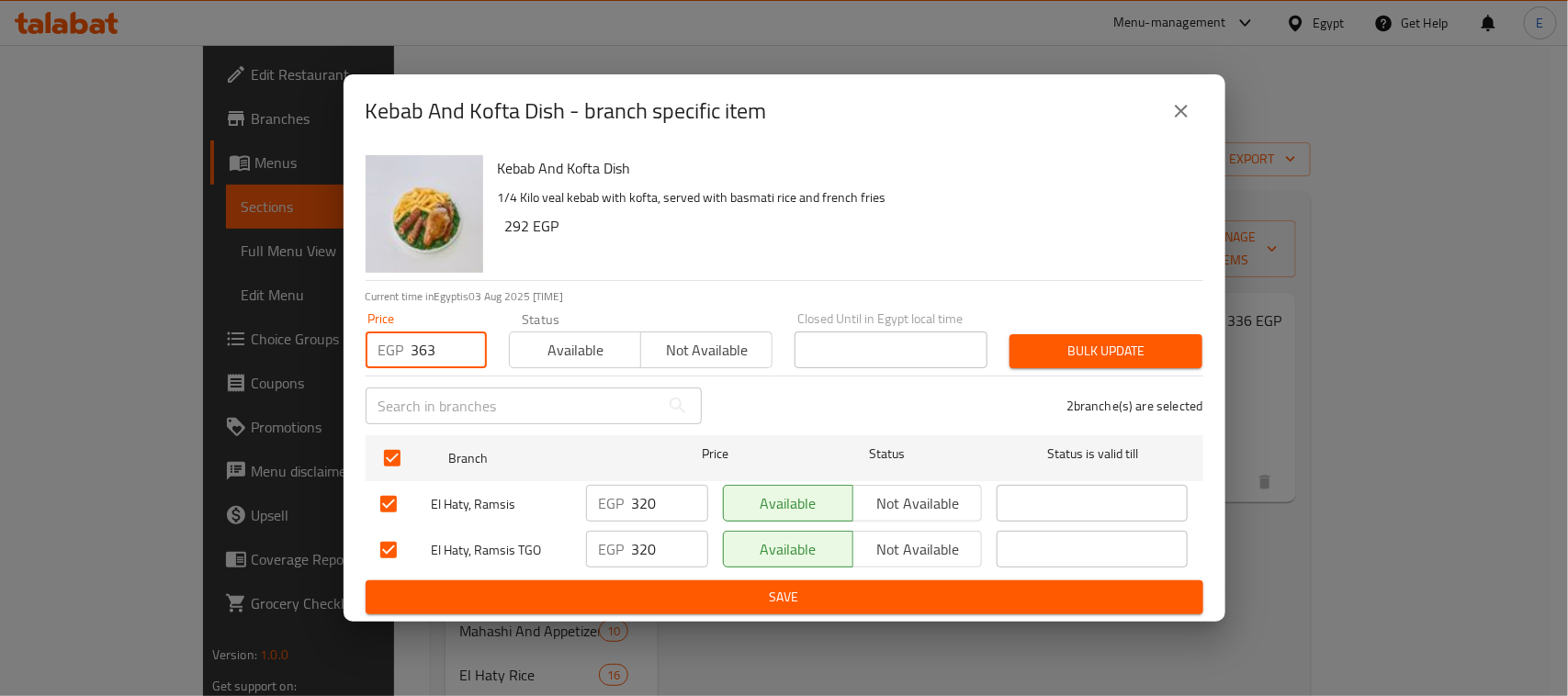 type on "363" 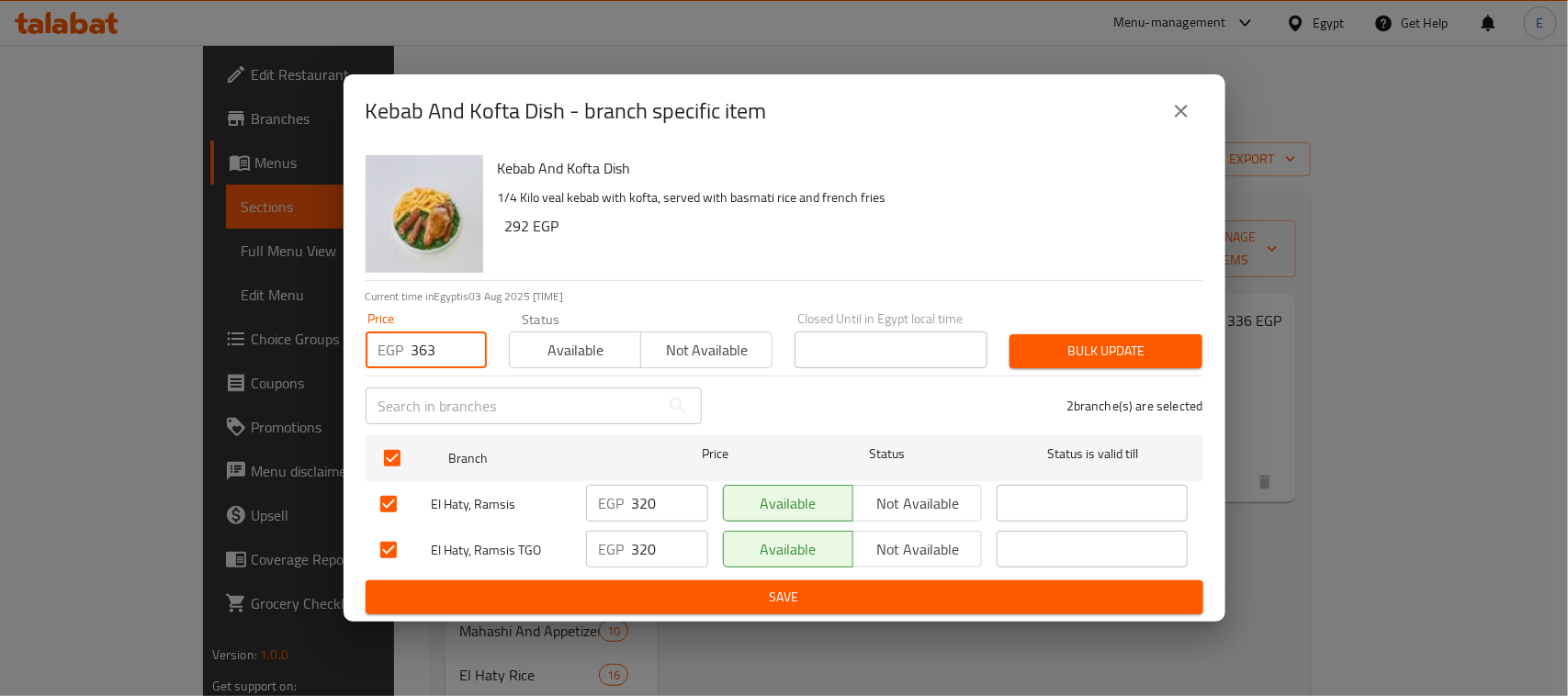 click on "Bulk update" at bounding box center [1106, 351] 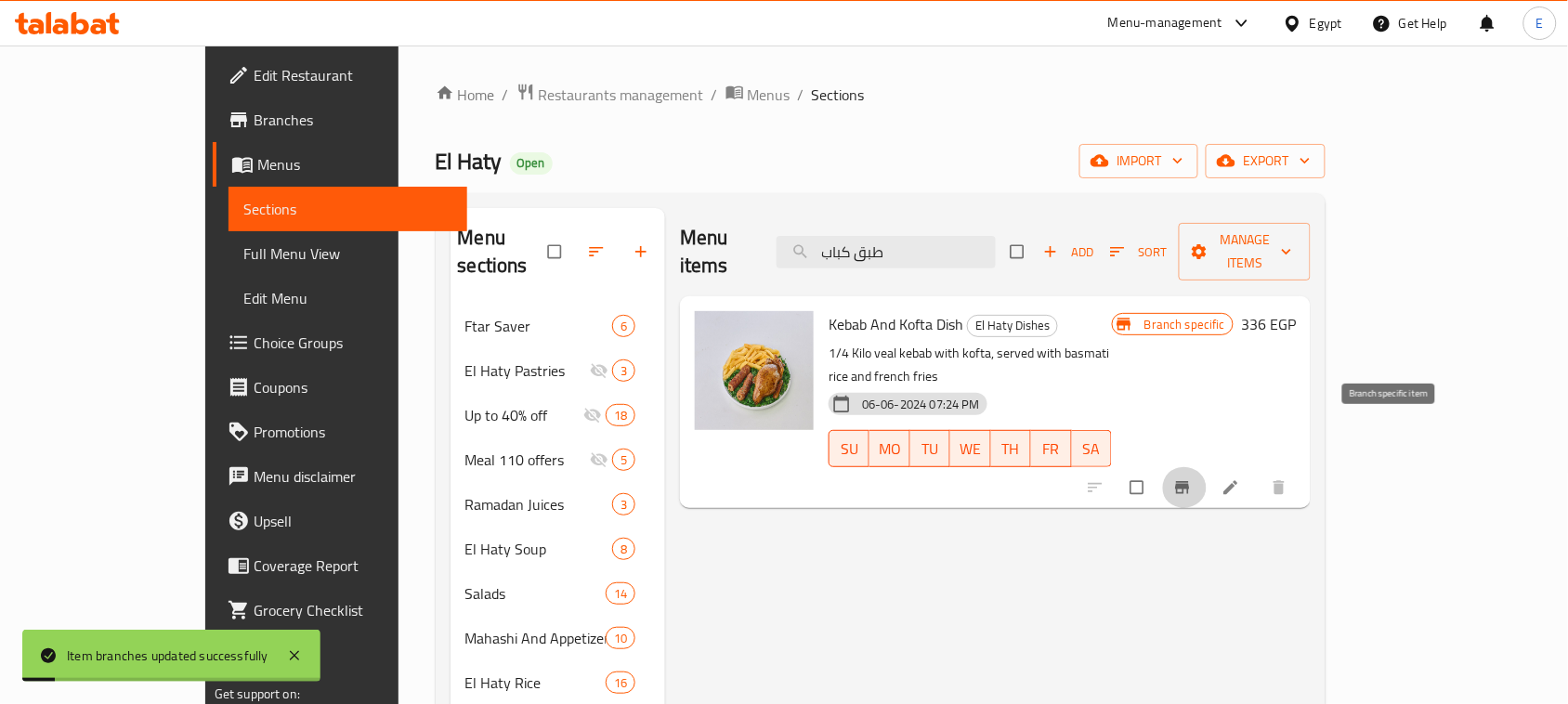 click 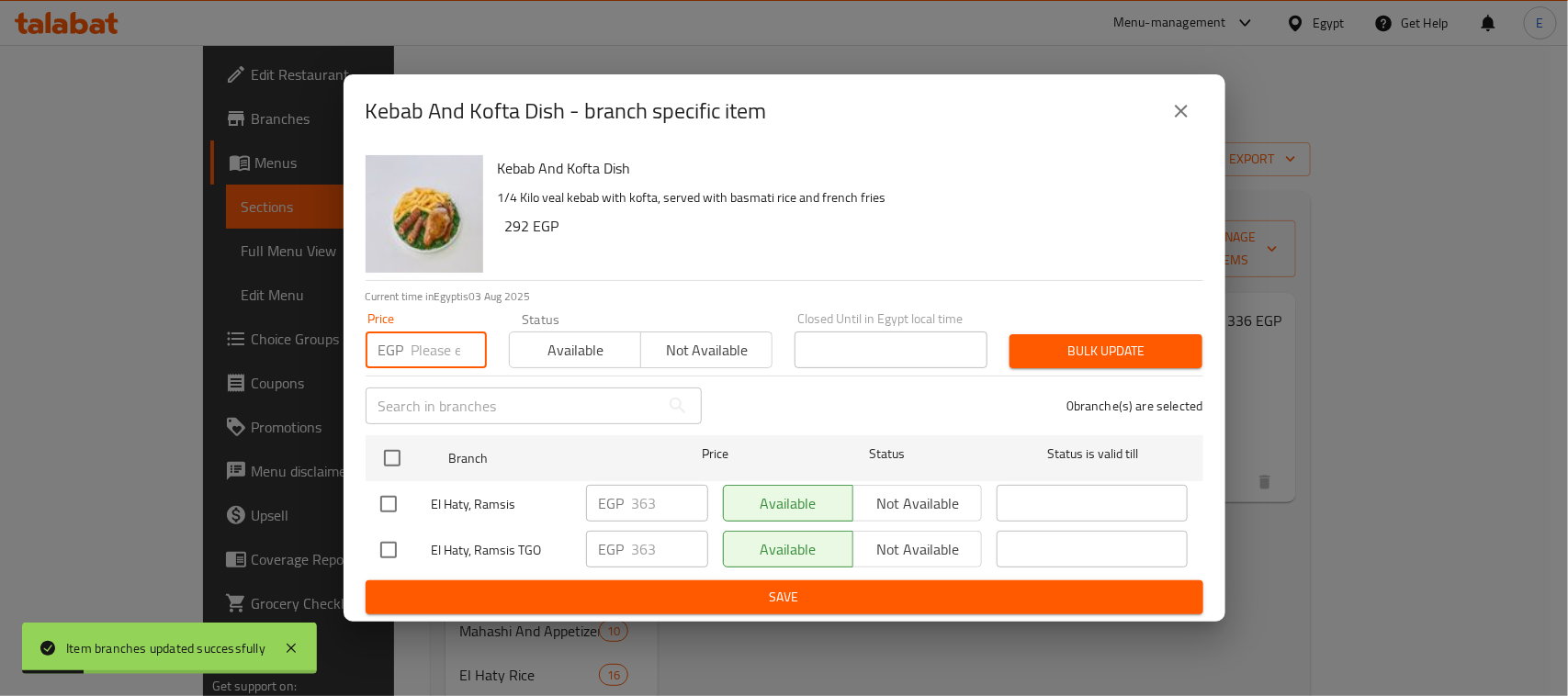 click at bounding box center [449, 350] 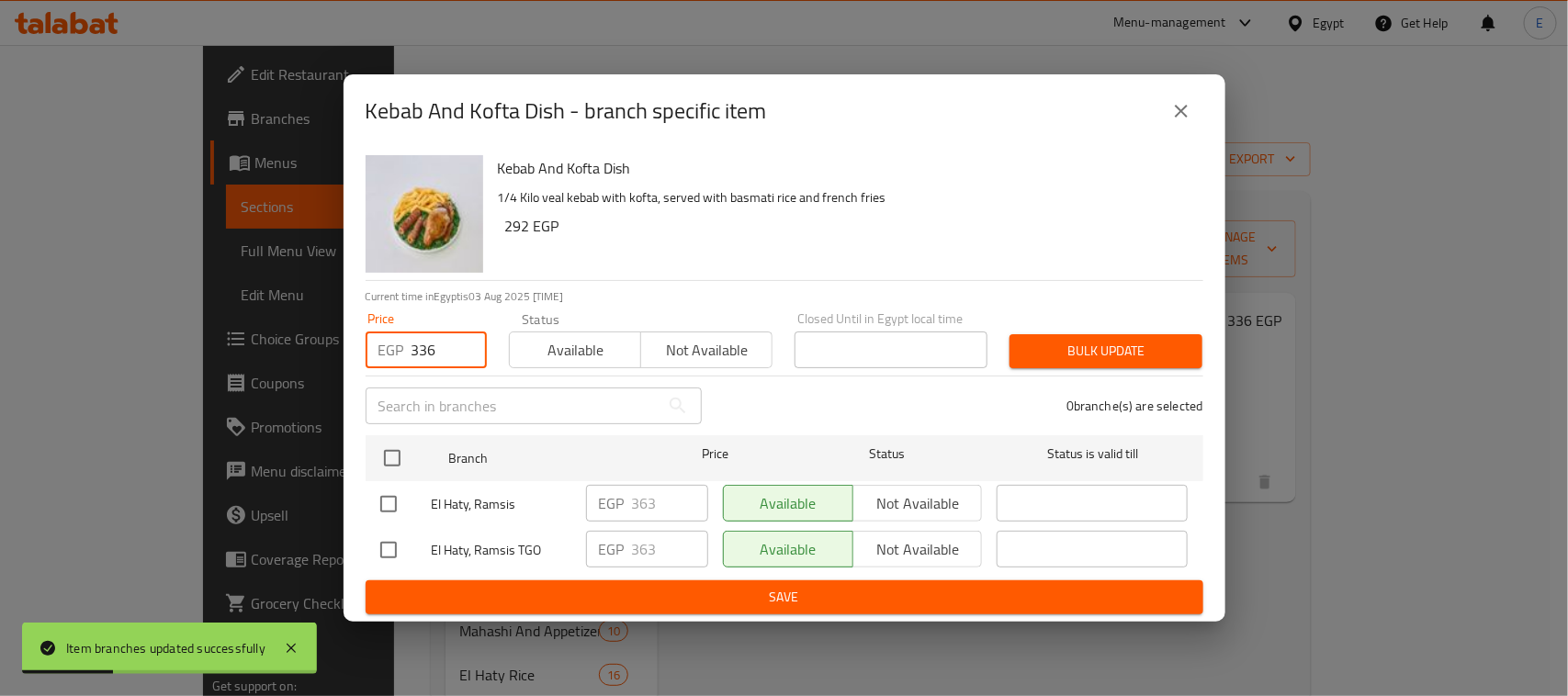 type on "336" 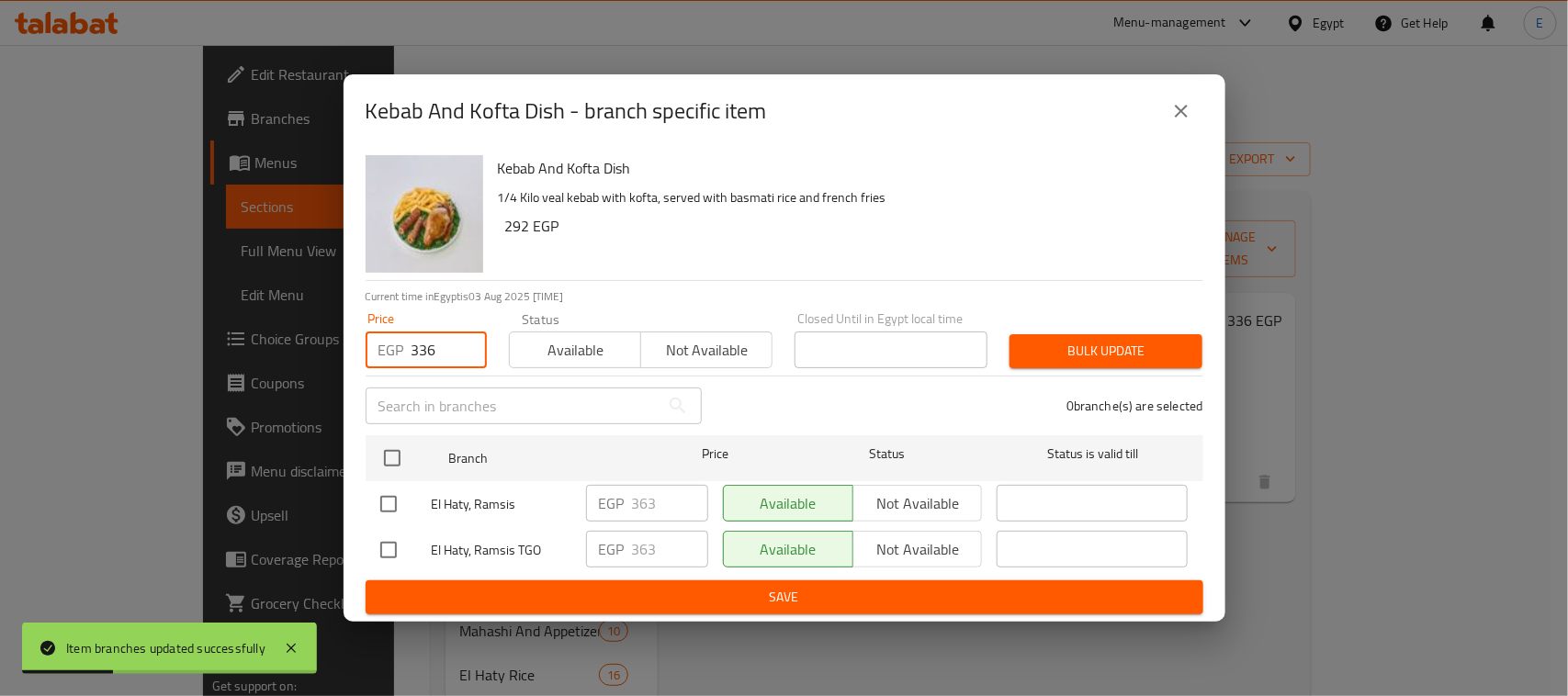 click on "Bulk update" at bounding box center [1106, 351] 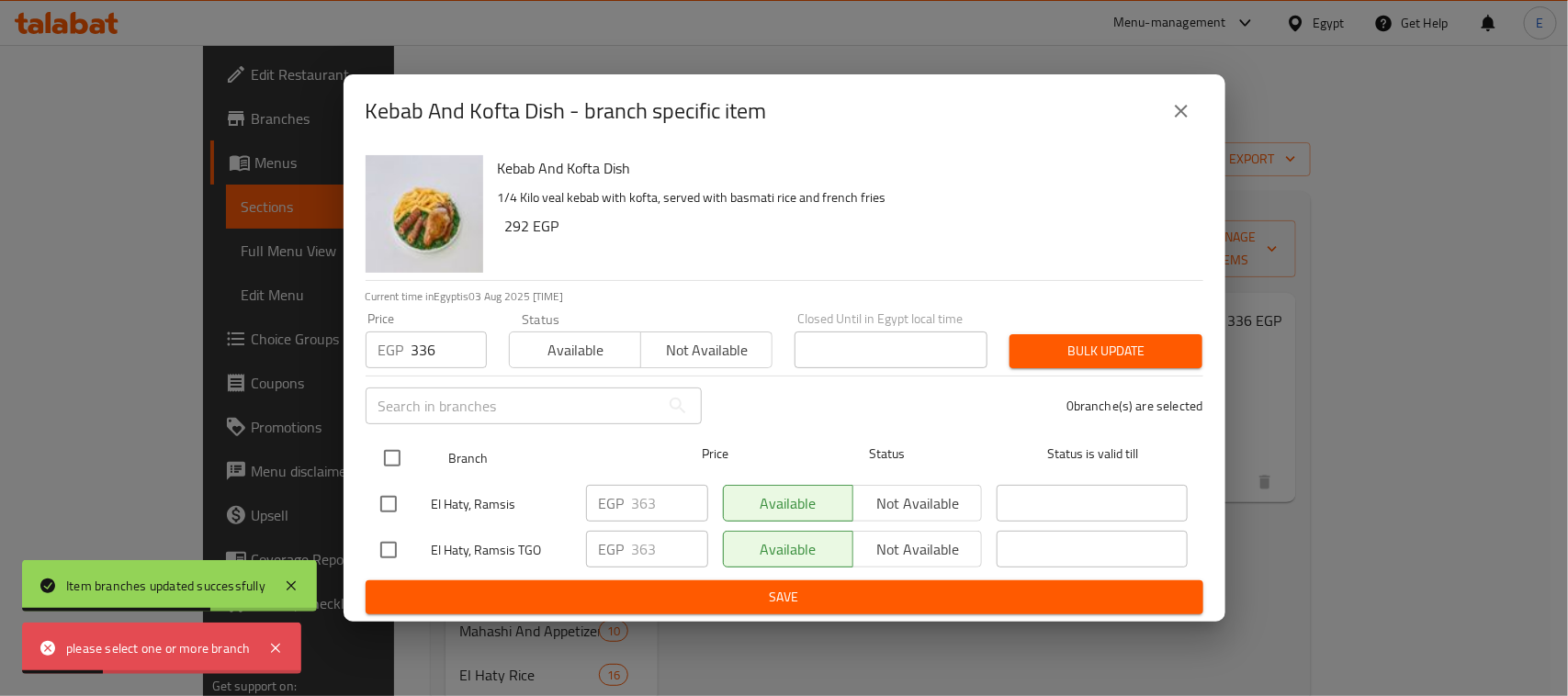 click at bounding box center (392, 458) 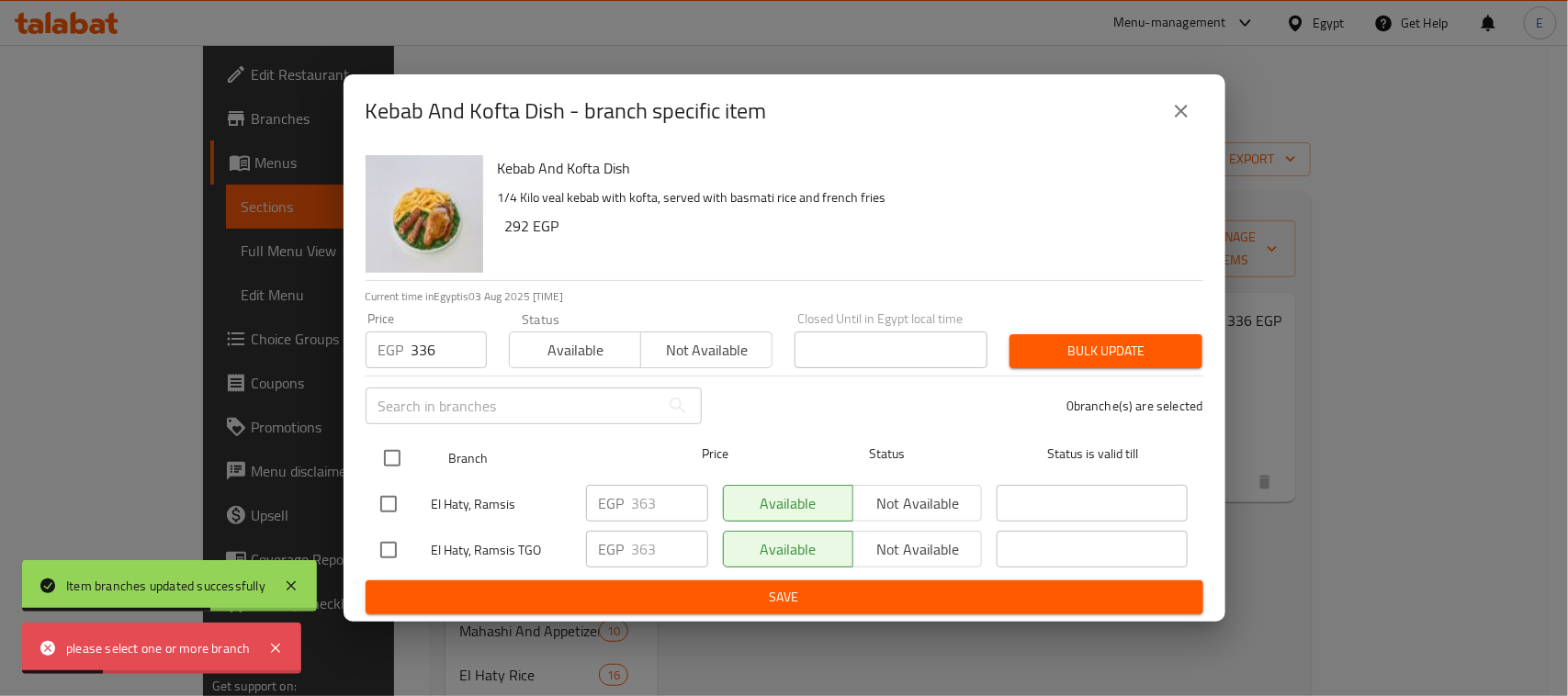 checkbox on "true" 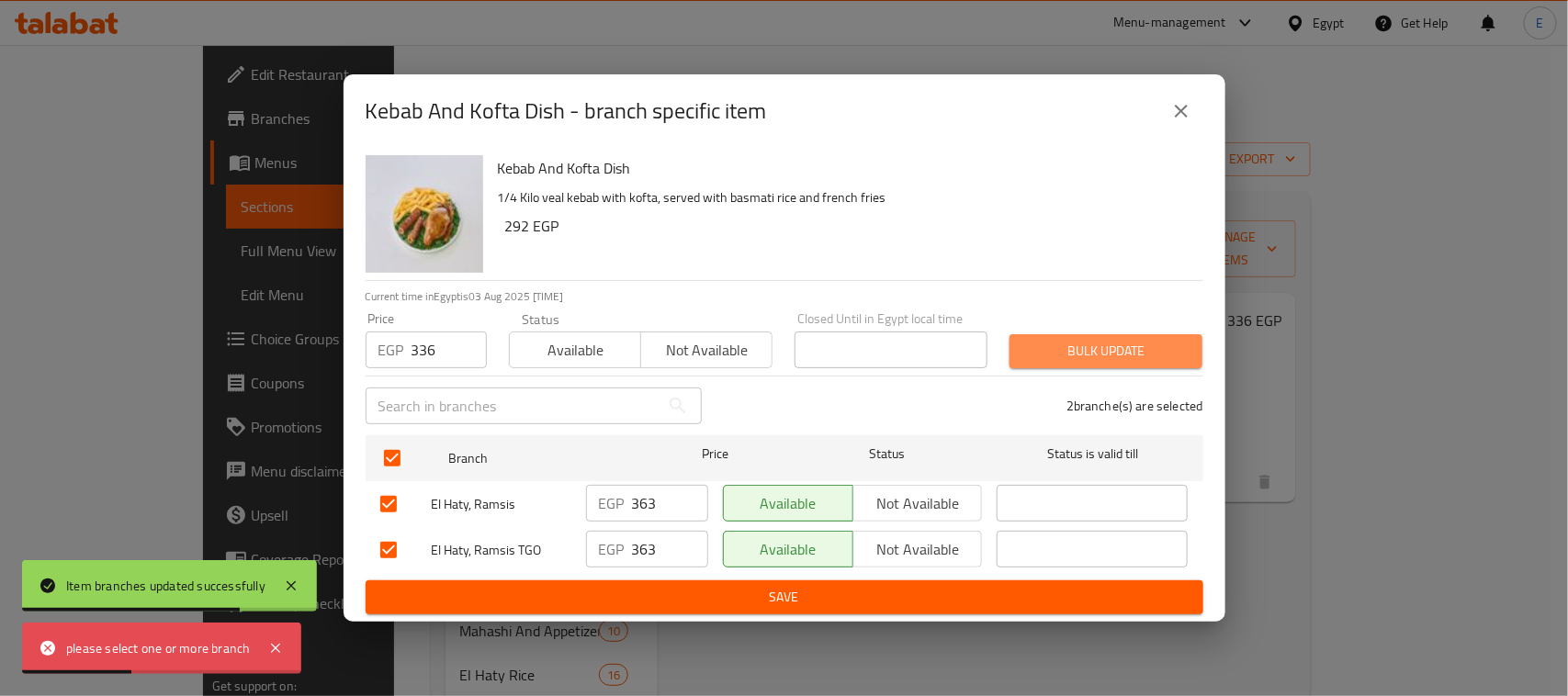 click on "Bulk update" at bounding box center [1106, 351] 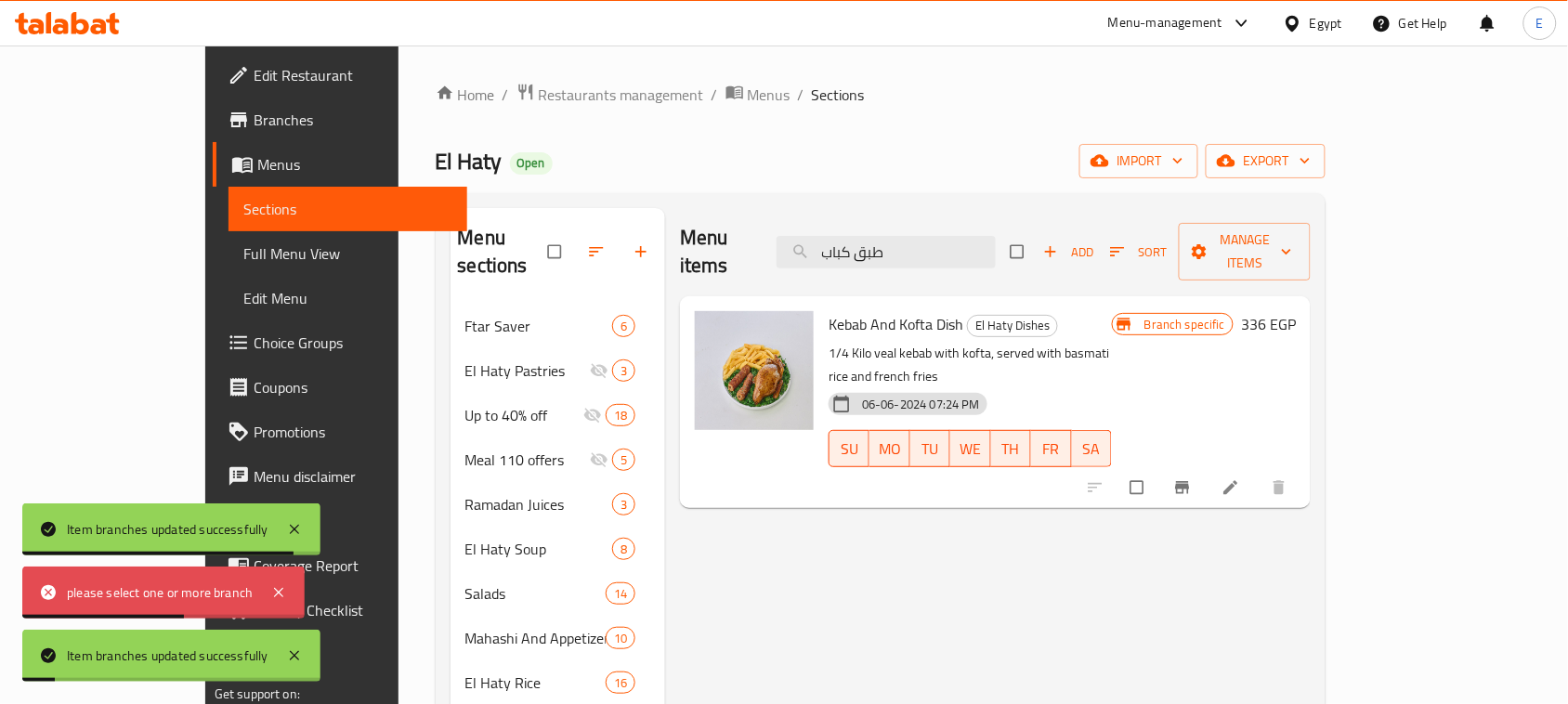 drag, startPoint x: 969, startPoint y: 237, endPoint x: 660, endPoint y: 223, distance: 309.31699 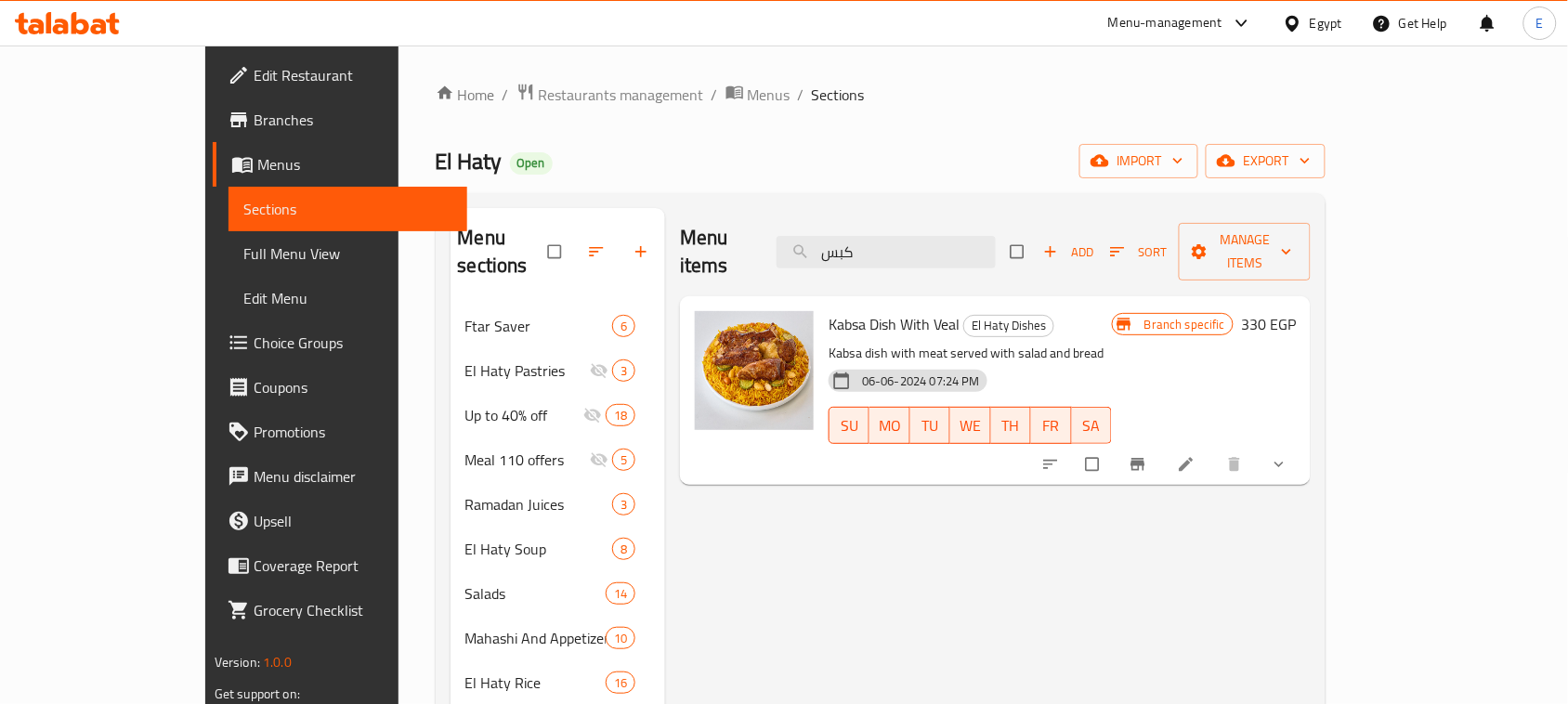 type on "كبس" 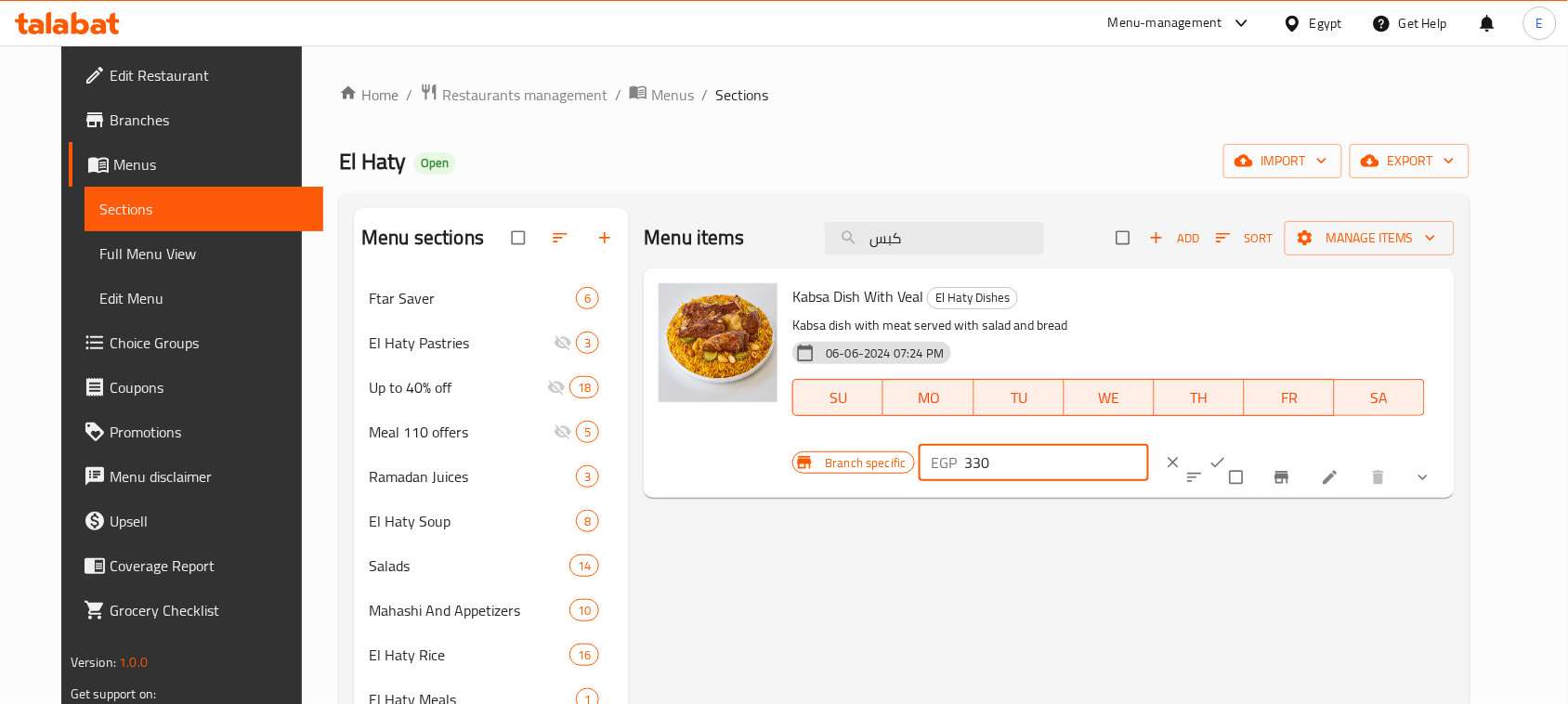 drag, startPoint x: 1298, startPoint y: 298, endPoint x: 949, endPoint y: 302, distance: 349.02292 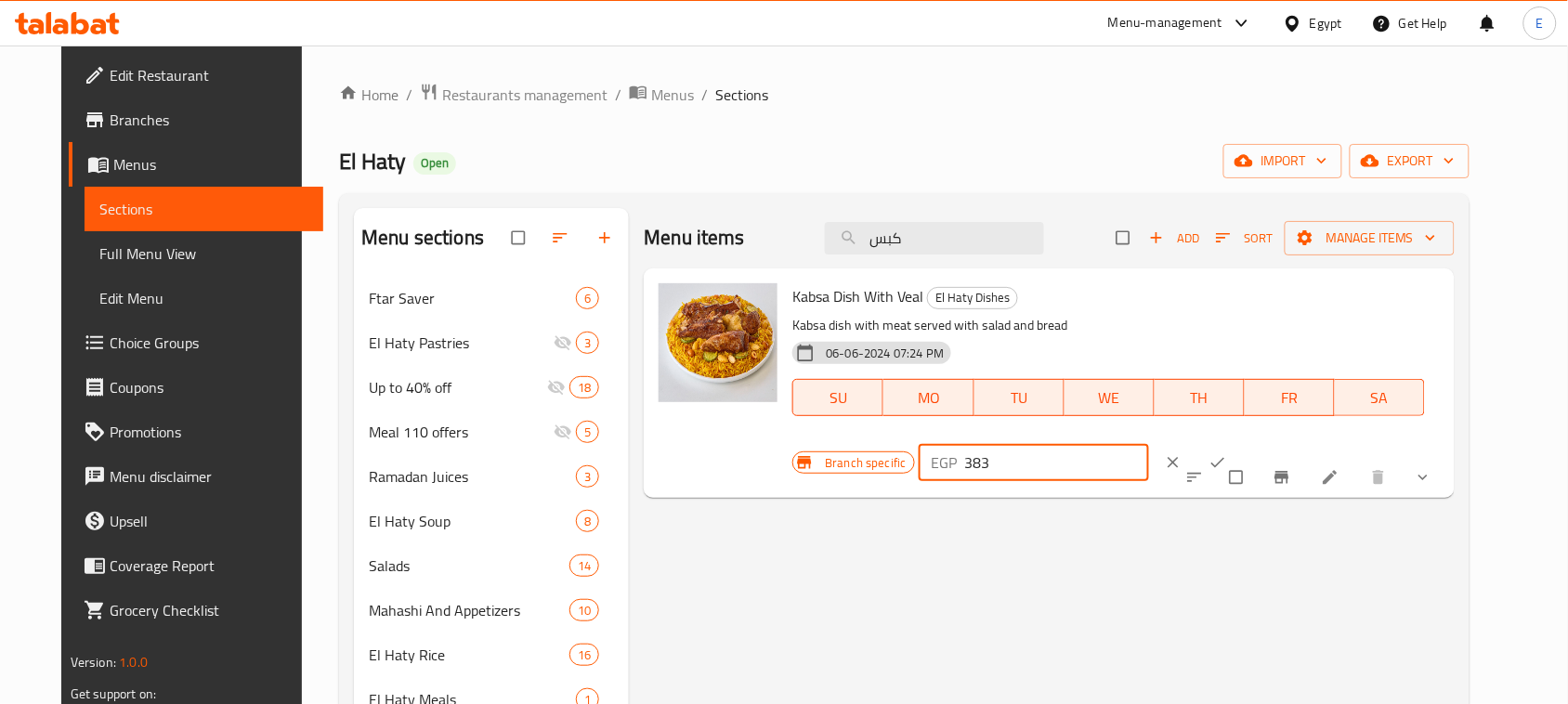 type on "383" 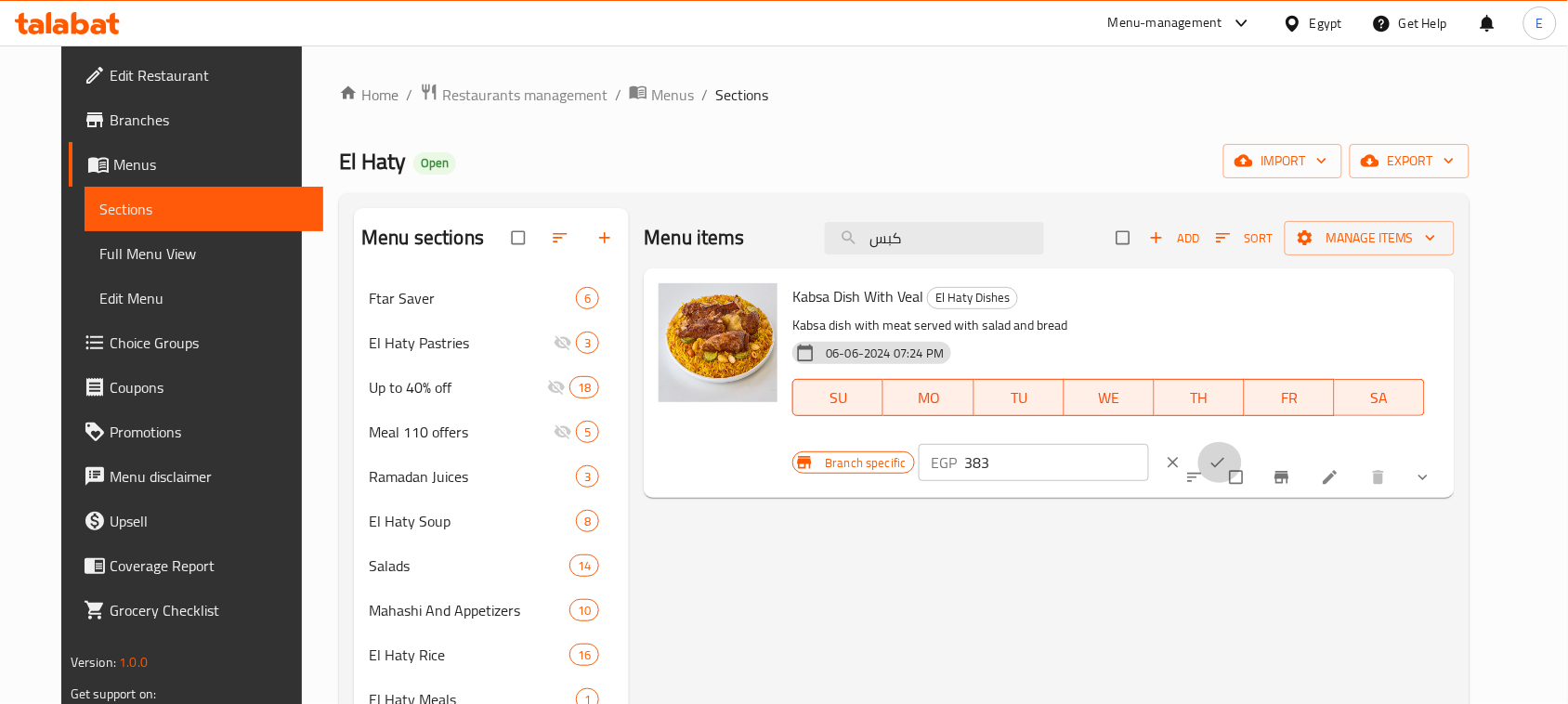 click 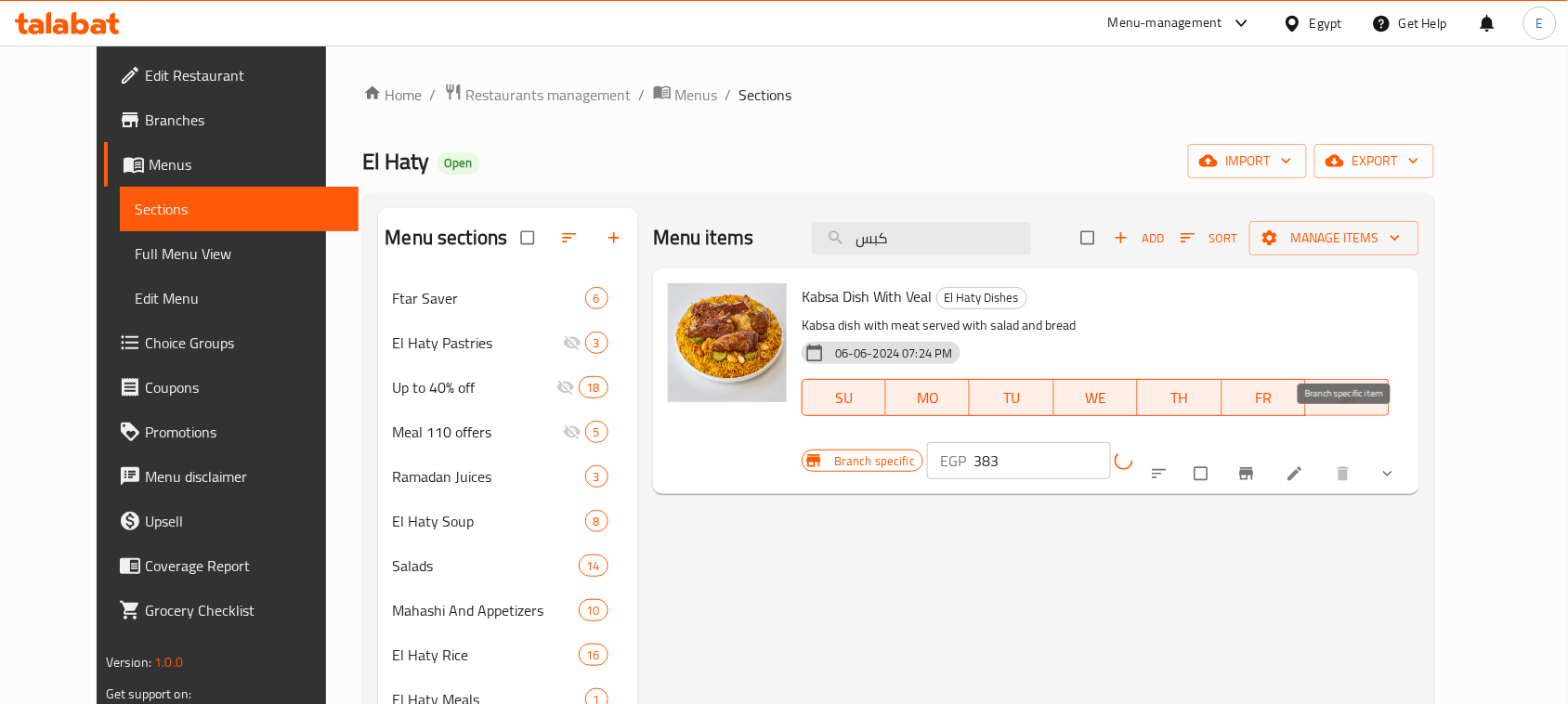 click at bounding box center (1248, 474) 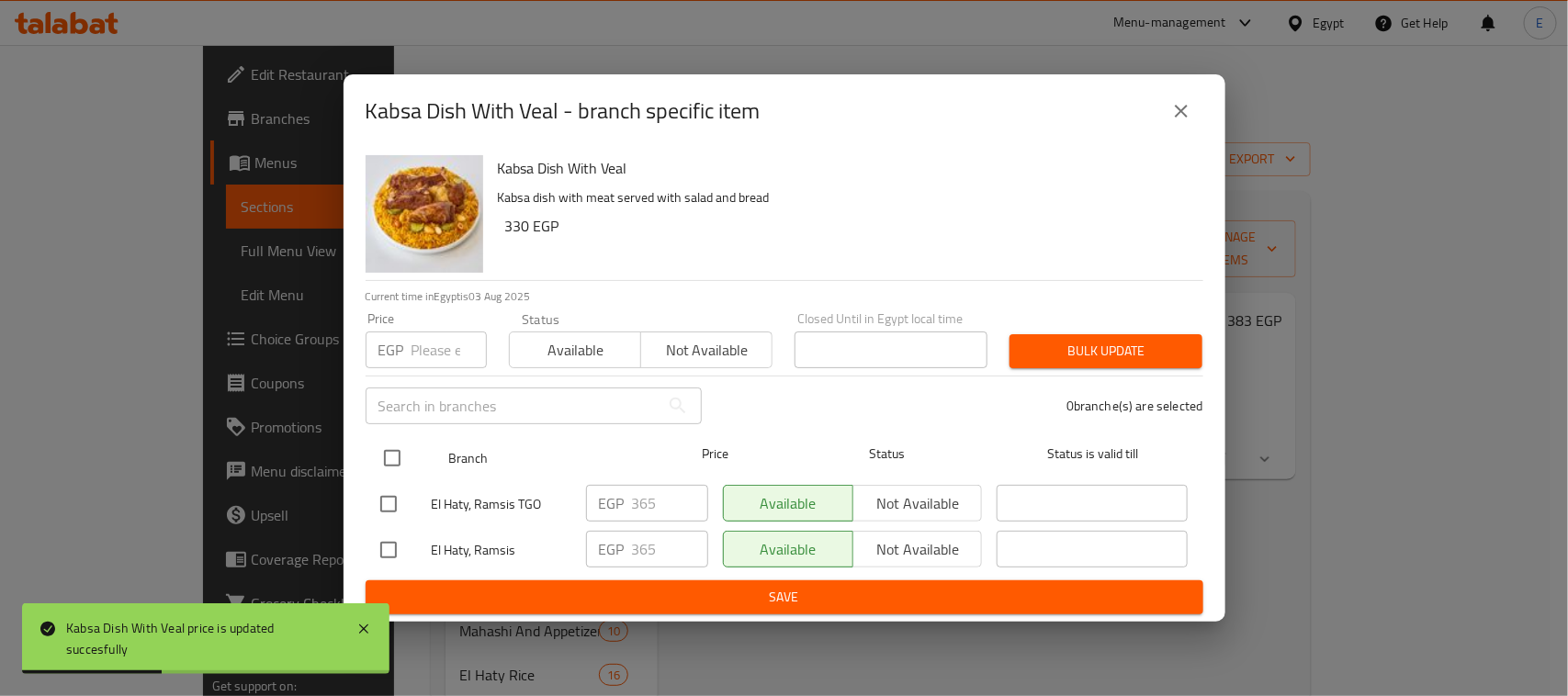 click at bounding box center (392, 458) 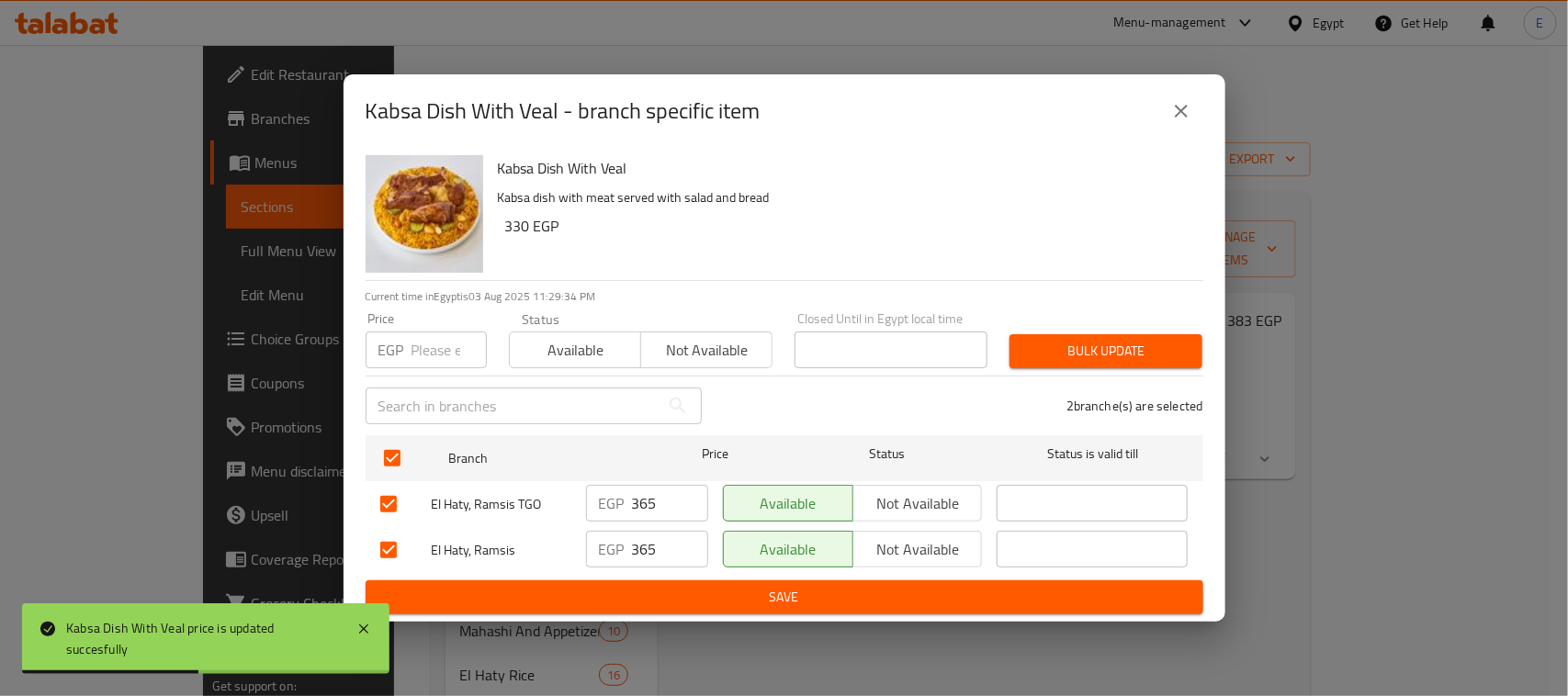 click at bounding box center [449, 350] 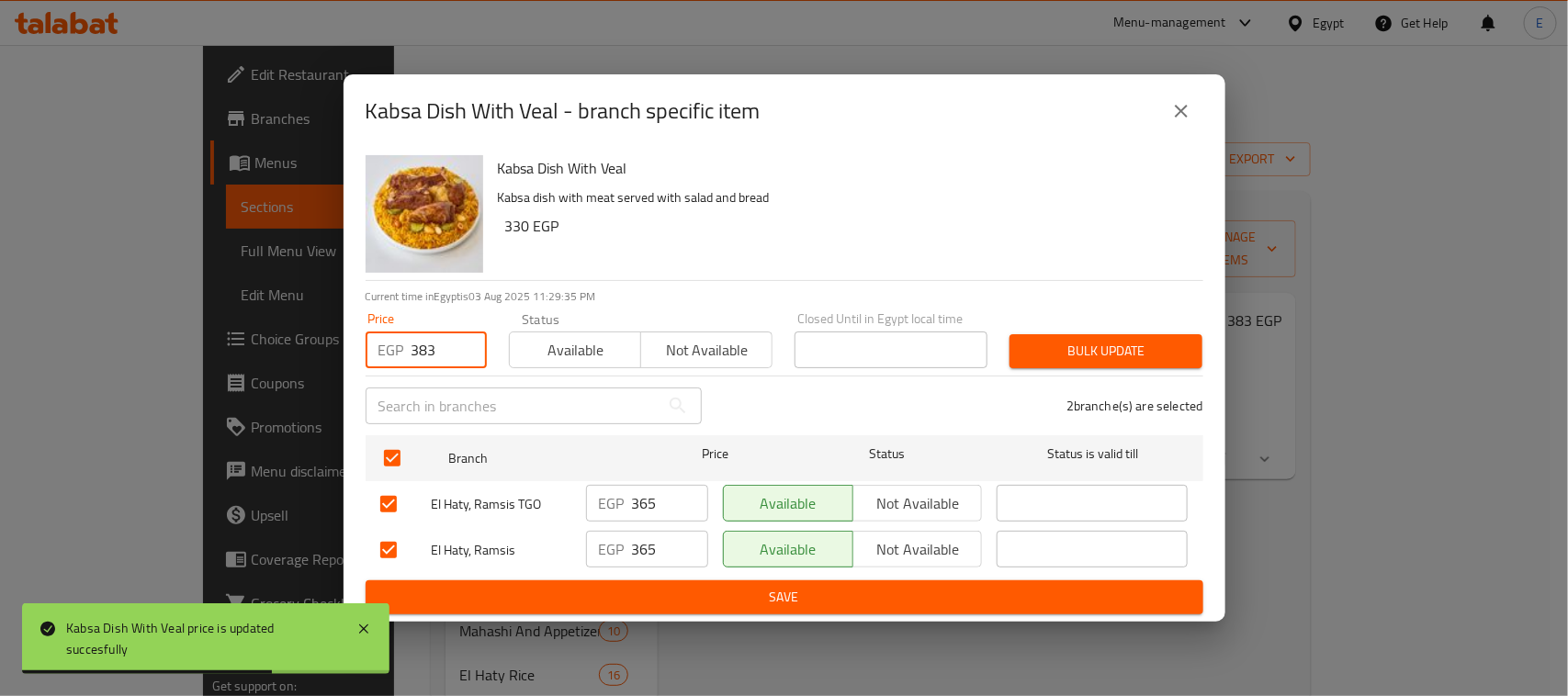 type on "383" 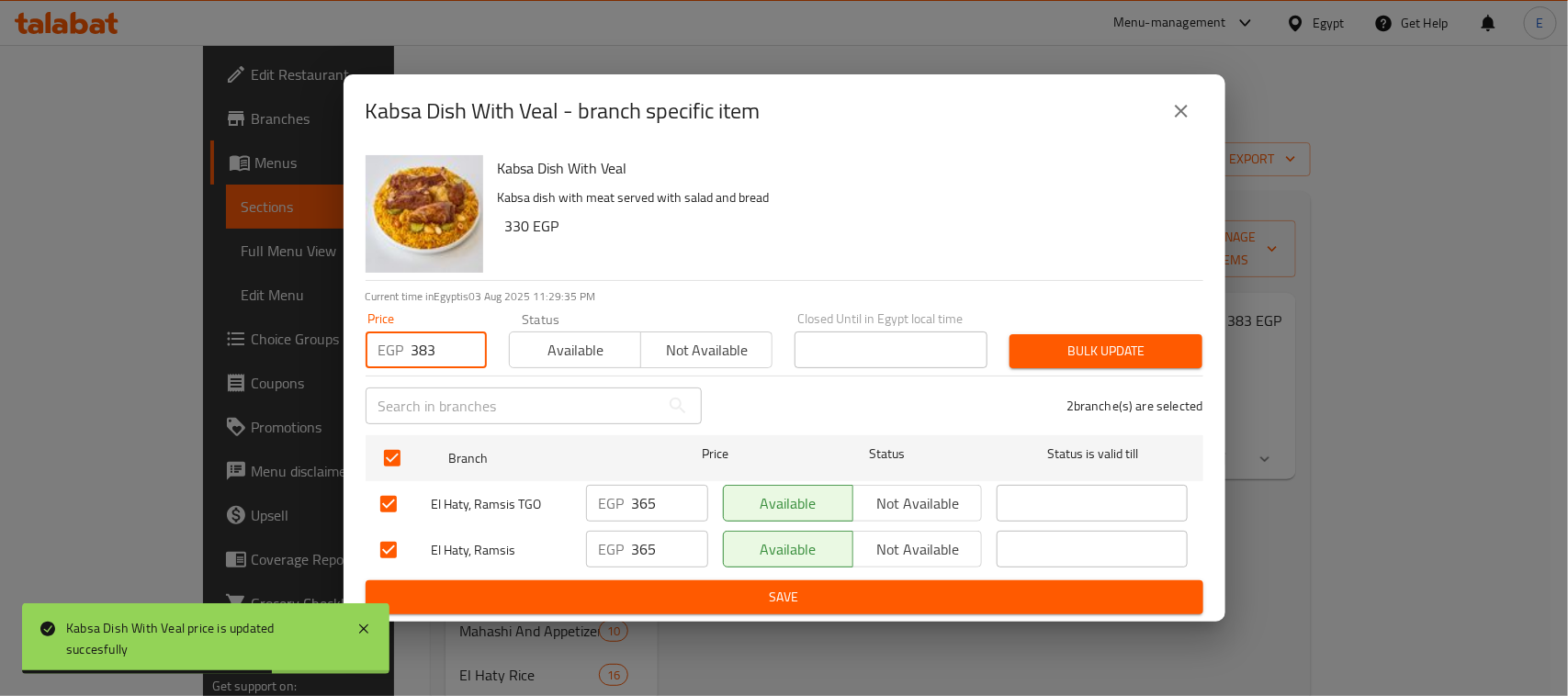 click on "Bulk update" at bounding box center [1106, 351] 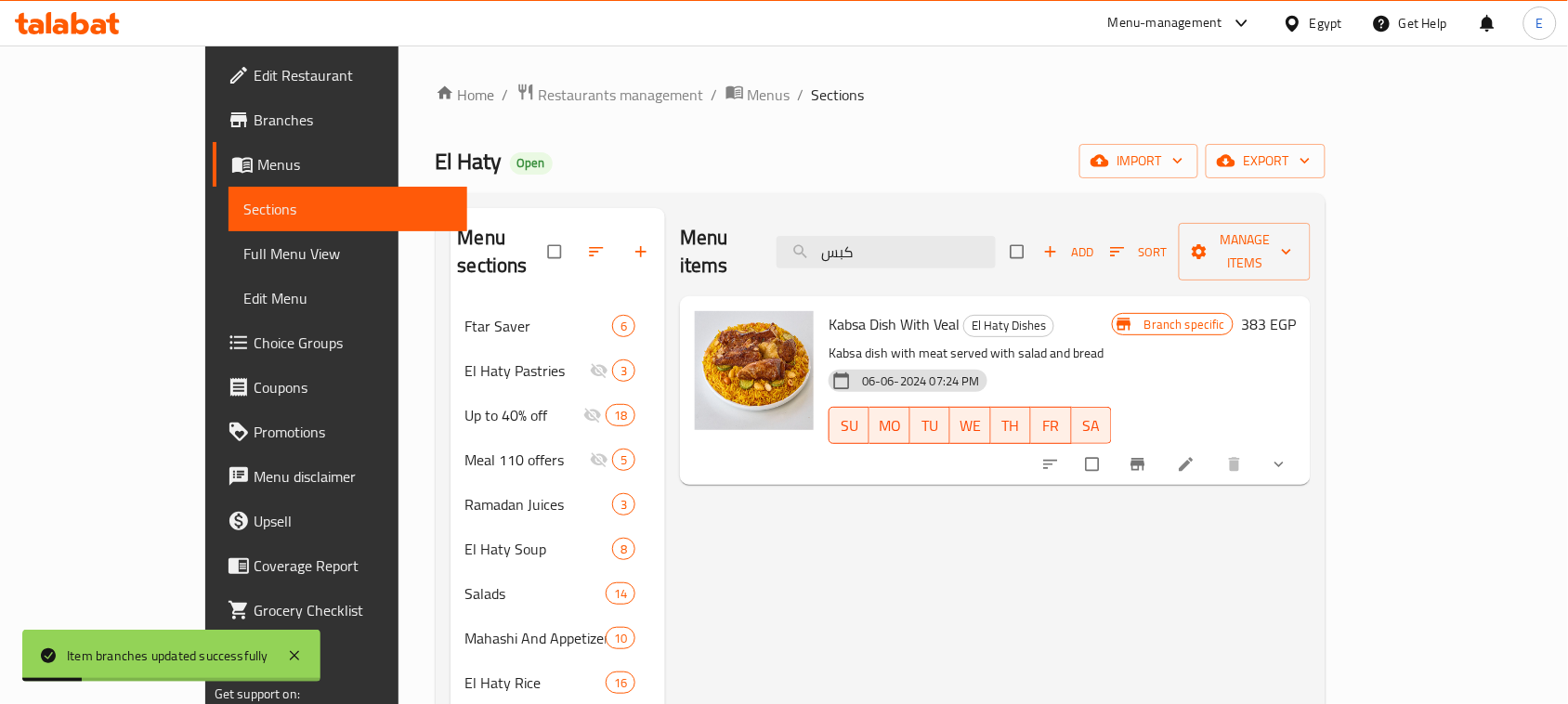 drag, startPoint x: 982, startPoint y: 244, endPoint x: 711, endPoint y: 226, distance: 271.59713 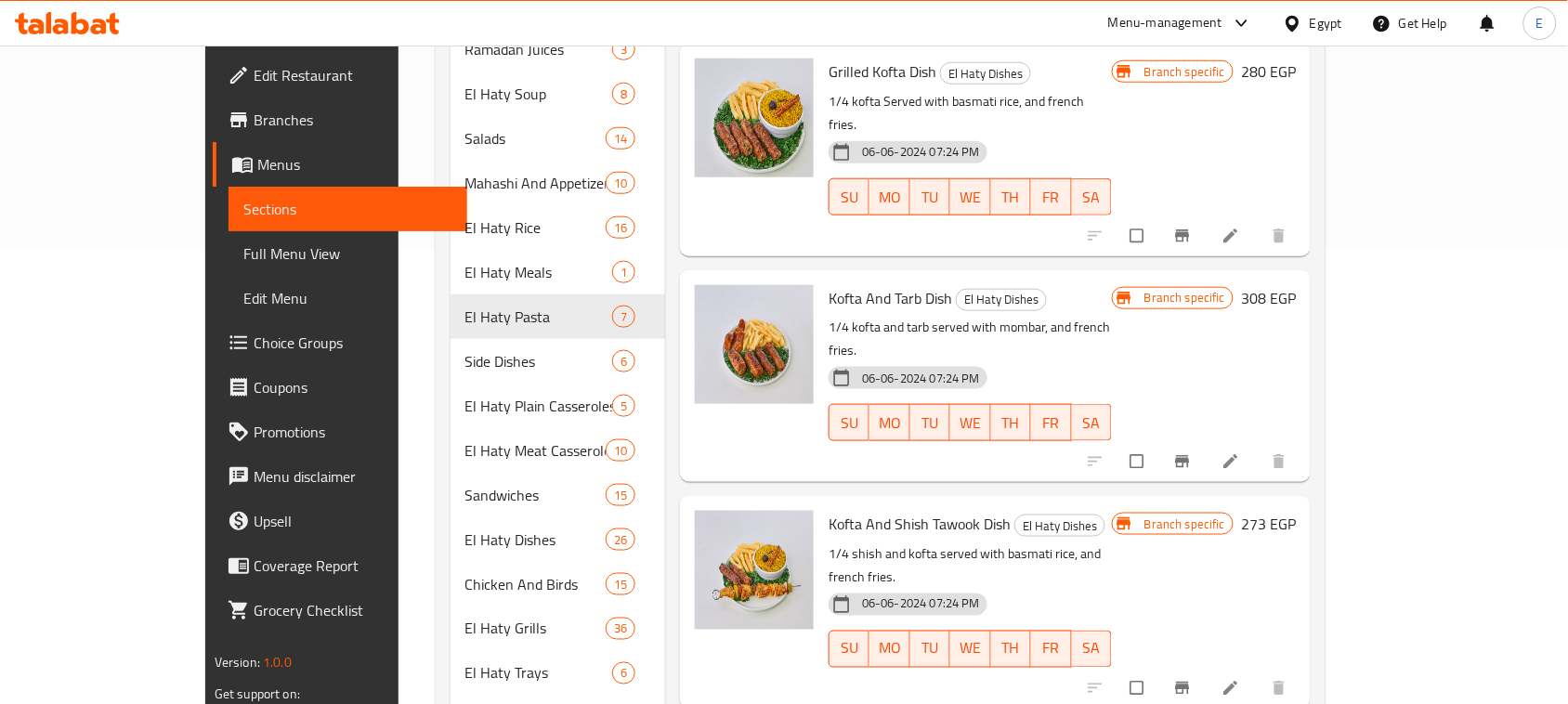 scroll, scrollTop: 464, scrollLeft: 0, axis: vertical 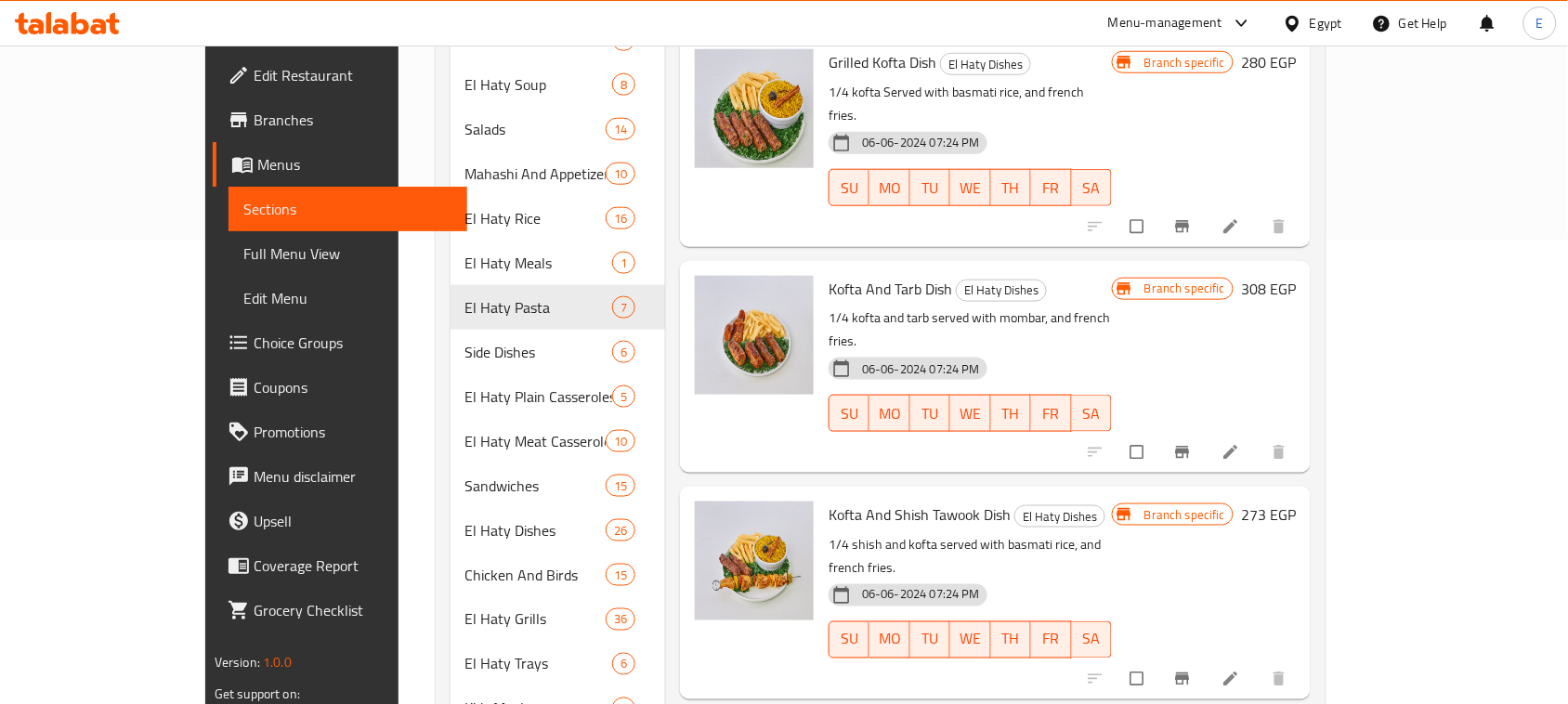 type on "طبق كفت" 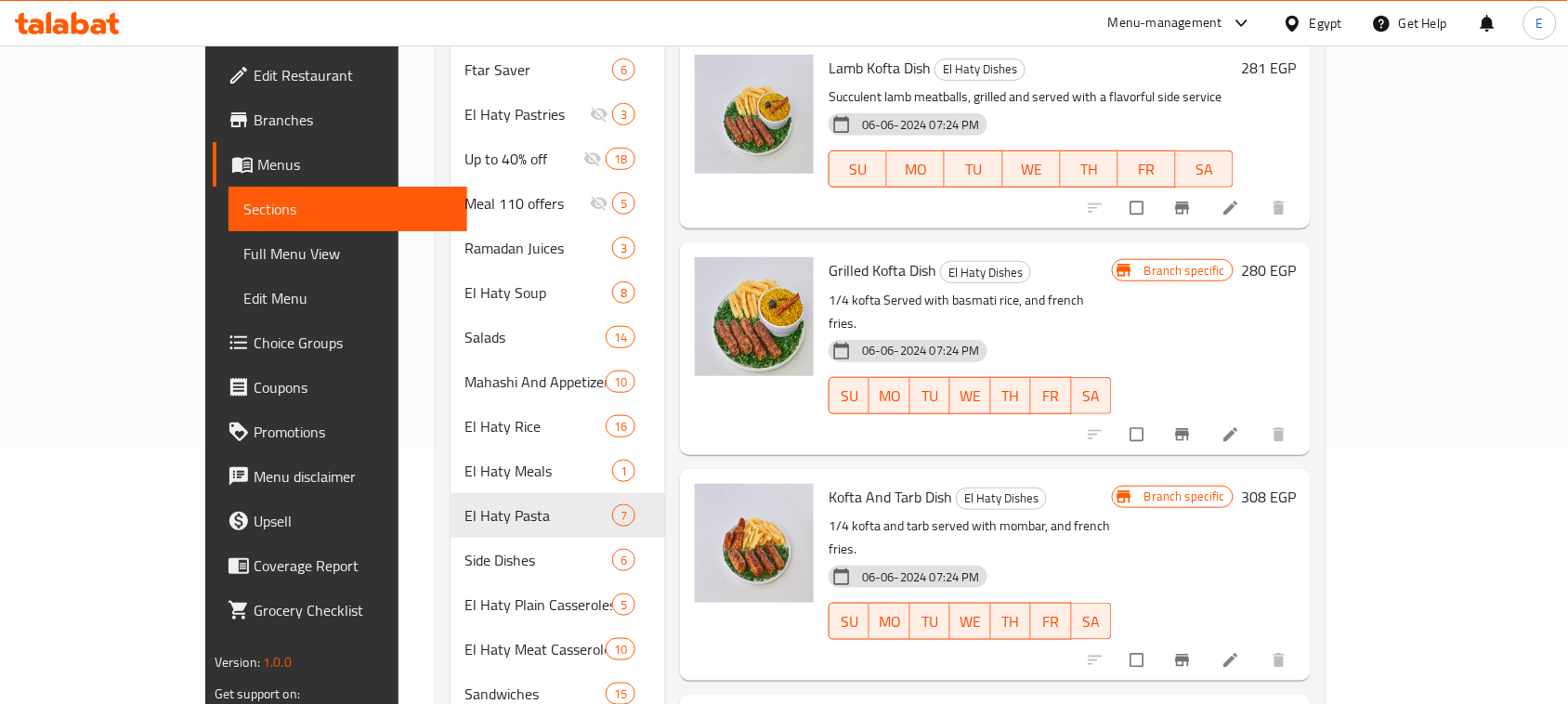 scroll, scrollTop: 232, scrollLeft: 0, axis: vertical 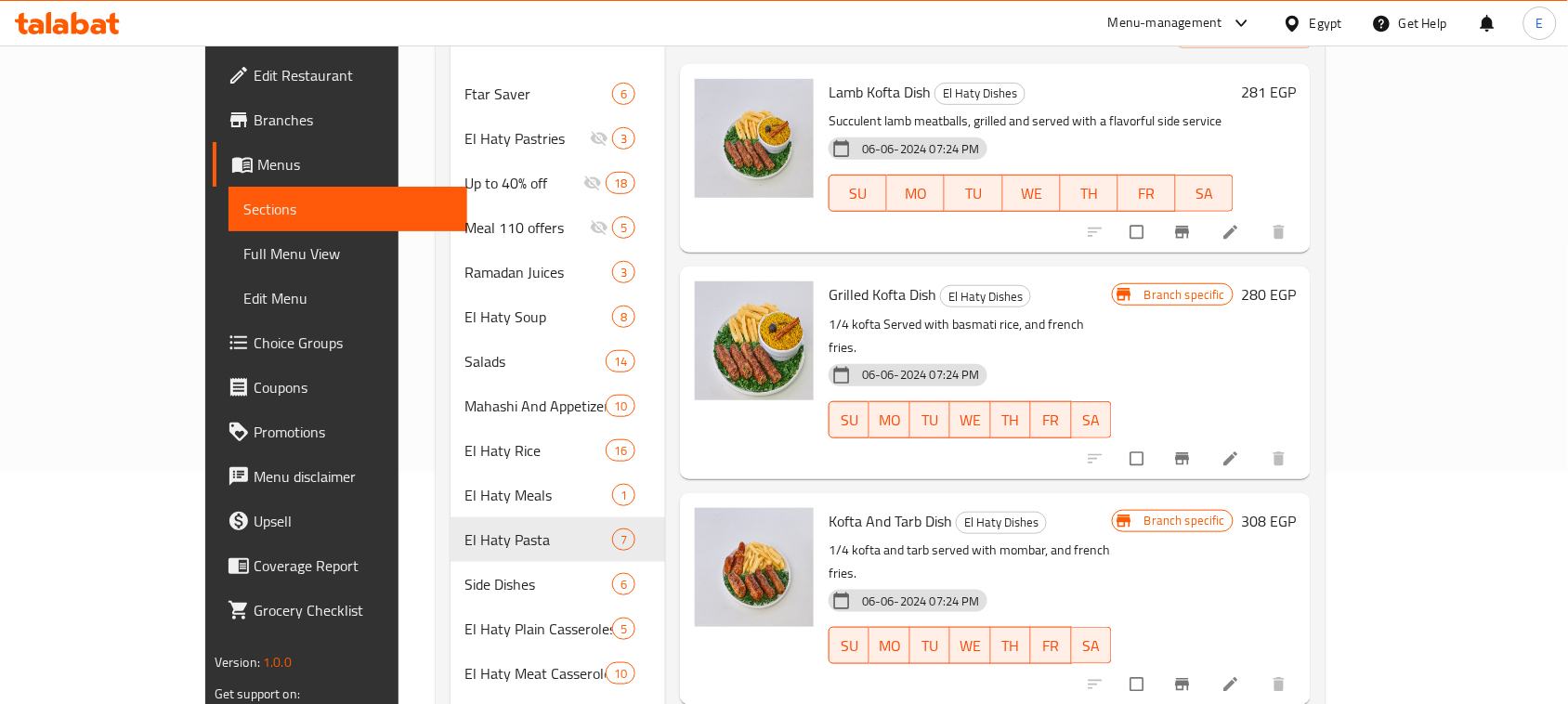 click on "280 EGP" at bounding box center (1268, 294) 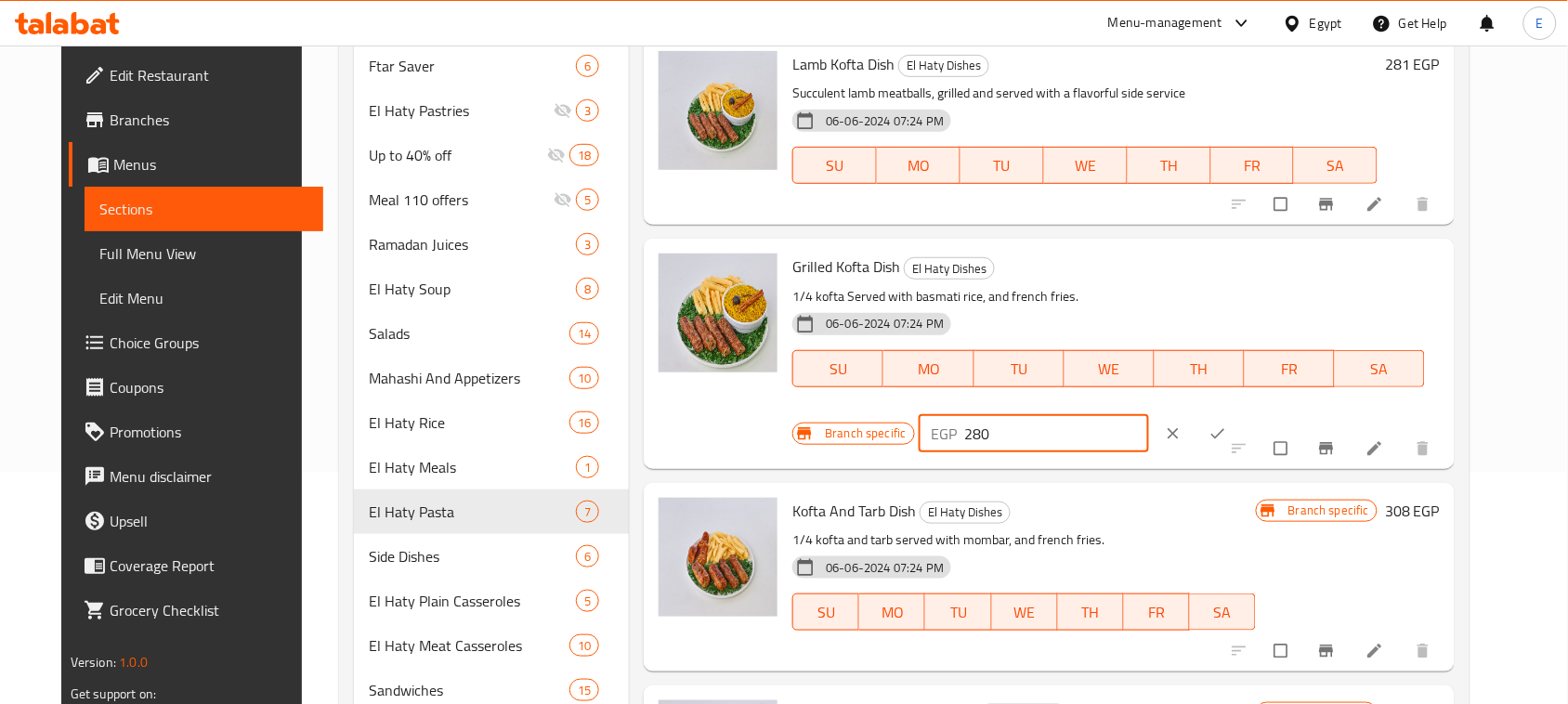 drag, startPoint x: 1274, startPoint y: 270, endPoint x: 939, endPoint y: 238, distance: 336.52489 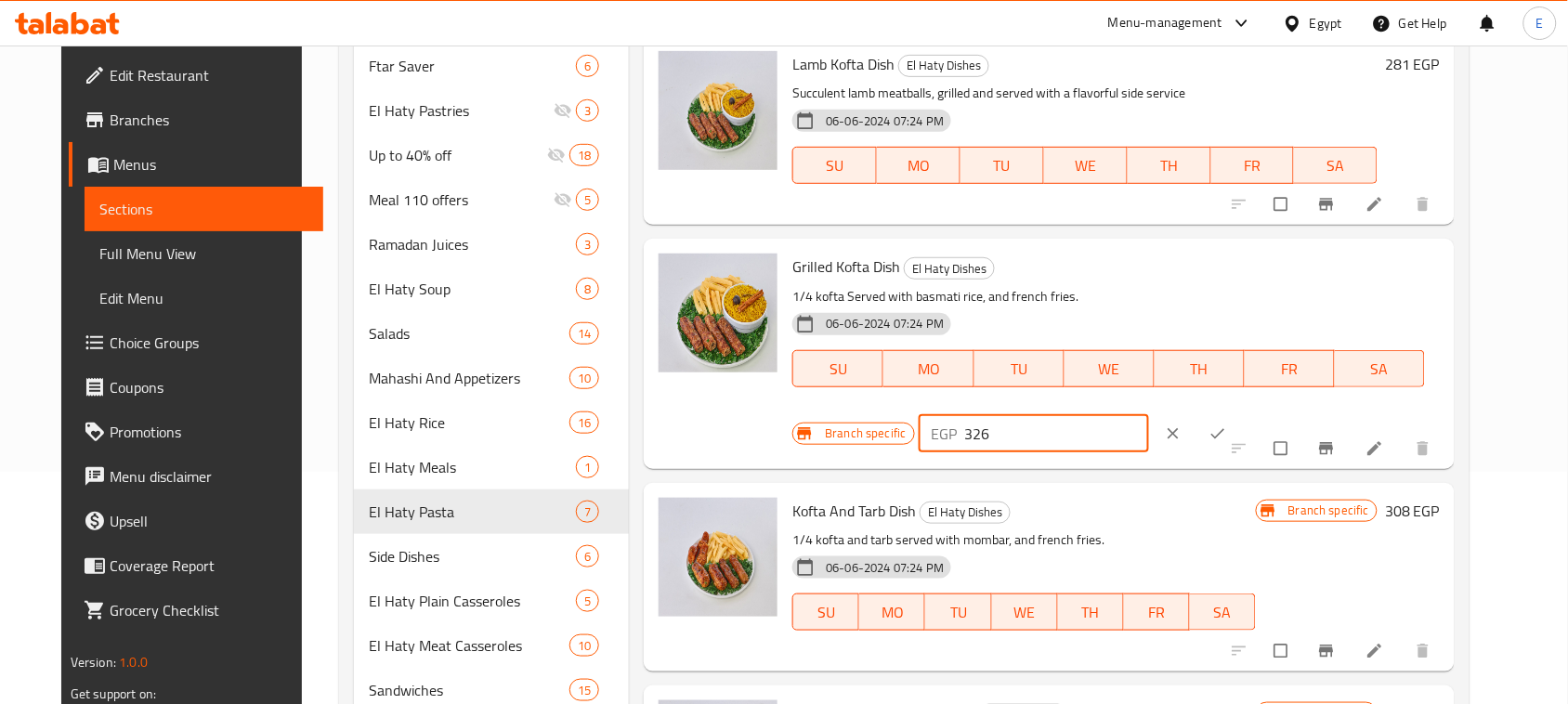 type on "326" 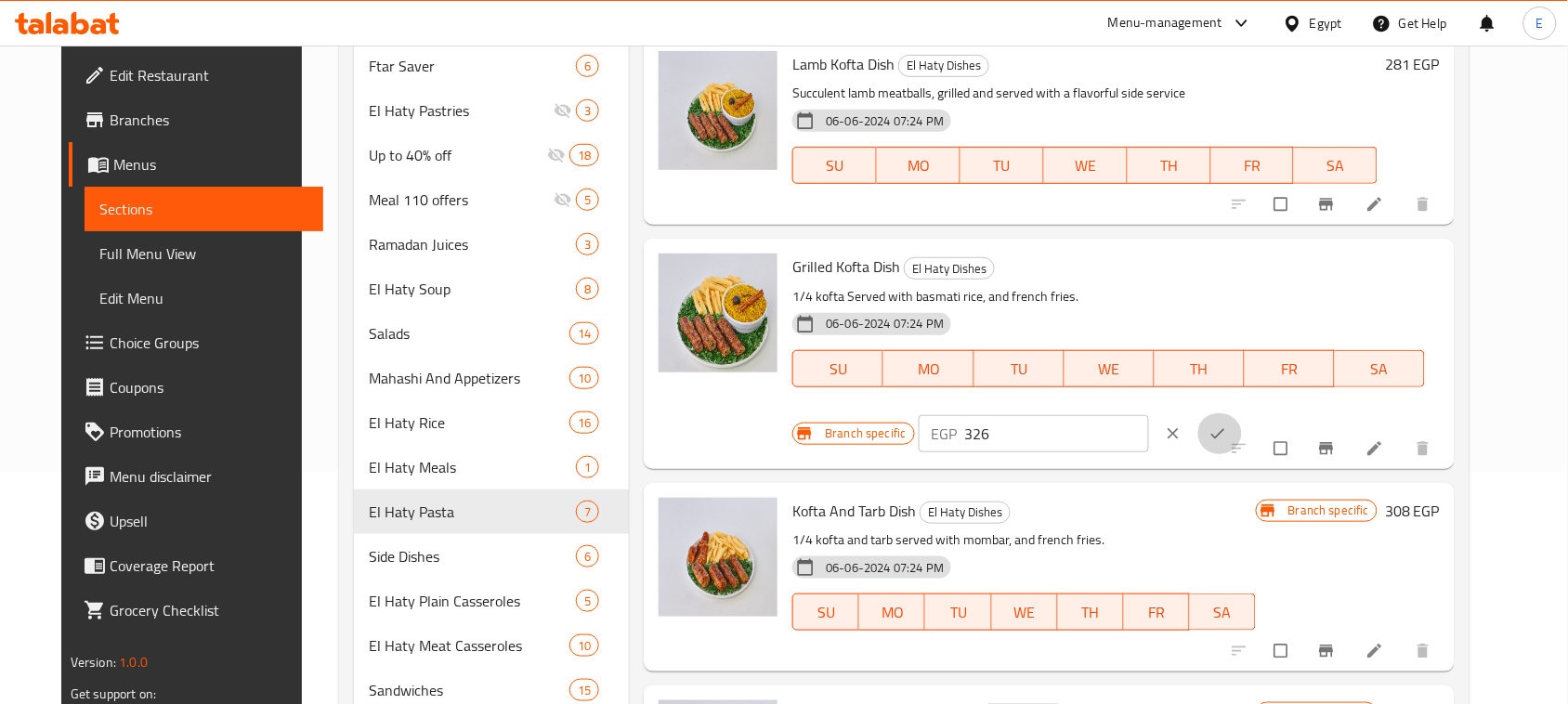 click 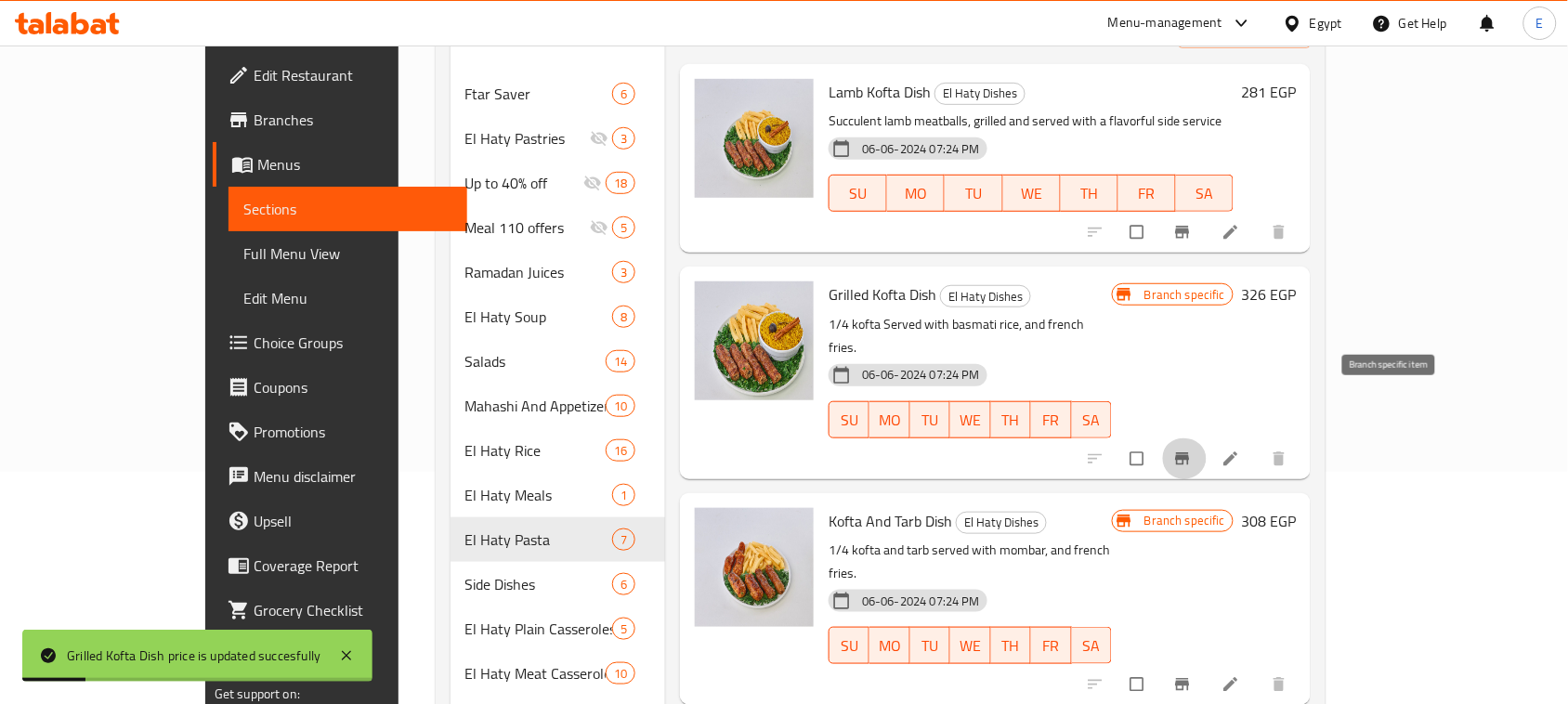 click 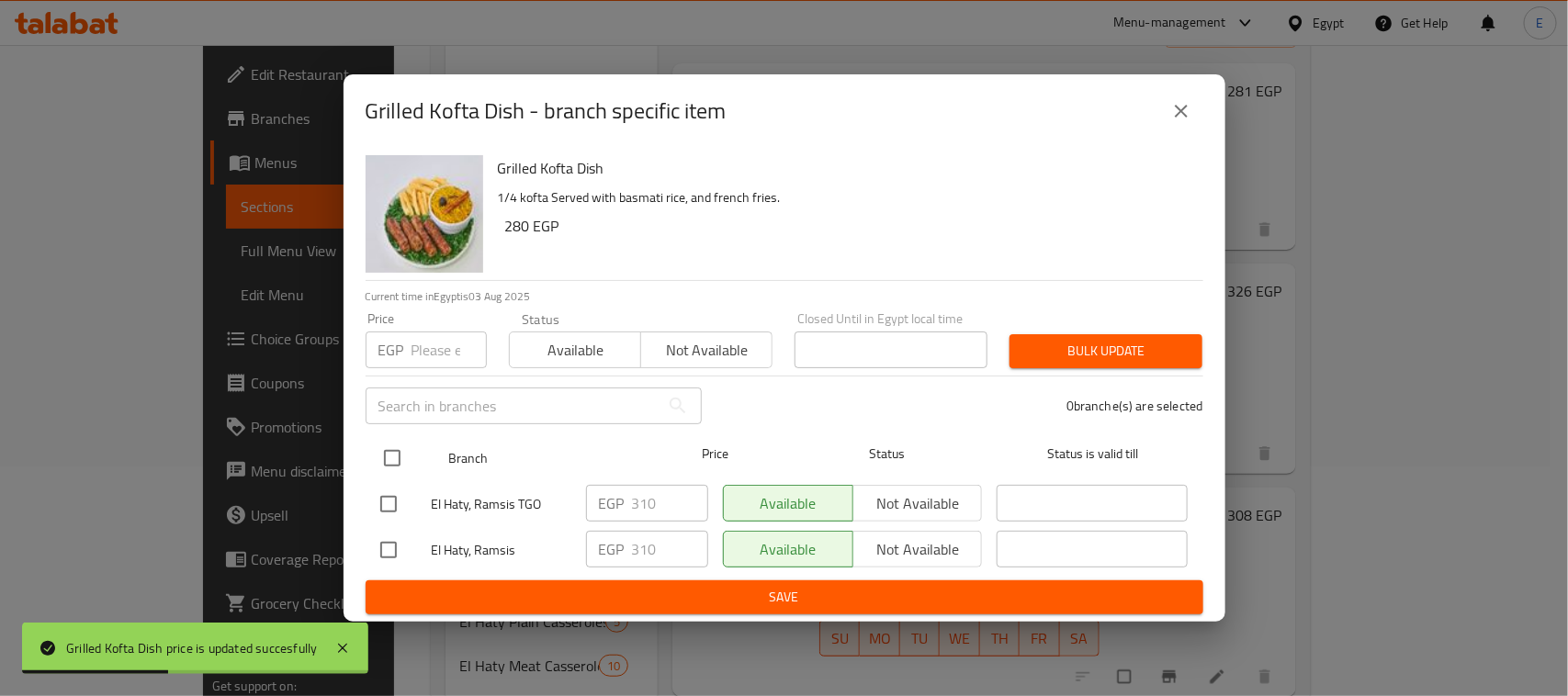 click at bounding box center (392, 458) 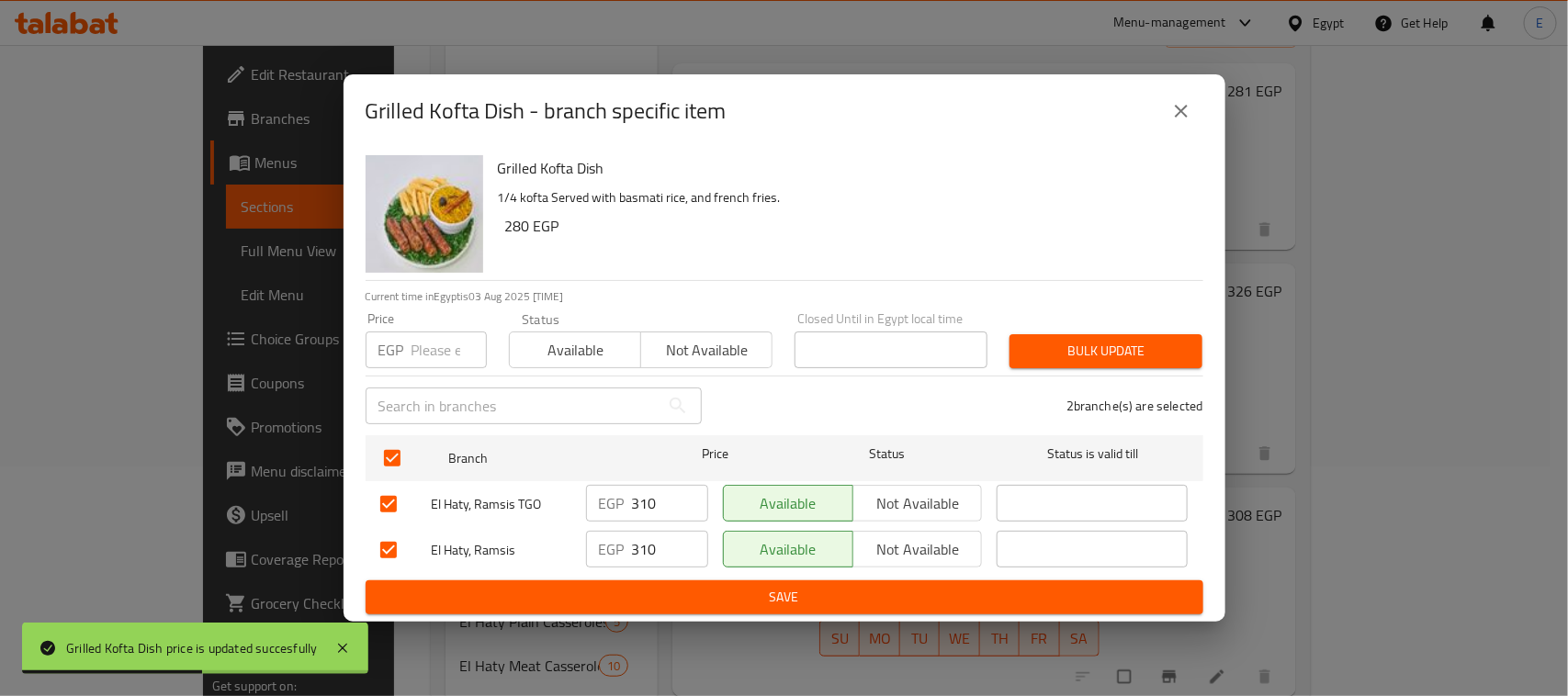 click at bounding box center [449, 350] 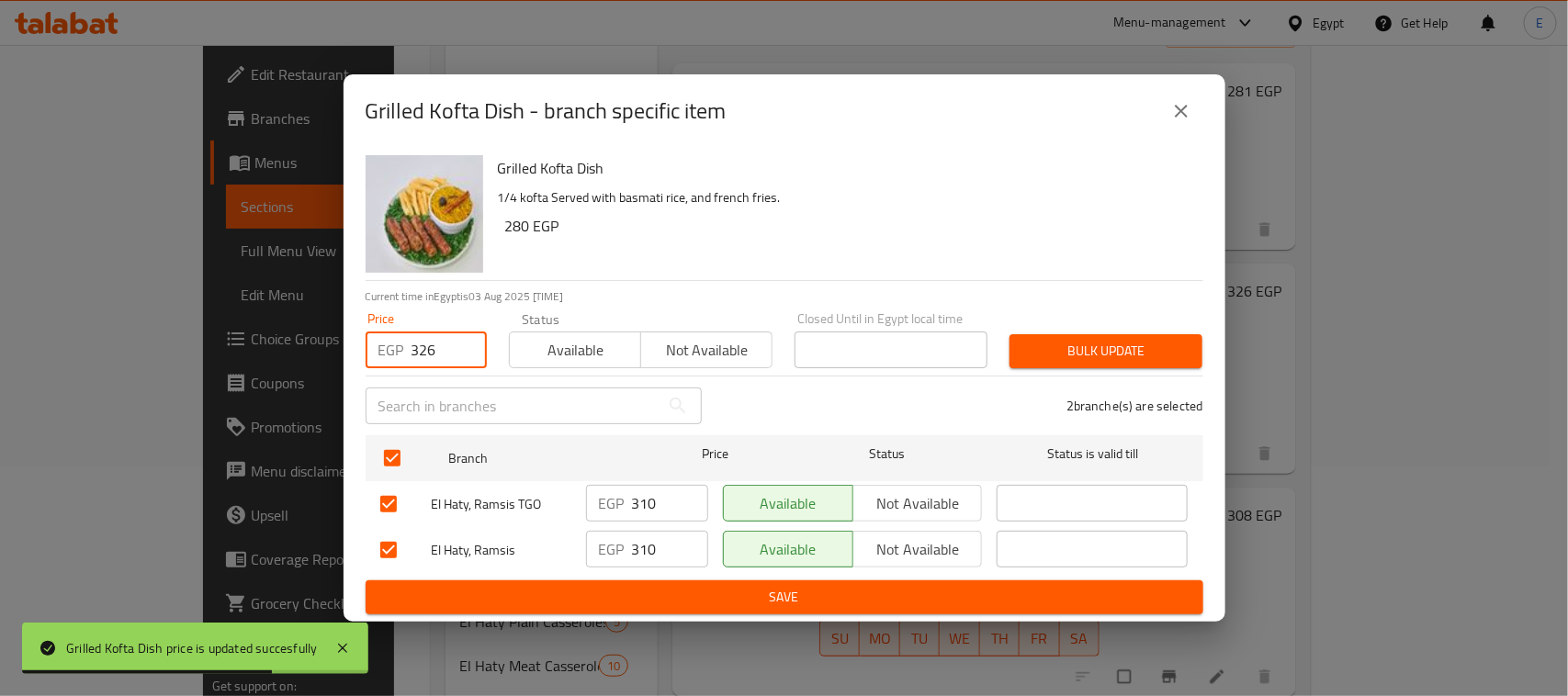 type on "326" 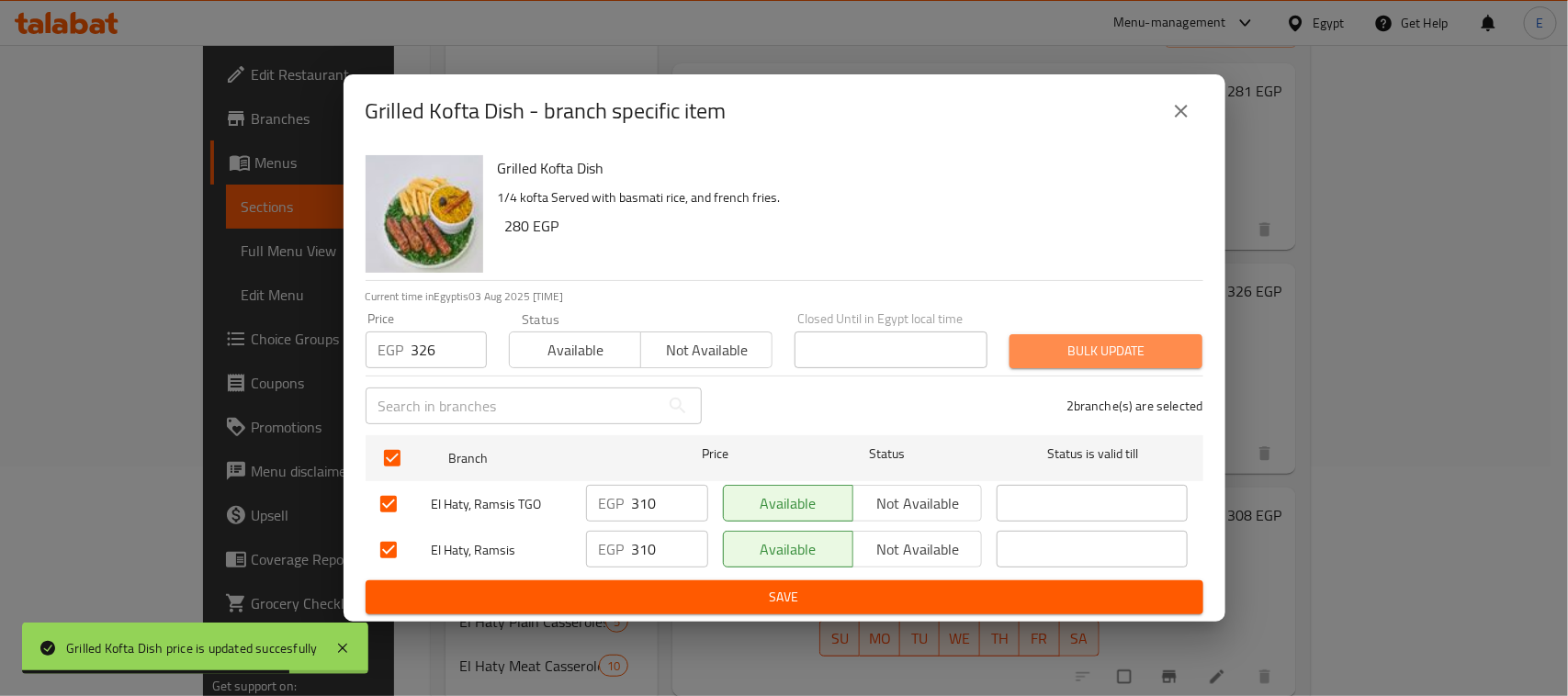 click on "Bulk update" at bounding box center (1106, 351) 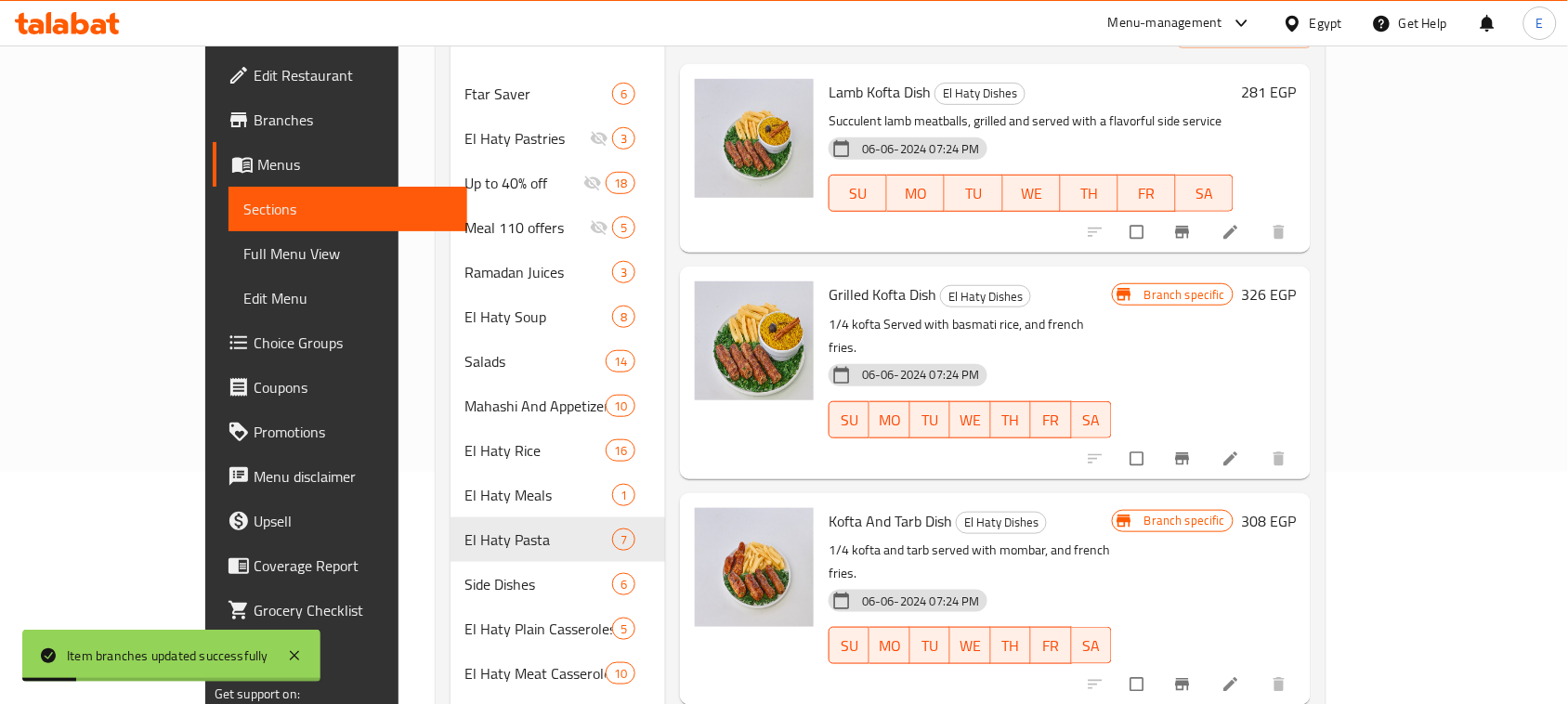 click on "308 EGP" at bounding box center (1268, 521) 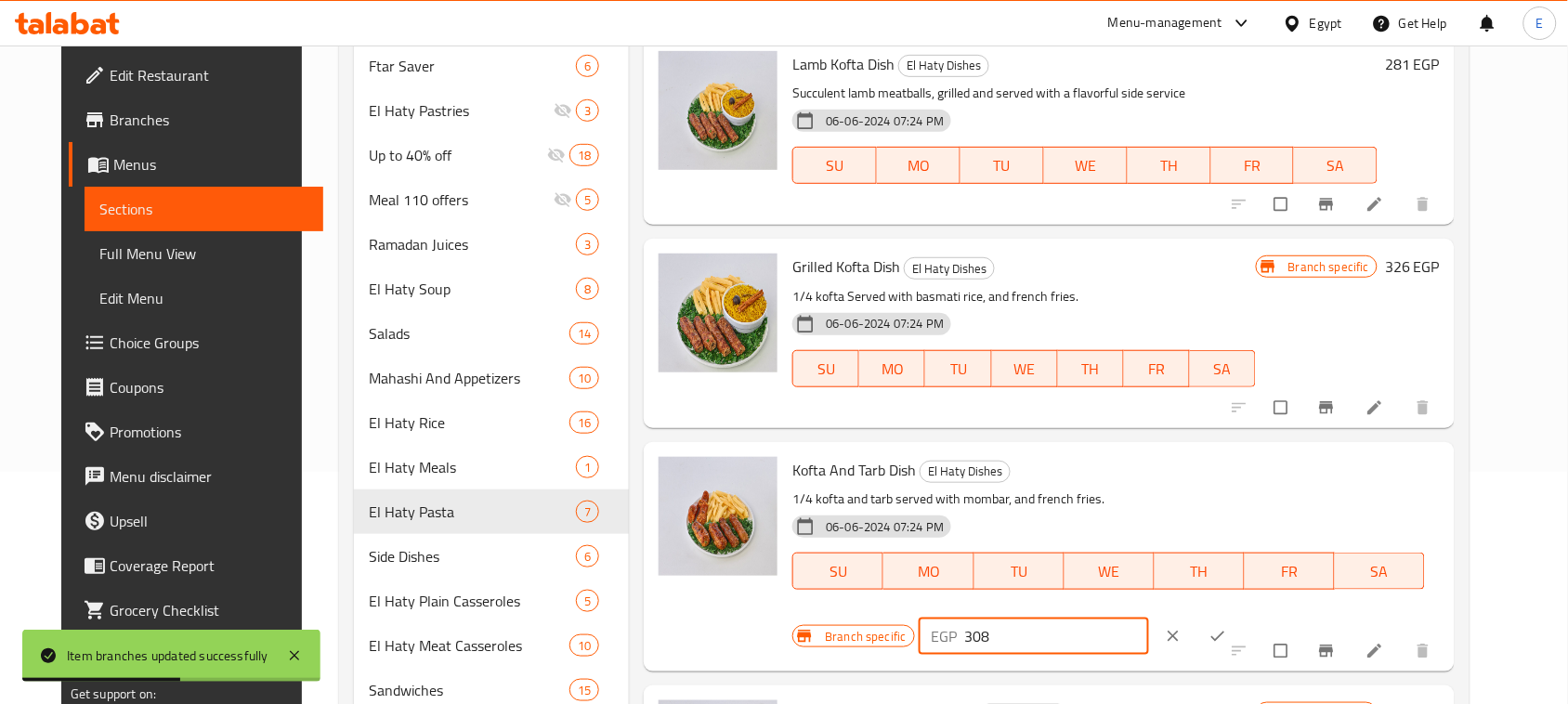 drag, startPoint x: 1282, startPoint y: 475, endPoint x: 1042, endPoint y: 462, distance: 240.35183 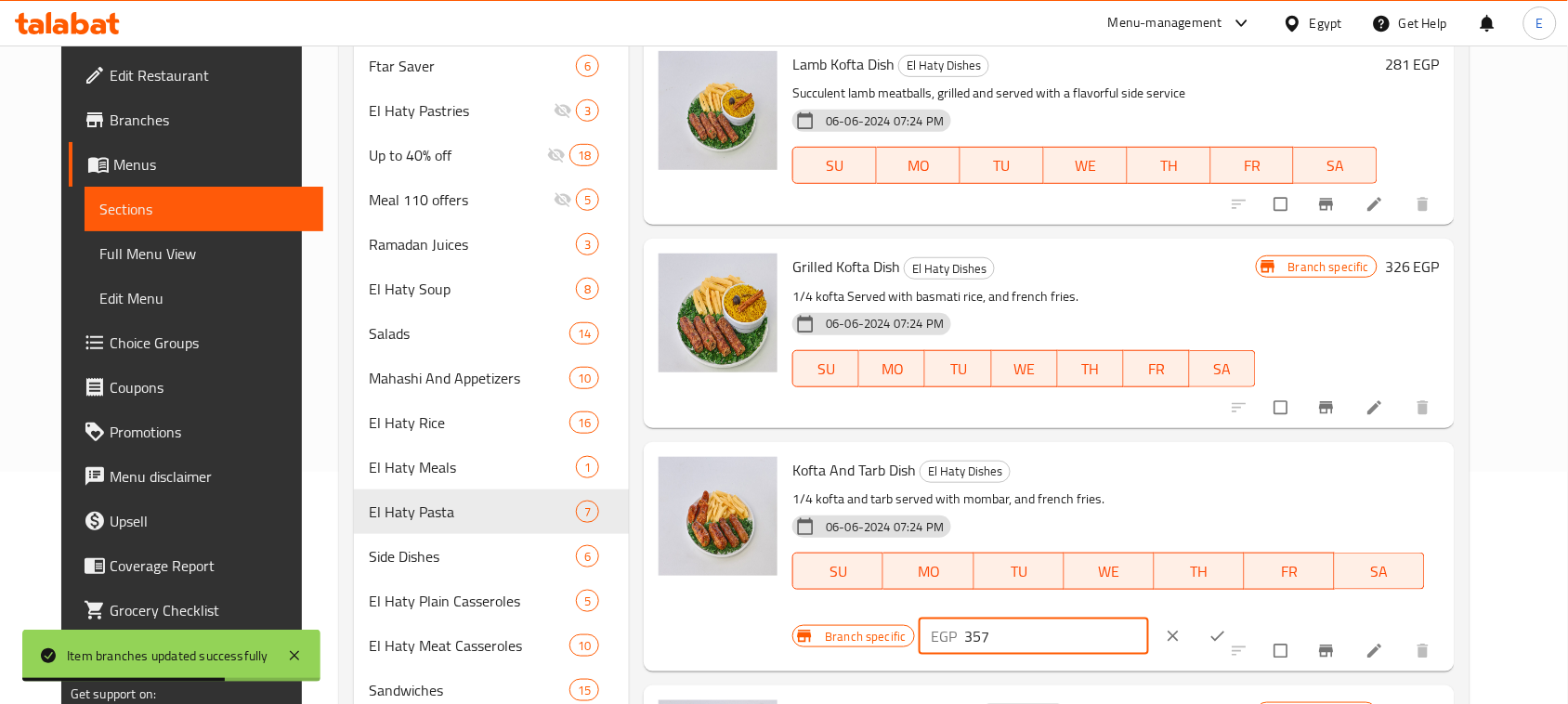type on "357" 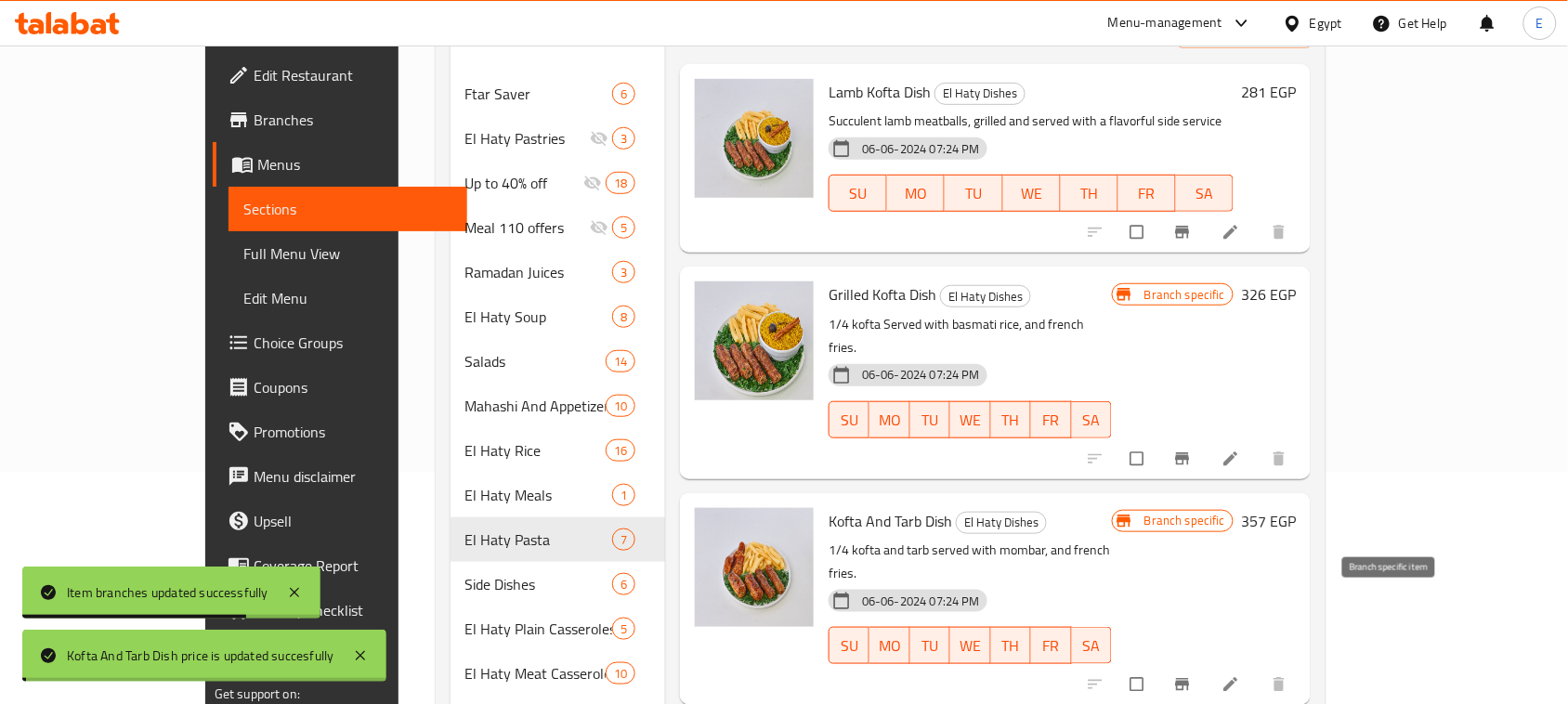 click 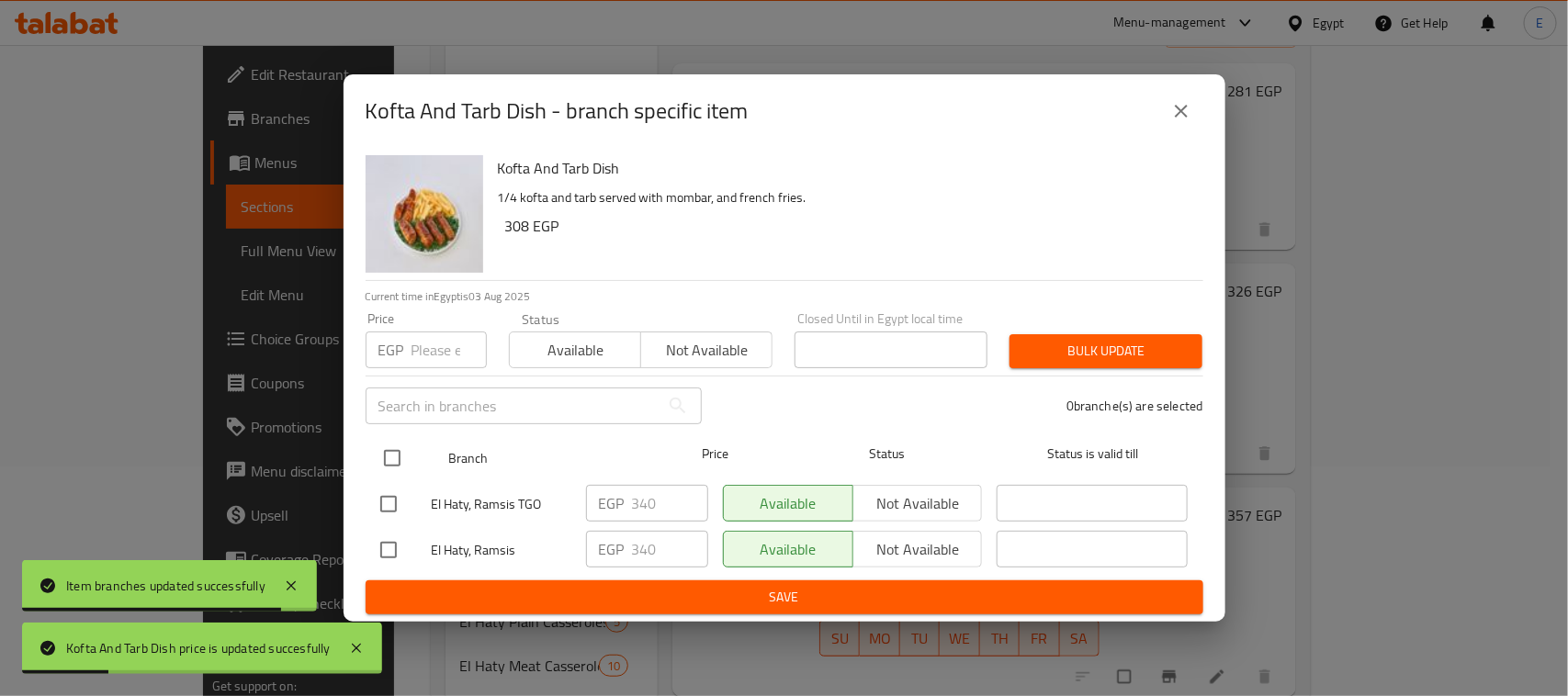 click at bounding box center (392, 458) 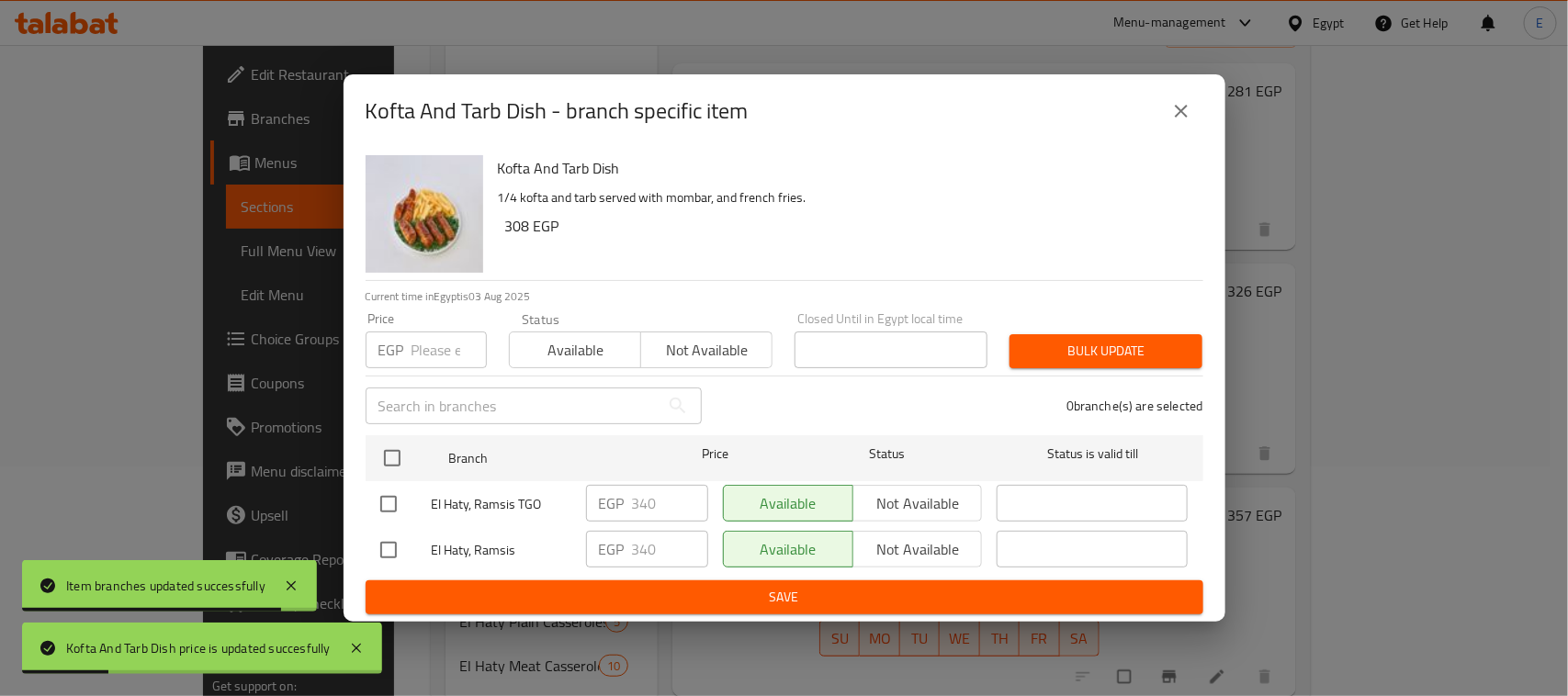checkbox on "true" 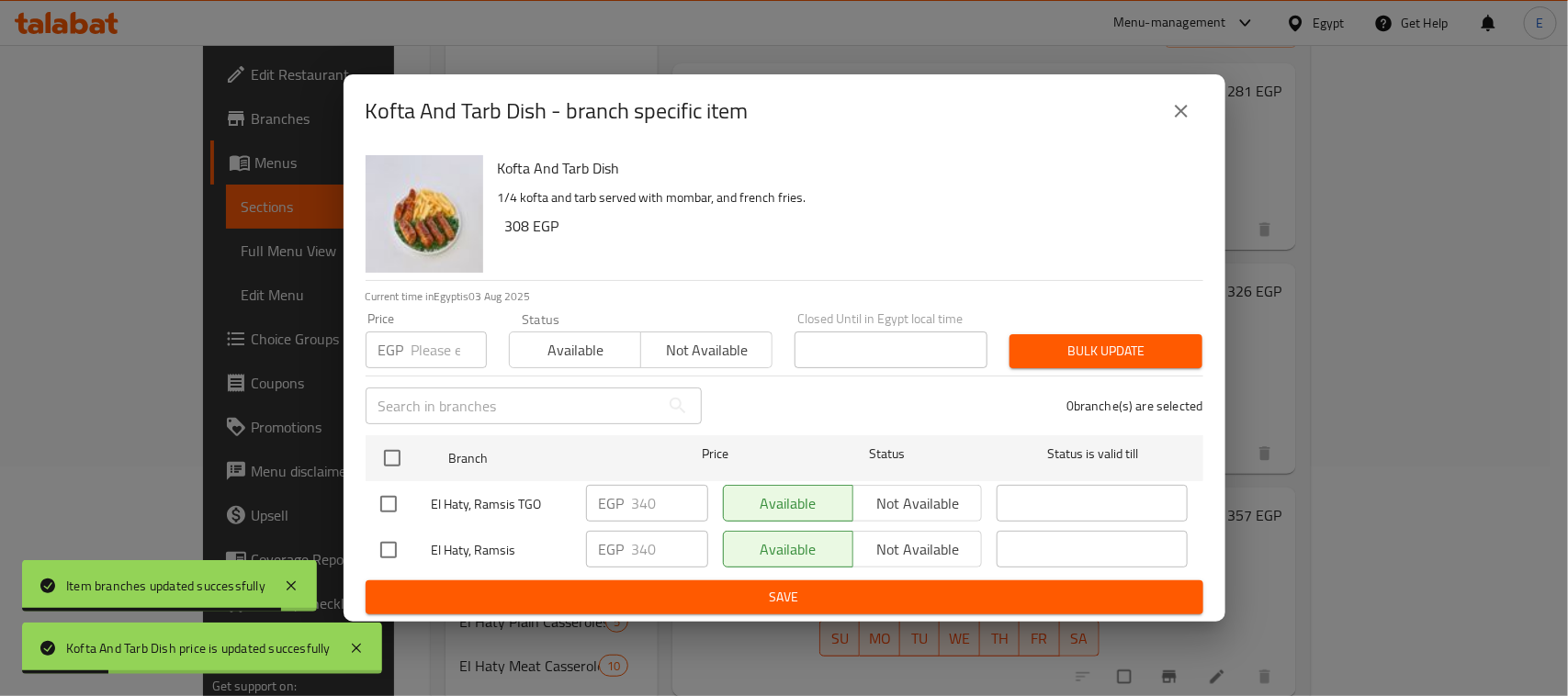 checkbox on "true" 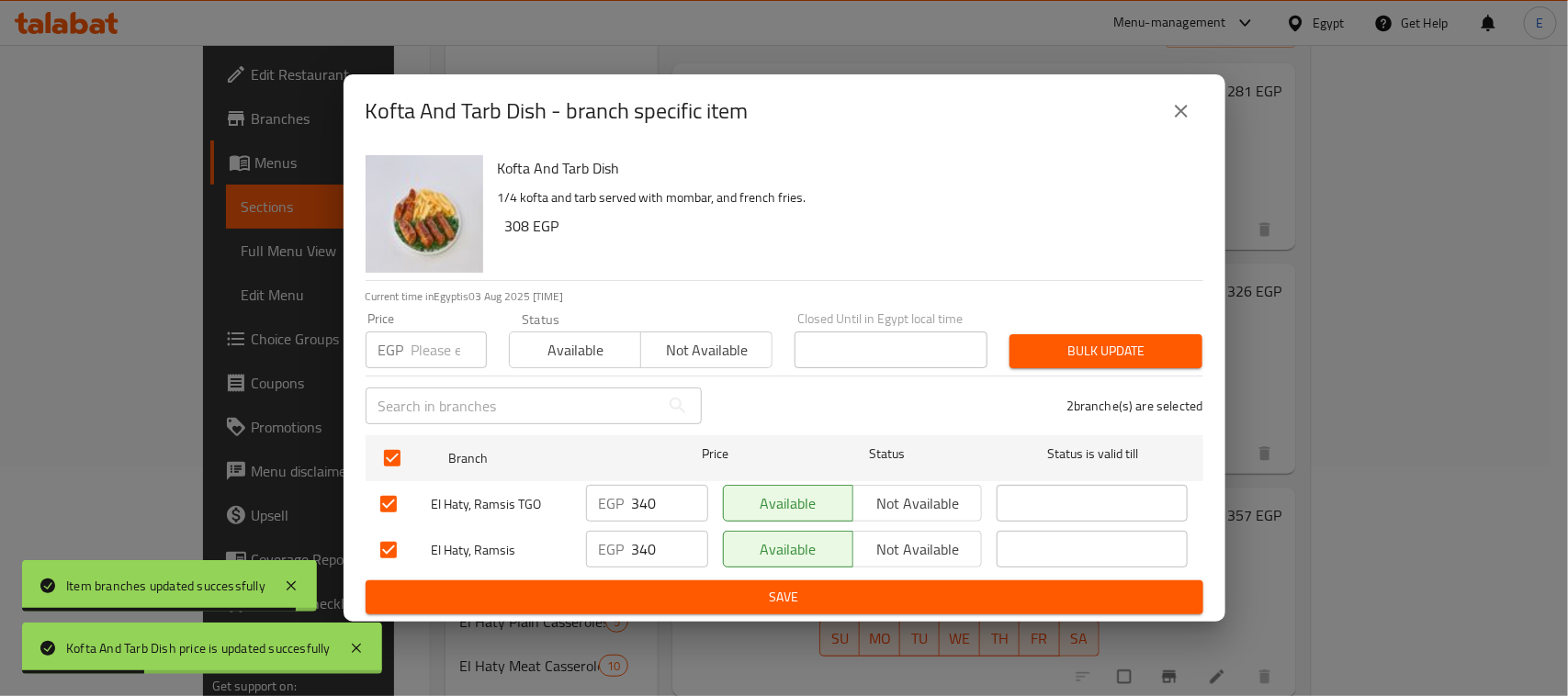 click on "Price EGP Price" at bounding box center [426, 340] 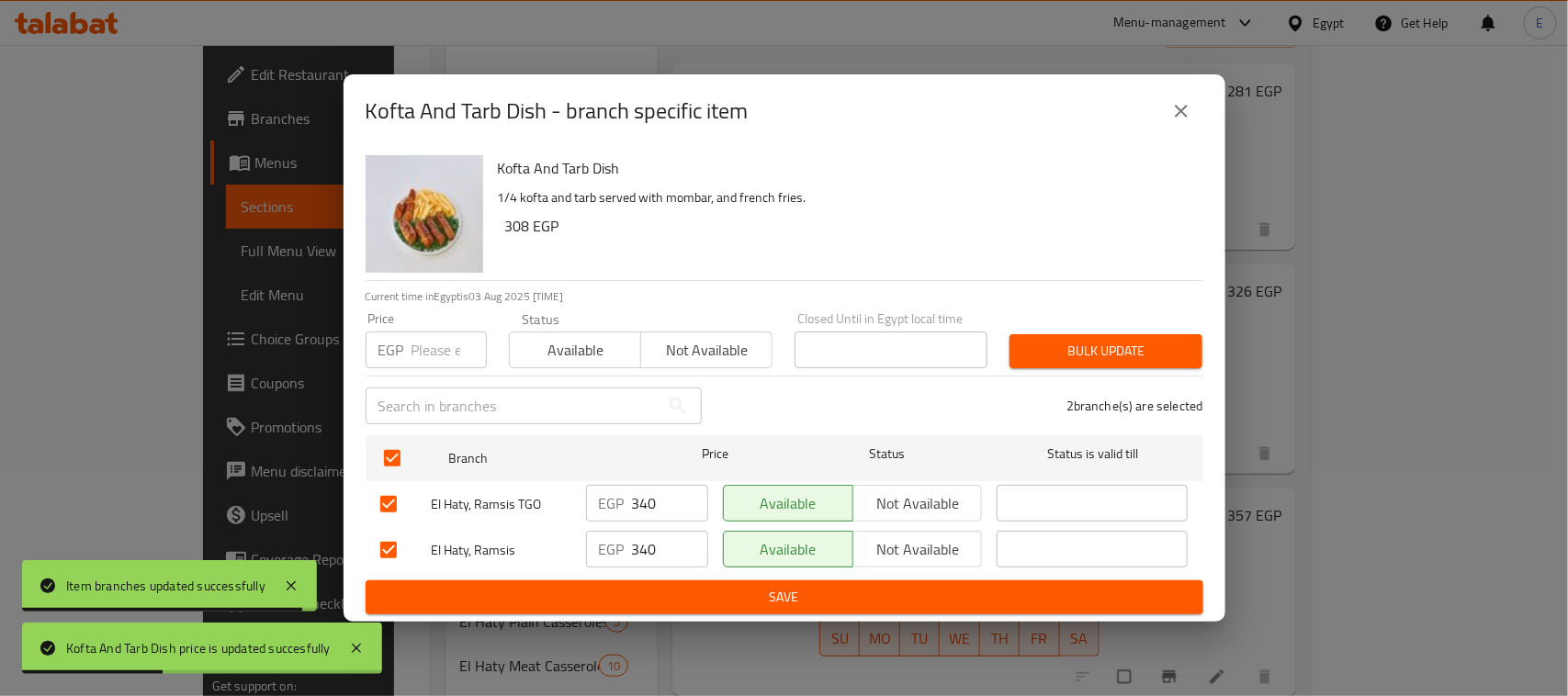 click at bounding box center [449, 350] 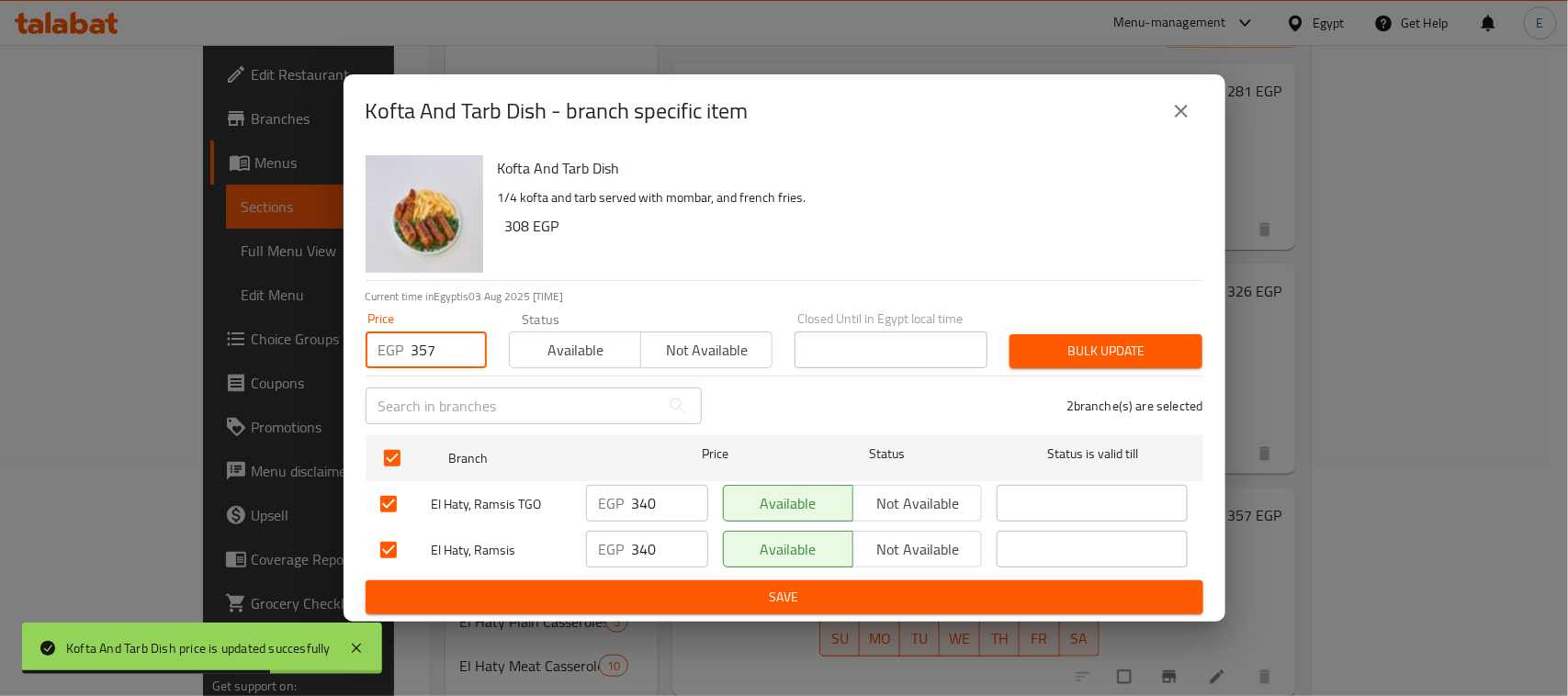 type on "357" 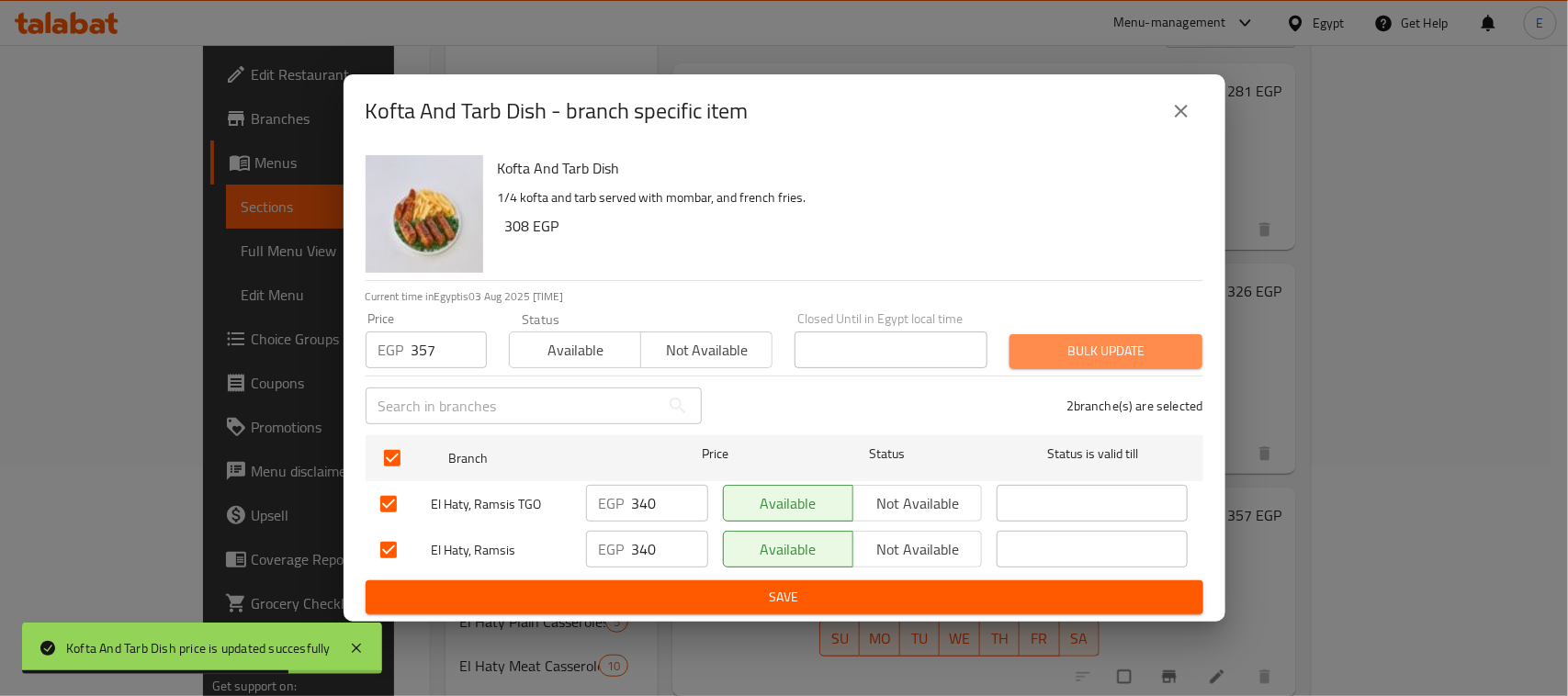 click on "Bulk update" at bounding box center [1106, 351] 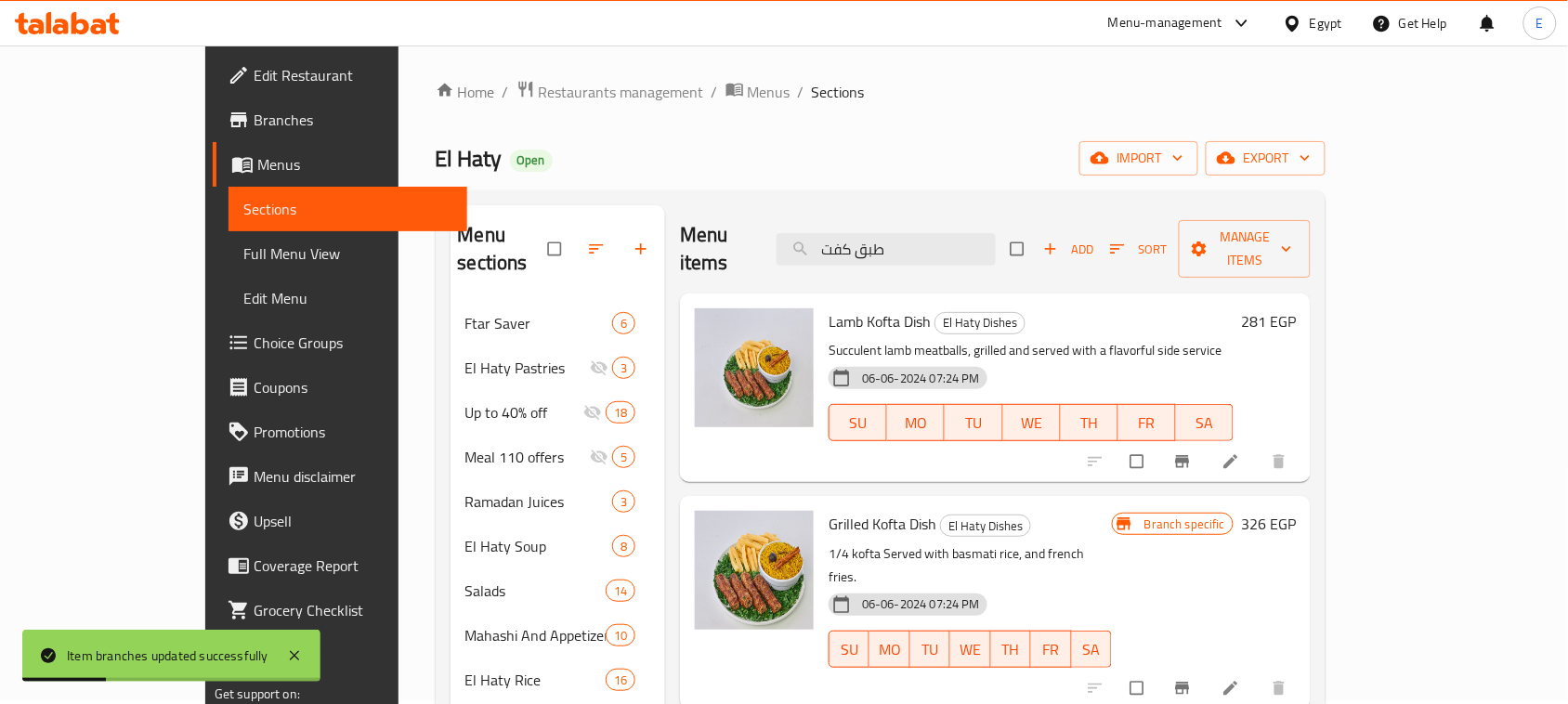 scroll, scrollTop: 0, scrollLeft: 0, axis: both 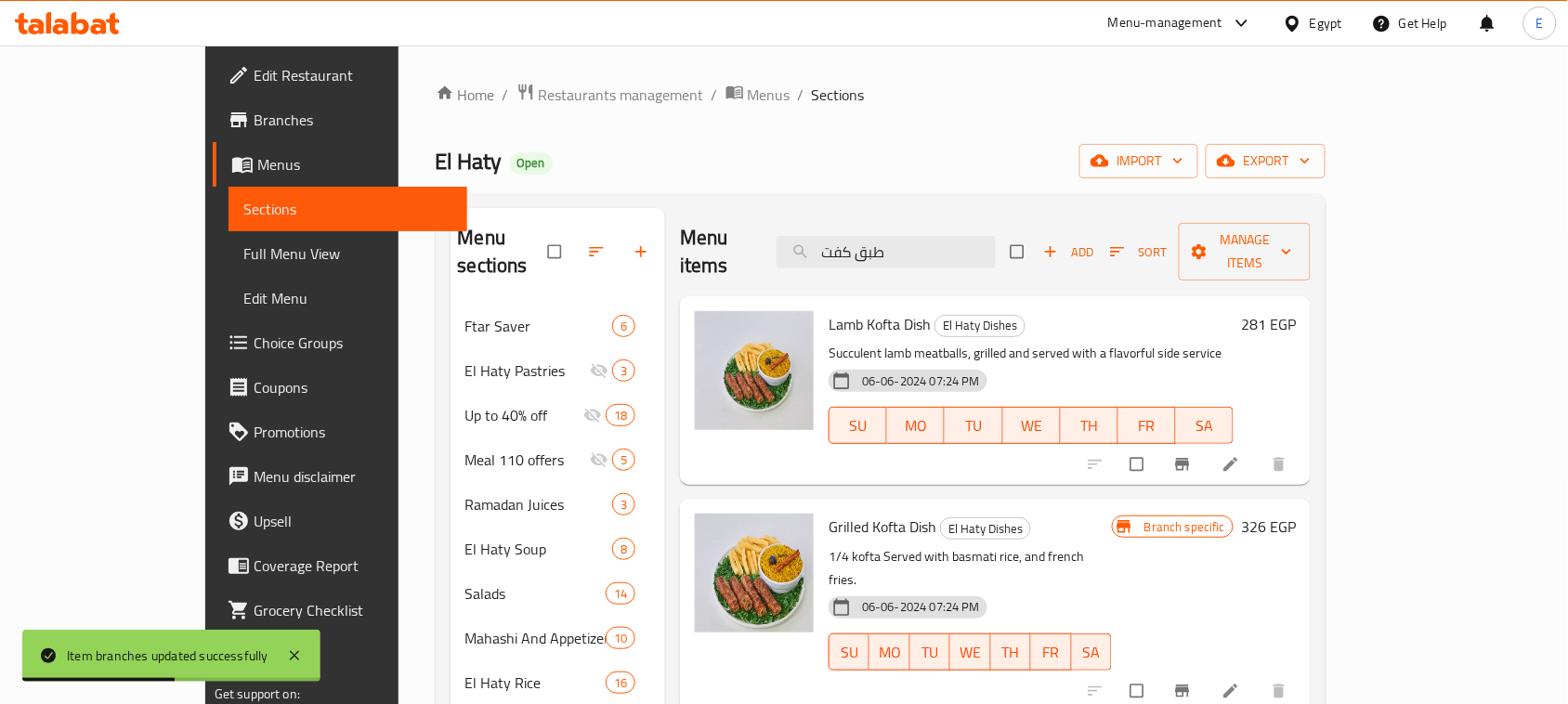 drag, startPoint x: 920, startPoint y: 241, endPoint x: 811, endPoint y: 239, distance: 109.01835 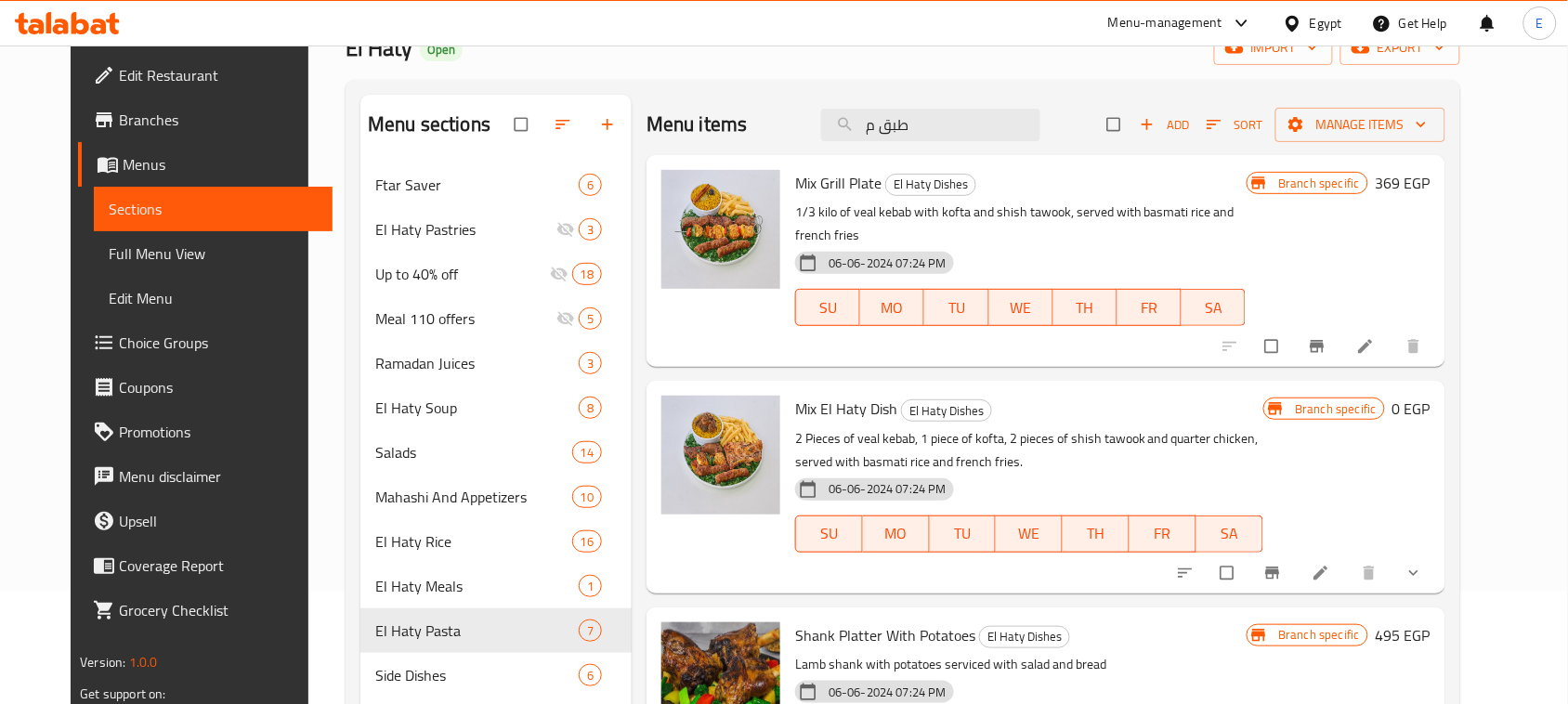 scroll, scrollTop: 116, scrollLeft: 0, axis: vertical 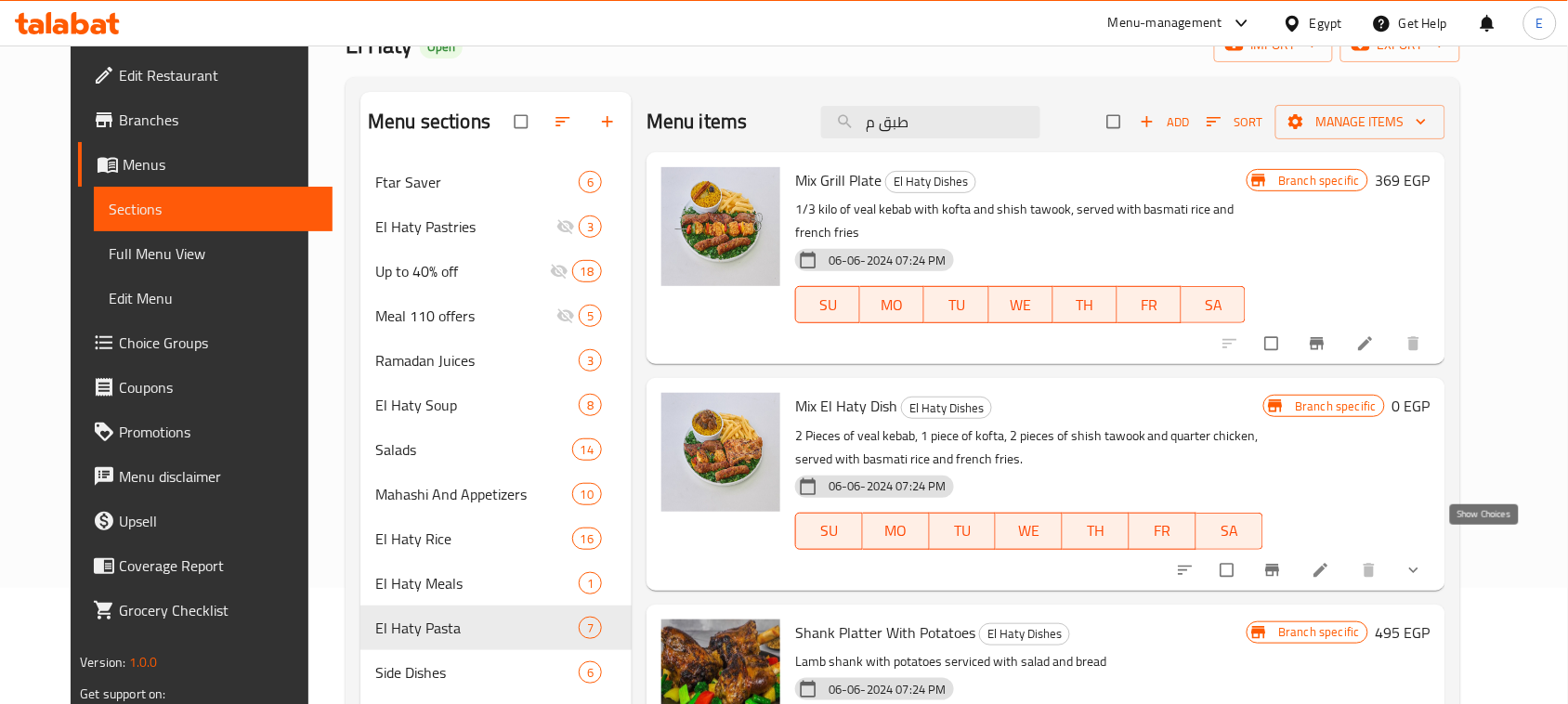 type on "طبق م" 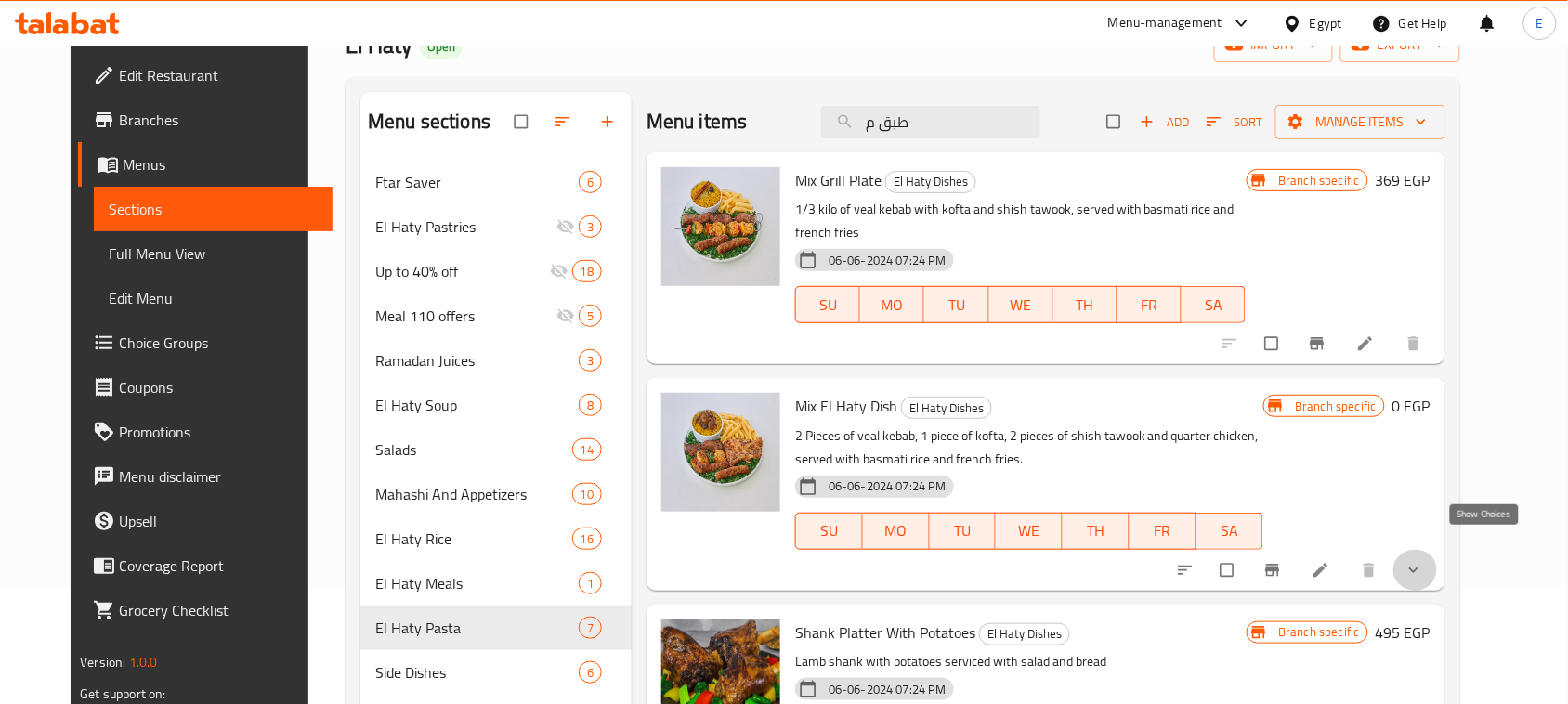 click 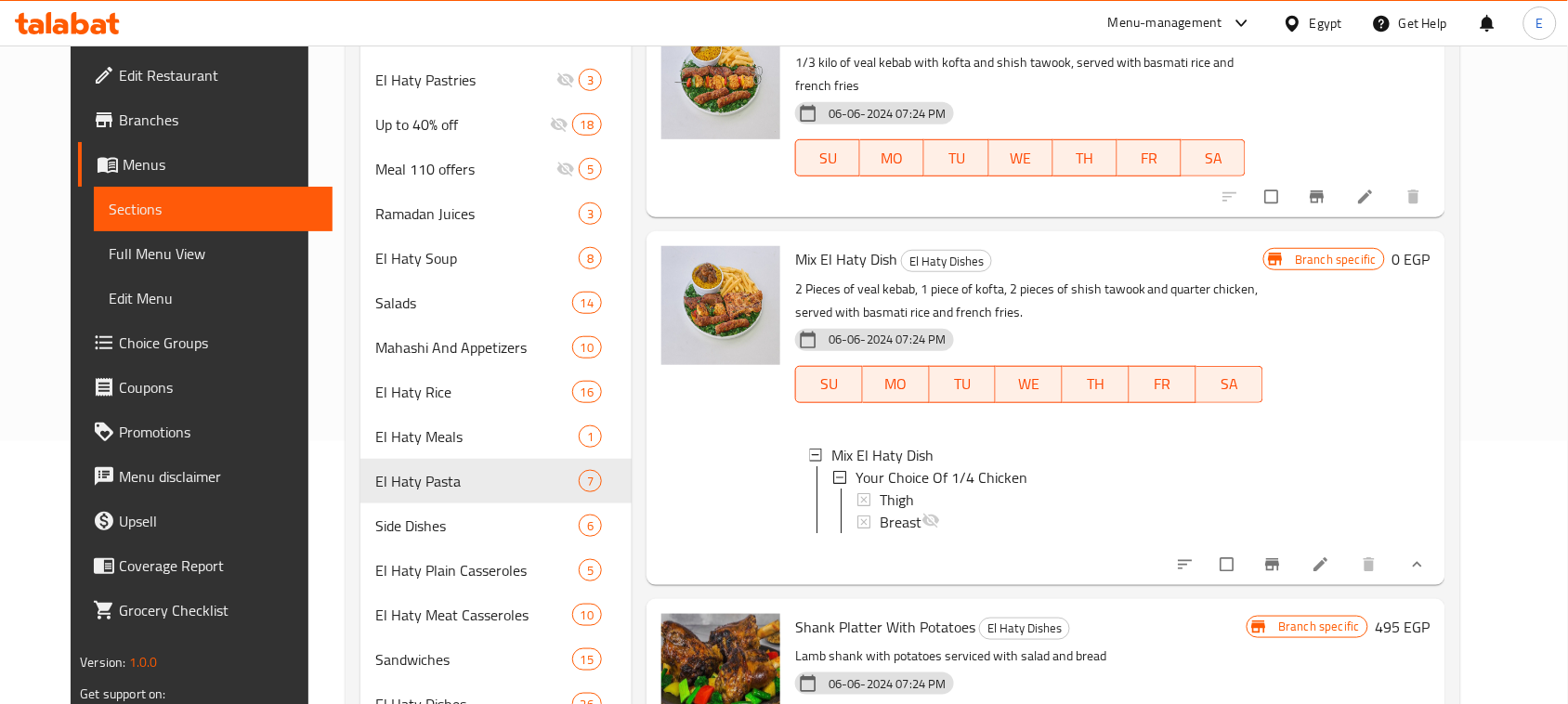 scroll, scrollTop: 232, scrollLeft: 0, axis: vertical 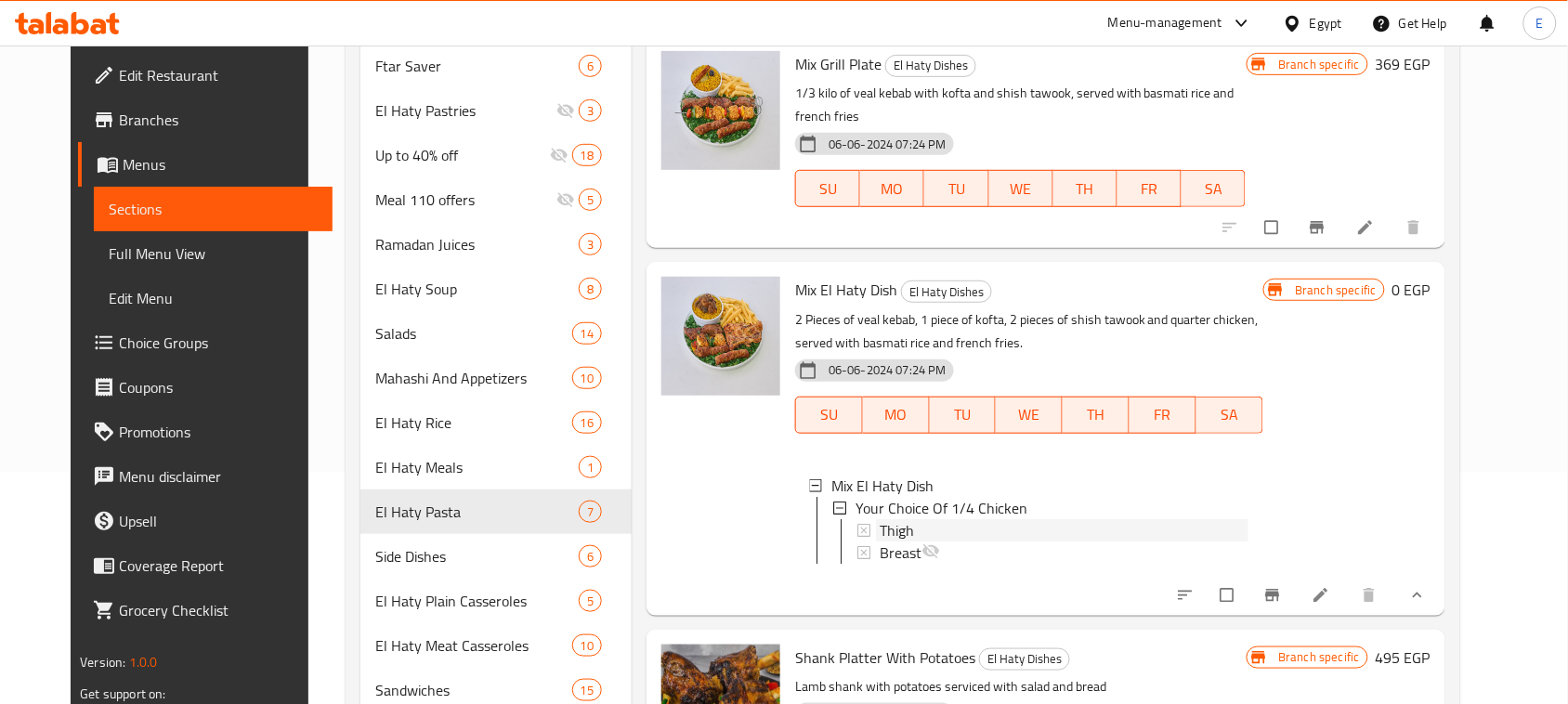 click on "Thigh" at bounding box center [896, 530] 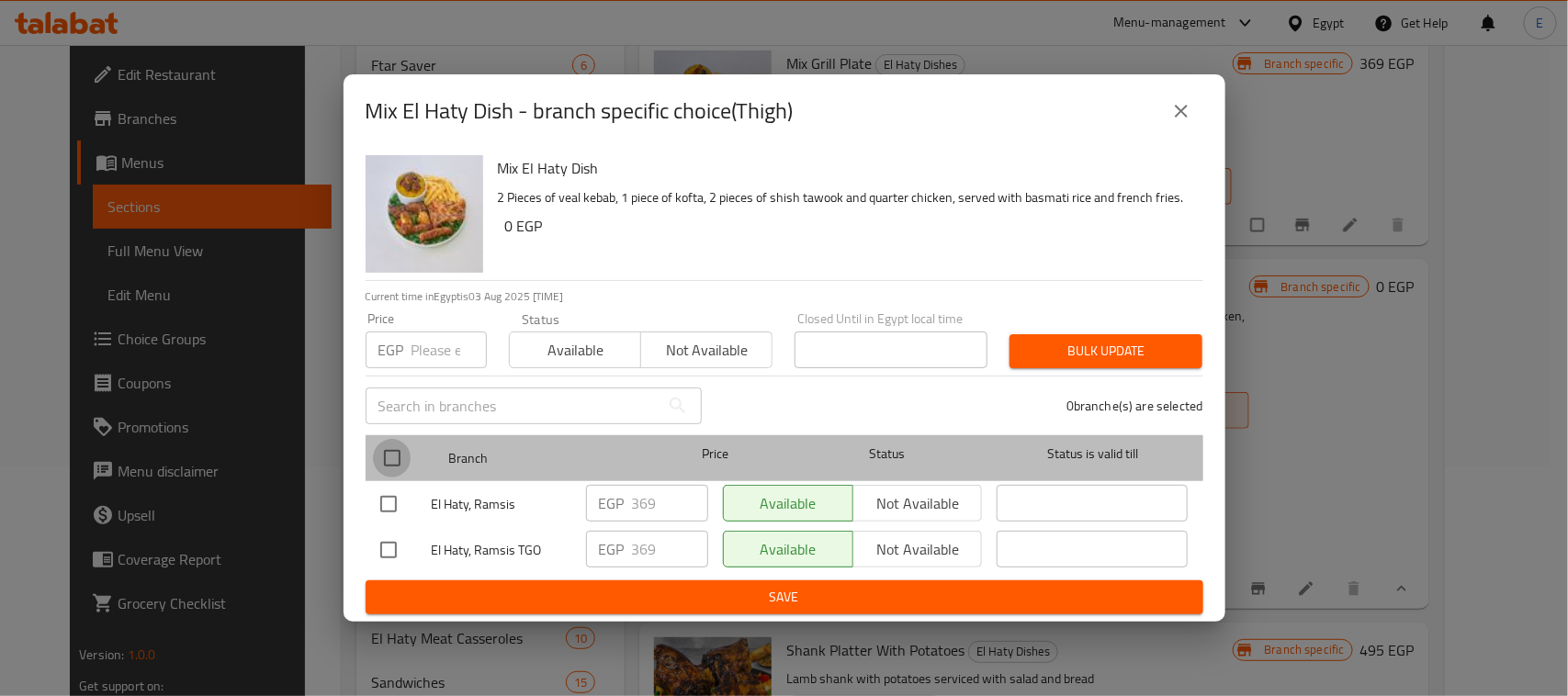 click at bounding box center [392, 458] 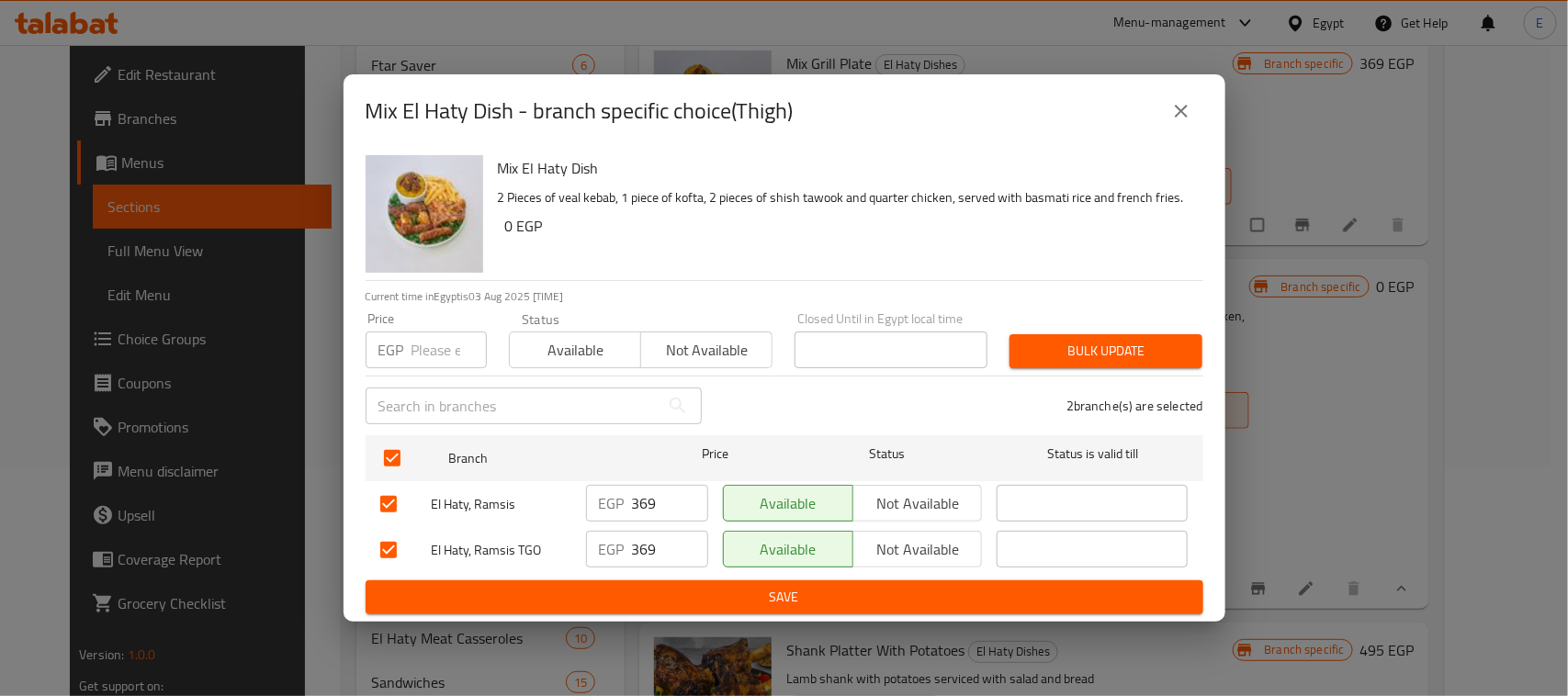 click at bounding box center (449, 350) 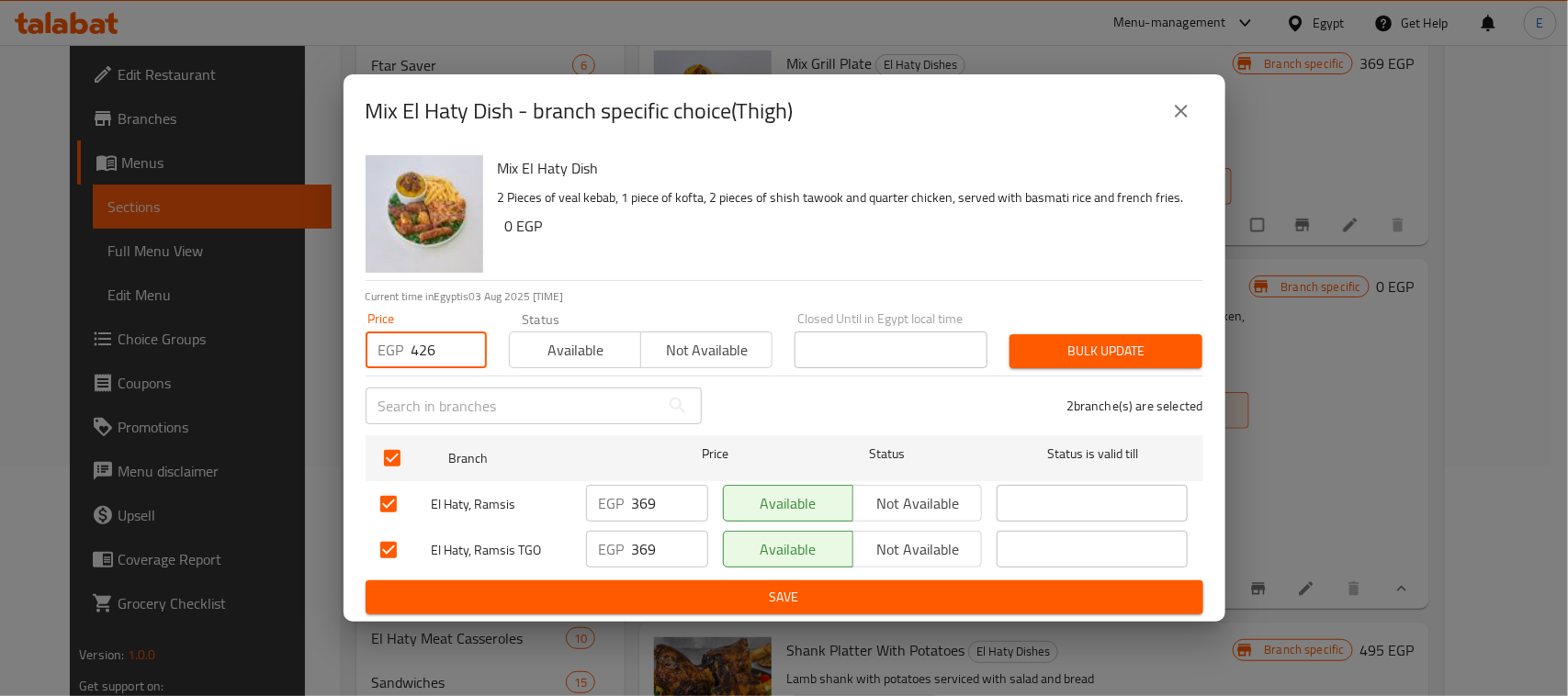 type on "426" 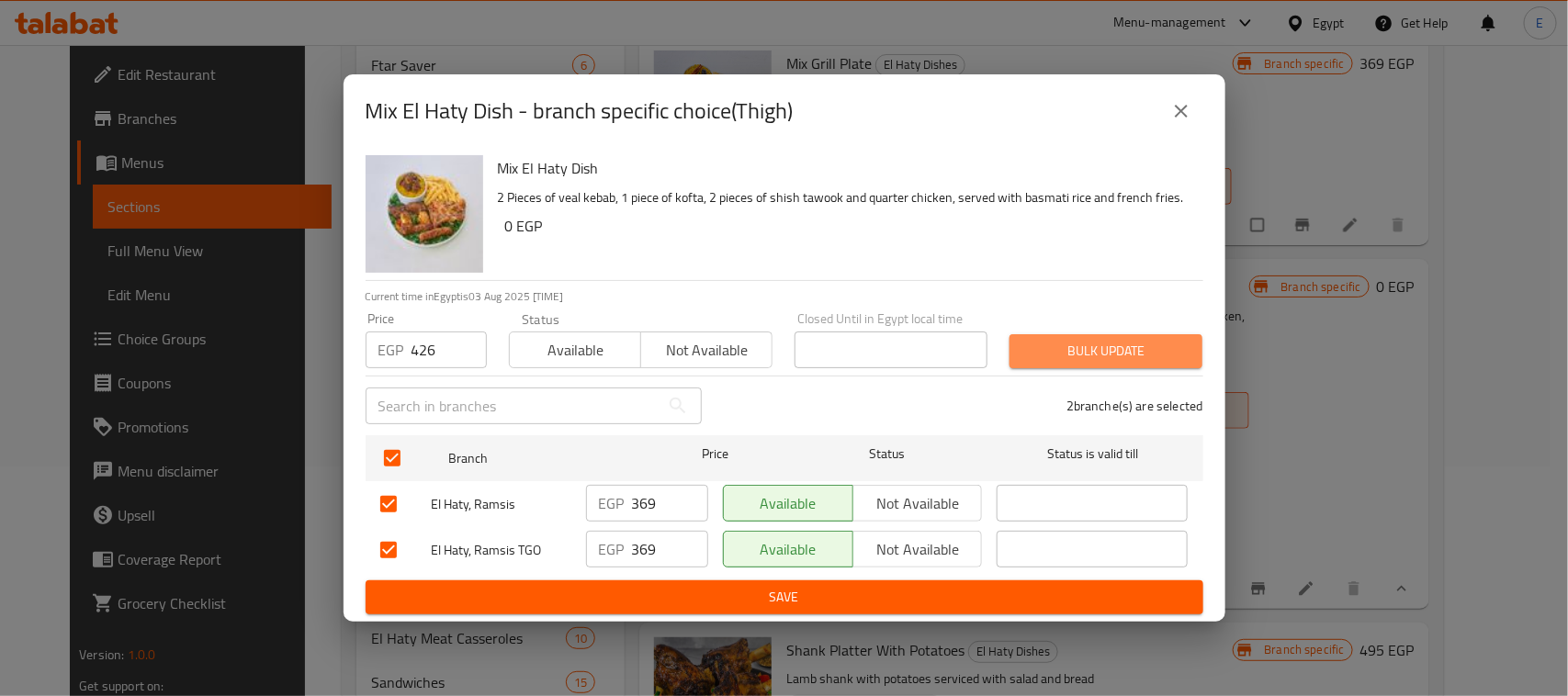 click on "Bulk update" at bounding box center (1106, 351) 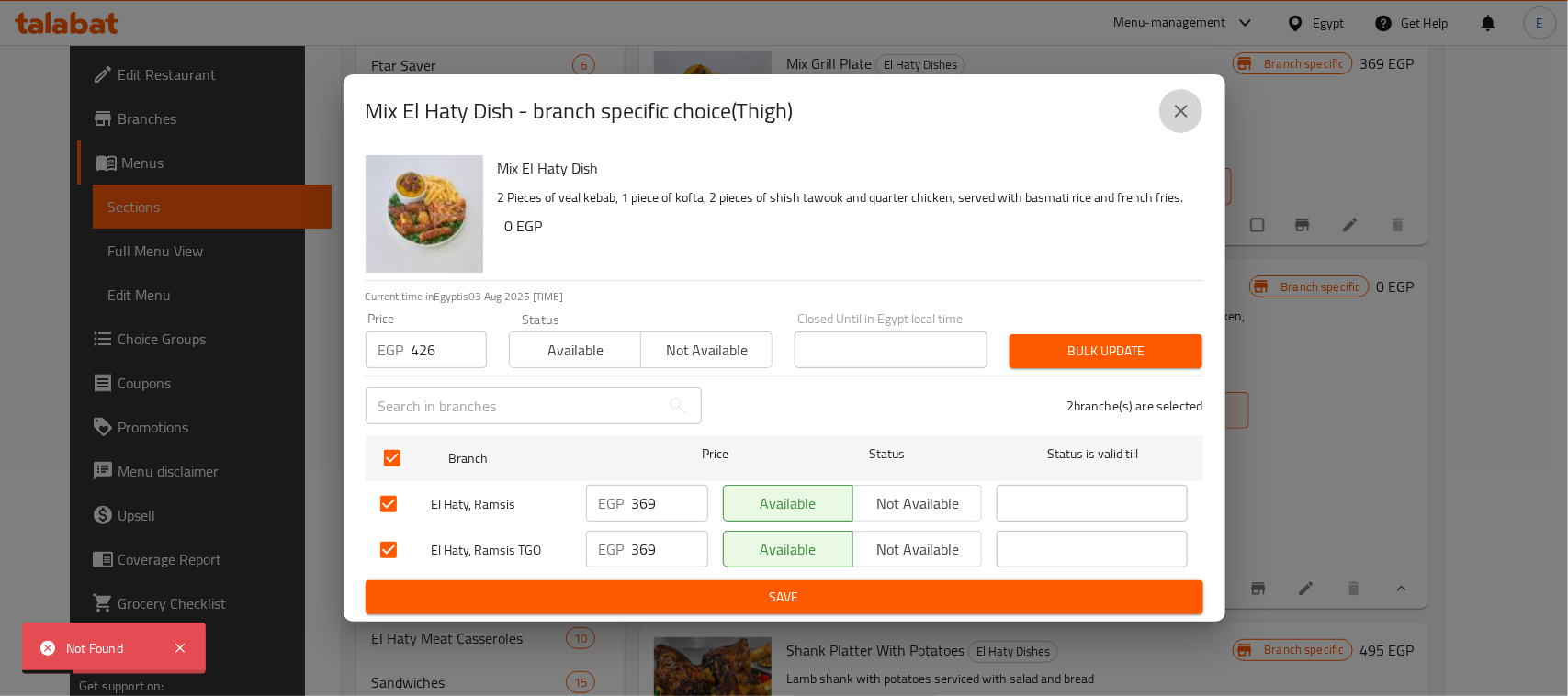 click 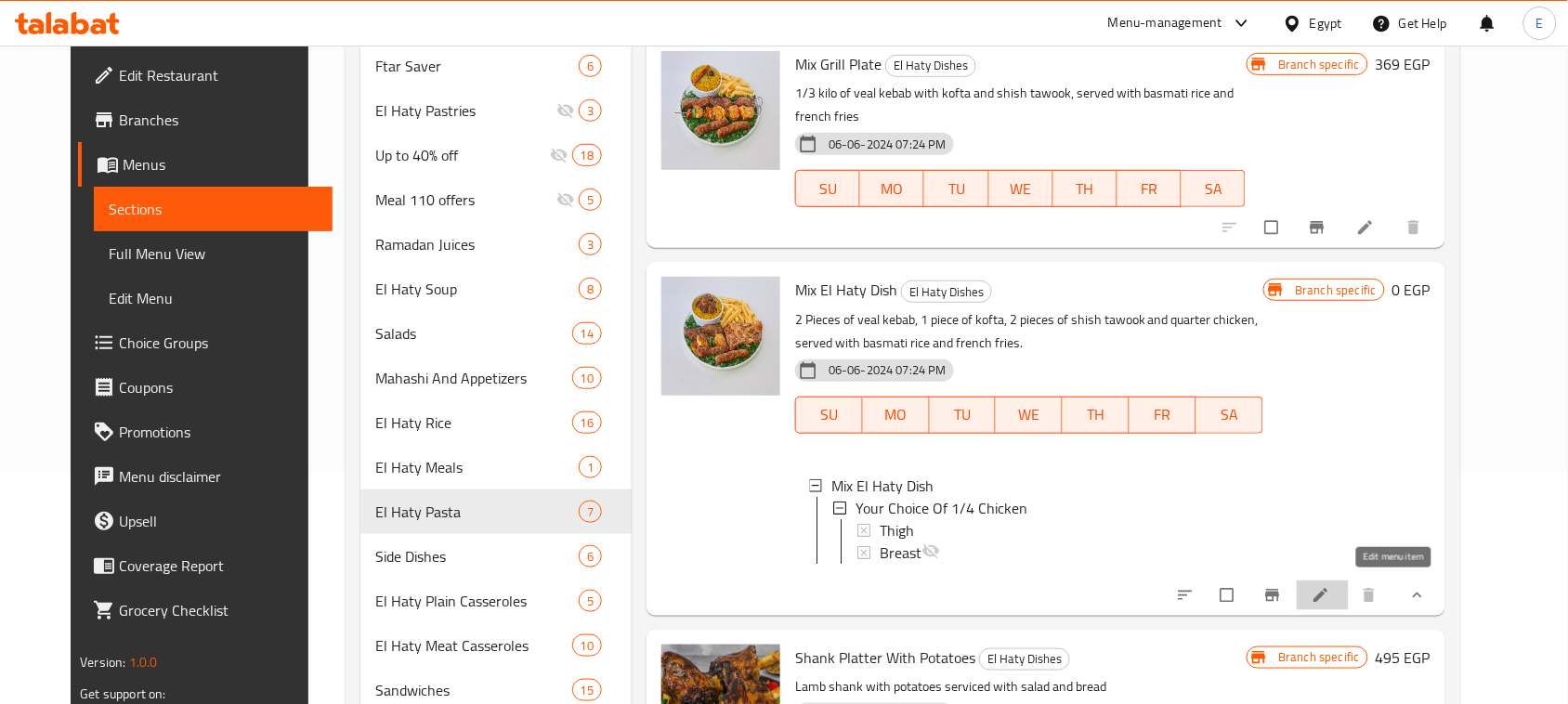 click 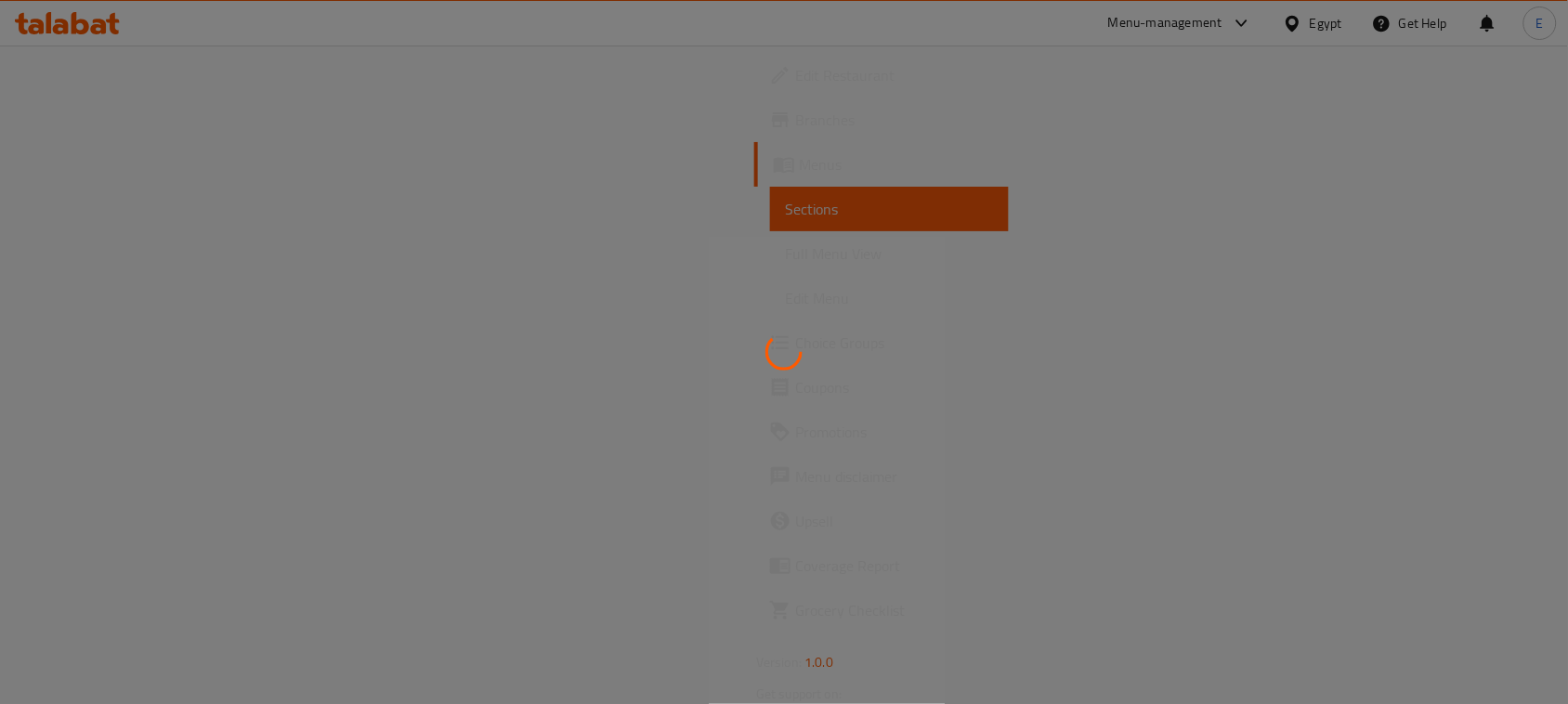 scroll, scrollTop: 0, scrollLeft: 0, axis: both 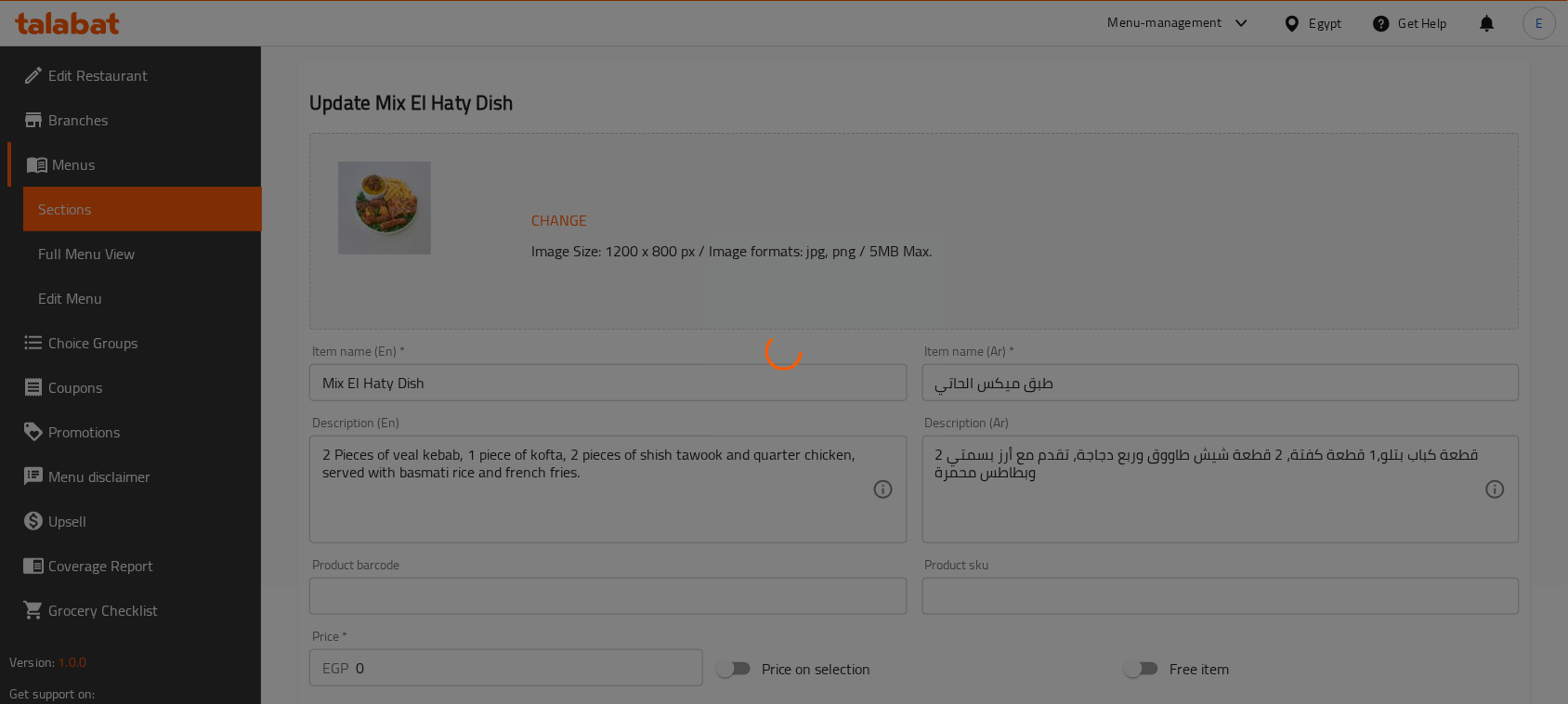 type on "اختيارك من 1/4 فرخة:" 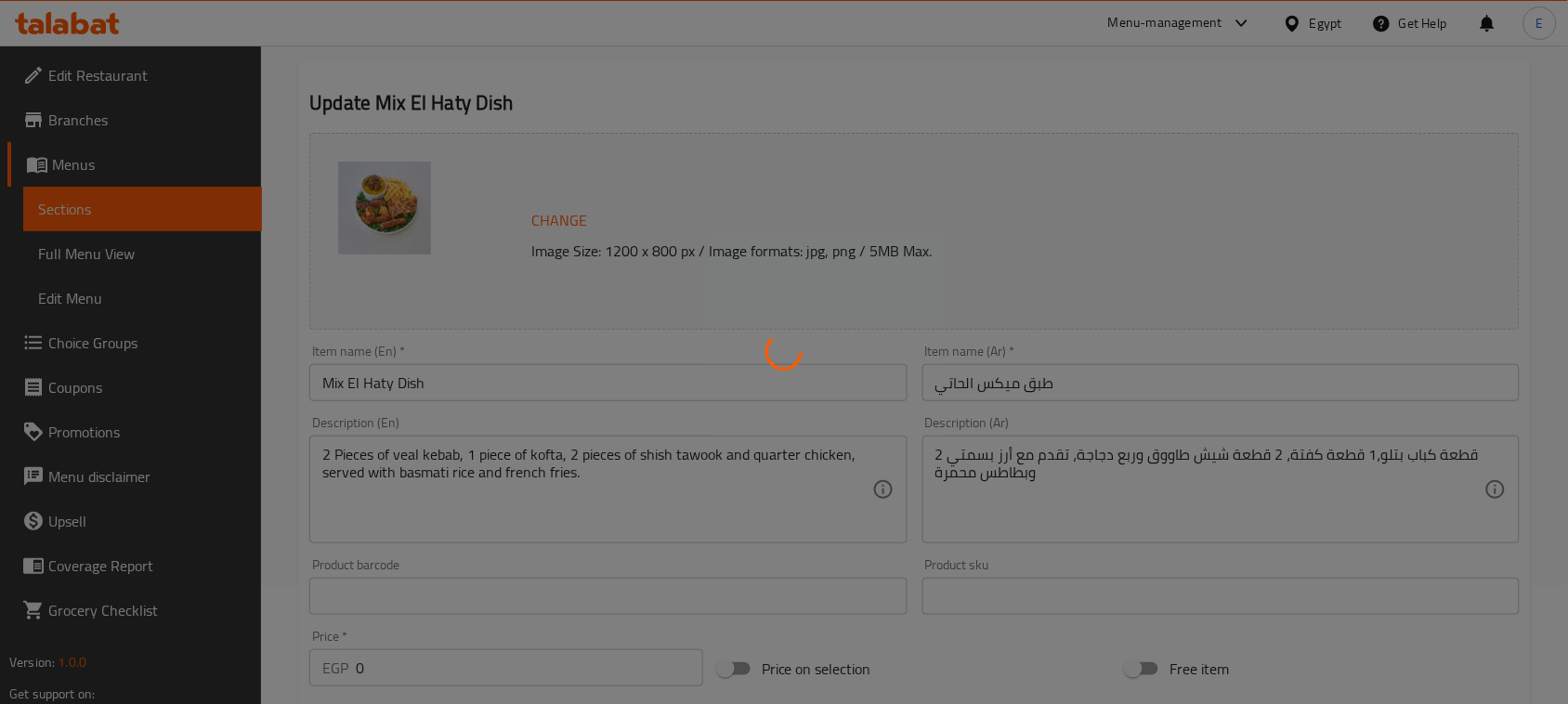 type on "1" 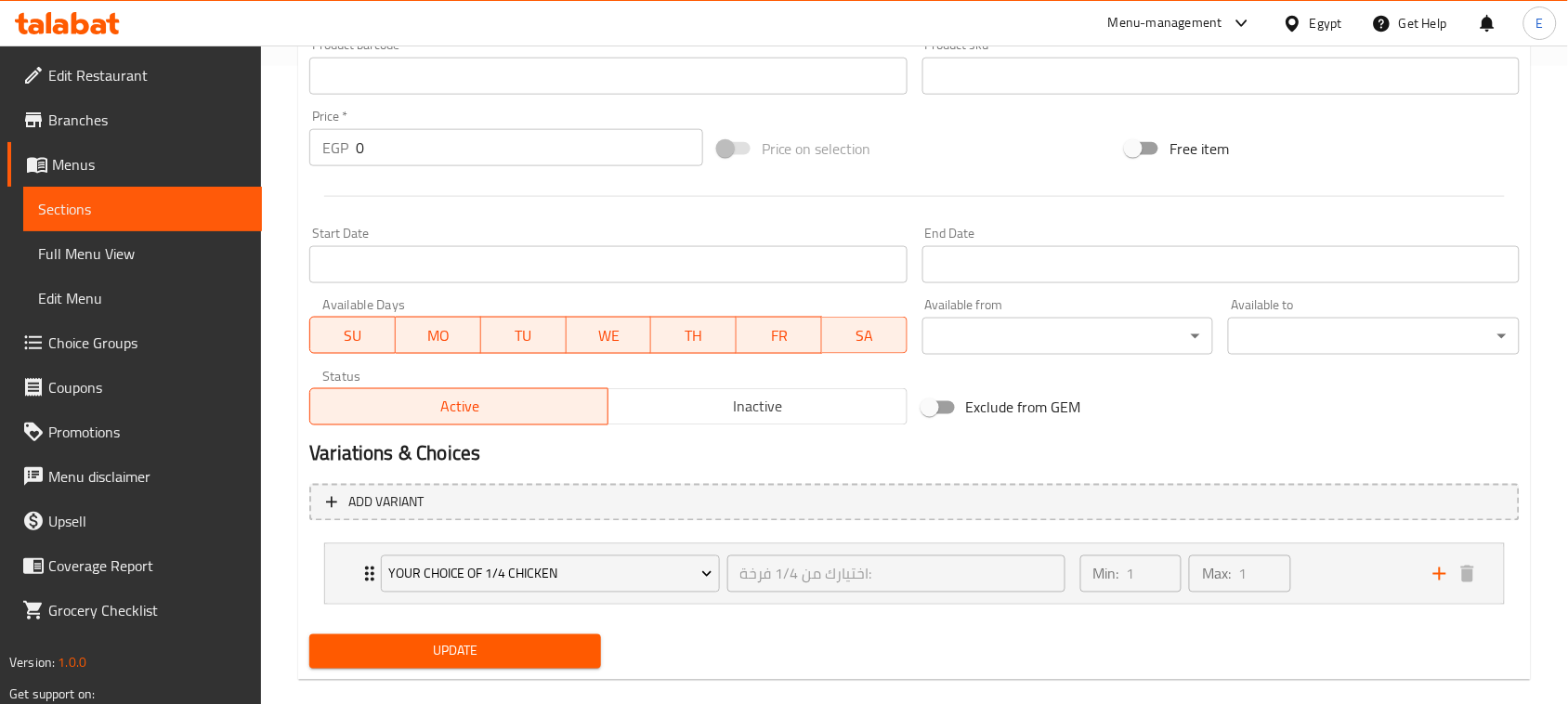 scroll, scrollTop: 665, scrollLeft: 0, axis: vertical 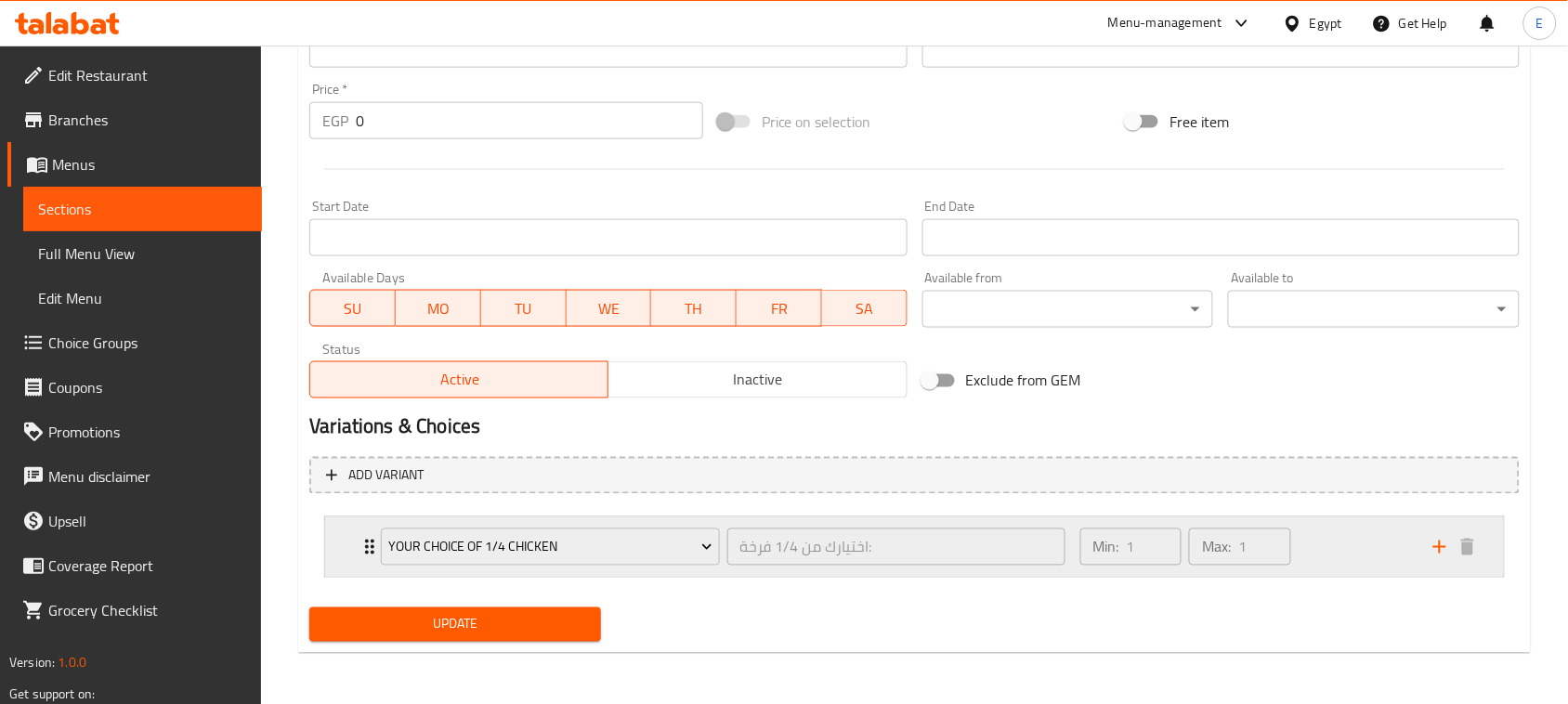 click on "Your Choice Of 1/4 Chicken اختيارك من 1/4 فرخة: Min: 1 Max: 1" at bounding box center (914, 547) 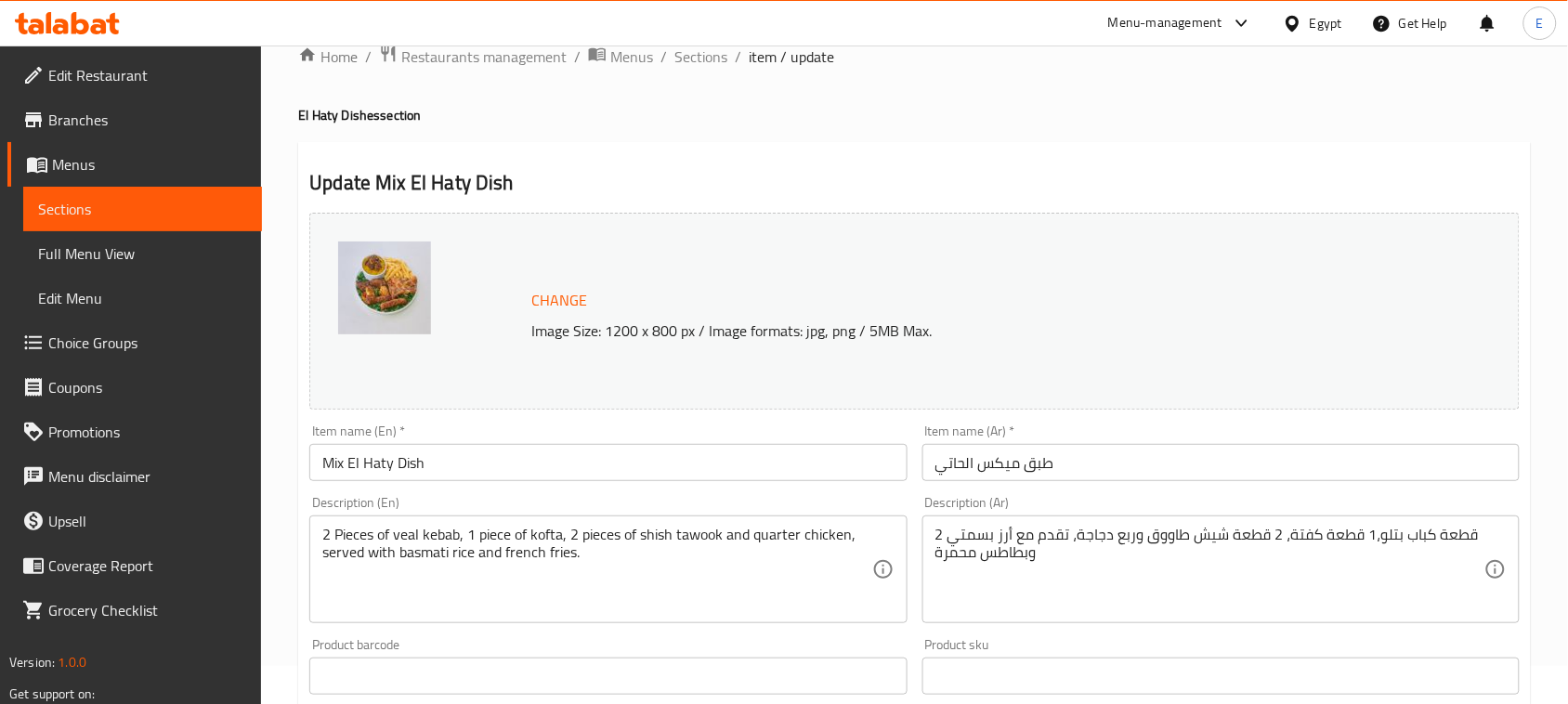 scroll, scrollTop: 0, scrollLeft: 0, axis: both 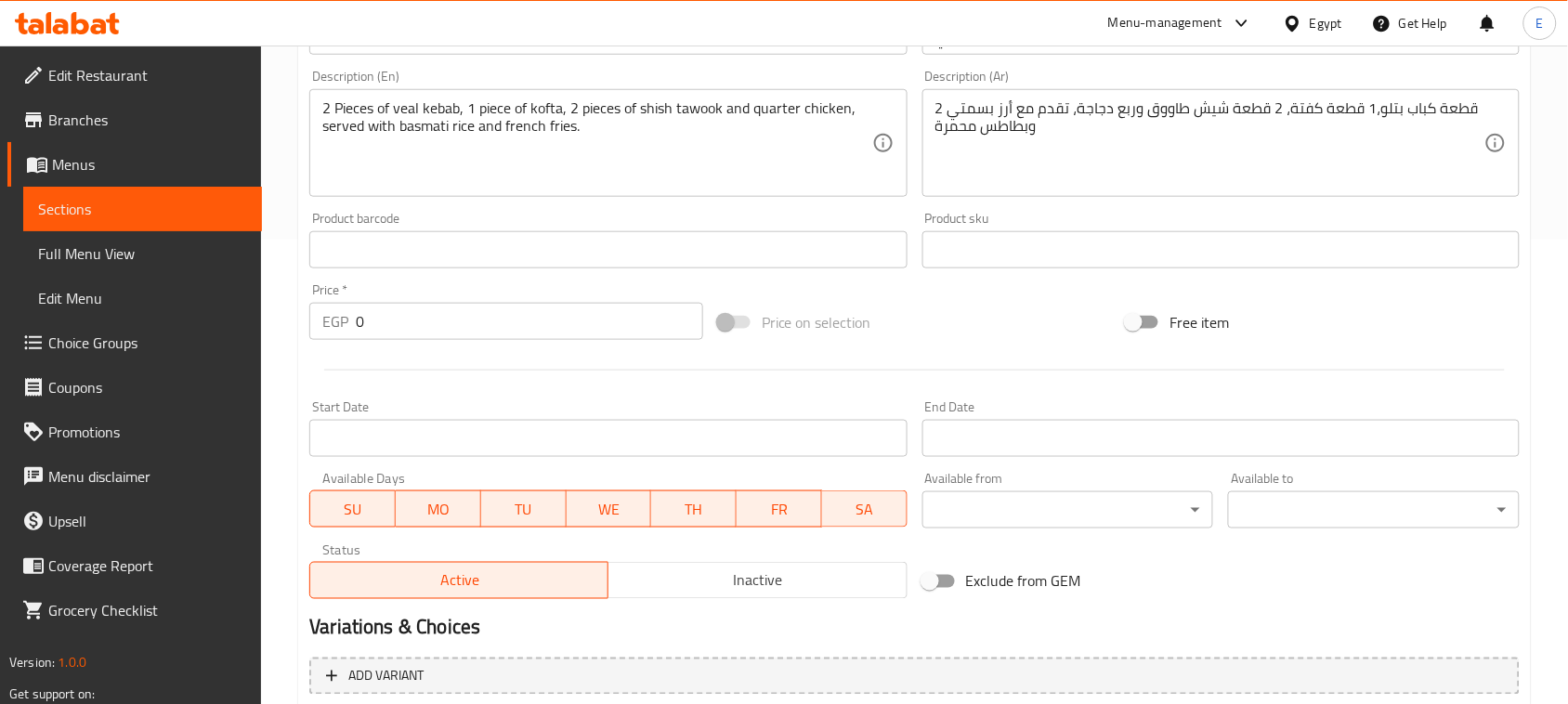 click on "Inactive" at bounding box center (757, 580) 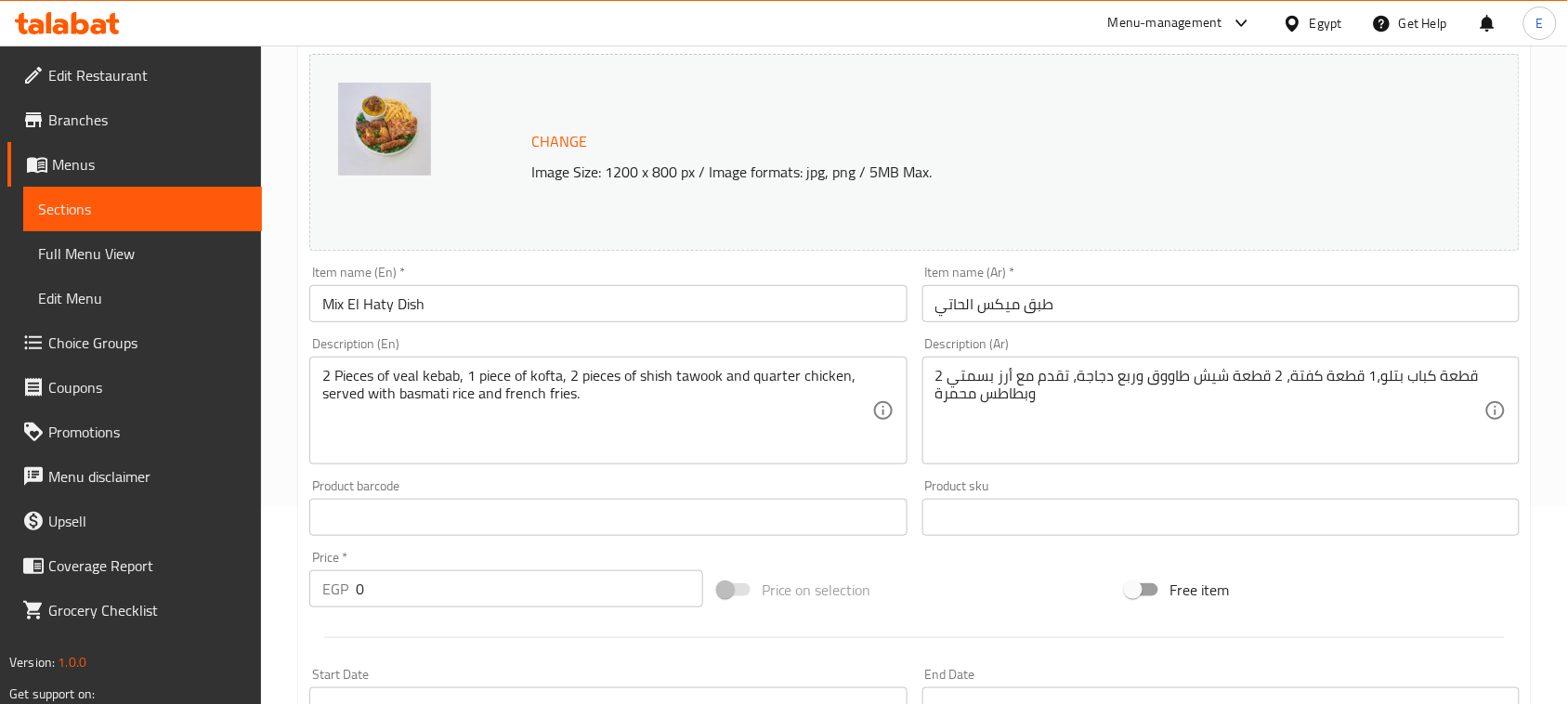 scroll, scrollTop: 0, scrollLeft: 0, axis: both 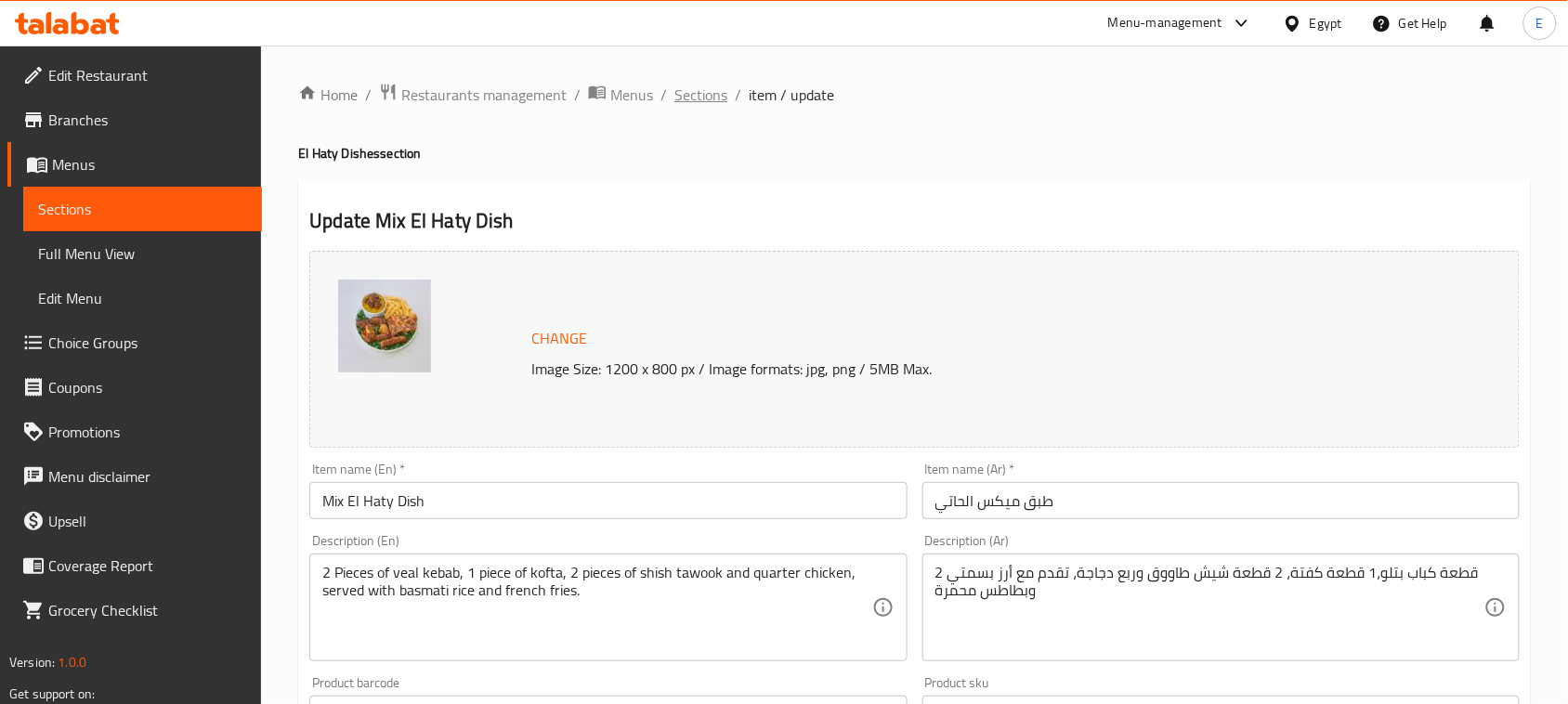 click on "Sections" at bounding box center [700, 95] 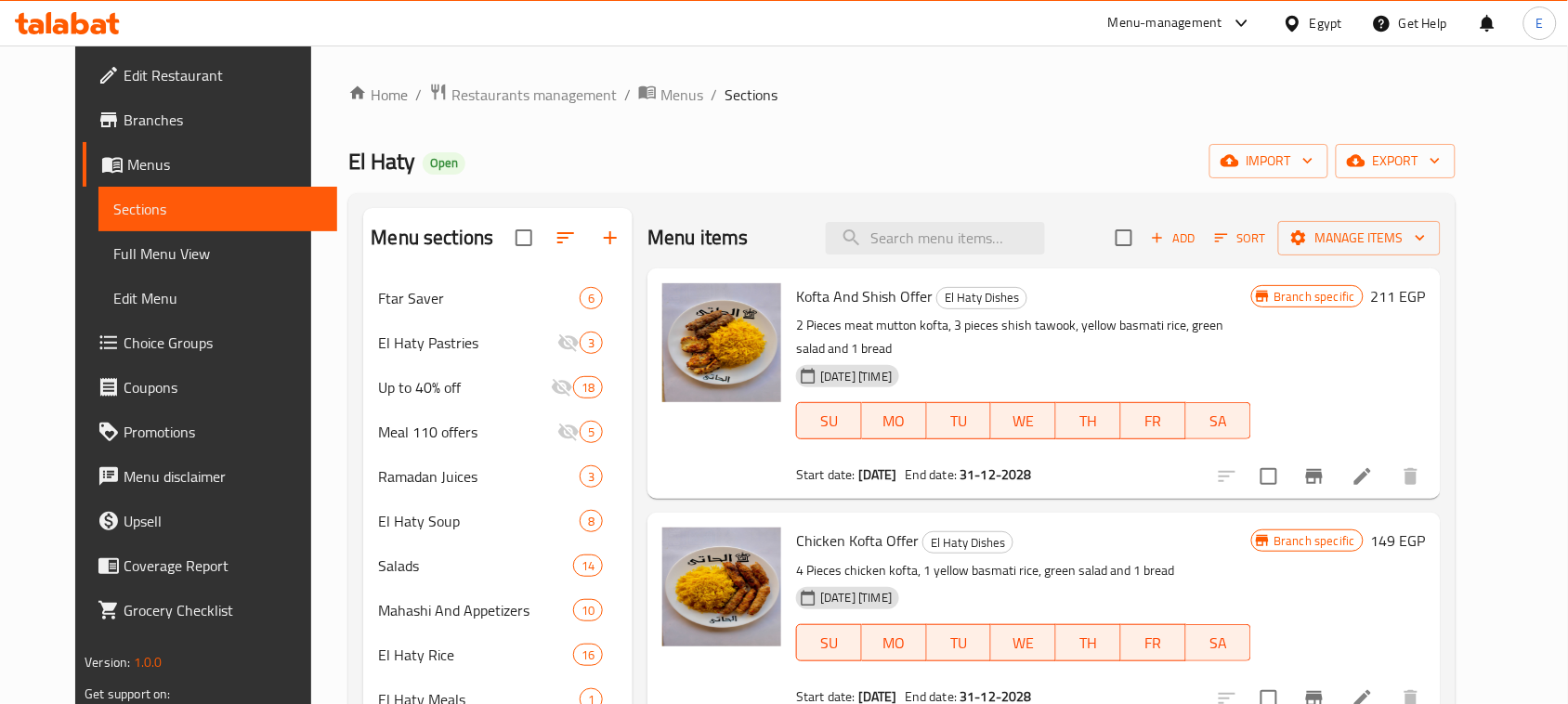 click on "Full Menu View" at bounding box center [217, 254] 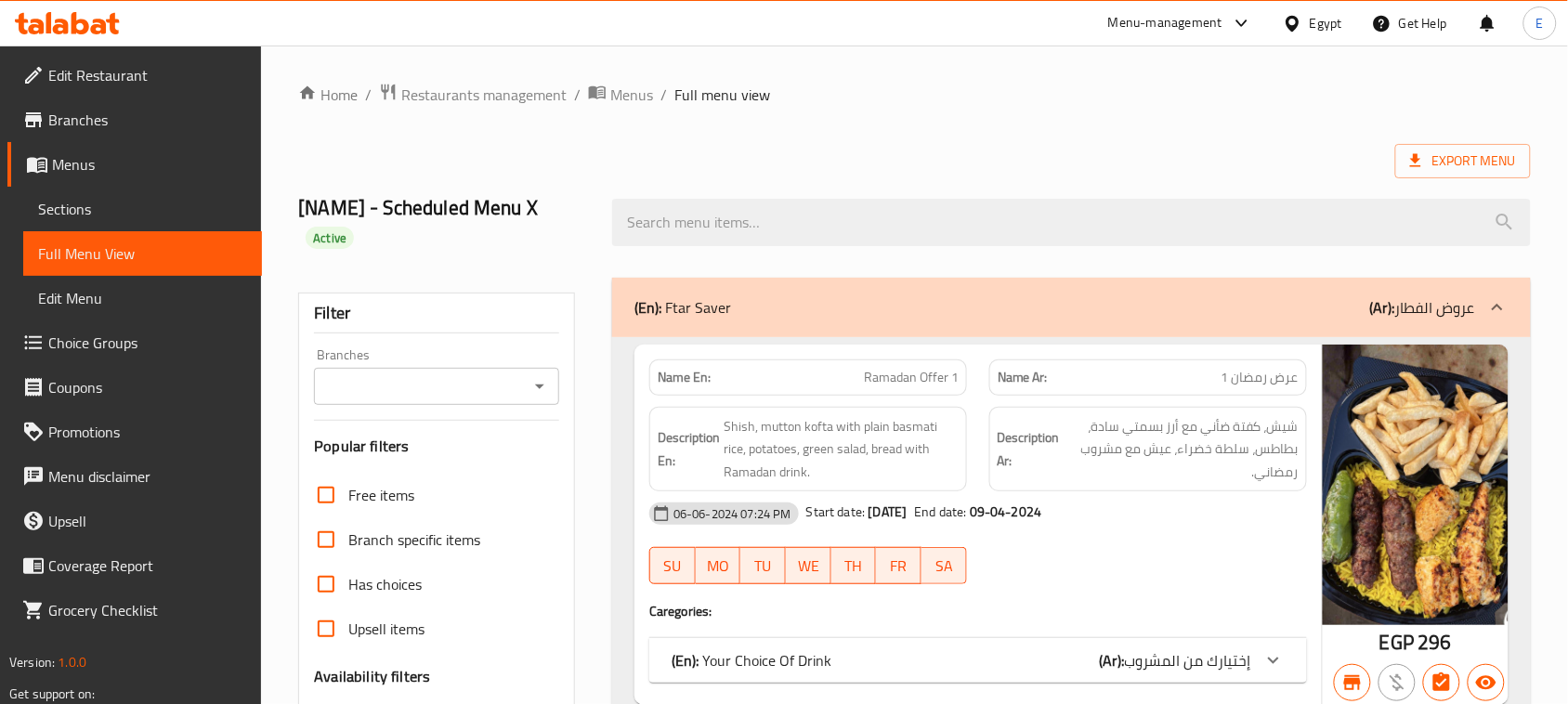 click on "Collapse sections" at bounding box center [326, 867] 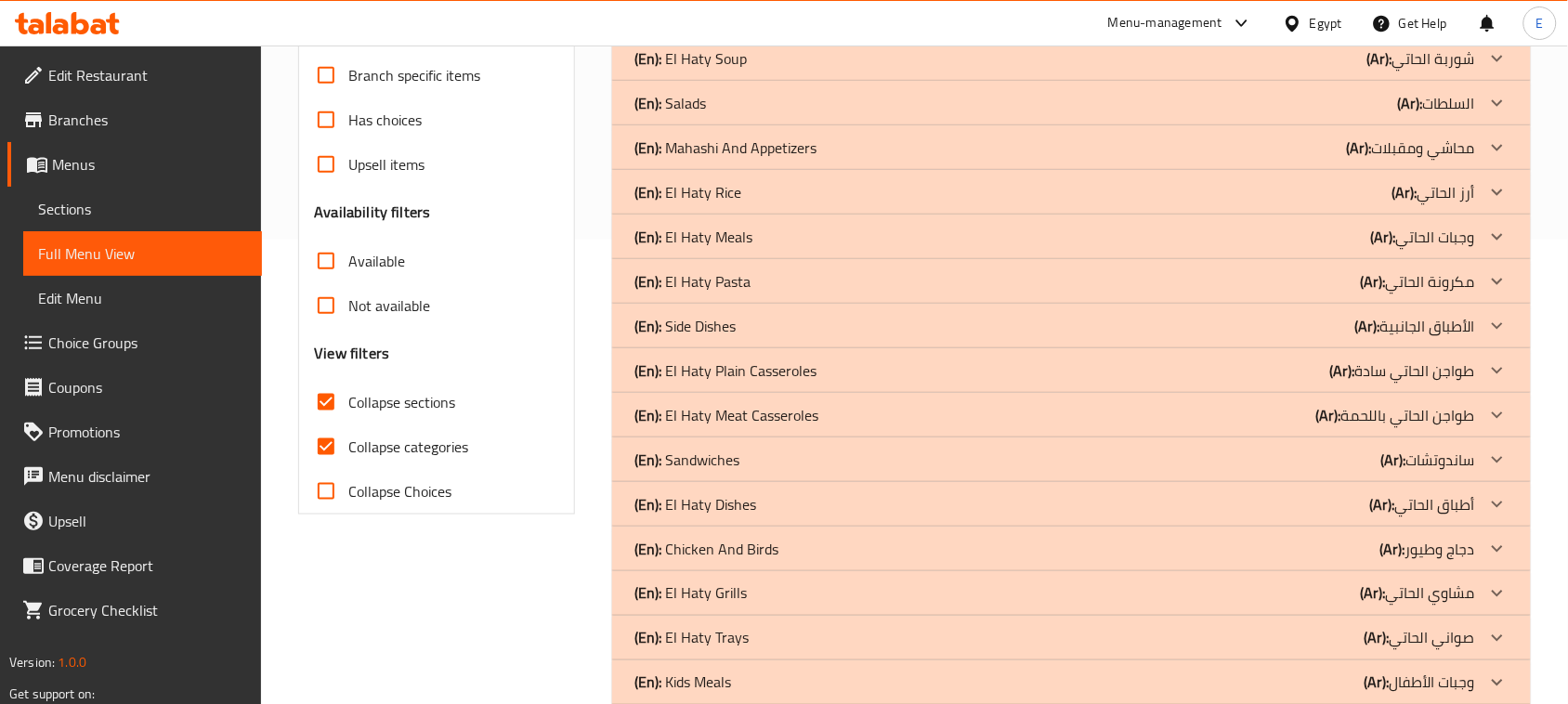 scroll, scrollTop: 0, scrollLeft: 0, axis: both 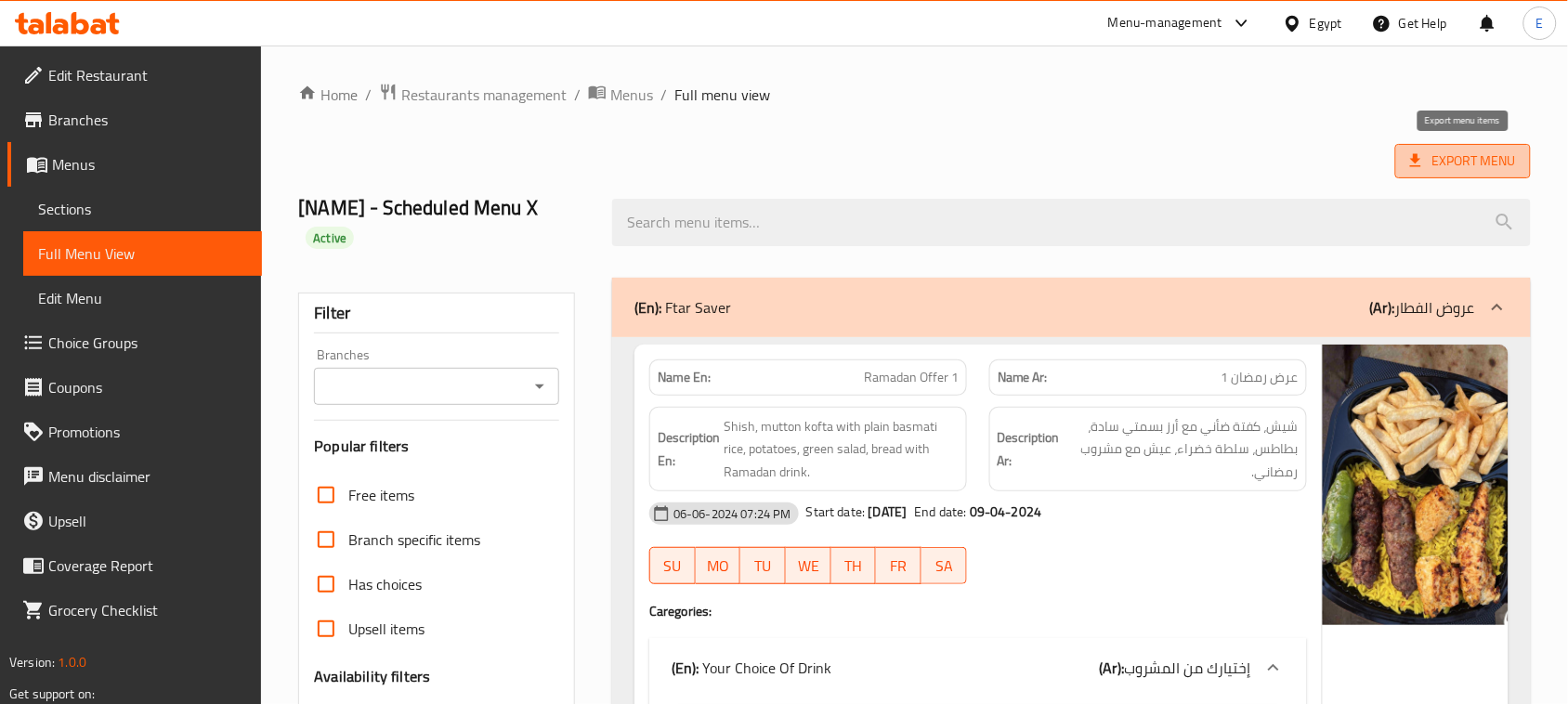 click on "Export Menu" at bounding box center [1463, 161] 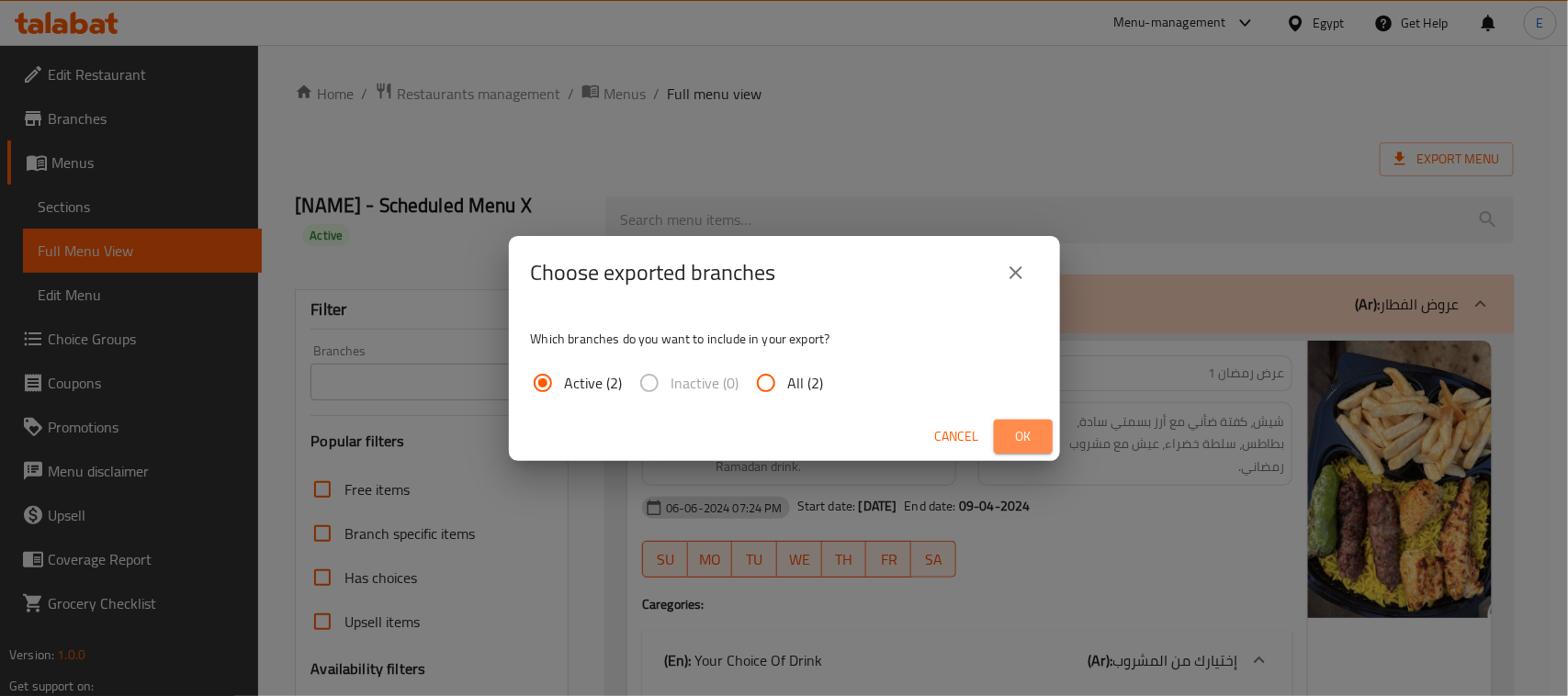 click on "Ok" at bounding box center [1023, 436] 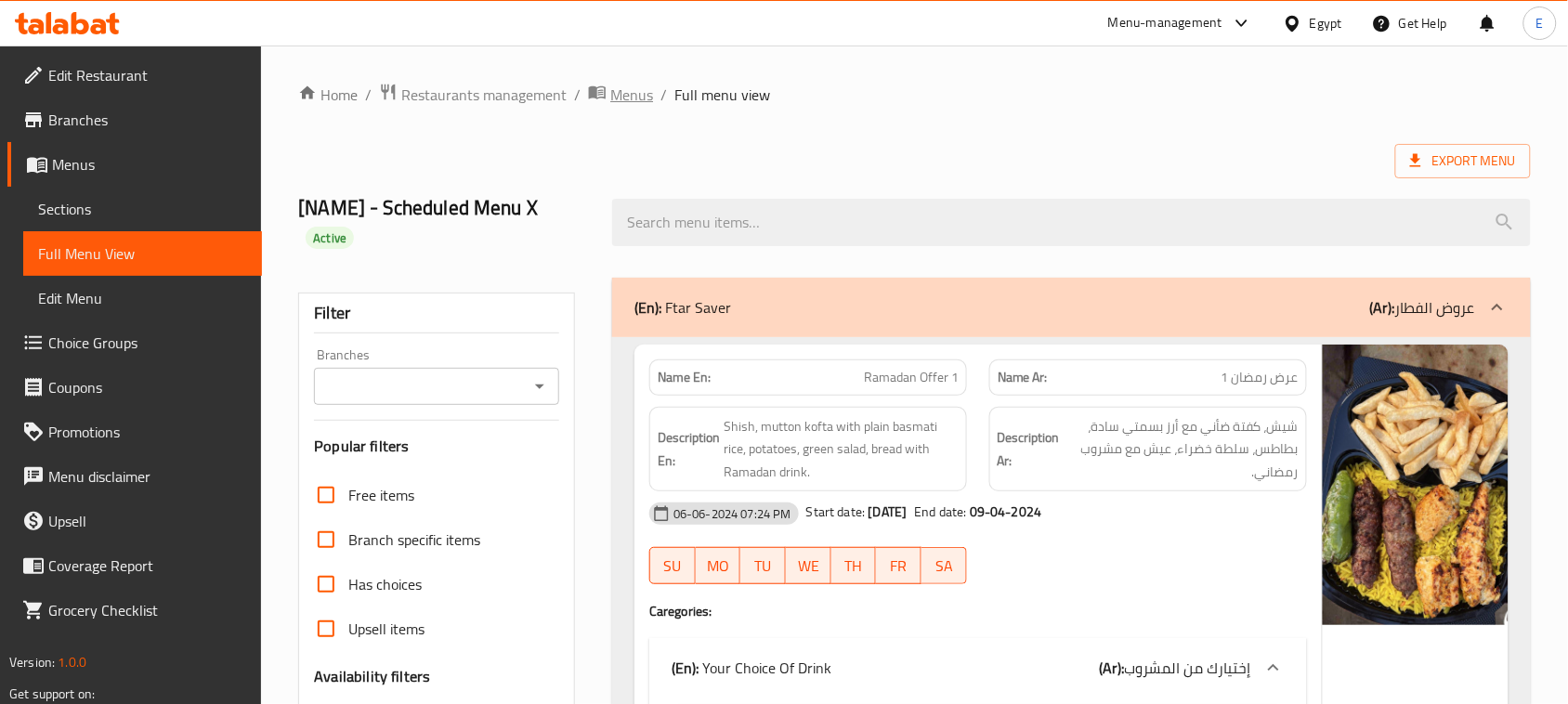 click on "Menus" at bounding box center (632, 95) 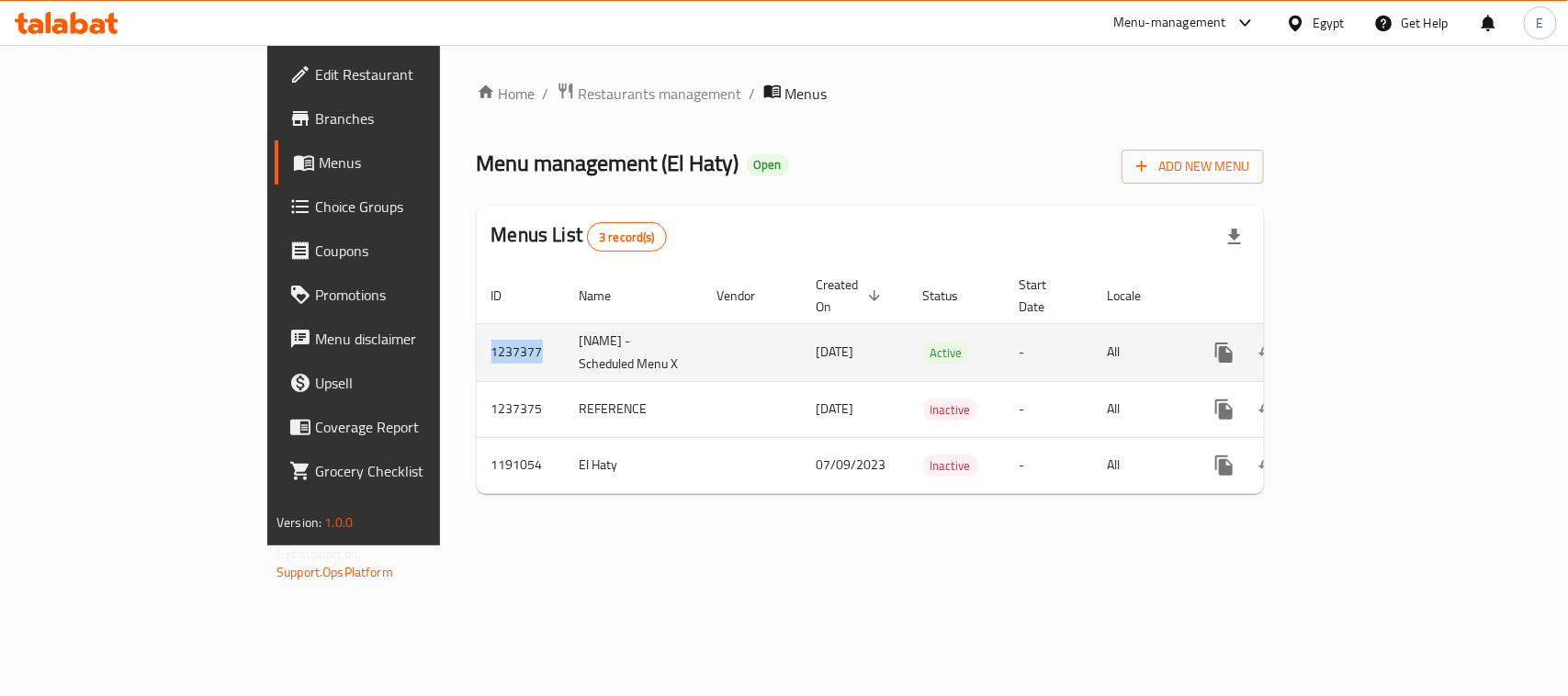 drag, startPoint x: 370, startPoint y: 331, endPoint x: 312, endPoint y: 328, distance: 58.07753 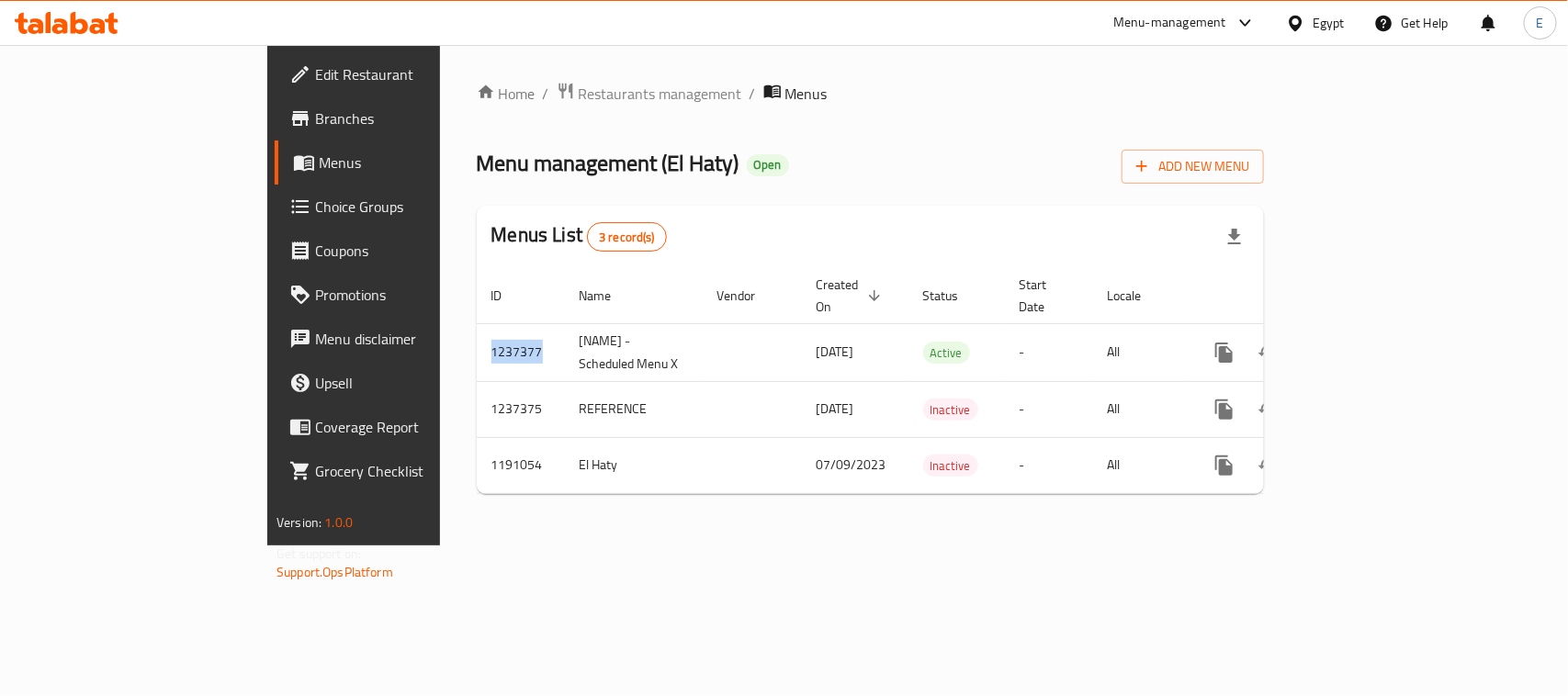 copy on "1237377" 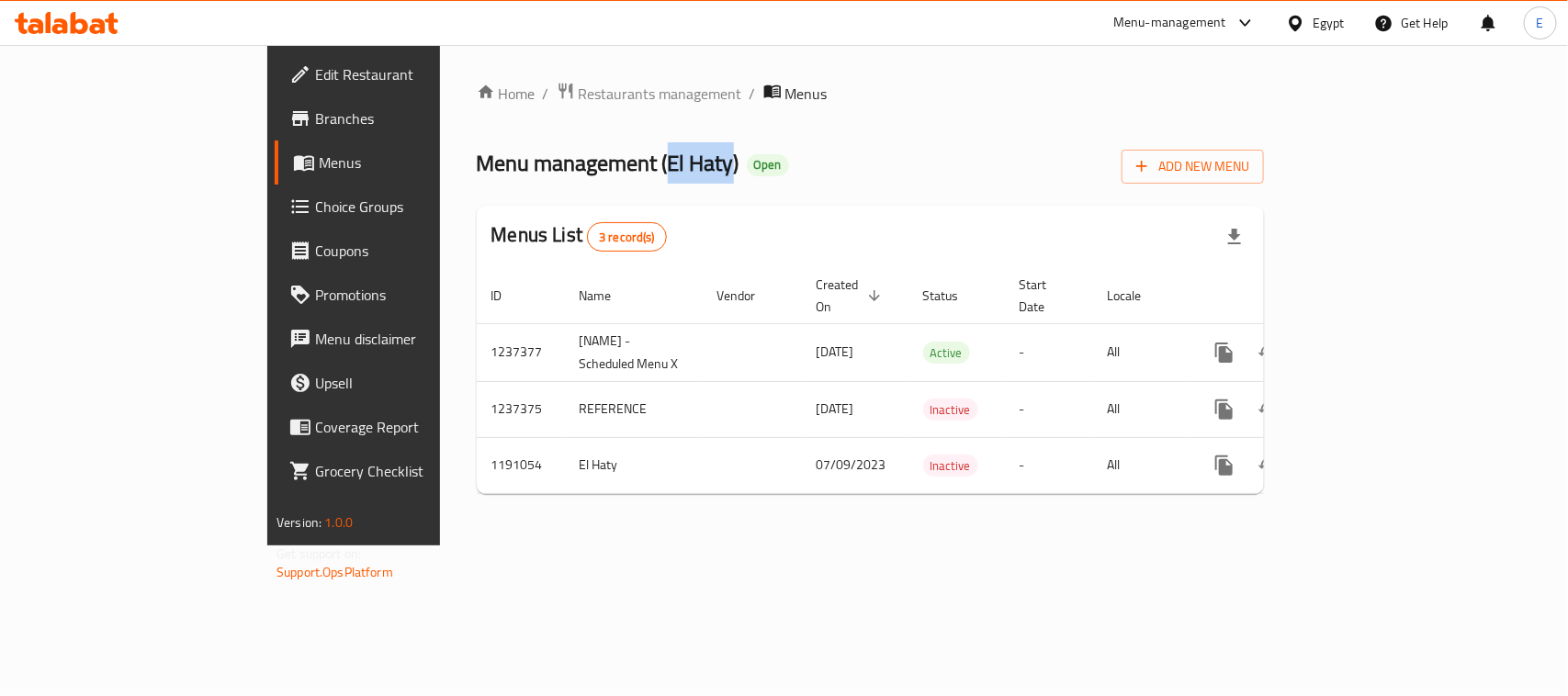 drag, startPoint x: 493, startPoint y: 159, endPoint x: 557, endPoint y: 168, distance: 64.62971 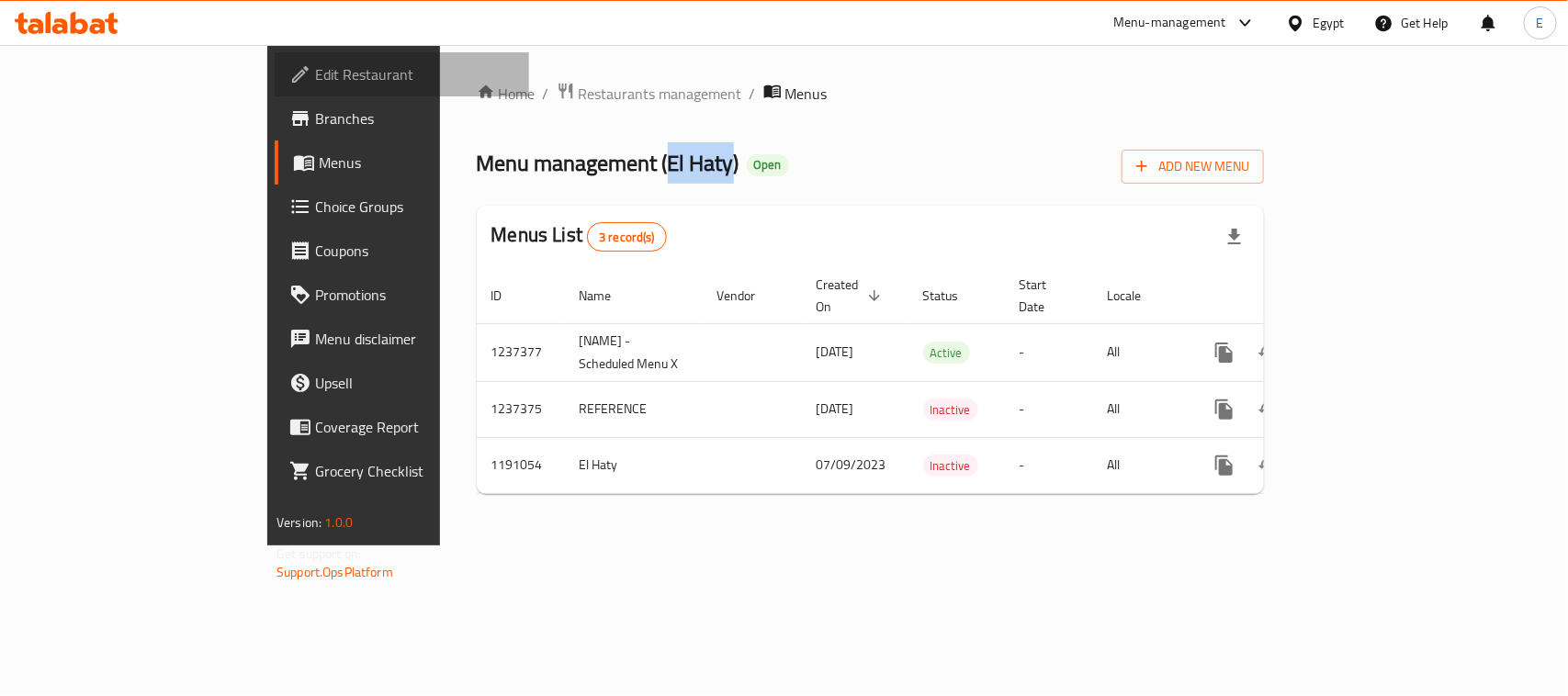 click on "Edit Restaurant" at bounding box center [414, 74] 